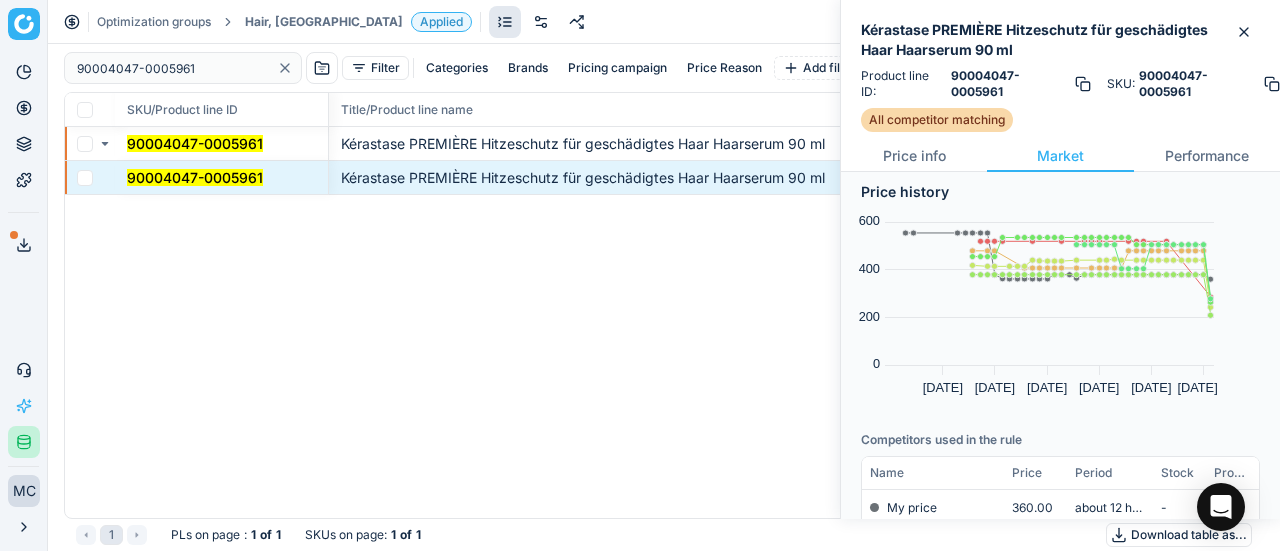 scroll, scrollTop: 0, scrollLeft: 0, axis: both 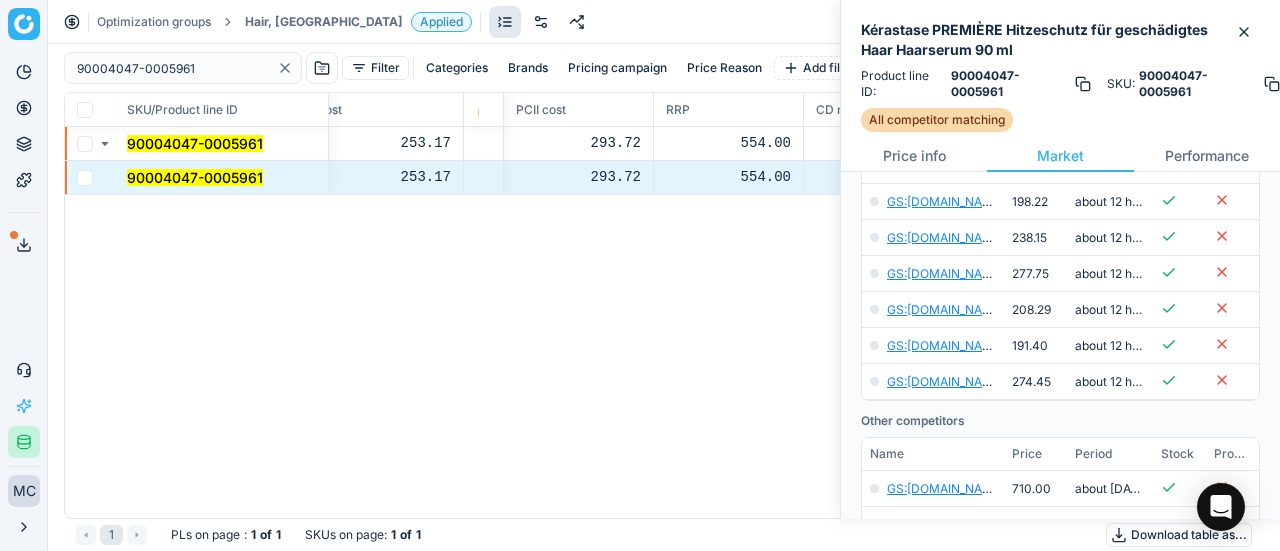click on "Hair, [GEOGRAPHIC_DATA]" at bounding box center [324, 22] 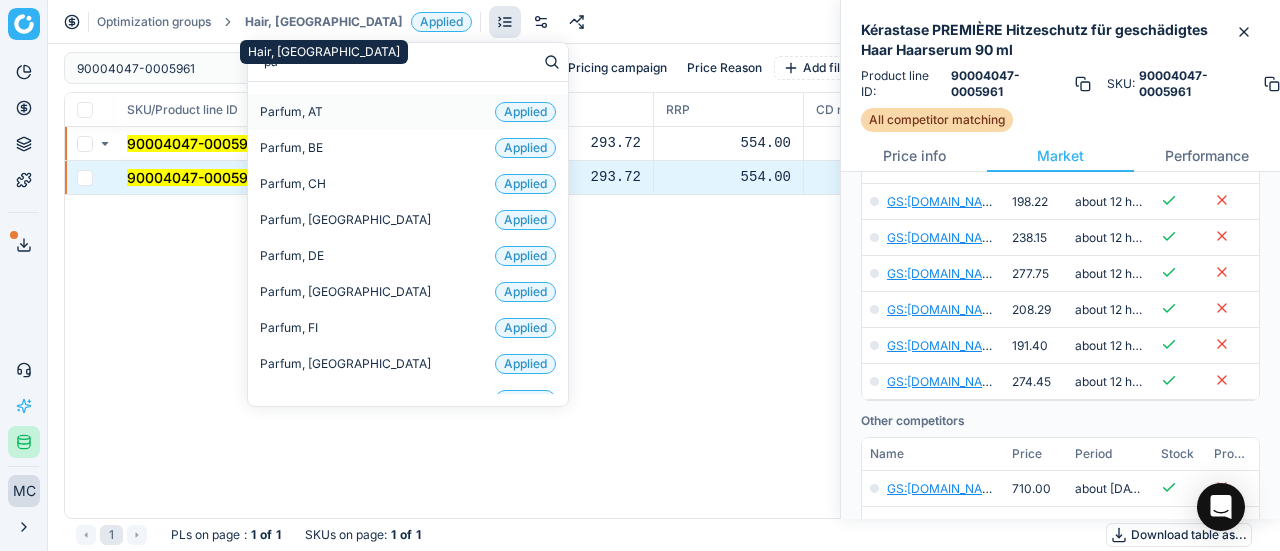 type on "par" 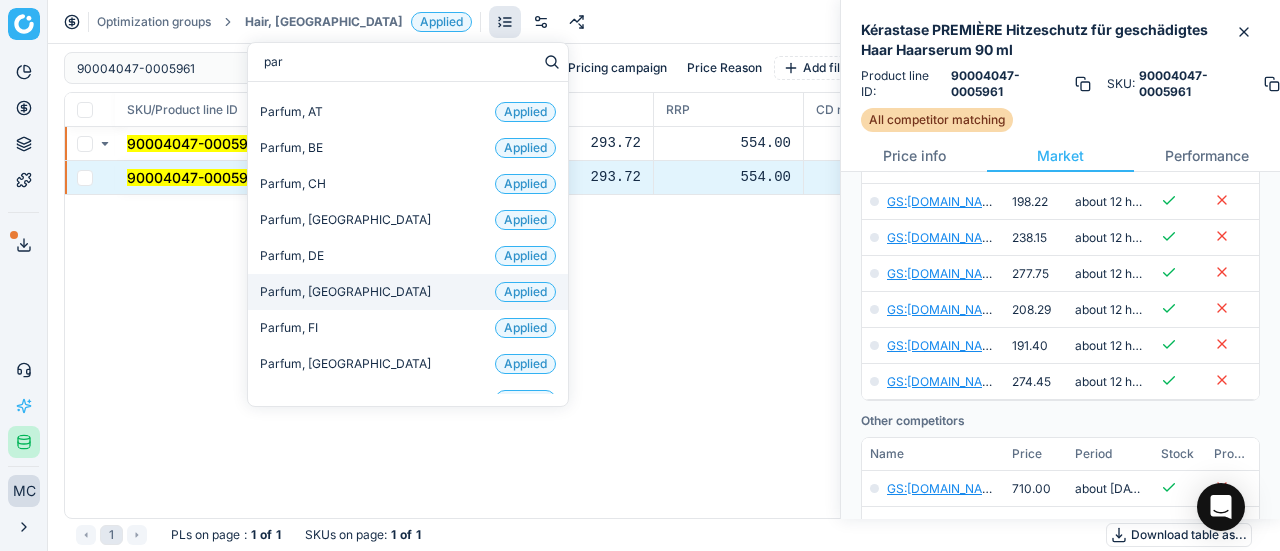 scroll, scrollTop: 132, scrollLeft: 0, axis: vertical 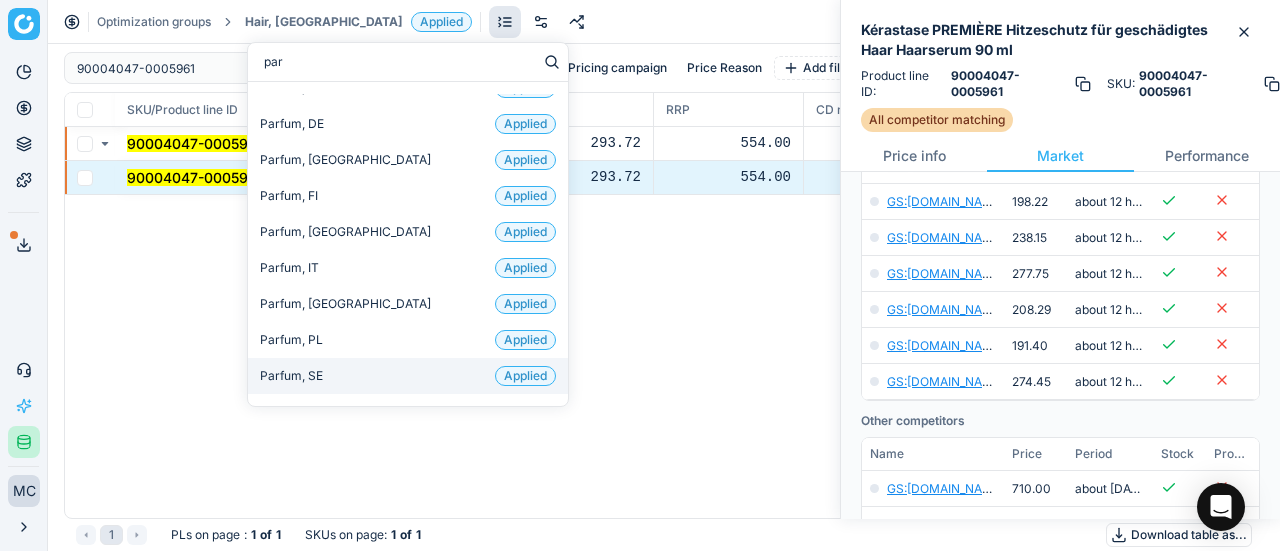 click on "Parfum, SE Applied" at bounding box center [408, 376] 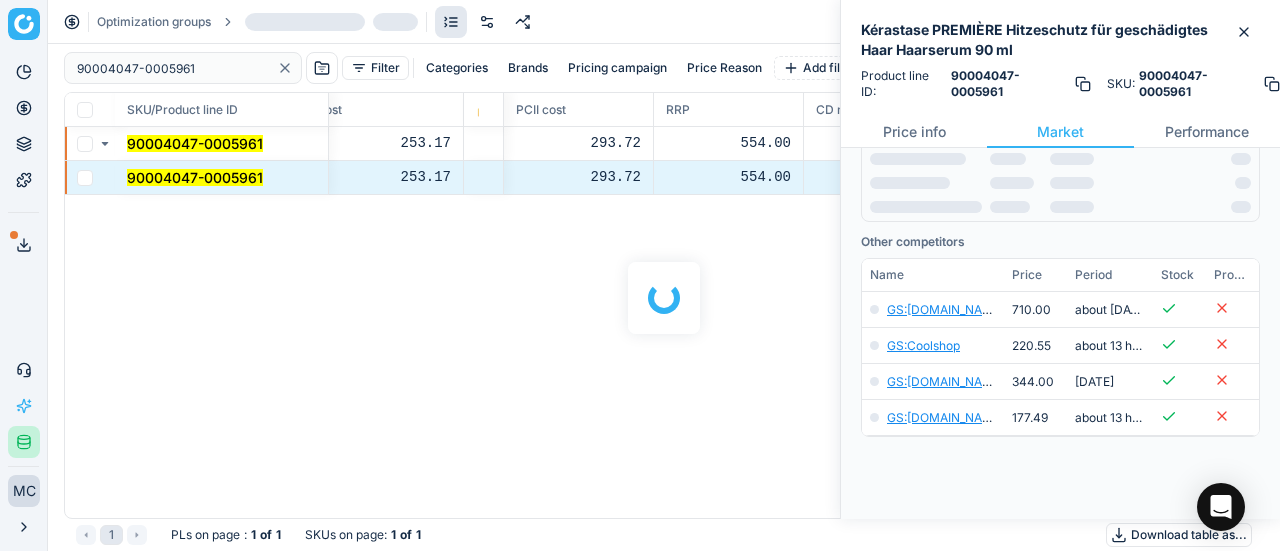 scroll, scrollTop: 630, scrollLeft: 0, axis: vertical 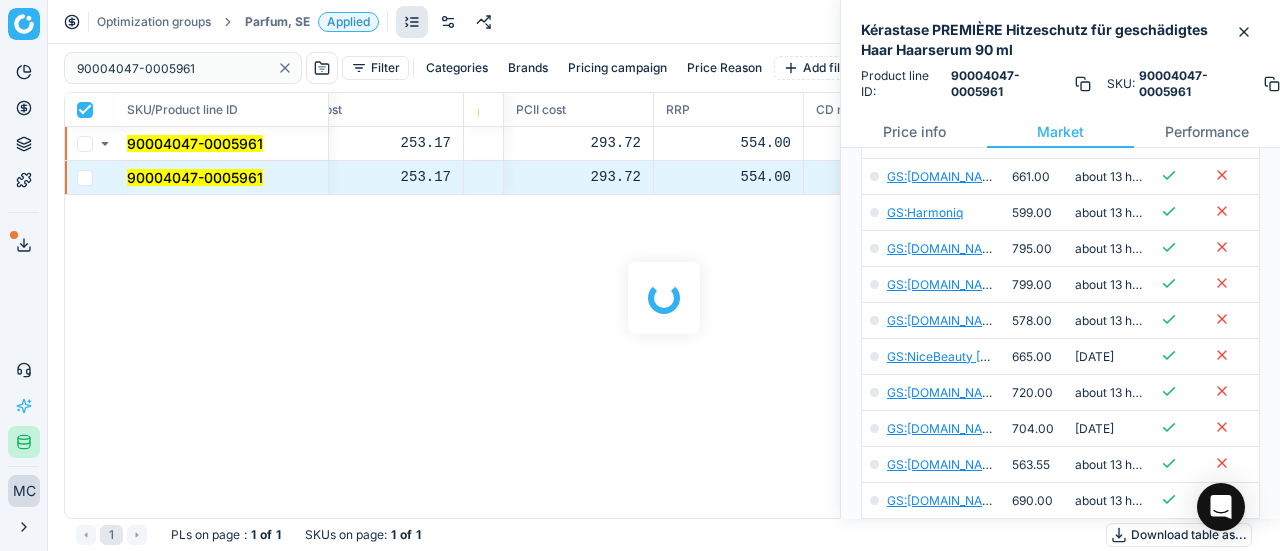 checkbox on "true" 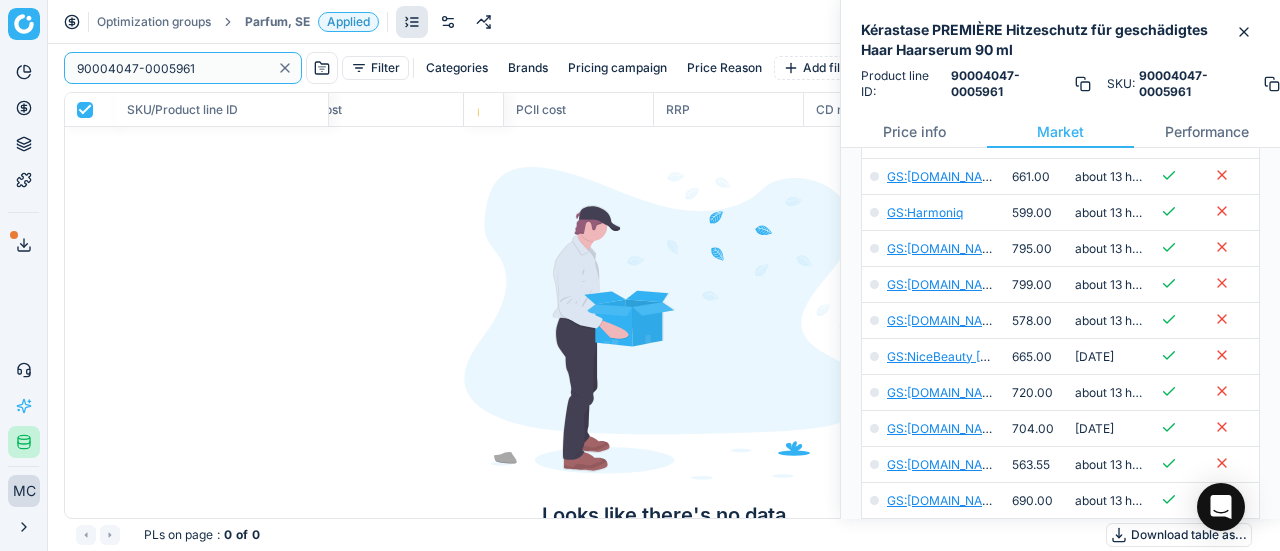 drag, startPoint x: 218, startPoint y: 67, endPoint x: 0, endPoint y: -45, distance: 245.08774 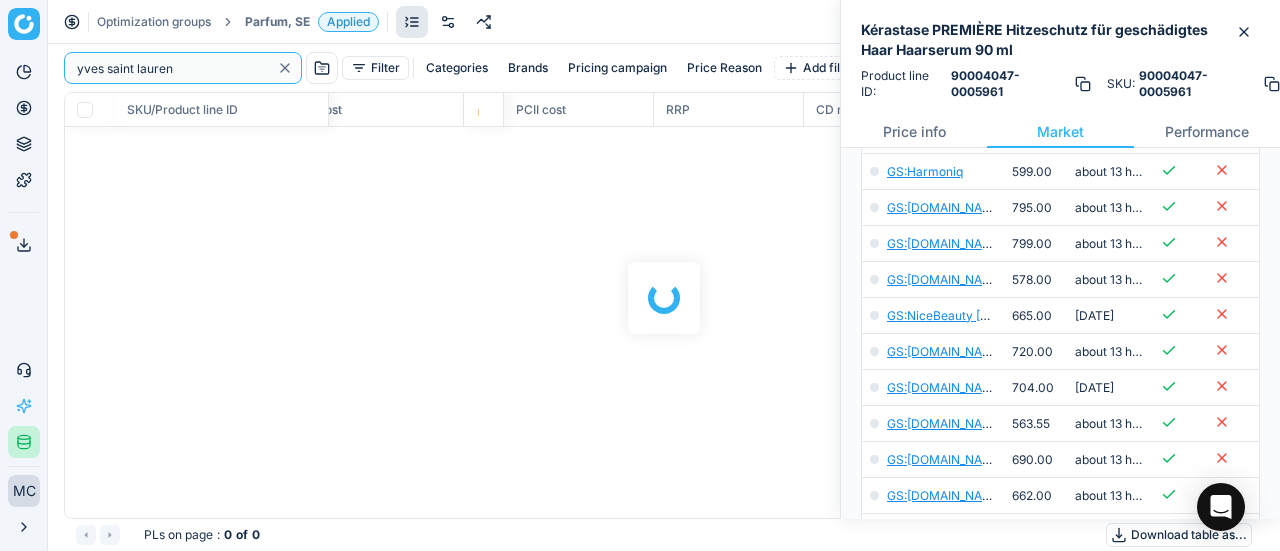 type on "yves saint laurent" 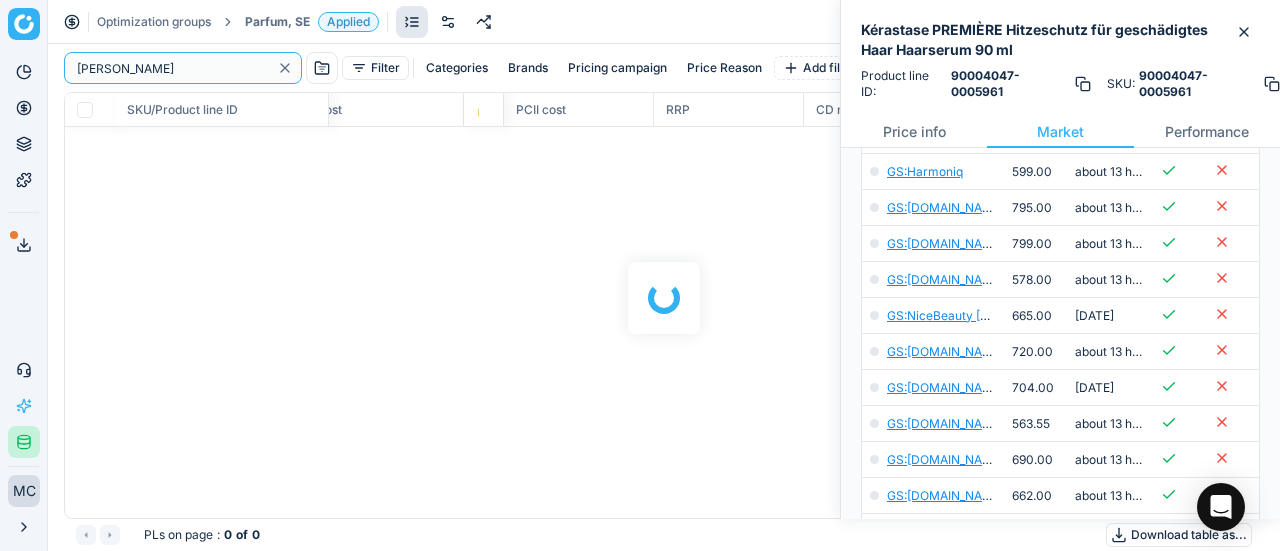 checkbox on "false" 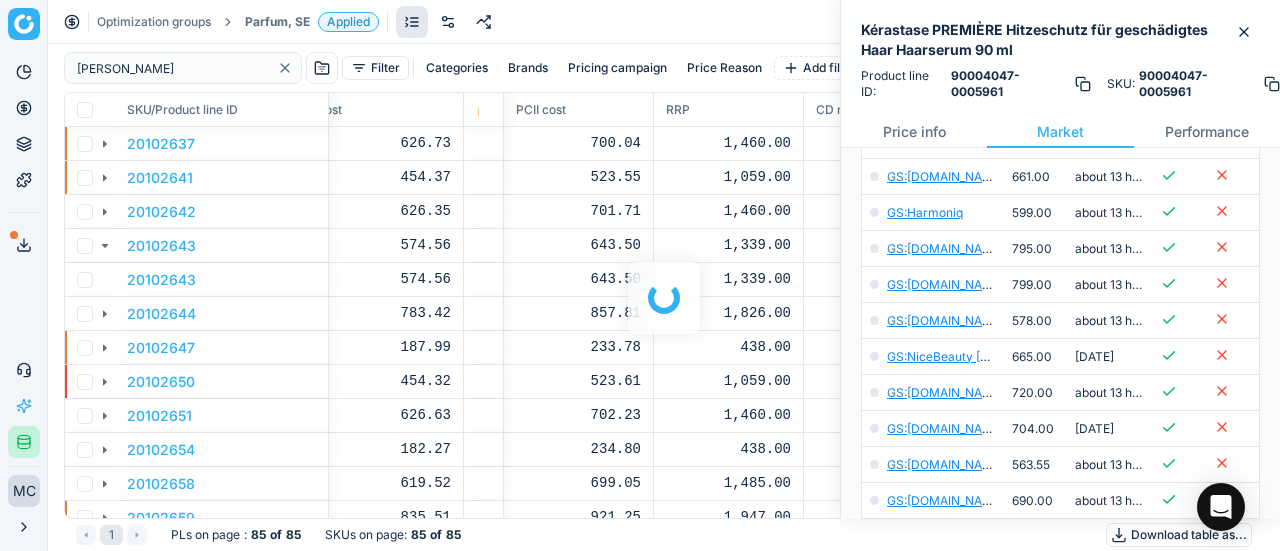 scroll, scrollTop: 630, scrollLeft: 0, axis: vertical 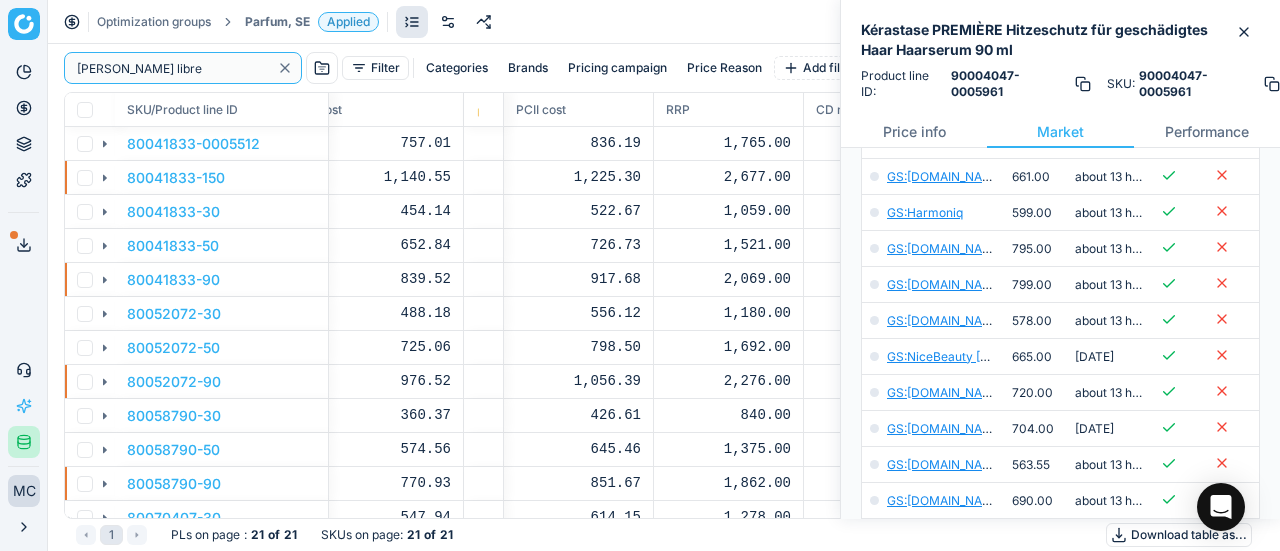 type on "yves saint laurent libre" 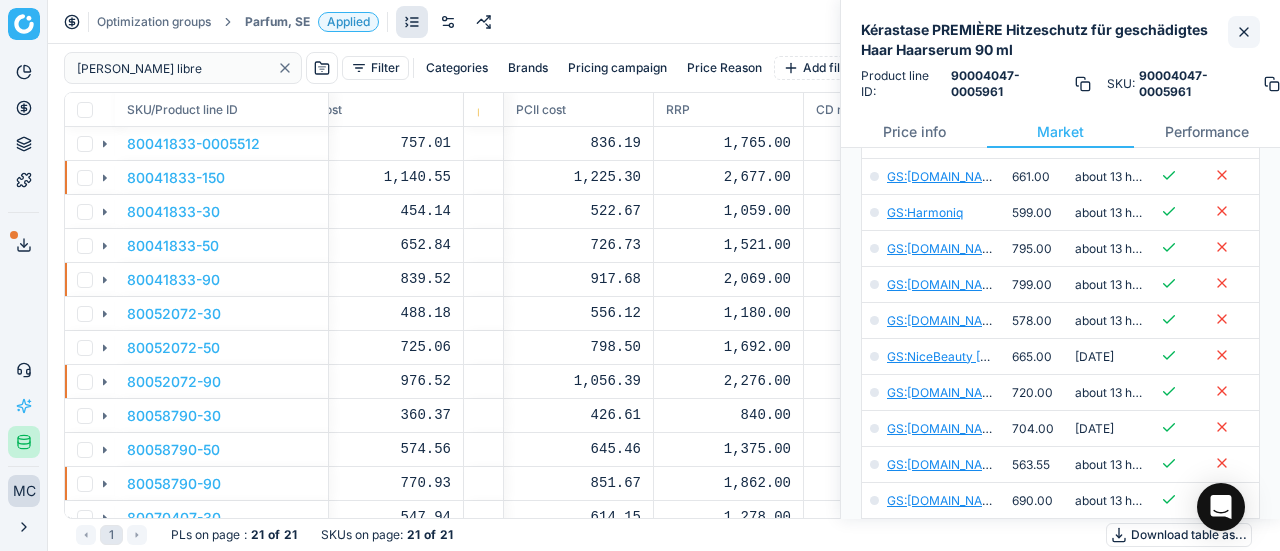 click 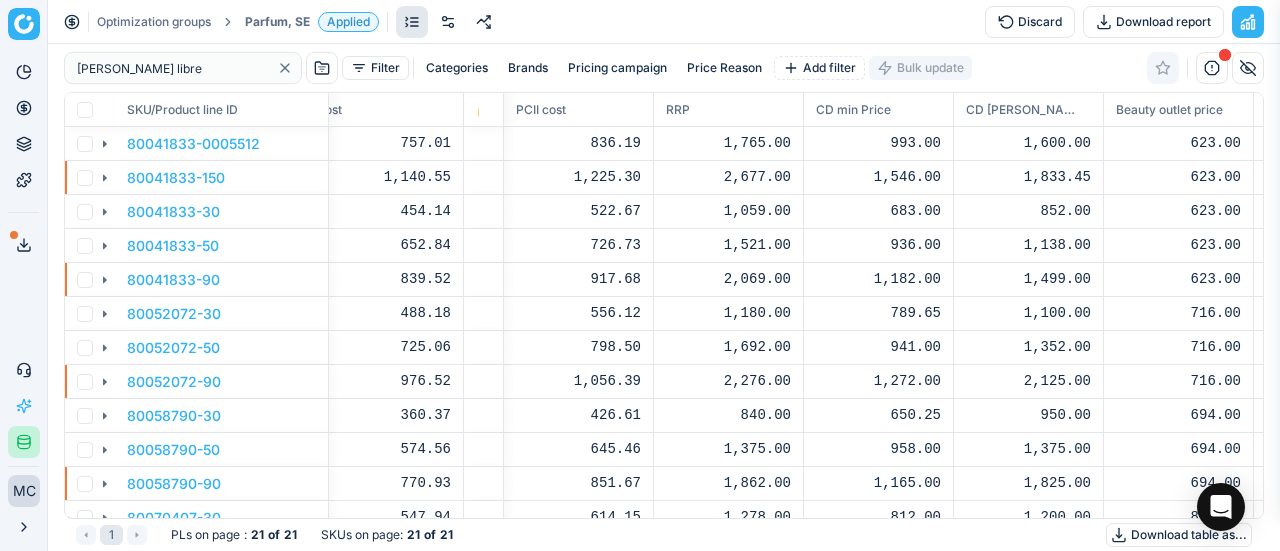 scroll, scrollTop: 630, scrollLeft: 0, axis: vertical 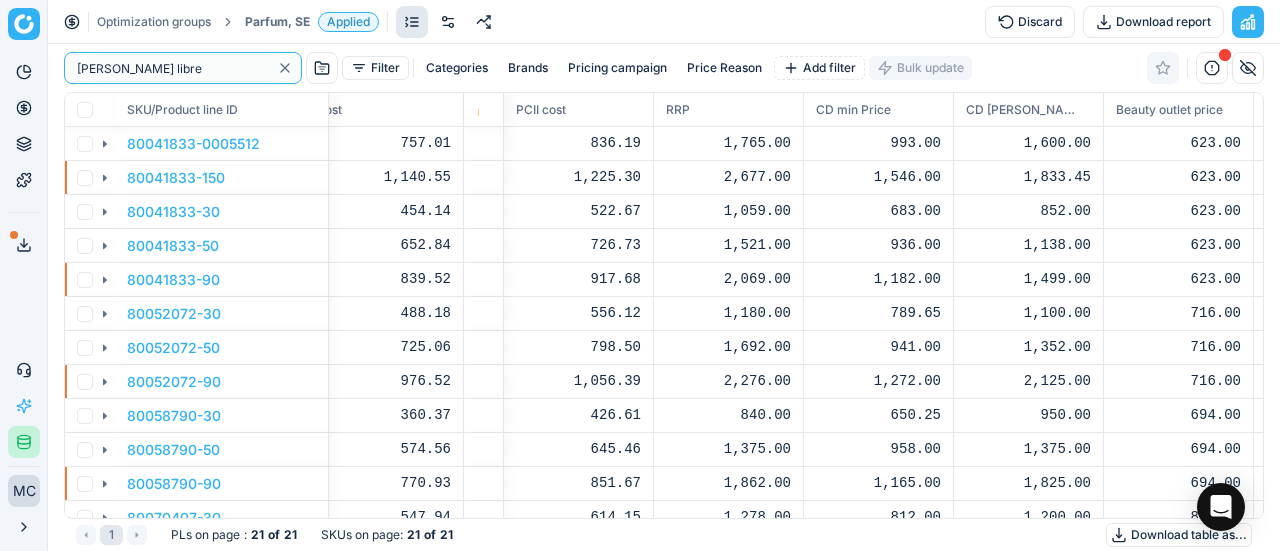 click on "yves saint laurent libre" at bounding box center (173, 68) 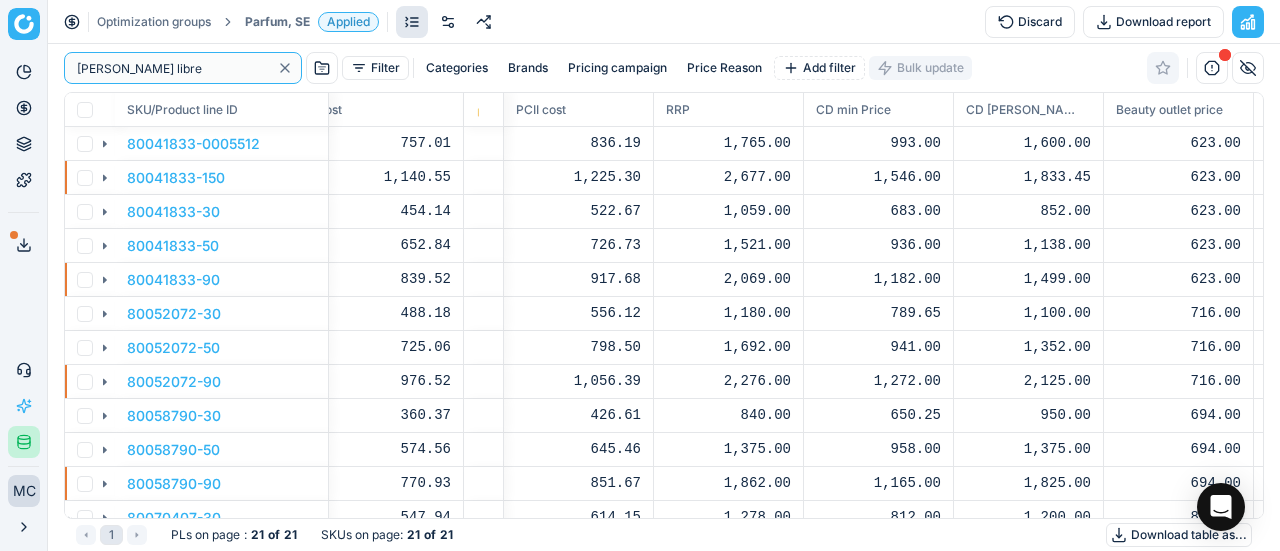 click 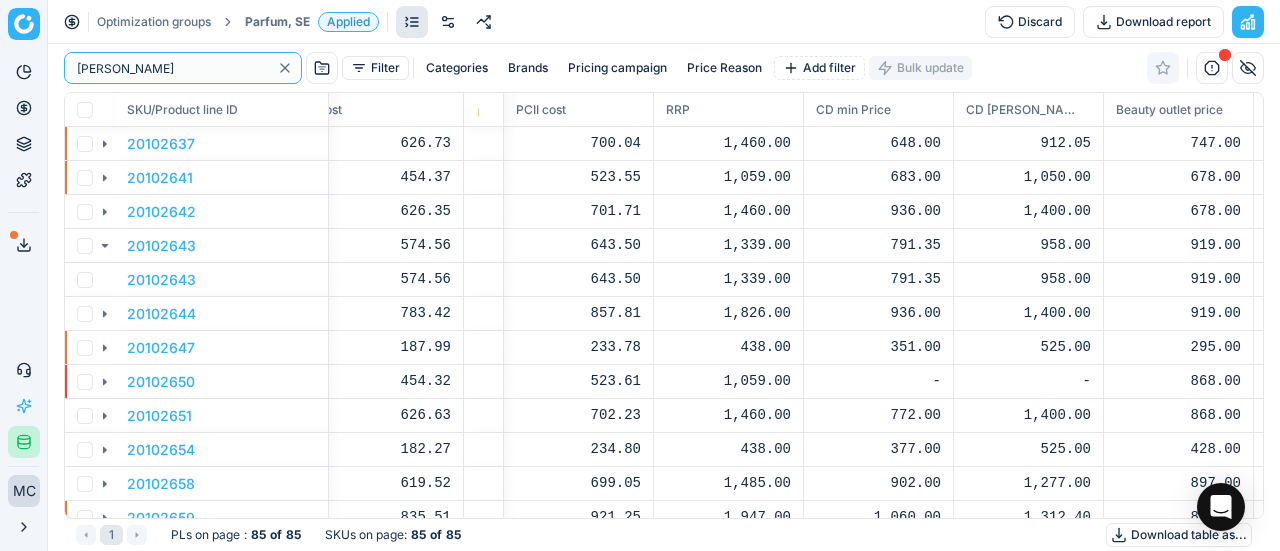 drag, startPoint x: 173, startPoint y: 57, endPoint x: 0, endPoint y: -55, distance: 206.08978 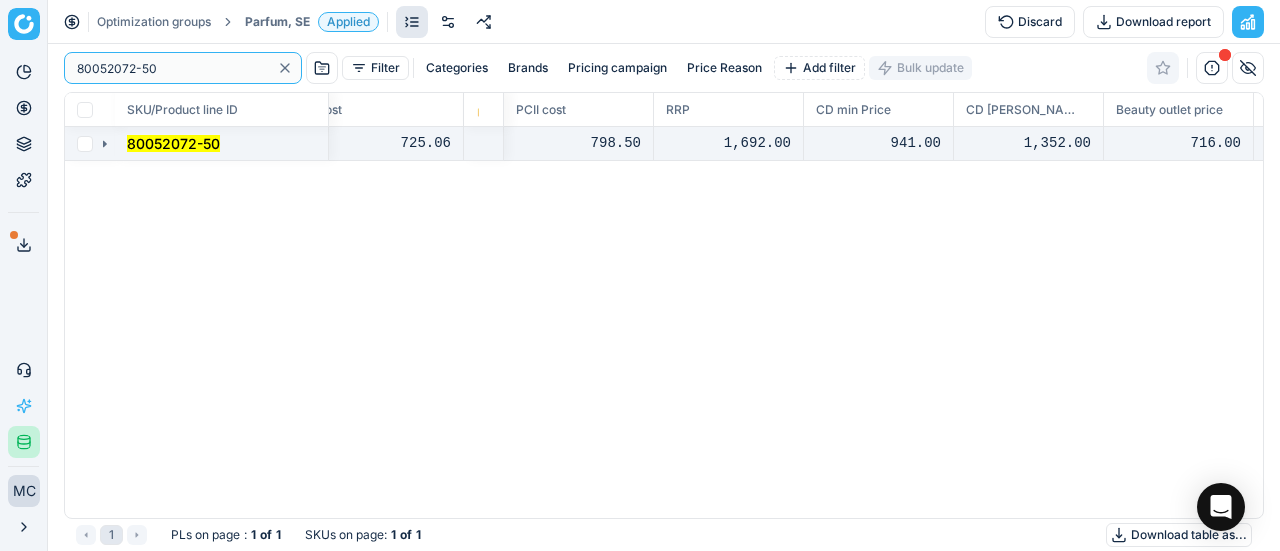 type on "80052072-50" 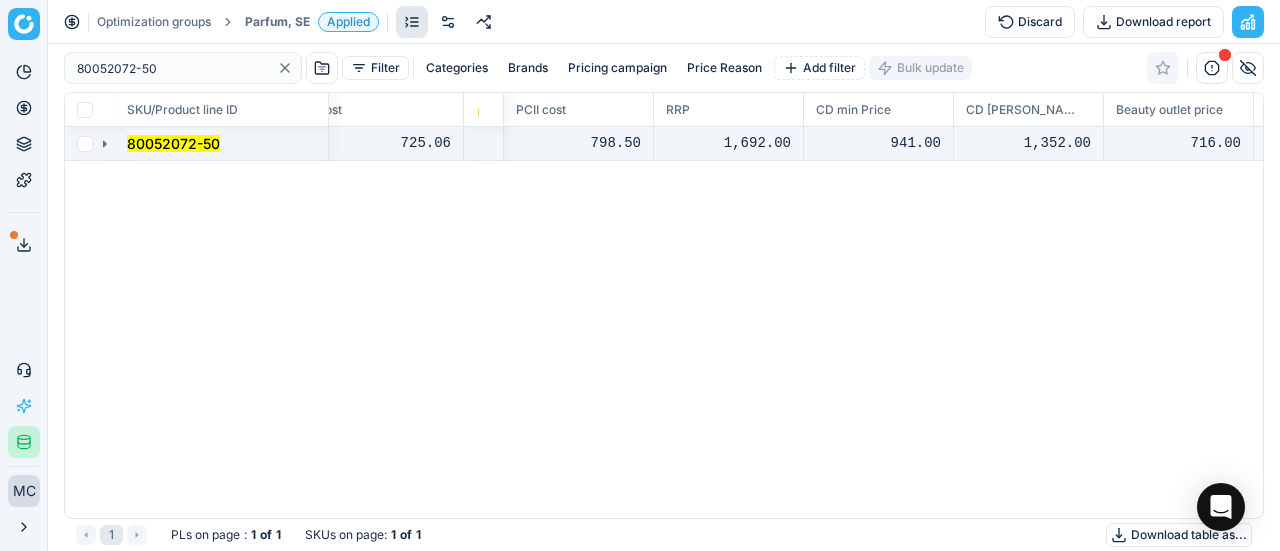 click 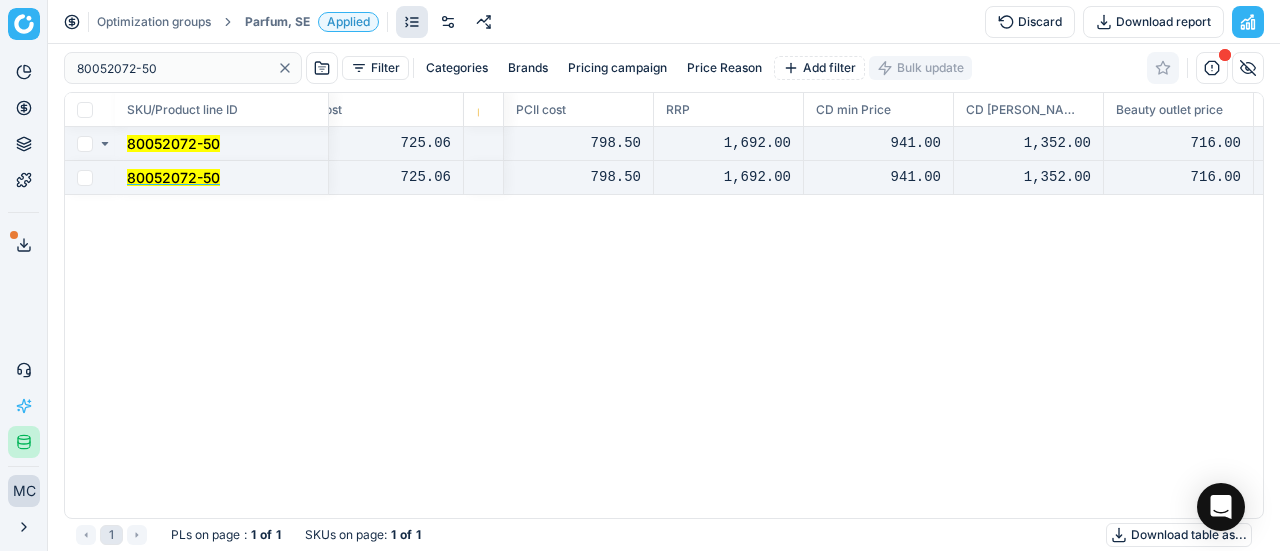 click on "80052072-50" at bounding box center [173, 177] 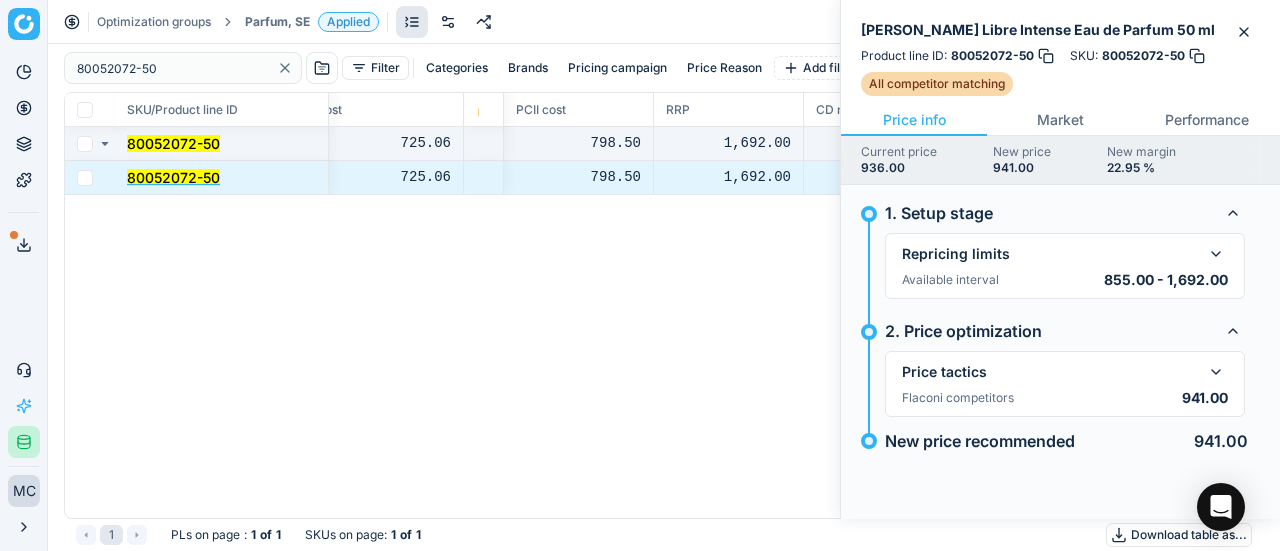 type 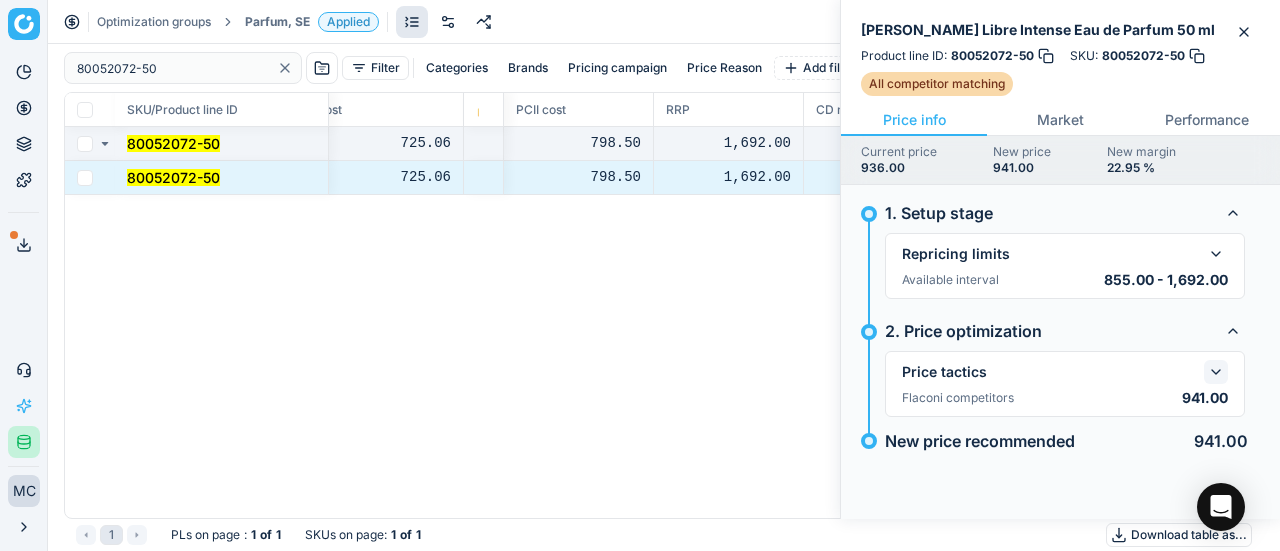click at bounding box center [1216, 372] 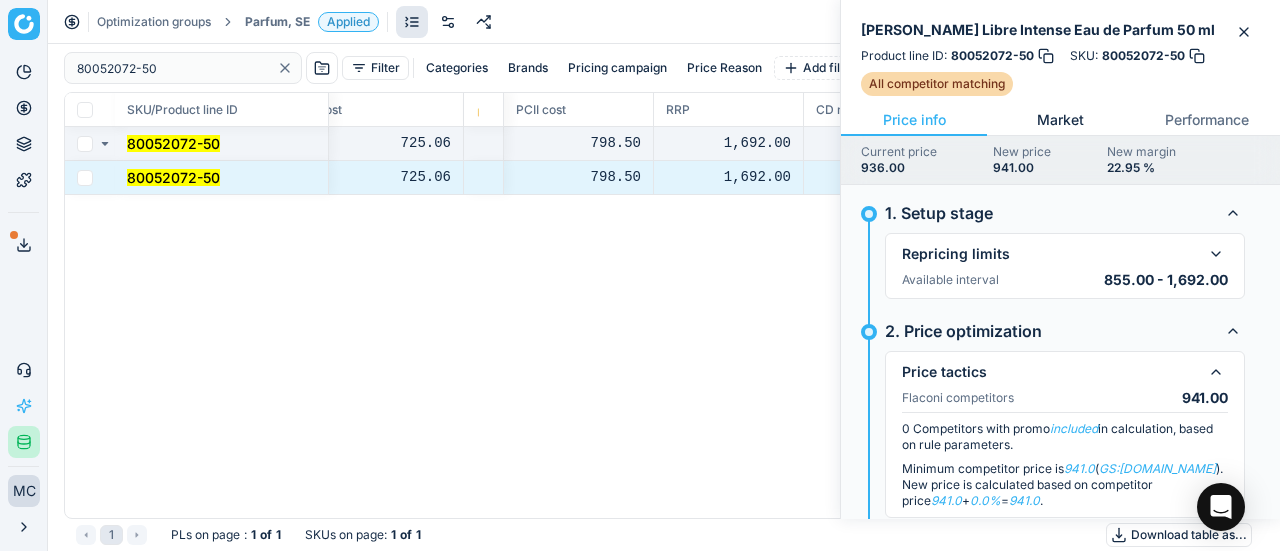 click on "Market" at bounding box center (1060, 120) 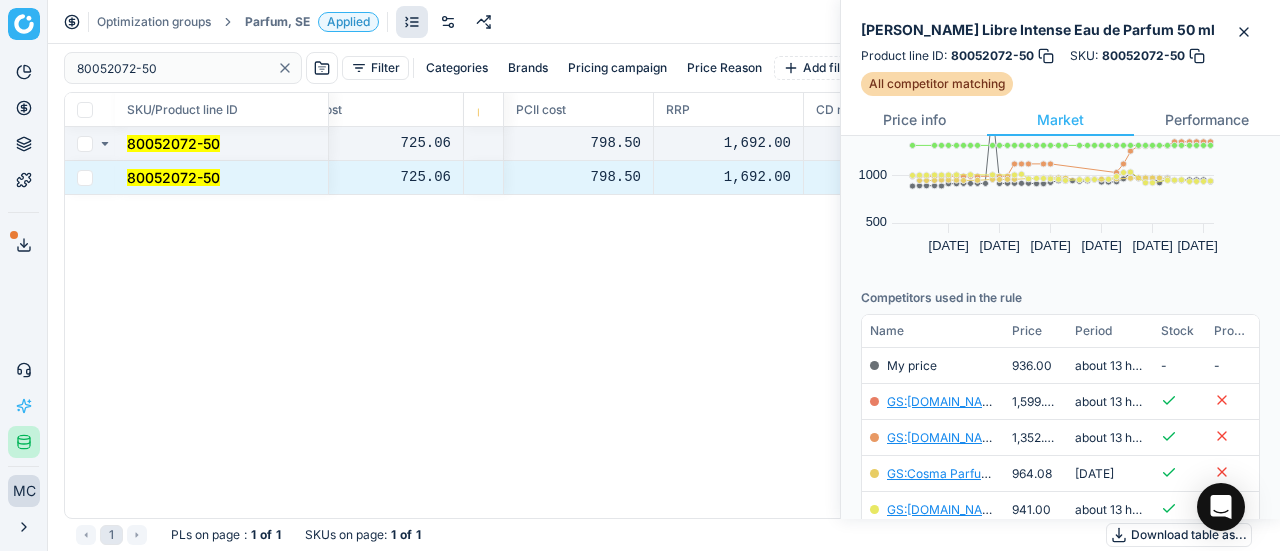 scroll, scrollTop: 200, scrollLeft: 0, axis: vertical 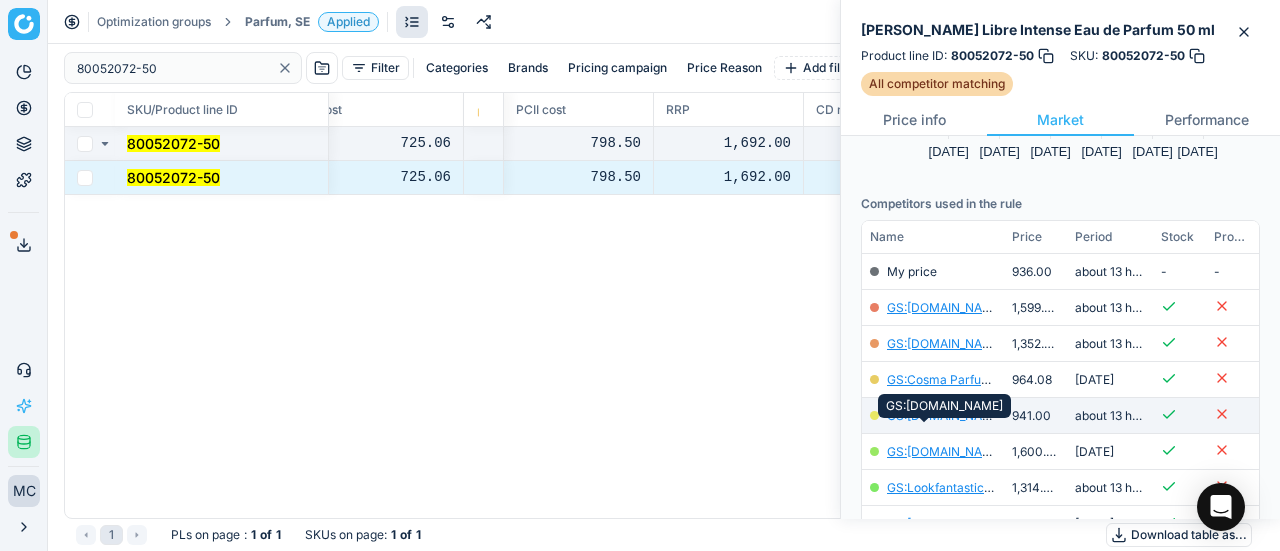 click on "GS:[DOMAIN_NAME]" at bounding box center [945, 415] 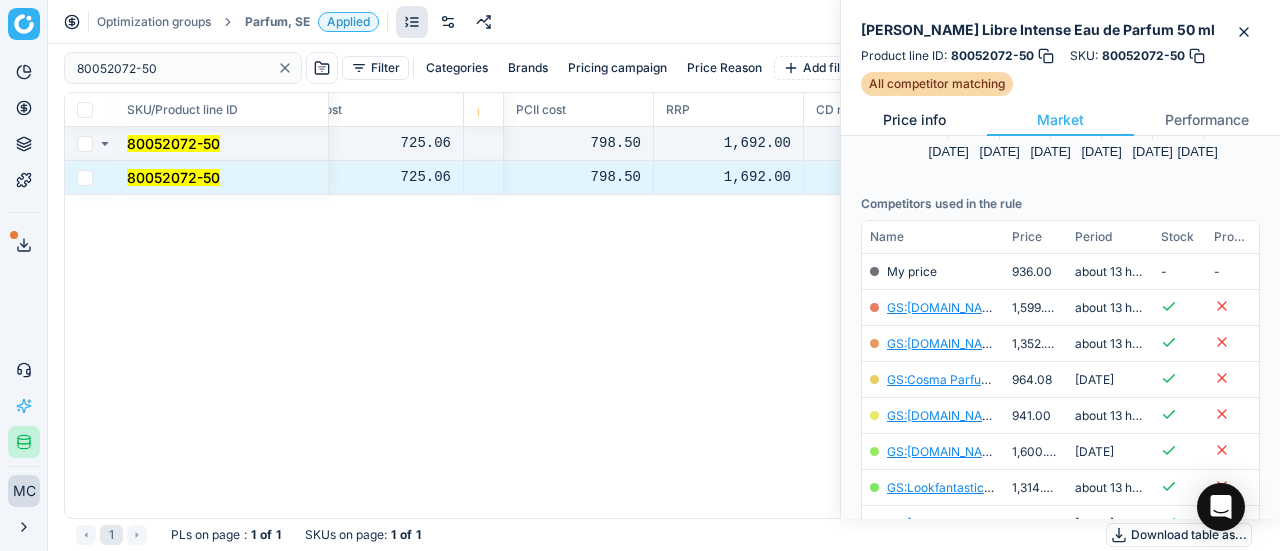 click on "Price info" at bounding box center [914, 120] 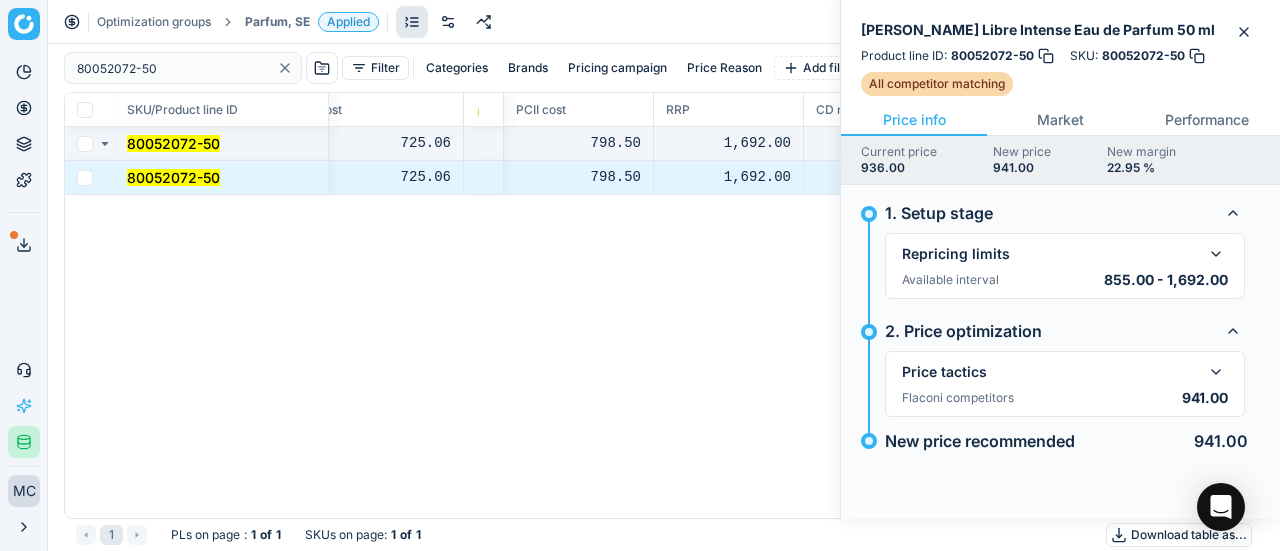 scroll, scrollTop: 0, scrollLeft: 0, axis: both 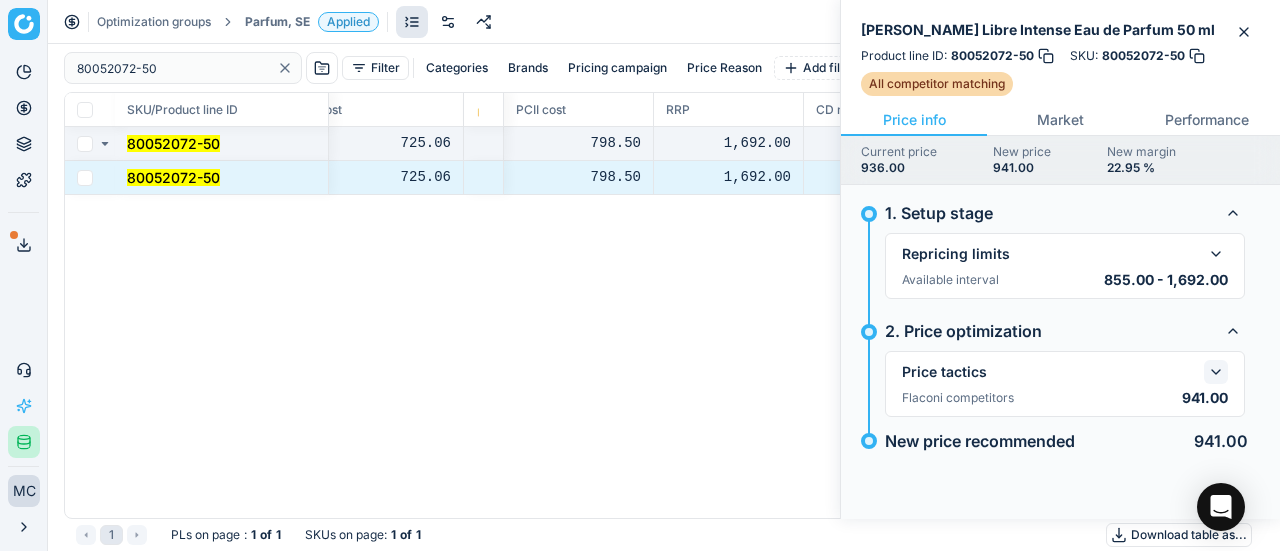 click 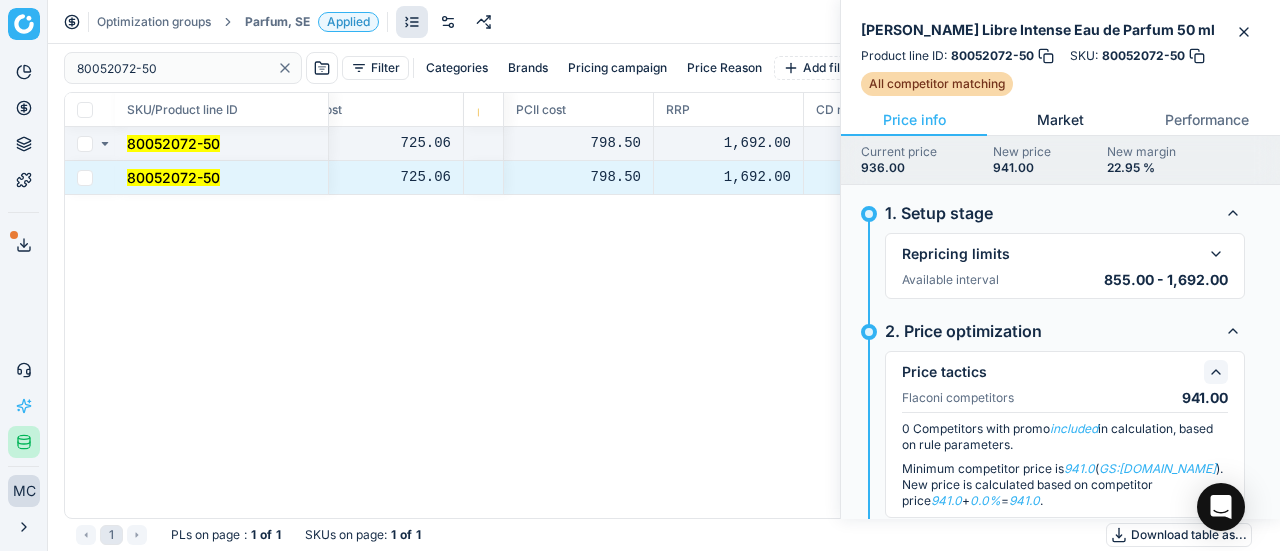 click on "Market" at bounding box center (1060, 120) 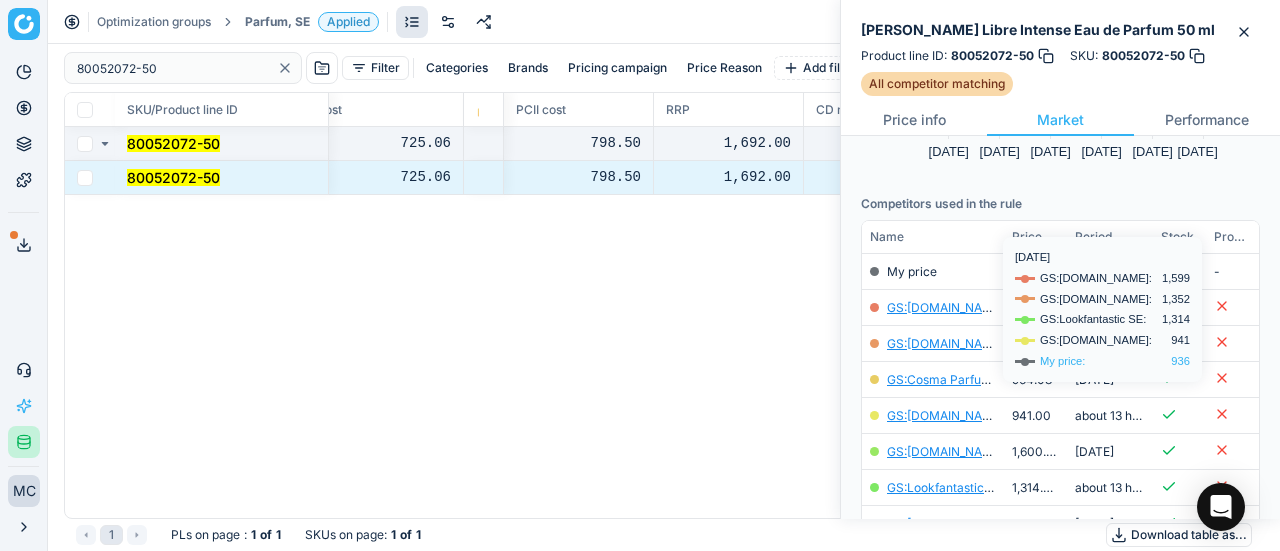 scroll, scrollTop: 300, scrollLeft: 0, axis: vertical 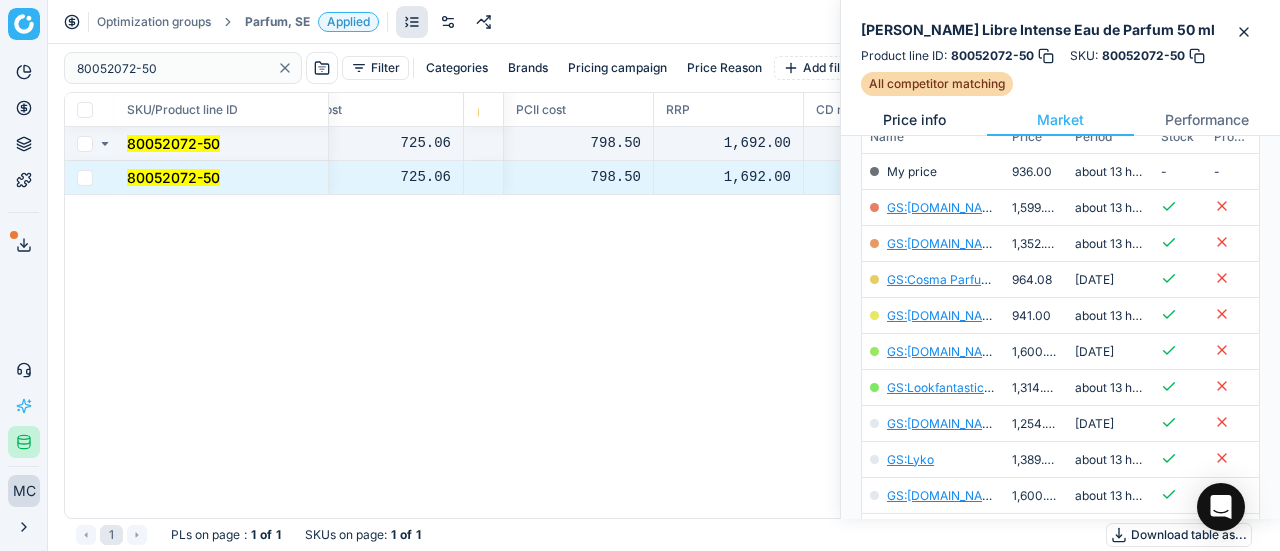 click on "Price info" at bounding box center [914, 120] 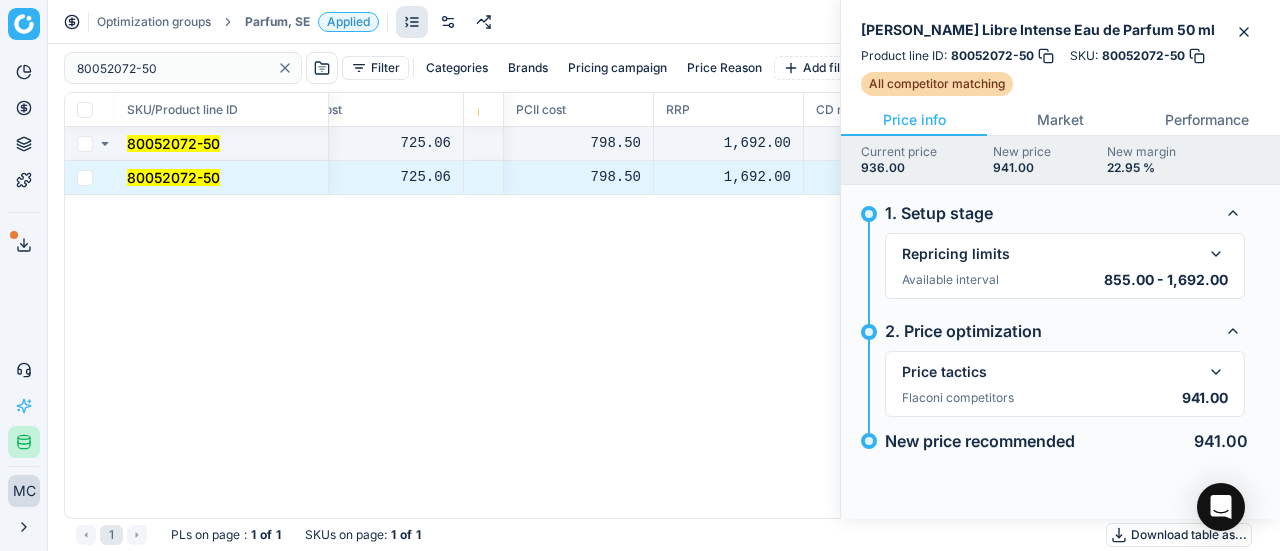 scroll, scrollTop: 0, scrollLeft: 0, axis: both 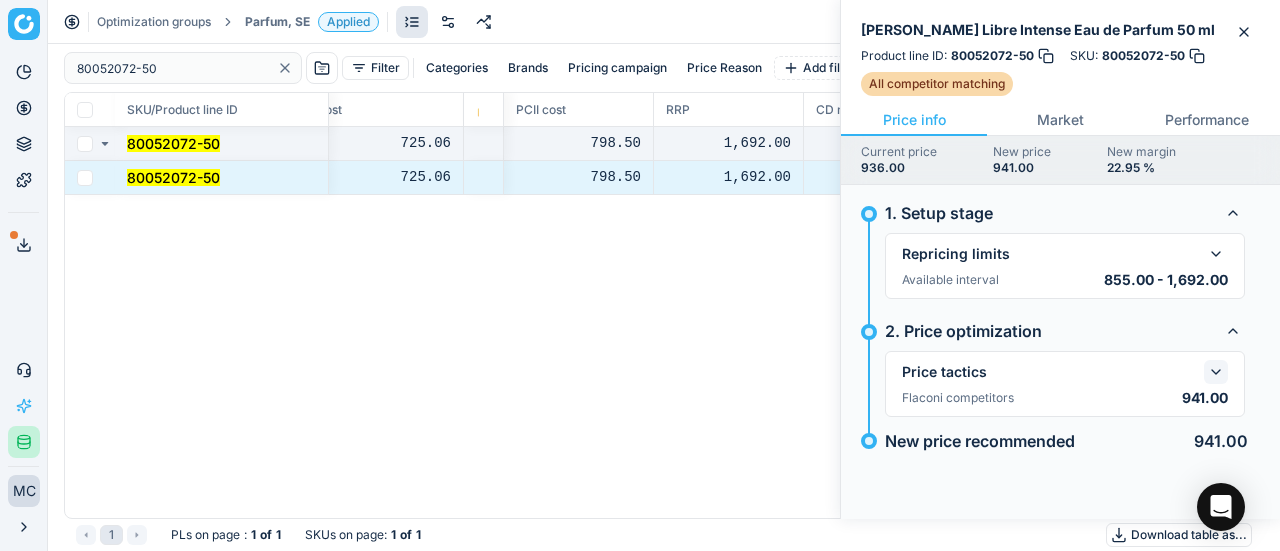 click 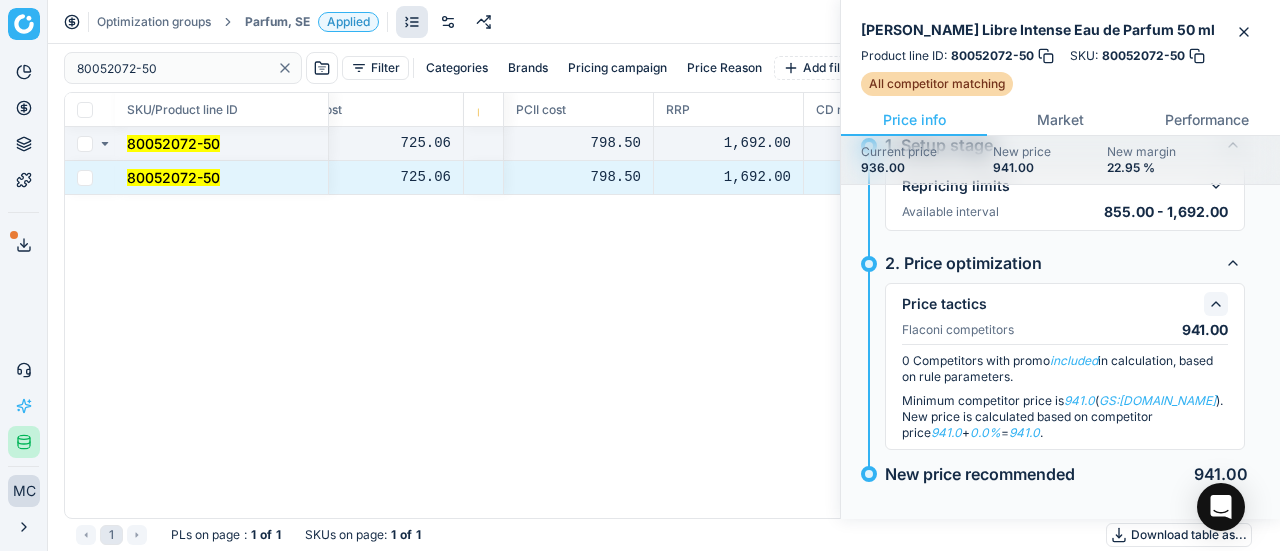 scroll, scrollTop: 100, scrollLeft: 0, axis: vertical 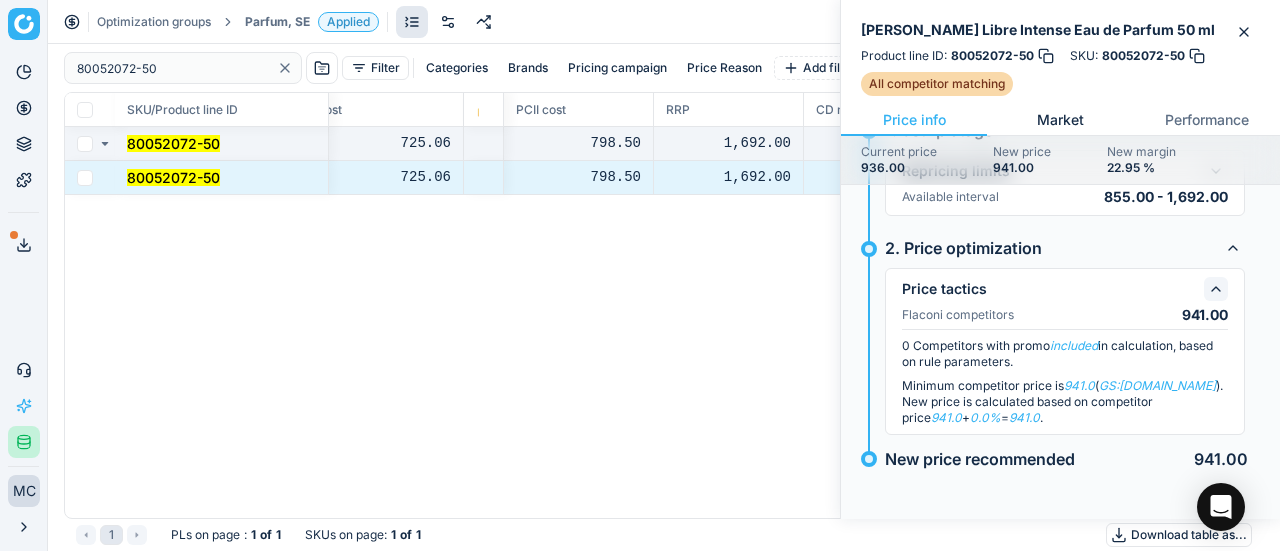 click on "Market" at bounding box center [1060, 120] 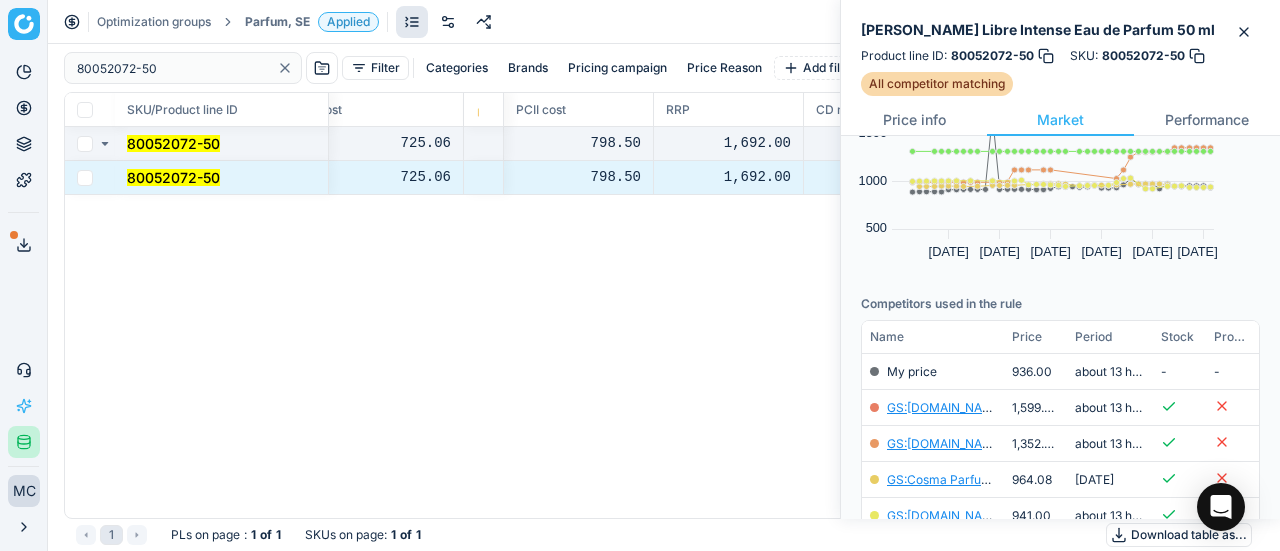 scroll, scrollTop: 0, scrollLeft: 0, axis: both 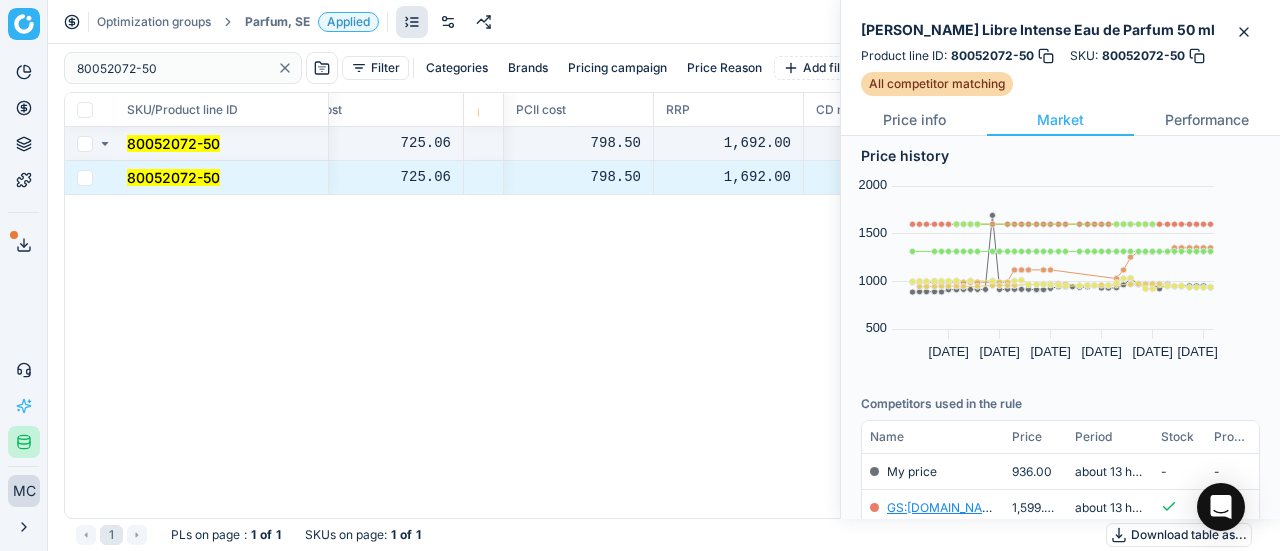 drag, startPoint x: 161, startPoint y: 171, endPoint x: 1163, endPoint y: 292, distance: 1009.2794 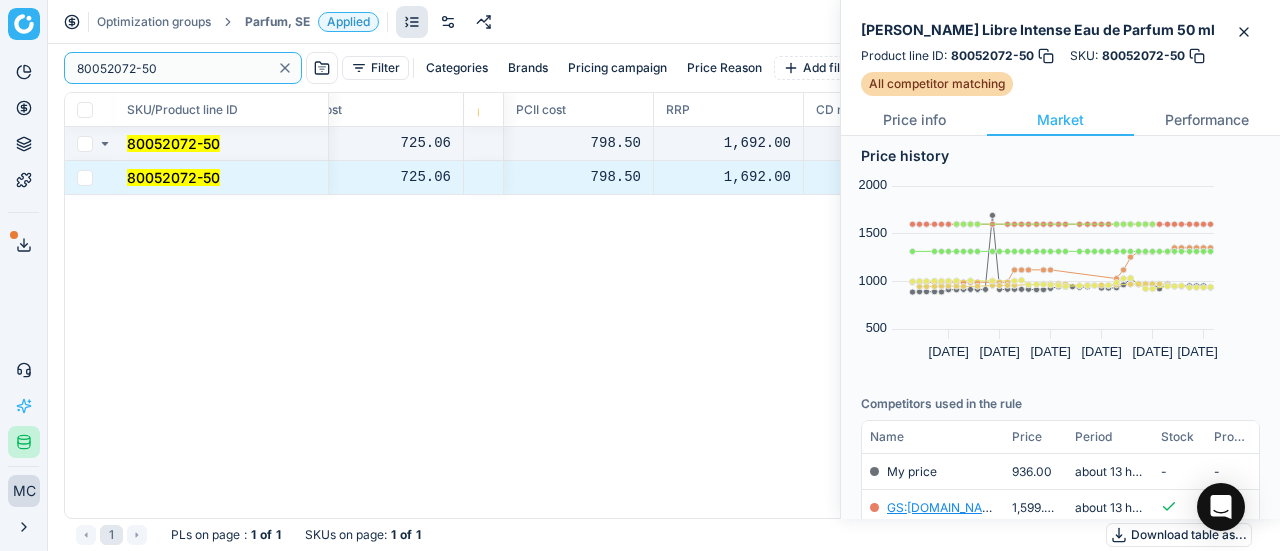 paste on "36642-9" 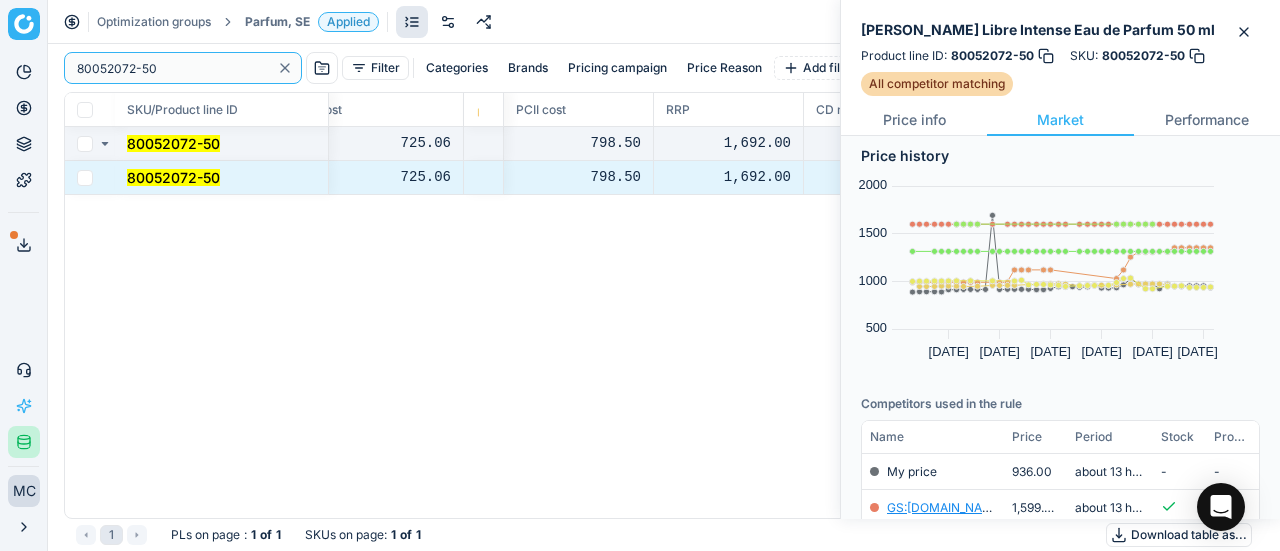 drag, startPoint x: 174, startPoint y: 75, endPoint x: 96, endPoint y: 5, distance: 104.80458 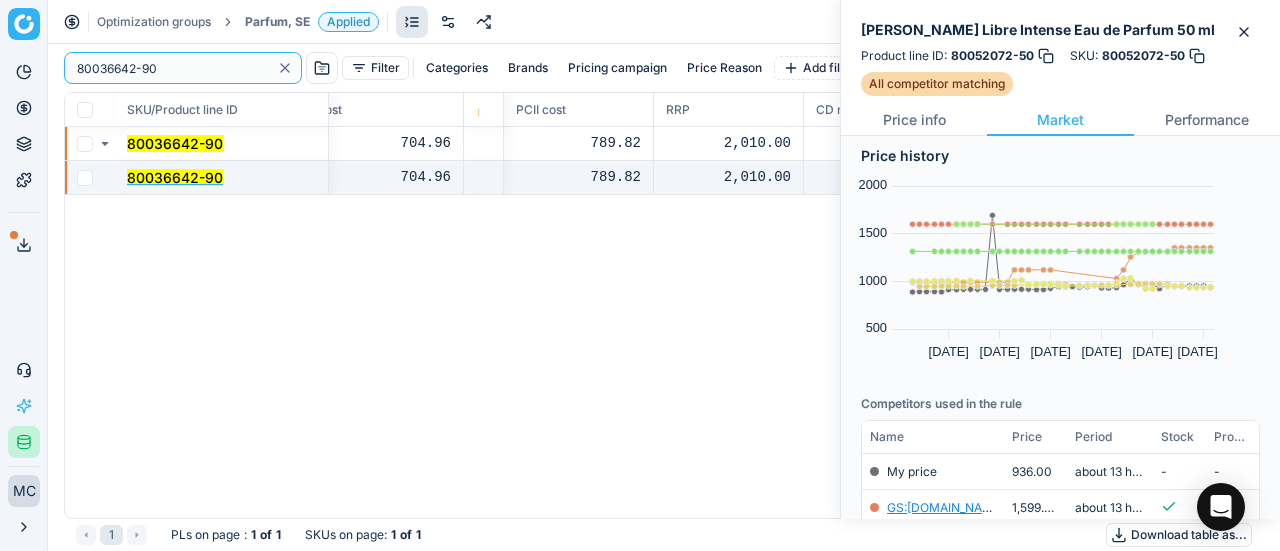 type on "80036642-90" 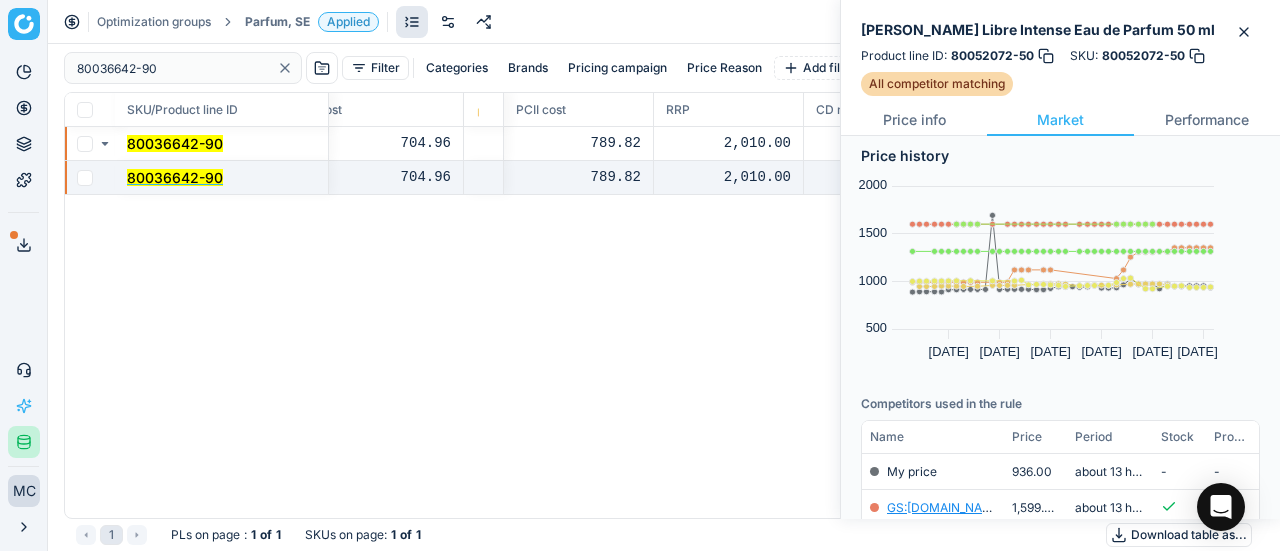 click on "80036642-90" at bounding box center (175, 177) 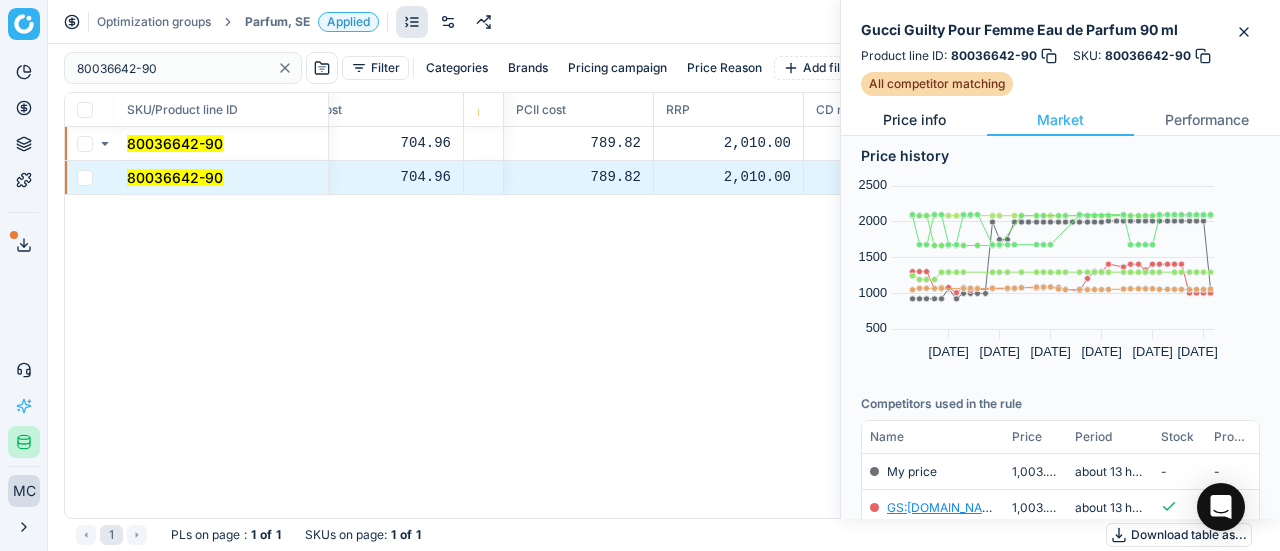 click on "Price info" at bounding box center (914, 120) 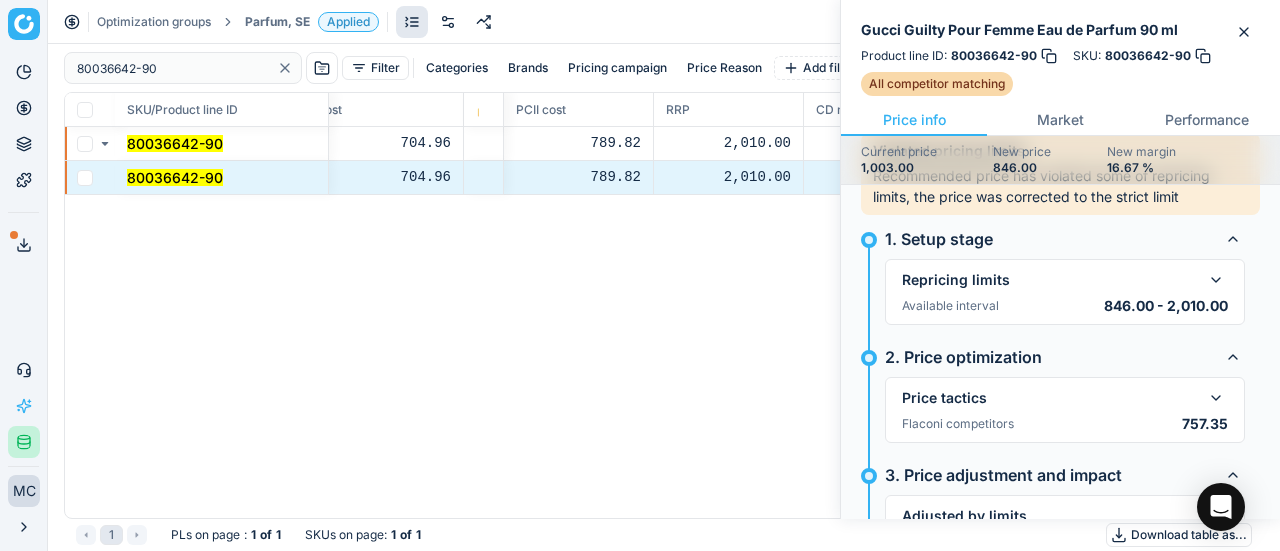 scroll, scrollTop: 100, scrollLeft: 0, axis: vertical 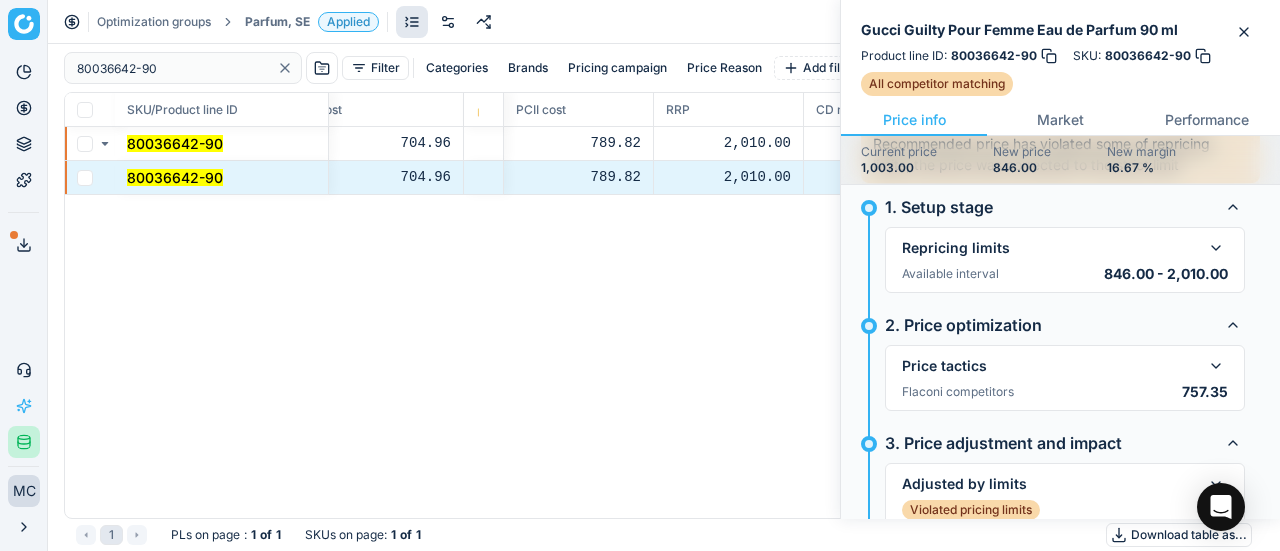 click on "Price tactics Flaconi competitors 757.35 0 Competitors with promo  included  in calculation, based on rule parameters. Minimum competitor price is  757.35  ( GS:Notino.se ). New price is calculated based on competitor price  757.35  +  0.0%  =  757.35 ." at bounding box center [1065, 378] 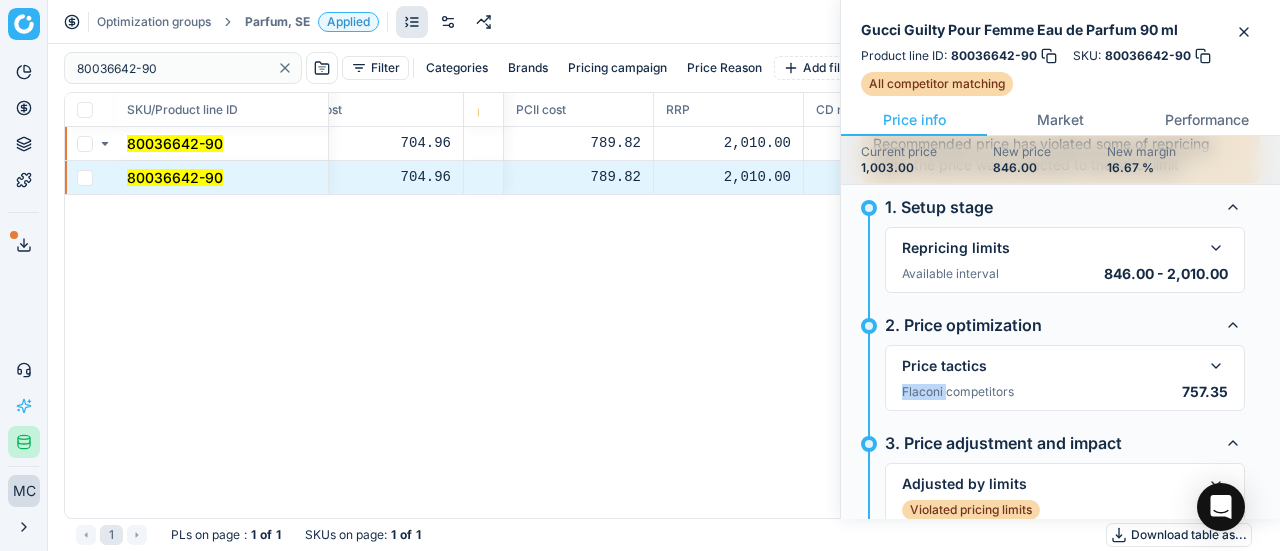 click on "Price tactics Flaconi competitors 757.35 0 Competitors with promo  included  in calculation, based on rule parameters. Minimum competitor price is  757.35  ( GS:Notino.se ). New price is calculated based on competitor price  757.35  +  0.0%  =  757.35 ." at bounding box center [1065, 378] 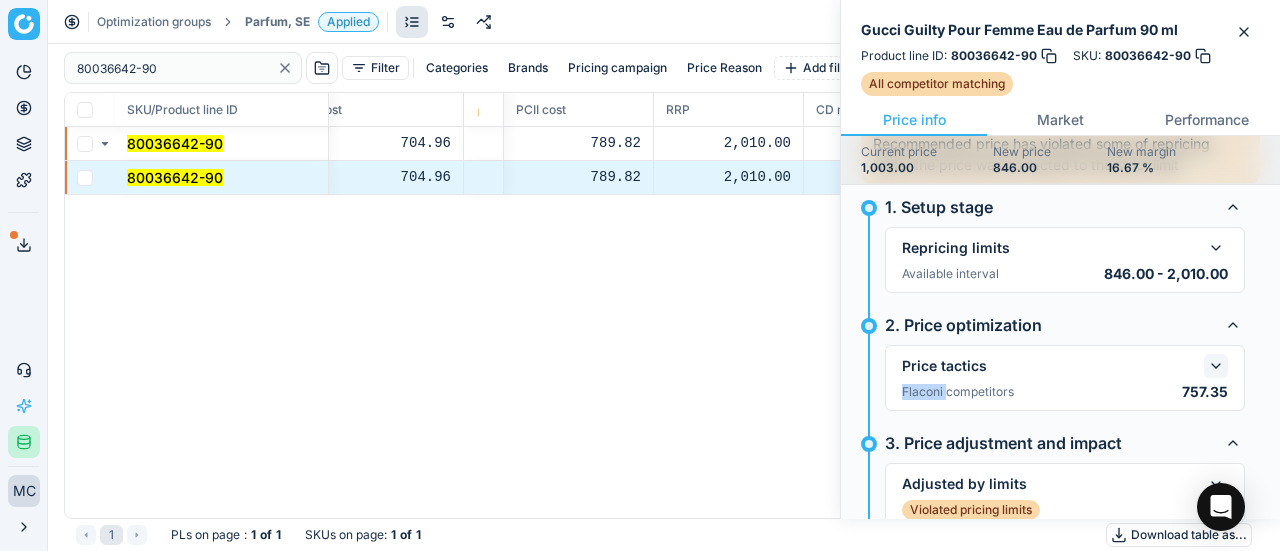 click 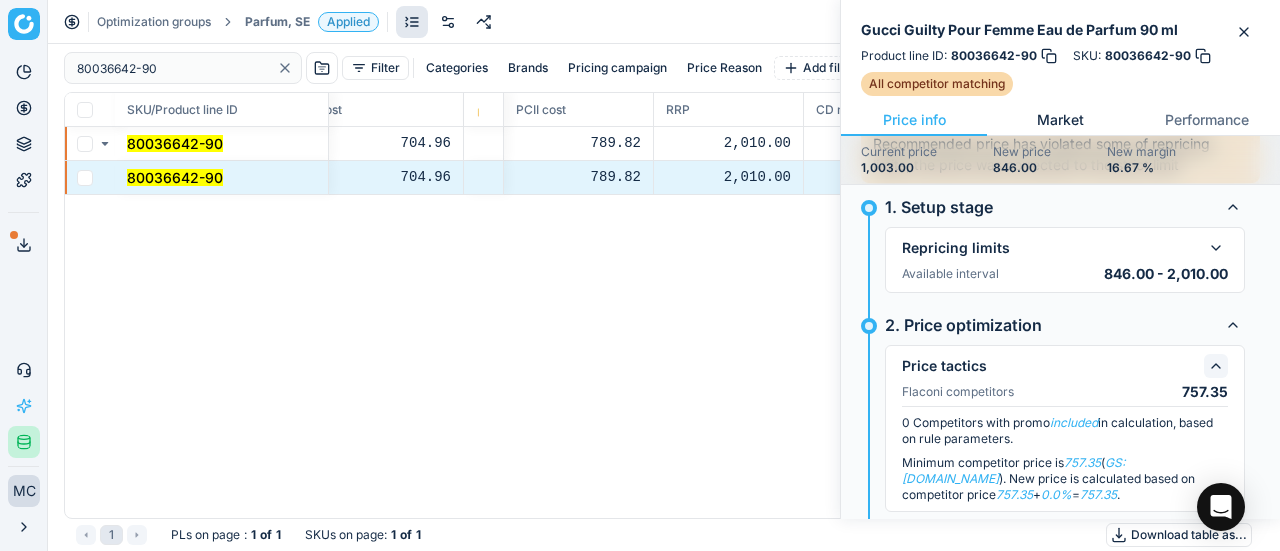 click on "Market" at bounding box center [1060, 120] 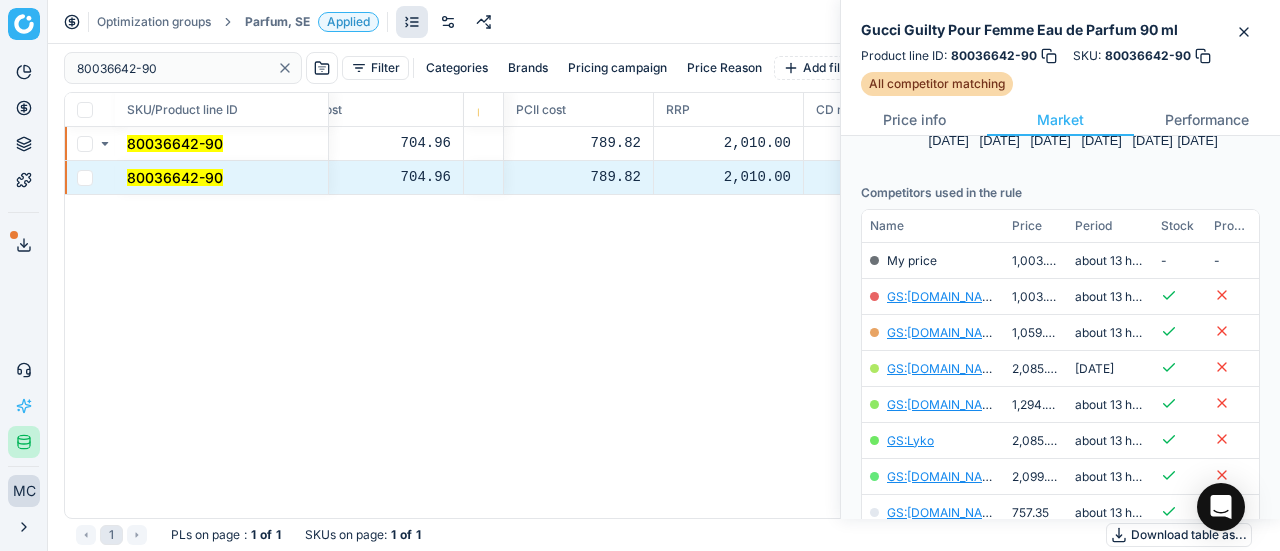 scroll, scrollTop: 300, scrollLeft: 0, axis: vertical 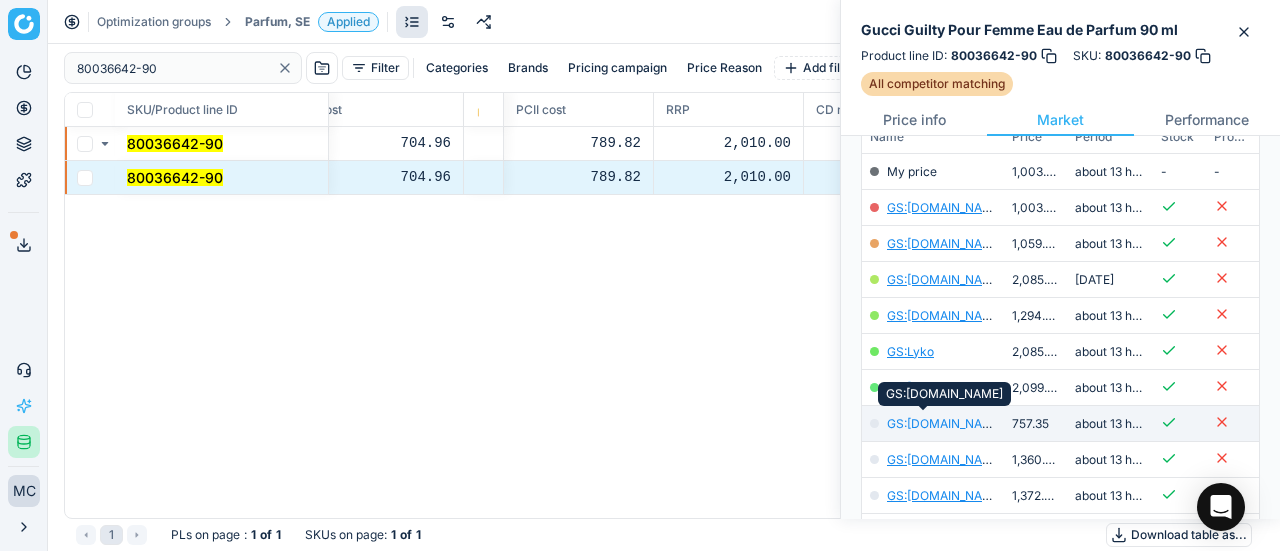 click on "GS:[DOMAIN_NAME]" at bounding box center (945, 423) 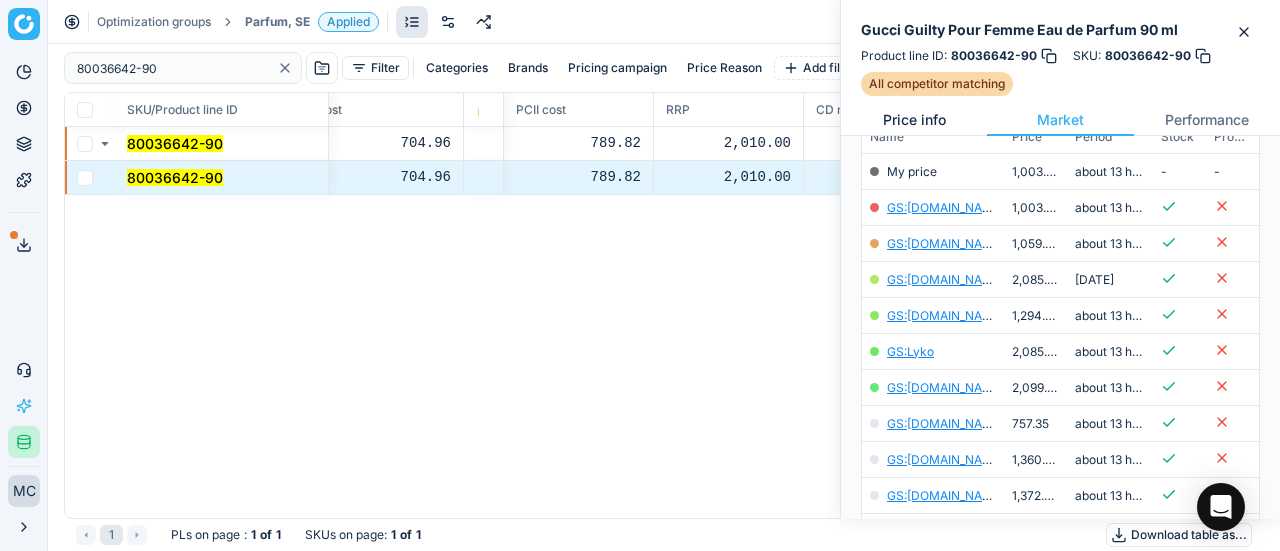 click on "Price info" at bounding box center (914, 120) 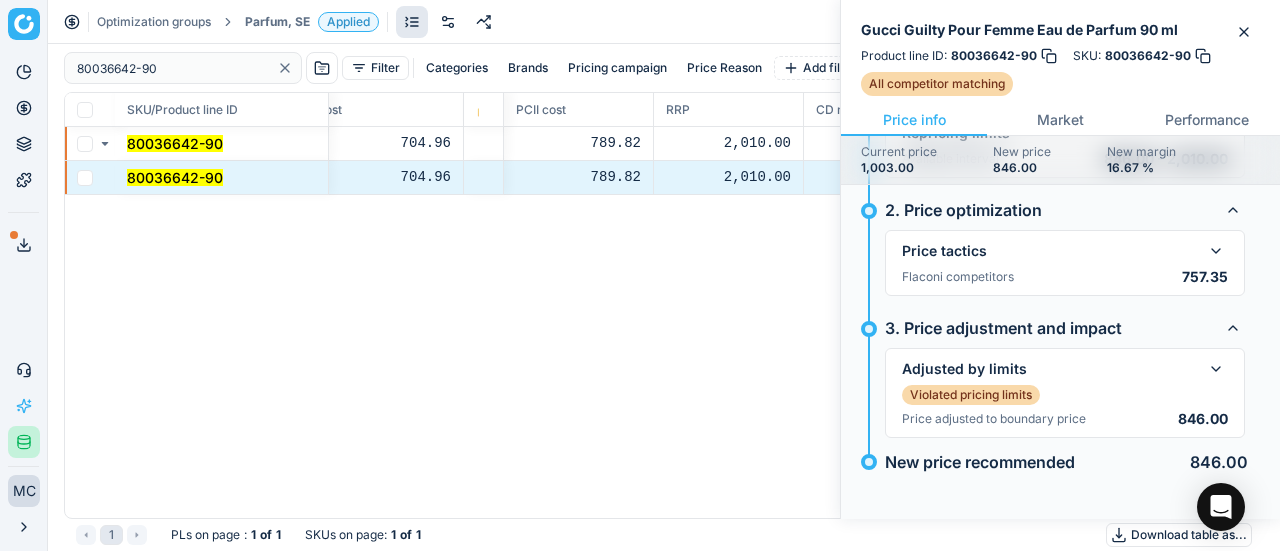 scroll, scrollTop: 0, scrollLeft: 0, axis: both 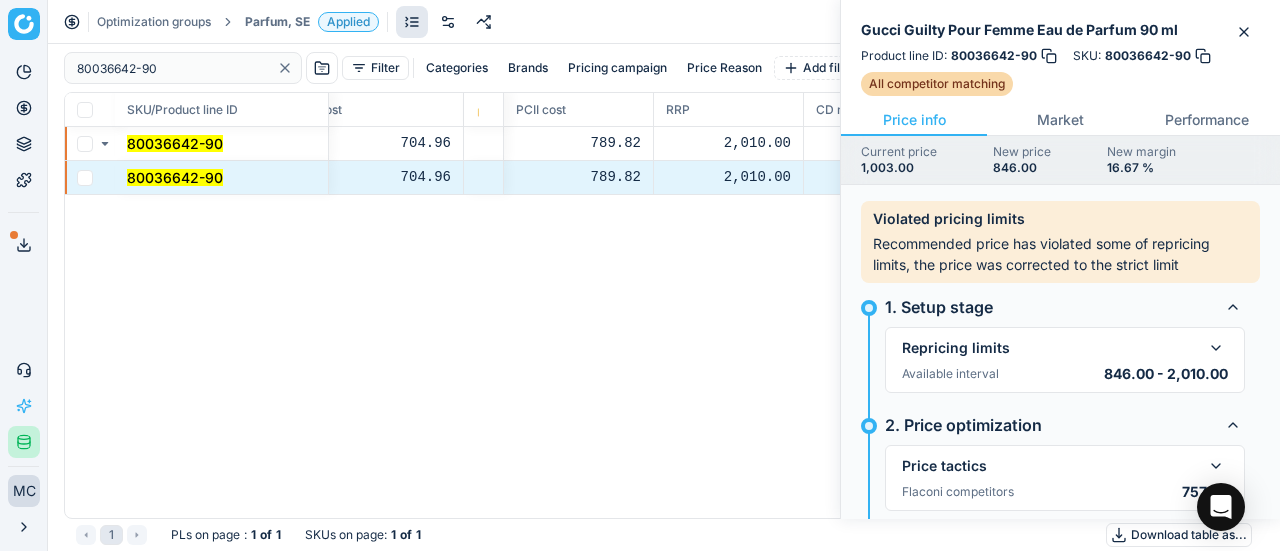 click on "Parfum, SE Applied" at bounding box center (312, 22) 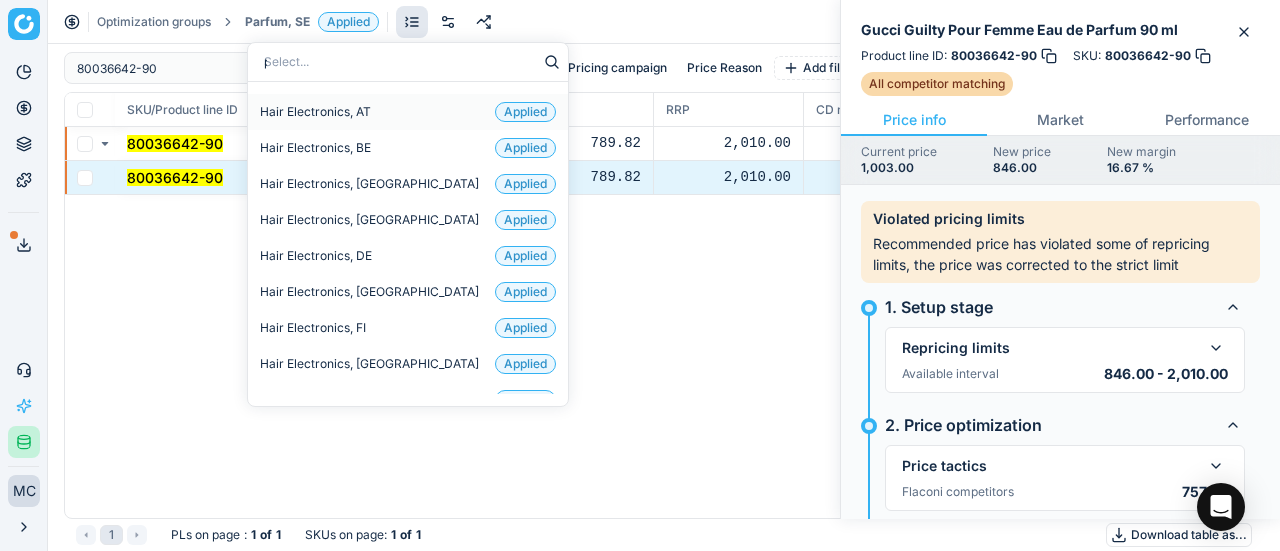 type on "par" 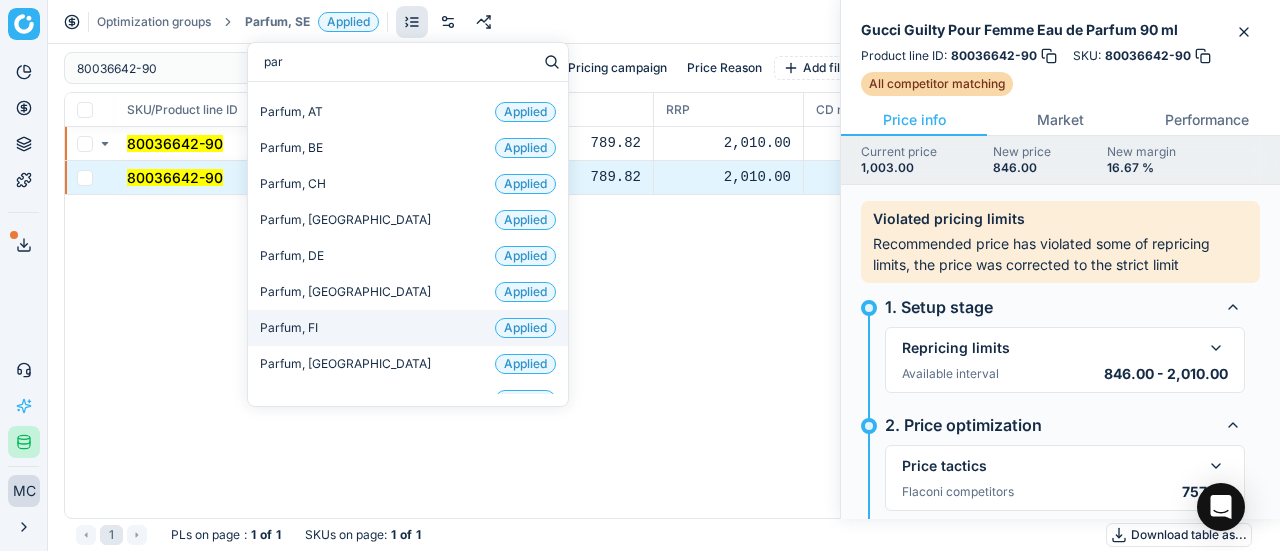 click on "Parfum, FI" at bounding box center (289, 328) 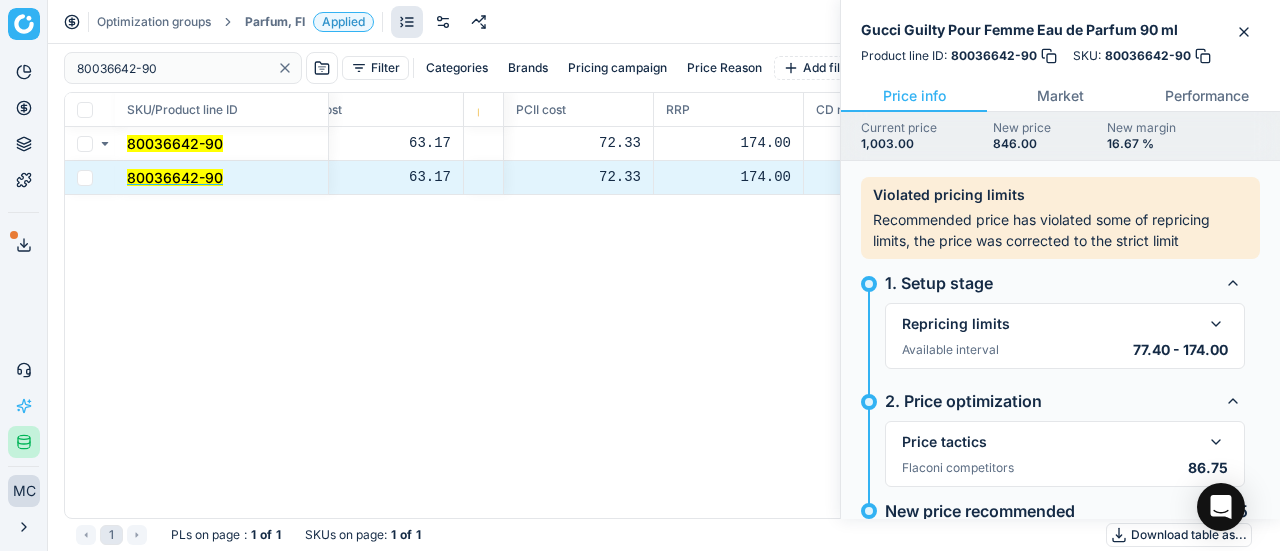 click on "80036642-90" at bounding box center [175, 177] 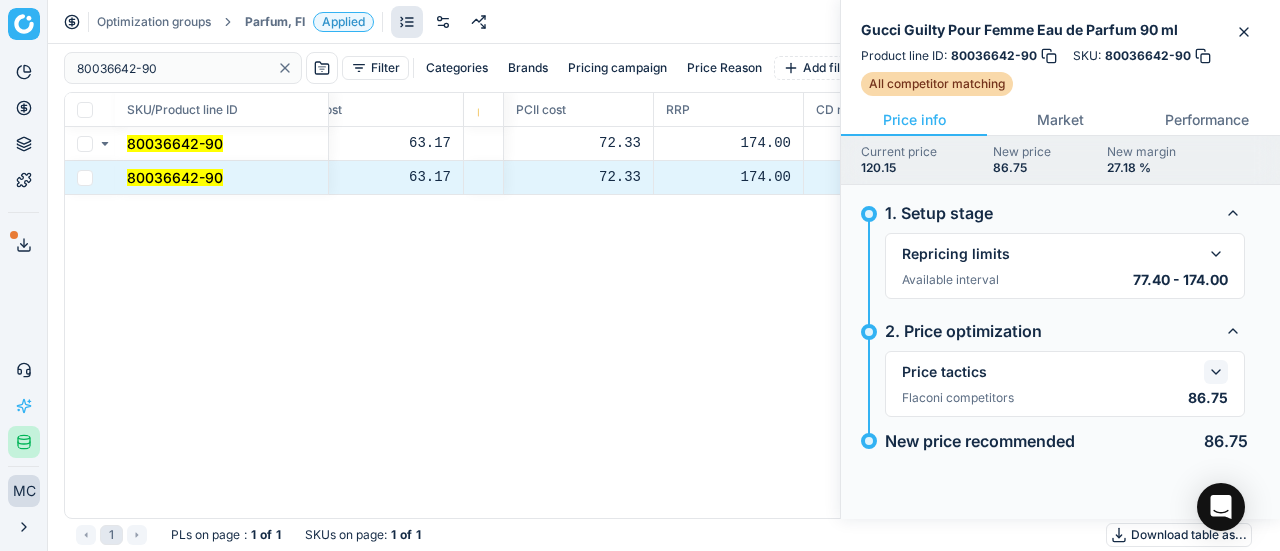 click at bounding box center [1216, 372] 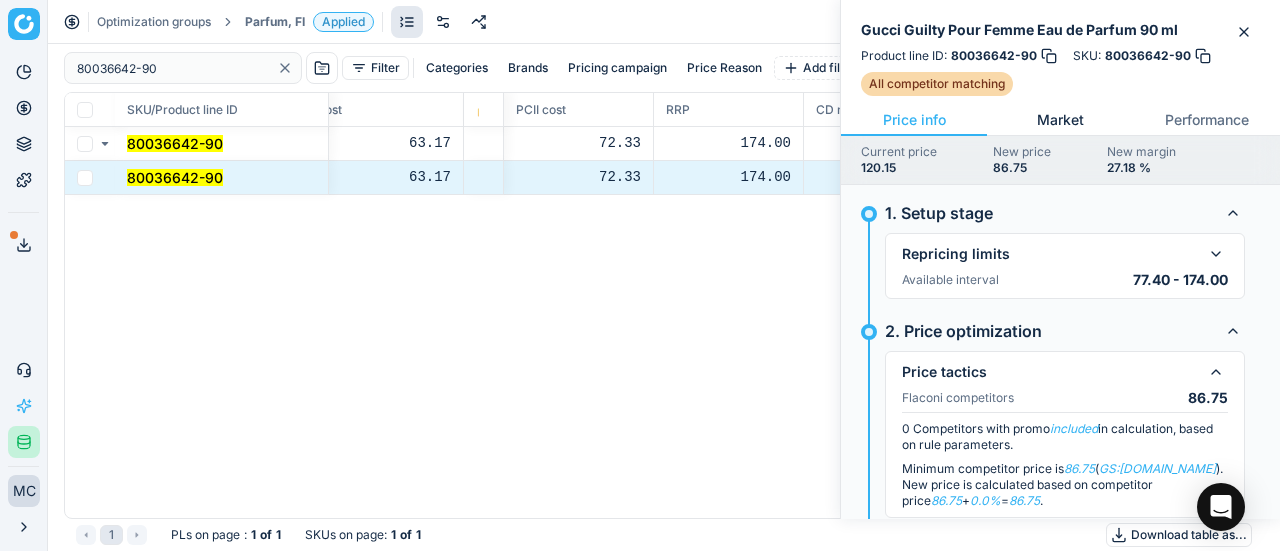 click on "Market" at bounding box center (1060, 120) 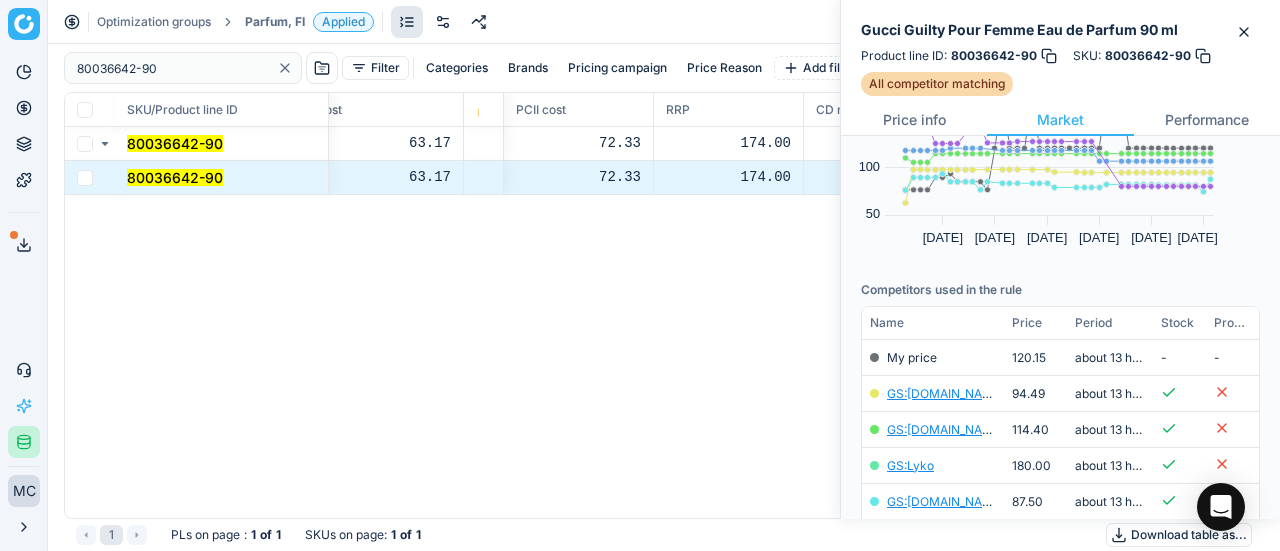 scroll, scrollTop: 400, scrollLeft: 0, axis: vertical 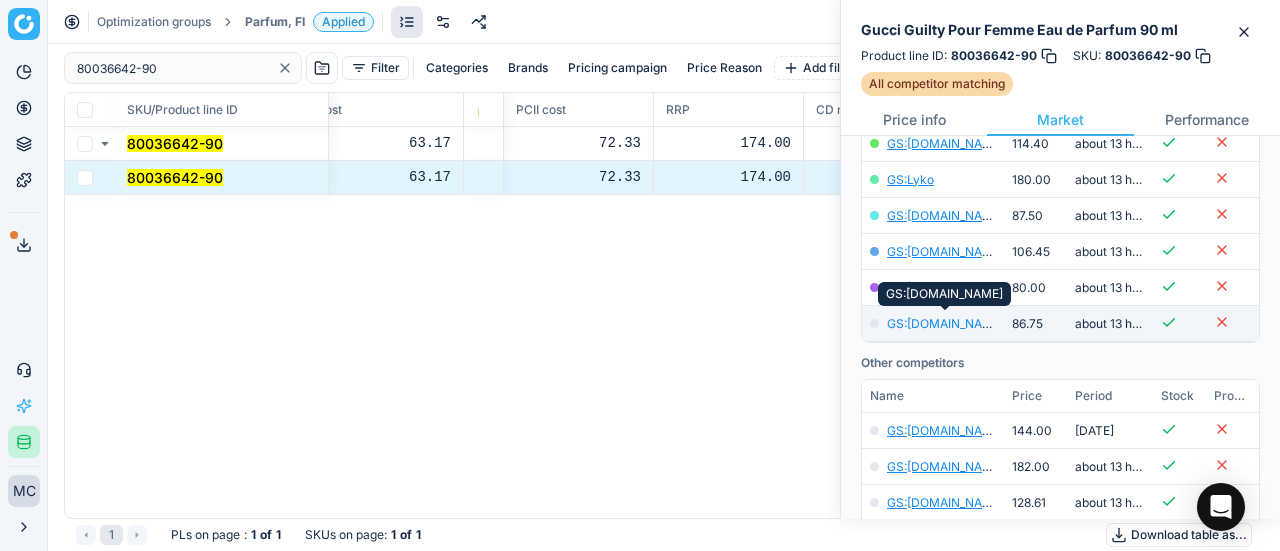 click on "GS:parfumdreams.FI" at bounding box center (945, 323) 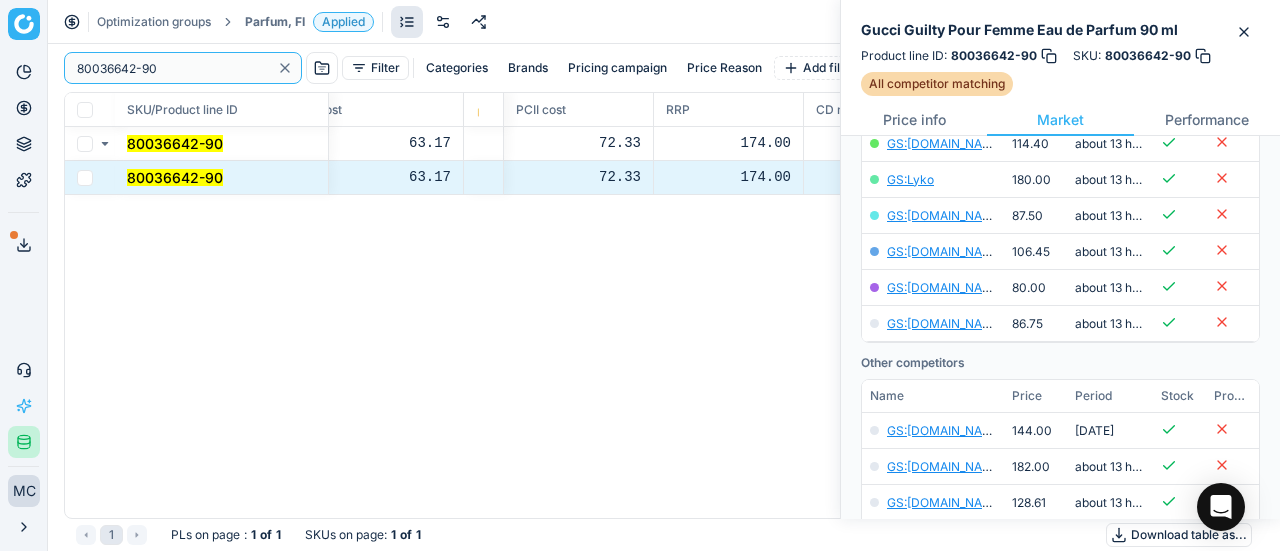 drag, startPoint x: 189, startPoint y: 57, endPoint x: 0, endPoint y: -9, distance: 200.19241 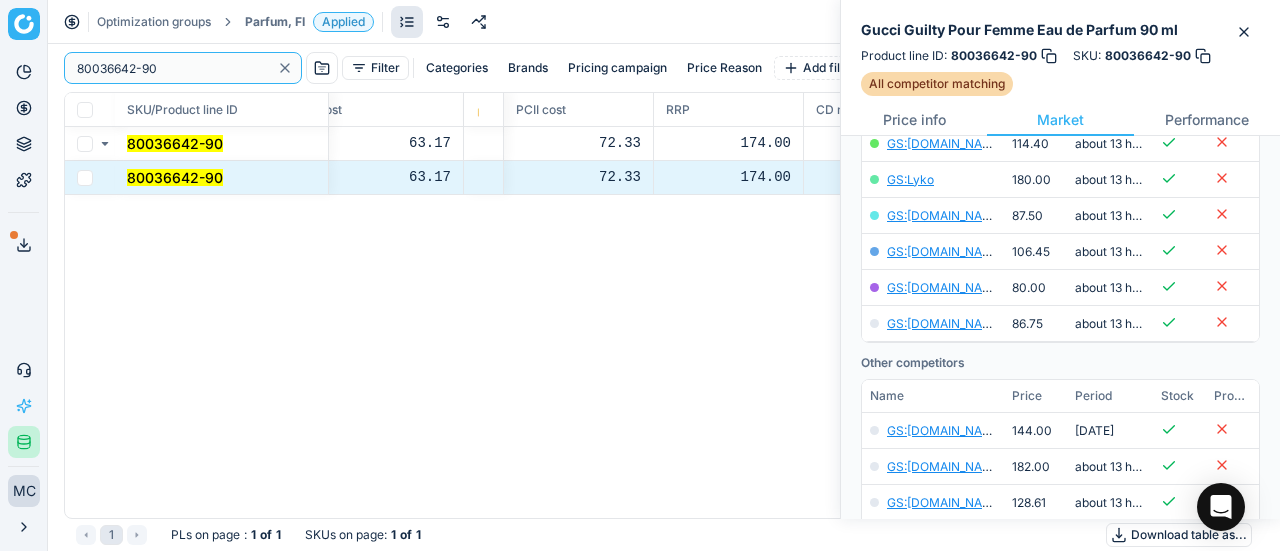 click on "Pricing platform Analytics Pricing Product portfolio Templates Export service 19 Contact support   AI Pricing Assistant Integration status MC Mengqi Cai mengqi.cai@flaconi.de Close menu Optimization groups Parfum, FI Applied Discard Download report 80036642-90   Filter   Categories   Brands   Pricing campaign   Price Reason   Add filter Bulk update SKU/Product line ID Title/Product line name Product line name Product line ID Cost 🔒 PCII cost RRP CD min Price CD max Price Beauty outlet price PCII+5% > RRP New price Price Type Price Reason 80036642-90 Gucci Guilty Pour Femme Eau de Parfum  90 ml Gucci Guilty Pour Femme Eau de Parfum  90 ml 80036642-90 63.17 72.33 174.00 - - 47.80 86.75 matching google GS:parfumdreams.FI 80036642-90 Gucci Guilty Pour Femme Eau de Parfum  90 ml Gucci Guilty Pour Femme Eau de Parfum  90 ml 80036642-90 63.17 72.33 174.00 - - 47.80 86.75 matching google GS:parfumdreams.FI 1 PLs on page : 1 of 1 SKUs on page : 1 of 1 Download table as...
Product line ID : 80036642-90 SKU :" at bounding box center [640, 275] 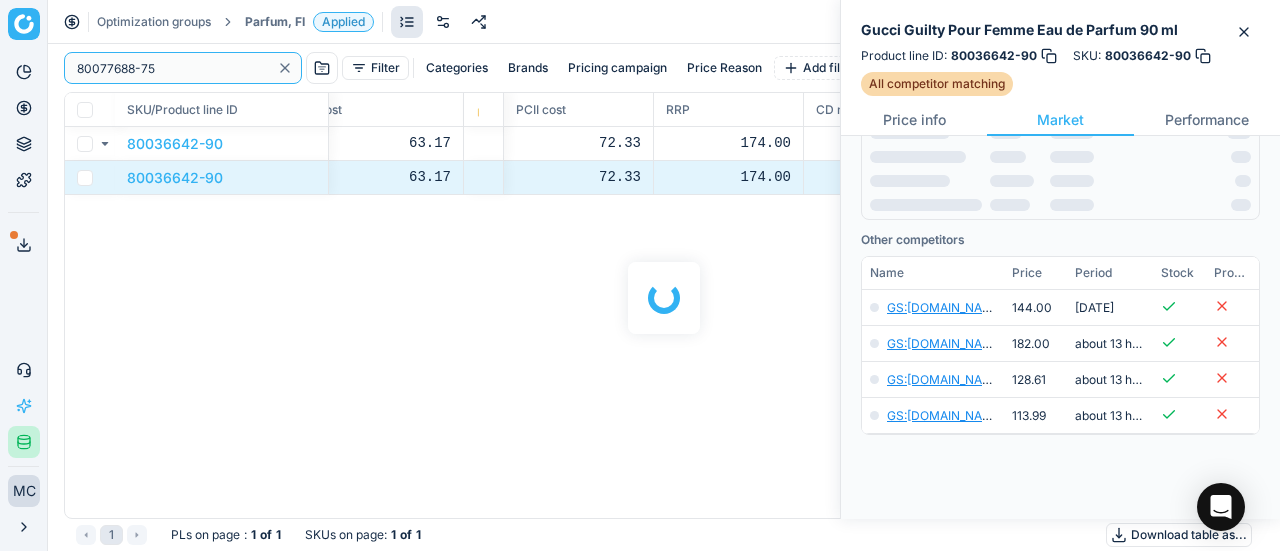 scroll, scrollTop: 400, scrollLeft: 0, axis: vertical 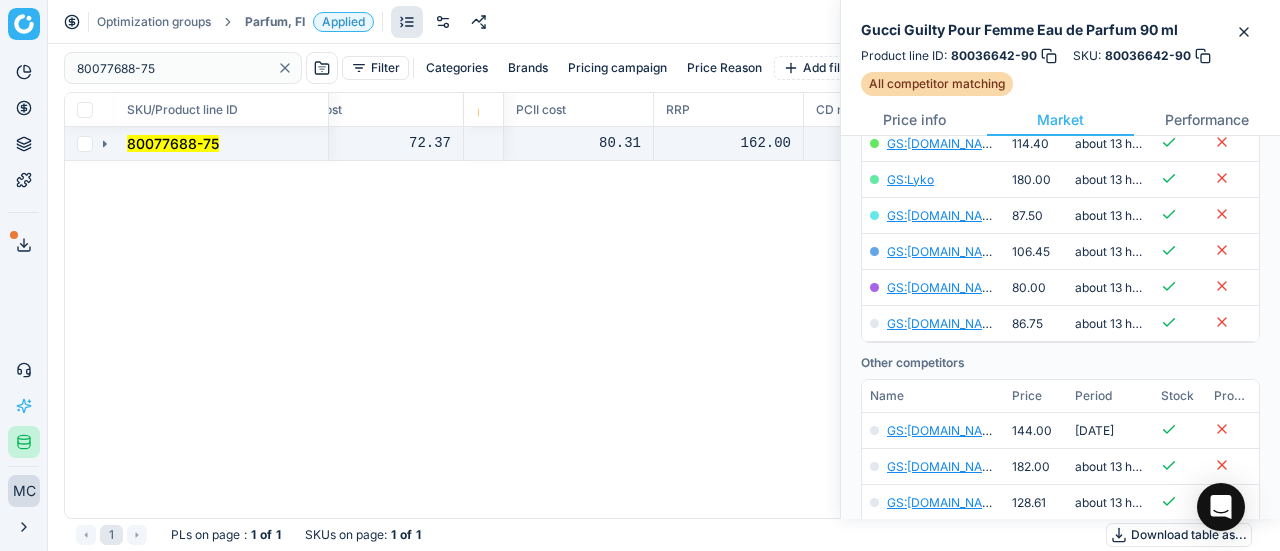click 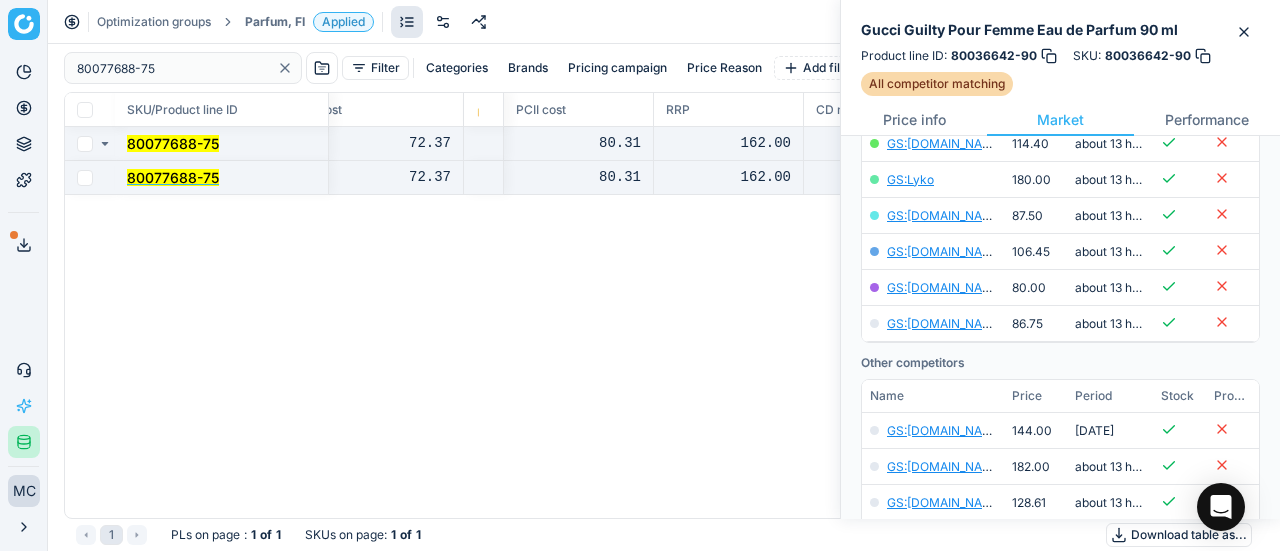 click on "80077688-75" at bounding box center [173, 177] 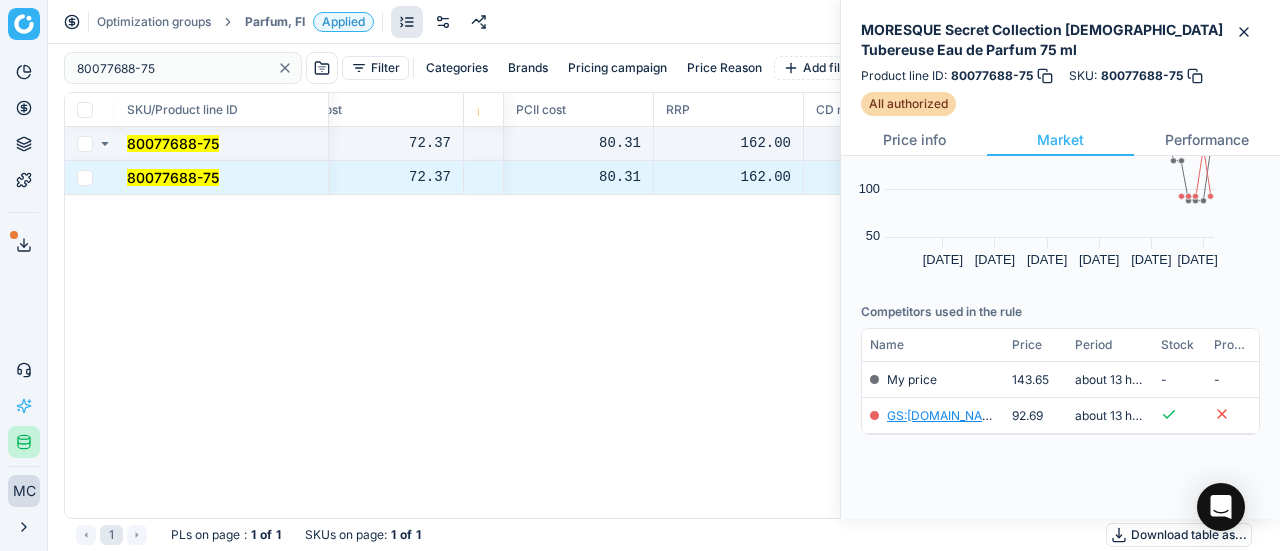 scroll, scrollTop: 0, scrollLeft: 0, axis: both 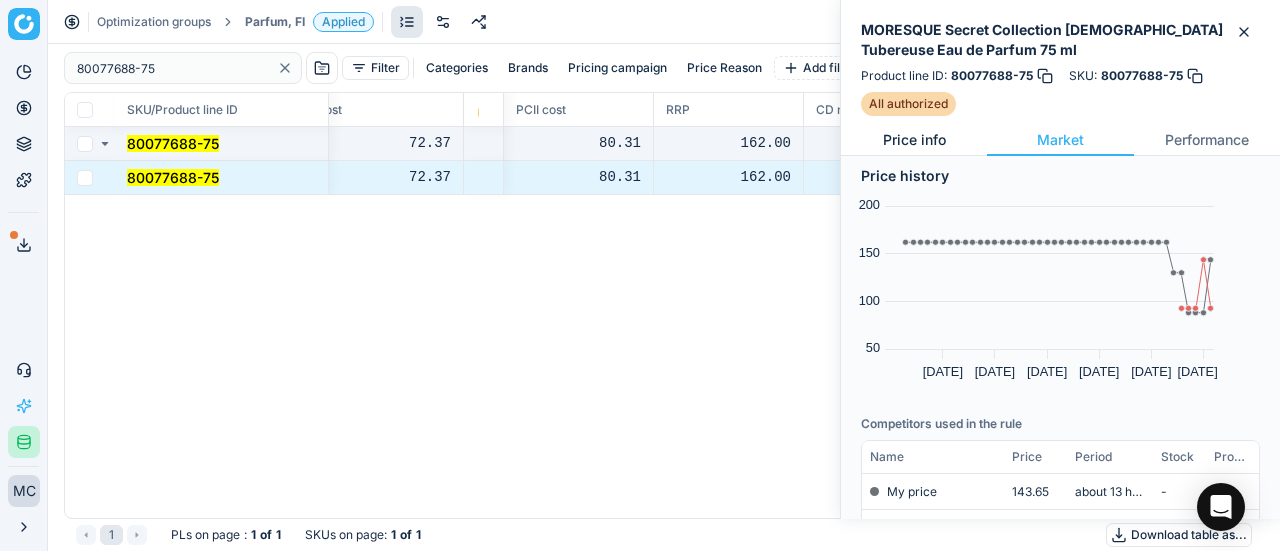 click on "Price info" at bounding box center [914, 140] 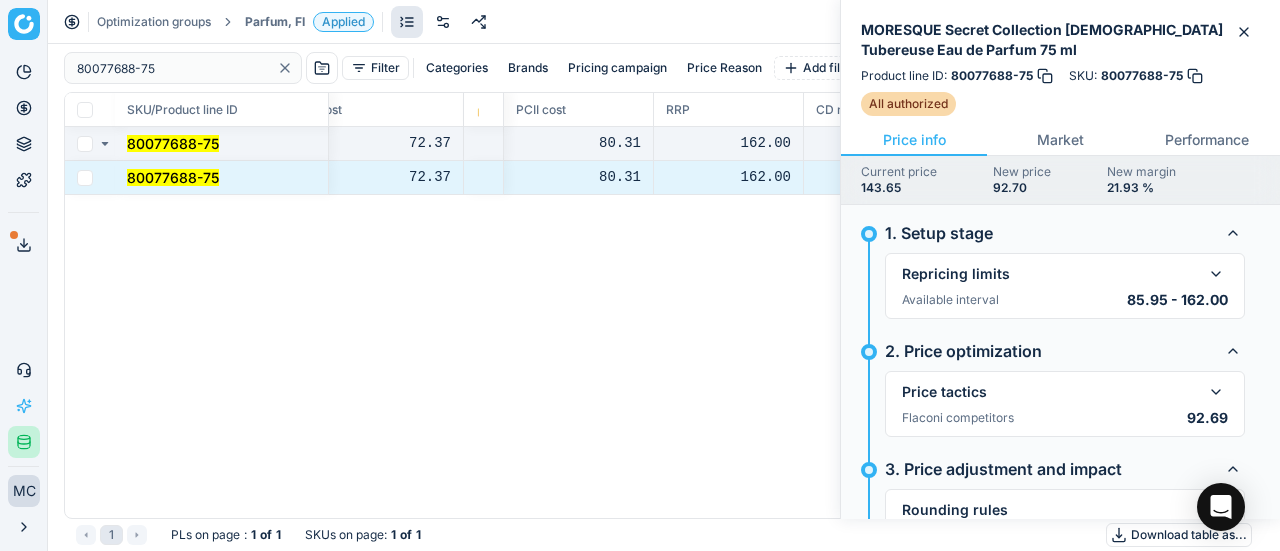 scroll, scrollTop: 117, scrollLeft: 0, axis: vertical 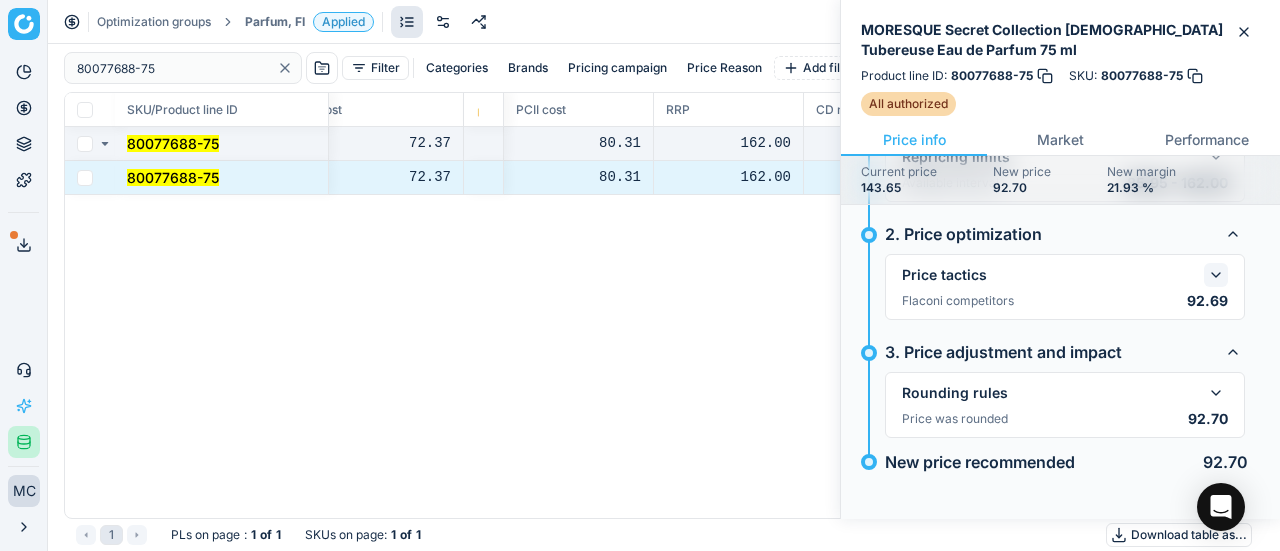 click 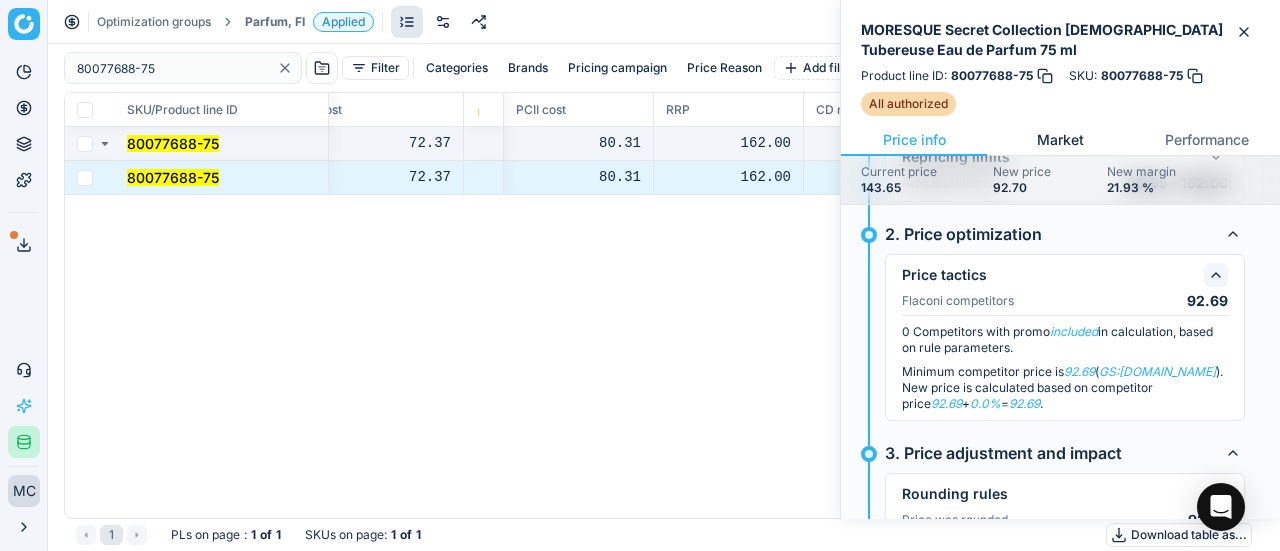 click on "Market" at bounding box center (1060, 140) 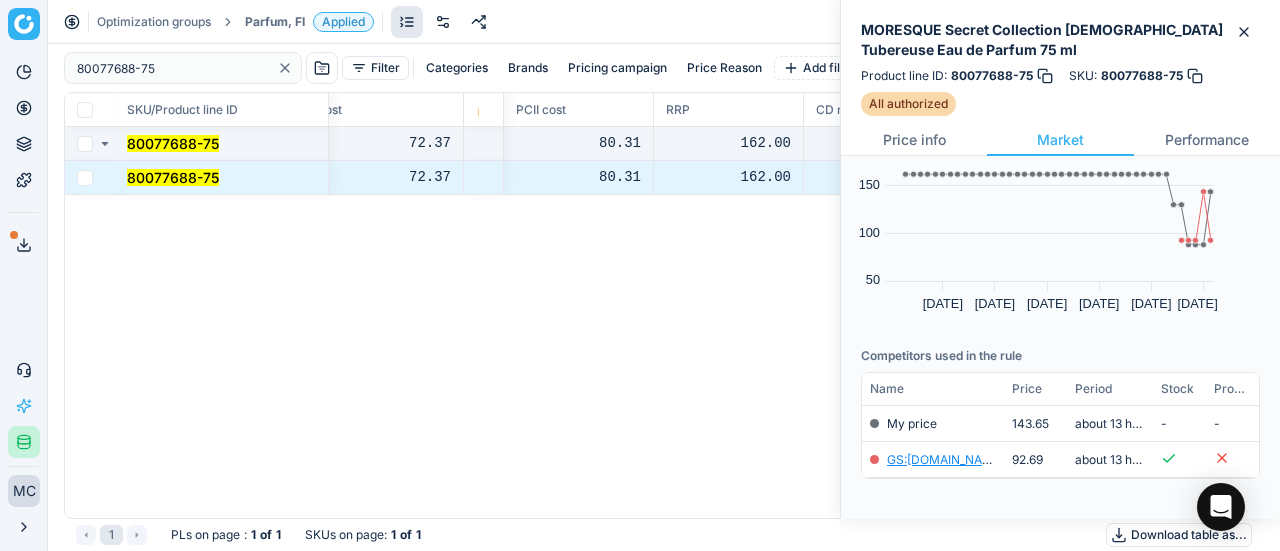 scroll, scrollTop: 110, scrollLeft: 0, axis: vertical 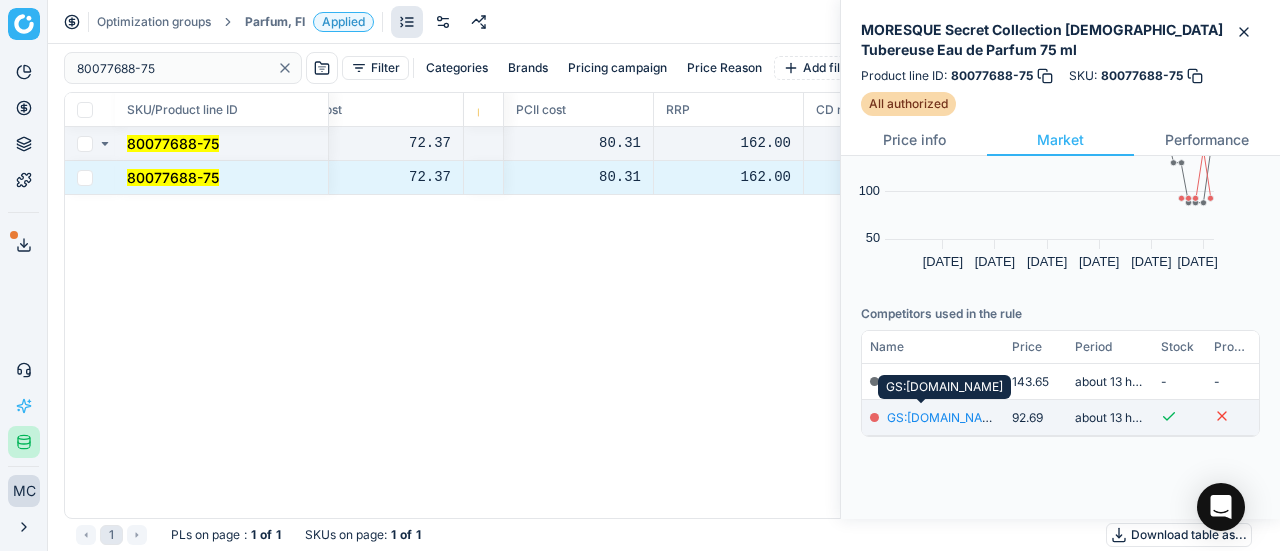click on "GS:Deloox.fi" at bounding box center [945, 417] 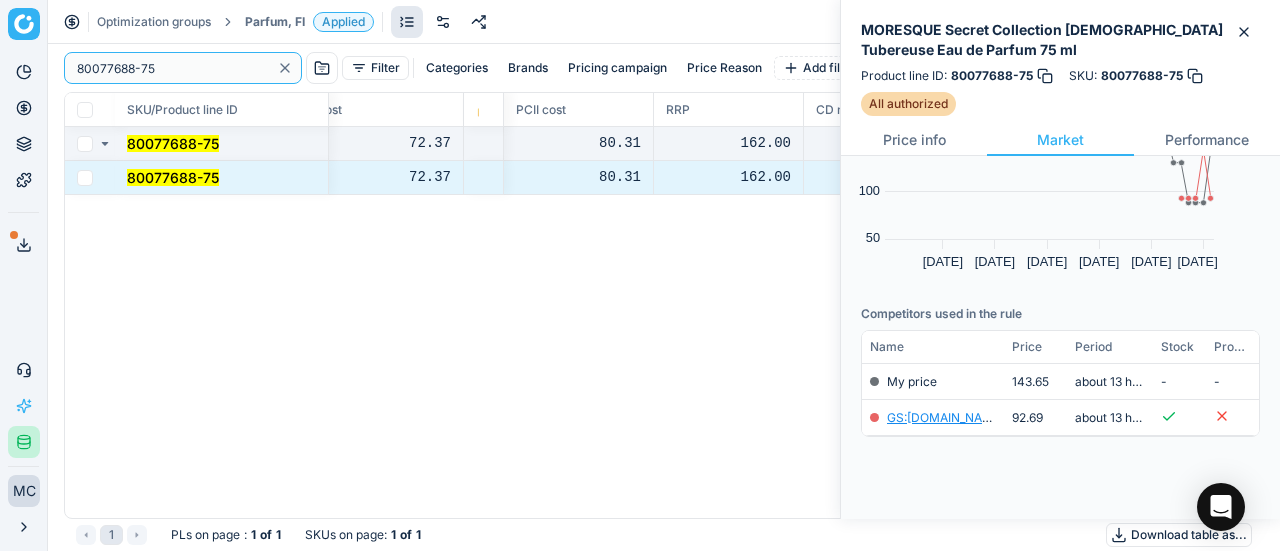 paste on "90006909-0010518" 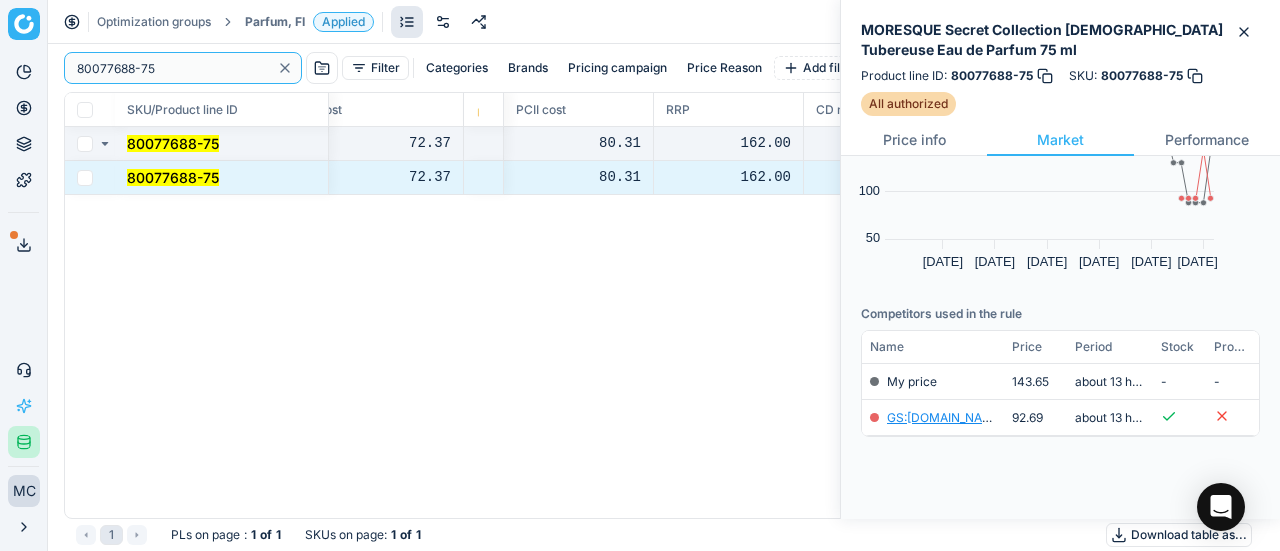 drag, startPoint x: 201, startPoint y: 73, endPoint x: 0, endPoint y: 67, distance: 201.08954 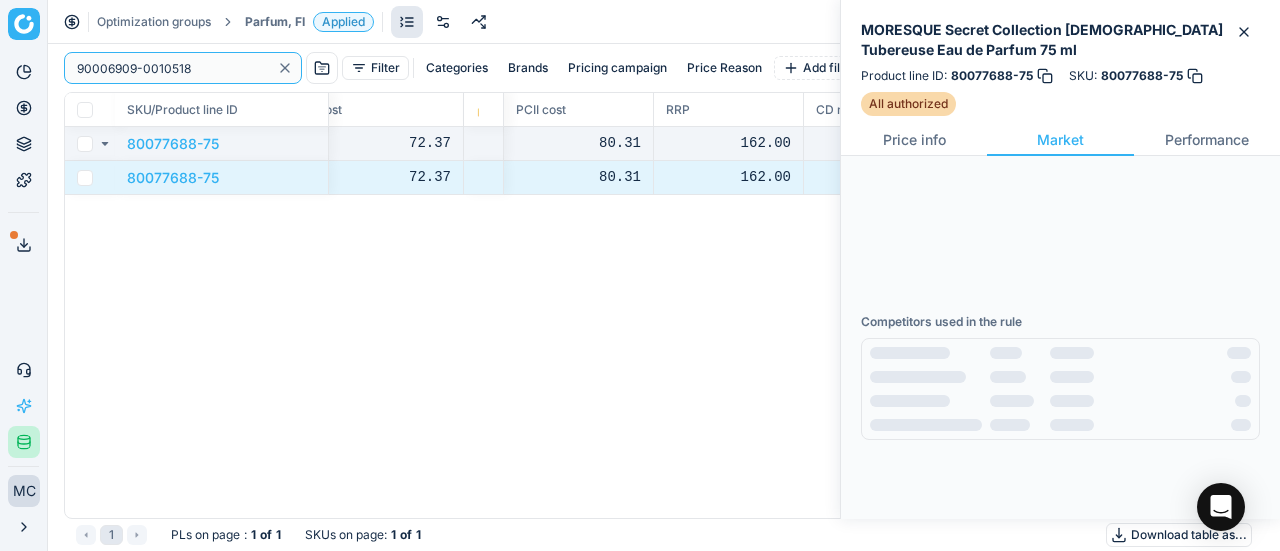 scroll, scrollTop: 0, scrollLeft: 0, axis: both 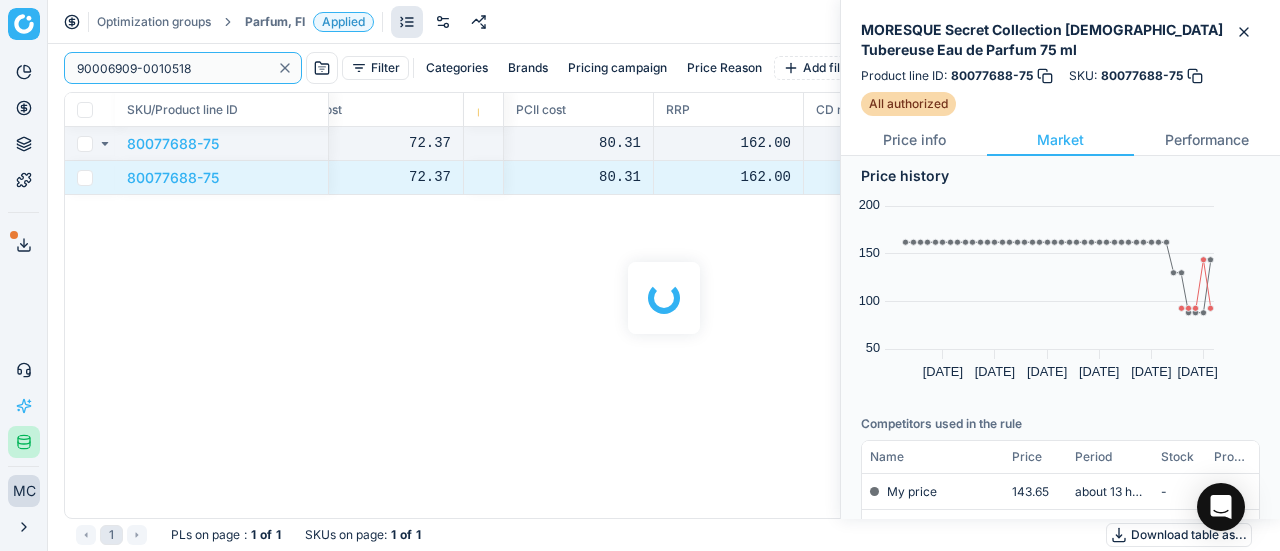 type on "90006909-0010518" 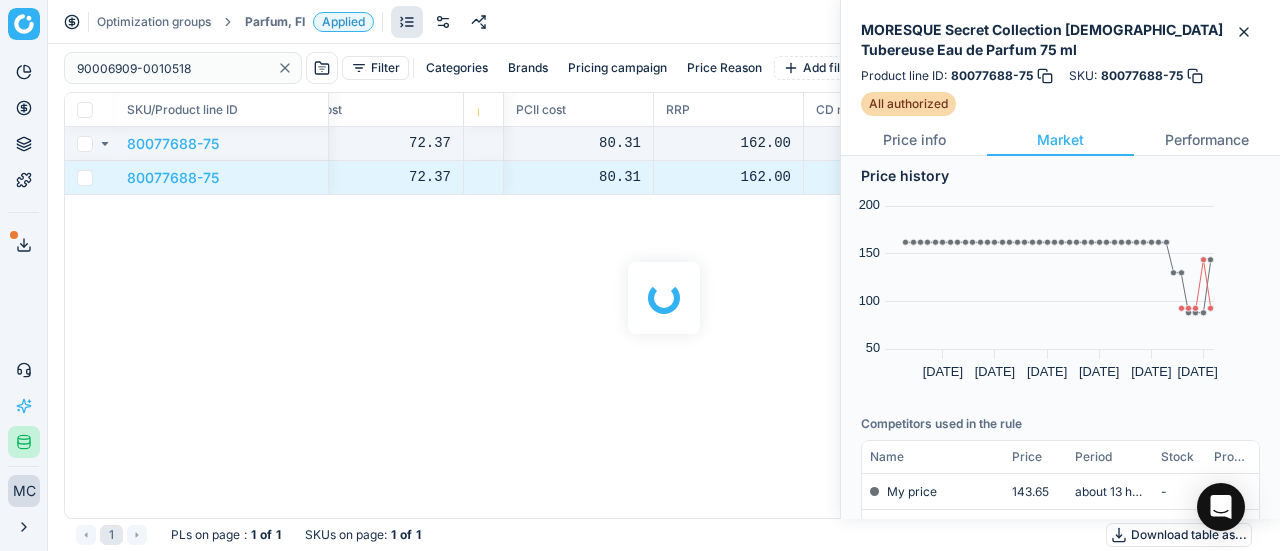 click on "Parfum, FI" at bounding box center (275, 22) 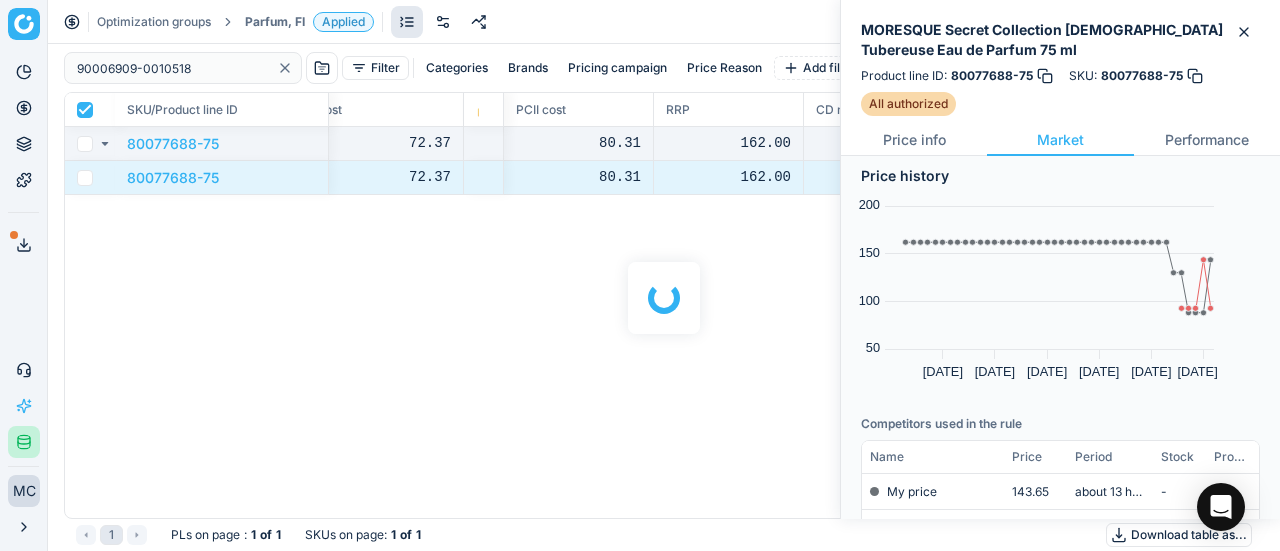 checkbox on "true" 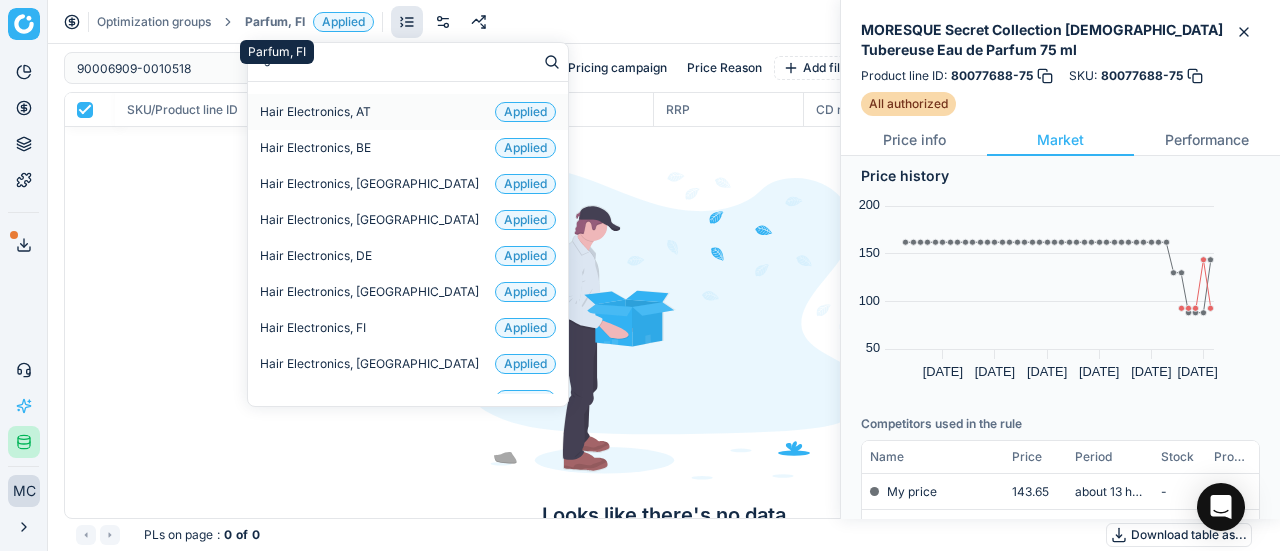 type on "sk" 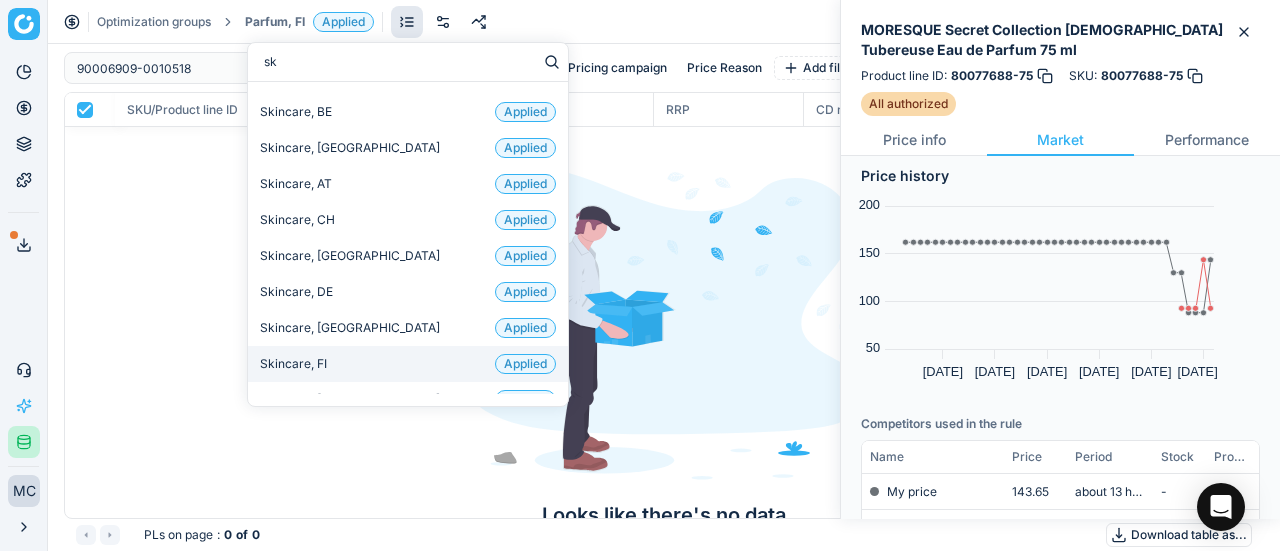 click on "Skincare, FI Applied" at bounding box center (408, 364) 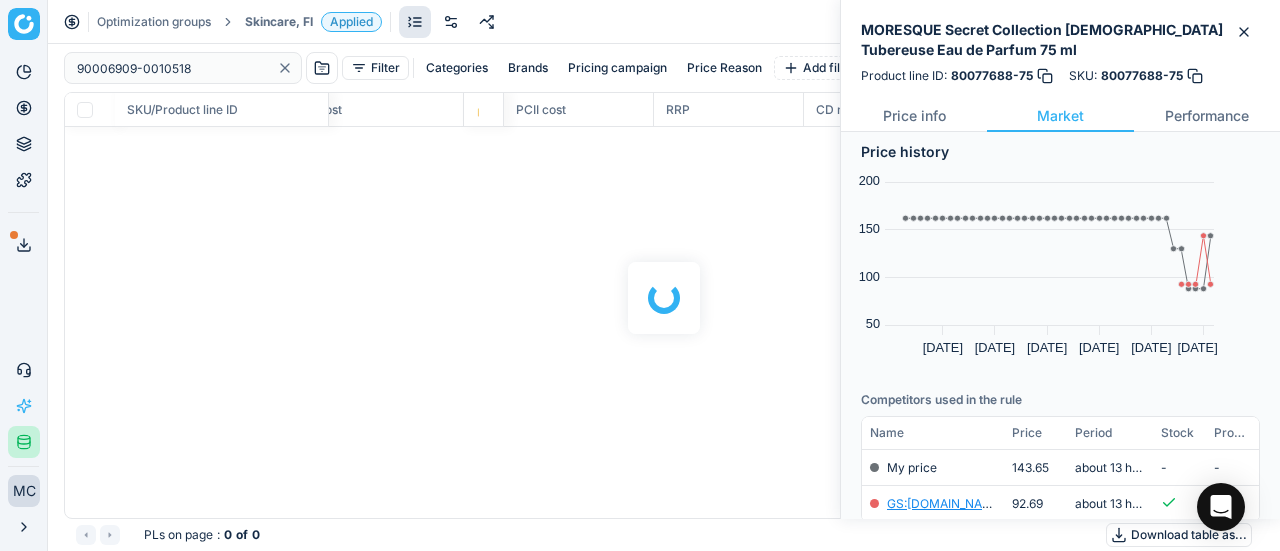 checkbox on "false" 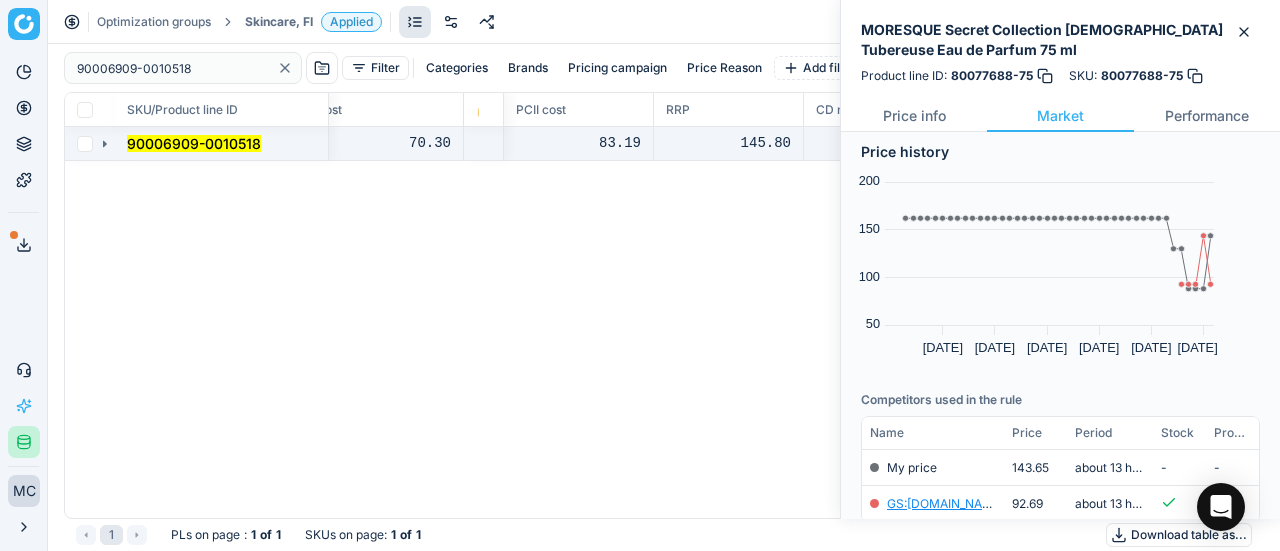 click 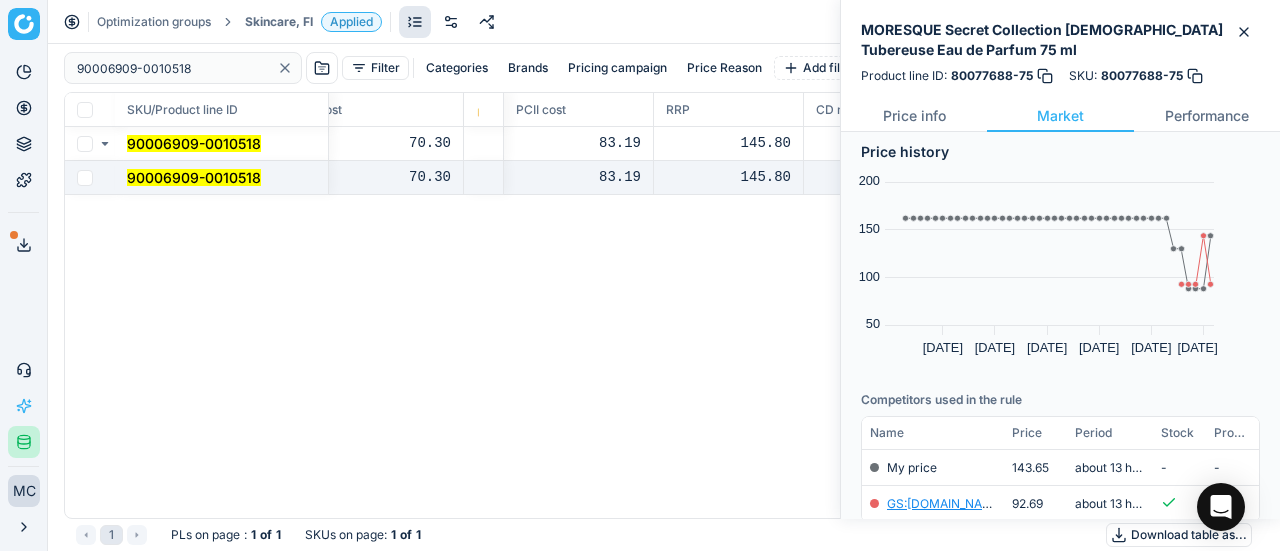 drag, startPoint x: 131, startPoint y: 159, endPoint x: 604, endPoint y: 177, distance: 473.34238 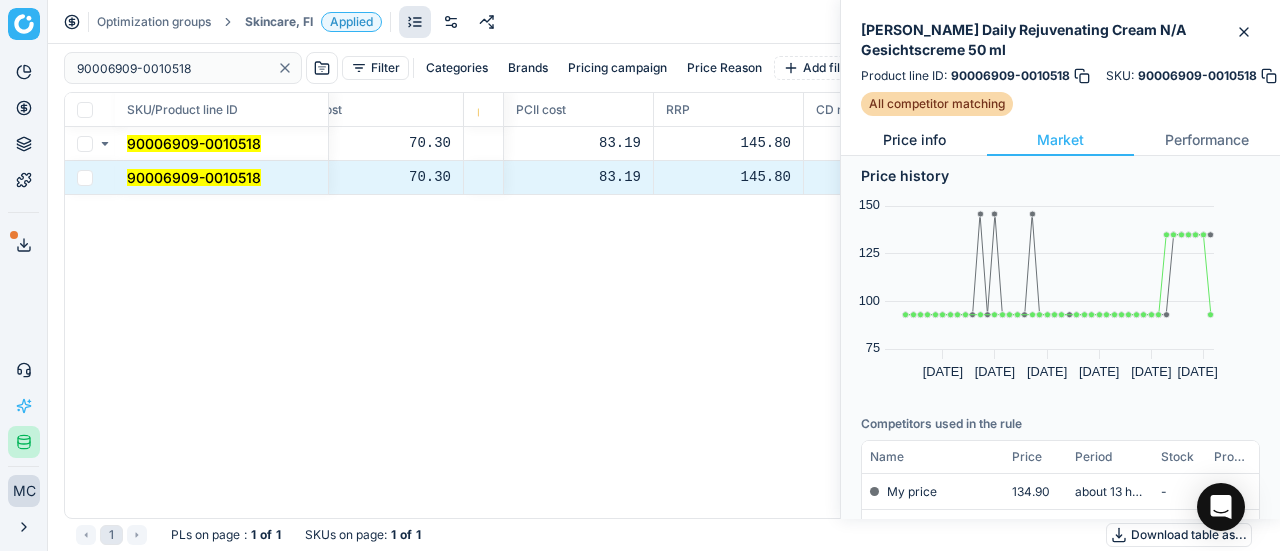 click on "Price info" at bounding box center [914, 140] 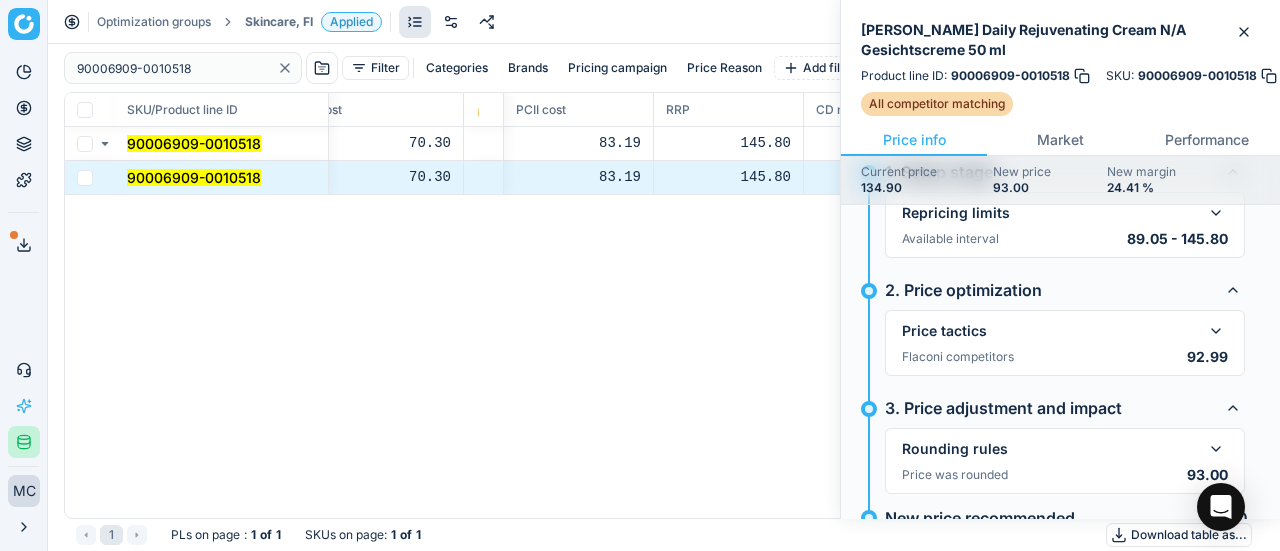 scroll, scrollTop: 117, scrollLeft: 0, axis: vertical 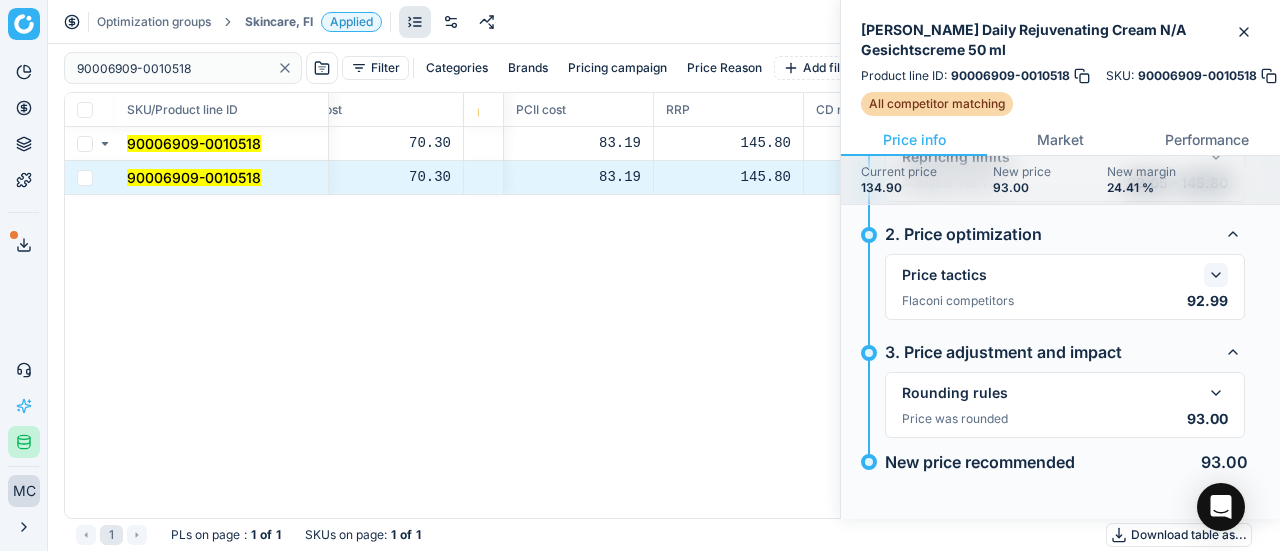 click 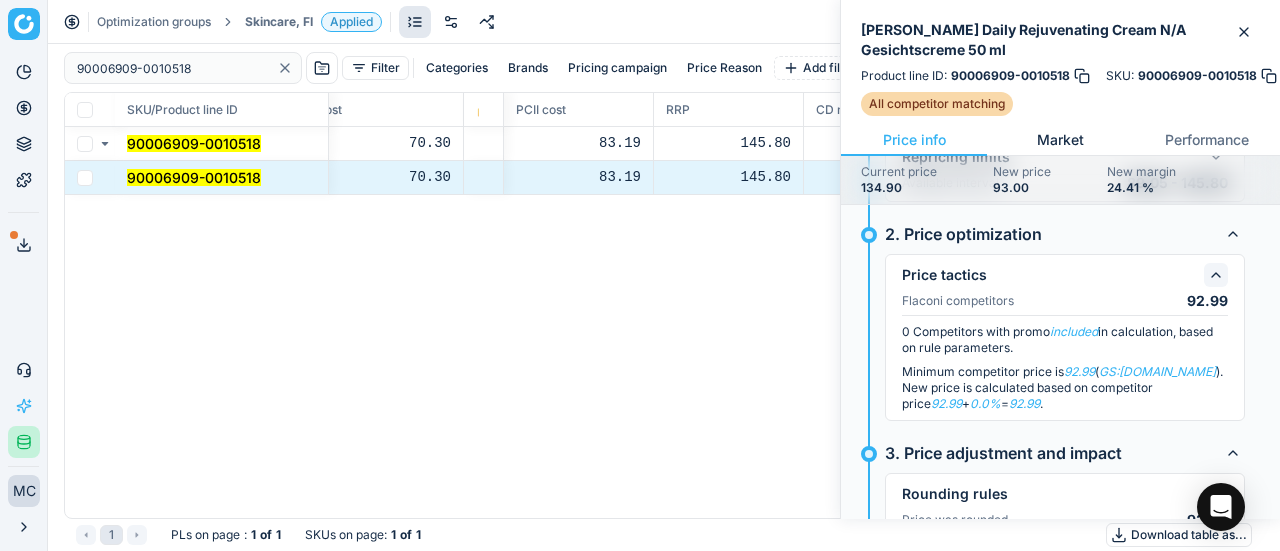 click on "Market" at bounding box center (1060, 140) 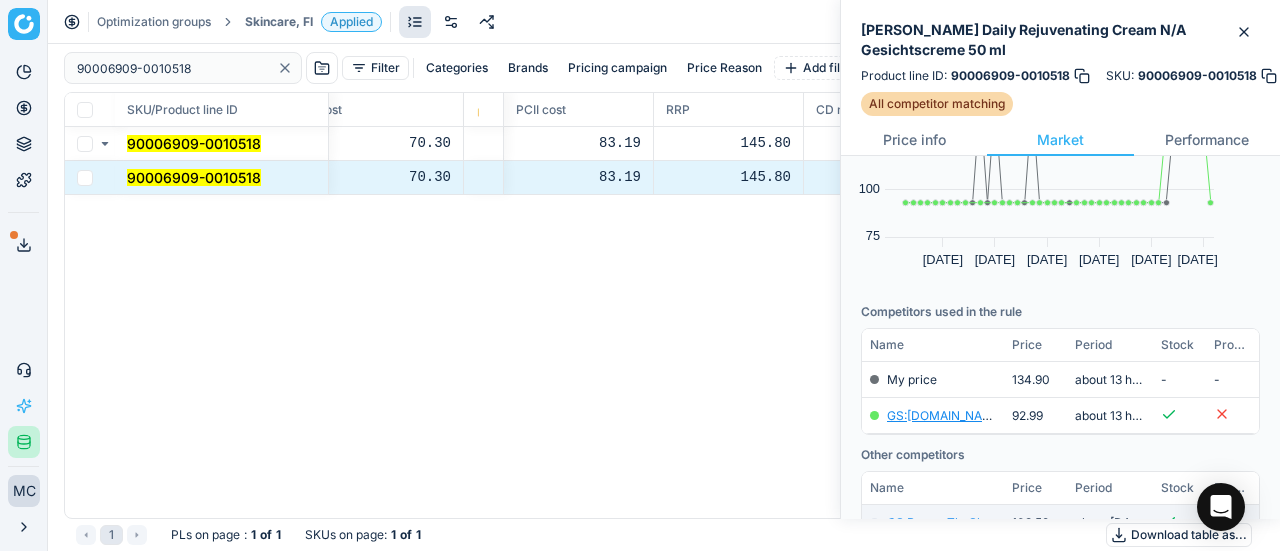 scroll, scrollTop: 216, scrollLeft: 0, axis: vertical 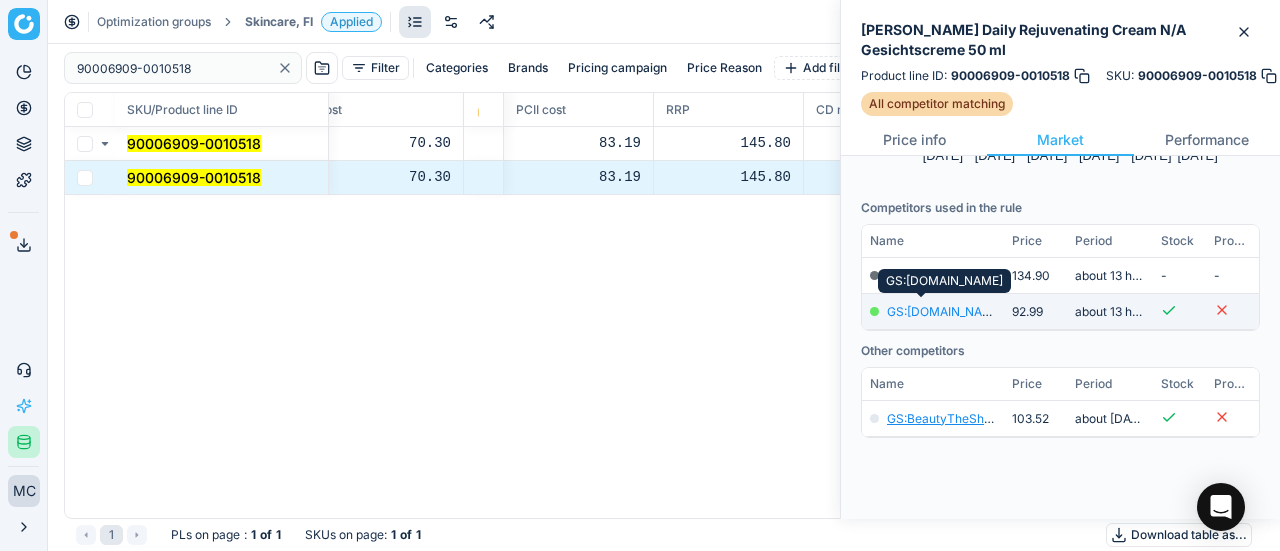 click on "GS:Deloox.fi" at bounding box center [945, 311] 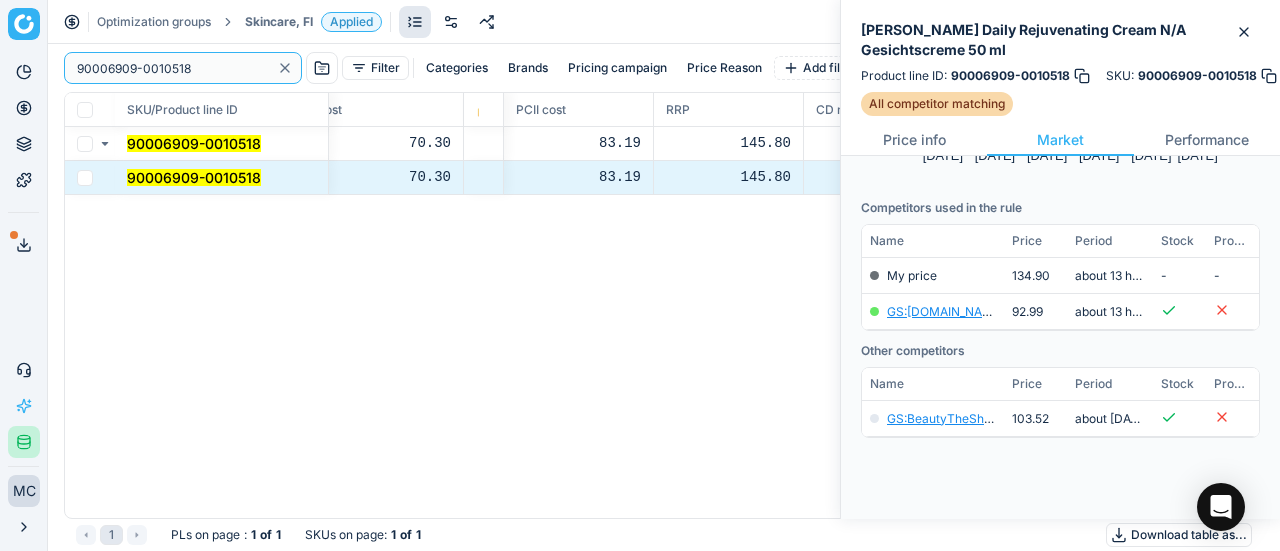 drag, startPoint x: 208, startPoint y: 65, endPoint x: 76, endPoint y: 44, distance: 133.66002 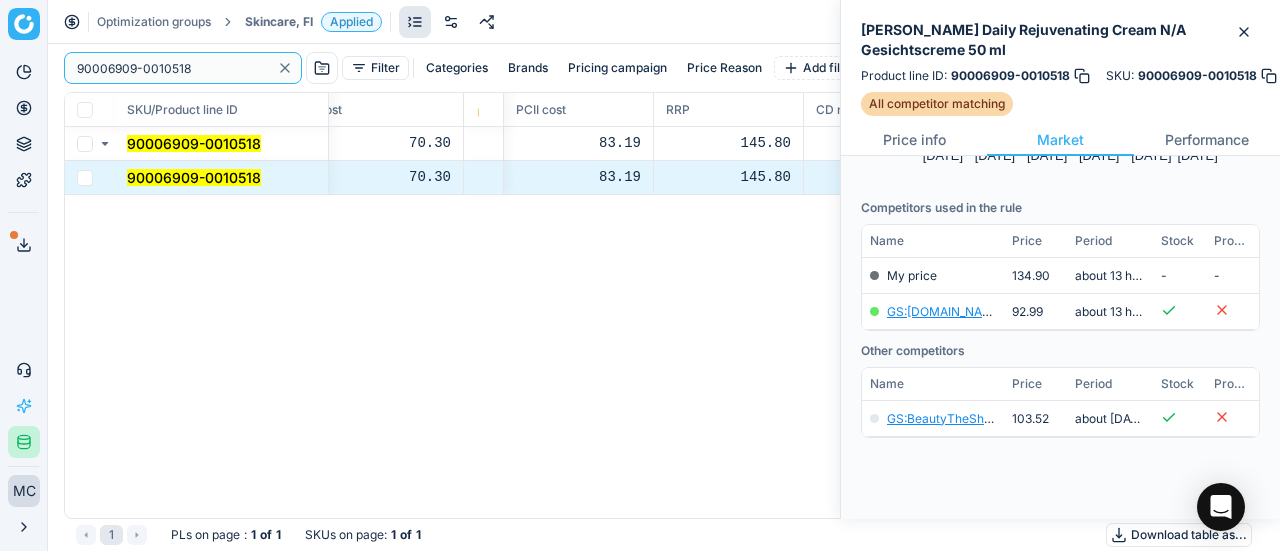 click on "Pricing platform Analytics Pricing Product portfolio Templates Export service 19 Contact support   AI Pricing Assistant Integration status MC Mengqi Cai mengqi.cai@flaconi.de Close menu Optimization groups Skincare, FI Applied Discard Download report 90006909-0010518   Filter   Categories   Brands   Pricing campaign   Price Reason   Add filter Bulk update SKU/Product line ID Title/Product line name Product line name Product line ID Cost 🔒 PCII cost RRP CD min Price CD max Price Beauty outlet price PCII+5% > RRP New price Price Type Price Reason 90006909-0010518 EVE LOM Daily Rejuvenating Cream N/A Gesichtscreme  50 ml EVE LOM Daily Rejuvenating Cream N/A Gesichtscreme  50 ml 90006909-0010518 70.30 83.19 145.80 - - 134.90 93.00 matching google GS:Deloox.fi 90006909-0010518 EVE LOM Daily Rejuvenating Cream N/A Gesichtscreme  50 ml EVE LOM Daily Rejuvenating Cream N/A Gesichtscreme  50 ml 90006909-0010518 70.30 83.19 145.80 - - 134.90 93.00 matching google GS:Deloox.fi 1 PLs on page : 1 of 1 SKUs on page : 1" at bounding box center (640, 275) 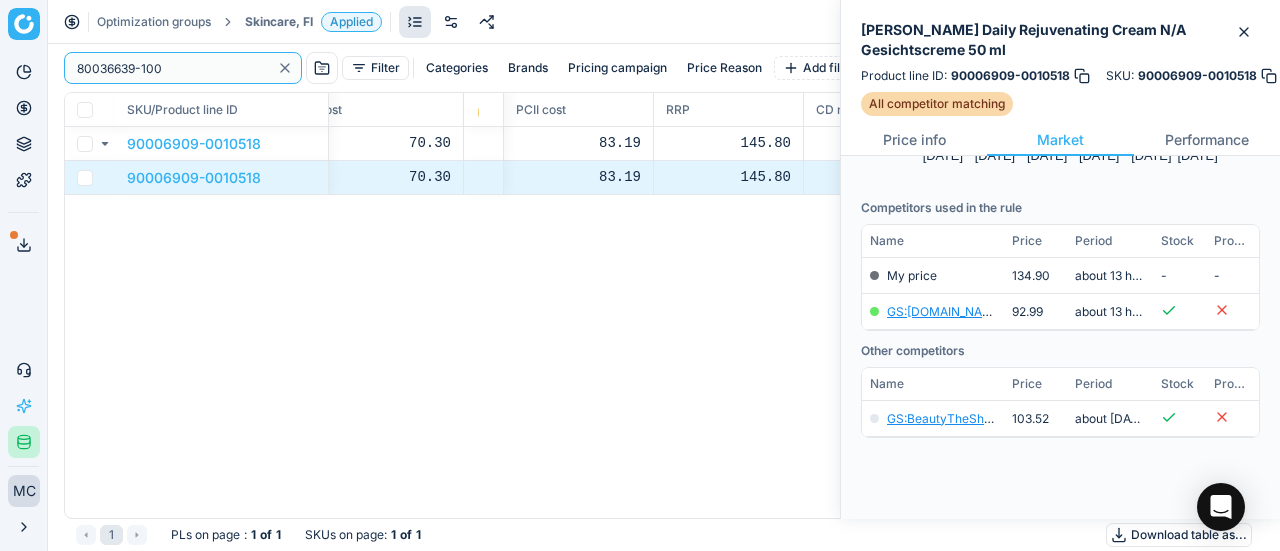 scroll, scrollTop: 216, scrollLeft: 0, axis: vertical 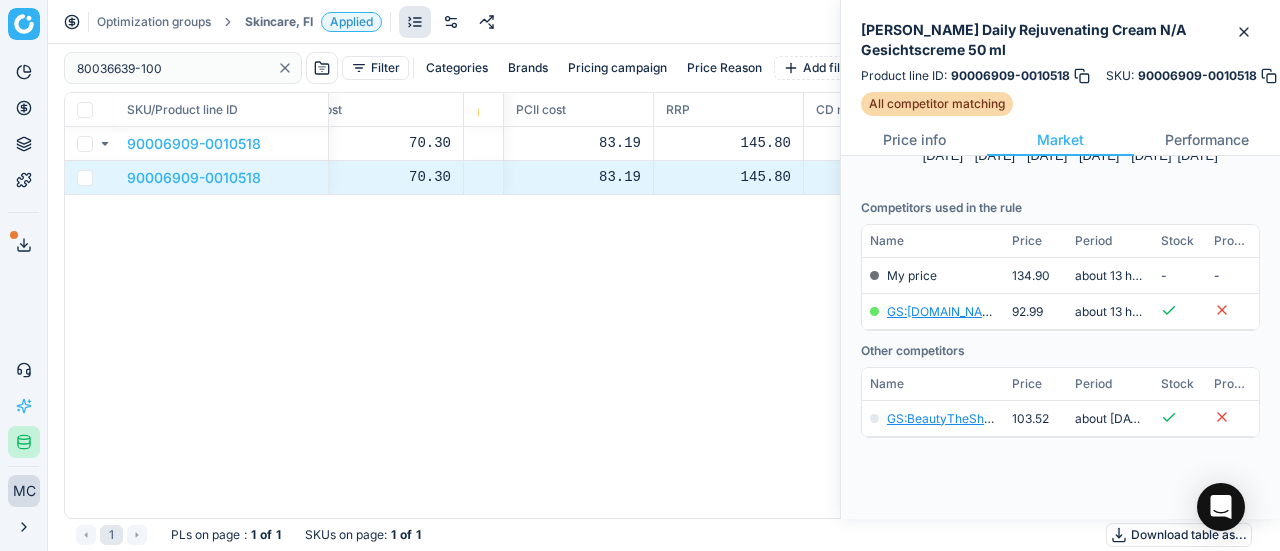 click on "Skincare, FI" at bounding box center (279, 22) 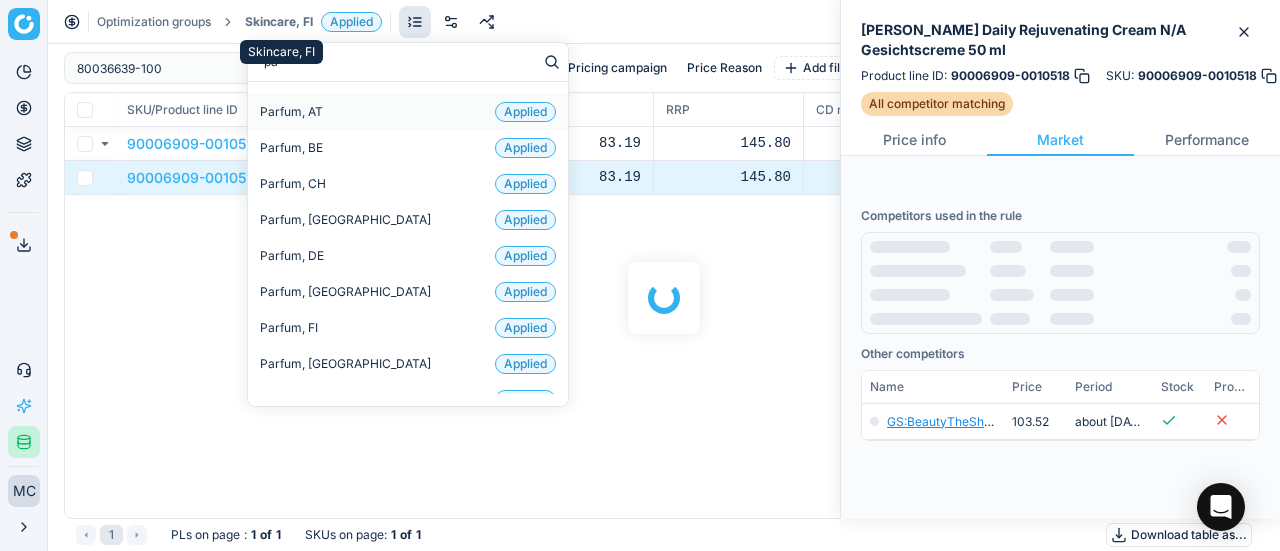 type on "par" 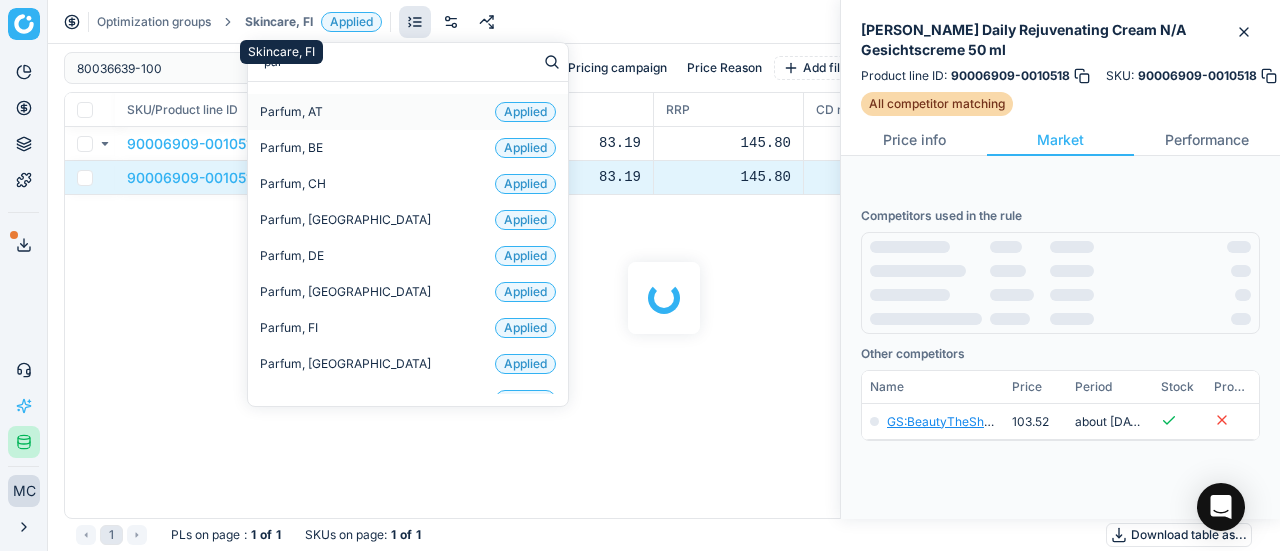 scroll, scrollTop: 216, scrollLeft: 0, axis: vertical 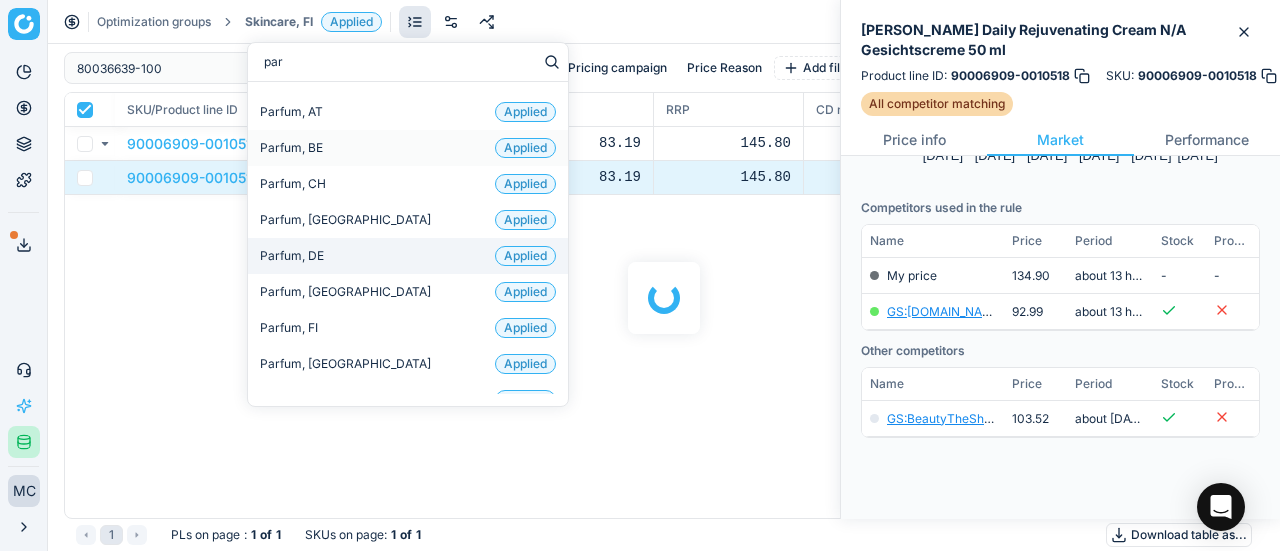 checkbox on "true" 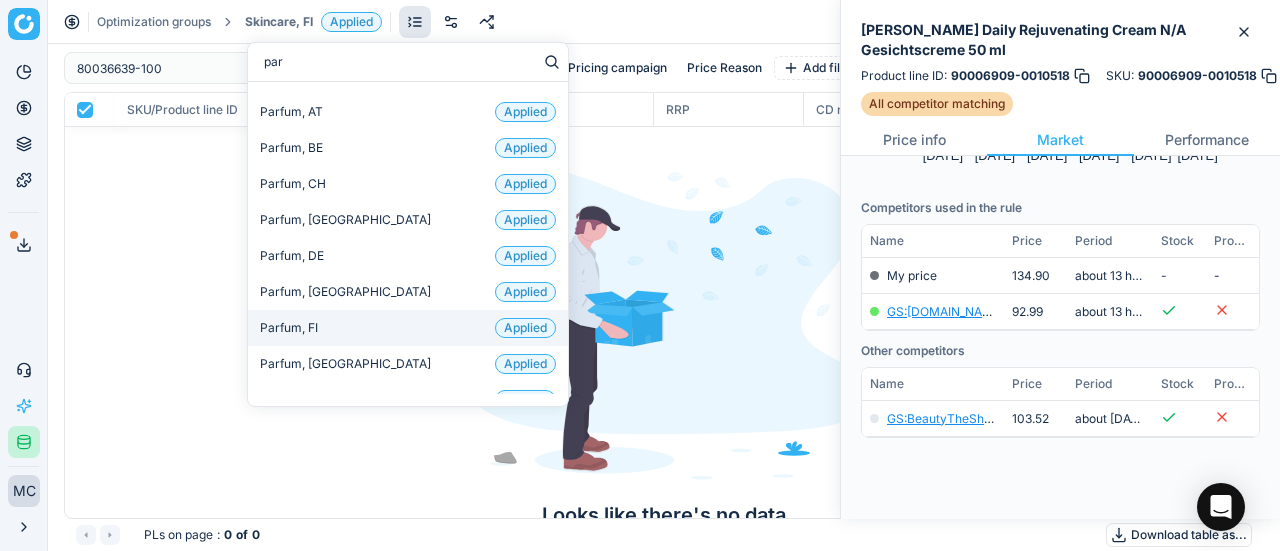 click on "Parfum, FI Applied" at bounding box center [408, 328] 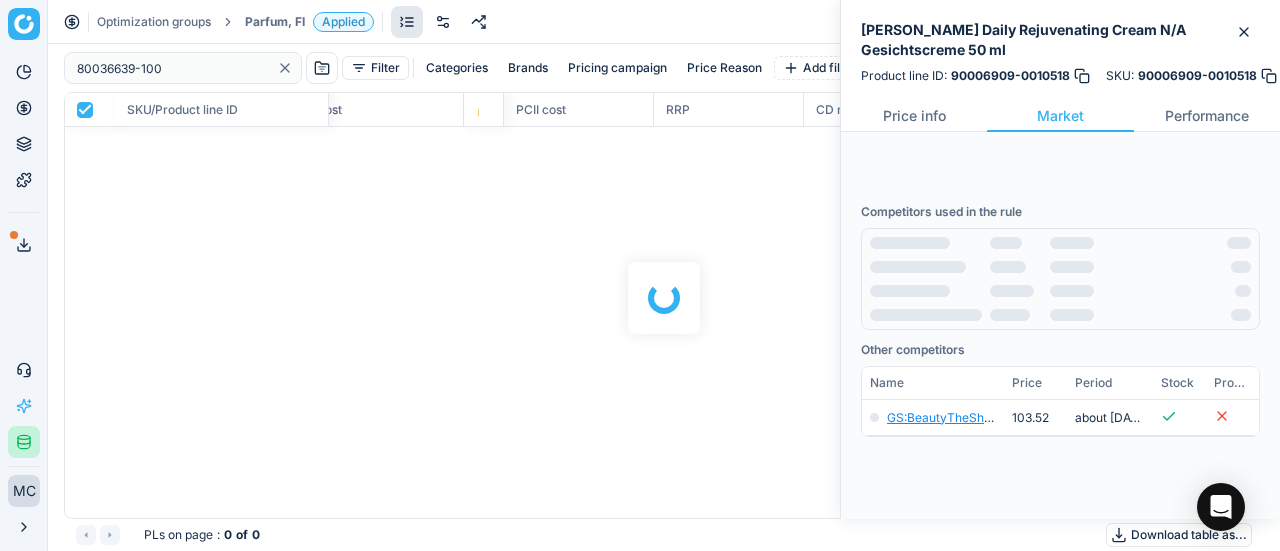 scroll, scrollTop: 0, scrollLeft: 0, axis: both 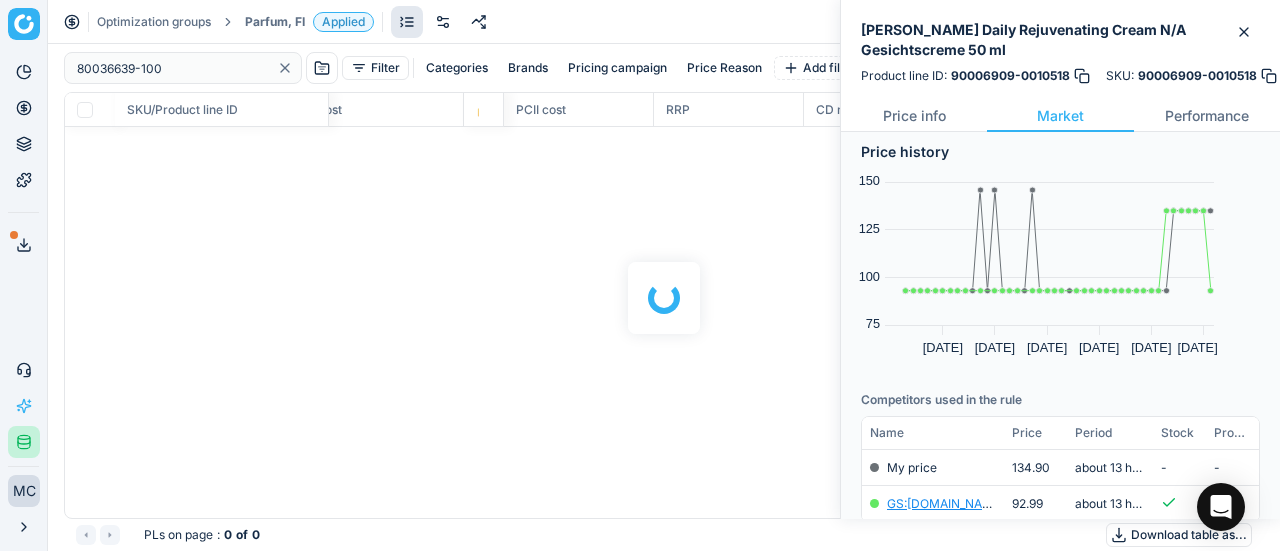 checkbox on "false" 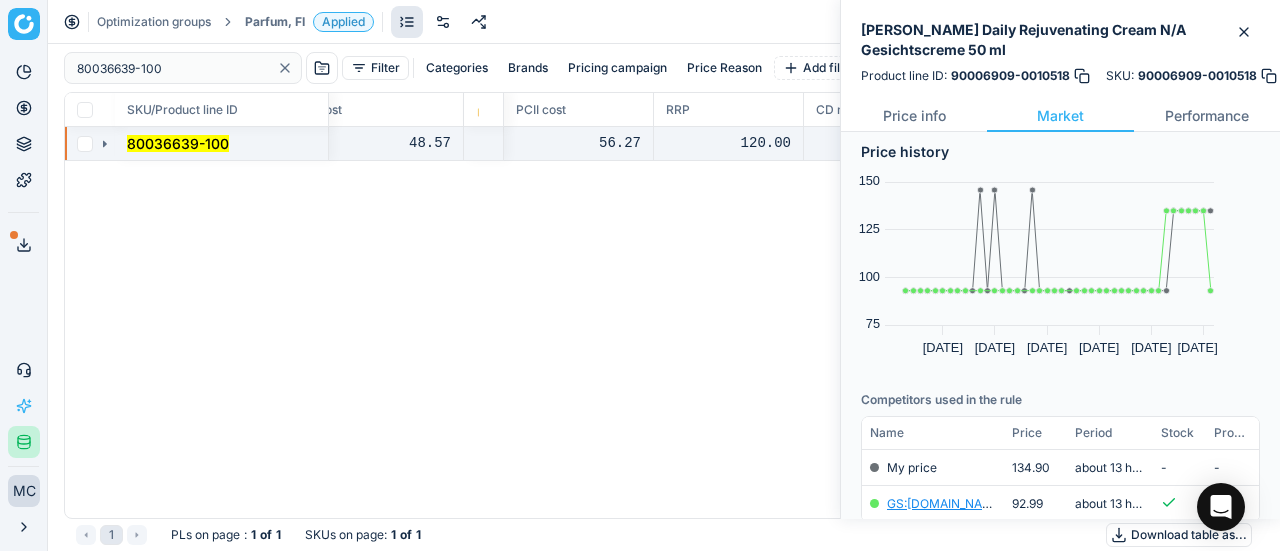 click 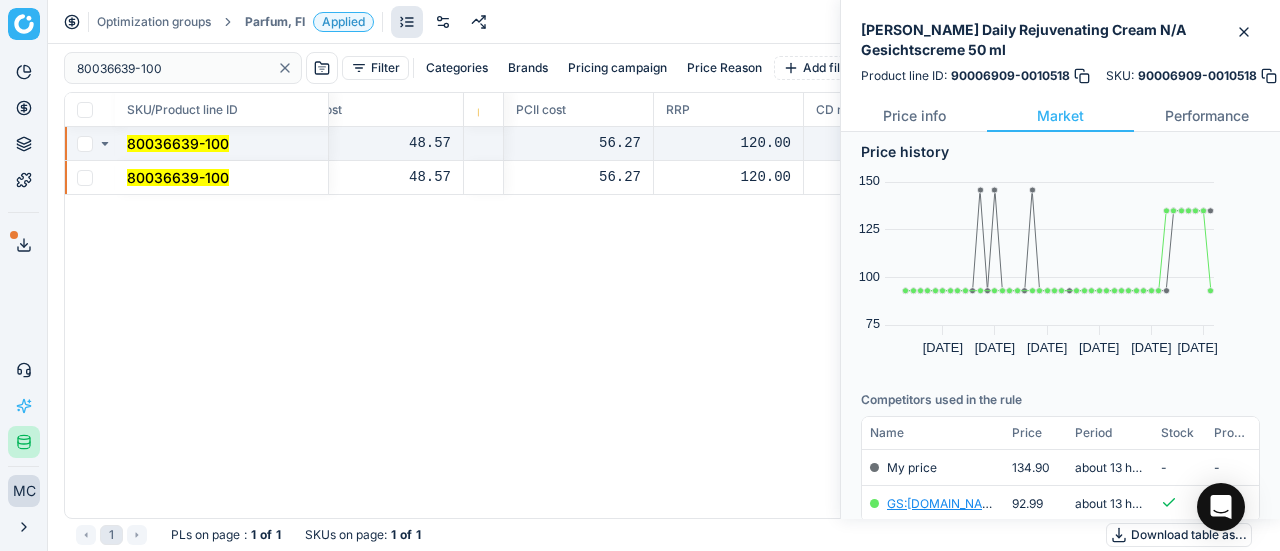 click on "80036639-100" at bounding box center [178, 177] 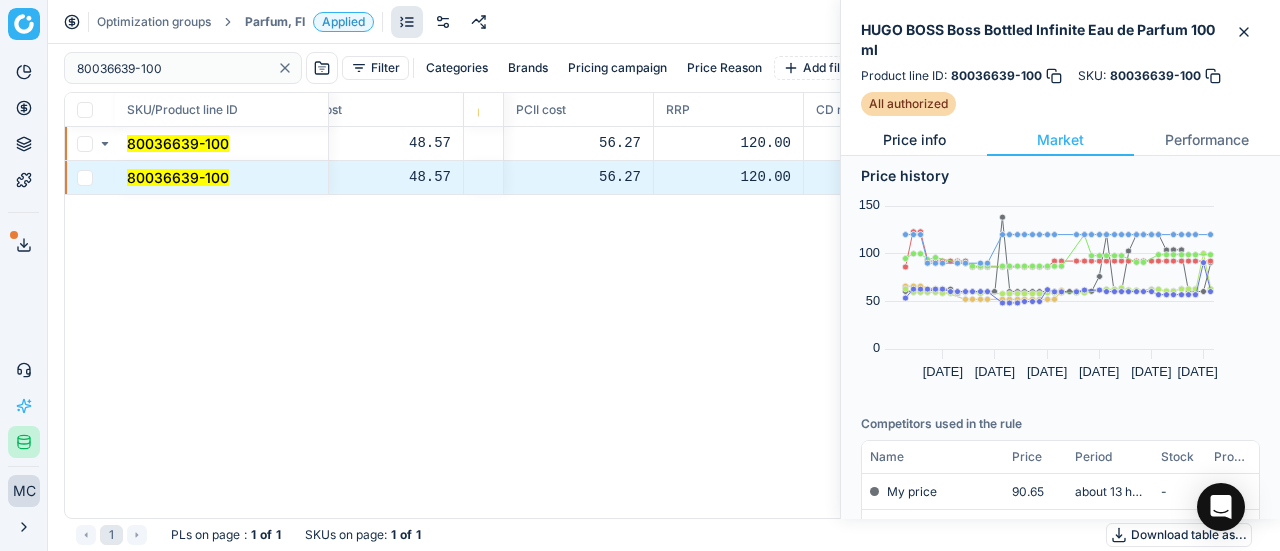 click on "Price info" at bounding box center [914, 140] 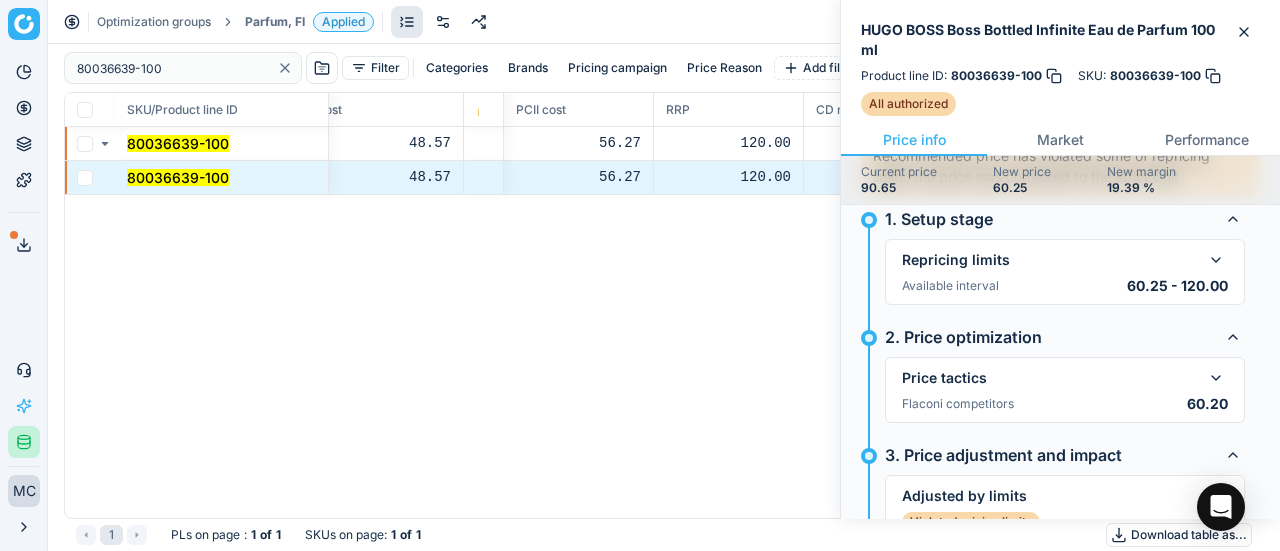 scroll, scrollTop: 200, scrollLeft: 0, axis: vertical 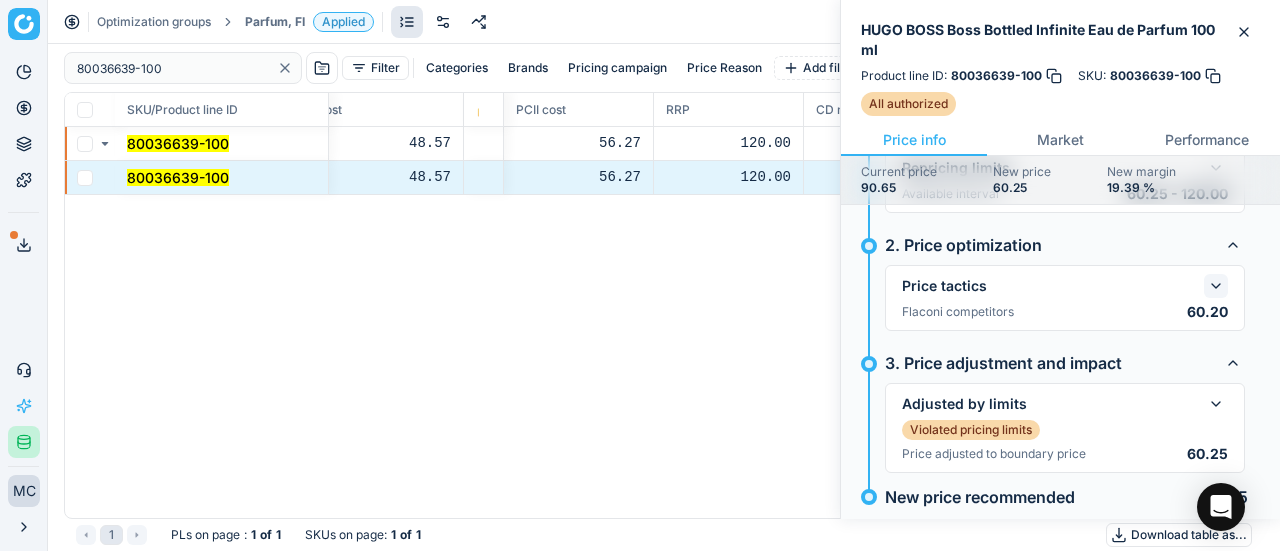click at bounding box center [1216, 286] 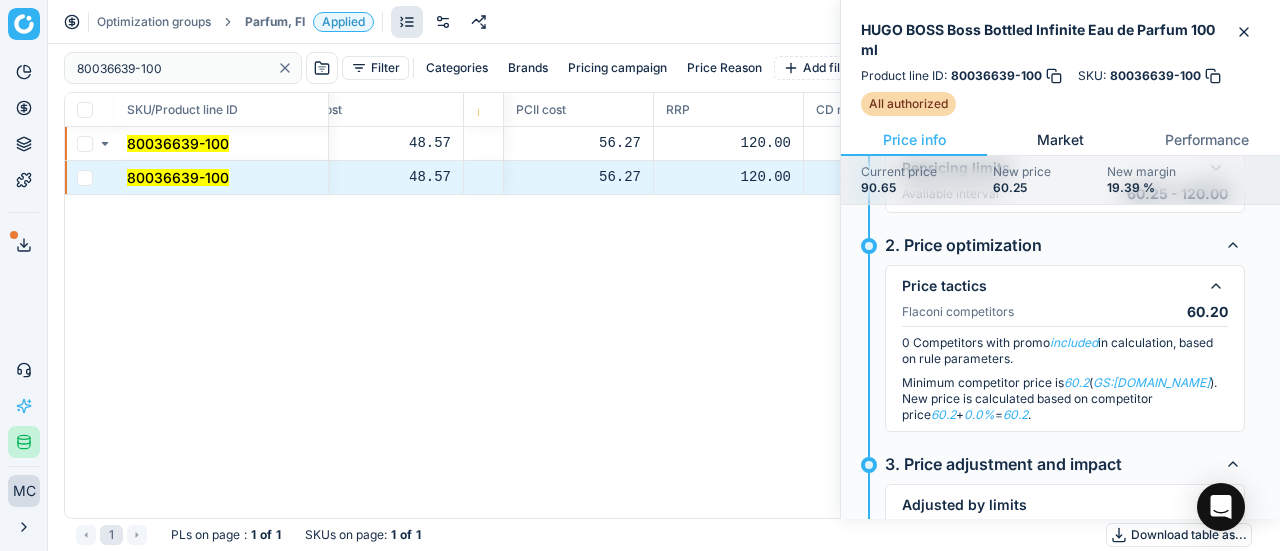 click on "Market" at bounding box center (1060, 140) 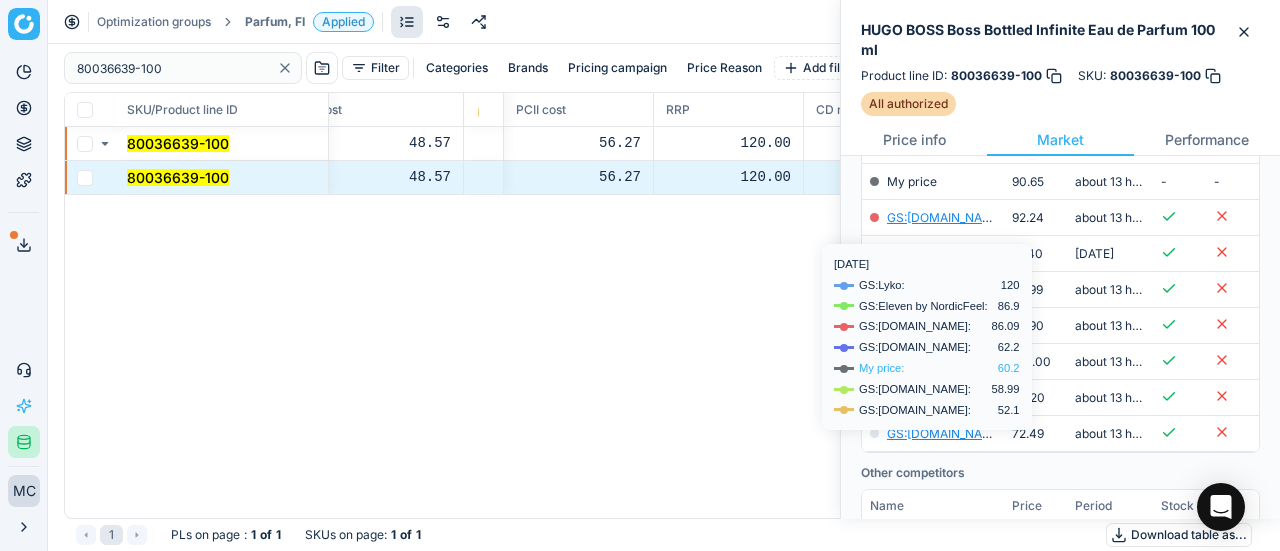 scroll, scrollTop: 400, scrollLeft: 0, axis: vertical 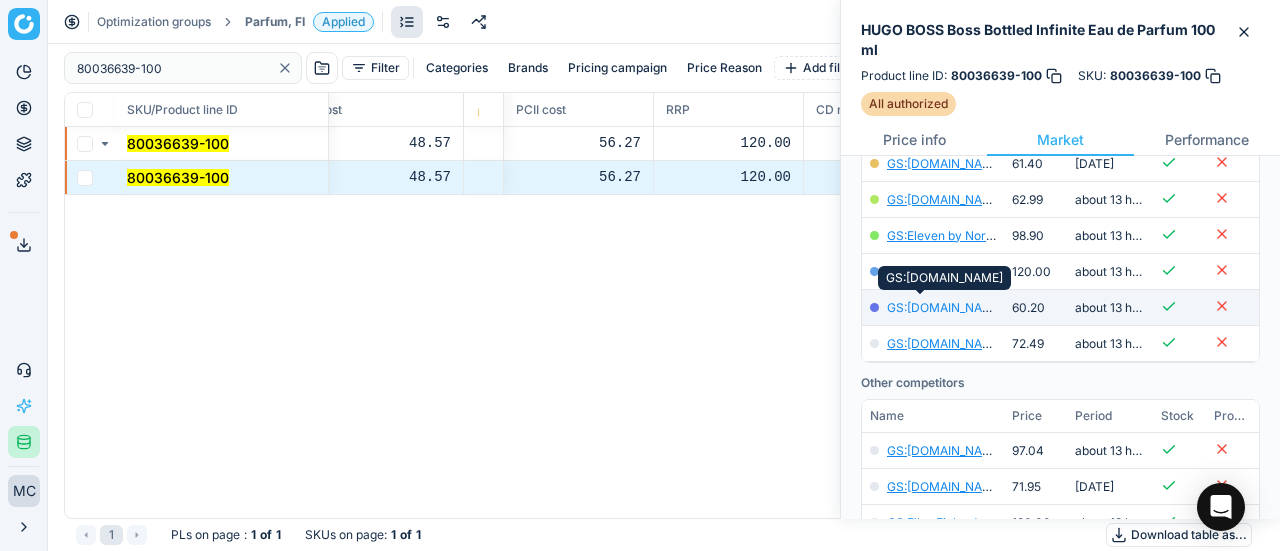 click on "GS:Notino.fi" at bounding box center (945, 307) 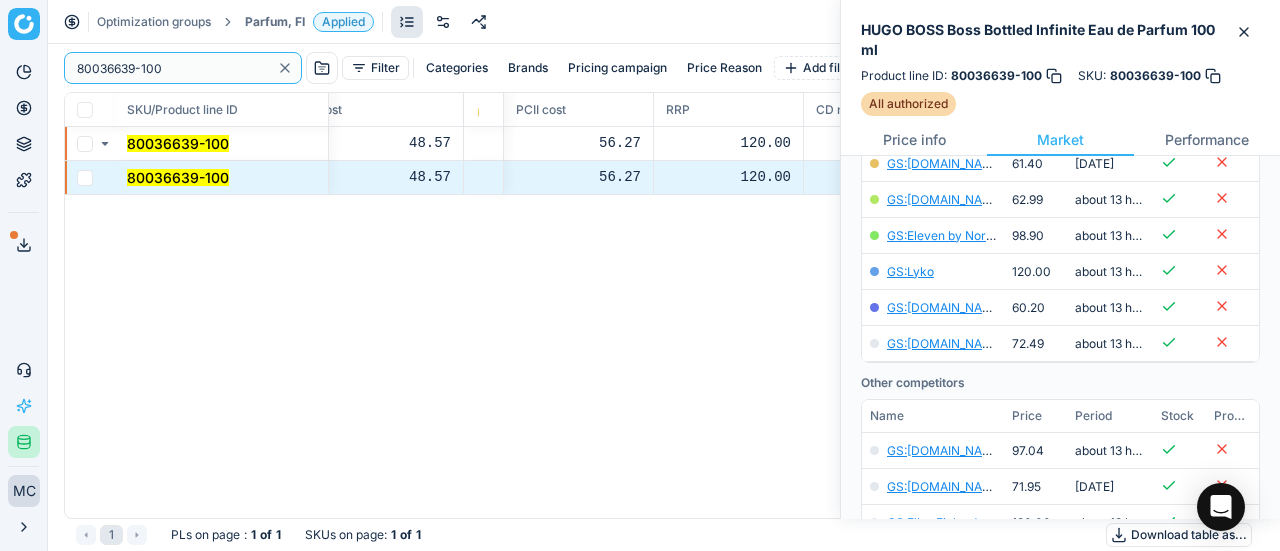 click on "Pricing platform Analytics Pricing Product portfolio Templates Export service 19 Contact support   AI Pricing Assistant Integration status MC Mengqi Cai mengqi.cai@flaconi.de Close menu Optimization groups Parfum, FI Applied Discard Download report 80036639-100   Filter   Categories   Brands   Pricing campaign   Price Reason   Add filter Bulk update SKU/Product line ID Title/Product line name Product line name Product line ID Cost 🔒 PCII cost RRP CD min Price CD max Price Beauty outlet price PCII+5% > RRP New price Price Type Price Reason 80036639-100 HUGO BOSS Boss Bottled Infinite Eau de Parfum  100 ml HUGO BOSS Boss Bottled Infinite Eau de Parfum  100 ml 80036639-100 48.57 56.27 120.00 - - 50.50 60.25 matching google GS:Notino.fi 80036639-100 HUGO BOSS Boss Bottled Infinite Eau de Parfum  100 ml HUGO BOSS Boss Bottled Infinite Eau de Parfum  100 ml 80036639-100 48.57 56.27 120.00 - - 50.50 60.25 matching google GS:Notino.fi 1 PLs on page : 1 of 1 SKUs on page : 1 of 1 Download table as..." at bounding box center (640, 275) 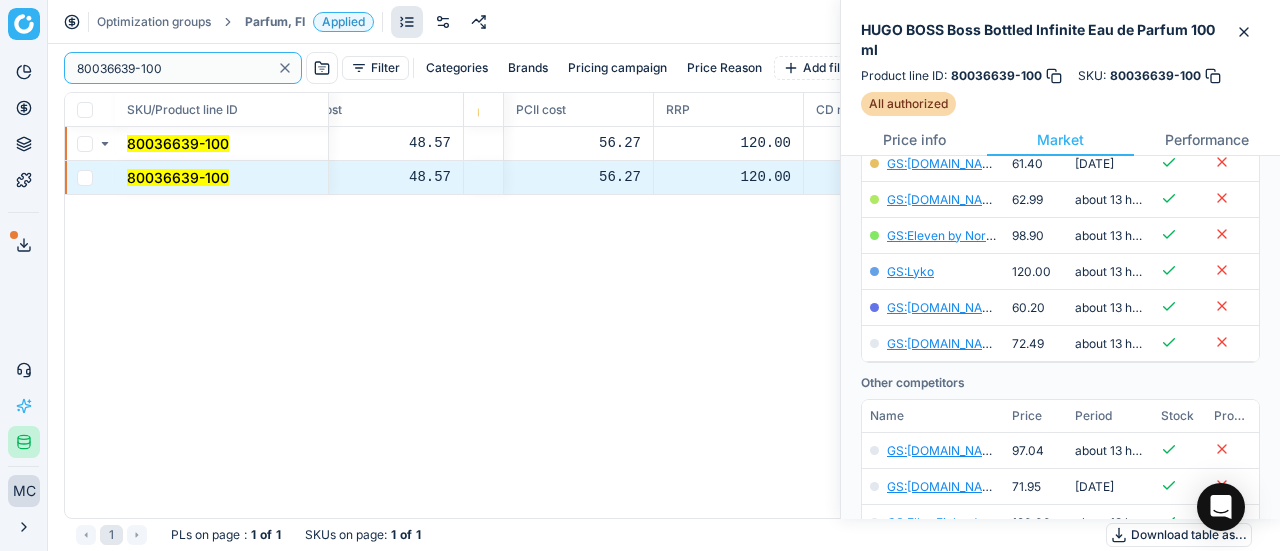paste on "23939-3" 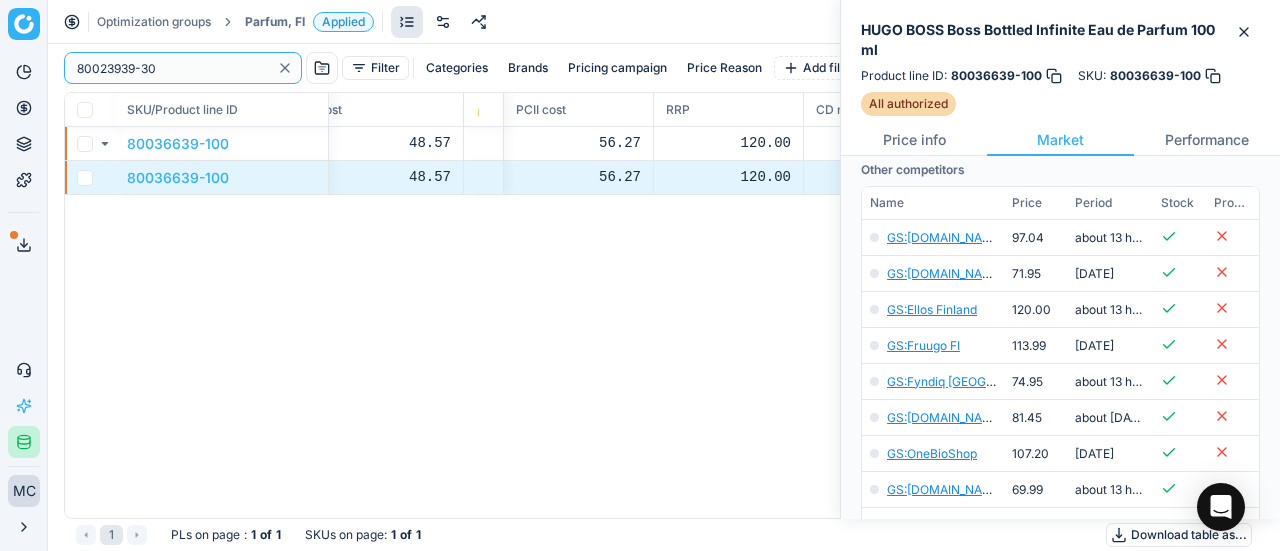 scroll, scrollTop: 400, scrollLeft: 0, axis: vertical 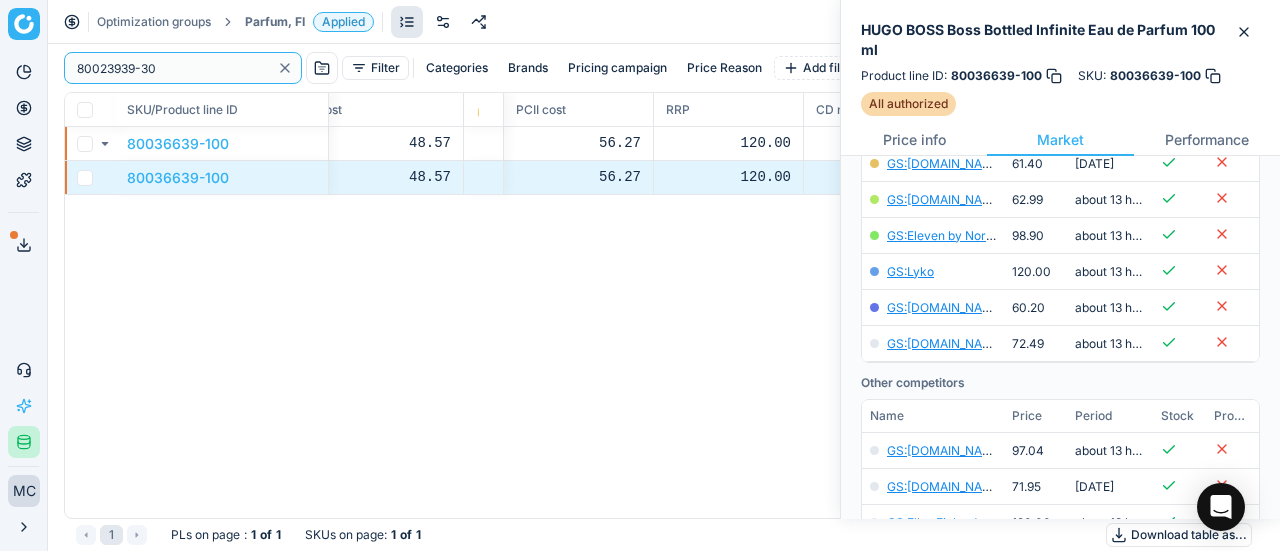 type on "80023939-30" 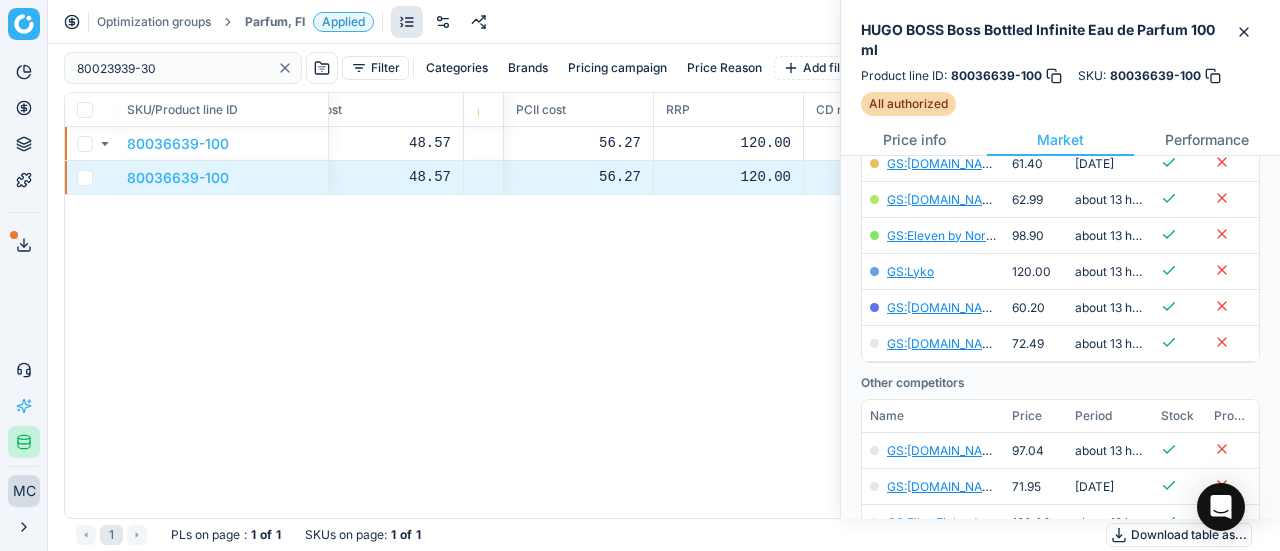 click on "Parfum, FI" at bounding box center [275, 22] 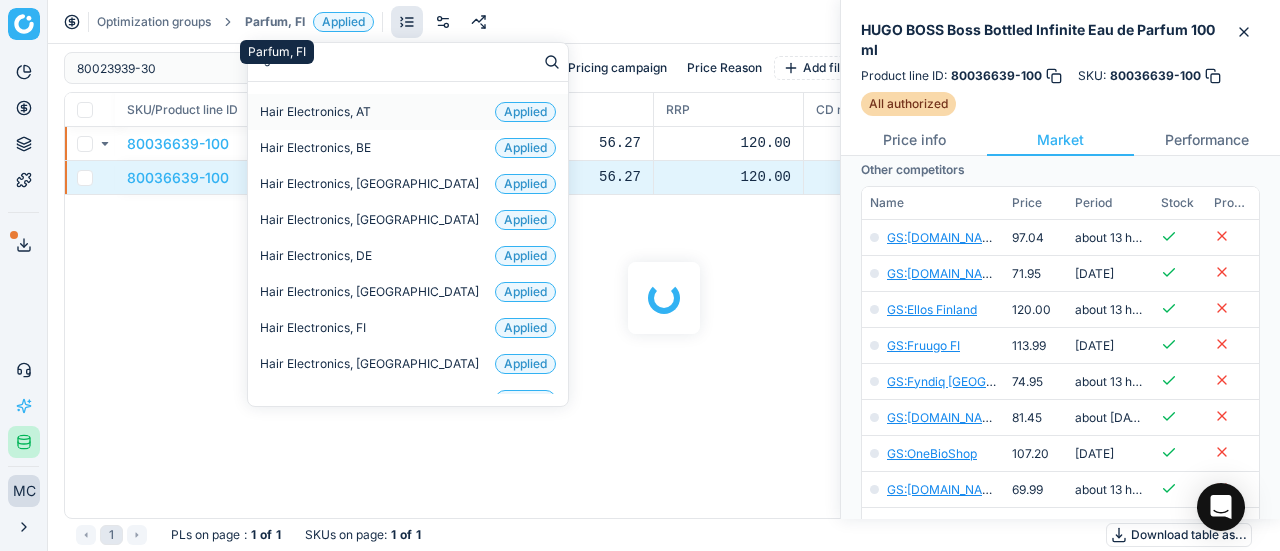 type on "sk" 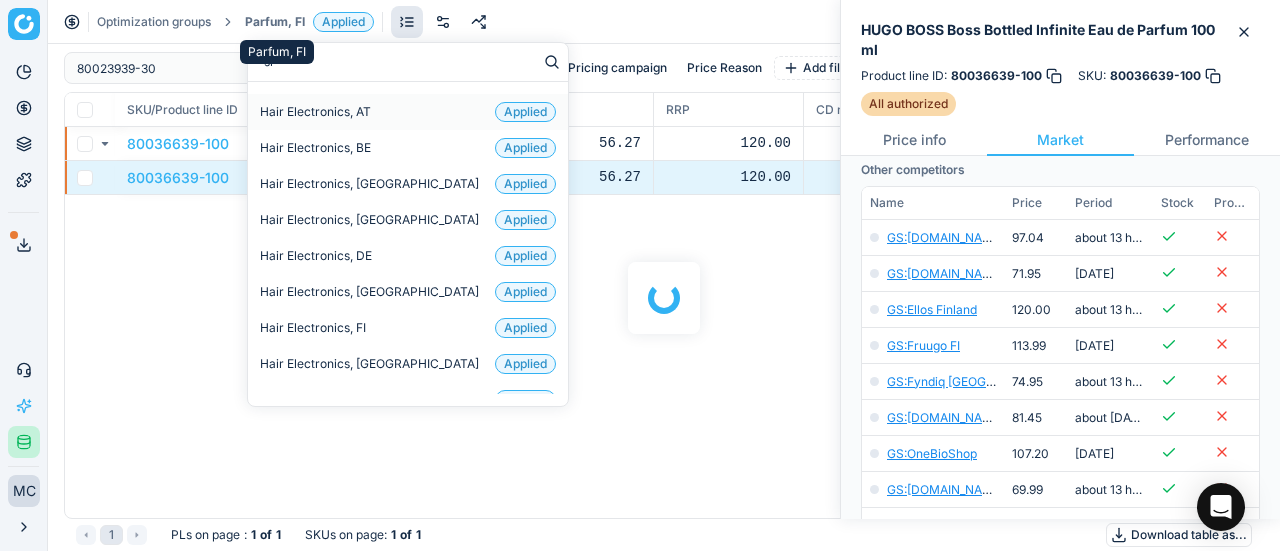 scroll, scrollTop: 400, scrollLeft: 0, axis: vertical 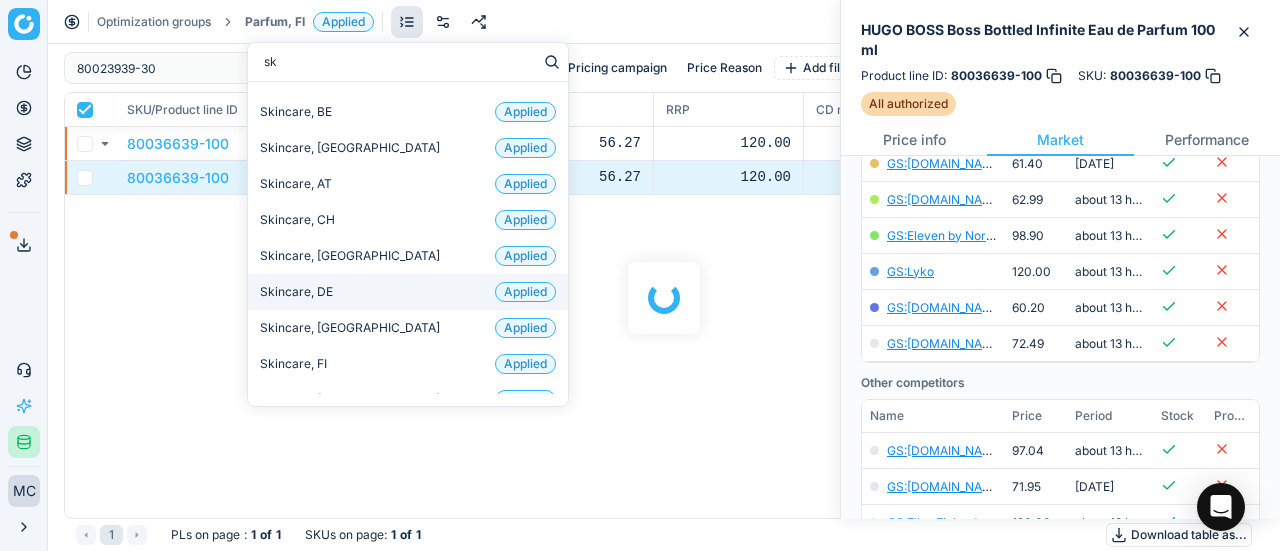 checkbox on "true" 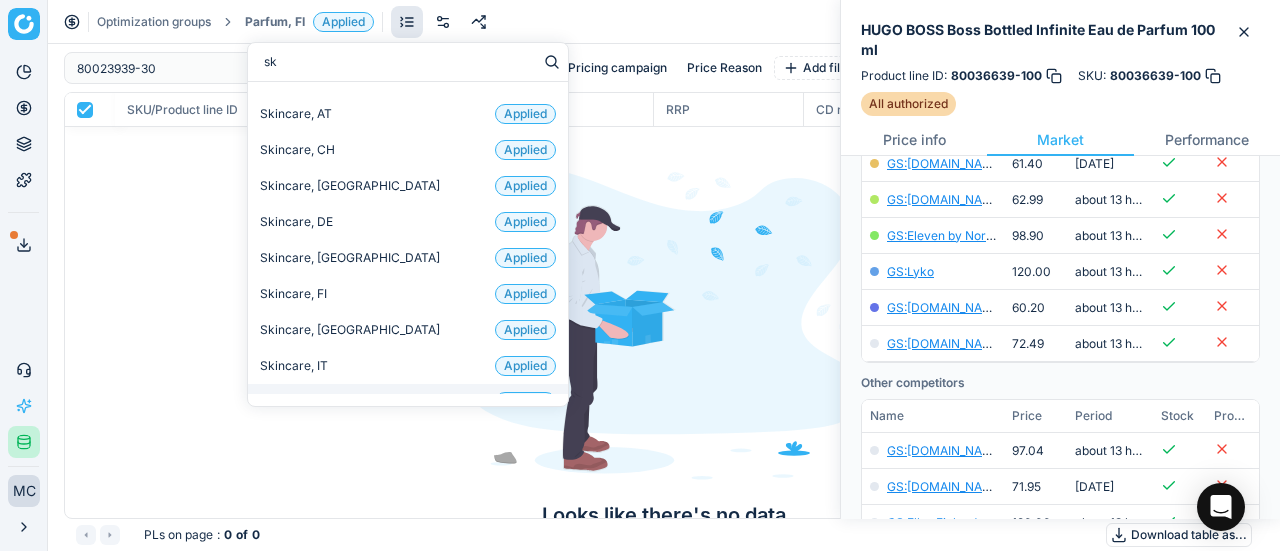scroll, scrollTop: 100, scrollLeft: 0, axis: vertical 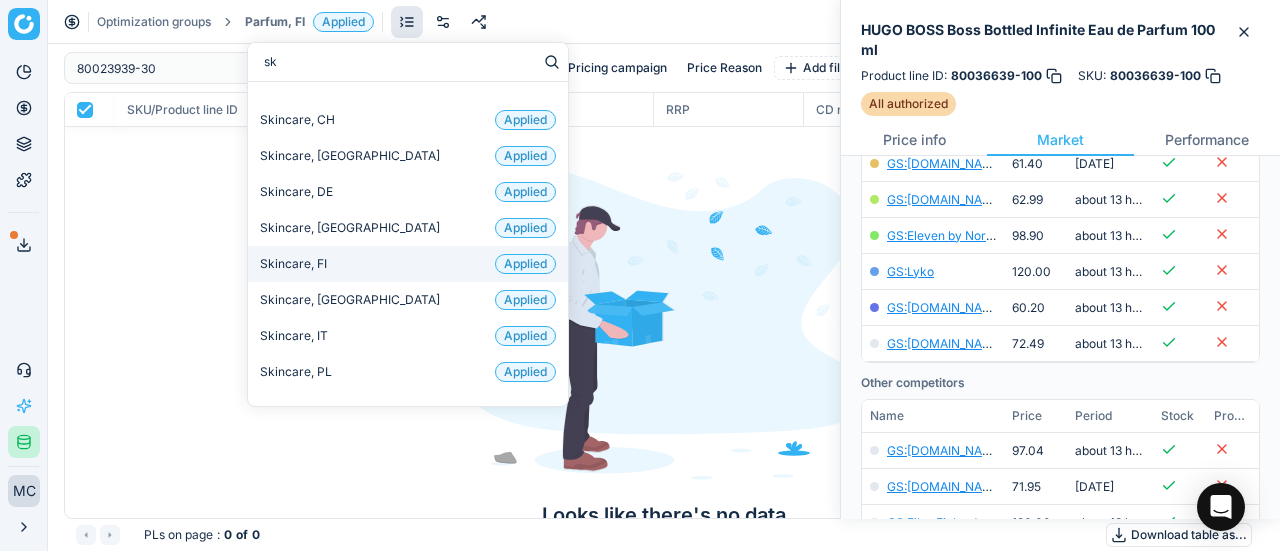 click on "Skincare, FI Applied" at bounding box center (408, 264) 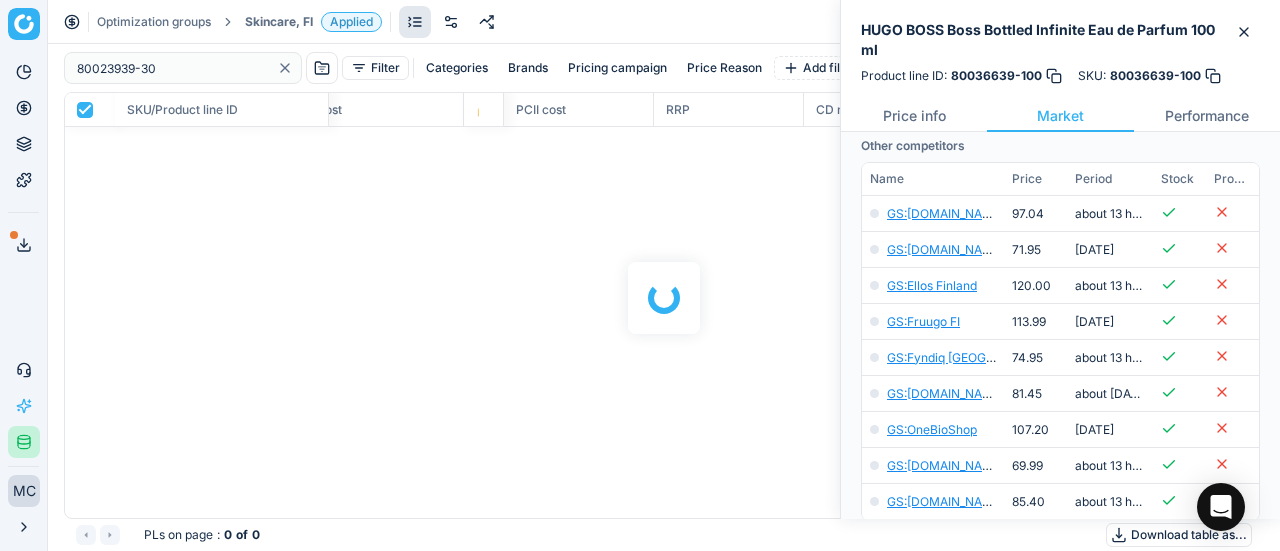 scroll, scrollTop: 400, scrollLeft: 0, axis: vertical 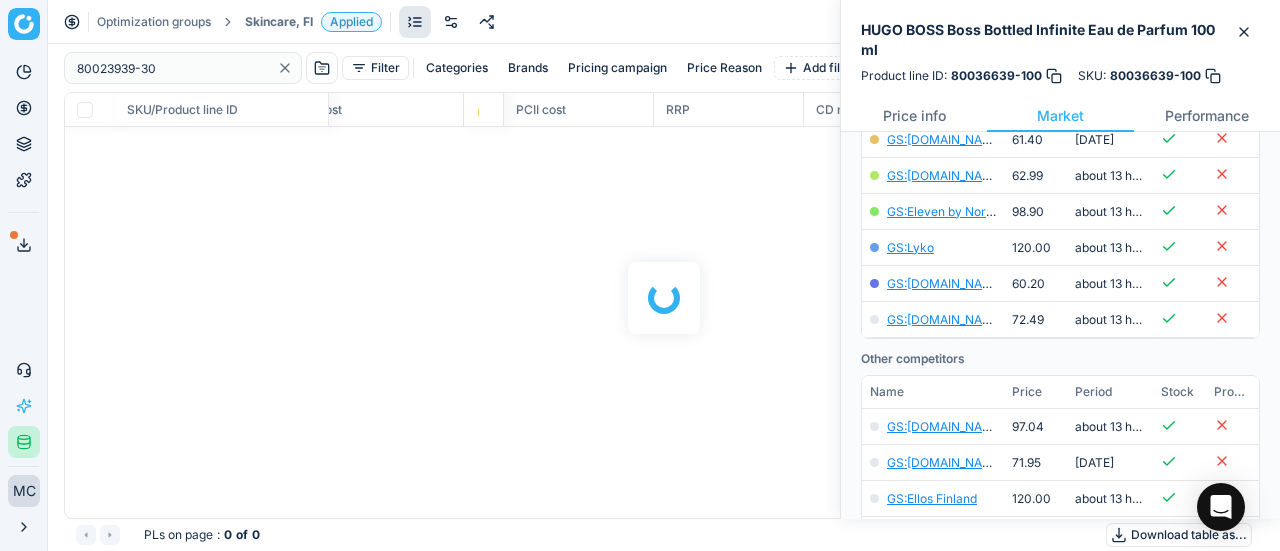 checkbox on "false" 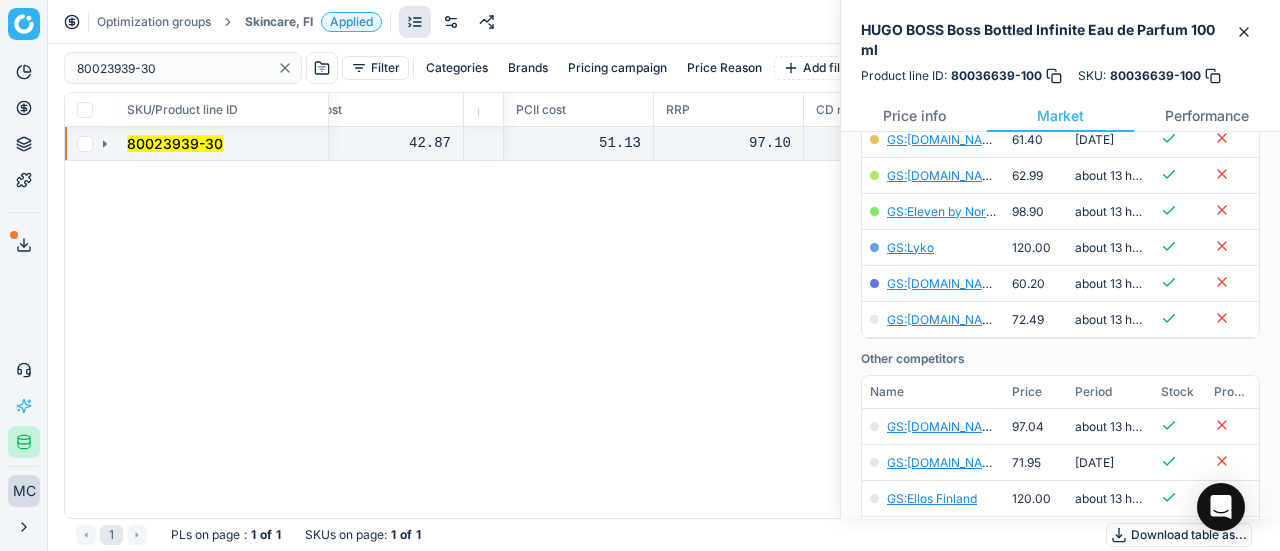 click 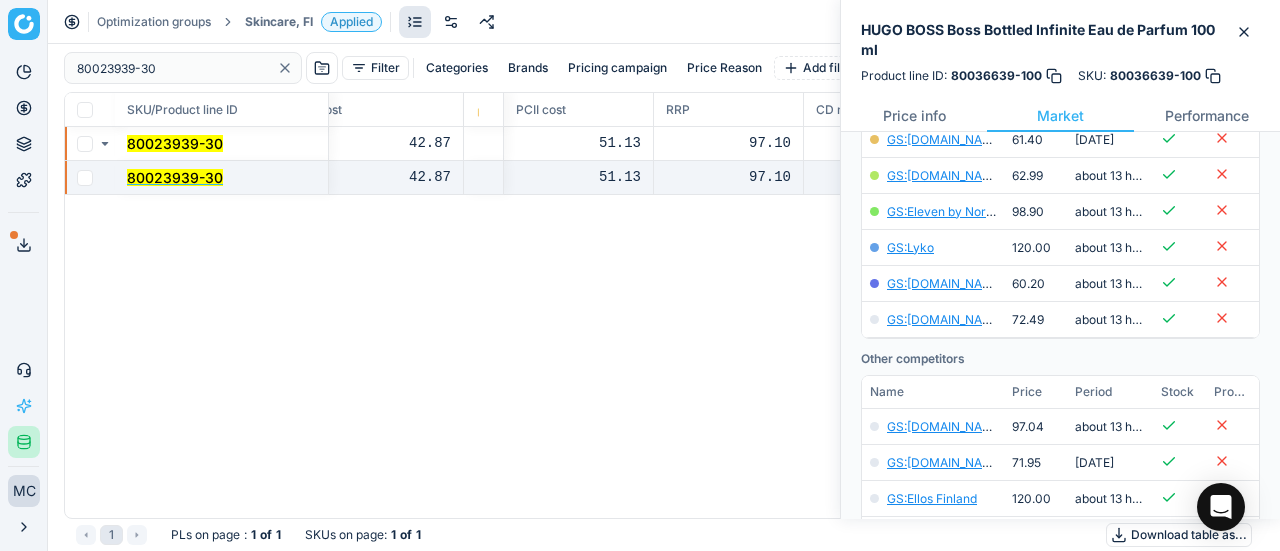 click on "80023939-30" at bounding box center (175, 177) 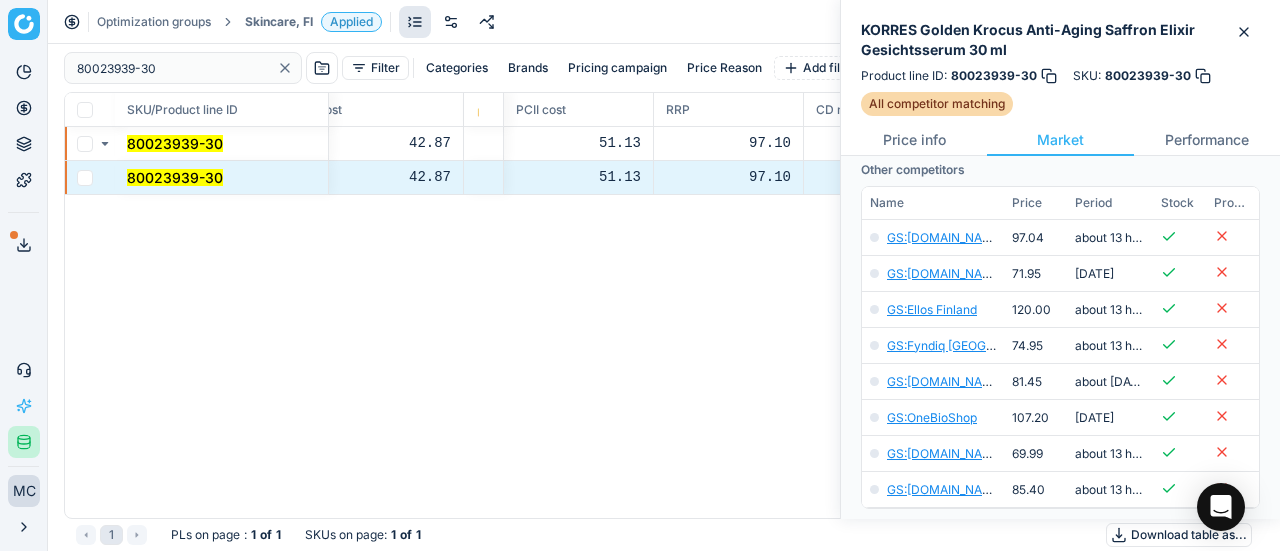 scroll, scrollTop: 252, scrollLeft: 0, axis: vertical 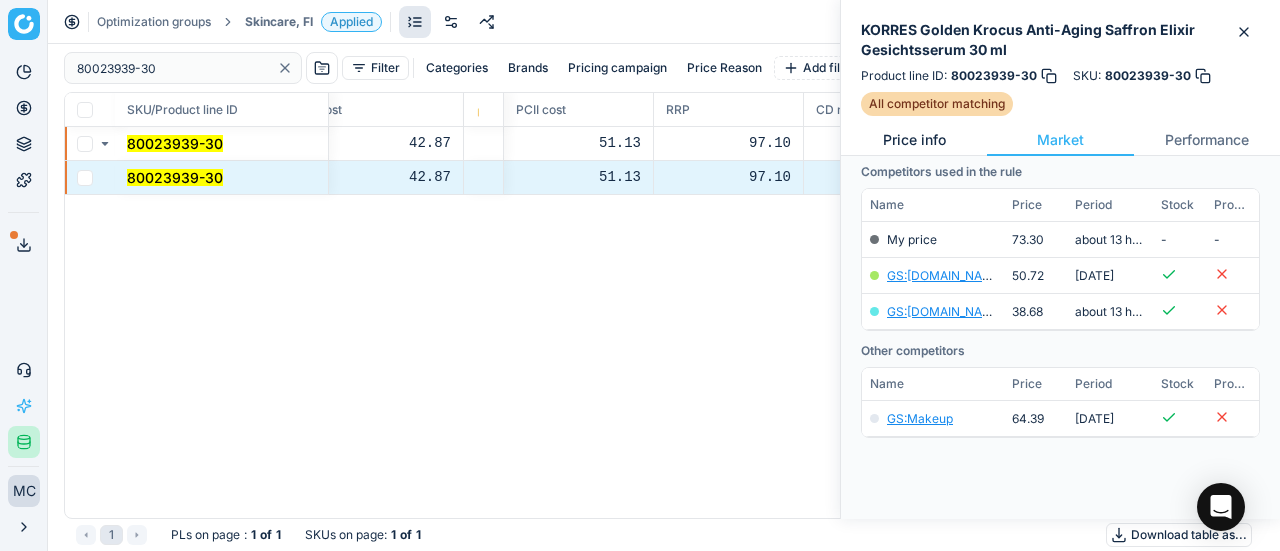 click on "Price info" at bounding box center (914, 140) 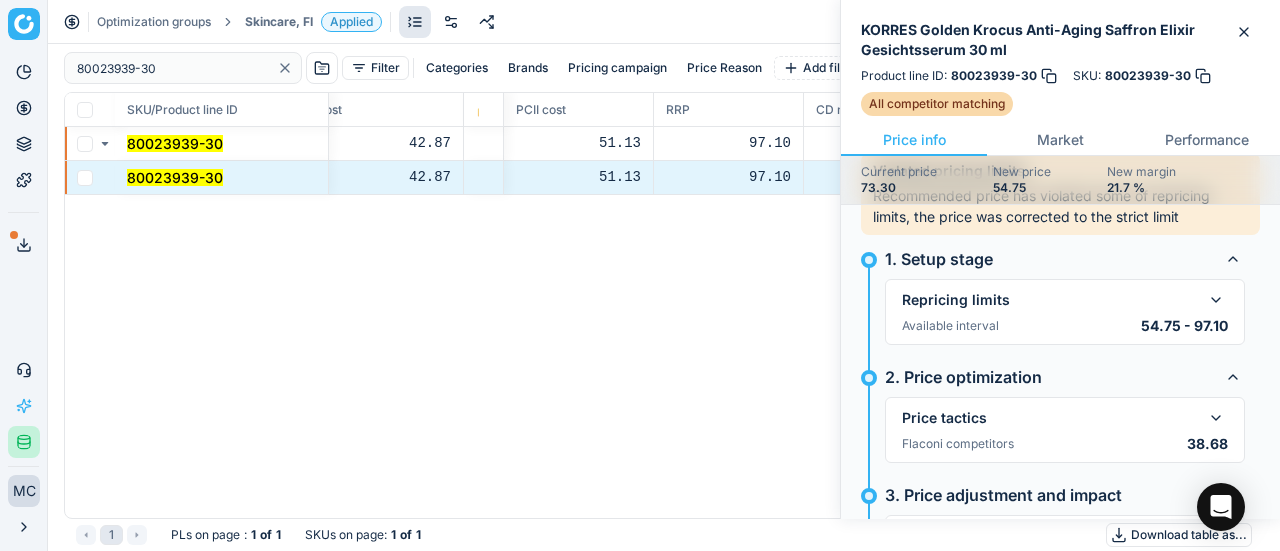 scroll, scrollTop: 100, scrollLeft: 0, axis: vertical 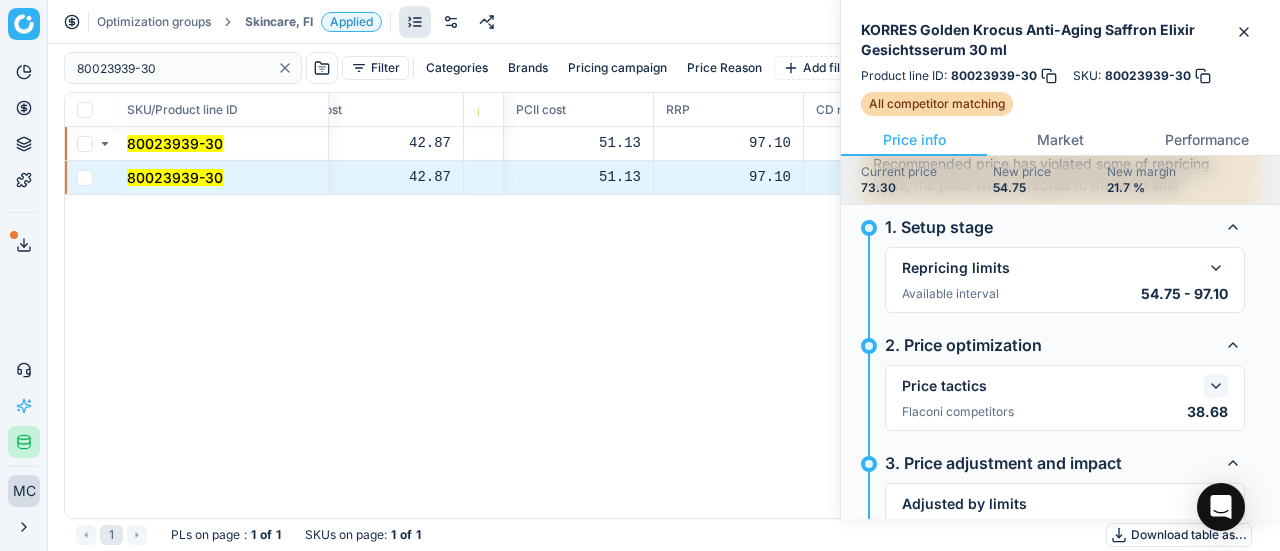 click 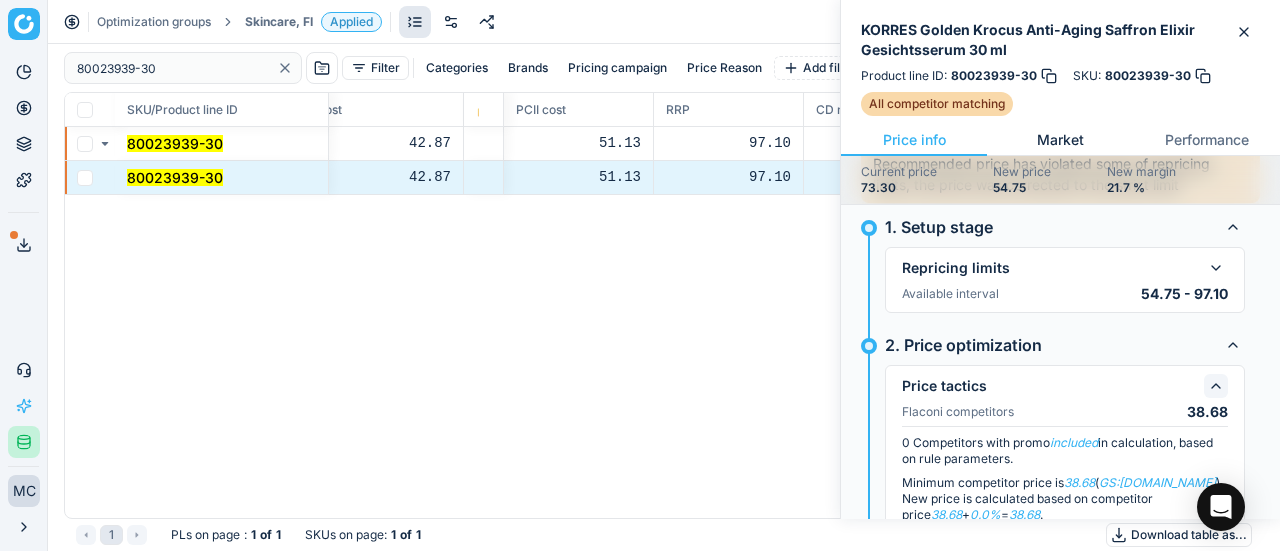 click on "Market" at bounding box center (1060, 140) 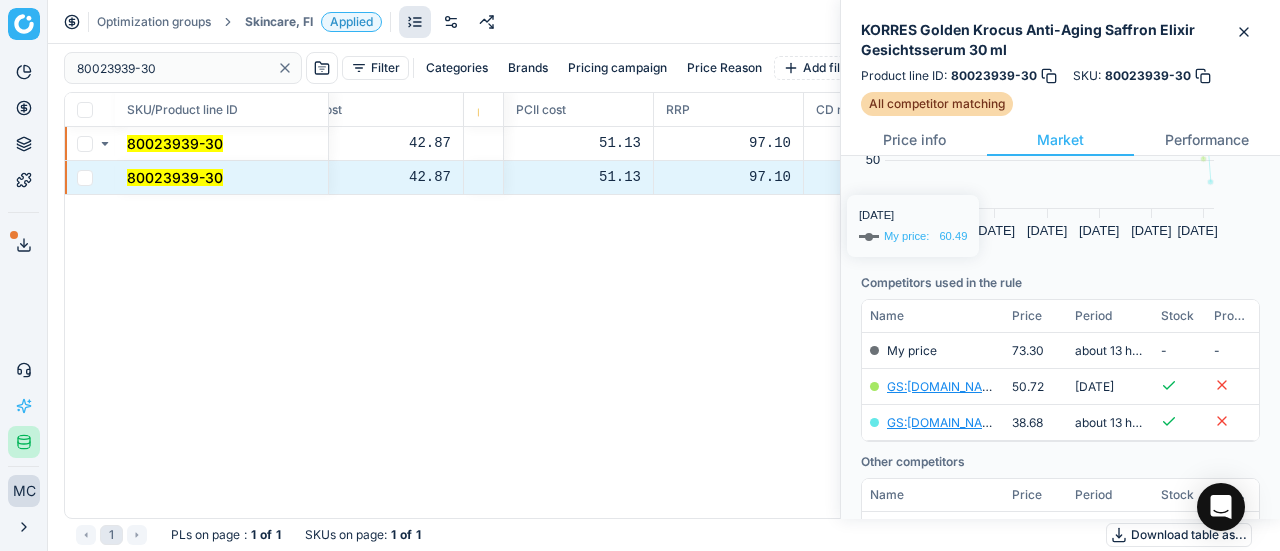 scroll, scrollTop: 252, scrollLeft: 0, axis: vertical 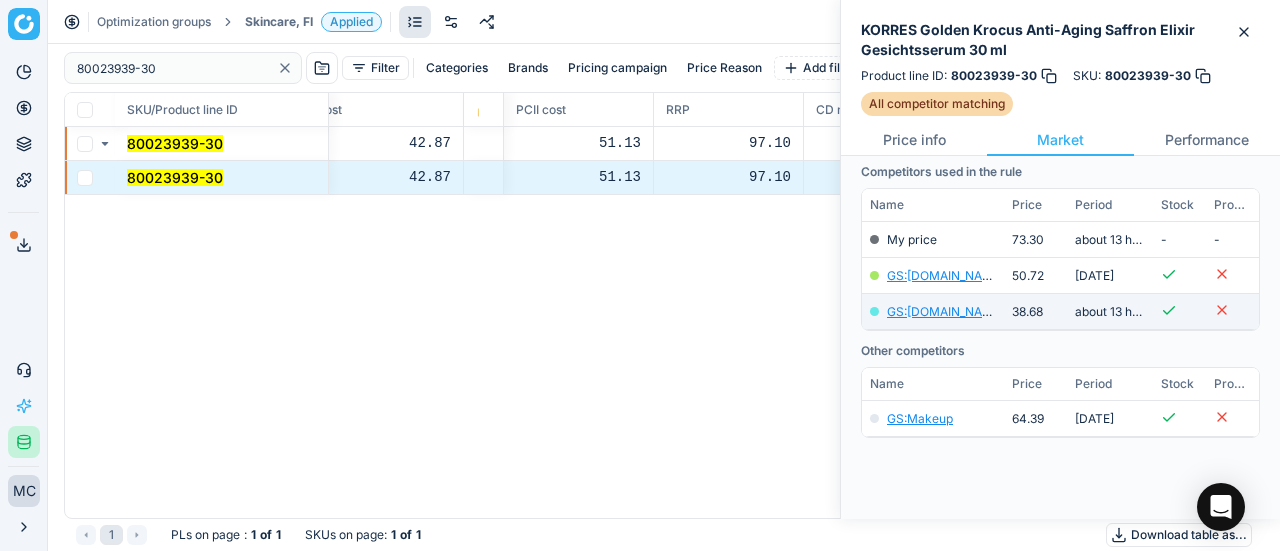 click on "GS:Zalando.fi" at bounding box center [933, 312] 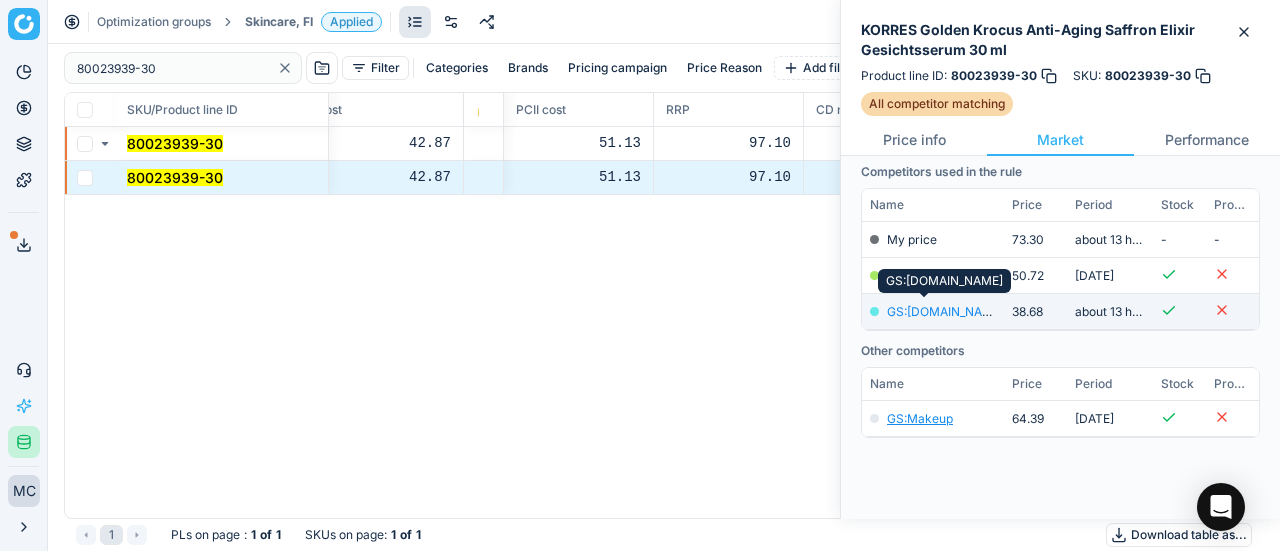 click on "GS:Zalando.fi" at bounding box center (945, 311) 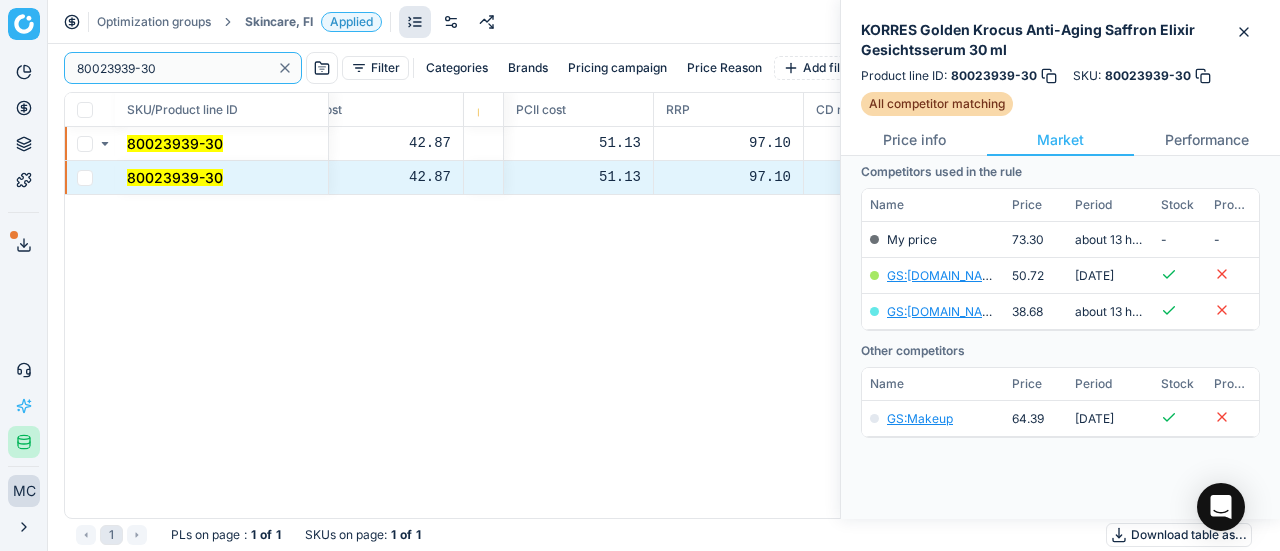 drag, startPoint x: 222, startPoint y: 77, endPoint x: 0, endPoint y: 81, distance: 222.03603 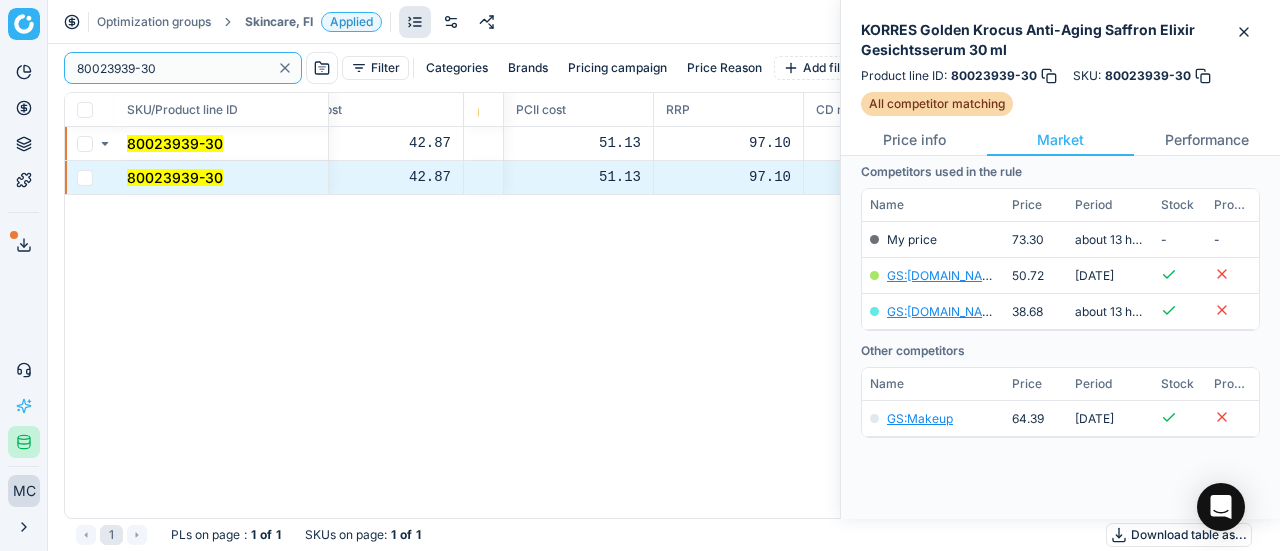 click on "Pricing platform Analytics Pricing Product portfolio Templates Export service 19 Contact support   AI Pricing Assistant Integration status MC Mengqi Cai mengqi.cai@flaconi.de Close menu Optimization groups Skincare, FI Applied Discard Download report 80023939-30   Filter   Categories   Brands   Pricing campaign   Price Reason   Add filter Bulk update SKU/Product line ID Title/Product line name Product line name Product line ID Cost 🔒 PCII cost RRP CD min Price CD max Price Beauty outlet price PCII+5% > RRP New price Price Type Price Reason 80023939-30 KORRES Golden Krocus Anti-Aging Saffron Elixir Gesichtsserum  30 ml KORRES Golden Krocus Anti-Aging Saffron Elixir Gesichtsserum  30 ml 80023939-30 42.87 51.13 97.10 - - 73.30 54.75 matching google GS:Zalando.fi 80023939-30 KORRES Golden Krocus Anti-Aging Saffron Elixir Gesichtsserum  30 ml KORRES Golden Krocus Anti-Aging Saffron Elixir Gesichtsserum  30 ml 80023939-30 42.87 51.13 97.10 - - 73.30 54.75 matching google GS:Zalando.fi 1 PLs on page : 1 of 1 : 1" at bounding box center [640, 275] 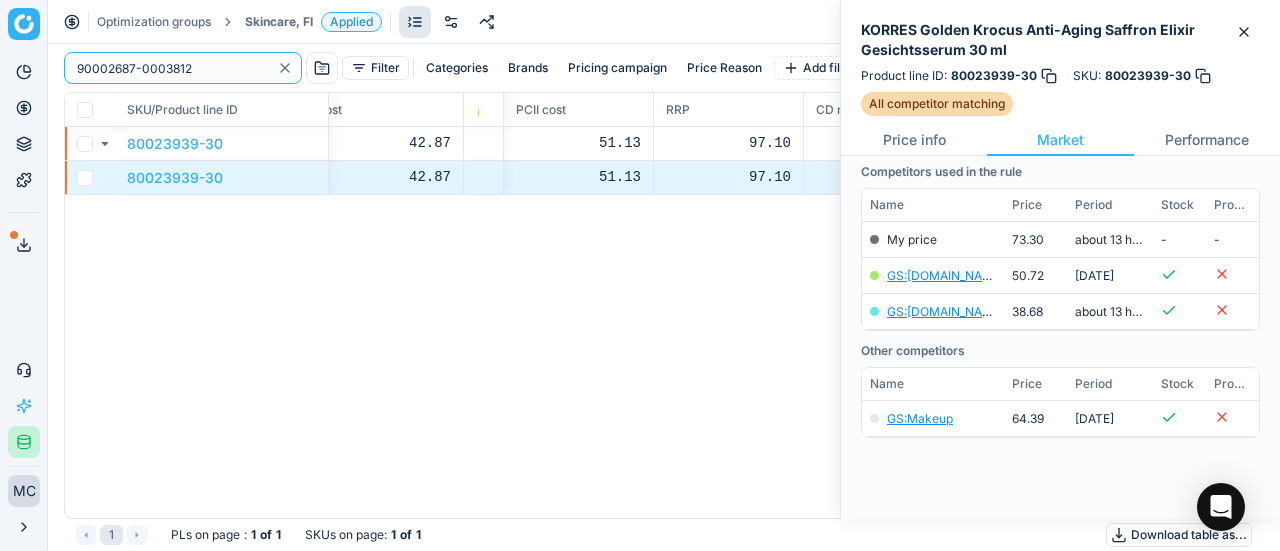 scroll, scrollTop: 252, scrollLeft: 0, axis: vertical 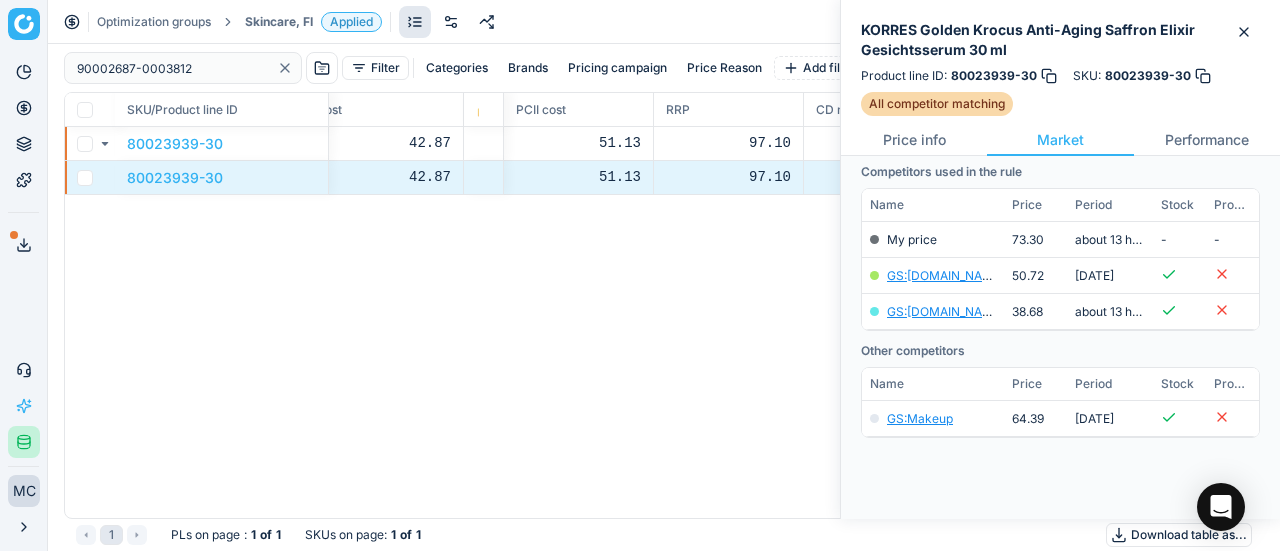 click on "Skincare, FI Applied" at bounding box center [313, 22] 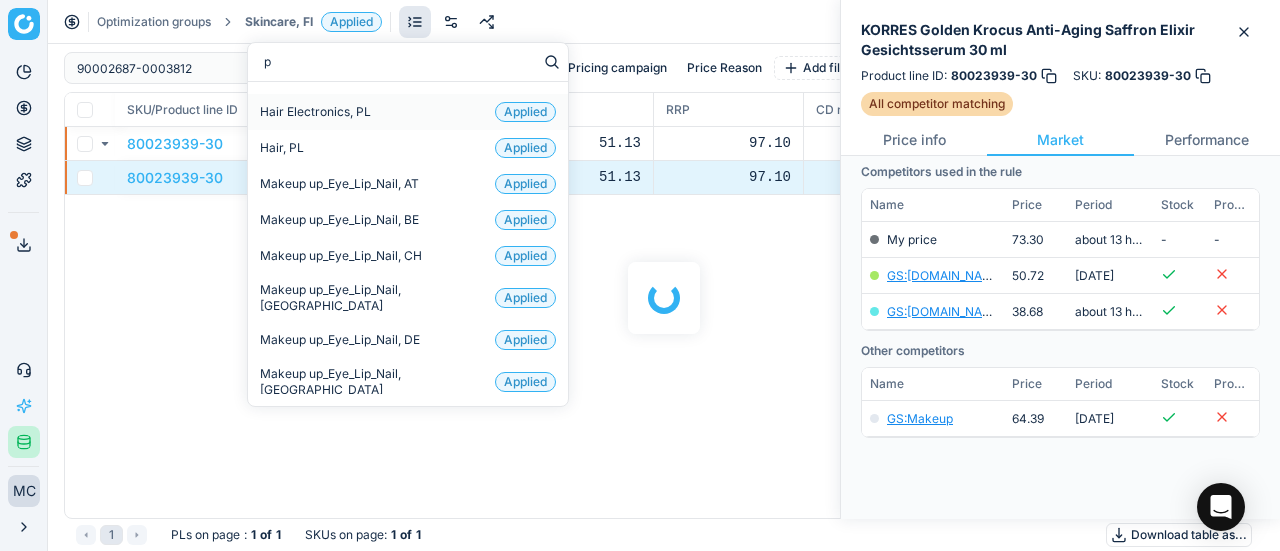 scroll, scrollTop: 252, scrollLeft: 0, axis: vertical 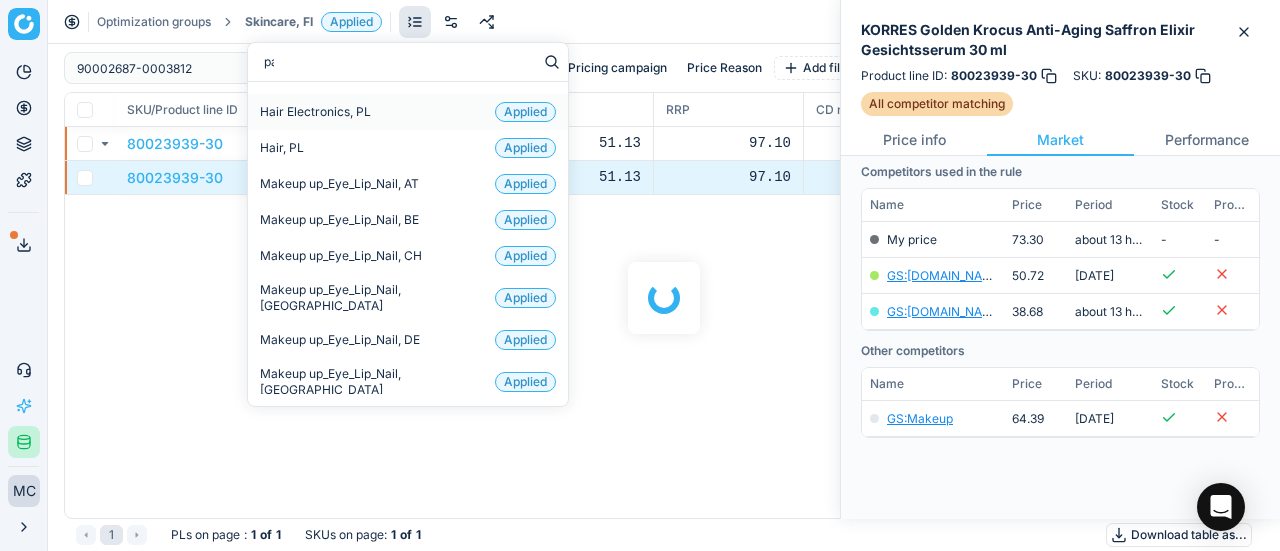 type on "par" 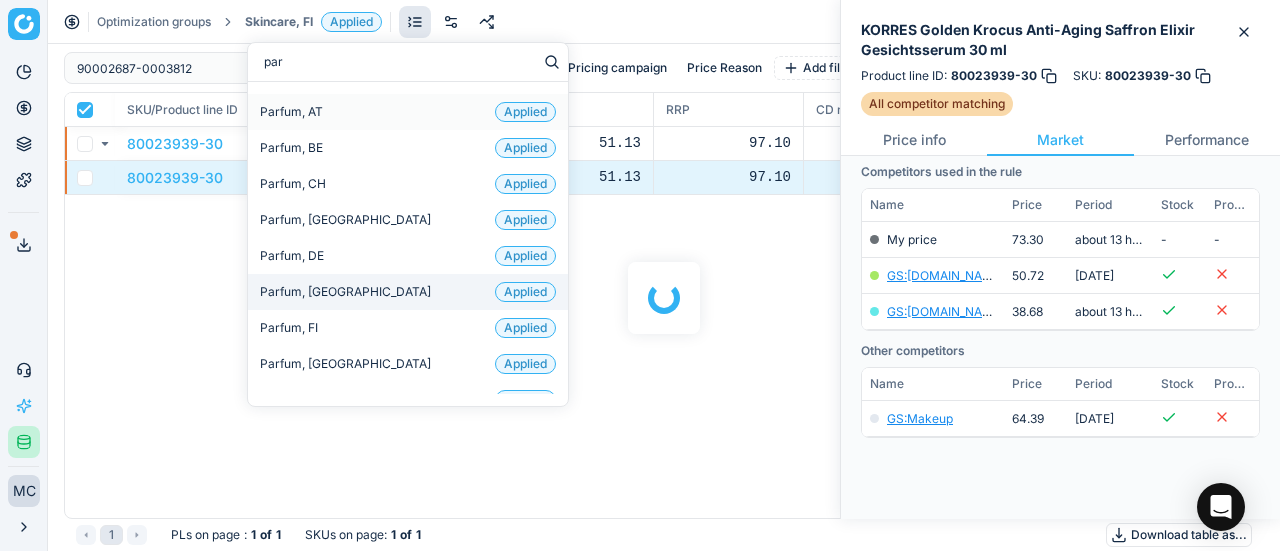 checkbox on "true" 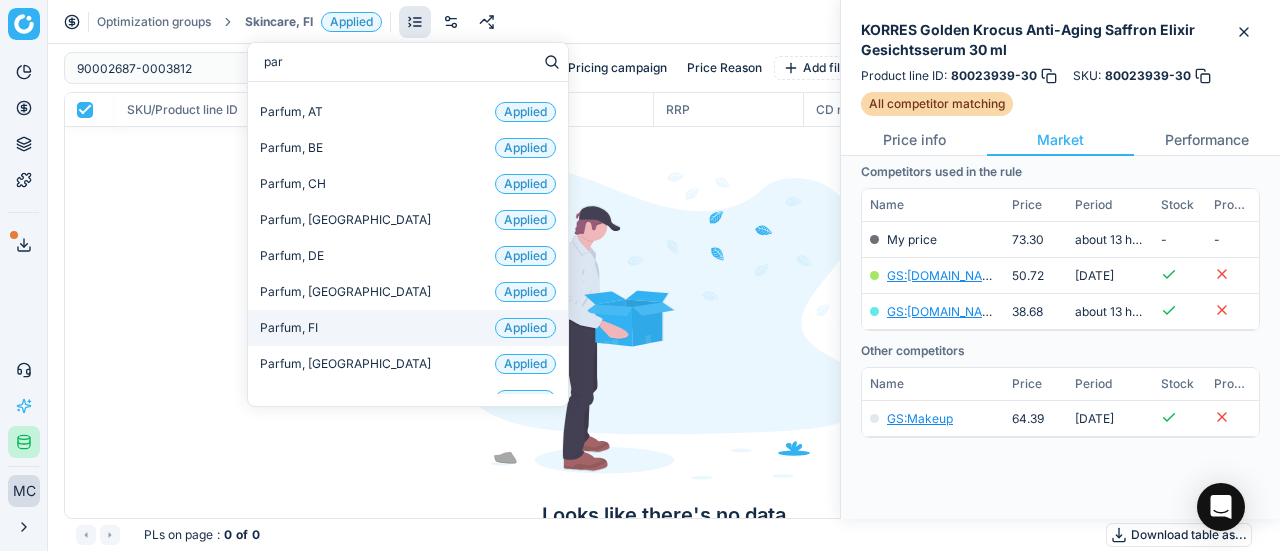 click on "Parfum, FI Applied" at bounding box center [408, 328] 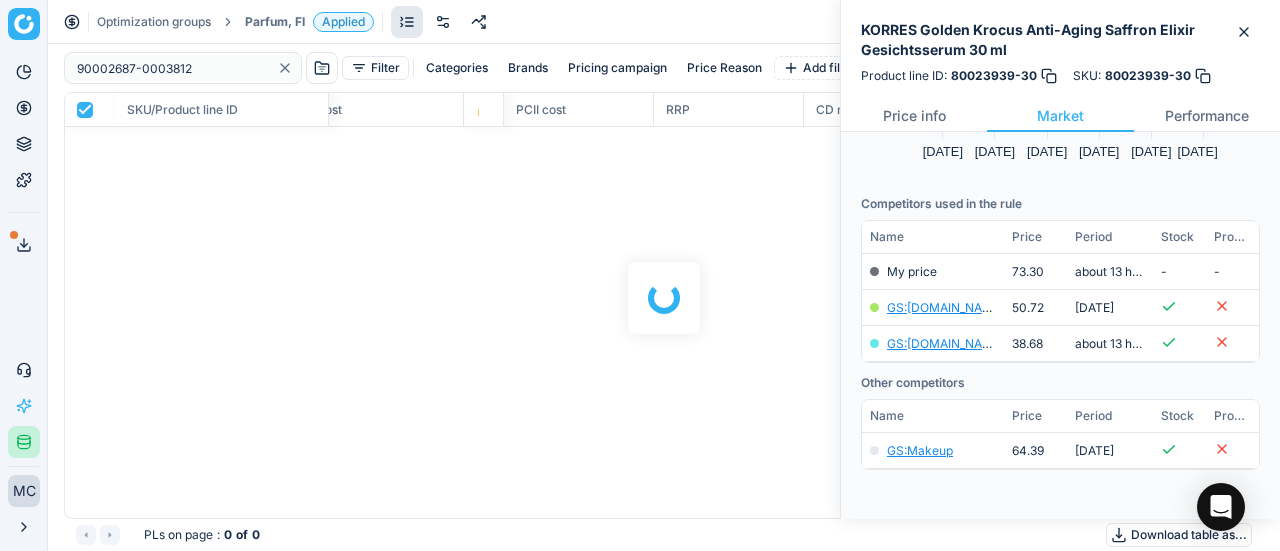 scroll, scrollTop: 228, scrollLeft: 0, axis: vertical 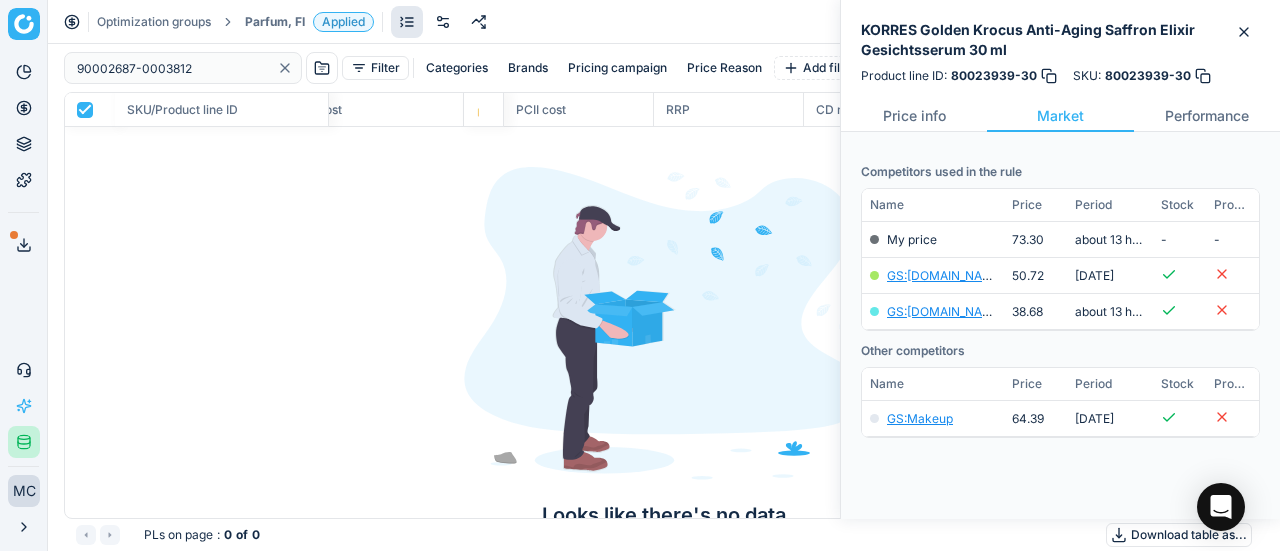 click on "Parfum, FI" at bounding box center (275, 22) 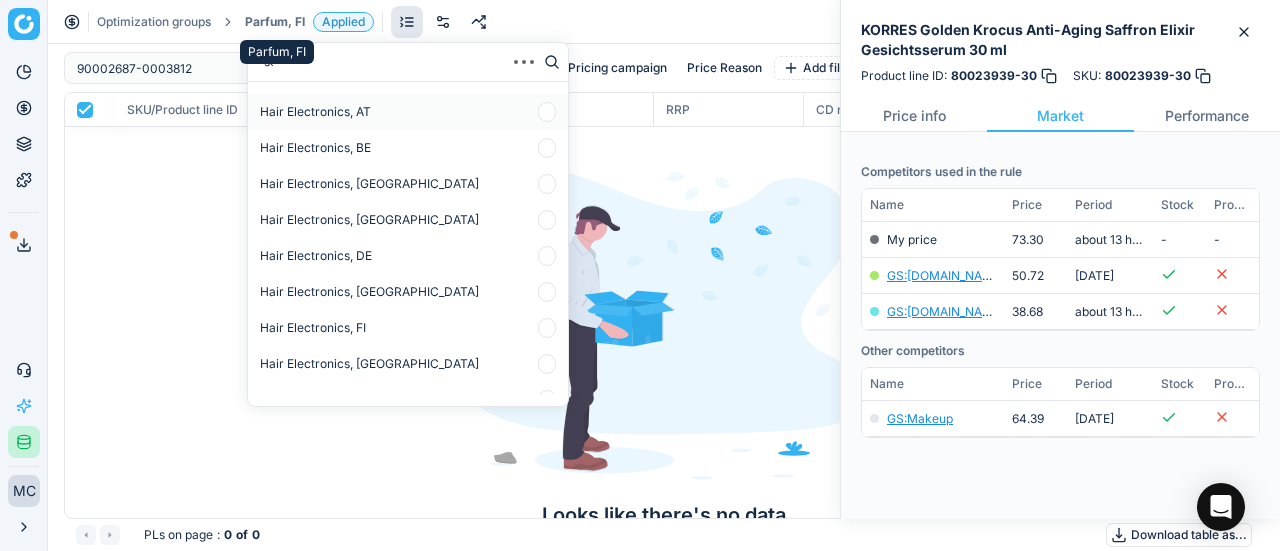 type on "set" 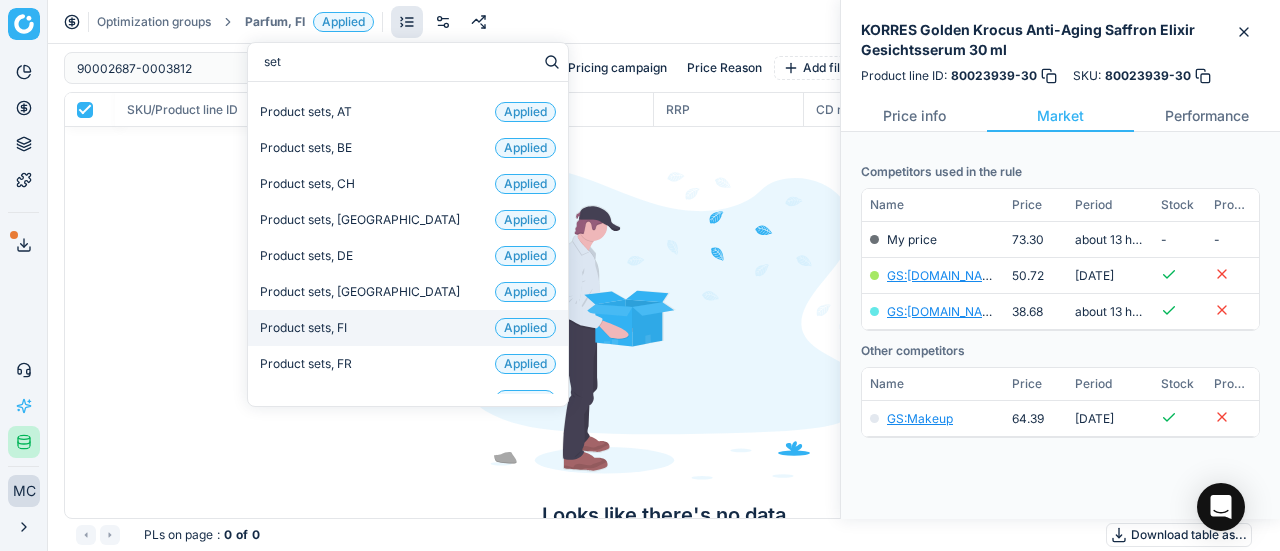 click on "Product sets, FI Applied" at bounding box center (408, 328) 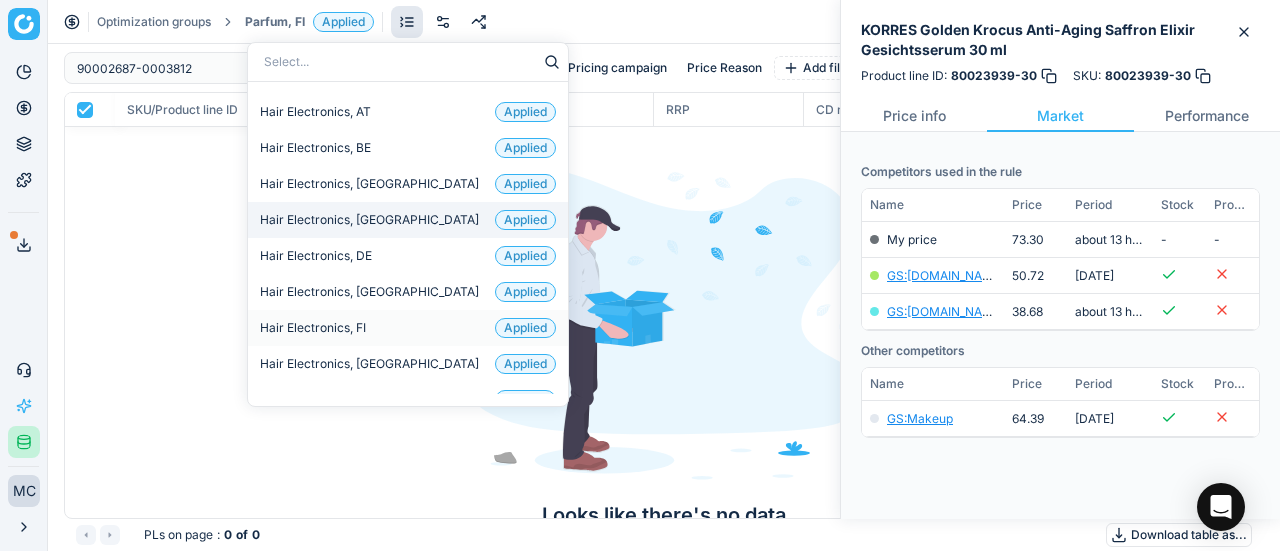 scroll, scrollTop: 228, scrollLeft: 0, axis: vertical 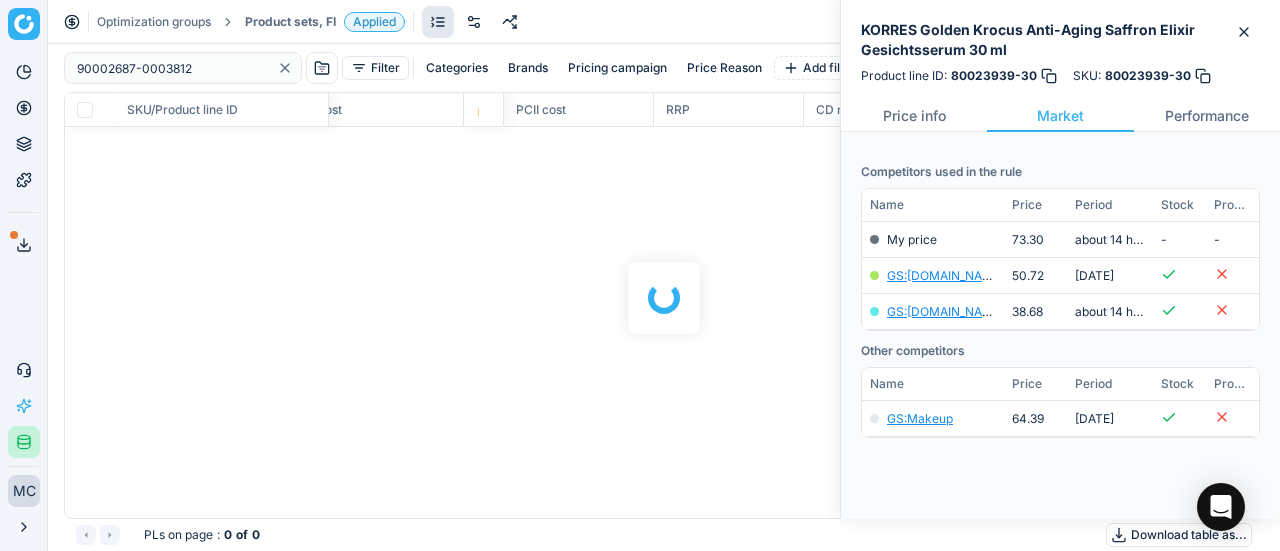 checkbox on "false" 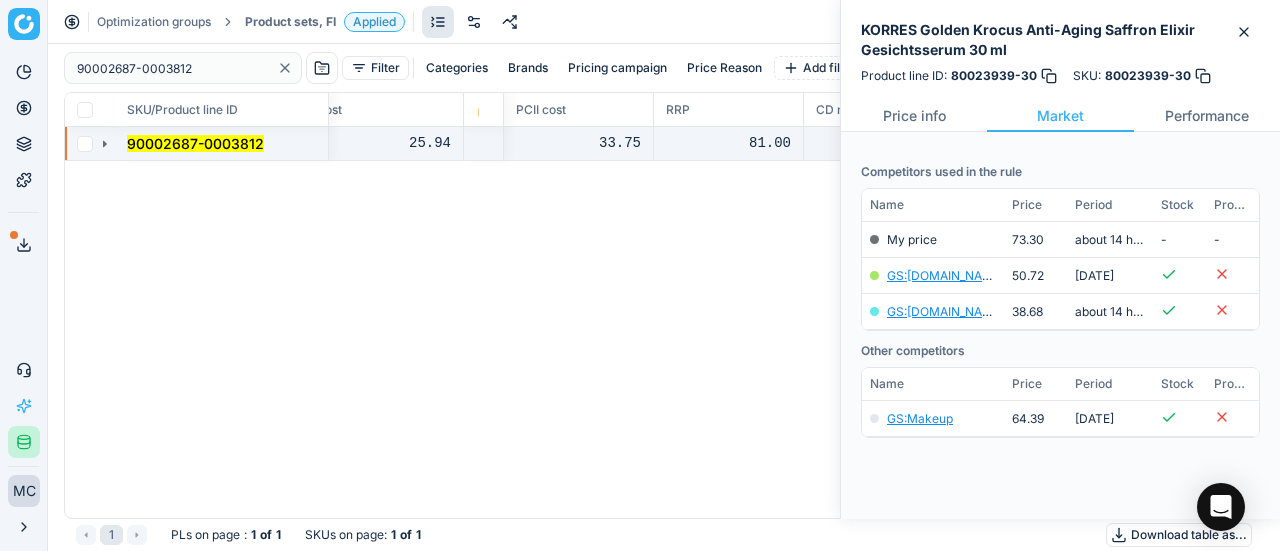 click 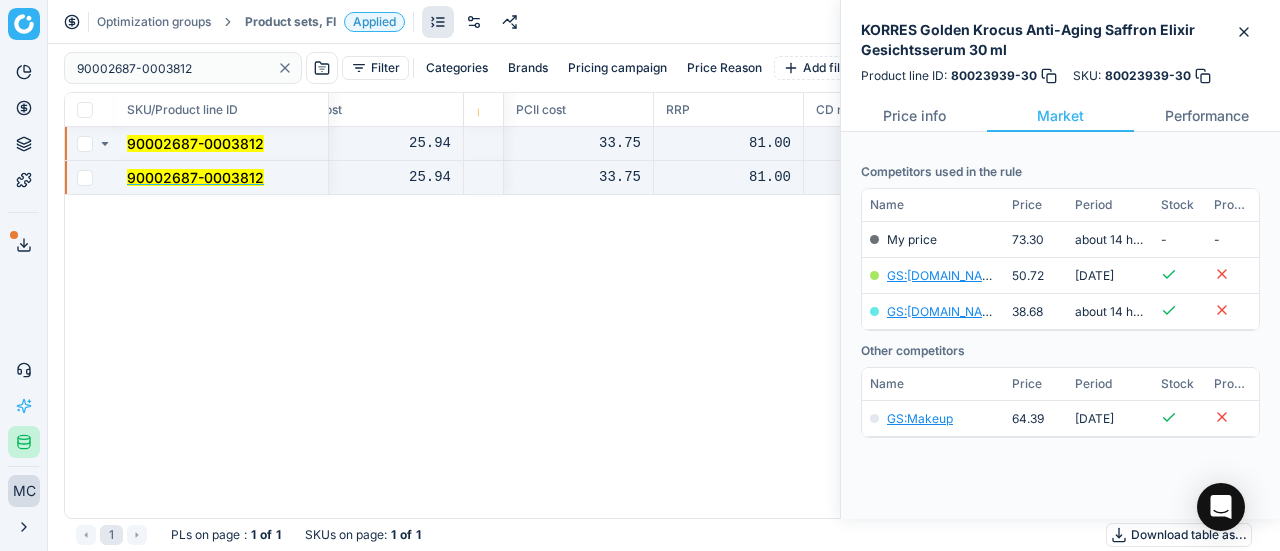 click on "90002687-0003812" at bounding box center (195, 177) 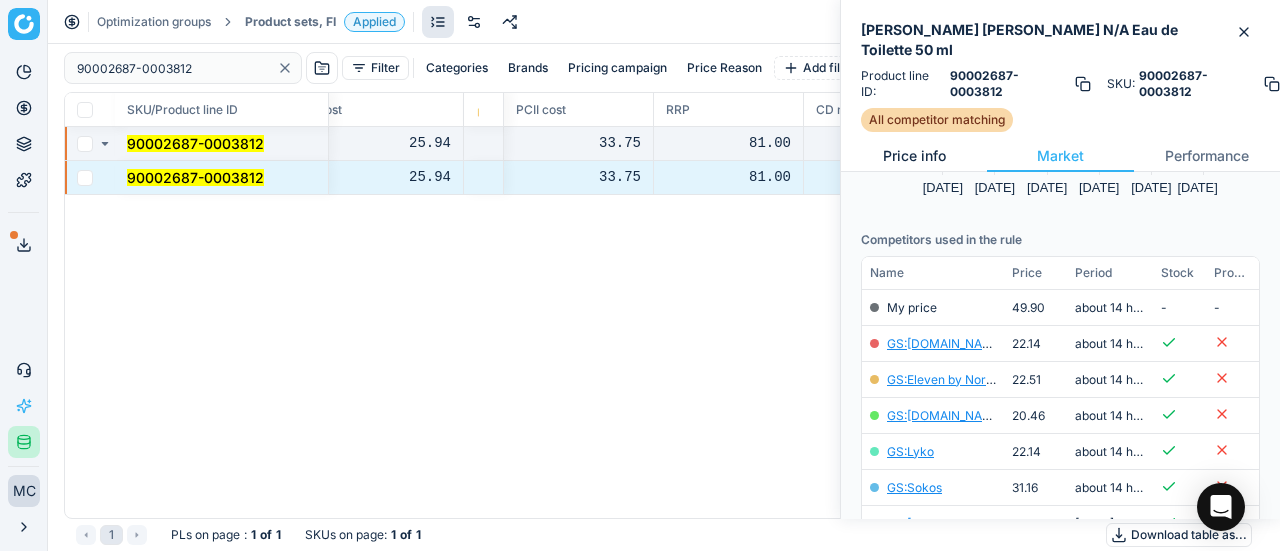 scroll, scrollTop: 252, scrollLeft: 0, axis: vertical 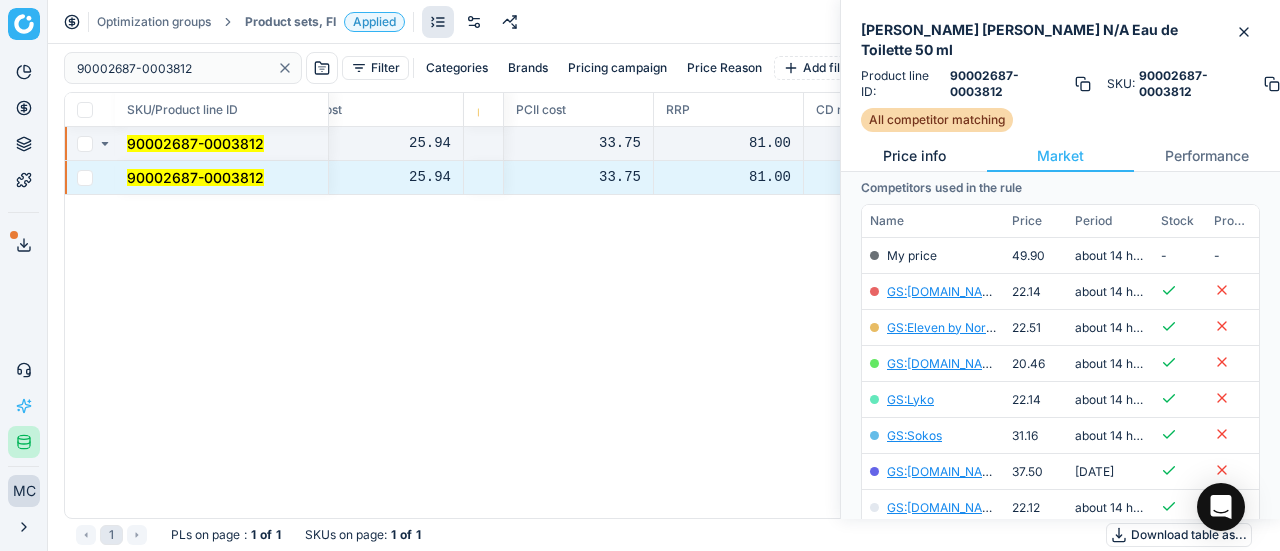 click on "Price info" at bounding box center [914, 156] 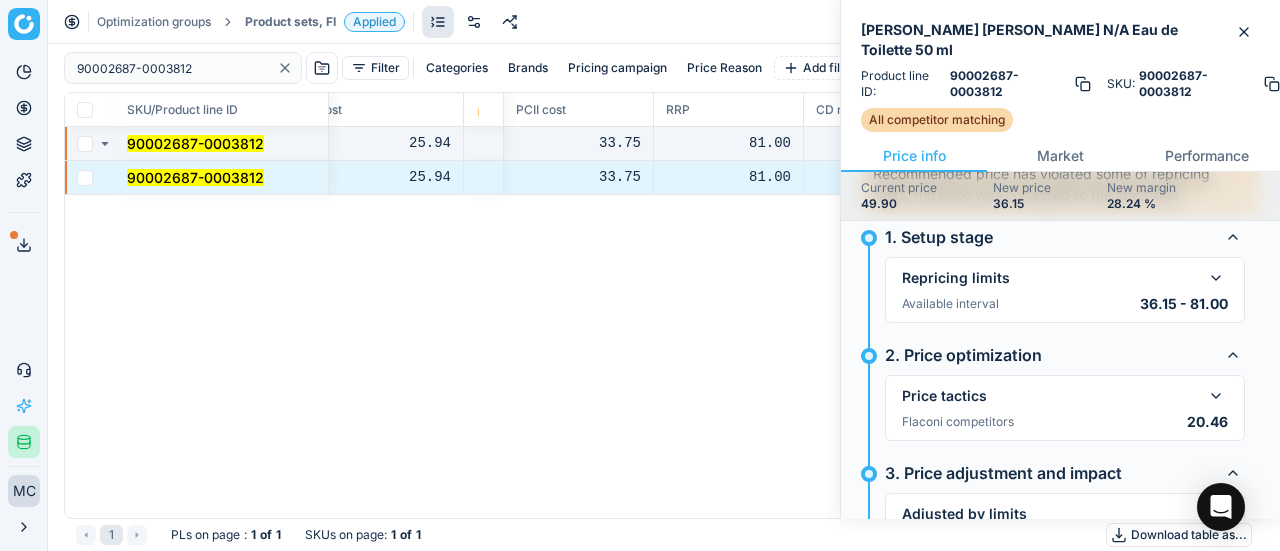 scroll, scrollTop: 200, scrollLeft: 0, axis: vertical 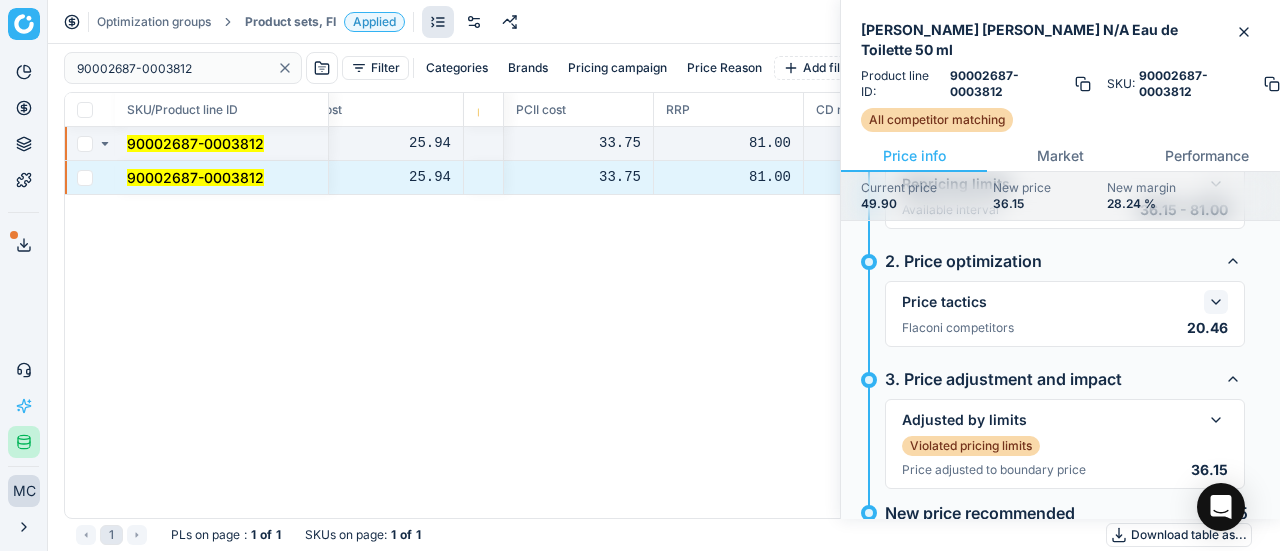 click 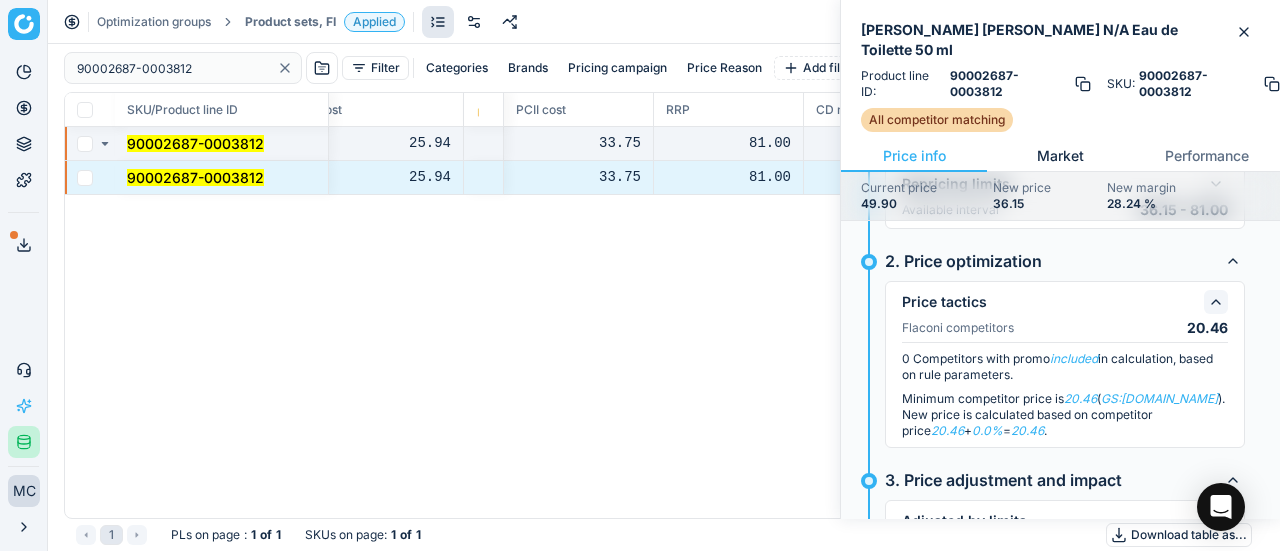 click on "Market" at bounding box center [1060, 156] 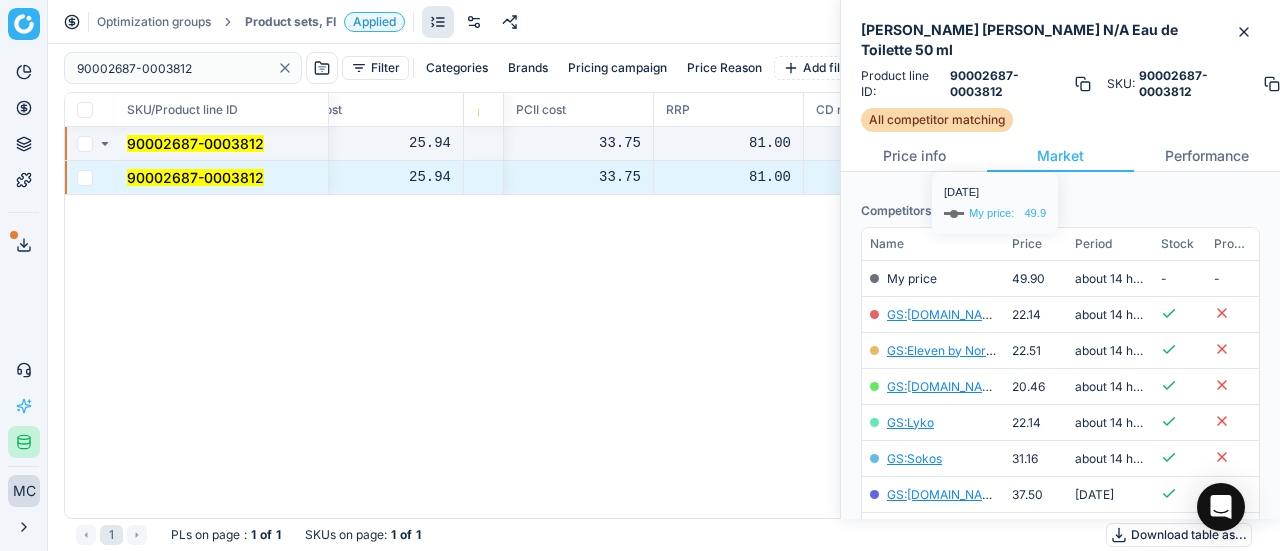scroll, scrollTop: 300, scrollLeft: 0, axis: vertical 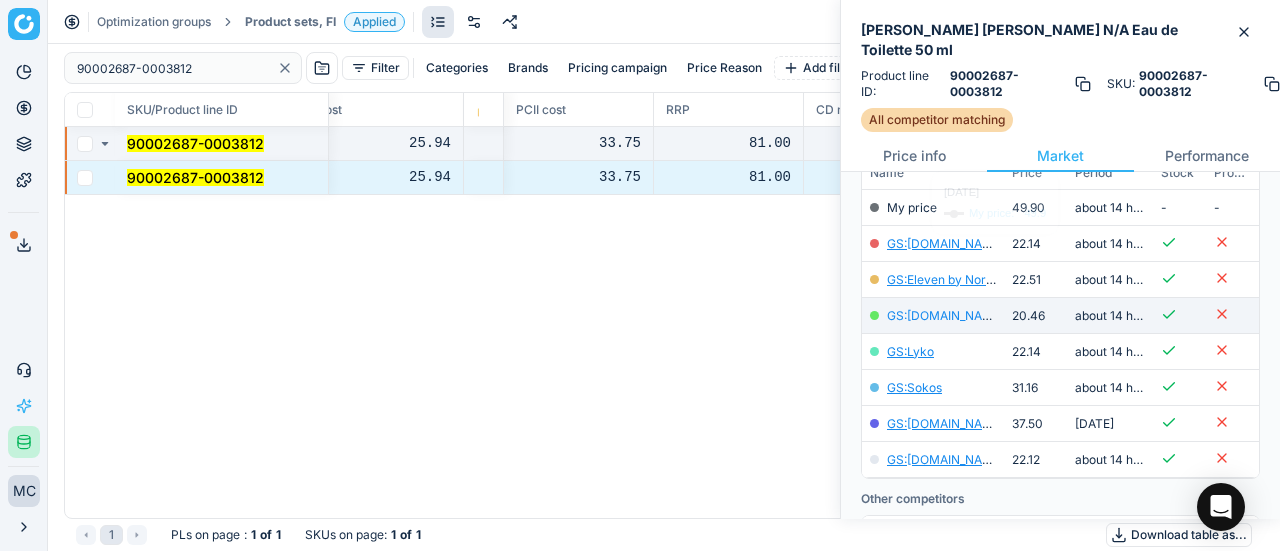 click on "GS:Luxplus.fi" at bounding box center (945, 315) 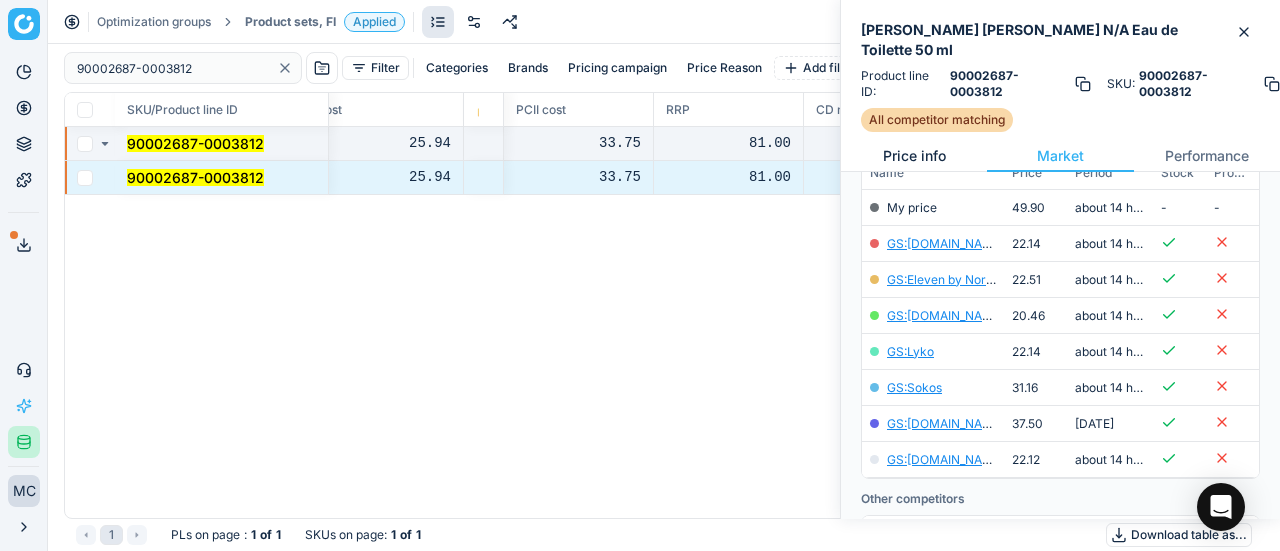 click on "Price info" at bounding box center (914, 156) 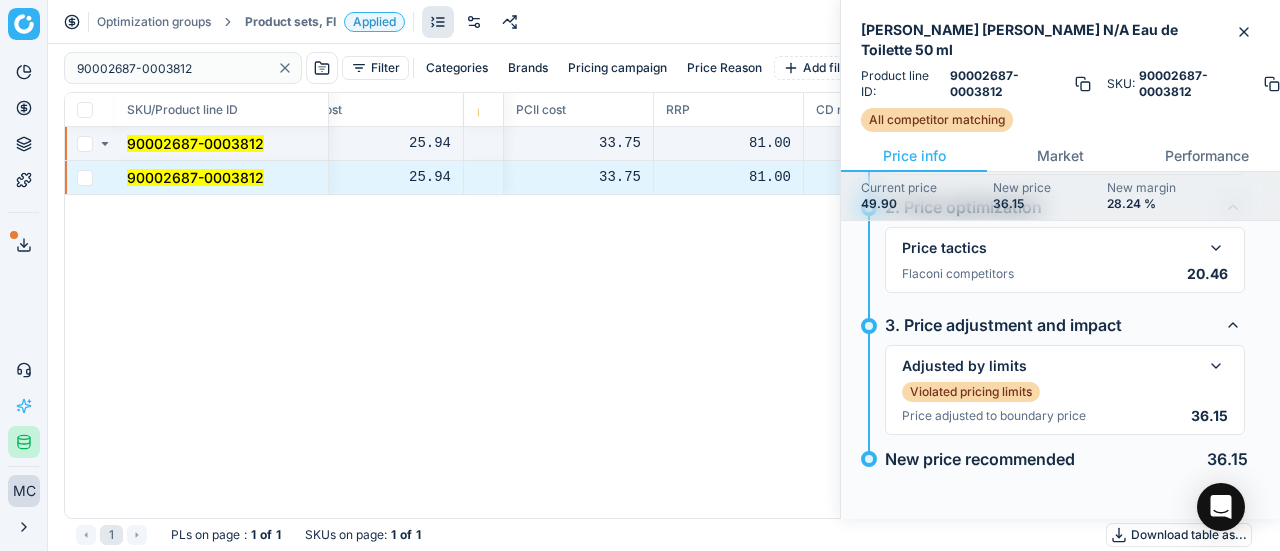 scroll, scrollTop: 215, scrollLeft: 0, axis: vertical 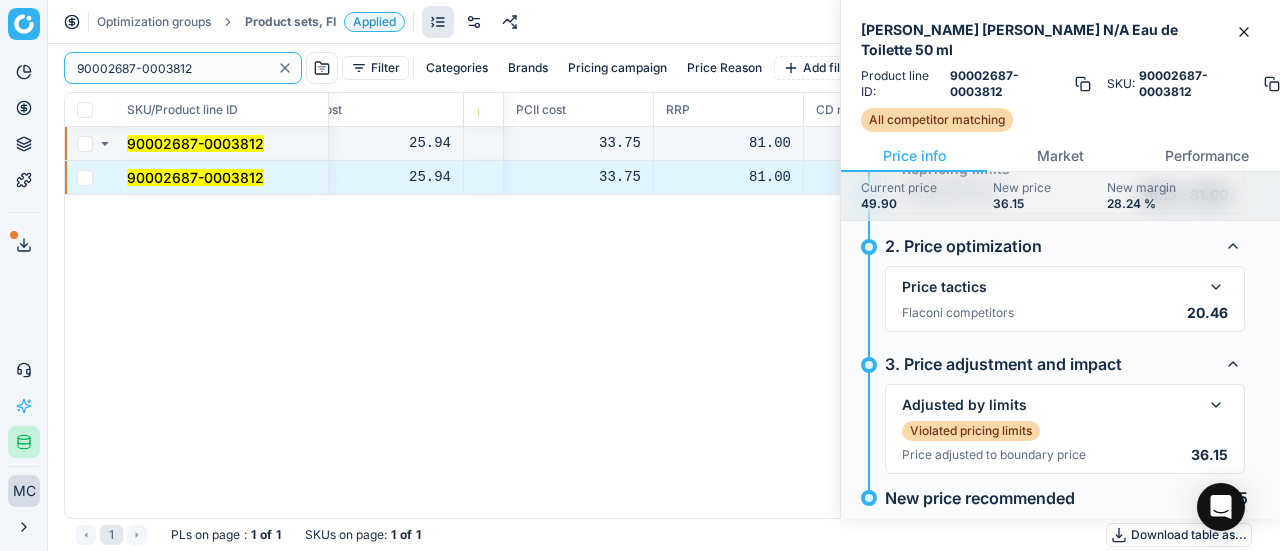 drag, startPoint x: 205, startPoint y: 65, endPoint x: 154, endPoint y: 71, distance: 51.351727 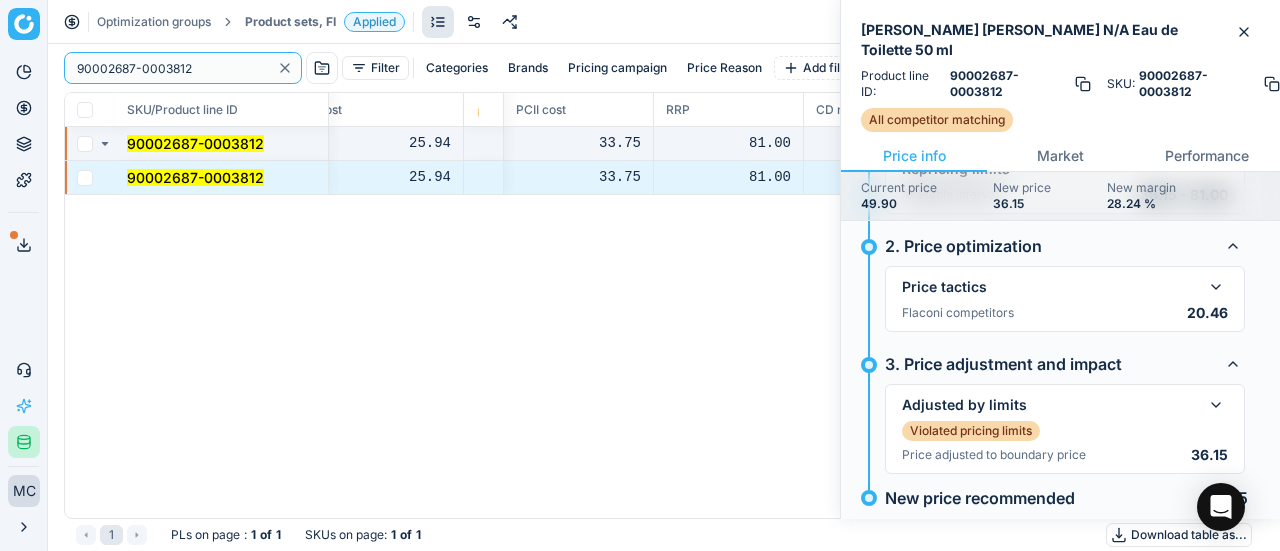 click on "Pricing platform Analytics Pricing Product portfolio Templates Export service 19 Contact support   AI Pricing Assistant Integration status MC Mengqi Cai mengqi.cai@flaconi.de Close menu Optimization groups Product sets, FI Applied Discard Download report 90002687-0003812   Filter   Categories   Brands   Pricing campaign   Price Reason   Add filter Bulk update SKU/Product line ID Title/Product line name Product line name Product line ID Cost 🔒 PCII cost RRP CD min Price CD max Price Beauty outlet price PCII+5% > RRP New price Price Type Price Reason 90002687-0003812 GANT GANT N/A Eau de Toilette  50 ml GANT GANT N/A Eau de Toilette  50 ml 90002687-0003812 25.94 33.75 81.00 - - 49.90 36.15 matching google GS:Luxplus.fi 90002687-0003812 GANT GANT N/A Eau de Toilette  50 ml GANT GANT N/A Eau de Toilette  50 ml 90002687-0003812 25.94 33.75 81.00 - - 49.90 36.15 matching google GS:Luxplus.fi 1 PLs on page : 1 of 1 SKUs on page : 1 of 1 Download table as..." at bounding box center [640, 275] 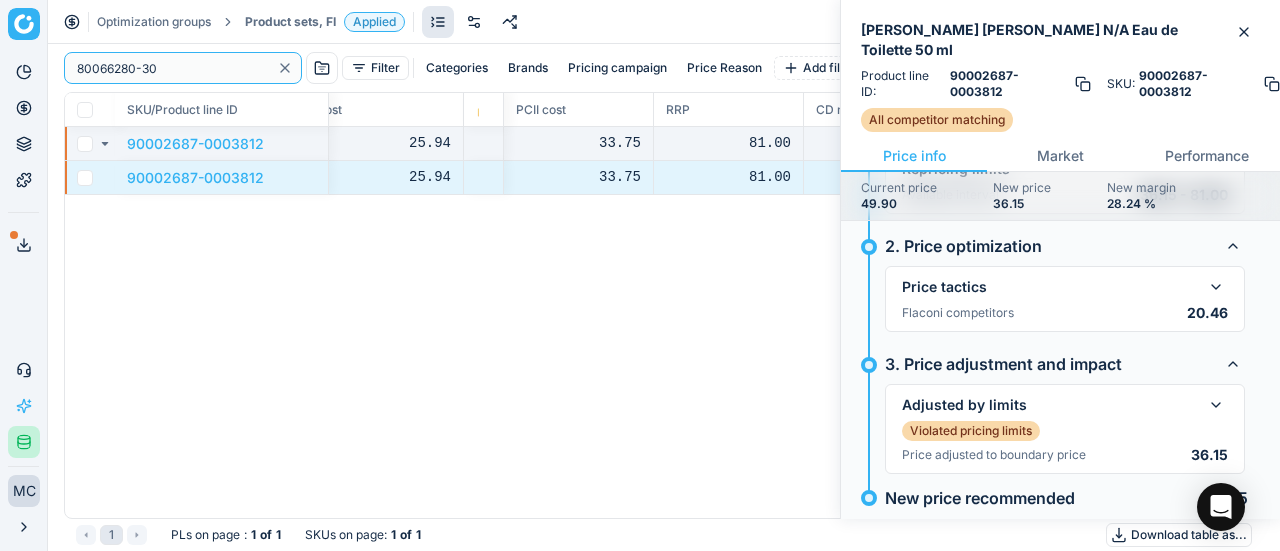 type on "80066280-30" 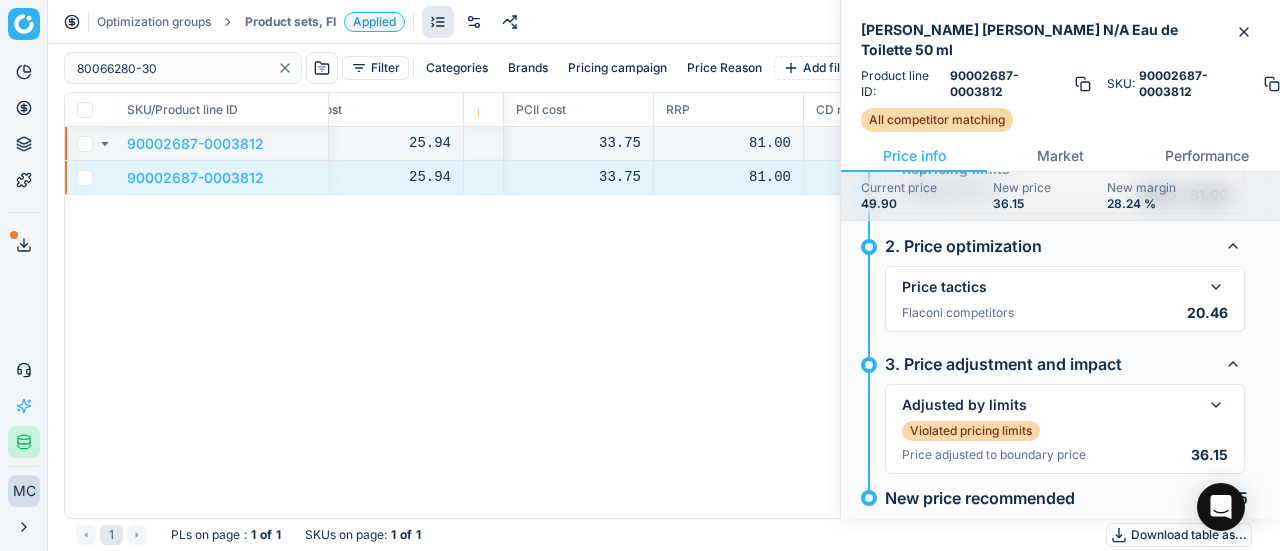 click on "Product sets, FI" at bounding box center (290, 22) 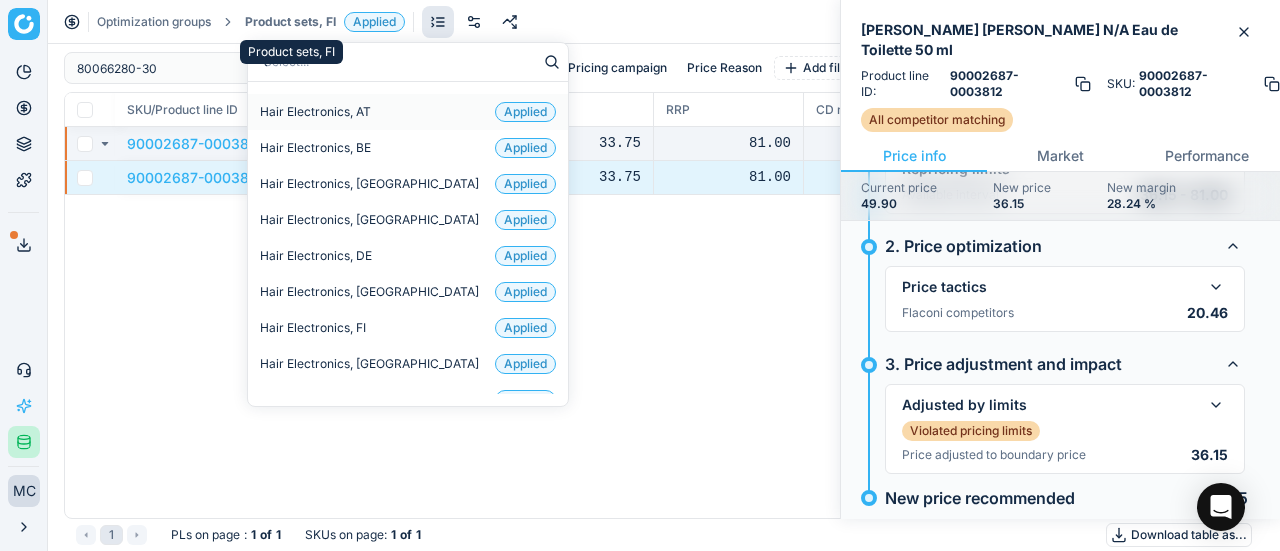 type on "sk" 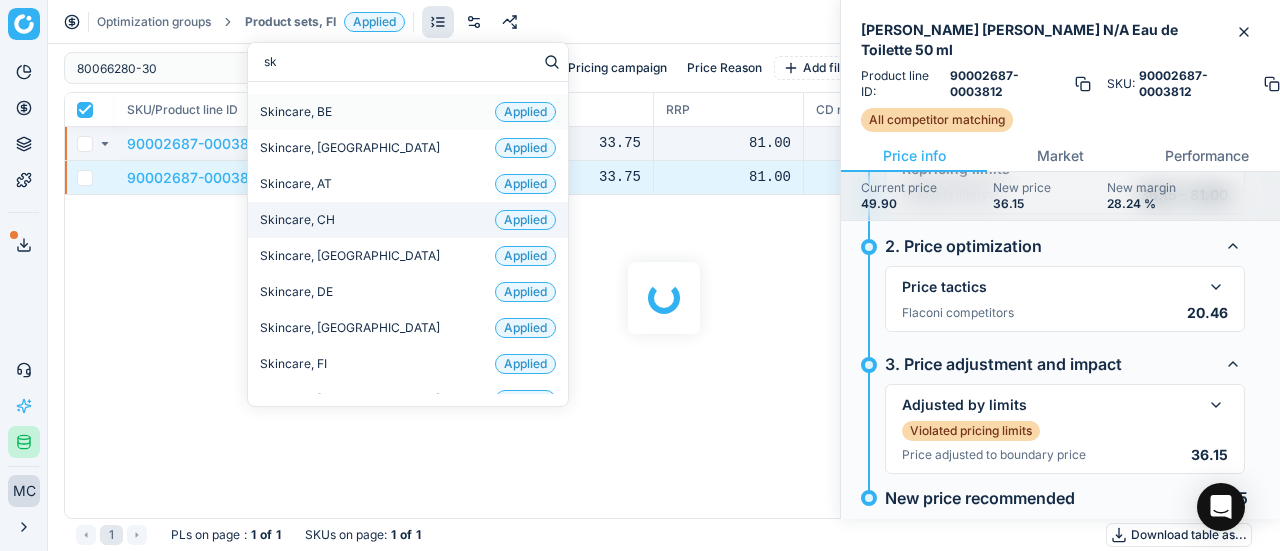 checkbox on "true" 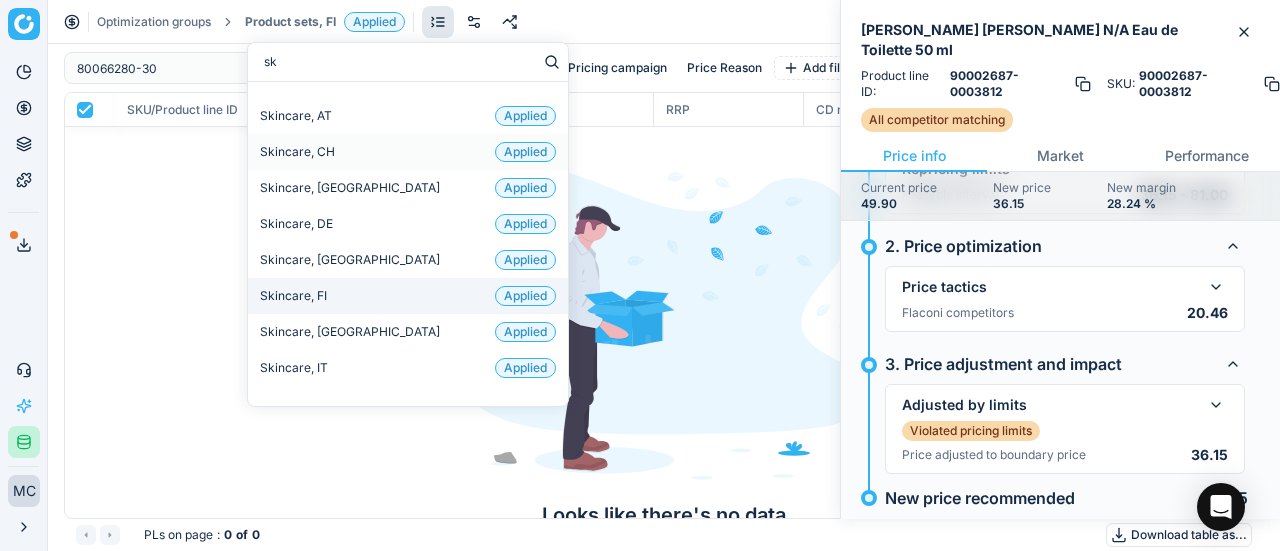 scroll, scrollTop: 100, scrollLeft: 0, axis: vertical 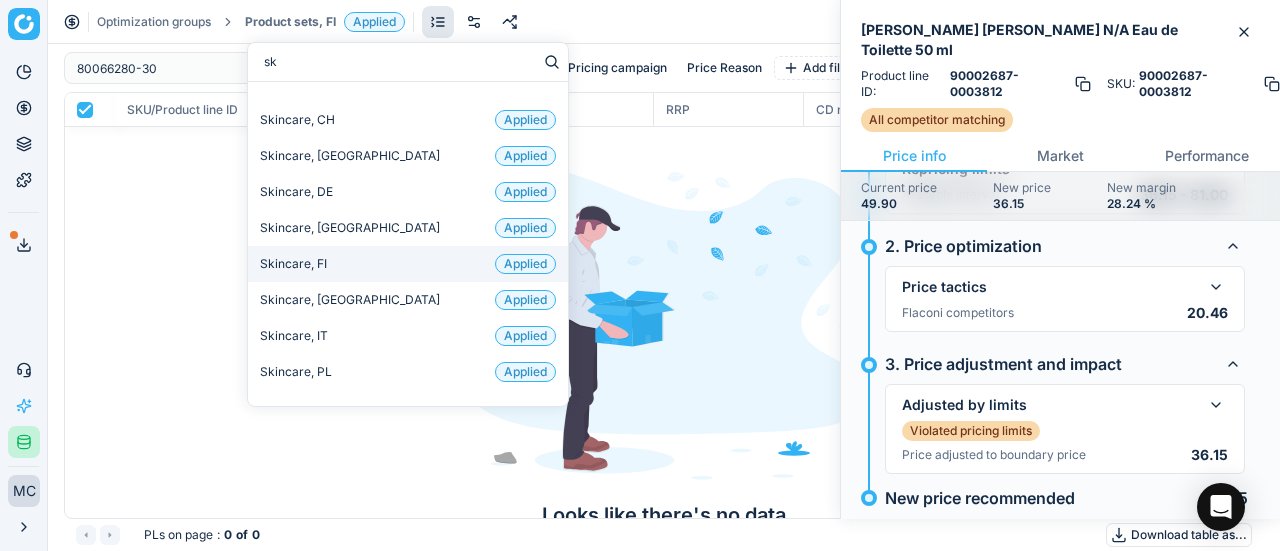 click on "Skincare, FI Applied" at bounding box center (408, 264) 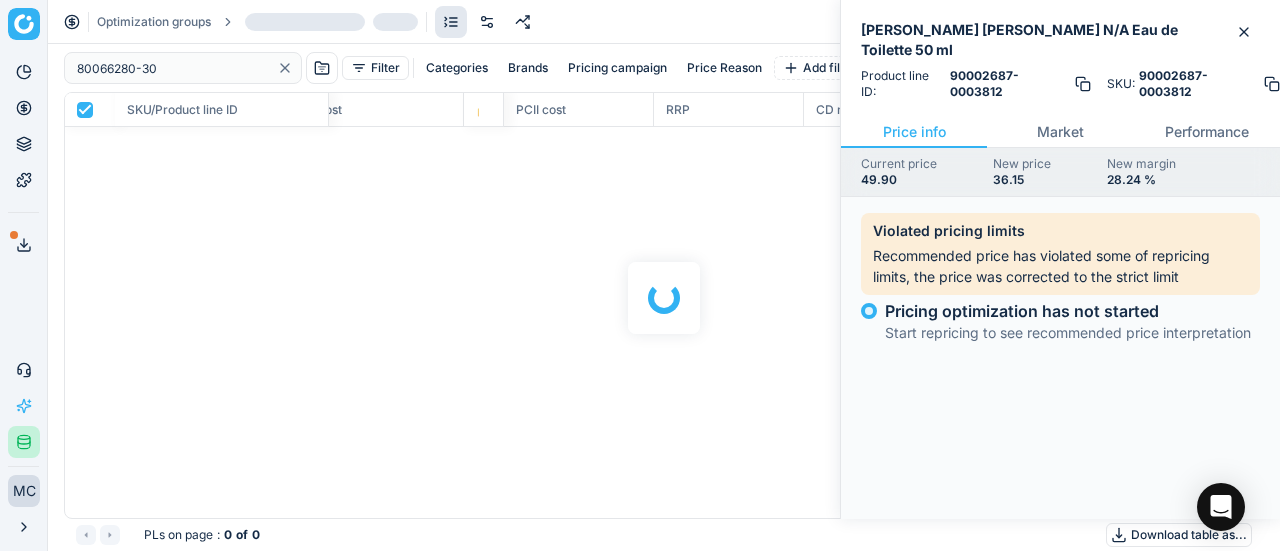 scroll, scrollTop: 0, scrollLeft: 0, axis: both 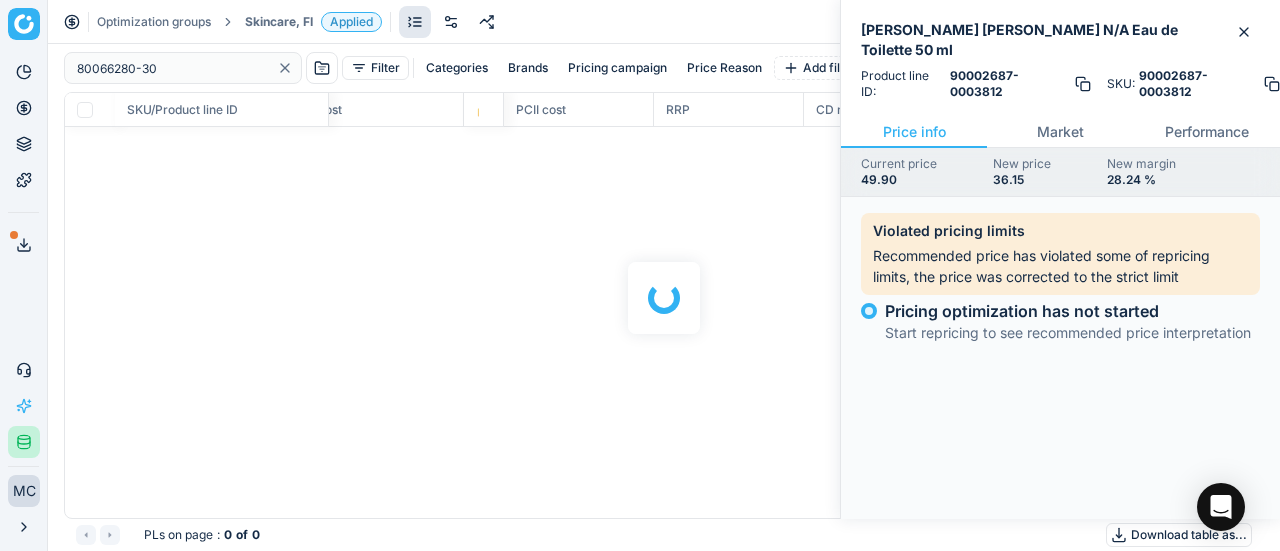 checkbox on "false" 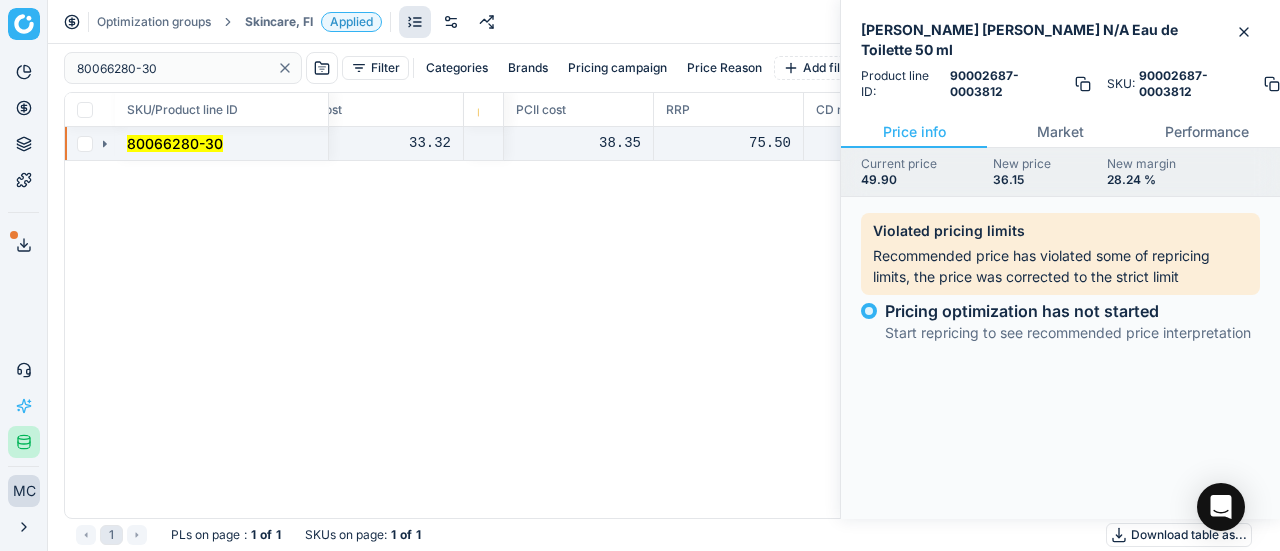 click 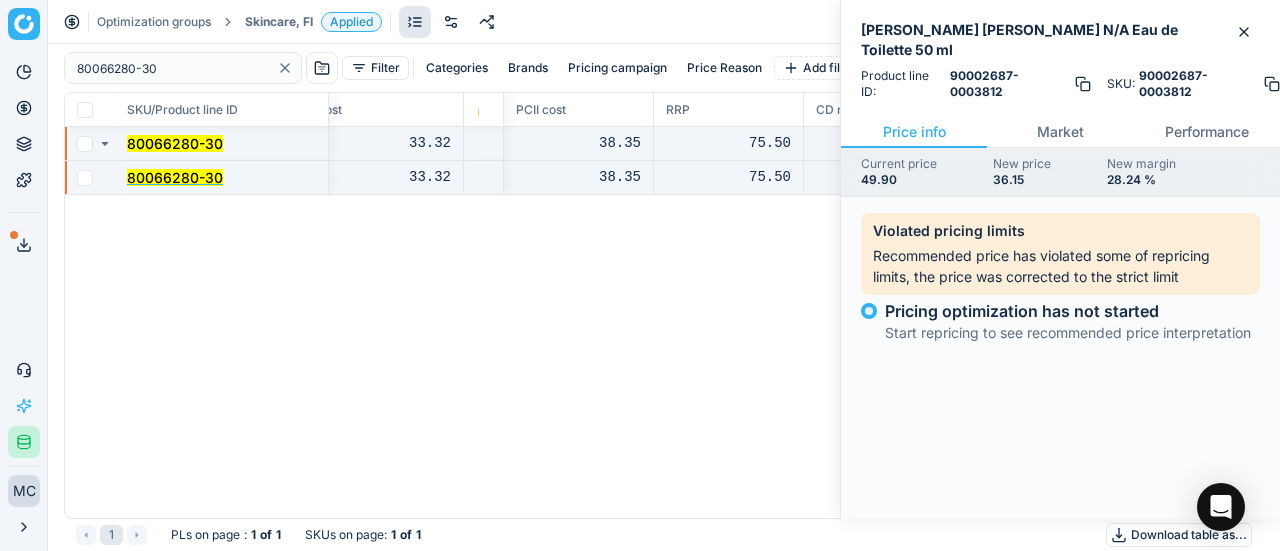 click on "80066280-30" at bounding box center [175, 177] 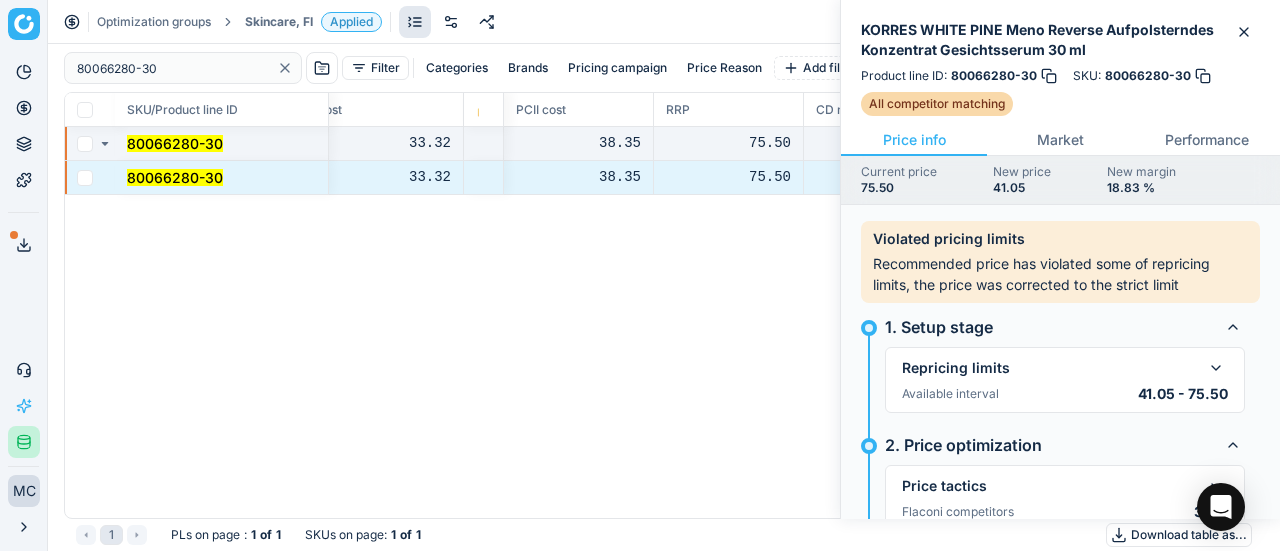 click on "Price info" at bounding box center [914, 140] 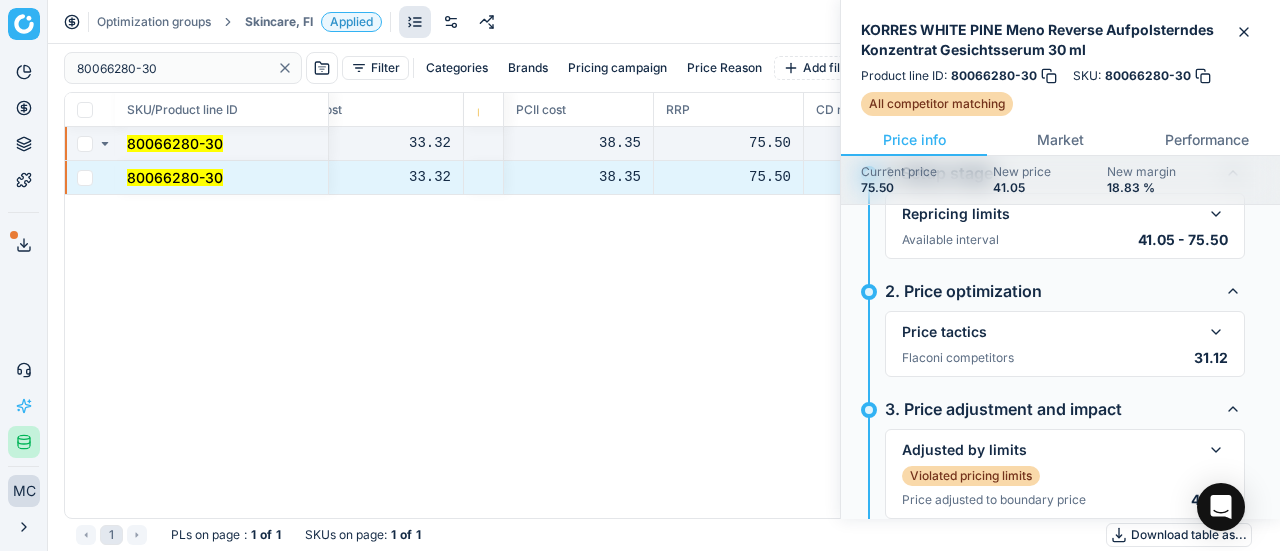 scroll, scrollTop: 200, scrollLeft: 0, axis: vertical 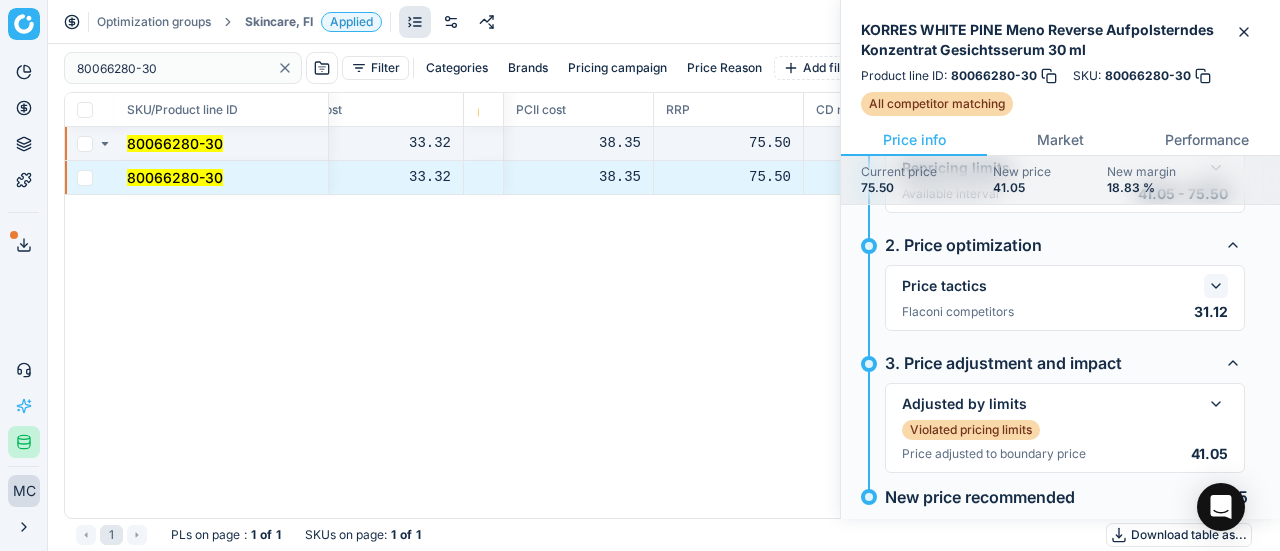 click 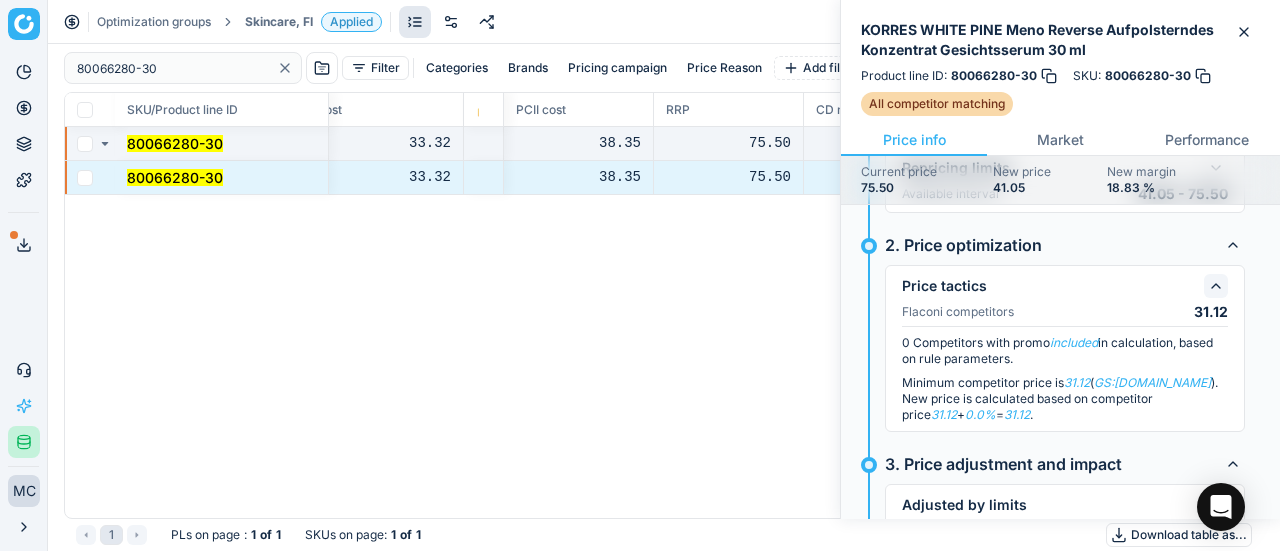 click on "All competitor matching" at bounding box center [1070, 104] 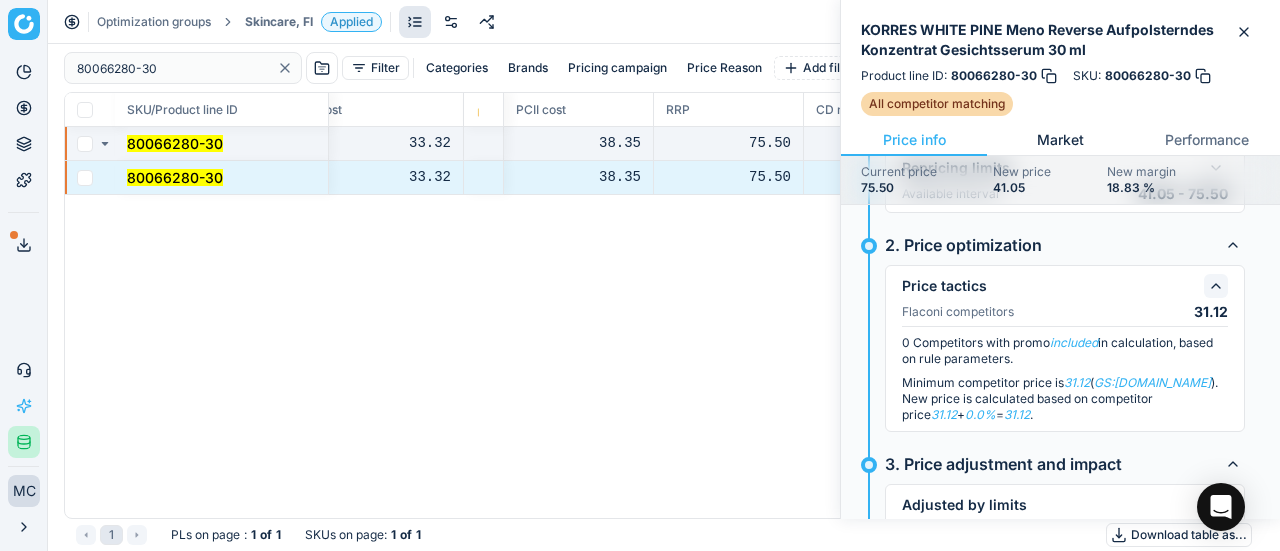 click on "Market" at bounding box center [1060, 140] 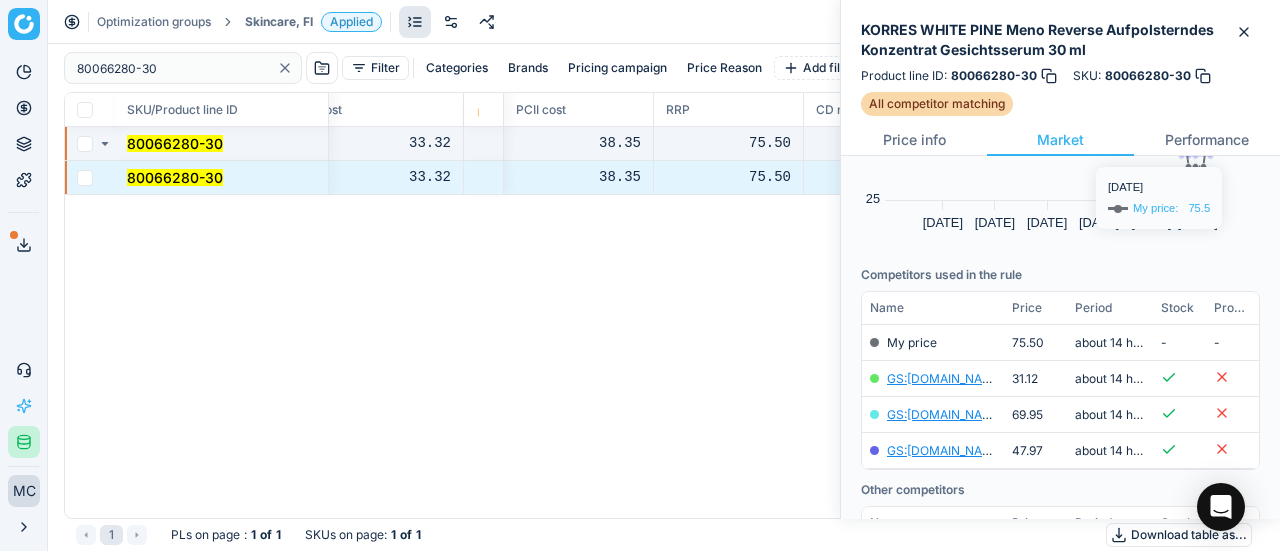 scroll, scrollTop: 200, scrollLeft: 0, axis: vertical 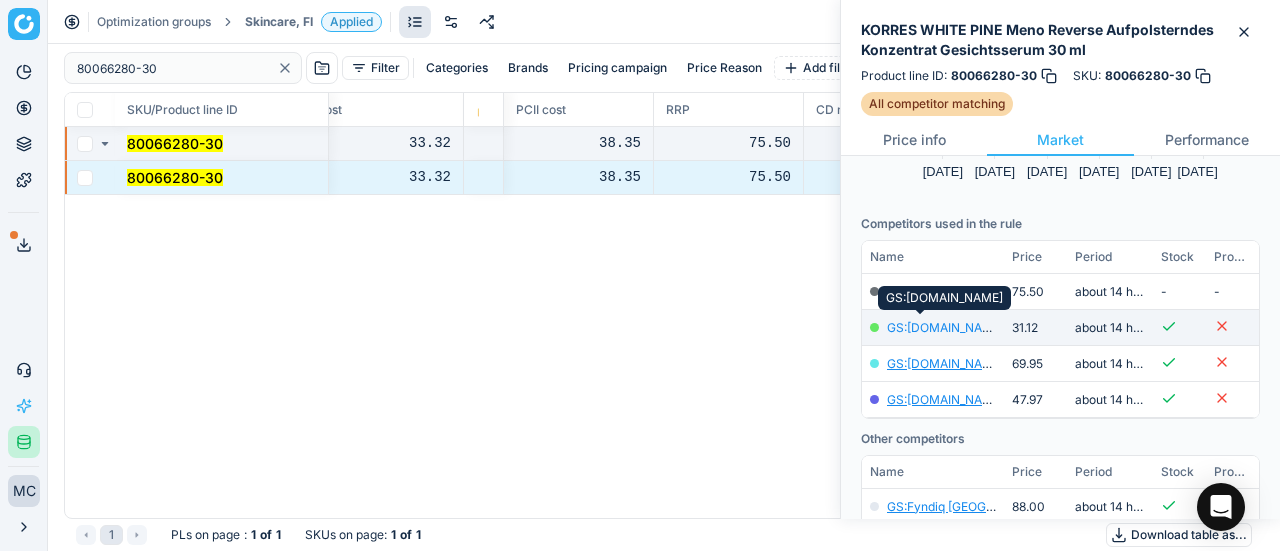 click on "GS:Notino.fi" at bounding box center (945, 327) 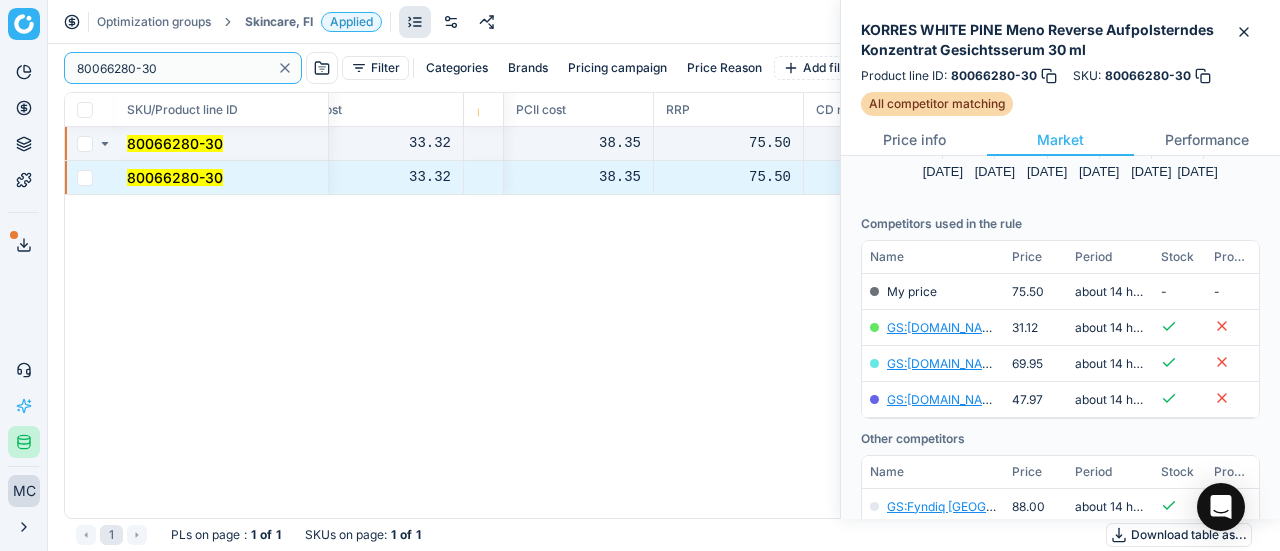 click on "Pricing platform Analytics Pricing Product portfolio Templates Export service 19 Contact support   AI Pricing Assistant Integration status MC Mengqi Cai mengqi.cai@flaconi.de Close menu Optimization groups Skincare, FI Applied Discard Download report 80066280-30   Filter   Categories   Brands   Pricing campaign   Price Reason   Add filter Bulk update SKU/Product line ID Title/Product line name Product line name Product line ID Cost 🔒 PCII cost RRP CD min Price CD max Price Beauty outlet price PCII+5% > RRP New price Price Type Price Reason 80066280-30 KORRES WHITE PINE Meno Reverse Aufpolsterndes Konzentrat Gesichtsserum  30 ml KORRES WHITE PINE Meno Reverse Aufpolsterndes Konzentrat Gesichtsserum  30 ml 80066280-30 33.32 38.35 75.50 - - 75.50 41.05 matching google GS:Notino.fi 80066280-30 KORRES WHITE PINE Meno Reverse Aufpolsterndes Konzentrat Gesichtsserum  30 ml KORRES WHITE PINE Meno Reverse Aufpolsterndes Konzentrat Gesichtsserum  30 ml 80066280-30 33.32 38.35 75.50 - - 75.50 41.05 matching google 1" at bounding box center [640, 275] 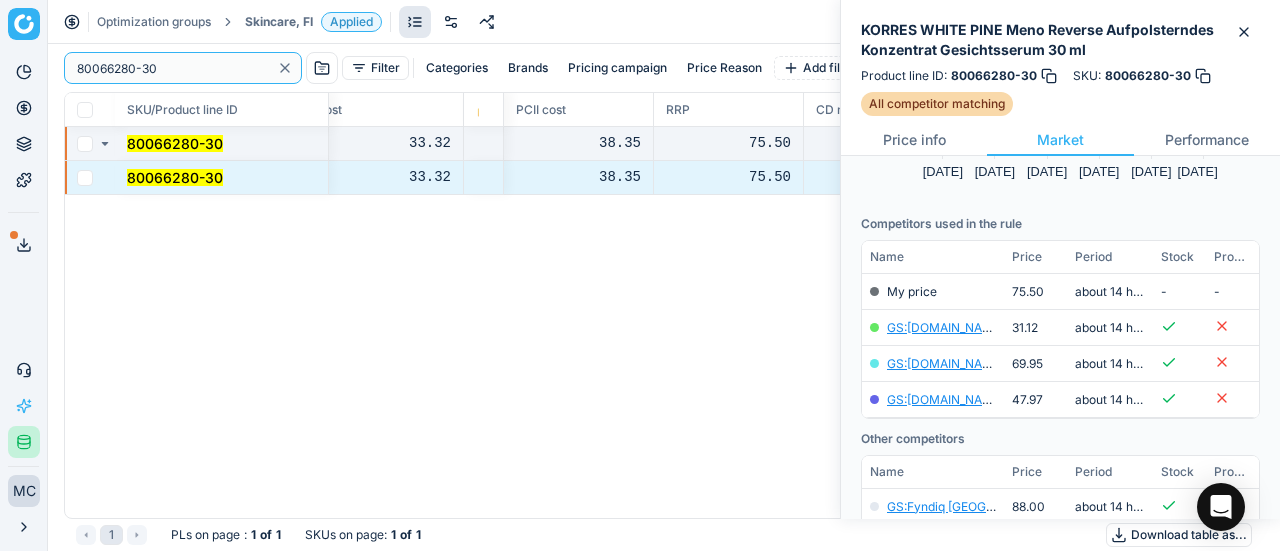 paste on "90001303-0001893" 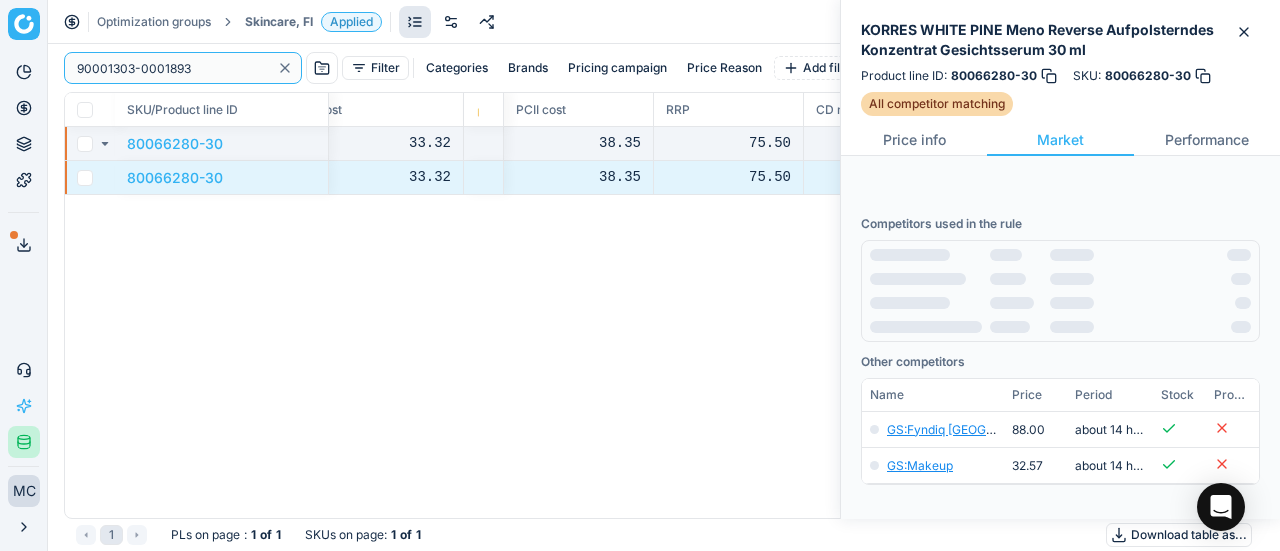 scroll, scrollTop: 0, scrollLeft: 0, axis: both 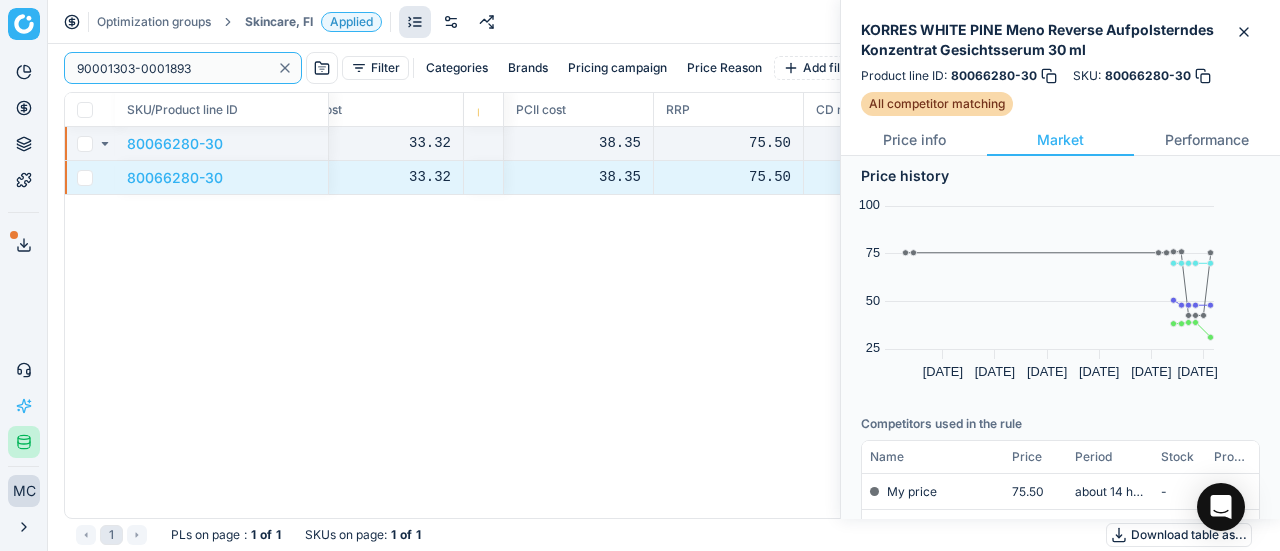 type on "90001303-0001893" 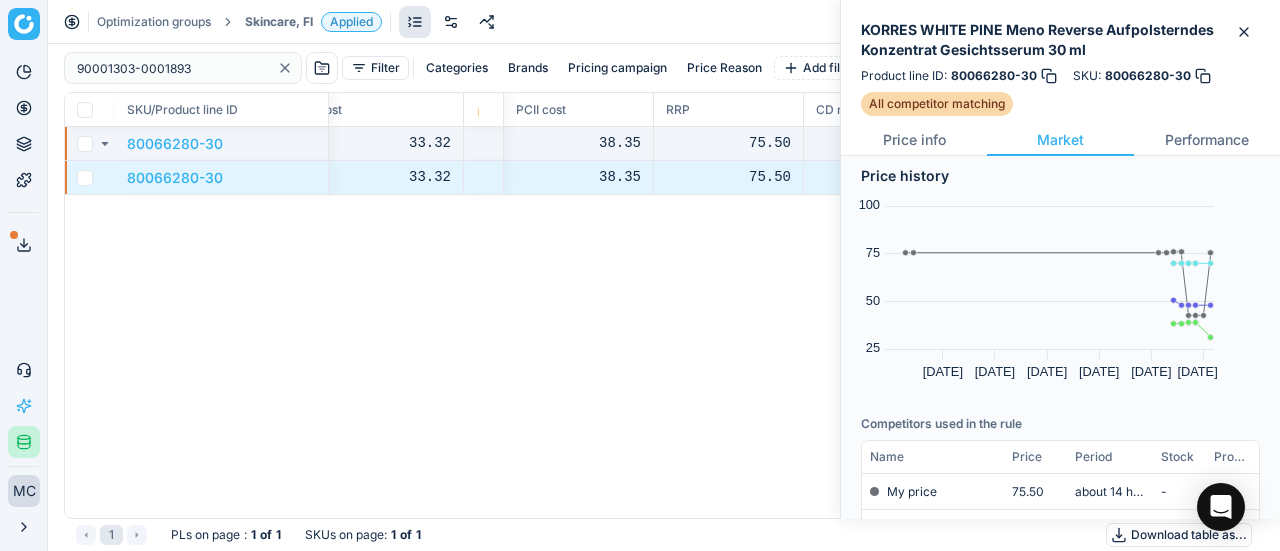 click on "Skincare, FI" at bounding box center [279, 22] 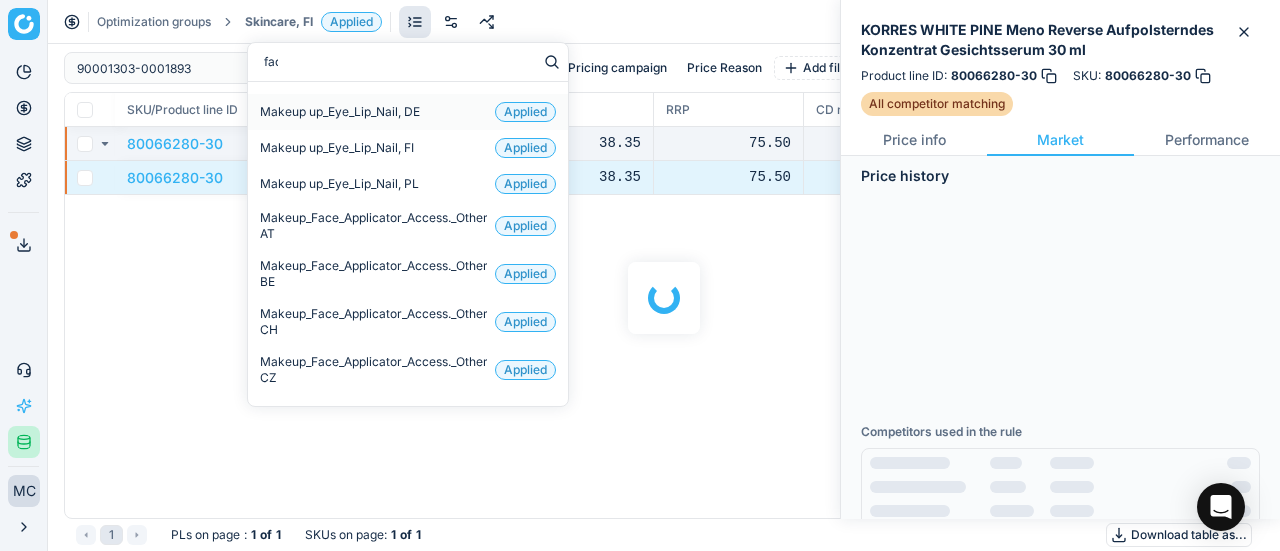 type on "face" 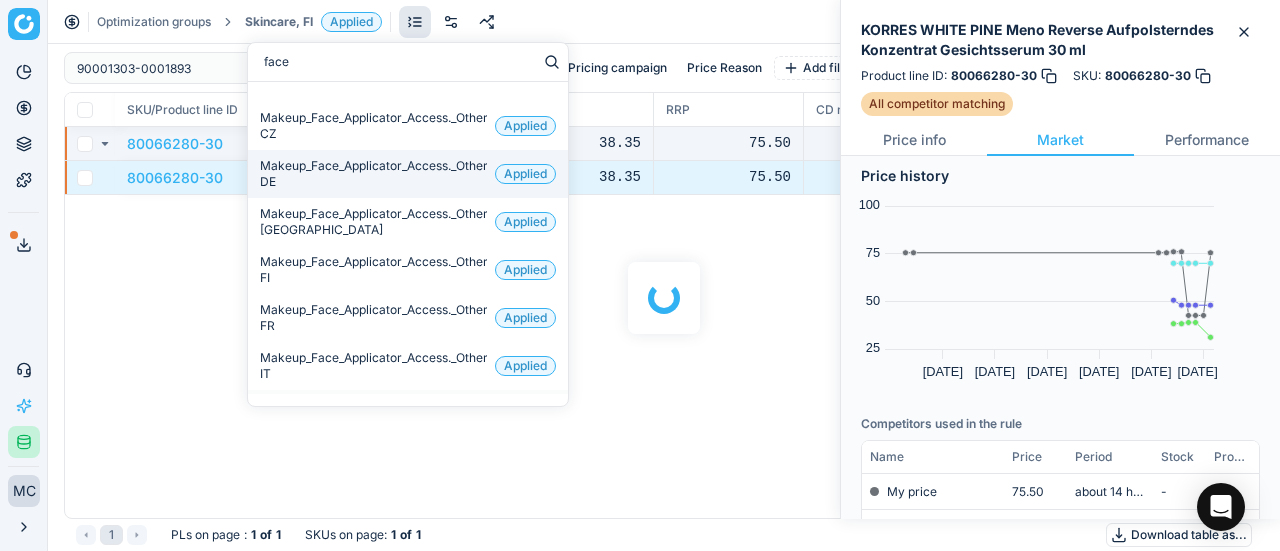 scroll, scrollTop: 276, scrollLeft: 0, axis: vertical 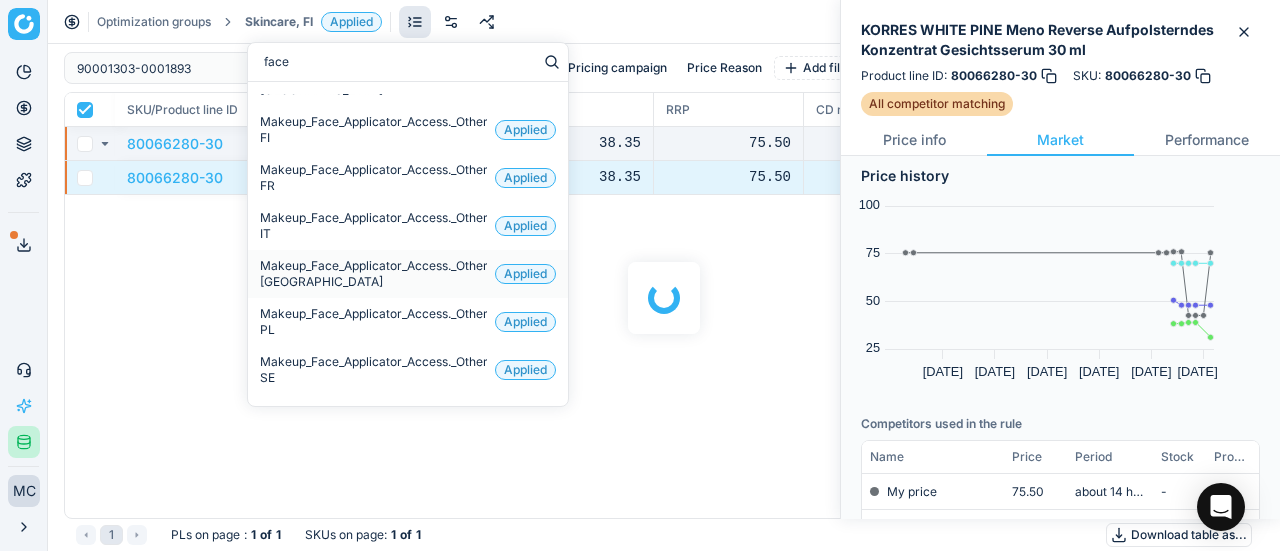 checkbox on "true" 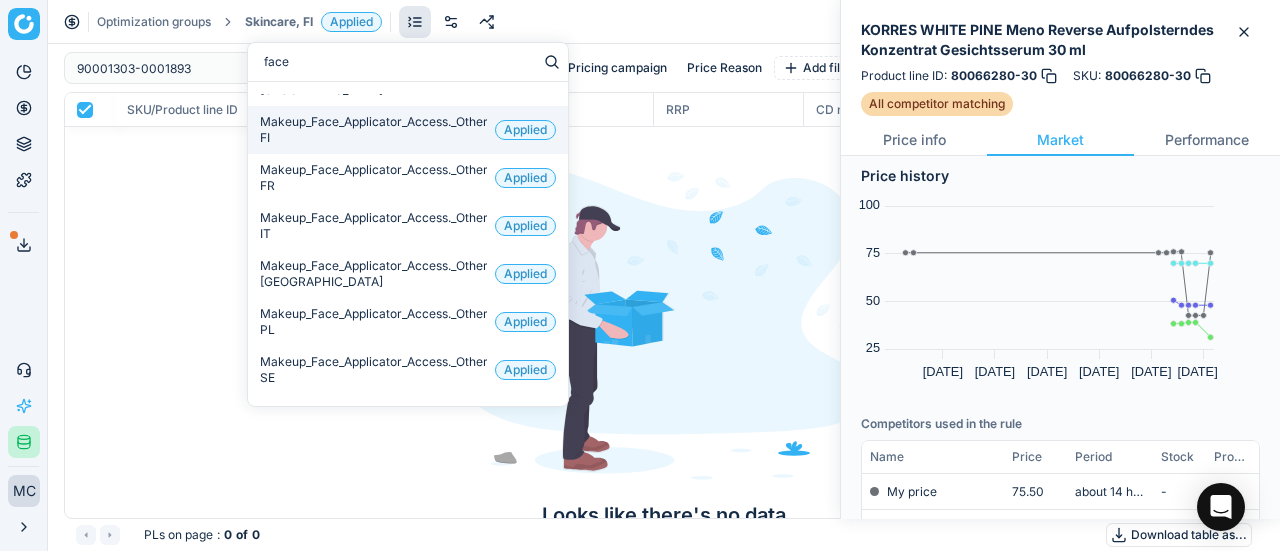 click on "Makeup_Face_Applicator_Access._Other, FI" at bounding box center (373, 130) 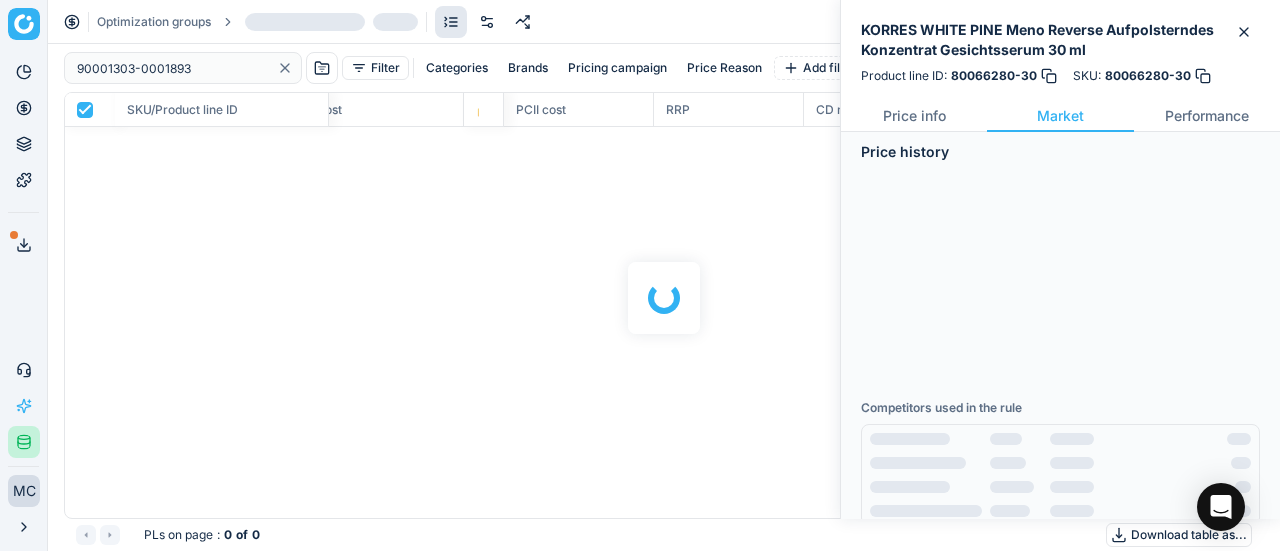 scroll, scrollTop: 168, scrollLeft: 0, axis: vertical 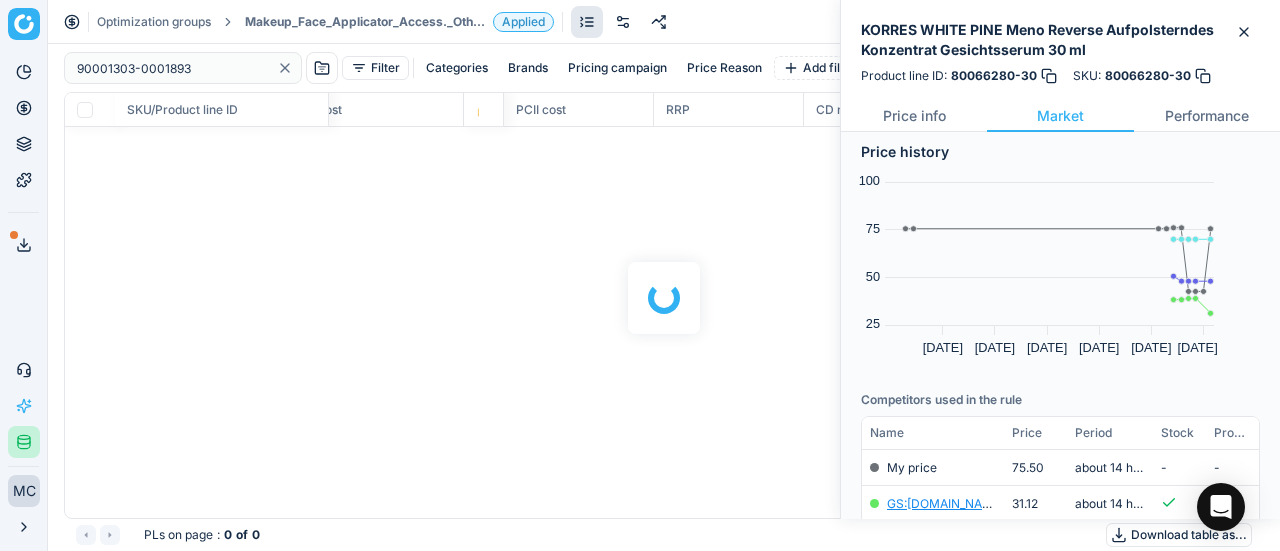 checkbox on "false" 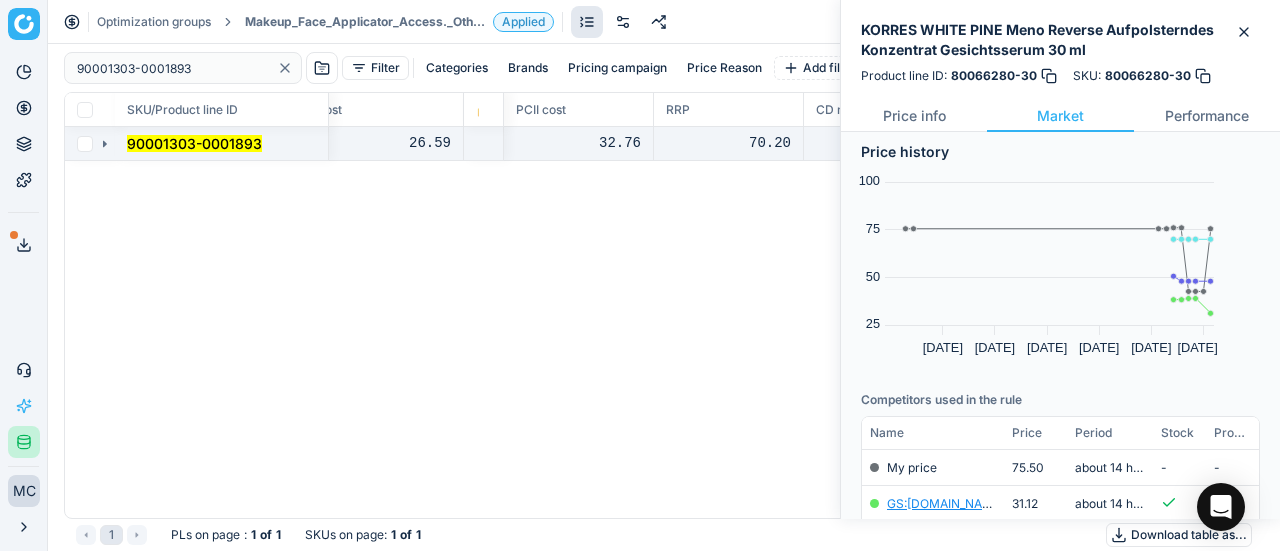 click 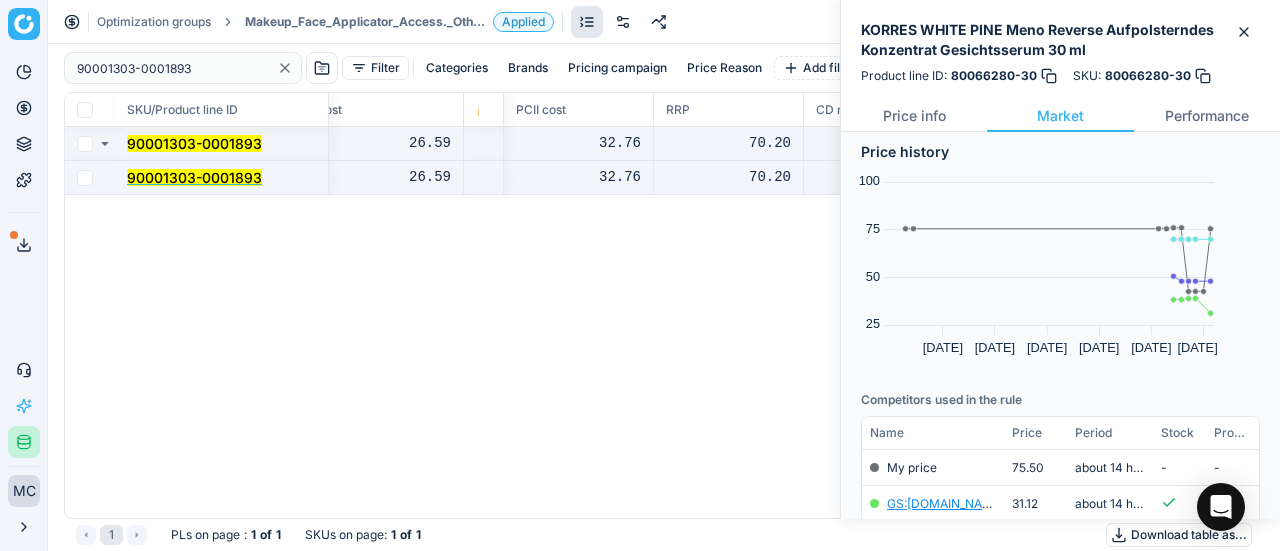 click on "90001303-0001893" at bounding box center (194, 177) 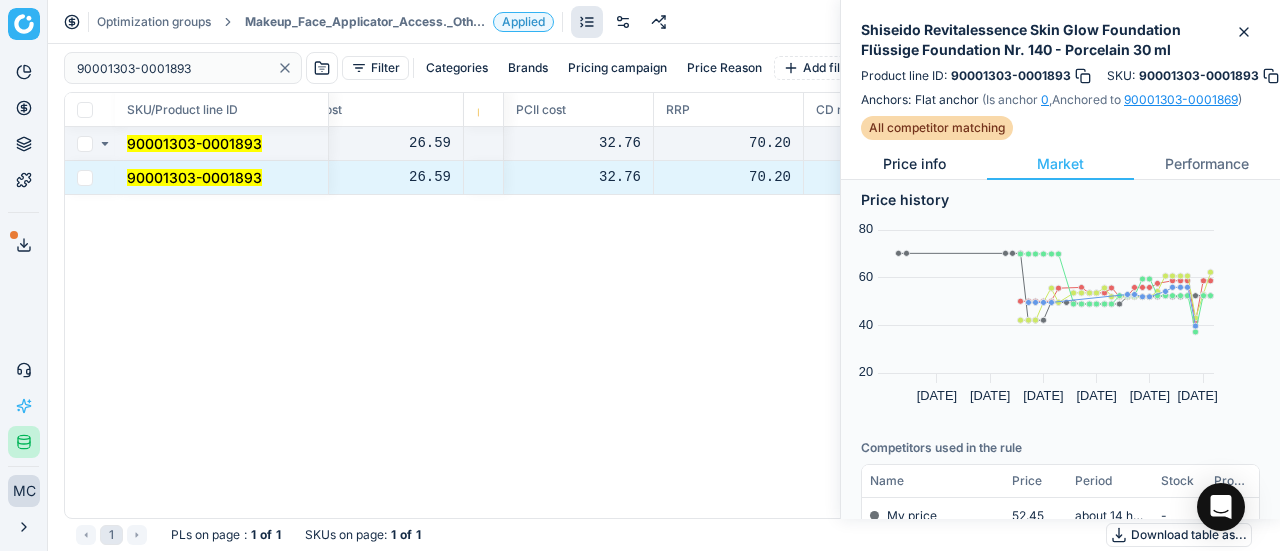 click on "Price info" at bounding box center [914, 164] 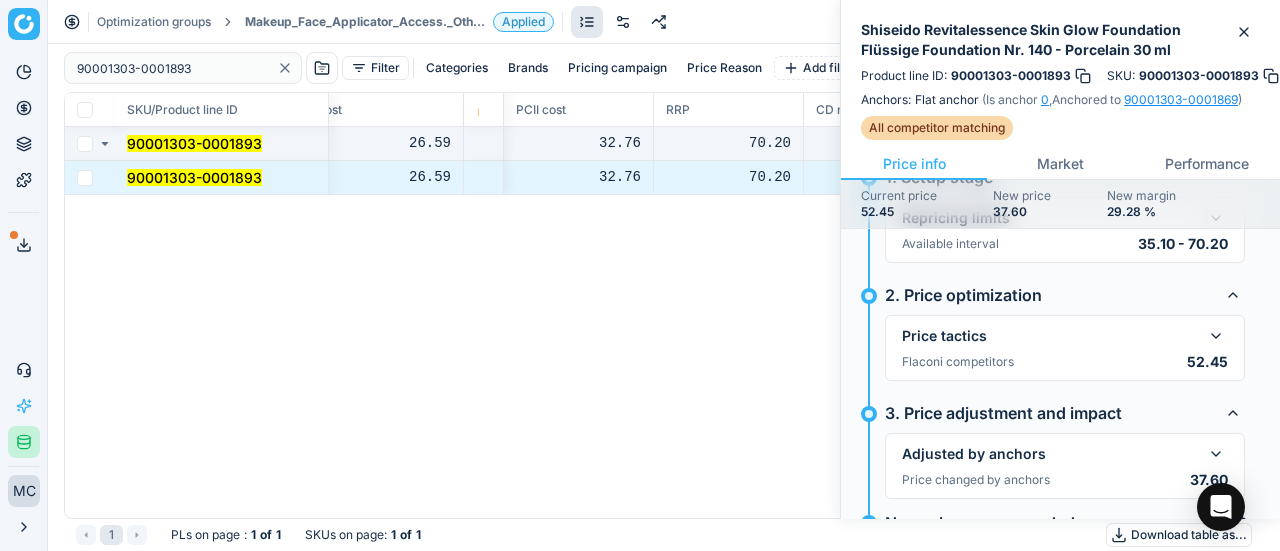 scroll, scrollTop: 141, scrollLeft: 0, axis: vertical 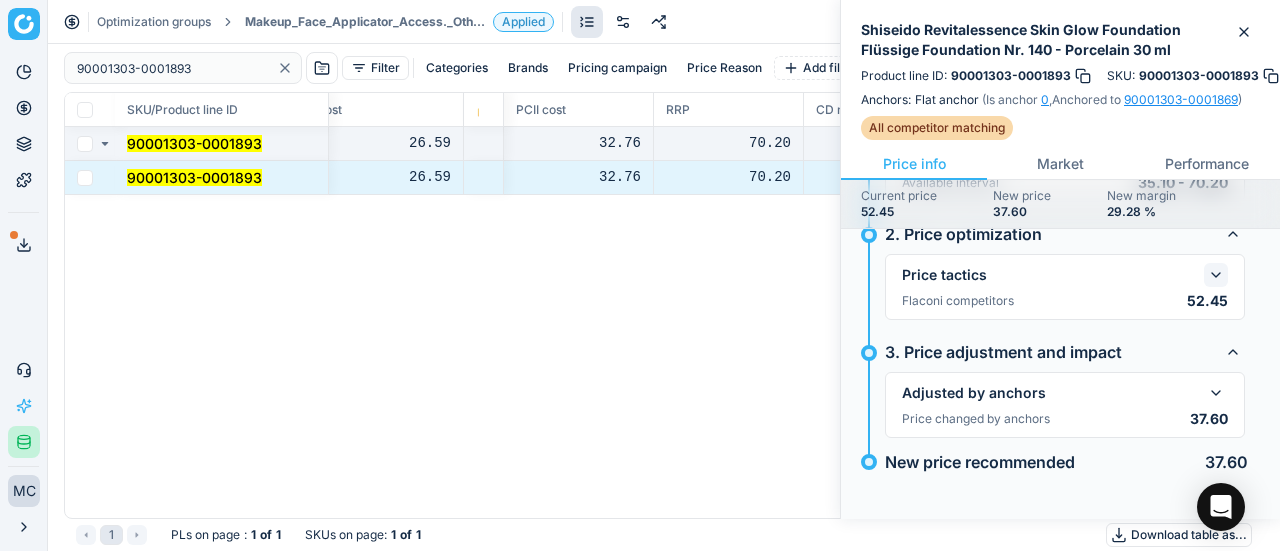 click at bounding box center (1216, 275) 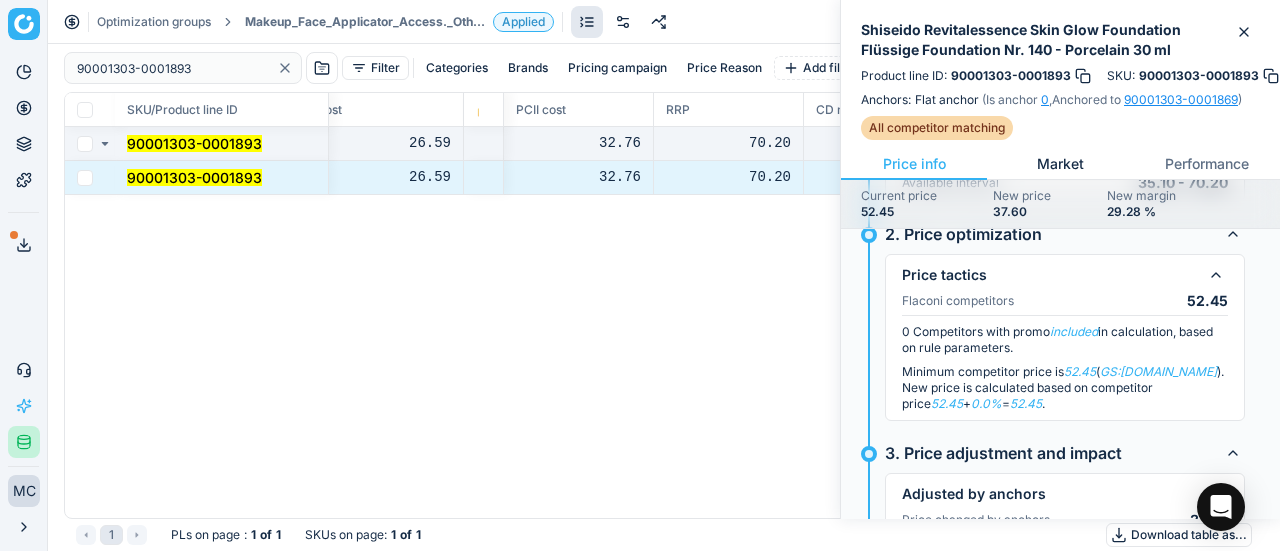 click on "Market" at bounding box center (1060, 164) 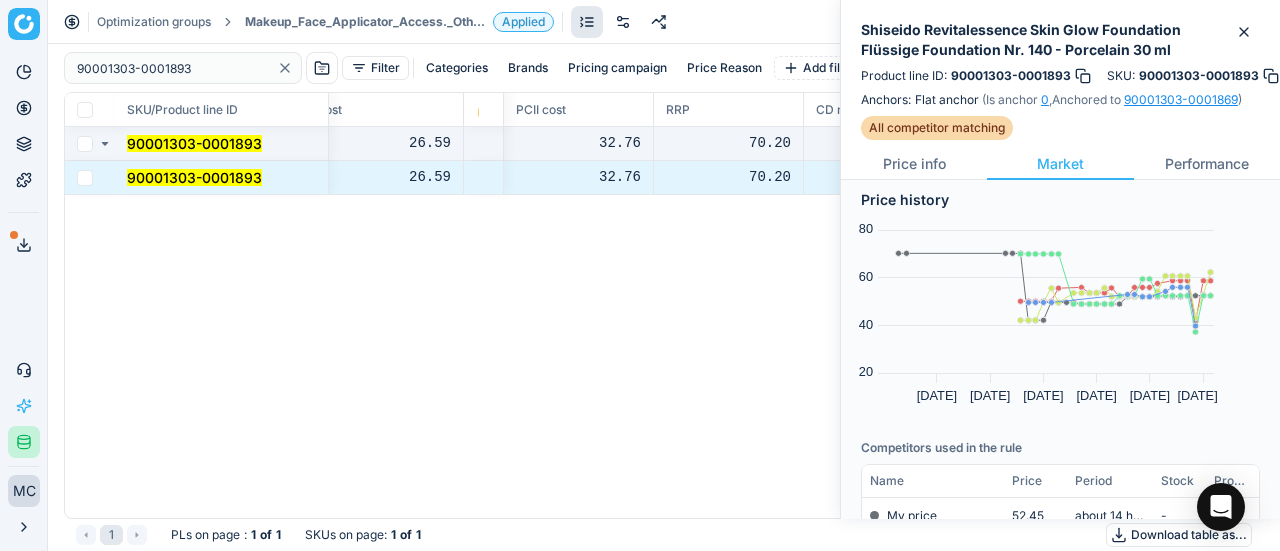 scroll, scrollTop: 242, scrollLeft: 0, axis: vertical 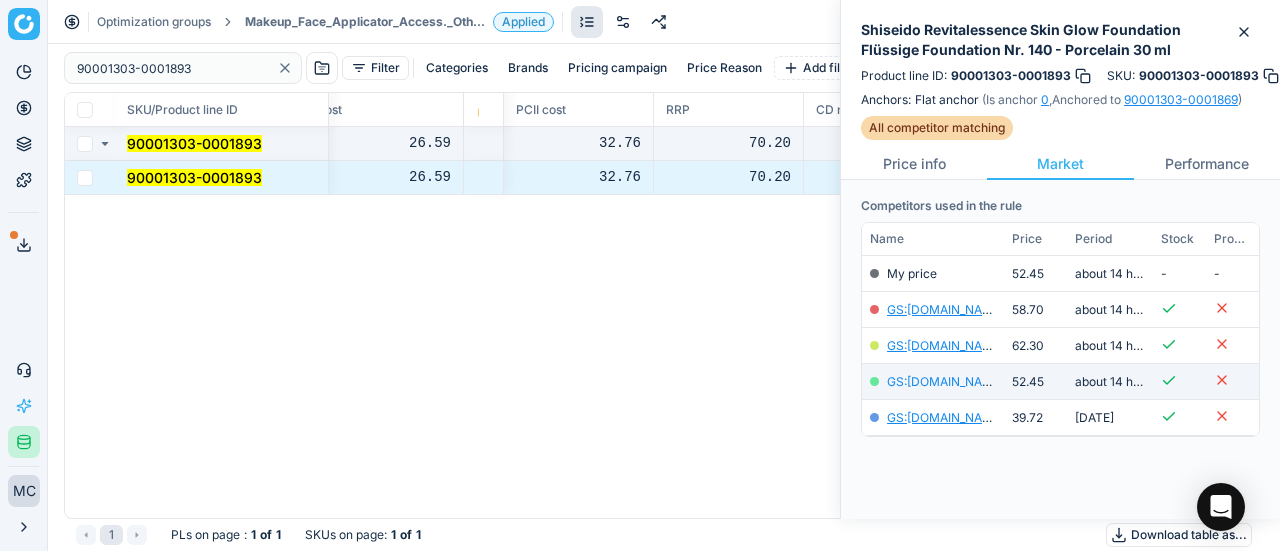 click on "GS:Zalando.fi" at bounding box center [945, 381] 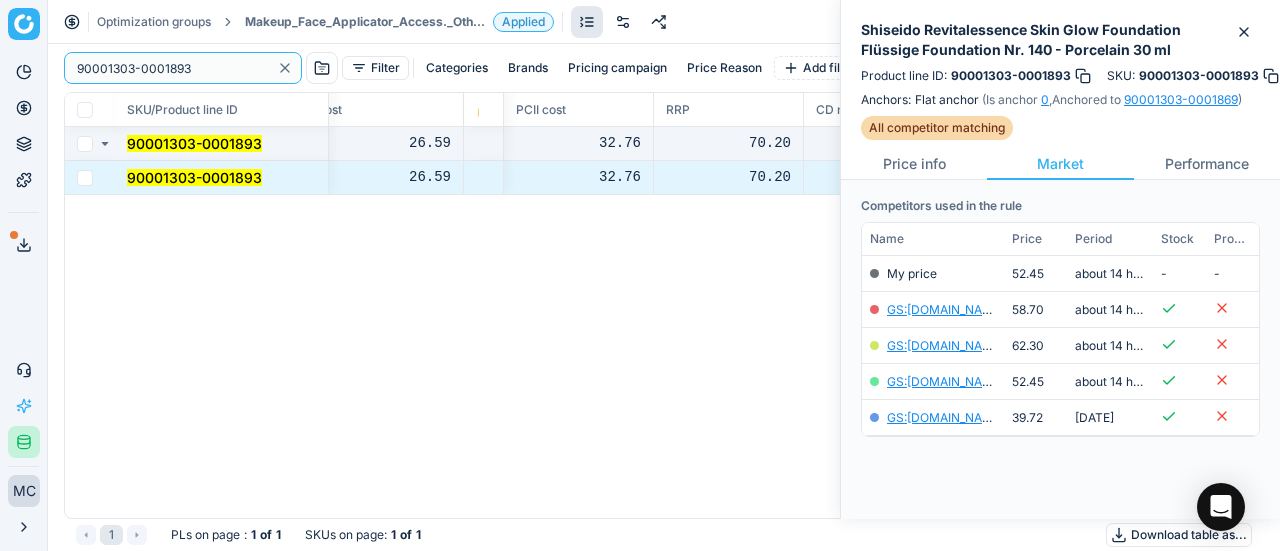 drag, startPoint x: 206, startPoint y: 75, endPoint x: 256, endPoint y: 75, distance: 50 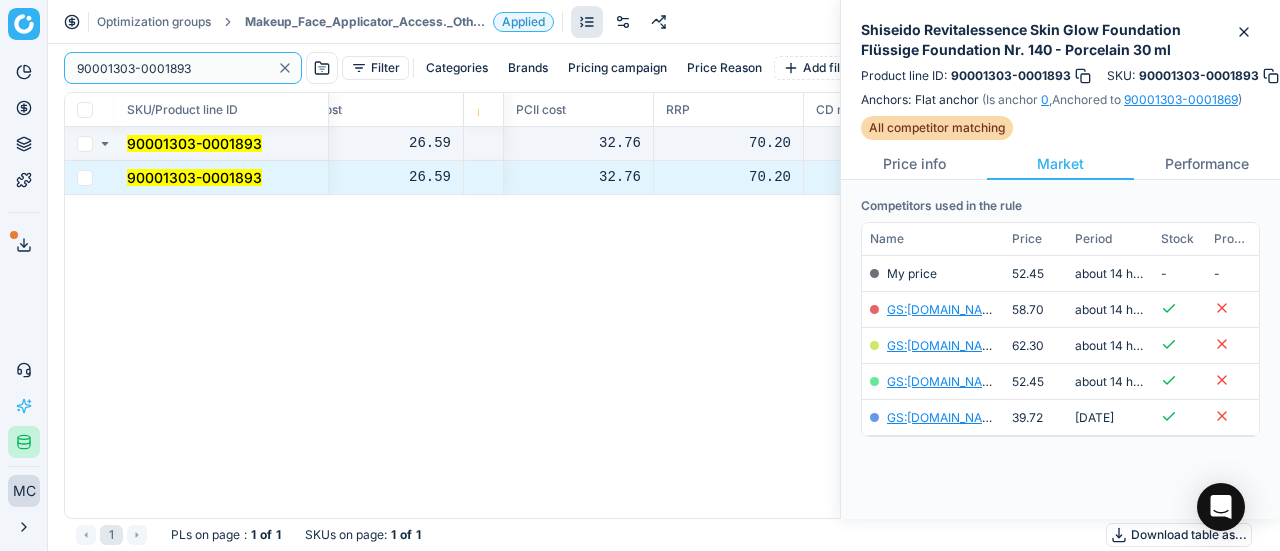 click on "Pricing platform Analytics Pricing Product portfolio Templates Export service 19 Contact support   AI Pricing Assistant Integration status MC Mengqi Cai mengqi.cai@flaconi.de Close menu Optimization groups Makeup_Face_Applicator_Access._Other, FI Applied Discard Download report 90001303-0001893   Filter   Categories   Brands   Pricing campaign   Price Reason   Add filter Bulk update SKU/Product line ID Title/Product line name Product line name Product line ID Cost 🔒 PCII cost RRP CD min Price CD max Price Beauty outlet price PCII+5% > RRP New price Price Type Price Reason 90001303-0001893 Shiseido Revitalessence Skin Glow Foundation Flüssige Foundation Nr. 140 - Porcelain 30 ml Shiseido Revitalessence Skin Glow Foundation Flüssige Foundation Nr. 140 - Porcelain 30 ml 90001303-0001893 26.59 32.76 70.20 - - 35.85 37.60 anchorpricing anchorpricing 90001303-0001893 Shiseido Revitalessence Skin Glow Foundation Flüssige Foundation Nr. 140 - Porcelain 30 ml 90001303-0001893 26.59 32.76 70.20 - - 35.85 37.60 1" at bounding box center [640, 275] 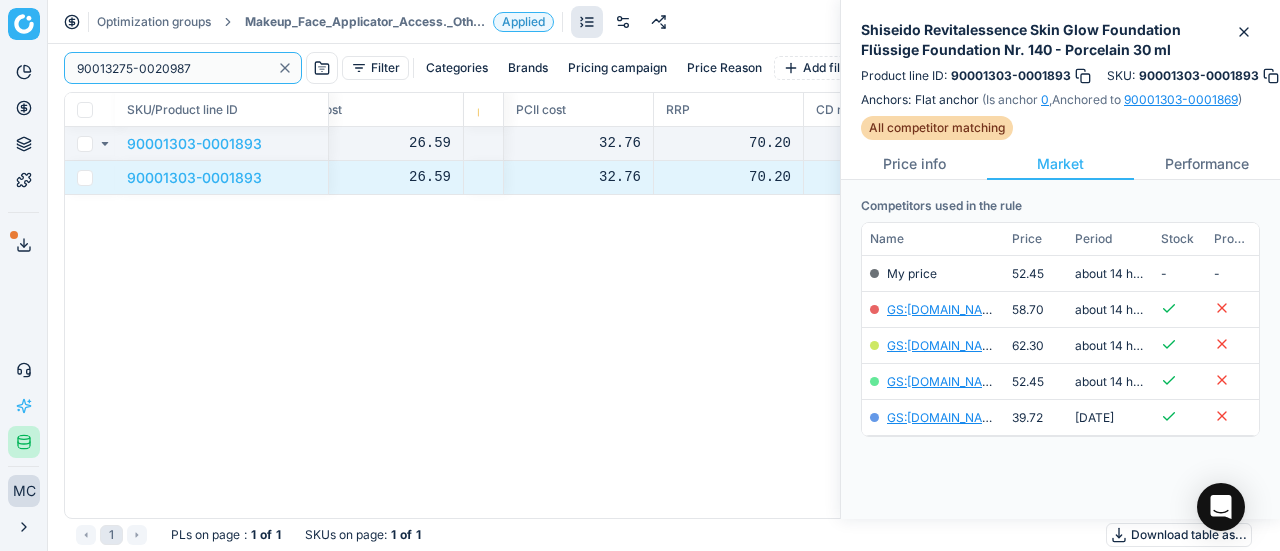 type on "90013275-0020987" 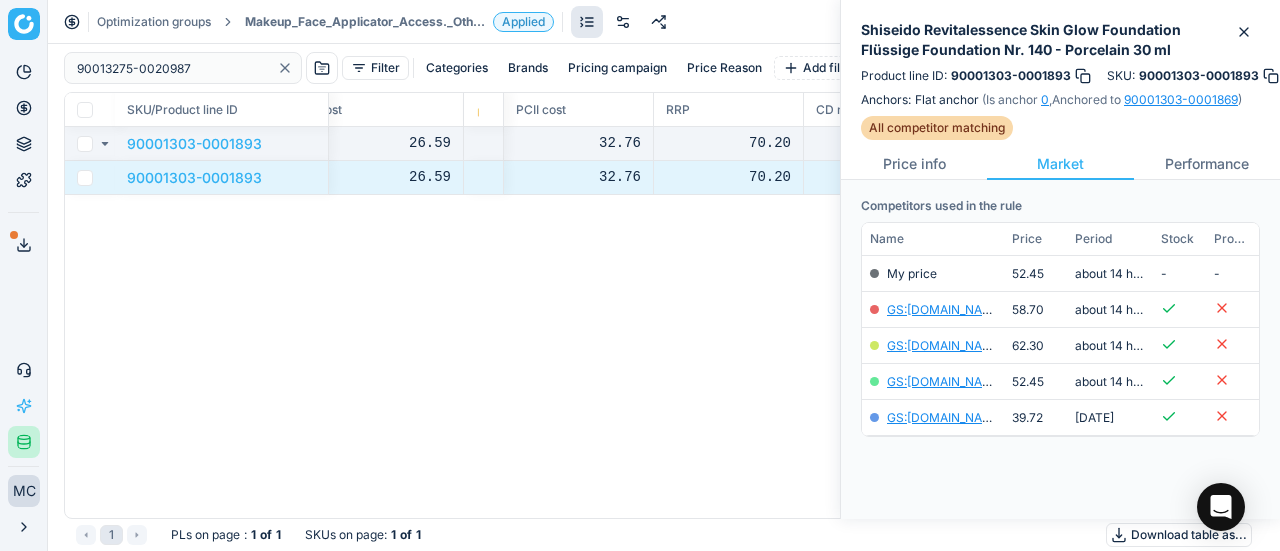 click on "Makeup_Face_Applicator_Access._Other, FI" at bounding box center [365, 22] 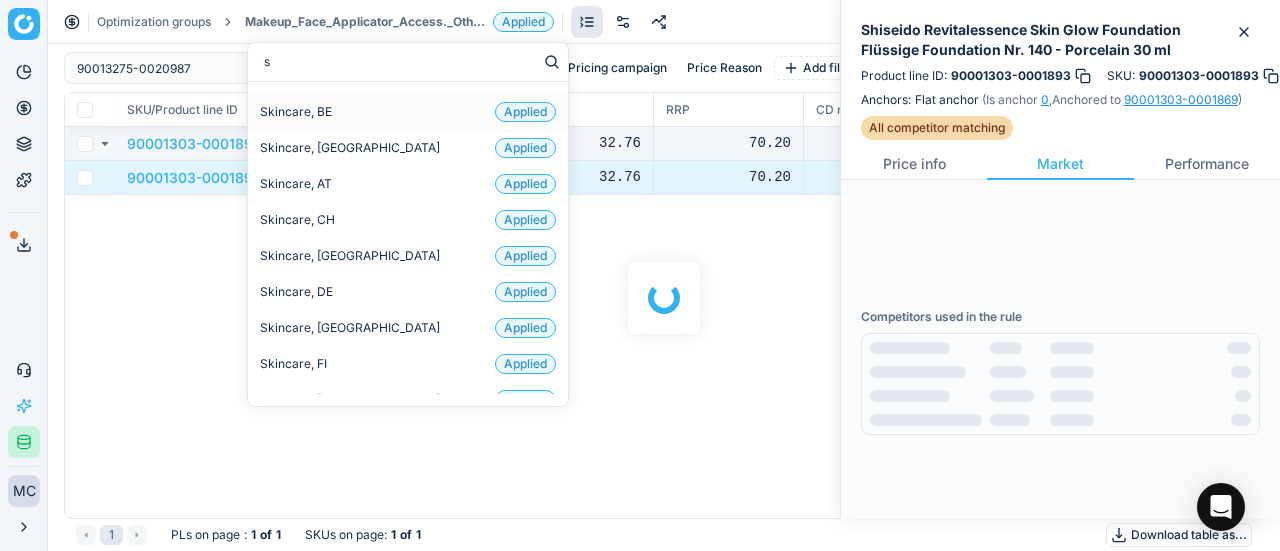 type on "sk" 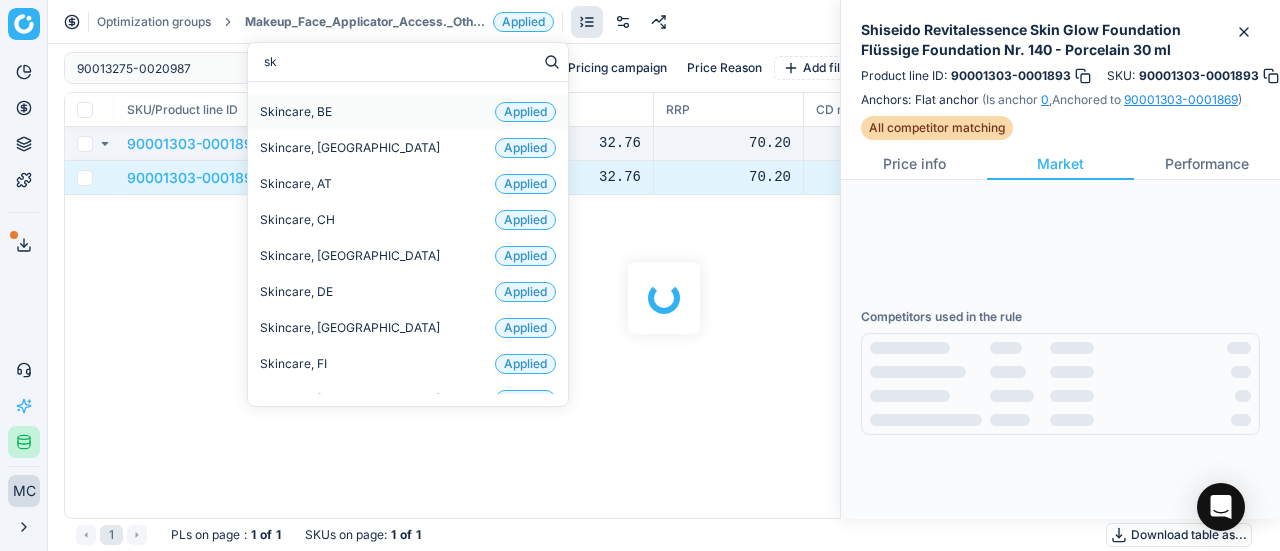 scroll, scrollTop: 242, scrollLeft: 0, axis: vertical 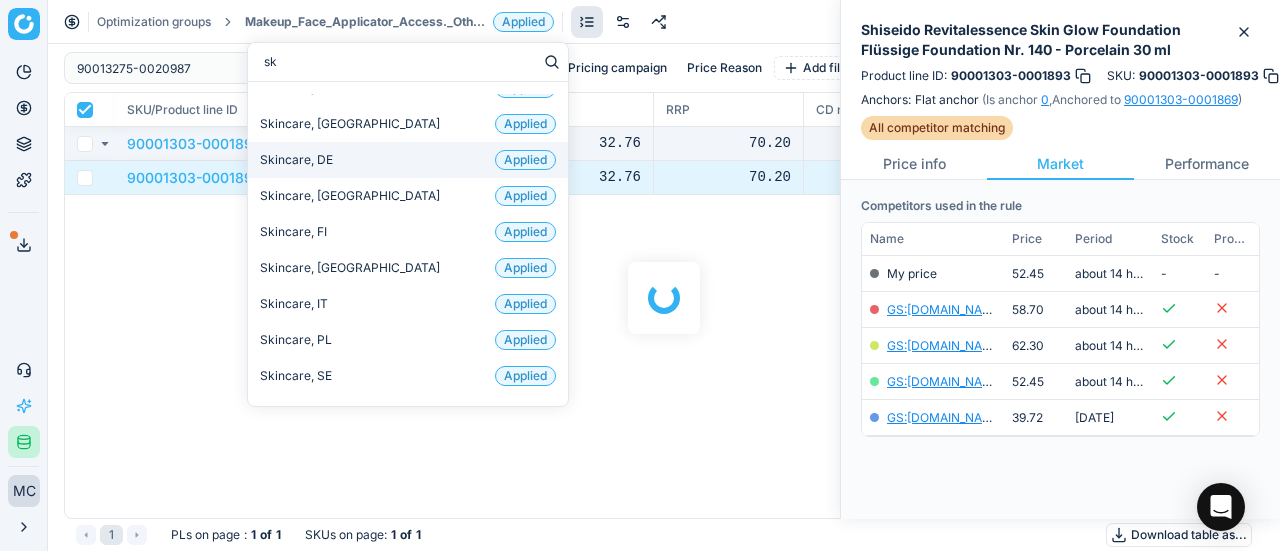 checkbox on "true" 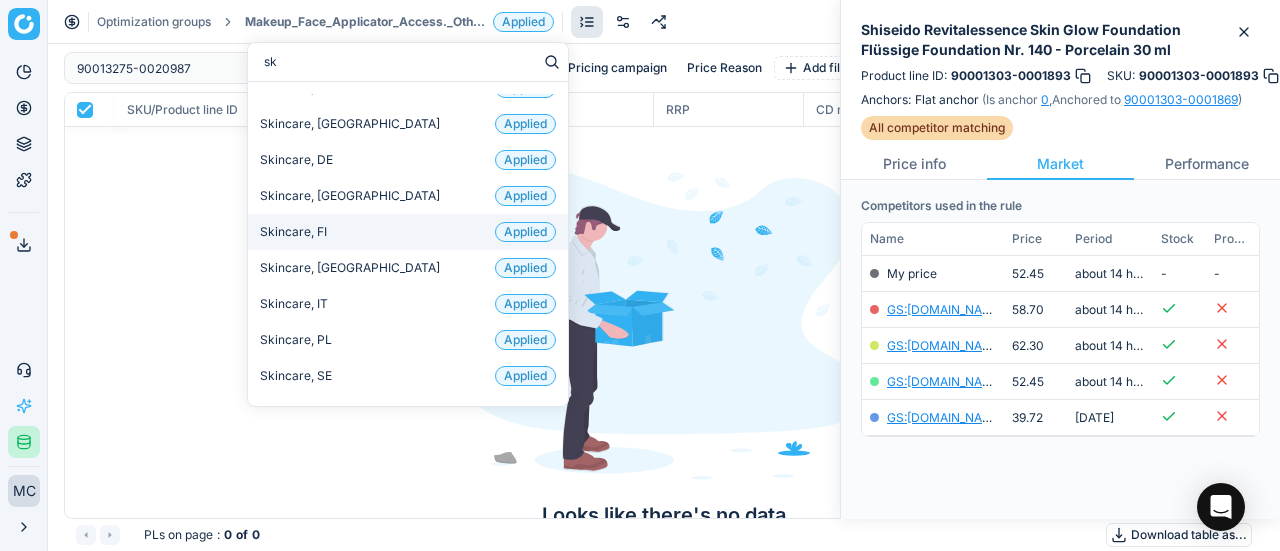 click on "Skincare, FI Applied" at bounding box center (408, 232) 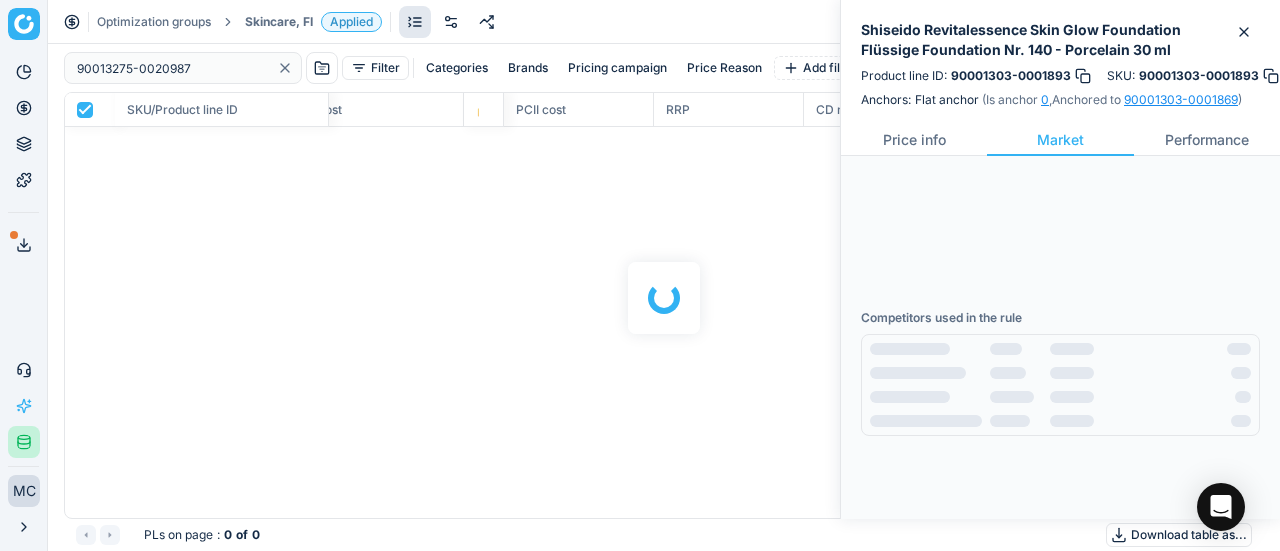 scroll, scrollTop: 218, scrollLeft: 0, axis: vertical 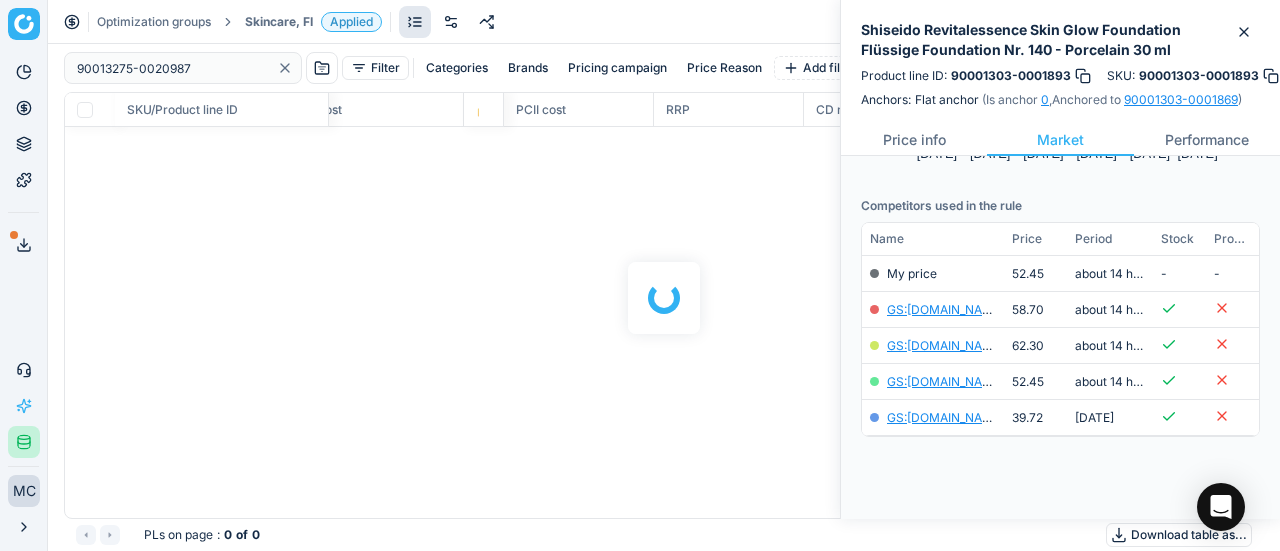 checkbox on "false" 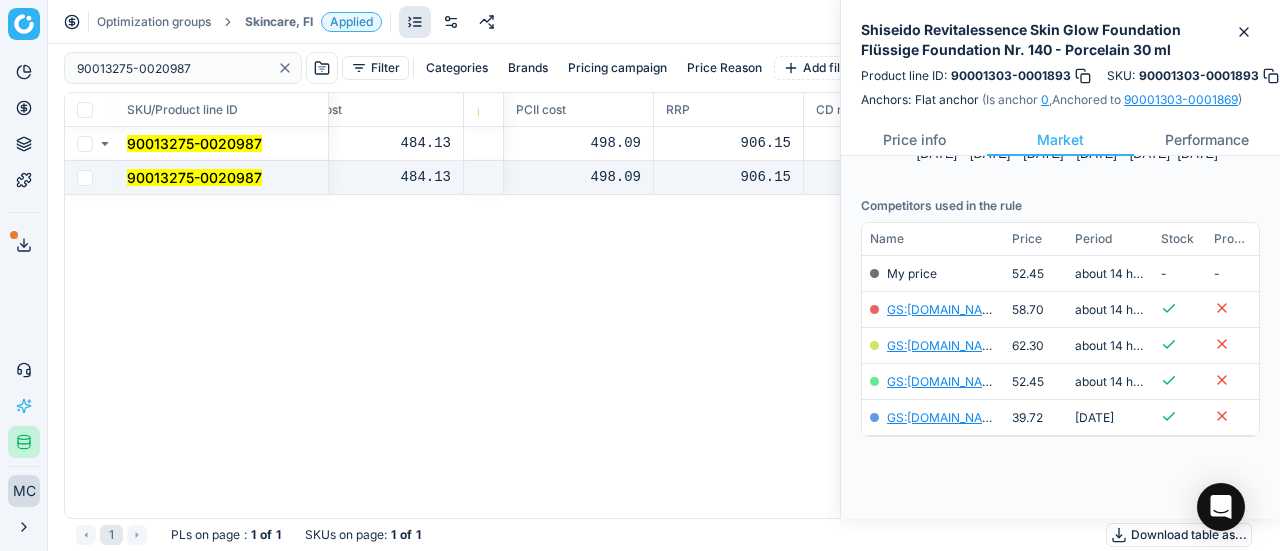 click on "90013275-0020987" at bounding box center (194, 177) 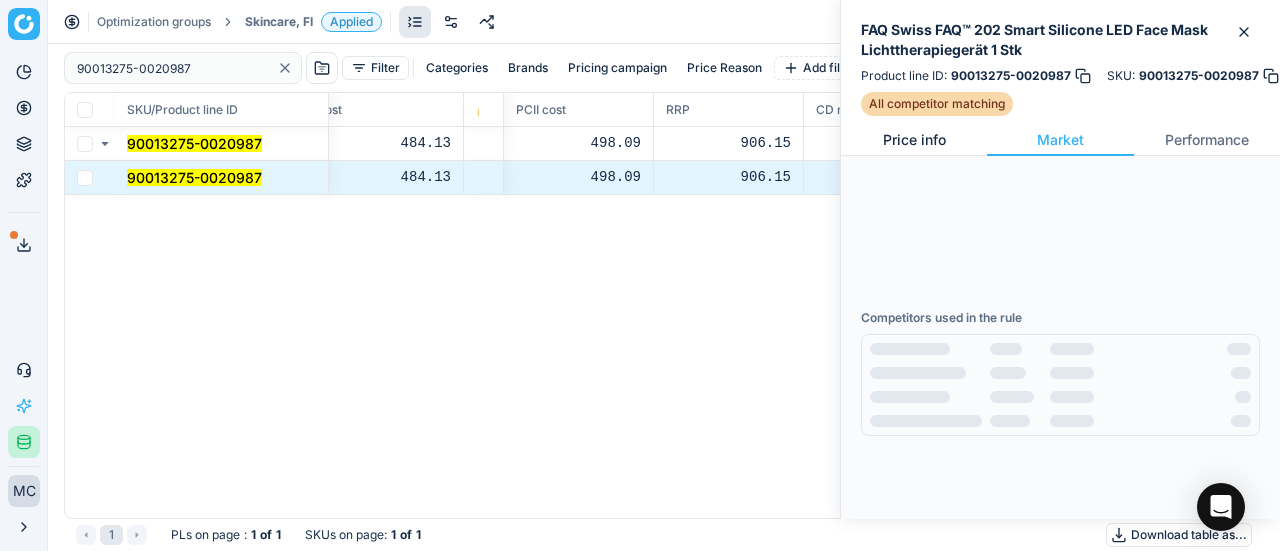 scroll, scrollTop: 218, scrollLeft: 0, axis: vertical 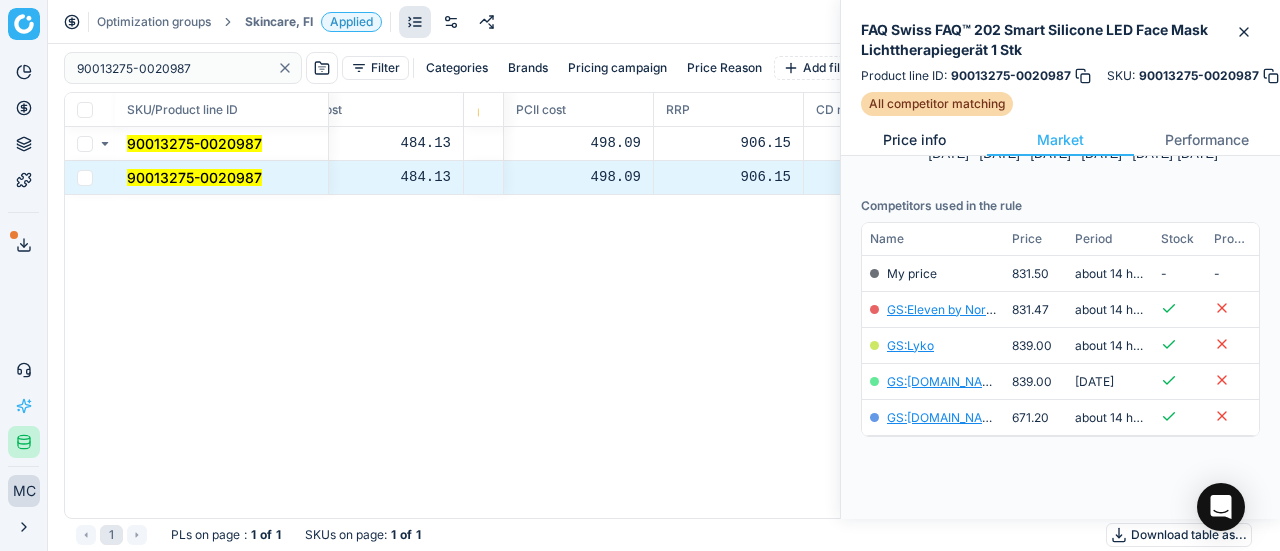 click on "Price info" at bounding box center (914, 140) 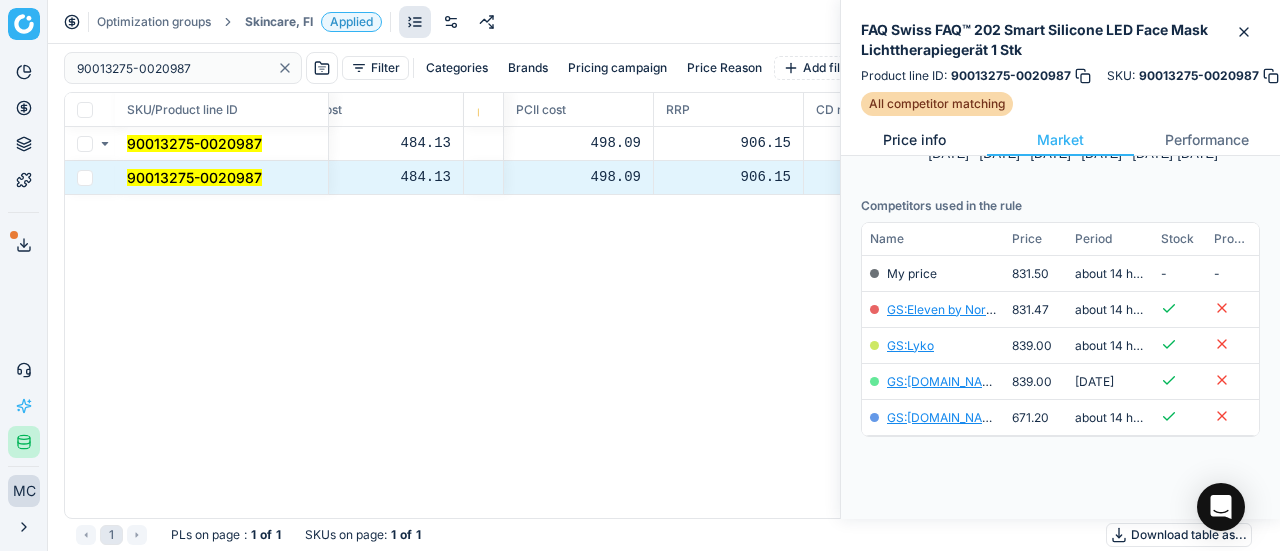 scroll, scrollTop: 0, scrollLeft: 0, axis: both 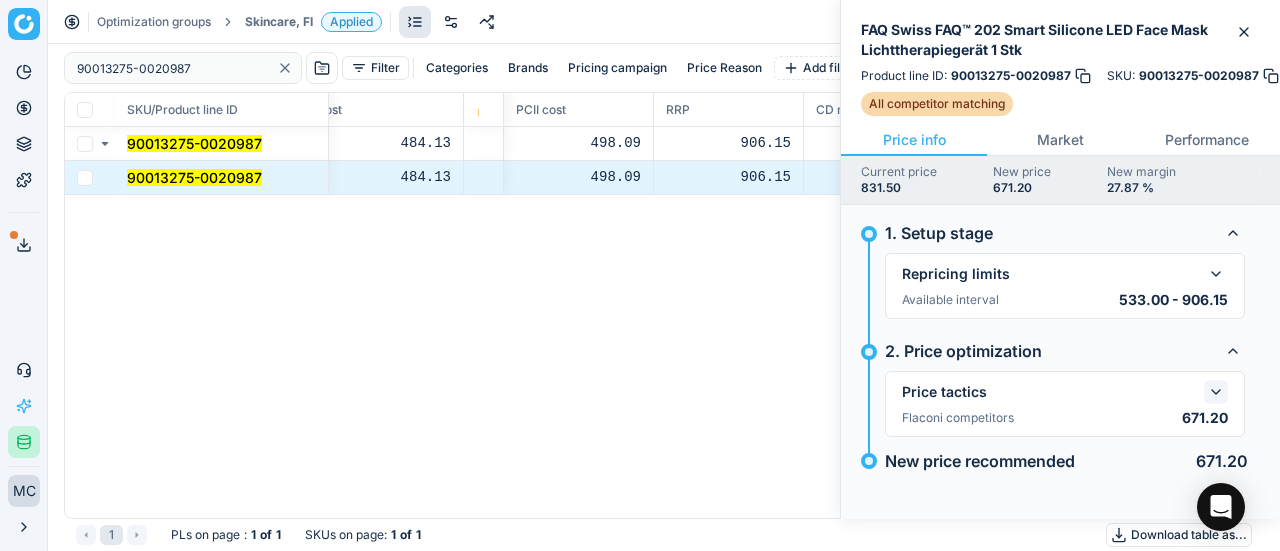 click 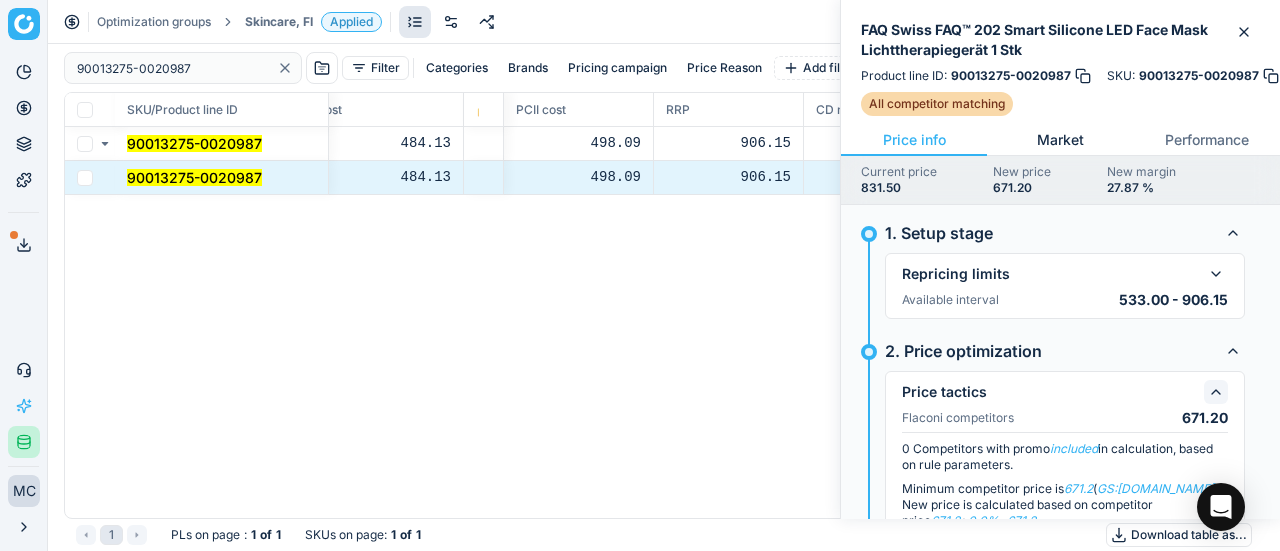 click on "Market" at bounding box center (1060, 140) 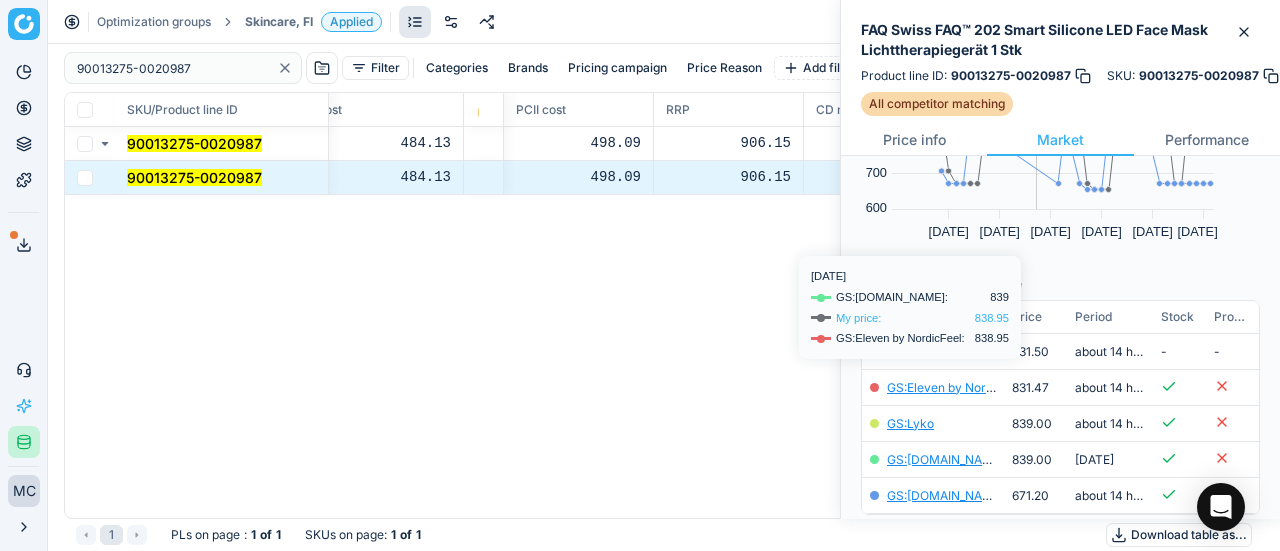 scroll, scrollTop: 218, scrollLeft: 0, axis: vertical 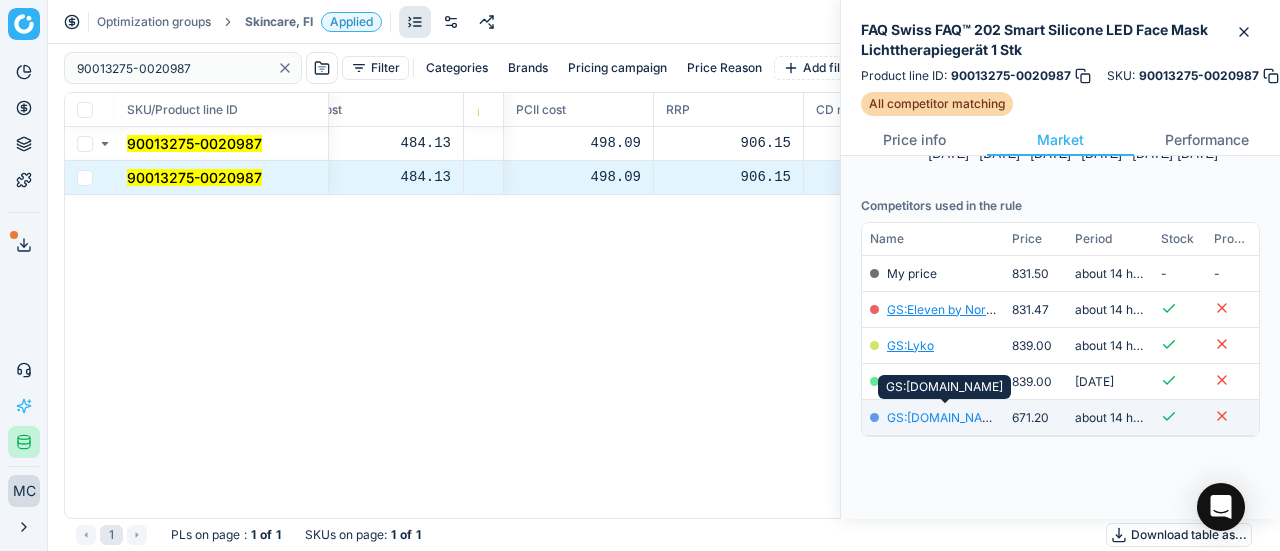 click on "GS:parfumdreams.FI" at bounding box center (945, 417) 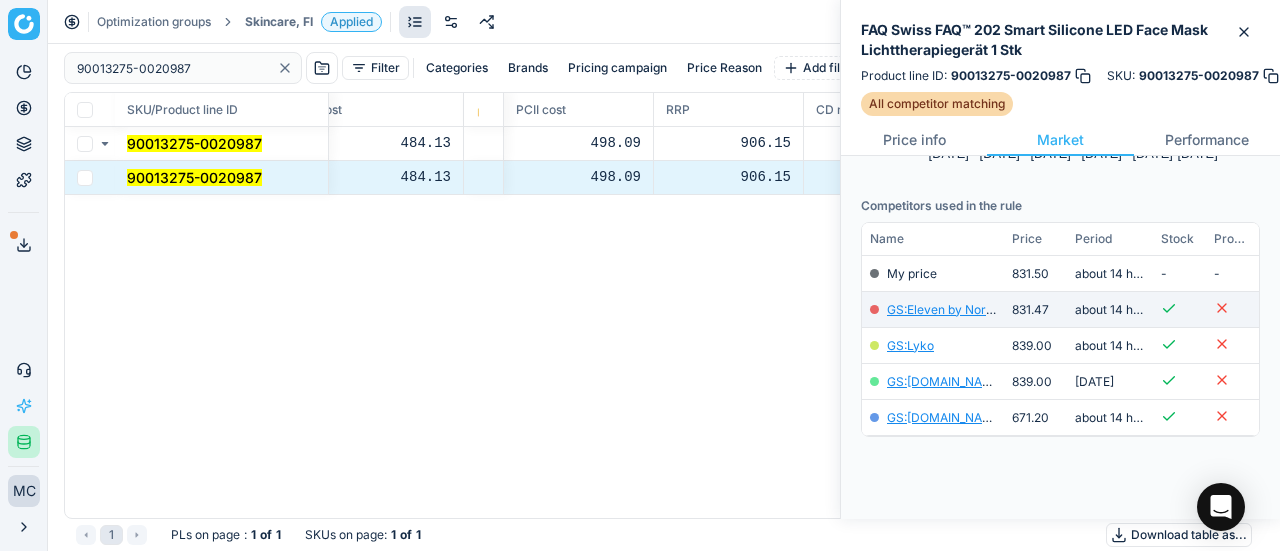 click on "GS:Eleven by NordicFeel" at bounding box center (933, 310) 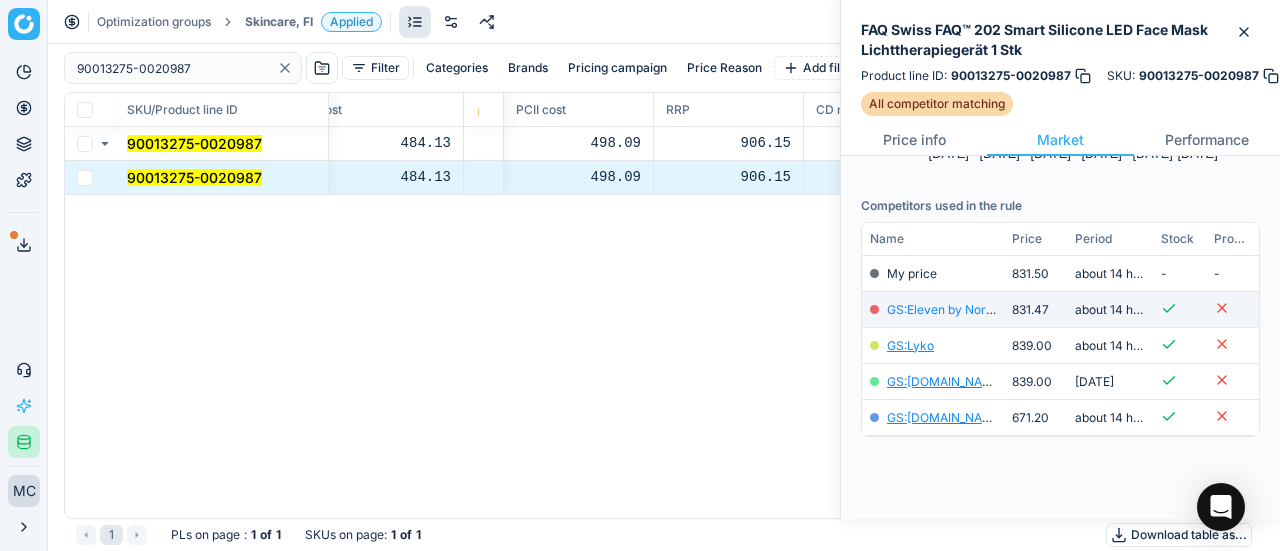 click on "GS:Eleven by NordicFeel" at bounding box center (957, 309) 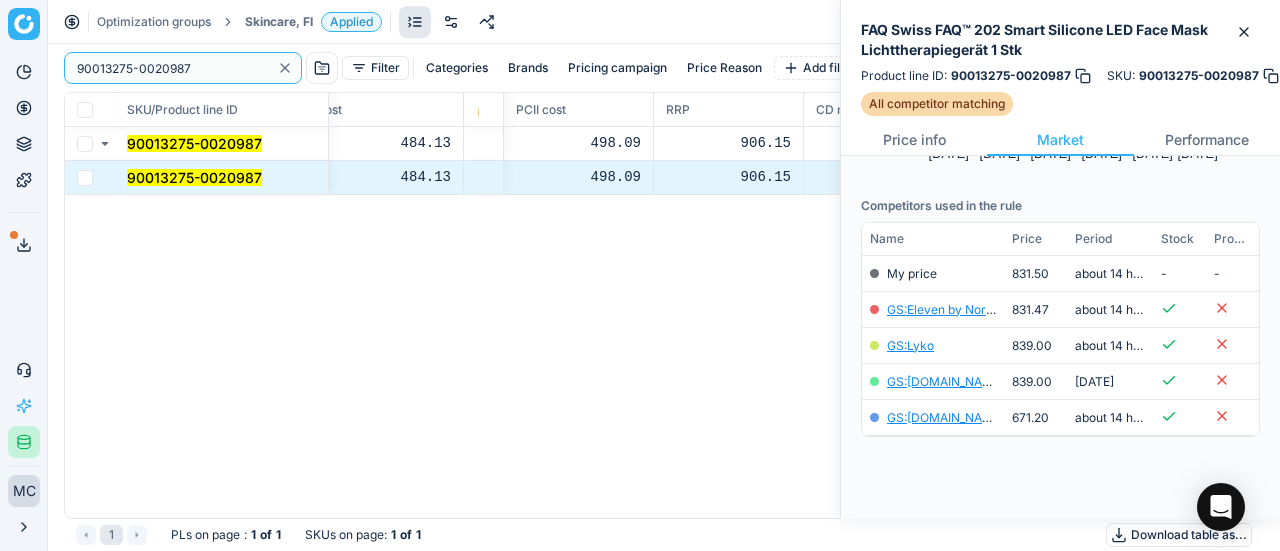 paste on "07224-0010972" 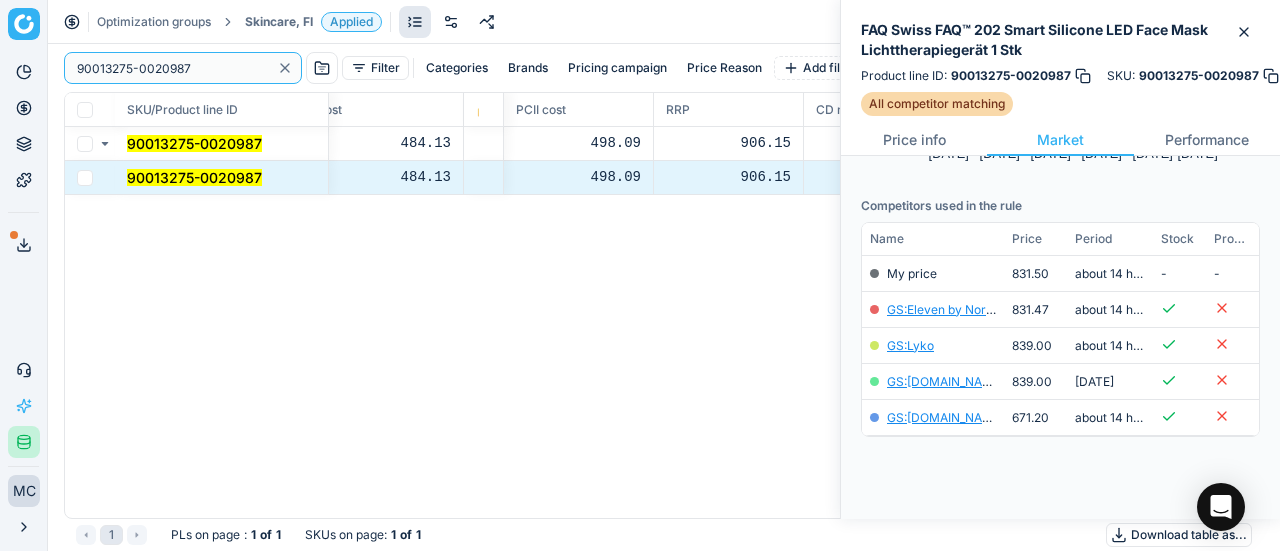 drag, startPoint x: 207, startPoint y: 64, endPoint x: 155, endPoint y: 87, distance: 56.859474 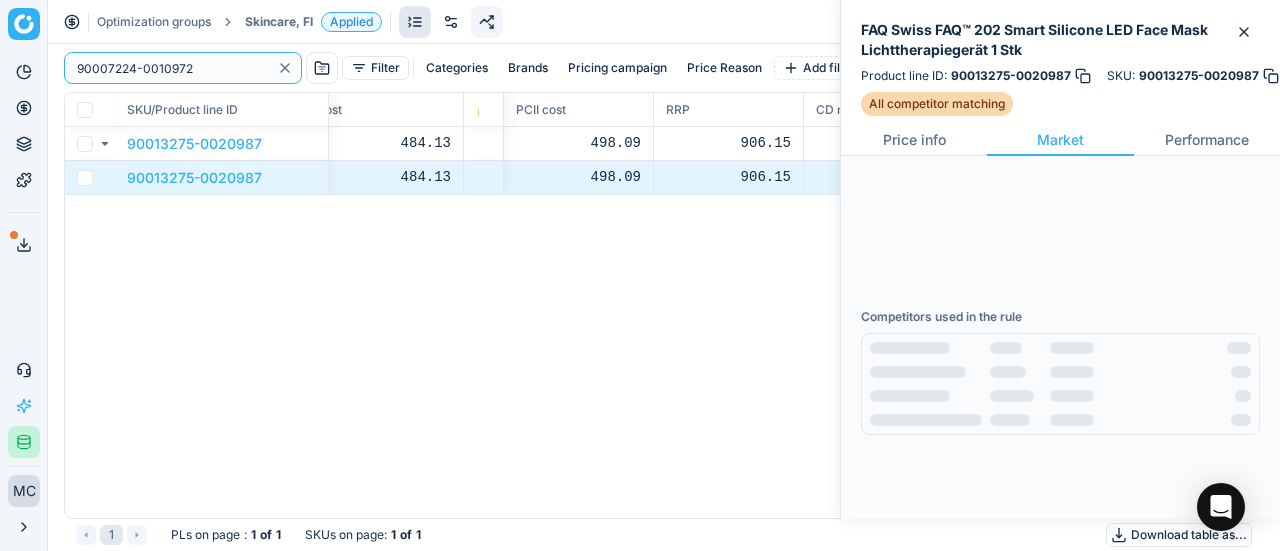 scroll, scrollTop: 218, scrollLeft: 0, axis: vertical 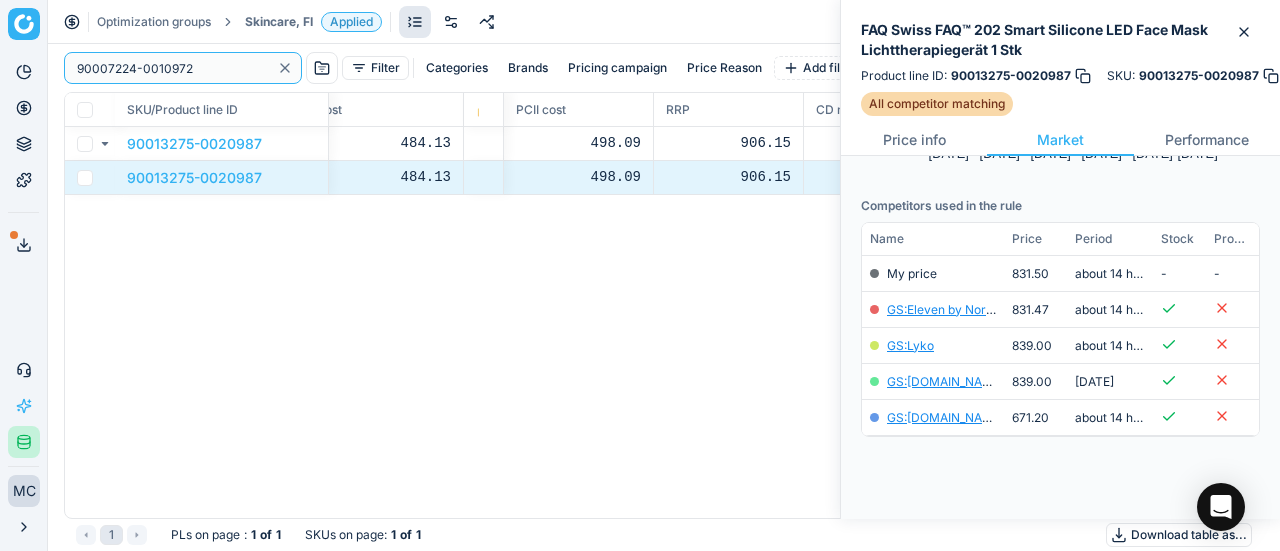 type on "90007224-0010972" 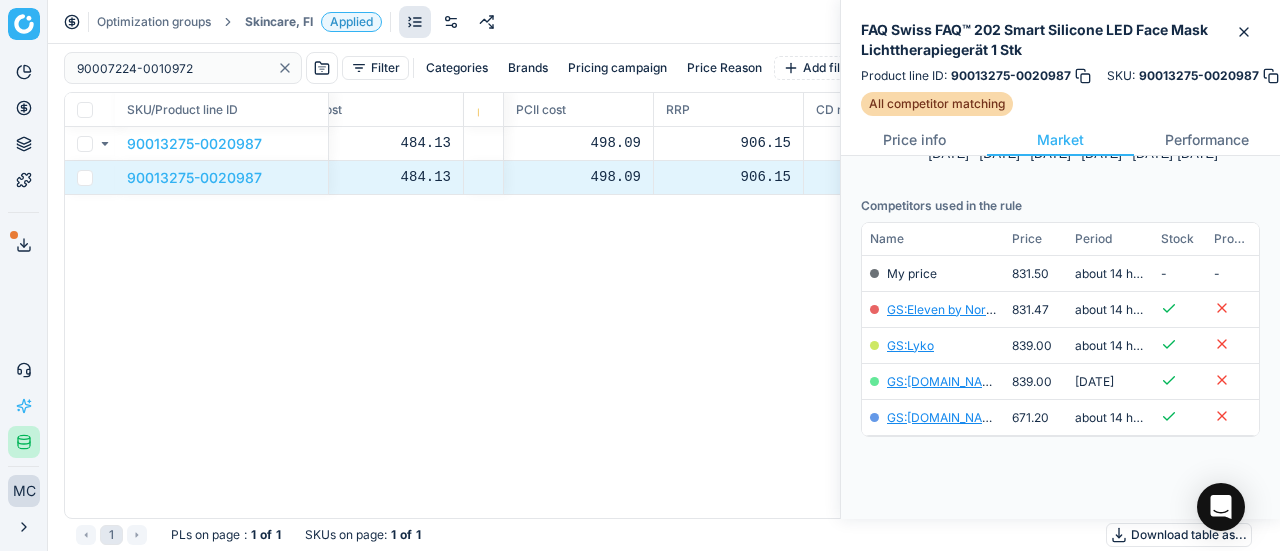 click on "Skincare, FI" at bounding box center (279, 22) 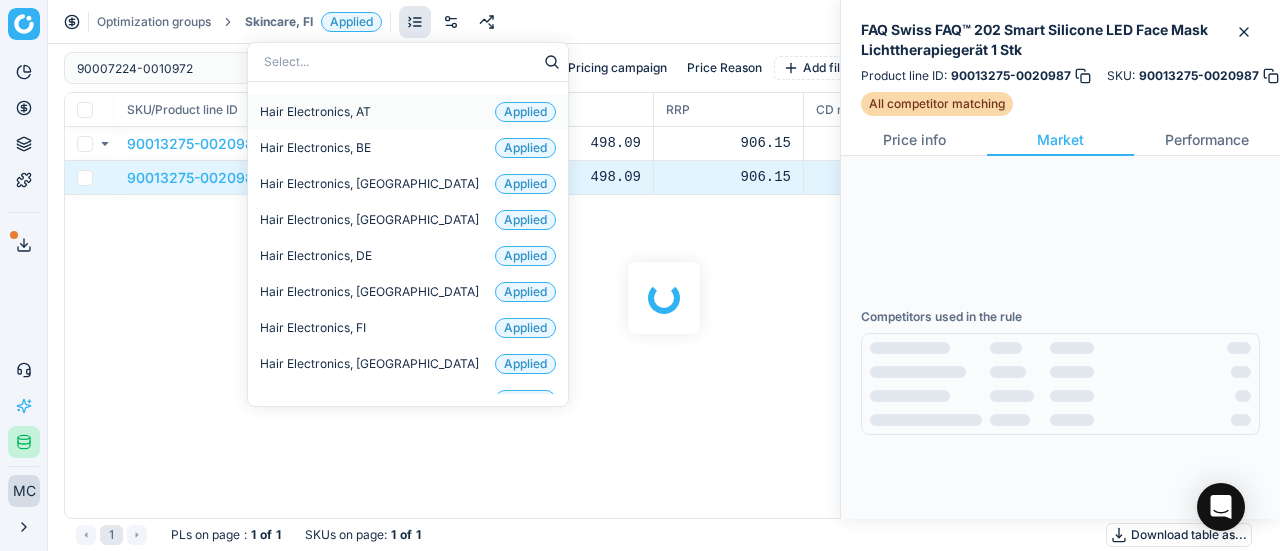 scroll, scrollTop: 218, scrollLeft: 0, axis: vertical 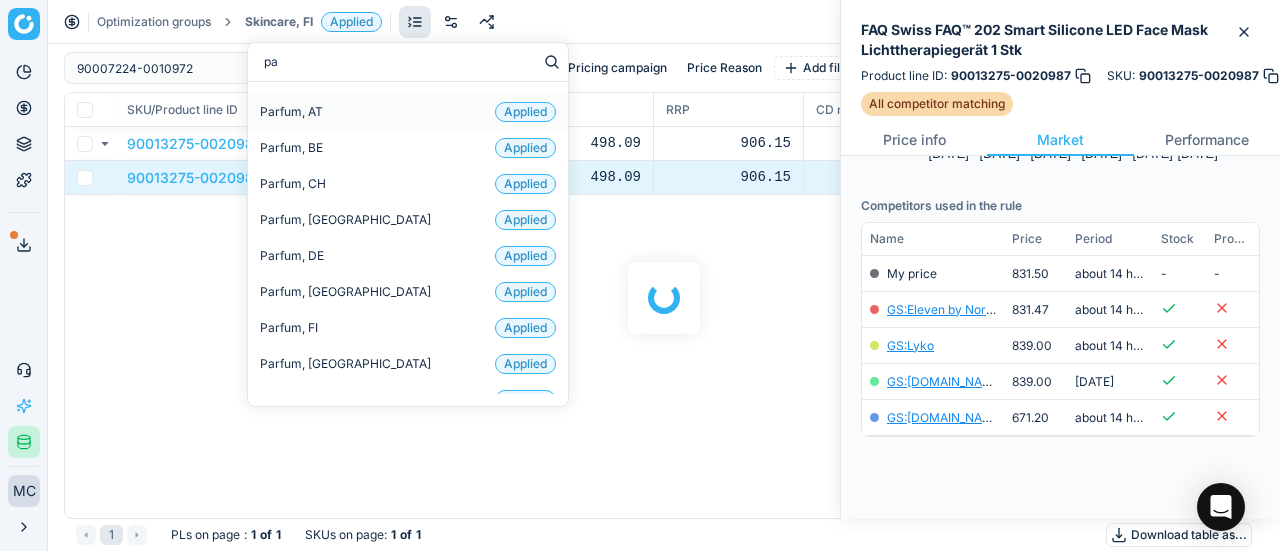 type on "par" 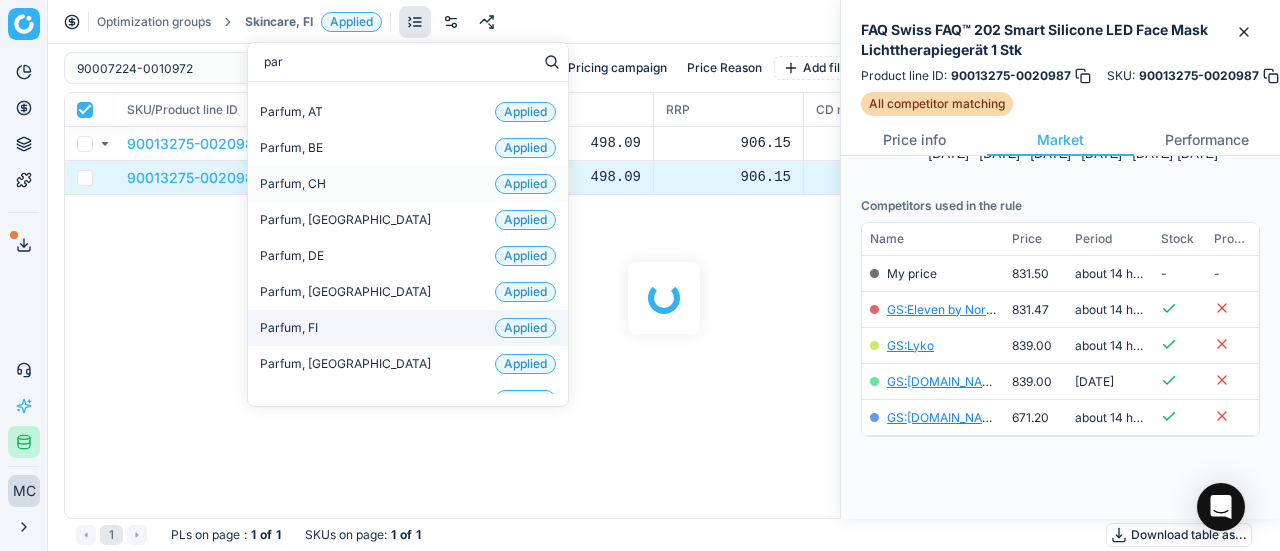 checkbox on "true" 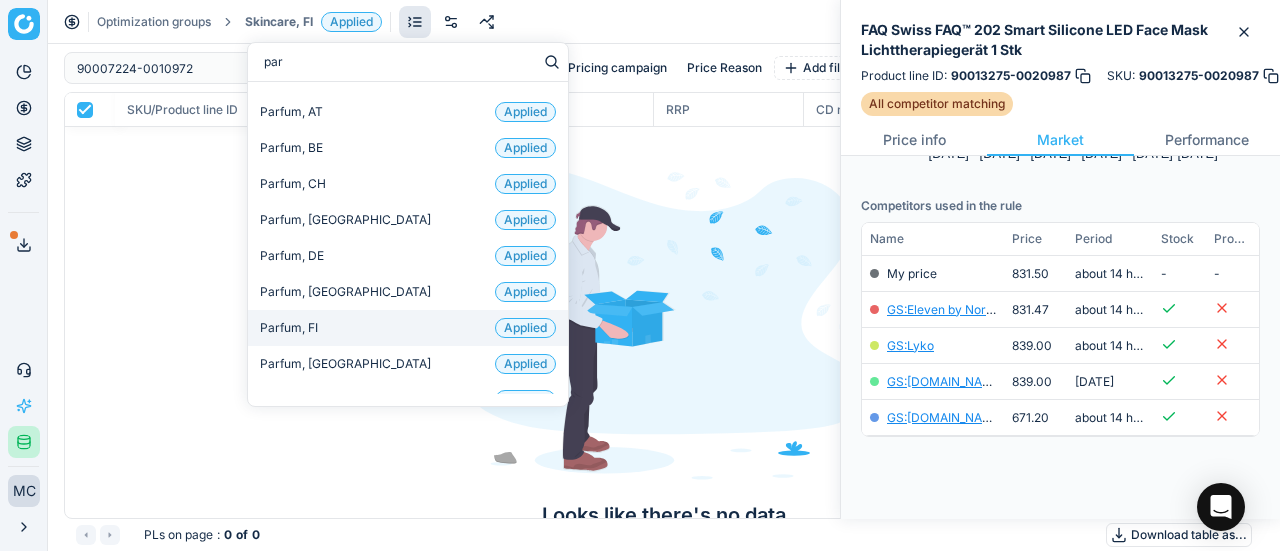 click on "Parfum, FI Applied" at bounding box center [408, 328] 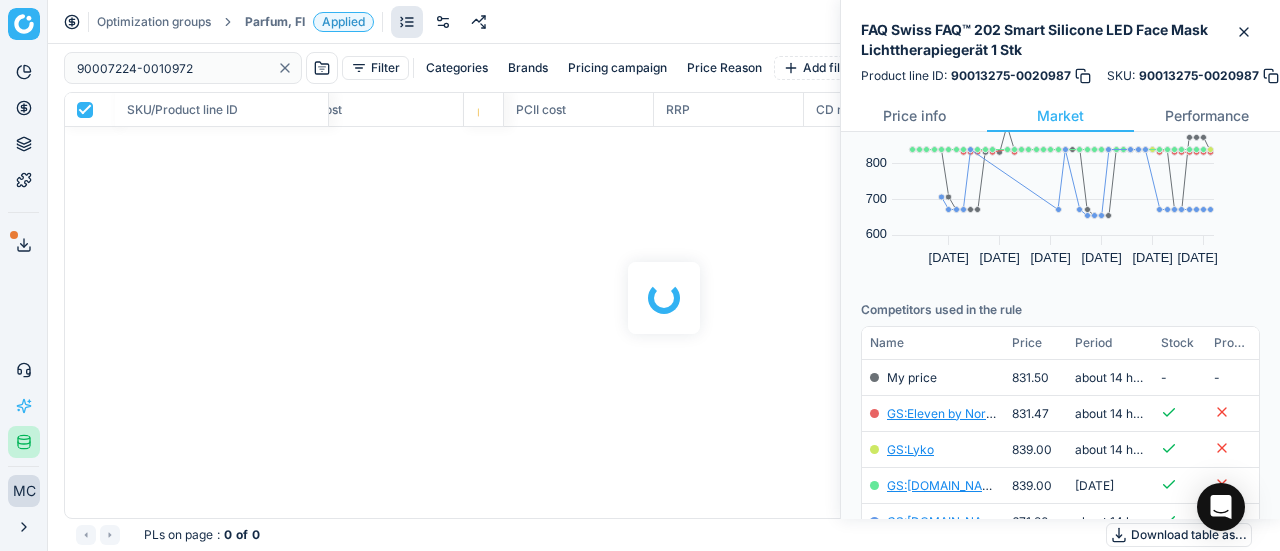 scroll, scrollTop: 0, scrollLeft: 0, axis: both 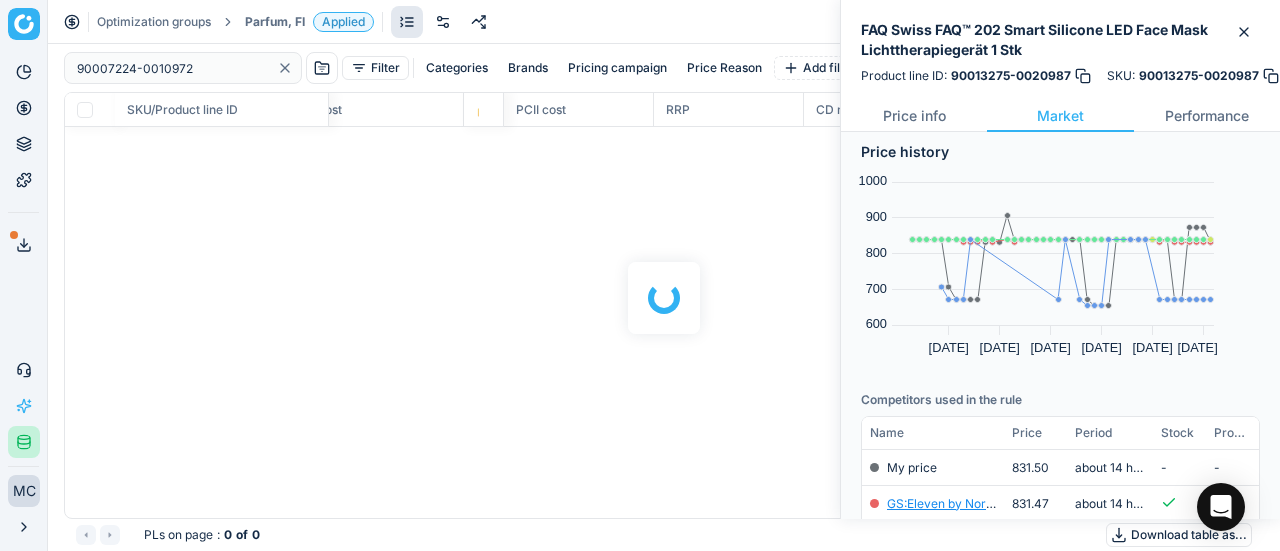 checkbox on "false" 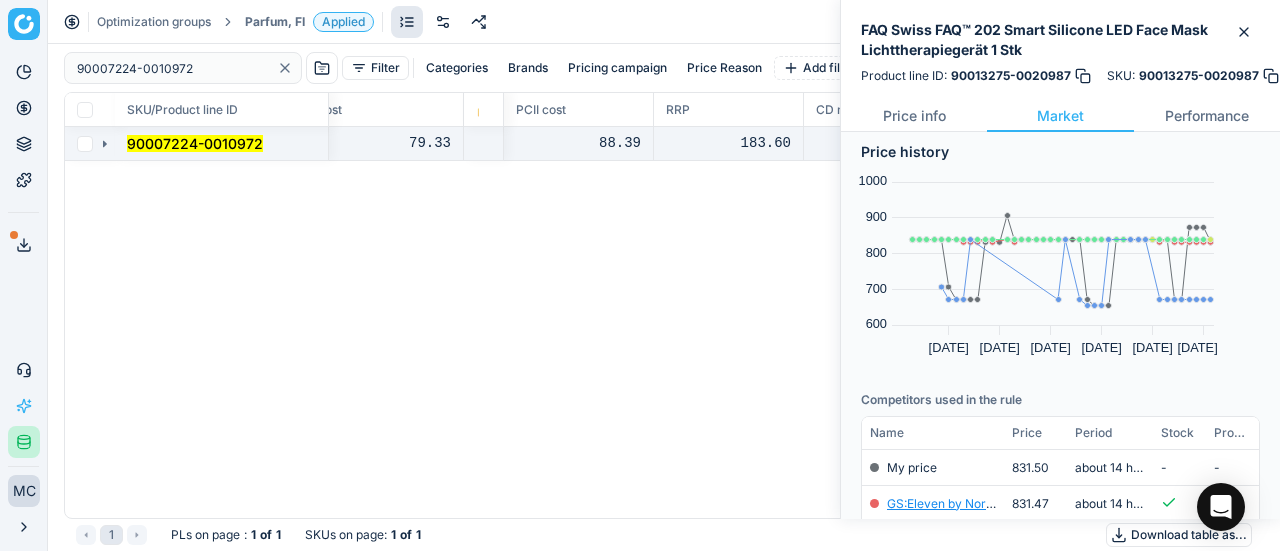 click 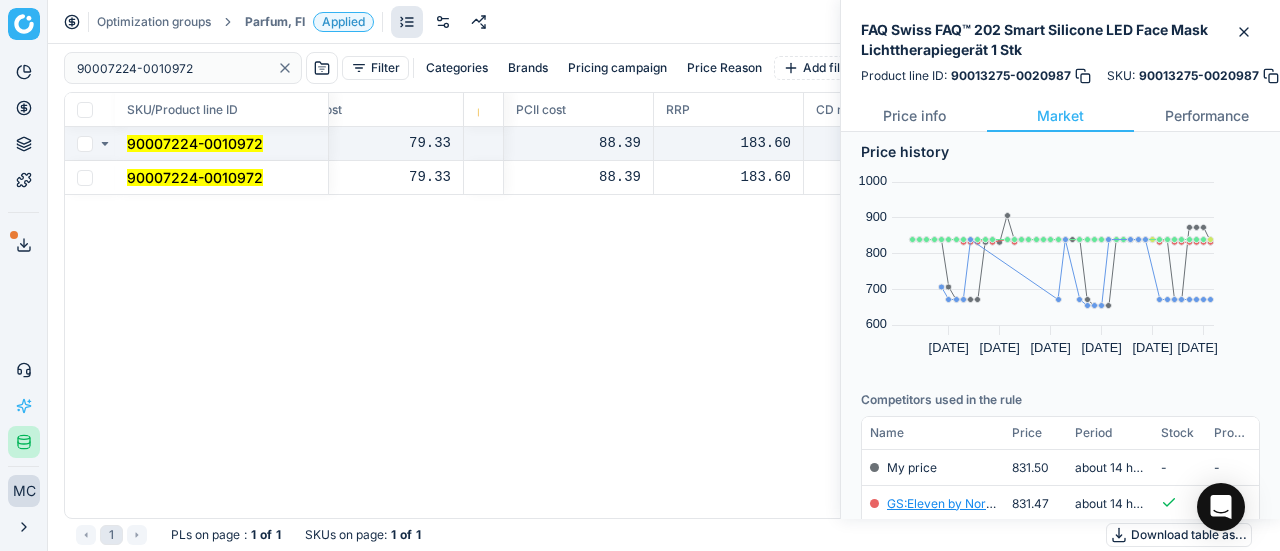 click on "90007224-0010972" at bounding box center (195, 177) 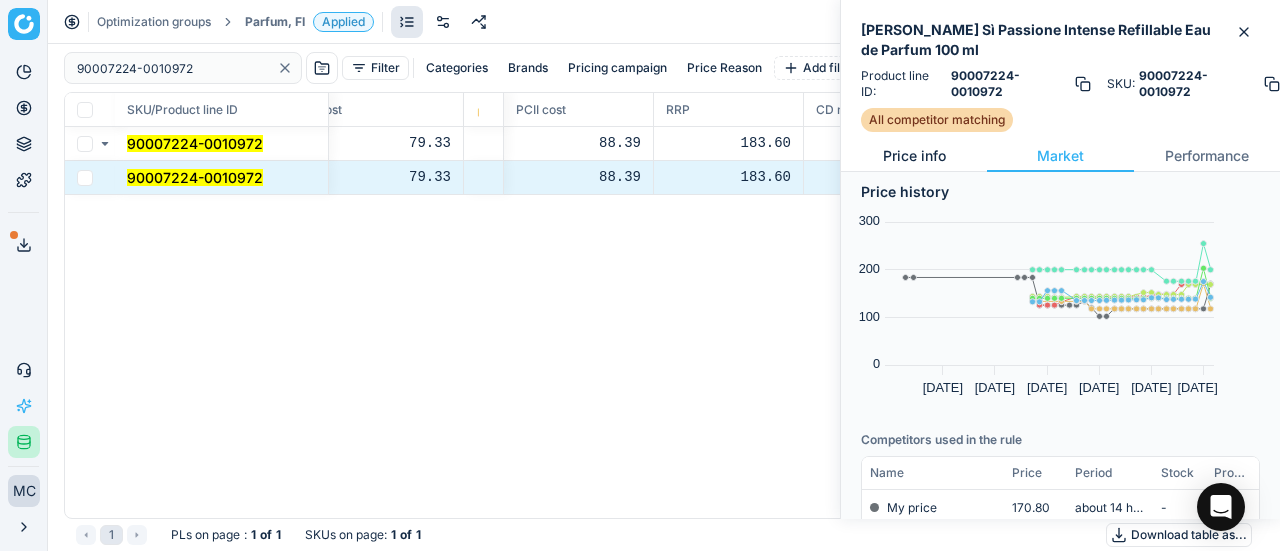 click on "Price info" at bounding box center [914, 156] 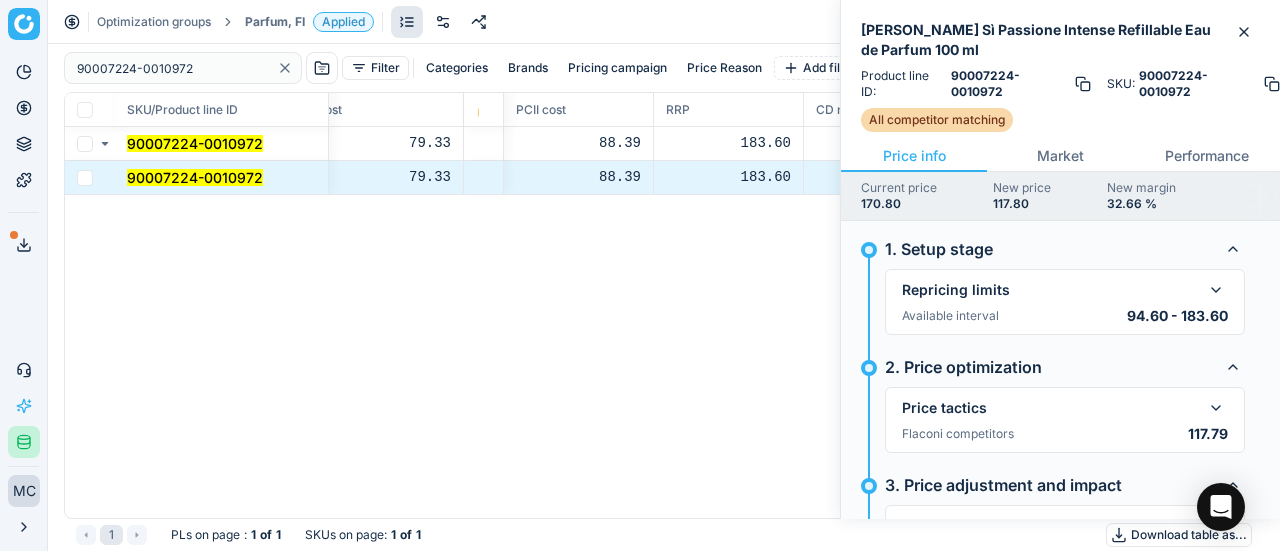 scroll, scrollTop: 117, scrollLeft: 0, axis: vertical 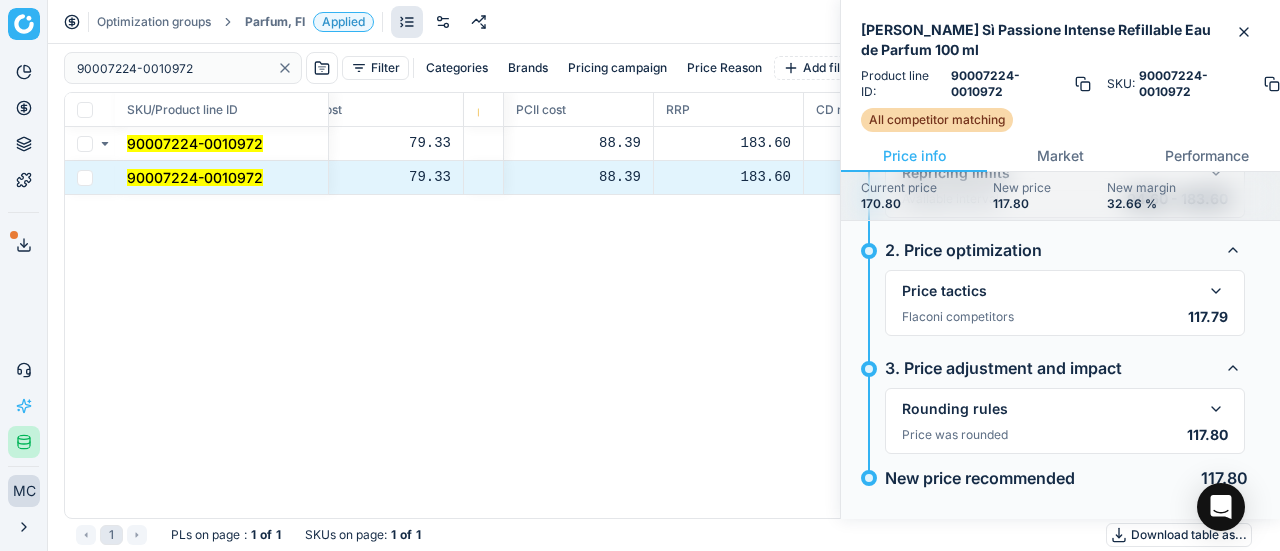click 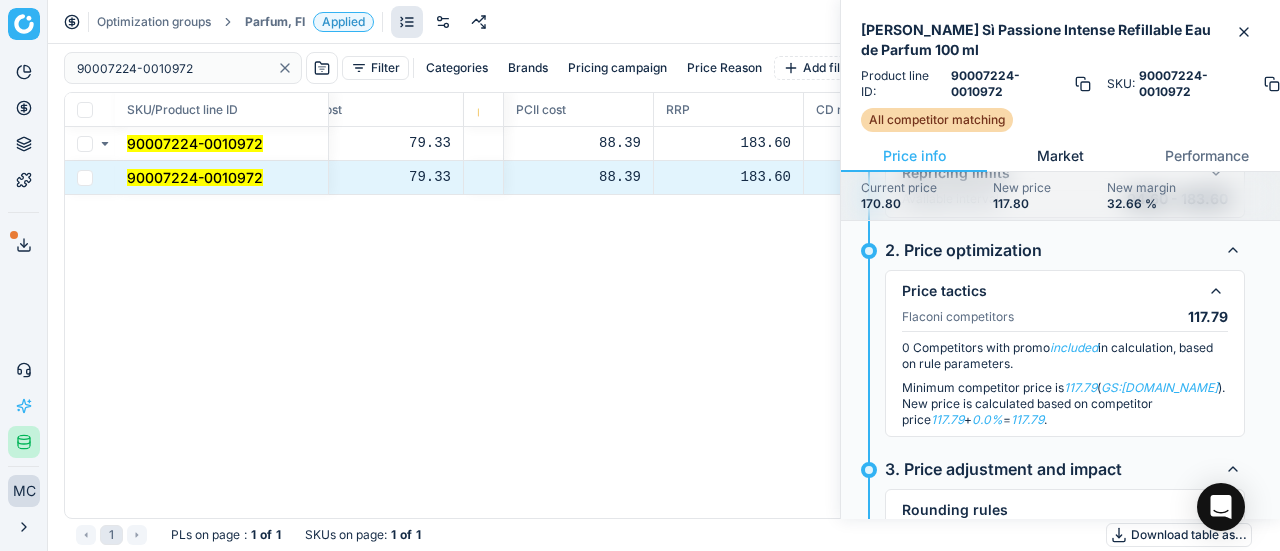click on "Market" at bounding box center (1060, 156) 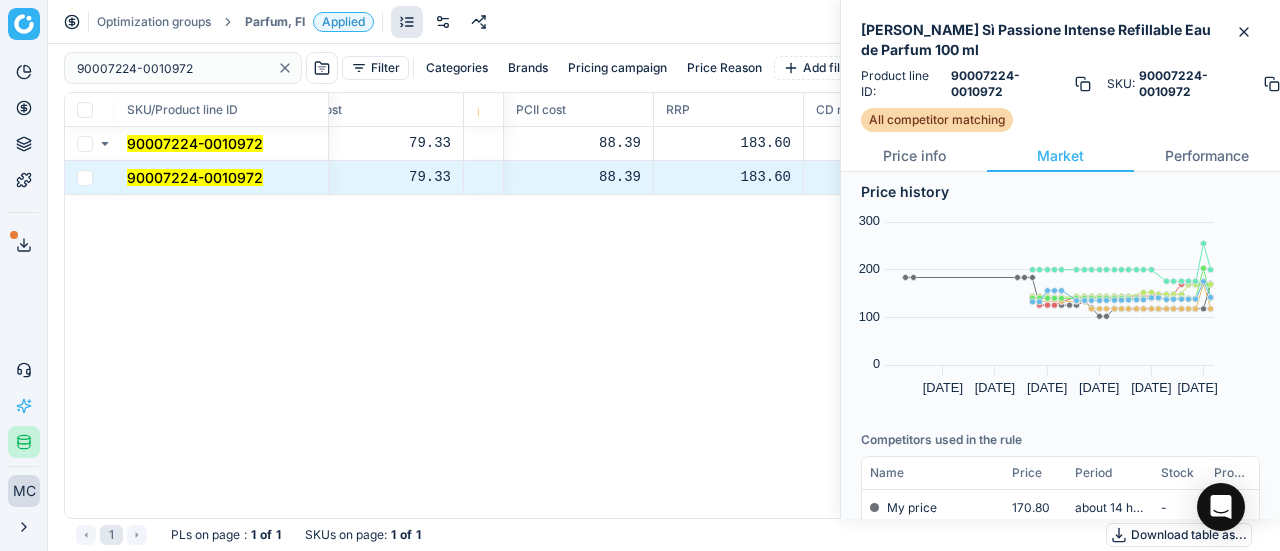 scroll, scrollTop: 200, scrollLeft: 0, axis: vertical 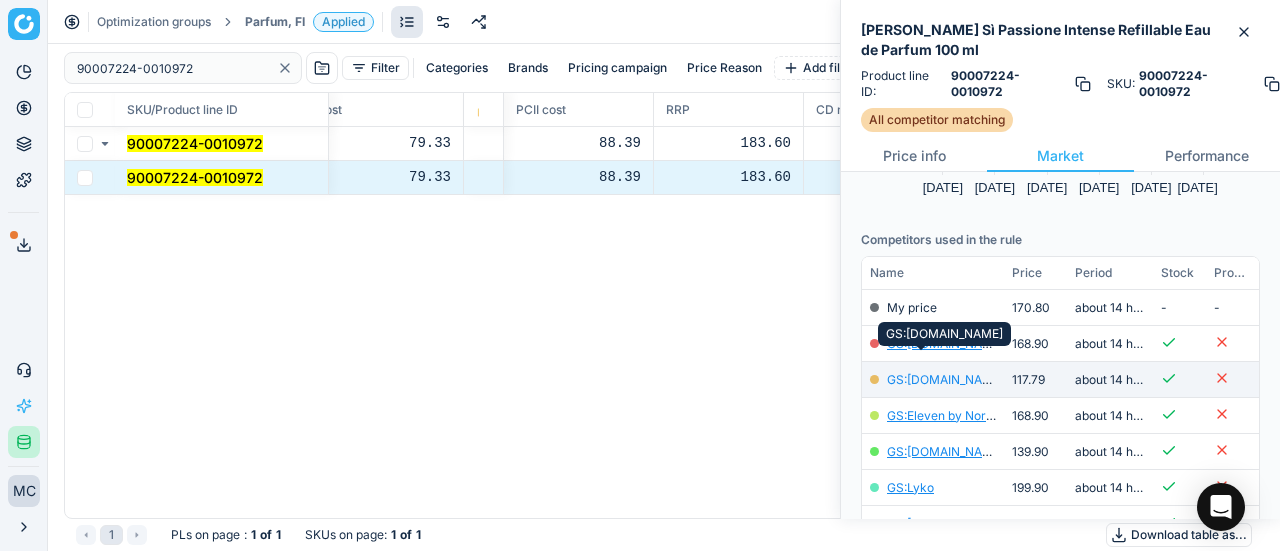 click on "GS:Deloox.fi" at bounding box center [945, 379] 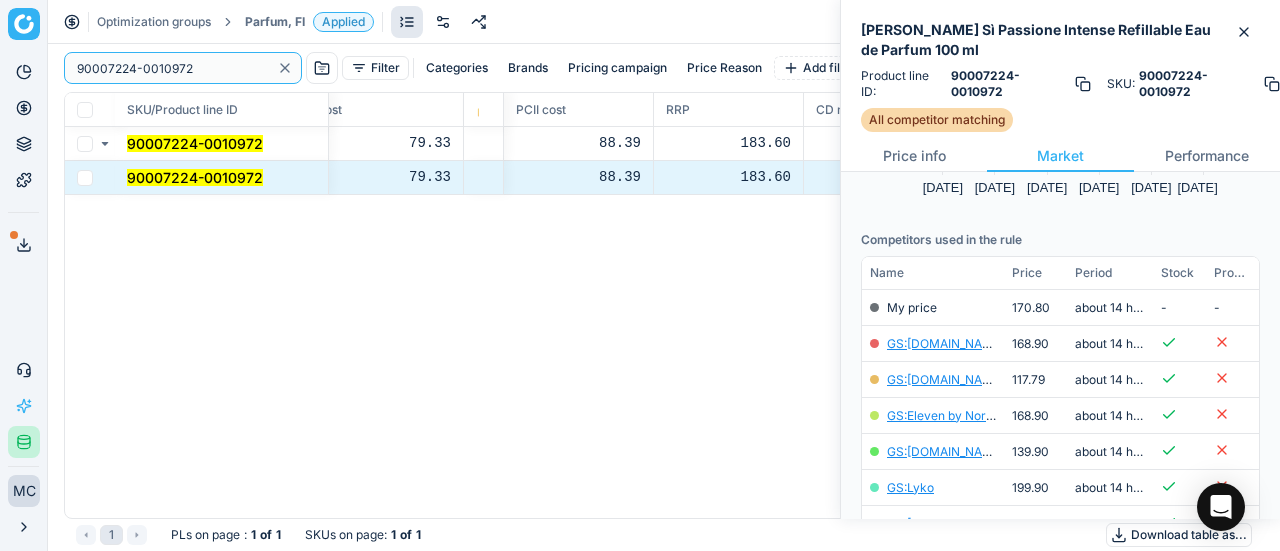 drag, startPoint x: 218, startPoint y: 71, endPoint x: 0, endPoint y: 81, distance: 218.22923 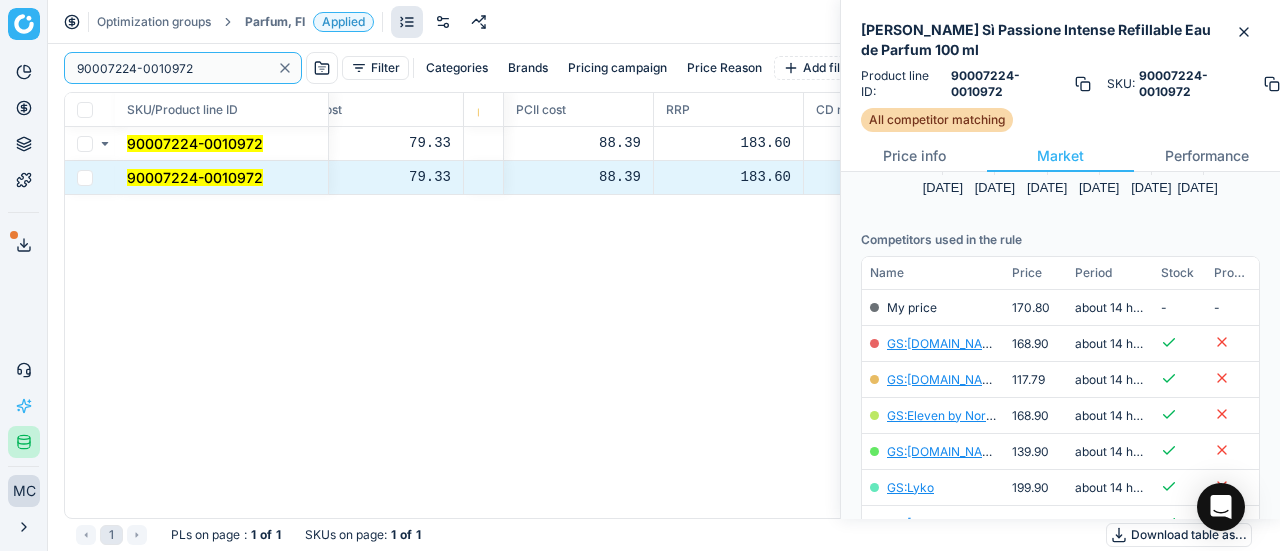 click on "Pricing platform Analytics Pricing Product portfolio Templates Export service 19 Contact support   AI Pricing Assistant Integration status MC Mengqi Cai mengqi.cai@flaconi.de Close menu Optimization groups Parfum, FI Applied Discard Download report 90007224-0010972   Filter   Categories   Brands   Pricing campaign   Price Reason   Add filter Bulk update SKU/Product line ID Title/Product line name Product line name Product line ID Cost 🔒 PCII cost RRP CD min Price CD max Price Beauty outlet price PCII+5% > RRP New price Price Type Price Reason 90007224-0010972 Giorgio Armani Sì Passione Intense Refillable Eau de Parfum  100 ml Giorgio Armani Sì Passione Intense Refillable Eau de Parfum  100 ml 90007224-0010972 79.33 88.39 183.60 - - 58.50 117.80 matching google GS:Deloox.fi 90007224-0010972 Giorgio Armani Sì Passione Intense Refillable Eau de Parfum  100 ml Giorgio Armani Sì Passione Intense Refillable Eau de Parfum  100 ml 90007224-0010972 79.33 88.39 183.60 - - 58.50 117.80 matching google 1 : 1 of 1" at bounding box center (640, 275) 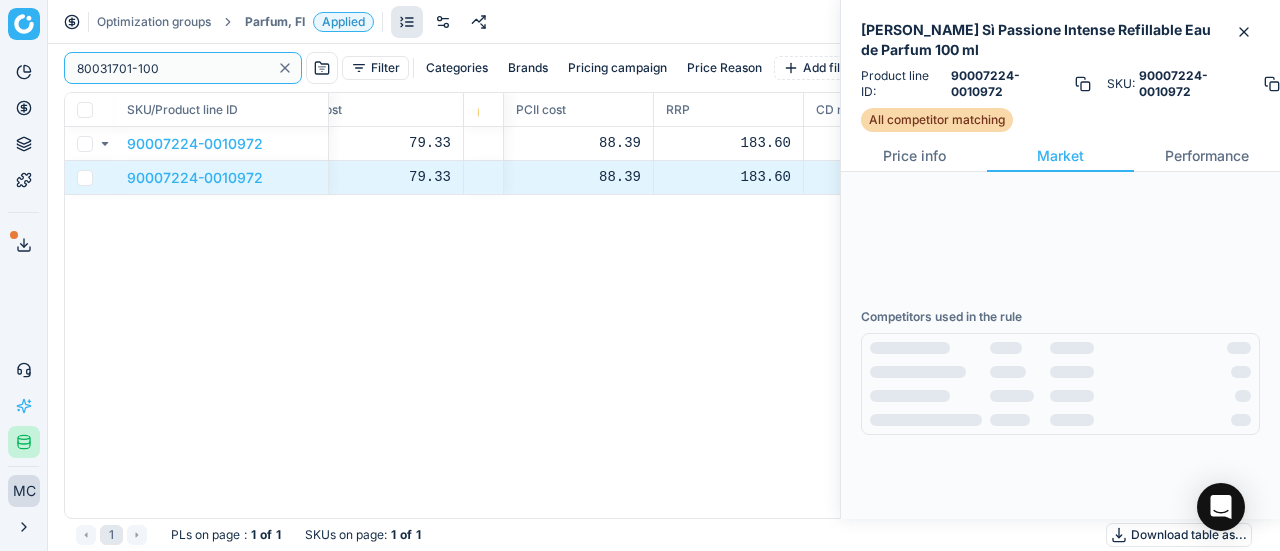 scroll, scrollTop: 0, scrollLeft: 0, axis: both 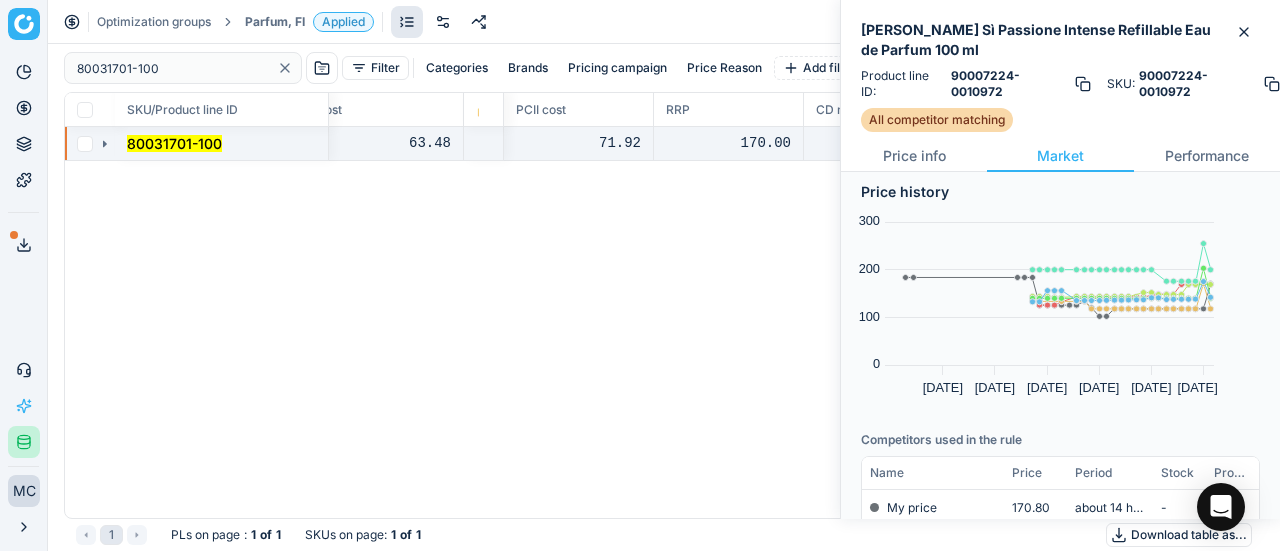 click 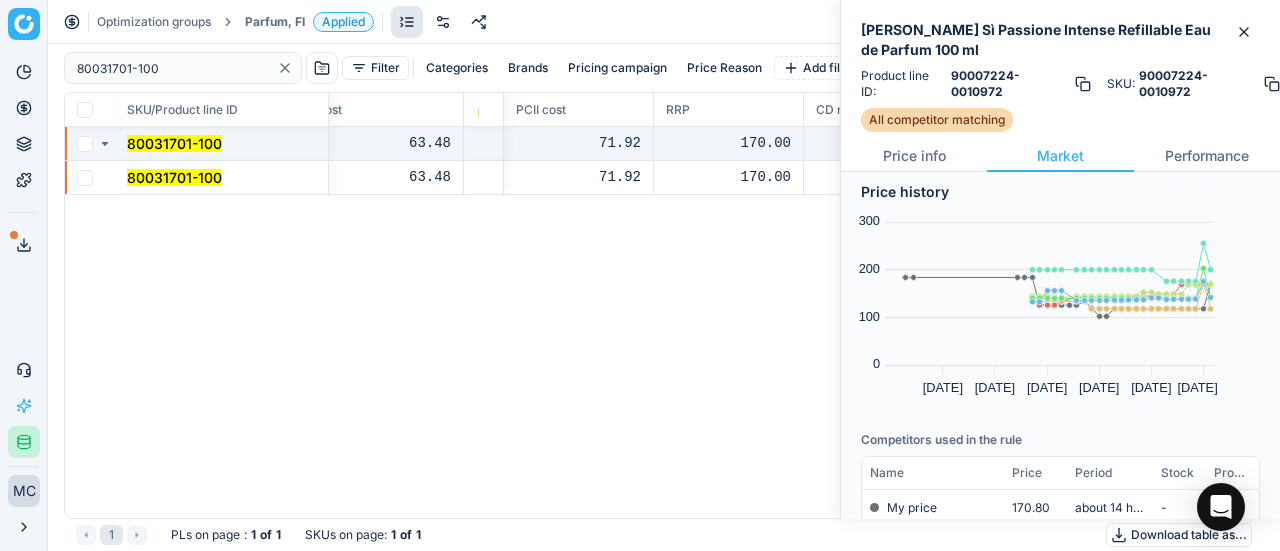 click on "80031701-100" at bounding box center (222, 178) 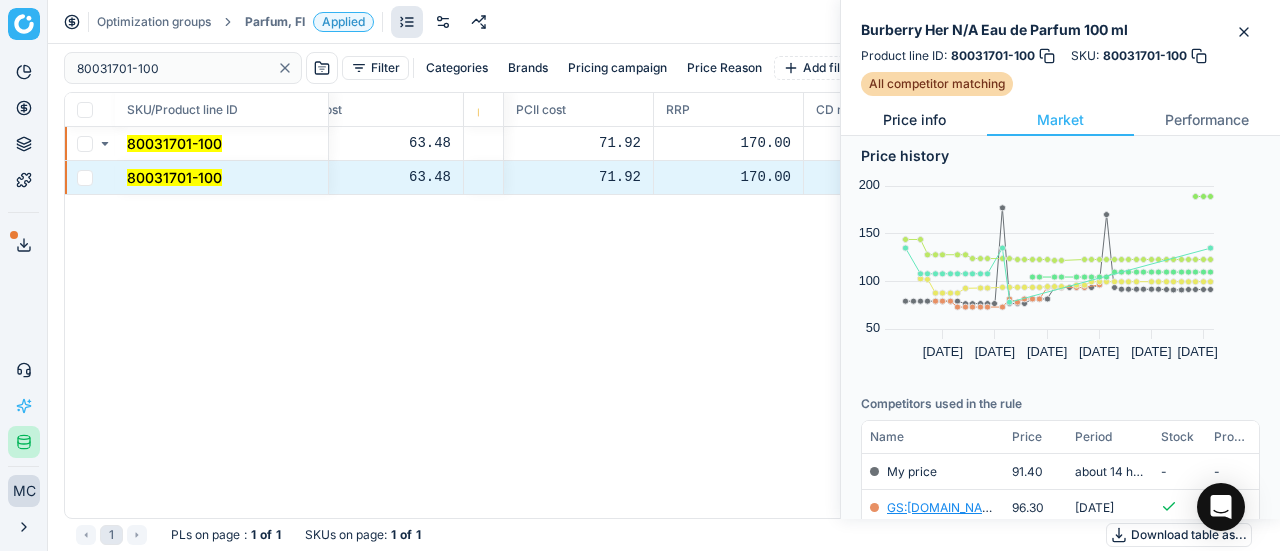 click on "Price info" at bounding box center (914, 120) 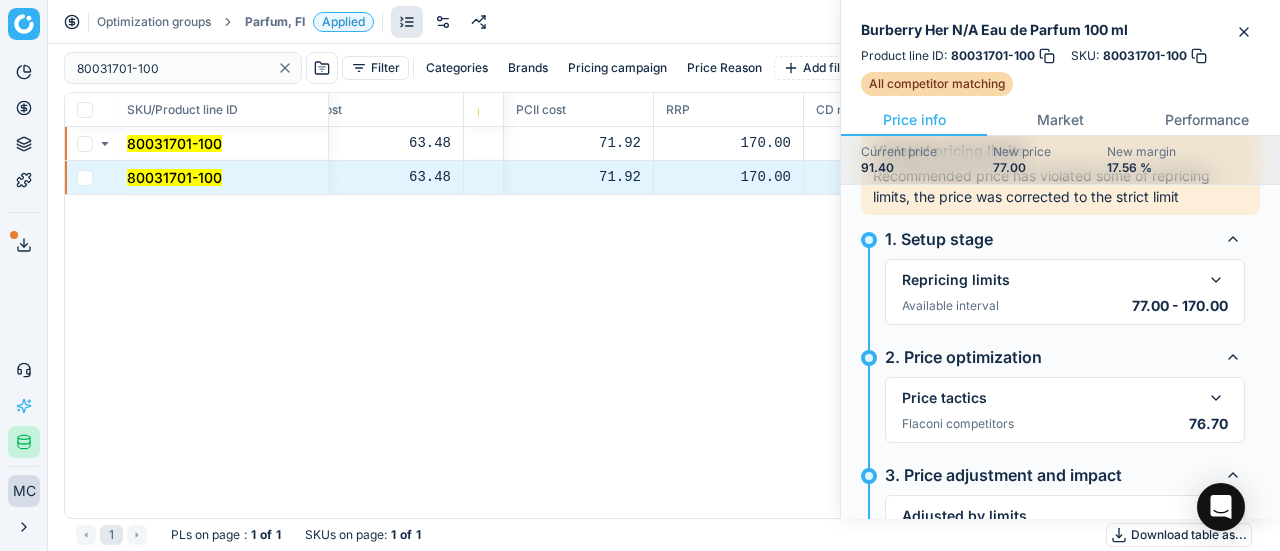 scroll, scrollTop: 100, scrollLeft: 0, axis: vertical 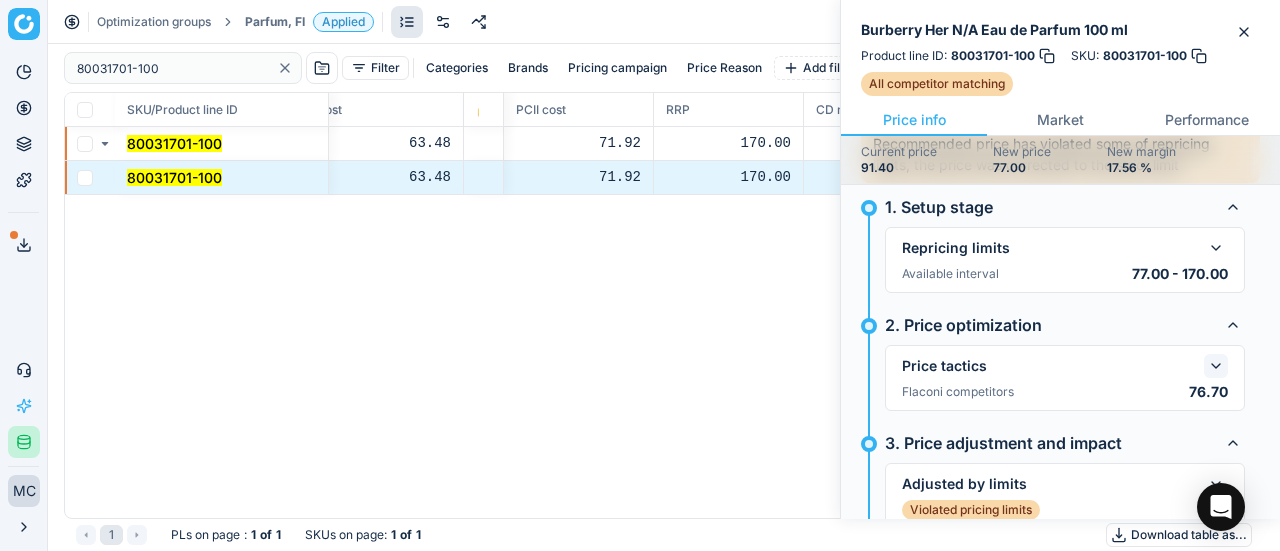 click 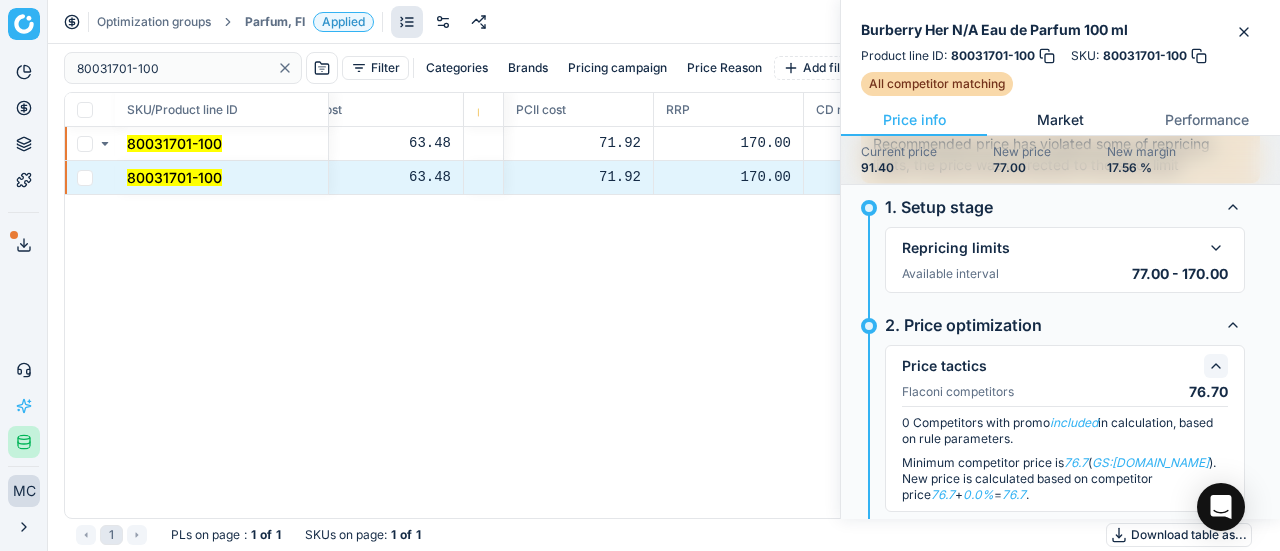 click on "Market" at bounding box center (1060, 120) 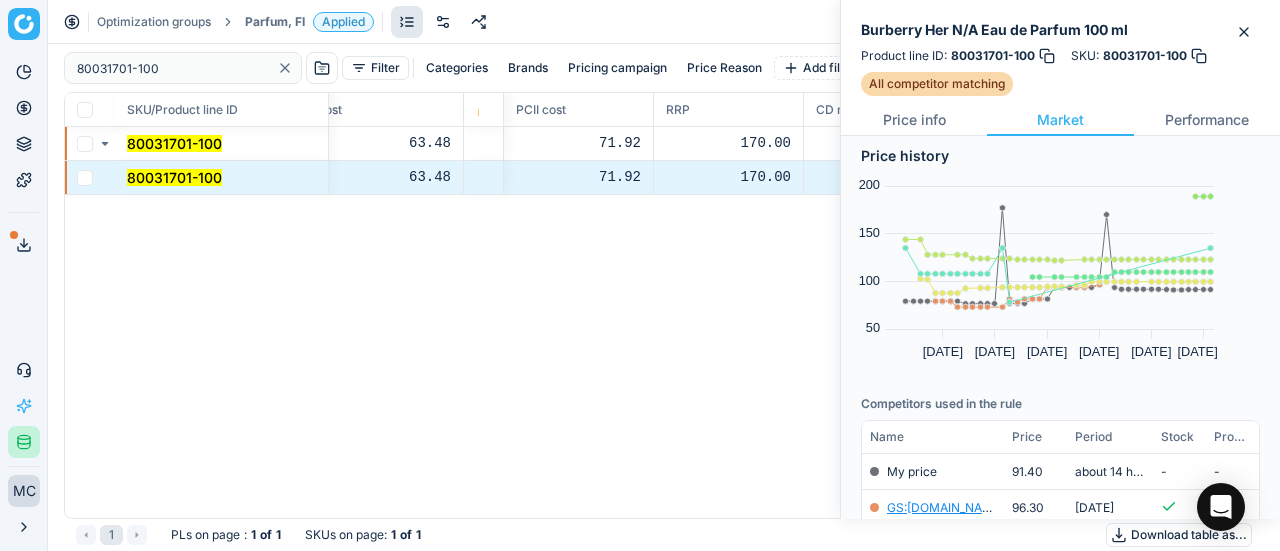 scroll, scrollTop: 294, scrollLeft: 0, axis: vertical 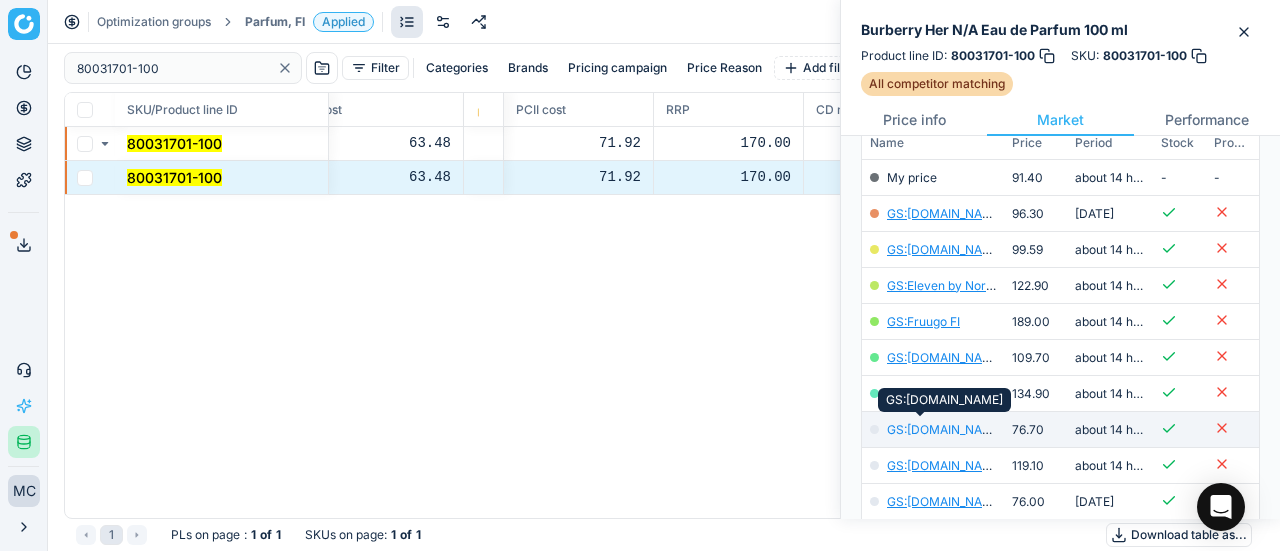 click on "GS:Notino.fi" at bounding box center [945, 429] 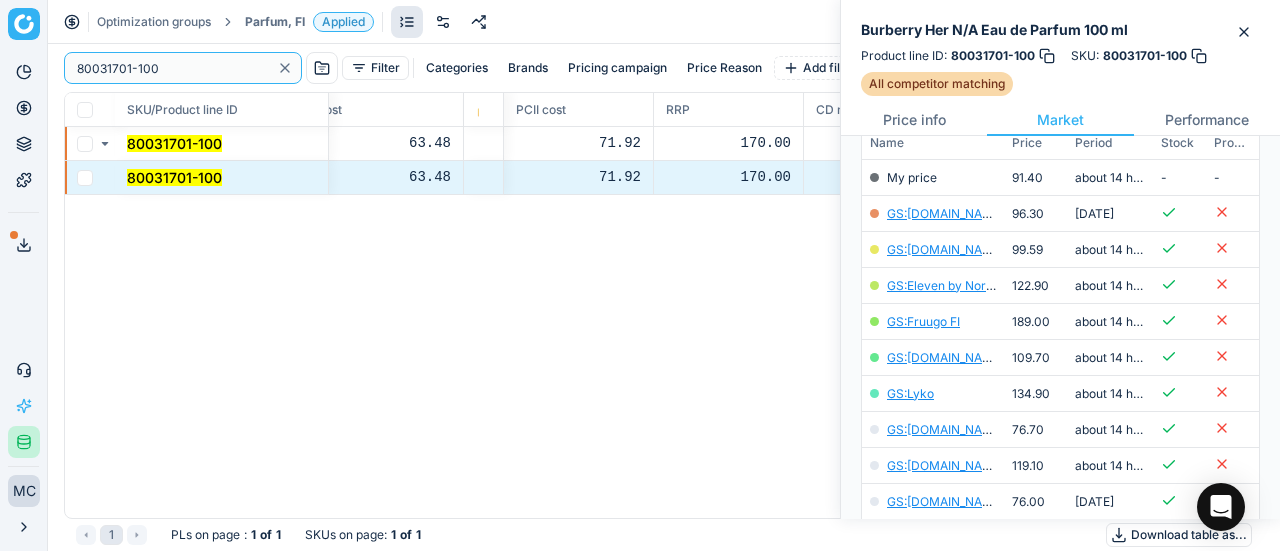 drag, startPoint x: 182, startPoint y: 63, endPoint x: 52, endPoint y: 62, distance: 130.00385 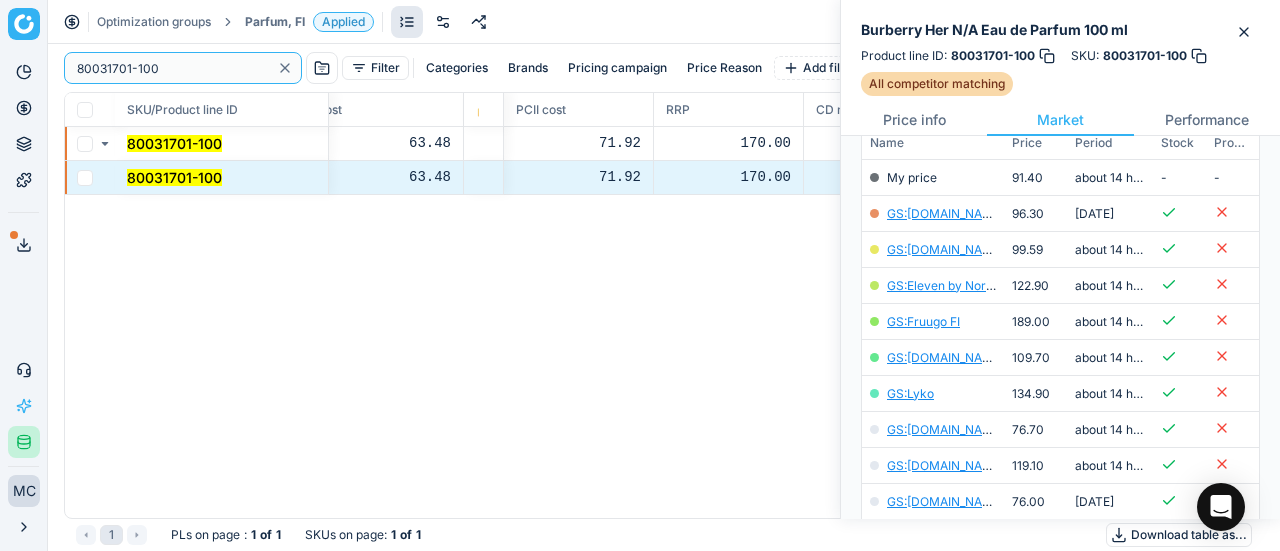 click on "Pricing platform Analytics Pricing Product portfolio Templates Export service 19 Contact support   AI Pricing Assistant Integration status MC Mengqi Cai mengqi.cai@flaconi.de Close menu Optimization groups Parfum, FI Applied Discard Download report 80031701-100   Filter   Categories   Brands   Pricing campaign   Price Reason   Add filter Bulk update SKU/Product line ID Title/Product line name Product line name Product line ID Cost 🔒 PCII cost RRP CD min Price CD max Price Beauty outlet price PCII+5% > RRP New price Price Type Price Reason 80031701-100 Burberry Her N/A Eau de Parfum  100 ml Burberry Her N/A Eau de Parfum  100 ml 80031701-100 63.48 71.92 170.00 - - 53.50 77.00 matching google GS:Notino.fi 80031701-100 Burberry Her N/A Eau de Parfum  100 ml Burberry Her N/A Eau de Parfum  100 ml 80031701-100 63.48 71.92 170.00 - - 53.50 77.00 matching google GS:Notino.fi 1 PLs on page : 1 of 1 SKUs on page : 1 of 1 Download table as..." at bounding box center (640, 275) 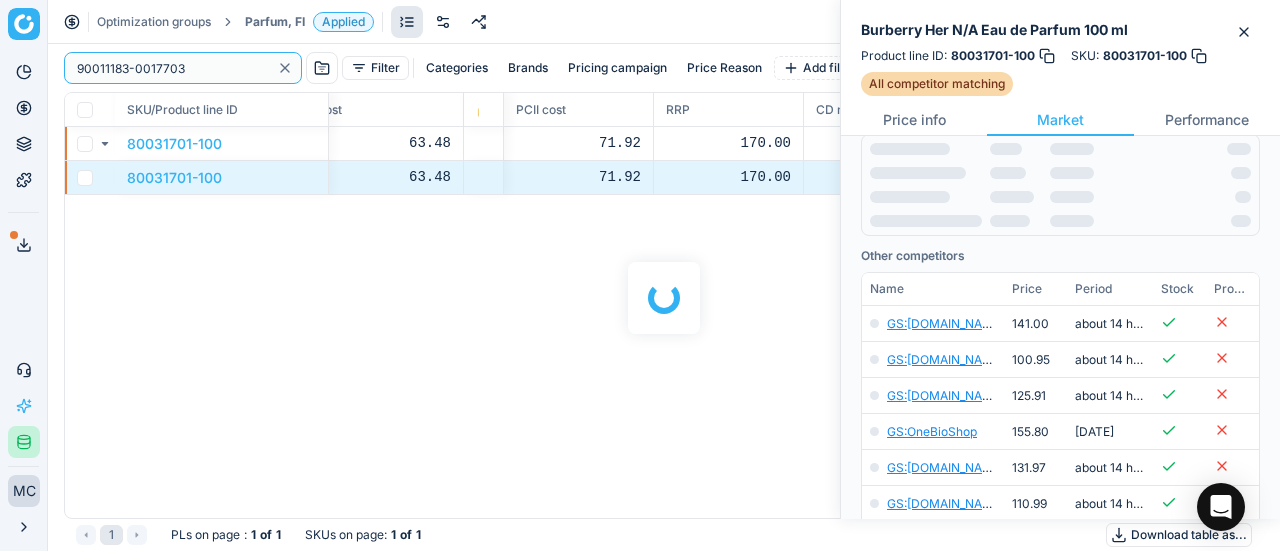 scroll, scrollTop: 294, scrollLeft: 0, axis: vertical 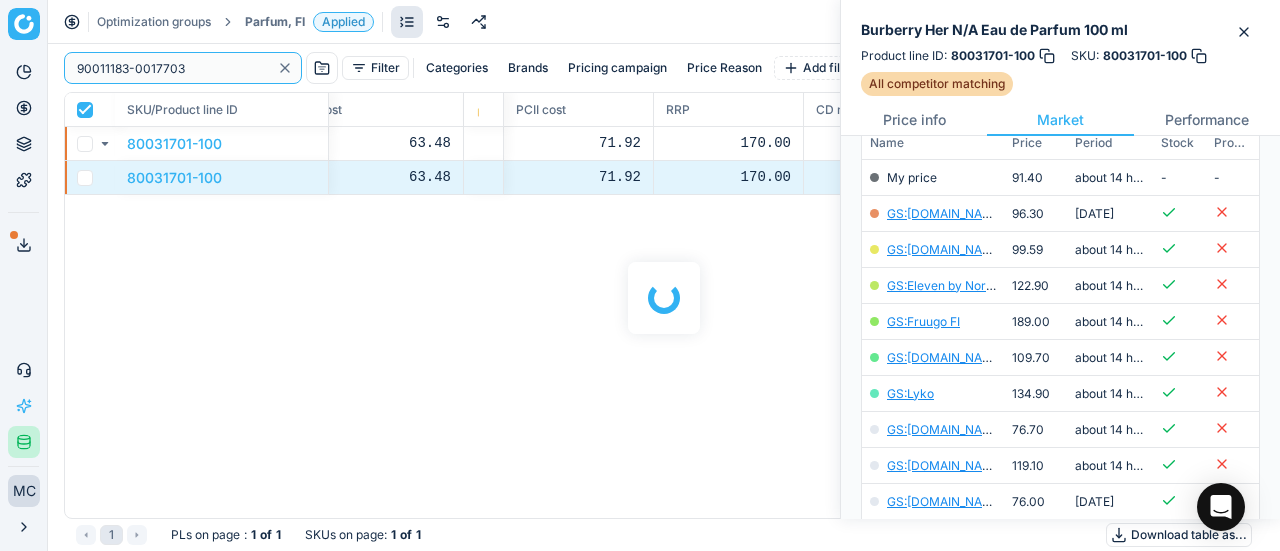checkbox on "true" 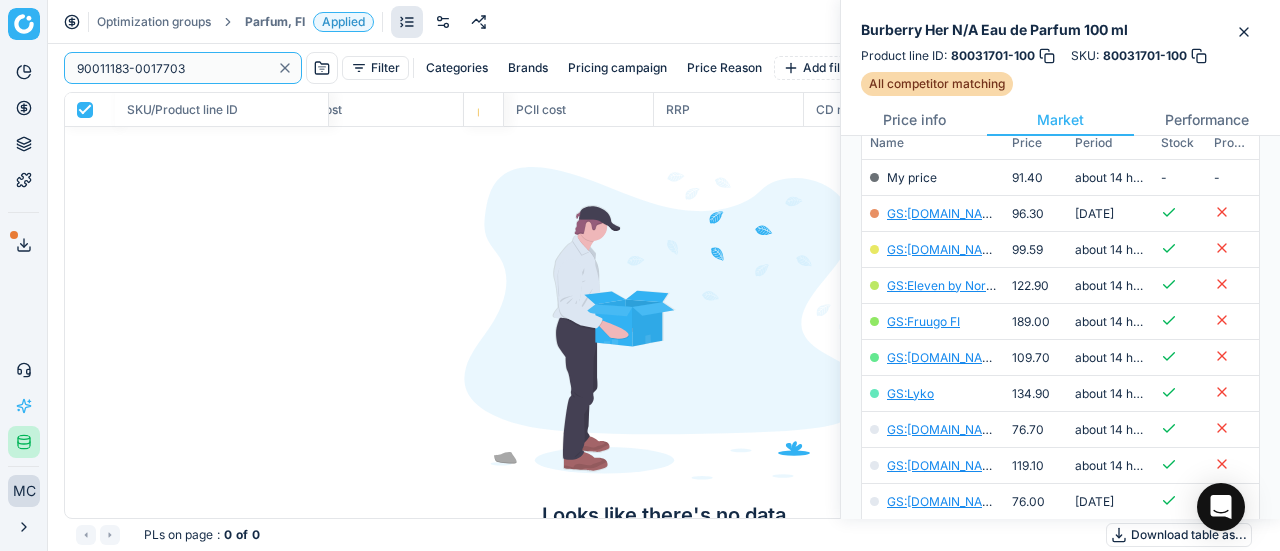 type on "90011183-0017703" 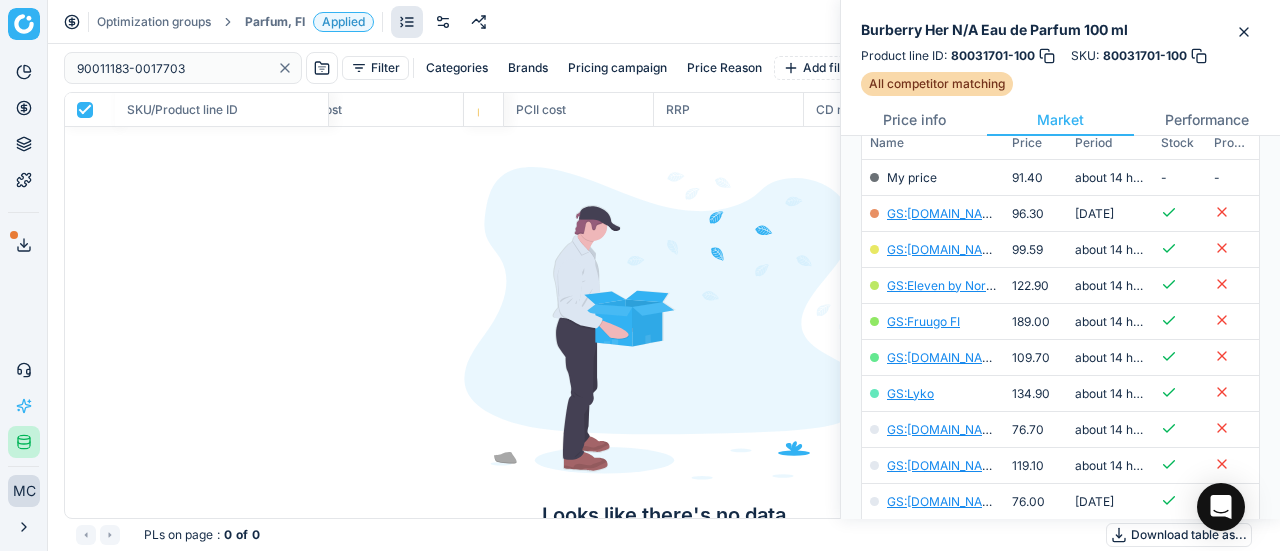 click on "Parfum, FI" at bounding box center [275, 22] 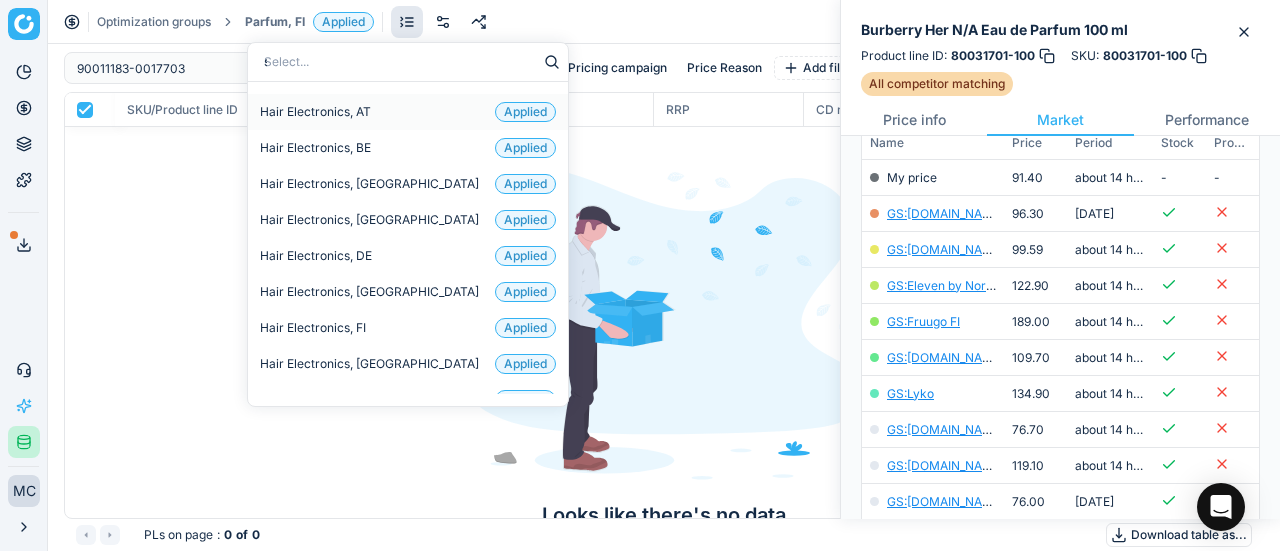 type on "sk" 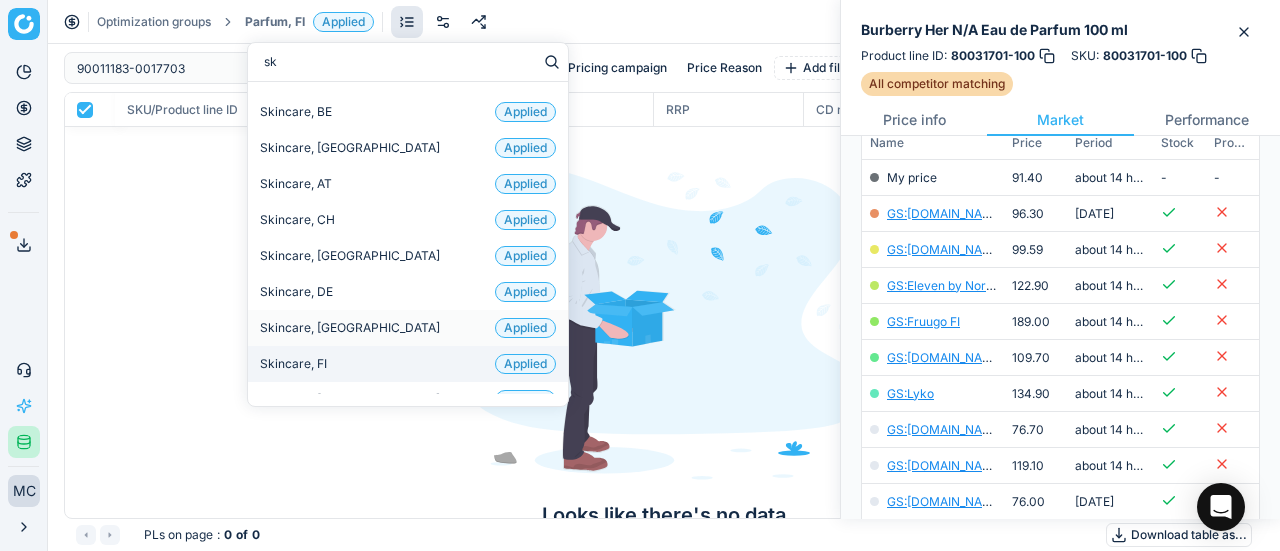 click on "Skincare, FI Applied" at bounding box center [408, 364] 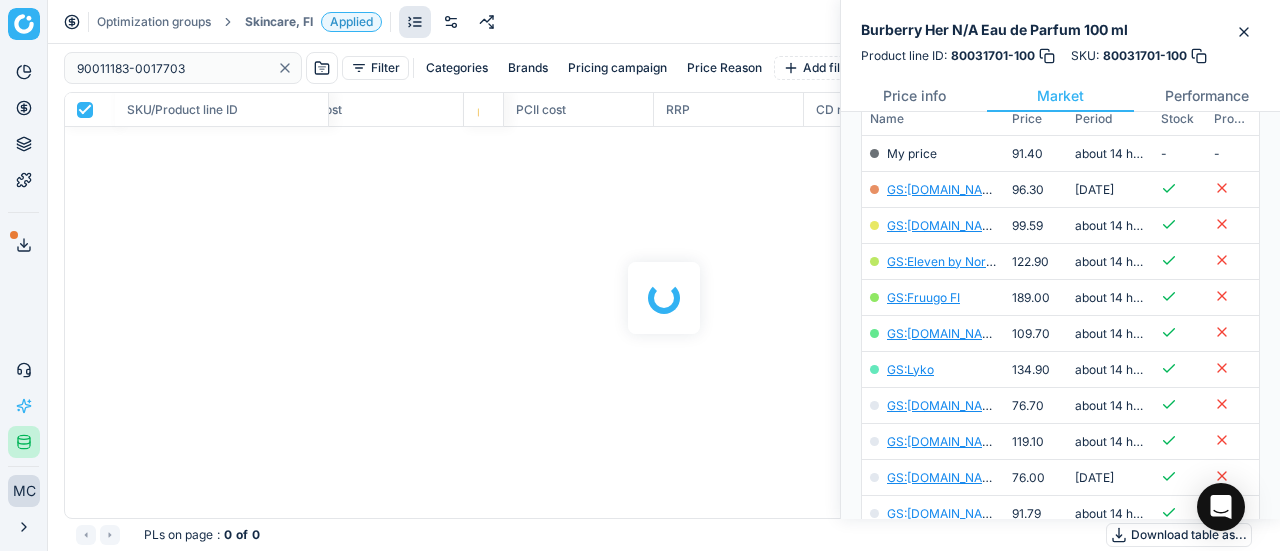 scroll, scrollTop: 294, scrollLeft: 0, axis: vertical 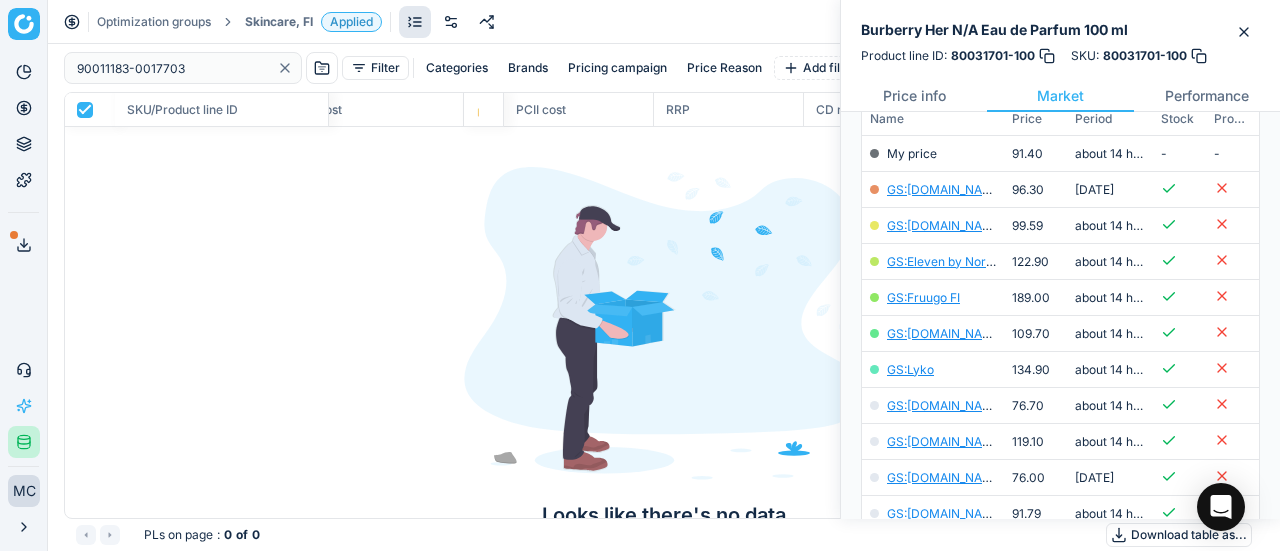 click on "Skincare, FI" at bounding box center (279, 22) 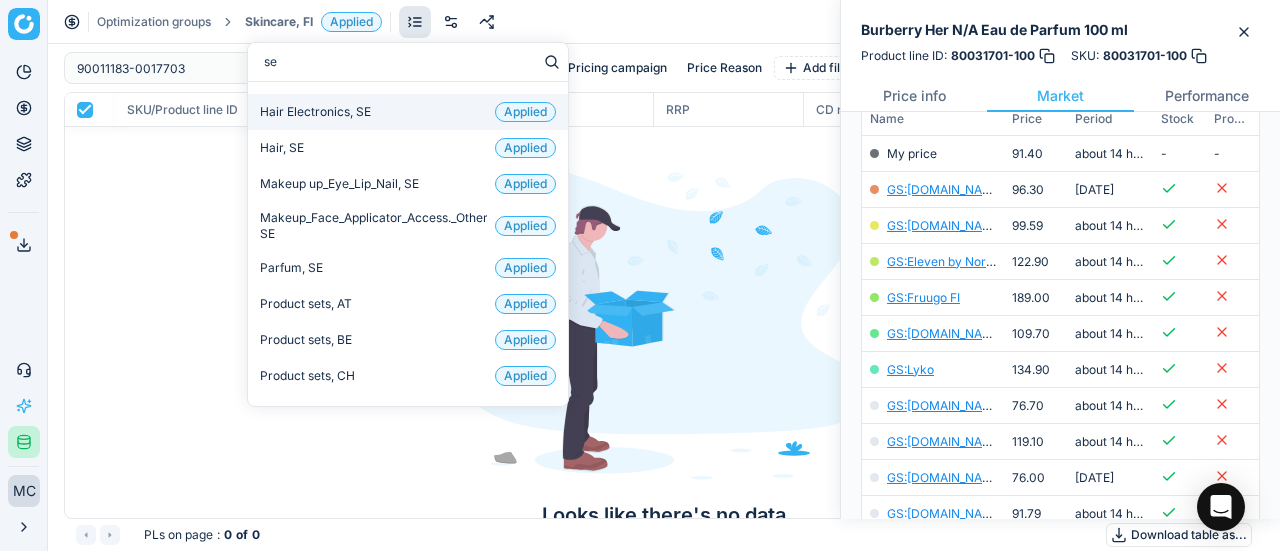type on "set" 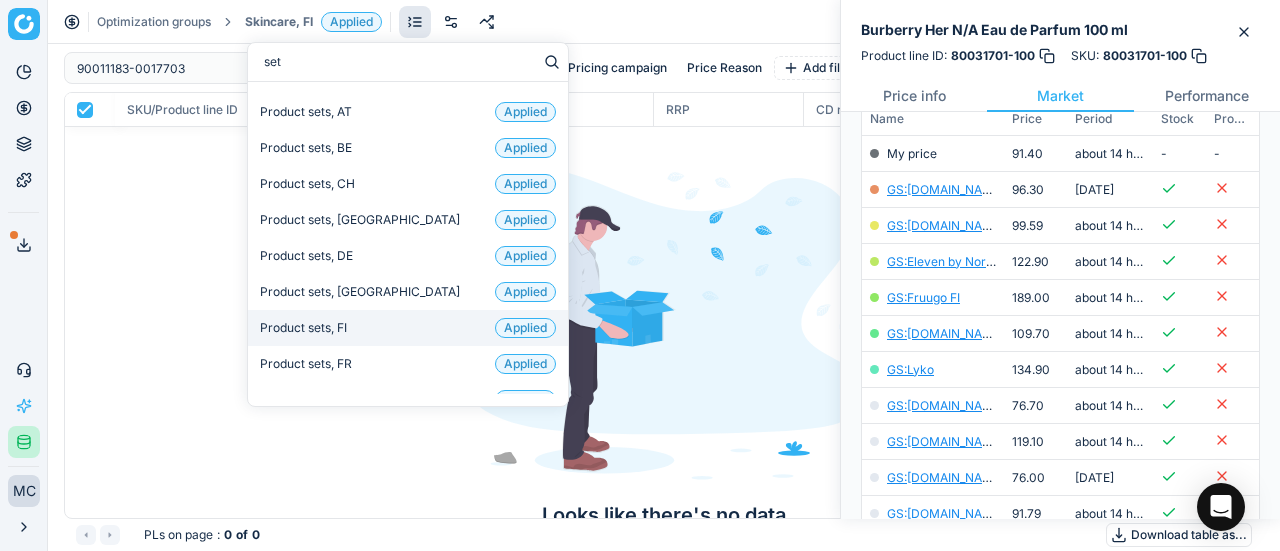 click on "Product sets, FI Applied" at bounding box center [408, 328] 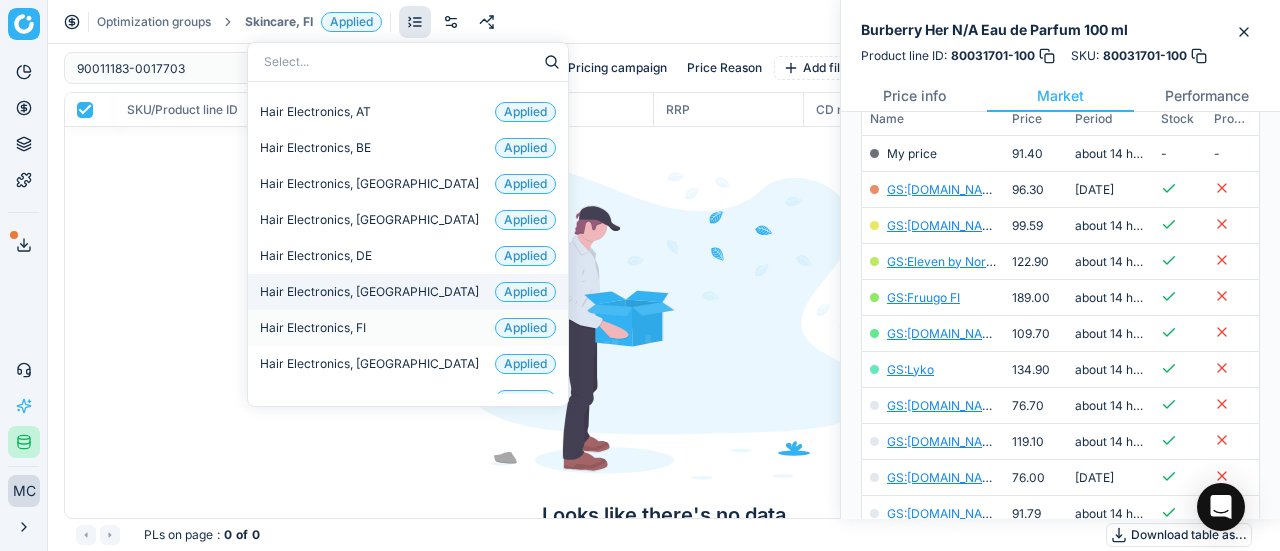 scroll, scrollTop: 294, scrollLeft: 0, axis: vertical 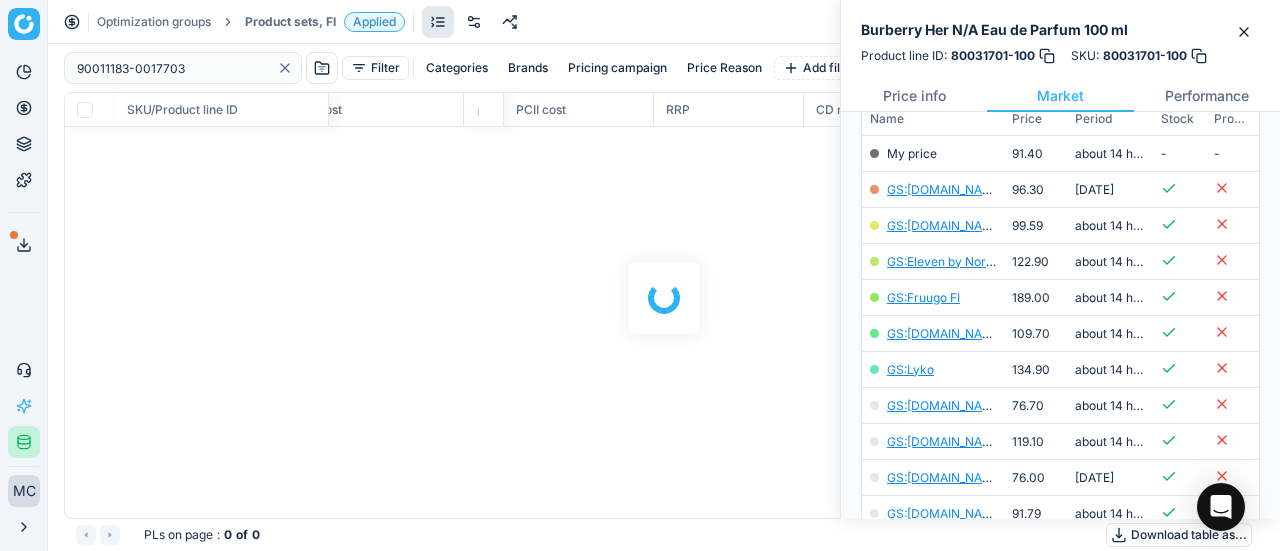checkbox on "false" 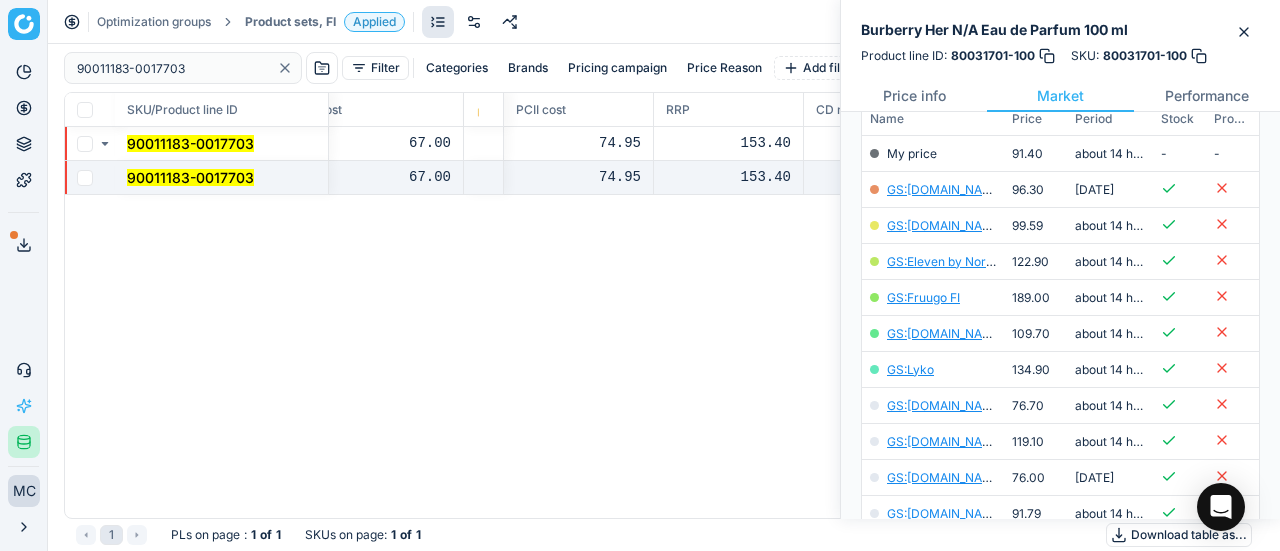 click on "90011183-0017703" at bounding box center [222, 178] 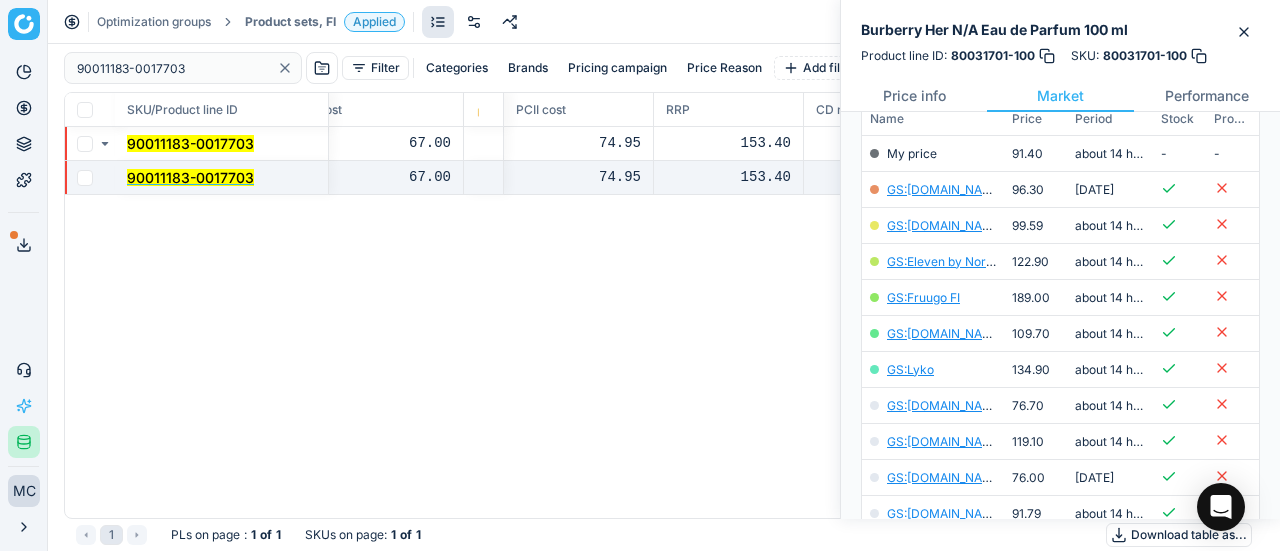 click on "90011183-0017703" at bounding box center (190, 177) 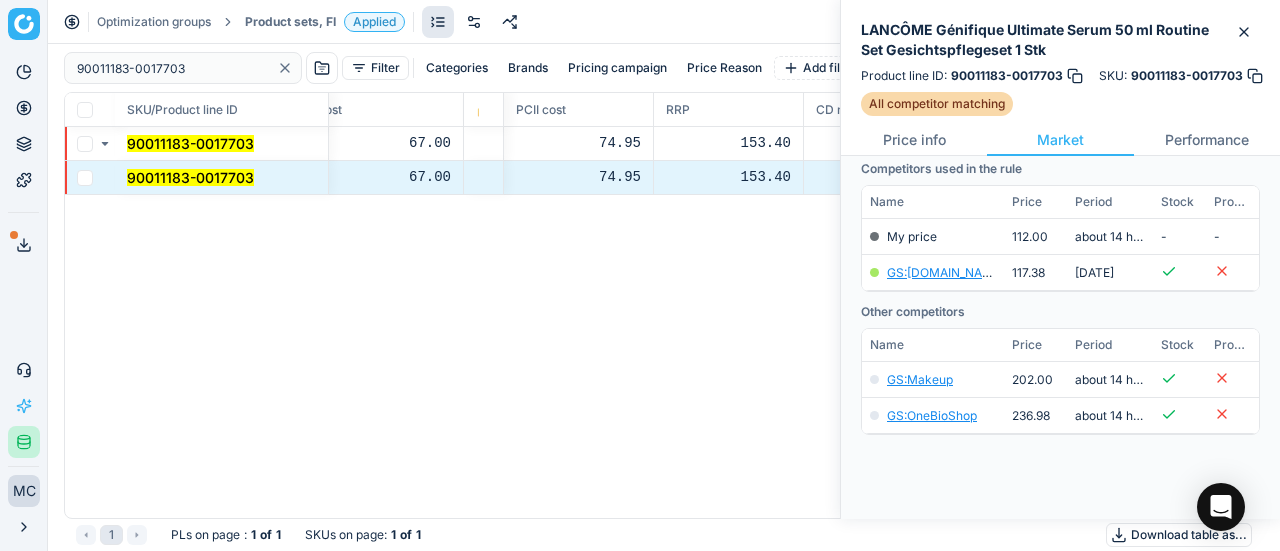 scroll, scrollTop: 252, scrollLeft: 0, axis: vertical 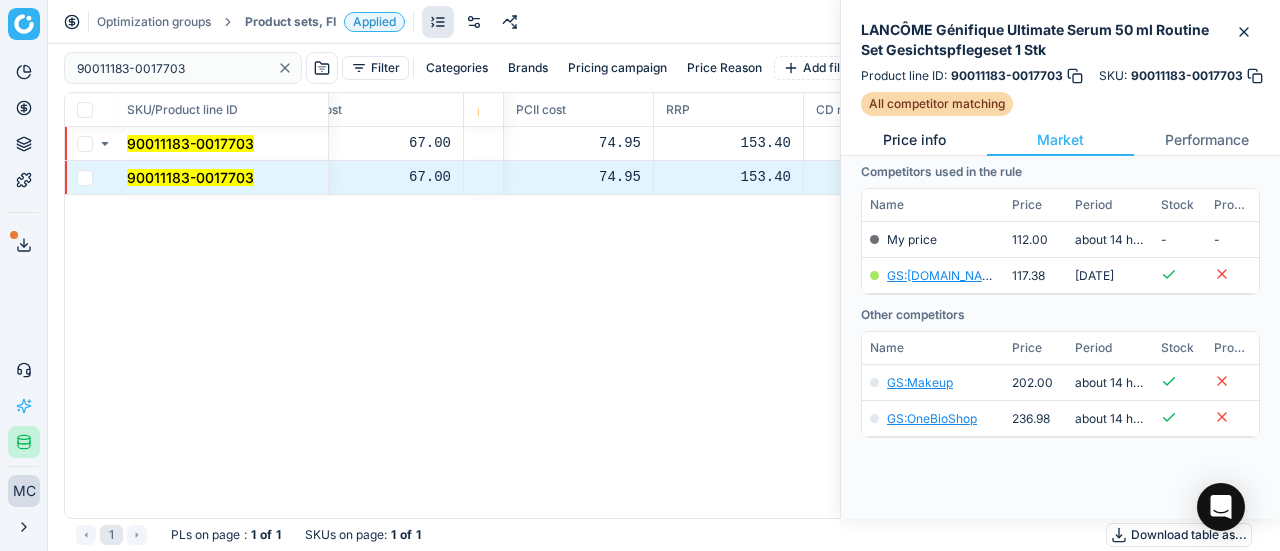 click on "Price info" at bounding box center (914, 140) 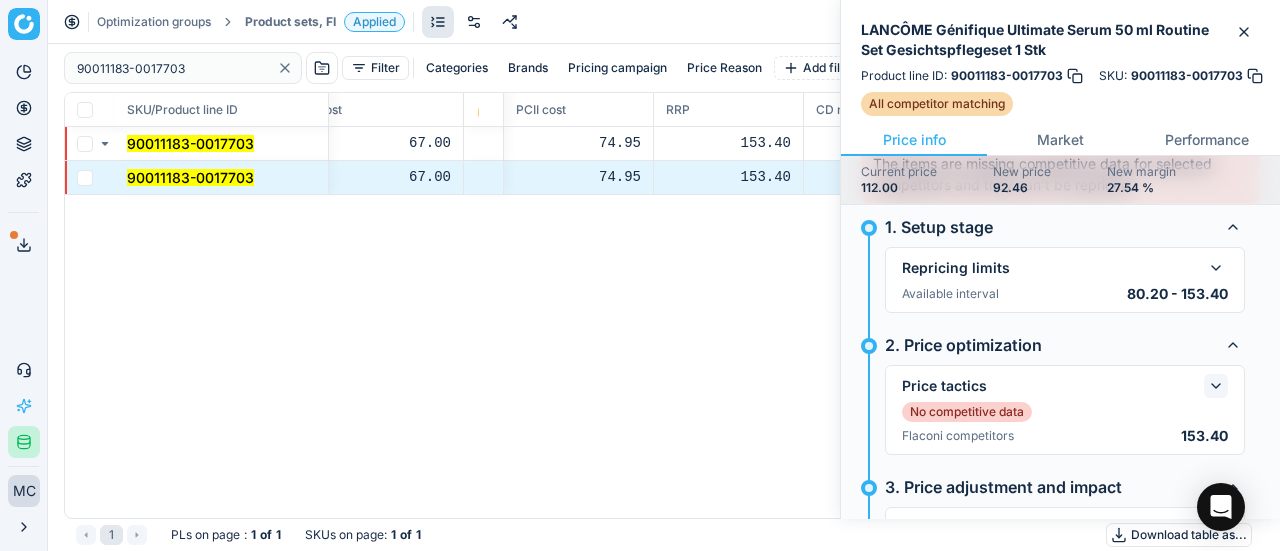 scroll, scrollTop: 200, scrollLeft: 0, axis: vertical 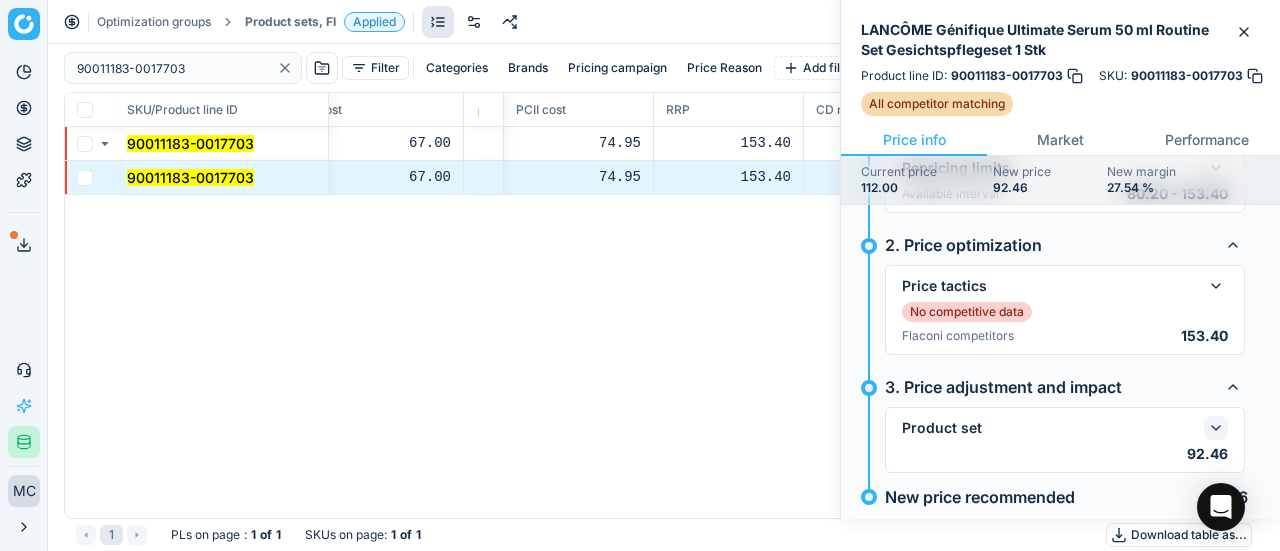 click 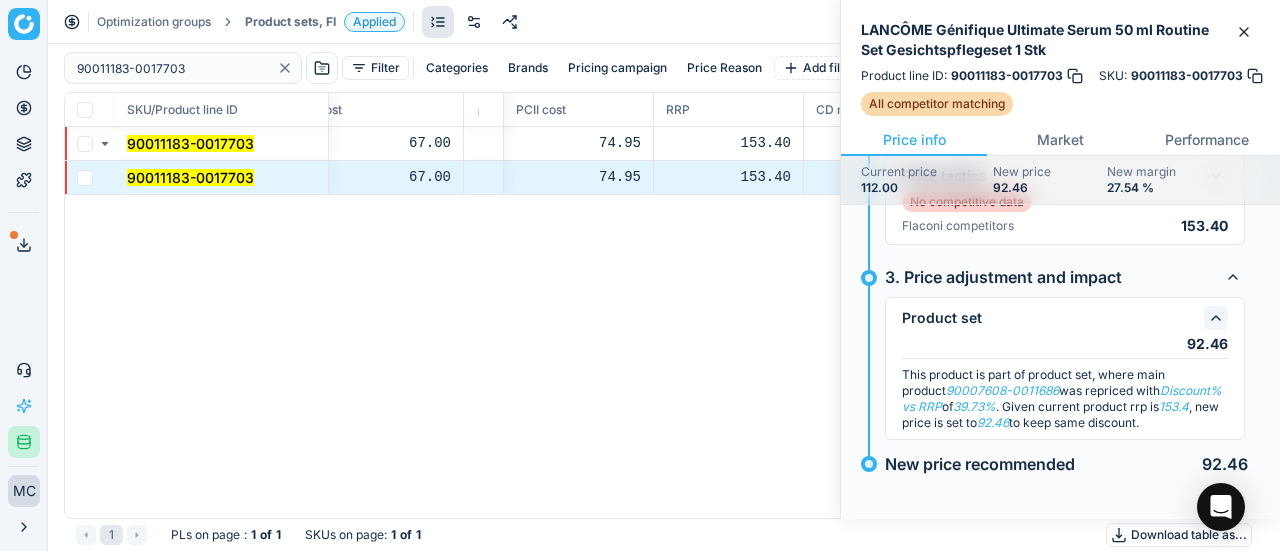 scroll, scrollTop: 312, scrollLeft: 0, axis: vertical 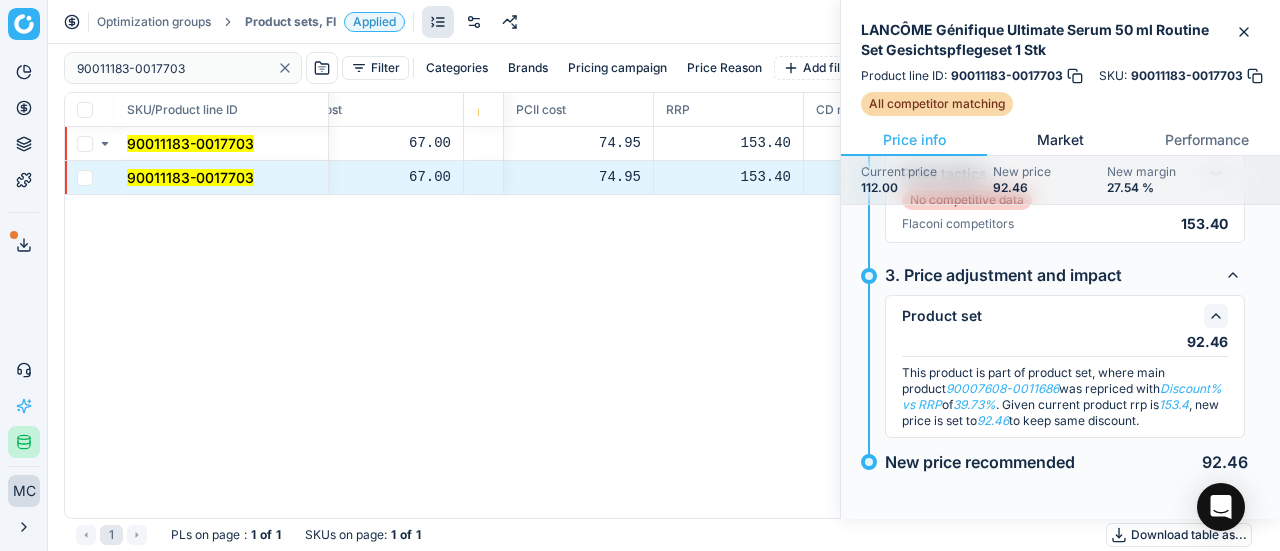 click on "Market" at bounding box center (1060, 140) 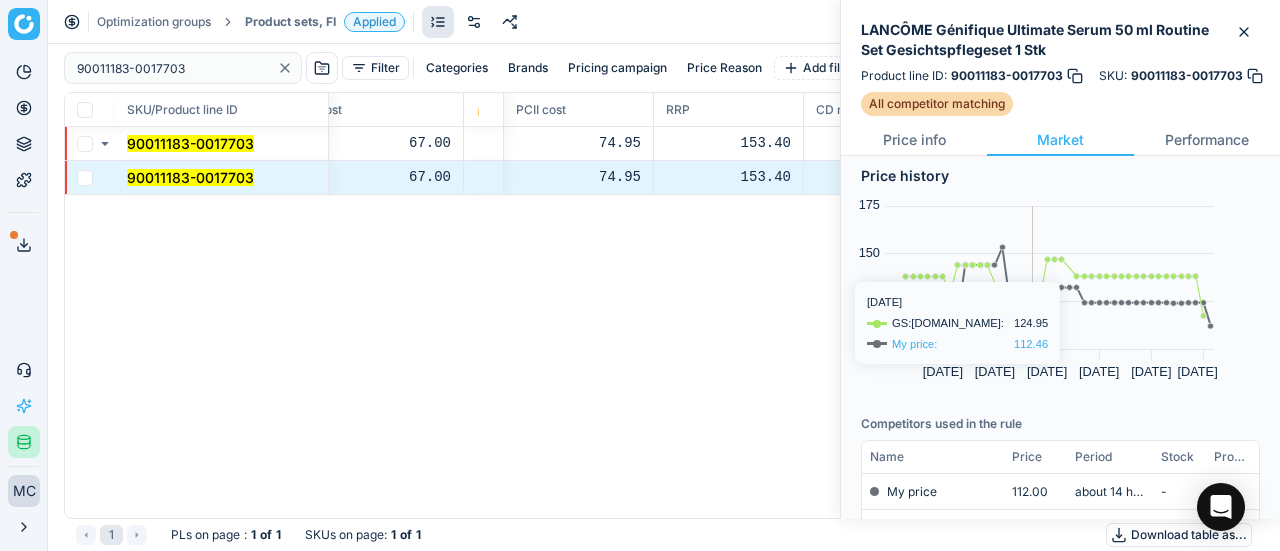 scroll, scrollTop: 252, scrollLeft: 0, axis: vertical 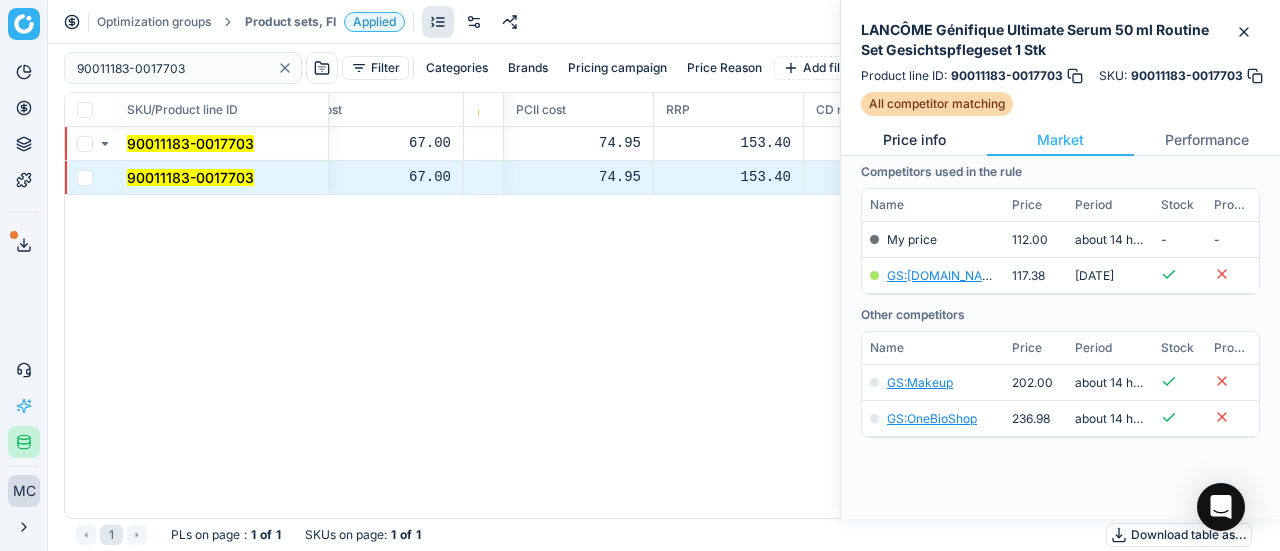 click on "Price info" at bounding box center (914, 140) 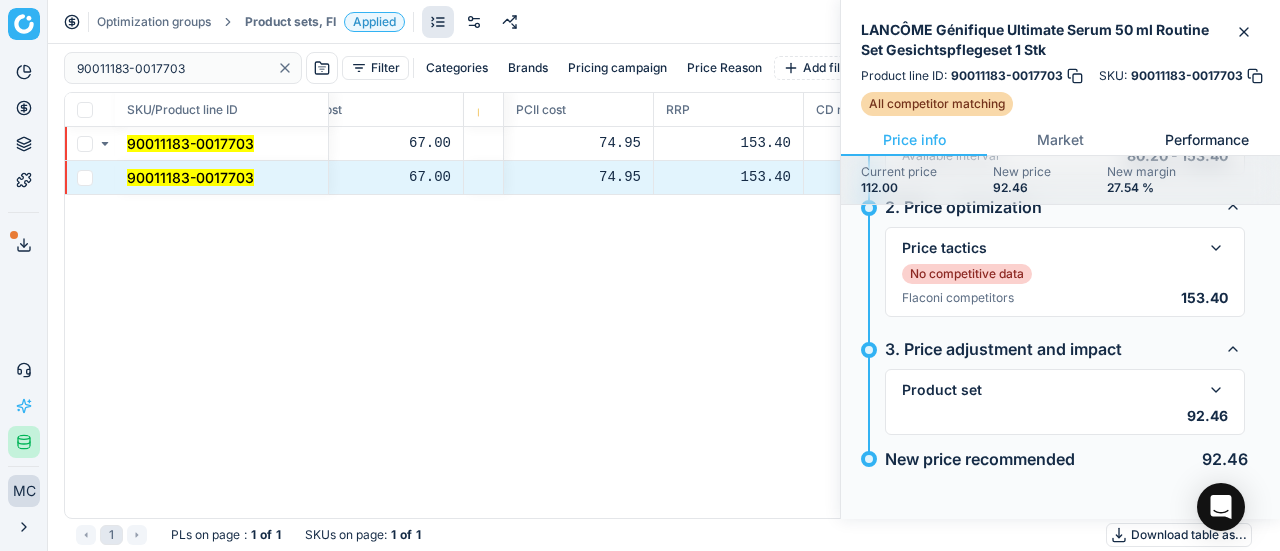 scroll, scrollTop: 235, scrollLeft: 0, axis: vertical 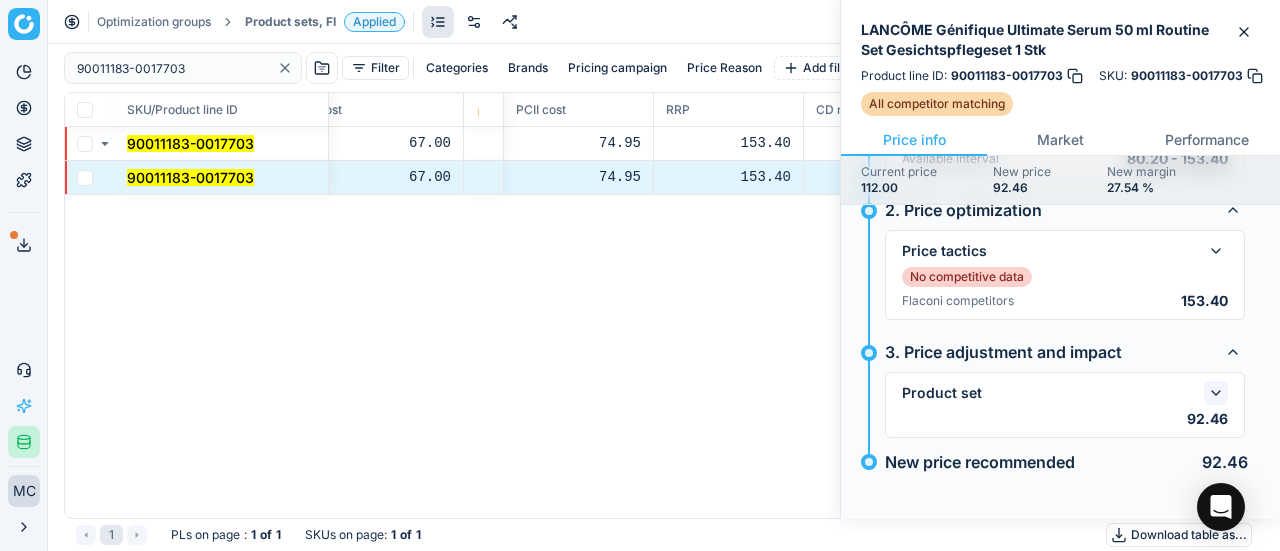 click 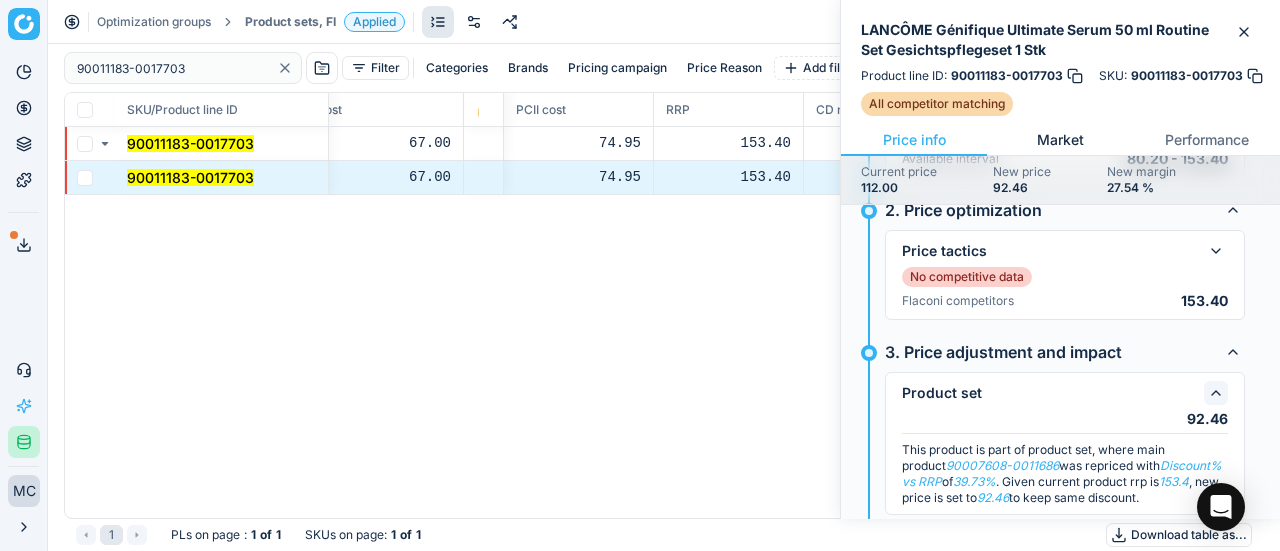 click on "Market" at bounding box center [1060, 140] 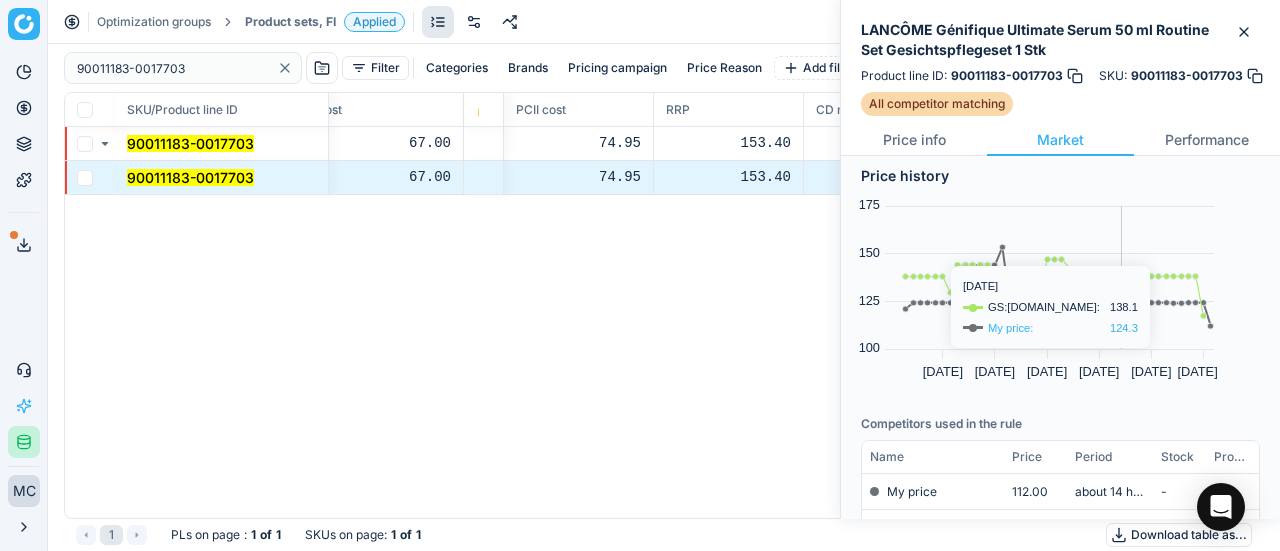 scroll, scrollTop: 200, scrollLeft: 0, axis: vertical 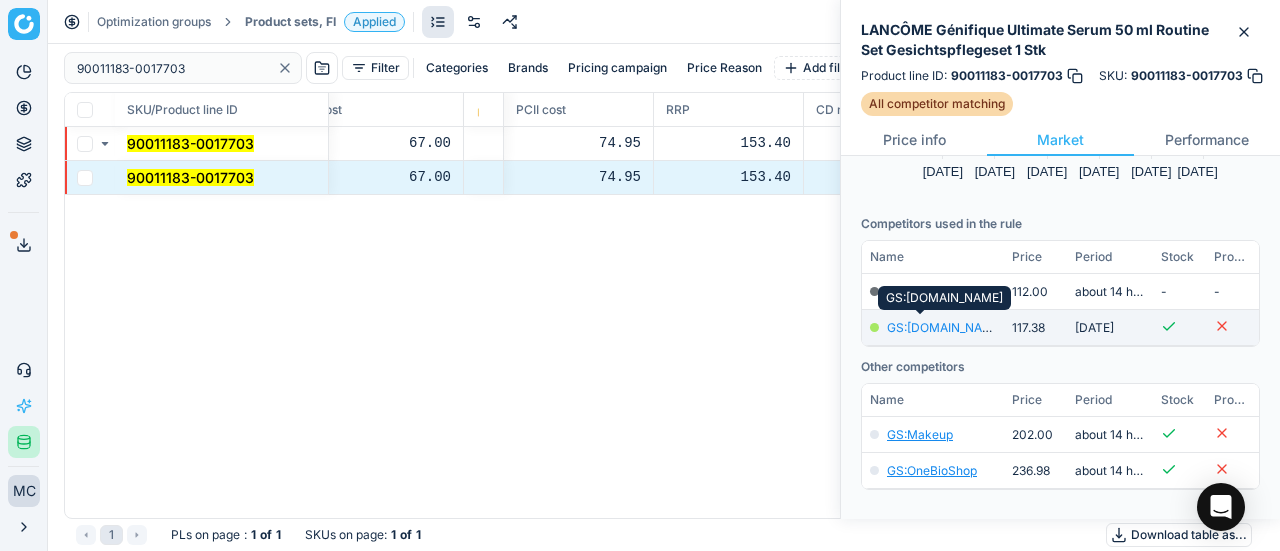 click on "GS:Notino.fi" at bounding box center (945, 327) 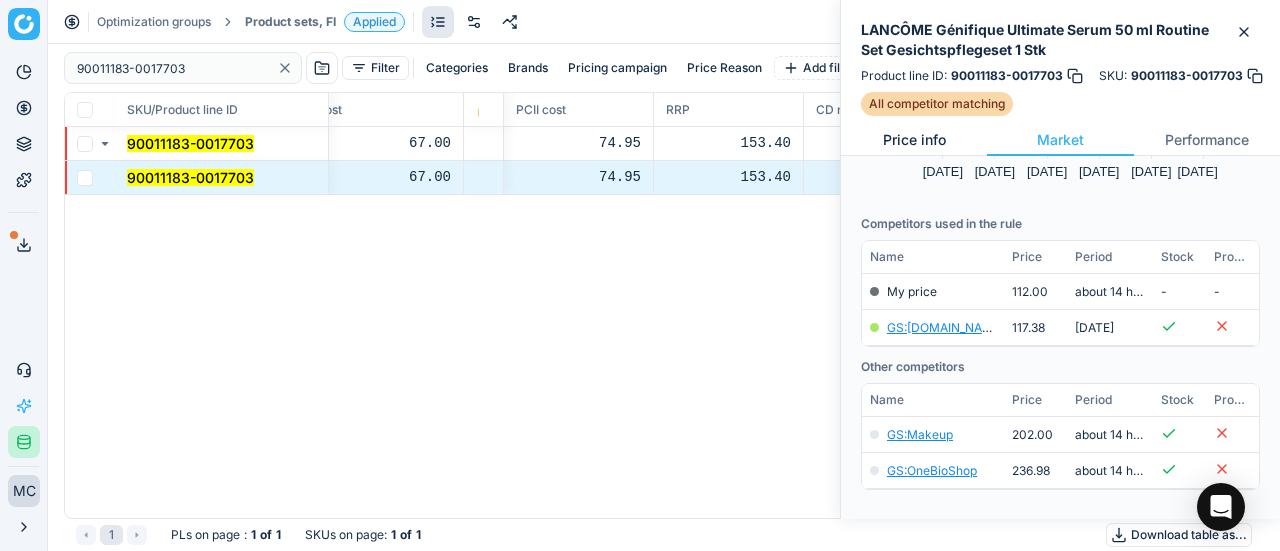 click on "Price info" at bounding box center [914, 140] 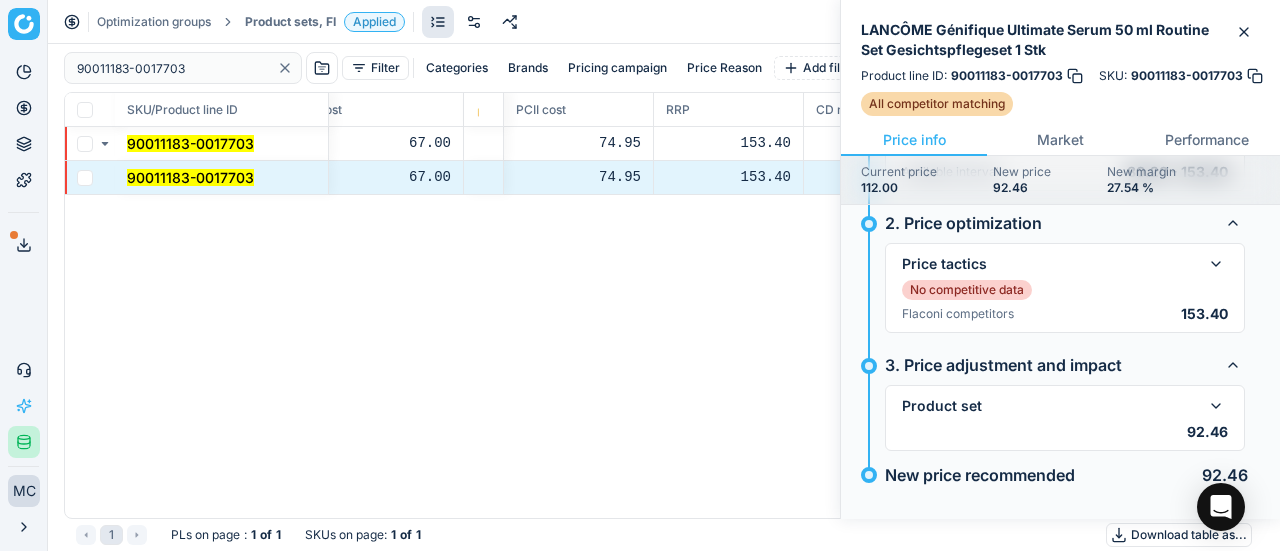 scroll, scrollTop: 235, scrollLeft: 0, axis: vertical 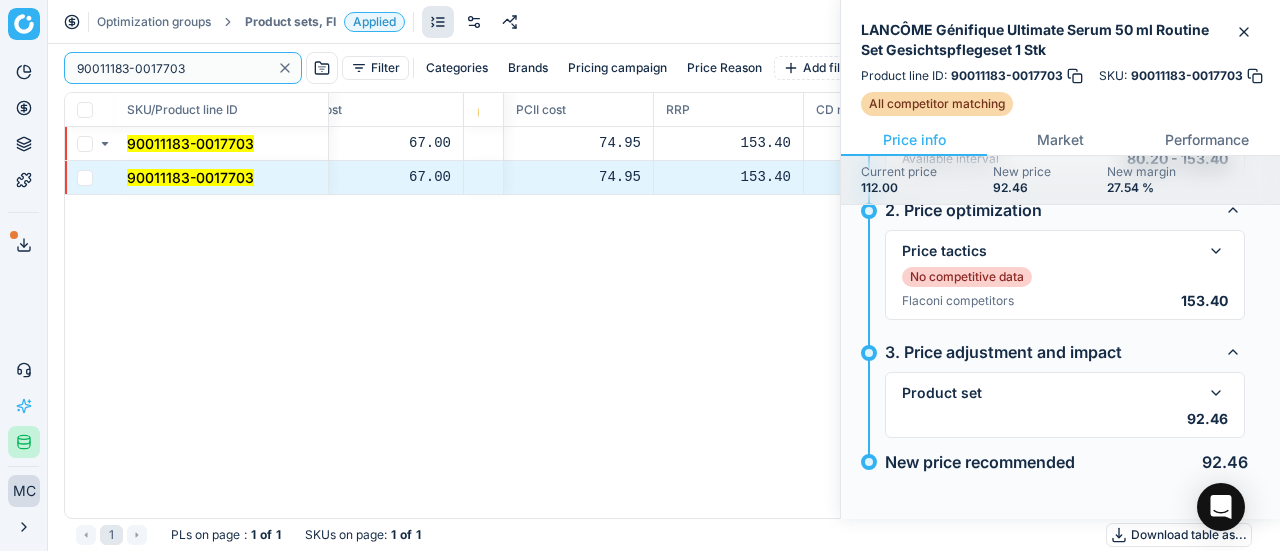 drag, startPoint x: 205, startPoint y: 58, endPoint x: 167, endPoint y: 13, distance: 58.898216 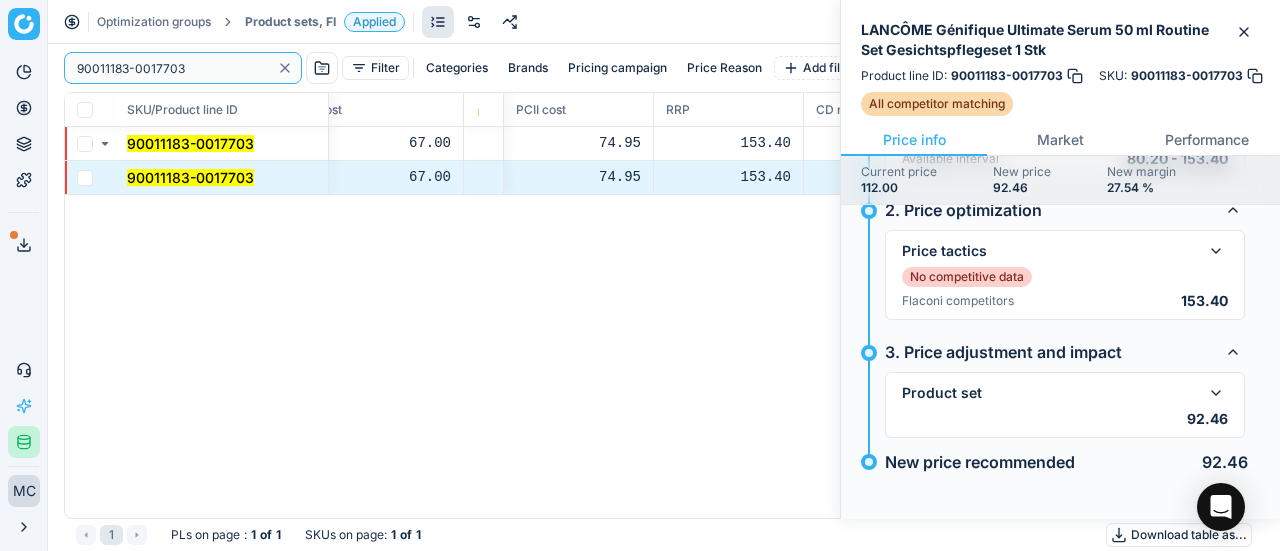click on "Pricing platform Analytics Pricing Product portfolio Templates Export service 19 Contact support   AI Pricing Assistant Integration status MC Mengqi Cai mengqi.cai@flaconi.de Close menu Optimization groups Product sets, FI Applied Discard Download report 90011183-0017703   Filter   Categories   Brands   Pricing campaign   Price Reason   Add filter Bulk update SKU/Product line ID Title/Product line name Product line name Product line ID Cost 🔒 PCII cost RRP CD min Price CD max Price Beauty outlet price PCII+5% > RRP New price Price Type Price Reason 90011183-0017703 LANCÔME Génifique Ultimate Serum 50 ml Routine Set Gesichtspflegeset  1 Stk LANCÔME Génifique Ultimate Serum 50 ml Routine Set Gesichtspflegeset  1 Stk 90011183-0017703 67.00 74.95 153.40 - - 112.00 92.46 setpricing setpricing 90011183-0017703 LANCÔME Génifique Ultimate Serum 50 ml Routine Set Gesichtspflegeset  1 Stk LANCÔME Génifique Ultimate Serum 50 ml Routine Set Gesichtspflegeset  1 Stk 90011183-0017703 67.00 74.95 153.40 - - 92.46" at bounding box center [640, 275] 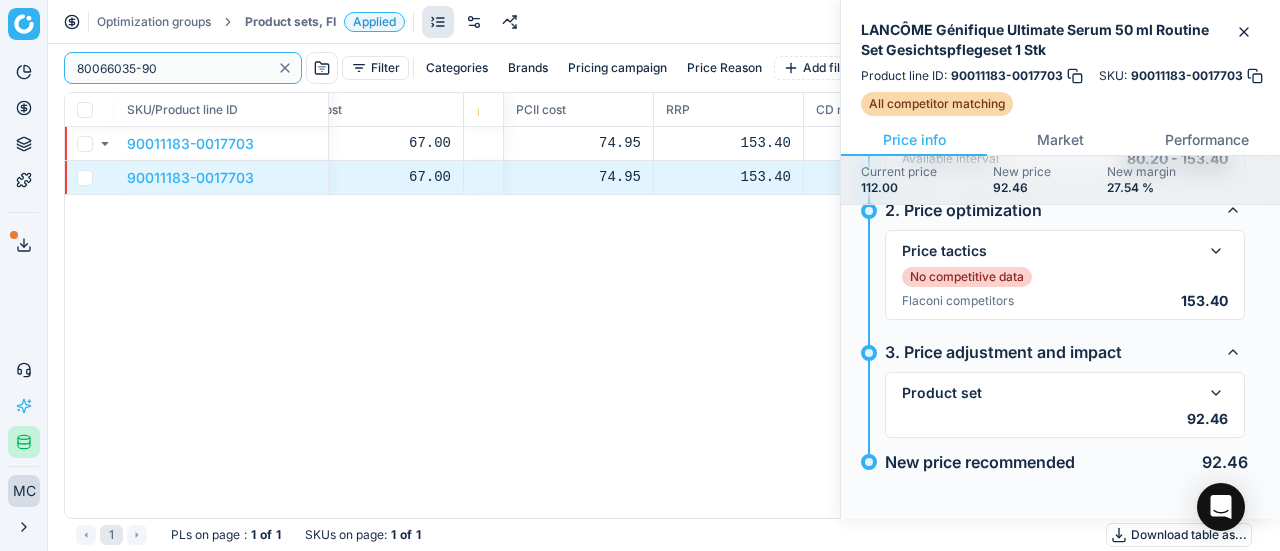 type on "80066035-90" 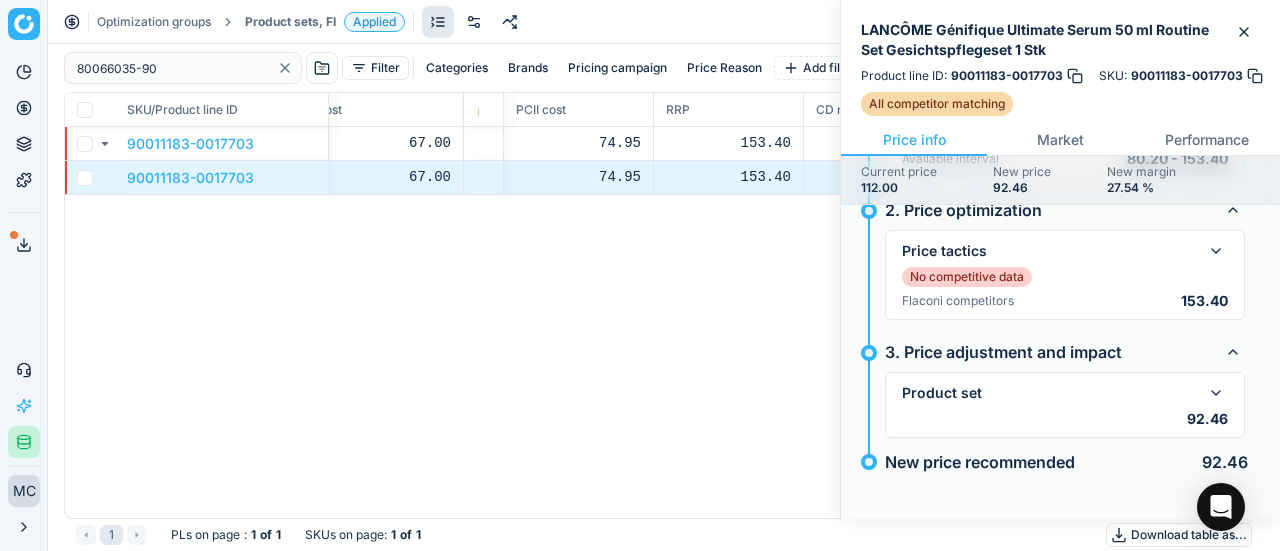 click on "Product sets, FI" at bounding box center [290, 22] 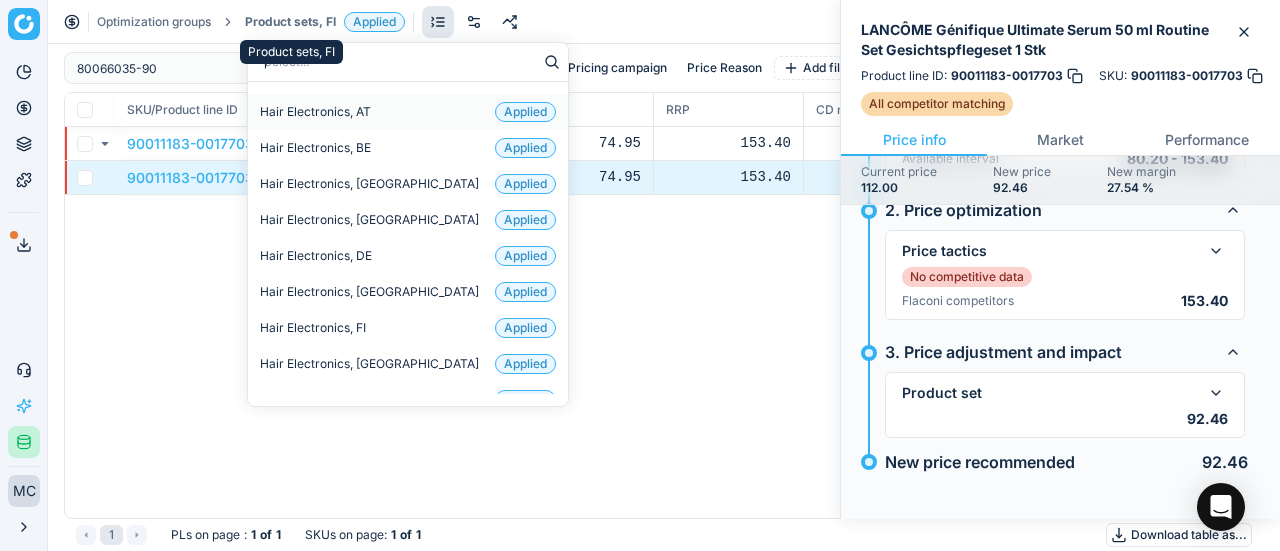 type on "par" 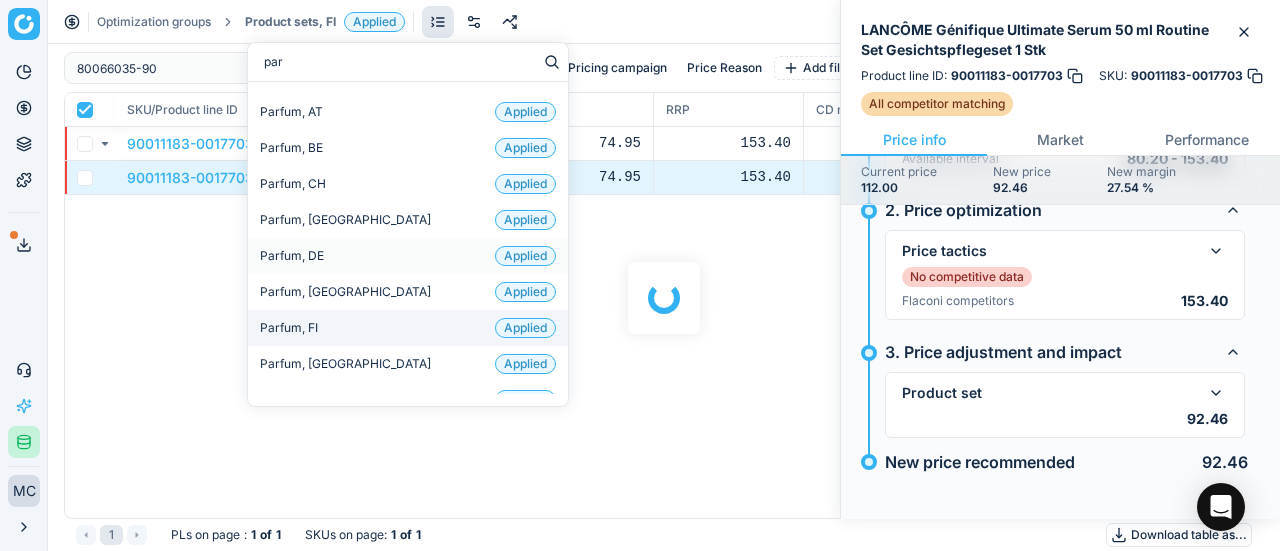 checkbox on "true" 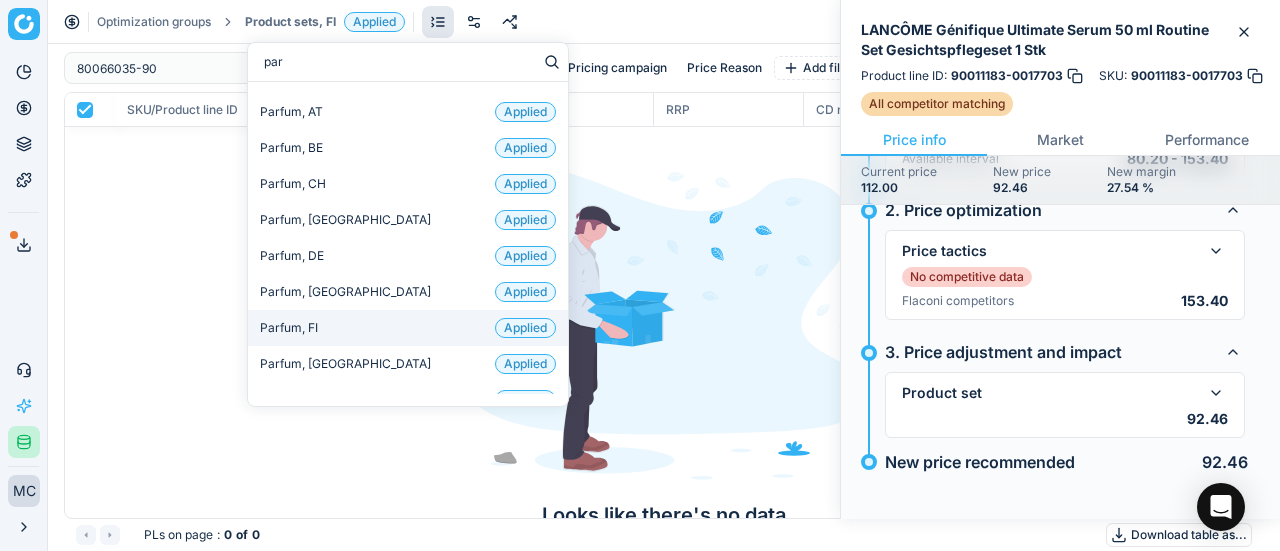 click on "Parfum, FI Applied" at bounding box center (408, 328) 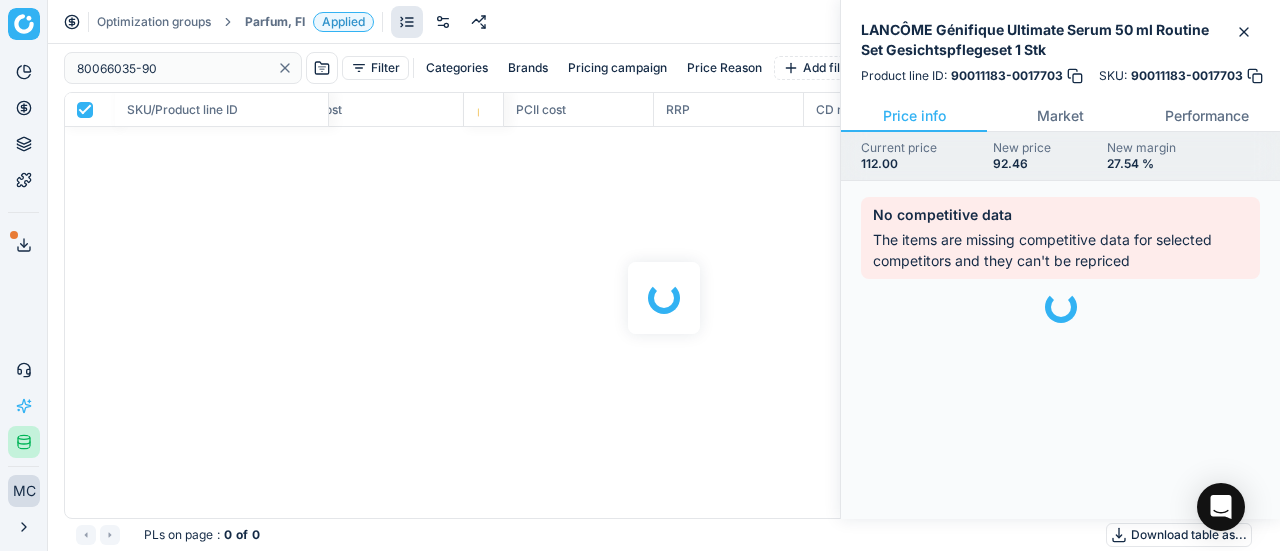 scroll, scrollTop: 0, scrollLeft: 0, axis: both 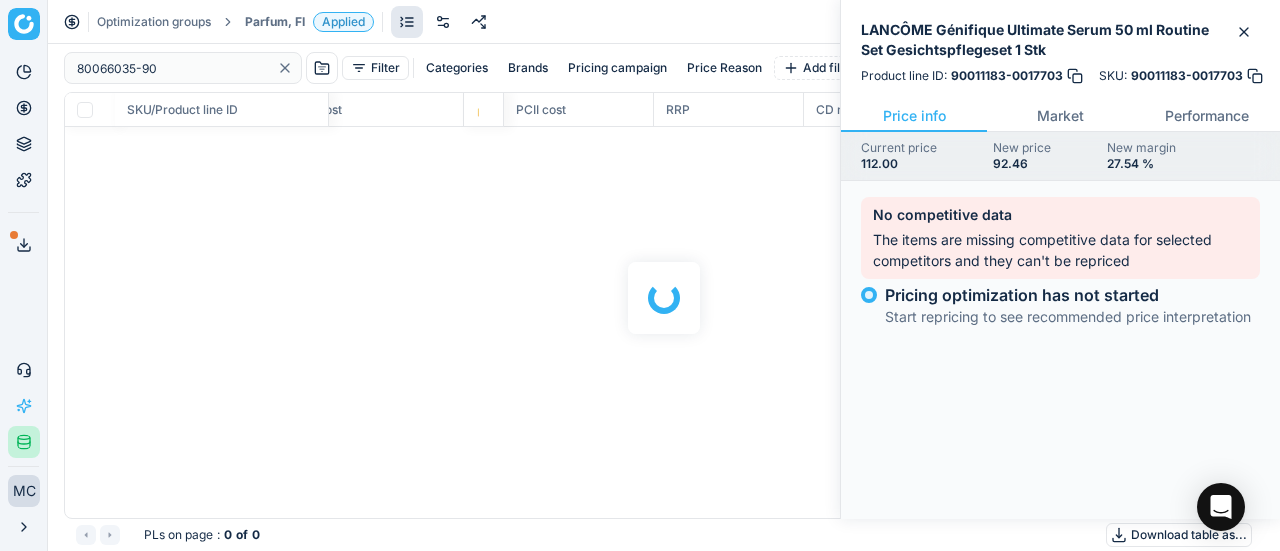 checkbox on "false" 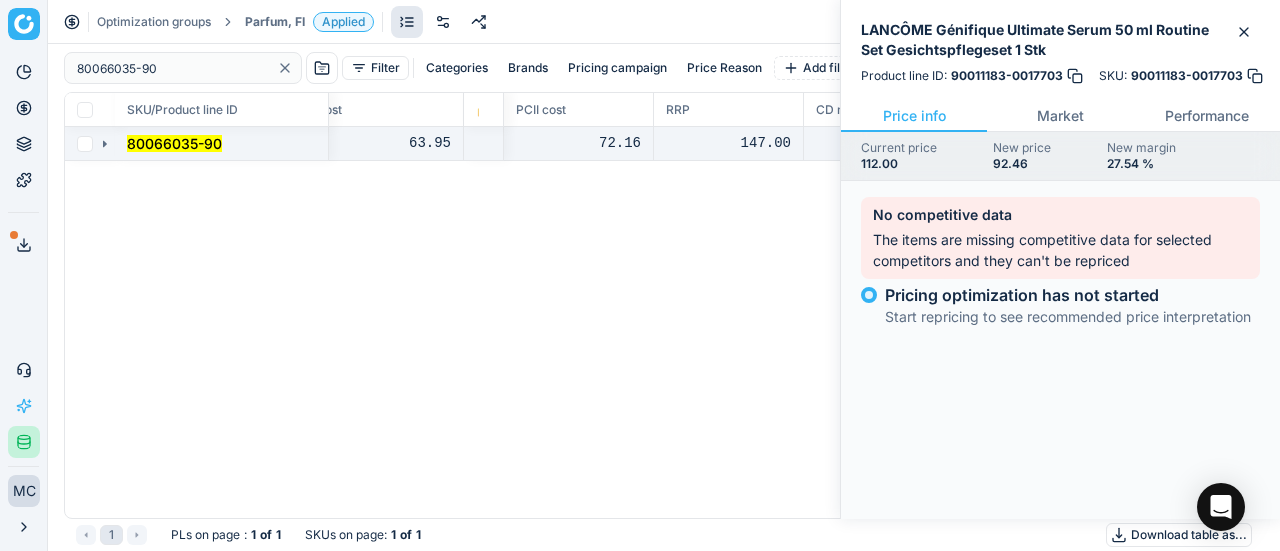 click 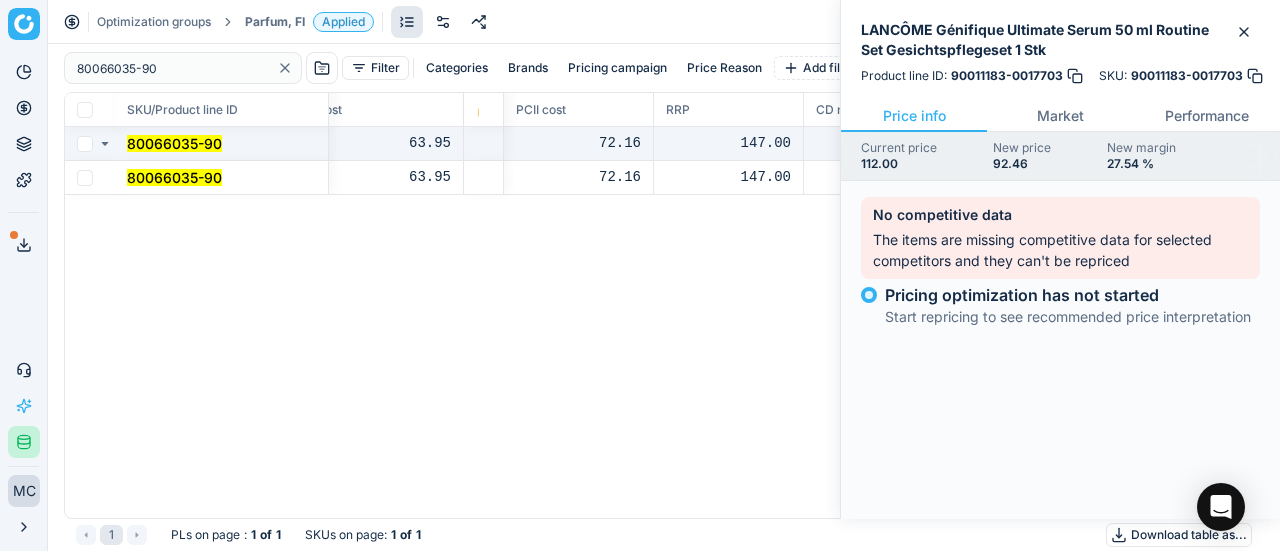 click 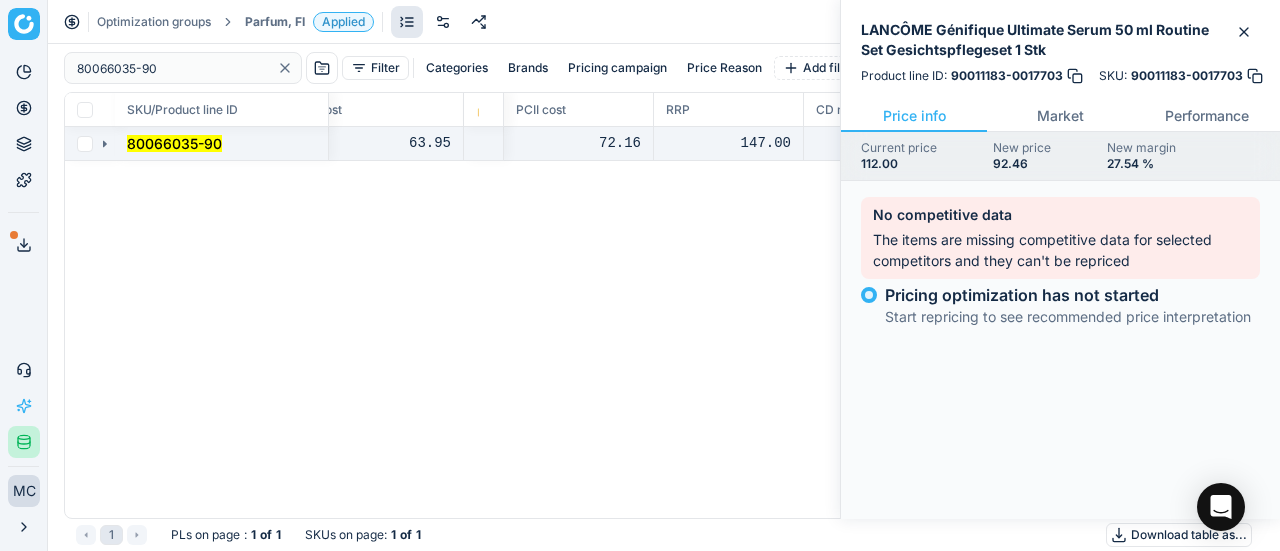 click 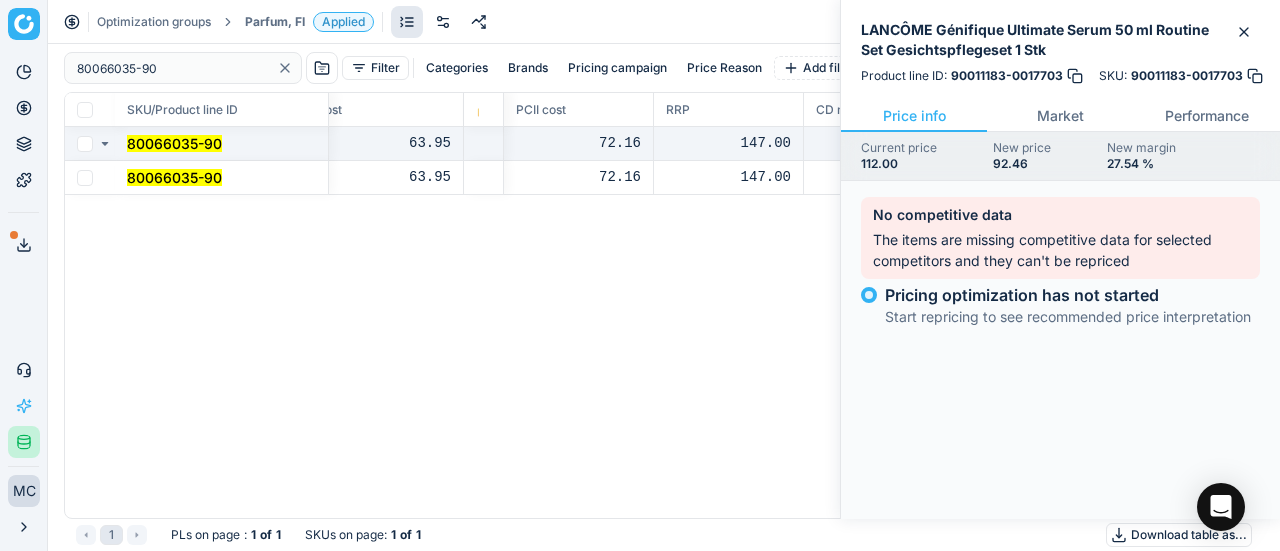 click on "80066035-90" at bounding box center (222, 178) 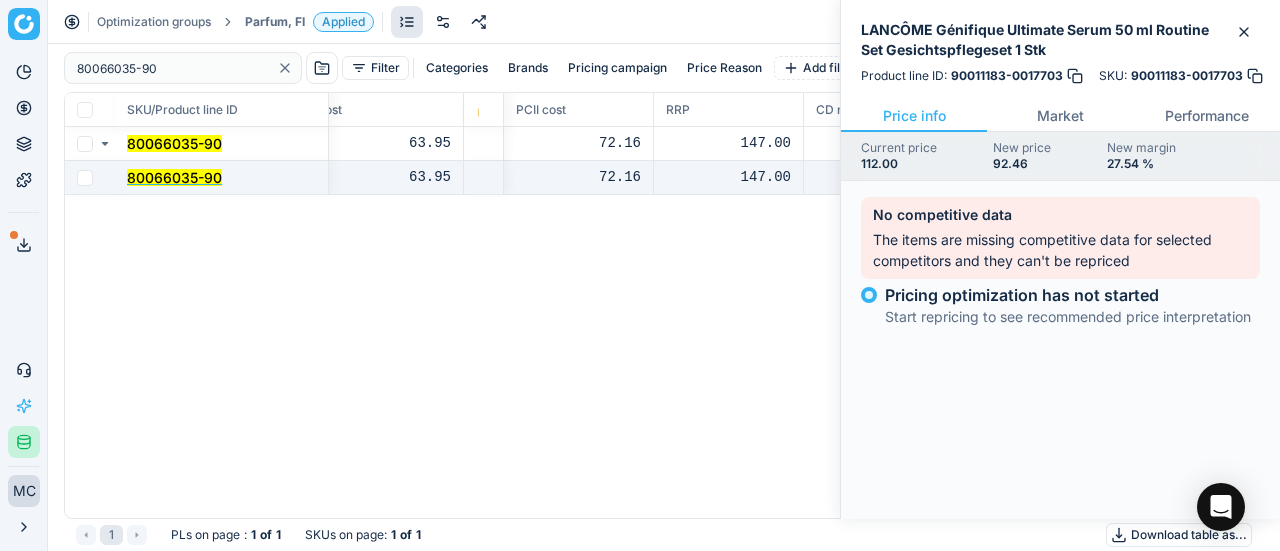 click on "80066035-90" at bounding box center [174, 177] 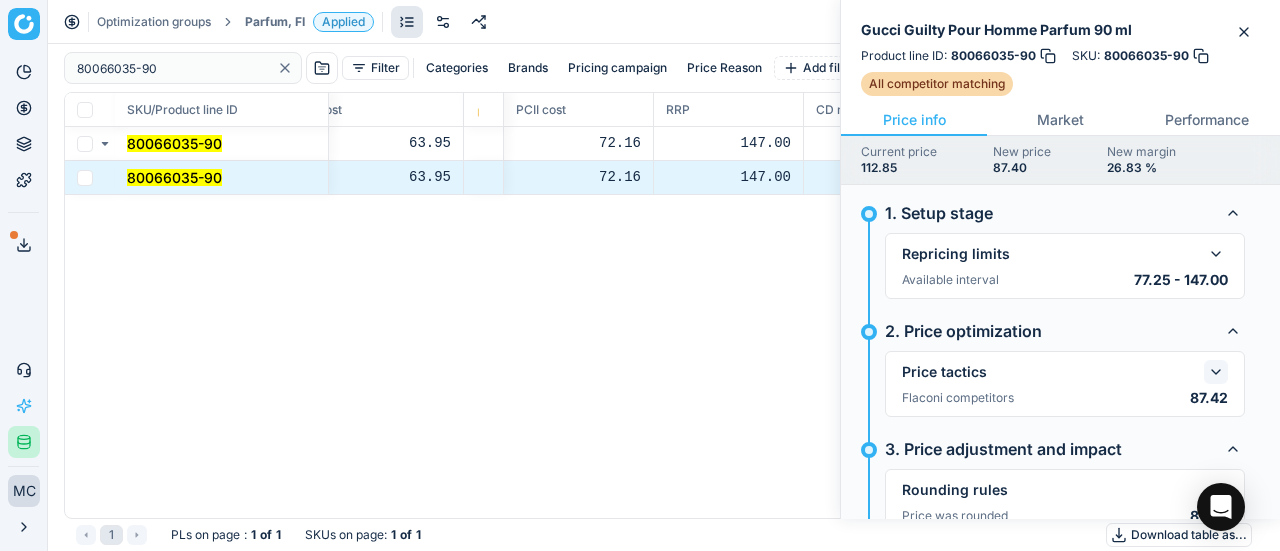click 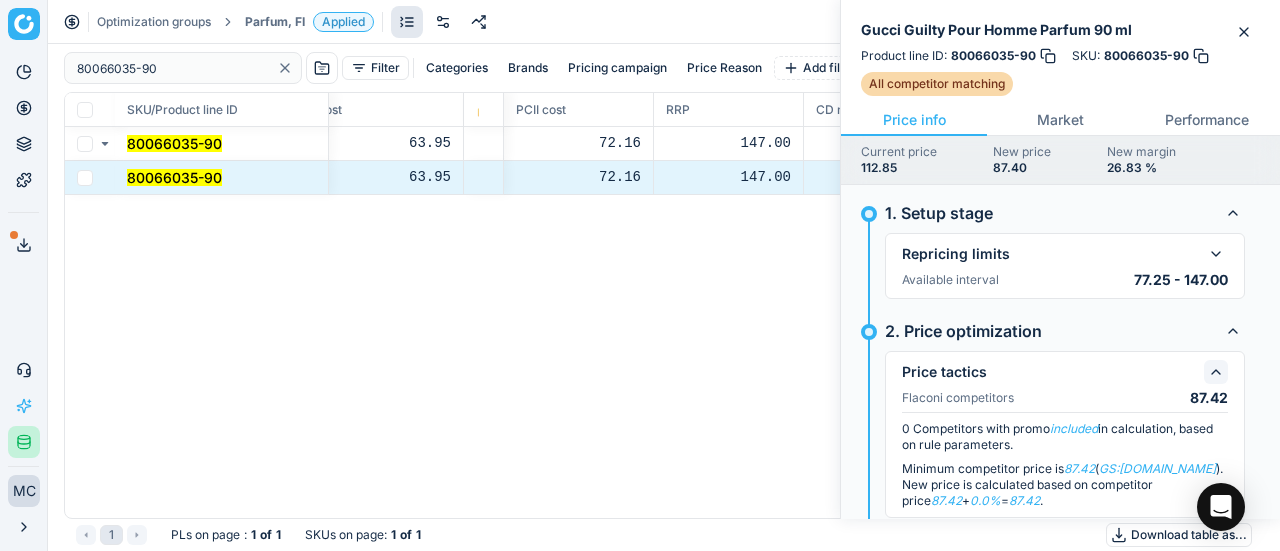 scroll, scrollTop: 198, scrollLeft: 0, axis: vertical 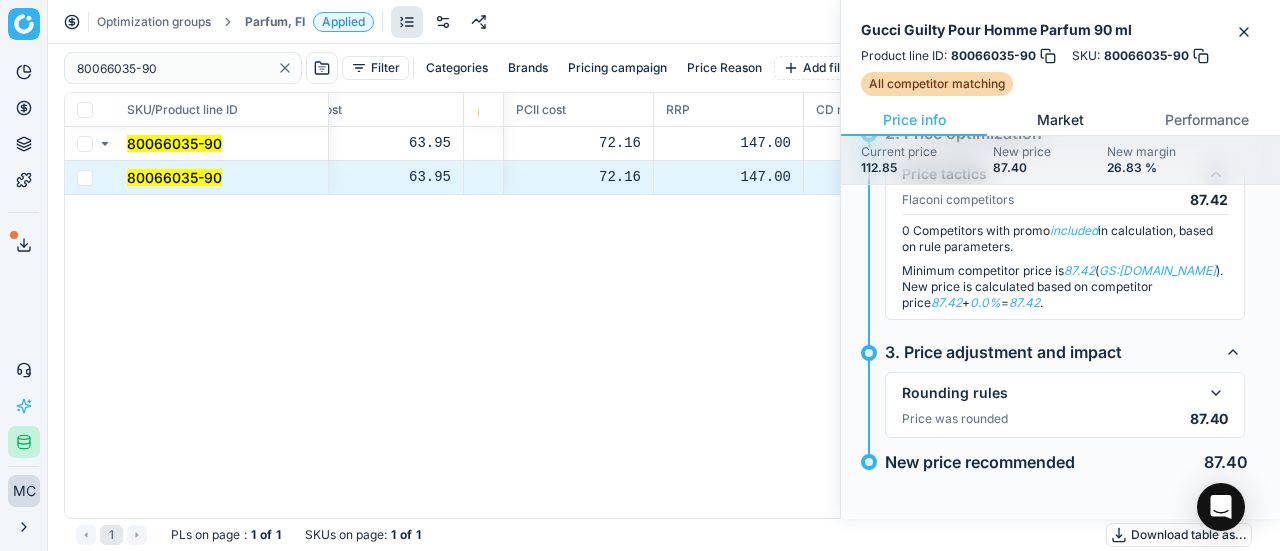 click on "Market" at bounding box center (1060, 120) 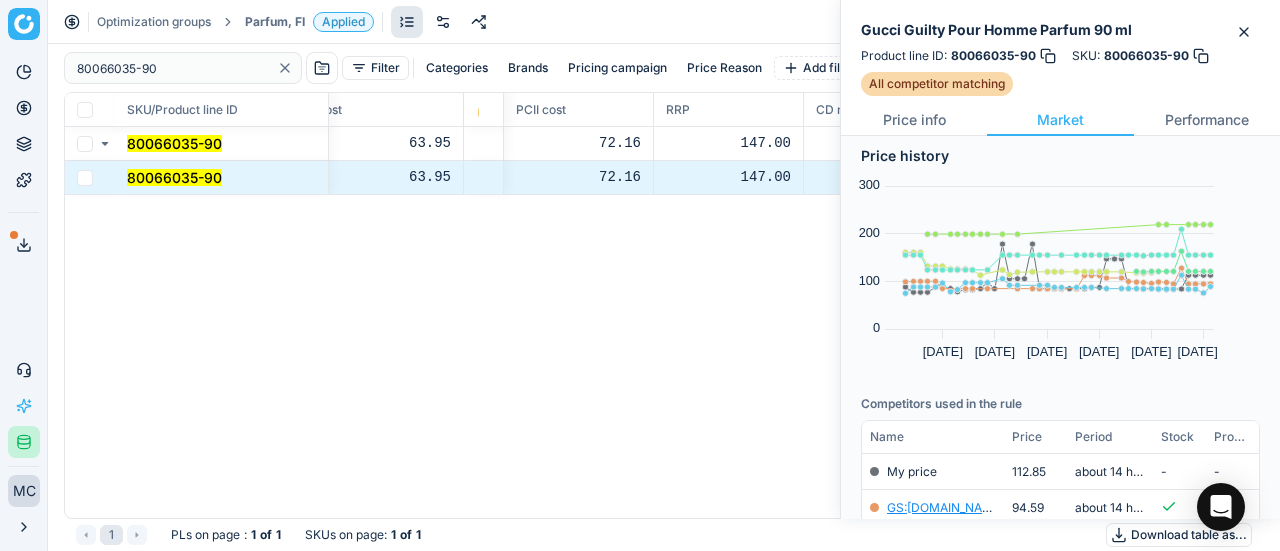 scroll, scrollTop: 400, scrollLeft: 0, axis: vertical 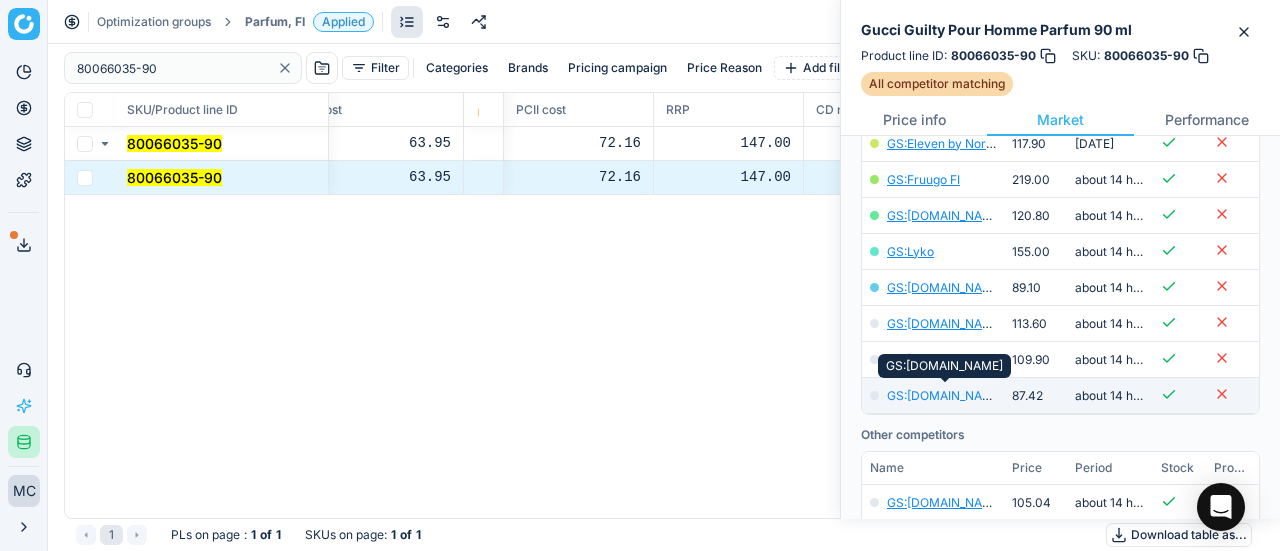 click on "GS:parfumdreams.FI" at bounding box center [945, 395] 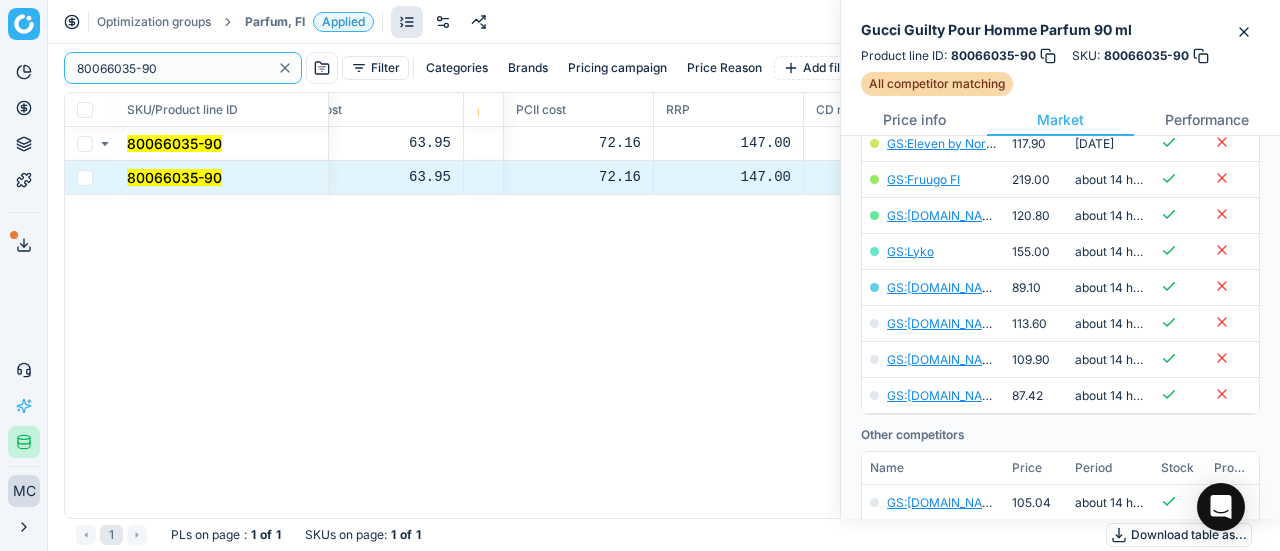 drag, startPoint x: 0, startPoint y: 43, endPoint x: 33, endPoint y: 39, distance: 33.24154 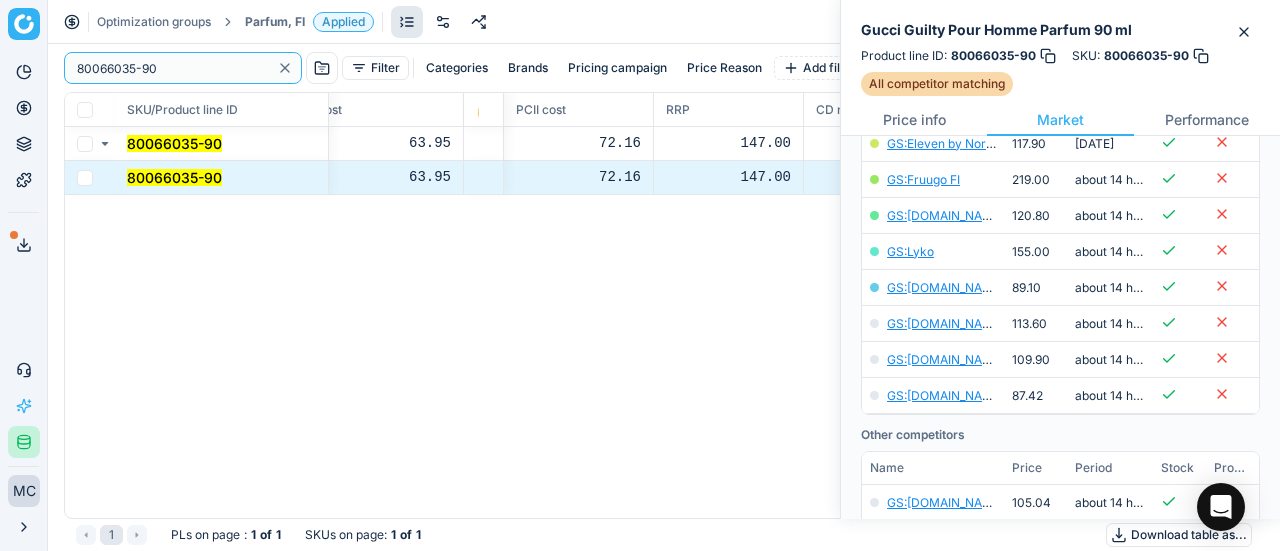 click on "Pricing platform Analytics Pricing Product portfolio Templates Export service 19 Contact support   AI Pricing Assistant Integration status MC Mengqi Cai mengqi.cai@flaconi.de Close menu Optimization groups Parfum, FI Applied Discard Download report 80066035-90   Filter   Categories   Brands   Pricing campaign   Price Reason   Add filter Bulk update SKU/Product line ID Title/Product line name Product line name Product line ID Cost 🔒 PCII cost RRP CD min Price CD max Price Beauty outlet price PCII+5% > RRP New price Price Type Price Reason 80066035-90 Gucci Guilty Pour Homme Parfum  90 ml Gucci Guilty Pour Homme Parfum  90 ml 80066035-90 63.95 72.16 147.00 - - 62.95 87.40 matching google GS:parfumdreams.FI 80066035-90 Gucci Guilty Pour Homme Parfum  90 ml Gucci Guilty Pour Homme Parfum  90 ml 80066035-90 63.95 72.16 147.00 - - 62.95 87.40 matching google GS:parfumdreams.FI 1 PLs on page : 1 of 1 SKUs on page : 1 of 1 Download table as..." at bounding box center [640, 275] 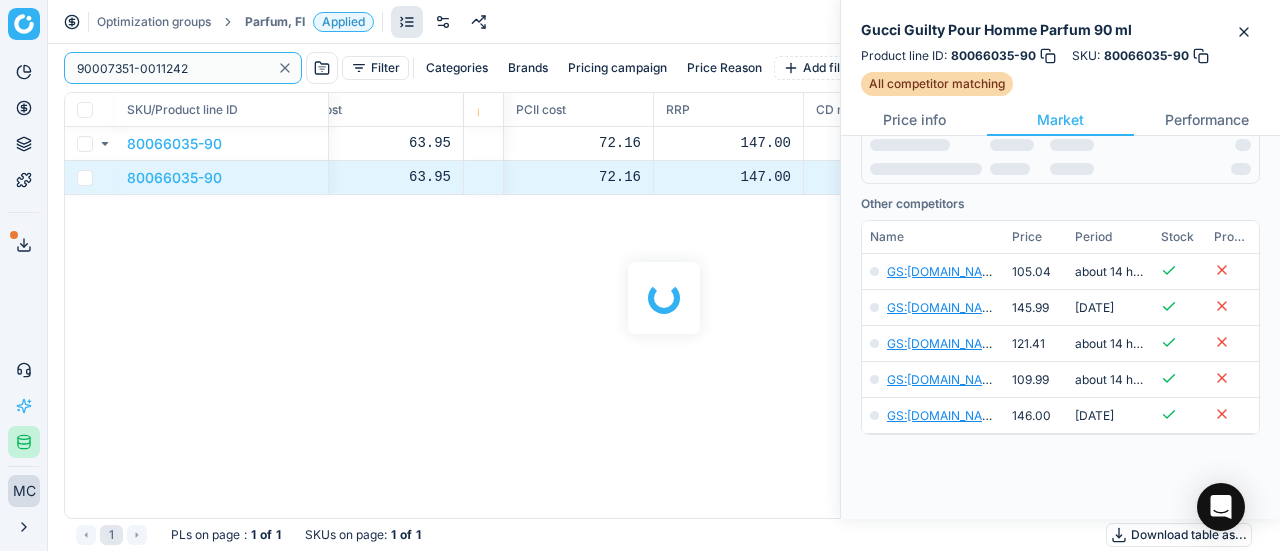 scroll, scrollTop: 400, scrollLeft: 0, axis: vertical 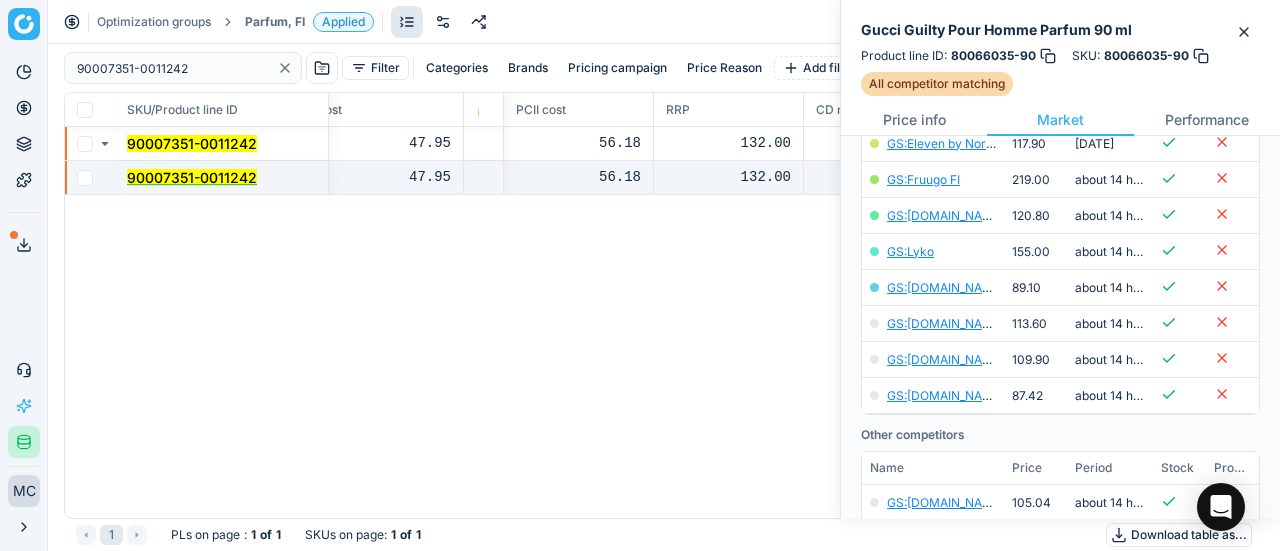 click on "90007351-0011242" at bounding box center (192, 177) 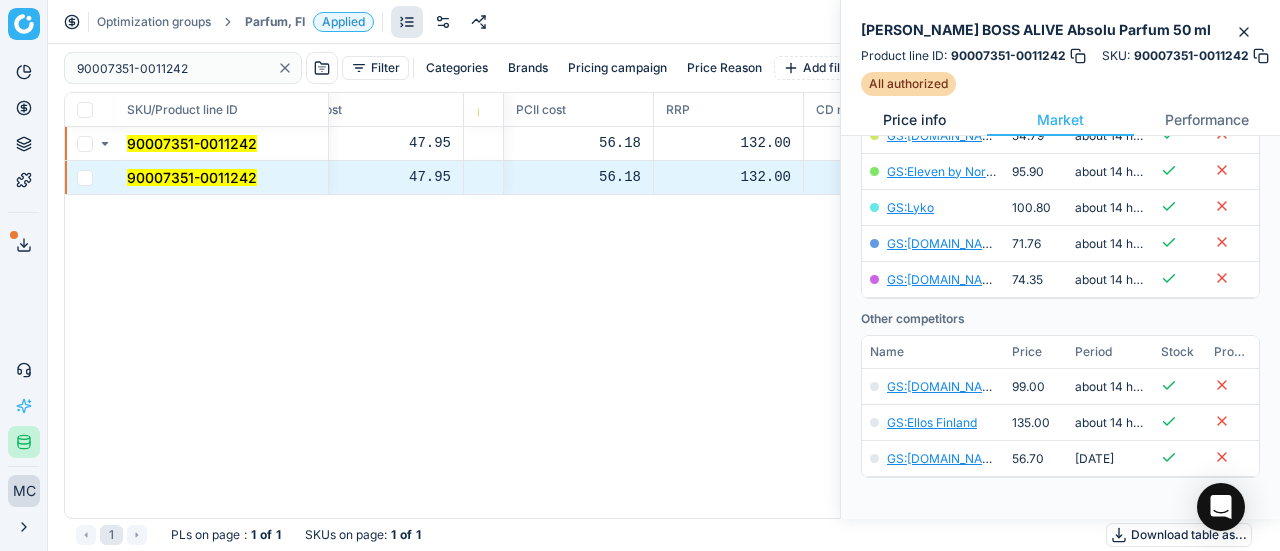scroll, scrollTop: 400, scrollLeft: 0, axis: vertical 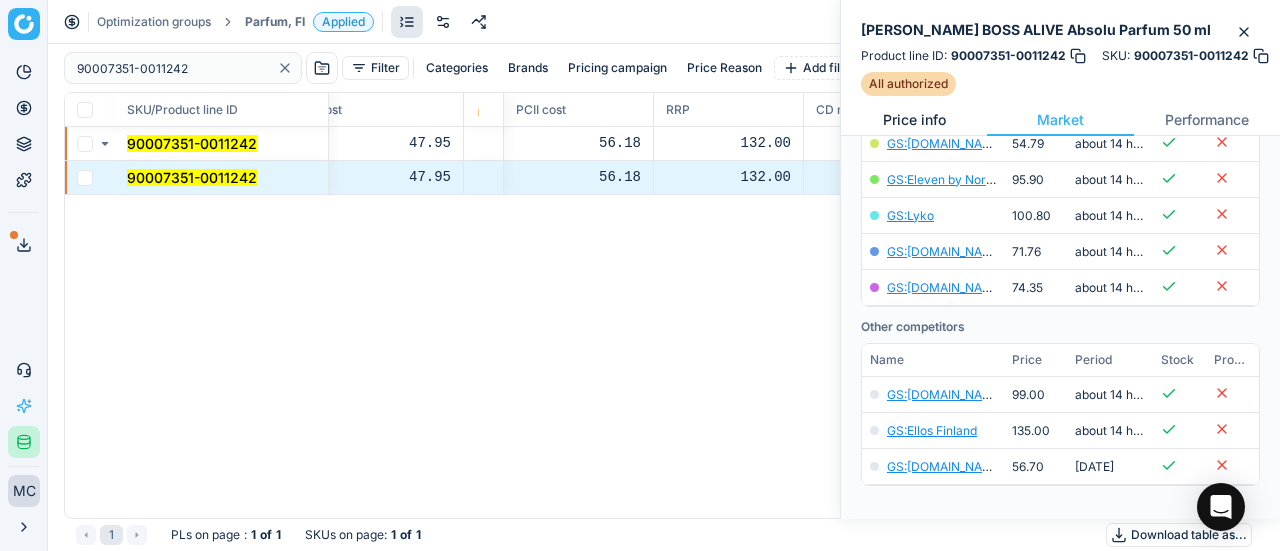 click on "Price info" at bounding box center [914, 120] 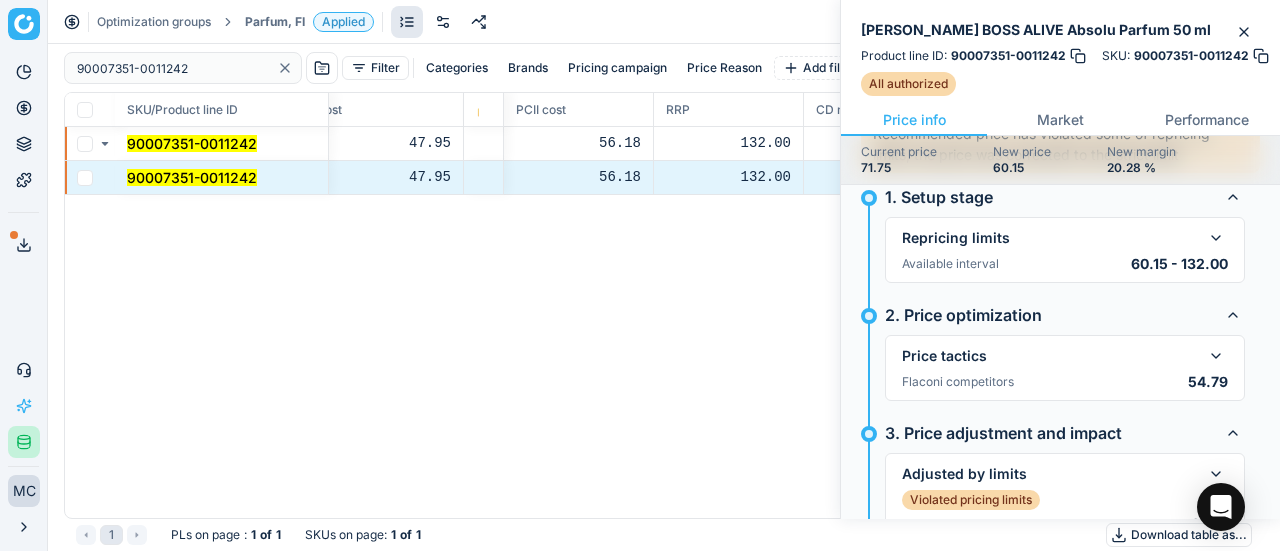 scroll, scrollTop: 200, scrollLeft: 0, axis: vertical 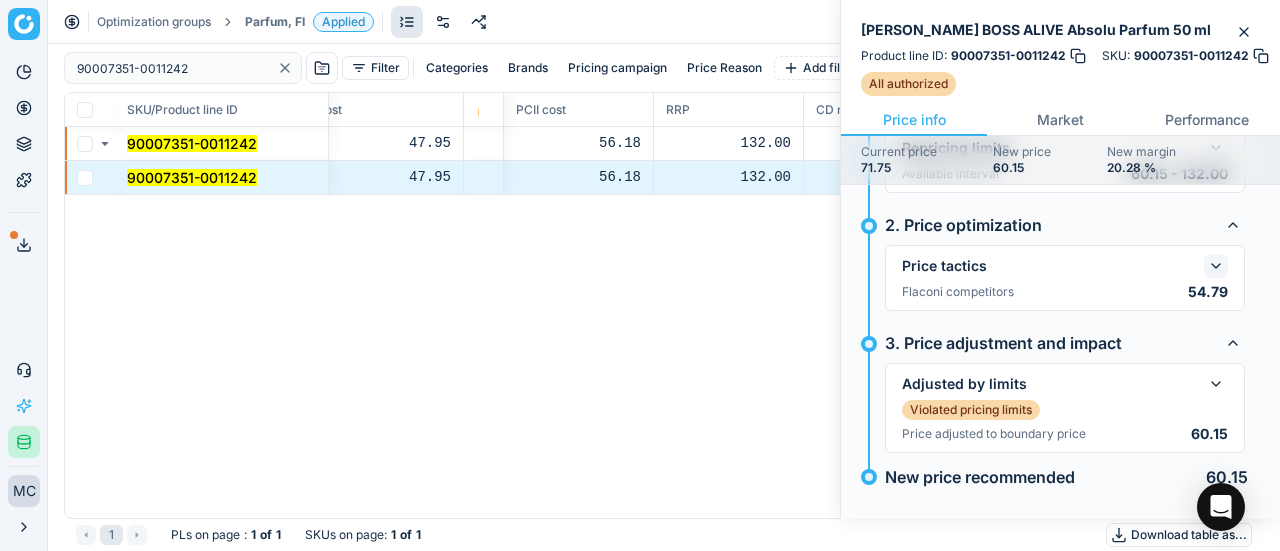 click at bounding box center [1216, 266] 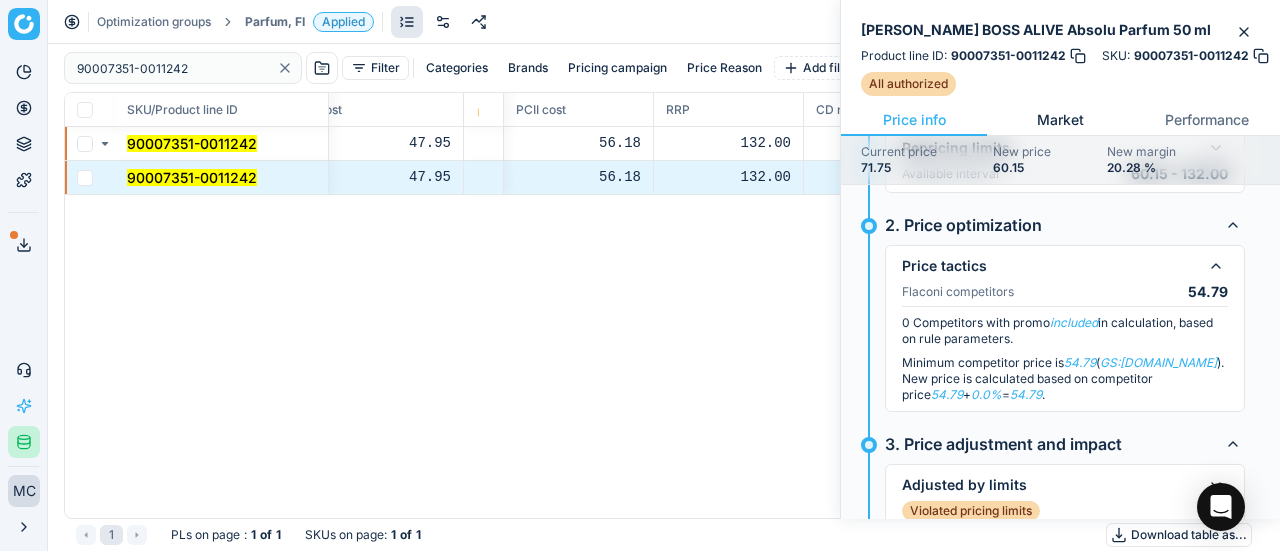click on "Market" at bounding box center [1060, 120] 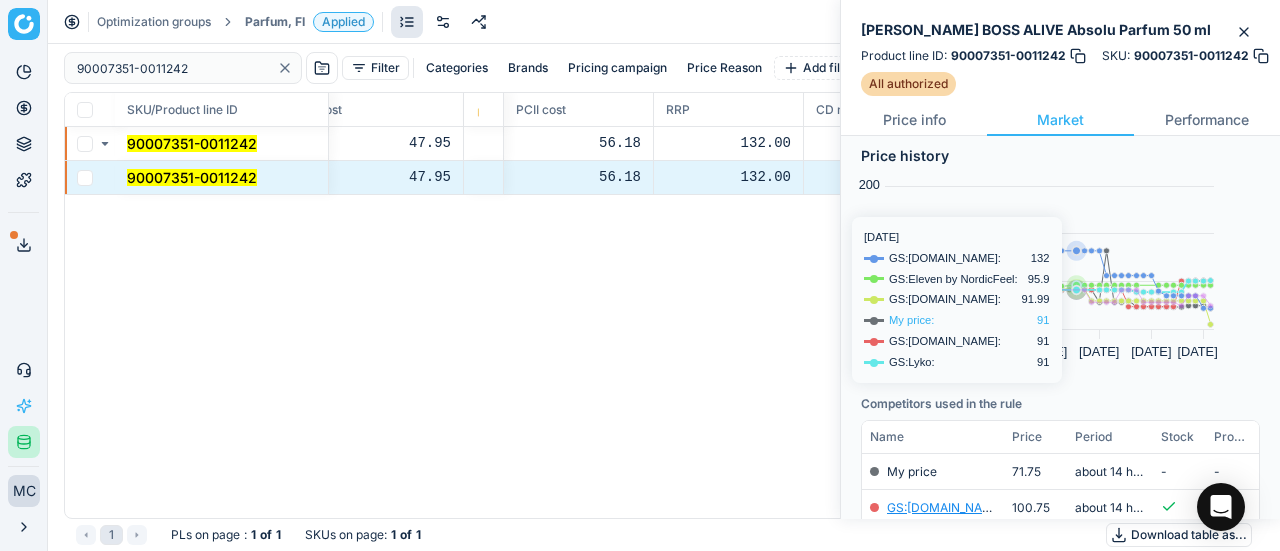 scroll, scrollTop: 300, scrollLeft: 0, axis: vertical 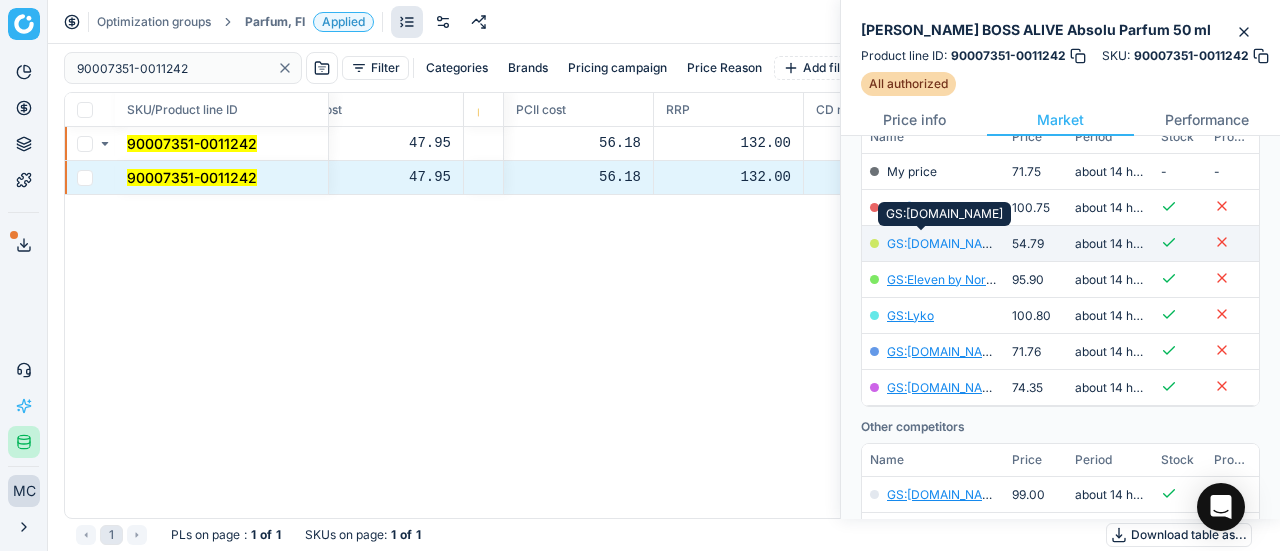 click on "GS:Deloox.fi" at bounding box center [945, 243] 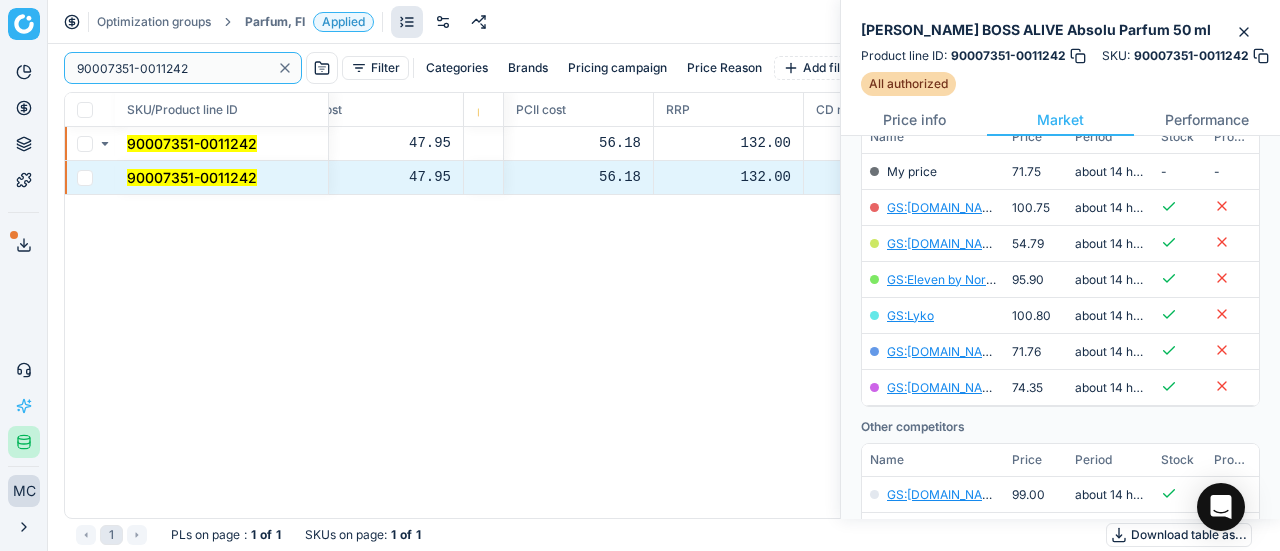 drag, startPoint x: 191, startPoint y: 65, endPoint x: 0, endPoint y: 104, distance: 194.94101 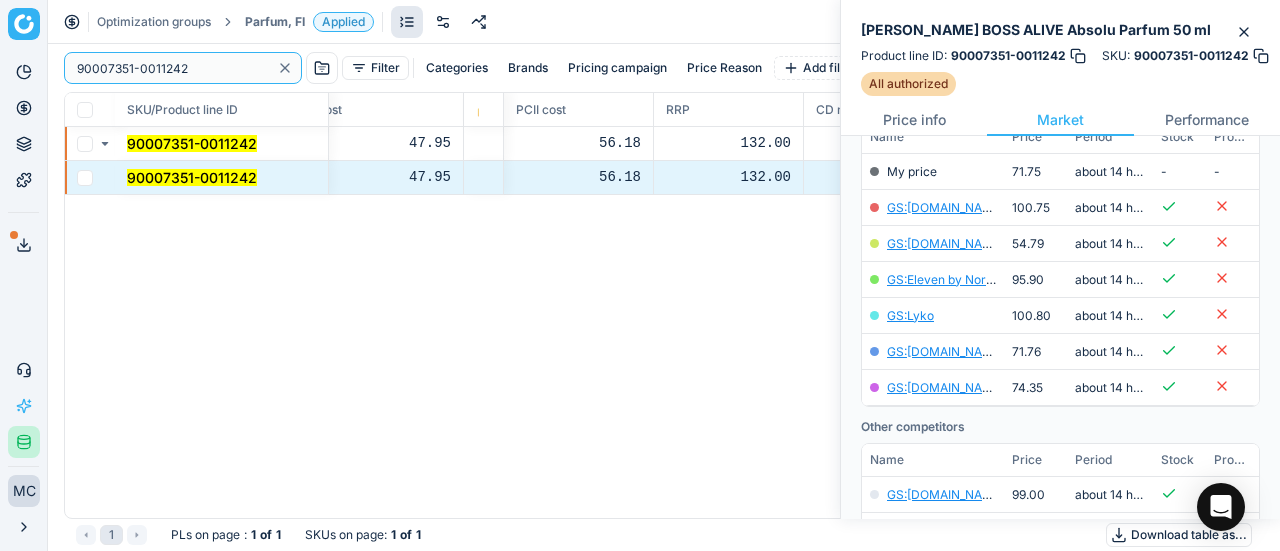 click on "Pricing platform Analytics Pricing Product portfolio Templates Export service 19 Contact support   AI Pricing Assistant Integration status MC Mengqi Cai mengqi.cai@flaconi.de Close menu Optimization groups Parfum, FI Applied Discard Download report 90007351-0011242   Filter   Categories   Brands   Pricing campaign   Price Reason   Add filter Bulk update SKU/Product line ID Title/Product line name Product line name Product line ID Cost 🔒 PCII cost RRP CD min Price CD max Price Beauty outlet price PCII+5% > RRP New price Price Type Price Reason 90007351-0011242 HUGO BOSS ALIVE Absolu Parfum  50 ml HUGO BOSS ALIVE Absolu Parfum  50 ml 90007351-0011242 47.95 56.18 132.00 - - 52.35 60.15 matching google GS:Deloox.fi 90007351-0011242 HUGO BOSS ALIVE Absolu Parfum  50 ml HUGO BOSS ALIVE Absolu Parfum  50 ml 90007351-0011242 47.95 56.18 132.00 - - 52.35 60.15 matching google GS:Deloox.fi 1 PLs on page : 1 of 1 SKUs on page : 1 of 1 Download table as..." at bounding box center (640, 275) 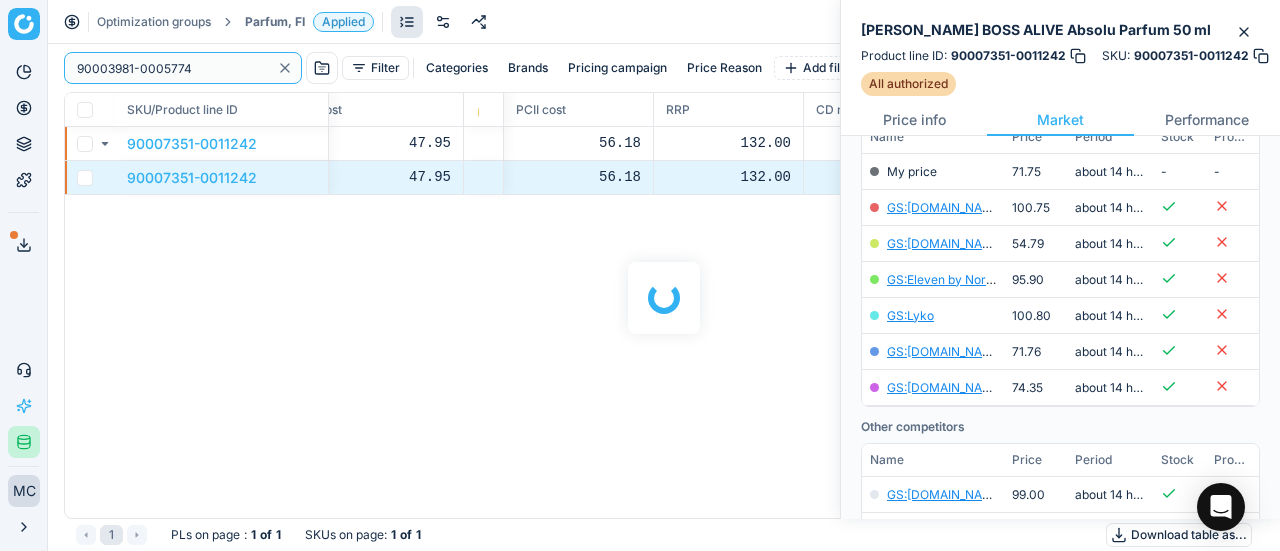 scroll, scrollTop: 300, scrollLeft: 0, axis: vertical 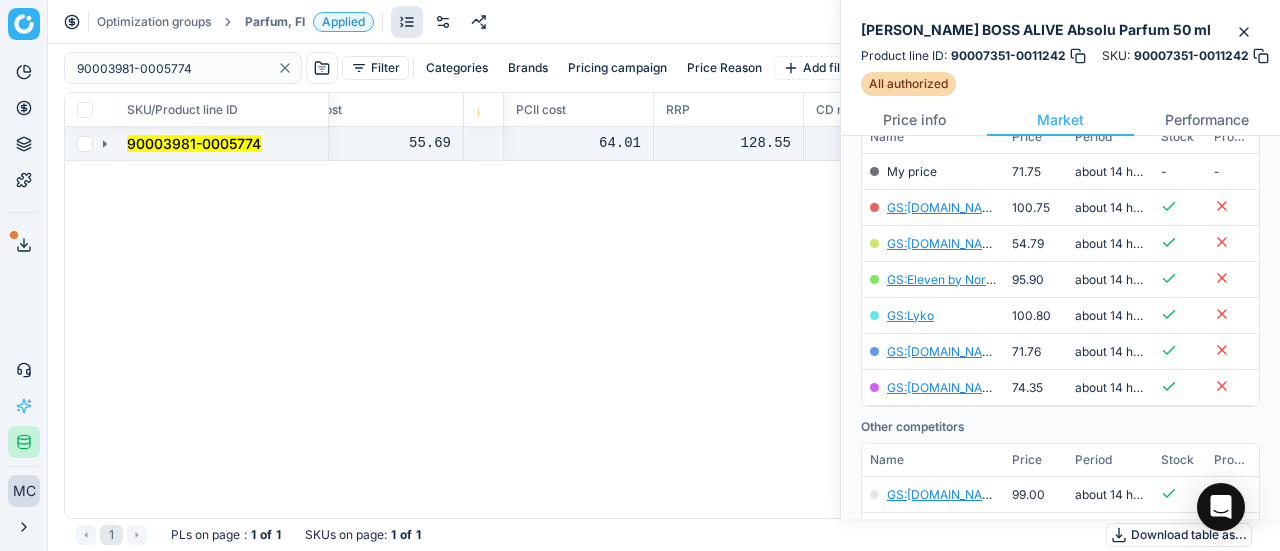 click 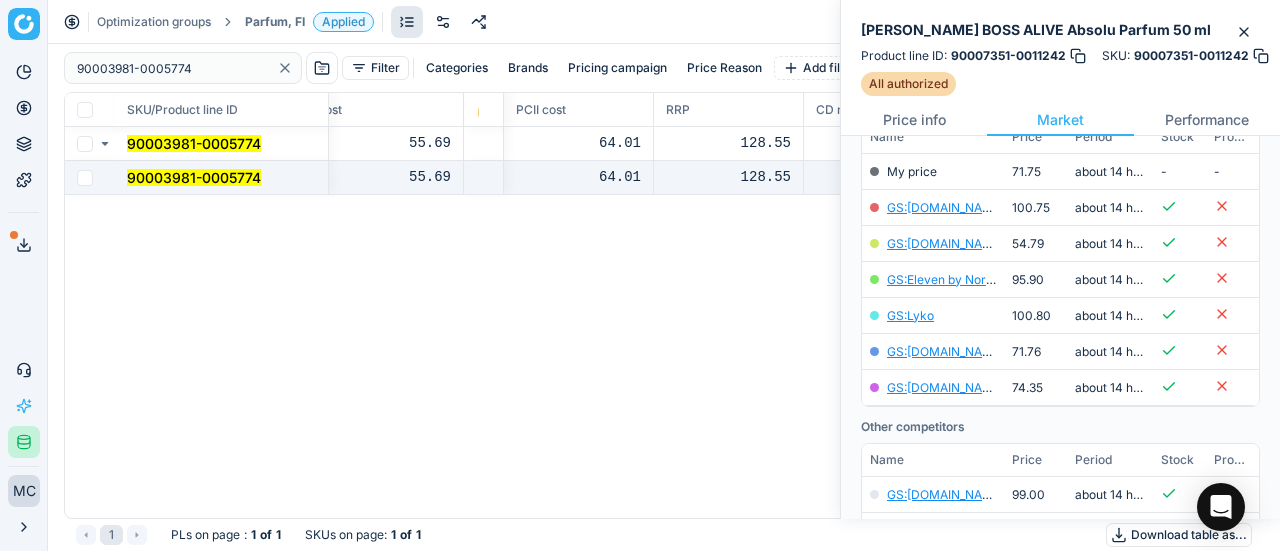 click on "90003981-0005774" at bounding box center [222, 178] 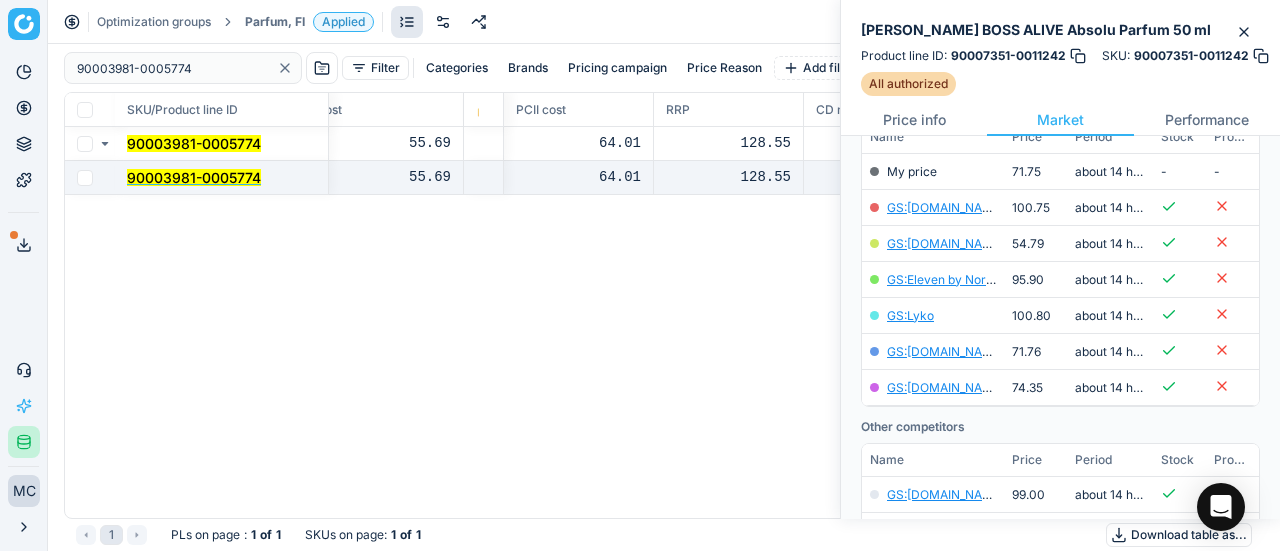 click on "90003981-0005774" at bounding box center [194, 177] 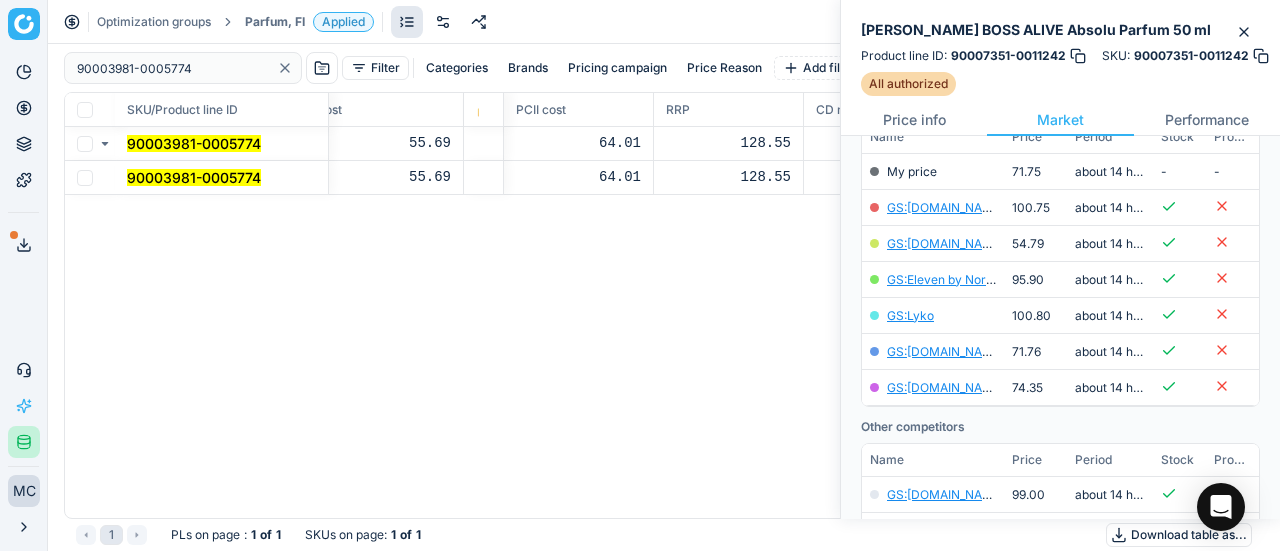 scroll, scrollTop: 300, scrollLeft: 0, axis: vertical 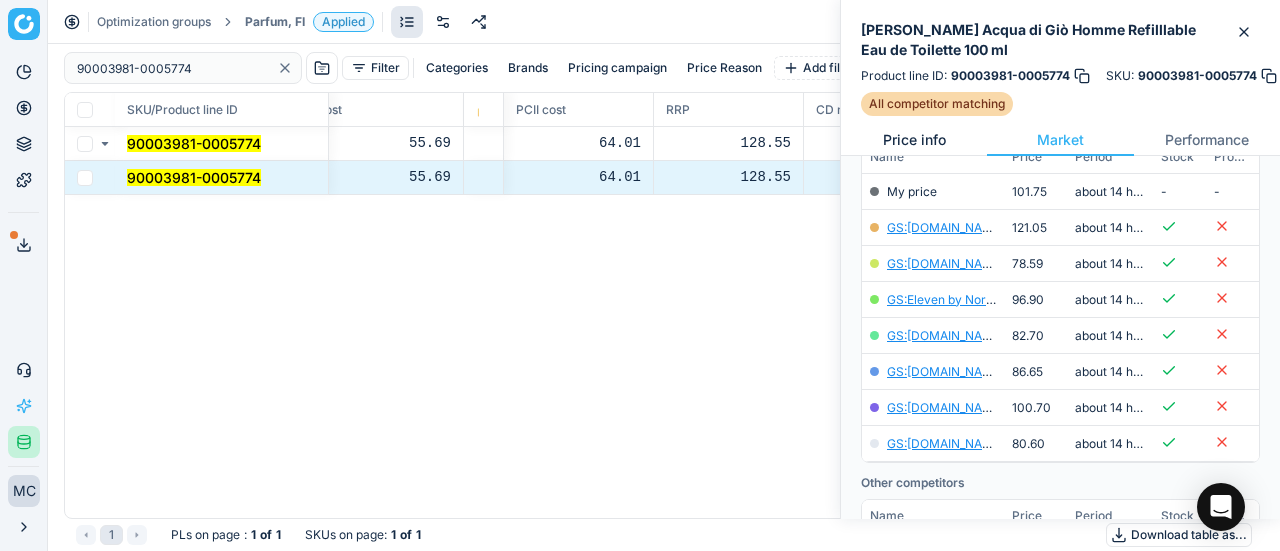 click on "Price info" at bounding box center (914, 140) 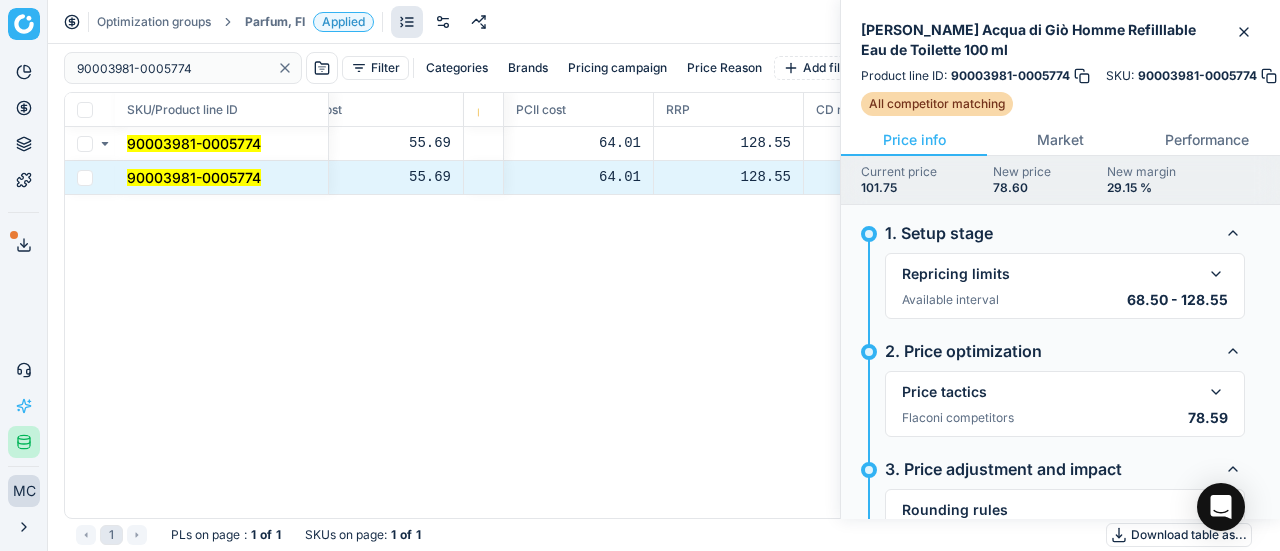 scroll, scrollTop: 117, scrollLeft: 0, axis: vertical 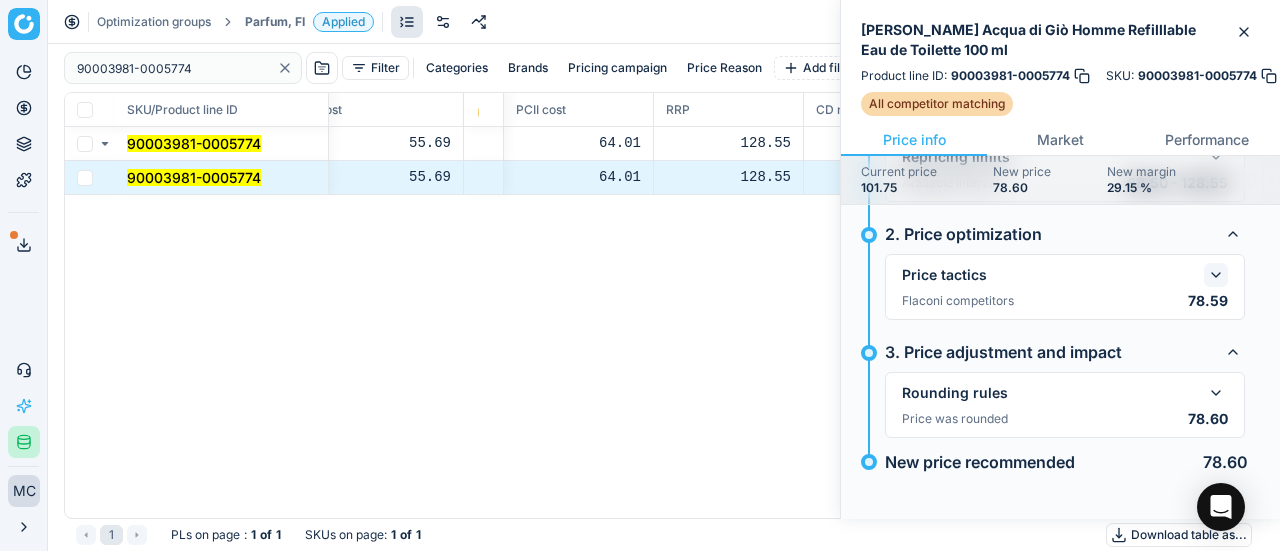 click 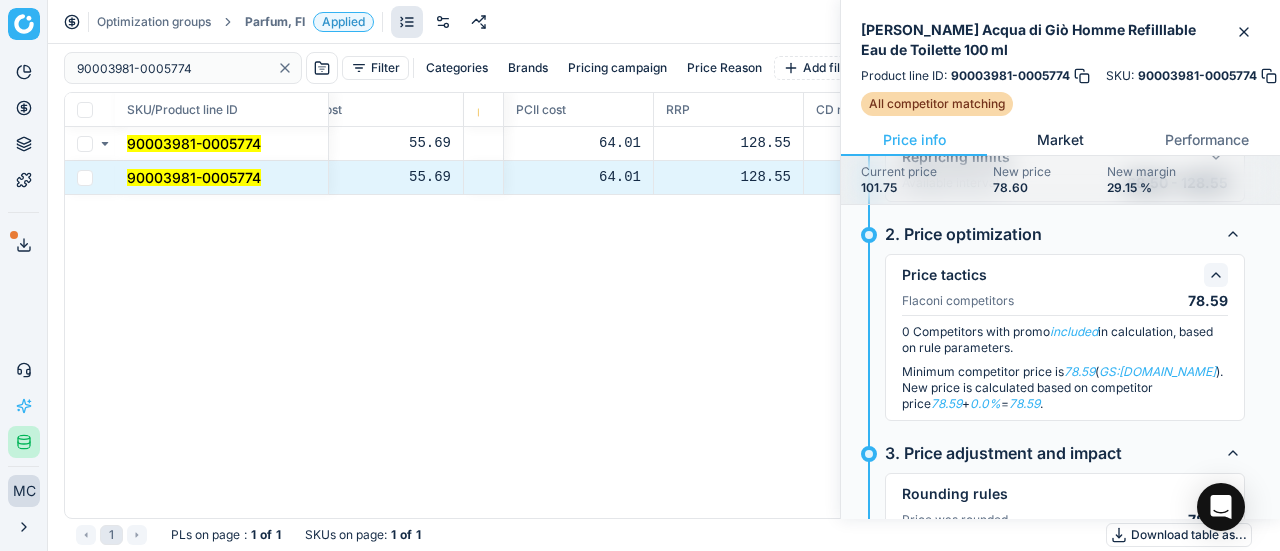 click on "Market" at bounding box center [1060, 140] 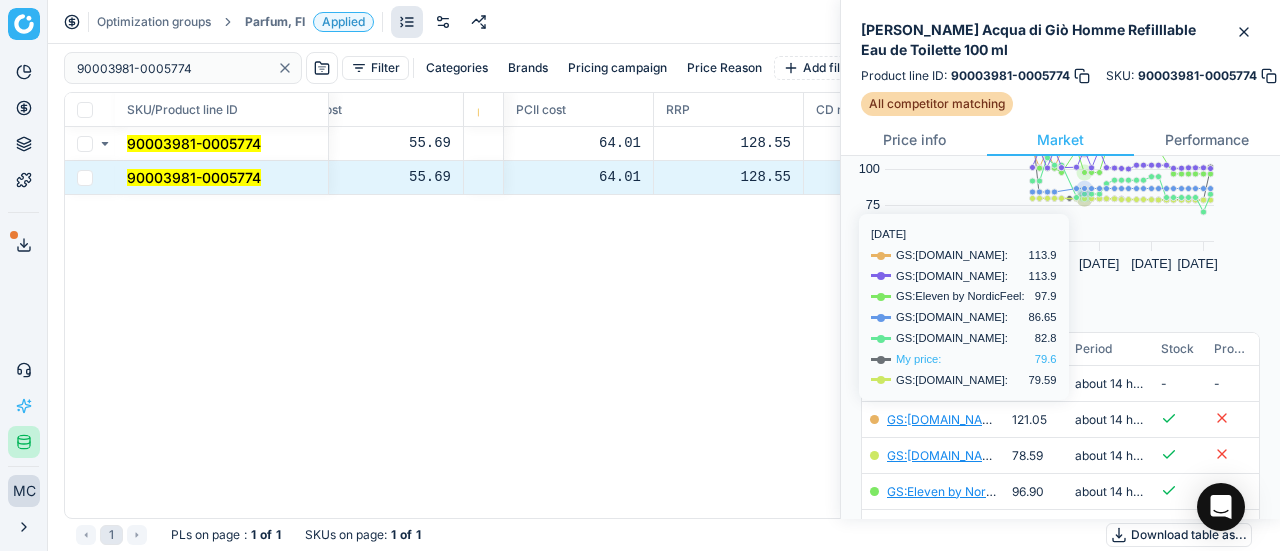 scroll, scrollTop: 200, scrollLeft: 0, axis: vertical 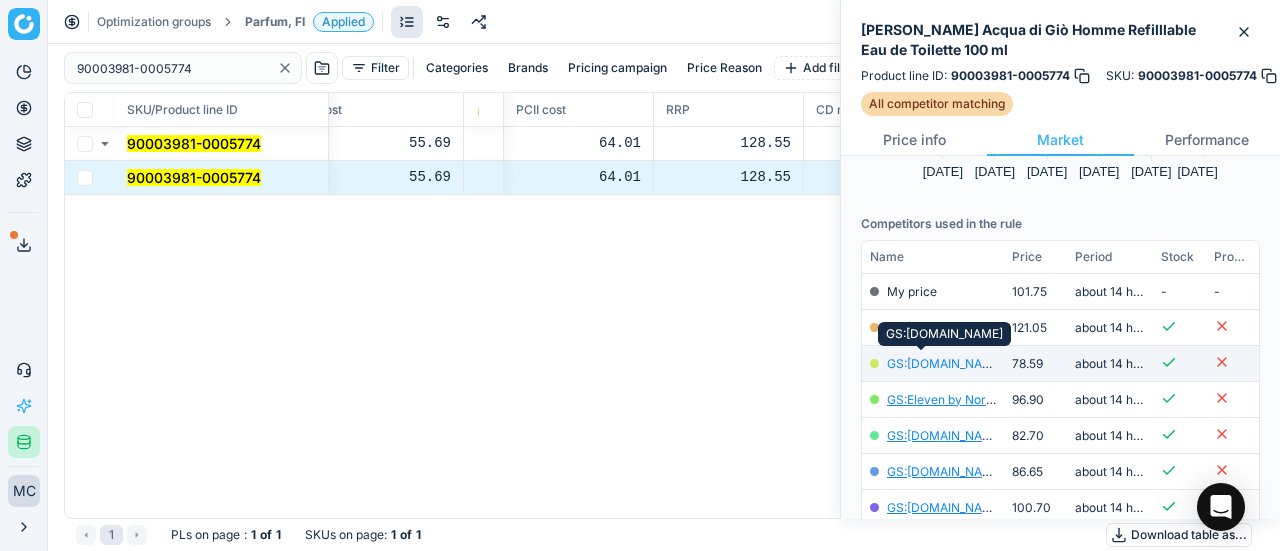 click on "GS:Deloox.fi" at bounding box center [945, 363] 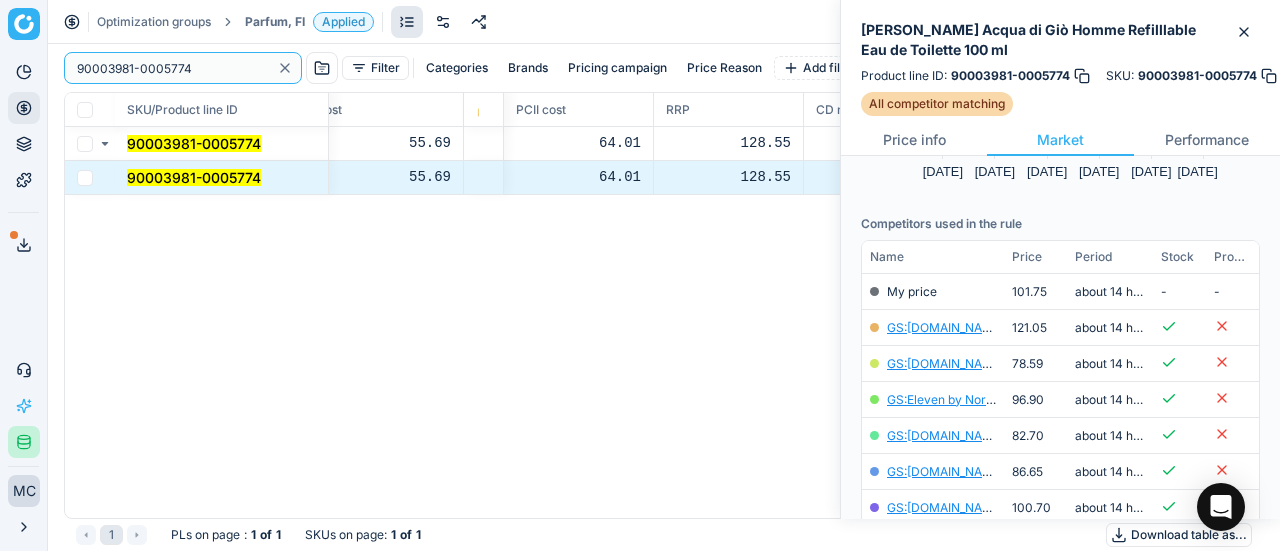 drag, startPoint x: 218, startPoint y: 77, endPoint x: 18, endPoint y: 111, distance: 202.86942 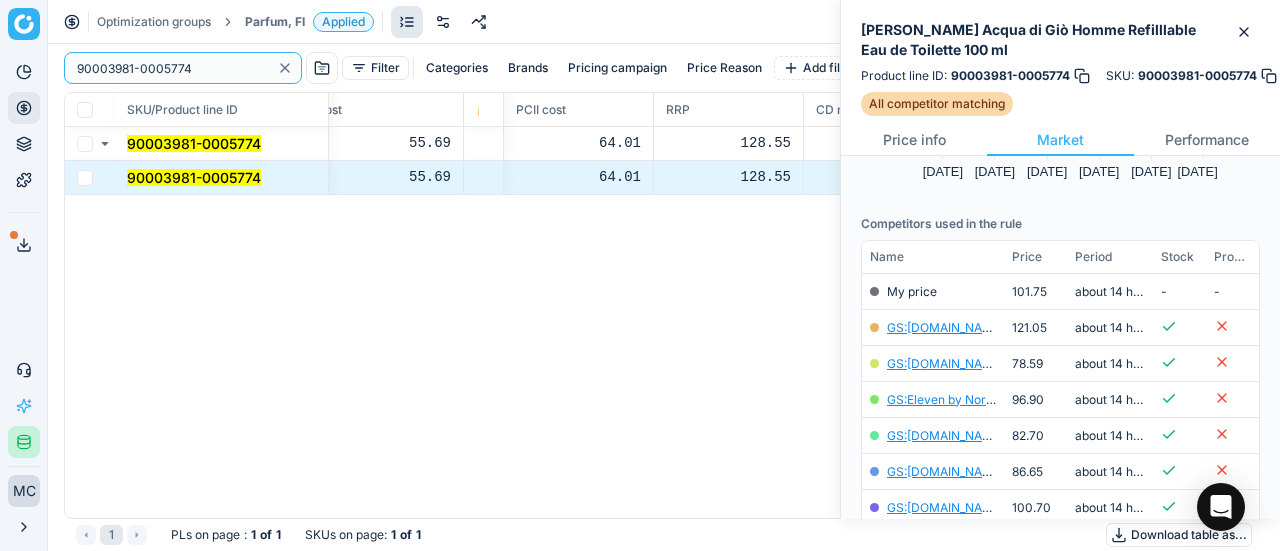 click on "Pricing platform Analytics Pricing Product portfolio Templates Export service 19 Contact support   AI Pricing Assistant Integration status MC Mengqi Cai mengqi.cai@flaconi.de Close menu Optimization groups Parfum, FI Applied Discard Download report 90003981-0005774   Filter   Categories   Brands   Pricing campaign   Price Reason   Add filter Bulk update SKU/Product line ID Title/Product line name Product line name Product line ID Cost 🔒 PCII cost RRP CD min Price CD max Price Beauty outlet price PCII+5% > RRP New price Price Type Price Reason 90003981-0005774 Giorgio Armani Acqua di Giò Homme Refilllable Eau de Toilette  100 ml Giorgio Armani Acqua di Giò Homme Refilllable Eau de Toilette  100 ml 90003981-0005774 55.69 64.01 128.55 - - 48.70 78.60 matching google GS:Deloox.fi 90003981-0005774 Giorgio Armani Acqua di Giò Homme Refilllable Eau de Toilette  100 ml Giorgio Armani Acqua di Giò Homme Refilllable Eau de Toilette  100 ml 90003981-0005774 55.69 64.01 128.55 - - 48.70 78.60 matching google 1 : 1" at bounding box center (640, 275) 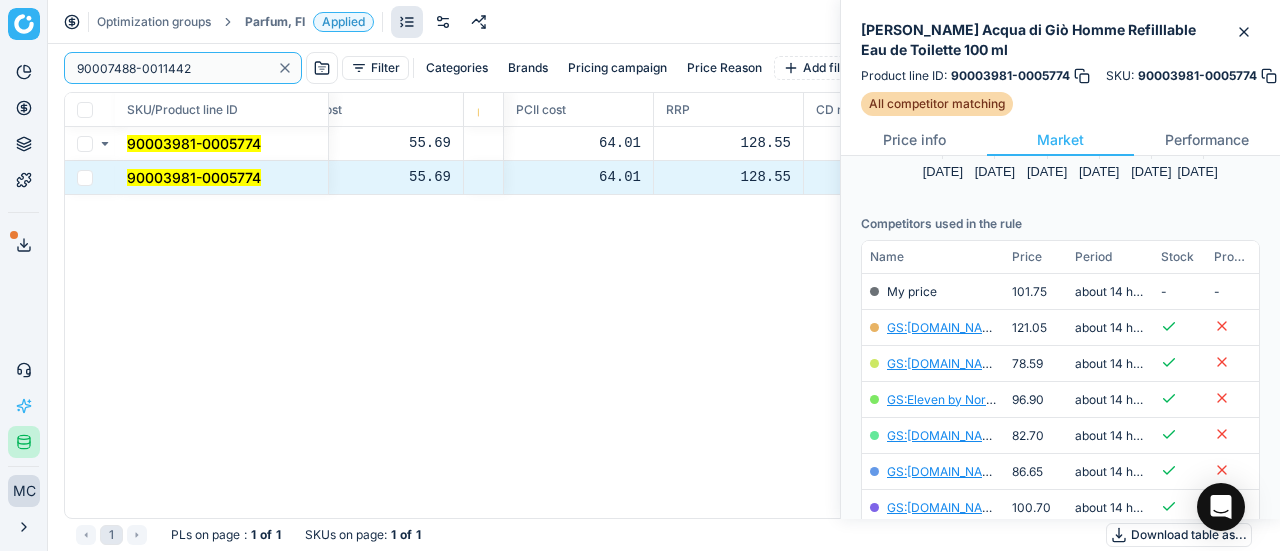 scroll, scrollTop: 0, scrollLeft: 690, axis: horizontal 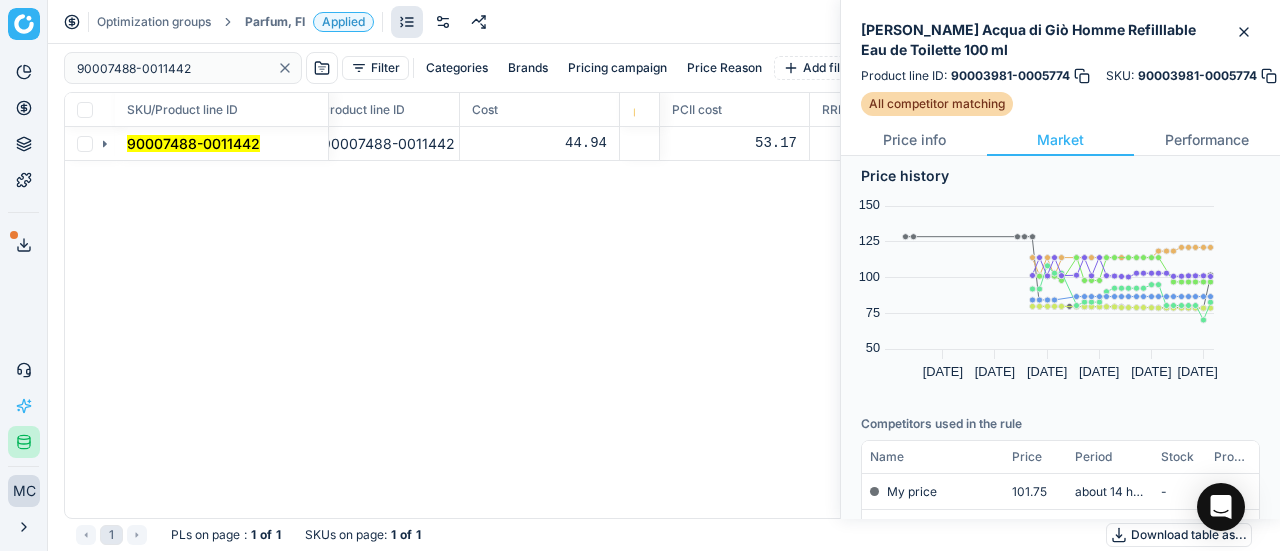 click 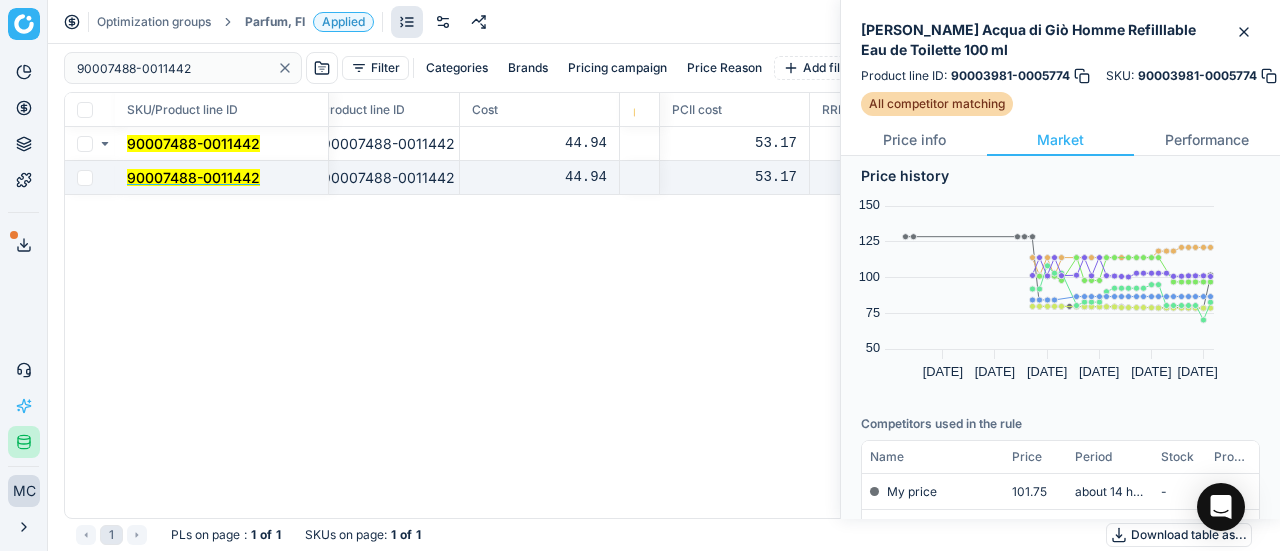 click on "90007488-0011442" at bounding box center (193, 177) 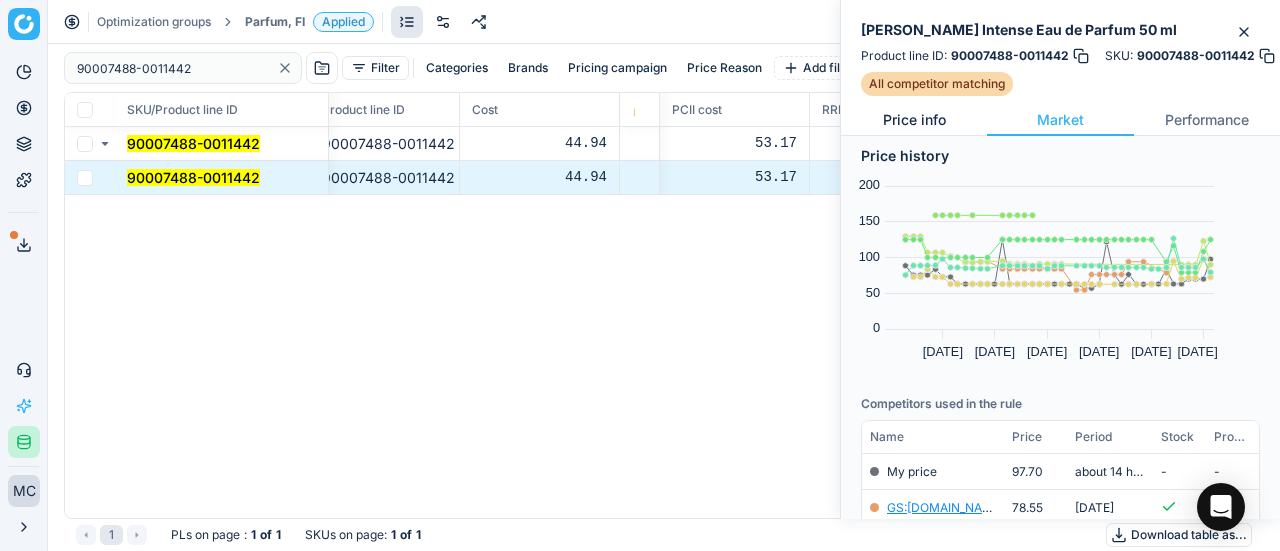 click on "Price info" at bounding box center (914, 120) 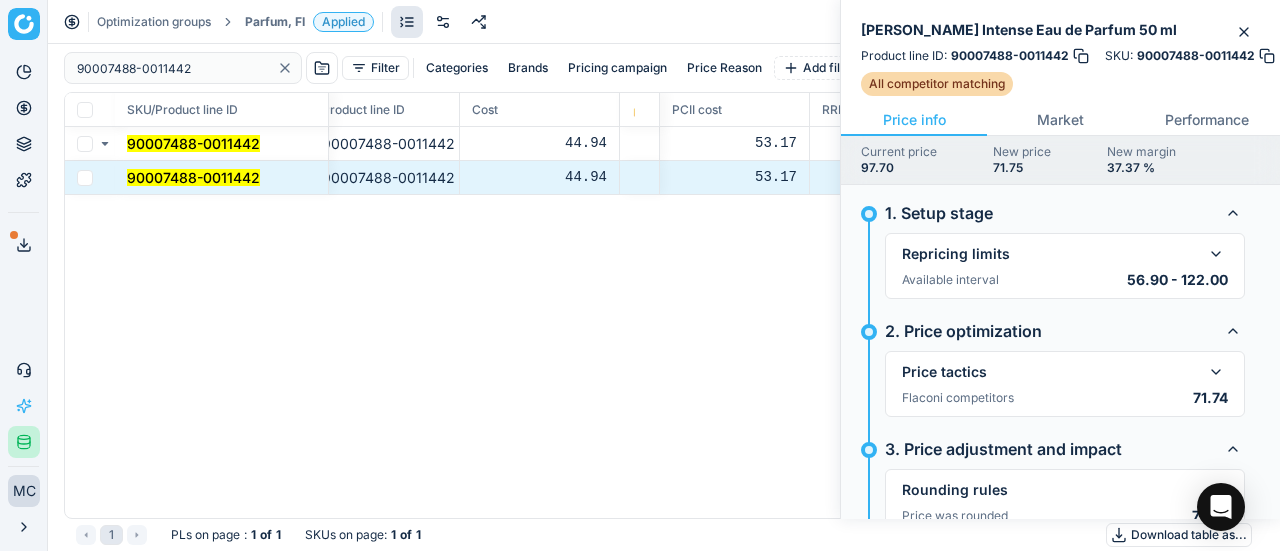 scroll, scrollTop: 97, scrollLeft: 0, axis: vertical 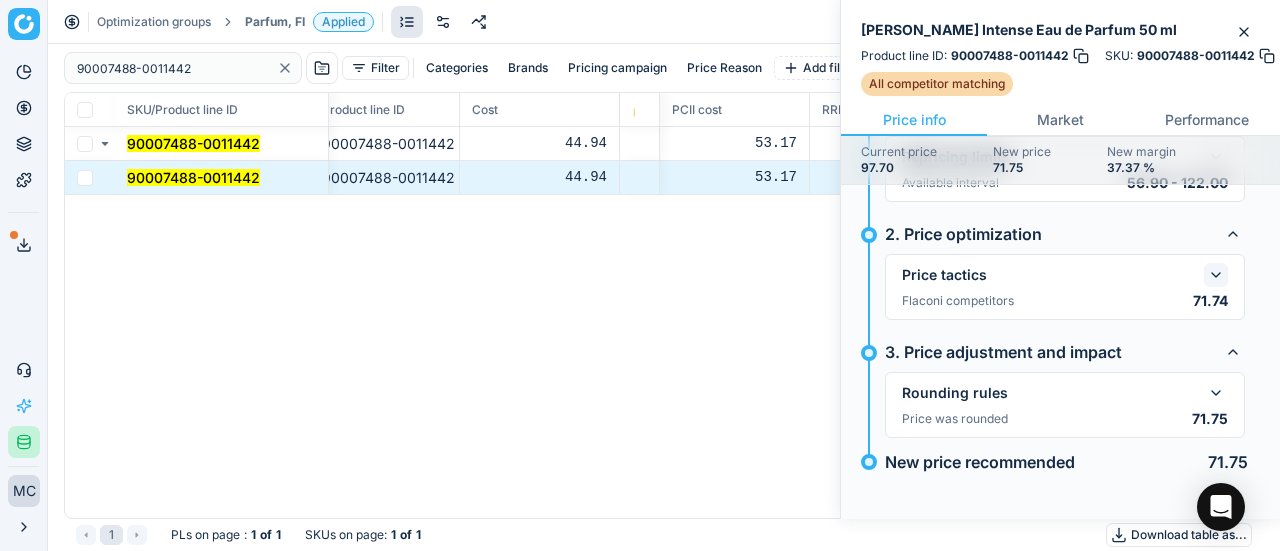 click at bounding box center (1216, 275) 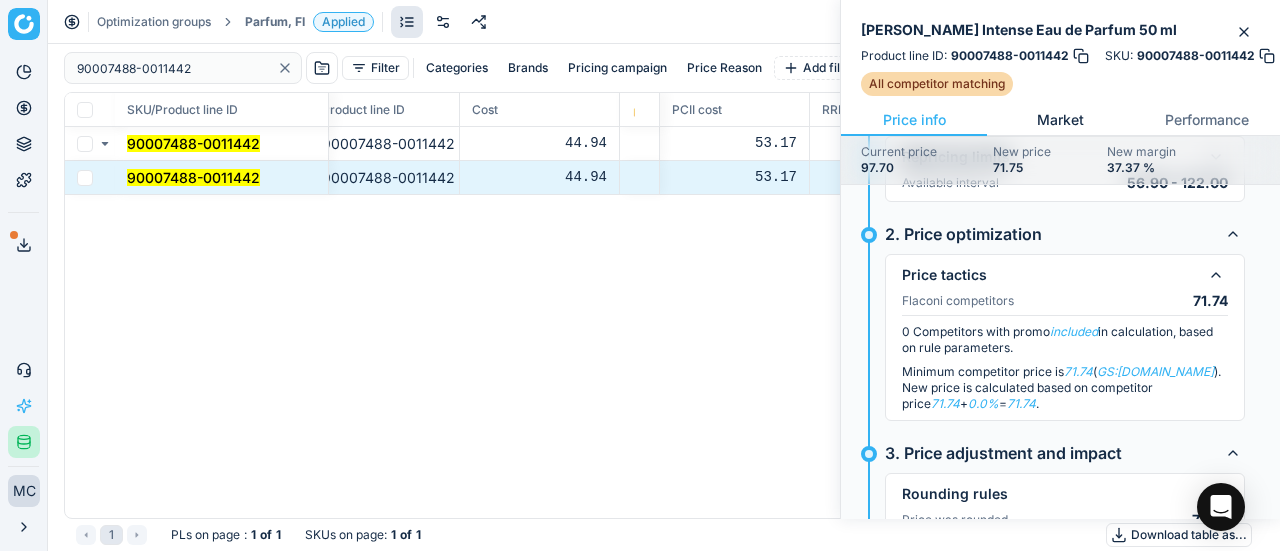 click on "Market" at bounding box center (1060, 120) 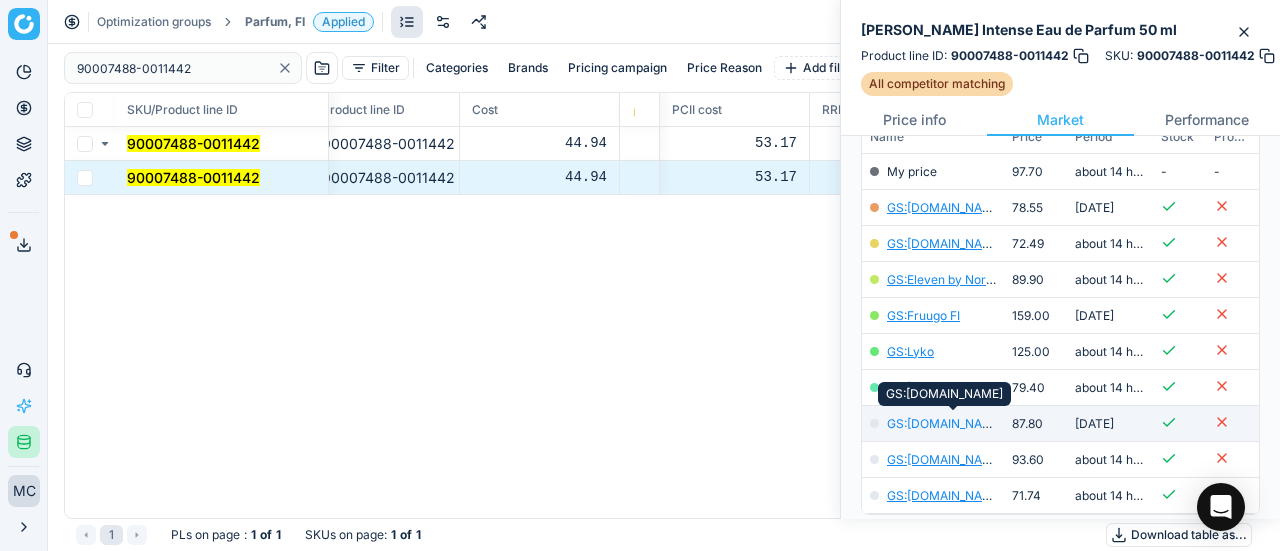 scroll, scrollTop: 400, scrollLeft: 0, axis: vertical 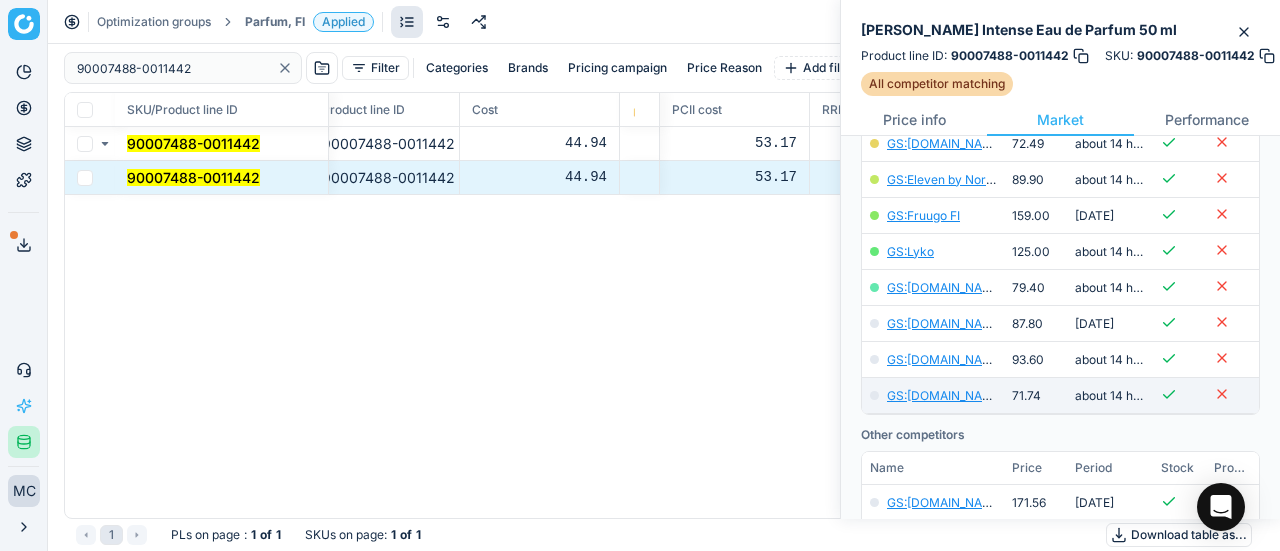 click on "GS:parfumdreams.FI" at bounding box center [933, 396] 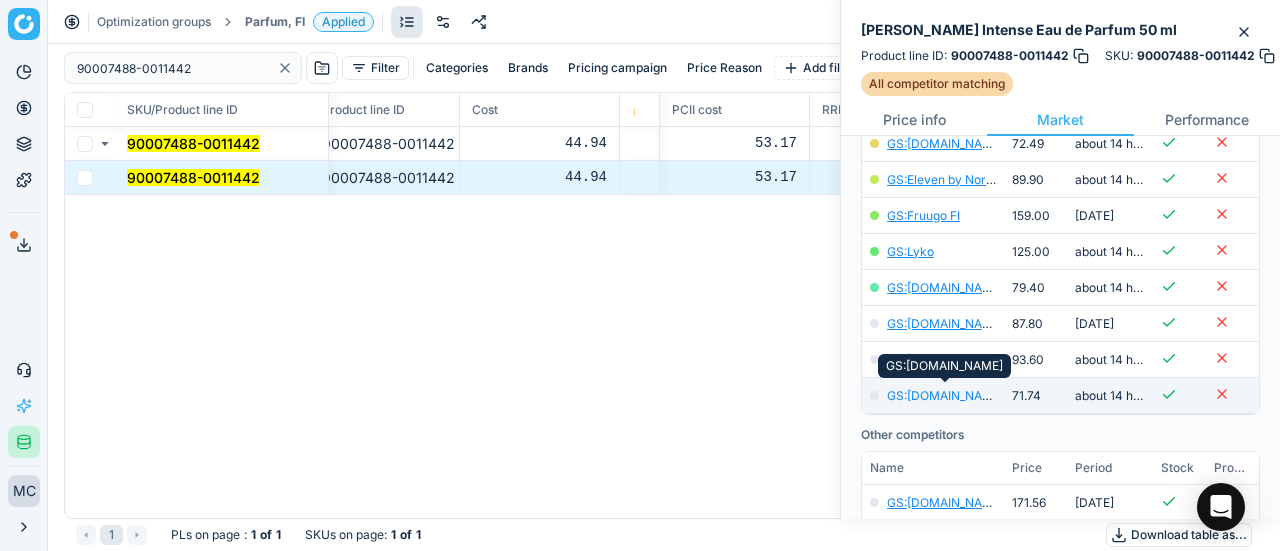 click on "GS:parfumdreams.FI" at bounding box center (945, 395) 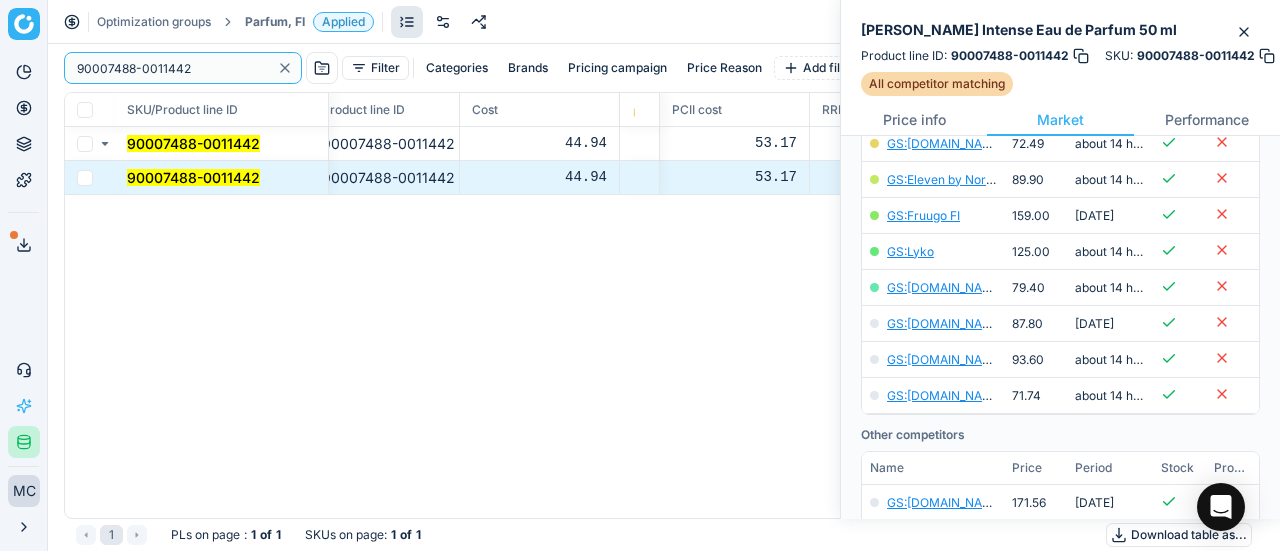 drag, startPoint x: 214, startPoint y: 65, endPoint x: 0, endPoint y: 25, distance: 217.70622 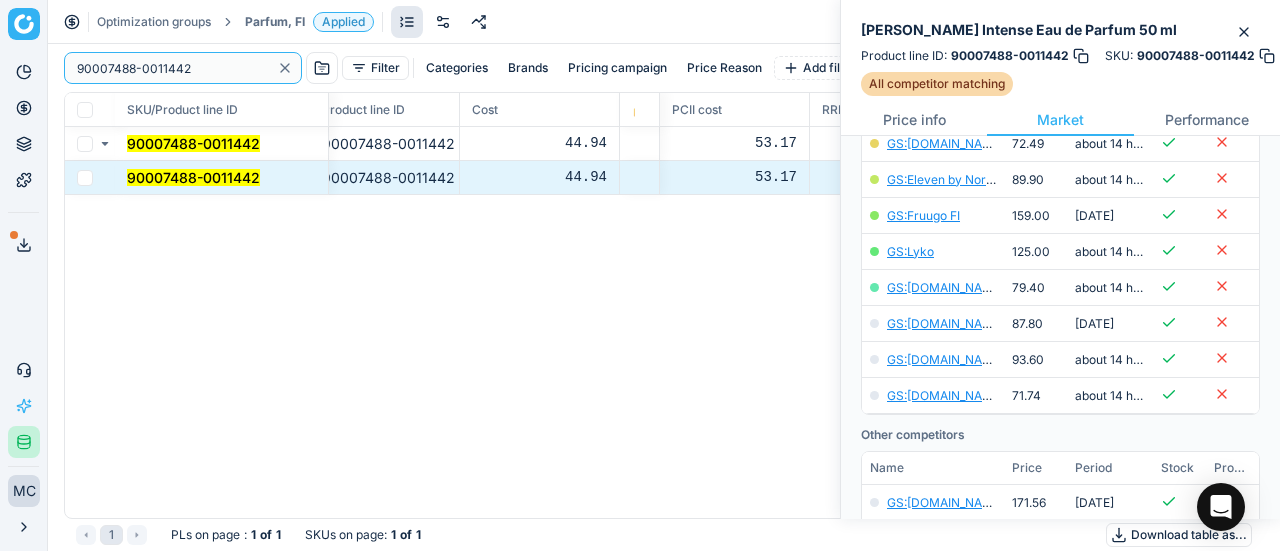 click on "Pricing platform Analytics Pricing Product portfolio Templates Export service 19 Contact support   AI Pricing Assistant Integration status MC Mengqi Cai mengqi.cai@flaconi.de Close menu Optimization groups Parfum, FI Applied Discard Download report 90007488-0011442   Filter   Categories   Brands   Pricing campaign   Price Reason   Add filter Bulk update SKU/Product line ID Title/Product line name Product line name Product line ID Cost 🔒 PCII cost RRP CD min Price CD max Price Beauty outlet price New price Price Type Price Reason 90007488-0011442 Chloé Chloé Intense Eau de Parfum  50 ml Chloé Chloé Intense Eau de Parfum  50 ml 90007488-0011442 44.94 53.17 122.00 - - 87.00 71.75 matching google GS:parfumdreams.FI 90007488-0011442 Chloé Chloé Intense Eau de Parfum  50 ml Chloé Chloé Intense Eau de Parfum  50 ml 90007488-0011442 44.94 53.17 122.00 - - 87.00 71.75 matching google GS:parfumdreams.FI 1 PLs on page : 1 of 1 SKUs on page : 1 of 1 Download table as..." at bounding box center (640, 275) 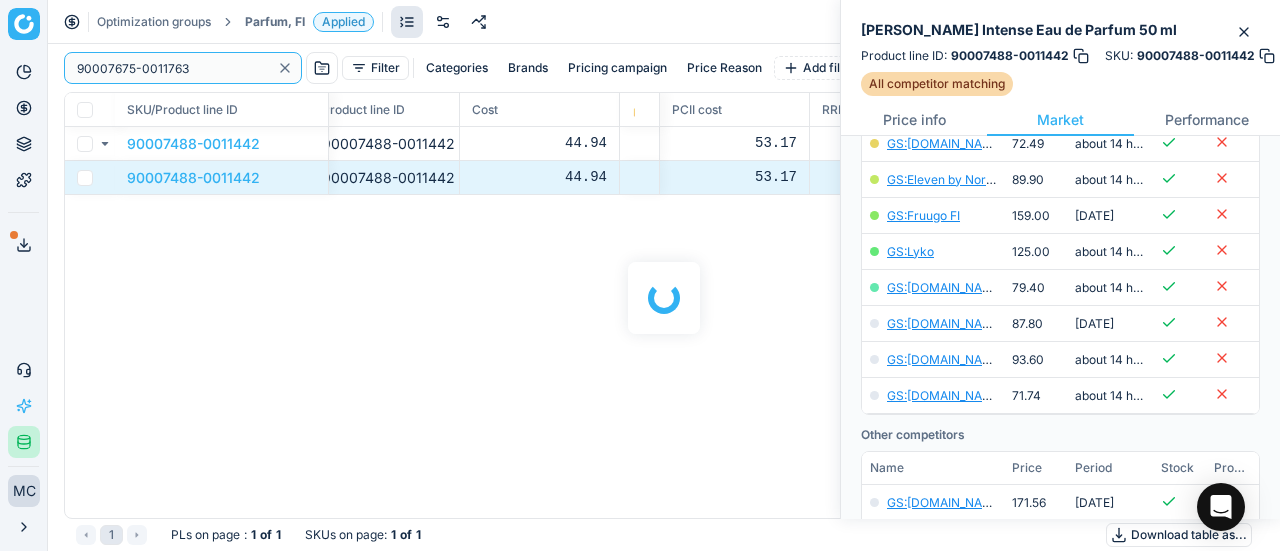 scroll, scrollTop: 400, scrollLeft: 0, axis: vertical 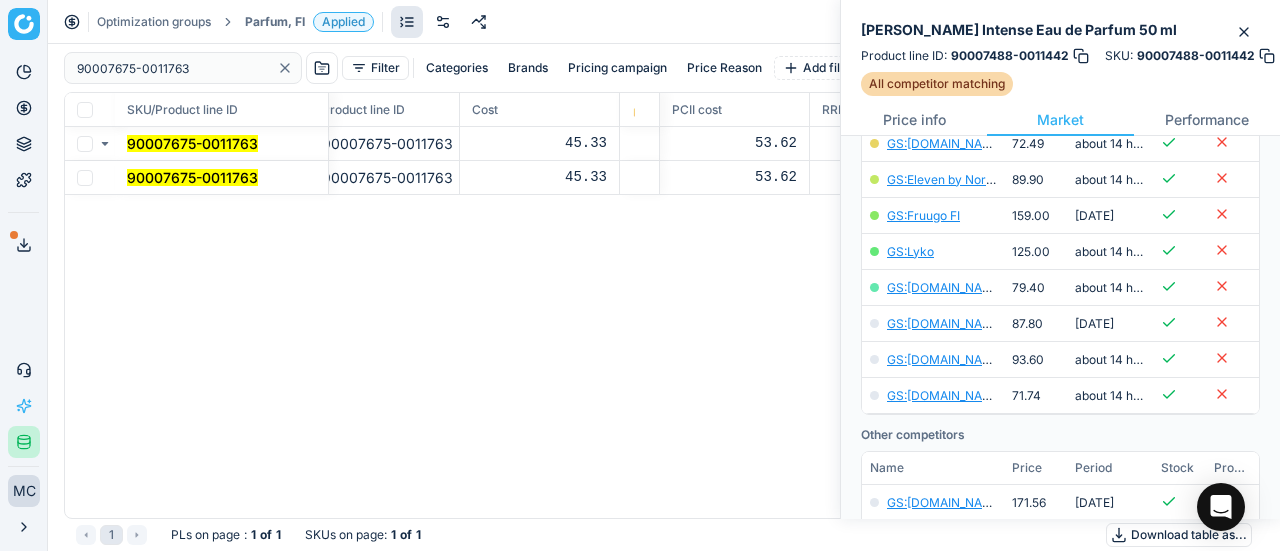 click 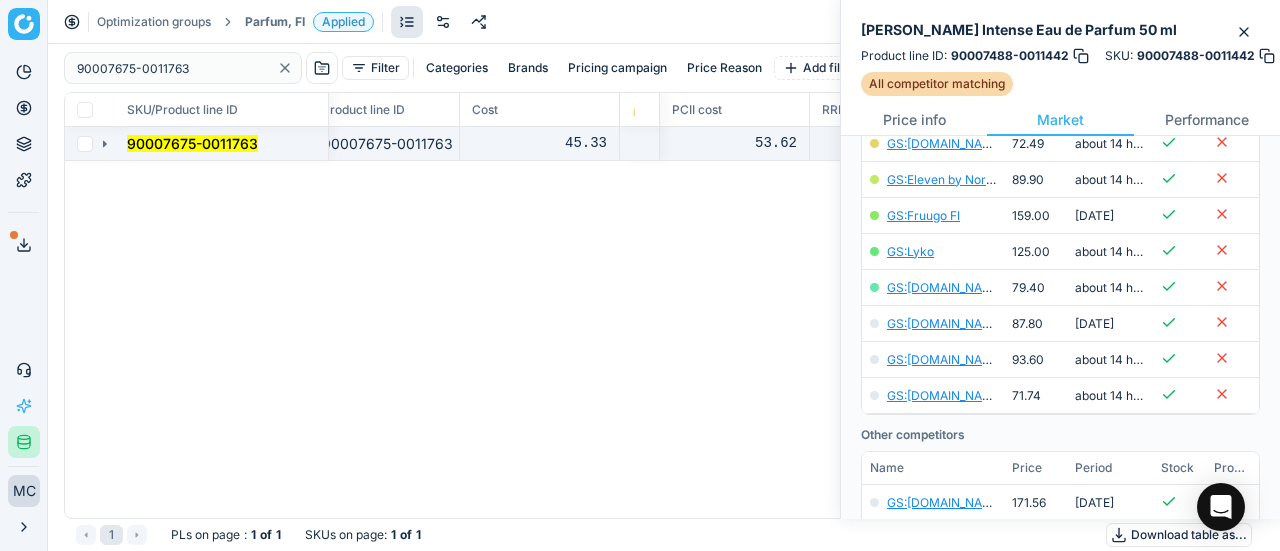 click 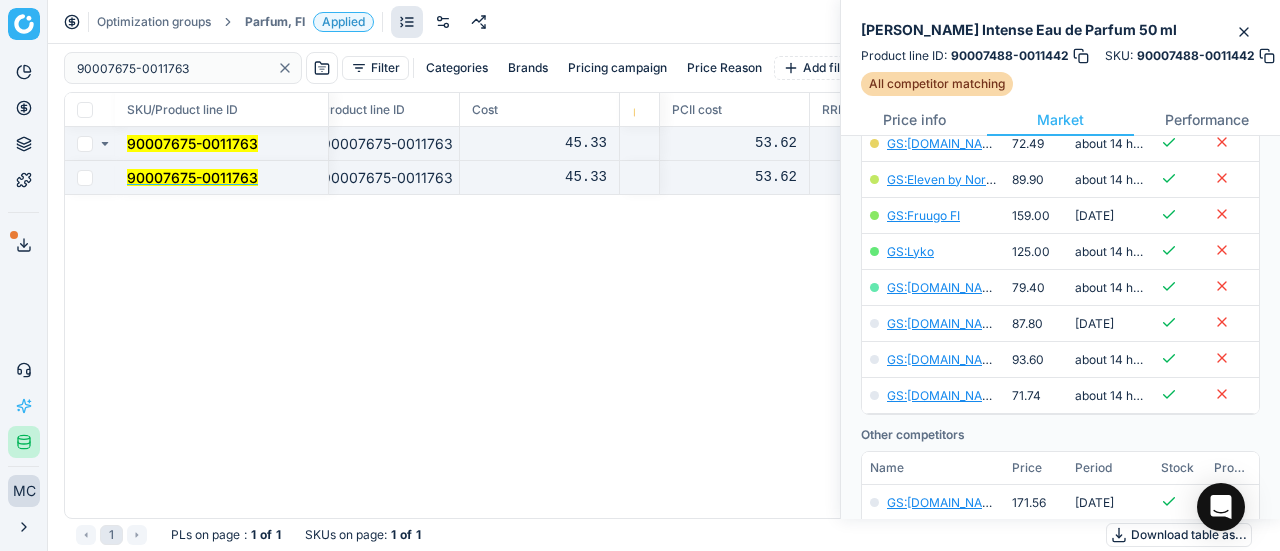 click on "90007675-0011763" at bounding box center (192, 177) 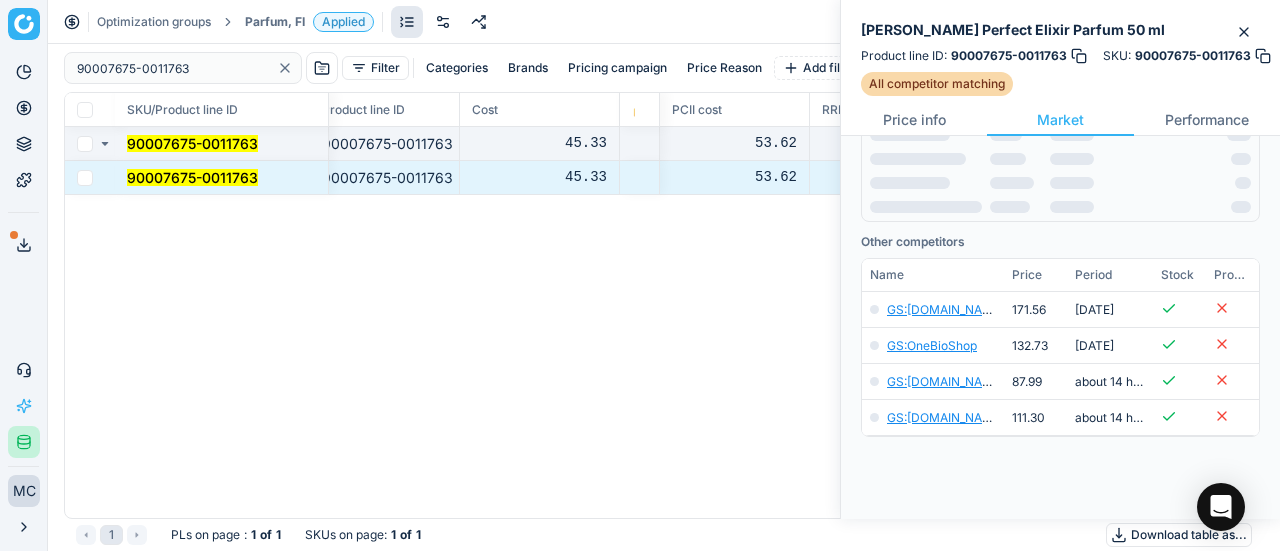 scroll, scrollTop: 400, scrollLeft: 0, axis: vertical 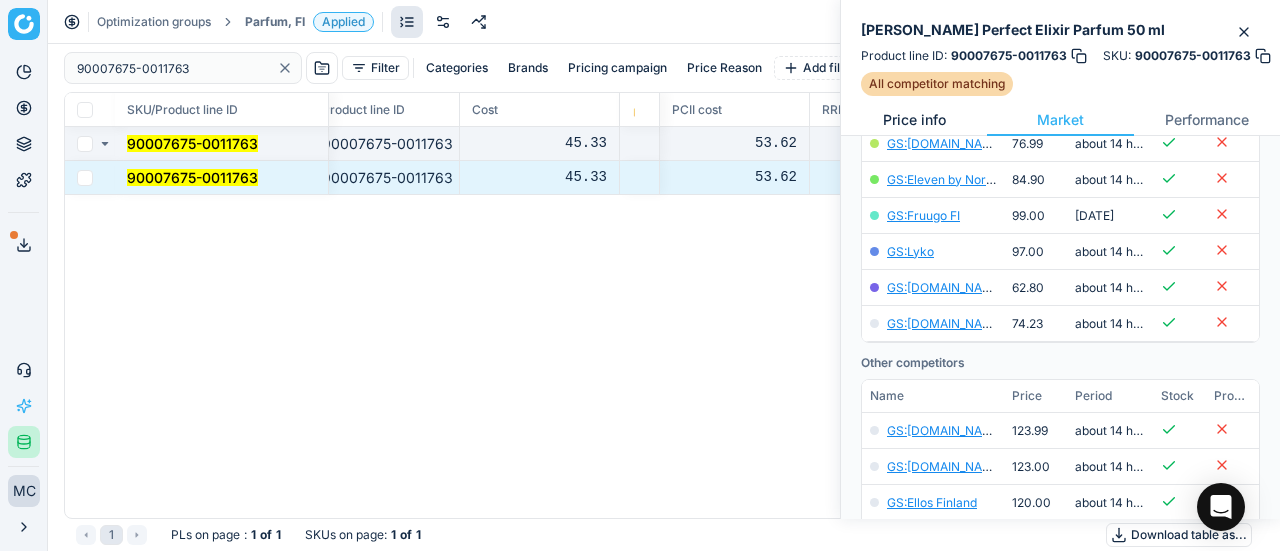 click on "Price info" at bounding box center [914, 120] 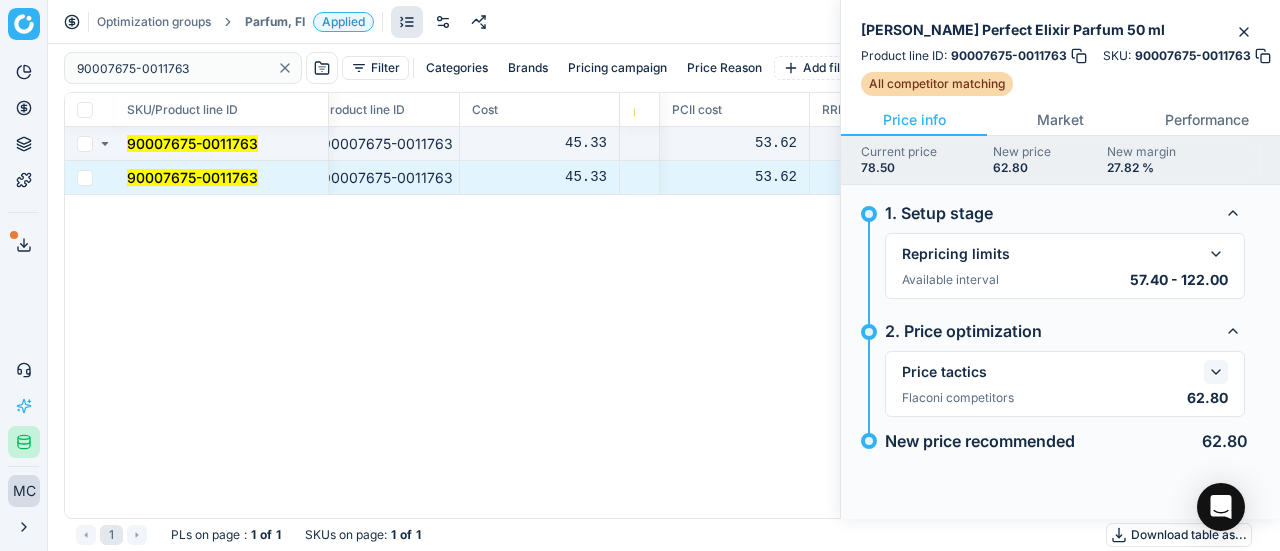click at bounding box center [1216, 372] 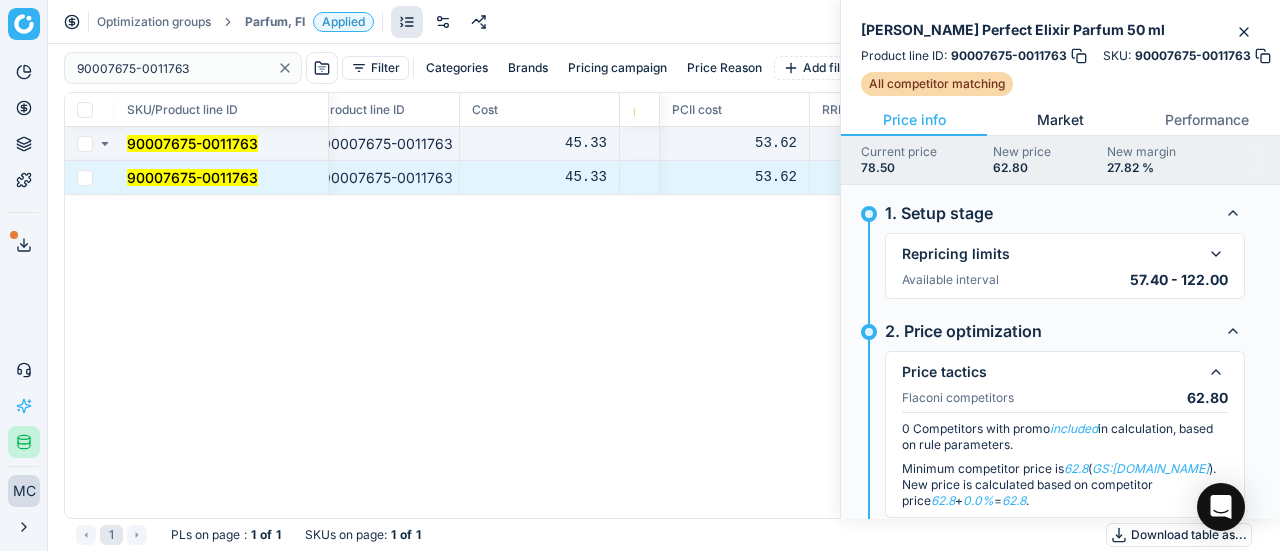 click on "Market" at bounding box center (1060, 120) 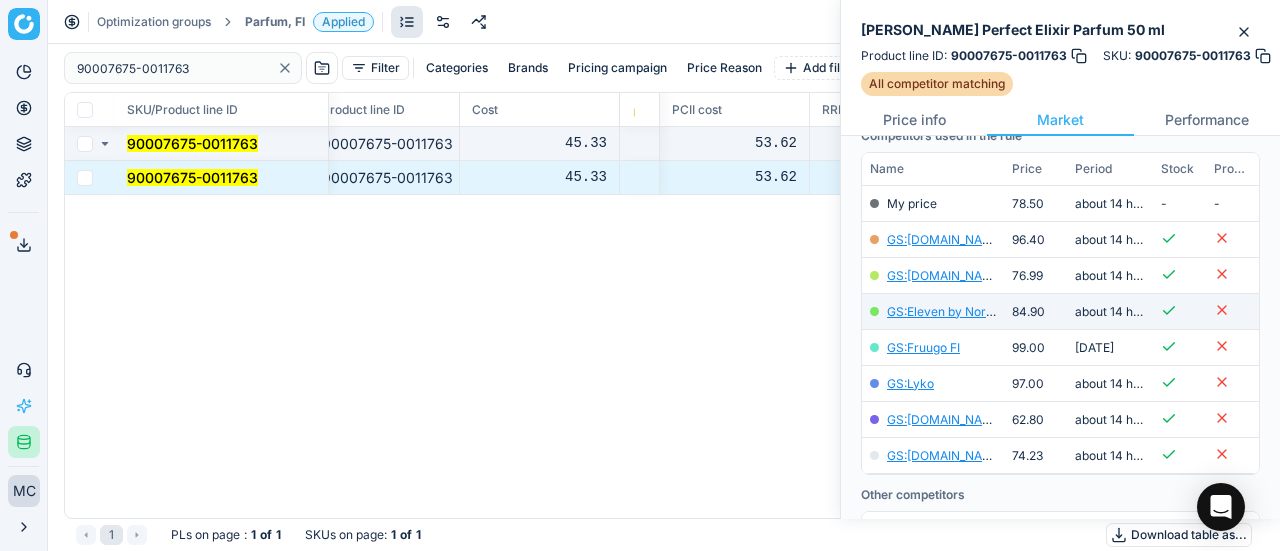 scroll, scrollTop: 300, scrollLeft: 0, axis: vertical 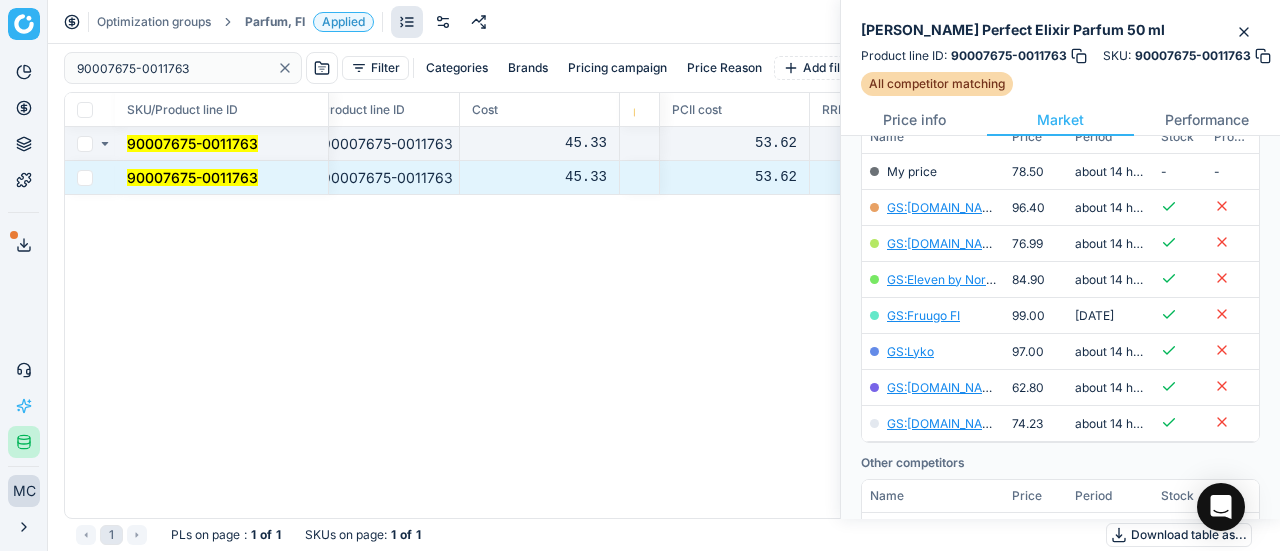 click on "GS:Notino.fi" at bounding box center [945, 387] 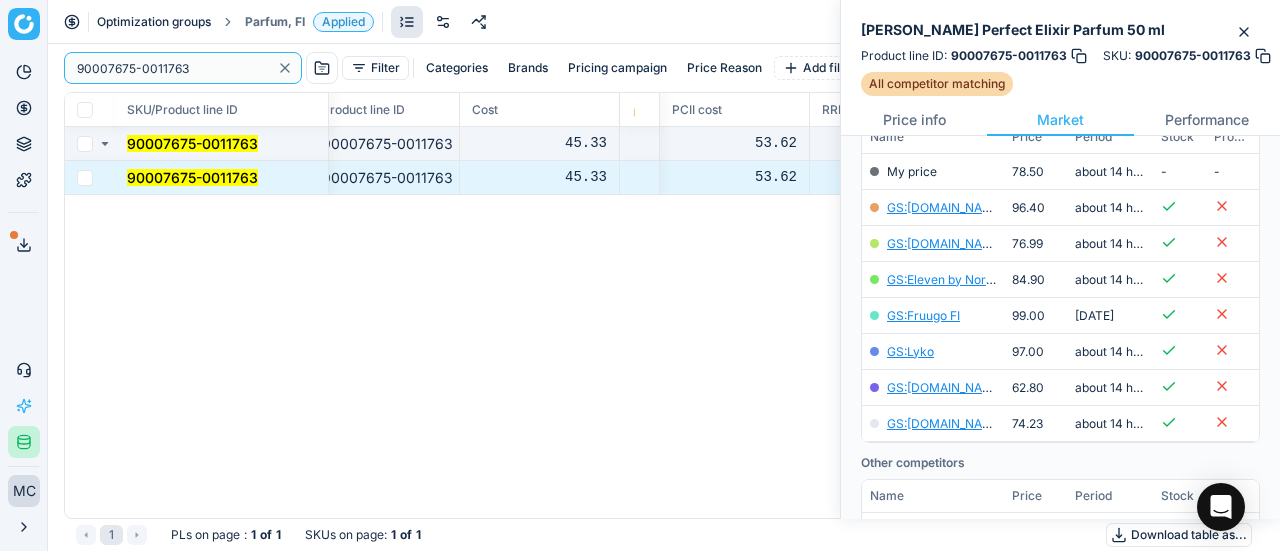 drag, startPoint x: 67, startPoint y: 87, endPoint x: 112, endPoint y: 18, distance: 82.37718 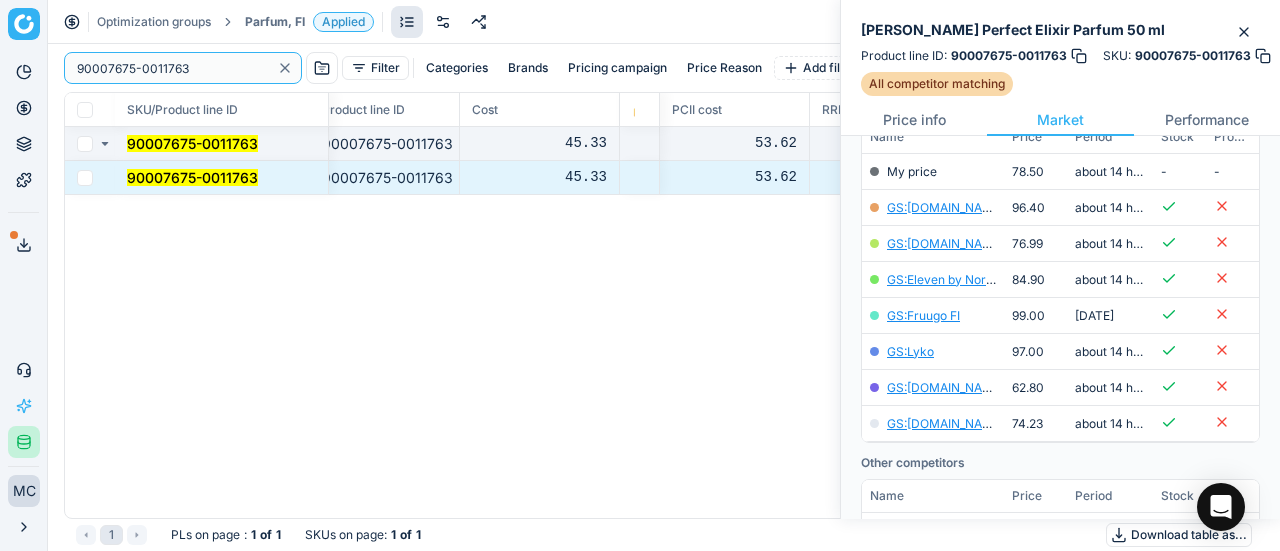 click on "90007675-0011763" at bounding box center [173, 68] 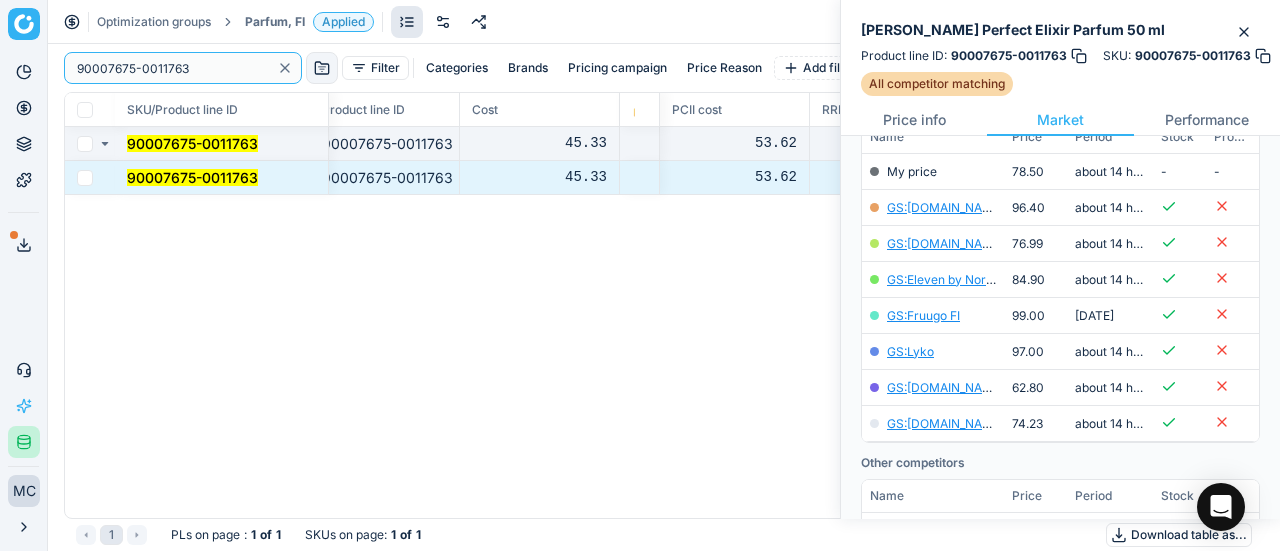 drag, startPoint x: 177, startPoint y: 73, endPoint x: 298, endPoint y: 76, distance: 121.037186 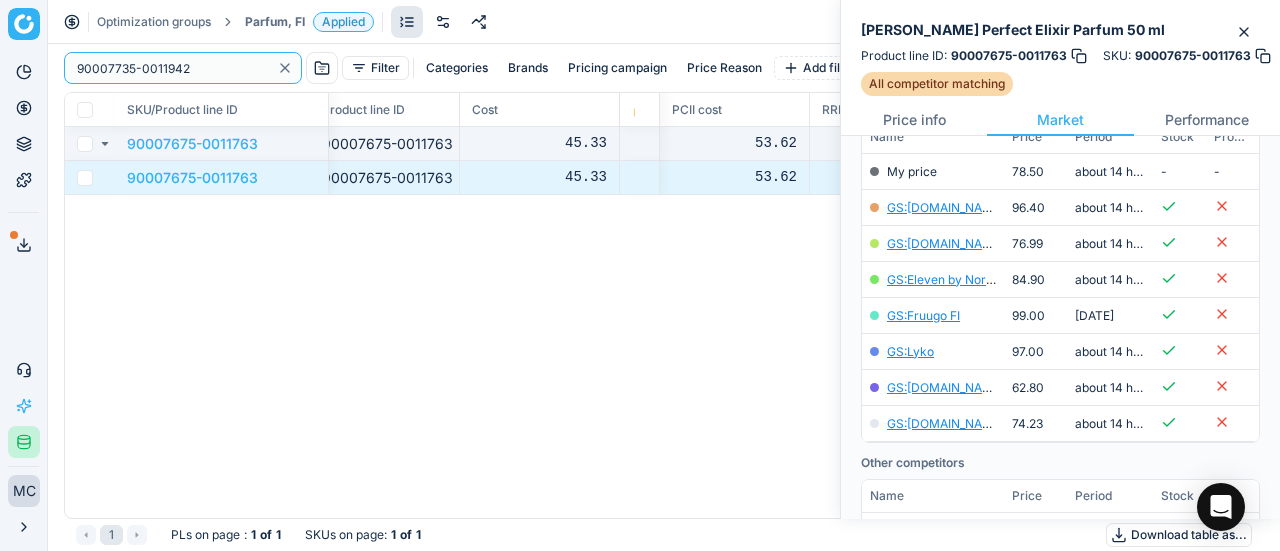 type on "90007735-0011942" 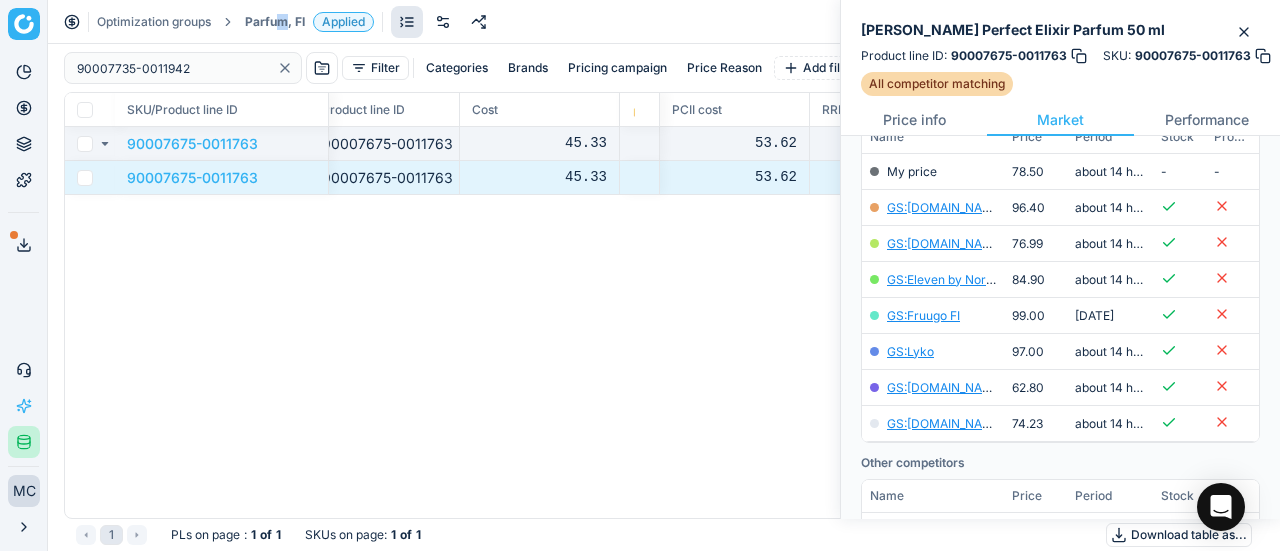 click on "Parfum, FI" at bounding box center (275, 22) 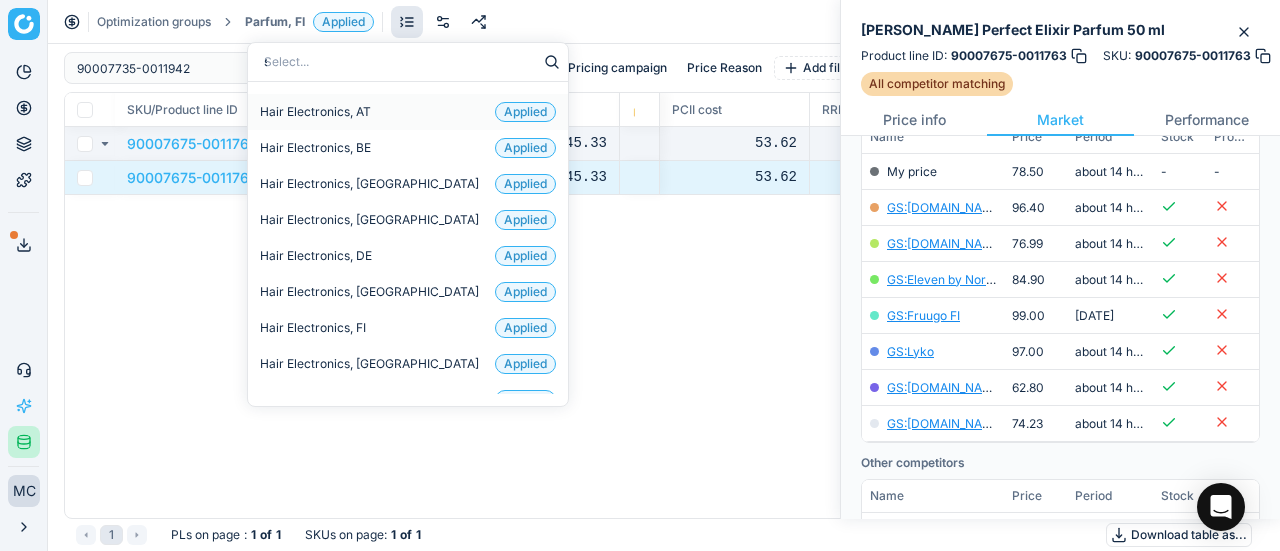 type on "sk" 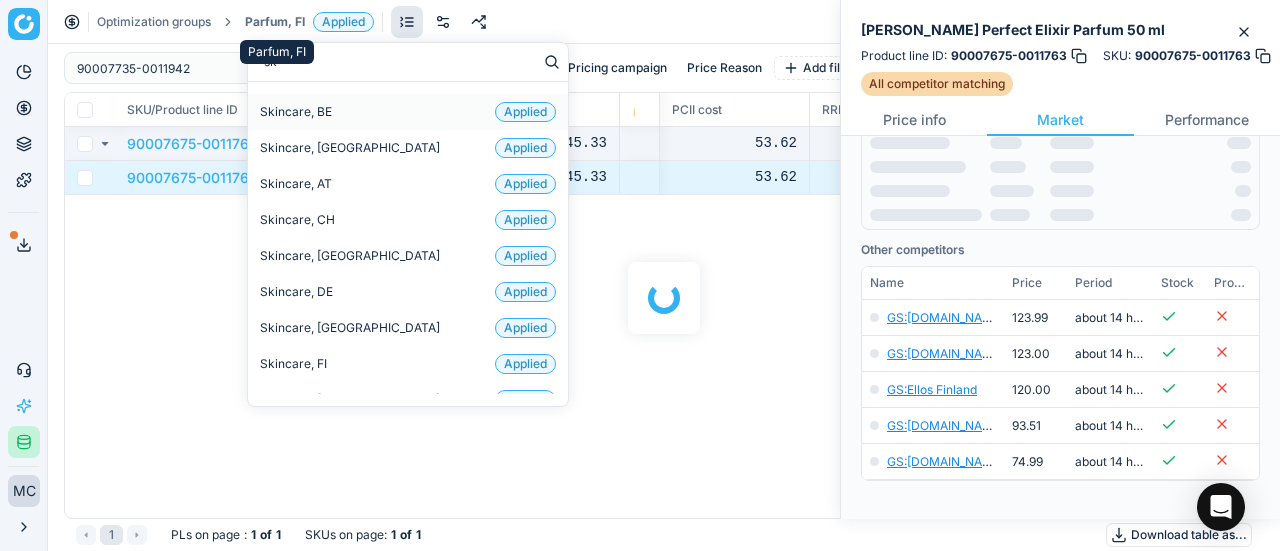 scroll, scrollTop: 300, scrollLeft: 0, axis: vertical 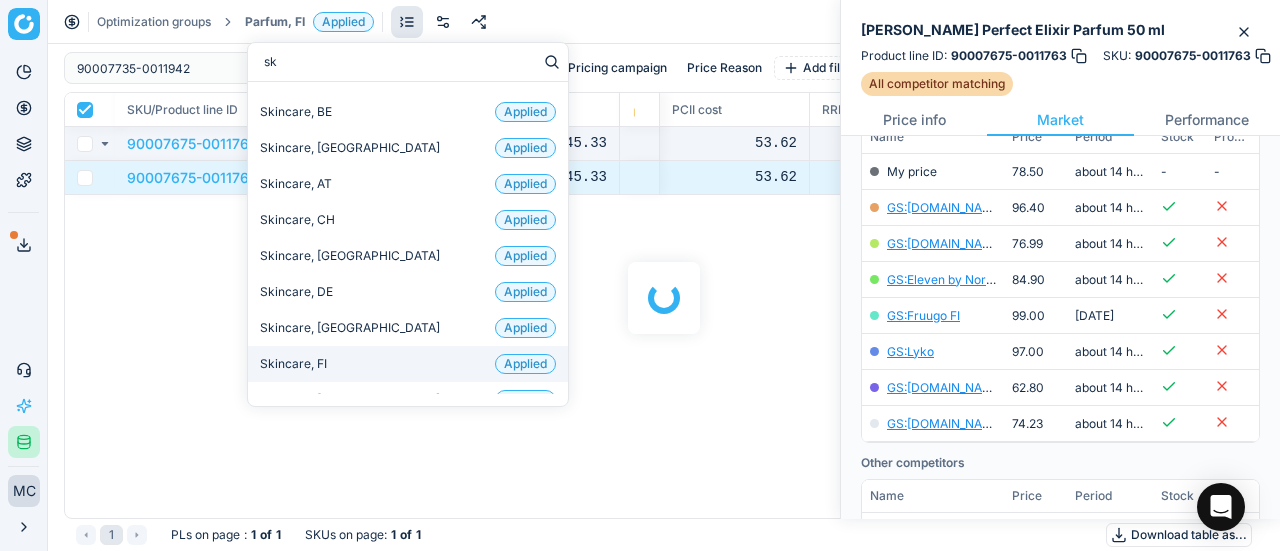 checkbox on "true" 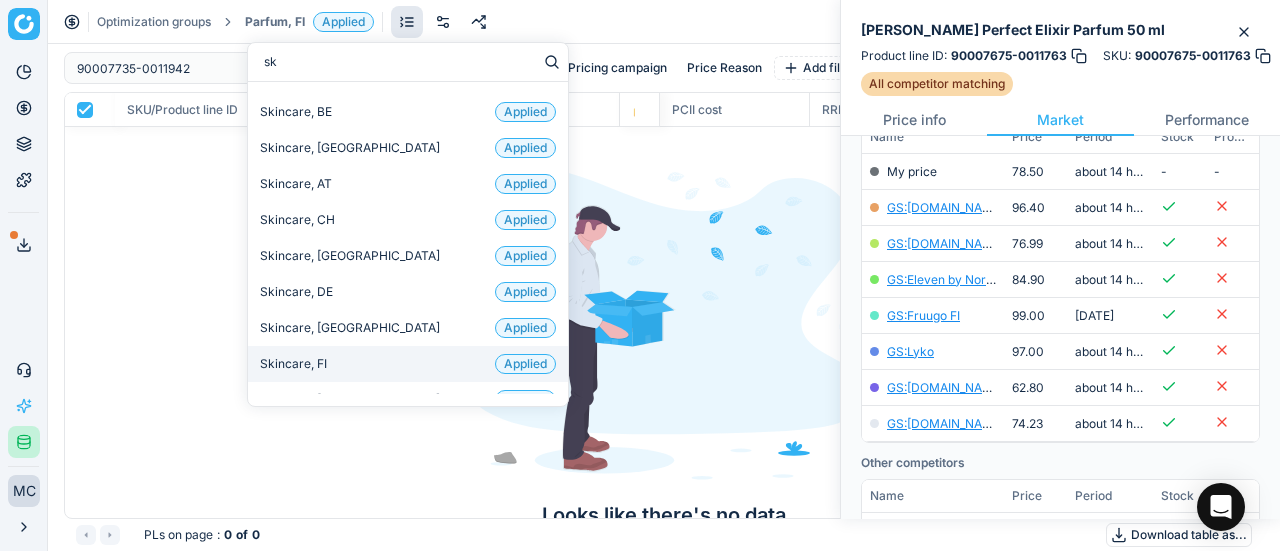 click on "Skincare, FI Applied" at bounding box center [408, 364] 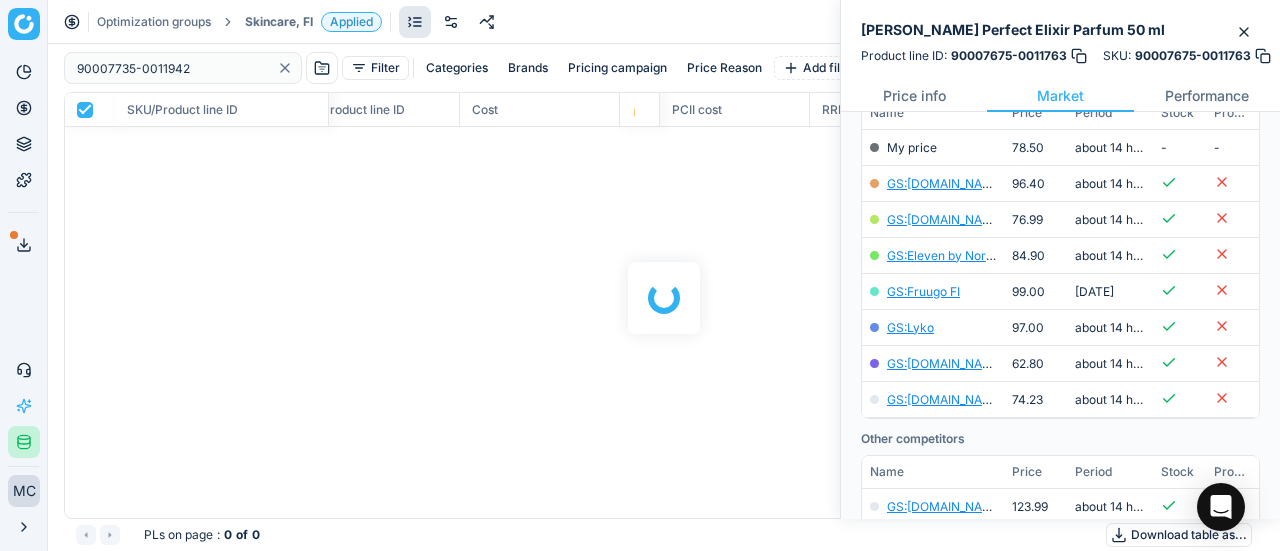 scroll, scrollTop: 300, scrollLeft: 0, axis: vertical 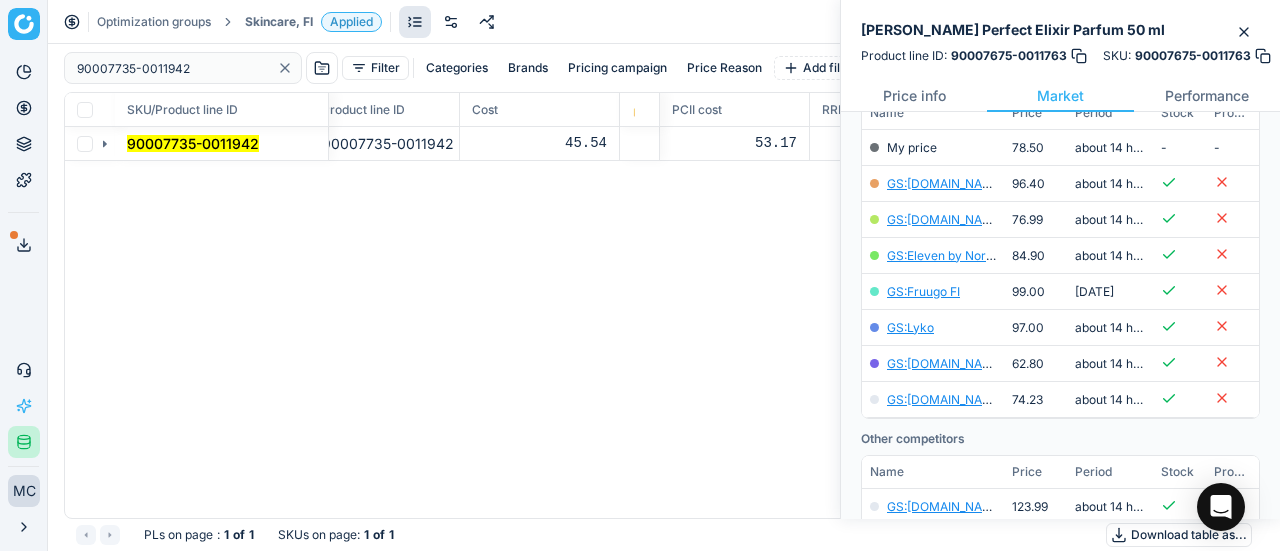 checkbox on "false" 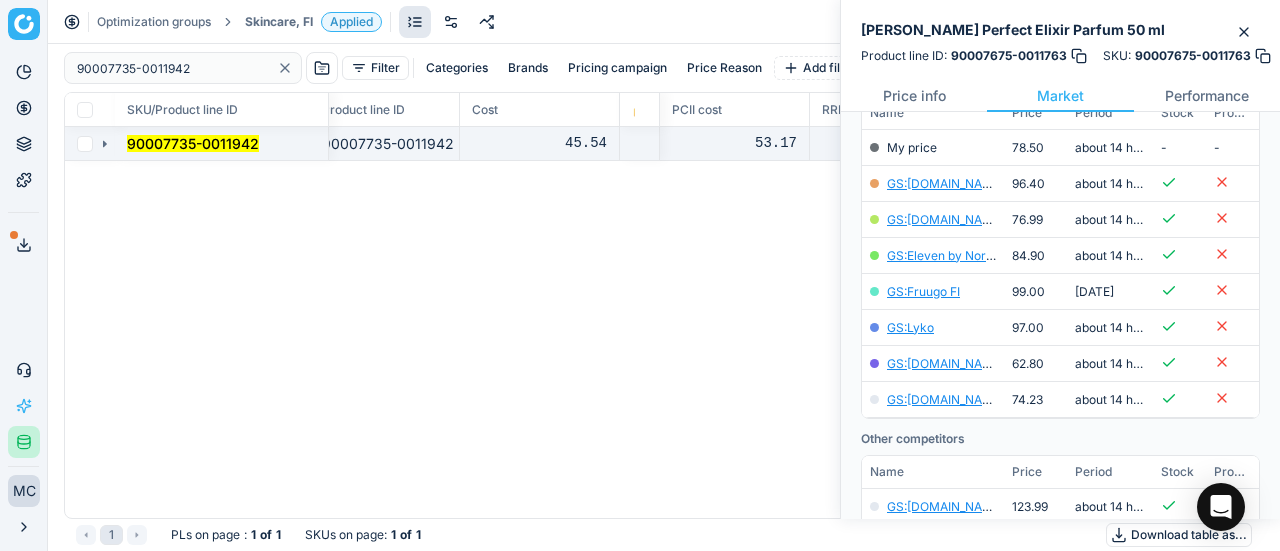 click 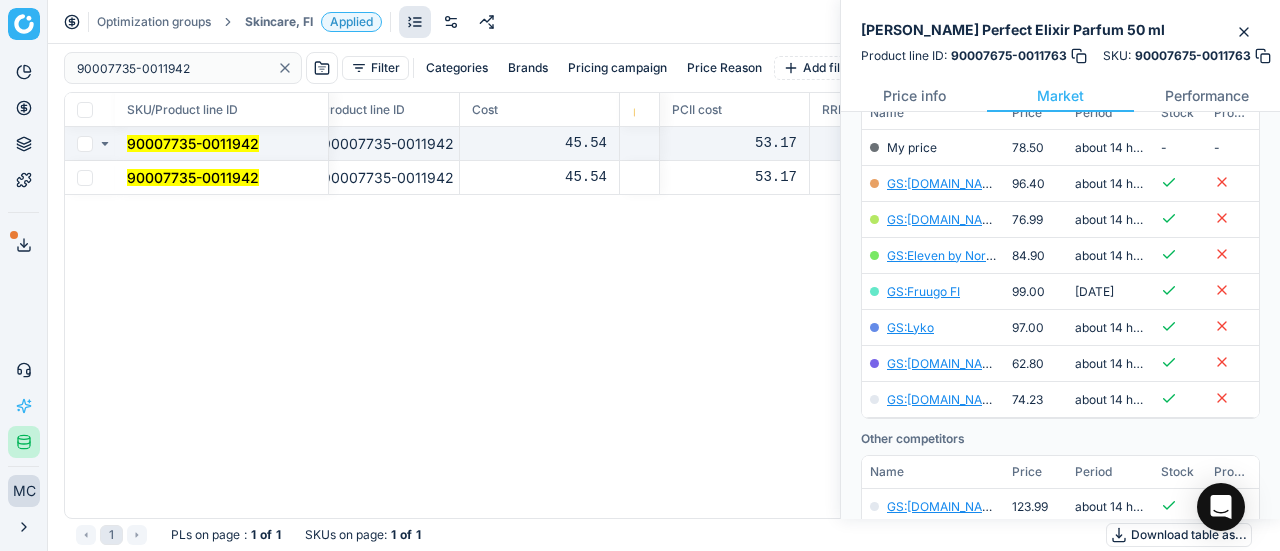 click on "90007735-0011942" at bounding box center [193, 177] 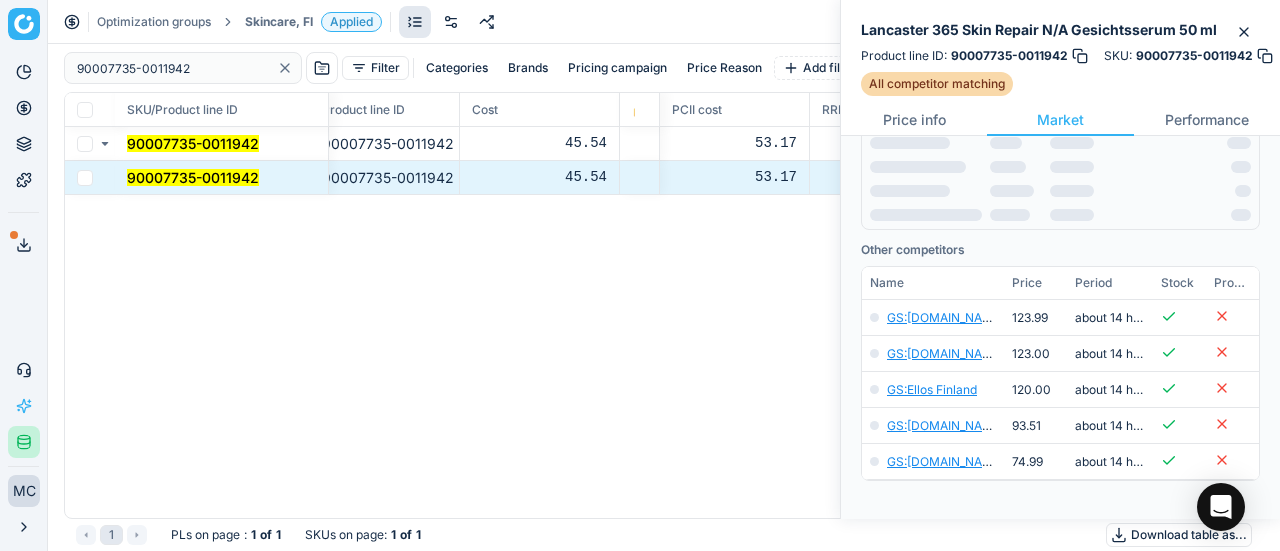 scroll, scrollTop: 268, scrollLeft: 0, axis: vertical 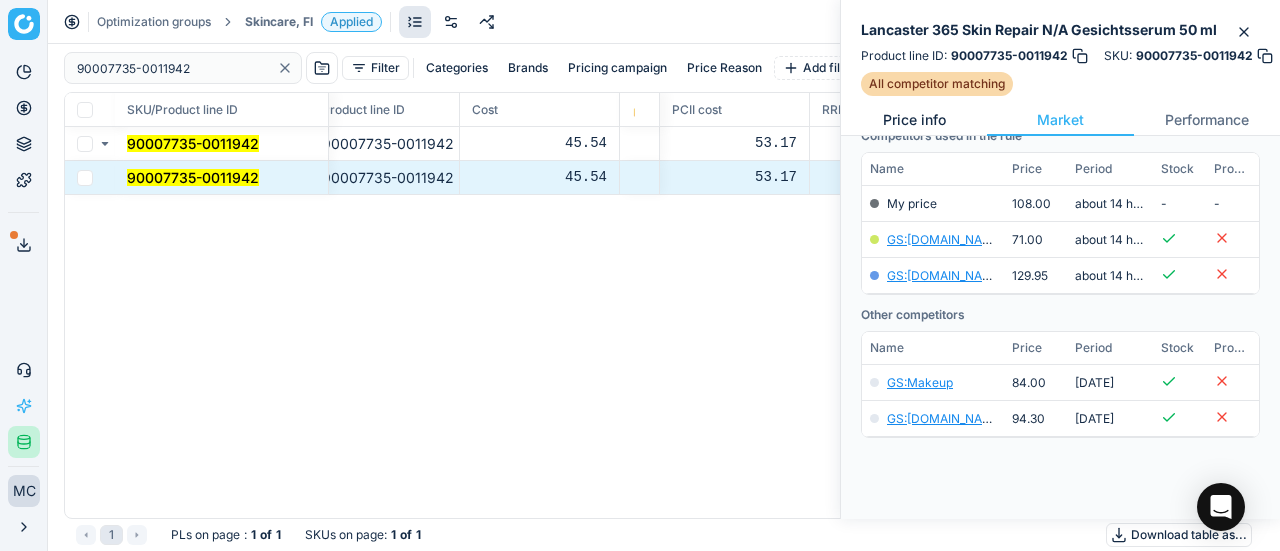 click on "Price info" at bounding box center [914, 120] 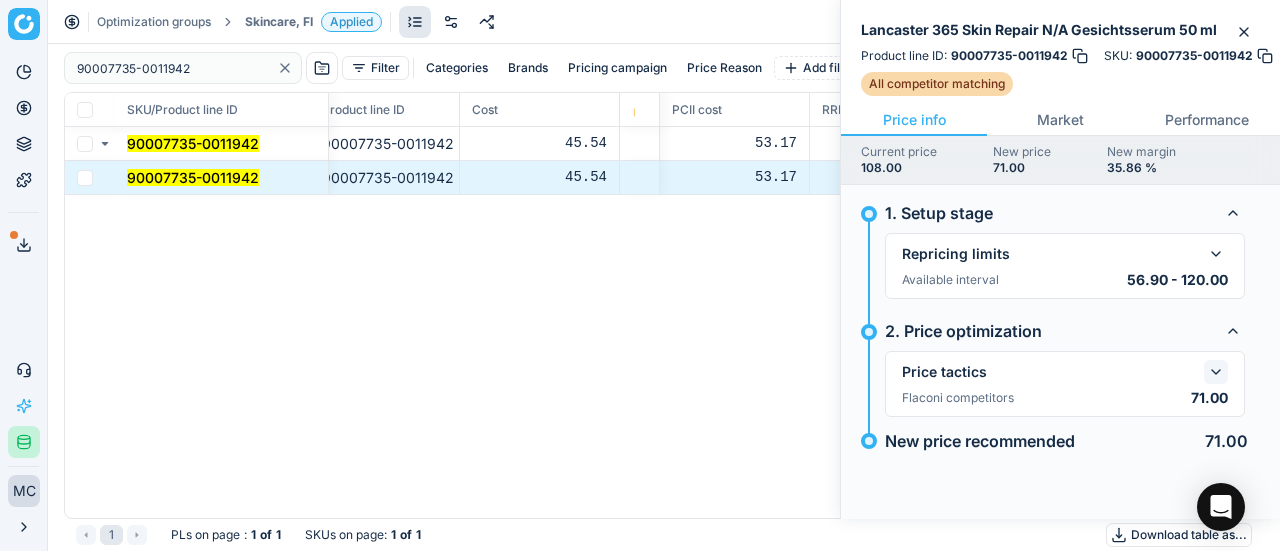 click 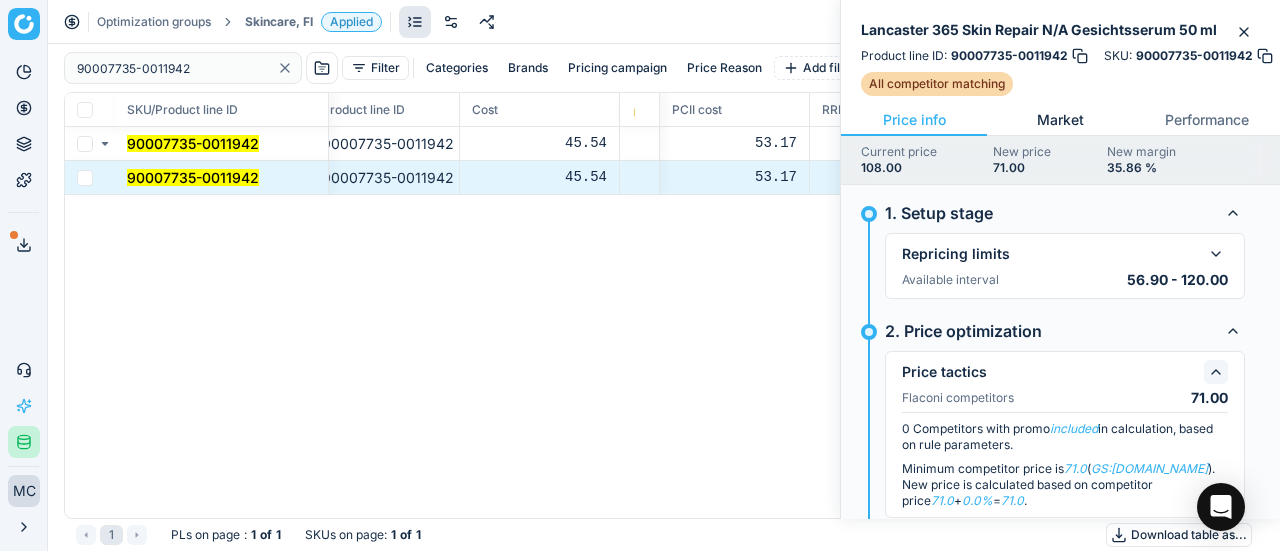 click on "Market" at bounding box center (1060, 120) 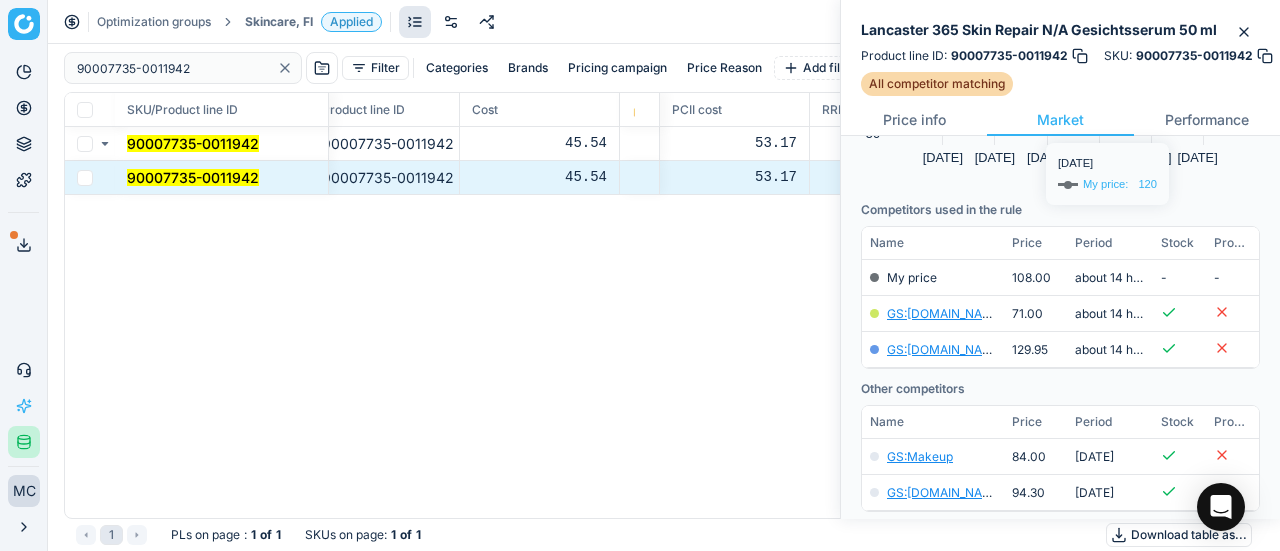 scroll, scrollTop: 268, scrollLeft: 0, axis: vertical 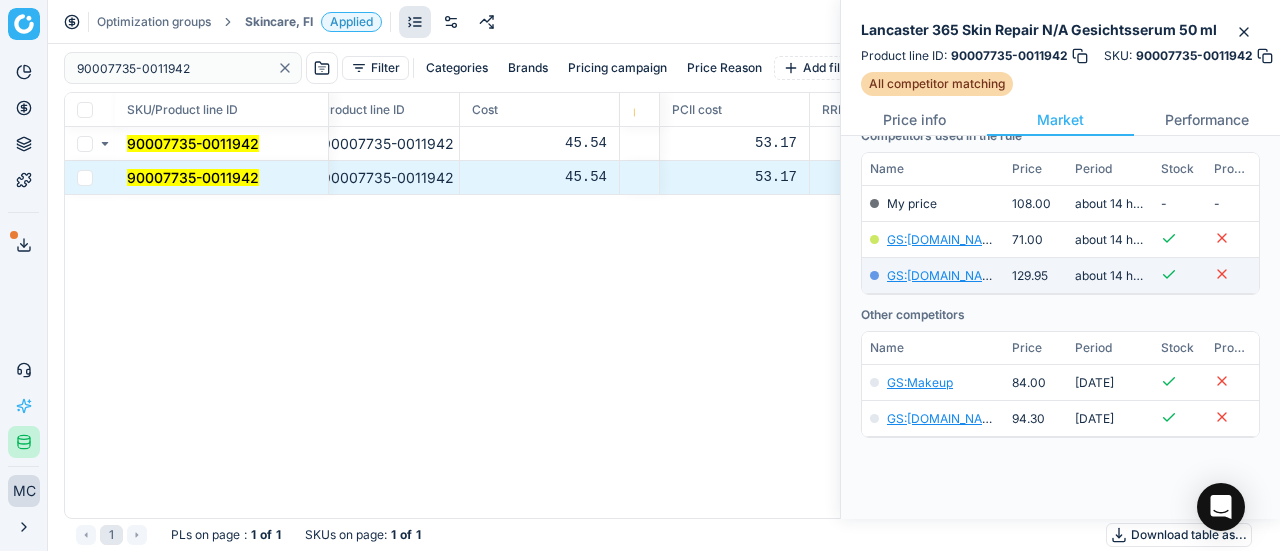 click on "GS:Notino.fi" at bounding box center [945, 239] 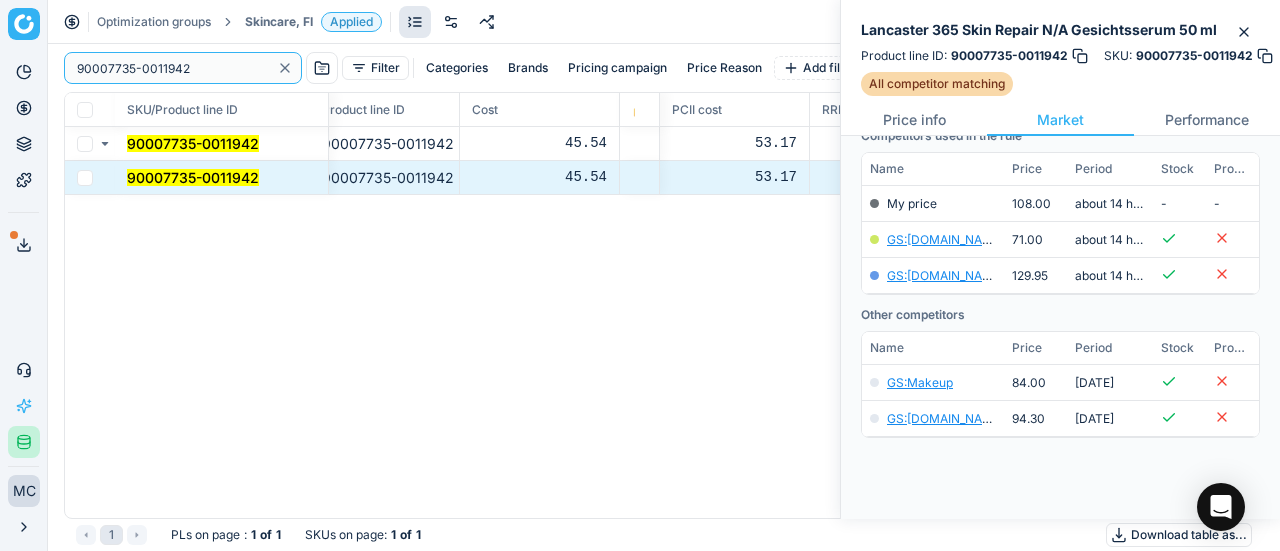 drag, startPoint x: 202, startPoint y: 68, endPoint x: 7, endPoint y: 71, distance: 195.02307 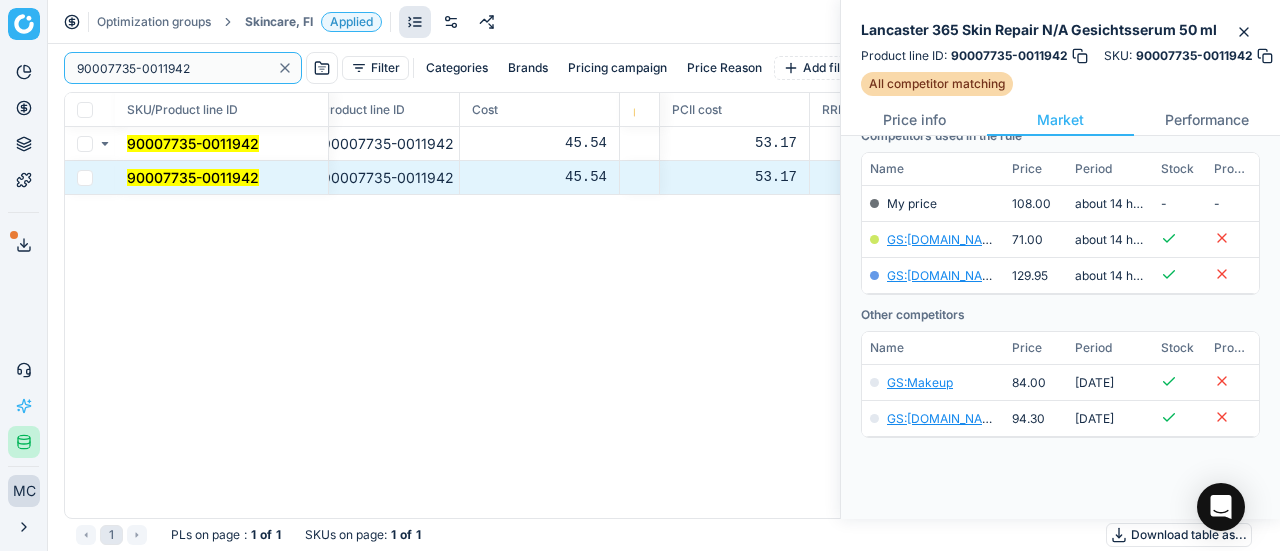 click on "Pricing platform Analytics Pricing Product portfolio Templates Export service 19 Contact support   AI Pricing Assistant Integration status MC Mengqi Cai mengqi.cai@flaconi.de Close menu Optimization groups Skincare, FI Applied Discard Download report 90007735-0011942   Filter   Categories   Brands   Pricing campaign   Price Reason   Add filter Bulk update SKU/Product line ID Title/Product line name Product line name Product line ID Cost 🔒 PCII cost RRP CD min Price CD max Price Beauty outlet price New price Price Type Price Reason 90007735-0011942 Lancaster 365 Skin Repair N/A Gesichtsserum  50 ml Lancaster 365 Skin Repair N/A Gesichtsserum  50 ml 90007735-0011942 45.54 53.17 120.00 - - 64.60 71.00 matching google GS:Notino.fi 90007735-0011942 Lancaster 365 Skin Repair N/A Gesichtsserum  50 ml Lancaster 365 Skin Repair N/A Gesichtsserum  50 ml 90007735-0011942 45.54 53.17 120.00 - - 64.60 71.00 matching google GS:Notino.fi 1 PLs on page : 1 of 1 SKUs on page : 1 of 1 Download table as..." at bounding box center [640, 275] 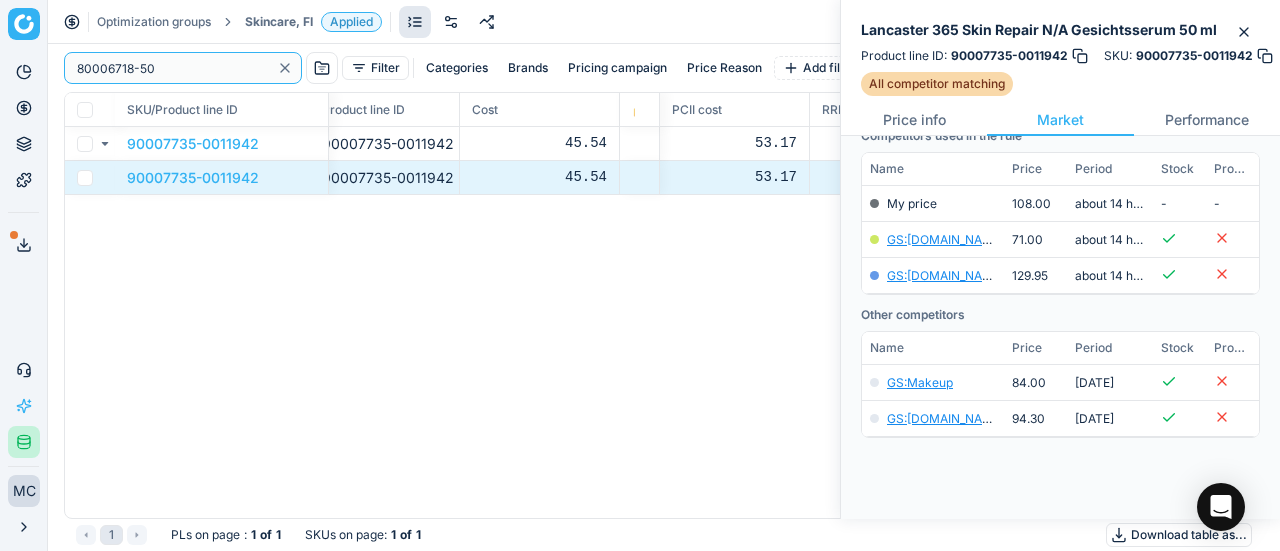 scroll, scrollTop: 268, scrollLeft: 0, axis: vertical 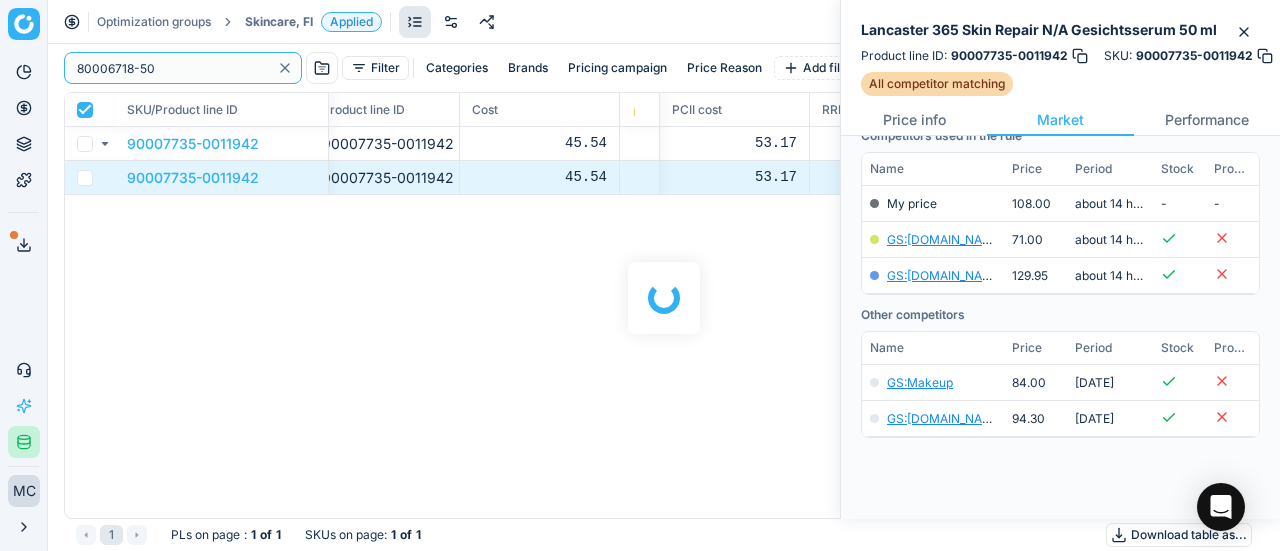 checkbox on "true" 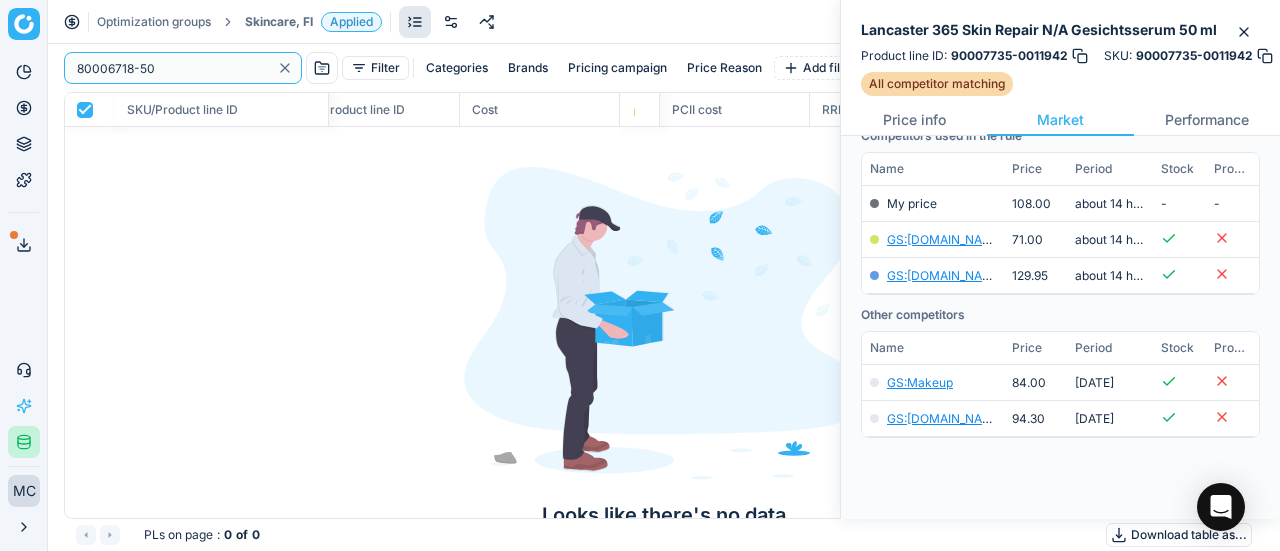 type on "80006718-50" 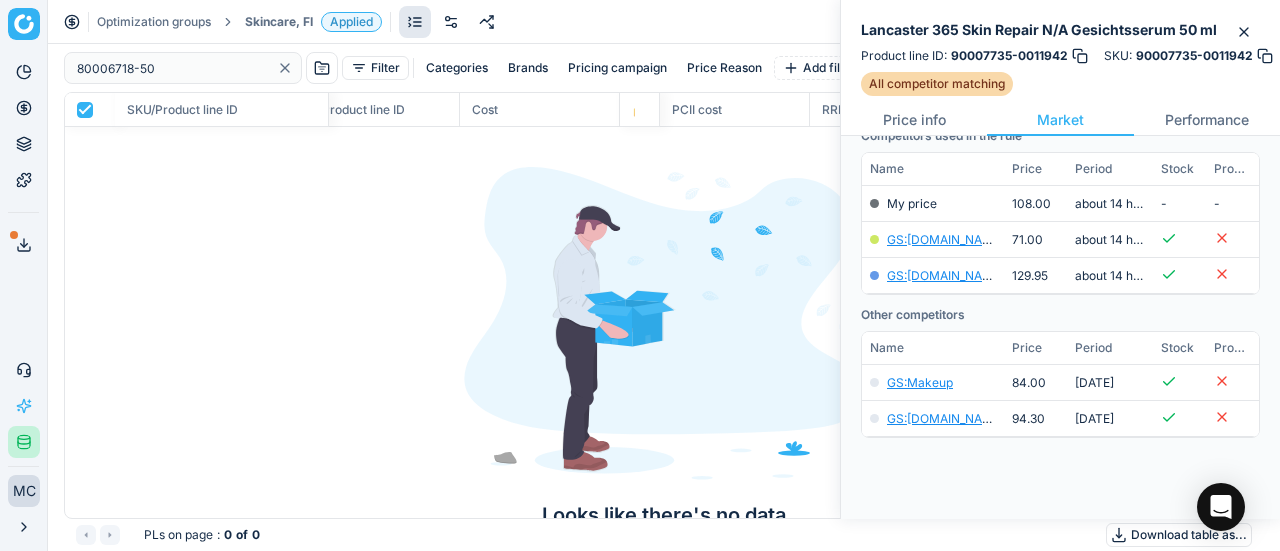 click on "Skincare, FI" at bounding box center (279, 22) 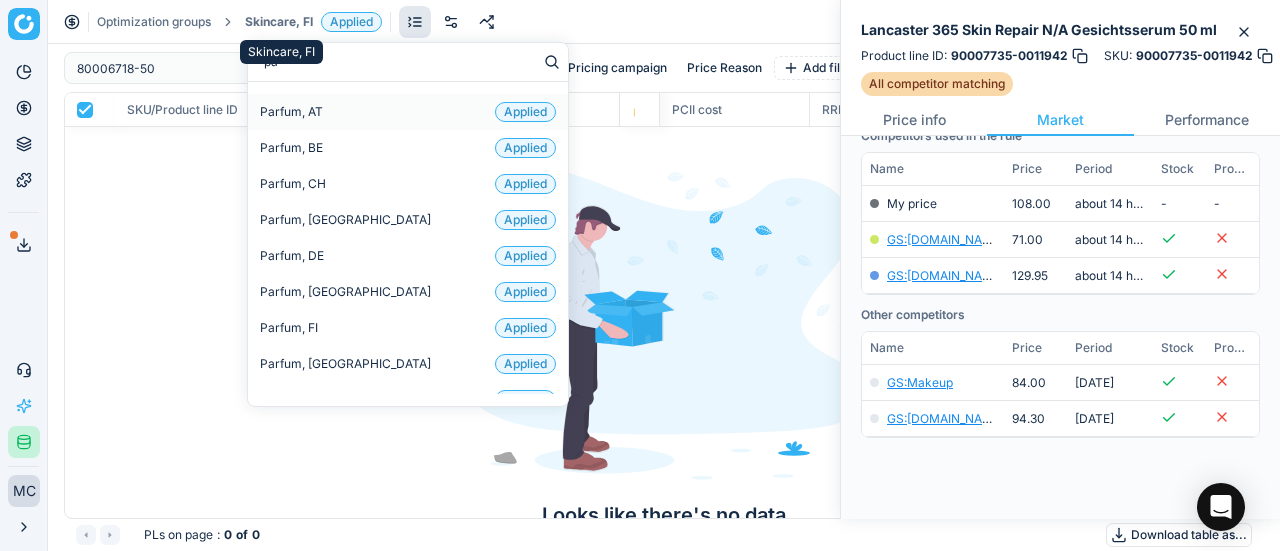 type on "par" 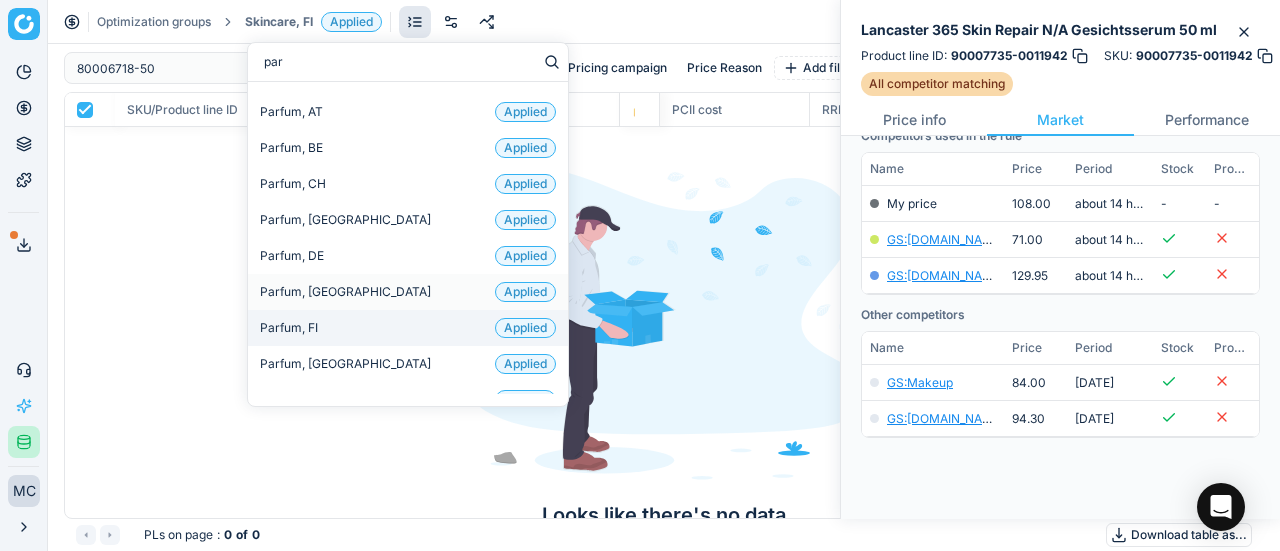 click on "Parfum, FI Applied" at bounding box center (408, 328) 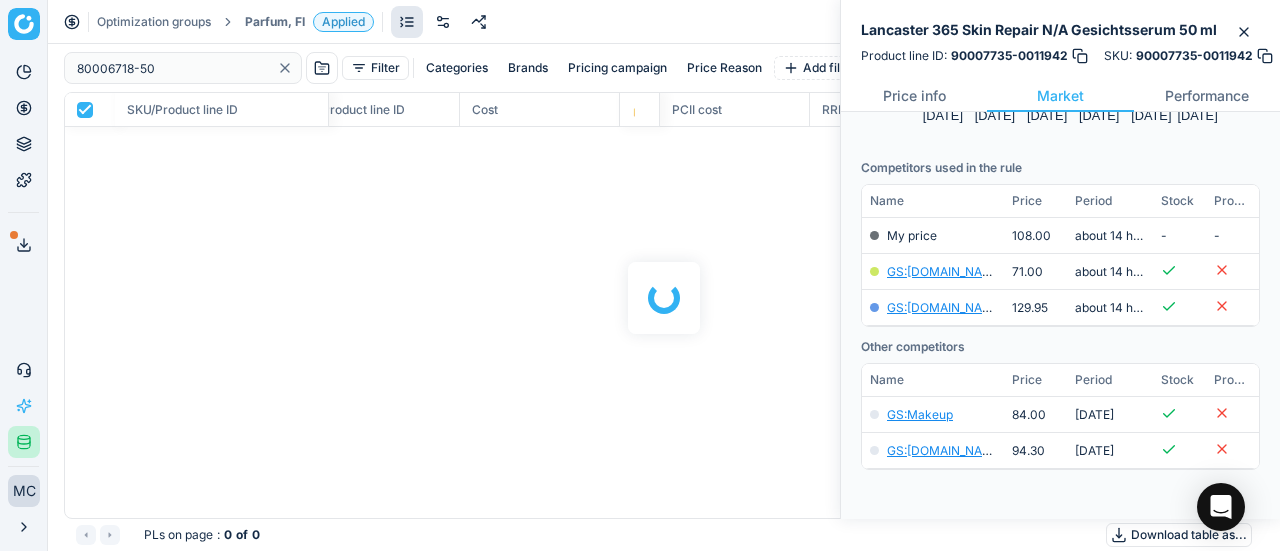 scroll, scrollTop: 244, scrollLeft: 0, axis: vertical 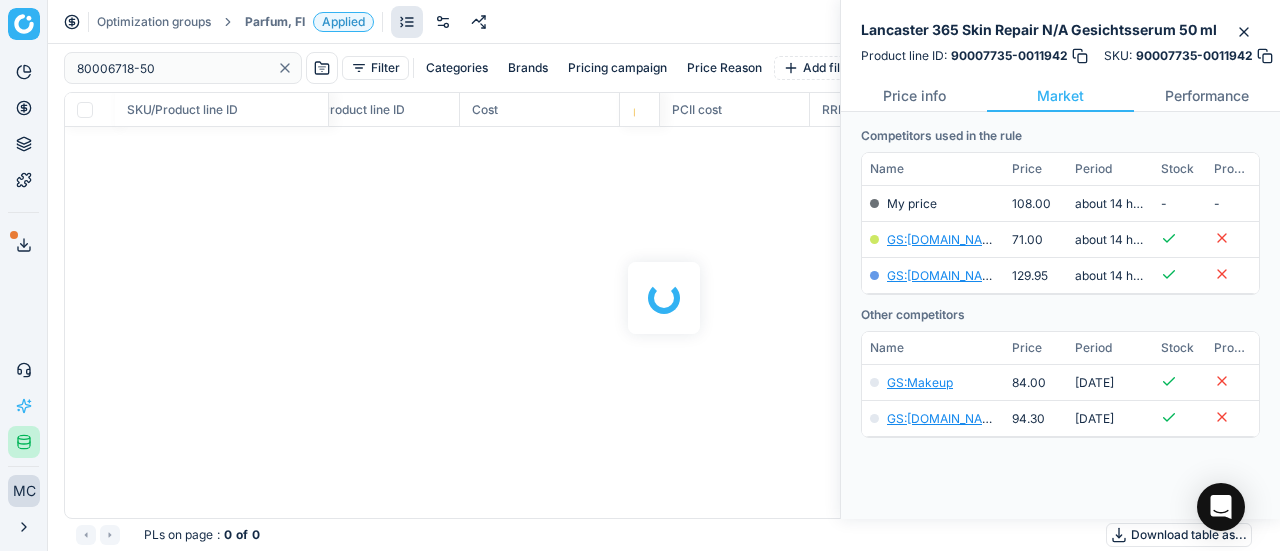 checkbox on "false" 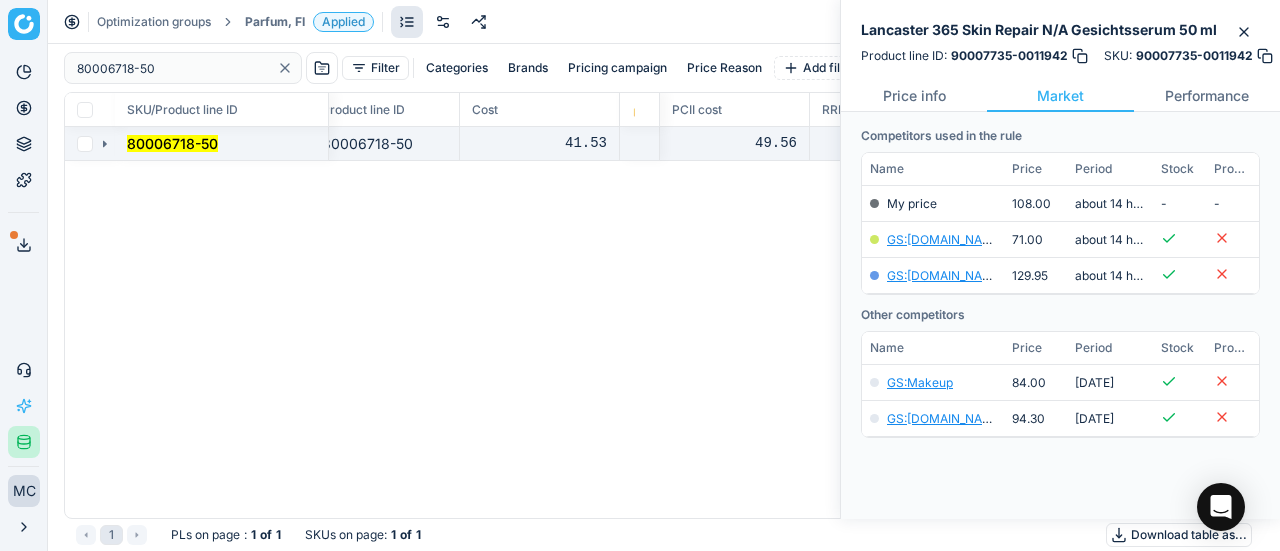 click 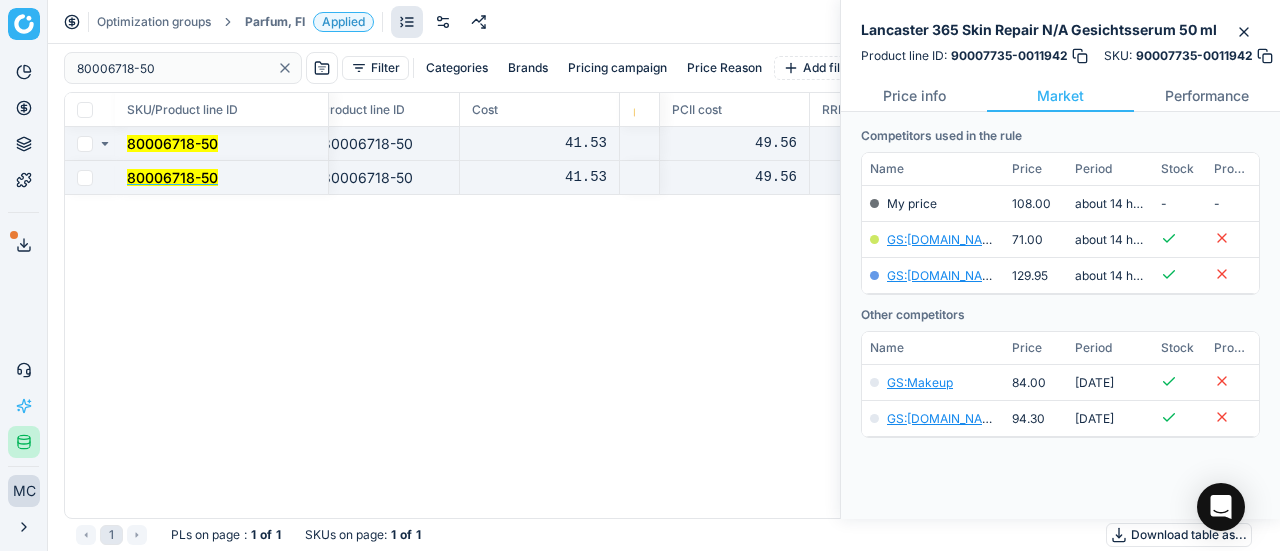 click on "80006718-50" at bounding box center [172, 177] 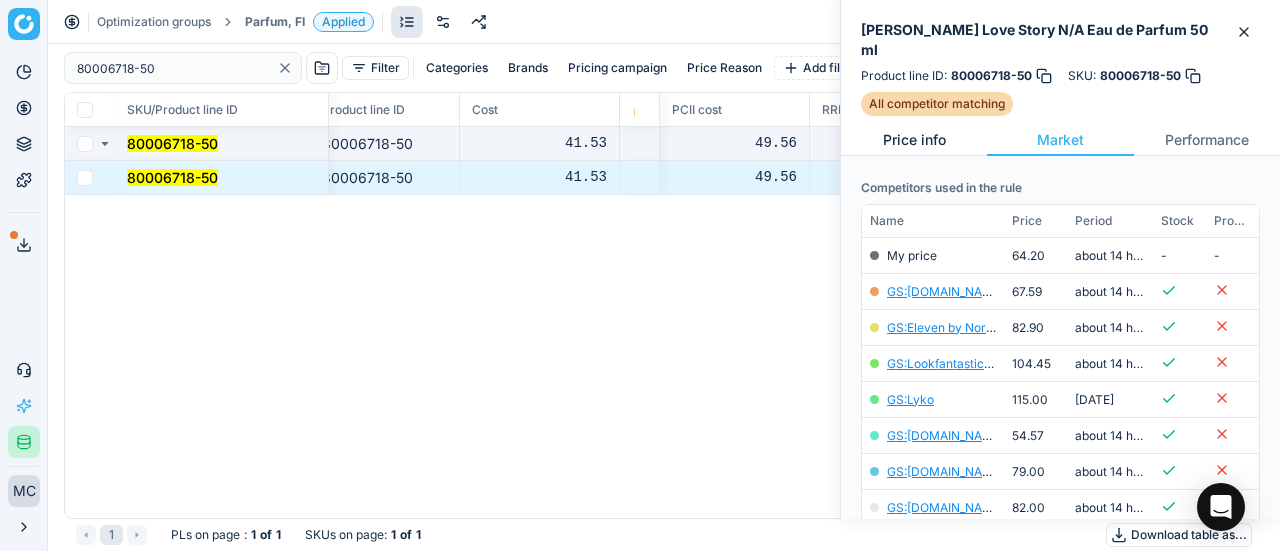 scroll, scrollTop: 268, scrollLeft: 0, axis: vertical 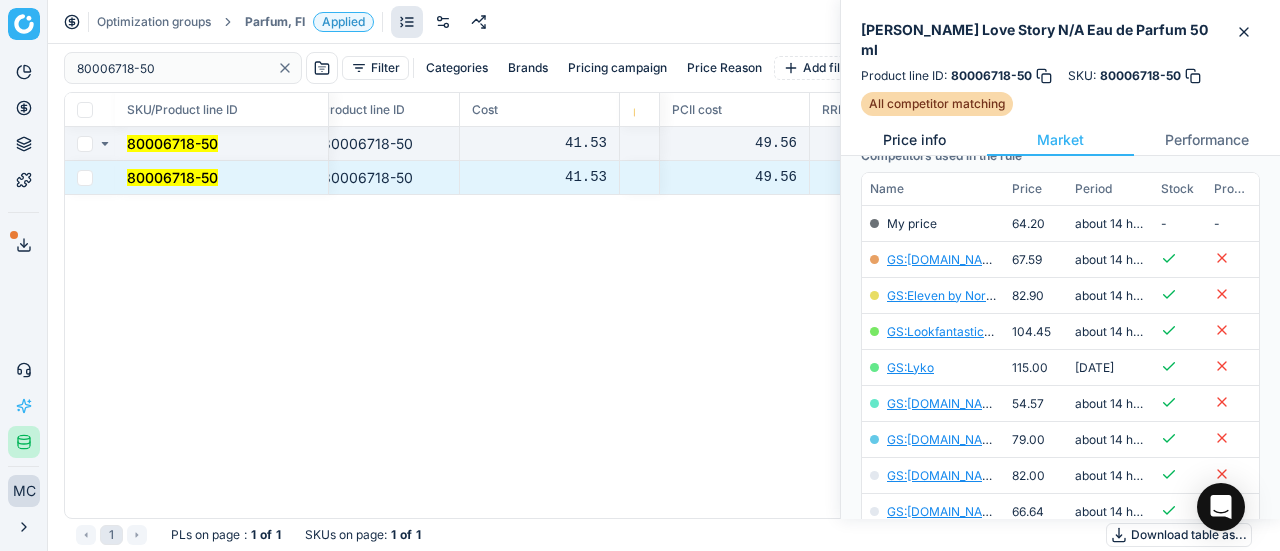 click on "Price info" at bounding box center (914, 140) 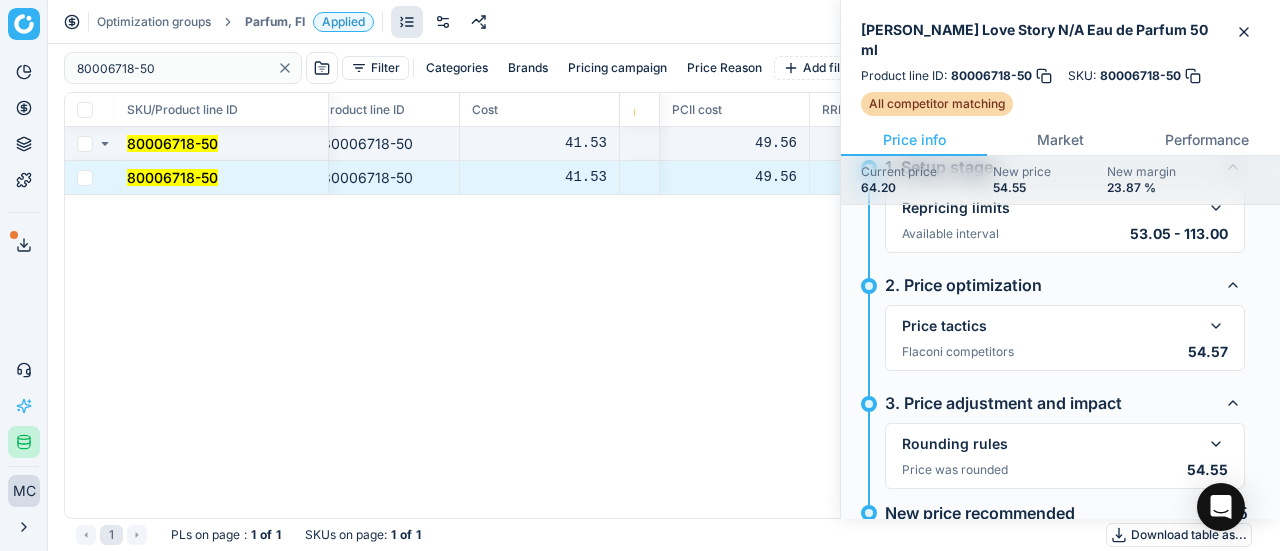 scroll, scrollTop: 97, scrollLeft: 0, axis: vertical 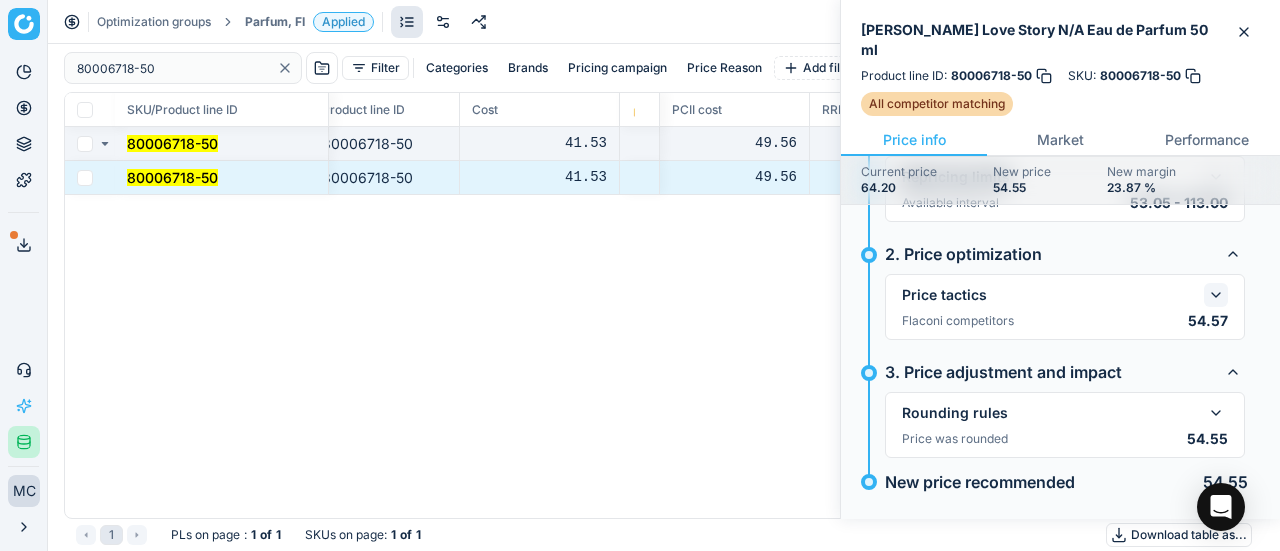 click 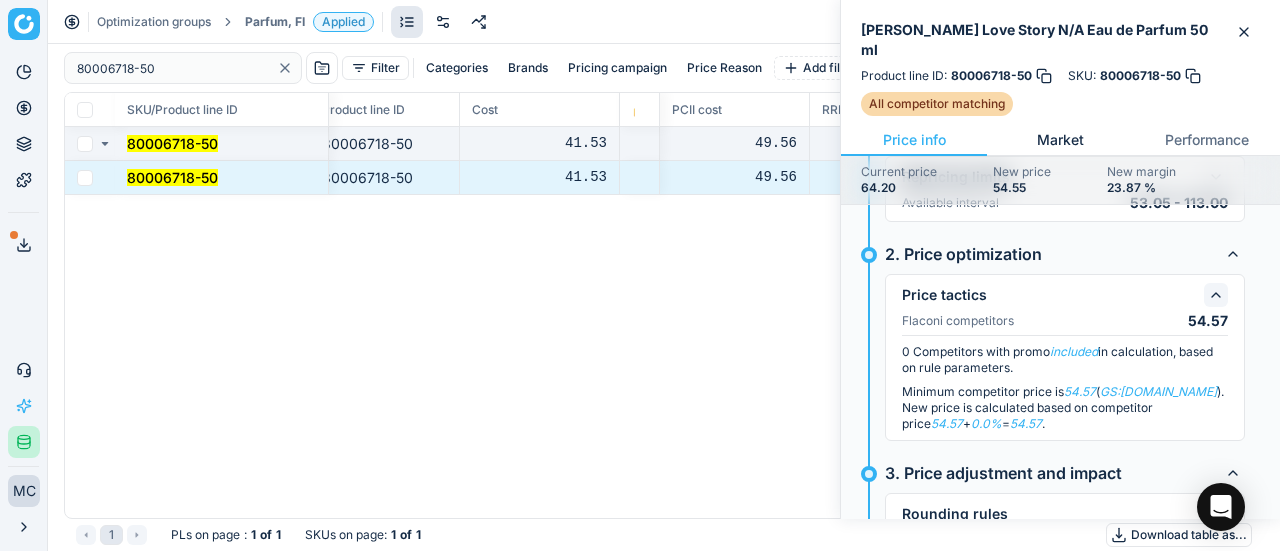 click on "Market" at bounding box center [1060, 140] 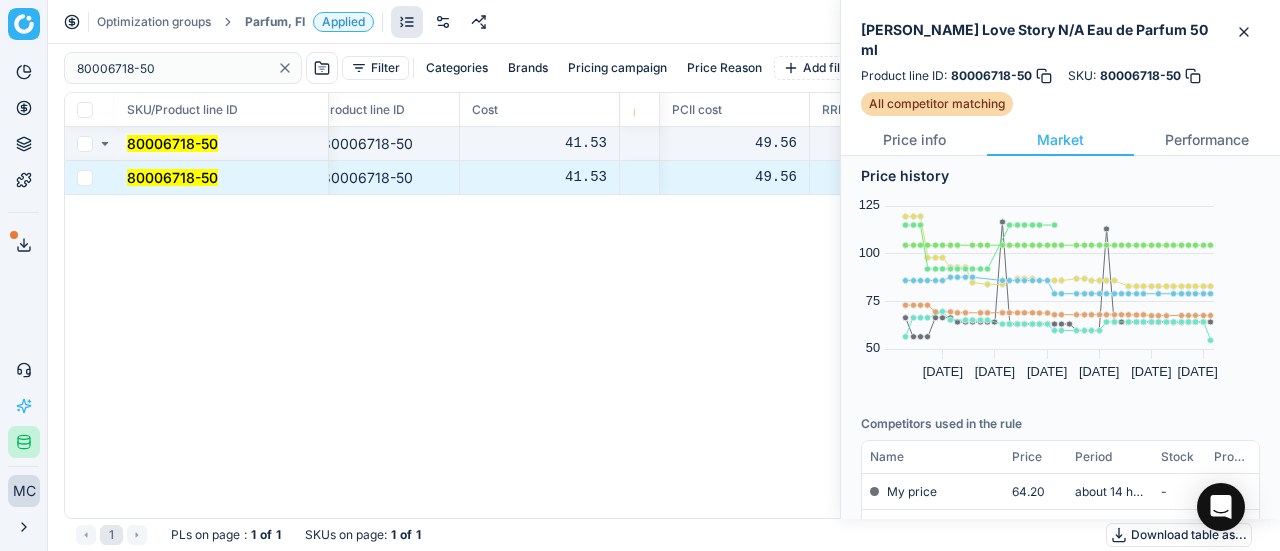 scroll, scrollTop: 200, scrollLeft: 0, axis: vertical 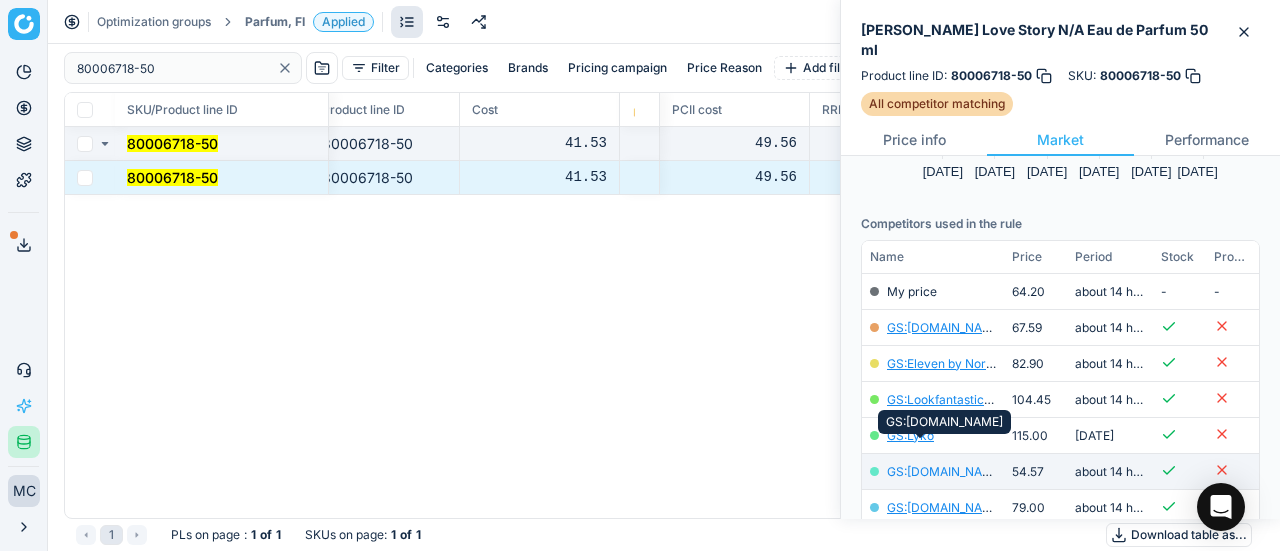 click on "GS:Notino.fi" at bounding box center (945, 471) 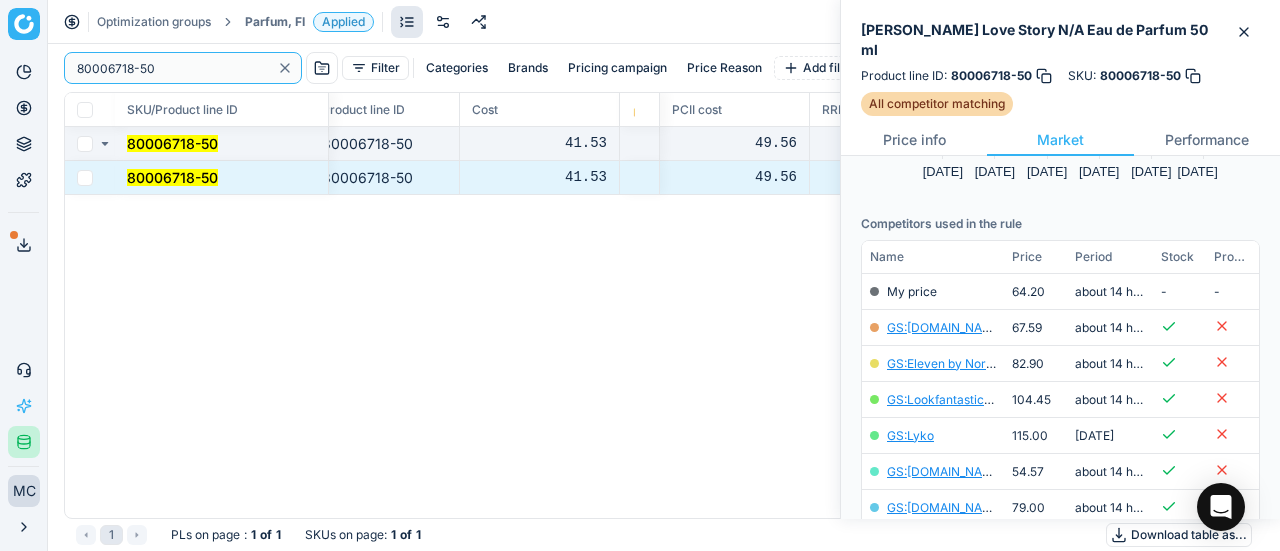 drag, startPoint x: 195, startPoint y: 69, endPoint x: 331, endPoint y: 81, distance: 136.52838 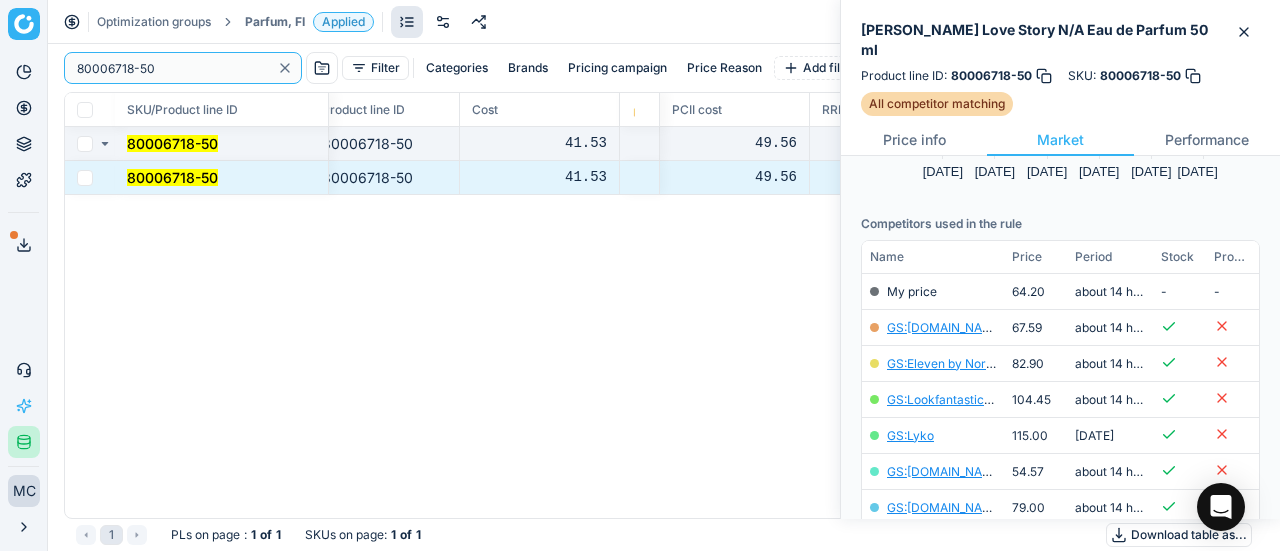 click on "Pricing platform Analytics Pricing Product portfolio Templates Export service 19 Contact support   AI Pricing Assistant Integration status MC Mengqi Cai mengqi.cai@flaconi.de Close menu Optimization groups Parfum, FI Applied Discard Download report 80006718-50   Filter   Categories   Brands   Pricing campaign   Price Reason   Add filter Bulk update SKU/Product line ID Title/Product line name Product line name Product line ID Cost 🔒 PCII cost RRP CD min Price CD max Price Beauty outlet price New price Price Type Price Reason 80006718-50 Chloé Love Story N/A Eau de Parfum  50 ml Chloé Love Story N/A Eau de Parfum  50 ml 80006718-50 41.53 49.56 113.00 - - 47.10 54.55 matching google GS:Notino.fi 80006718-50 Chloé Love Story N/A Eau de Parfum  50 ml Chloé Love Story N/A Eau de Parfum  50 ml 80006718-50 41.53 49.56 113.00 - - 47.10 54.55 matching google GS:Notino.fi 1 PLs on page : 1 of 1 SKUs on page : 1 of 1 Download table as..." at bounding box center (640, 275) 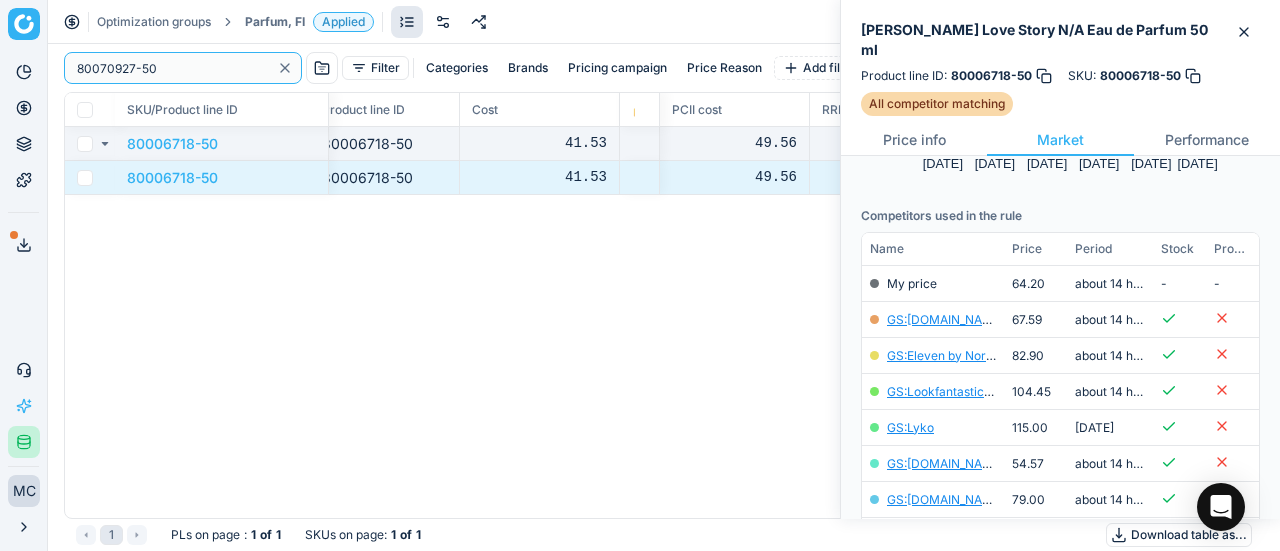 scroll, scrollTop: 0, scrollLeft: 0, axis: both 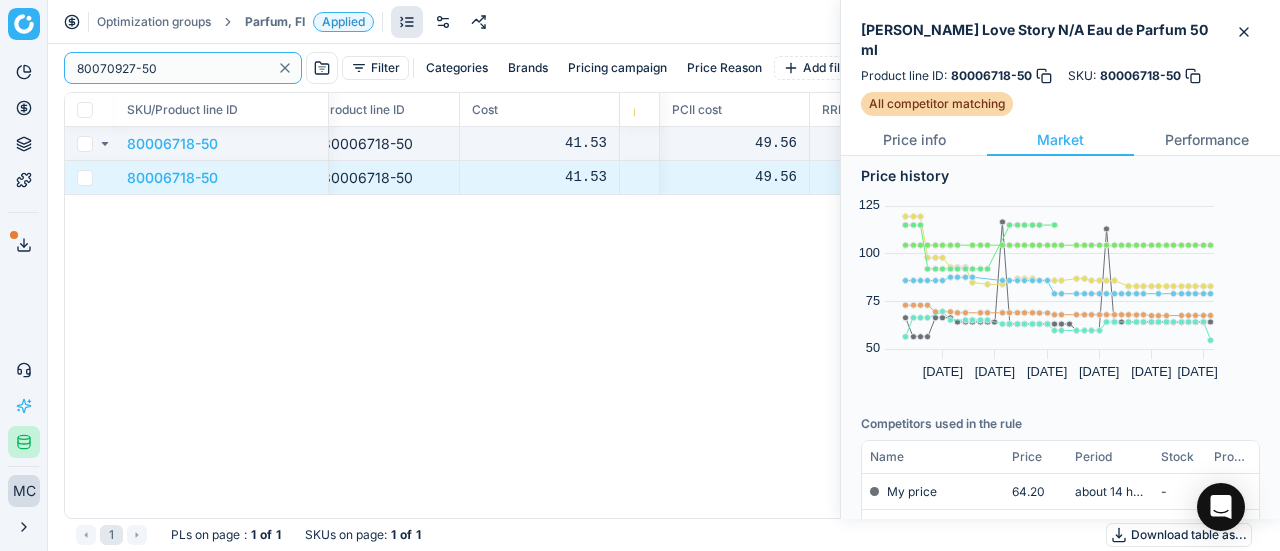 type on "80070927-50" 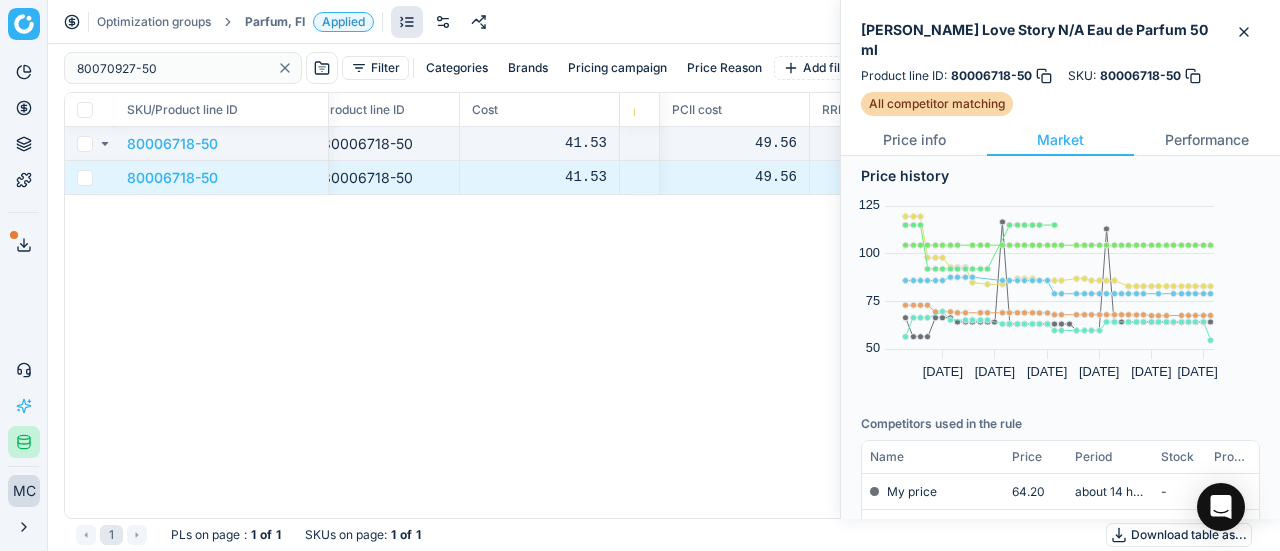 click on "Parfum, FI" at bounding box center (275, 22) 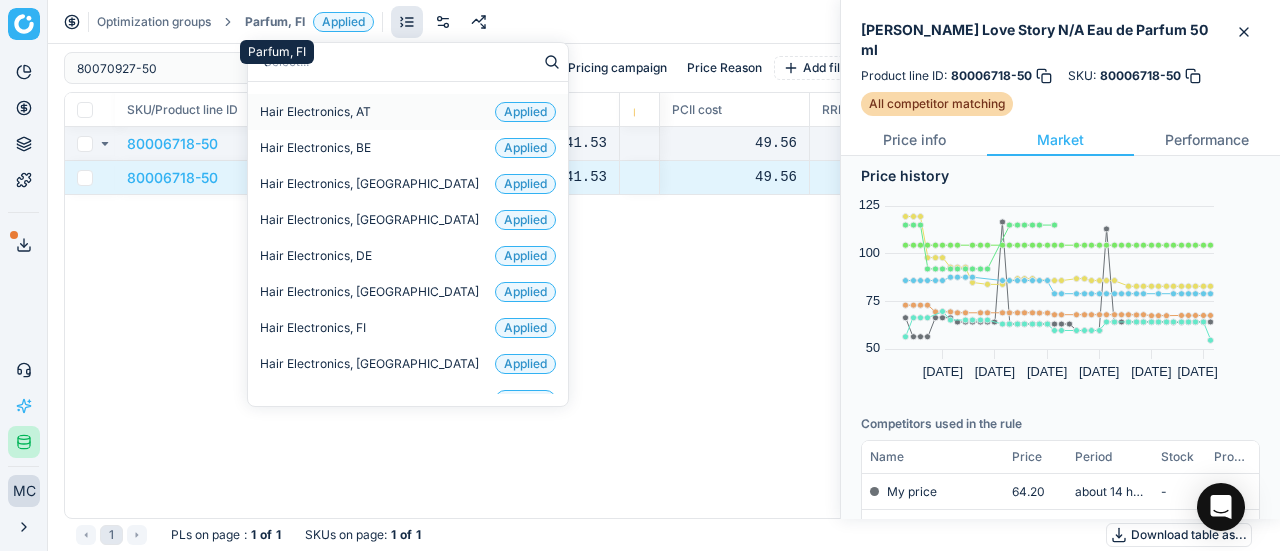 type on "sk" 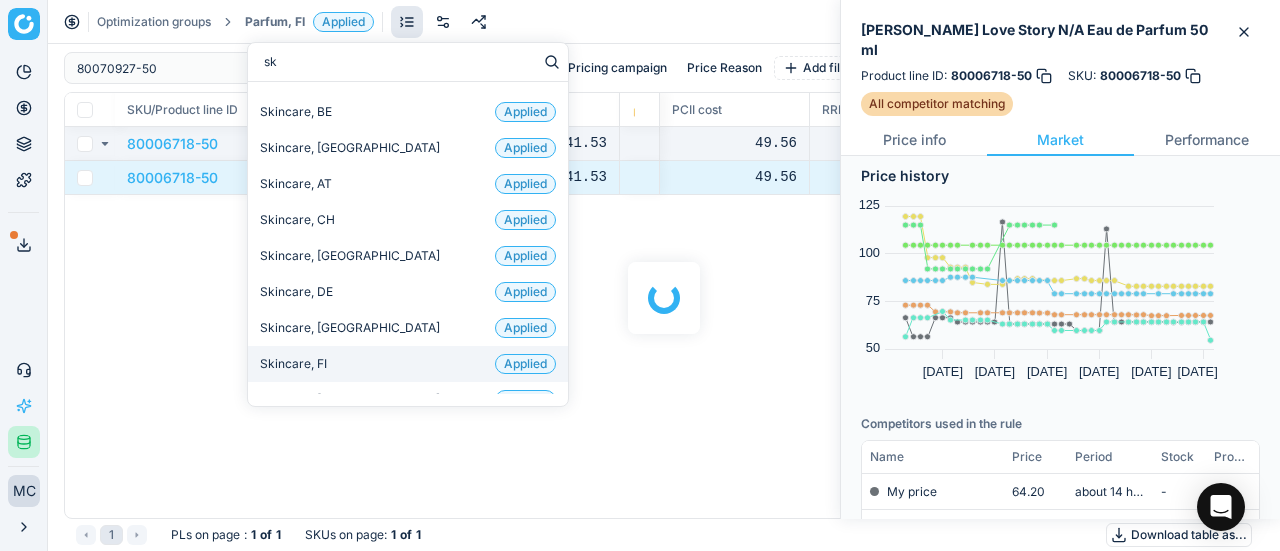 click on "Skincare, FI Applied" at bounding box center (408, 364) 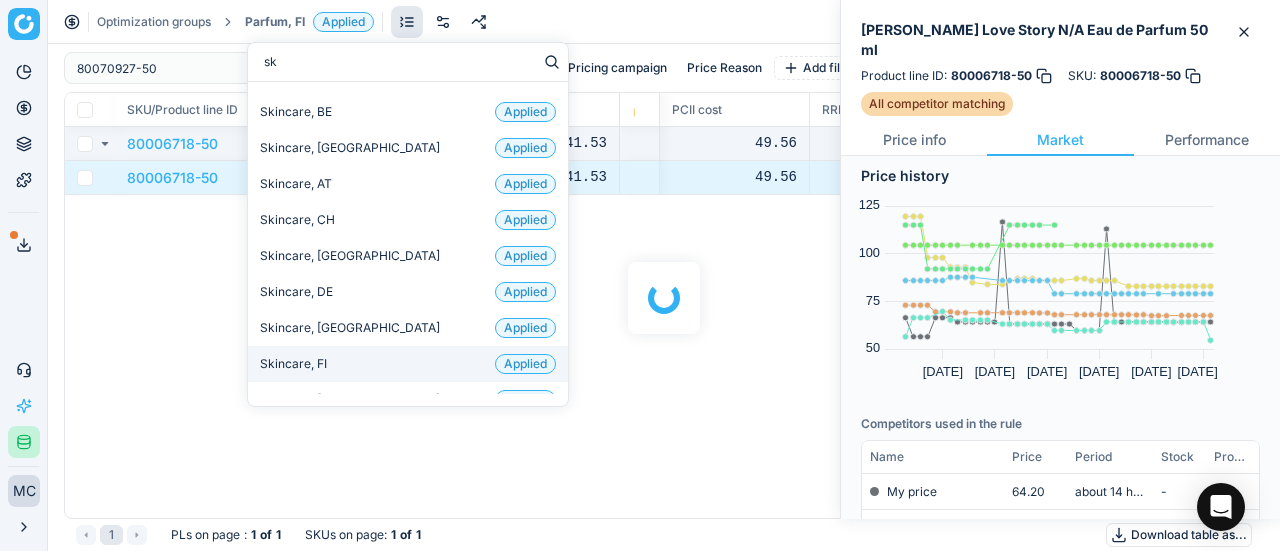 type 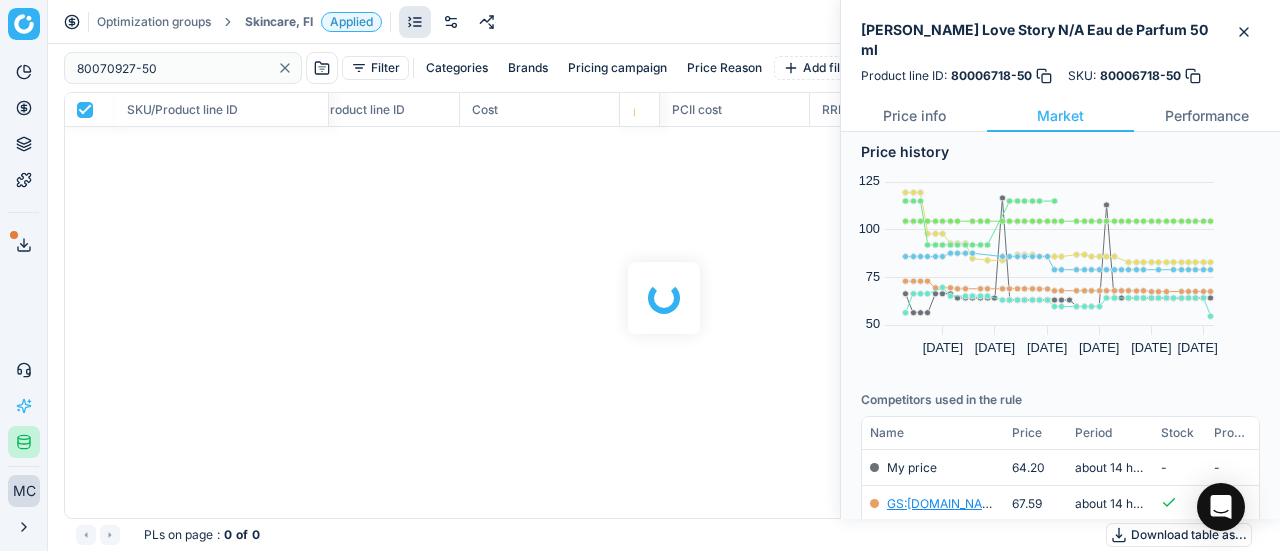 checkbox on "false" 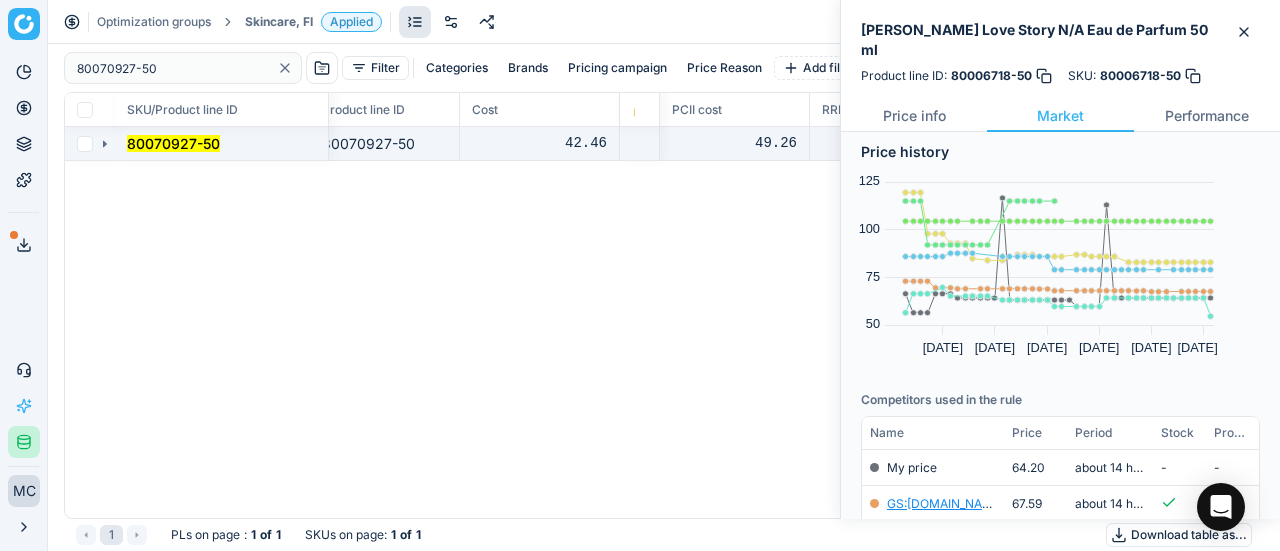click 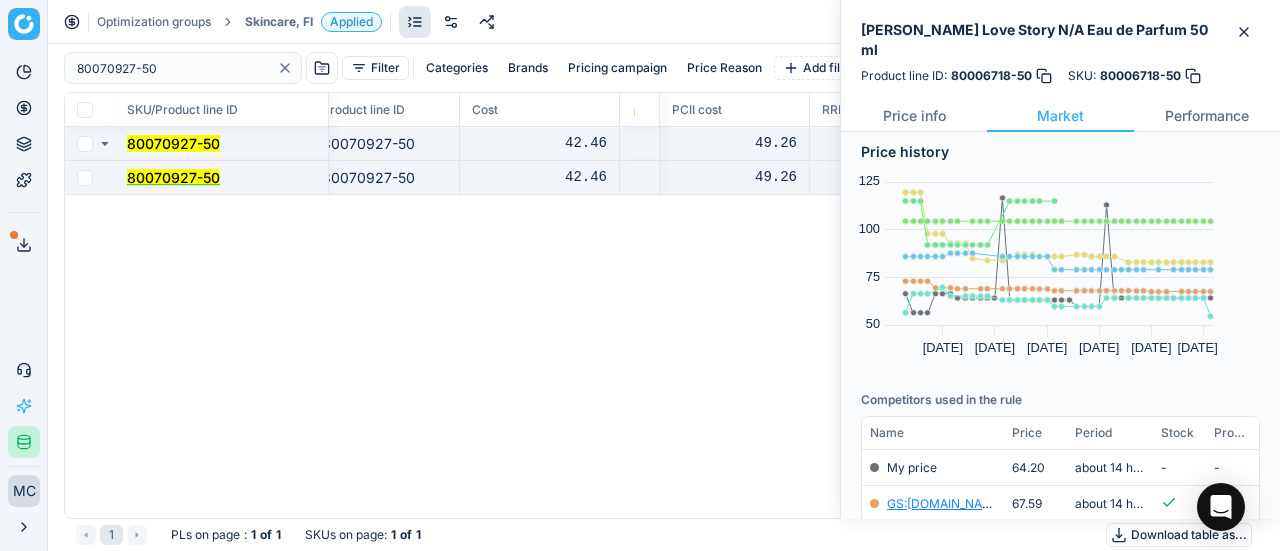 click on "80070927-50" at bounding box center (173, 177) 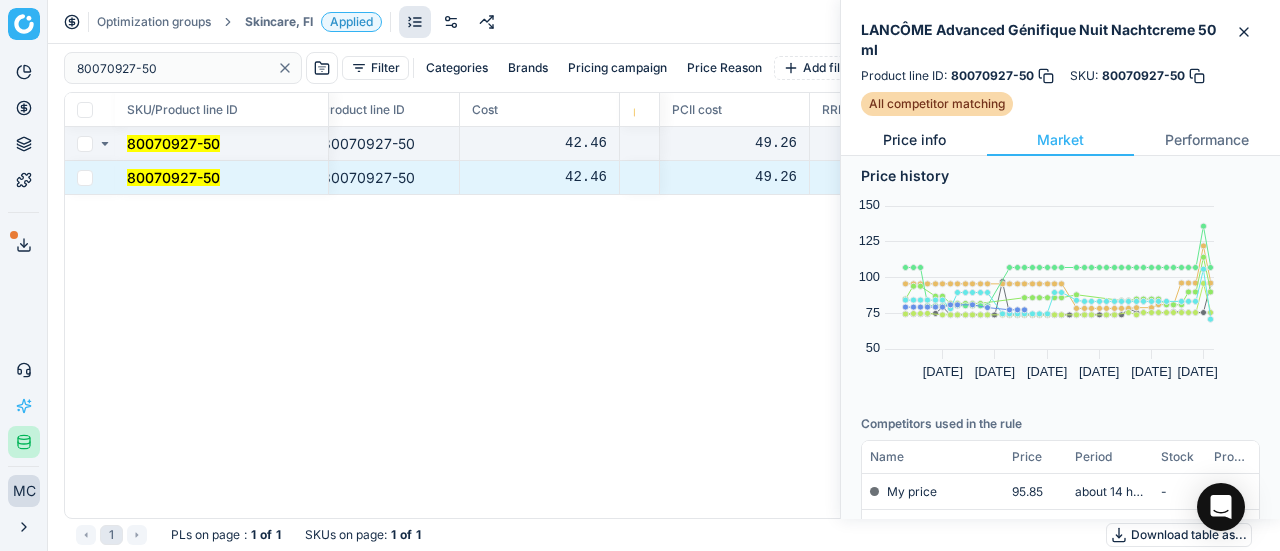 click on "Price info" at bounding box center (914, 140) 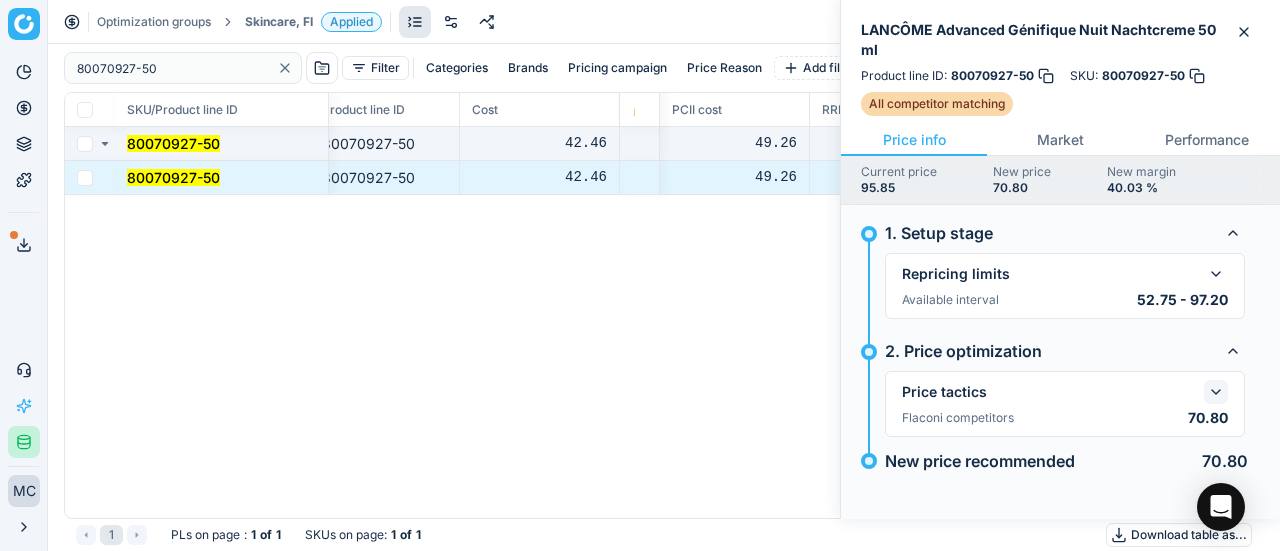 click 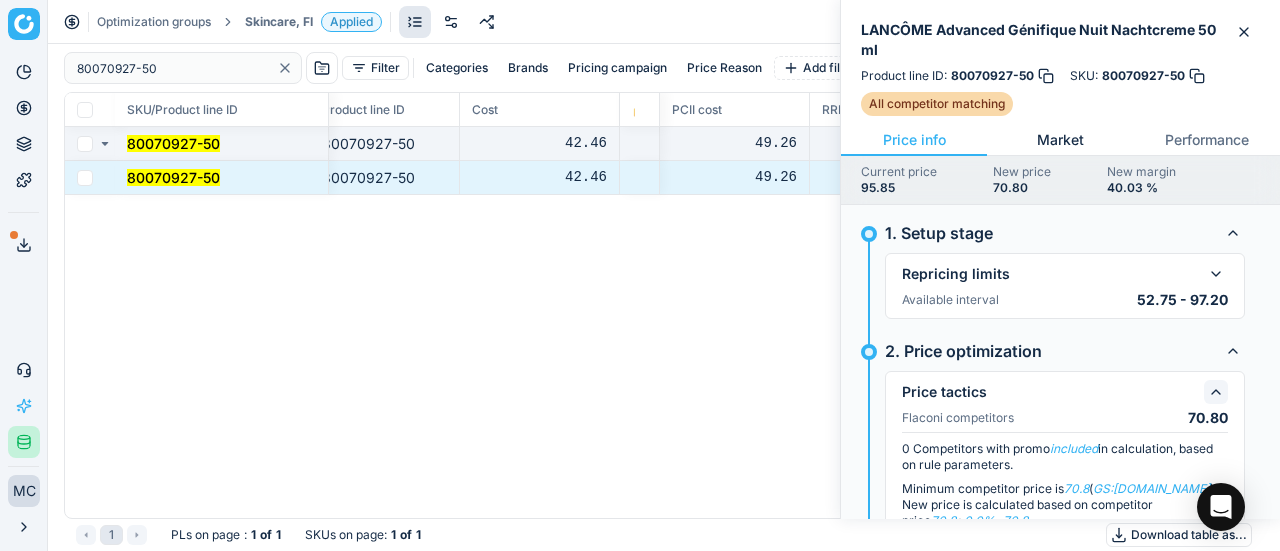 click on "Market" at bounding box center (1060, 140) 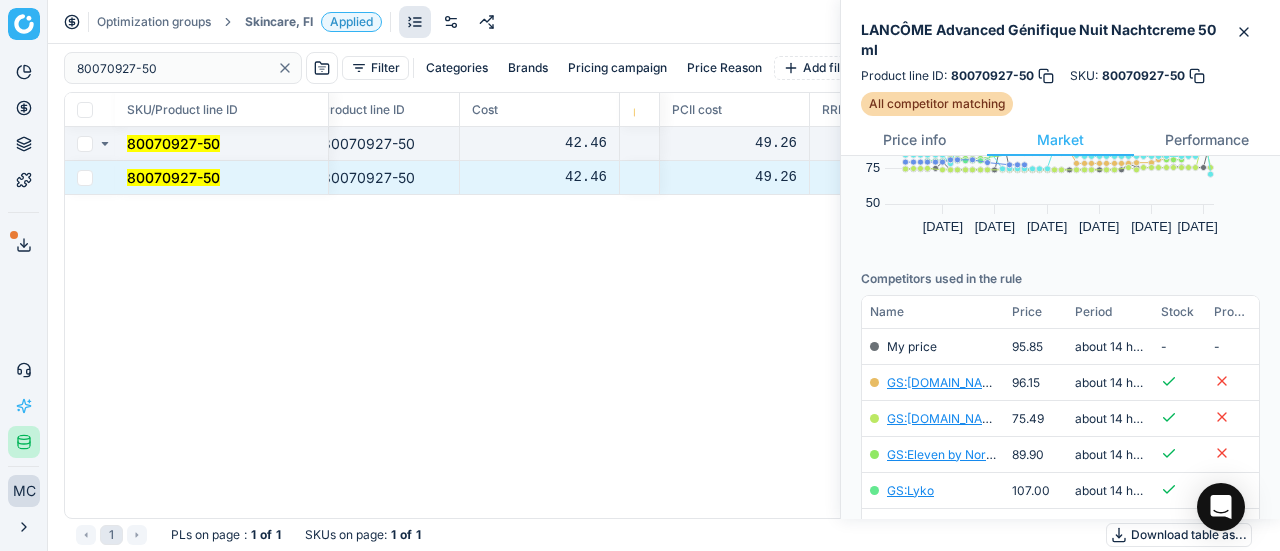 scroll, scrollTop: 300, scrollLeft: 0, axis: vertical 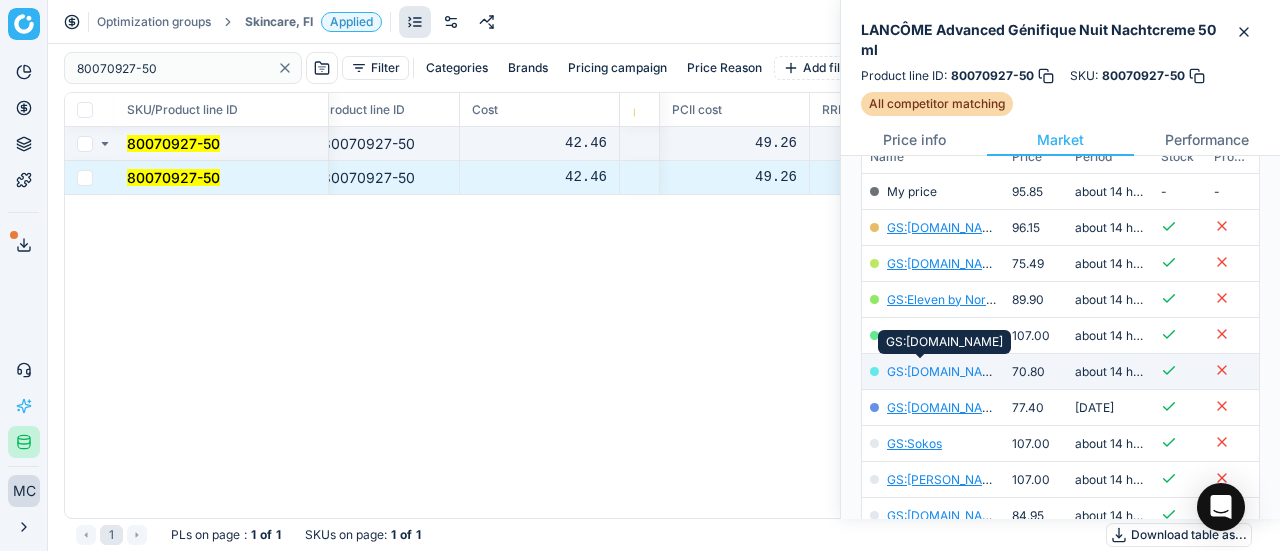 click on "GS:Notino.fi" at bounding box center (945, 371) 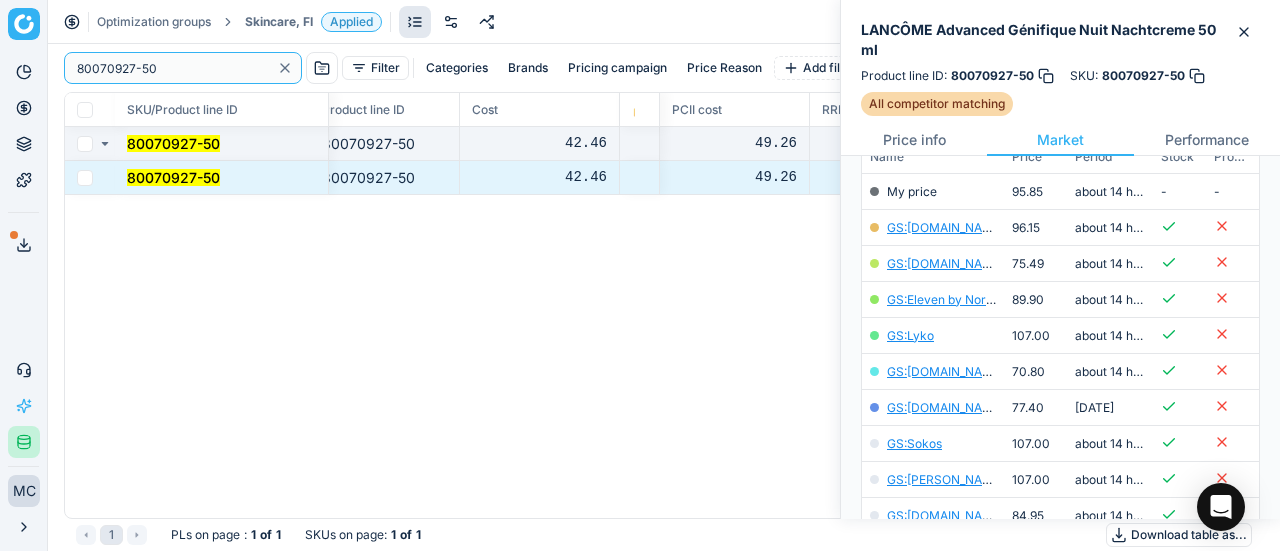 drag, startPoint x: 177, startPoint y: 65, endPoint x: 0, endPoint y: 73, distance: 177.1807 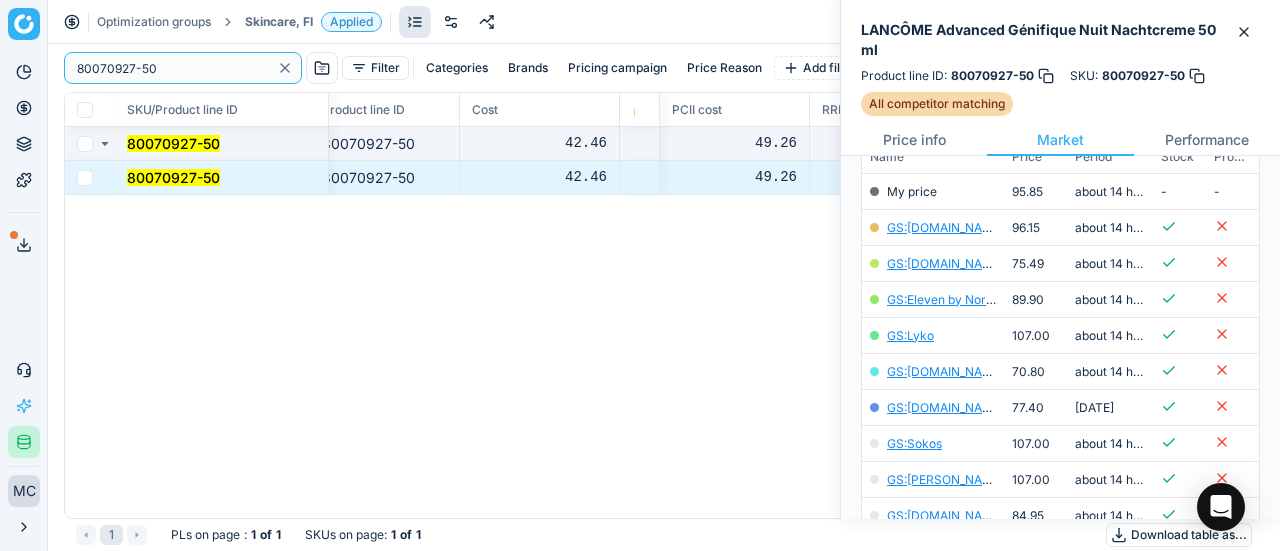 click on "Pricing platform Analytics Pricing Product portfolio Templates Export service 19 Contact support   AI Pricing Assistant Integration status MC Mengqi Cai mengqi.cai@flaconi.de Close menu Optimization groups Skincare, FI Applied Discard Download report 80070927-50   Filter   Categories   Brands   Pricing campaign   Price Reason   Add filter Bulk update SKU/Product line ID Title/Product line name Product line name Product line ID Cost 🔒 PCII cost RRP CD min Price CD max Price Beauty outlet price New price Price Type Price Reason 80070927-50 LANCÔME Advanced Génifique Nuit Nachtcreme  50 ml LANCÔME Advanced Génifique Nuit Nachtcreme  50 ml 80070927-50 42.46 49.26 97.20 - - 95.85 70.80 matching google GS:Notino.fi 80070927-50 LANCÔME Advanced Génifique Nuit Nachtcreme  50 ml LANCÔME Advanced Génifique Nuit Nachtcreme  50 ml 80070927-50 42.46 49.26 97.20 - - 95.85 70.80 matching google GS:Notino.fi 1 PLs on page : 1 of 1 SKUs on page : 1 of 1 Download table as..." at bounding box center [640, 275] 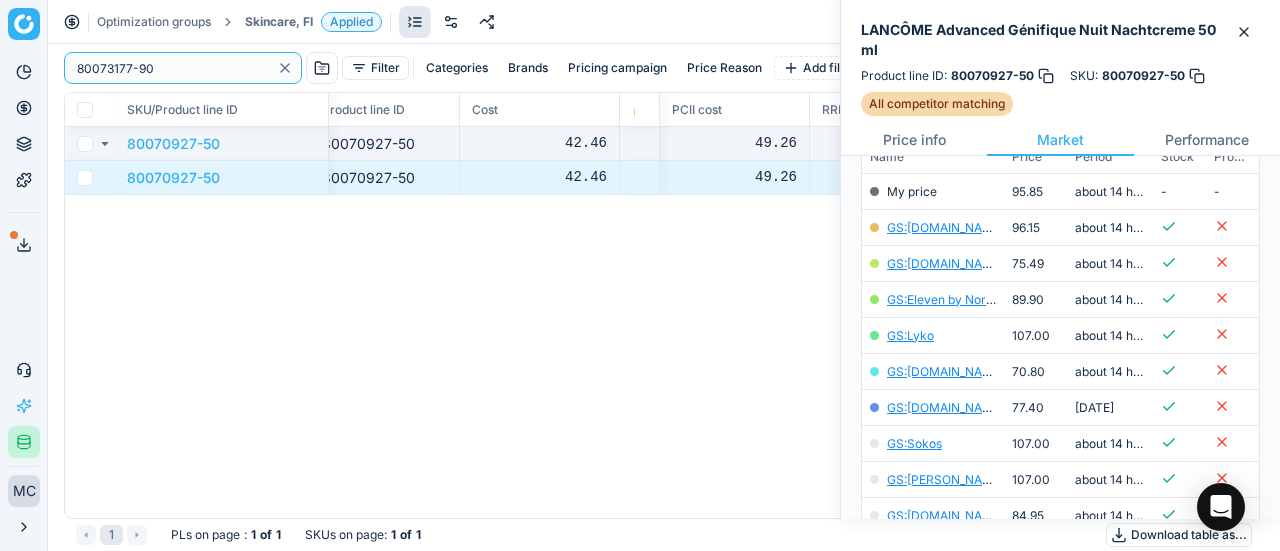 type on "80073177-90" 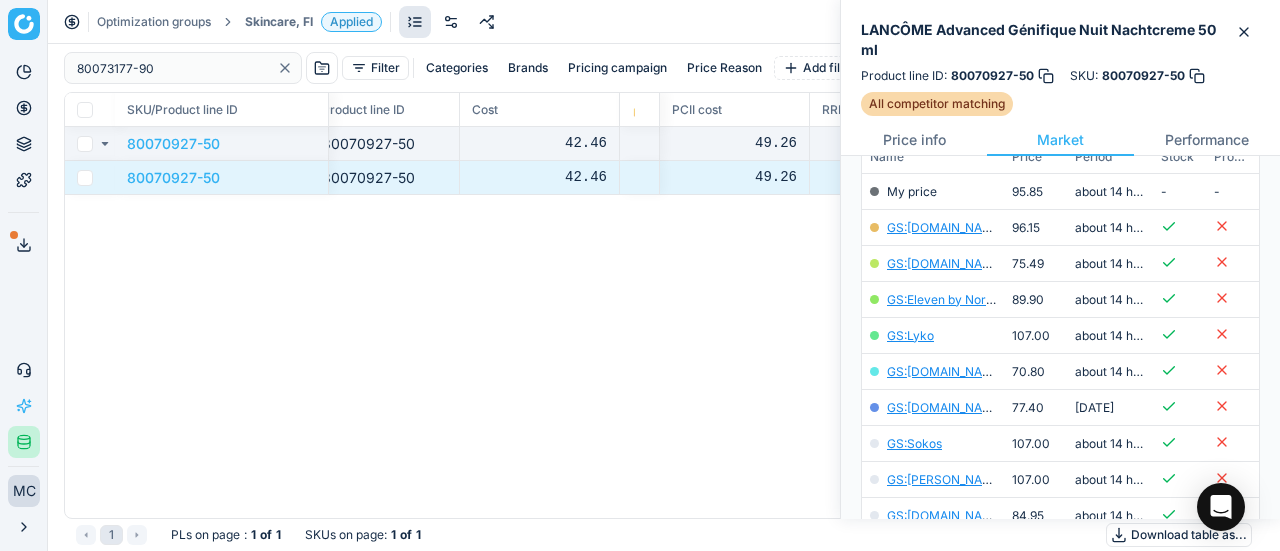 click on "Skincare, FI" at bounding box center [279, 22] 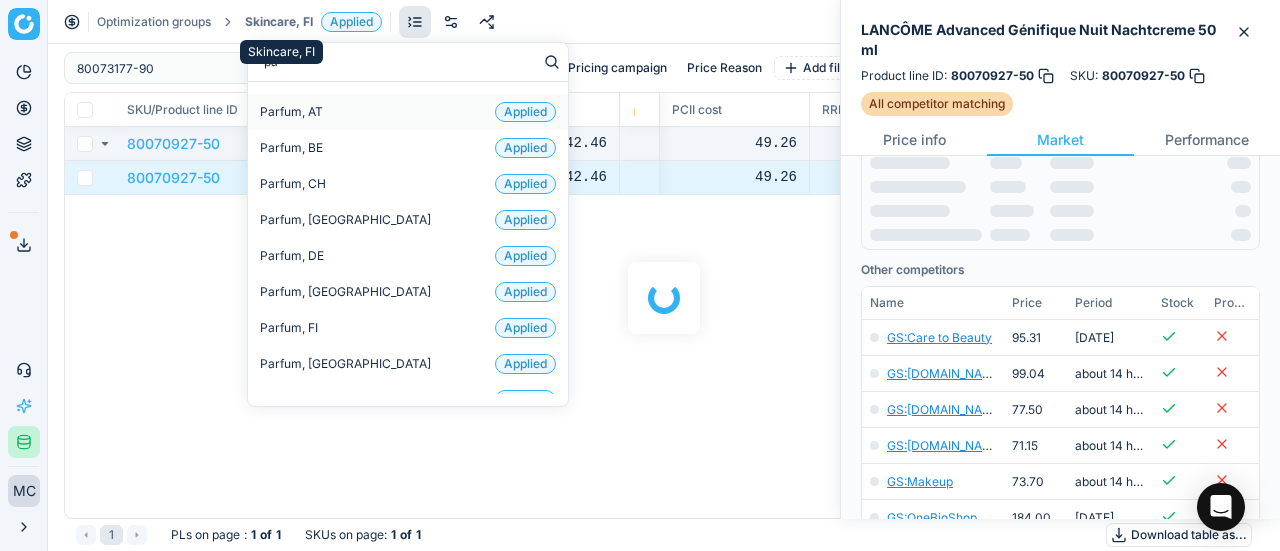 type on "par" 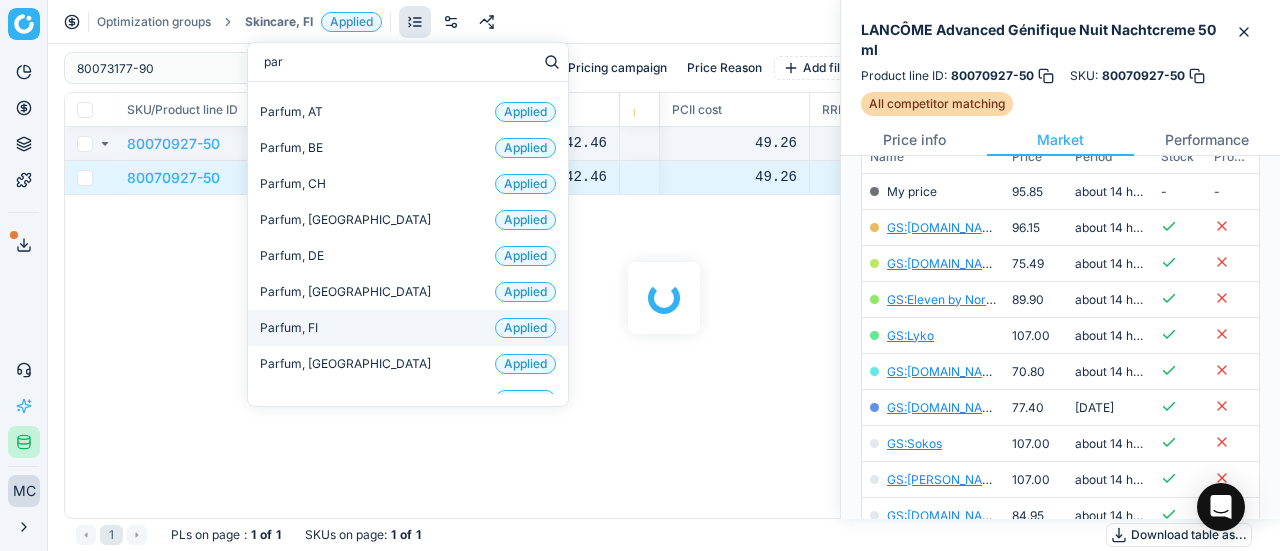 click on "Parfum, FI Applied" at bounding box center (408, 328) 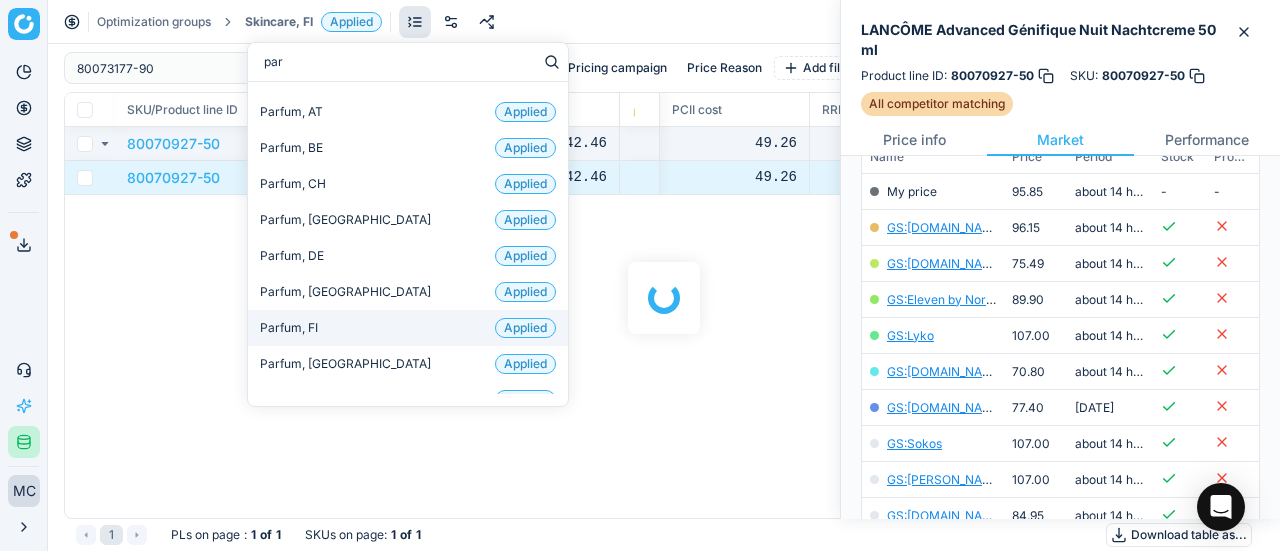 type 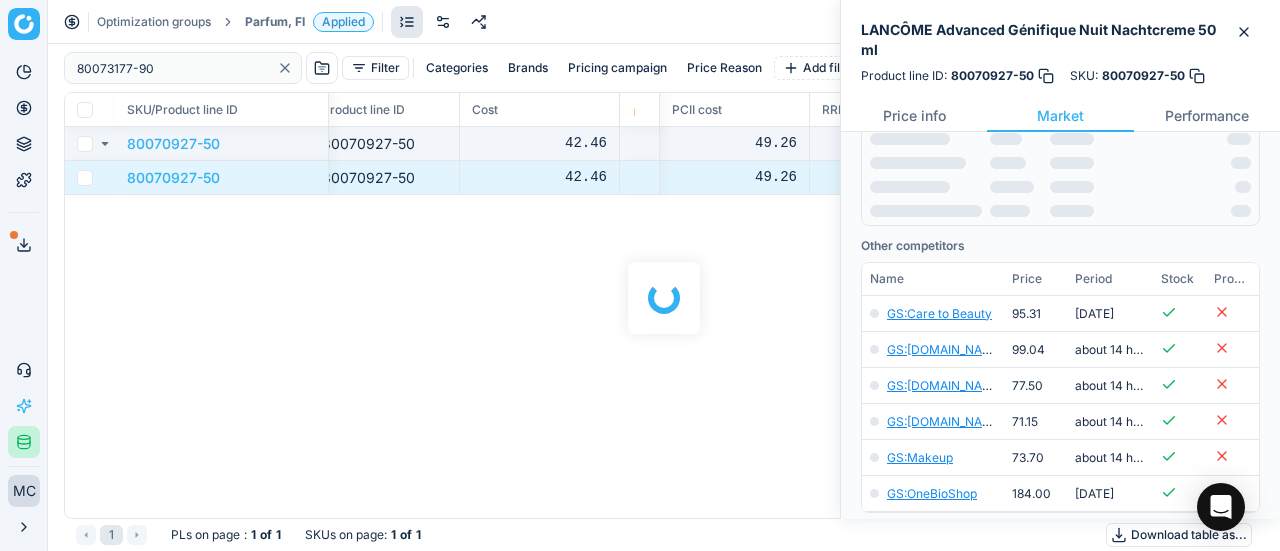 scroll, scrollTop: 300, scrollLeft: 0, axis: vertical 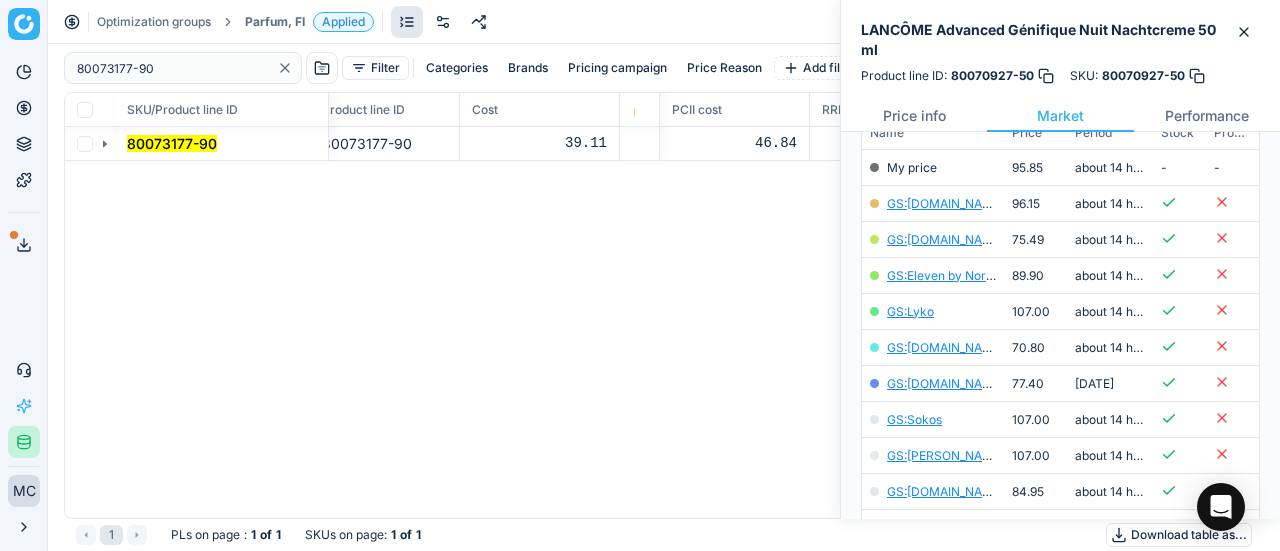 click 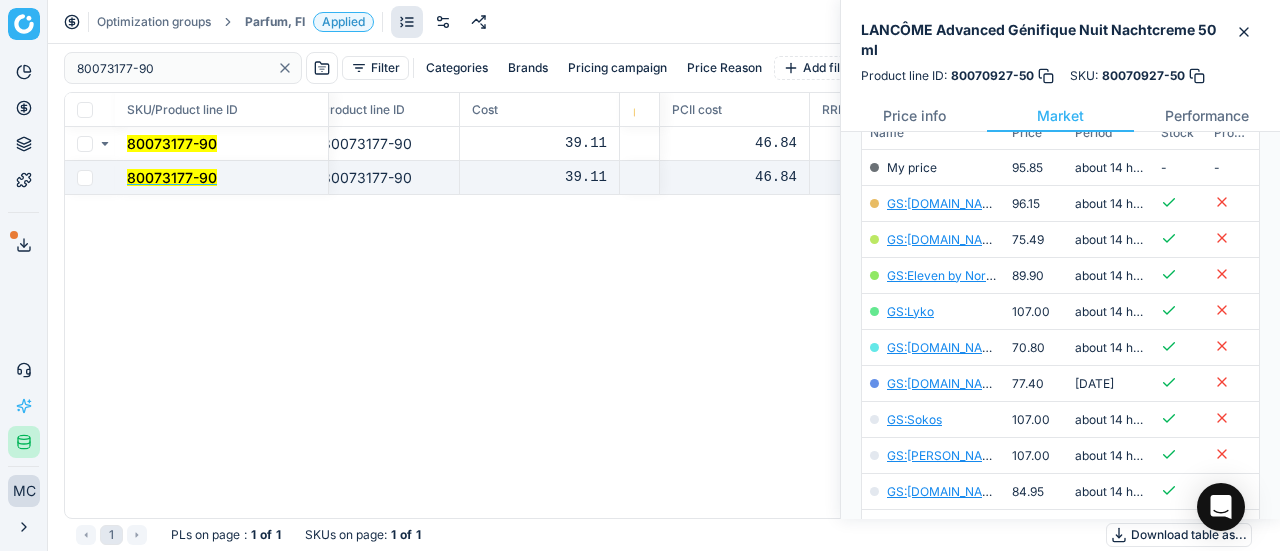 click on "80073177-90" at bounding box center [172, 177] 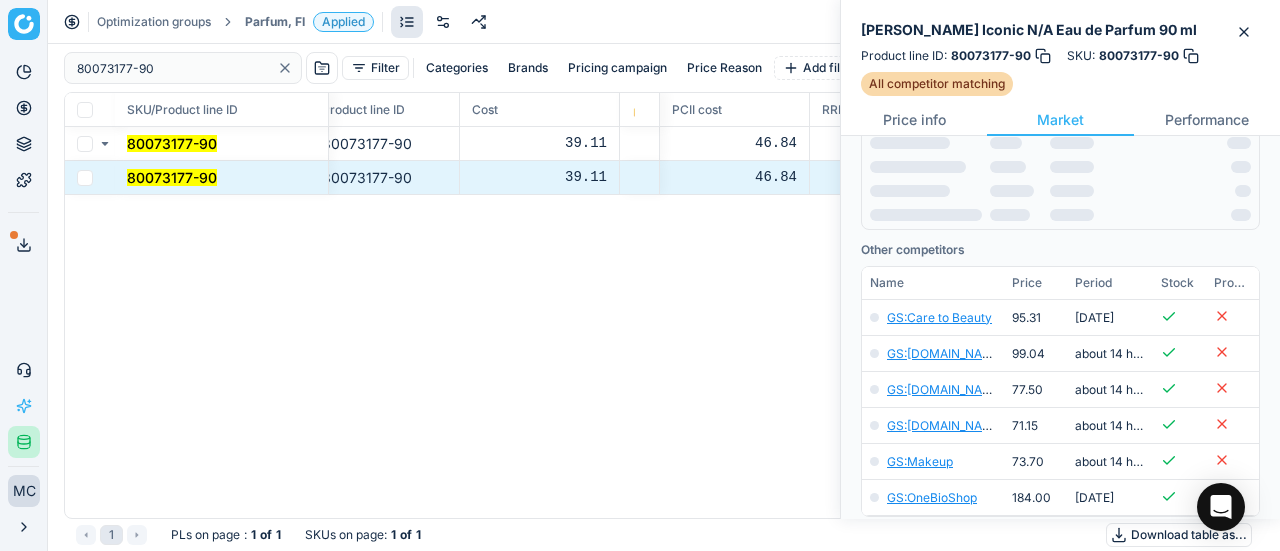 scroll, scrollTop: 0, scrollLeft: 0, axis: both 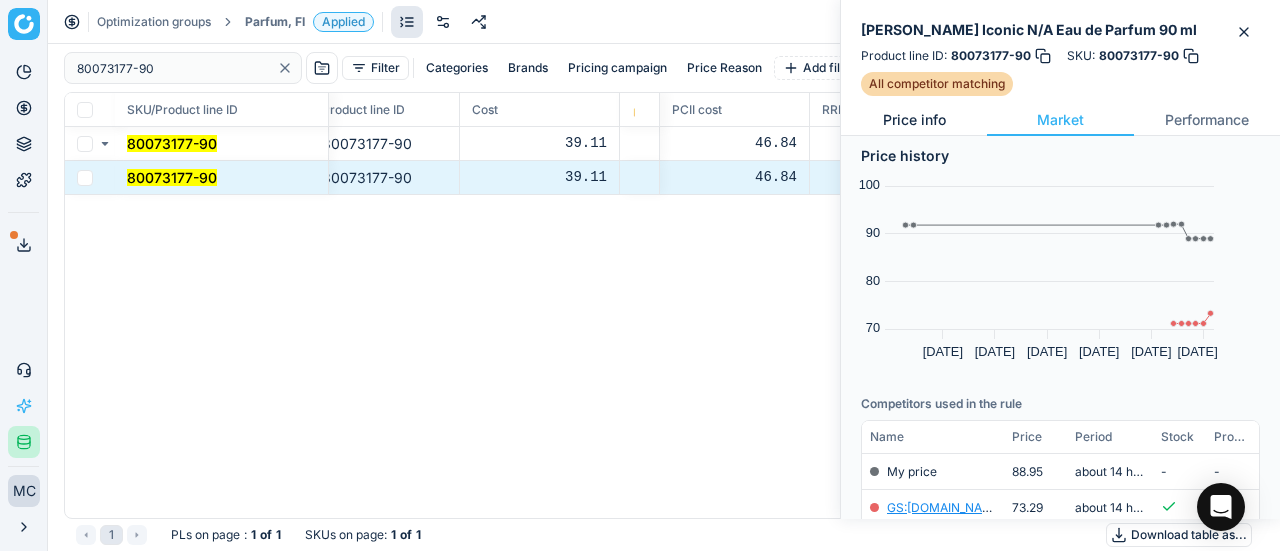 click on "Price info" at bounding box center (914, 120) 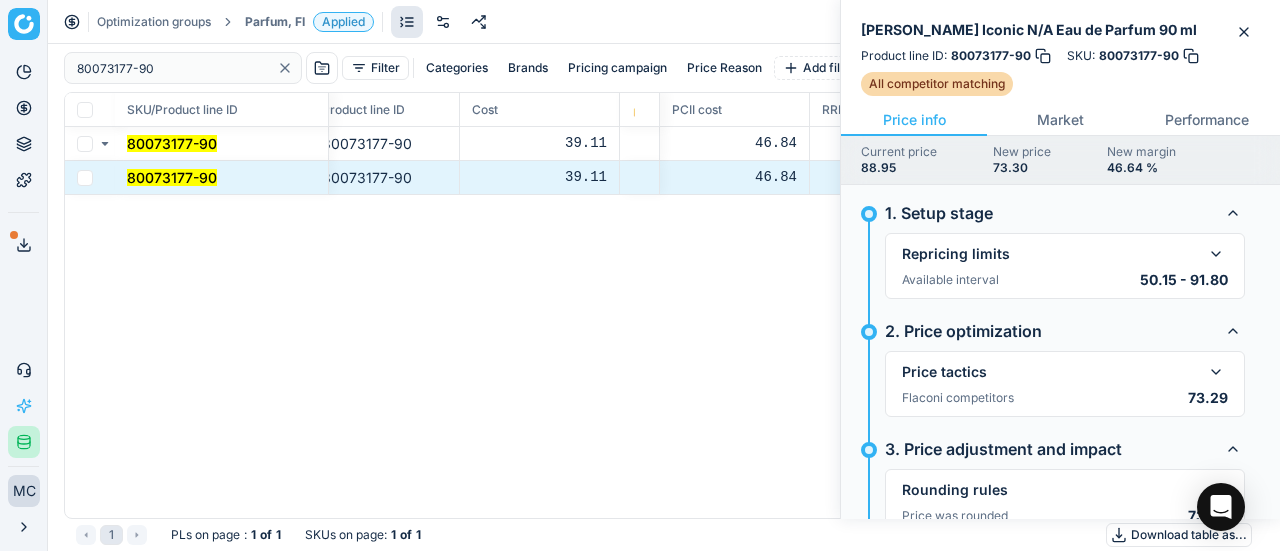 scroll, scrollTop: 97, scrollLeft: 0, axis: vertical 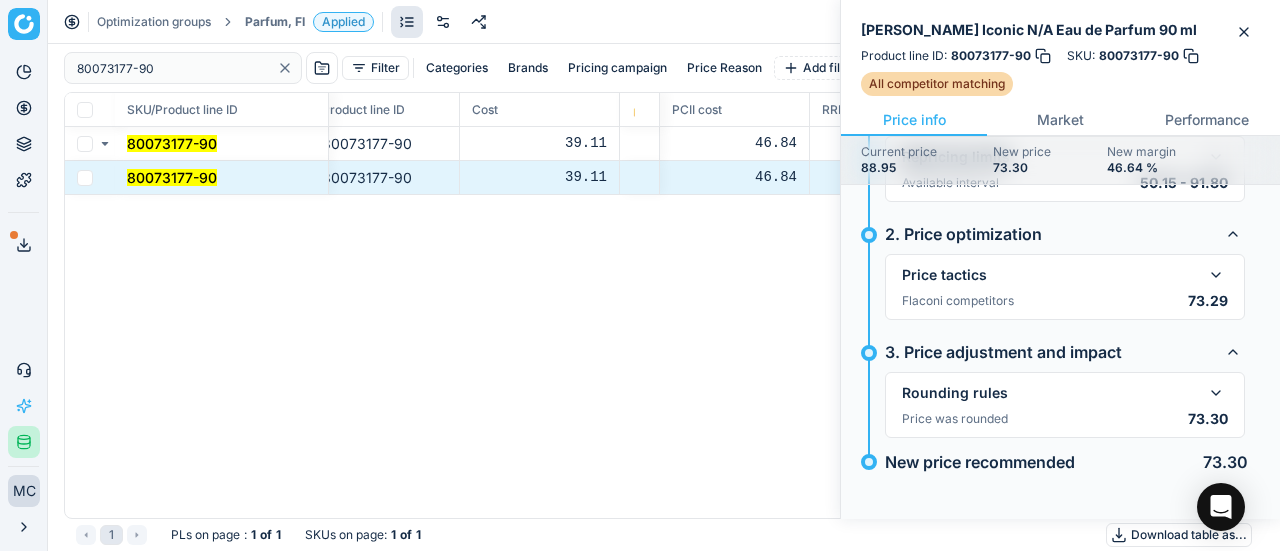 click 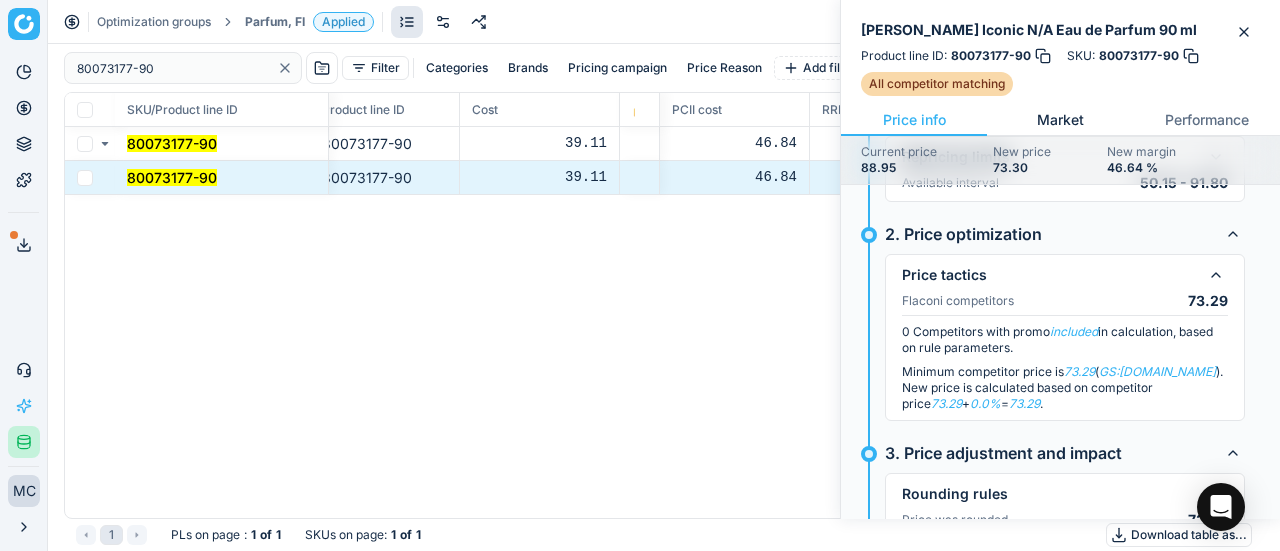 click on "Market" at bounding box center [1060, 120] 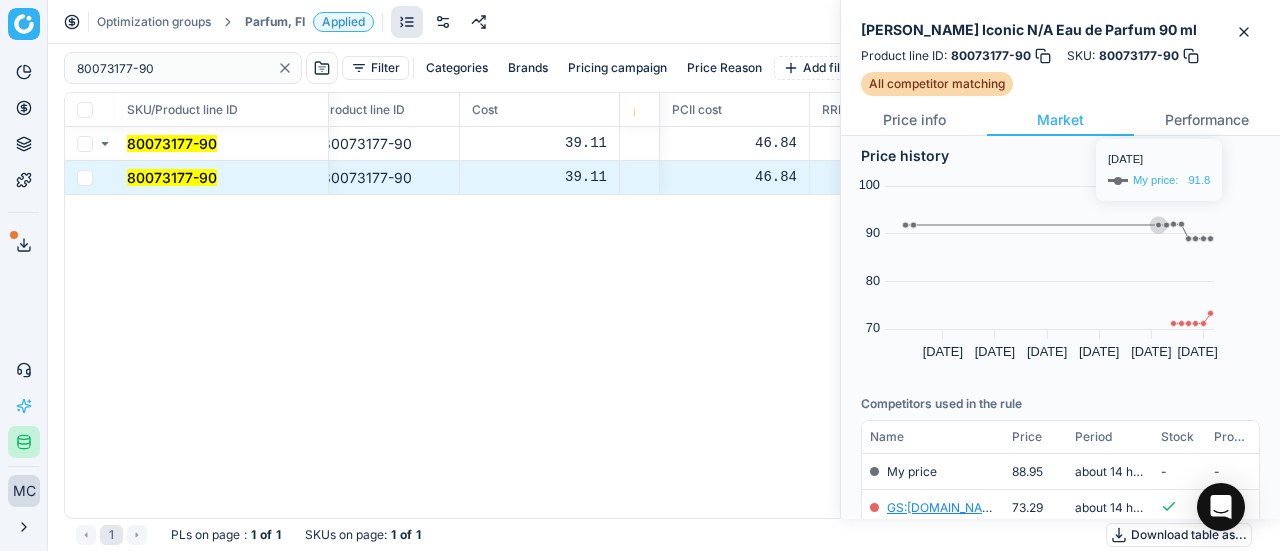 scroll, scrollTop: 90, scrollLeft: 0, axis: vertical 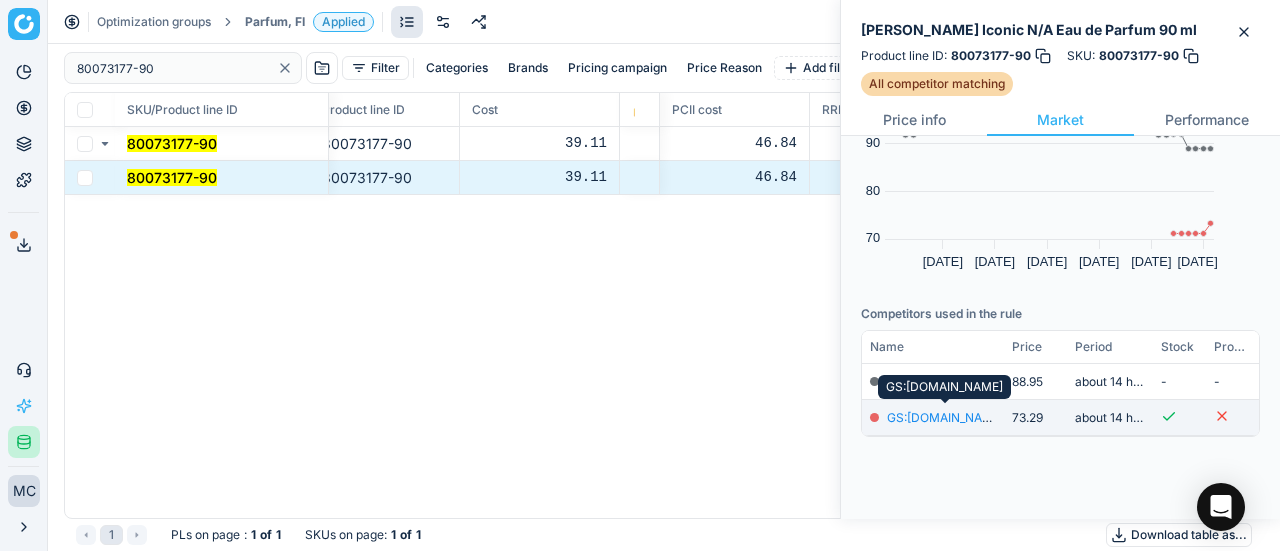 click on "GS:parfumdreams.FI" at bounding box center (945, 417) 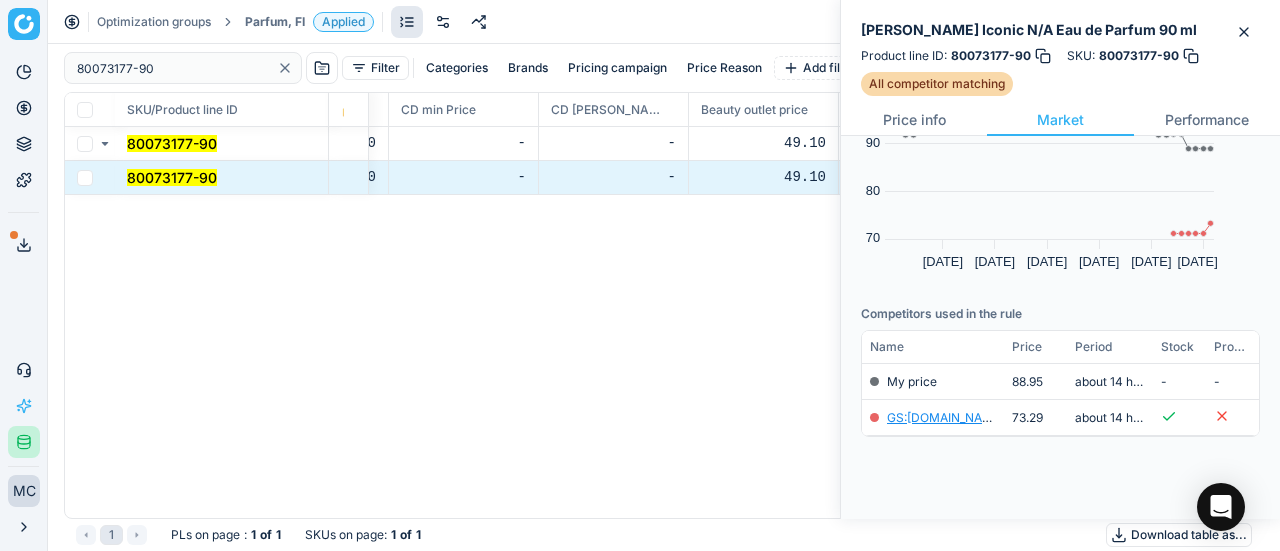 scroll, scrollTop: 0, scrollLeft: 1071, axis: horizontal 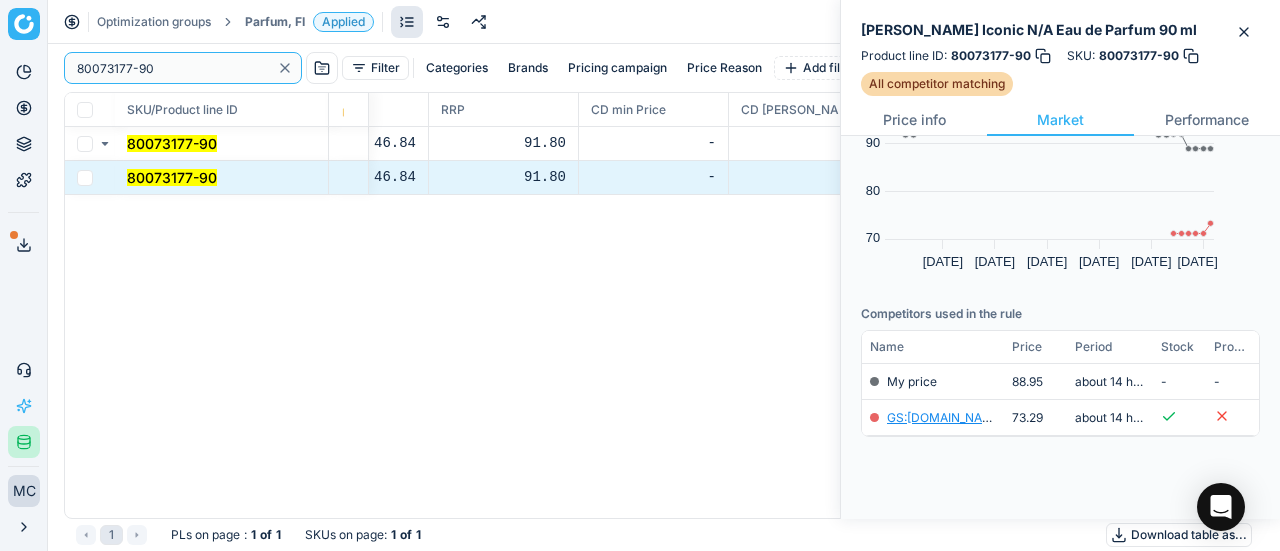 drag, startPoint x: 190, startPoint y: 67, endPoint x: 25, endPoint y: 36, distance: 167.88687 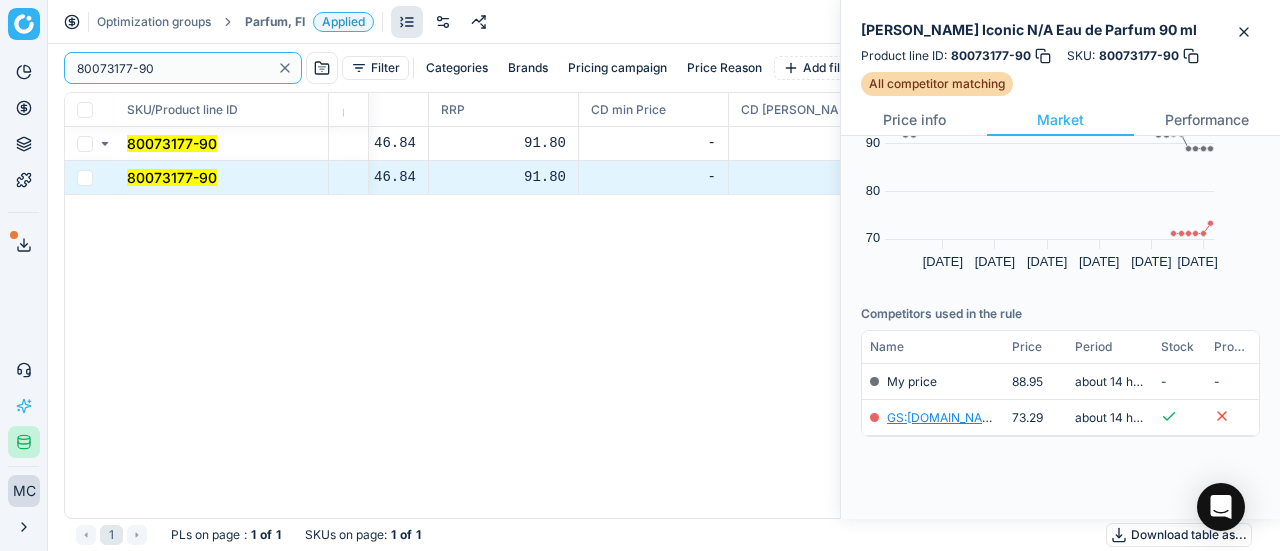 click on "Pricing platform Analytics Pricing Product portfolio Templates Export service 19 Contact support   AI Pricing Assistant Integration status MC Mengqi Cai mengqi.cai@flaconi.de Close menu Optimization groups Parfum, FI Applied Discard Download report 80073177-90   Filter   Categories   Brands   Pricing campaign   Price Reason   Add filter Bulk update SKU/Product line ID Product line name Product line ID Cost 🔒 PCII cost RRP CD min Price CD max Price Beauty outlet price PCII+5% > RRP Sales Flag Price change too high New price Price Type Price Reason 80073177-90 Toni Gard Iconic N/A Eau de Parfum  90 ml 80073177-90 39.11 46.84 91.80 - - 49.10 73.30 matching google GS:parfumdreams.FI 80073177-90 Toni Gard Iconic N/A Eau de Parfum  90 ml 80073177-90 39.11 46.84 91.80 - - 49.10 73.30 matching google GS:parfumdreams.FI 1 PLs on page : 1 of 1 SKUs on page : 1 of 1 Download table as..." at bounding box center (640, 275) 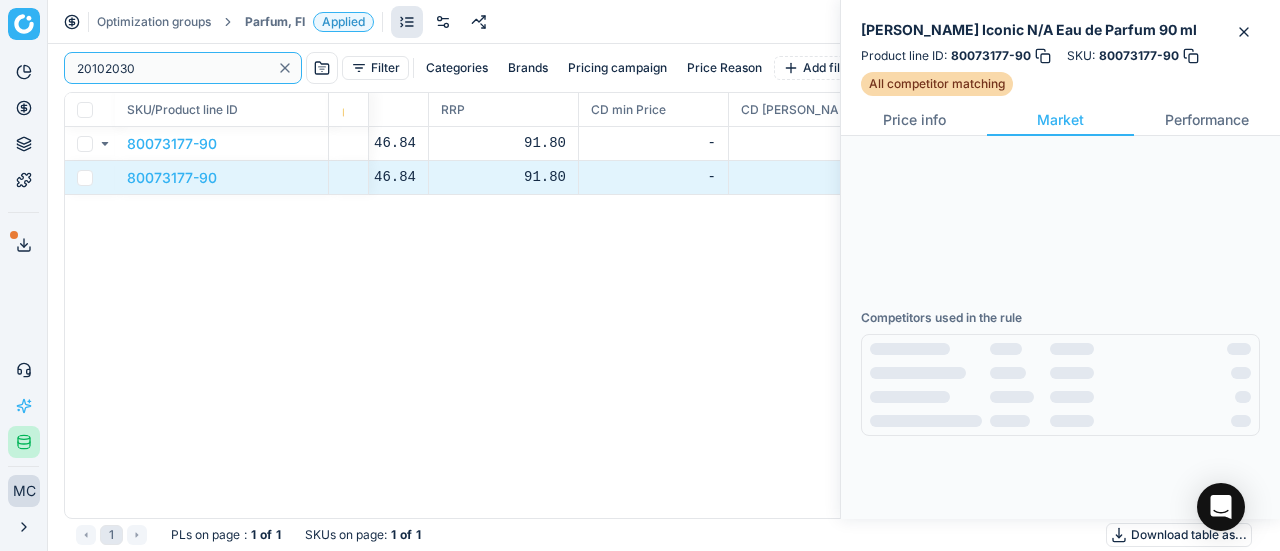 scroll, scrollTop: 0, scrollLeft: 0, axis: both 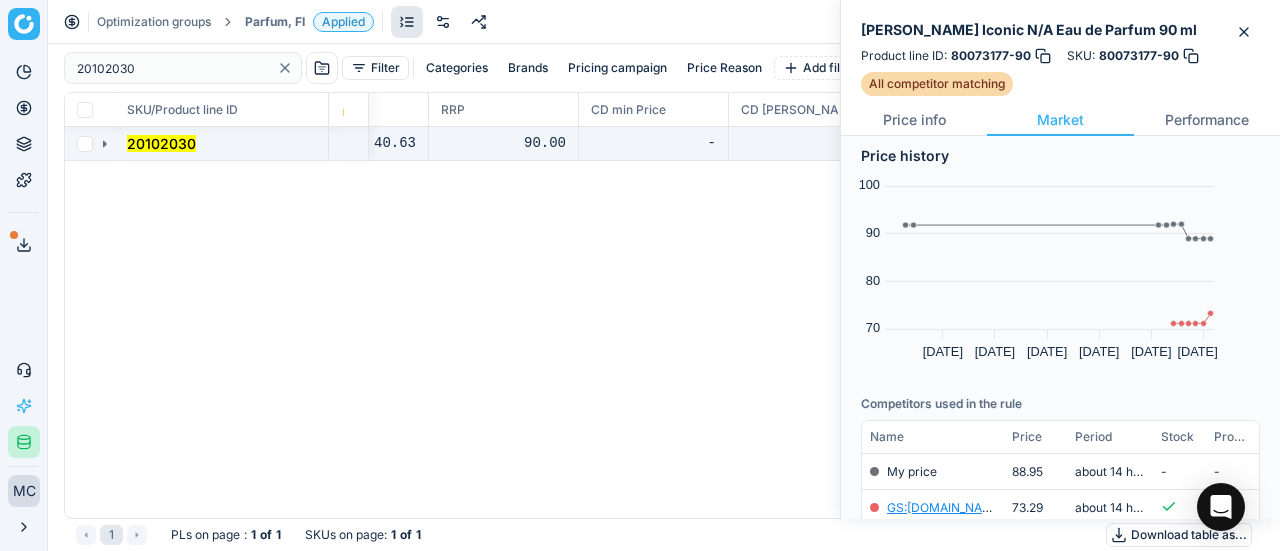 click 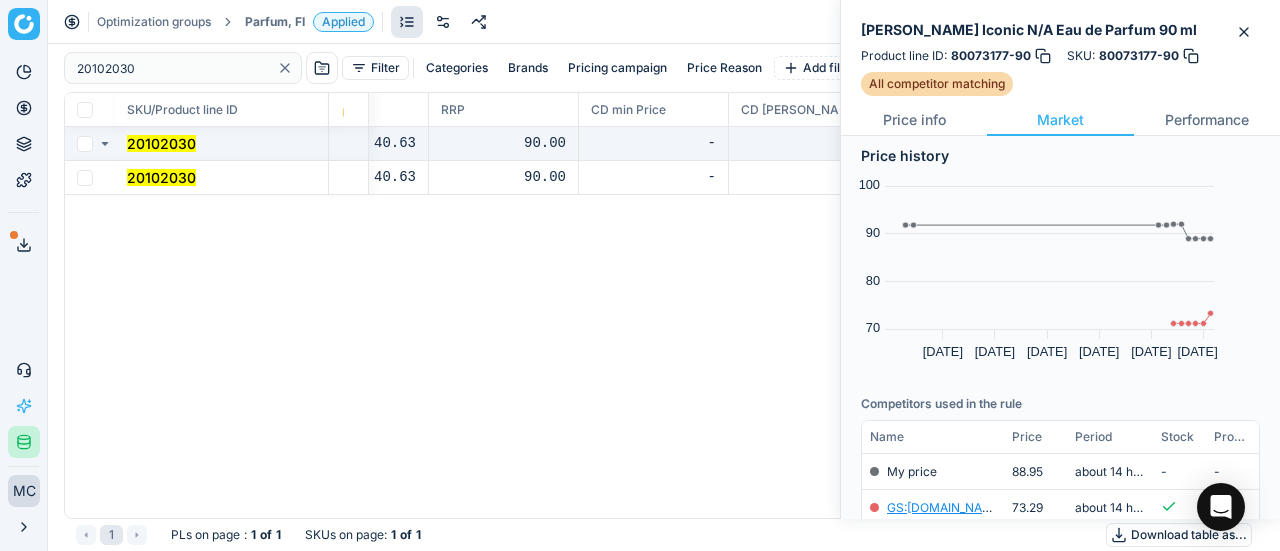 click on "20102030" at bounding box center (161, 177) 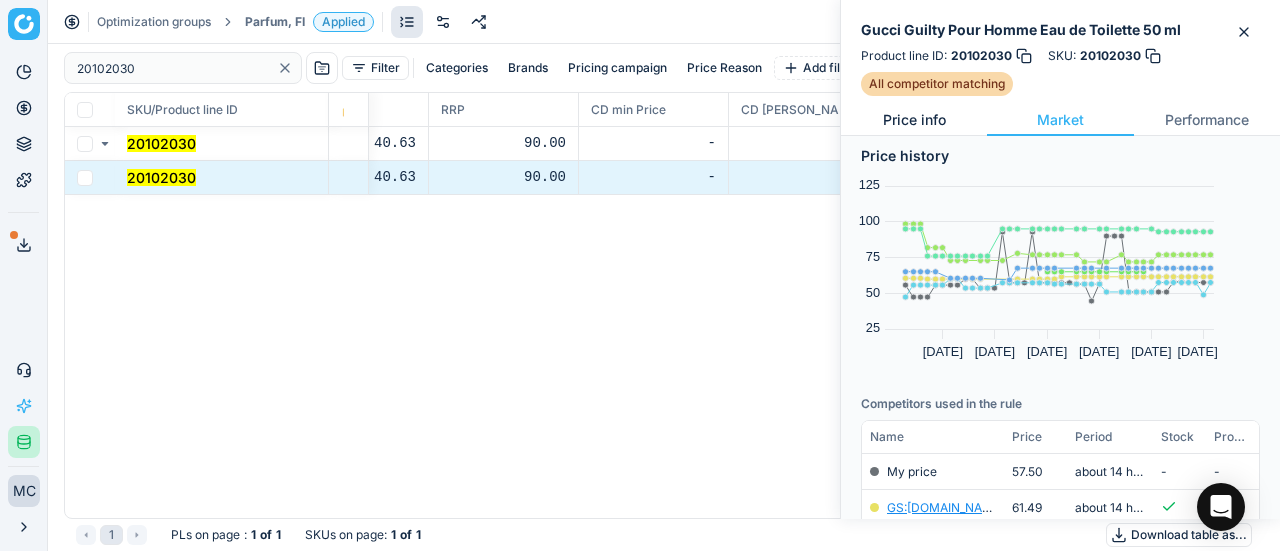 click on "Price info" at bounding box center (914, 120) 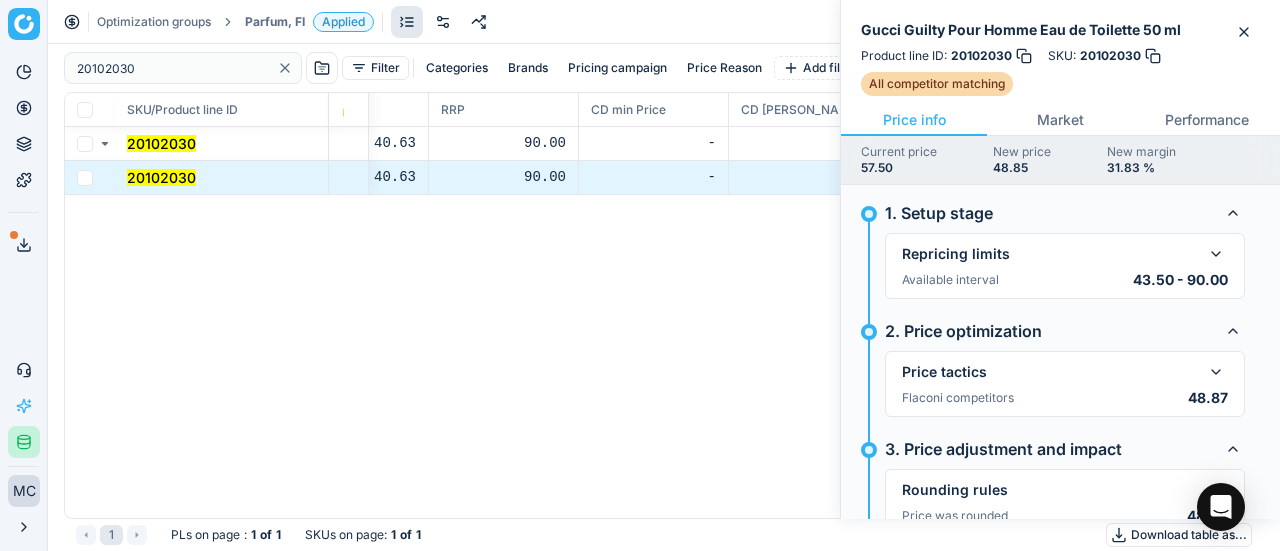 scroll, scrollTop: 97, scrollLeft: 0, axis: vertical 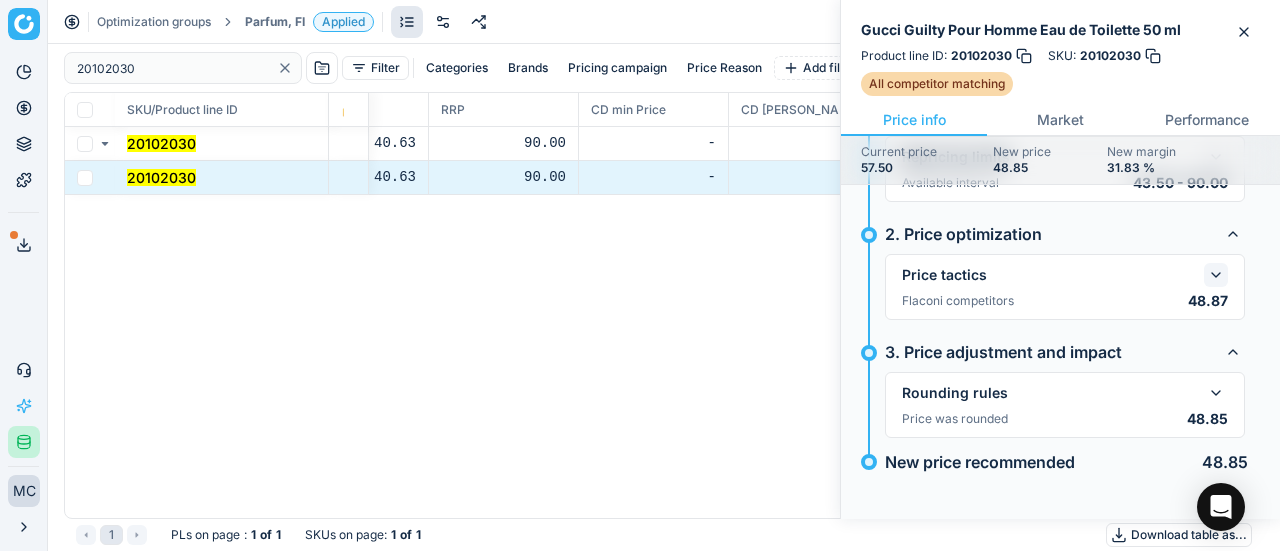 click 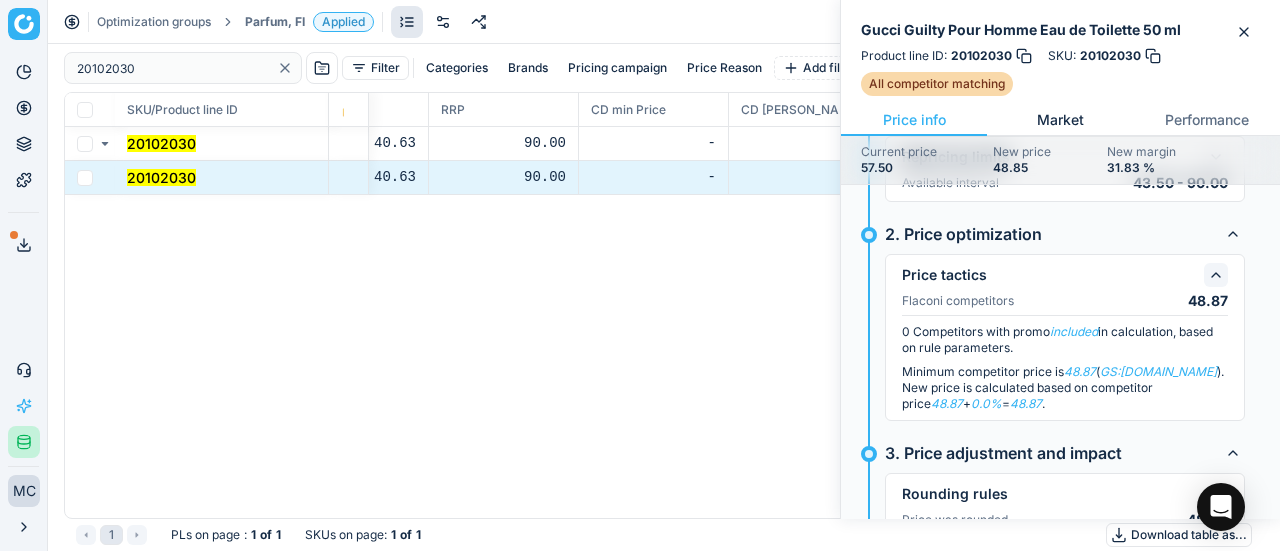 click on "Market" at bounding box center (1060, 120) 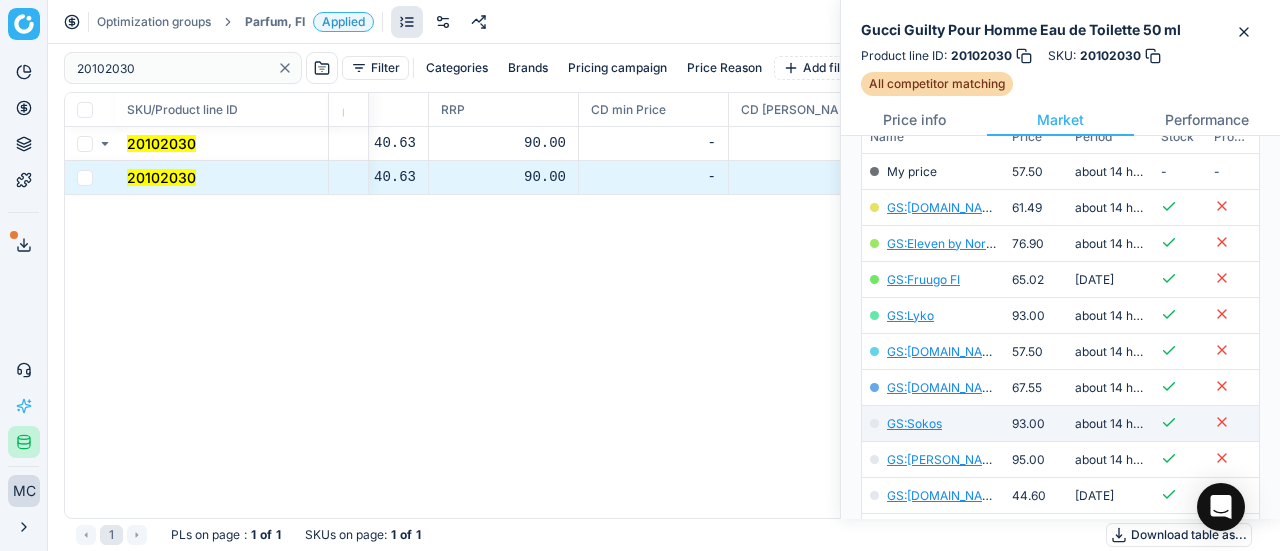 scroll, scrollTop: 400, scrollLeft: 0, axis: vertical 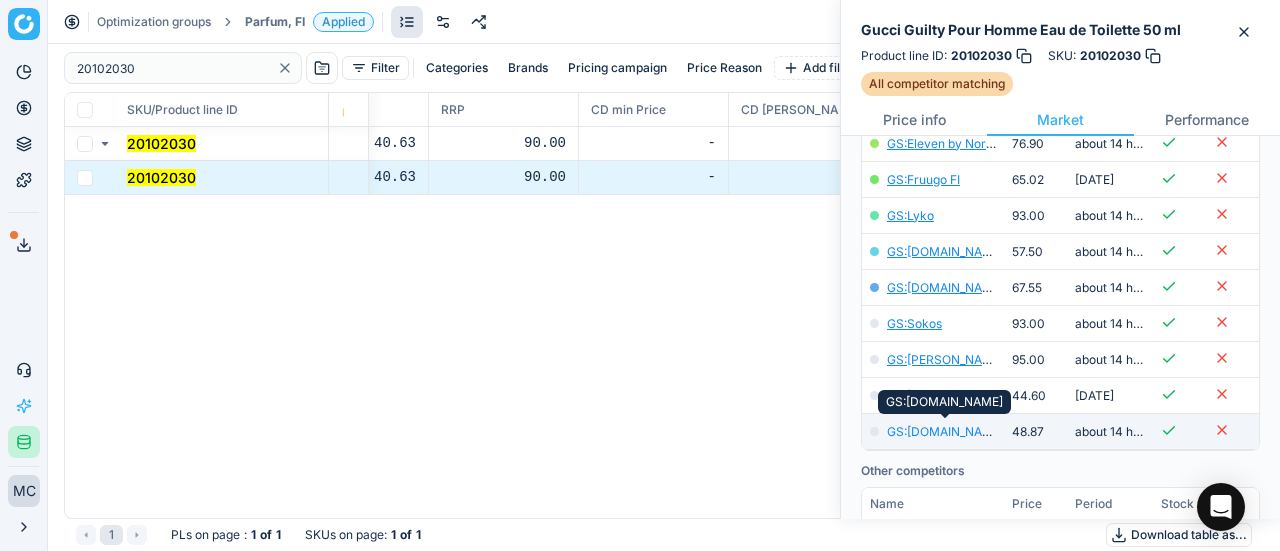 click on "GS:parfumdreams.FI" at bounding box center [945, 431] 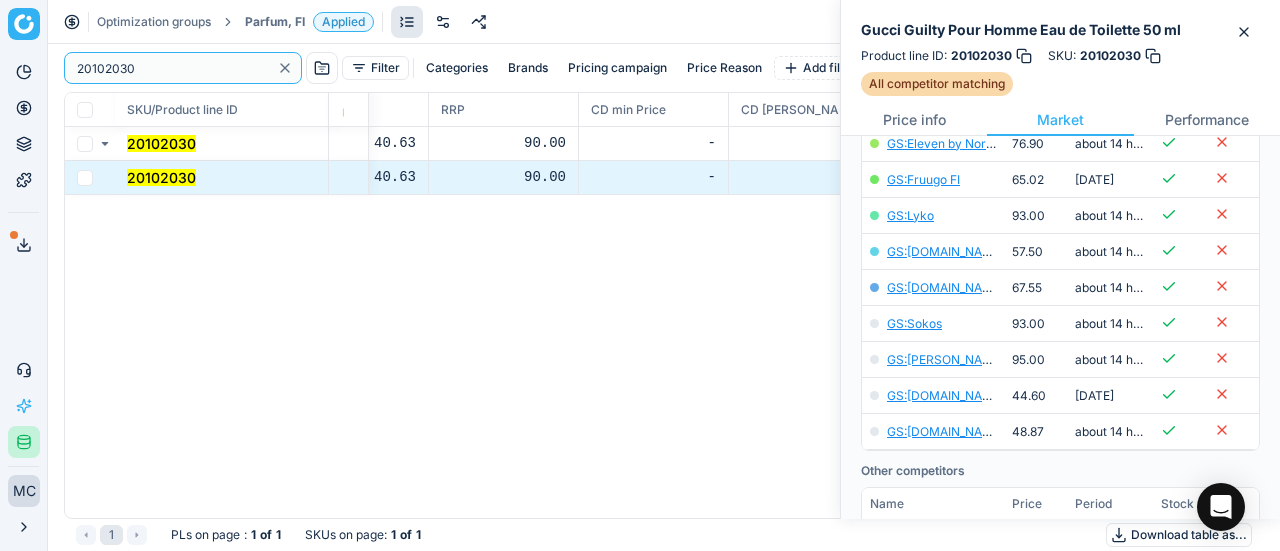 drag, startPoint x: 89, startPoint y: 81, endPoint x: 0, endPoint y: 0, distance: 120.34118 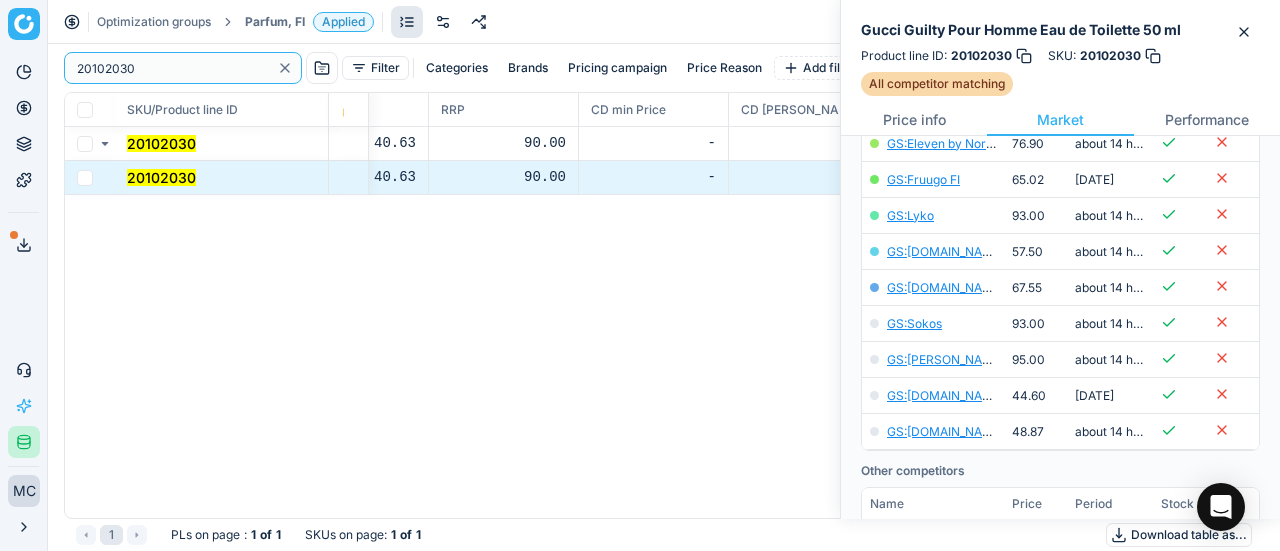 click on "Pricing platform Analytics Pricing Product portfolio Templates Export service 19 Contact support   AI Pricing Assistant Integration status MC Mengqi Cai mengqi.cai@flaconi.de Close menu Optimization groups Parfum, FI Applied Discard Download report 20102030   Filter   Categories   Brands   Pricing campaign   Price Reason   Add filter Bulk update SKU/Product line ID Product line name Product line ID Cost 🔒 PCII cost RRP CD min Price CD max Price Beauty outlet price PCII+5% > RRP Sales Flag Price change too high New price Price Type Price Reason 20102030 Gucci Guilty Pour Homme Eau de Toilette  50 ml 20102030 33.30 40.63 90.00 - - 57.50 48.85 matching google GS:parfumdreams.FI 20102030 Gucci Guilty Pour Homme Eau de Toilette  50 ml 20102030 33.30 40.63 90.00 - - 57.50 48.85 matching google GS:parfumdreams.FI 1 PLs on page : 1 of 1 SKUs on page : 1 of 1 Download table as..." at bounding box center (640, 275) 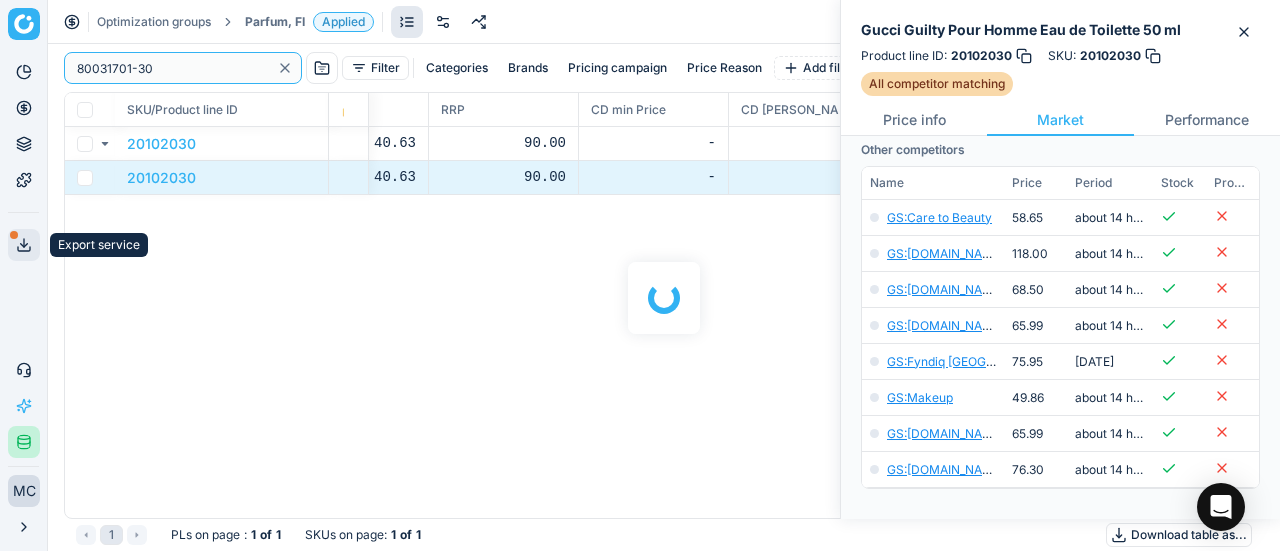 scroll, scrollTop: 400, scrollLeft: 0, axis: vertical 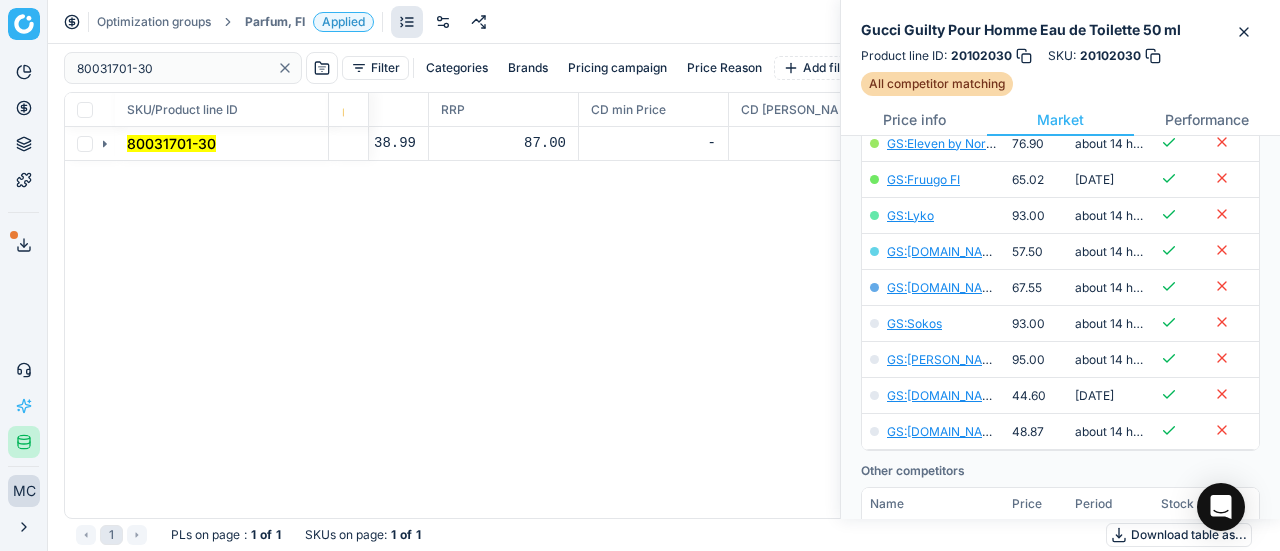click 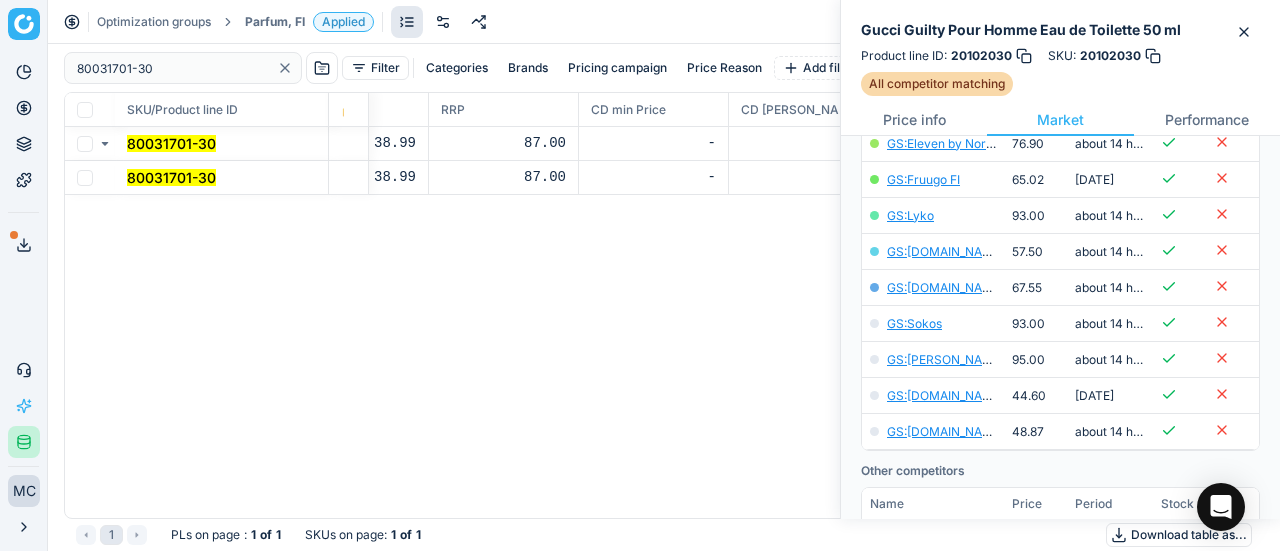 click on "80031701-30" at bounding box center (171, 177) 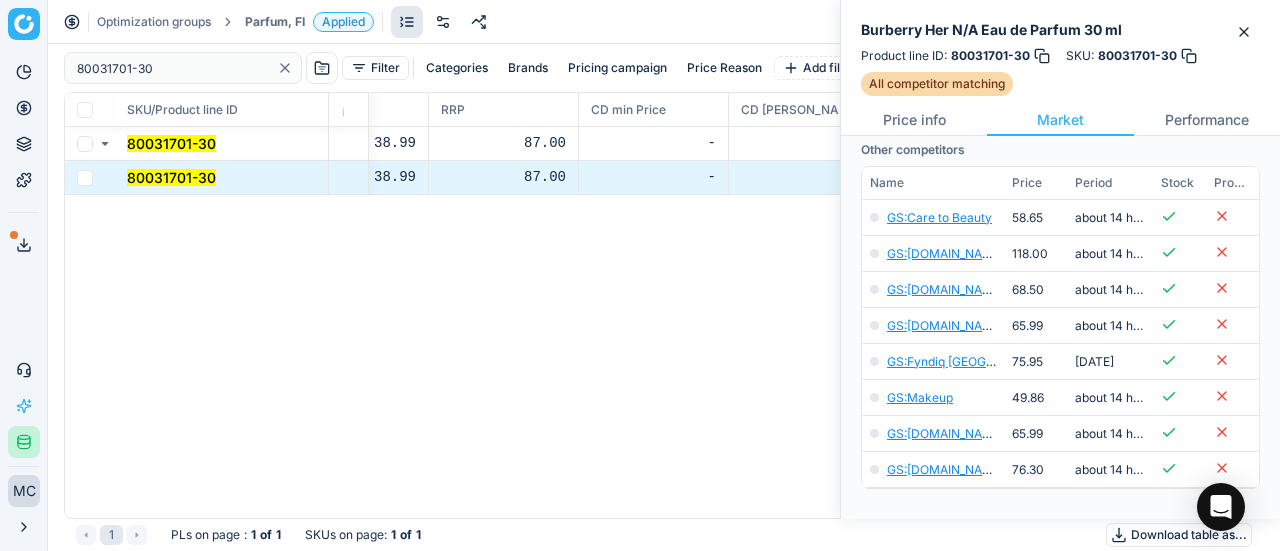 scroll, scrollTop: 400, scrollLeft: 0, axis: vertical 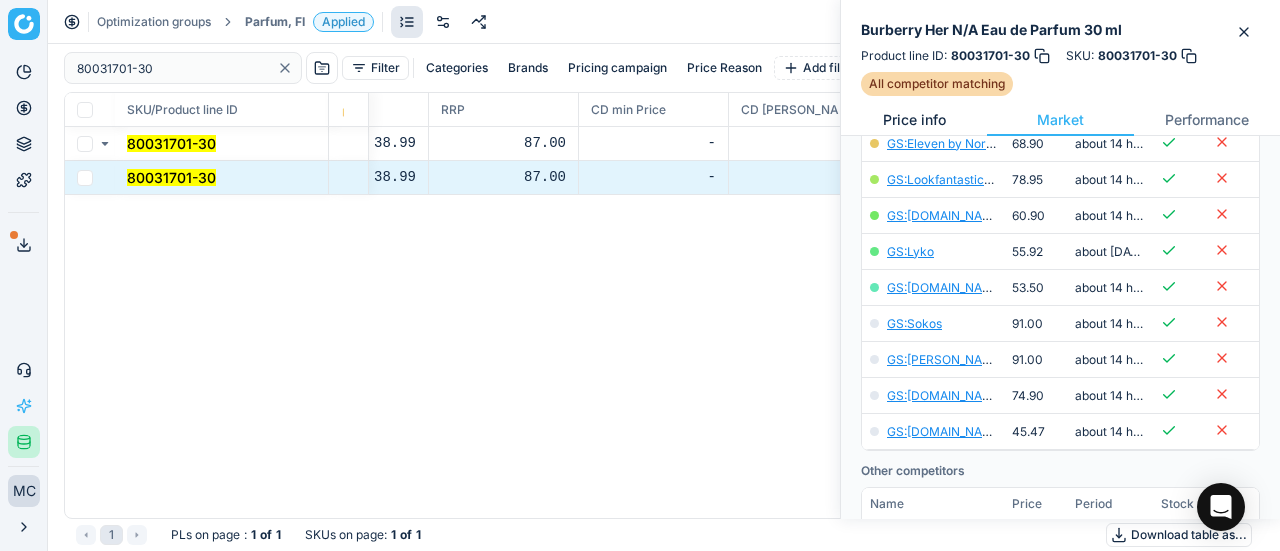 click on "Price info" at bounding box center [914, 120] 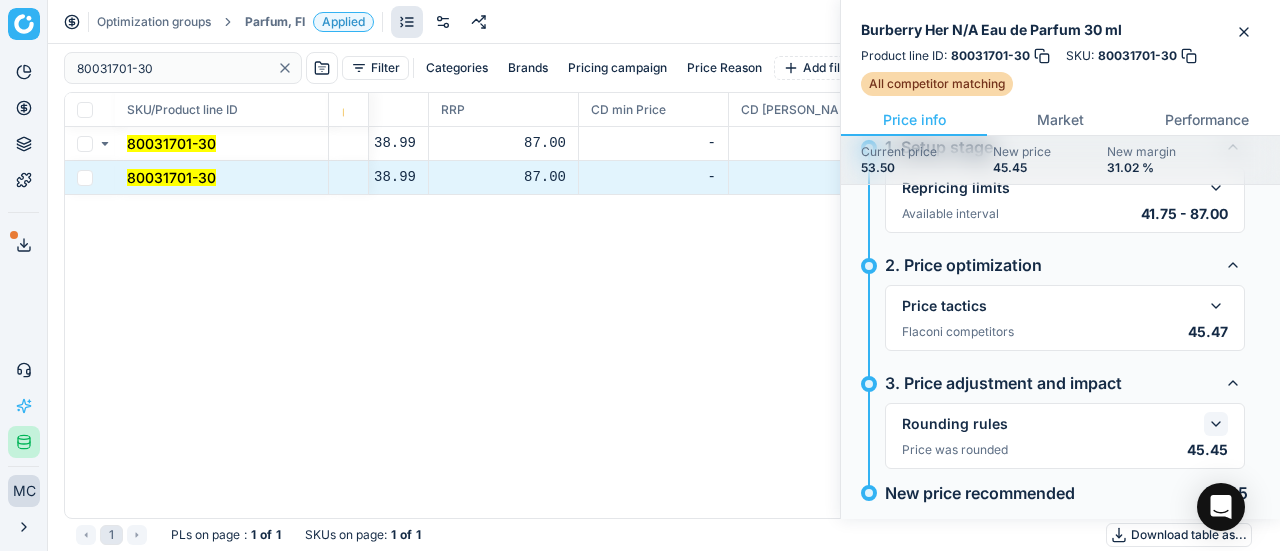 scroll, scrollTop: 97, scrollLeft: 0, axis: vertical 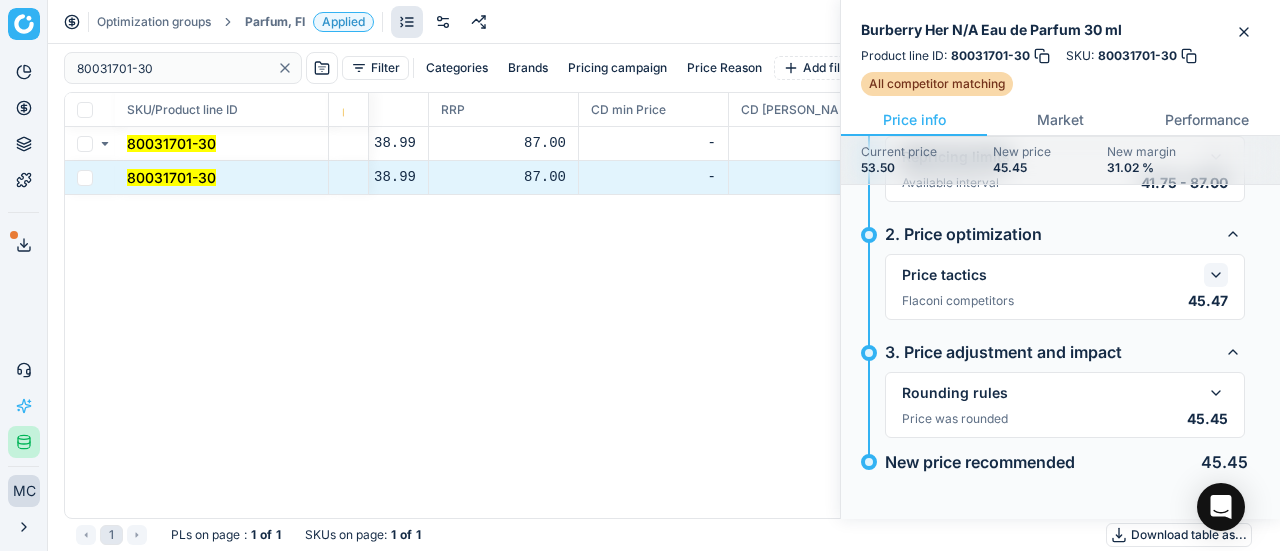click 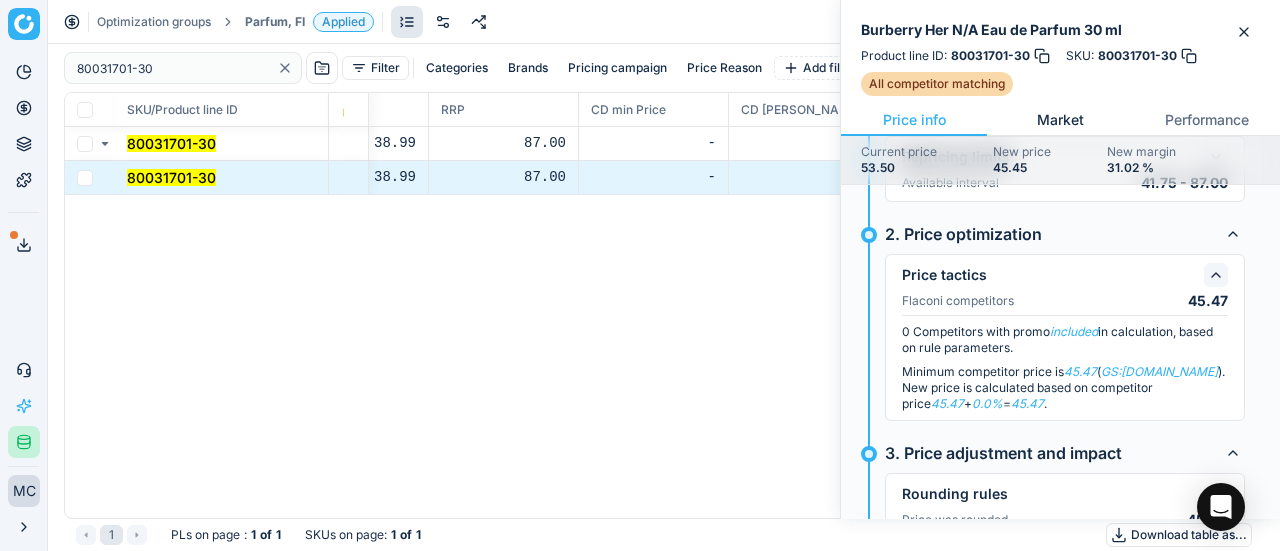 click on "Market" at bounding box center (1060, 120) 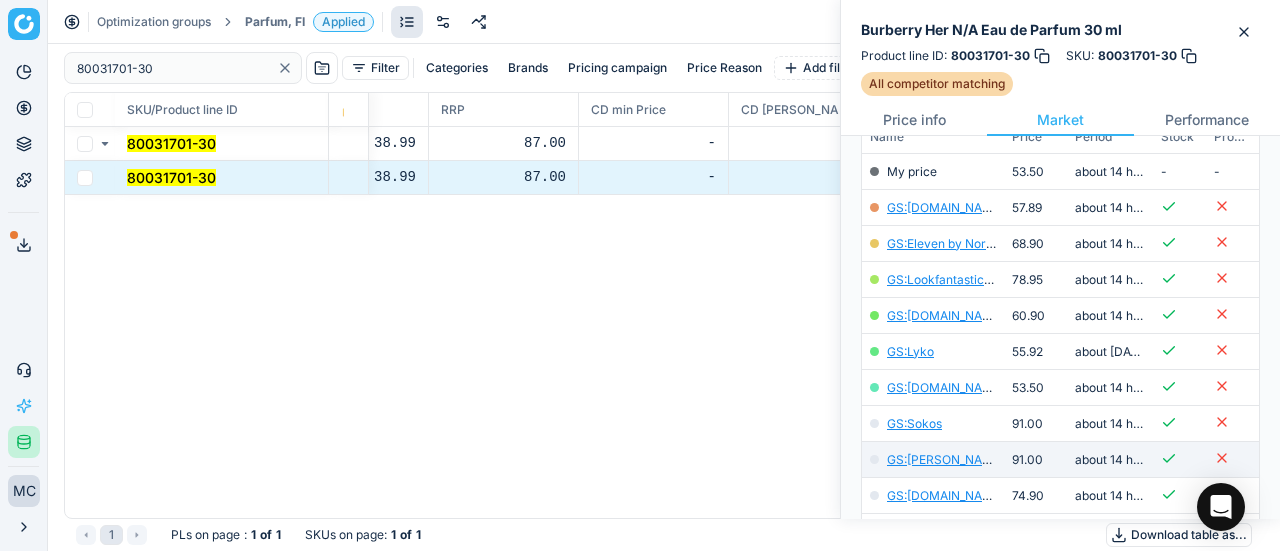 scroll, scrollTop: 400, scrollLeft: 0, axis: vertical 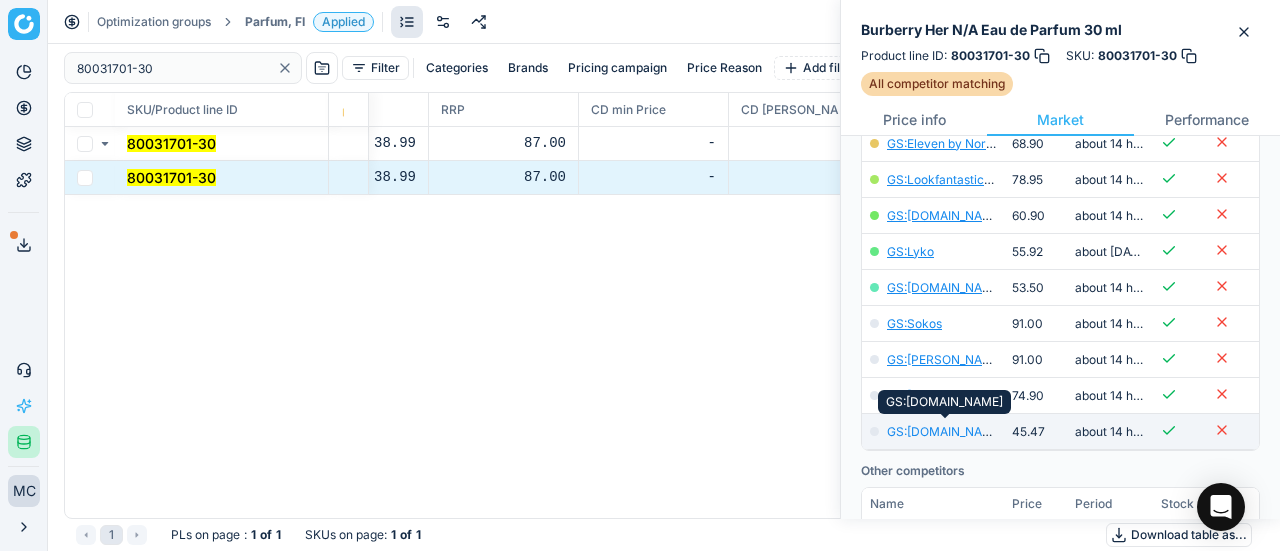click on "GS:parfumdreams.FI" at bounding box center (945, 431) 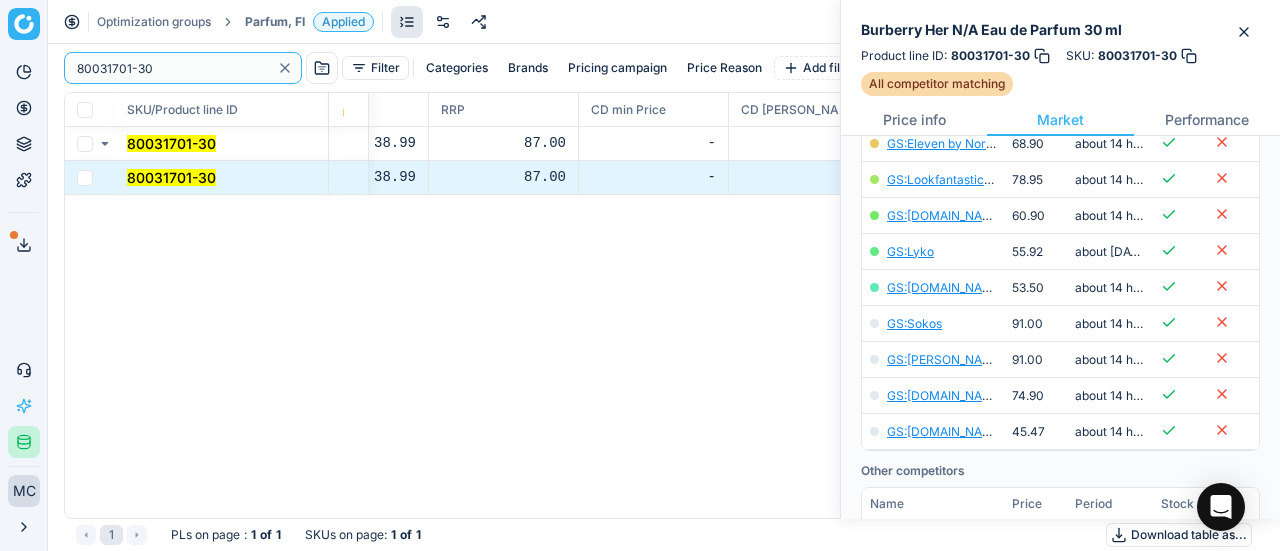 drag, startPoint x: 194, startPoint y: 61, endPoint x: 36, endPoint y: 89, distance: 160.46184 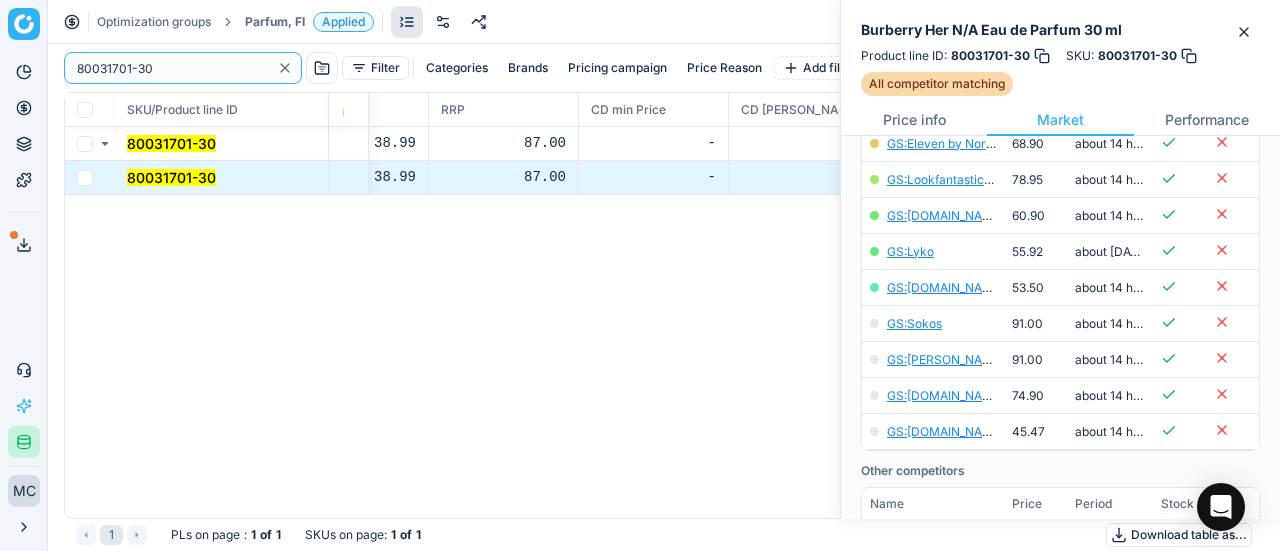 click on "Pricing platform Analytics Pricing Product portfolio Templates Export service 19 Contact support   AI Pricing Assistant Integration status MC Mengqi Cai mengqi.cai@flaconi.de Close menu Optimization groups Parfum, FI Applied Discard Download report 80031701-30   Filter   Categories   Brands   Pricing campaign   Price Reason   Add filter Bulk update SKU/Product line ID Product line name Product line ID Cost 🔒 PCII cost RRP CD min Price CD max Price Beauty outlet price PCII+5% > RRP Sales Flag Price change too high New price Price Type Price Reason 80031701-30 Burberry Her N/A Eau de Parfum  30 ml 80031701-30 31.35 38.99 87.00 - - 53.50 45.45 matching google GS:parfumdreams.FI 80031701-30 Burberry Her N/A Eau de Parfum  30 ml 80031701-30 31.35 38.99 87.00 - - 53.50 45.45 matching google GS:parfumdreams.FI 1 PLs on page : 1 of 1 SKUs on page : 1 of 1 Download table as..." at bounding box center [640, 275] 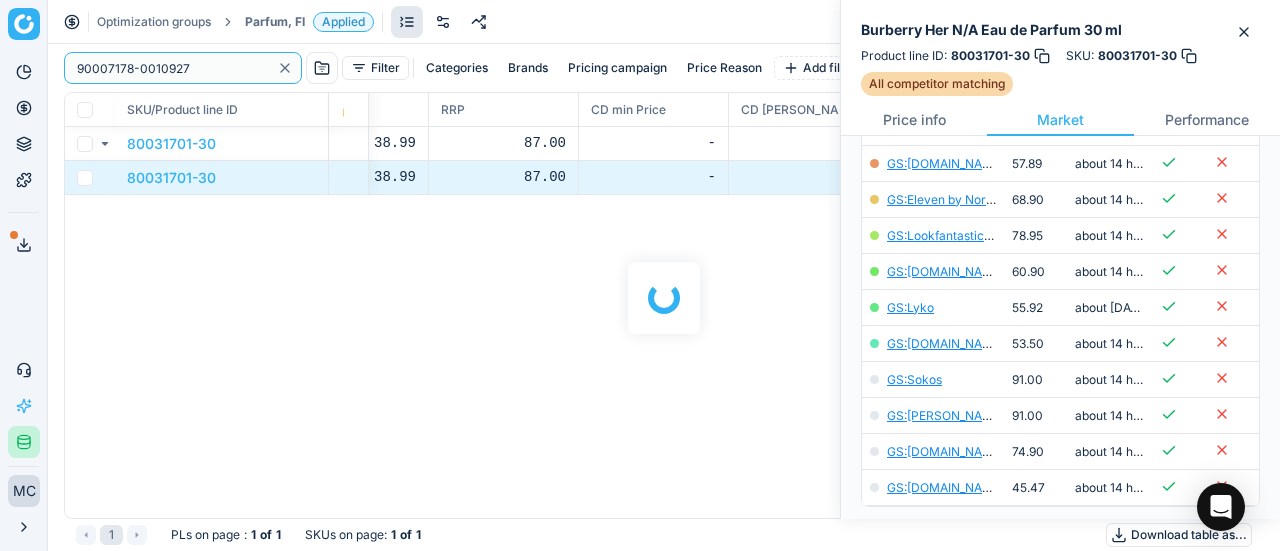 scroll, scrollTop: 400, scrollLeft: 0, axis: vertical 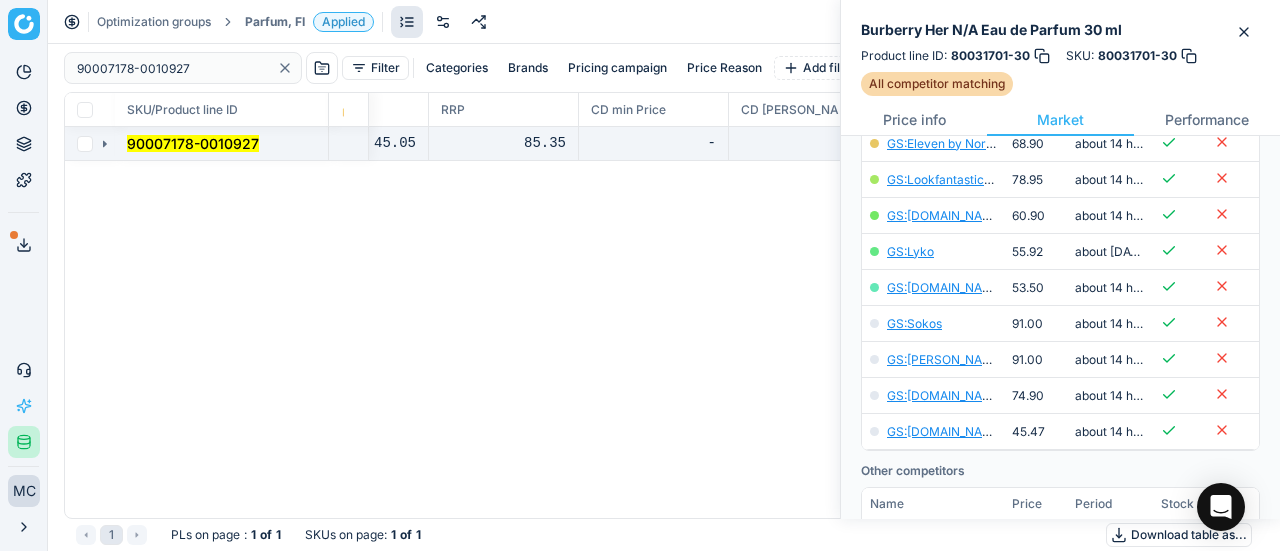 click 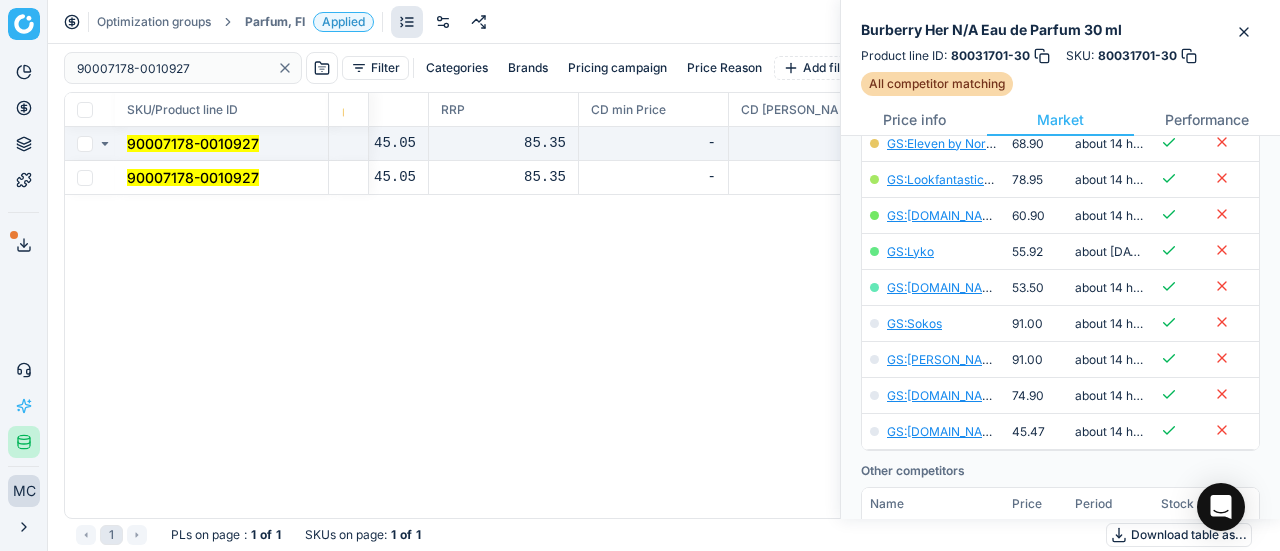 click on "90007178-0010927" at bounding box center [193, 177] 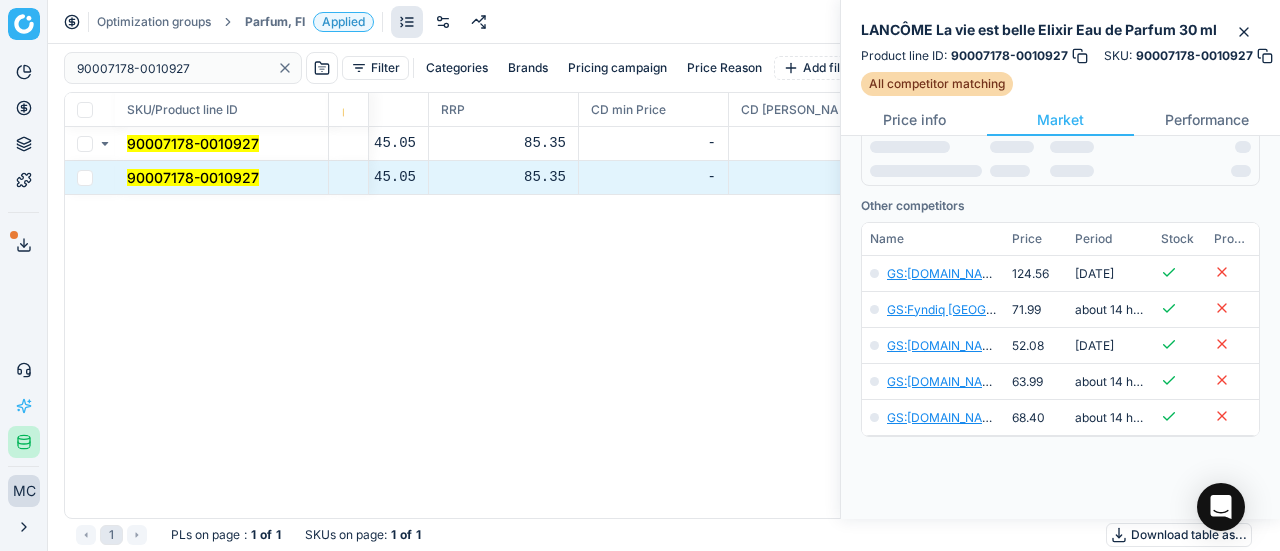 scroll, scrollTop: 400, scrollLeft: 0, axis: vertical 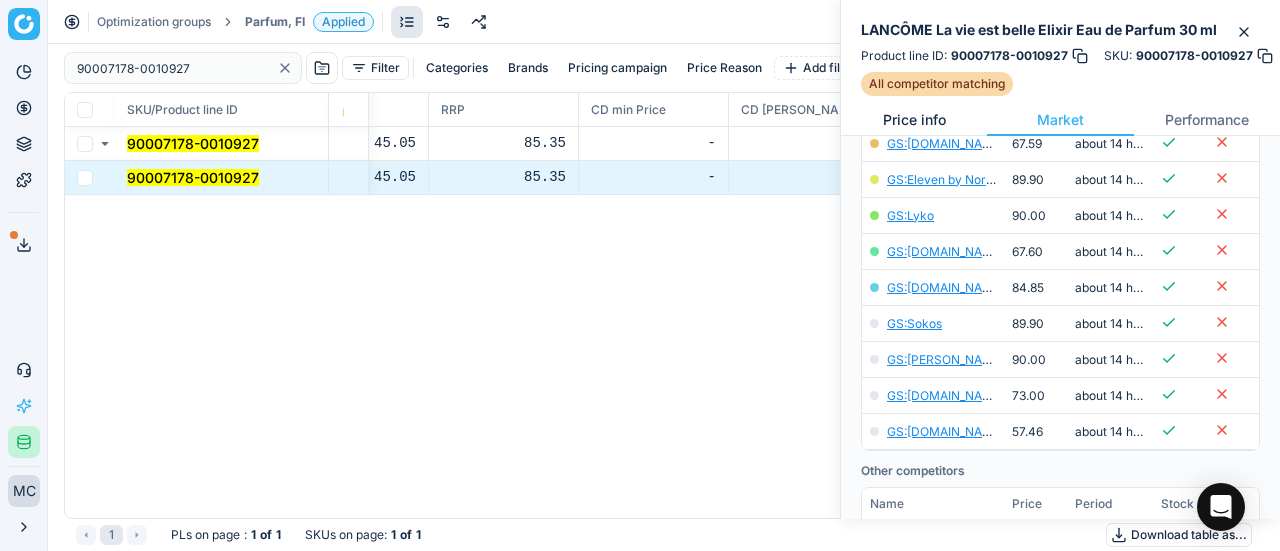 click on "Price info" at bounding box center (914, 120) 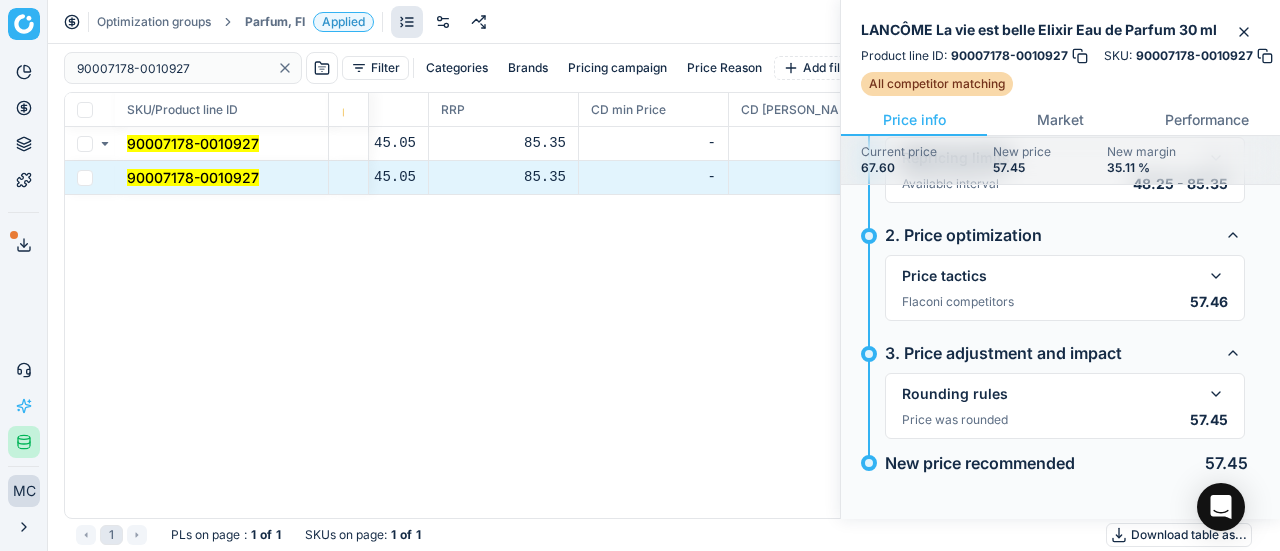scroll, scrollTop: 97, scrollLeft: 0, axis: vertical 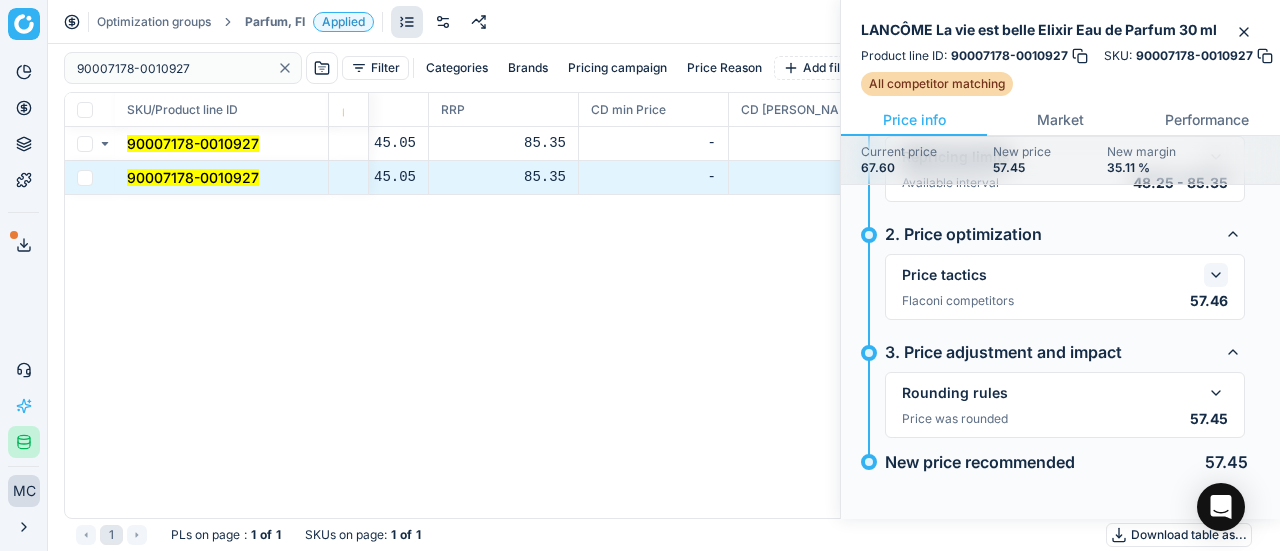 click 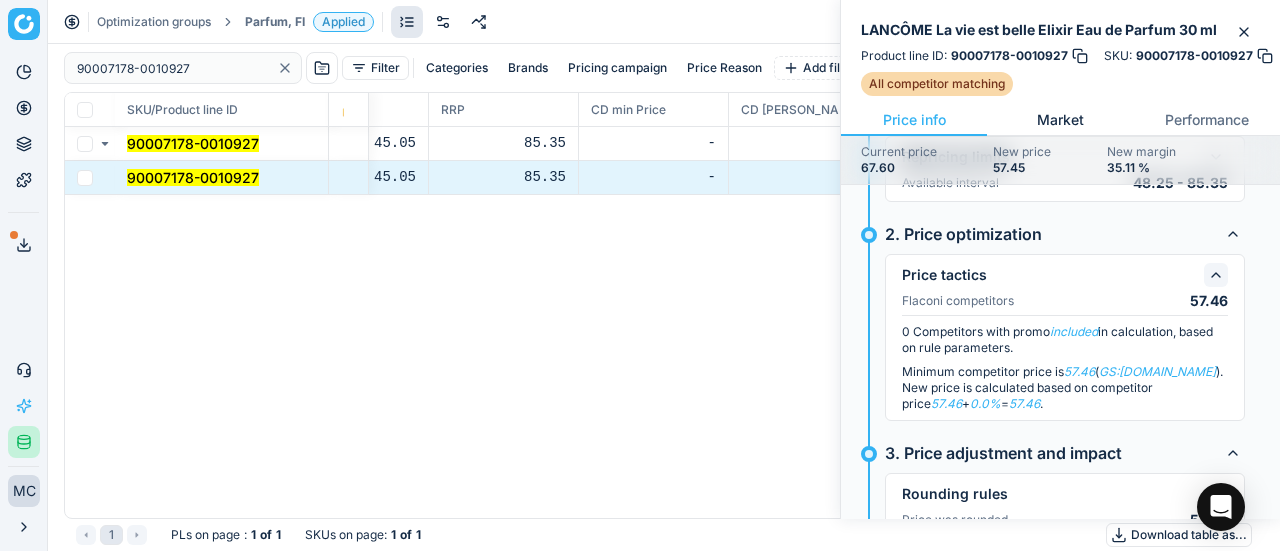 click on "Market" at bounding box center (1060, 120) 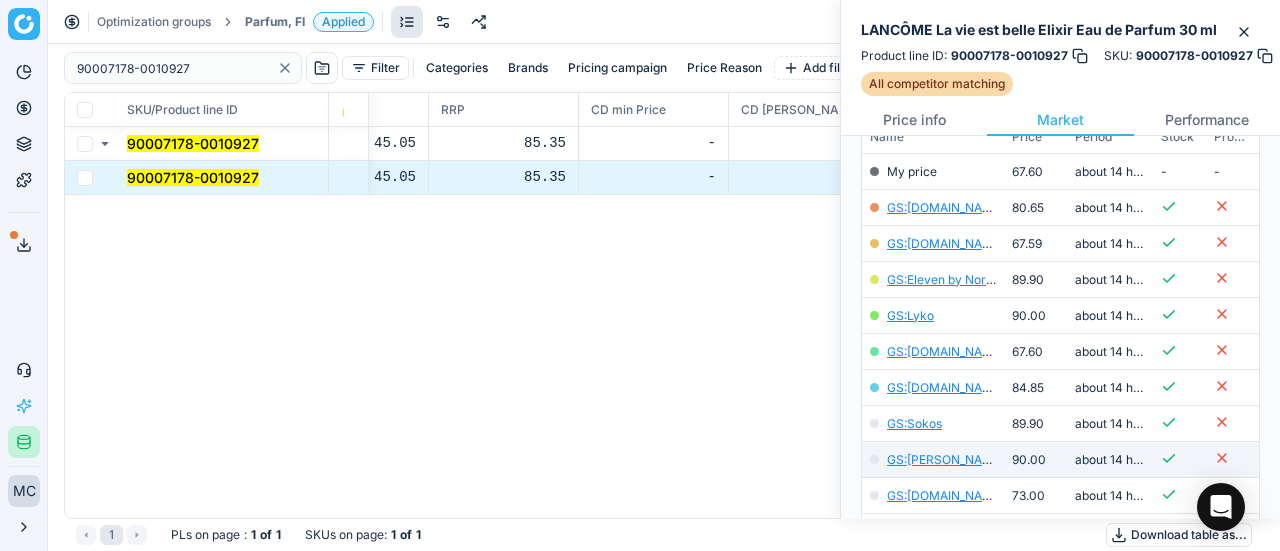 scroll, scrollTop: 500, scrollLeft: 0, axis: vertical 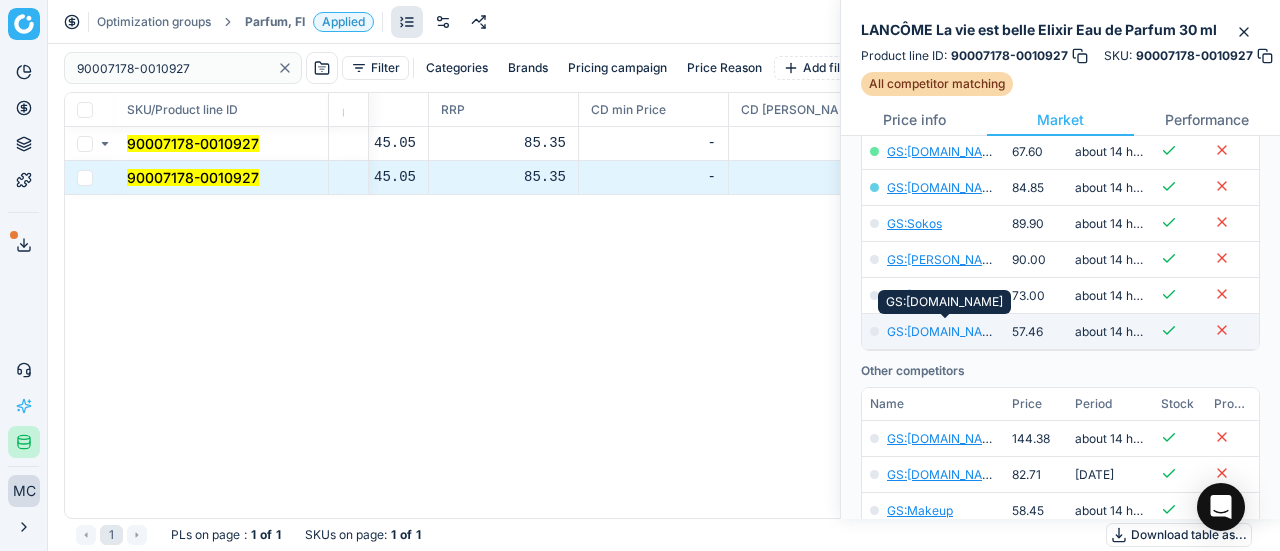 click on "GS:parfumdreams.FI" at bounding box center [945, 331] 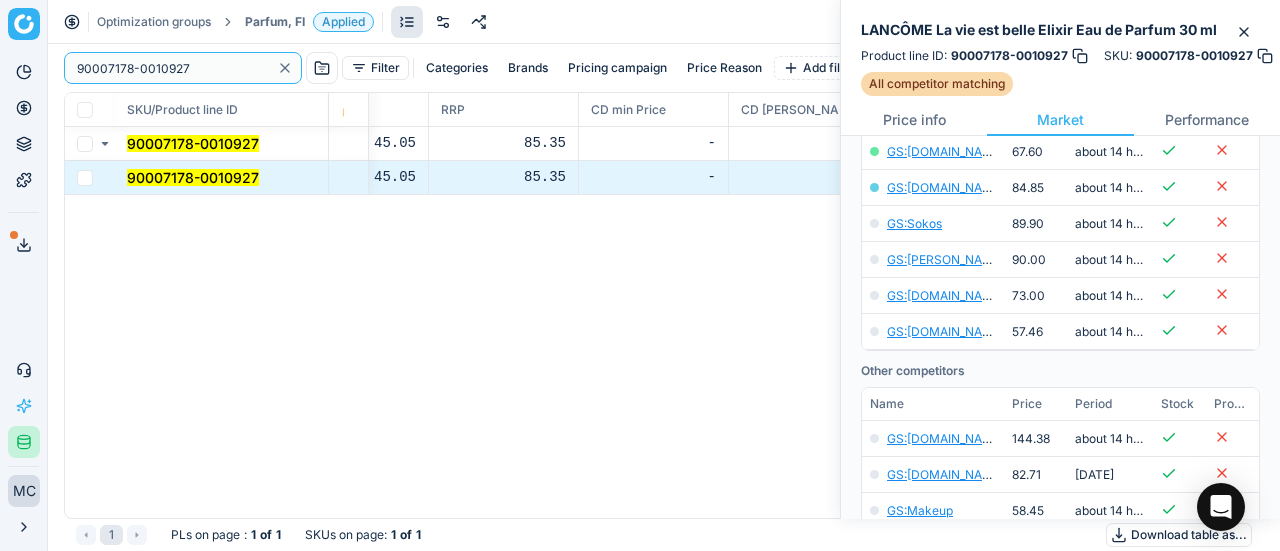 drag, startPoint x: 221, startPoint y: 71, endPoint x: 0, endPoint y: 5, distance: 230.64474 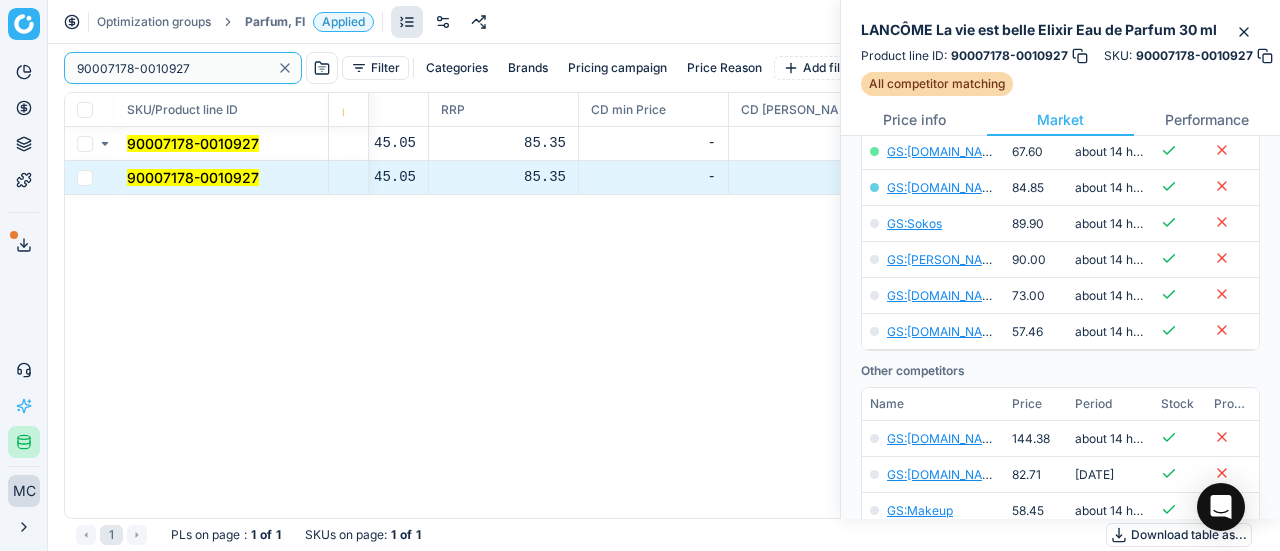 click on "Pricing platform Analytics Pricing Product portfolio Templates Export service 19 Contact support   AI Pricing Assistant Integration status MC Mengqi Cai mengqi.cai@flaconi.de Close menu Optimization groups Parfum, FI Applied Discard Download report 90007178-0010927   Filter   Categories   Brands   Pricing campaign   Price Reason   Add filter Bulk update SKU/Product line ID Product line name Product line ID Cost 🔒 PCII cost RRP CD min Price CD max Price Beauty outlet price PCII+5% > RRP Sales Flag Price change too high New price Price Type Price Reason 90007178-0010927 LANCÔME La vie est belle Elixir Eau de Parfum  30 ml 90007178-0010927 37.28 45.05 85.35 - - 67.60 57.45 matching google GS:parfumdreams.FI 90007178-0010927 LANCÔME La vie est belle Elixir Eau de Parfum  30 ml 90007178-0010927 37.28 45.05 85.35 - - 67.60 57.45 matching google GS:parfumdreams.FI 1 PLs on page : 1 of 1 SKUs on page : 1 of 1 Download table as..." at bounding box center [640, 275] 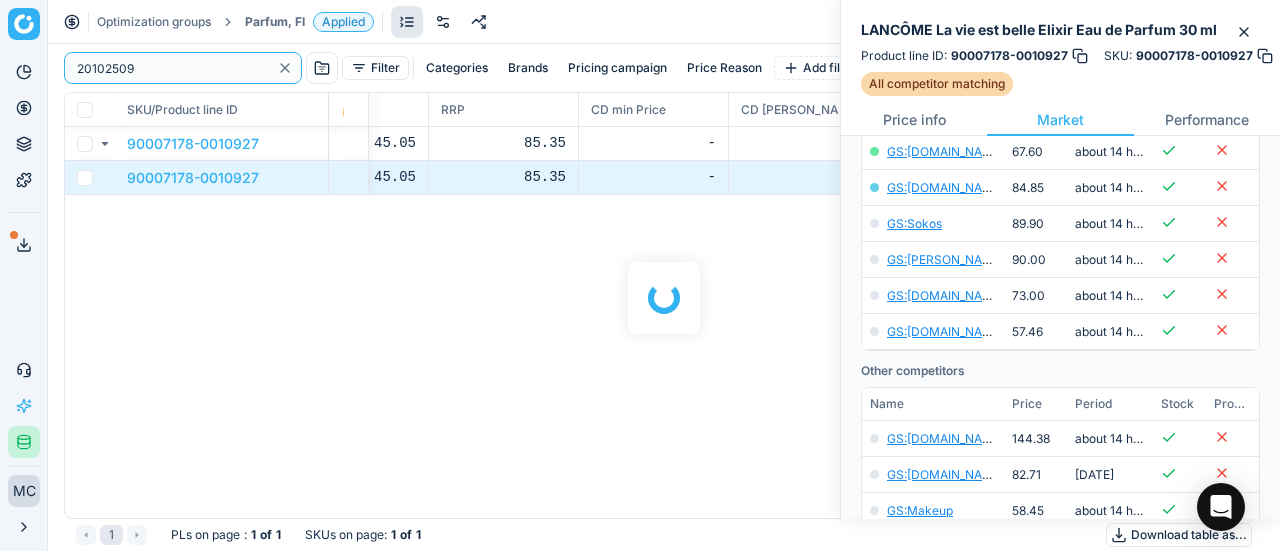 scroll, scrollTop: 500, scrollLeft: 0, axis: vertical 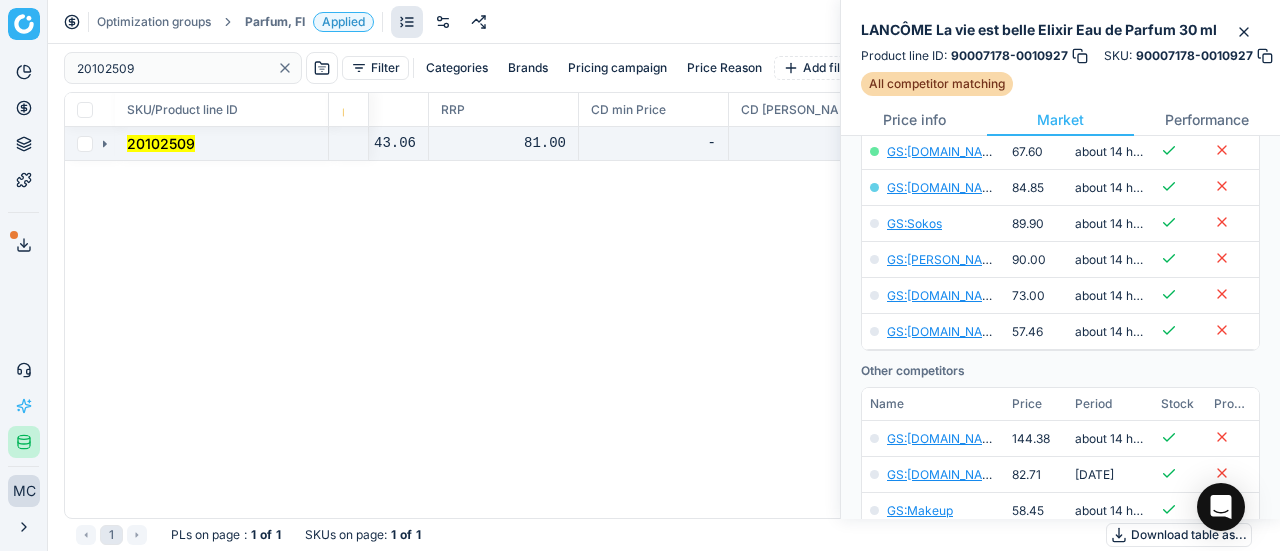 click 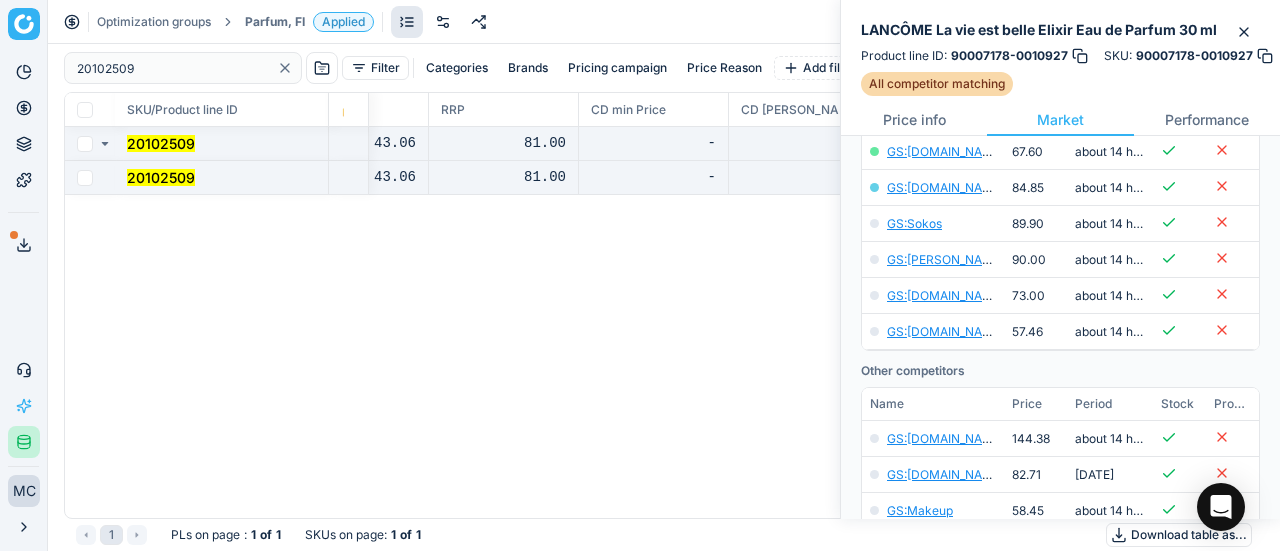 click on "20102509" at bounding box center [222, 178] 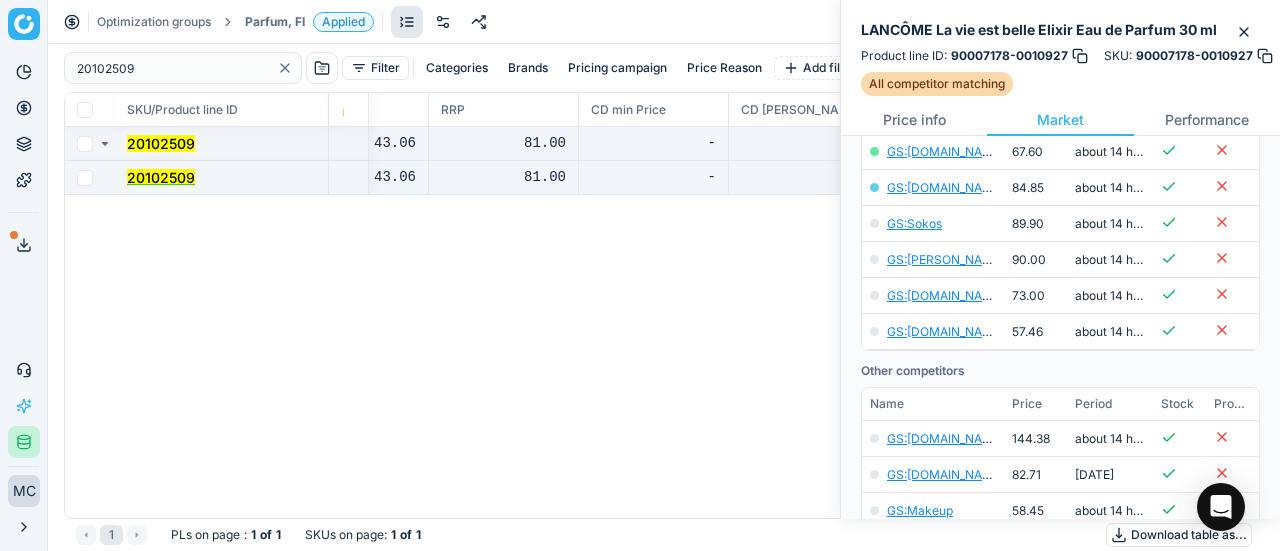 click on "20102509" at bounding box center (161, 177) 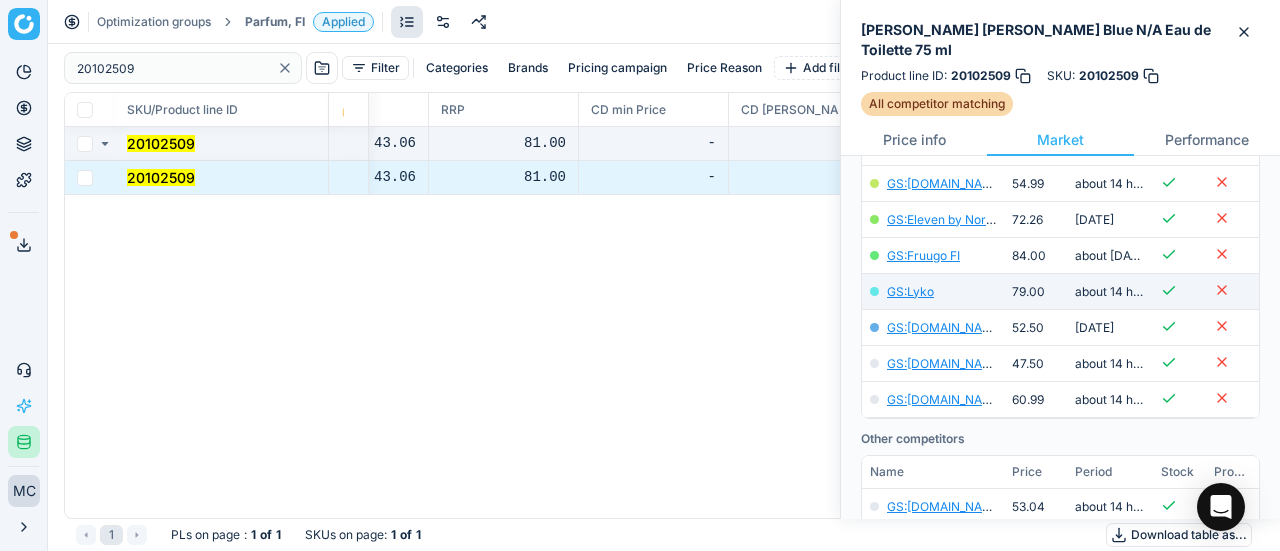 scroll, scrollTop: 500, scrollLeft: 0, axis: vertical 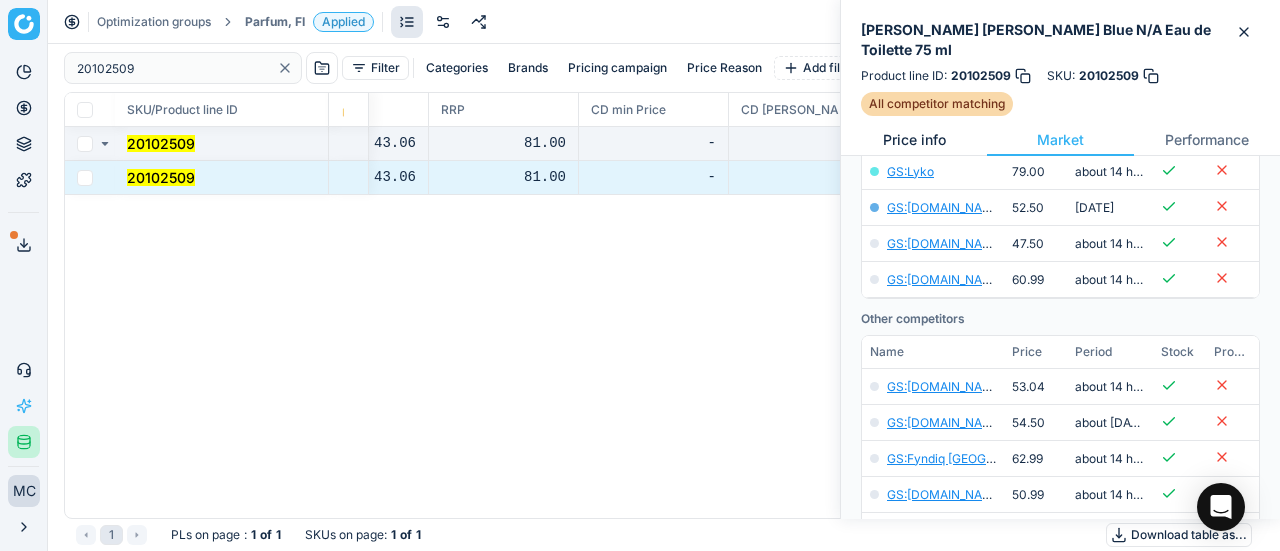 click on "Price info" at bounding box center [914, 140] 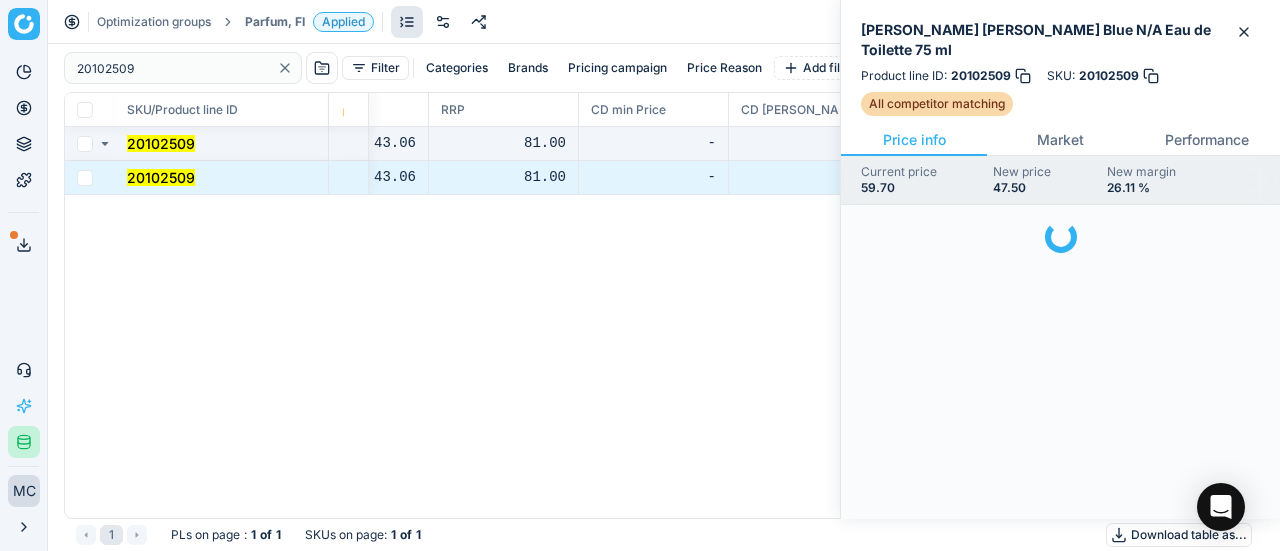 scroll, scrollTop: 0, scrollLeft: 0, axis: both 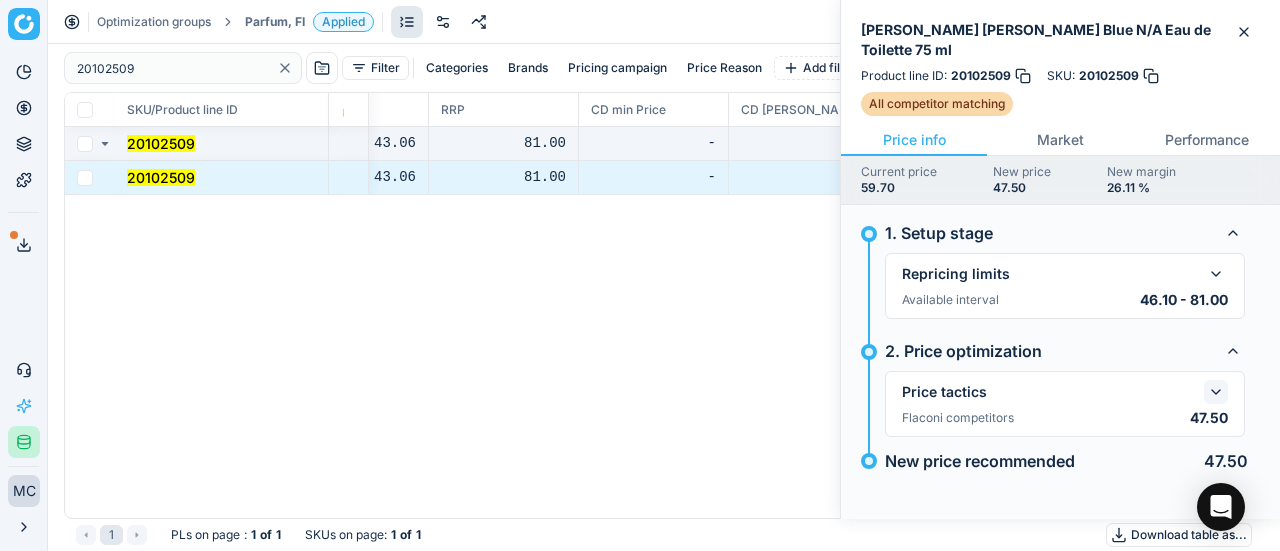 click at bounding box center [1216, 392] 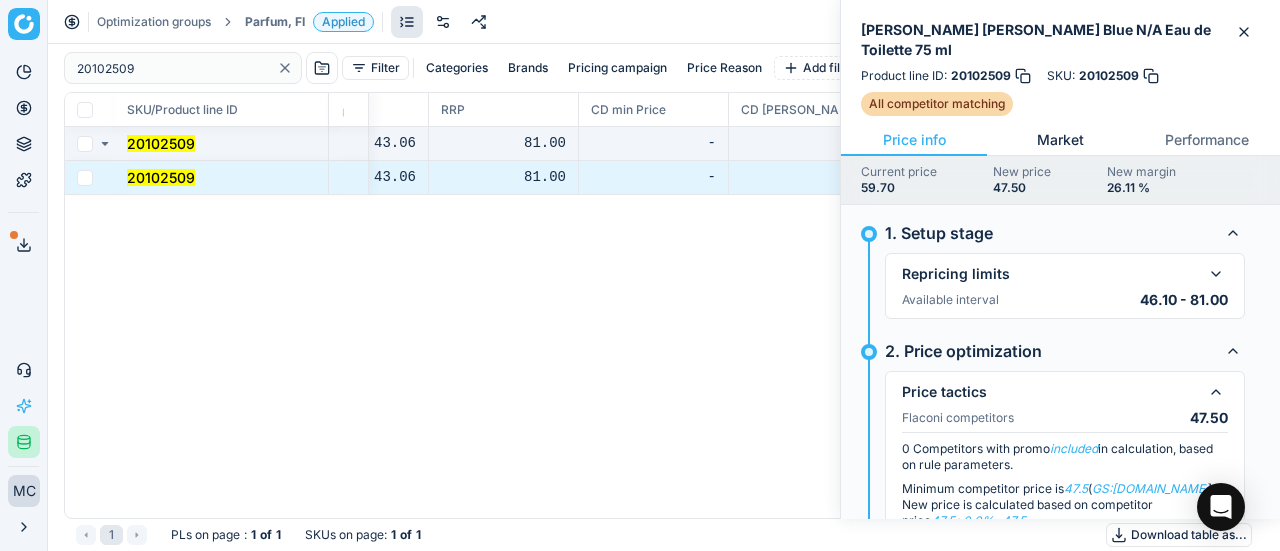 click on "Market" at bounding box center [1060, 140] 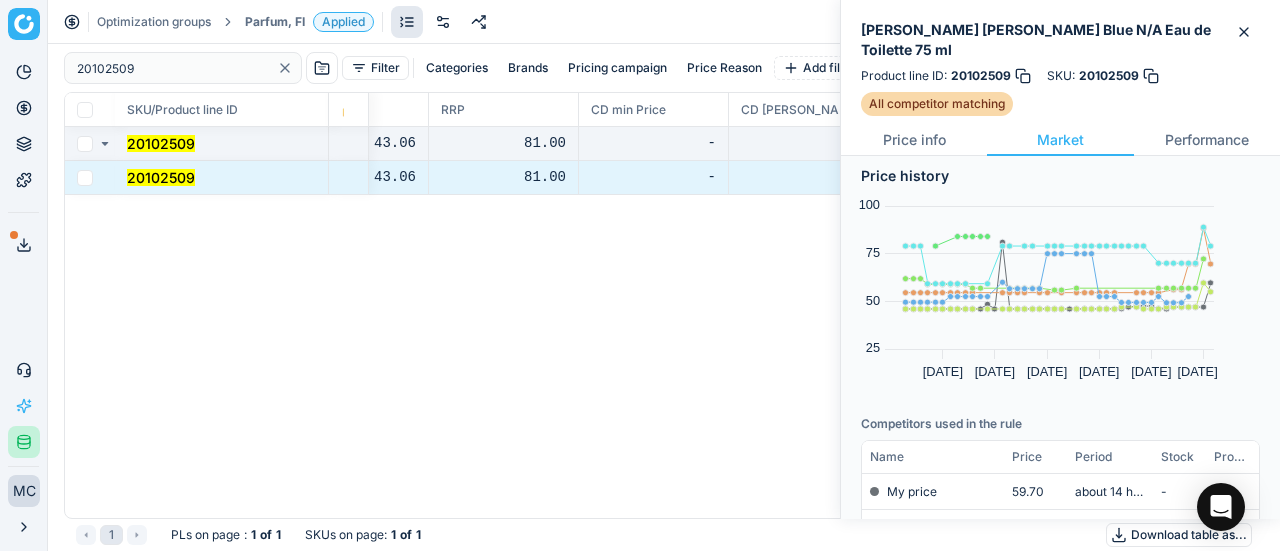 scroll, scrollTop: 294, scrollLeft: 0, axis: vertical 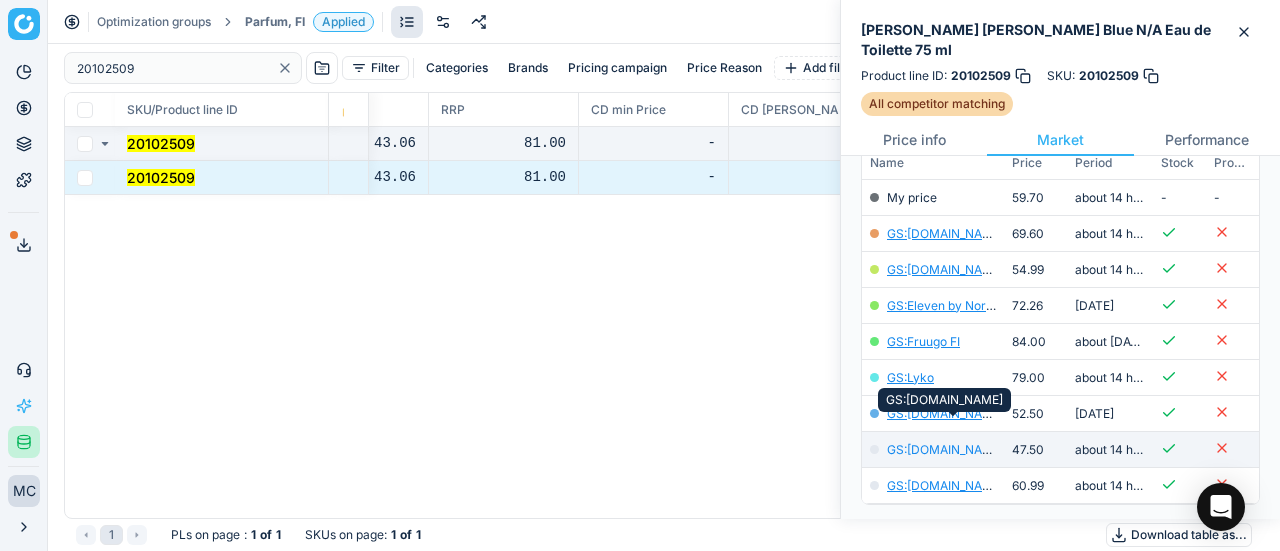 click on "GS:Parfyymi-Klikkaus.fi" at bounding box center [945, 449] 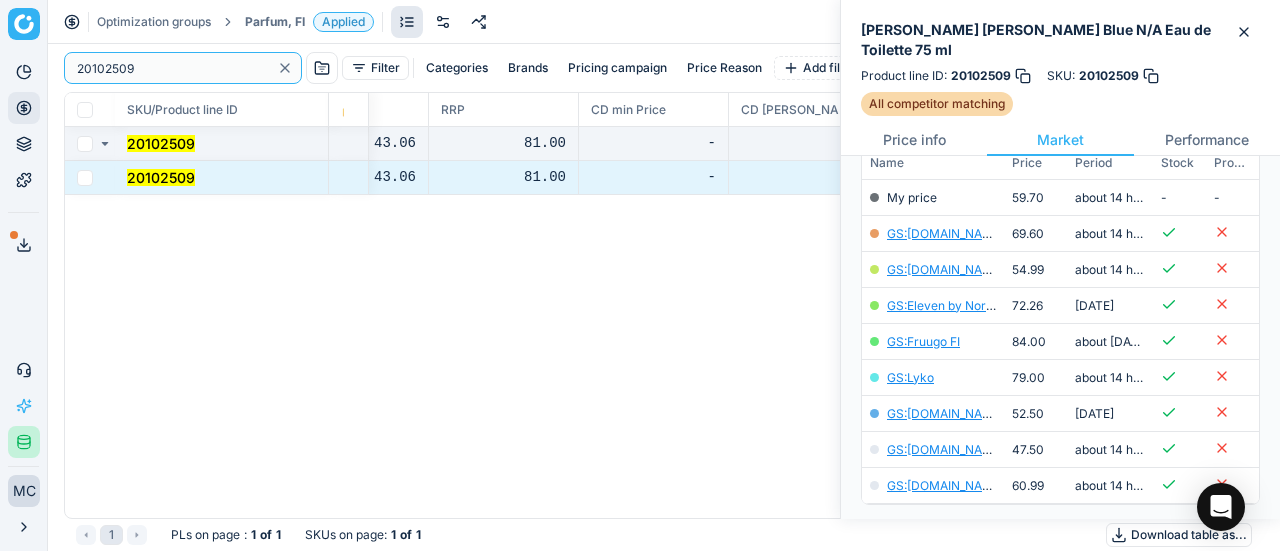 drag, startPoint x: 180, startPoint y: 75, endPoint x: 18, endPoint y: 109, distance: 165.52945 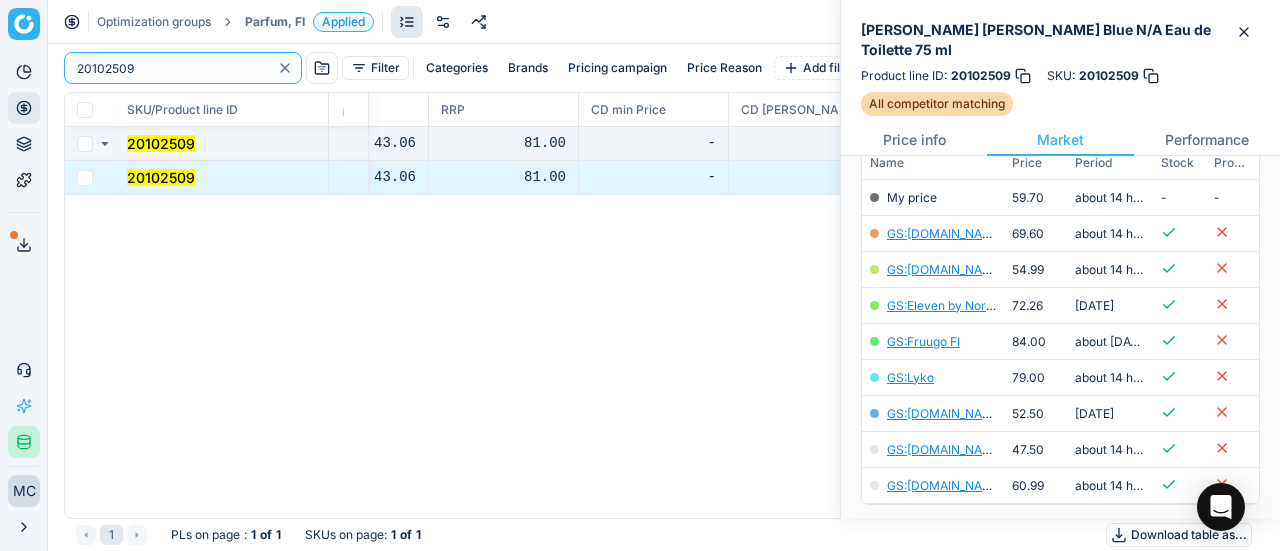 click on "Pricing platform Analytics Pricing Product portfolio Templates Export service 19 Contact support   AI Pricing Assistant Integration status MC Mengqi Cai mengqi.cai@flaconi.de Close menu Optimization groups Parfum, FI Applied Discard Download report 20102509   Filter   Categories   Brands   Pricing campaign   Price Reason   Add filter Bulk update SKU/Product line ID Product line name Product line ID Cost 🔒 PCII cost RRP CD min Price CD max Price Beauty outlet price PCII+5% > RRP Sales Flag Price change too high New price Price Type Price Reason 20102509 Ralph Lauren Polo Blue N/A Eau de Toilette  75 ml 20102509 35.10 43.06 81.00 - - 35.85 47.50 matching google GS:Parfyymi-Klikkaus.fi 20102509 Ralph Lauren Polo Blue N/A Eau de Toilette  75 ml 20102509 35.10 43.06 81.00 - - 35.85 47.50 matching google GS:Parfyymi-Klikkaus.fi 1 PLs on page : 1 of 1 SKUs on page : 1 of 1 Download table as..." at bounding box center (640, 275) 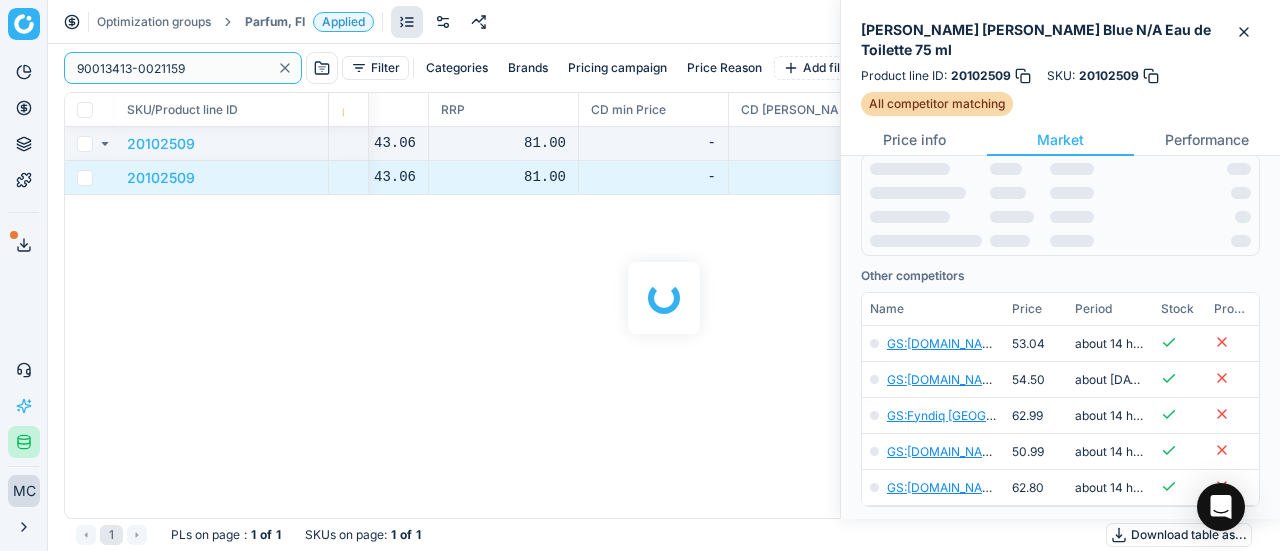 scroll, scrollTop: 294, scrollLeft: 0, axis: vertical 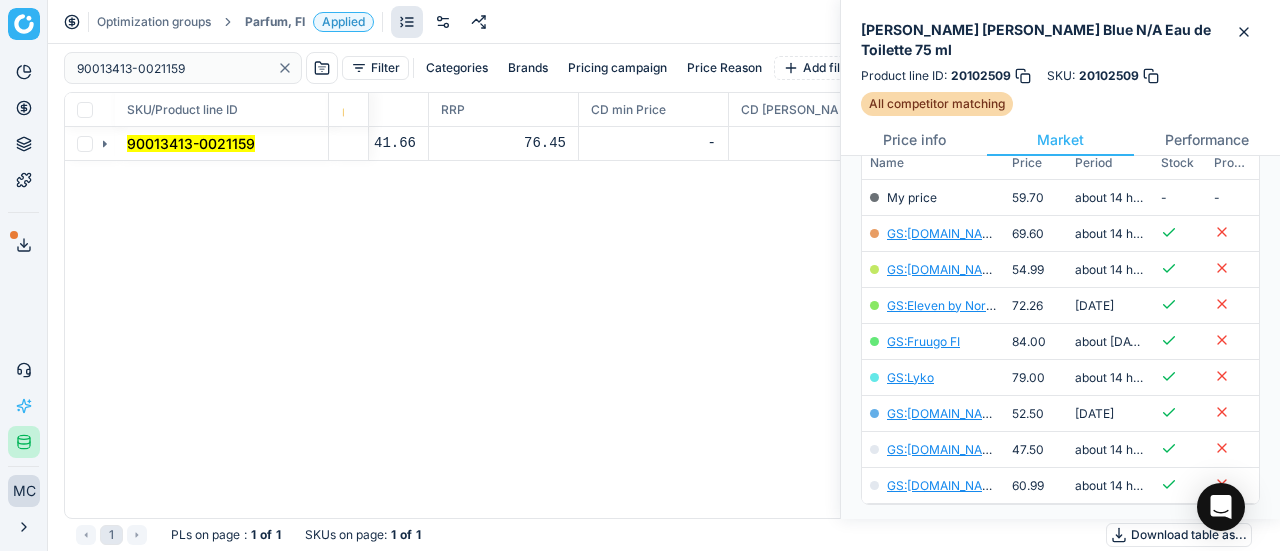 click 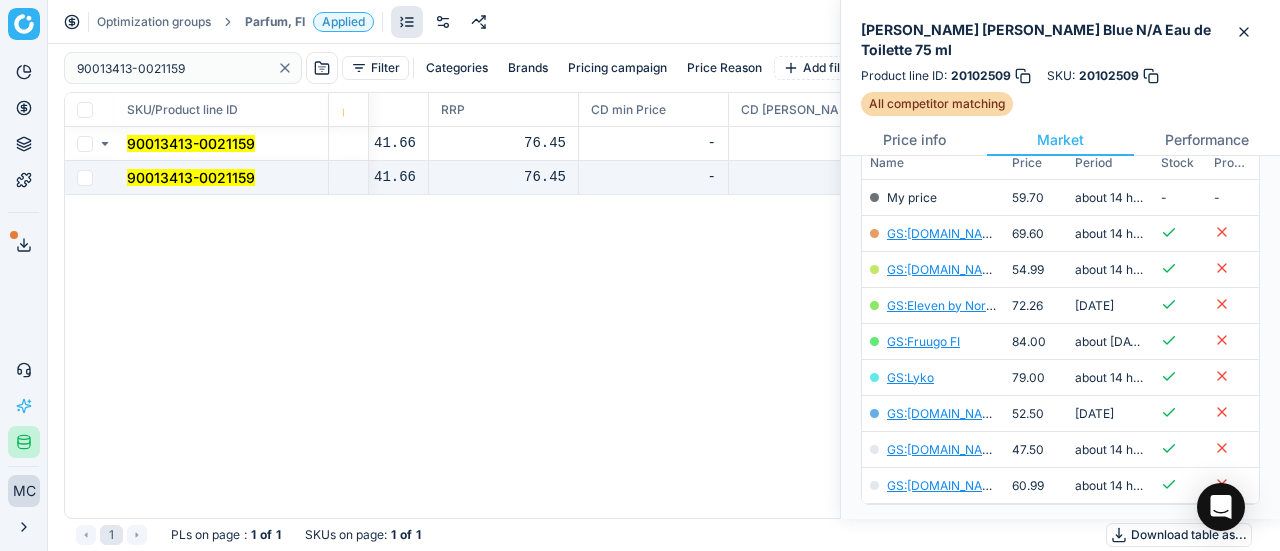 click on "90013413-0021159" at bounding box center [191, 177] 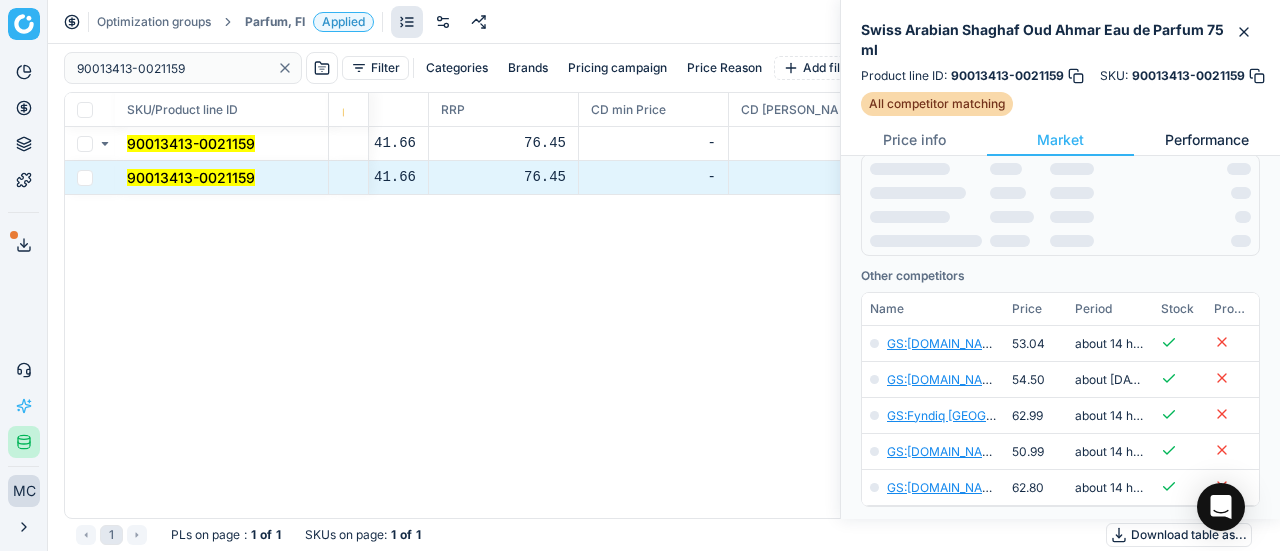 scroll, scrollTop: 252, scrollLeft: 0, axis: vertical 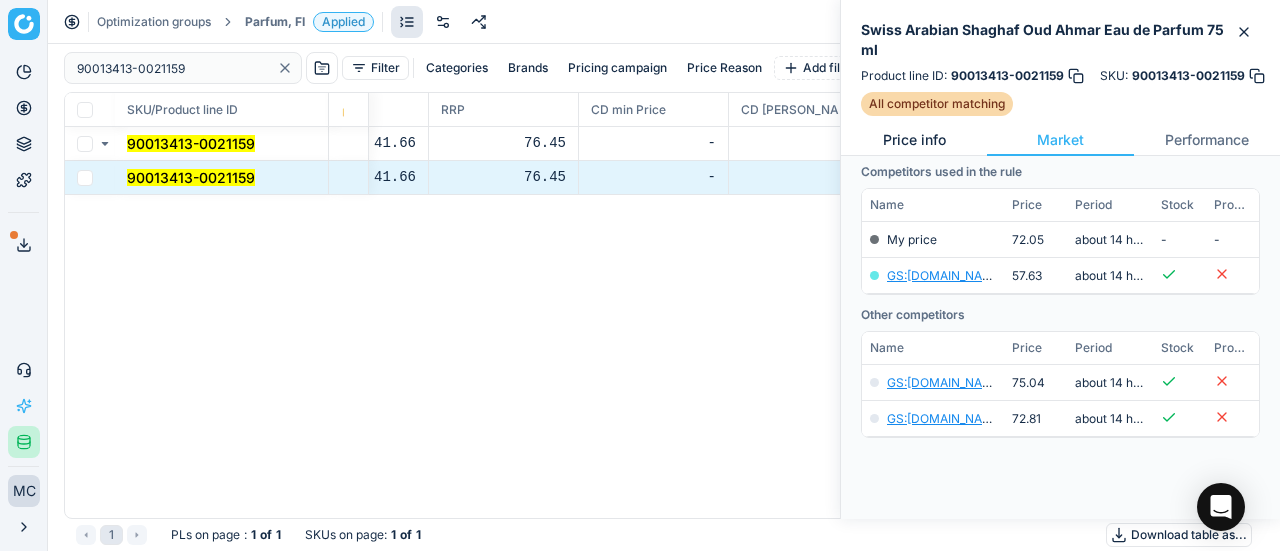 click on "Price info" at bounding box center (914, 140) 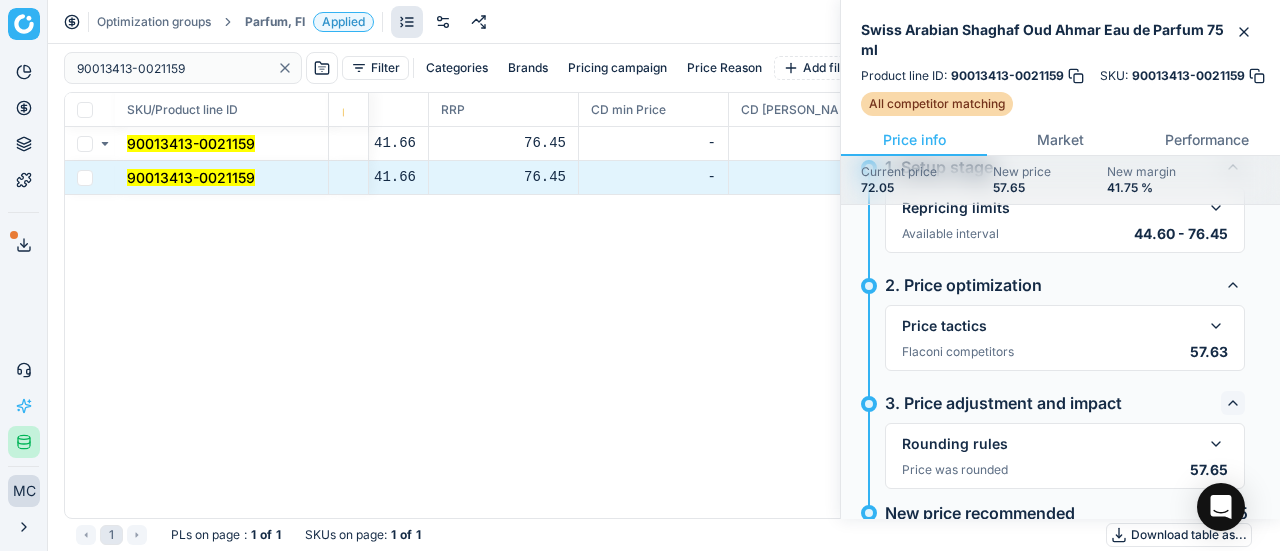 scroll, scrollTop: 117, scrollLeft: 0, axis: vertical 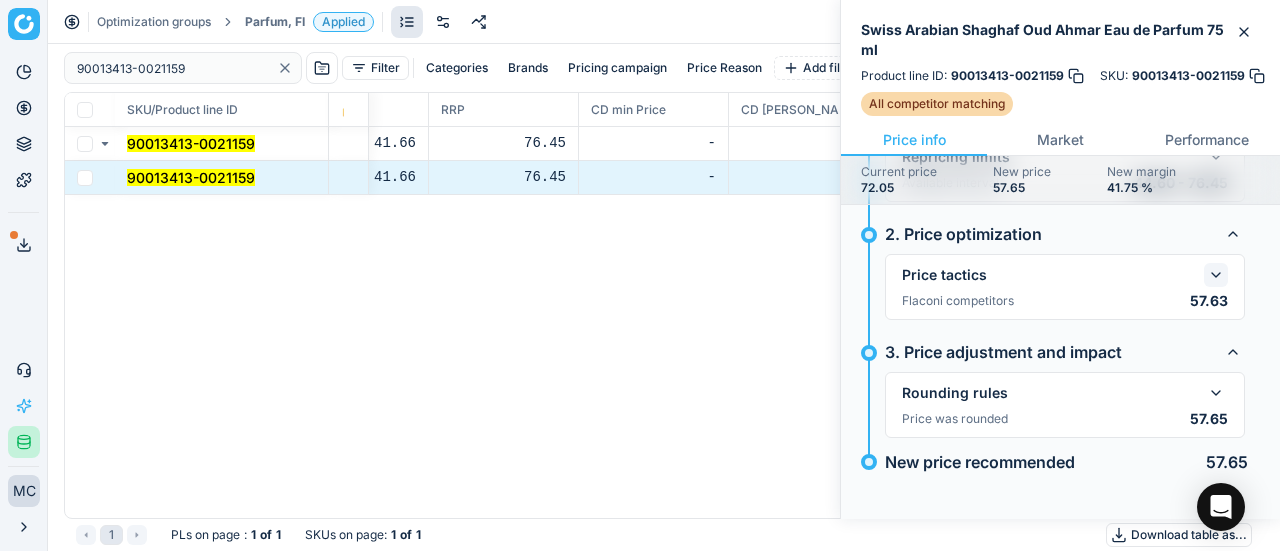 click 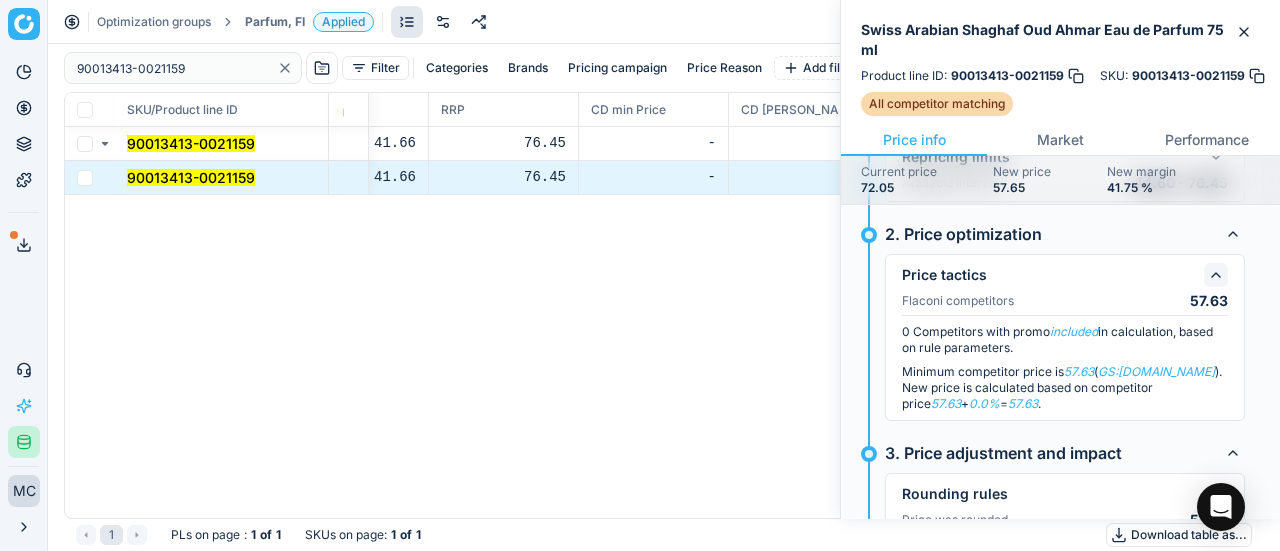 click on "Current price 72.05 New price 57.65 New margin 41.75 %" at bounding box center [1060, 180] 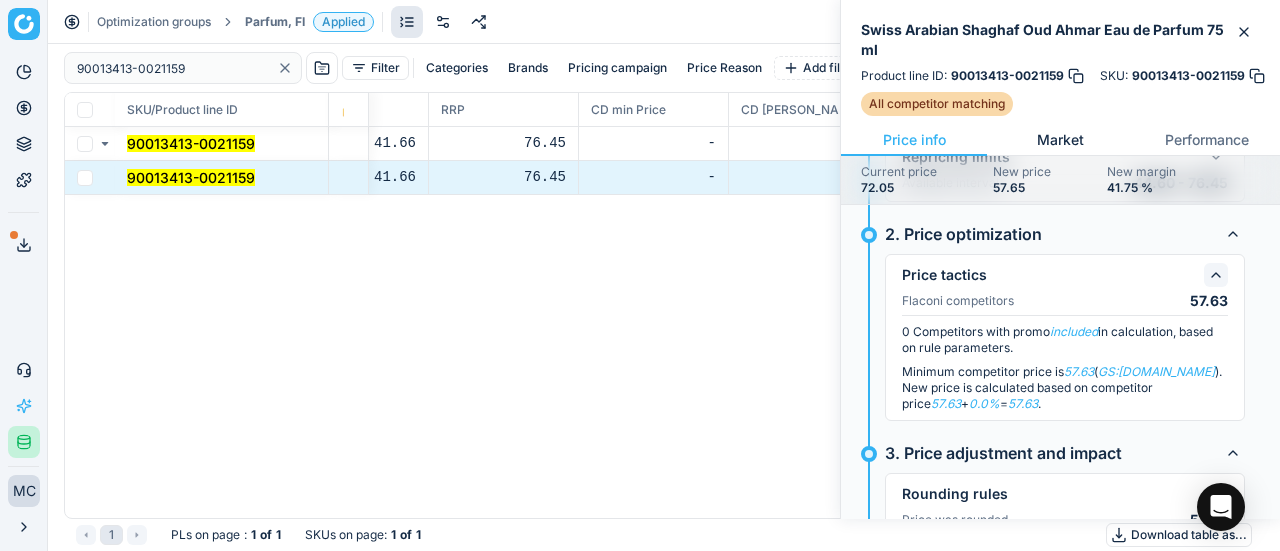 click on "Market" at bounding box center [1060, 140] 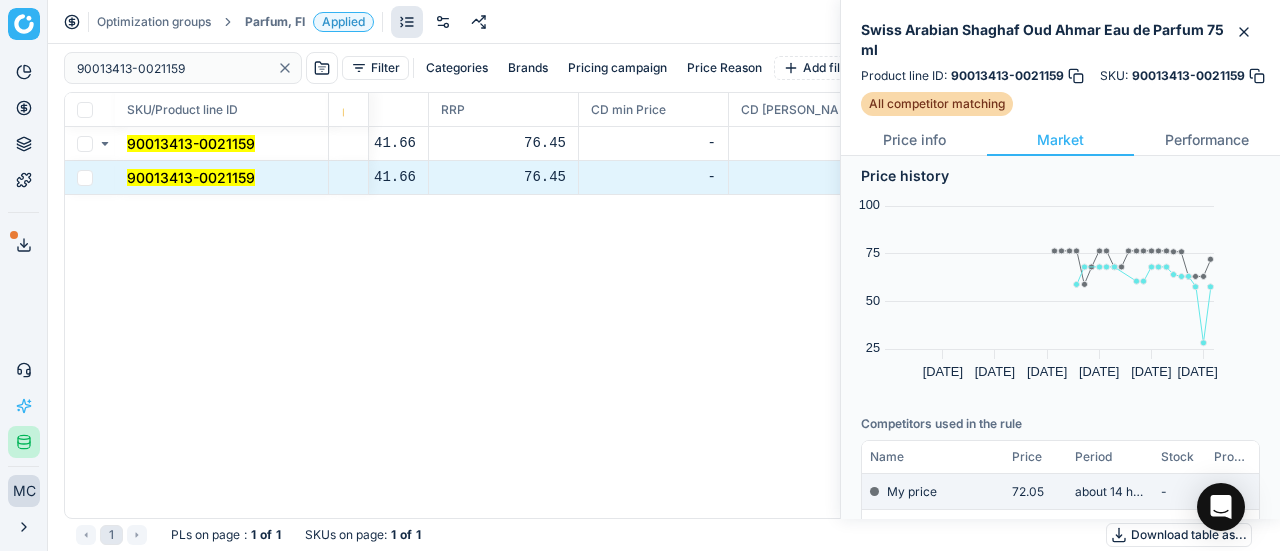 scroll, scrollTop: 252, scrollLeft: 0, axis: vertical 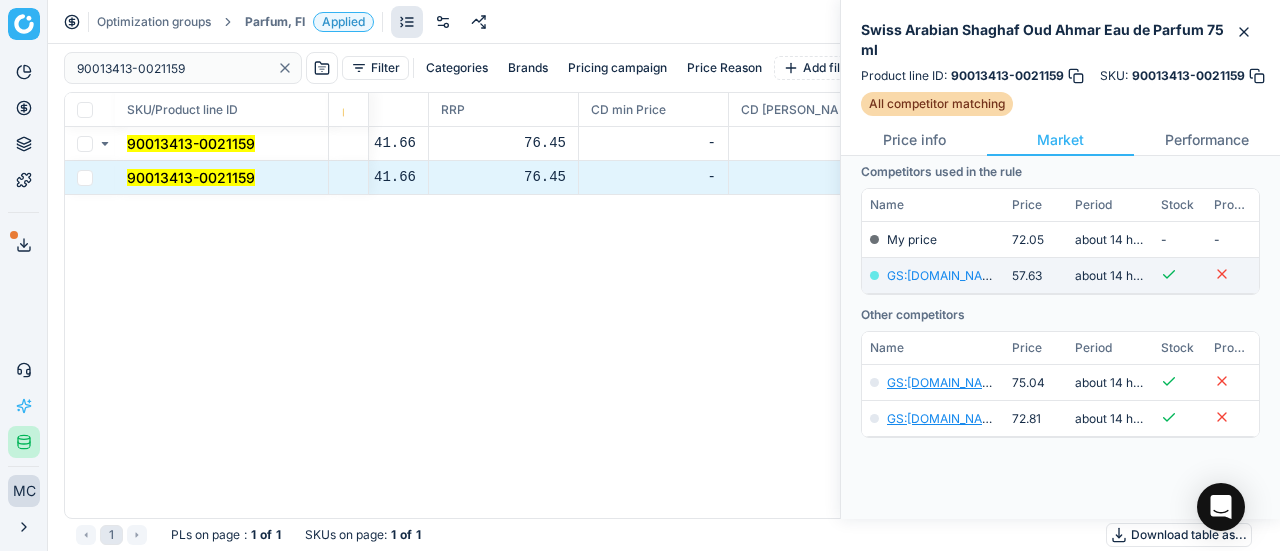 click on "GS:parfumdreams.FI" at bounding box center (945, 275) 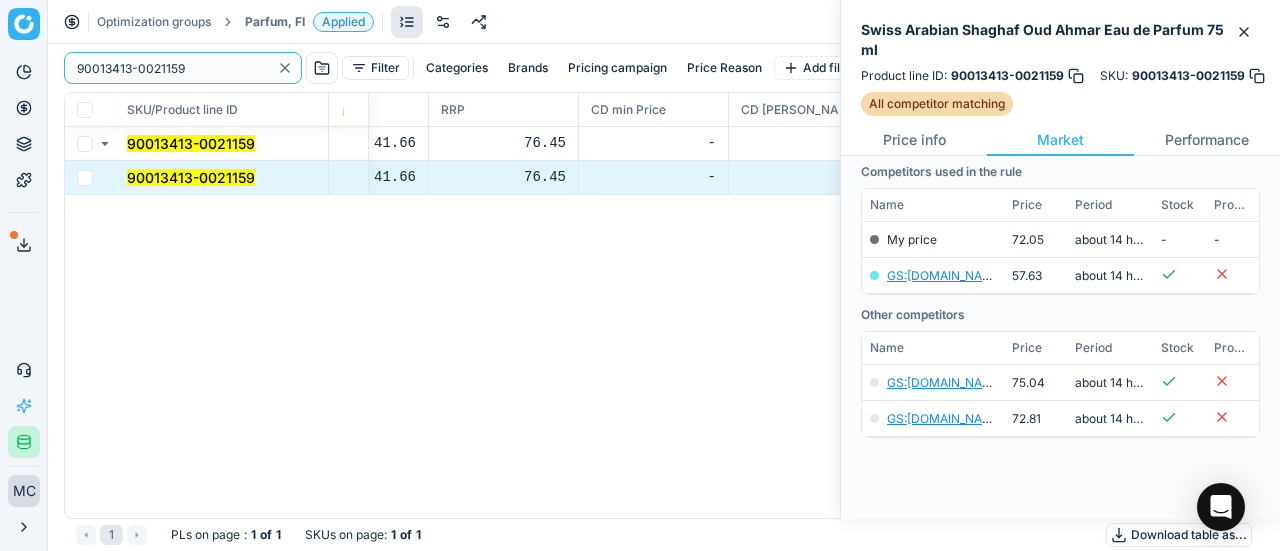 drag, startPoint x: 234, startPoint y: 79, endPoint x: 82, endPoint y: 60, distance: 153.18289 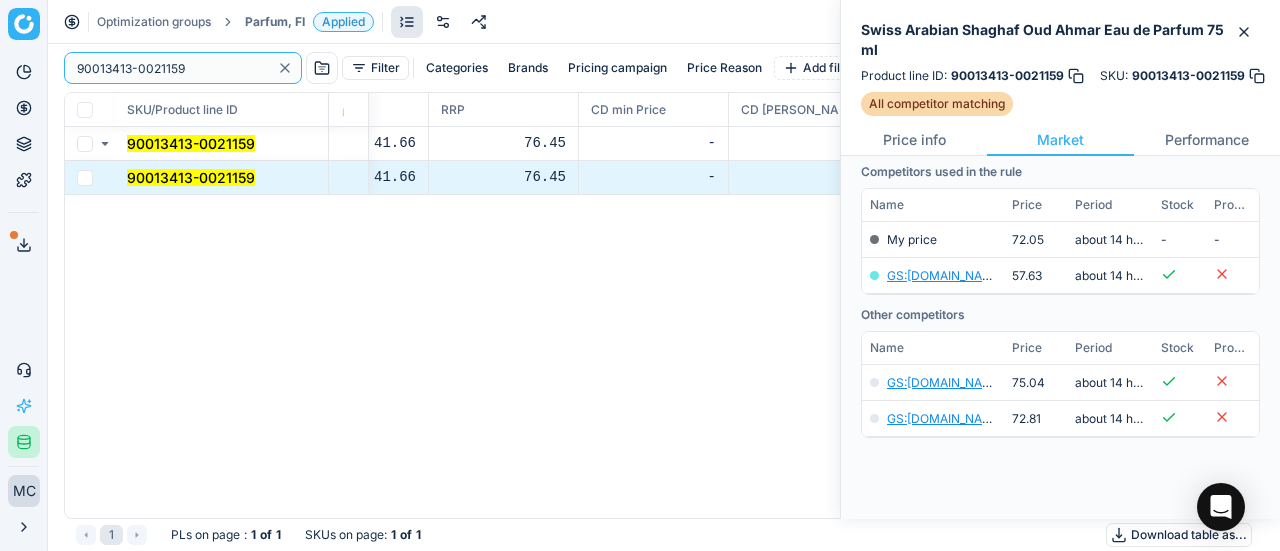 click on "Pricing platform Analytics Pricing Product portfolio Templates Export service 19 Contact support   AI Pricing Assistant Integration status MC Mengqi Cai mengqi.cai@flaconi.de Close menu Optimization groups Parfum, FI Applied Discard Download report 90013413-0021159   Filter   Categories   Brands   Pricing campaign   Price Reason   Add filter Bulk update SKU/Product line ID Product line name Product line ID Cost 🔒 PCII cost RRP CD min Price CD max Price Beauty outlet price PCII+5% > RRP Sales Flag Price change too high New price Price Type Price Reason 90013413-0021159 Swiss Arabian Shaghaf Oud Ahmar Eau de Parfum  75 ml 90013413-0021159 33.58 41.66 76.45 - - 72.05 57.65 matching google GS:parfumdreams.FI 90013413-0021159 Swiss Arabian Shaghaf Oud Ahmar Eau de Parfum  75 ml 90013413-0021159 33.58 41.66 76.45 - - 72.05 57.65 matching google GS:parfumdreams.FI 1 PLs on page : 1 of 1 SKUs on page : 1 of 1 Download table as..." at bounding box center [640, 275] 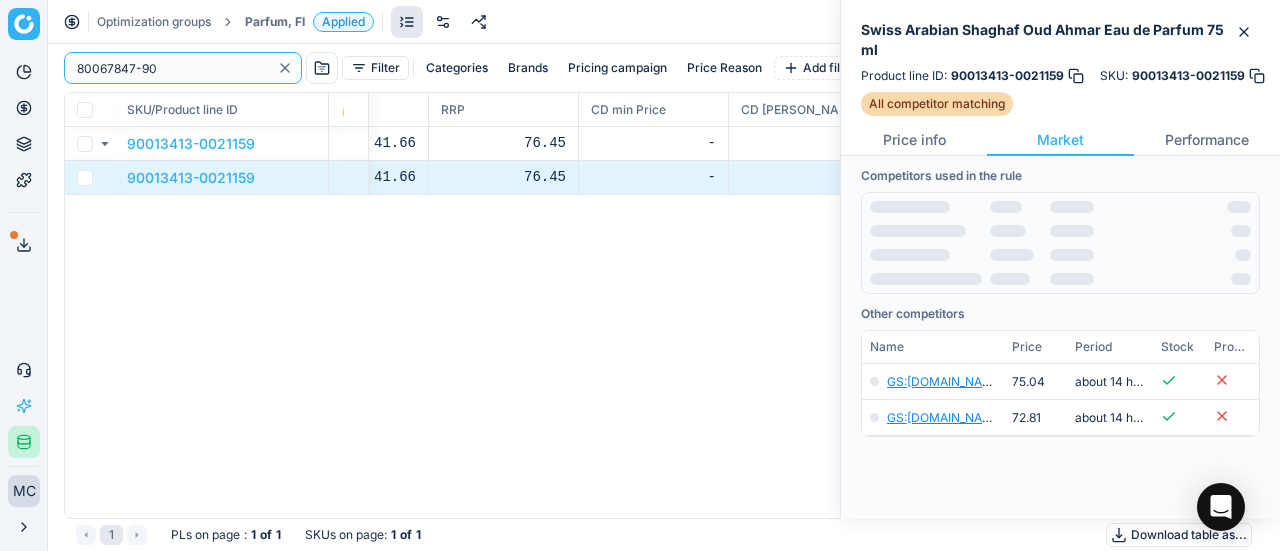 scroll, scrollTop: 252, scrollLeft: 0, axis: vertical 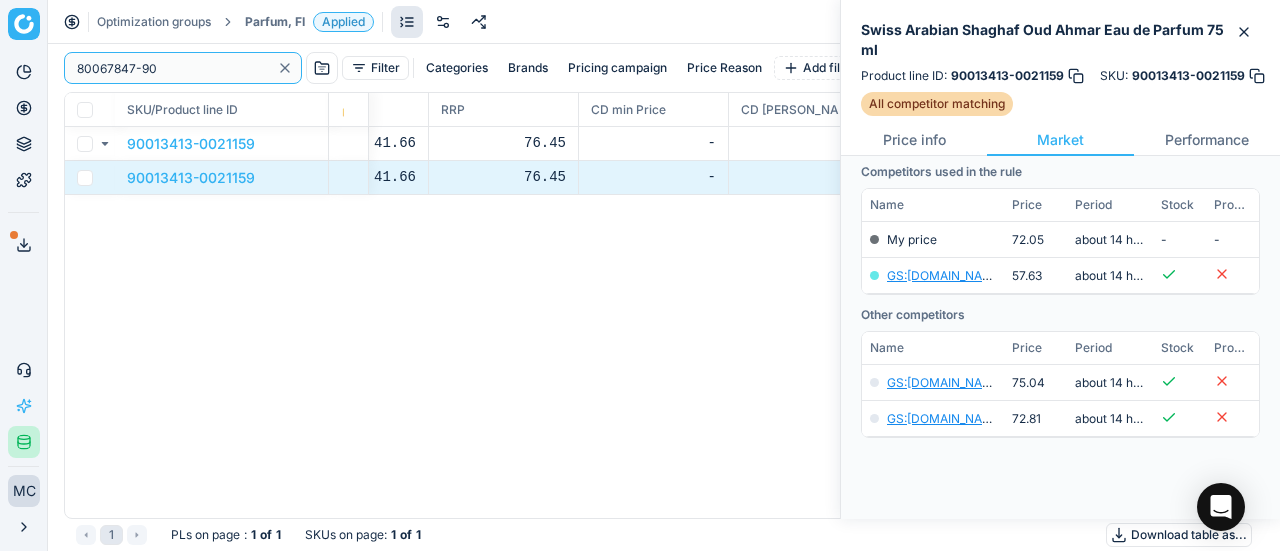 type on "80067847-90" 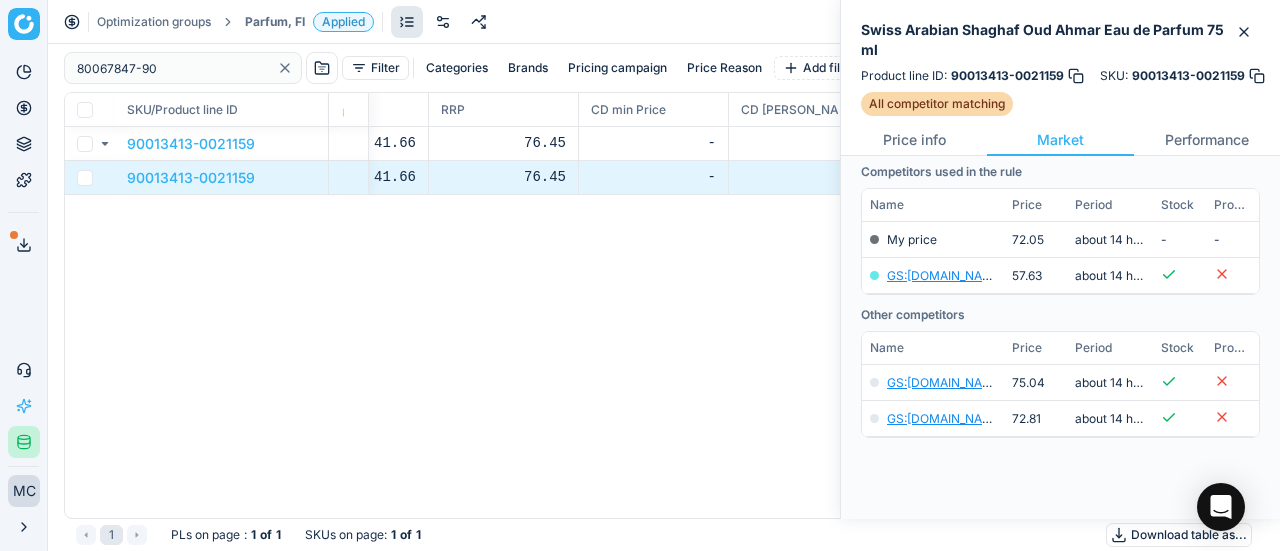 click on "Parfum, FI" at bounding box center [275, 22] 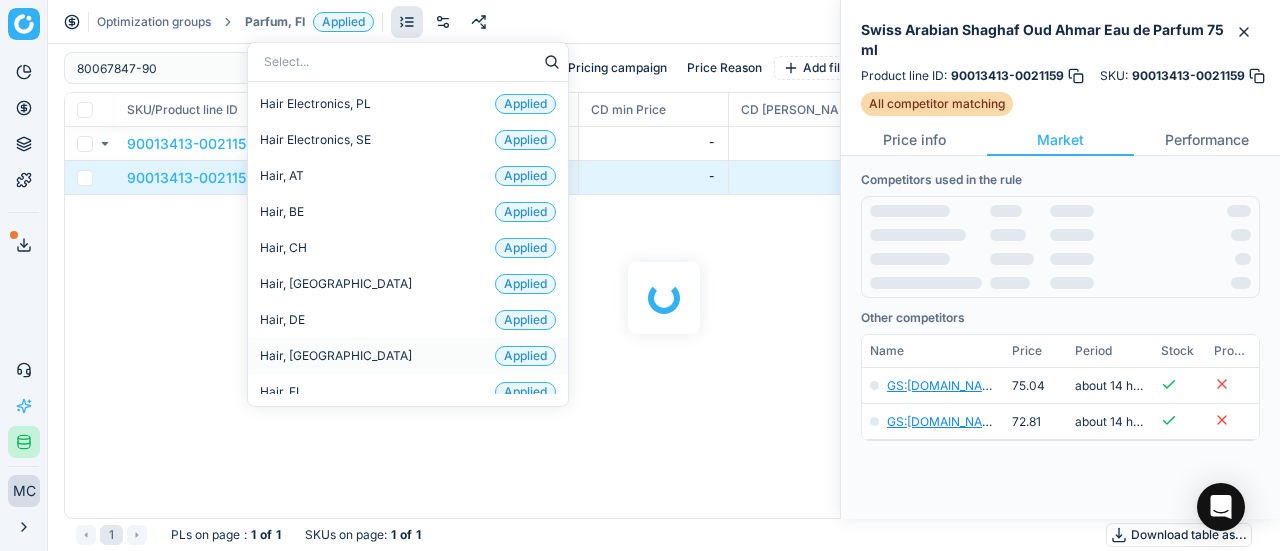 scroll, scrollTop: 500, scrollLeft: 0, axis: vertical 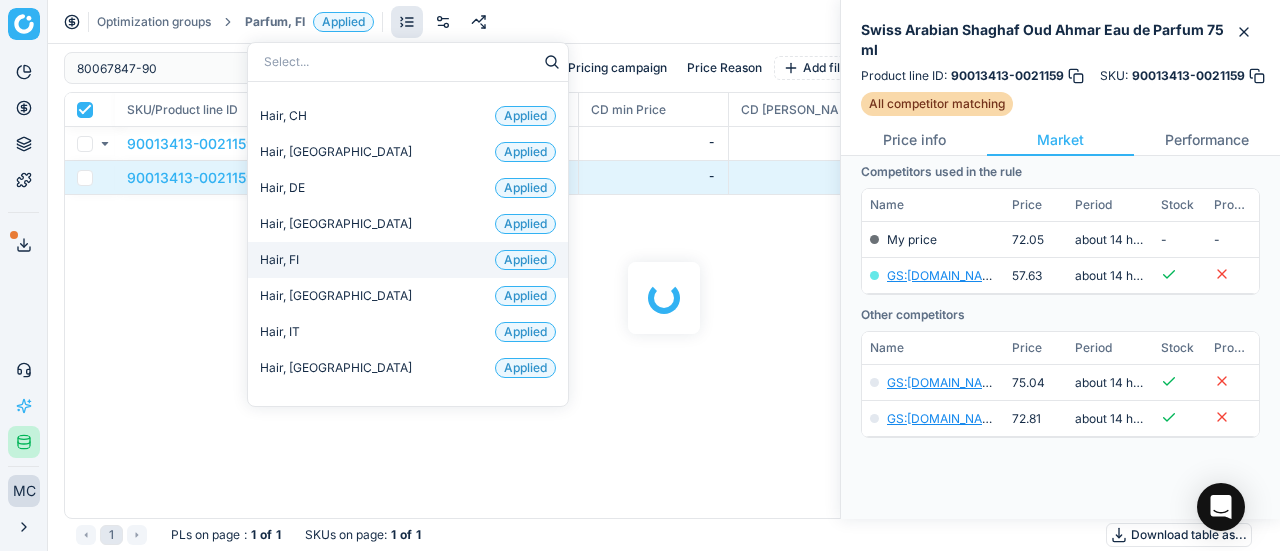 click on "Hair, FI Applied" at bounding box center [408, 260] 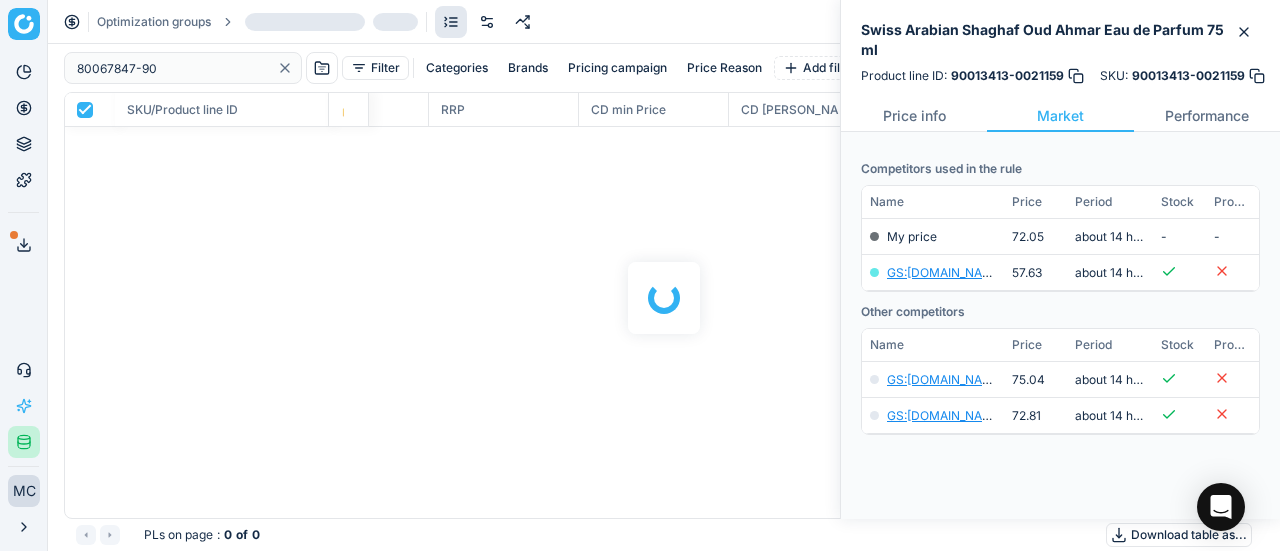 scroll, scrollTop: 228, scrollLeft: 0, axis: vertical 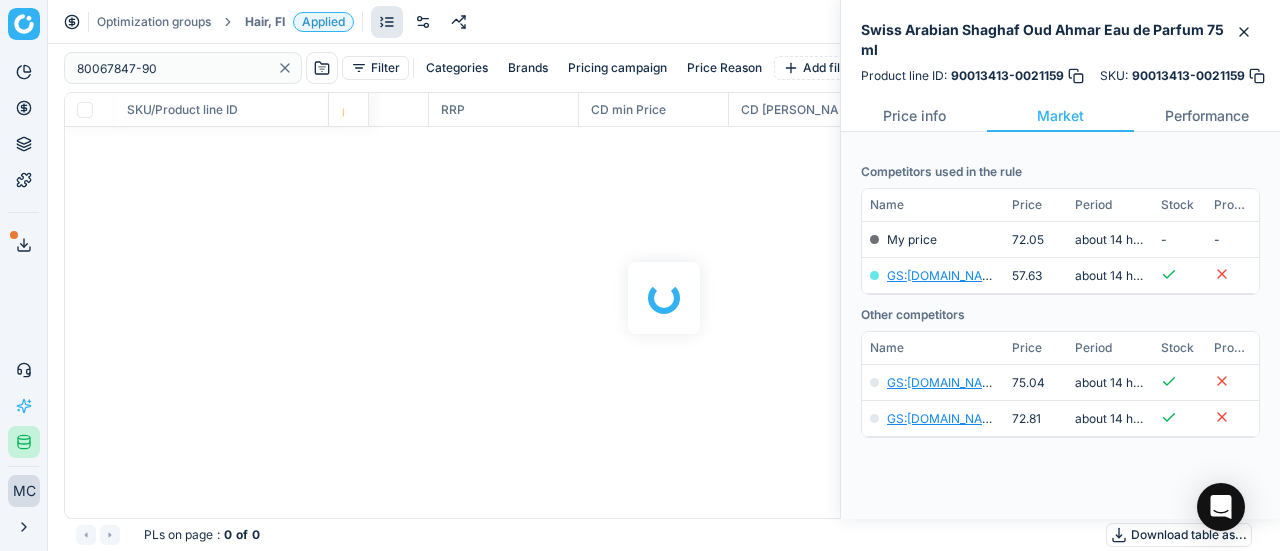 checkbox on "false" 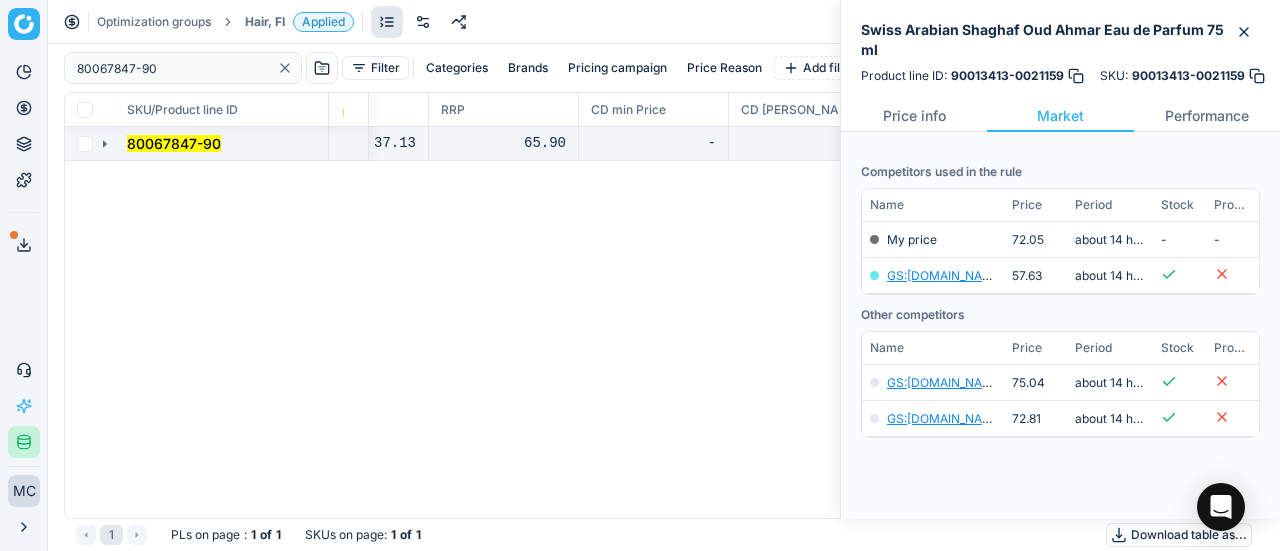 click on "80067847-90" at bounding box center (222, 144) 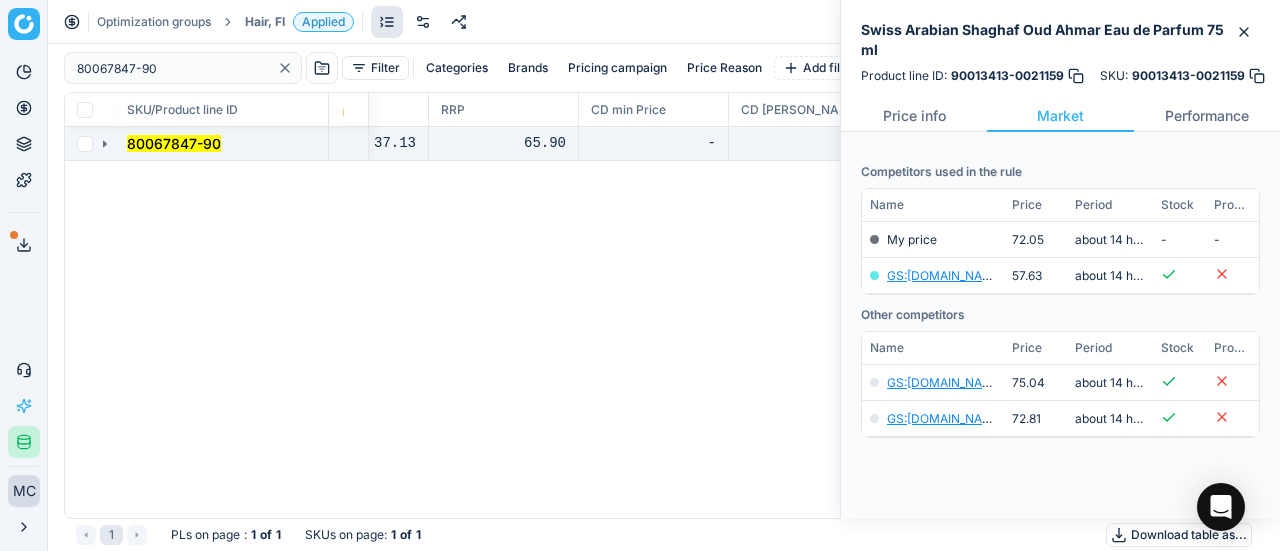 click 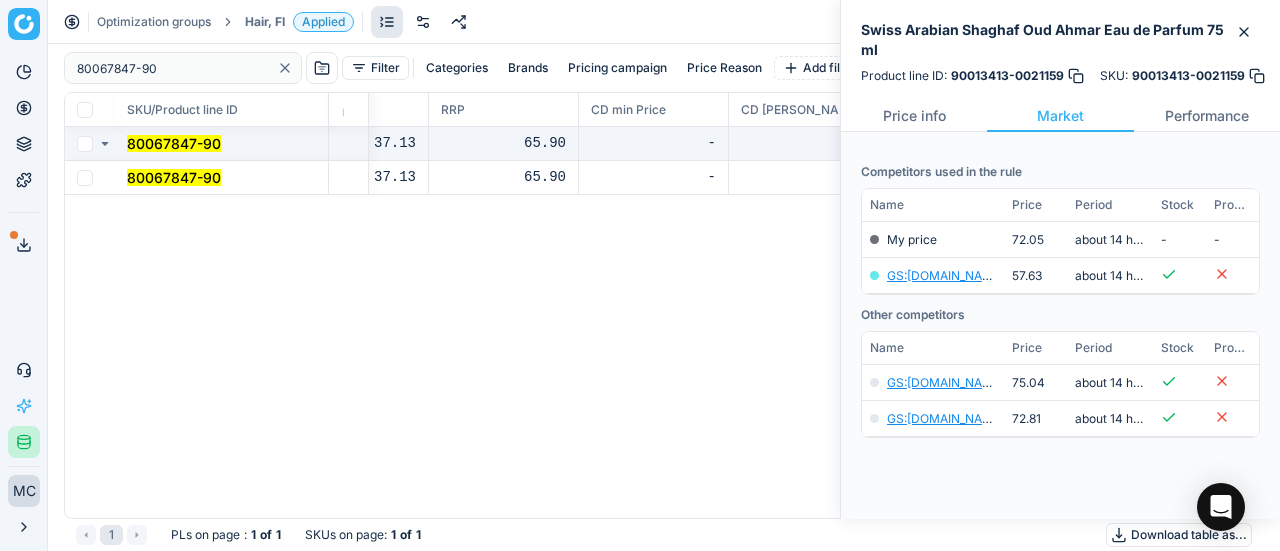 click on "80067847-90" at bounding box center (174, 177) 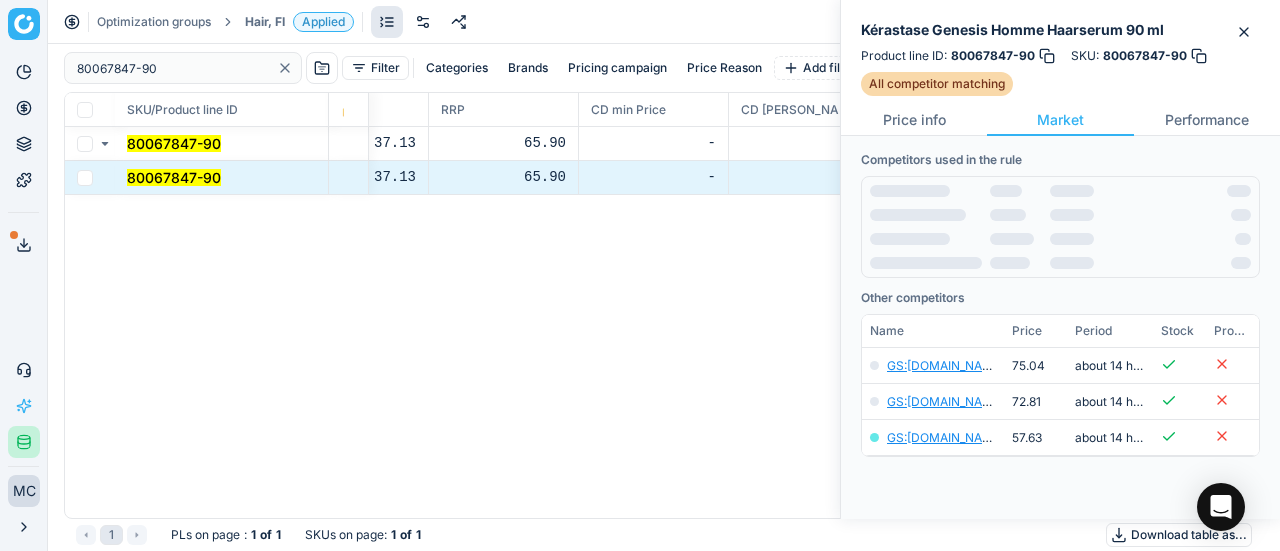 scroll, scrollTop: 252, scrollLeft: 0, axis: vertical 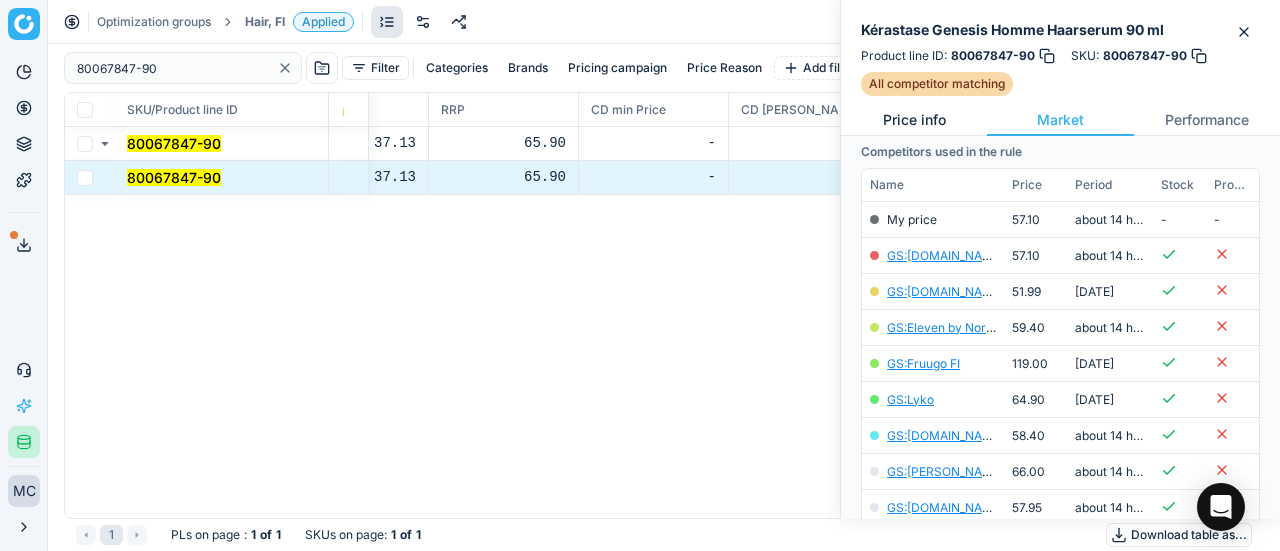 click on "Price info" at bounding box center [914, 120] 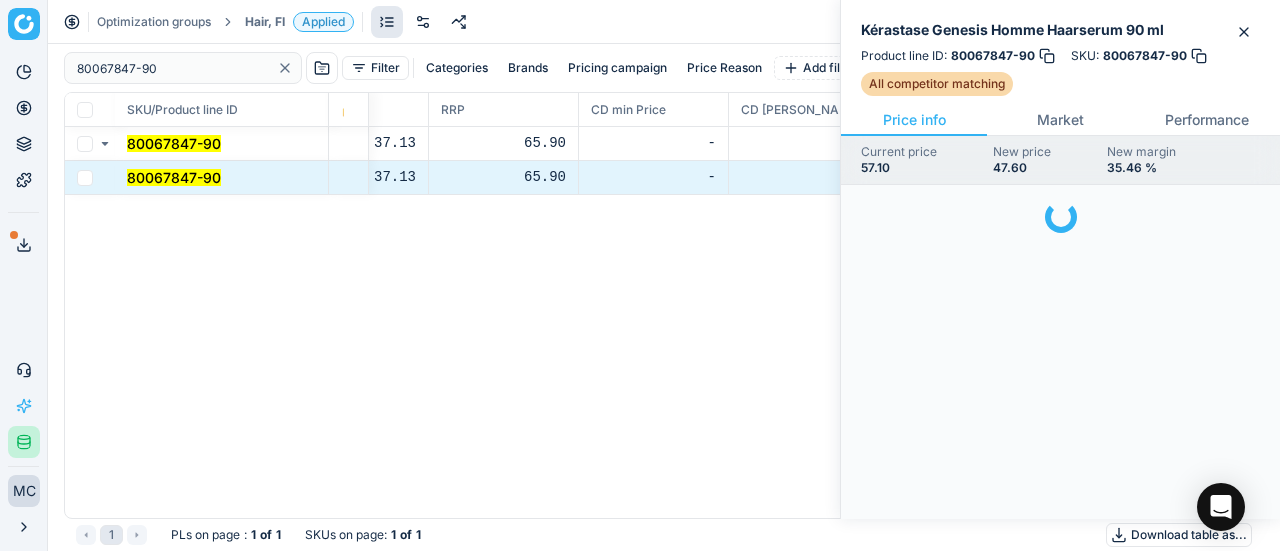 scroll, scrollTop: 0, scrollLeft: 0, axis: both 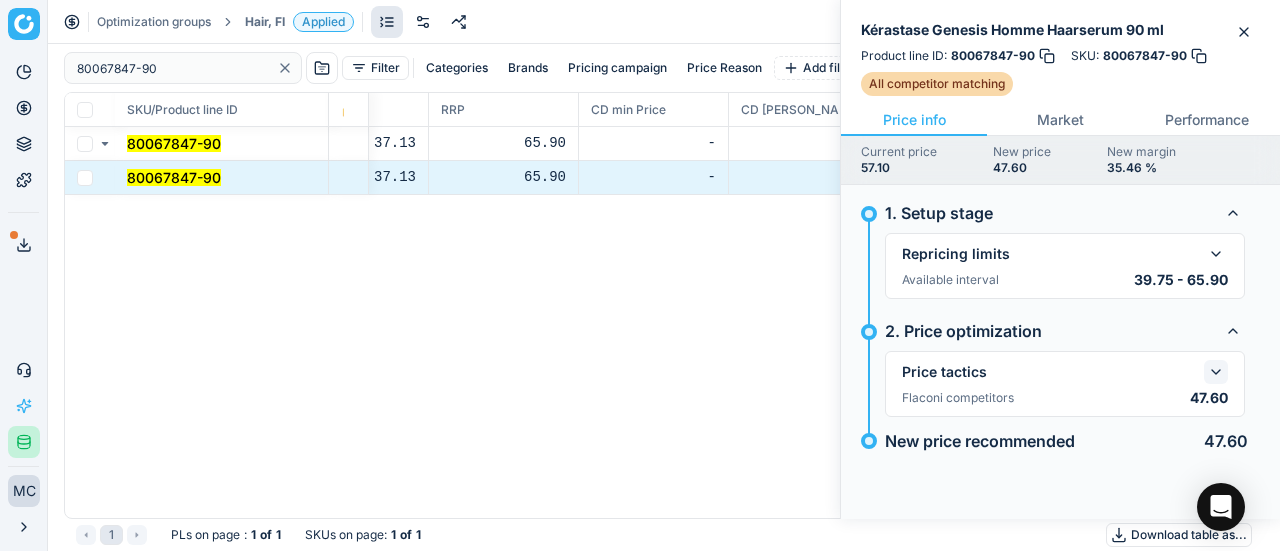 click 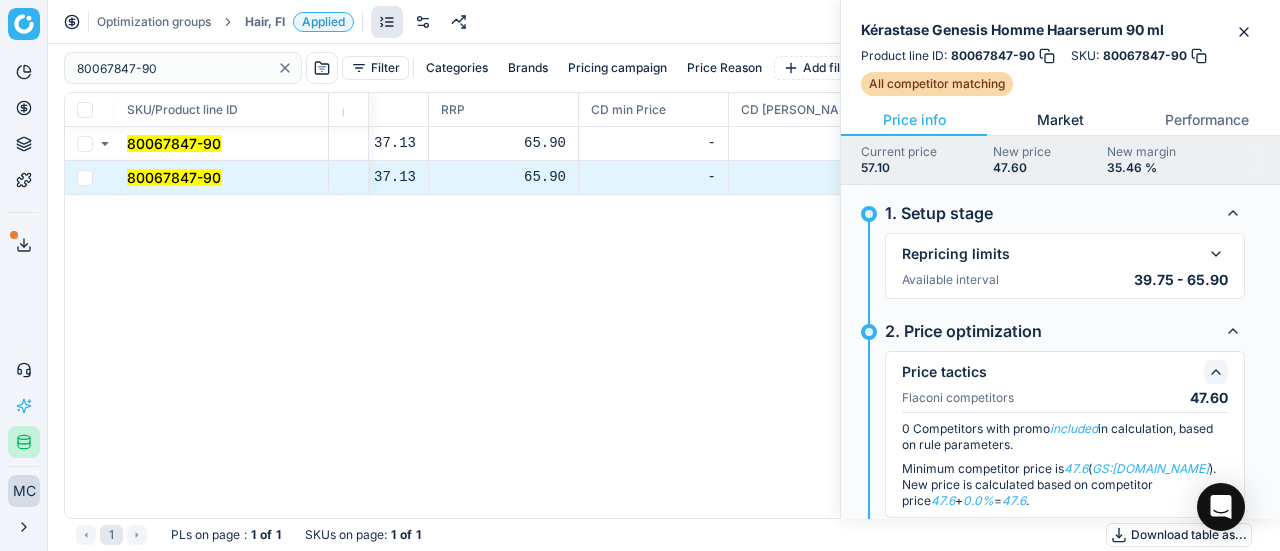 click on "Market" at bounding box center (1060, 120) 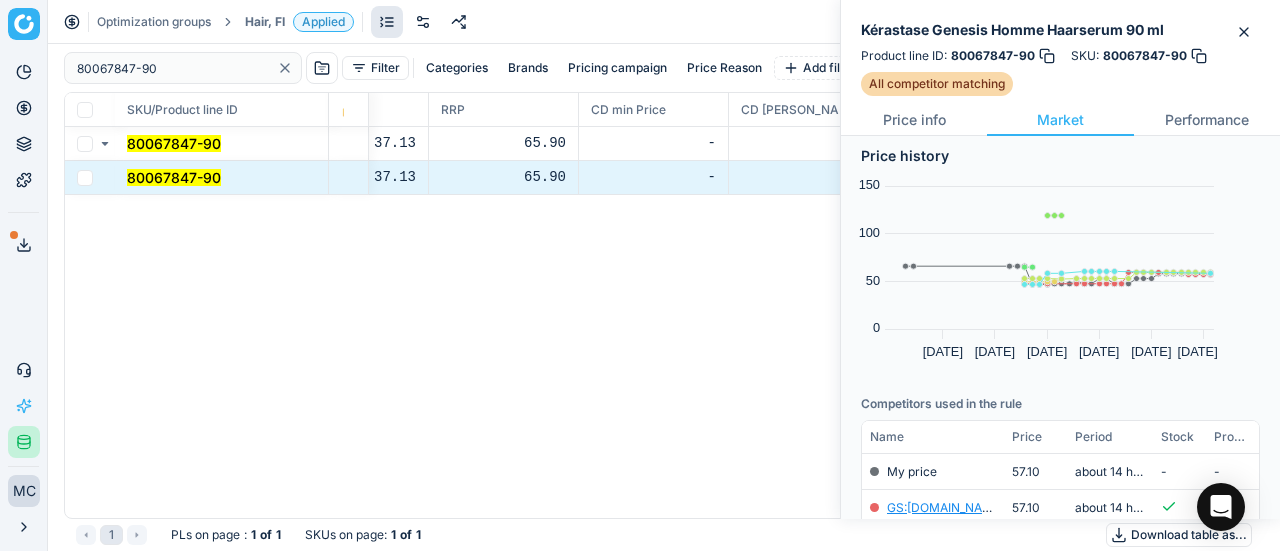 scroll, scrollTop: 400, scrollLeft: 0, axis: vertical 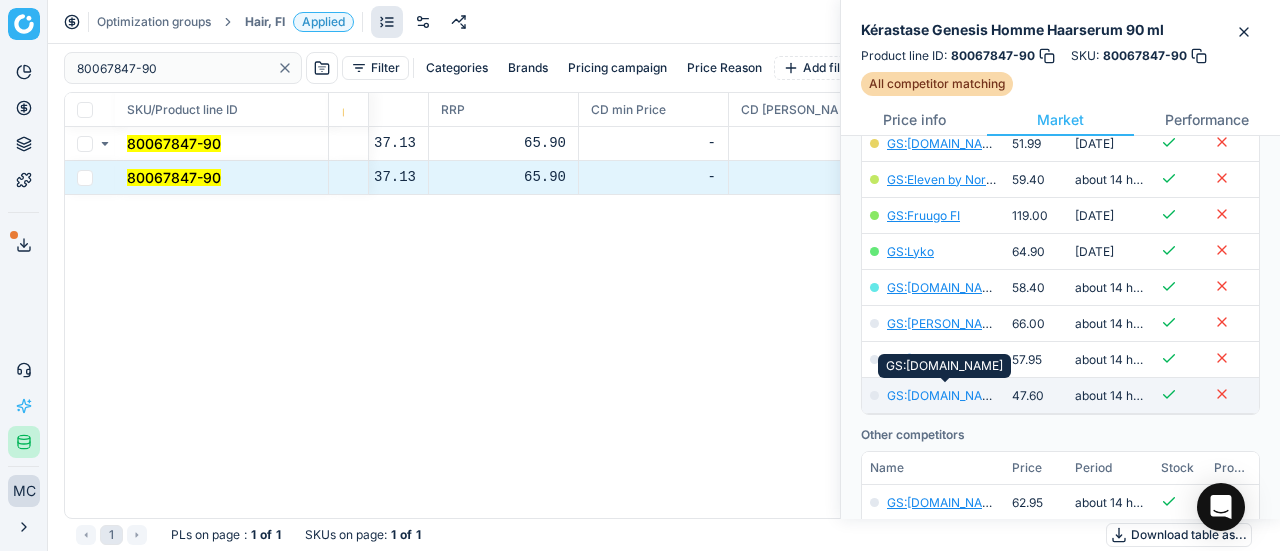 click on "GS:parfumdreams.FI" at bounding box center (945, 395) 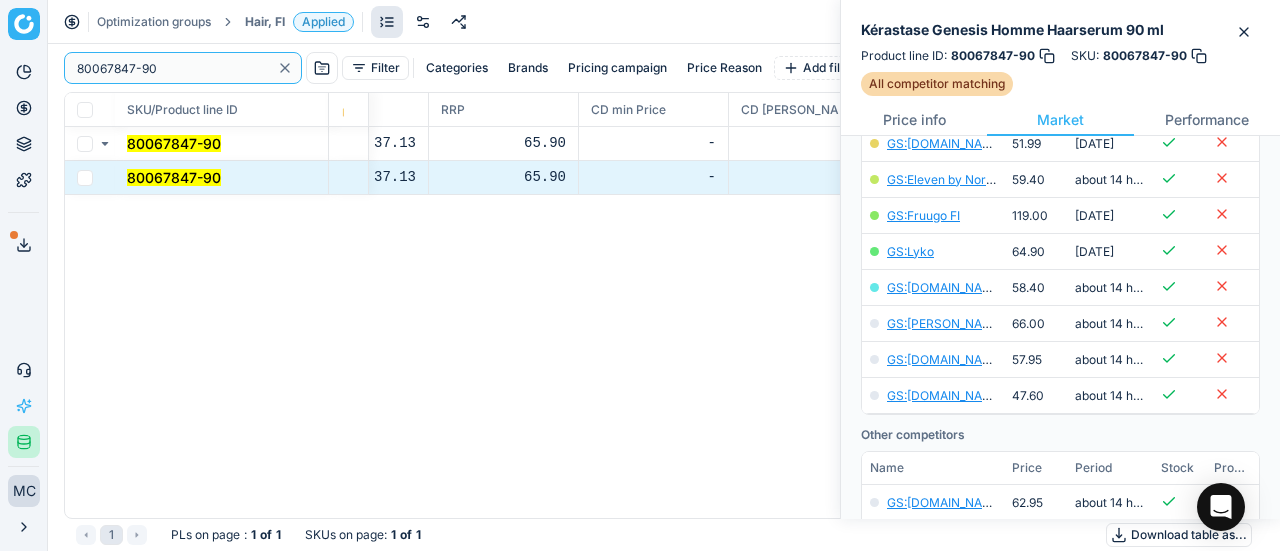 drag, startPoint x: 171, startPoint y: 60, endPoint x: 2, endPoint y: 49, distance: 169.3576 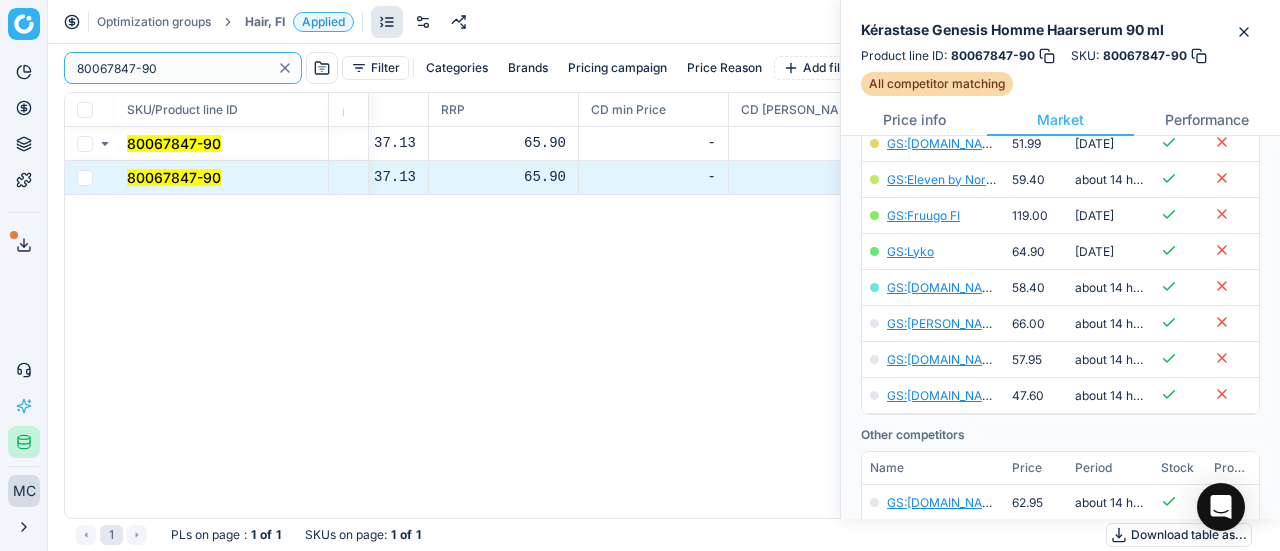 click on "Pricing platform Analytics Pricing Product portfolio Templates Export service 19 Contact support   AI Pricing Assistant Integration status MC Mengqi Cai mengqi.cai@flaconi.de Close menu Optimization groups Hair, FI Applied Discard Download report 80067847-90   Filter   Categories   Brands   Pricing campaign   Price Reason   Add filter Bulk update SKU/Product line ID Product line name Product line ID Cost 🔒 PCII cost RRP CD min Price CD max Price Beauty outlet price PCII+5% > RRP Sales Flag Price change too high New price Price Type Price Reason 80067847-90 Kérastase Genesis Homme Haarserum  90 ml 80067847-90 30.72 37.13 65.90 - - 57.10 47.60 matching google GS:parfumdreams.FI 80067847-90 Kérastase Genesis Homme Haarserum  90 ml 80067847-90 30.72 37.13 65.90 - - 57.10 47.60 matching google GS:parfumdreams.FI 1 PLs on page : 1 of 1 SKUs on page : 1 of 1 Download table as..." at bounding box center [640, 275] 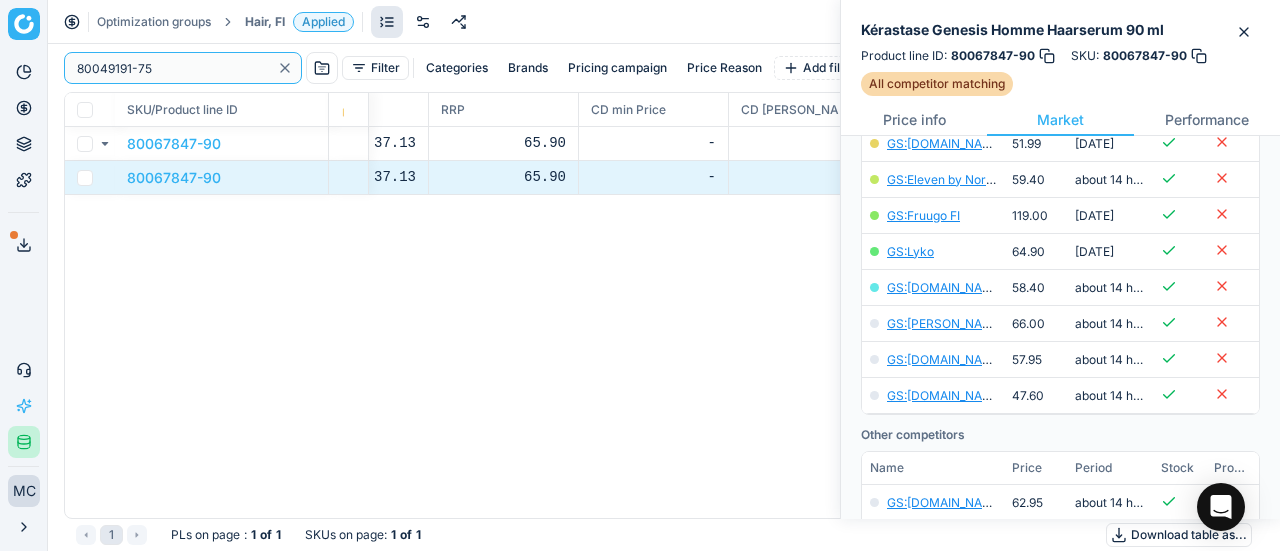 type on "80049191-75" 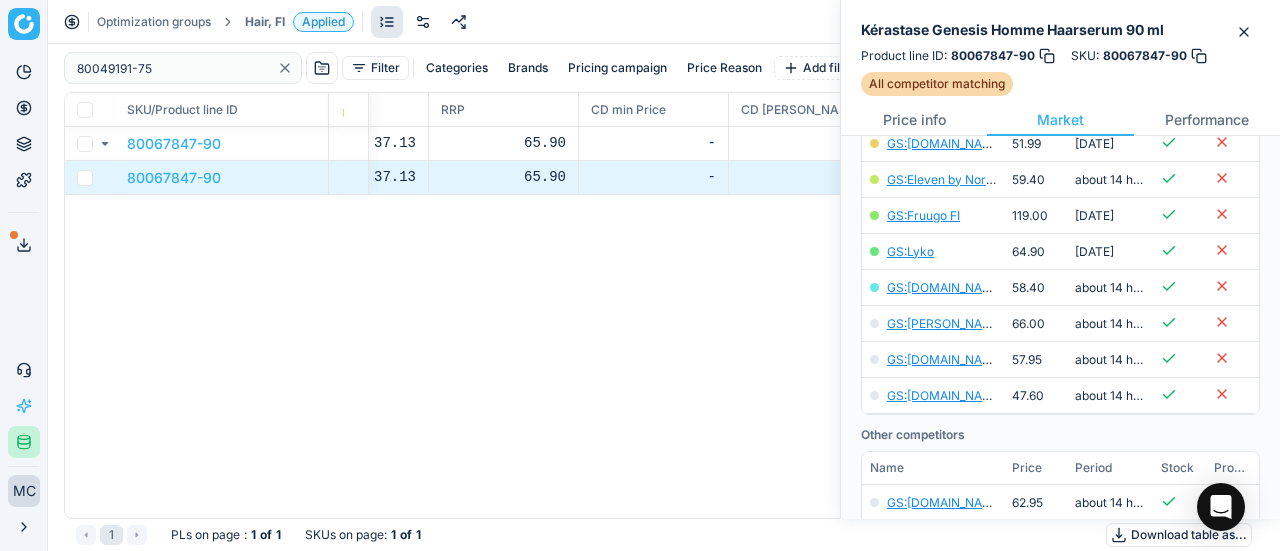 click on "Optimization groups Hair, FI Applied Discard Download report" at bounding box center (664, 22) 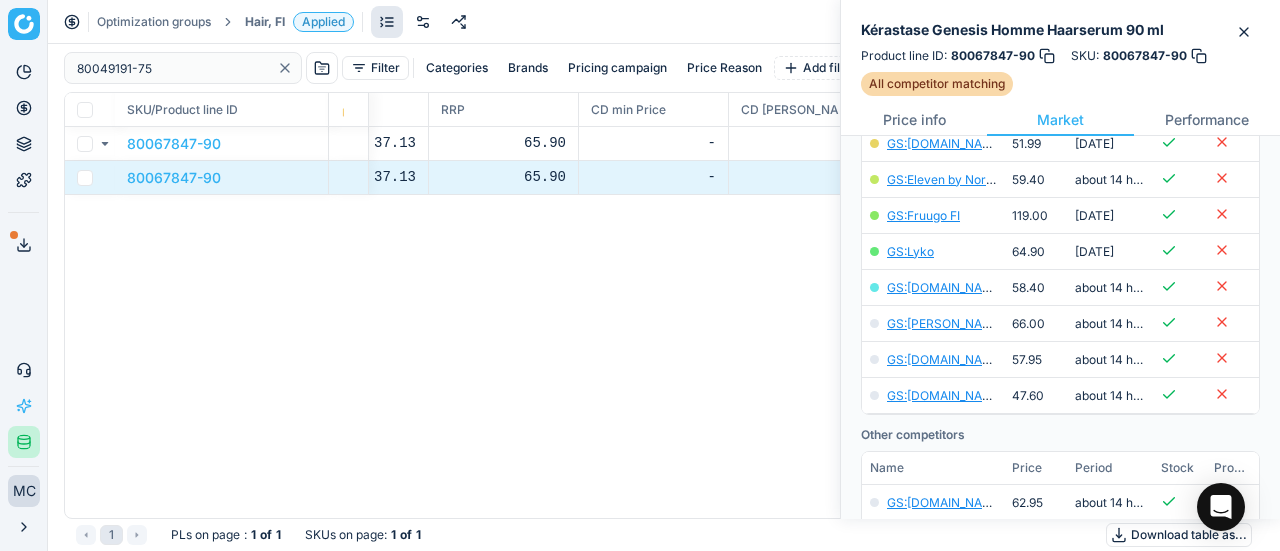 click on "Hair, FI" at bounding box center [265, 22] 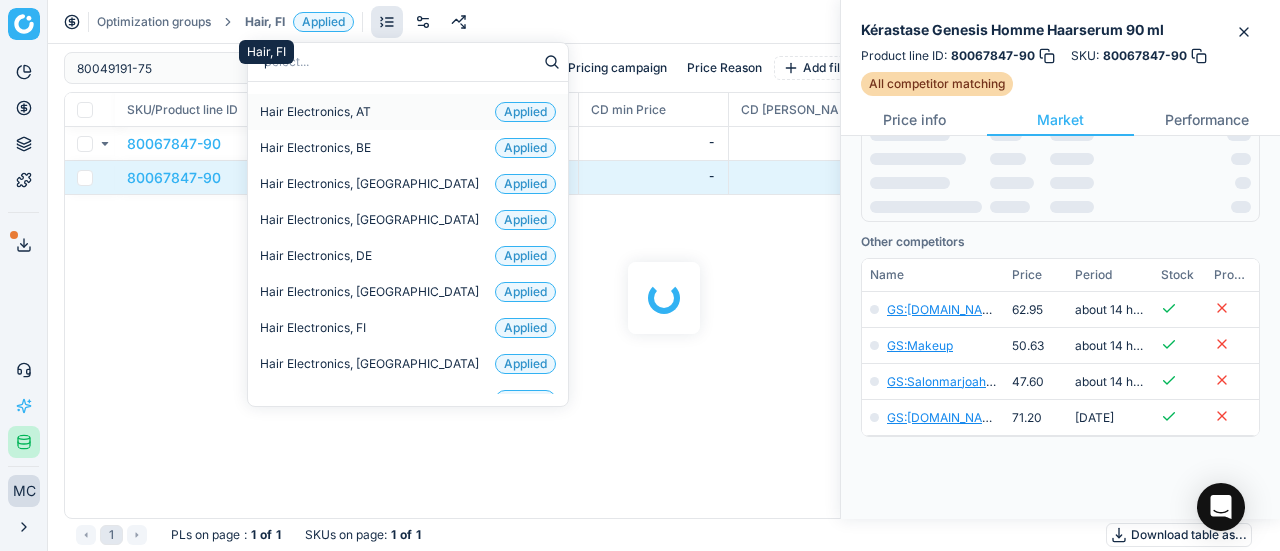 scroll, scrollTop: 400, scrollLeft: 0, axis: vertical 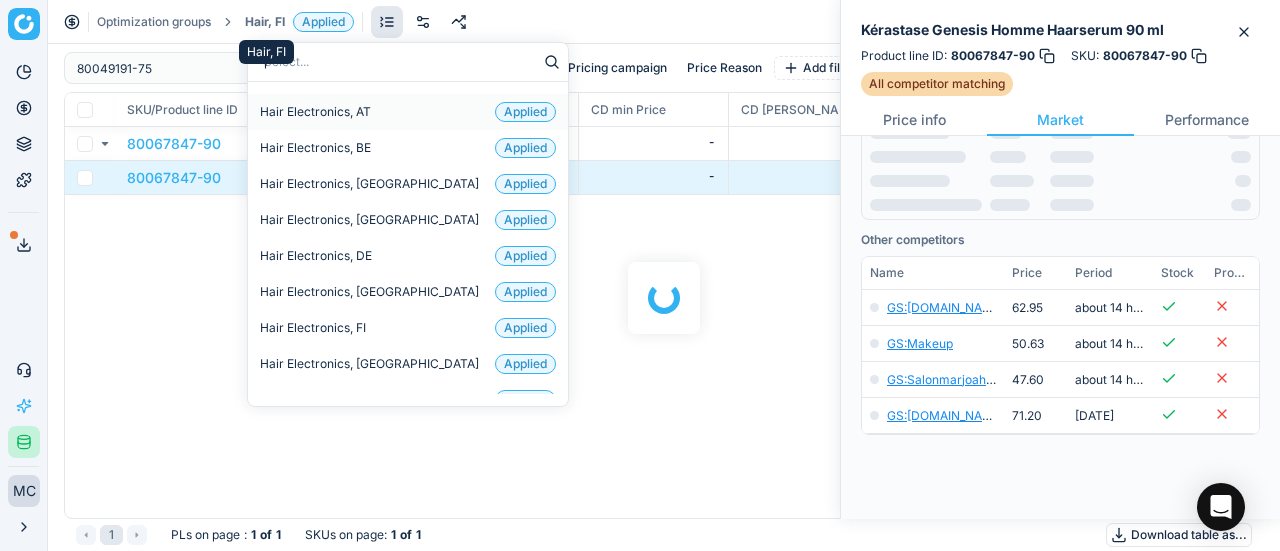 type on "par" 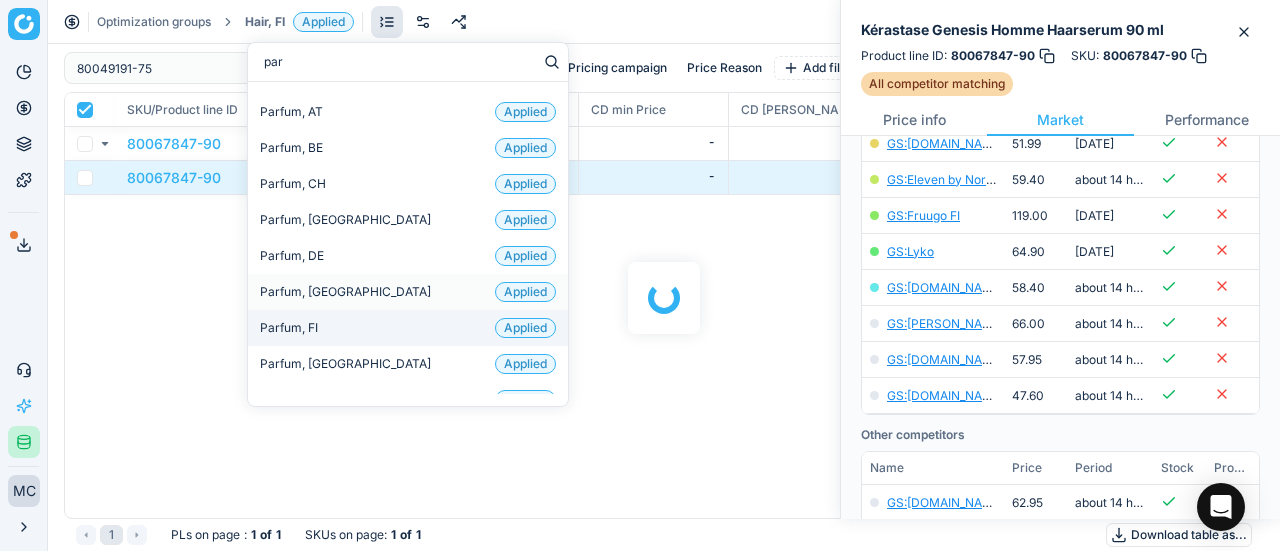 checkbox on "true" 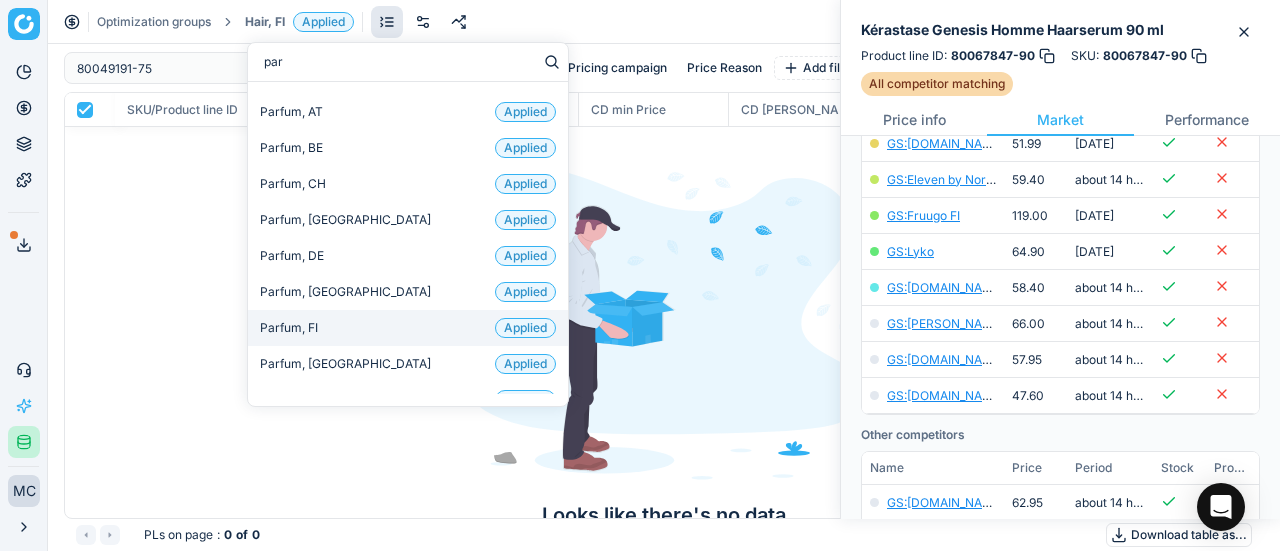 click on "Parfum, FI Applied" at bounding box center (408, 328) 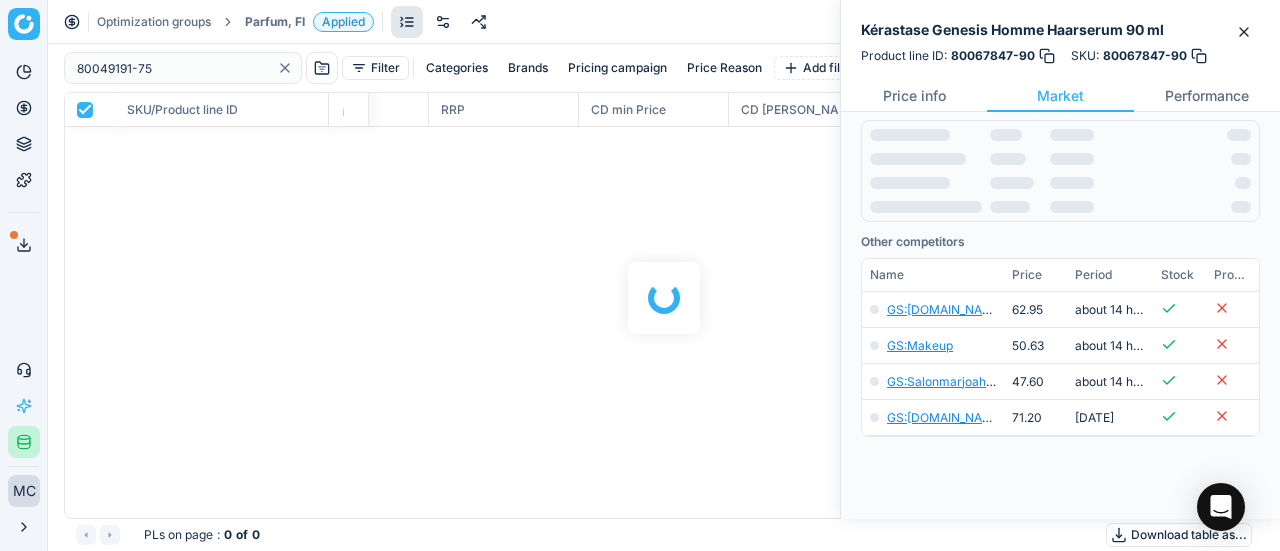 scroll, scrollTop: 400, scrollLeft: 0, axis: vertical 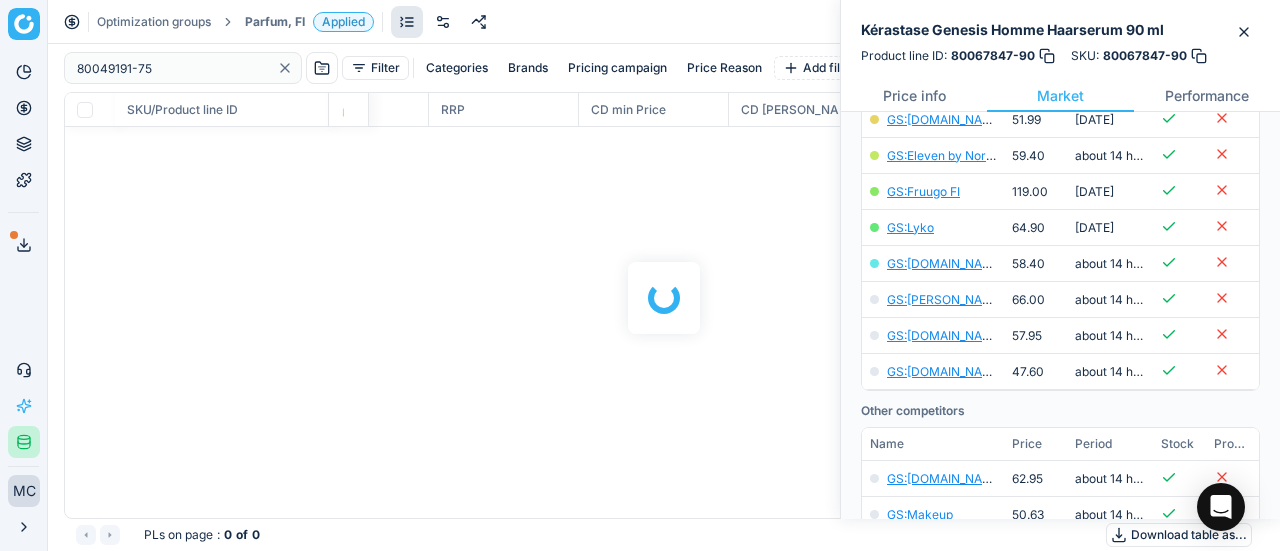 checkbox on "false" 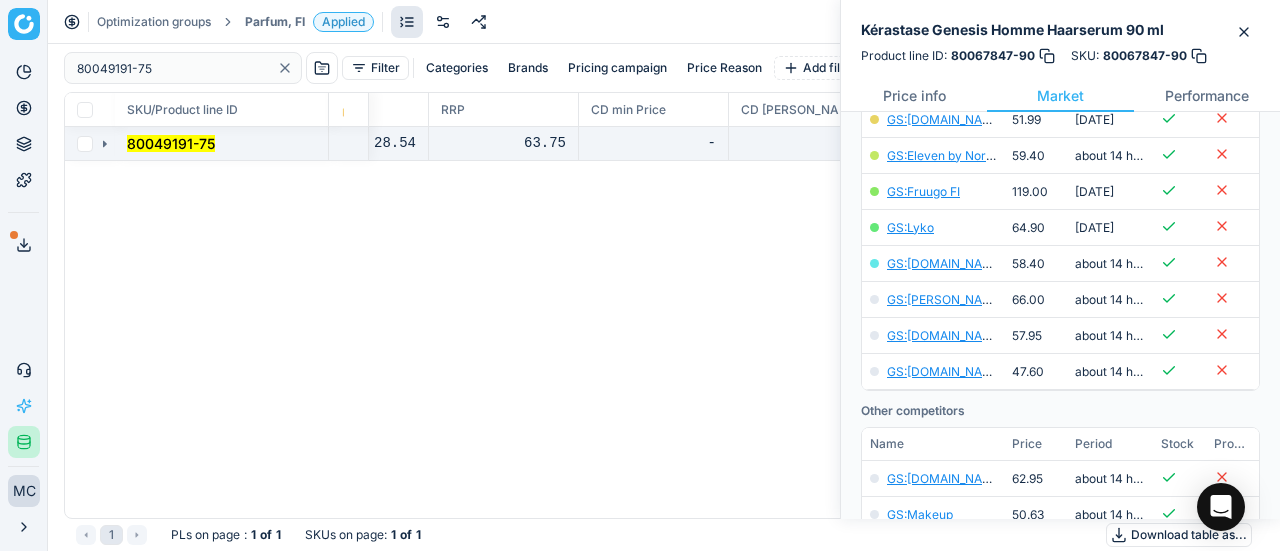 click 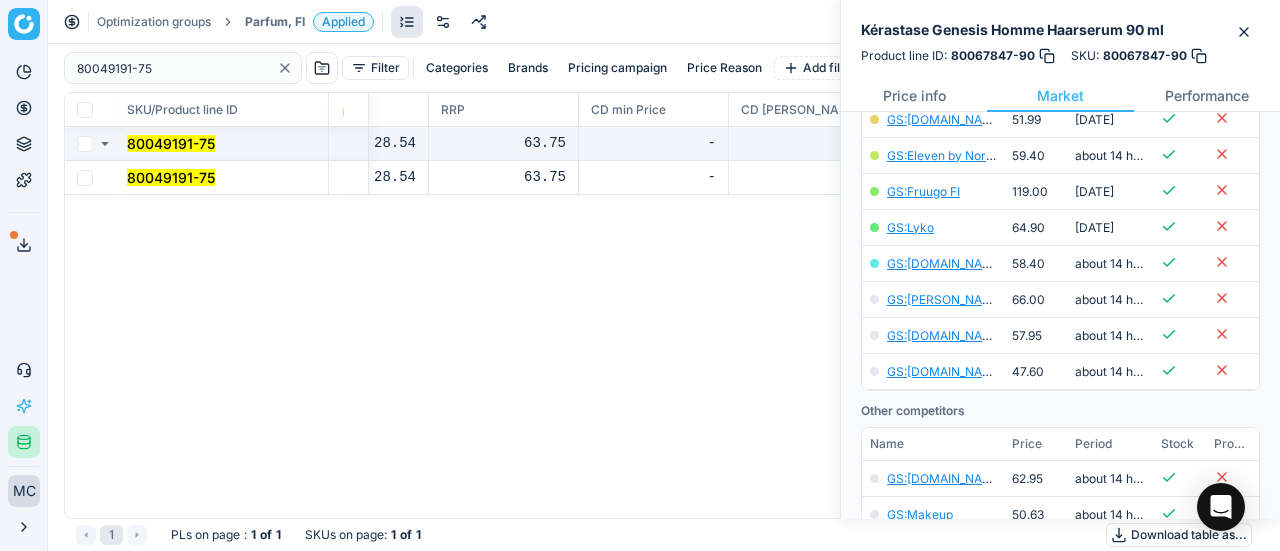 click on "80049191-75" at bounding box center (222, 178) 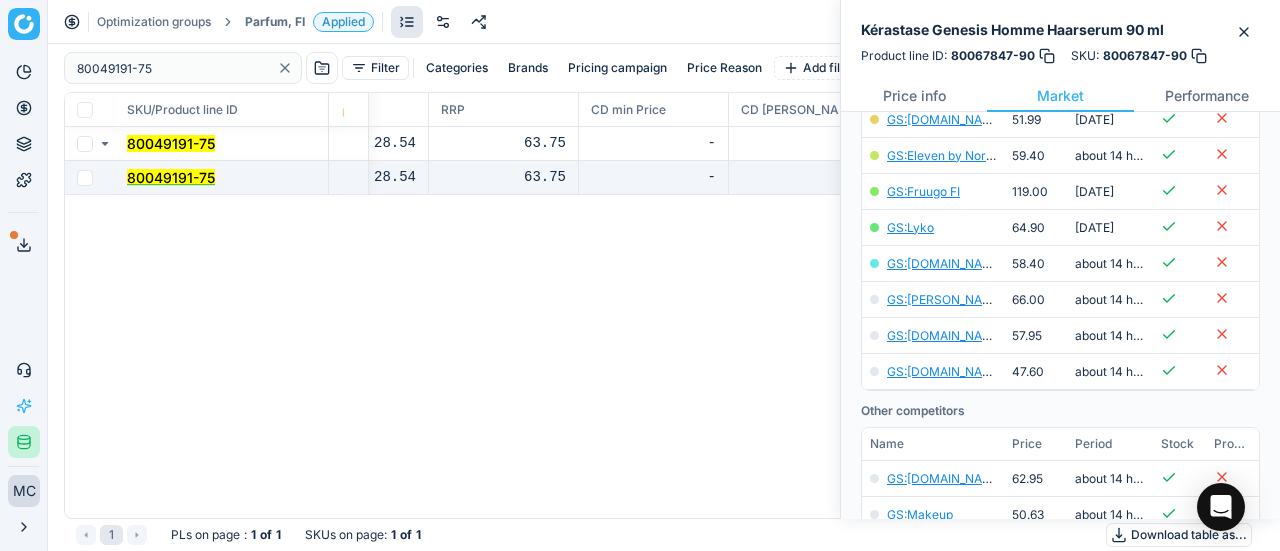 click on "80049191-75" at bounding box center [171, 177] 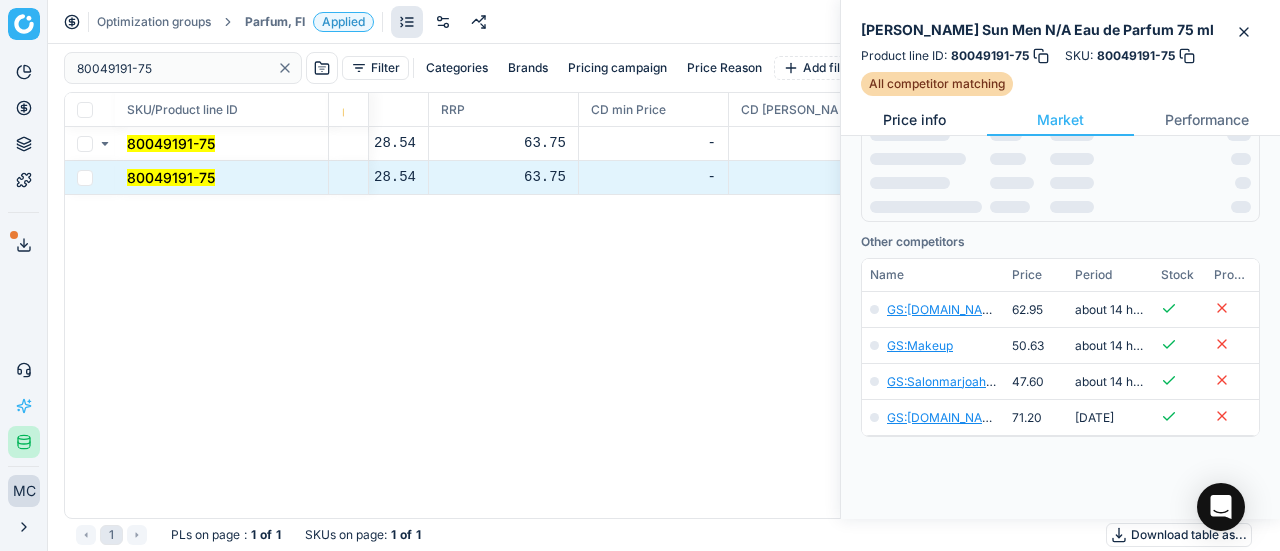 scroll, scrollTop: 0, scrollLeft: 0, axis: both 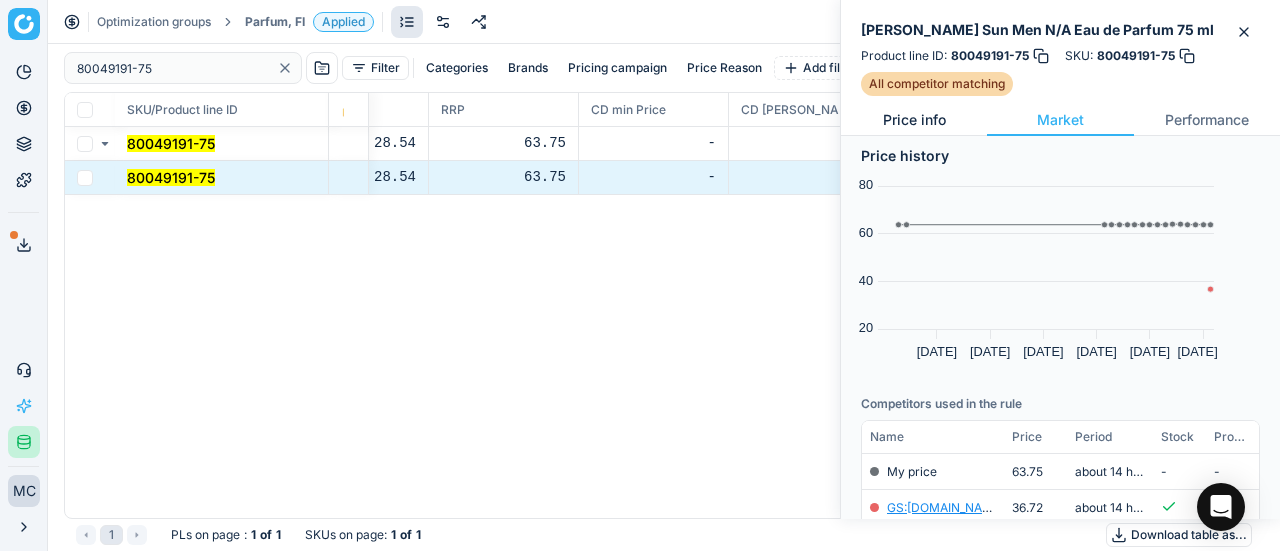 click on "Price info" at bounding box center (914, 120) 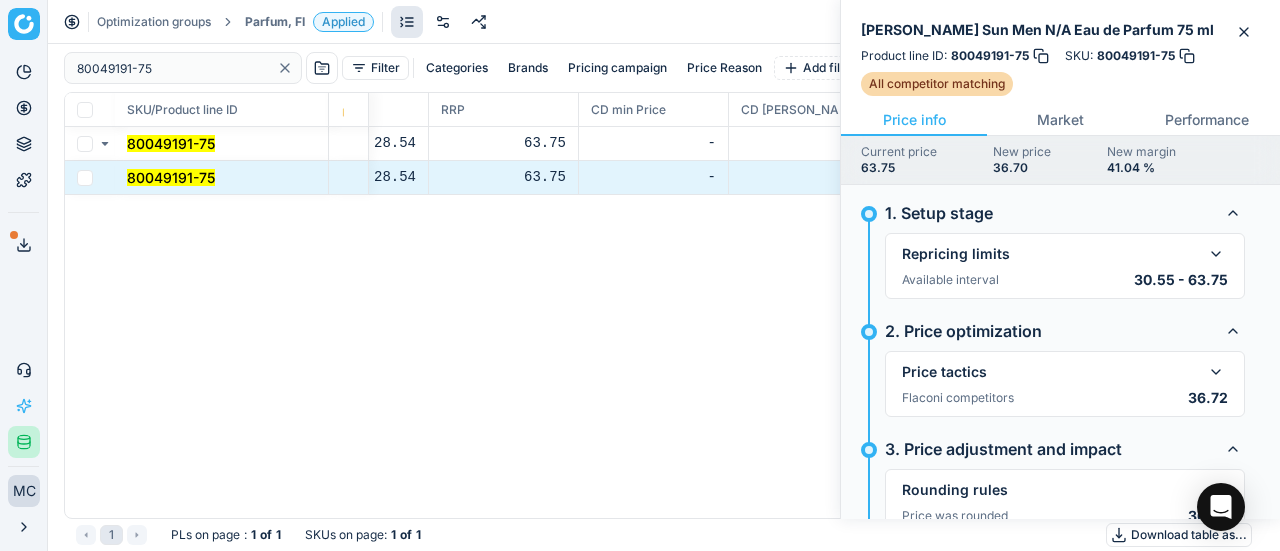 scroll, scrollTop: 97, scrollLeft: 0, axis: vertical 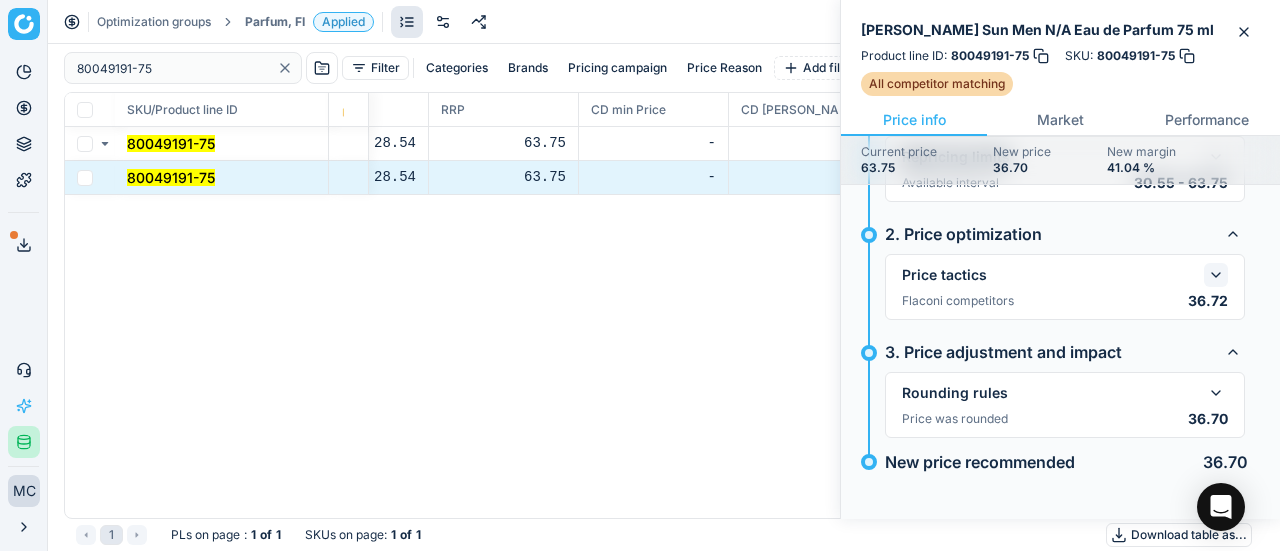 click 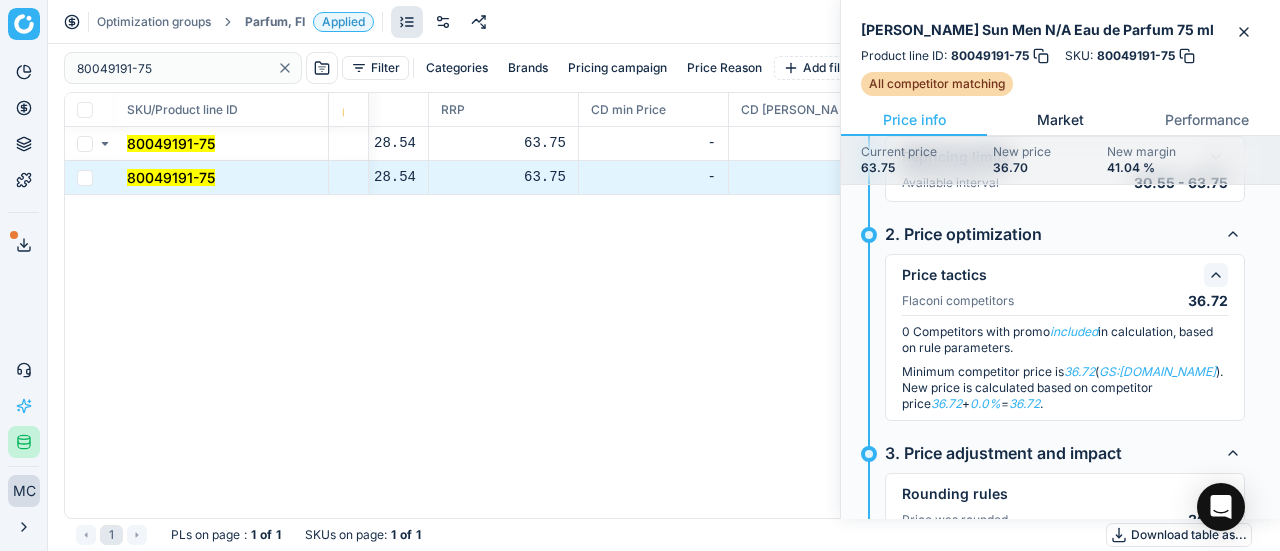click on "Market" at bounding box center (1060, 120) 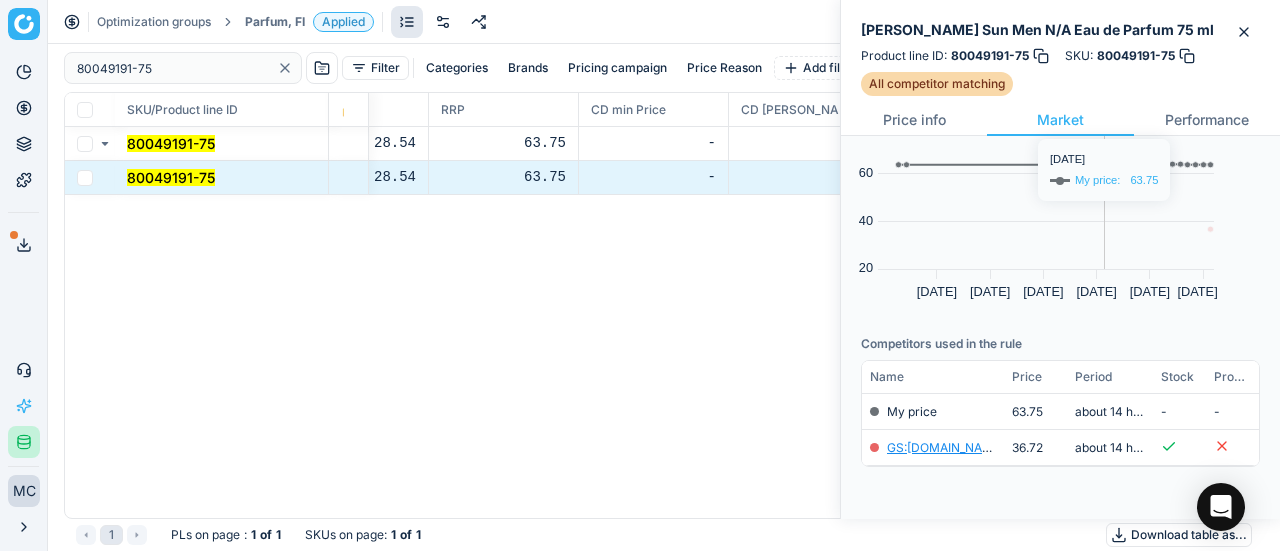 scroll, scrollTop: 90, scrollLeft: 0, axis: vertical 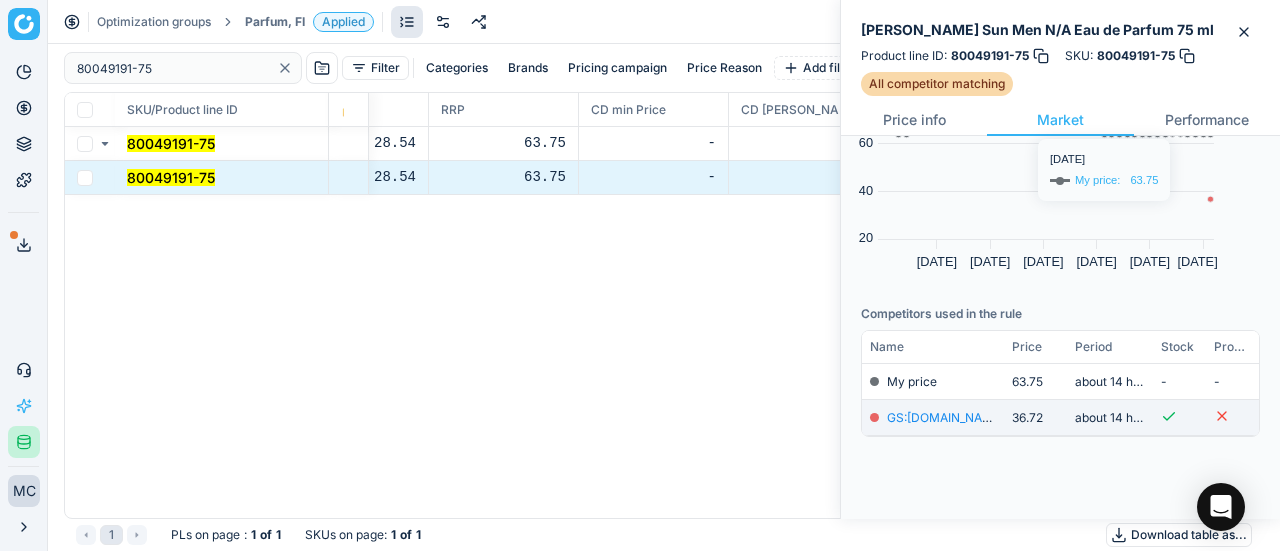 click on "GS:Notino.fi" at bounding box center (945, 417) 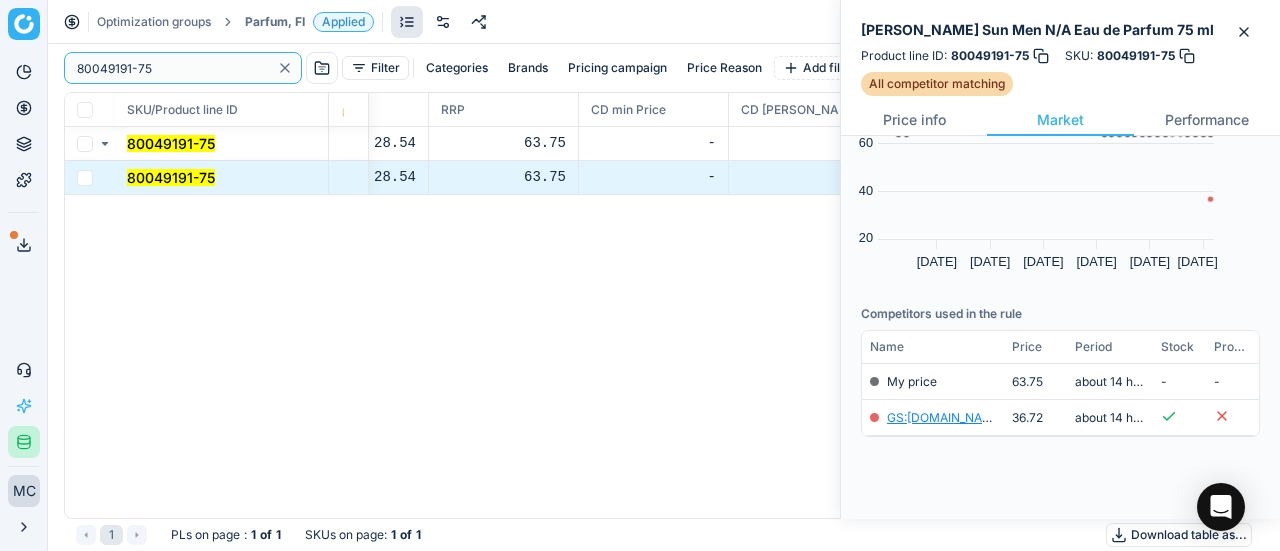 drag, startPoint x: 192, startPoint y: 69, endPoint x: 32, endPoint y: 51, distance: 161.00932 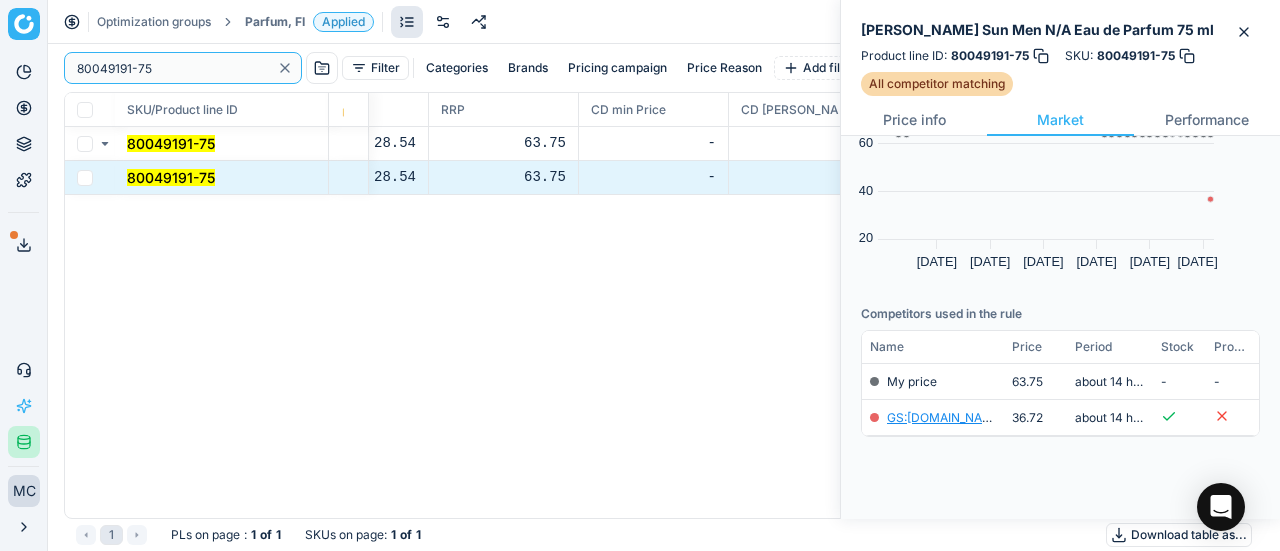 click on "Pricing platform Analytics Pricing Product portfolio Templates Export service 19 Contact support   AI Pricing Assistant Integration status MC Mengqi Cai mengqi.cai@flaconi.de Close menu Optimization groups Parfum, FI Applied Discard Download report 80049191-75   Filter   Categories   Brands   Pricing campaign   Price Reason   Add filter Bulk update SKU/Product line ID Product line name Product line ID Cost 🔒 PCII cost RRP CD min Price CD max Price Beauty outlet price PCII+5% > RRP Sales Flag Price change too high New price Price Type Price Reason 80049191-75 JIL SANDER Sun Men N/A Eau de Parfum  75 ml 80049191-75 21.64 28.54 63.75 - - 26.10 36.70 matching google GS:Notino.fi 80049191-75 JIL SANDER Sun Men N/A Eau de Parfum  75 ml 80049191-75 21.64 28.54 63.75 - - 26.10 36.70 matching google GS:Notino.fi 1 PLs on page : 1 of 1 SKUs on page : 1 of 1 Download table as..." at bounding box center [640, 275] 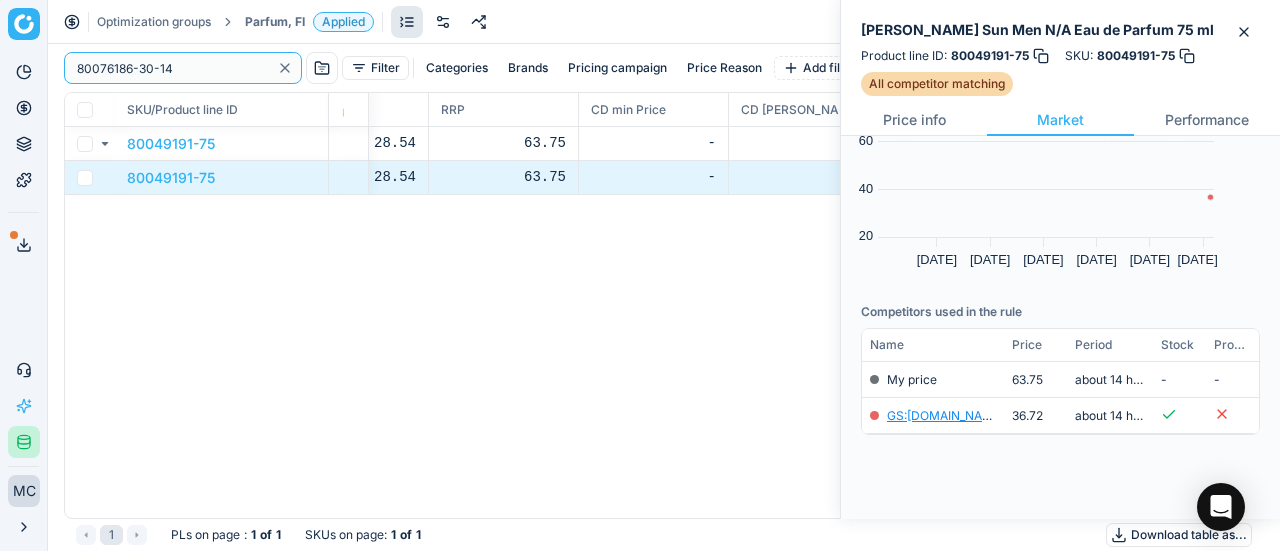 scroll, scrollTop: 0, scrollLeft: 0, axis: both 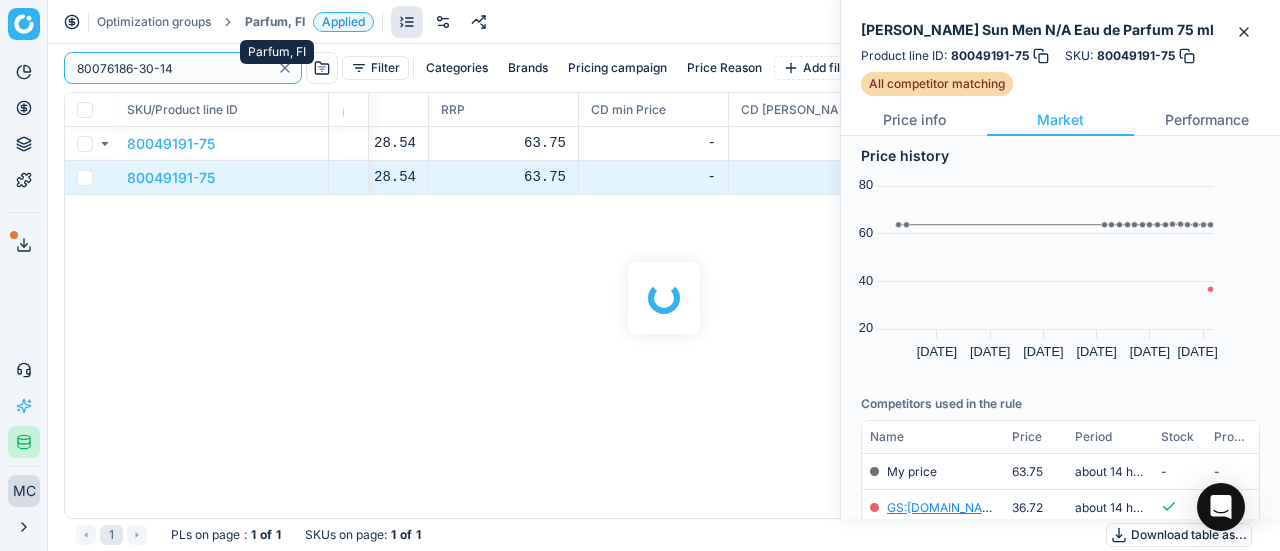 type on "80076186-30-14" 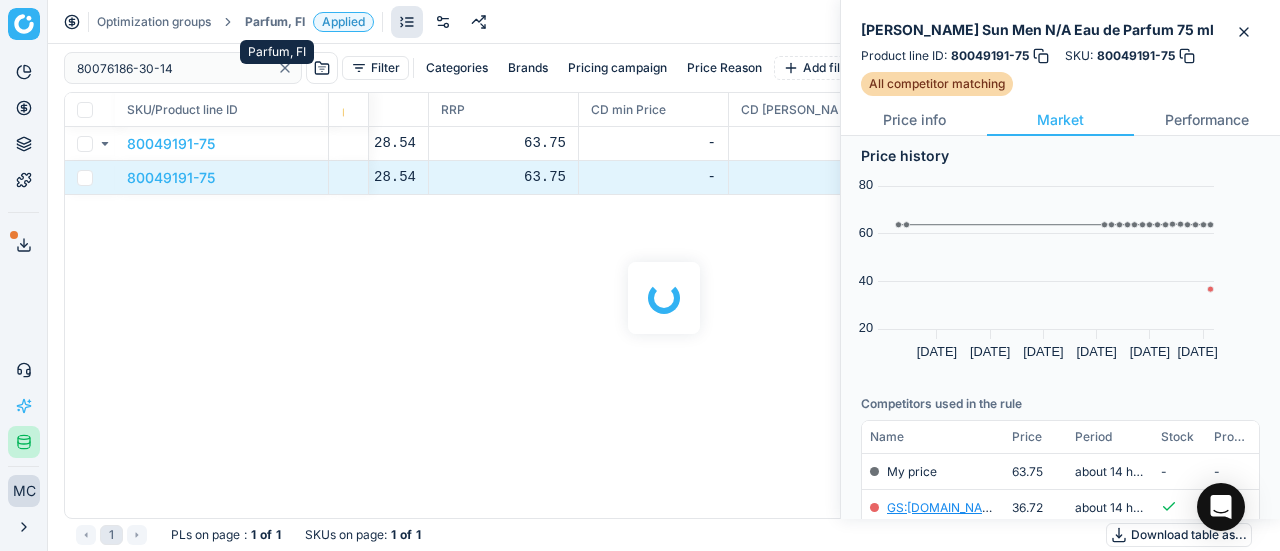 click on "Parfum, FI" at bounding box center [275, 22] 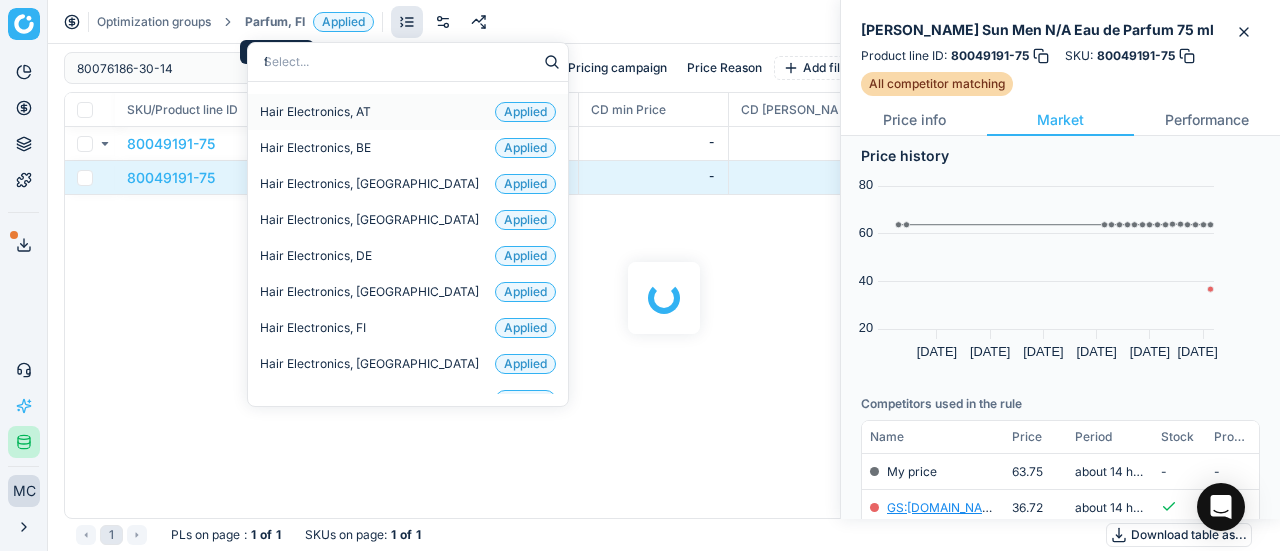 type on "fa" 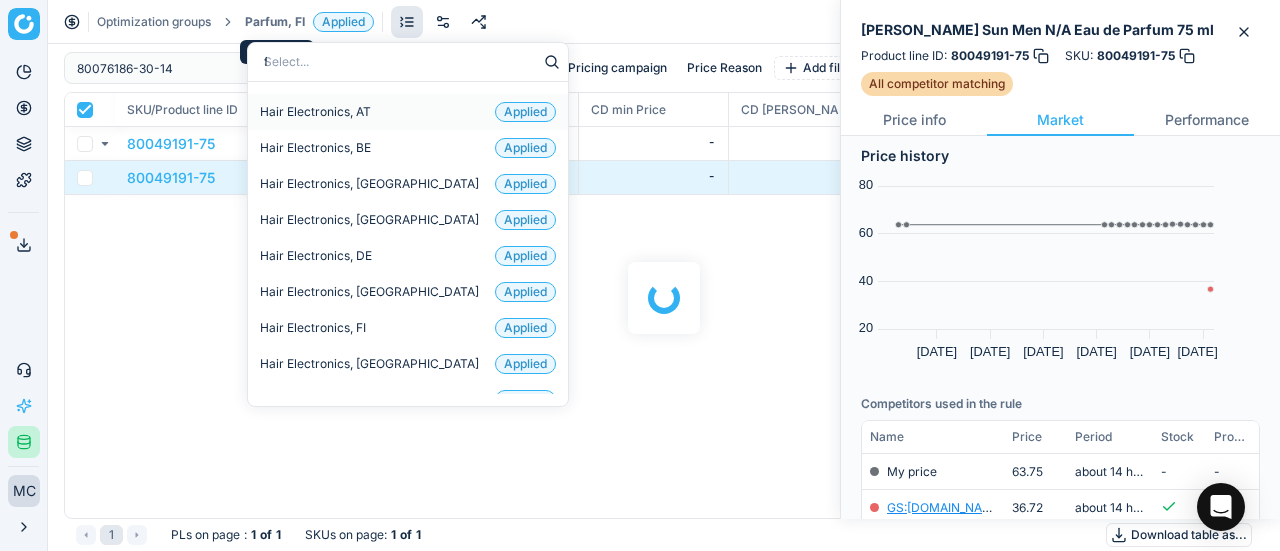 checkbox on "true" 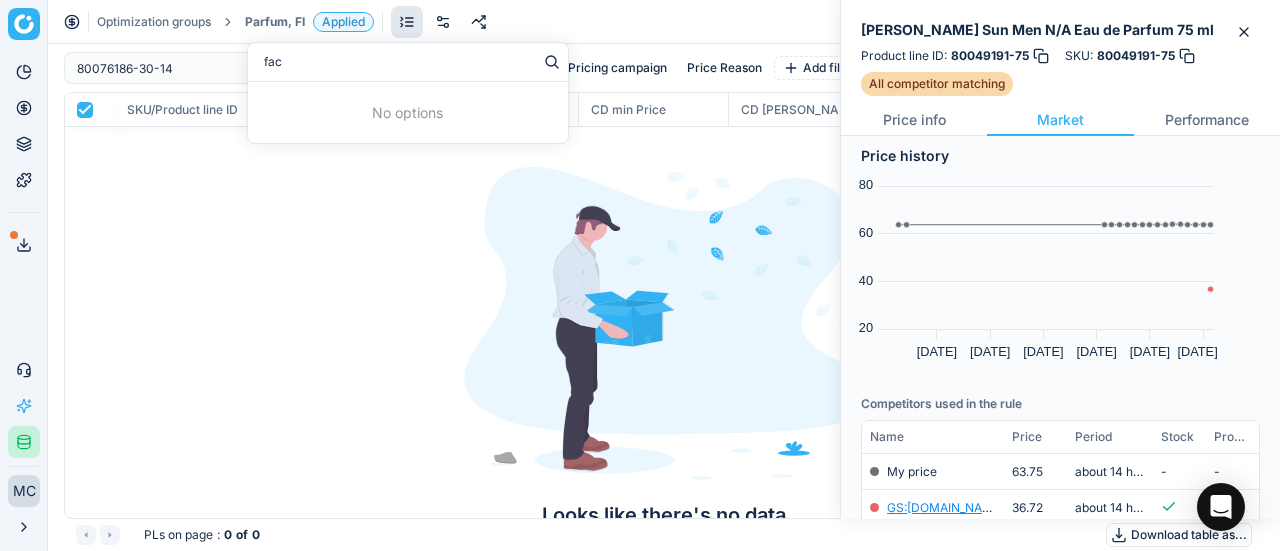 type on "face" 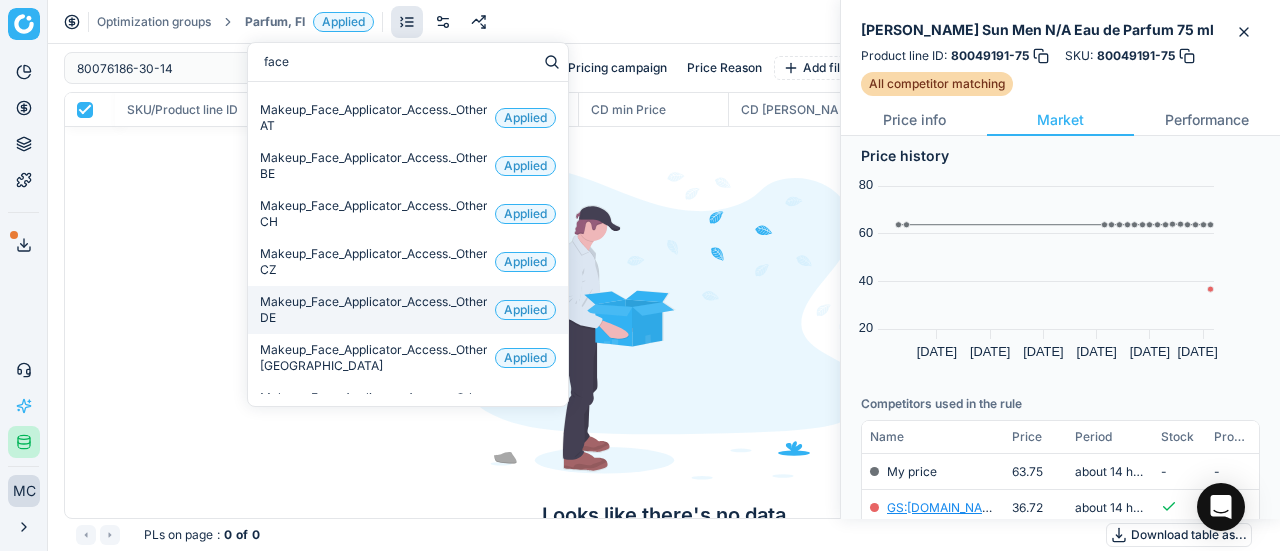 scroll, scrollTop: 200, scrollLeft: 0, axis: vertical 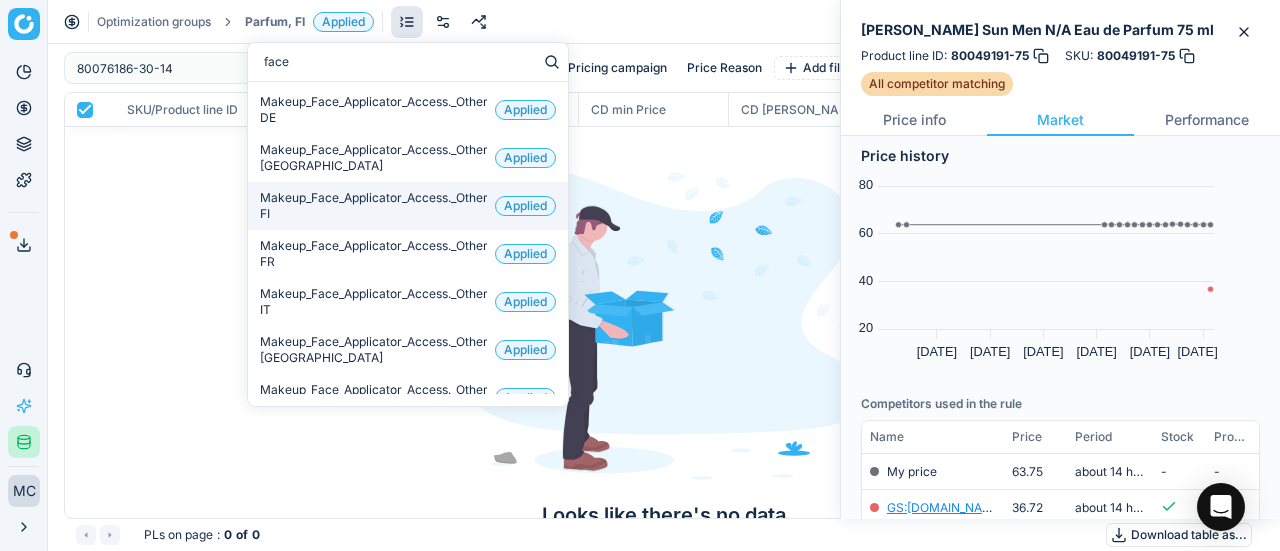 click on "Makeup_Face_Applicator_Access._Other, FI" at bounding box center [373, 206] 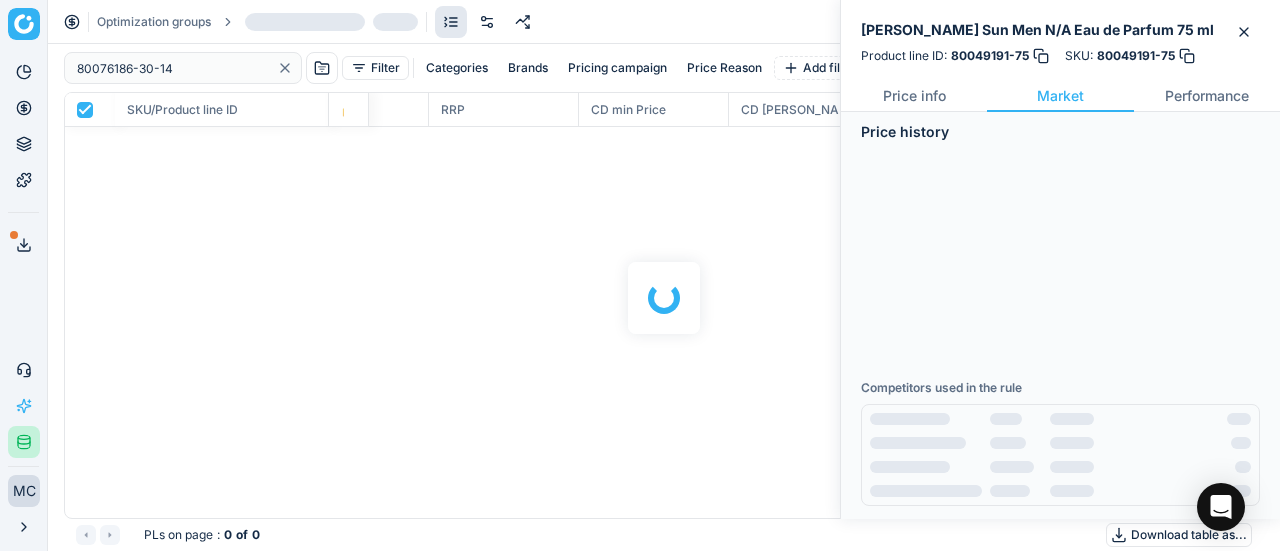 scroll, scrollTop: 116, scrollLeft: 0, axis: vertical 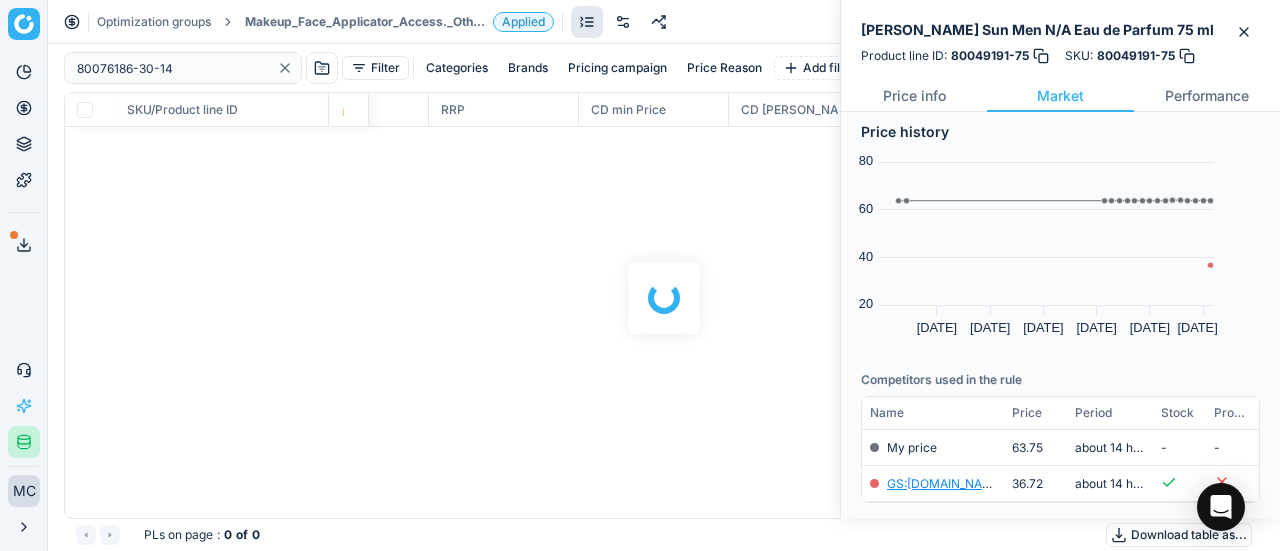 checkbox on "false" 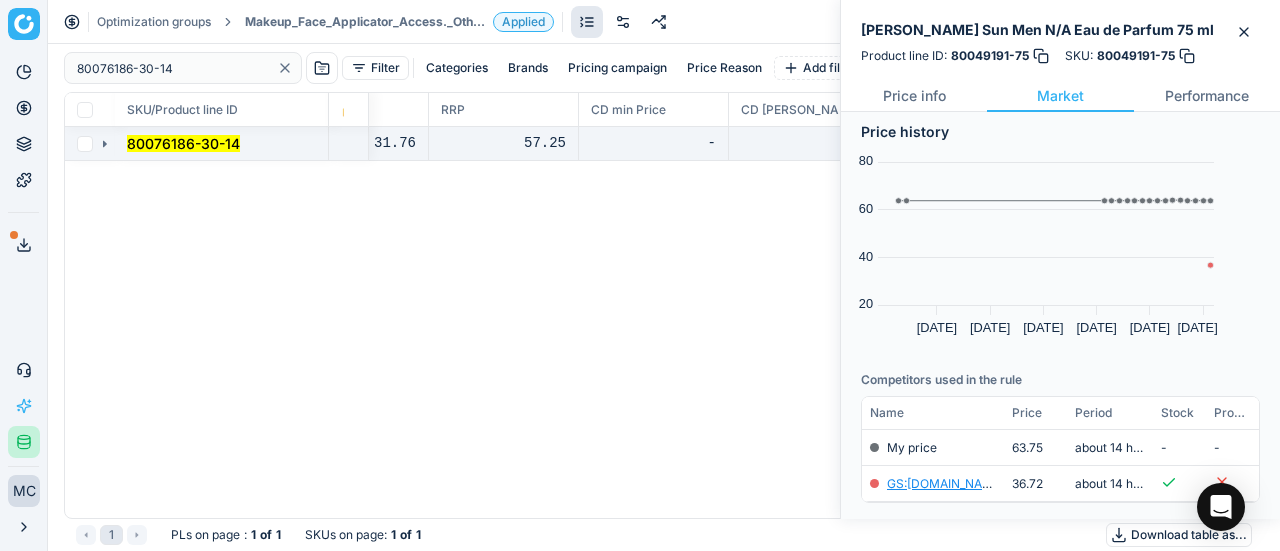 click 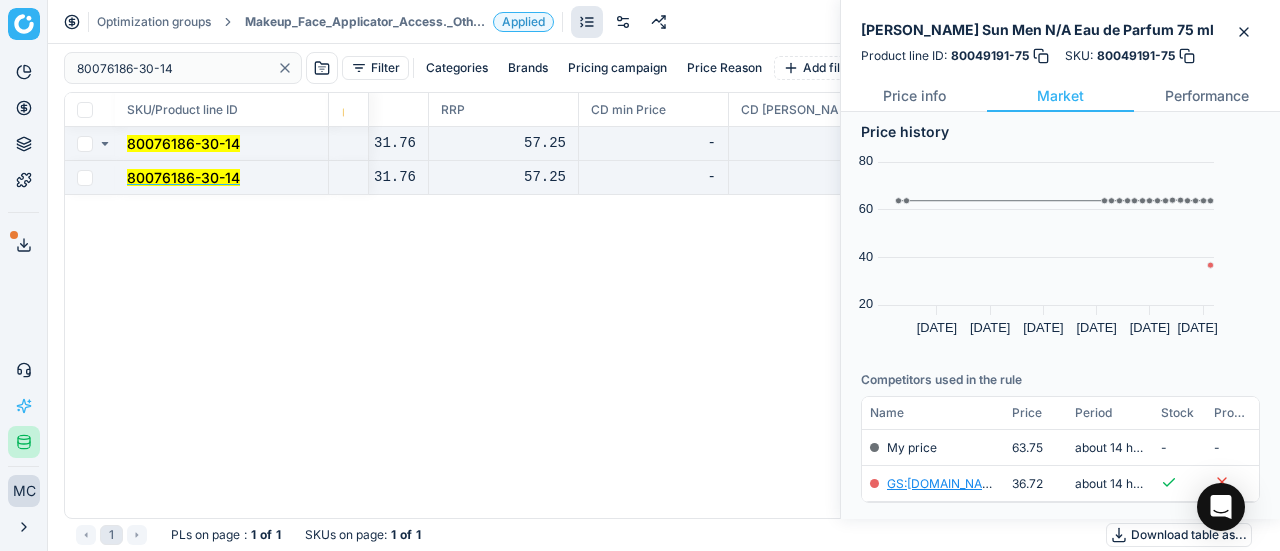 click on "80076186-30-14" at bounding box center (183, 177) 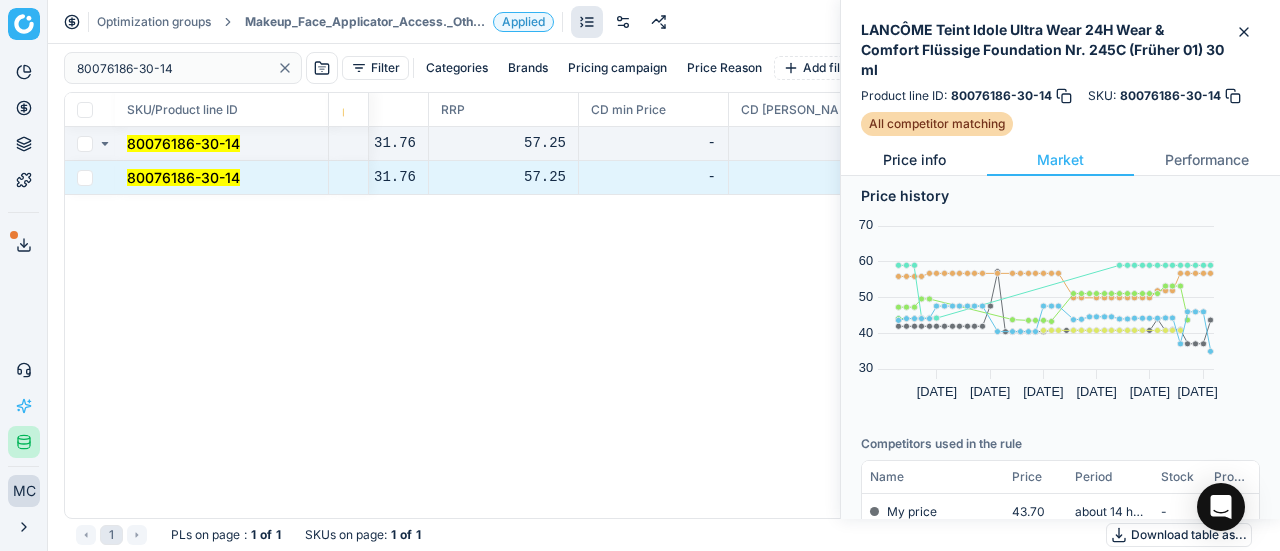 click on "Price info" at bounding box center [914, 160] 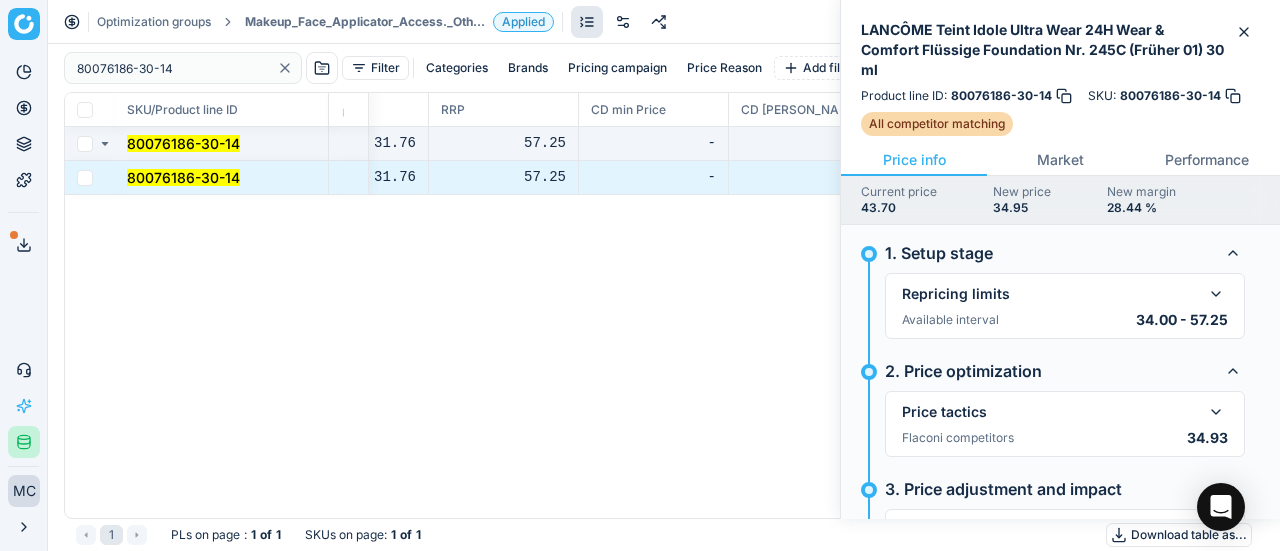scroll, scrollTop: 100, scrollLeft: 0, axis: vertical 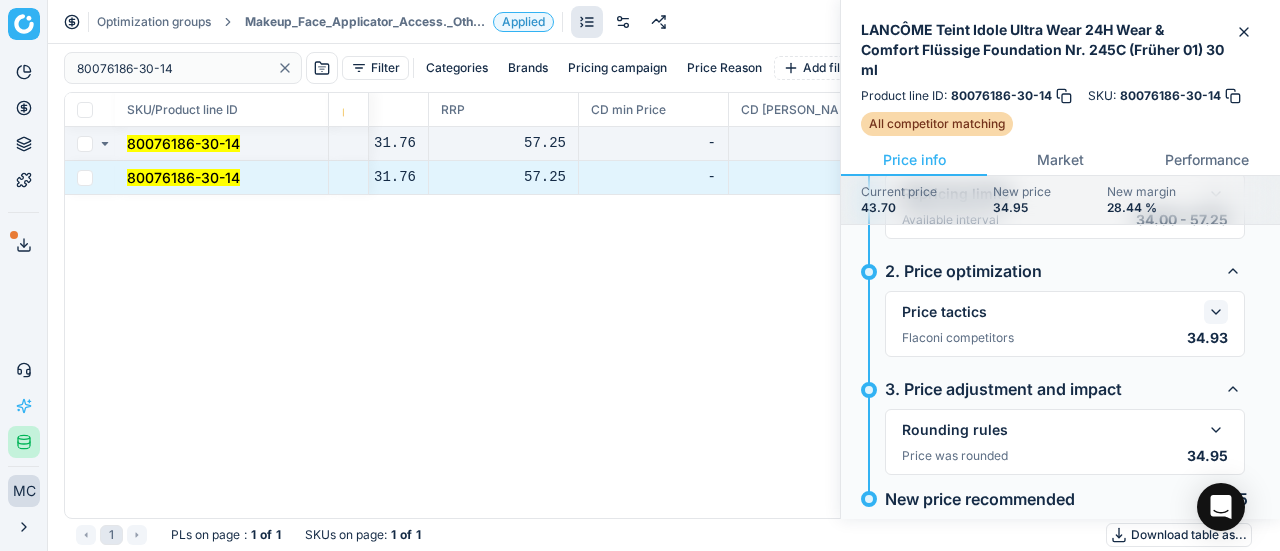 click 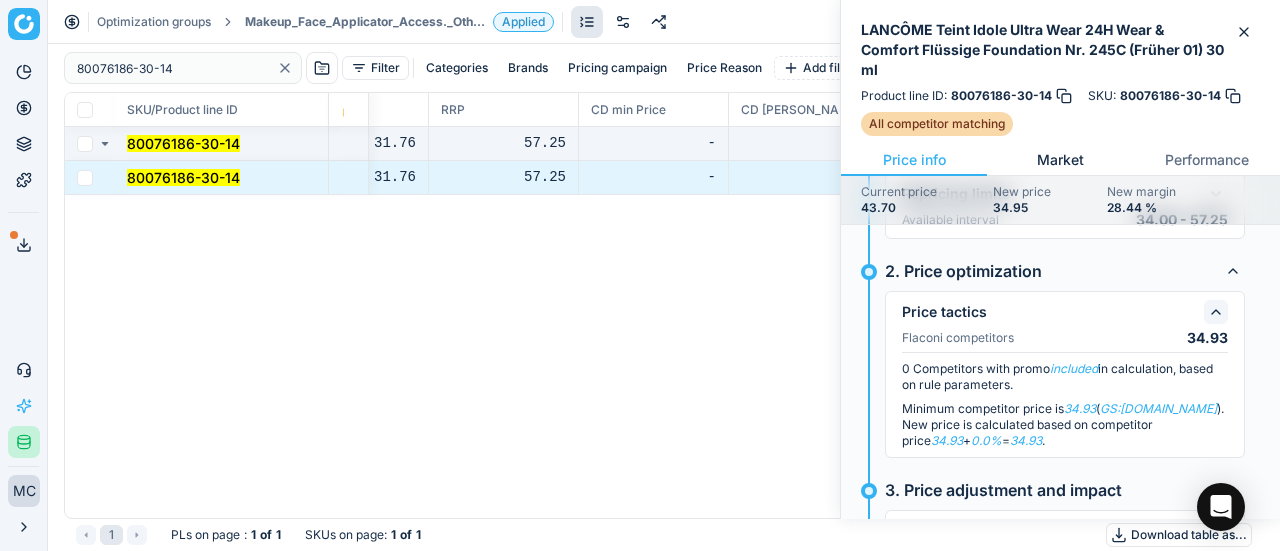 click on "Market" at bounding box center [1060, 160] 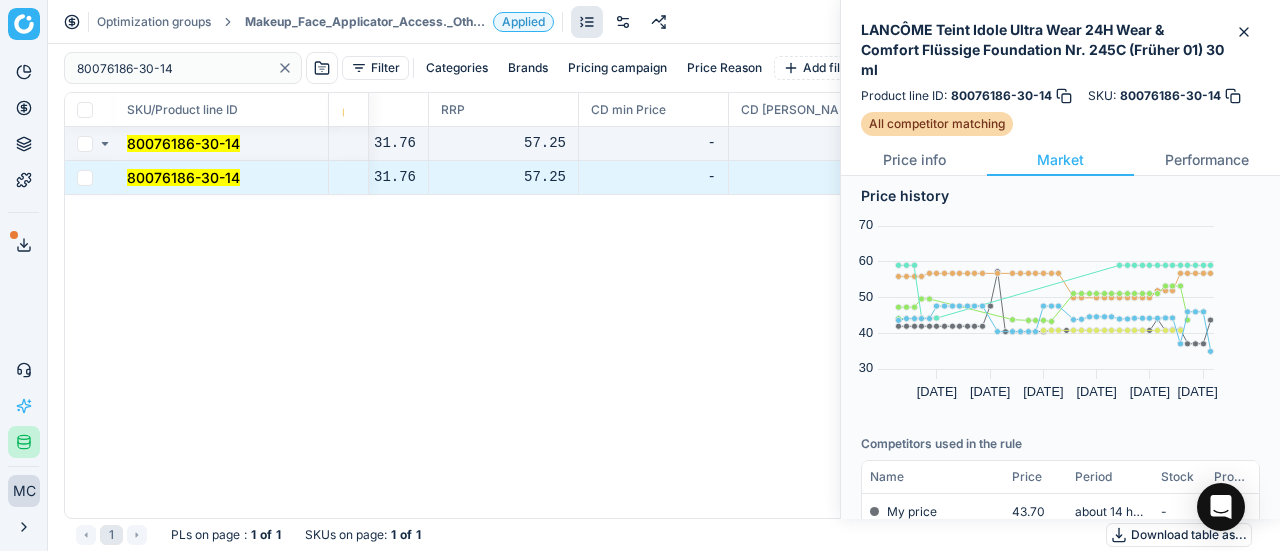 scroll, scrollTop: 400, scrollLeft: 0, axis: vertical 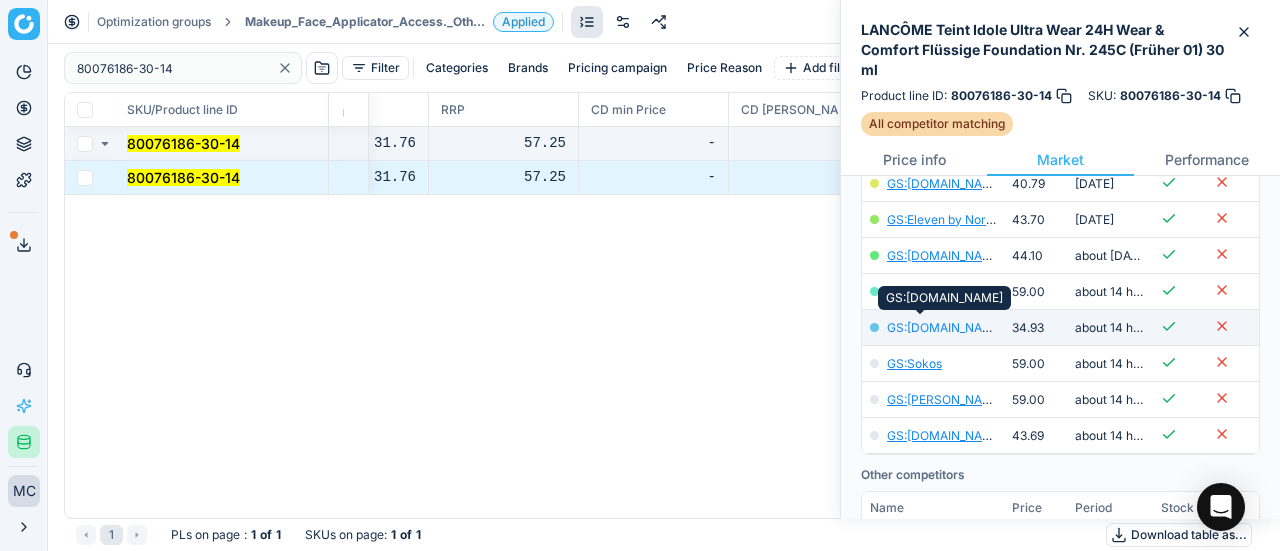 click on "GS:Notino.fi" at bounding box center (945, 327) 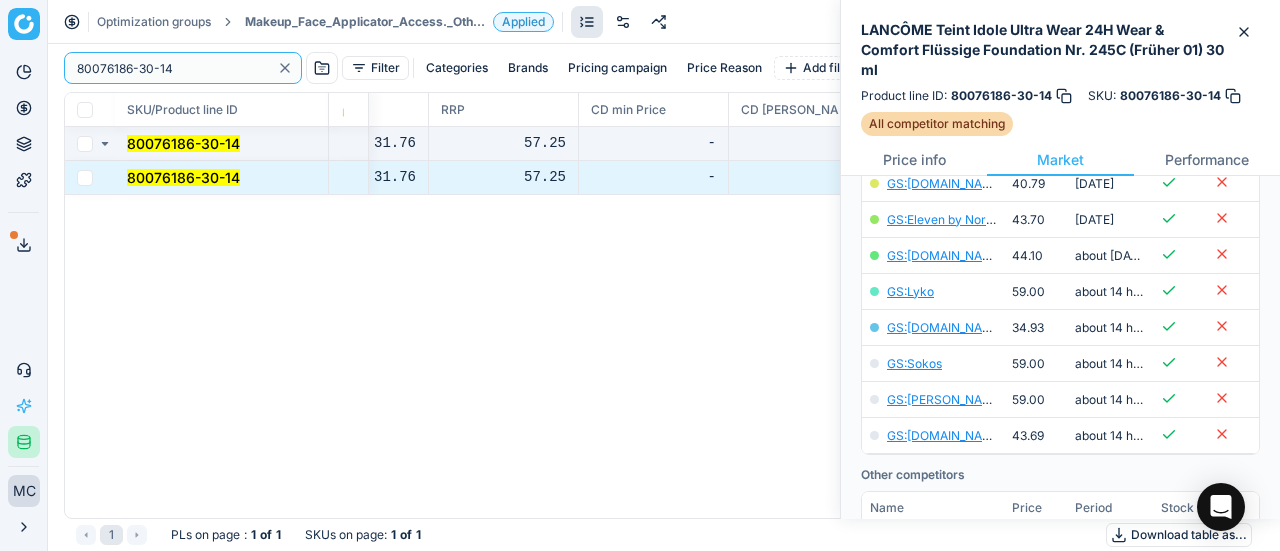 drag, startPoint x: 0, startPoint y: 47, endPoint x: 336, endPoint y: 41, distance: 336.05356 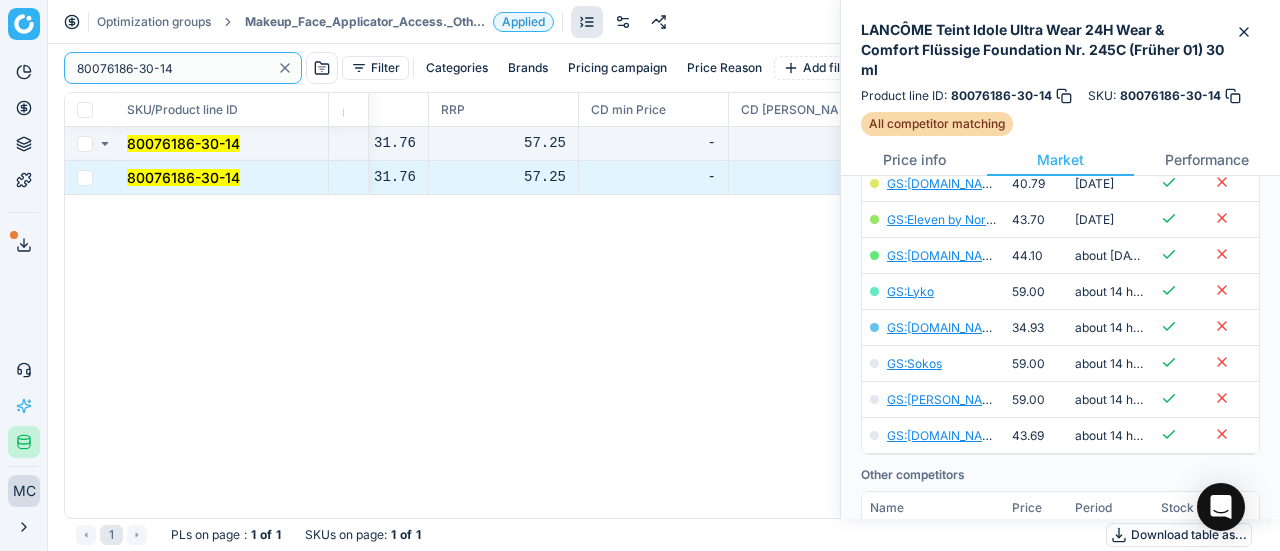click on "Pricing platform Analytics Pricing Product portfolio Templates Export service 19 Contact support   AI Pricing Assistant Integration status MC Mengqi Cai mengqi.cai@flaconi.de Close menu Optimization groups Makeup_Face_Applicator_Access._Other, FI Applied Discard Download report 80076186-30-14   Filter   Categories   Brands   Pricing campaign   Price Reason   Add filter Bulk update SKU/Product line ID Product line name Product line ID Cost 🔒 PCII cost RRP CD min Price CD max Price Beauty outlet price PCII+5% > RRP Sales Flag Price change too high New price Price Type Price Reason 80076186-30-14 LANCÔME Teint Idole Ultra Wear 24H Wear & Comfort Flüssige Foundation Nr. 245C (Früher 01) 30 ml 80076186-30-14 25.01 31.76 57.25 - - 31.25 34.95 matching google GS:Notino.fi 80076186-30-14 LANCÔME Teint Idole Ultra Wear 24H Wear & Comfort Flüssige Foundation Nr. 245C (Früher 01) 30 ml 80076186-30-14 25.01 31.76 57.25 - - 31.25 34.95 matching google GS:Notino.fi 1 PLs on page : 1 of 1 SKUs on page : 1 of 1" at bounding box center (640, 275) 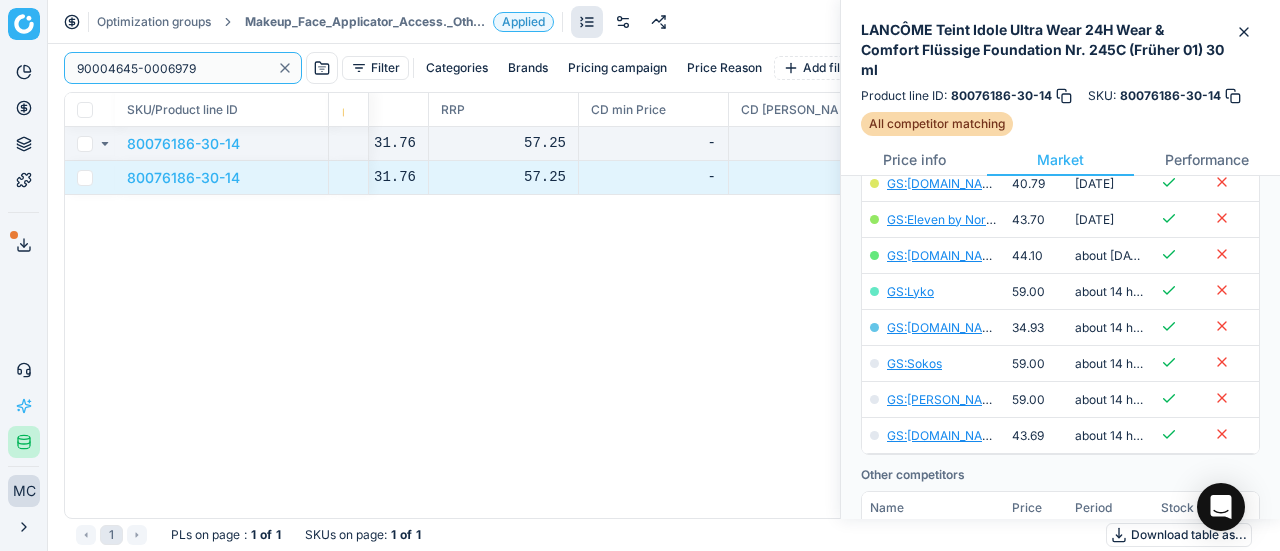type on "90004645-0006979" 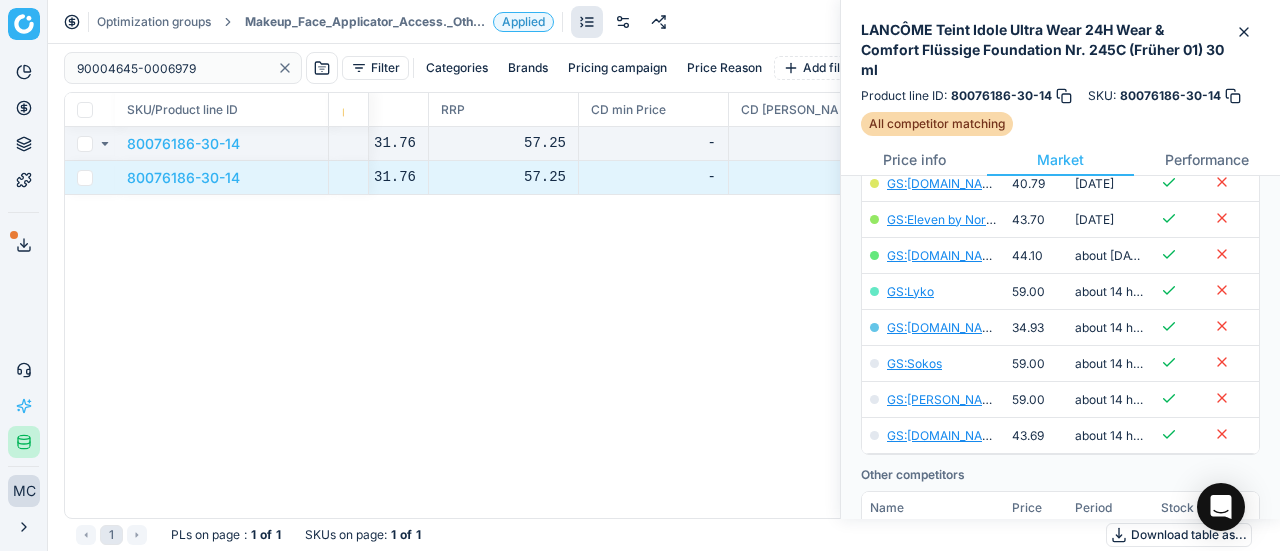 click on "Makeup_Face_Applicator_Access._Other, FI" at bounding box center (365, 22) 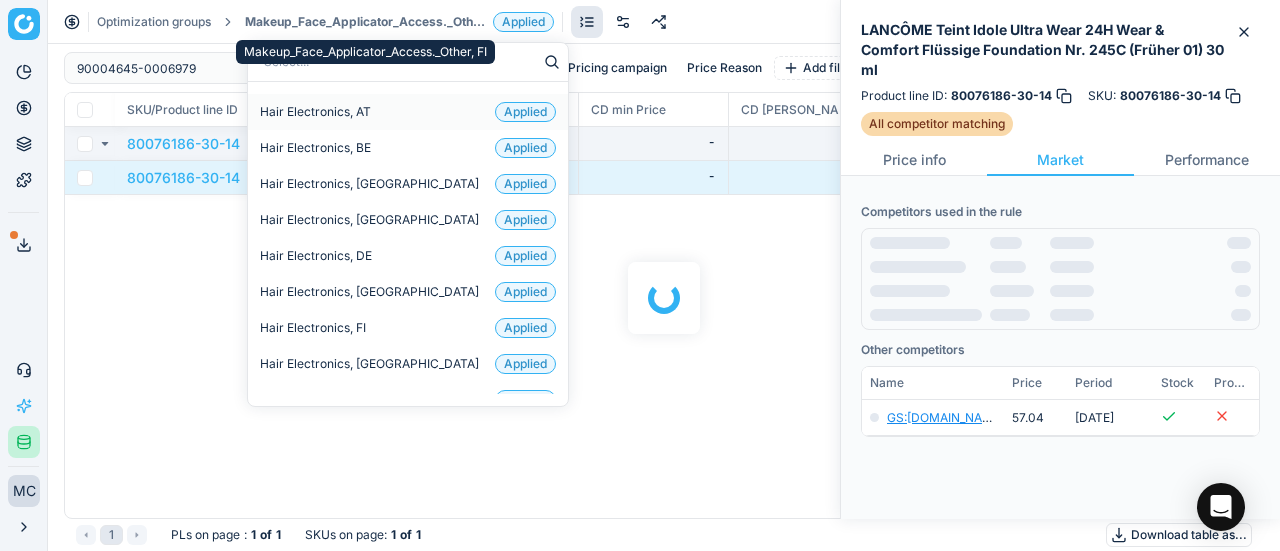 scroll, scrollTop: 400, scrollLeft: 0, axis: vertical 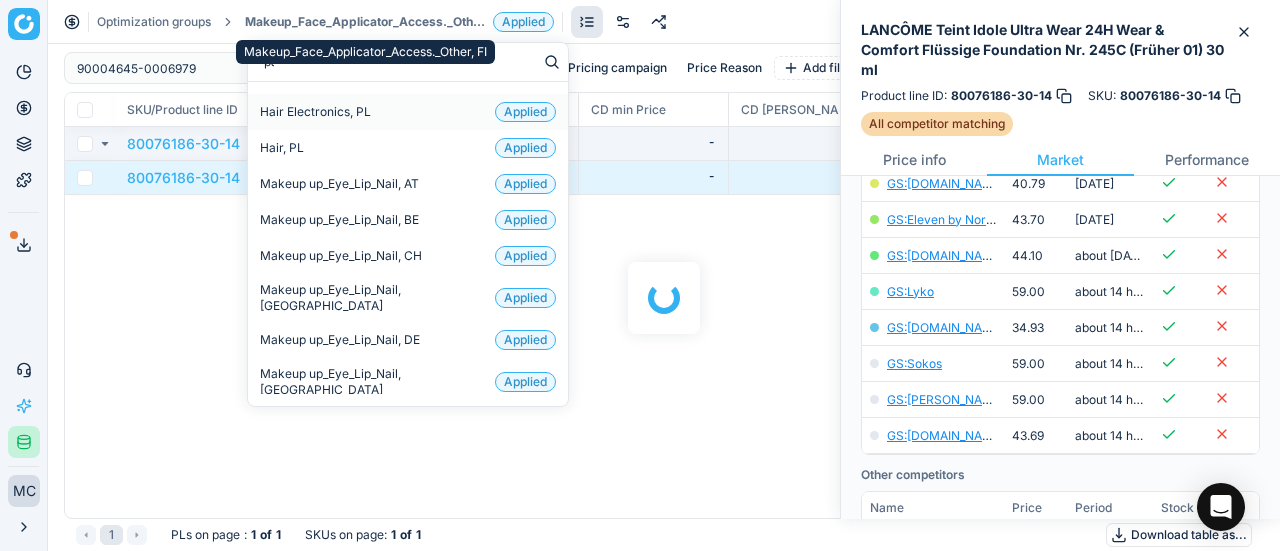 type on "par" 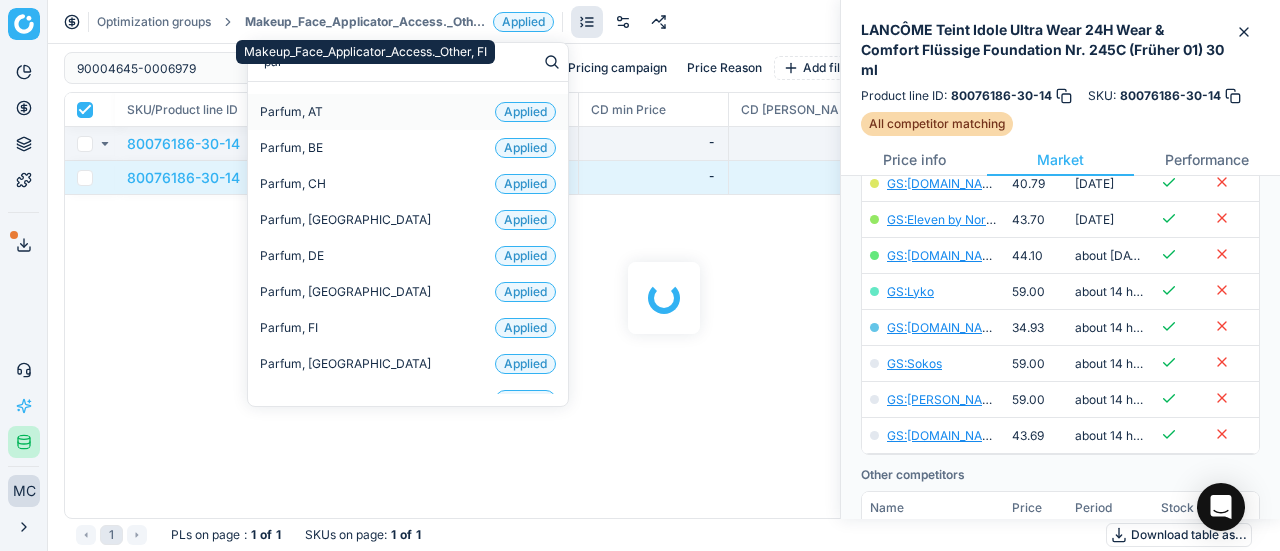 checkbox on "true" 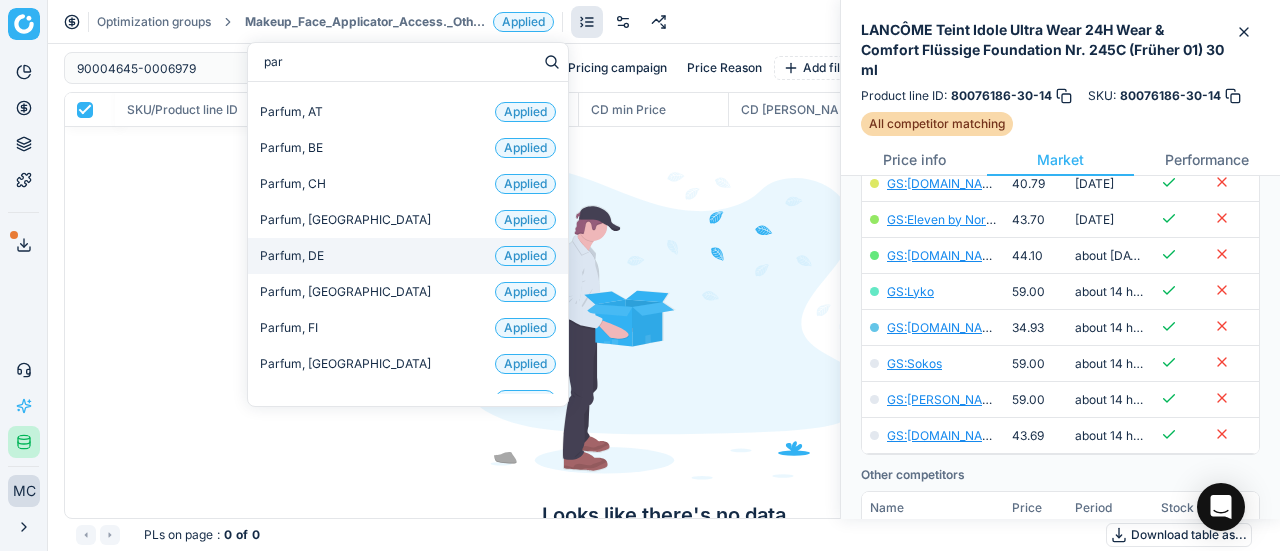 scroll, scrollTop: 132, scrollLeft: 0, axis: vertical 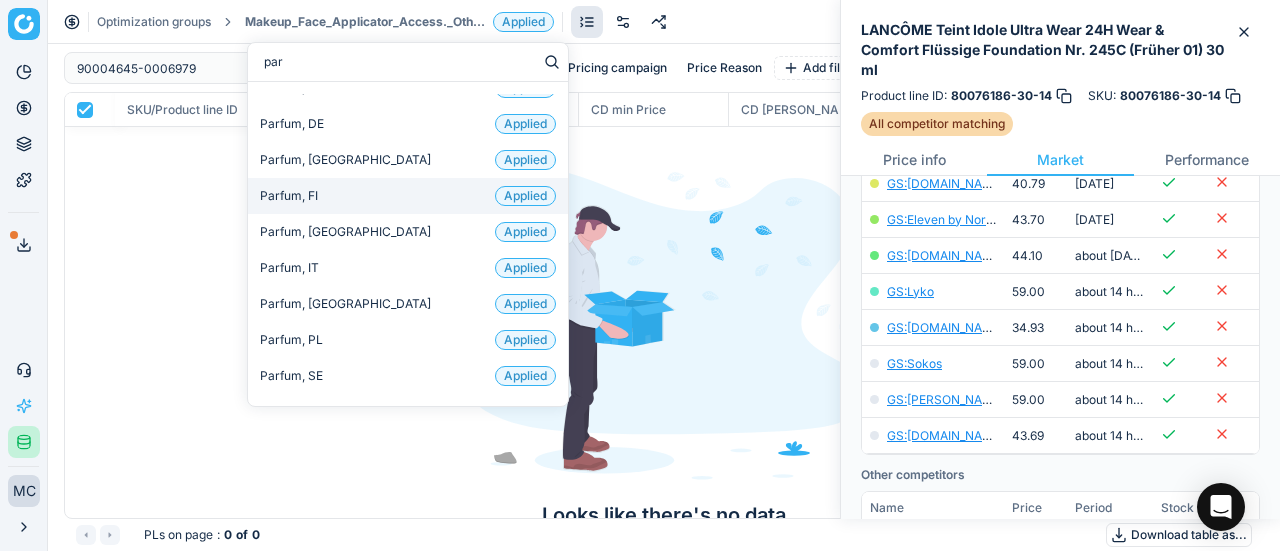 click on "Parfum, FI Applied" at bounding box center [408, 196] 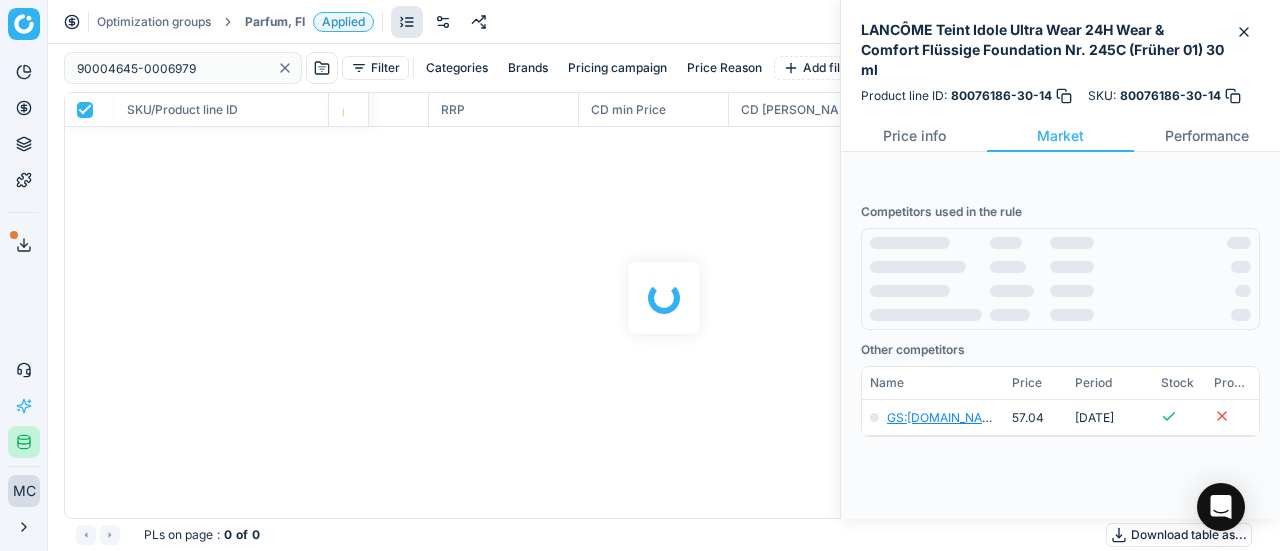 scroll, scrollTop: 400, scrollLeft: 0, axis: vertical 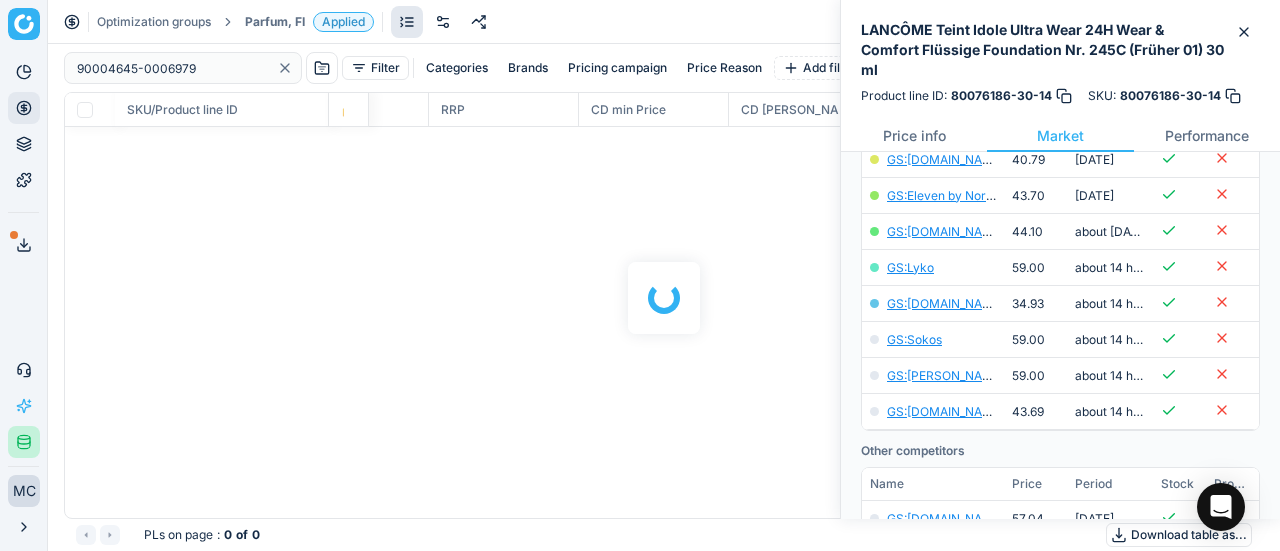 checkbox on "false" 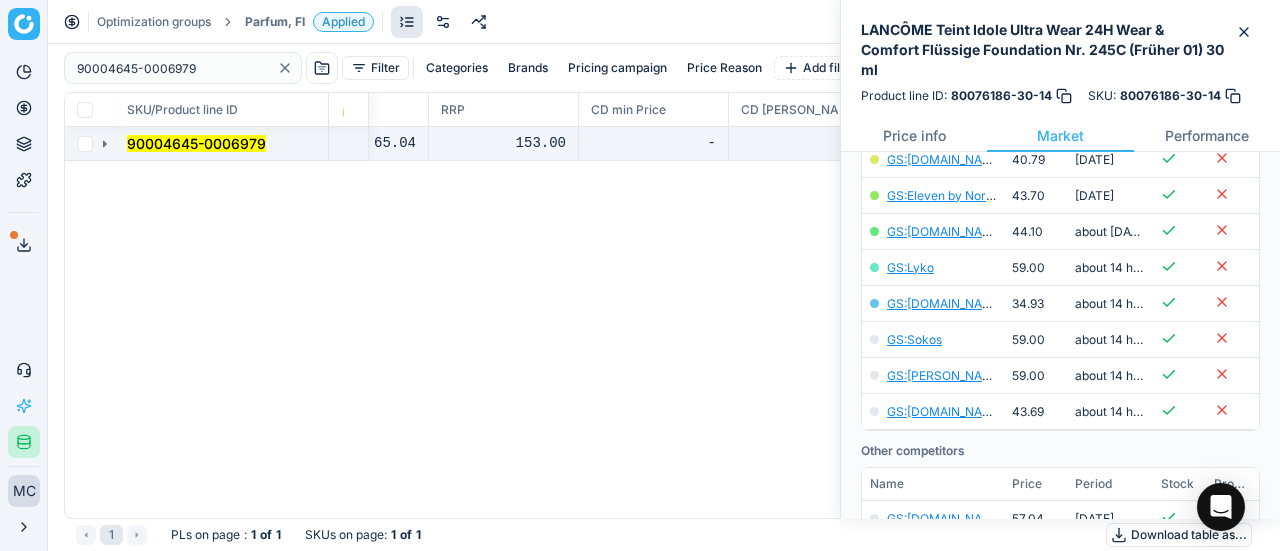 click 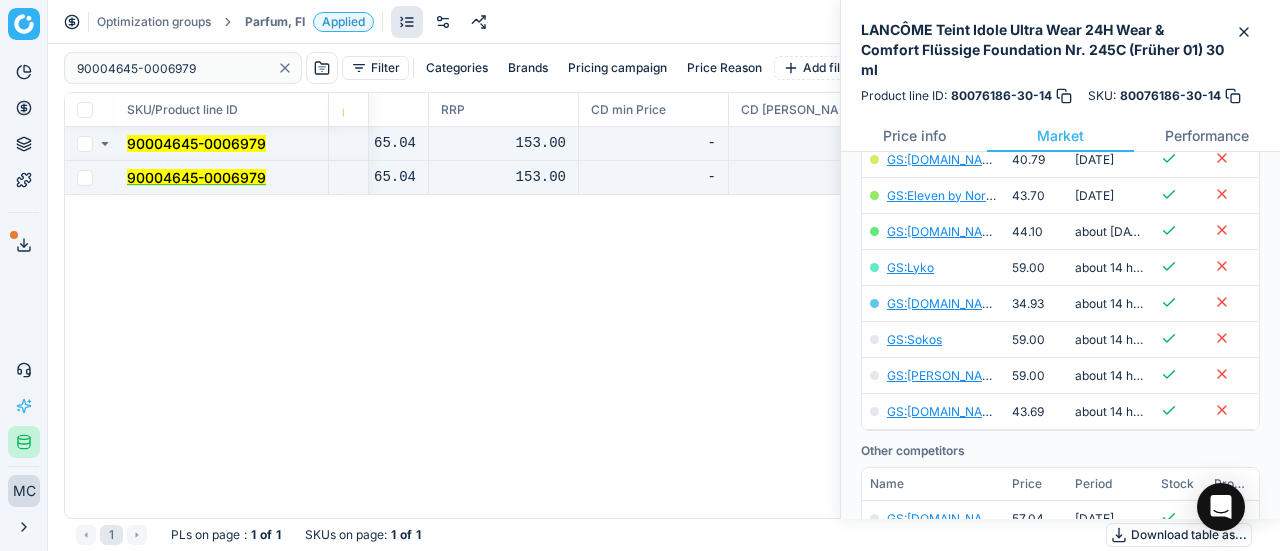 click on "90004645-0006979" at bounding box center [196, 177] 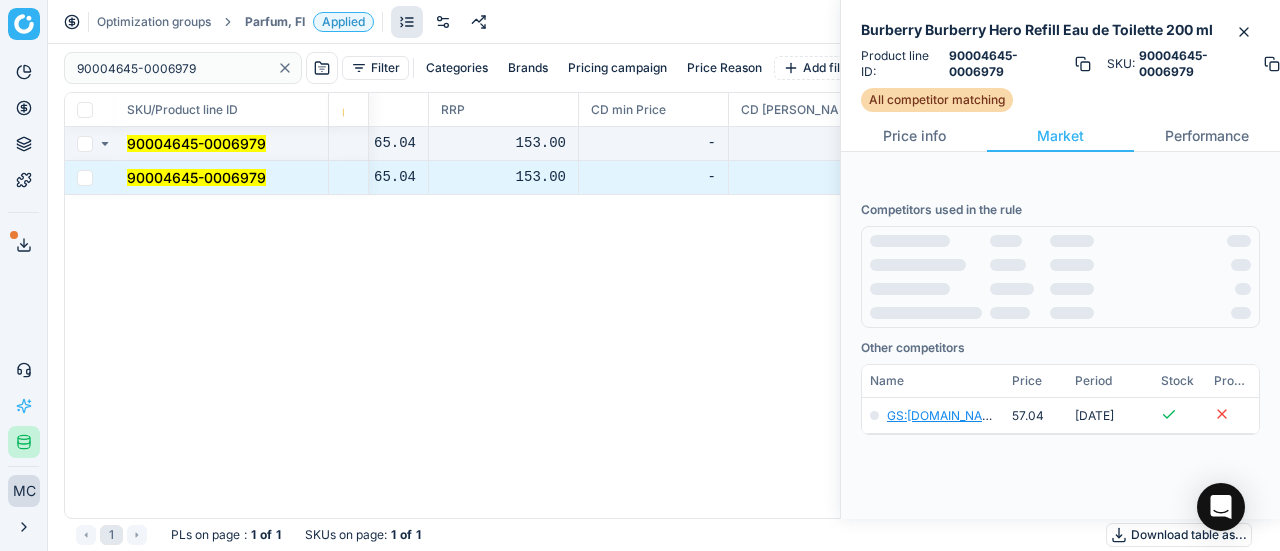 scroll, scrollTop: 284, scrollLeft: 0, axis: vertical 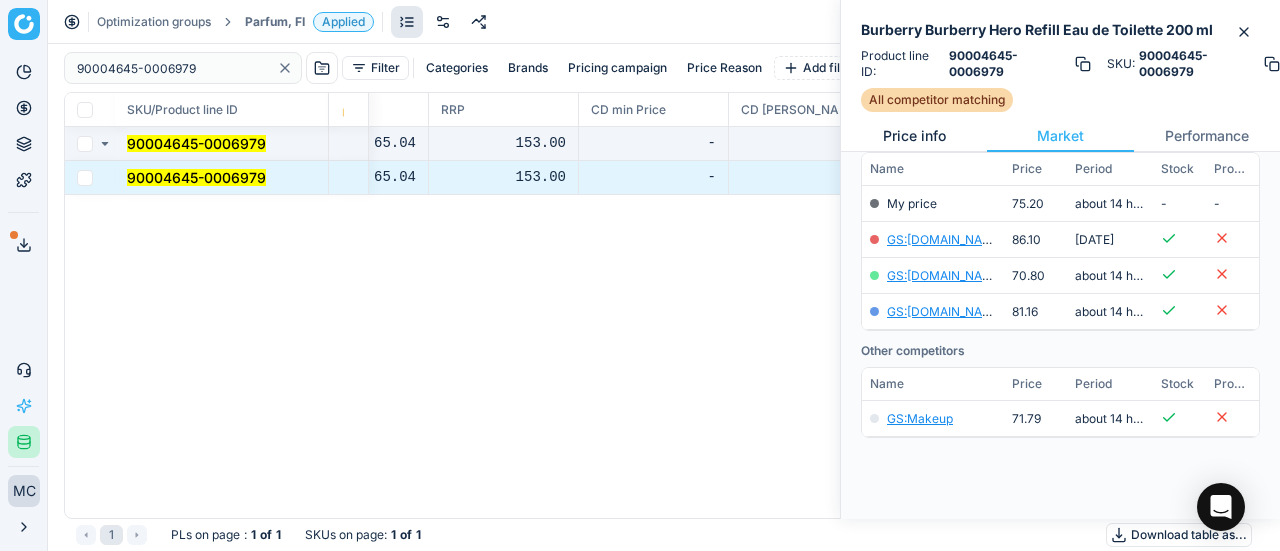 click on "Price info" at bounding box center (914, 136) 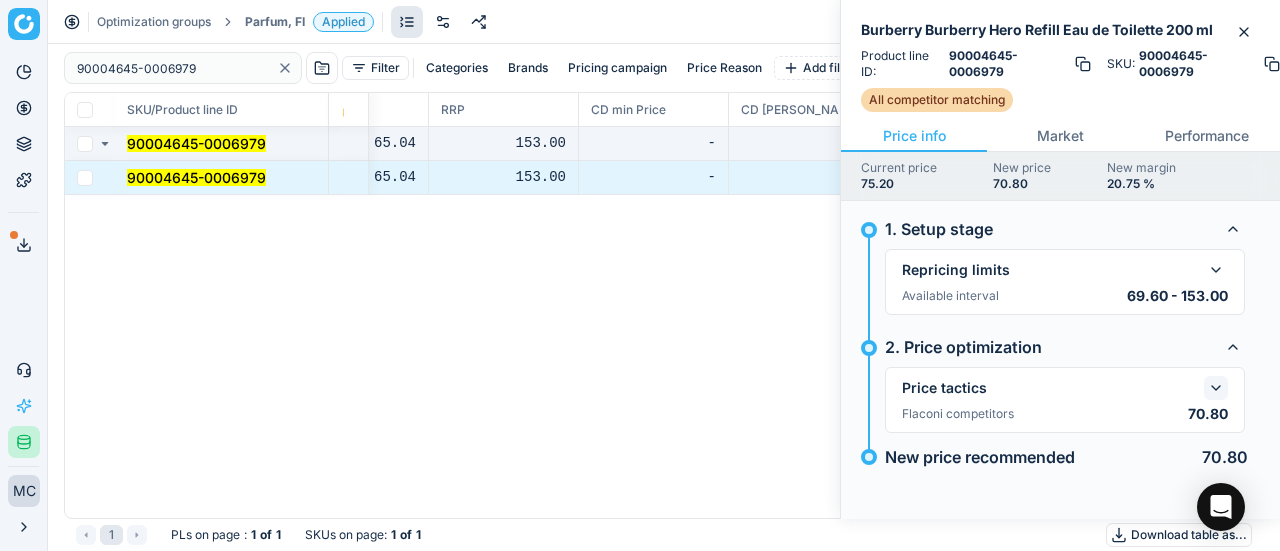 click at bounding box center (1216, 388) 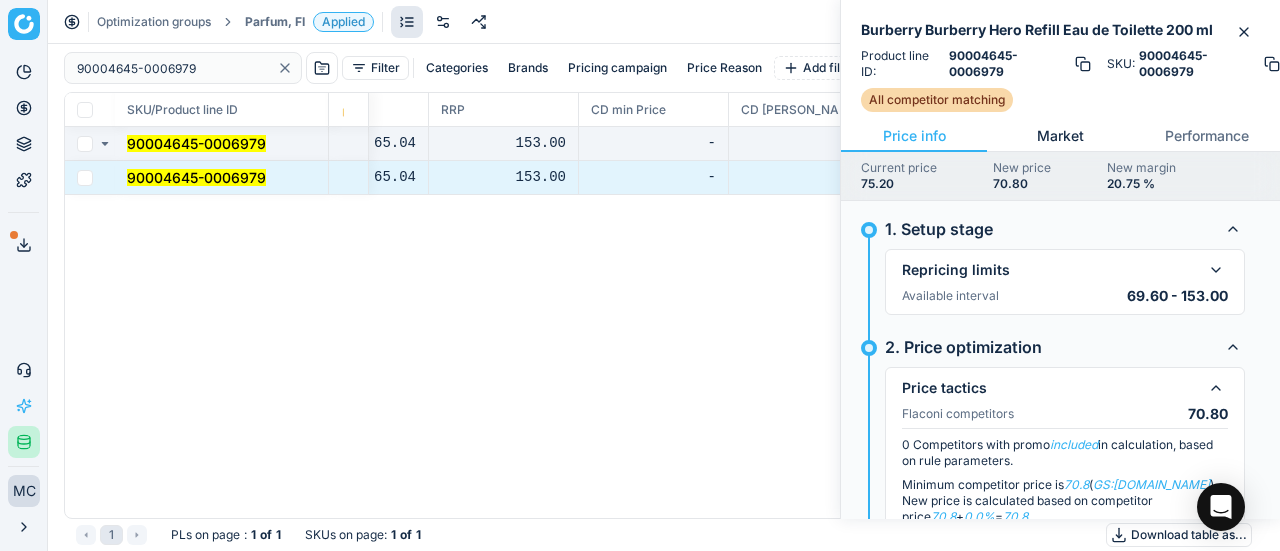 drag, startPoint x: 1040, startPoint y: 156, endPoint x: 1046, endPoint y: 144, distance: 13.416408 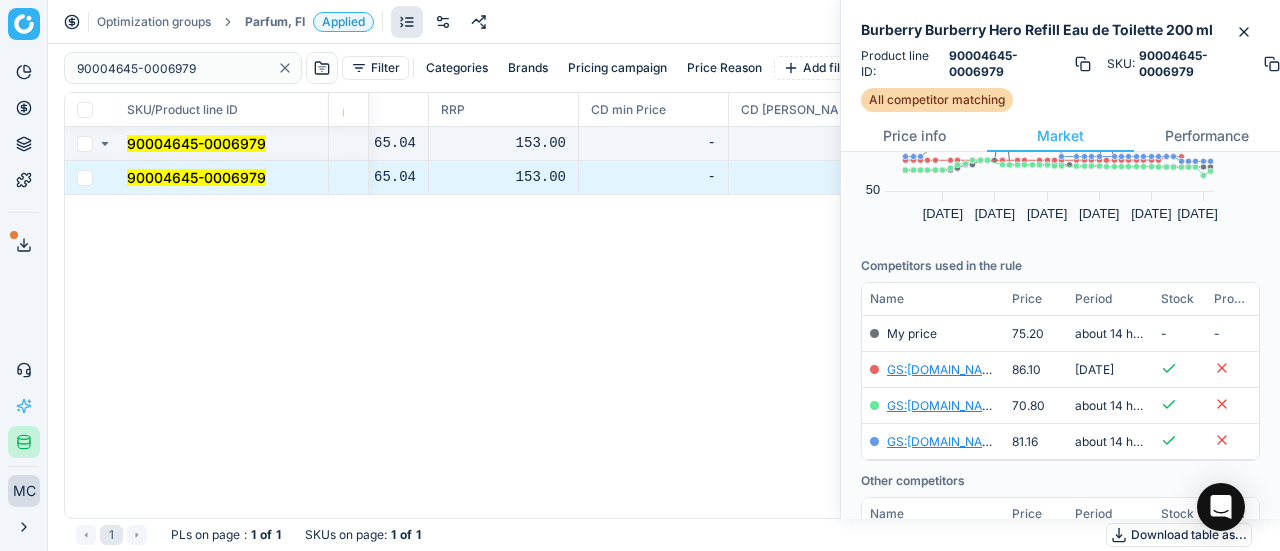 scroll, scrollTop: 284, scrollLeft: 0, axis: vertical 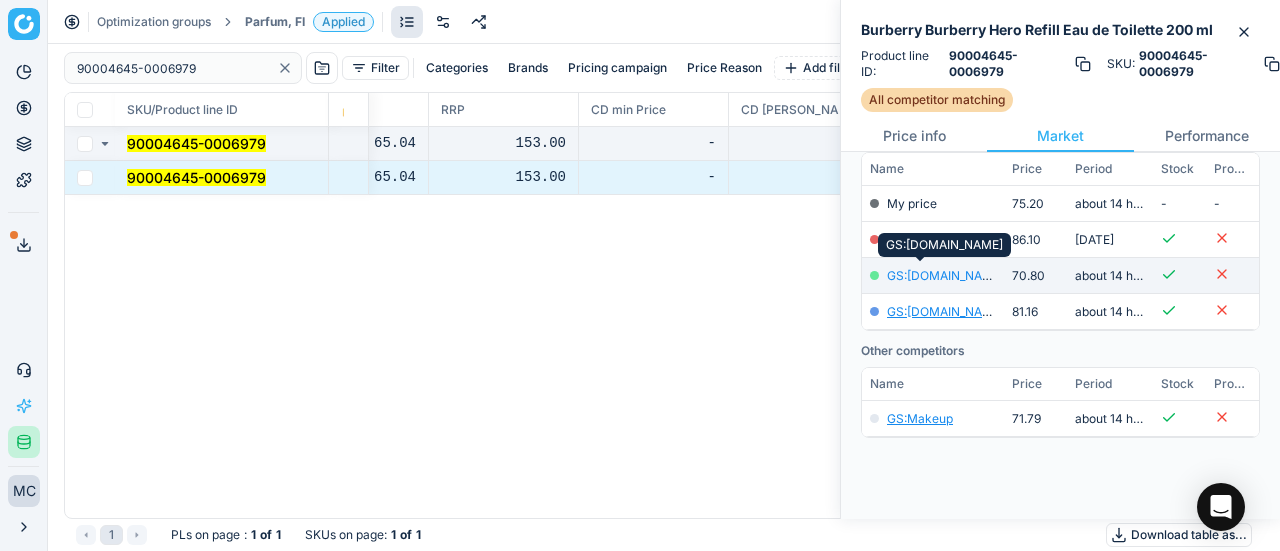 click on "GS:Notino.fi" at bounding box center (945, 275) 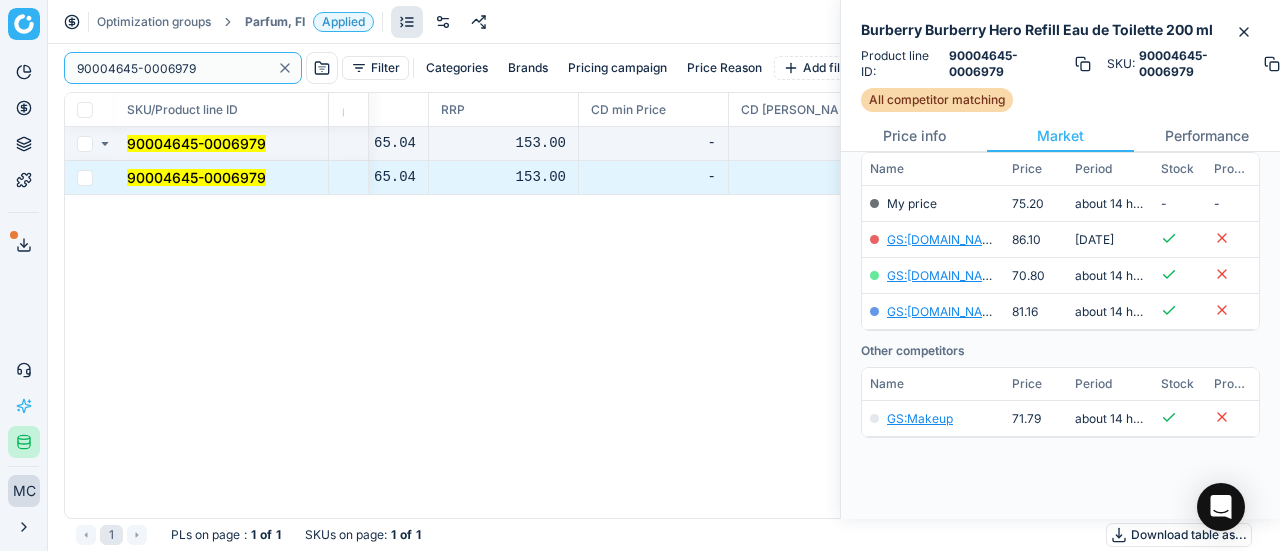 drag, startPoint x: 216, startPoint y: 62, endPoint x: 0, endPoint y: 0, distance: 224.72205 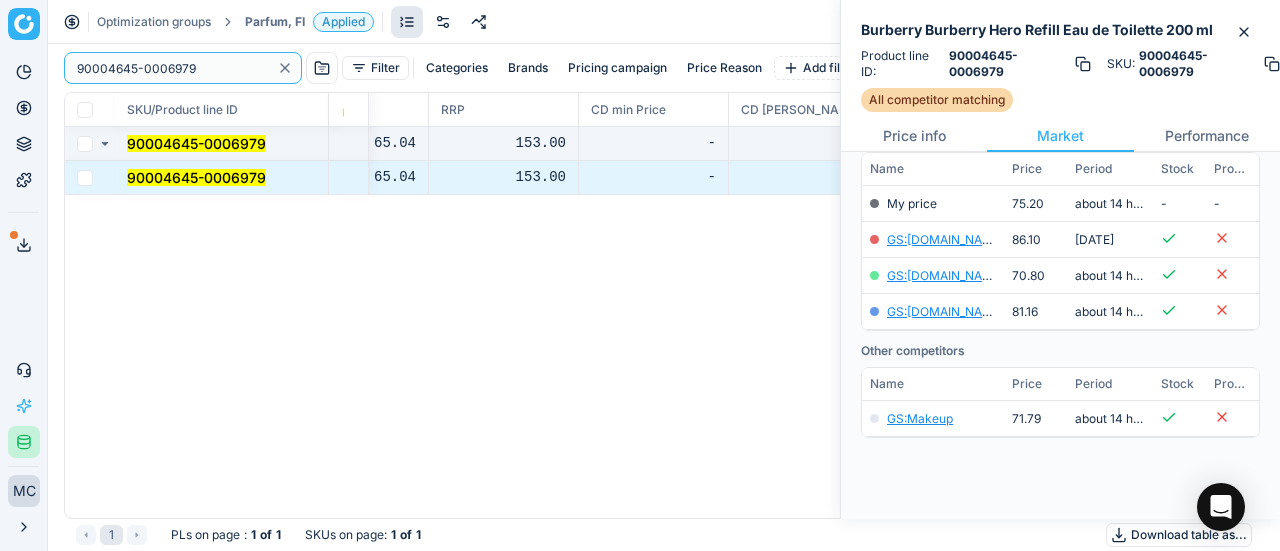 click on "Pricing platform Analytics Pricing Product portfolio Templates Export service 19 Contact support   AI Pricing Assistant Integration status MC Mengqi Cai mengqi.cai@flaconi.de Close menu Optimization groups Parfum, FI Applied Discard Download report 90004645-0006979   Filter   Categories   Brands   Pricing campaign   Price Reason   Add filter Bulk update SKU/Product line ID Product line name Product line ID Cost 🔒 PCII cost RRP CD min Price CD max Price Beauty outlet price PCII+5% > RRP Sales Flag Price change too high New price Price Type Price Reason 90004645-0006979 Burberry Burberry Hero Refill Eau de Toilette  200 ml 90004645-0006979 56.11 65.04 153.00 - - 75.20 70.80 matching google GS:Notino.fi 90004645-0006979 Burberry Burberry Hero Refill Eau de Toilette  200 ml 90004645-0006979 56.11 65.04 153.00 - - 75.20 70.80 matching google GS:Notino.fi 1 PLs on page : 1 of 1 SKUs on page : 1 of 1 Download table as..." at bounding box center [640, 275] 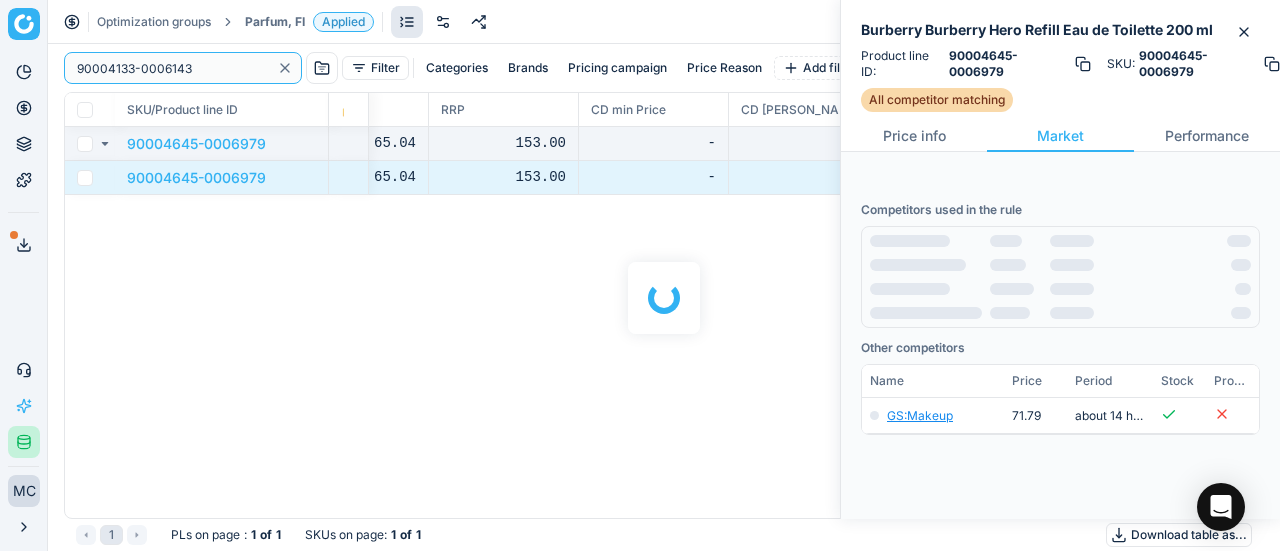 scroll, scrollTop: 284, scrollLeft: 0, axis: vertical 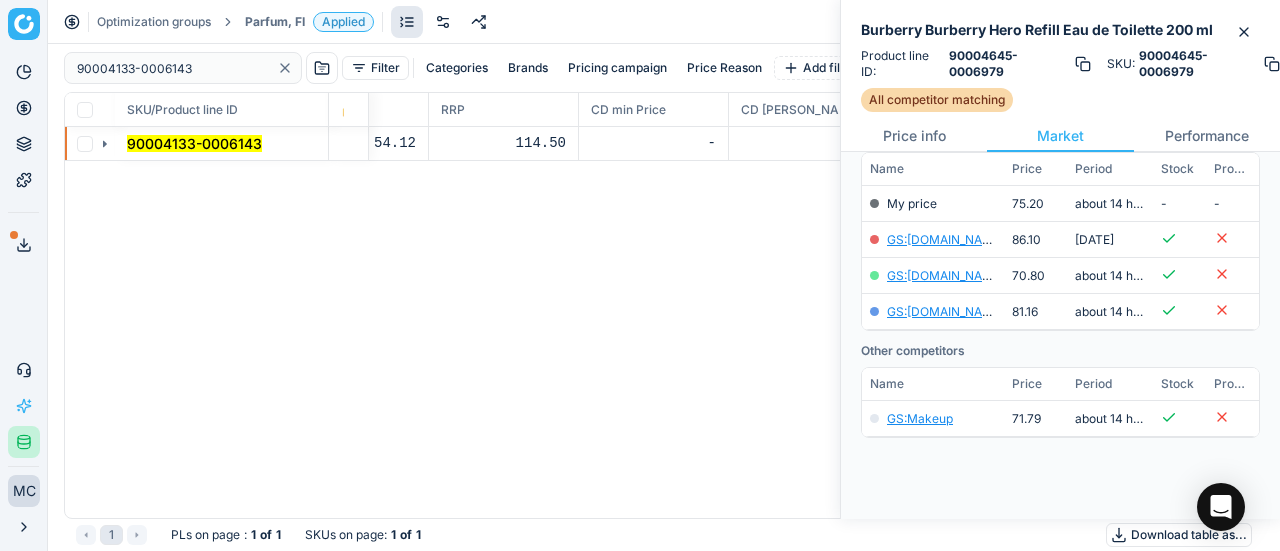 click 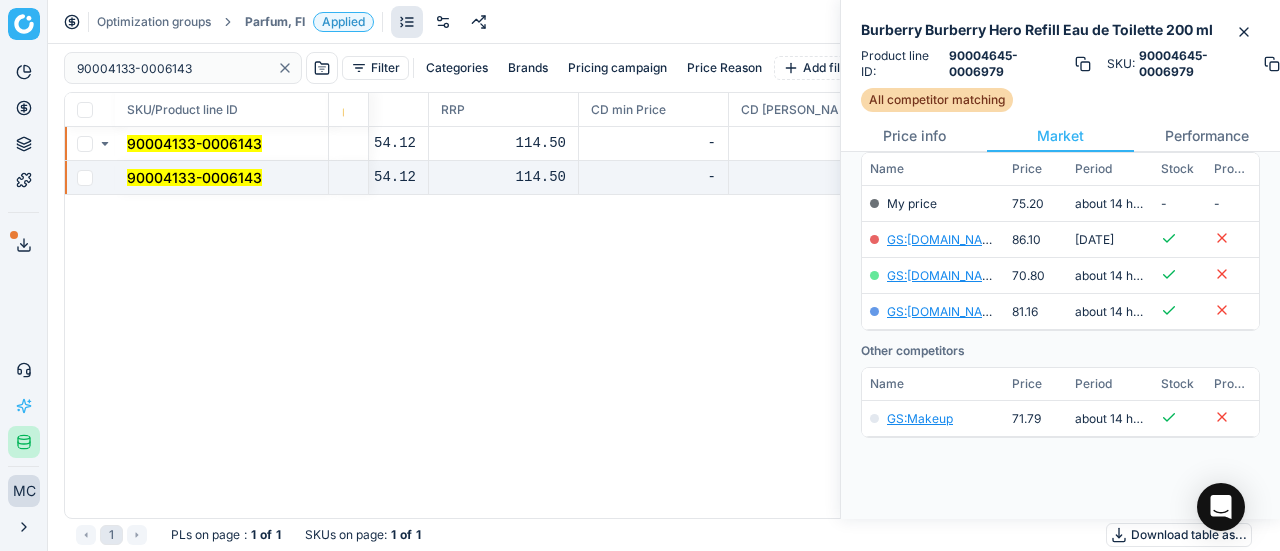 click on "90004133-0006143" at bounding box center [222, 178] 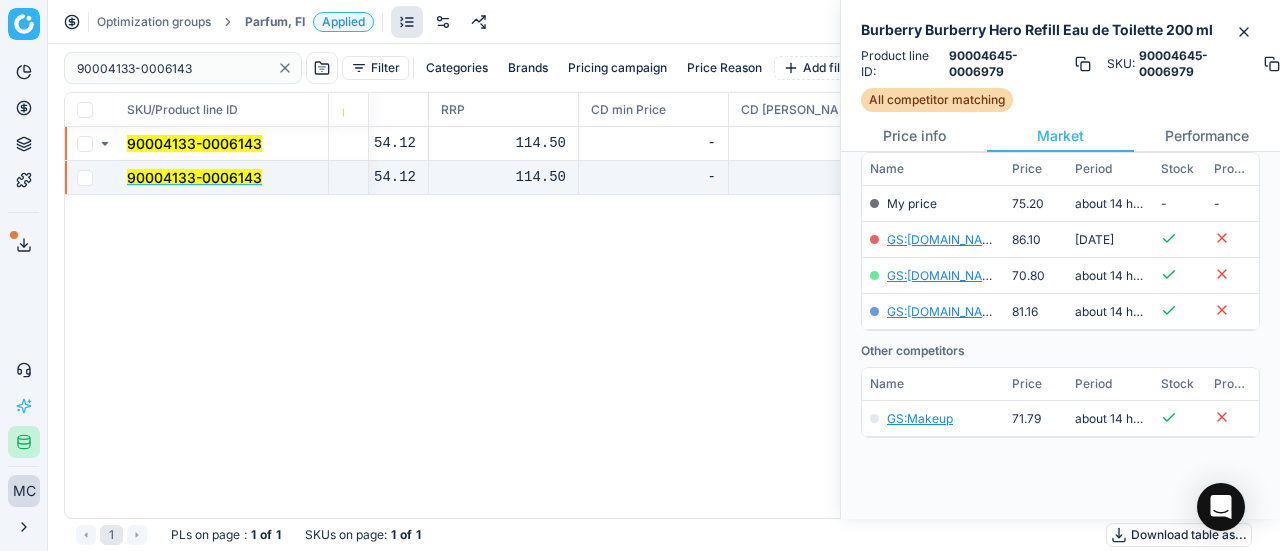 click on "90004133-0006143" at bounding box center (194, 177) 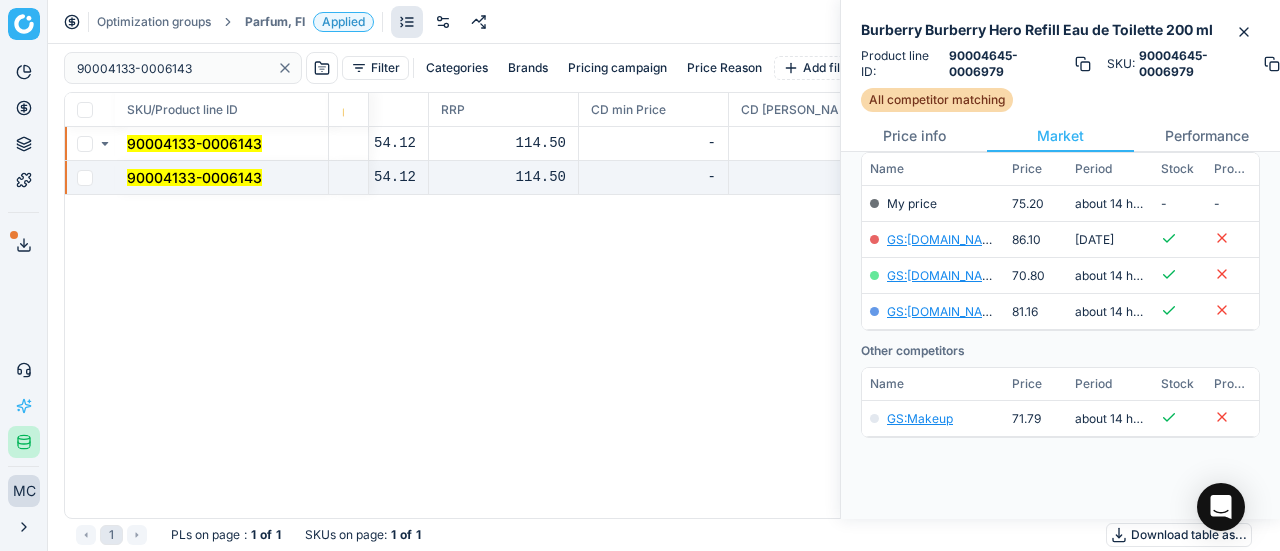 scroll, scrollTop: 284, scrollLeft: 0, axis: vertical 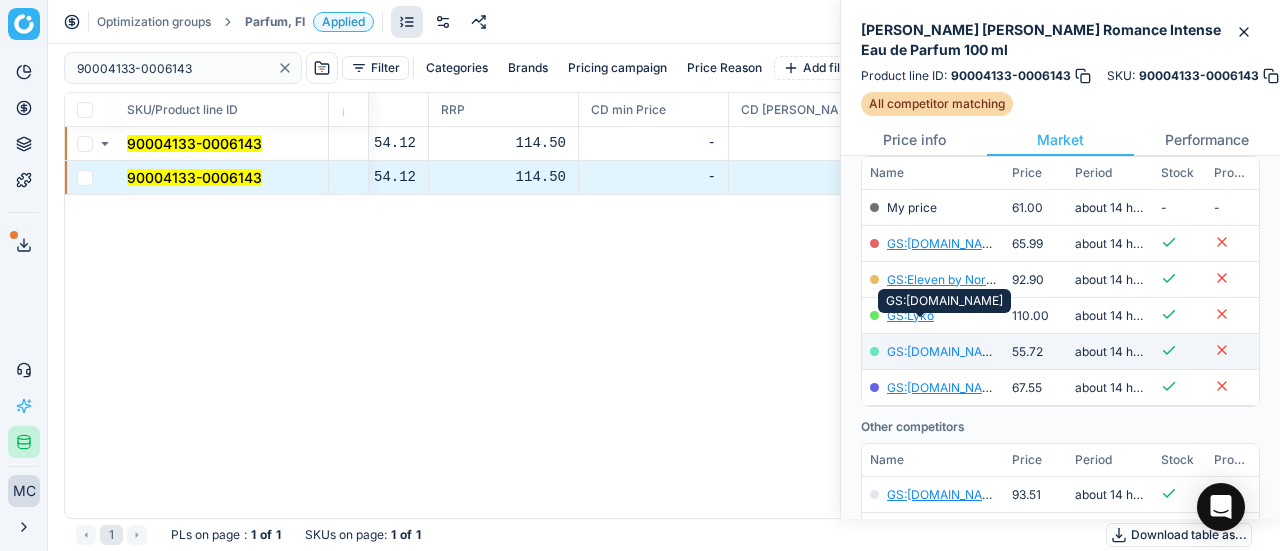 click on "GS:Notino.fi" at bounding box center (945, 351) 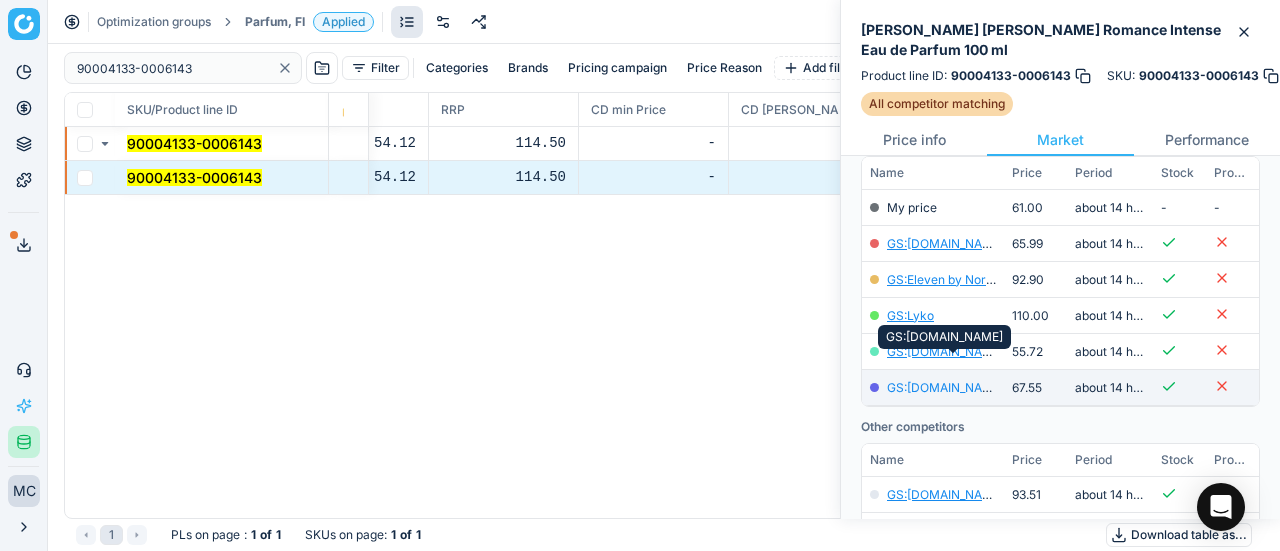click on "GS:Parfyymi-Klikkaus.fi" at bounding box center (945, 387) 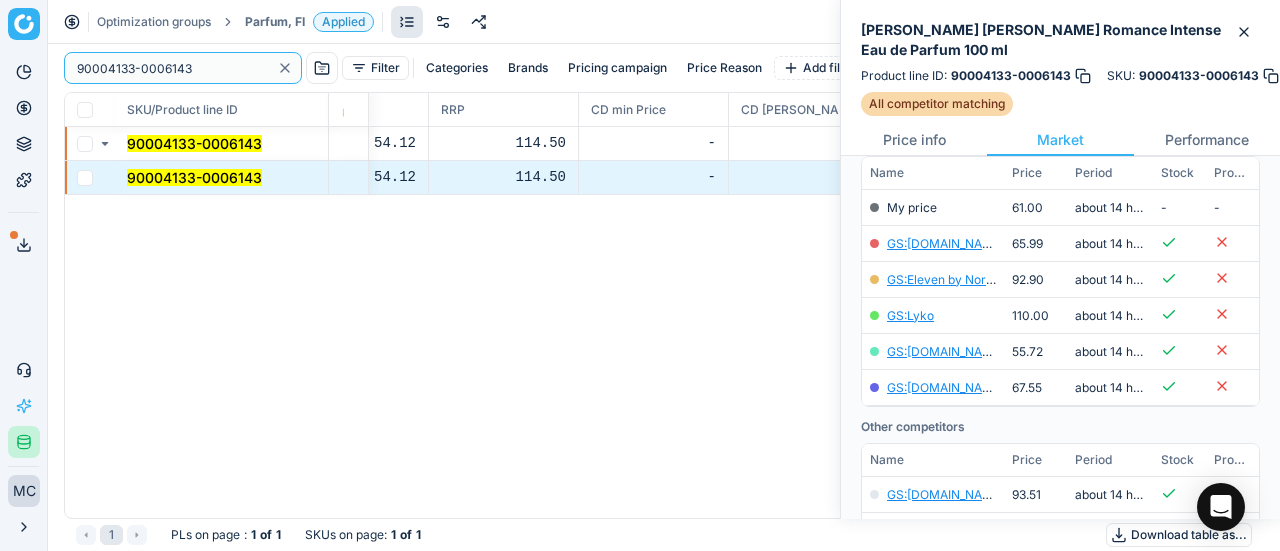 drag, startPoint x: 236, startPoint y: 78, endPoint x: 0, endPoint y: 37, distance: 239.53497 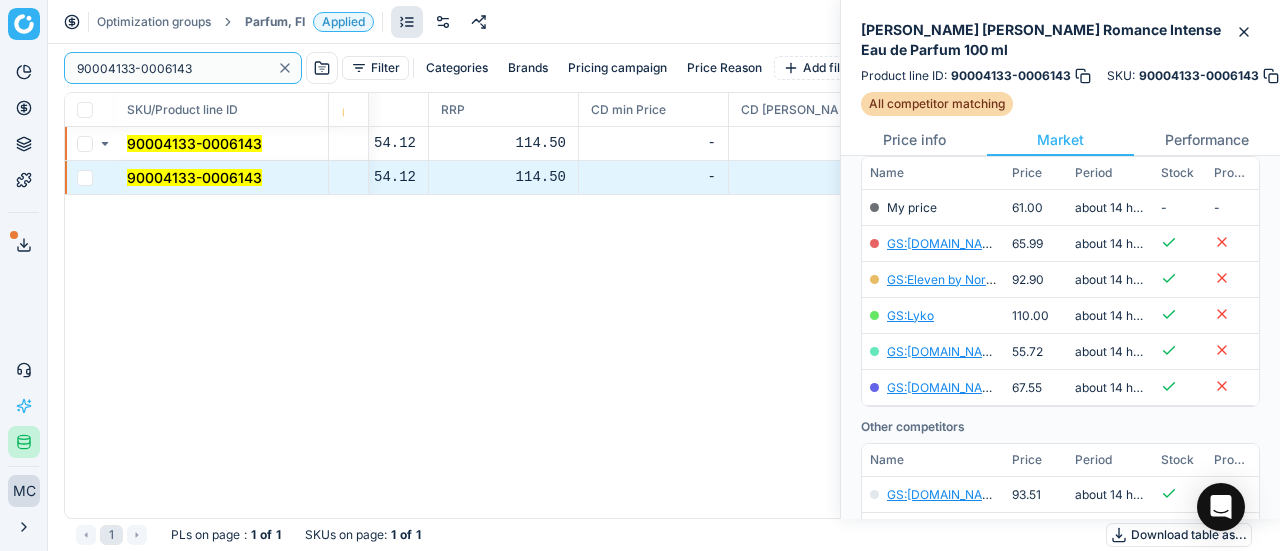 click on "Pricing platform Analytics Pricing Product portfolio Templates Export service 19 Contact support   AI Pricing Assistant Integration status MC Mengqi Cai mengqi.cai@flaconi.de Close menu Optimization groups Parfum, FI Applied Discard Download report 90004133-0006143   Filter   Categories   Brands   Pricing campaign   Price Reason   Add filter Bulk update SKU/Product line ID Product line name Product line ID Cost 🔒 PCII cost RRP CD min Price CD max Price Beauty outlet price PCII+5% > RRP Sales Flag Price change too high New price Price Type Price Reason 90004133-0006143 Ralph Lauren Romance Intense Eau de Parfum  100 ml 90004133-0006143 47.43 54.12 114.50 - - 55.90 57.95 matching google GS:Notino.fi 90004133-0006143 Ralph Lauren Romance Intense Eau de Parfum  100 ml 90004133-0006143 47.43 54.12 114.50 - - 55.90 57.95 matching google GS:Notino.fi 1 PLs on page : 1 of 1 SKUs on page : 1 of 1 Download table as..." at bounding box center [640, 275] 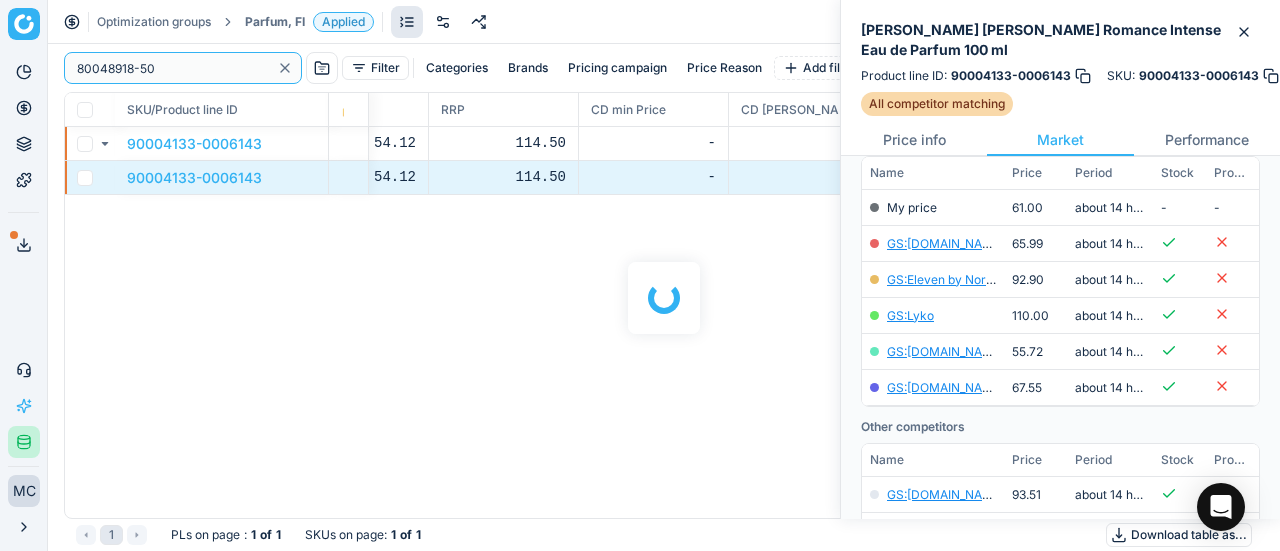 scroll, scrollTop: 284, scrollLeft: 0, axis: vertical 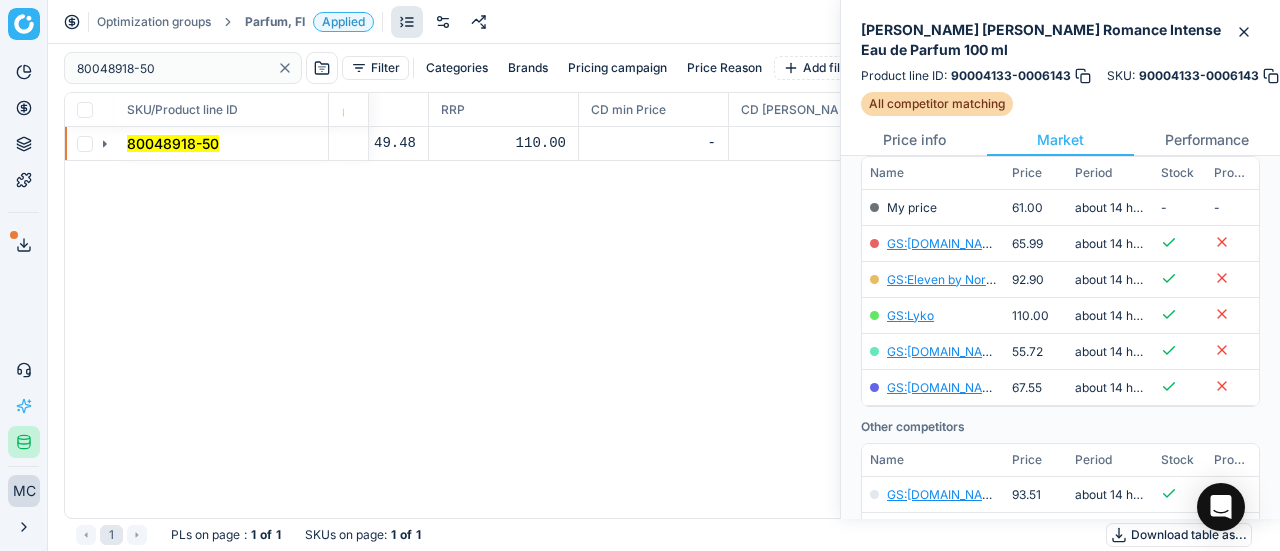 click 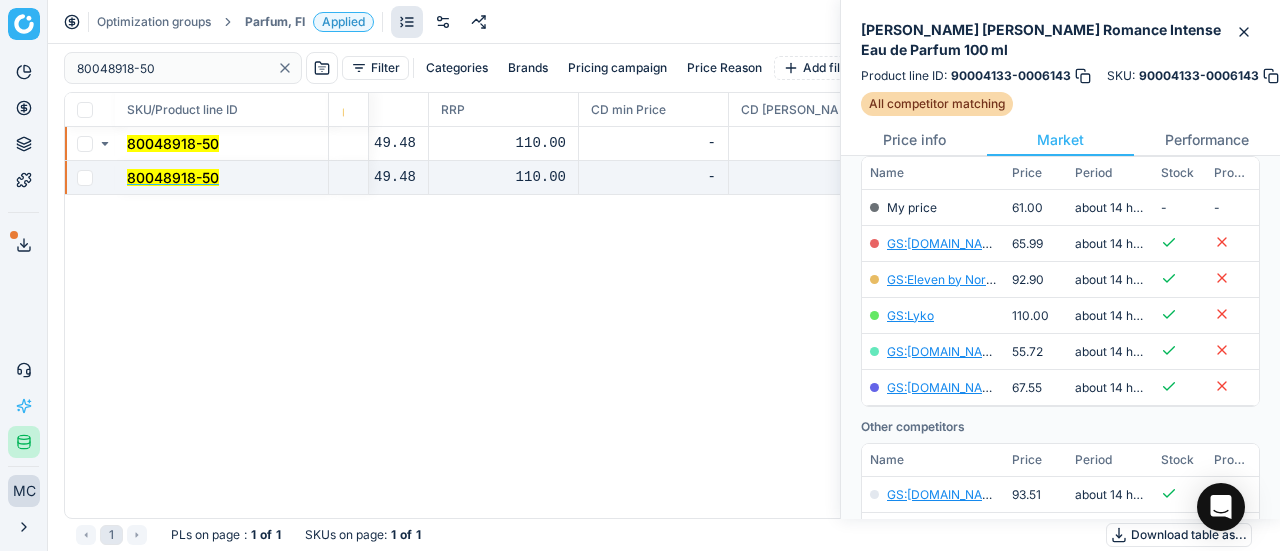 click on "80048918-50" at bounding box center (173, 177) 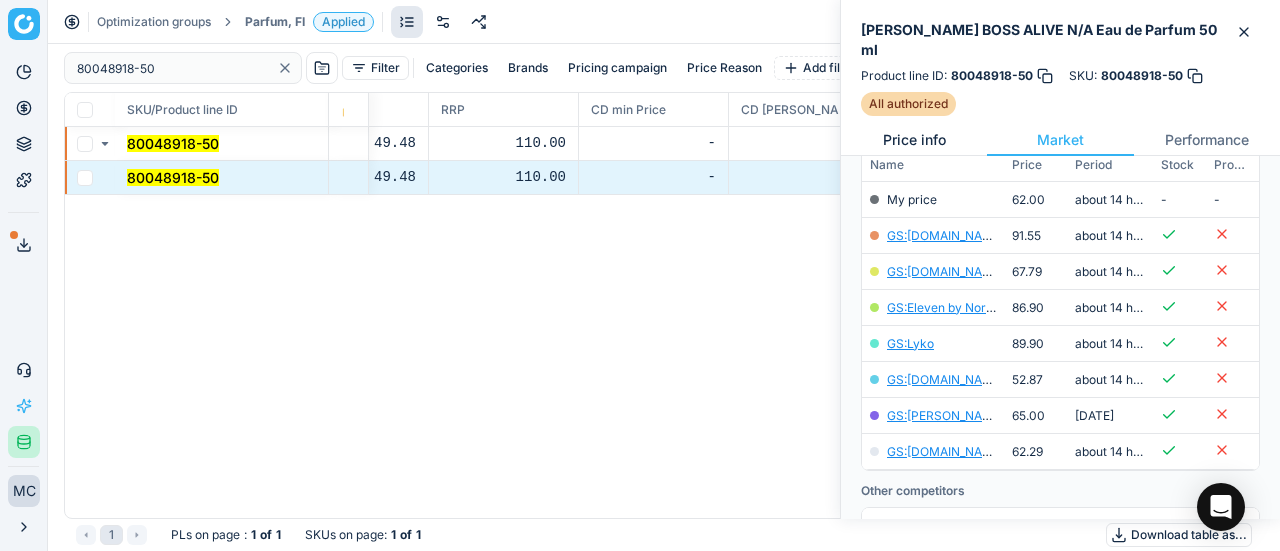 scroll, scrollTop: 0, scrollLeft: 0, axis: both 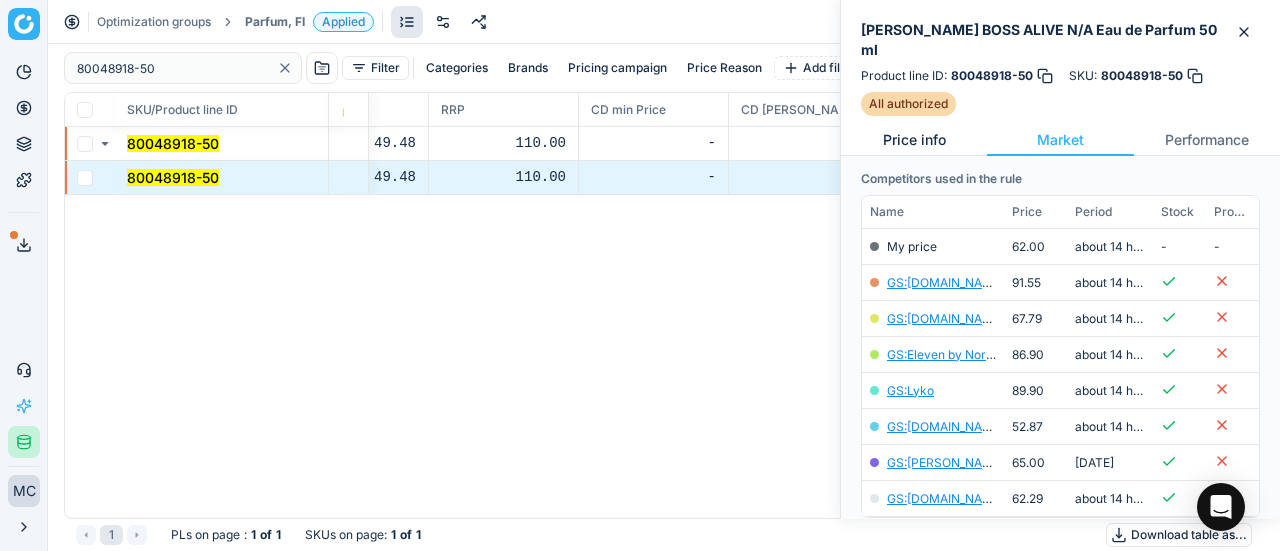 click on "Price info" at bounding box center [914, 140] 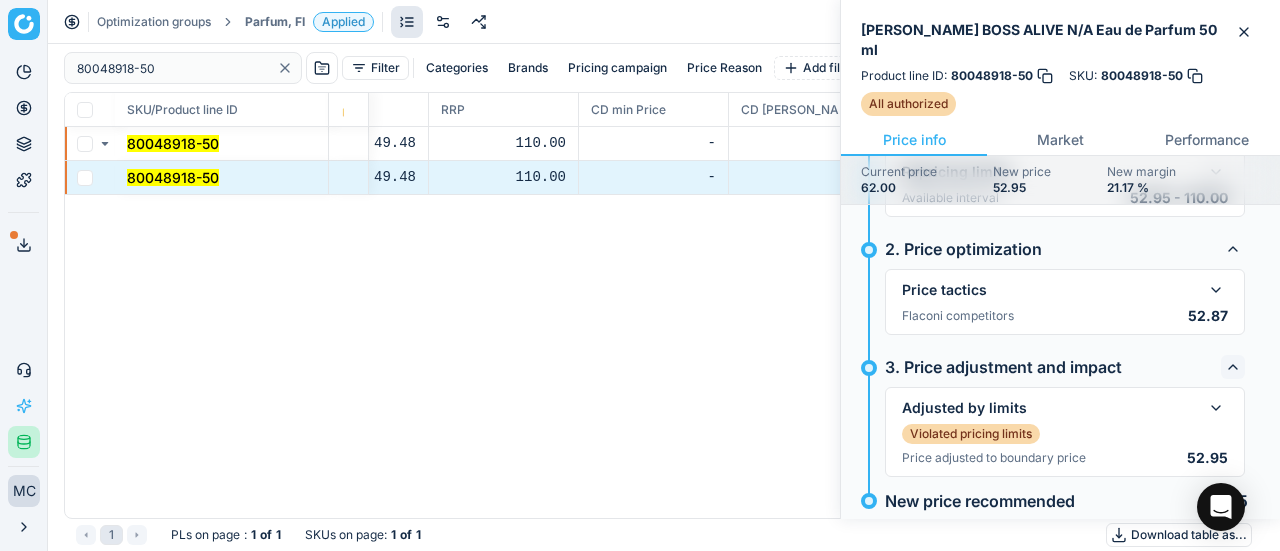 scroll, scrollTop: 200, scrollLeft: 0, axis: vertical 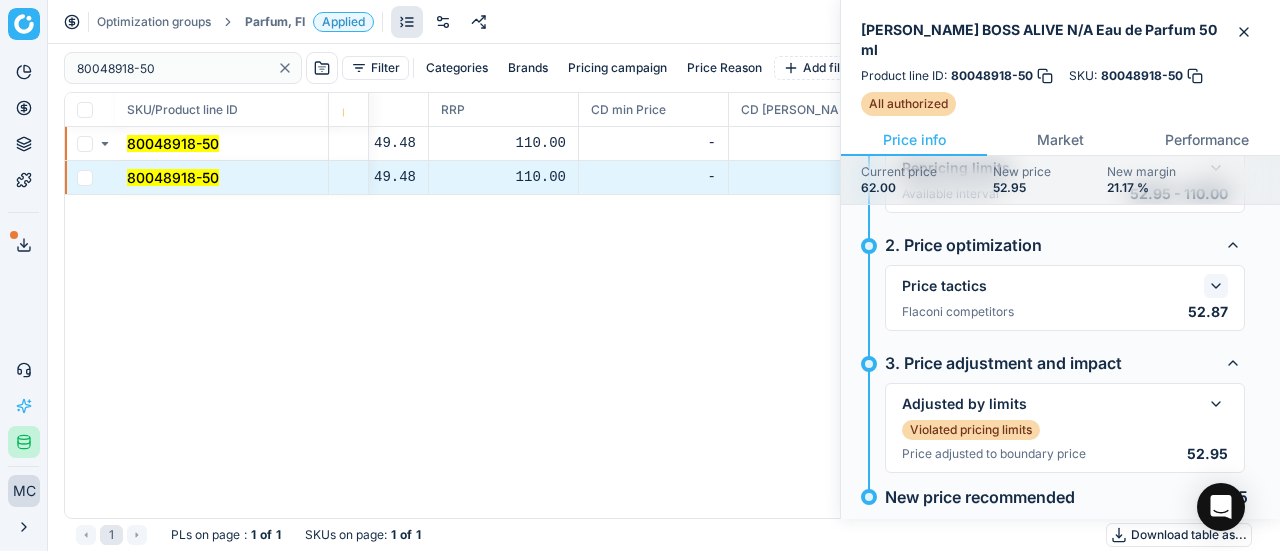 click at bounding box center (1216, 286) 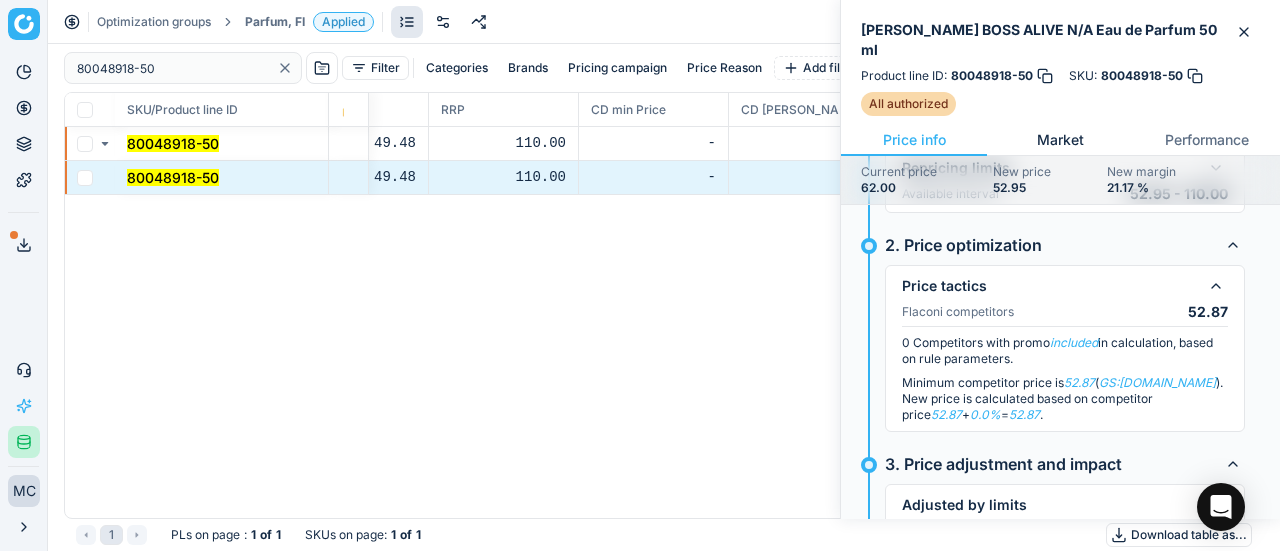 click on "Market" at bounding box center (1060, 140) 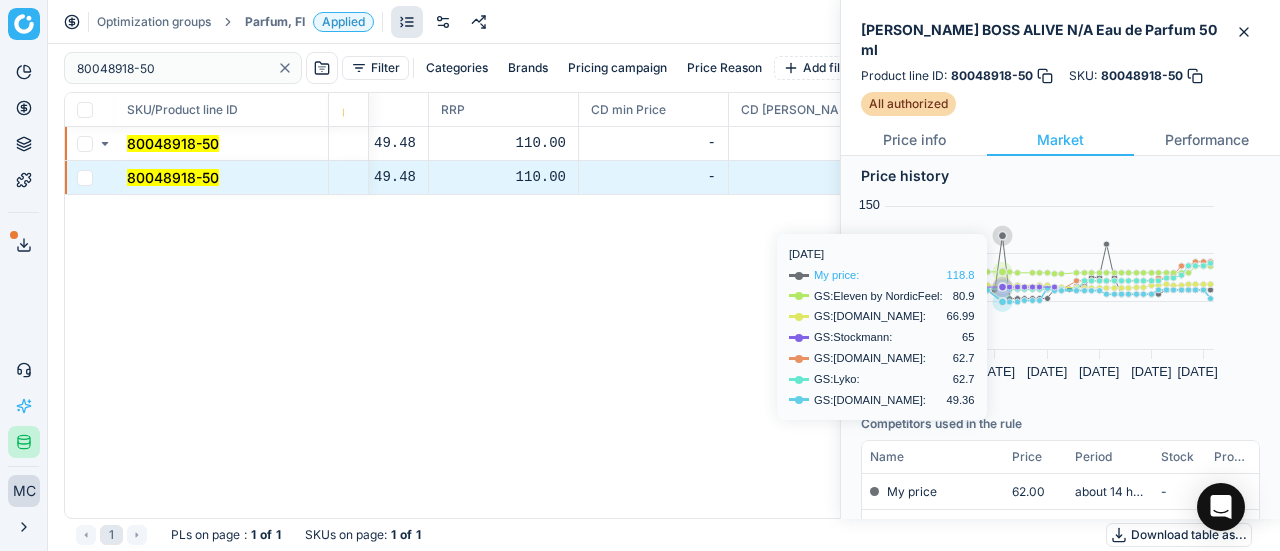 scroll, scrollTop: 300, scrollLeft: 0, axis: vertical 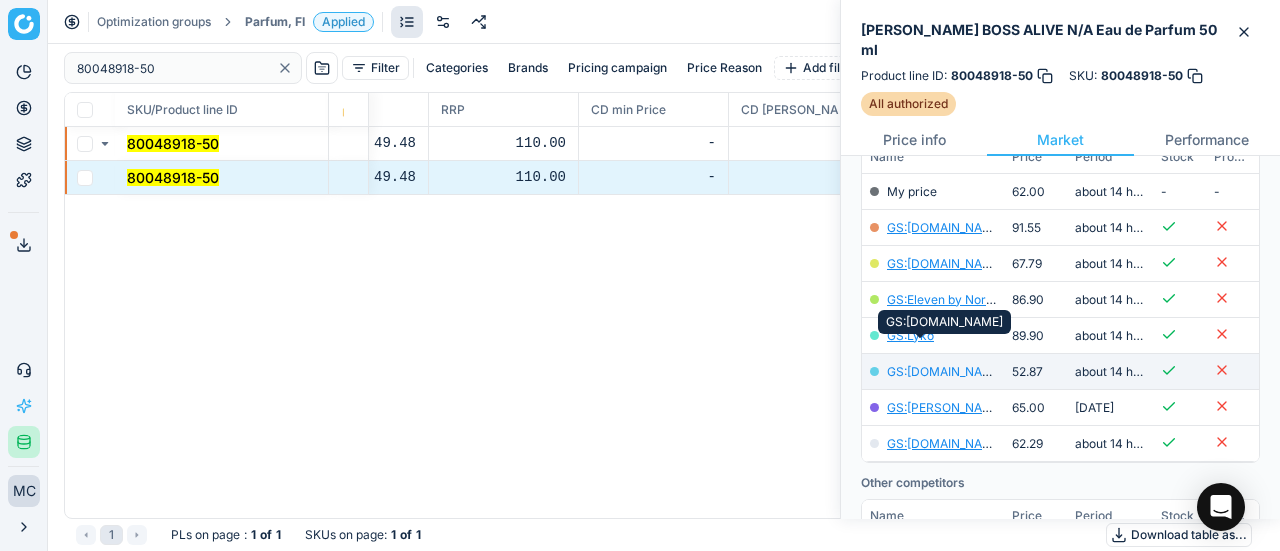 click on "GS:Notino.fi" at bounding box center [945, 371] 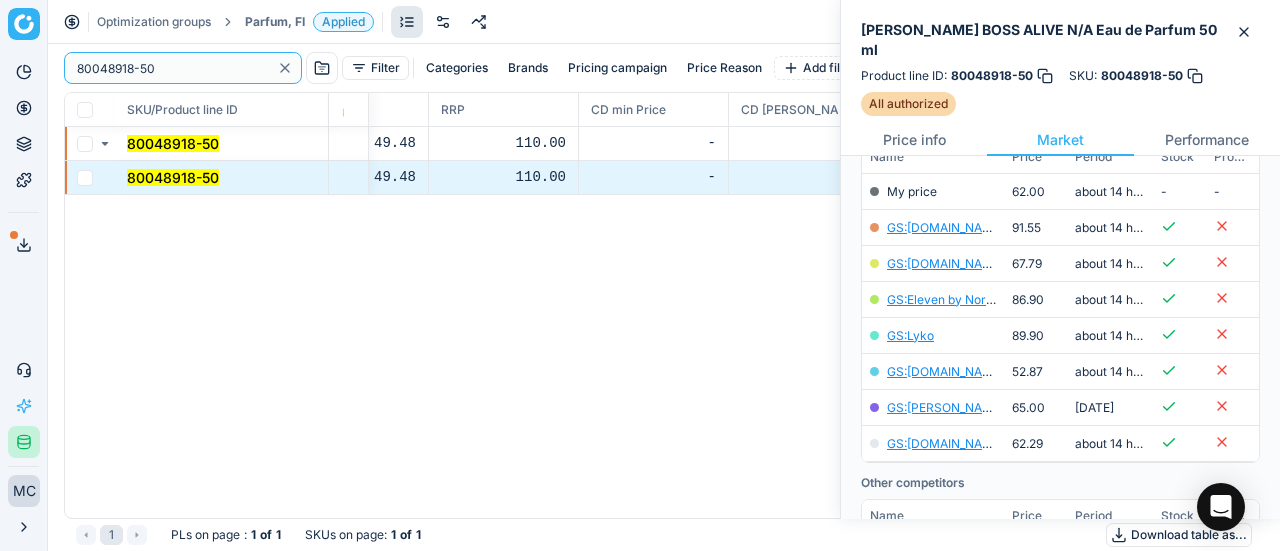 drag, startPoint x: 198, startPoint y: 65, endPoint x: 0, endPoint y: 39, distance: 199.69977 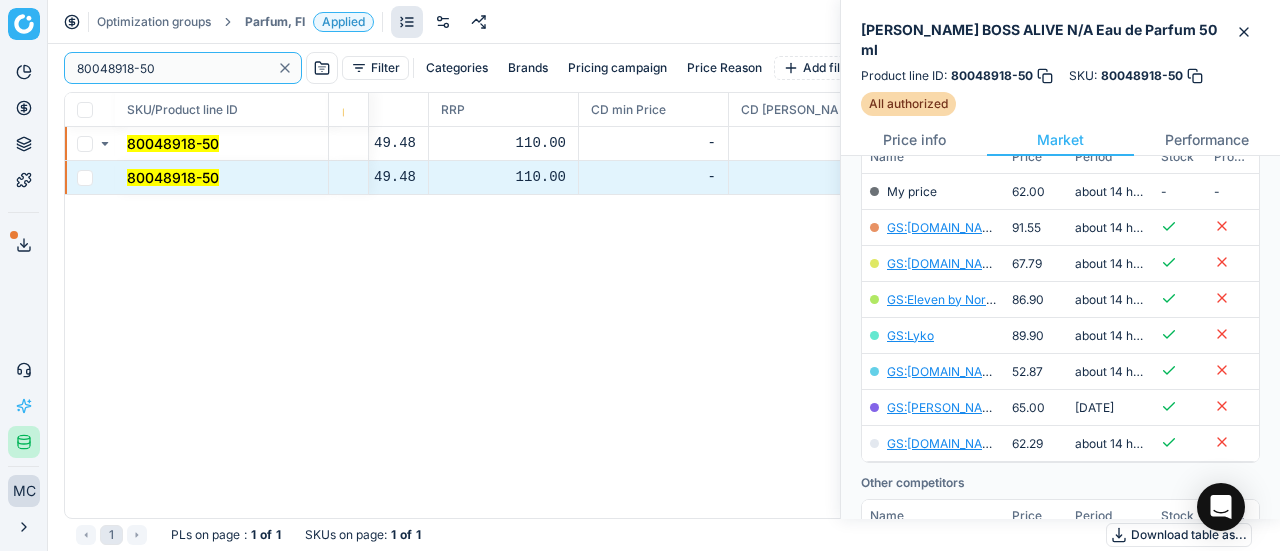 click on "Pricing platform Analytics Pricing Product portfolio Templates Export service 19 Contact support   AI Pricing Assistant Integration status MC Mengqi Cai mengqi.cai@flaconi.de Close menu Optimization groups Parfum, FI Applied Discard Download report 80048918-50   Filter   Categories   Brands   Pricing campaign   Price Reason   Add filter Bulk update SKU/Product line ID Product line name Product line ID Cost 🔒 PCII cost RRP CD min Price CD max Price Beauty outlet price PCII+5% > RRP Sales Flag Price change too high New price Price Type Price Reason 80048918-50 HUGO BOSS ALIVE N/A Eau de Parfum  50 ml 80048918-50 41.74 49.48 110.00 - - 41.30 52.95 matching google GS:Notino.fi 80048918-50 HUGO BOSS ALIVE N/A Eau de Parfum  50 ml 80048918-50 41.74 49.48 110.00 - - 41.30 52.95 matching google GS:Notino.fi 1 PLs on page : 1 of 1 SKUs on page : 1 of 1 Download table as..." at bounding box center (640, 275) 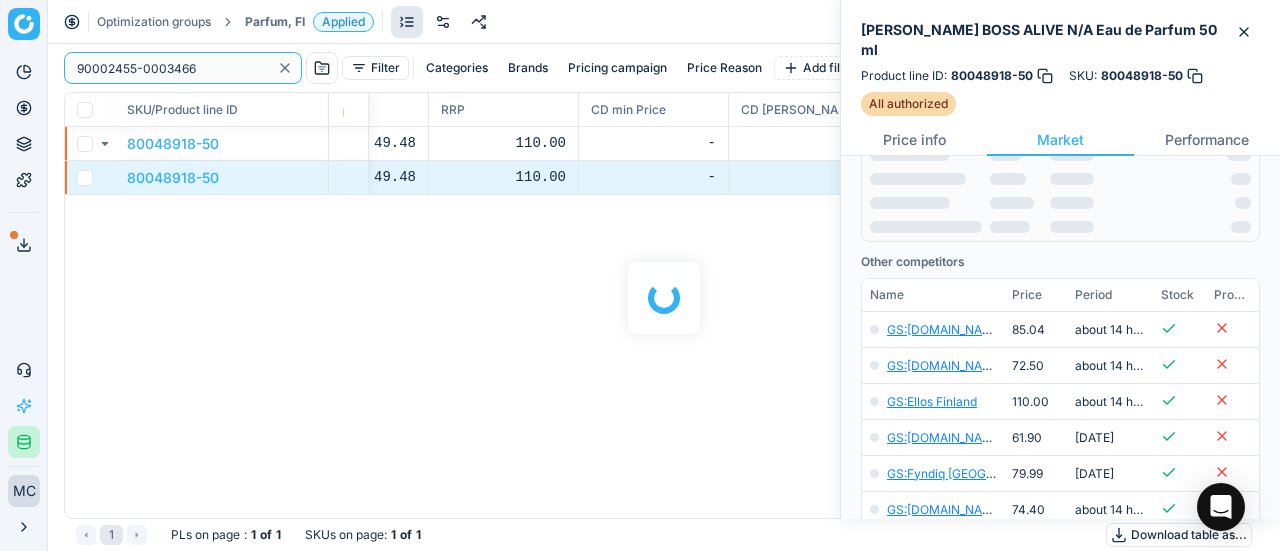 scroll, scrollTop: 300, scrollLeft: 0, axis: vertical 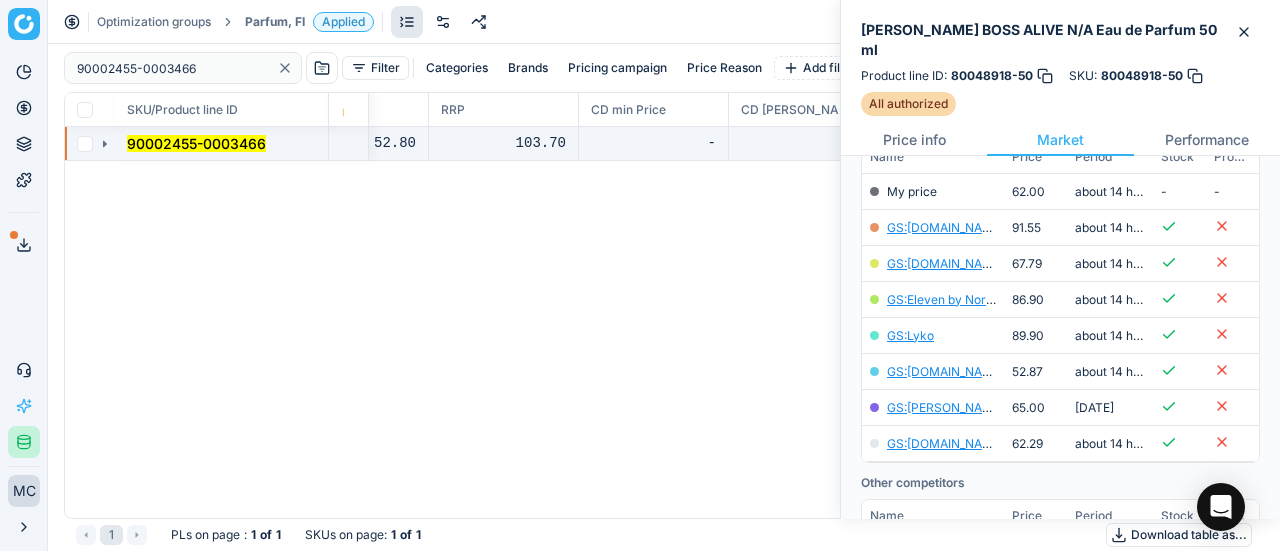 drag, startPoint x: 107, startPoint y: 154, endPoint x: 116, endPoint y: 148, distance: 10.816654 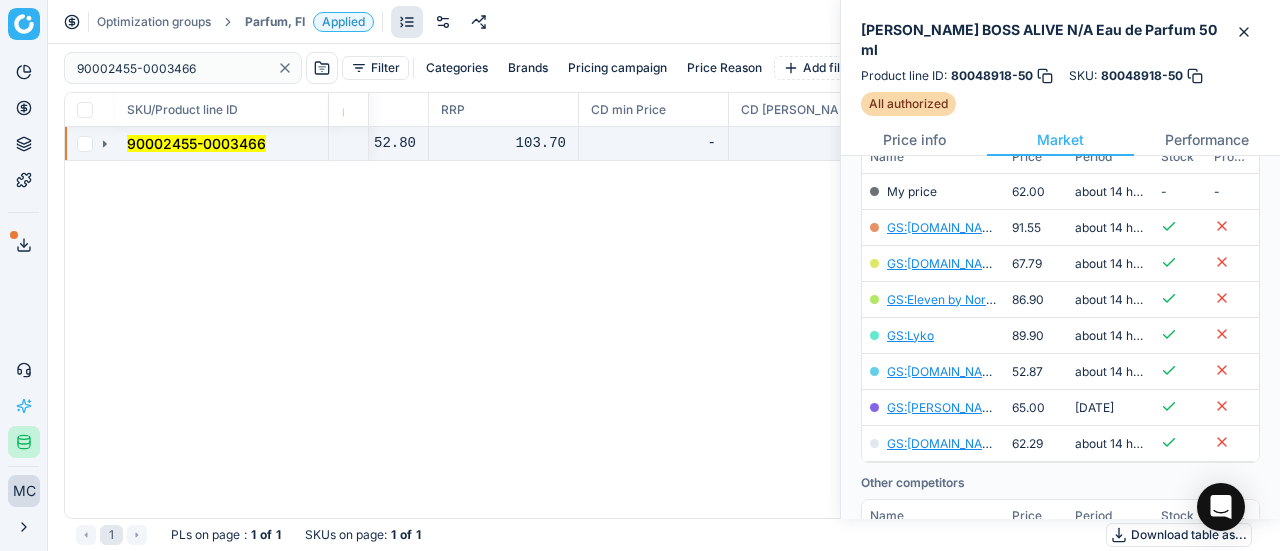 click 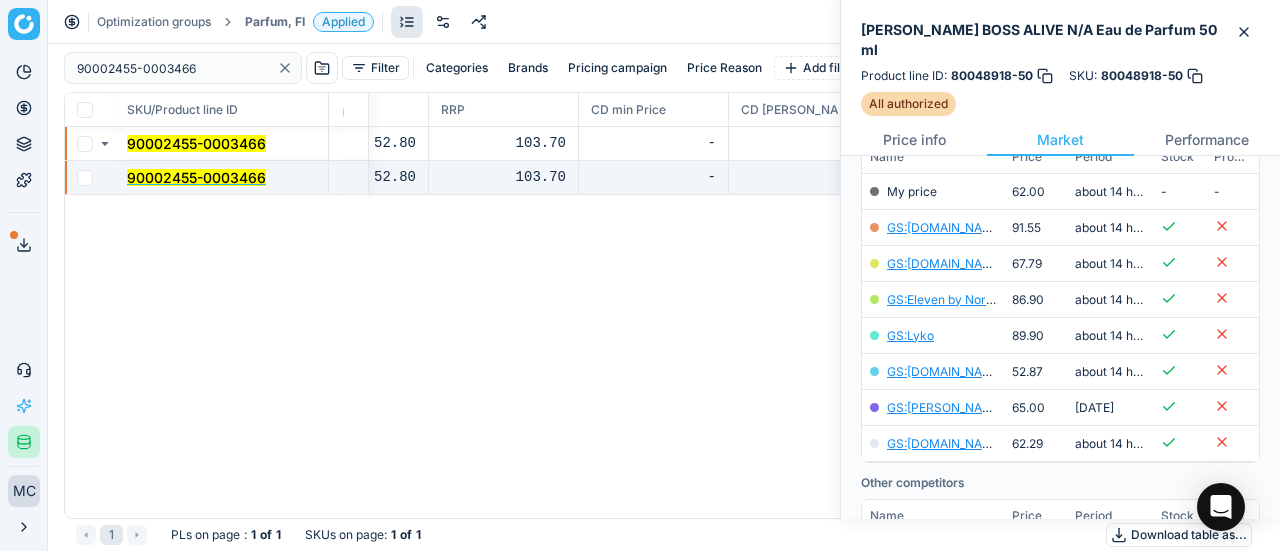 click on "90002455-0003466" at bounding box center (196, 177) 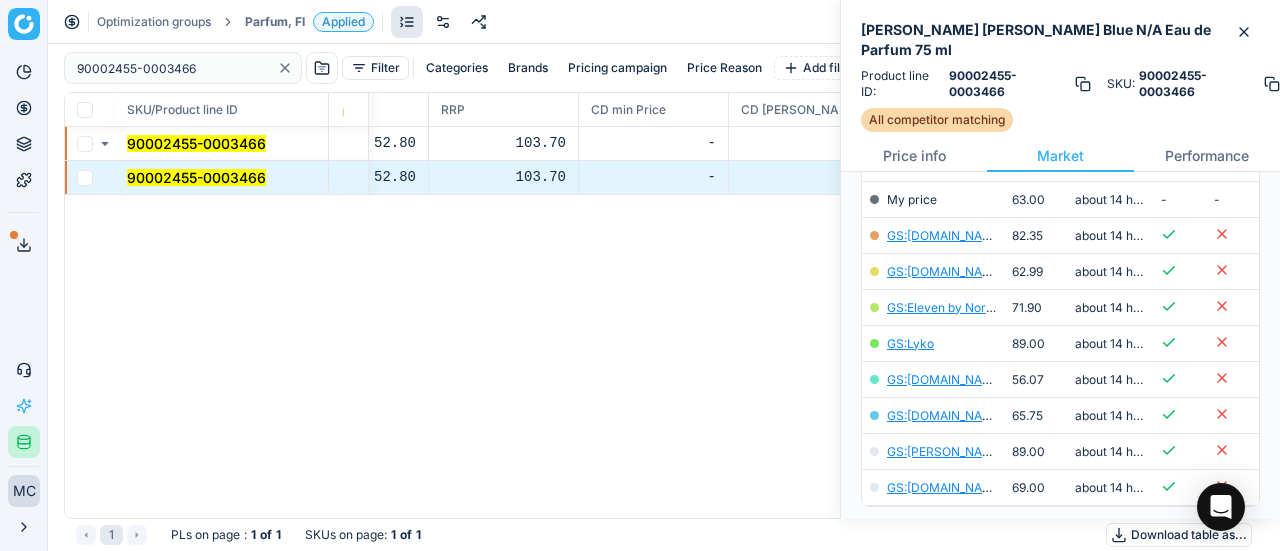 scroll, scrollTop: 300, scrollLeft: 0, axis: vertical 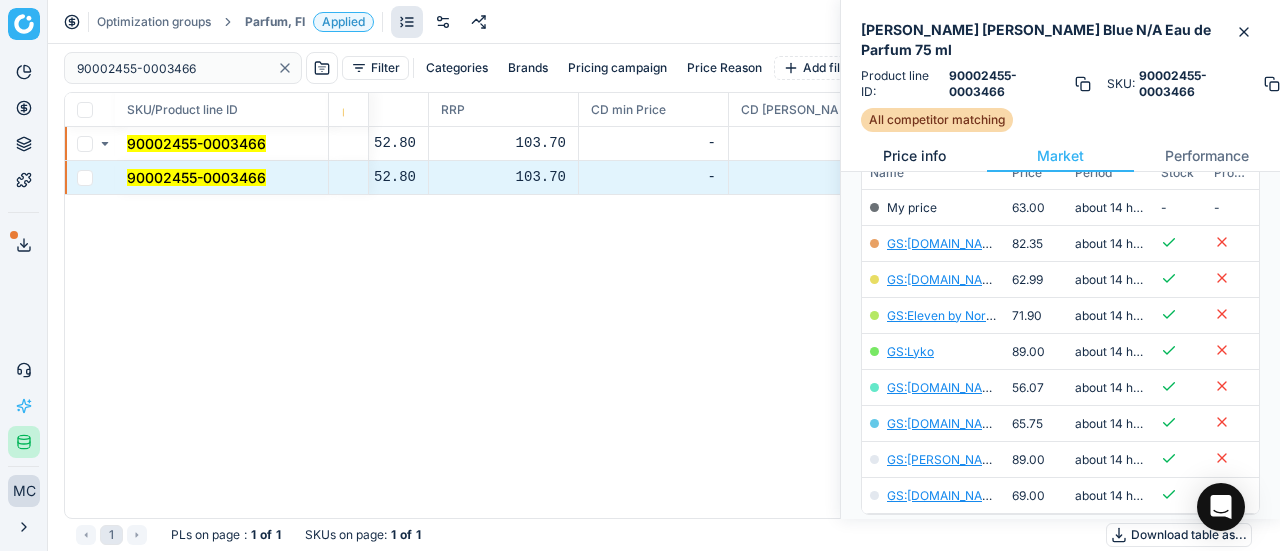 click on "Price info" at bounding box center [914, 156] 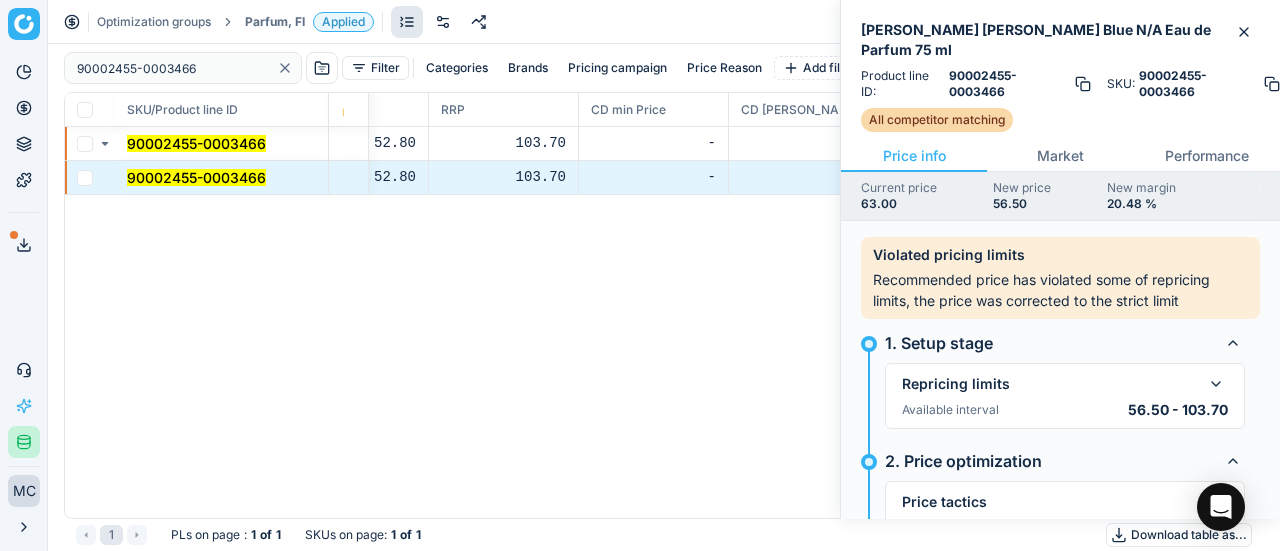 scroll, scrollTop: 200, scrollLeft: 0, axis: vertical 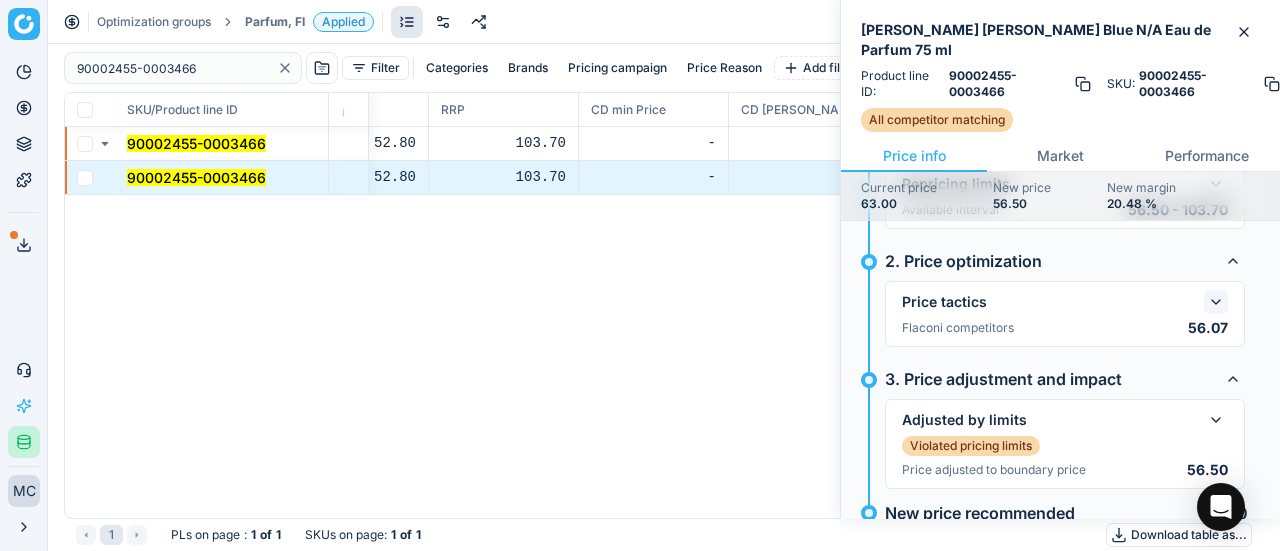 click 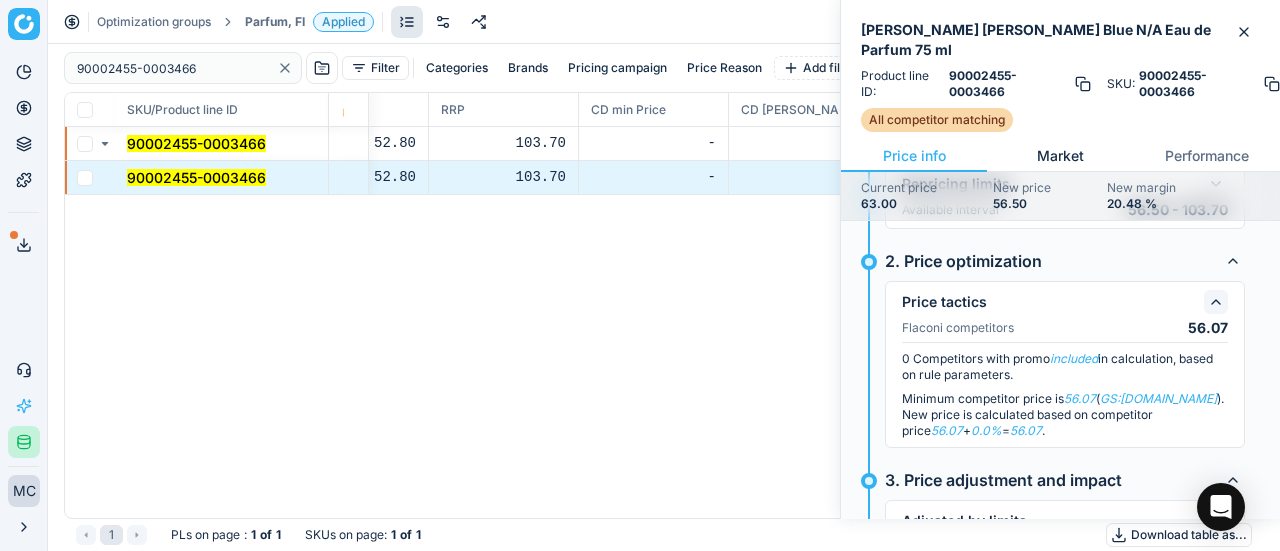 click on "Market" at bounding box center [1060, 156] 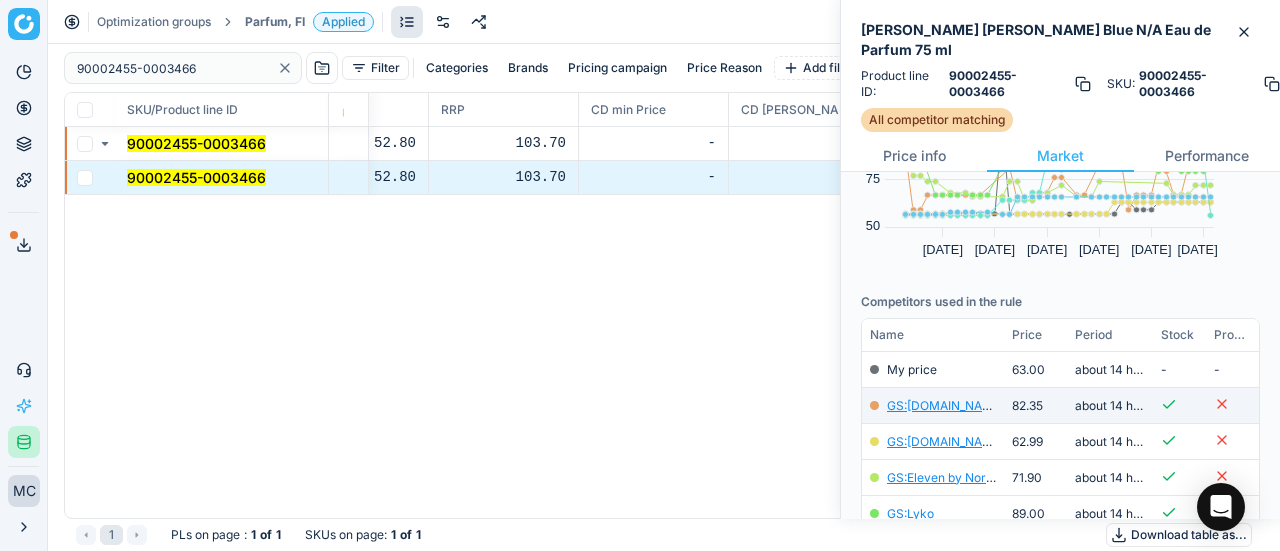 scroll, scrollTop: 200, scrollLeft: 0, axis: vertical 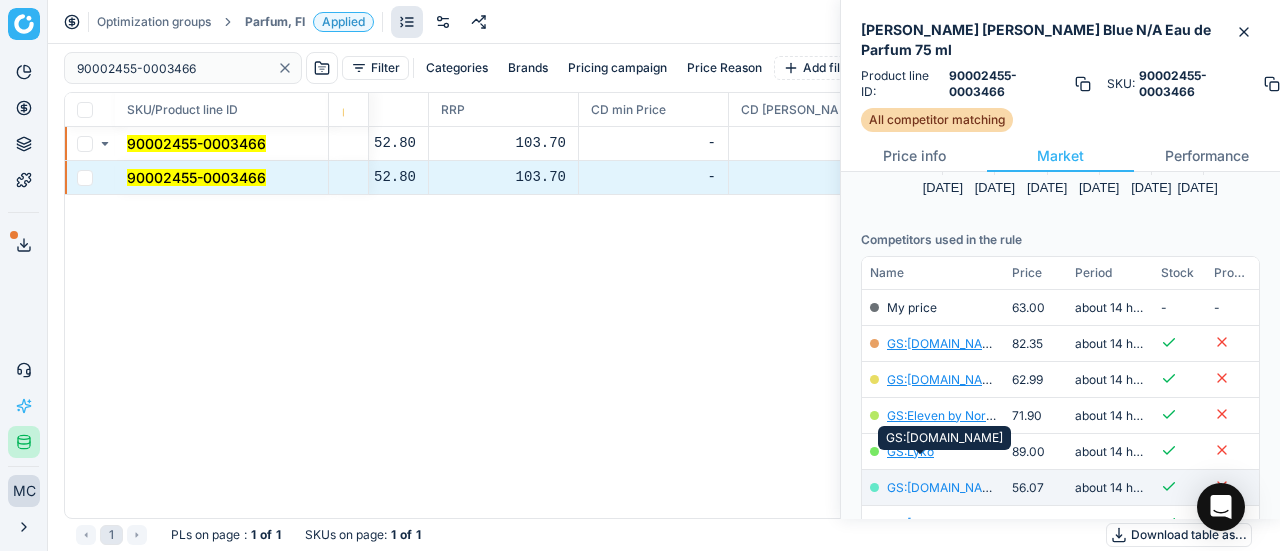 click on "GS:Notino.fi" at bounding box center (945, 487) 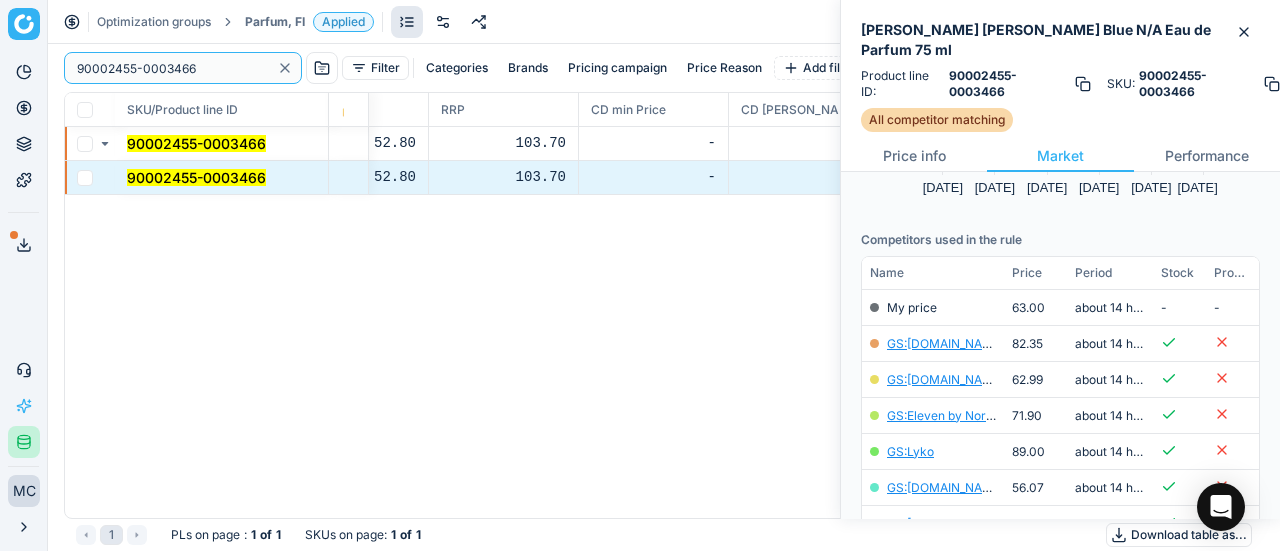 drag, startPoint x: 218, startPoint y: 69, endPoint x: 20, endPoint y: 2, distance: 209.0287 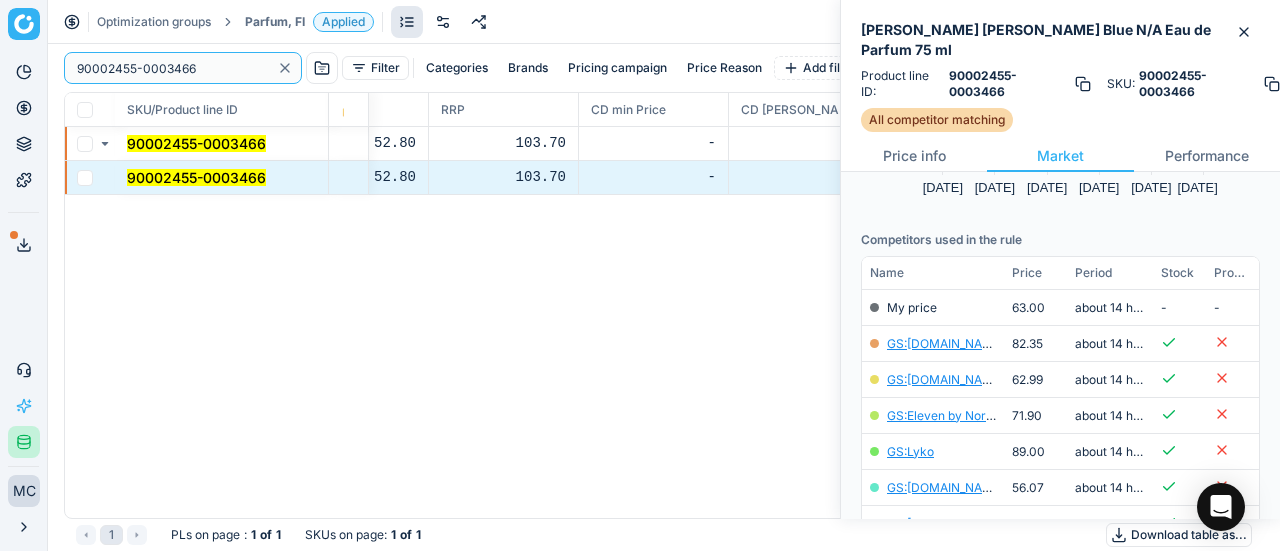 click on "Pricing platform Analytics Pricing Product portfolio Templates Export service 19 Contact support   AI Pricing Assistant Integration status MC Mengqi Cai mengqi.cai@flaconi.de Close menu Optimization groups Parfum, FI Applied Discard Download report 90002455-0003466   Filter   Categories   Brands   Pricing campaign   Price Reason   Add filter Bulk update SKU/Product line ID Product line name Product line ID Cost 🔒 PCII cost RRP CD min Price CD max Price Beauty outlet price PCII+5% > RRP Sales Flag Price change too high New price Price Type Price Reason 90002455-0003466 Ralph Lauren Polo Blue N/A Eau de Parfum  75 ml 90002455-0003466 44.93 52.80 103.70 - - 63.00 56.50 matching google GS:Notino.fi 90002455-0003466 Ralph Lauren Polo Blue N/A Eau de Parfum  75 ml 90002455-0003466 44.93 52.80 103.70 - - 63.00 56.50 matching google GS:Notino.fi 1 PLs on page : 1 of 1 SKUs on page : 1 of 1 Download table as..." at bounding box center (640, 275) 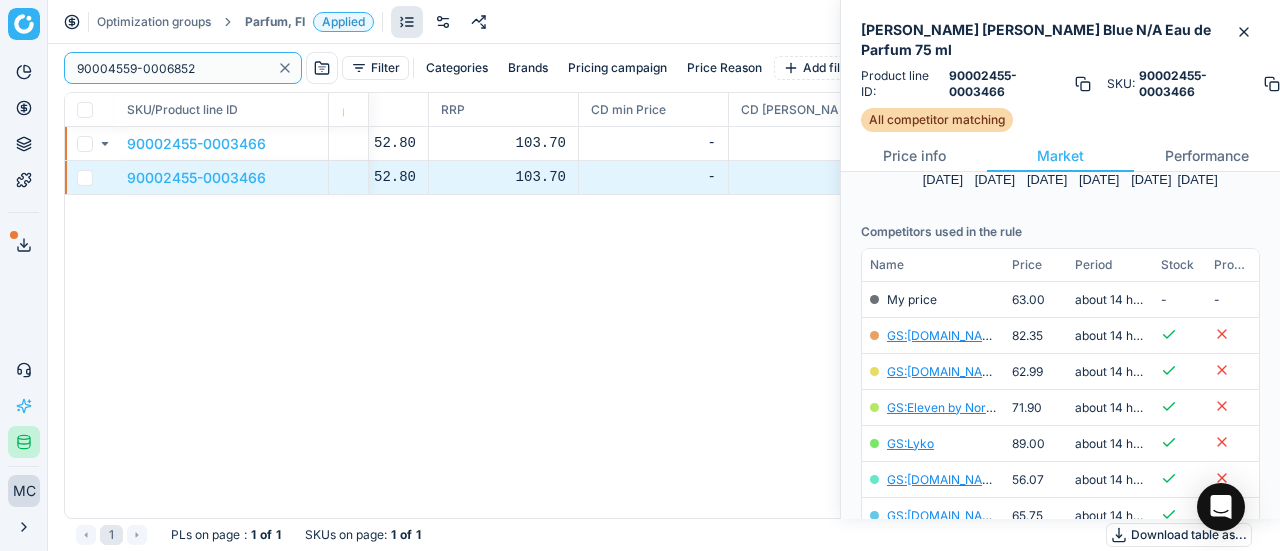 scroll, scrollTop: 0, scrollLeft: 0, axis: both 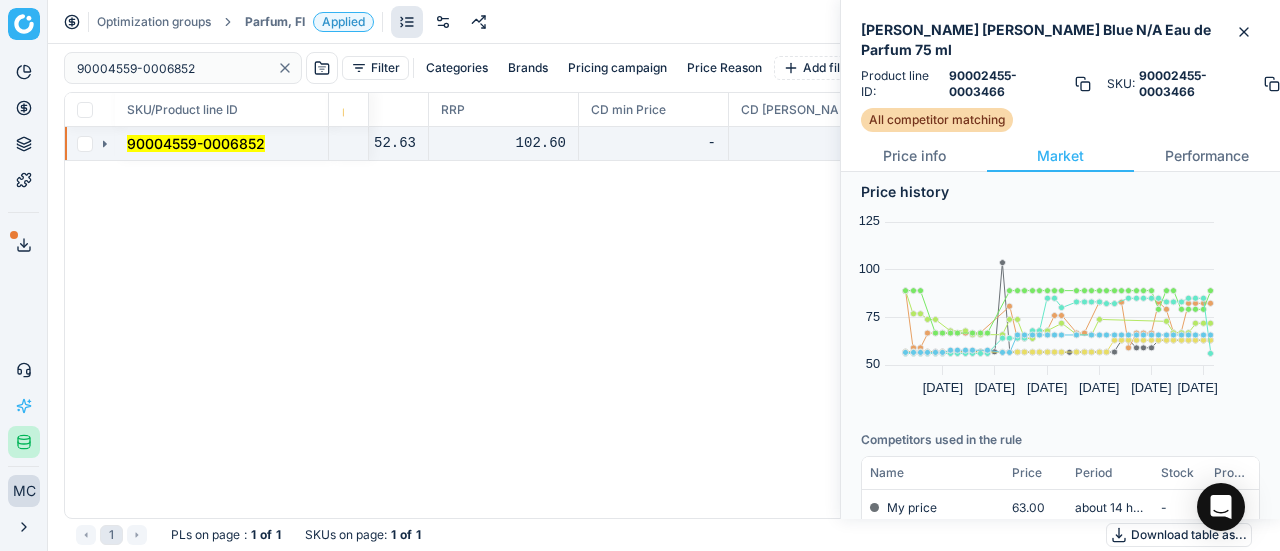click 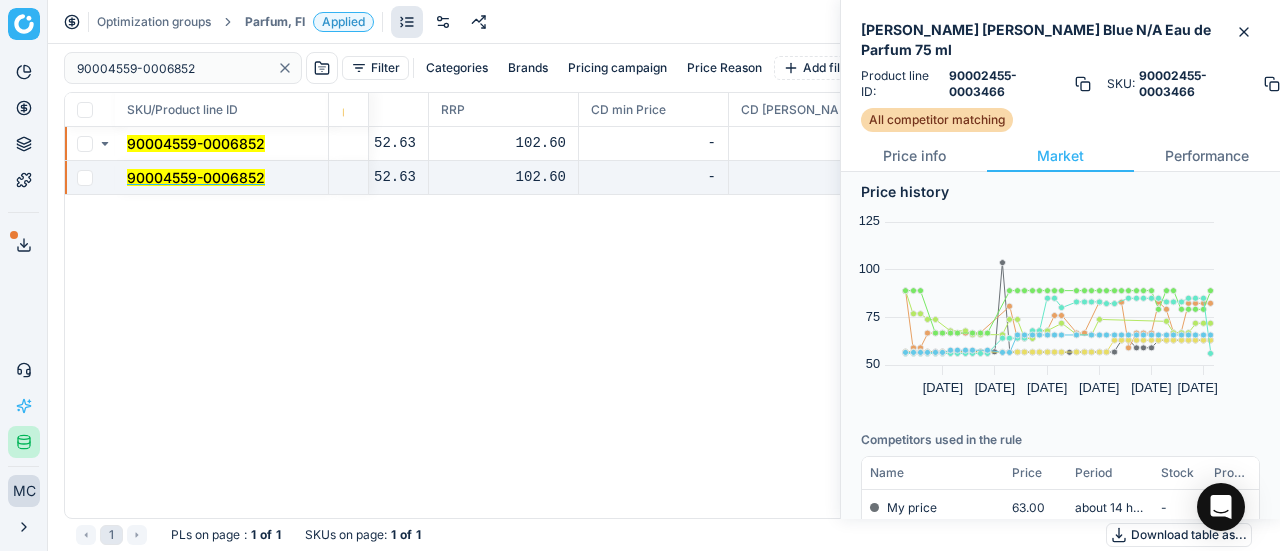 click on "90004559-0006852" at bounding box center [196, 177] 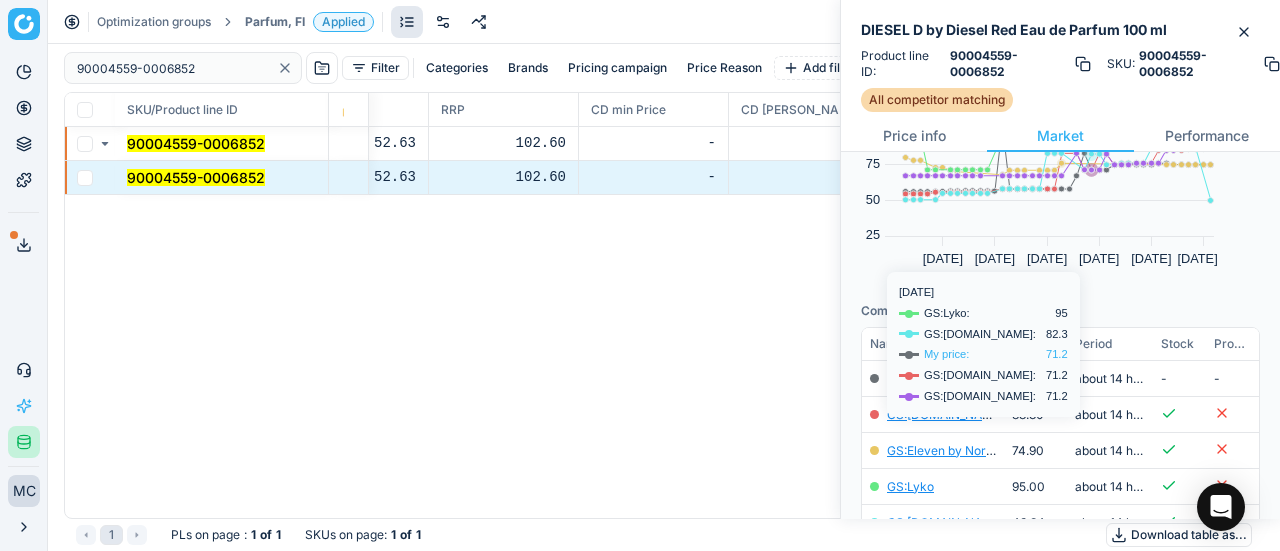 scroll, scrollTop: 200, scrollLeft: 0, axis: vertical 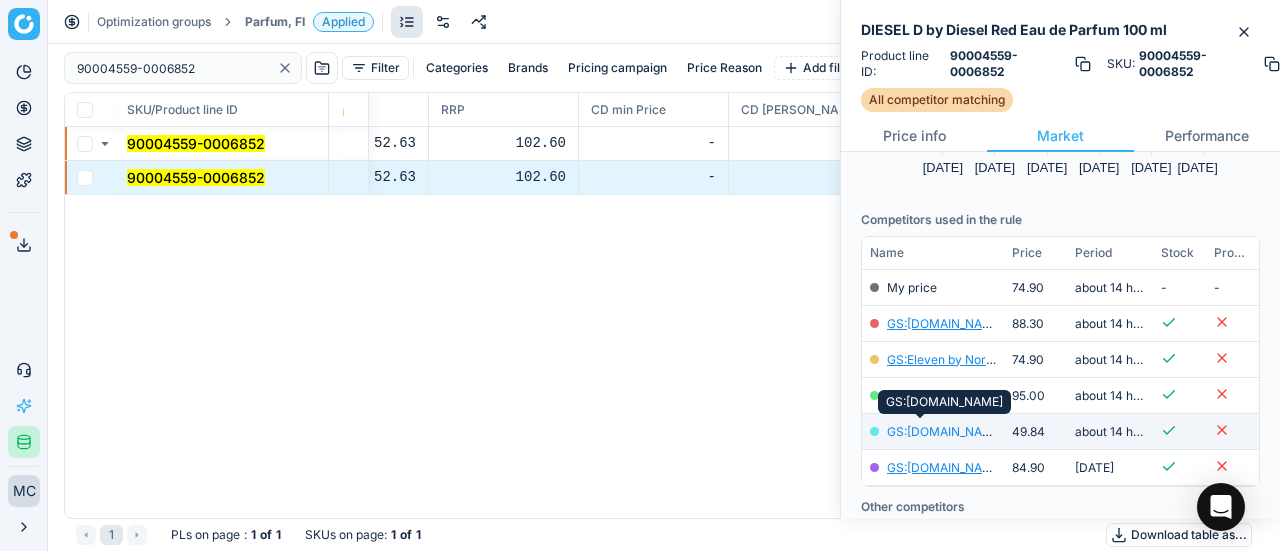click on "GS:Notino.fi" at bounding box center [945, 431] 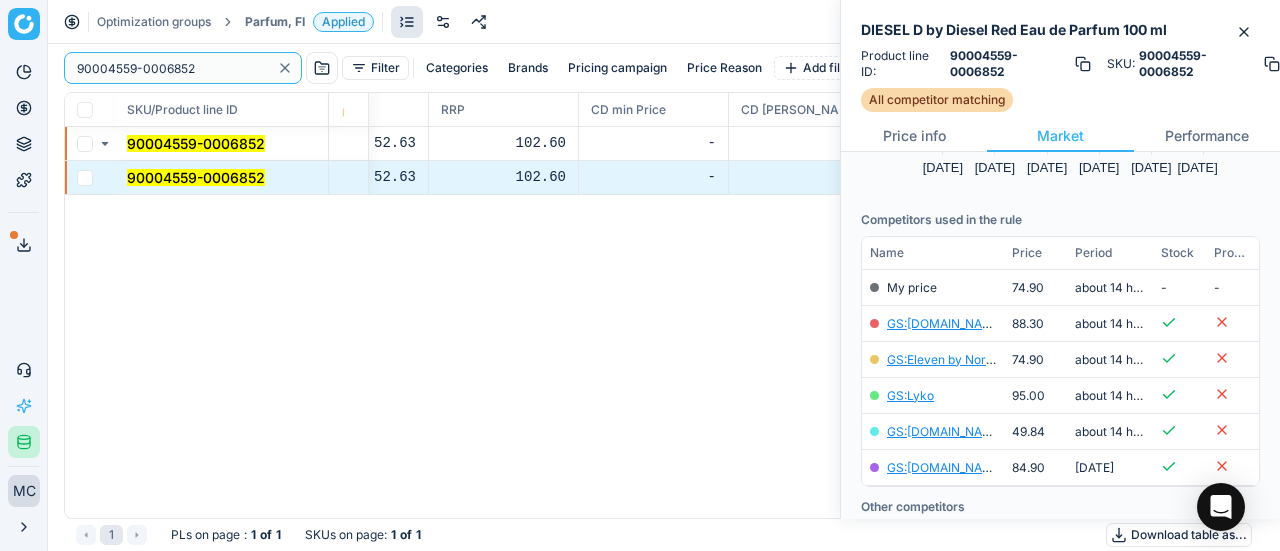 drag, startPoint x: 206, startPoint y: 59, endPoint x: 20, endPoint y: 3, distance: 194.24727 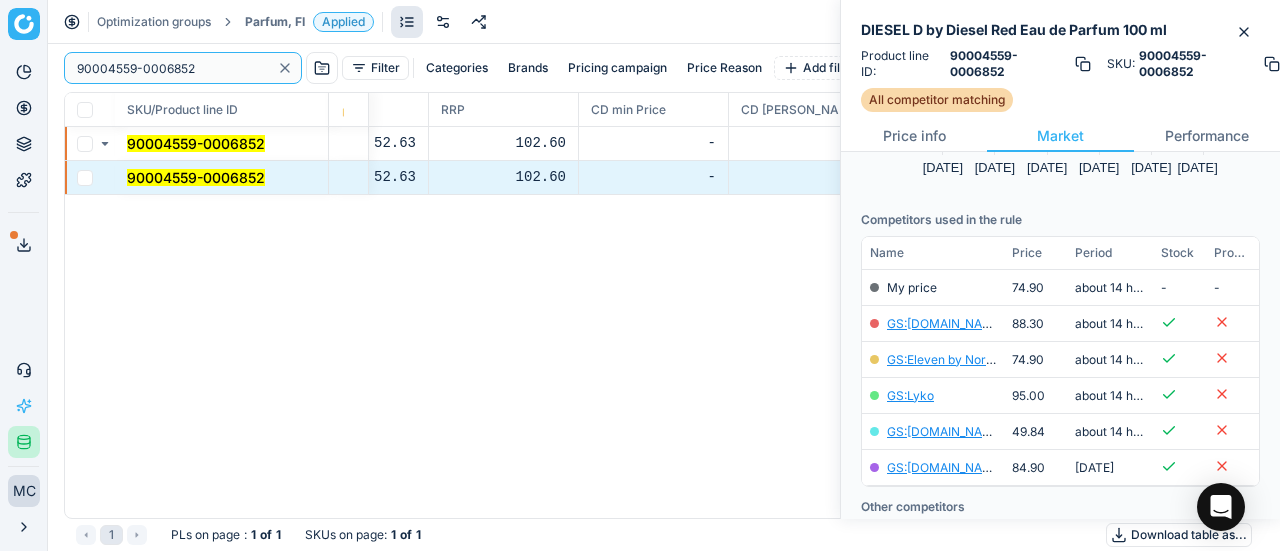 click on "Pricing platform Analytics Pricing Product portfolio Templates Export service 19 Contact support   AI Pricing Assistant Integration status MC Mengqi Cai mengqi.cai@flaconi.de Close menu Optimization groups Parfum, FI Applied Discard Download report 90004559-0006852   Filter   Categories   Brands   Pricing campaign   Price Reason   Add filter Bulk update SKU/Product line ID Product line name Product line ID Cost 🔒 PCII cost RRP CD min Price CD max Price Beauty outlet price PCII+5% > RRP Sales Flag Price change too high New price Price Type Price Reason 90004559-0006852 DIESEL D by Diesel Red Eau de Parfum  100 ml 90004559-0006852 44.77 52.63 102.60 - - 32.05 56.35 matching google GS:Notino.fi 90004559-0006852 DIESEL D by Diesel Red Eau de Parfum  100 ml 90004559-0006852 44.77 52.63 102.60 - - 32.05 56.35 matching google GS:Notino.fi 1 PLs on page : 1 of 1 SKUs on page : 1 of 1 Download table as..." at bounding box center (640, 275) 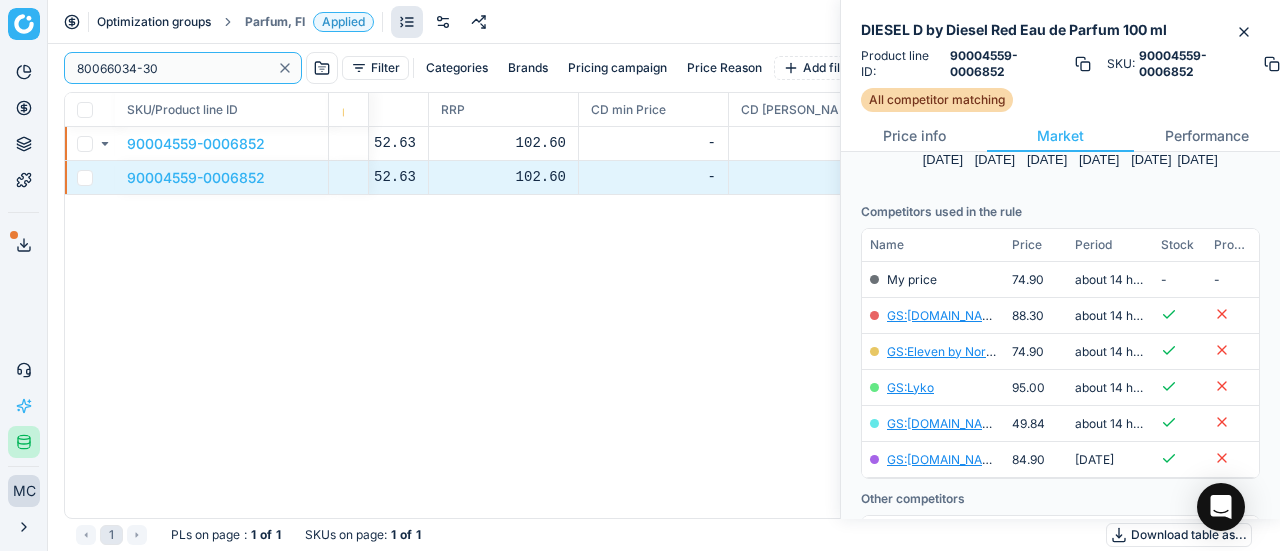 scroll, scrollTop: 0, scrollLeft: 0, axis: both 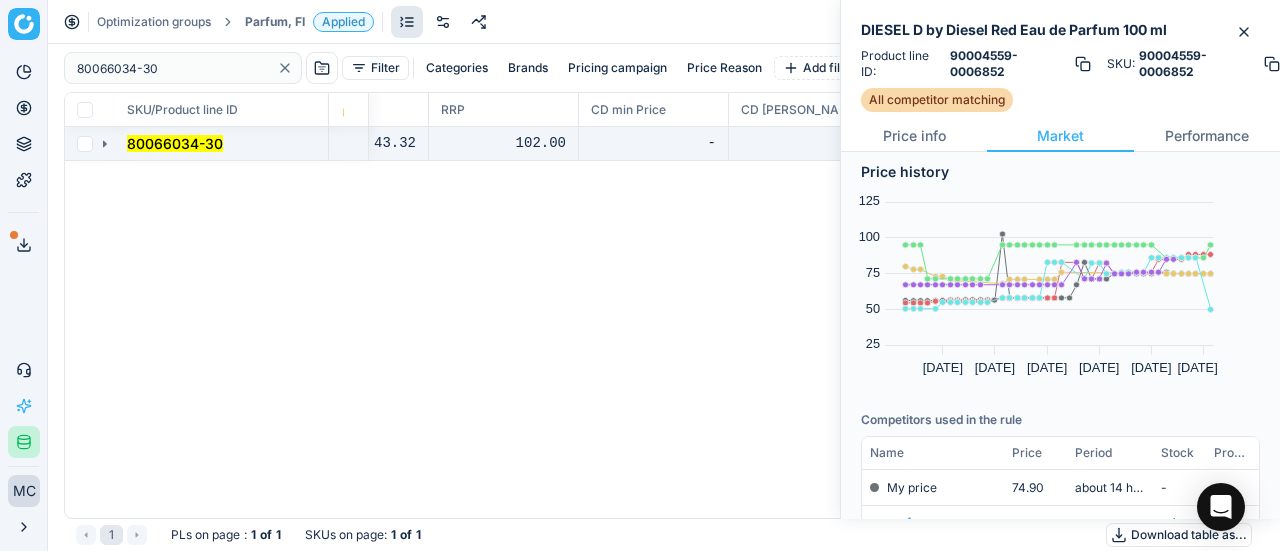 click 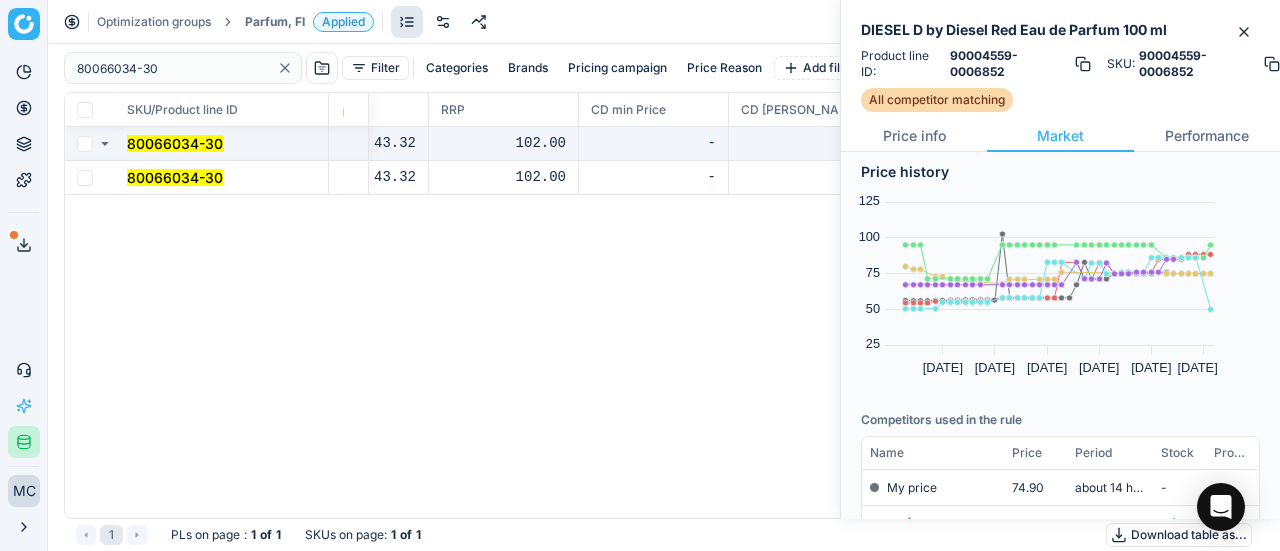 click on "80066034-30" at bounding box center (175, 177) 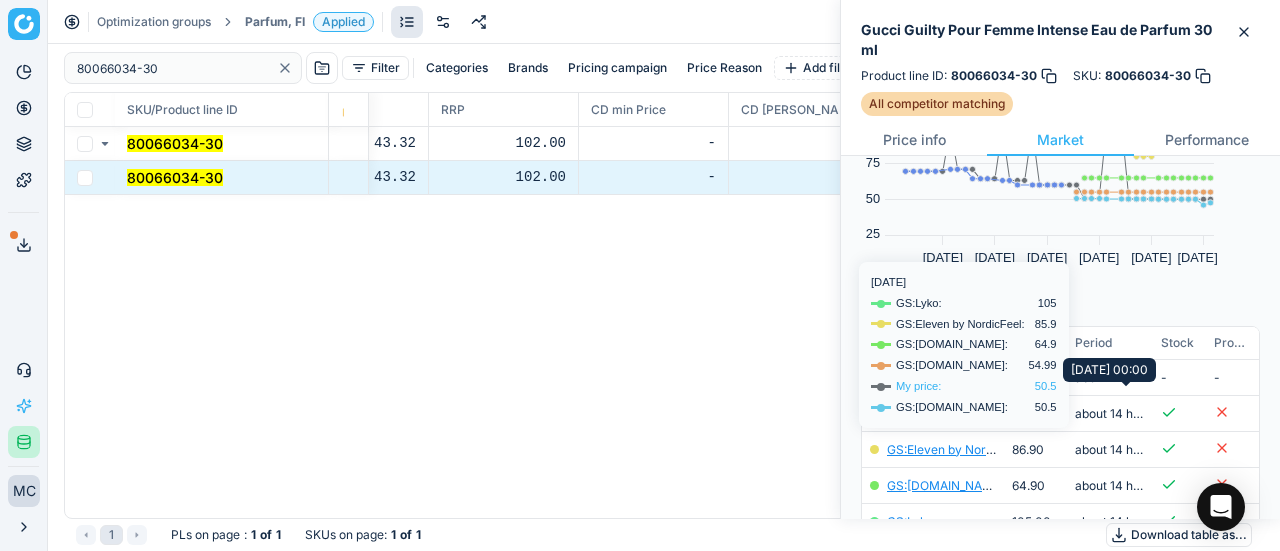 scroll, scrollTop: 200, scrollLeft: 0, axis: vertical 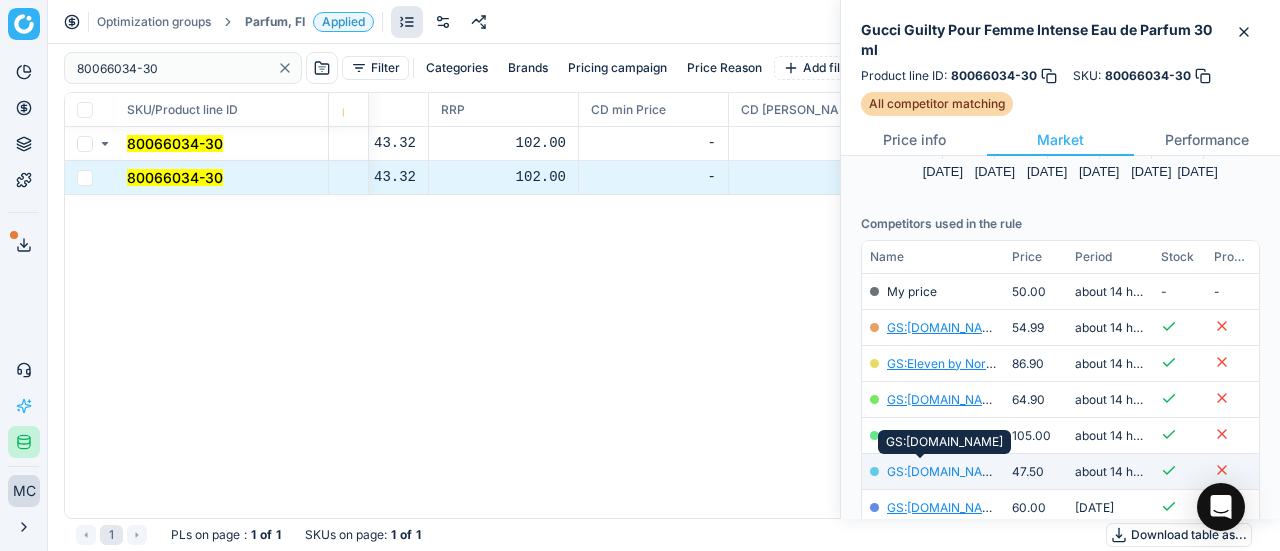 click on "GS:Notino.fi" at bounding box center (945, 471) 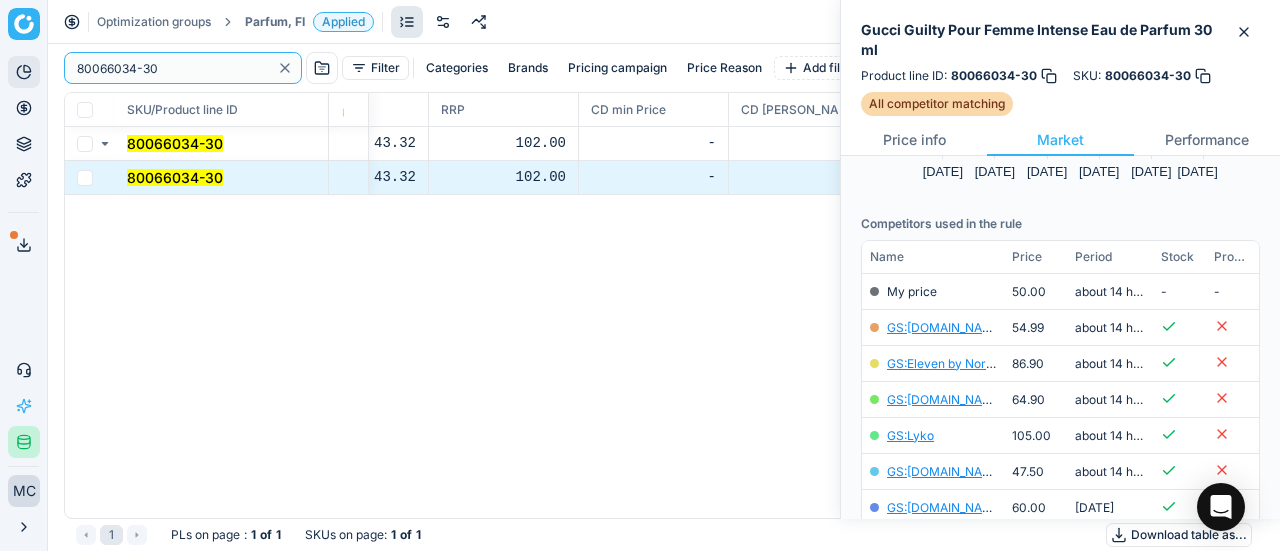 drag, startPoint x: 137, startPoint y: 76, endPoint x: 14, endPoint y: 63, distance: 123.68508 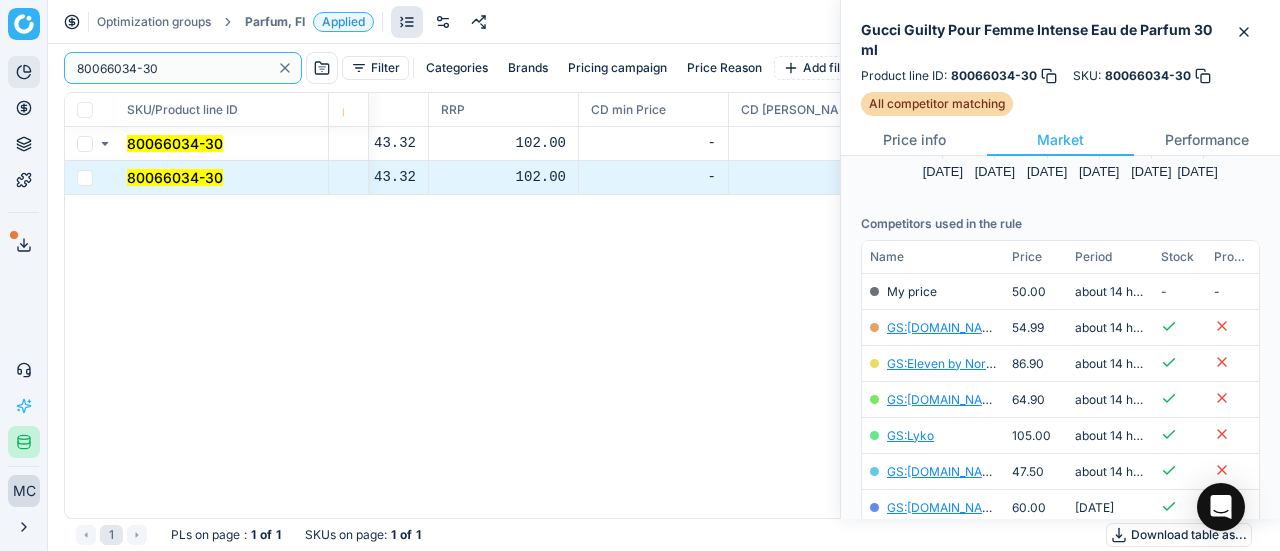 click on "Pricing platform Analytics Pricing Product portfolio Templates Export service 19 Contact support   AI Pricing Assistant Integration status MC Mengqi Cai mengqi.cai@flaconi.de Close menu Optimization groups Parfum, FI Applied Discard Download report 80066034-30   Filter   Categories   Brands   Pricing campaign   Price Reason   Add filter Bulk update SKU/Product line ID Product line name Product line ID Cost 🔒 PCII cost RRP CD min Price CD max Price Beauty outlet price PCII+5% > RRP Sales Flag Price change too high New price Price Type Price Reason 80066034-30 Gucci Guilty Pour Femme Intense Eau de Parfum  30 ml 80066034-30 35.62 43.32 102.00 - - 50.00 47.50 matching google GS:Notino.fi 80066034-30 Gucci Guilty Pour Femme Intense Eau de Parfum  30 ml 80066034-30 35.62 43.32 102.00 - - 50.00 47.50 matching google GS:Notino.fi 1 PLs on page : 1 of 1 SKUs on page : 1 of 1 Download table as..." at bounding box center (640, 275) 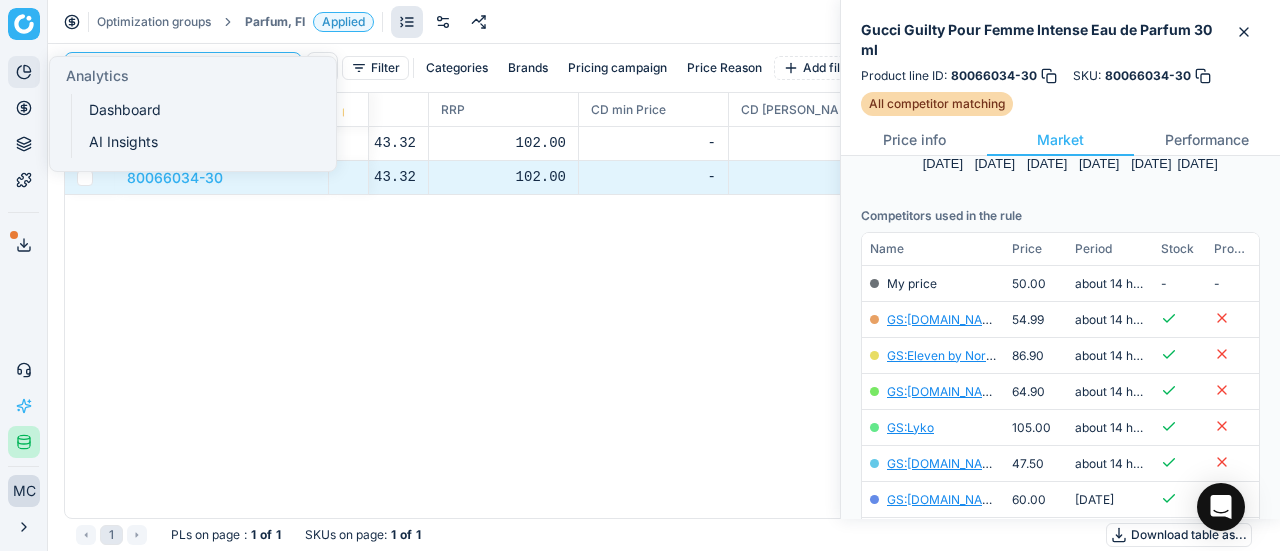 scroll, scrollTop: 0, scrollLeft: 0, axis: both 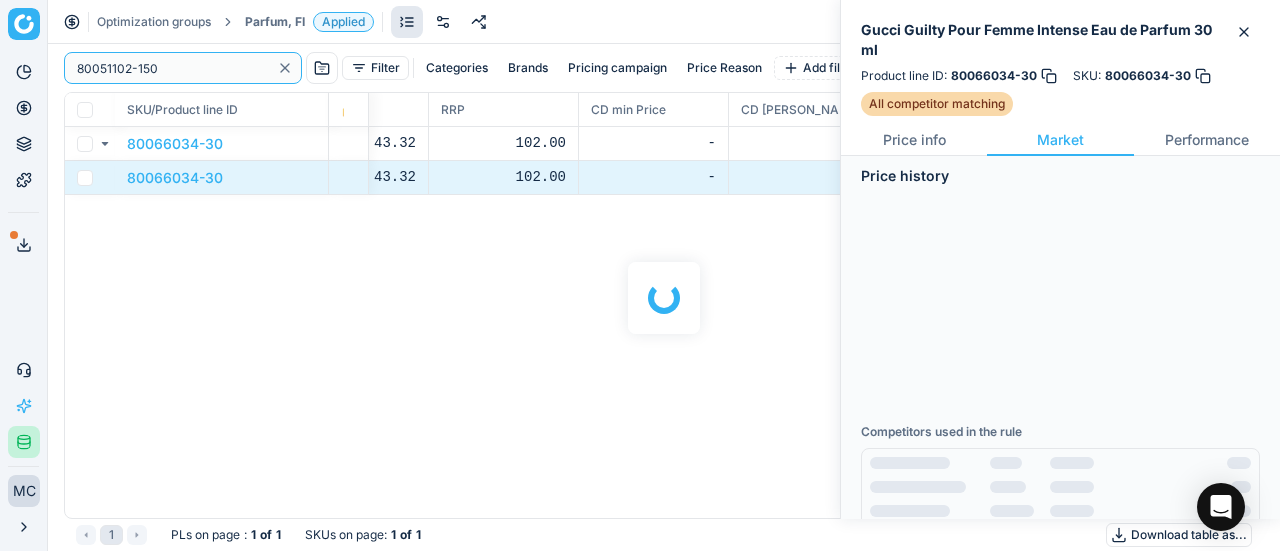 type on "80051102-150" 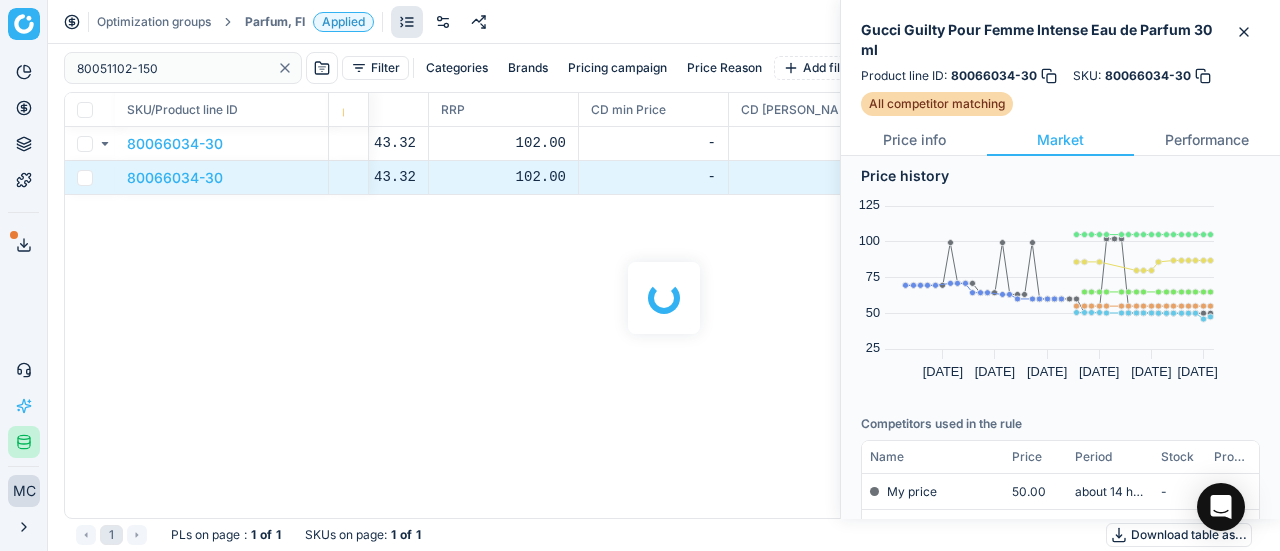 click on "Parfum, FI" at bounding box center (275, 22) 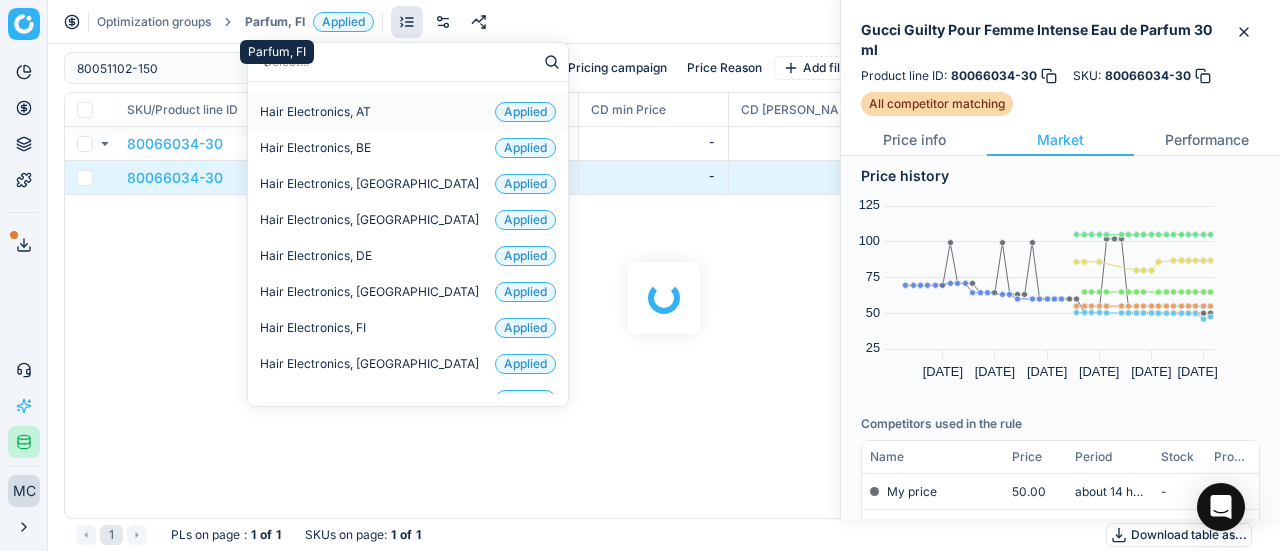 type on "sk" 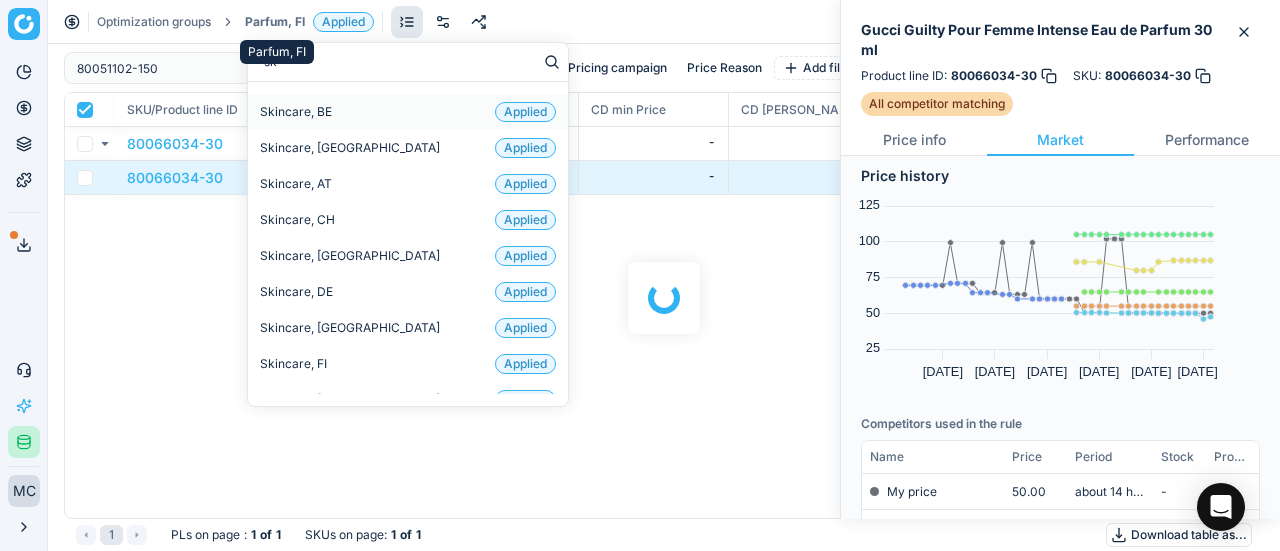 checkbox on "true" 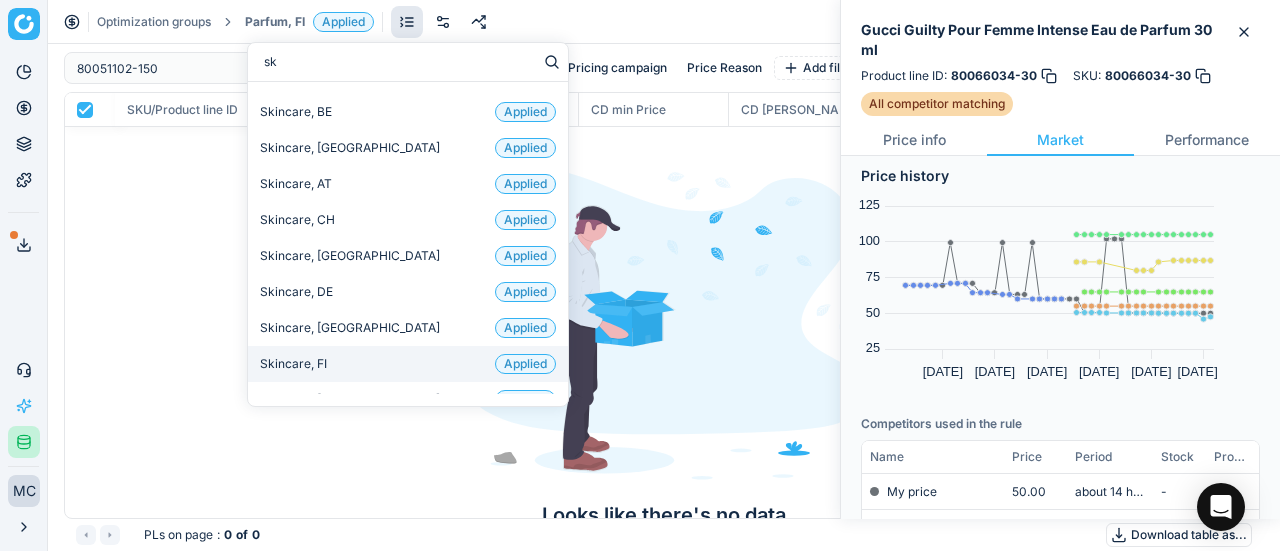 click on "Skincare, FI Applied" at bounding box center [408, 364] 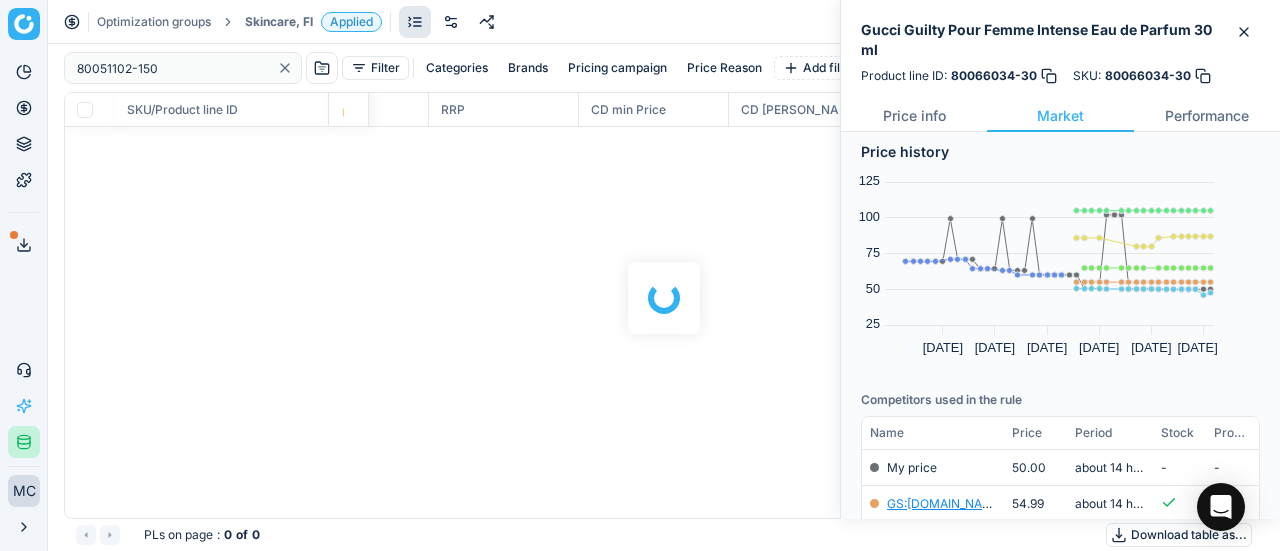 checkbox on "false" 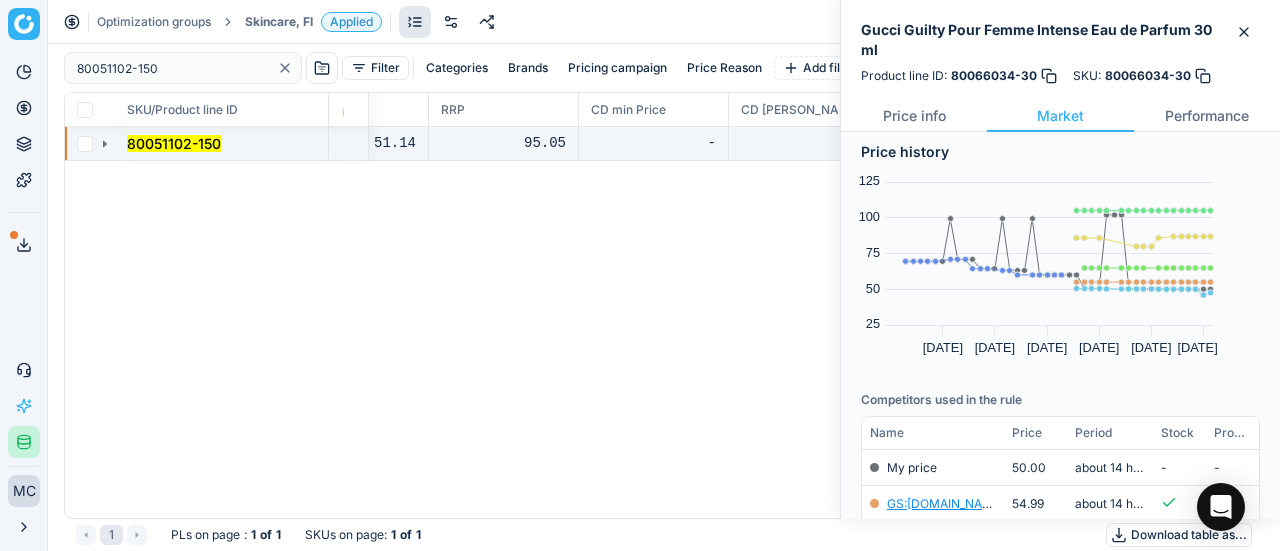 click 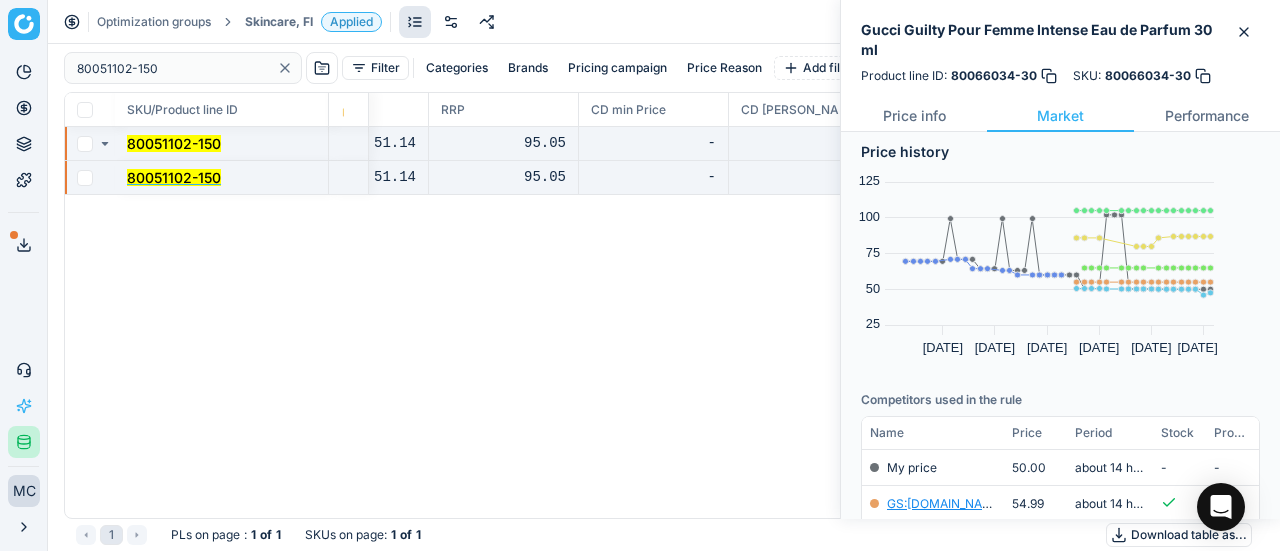 click on "80051102-150" at bounding box center (174, 177) 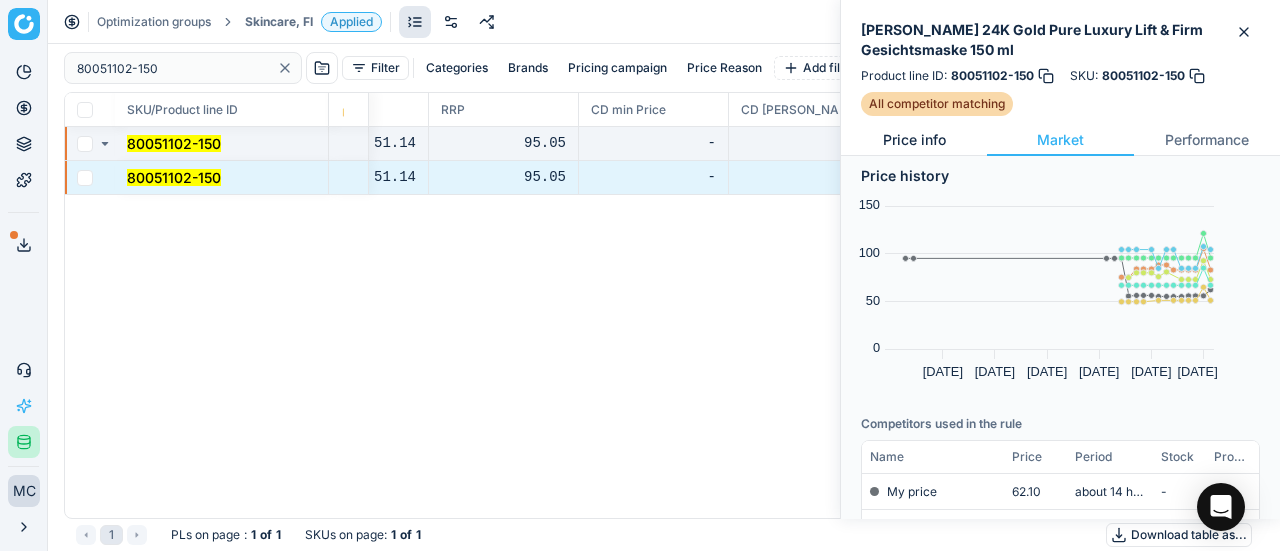 click on "Price info" at bounding box center (914, 140) 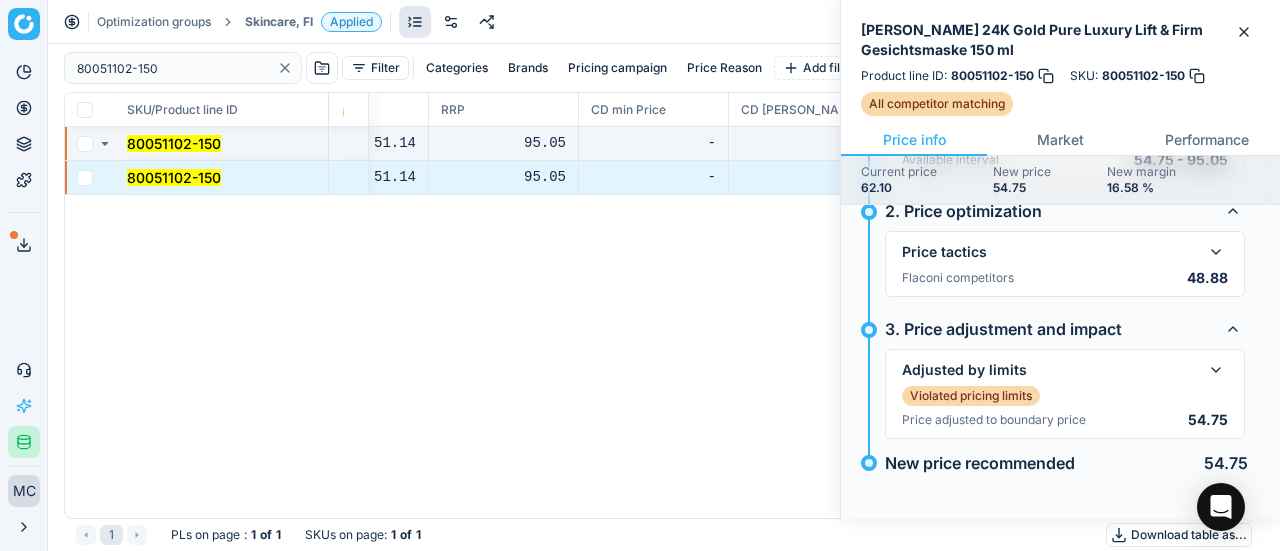 scroll, scrollTop: 235, scrollLeft: 0, axis: vertical 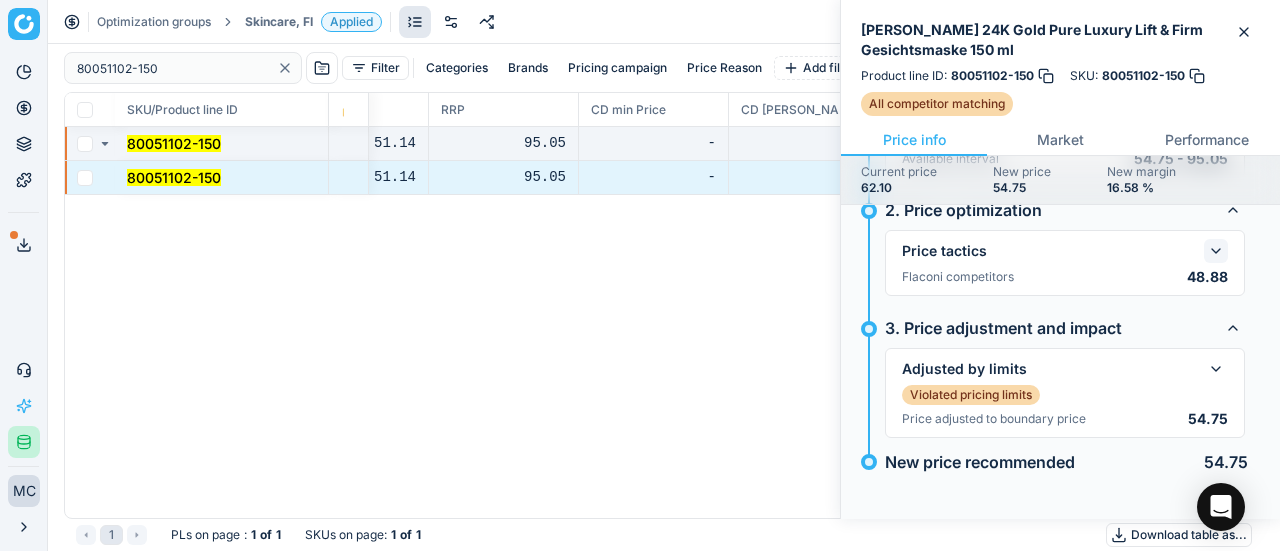 click at bounding box center (1216, 251) 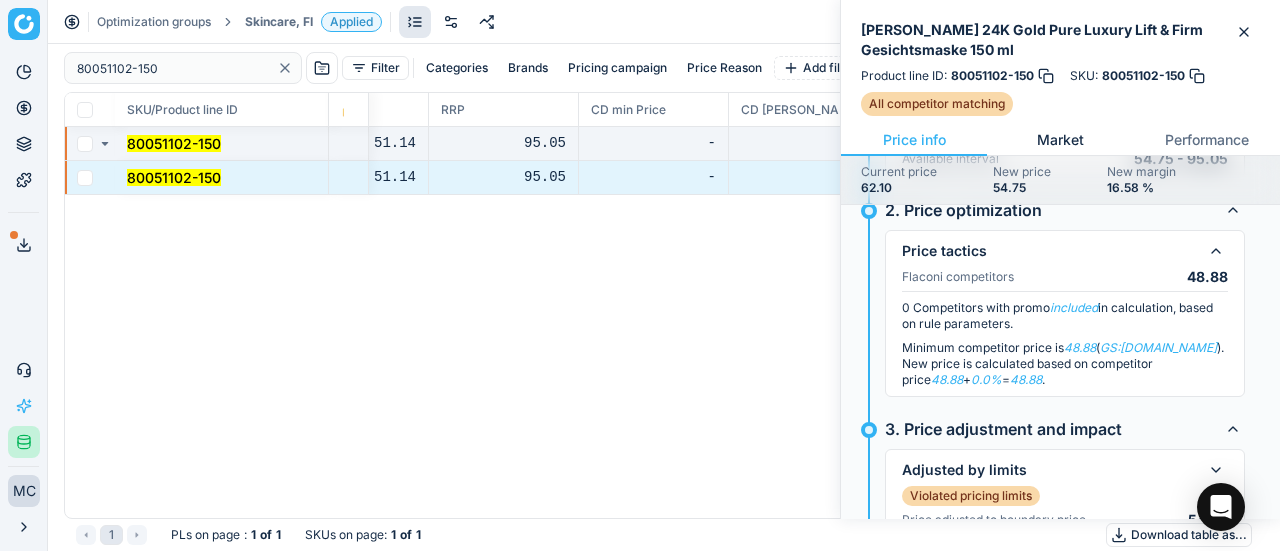 click on "Market" at bounding box center (1060, 140) 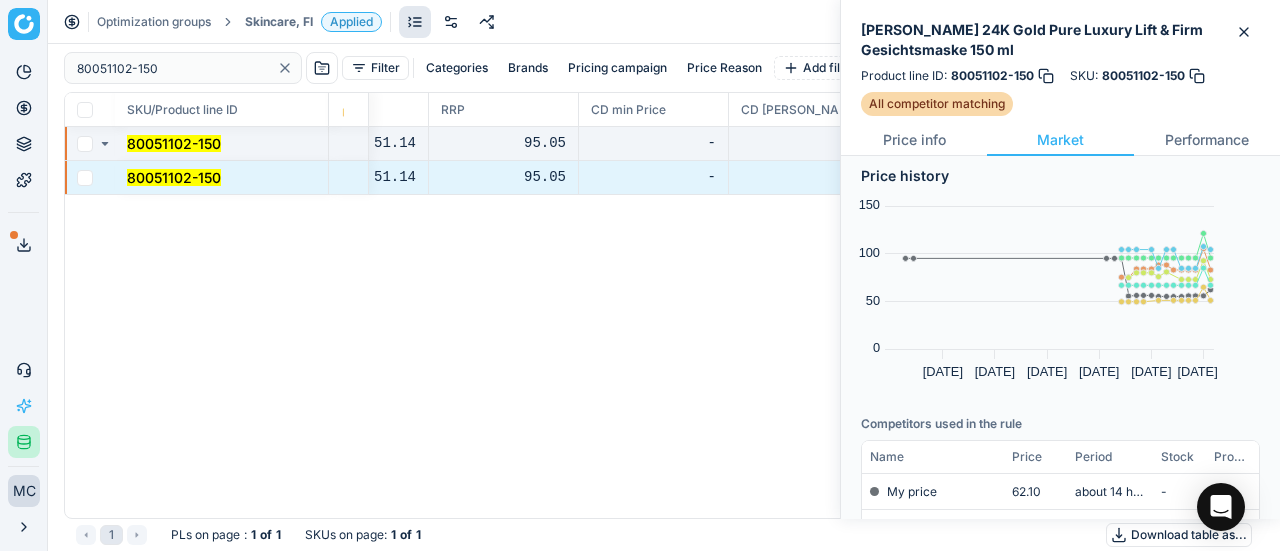 scroll, scrollTop: 400, scrollLeft: 0, axis: vertical 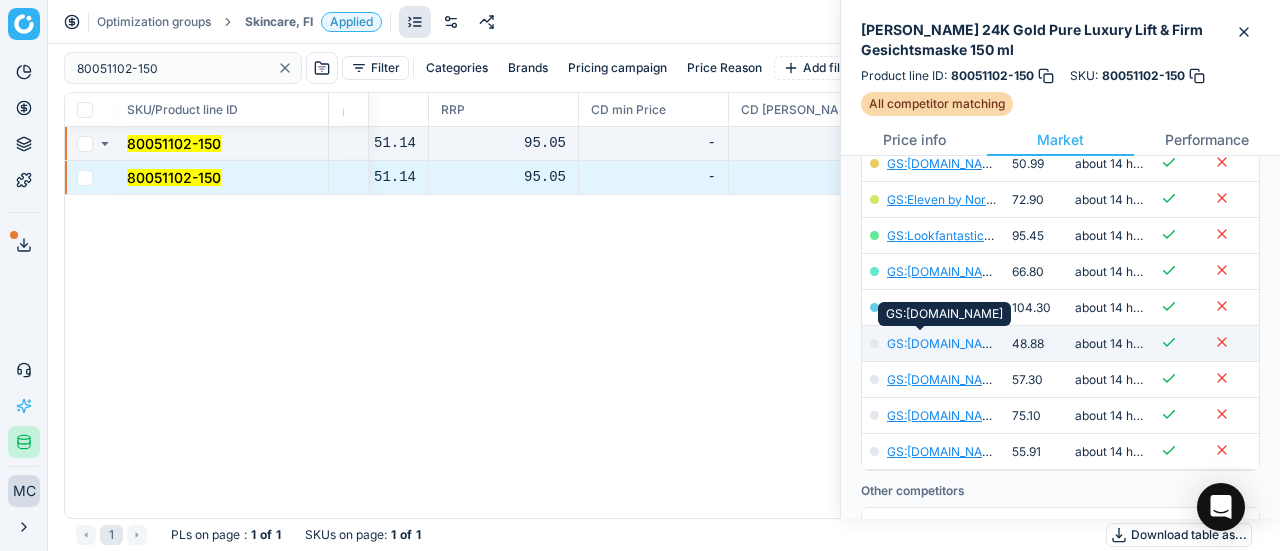 click on "GS:Notino.fi" at bounding box center [945, 343] 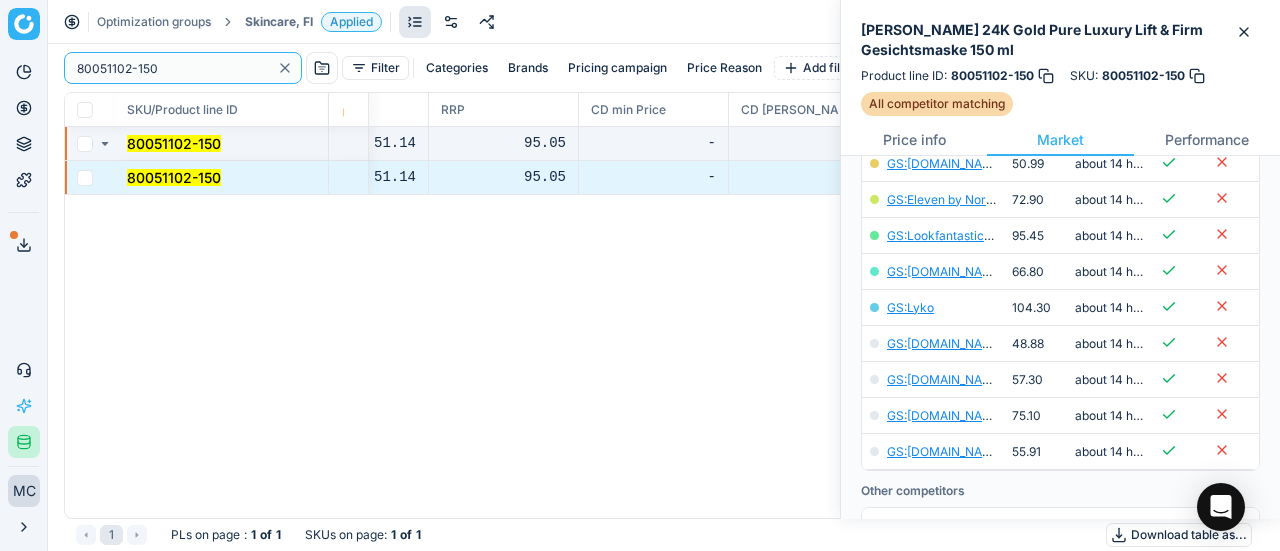 drag, startPoint x: 114, startPoint y: 75, endPoint x: 0, endPoint y: 71, distance: 114.07015 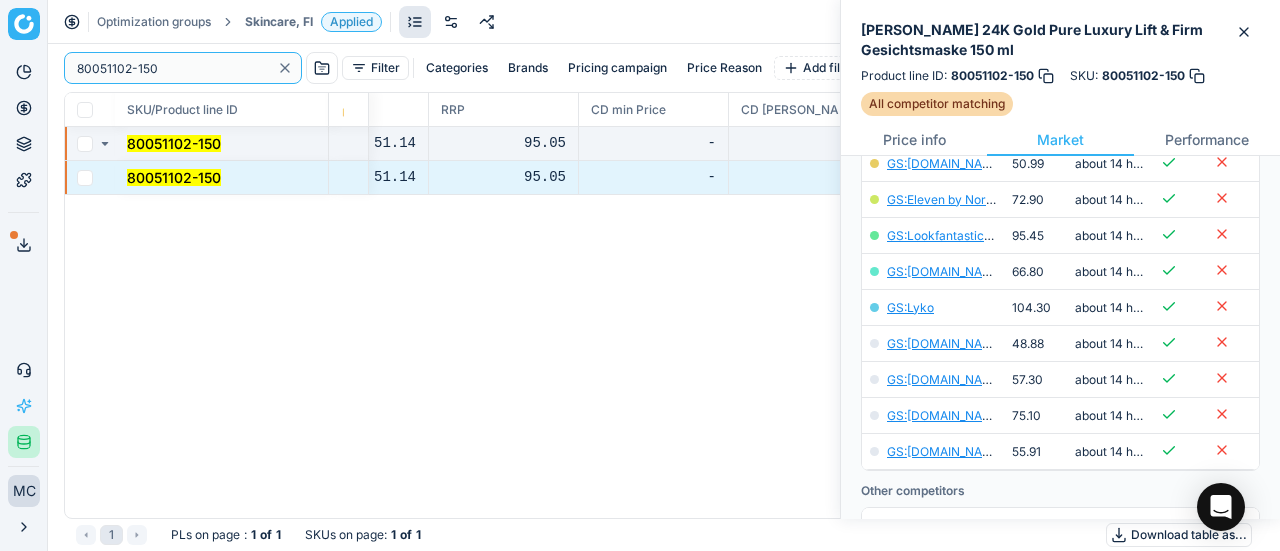 click on "Pricing platform Analytics Pricing Product portfolio Templates Export service 19 Contact support   AI Pricing Assistant Integration status MC Mengqi Cai mengqi.cai@flaconi.de Close menu Optimization groups Skincare, FI Applied Discard Download report 80051102-150   Filter   Categories   Brands   Pricing campaign   Price Reason   Add filter Bulk update SKU/Product line ID Product line name Product line ID Cost 🔒 PCII cost RRP CD min Price CD max Price Beauty outlet price PCII+5% > RRP Sales Flag Price change too high New price Price Type Price Reason 80051102-150 Peter Thomas Roth 24K Gold Pure Luxury Lift & Firm Gesichtsmaske  150 ml 80051102-150 45.67 51.14 95.05 - - 41.50 54.75 matching google GS:Notino.fi 80051102-150 Peter Thomas Roth 24K Gold Pure Luxury Lift & Firm Gesichtsmaske  150 ml 80051102-150 45.67 51.14 95.05 - - 41.50 54.75 matching google GS:Notino.fi 1 PLs on page : 1 of 1 SKUs on page : 1 of 1 Download table as..." at bounding box center [640, 275] 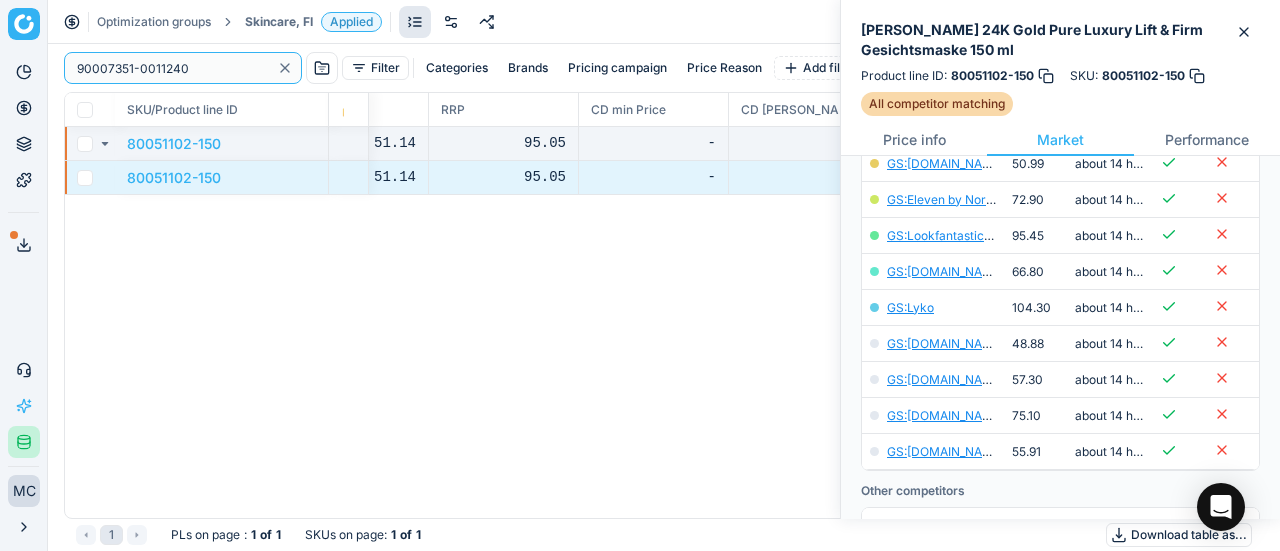 type on "90007351-0011240" 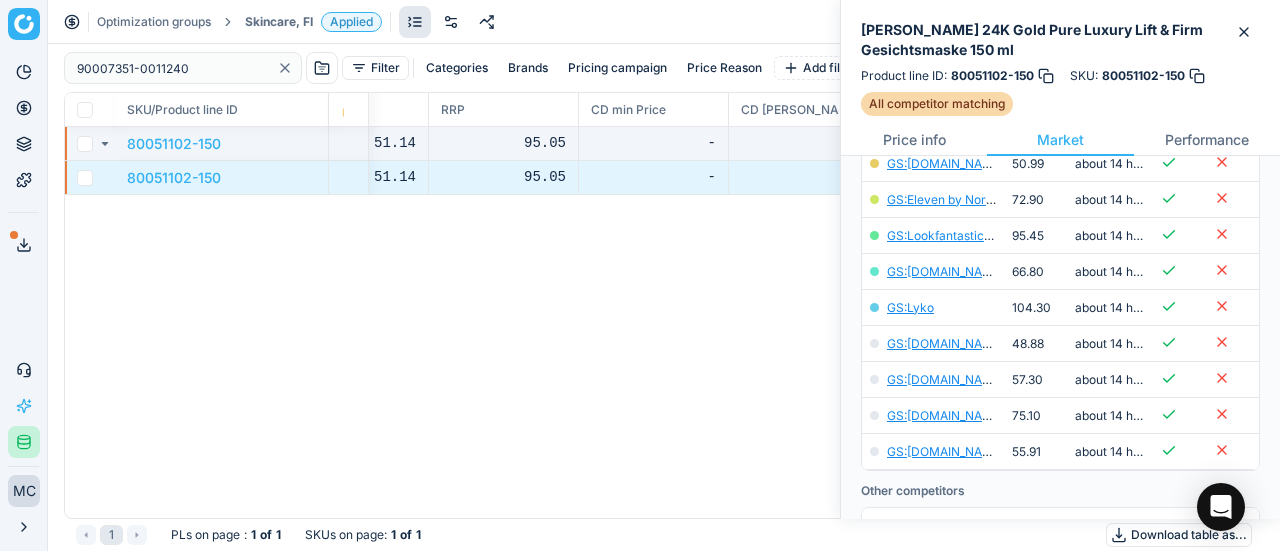 click on "Applied" at bounding box center [351, 22] 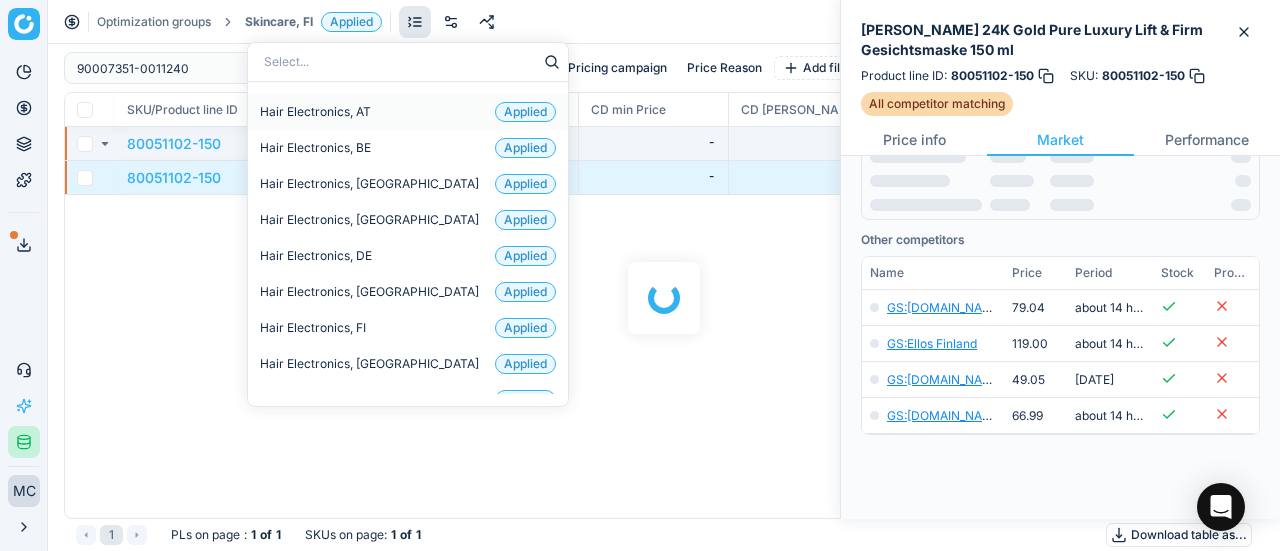 scroll, scrollTop: 400, scrollLeft: 0, axis: vertical 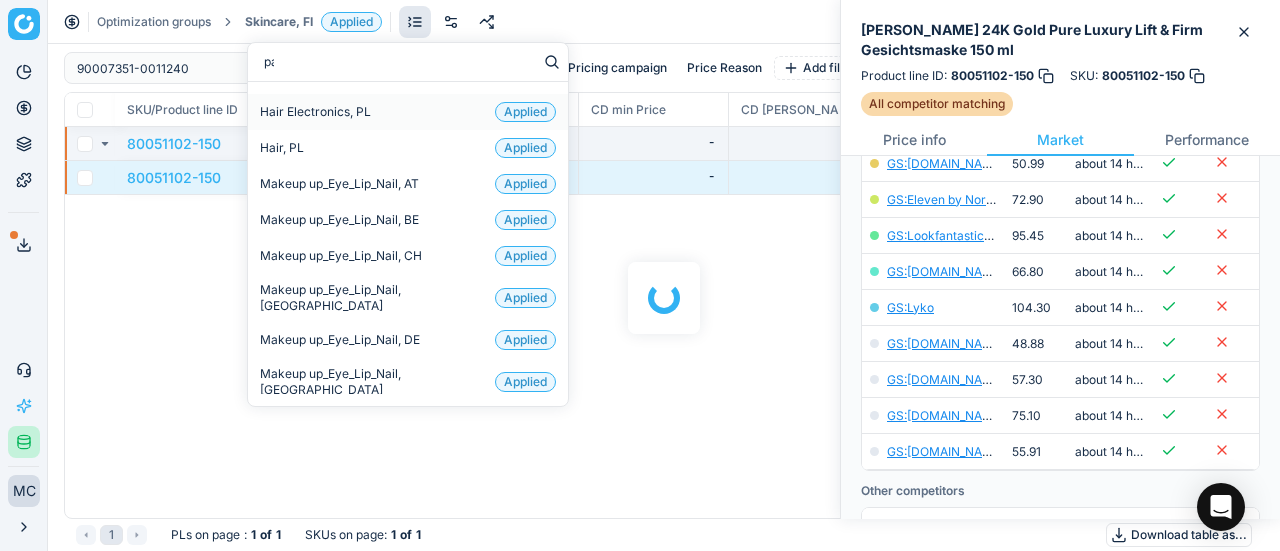 type on "par" 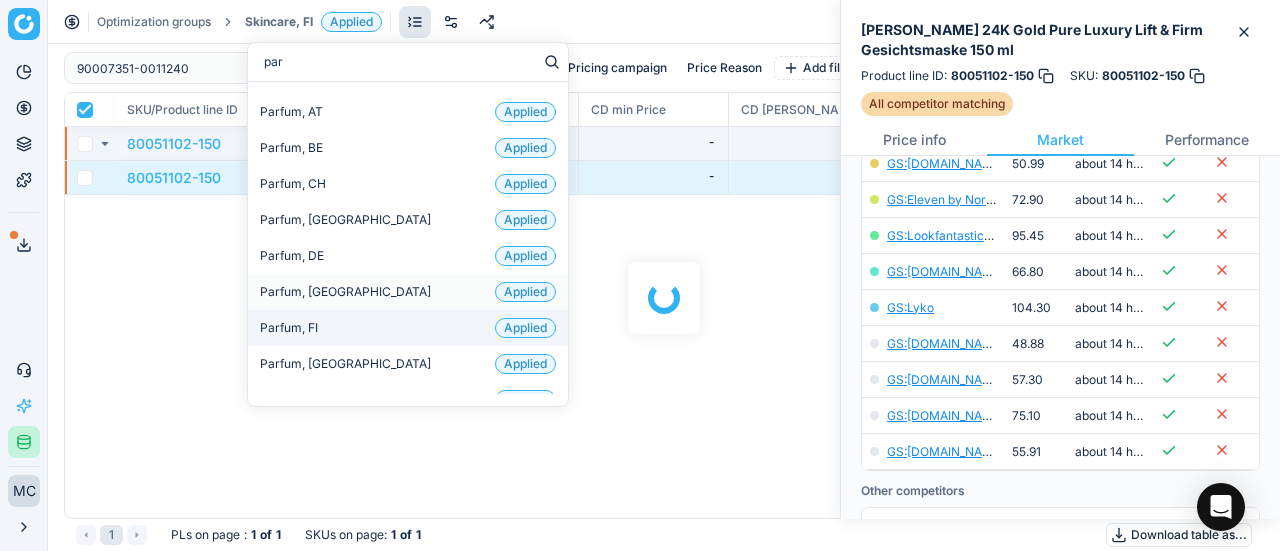 checkbox on "true" 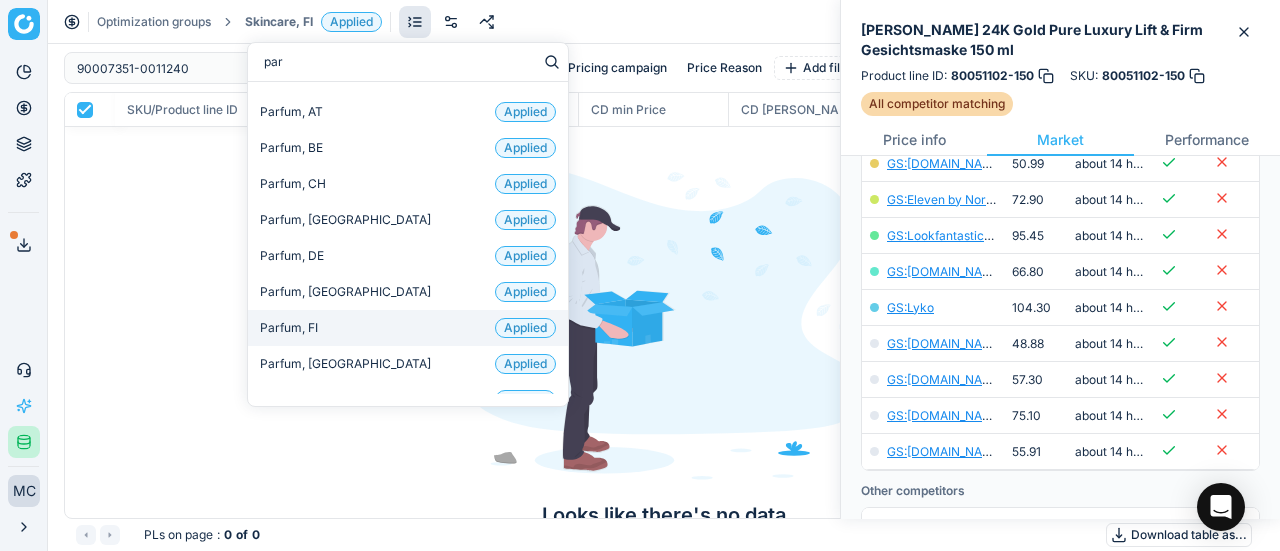 click on "Parfum, FI Applied" at bounding box center (408, 328) 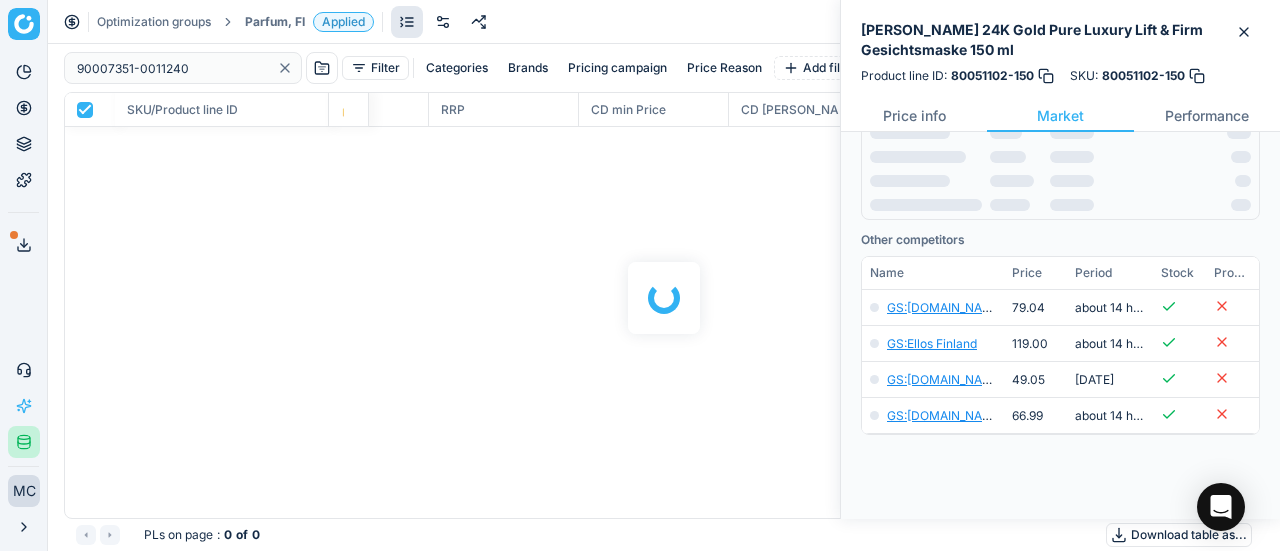 scroll, scrollTop: 400, scrollLeft: 0, axis: vertical 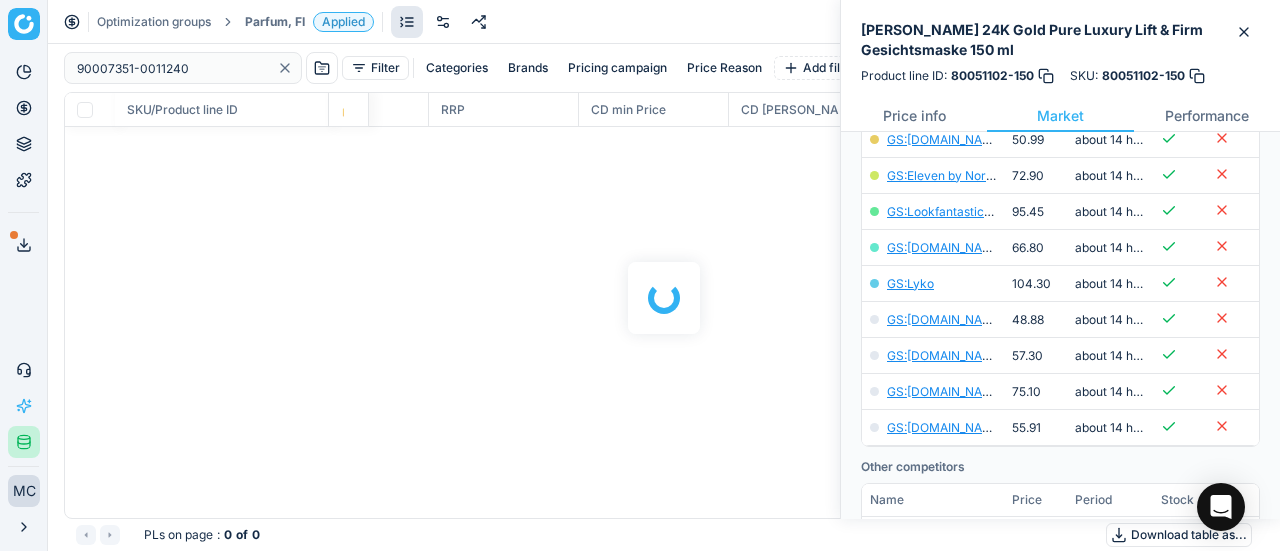 checkbox on "false" 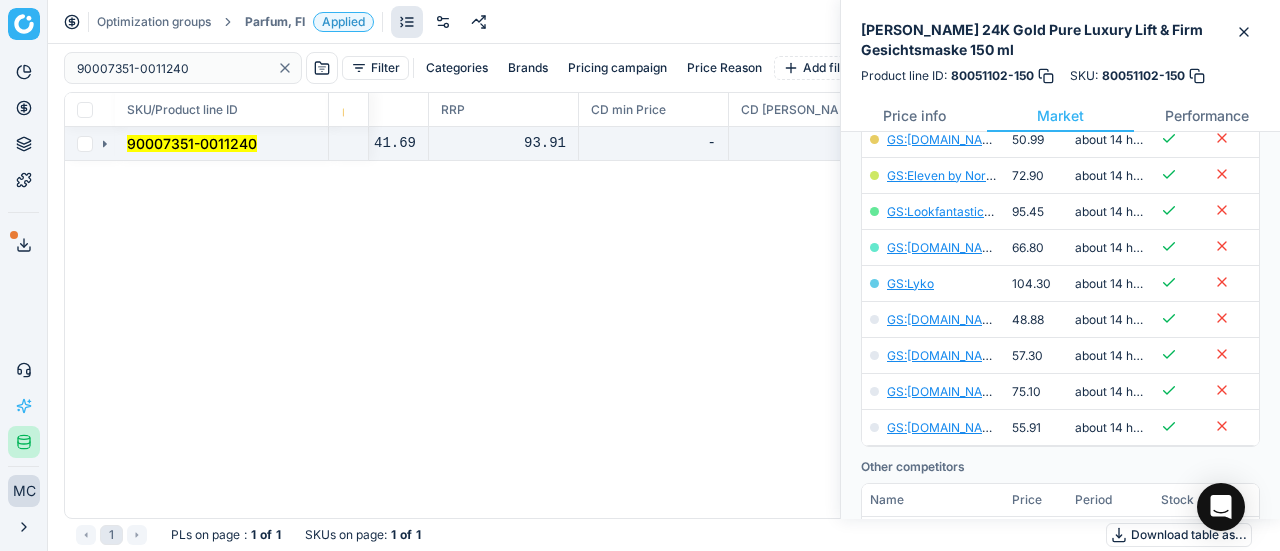 click 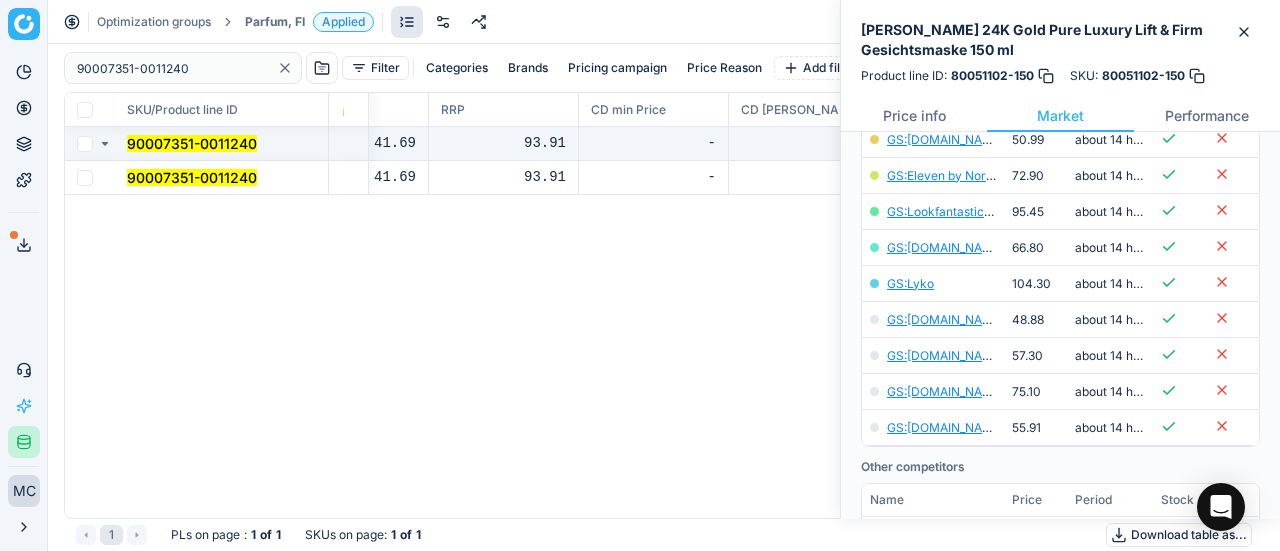 click on "90007351-0011240" at bounding box center (192, 177) 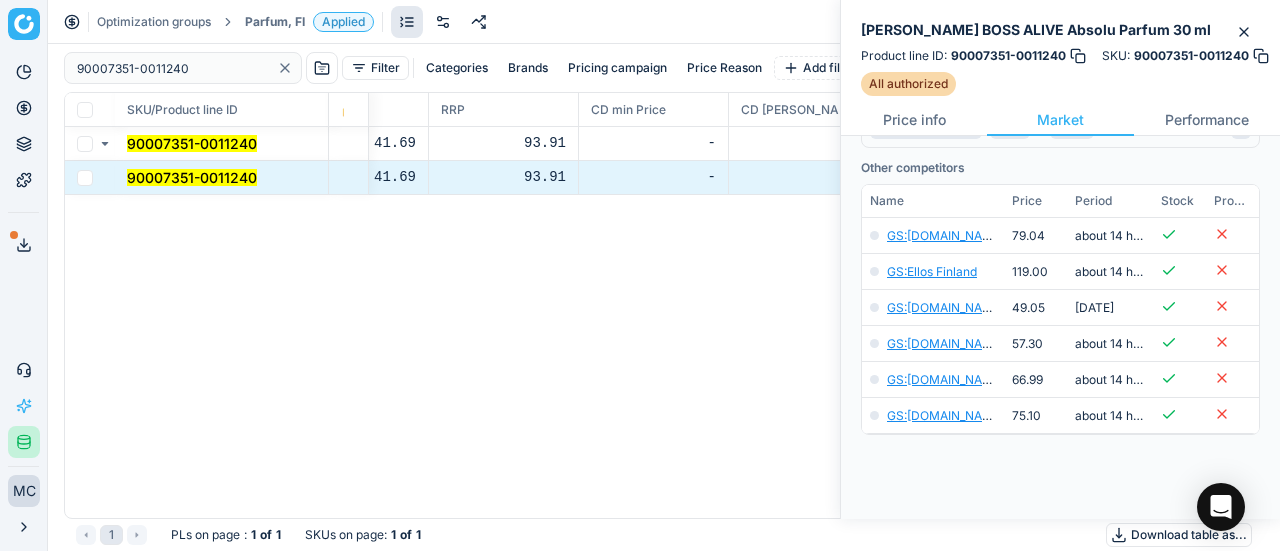 scroll, scrollTop: 400, scrollLeft: 0, axis: vertical 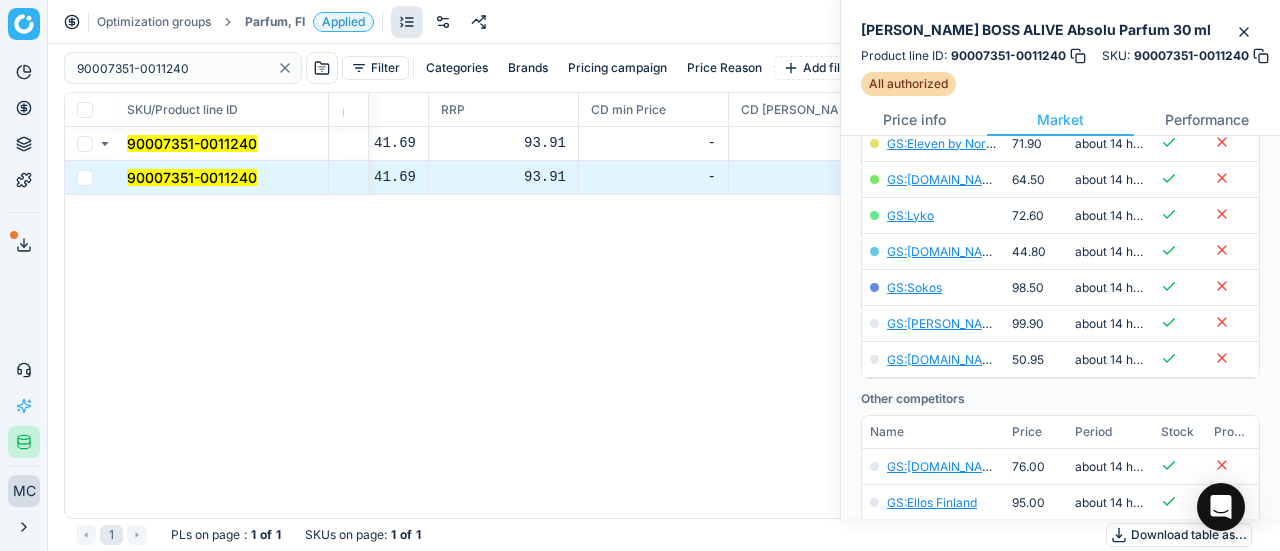 click on "GS:Eleven by NordicFeel" at bounding box center (956, 114) 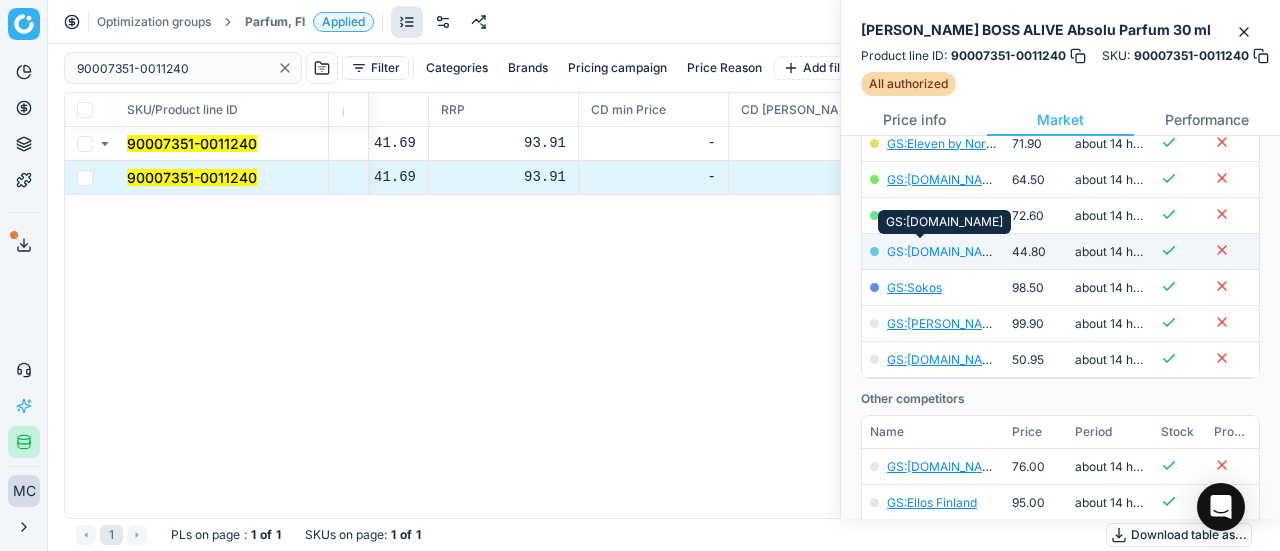 click on "GS:Notino.fi" at bounding box center (933, 252) 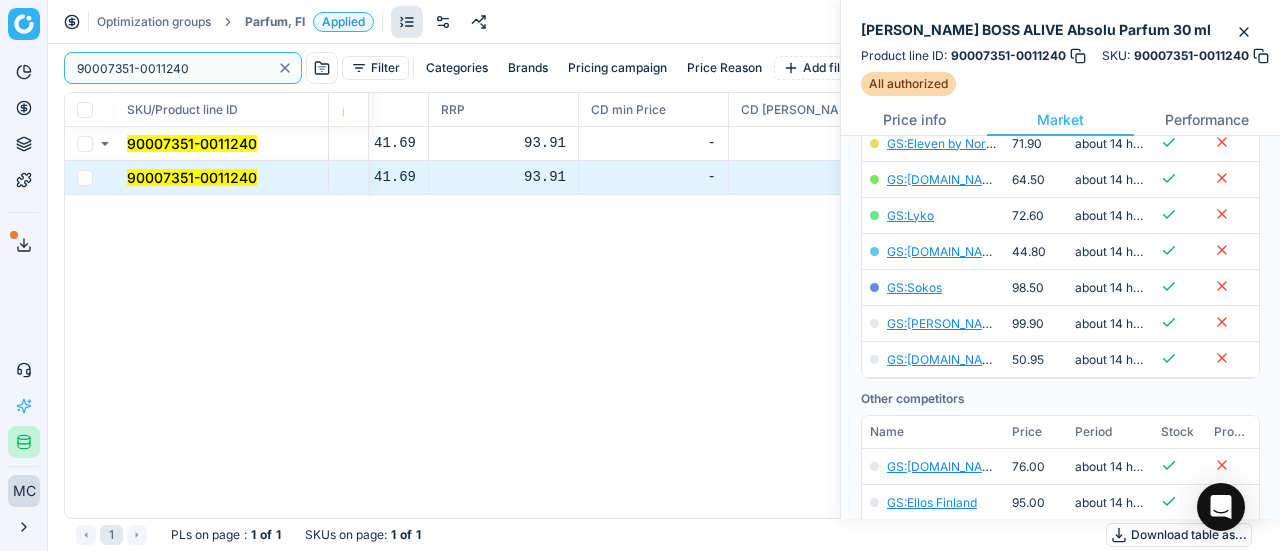 paste on "80077062-5" 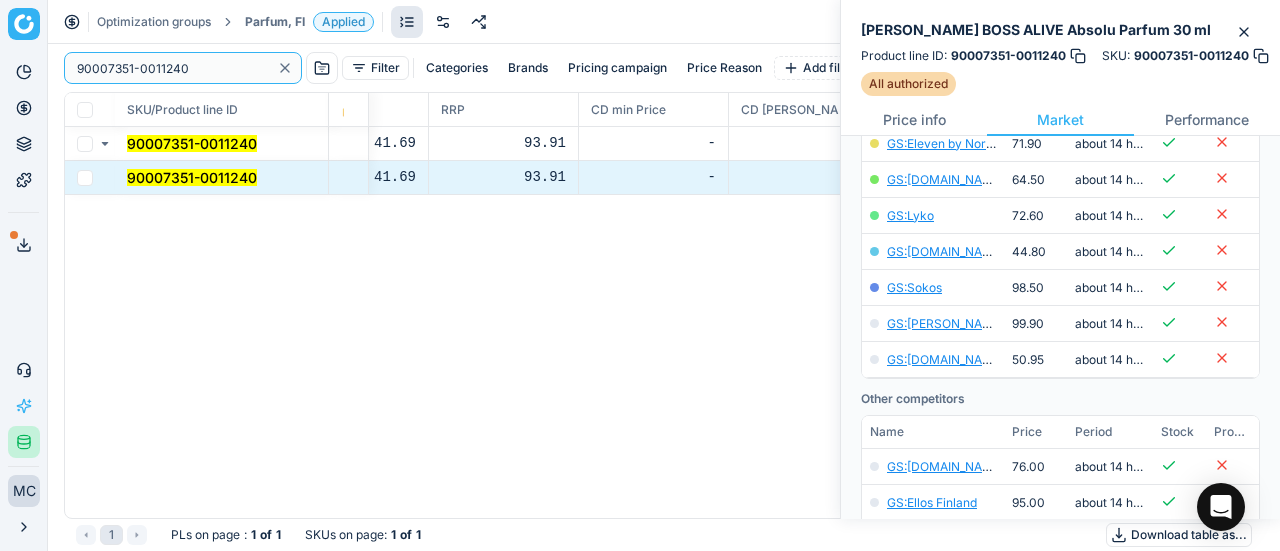 drag, startPoint x: 222, startPoint y: 74, endPoint x: 41, endPoint y: 28, distance: 186.75385 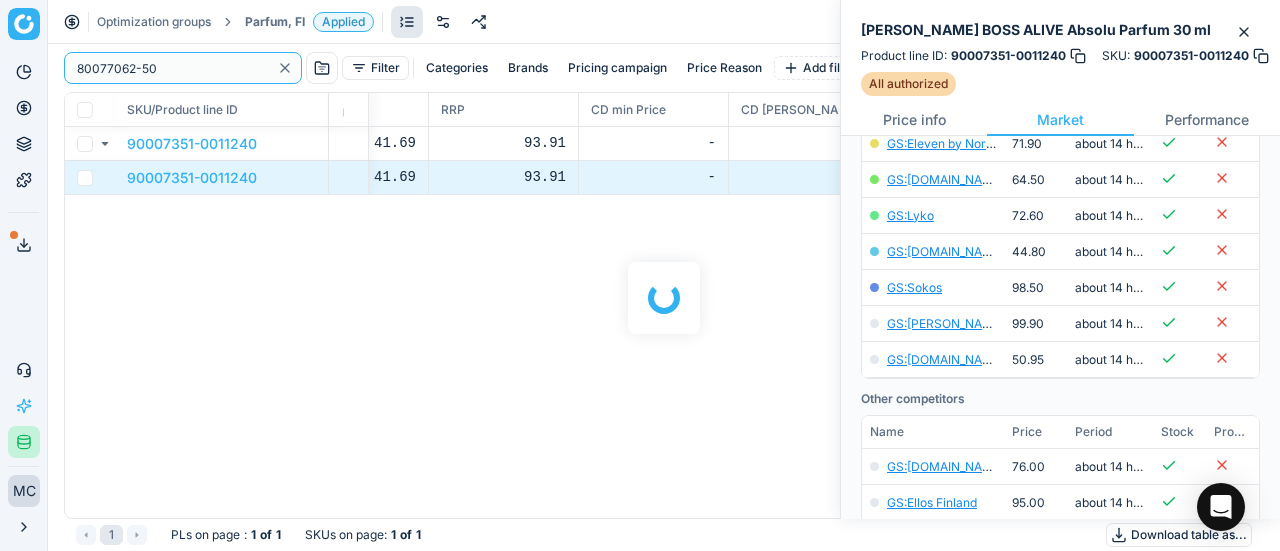 scroll, scrollTop: 400, scrollLeft: 0, axis: vertical 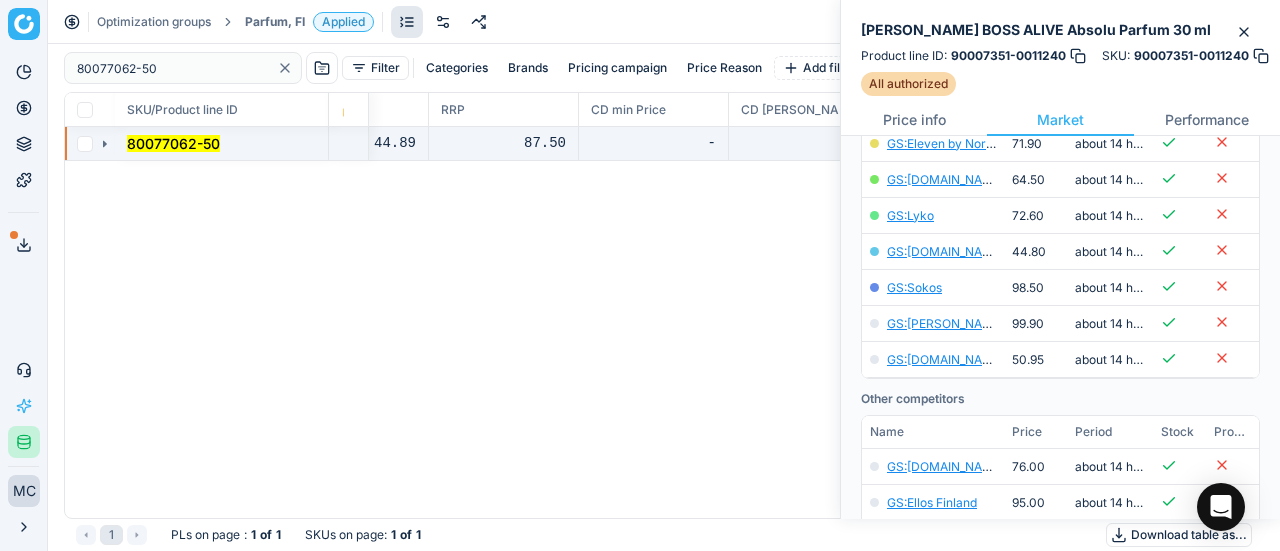click 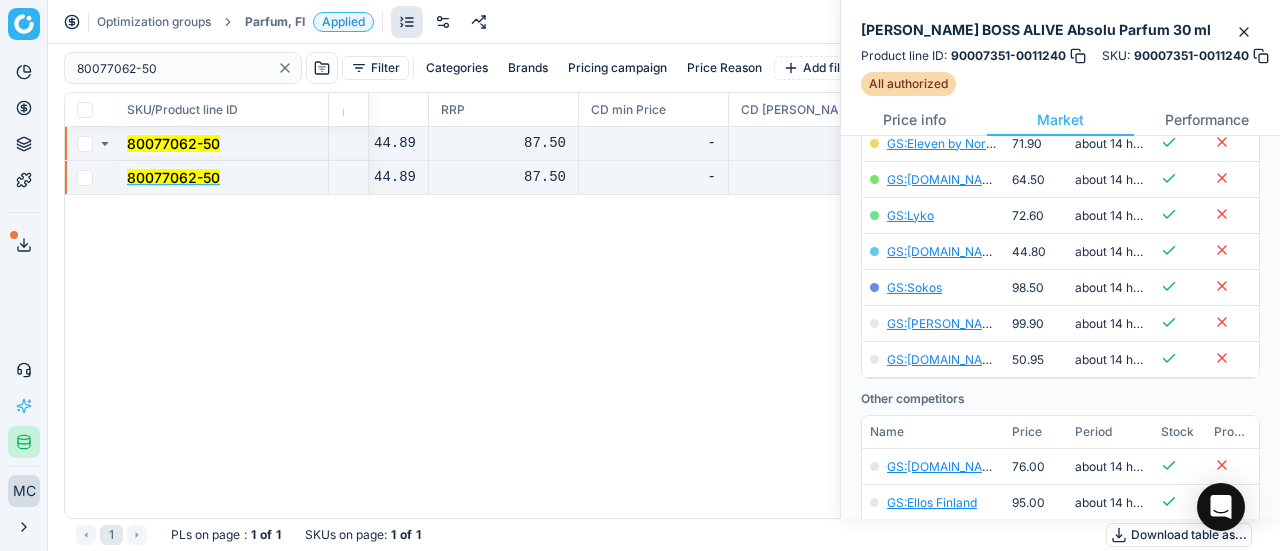 click on "80077062-50" at bounding box center [173, 177] 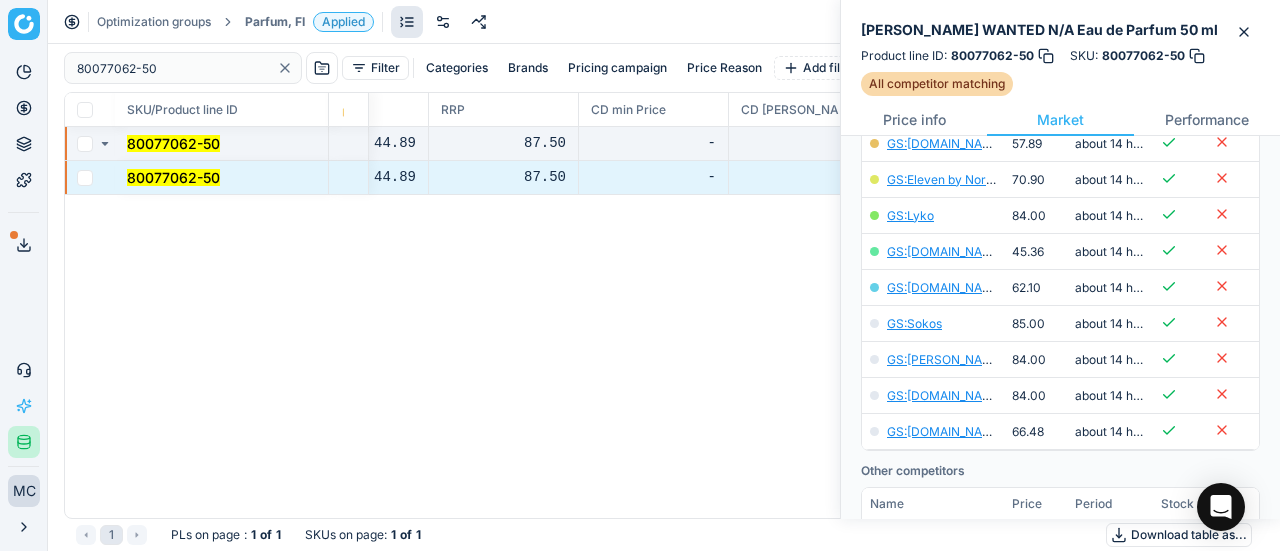 scroll, scrollTop: 400, scrollLeft: 0, axis: vertical 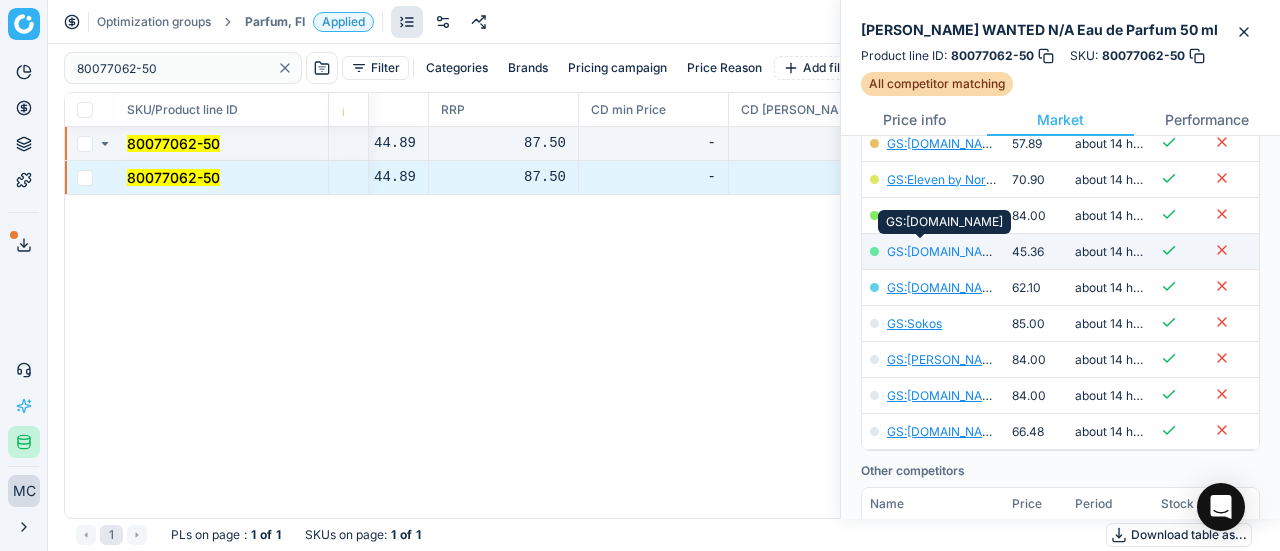 click on "GS:Notino.fi" at bounding box center (945, 251) 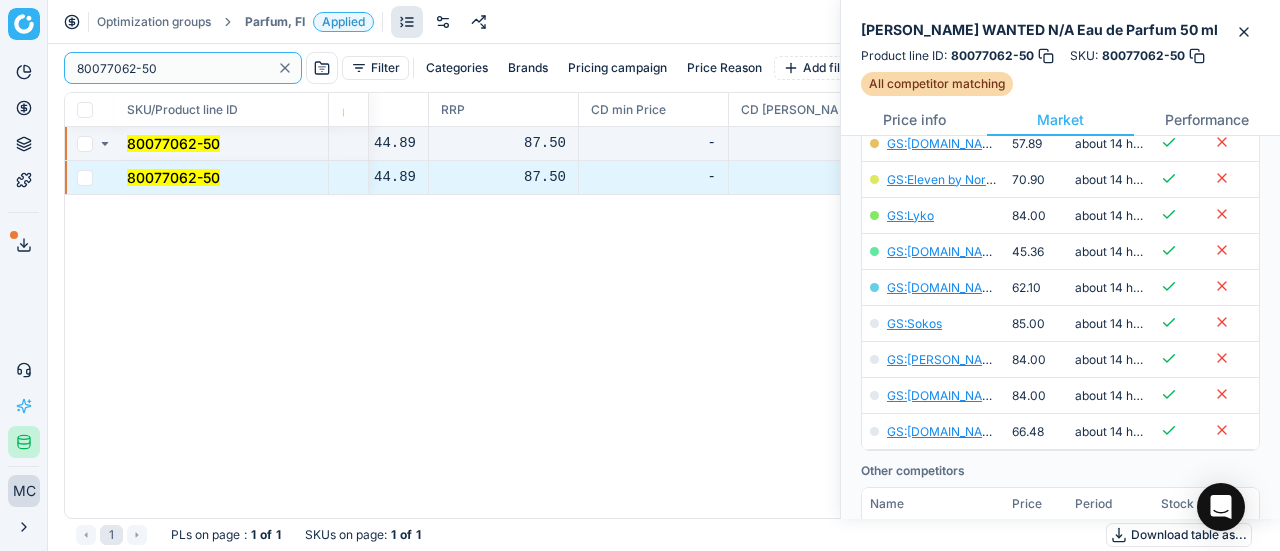 drag, startPoint x: 192, startPoint y: 68, endPoint x: 3, endPoint y: 29, distance: 192.98186 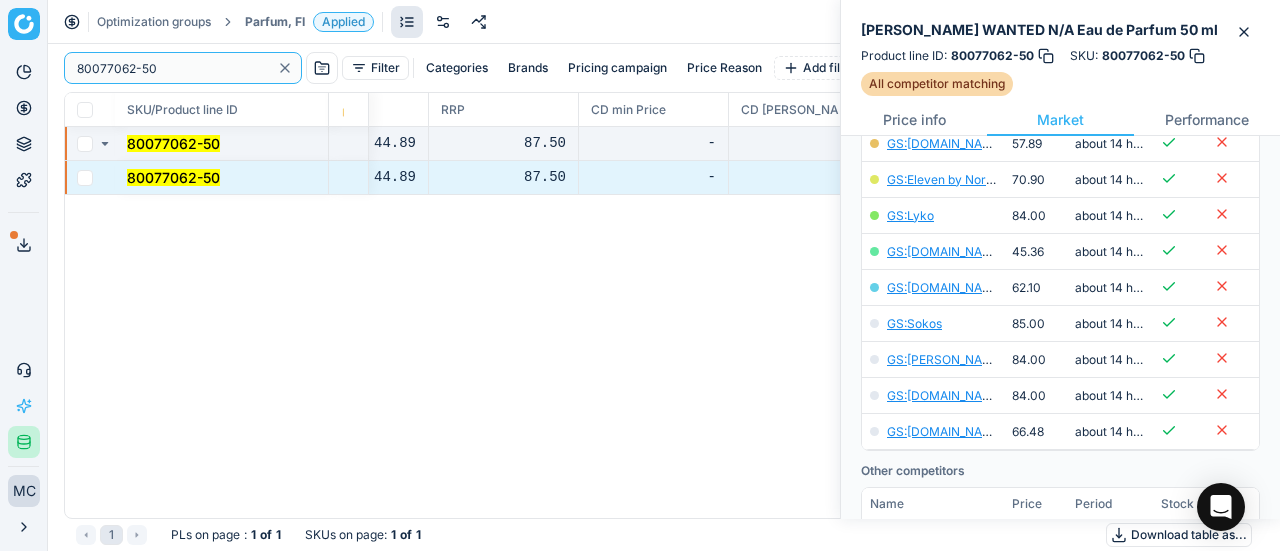 click on "Pricing platform Analytics Pricing Product portfolio Templates Export service 19 Contact support   AI Pricing Assistant Integration status MC Mengqi Cai mengqi.cai@flaconi.de Close menu Optimization groups Parfum, FI Applied Discard Download report 80077062-50   Filter   Categories   Brands   Pricing campaign   Price Reason   Add filter Bulk update SKU/Product line ID Product line name Product line ID Cost 🔒 PCII cost RRP CD min Price CD max Price Beauty outlet price PCII+5% > RRP Sales Flag Price change too high New price Price Type Price Reason 80077062-50 Azzaro WANTED N/A Eau de Parfum  50 ml 80077062-50 37.91 44.89 87.50 - - 57.90 48.05 matching google GS:Notino.fi 80077062-50 Azzaro WANTED N/A Eau de Parfum  50 ml 80077062-50 37.91 44.89 87.50 - - 57.90 48.05 matching google GS:Notino.fi 1 PLs on page : 1 of 1 SKUs on page : 1 of 1 Download table as..." at bounding box center [640, 275] 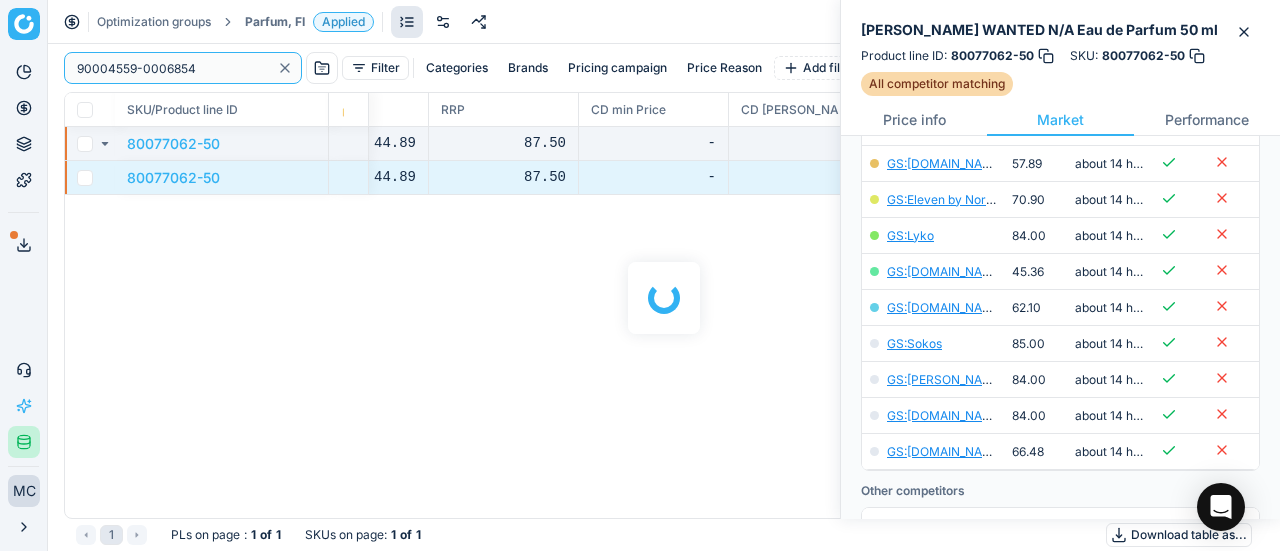 scroll, scrollTop: 400, scrollLeft: 0, axis: vertical 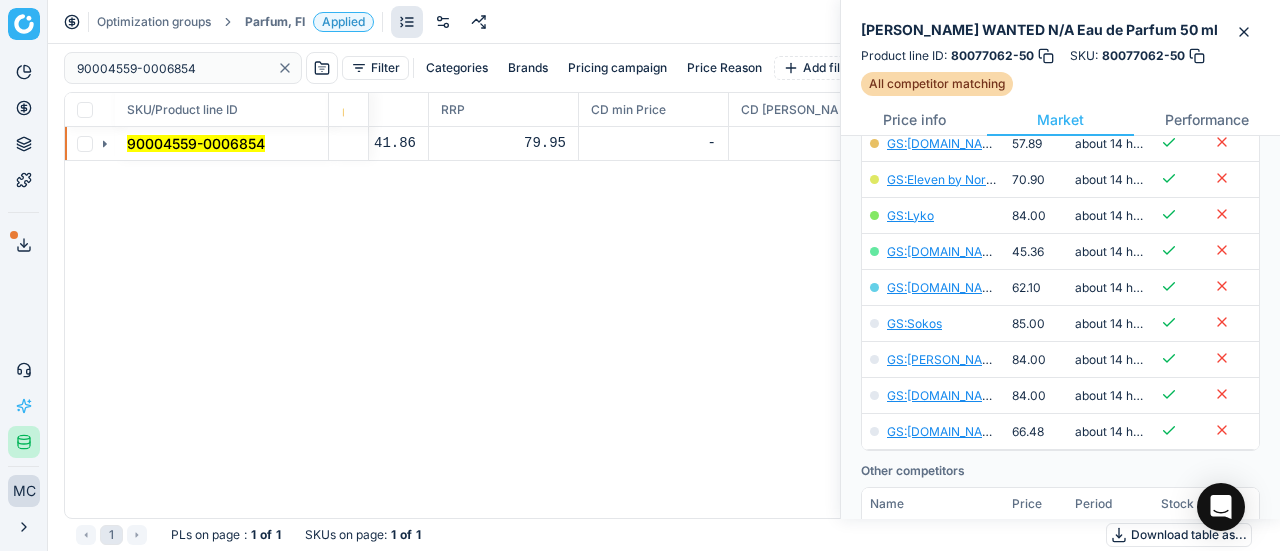 click 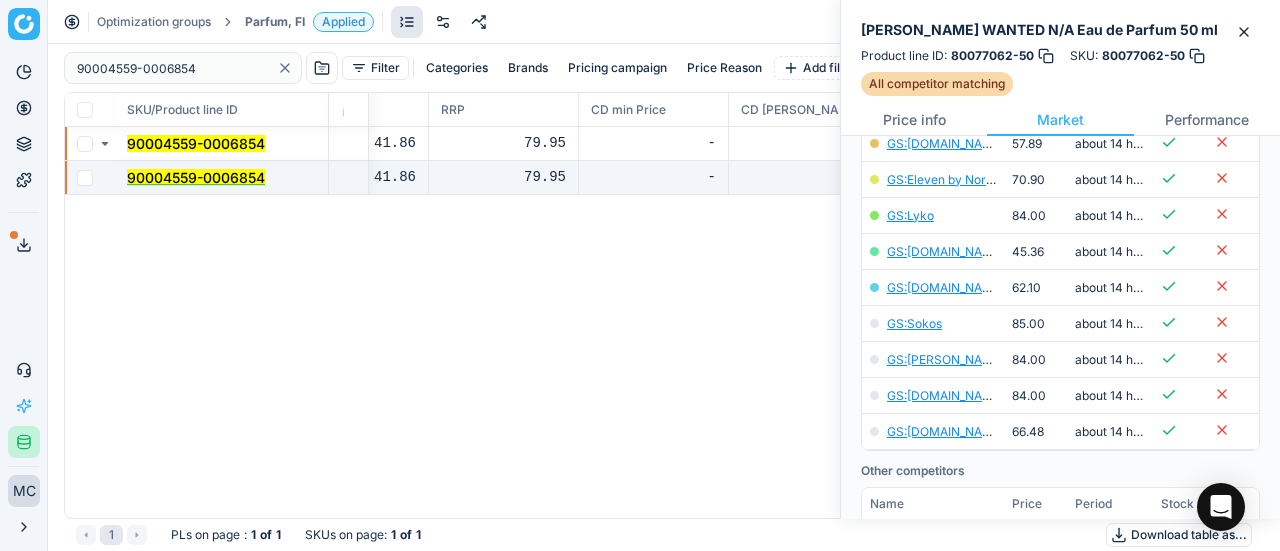 click on "90004559-0006854" at bounding box center (196, 177) 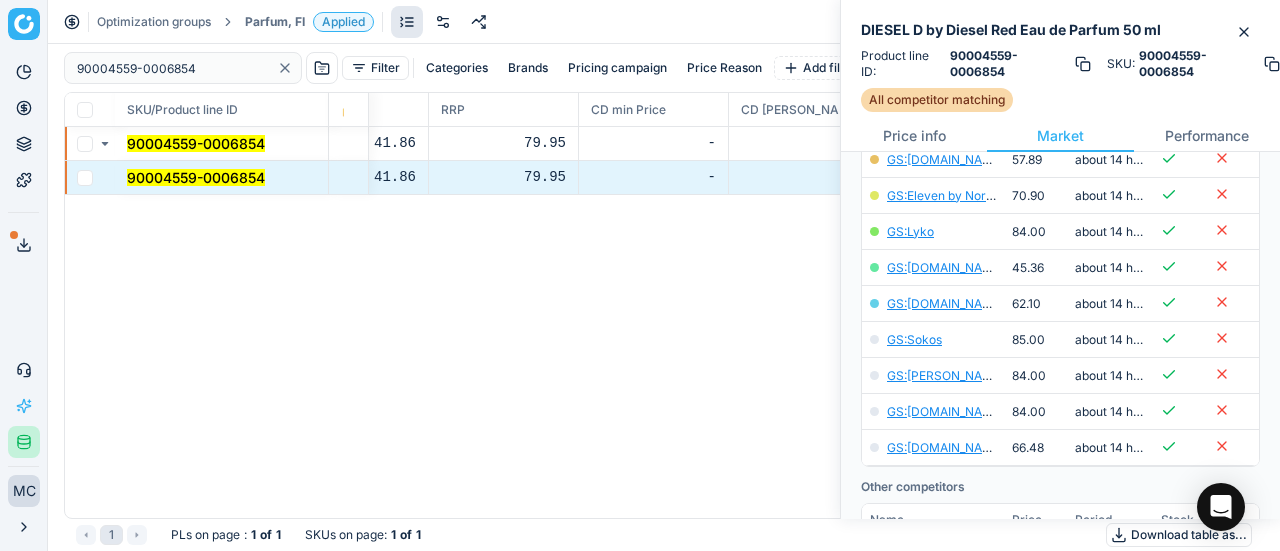 scroll, scrollTop: 400, scrollLeft: 0, axis: vertical 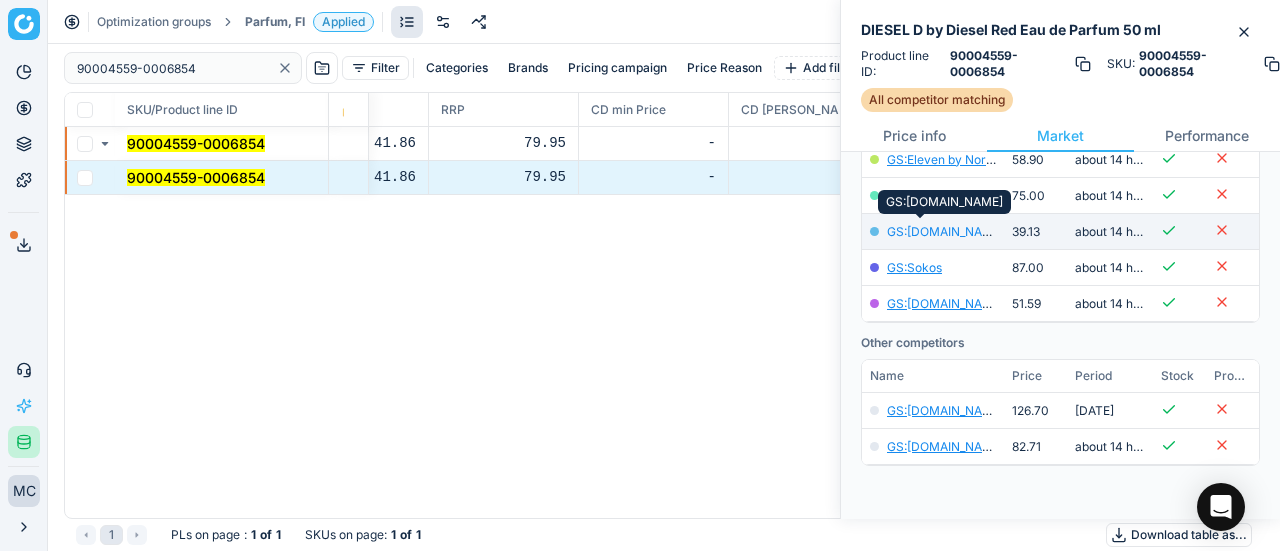 click on "GS:Notino.fi" at bounding box center [945, 231] 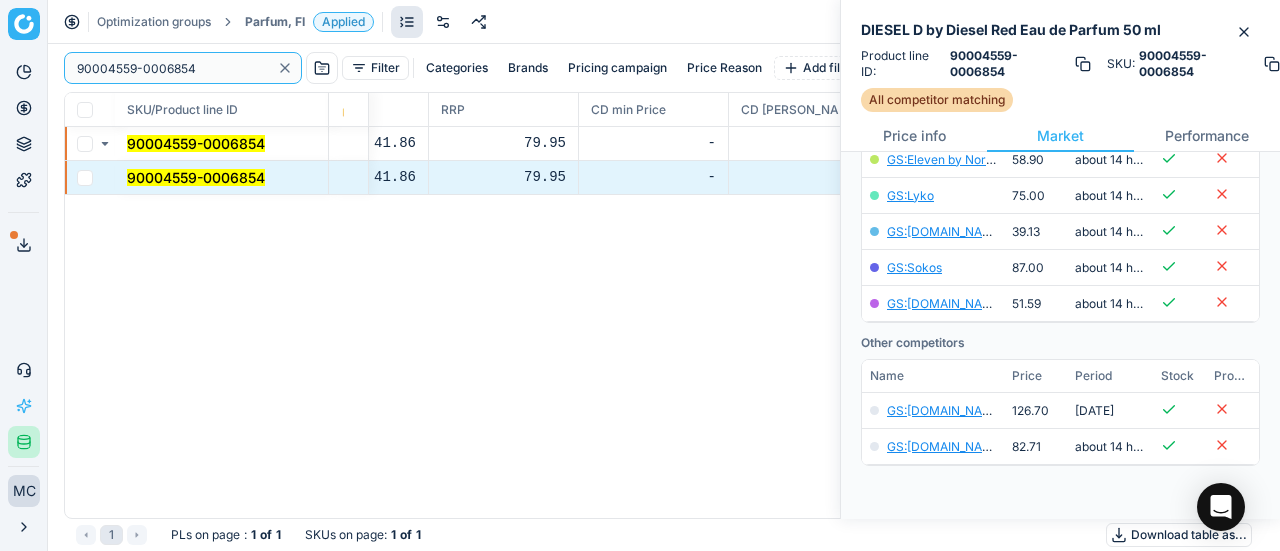 drag, startPoint x: 216, startPoint y: 70, endPoint x: 184, endPoint y: 43, distance: 41.868843 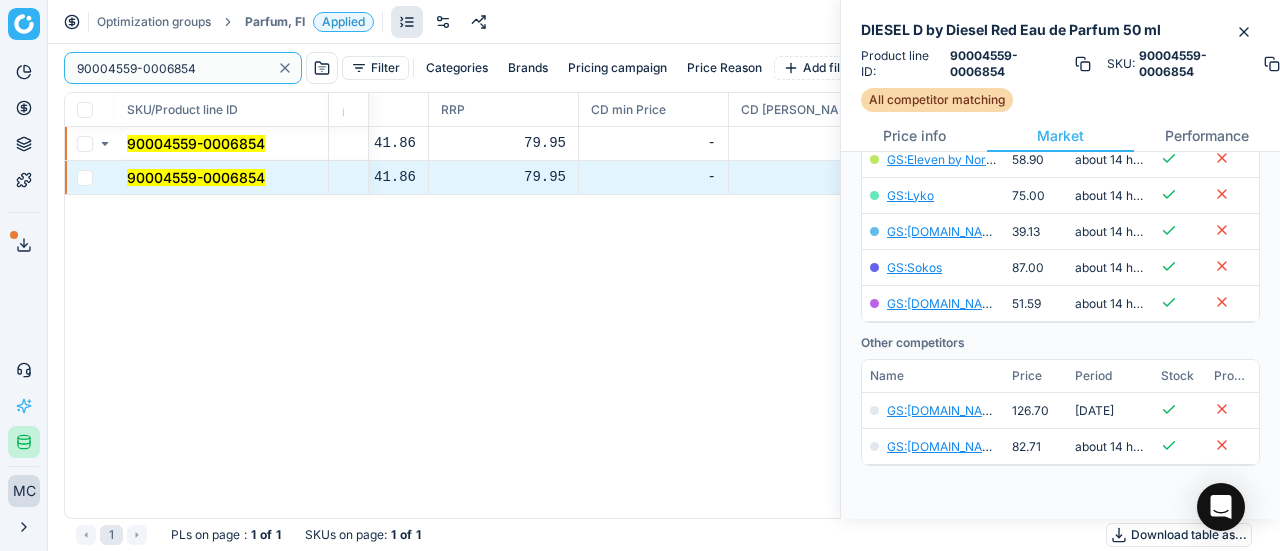 click on "Pricing platform Analytics Pricing Product portfolio Templates Export service 19 Contact support   AI Pricing Assistant Integration status MC Mengqi Cai mengqi.cai@flaconi.de Close menu Optimization groups Parfum, FI Applied Discard Download report 90004559-0006854   Filter   Categories   Brands   Pricing campaign   Price Reason   Add filter Bulk update SKU/Product line ID Product line name Product line ID Cost 🔒 PCII cost RRP CD min Price CD max Price Beauty outlet price PCII+5% > RRP Sales Flag Price change too high New price Price Type Price Reason 90004559-0006854 DIESEL D by Diesel Red Eau de Parfum  50 ml 90004559-0006854 34.63 41.86 79.95 - - 32.05 44.80 matching google GS:Notino.fi 90004559-0006854 DIESEL D by Diesel Red Eau de Parfum  50 ml 90004559-0006854 34.63 41.86 79.95 - - 32.05 44.80 matching google GS:Notino.fi 1 PLs on page : 1 of 1 SKUs on page : 1 of 1 Download table as..." at bounding box center [640, 275] 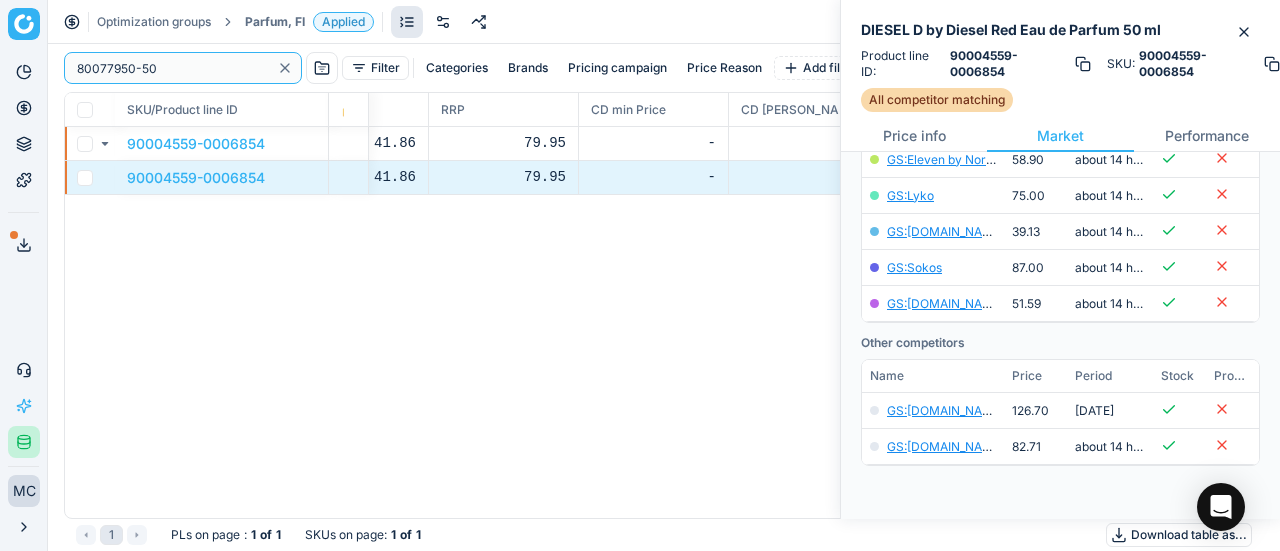 type on "80077950-50" 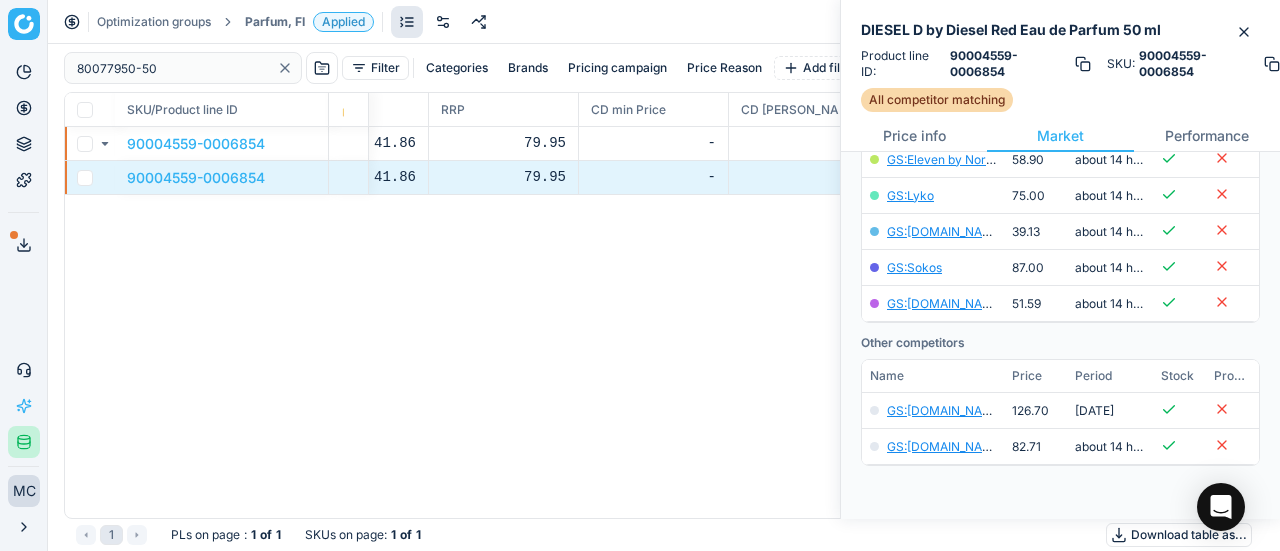 click on "Parfum, FI" at bounding box center [275, 22] 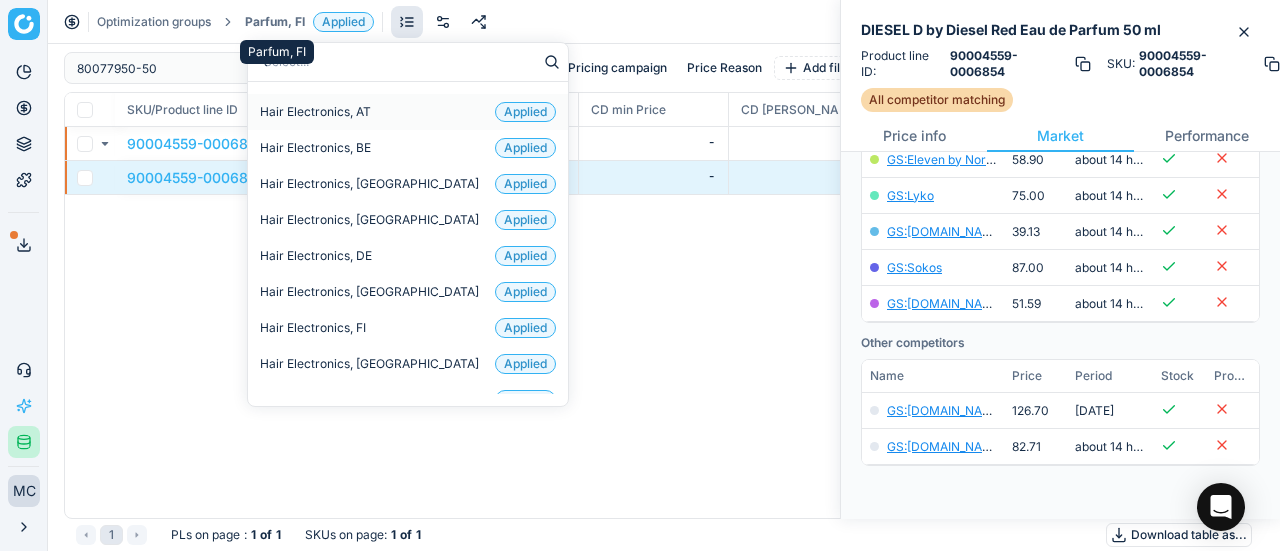 type on "sk" 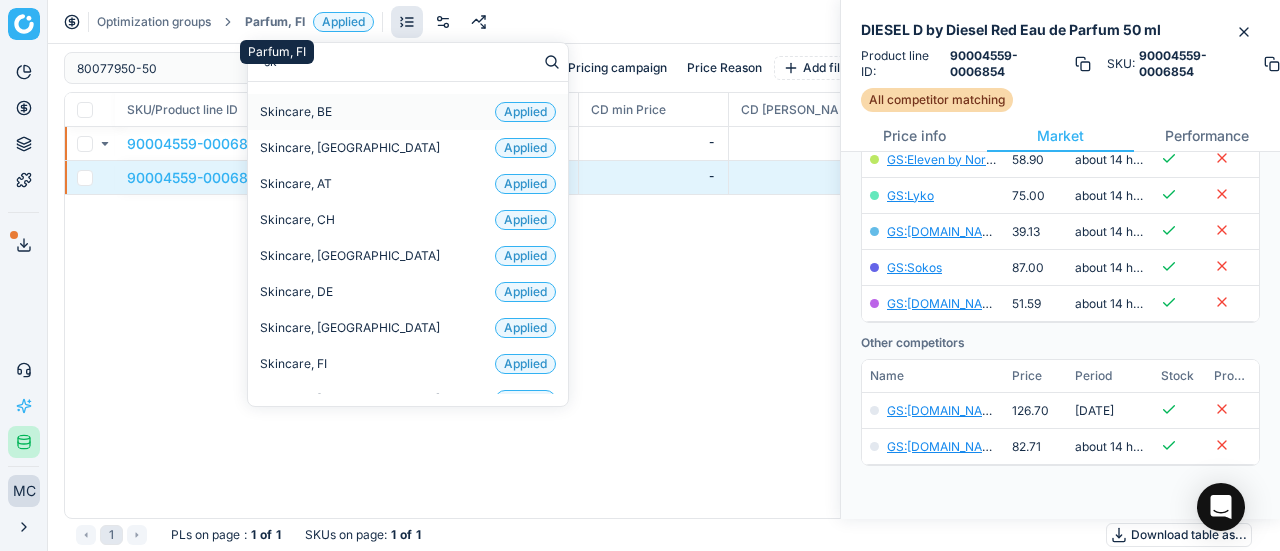 scroll, scrollTop: 400, scrollLeft: 0, axis: vertical 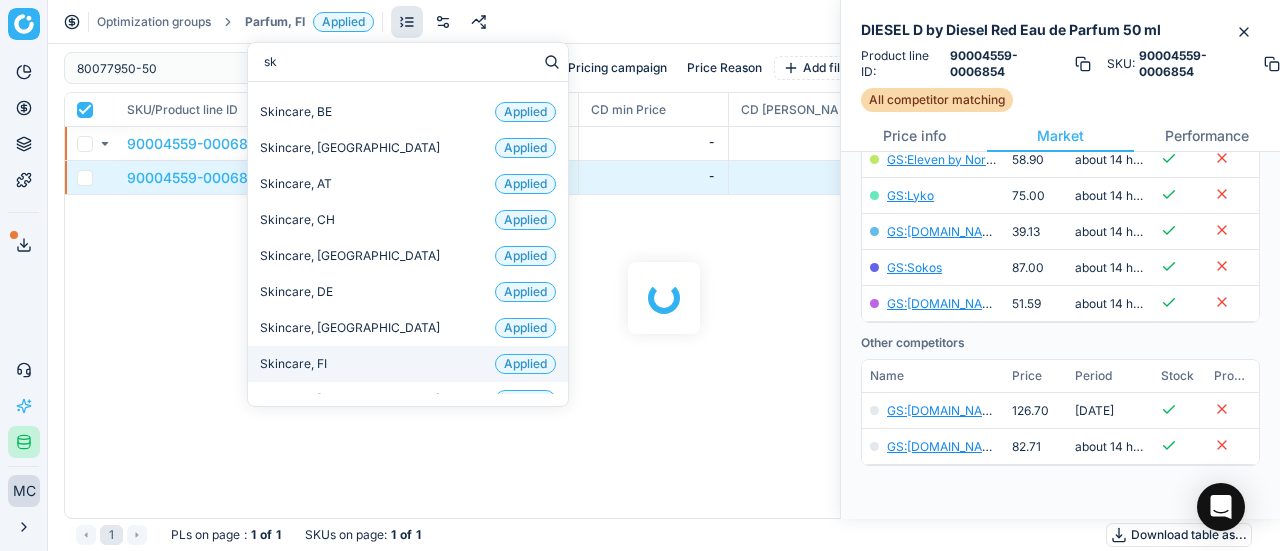 checkbox on "true" 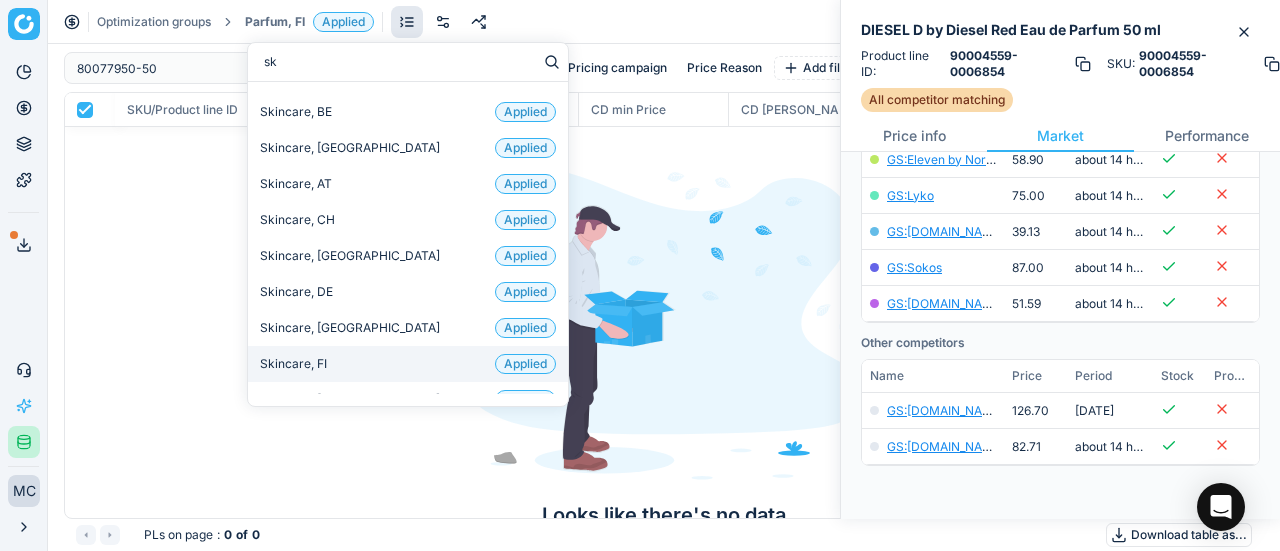 click on "Skincare, FI Applied" at bounding box center (408, 364) 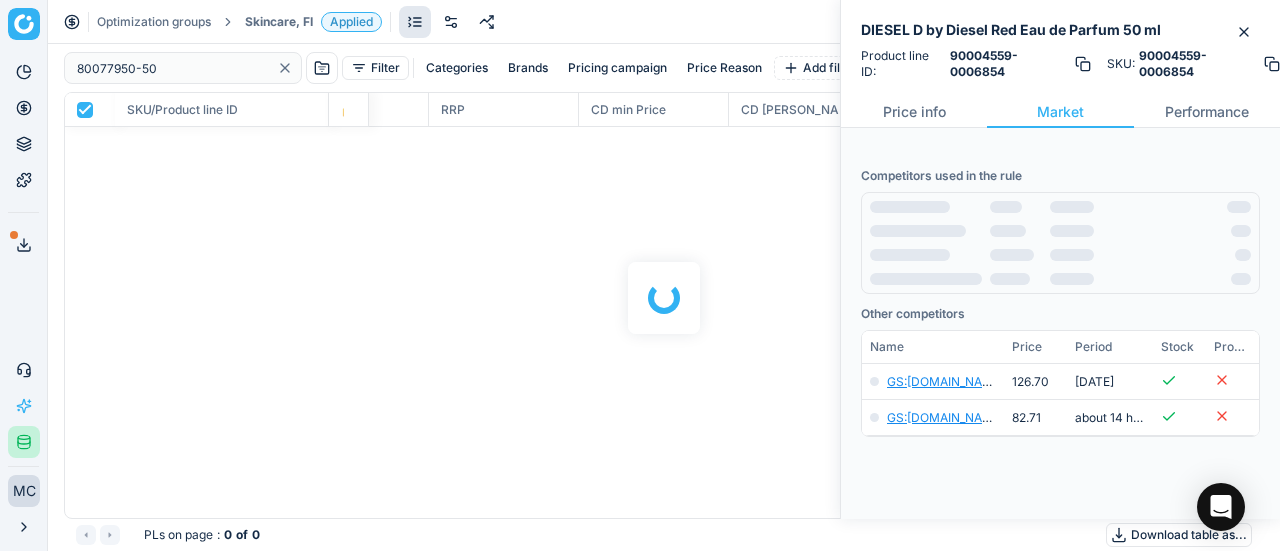 scroll, scrollTop: 400, scrollLeft: 0, axis: vertical 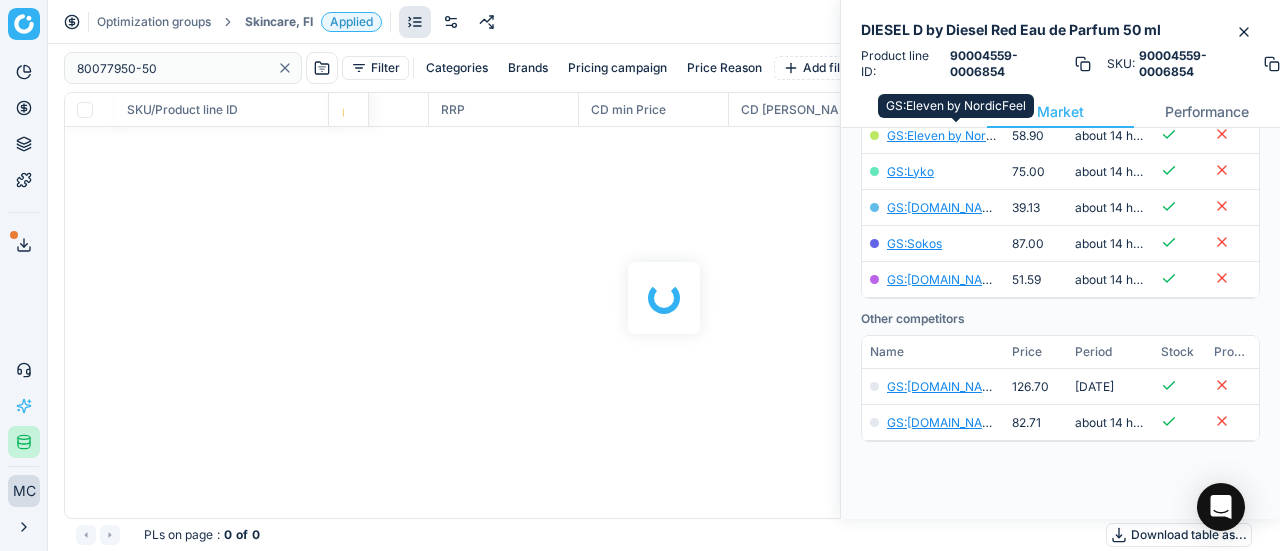checkbox on "false" 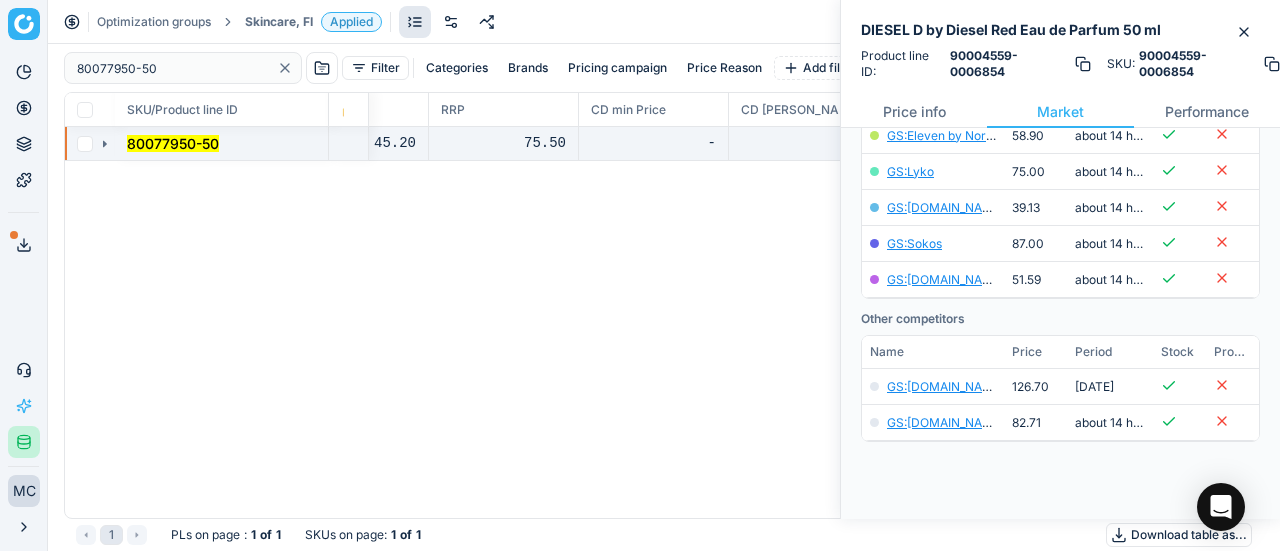 click 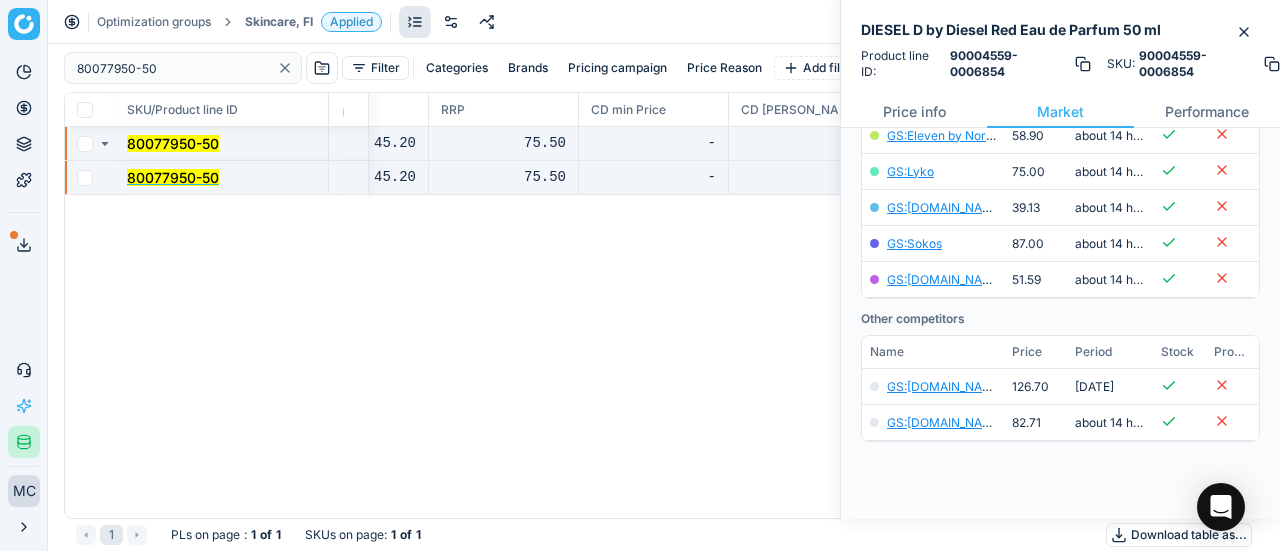 click on "80077950-50" at bounding box center (173, 177) 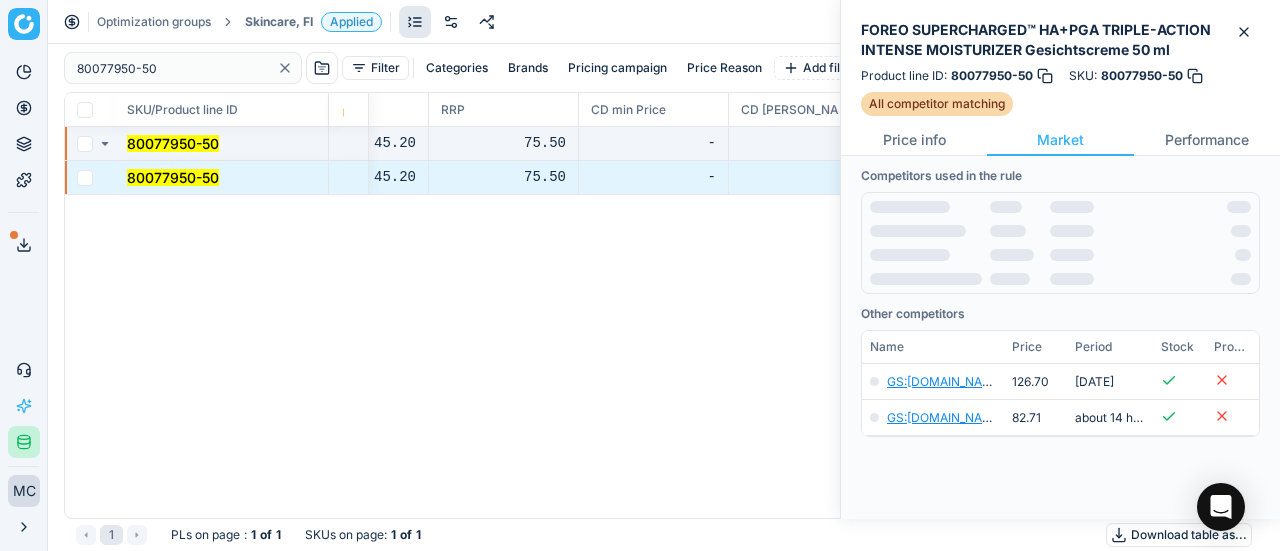 scroll, scrollTop: 396, scrollLeft: 0, axis: vertical 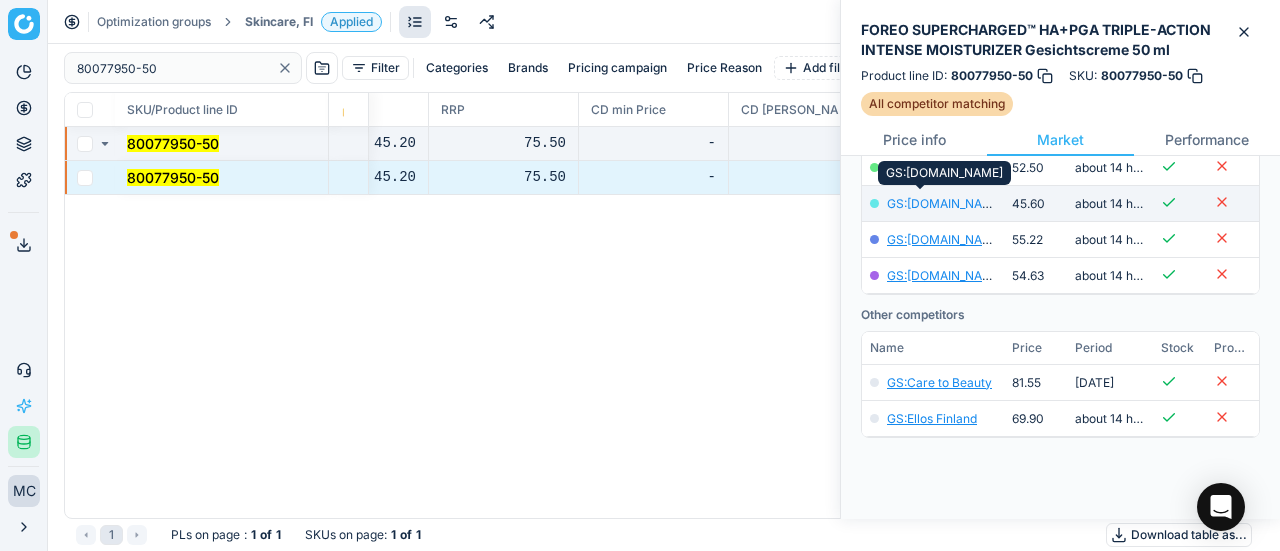 click on "GS:Notino.fi" at bounding box center (945, 203) 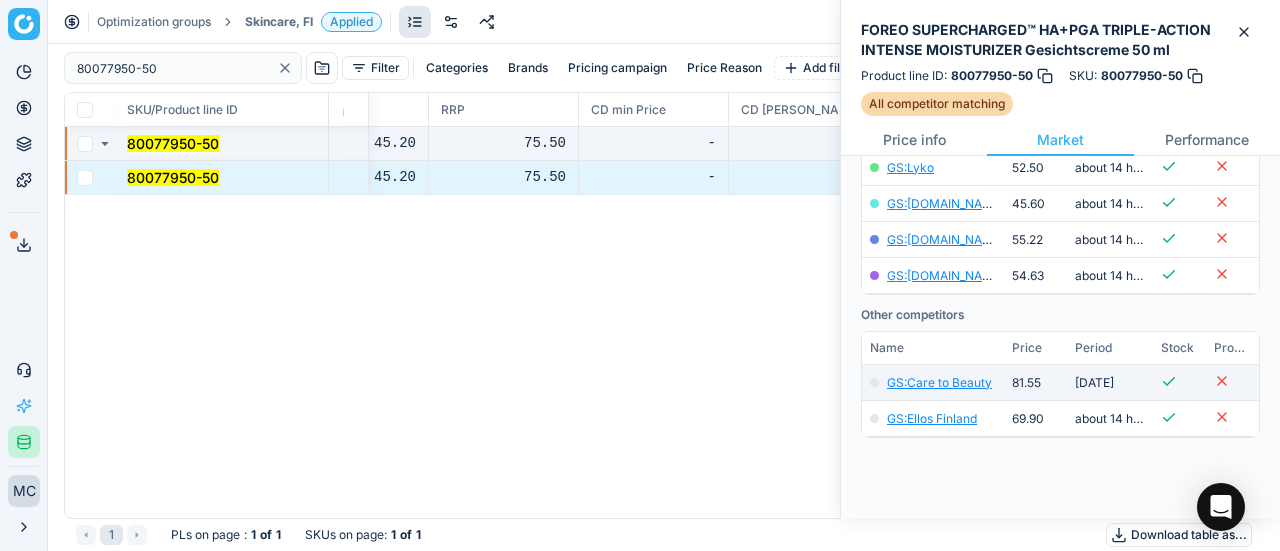 scroll, scrollTop: 0, scrollLeft: 0, axis: both 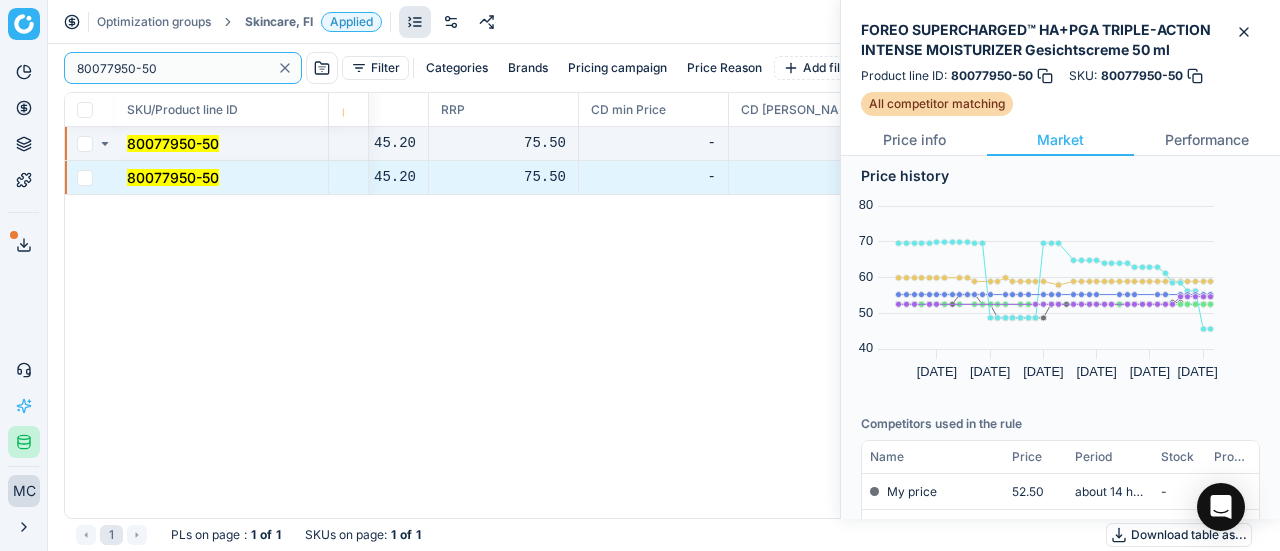 drag, startPoint x: 184, startPoint y: 59, endPoint x: 0, endPoint y: -17, distance: 199.07788 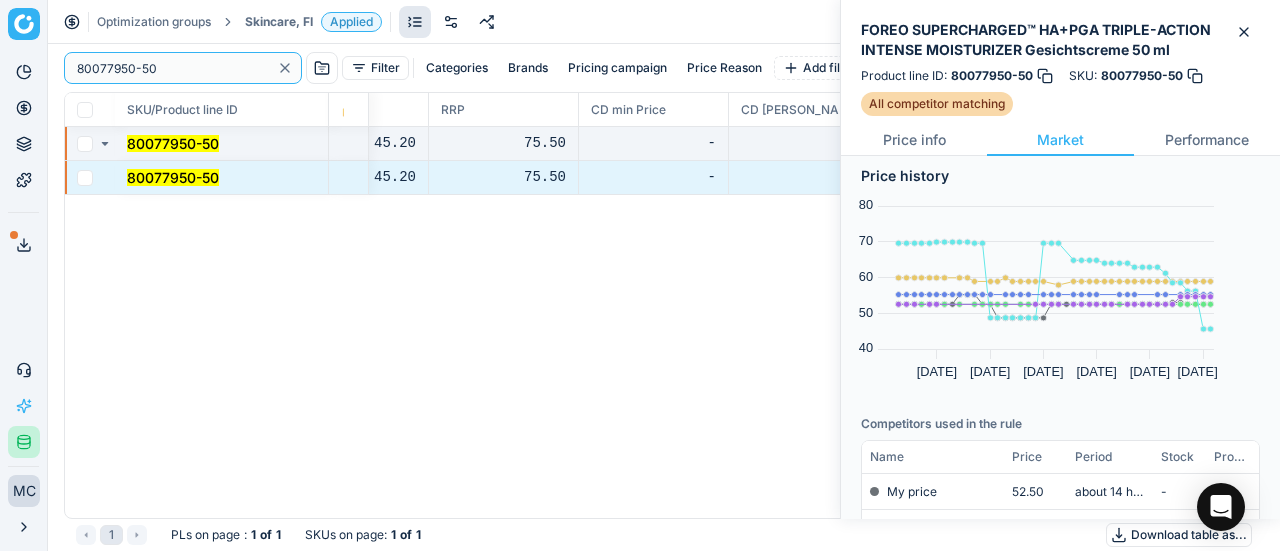 click on "Pricing platform Analytics Pricing Product portfolio Templates Export service 19 Contact support   AI Pricing Assistant Integration status MC Mengqi Cai mengqi.cai@flaconi.de Close menu Optimization groups Skincare, FI Applied Discard Download report 80077950-50   Filter   Categories   Brands   Pricing campaign   Price Reason   Add filter Bulk update SKU/Product line ID Product line name Product line ID Cost 🔒 PCII cost RRP CD min Price CD max Price Beauty outlet price PCII+5% > RRP Sales Flag Price change too high New price Price Type Price Reason 80077950-50 FOREO SUPERCHARGED™ HA+PGA TRIPLE-ACTION INTENSE MOISTURIZER Gesichtscreme  50 ml 80077950-50 40.33 45.20 75.50 - - 26.10 48.40 matching google GS:Notino.fi 80077950-50 FOREO SUPERCHARGED™ HA+PGA TRIPLE-ACTION INTENSE MOISTURIZER Gesichtscreme  50 ml 80077950-50 40.33 45.20 75.50 - - 26.10 48.40 matching google GS:Notino.fi 1 PLs on page : 1 of 1 SKUs on page : 1 of 1 Download table as...
Product line ID : 80077950-50 SKU : 80077950-50 40" at bounding box center (640, 275) 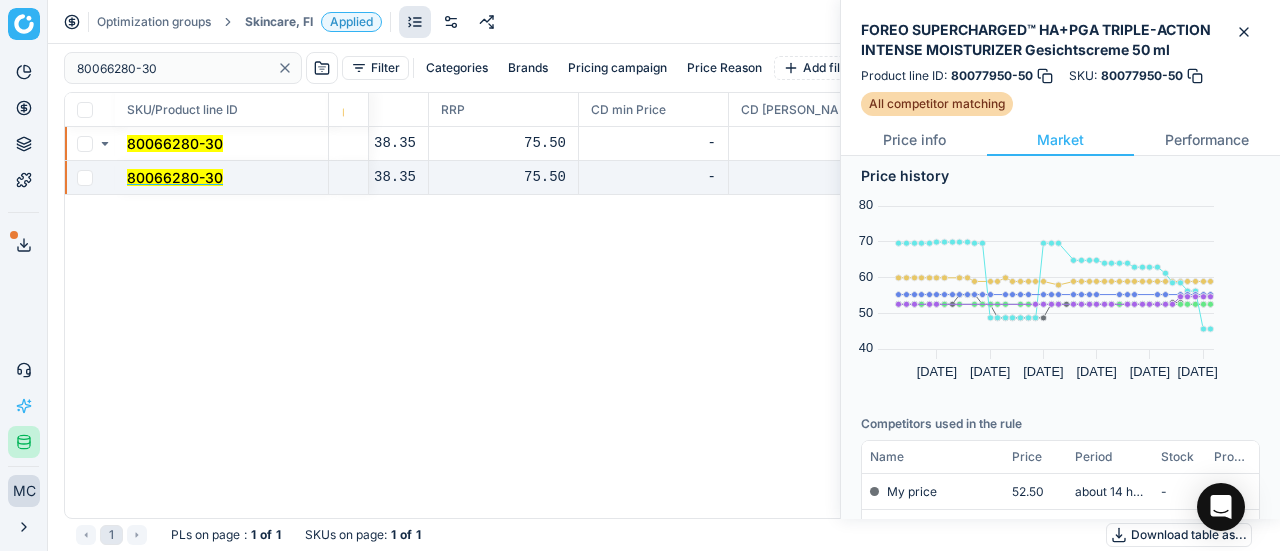click on "80066280-30" at bounding box center [175, 177] 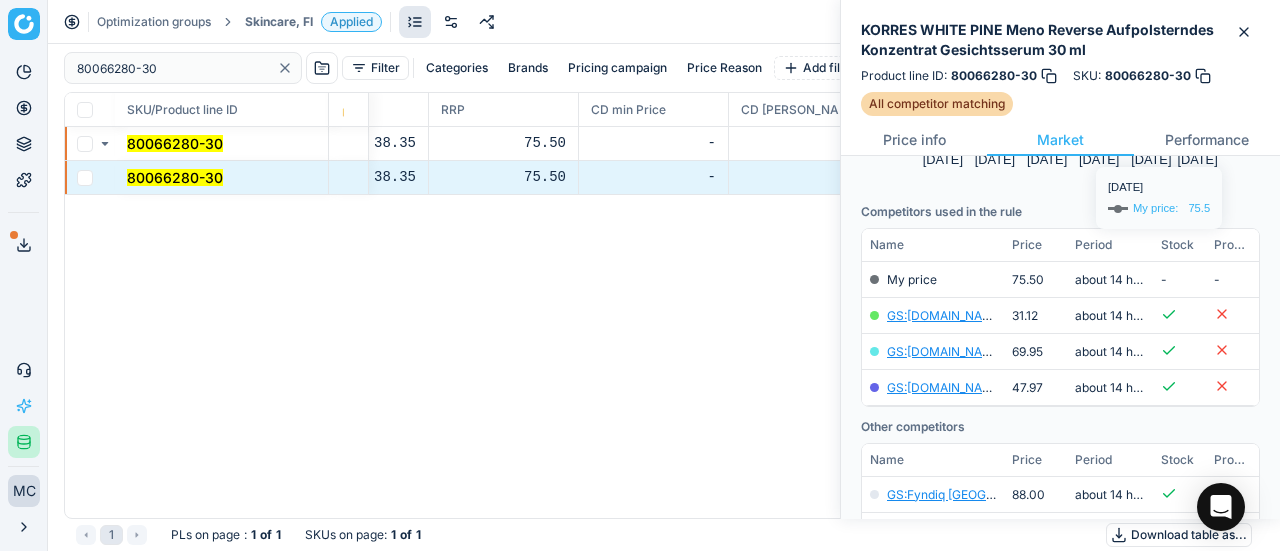 scroll, scrollTop: 300, scrollLeft: 0, axis: vertical 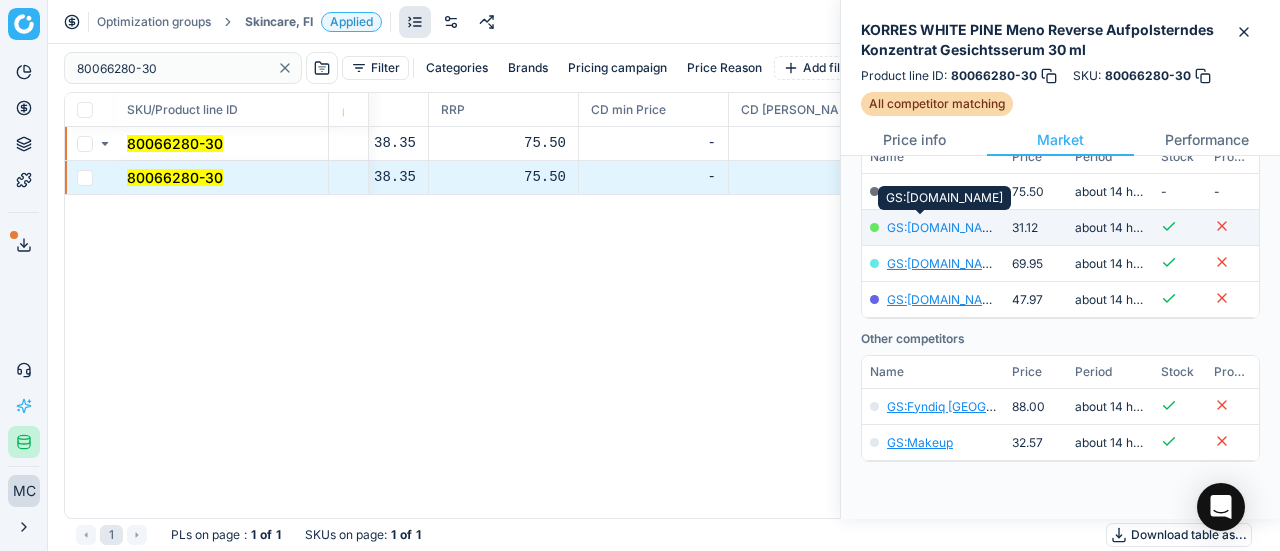 click on "GS:Notino.fi" at bounding box center [945, 227] 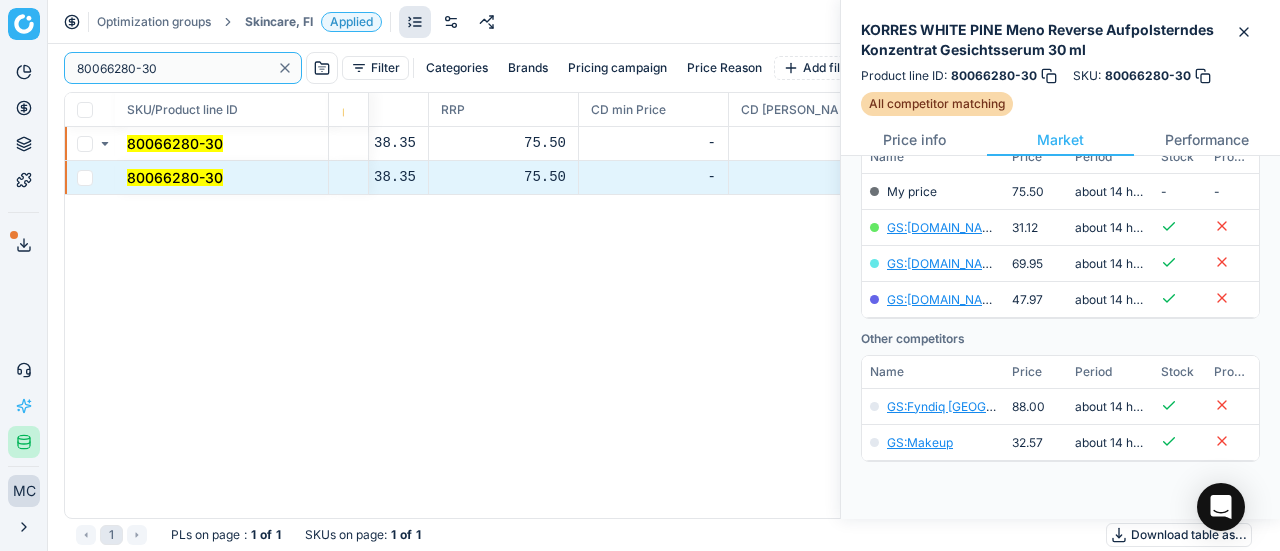 paste on "52133-5" 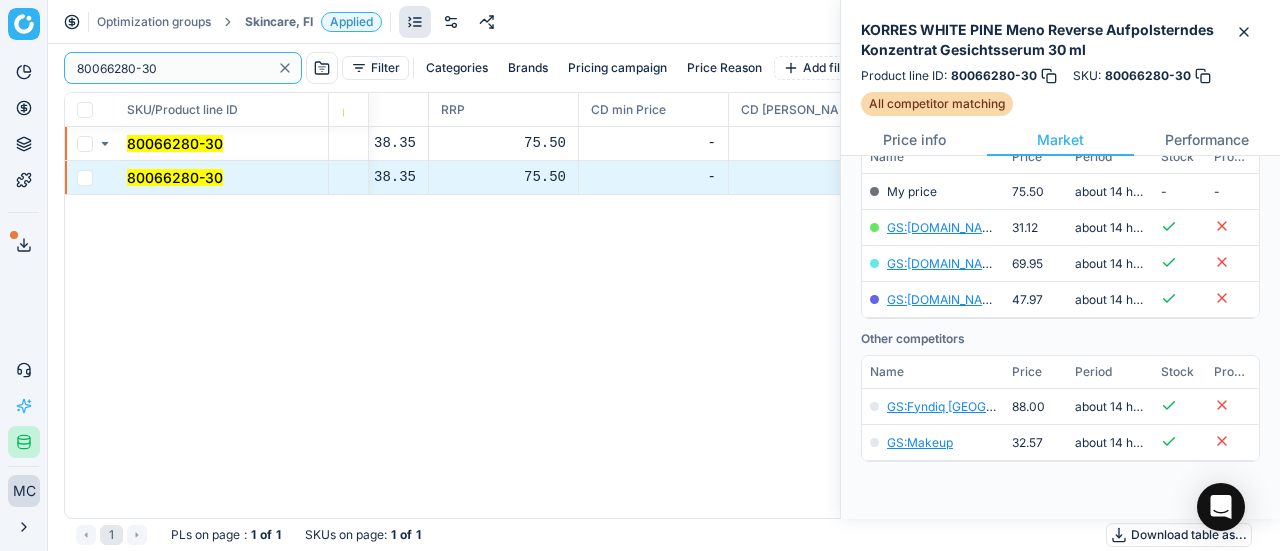 drag, startPoint x: 207, startPoint y: 79, endPoint x: 0, endPoint y: 72, distance: 207.11832 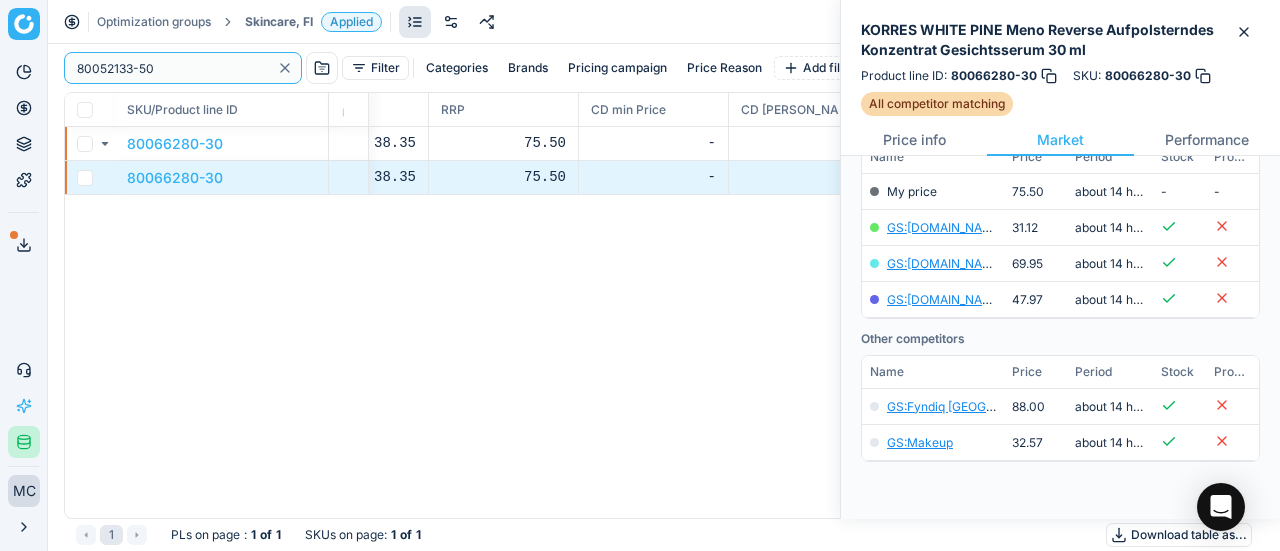 type on "80052133-50" 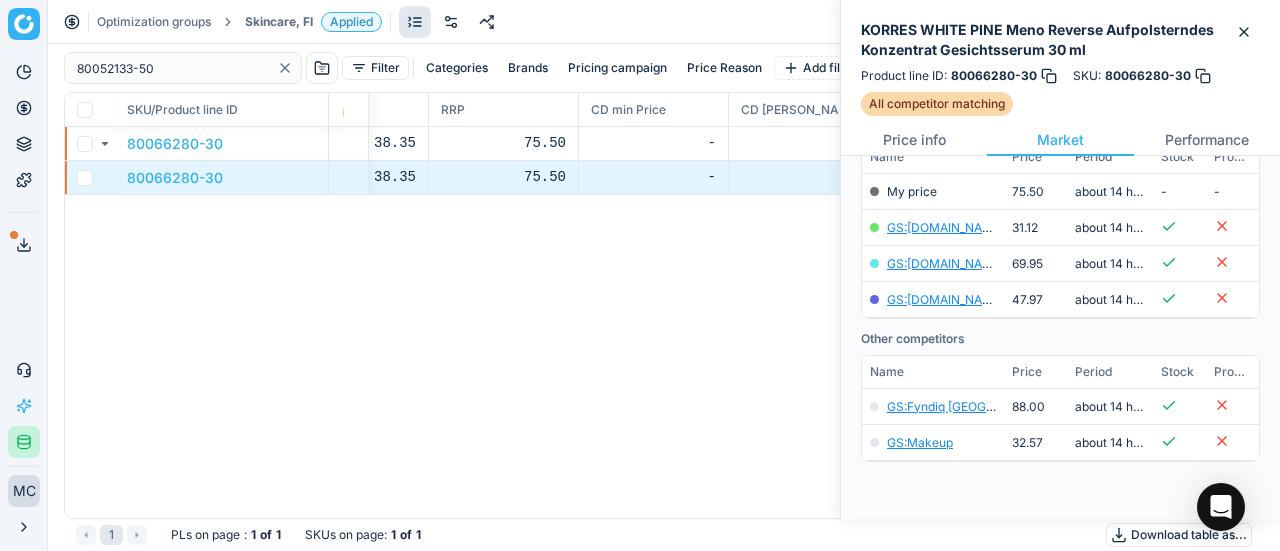 click on "Skincare, FI" at bounding box center (279, 22) 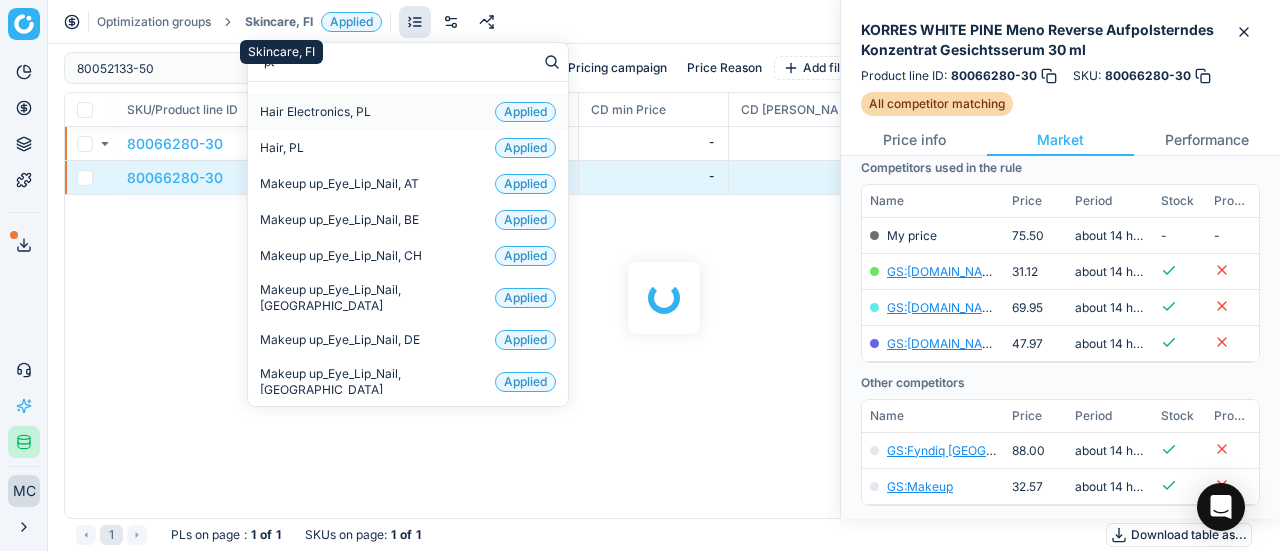 scroll, scrollTop: 300, scrollLeft: 0, axis: vertical 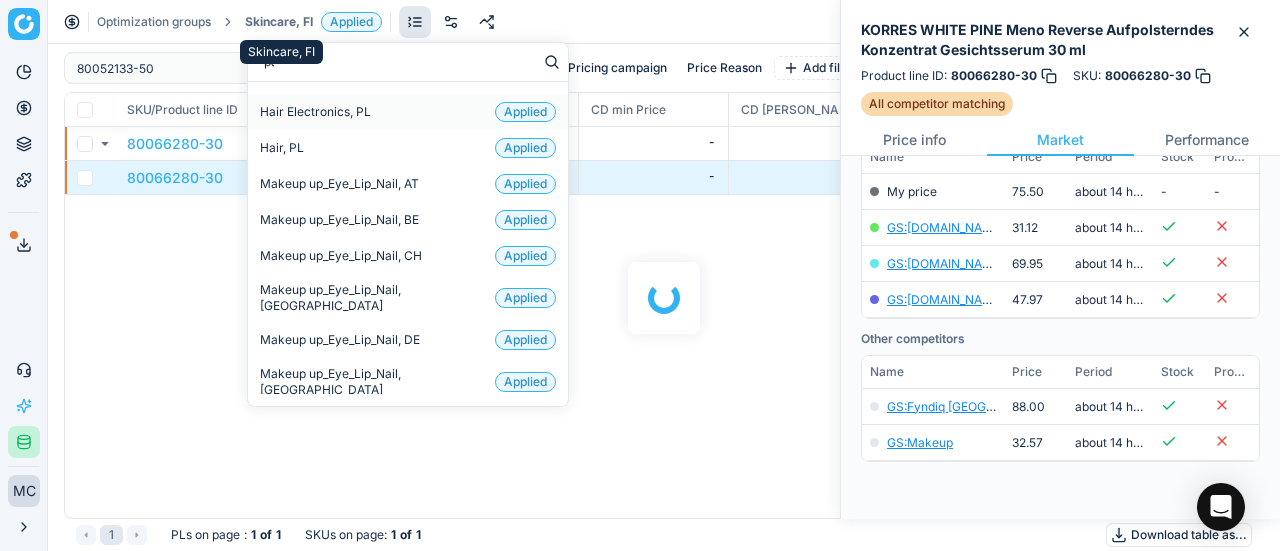type on "par" 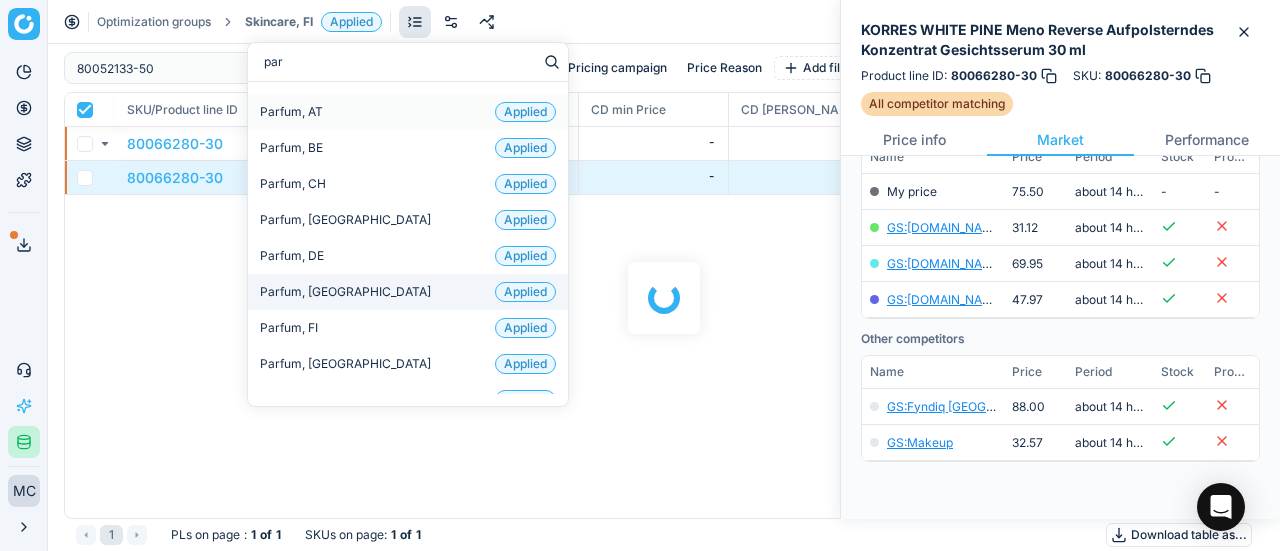 checkbox on "true" 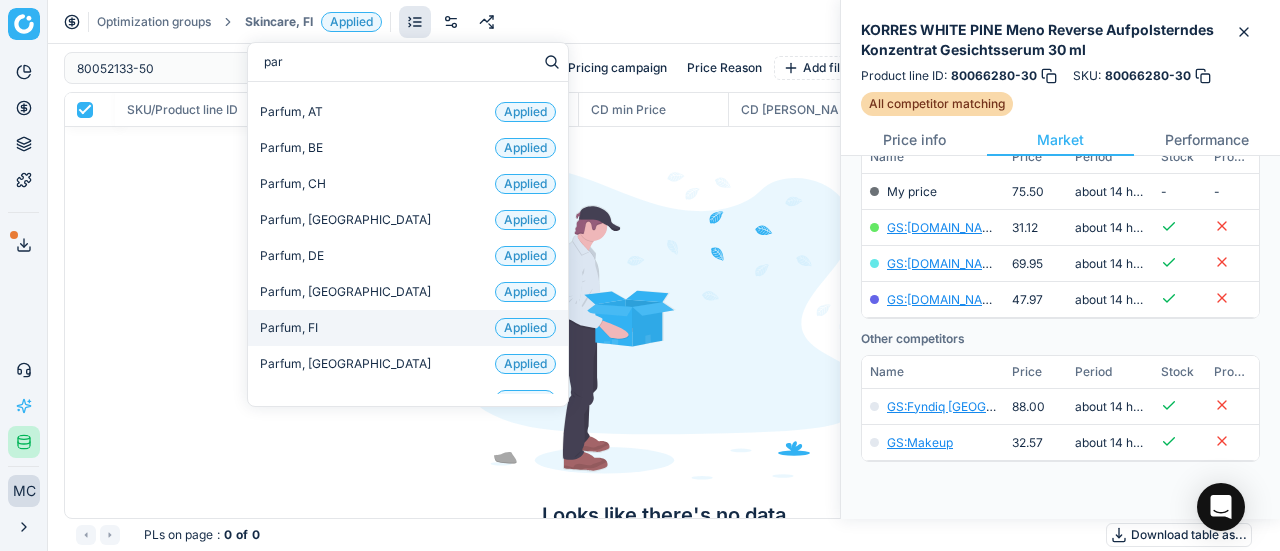 click on "Parfum, FI Applied" at bounding box center [408, 328] 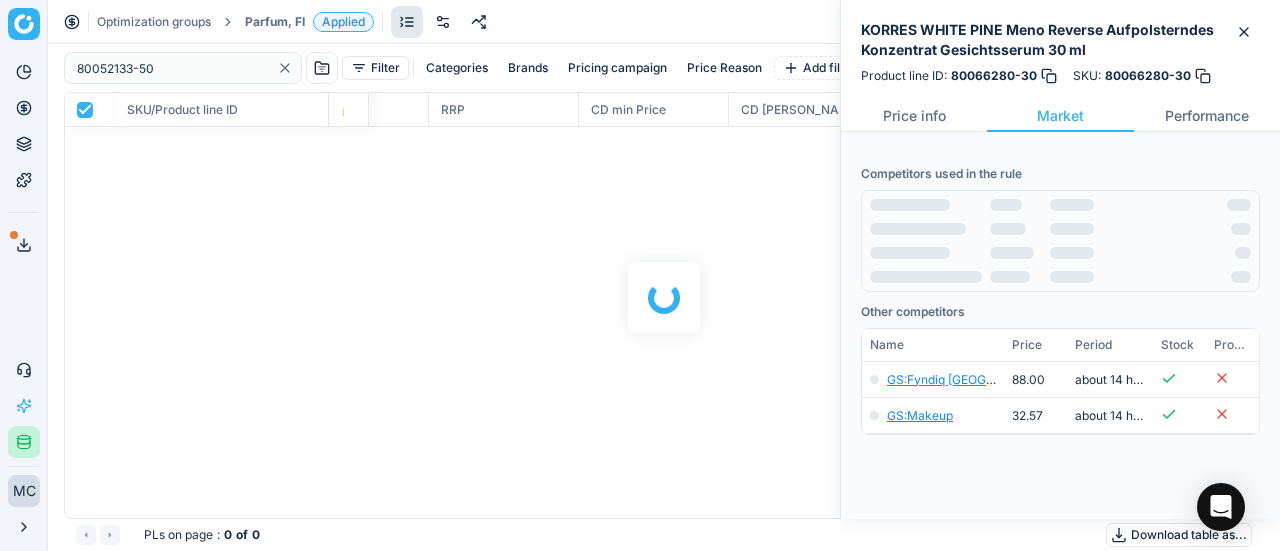 scroll, scrollTop: 300, scrollLeft: 0, axis: vertical 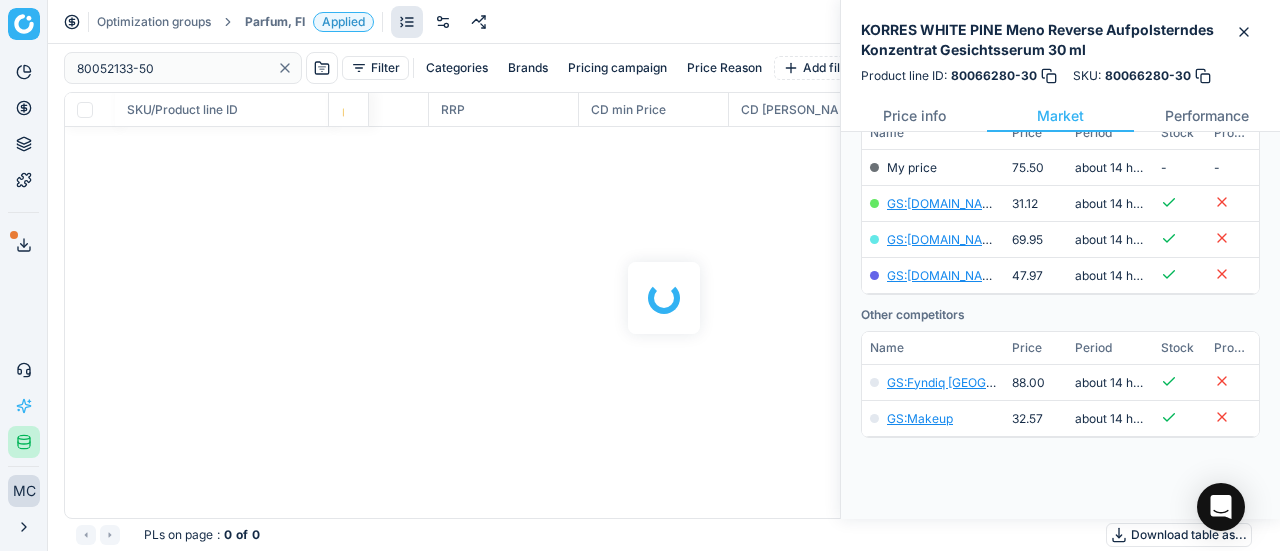 checkbox on "false" 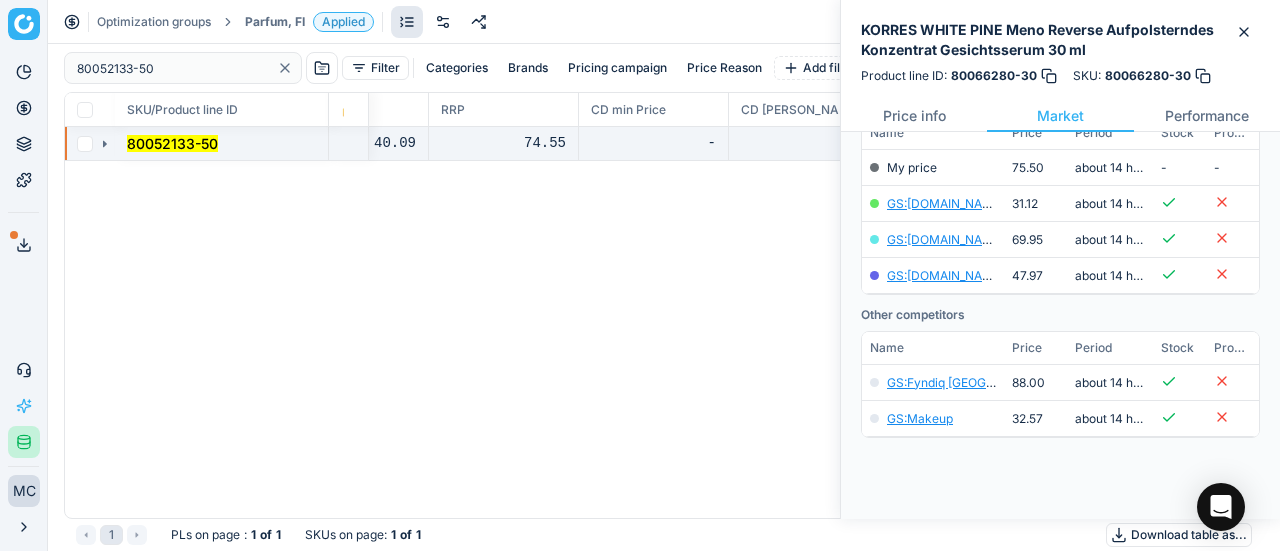 drag, startPoint x: 102, startPoint y: 149, endPoint x: 140, endPoint y: 158, distance: 39.051247 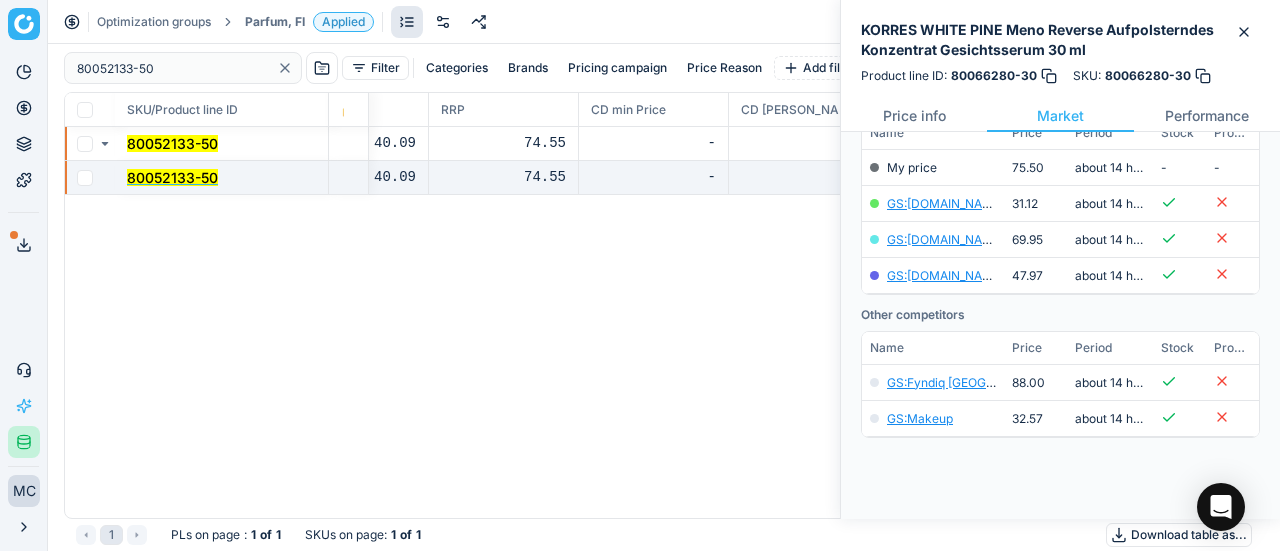 click on "80052133-50" at bounding box center (172, 177) 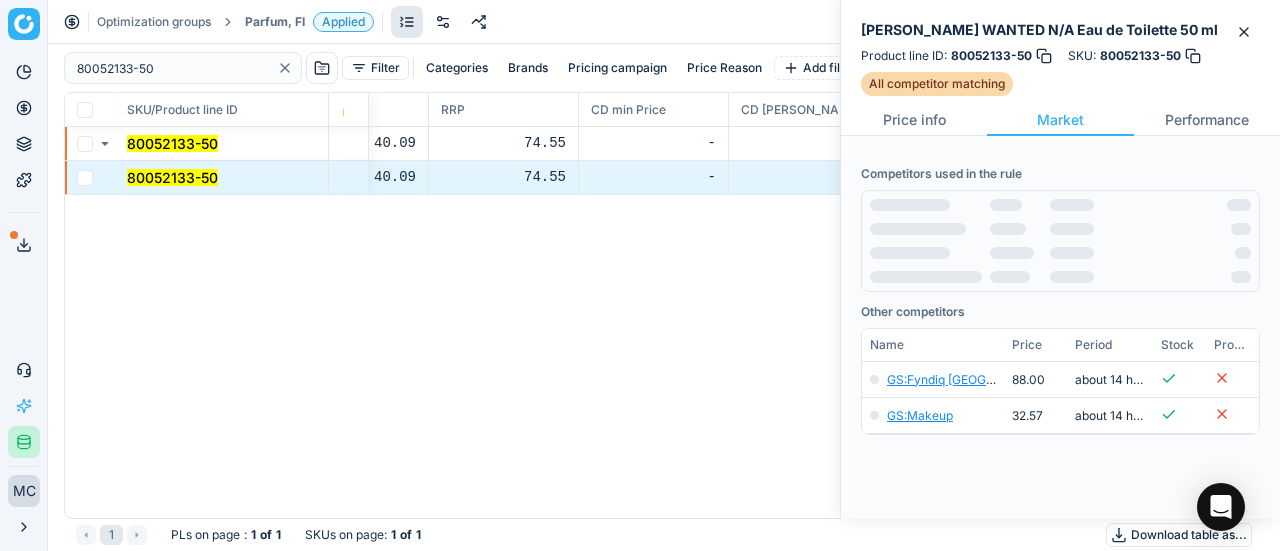 scroll, scrollTop: 300, scrollLeft: 0, axis: vertical 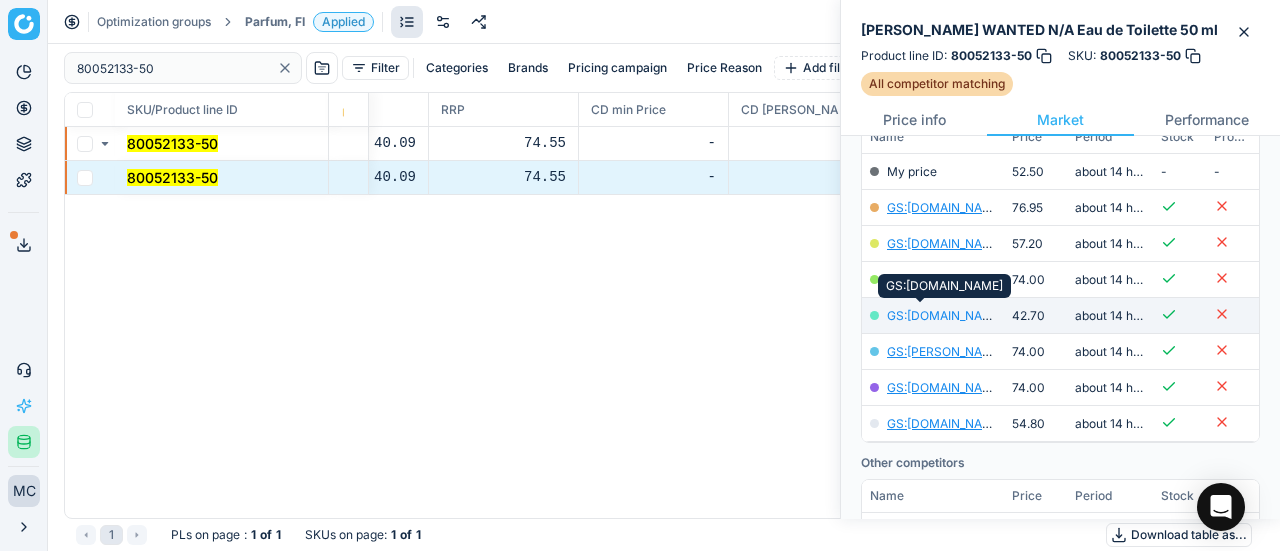 click on "GS:Notino.fi" at bounding box center (945, 315) 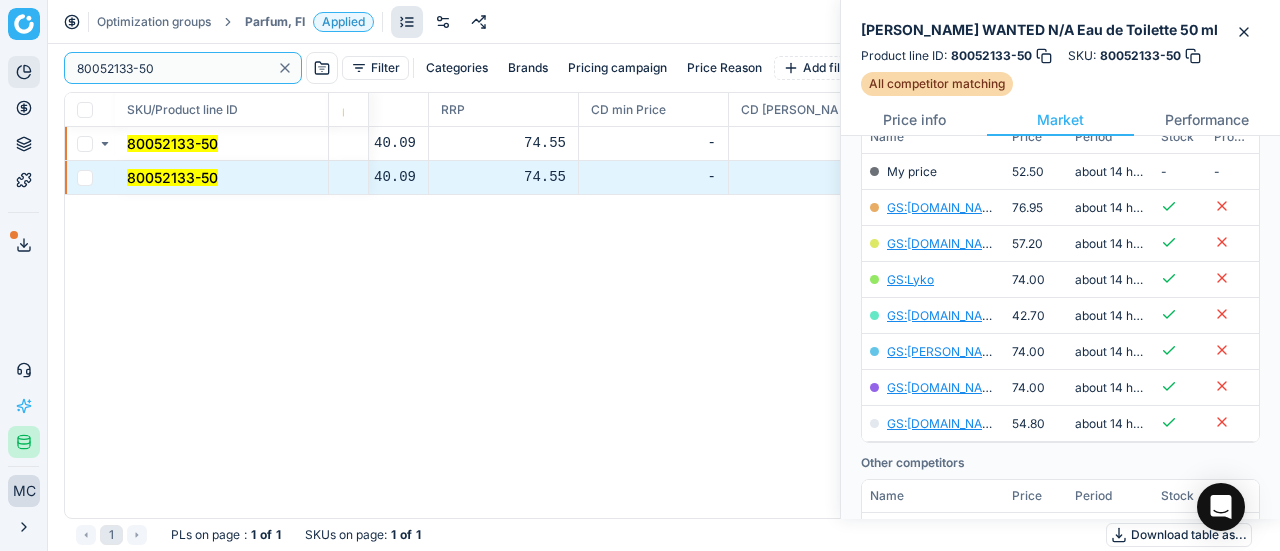 drag, startPoint x: 209, startPoint y: 62, endPoint x: 30, endPoint y: 59, distance: 179.02513 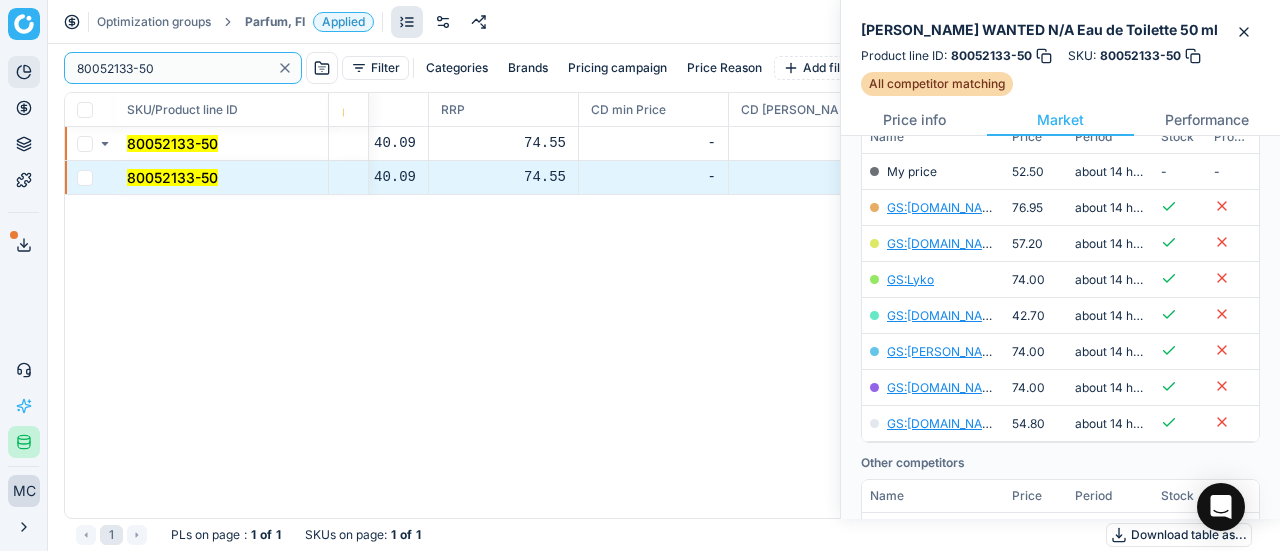click on "Pricing platform Analytics Pricing Product portfolio Templates Export service 19 Contact support   AI Pricing Assistant Integration status MC Mengqi Cai mengqi.cai@flaconi.de Close menu Optimization groups Parfum, FI Applied Discard Download report 80052133-50   Filter   Categories   Brands   Pricing campaign   Price Reason   Add filter Bulk update SKU/Product line ID Product line name Product line ID Cost 🔒 PCII cost RRP CD min Price CD max Price Beauty outlet price PCII+5% > RRP Sales Flag Price change too high New price Price Type Price Reason 80052133-50 Azzaro WANTED N/A Eau de Toilette  50 ml 80052133-50 32.91 40.09 74.55 - - 52.50 42.90 matching google GS:Notino.fi 80052133-50 Azzaro WANTED N/A Eau de Toilette  50 ml 80052133-50 32.91 40.09 74.55 - - 52.50 42.90 matching google GS:Notino.fi 1 PLs on page : 1 of 1 SKUs on page : 1 of 1 Download table as..." at bounding box center (640, 275) 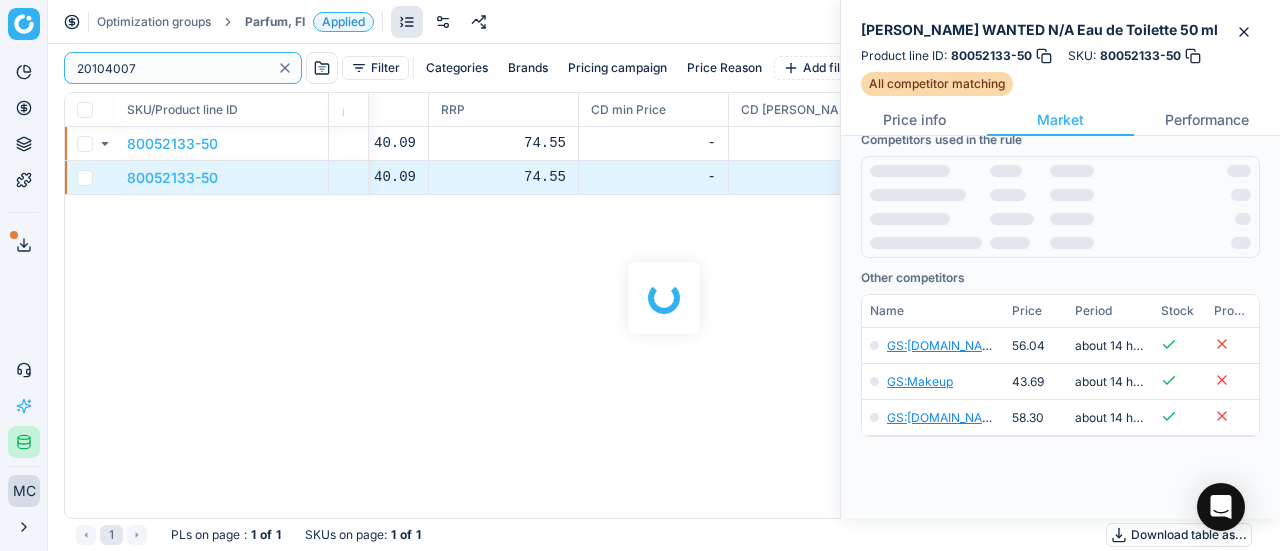 scroll, scrollTop: 300, scrollLeft: 0, axis: vertical 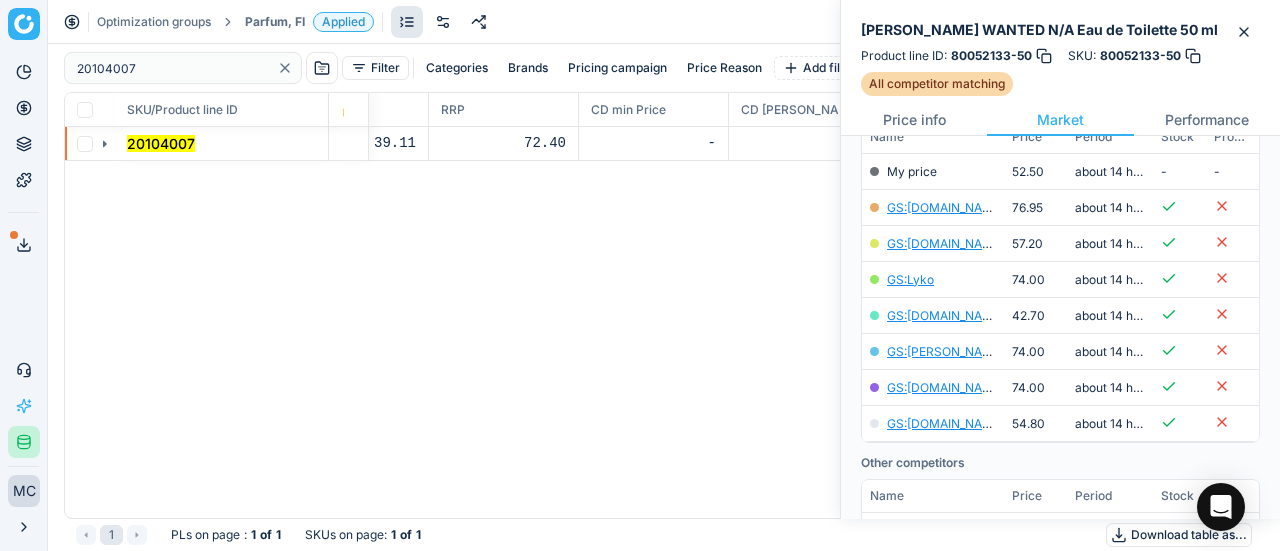 click 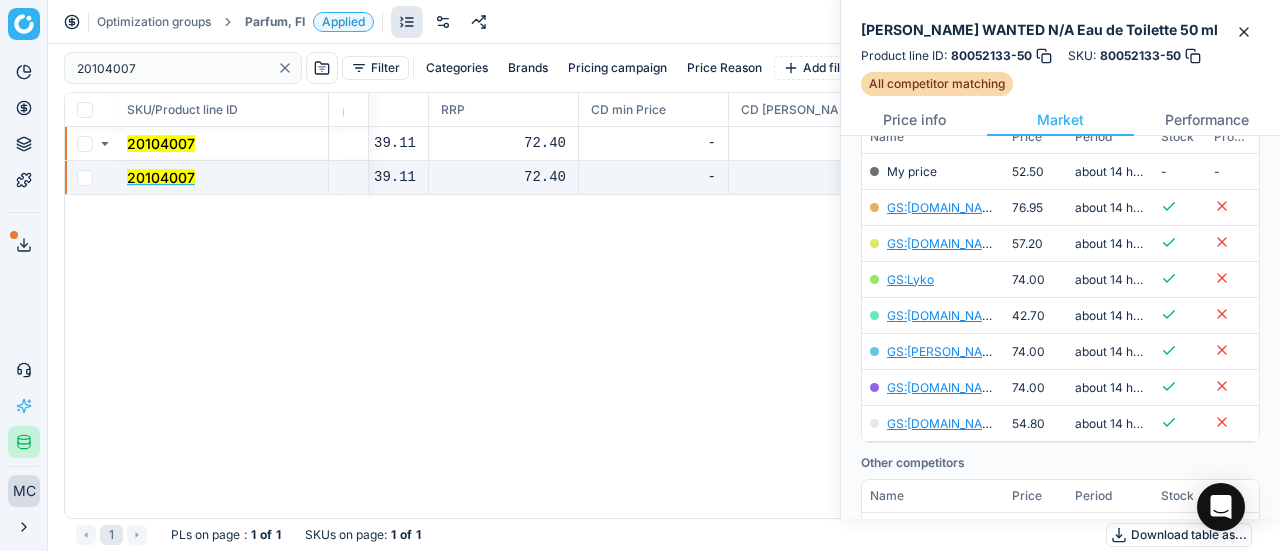 click on "20104007" at bounding box center [161, 177] 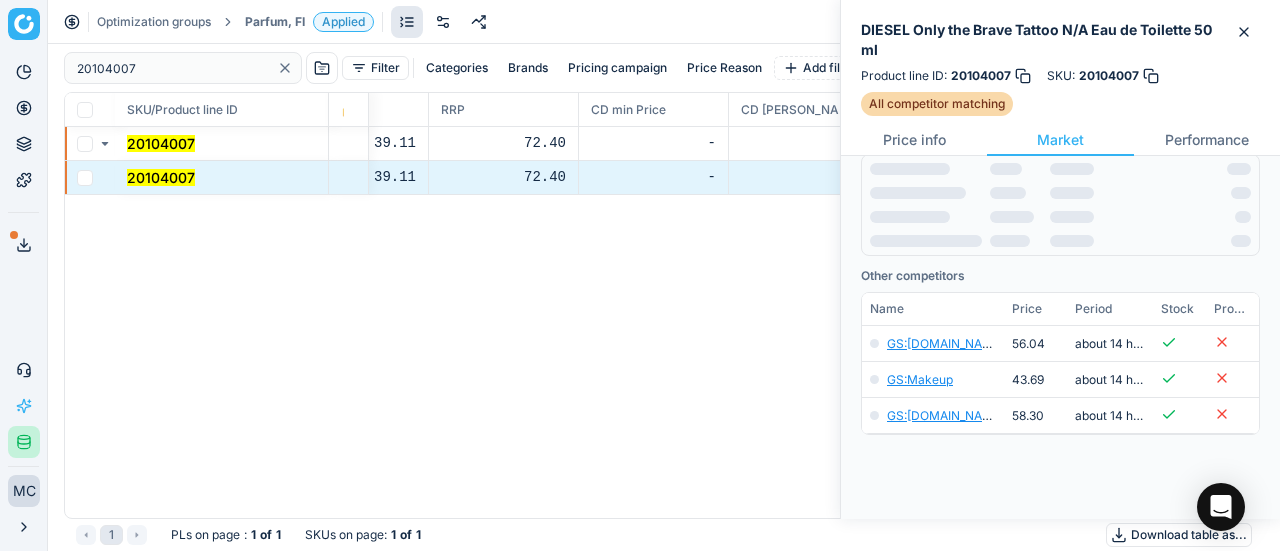 scroll, scrollTop: 300, scrollLeft: 0, axis: vertical 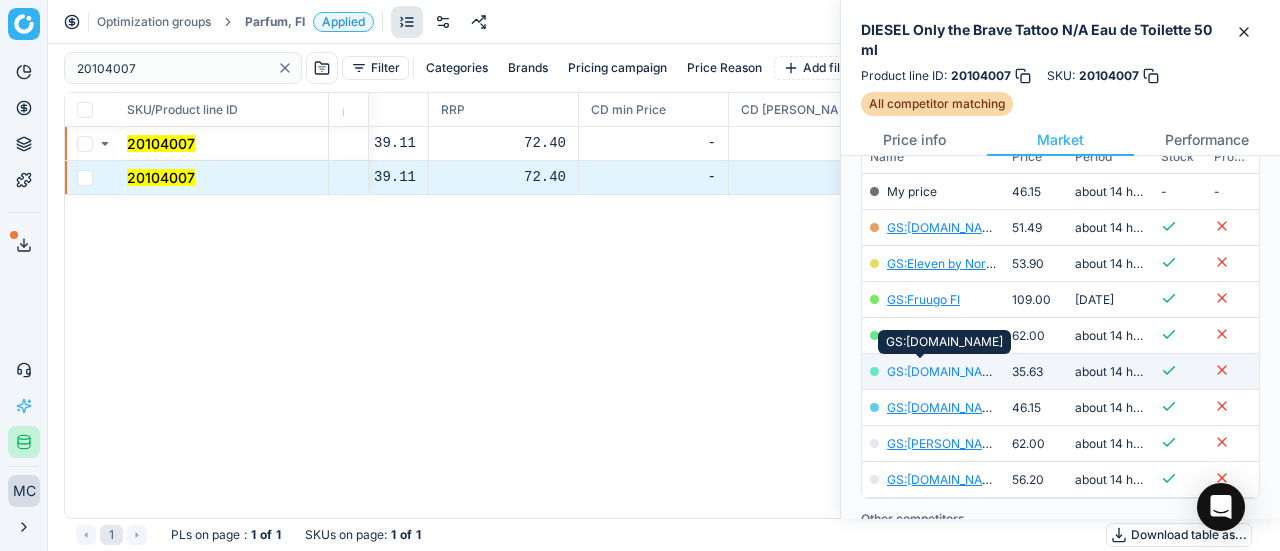 click on "GS:Notino.fi" at bounding box center [945, 371] 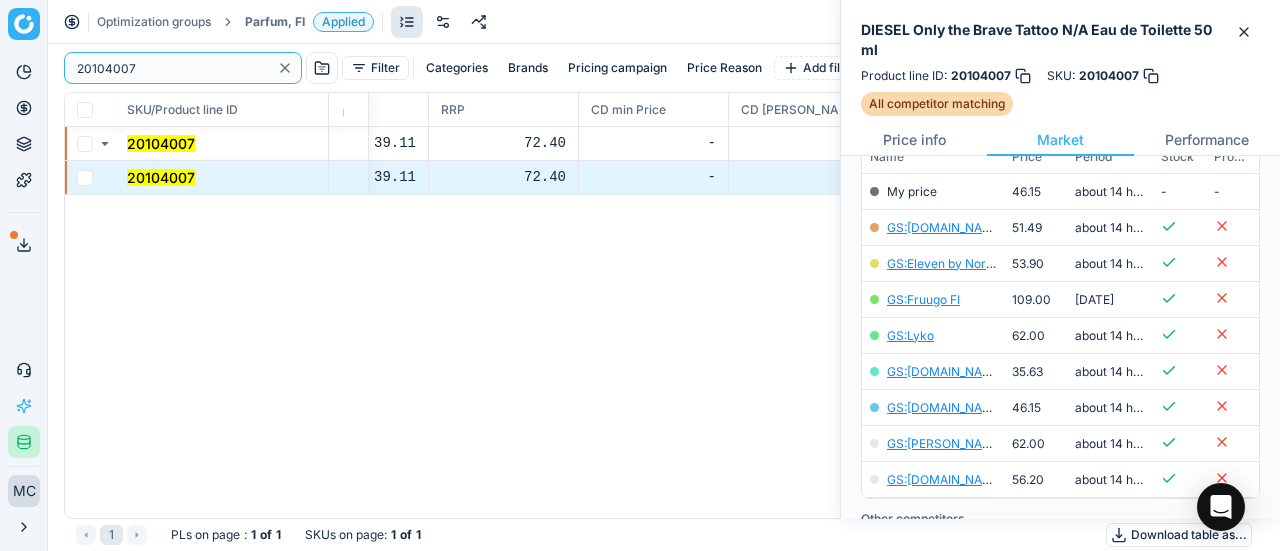 paste on "80076110-40" 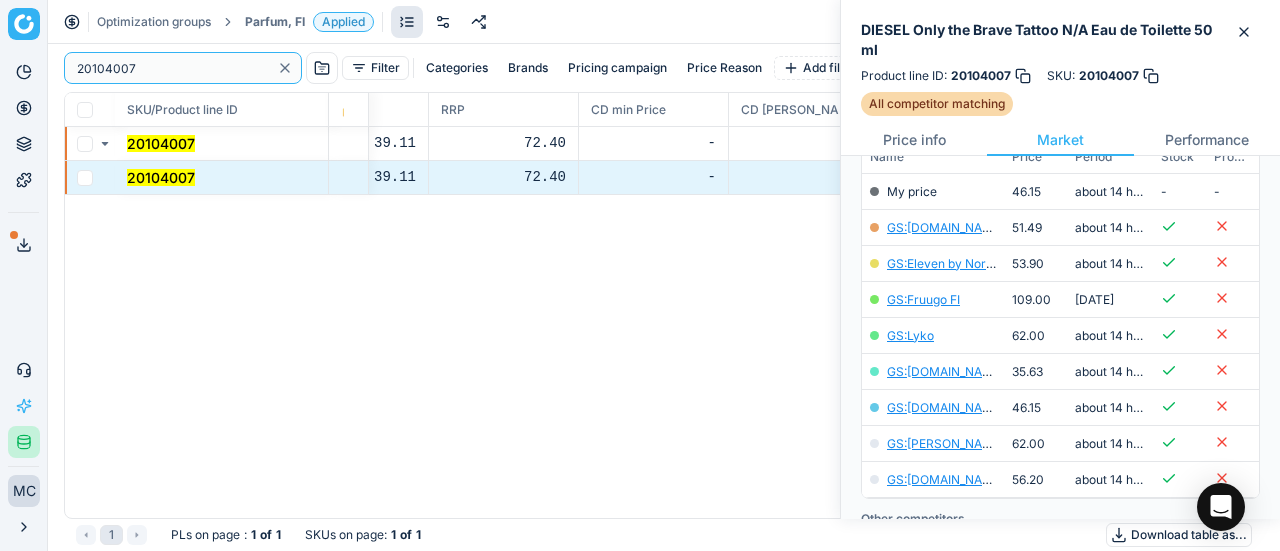 drag, startPoint x: 188, startPoint y: 79, endPoint x: 96, endPoint y: 65, distance: 93.05912 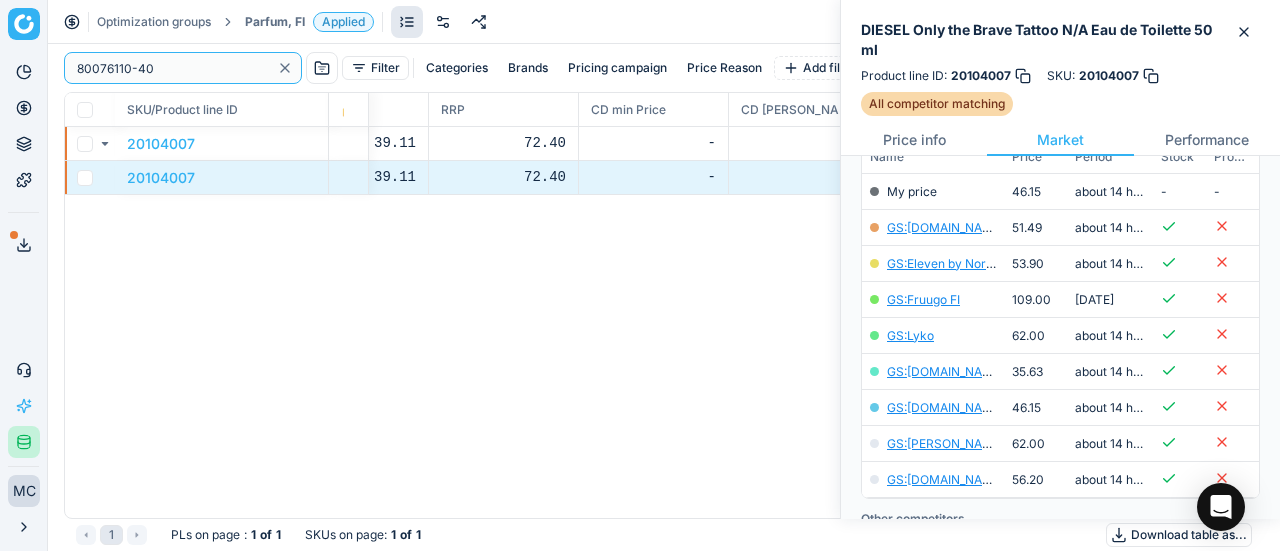 type on "80076110-40" 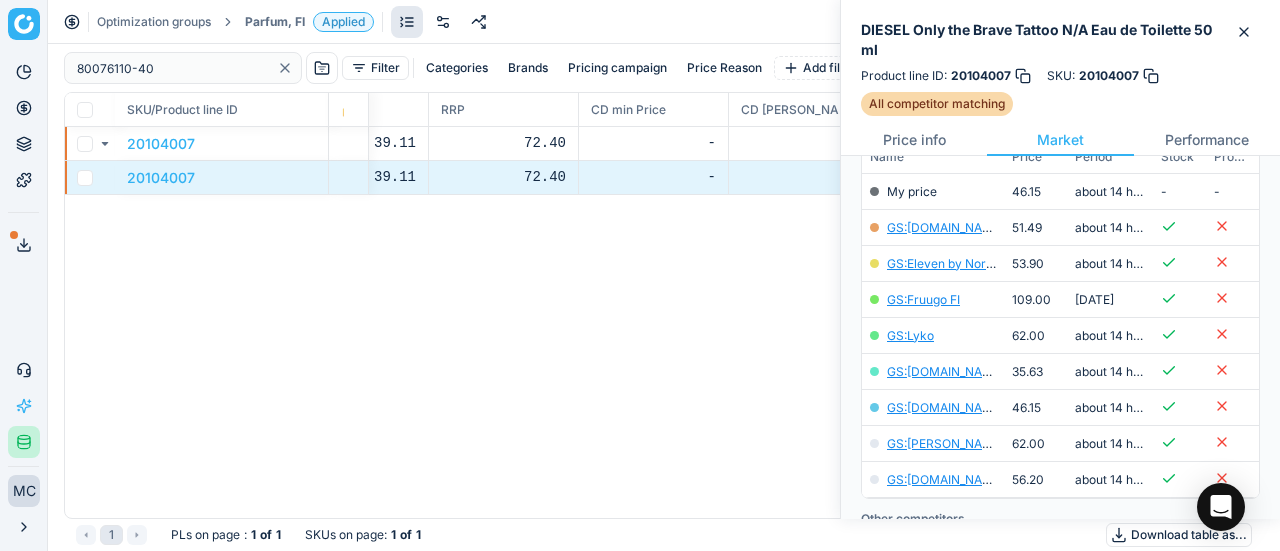 click on "Parfum, FI" at bounding box center (275, 22) 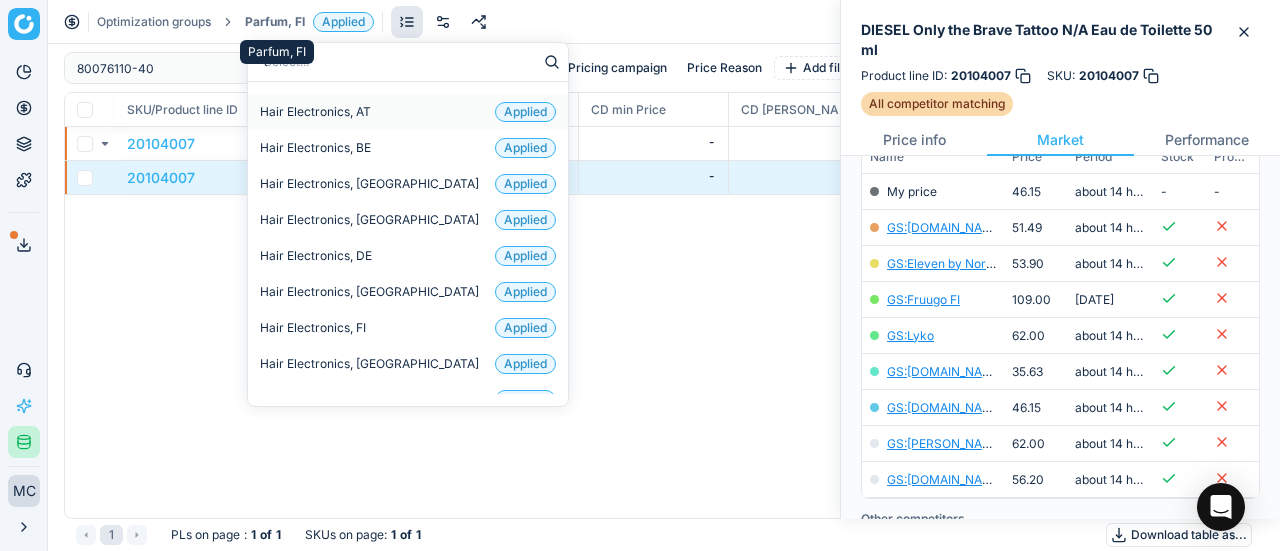type on "sk" 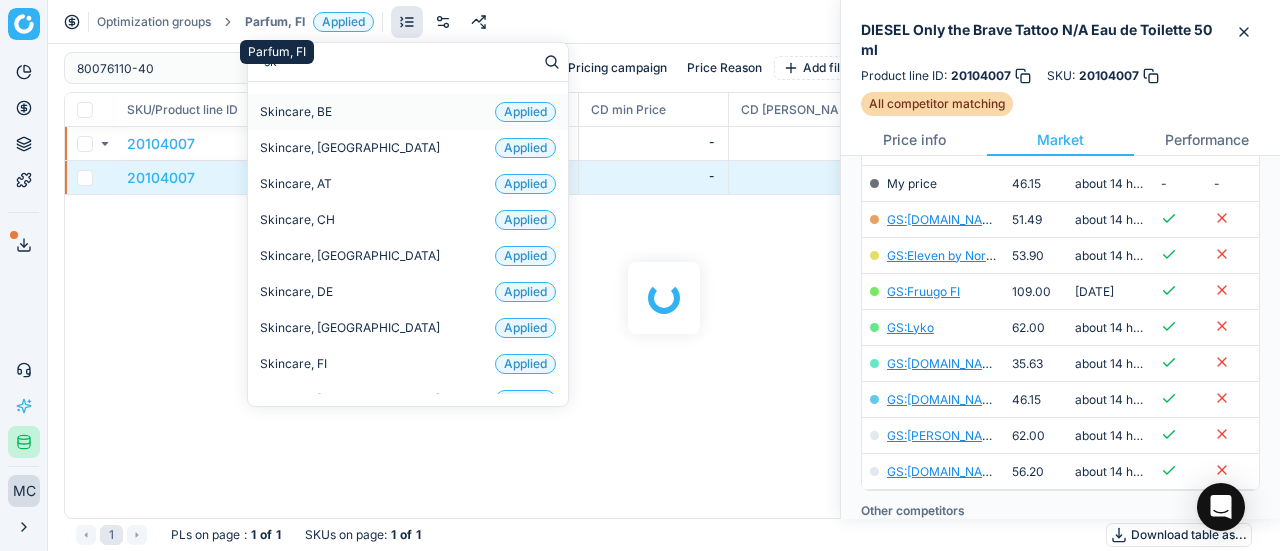 scroll, scrollTop: 300, scrollLeft: 0, axis: vertical 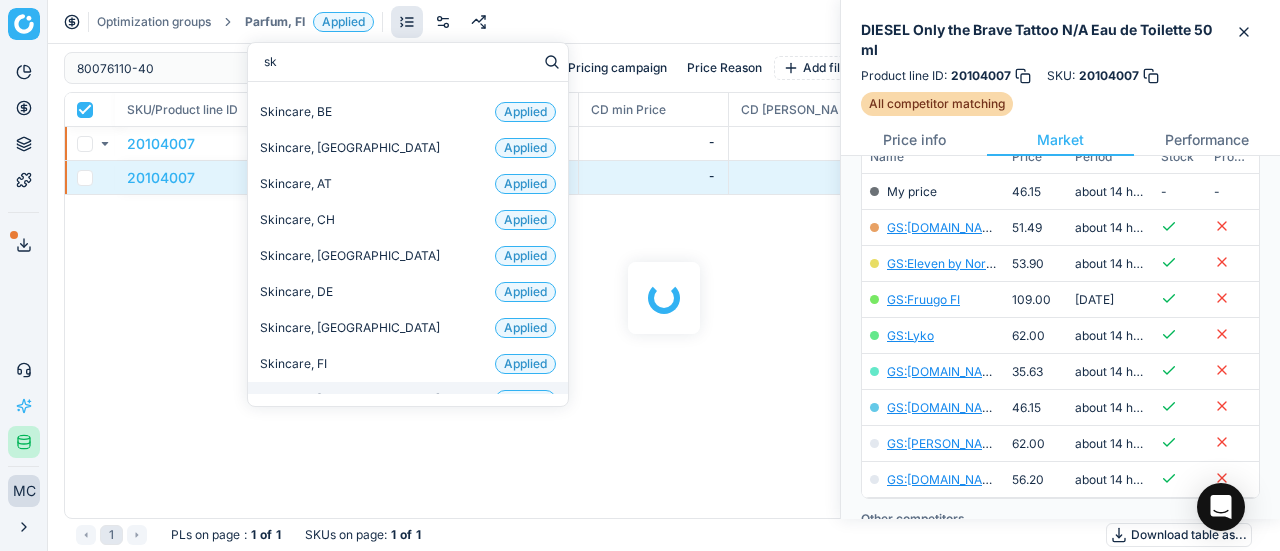 checkbox on "true" 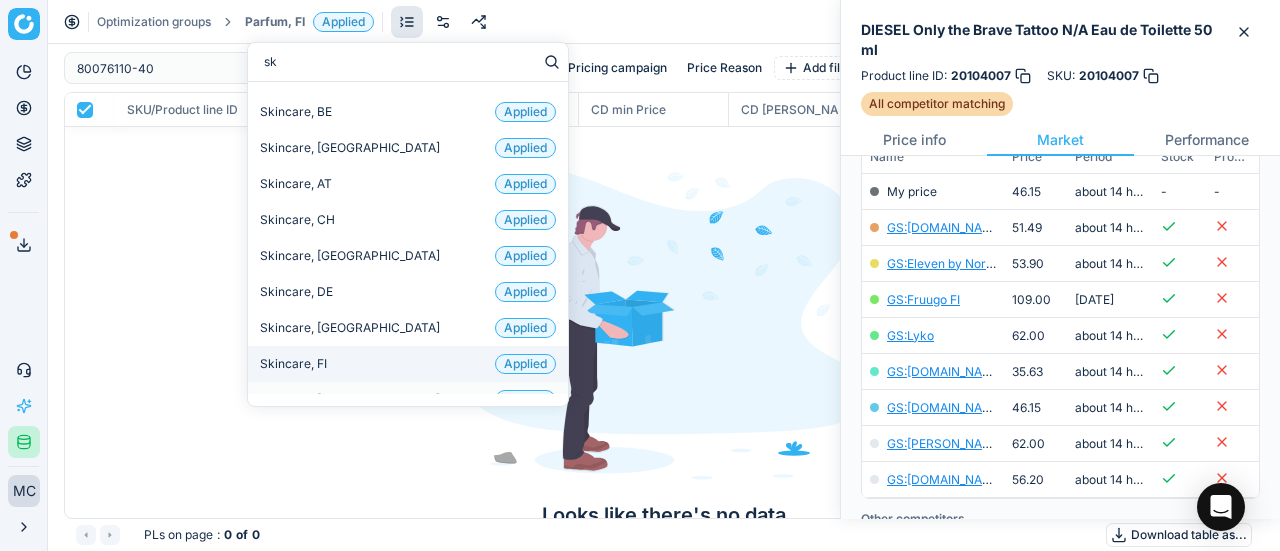 click on "Skincare, FI Applied" at bounding box center (408, 364) 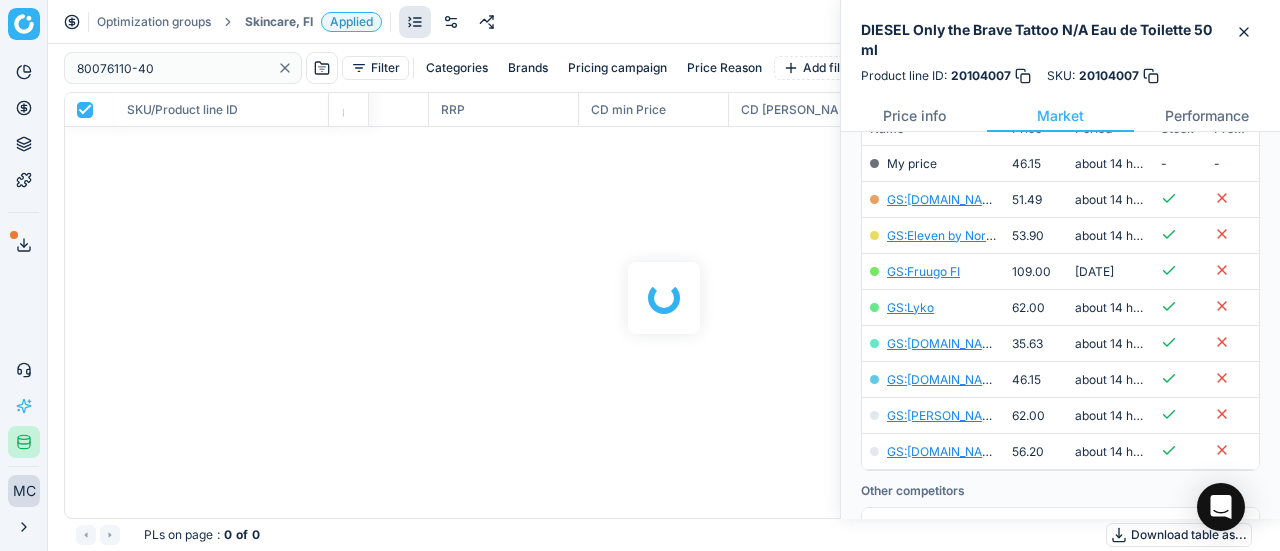 scroll, scrollTop: 300, scrollLeft: 0, axis: vertical 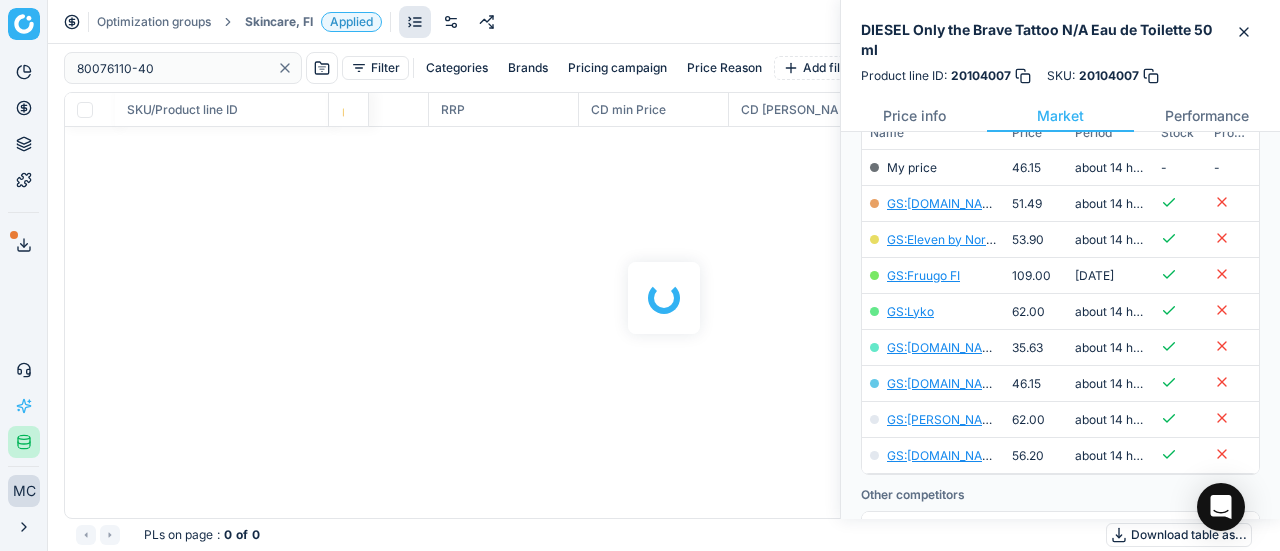 checkbox on "false" 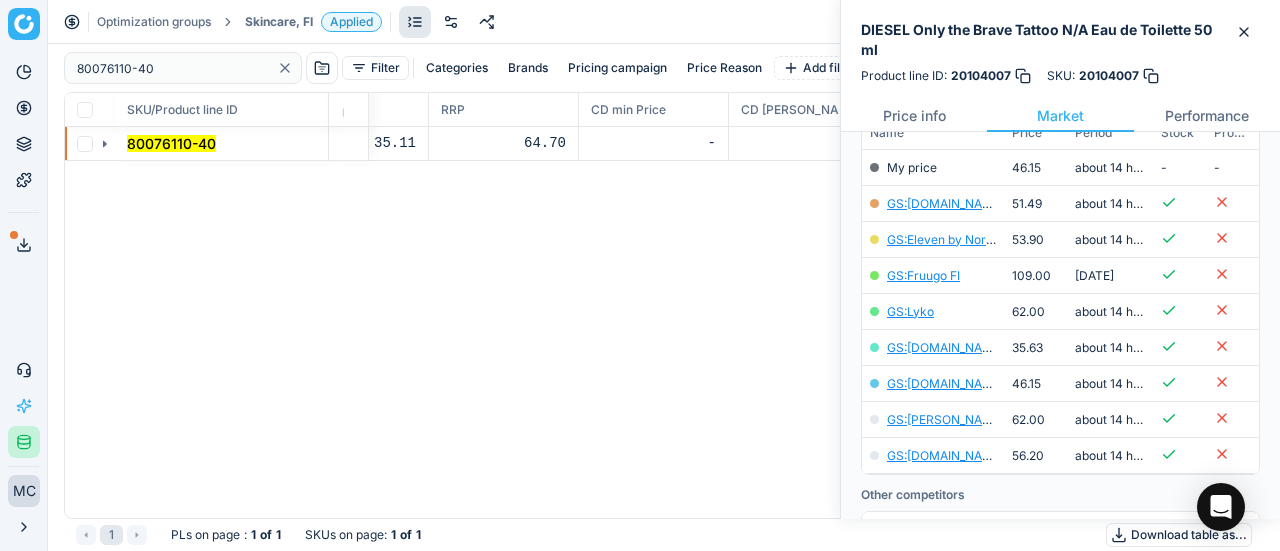 click 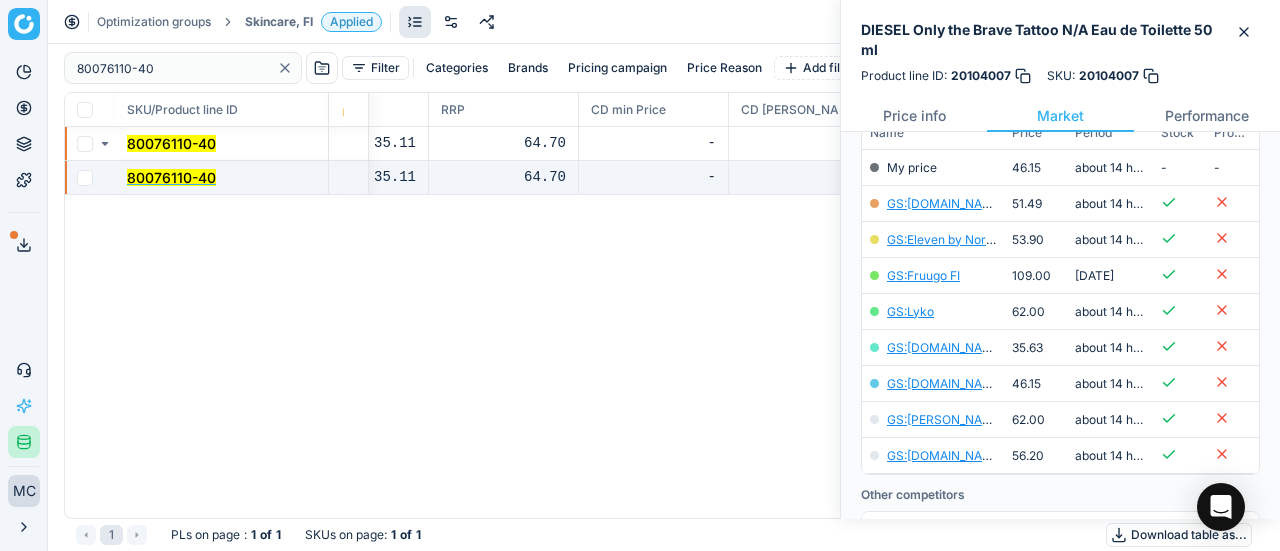 click on "80076110-40" at bounding box center [171, 177] 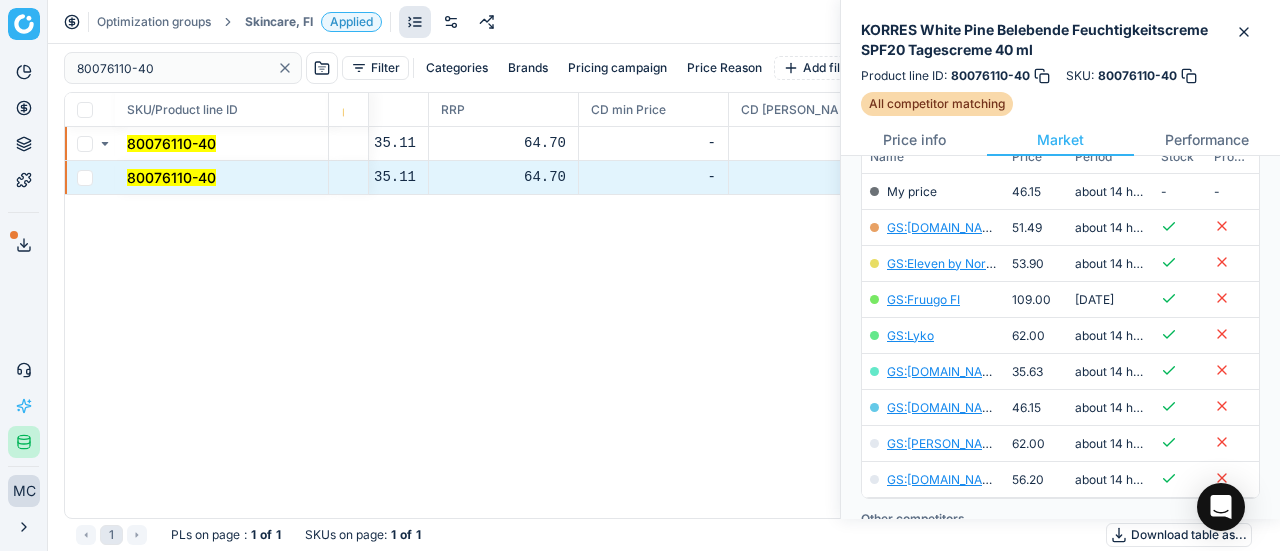 scroll, scrollTop: 288, scrollLeft: 0, axis: vertical 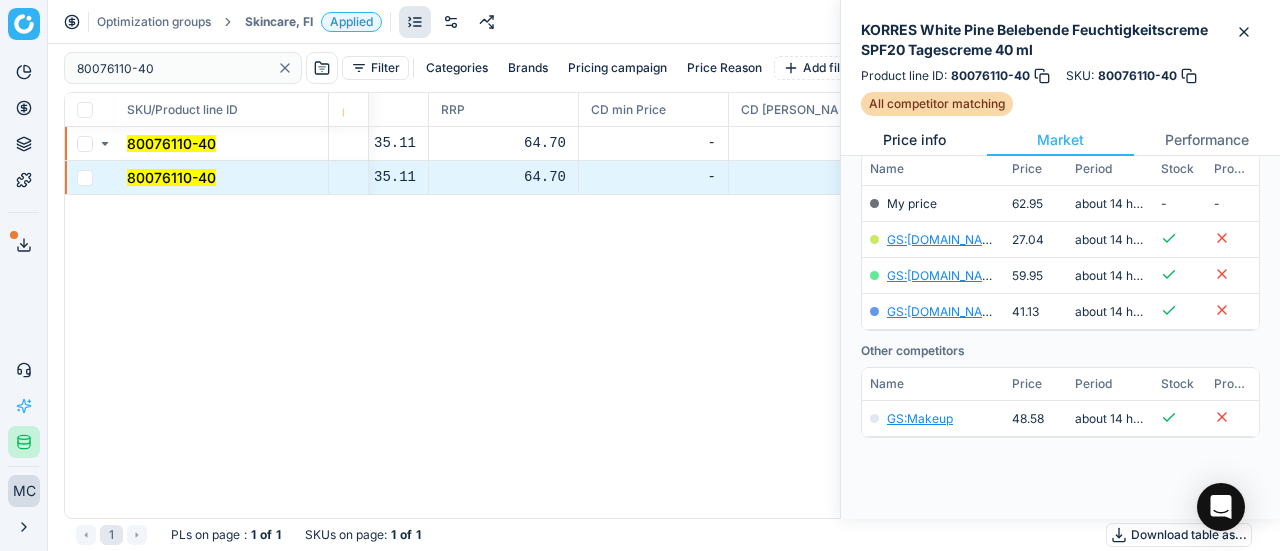 click on "Price info" at bounding box center (914, 140) 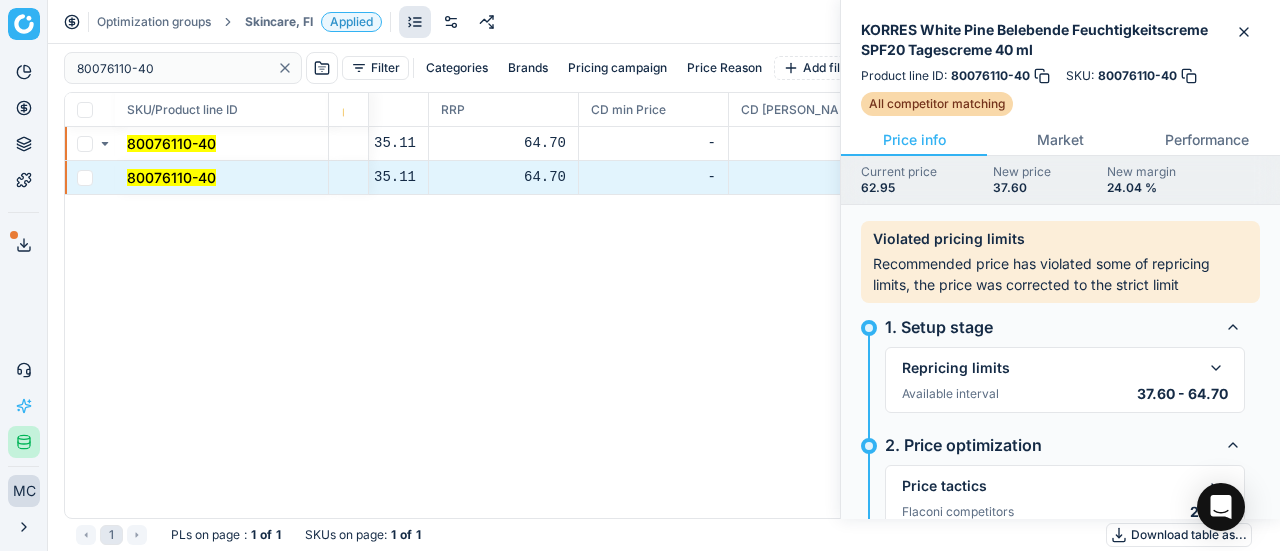 scroll, scrollTop: 100, scrollLeft: 0, axis: vertical 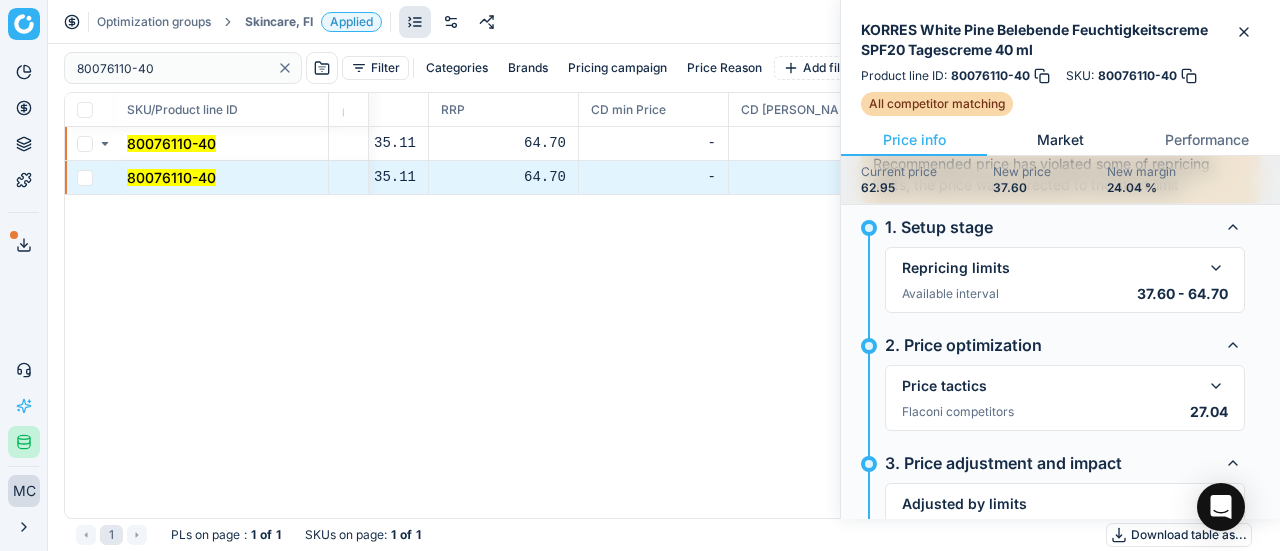 click on "Market" at bounding box center (1060, 140) 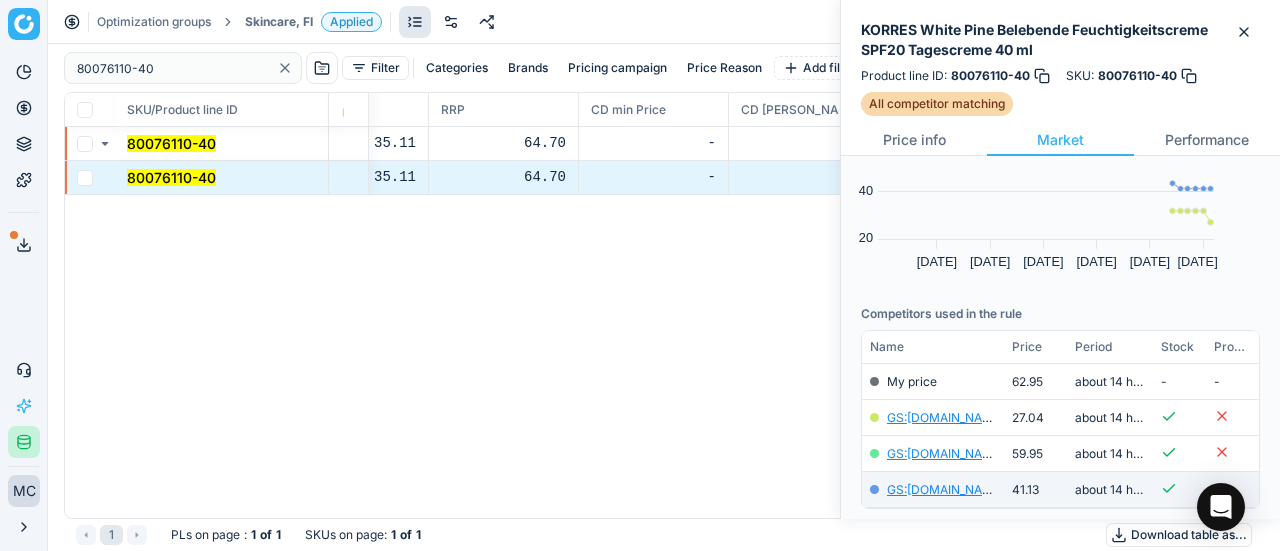 scroll, scrollTop: 200, scrollLeft: 0, axis: vertical 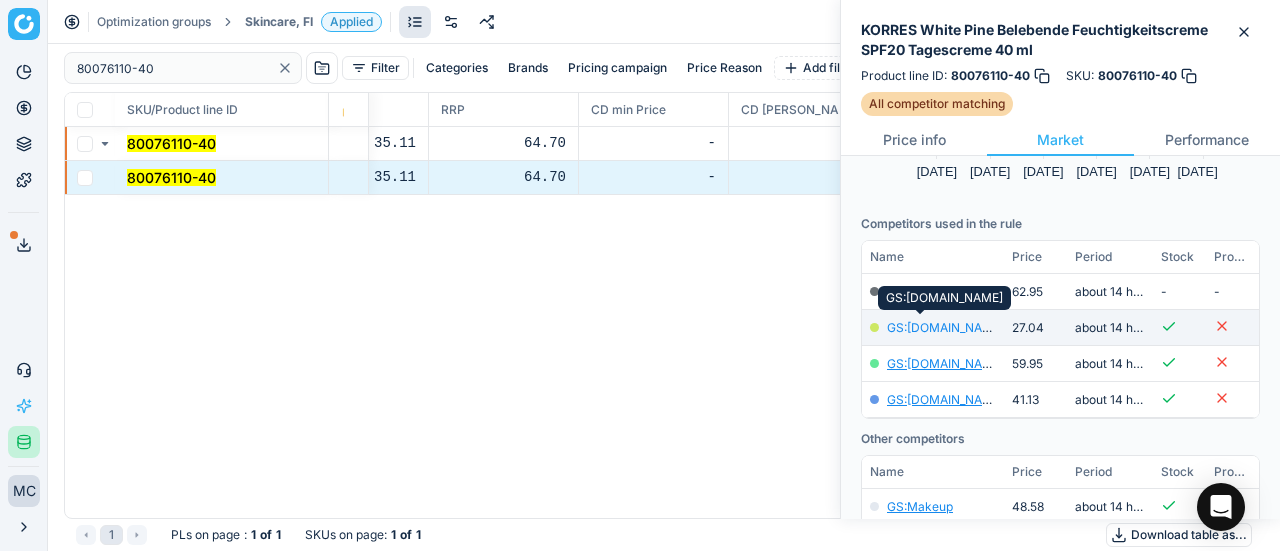 click on "GS:Notino.fi" at bounding box center [945, 327] 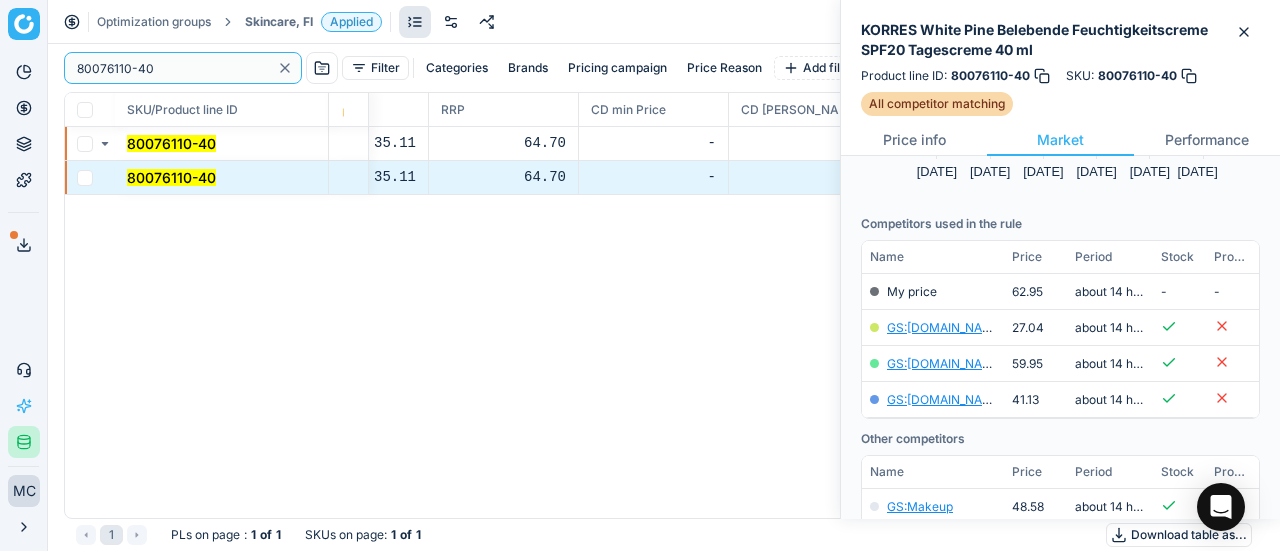 drag, startPoint x: 208, startPoint y: 66, endPoint x: 170, endPoint y: 35, distance: 49.0408 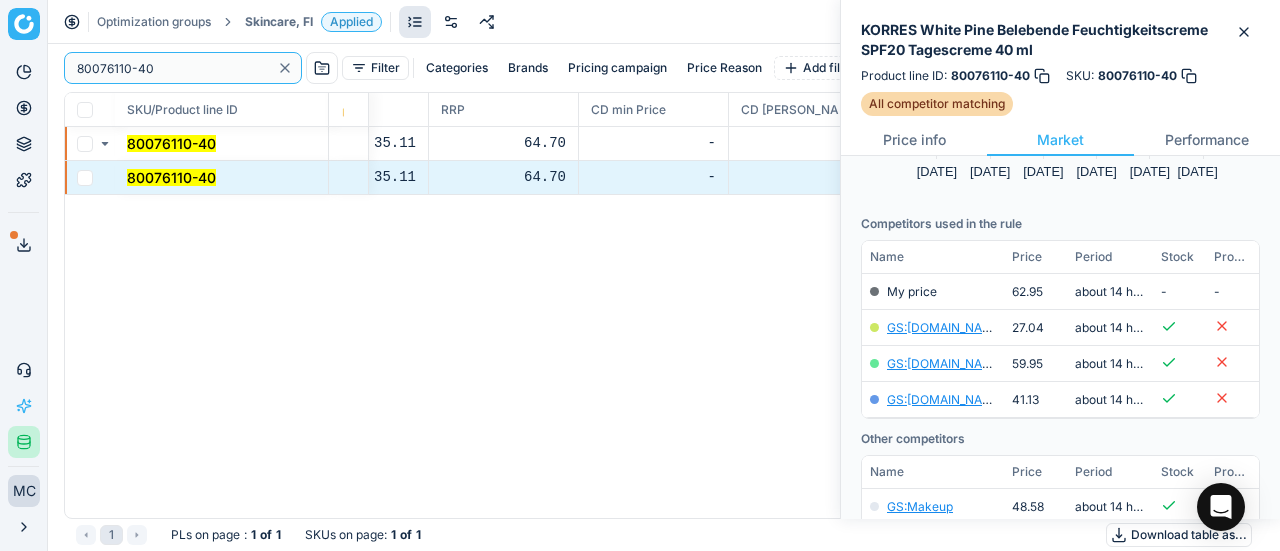 click on "Pricing platform Analytics Pricing Product portfolio Templates Export service 19 Contact support   AI Pricing Assistant Integration status MC Mengqi Cai mengqi.cai@flaconi.de Close menu Optimization groups Skincare, FI Applied Discard Download report 80076110-40   Filter   Categories   Brands   Pricing campaign   Price Reason   Add filter Bulk update SKU/Product line ID Product line name Product line ID Cost 🔒 PCII cost RRP CD min Price CD max Price Beauty outlet price PCII+5% > RRP Sales Flag Price change too high New price Price Type Price Reason 80076110-40 KORRES White Pine Belebende Feuchtigkeitscreme SPF20 Tagescreme  40 ml 80076110-40 28.56 35.11 64.70 - - 62.95 37.60 matching google GS:Notino.fi 80076110-40 KORRES White Pine Belebende Feuchtigkeitscreme SPF20 Tagescreme  40 ml 80076110-40 28.56 35.11 64.70 - - 62.95 37.60 matching google GS:Notino.fi 1 PLs on page : 1 of 1 SKUs on page : 1 of 1 Download table as..." at bounding box center (640, 275) 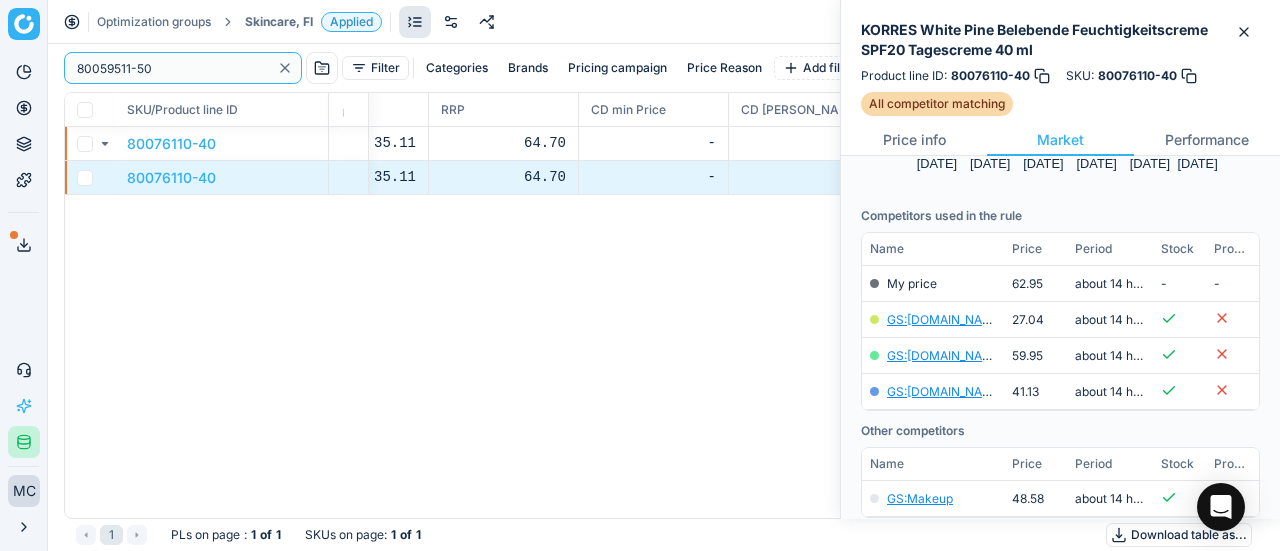 scroll, scrollTop: 0, scrollLeft: 0, axis: both 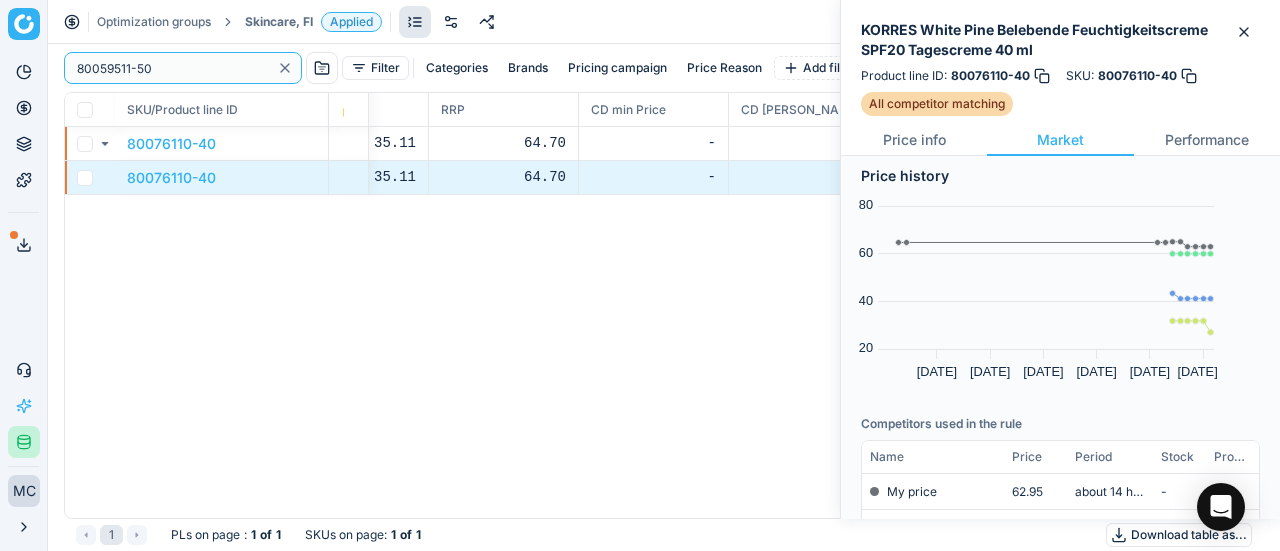 type on "80059511-50" 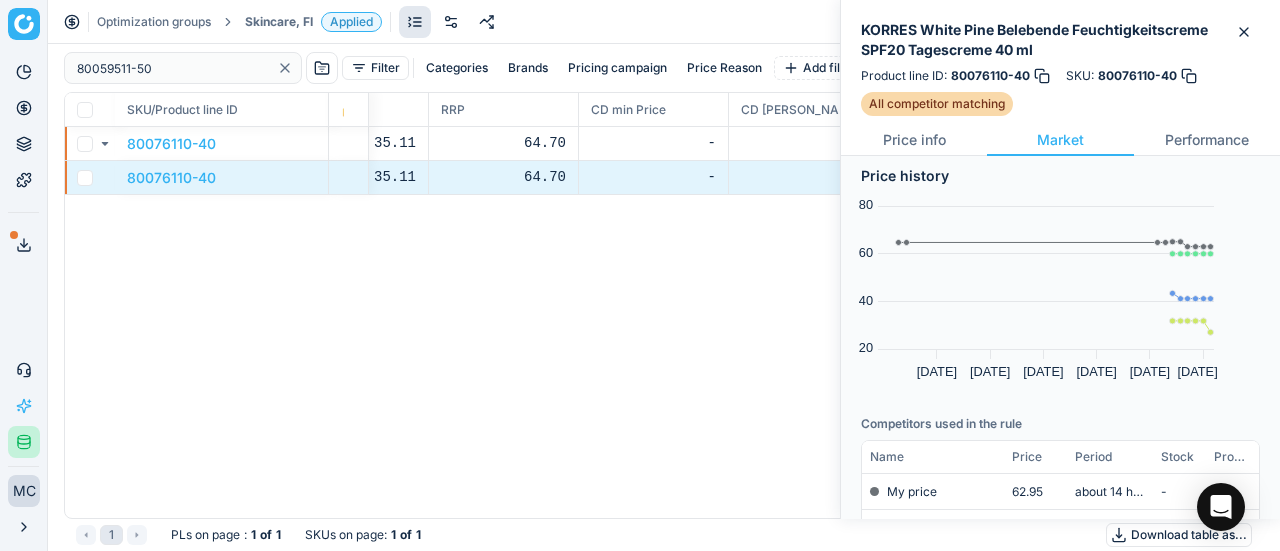 click on "Skincare, FI" at bounding box center (279, 22) 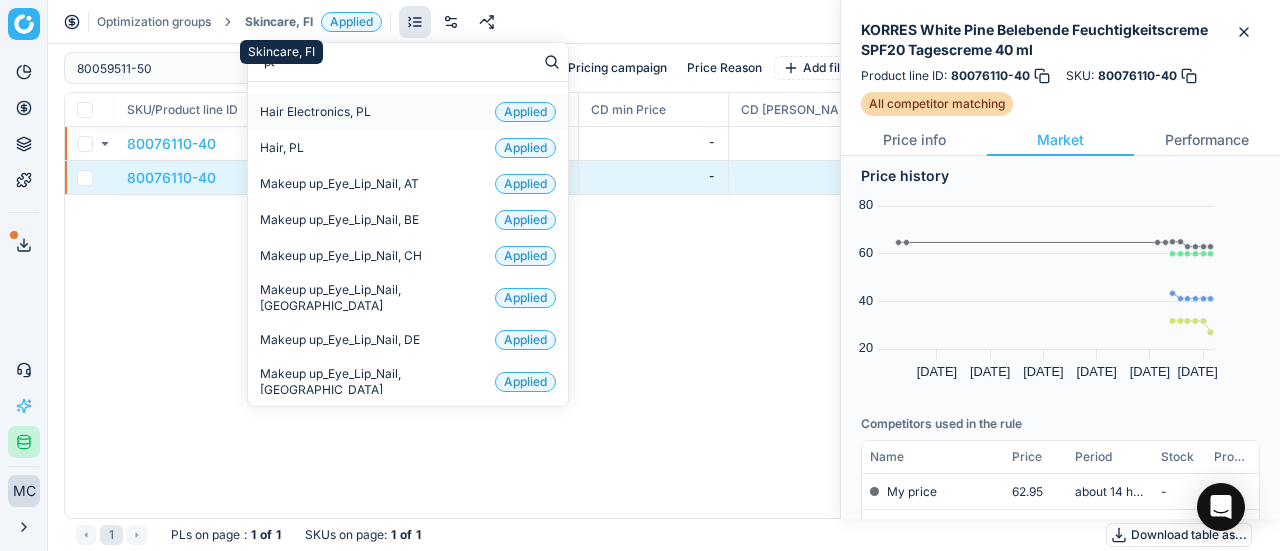 type on "par" 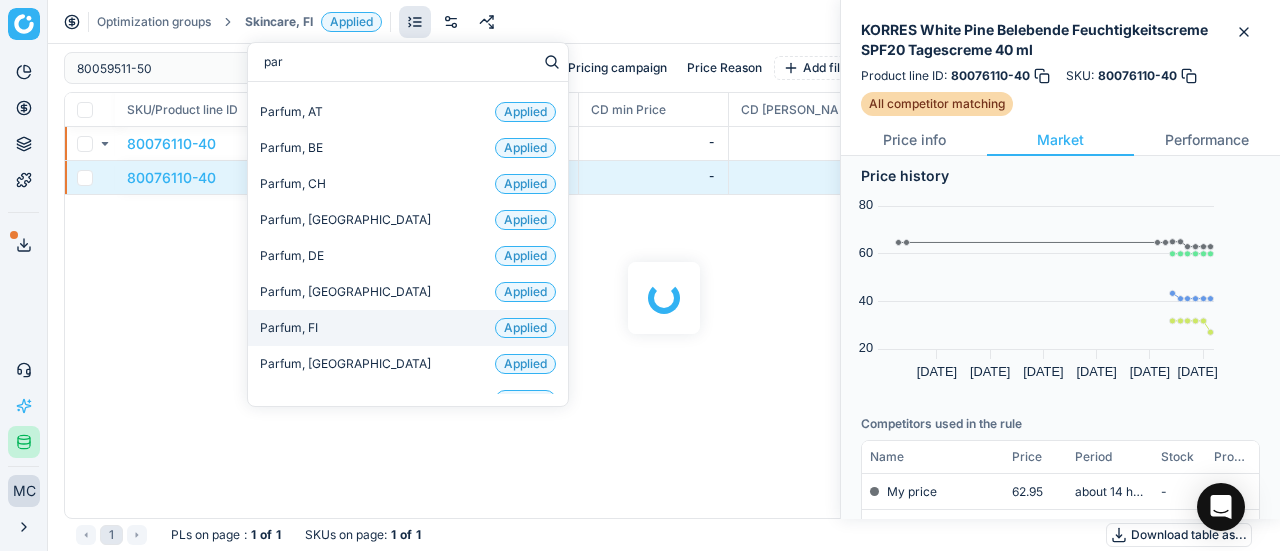 click on "Parfum, FI Applied" at bounding box center [408, 328] 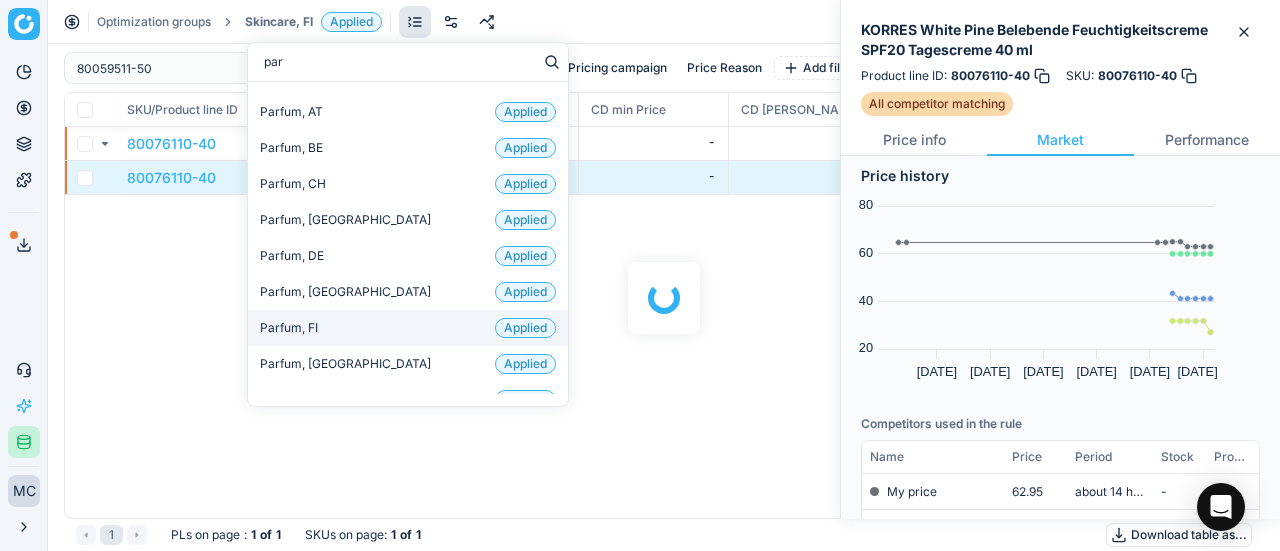 type 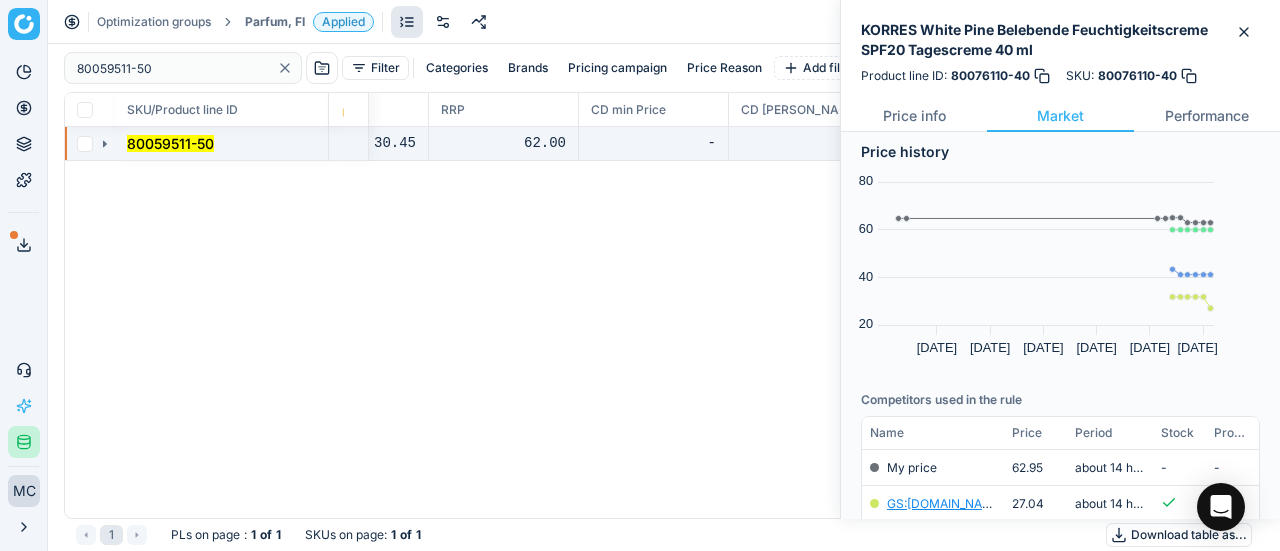 click on "80059511-50" at bounding box center (222, 144) 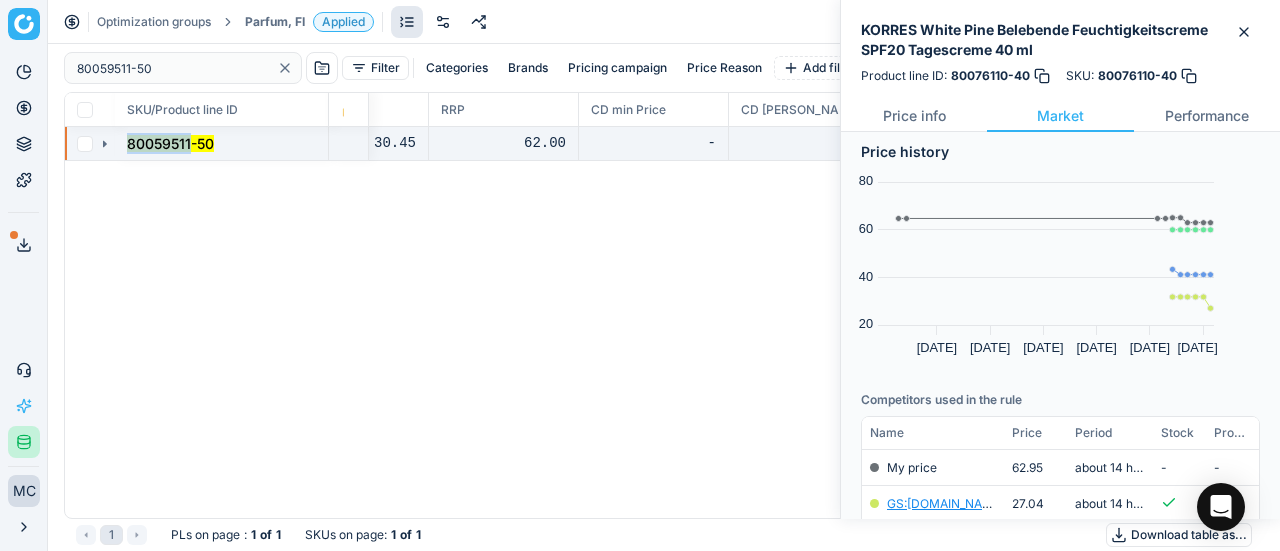 click on "80059511-50" at bounding box center [222, 144] 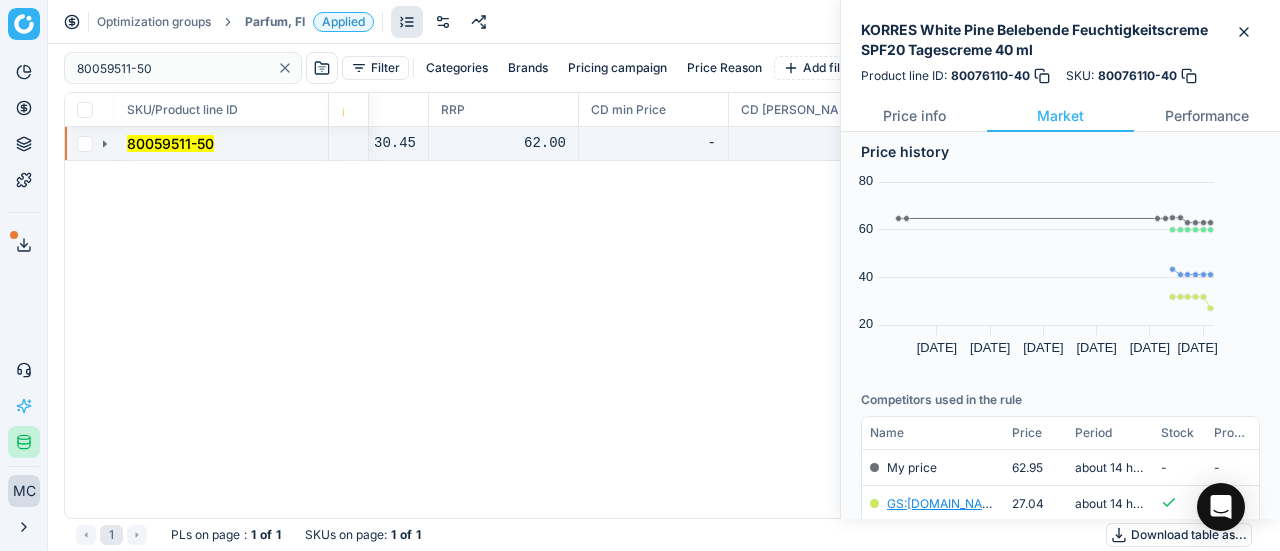 click 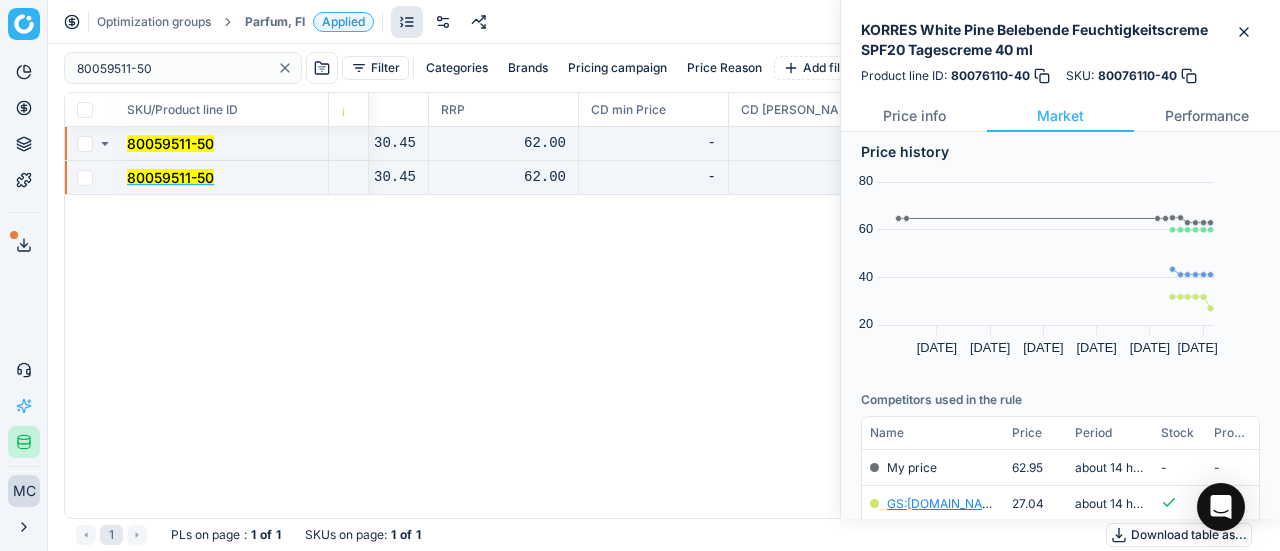 click on "80059511-50" at bounding box center [170, 177] 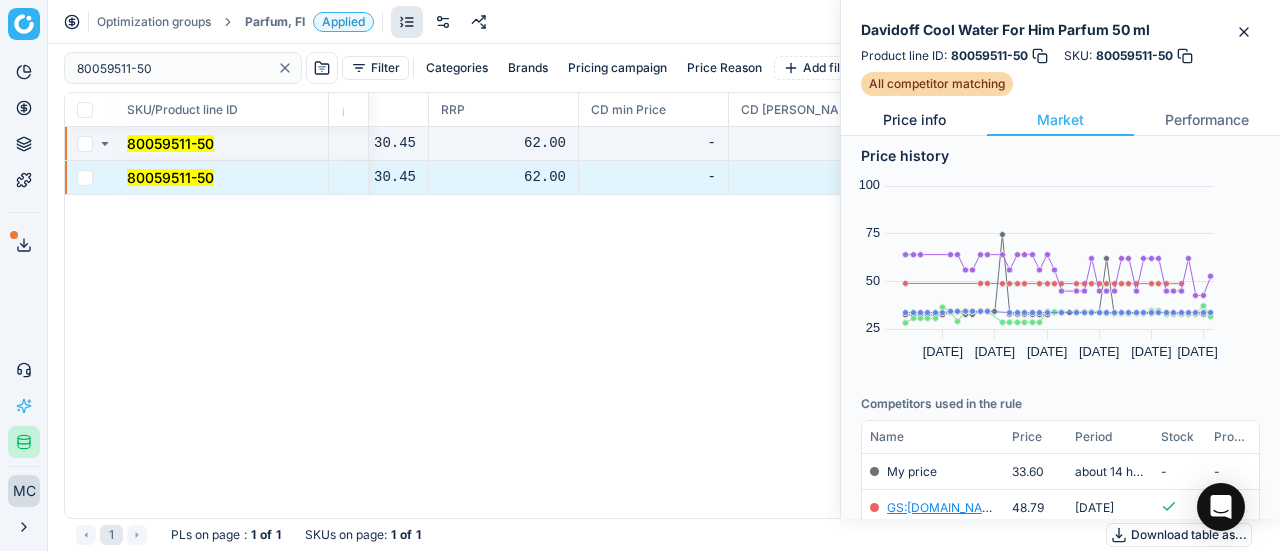 click on "Price info" at bounding box center (914, 120) 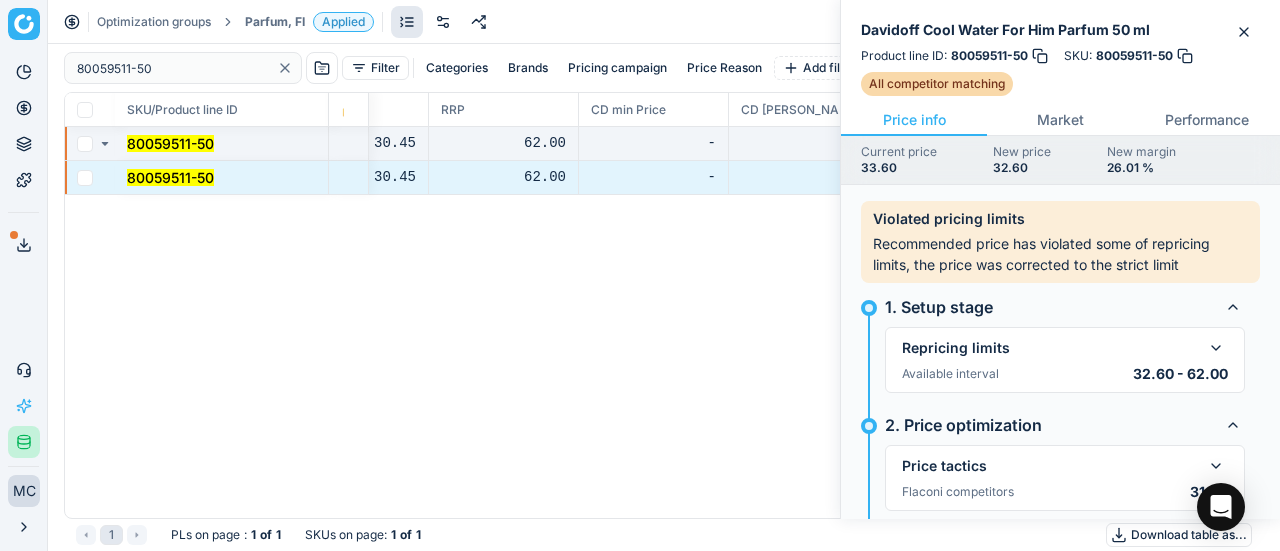 scroll, scrollTop: 200, scrollLeft: 0, axis: vertical 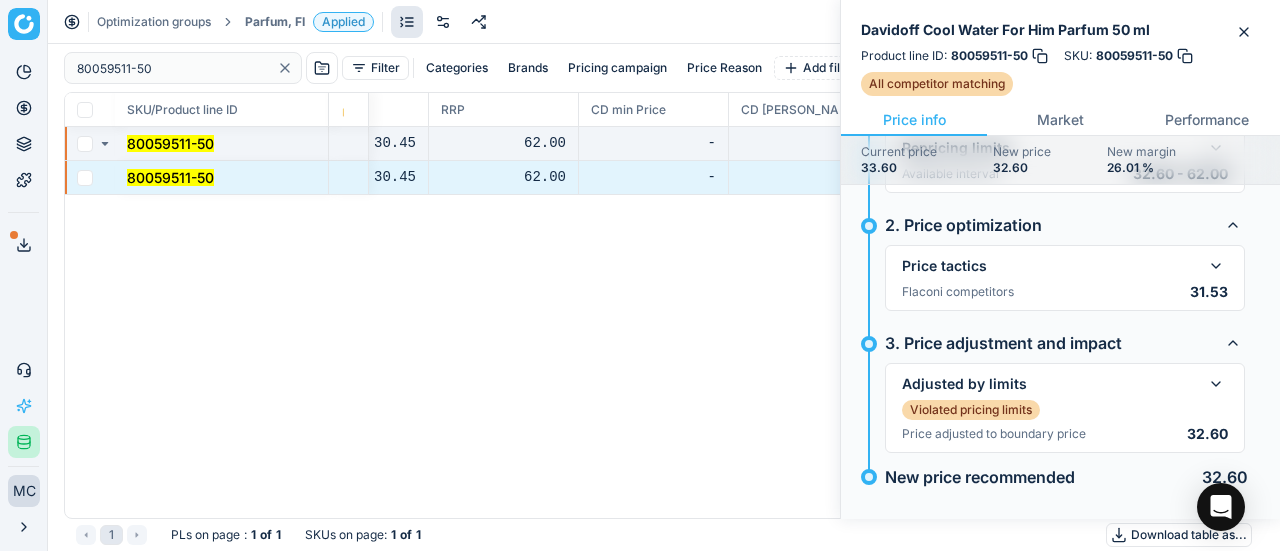click on "Price tactics Flaconi competitors 31.53 0 Competitors with promo  included  in calculation, based on rule parameters. Minimum competitor price is  31.53  ( GS:Notino.fi ). New price is calculated based on competitor price  31.53  +  0.0%  =  31.53 ." at bounding box center [1065, 278] 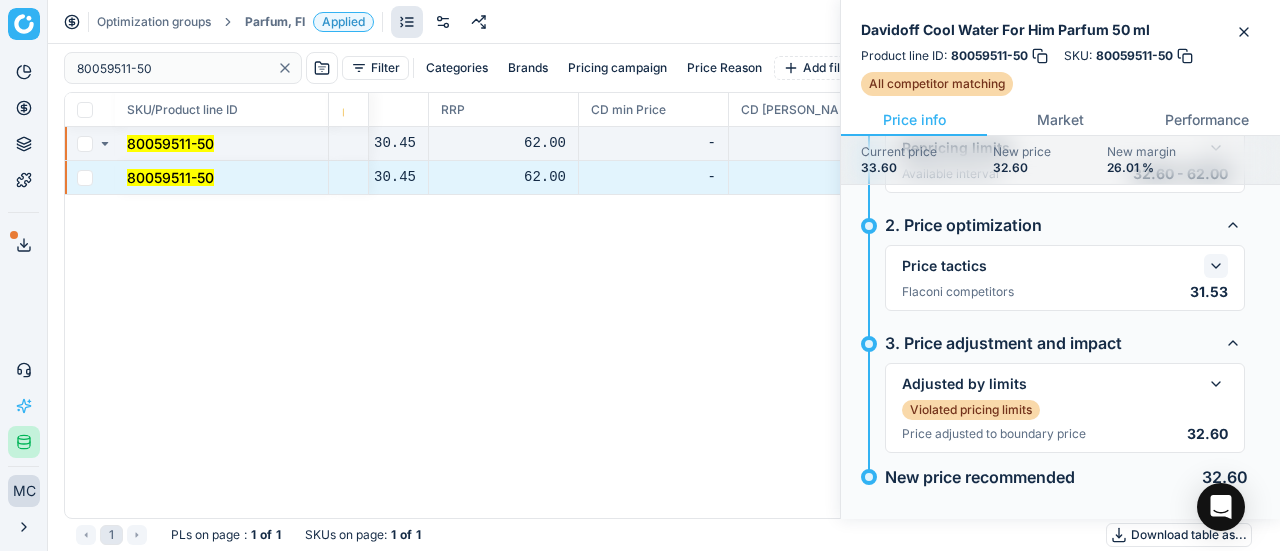 click 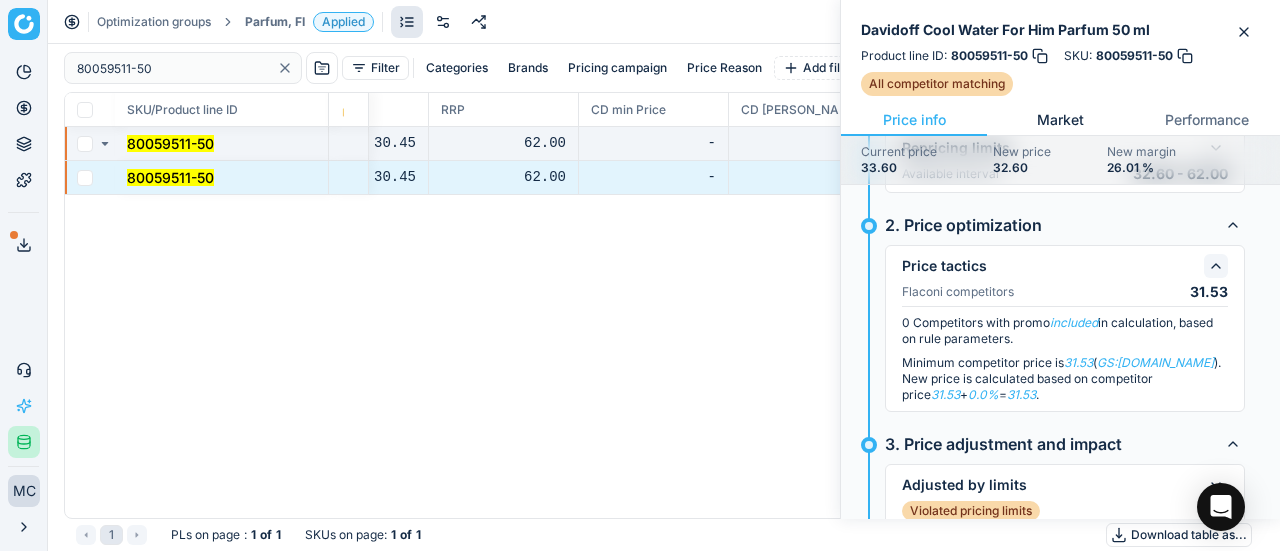 click on "Market" at bounding box center (1060, 120) 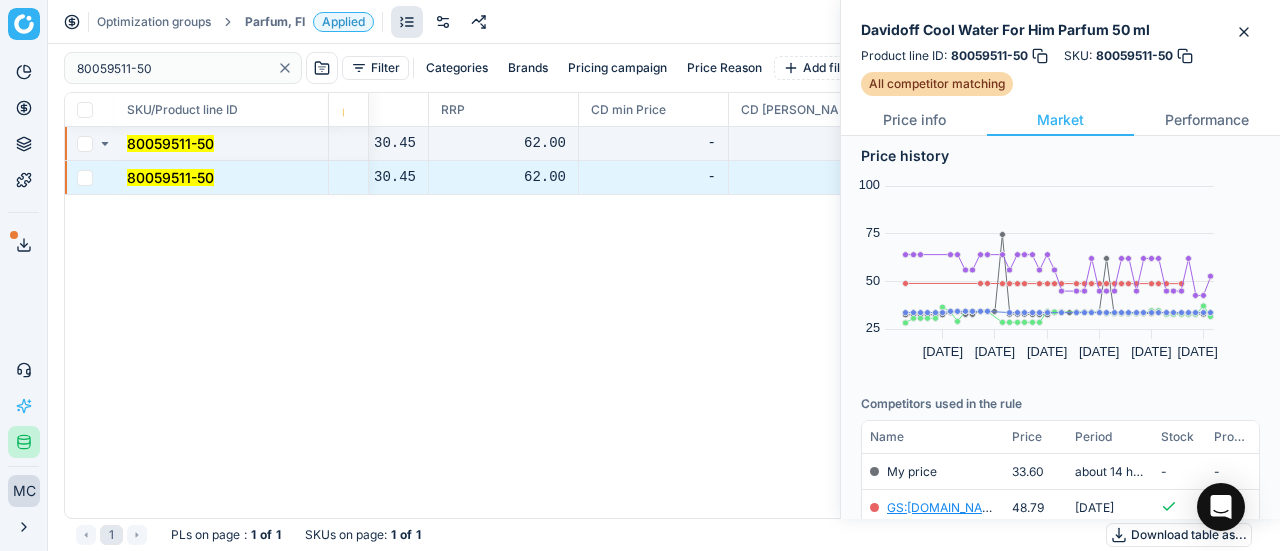 scroll, scrollTop: 376, scrollLeft: 0, axis: vertical 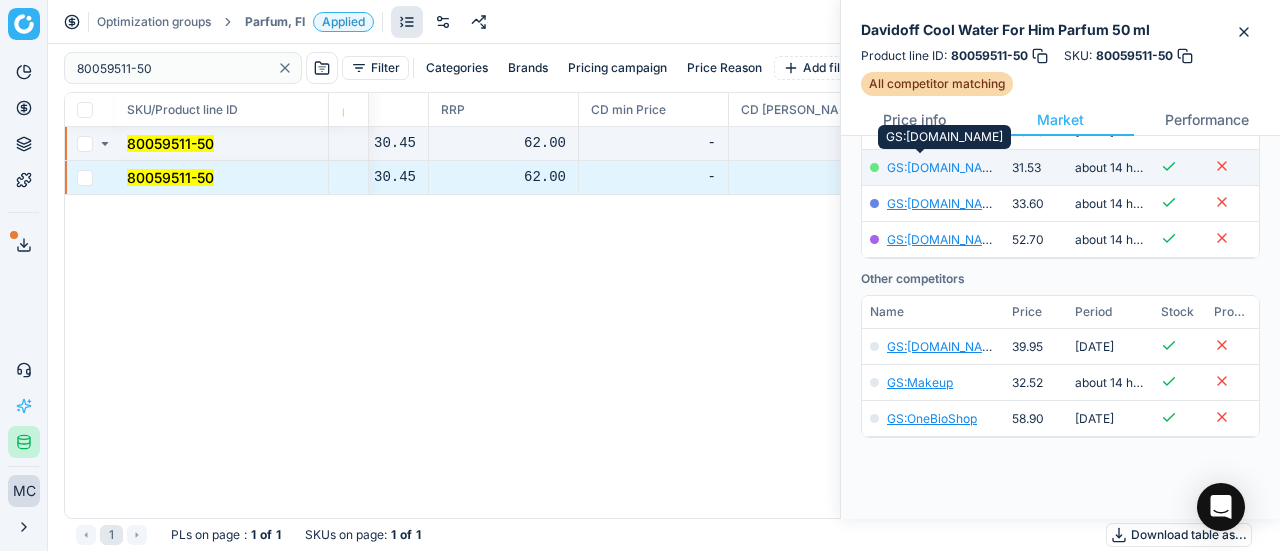 click on "GS:Notino.fi" at bounding box center (945, 167) 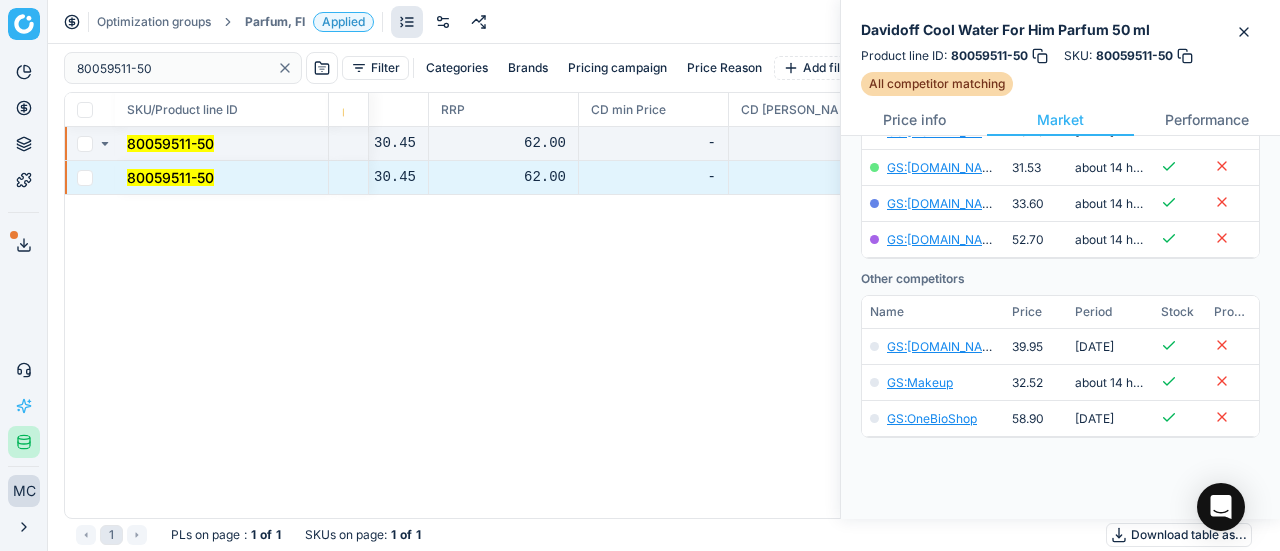 click on "Parfum, FI" at bounding box center [275, 22] 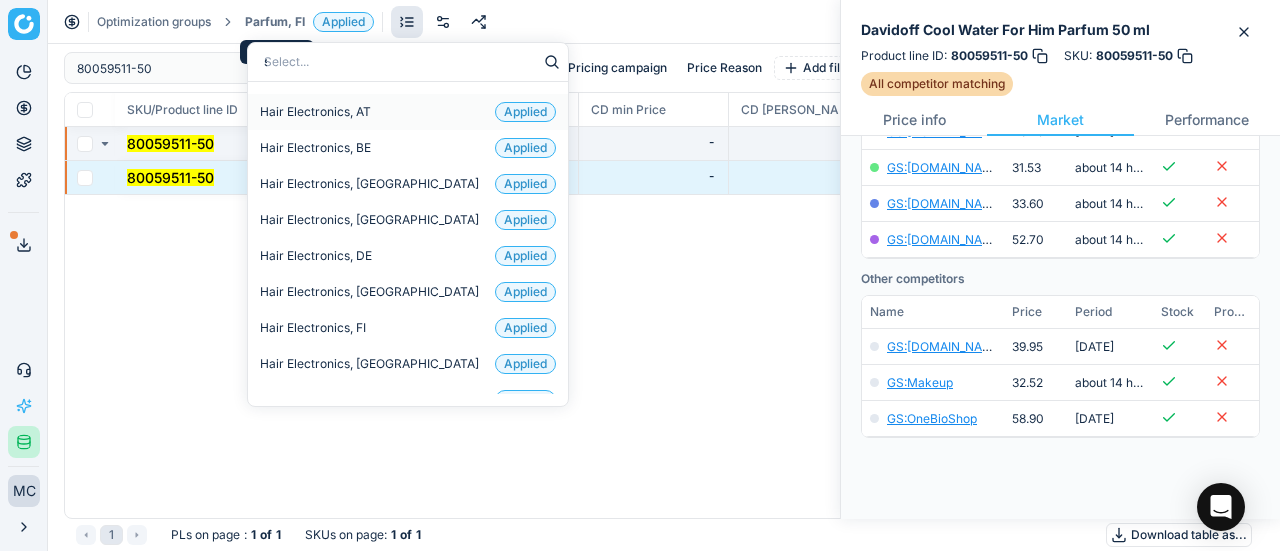 type on "sk" 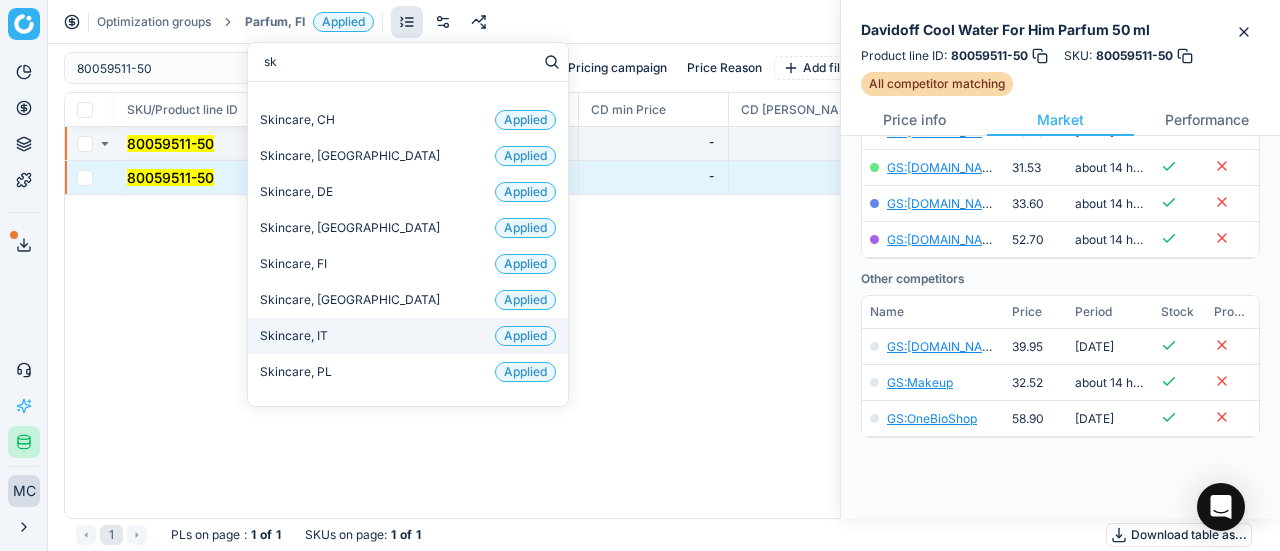 scroll, scrollTop: 132, scrollLeft: 0, axis: vertical 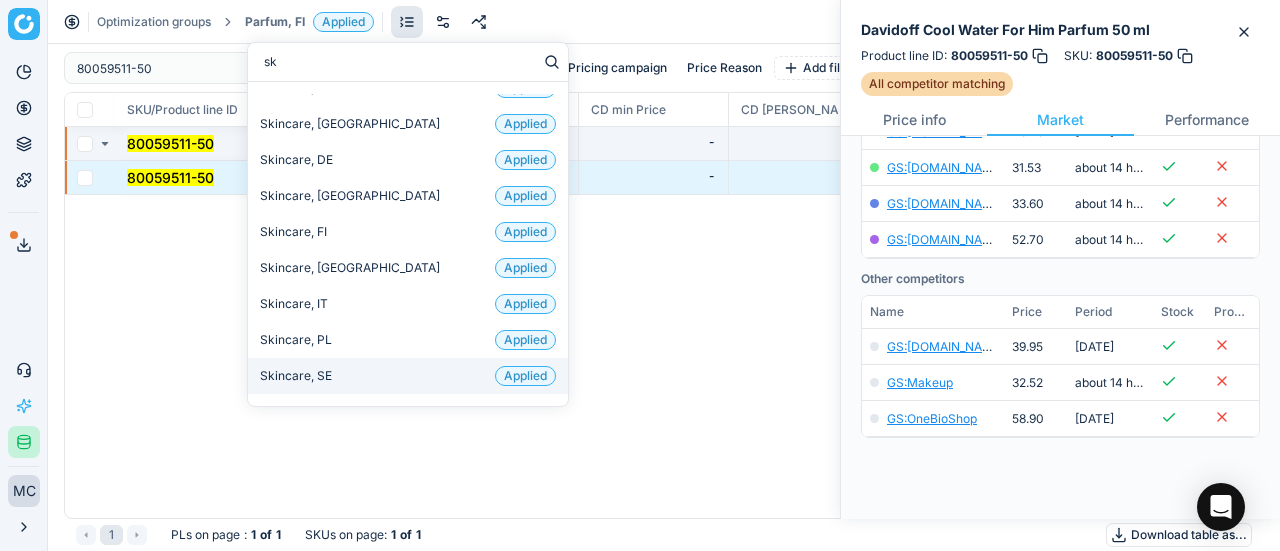 click on "Skincare, SE  Applied" at bounding box center [408, 376] 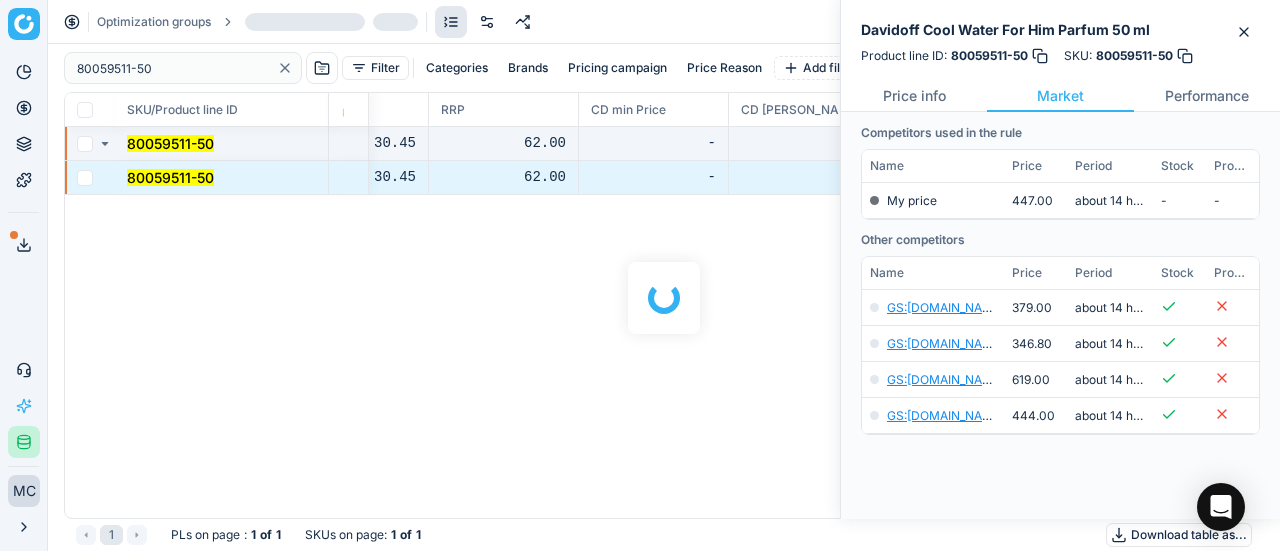 scroll, scrollTop: 244, scrollLeft: 0, axis: vertical 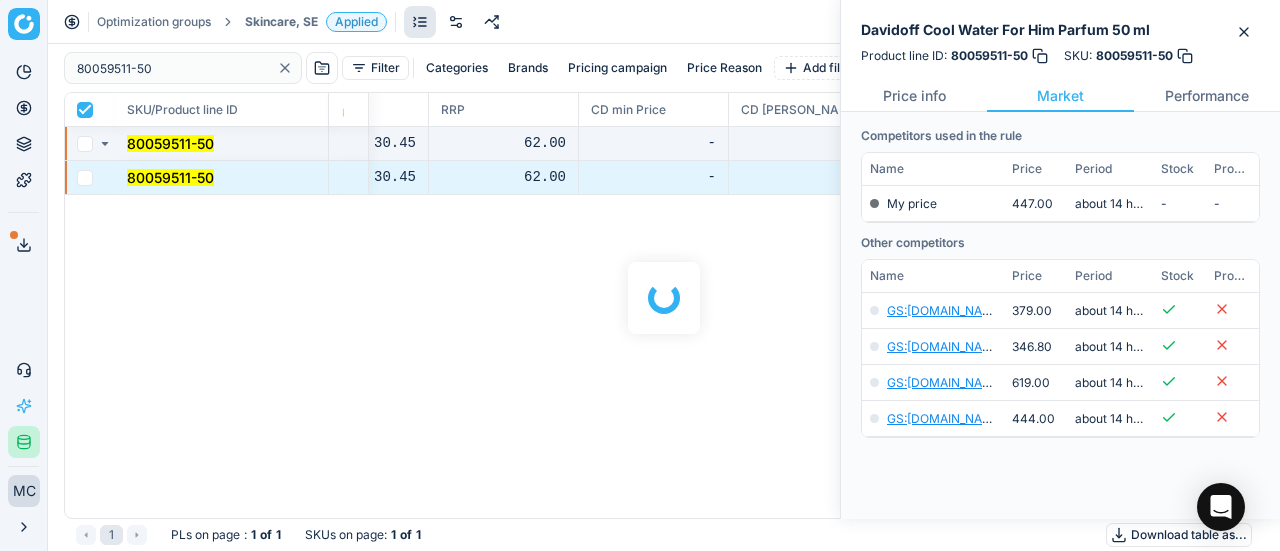 checkbox on "true" 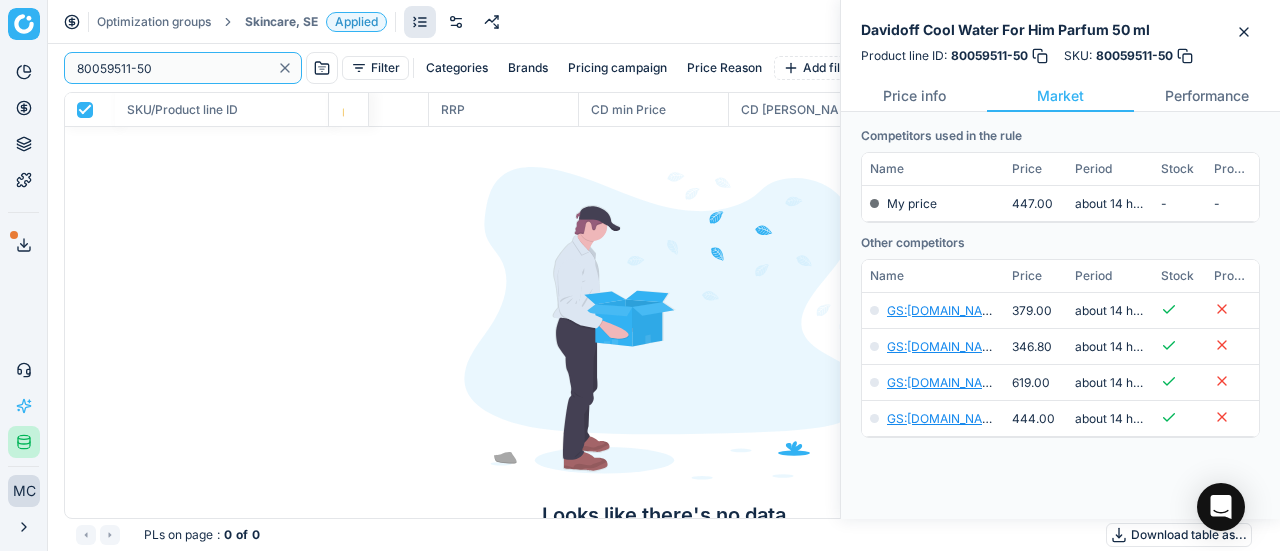 click 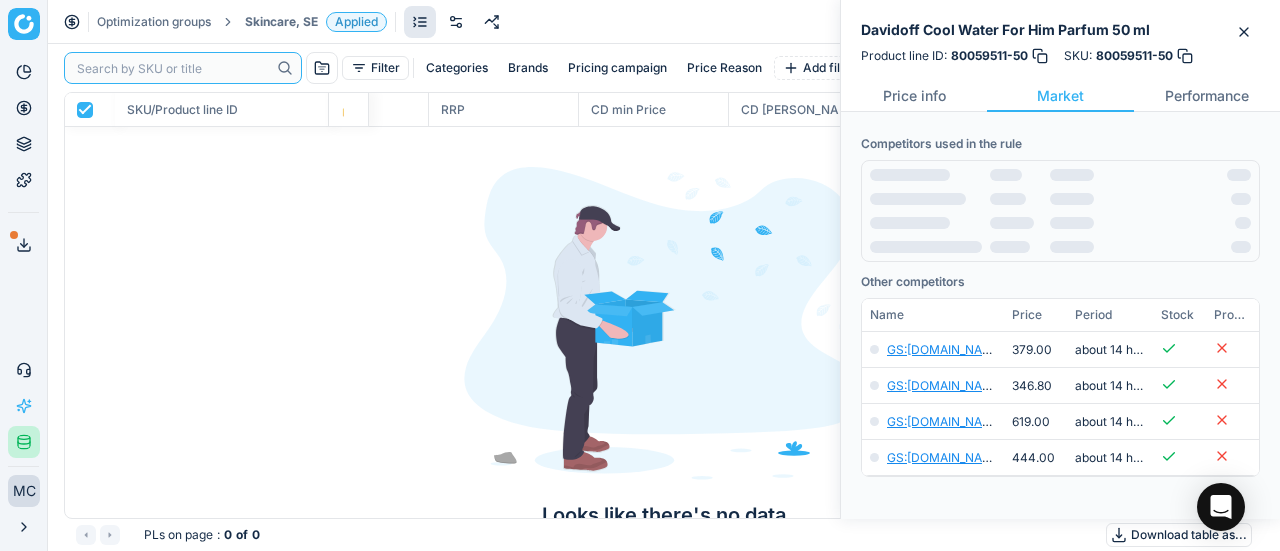 paste on "90007608-0011687" 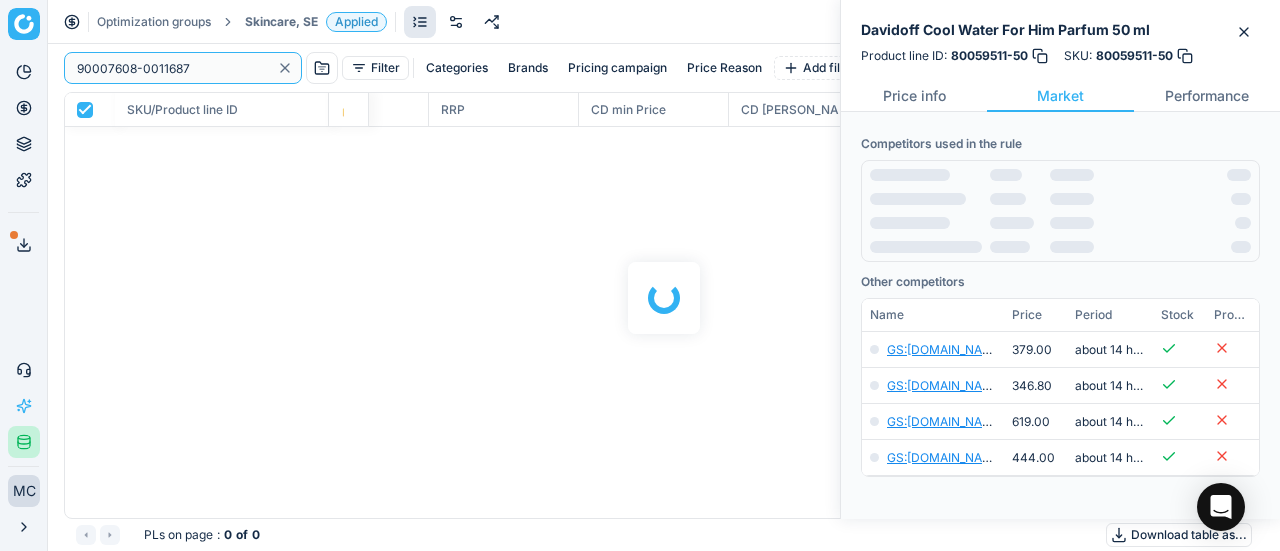 scroll, scrollTop: 244, scrollLeft: 0, axis: vertical 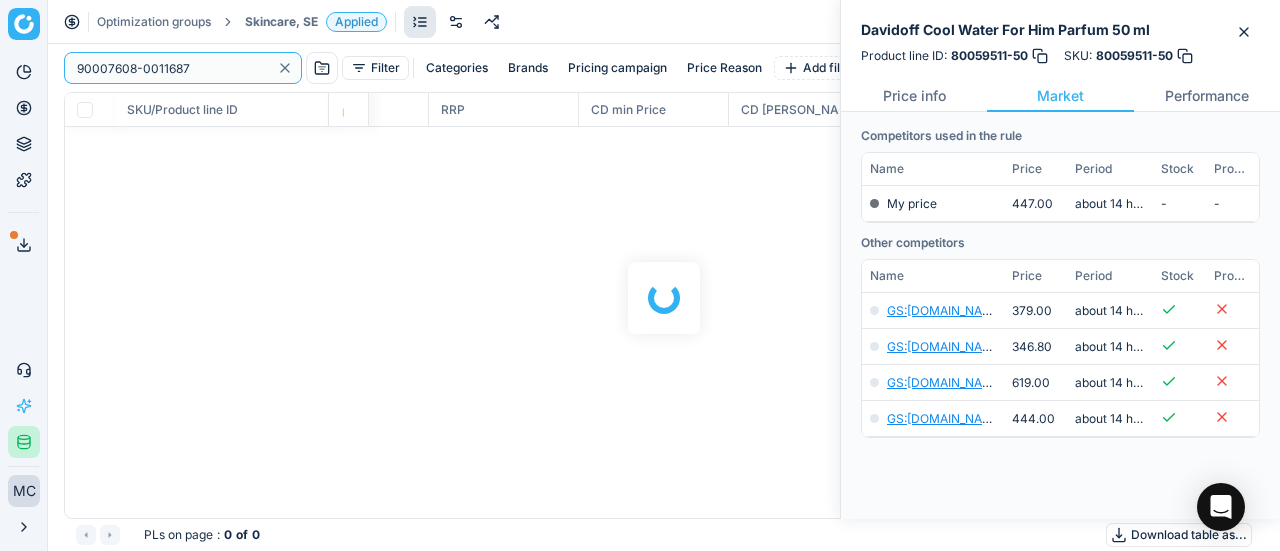 checkbox on "false" 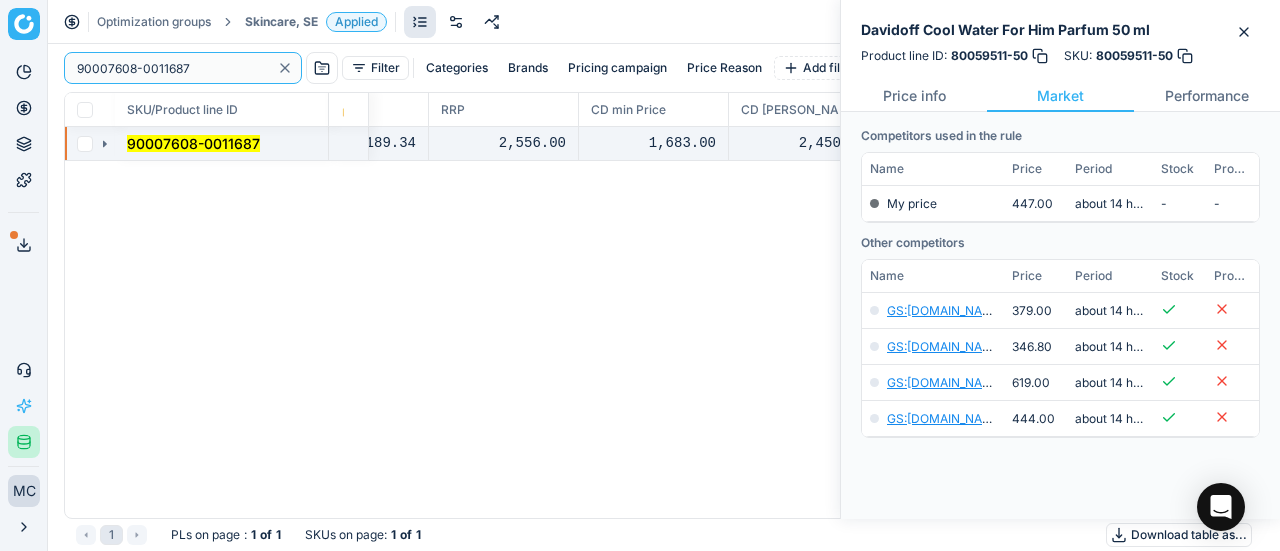 type on "90007608-0011687" 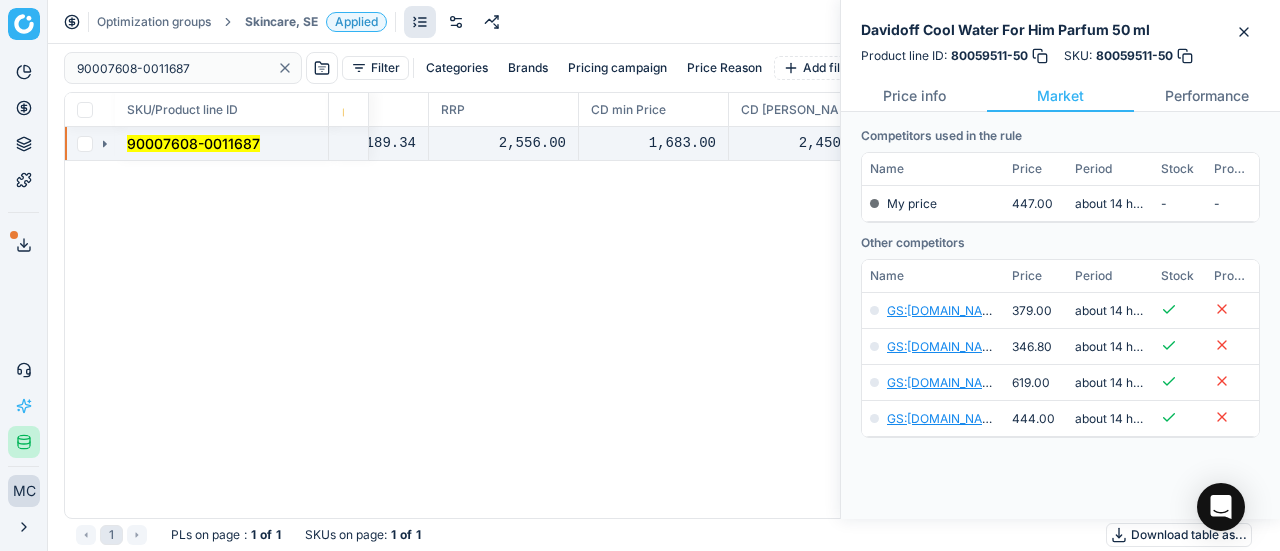 click 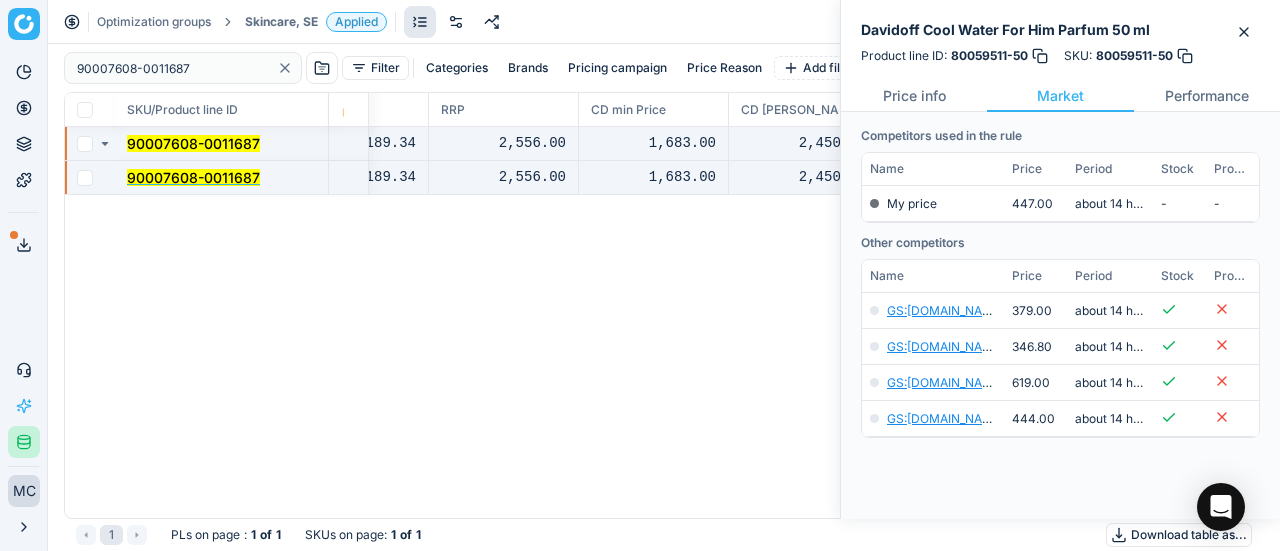 click on "90007608-0011687" at bounding box center (193, 177) 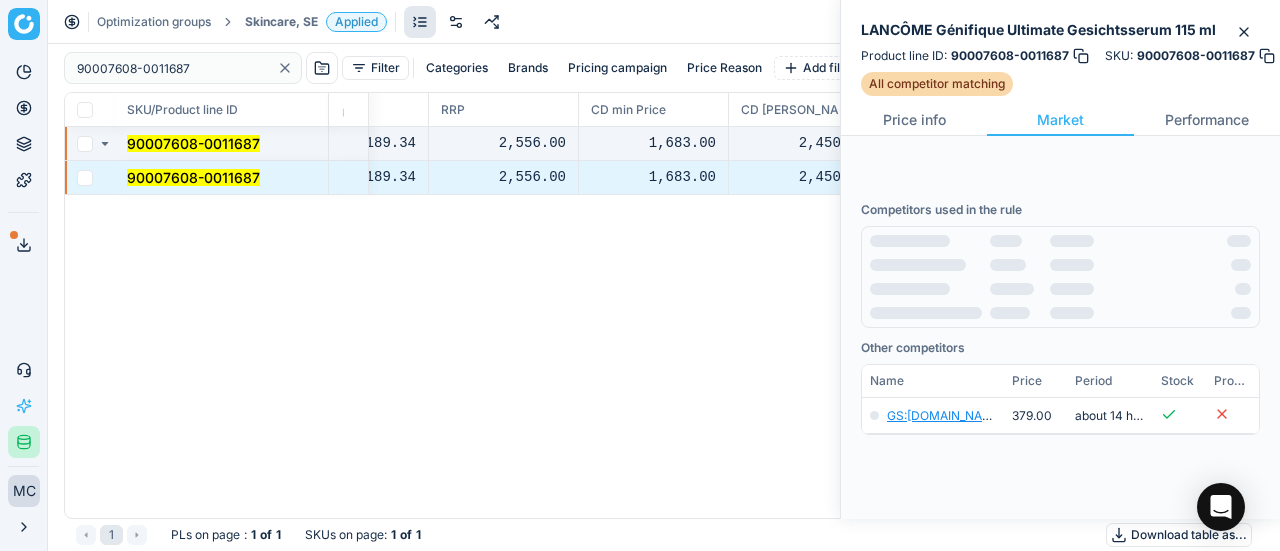 scroll, scrollTop: 352, scrollLeft: 0, axis: vertical 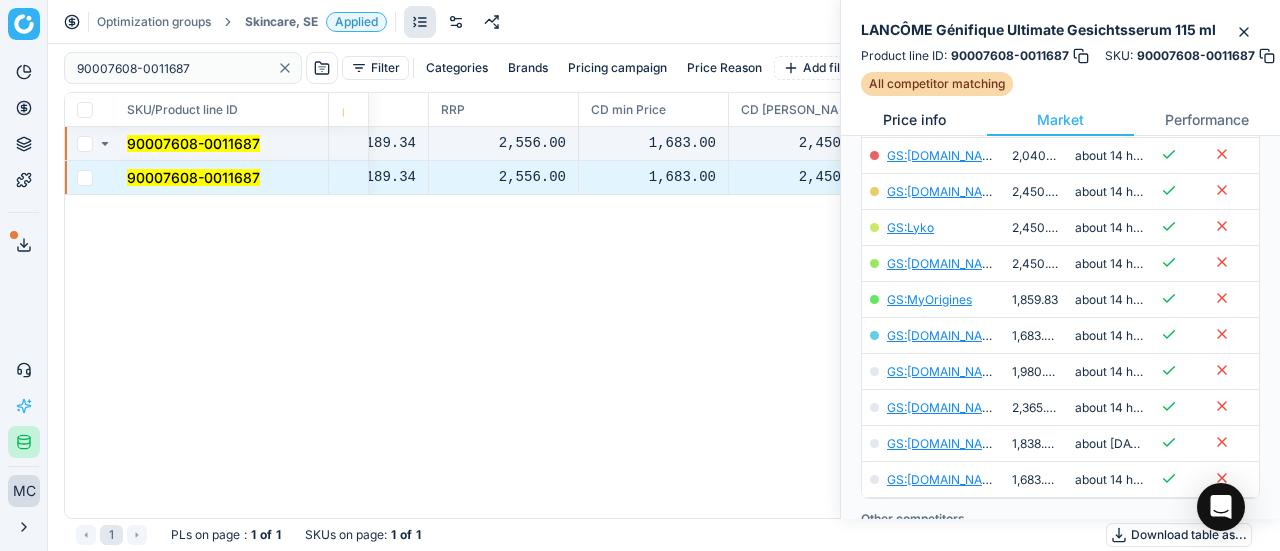 click on "Price info" at bounding box center [914, 120] 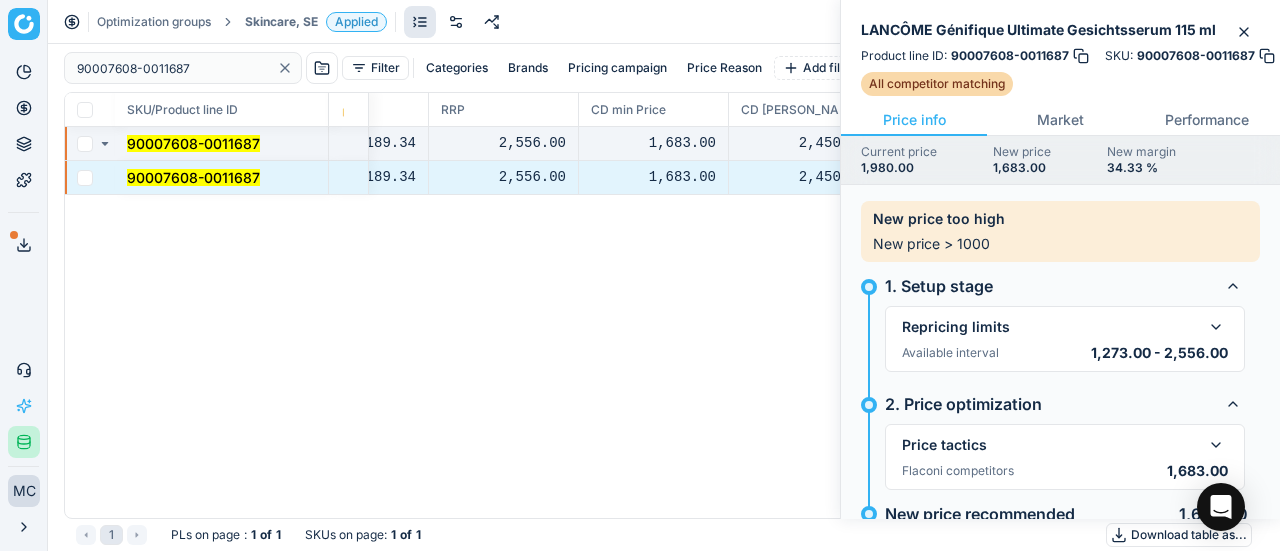 scroll, scrollTop: 53, scrollLeft: 0, axis: vertical 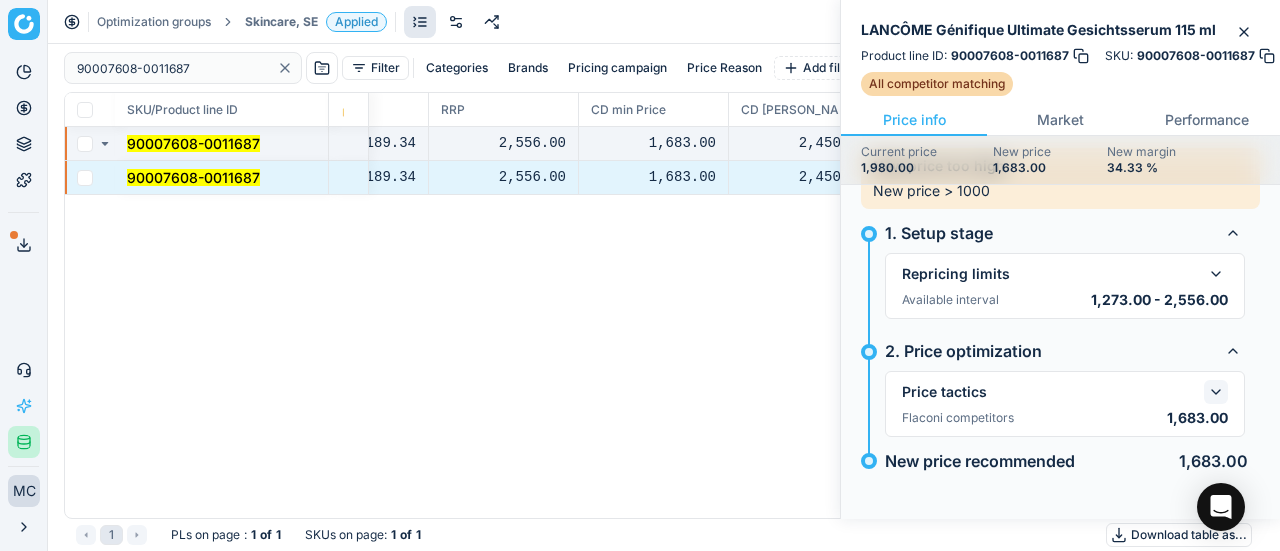 click 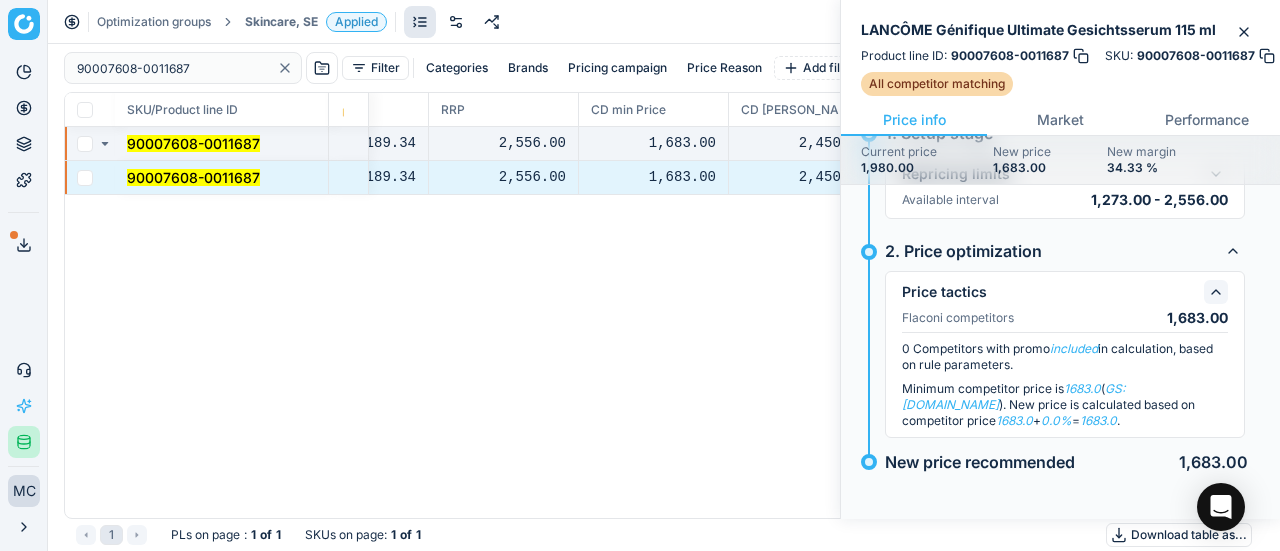 scroll, scrollTop: 154, scrollLeft: 0, axis: vertical 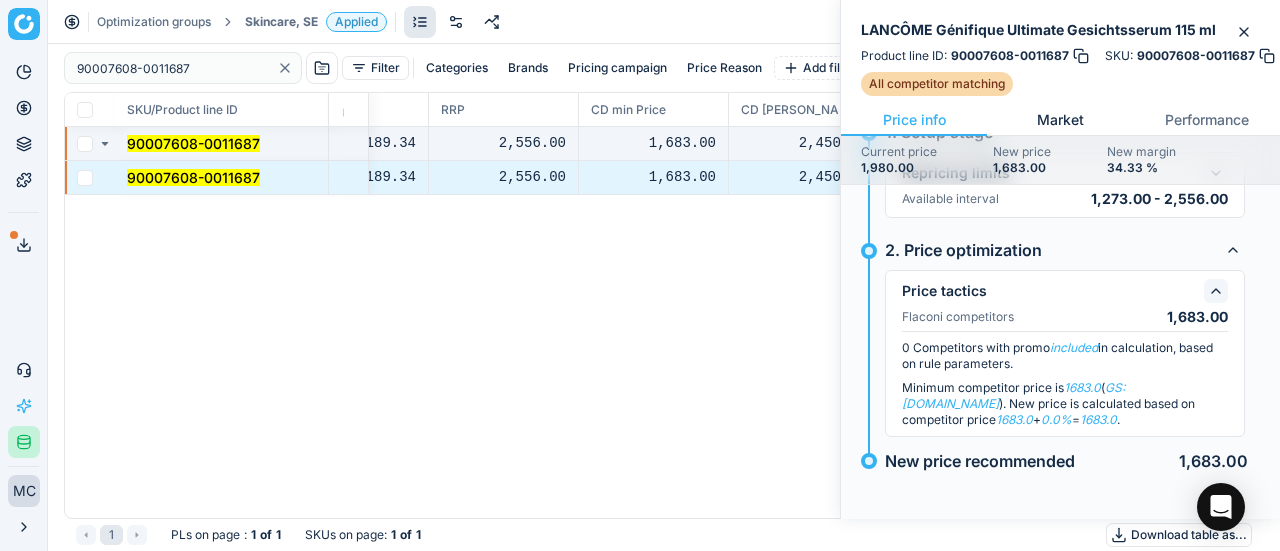 click on "Market" at bounding box center [1060, 120] 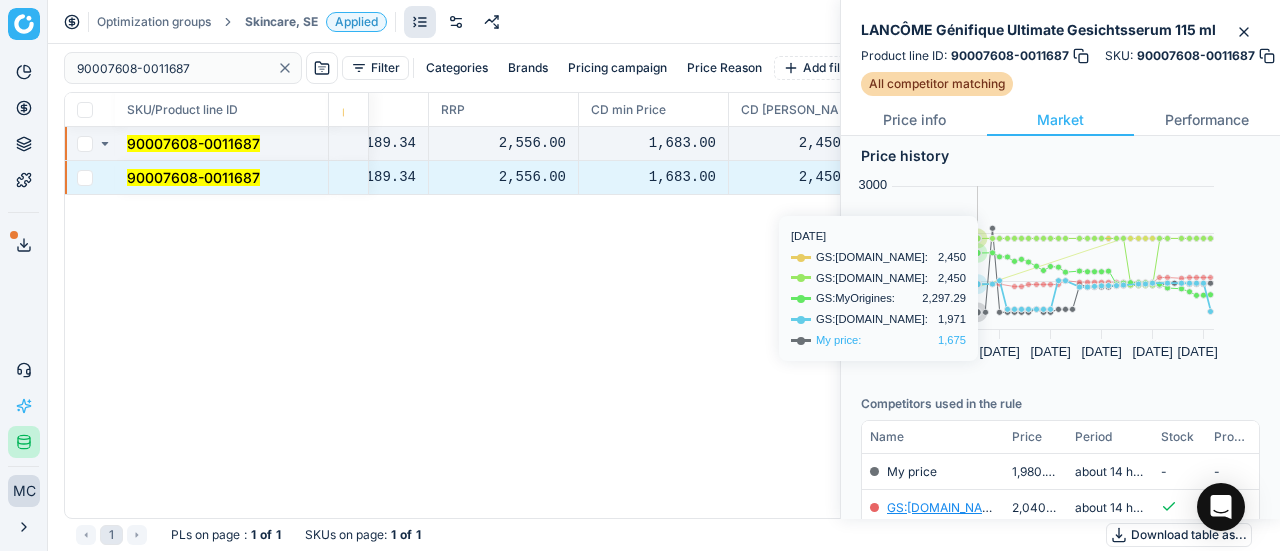 scroll, scrollTop: 300, scrollLeft: 0, axis: vertical 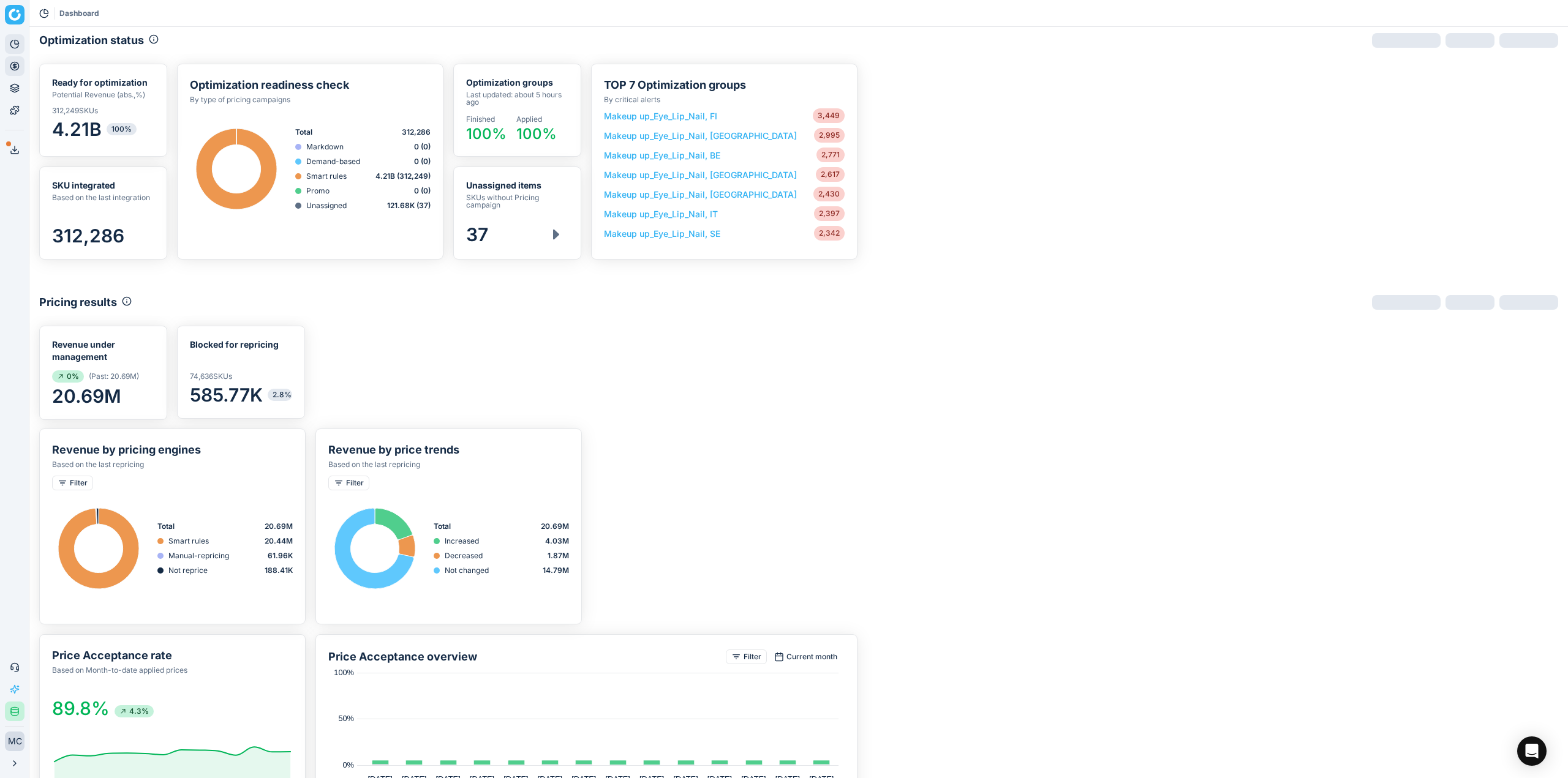 click 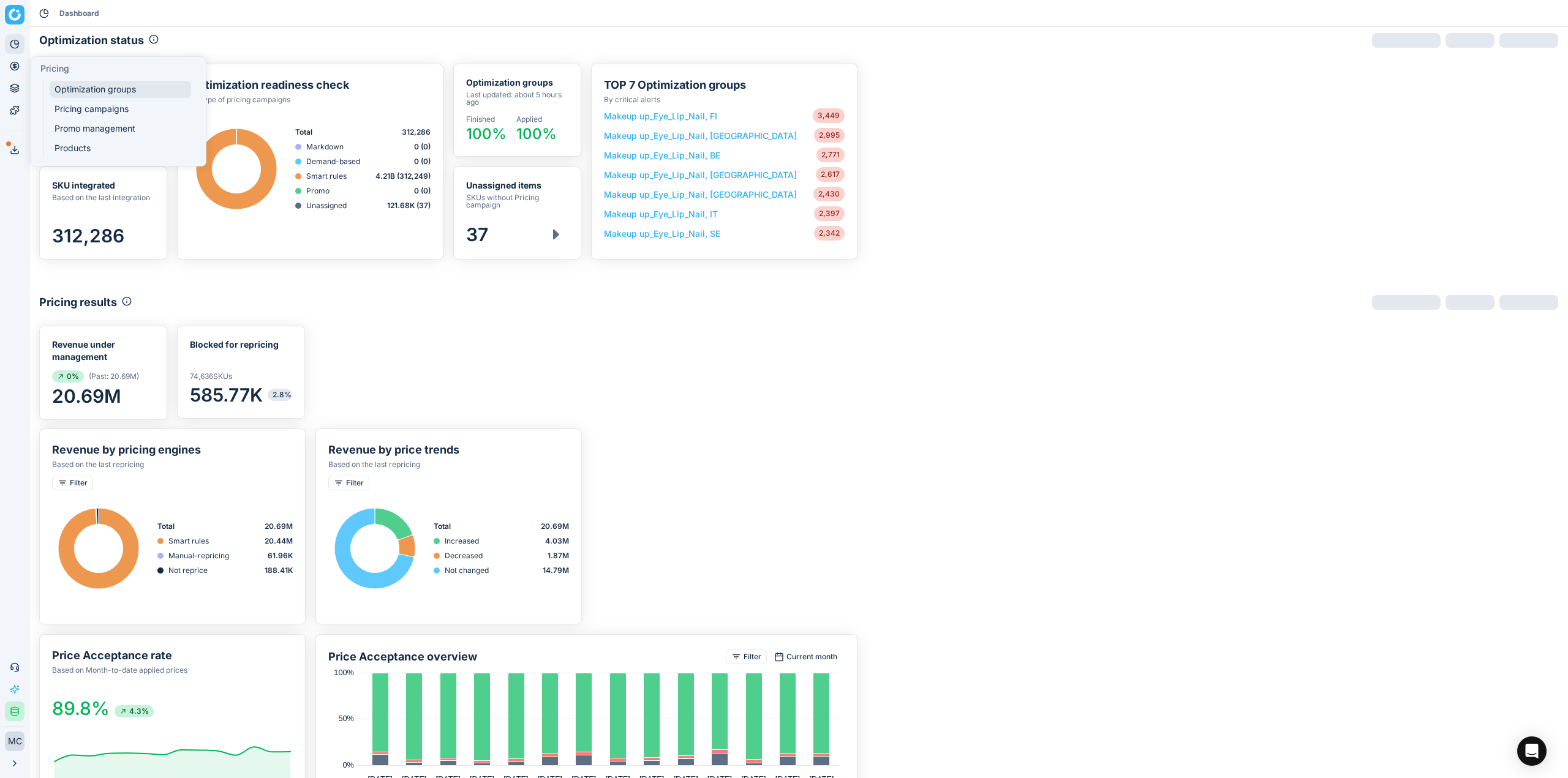 click on "Optimization groups" at bounding box center (120, 89) 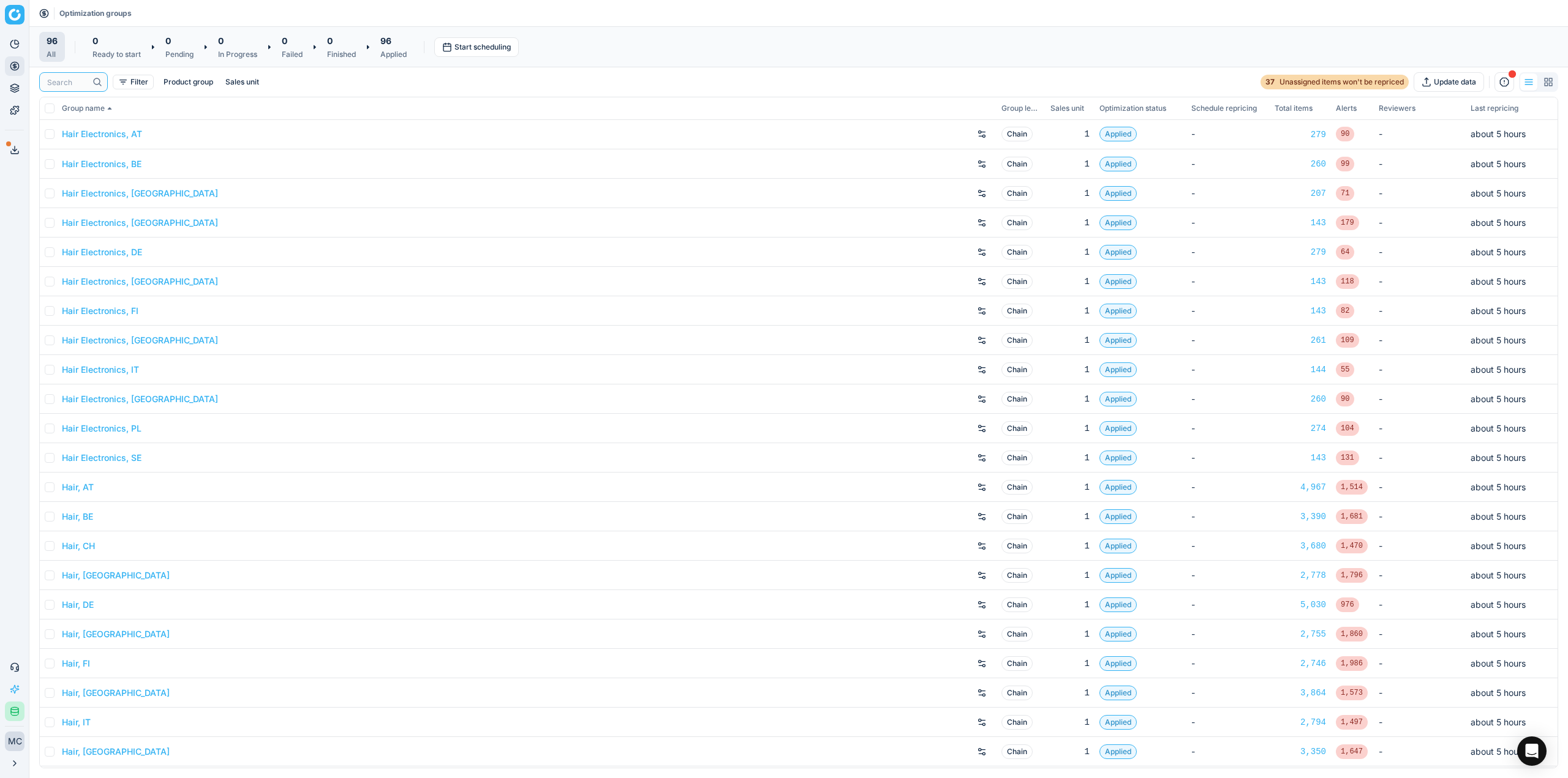 click at bounding box center [67, 82] 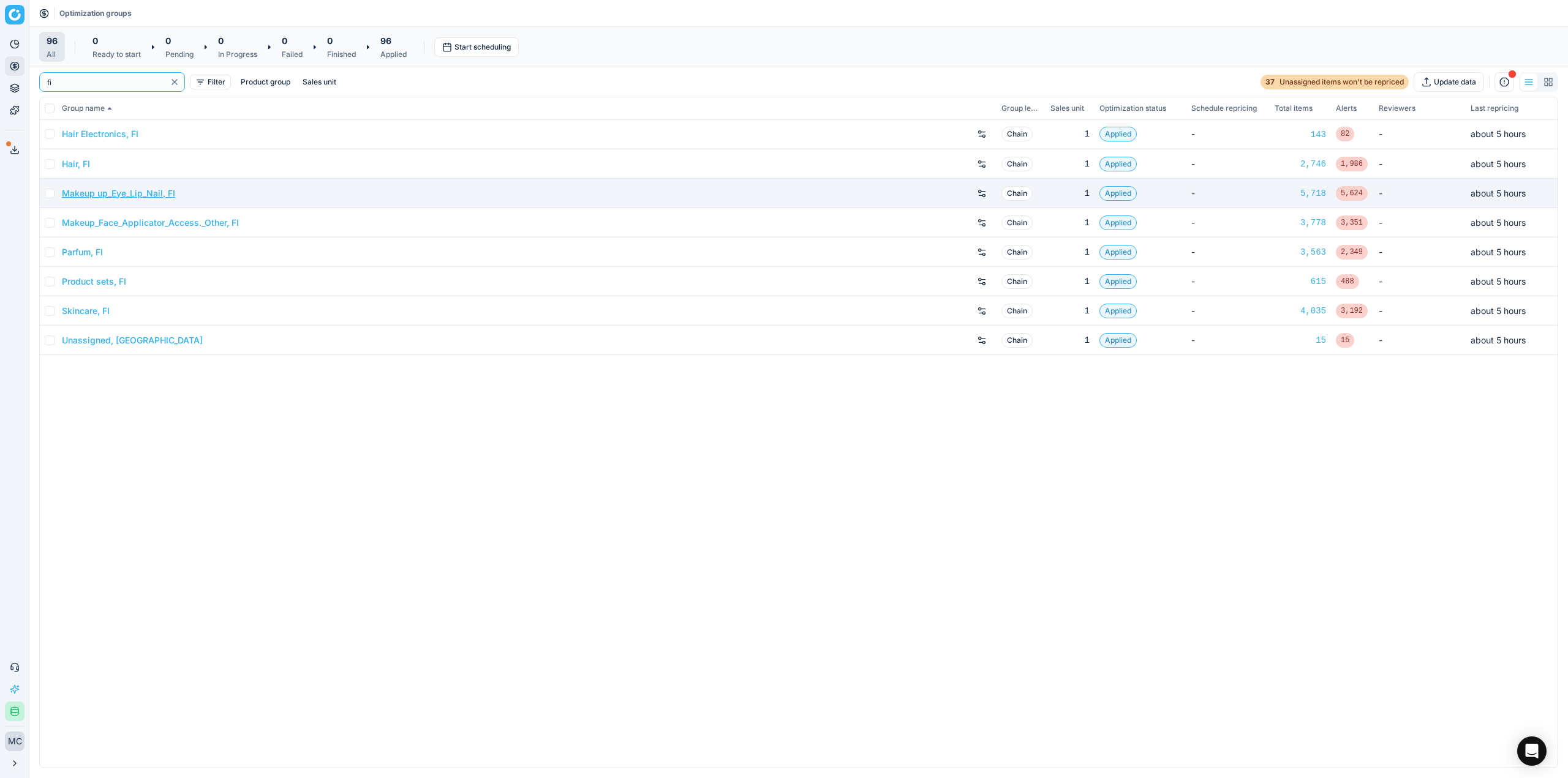 type on "fi" 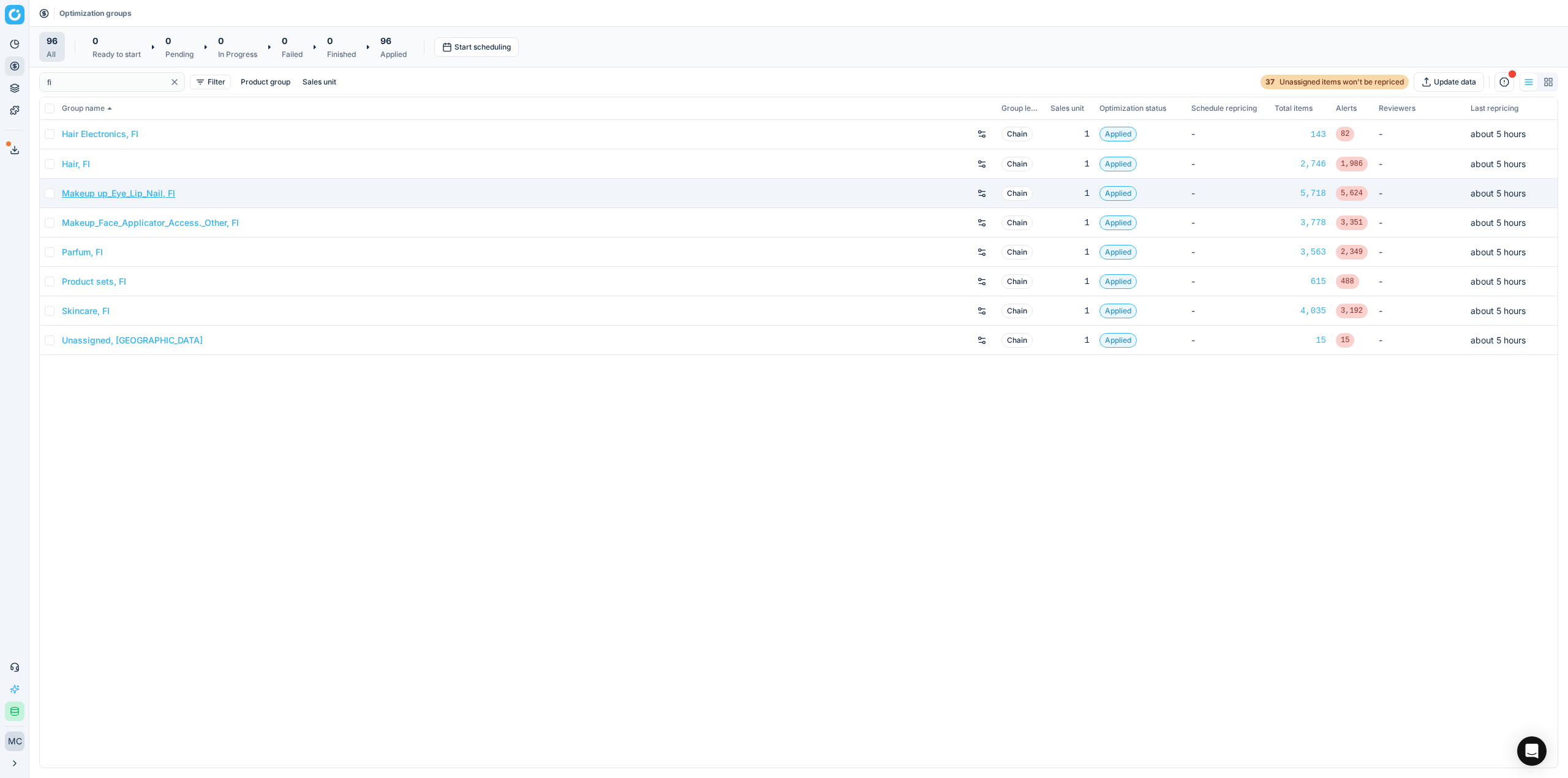 click on "Makeup up_Eye_Lip_Nail, FI" at bounding box center [118, 193] 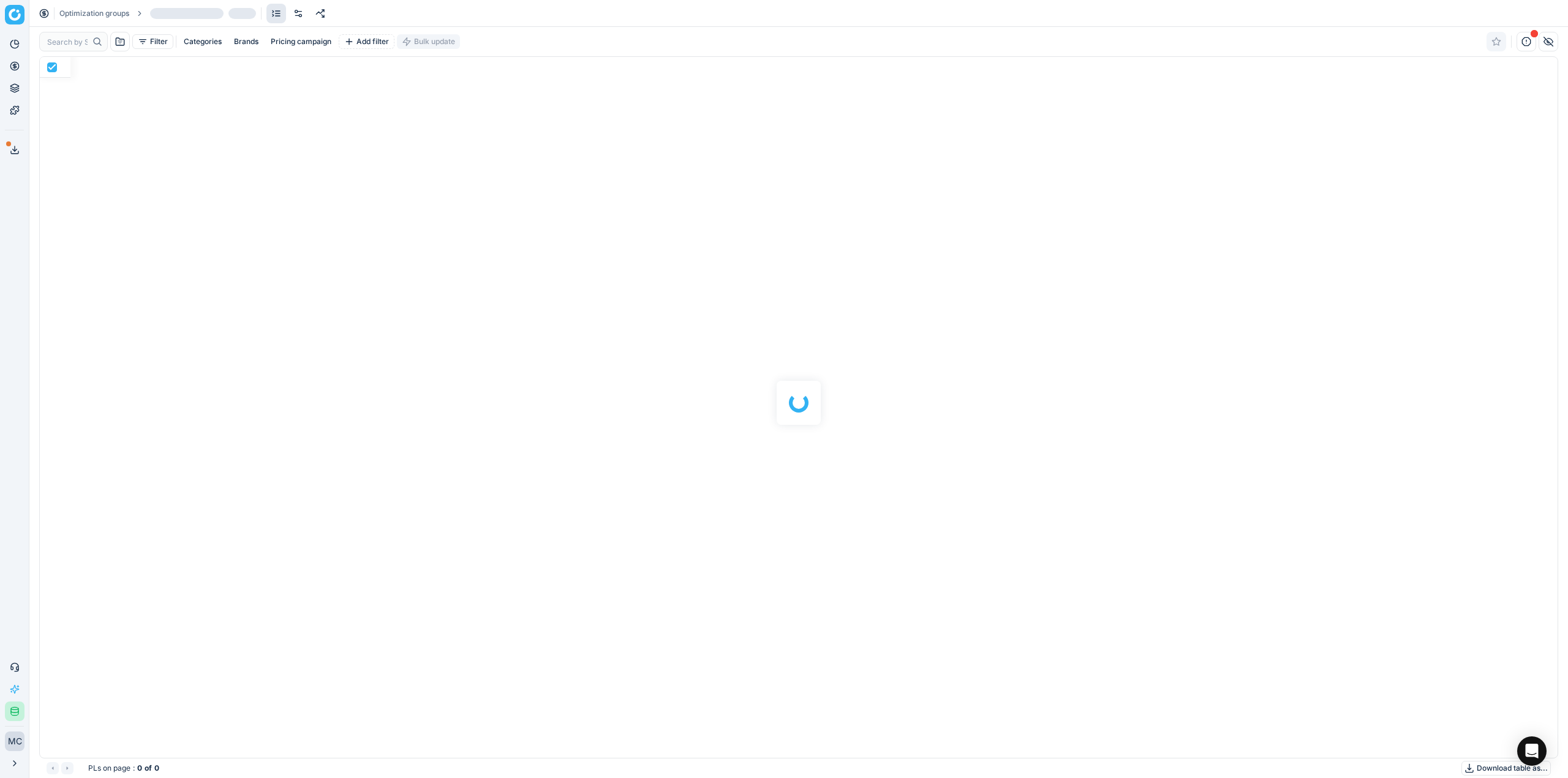 scroll, scrollTop: 692, scrollLeft: 1509, axis: both 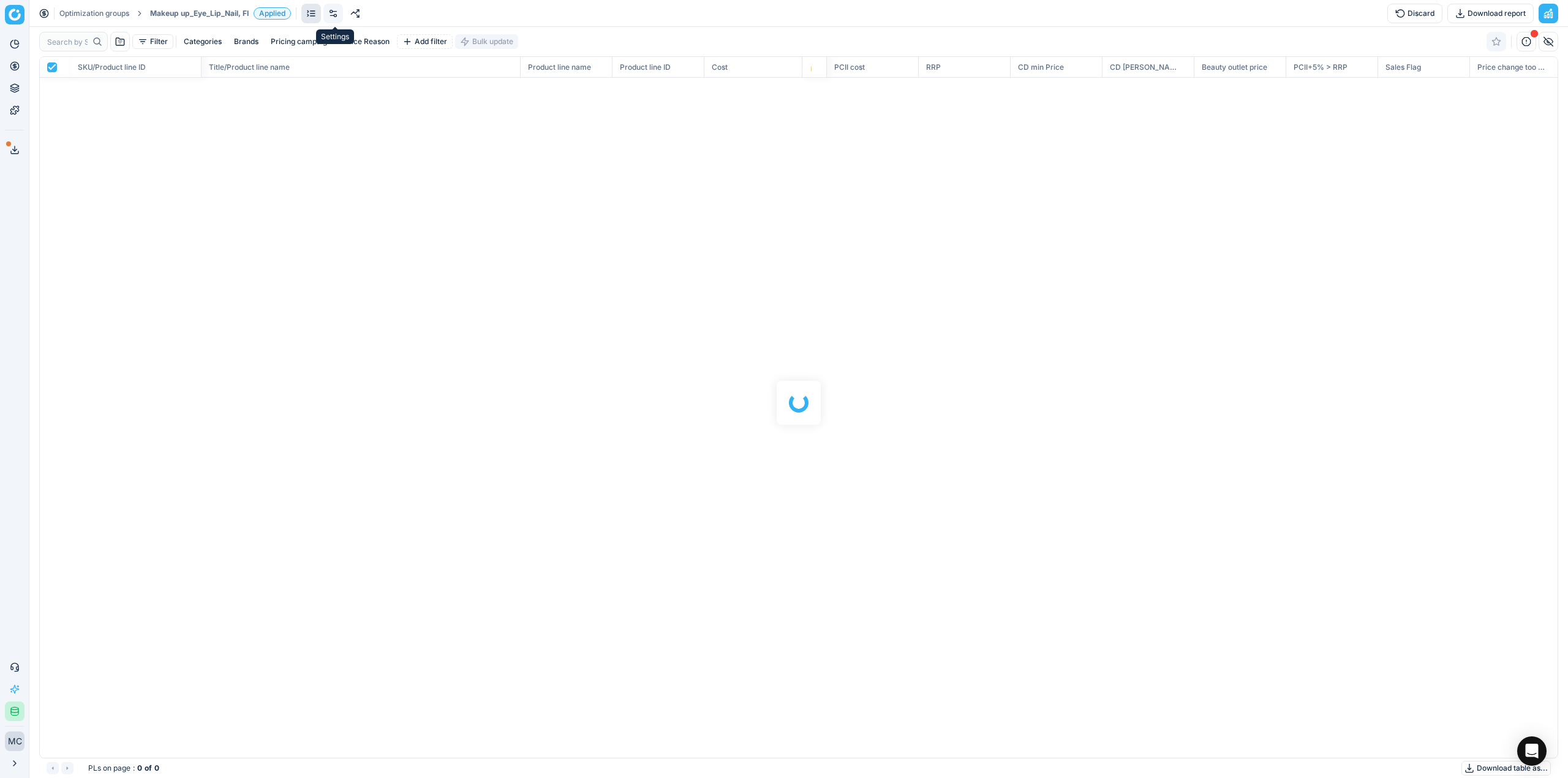 click 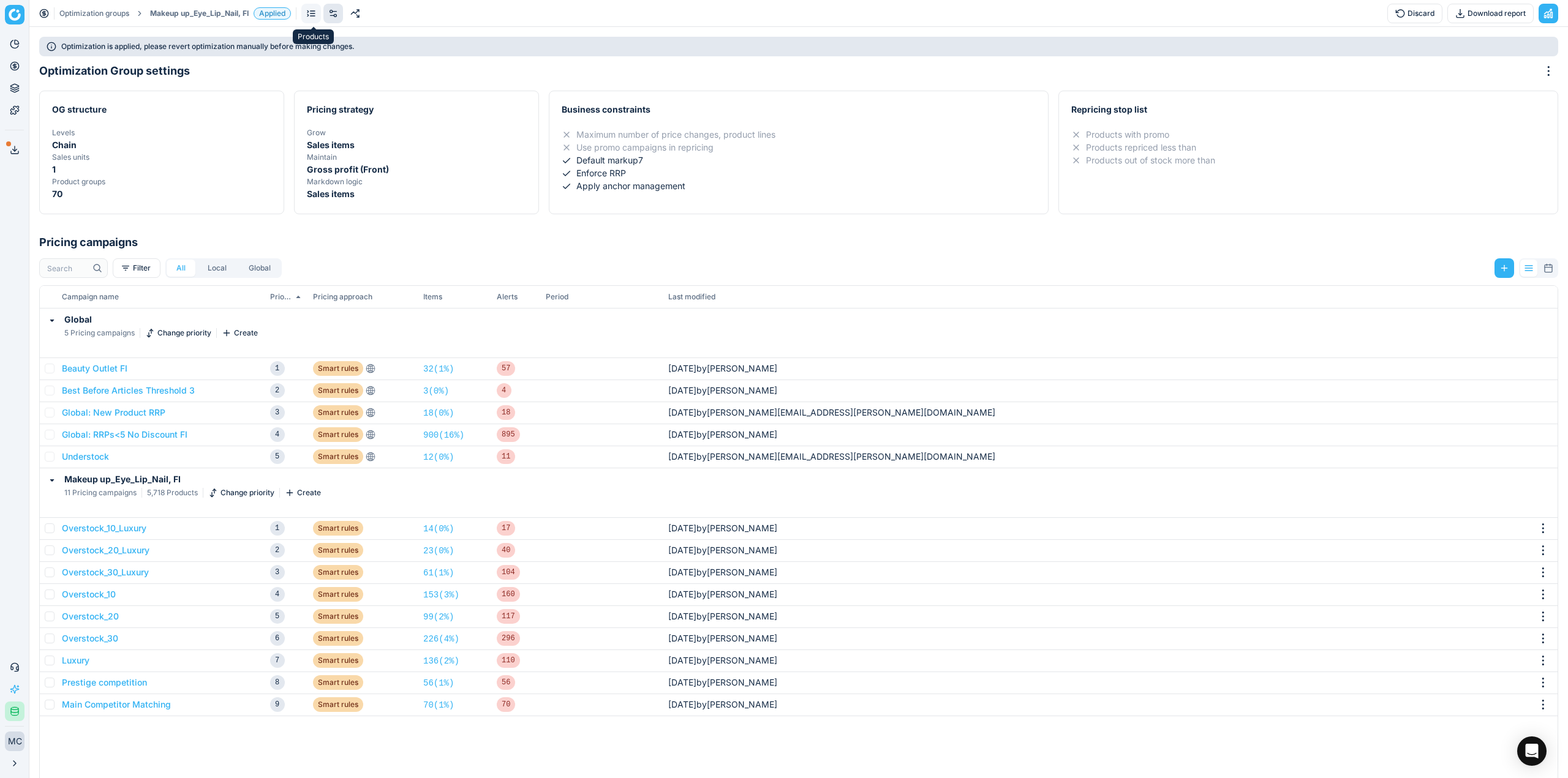 click 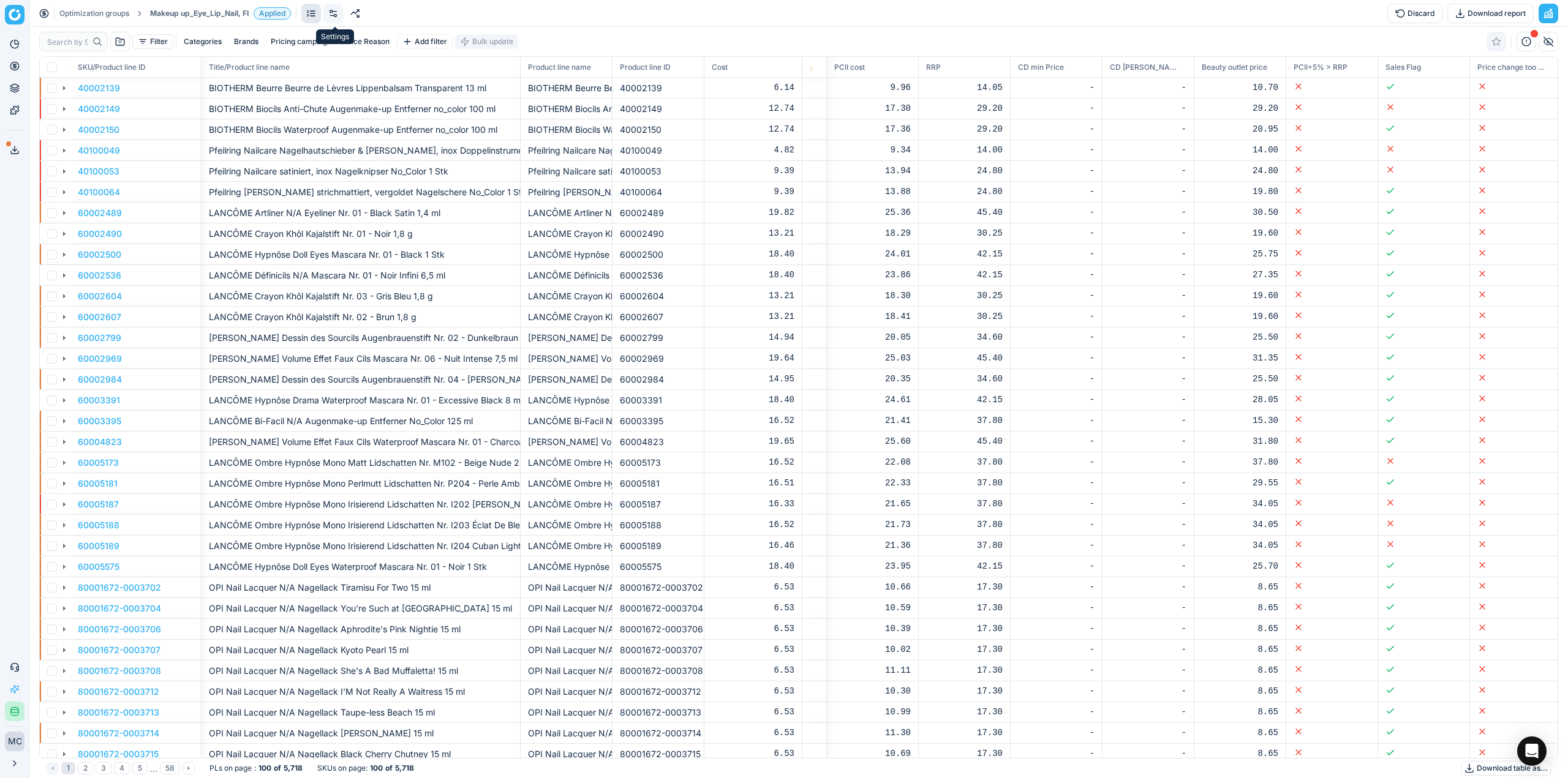 scroll, scrollTop: 1, scrollLeft: 1, axis: both 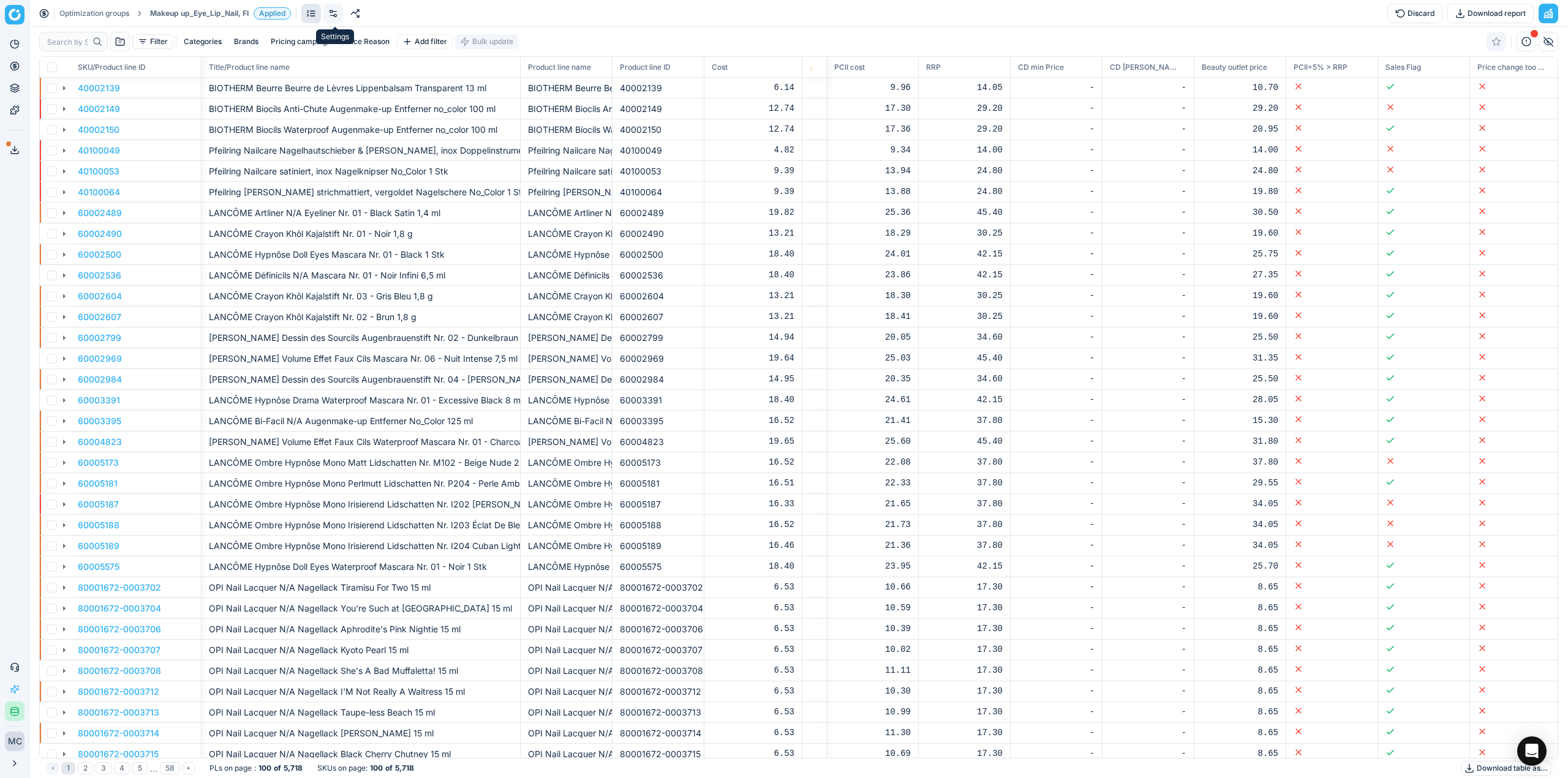 click 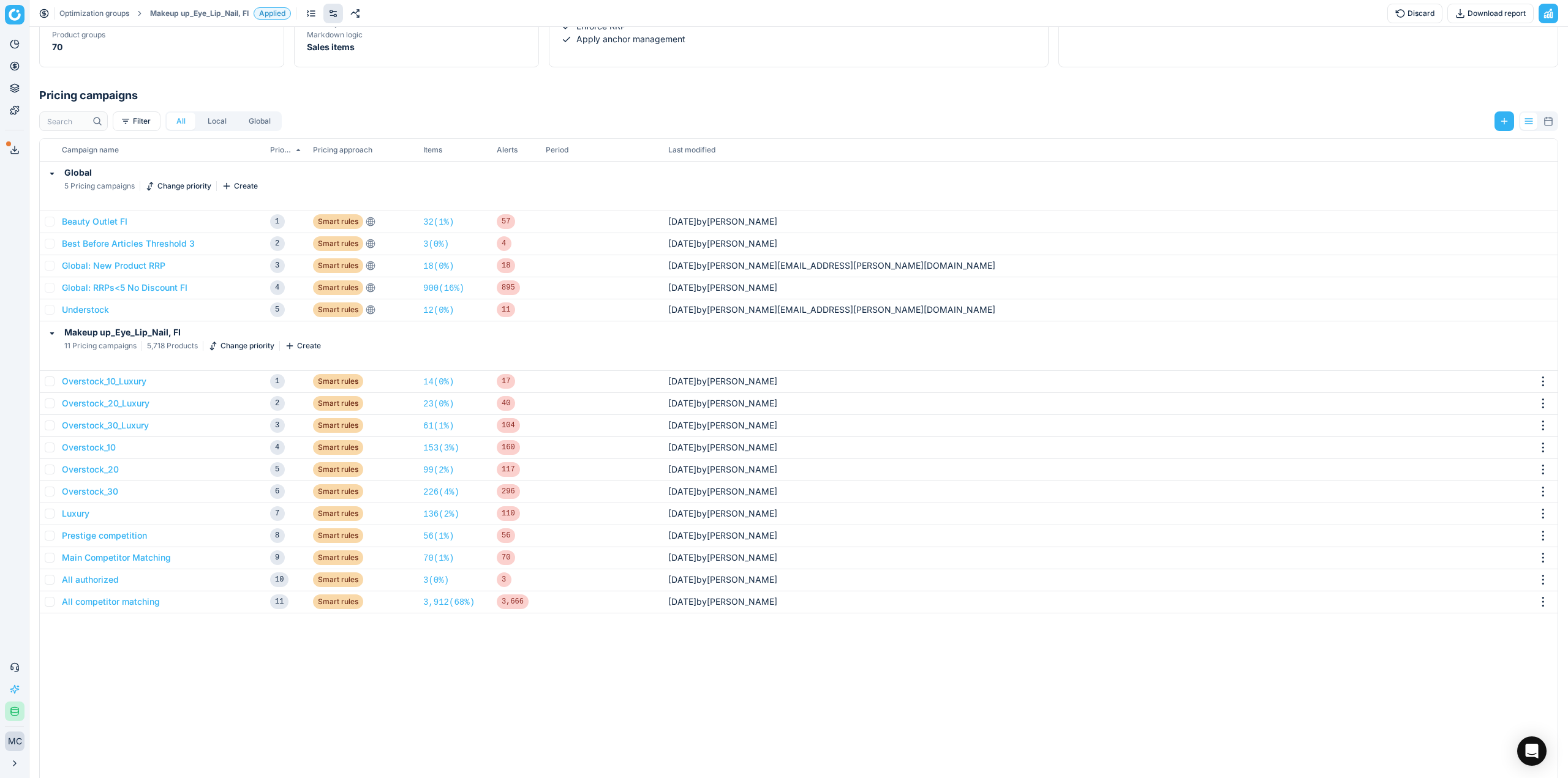 scroll, scrollTop: 184, scrollLeft: 0, axis: vertical 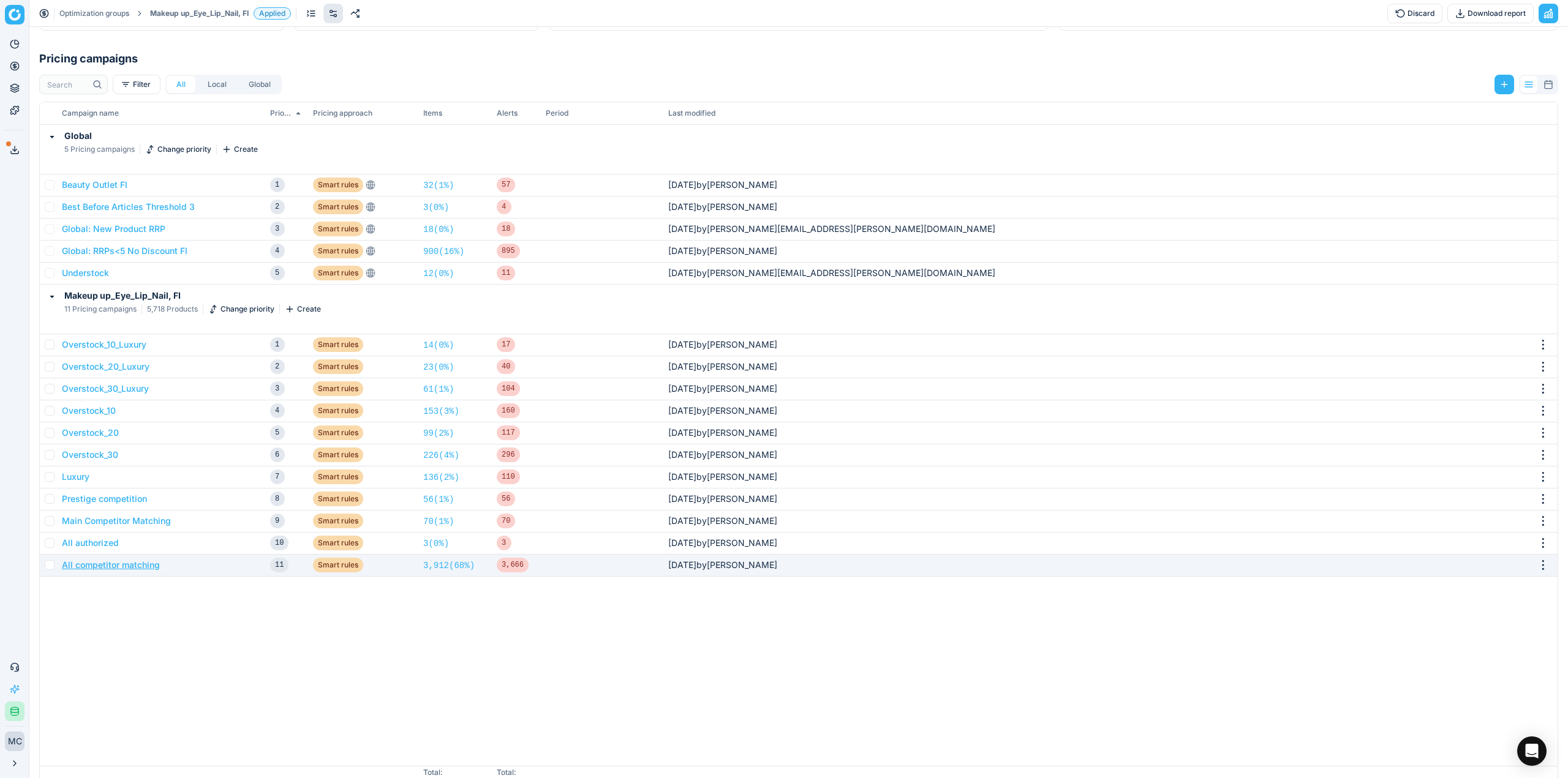 click on "All competitor matching" at bounding box center [111, 565] 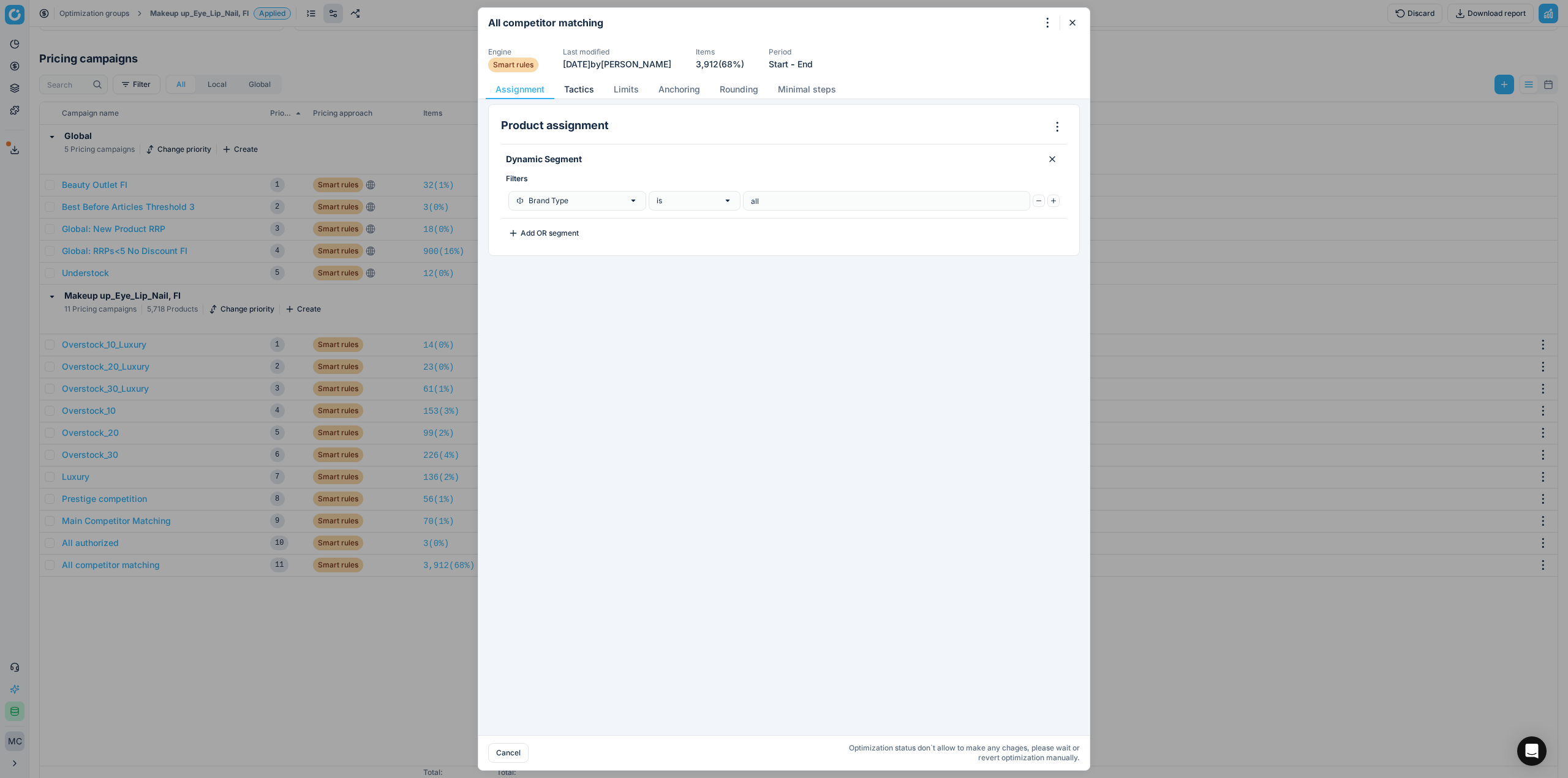 click on "Tactics" at bounding box center (579, 89) 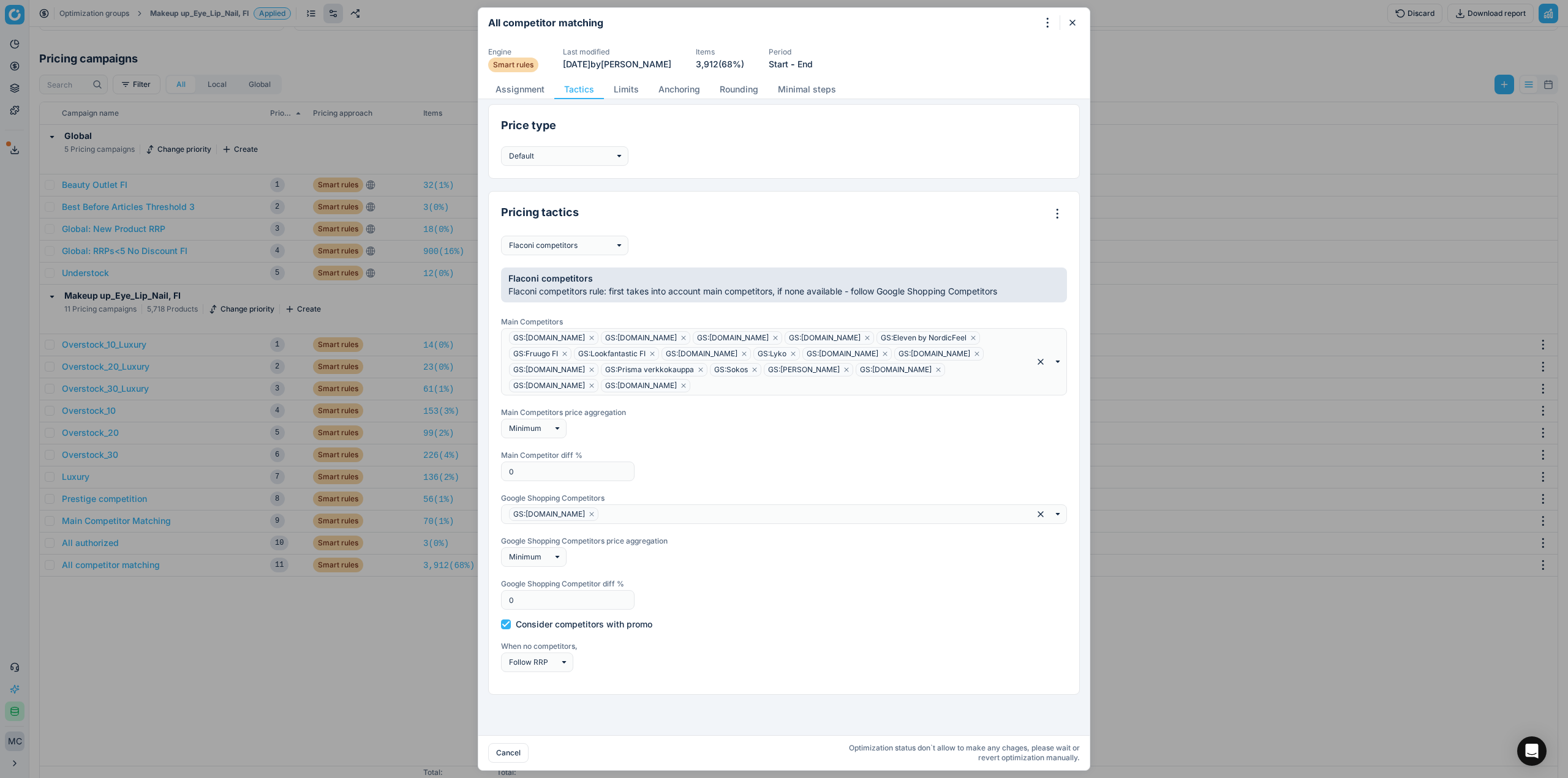 click at bounding box center (859, 386) 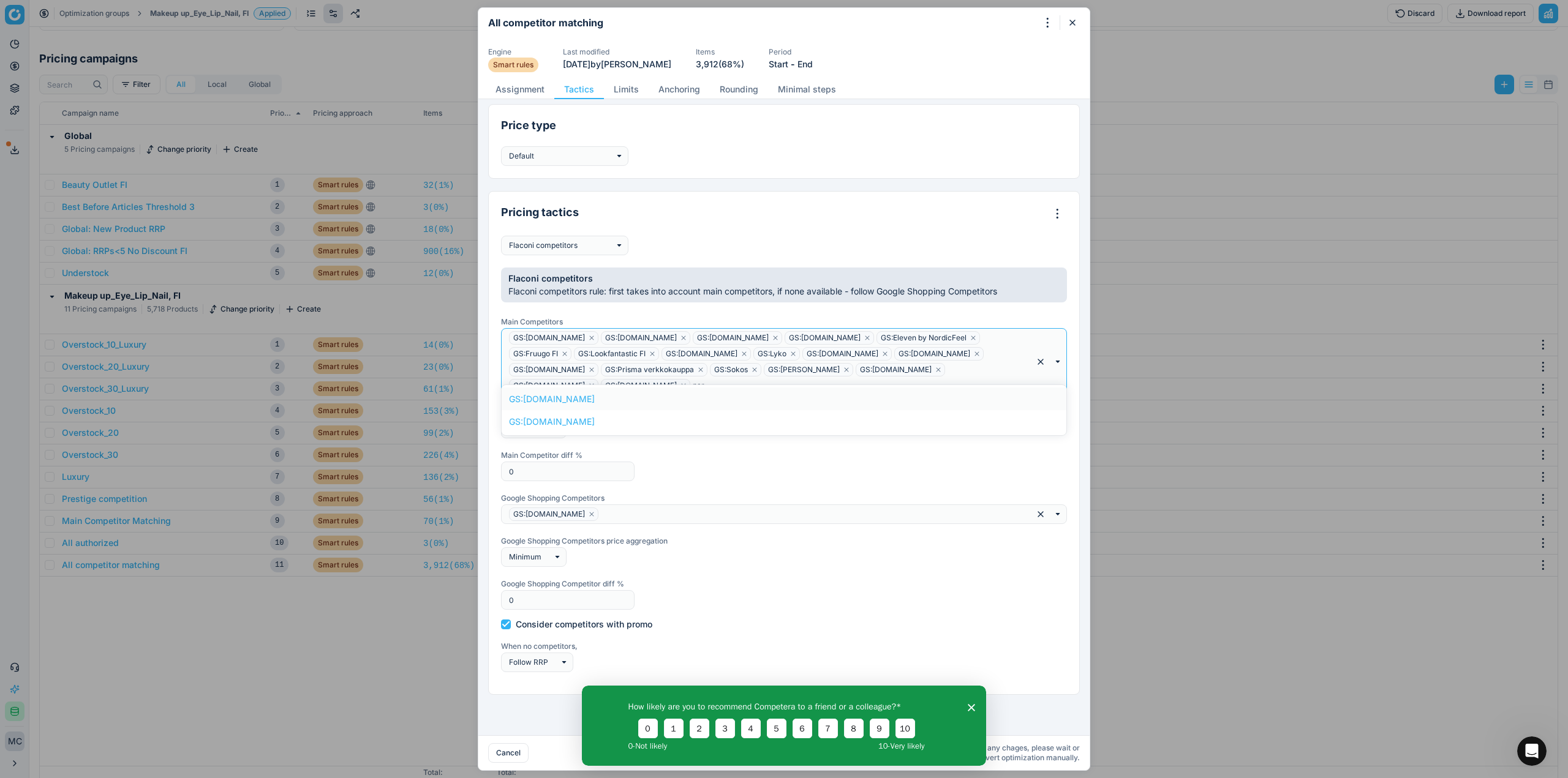 scroll, scrollTop: 0, scrollLeft: 0, axis: both 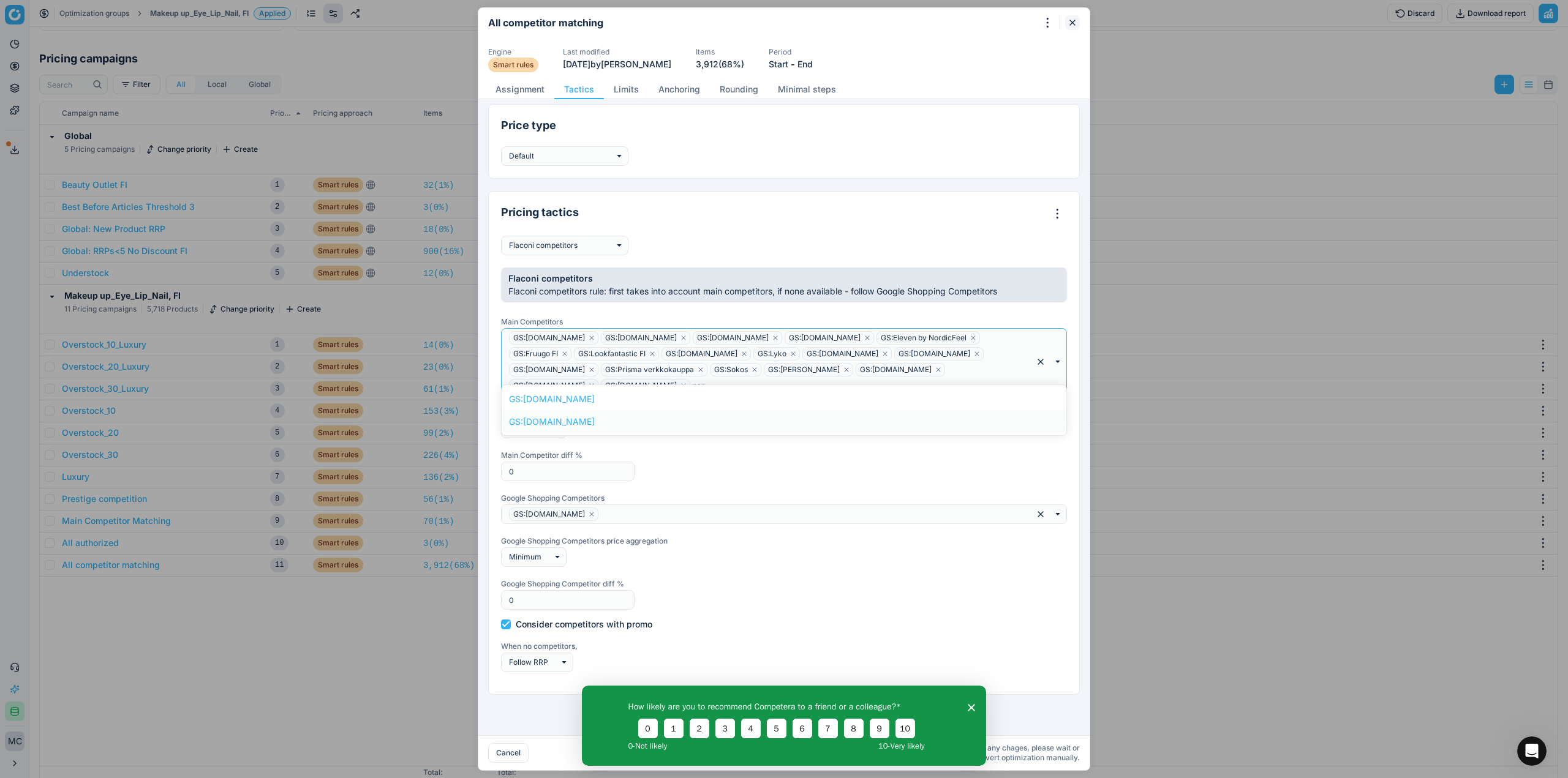 type on "par" 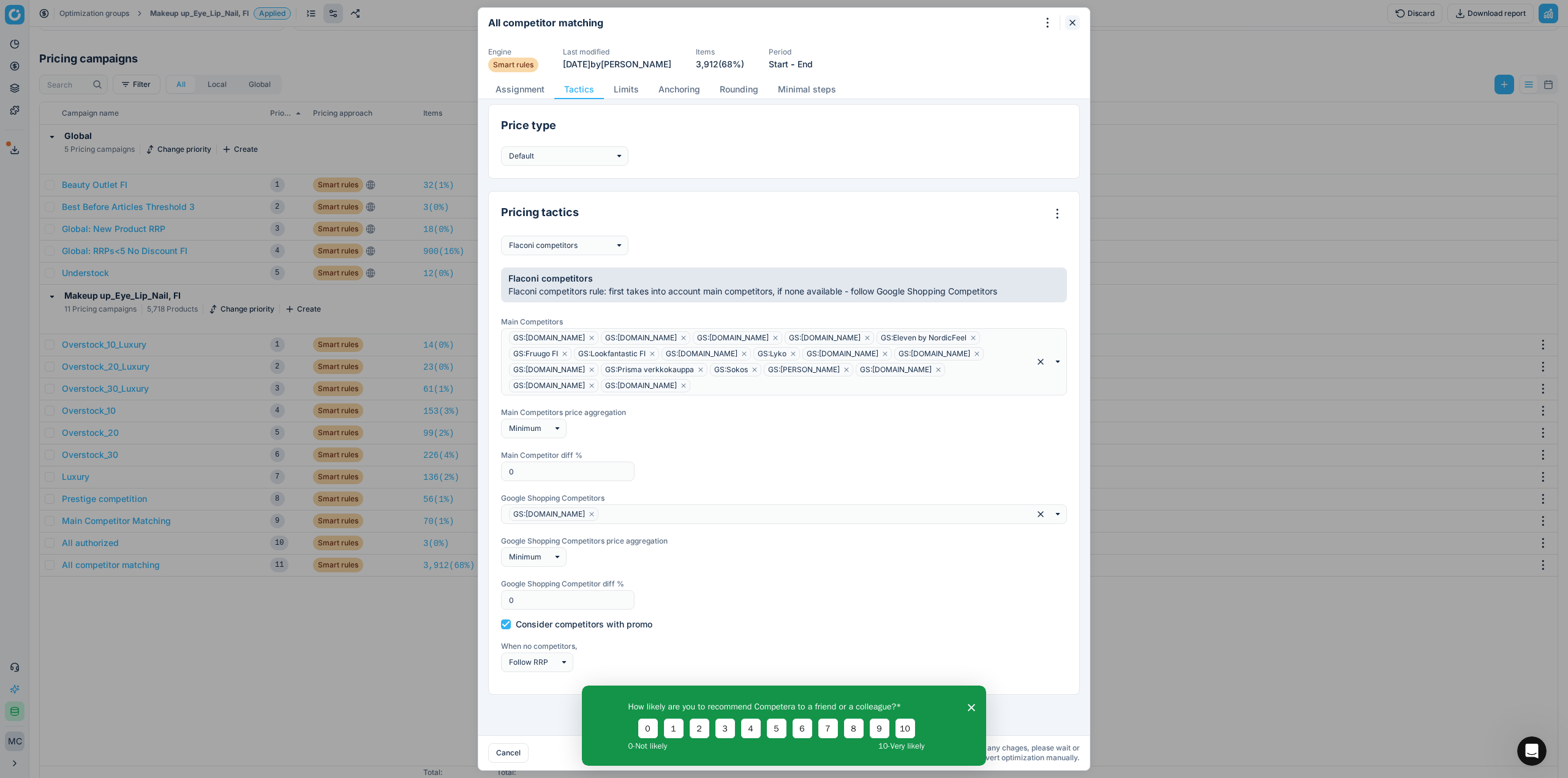 click 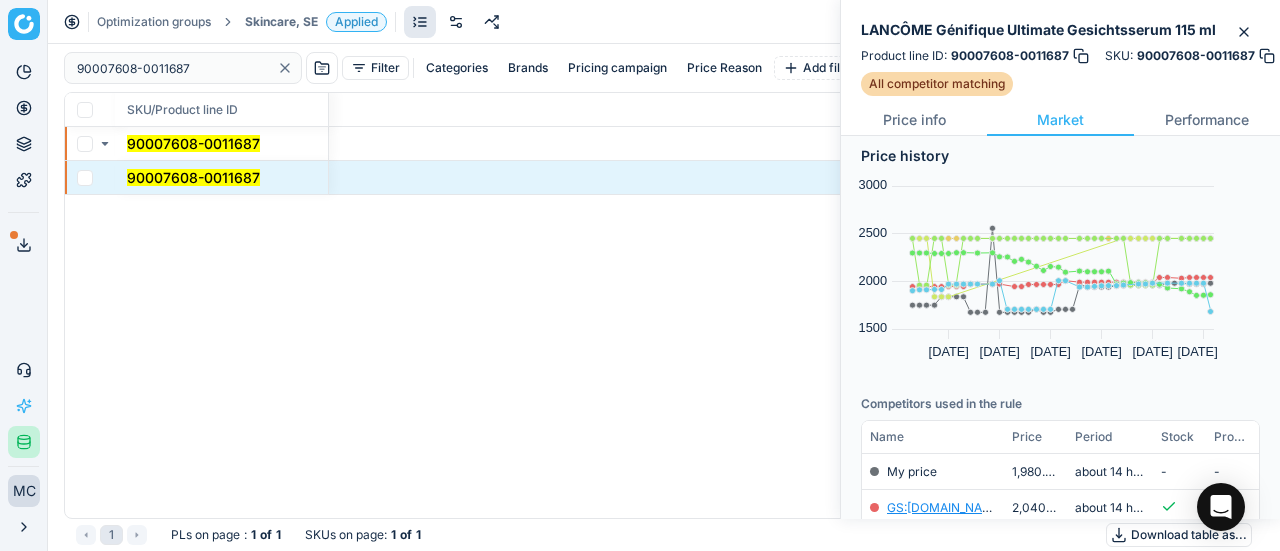 scroll, scrollTop: 0, scrollLeft: 0, axis: both 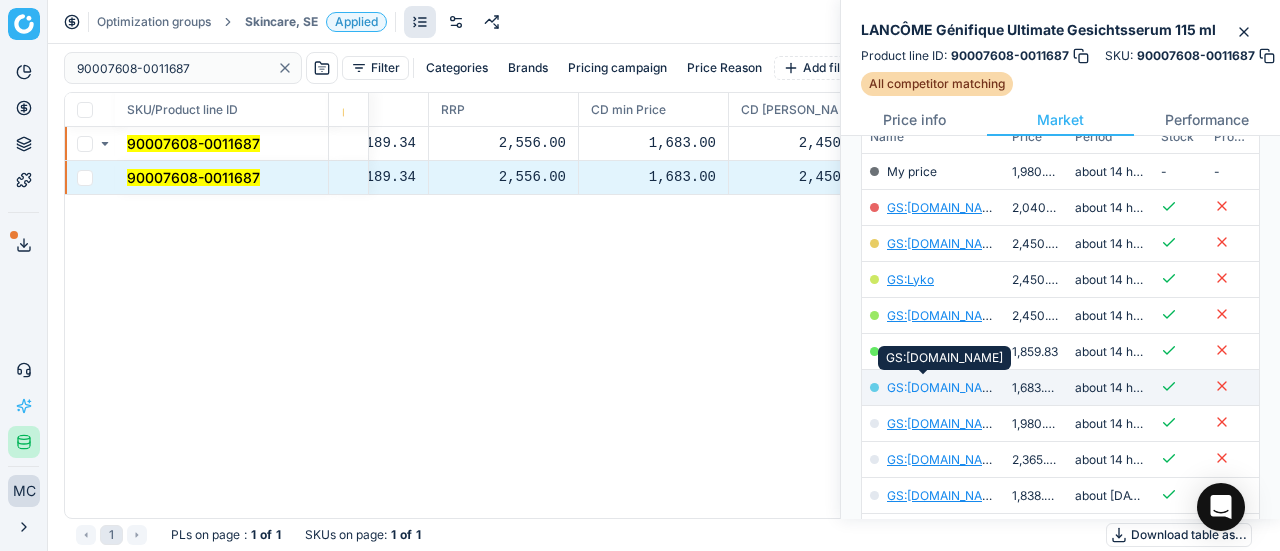 click on "GS:[DOMAIN_NAME]" at bounding box center (945, 387) 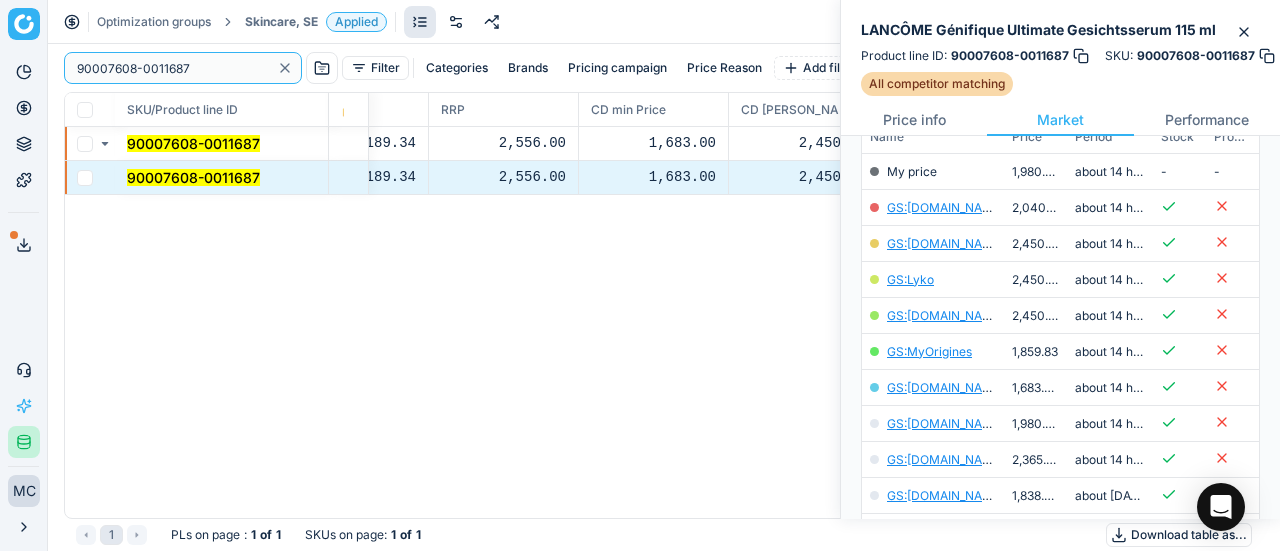drag, startPoint x: 210, startPoint y: 71, endPoint x: 0, endPoint y: 85, distance: 210.46616 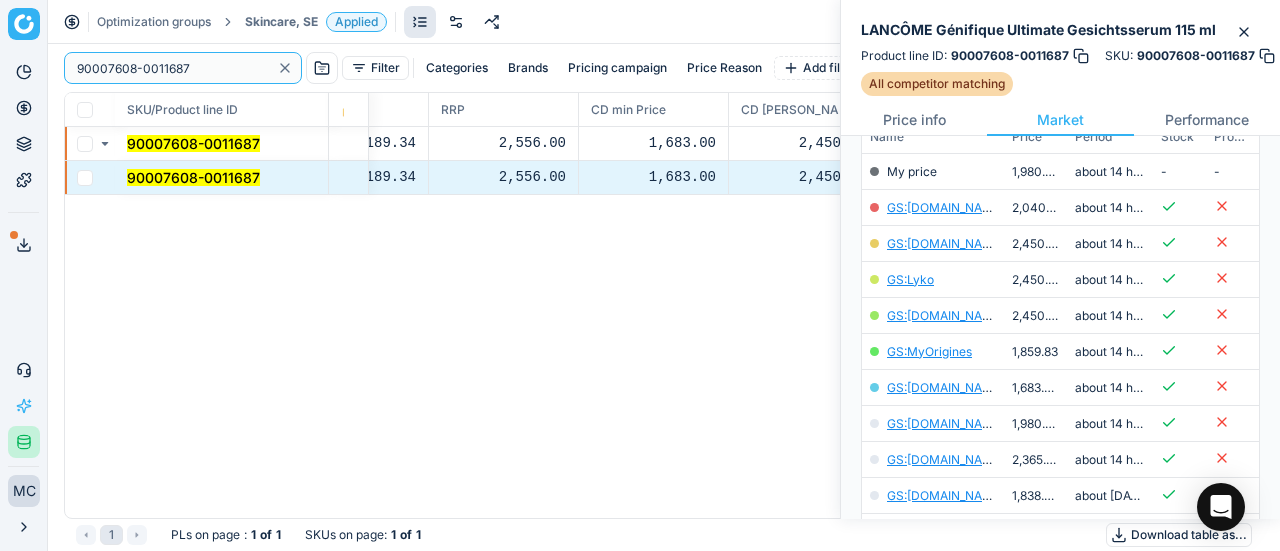 click on "Pricing platform Analytics Pricing Product portfolio Templates Export service 19 Contact support   AI Pricing Assistant Integration status MC [PERSON_NAME] [EMAIL_ADDRESS][DOMAIN_NAME] Close menu Optimization groups Skincare, SE  Applied Discard Download report 90007608-0011687   Filter   Categories   Brands   Pricing campaign   Price Reason   Add filter Bulk update SKU/Product line ID Product line name Product line ID Cost 🔒 PCII cost RRP CD min Price CD max Price Beauty outlet price PCII+5% > RRP Sales Flag Price change too high New price Price Type Price Reason 90007608-0011687 LANCÔME Génifique Ultimate Gesichtsserum  115 ml 90007608-0011687 1,105.15 1,189.34 2,556.00 1,683.00 2,450.00 441.00 1,683.00 matching google GS:[DOMAIN_NAME] 90007608-0011687 LANCÔME Génifique Ultimate Gesichtsserum  115 ml 90007608-0011687 1,105.15 1,189.34 2,556.00 1,683.00 2,450.00 441.00 1,683.00 matching google GS:[DOMAIN_NAME] 1 PLs on page : 1 of 1 SKUs on page : 1 of 1 Download table as..." at bounding box center [640, 275] 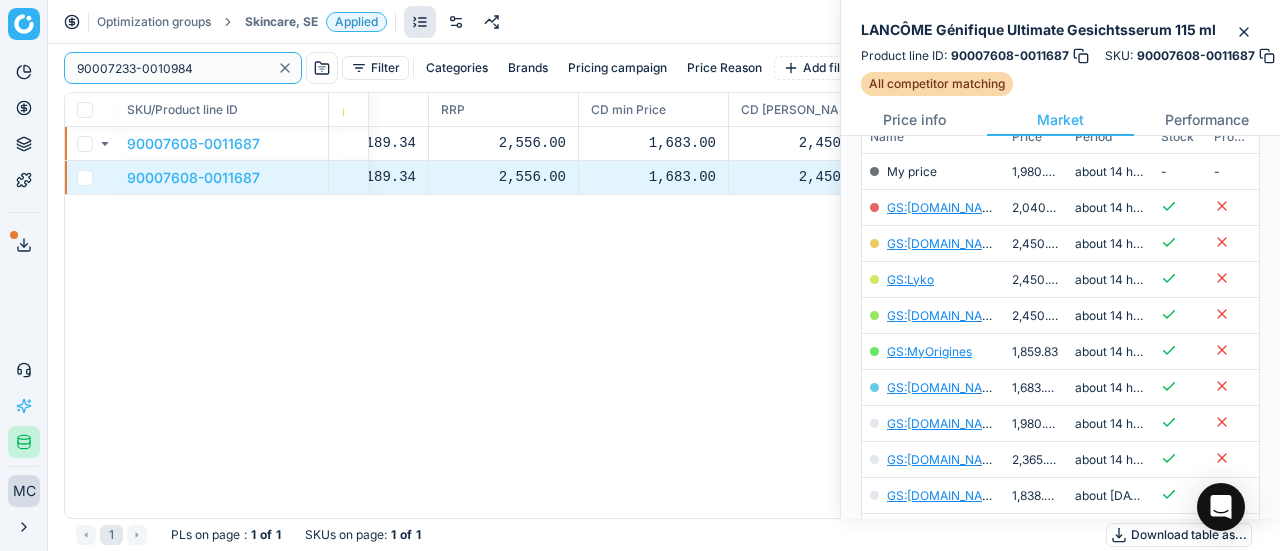 type on "90007233-0010984" 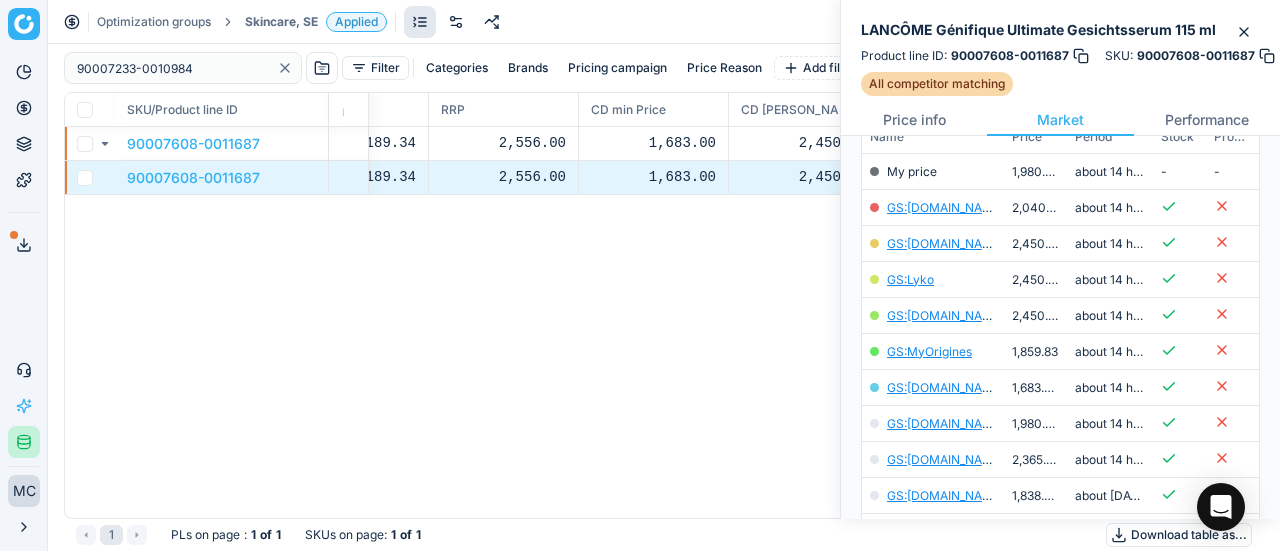 click on "Skincare, SE" at bounding box center (281, 22) 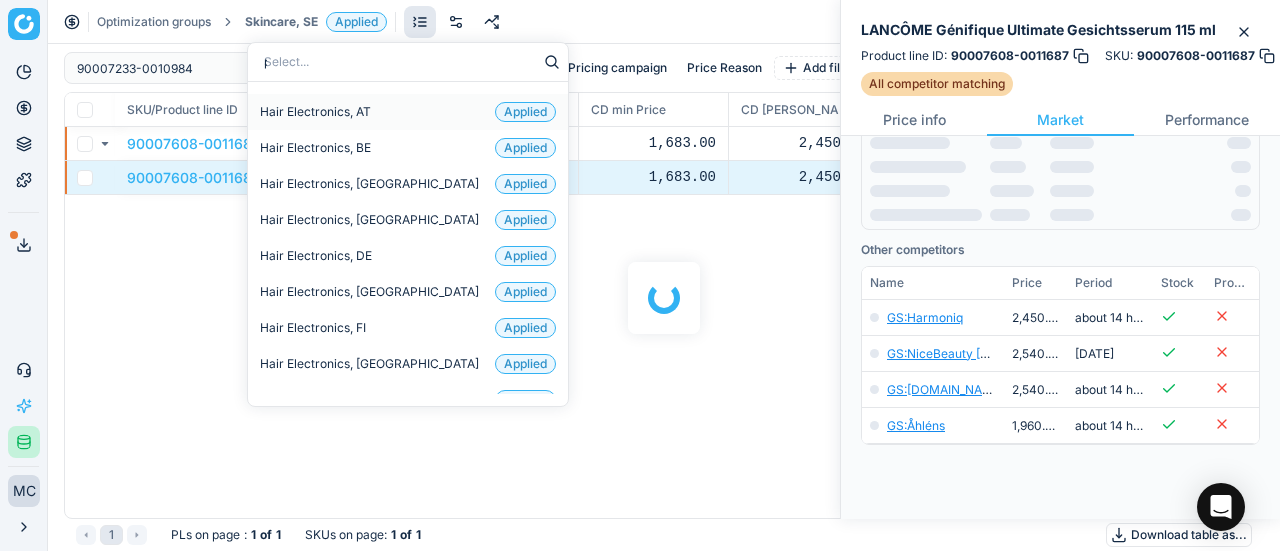 scroll, scrollTop: 300, scrollLeft: 0, axis: vertical 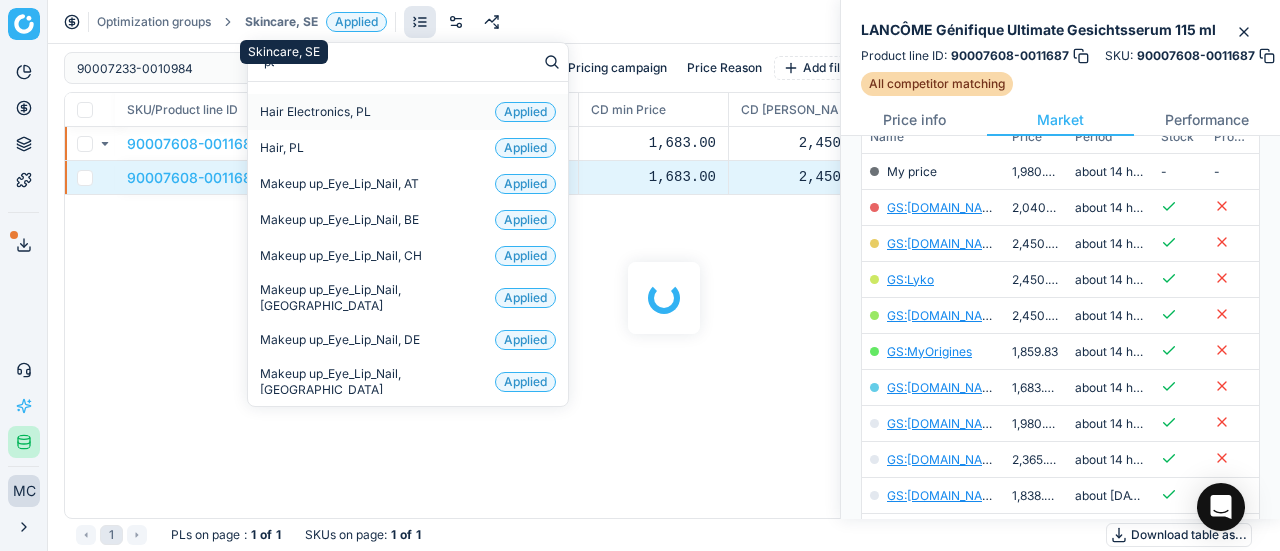 type on "par" 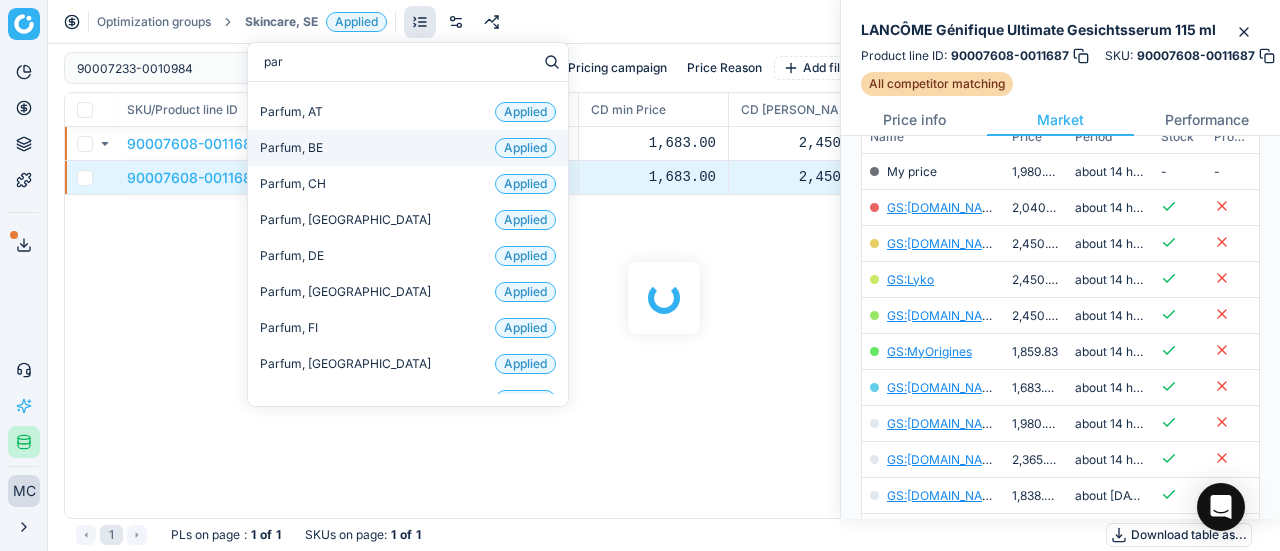 scroll, scrollTop: 132, scrollLeft: 0, axis: vertical 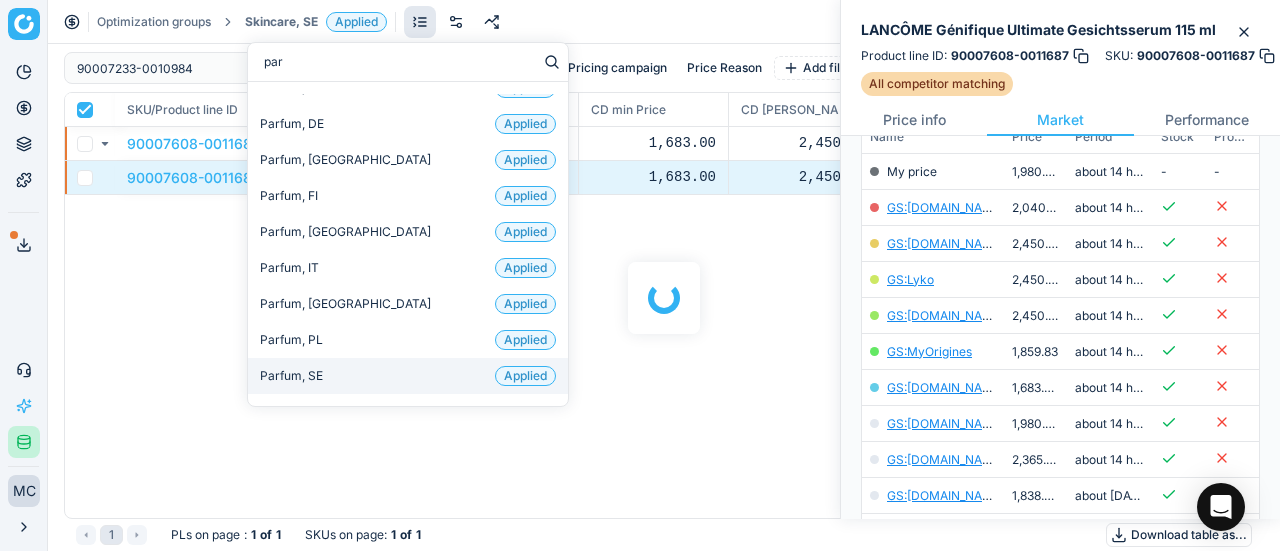 checkbox on "true" 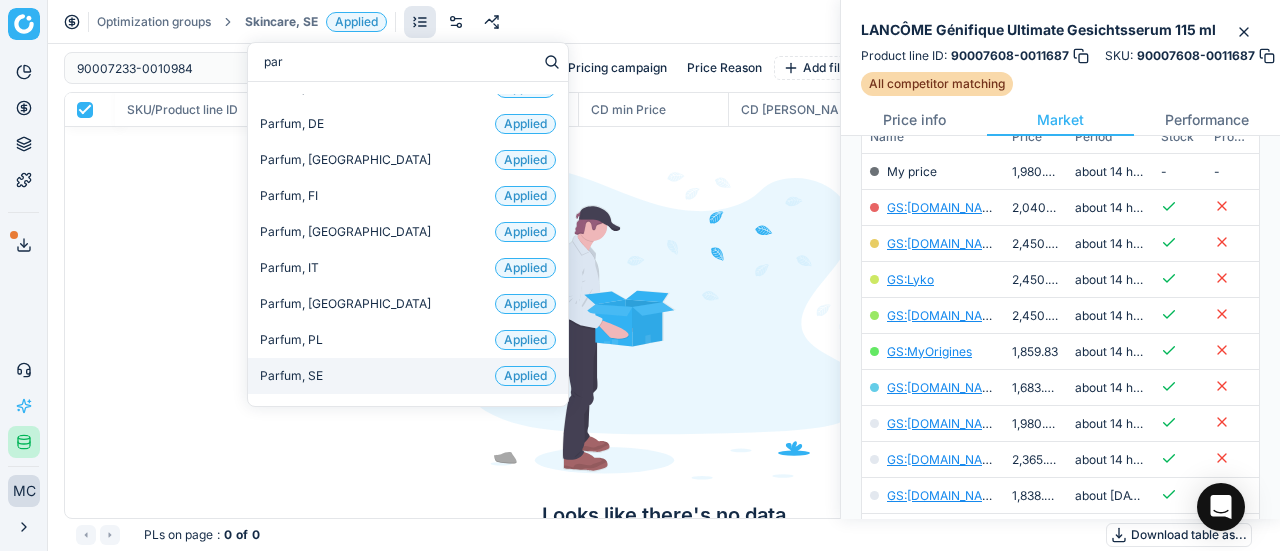 click on "Parfum, SE Applied" at bounding box center [408, 376] 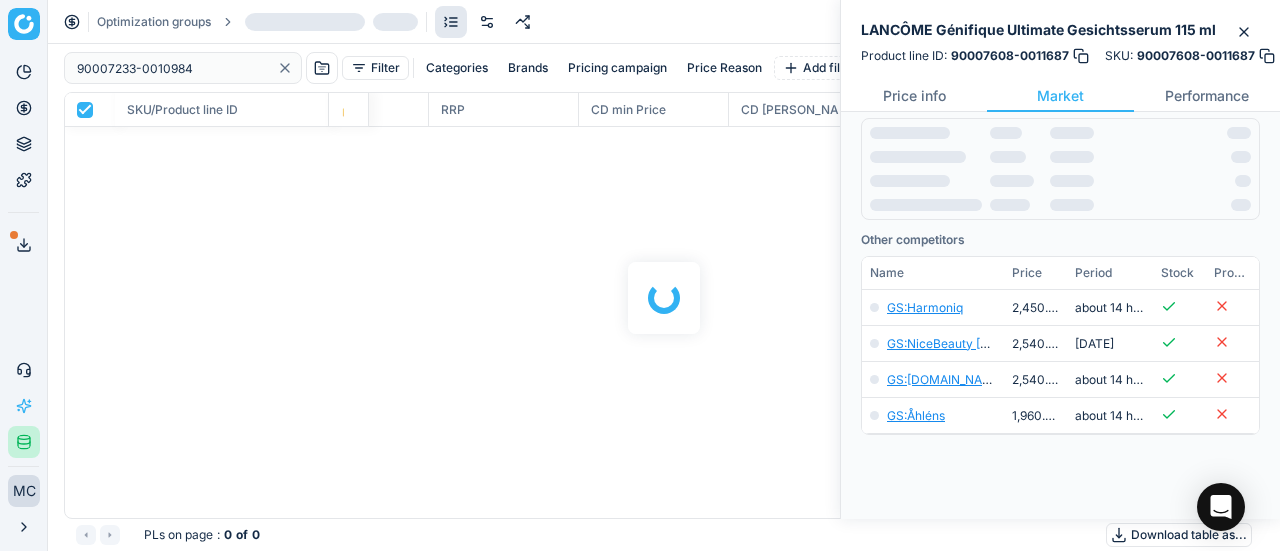 scroll, scrollTop: 300, scrollLeft: 0, axis: vertical 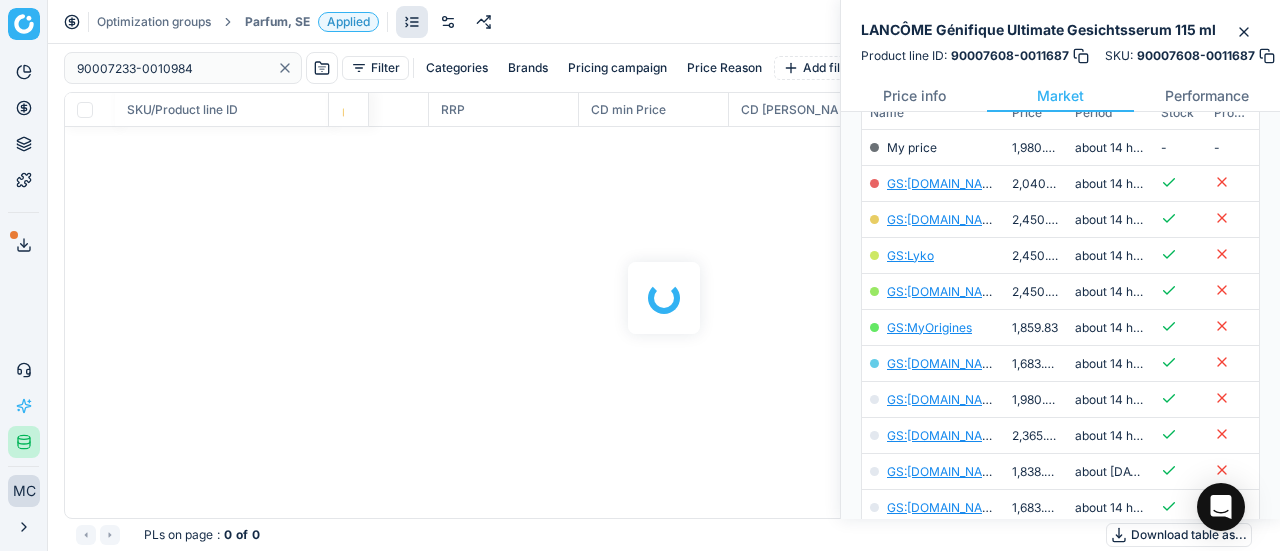 checkbox on "false" 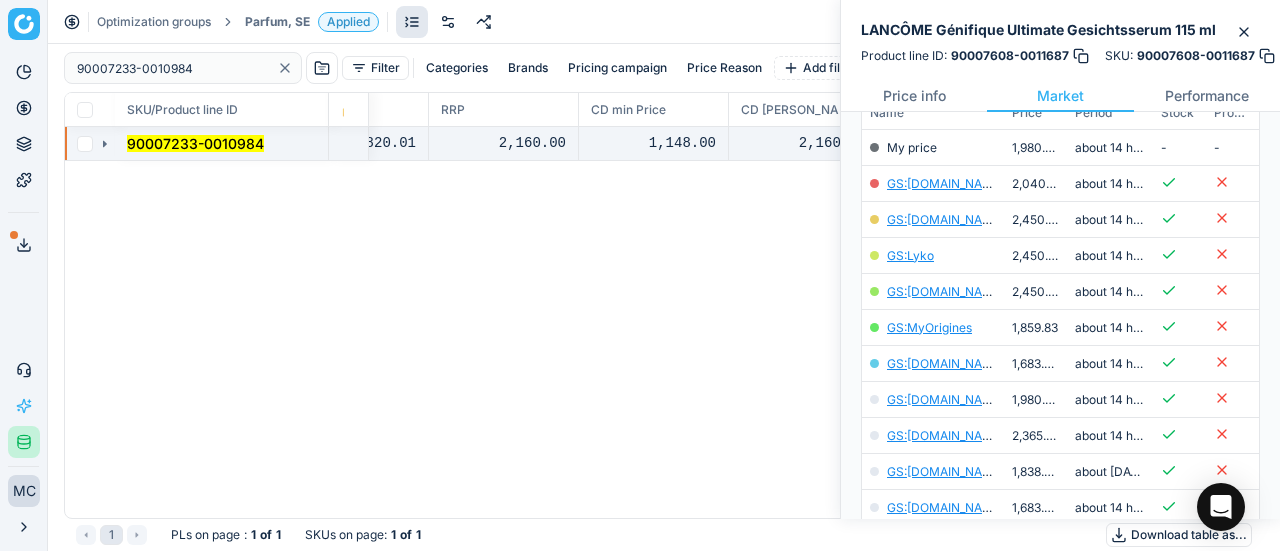 click 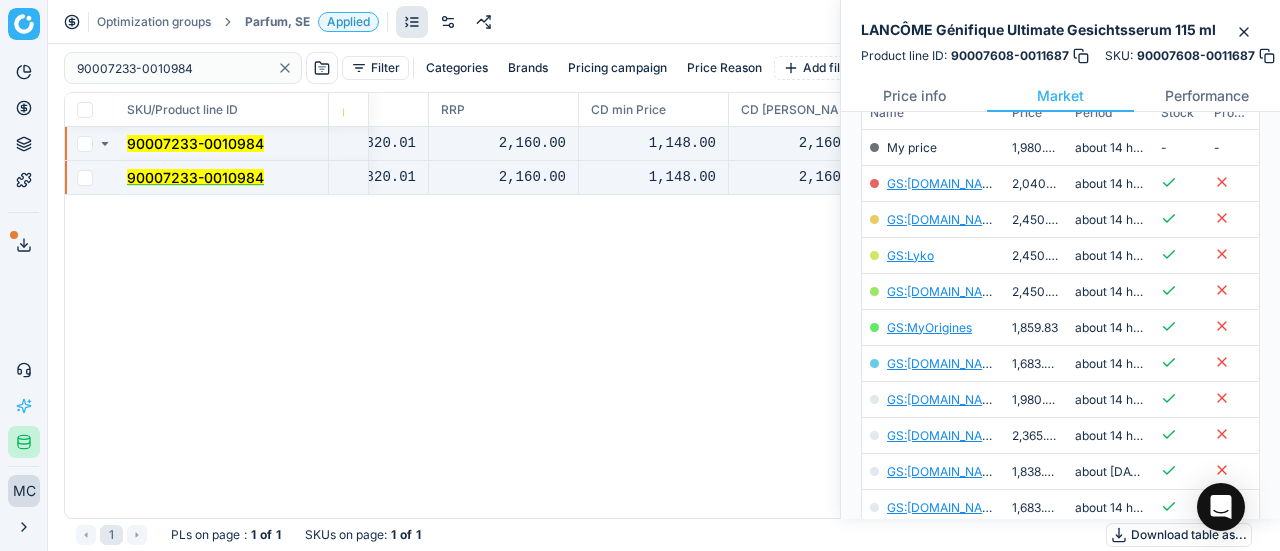 click on "90007233-0010984" at bounding box center (195, 177) 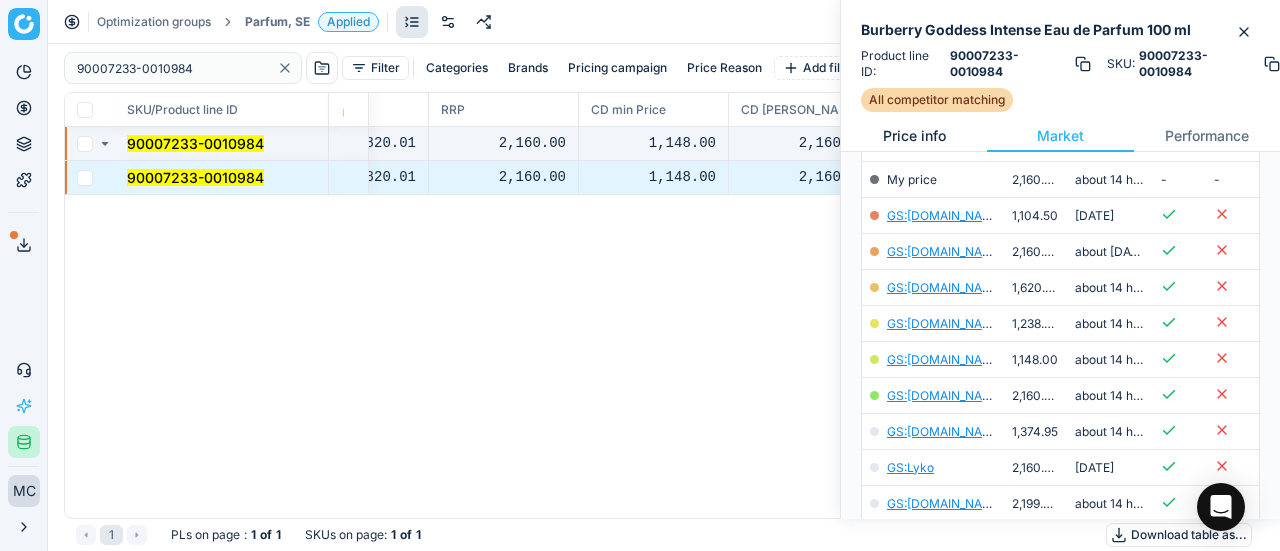 scroll, scrollTop: 300, scrollLeft: 0, axis: vertical 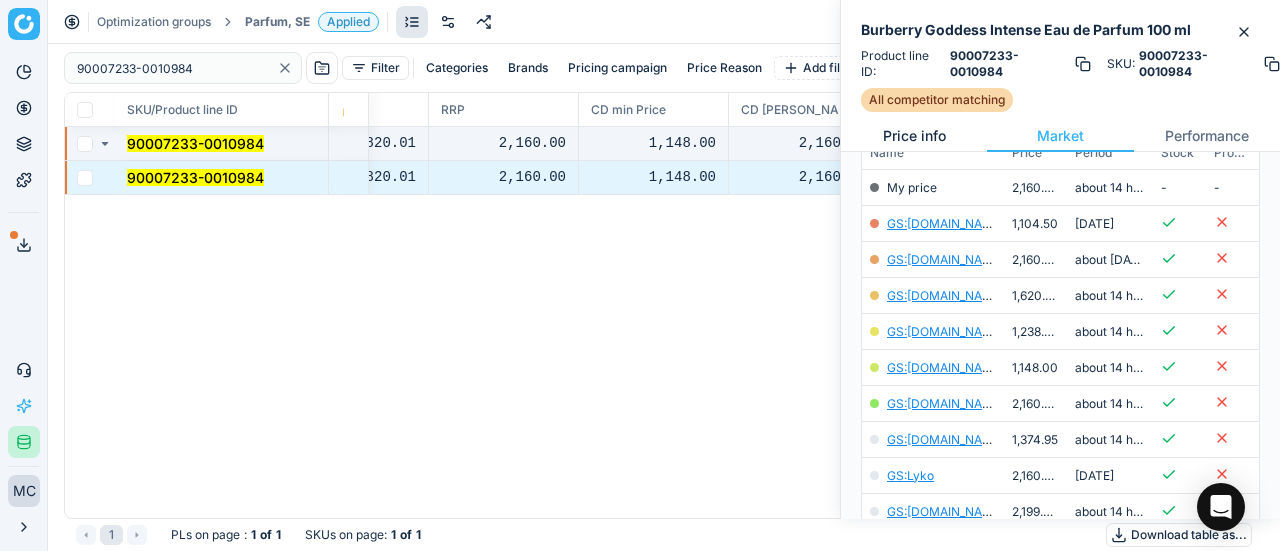 click on "Price info" at bounding box center [914, 136] 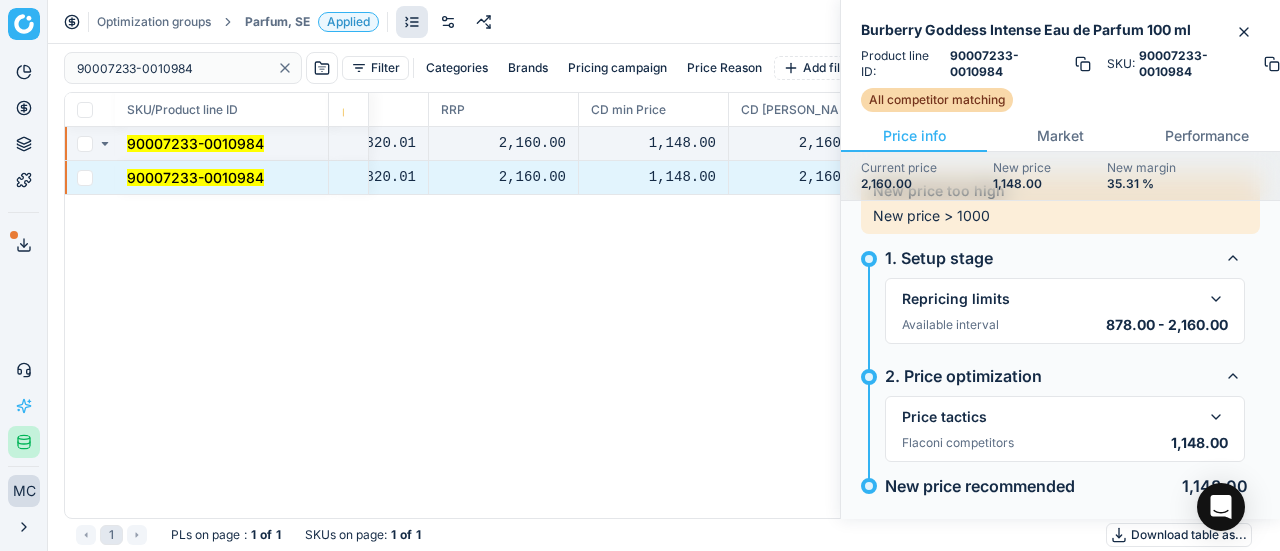 scroll, scrollTop: 69, scrollLeft: 0, axis: vertical 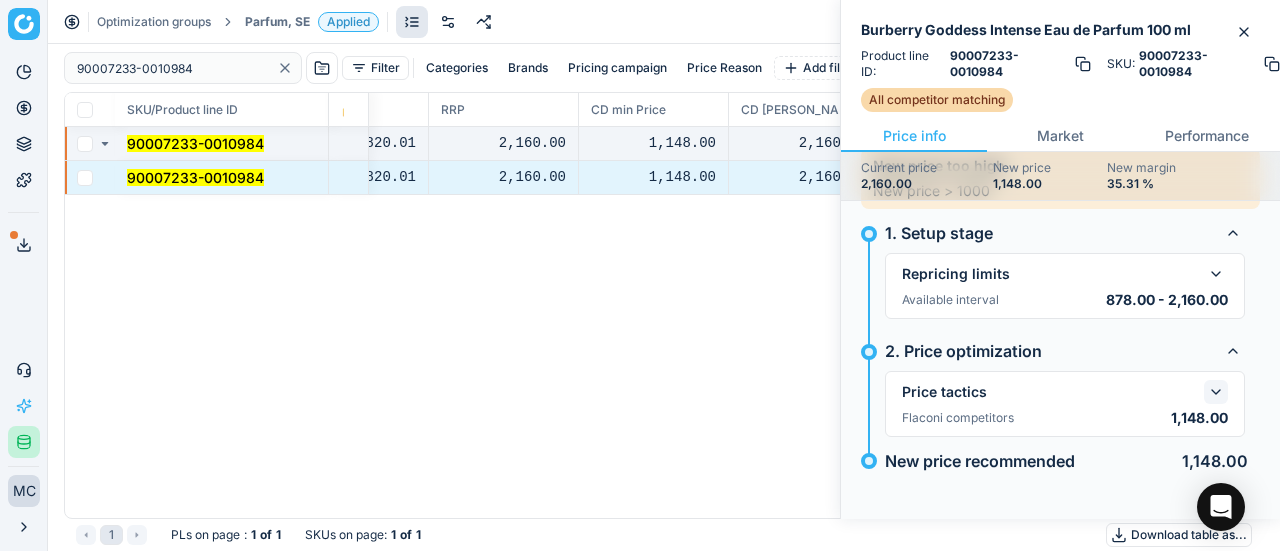 click 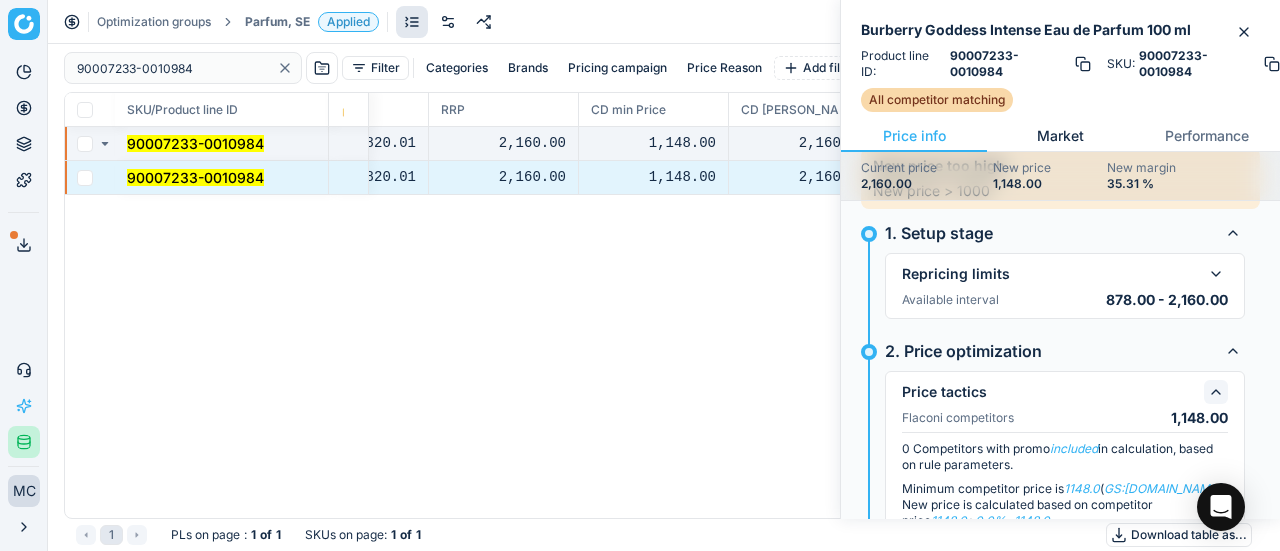 click on "Market" at bounding box center (1060, 136) 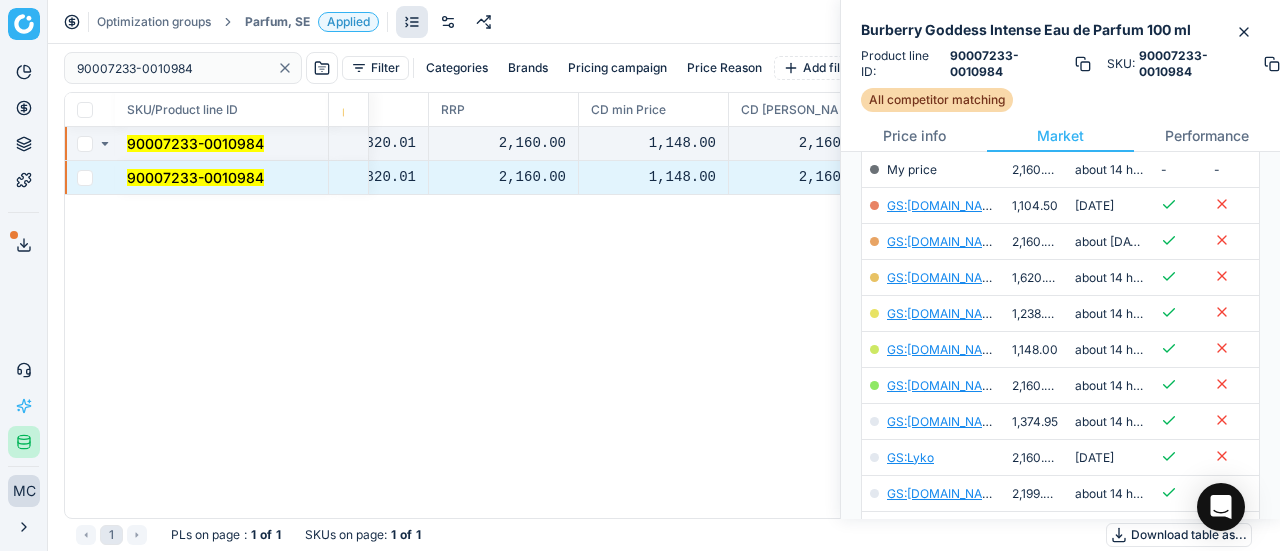 scroll, scrollTop: 400, scrollLeft: 0, axis: vertical 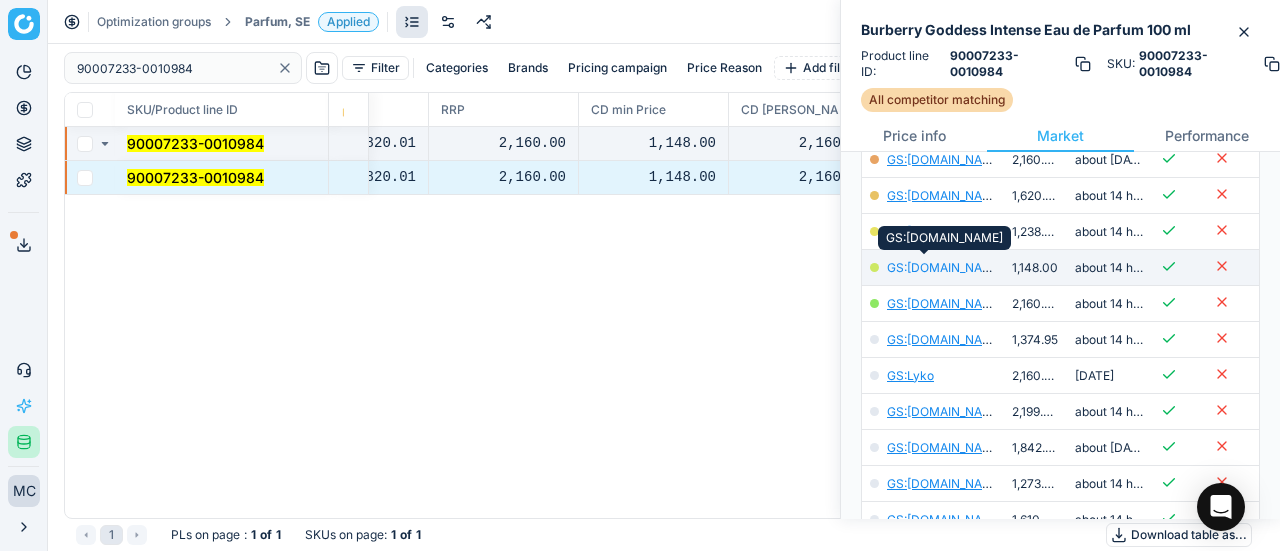 click on "GS:[DOMAIN_NAME]" at bounding box center [945, 267] 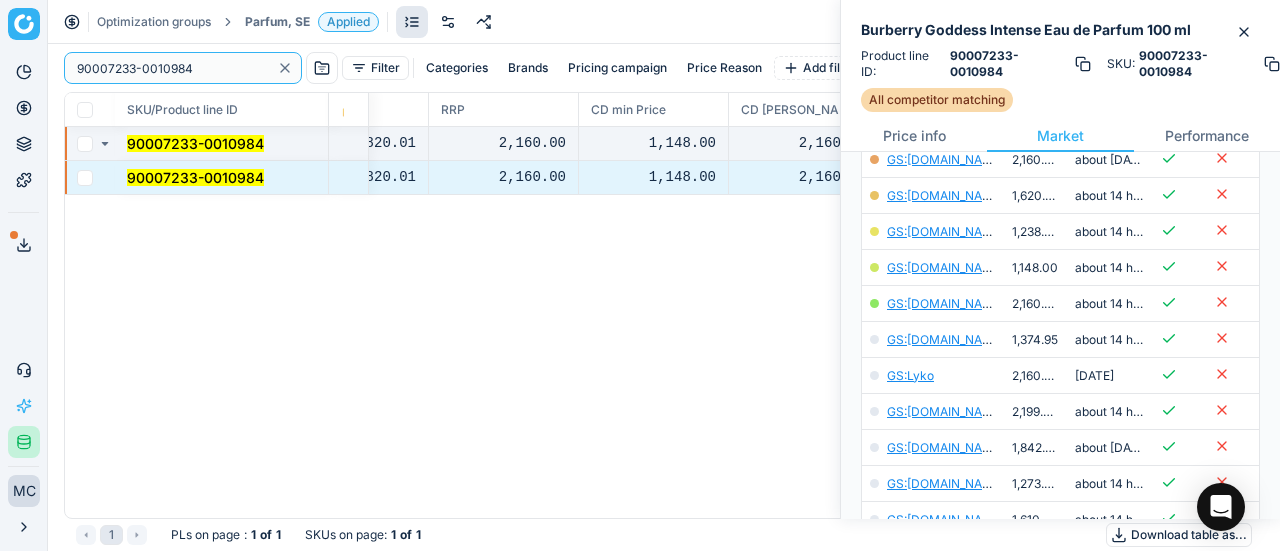 click on "90007233-0010984   Filter   Categories   Brands   Pricing campaign   Price Reason   Add filter Bulk update" at bounding box center (664, 68) 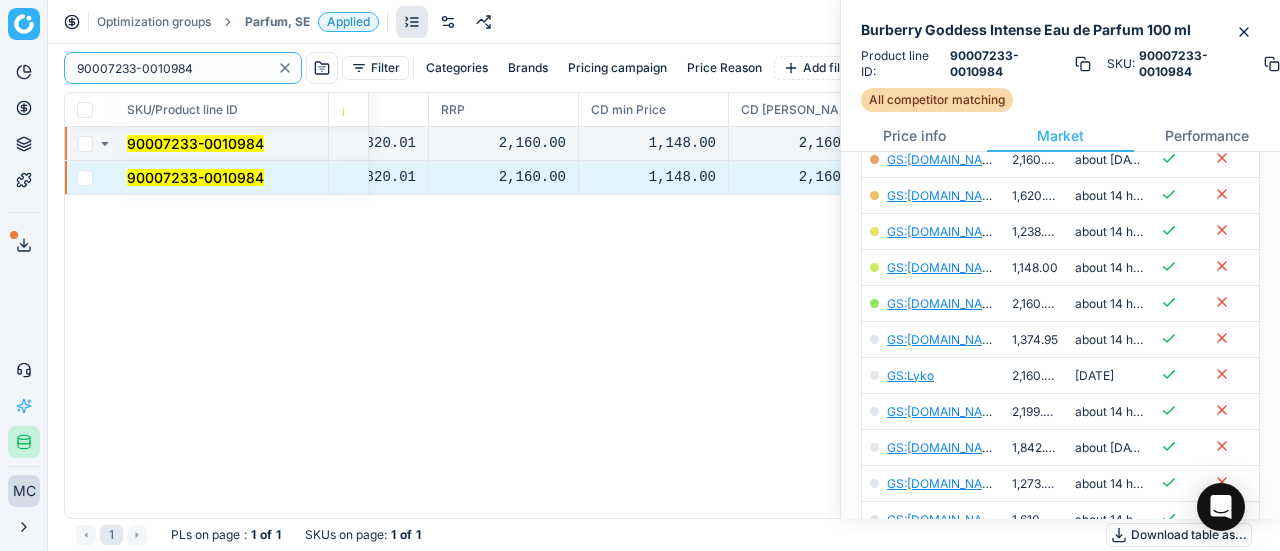 paste on "80075907-100" 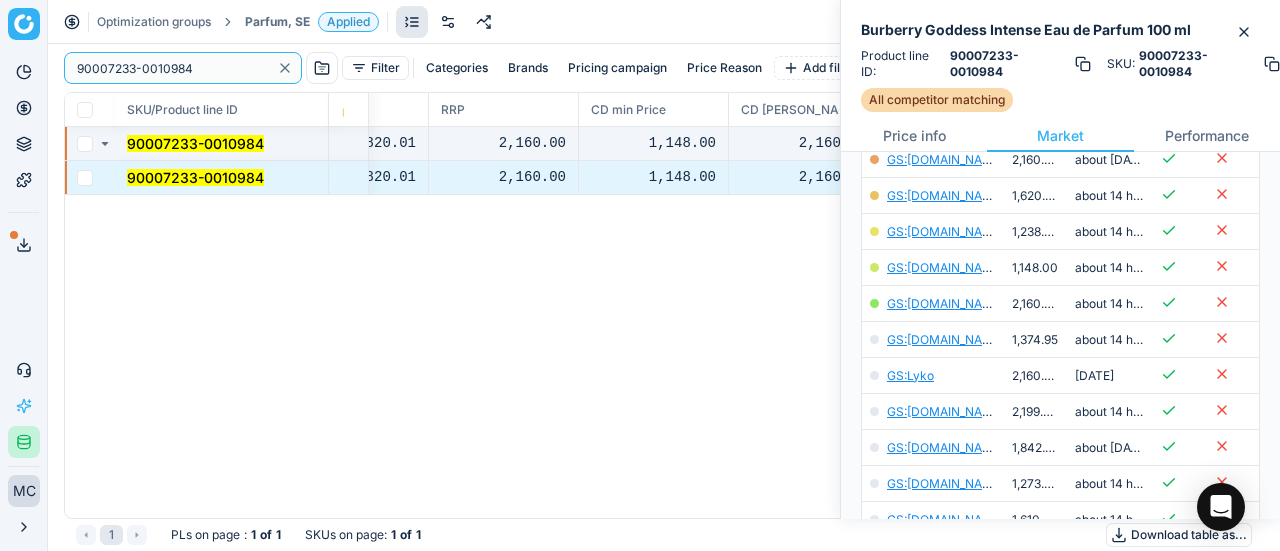 drag, startPoint x: 164, startPoint y: 62, endPoint x: 19, endPoint y: 33, distance: 147.87157 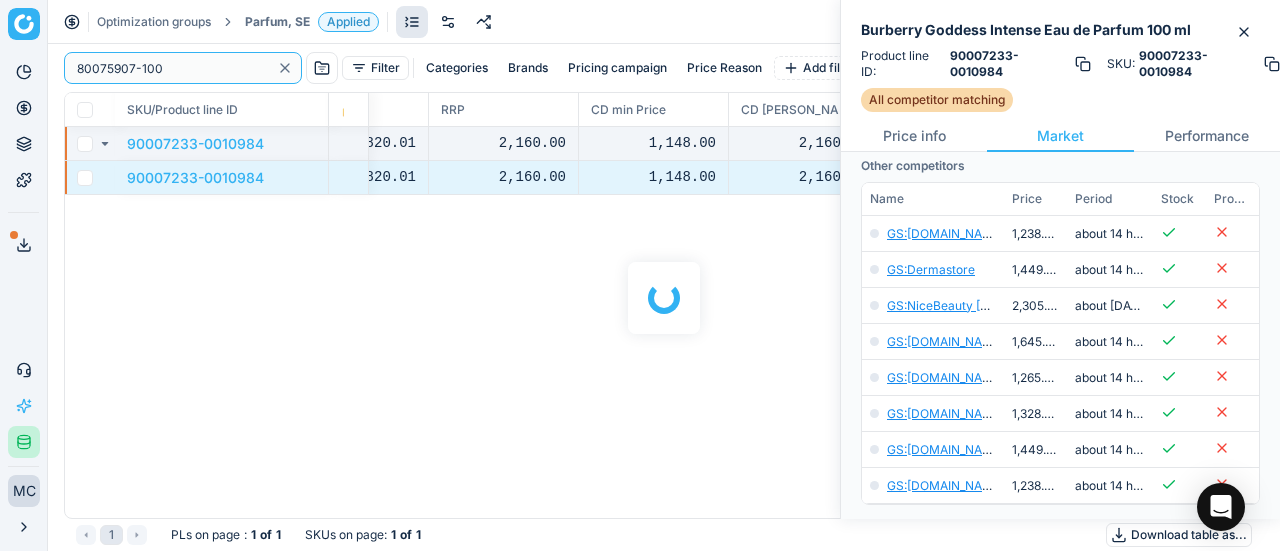 scroll, scrollTop: 400, scrollLeft: 0, axis: vertical 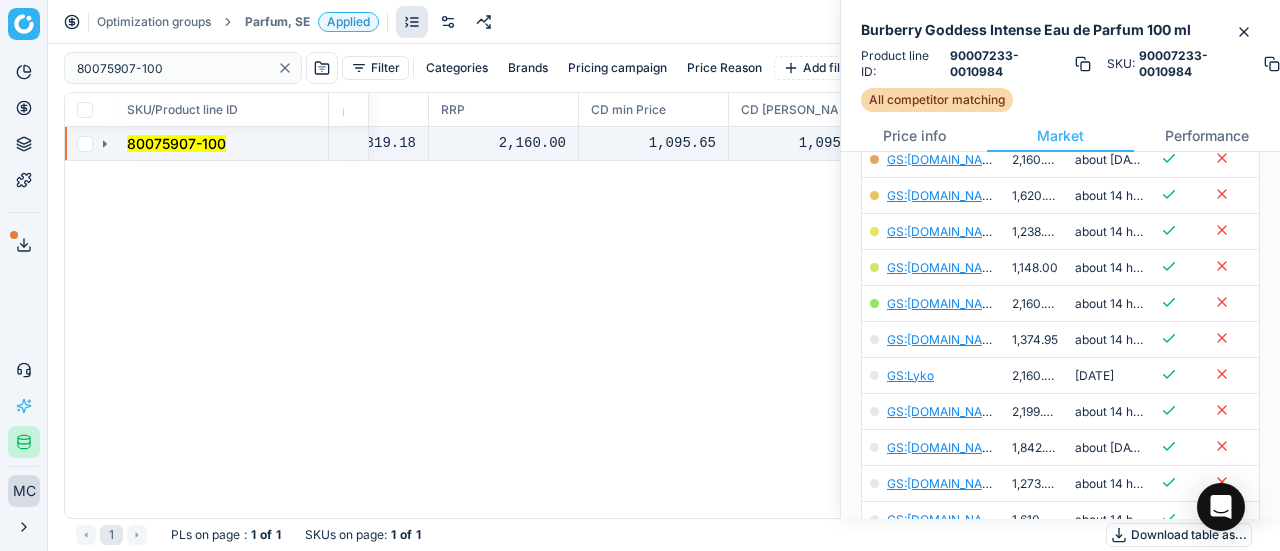 click 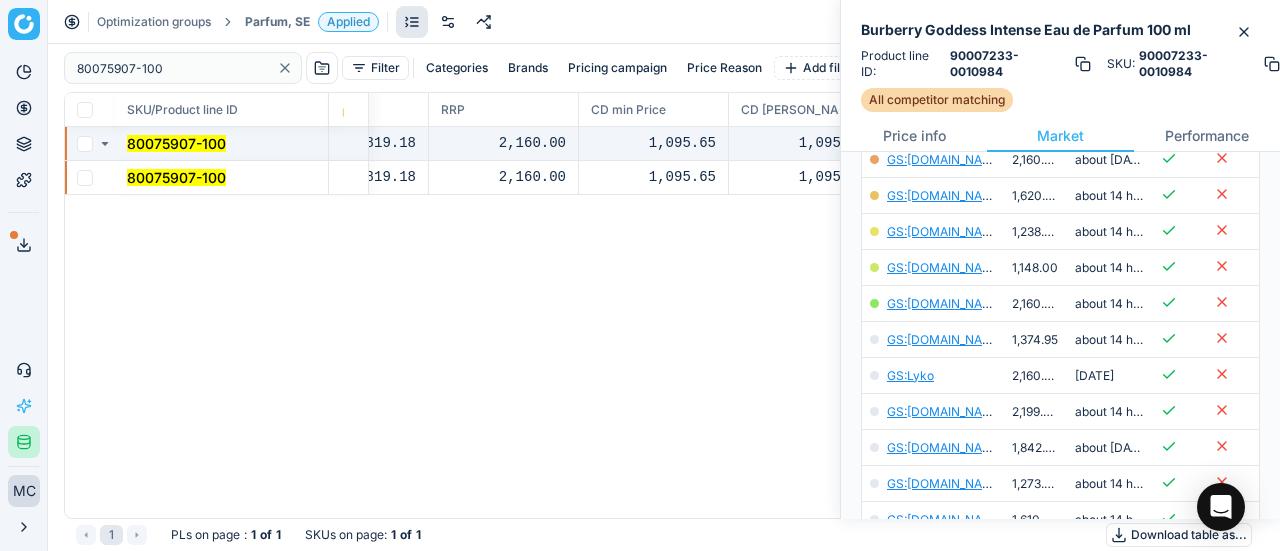 click on "80075907-100" at bounding box center (176, 177) 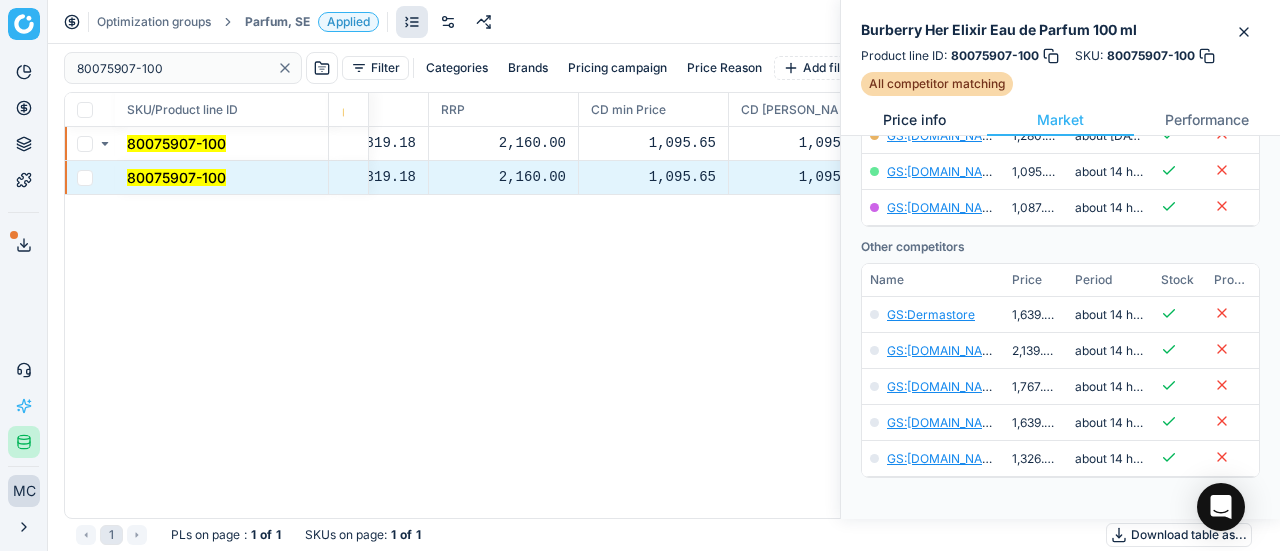 scroll, scrollTop: 400, scrollLeft: 0, axis: vertical 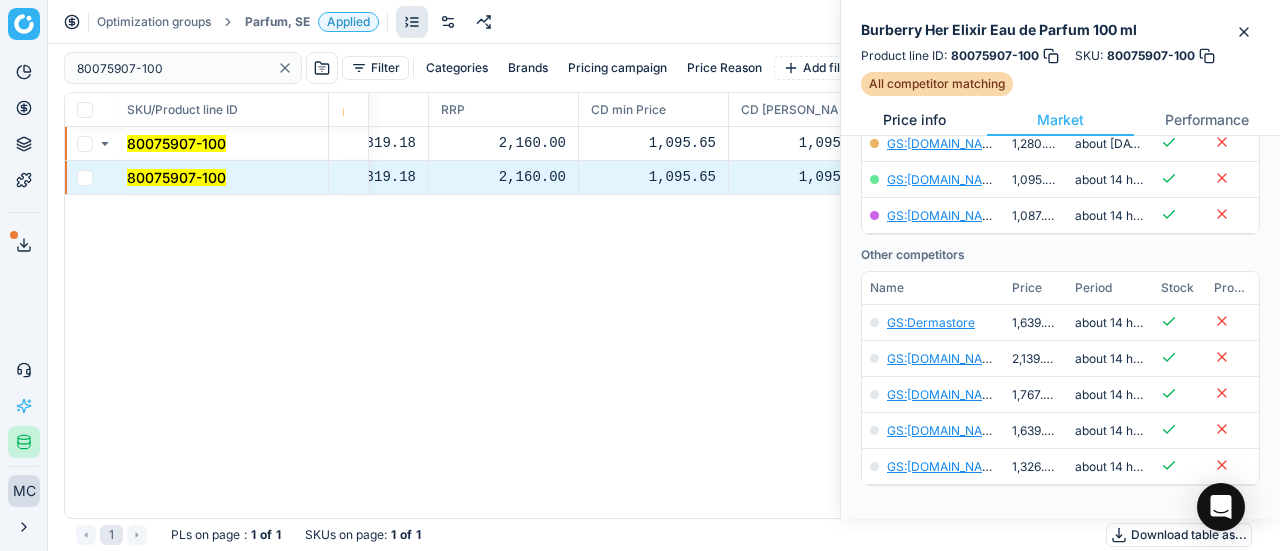 click on "Price info" at bounding box center (914, 120) 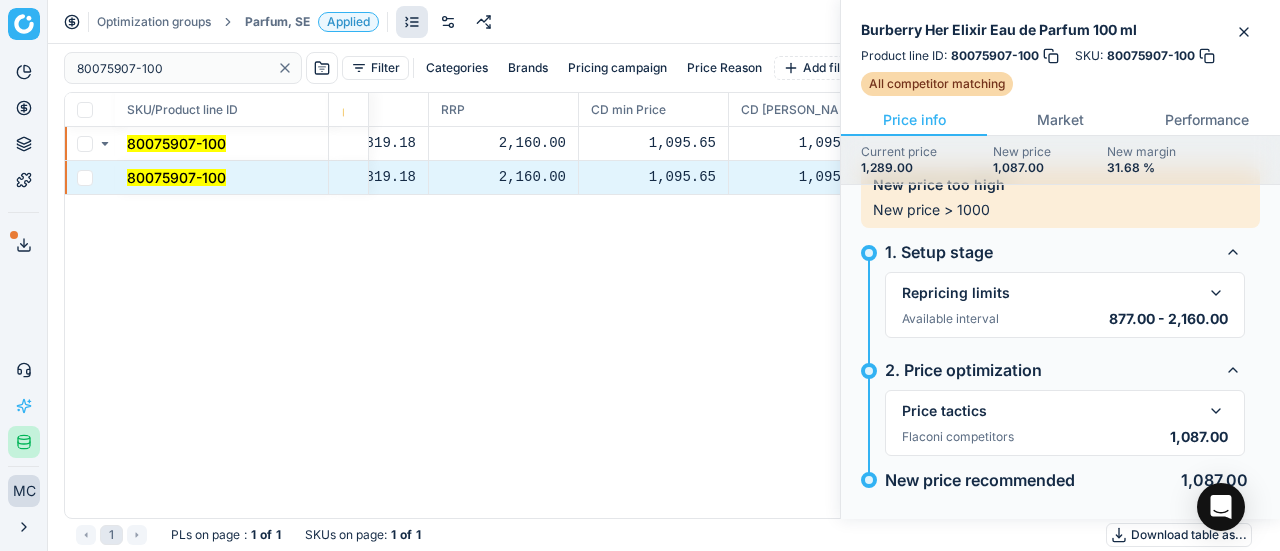 scroll, scrollTop: 53, scrollLeft: 0, axis: vertical 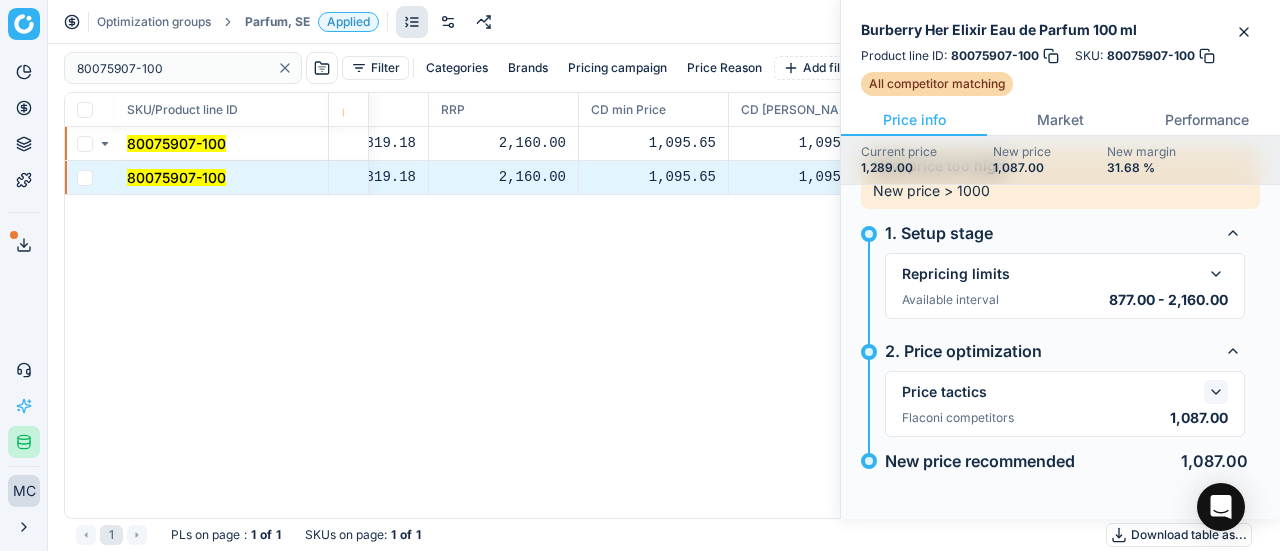 click 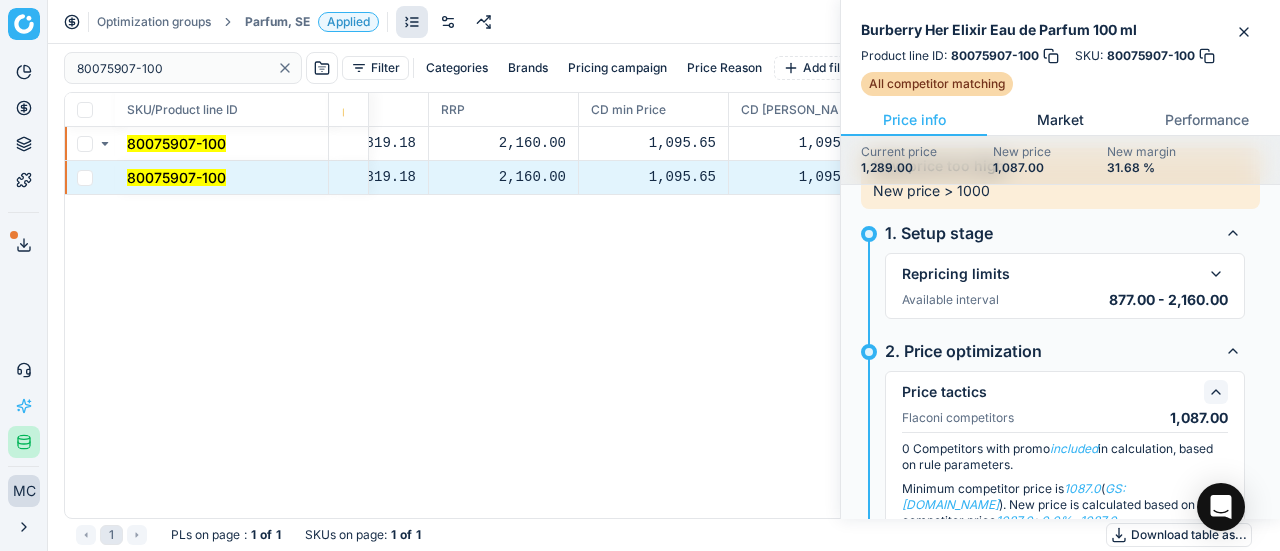click on "Market" at bounding box center [1060, 120] 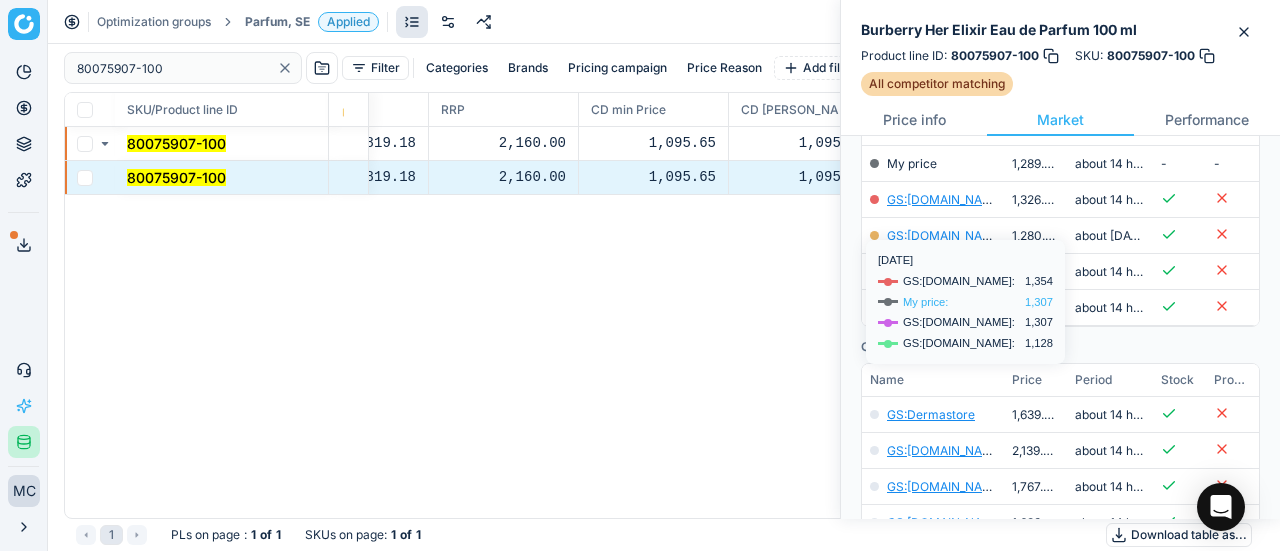 scroll, scrollTop: 448, scrollLeft: 0, axis: vertical 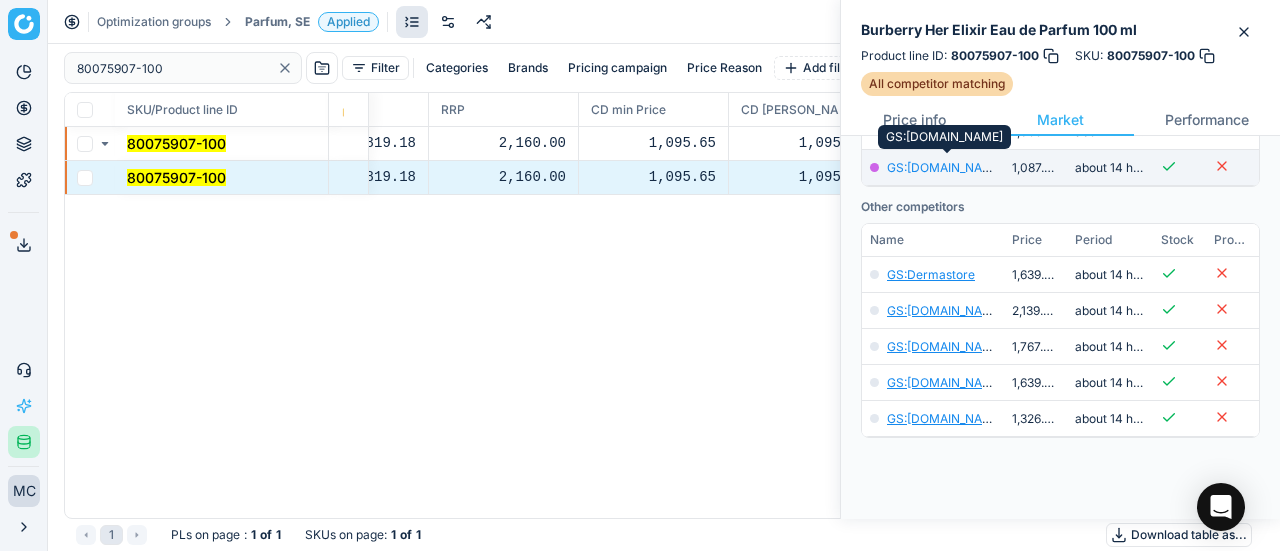 click on "GS:[DOMAIN_NAME]" at bounding box center (945, 167) 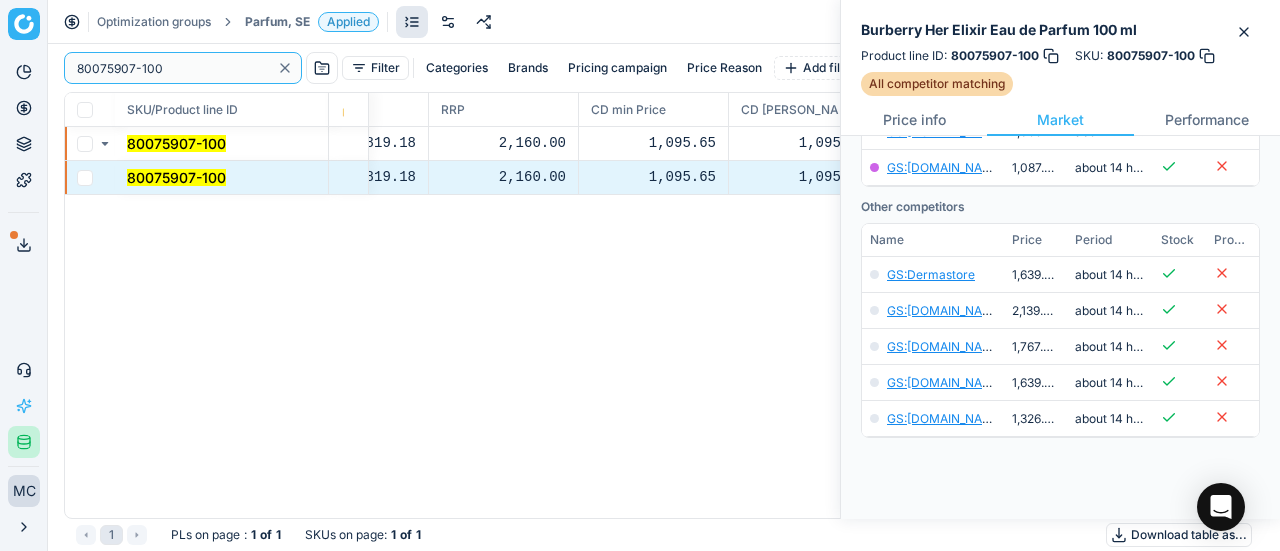 drag, startPoint x: 170, startPoint y: 60, endPoint x: 0, endPoint y: -13, distance: 185.0108 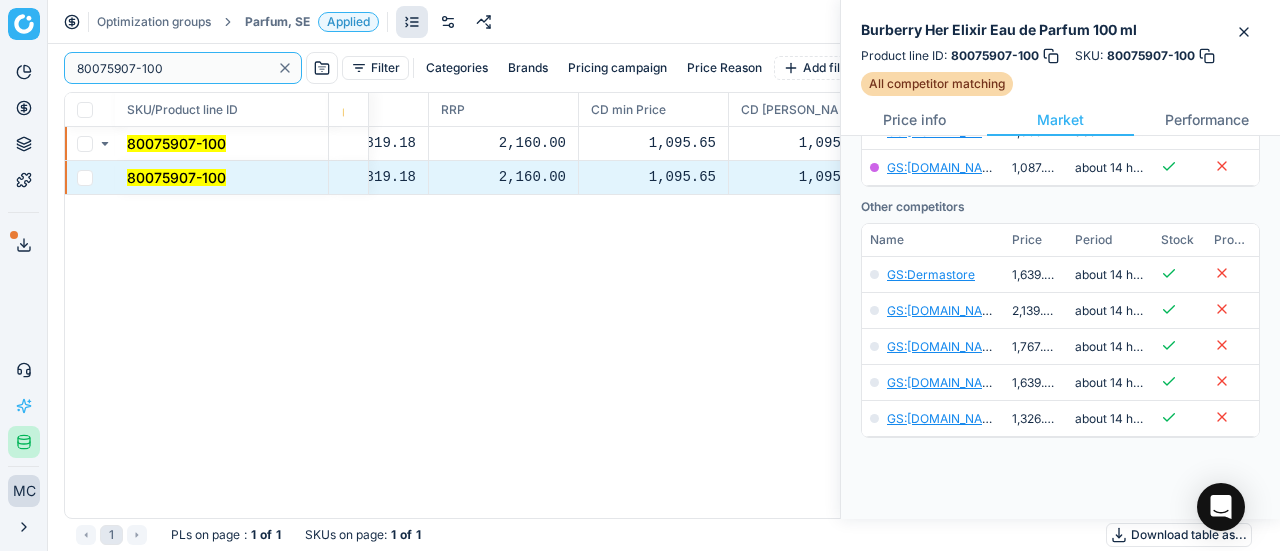 click on "Pricing platform Analytics Pricing Product portfolio Templates Export service 19 Contact support   AI Pricing Assistant Integration status MC [PERSON_NAME] [EMAIL_ADDRESS][DOMAIN_NAME] Close menu Optimization groups Parfum, SE Applied Discard Download report 80075907-100   Filter   Categories   Brands   Pricing campaign   Price Reason   Add filter Bulk update SKU/Product line ID Product line name Product line ID Cost 🔒 PCII cost RRP CD min Price CD max Price Beauty outlet price PCII+5% > RRP Sales Flag Price change too high New price Price Type Price Reason 80075907-100 Burberry Her Elixir Eau de Parfum  100 ml 80075907-100 742.65 819.18 2,160.00 1,095.65 1,095.65 650.00 1,087.00 matching google GS:[DOMAIN_NAME] 80075907-100 Burberry Her Elixir Eau de Parfum  100 ml 80075907-100 742.65 819.18 2,160.00 1,095.65 1,095.65 650.00 1,087.00 matching google GS:[DOMAIN_NAME] 1 PLs on page : 1 of 1 SKUs on page : 1 of 1 Download table as...
Burberry Her Elixir Eau de Parfum  100 ml Product line ID : 80075907-100" at bounding box center (640, 275) 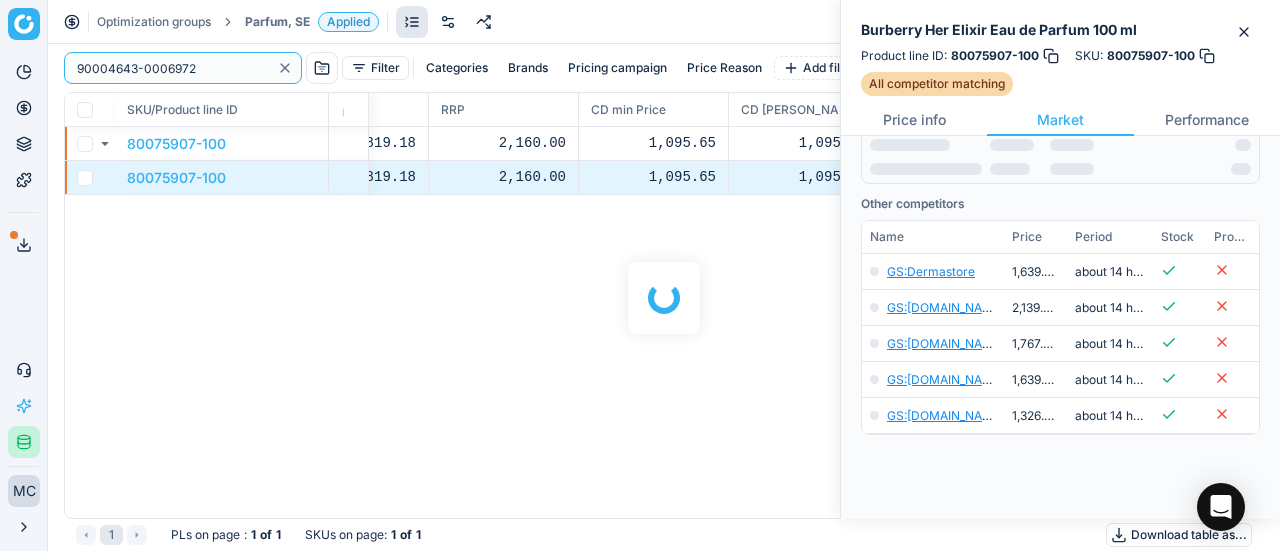 scroll, scrollTop: 448, scrollLeft: 0, axis: vertical 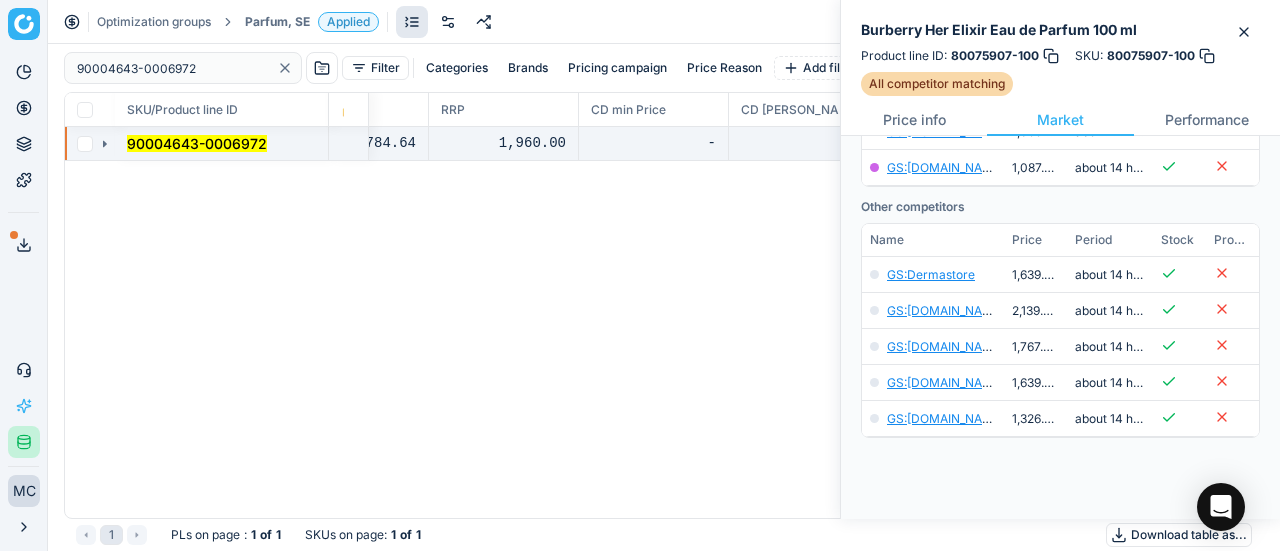 click 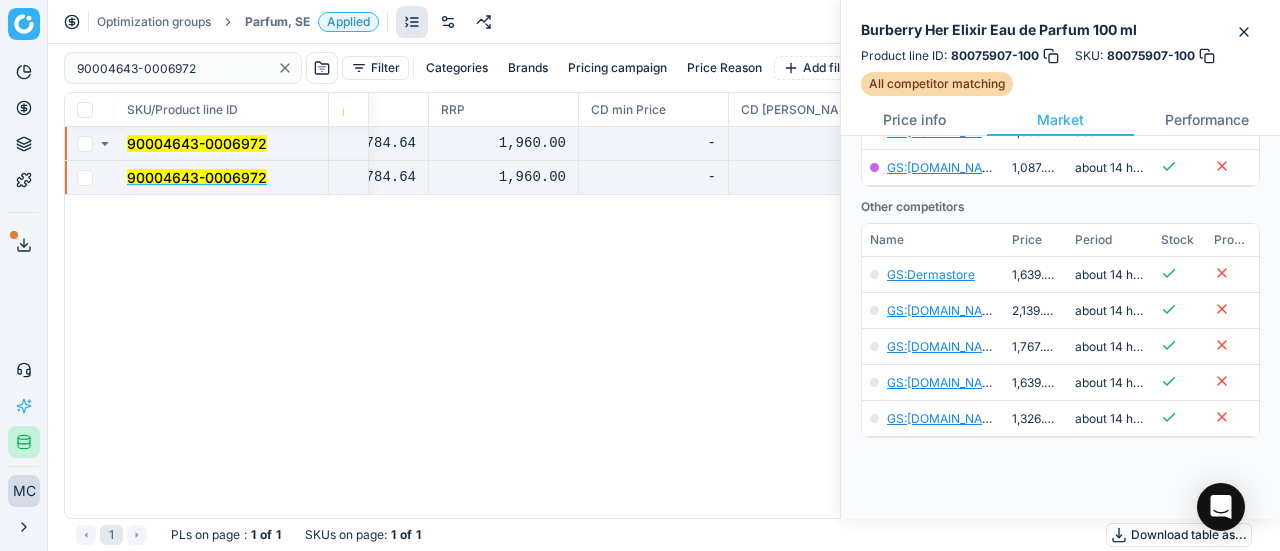 click on "90004643-0006972" at bounding box center [197, 177] 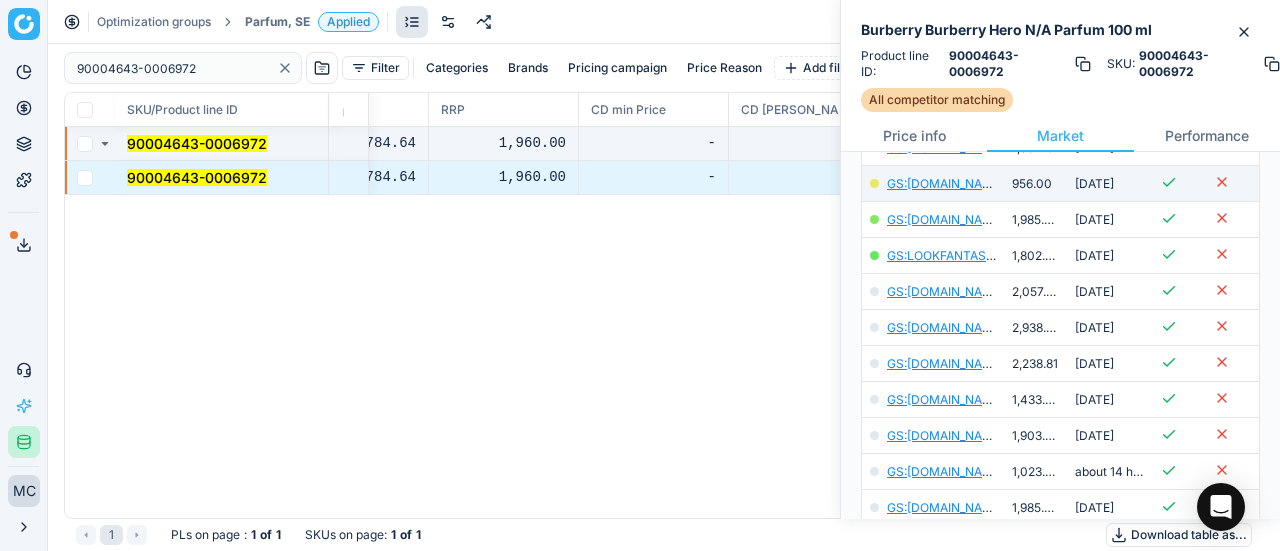 scroll, scrollTop: 448, scrollLeft: 0, axis: vertical 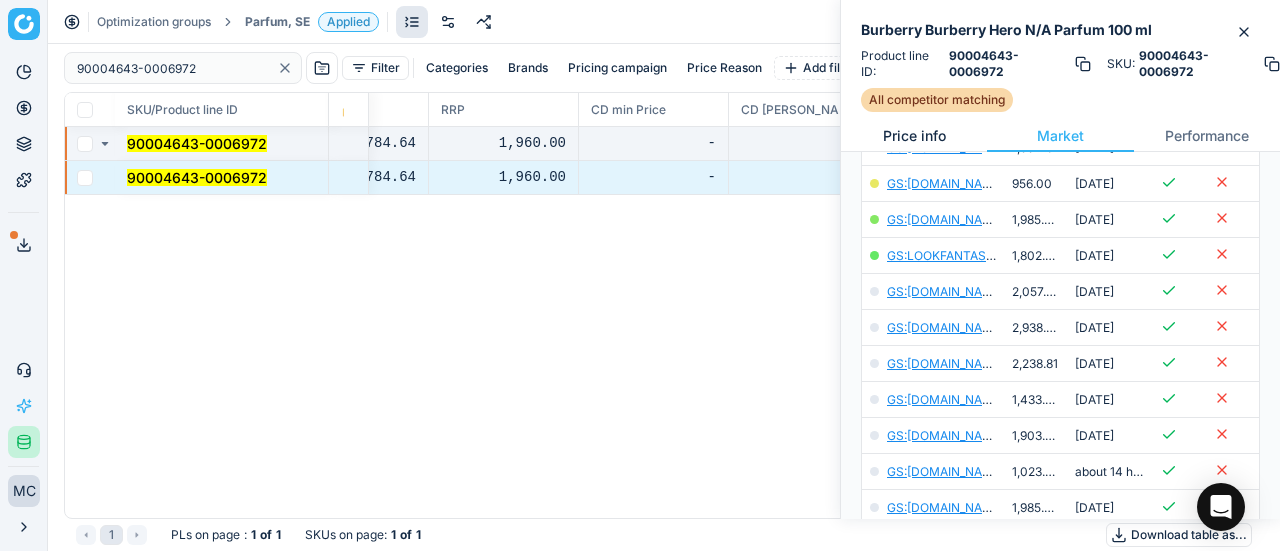 click on "Price info" at bounding box center [914, 136] 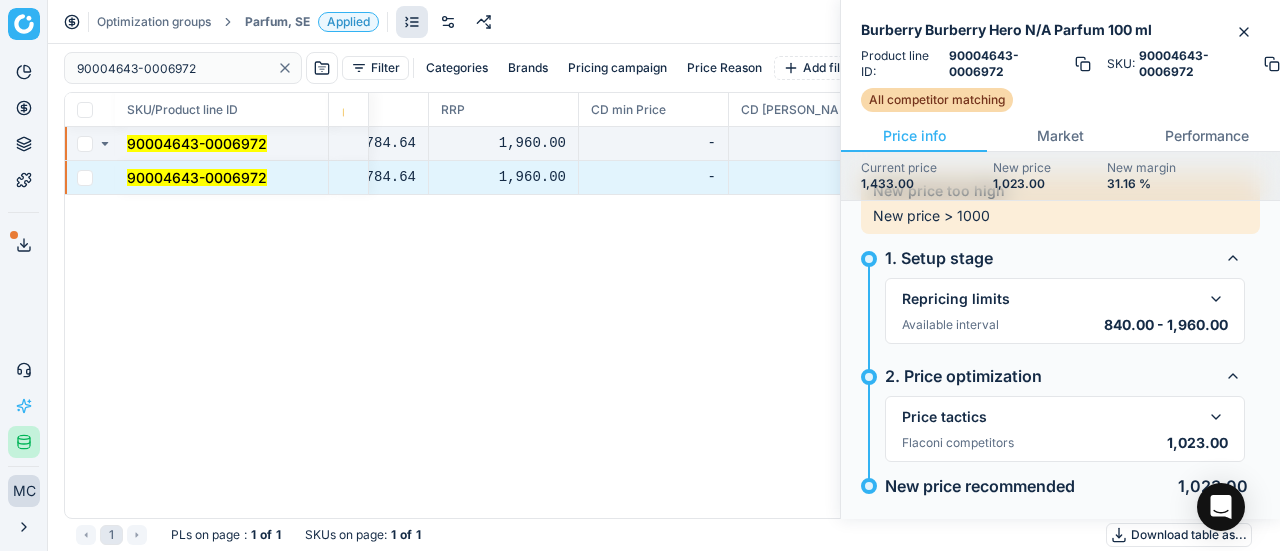 scroll, scrollTop: 69, scrollLeft: 0, axis: vertical 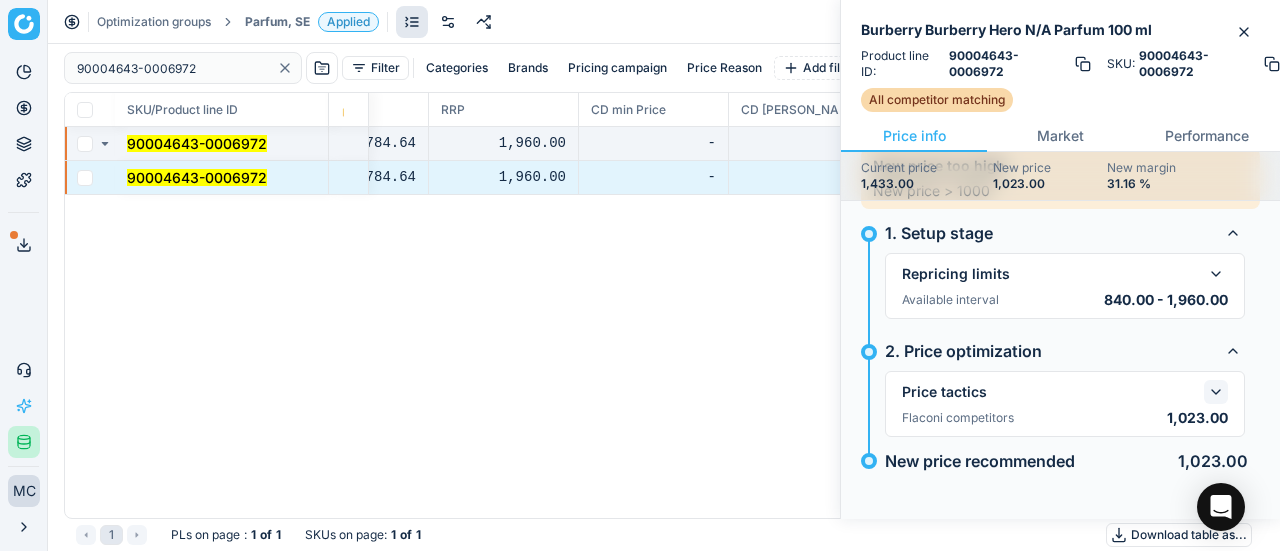 click 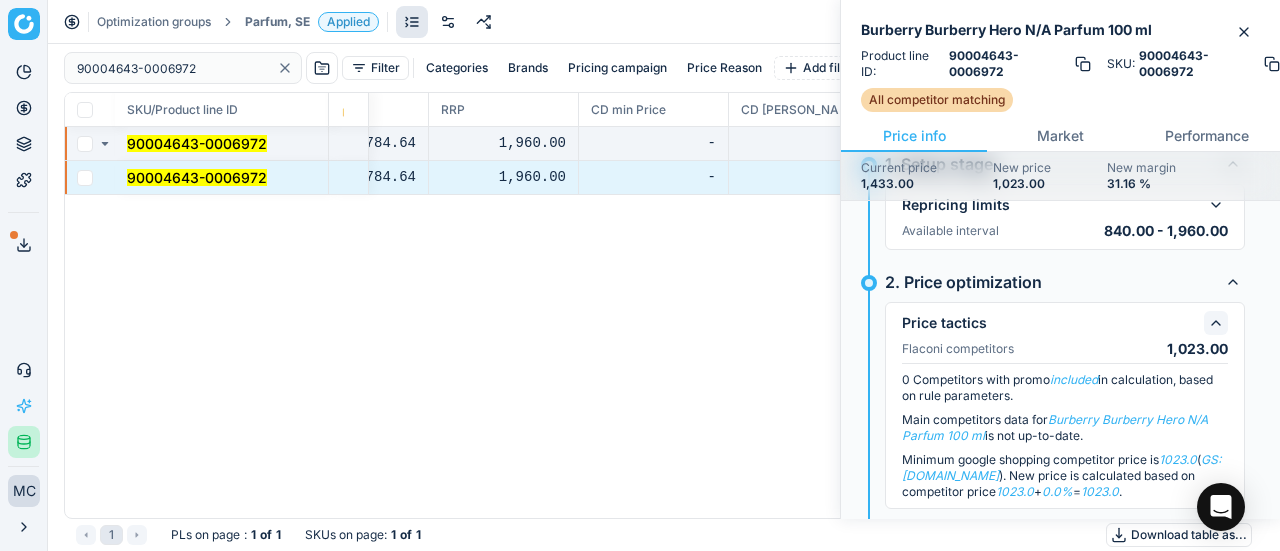 scroll, scrollTop: 210, scrollLeft: 0, axis: vertical 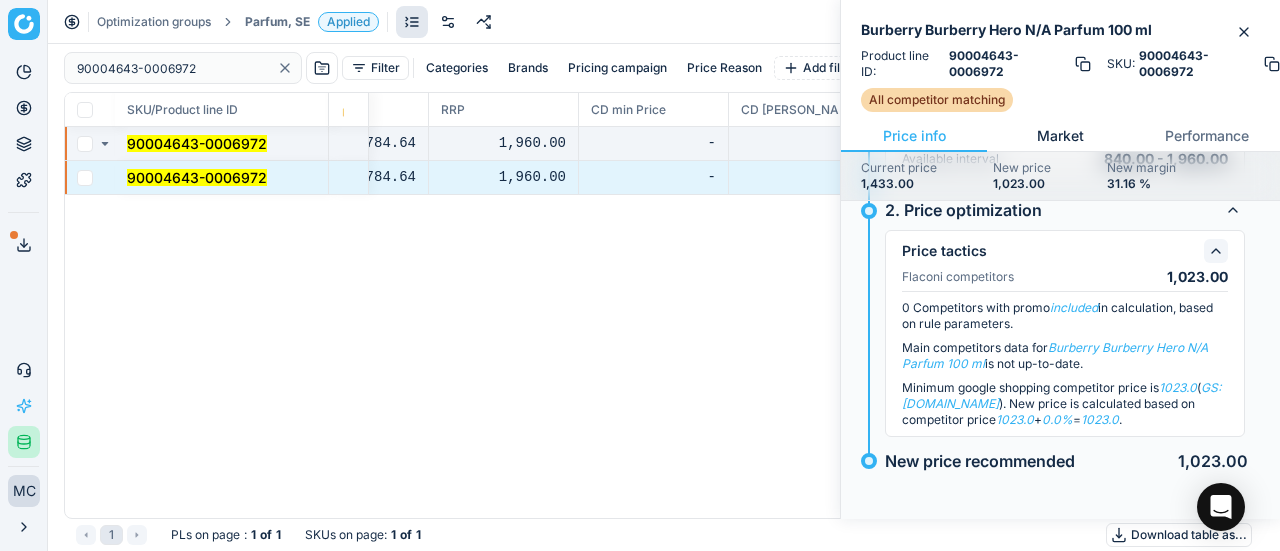 click on "Market" at bounding box center [1060, 136] 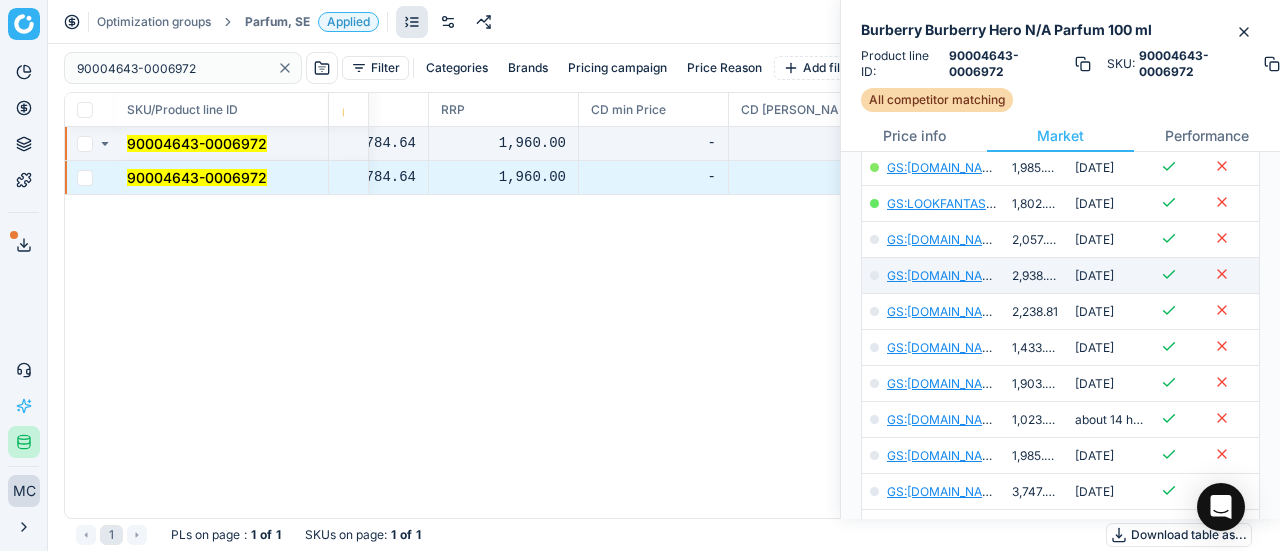 scroll, scrollTop: 600, scrollLeft: 0, axis: vertical 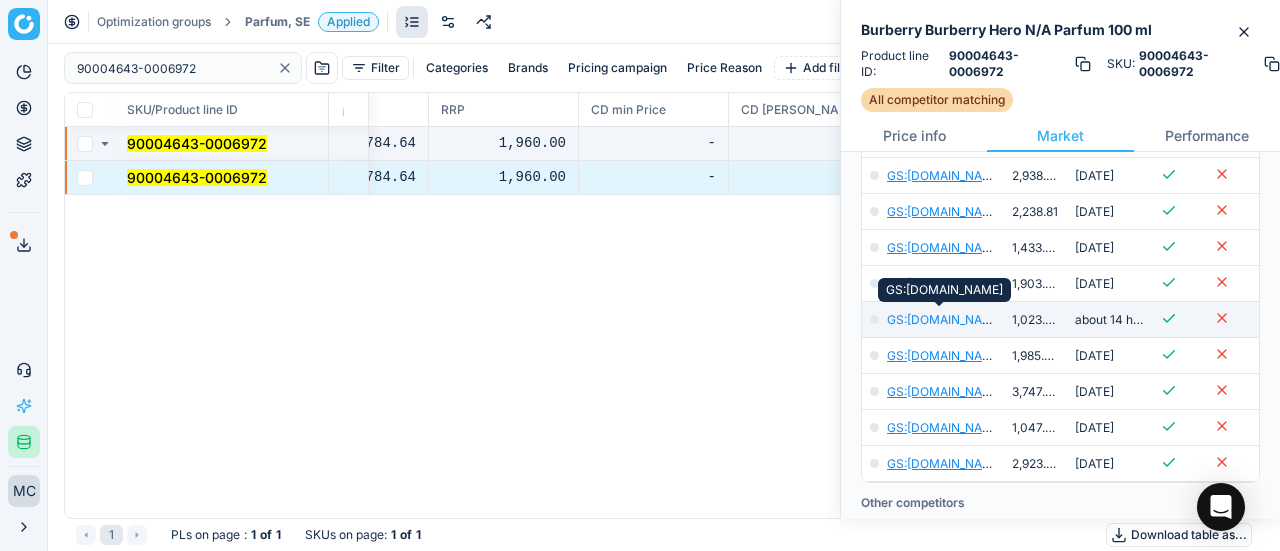 click on "GS:[DOMAIN_NAME]" at bounding box center (945, 319) 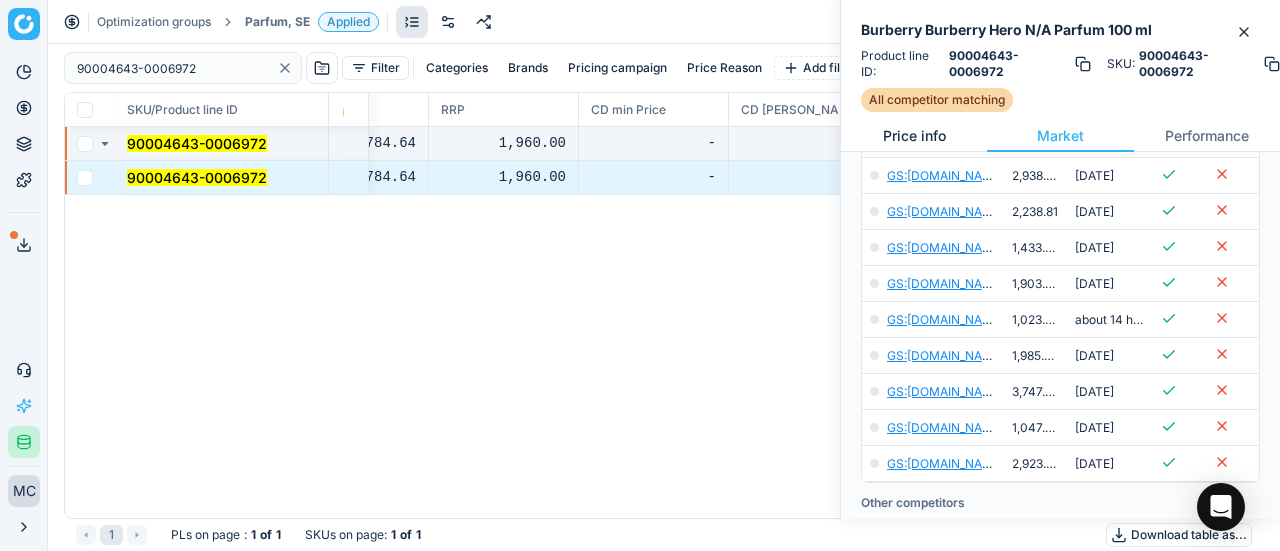 click on "Price info" at bounding box center (914, 136) 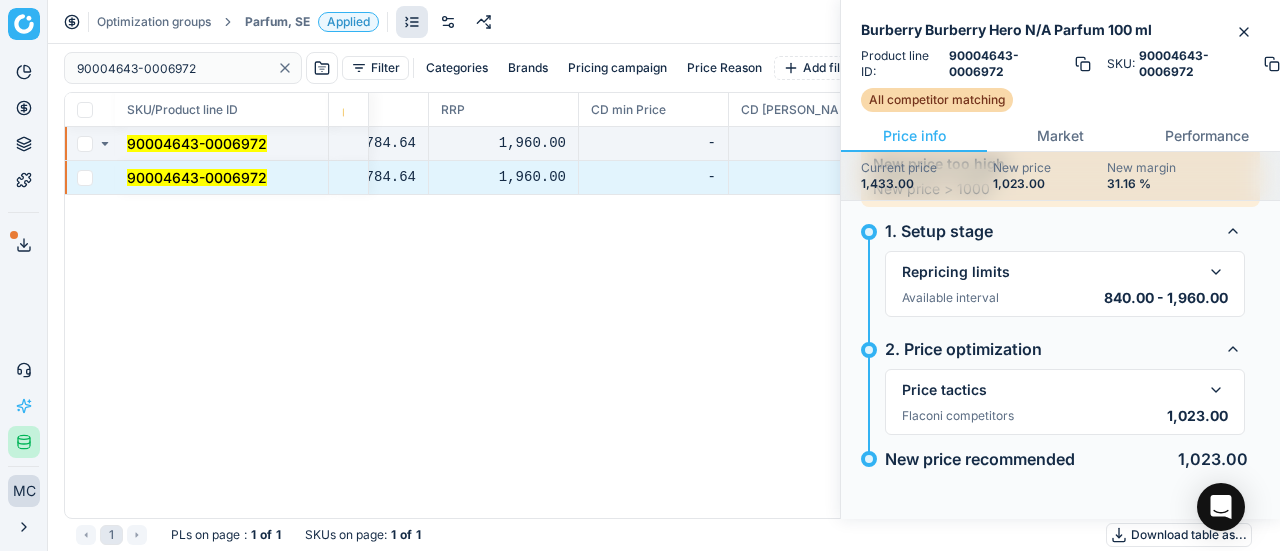scroll, scrollTop: 69, scrollLeft: 0, axis: vertical 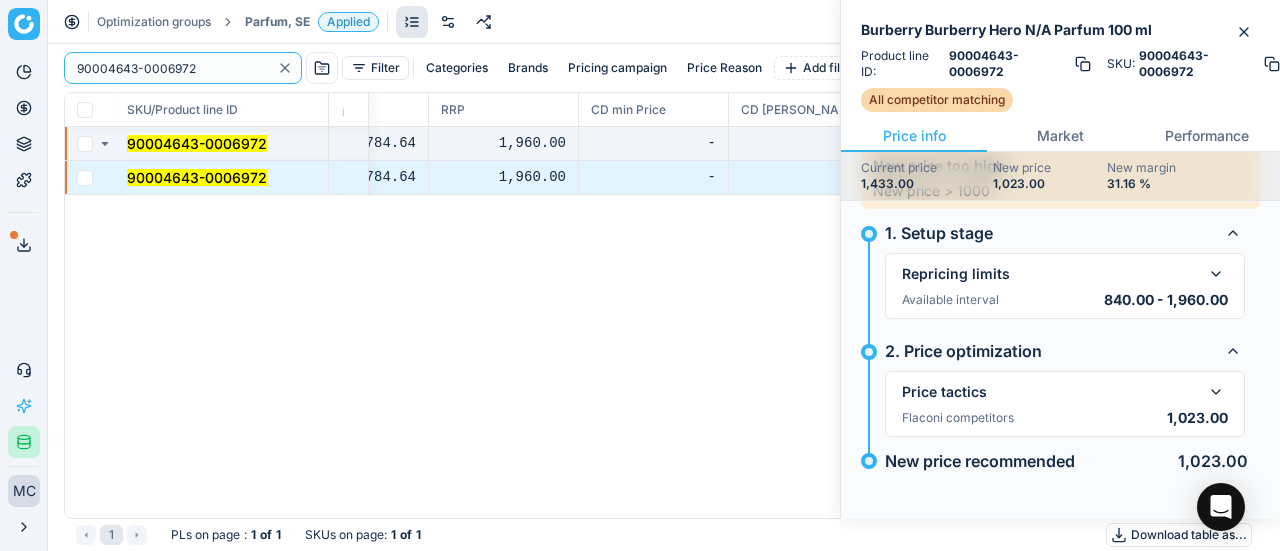 drag, startPoint x: 210, startPoint y: 58, endPoint x: 7, endPoint y: 8, distance: 209.06697 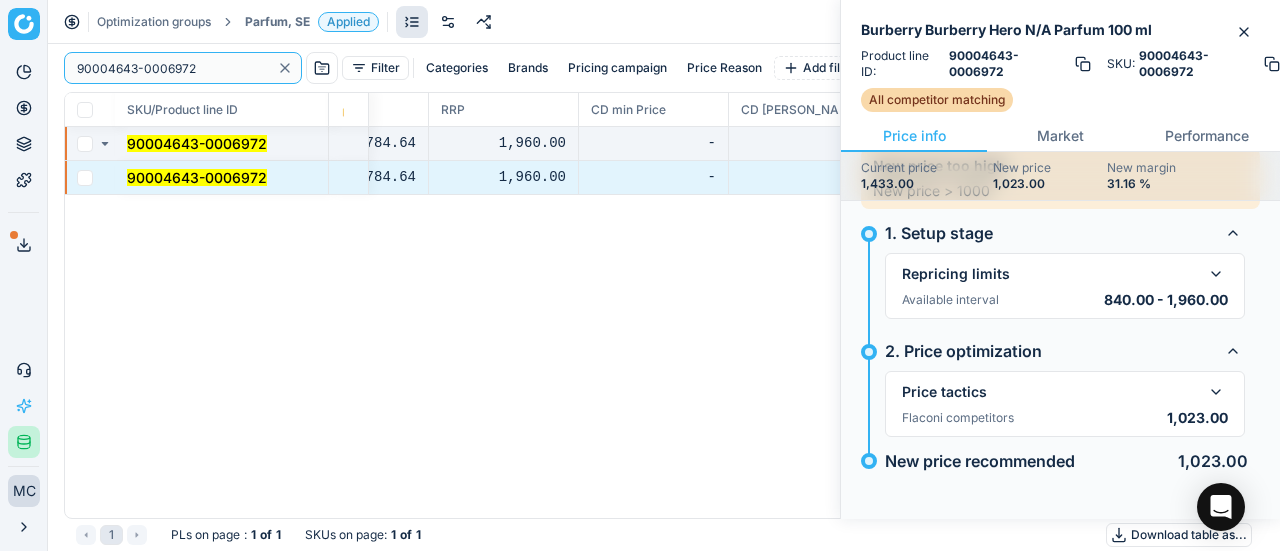 click on "Pricing platform Analytics Pricing Product portfolio Templates Export service 19 Contact support   AI Pricing Assistant Integration status MC [PERSON_NAME] [EMAIL_ADDRESS][DOMAIN_NAME] Close menu Optimization groups Parfum, SE Applied Discard Download report 90004643-0006972   Filter   Categories   Brands   Pricing campaign   Price Reason   Add filter Bulk update SKU/Product line ID Product line name Product line ID Cost 🔒 PCII cost RRP CD min Price CD max Price Beauty outlet price PCII+5% > RRP Sales Flag Price change too high New price Price Type Price Reason 90004643-0006972 Burberry Burberry Hero N/A Parfum  100 ml 90004643-0006972 704.27 784.64 1,960.00 - - 991.00 1,023.00 matching google GS:[DOMAIN_NAME] 90004643-0006972 Burberry Burberry Hero N/A Parfum  100 ml 90004643-0006972 704.27 784.64 1,960.00 - - 991.00 1,023.00 matching google GS:[DOMAIN_NAME] 1 PLs on page : 1 of 1 SKUs on page : 1 of 1 Download table as..." at bounding box center (640, 275) 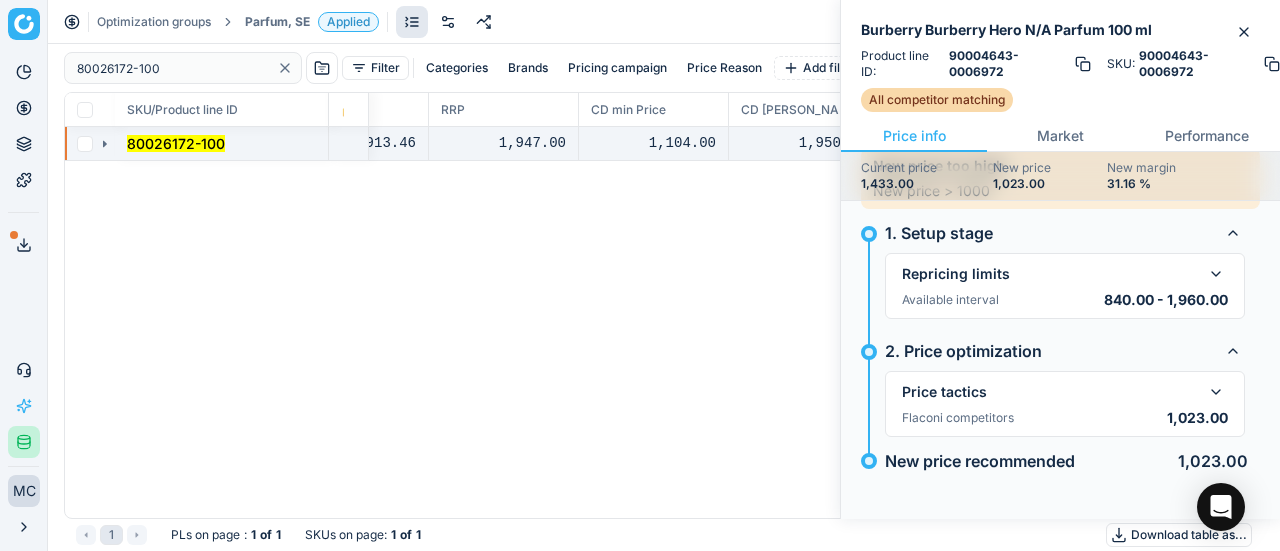 click 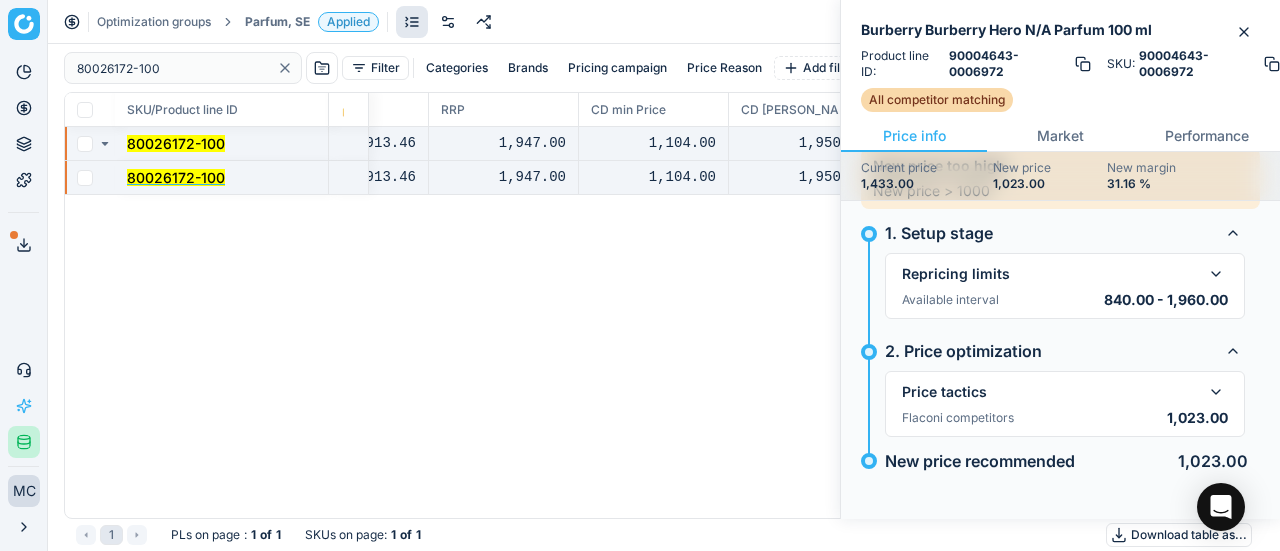 click on "80026172-100" at bounding box center [176, 177] 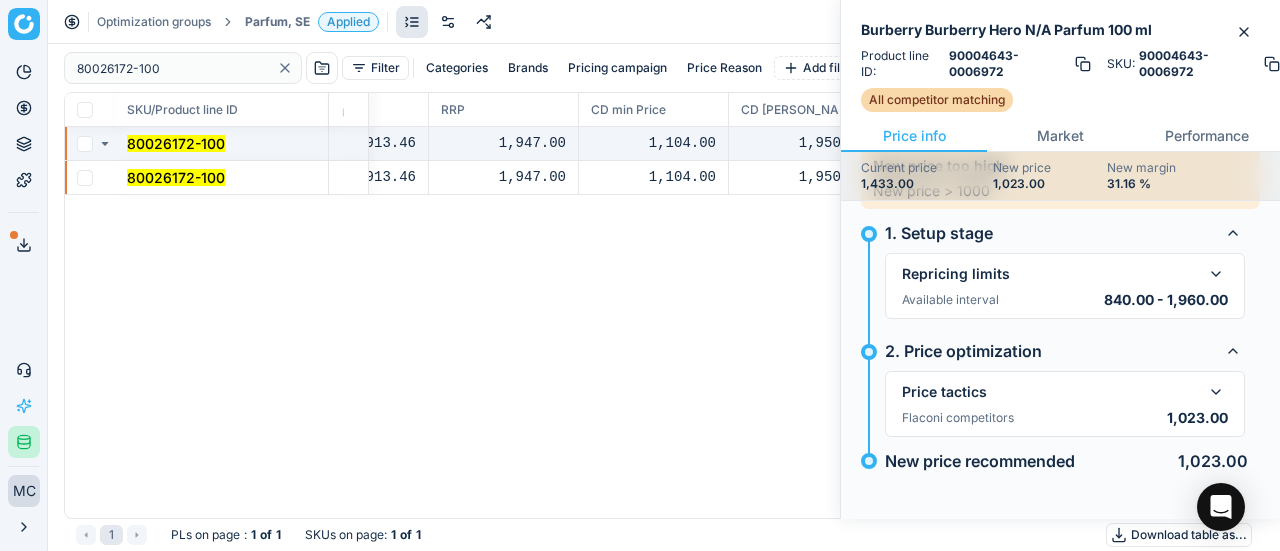 scroll, scrollTop: 0, scrollLeft: 0, axis: both 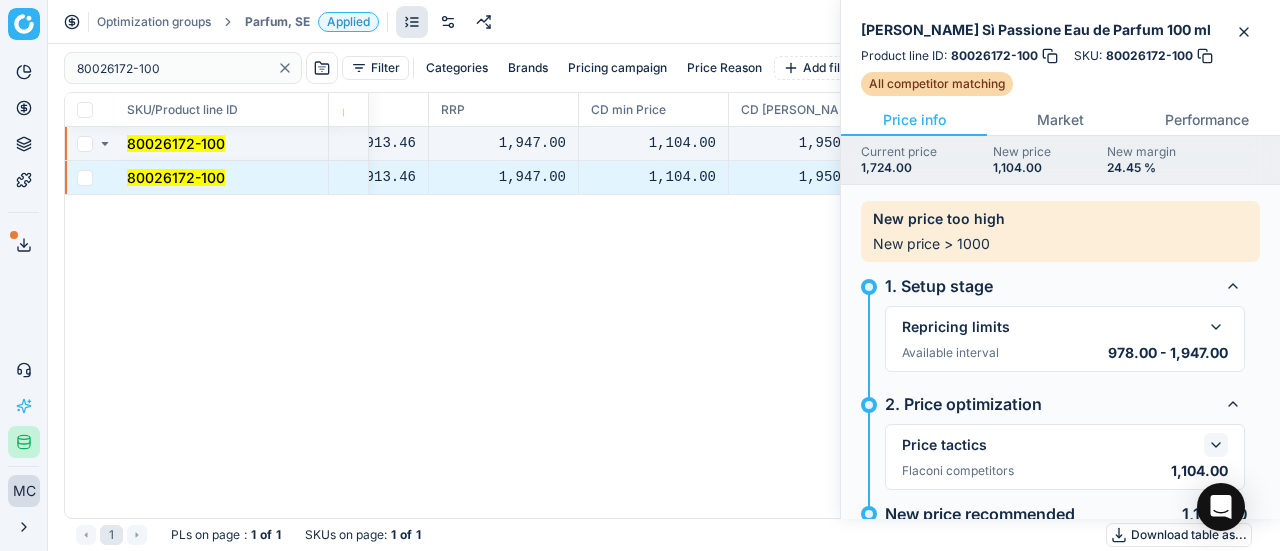 click 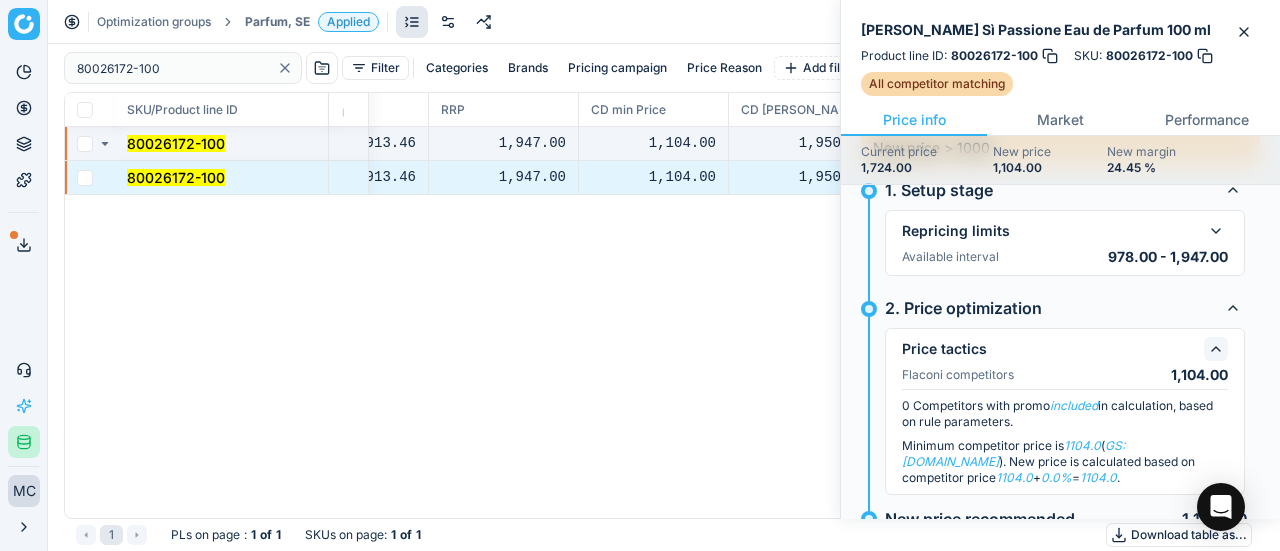 scroll, scrollTop: 154, scrollLeft: 0, axis: vertical 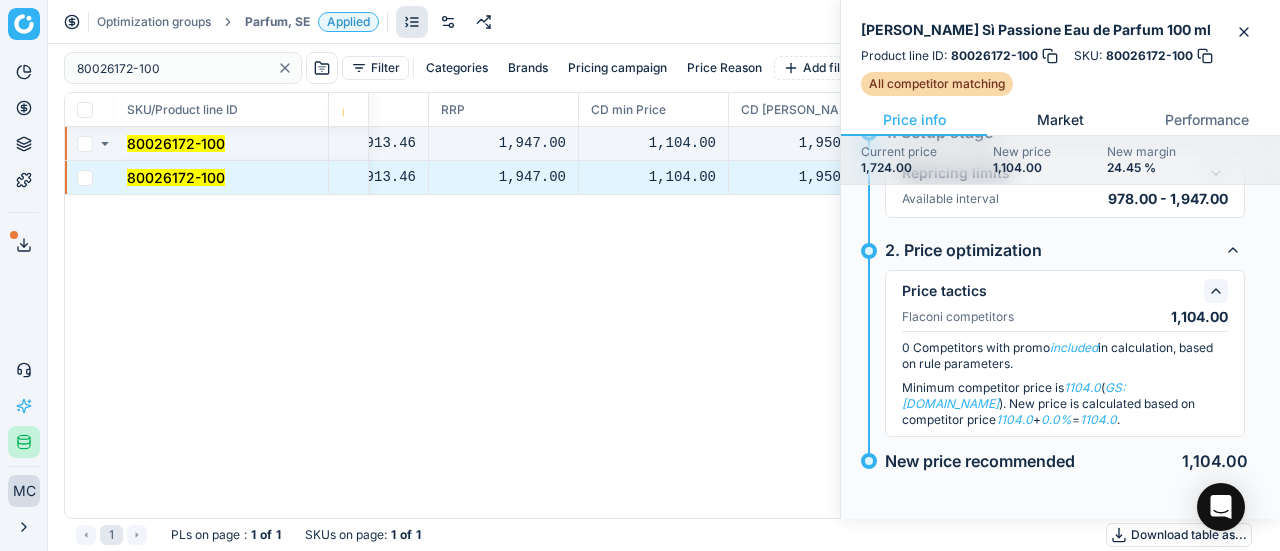 click on "Market" at bounding box center [1060, 120] 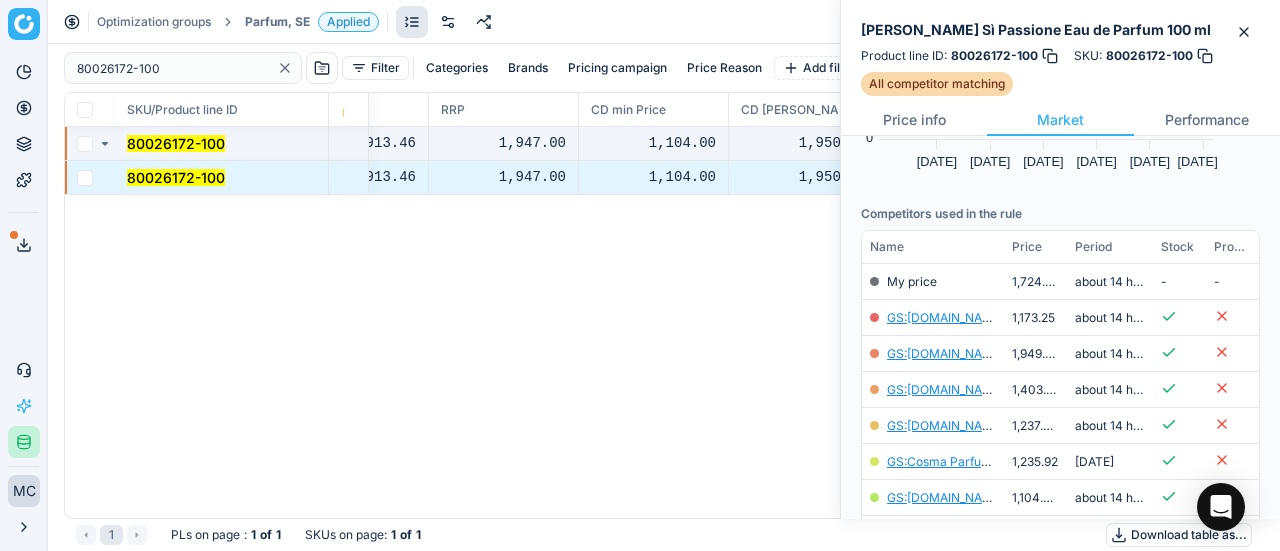 scroll, scrollTop: 194, scrollLeft: 0, axis: vertical 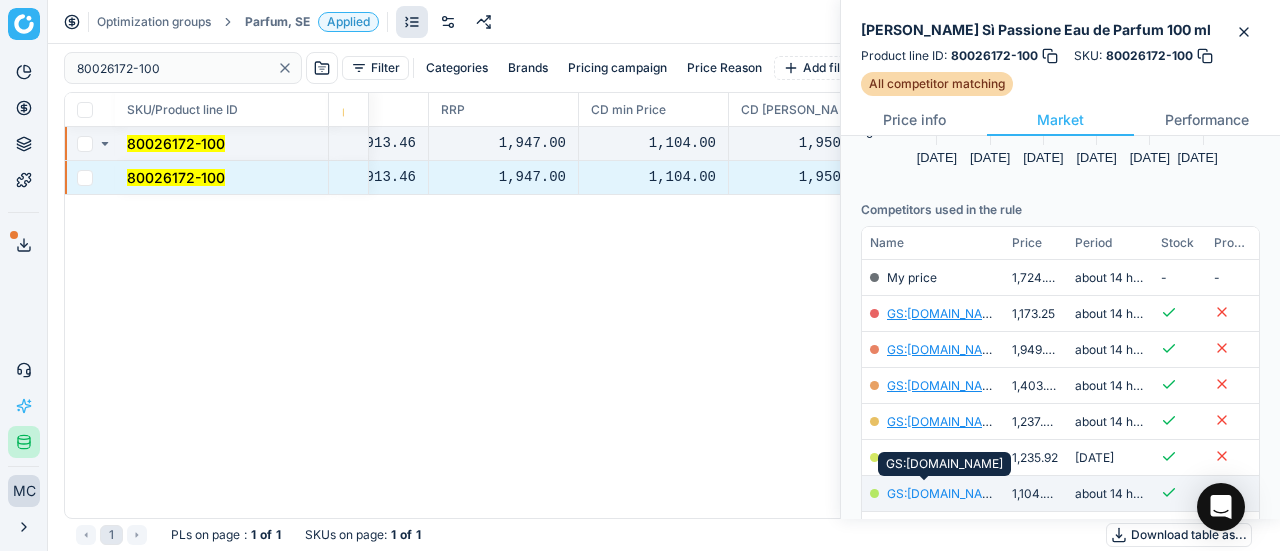 click on "GS:[DOMAIN_NAME]" at bounding box center [945, 493] 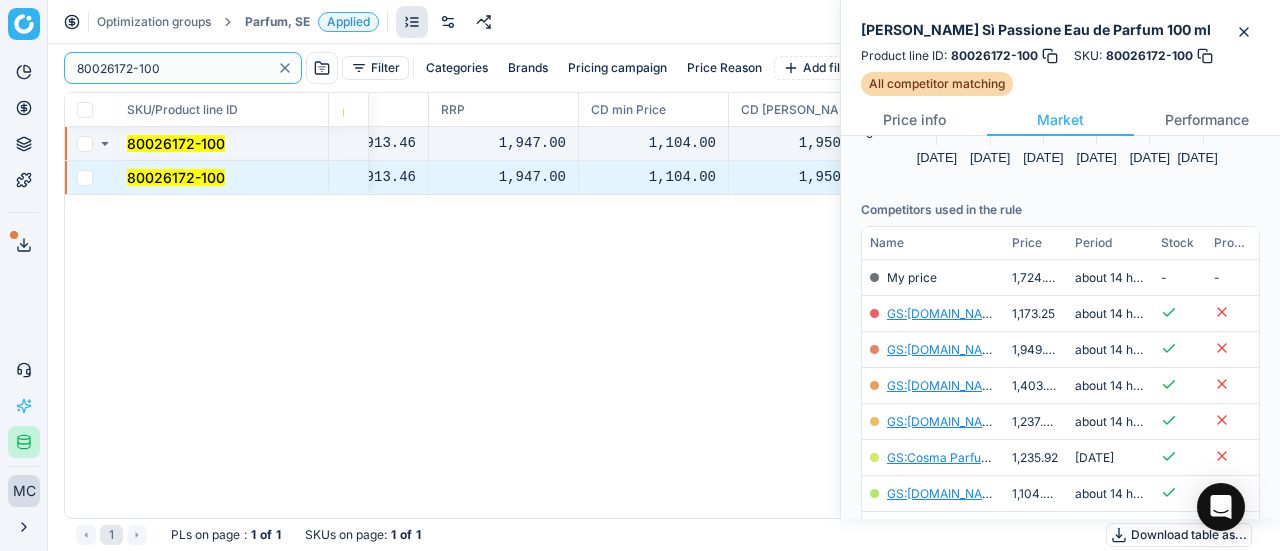 drag, startPoint x: 220, startPoint y: 73, endPoint x: 168, endPoint y: 48, distance: 57.697487 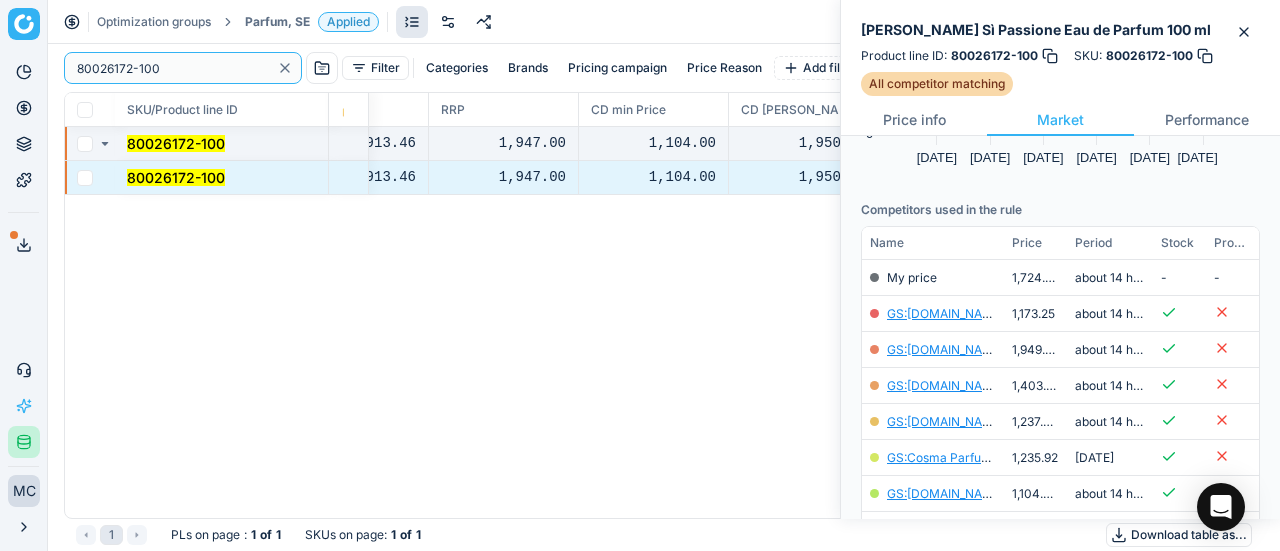 click on "Pricing platform Analytics Pricing Product portfolio Templates Export service 19 Contact support   AI Pricing Assistant Integration status MC [PERSON_NAME] [EMAIL_ADDRESS][DOMAIN_NAME] Close menu Optimization groups Parfum, SE Applied Discard Download report 80026172-100   Filter   Categories   Brands   Pricing campaign   Price Reason   Add filter Bulk update SKU/Product line ID Product line name Product line ID Cost 🔒 PCII cost RRP CD min Price CD max Price Beauty outlet price PCII+5% > RRP Sales Flag Price change too high New price Price Type Price Reason 80026172-100 [PERSON_NAME] Sì Passione Eau de Parfum  100 ml 80026172-100 834.09 913.46 1,947.00 1,104.00 1,950.00 589.00 1,104.00 matching google GS:[DOMAIN_NAME] 80026172-100 [PERSON_NAME] Sì Passione Eau de Parfum  100 ml 80026172-100 834.09 913.46 1,947.00 1,104.00 1,950.00 589.00 1,104.00 matching google GS:[DOMAIN_NAME] 1 PLs on page : 1 of 1 SKUs on page : 1 of 1 Download table as..." at bounding box center [640, 275] 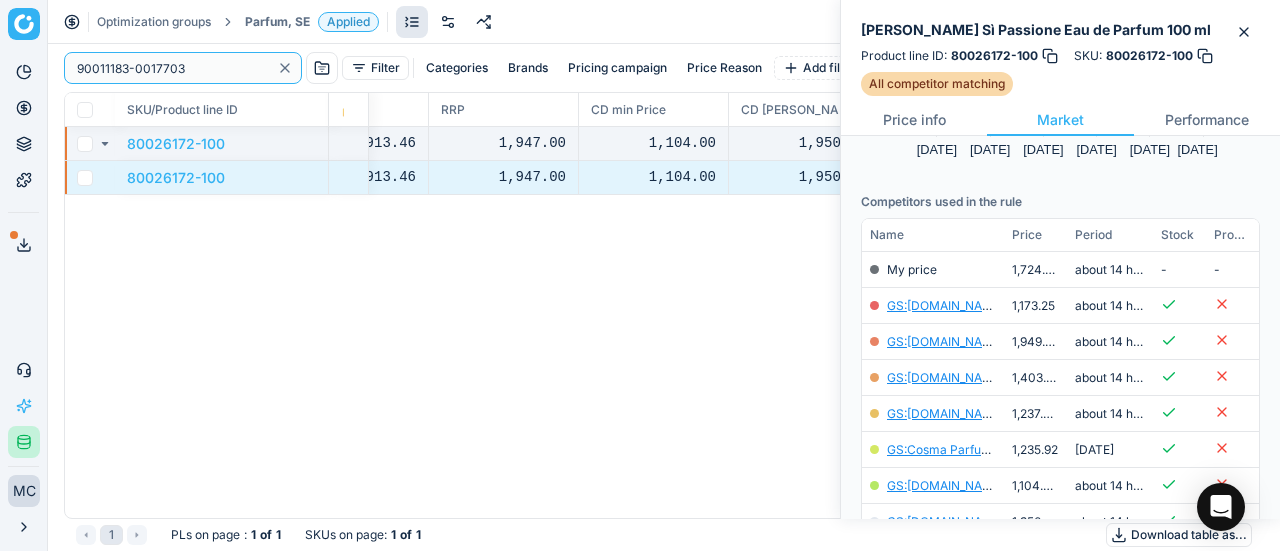 scroll, scrollTop: 0, scrollLeft: 0, axis: both 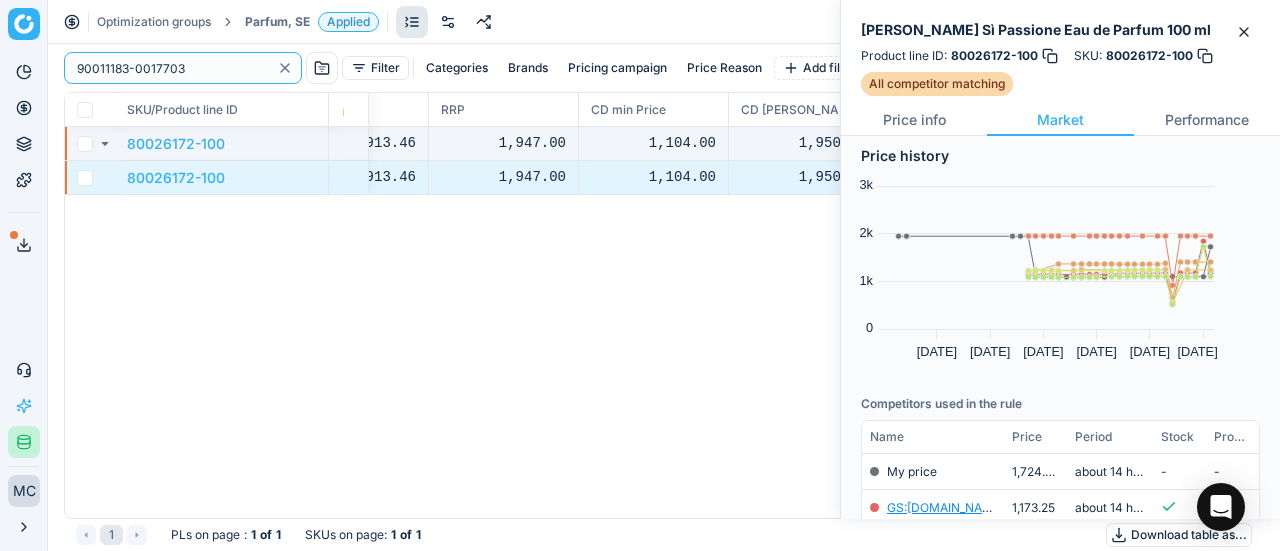 type on "90011183-0017703" 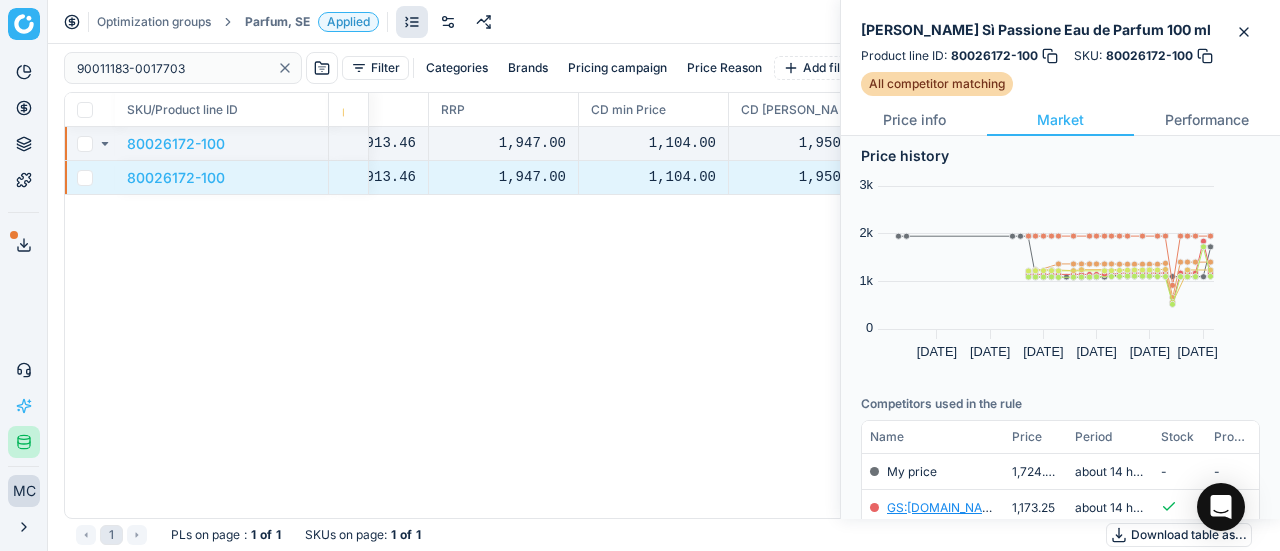 click on "Optimization groups Parfum, SE Applied" at bounding box center [238, 22] 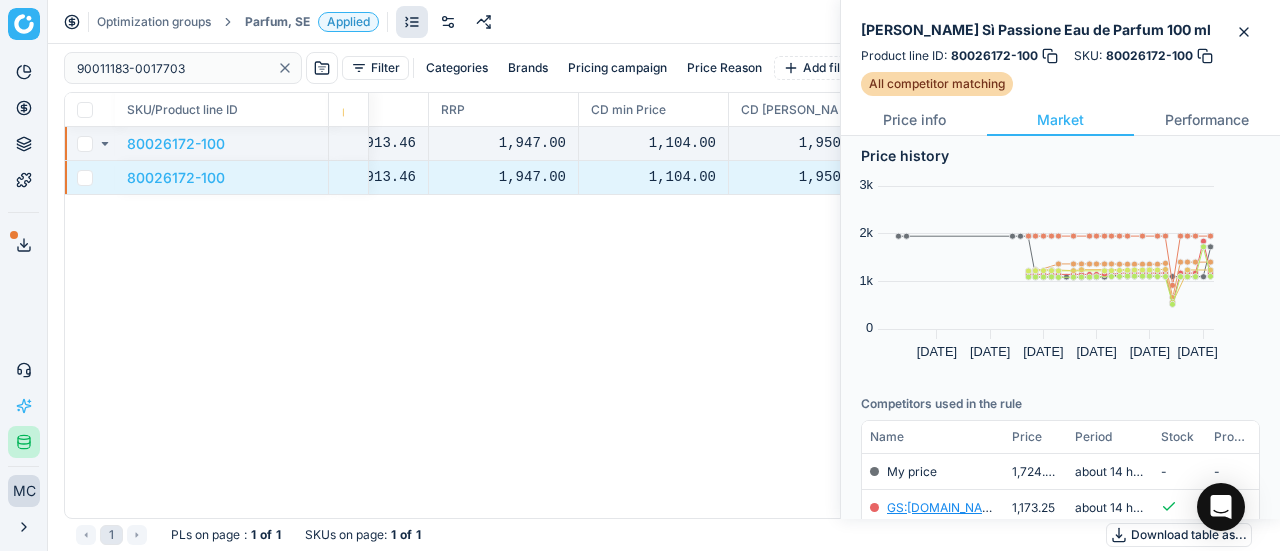 click on "Parfum, SE" at bounding box center (277, 22) 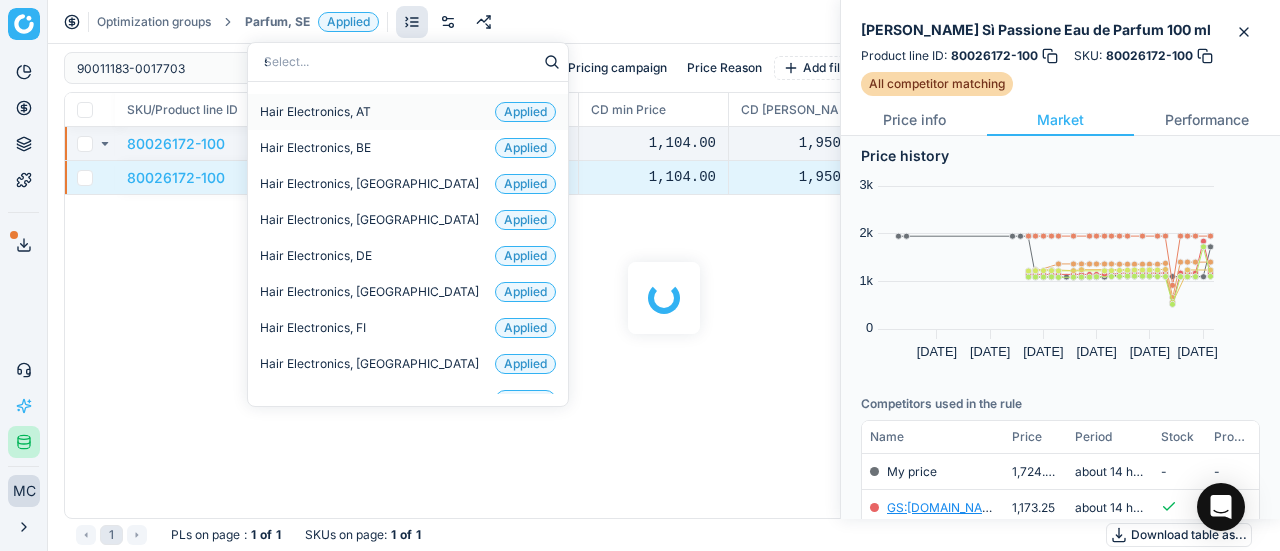 type on "sk" 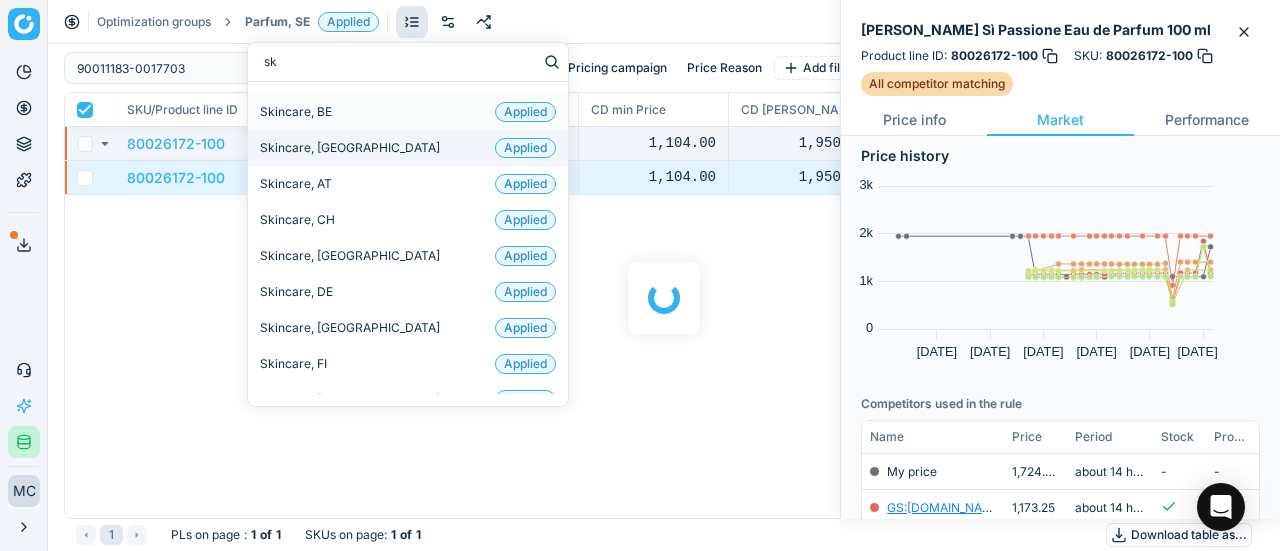checkbox on "true" 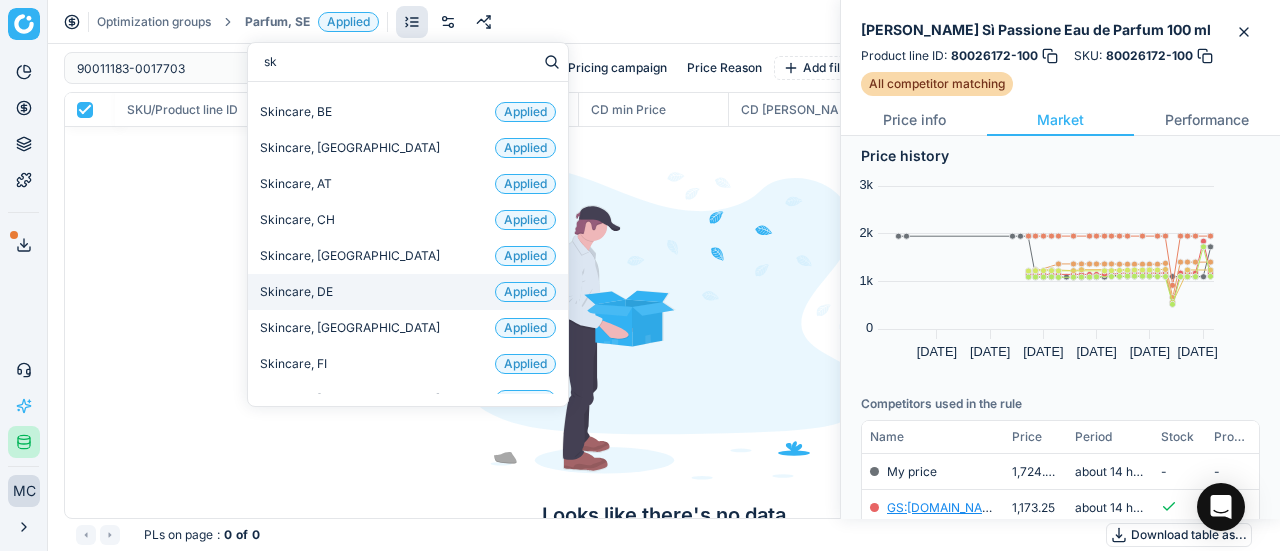 scroll, scrollTop: 132, scrollLeft: 0, axis: vertical 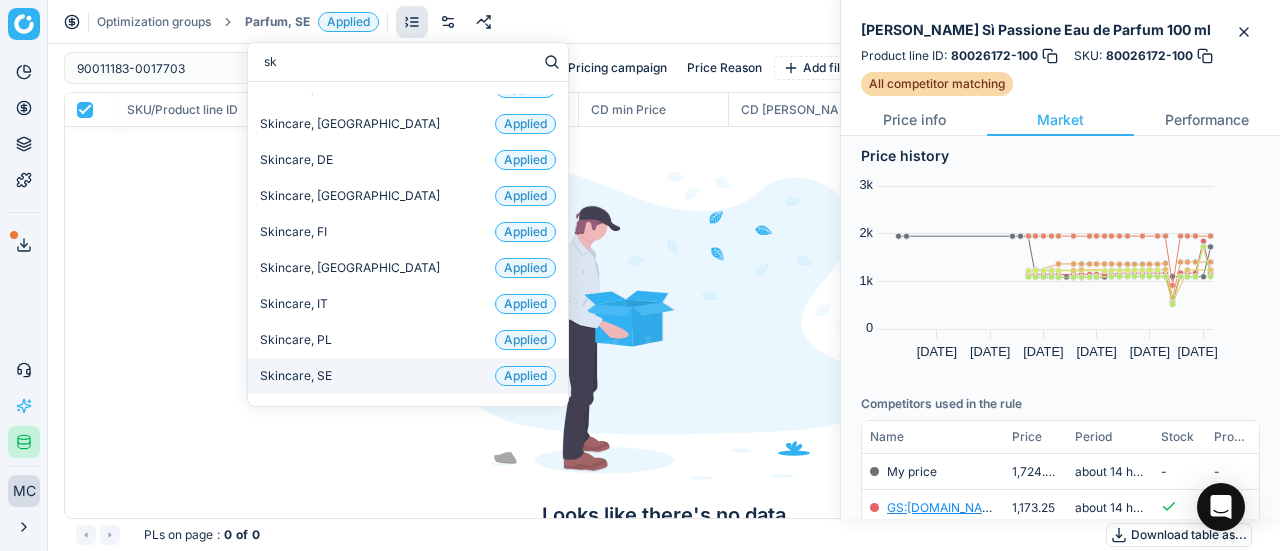 click on "Skincare, SE  Applied" at bounding box center [408, 376] 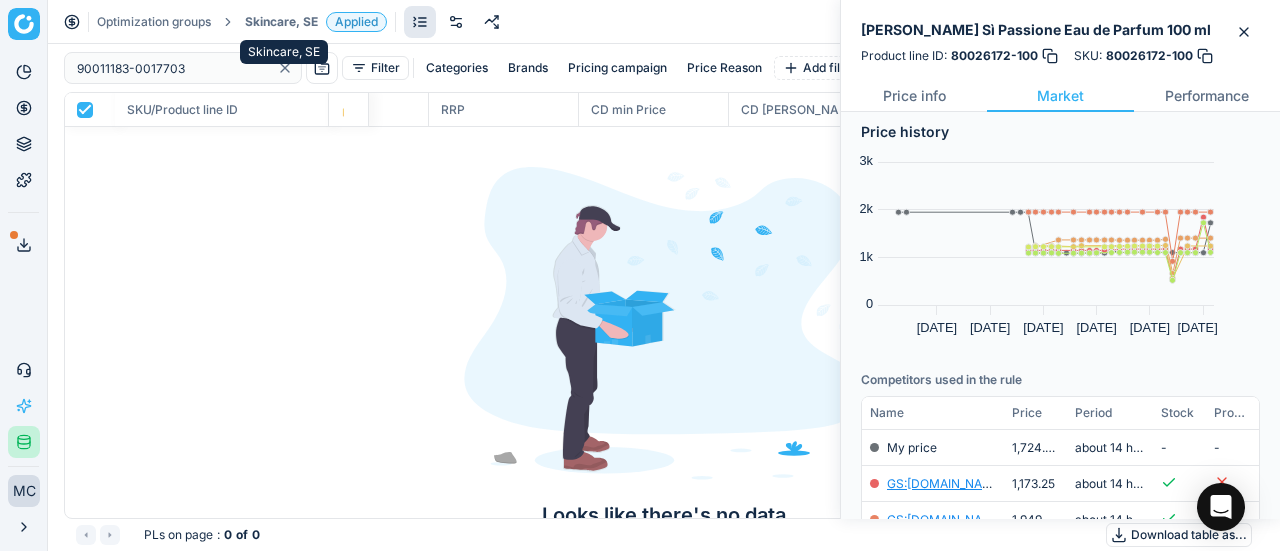 click on "Skincare, SE" at bounding box center (281, 22) 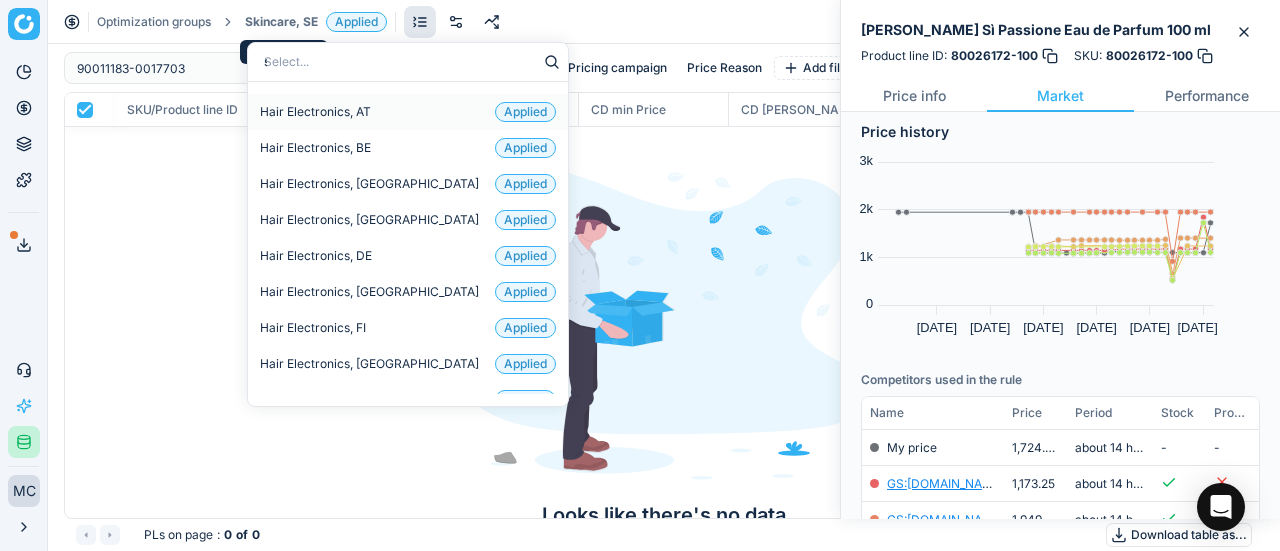 type on "sk" 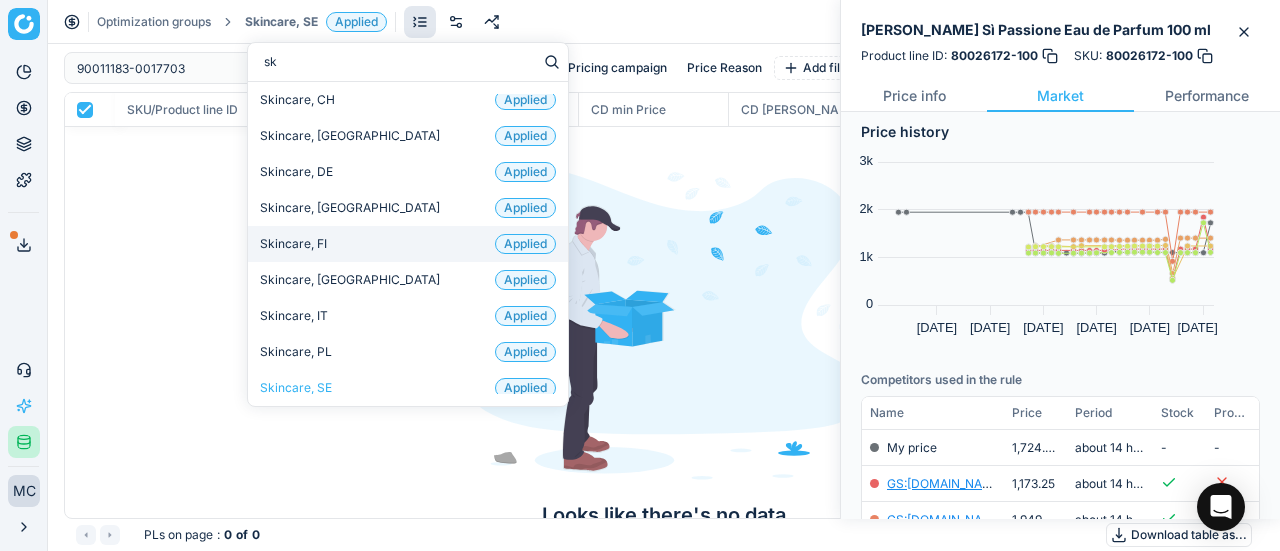 scroll, scrollTop: 132, scrollLeft: 0, axis: vertical 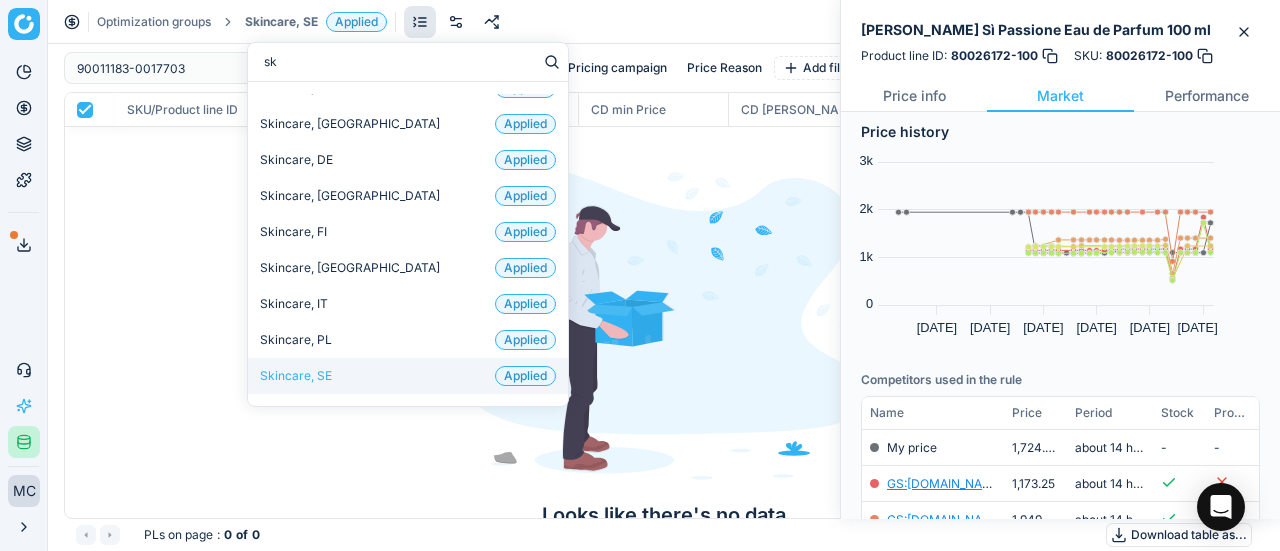 click on "Skincare, SE  Applied" at bounding box center [408, 376] 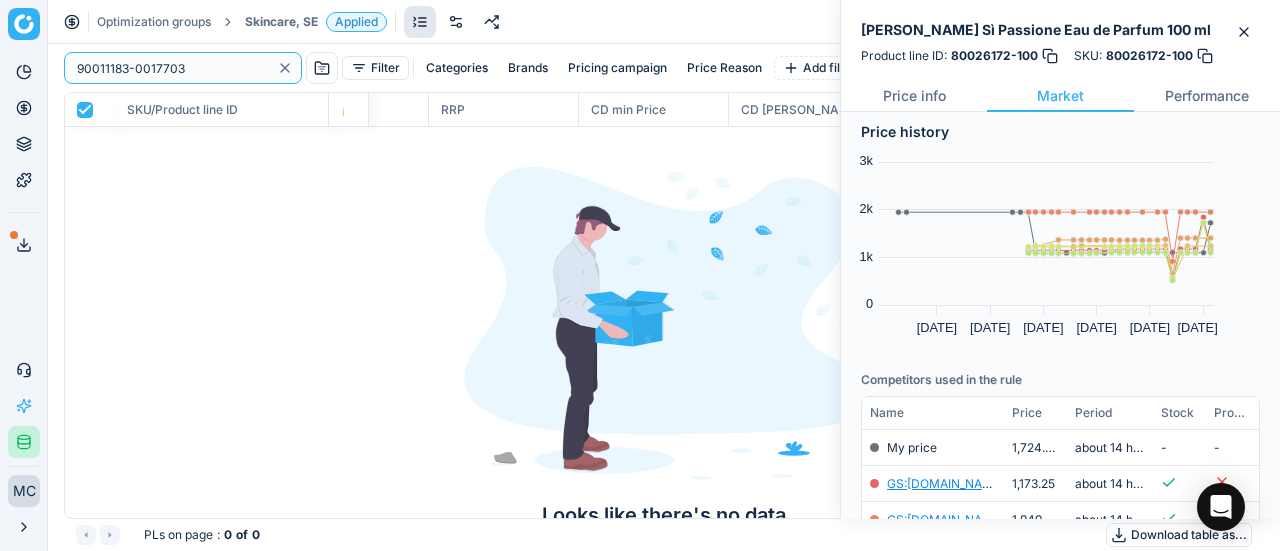 drag, startPoint x: 208, startPoint y: 58, endPoint x: 0, endPoint y: 60, distance: 208.00961 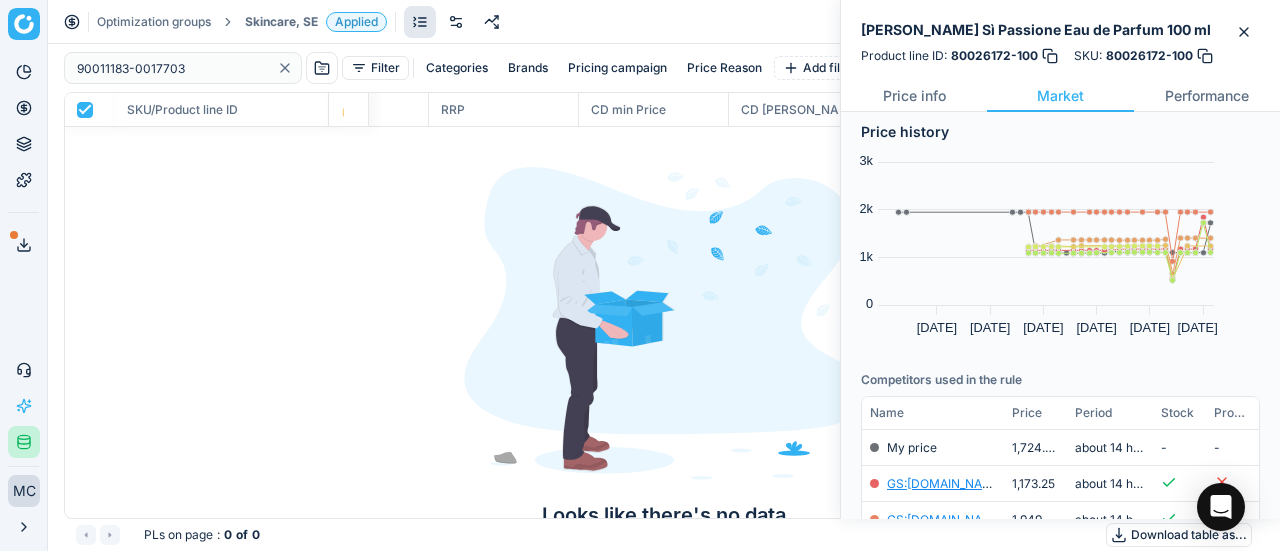 click on "Skincare, SE" at bounding box center [281, 22] 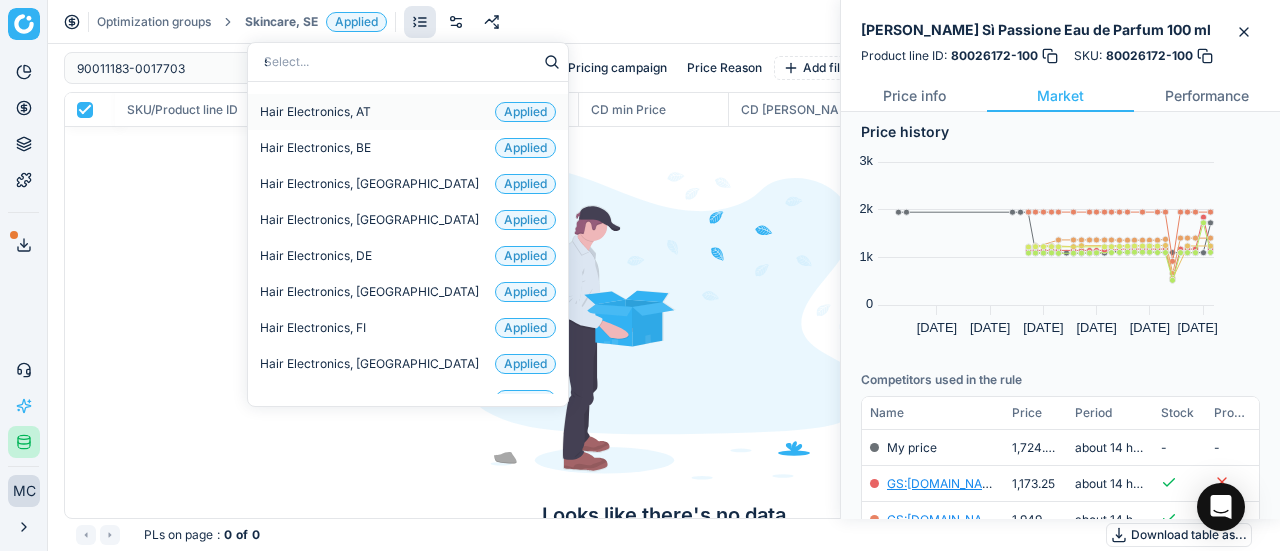 type on "set" 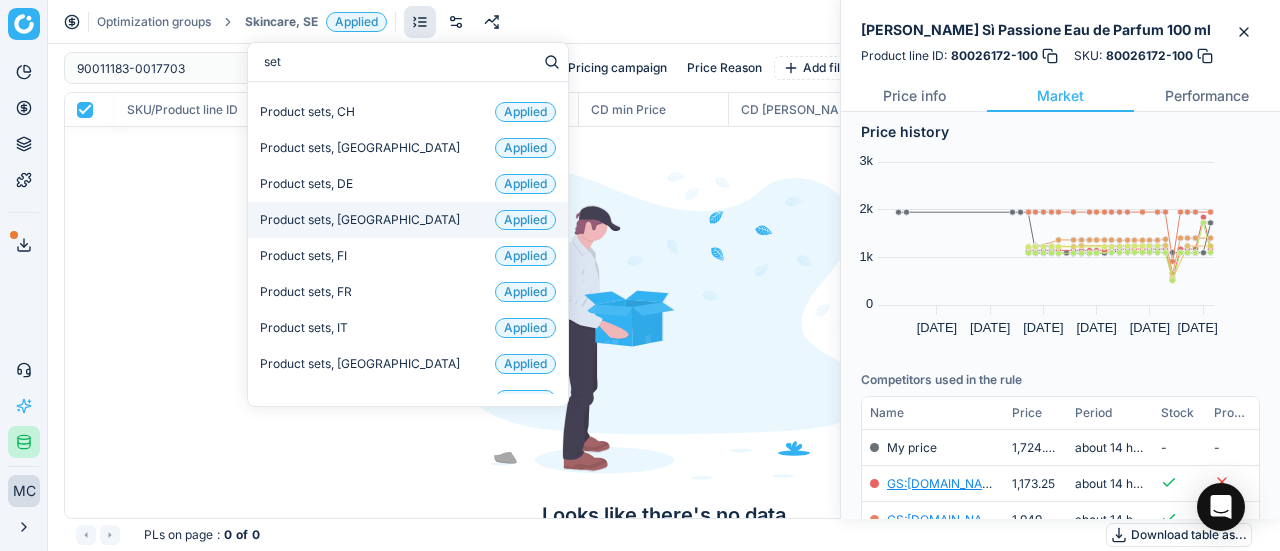 scroll, scrollTop: 132, scrollLeft: 0, axis: vertical 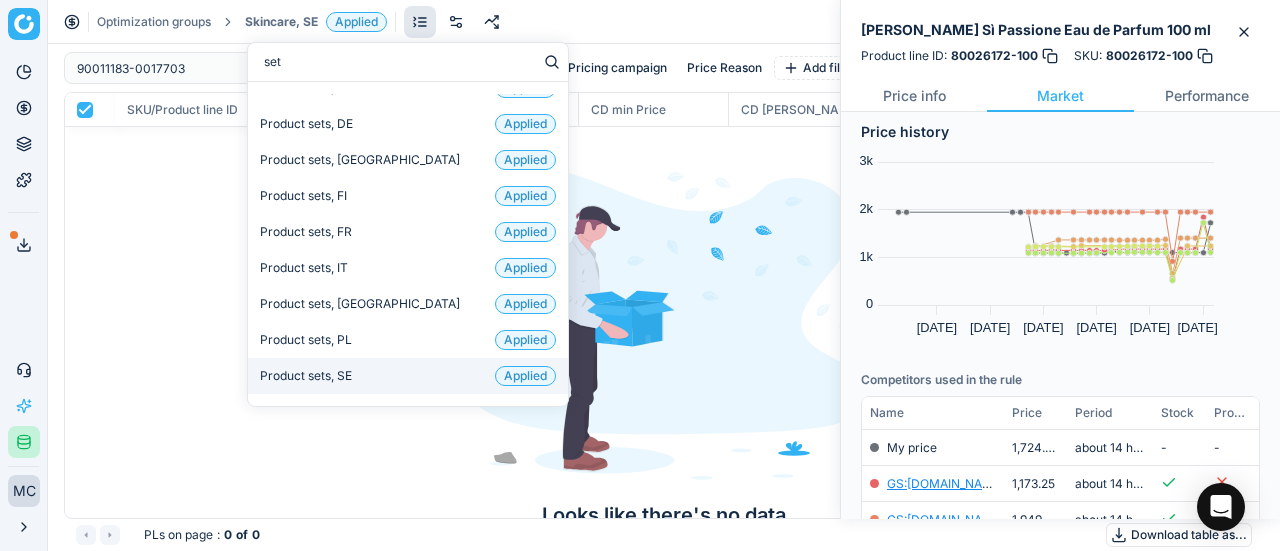 click on "Product sets, SE Applied" at bounding box center (408, 376) 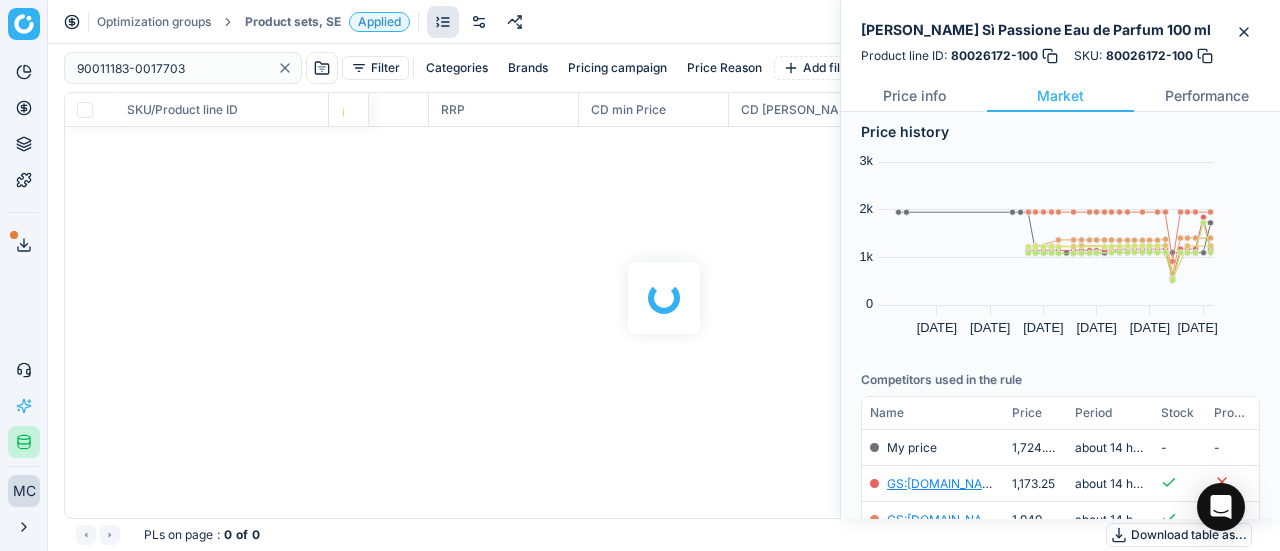 checkbox on "false" 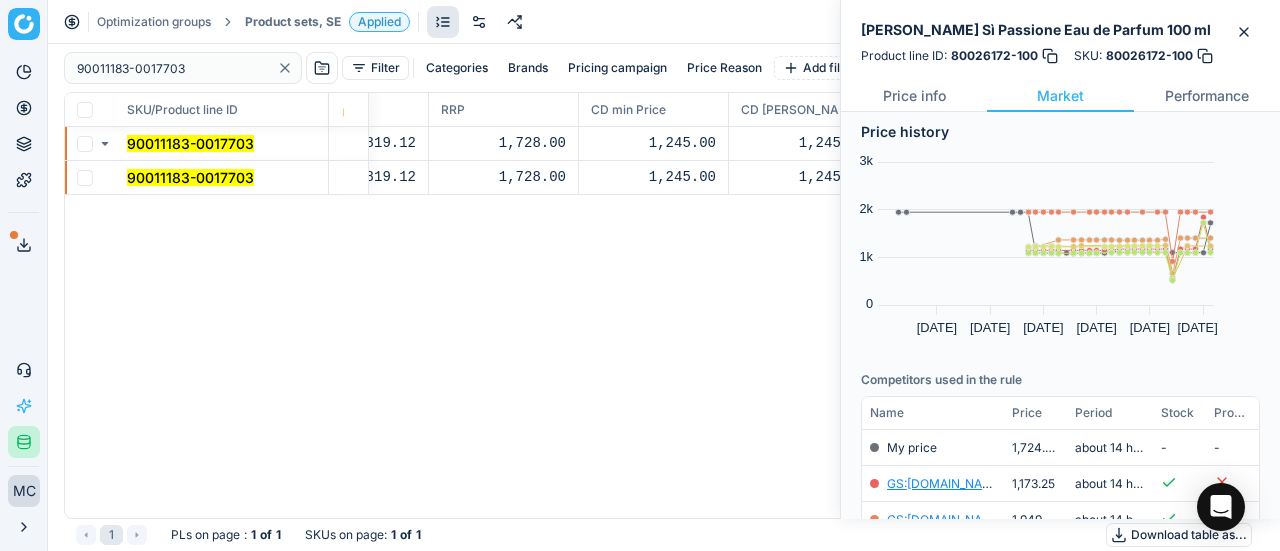 click on "90011183-0017703" at bounding box center [190, 177] 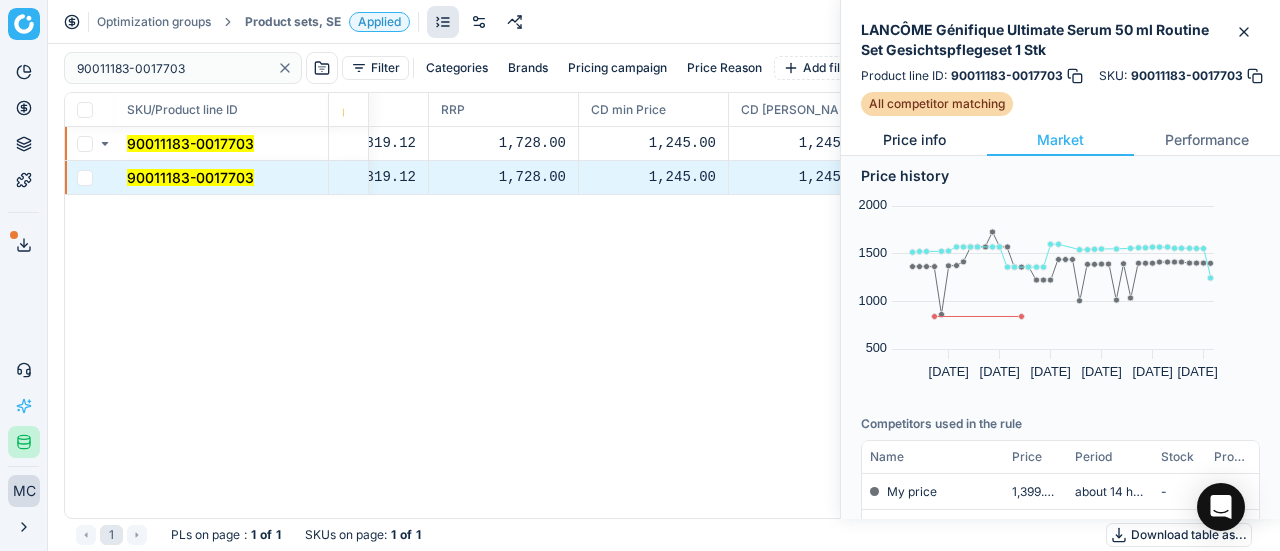 click on "Price info" at bounding box center [914, 140] 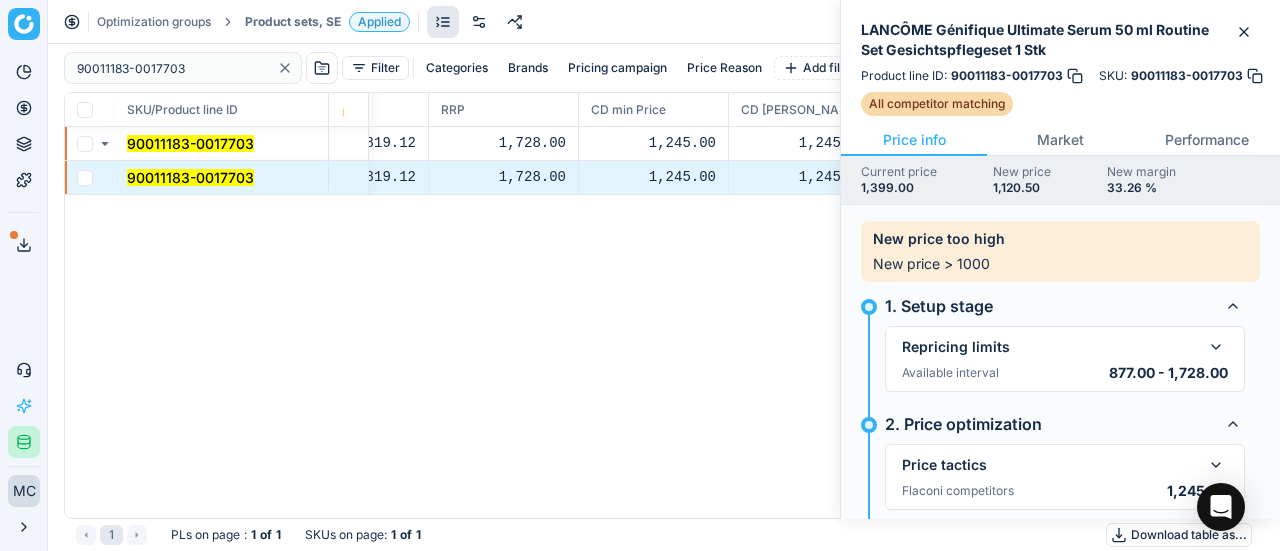 scroll, scrollTop: 190, scrollLeft: 0, axis: vertical 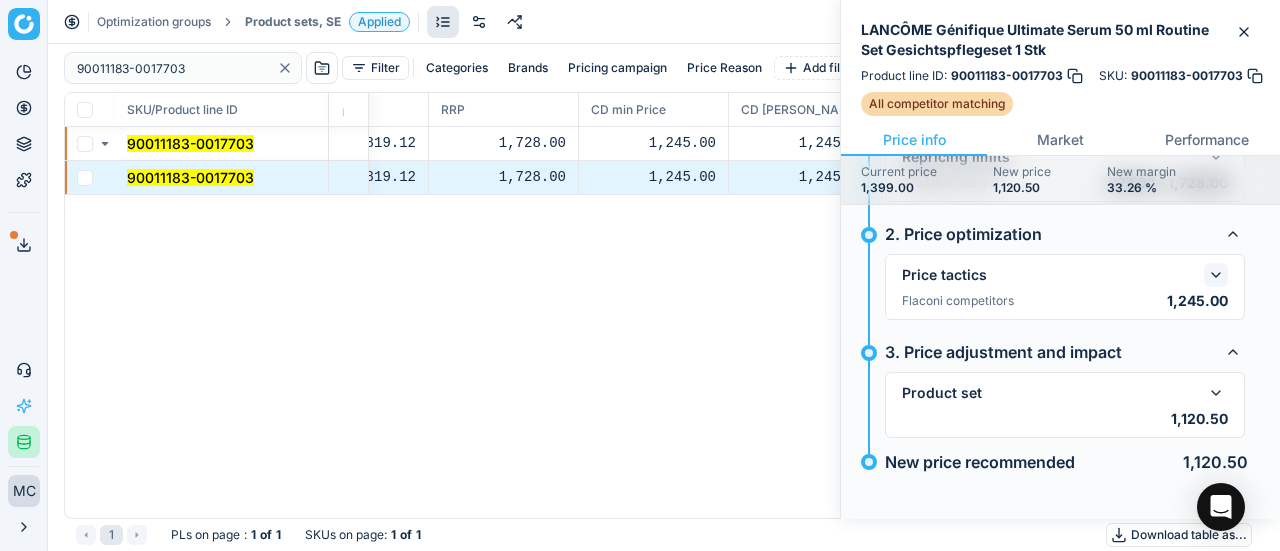 click at bounding box center [1216, 275] 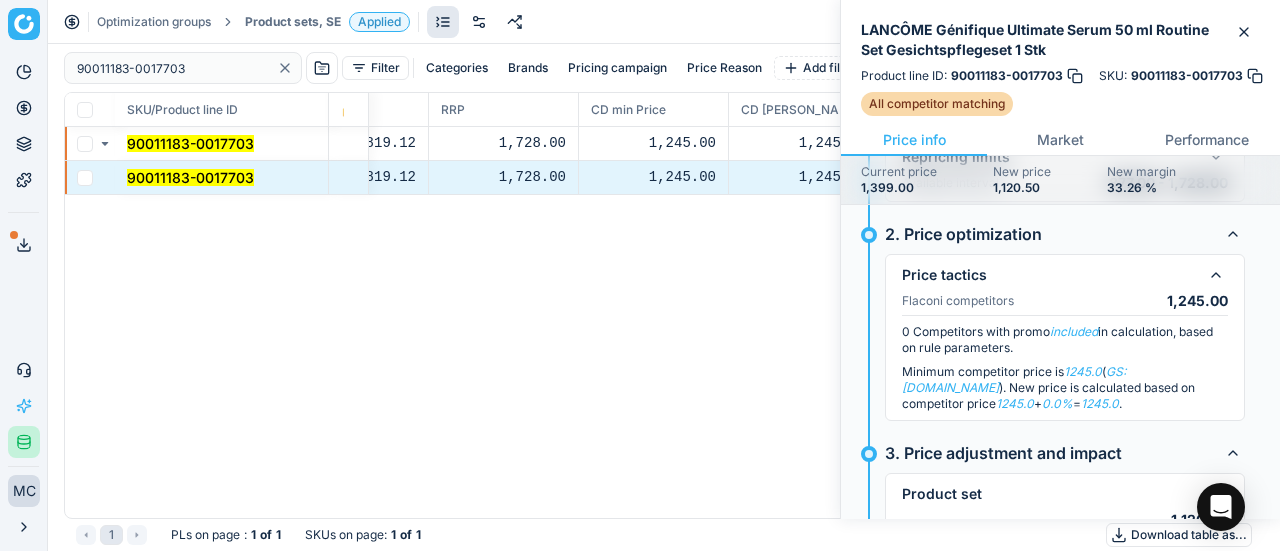 click on "All competitor matching" at bounding box center (1070, 104) 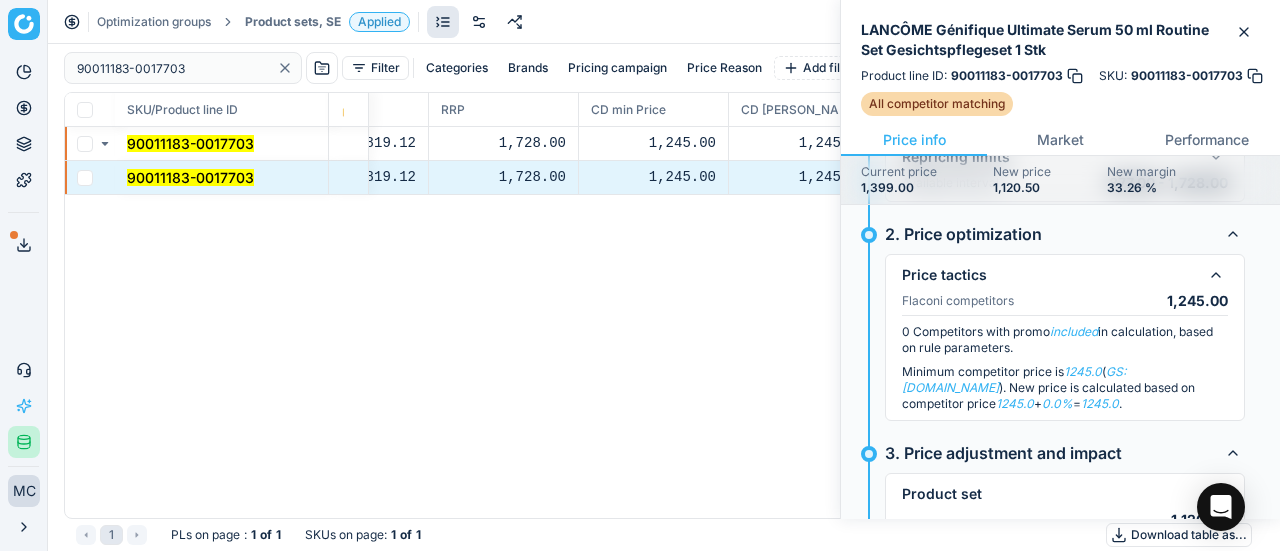 click on "Market" at bounding box center [1060, 140] 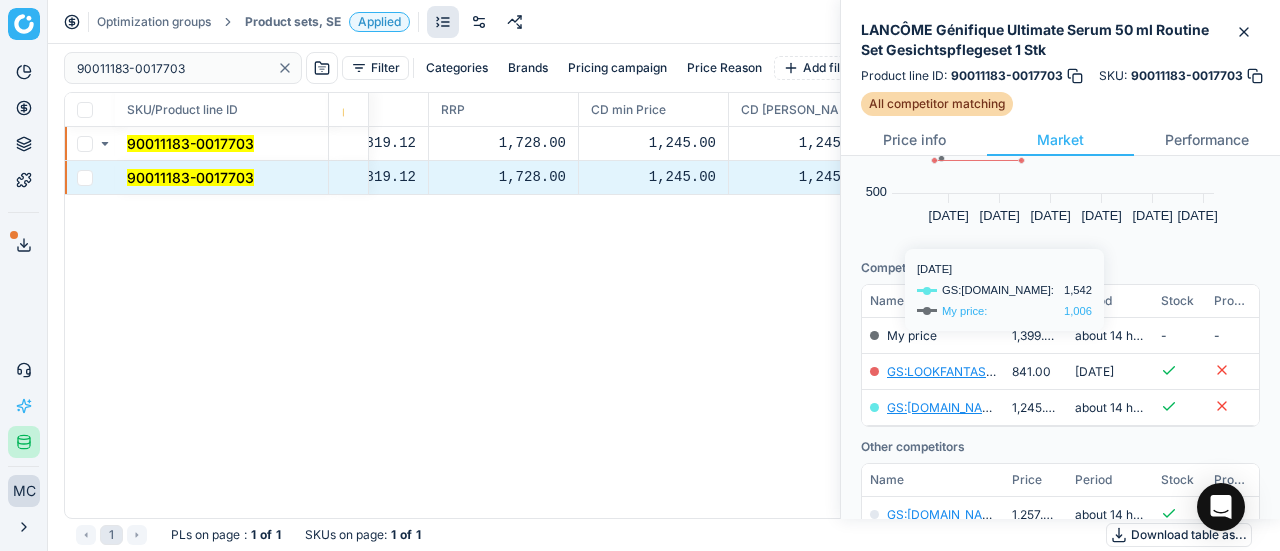 scroll, scrollTop: 252, scrollLeft: 0, axis: vertical 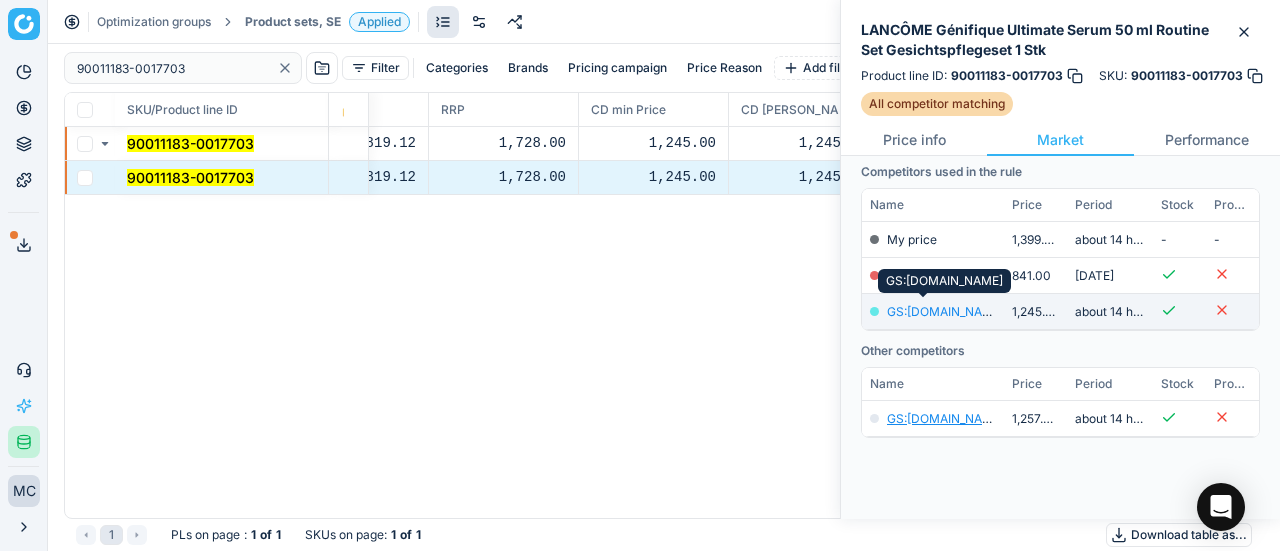 click on "GS:[DOMAIN_NAME]" at bounding box center [945, 311] 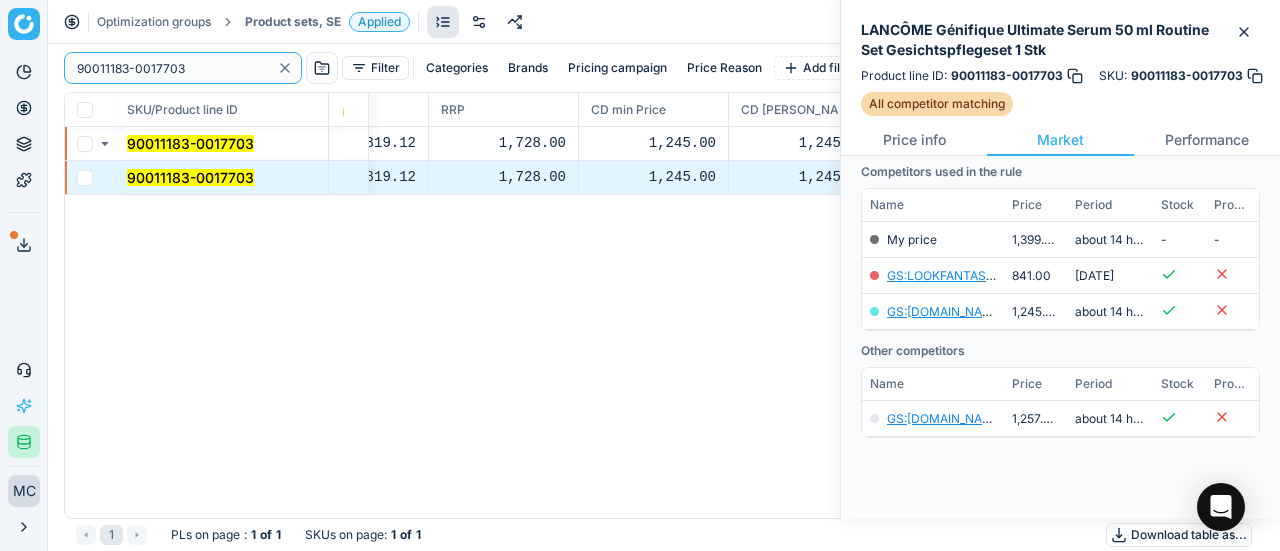 paste on "03981-0005771" 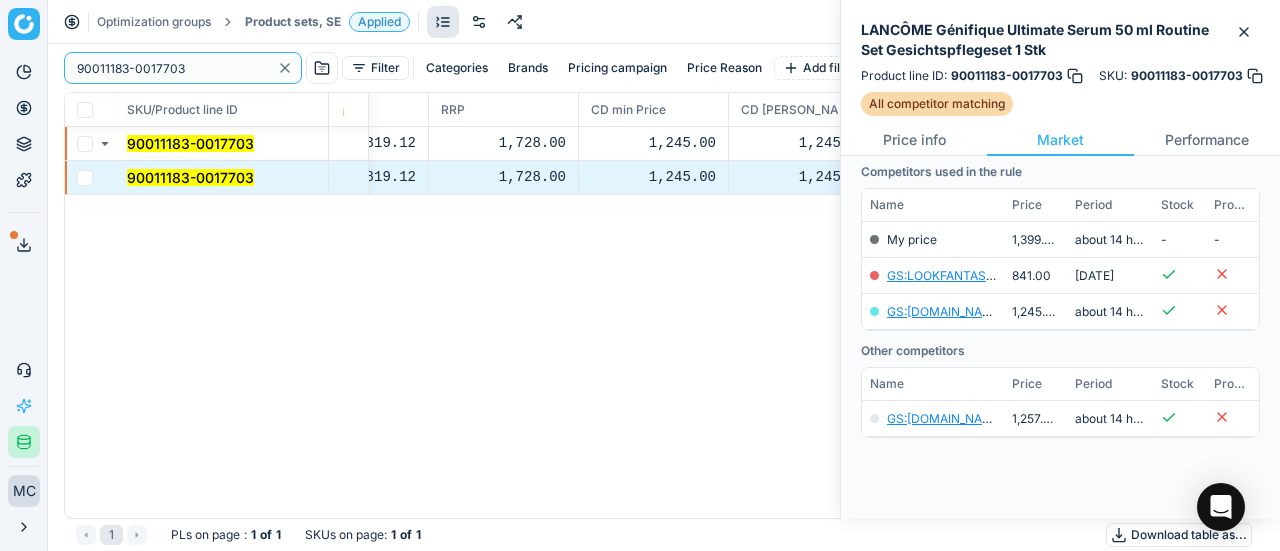 click on "Pricing platform Analytics Pricing Product portfolio Templates Export service 19 Contact support   AI Pricing Assistant Integration status MC [PERSON_NAME] [EMAIL_ADDRESS][DOMAIN_NAME] Close menu Optimization groups Product sets, SE Applied Discard Download report 90011183-0017703   Filter   Categories   Brands   Pricing campaign   Price Reason   Add filter Bulk update SKU/Product line ID Product line name Product line ID Cost 🔒 PCII cost RRP CD min Price CD max Price Beauty outlet price PCII+5% > RRP Sales Flag Price change too high New price Price Type Price Reason 90011183-0017703 LANCÔME Génifique Ultimate Serum 50 ml Routine Set Gesichtspflegeset  1 Stk 90011183-0017703 747.77 819.12 1,728.00 1,245.00 1,245.00 1,399.00 1,120.50 setpricing setpricing 90011183-0017703 LANCÔME Génifique Ultimate Serum 50 ml Routine Set Gesichtspflegeset  1 Stk 90011183-0017703 747.77 819.12 1,728.00 1,245.00 1,245.00 1,399.00 1,120.50 setpricing setpricing 1 PLs on page : 1 of 1 SKUs on page : 1 of 1 Download table as..." at bounding box center (640, 275) 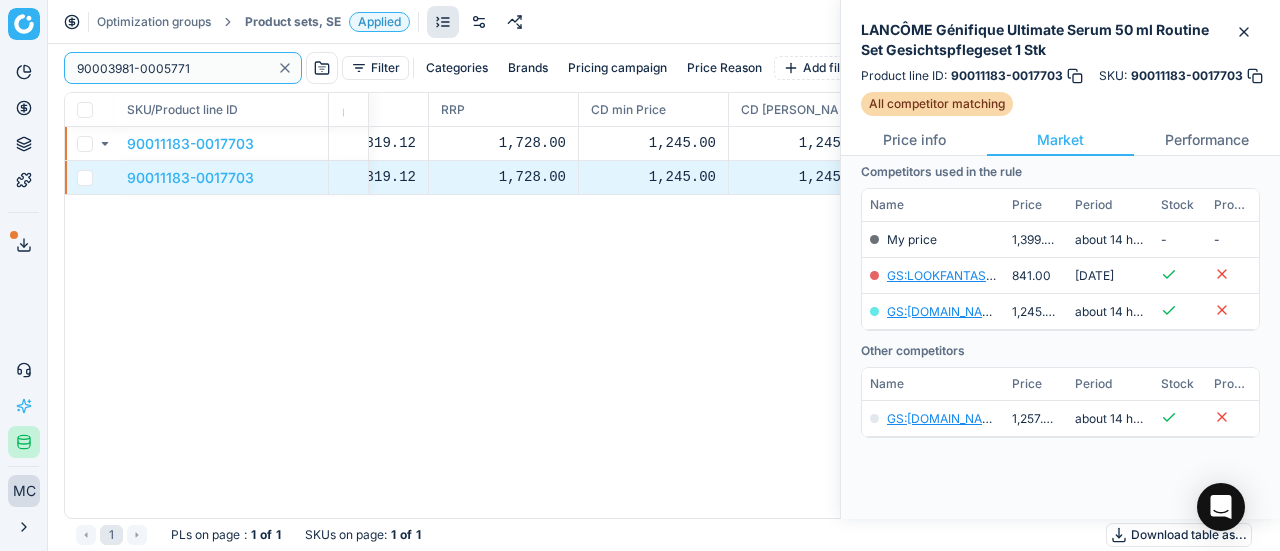 scroll, scrollTop: 252, scrollLeft: 0, axis: vertical 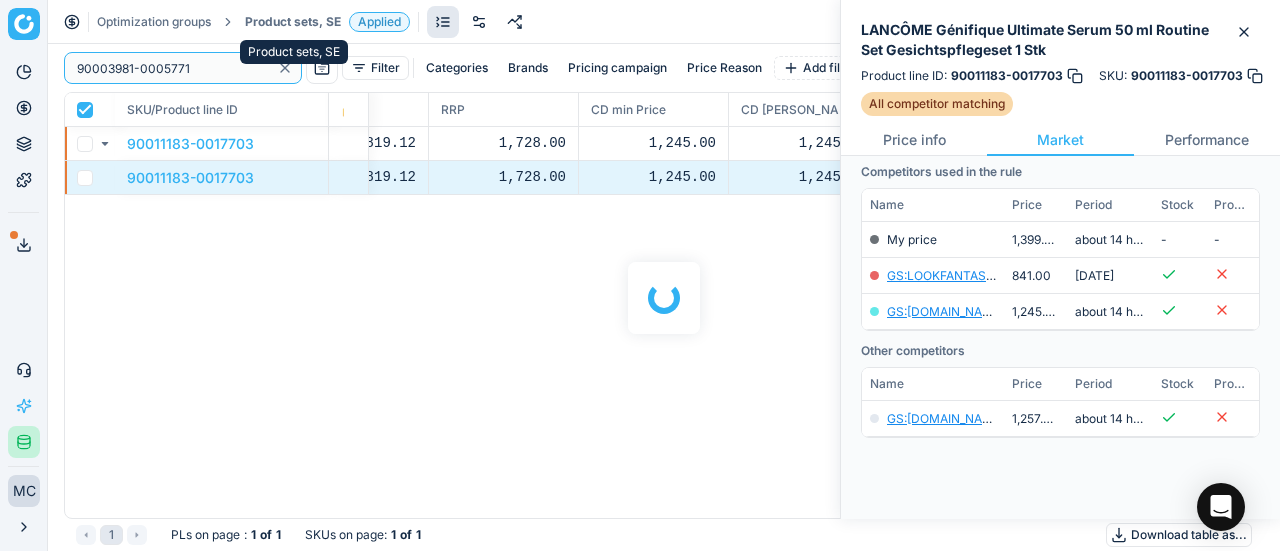 checkbox on "true" 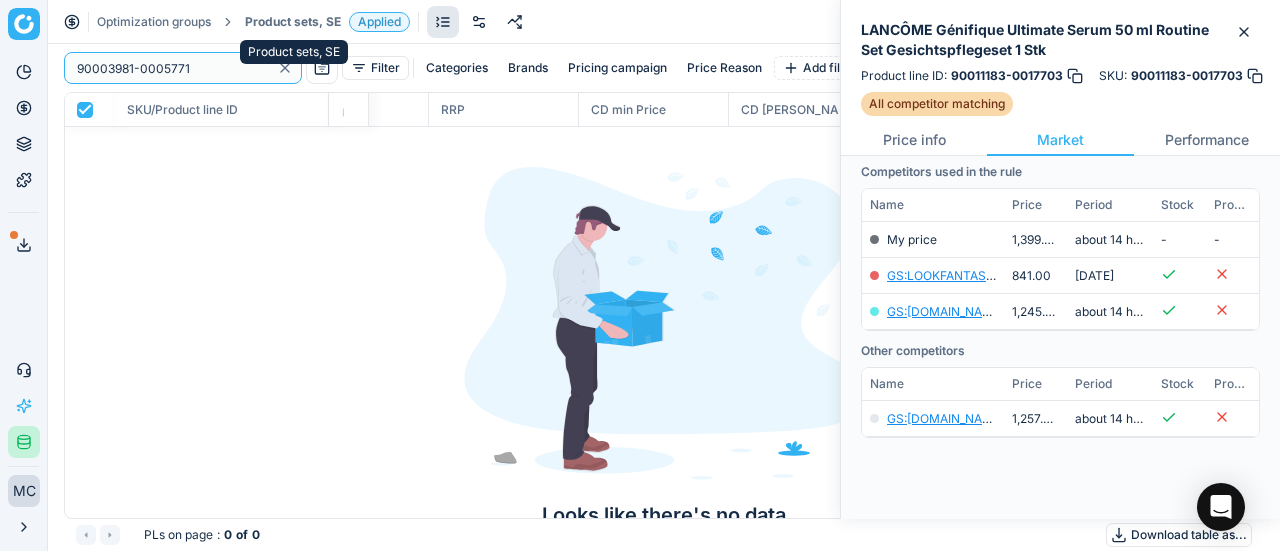 type on "90003981-0005771" 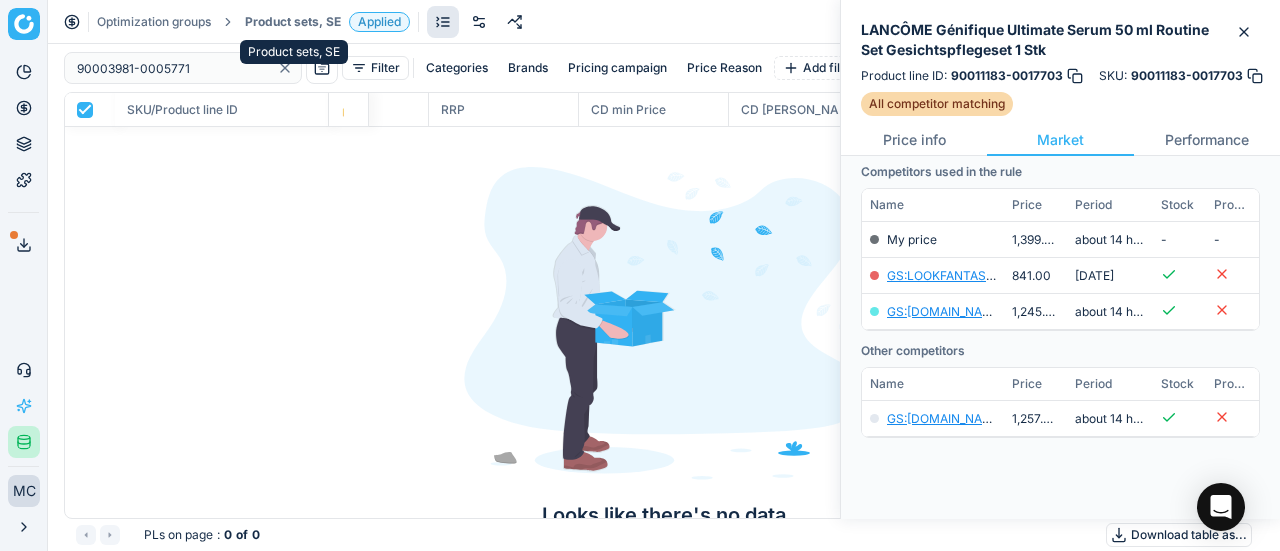 click on "Product sets, SE" at bounding box center (293, 22) 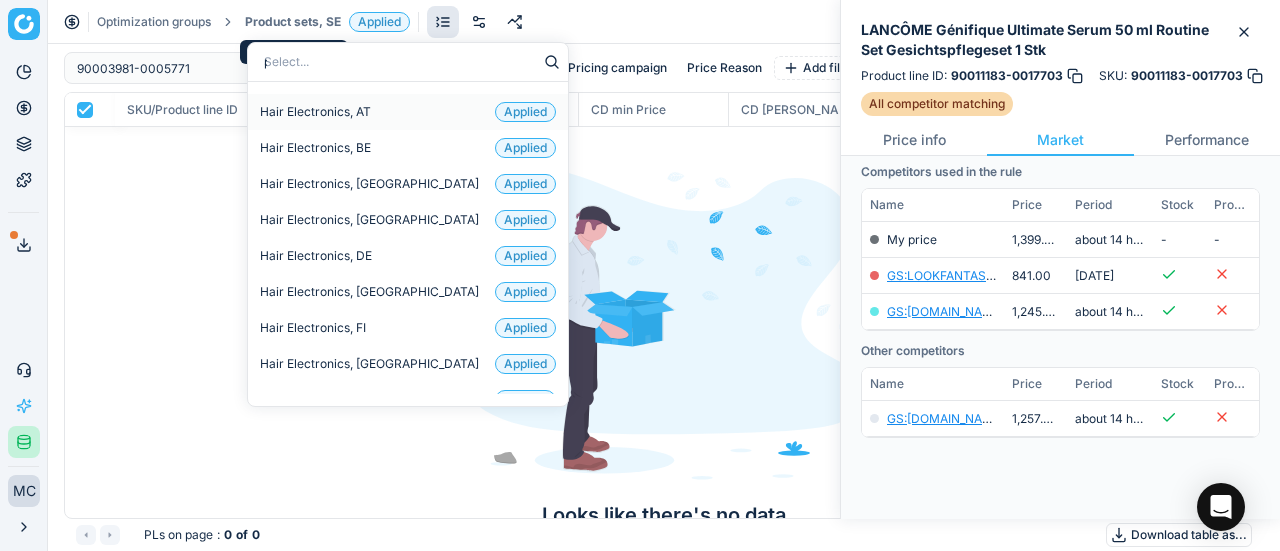 type on "par" 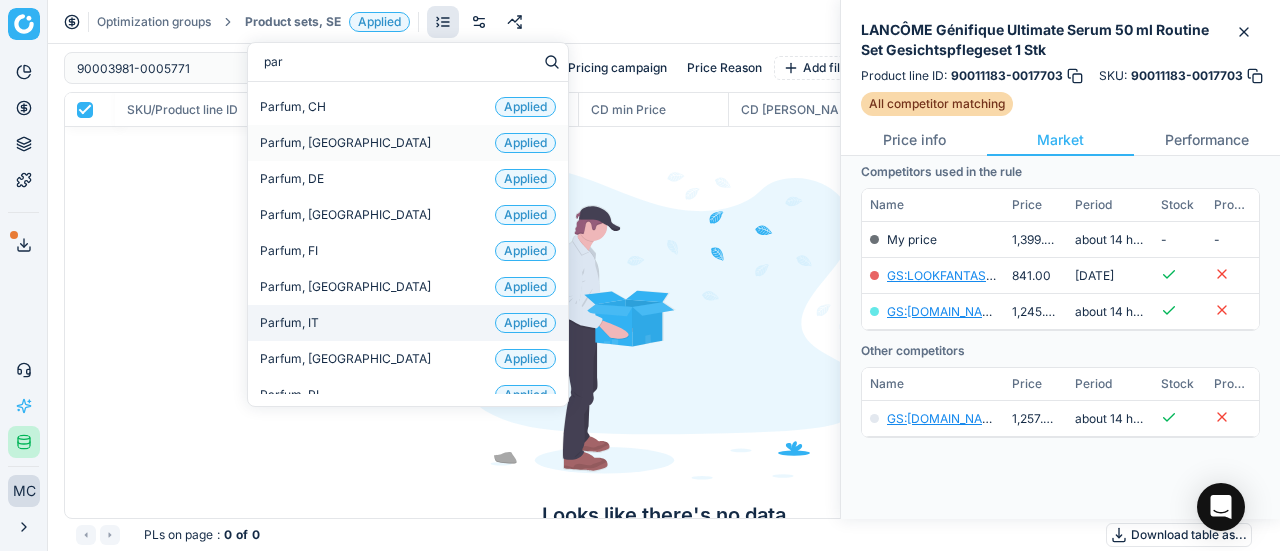 scroll, scrollTop: 132, scrollLeft: 0, axis: vertical 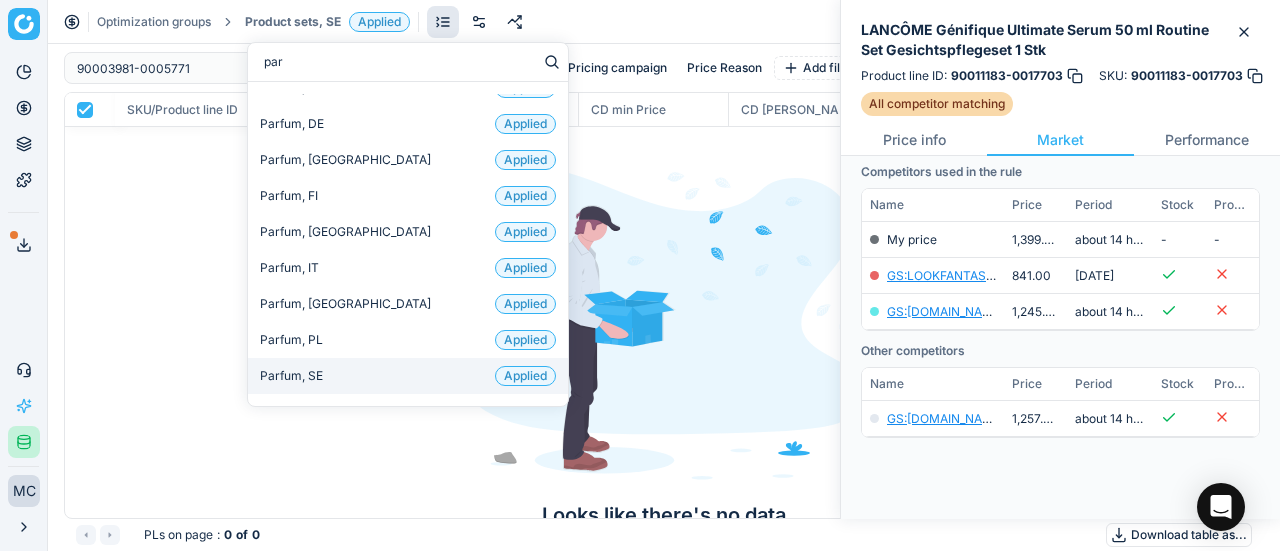 click on "Parfum, SE Applied" at bounding box center (408, 376) 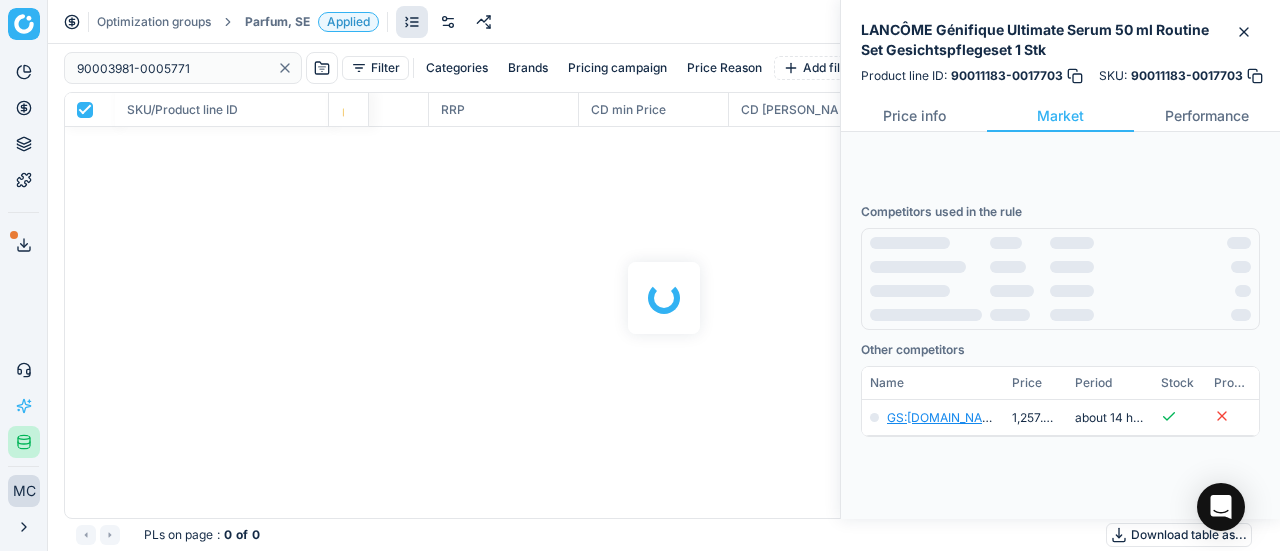 scroll, scrollTop: 228, scrollLeft: 0, axis: vertical 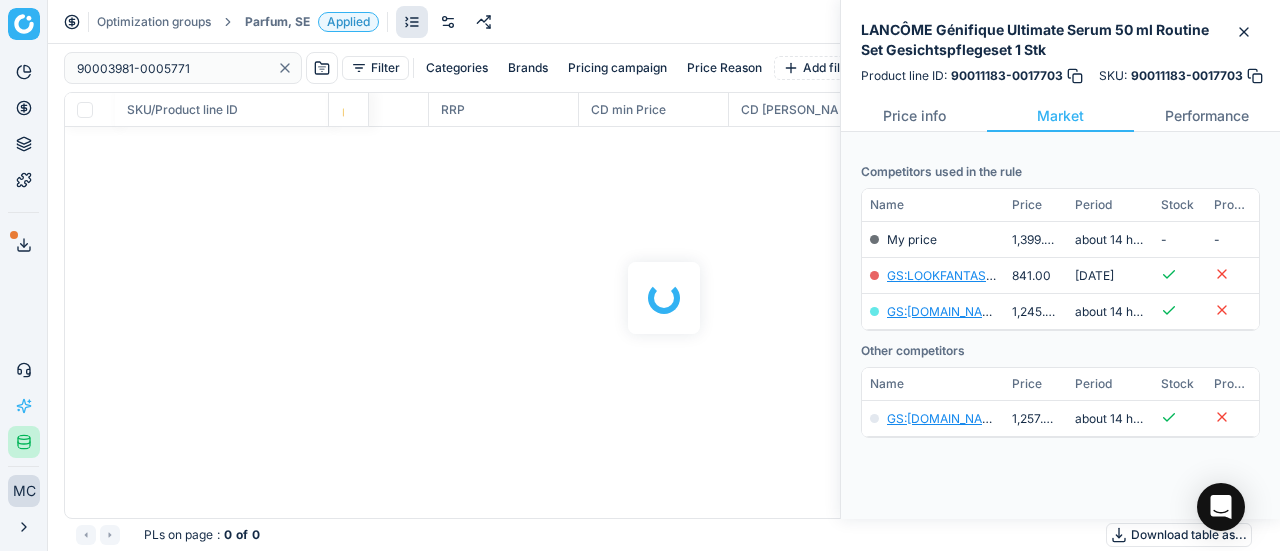 checkbox on "false" 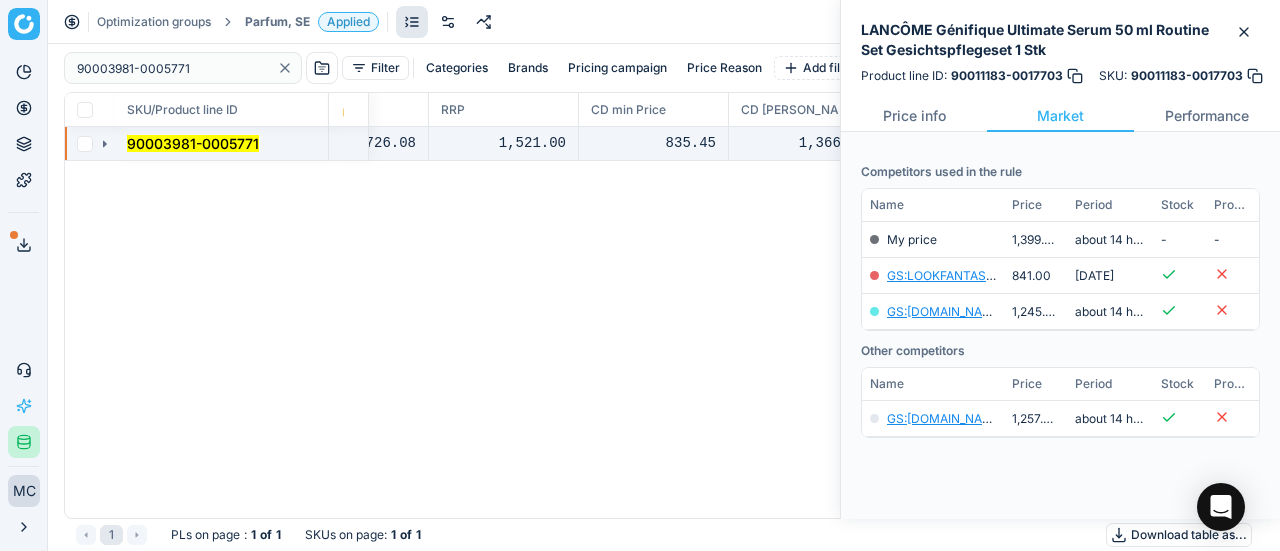 click on "90003981-0005771" at bounding box center [222, 144] 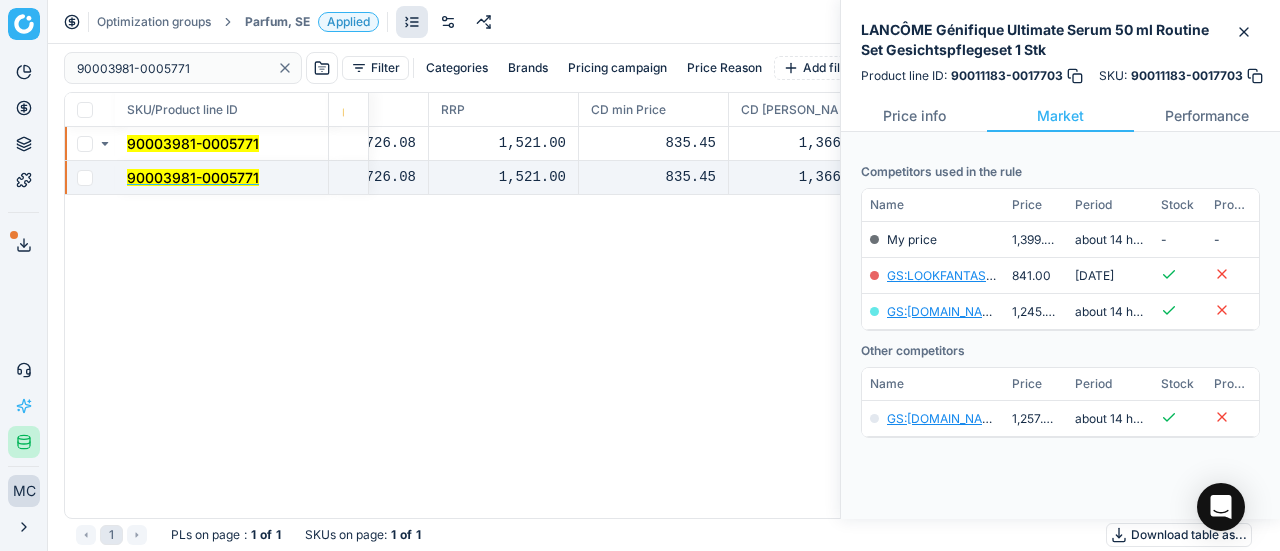 click on "90003981-0005771" at bounding box center [193, 177] 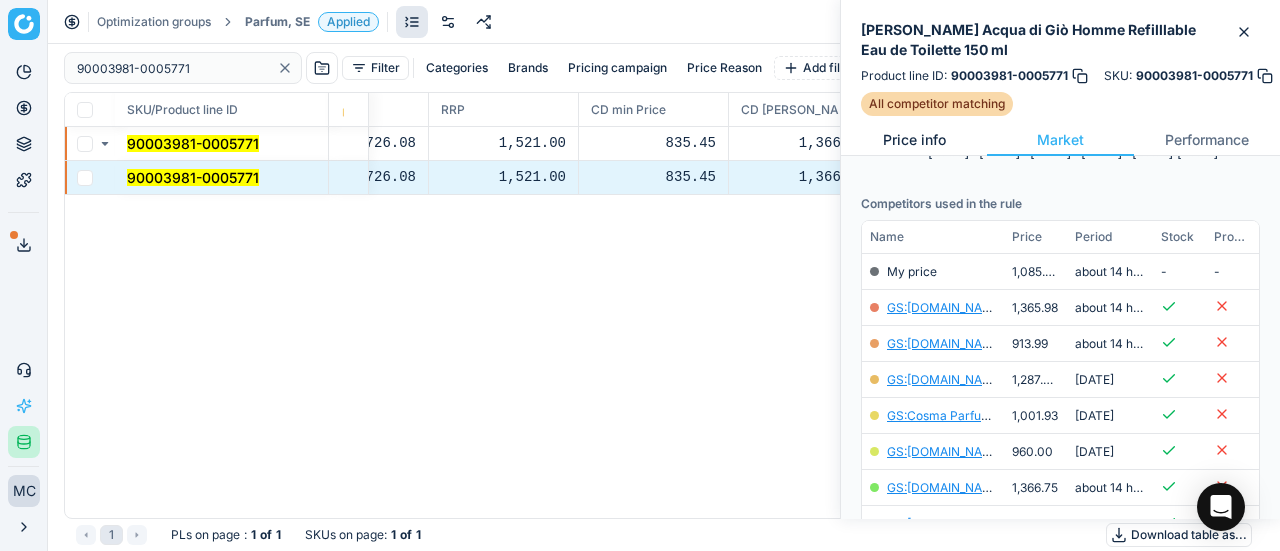 scroll, scrollTop: 252, scrollLeft: 0, axis: vertical 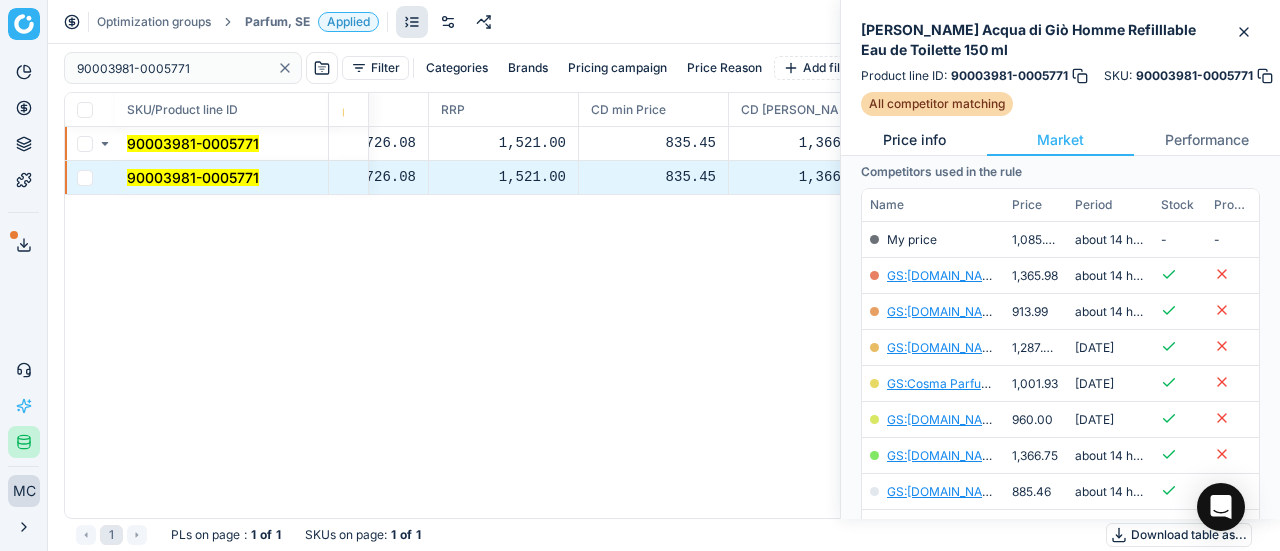 click on "Price info" at bounding box center (914, 140) 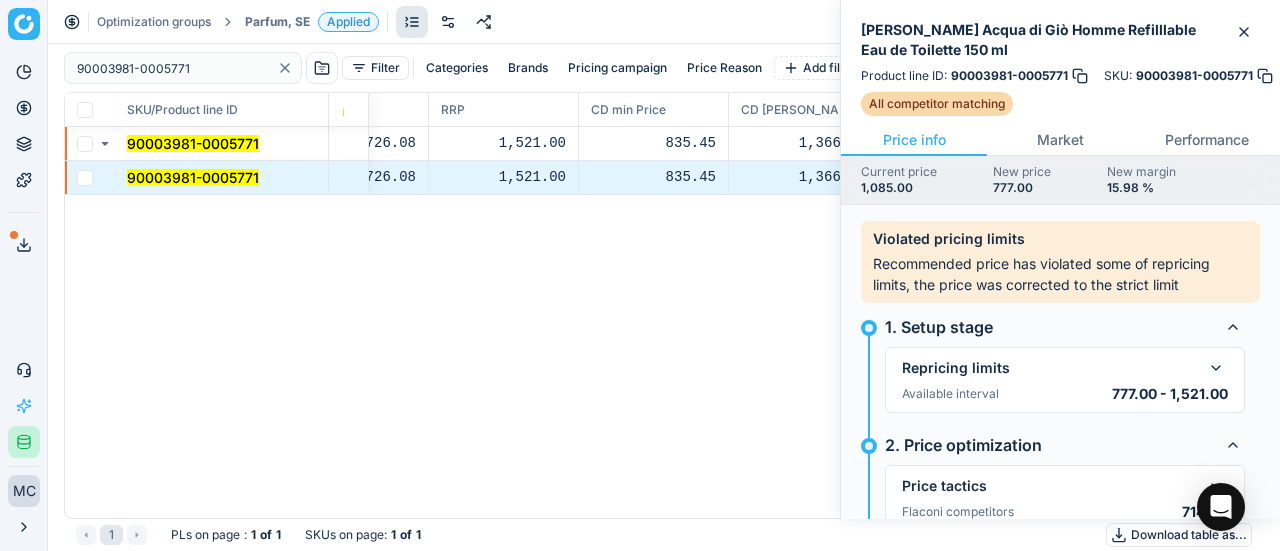 scroll, scrollTop: 235, scrollLeft: 0, axis: vertical 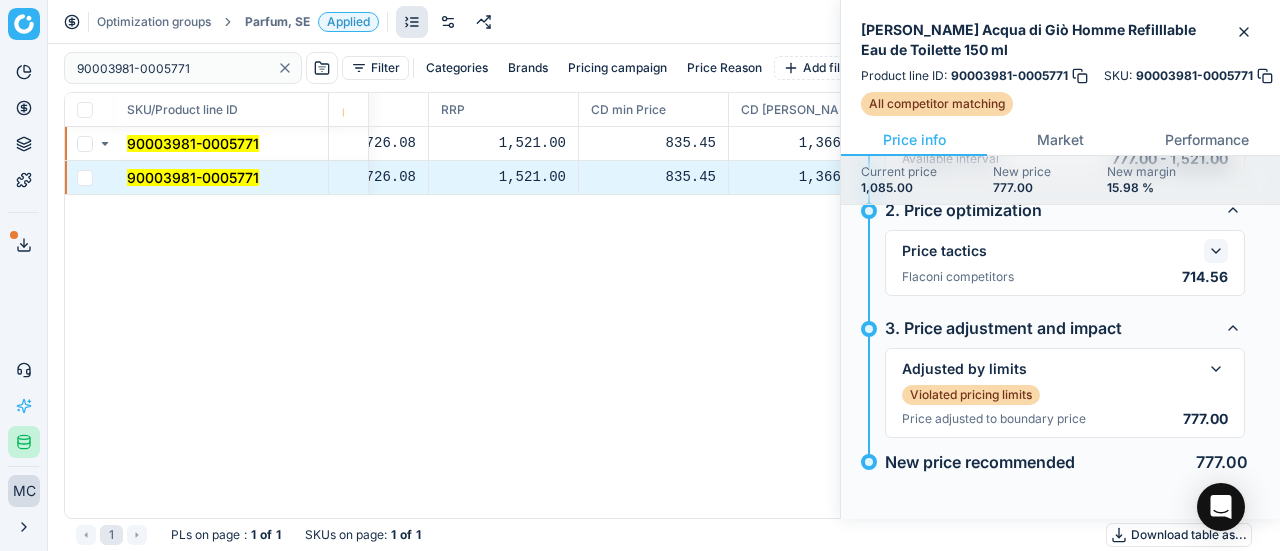 click 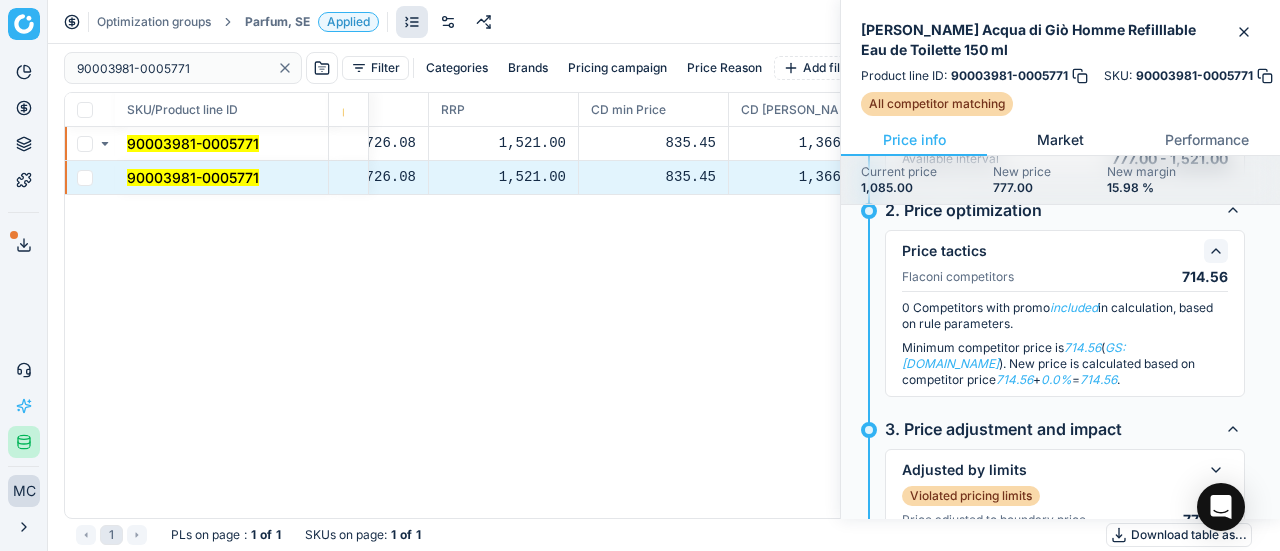 click on "Market" at bounding box center [1060, 140] 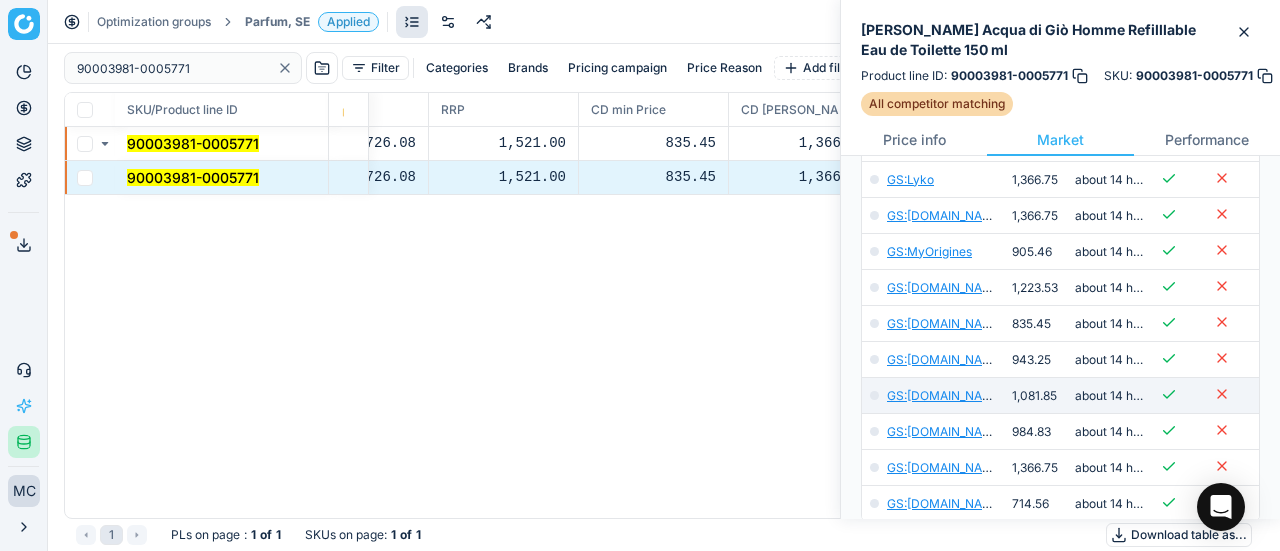 scroll, scrollTop: 800, scrollLeft: 0, axis: vertical 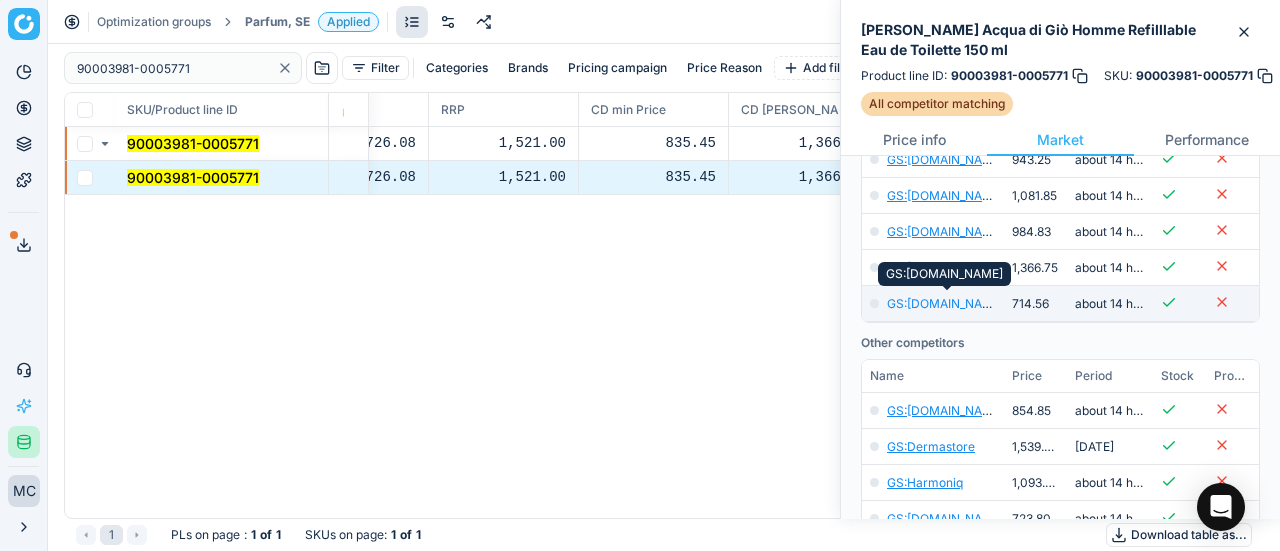 click on "GS:[DOMAIN_NAME]" at bounding box center (945, 303) 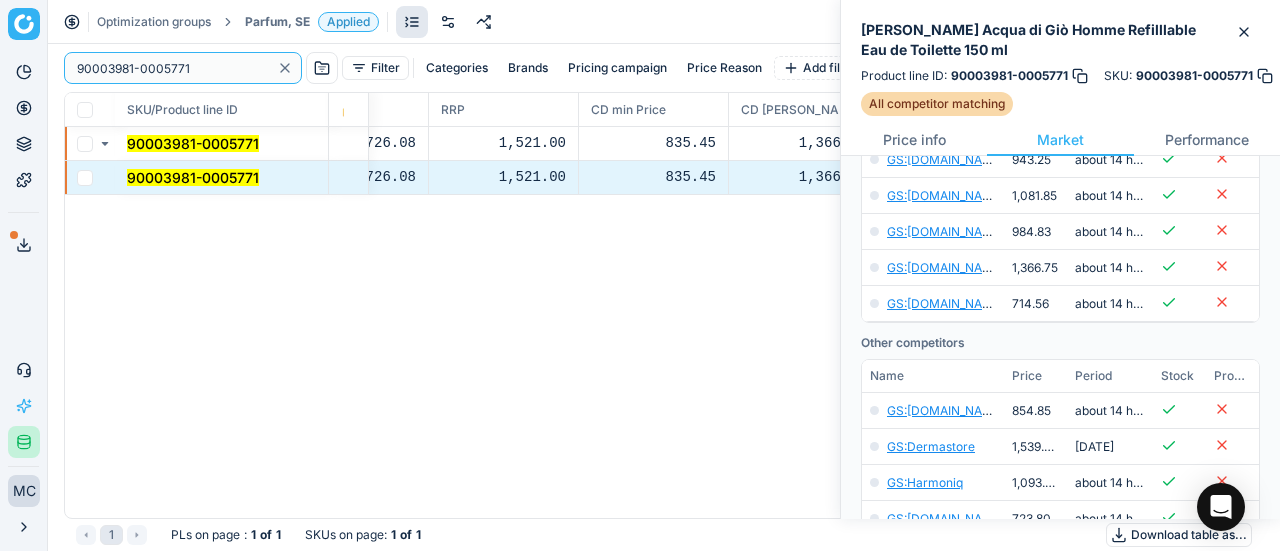 drag, startPoint x: 218, startPoint y: 53, endPoint x: 0, endPoint y: 80, distance: 219.66565 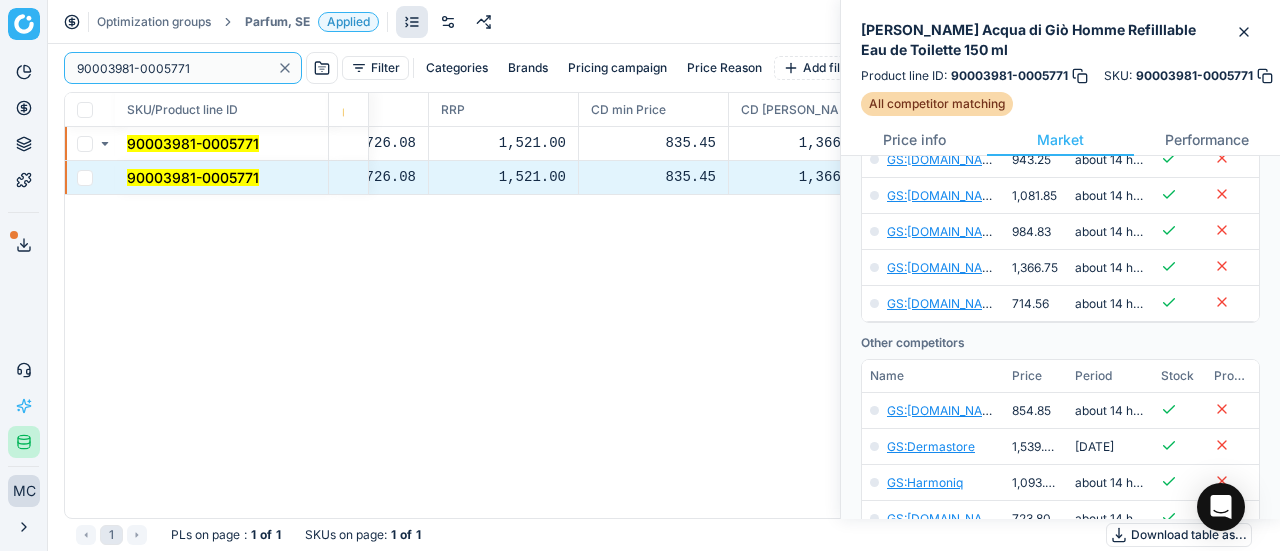 click on "Pricing platform Analytics Pricing Product portfolio Templates Export service 19 Contact support   AI Pricing Assistant Integration status MC [PERSON_NAME] [EMAIL_ADDRESS][DOMAIN_NAME] Close menu Optimization groups Parfum, SE Applied Discard Download report 90003981-0005771   Filter   Categories   Brands   Pricing campaign   Price Reason   Add filter Bulk update SKU/Product line ID Product line name Product line ID Cost 🔒 PCII cost RRP CD min Price CD max Price Beauty outlet price PCII+5% > RRP Sales Flag Price change too high New price Price Type Price Reason 90003981-0005771 [PERSON_NAME] Acqua di Giò Homme Refilllable Eau de Toilette  150 ml 90003981-0005771 652.84 726.08 1,521.00 835.45 1,366.75 495.00 777.00 matching google GS:[DOMAIN_NAME] 90003981-0005771 [PERSON_NAME] Acqua di Giò Homme Refilllable Eau de Toilette  150 ml 90003981-0005771 652.84 726.08 1,521.00 835.45 1,366.75 495.00 777.00 matching google GS:[DOMAIN_NAME] 1 PLs on page : 1 of 1 SKUs on page : 1 of 1 Download table as..." at bounding box center (640, 275) 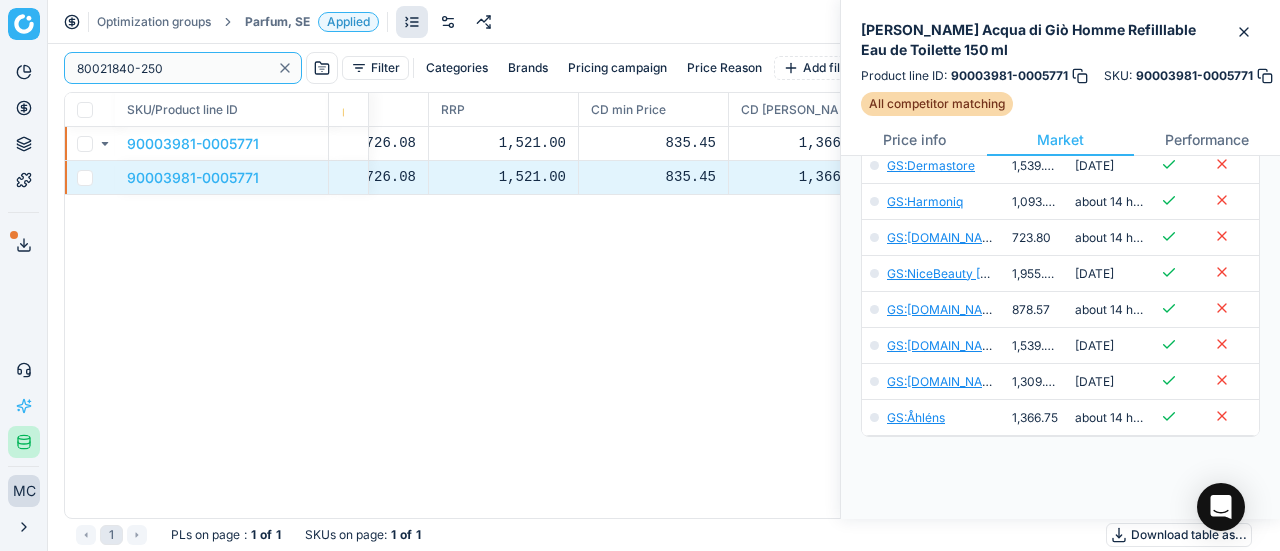 scroll, scrollTop: 800, scrollLeft: 0, axis: vertical 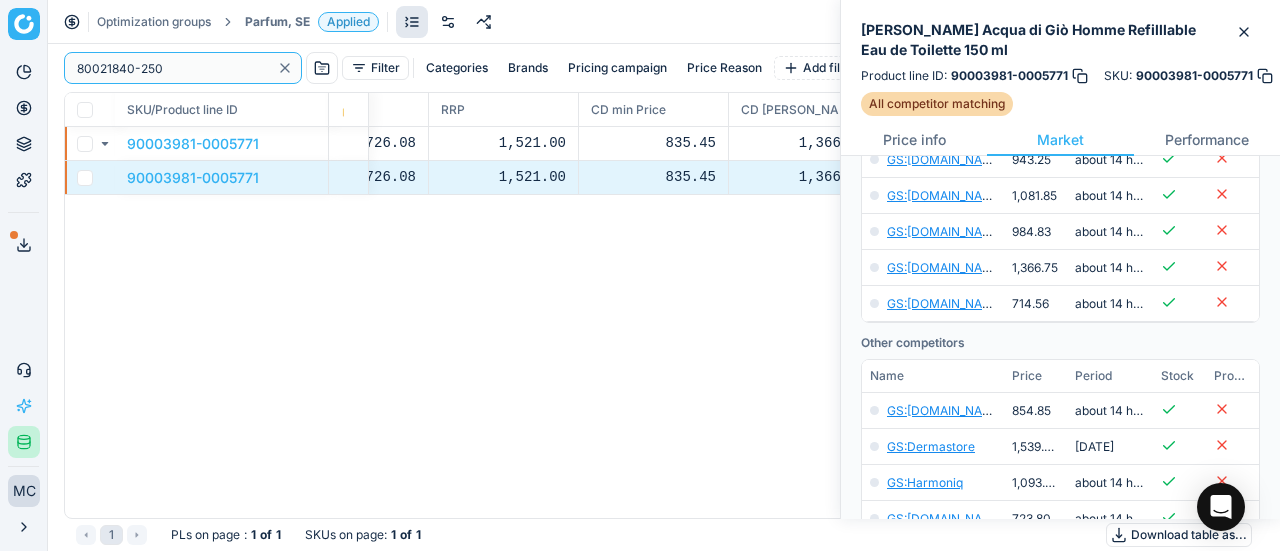 type on "80021840-250" 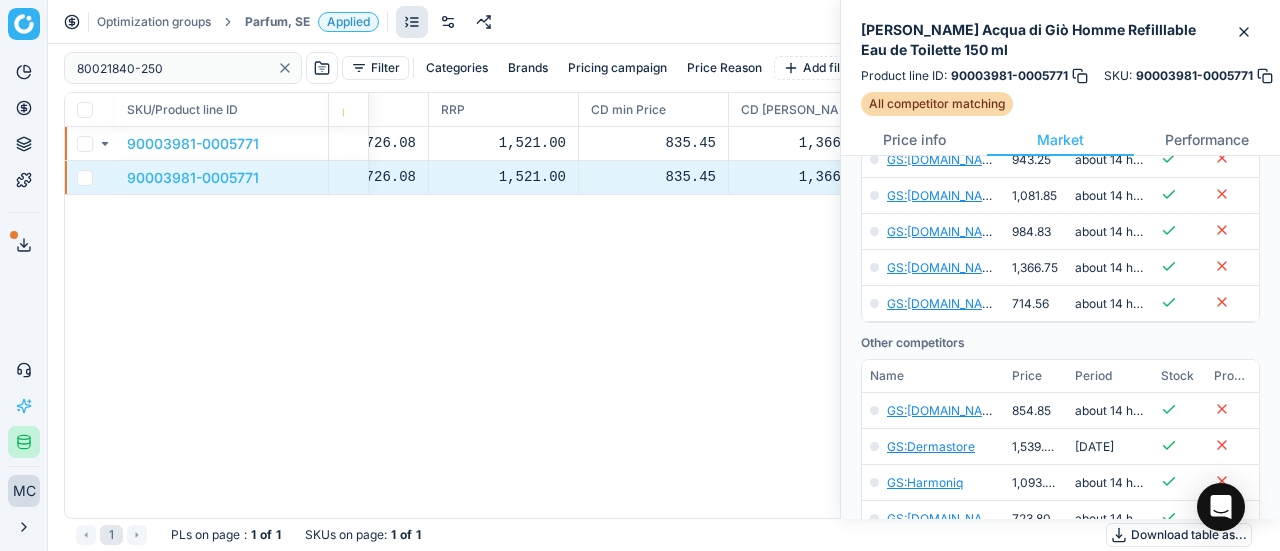 click on "Parfum, SE Applied" at bounding box center [312, 22] 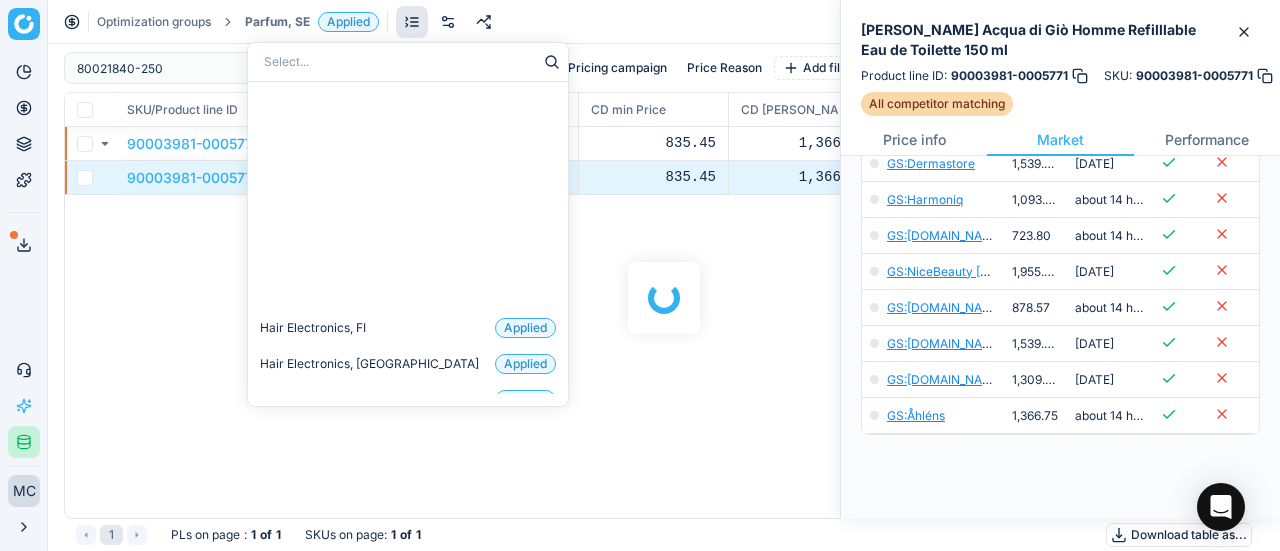 scroll, scrollTop: 400, scrollLeft: 0, axis: vertical 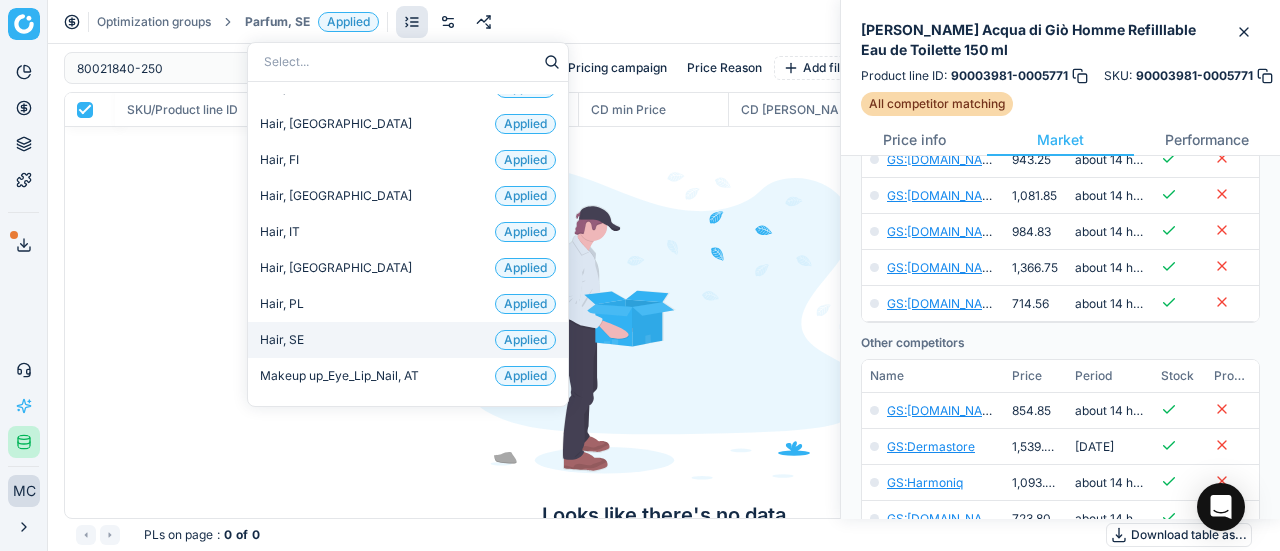 click on "Hair, SE Applied" at bounding box center (408, 340) 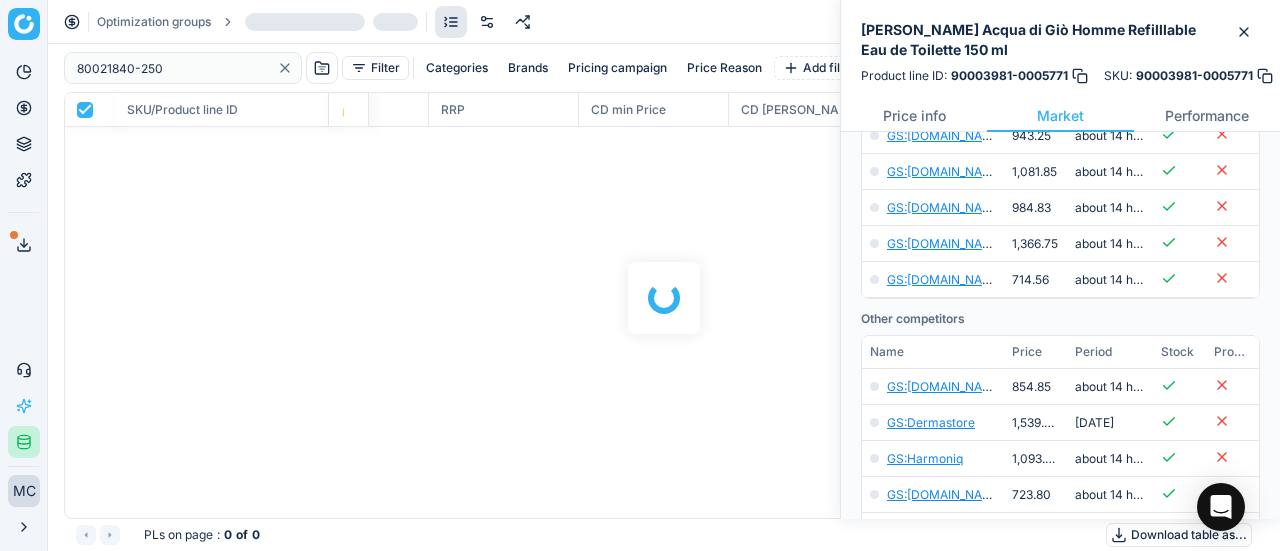 scroll, scrollTop: 800, scrollLeft: 0, axis: vertical 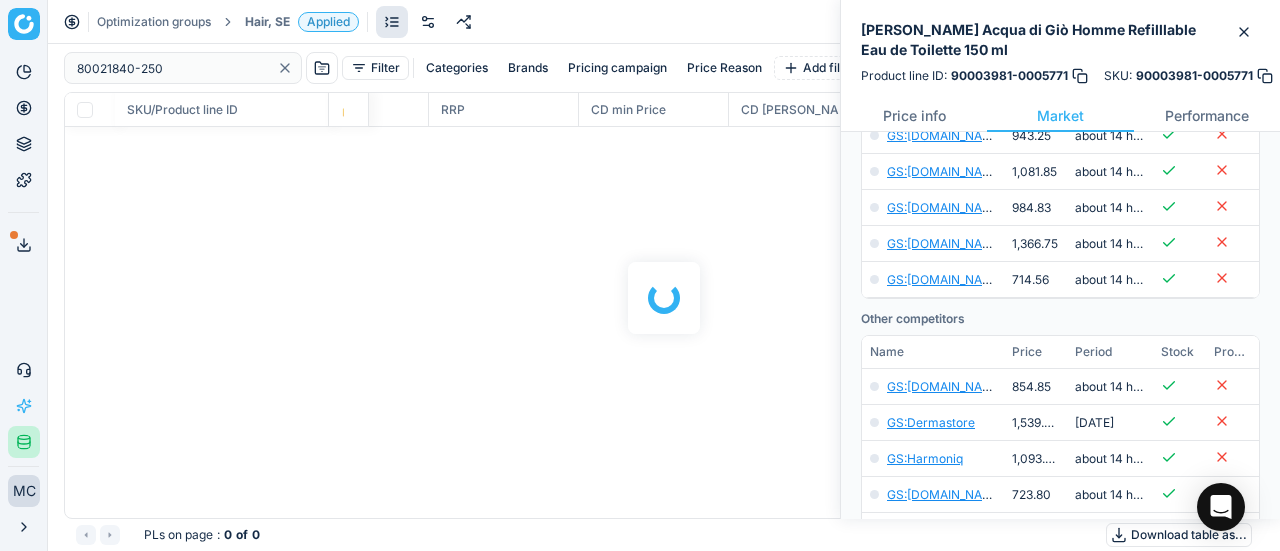 checkbox on "false" 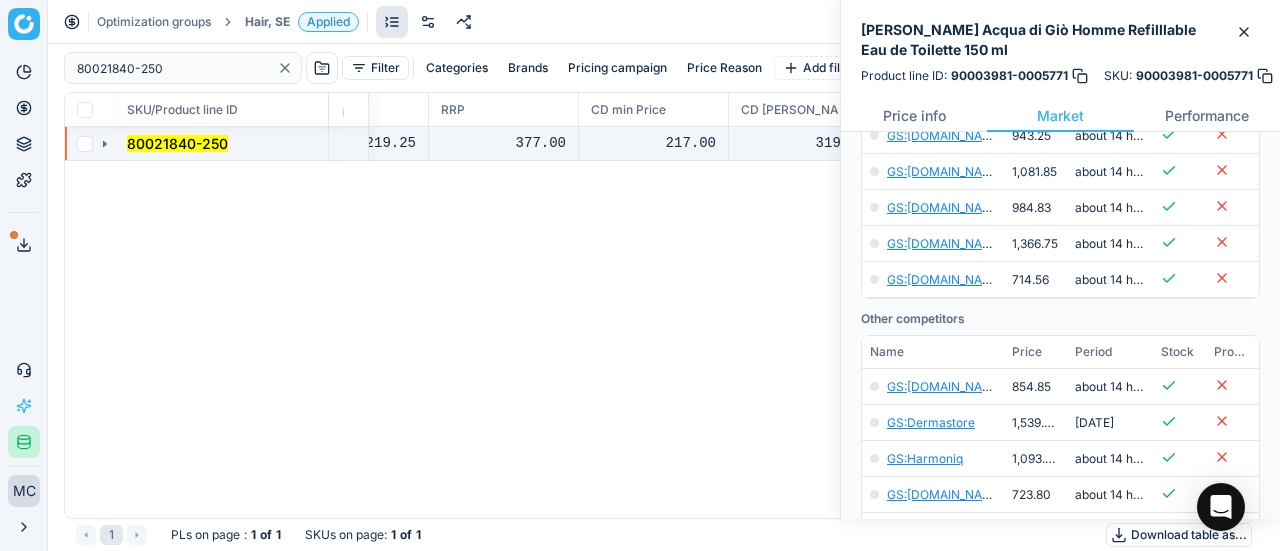 click at bounding box center (90, 144) 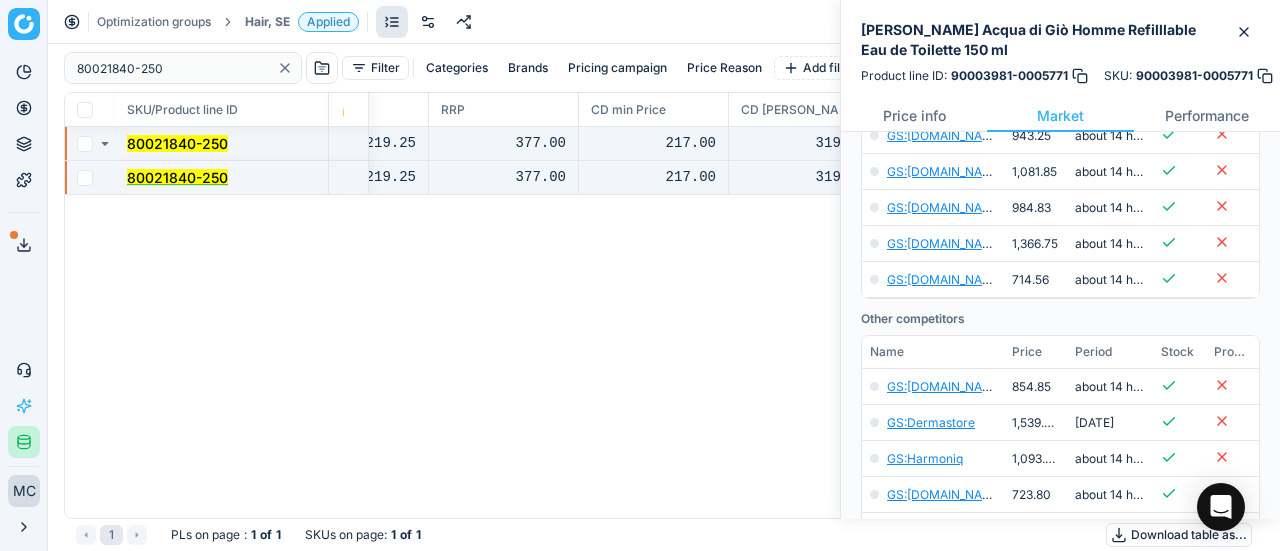 click on "80021840-250" at bounding box center [177, 177] 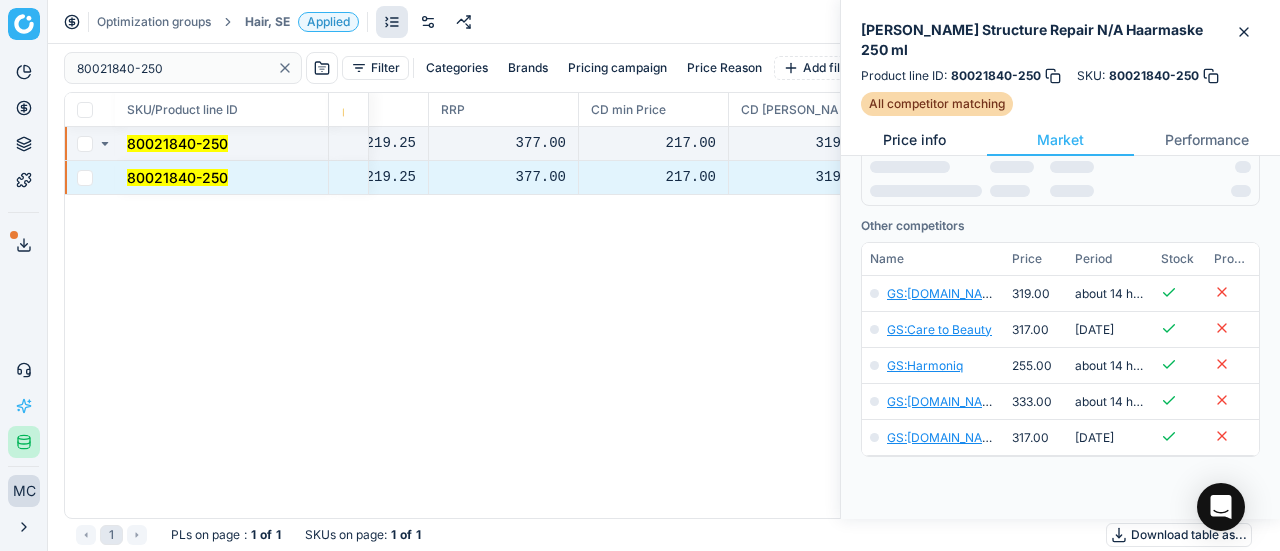 scroll, scrollTop: 628, scrollLeft: 0, axis: vertical 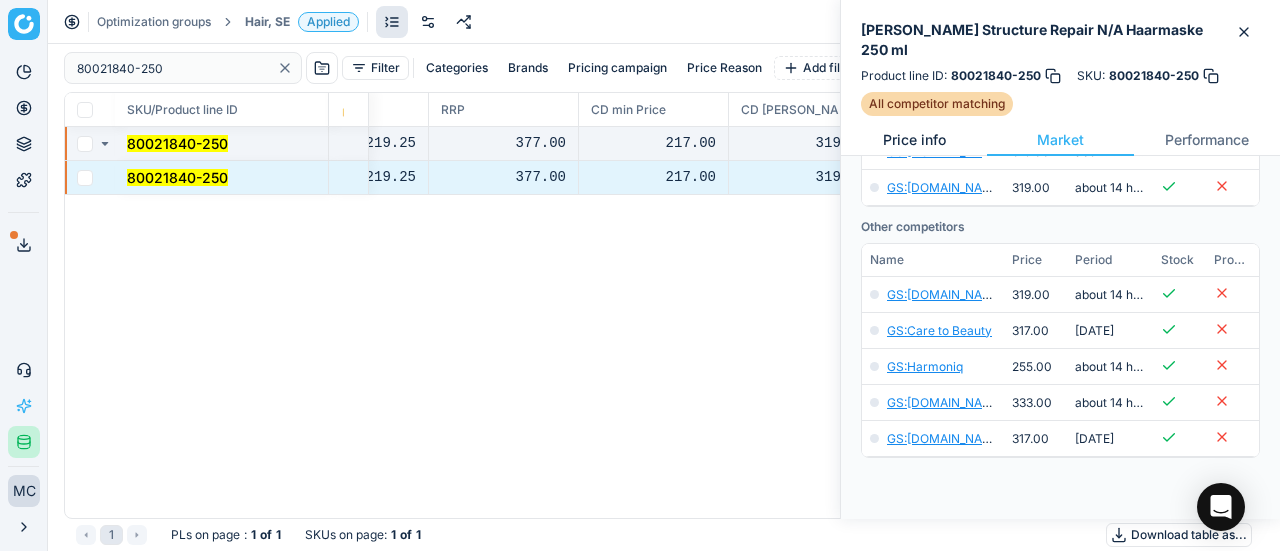 click on "Price info" at bounding box center [914, 140] 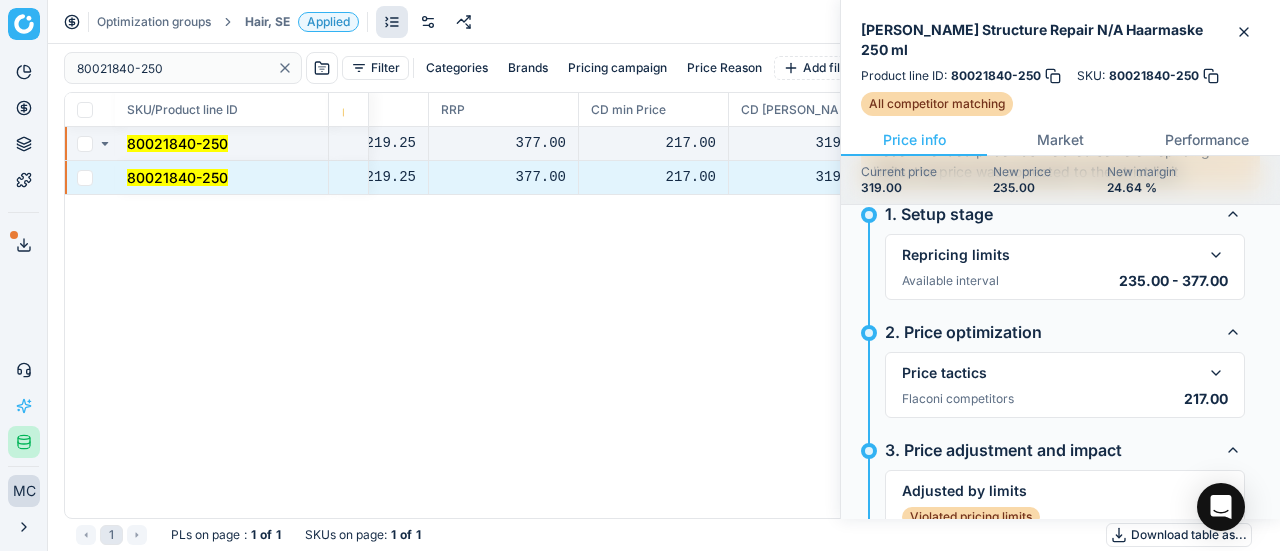 scroll, scrollTop: 215, scrollLeft: 0, axis: vertical 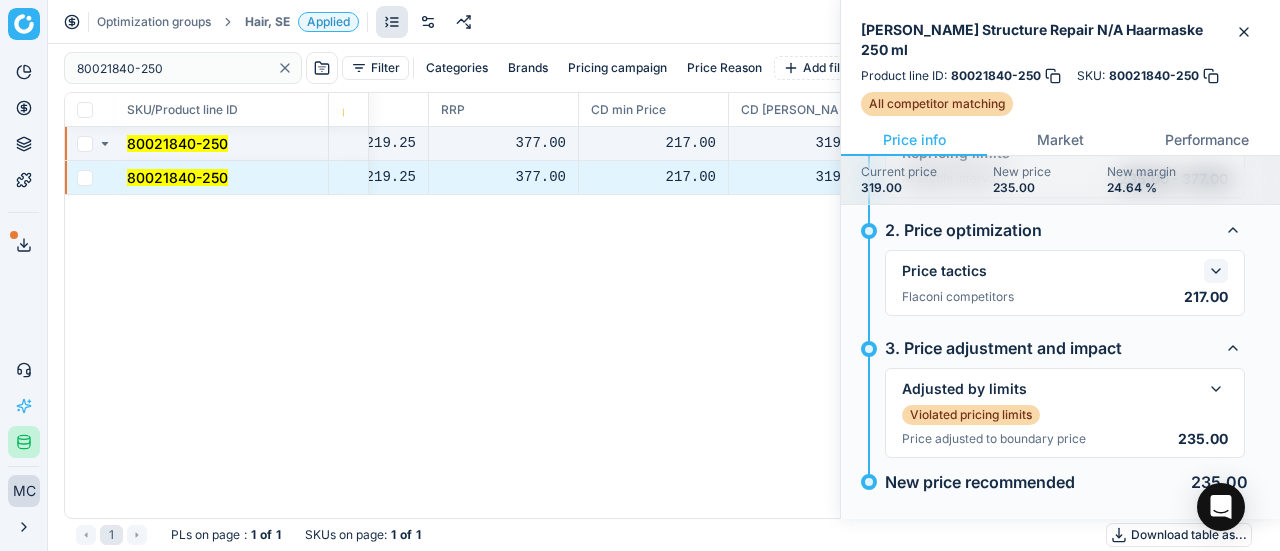 click 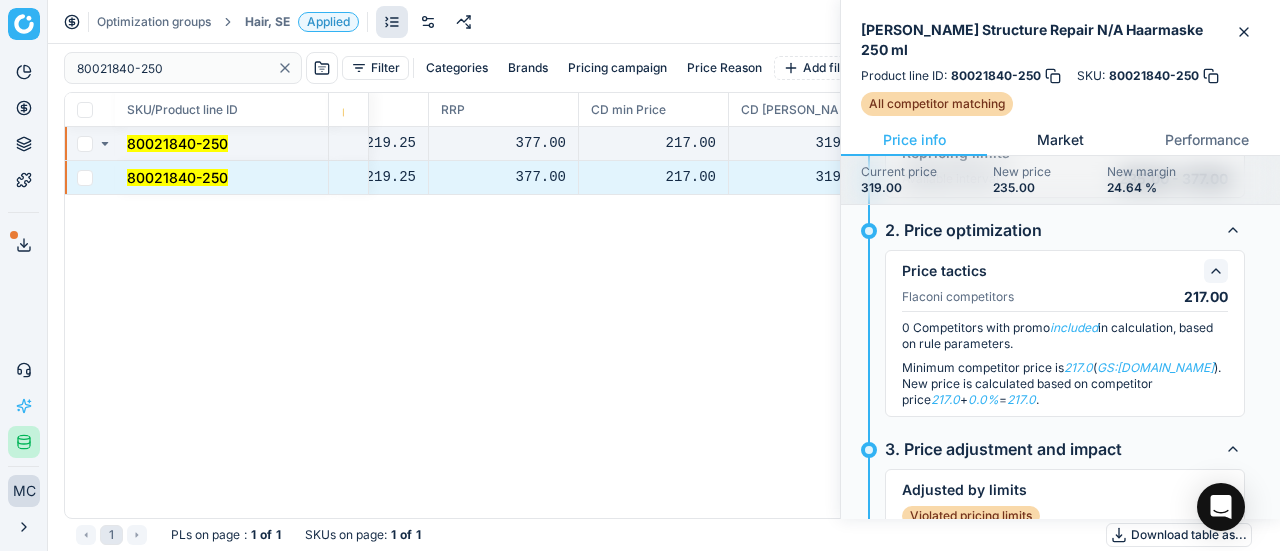 click on "Market" at bounding box center [1060, 140] 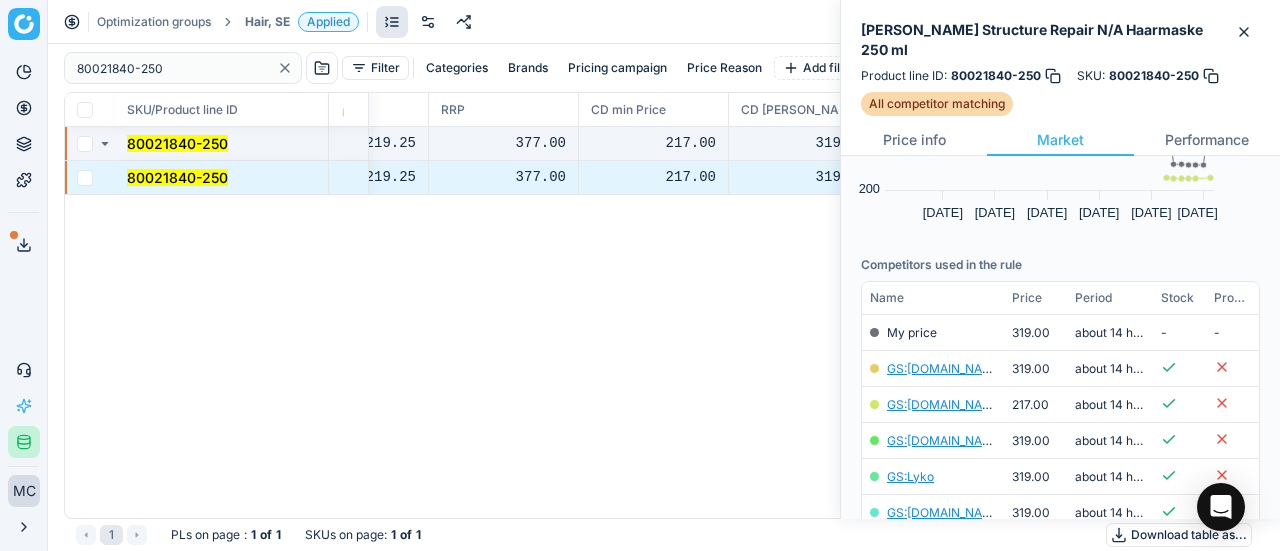 scroll, scrollTop: 300, scrollLeft: 0, axis: vertical 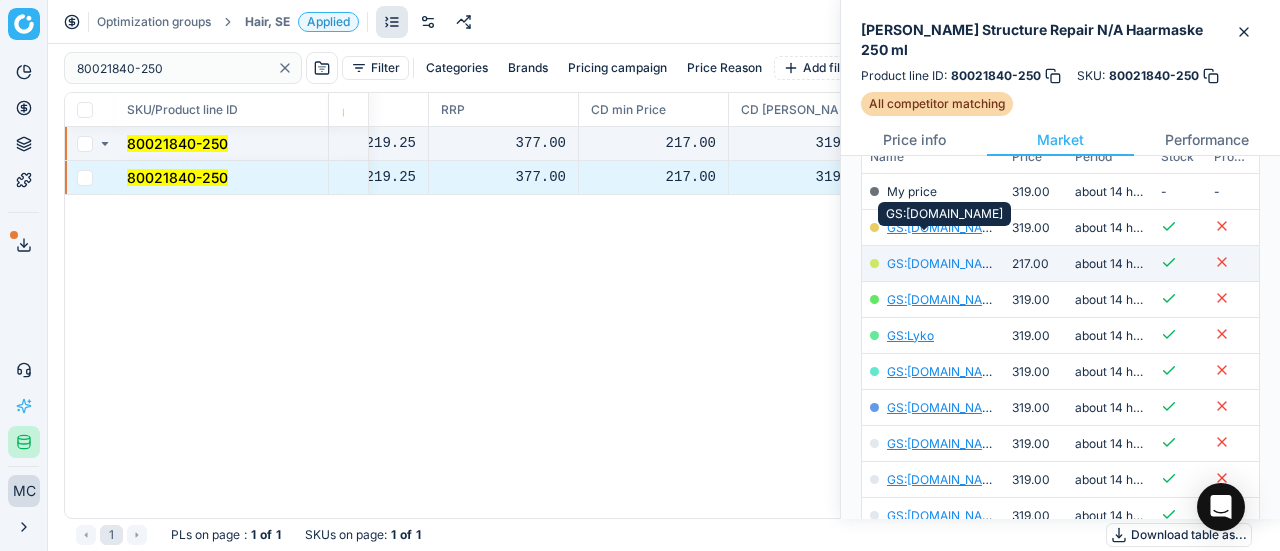 click on "GS:[DOMAIN_NAME]" at bounding box center (945, 263) 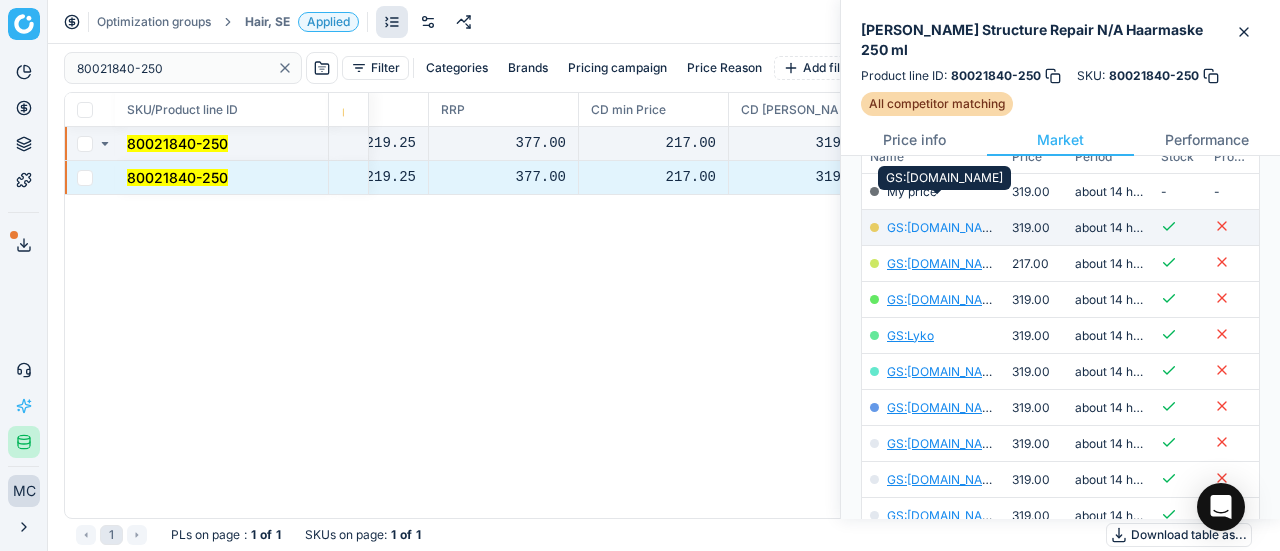 click on "GS:[DOMAIN_NAME]" at bounding box center (945, 227) 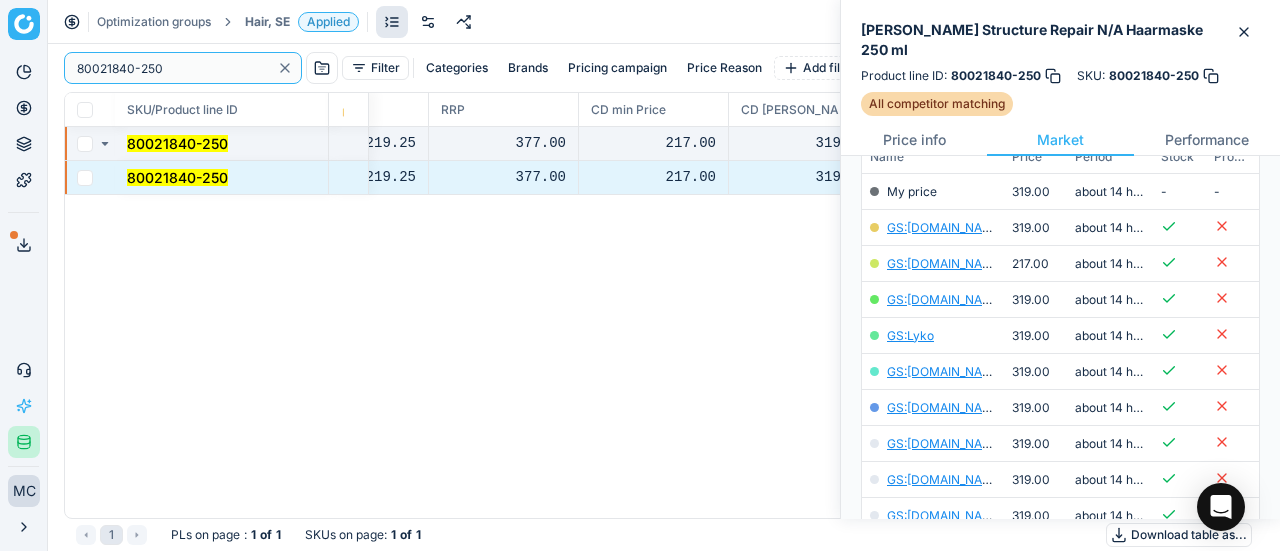 paste on "90007351-0011242" 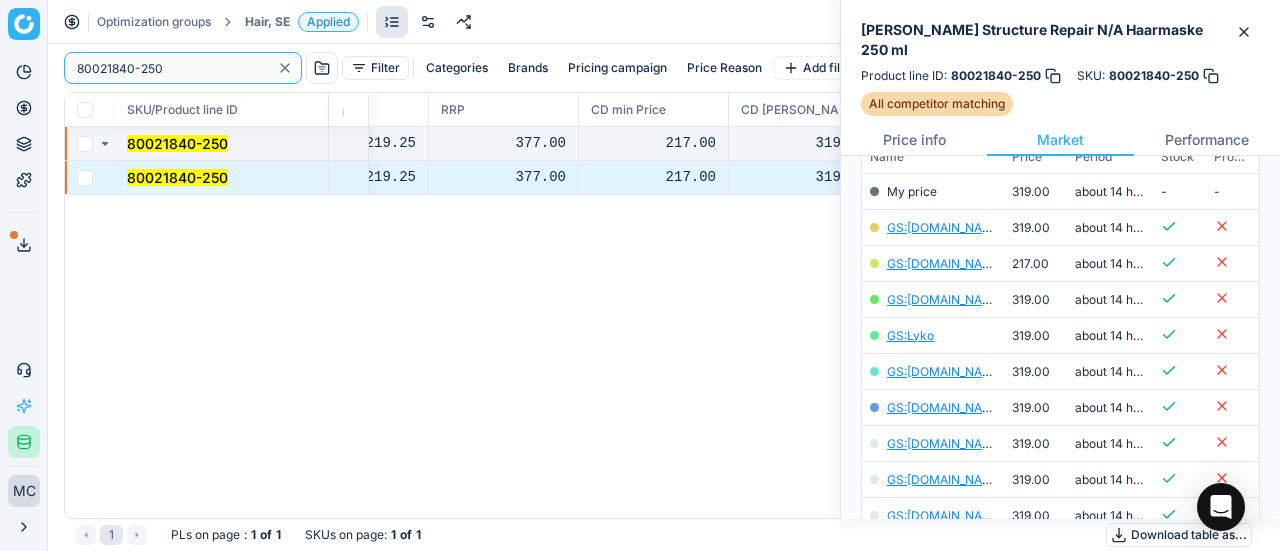 drag, startPoint x: 202, startPoint y: 80, endPoint x: 163, endPoint y: 65, distance: 41.785164 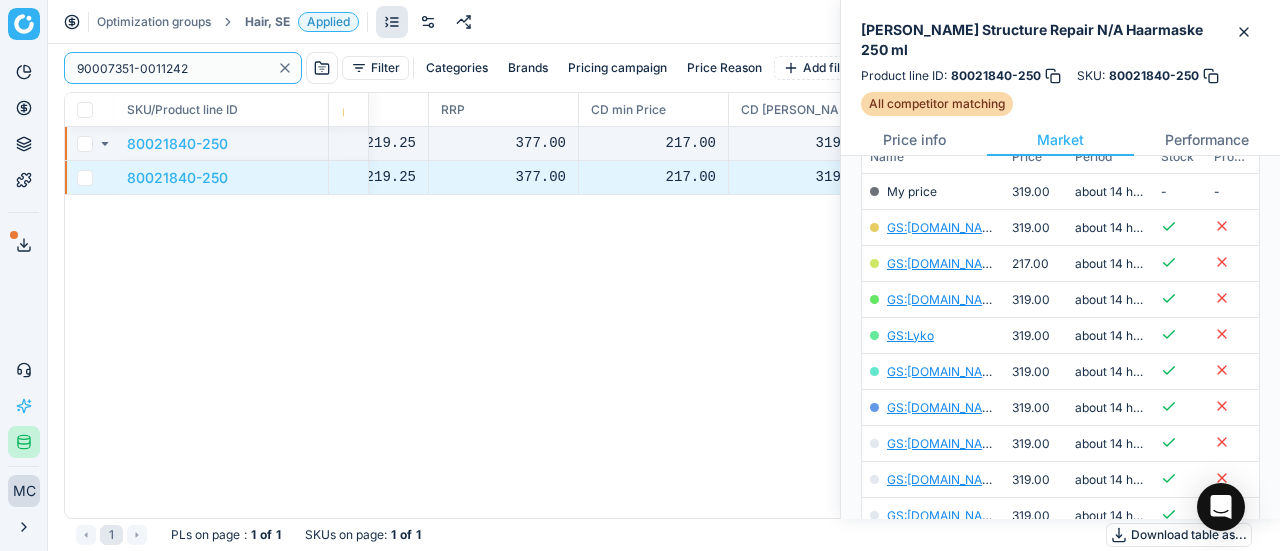 type on "90007351-0011242" 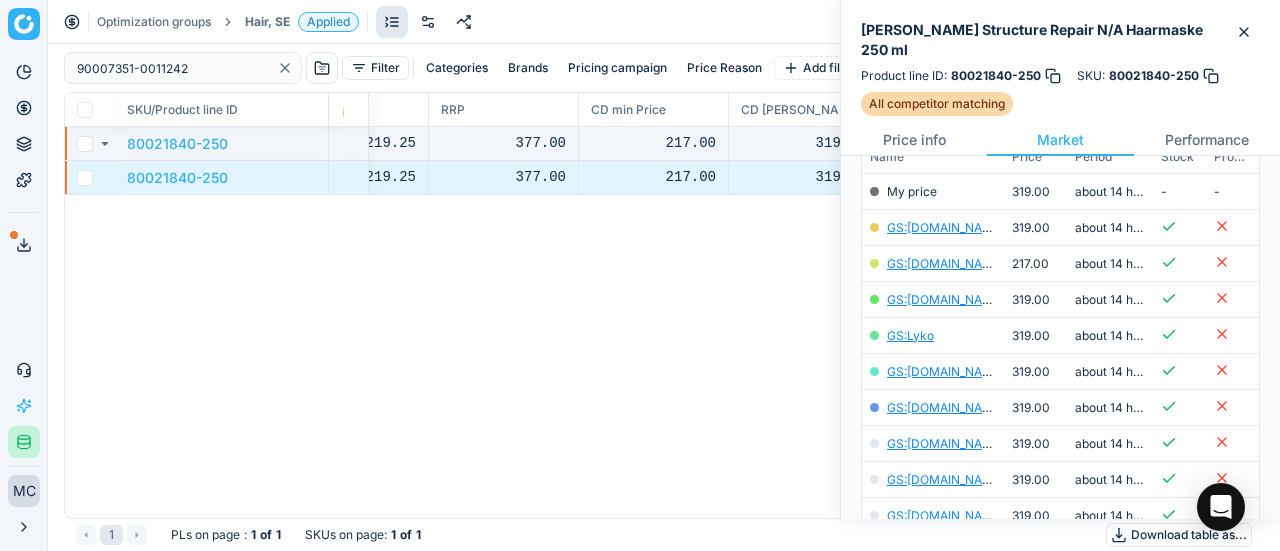 click on "Hair, SE" at bounding box center [267, 22] 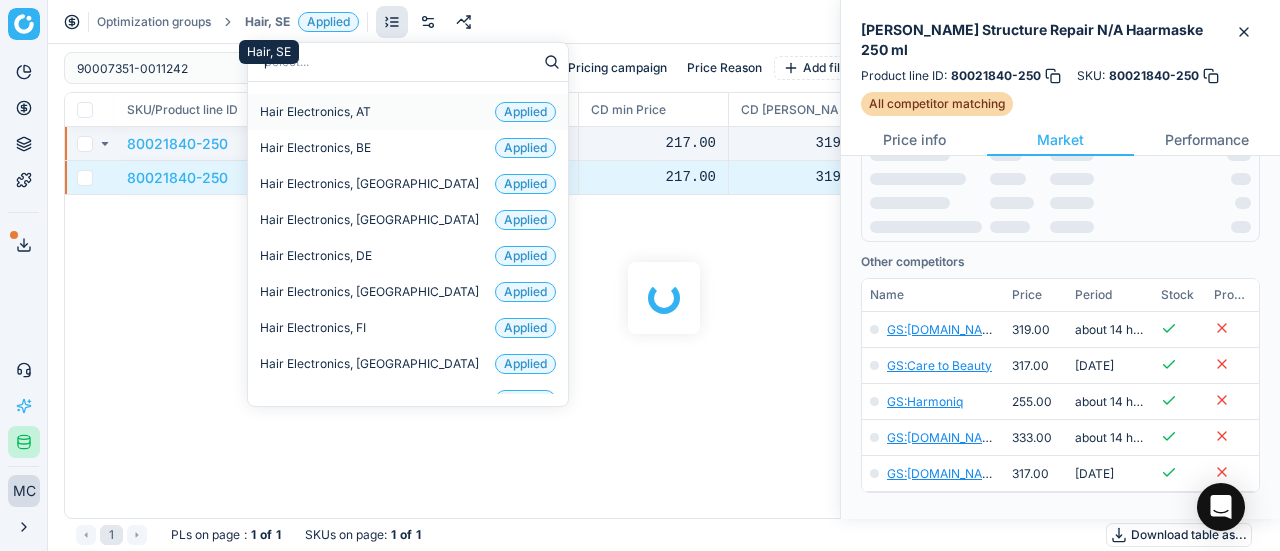 scroll, scrollTop: 300, scrollLeft: 0, axis: vertical 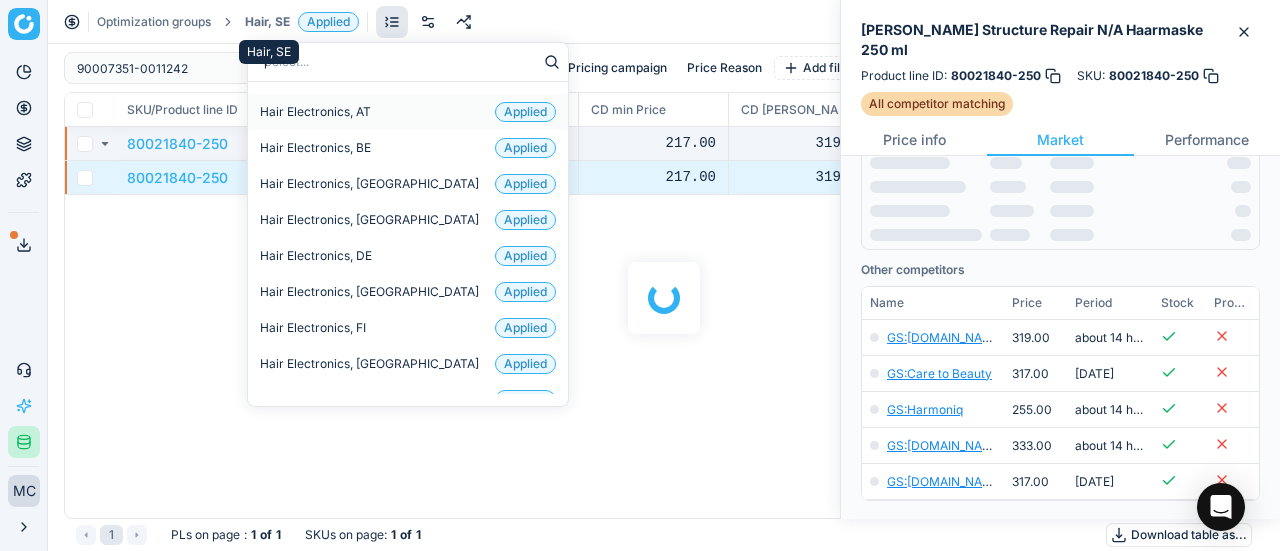 type on "par" 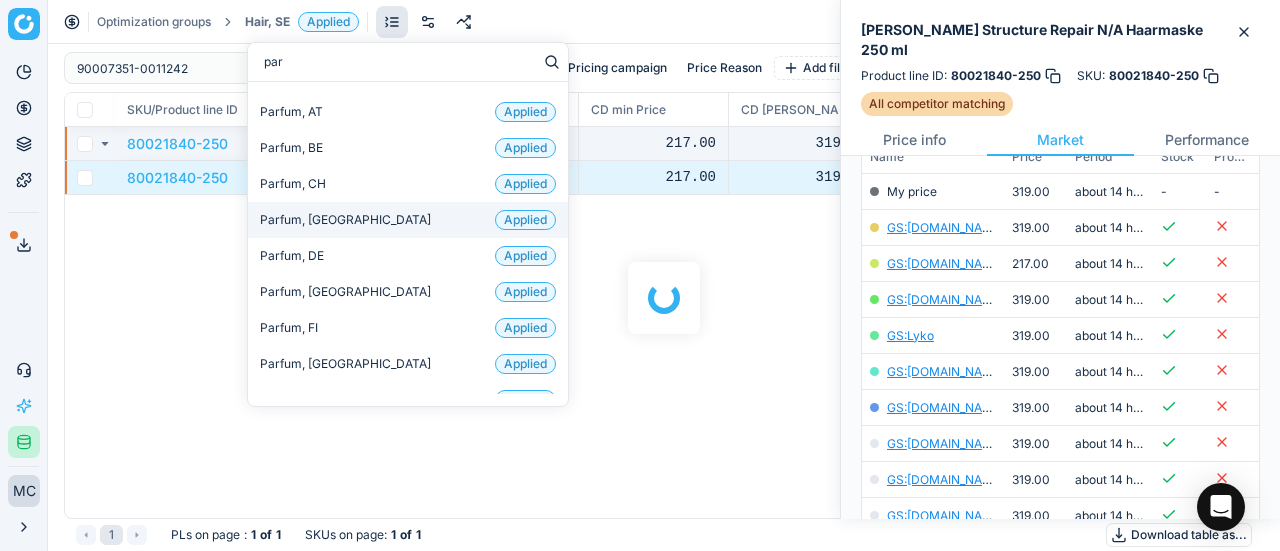 scroll, scrollTop: 132, scrollLeft: 0, axis: vertical 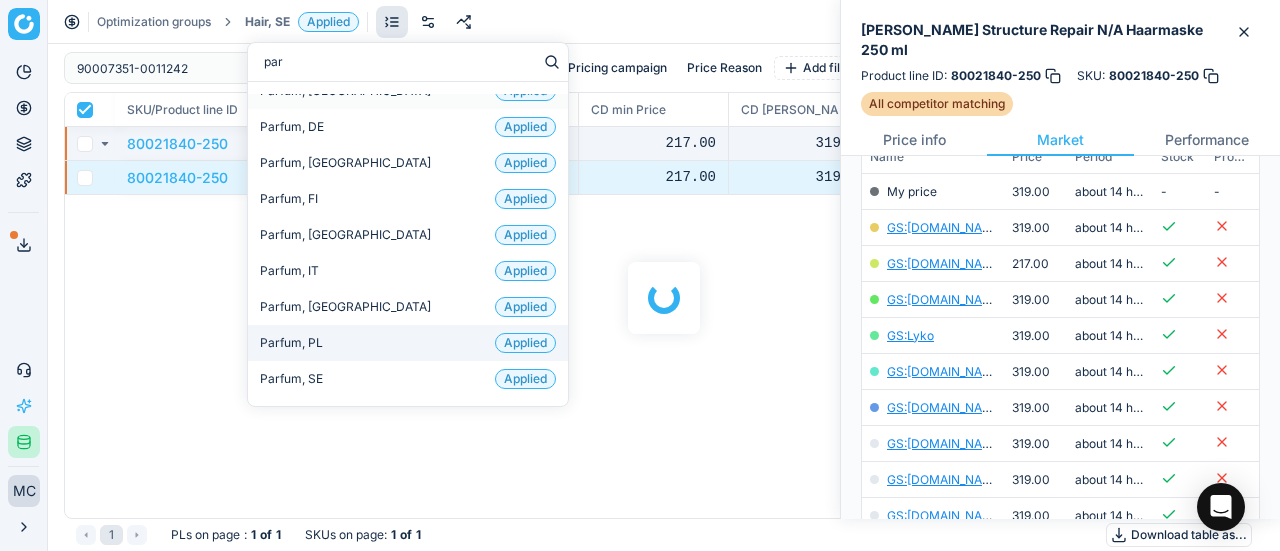 checkbox on "true" 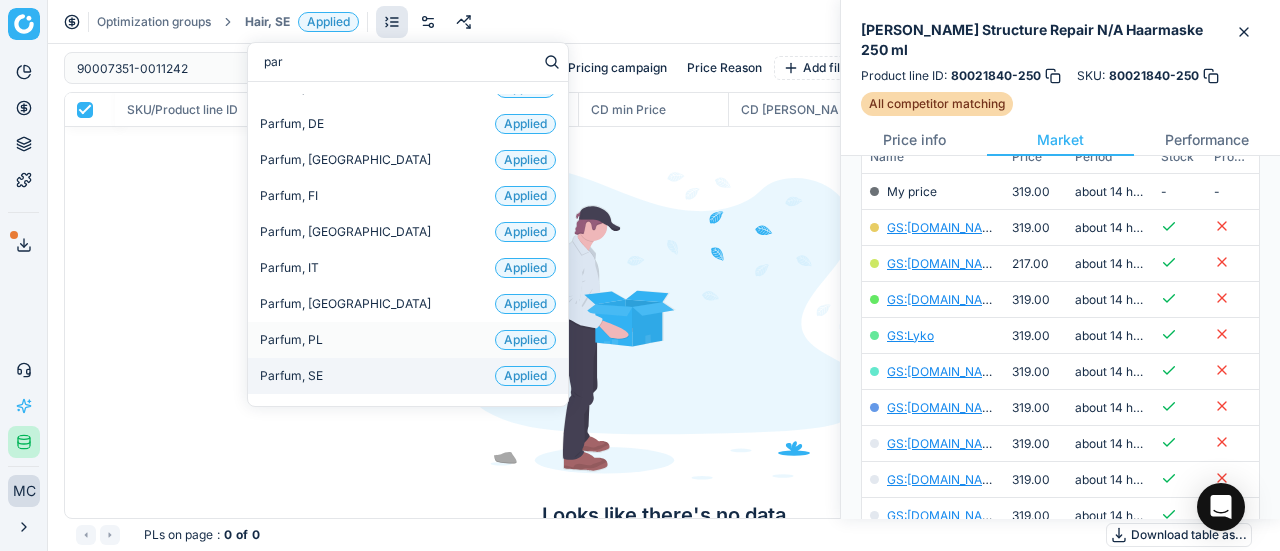 click on "Parfum, SE Applied" at bounding box center [408, 376] 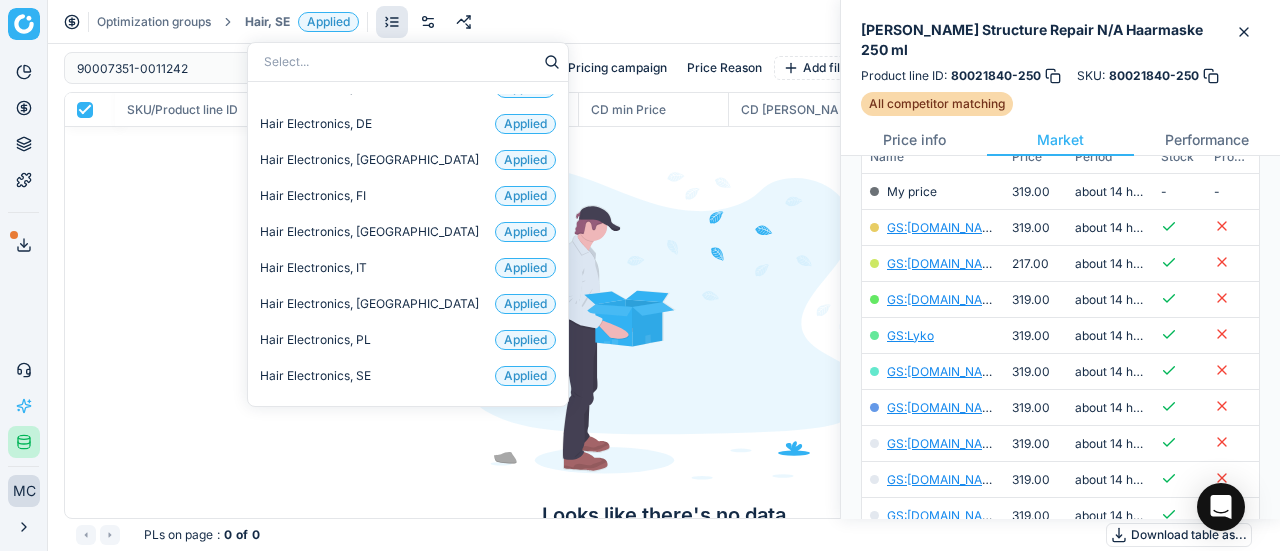 type 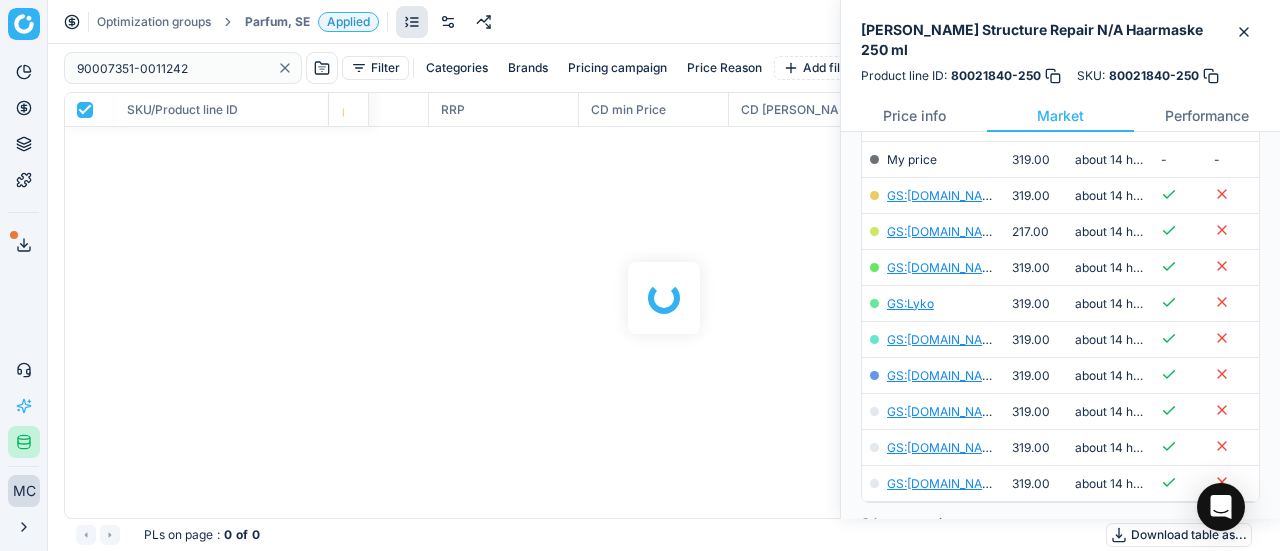 scroll, scrollTop: 300, scrollLeft: 0, axis: vertical 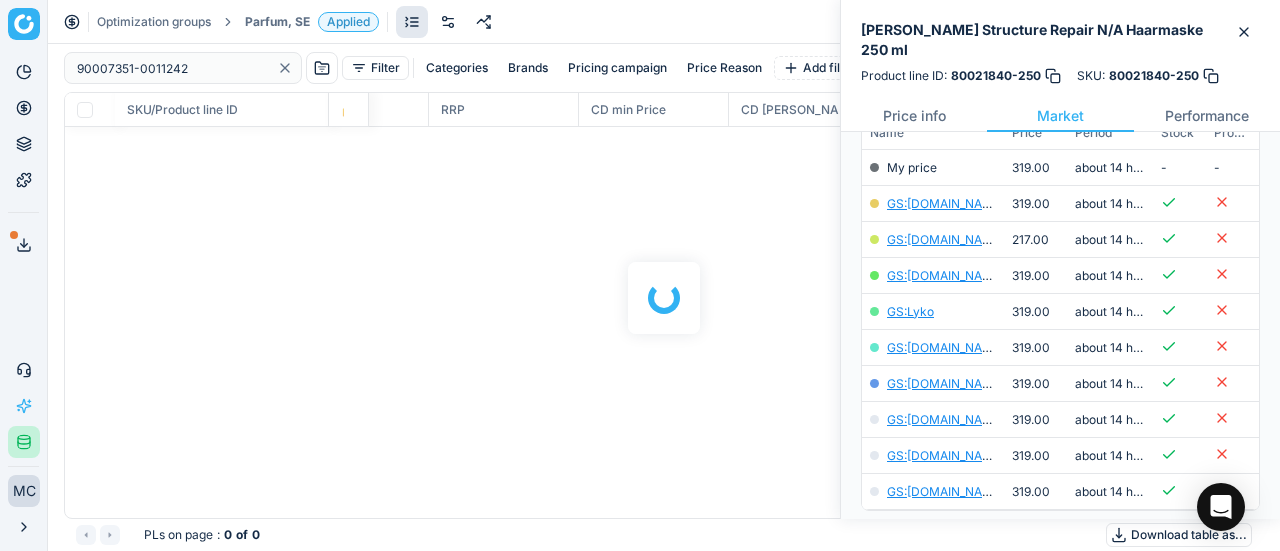 checkbox on "false" 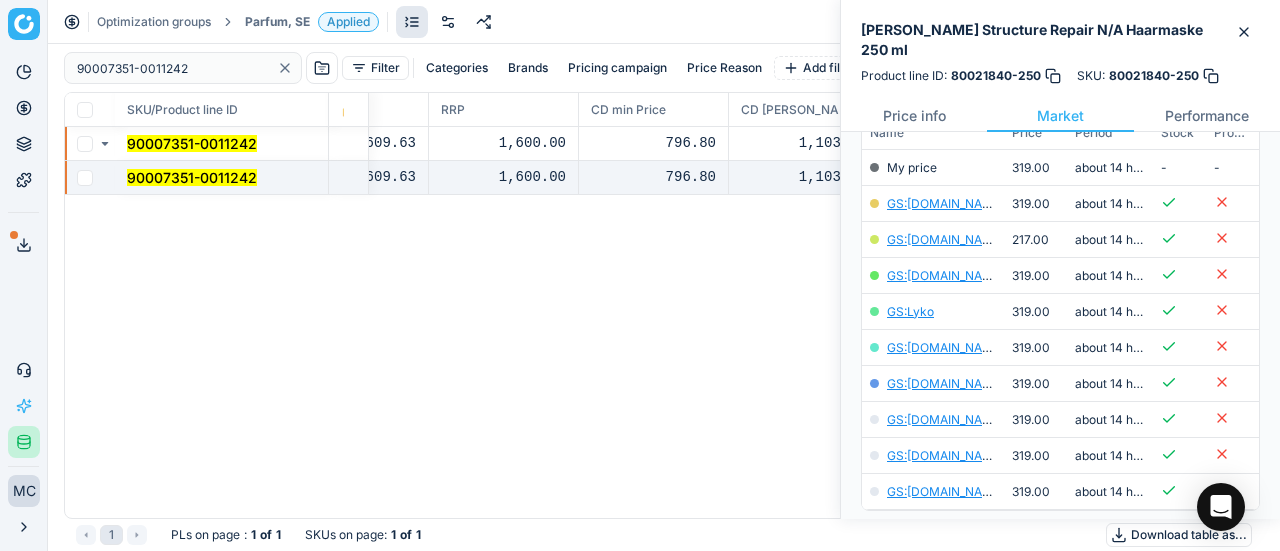 click on "90007351-0011242" at bounding box center [192, 177] 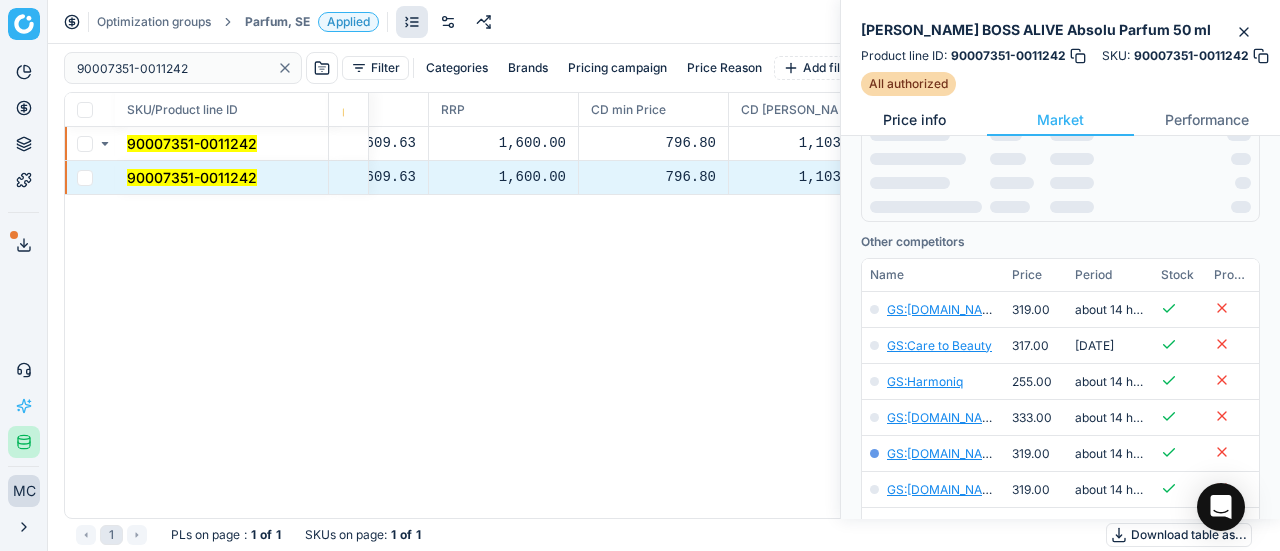 scroll, scrollTop: 300, scrollLeft: 0, axis: vertical 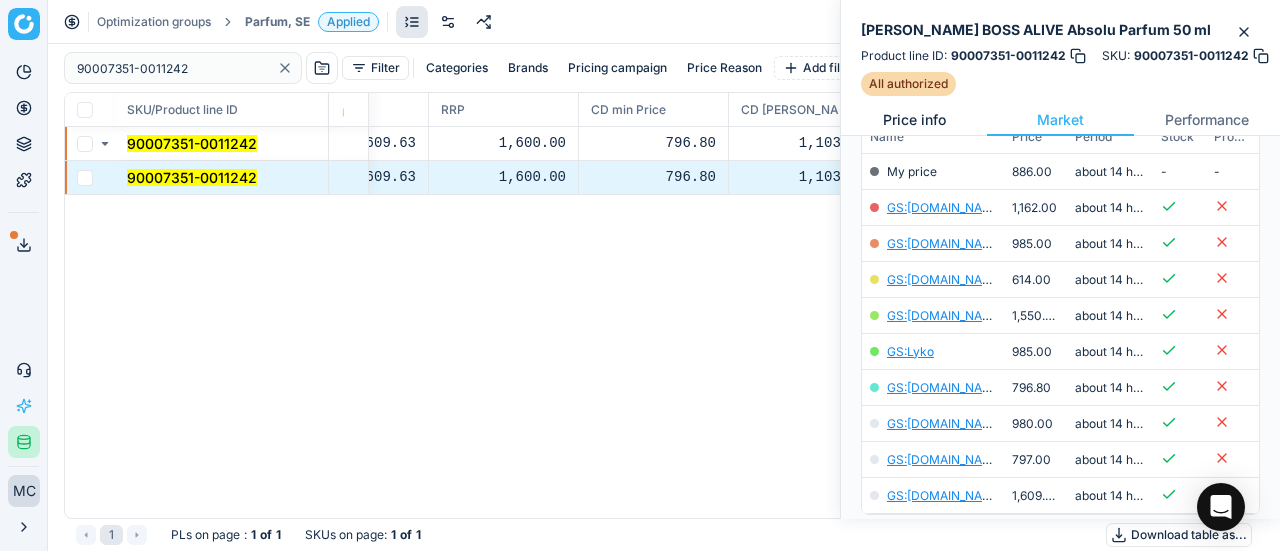 click on "Price info" at bounding box center [914, 120] 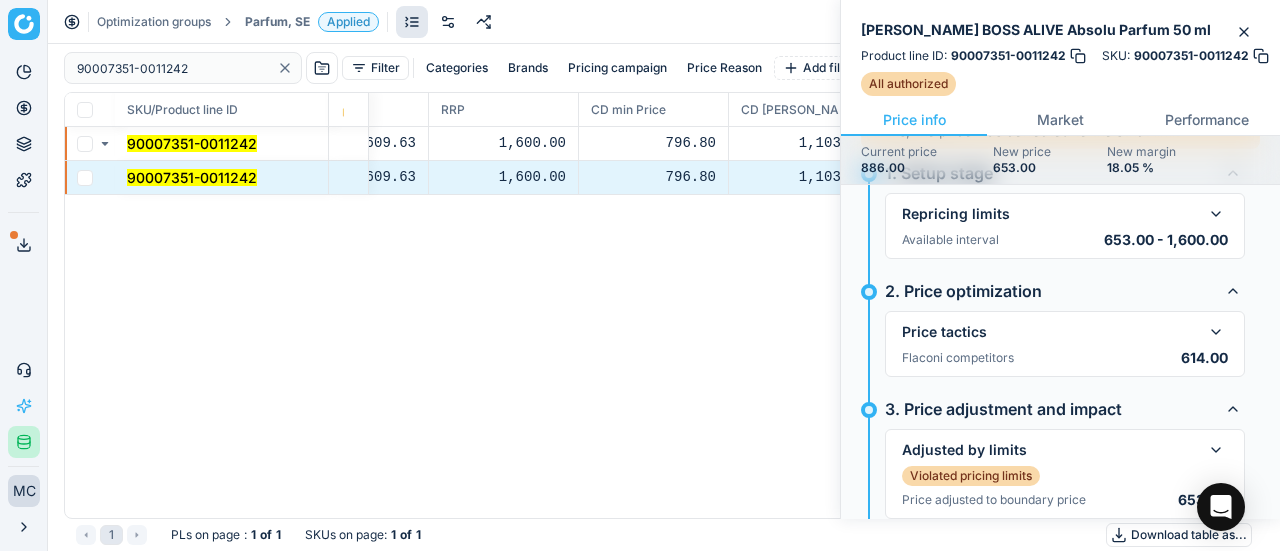scroll, scrollTop: 200, scrollLeft: 0, axis: vertical 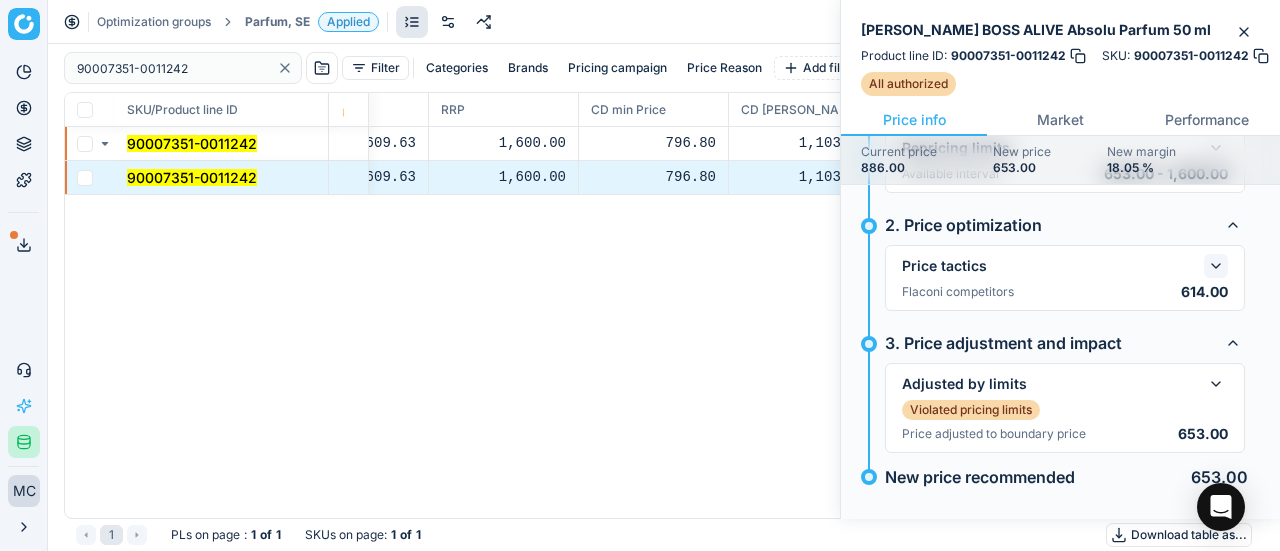 click 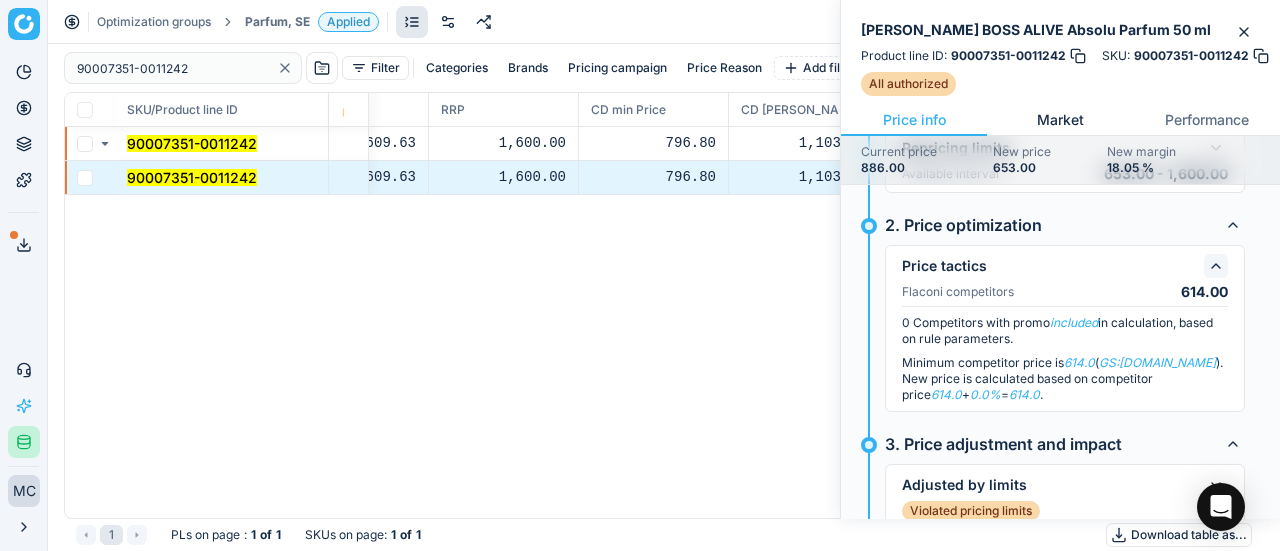 click on "Market" at bounding box center [1060, 120] 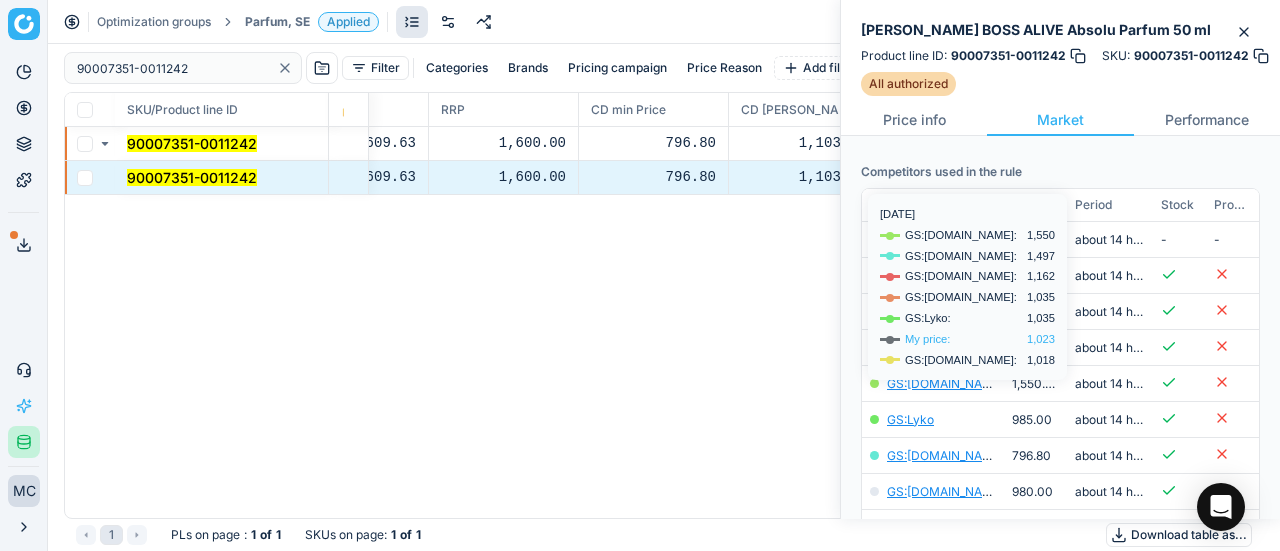 scroll, scrollTop: 300, scrollLeft: 0, axis: vertical 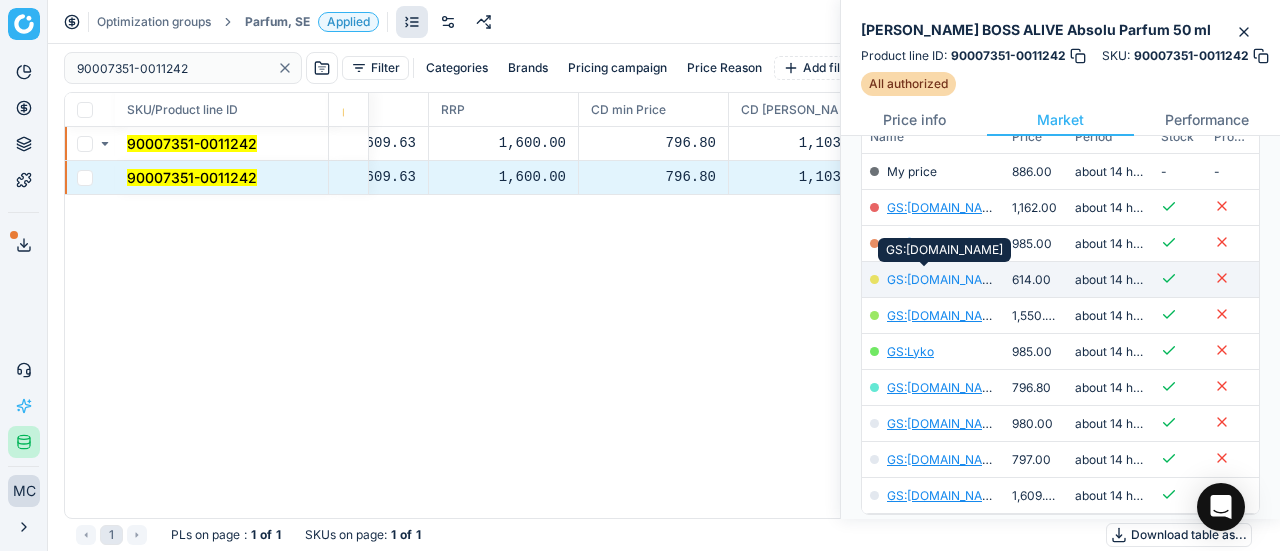 click on "GS:[DOMAIN_NAME]" at bounding box center (945, 279) 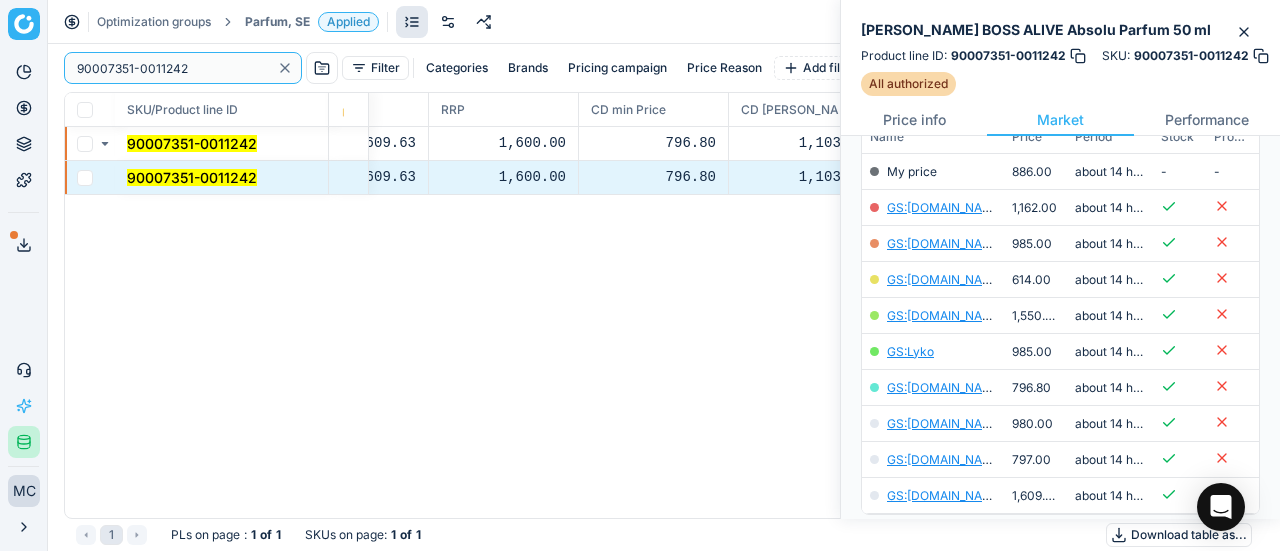 paste on "3982-0005768" 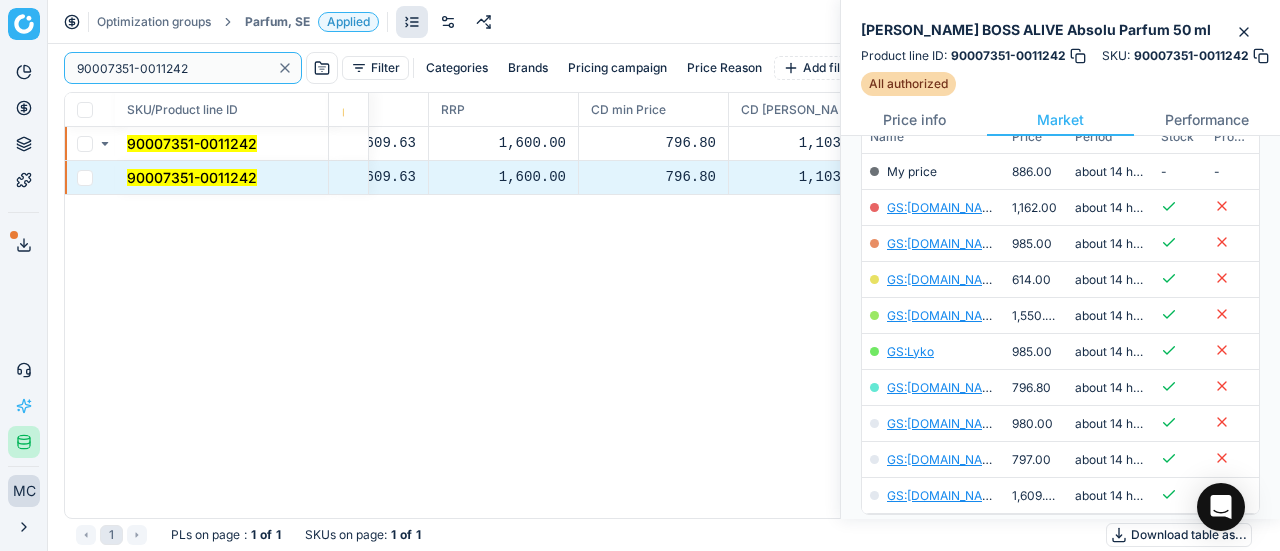 drag, startPoint x: 98, startPoint y: 73, endPoint x: 7, endPoint y: 1, distance: 116.03879 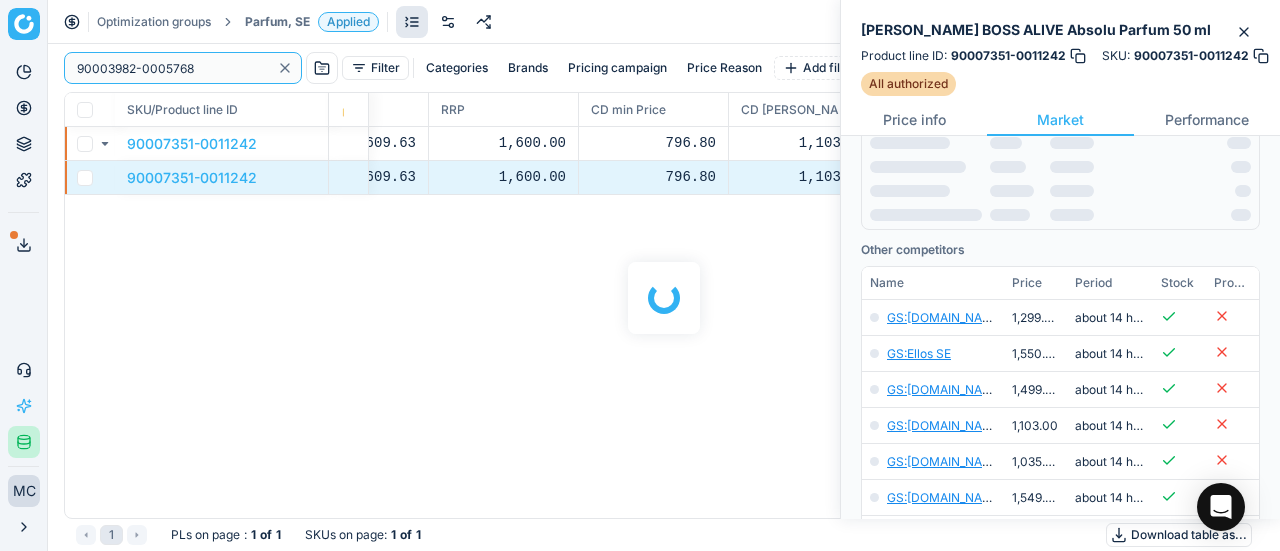 scroll, scrollTop: 300, scrollLeft: 0, axis: vertical 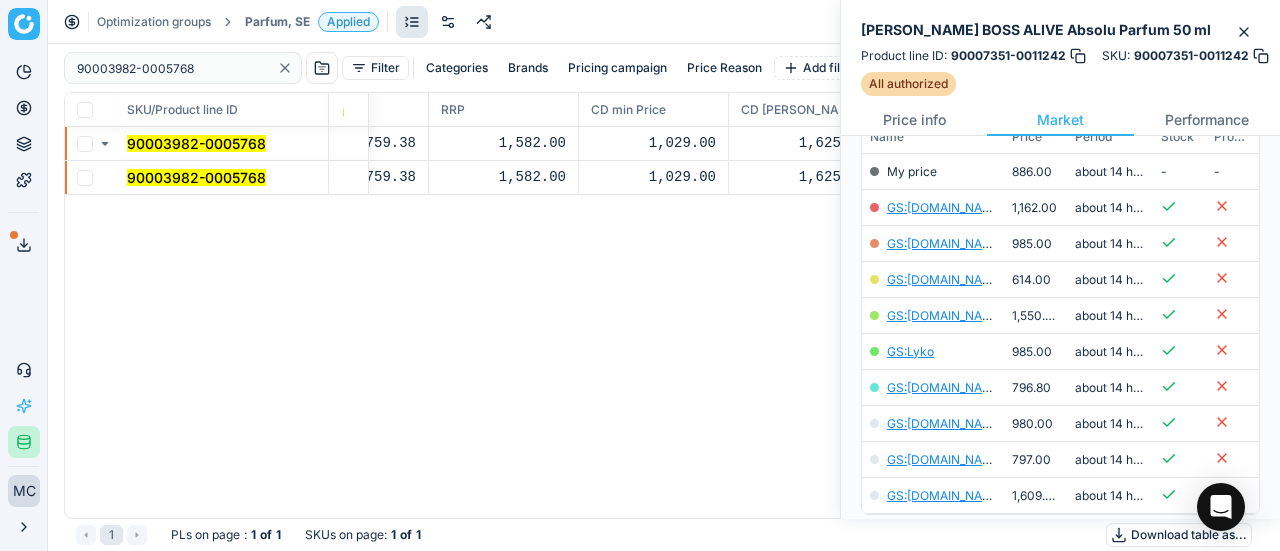 click 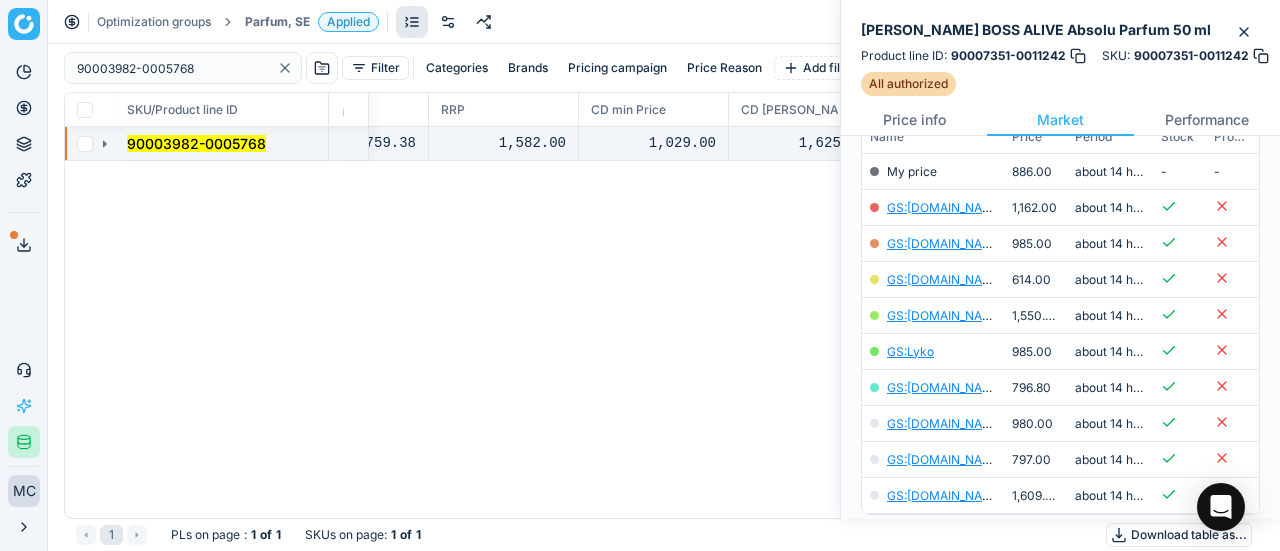 click 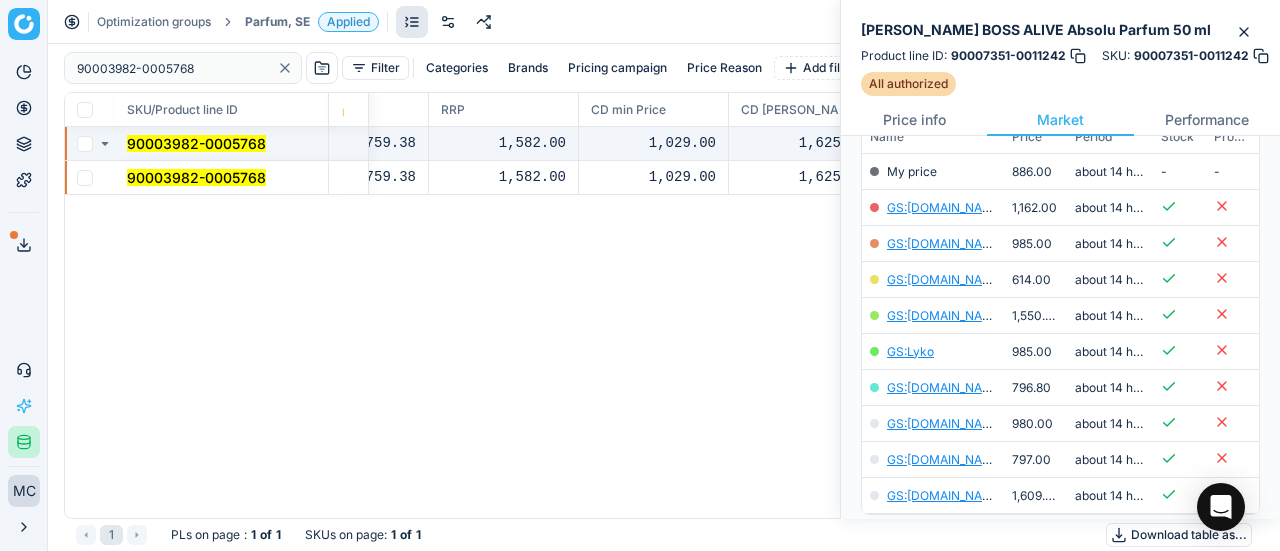 click on "90003982-0005768" at bounding box center [196, 177] 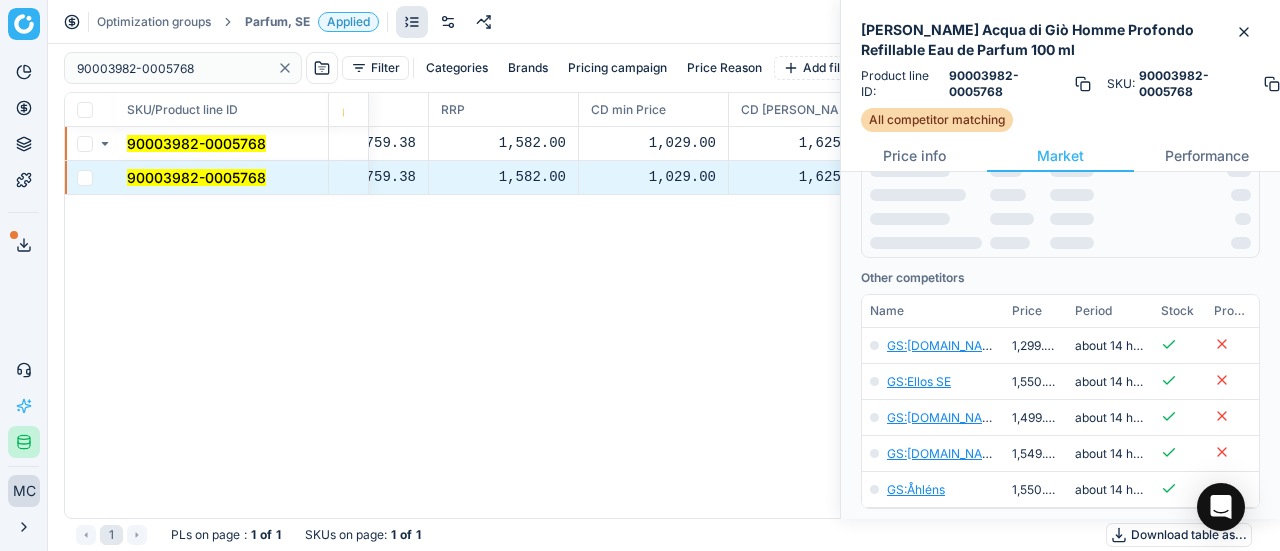 scroll, scrollTop: 300, scrollLeft: 0, axis: vertical 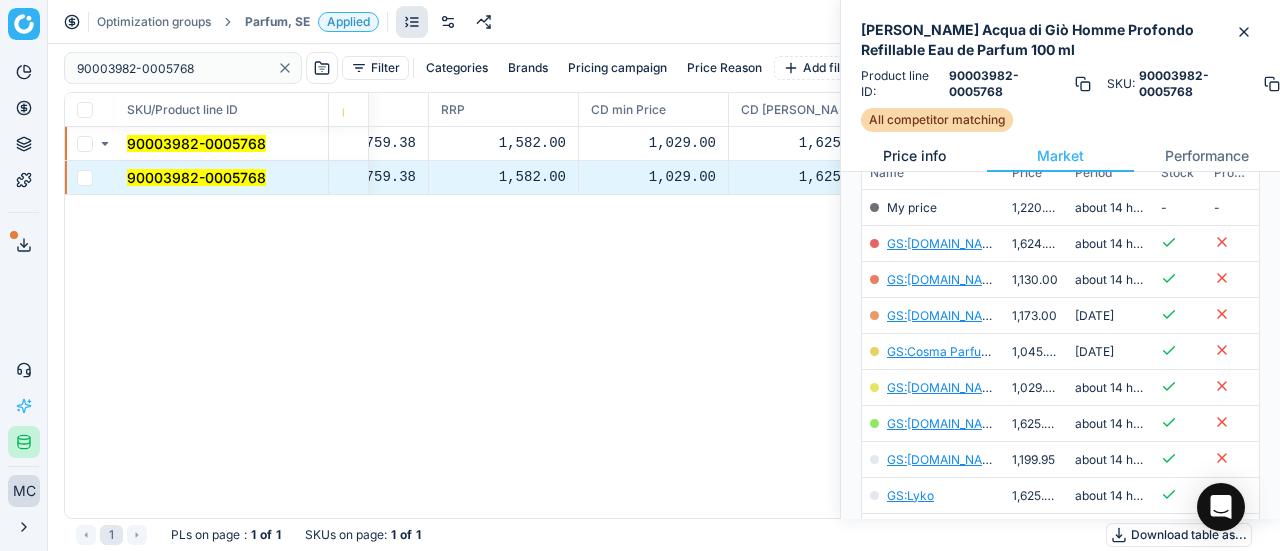 click on "Price info" at bounding box center (914, 156) 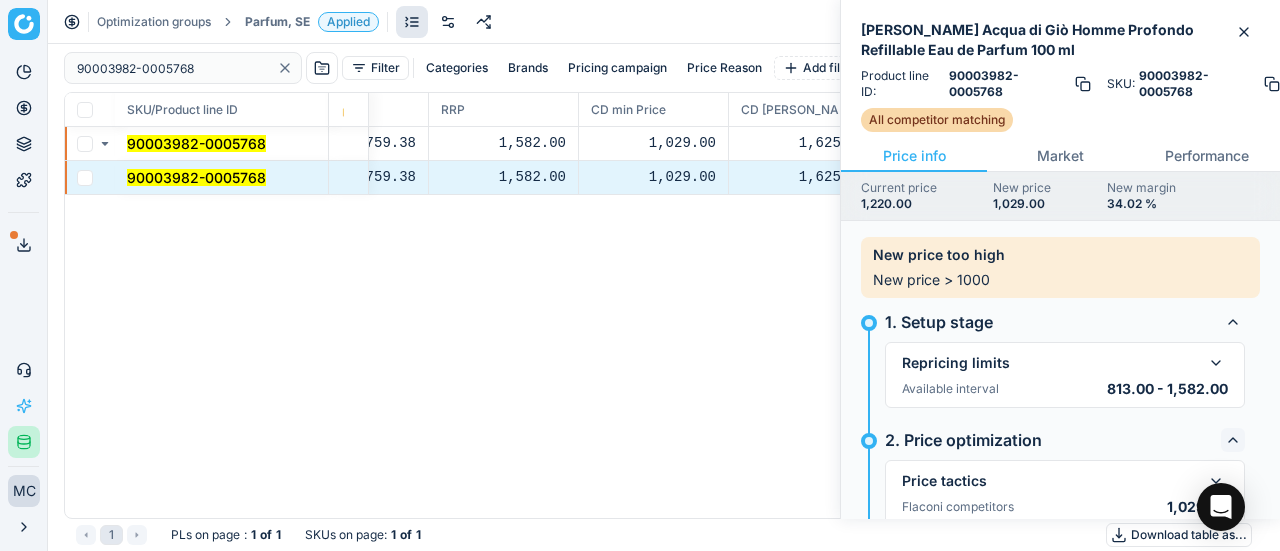 scroll, scrollTop: 89, scrollLeft: 0, axis: vertical 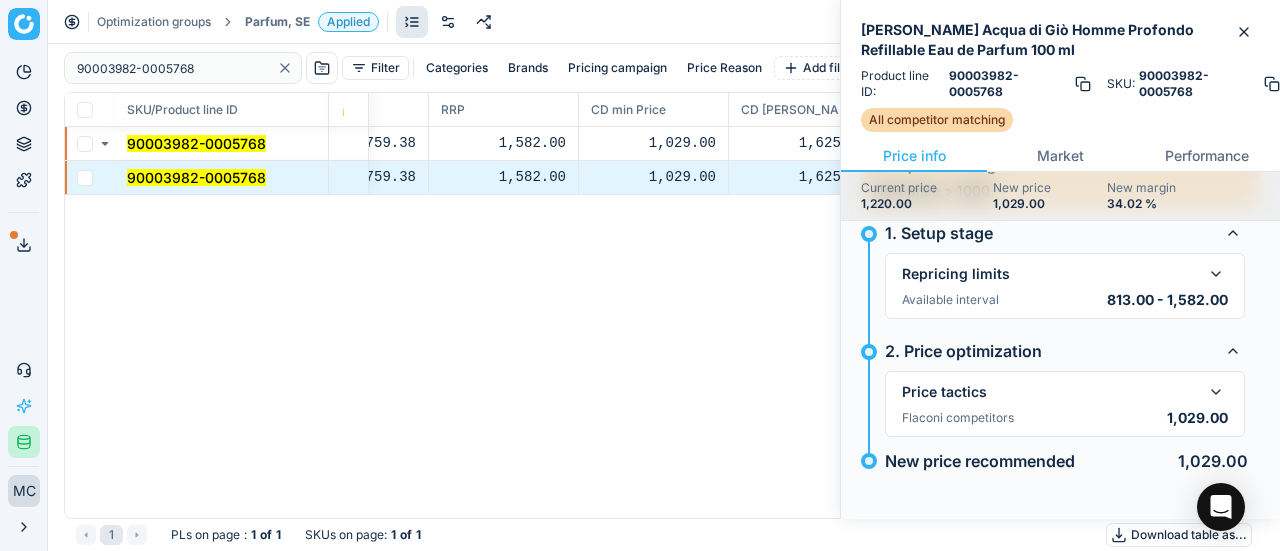 click on "Price tactics" at bounding box center (1065, 392) 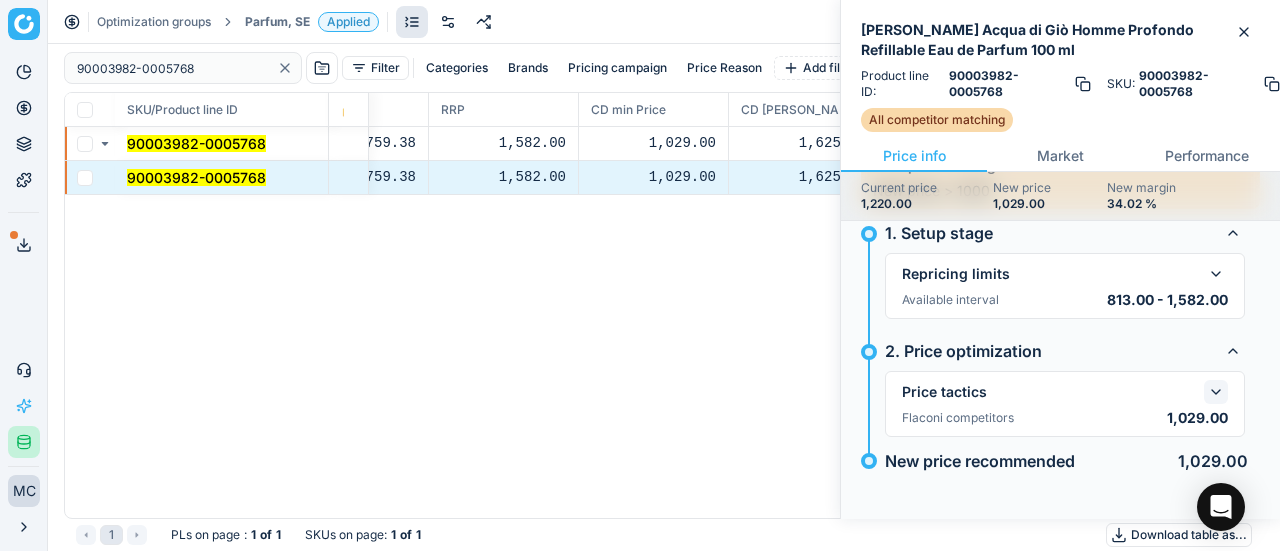 click 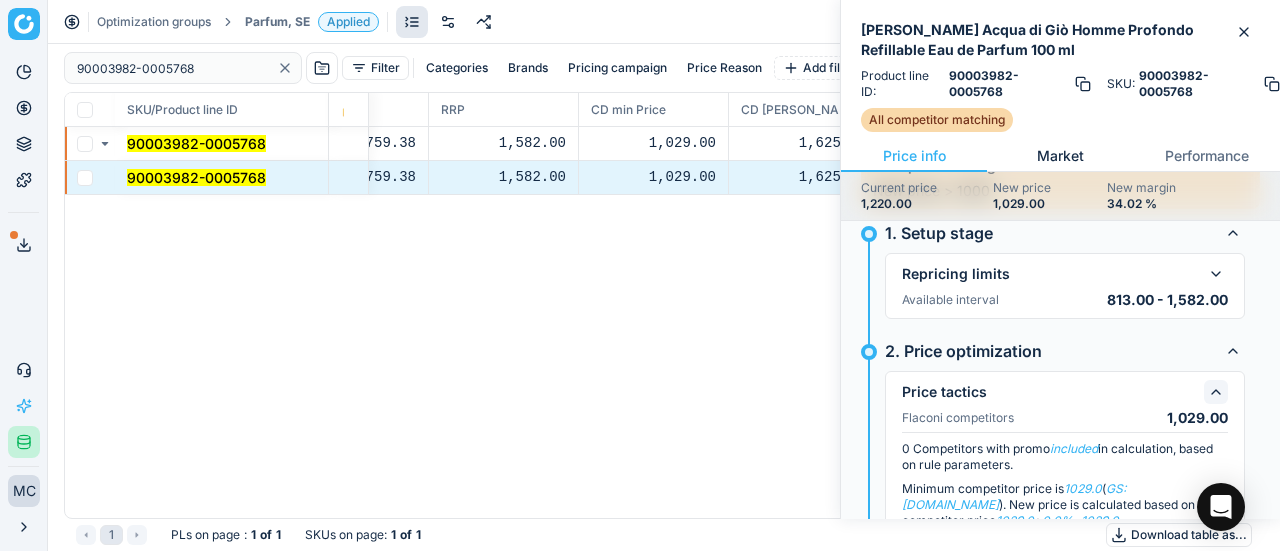 click on "Market" at bounding box center (1060, 156) 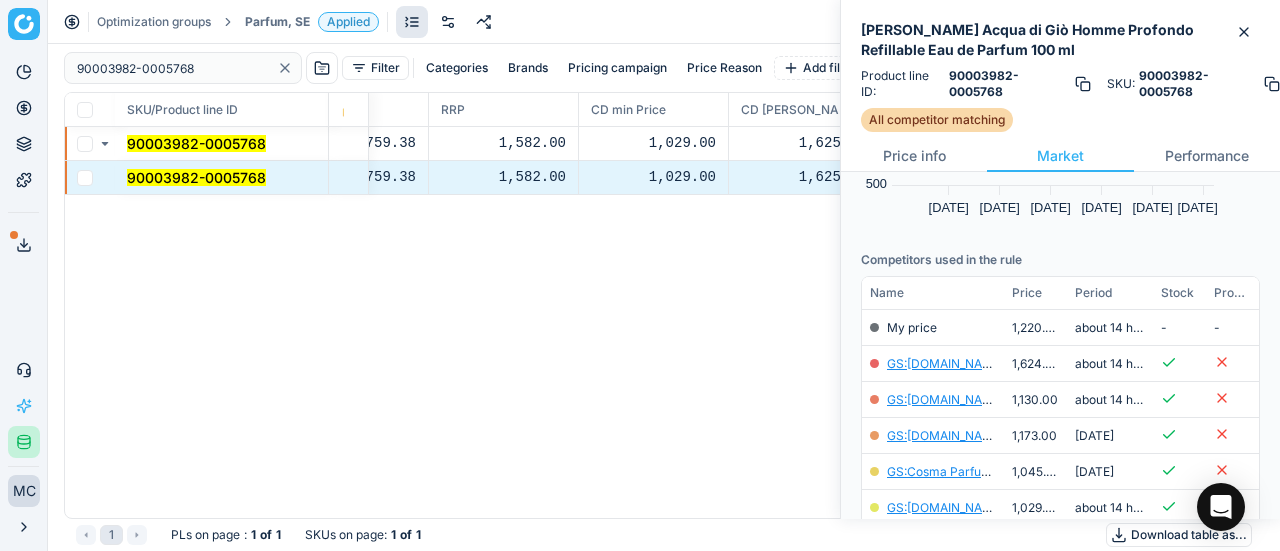 scroll, scrollTop: 300, scrollLeft: 0, axis: vertical 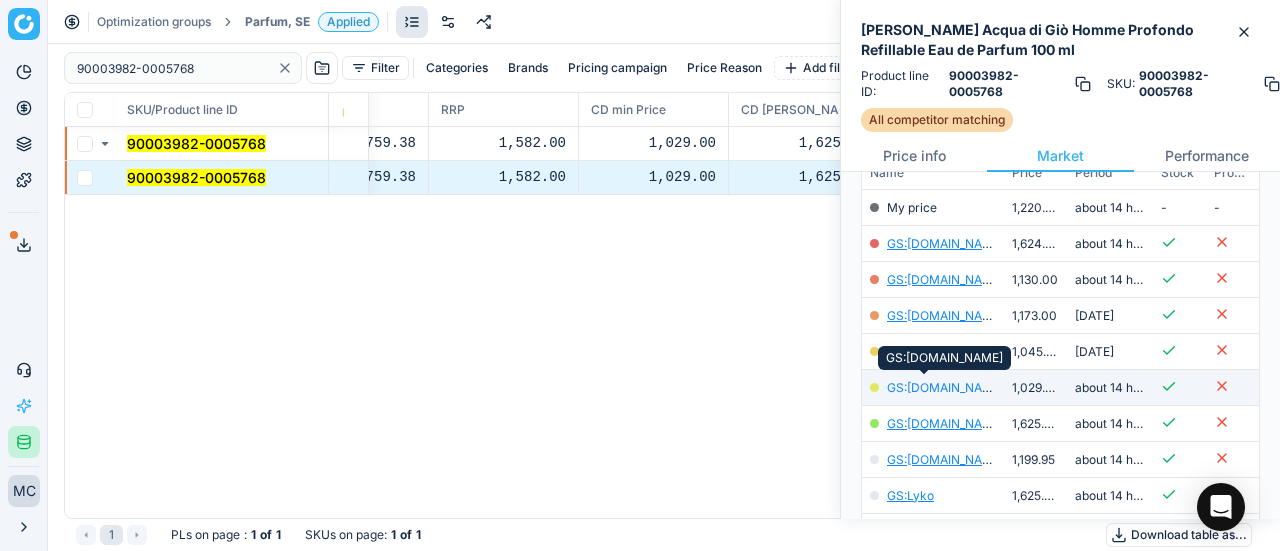 click on "GS:[DOMAIN_NAME]" at bounding box center (945, 387) 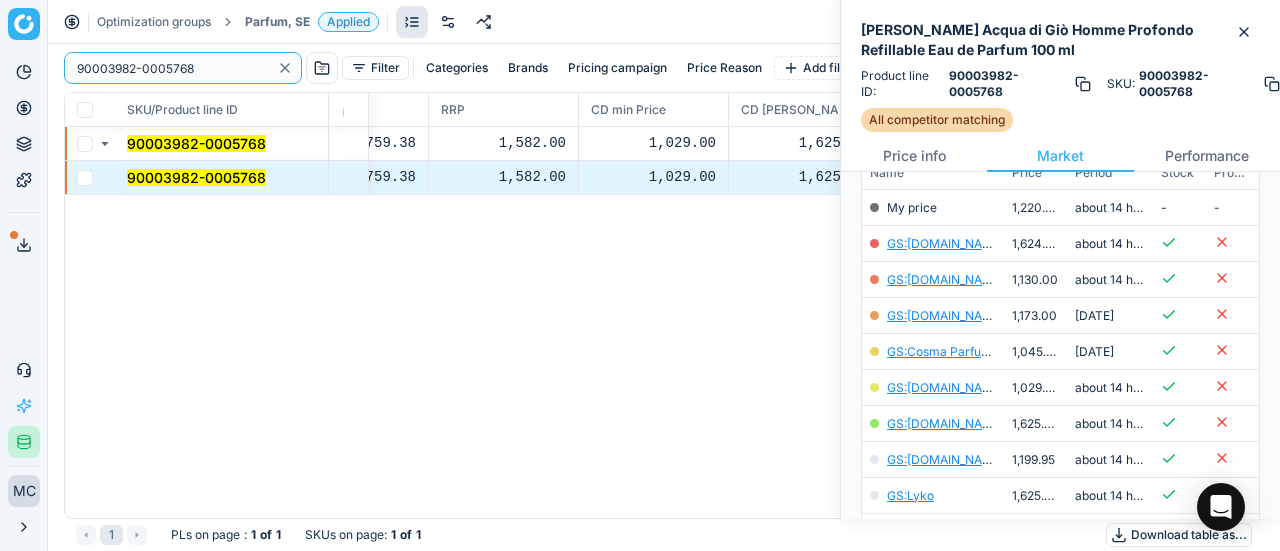 drag, startPoint x: 104, startPoint y: 81, endPoint x: 41, endPoint y: 17, distance: 89.80534 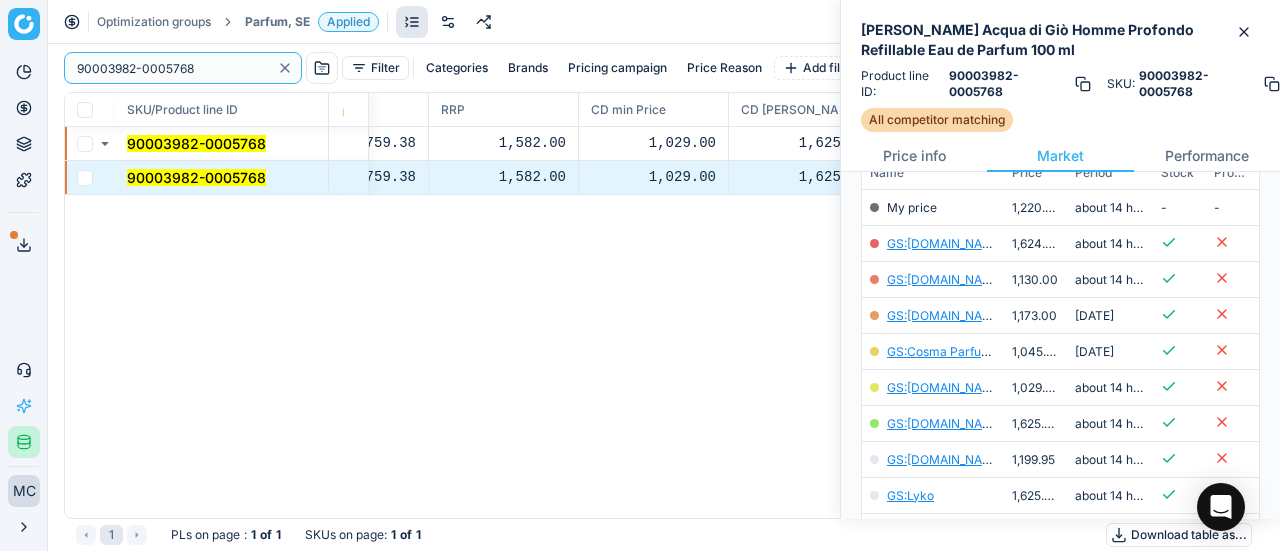 click on "Pricing platform Analytics Pricing Product portfolio Templates Export service 19 Contact support   AI Pricing Assistant Integration status MC [PERSON_NAME] [EMAIL_ADDRESS][DOMAIN_NAME] Close menu Optimization groups Parfum, SE Applied Discard Download report 90003982-0005768   Filter   Categories   Brands   Pricing campaign   Price Reason   Add filter Bulk update SKU/Product line ID Product line name Product line ID Cost 🔒 PCII cost RRP CD min Price CD max Price Beauty outlet price PCII+5% > RRP Sales Flag Price change too high New price Price Type Price Reason 90003982-0005768 [PERSON_NAME] Acqua di Giò Homme Profondo Refillable Eau de Parfum  100 ml 90003982-0005768 678.89 759.38 1,582.00 1,029.00 1,625.00 679.00 1,029.00 matching google GS:[DOMAIN_NAME] 90003982-0005768 [PERSON_NAME] Acqua di Giò Homme Profondo Refillable Eau de Parfum  100 ml 90003982-0005768 678.89 759.38 1,582.00 1,029.00 1,625.00 679.00 1,029.00 matching google GS:[DOMAIN_NAME] 1 PLs on page : 1 of 1 SKUs on page : 1 of 1 Download table as..." at bounding box center [640, 275] 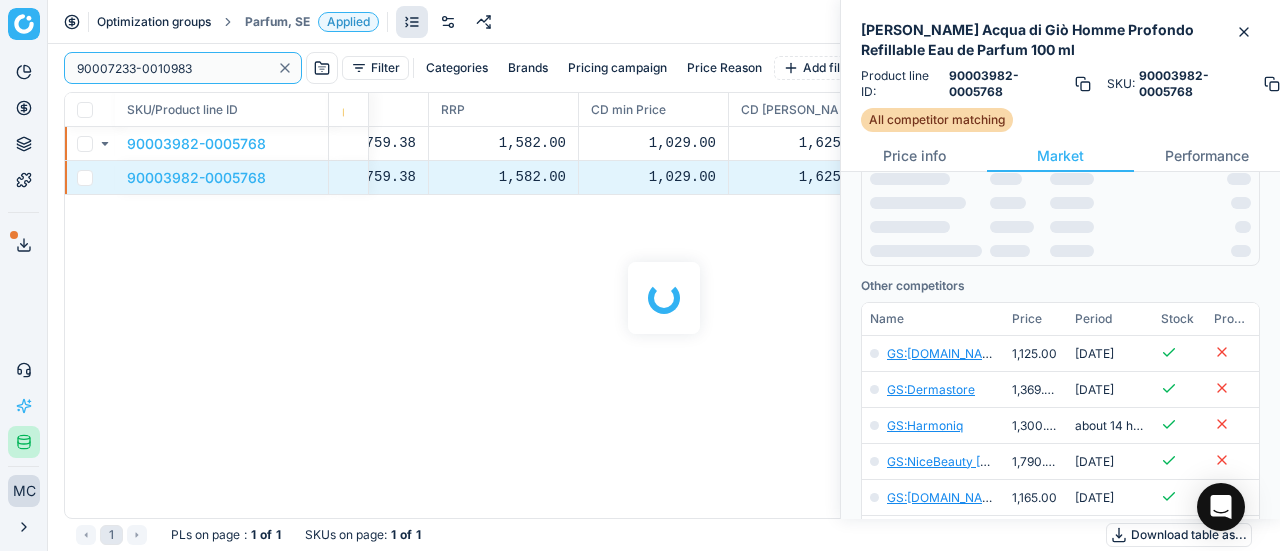 scroll, scrollTop: 300, scrollLeft: 0, axis: vertical 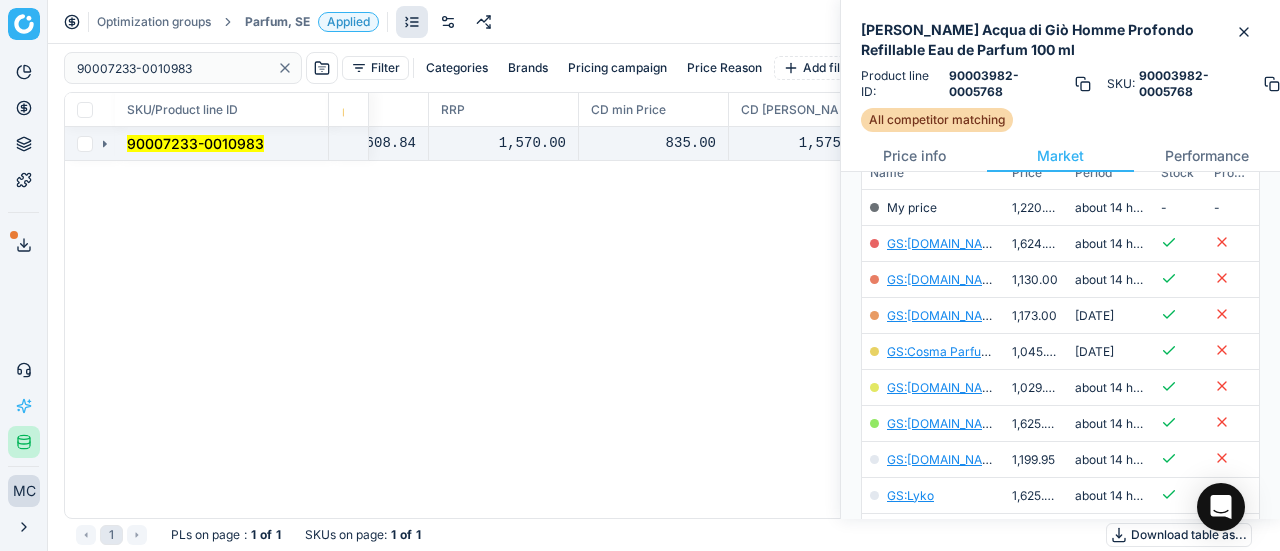 click 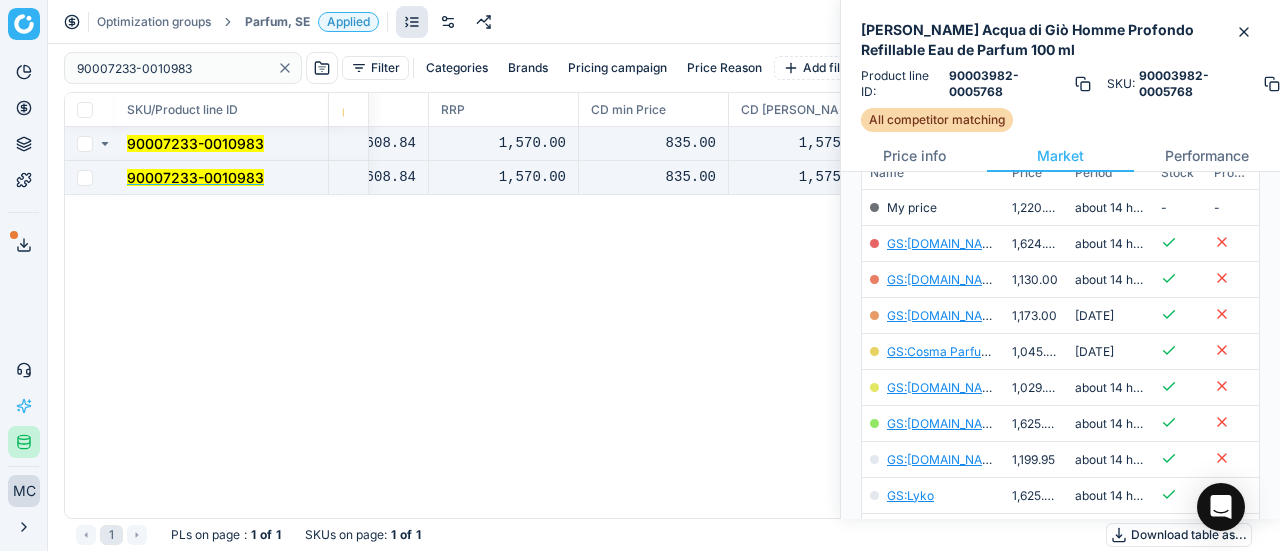 click on "90007233-0010983" at bounding box center [195, 177] 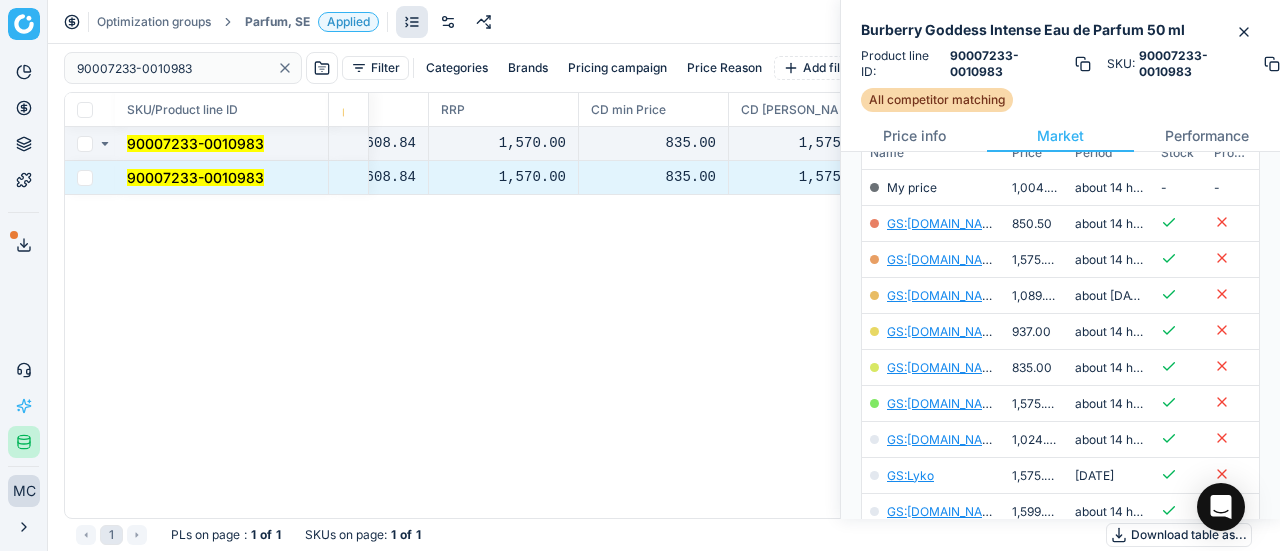 scroll, scrollTop: 300, scrollLeft: 0, axis: vertical 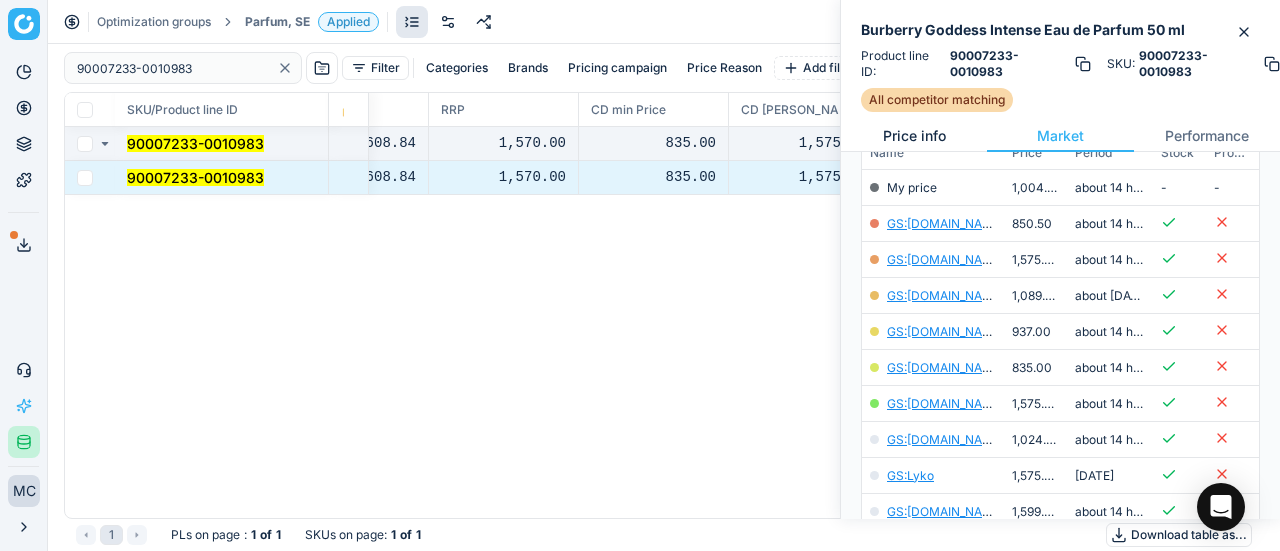click on "Price info" at bounding box center (914, 136) 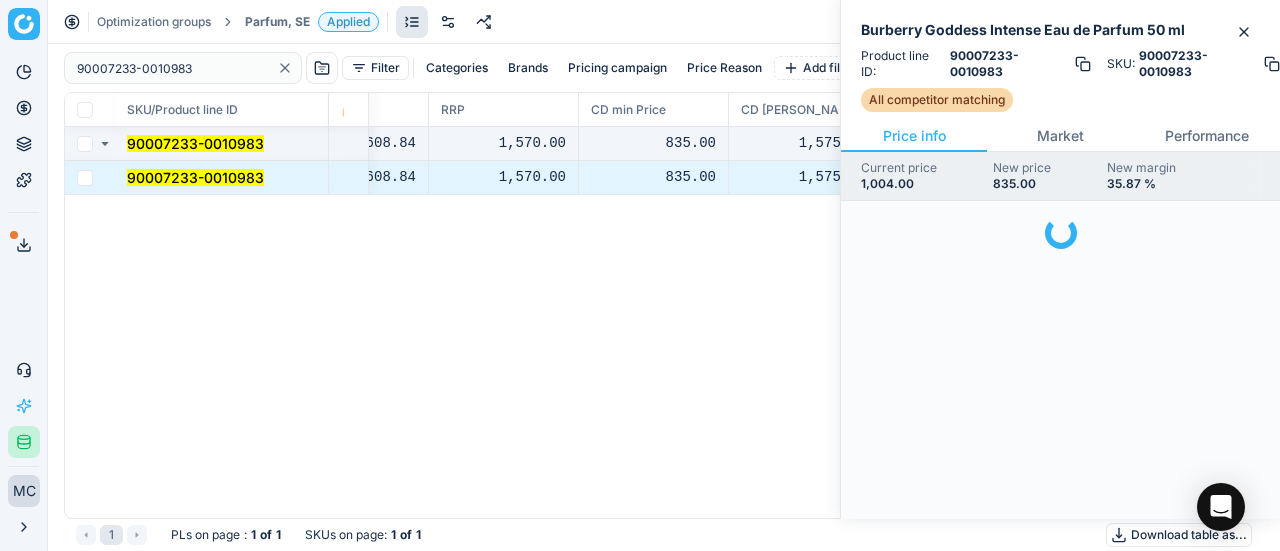 scroll, scrollTop: 0, scrollLeft: 0, axis: both 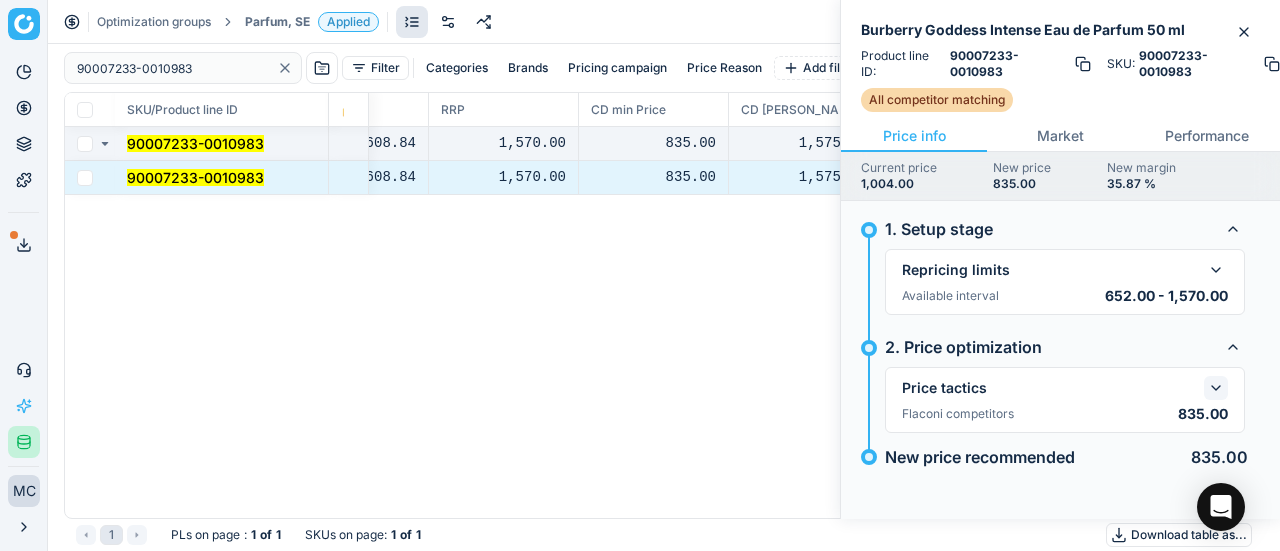 click at bounding box center (1216, 388) 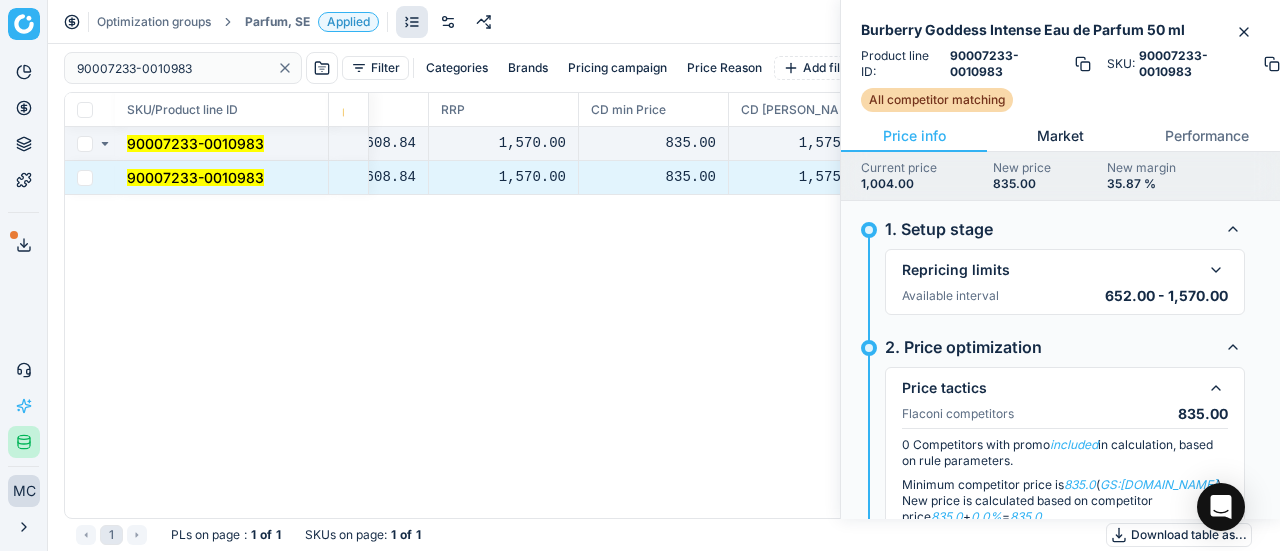 click on "Market" at bounding box center [1060, 136] 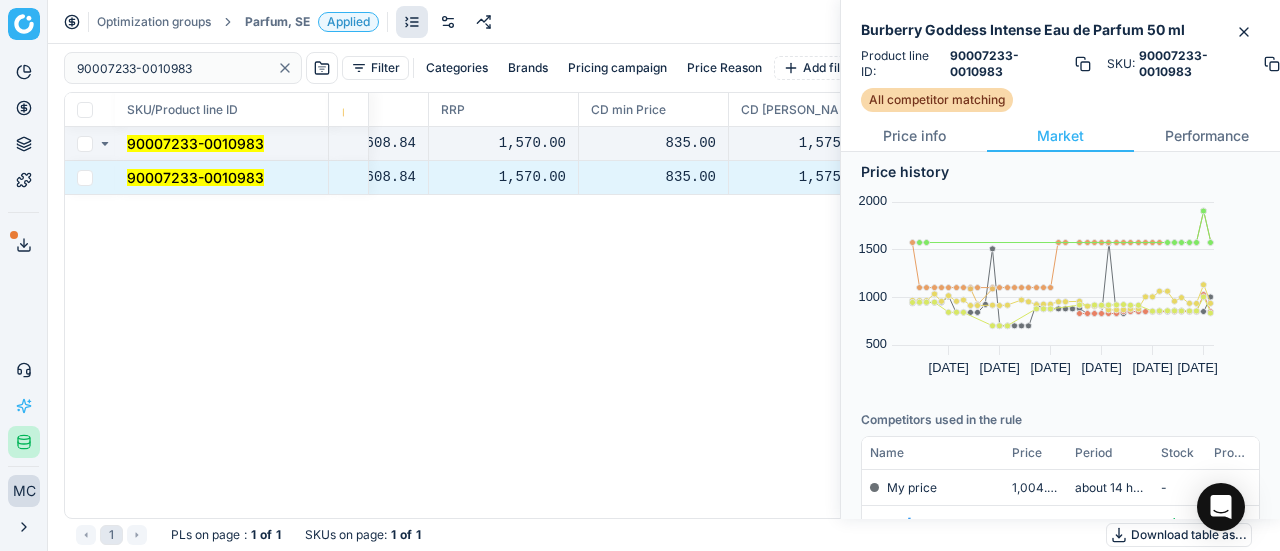 scroll, scrollTop: 400, scrollLeft: 0, axis: vertical 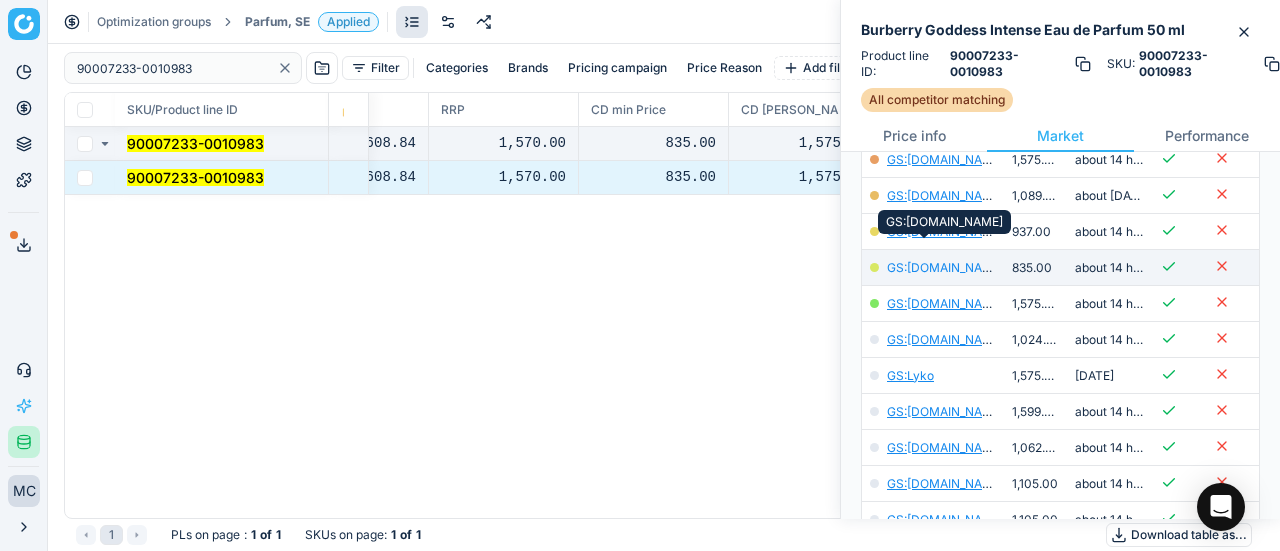 click on "GS:[DOMAIN_NAME]" at bounding box center [945, 267] 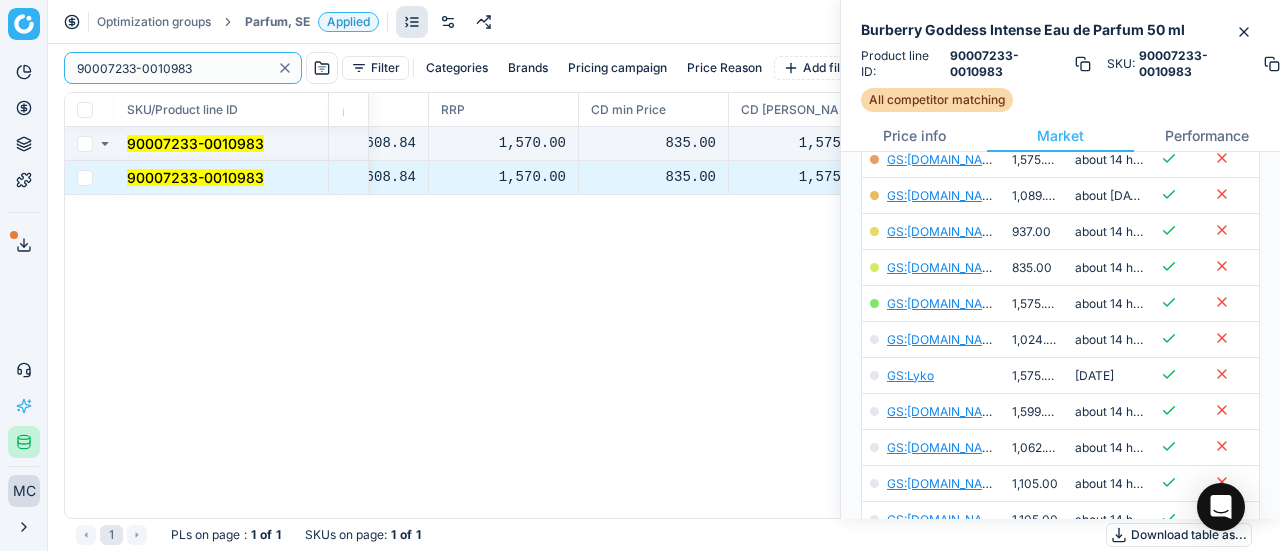drag, startPoint x: 216, startPoint y: 64, endPoint x: 0, endPoint y: 39, distance: 217.44194 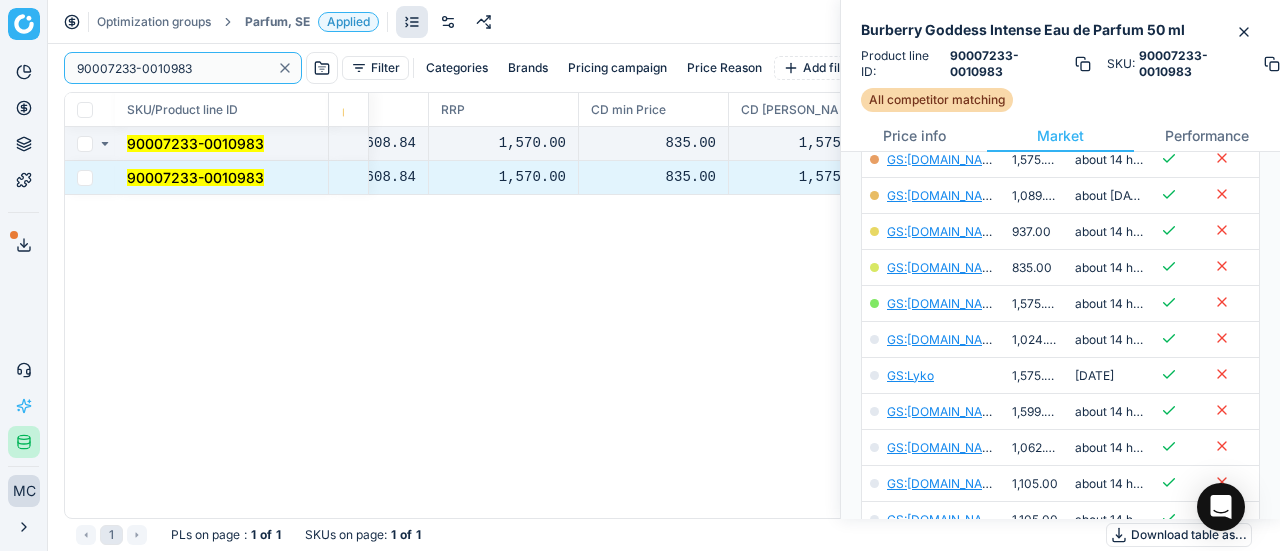 click on "Pricing platform Analytics Pricing Product portfolio Templates Export service 19 Contact support   AI Pricing Assistant Integration status MC [PERSON_NAME] [EMAIL_ADDRESS][DOMAIN_NAME] Close menu Optimization groups Parfum, SE Applied Discard Download report 90007233-0010983   Filter   Categories   Brands   Pricing campaign   Price Reason   Add filter Bulk update SKU/Product line ID Product line name Product line ID Cost 🔒 PCII cost RRP CD min Price CD max Price Beauty outlet price PCII+5% > RRP Sales Flag Price change too high New price Price Type Price Reason 90007233-0010983 Burberry Goddess Intense Eau de Parfum  50 ml 90007233-0010983 535.51 608.84 1,570.00 835.00 1,575.00 619.00 835.00 matching google GS:[DOMAIN_NAME] 90007233-0010983 Burberry Goddess Intense Eau de Parfum  50 ml 90007233-0010983 535.51 608.84 1,570.00 835.00 1,575.00 619.00 835.00 matching google GS:[DOMAIN_NAME] 1 PLs on page : 1 of 1 SKUs on page : 1 of 1 Download table as..." at bounding box center (640, 275) 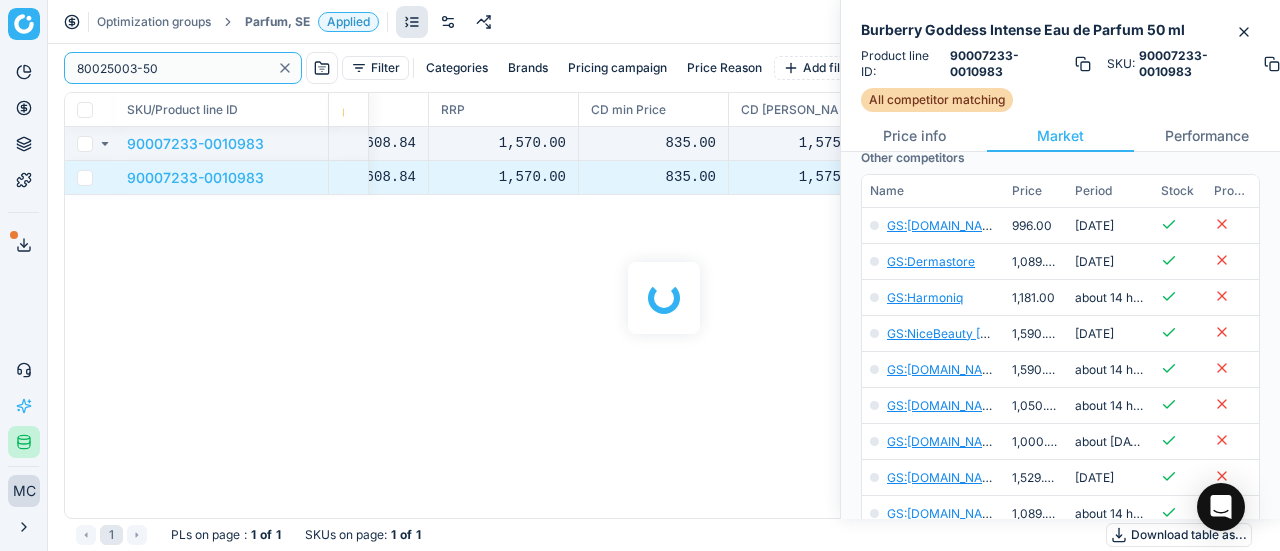 scroll, scrollTop: 400, scrollLeft: 0, axis: vertical 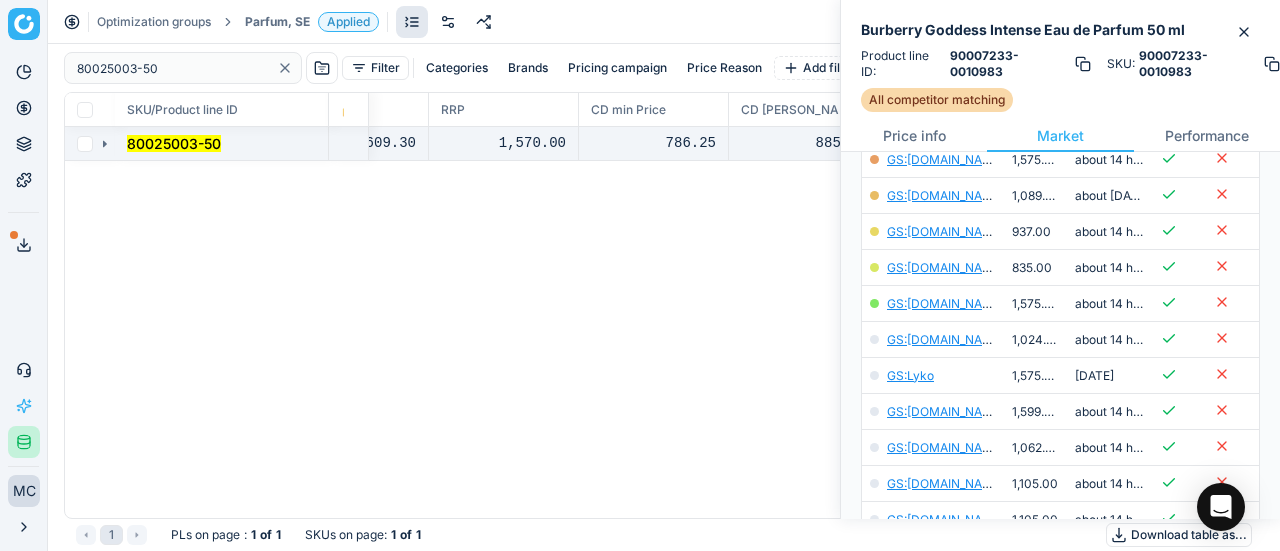 click 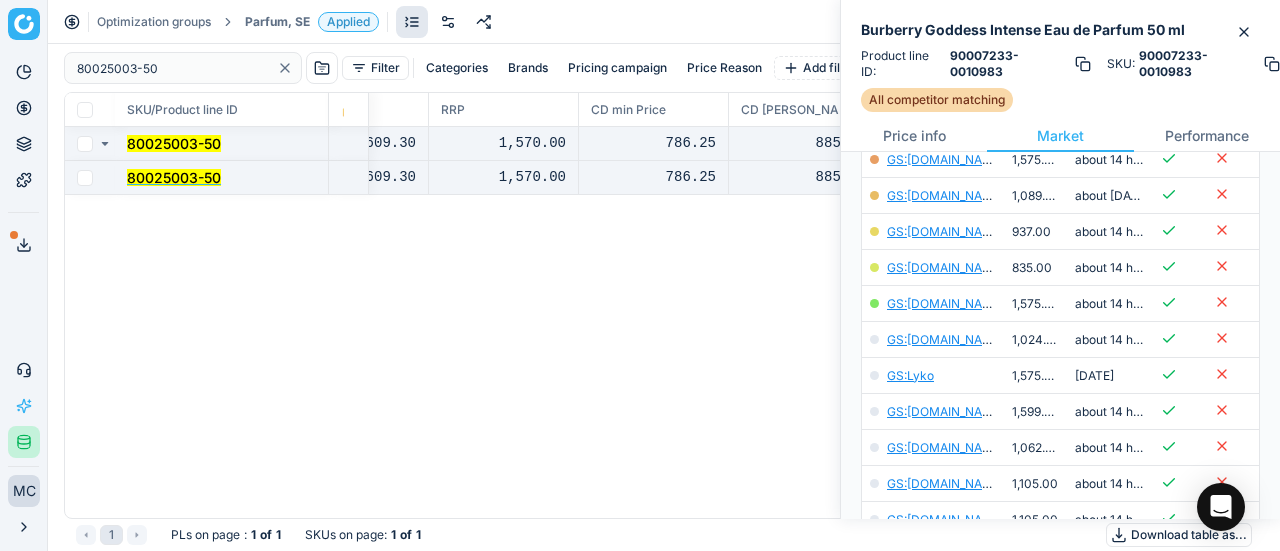 click on "80025003-50" at bounding box center (174, 177) 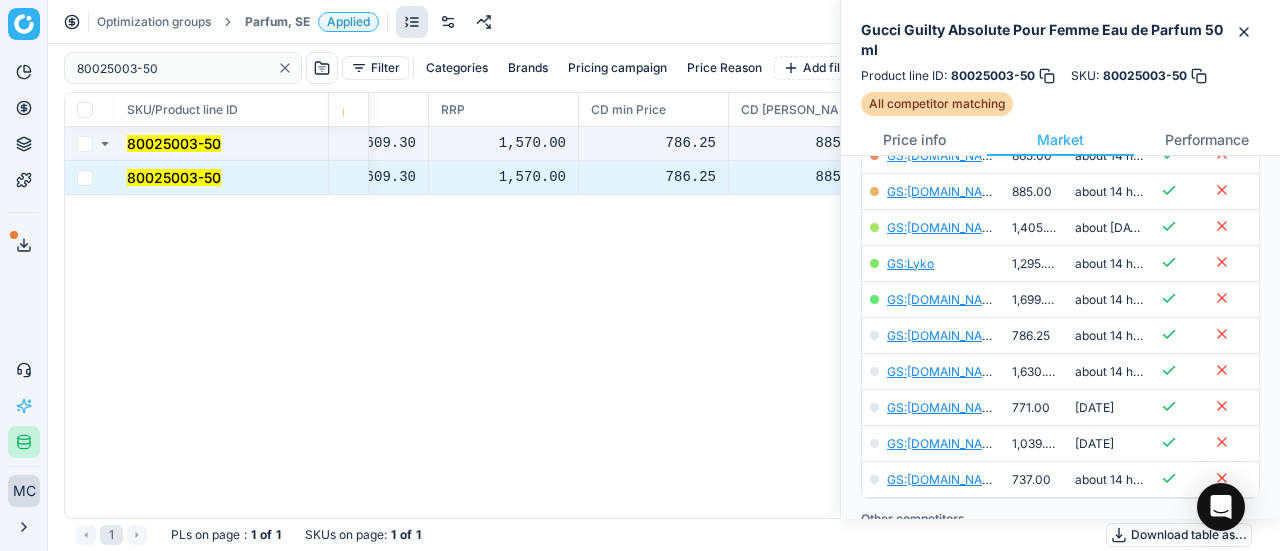 scroll, scrollTop: 400, scrollLeft: 0, axis: vertical 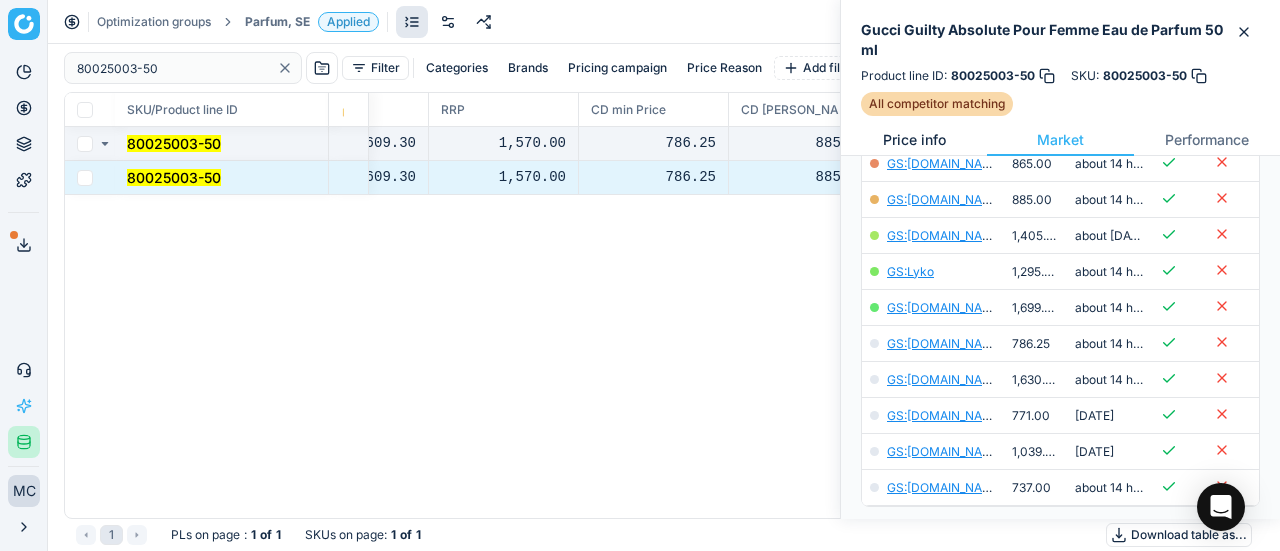 click on "Price info" at bounding box center (914, 140) 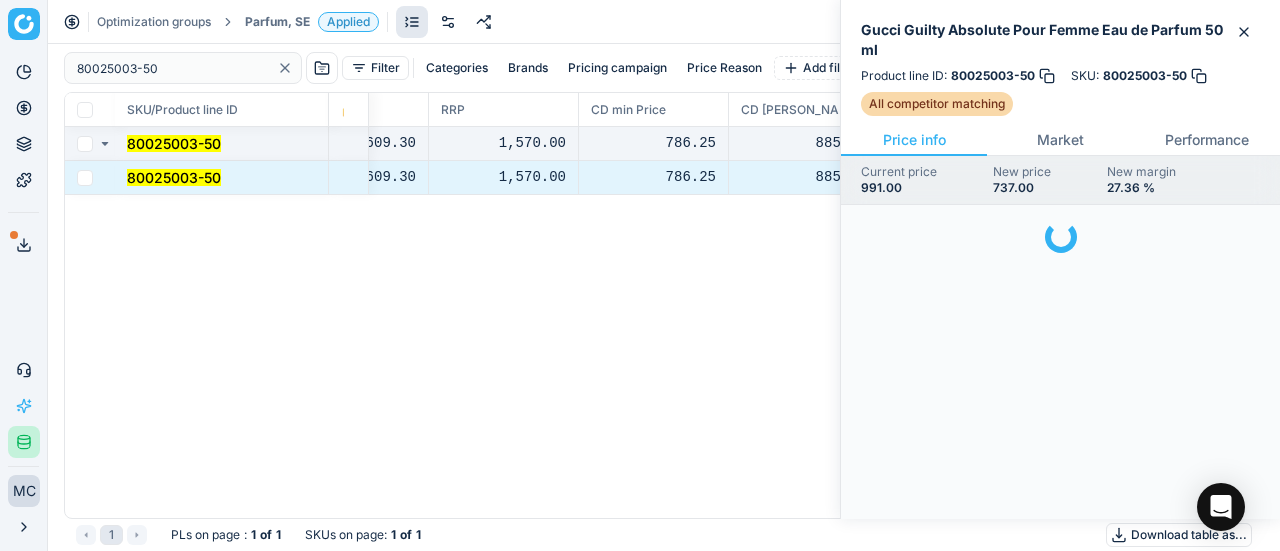 scroll, scrollTop: 0, scrollLeft: 0, axis: both 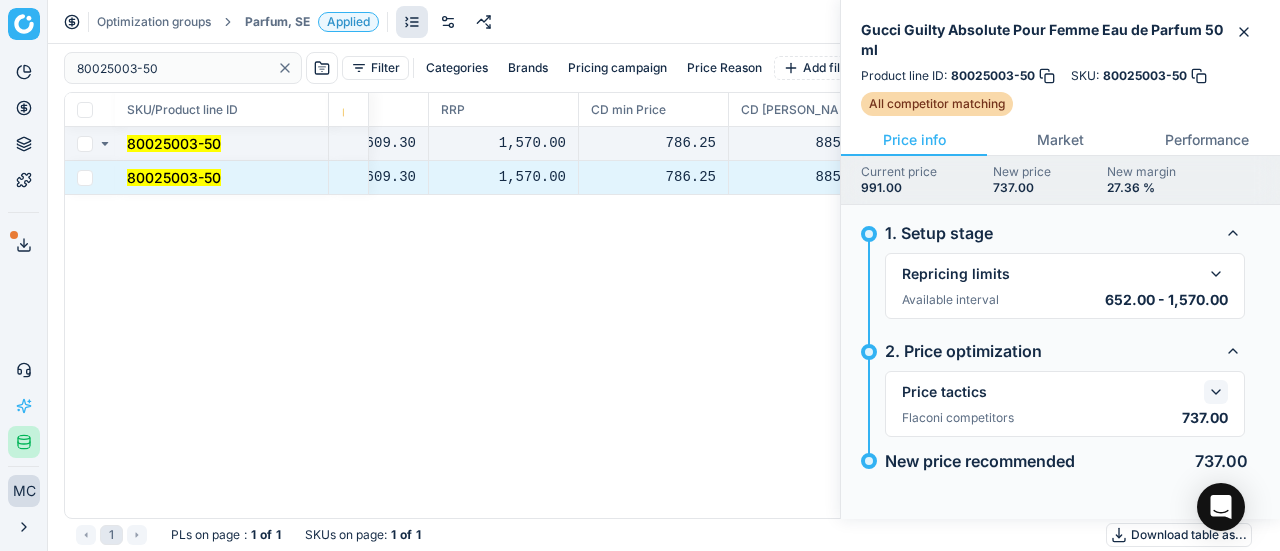 click 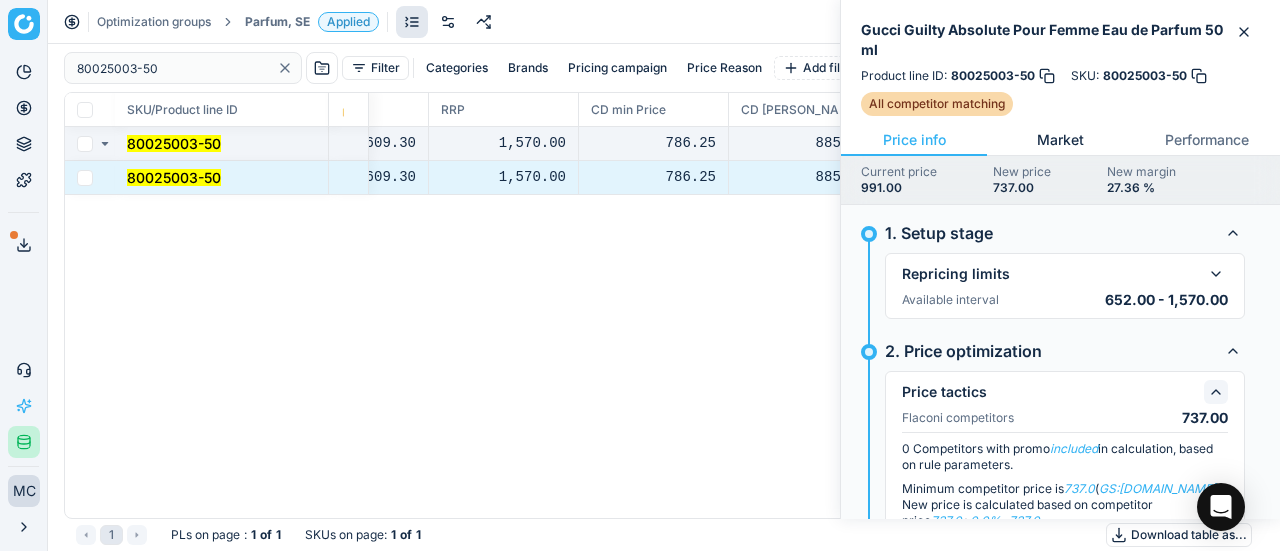click on "Market" at bounding box center (1060, 140) 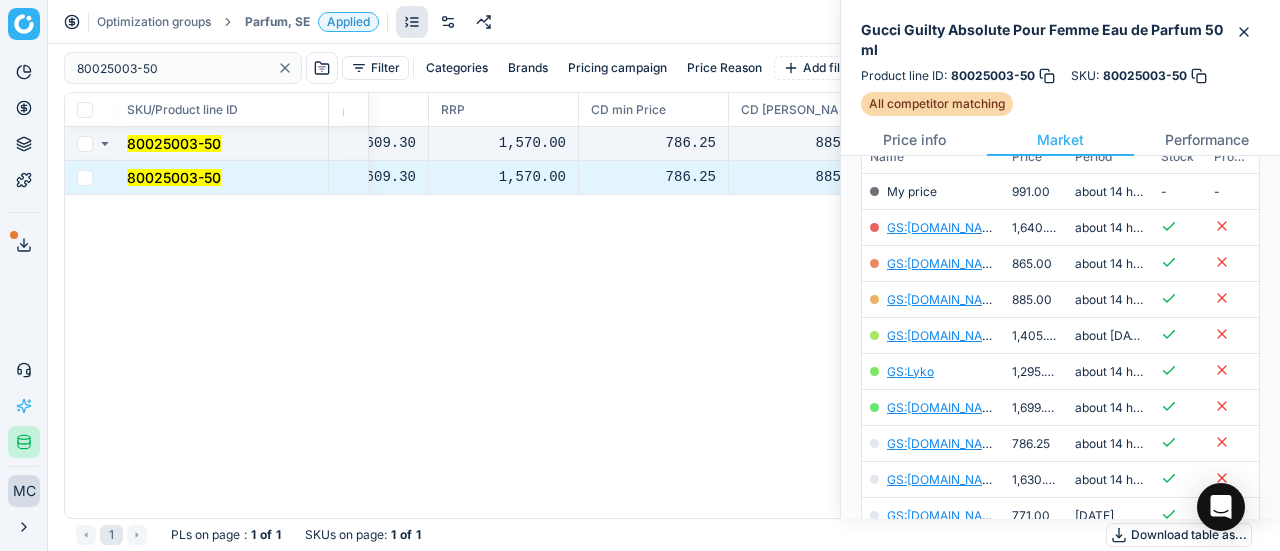 scroll, scrollTop: 600, scrollLeft: 0, axis: vertical 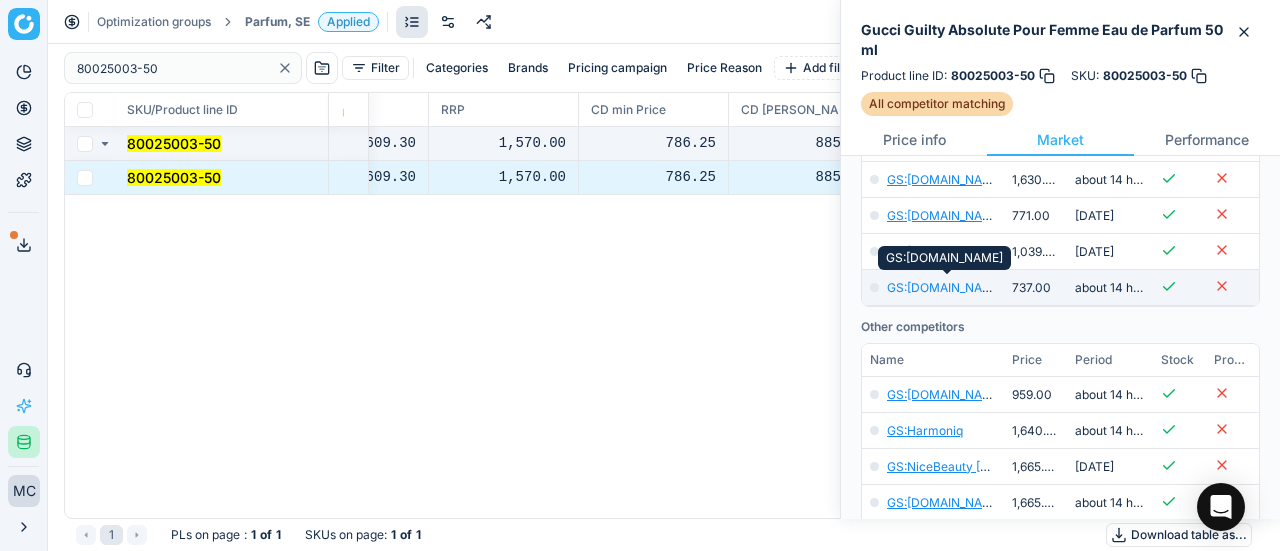 click on "GS:[DOMAIN_NAME]" at bounding box center (945, 287) 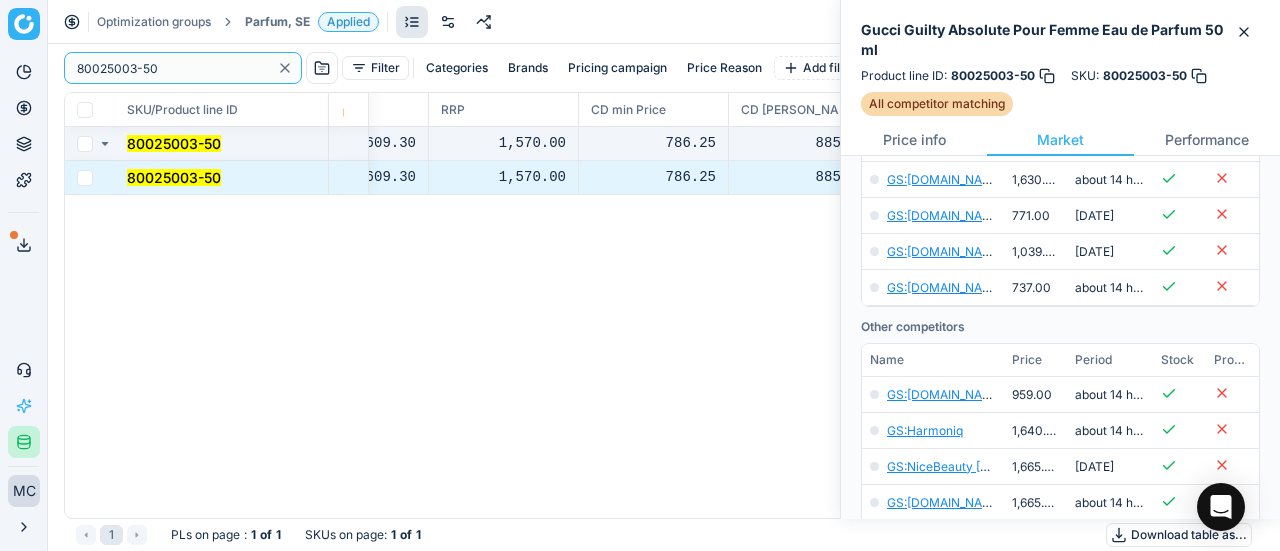 drag, startPoint x: 230, startPoint y: 69, endPoint x: 148, endPoint y: 31, distance: 90.37699 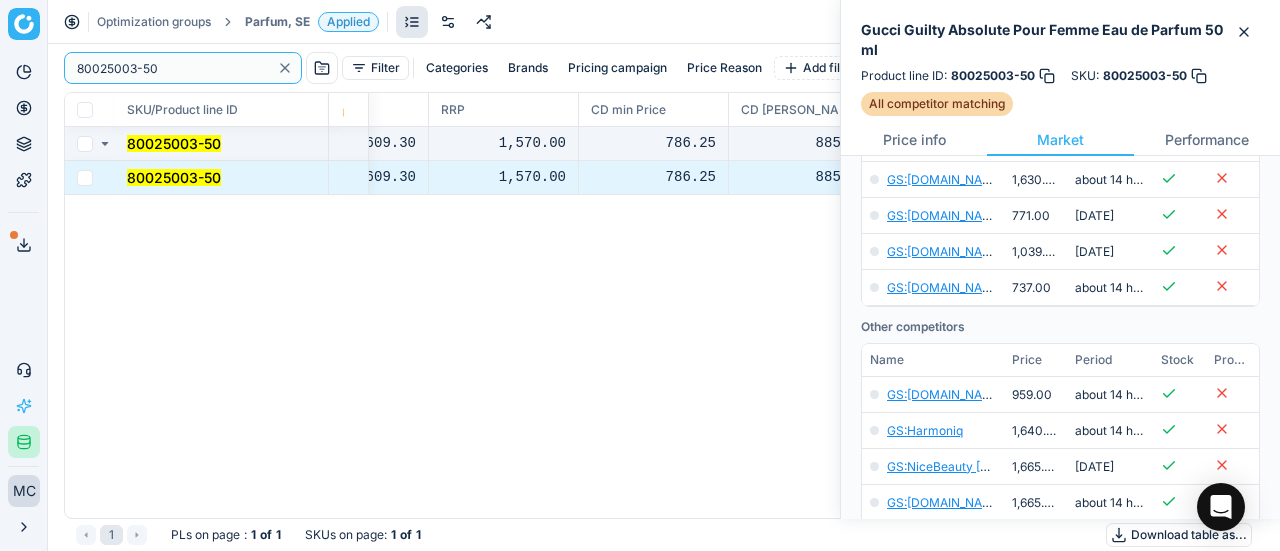 click on "Pricing platform Analytics Pricing Product portfolio Templates Export service 19 Contact support   AI Pricing Assistant Integration status MC [PERSON_NAME] [EMAIL_ADDRESS][DOMAIN_NAME] Close menu Optimization groups Parfum, SE Applied Discard Download report 80025003-50   Filter   Categories   Brands   Pricing campaign   Price Reason   Add filter Bulk update SKU/Product line ID Product line name Product line ID Cost 🔒 PCII cost RRP CD min Price CD max Price Beauty outlet price PCII+5% > RRP Sales Flag Price change too high New price Price Type Price Reason 80025003-50 Gucci Guilty Absolute Pour Femme Eau de Parfum  50 ml 80025003-50 535.38 609.30 1,570.00 786.25 885.00 991.00 737.00 matching google GS:[DOMAIN_NAME] 80025003-50 Gucci Guilty Absolute Pour Femme Eau de Parfum  50 ml 80025003-50 535.38 609.30 1,570.00 786.25 885.00 991.00 737.00 matching google GS:[DOMAIN_NAME] 1 PLs on page : 1 of 1 SKUs on page : 1 of 1 Download table as..." at bounding box center (640, 275) 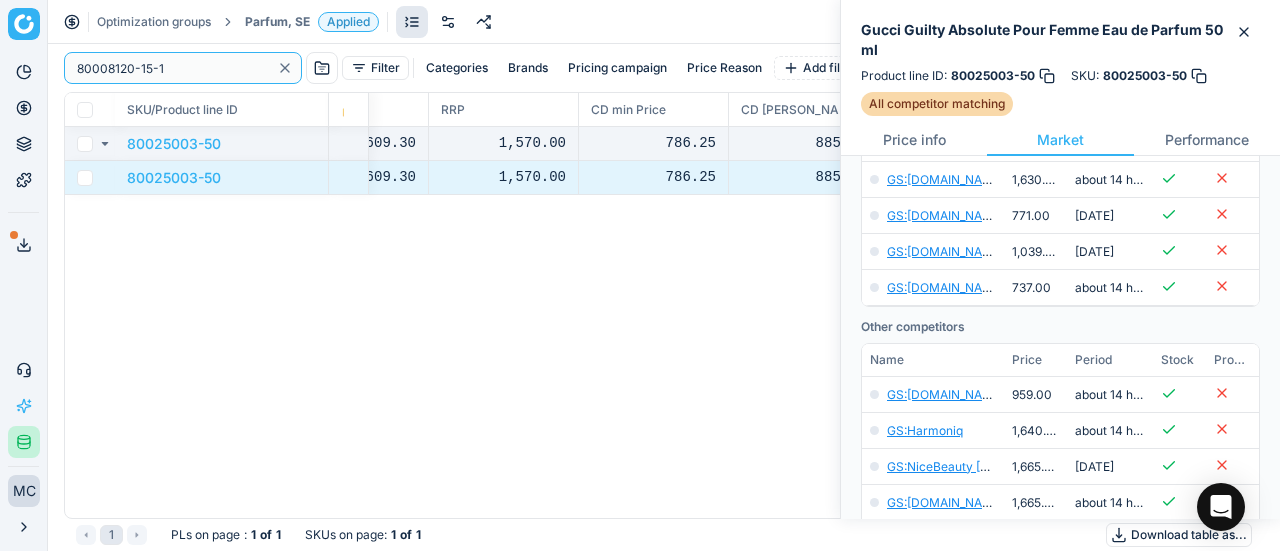 type on "80008120-15-1" 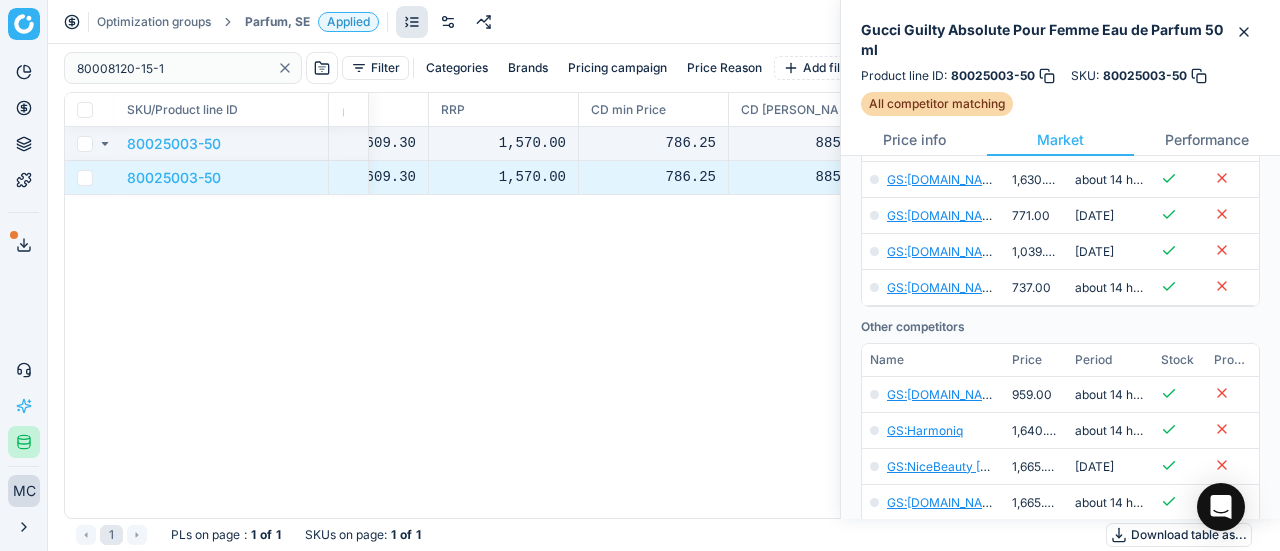 click on "Parfum, SE" at bounding box center (277, 22) 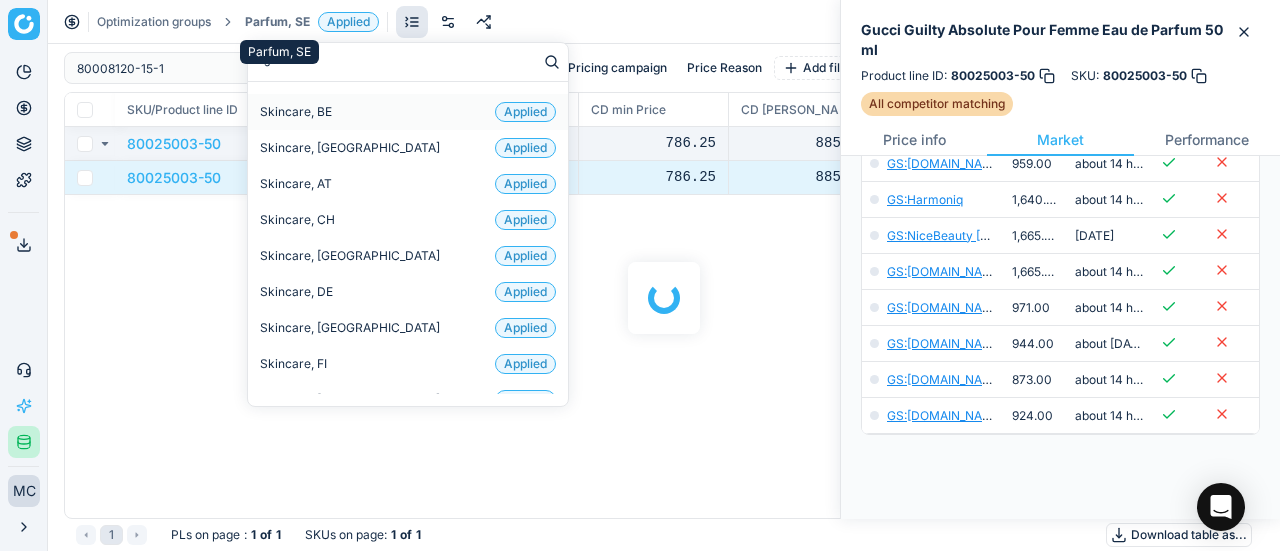 type on "sk" 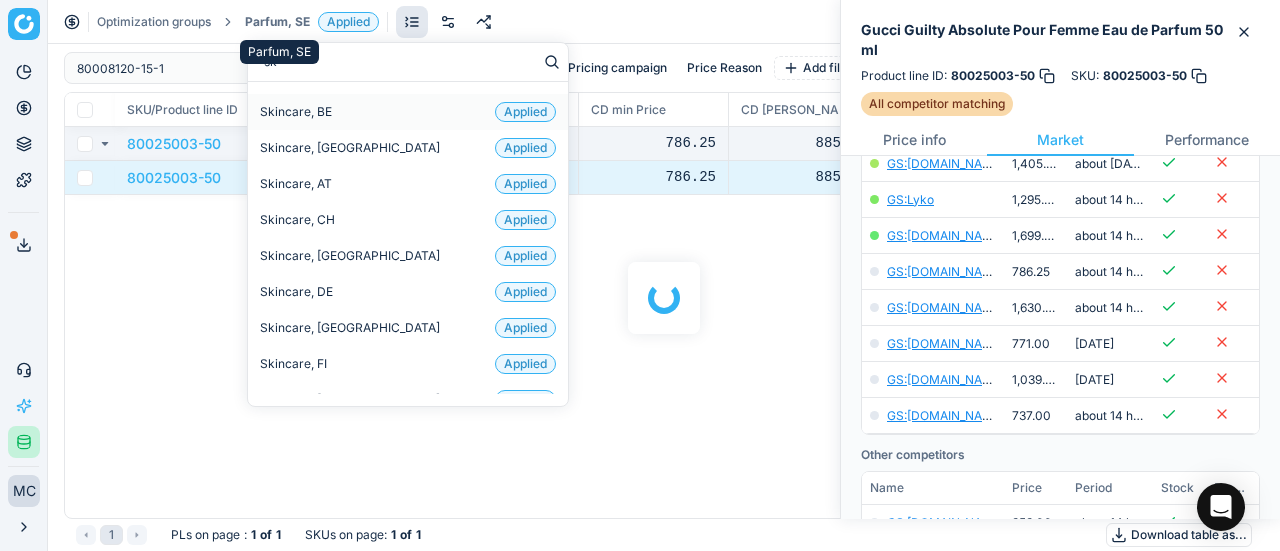 scroll, scrollTop: 600, scrollLeft: 0, axis: vertical 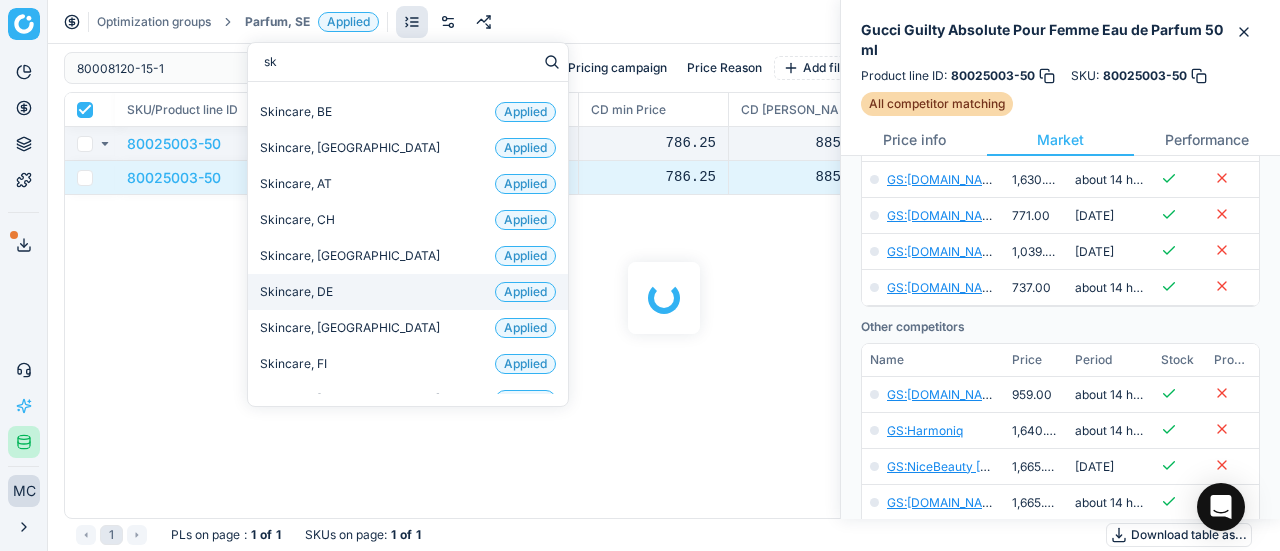 checkbox on "true" 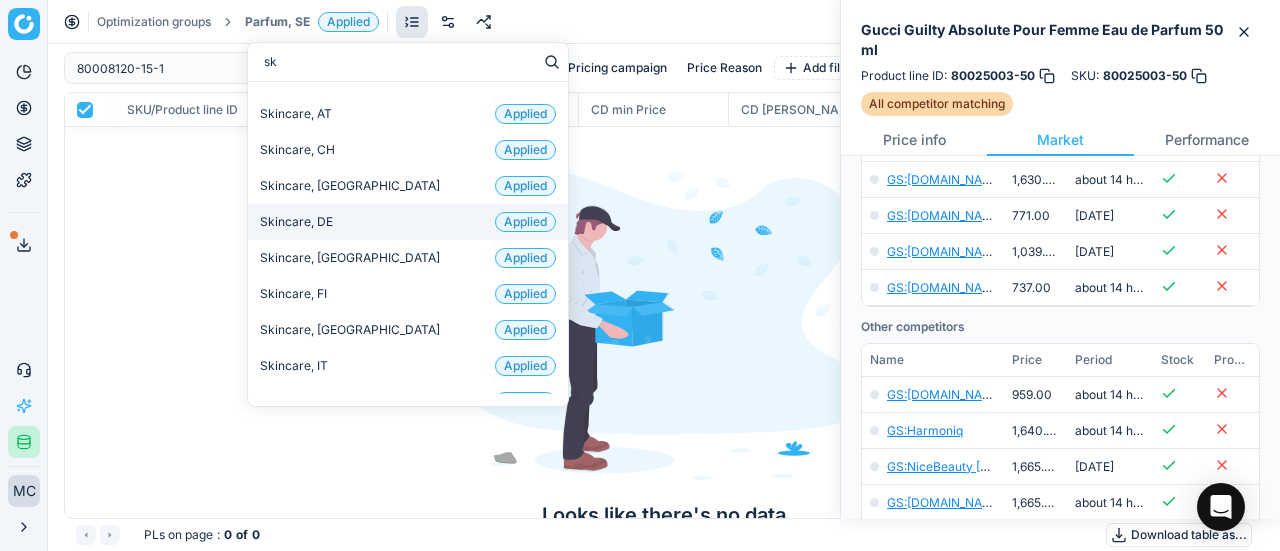 scroll, scrollTop: 132, scrollLeft: 0, axis: vertical 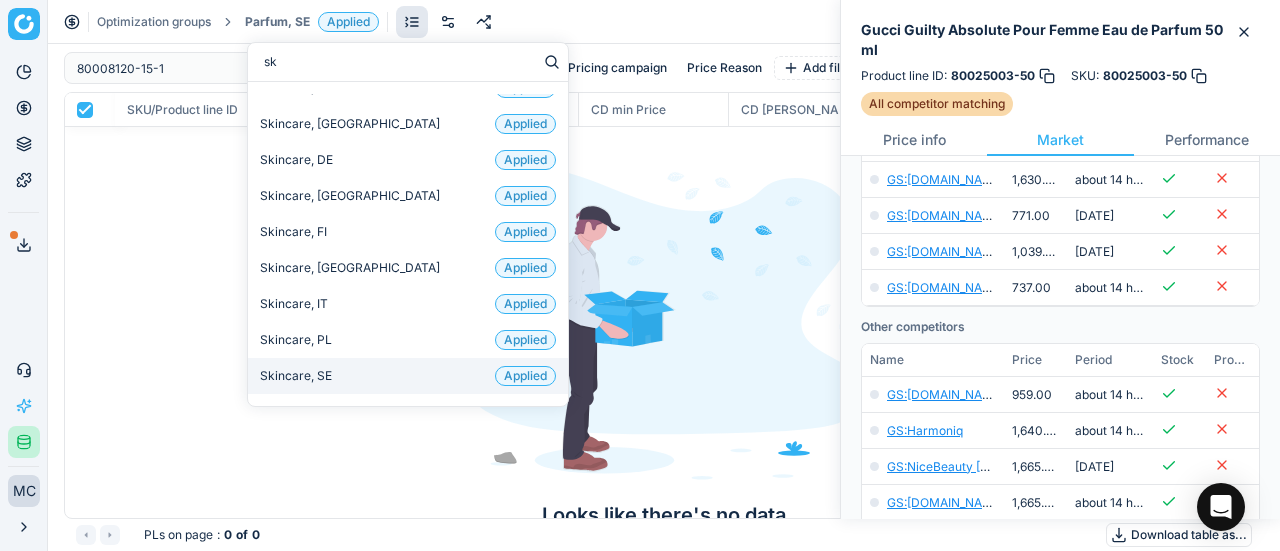 click on "Skincare, SE  Applied" at bounding box center (408, 376) 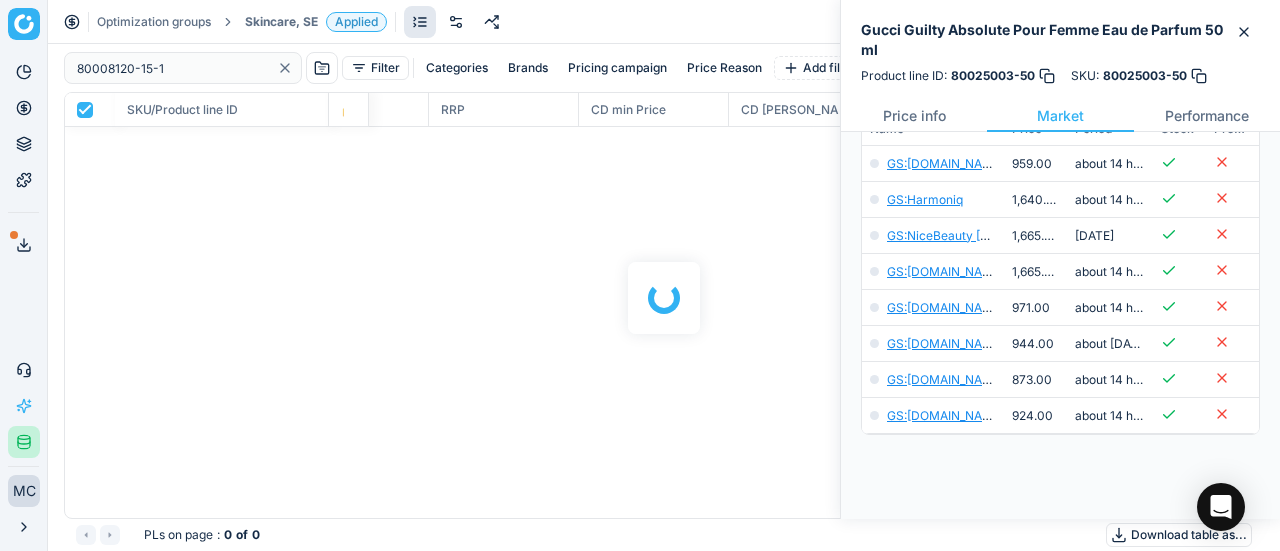 scroll, scrollTop: 600, scrollLeft: 0, axis: vertical 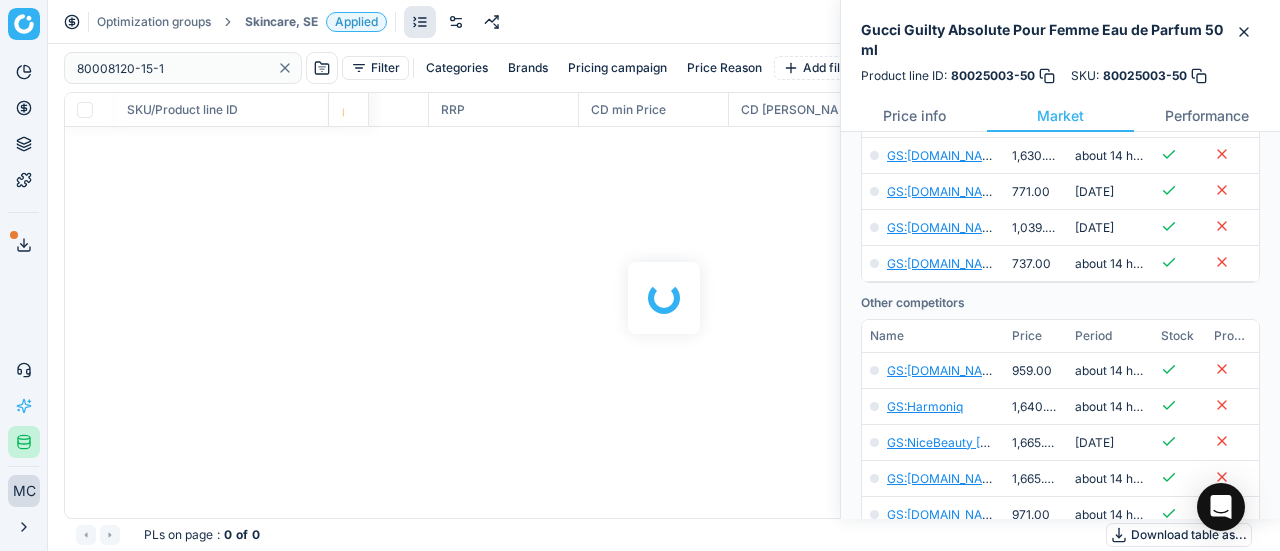 checkbox on "false" 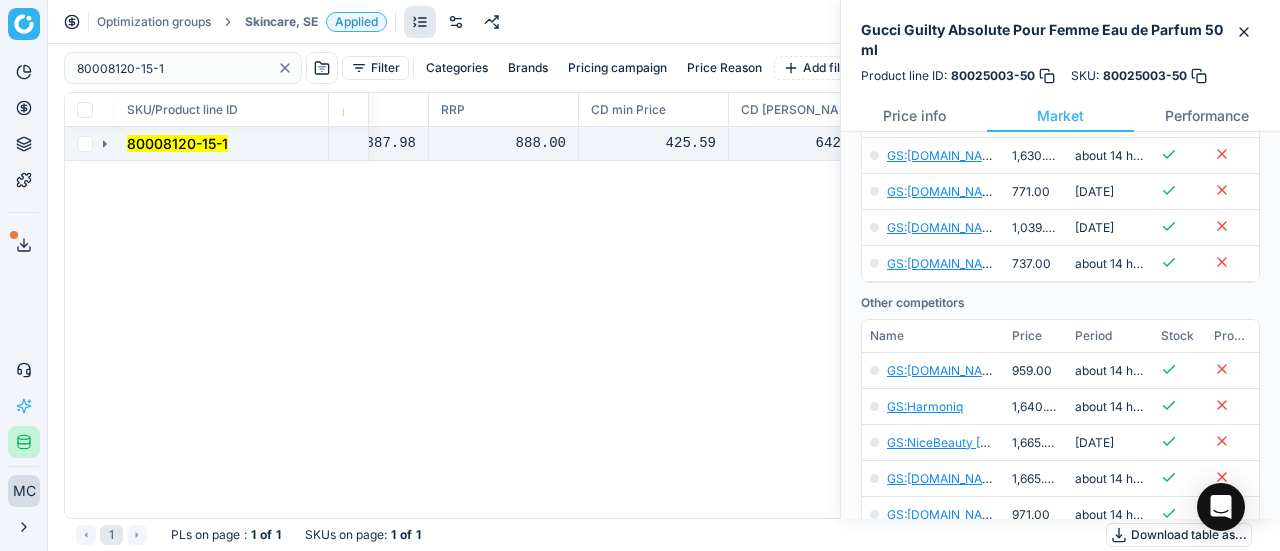 click 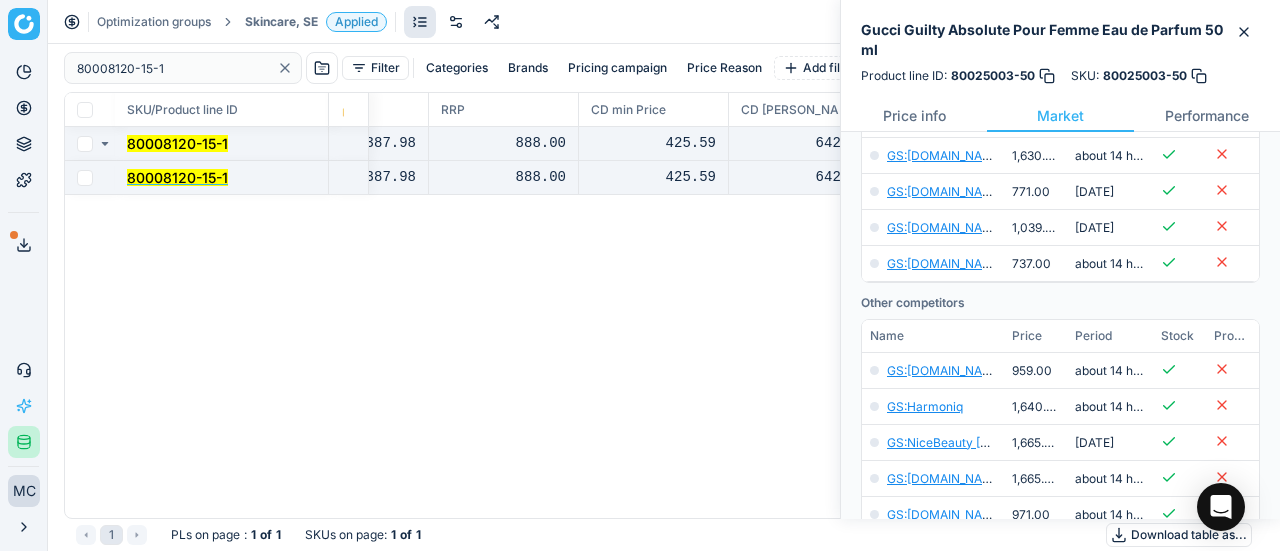 click on "80008120-15-1" at bounding box center (177, 177) 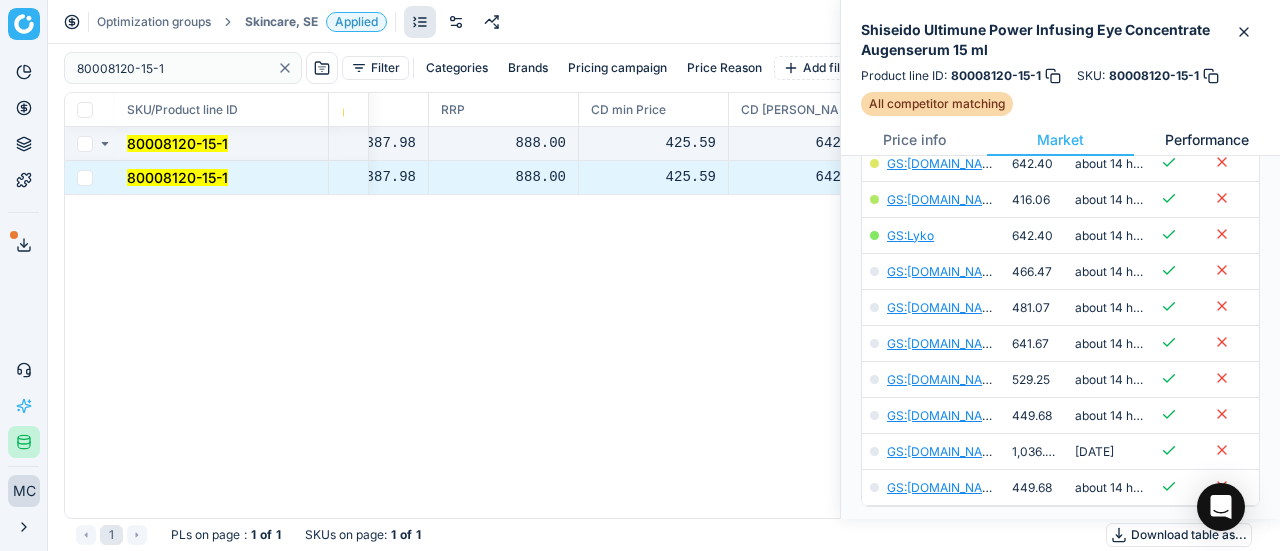 scroll, scrollTop: 600, scrollLeft: 0, axis: vertical 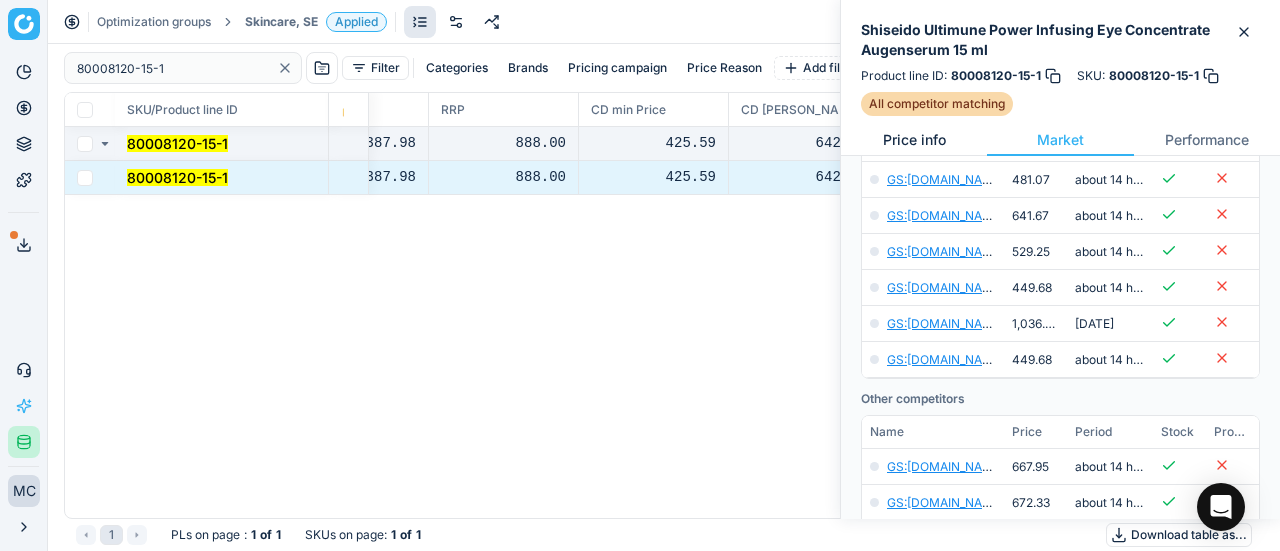 click on "Price info" at bounding box center (914, 140) 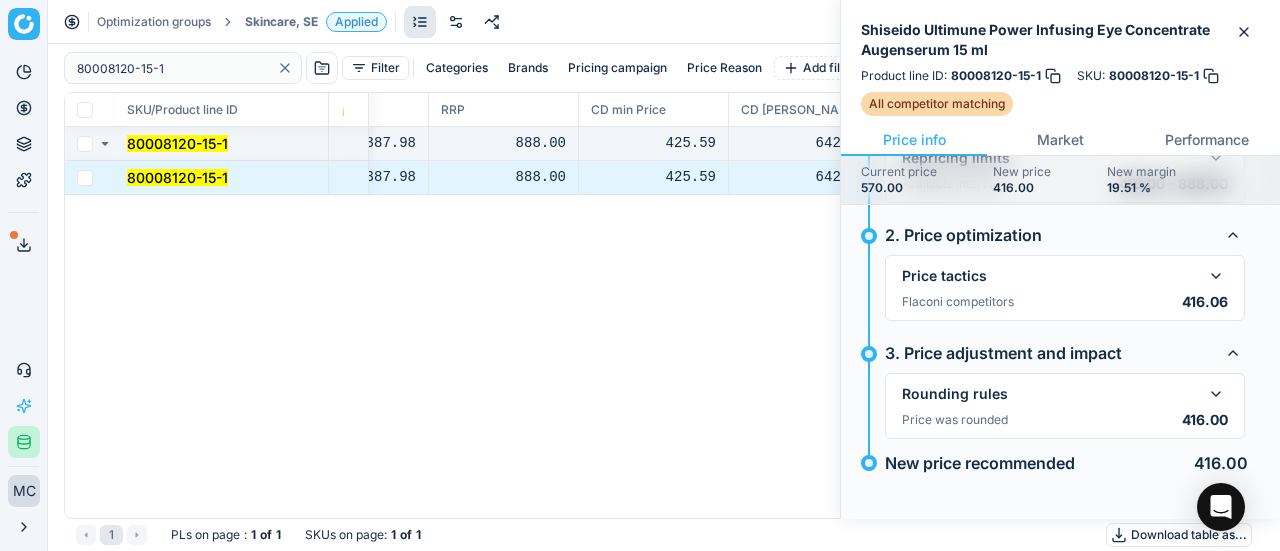 scroll, scrollTop: 117, scrollLeft: 0, axis: vertical 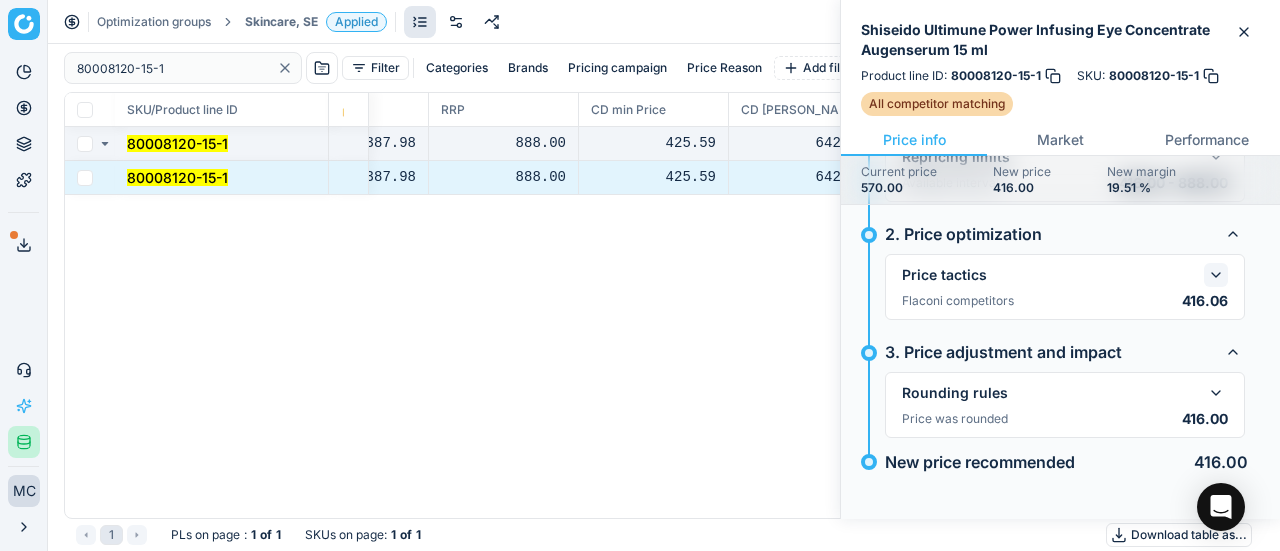 click 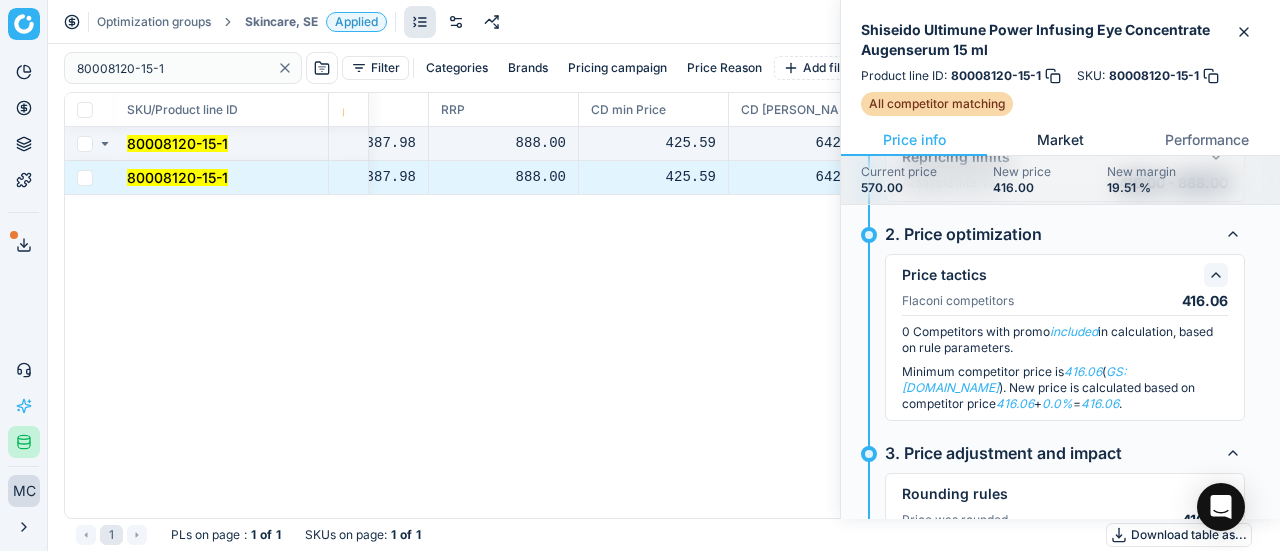 click on "Market" at bounding box center (1060, 140) 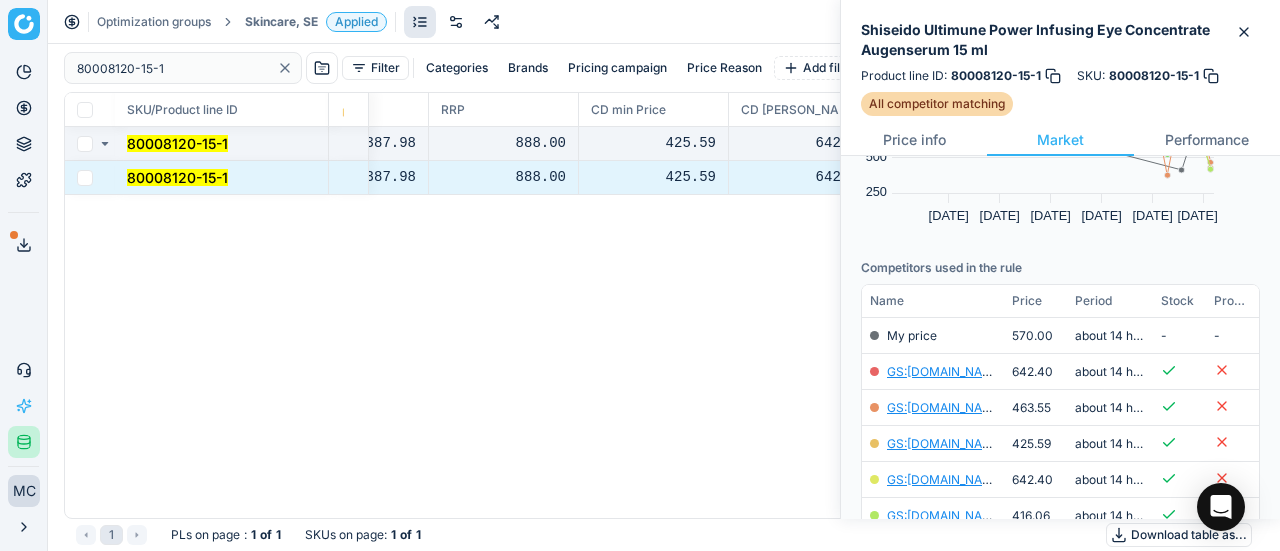 scroll, scrollTop: 300, scrollLeft: 0, axis: vertical 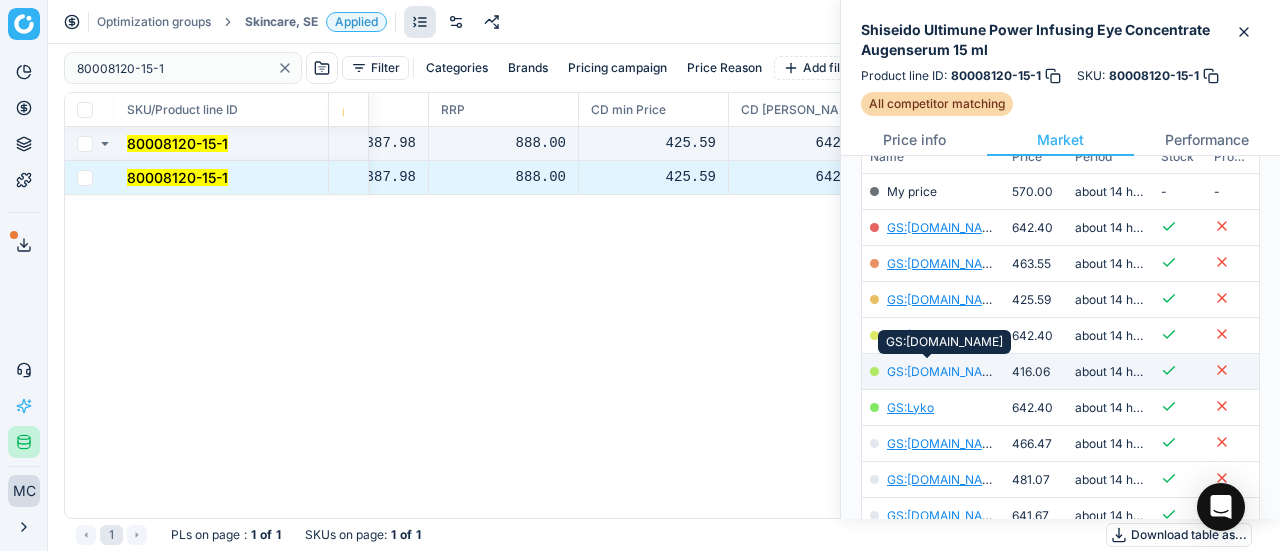 click on "GS:[DOMAIN_NAME]" at bounding box center [945, 371] 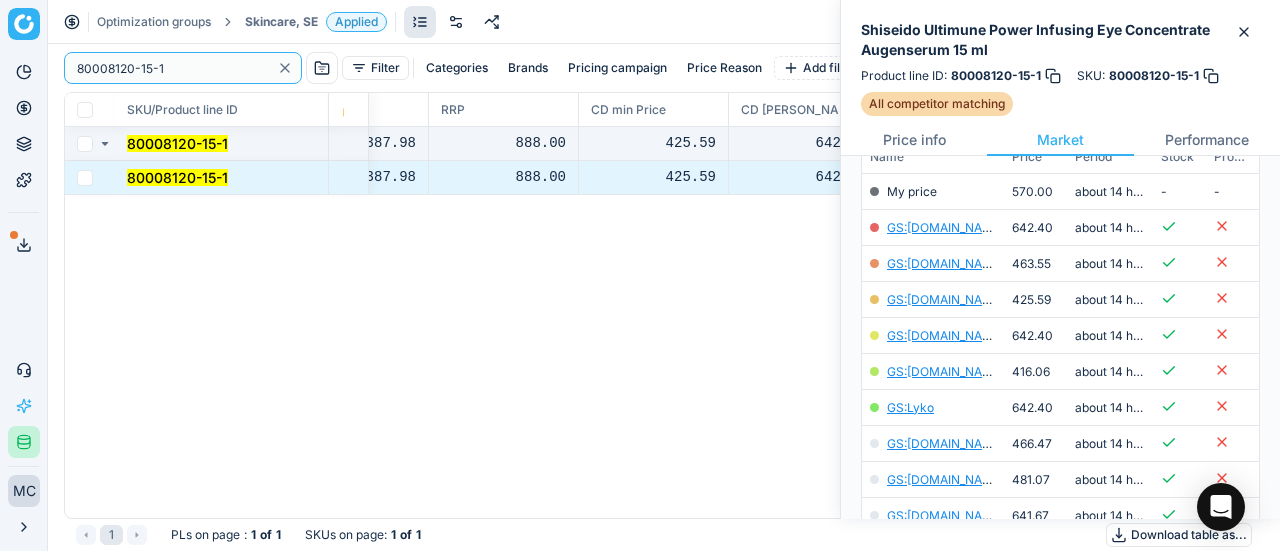 drag, startPoint x: 89, startPoint y: 77, endPoint x: 83, endPoint y: 39, distance: 38.470768 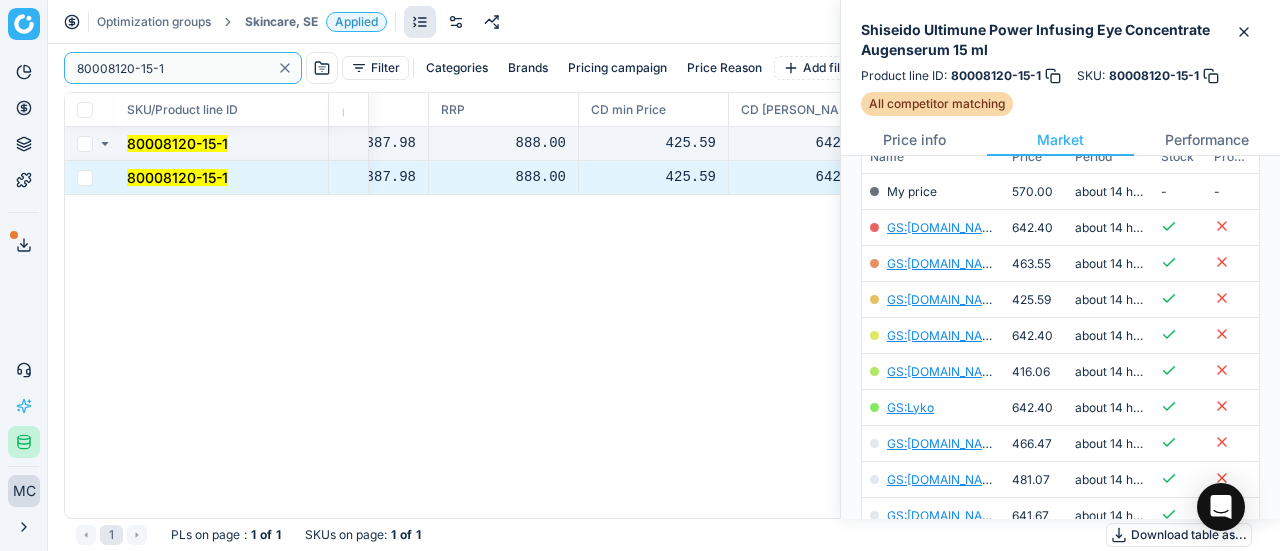 click on "Pricing platform Analytics Pricing Product portfolio Templates Export service 19 Contact support   AI Pricing Assistant Integration status MC [PERSON_NAME] [EMAIL_ADDRESS][DOMAIN_NAME] Close menu Optimization groups Skincare, SE  Applied Discard Download report 80008120-15-1   Filter   Categories   Brands   Pricing campaign   Price Reason   Add filter Bulk update SKU/Product line ID Product line name Product line ID Cost 🔒 PCII cost RRP CD min Price CD max Price Beauty outlet price PCII+5% > RRP Sales Flag Price change too high New price Price Type Price Reason 80008120-15-1 Shiseido Ultimune Power Infusing Eye Concentrate Augenserum  15 ml 80008120-15-1 334.83 387.98 888.00 425.59 642.40 570.00 416.00 matching google GS:[DOMAIN_NAME] 80008120-15-1 Shiseido Ultimune Power Infusing Eye Concentrate Augenserum  15 ml 80008120-15-1 334.83 387.98 888.00 425.59 642.40 570.00 416.00 matching google GS:[DOMAIN_NAME] 1 PLs on page : 1 of 1 SKUs on page : 1 of 1 Download table as..." at bounding box center [640, 275] 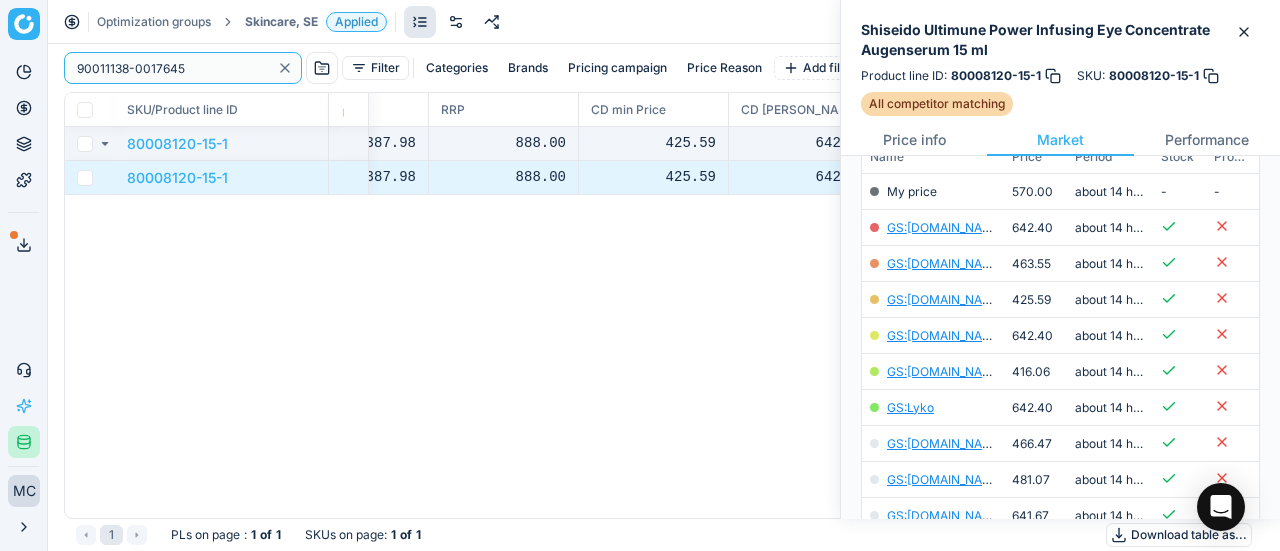 scroll, scrollTop: 300, scrollLeft: 0, axis: vertical 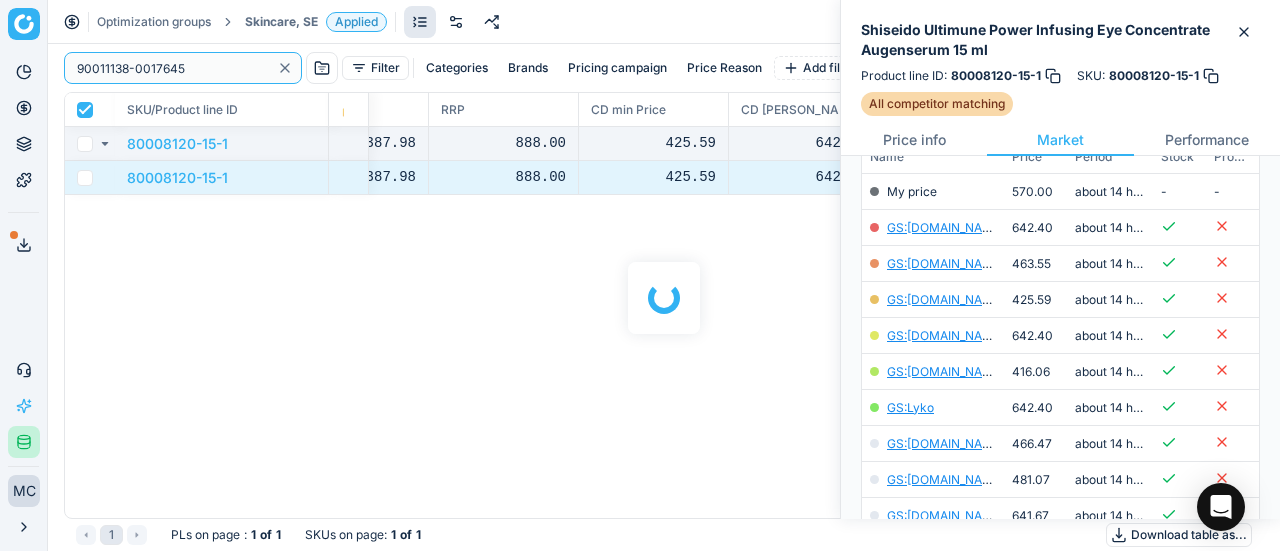 checkbox on "true" 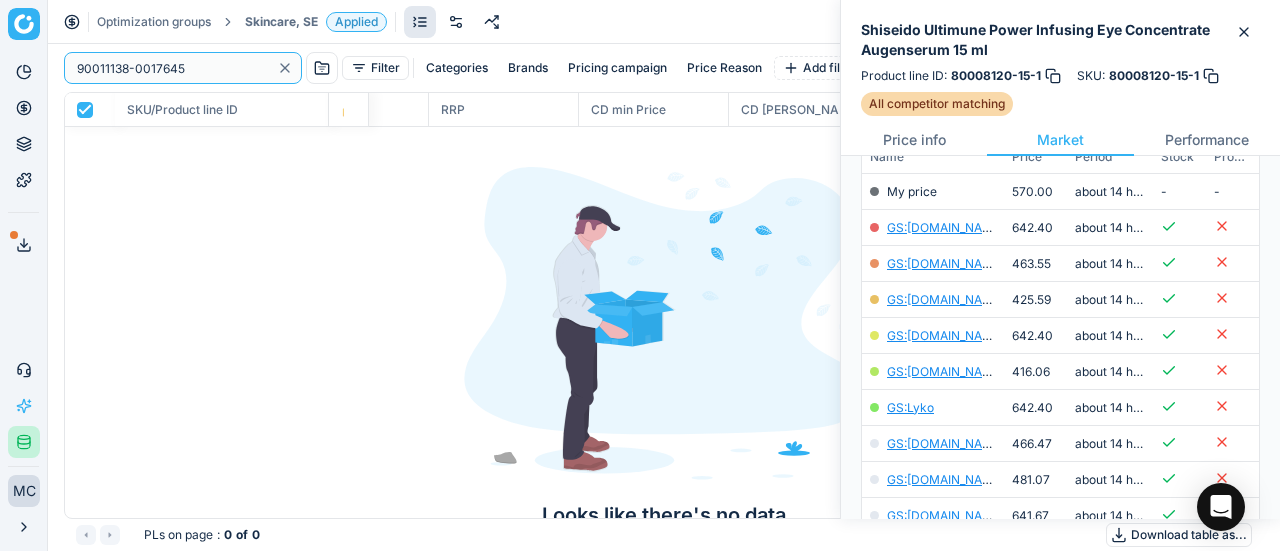type on "90011138-0017645" 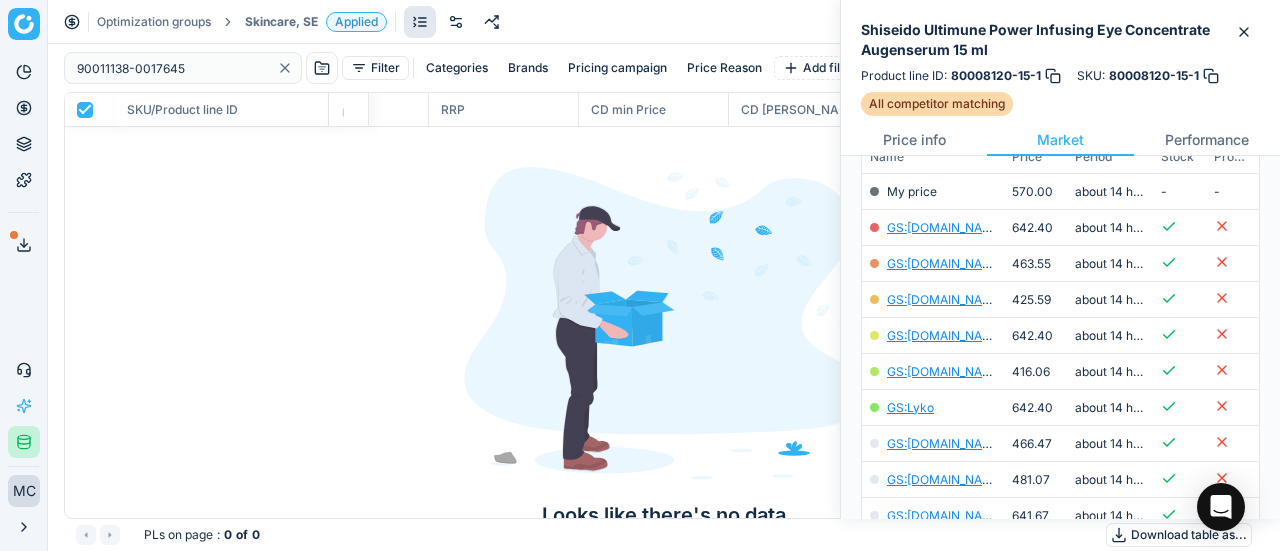 click on "Skincare, SE" at bounding box center (281, 22) 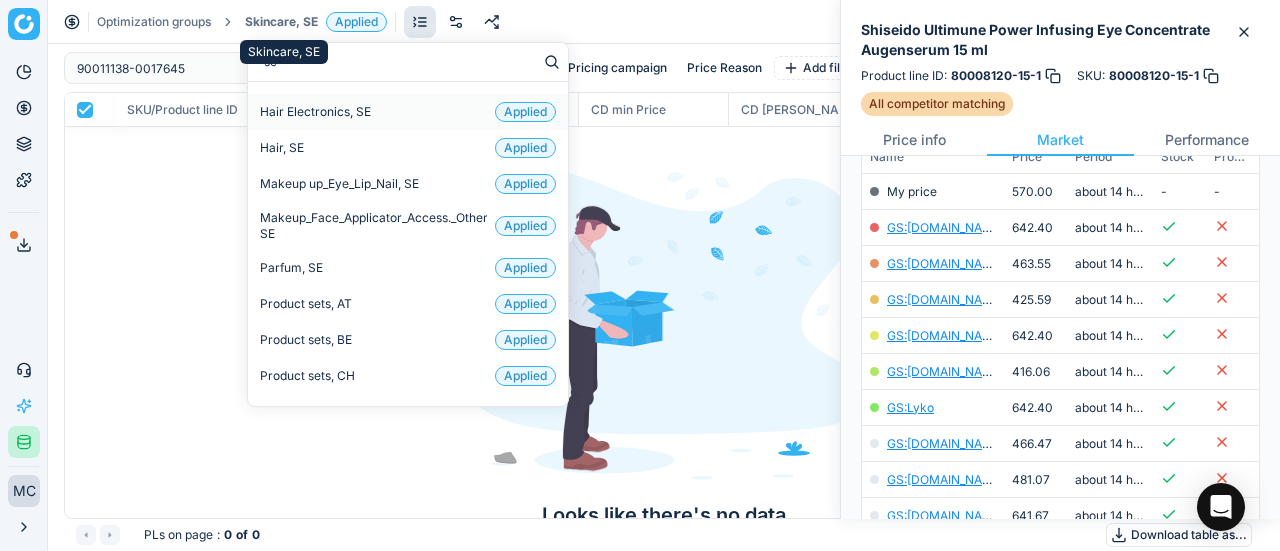 type on "set" 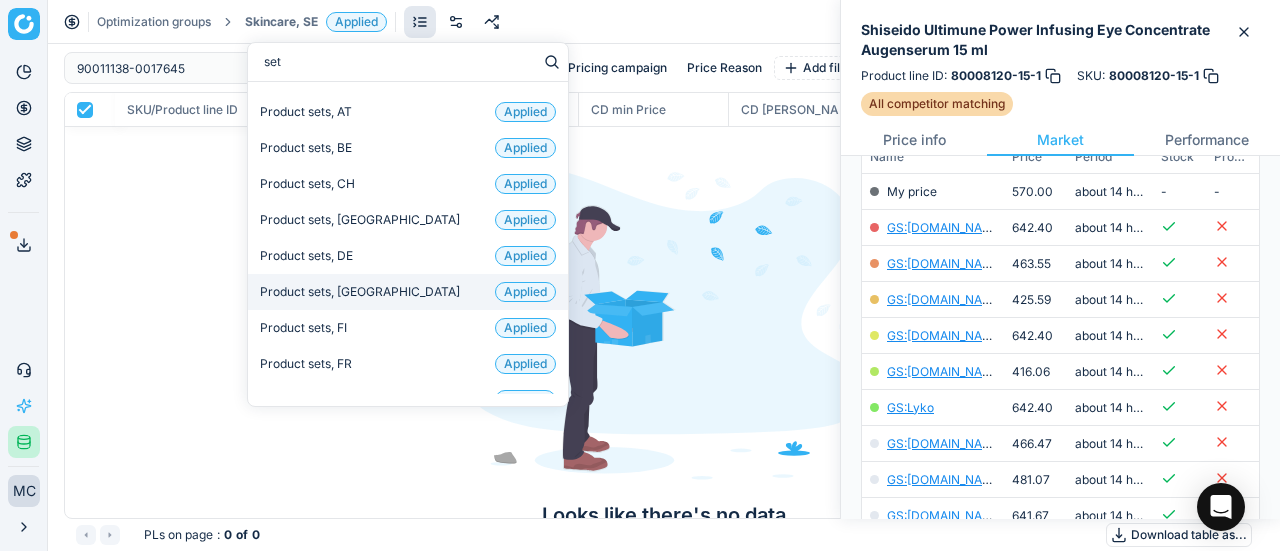 scroll, scrollTop: 132, scrollLeft: 0, axis: vertical 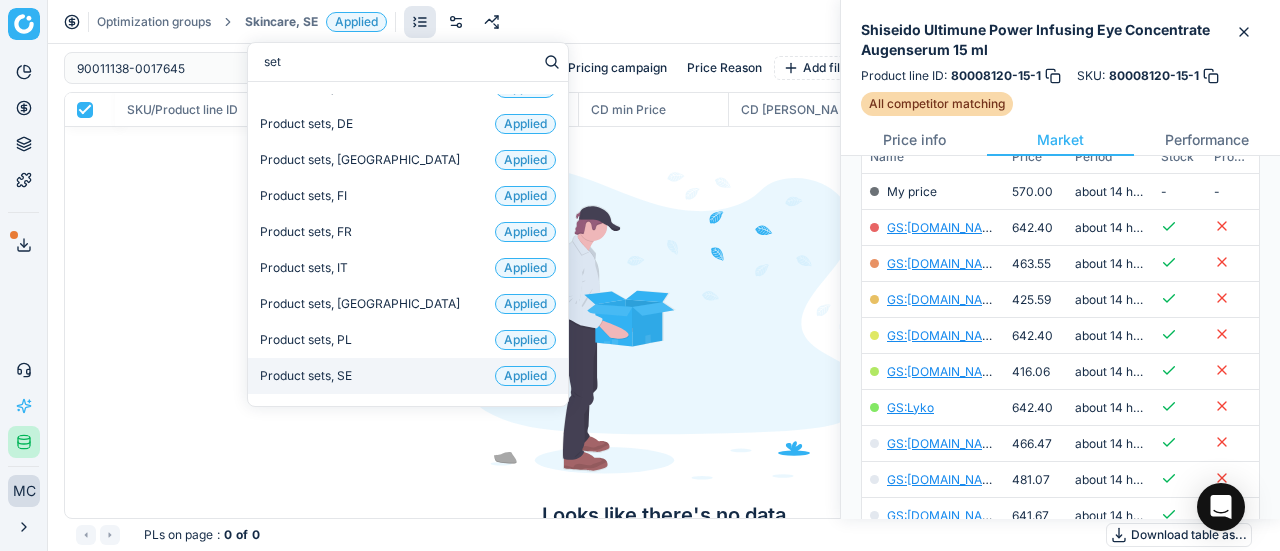 click on "Product sets, SE Applied" at bounding box center (408, 376) 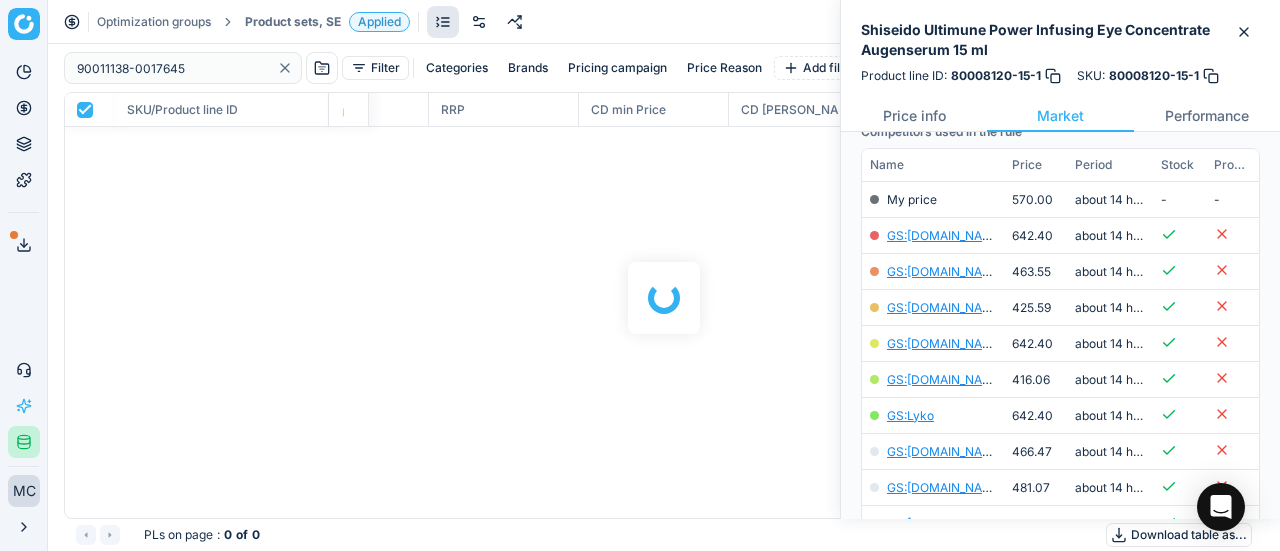scroll, scrollTop: 300, scrollLeft: 0, axis: vertical 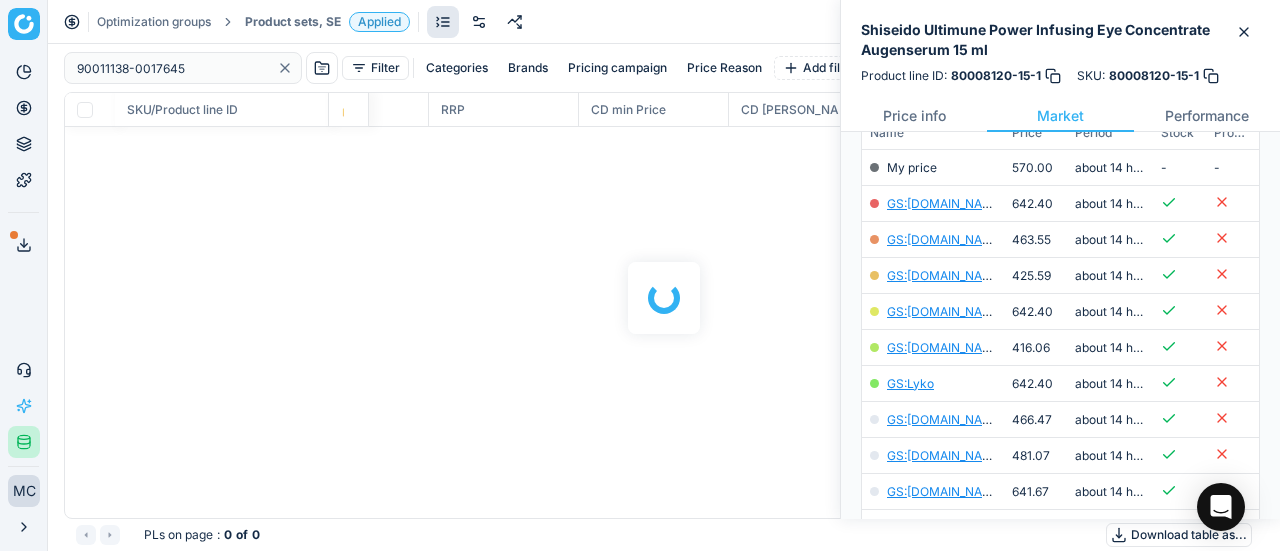 checkbox on "false" 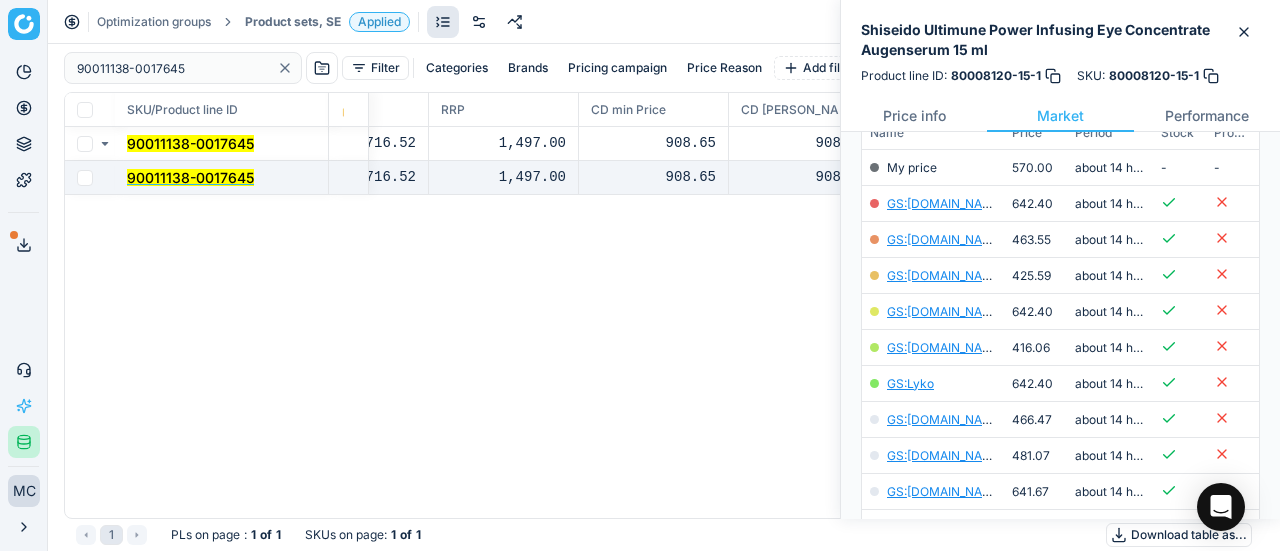 click on "90011138-0017645" at bounding box center (190, 177) 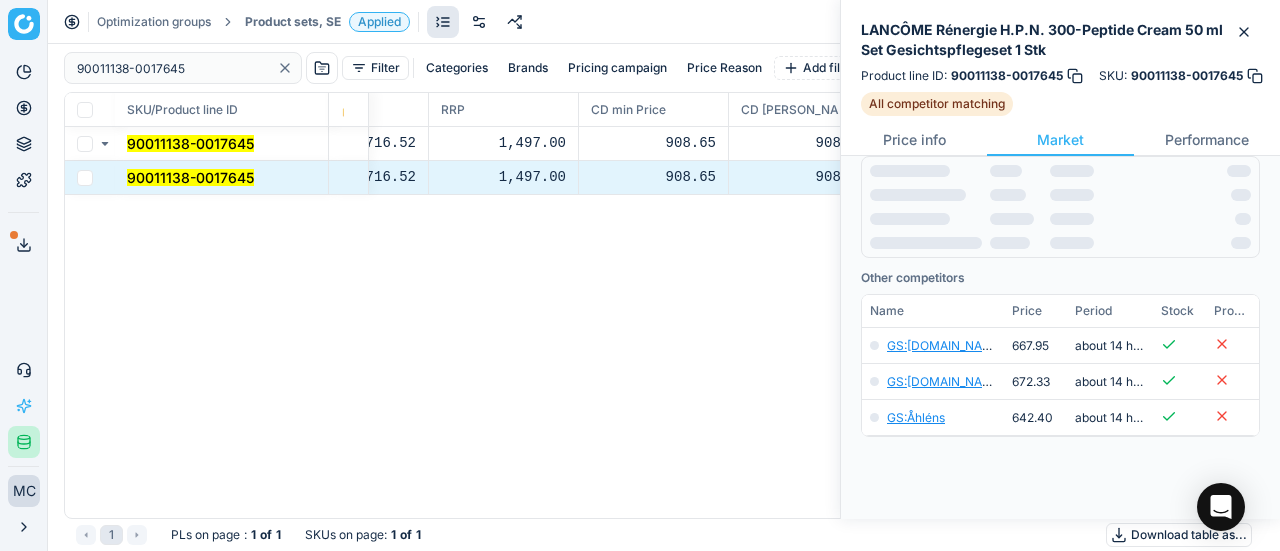 scroll, scrollTop: 300, scrollLeft: 0, axis: vertical 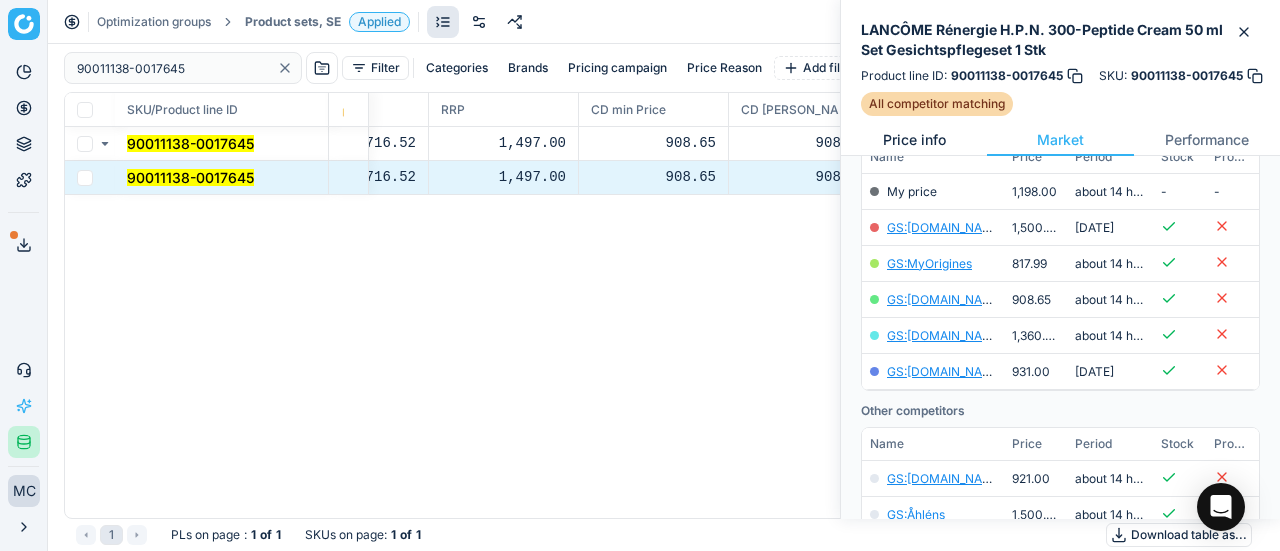 click on "Price info" at bounding box center (914, 140) 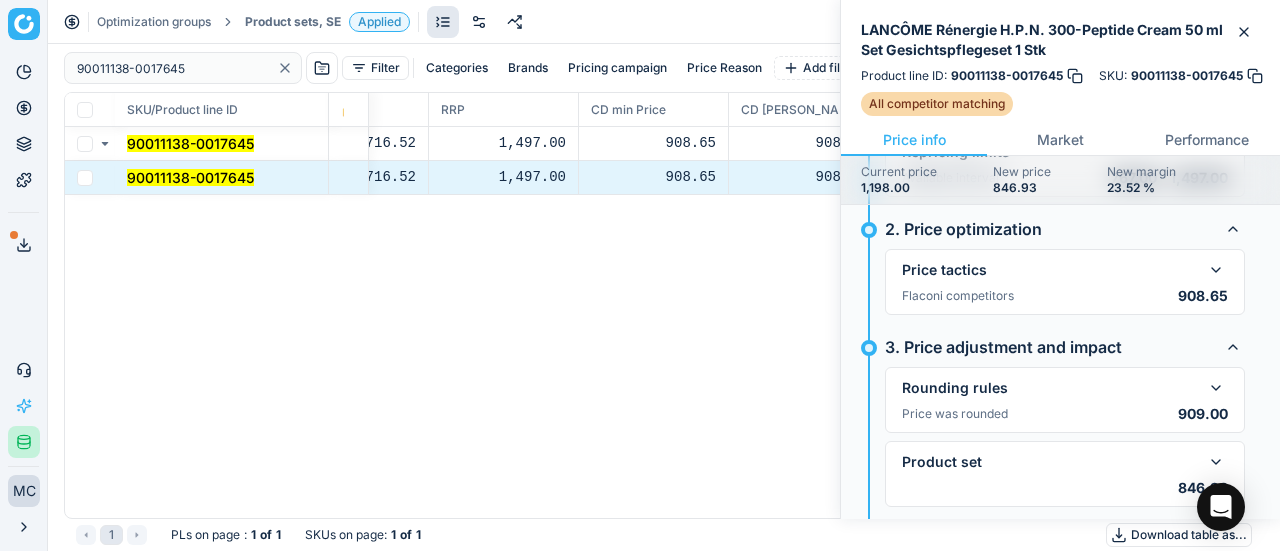 scroll, scrollTop: 90, scrollLeft: 0, axis: vertical 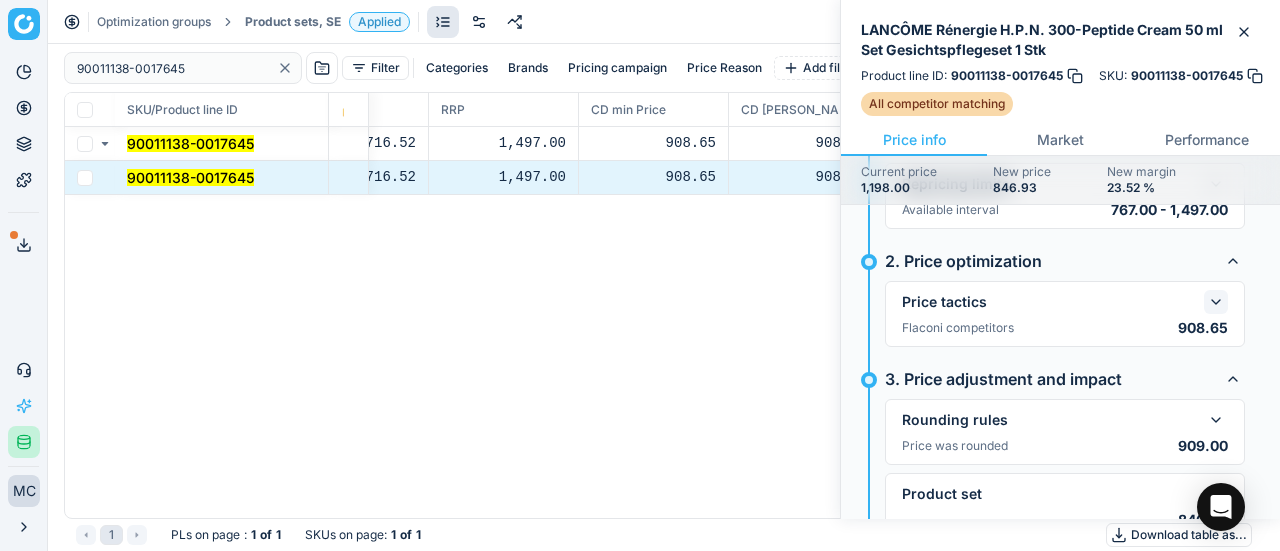 click 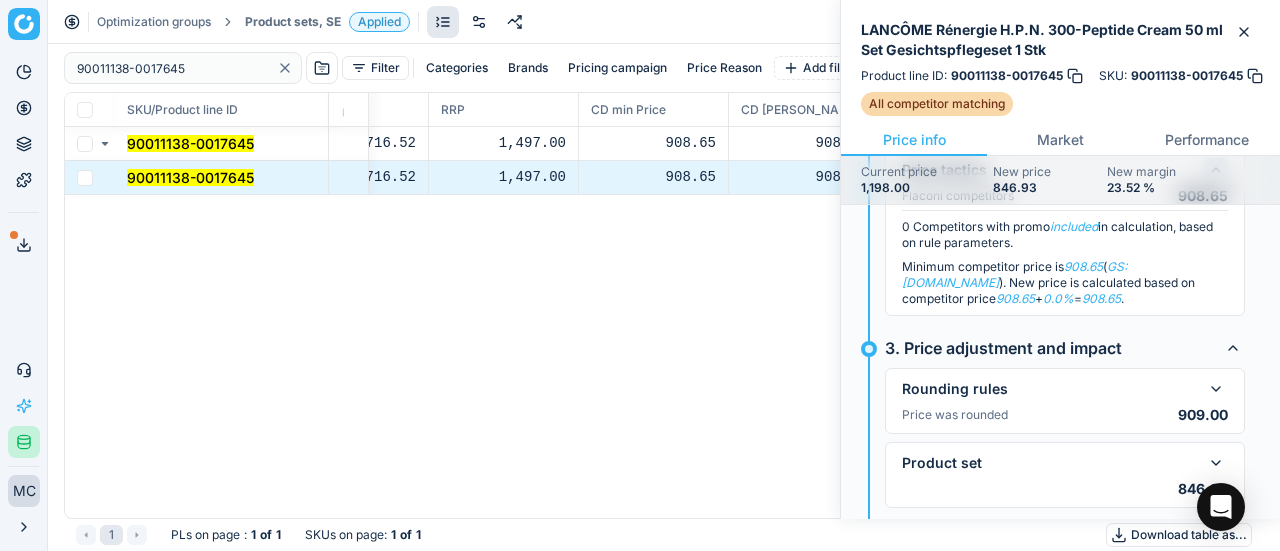 scroll, scrollTop: 191, scrollLeft: 0, axis: vertical 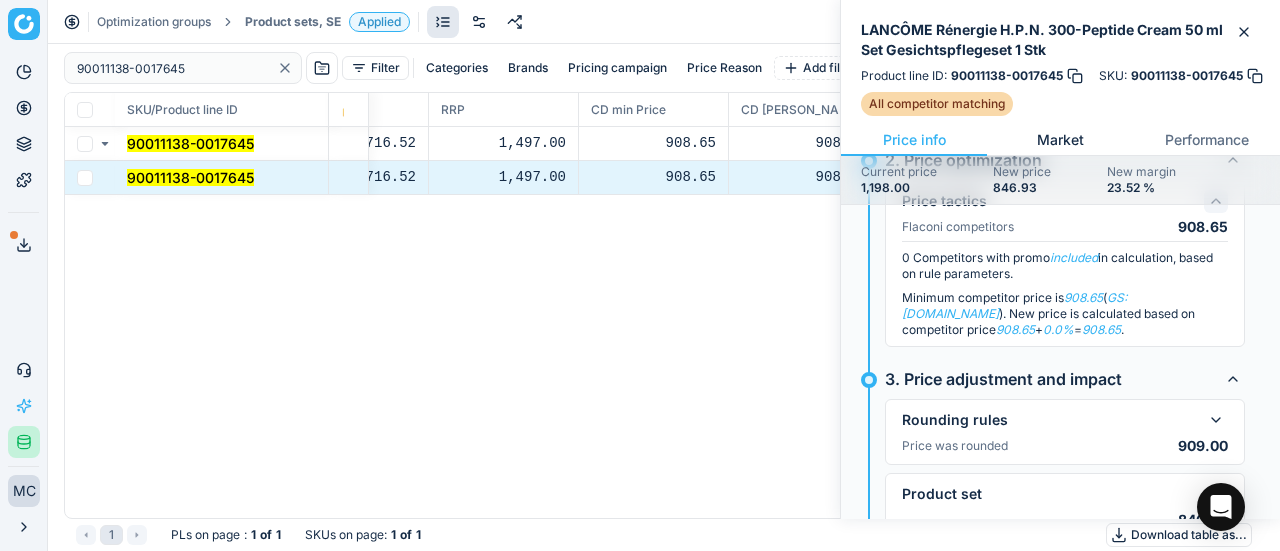 click on "Market" at bounding box center [1060, 140] 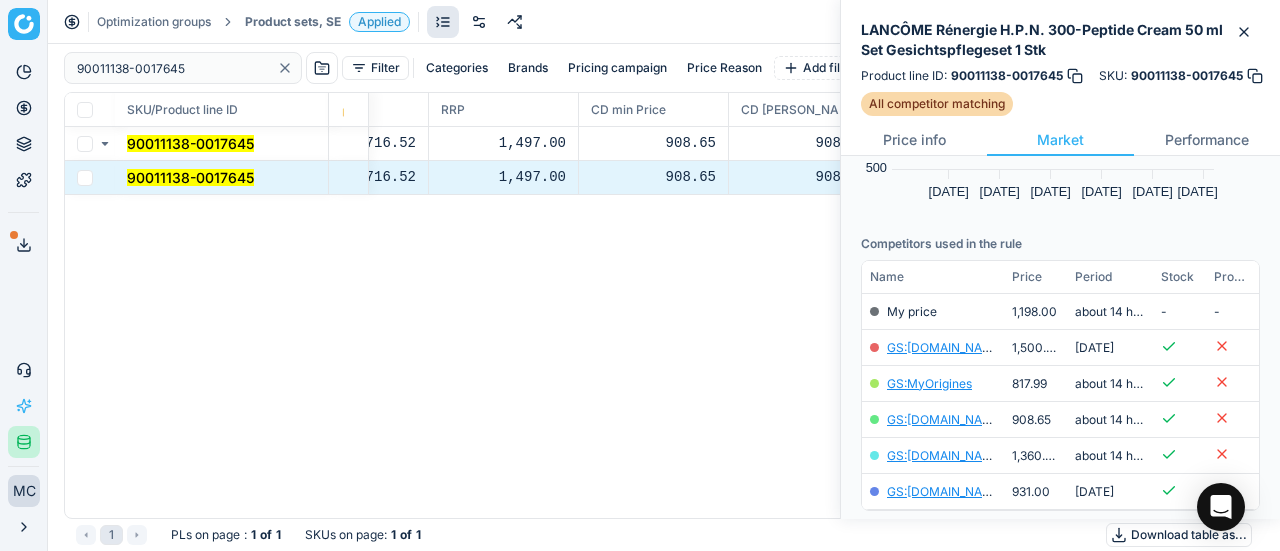 scroll, scrollTop: 300, scrollLeft: 0, axis: vertical 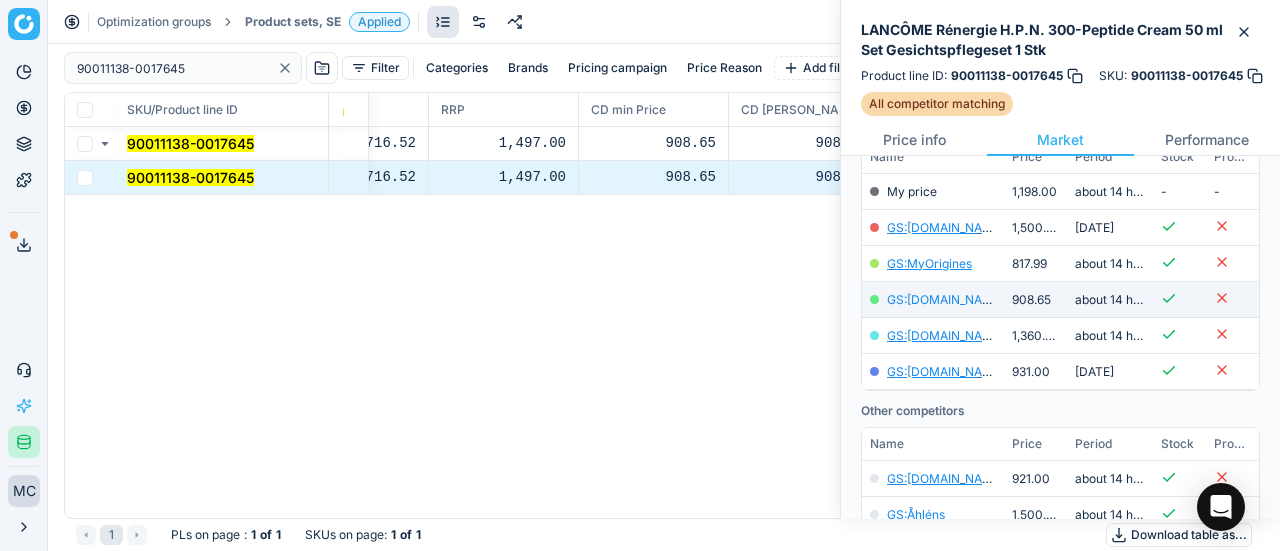 click on "GS:[DOMAIN_NAME]" at bounding box center (945, 299) 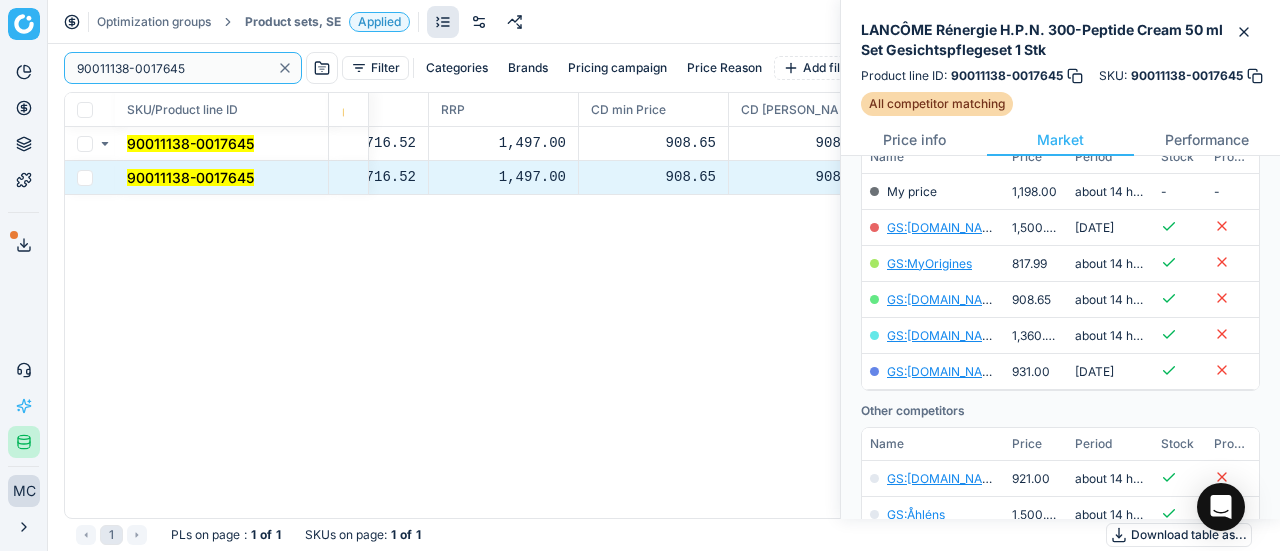 drag, startPoint x: 220, startPoint y: 65, endPoint x: 0, endPoint y: 3, distance: 228.56946 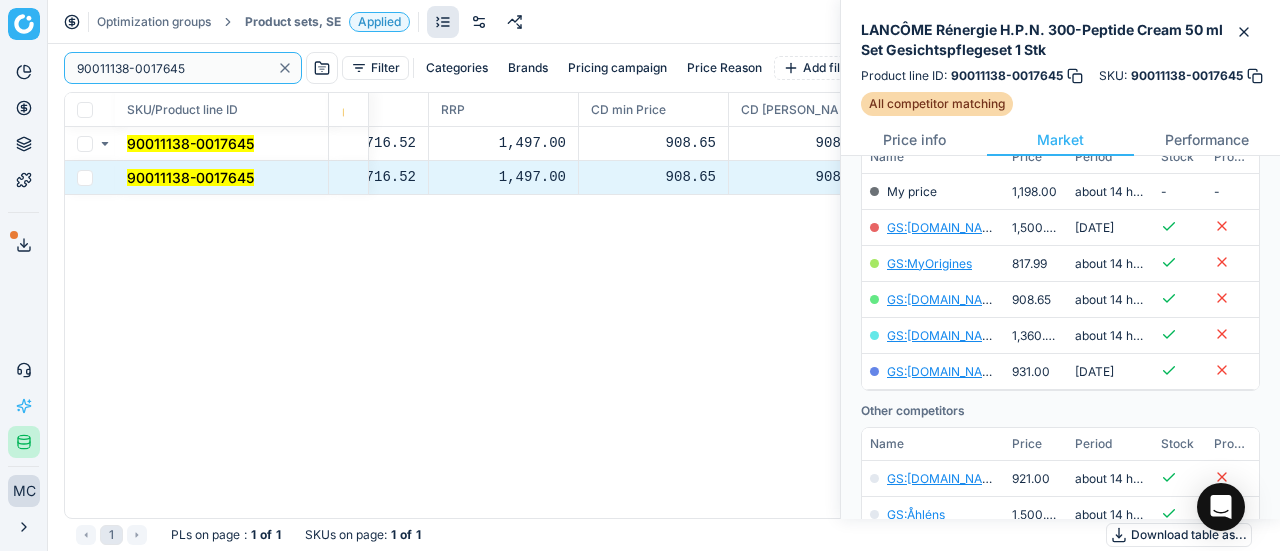 click on "Pricing platform Analytics Pricing Product portfolio Templates Export service 19 Contact support   AI Pricing Assistant Integration status MC [PERSON_NAME] [EMAIL_ADDRESS][DOMAIN_NAME] Close menu Optimization groups Product sets, SE Applied Discard Download report 90011138-0017645   Filter   Categories   Brands   Pricing campaign   Price Reason   Add filter Bulk update SKU/Product line ID Product line name Product line ID Cost 🔒 PCII cost RRP CD min Price CD max Price Beauty outlet price PCII+5% > RRP Sales Flag Price change too high New price Price Type Price Reason 90011138-0017645 LANCÔME Rénergie H.P.N. 300-Peptide Cream 50 ml Set Gesichtspflegeset  1 Stk 90011138-0017645 647.72 716.52 1,497.00 908.65 908.65 1,198.00 846.93 setpricing setpricing 90011138-0017645 LANCÔME Rénergie H.P.N. 300-Peptide Cream 50 ml Set Gesichtspflegeset  1 Stk 90011138-0017645 647.72 716.52 1,497.00 908.65 908.65 1,198.00 846.93 setpricing setpricing 1 PLs on page : 1 of 1 SKUs on page : 1 of 1 Download table as..." at bounding box center [640, 275] 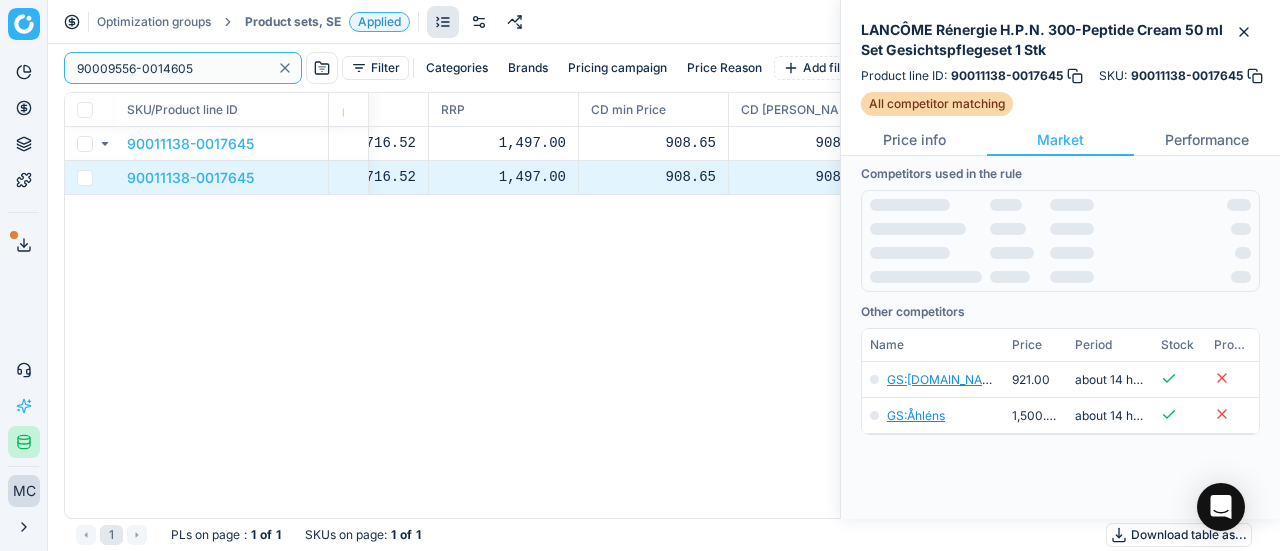 scroll, scrollTop: 300, scrollLeft: 0, axis: vertical 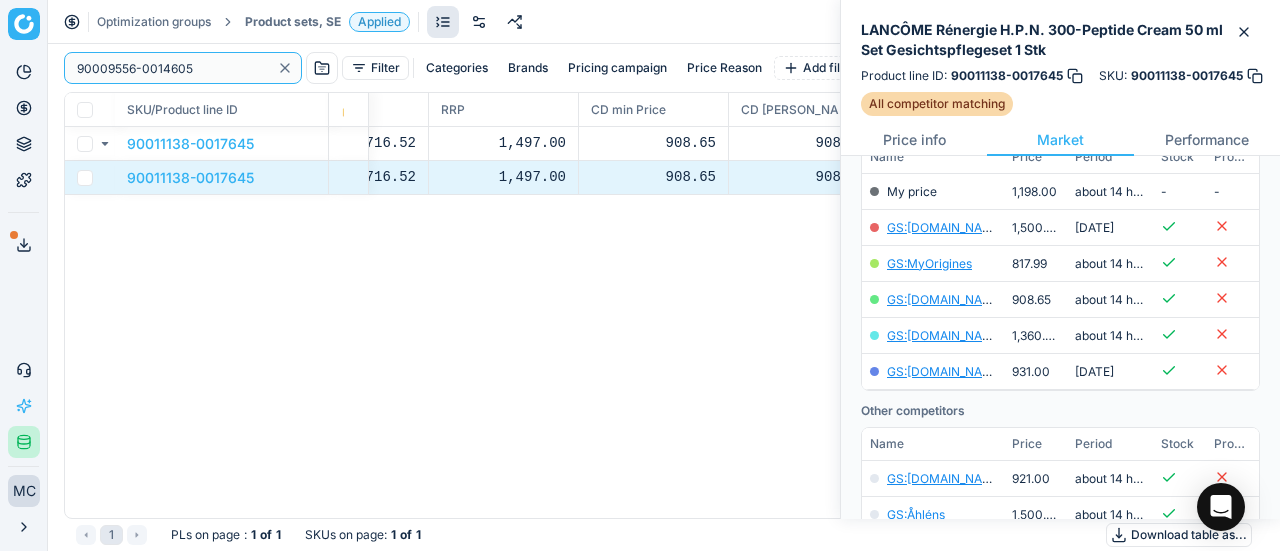 type on "90009556-0014605" 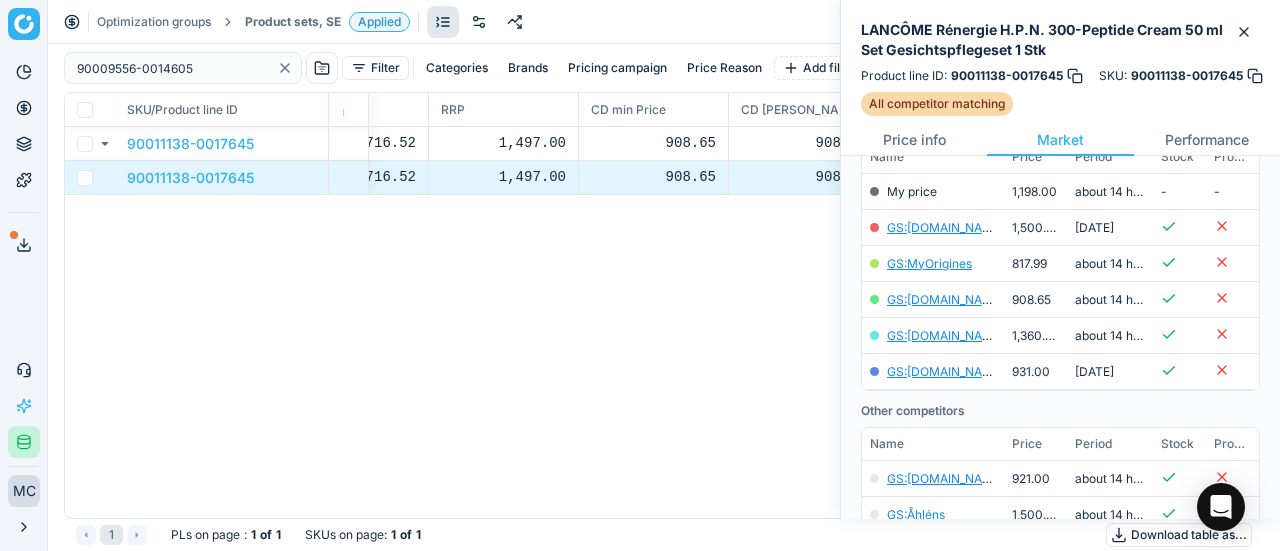 click on "Product sets, SE" at bounding box center (293, 22) 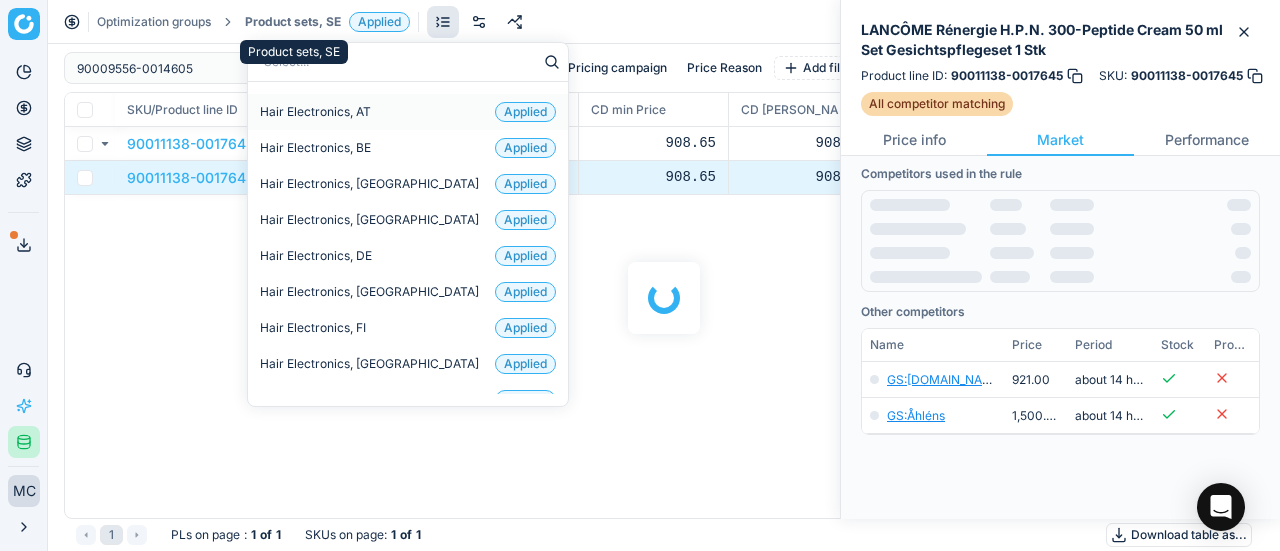 scroll, scrollTop: 300, scrollLeft: 0, axis: vertical 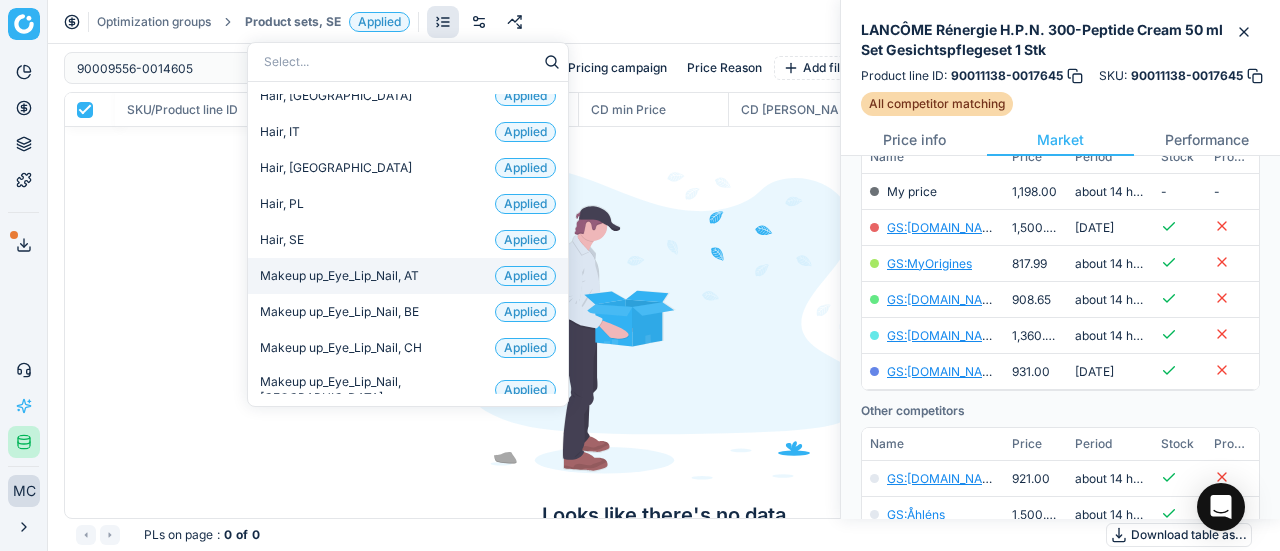 click on "Makeup up_Eye_Lip_Nail, AT Applied" at bounding box center (408, 276) 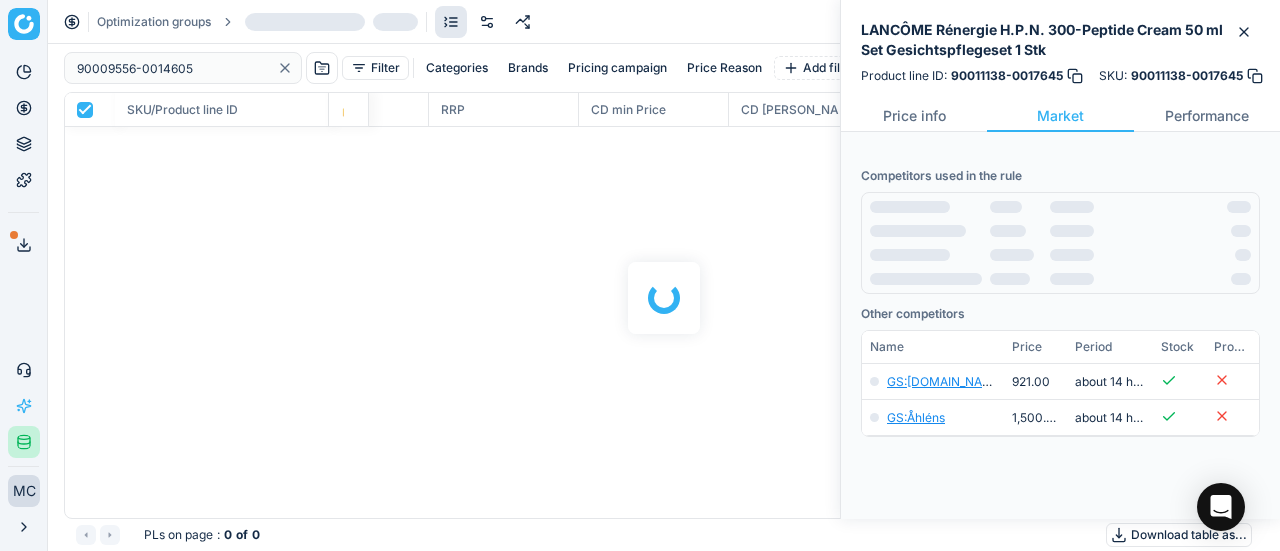 scroll, scrollTop: 300, scrollLeft: 0, axis: vertical 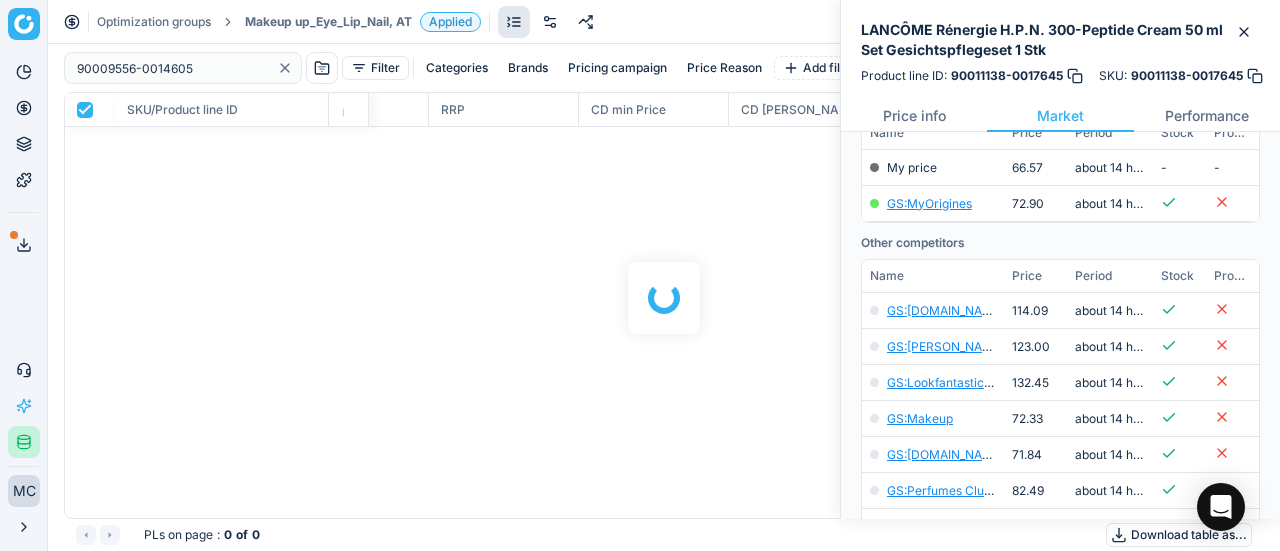click on "Makeup up_Eye_Lip_Nail, AT" at bounding box center (328, 22) 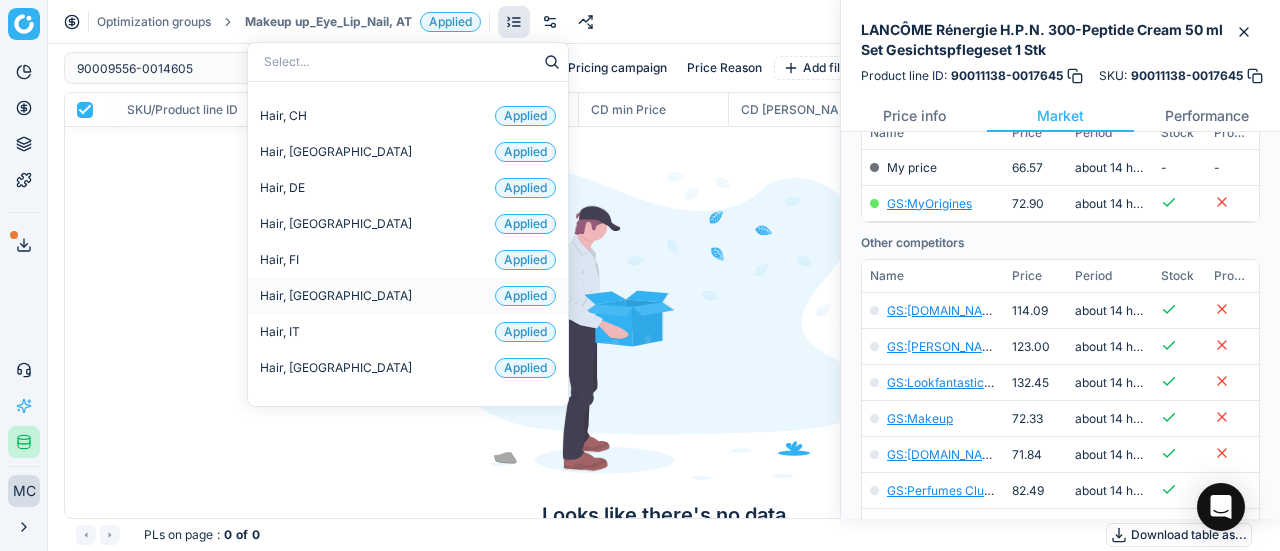 scroll, scrollTop: 800, scrollLeft: 0, axis: vertical 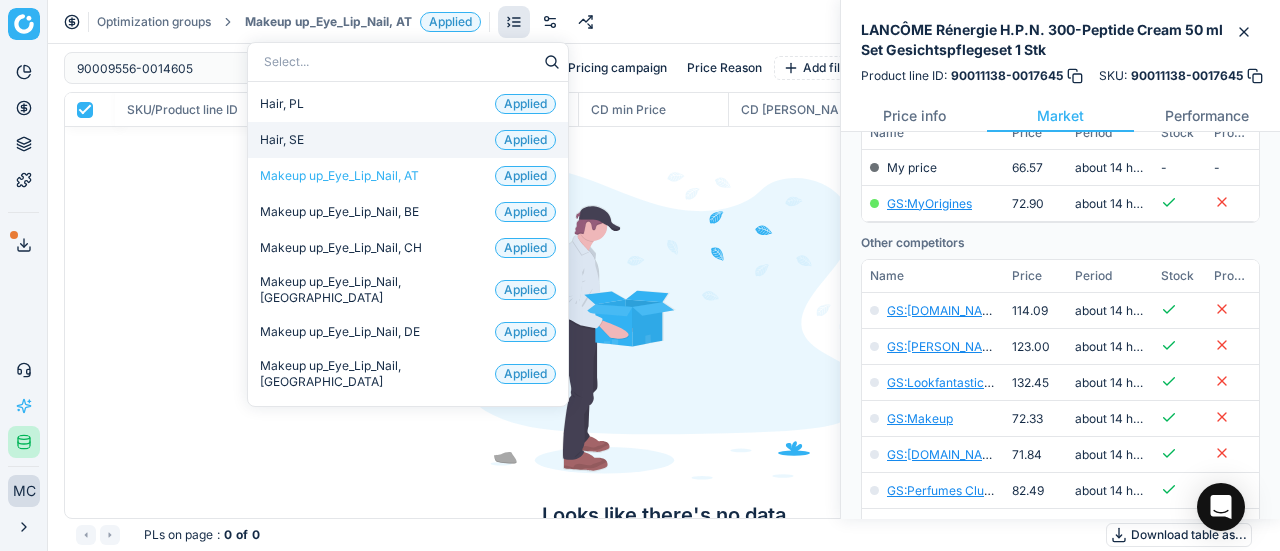 click on "Hair, SE Applied" at bounding box center [408, 140] 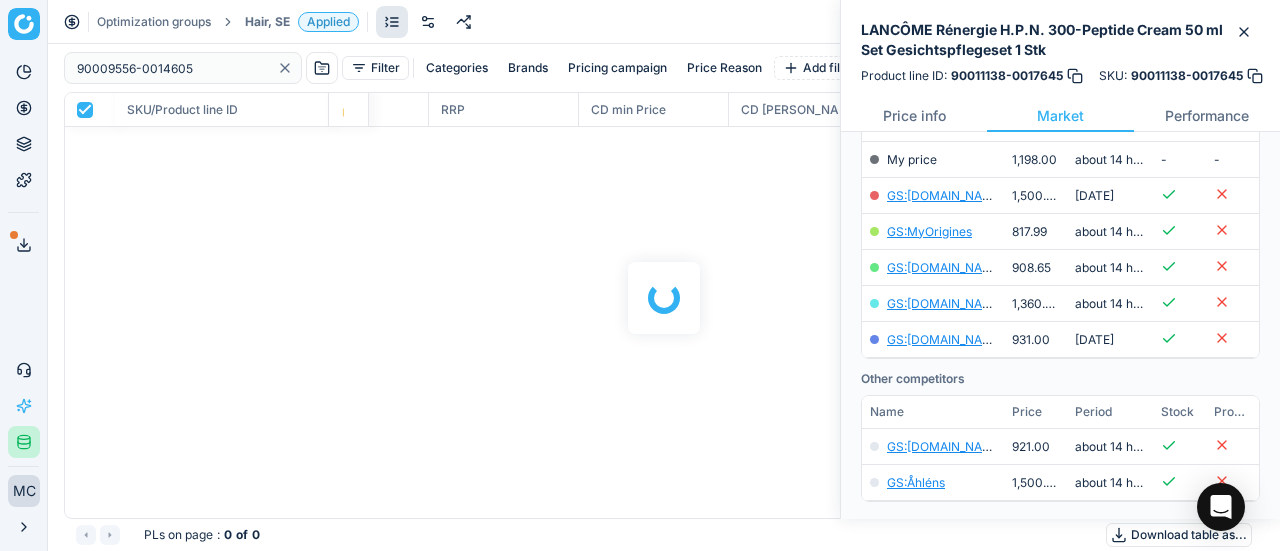 scroll, scrollTop: 300, scrollLeft: 0, axis: vertical 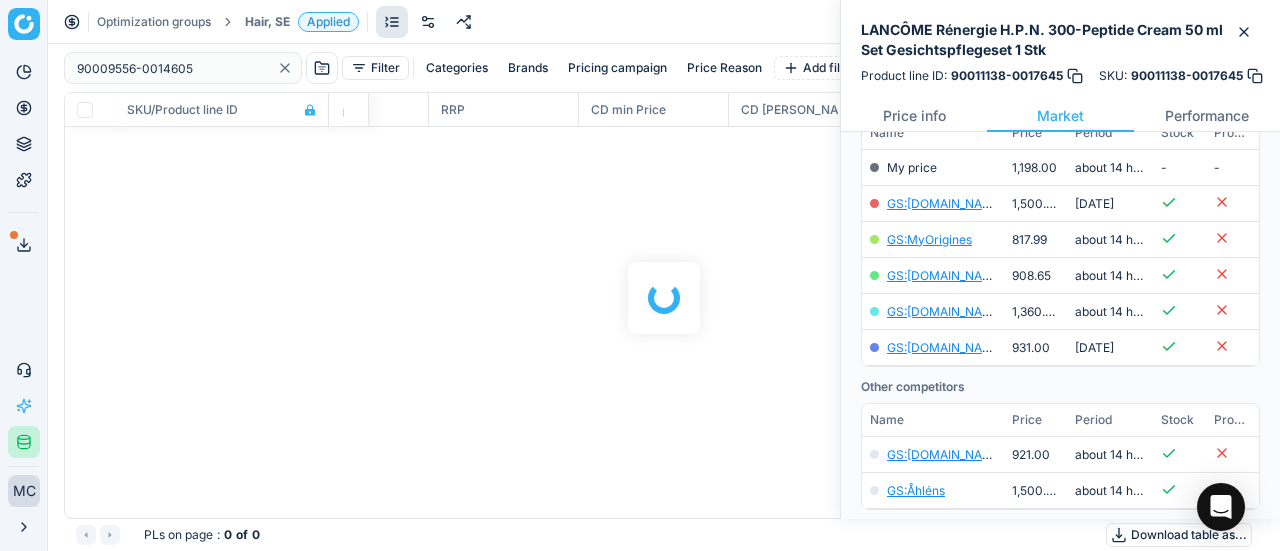 checkbox on "false" 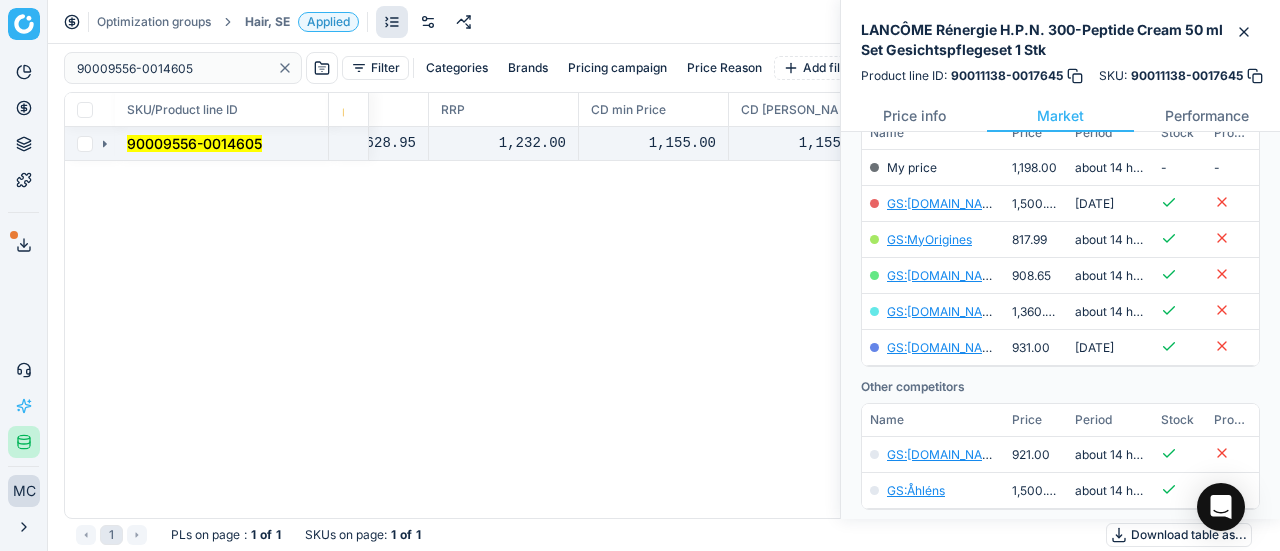 click 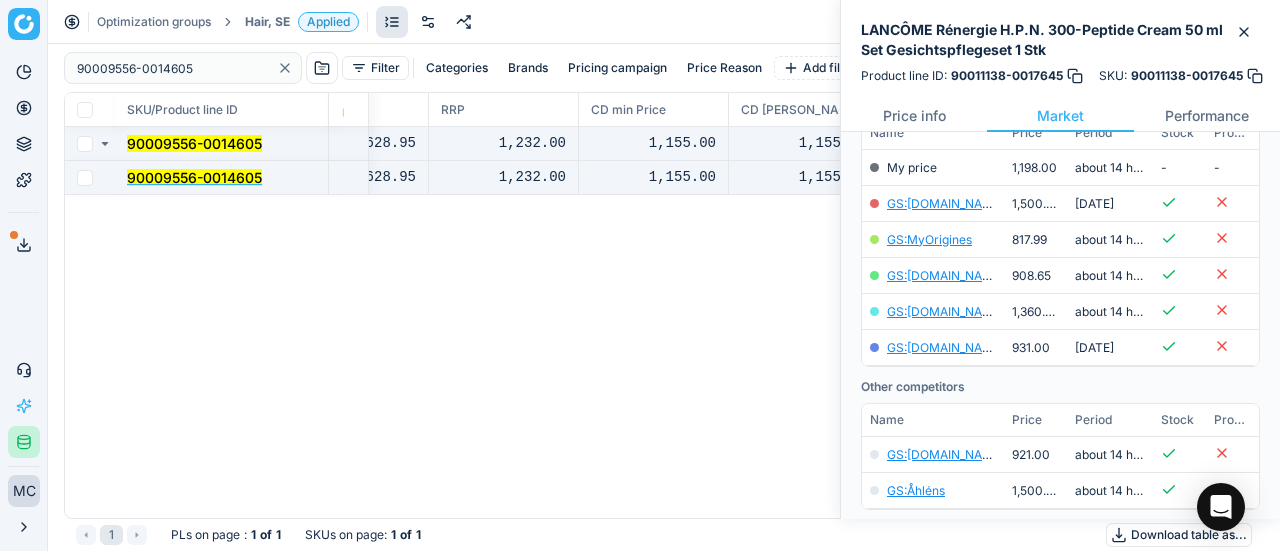 click on "90009556-0014605" at bounding box center (194, 177) 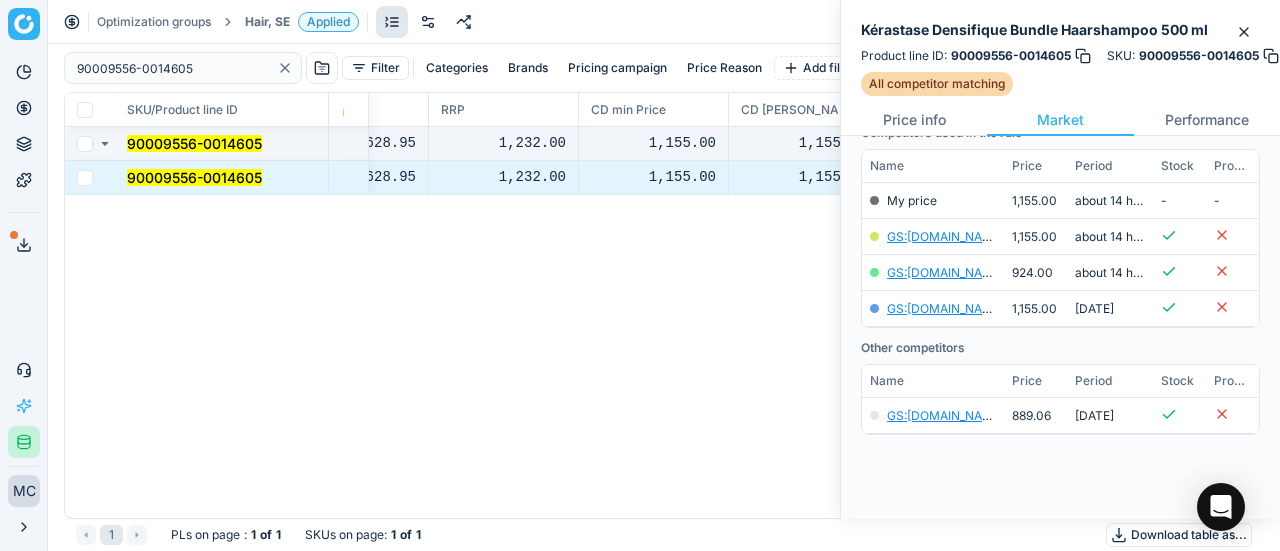 scroll, scrollTop: 284, scrollLeft: 0, axis: vertical 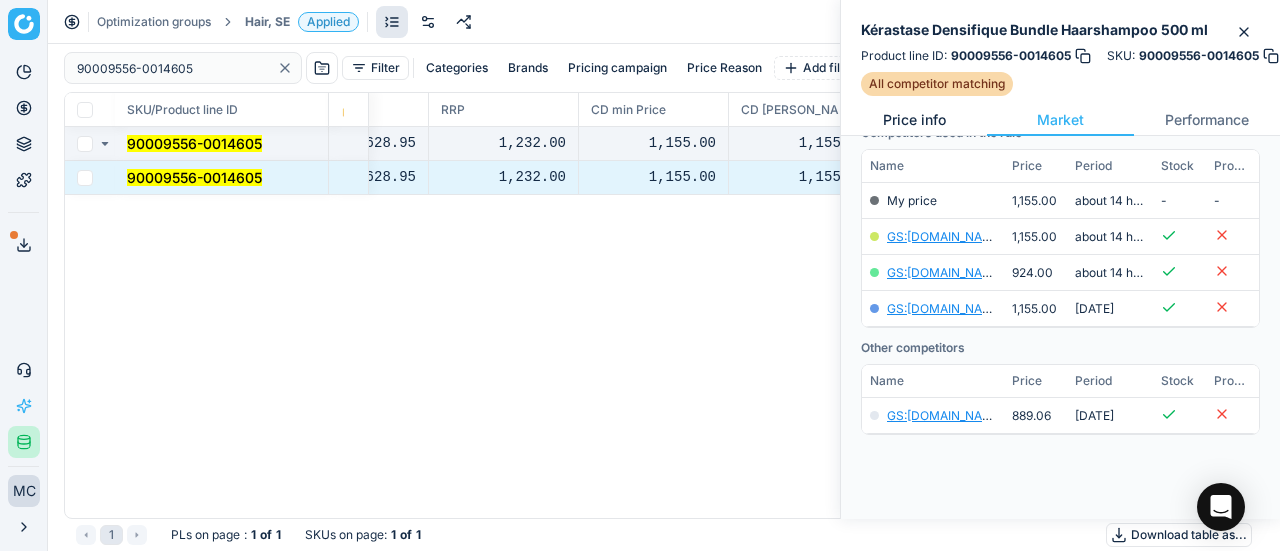 click on "Price info" at bounding box center [914, 120] 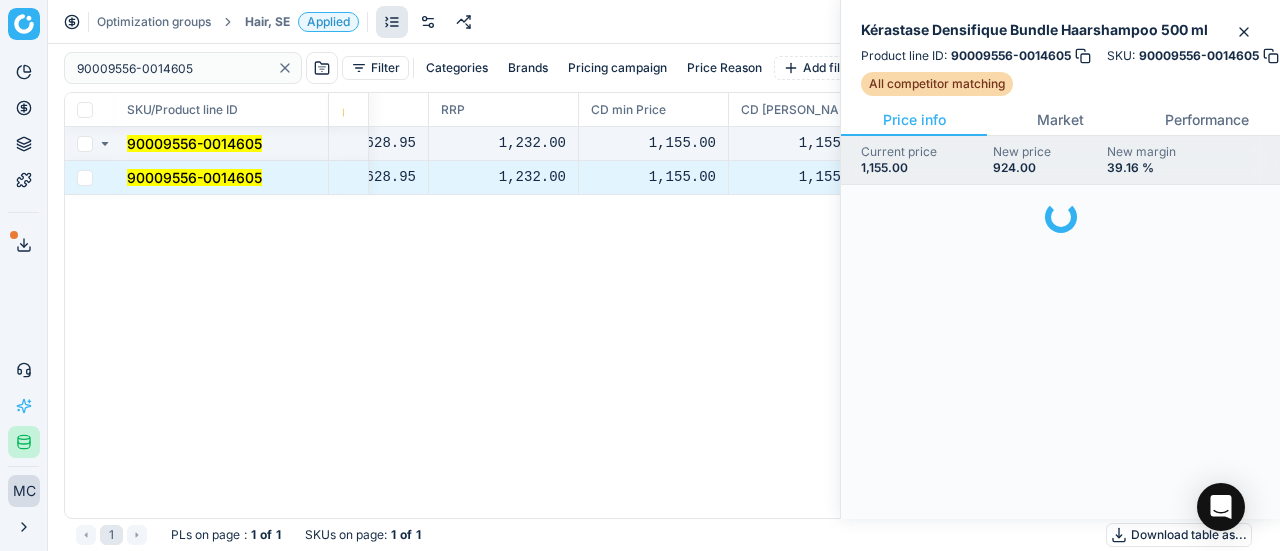 scroll, scrollTop: 0, scrollLeft: 0, axis: both 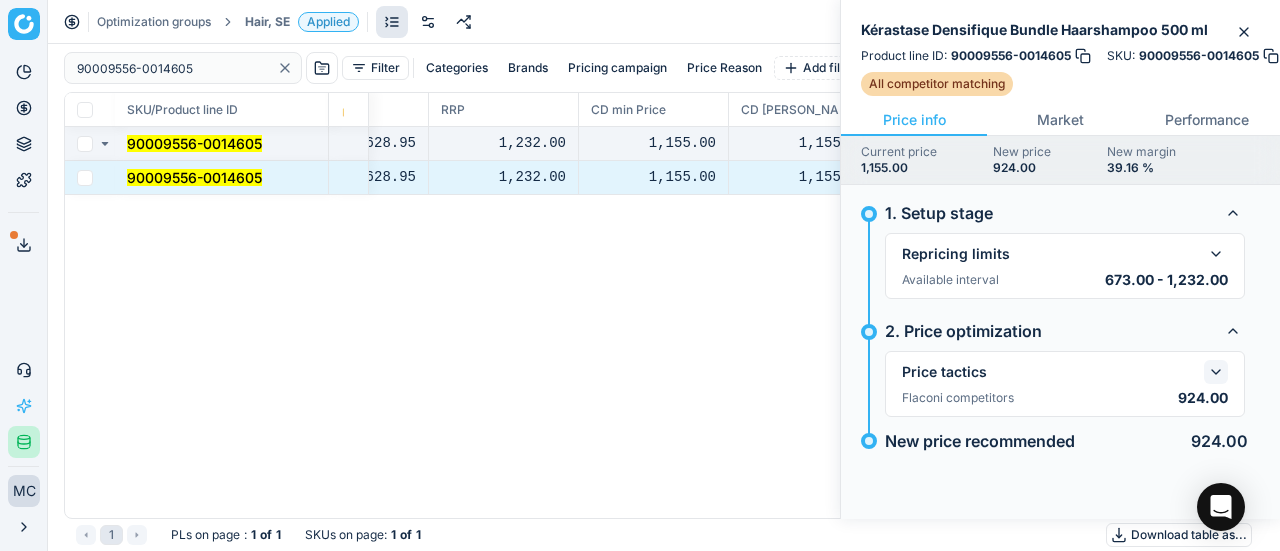 click 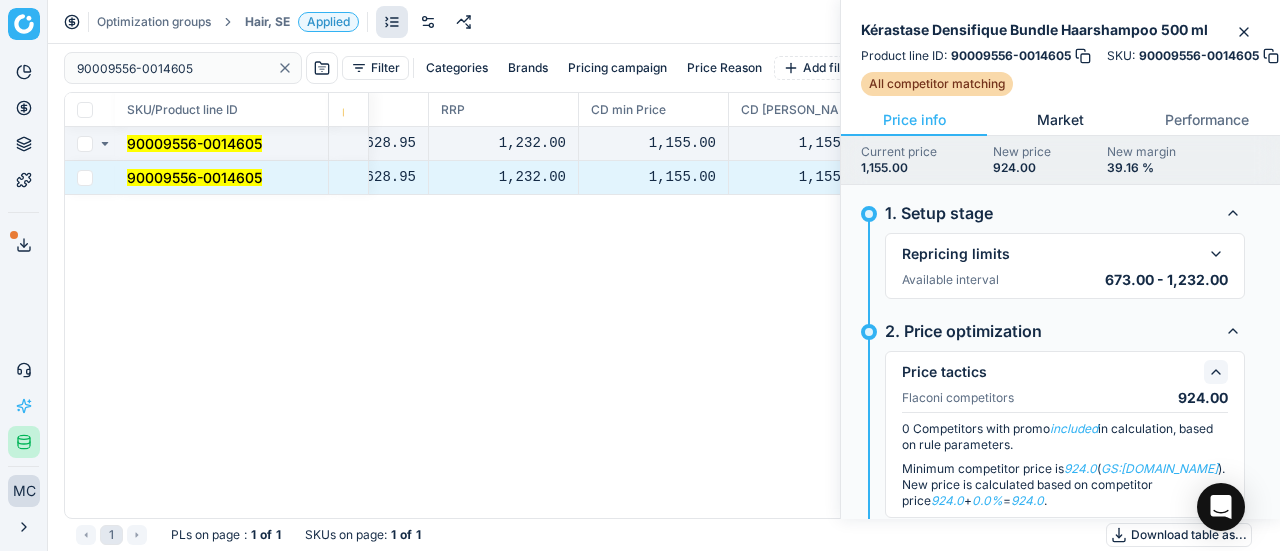 click on "Market" at bounding box center (1060, 120) 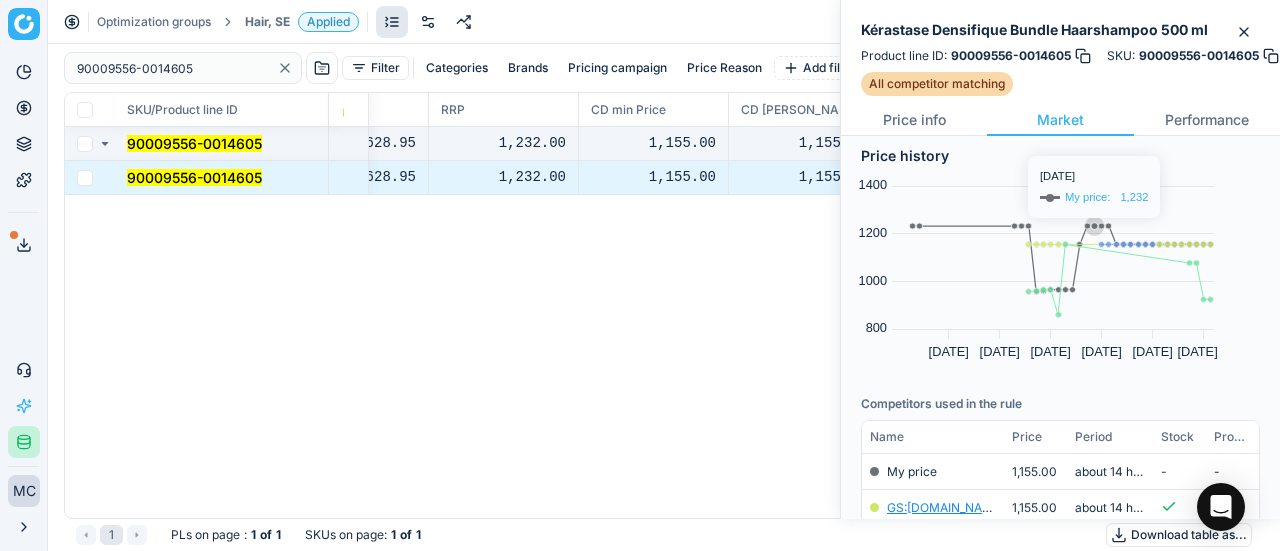 scroll, scrollTop: 284, scrollLeft: 0, axis: vertical 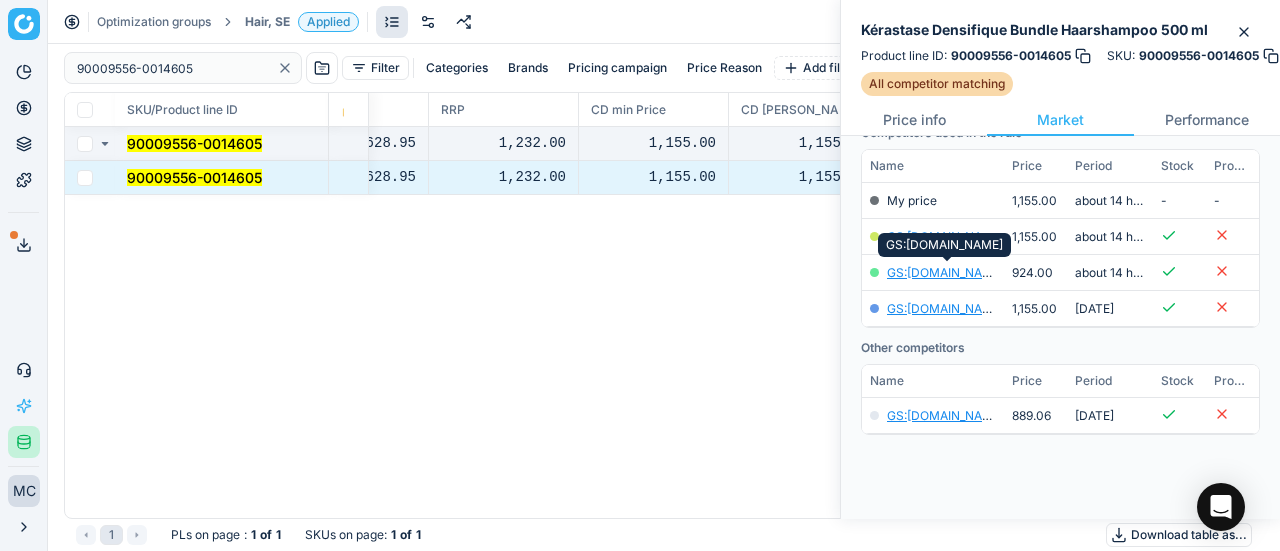 click on "GS:[DOMAIN_NAME]" at bounding box center [945, 272] 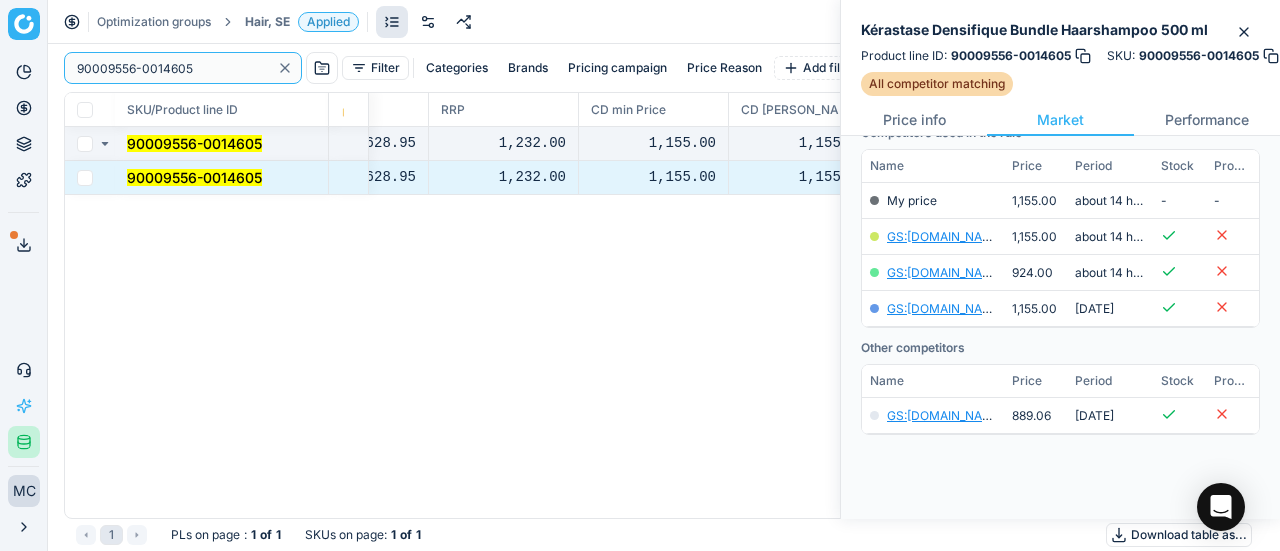 drag, startPoint x: 220, startPoint y: 57, endPoint x: 104, endPoint y: 85, distance: 119.331474 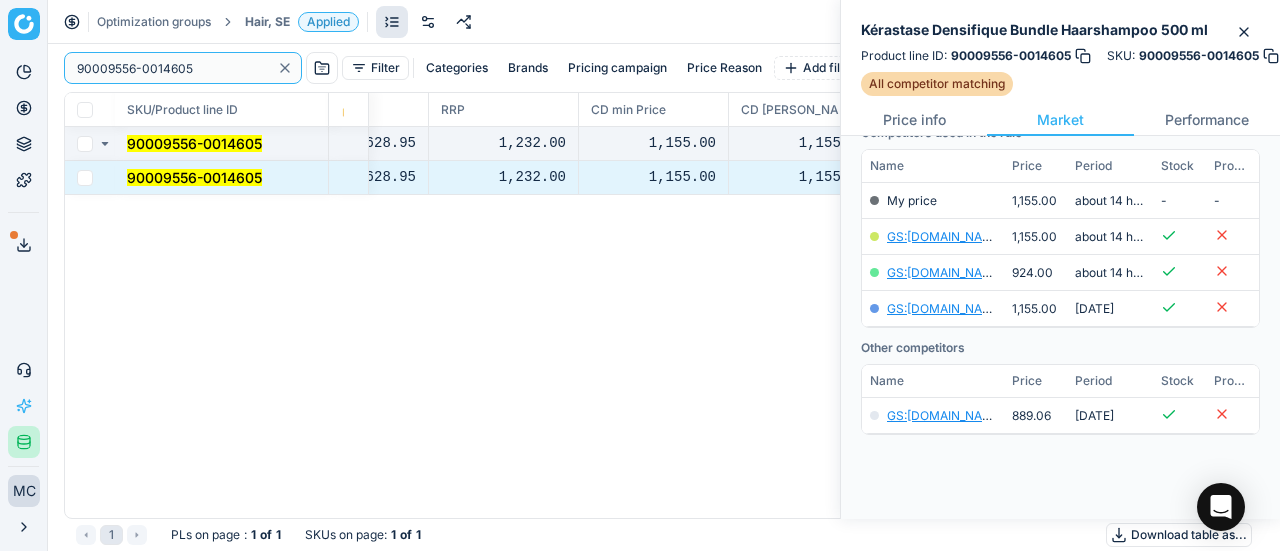 click on "Pricing platform Analytics Pricing Product portfolio Templates Export service 19 Contact support   AI Pricing Assistant Integration status MC [PERSON_NAME] [EMAIL_ADDRESS][DOMAIN_NAME] Close menu Optimization groups Hair, SE Applied Discard Download report 90009556-0014605   Filter   Categories   Brands   Pricing campaign   Price Reason   Add filter Bulk update SKU/Product line ID Product line name Product line ID Cost 🔒 PCII cost RRP CD min Price CD max Price Beauty outlet price PCII+5% > RRP Sales Flag Price change too high New price Price Type Price Reason 90009556-0014605 Kérastase Densifique Bundle Haarshampoo  500 ml 90009556-0014605 562.15 628.95 1,232.00 1,155.00 1,155.00 1,155.00 924.00 matching google GS:[DOMAIN_NAME] 90009556-0014605 Kérastase Densifique Bundle Haarshampoo  500 ml 90009556-0014605 562.15 628.95 1,232.00 1,155.00 1,155.00 1,155.00 924.00 matching google GS:[DOMAIN_NAME] 1 PLs on page : 1 of 1 SKUs on page : 1 of 1 Download table as..." at bounding box center [640, 275] 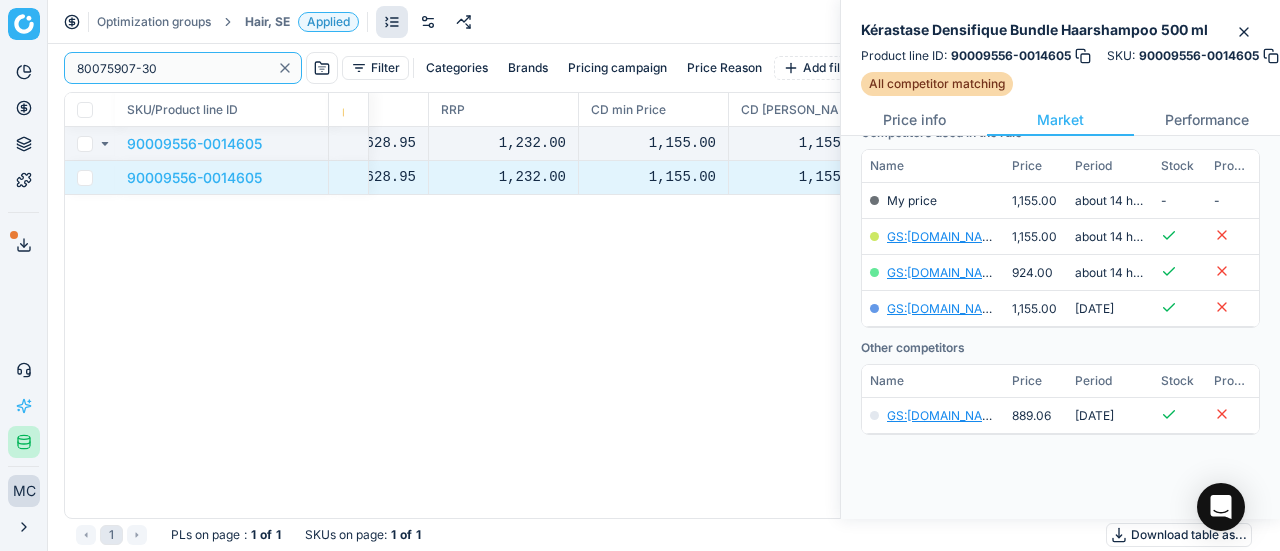 type on "80075907-30" 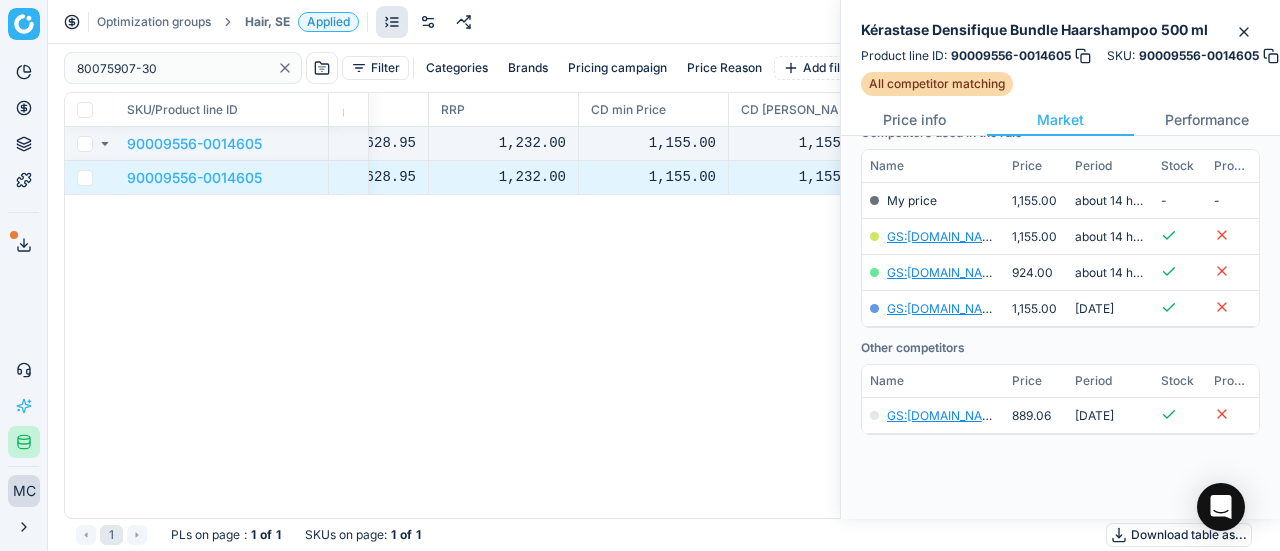 click on "Hair, SE Applied" at bounding box center (302, 22) 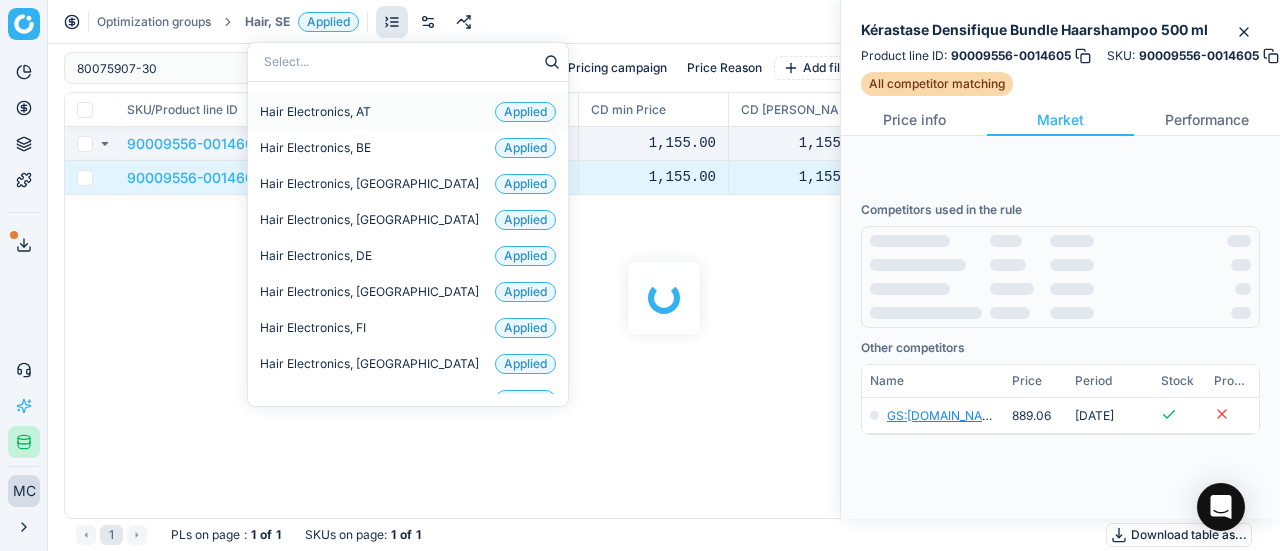 scroll, scrollTop: 284, scrollLeft: 0, axis: vertical 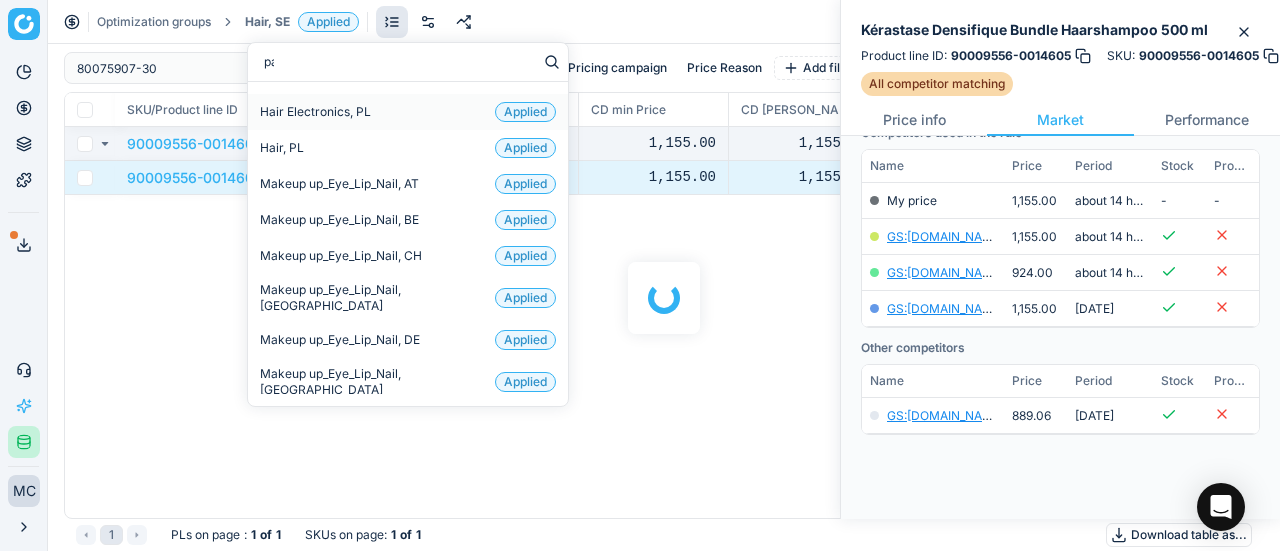 type on "par" 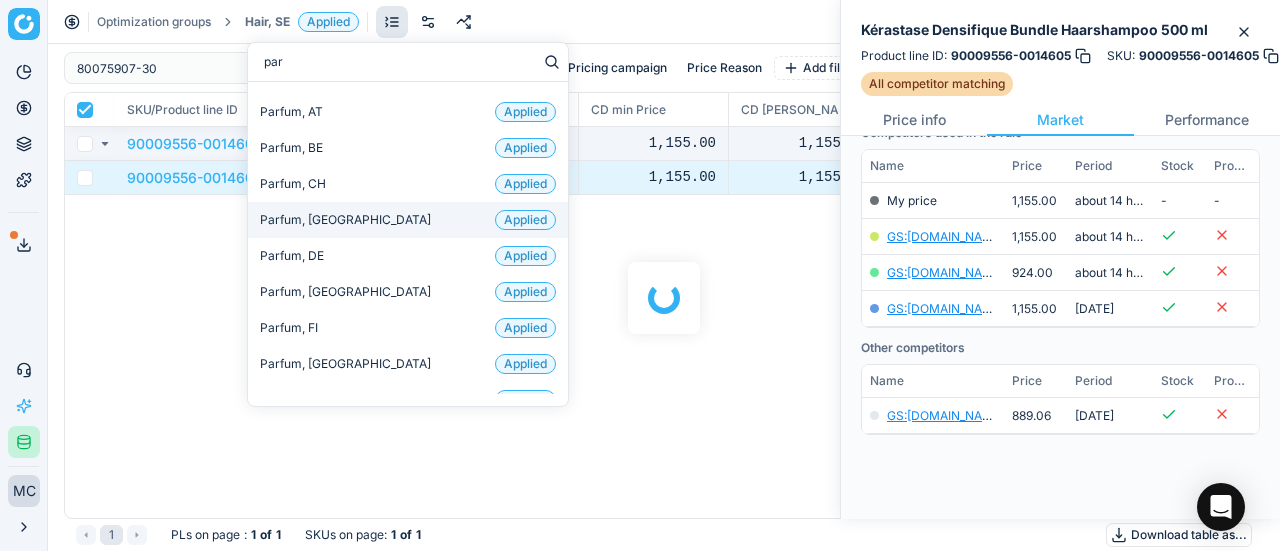 checkbox on "true" 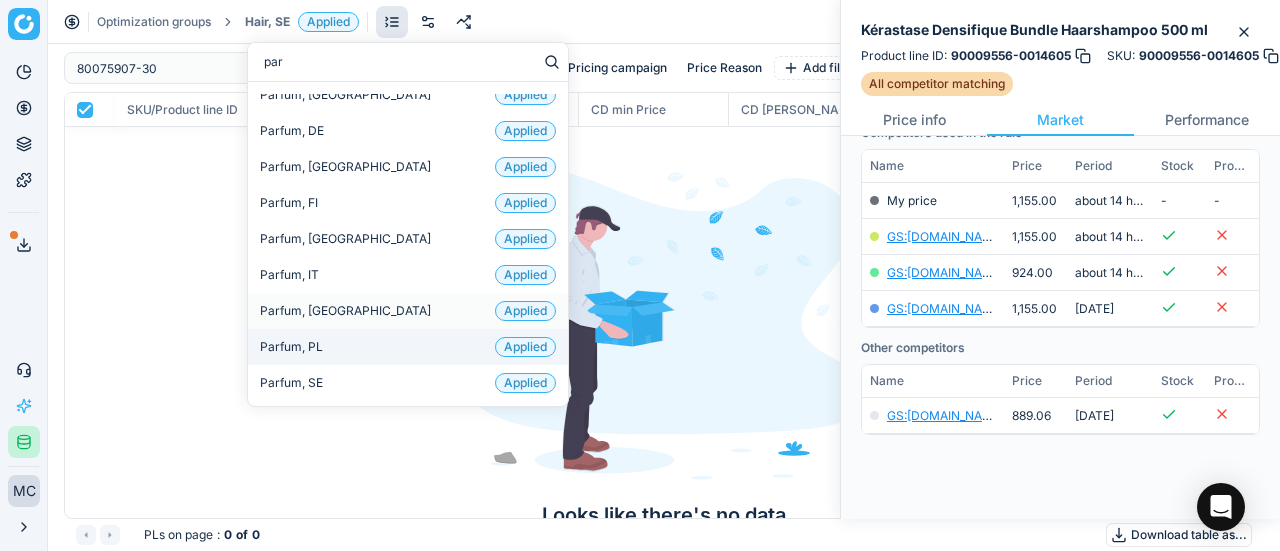 scroll, scrollTop: 132, scrollLeft: 0, axis: vertical 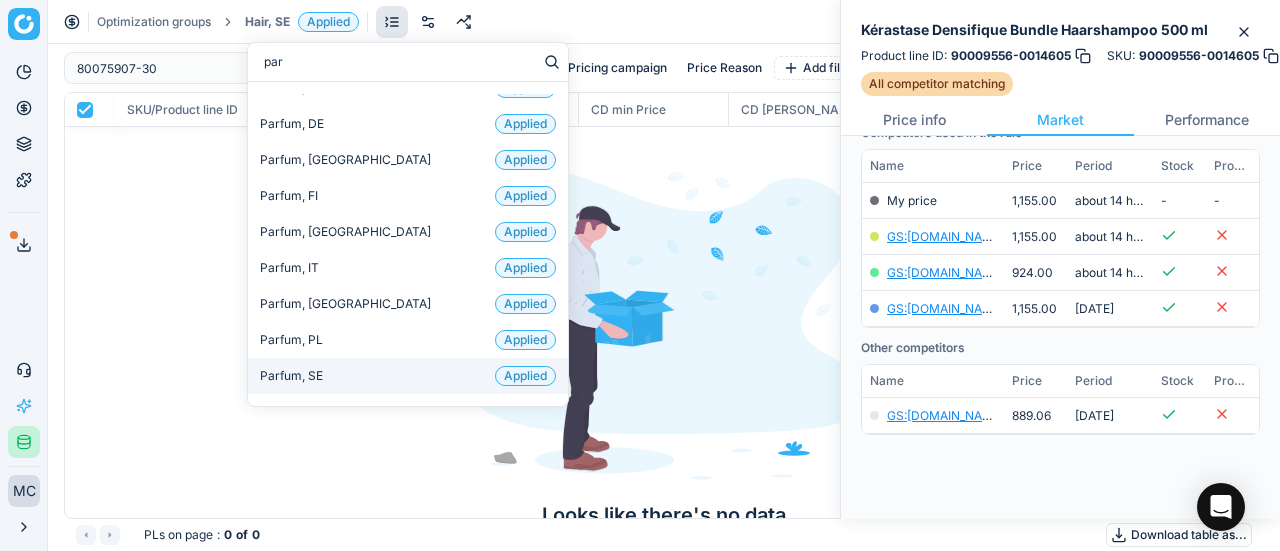 click on "Parfum, SE Applied" at bounding box center [408, 376] 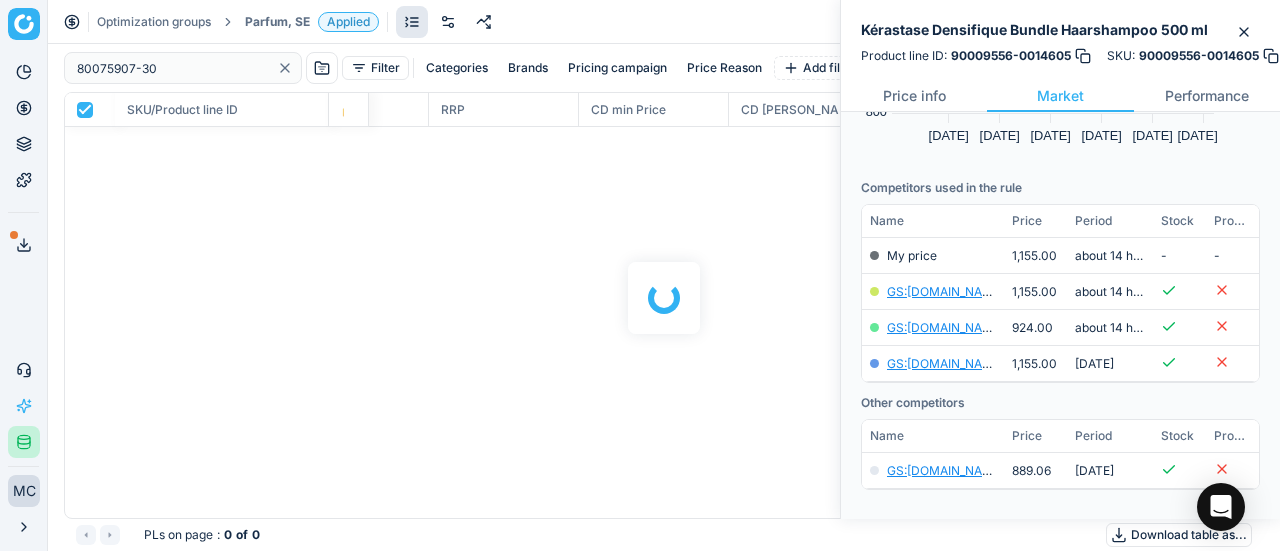 scroll, scrollTop: 260, scrollLeft: 0, axis: vertical 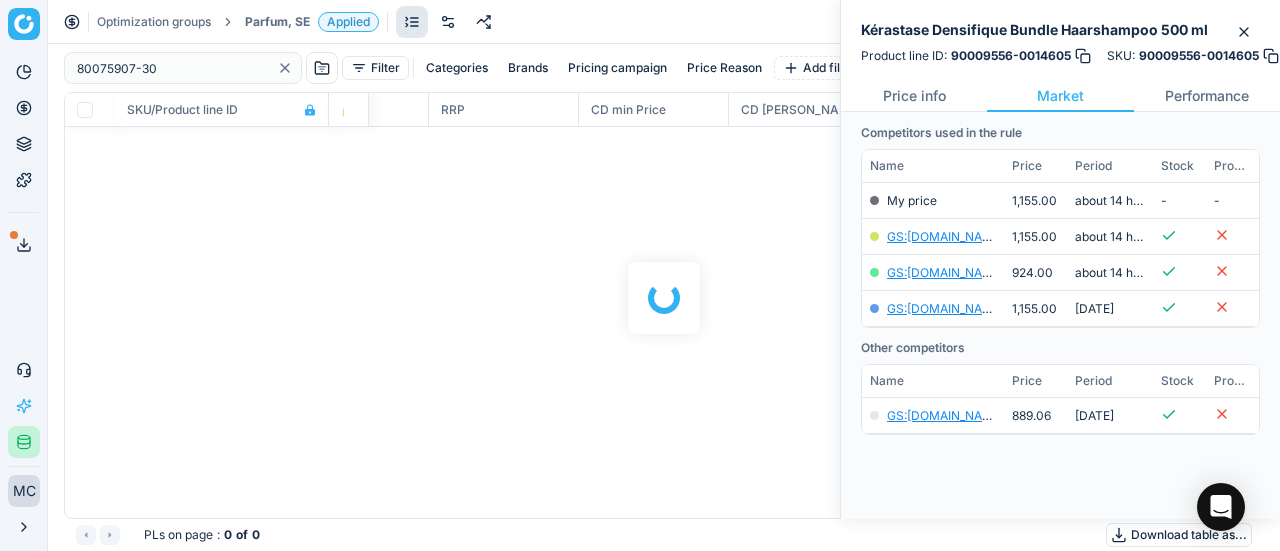 checkbox on "false" 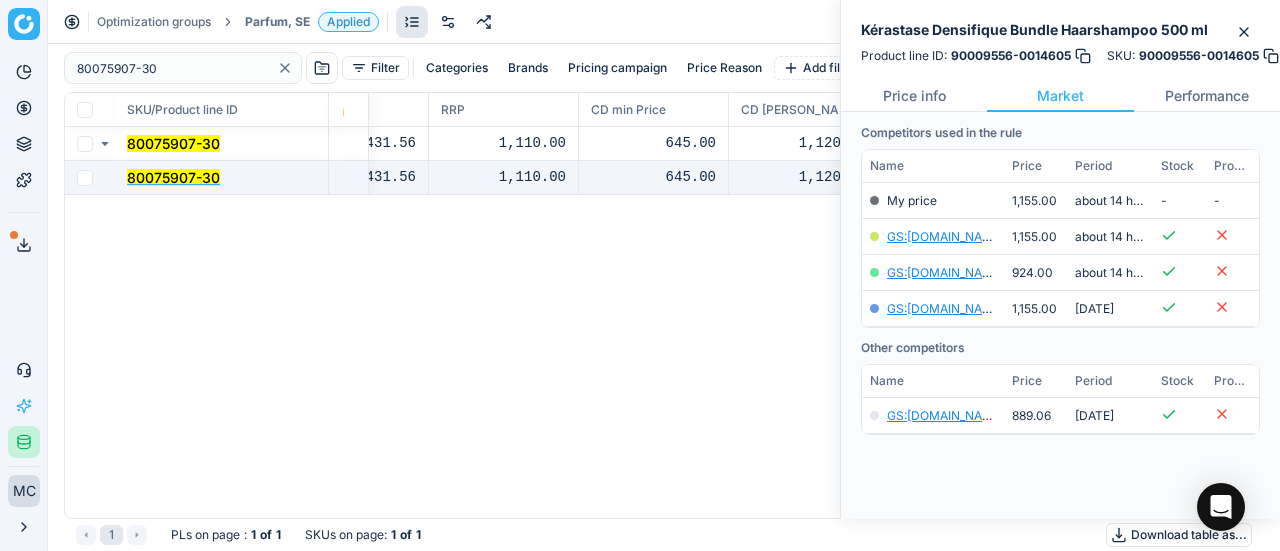 click on "80075907-30" at bounding box center [173, 177] 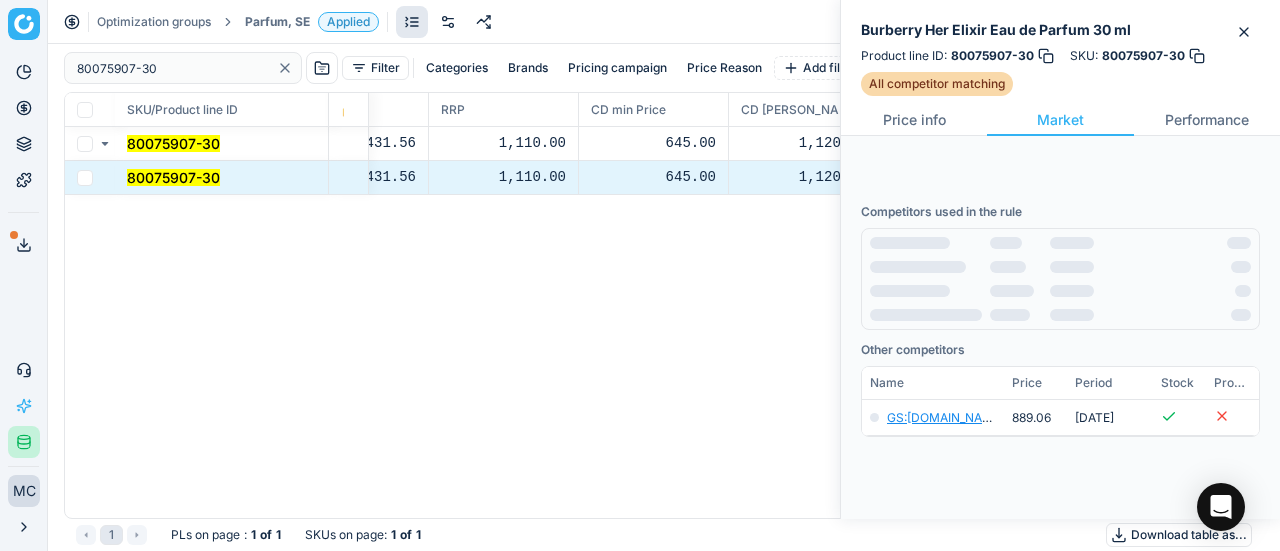 scroll, scrollTop: 284, scrollLeft: 0, axis: vertical 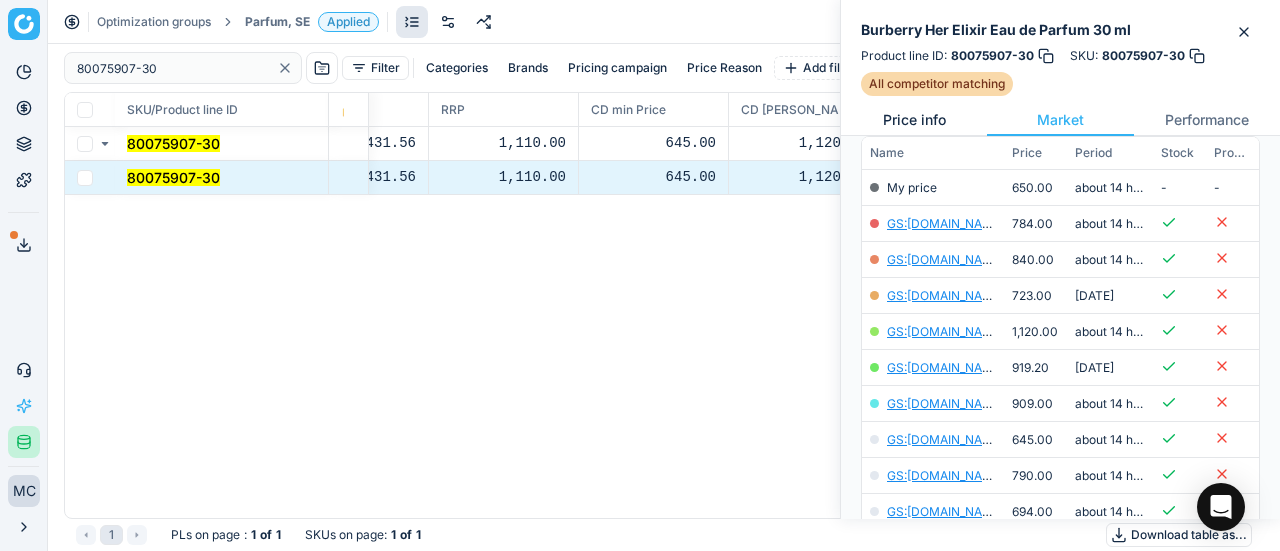 click on "Price info" at bounding box center (914, 120) 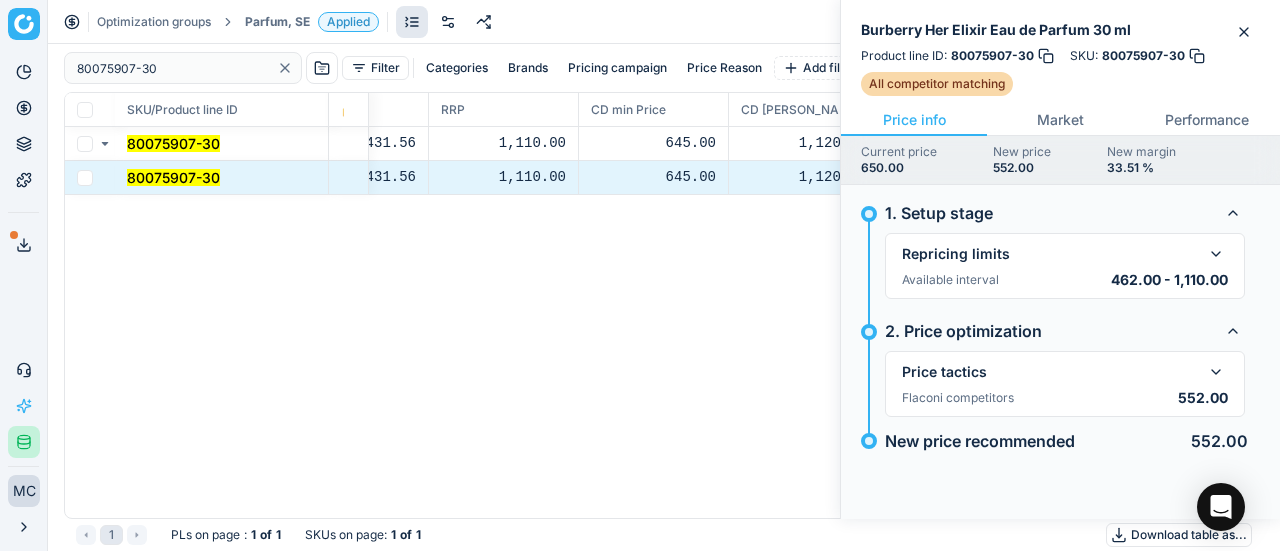 scroll, scrollTop: 0, scrollLeft: 0, axis: both 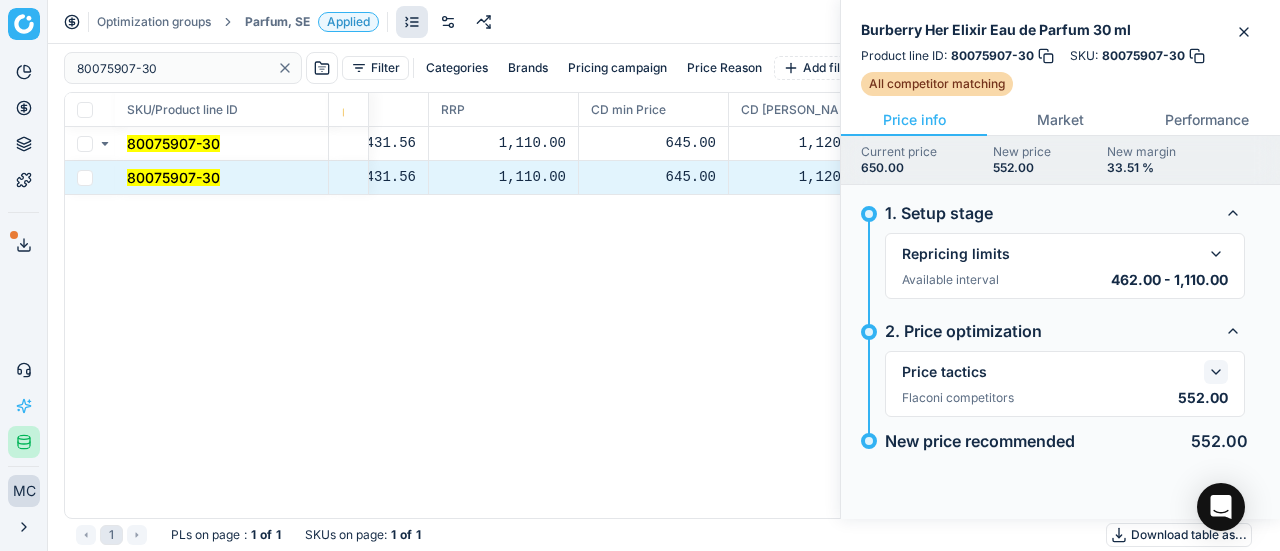 click 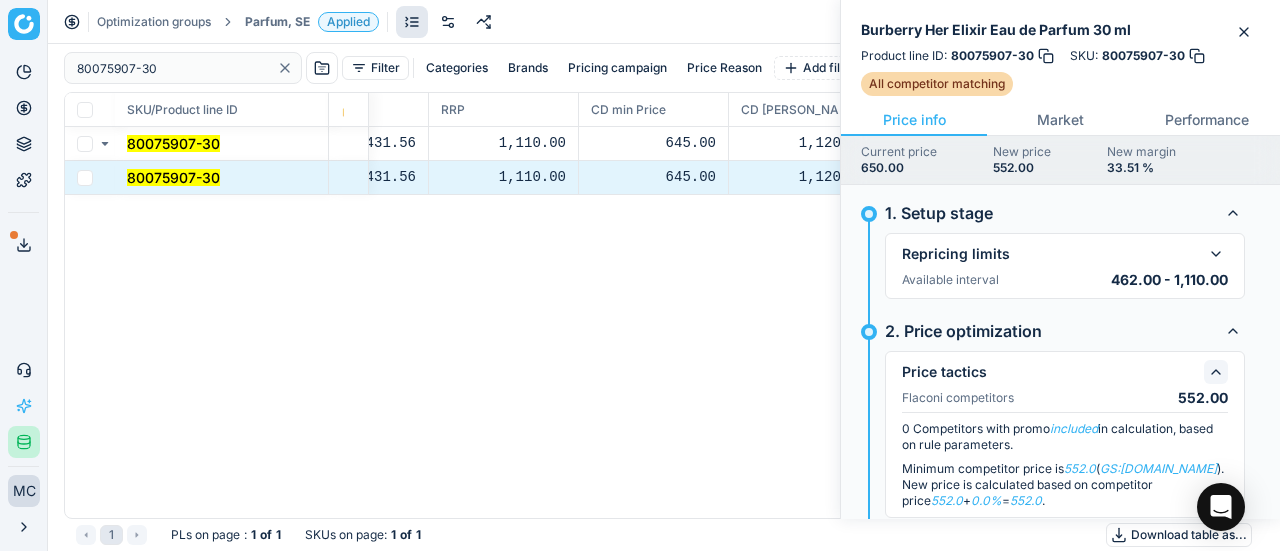 click on "Current price 650.00 New price 552.00 New margin 33.51 %" at bounding box center [1060, 160] 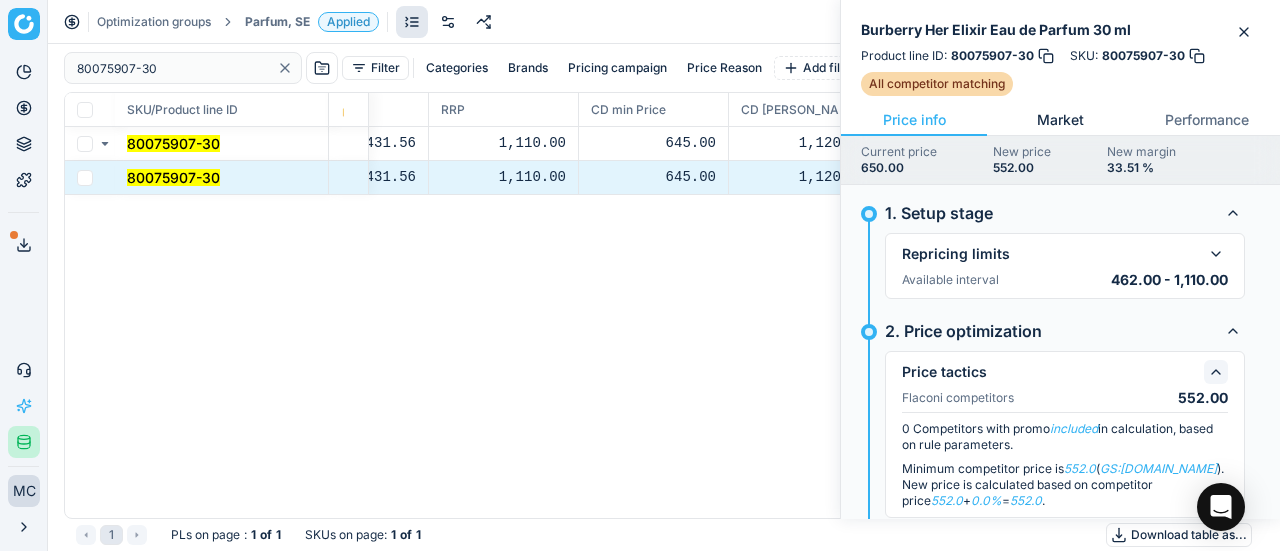 click on "Market" at bounding box center [1060, 120] 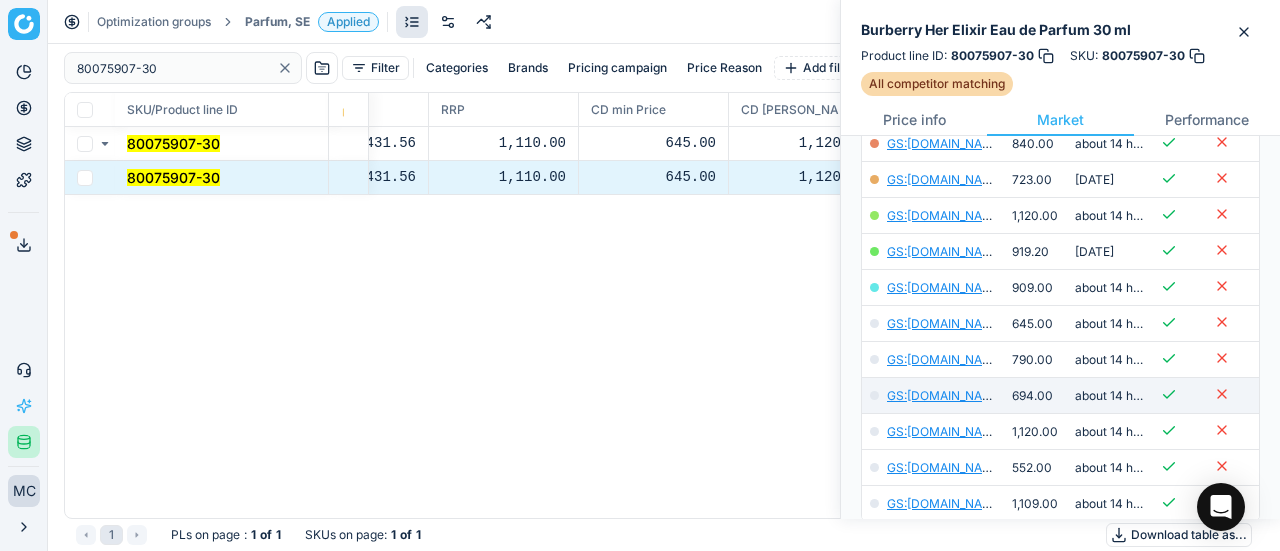 scroll, scrollTop: 700, scrollLeft: 0, axis: vertical 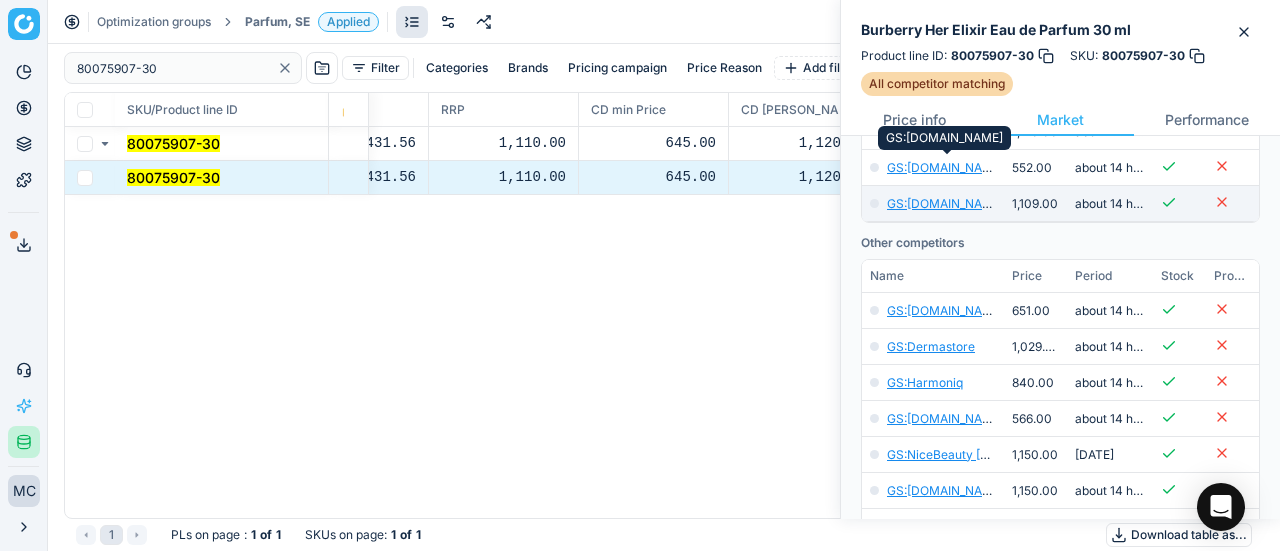 click on "GS:[DOMAIN_NAME]" at bounding box center [945, 167] 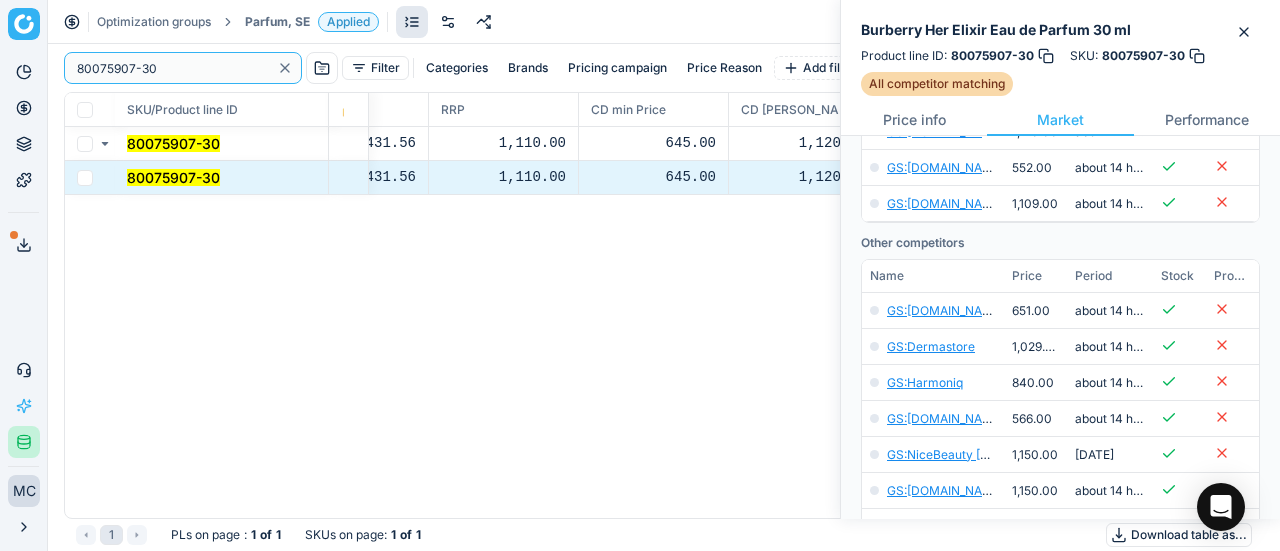 drag, startPoint x: 224, startPoint y: 66, endPoint x: 0, endPoint y: -7, distance: 235.59499 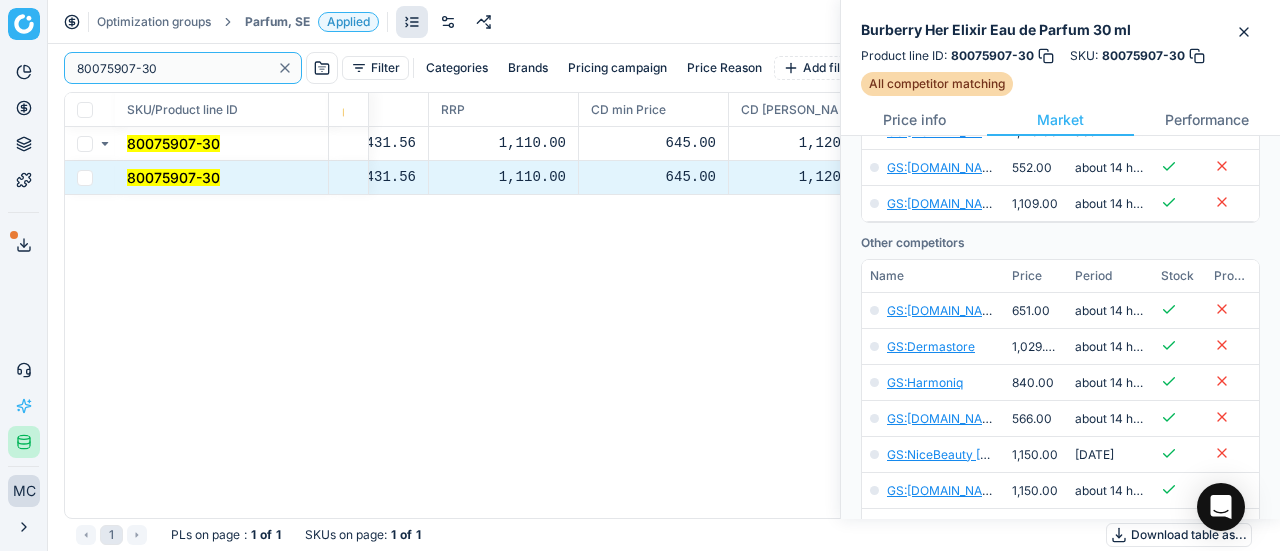 click on "Pricing platform Analytics Pricing Product portfolio Templates Export service 19 Contact support   AI Pricing Assistant Integration status MC [PERSON_NAME] [EMAIL_ADDRESS][DOMAIN_NAME] Close menu Optimization groups Parfum, SE Applied Discard Download report 80075907-30   Filter   Categories   Brands   Pricing campaign   Price Reason   Add filter Bulk update SKU/Product line ID Product line name Product line ID Cost 🔒 PCII cost RRP CD min Price CD max Price Beauty outlet price PCII+5% > RRP Sales Flag Price change too high New price Price Type Price Reason 80075907-30 Burberry Her Elixir Eau de Parfum  30 ml 80075907-30 367.01 431.56 1,110.00 645.00 1,120.00 650.00 552.00 matching google GS:[DOMAIN_NAME] 80075907-30 Burberry Her Elixir Eau de Parfum  30 ml 80075907-30 367.01 431.56 1,110.00 645.00 1,120.00 650.00 552.00 matching google GS:[DOMAIN_NAME] 1 PLs on page : 1 of 1 SKUs on page : 1 of 1 Download table as...
Burberry Her Elixir Eau de Parfum  30 ml Product line ID : 80075907-30 SKU : 80075907-30" at bounding box center [640, 275] 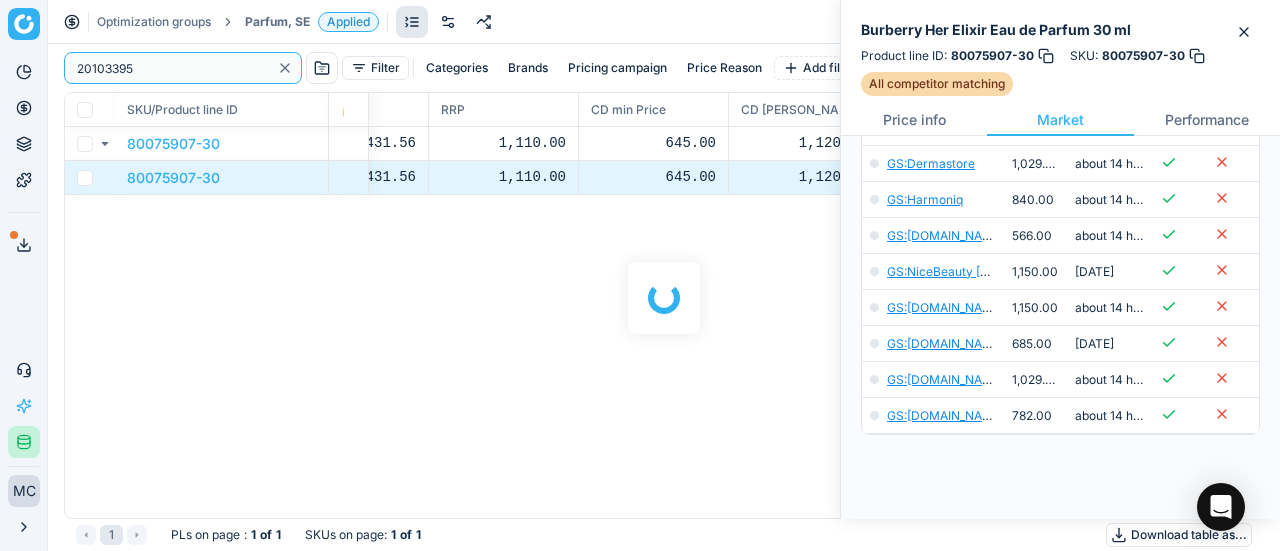 scroll, scrollTop: 700, scrollLeft: 0, axis: vertical 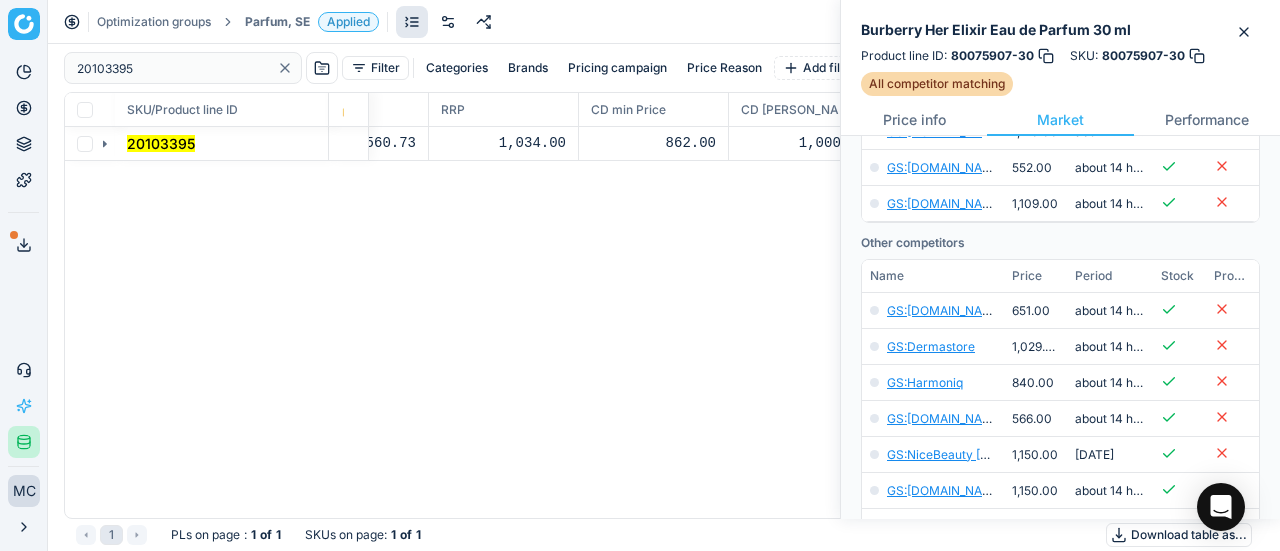 click 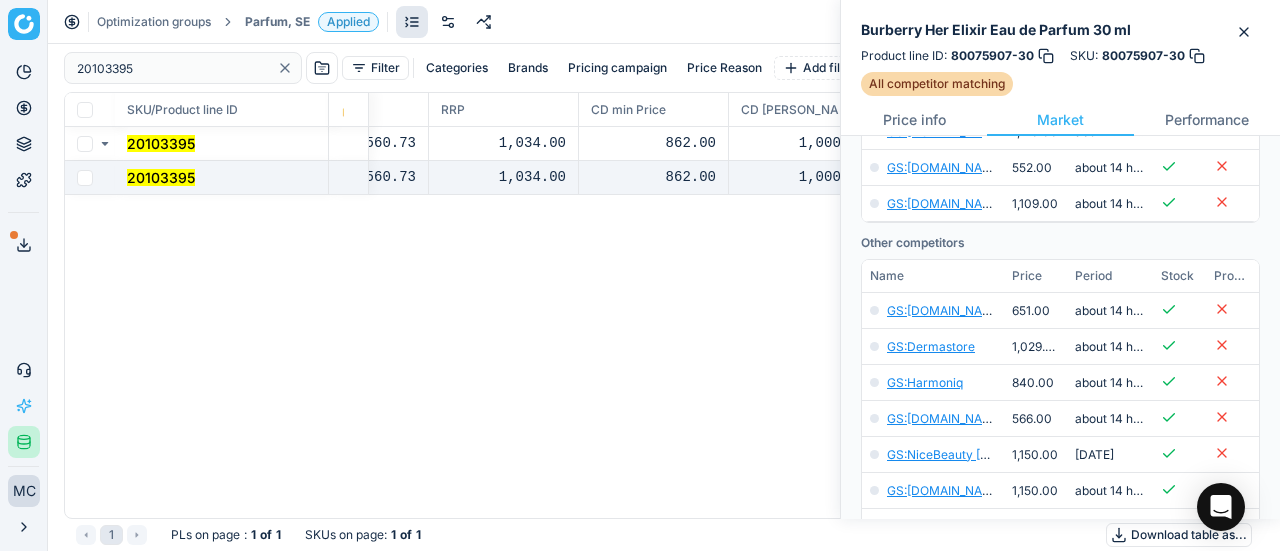 click on "20103395" at bounding box center (222, 178) 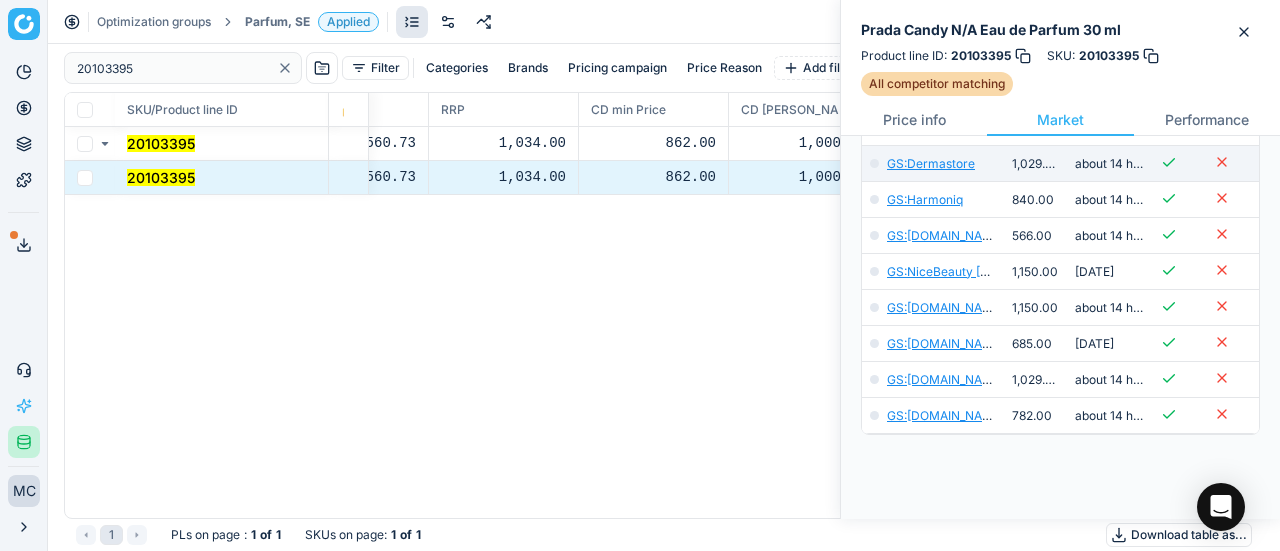 scroll, scrollTop: 700, scrollLeft: 0, axis: vertical 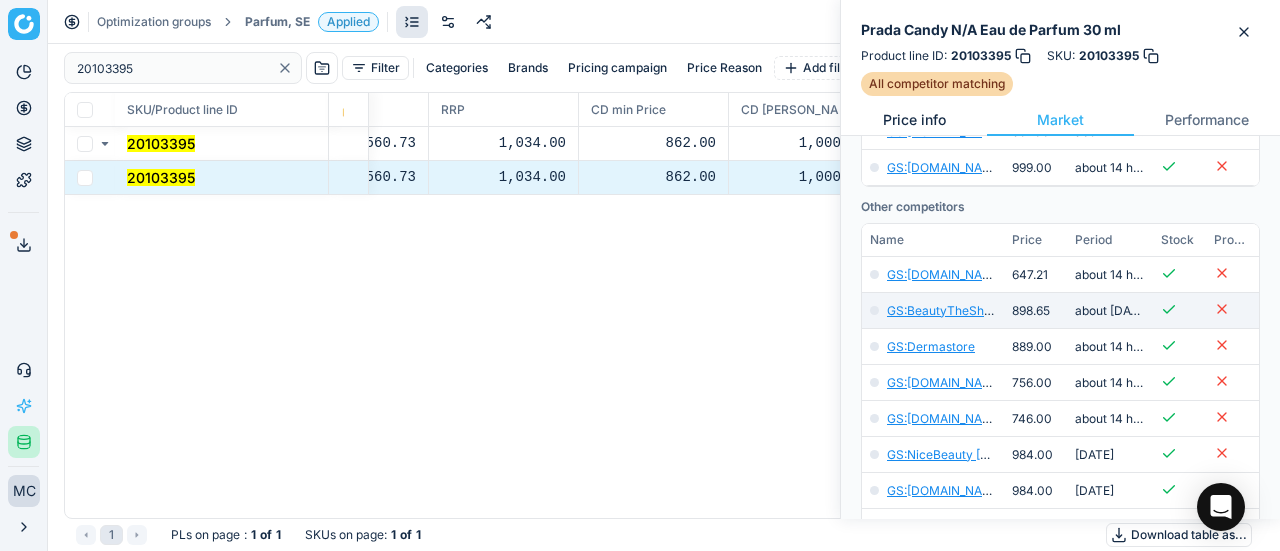 click on "Price info" at bounding box center (914, 120) 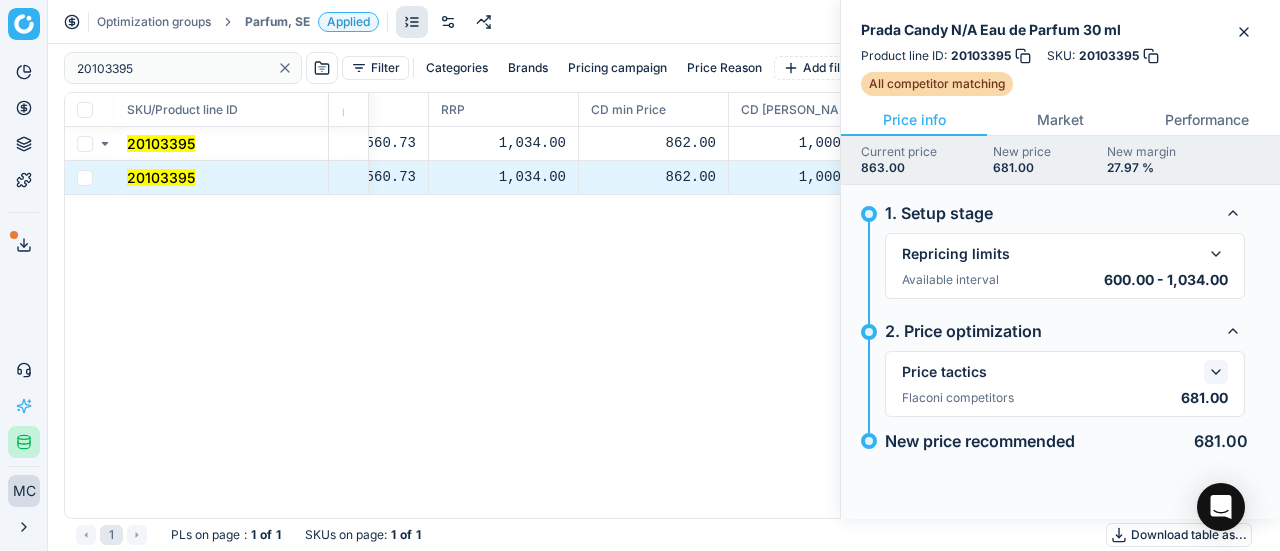 click 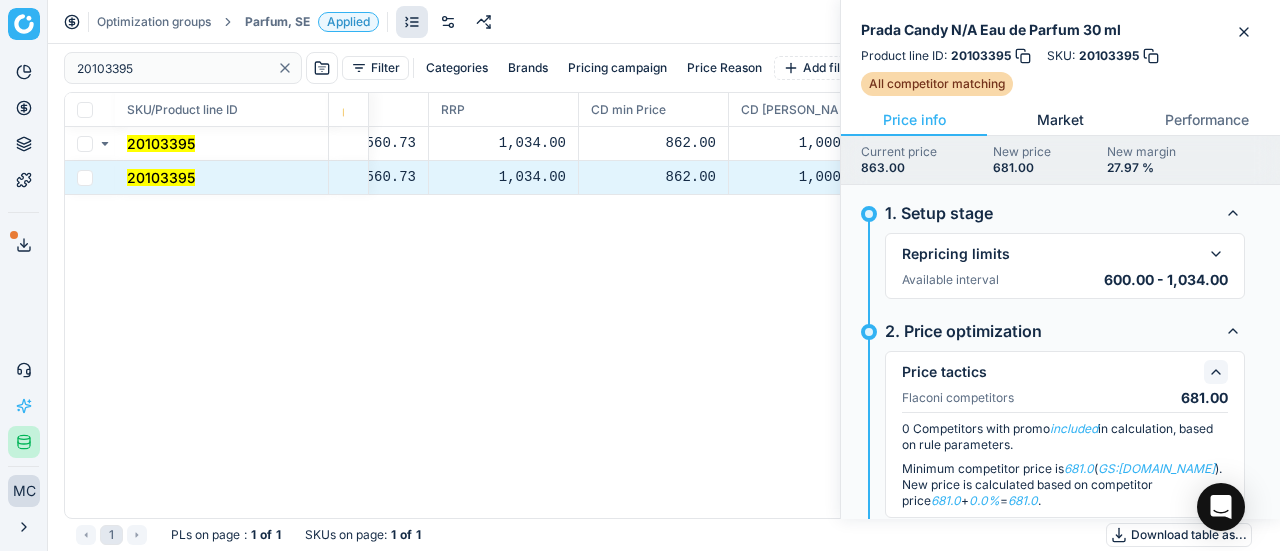 click on "Market" at bounding box center [1060, 120] 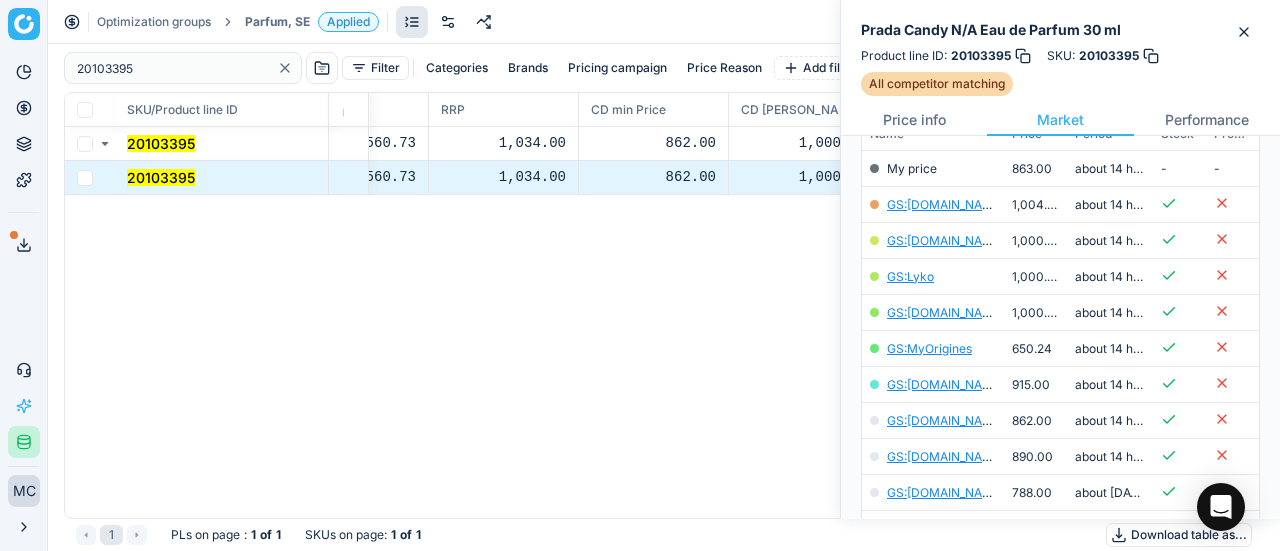 scroll, scrollTop: 400, scrollLeft: 0, axis: vertical 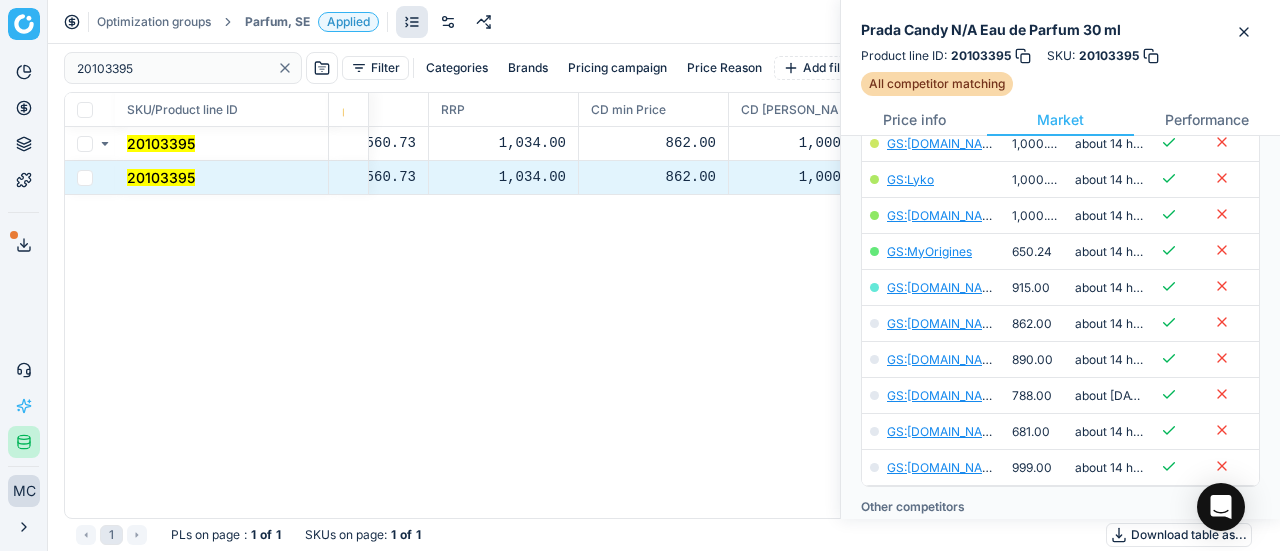 click on "GS:[DOMAIN_NAME]" at bounding box center [945, 431] 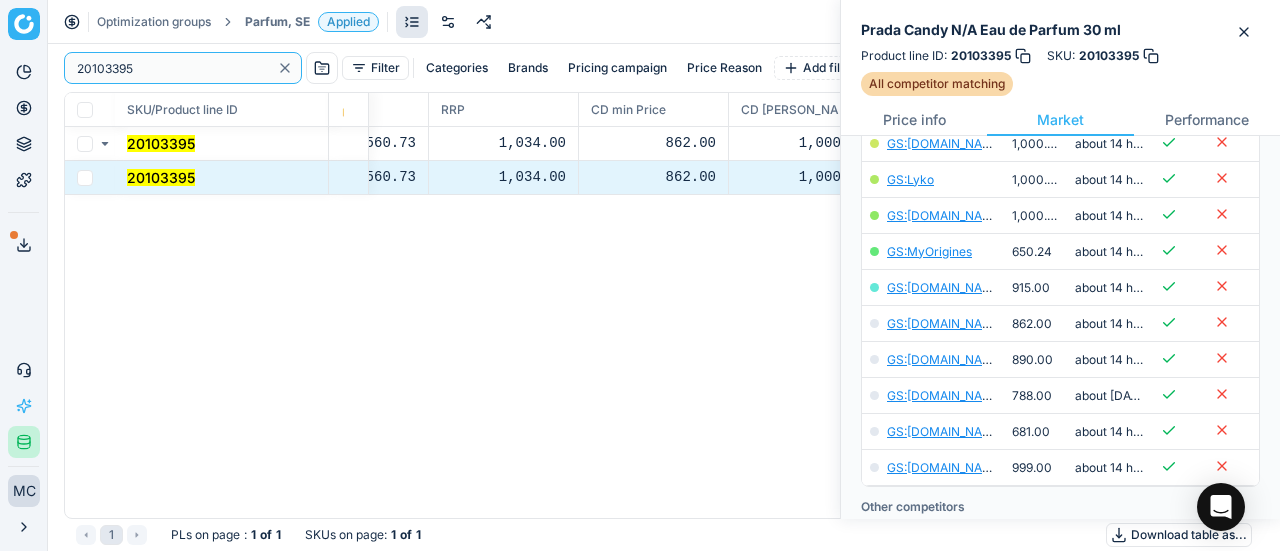 drag, startPoint x: 186, startPoint y: 76, endPoint x: 0, endPoint y: 10, distance: 197.36261 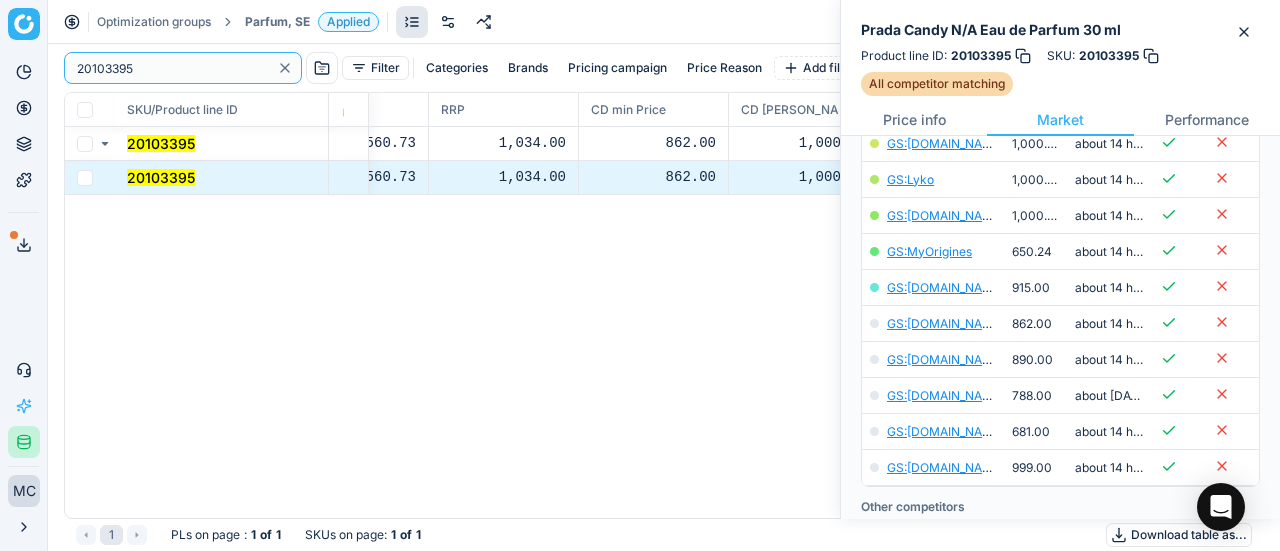 click on "Pricing platform Analytics Pricing Product portfolio Templates Export service 19 Contact support   AI Pricing Assistant Integration status MC [PERSON_NAME] [EMAIL_ADDRESS][DOMAIN_NAME] Close menu Optimization groups Parfum, SE Applied Discard Download report 20103395   Filter   Categories   Brands   Pricing campaign   Price Reason   Add filter Bulk update SKU/Product line ID Product line name Product line ID Cost 🔒 PCII cost RRP CD min Price CD max Price Beauty outlet price PCII+5% > RRP Sales Flag Price change too high New price Price Type Price Reason 20103395 Prada Candy N/A Eau de Parfum  30 ml 20103395 490.55 560.73 1,034.00 862.00 1,000.00 836.00 681.00 matching google GS:[DOMAIN_NAME] 20103395 Prada Candy N/A Eau de Parfum  30 ml 20103395 490.55 560.73 1,034.00 862.00 1,000.00 836.00 681.00 matching google GS:[DOMAIN_NAME] 1 PLs on page : 1 of 1 SKUs on page : 1 of 1 Download table as..." at bounding box center (640, 275) 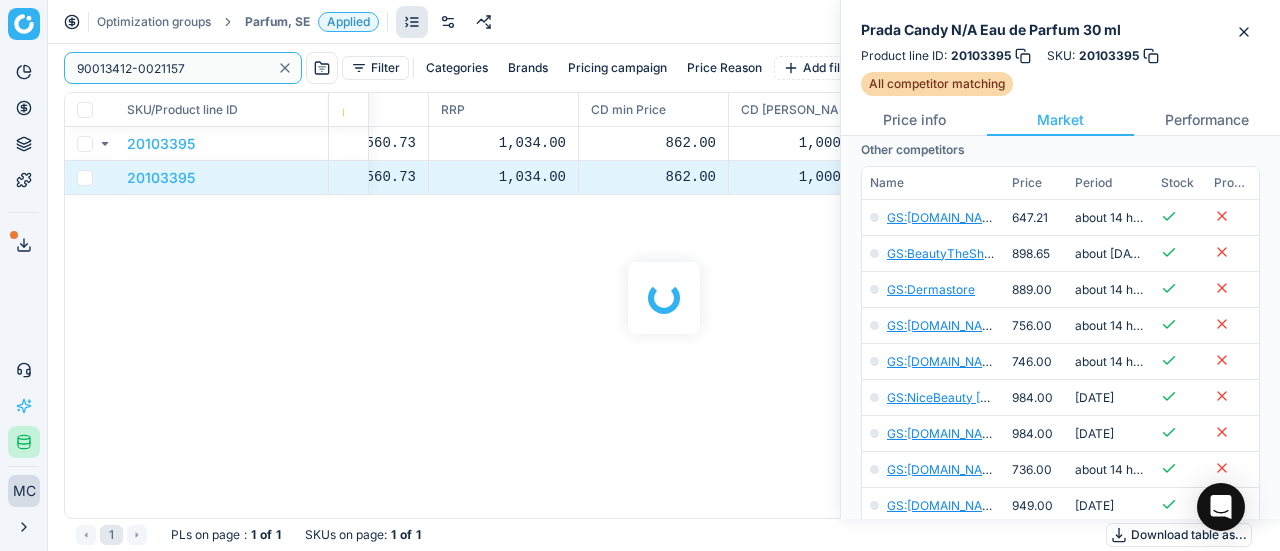 scroll, scrollTop: 400, scrollLeft: 0, axis: vertical 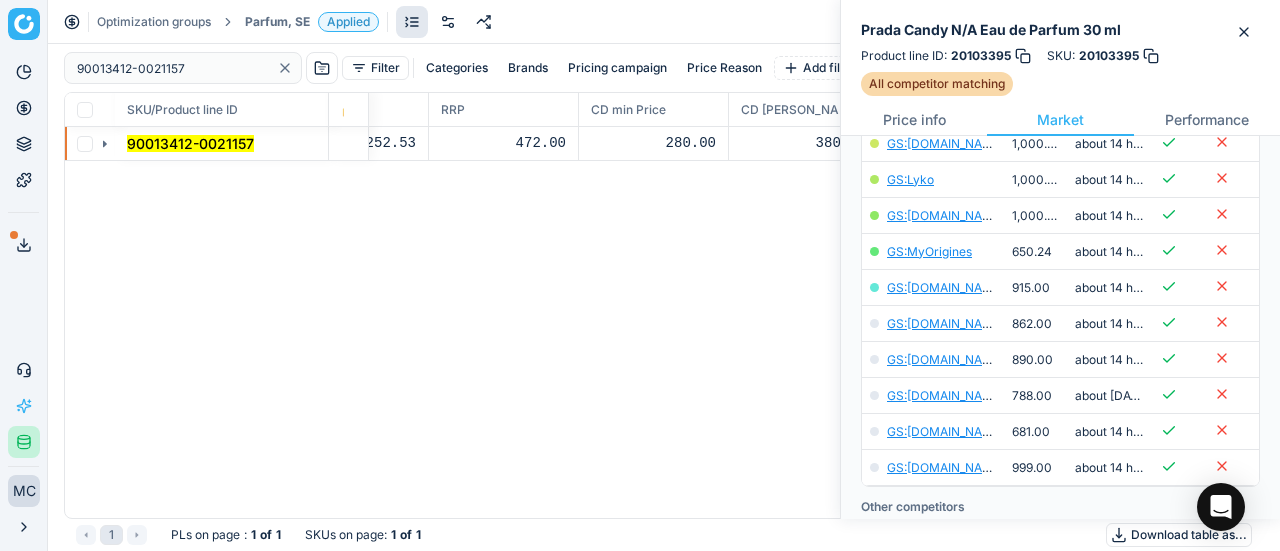 click 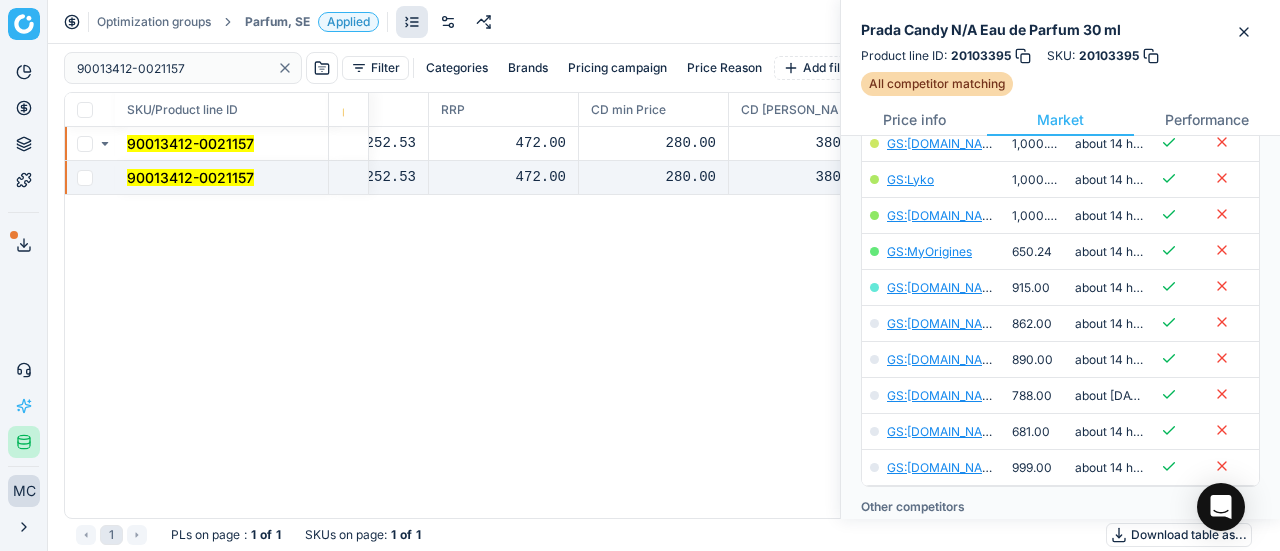 click on "90013412-0021157" at bounding box center [222, 178] 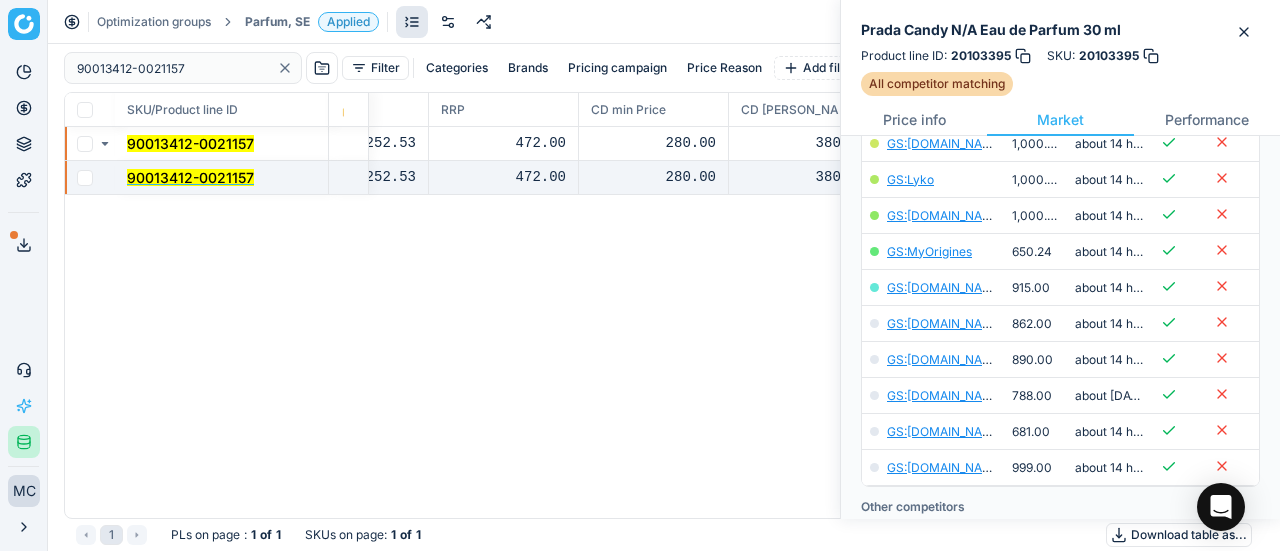 click on "90013412-0021157" at bounding box center (190, 177) 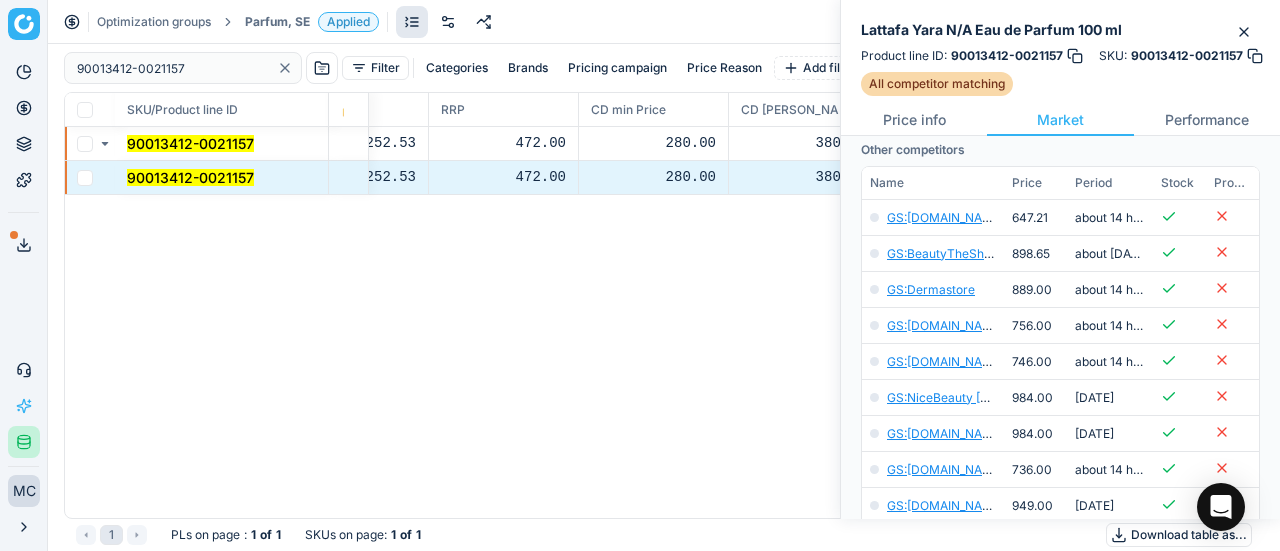 scroll, scrollTop: 400, scrollLeft: 0, axis: vertical 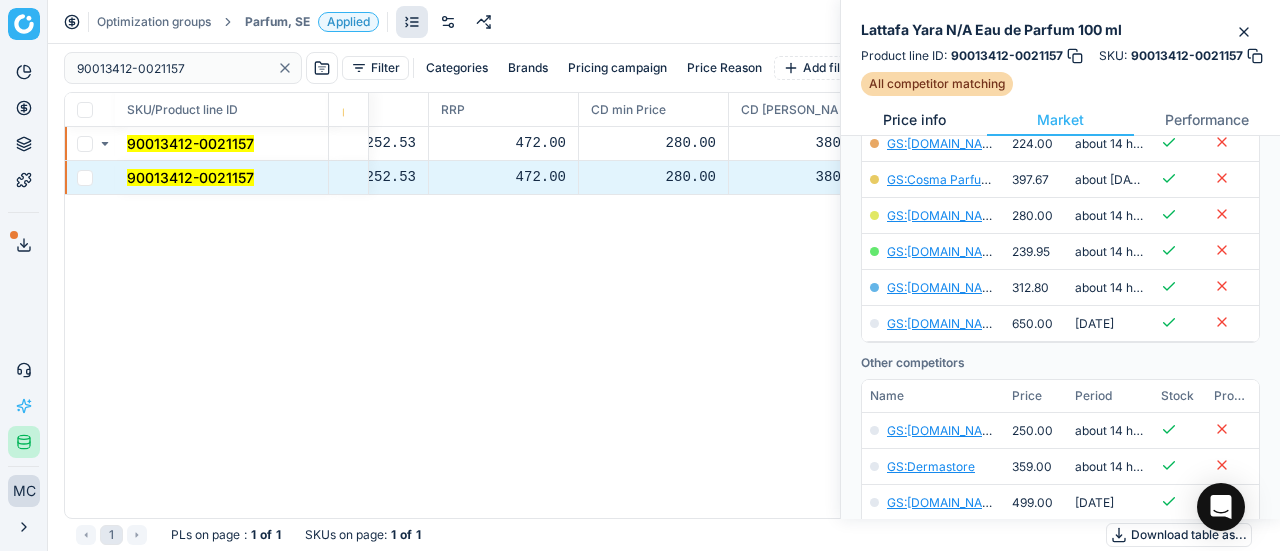click on "Price info" at bounding box center (914, 120) 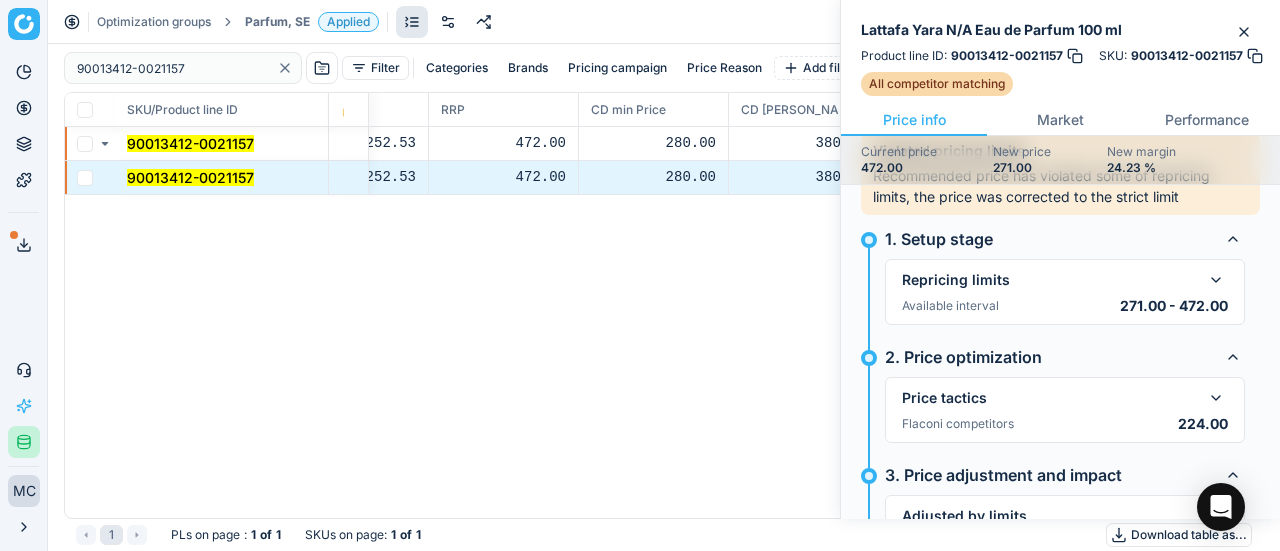 scroll, scrollTop: 100, scrollLeft: 0, axis: vertical 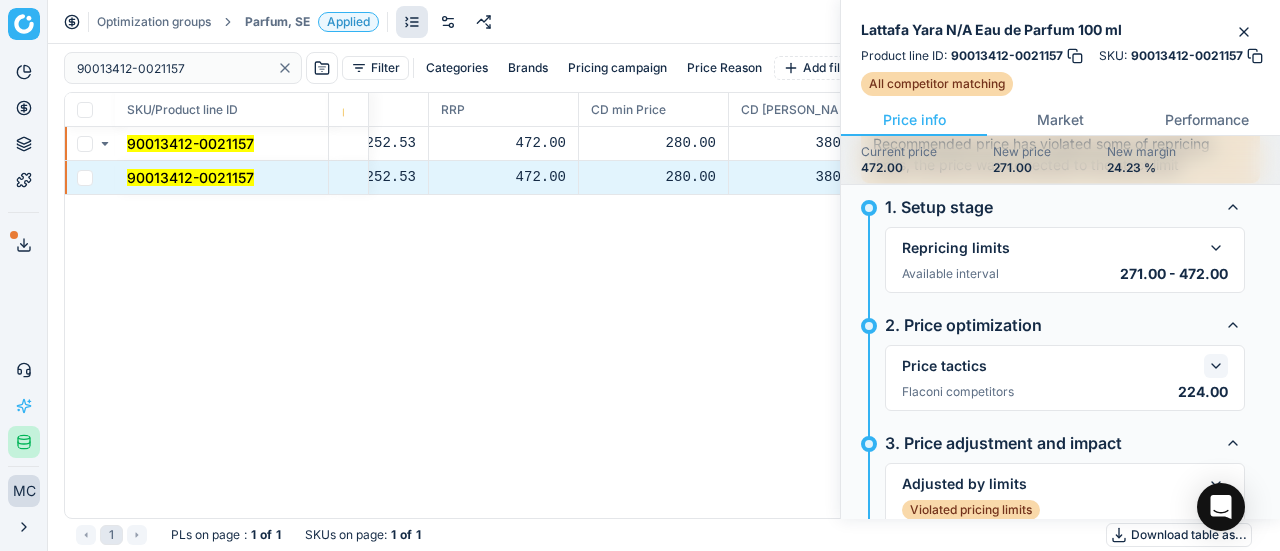 click at bounding box center [1216, 366] 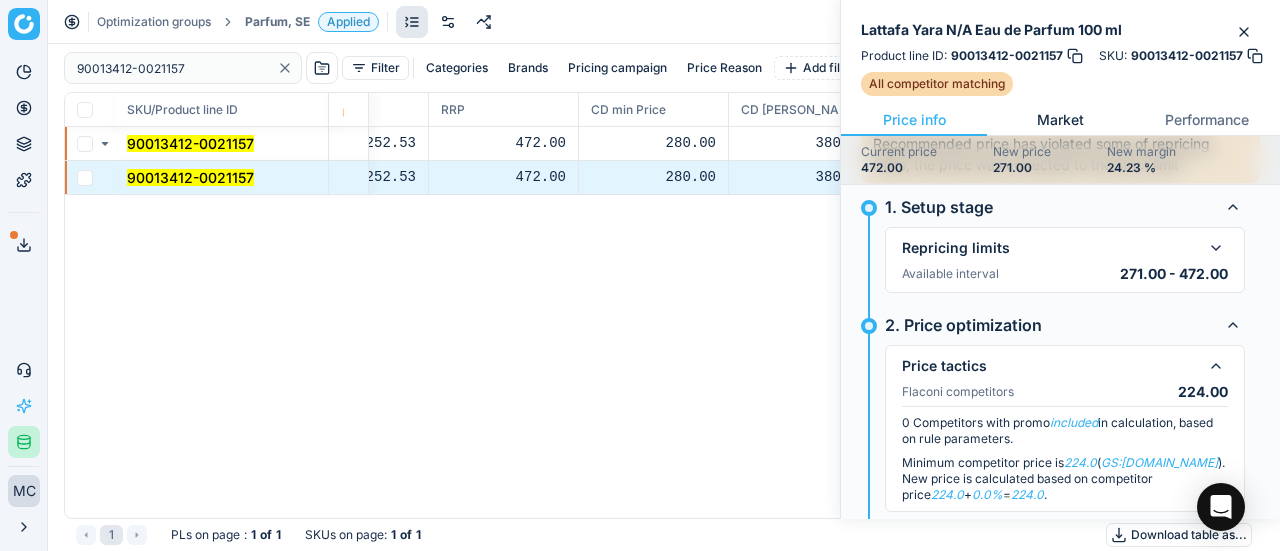 click on "Market" at bounding box center [1060, 120] 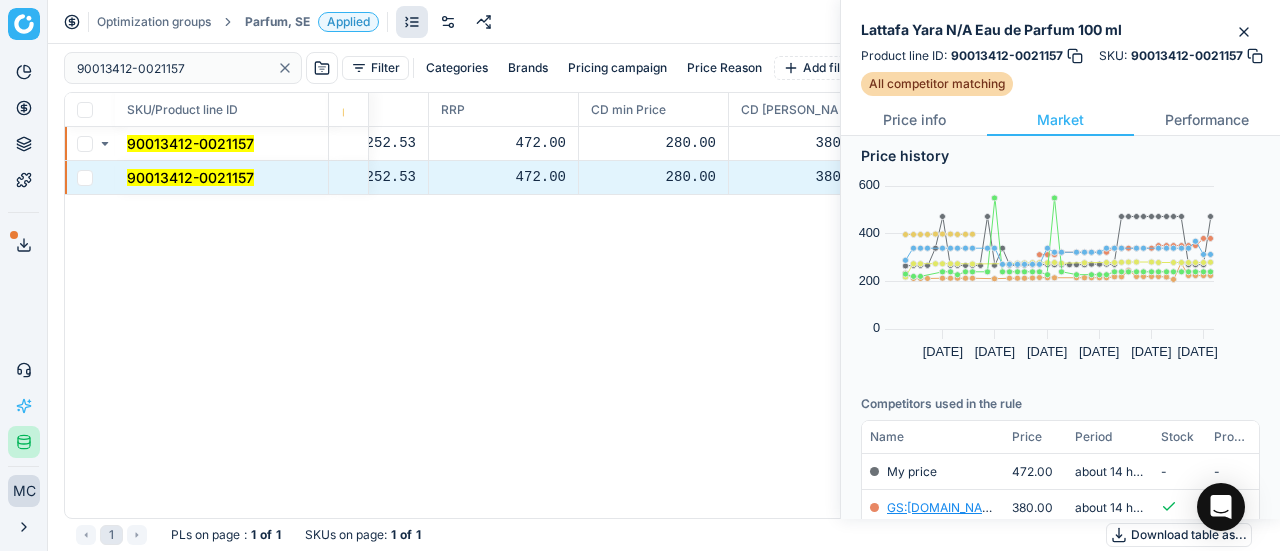 scroll, scrollTop: 300, scrollLeft: 0, axis: vertical 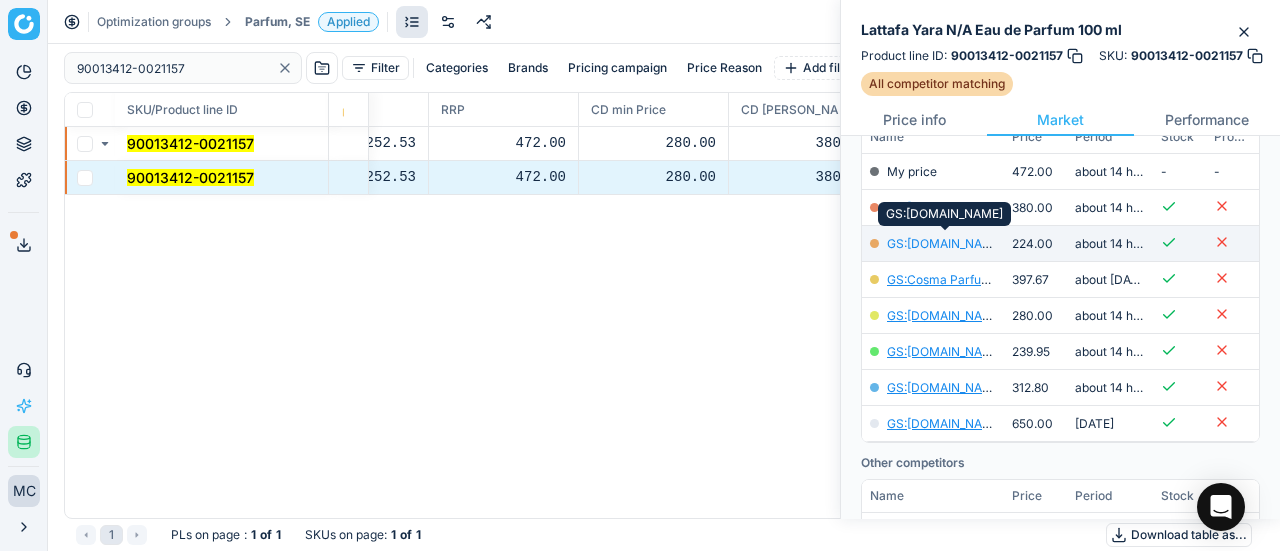 click on "GS:[DOMAIN_NAME]" at bounding box center (945, 243) 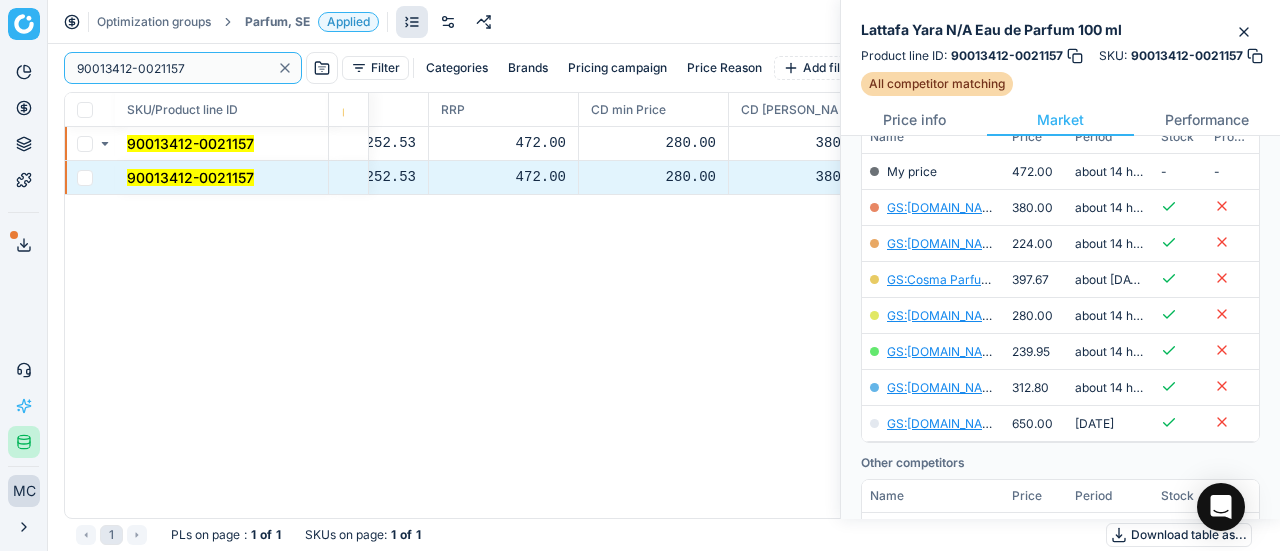 drag, startPoint x: 214, startPoint y: 66, endPoint x: 45, endPoint y: 35, distance: 171.81967 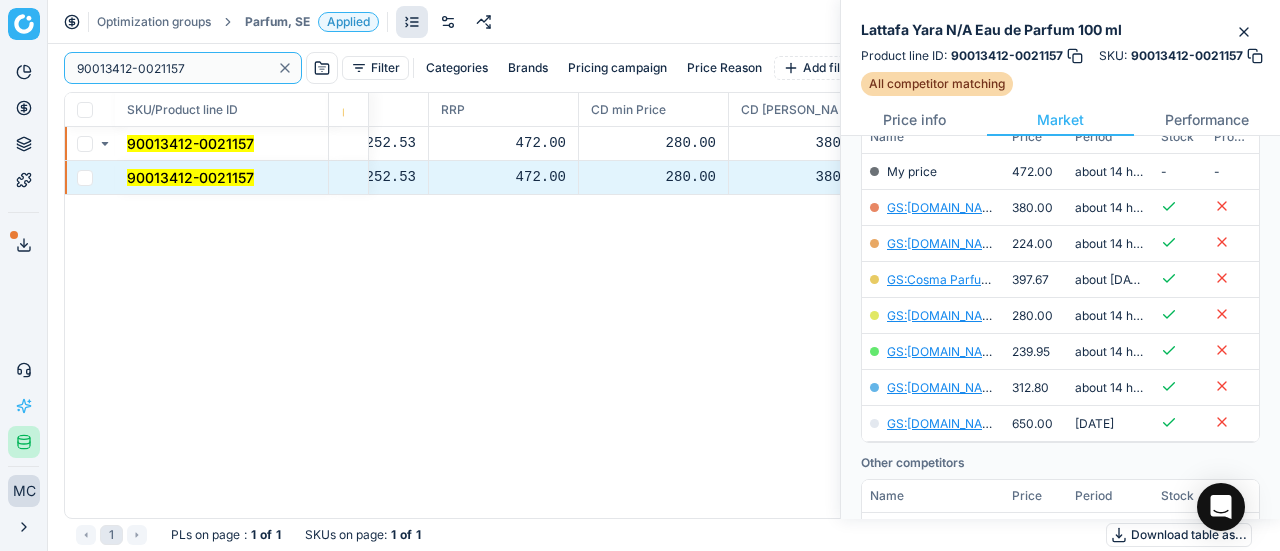click on "Pricing platform Analytics Pricing Product portfolio Templates Export service 19 Contact support   AI Pricing Assistant Integration status MC [PERSON_NAME] [EMAIL_ADDRESS][DOMAIN_NAME] Close menu Optimization groups Parfum, SE Applied Discard Download report 90013412-0021157   Filter   Categories   Brands   Pricing campaign   Price Reason   Add filter Bulk update SKU/Product line ID Product line name Product line ID Cost 🔒 PCII cost RRP CD min Price CD max Price Beauty outlet price PCII+5% > RRP Sales Flag Price change too high New price Price Type Price Reason 90013412-0021157 Lattafa Yara N/A Eau de Parfum  100 ml 90013412-0021157 205.33 252.53 472.00 280.00 380.00 472.00 271.00 matching google GS:[DOMAIN_NAME] 90013412-0021157 Lattafa Yara N/A Eau de Parfum  100 ml 90013412-0021157 205.33 252.53 472.00 280.00 380.00 472.00 271.00 matching google GS:[DOMAIN_NAME] 1 PLs on page : 1 of 1 SKUs on page : 1 of 1 Download table as..." at bounding box center [640, 275] 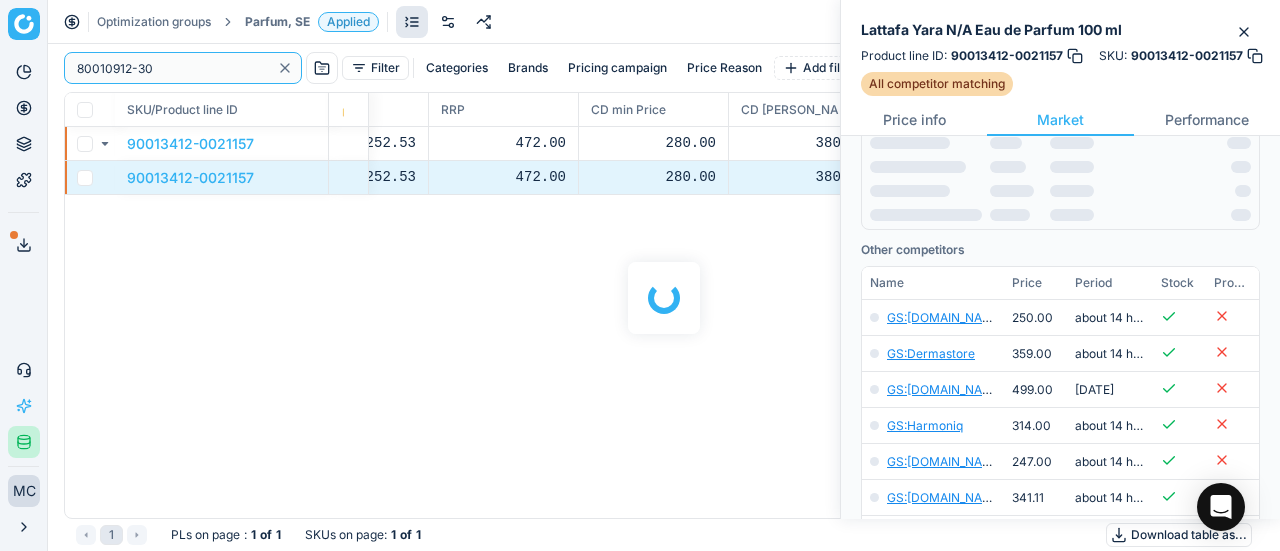 scroll, scrollTop: 300, scrollLeft: 0, axis: vertical 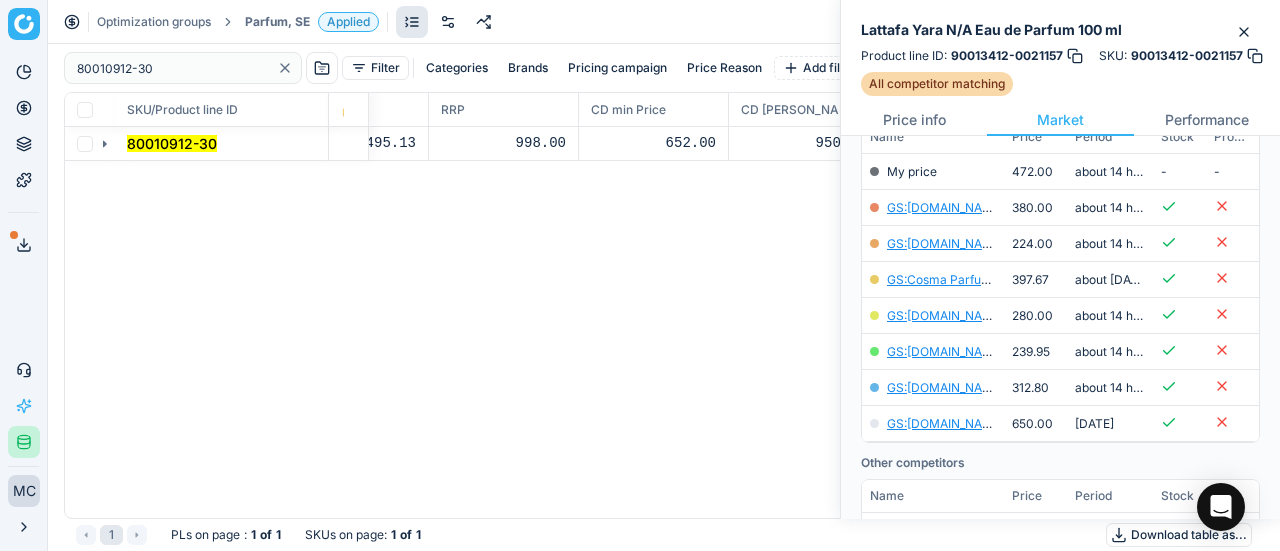 click 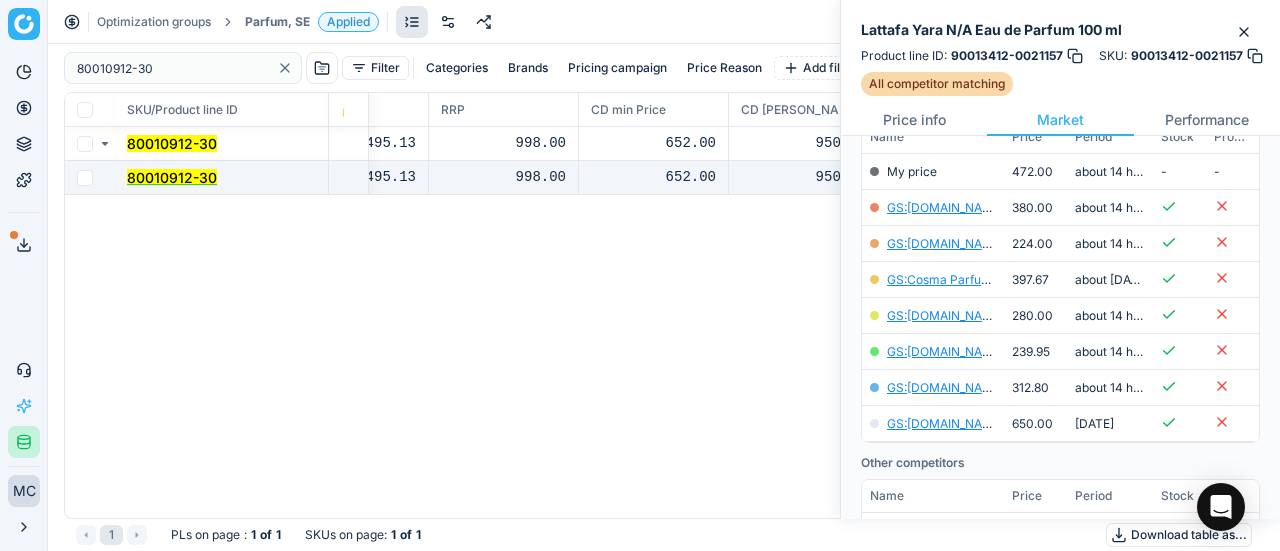 click on "80010912-30" at bounding box center (172, 177) 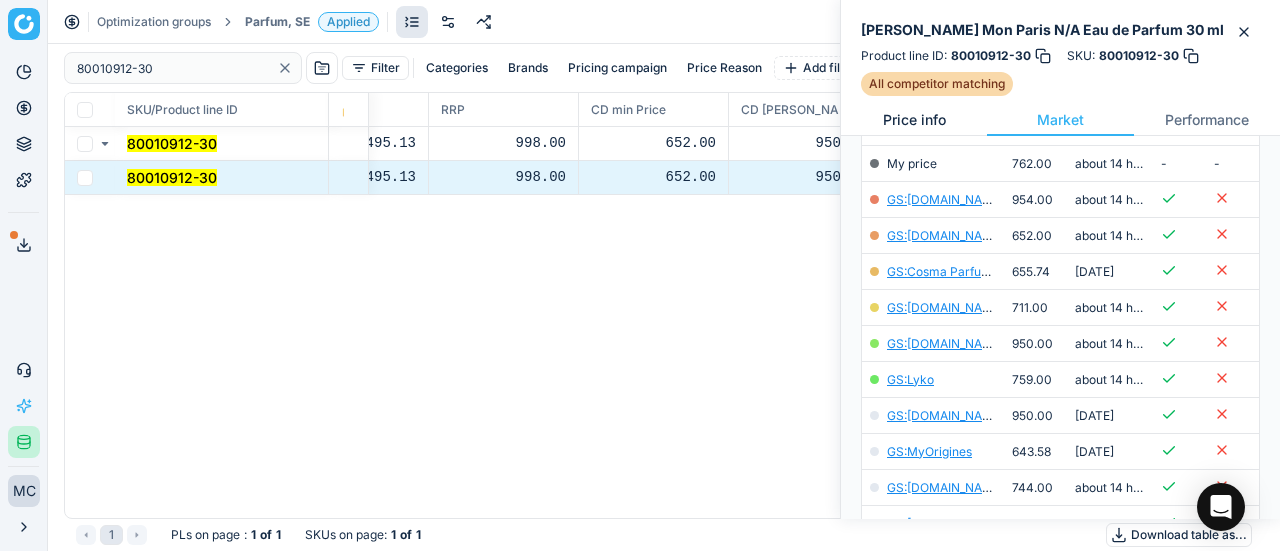 scroll, scrollTop: 300, scrollLeft: 0, axis: vertical 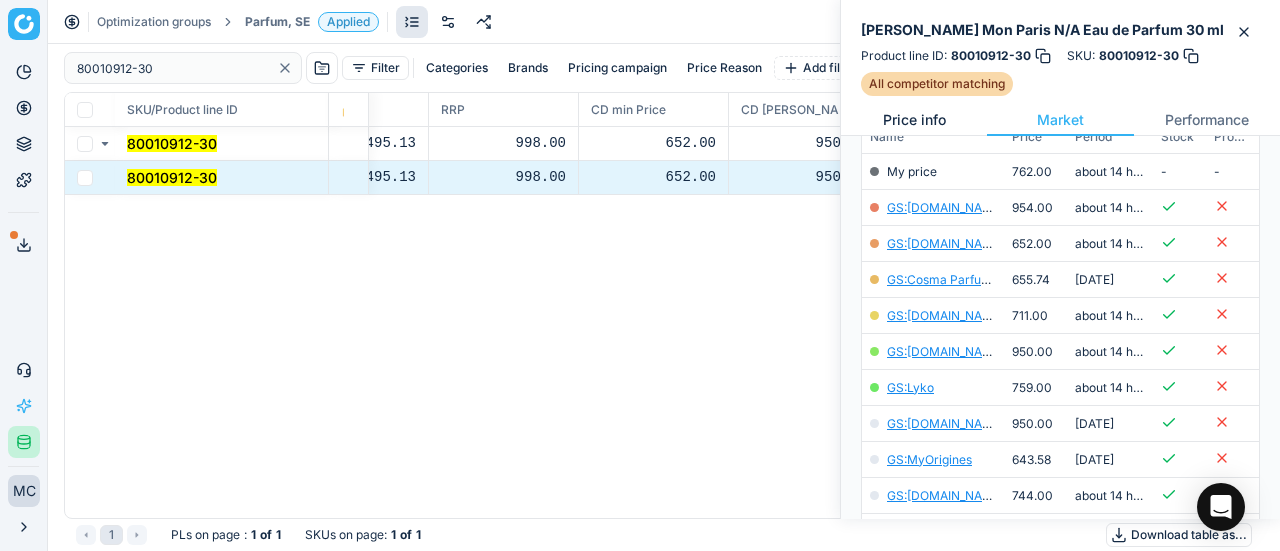 click on "Price info" at bounding box center [914, 120] 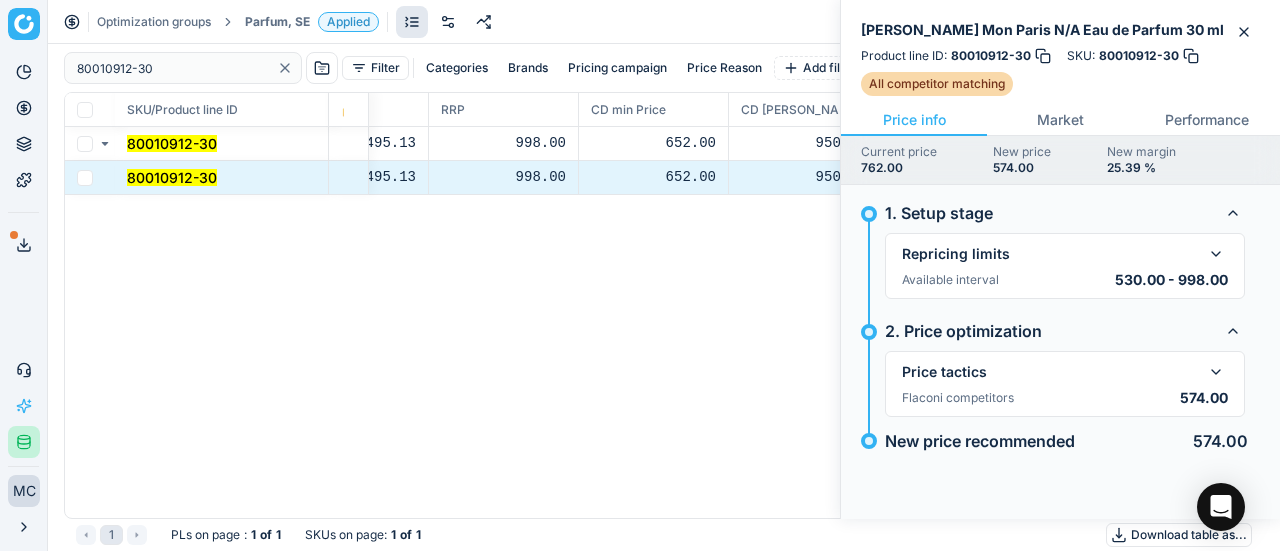 scroll, scrollTop: 0, scrollLeft: 0, axis: both 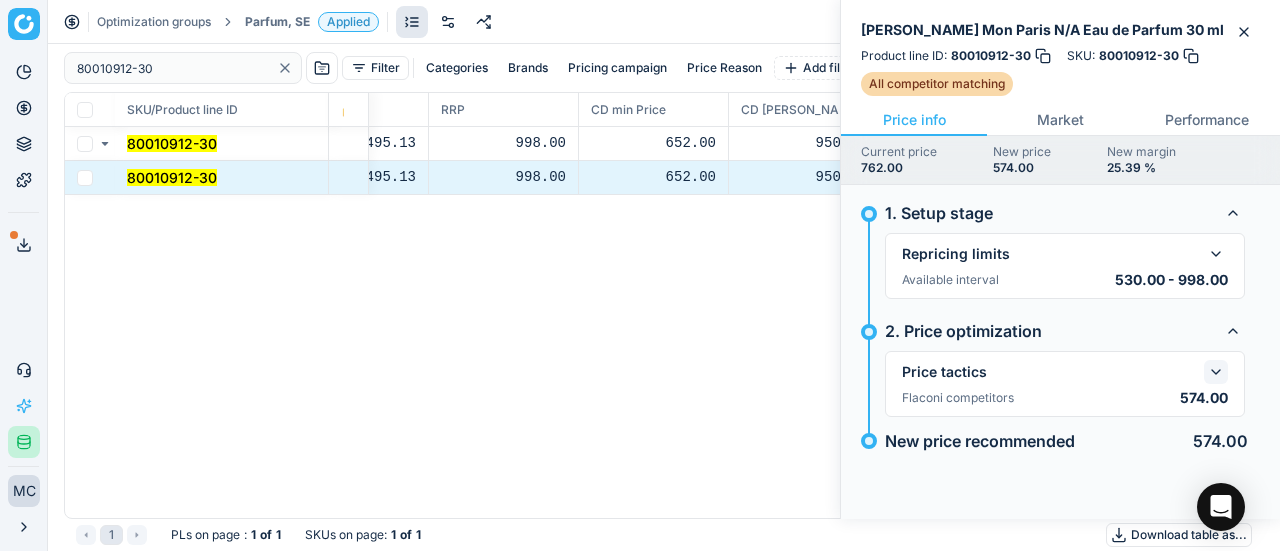 click 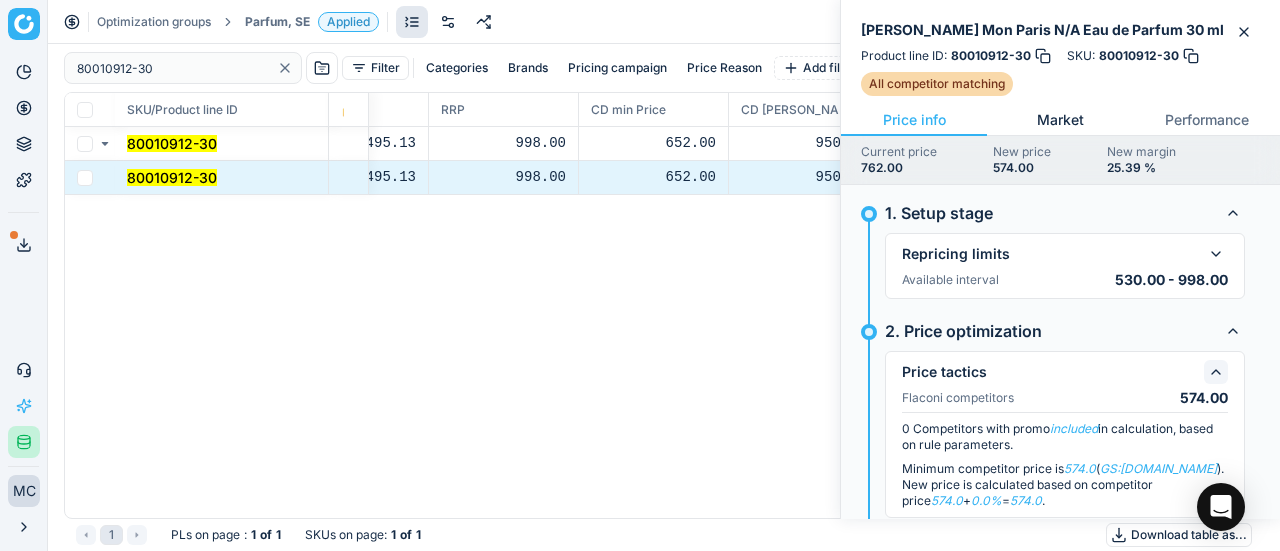 click on "Market" at bounding box center (1060, 120) 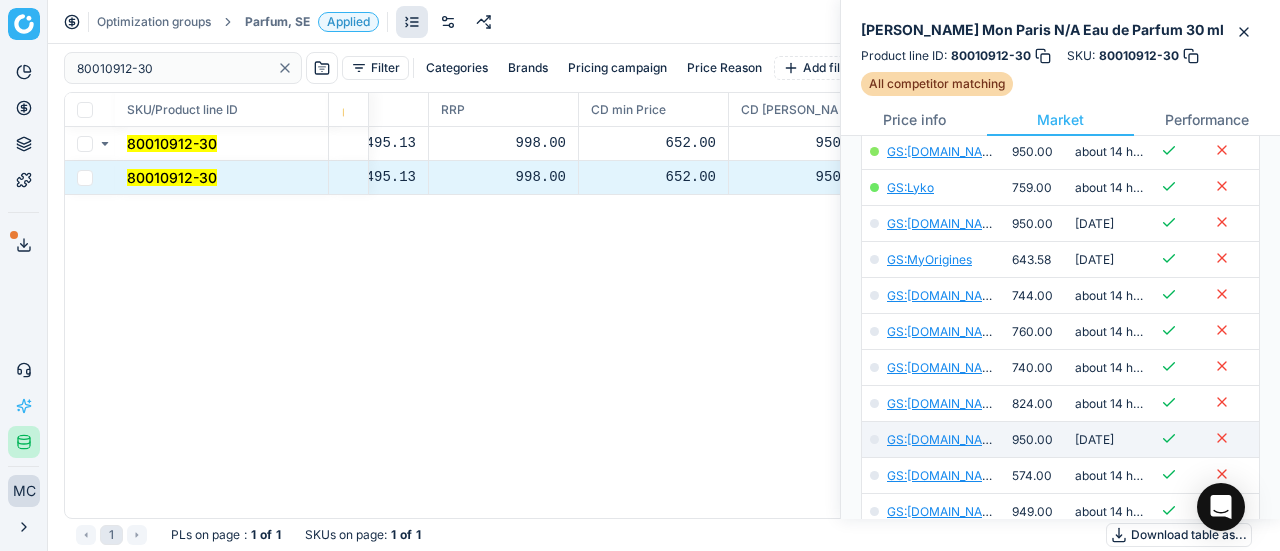 scroll, scrollTop: 600, scrollLeft: 0, axis: vertical 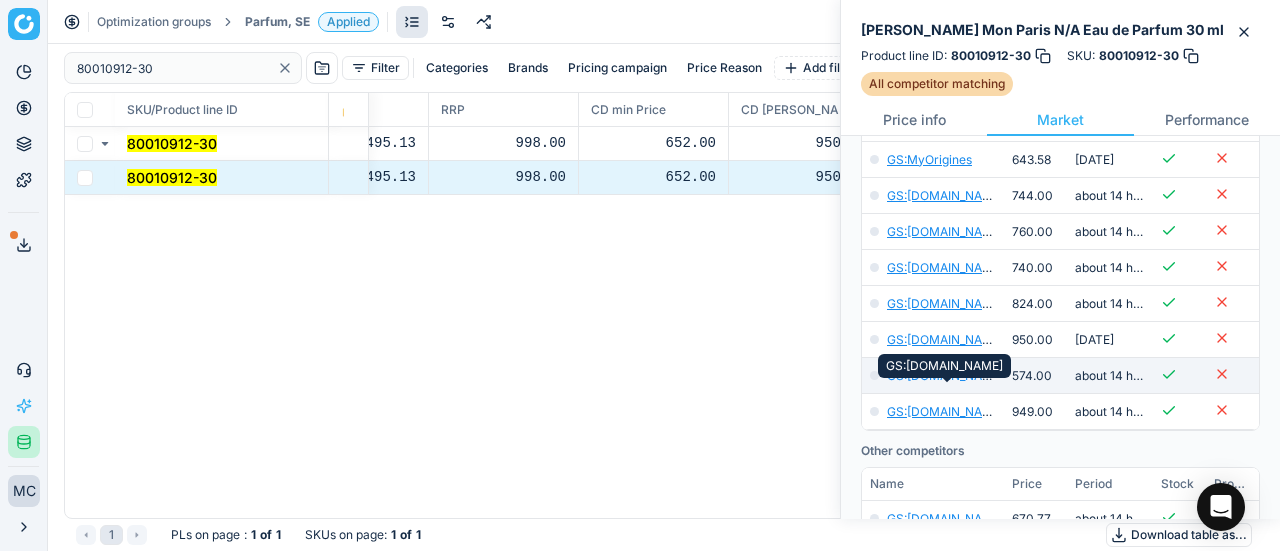 click on "GS:[DOMAIN_NAME]" at bounding box center [945, 375] 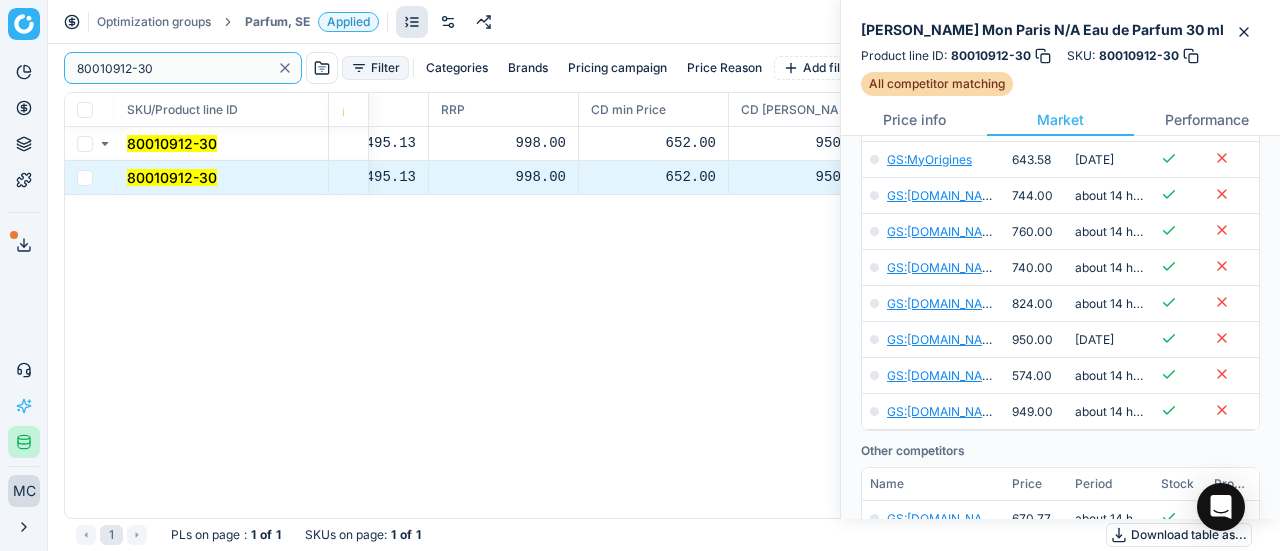drag, startPoint x: 175, startPoint y: 69, endPoint x: 364, endPoint y: 77, distance: 189.16924 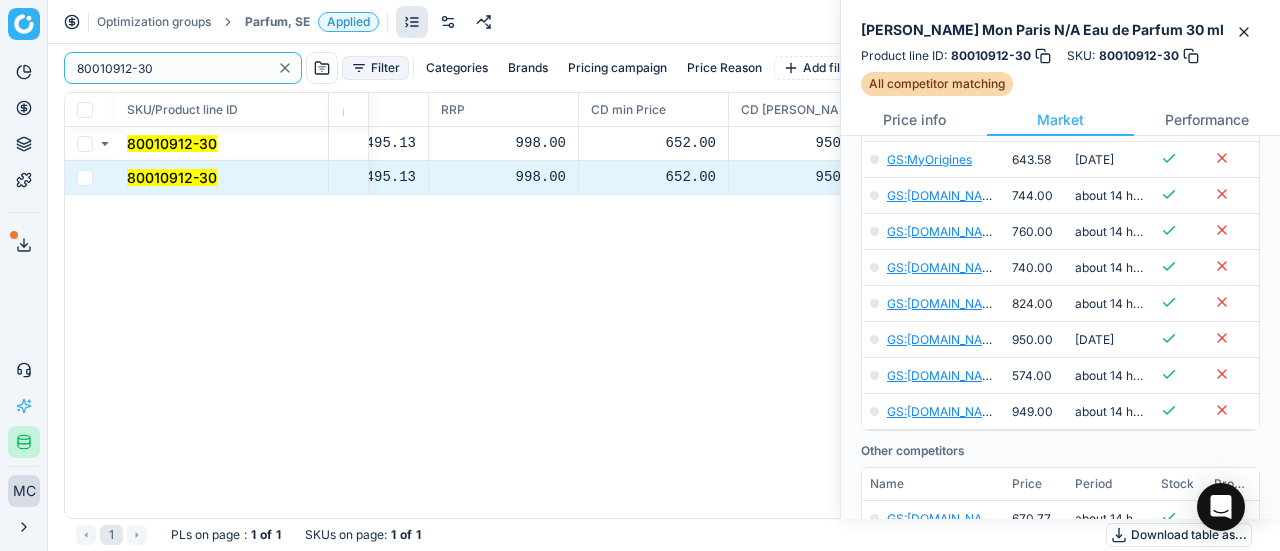 click on "Pricing platform Analytics Pricing Product portfolio Templates Export service 19 Contact support   AI Pricing Assistant Integration status MC [PERSON_NAME] [EMAIL_ADDRESS][DOMAIN_NAME] Close menu Optimization groups Parfum, SE Applied Discard Download report 80010912-30   Filter   Categories   Brands   Pricing campaign   Price Reason   Add filter Bulk update SKU/Product line ID Product line name Product line ID Cost 🔒 PCII cost RRP CD min Price CD max Price Beauty outlet price PCII+5% > RRP Sales Flag Price change too high New price Price Type Price Reason 80010912-30 [PERSON_NAME] Mon Paris N/A Eau de Parfum  30 ml 80010912-30 428.27 495.13 998.00 652.00 950.00 762.00 574.00 matching google GS:[DOMAIN_NAME] 80010912-30 [PERSON_NAME] Mon Paris N/A Eau de Parfum  30 ml 80010912-30 428.27 495.13 998.00 652.00 950.00 762.00 574.00 matching google GS:[DOMAIN_NAME] 1 PLs on page : 1 of 1 SKUs on page : 1 of 1 Download table as..." at bounding box center [640, 275] 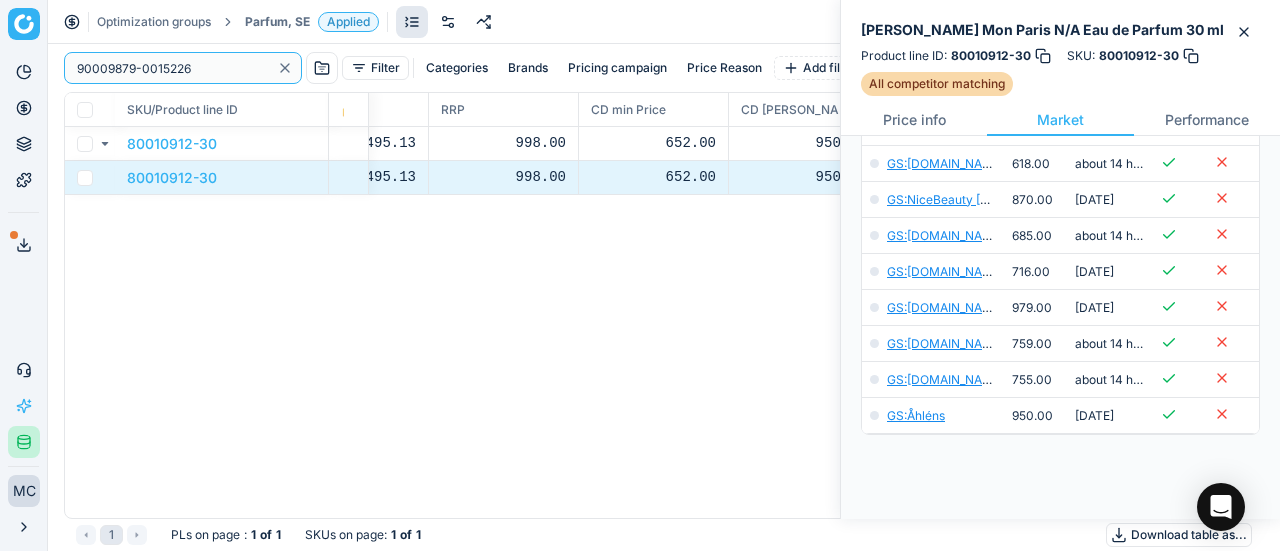 scroll, scrollTop: 600, scrollLeft: 0, axis: vertical 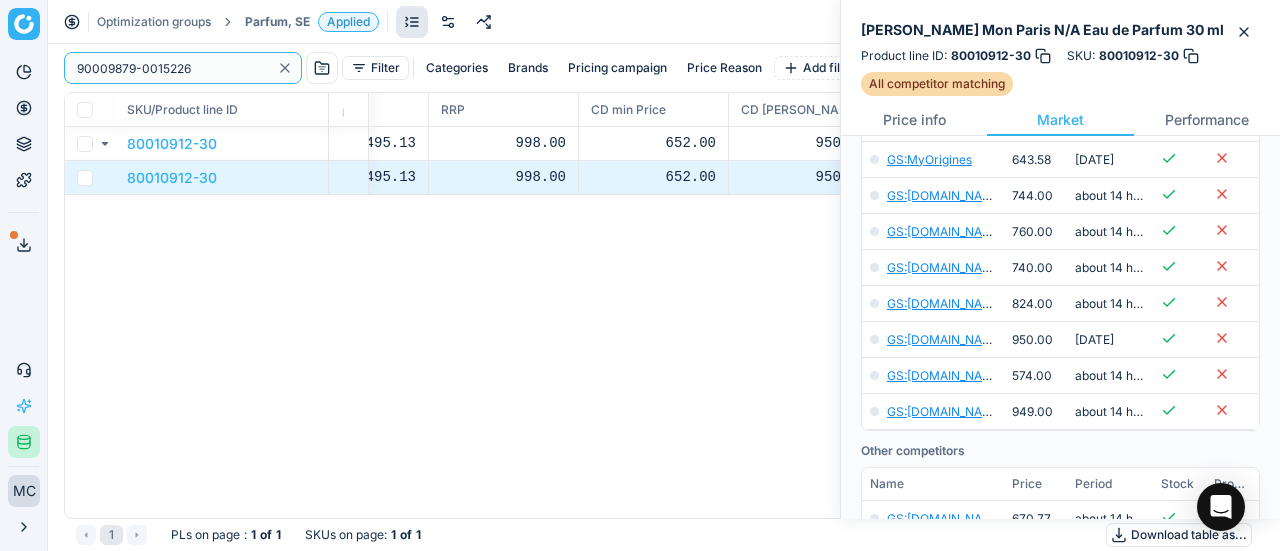 type on "90009879-0015226" 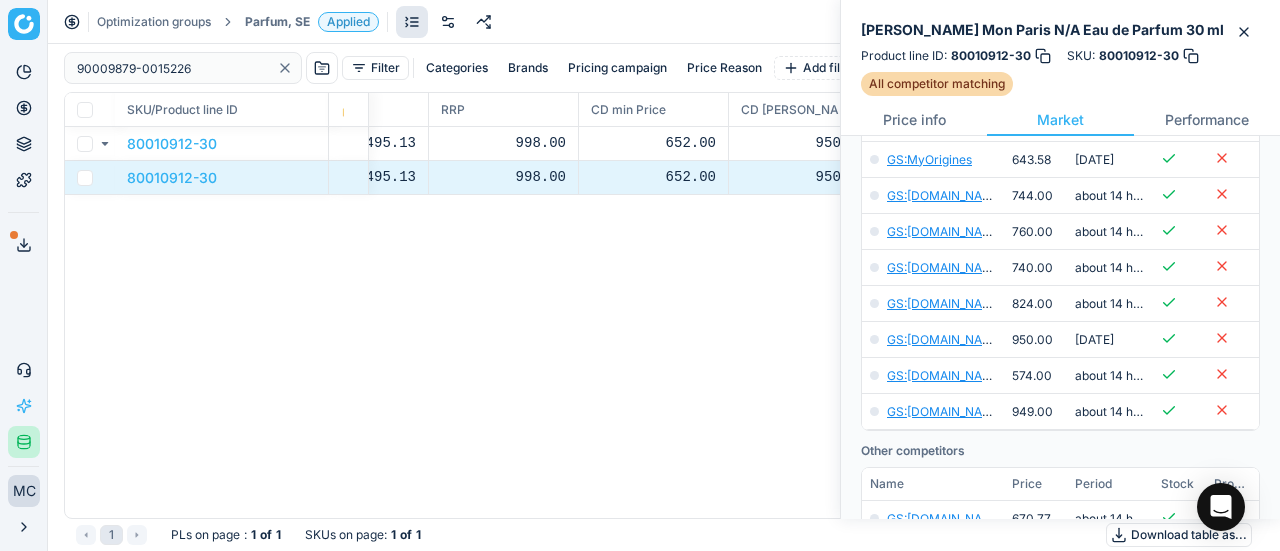 click on "Parfum, SE" at bounding box center (277, 22) 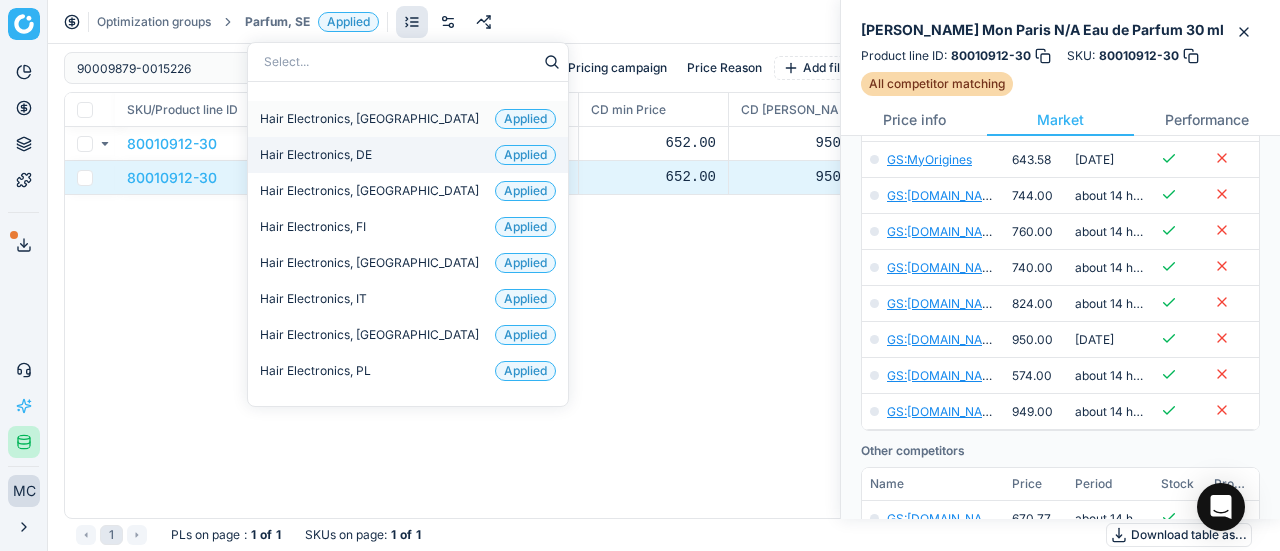 scroll, scrollTop: 500, scrollLeft: 0, axis: vertical 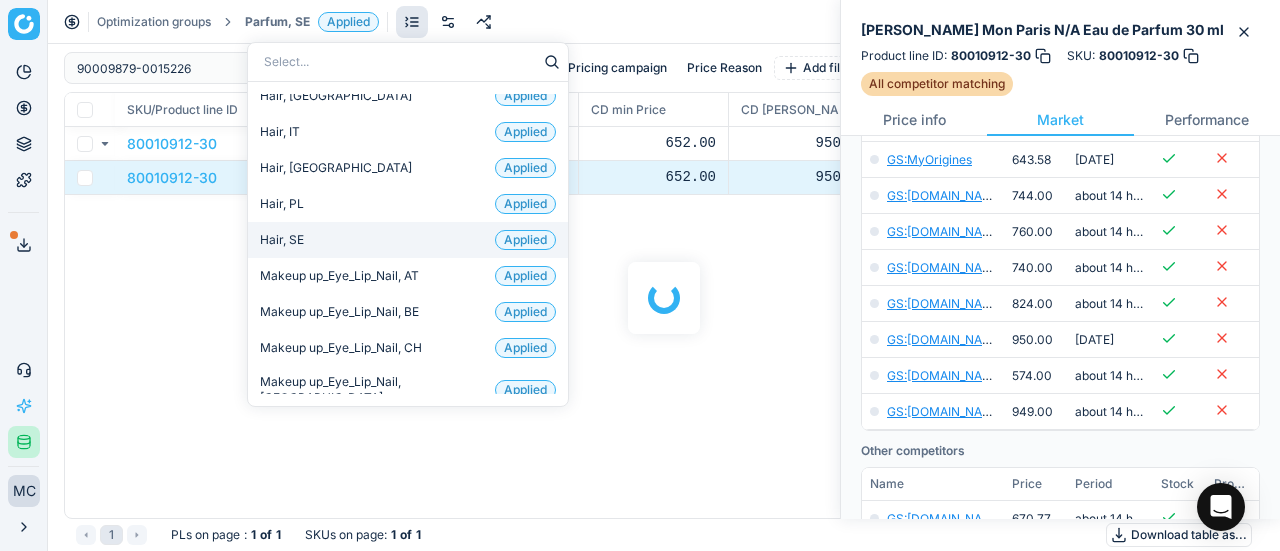 click on "Hair, SE Applied" at bounding box center (408, 240) 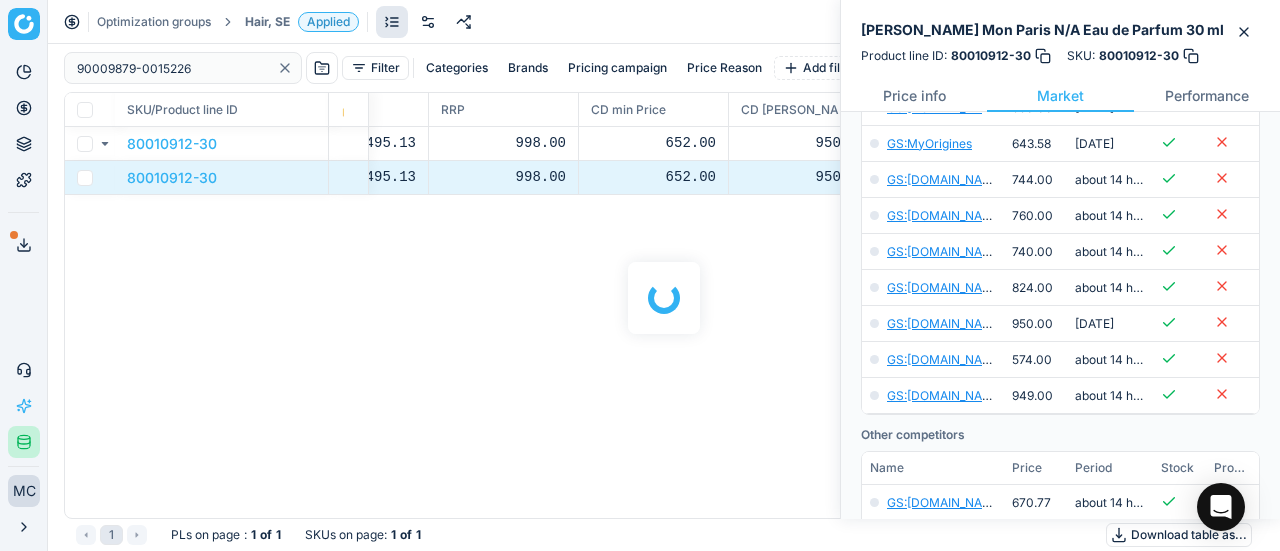 scroll, scrollTop: 600, scrollLeft: 0, axis: vertical 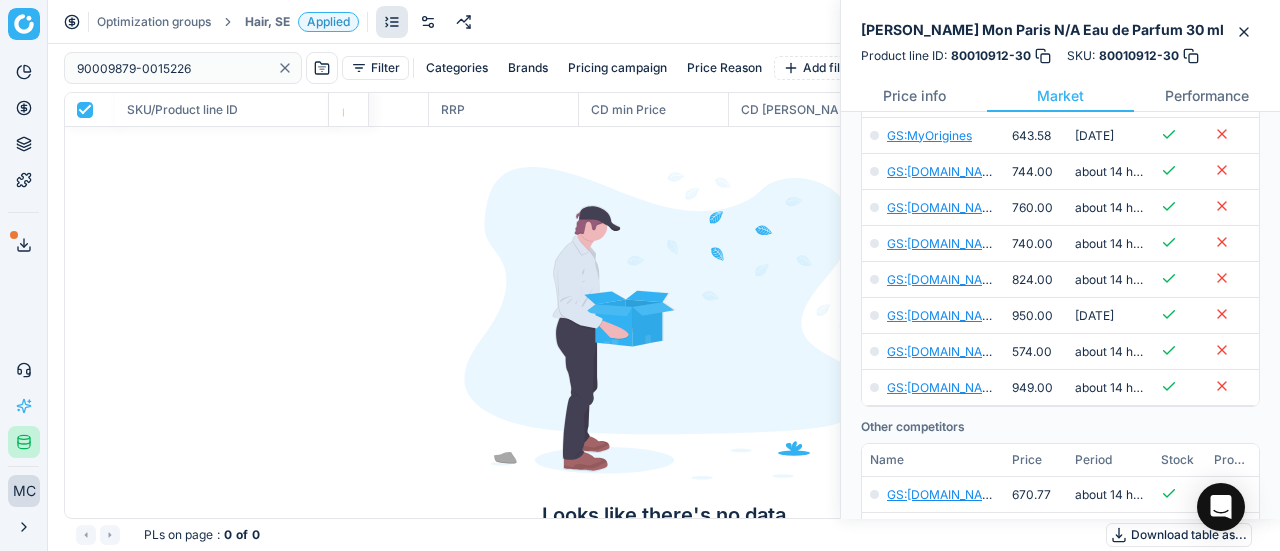 click on "Hair, SE" at bounding box center [267, 22] 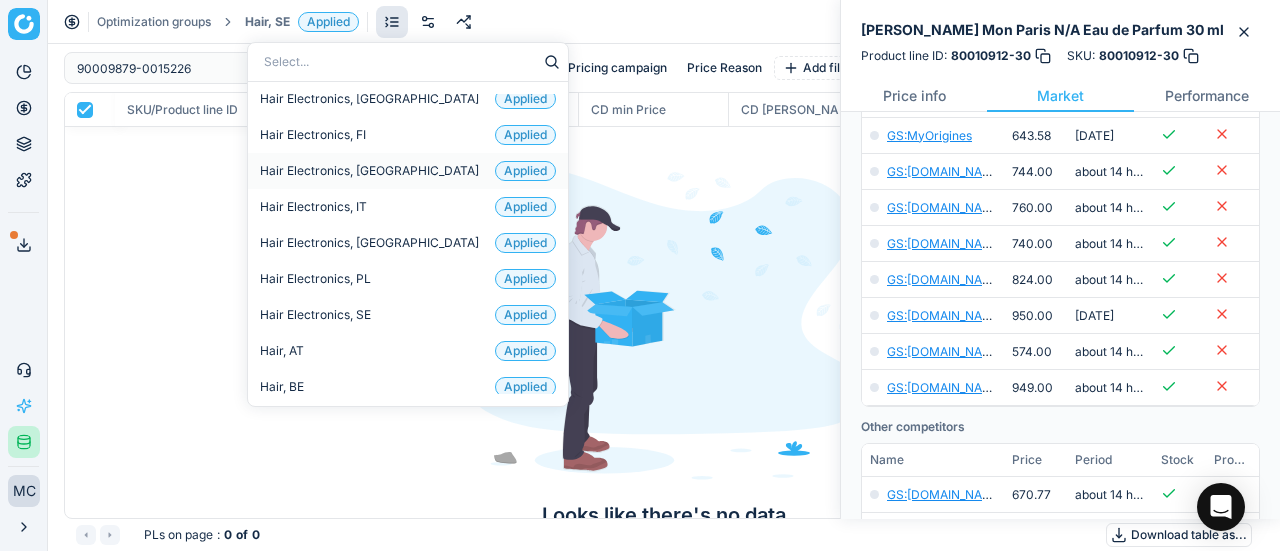 scroll, scrollTop: 300, scrollLeft: 0, axis: vertical 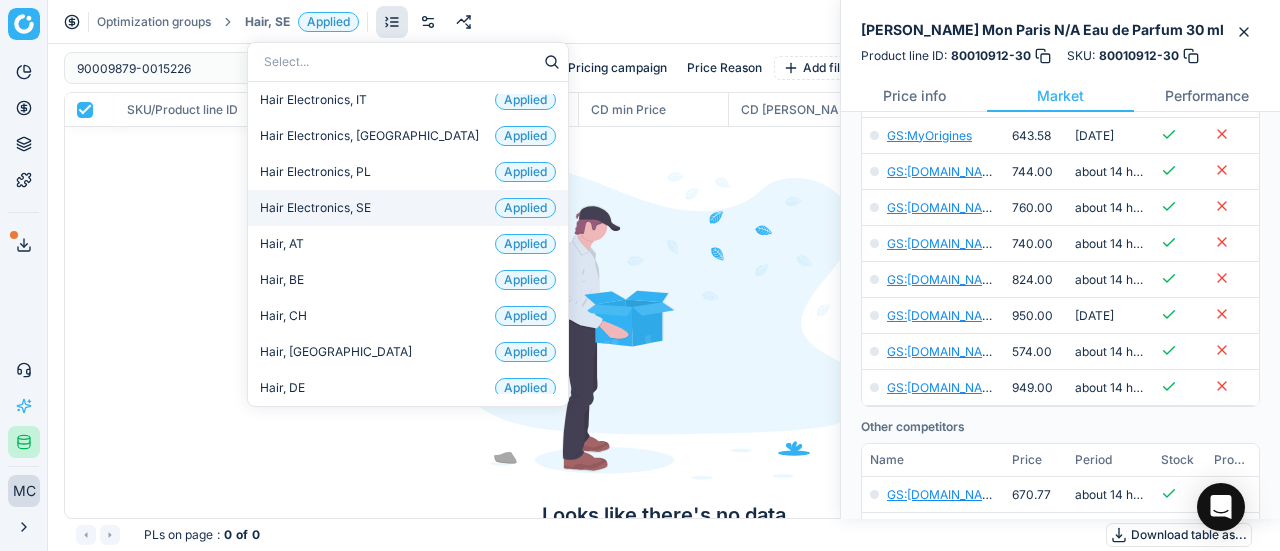click on "Hair Electronics, SE  Applied" at bounding box center (408, 208) 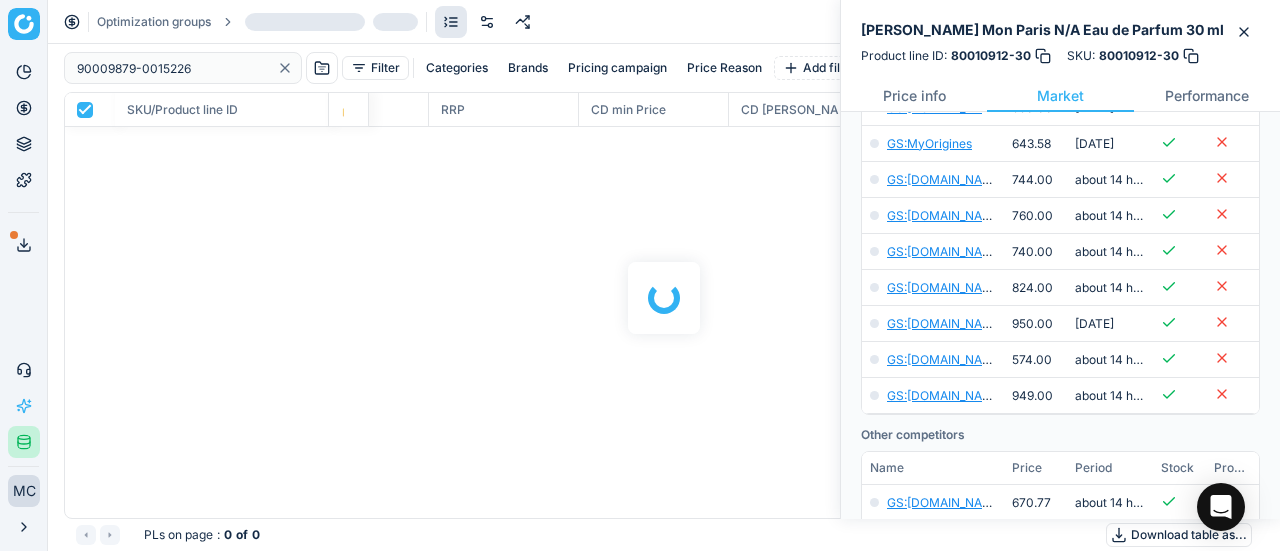 scroll, scrollTop: 600, scrollLeft: 0, axis: vertical 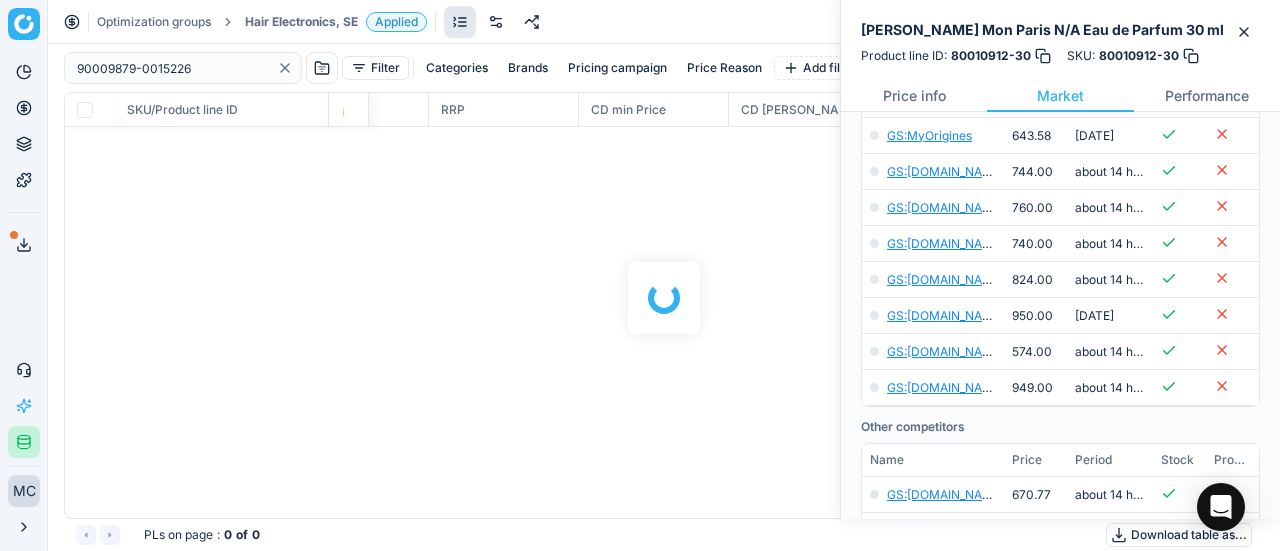 checkbox on "false" 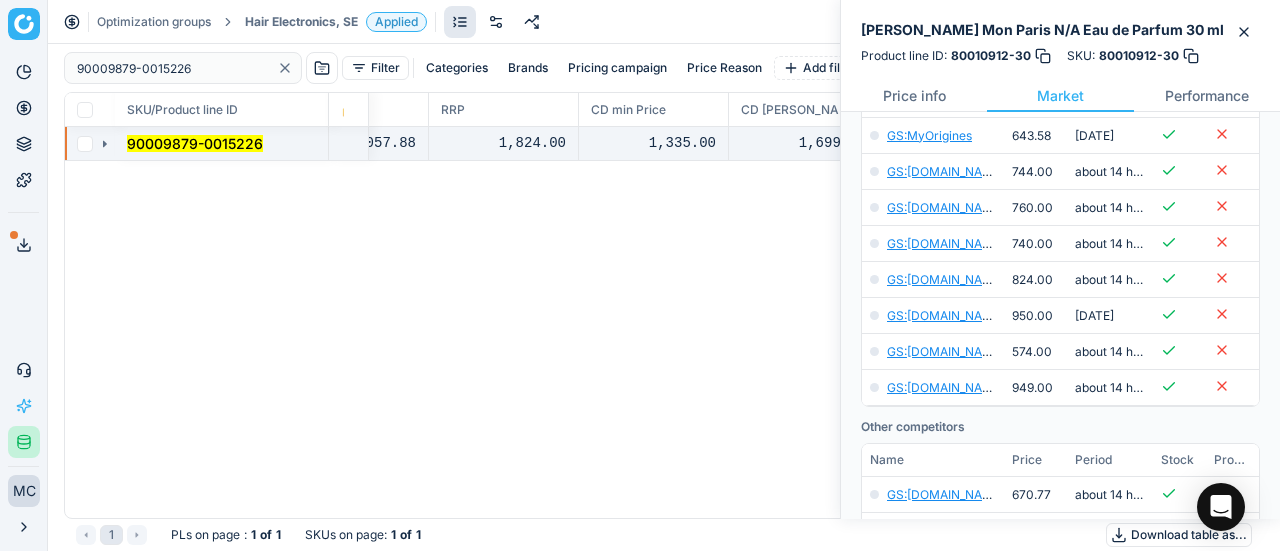 click at bounding box center (90, 144) 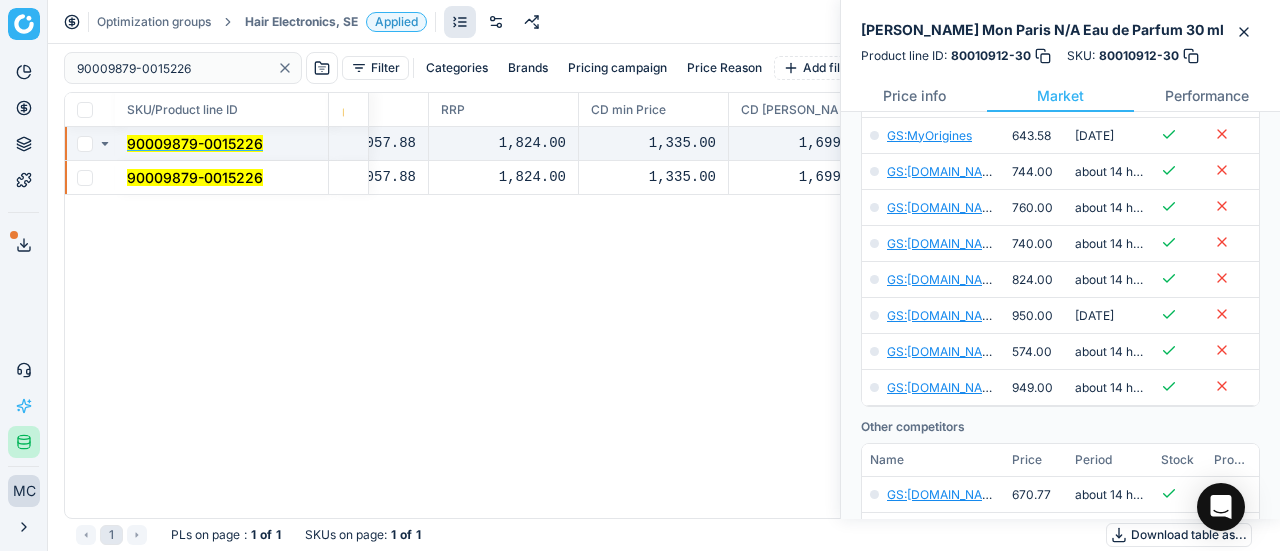 click on "90009879-0015226" at bounding box center (195, 177) 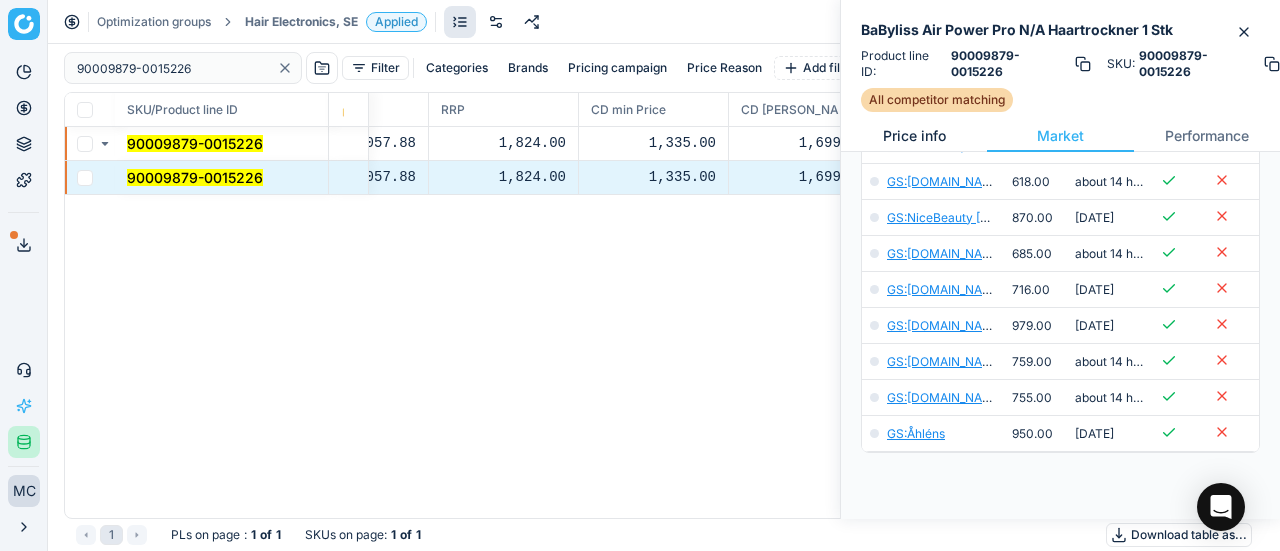 scroll, scrollTop: 600, scrollLeft: 0, axis: vertical 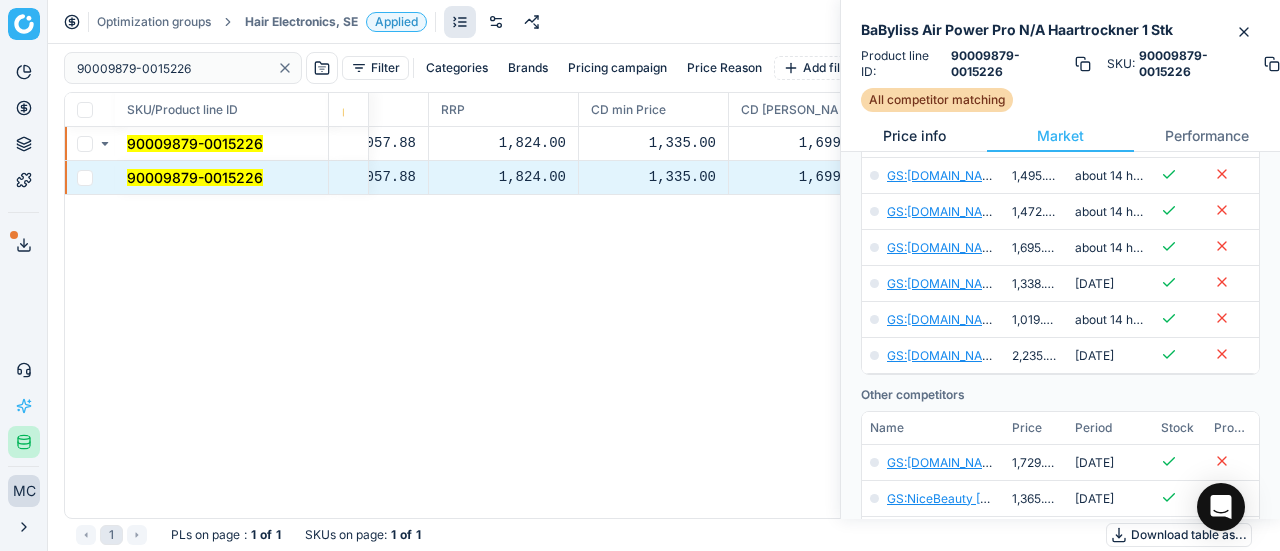 click on "Price info" at bounding box center [914, 136] 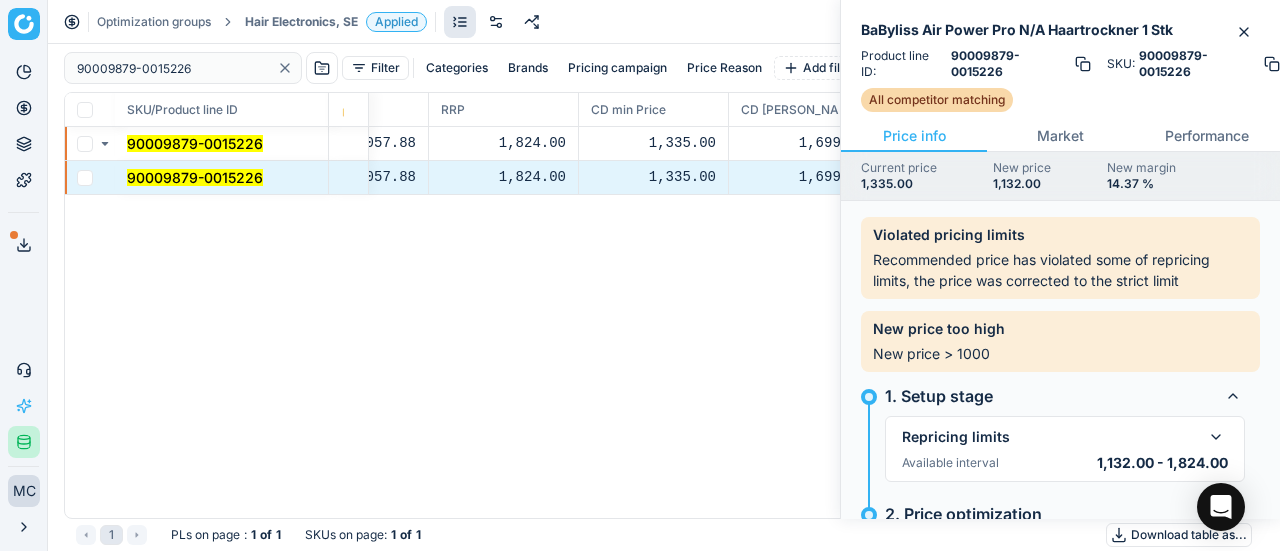 scroll, scrollTop: 100, scrollLeft: 0, axis: vertical 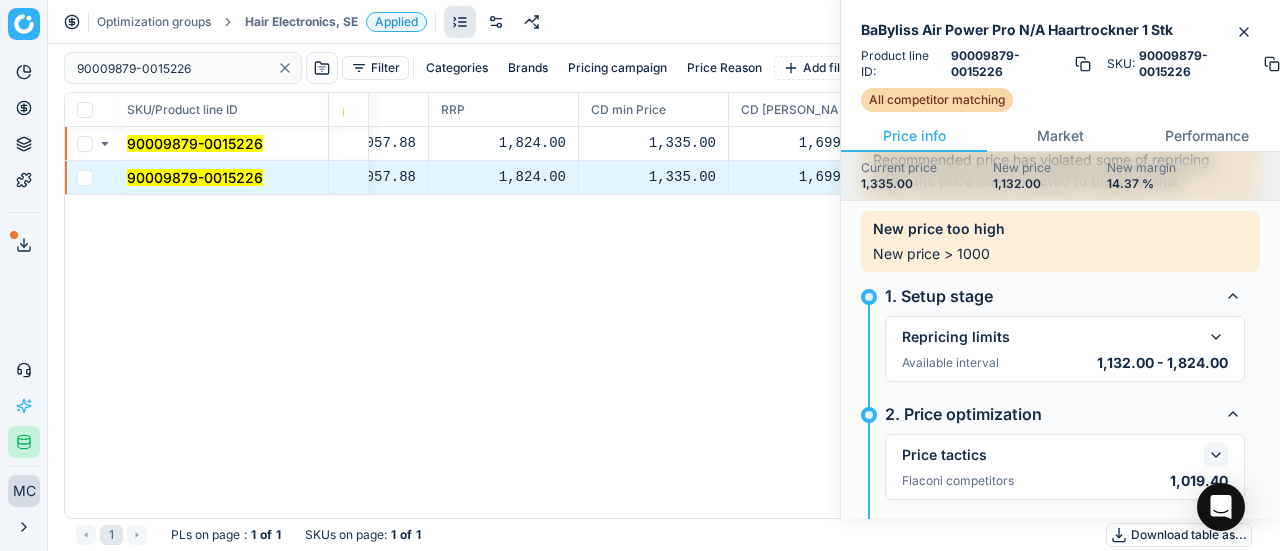 click at bounding box center (1216, 455) 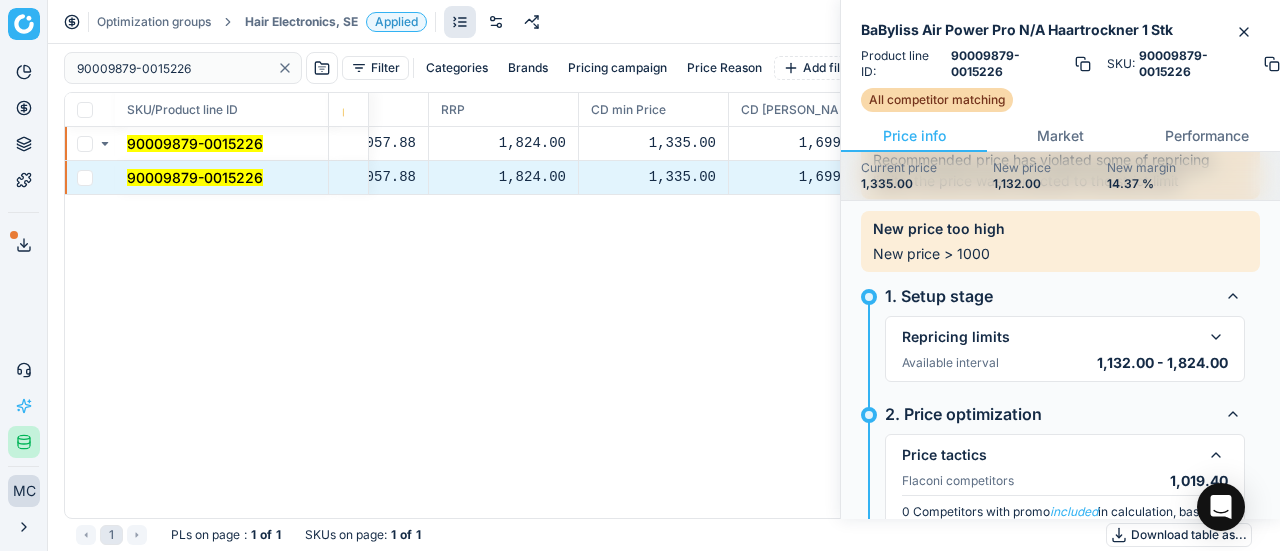 scroll, scrollTop: 389, scrollLeft: 0, axis: vertical 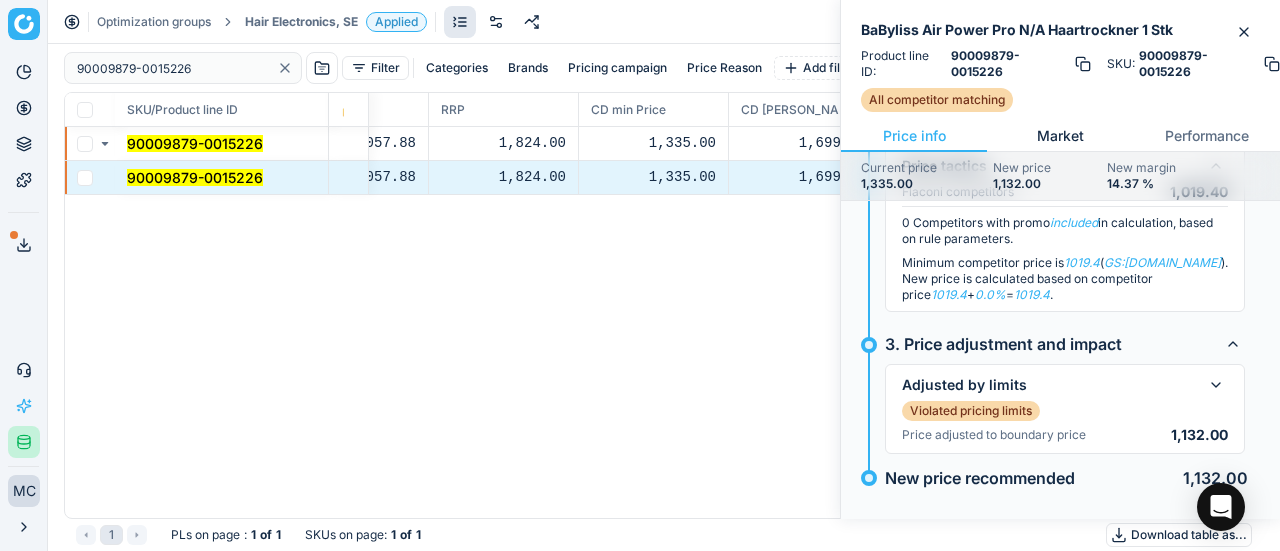 click on "Market" at bounding box center (1060, 136) 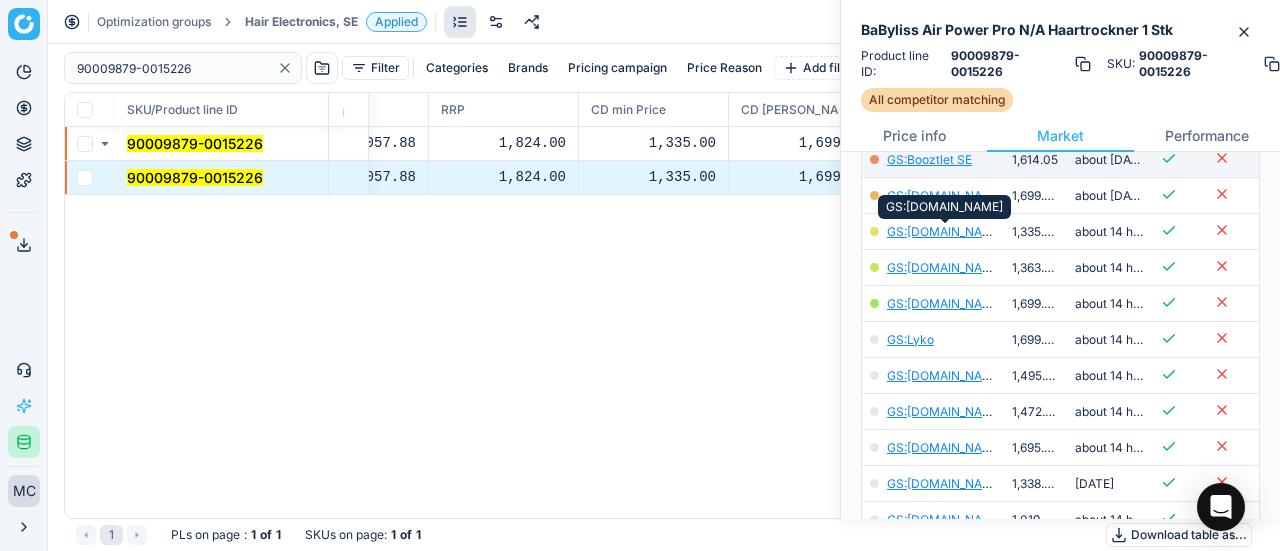 scroll, scrollTop: 500, scrollLeft: 0, axis: vertical 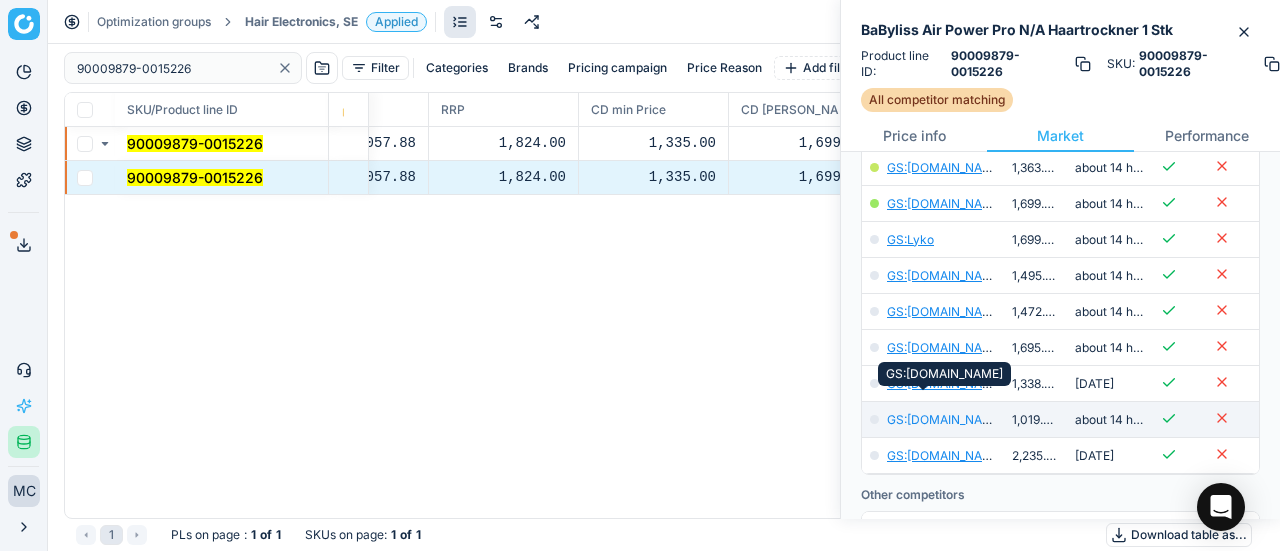 click on "GS:[DOMAIN_NAME]" at bounding box center (945, 419) 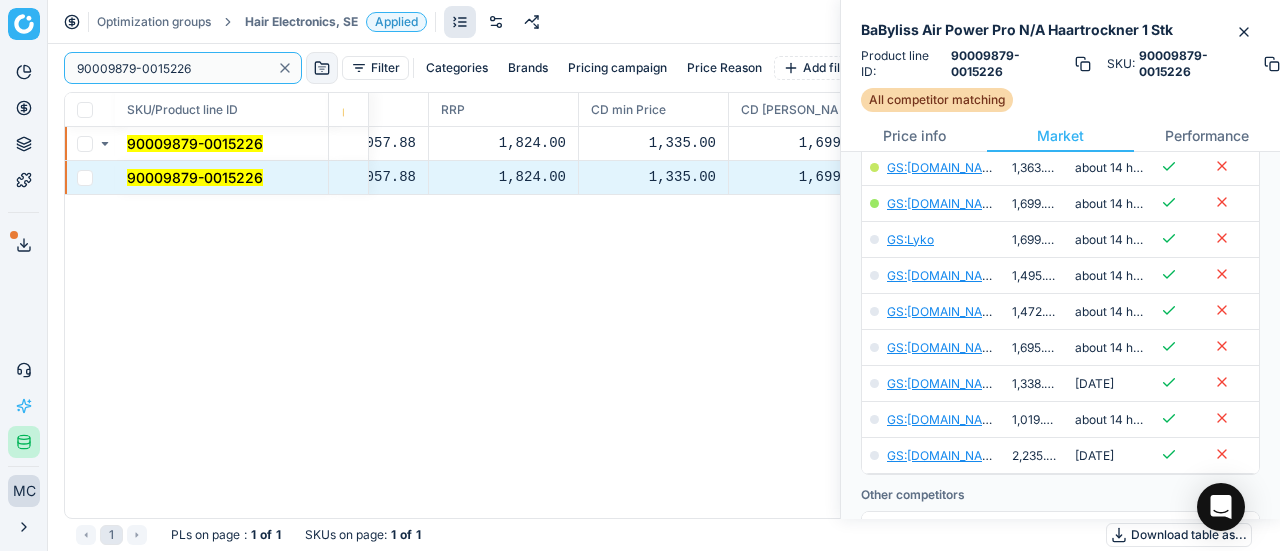 drag, startPoint x: 224, startPoint y: 65, endPoint x: 284, endPoint y: 56, distance: 60.671246 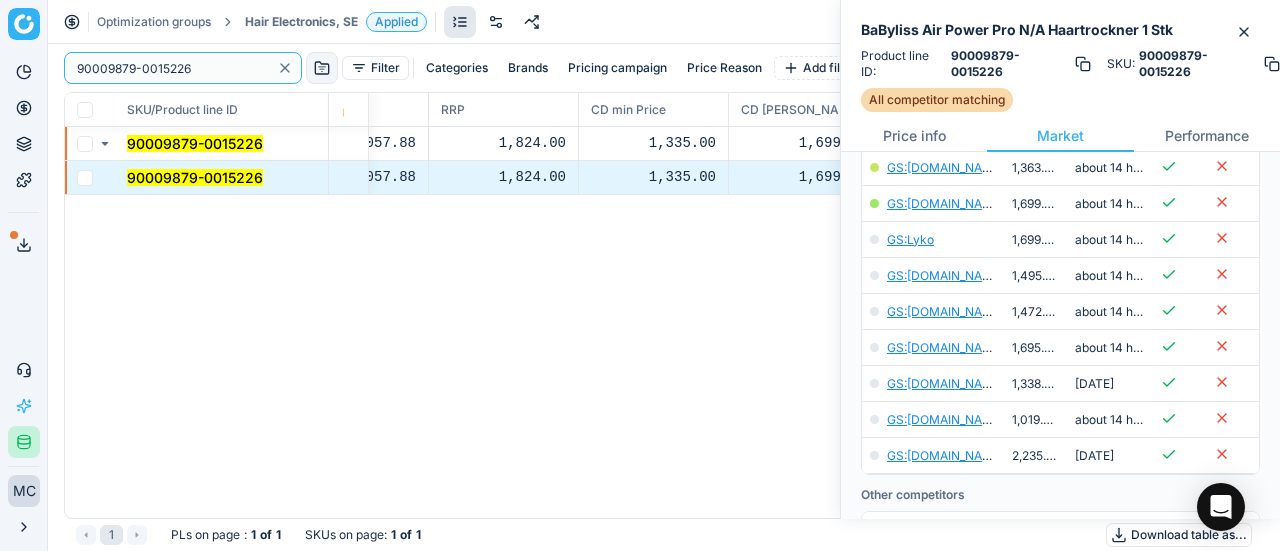 click on "Pricing platform Analytics Pricing Product portfolio Templates Export service 19 Contact support   AI Pricing Assistant Integration status MC [PERSON_NAME] [EMAIL_ADDRESS][DOMAIN_NAME] Close menu Optimization groups Hair Electronics, SE  Applied Discard Download report 90009879-0015226   Filter   Categories   Brands   Pricing campaign   Price Reason   Add filter Bulk update SKU/Product line ID Product line name Product line ID Cost 🔒 PCII cost RRP CD min Price CD max Price Beauty outlet price PCII+5% > RRP Sales Flag Price change too high New price Price Type Price Reason 90009879-0015226 BaByliss Air Power Pro N/A Haartrockner  1 Stk 90009879-0015226 969.36 1,057.88 1,824.00 1,335.00 1,699.00 1,335.00 1,132.00 matching google GS:[DOMAIN_NAME] 90009879-0015226 BaByliss Air Power Pro N/A Haartrockner  1 Stk 90009879-0015226 969.36 1,057.88 1,824.00 1,335.00 1,699.00 1,335.00 1,132.00 matching google GS:[DOMAIN_NAME] 1 PLs on page : 1 of 1 SKUs on page : 1 of 1 Download table as..." at bounding box center (640, 275) 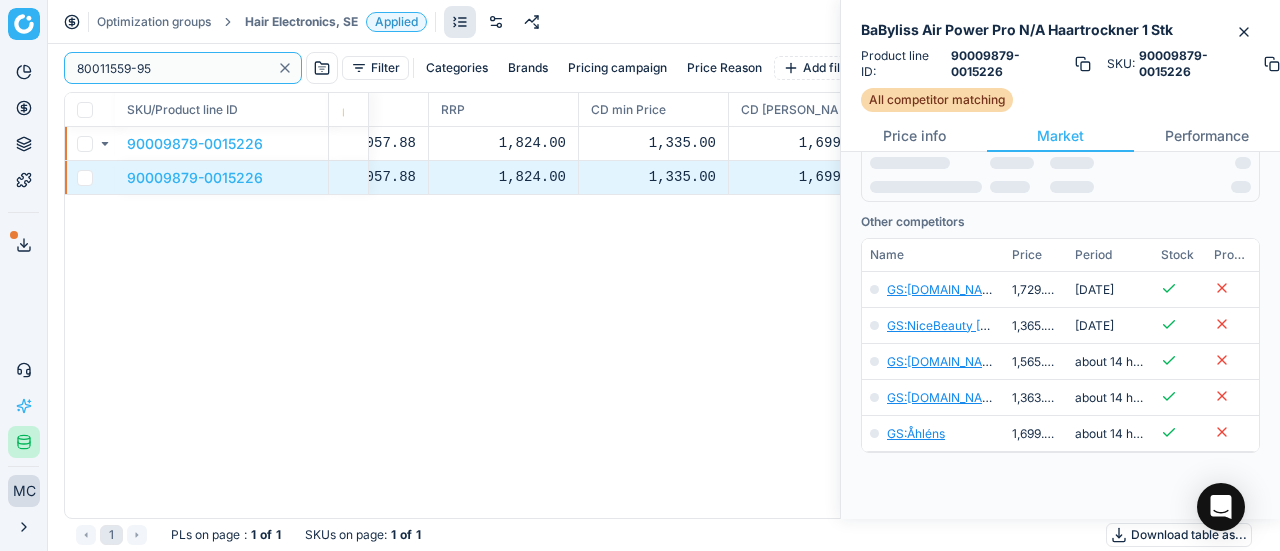 scroll, scrollTop: 500, scrollLeft: 0, axis: vertical 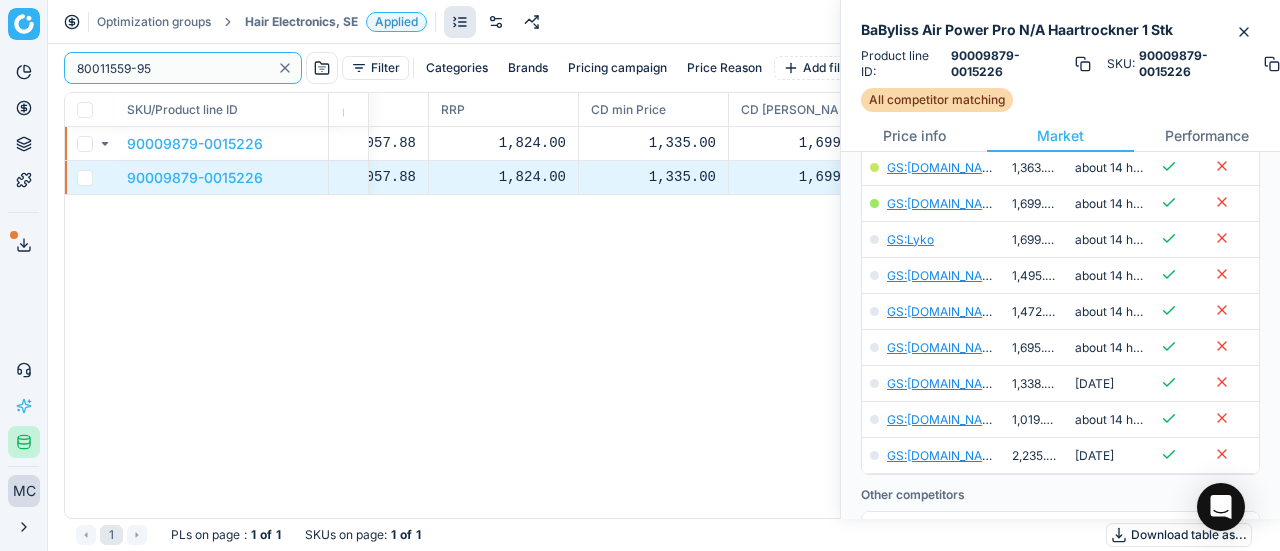 type on "80011559-95" 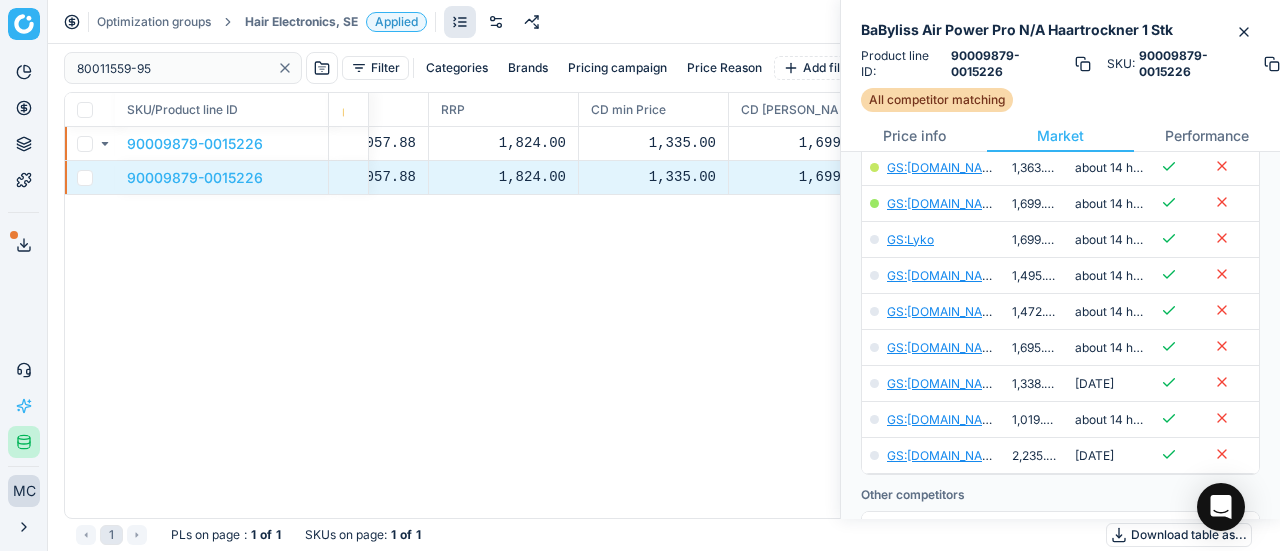 click on "Hair Electronics, SE" at bounding box center (301, 22) 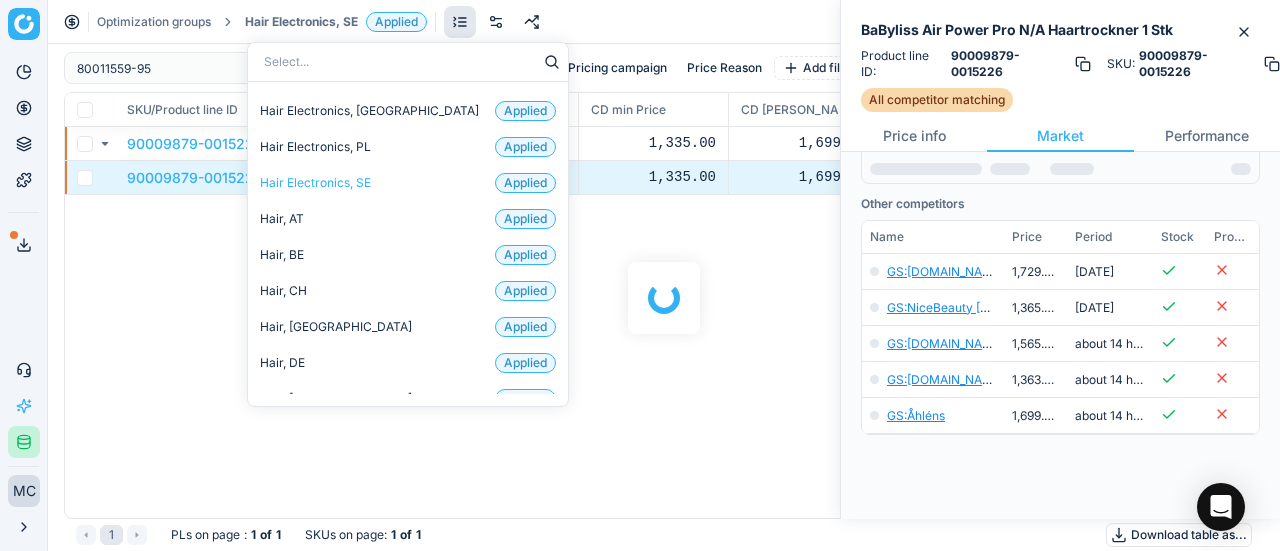 scroll, scrollTop: 500, scrollLeft: 0, axis: vertical 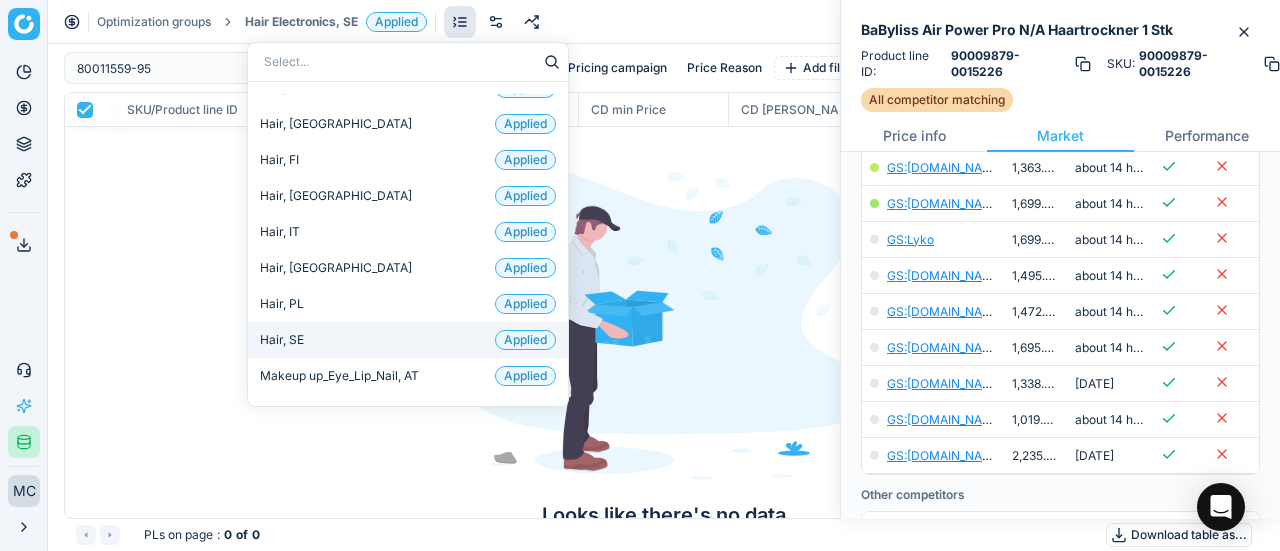 click on "Hair, SE Applied" at bounding box center (408, 340) 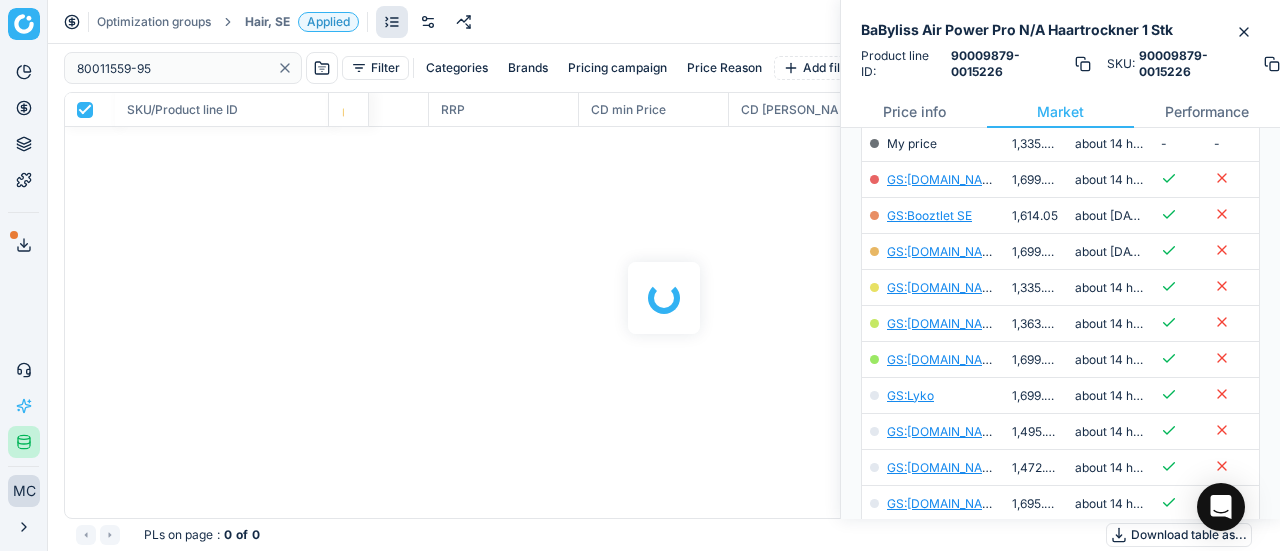 scroll, scrollTop: 500, scrollLeft: 0, axis: vertical 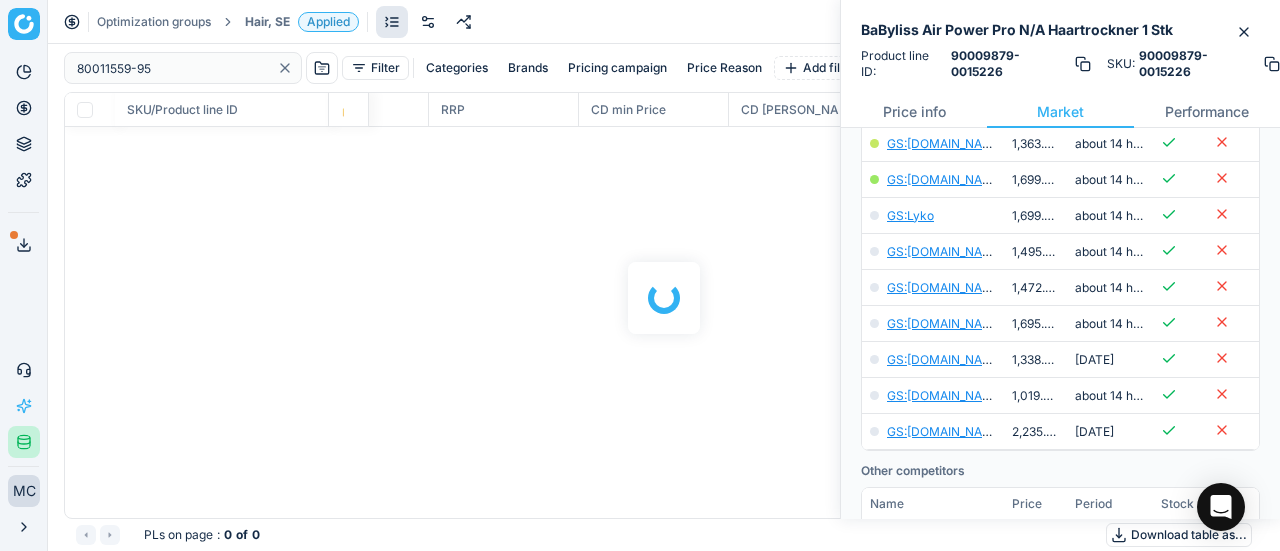checkbox on "false" 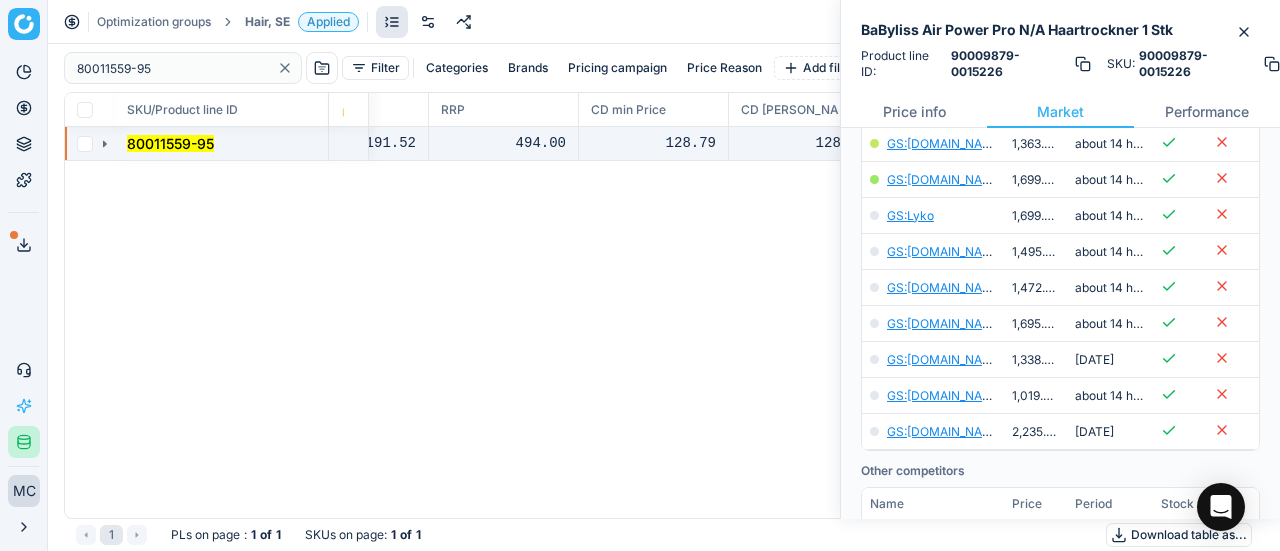 click 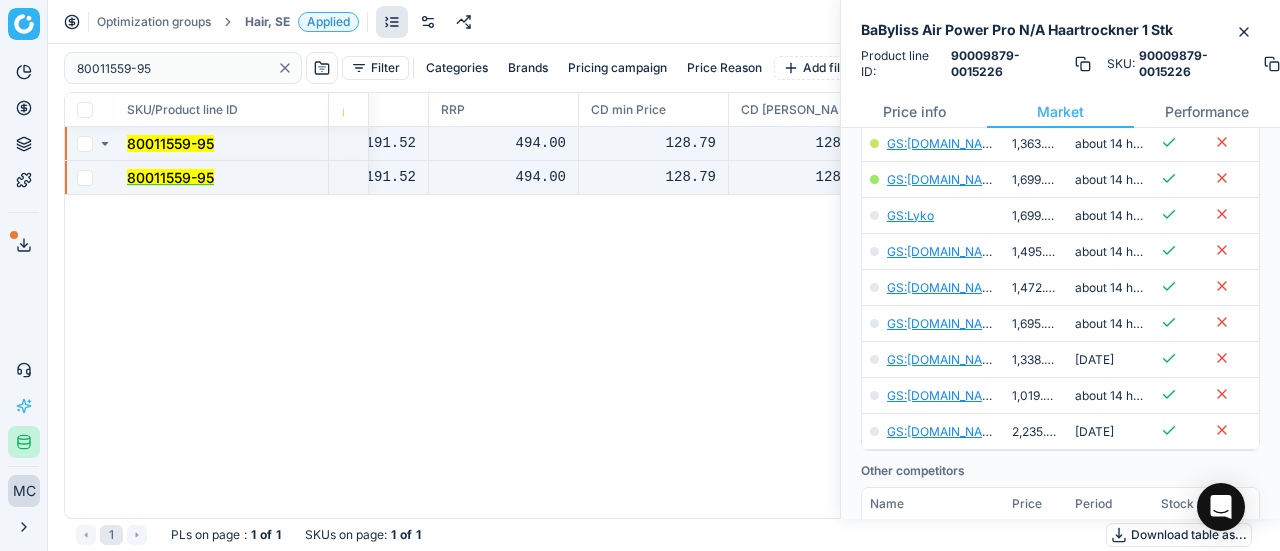 click on "80011559-95" at bounding box center (170, 177) 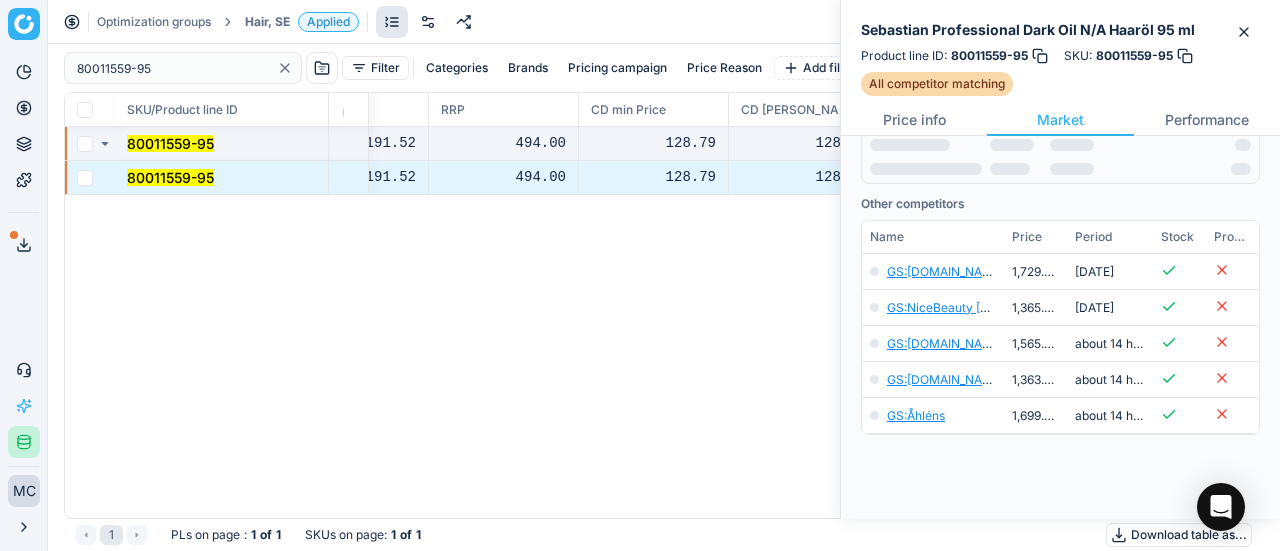 scroll, scrollTop: 376, scrollLeft: 0, axis: vertical 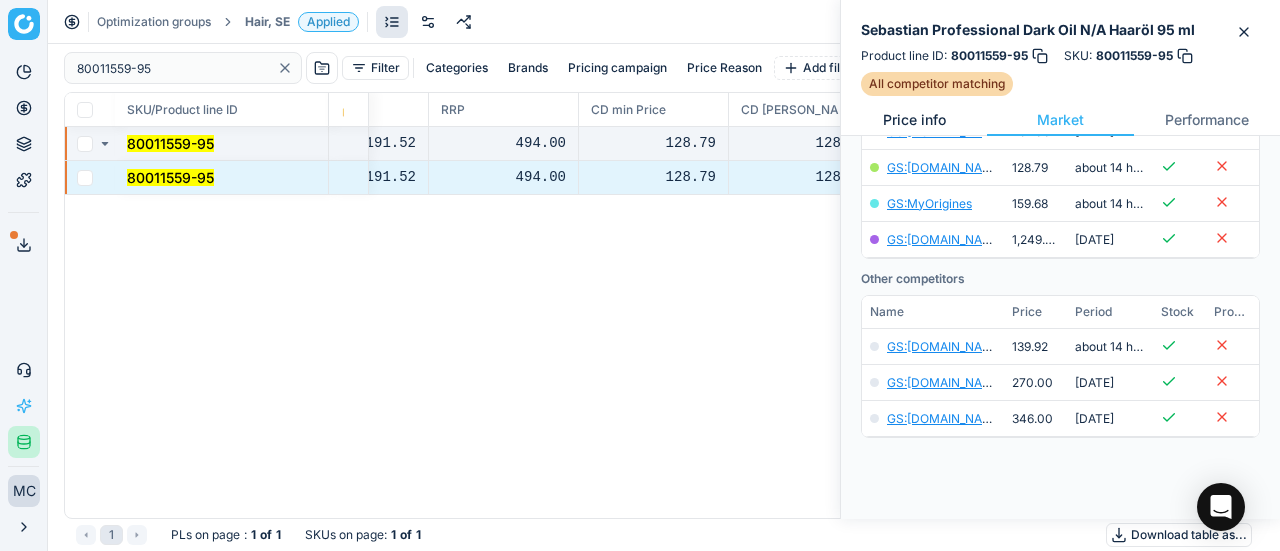 click on "Price info" at bounding box center [914, 120] 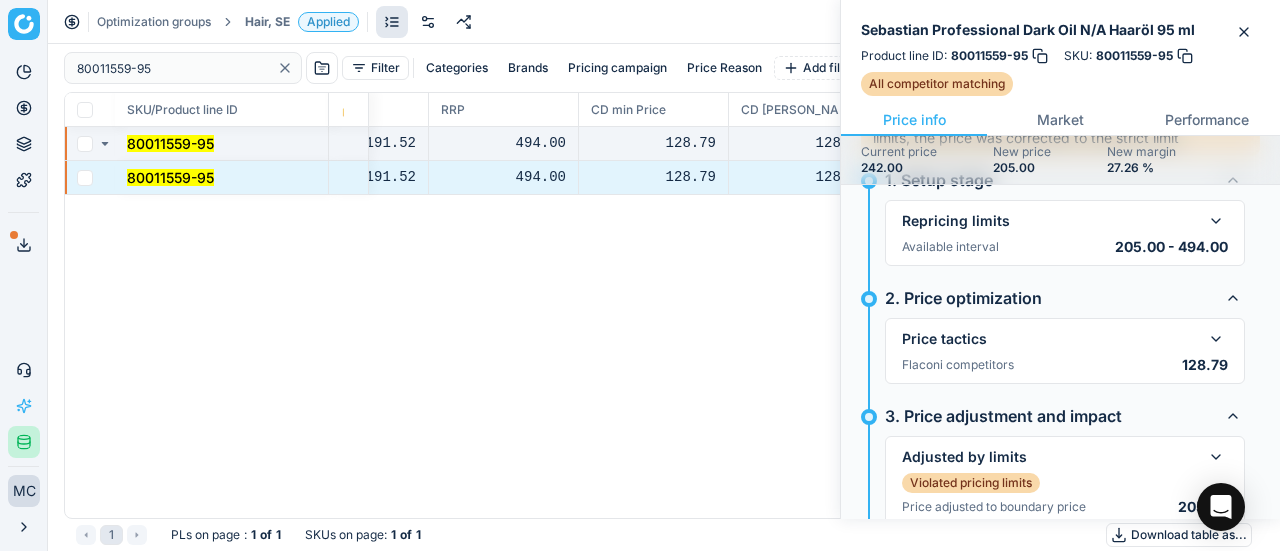 scroll, scrollTop: 200, scrollLeft: 0, axis: vertical 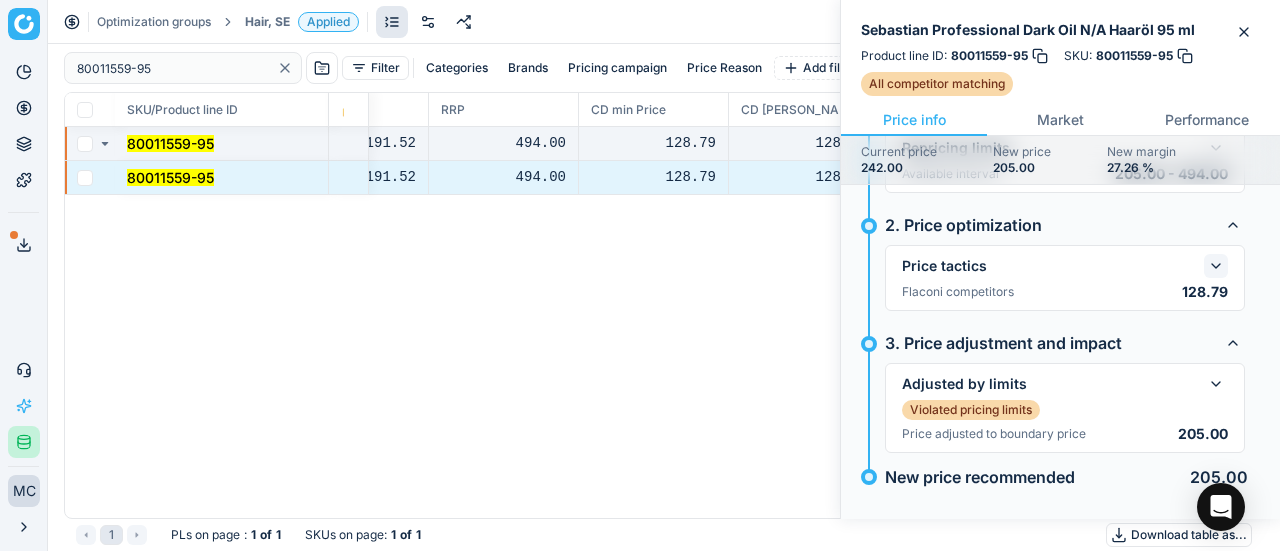click at bounding box center (1216, 266) 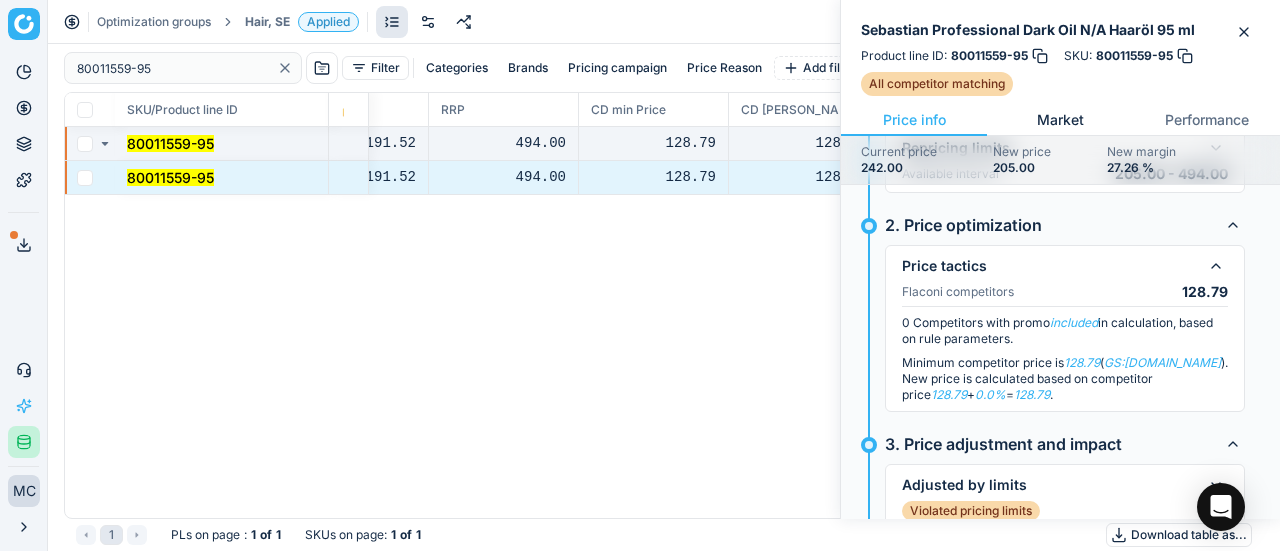 click on "Market" at bounding box center (1060, 120) 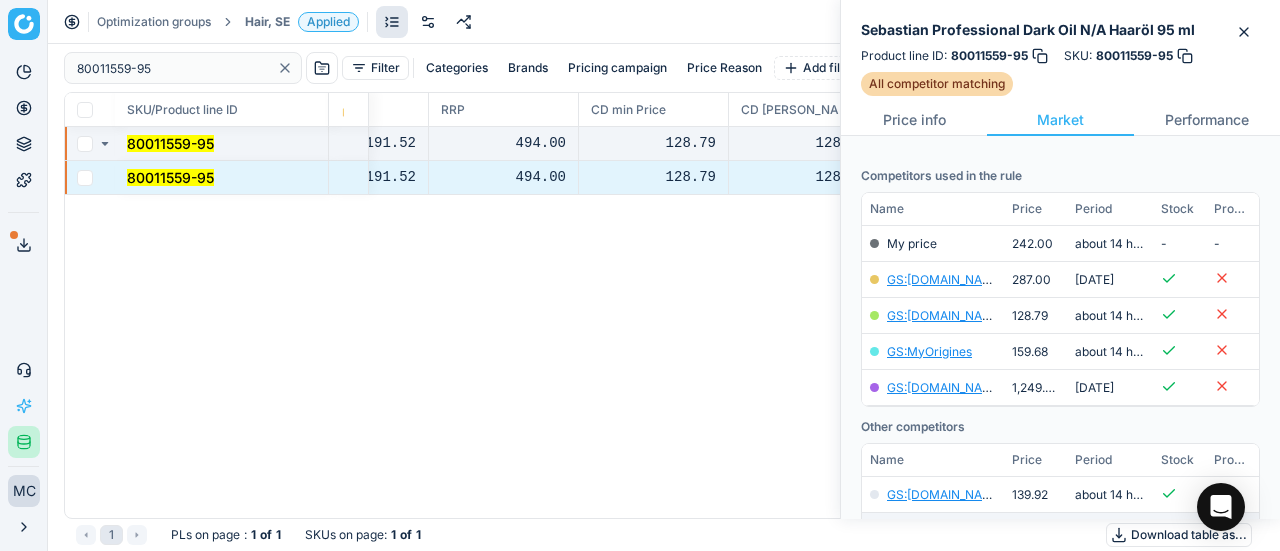 scroll, scrollTop: 300, scrollLeft: 0, axis: vertical 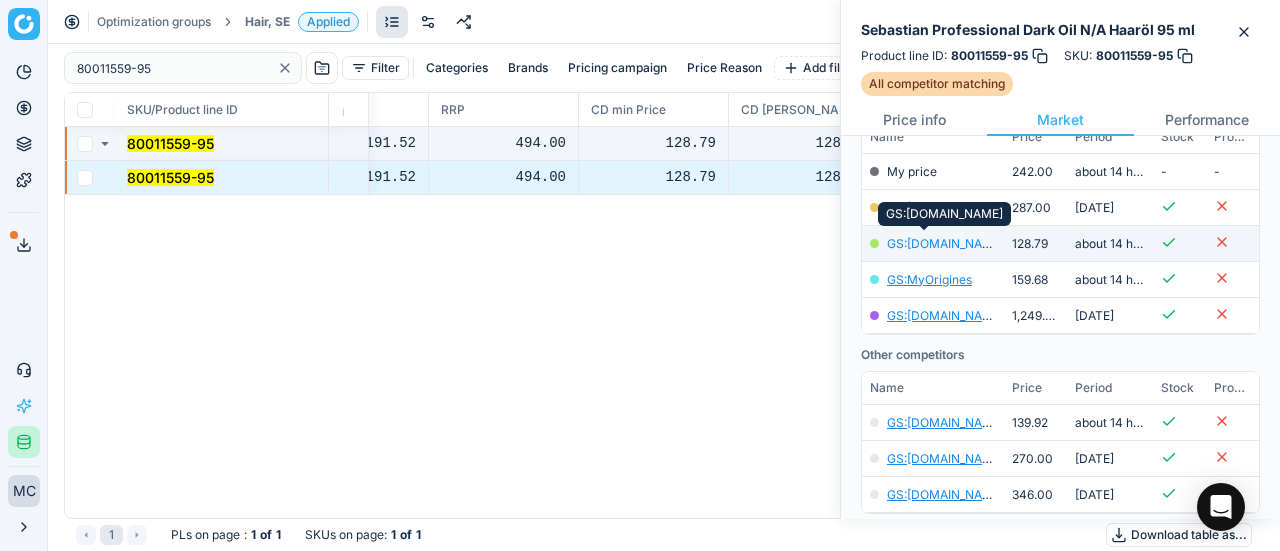 click on "GS:[DOMAIN_NAME]" at bounding box center [945, 243] 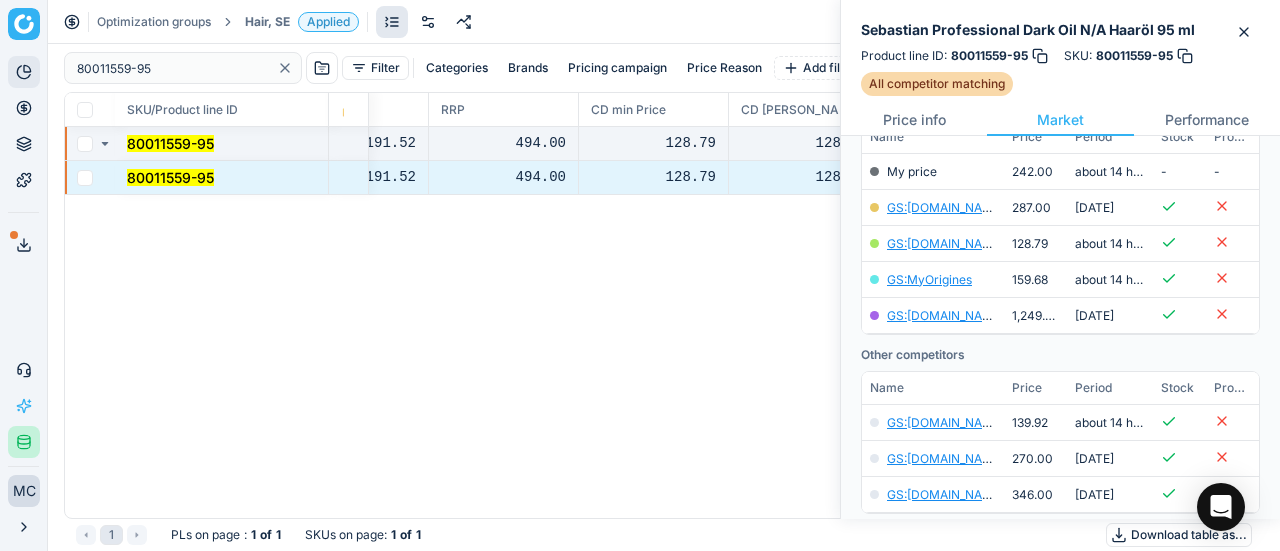 drag, startPoint x: 186, startPoint y: 49, endPoint x: 33, endPoint y: 61, distance: 153.46986 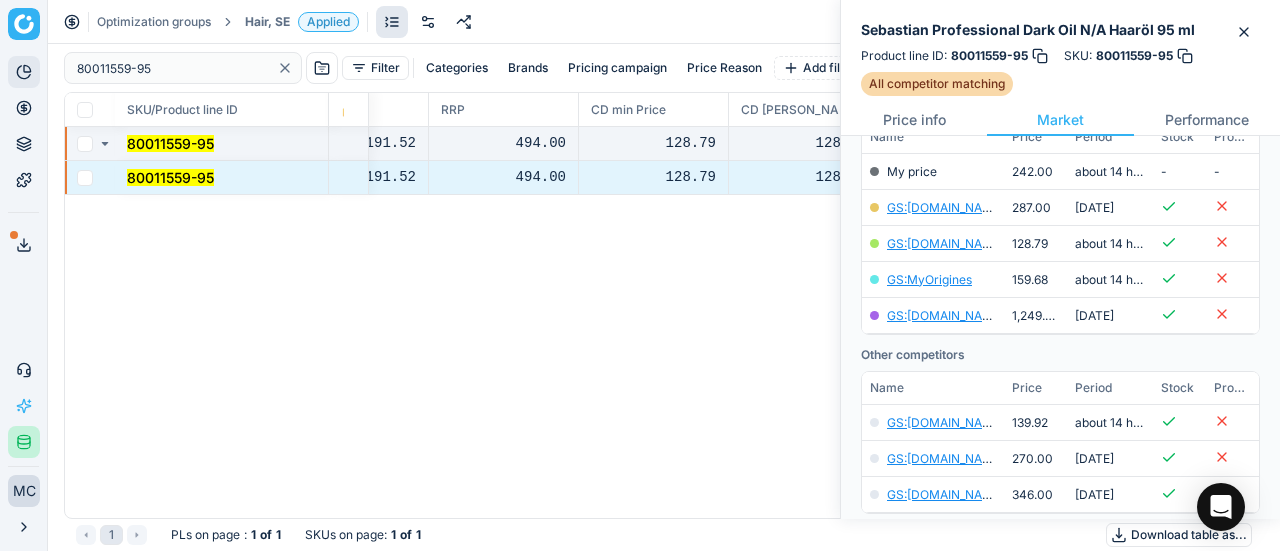 click on "Pricing platform Analytics Pricing Product portfolio Templates Export service 19 Contact support   AI Pricing Assistant Integration status MC [PERSON_NAME] [EMAIL_ADDRESS][DOMAIN_NAME] Close menu Optimization groups Hair, SE Applied Discard Download report 80011559-95   Filter   Categories   Brands   Pricing campaign   Price Reason   Add filter Bulk update SKU/Product line ID Product line name Product line ID Cost 🔒 PCII cost RRP CD min Price CD max Price Beauty outlet price PCII+5% > RRP Sales Flag Price change too high New price Price Type Price Reason 80011559-95 Sebastian Professional Dark Oil N/A Haaröl  95 ml 80011559-95 149.12 191.52 494.00 128.79 128.79 189.00 205.00 matching google GS:[DOMAIN_NAME] 80011559-95 Sebastian Professional Dark Oil N/A Haaröl  95 ml 80011559-95 149.12 191.52 494.00 128.79 128.79 189.00 205.00 matching google GS:[DOMAIN_NAME] 1 PLs on page : 1 of 1 SKUs on page : 1 of 1 Download table as..." at bounding box center [640, 275] 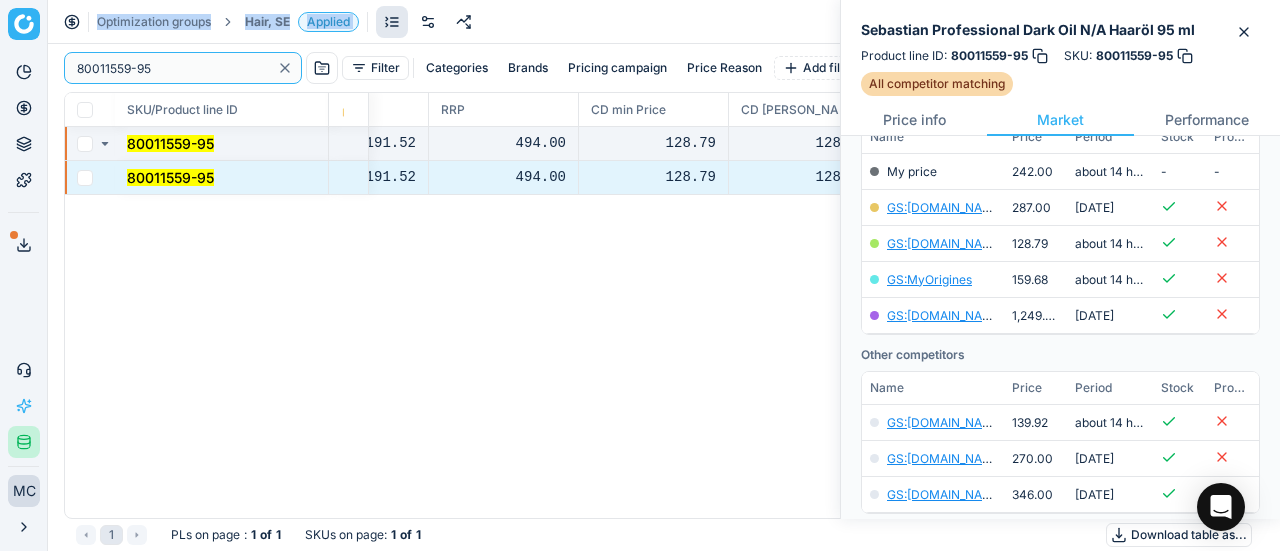 click on "80011559-95" at bounding box center [173, 68] 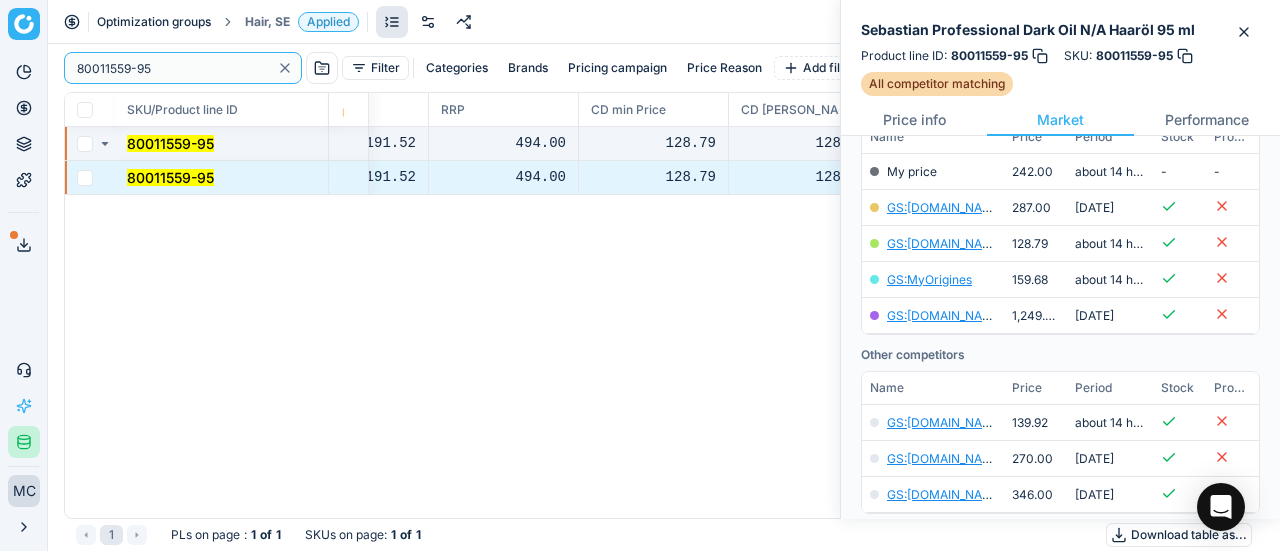 drag, startPoint x: 186, startPoint y: 69, endPoint x: 164, endPoint y: 19, distance: 54.626 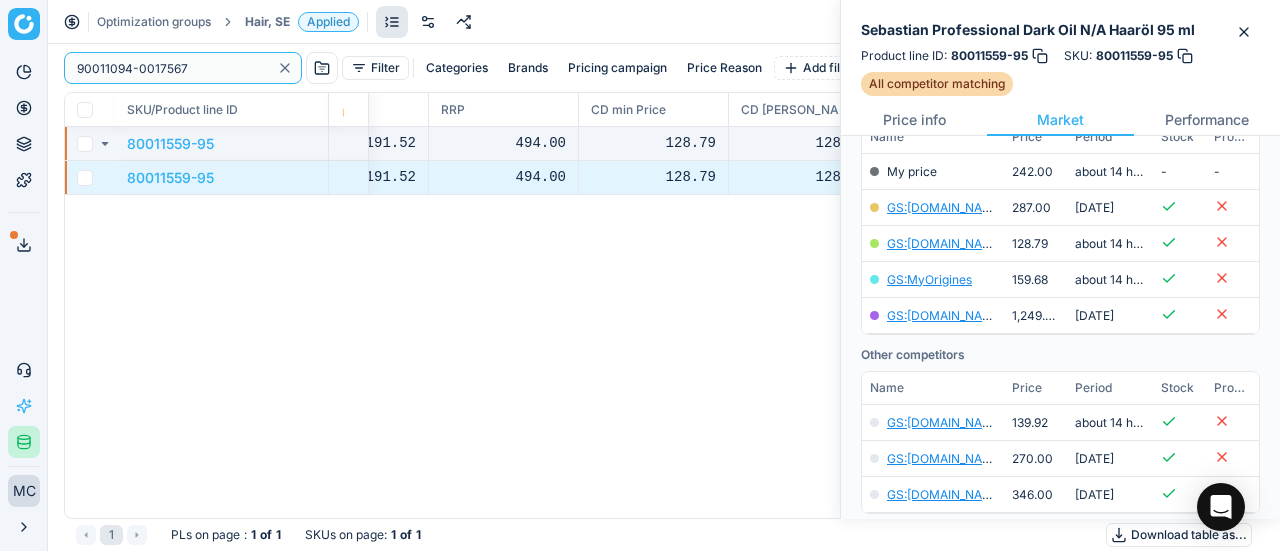 type on "90011094-0017567" 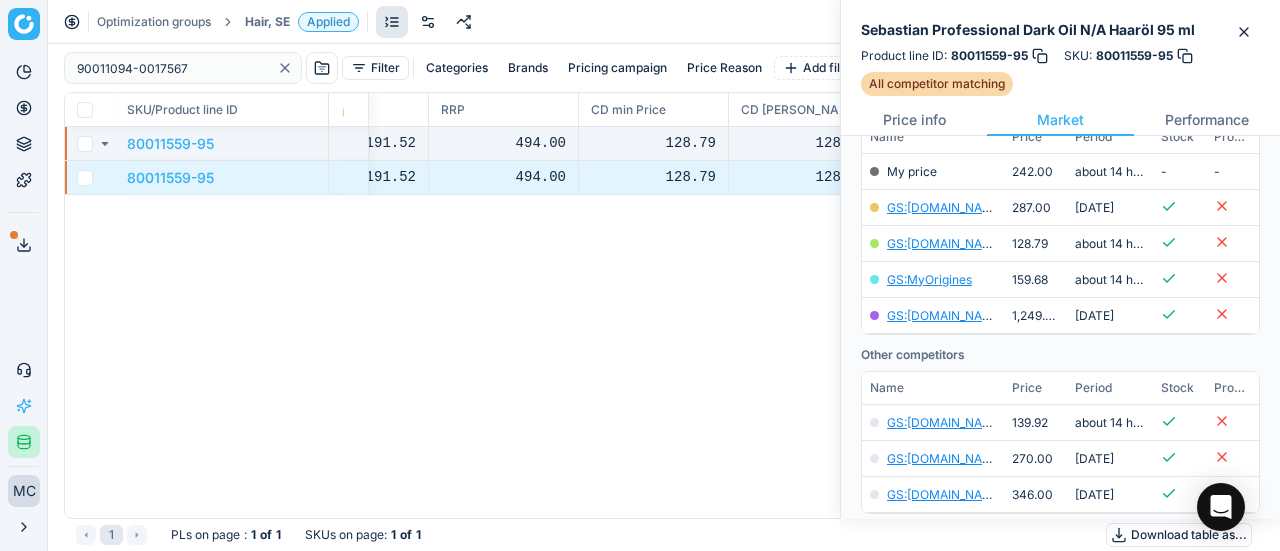 click on "Hair, SE" at bounding box center [267, 22] 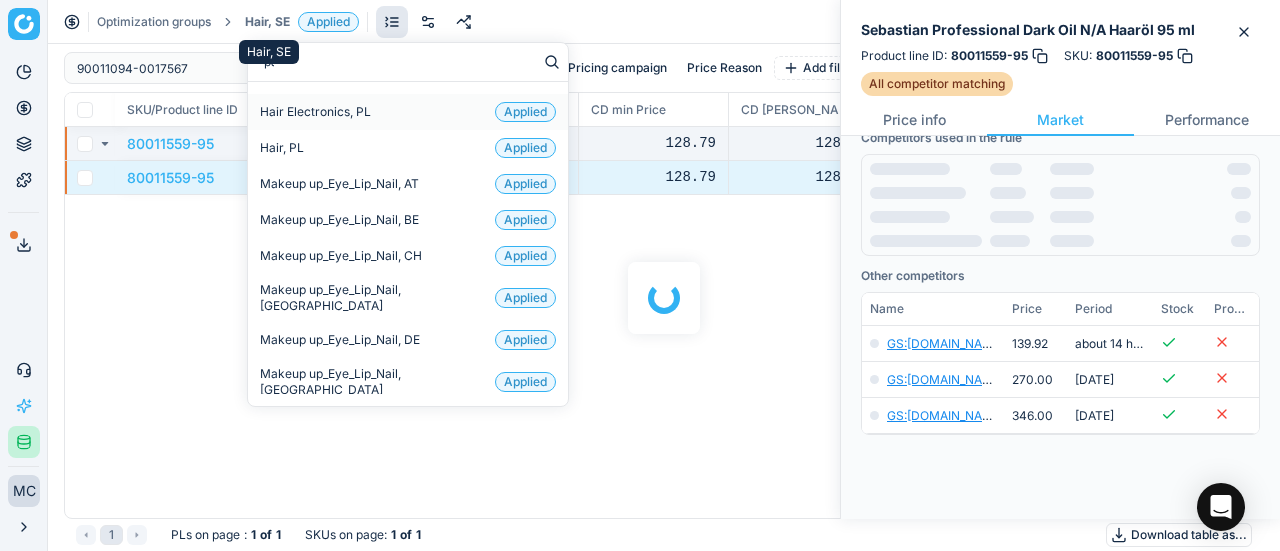 scroll, scrollTop: 300, scrollLeft: 0, axis: vertical 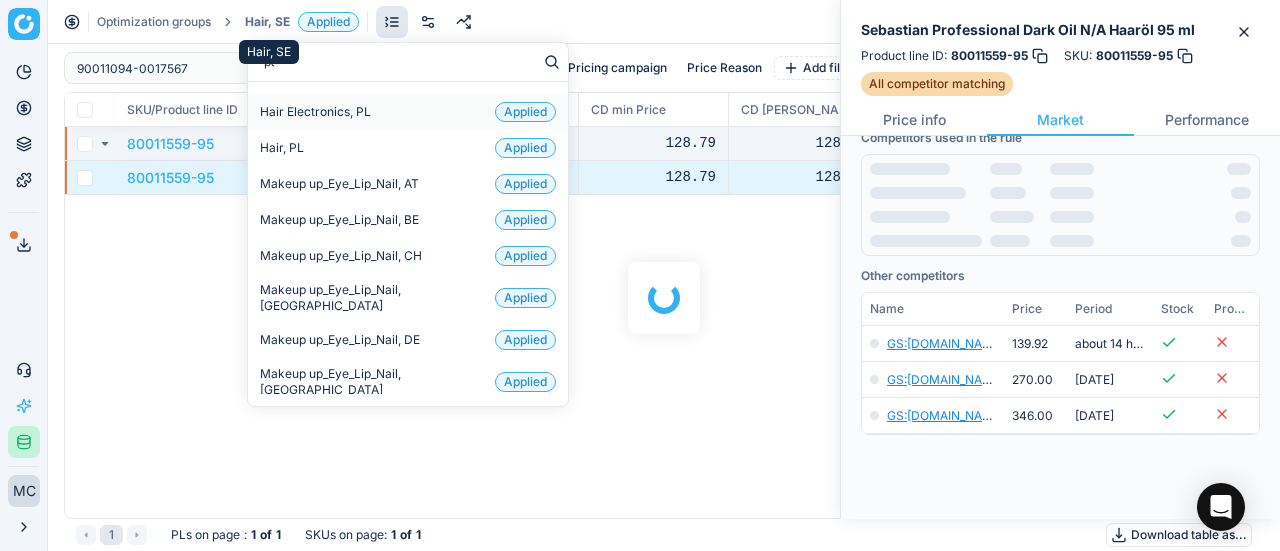 type on "par" 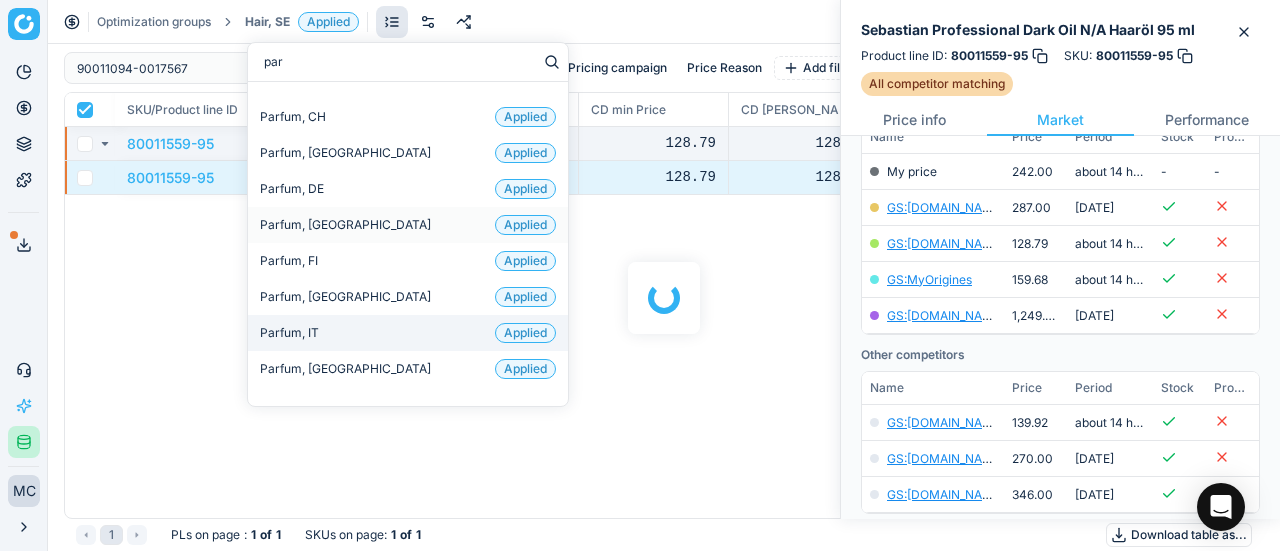 checkbox on "true" 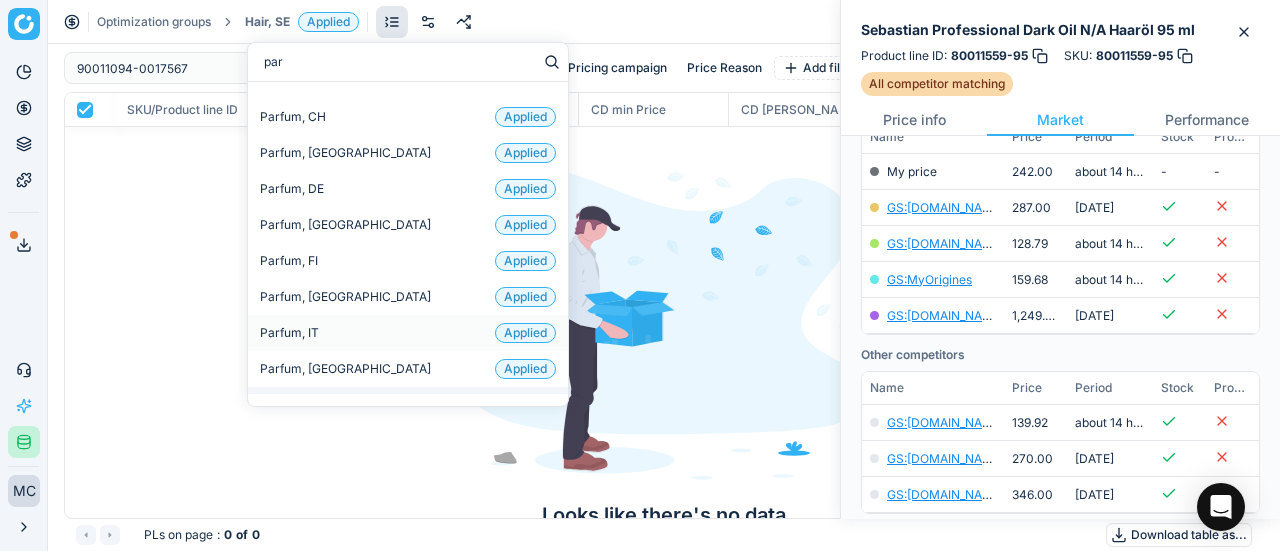 scroll, scrollTop: 132, scrollLeft: 0, axis: vertical 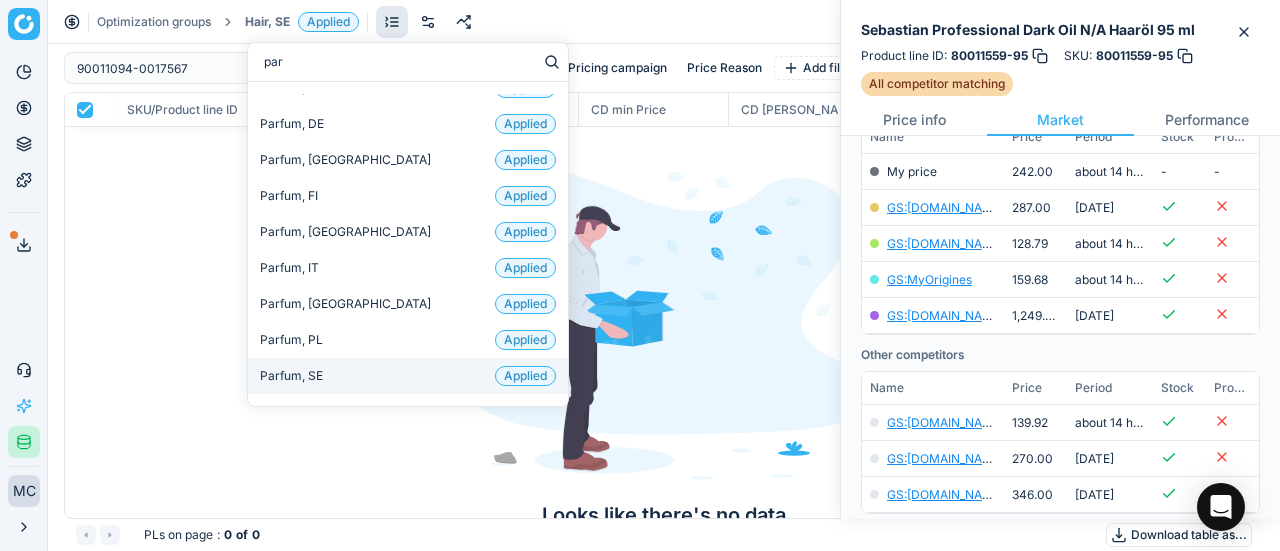 click on "Parfum, SE Applied" at bounding box center (408, 376) 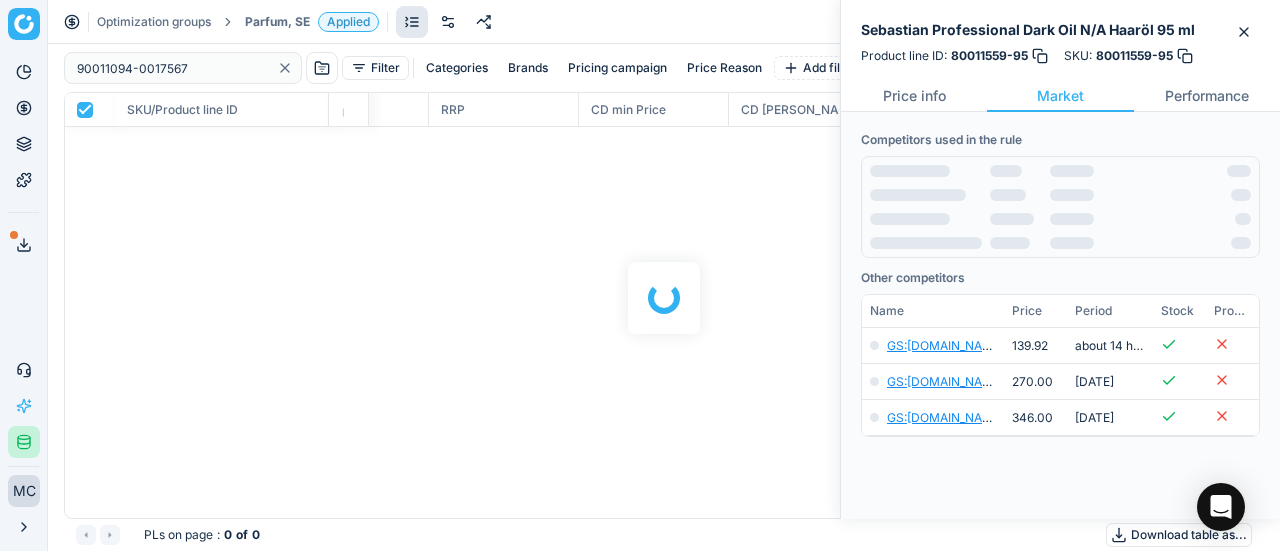 scroll, scrollTop: 300, scrollLeft: 0, axis: vertical 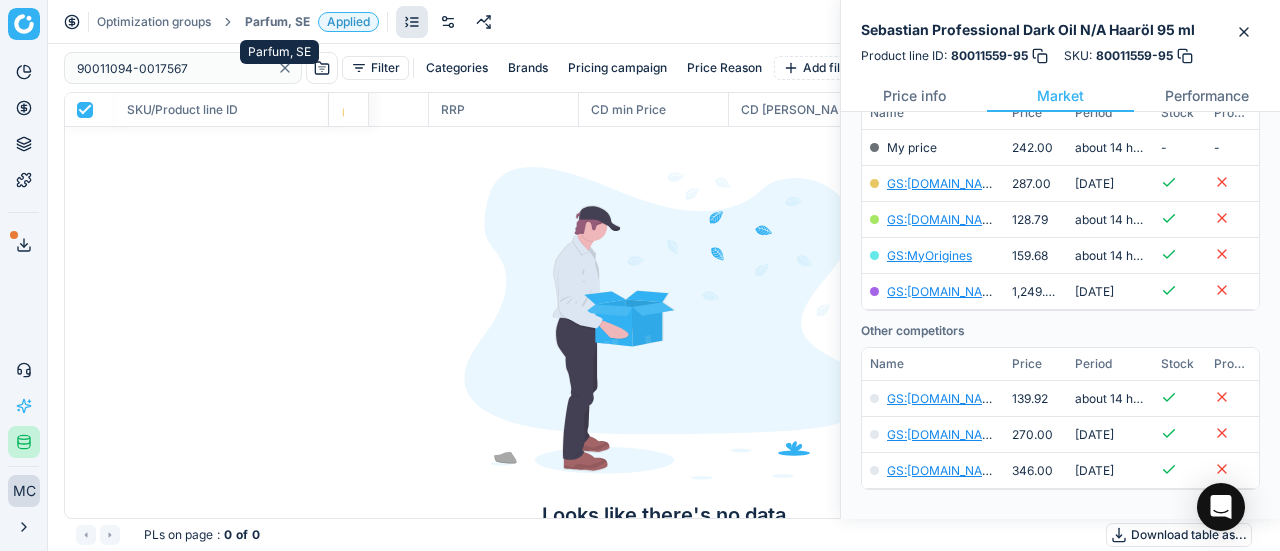 click on "Parfum, SE" at bounding box center [277, 22] 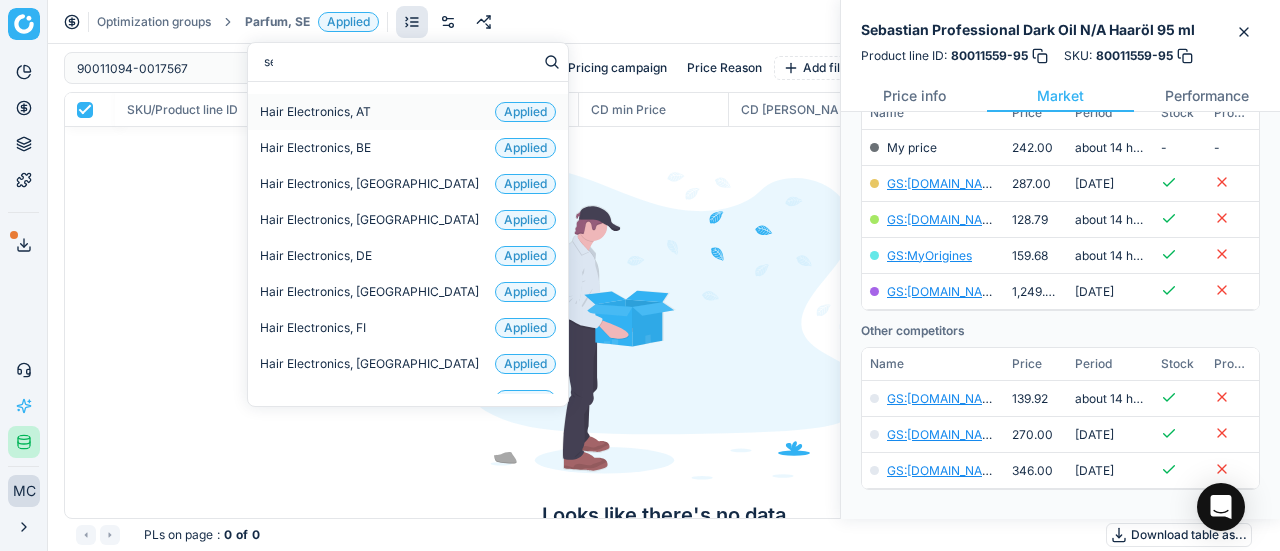 type on "set" 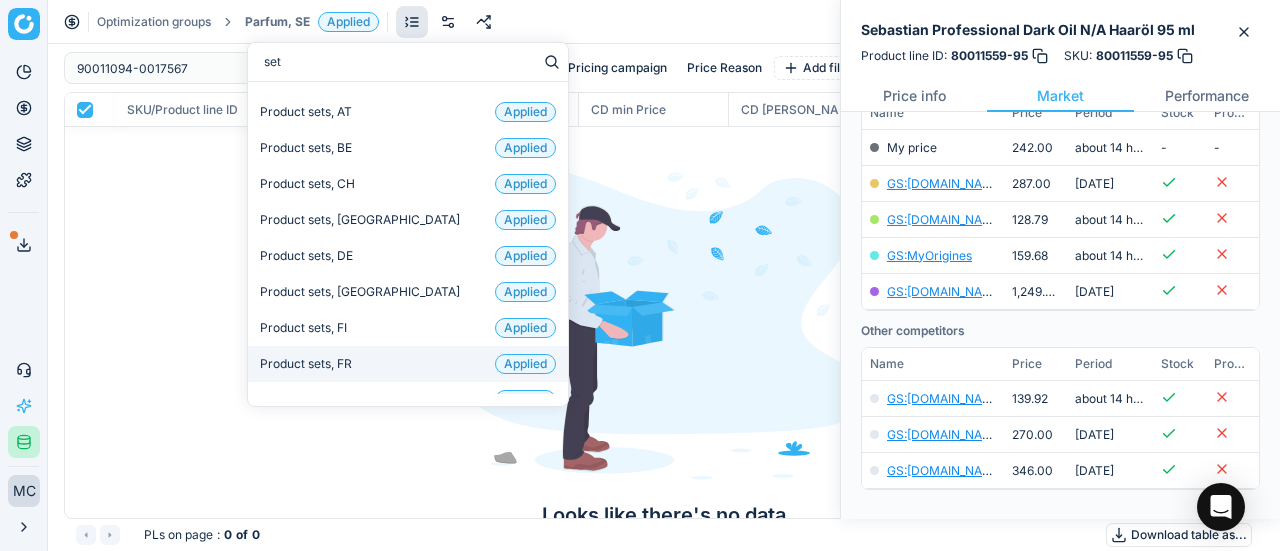 scroll, scrollTop: 132, scrollLeft: 0, axis: vertical 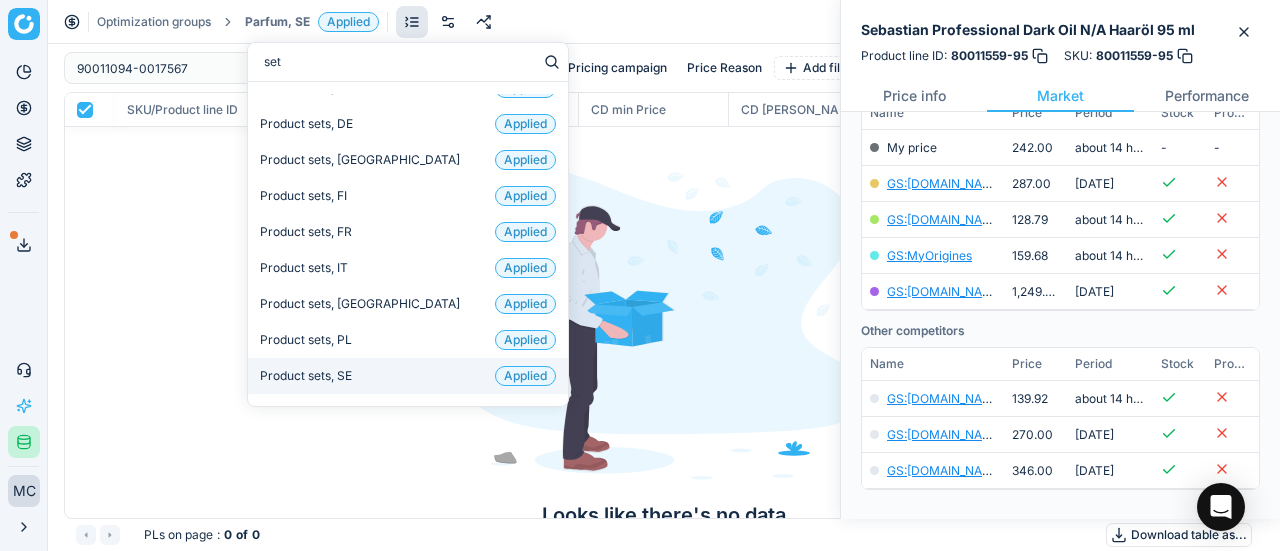 click on "Product sets, SE Applied" at bounding box center (408, 376) 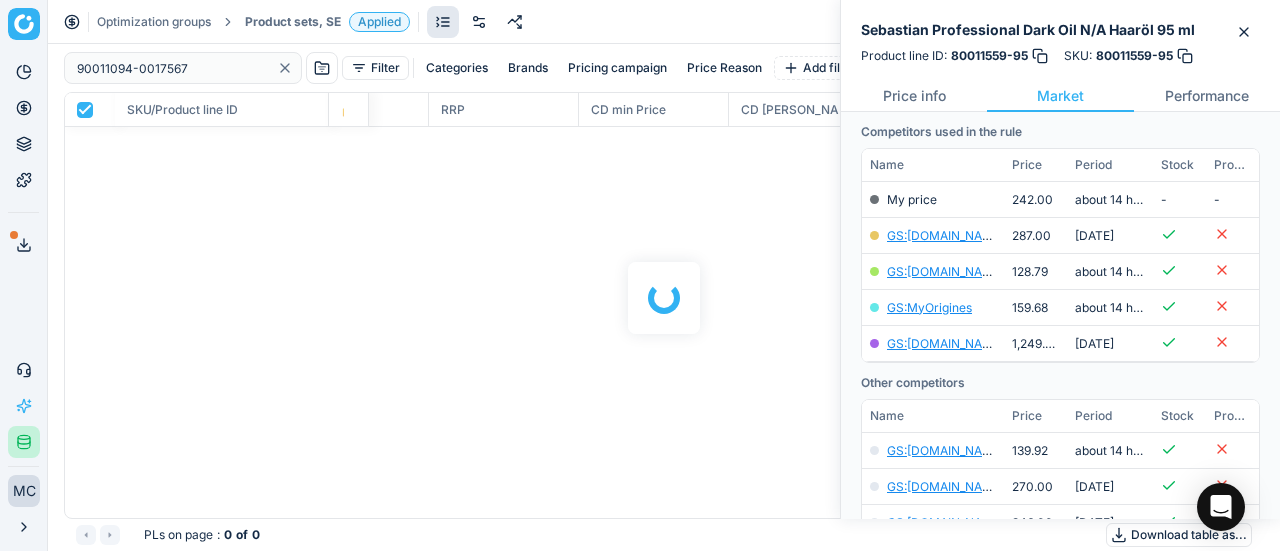 scroll, scrollTop: 300, scrollLeft: 0, axis: vertical 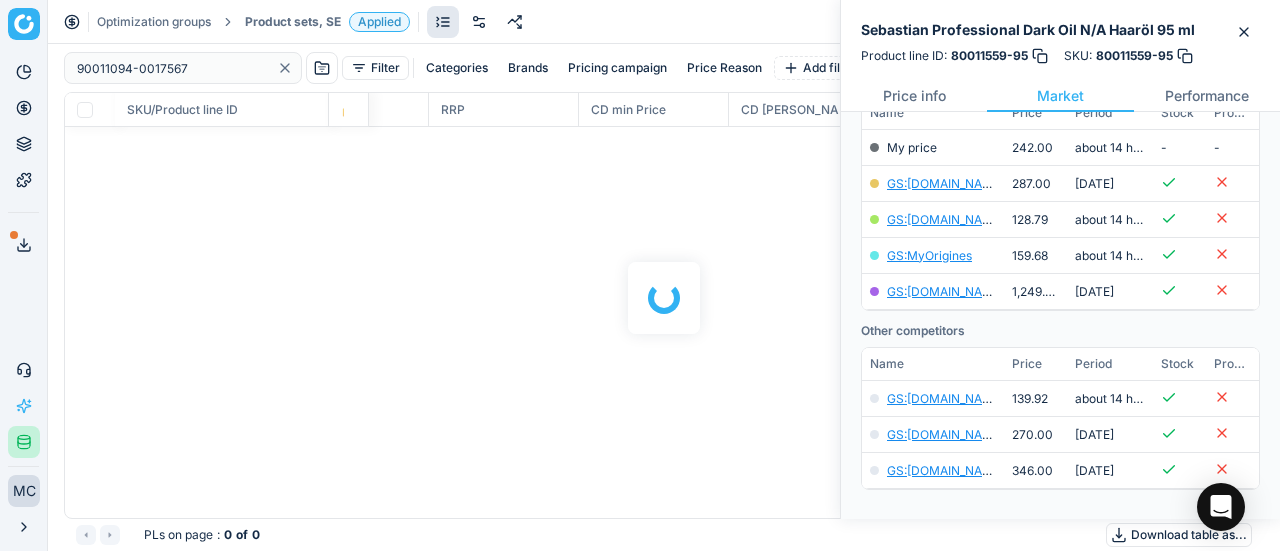 checkbox on "false" 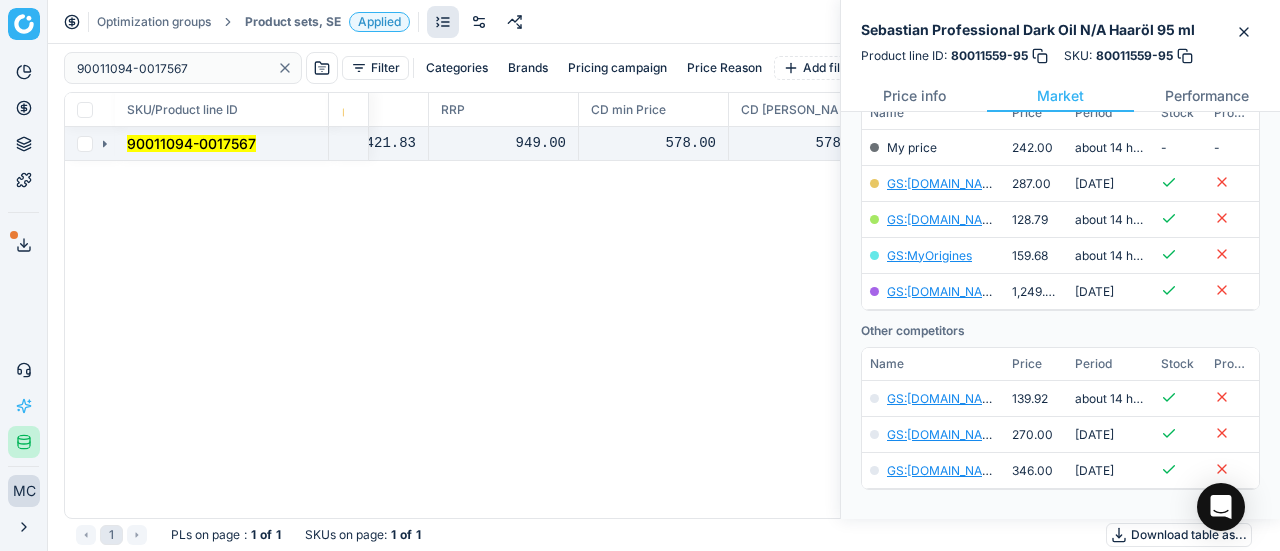 click 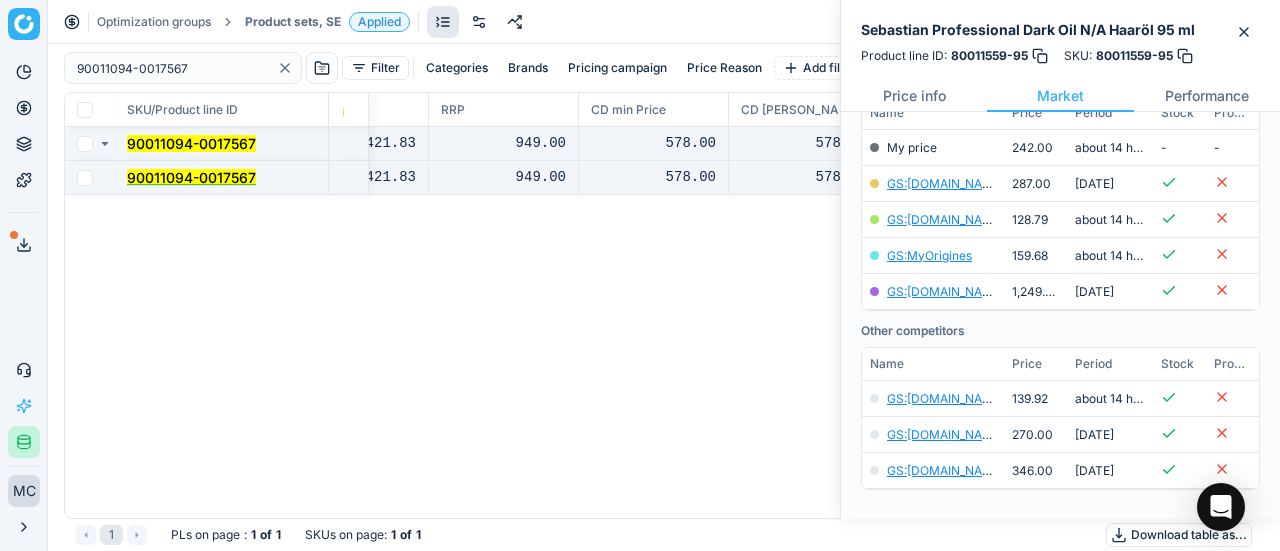 click on "90011094-0017567" at bounding box center (191, 177) 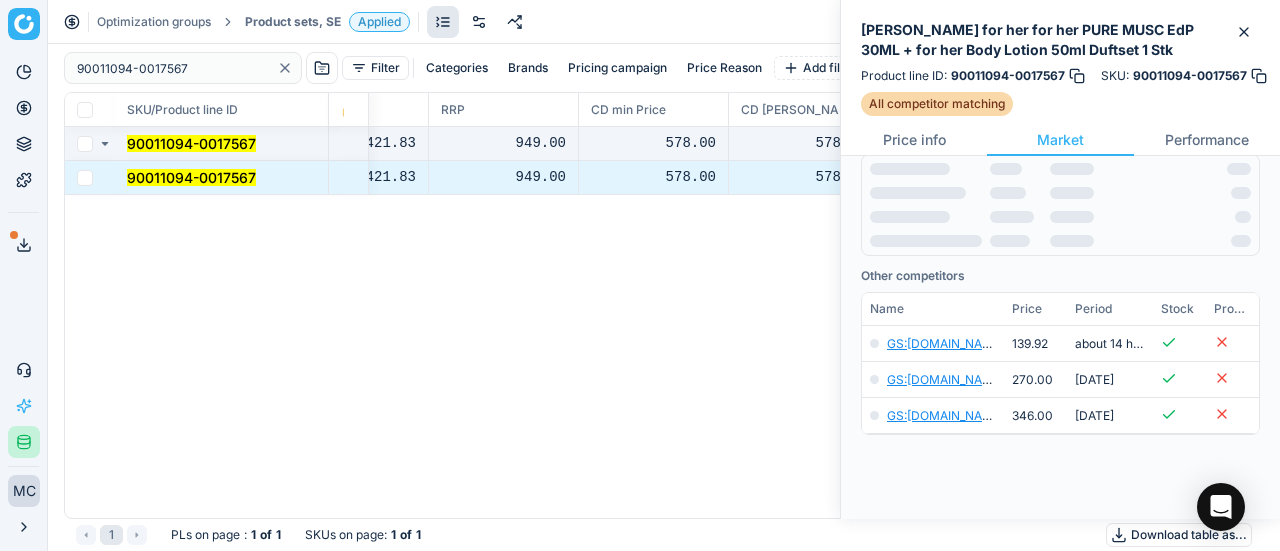 scroll, scrollTop: 288, scrollLeft: 0, axis: vertical 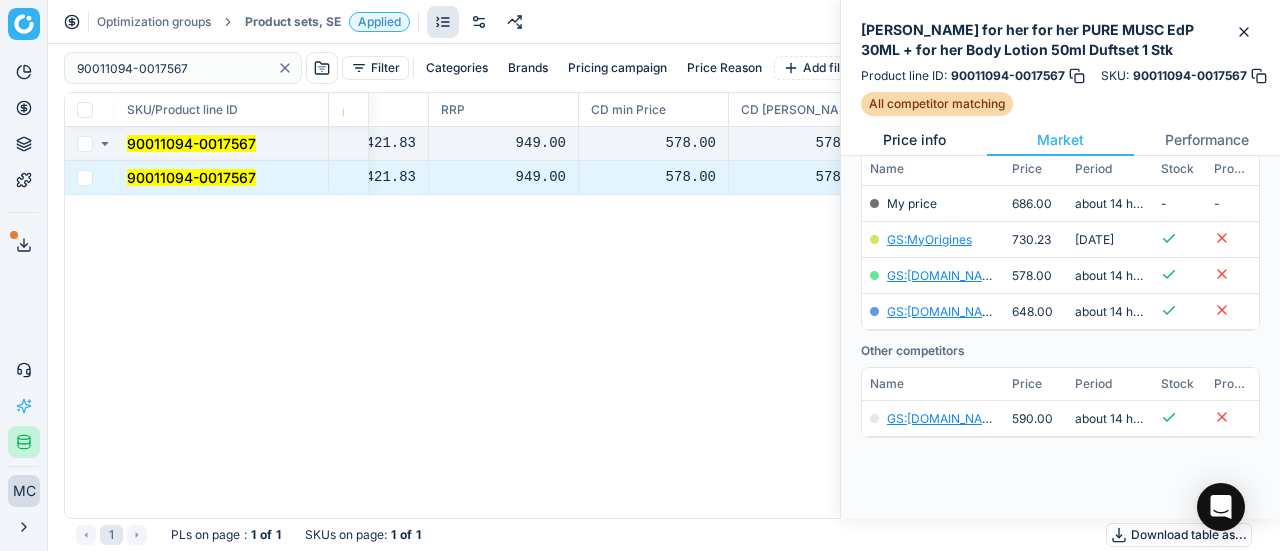 click on "Price info" at bounding box center (914, 140) 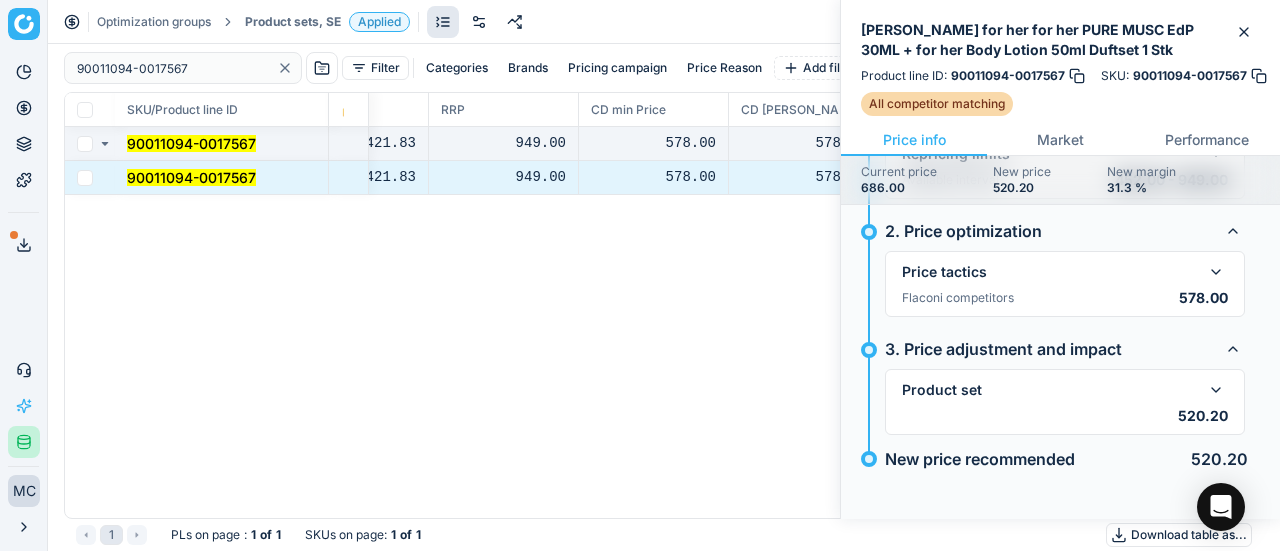scroll 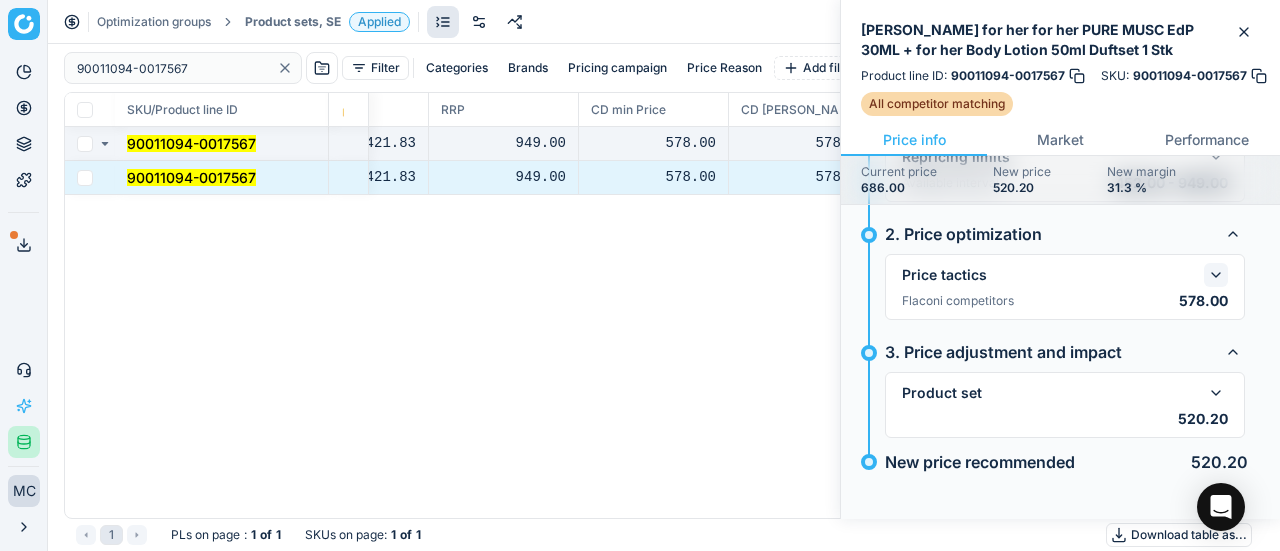 click at bounding box center (1216, 275) 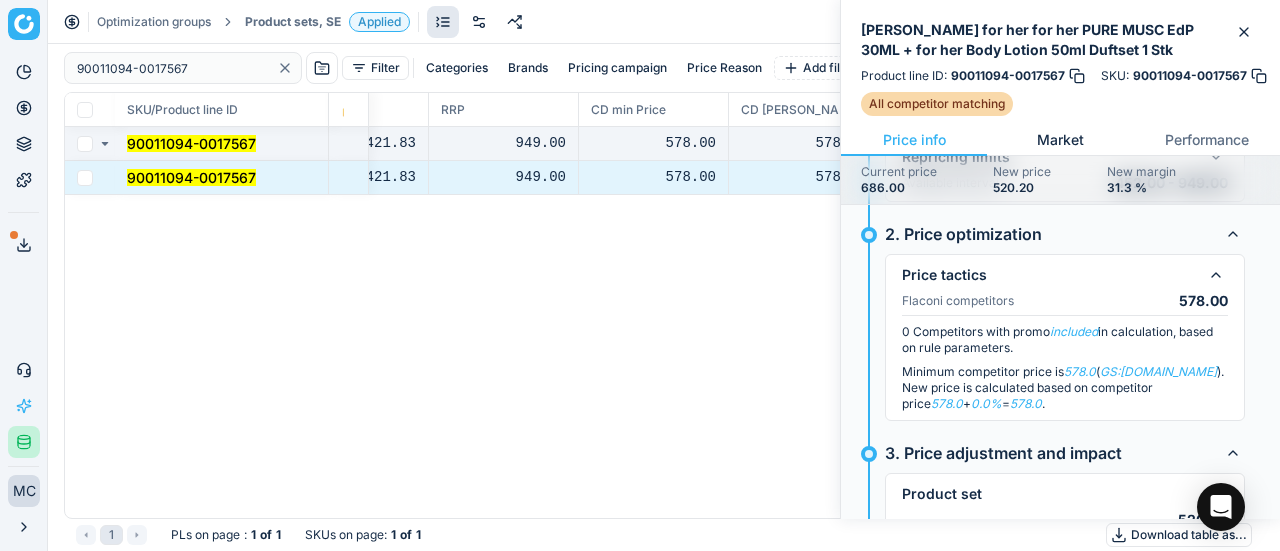 click on "Market" at bounding box center [1060, 140] 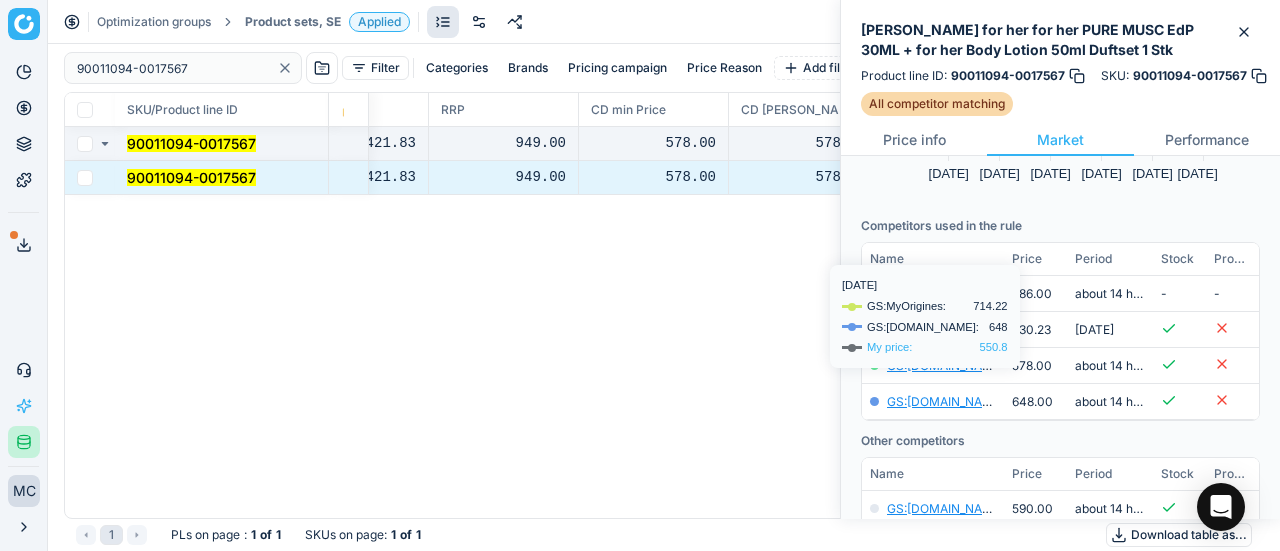 scroll, scrollTop: 288, scrollLeft: 0, axis: vertical 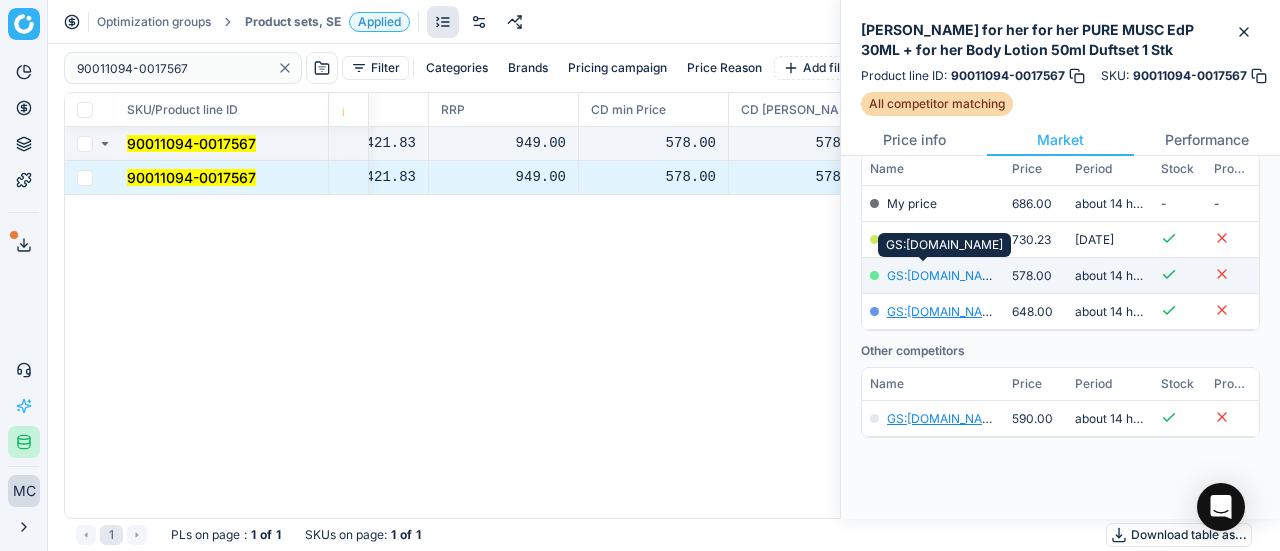 click on "GS:[DOMAIN_NAME]" at bounding box center [945, 275] 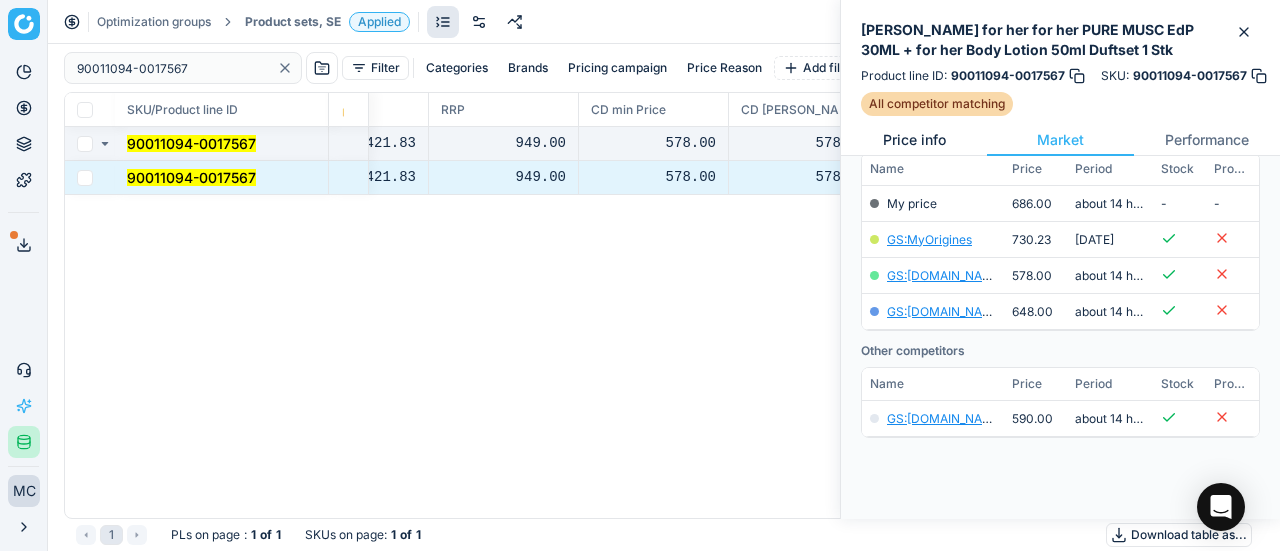 click on "Price info" at bounding box center (914, 140) 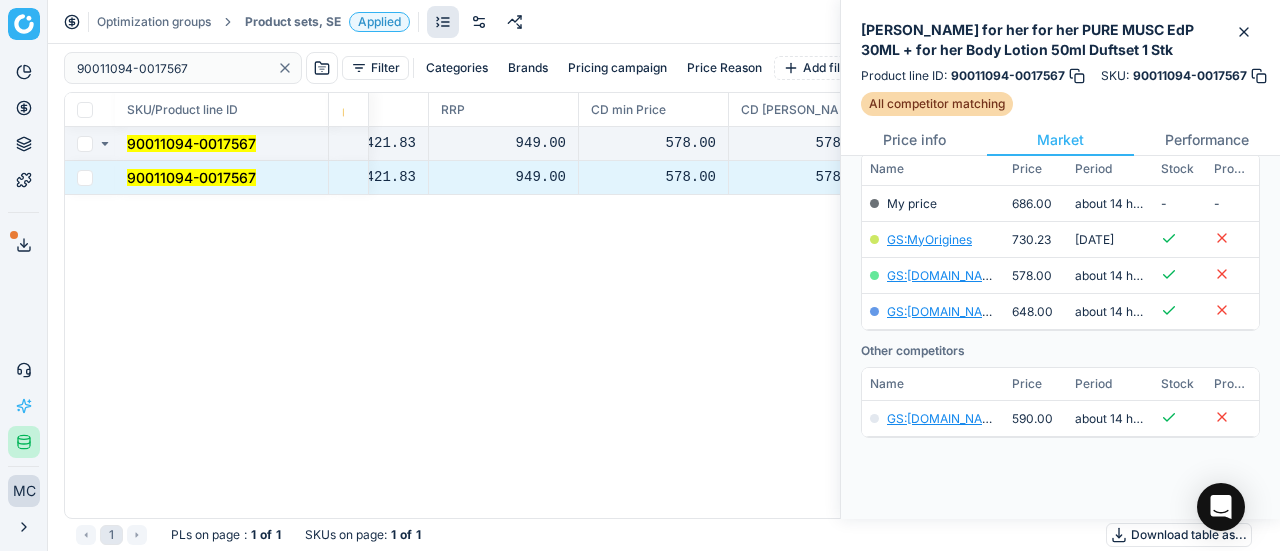scroll, scrollTop: 117, scrollLeft: 0, axis: vertical 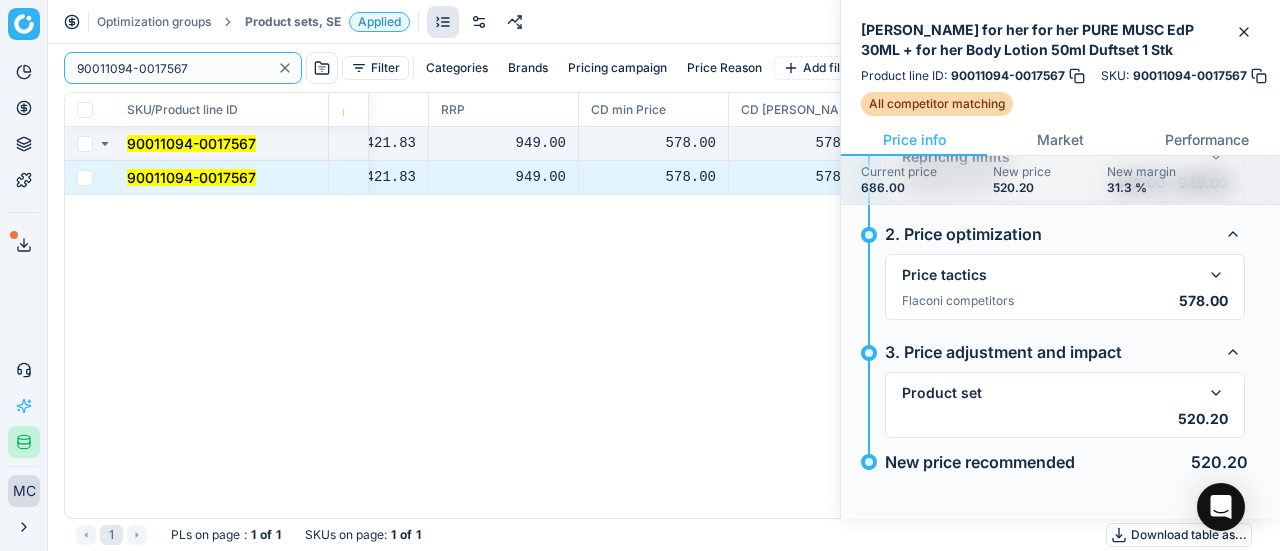 drag, startPoint x: 202, startPoint y: 59, endPoint x: 28, endPoint y: 36, distance: 175.51353 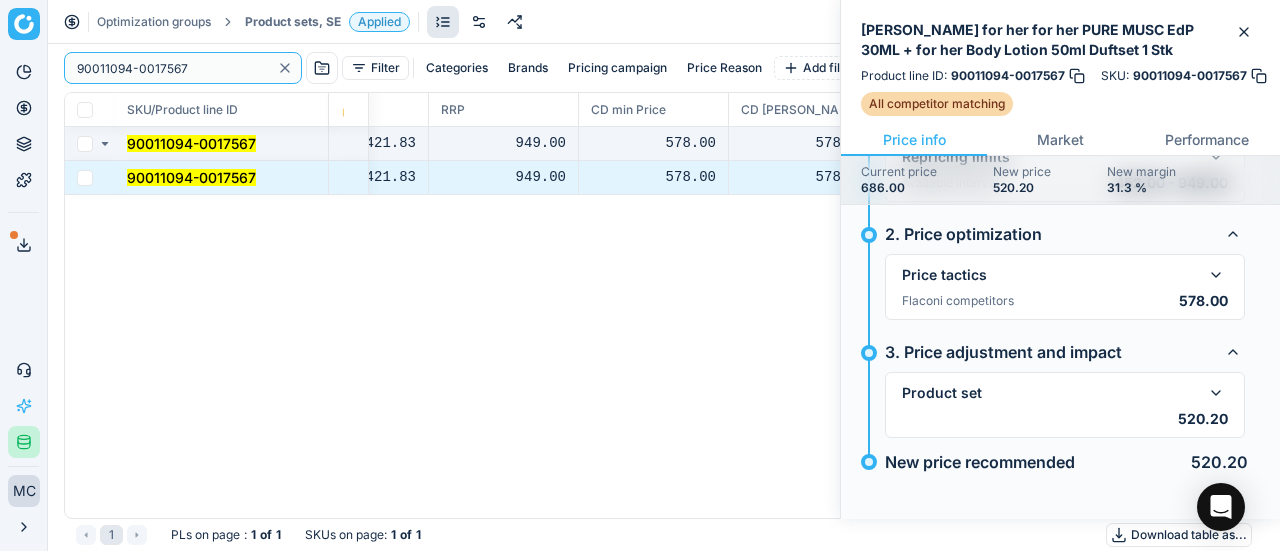 click on "Pricing platform Analytics Pricing Product portfolio Templates Export service 19 Contact support   AI Pricing Assistant Integration status MC [PERSON_NAME] [EMAIL_ADDRESS][DOMAIN_NAME] Close menu Optimization groups Product sets, SE Applied Discard Download report 90011094-0017567   Filter   Categories   Brands   Pricing campaign   Price Reason   Add filter Bulk update SKU/Product line ID Product line name Product line ID Cost 🔒 PCII cost RRP CD min Price CD max Price Beauty outlet price PCII+5% > RRP Sales Flag Price change too high New price Price Type Price Reason 90011094-0017567 [PERSON_NAME] for her for her PURE MUSC EdP 30ML + for her Body Lotion 50ml Duftset  1 Stk 90011094-0017567 357.39 421.83 949.00 578.00 578.00 686.00 520.20 setpricing setpricing 90011094-0017567 [PERSON_NAME] for her for her PURE MUSC EdP 30ML + for her Body Lotion 50ml Duftset  1 Stk 90011094-0017567 357.39 421.83 949.00 578.00 578.00 686.00 520.20 setpricing setpricing 1 PLs on page : 1 of 1 SKUs on page : 1 of 1" at bounding box center (640, 275) 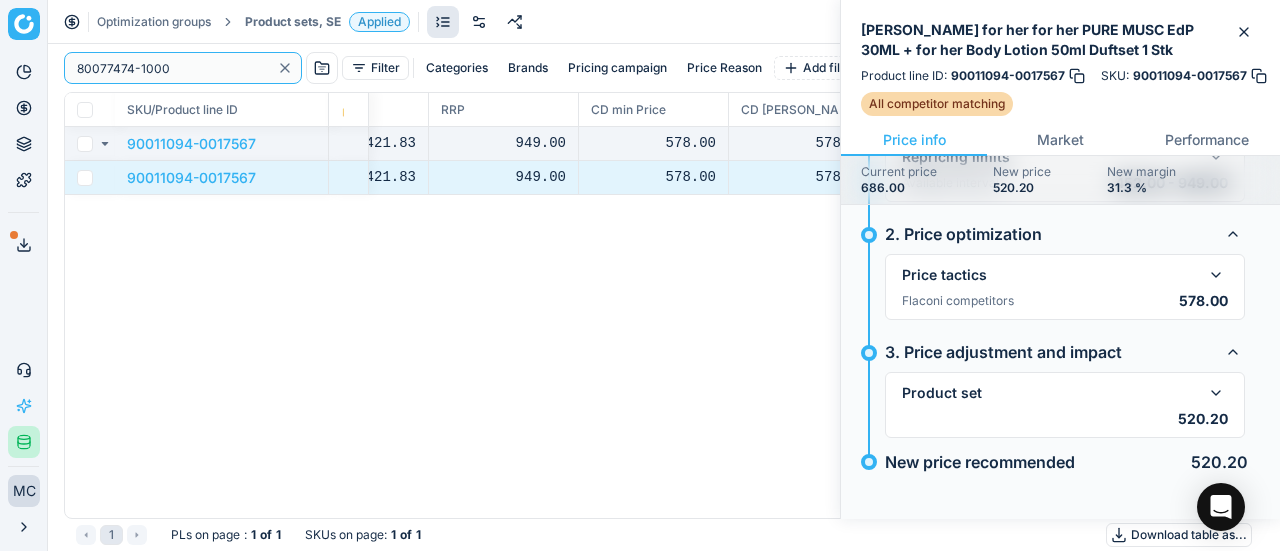 type on "80077474-1000" 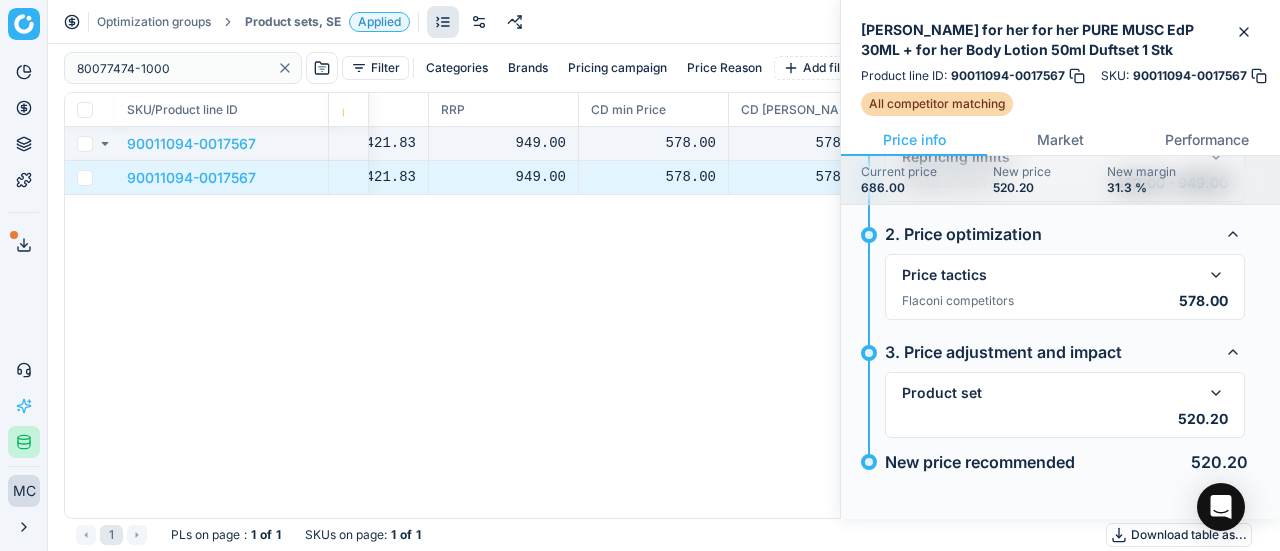 click on "Optimization groups Product sets, SE Applied Discard Download report" at bounding box center (664, 22) 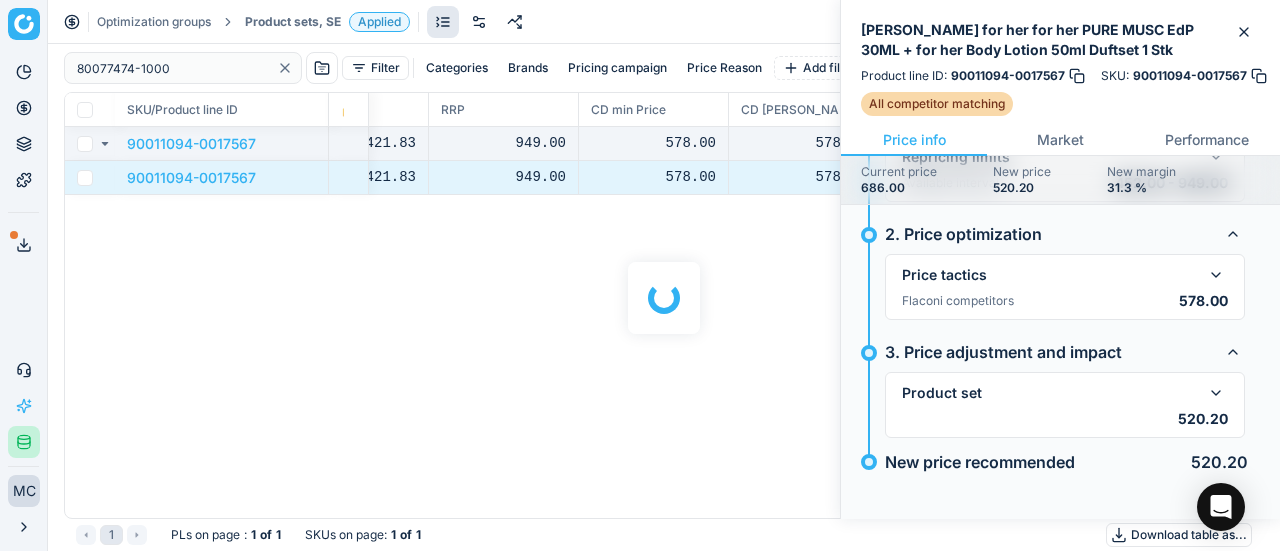 click on "Product sets, SE" at bounding box center [293, 22] 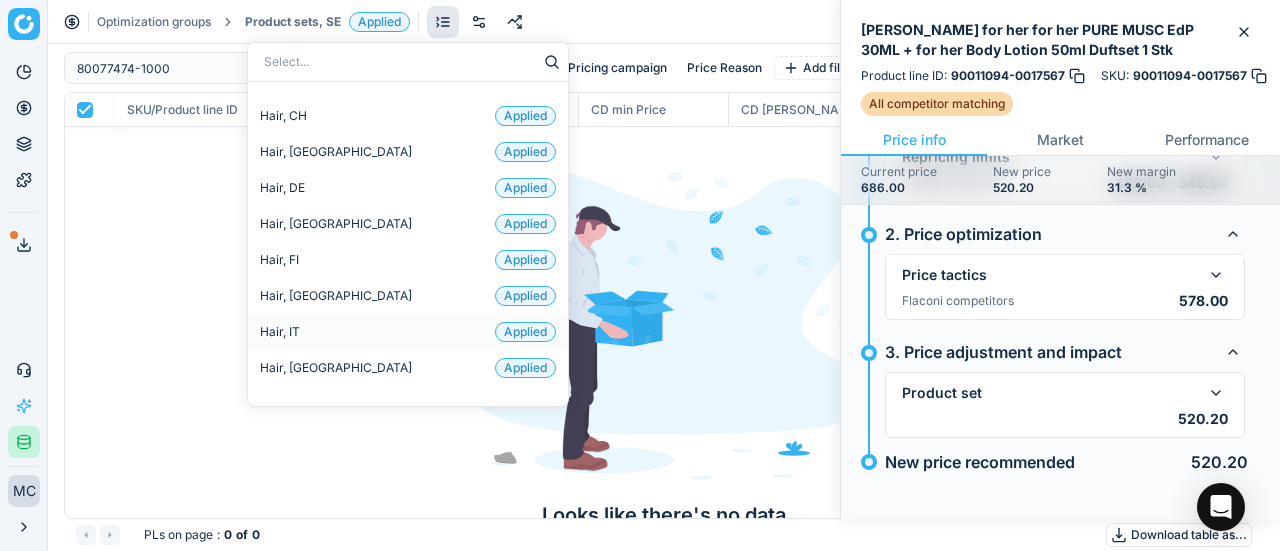 scroll, scrollTop: 700, scrollLeft: 0, axis: vertical 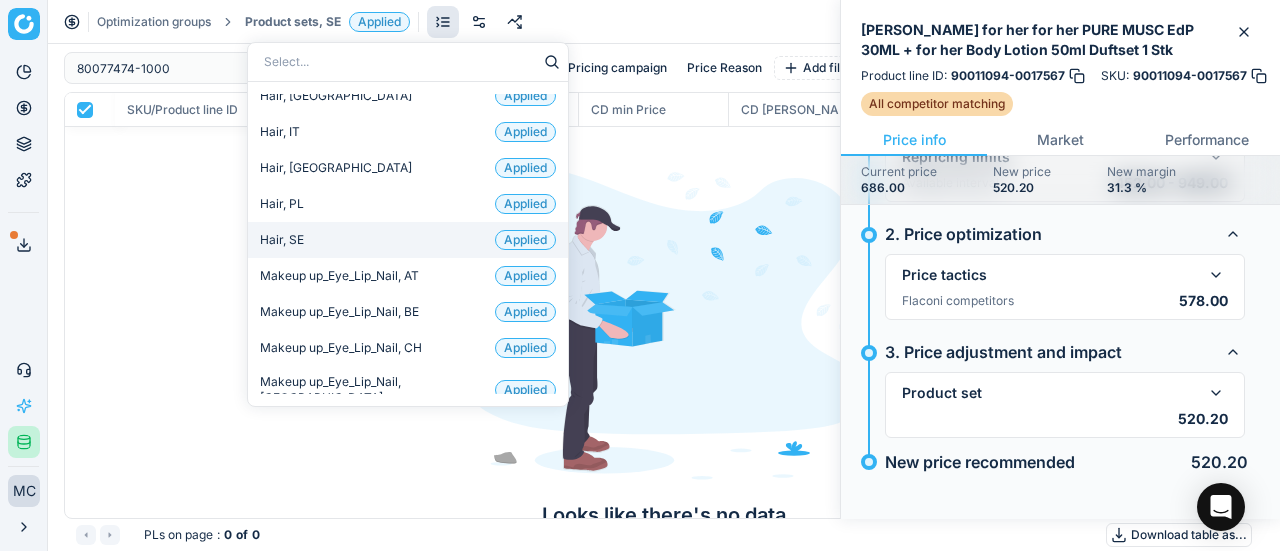 click on "Hair, SE Applied" at bounding box center (408, 240) 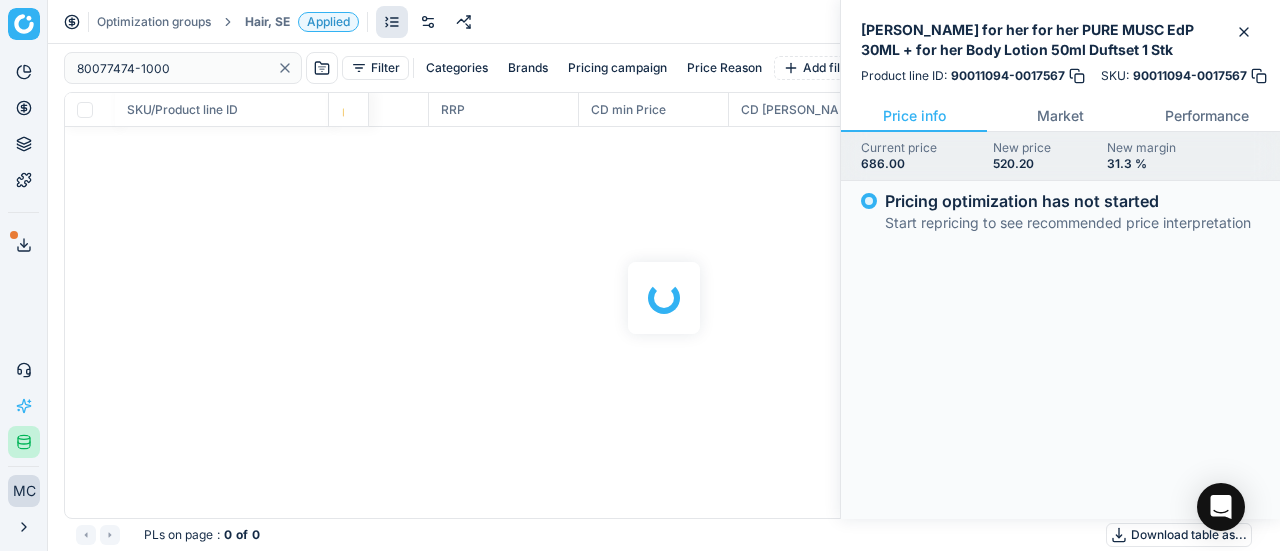 checkbox on "false" 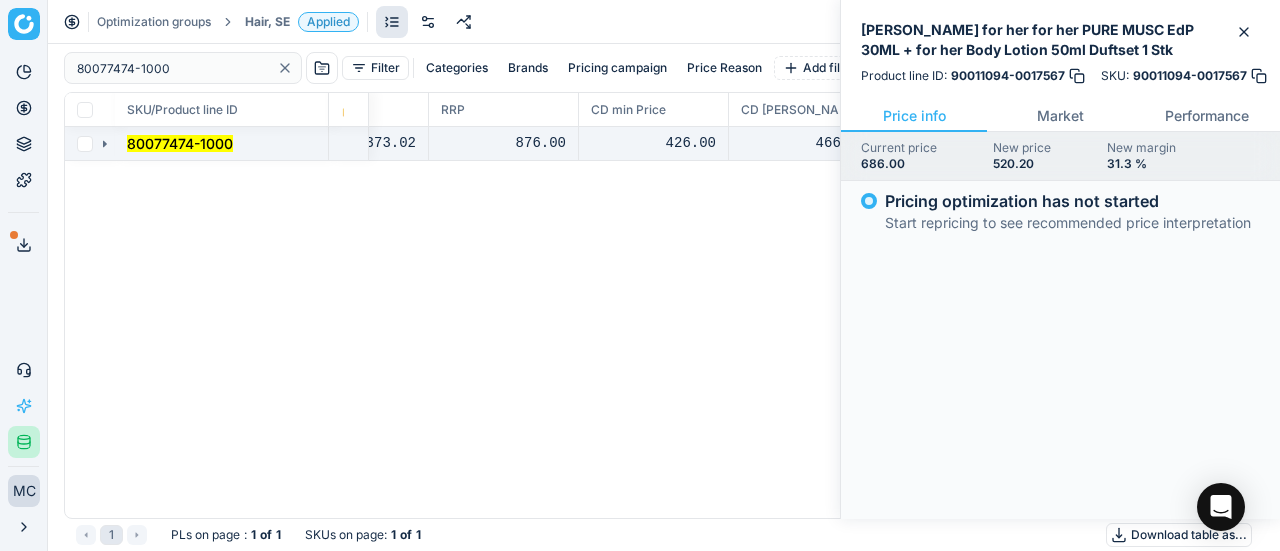 click 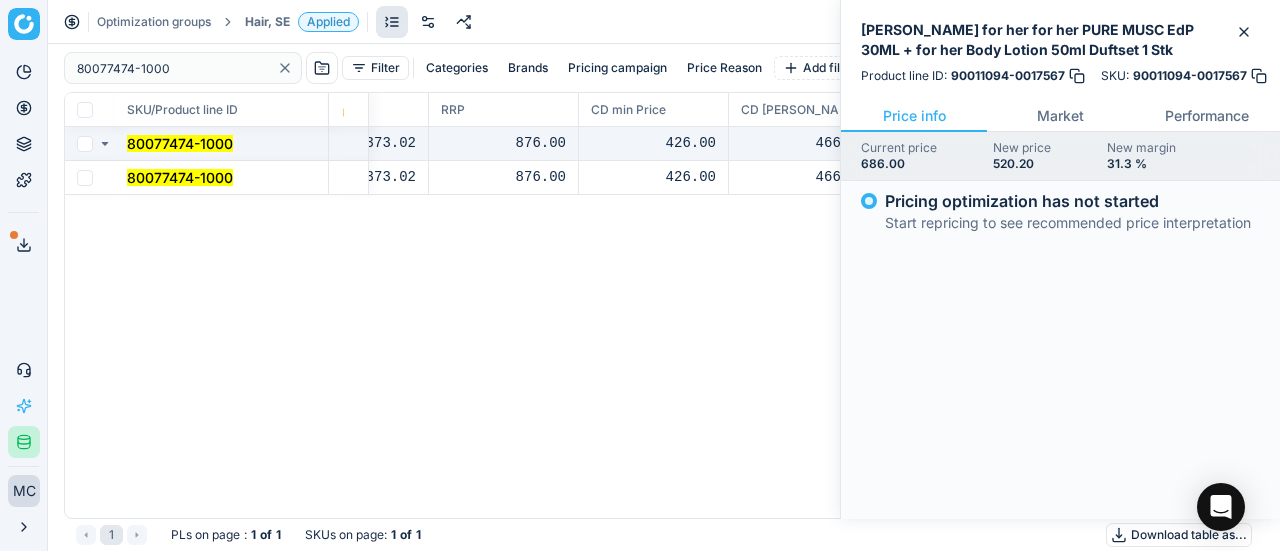 click on "80077474-1000" at bounding box center (180, 177) 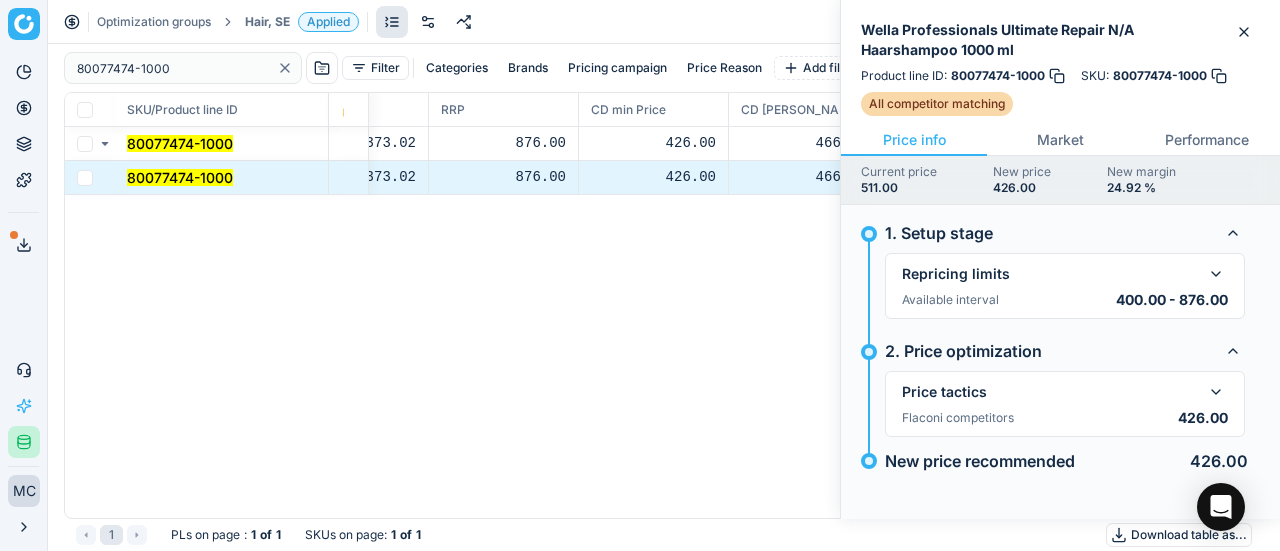 drag, startPoint x: 1220, startPoint y: 393, endPoint x: 1130, endPoint y: 273, distance: 150 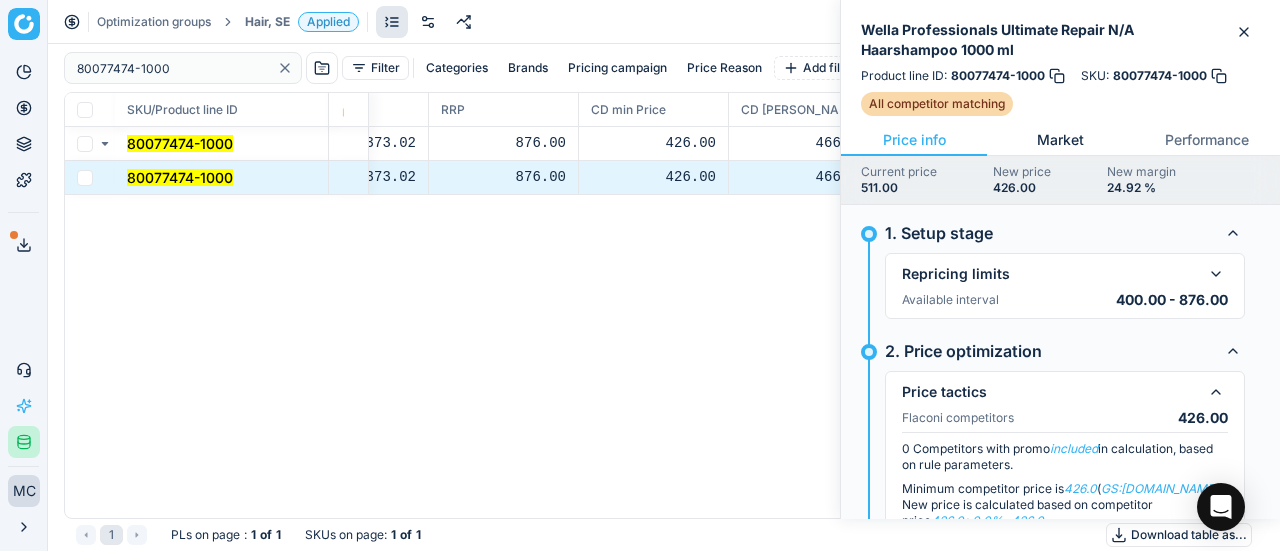 click on "Market" at bounding box center [1060, 140] 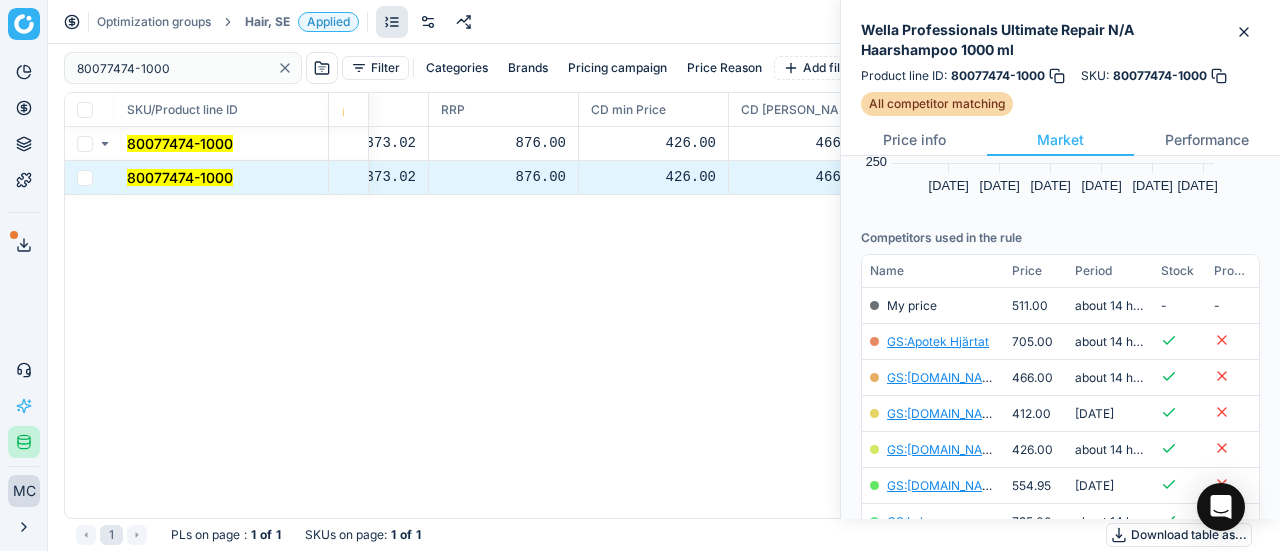 scroll, scrollTop: 300, scrollLeft: 0, axis: vertical 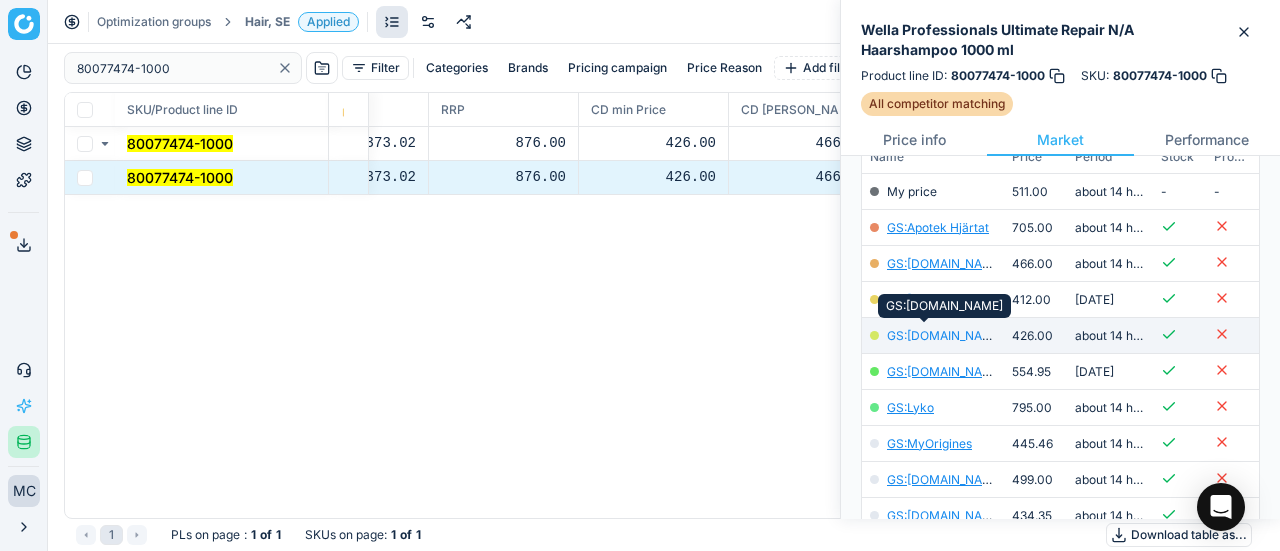 click on "GS:[DOMAIN_NAME]" at bounding box center [945, 335] 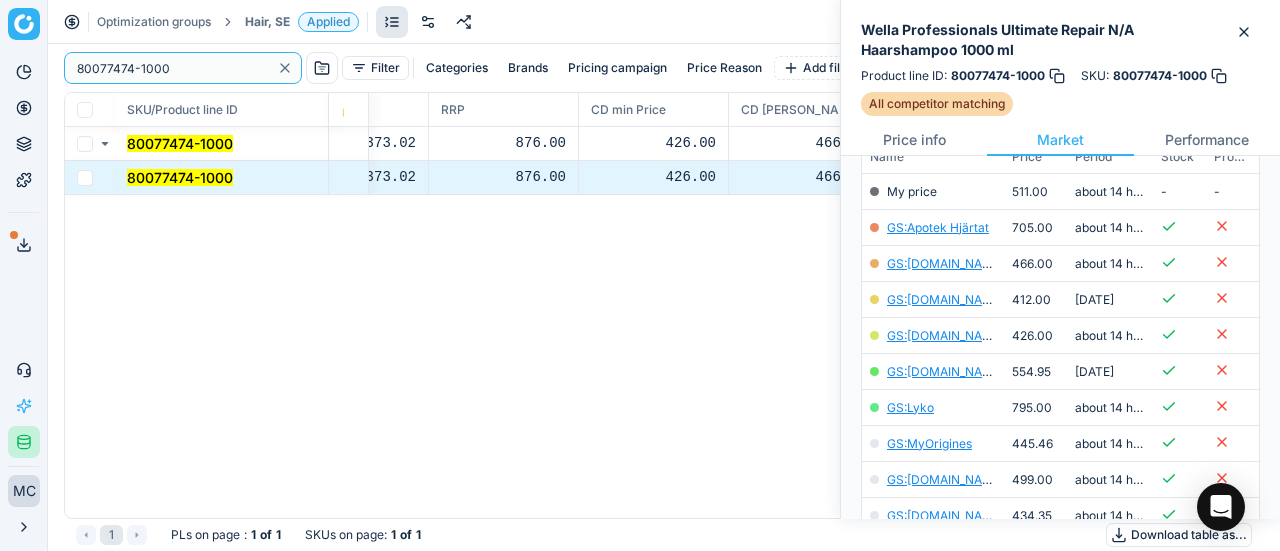 click on "Pricing platform Analytics Pricing Product portfolio Templates Export service 19 Contact support   AI Pricing Assistant Integration status MC [PERSON_NAME] [EMAIL_ADDRESS][DOMAIN_NAME] Close menu Optimization groups Hair, SE Applied Discard Download report 80077474-1000   Filter   Categories   Brands   Pricing campaign   Price Reason   Add filter Bulk update SKU/Product line ID Product line name Product line ID Cost 🔒 PCII cost RRP CD min Price CD max Price Beauty outlet price PCII+5% > RRP Sales Flag Price change too high New price Price Type Price Reason 80077474-1000 Wella Professionals Ultimate Repair N/A Haarshampoo  1000 ml 80077474-1000 319.82 373.02 876.00 426.00 466.00 76.00 426.00 matching google GS:[DOMAIN_NAME] 80077474-1000 Wella Professionals Ultimate Repair N/A Haarshampoo  1000 ml 80077474-1000 319.82 373.02 876.00 426.00 466.00 76.00 426.00 matching google GS:[DOMAIN_NAME] 1 PLs on page : 1 of 1 SKUs on page : 1 of 1 Download table as..." at bounding box center [640, 275] 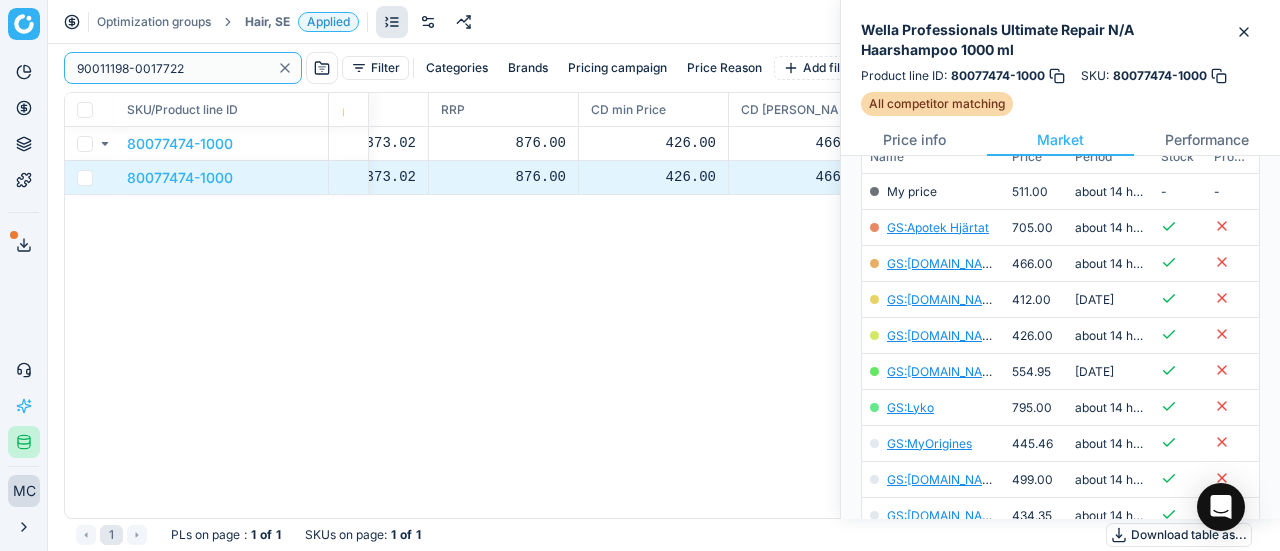 type on "90011198-0017722" 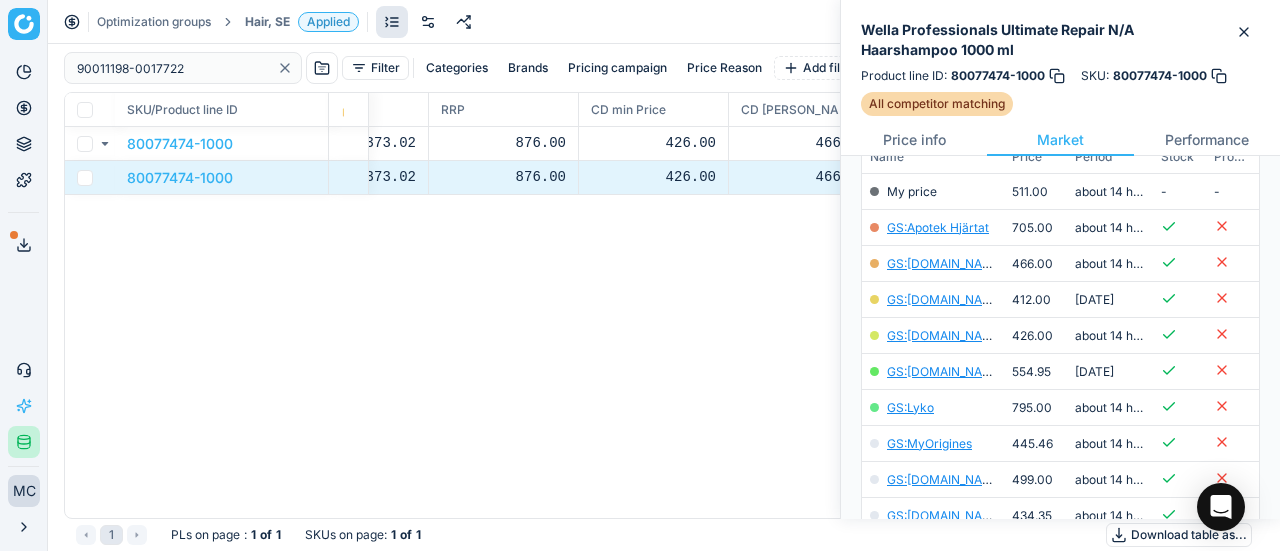 click on "Hair, SE" at bounding box center [267, 22] 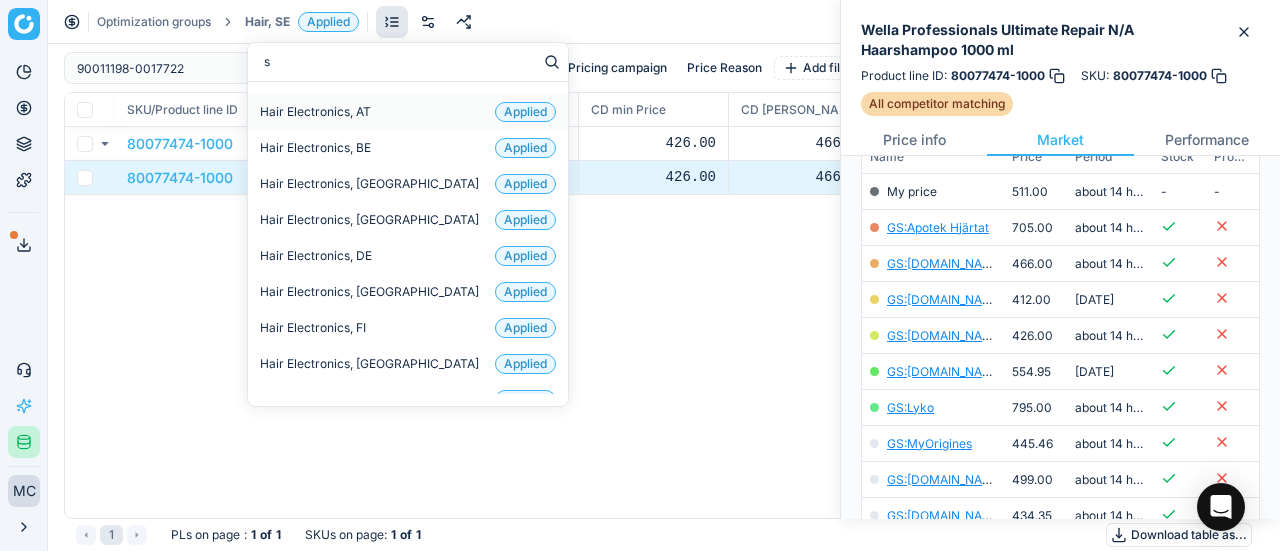 type on "sk" 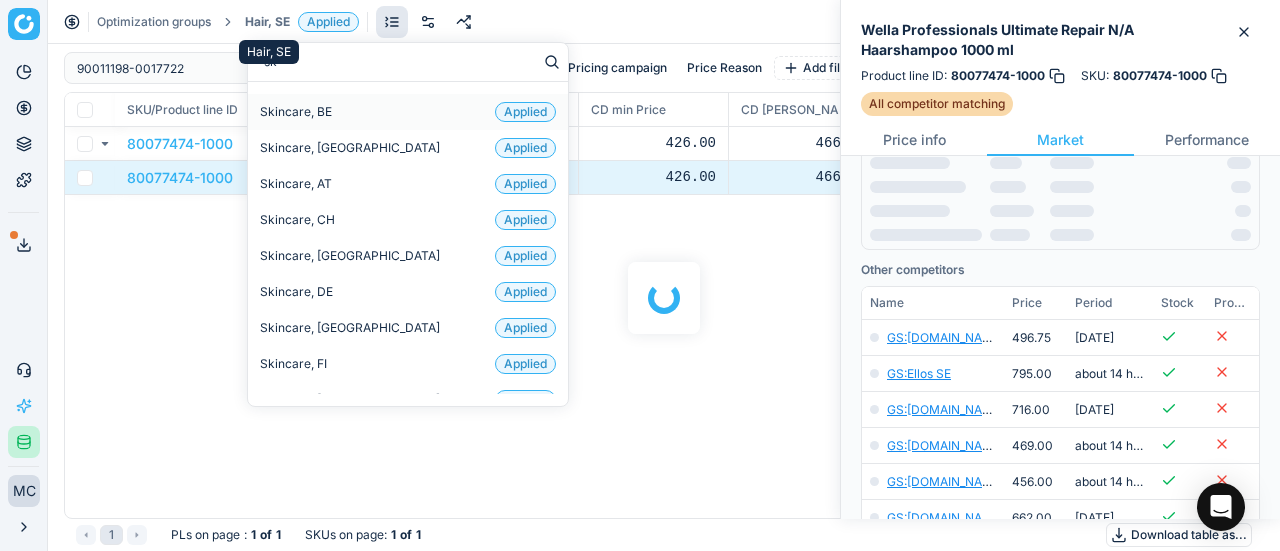 scroll, scrollTop: 300, scrollLeft: 0, axis: vertical 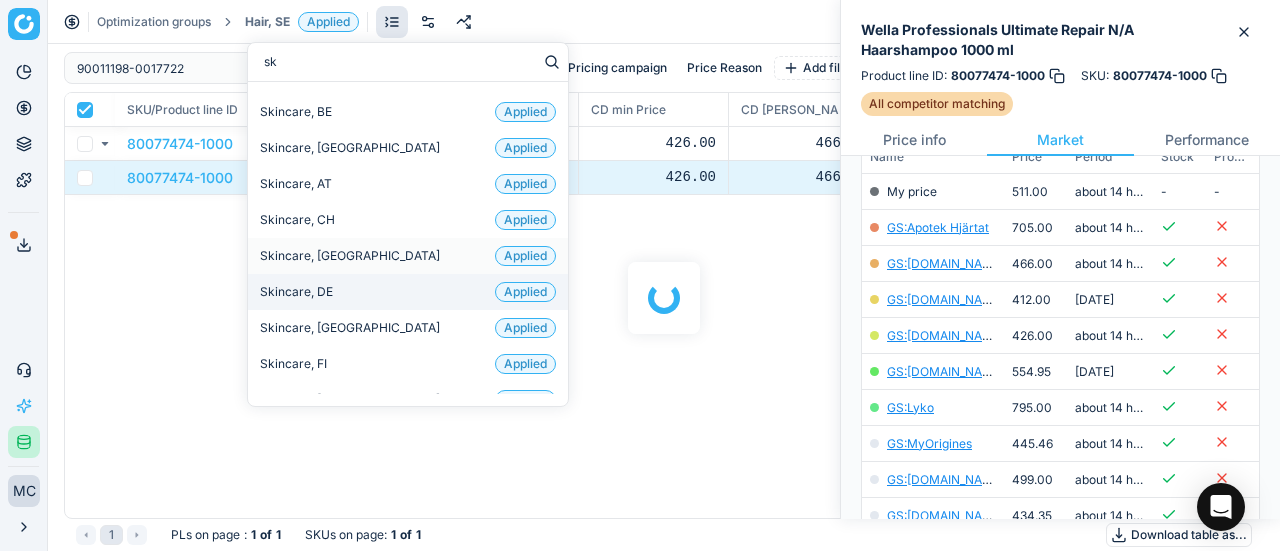 checkbox on "true" 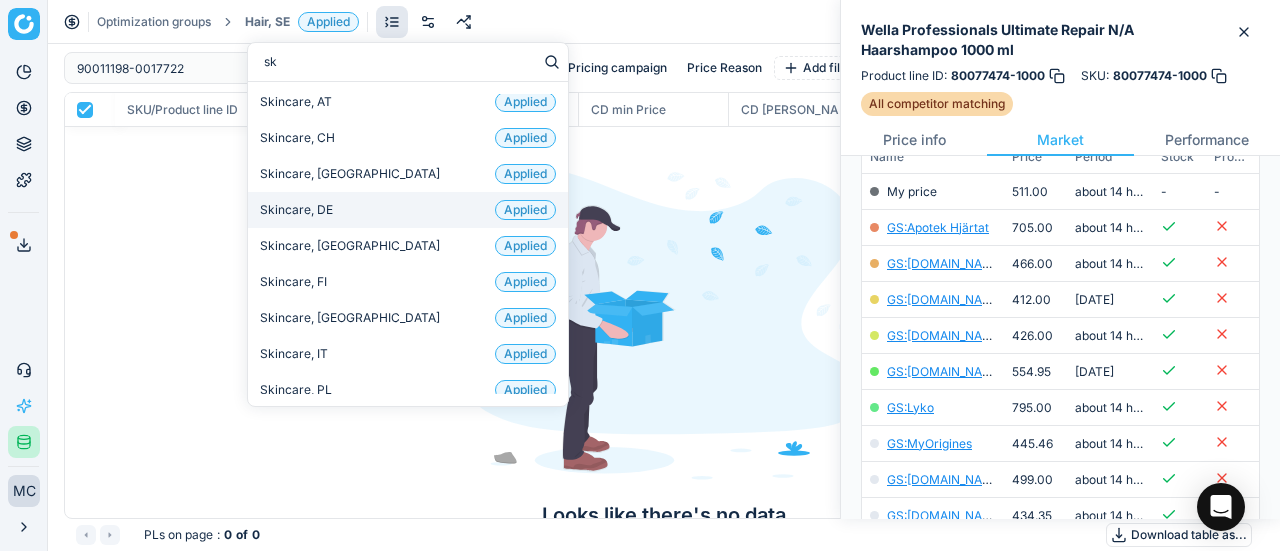 scroll, scrollTop: 132, scrollLeft: 0, axis: vertical 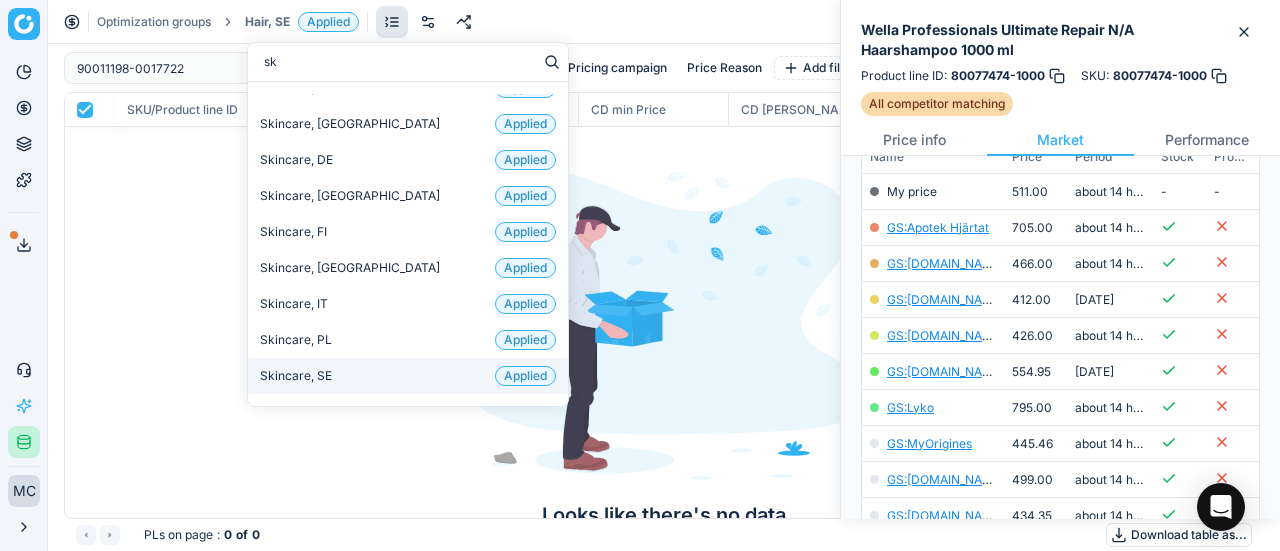 click on "Skincare, SE  Applied" at bounding box center (408, 376) 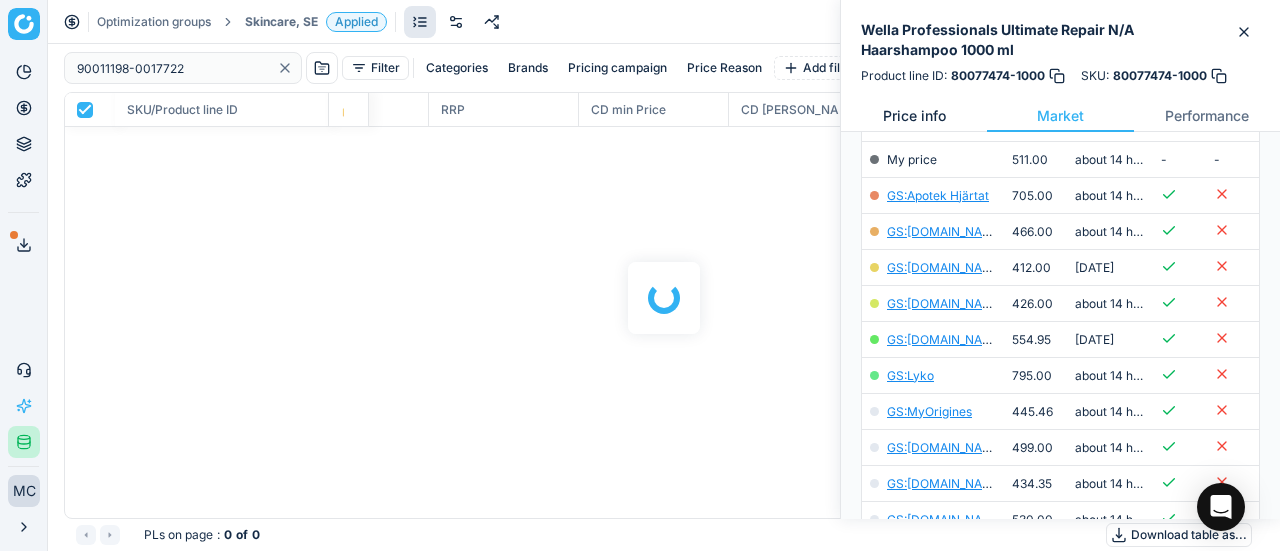 scroll, scrollTop: 300, scrollLeft: 0, axis: vertical 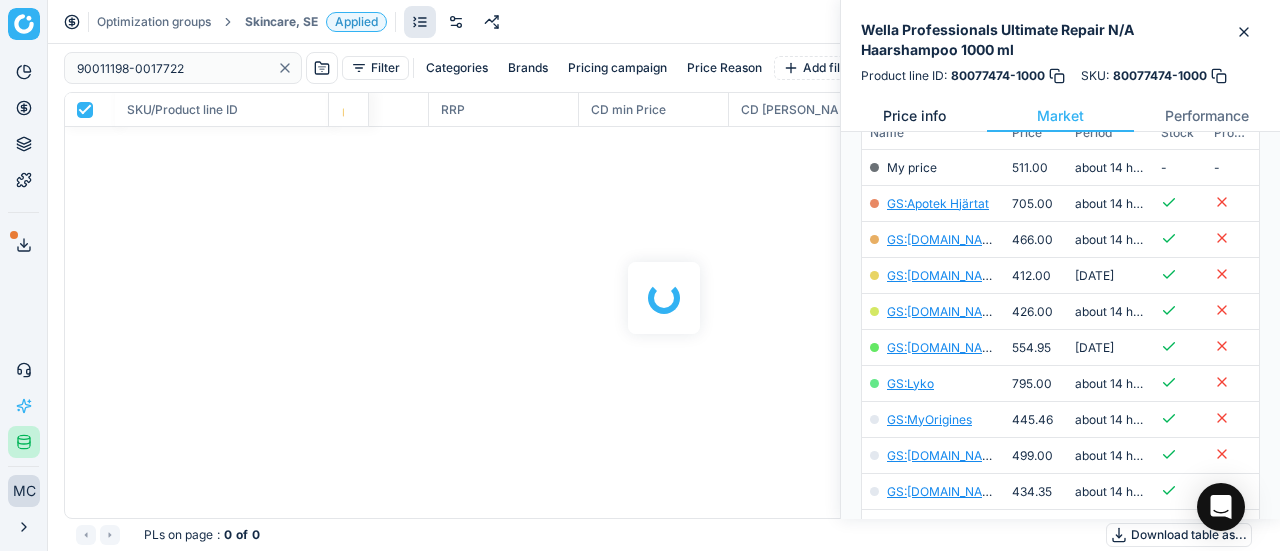click on "Price info" at bounding box center [914, 116] 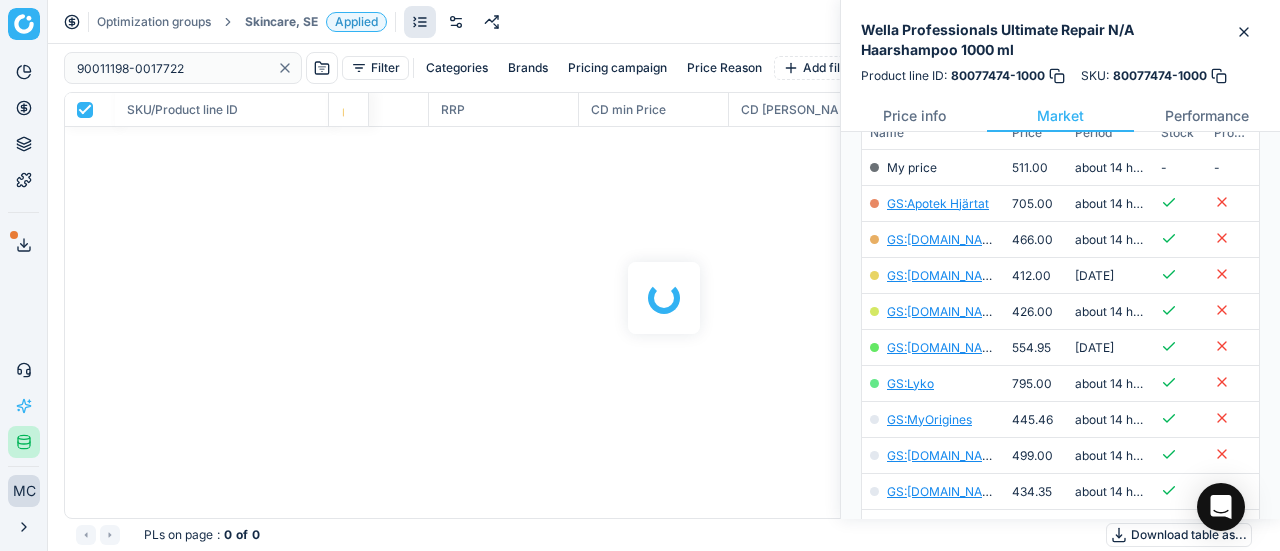 scroll, scrollTop: 0, scrollLeft: 0, axis: both 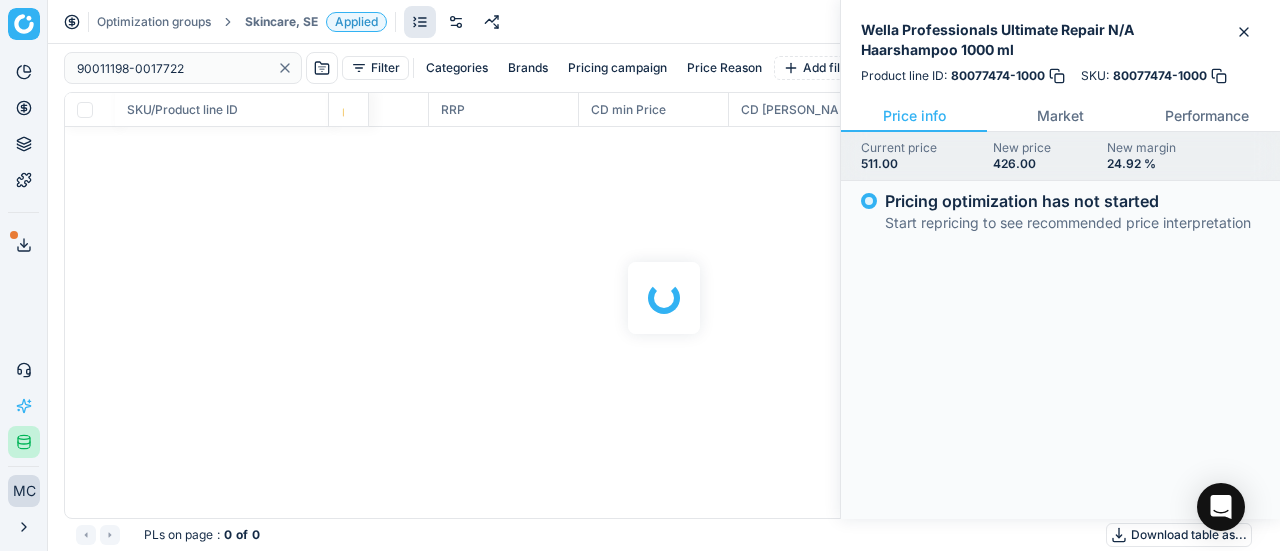 checkbox on "false" 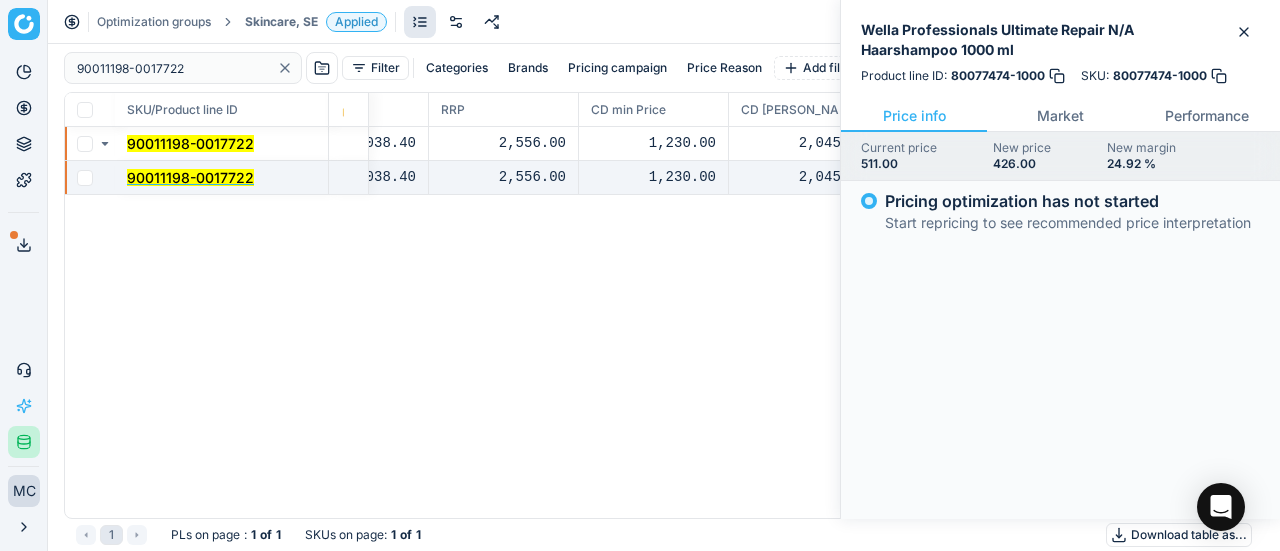 drag, startPoint x: 146, startPoint y: 167, endPoint x: 164, endPoint y: 175, distance: 19.697716 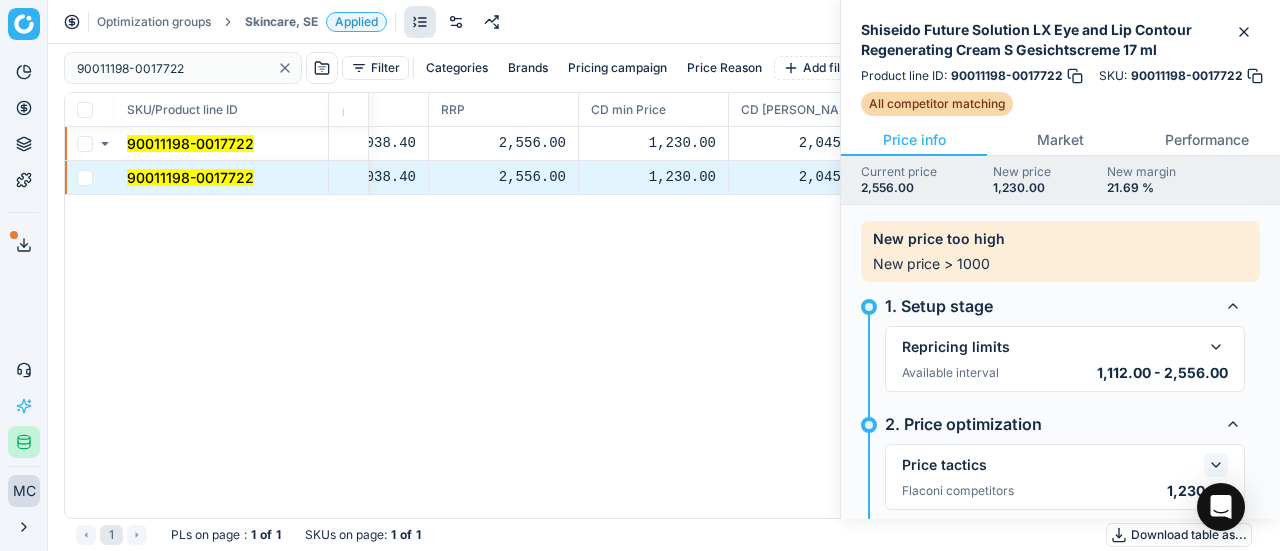 click 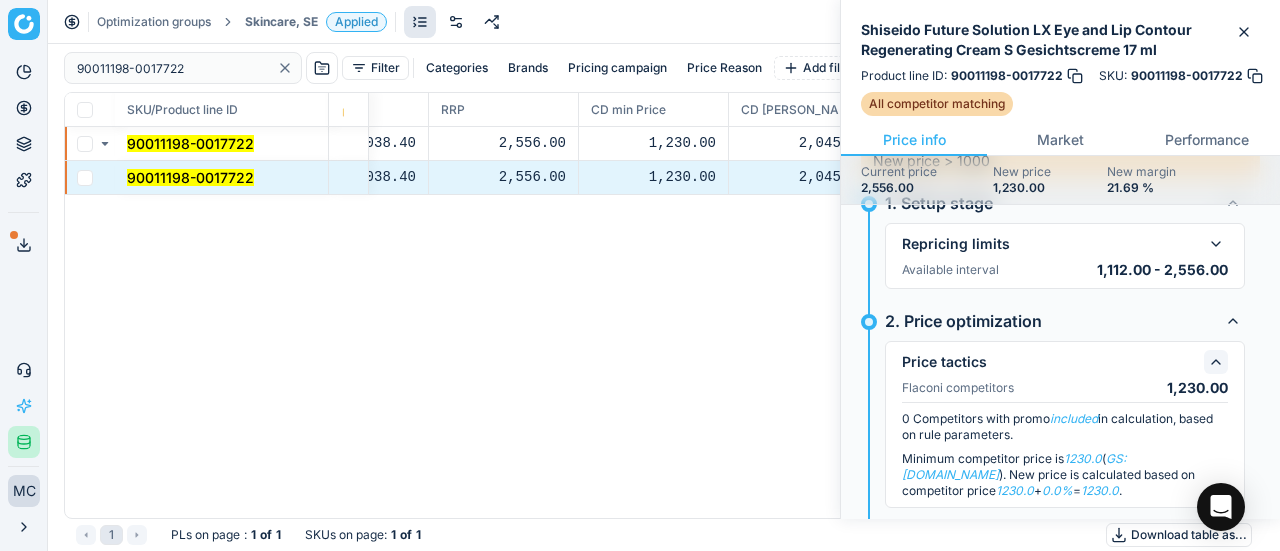 scroll, scrollTop: 174, scrollLeft: 0, axis: vertical 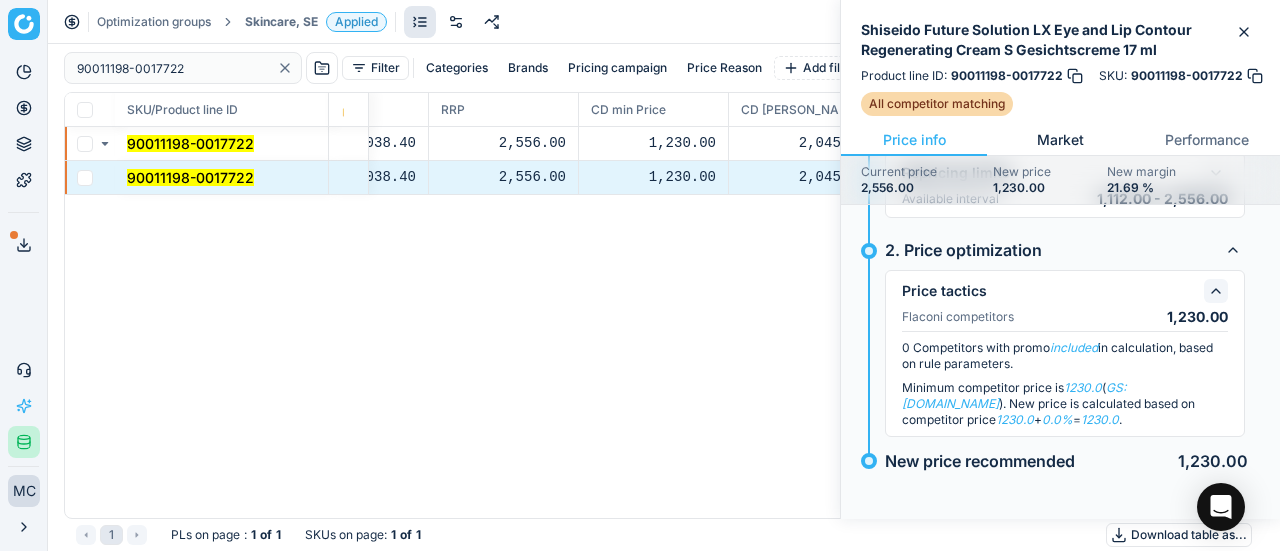 click on "Market" at bounding box center (1060, 140) 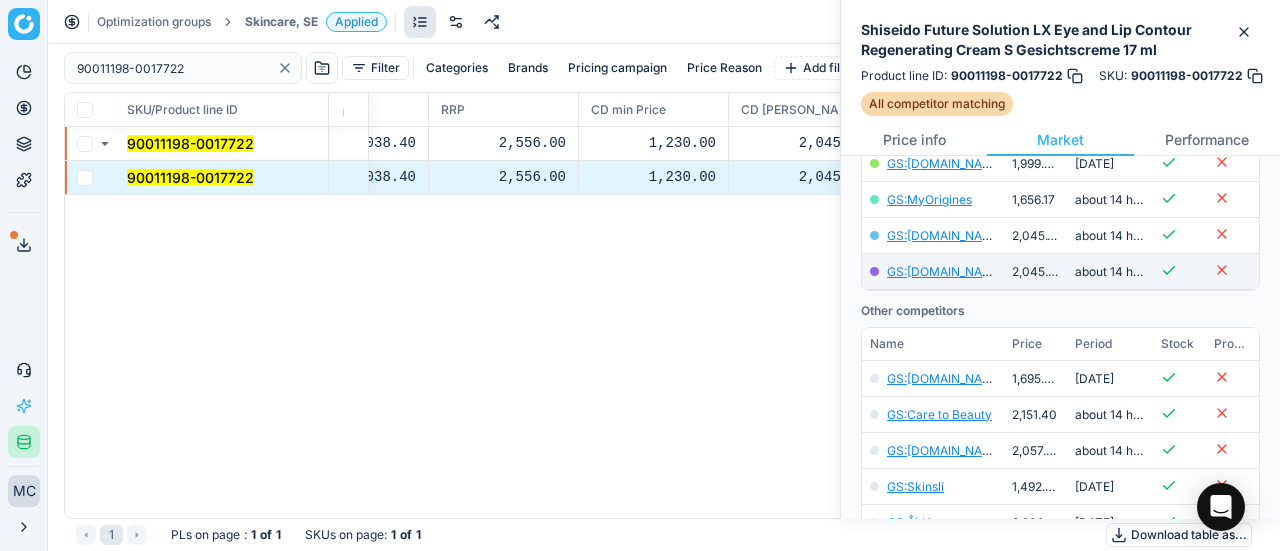 scroll, scrollTop: 200, scrollLeft: 0, axis: vertical 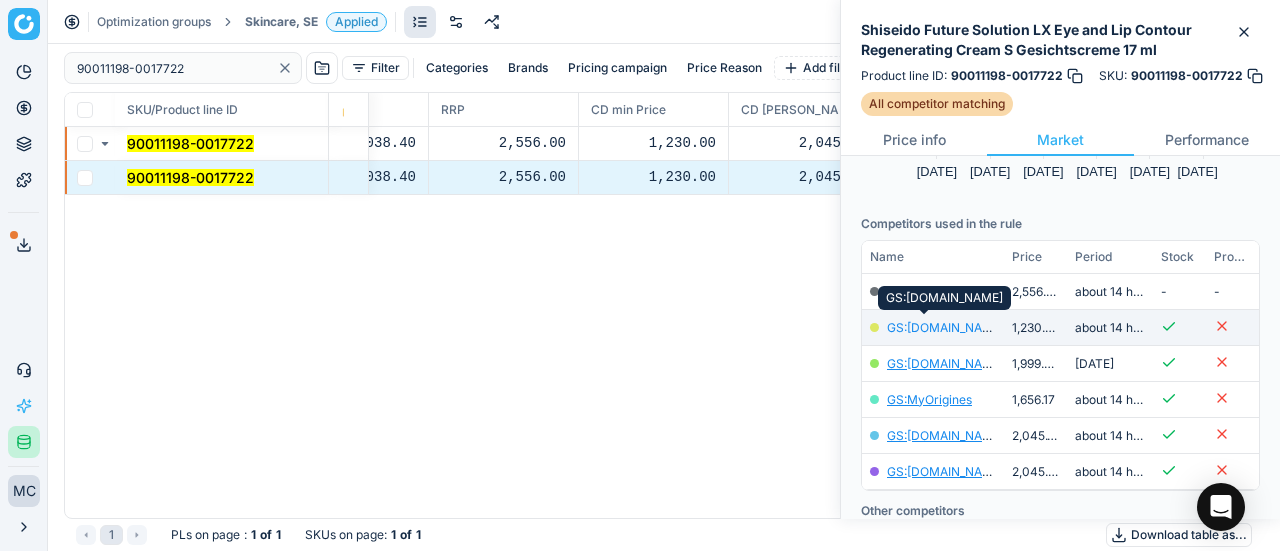 click on "GS:[DOMAIN_NAME]" at bounding box center (945, 327) 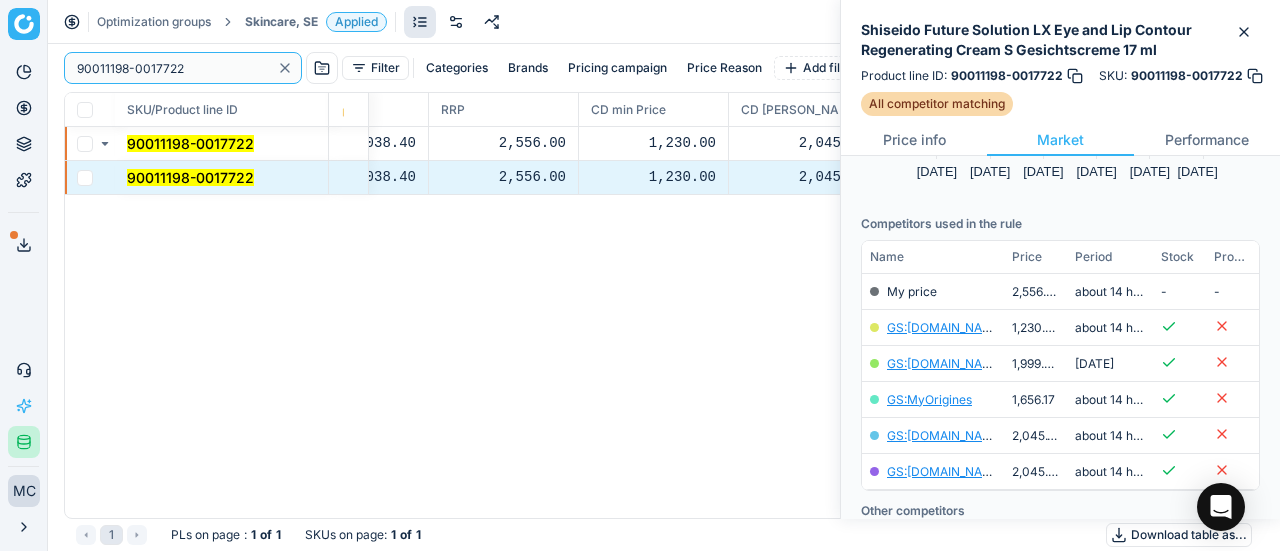 paste on "80036964-75" 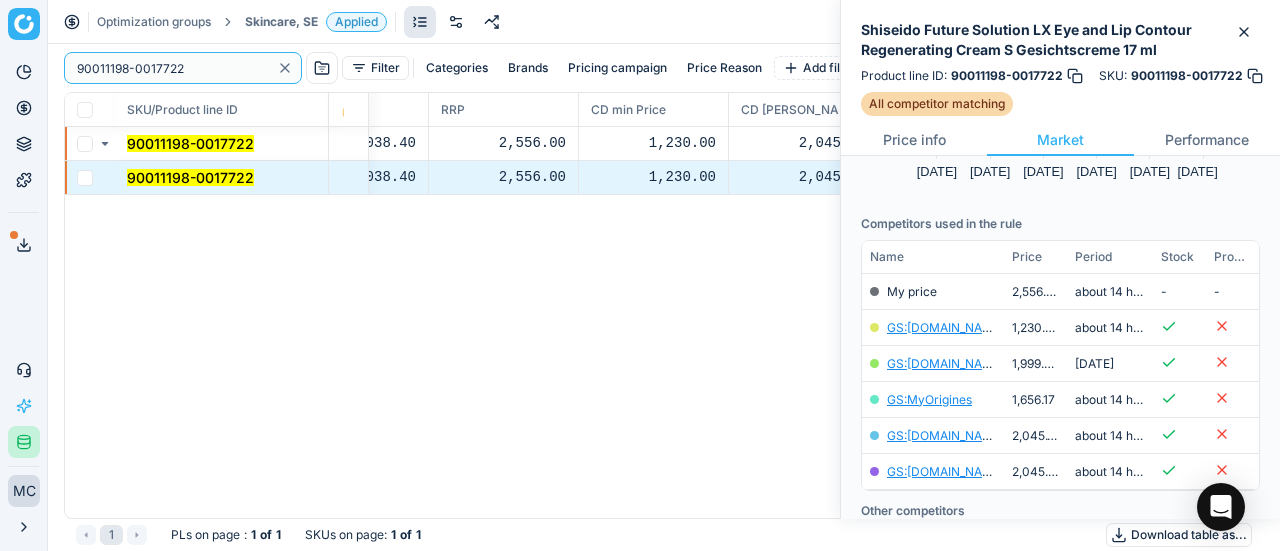 drag, startPoint x: 172, startPoint y: 79, endPoint x: 28, endPoint y: 43, distance: 148.43181 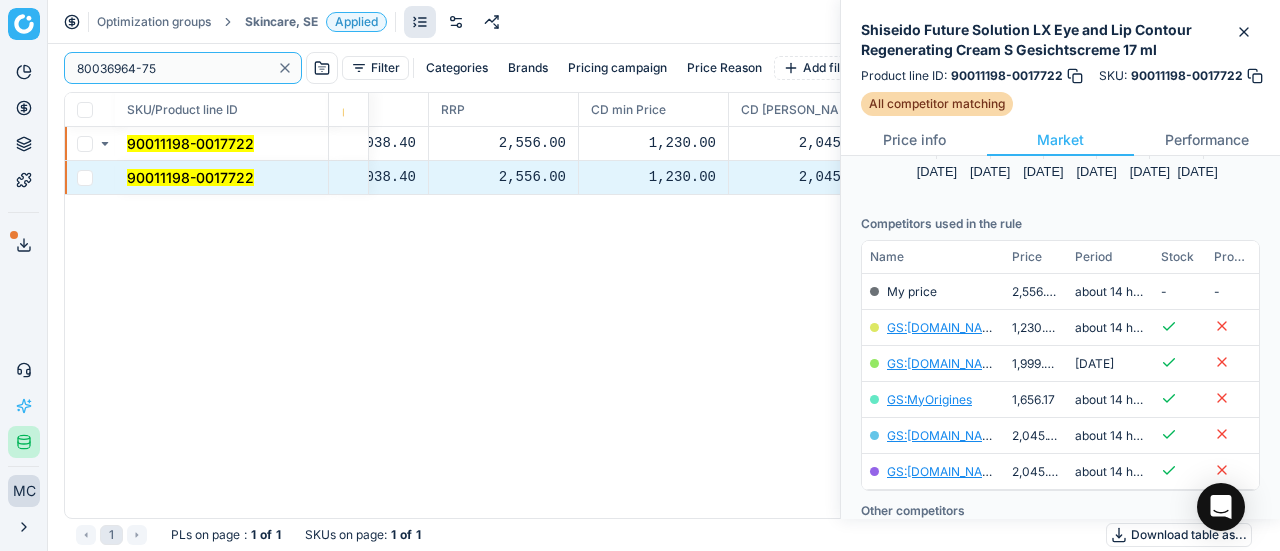 scroll, scrollTop: 0, scrollLeft: 0, axis: both 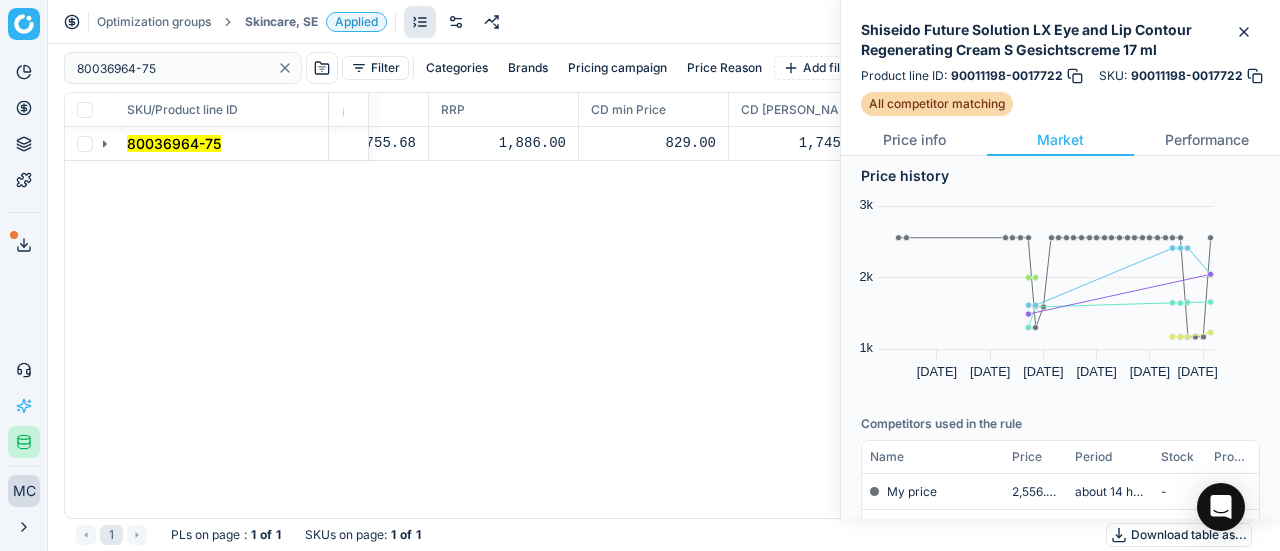 click 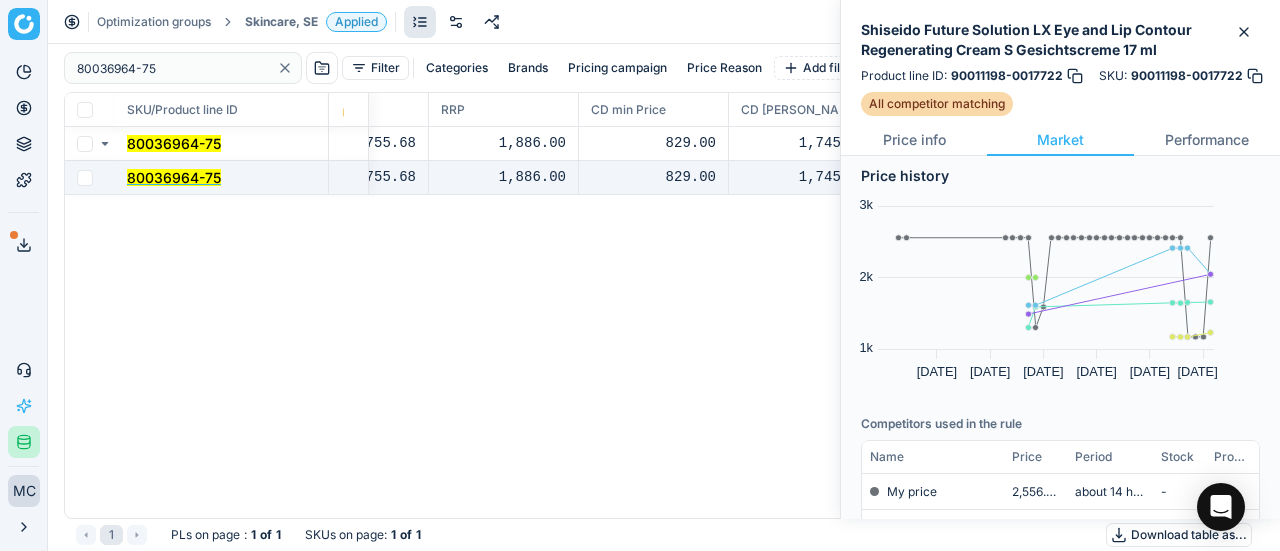 click on "80036964-75" at bounding box center [174, 177] 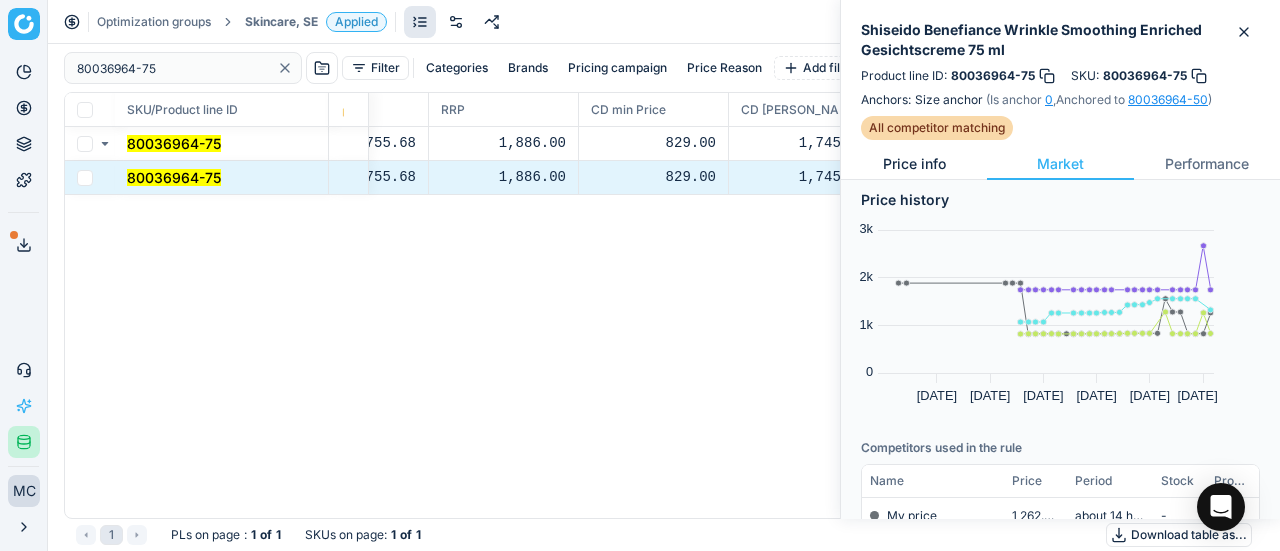click on "Price info" at bounding box center [914, 164] 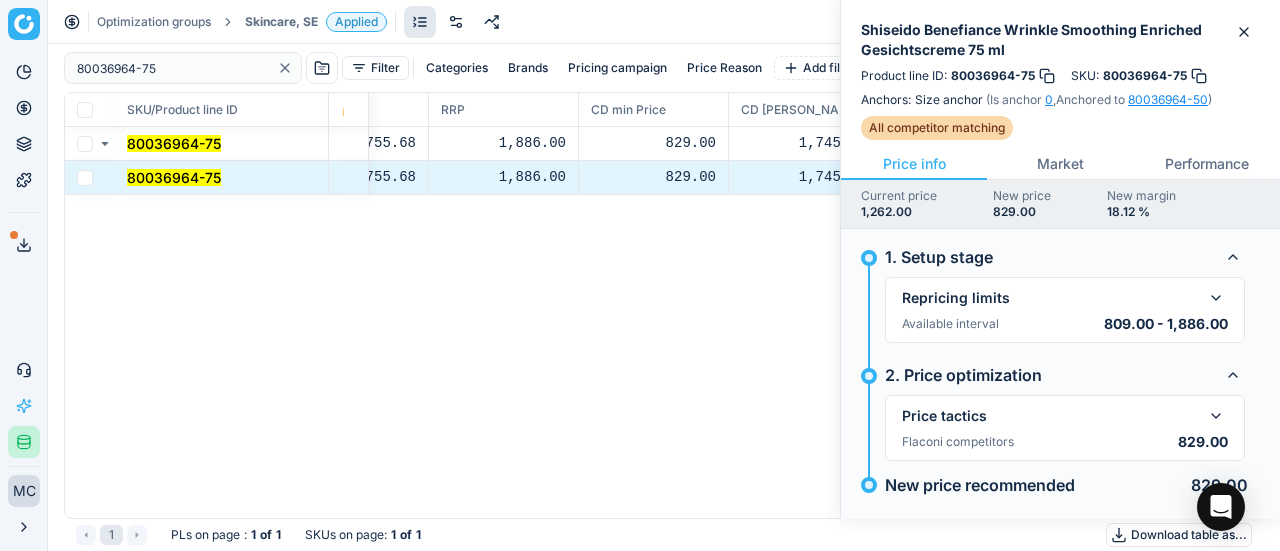 scroll, scrollTop: 24, scrollLeft: 0, axis: vertical 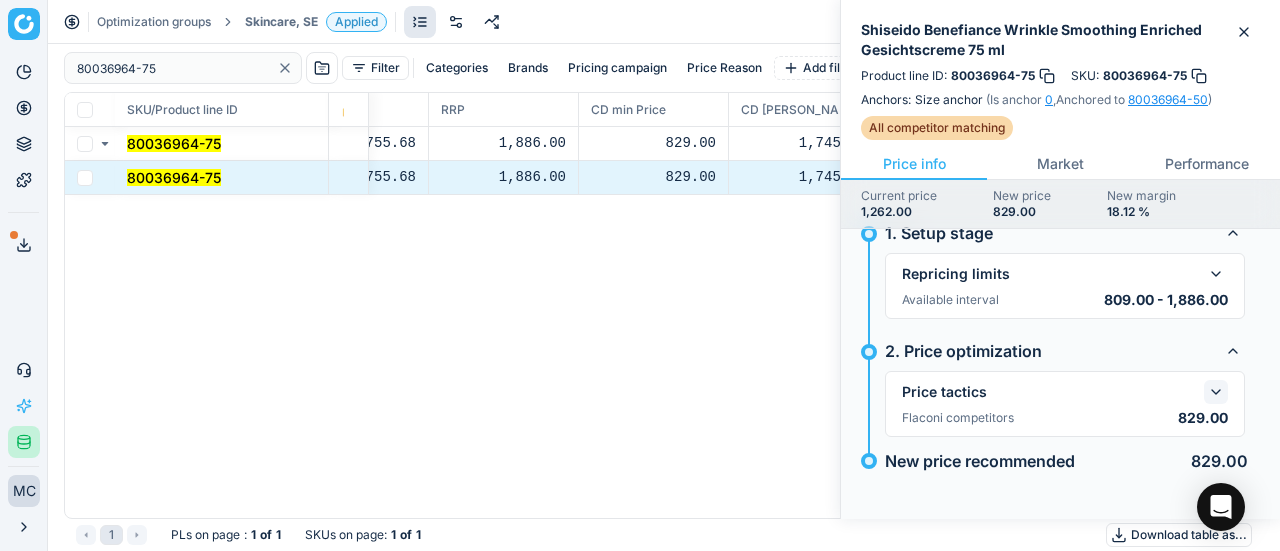 click 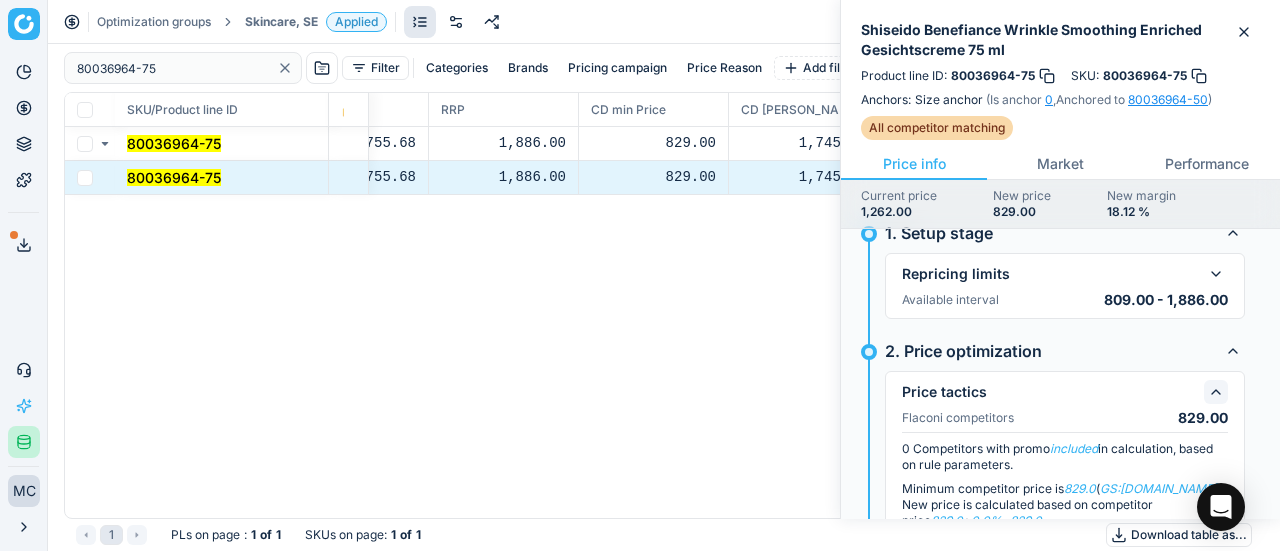 click on "All competitor matching" at bounding box center (1070, 128) 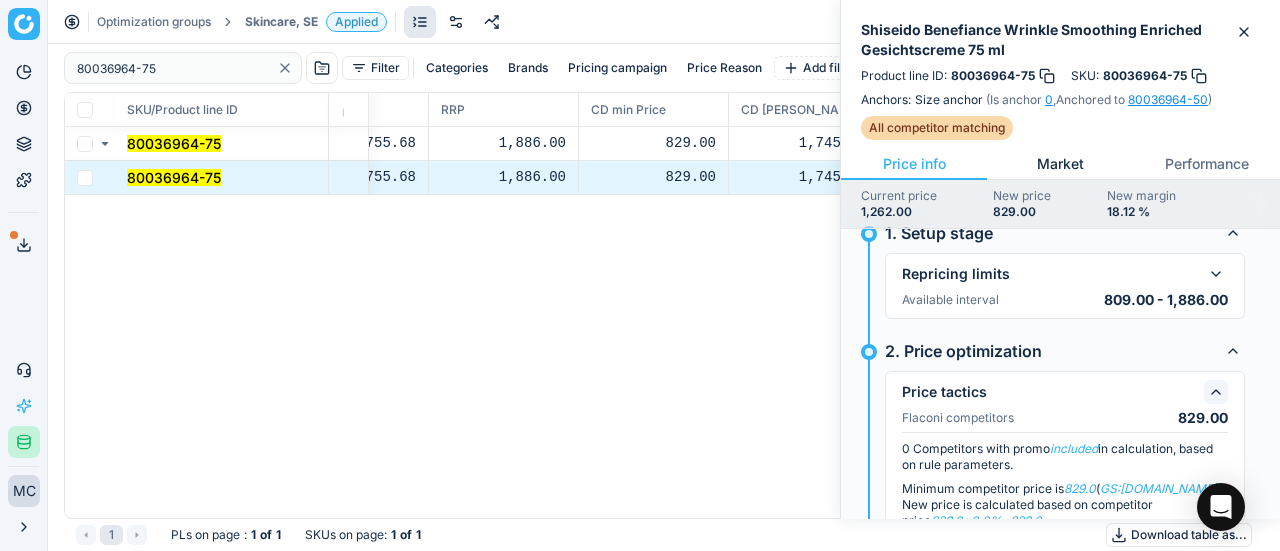 click on "Market" at bounding box center (1060, 164) 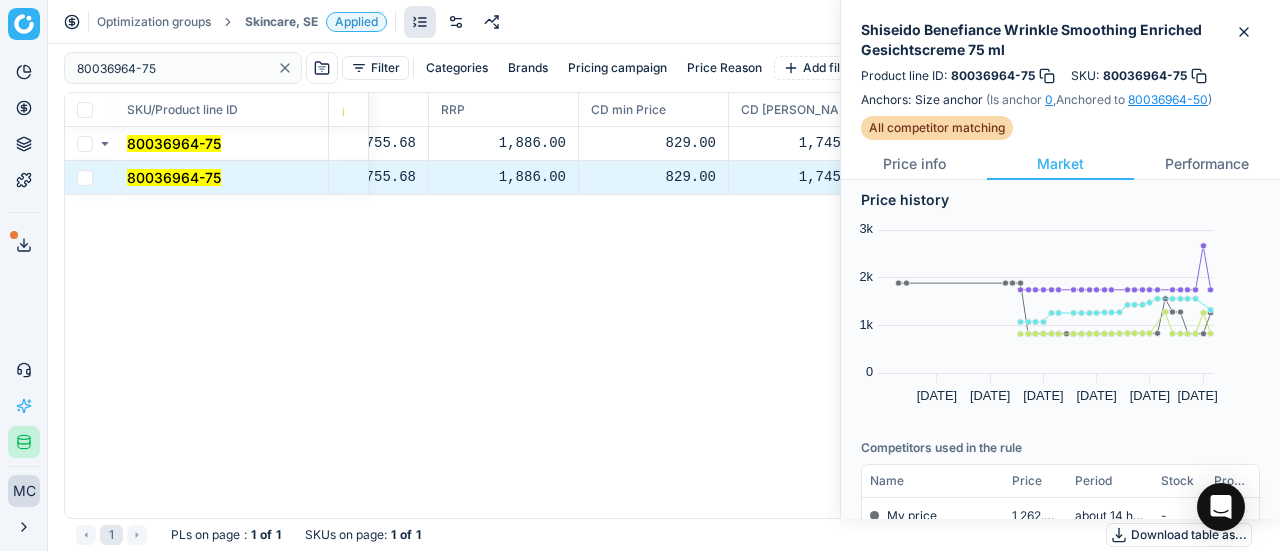 scroll, scrollTop: 300, scrollLeft: 0, axis: vertical 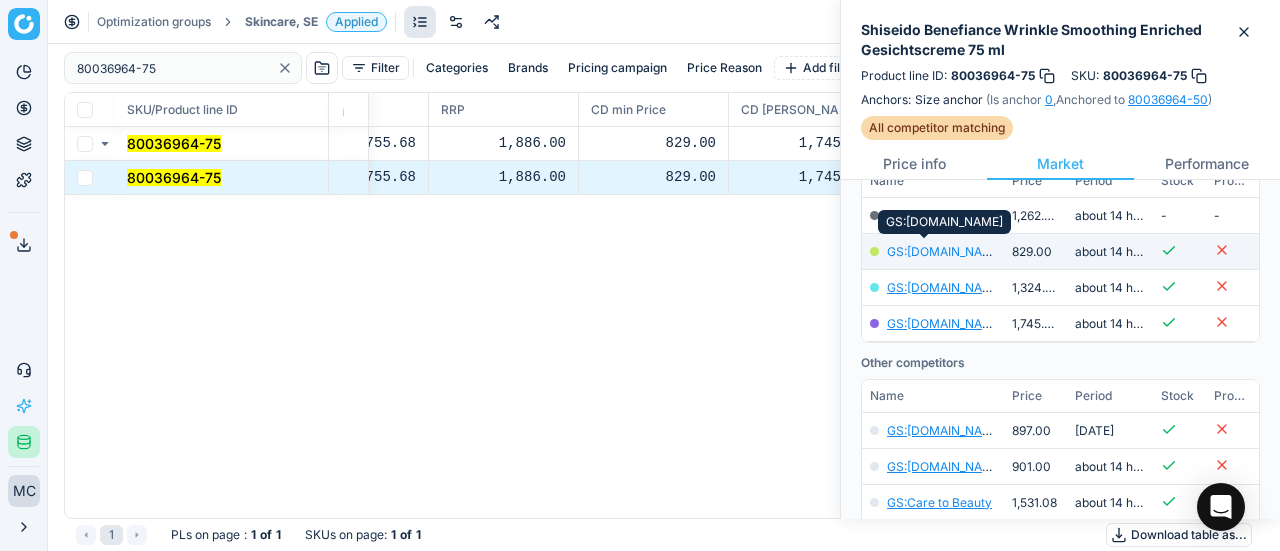 click on "GS:[DOMAIN_NAME]" at bounding box center (945, 251) 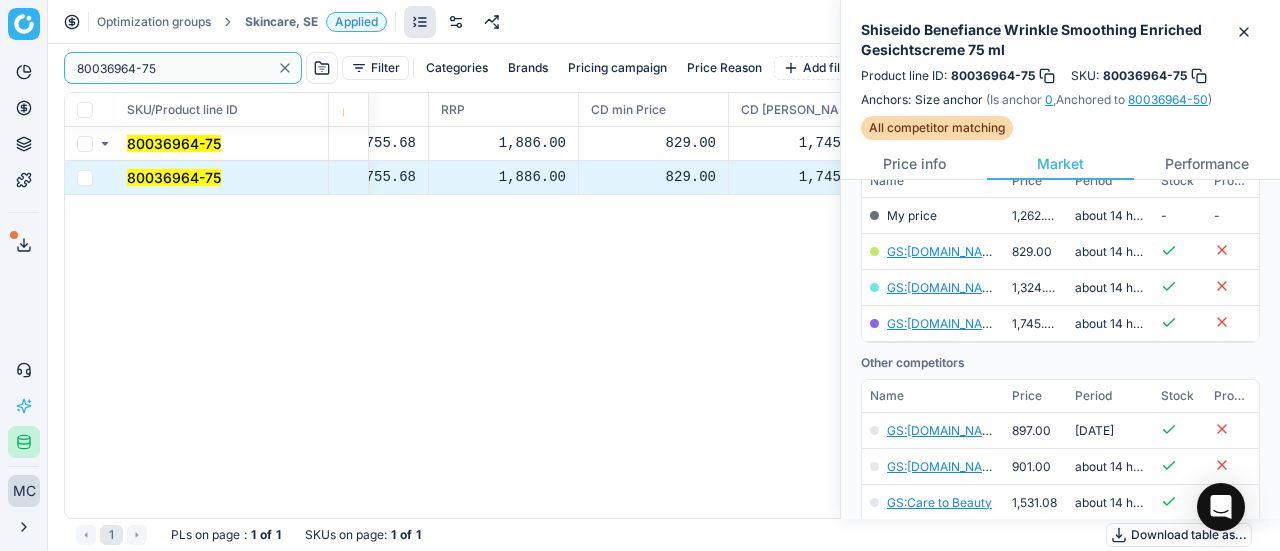 paste on "71094-30" 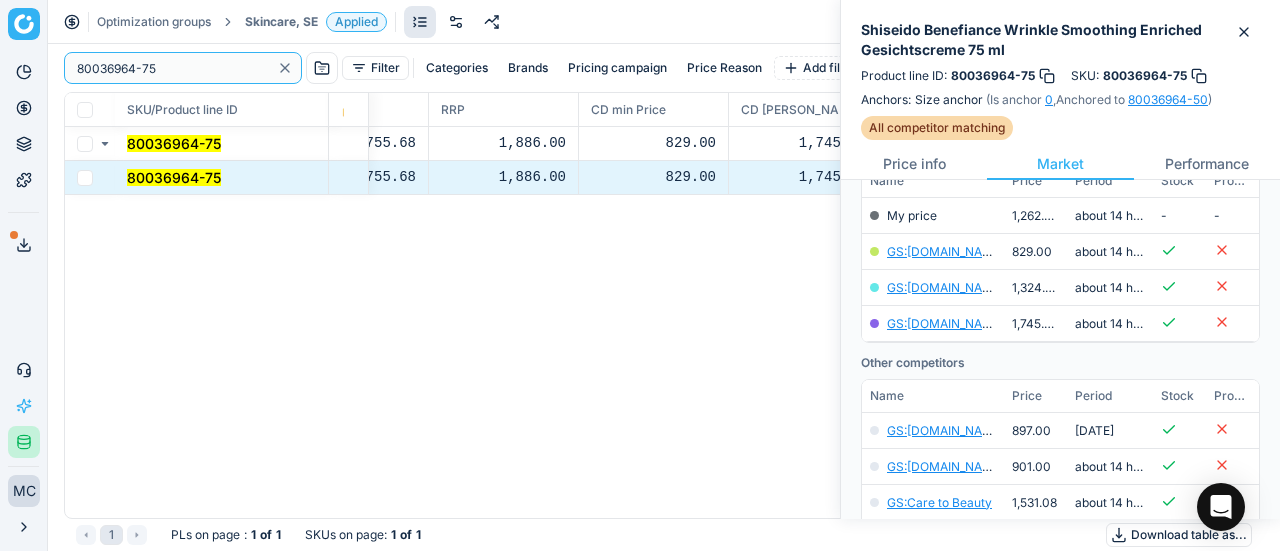 click on "Pricing platform Analytics Pricing Product portfolio Templates Export service 19 Contact support   AI Pricing Assistant Integration status MC [PERSON_NAME] [EMAIL_ADDRESS][DOMAIN_NAME] Close menu Optimization groups Skincare, SE  Applied Discard Download report 80036964-75   Filter   Categories   Brands   Pricing campaign   Price Reason   Add filter Bulk update SKU/Product line ID Product line name Product line ID Cost 🔒 PCII cost RRP CD min Price CD max Price Beauty outlet price PCII+5% > RRP Sales Flag Price change too high New price Price Type Price Reason 80036964-75 Shiseido Benefiance Wrinkle Smoothing Enriched Gesichtscreme  75 ml 80036964-75 678.80 755.68 1,886.00 829.00 1,745.00 691.00 829.00 matching google GS:[DOMAIN_NAME] 80036964-75 Shiseido Benefiance Wrinkle Smoothing Enriched Gesichtscreme  75 ml 80036964-75 678.80 755.68 1,886.00 829.00 1,745.00 691.00 829.00 matching google GS:[DOMAIN_NAME] 1 PLs on page : 1 of 1 SKUs on page : 1 of 1 Download table as..." at bounding box center [640, 275] 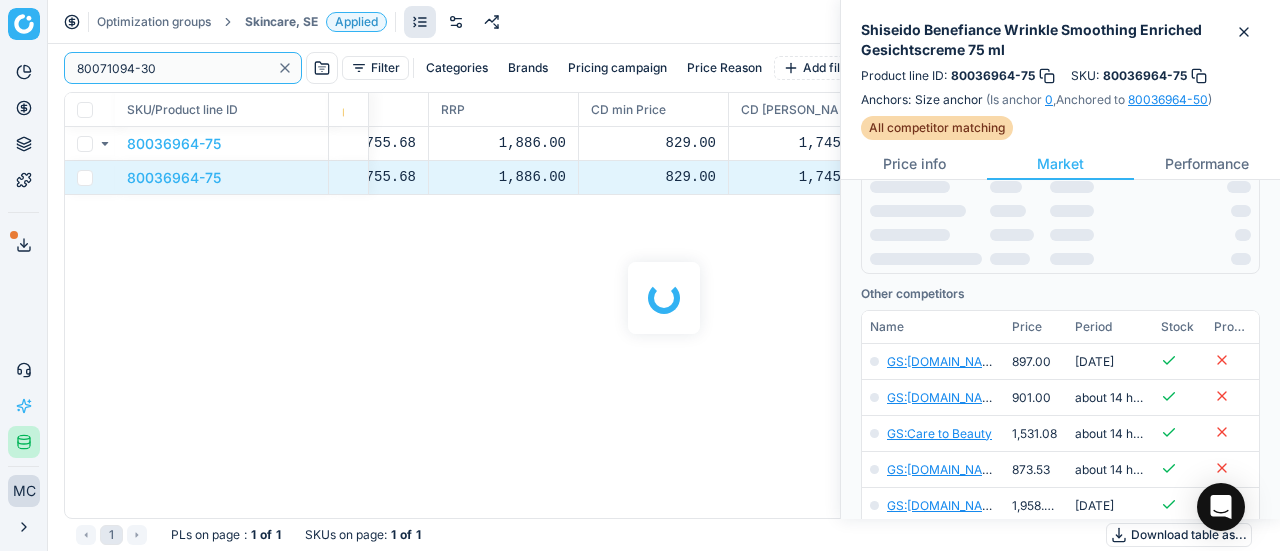 scroll, scrollTop: 300, scrollLeft: 0, axis: vertical 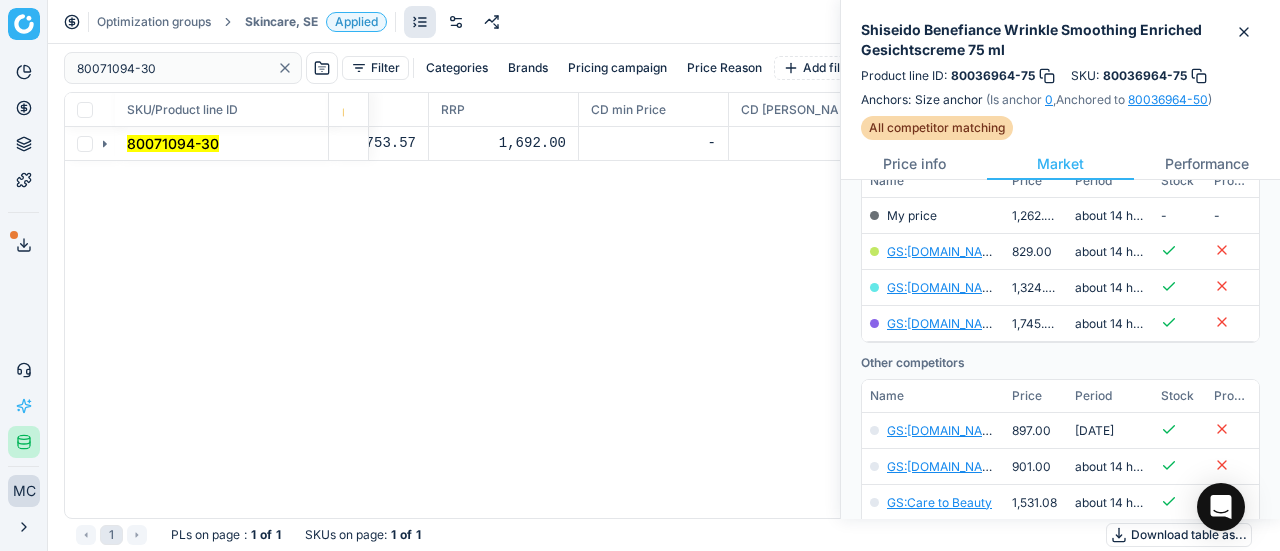 click 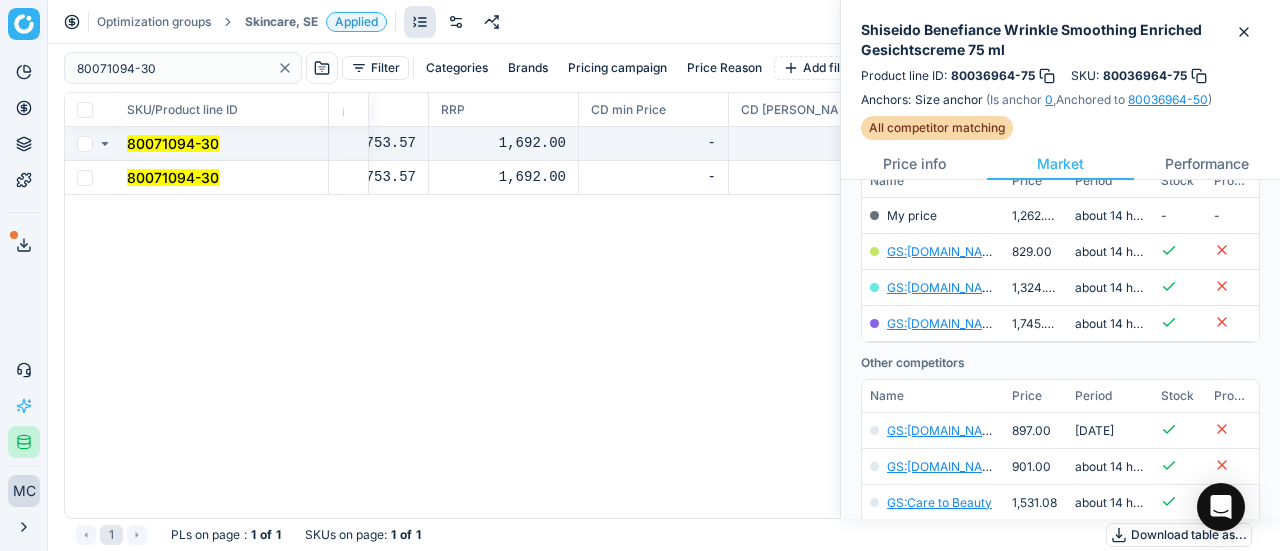 click on "80071094-30" at bounding box center (173, 177) 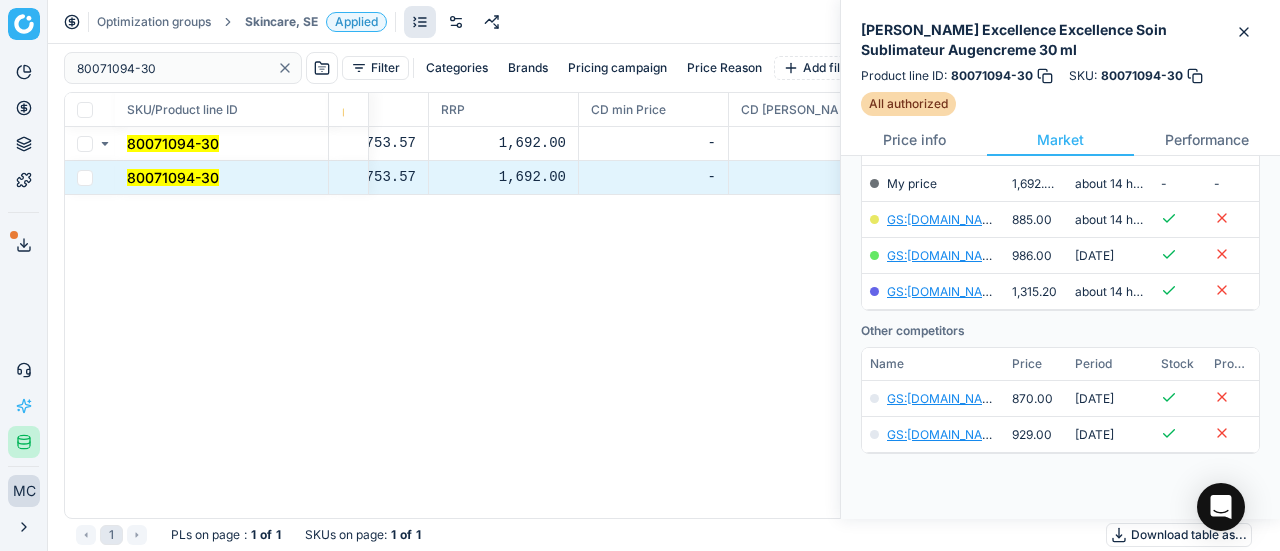 scroll, scrollTop: 300, scrollLeft: 0, axis: vertical 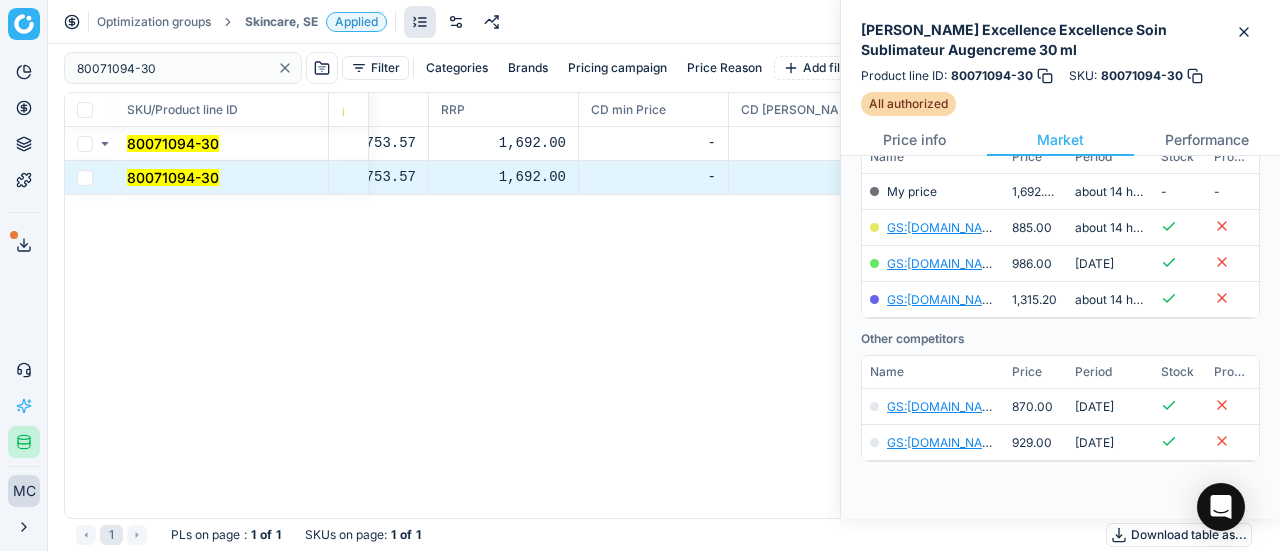 click on "[PERSON_NAME] Excellence Excellence Soin Sublimateur Augencreme  30 ml Product line ID : 80071094-30 SKU : 80071094-30 All authorized" at bounding box center (1060, 62) 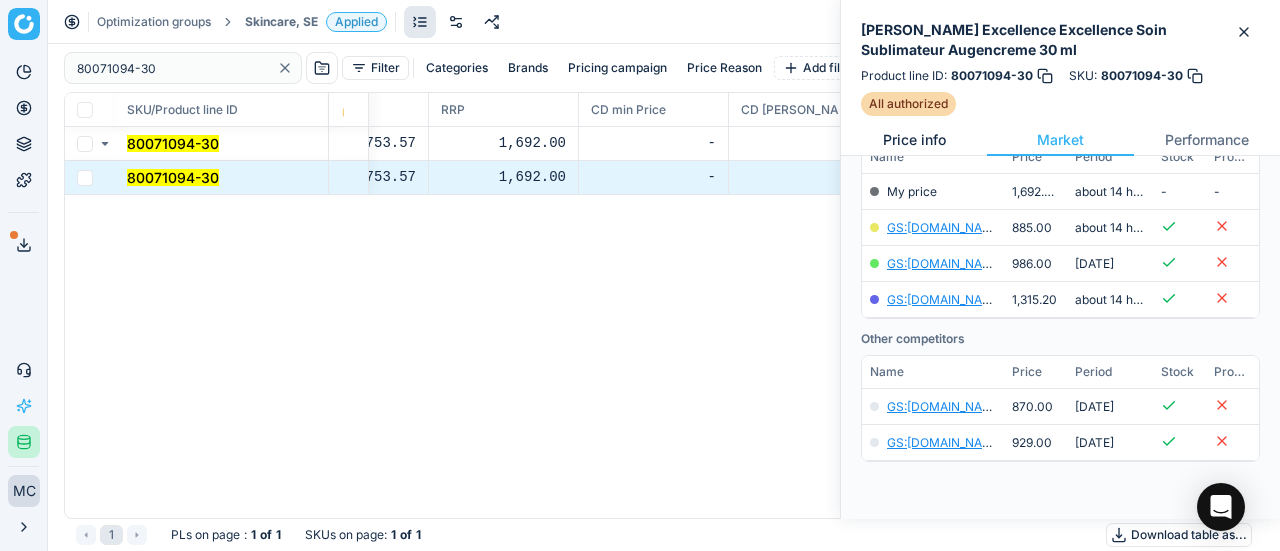 click on "Price info" at bounding box center [914, 140] 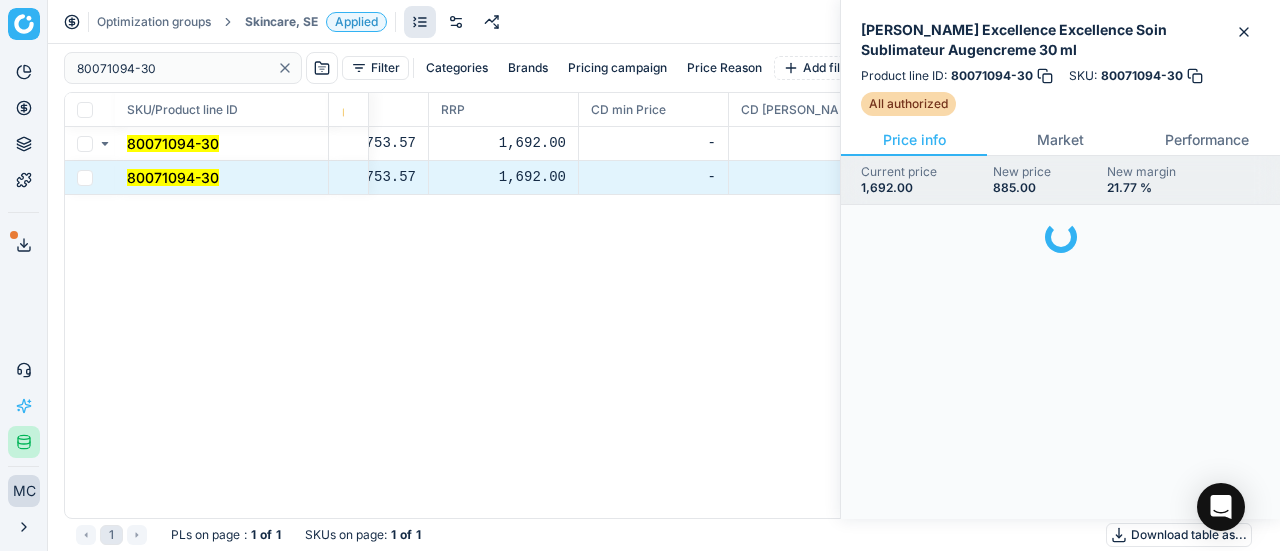 scroll, scrollTop: 0, scrollLeft: 0, axis: both 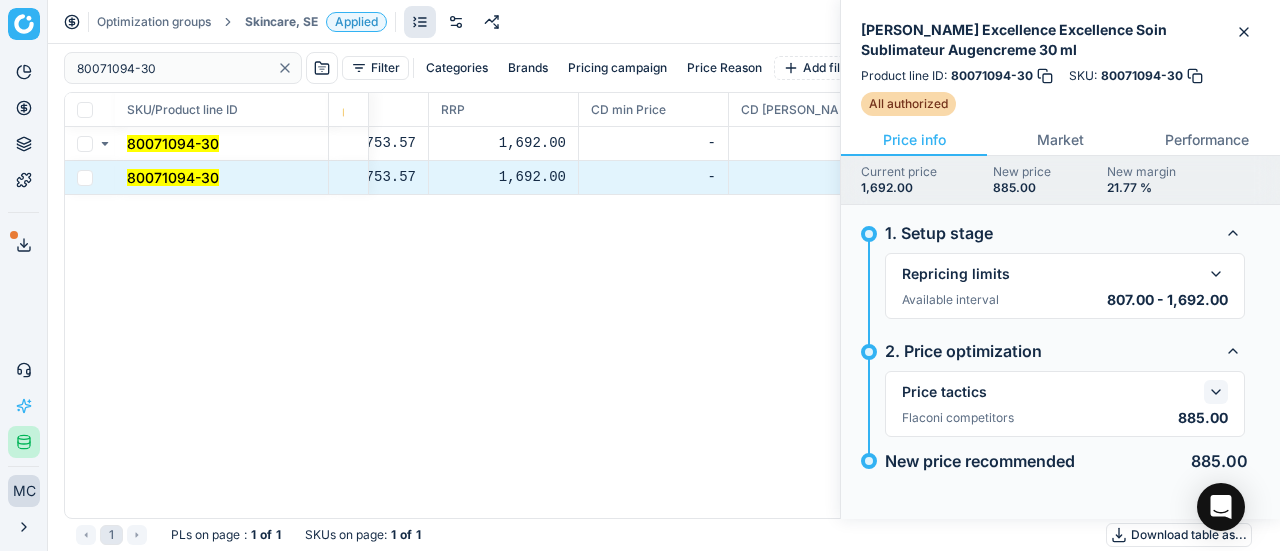 click 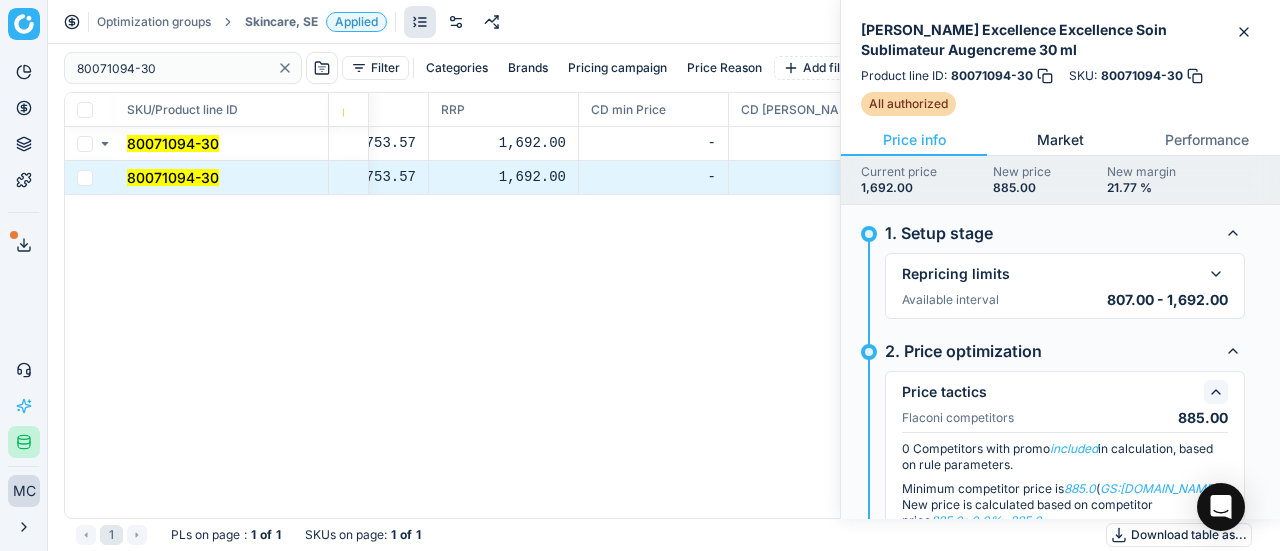 click on "Market" at bounding box center (1060, 140) 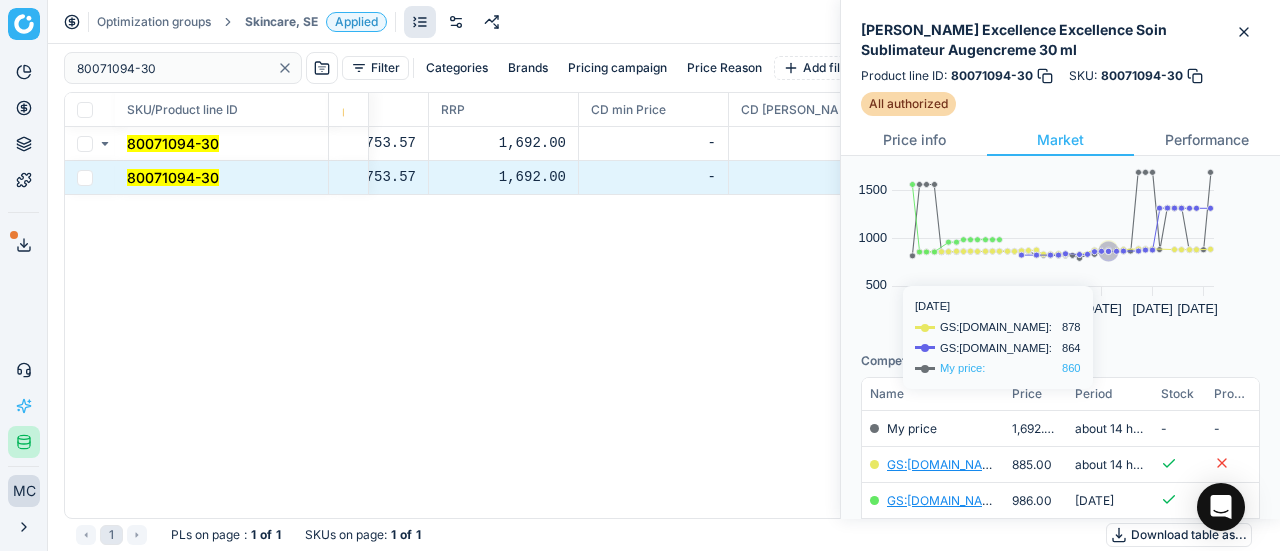 scroll, scrollTop: 300, scrollLeft: 0, axis: vertical 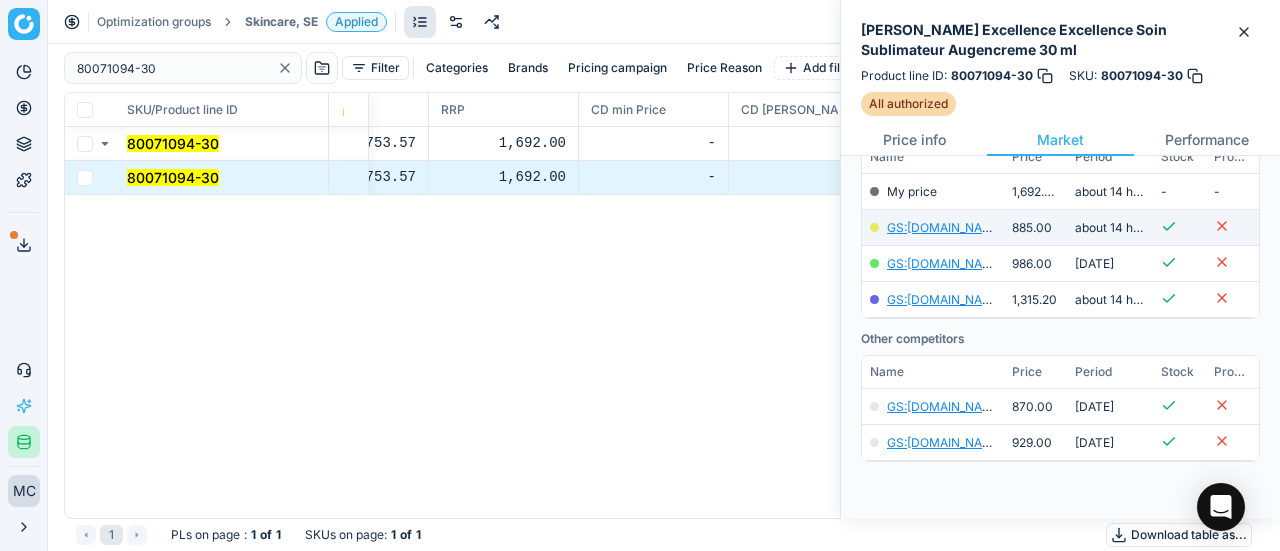 click on "GS:[DOMAIN_NAME]" at bounding box center (933, 228) 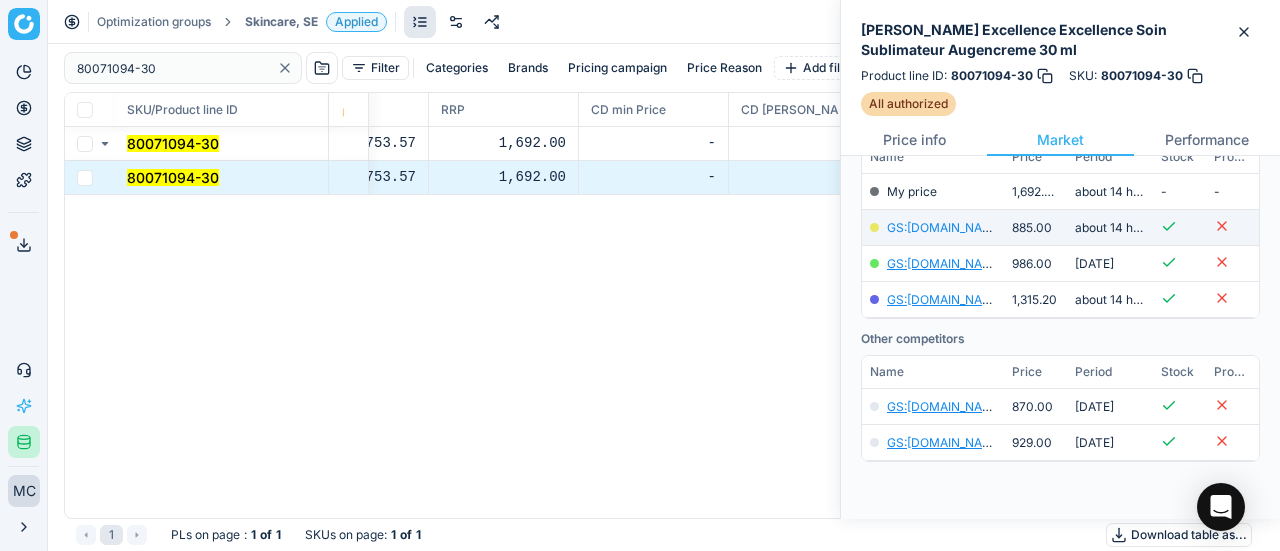 click on "GS:[DOMAIN_NAME]" at bounding box center (945, 227) 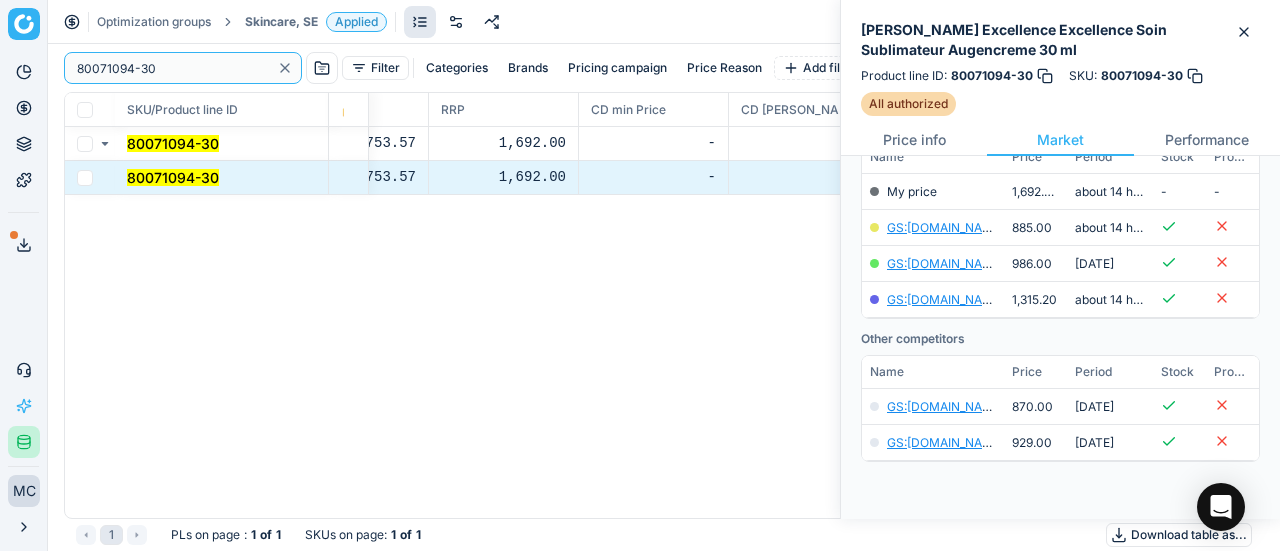 click on "80071094-30" at bounding box center [173, 68] 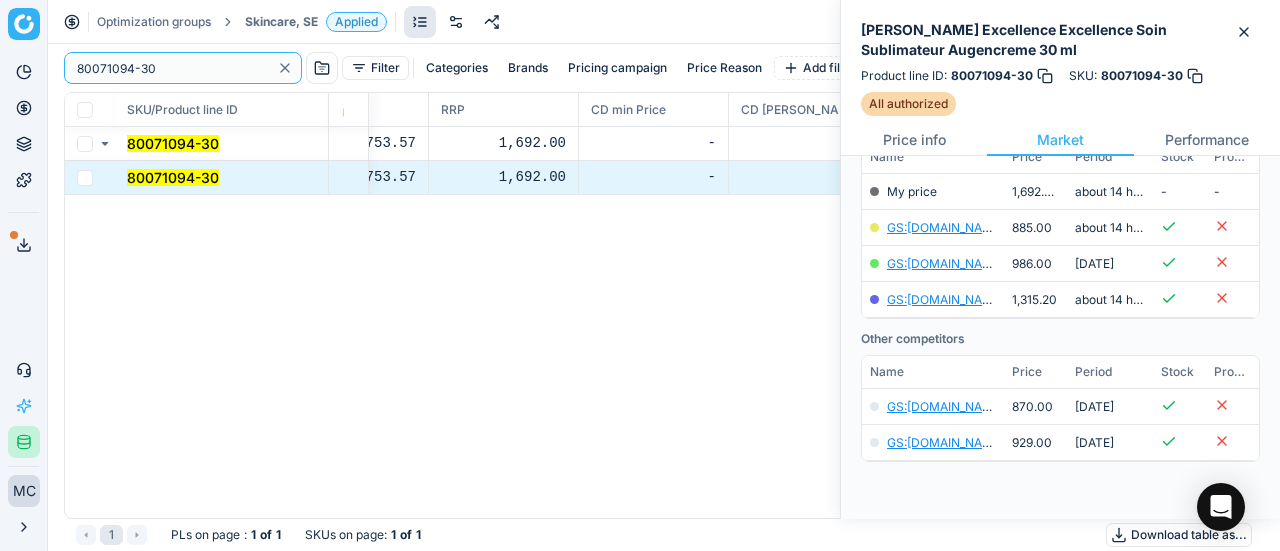 click on "80071094-30" at bounding box center [173, 68] 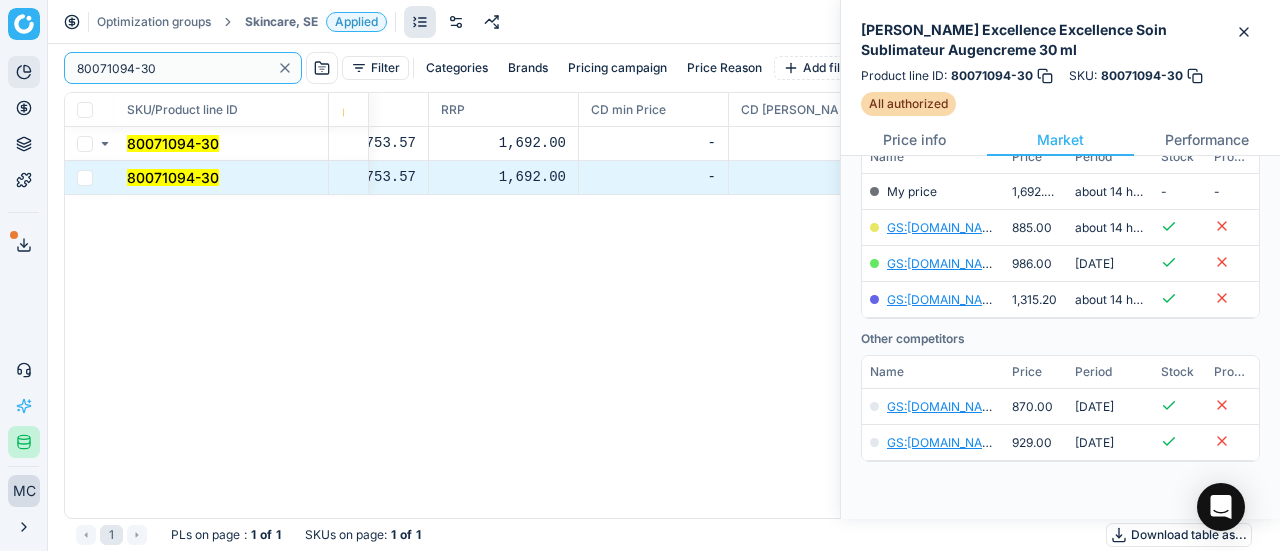 click on "Pricing platform Analytics Pricing Product portfolio Templates Export service 19 Contact support   AI Pricing Assistant Integration status MC [PERSON_NAME] [EMAIL_ADDRESS][DOMAIN_NAME] Close menu Optimization groups Skincare, SE  Applied Discard Download report 80071094-30   Filter   Categories   Brands   Pricing campaign   Price Reason   Add filter Bulk update SKU/Product line ID Product line name Product line ID Cost 🔒 PCII cost RRP CD min Price CD max Price Beauty outlet price PCII+5% > RRP Sales Flag Price change too high New price Price Type Price Reason 80071094-30 [PERSON_NAME] Excellence Excellence Soin Sublimateur Augencreme  30 ml 80071094-30 692.32 753.57 1,692.00 - - 1,692.00 885.00 matching google GS:[DOMAIN_NAME] 80071094-30 [PERSON_NAME] Excellence Excellence Soin Sublimateur Augencreme  30 ml 80071094-30 692.32 753.57 1,692.00 - - 1,692.00 885.00 matching google GS:[DOMAIN_NAME] 1 PLs on page : 1 of 1 SKUs on page : 1 of 1 Download table as..." at bounding box center (640, 275) 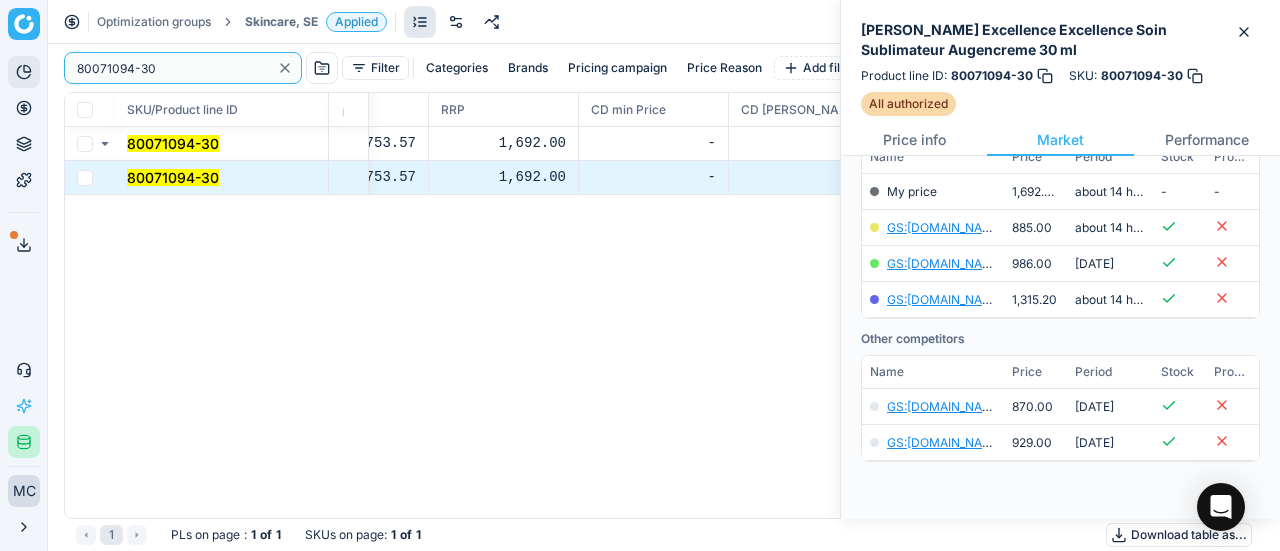 paste on "90001361-0001977" 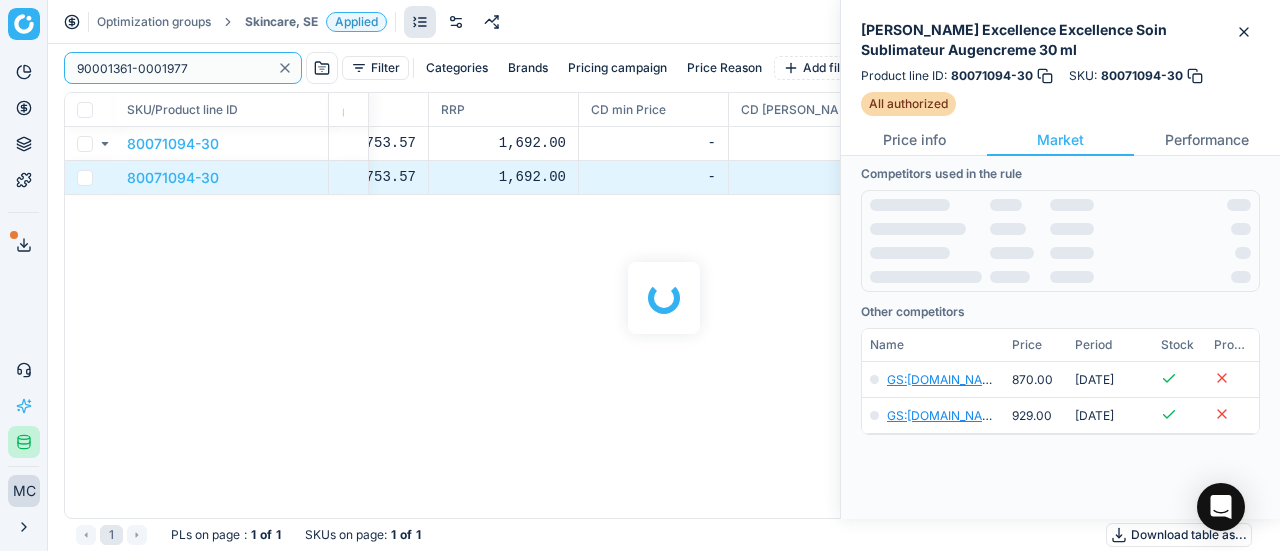 scroll, scrollTop: 300, scrollLeft: 0, axis: vertical 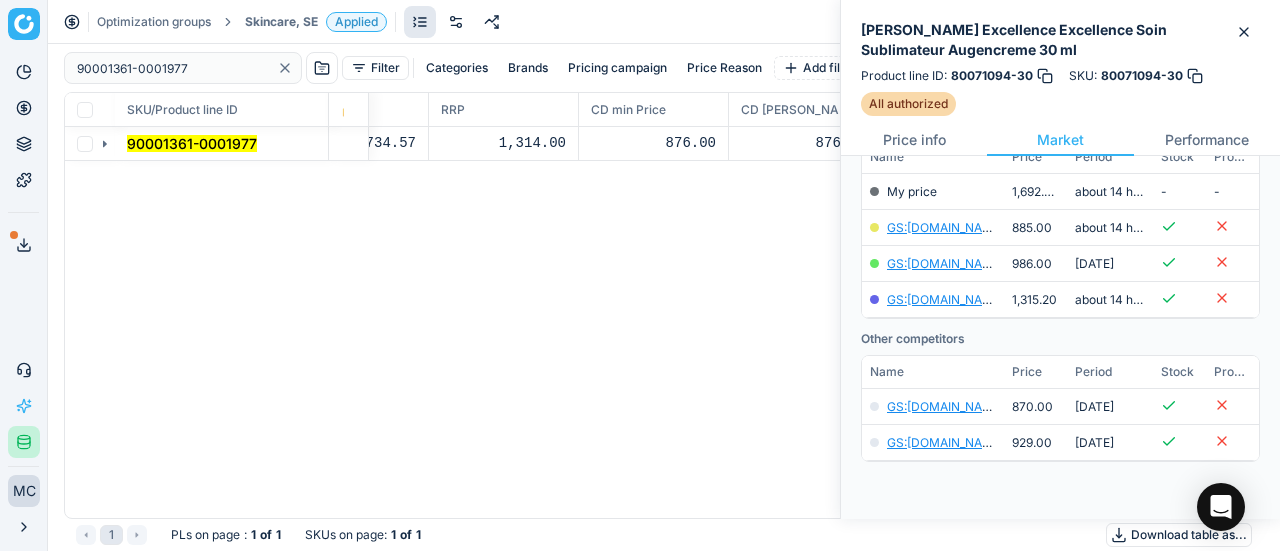 click 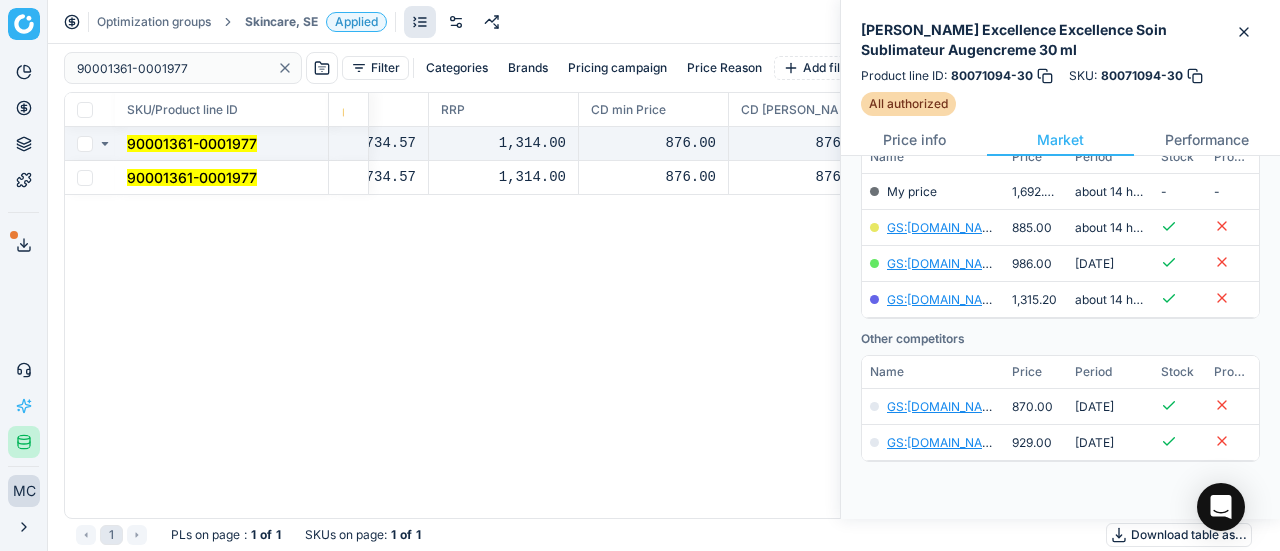 click on "90001361-0001977" at bounding box center [192, 177] 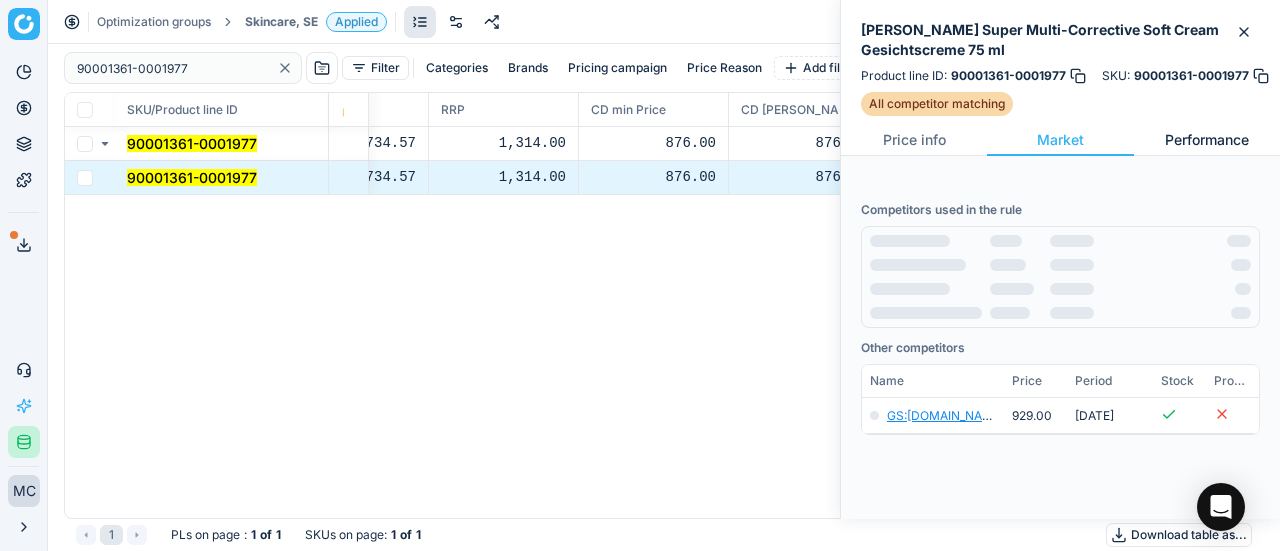 scroll, scrollTop: 300, scrollLeft: 0, axis: vertical 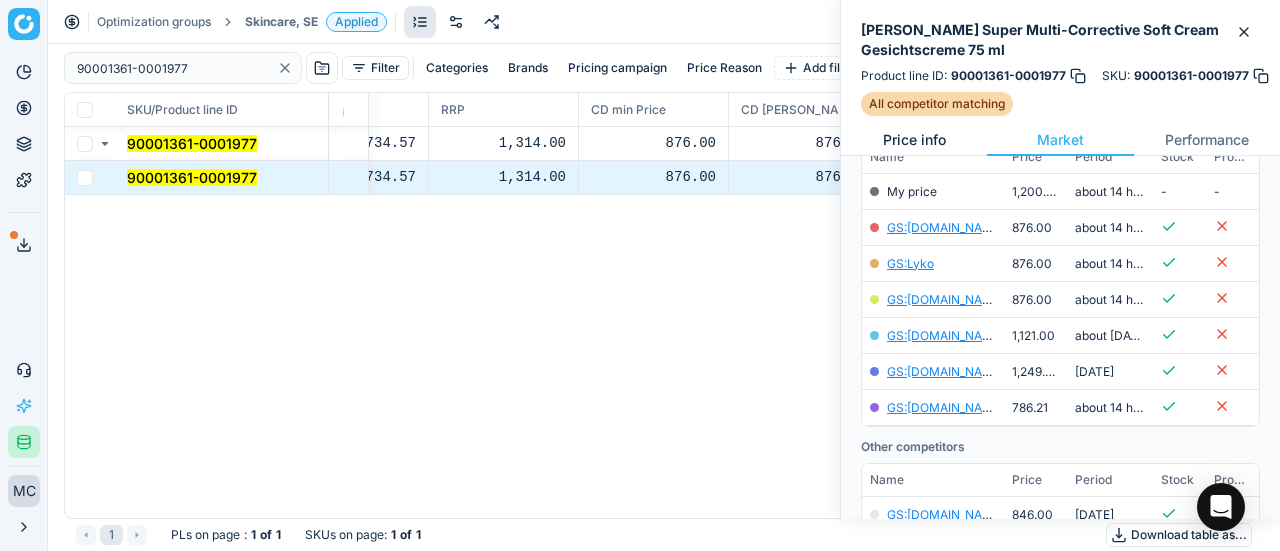 click on "Price info" at bounding box center (914, 140) 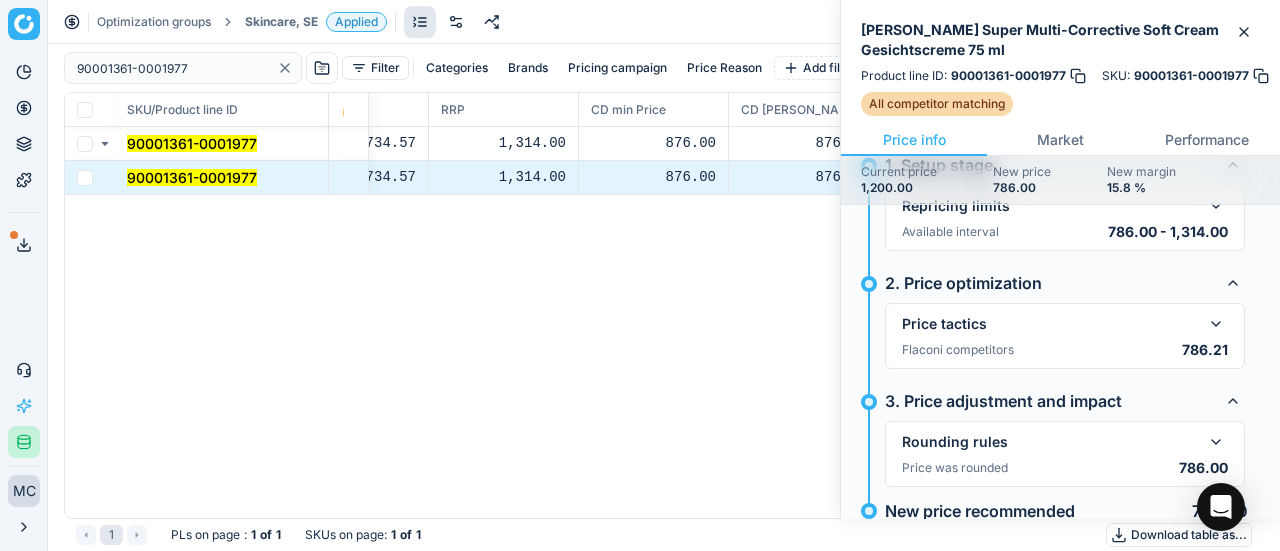scroll, scrollTop: 100, scrollLeft: 0, axis: vertical 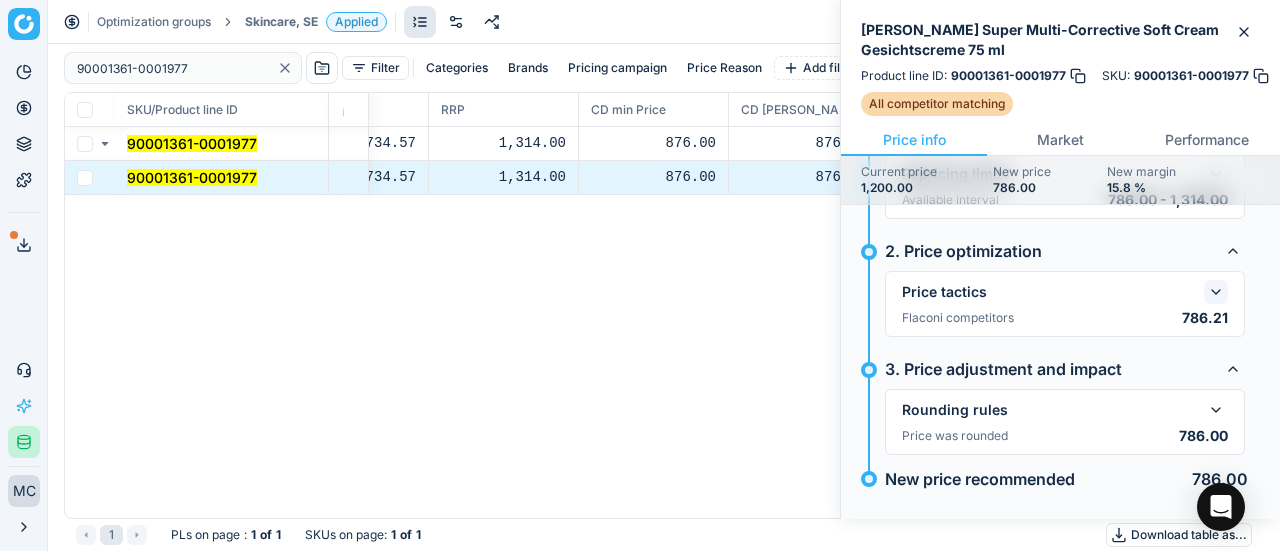 click 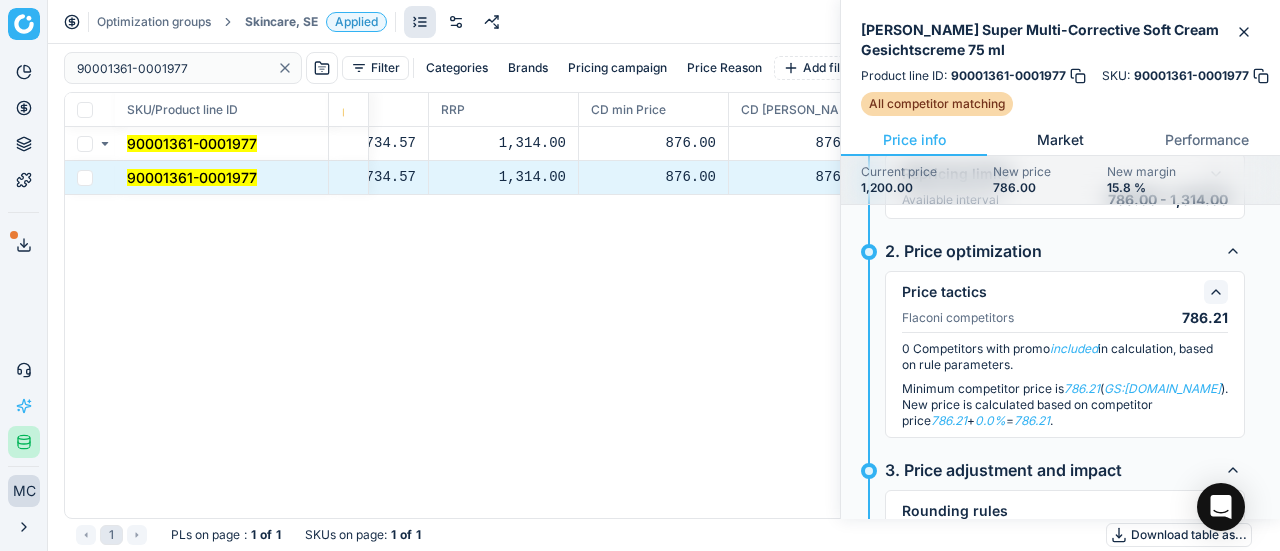 click on "Market" at bounding box center [1060, 140] 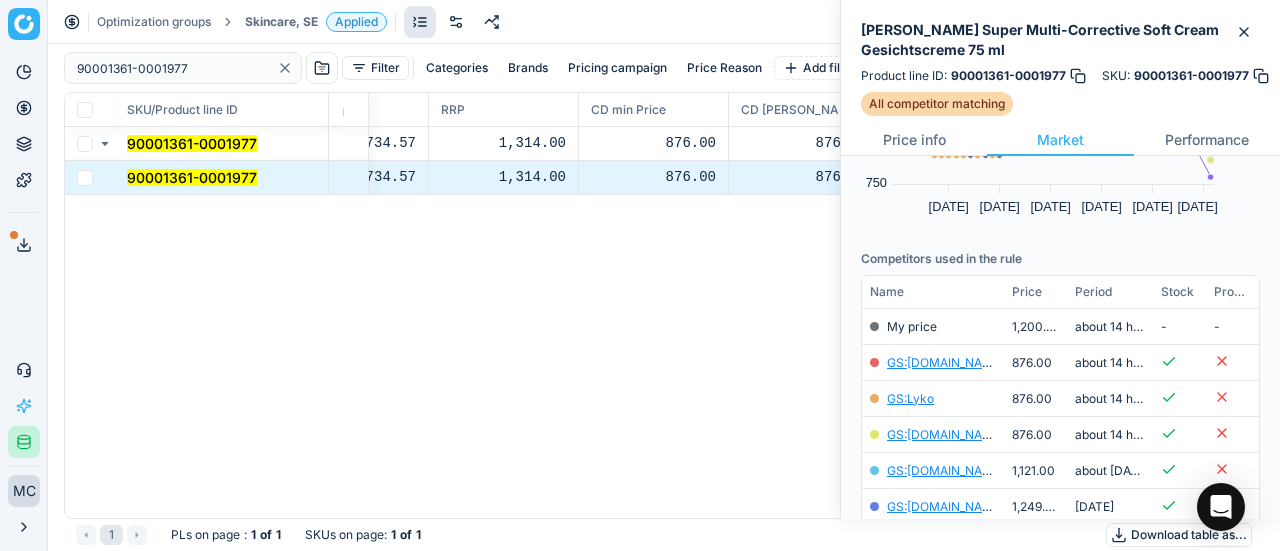 scroll, scrollTop: 300, scrollLeft: 0, axis: vertical 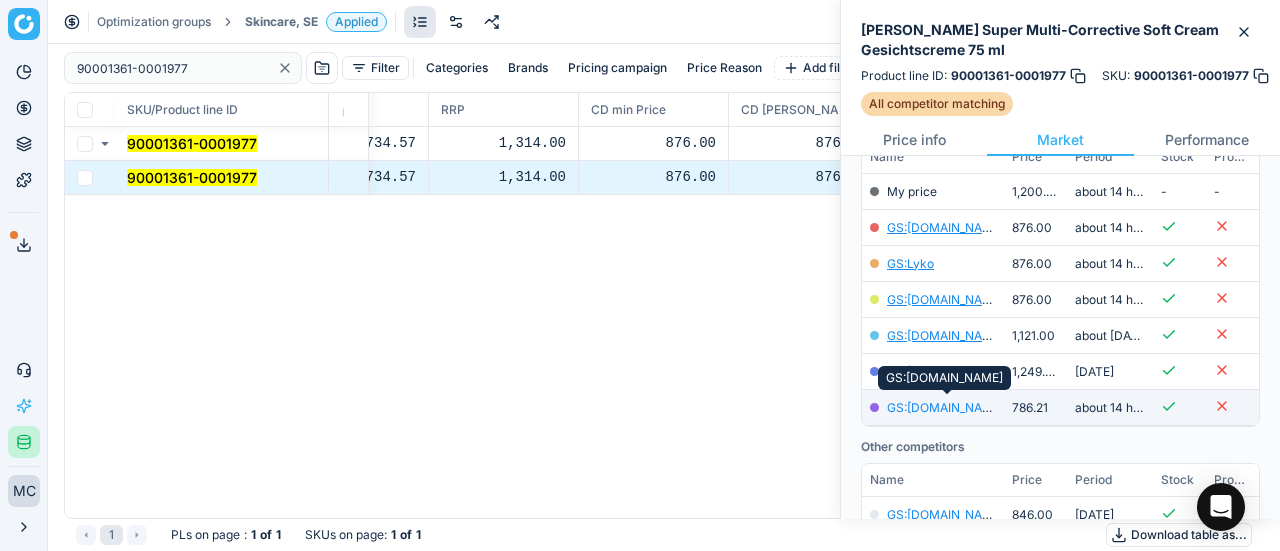 click on "GS:[DOMAIN_NAME]" at bounding box center [945, 407] 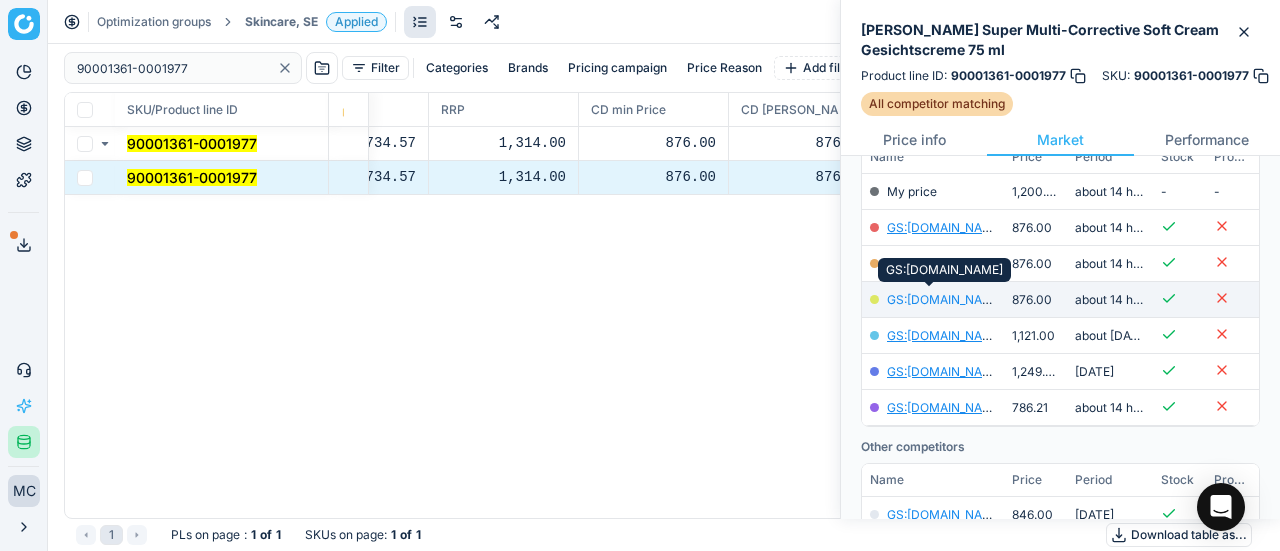 click on "GS:[DOMAIN_NAME]" at bounding box center [945, 299] 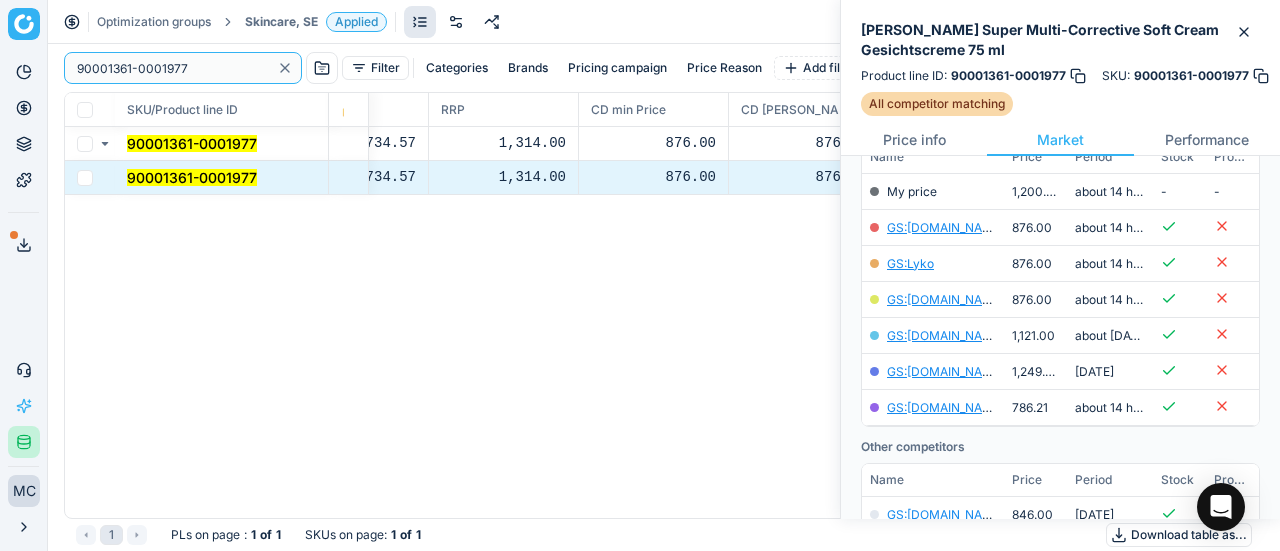 drag, startPoint x: 199, startPoint y: 61, endPoint x: 240, endPoint y: 52, distance: 41.976185 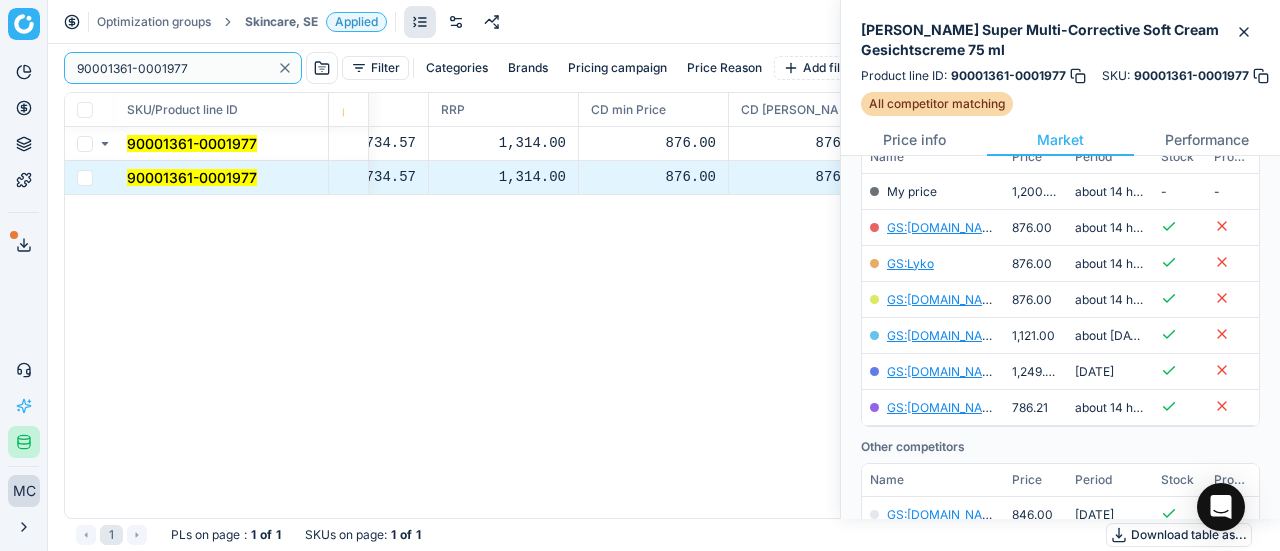 click on "Pricing platform Analytics Pricing Product portfolio Templates Export service 19 Contact support   AI Pricing Assistant Integration status MC [PERSON_NAME] [EMAIL_ADDRESS][DOMAIN_NAME] Close menu Optimization groups Skincare, SE  Applied Discard Download report 90001361-0001977   Filter   Categories   Brands   Pricing campaign   Price Reason   Add filter Bulk update SKU/Product line ID Product line name Product line ID Cost 🔒 PCII cost RRP CD min Price CD max Price Beauty outlet price PCII+5% > RRP Sales Flag Price change too high New price Price Type Price Reason 90001361-0001977 [PERSON_NAME] Super Multi-Corrective Soft Cream Gesichtscreme  75 ml 90001361-0001977 661.79 734.57 1,314.00 876.00 876.00 762.00 786.00 matching google GS:[DOMAIN_NAME] 90001361-0001977 [PERSON_NAME] Super Multi-Corrective Soft Cream Gesichtscreme  75 ml 90001361-0001977 661.79 734.57 1,314.00 876.00 876.00 762.00 786.00 matching google GS:[DOMAIN_NAME] 1 PLs on page : 1 of 1 SKUs on page : 1 of 1 Download table as..." at bounding box center (640, 275) 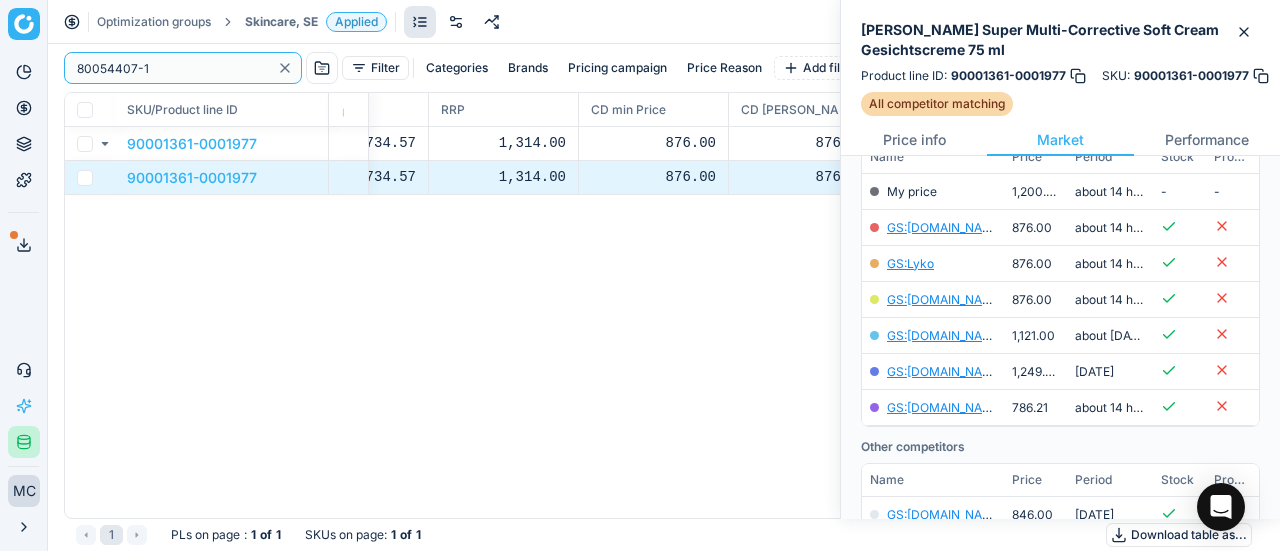 scroll, scrollTop: 300, scrollLeft: 0, axis: vertical 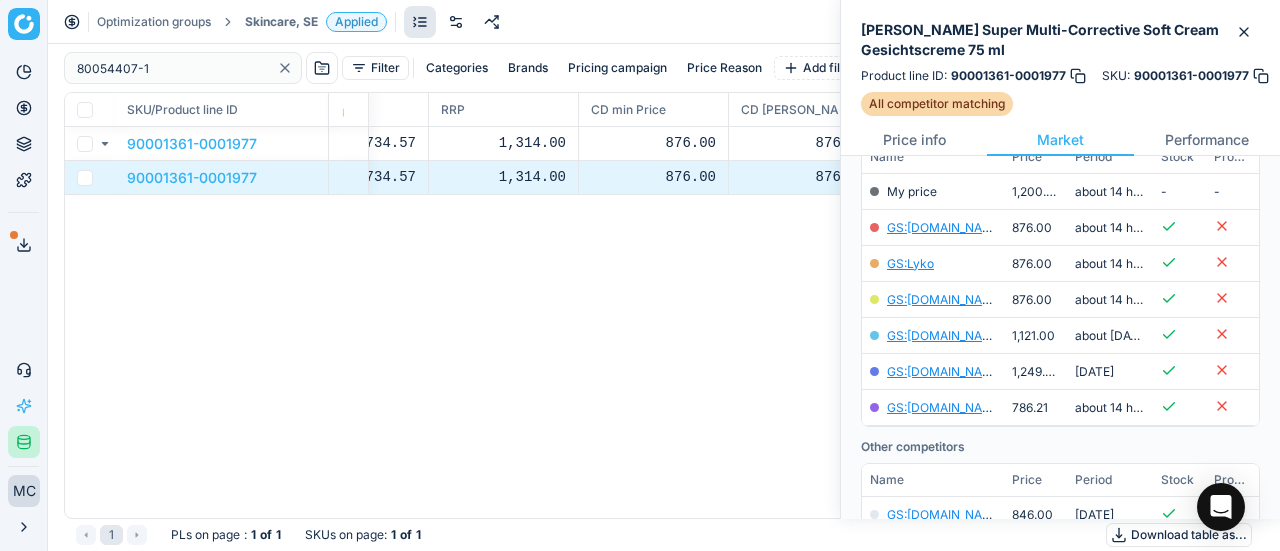click on "Skincare, SE" at bounding box center [281, 22] 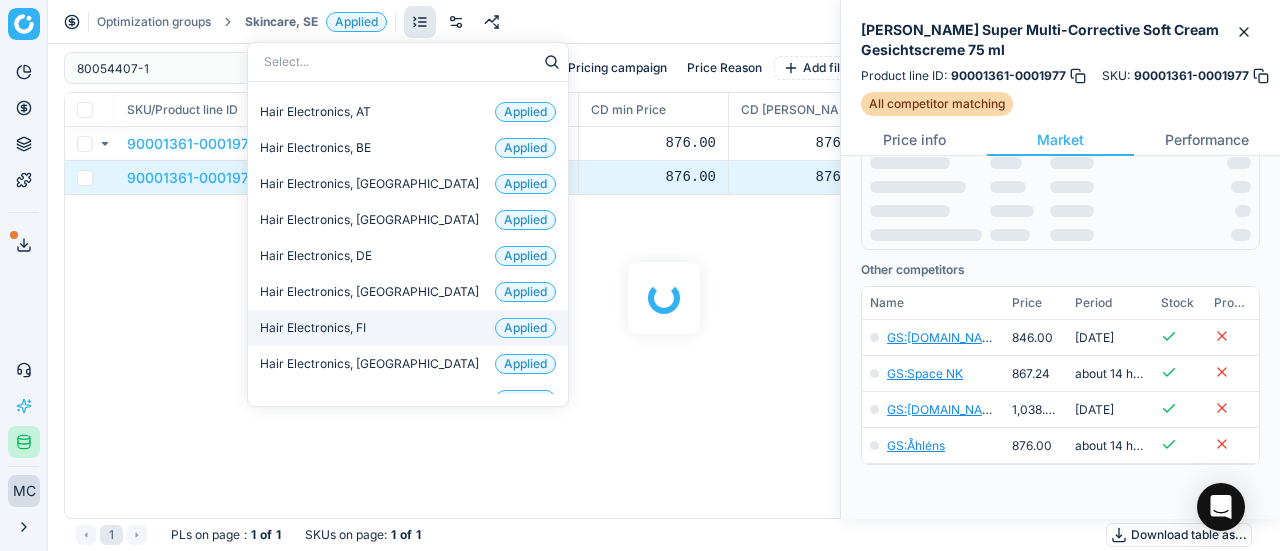 scroll, scrollTop: 300, scrollLeft: 0, axis: vertical 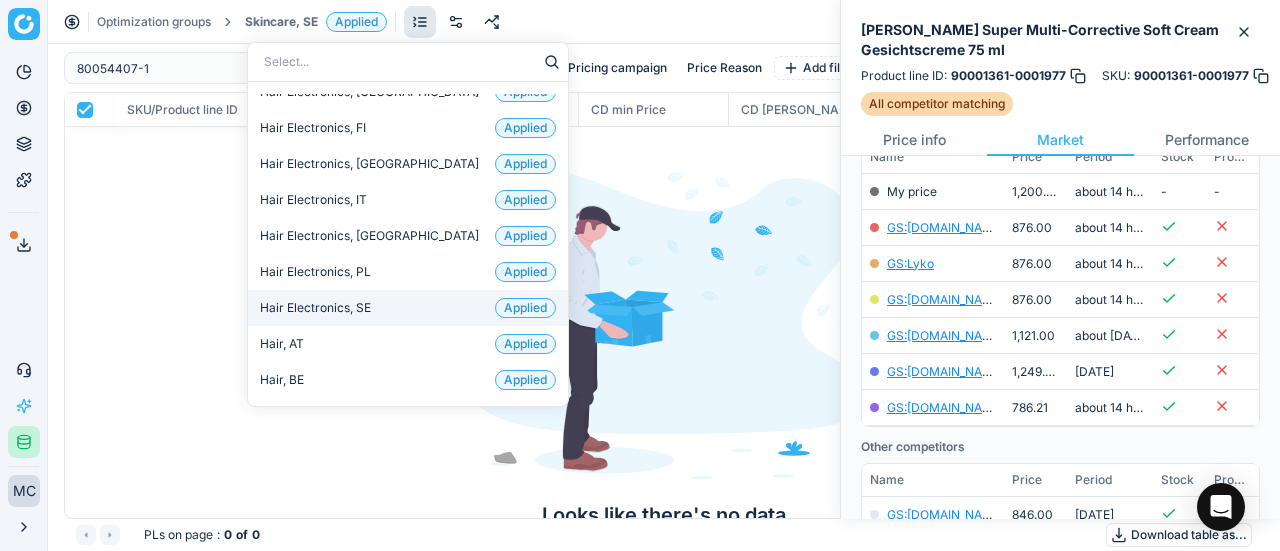 click on "Hair Electronics, SE  Applied" at bounding box center [408, 308] 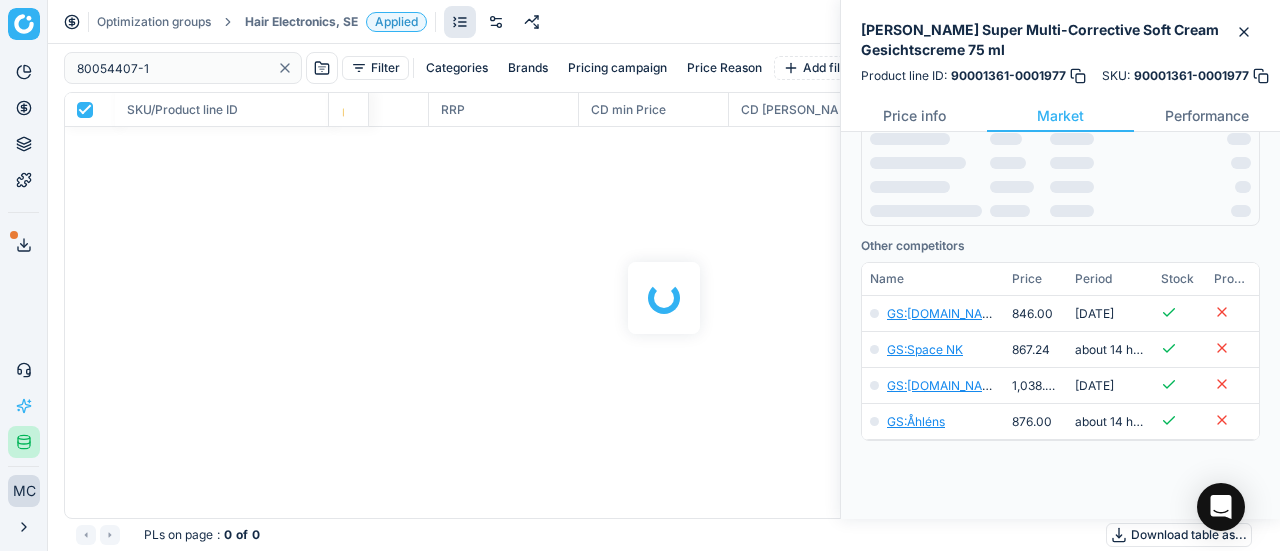 scroll, scrollTop: 300, scrollLeft: 0, axis: vertical 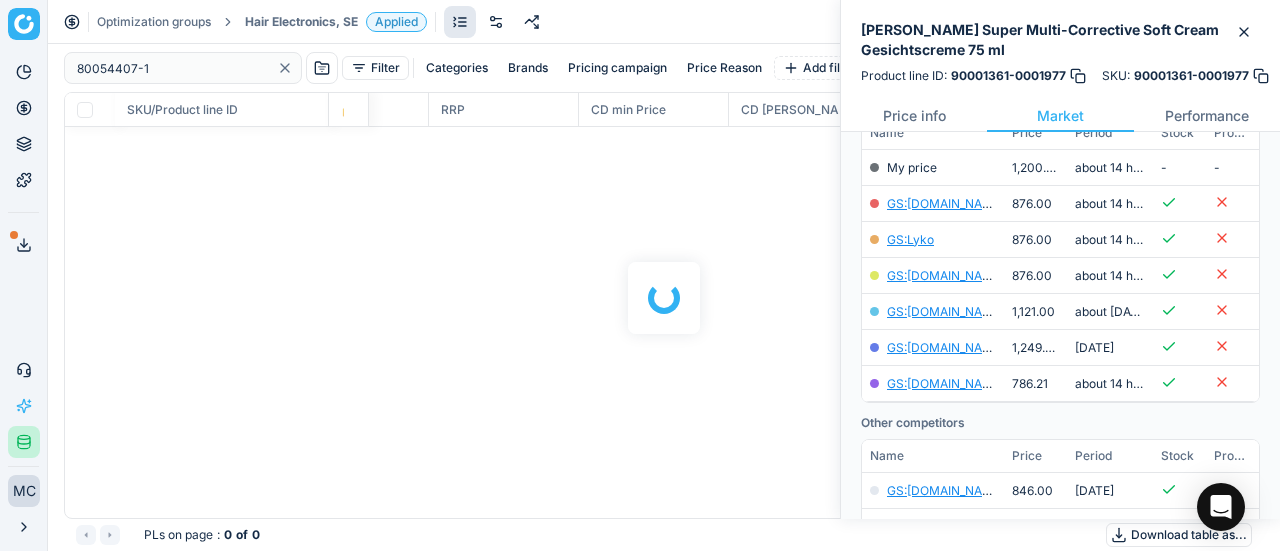 checkbox on "false" 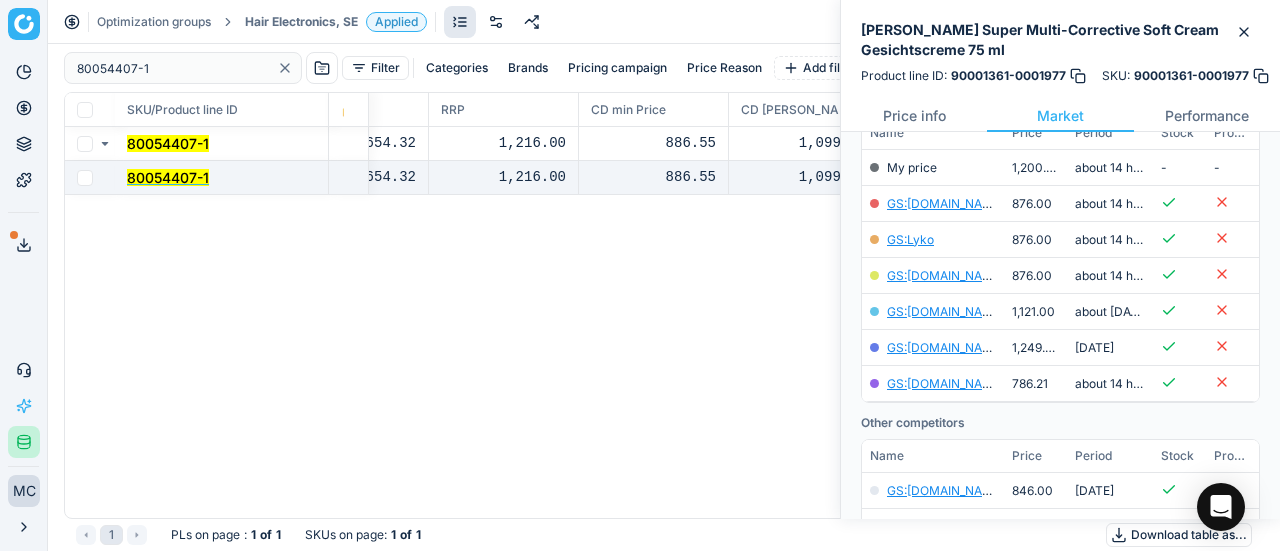 click on "80054407-1" at bounding box center [168, 177] 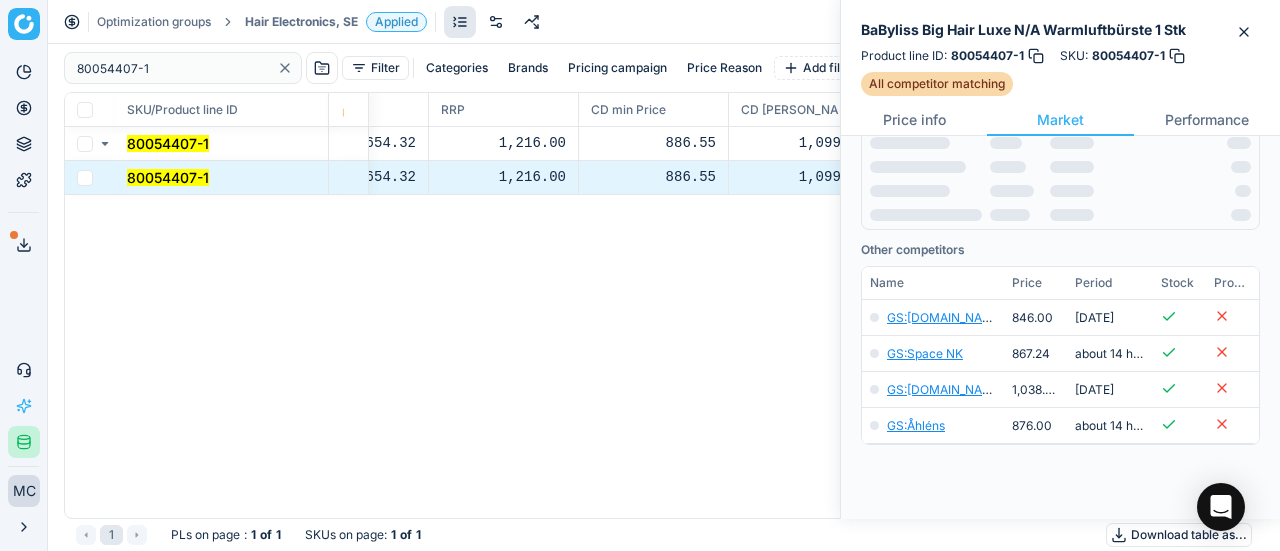 scroll, scrollTop: 300, scrollLeft: 0, axis: vertical 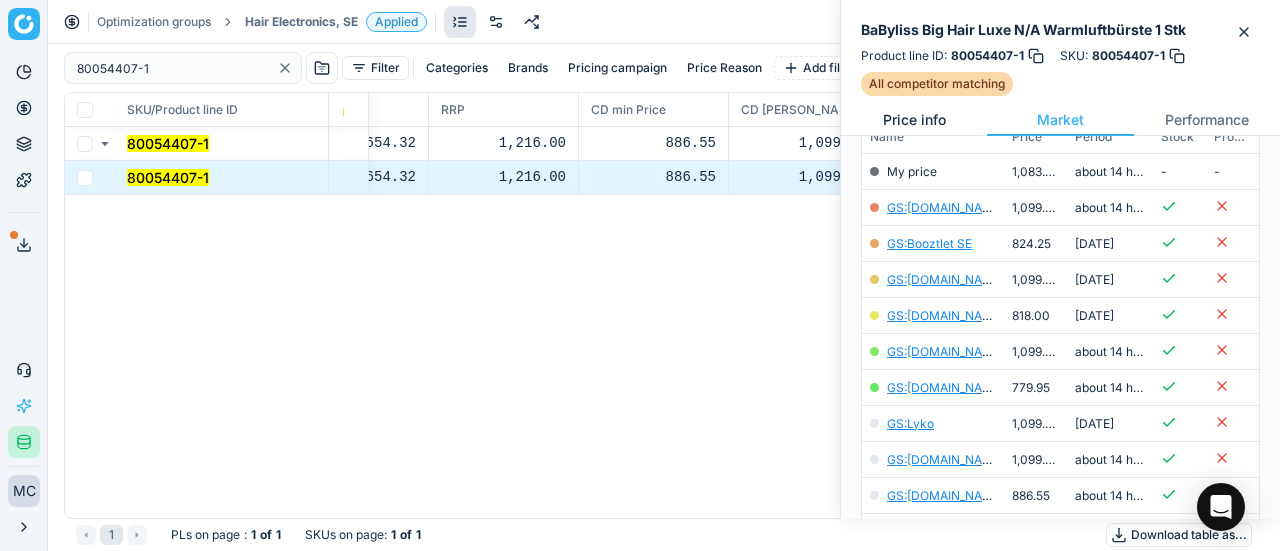 click on "Price info" at bounding box center [914, 120] 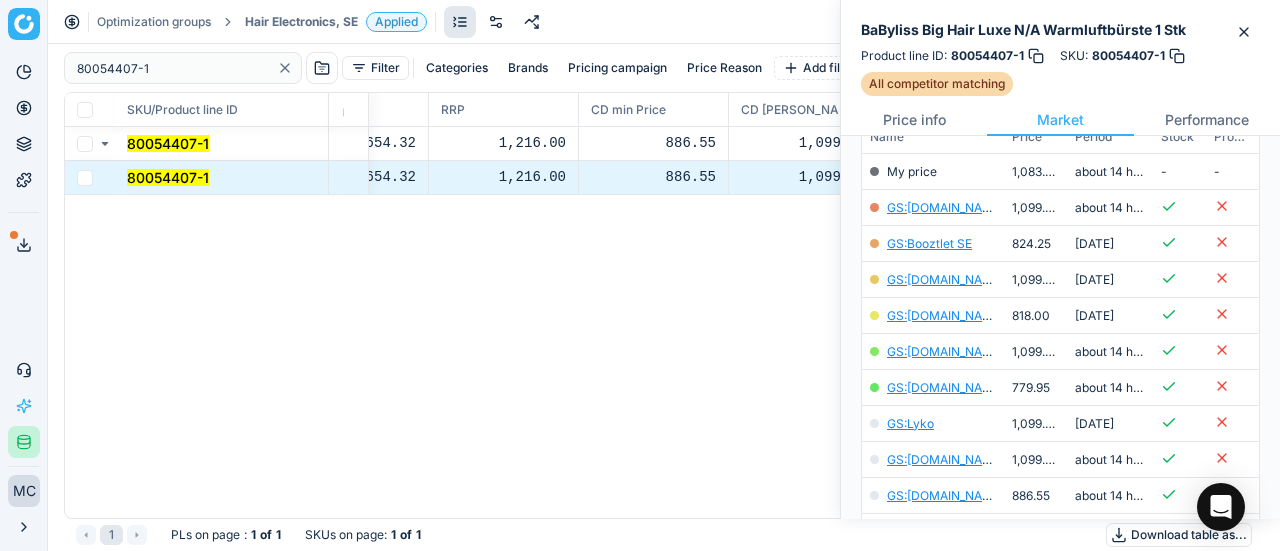 scroll, scrollTop: 0, scrollLeft: 0, axis: both 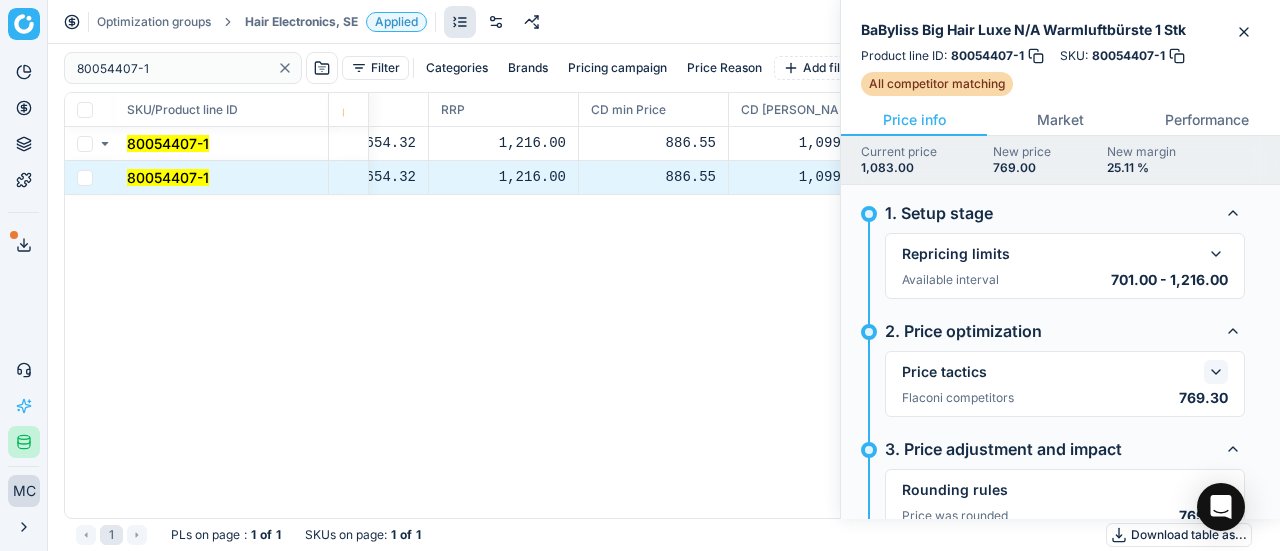 click 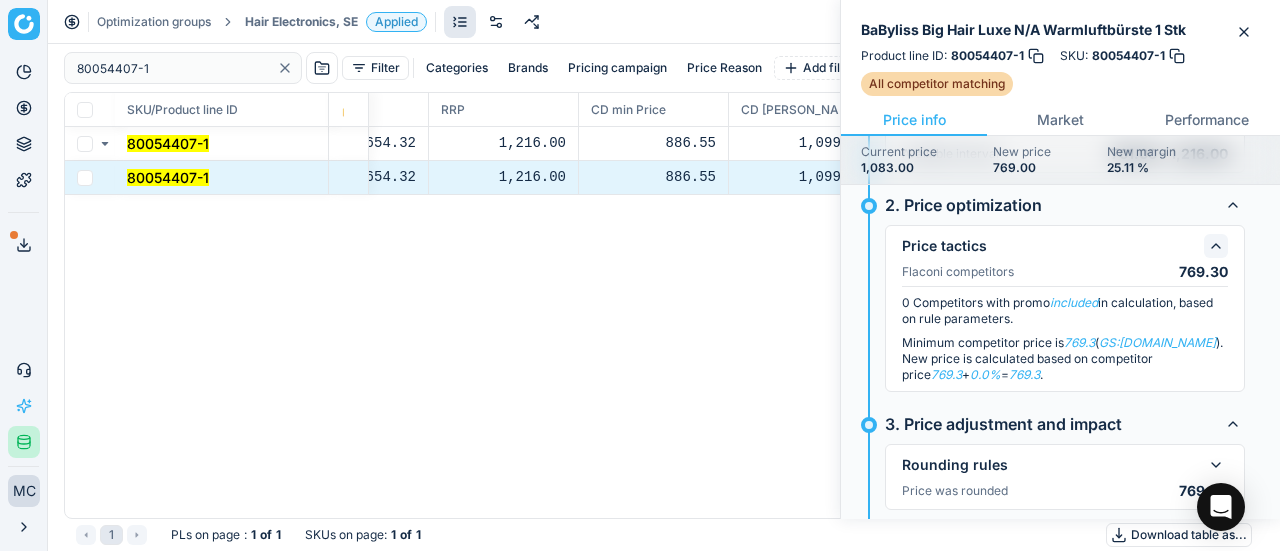 scroll, scrollTop: 198, scrollLeft: 0, axis: vertical 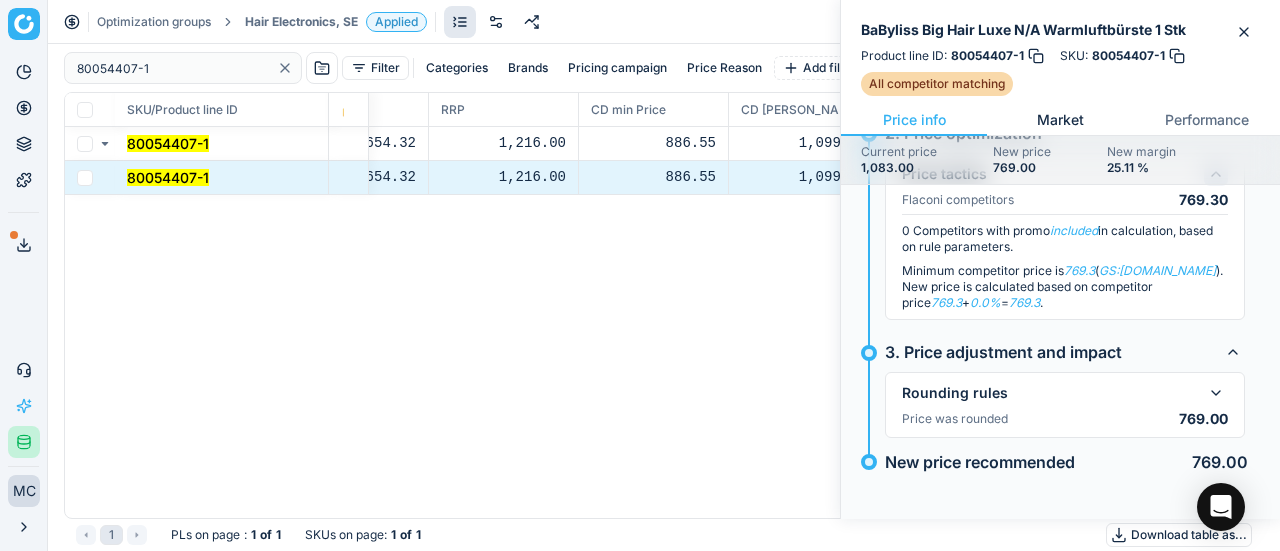 click on "Market" at bounding box center (1060, 120) 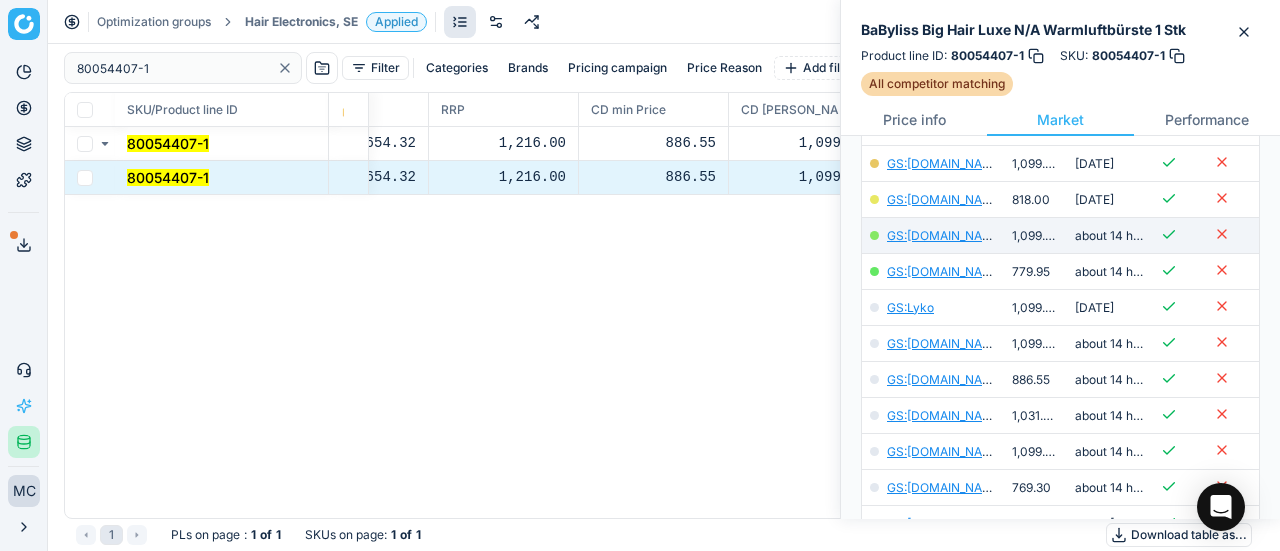 scroll, scrollTop: 500, scrollLeft: 0, axis: vertical 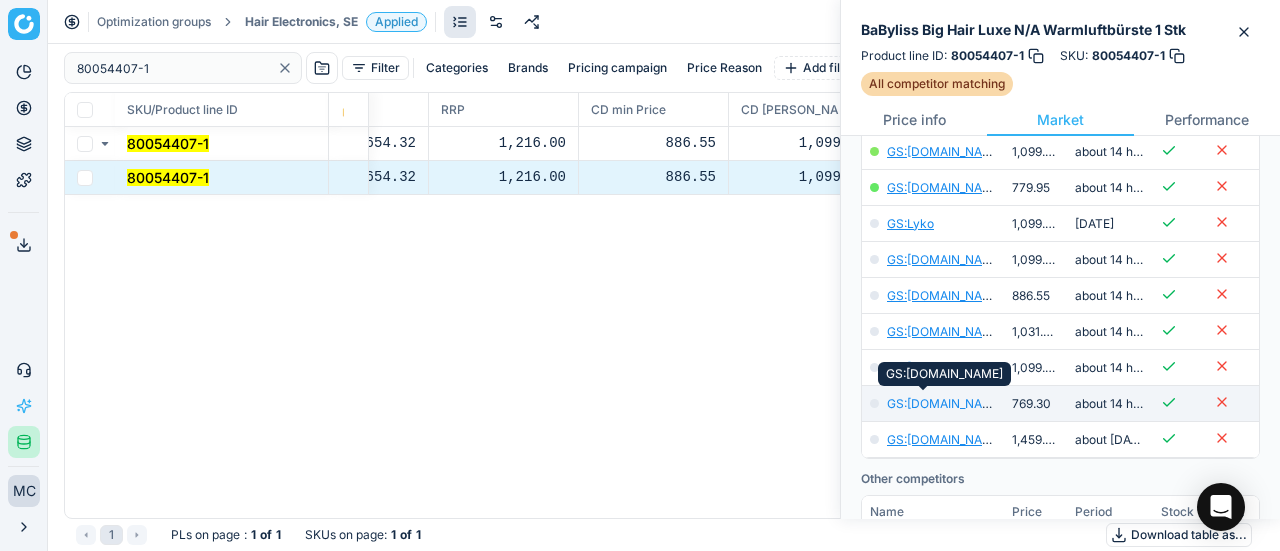 click on "GS:[DOMAIN_NAME]" at bounding box center (945, 403) 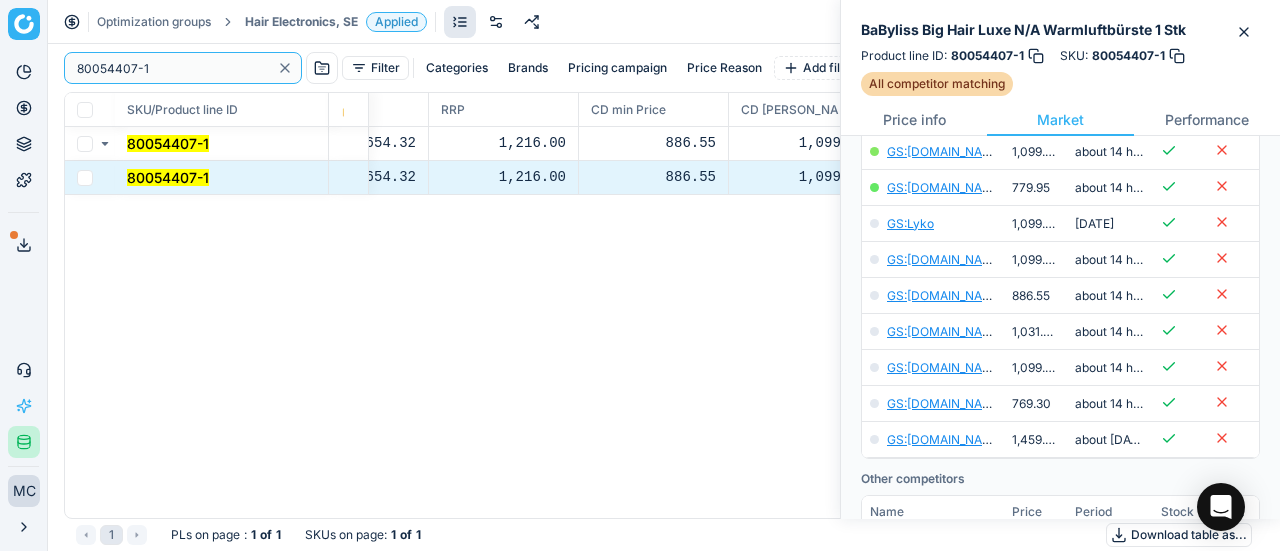 drag, startPoint x: 202, startPoint y: 67, endPoint x: 220, endPoint y: 36, distance: 35.846897 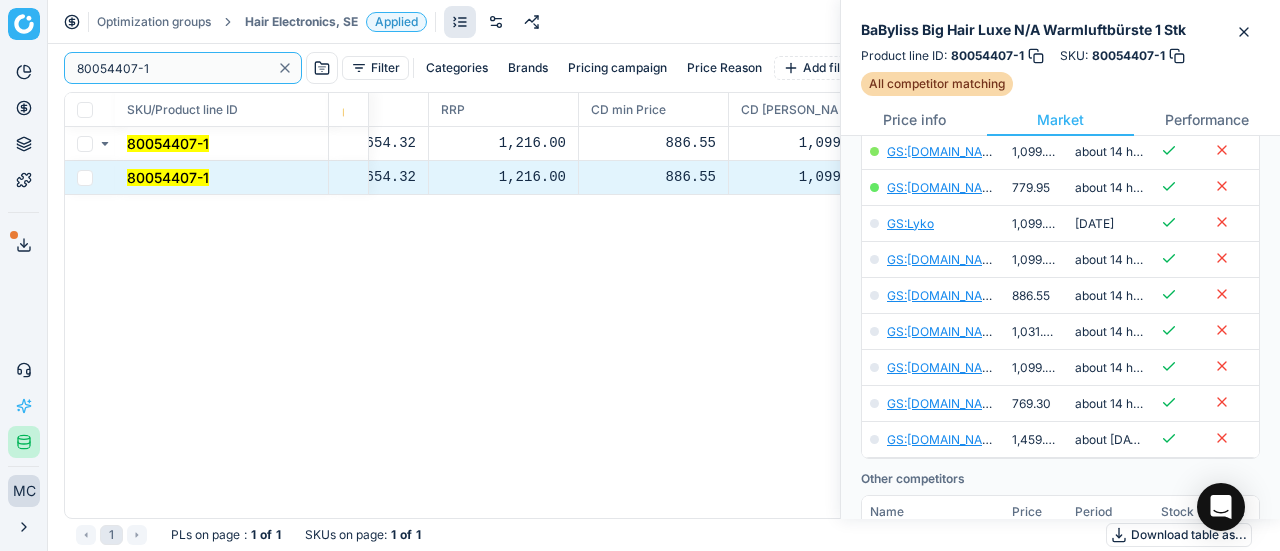 click on "Pricing platform Analytics Pricing Product portfolio Templates Export service 19 Contact support   AI Pricing Assistant Integration status MC [PERSON_NAME] [EMAIL_ADDRESS][DOMAIN_NAME] Close menu Optimization groups Hair Electronics, SE  Applied Discard Download report 80054407-1   Filter   Categories   Brands   Pricing campaign   Price Reason   Add filter Bulk update SKU/Product line ID Product line name Product line ID Cost 🔒 PCII cost RRP CD min Price CD max Price Beauty outlet price PCII+5% > RRP Sales Flag Price change too high New price Price Type Price Reason 80054407-1 BaByliss Big Hair Luxe N/A Warmluftbürste  1 Stk 80054407-1 575.90 654.32 1,216.00 886.55 1,099.00 1,083.00 769.00 matching google GS:[DOMAIN_NAME] 80054407-1 BaByliss Big Hair Luxe N/A Warmluftbürste  1 Stk 80054407-1 575.90 654.32 1,216.00 886.55 1,099.00 1,083.00 769.00 matching google GS:[DOMAIN_NAME] 1 PLs on page : 1 of 1 SKUs on page : 1 of 1 Download table as..." at bounding box center [640, 275] 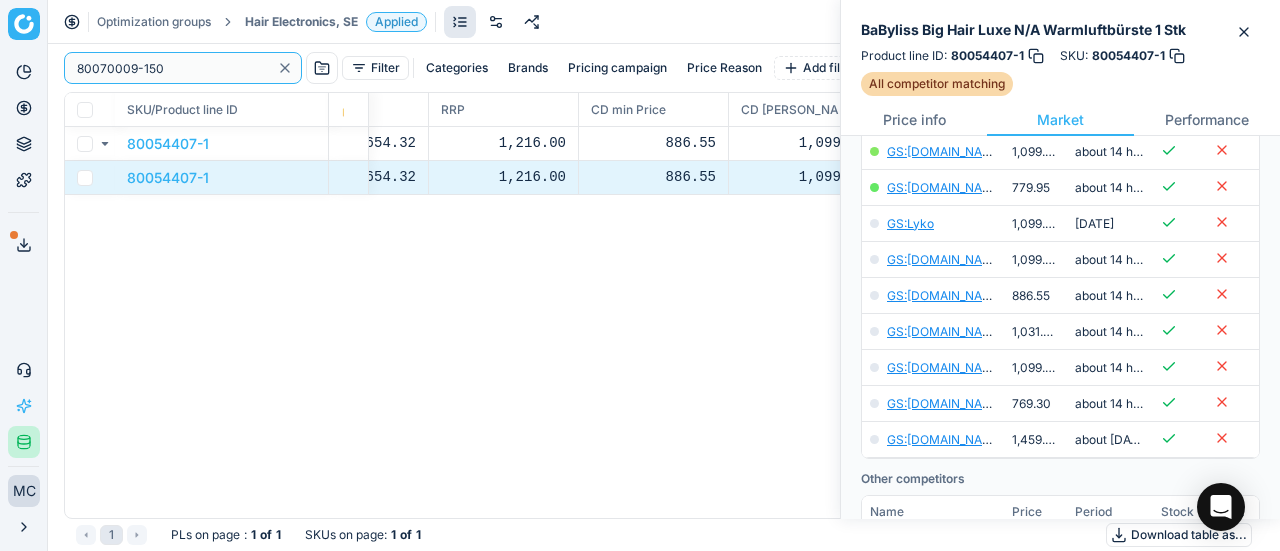 type on "80070009-150" 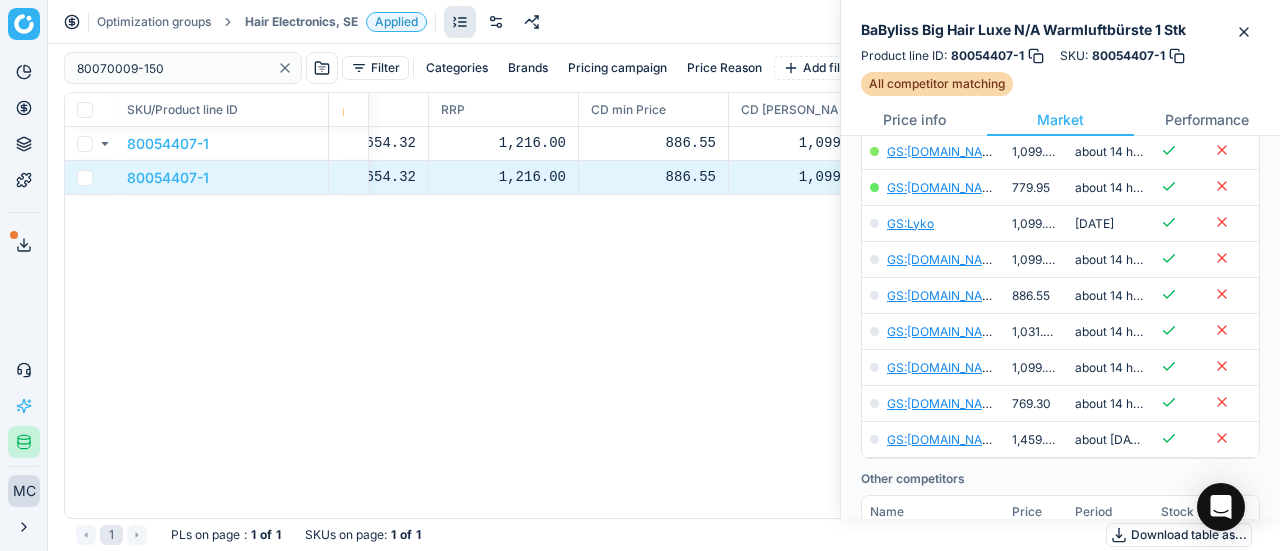 click on "Hair Electronics, SE" at bounding box center (301, 22) 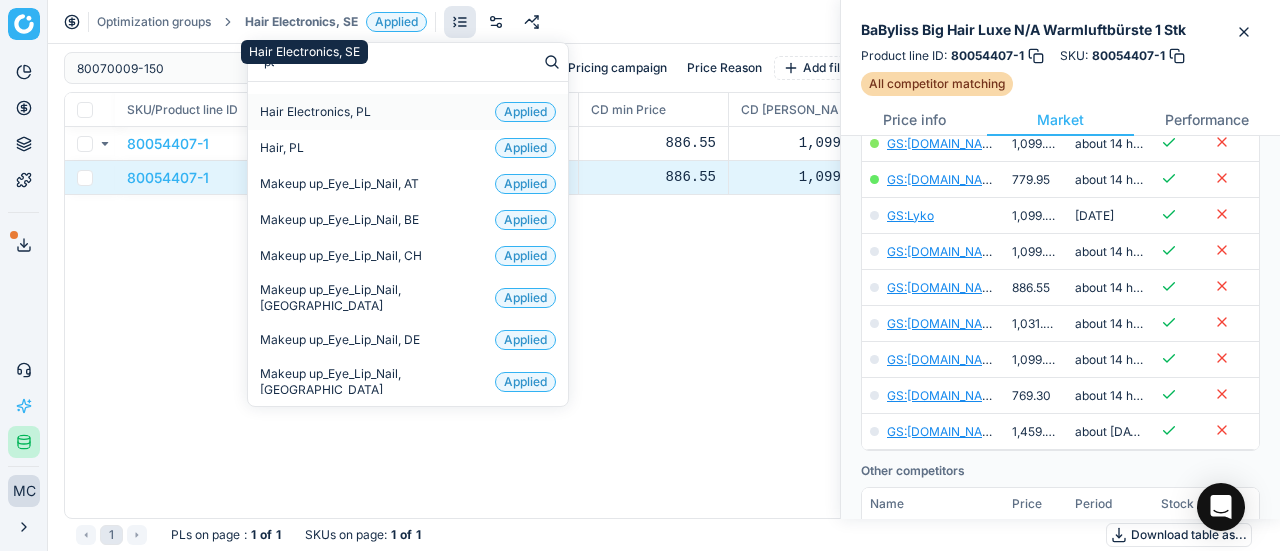 type on "par" 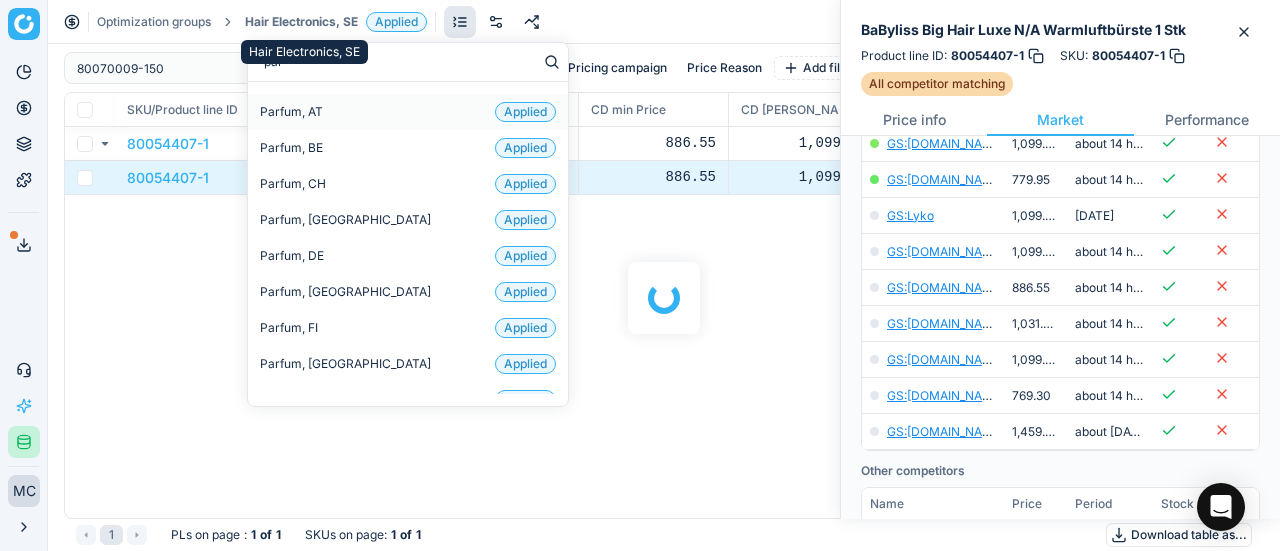 scroll, scrollTop: 500, scrollLeft: 0, axis: vertical 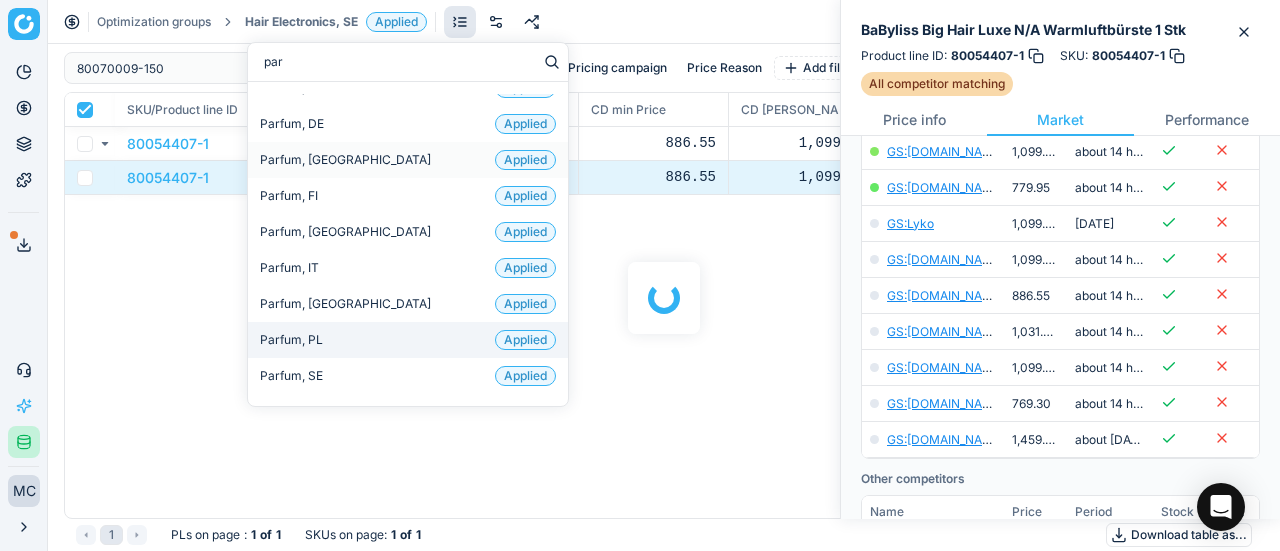 checkbox on "true" 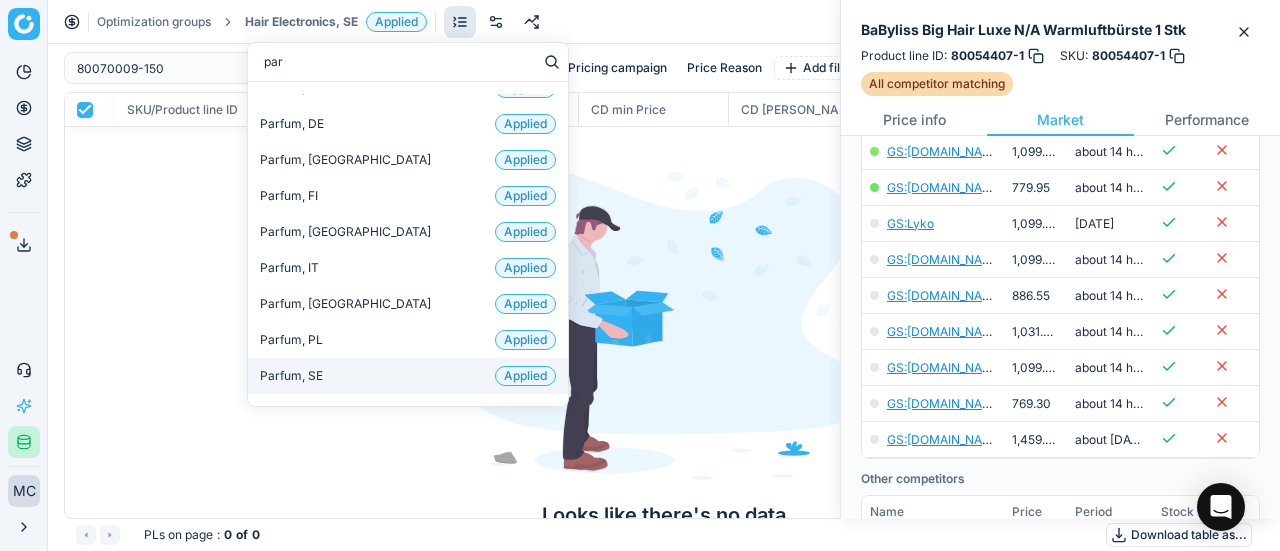 click on "Parfum, SE Applied" at bounding box center (408, 376) 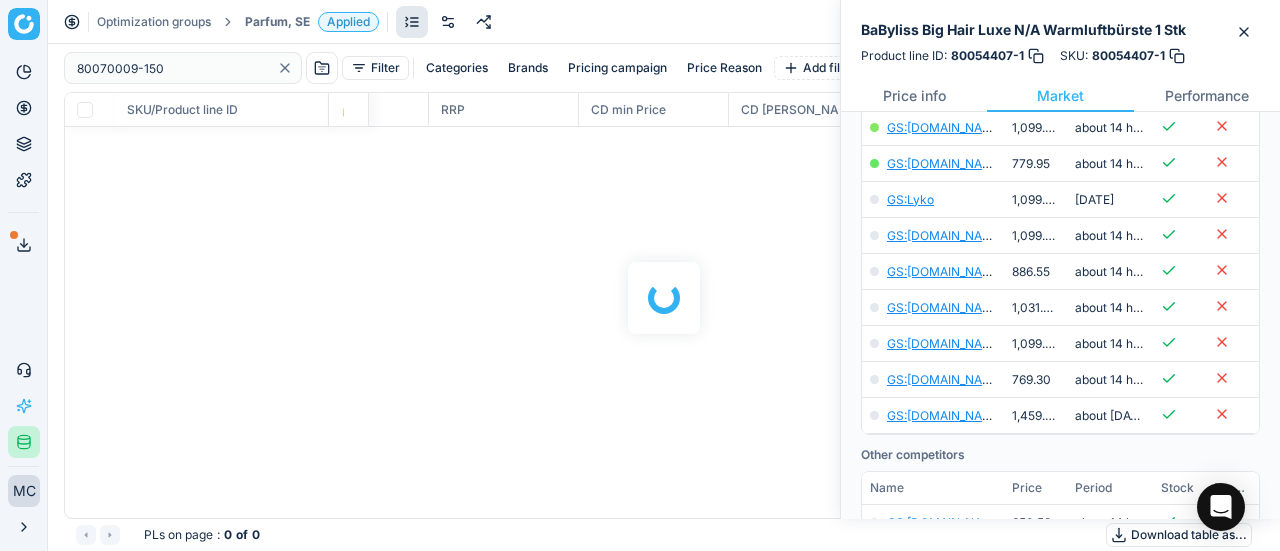 checkbox on "false" 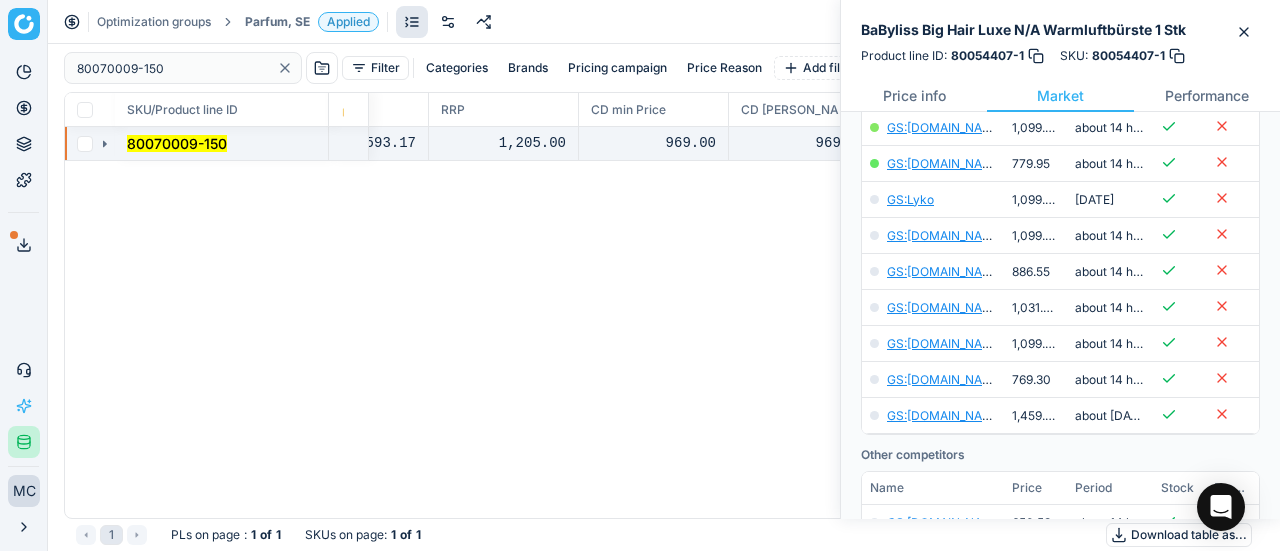 click 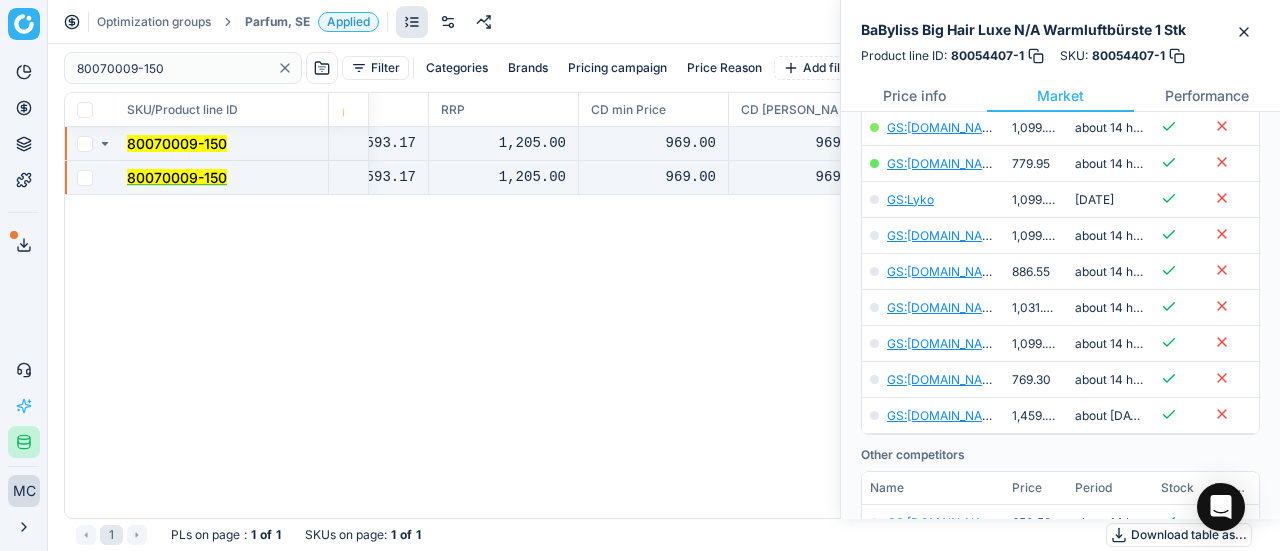 click on "80070009-150" at bounding box center (177, 177) 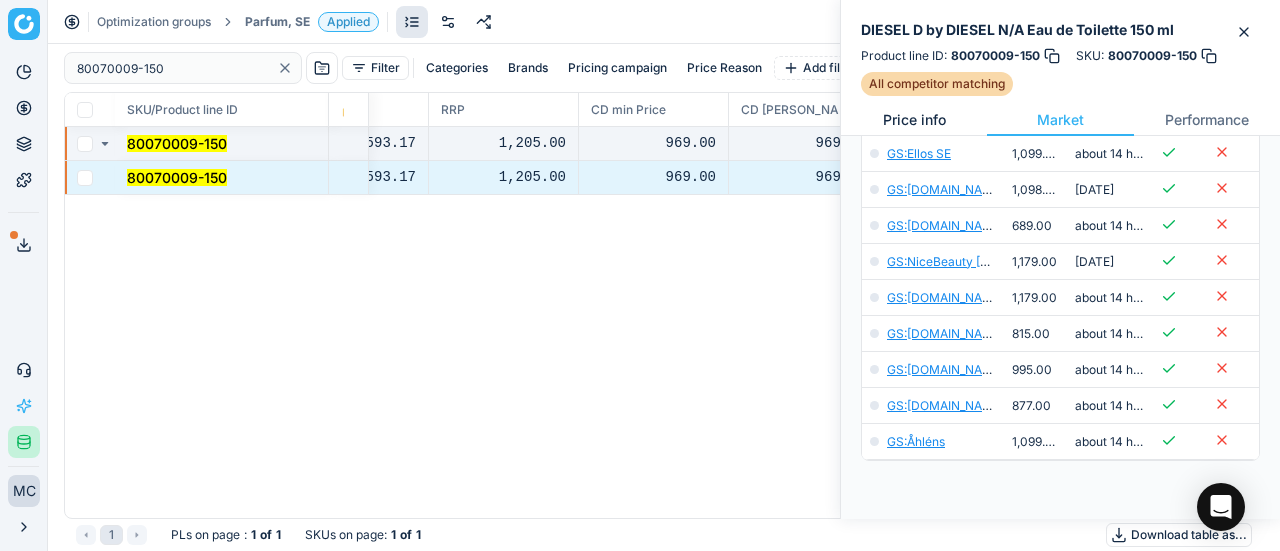 scroll, scrollTop: 412, scrollLeft: 0, axis: vertical 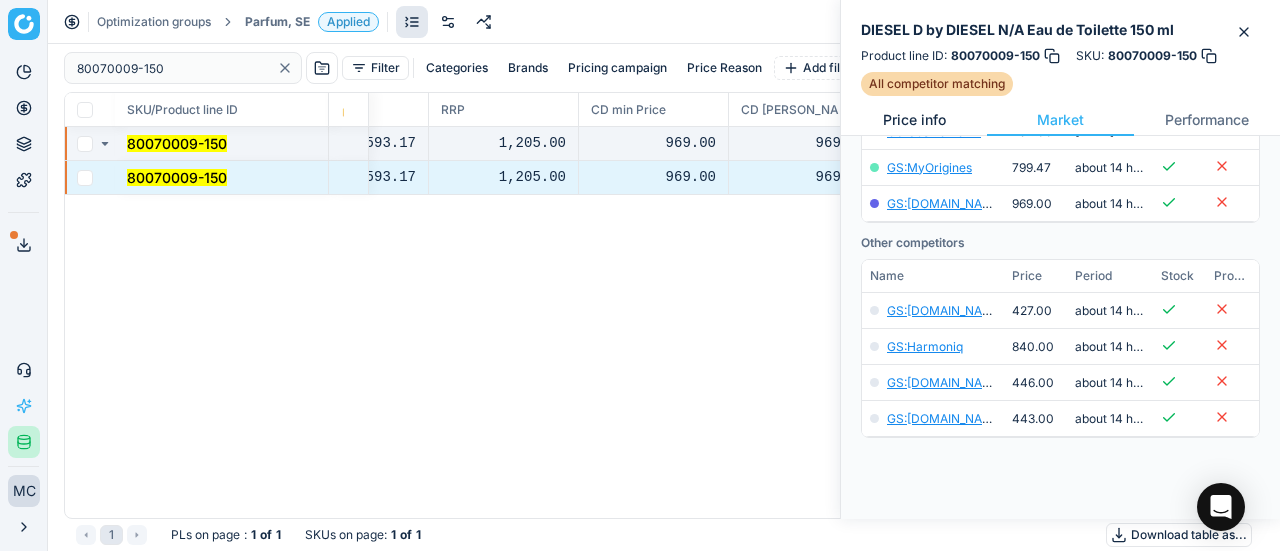 click on "Price info" at bounding box center [914, 120] 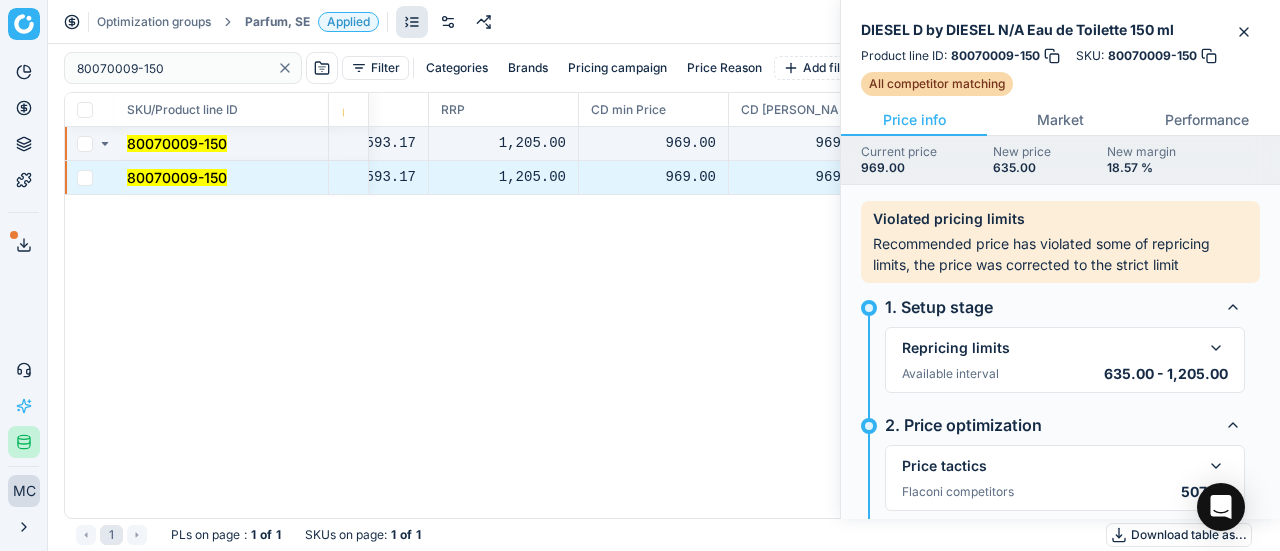 scroll, scrollTop: 200, scrollLeft: 0, axis: vertical 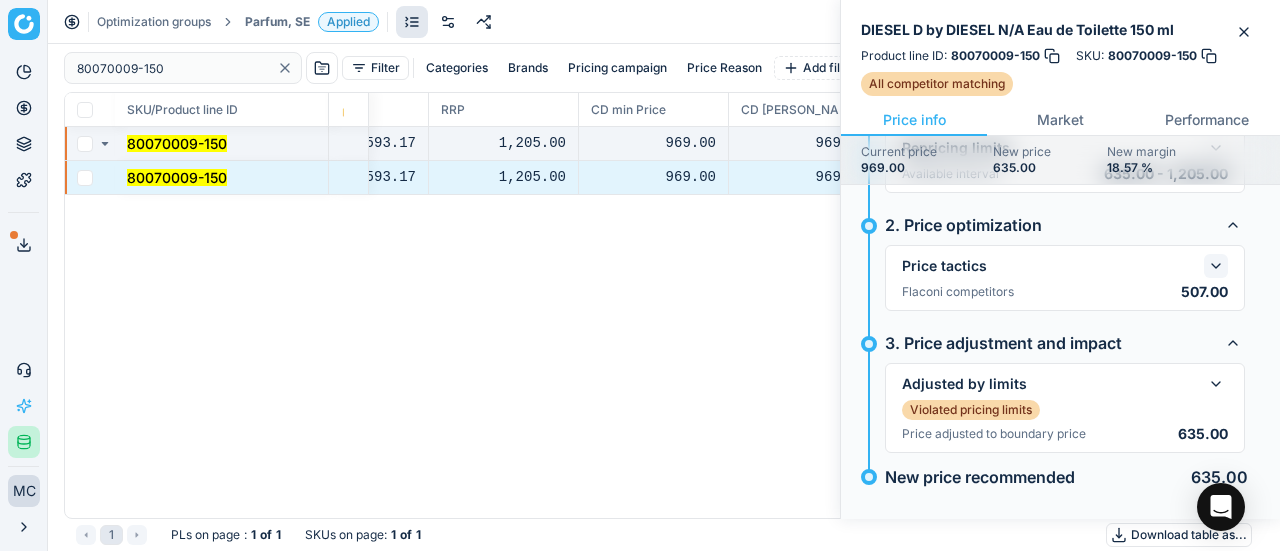 click 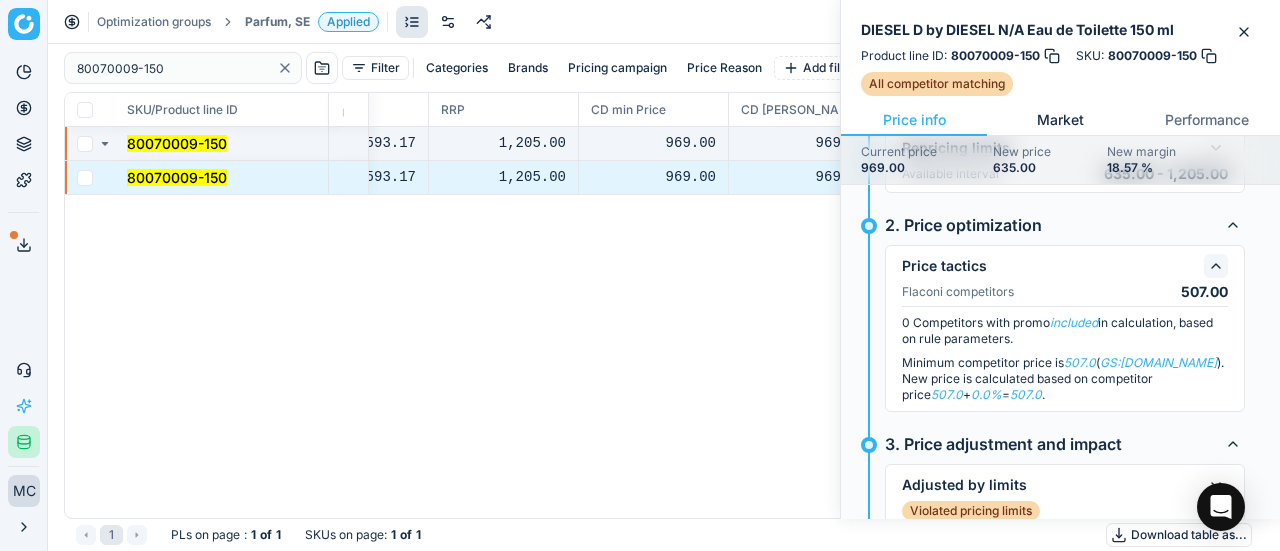 click on "Market" at bounding box center (1060, 120) 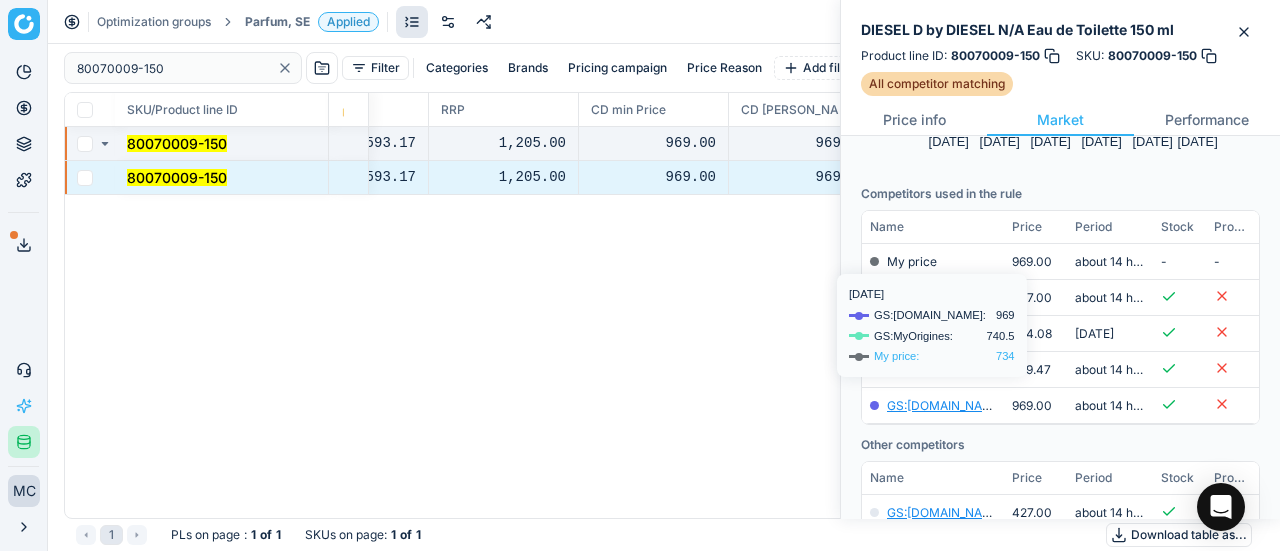 scroll, scrollTop: 300, scrollLeft: 0, axis: vertical 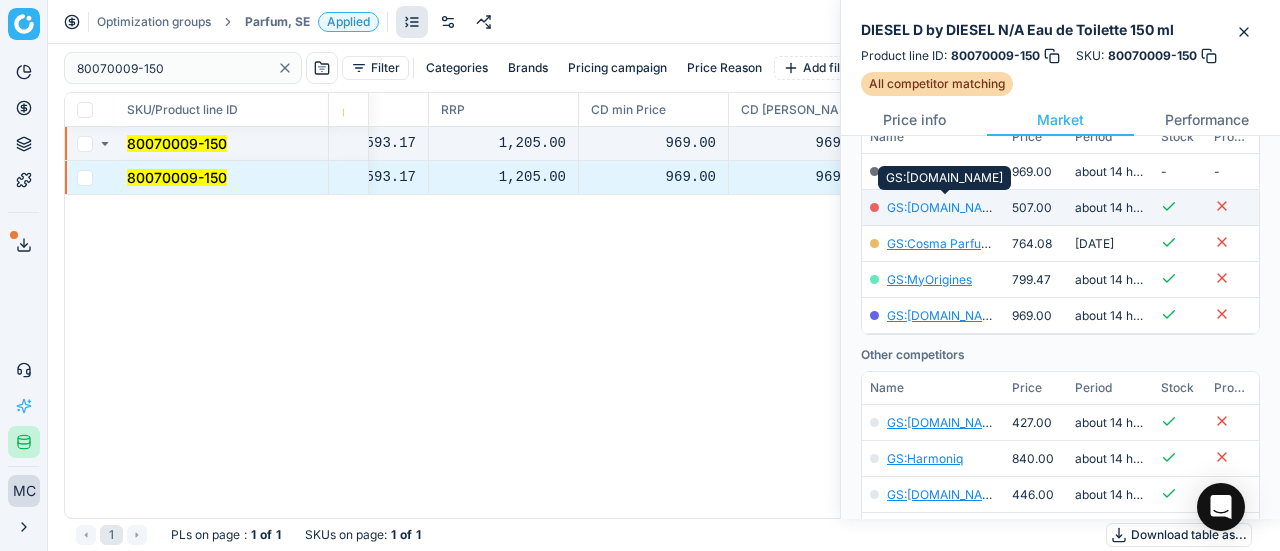 click on "GS:[DOMAIN_NAME]" at bounding box center [945, 207] 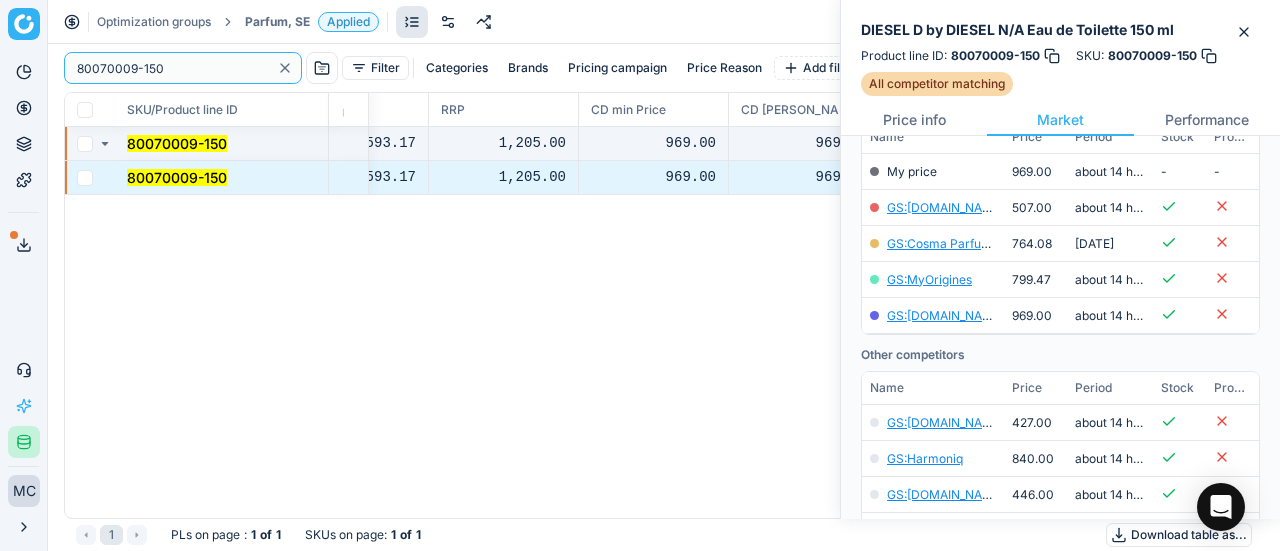 drag, startPoint x: 199, startPoint y: 70, endPoint x: 106, endPoint y: 84, distance: 94.04786 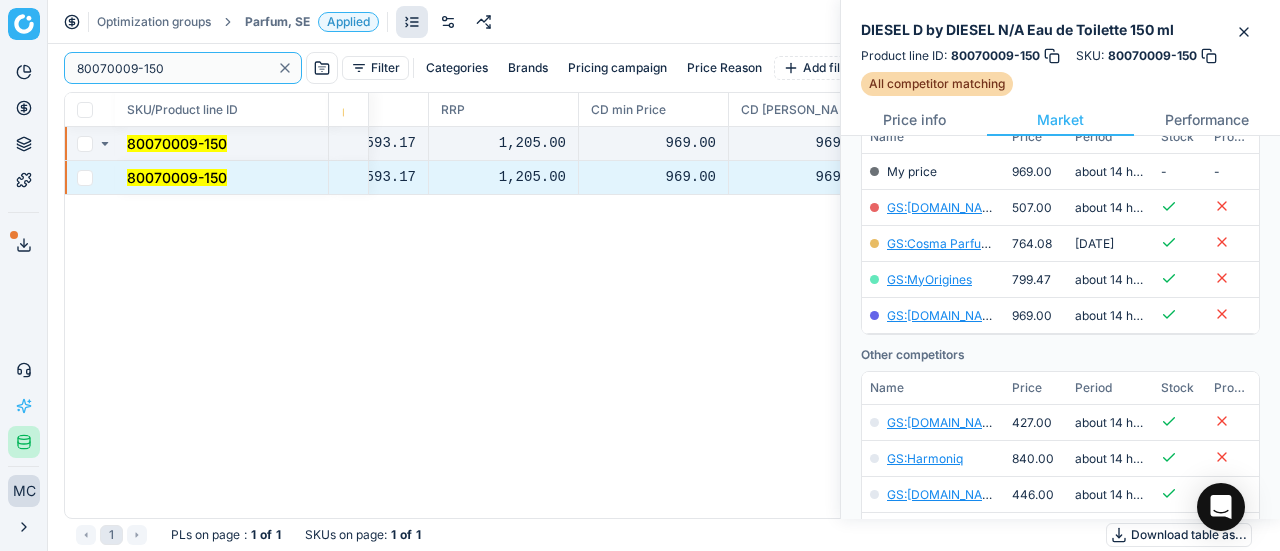 click on "Pricing platform Analytics Pricing Product portfolio Templates Export service 19 Contact support   AI Pricing Assistant Integration status MC [PERSON_NAME] [EMAIL_ADDRESS][DOMAIN_NAME] Close menu Optimization groups Parfum, SE Applied Discard Download report 80070009-150   Filter   Categories   Brands   Pricing campaign   Price Reason   Add filter Bulk update SKU/Product line ID Product line name Product line ID Cost 🔒 PCII cost RRP CD min Price CD max Price Beauty outlet price PCII+5% > RRP Sales Flag Price change too high New price Price Type Price Reason 80070009-150 DIESEL D by DIESEL N/A Eau de Toilette  150 ml 80070009-150 517.09 593.17 1,205.00 969.00 969.00 438.00 635.00 matching google GS:[DOMAIN_NAME] 80070009-150 DIESEL D by DIESEL N/A Eau de Toilette  150 ml 80070009-150 517.09 593.17 1,205.00 969.00 969.00 438.00 635.00 matching google GS:[DOMAIN_NAME] 1 PLs on page : 1 of 1 SKUs on page : 1 of 1 Download table as..." at bounding box center (640, 275) 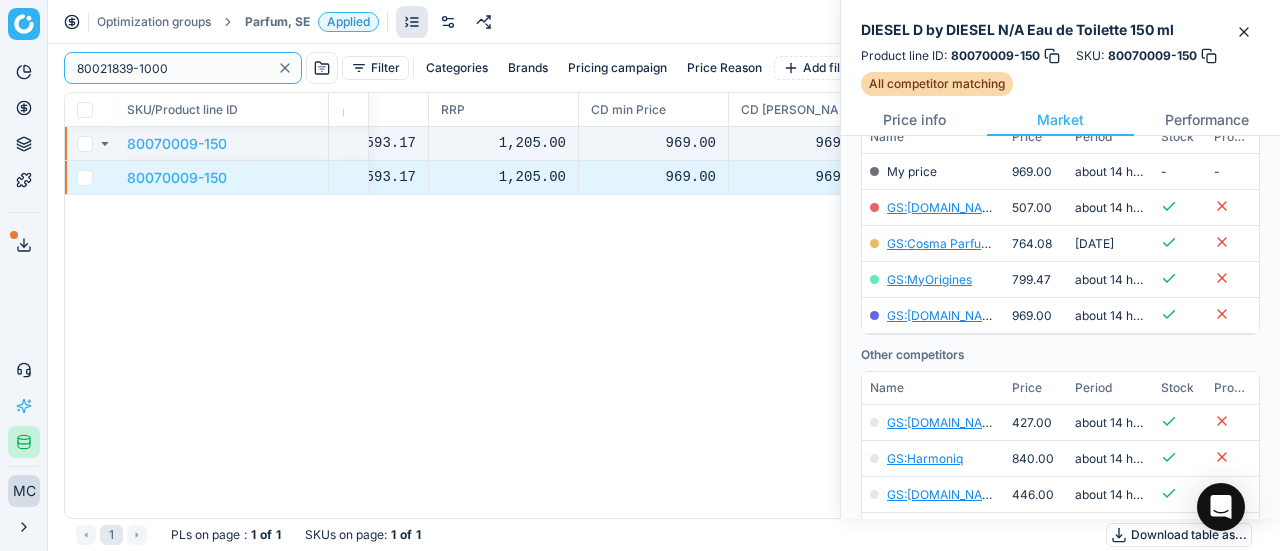 scroll, scrollTop: 300, scrollLeft: 0, axis: vertical 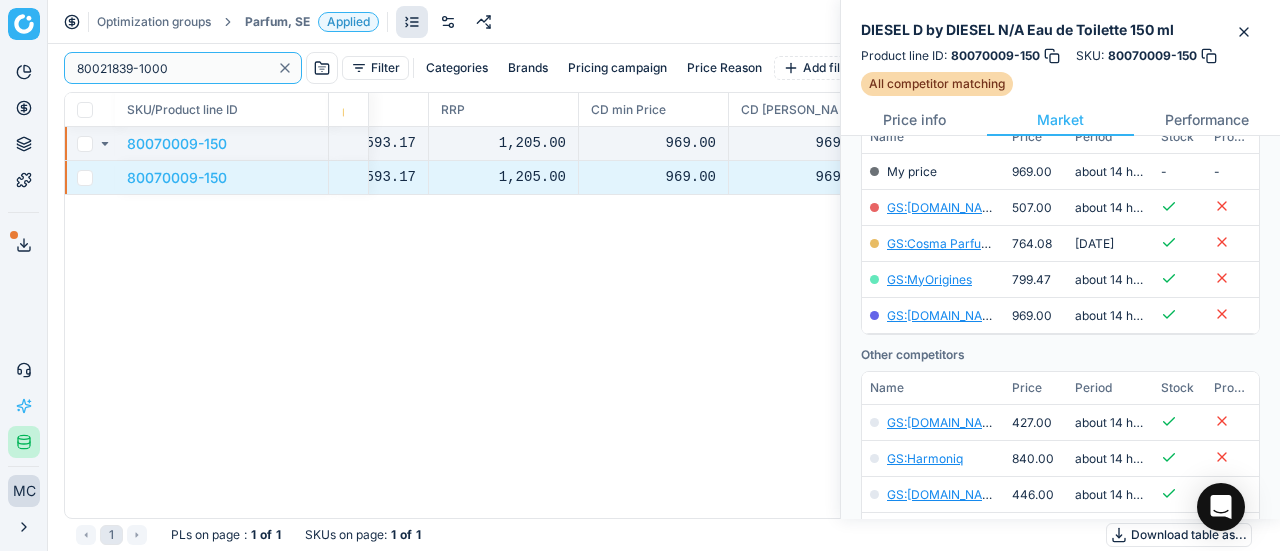 type on "80021839-1000" 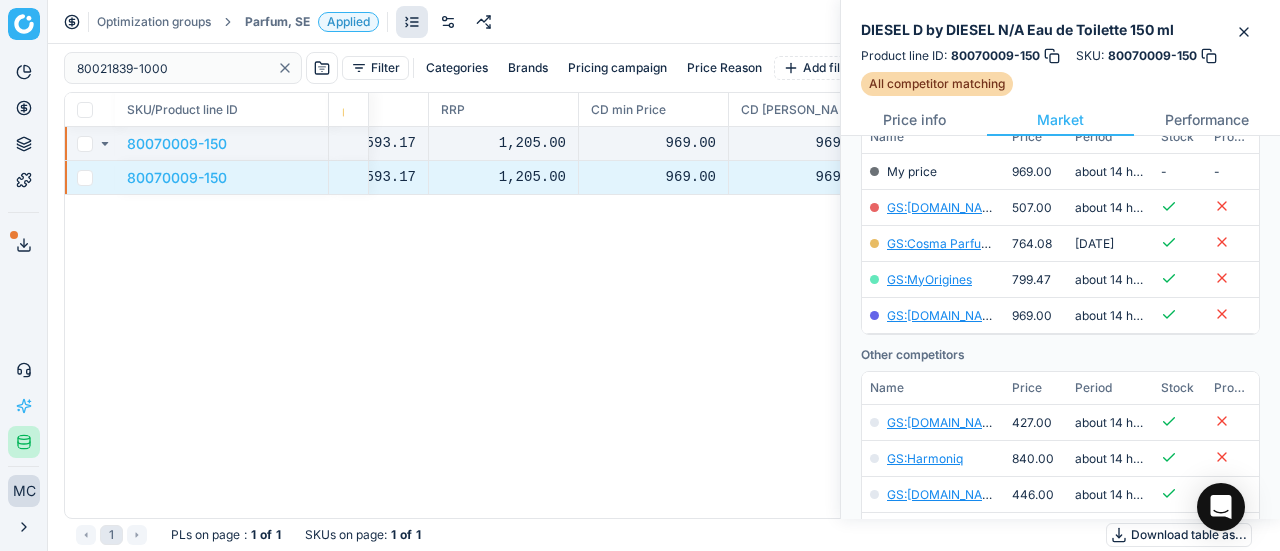 click on "Parfum, SE" at bounding box center [277, 22] 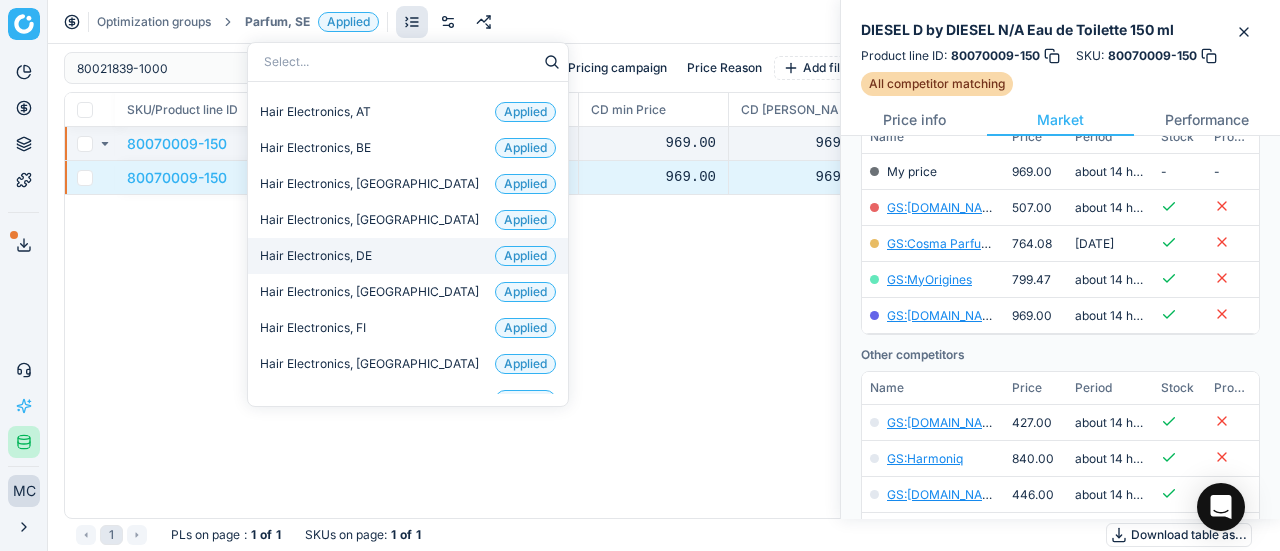 scroll, scrollTop: 398, scrollLeft: 0, axis: vertical 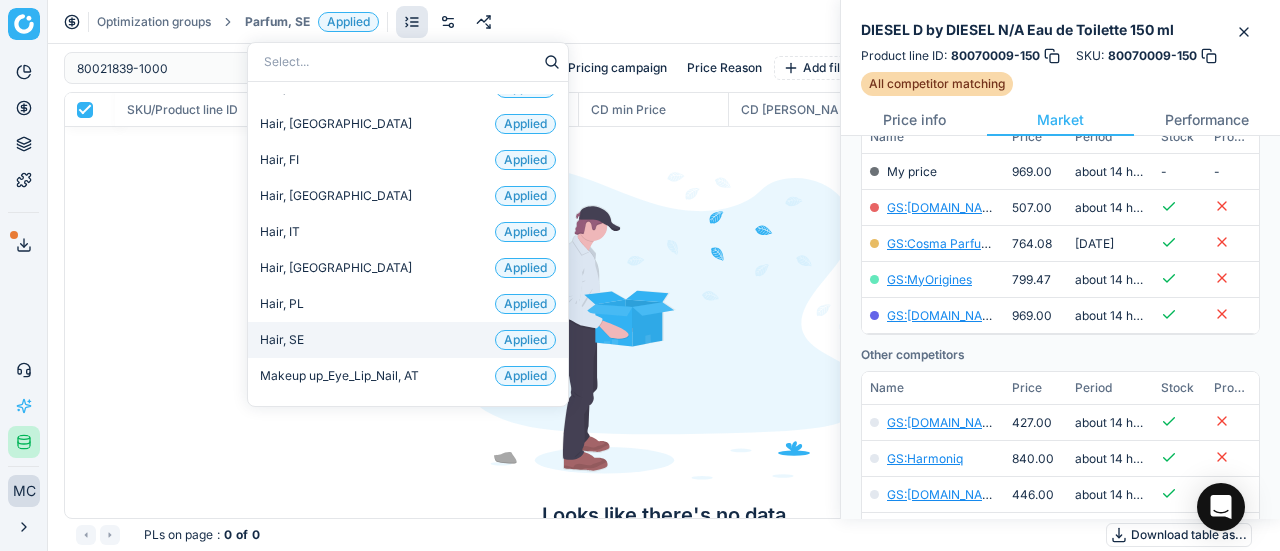click on "Hair, SE Applied" at bounding box center (408, 340) 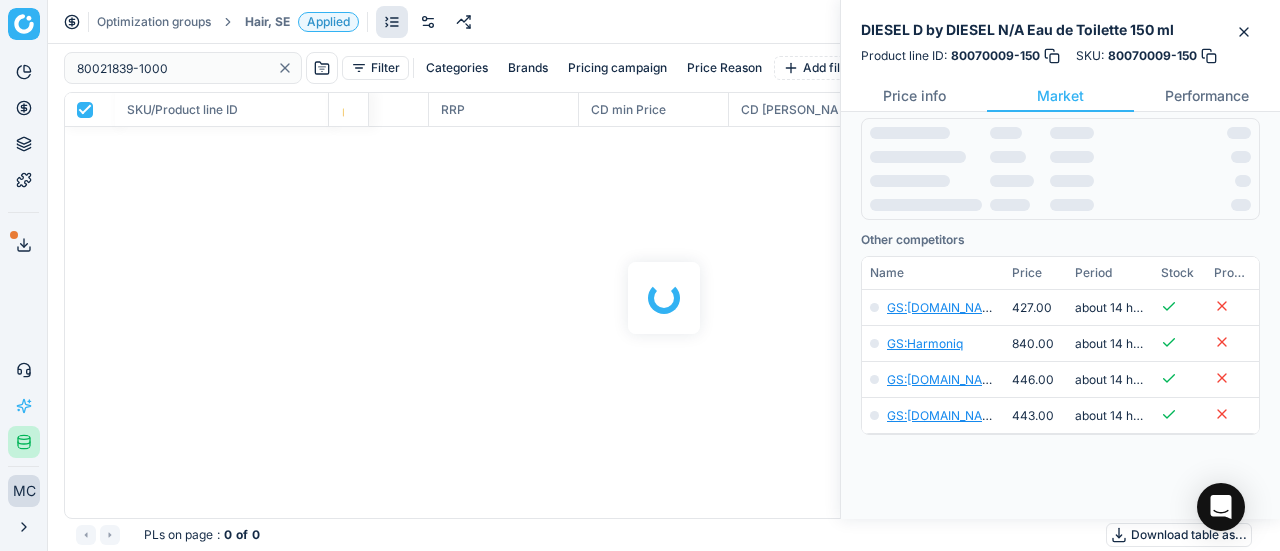 scroll, scrollTop: 300, scrollLeft: 0, axis: vertical 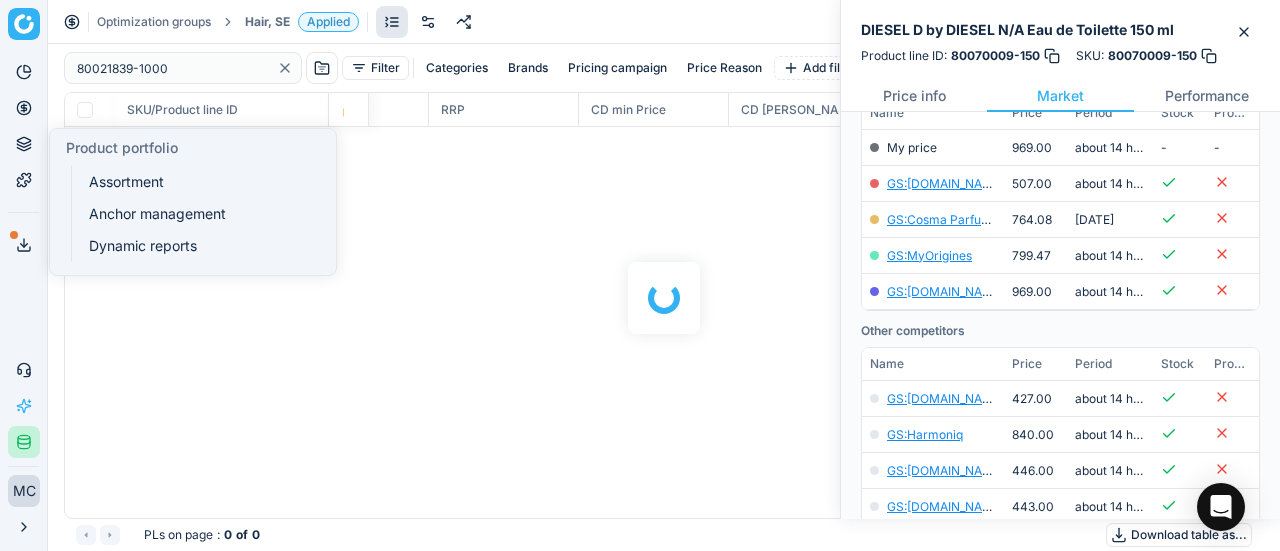 checkbox on "false" 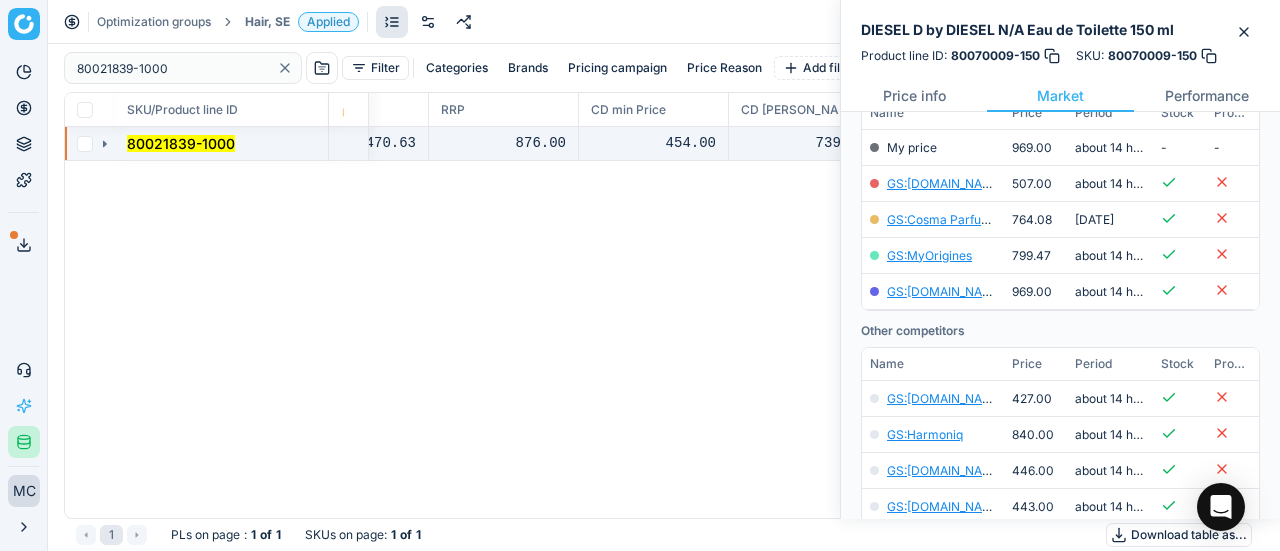 click 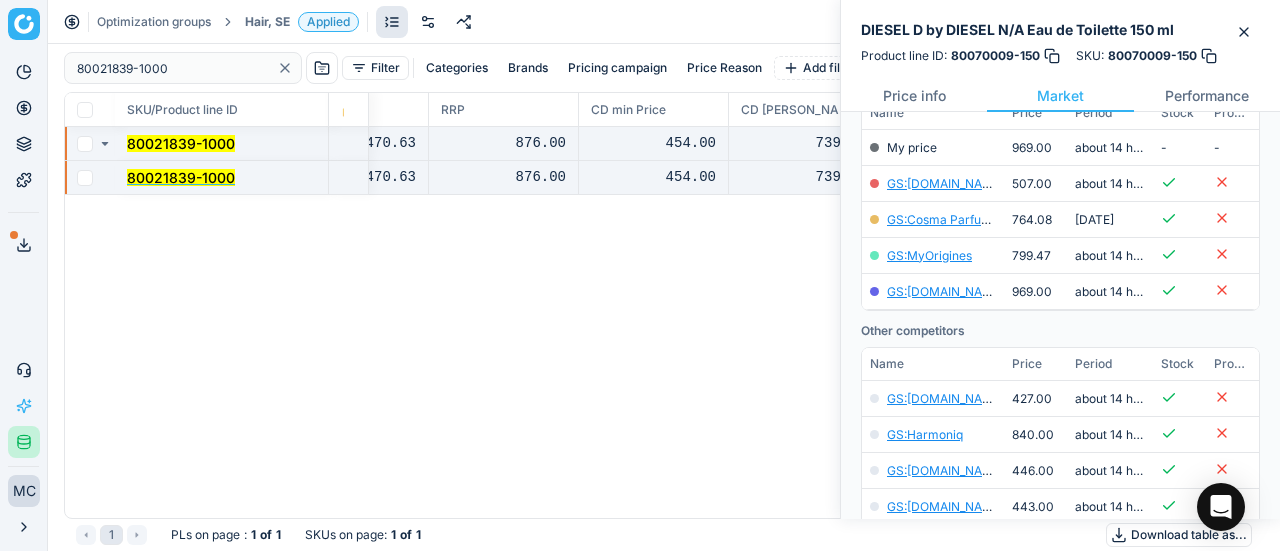 click on "80021839-1000" at bounding box center (181, 177) 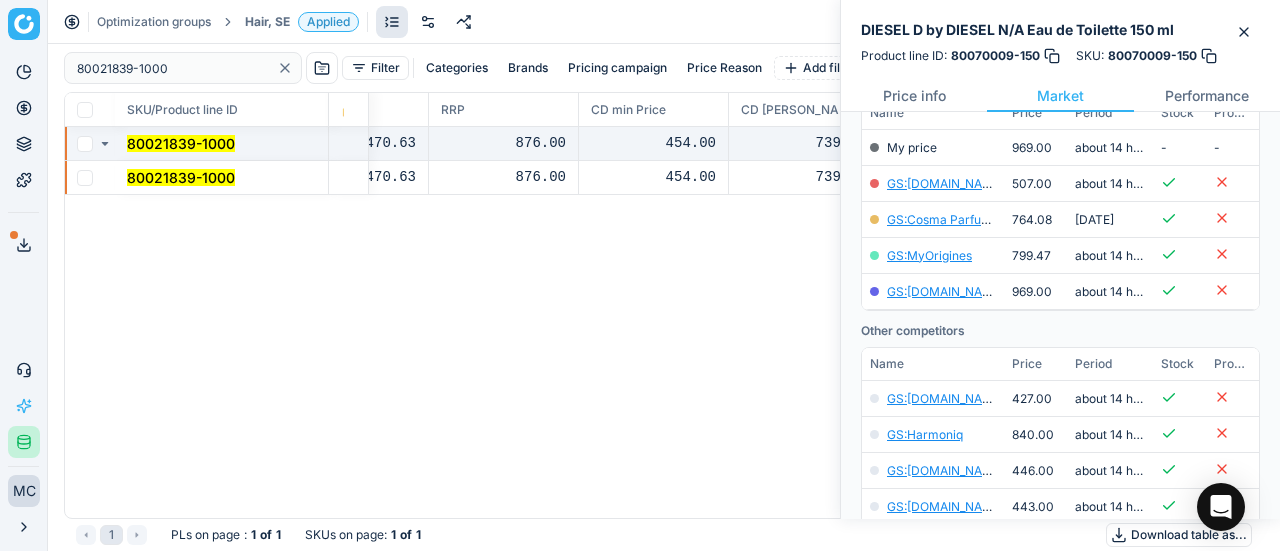 scroll, scrollTop: 300, scrollLeft: 0, axis: vertical 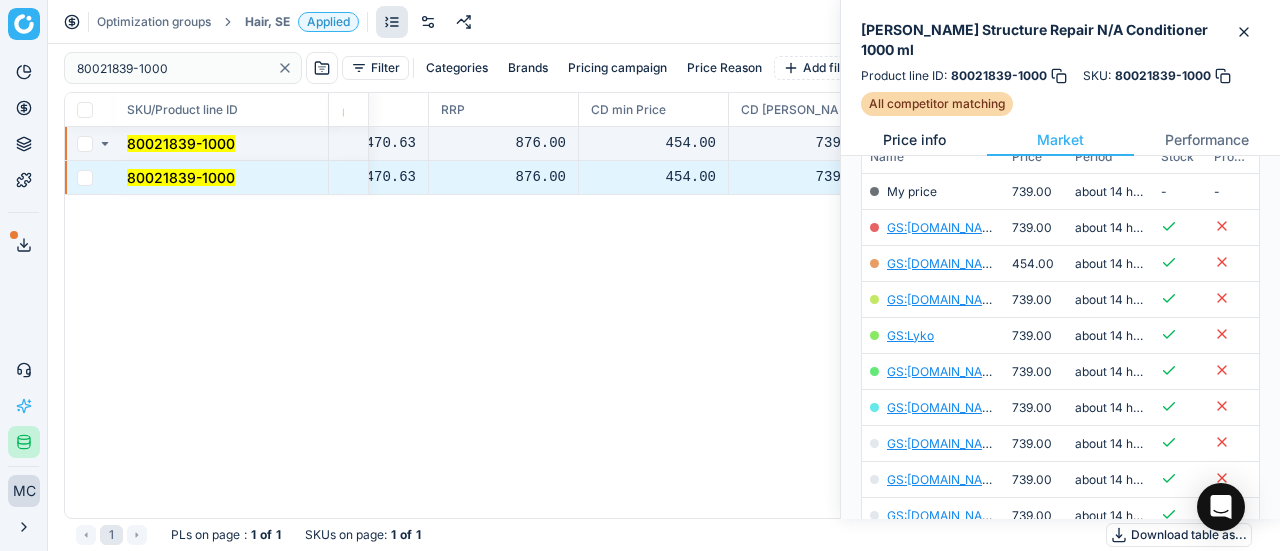 click on "Price info" at bounding box center (914, 140) 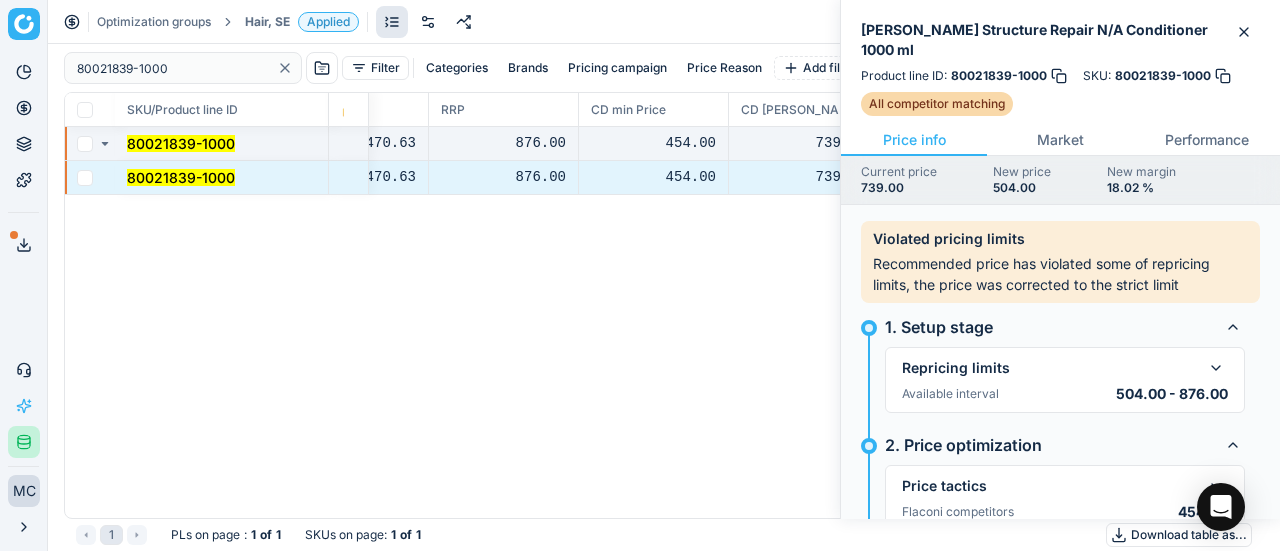 scroll, scrollTop: 200, scrollLeft: 0, axis: vertical 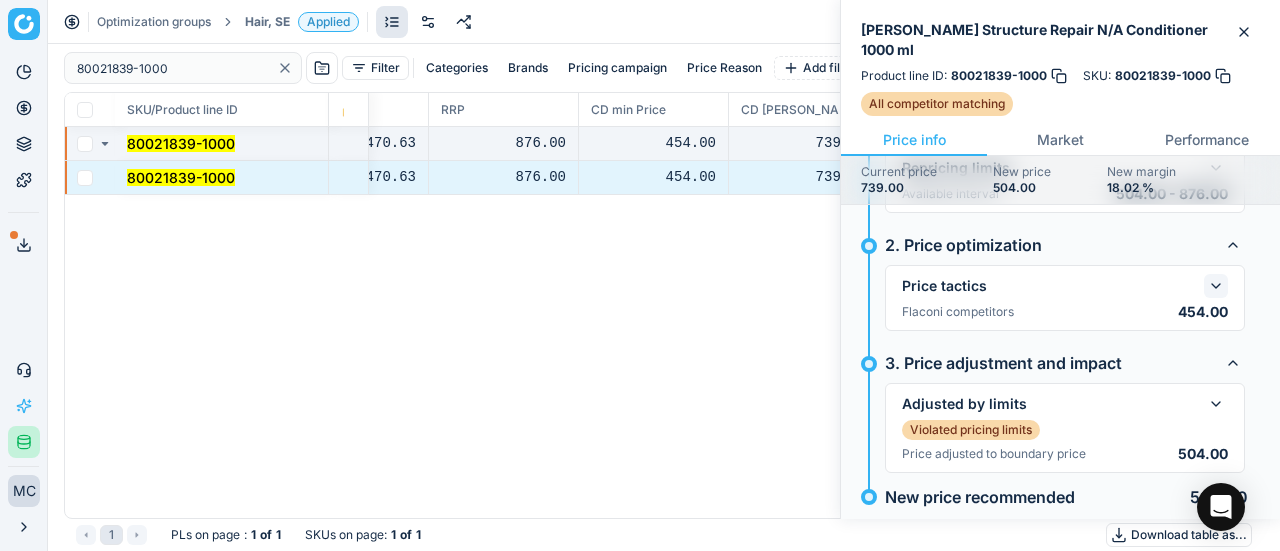 click 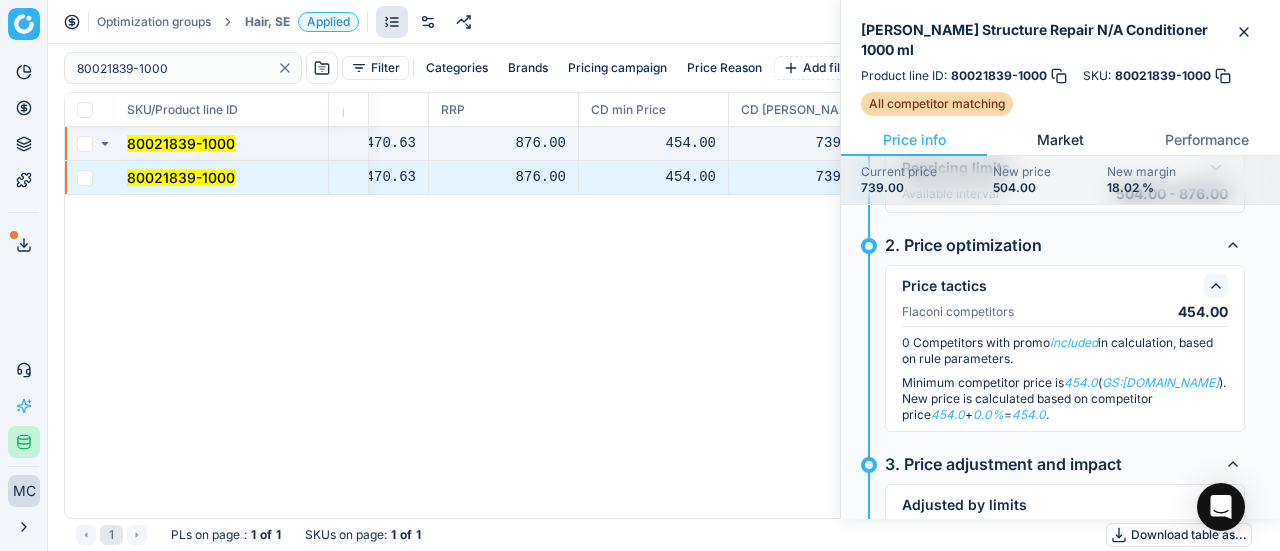 click on "Market" at bounding box center [1060, 140] 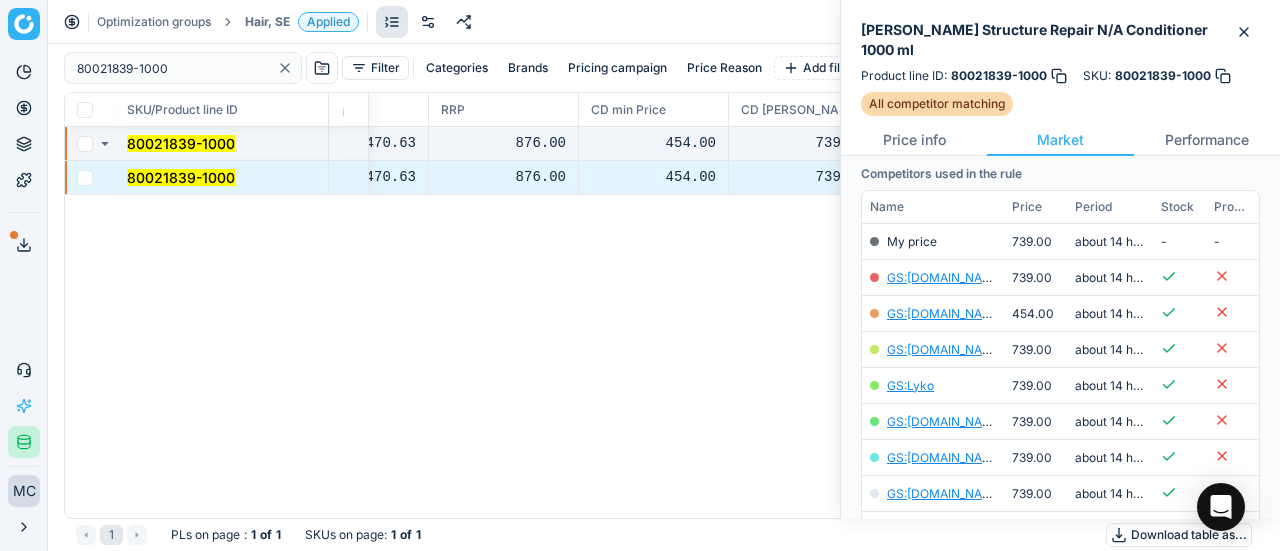 scroll, scrollTop: 300, scrollLeft: 0, axis: vertical 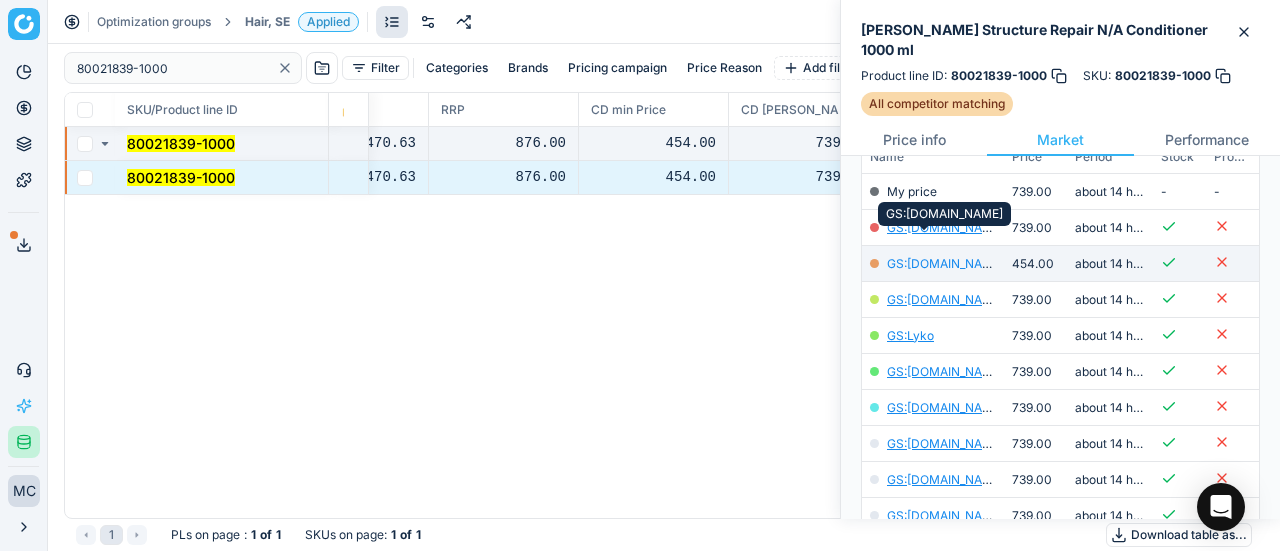 click on "GS:[DOMAIN_NAME]" at bounding box center (945, 263) 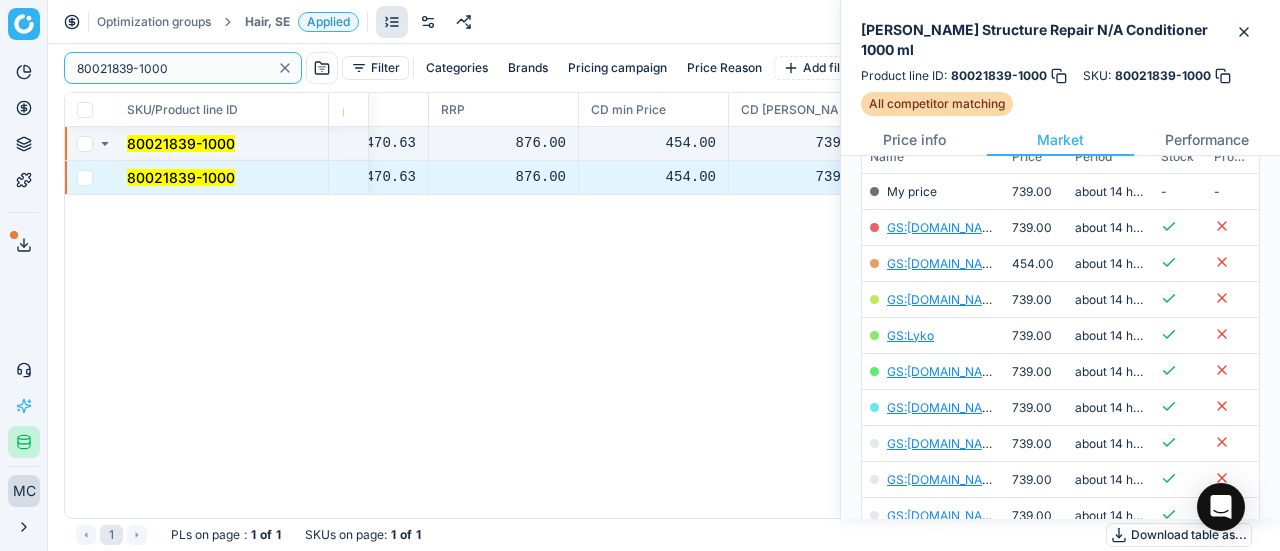 drag, startPoint x: 202, startPoint y: 77, endPoint x: 25, endPoint y: 13, distance: 188.2153 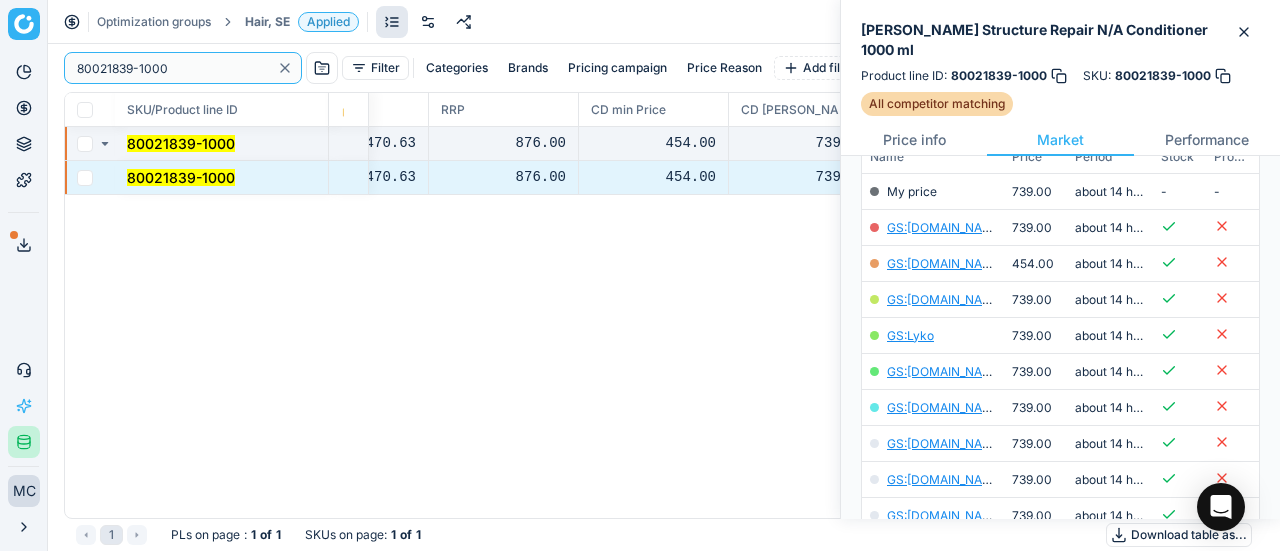 click on "Pricing platform Analytics Pricing Product portfolio Templates Export service 19 Contact support   AI Pricing Assistant Integration status MC [PERSON_NAME] [EMAIL_ADDRESS][DOMAIN_NAME] Close menu Optimization groups Hair, SE Applied Discard Download report 80021839-1000   Filter   Categories   Brands   Pricing campaign   Price Reason   Add filter Bulk update SKU/Product line ID Product line name Product line ID Cost 🔒 PCII cost RRP CD min Price CD max Price Beauty outlet price PCII+5% > RRP Sales Flag Price change too high New price Price Type Price Reason 80021839-1000 [PERSON_NAME] Structure Repair N/A Conditioner  1000 ml 80021839-1000 413.16 470.63 876.00 454.00 739.00 170.00 504.00 matching google GS:[DOMAIN_NAME] 80021839-1000 [PERSON_NAME] Structure Repair N/A Conditioner  1000 ml 80021839-1000 413.16 470.63 876.00 454.00 739.00 170.00 504.00 matching google GS:[DOMAIN_NAME] 1 PLs on page : 1 of 1 SKUs on page : 1 of 1 Download table as..." at bounding box center (640, 275) 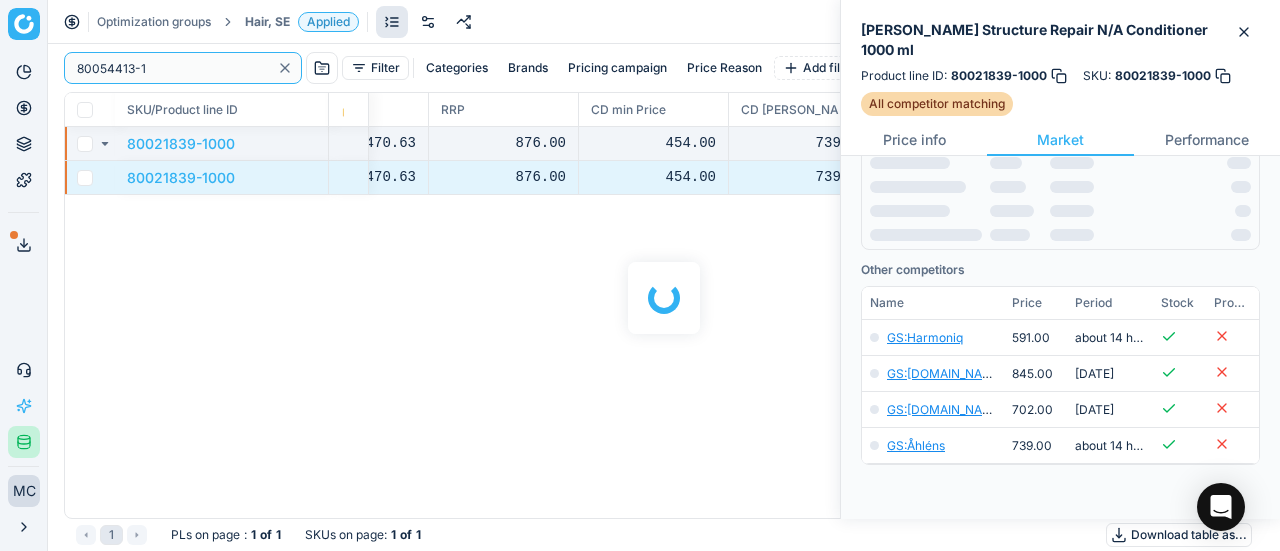 scroll, scrollTop: 300, scrollLeft: 0, axis: vertical 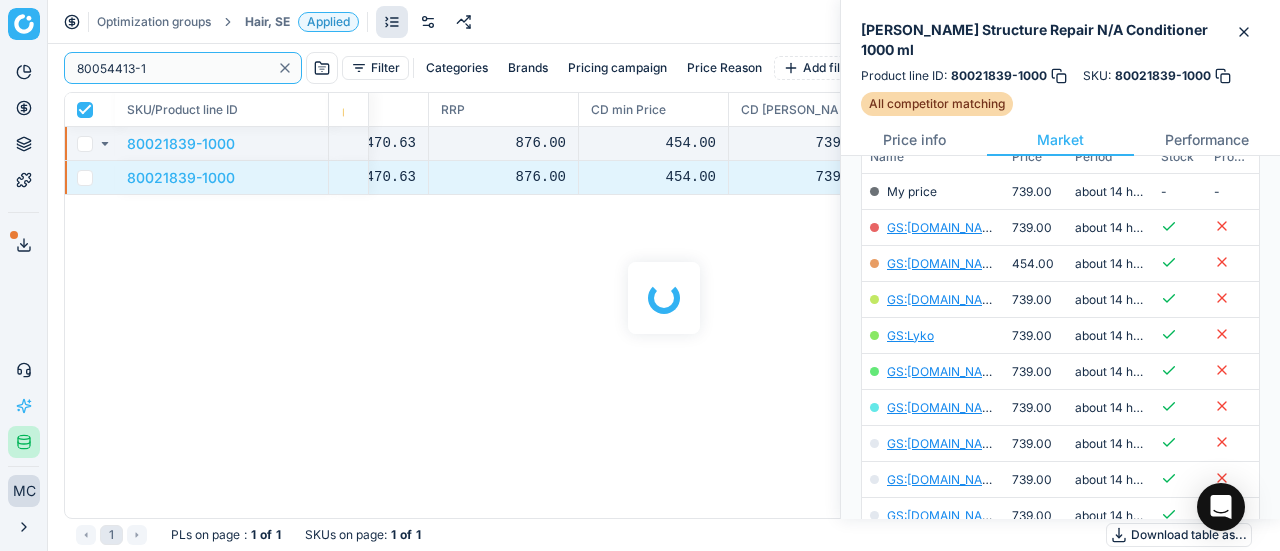 checkbox on "true" 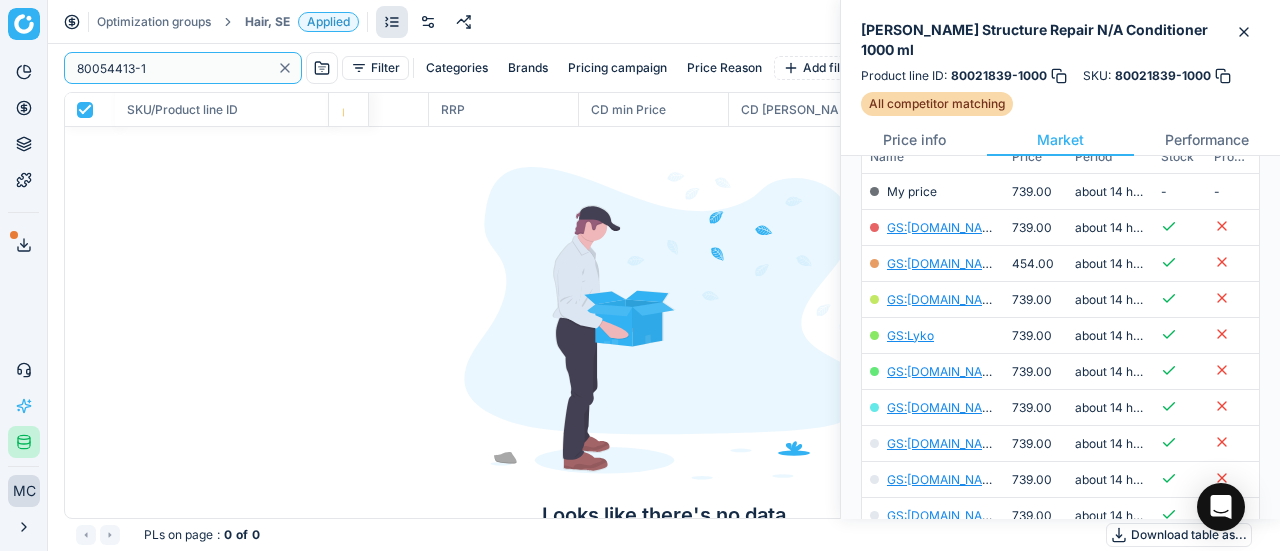 type on "80054413-1" 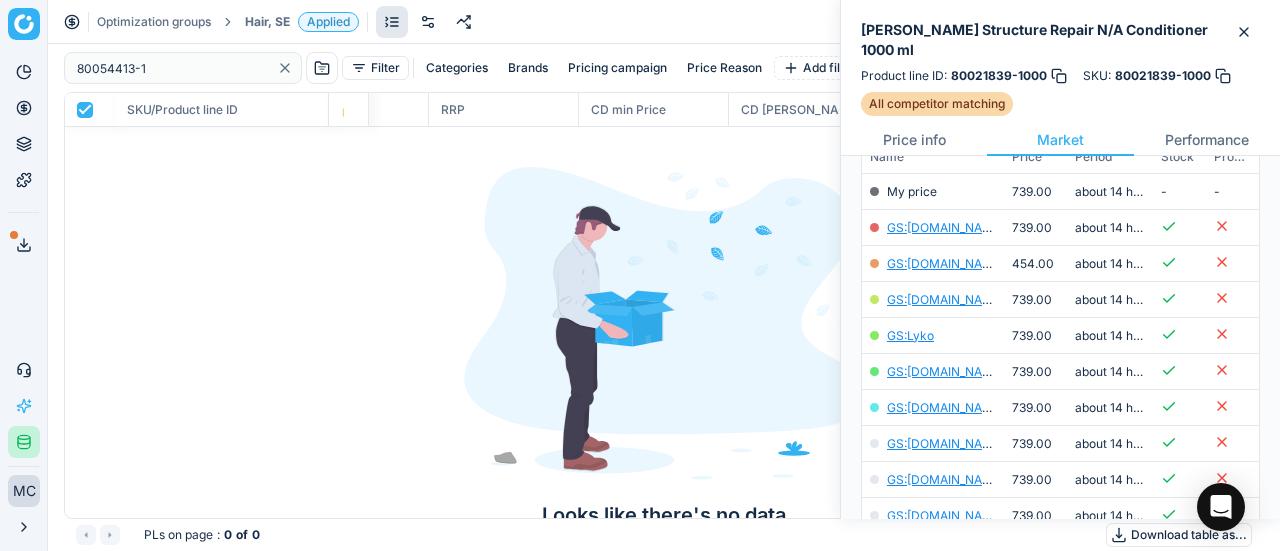 click on "Hair, SE" at bounding box center [267, 22] 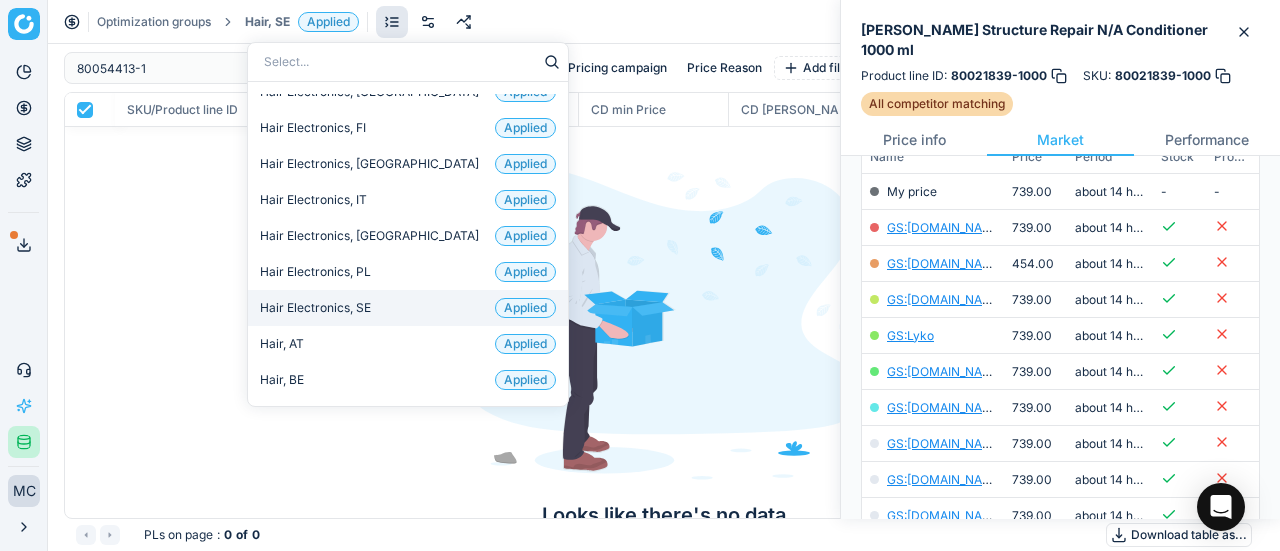 click on "Hair Electronics, SE  Applied" at bounding box center (408, 308) 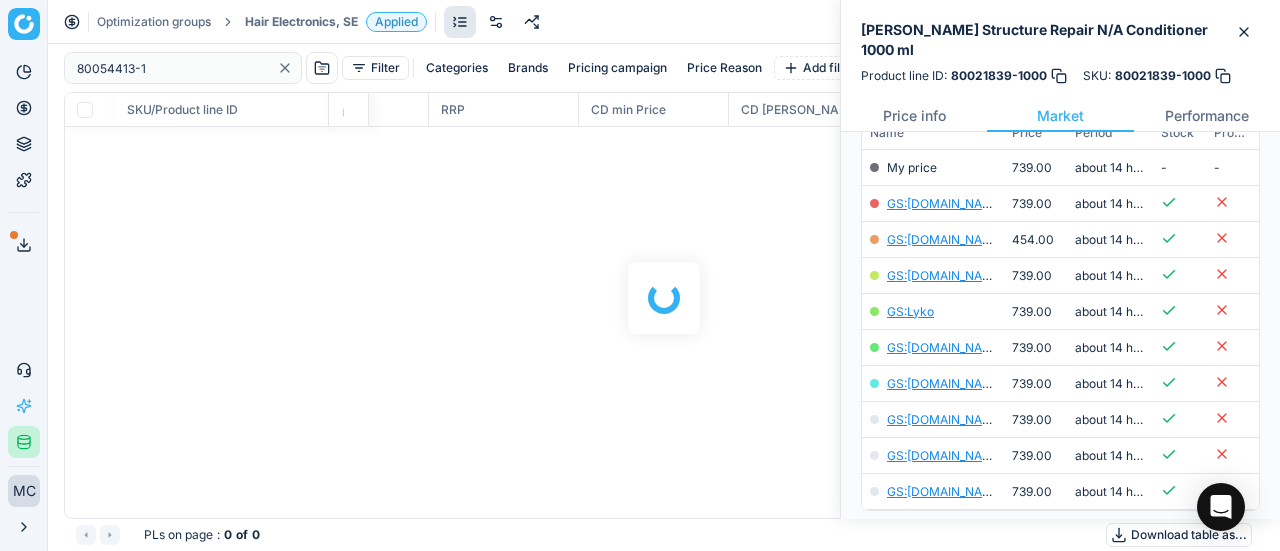 checkbox on "false" 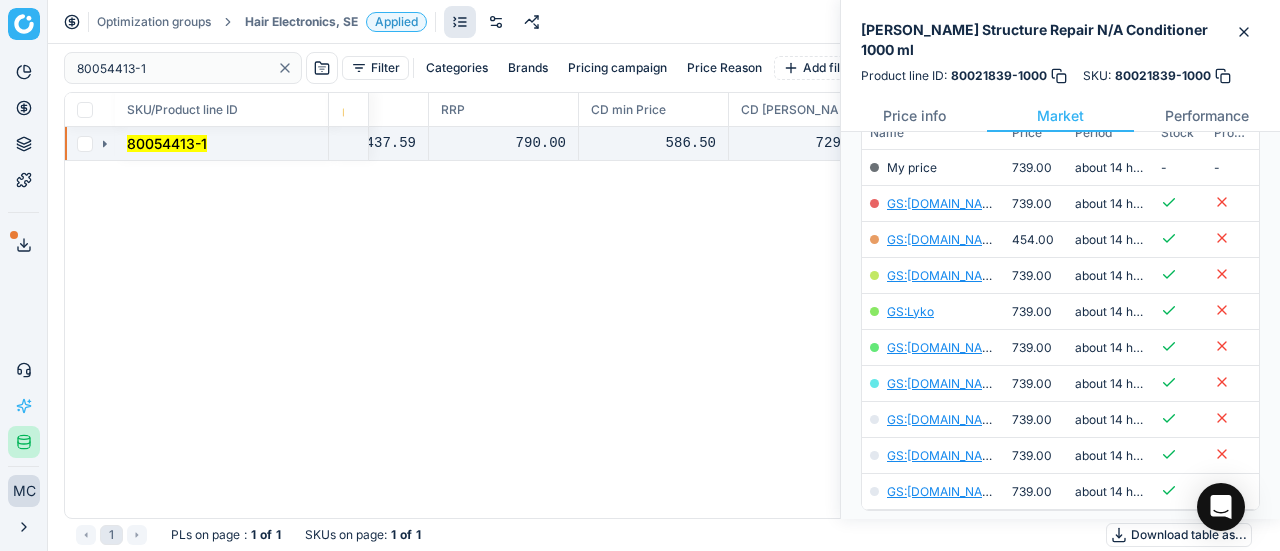 click 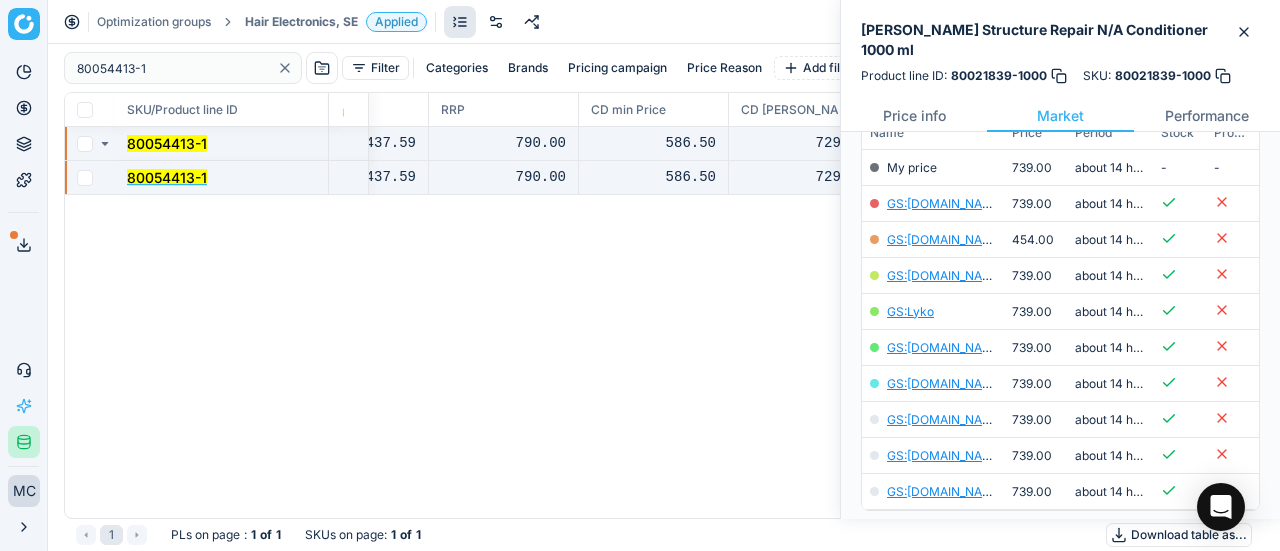 click on "80054413-1" at bounding box center [167, 177] 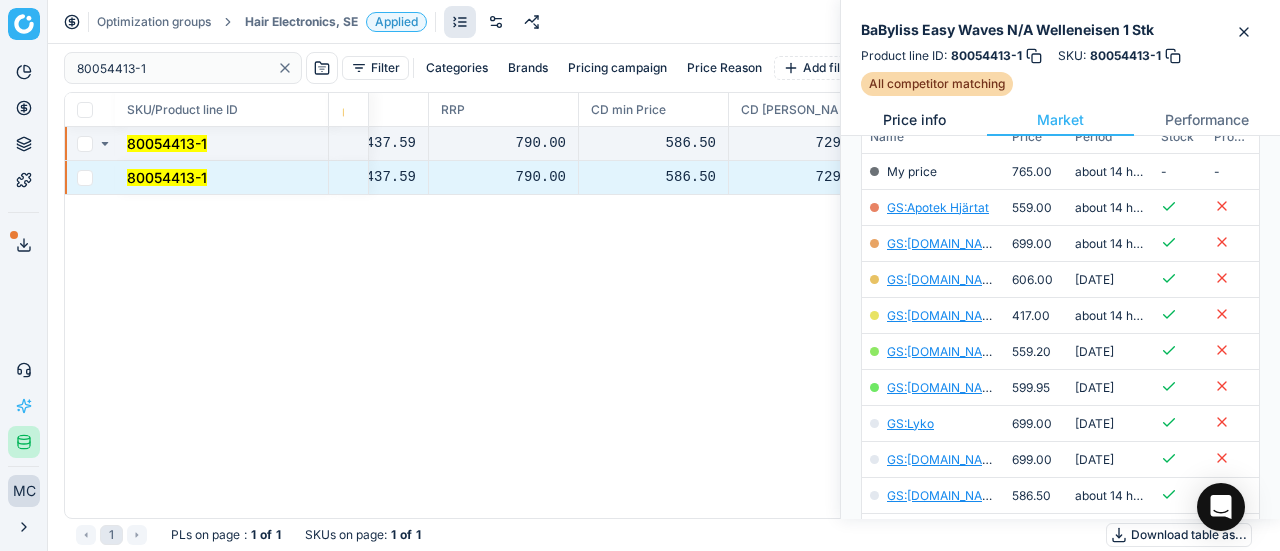 click on "Price info" at bounding box center (914, 120) 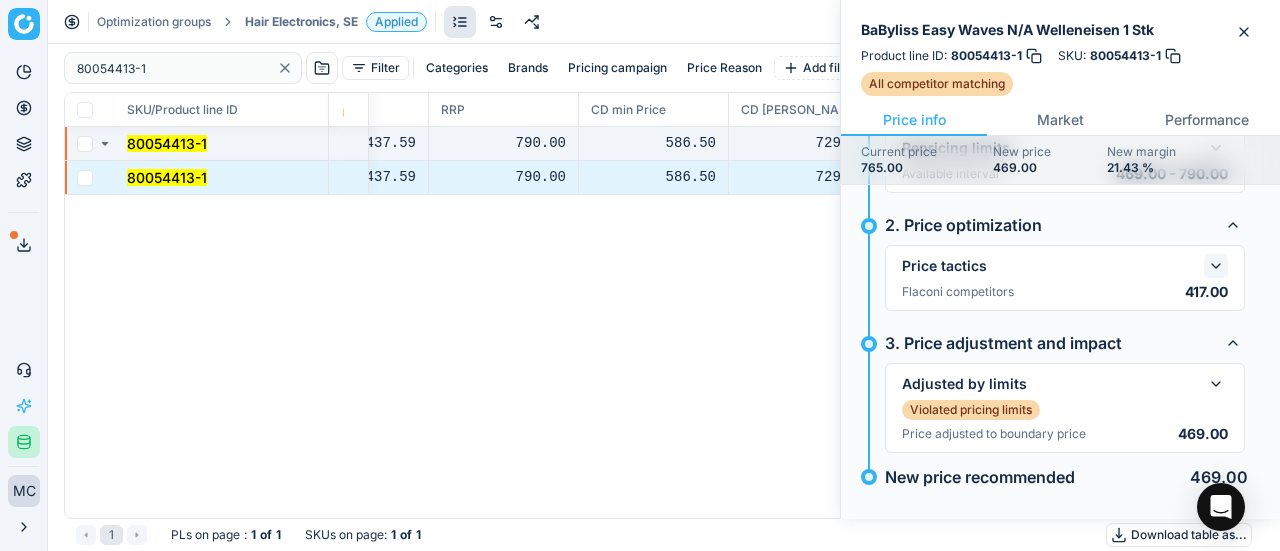 click 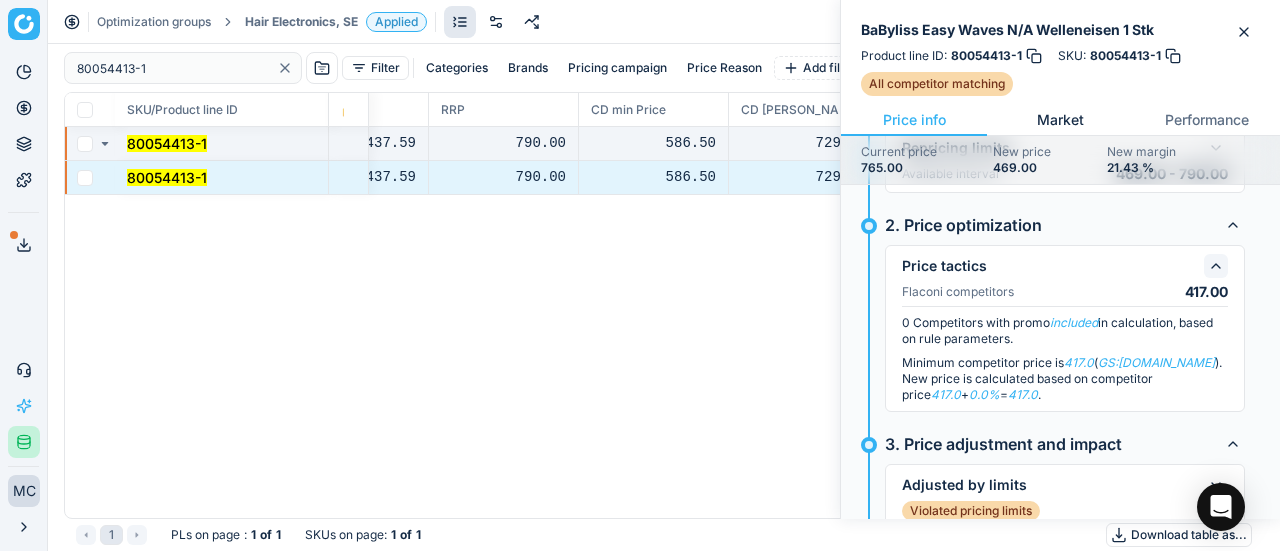 click on "Market" at bounding box center (1060, 120) 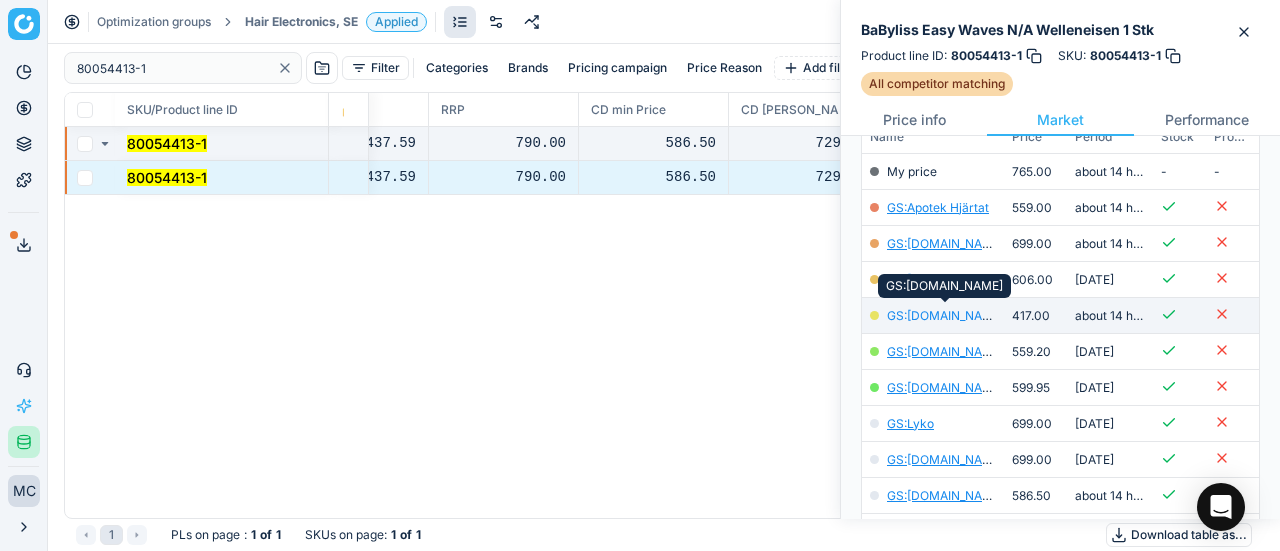 click on "GS:[DOMAIN_NAME]" at bounding box center (945, 315) 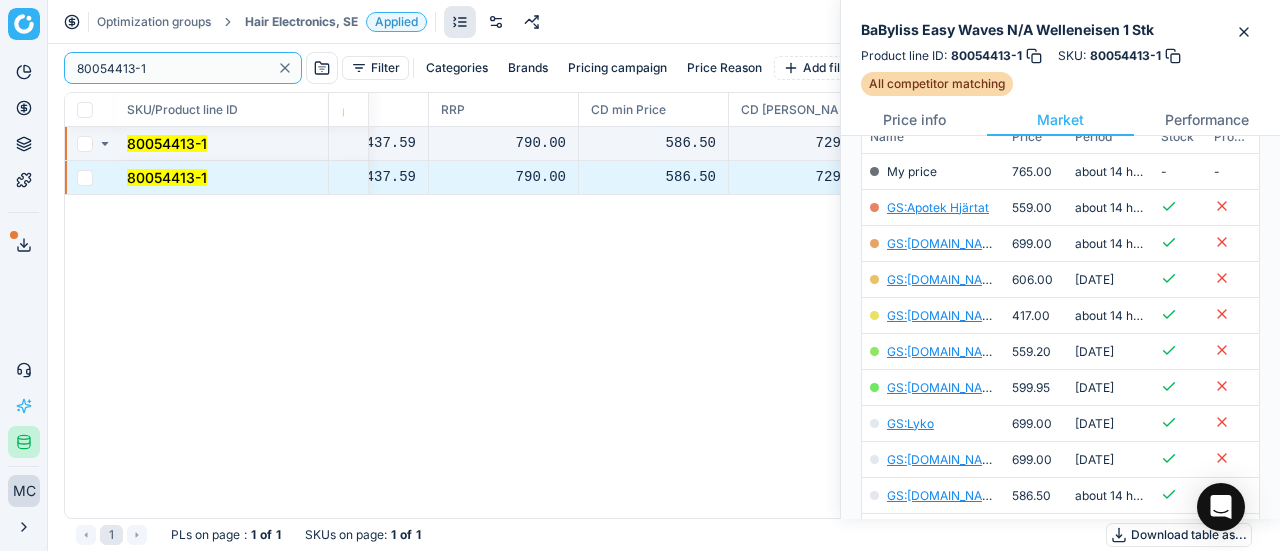 drag, startPoint x: 199, startPoint y: 59, endPoint x: 8, endPoint y: 3, distance: 199.04019 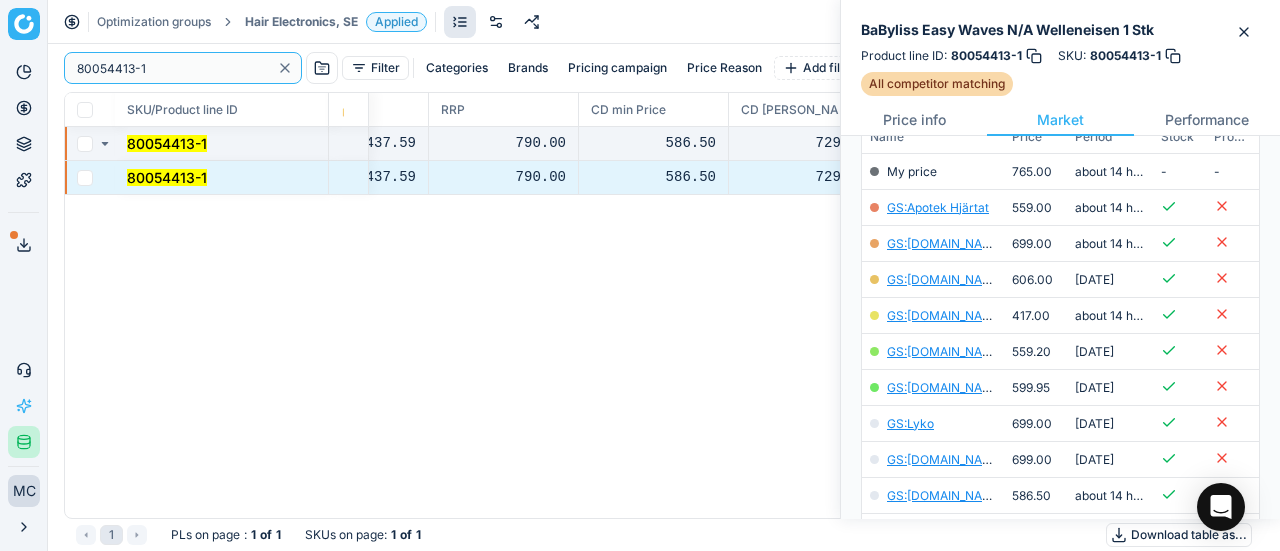 click on "Pricing platform Analytics Pricing Product portfolio Templates Export service 19 Contact support   AI Pricing Assistant Integration status MC [PERSON_NAME] [EMAIL_ADDRESS][DOMAIN_NAME] Close menu Optimization groups Hair Electronics, SE  Applied Discard Download report 80054413-1   Filter   Categories   Brands   Pricing campaign   Price Reason   Add filter Bulk update SKU/Product line ID Product line name Product line ID Cost 🔒 PCII cost RRP CD min Price CD max Price Beauty outlet price PCII+5% > RRP Sales Flag Price change too high New price Price Type Price Reason 80054413-1 BaByliss Easy Waves N/A Welleneisen  1 Stk 80054413-1 368.51 437.59 790.00 586.50 729.00 765.00 469.00 matching google GS:[DOMAIN_NAME] 80054413-1 BaByliss Easy Waves N/A Welleneisen  1 Stk 80054413-1 368.51 437.59 790.00 586.50 729.00 765.00 469.00 matching google GS:[DOMAIN_NAME] 1 PLs on page : 1 of 1 SKUs on page : 1 of 1 Download table as..." at bounding box center [640, 275] 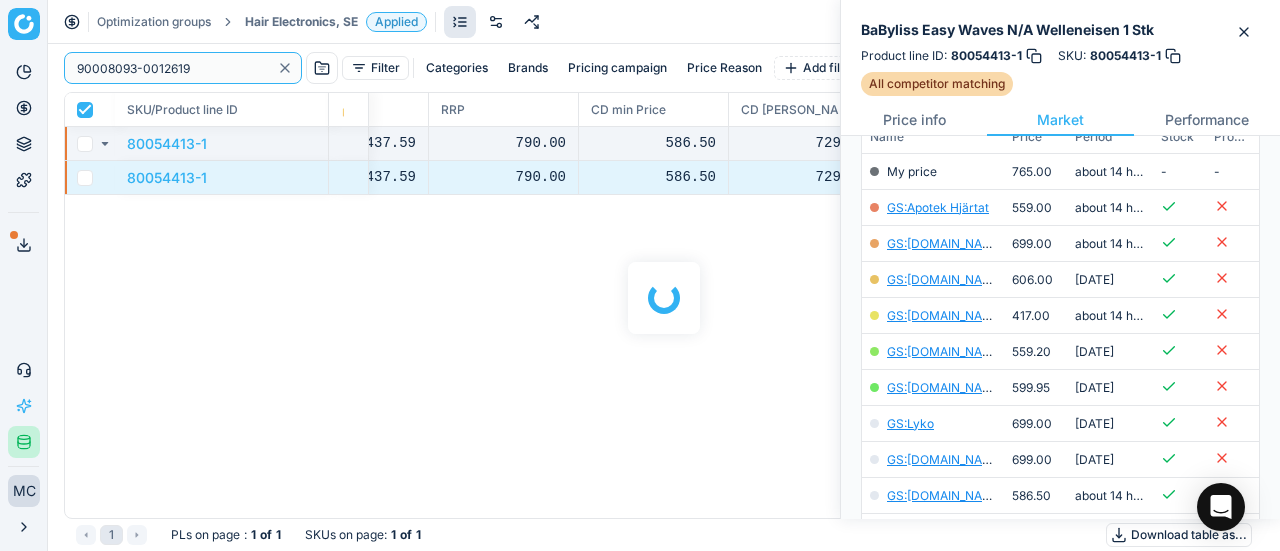 checkbox on "true" 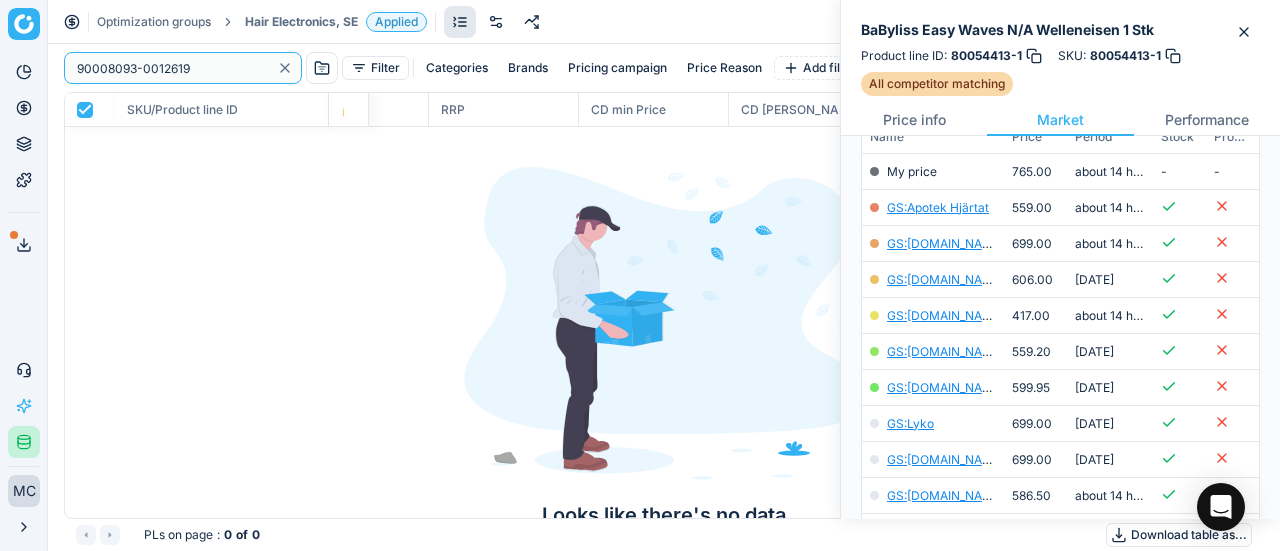 type on "90008093-0012619" 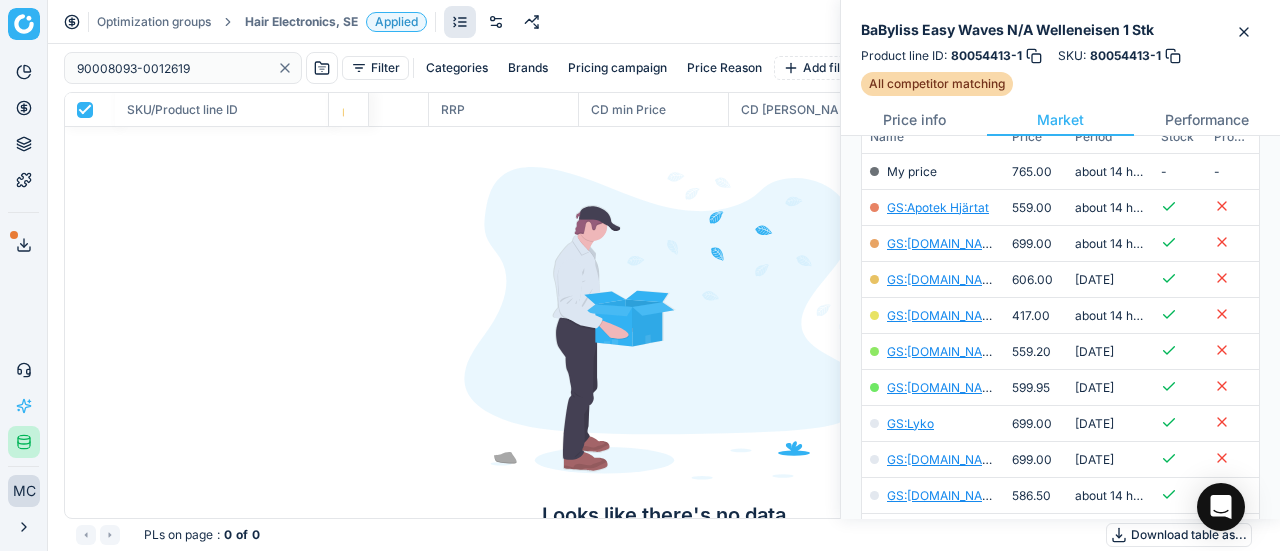 click on "Hair Electronics, SE" at bounding box center [301, 22] 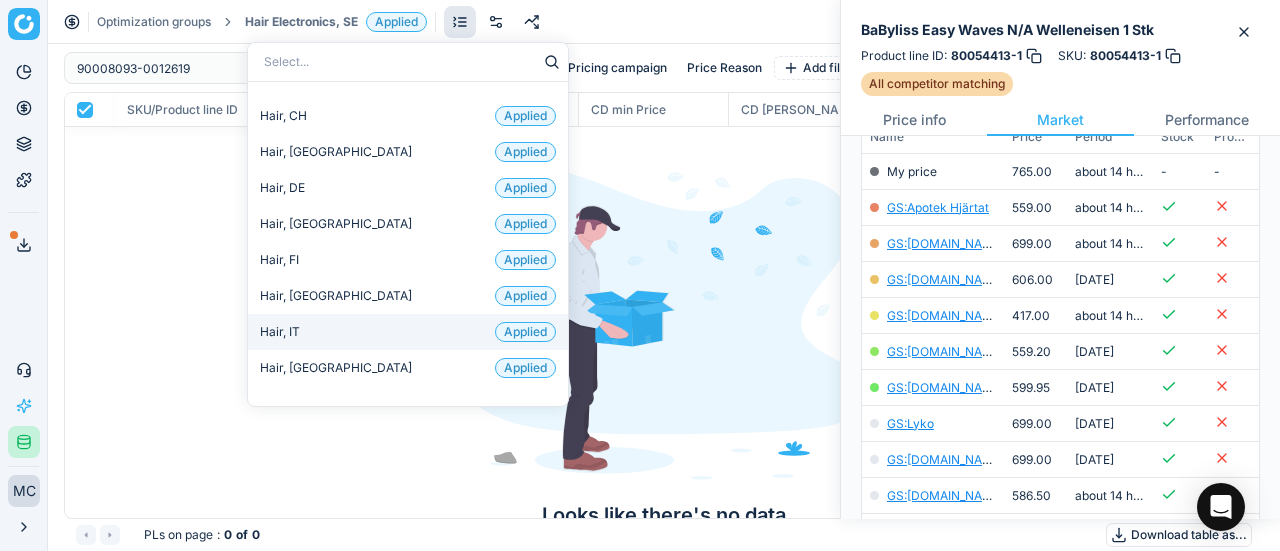 scroll, scrollTop: 600, scrollLeft: 0, axis: vertical 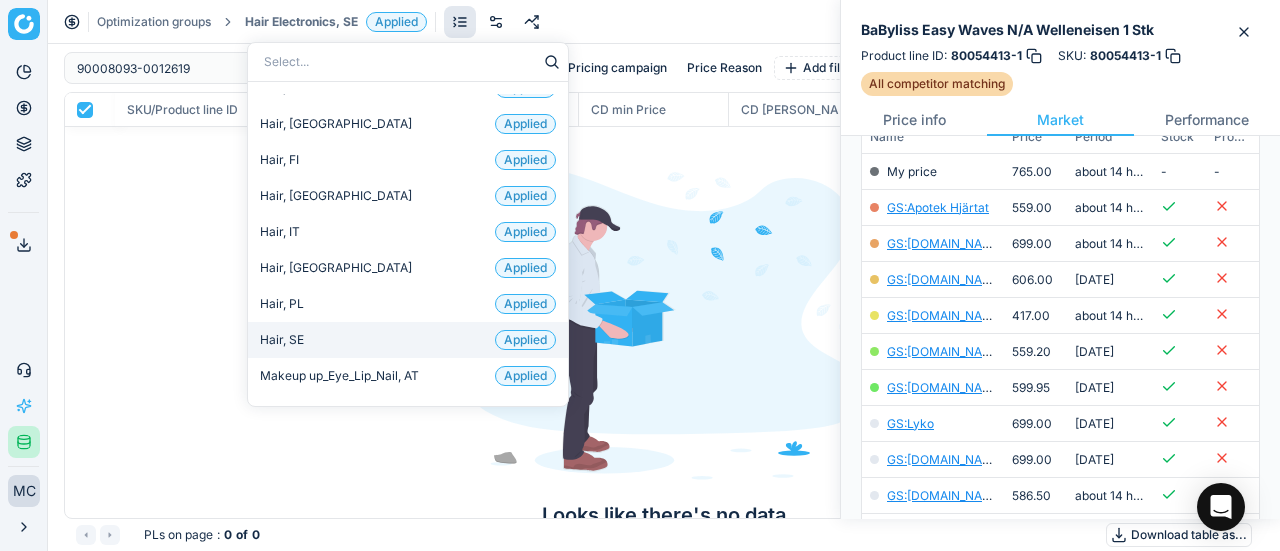 click on "Hair, SE Applied" at bounding box center [408, 340] 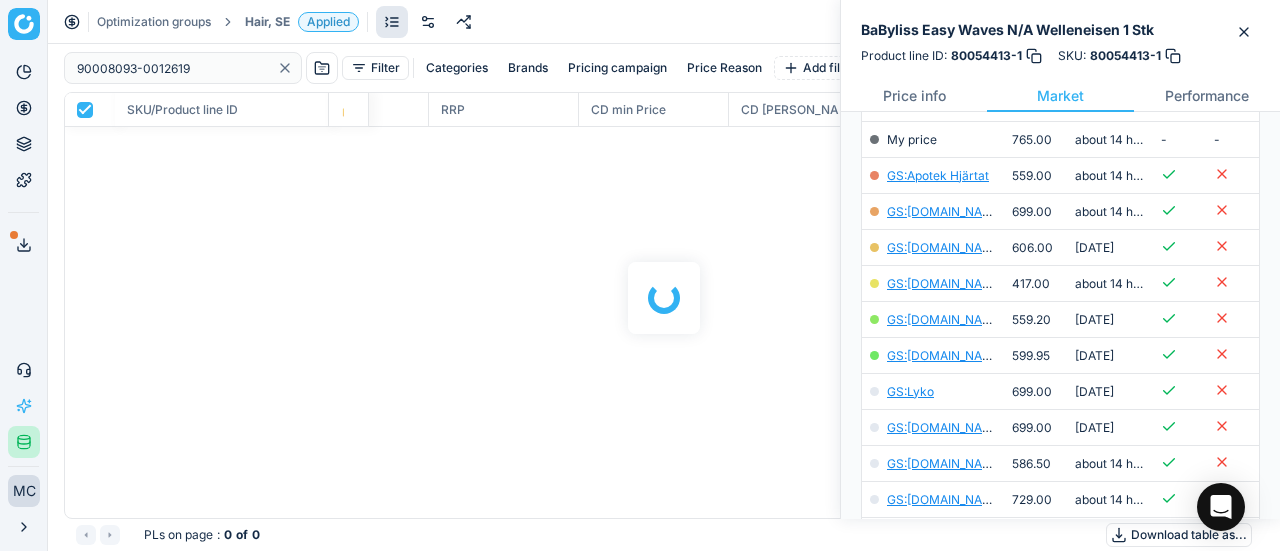 scroll, scrollTop: 300, scrollLeft: 0, axis: vertical 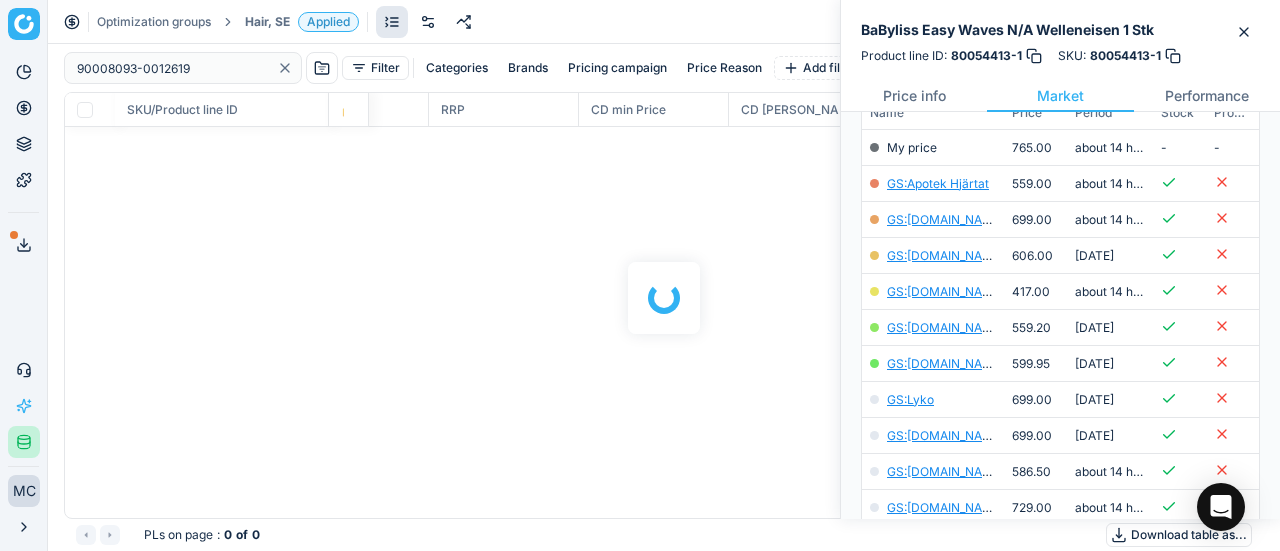 checkbox on "false" 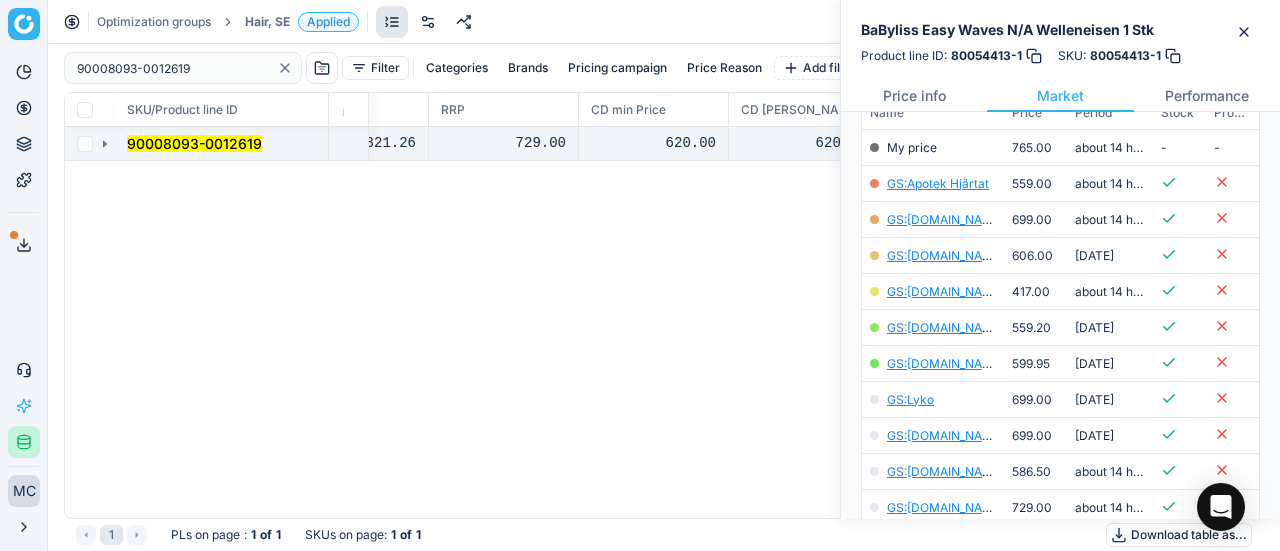 click 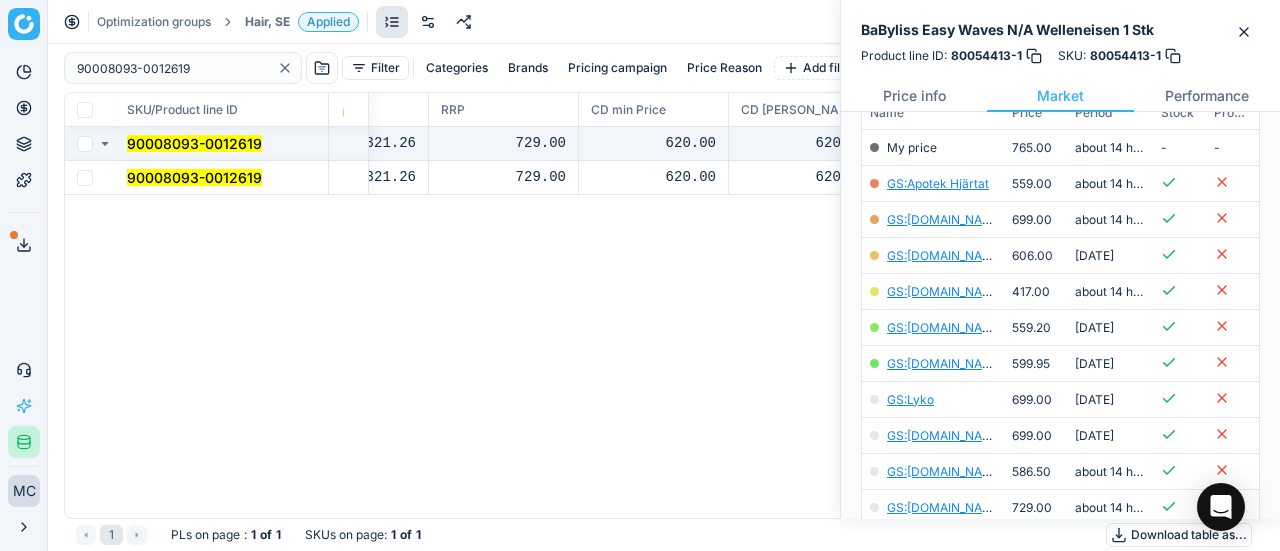 click on "90008093-0012619" at bounding box center (194, 177) 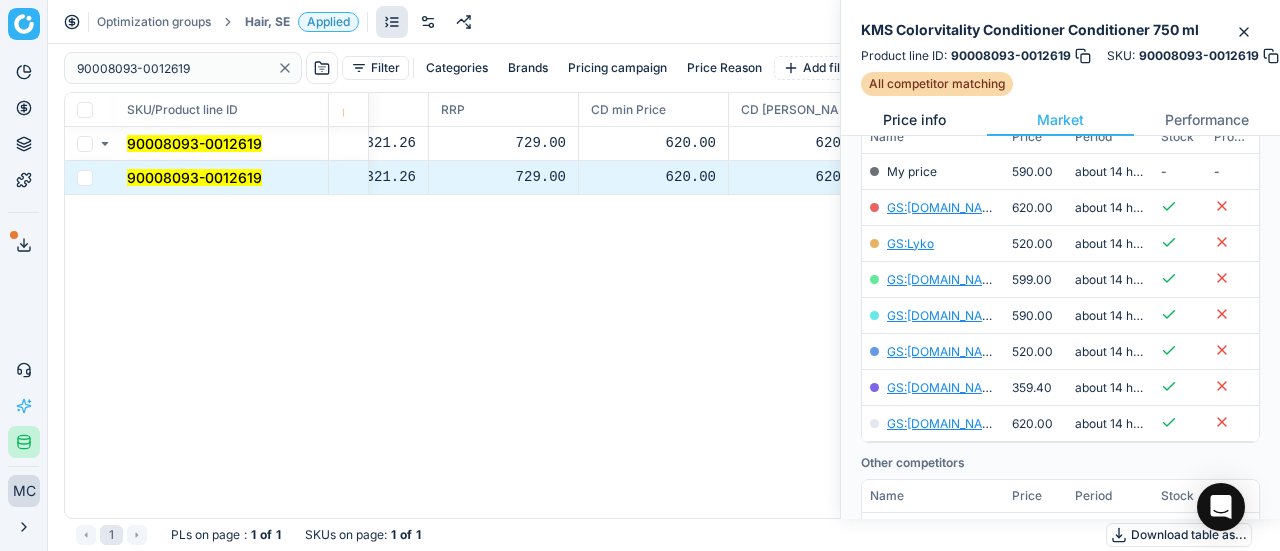 click on "Price info" at bounding box center [914, 120] 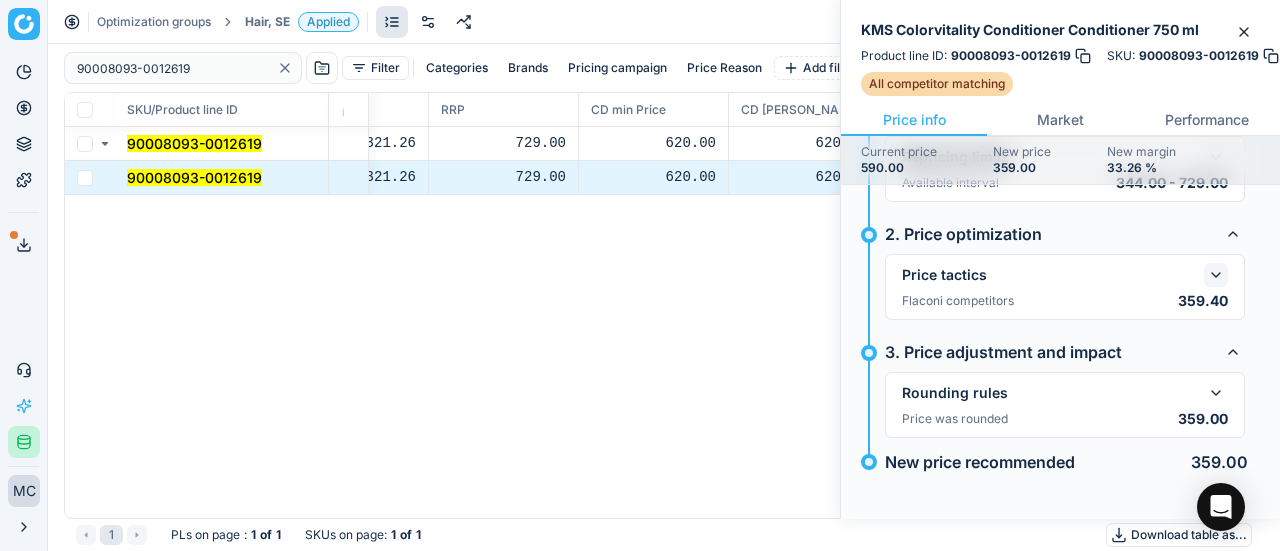 click 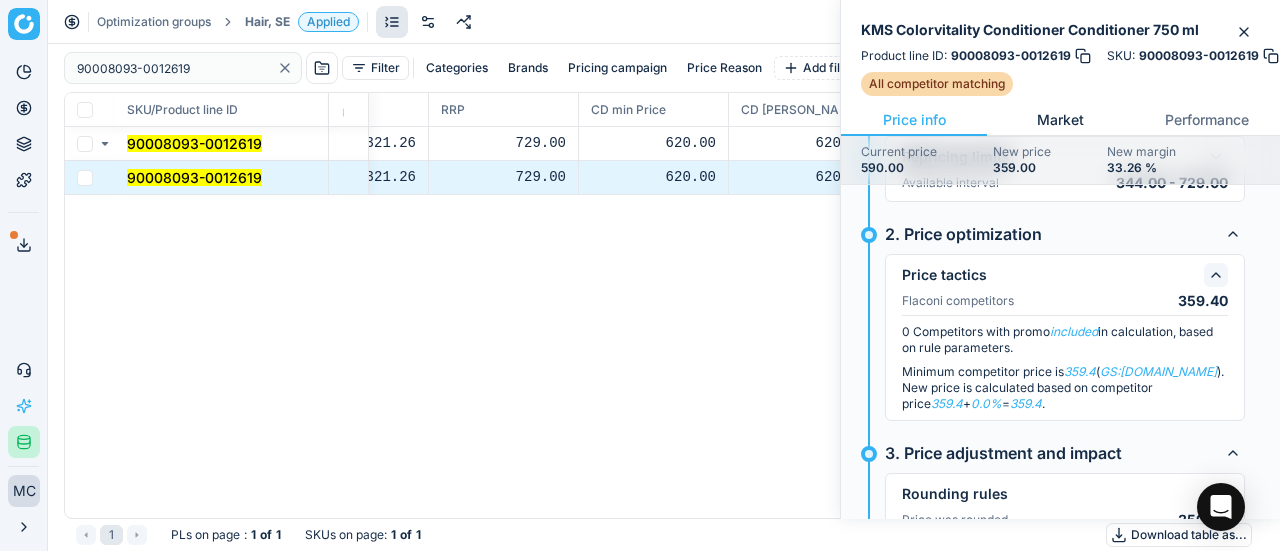 click on "Market" at bounding box center (1060, 120) 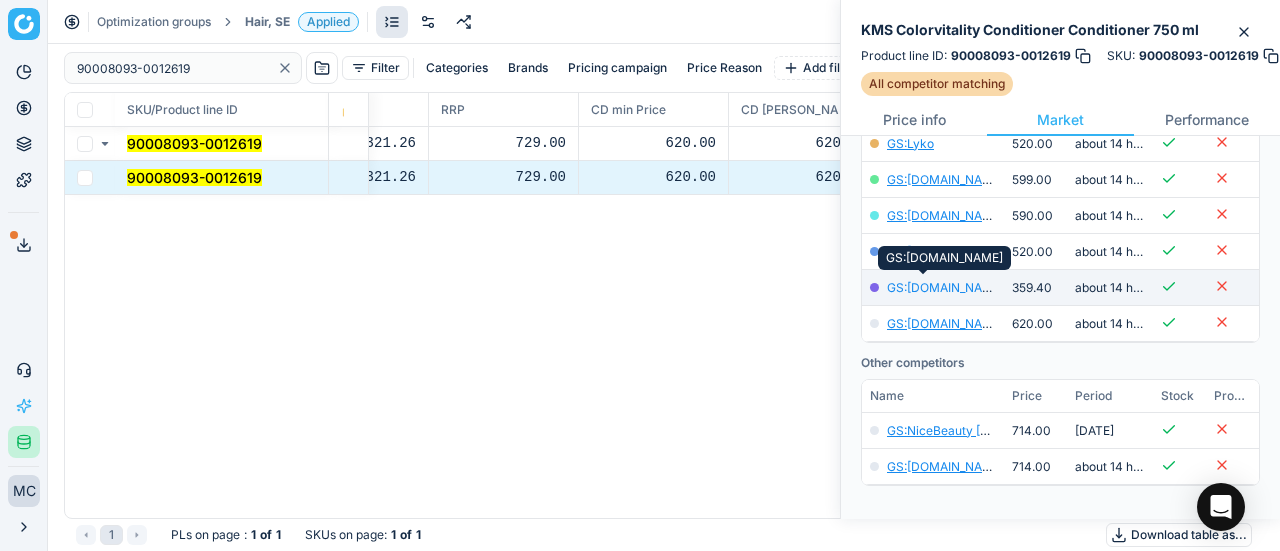 click on "GS:[DOMAIN_NAME]" at bounding box center (945, 287) 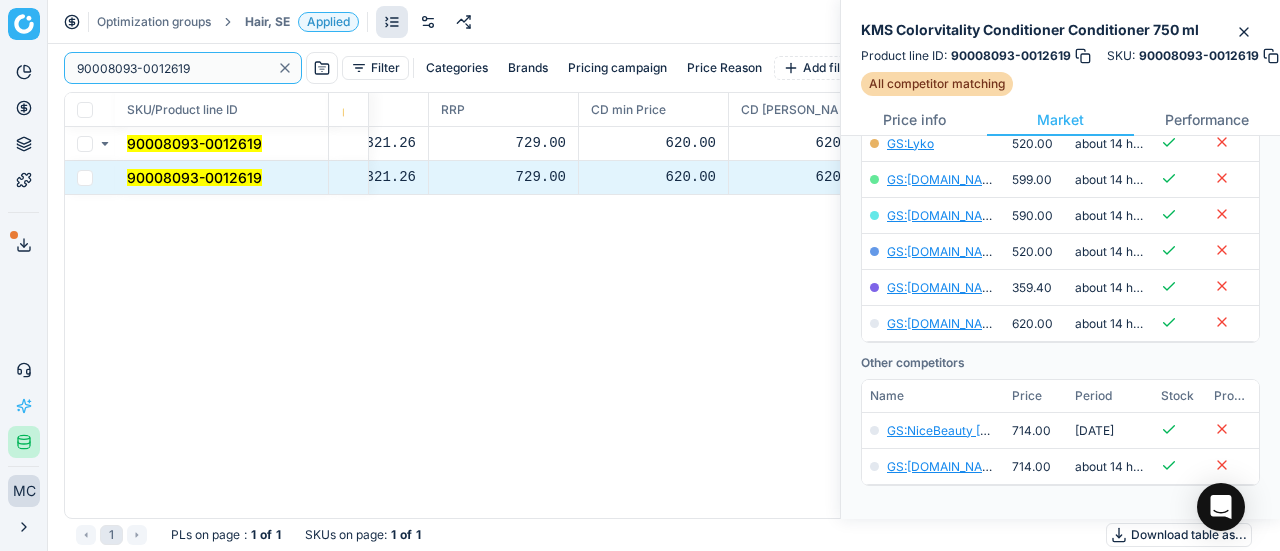 drag, startPoint x: 220, startPoint y: 69, endPoint x: 17, endPoint y: 7, distance: 212.25691 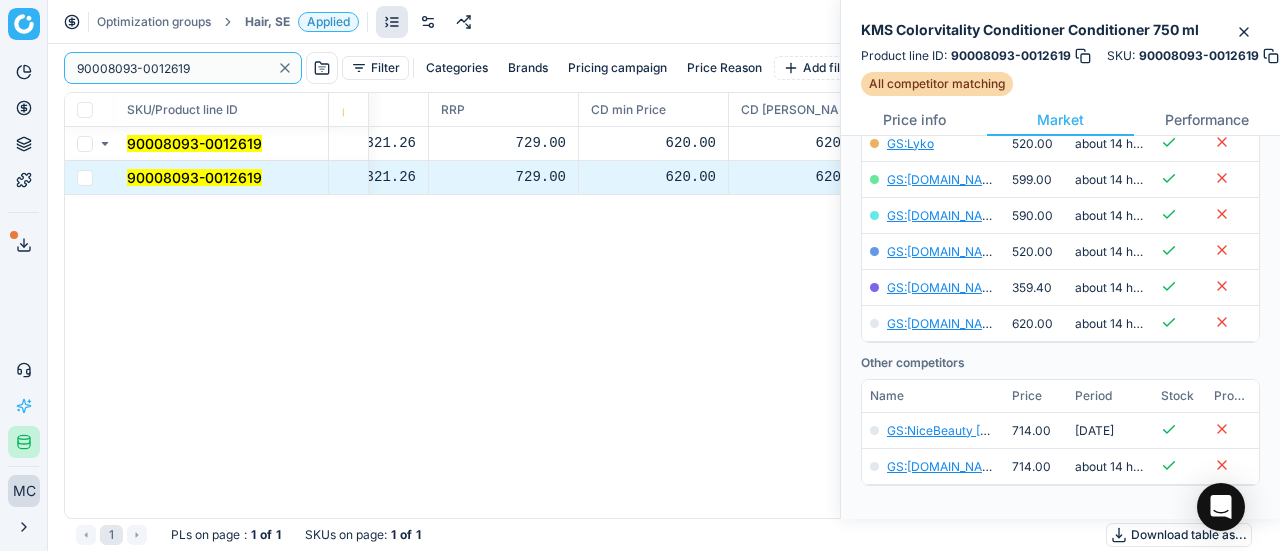 click on "Pricing platform Analytics Pricing Product portfolio Templates Export service 19 Contact support   AI Pricing Assistant Integration status MC [PERSON_NAME] [EMAIL_ADDRESS][DOMAIN_NAME] Close menu Optimization groups Hair, SE Applied Discard Download report 90008093-0012619   Filter   Categories   Brands   Pricing campaign   Price Reason   Add filter Bulk update SKU/Product line ID Product line name Product line ID Cost 🔒 PCII cost RRP CD min Price CD max Price Beauty outlet price PCII+5% > RRP Sales Flag Price change too high New price Price Type Price Reason 90008093-0012619 KMS Colorvitality Conditioner Conditioner  750 ml 90008093-0012619 239.59 321.26 729.00 620.00 620.00 95.00 359.00 matching google GS:[DOMAIN_NAME] 90008093-0012619 KMS Colorvitality Conditioner Conditioner  750 ml 90008093-0012619 239.59 321.26 729.00 620.00 620.00 95.00 359.00 matching google GS:[DOMAIN_NAME] 1 PLs on page : 1 of 1 SKUs on page : 1 of 1 Download table as...
KMS Colorvitality Conditioner Conditioner  750 ml Product line ID : :" at bounding box center (640, 275) 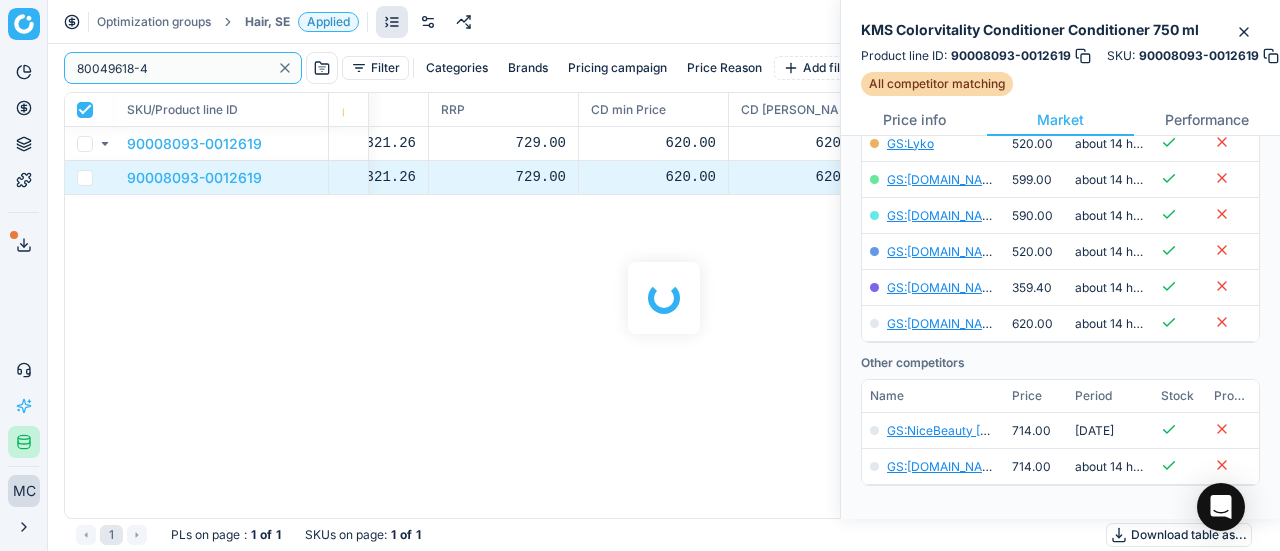 checkbox on "true" 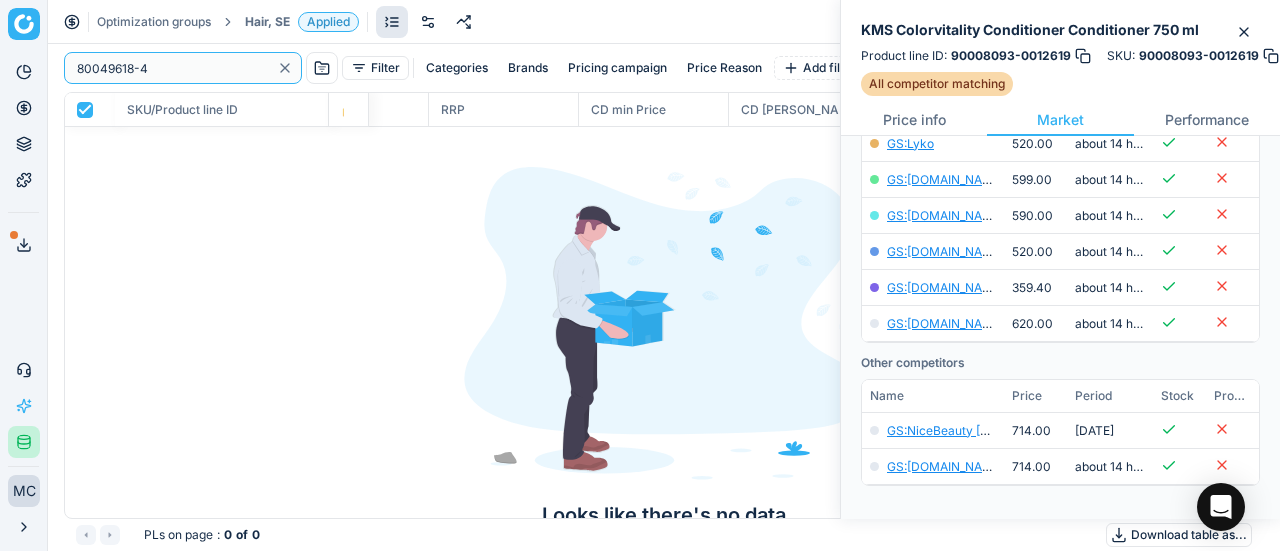 type on "80049618-4" 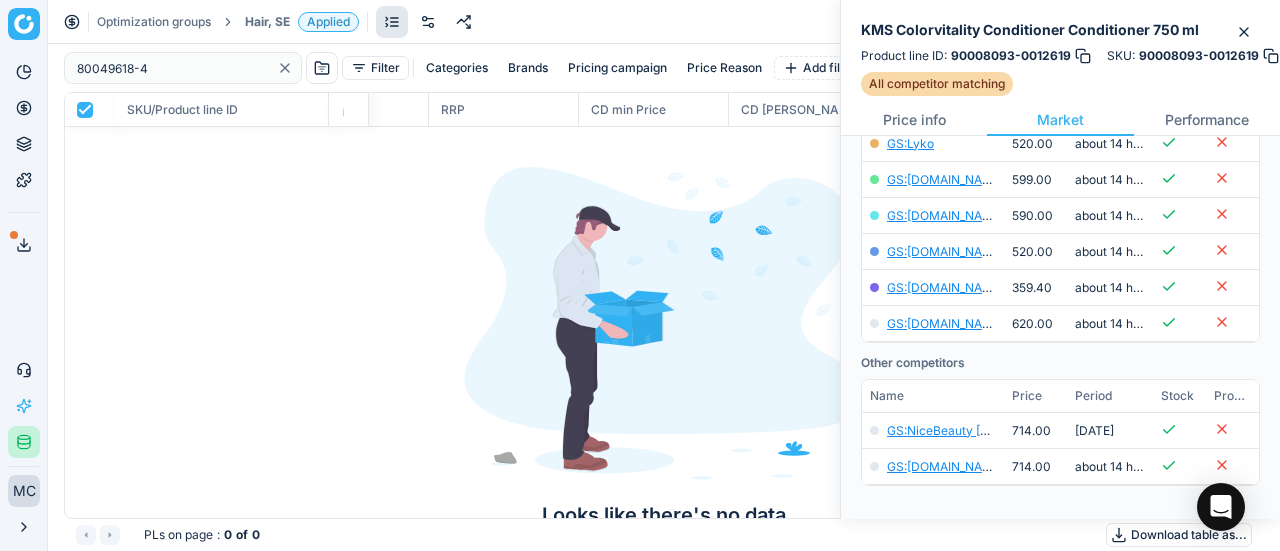 click on "Hair, SE" at bounding box center [267, 22] 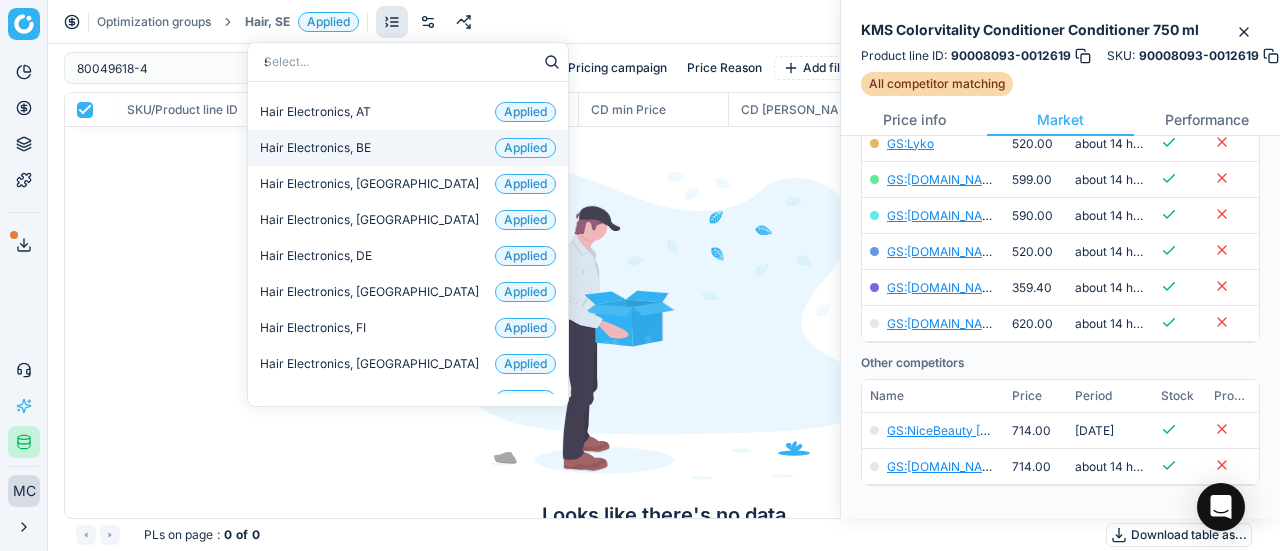 type on "sk" 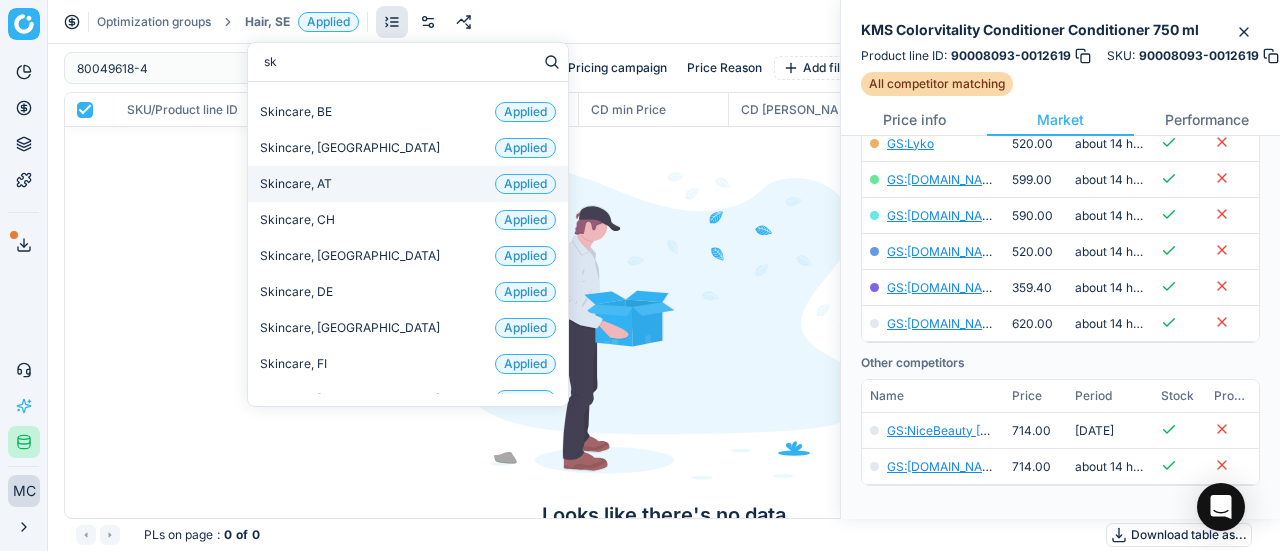 scroll, scrollTop: 132, scrollLeft: 0, axis: vertical 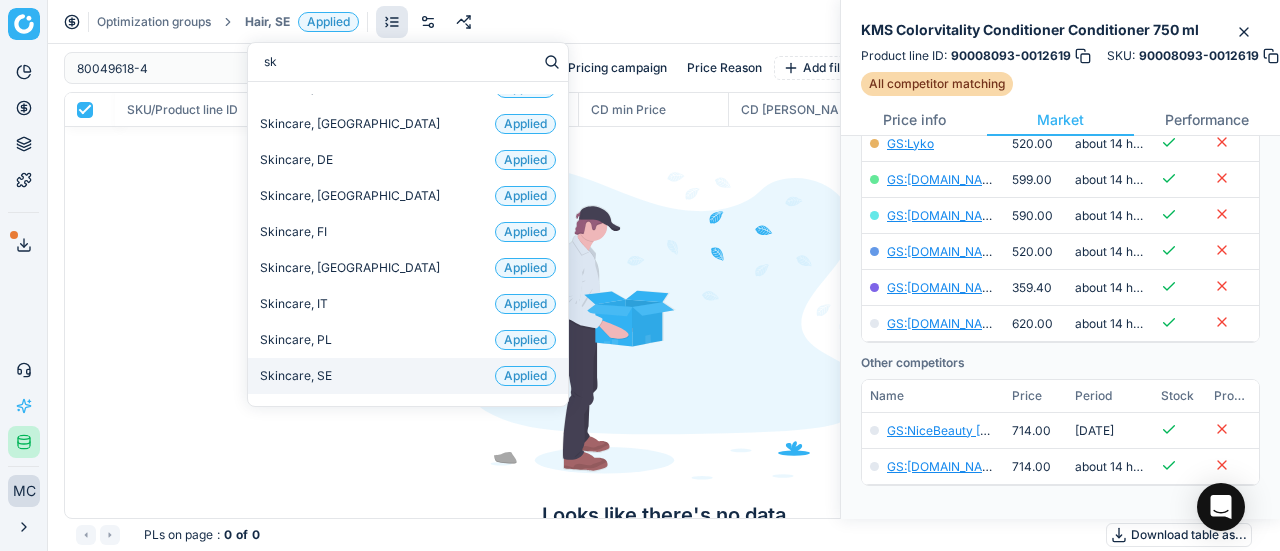 click on "Skincare, SE  Applied" at bounding box center (408, 376) 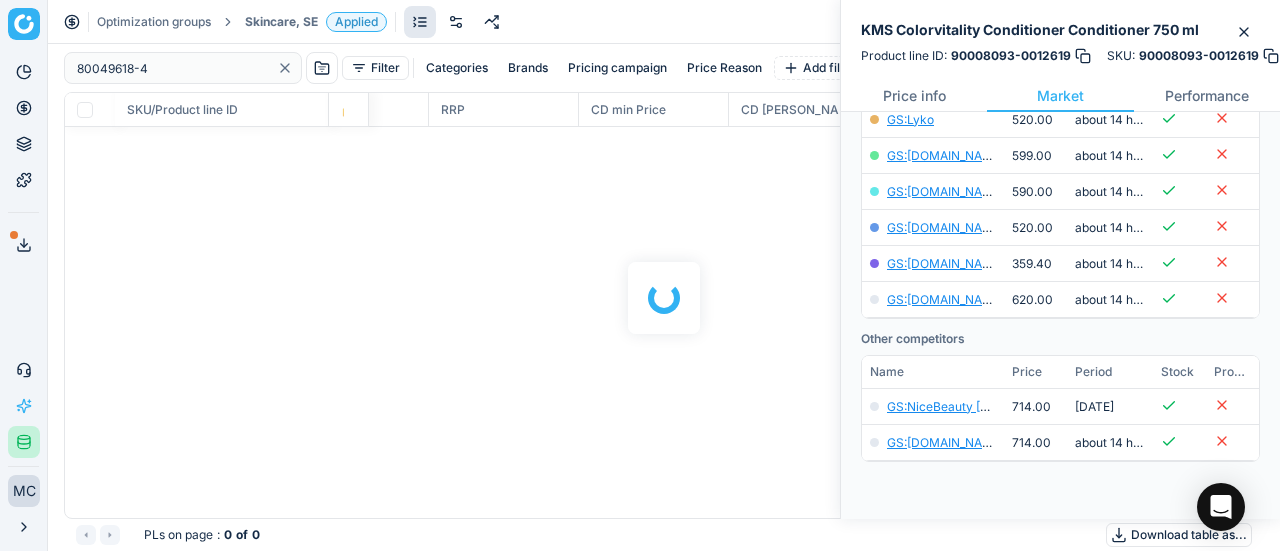 checkbox on "false" 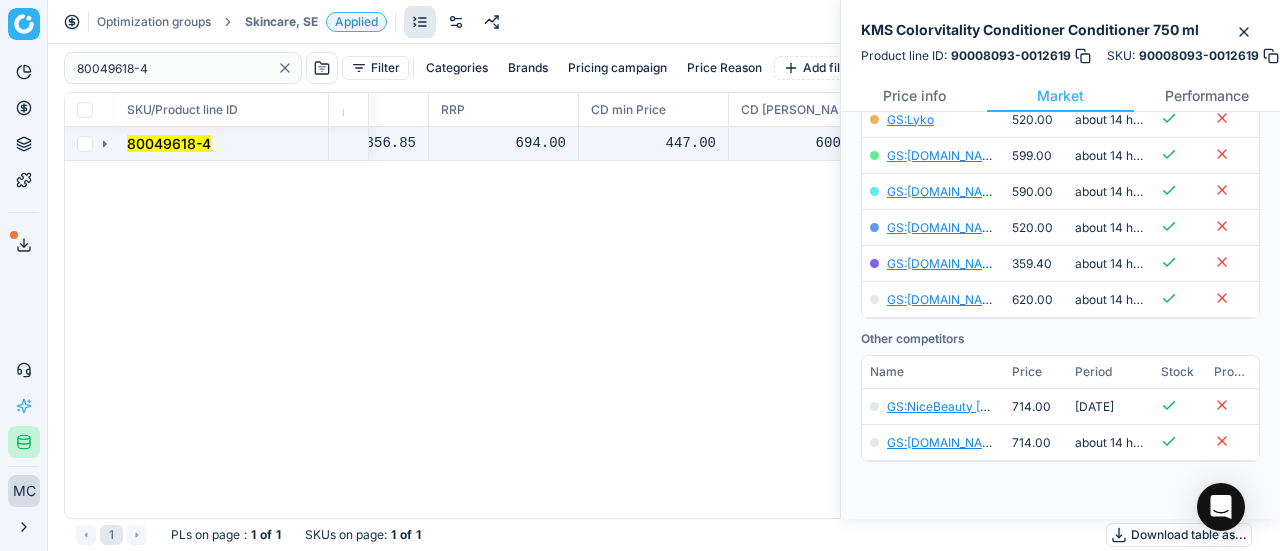 click 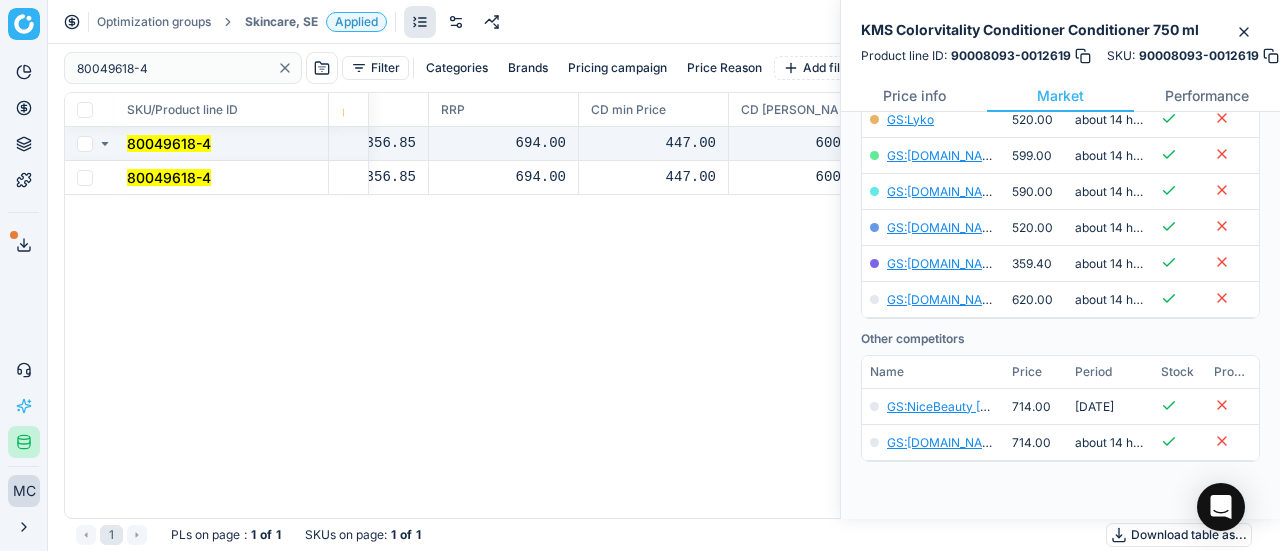 click on "80049618-4" at bounding box center [169, 177] 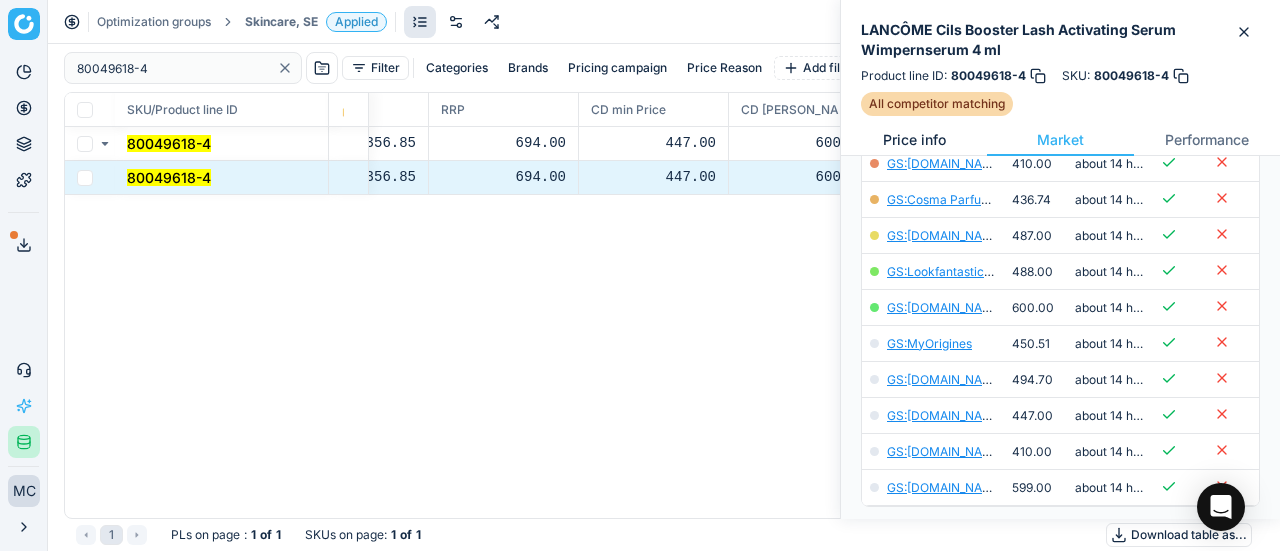 drag, startPoint x: 928, startPoint y: 132, endPoint x: 962, endPoint y: 155, distance: 41.04875 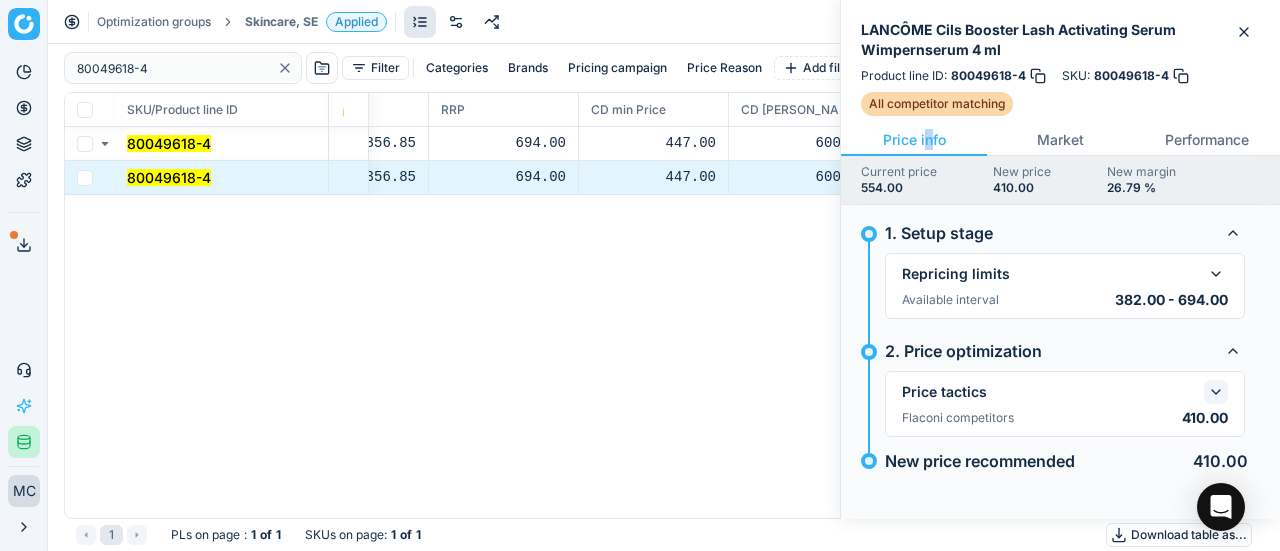 click at bounding box center [1216, 392] 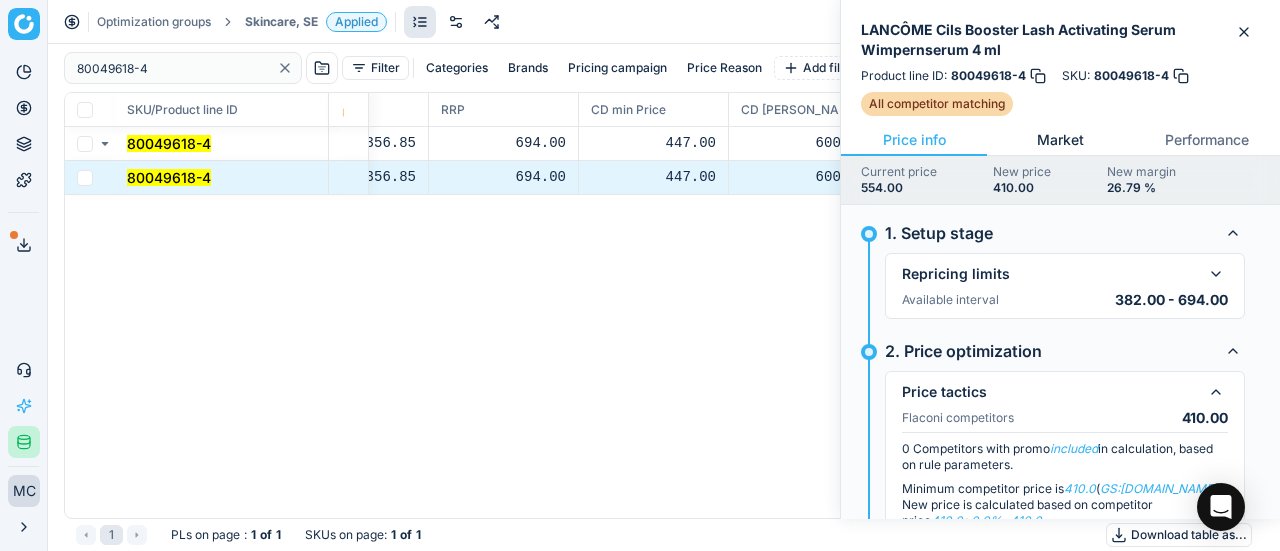 click on "Market" at bounding box center [1060, 140] 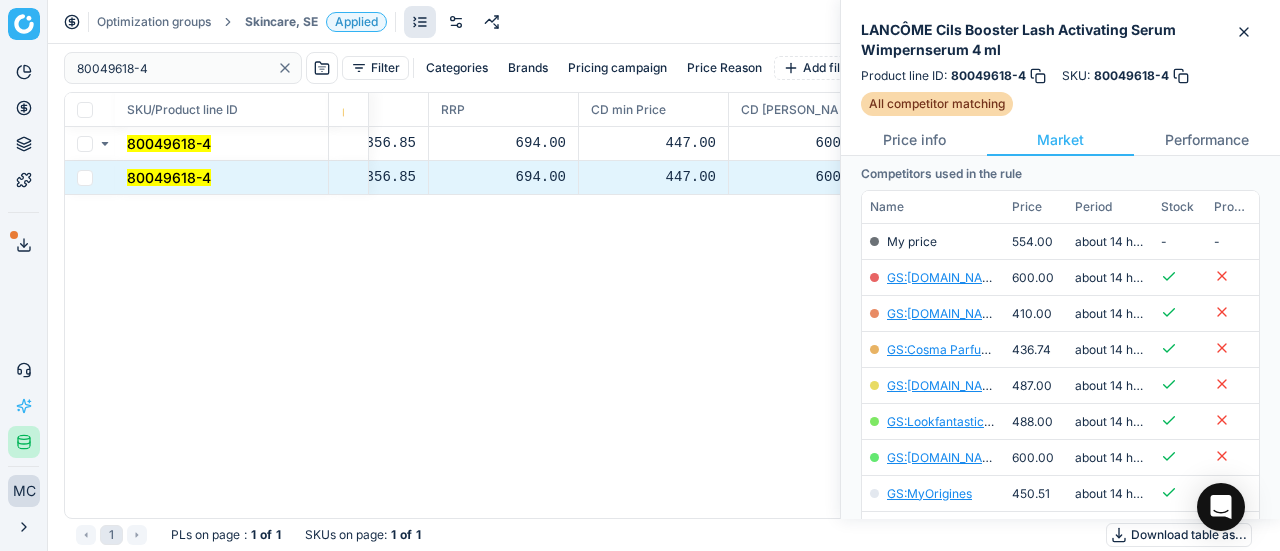scroll, scrollTop: 300, scrollLeft: 0, axis: vertical 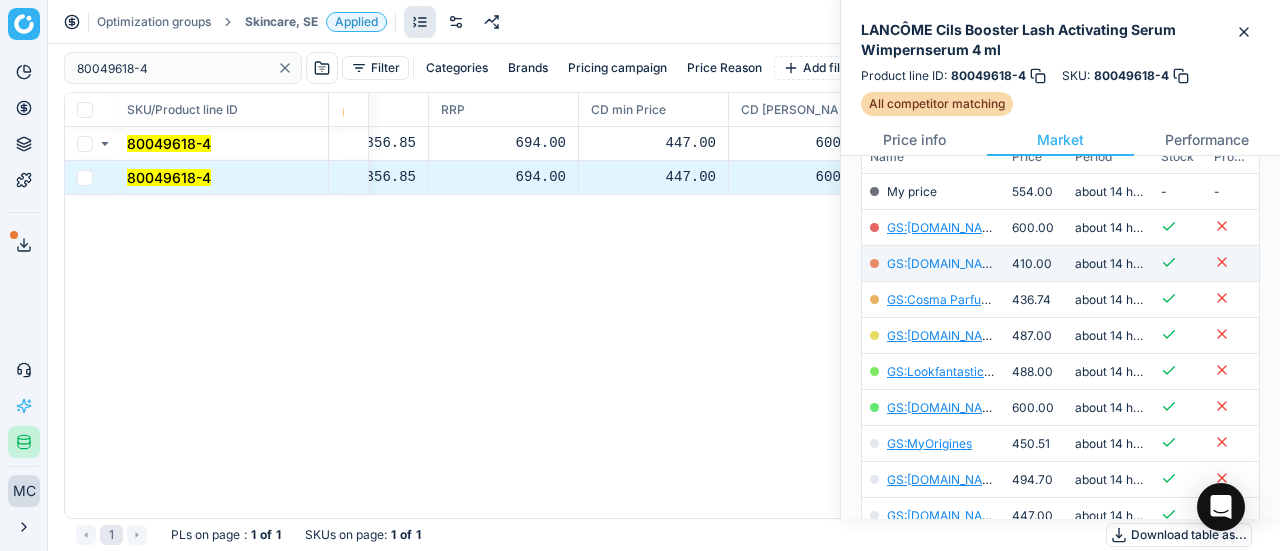 click on "GS:[DOMAIN_NAME]" at bounding box center [945, 263] 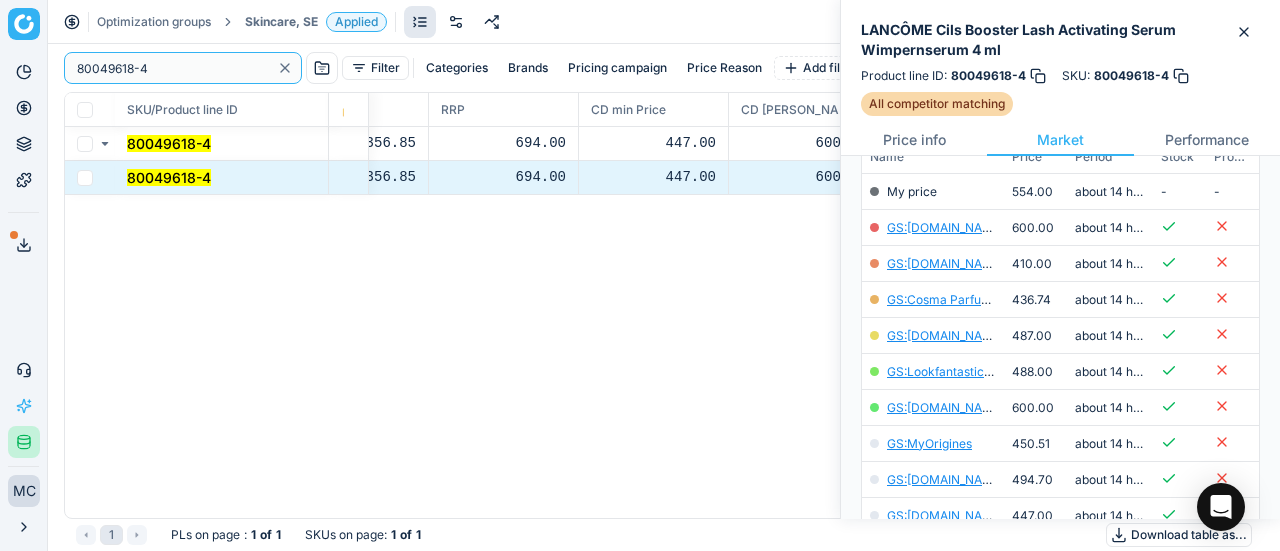 drag, startPoint x: 185, startPoint y: 59, endPoint x: 210, endPoint y: 71, distance: 27.730848 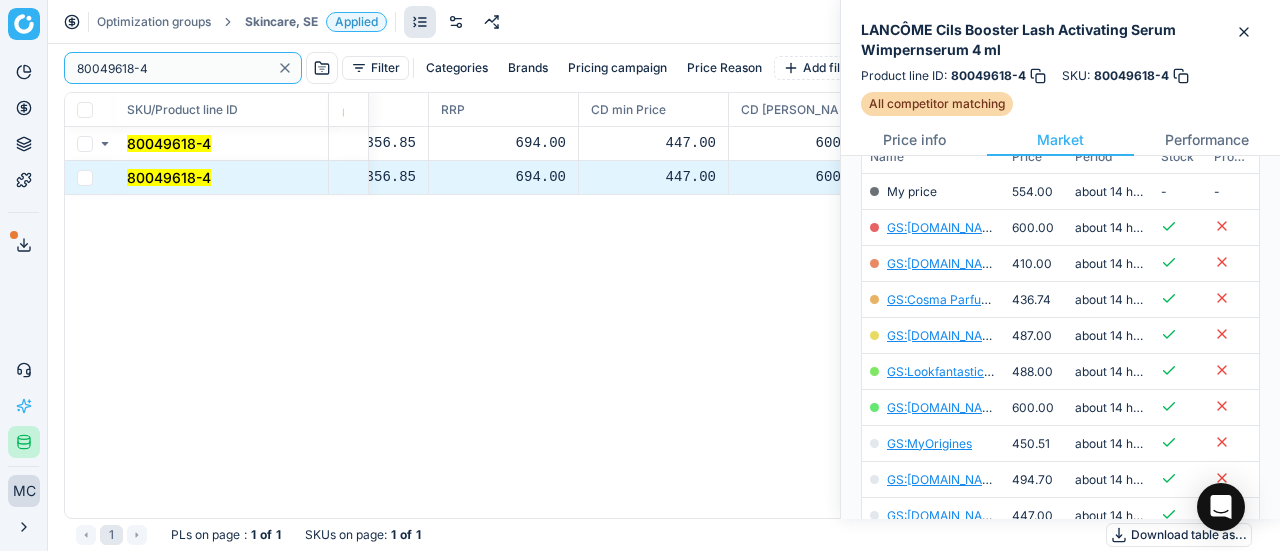 click on "Pricing platform Analytics Pricing Product portfolio Templates Export service 19 Contact support   AI Pricing Assistant Integration status MC [PERSON_NAME] [EMAIL_ADDRESS][DOMAIN_NAME] Close menu Optimization groups Skincare, SE  Applied Discard Download report 80049618-4   Filter   Categories   Brands   Pricing campaign   Price Reason   Add filter Bulk update SKU/Product line ID Product line name Product line ID Cost 🔒 PCII cost RRP CD min Price CD max Price Beauty outlet price PCII+5% > RRP Sales Flag Price change too high New price Price Type Price Reason 80049618-4 LANCÔME Cils Booster Lash Activating Serum Wimpernserum  4 ml 80049618-4 300.16 356.85 694.00 447.00 600.00 554.00 410.00 matching google GS:[DOMAIN_NAME] 80049618-4 LANCÔME Cils Booster Lash Activating Serum Wimpernserum  4 ml 80049618-4 300.16 356.85 694.00 447.00 600.00 554.00 410.00 matching google GS:[DOMAIN_NAME] 1 PLs on page : 1 of 1 SKUs on page : 1 of 1 Download table as..." at bounding box center (640, 275) 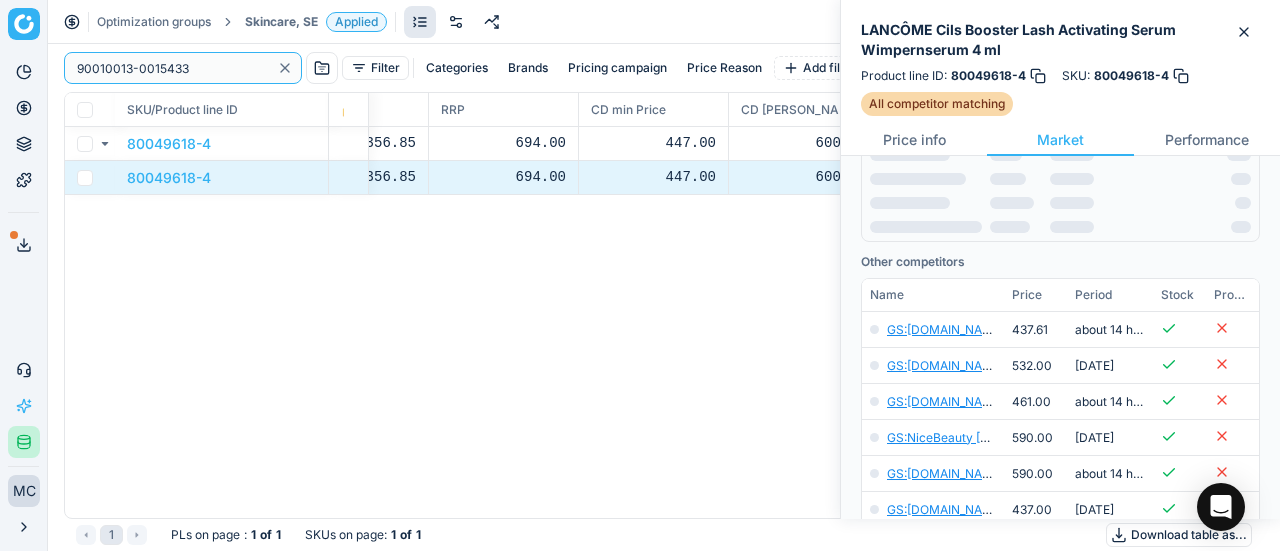 scroll, scrollTop: 300, scrollLeft: 0, axis: vertical 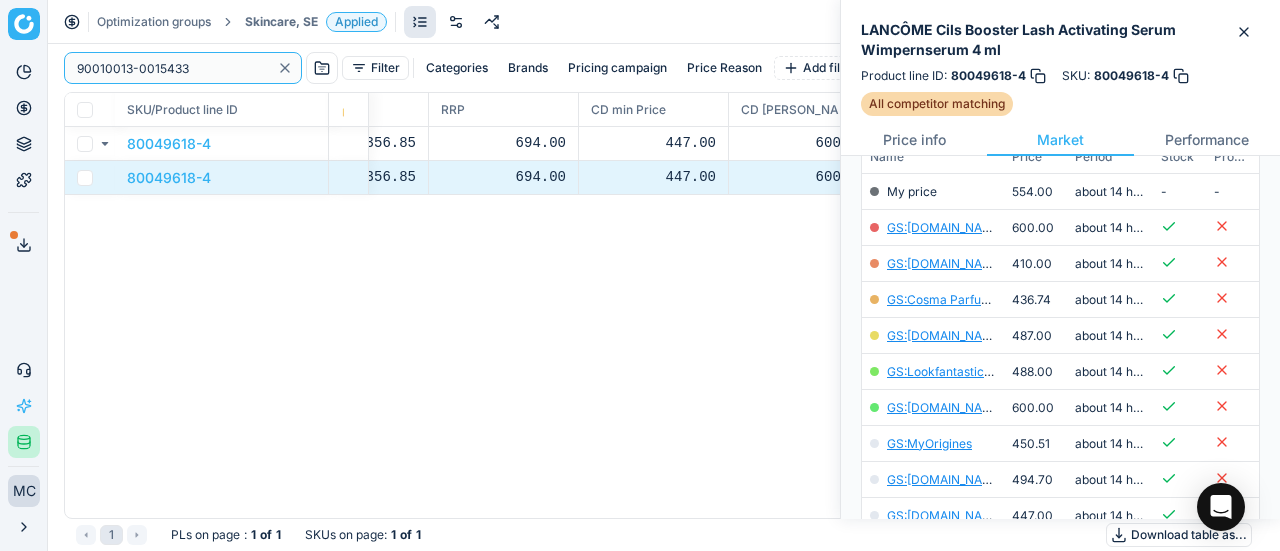 type on "90010013-0015433" 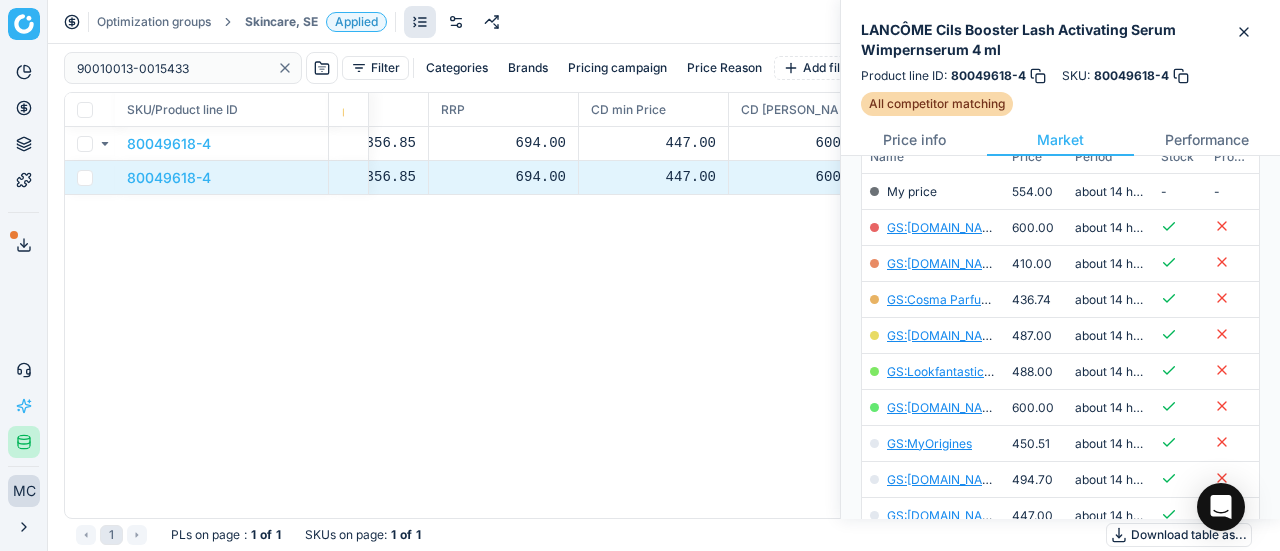 click on "Skincare, SE" at bounding box center (281, 22) 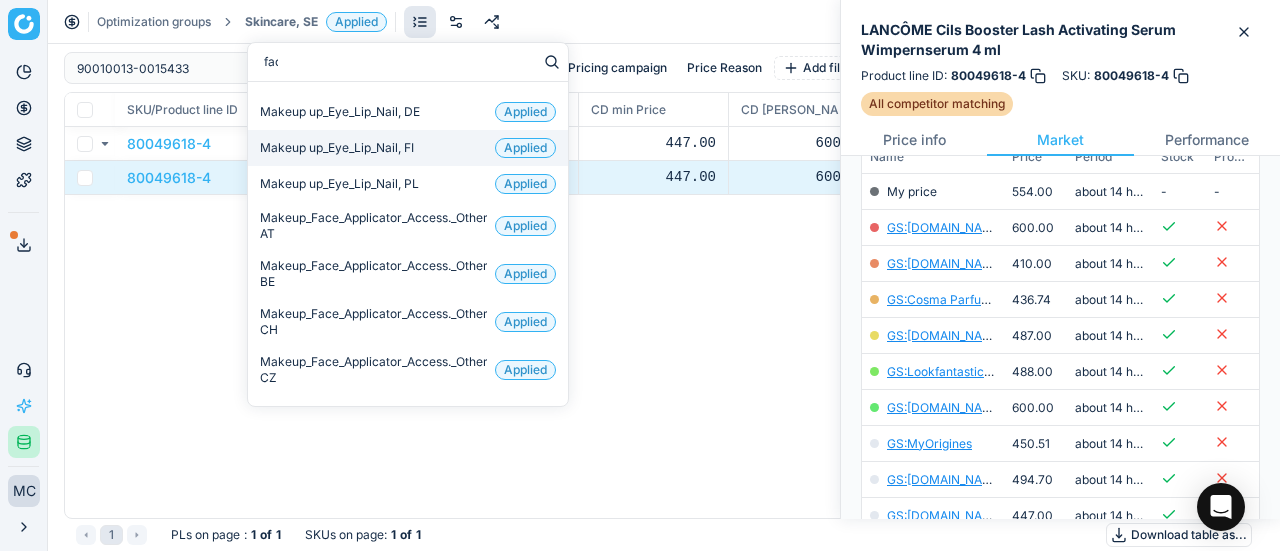 type on "face" 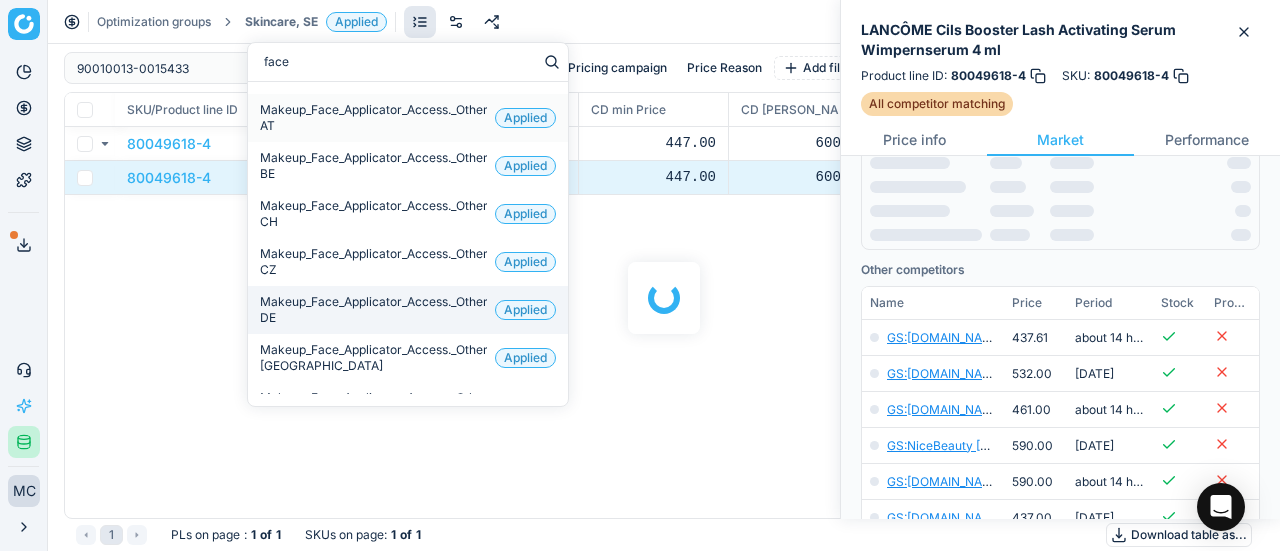 scroll, scrollTop: 300, scrollLeft: 0, axis: vertical 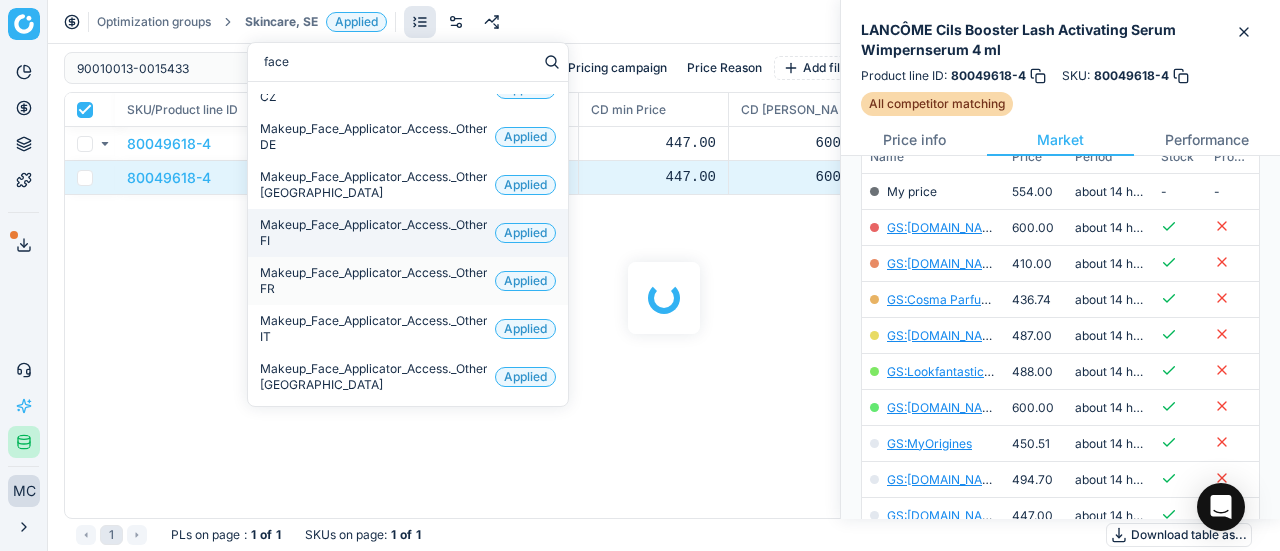 checkbox on "true" 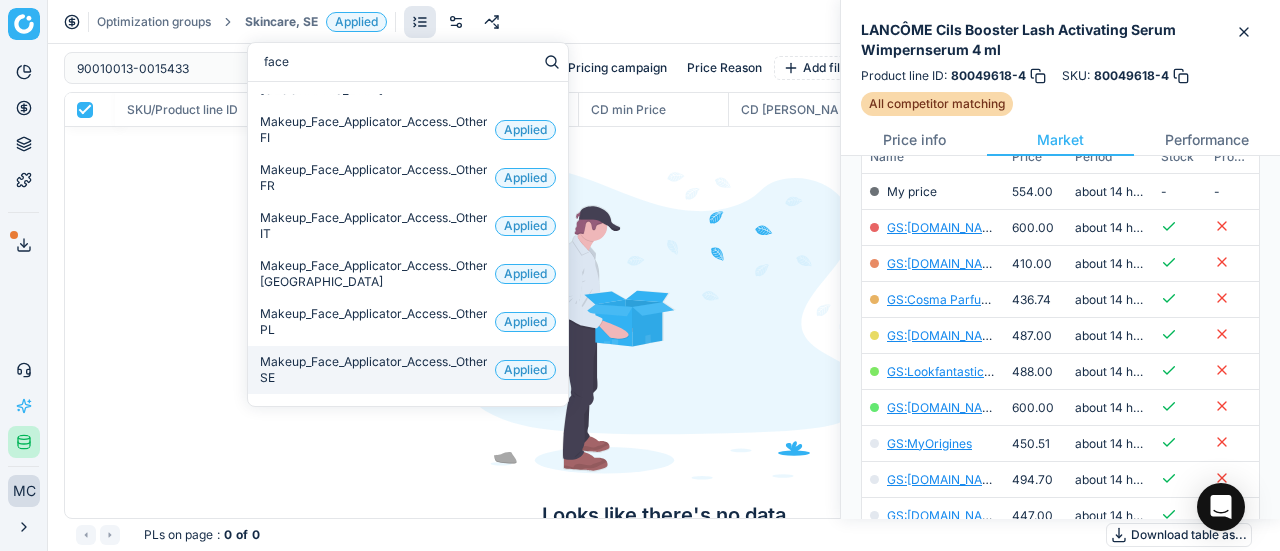 click on "Makeup_Face_Applicator_Access._Other, SE" at bounding box center [373, 370] 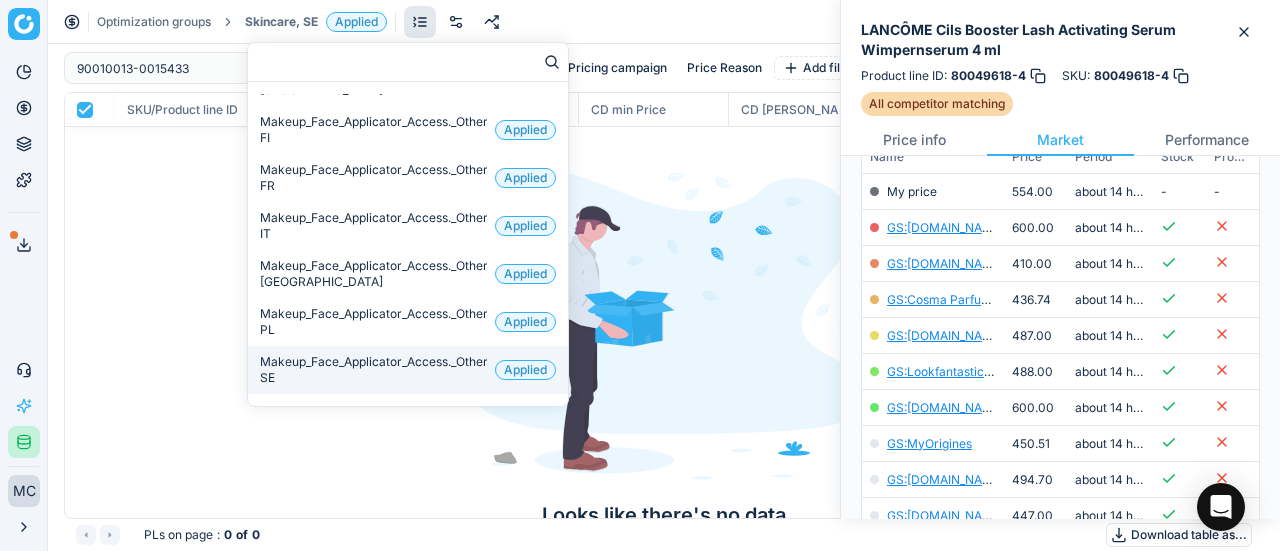scroll, scrollTop: 168, scrollLeft: 0, axis: vertical 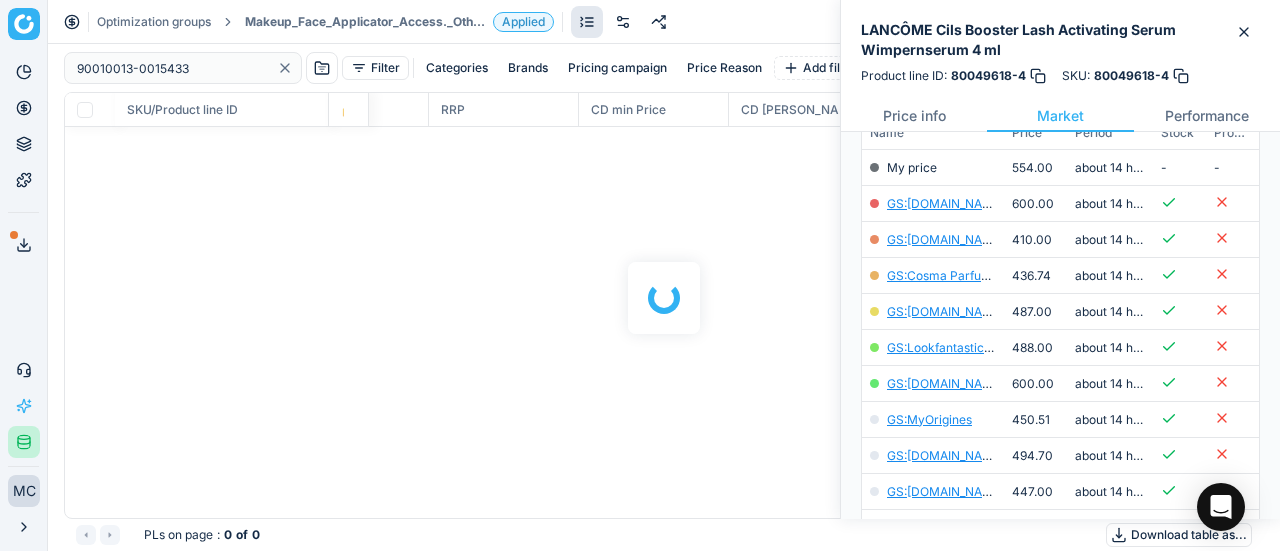 checkbox on "false" 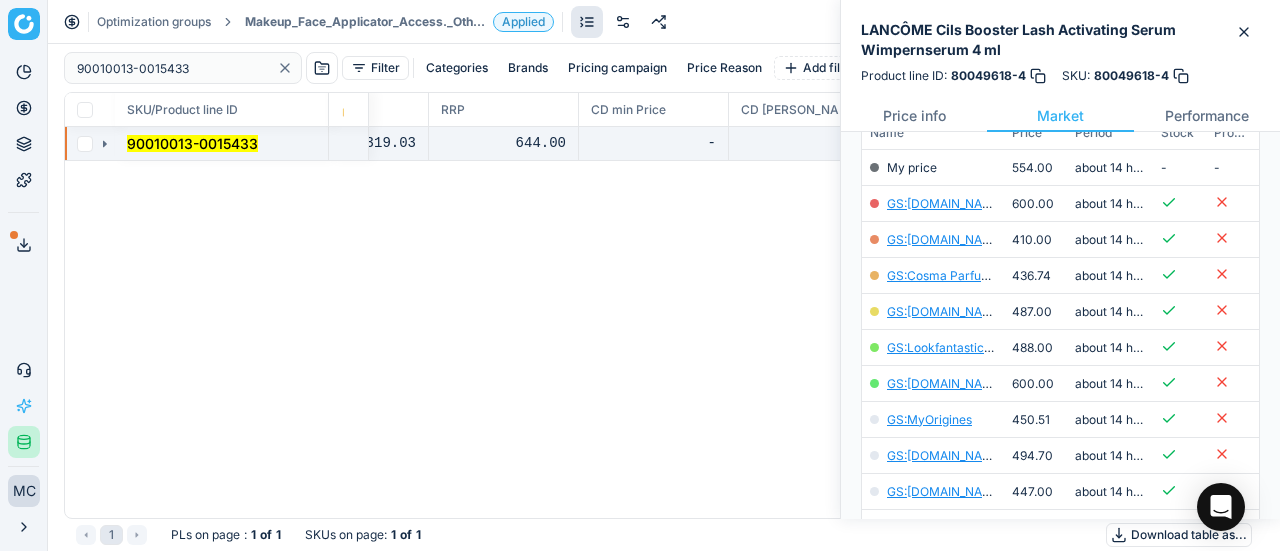 click 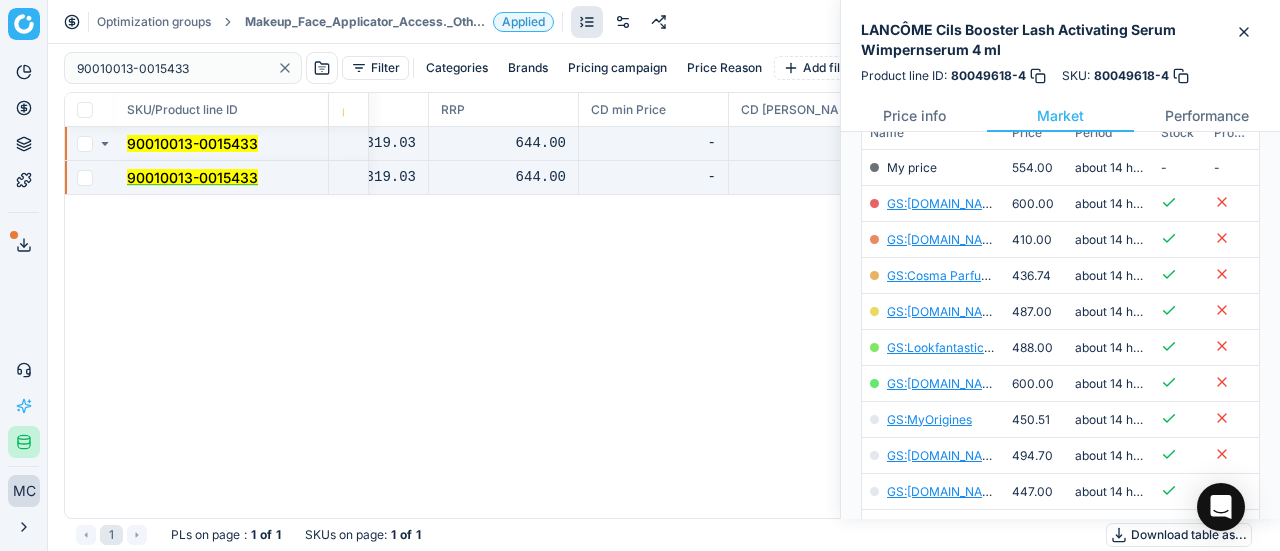 click on "90010013-0015433" at bounding box center [192, 177] 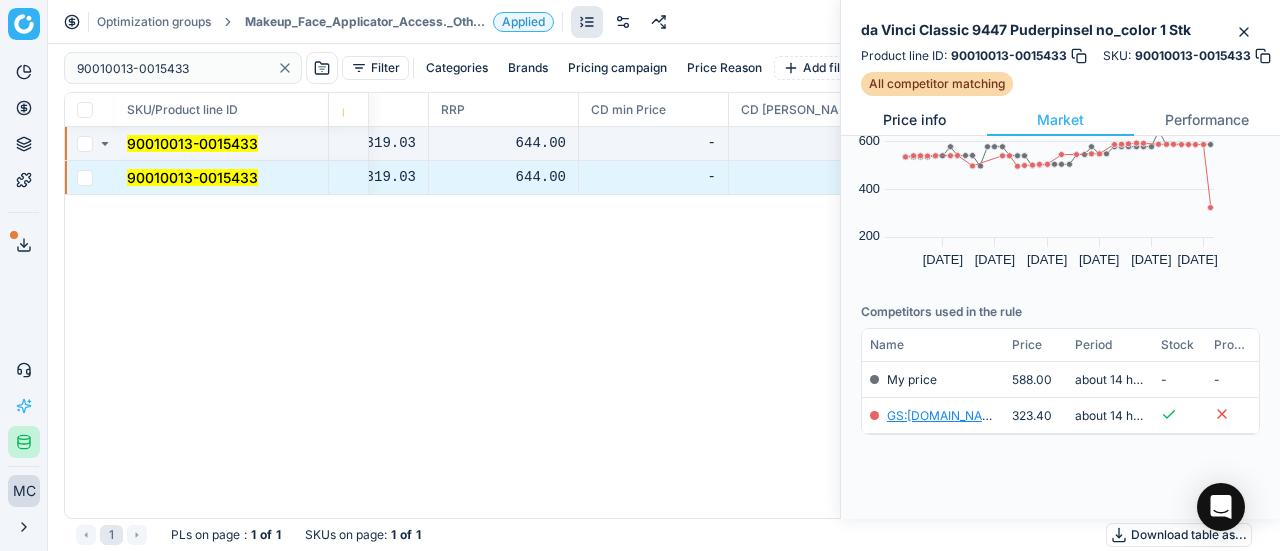 scroll, scrollTop: 0, scrollLeft: 0, axis: both 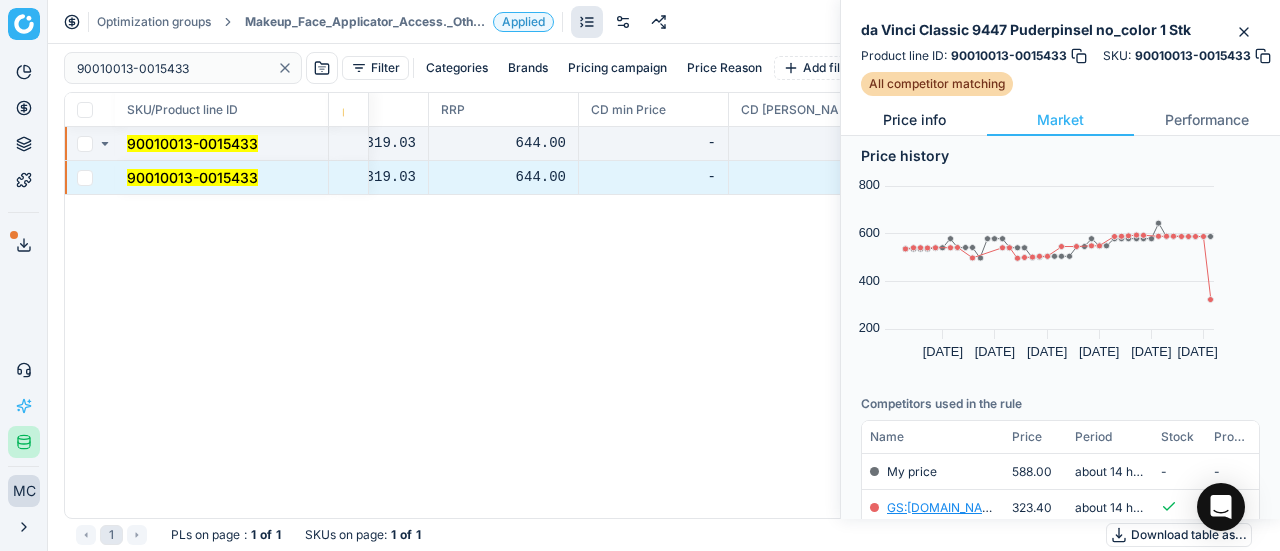 click on "Price info" at bounding box center [914, 120] 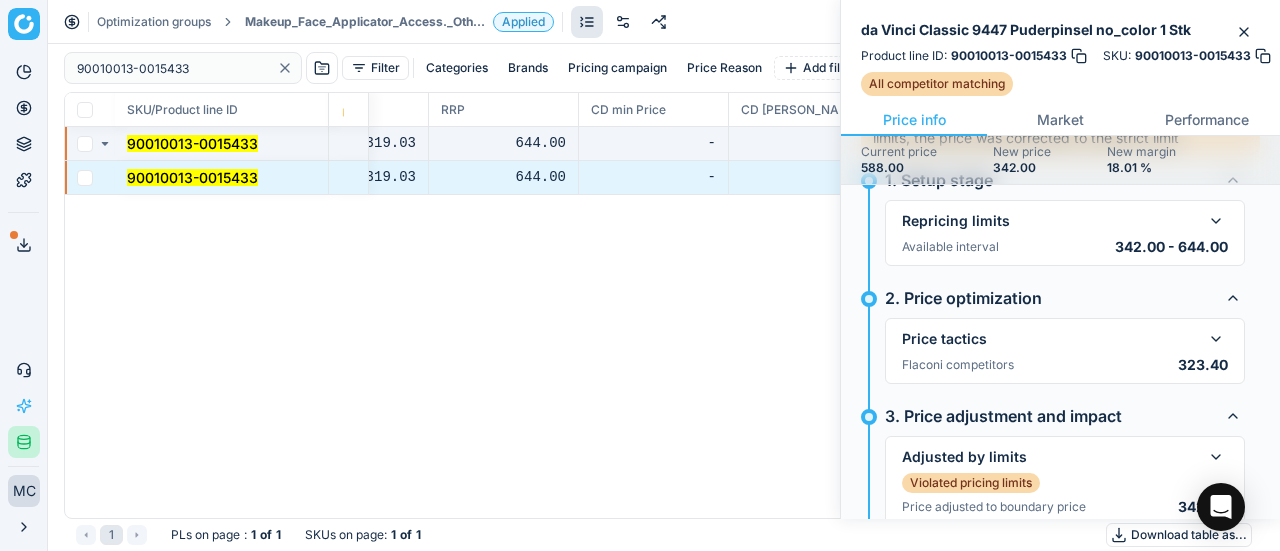 scroll, scrollTop: 200, scrollLeft: 0, axis: vertical 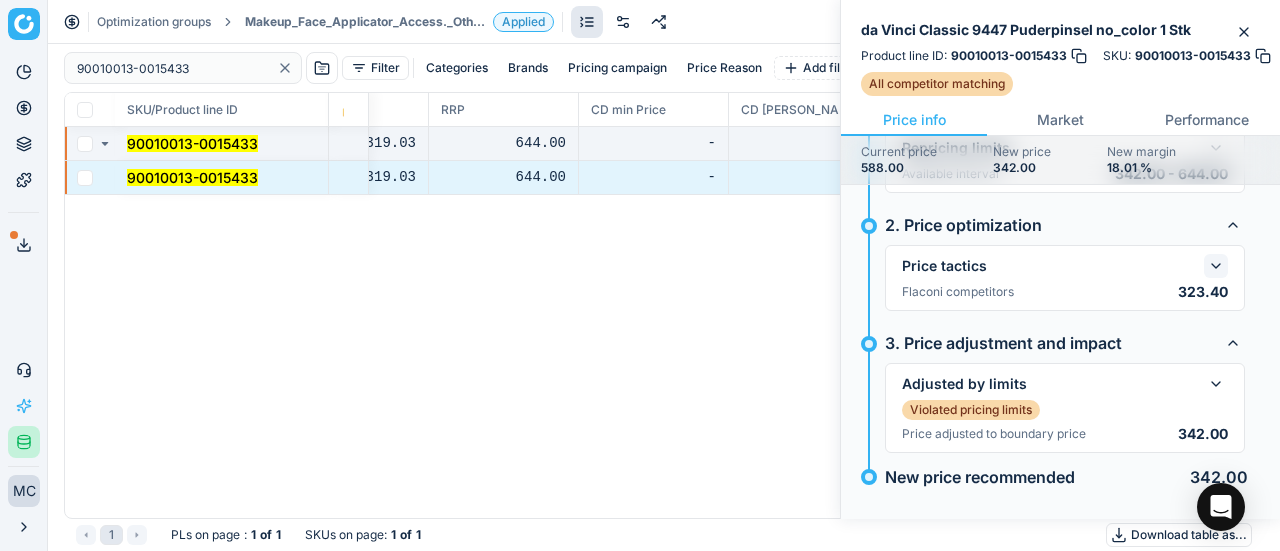 click 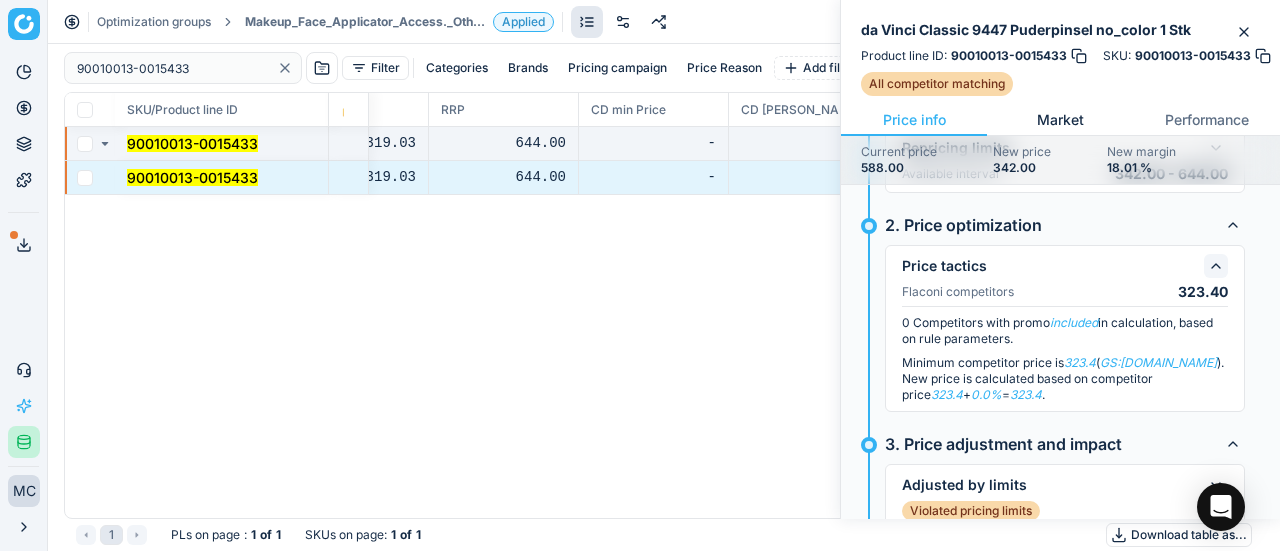 click on "Market" at bounding box center (1060, 120) 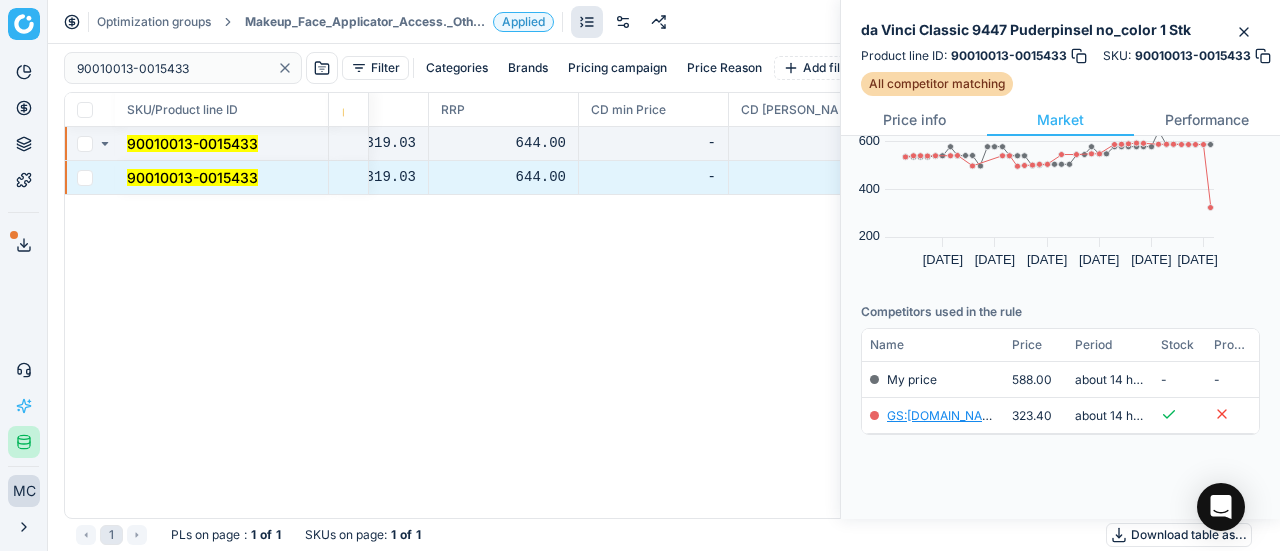 scroll, scrollTop: 0, scrollLeft: 0, axis: both 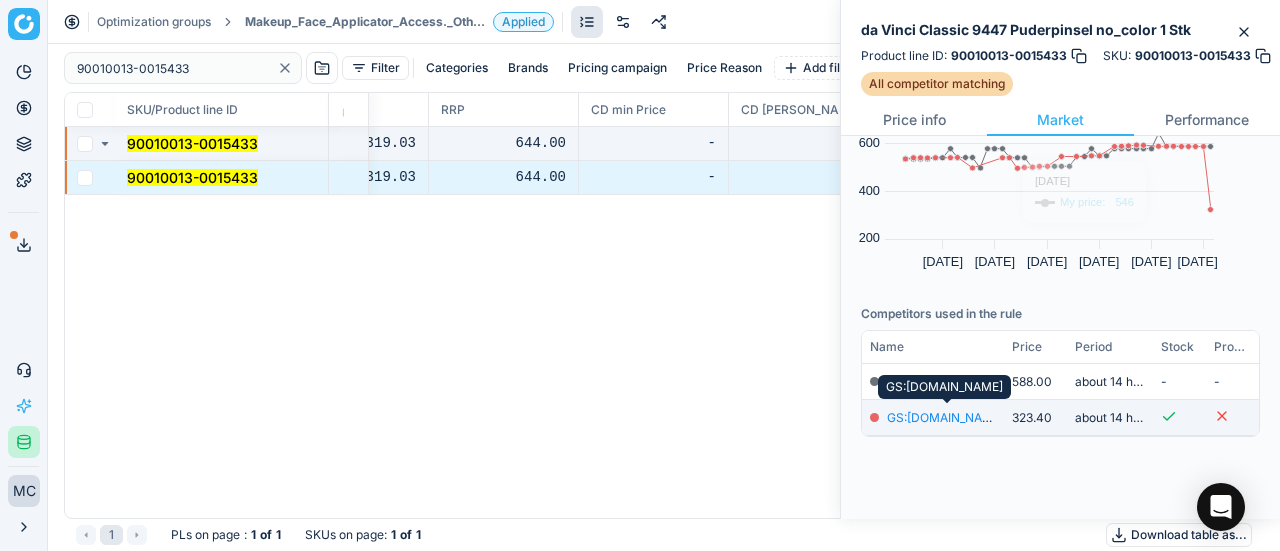 click on "GS:[DOMAIN_NAME]" at bounding box center [945, 417] 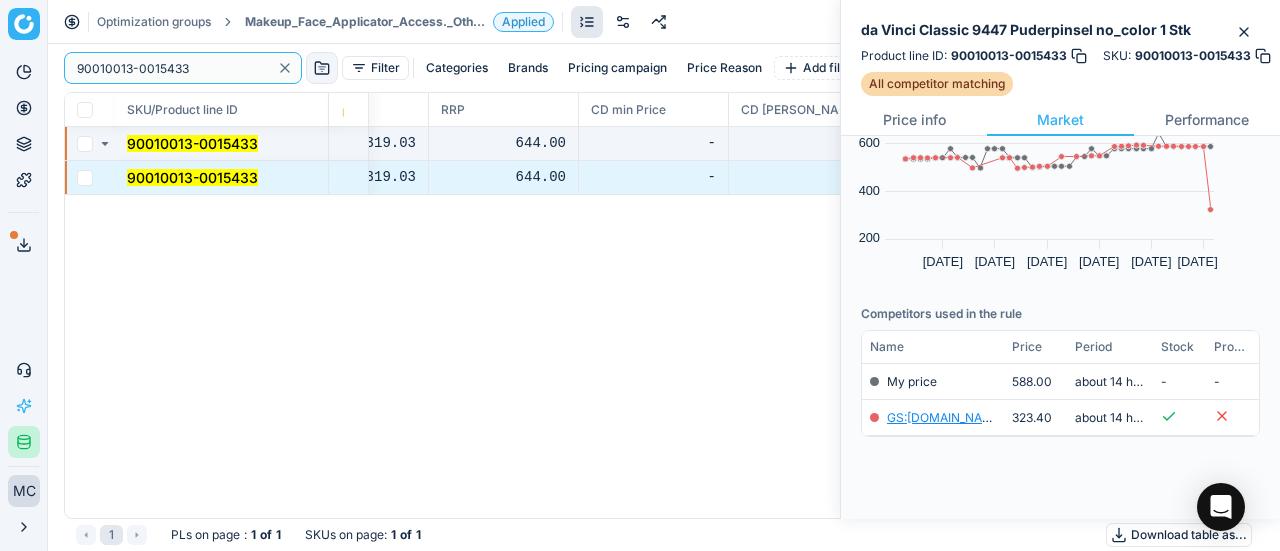 drag, startPoint x: 182, startPoint y: 73, endPoint x: 284, endPoint y: 78, distance: 102.122475 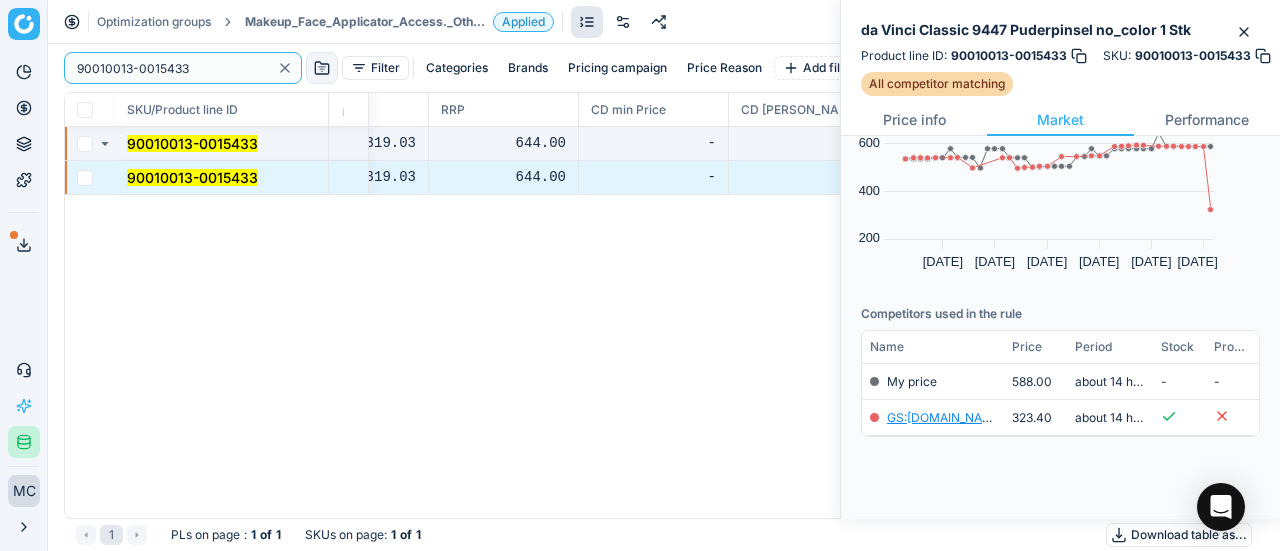 click on "Pricing platform Analytics Pricing Product portfolio Templates Export service 19 Contact support   AI Pricing Assistant Integration status MC [PERSON_NAME] [PERSON_NAME][EMAIL_ADDRESS][DOMAIN_NAME] Close menu Optimization groups Makeup_Face_Applicator_Access._Other, SE Applied Discard Download report 90010013-0015433   Filter   Categories   Brands   Pricing campaign   Price Reason   Add filter Bulk update SKU/Product line ID Product line name Product line ID Cost 🔒 PCII cost RRP CD min Price CD max Price Beauty outlet price PCII+5% > RRP Sales Flag Price change too high New price Price Type Price Reason 90010013-0015433 da Vinci Classic 9447 Puderpinsel no_color 1 Stk 90010013-0015433 280.40 319.03 644.00 - - 588.00 342.00 matching google GS:[DOMAIN_NAME] 90010013-0015433 da Vinci Classic 9447 Puderpinsel no_color 1 Stk 90010013-0015433 280.40 319.03 644.00 - - 588.00 342.00 matching google GS:[DOMAIN_NAME] 1 PLs on page : 1 of 1 SKUs on page : 1 of 1 Download table as..." at bounding box center (640, 275) 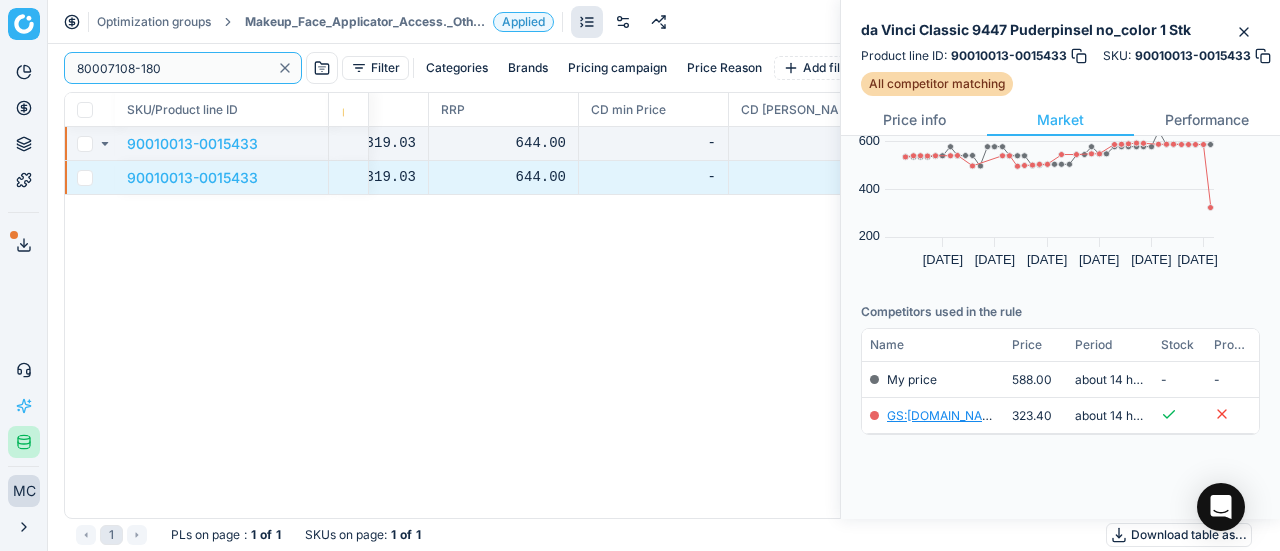 scroll, scrollTop: 0, scrollLeft: 0, axis: both 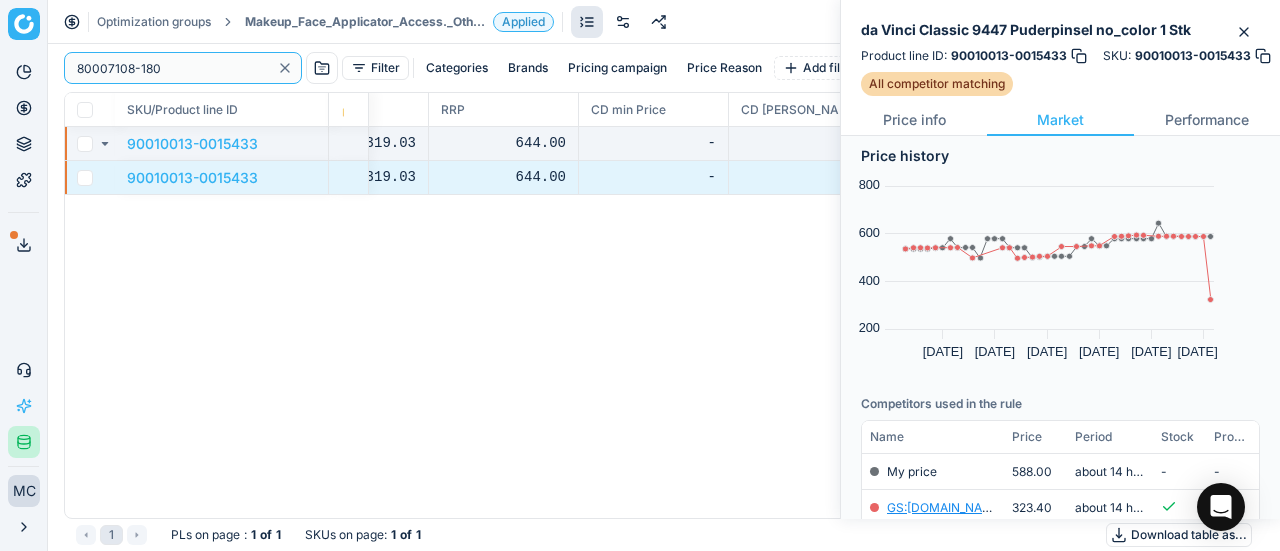 type on "80007108-180" 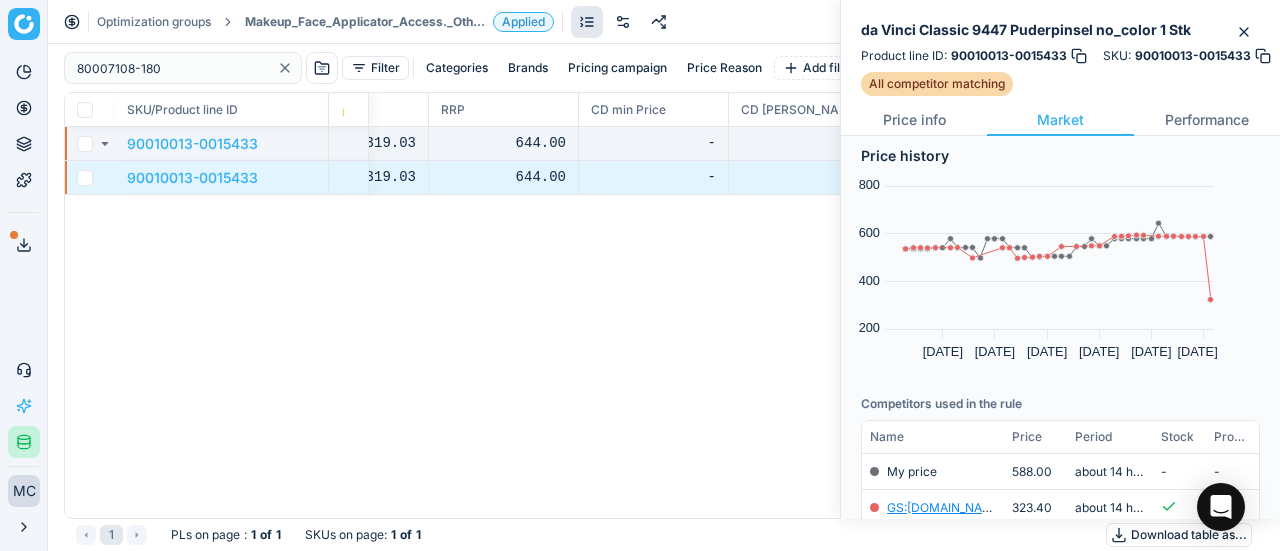 click on "Makeup_Face_Applicator_Access._Other, SE" at bounding box center [365, 22] 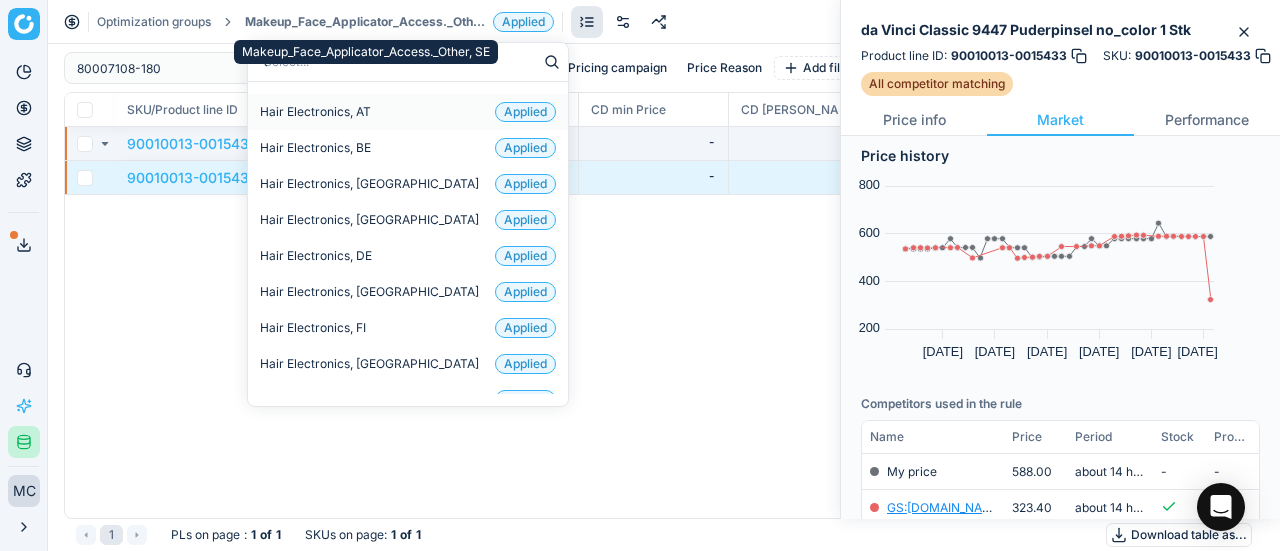 type on "sk" 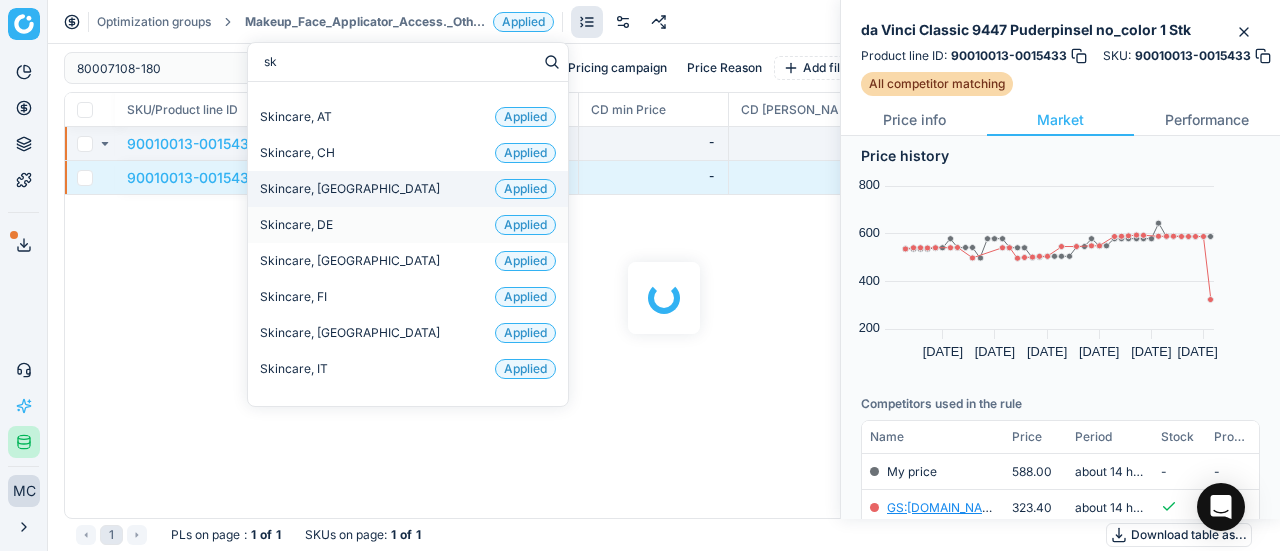 scroll, scrollTop: 132, scrollLeft: 0, axis: vertical 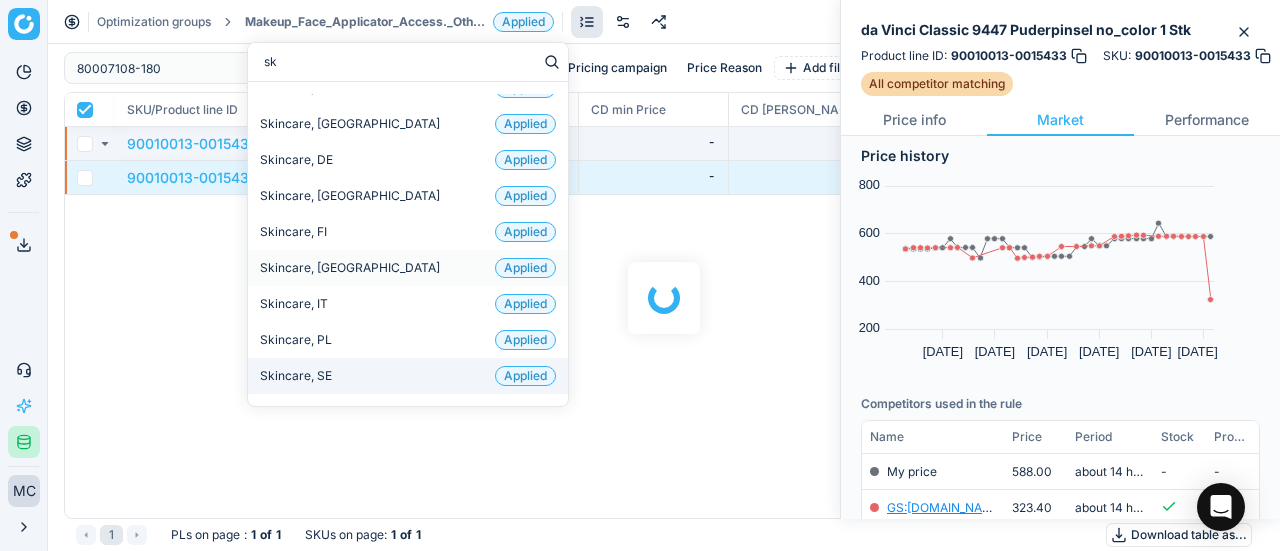 checkbox on "true" 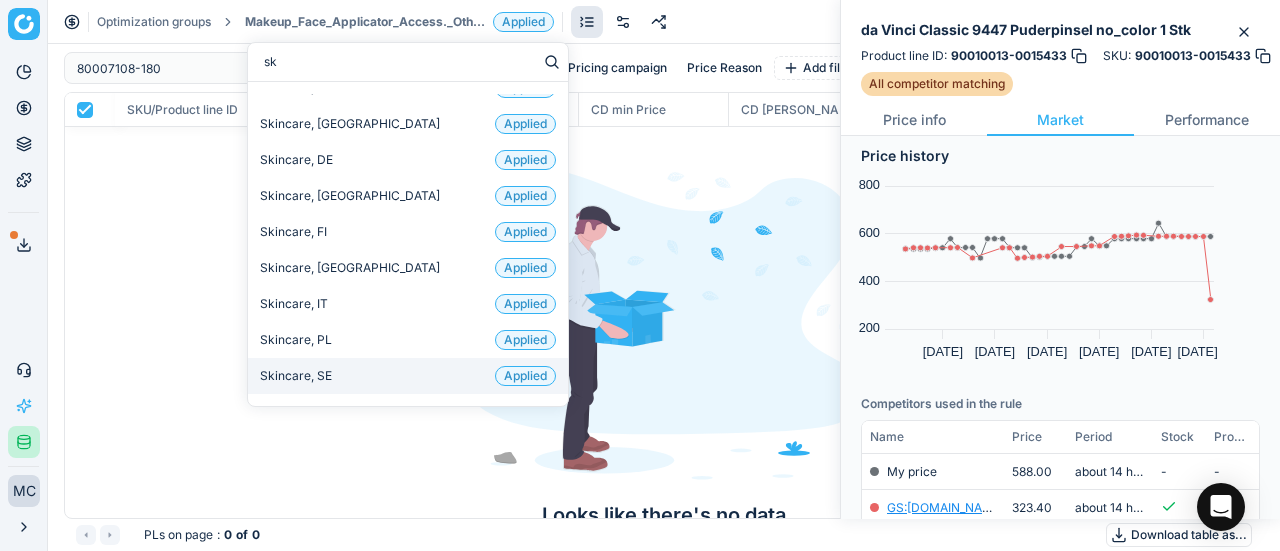 click on "Skincare, SE  Applied" at bounding box center (408, 376) 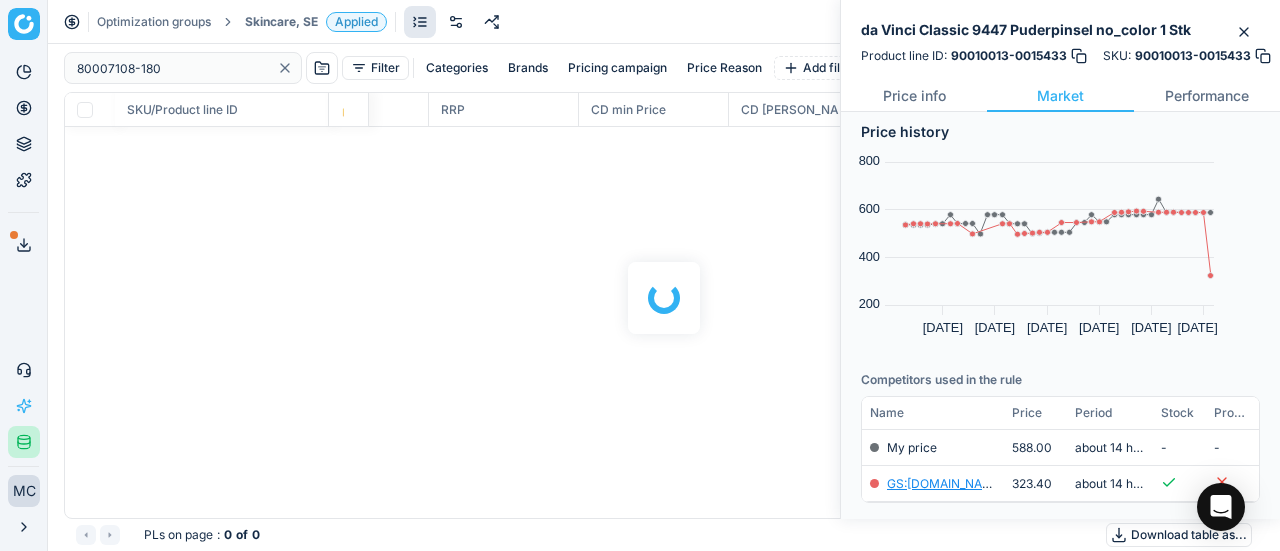 checkbox on "false" 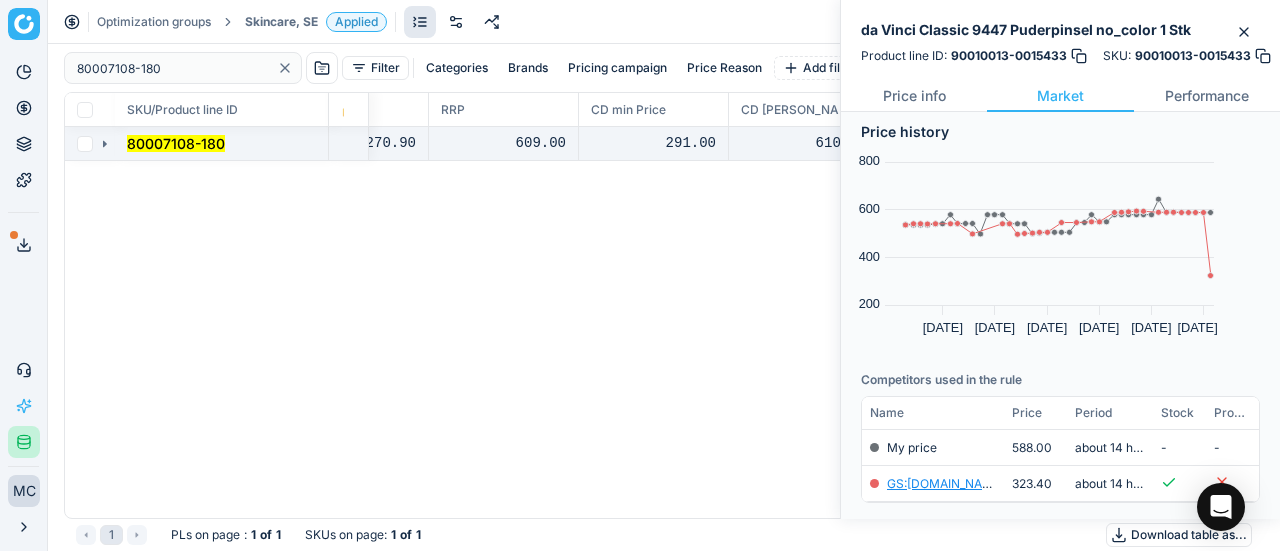 click 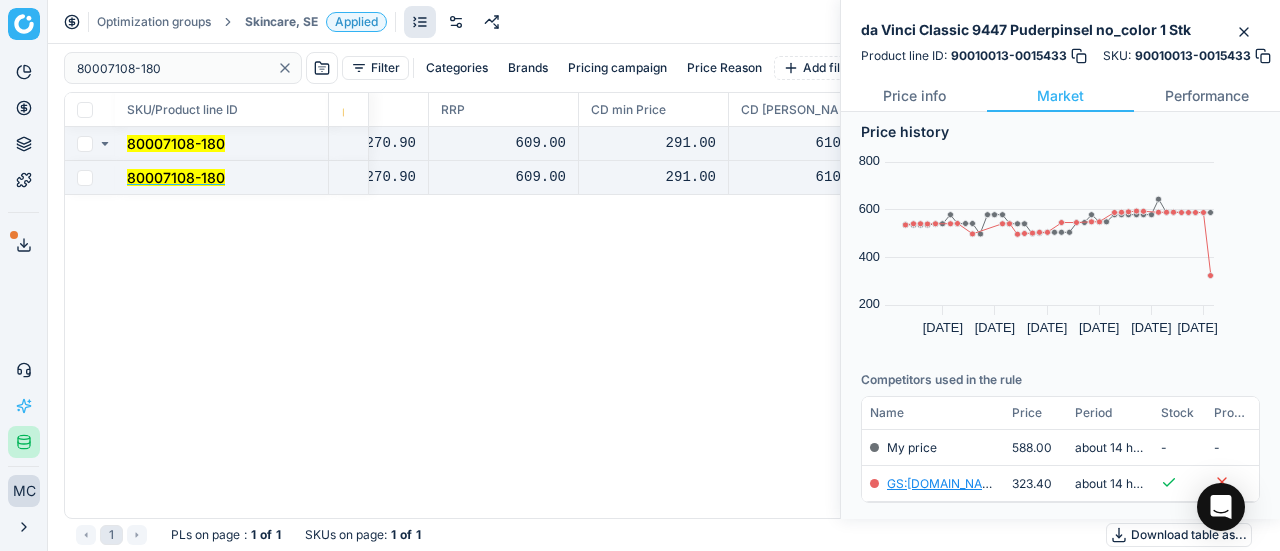 click on "80007108-180" at bounding box center [176, 177] 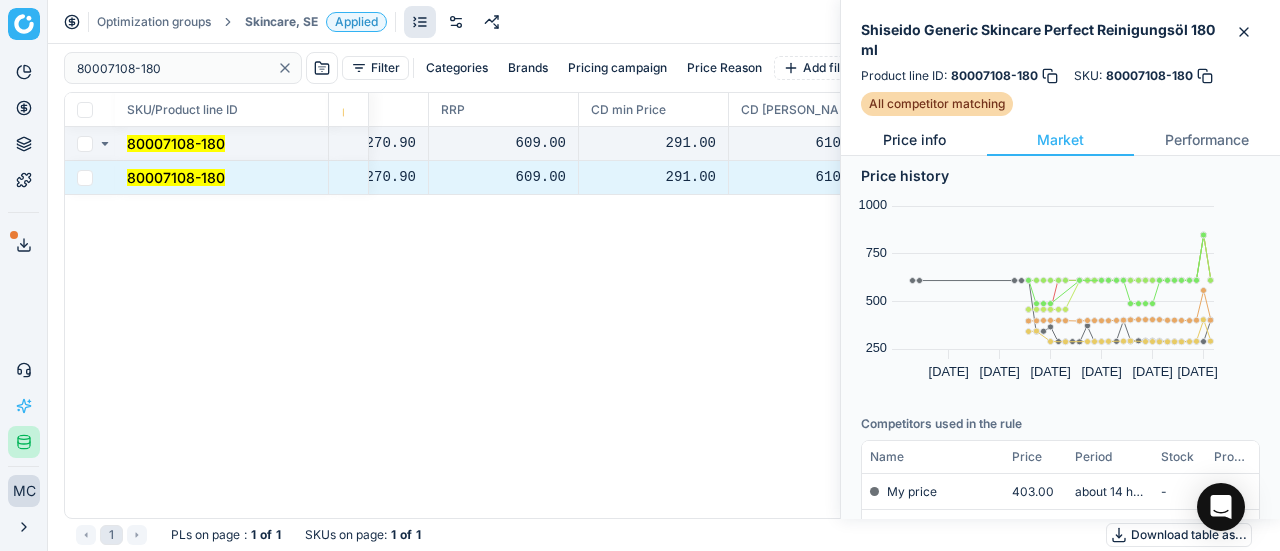 click on "Price info" at bounding box center [914, 140] 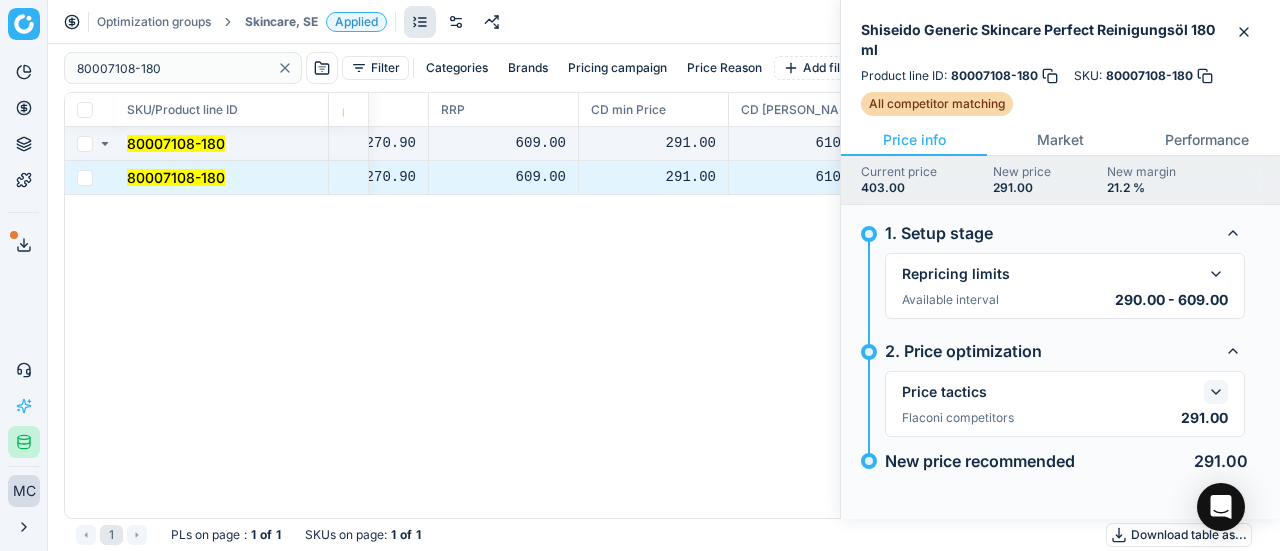 click 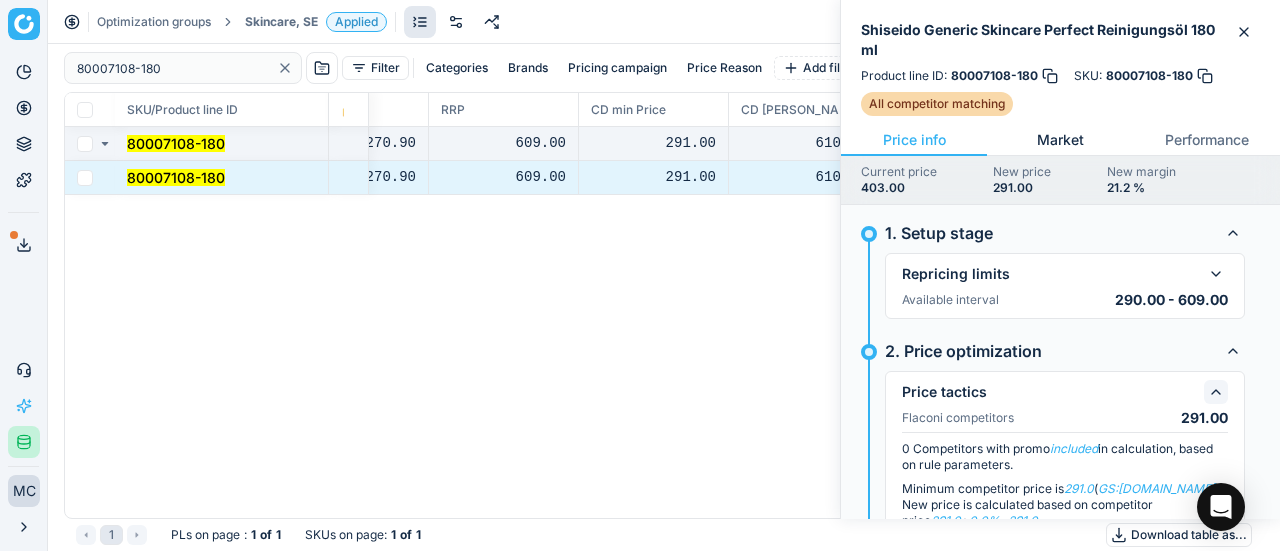 click on "Market" at bounding box center (1060, 140) 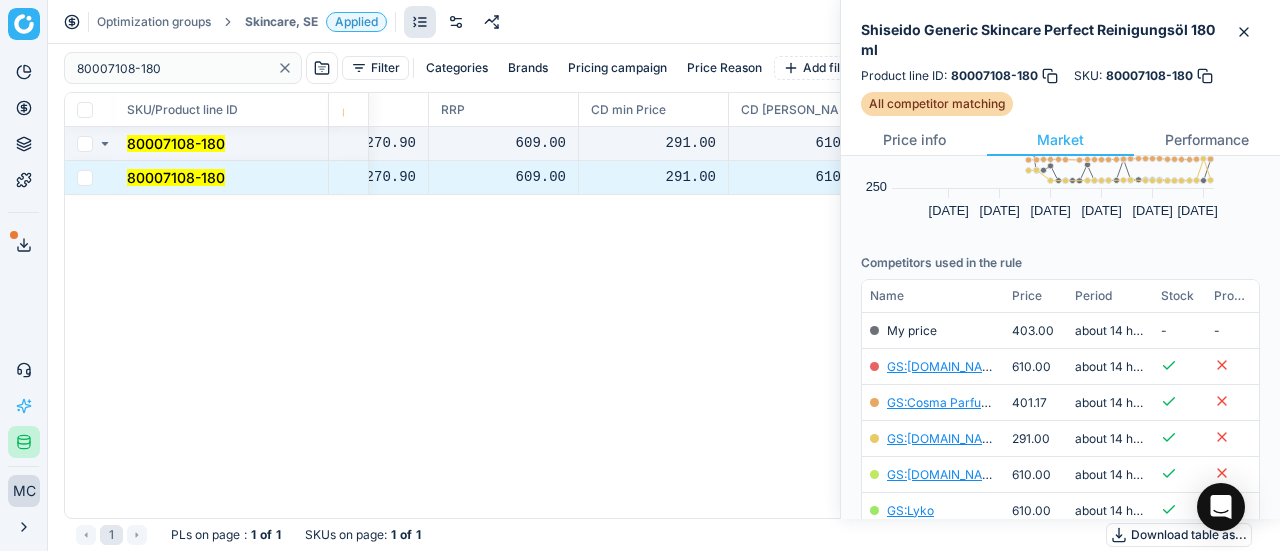 scroll, scrollTop: 300, scrollLeft: 0, axis: vertical 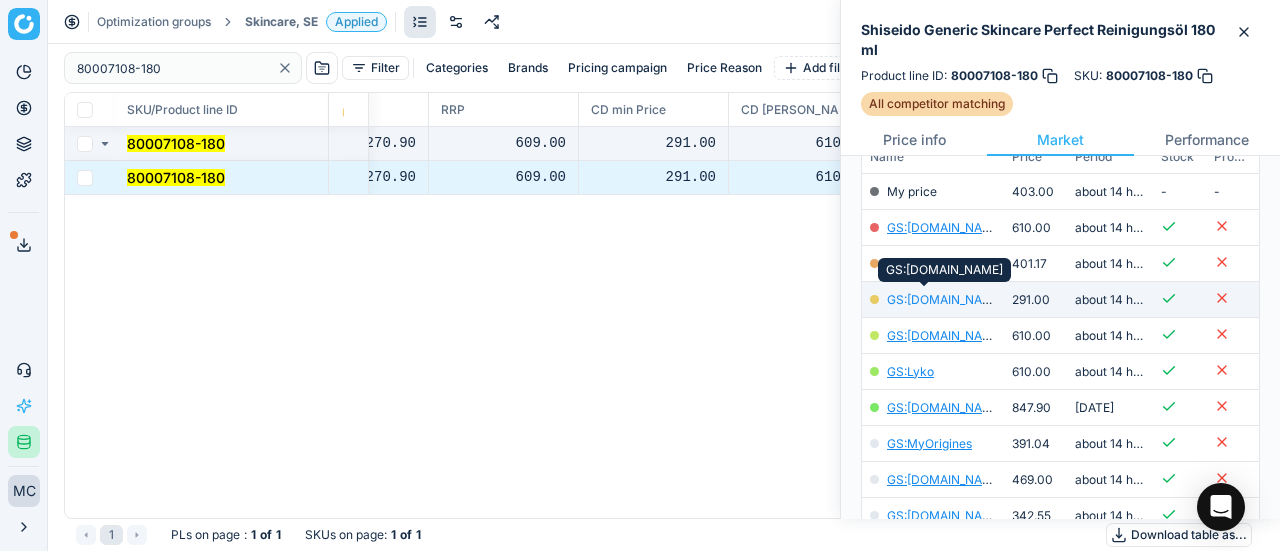 click on "GS:[DOMAIN_NAME]" at bounding box center [945, 299] 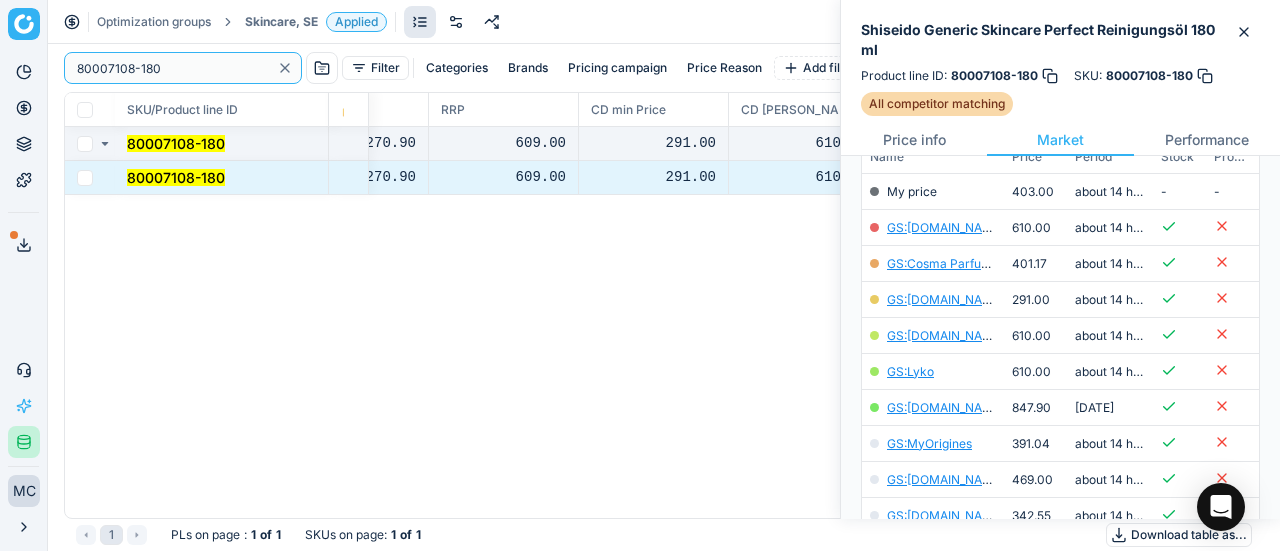 drag, startPoint x: 202, startPoint y: 56, endPoint x: 0, endPoint y: 71, distance: 202.55617 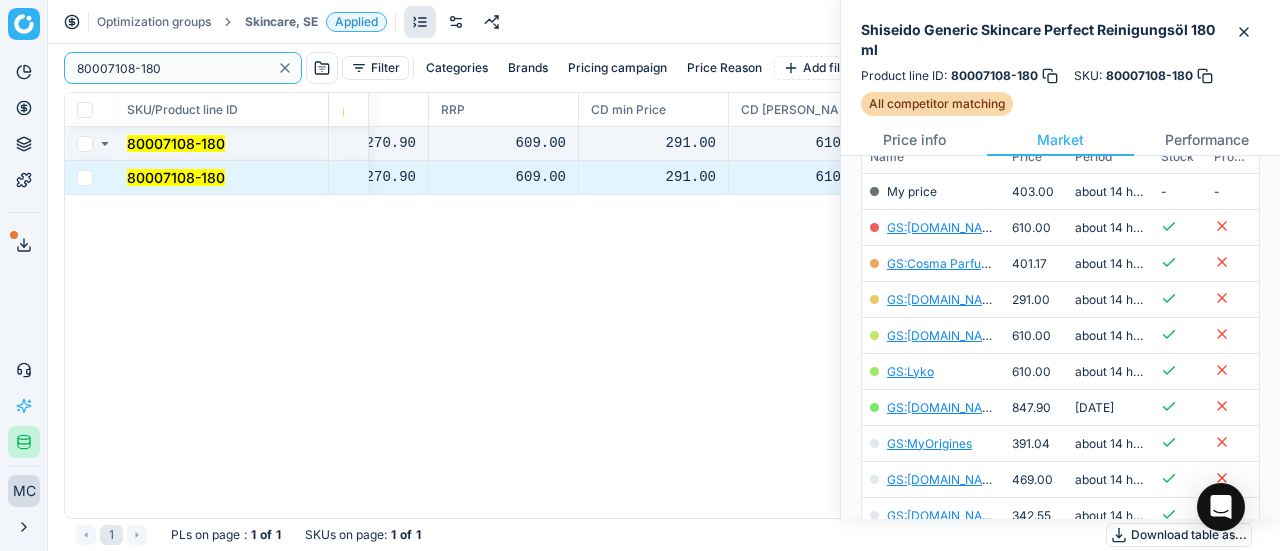 click on "Pricing platform Analytics Pricing Product portfolio Templates Export service 19 Contact support   AI Pricing Assistant Integration status MC [PERSON_NAME] [EMAIL_ADDRESS][DOMAIN_NAME] Close menu Optimization groups Skincare, SE  Applied Discard Download report 80007108-180   Filter   Categories   Brands   Pricing campaign   Price Reason   Add filter Bulk update SKU/Product line ID Product line name Product line ID Cost 🔒 PCII cost RRP CD min Price CD max Price Beauty outlet price PCII+5% > RRP Sales Flag Price change too high New price Price Type Price Reason 80007108-180 Shiseido Generic Skincare Perfect Reinigungsöl  180 ml 80007108-180 229.31 270.90 609.00 291.00 610.00 403.00 291.00 matching google GS:[DOMAIN_NAME] 80007108-180 Shiseido Generic Skincare Perfect Reinigungsöl  180 ml 80007108-180 229.31 270.90 609.00 291.00 610.00 403.00 291.00 matching google GS:[DOMAIN_NAME] 1 PLs on page : 1 of 1 SKUs on page : 1 of 1 Download table as..." at bounding box center [640, 275] 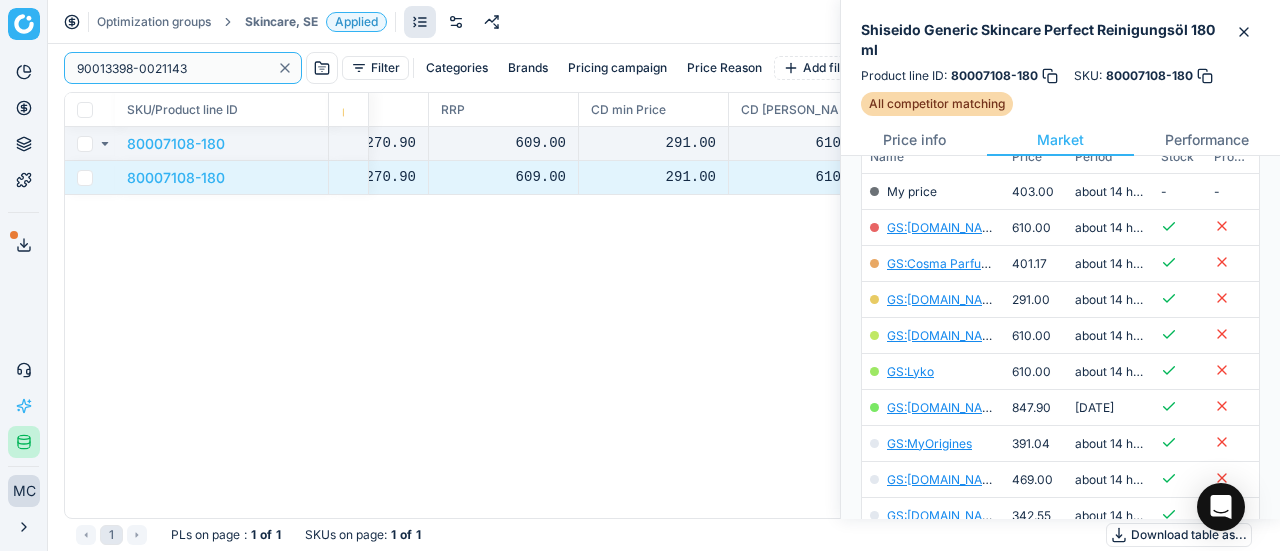 scroll, scrollTop: 300, scrollLeft: 0, axis: vertical 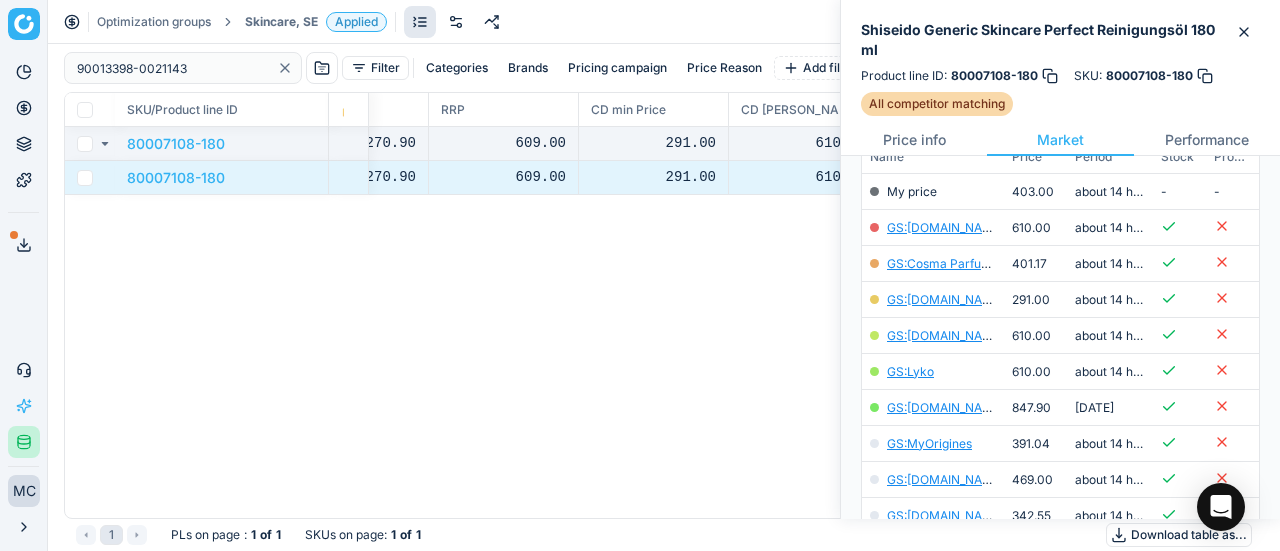 click on "Skincare, SE  Applied" at bounding box center [316, 22] 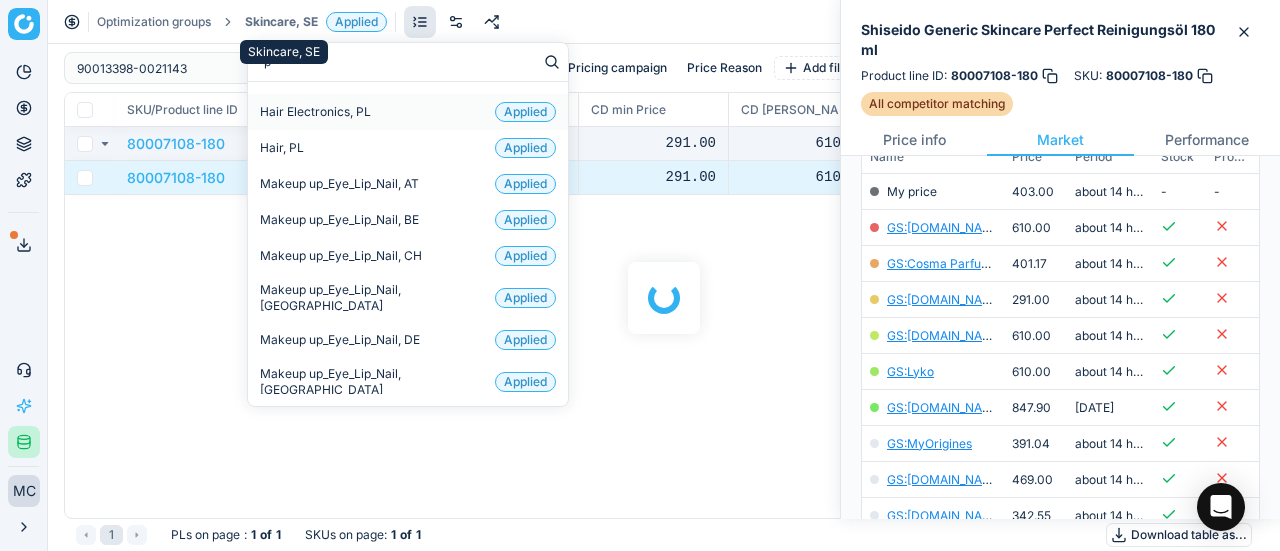 scroll, scrollTop: 300, scrollLeft: 0, axis: vertical 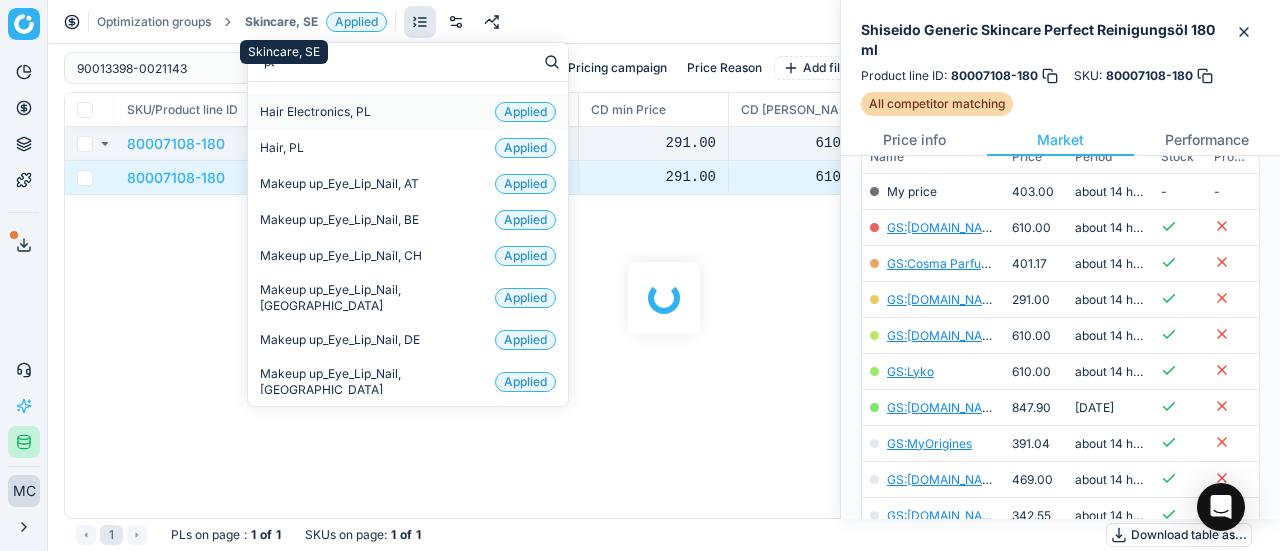 type on "par" 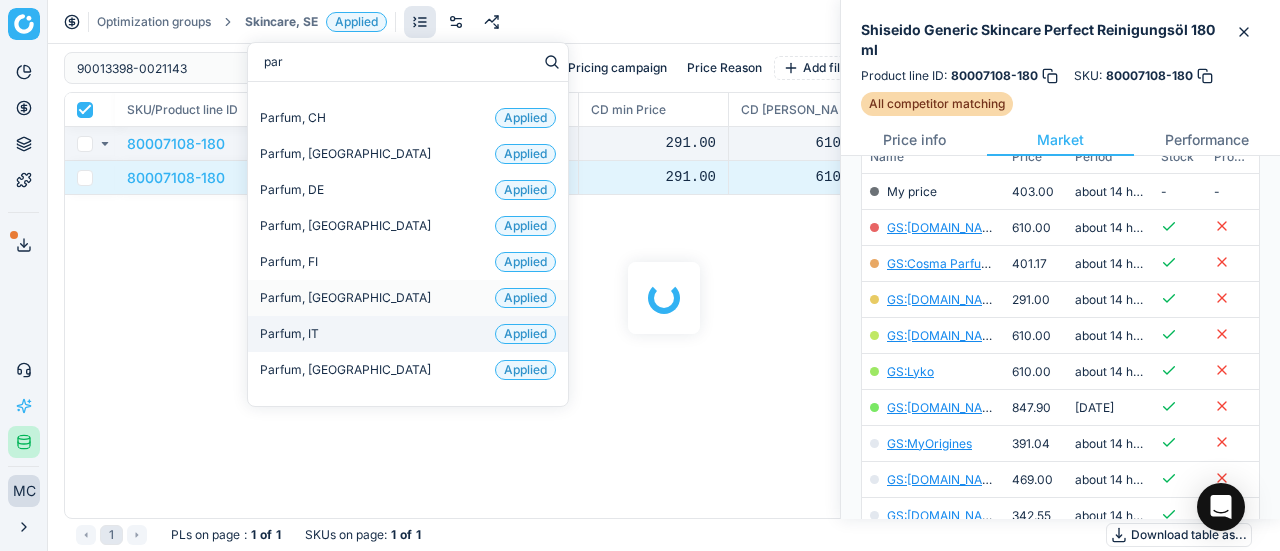 checkbox on "true" 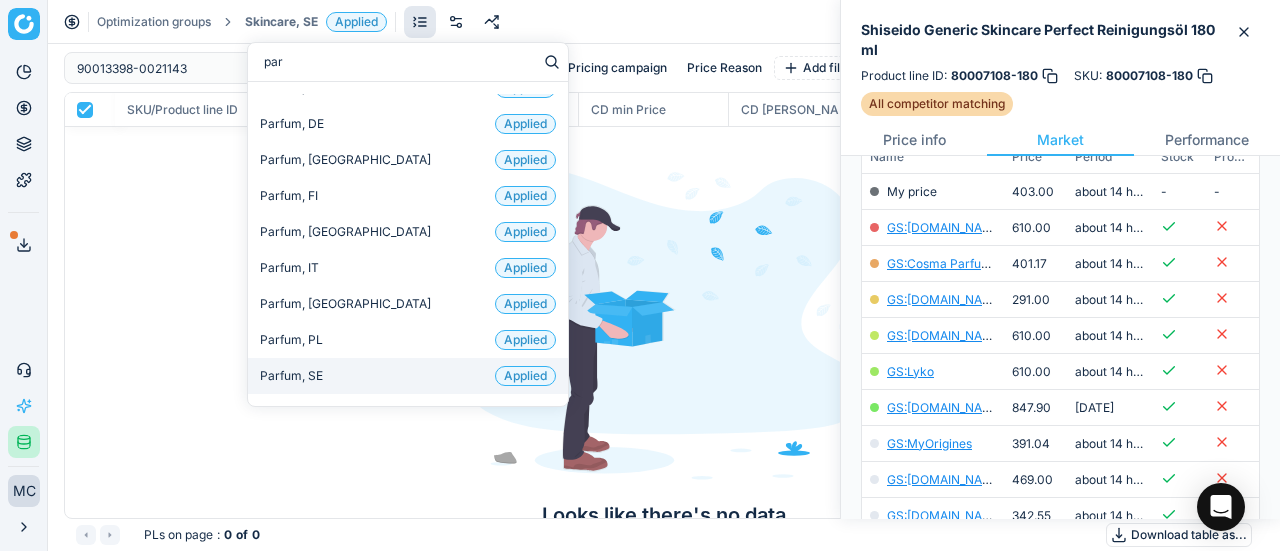 click on "Parfum, SE Applied" at bounding box center (408, 376) 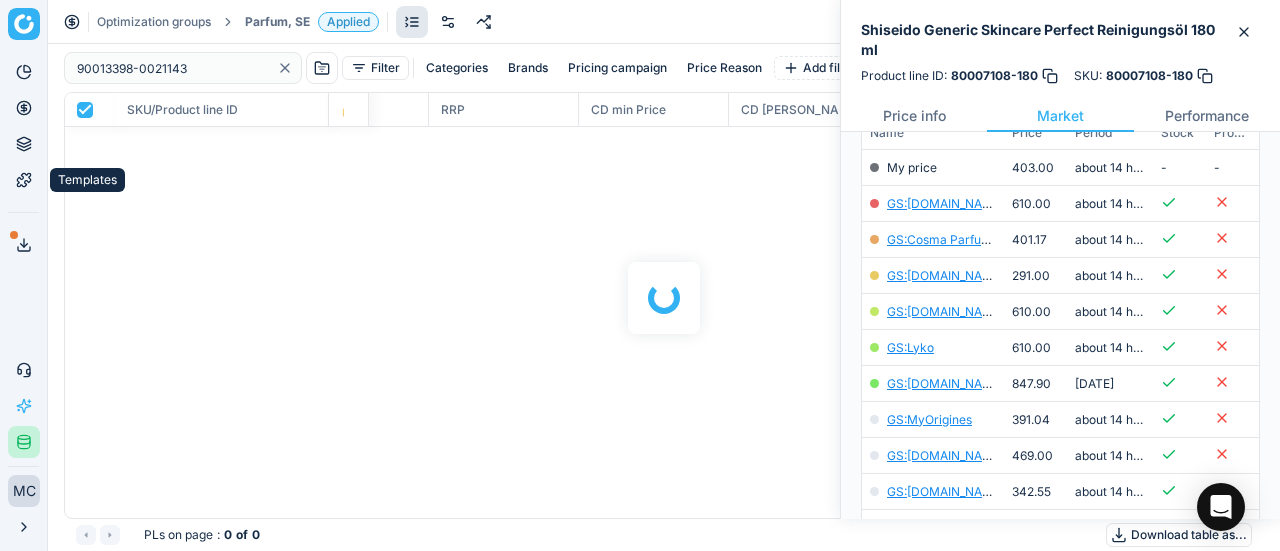 scroll, scrollTop: 300, scrollLeft: 0, axis: vertical 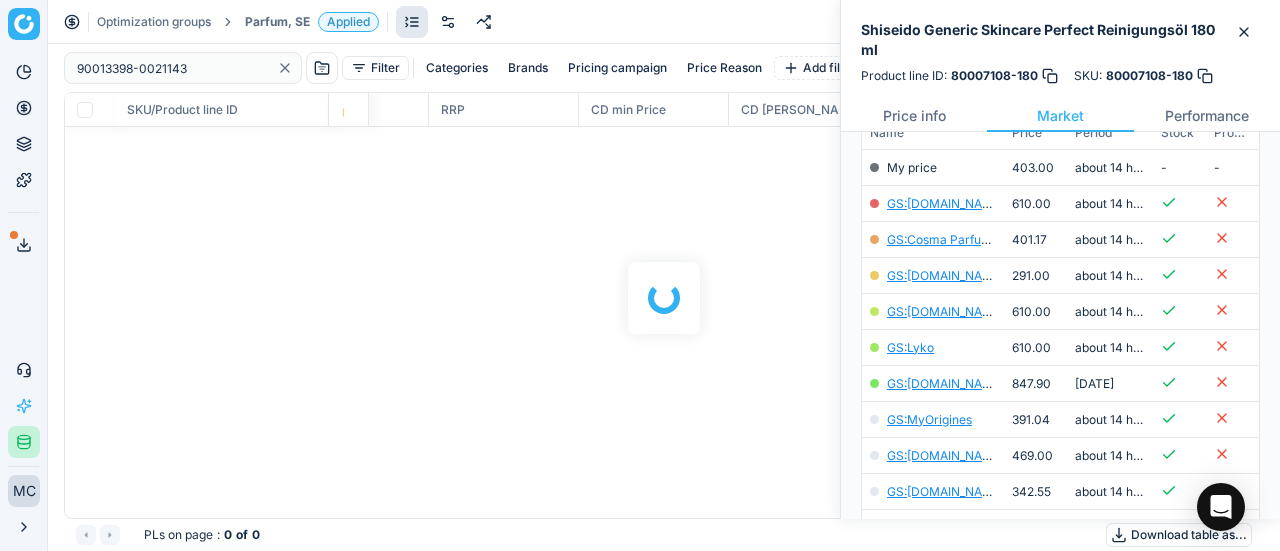 checkbox on "false" 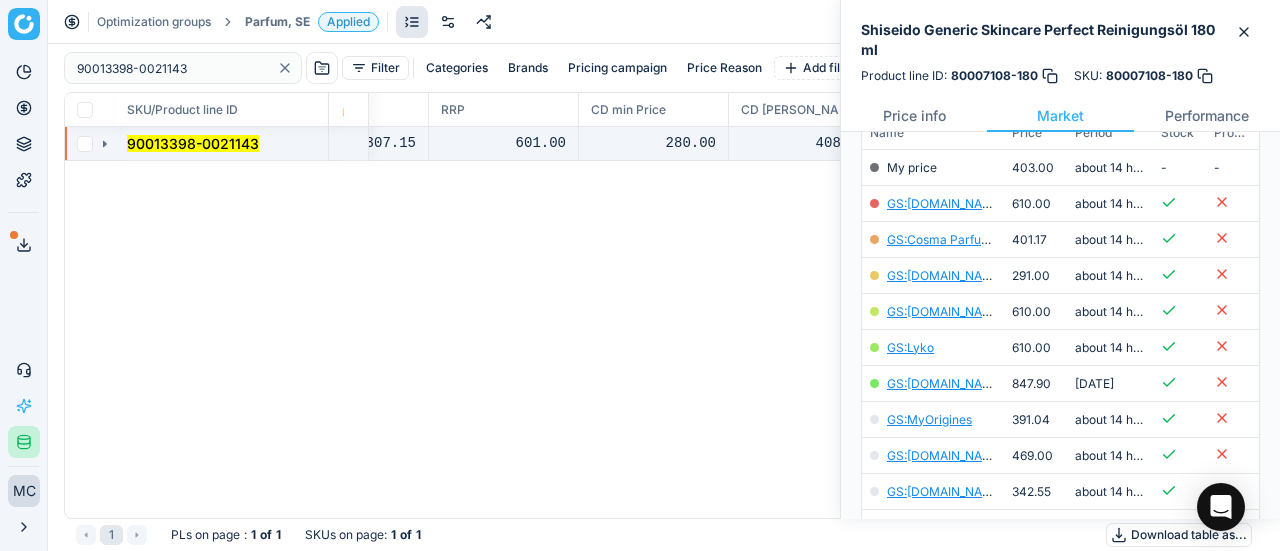 click 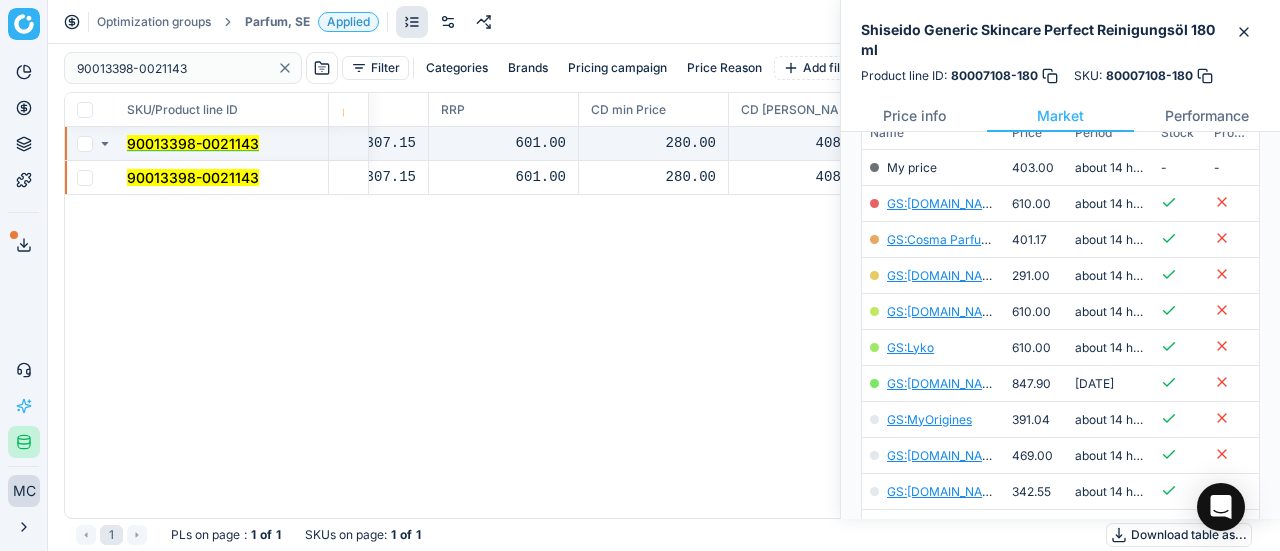 click on "90013398-0021143" at bounding box center (193, 177) 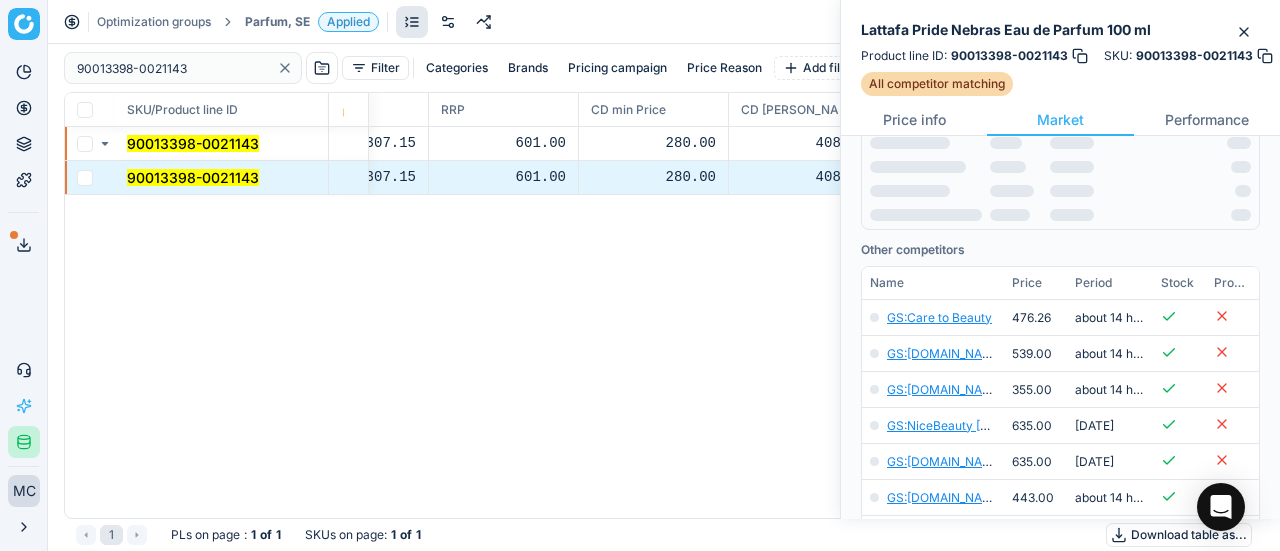 scroll, scrollTop: 300, scrollLeft: 0, axis: vertical 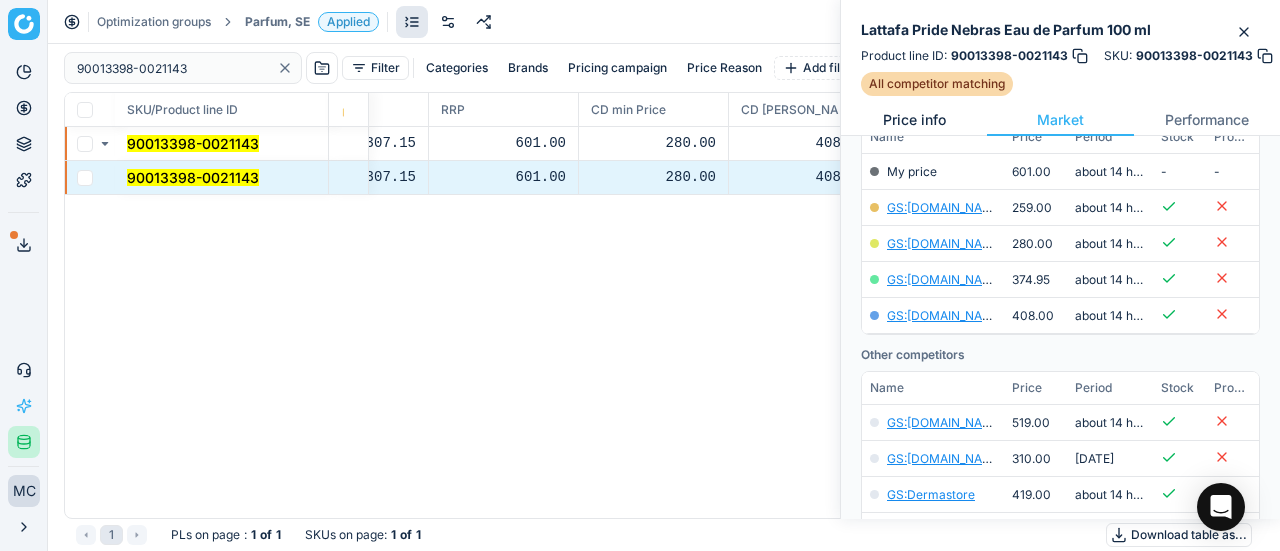 click on "Price info" at bounding box center [914, 120] 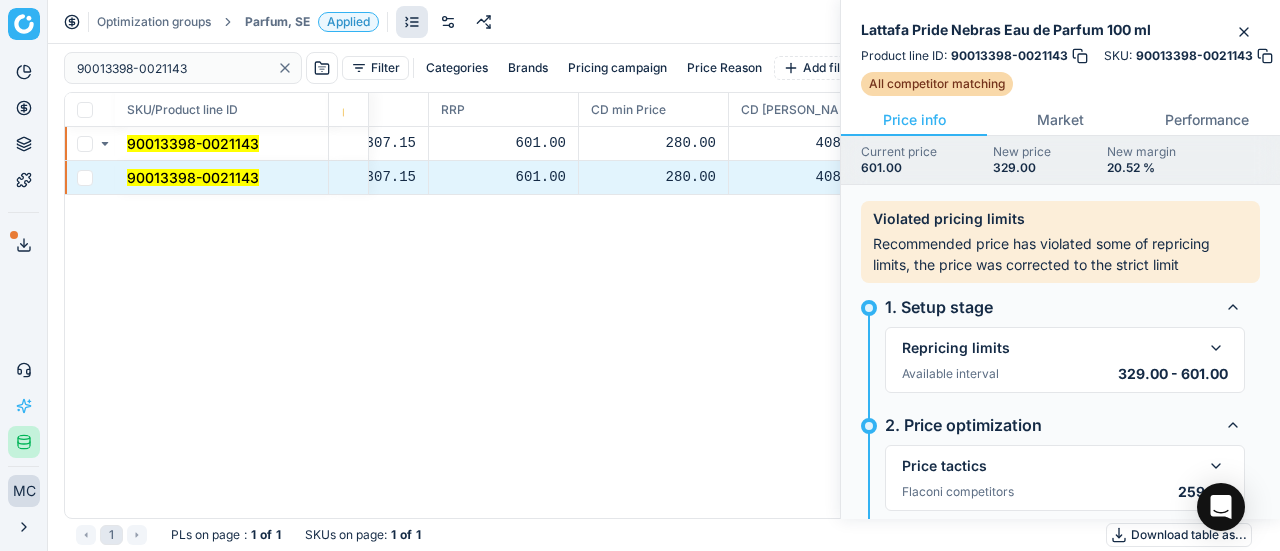 scroll, scrollTop: 200, scrollLeft: 0, axis: vertical 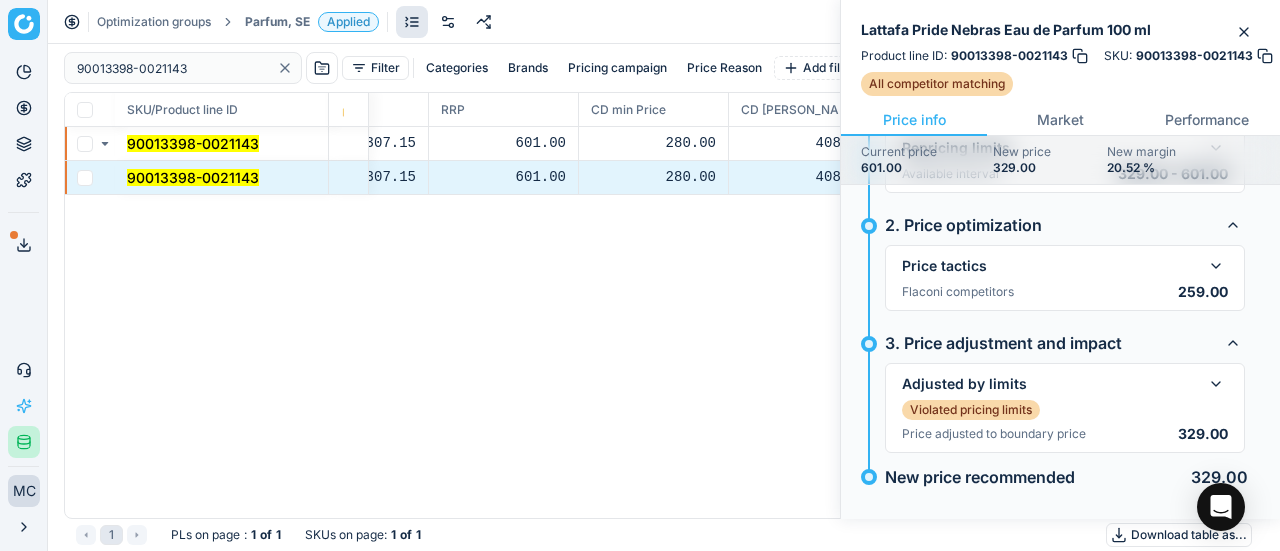click on "Price tactics Flaconi competitors 259.00 0 Competitors with promo  included  in calculation, based on rule parameters. Minimum competitor price is  259.0  ( GS:[DOMAIN_NAME] ). New price is calculated based on competitor price  259.0  +  0.0%  =  259.0 ." at bounding box center (1065, 278) 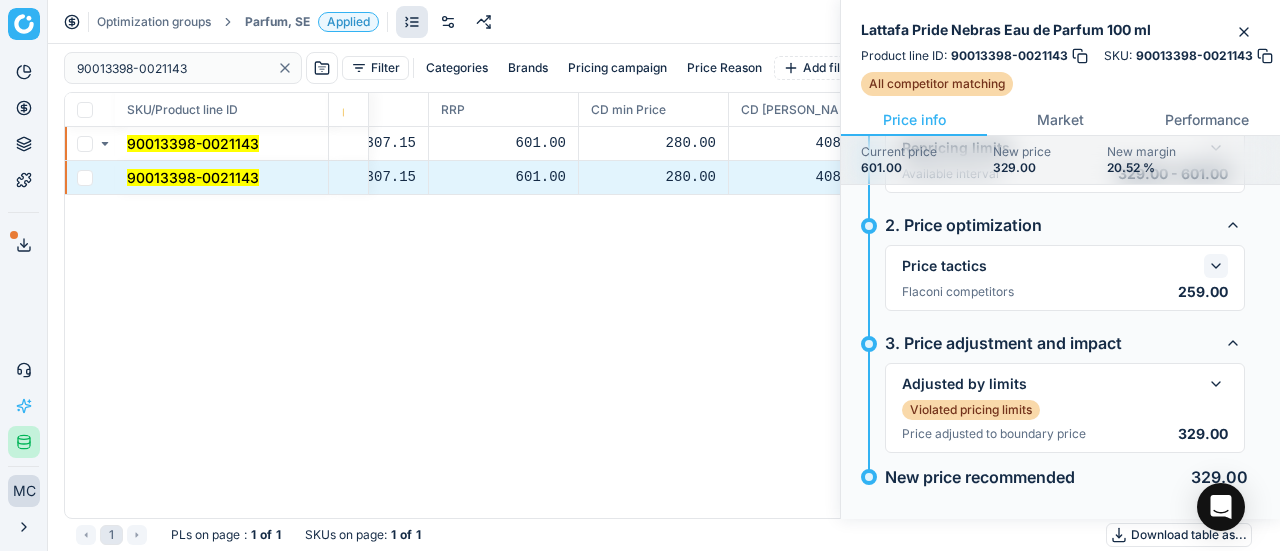 click 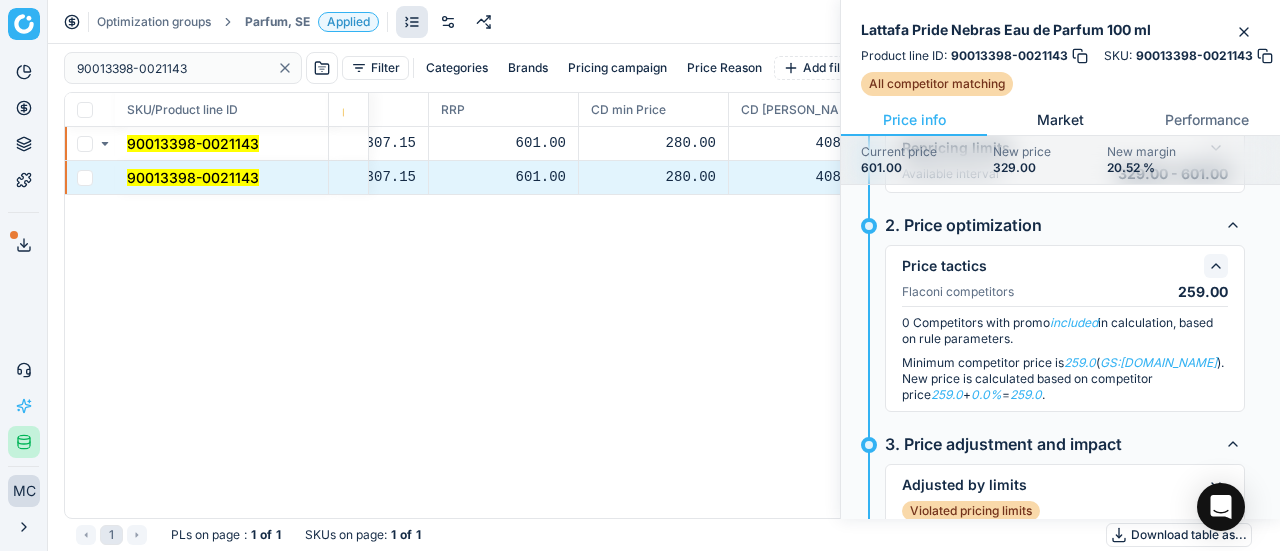 click on "Market" at bounding box center (1060, 120) 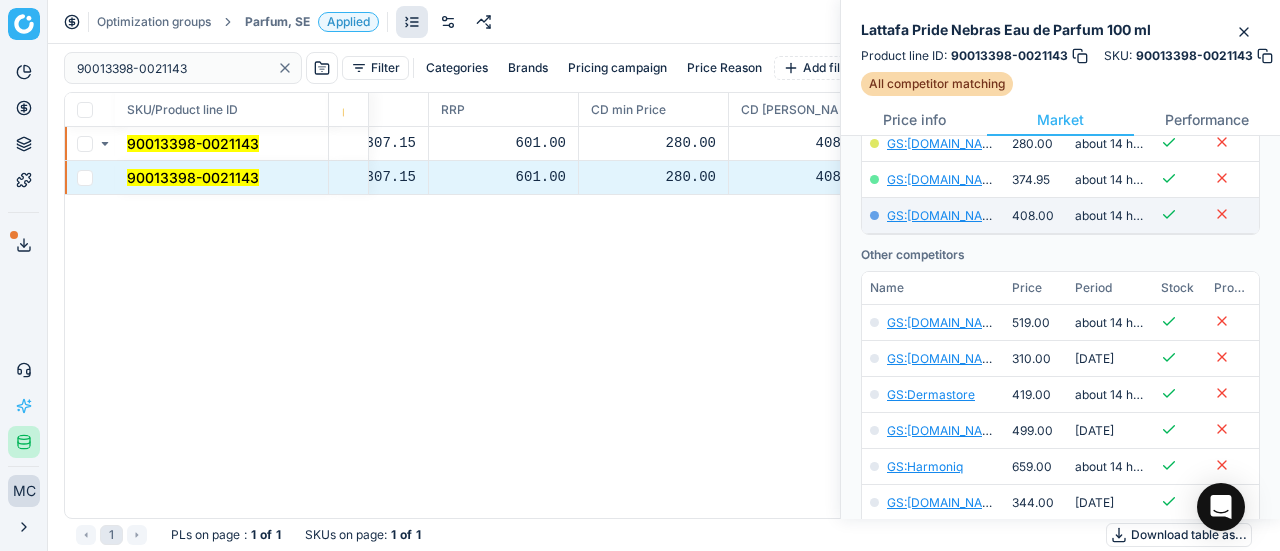 scroll, scrollTop: 300, scrollLeft: 0, axis: vertical 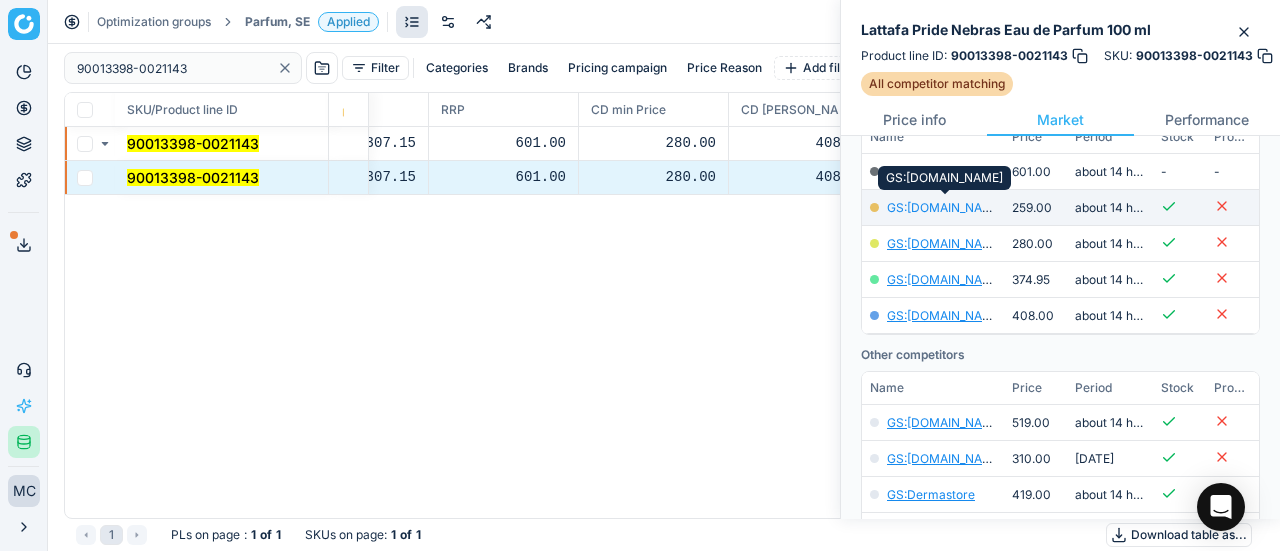 click on "GS:[DOMAIN_NAME]" at bounding box center (945, 207) 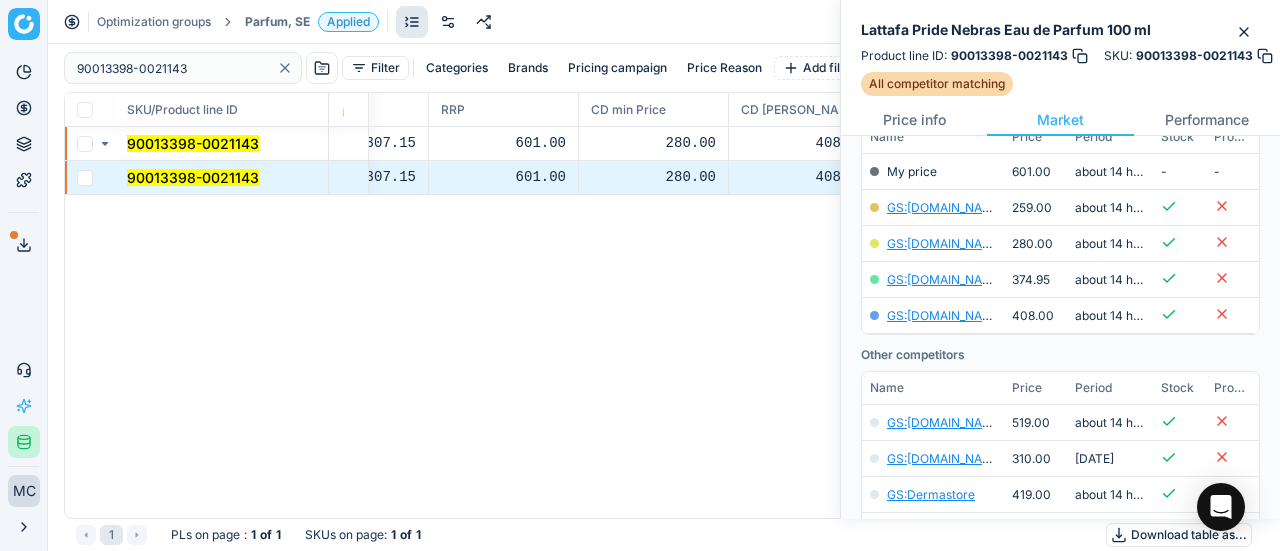drag, startPoint x: 472, startPoint y: 318, endPoint x: 442, endPoint y: 511, distance: 195.31769 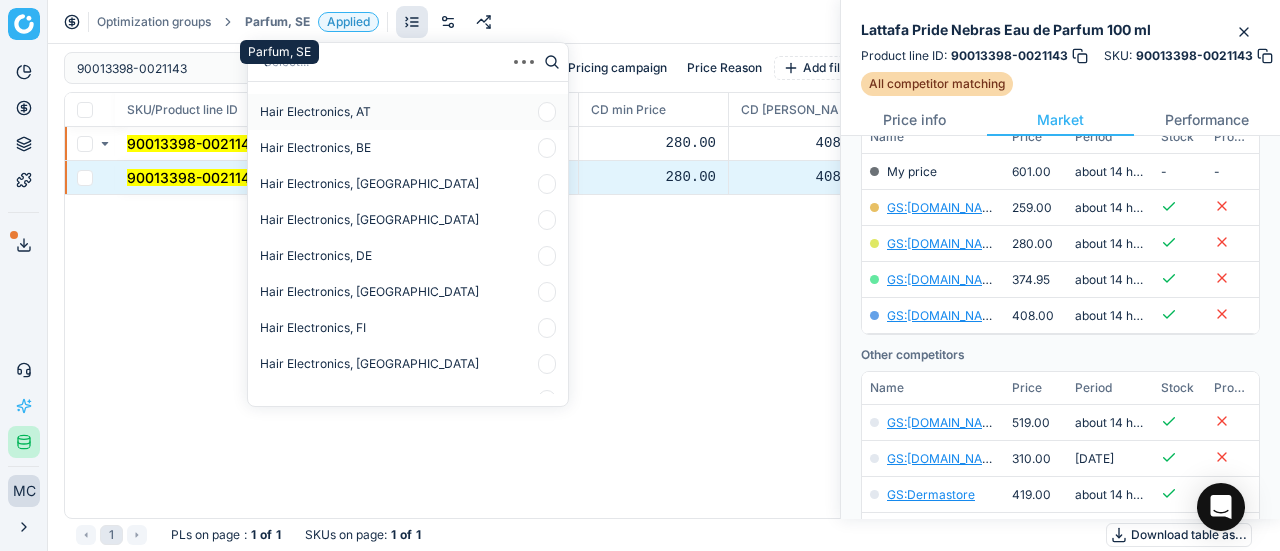 type on "sk" 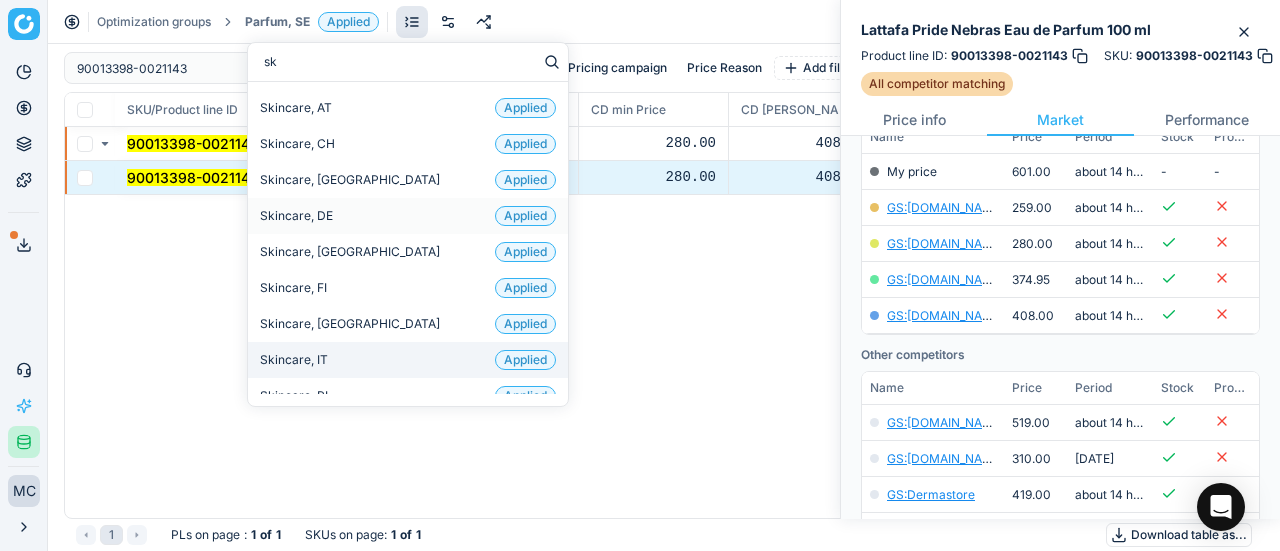 scroll, scrollTop: 132, scrollLeft: 0, axis: vertical 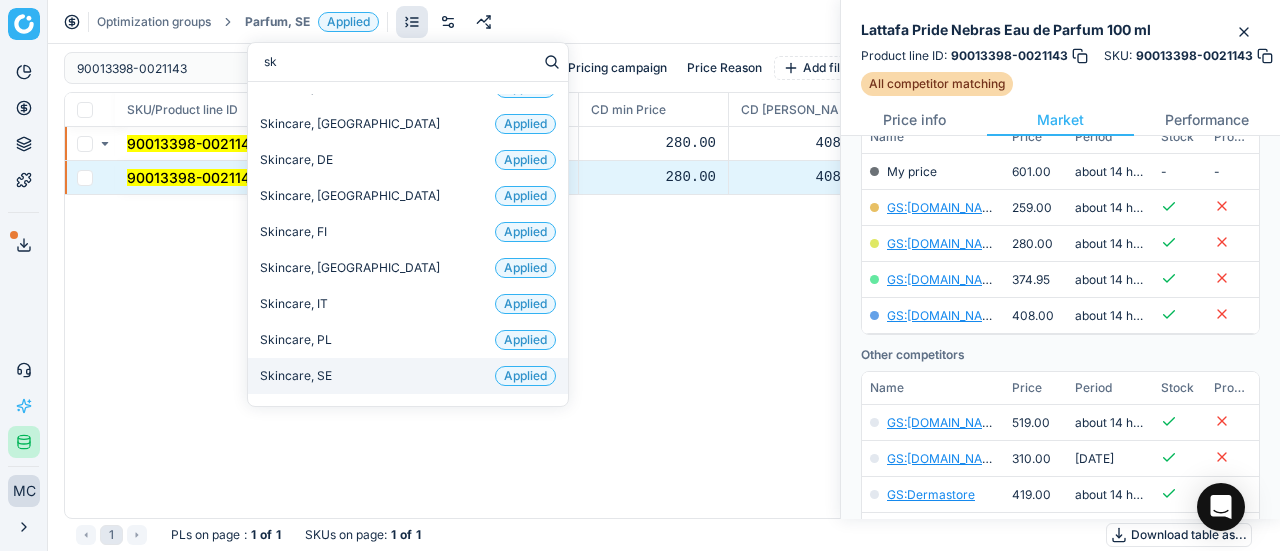 click on "Skincare, SE  Applied" at bounding box center (408, 376) 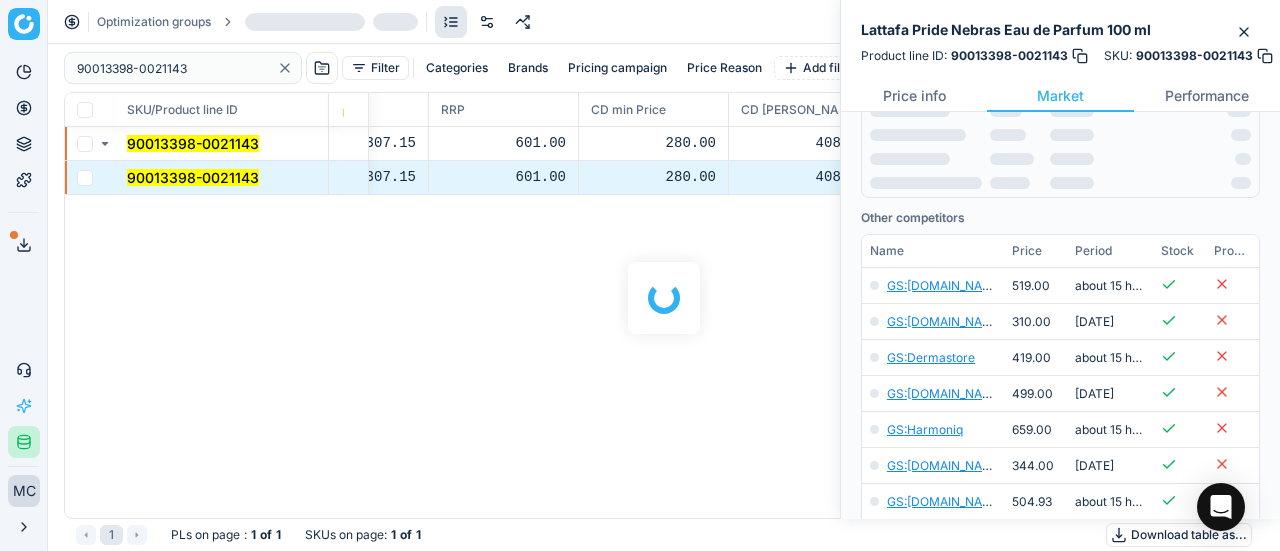scroll, scrollTop: 300, scrollLeft: 0, axis: vertical 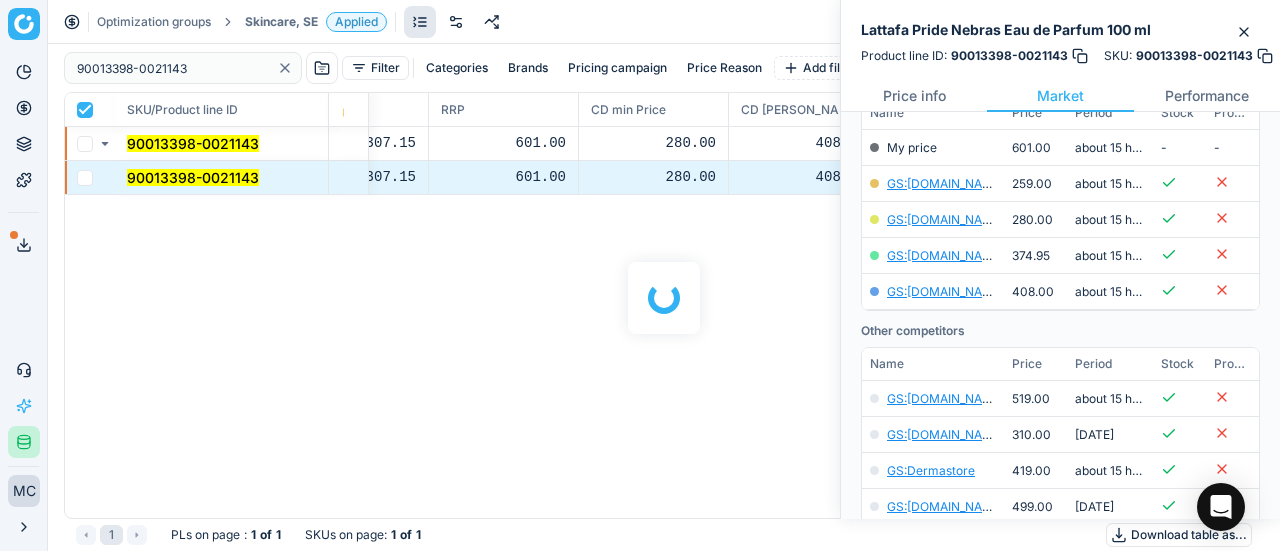 checkbox on "true" 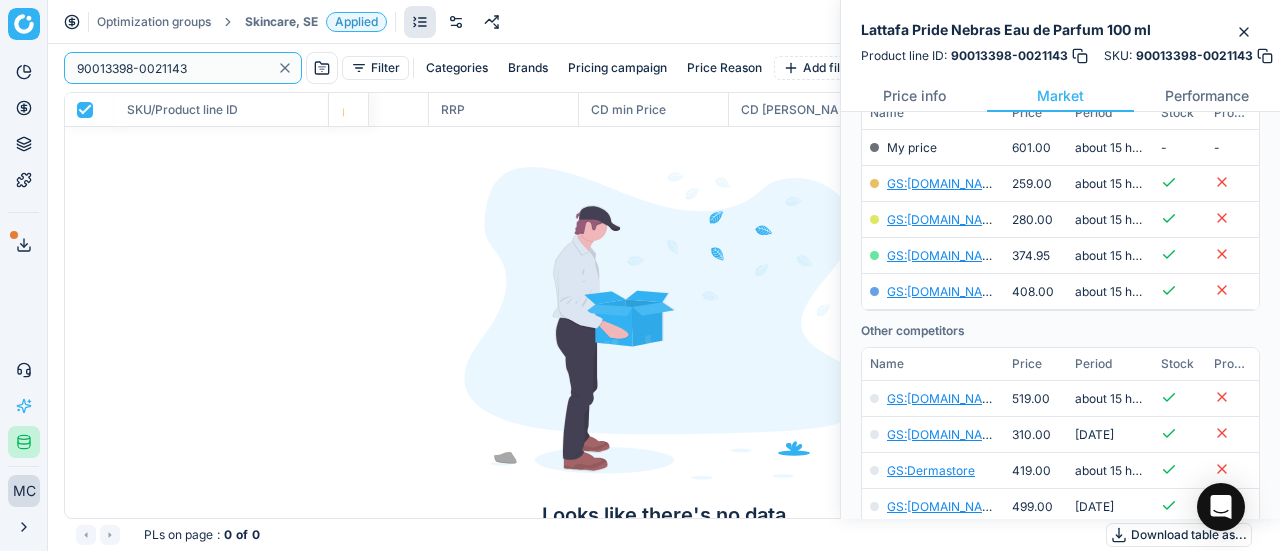click 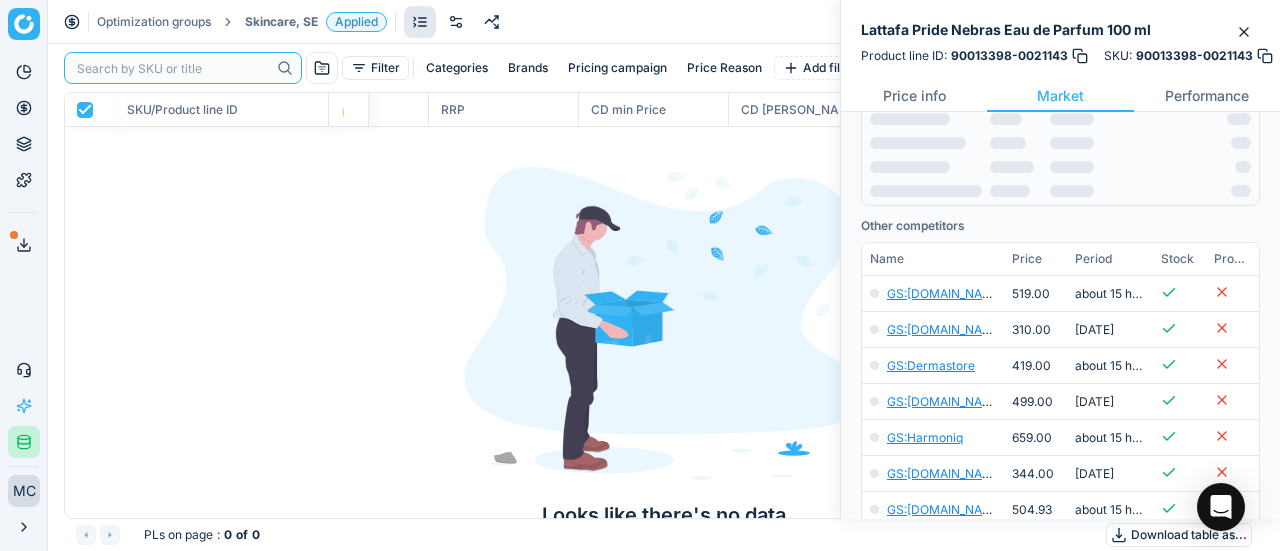 paste on "90007608-0011687" 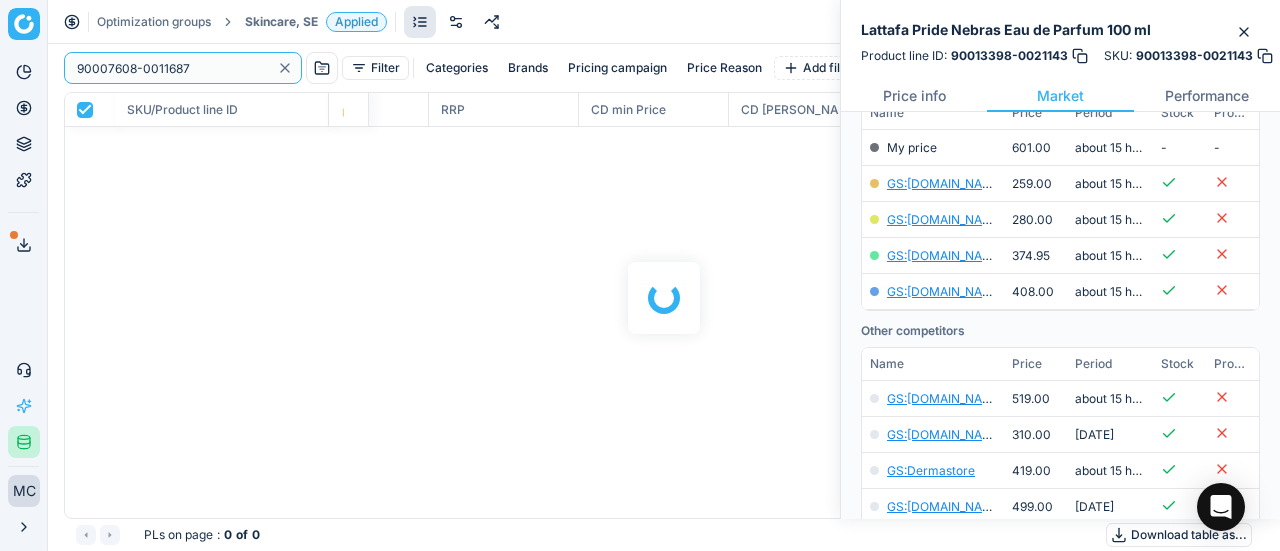 scroll, scrollTop: 300, scrollLeft: 0, axis: vertical 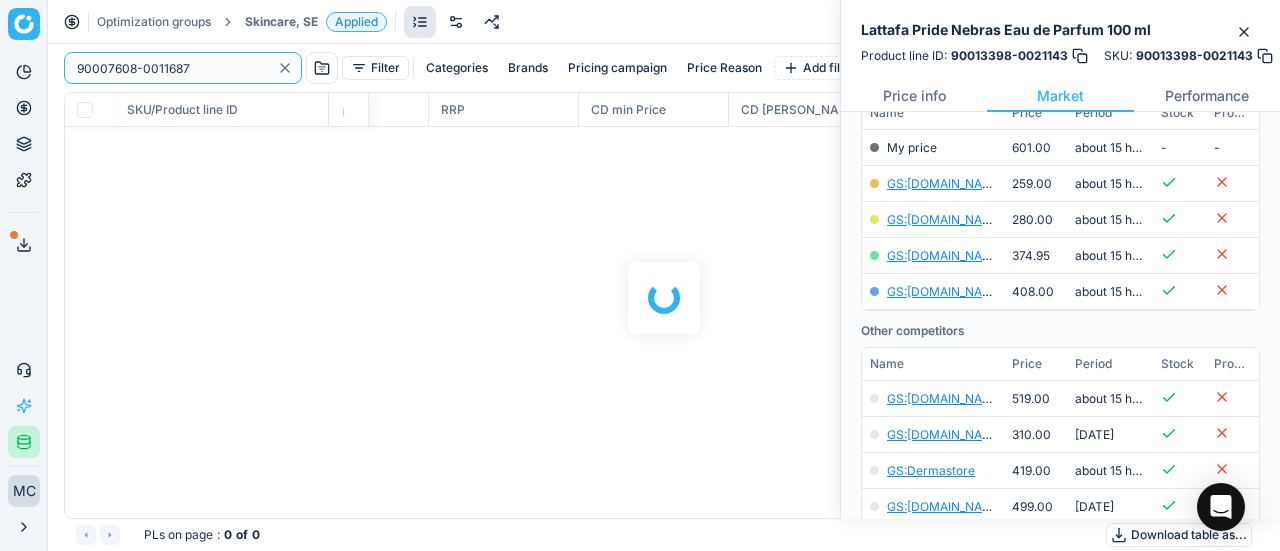 checkbox on "false" 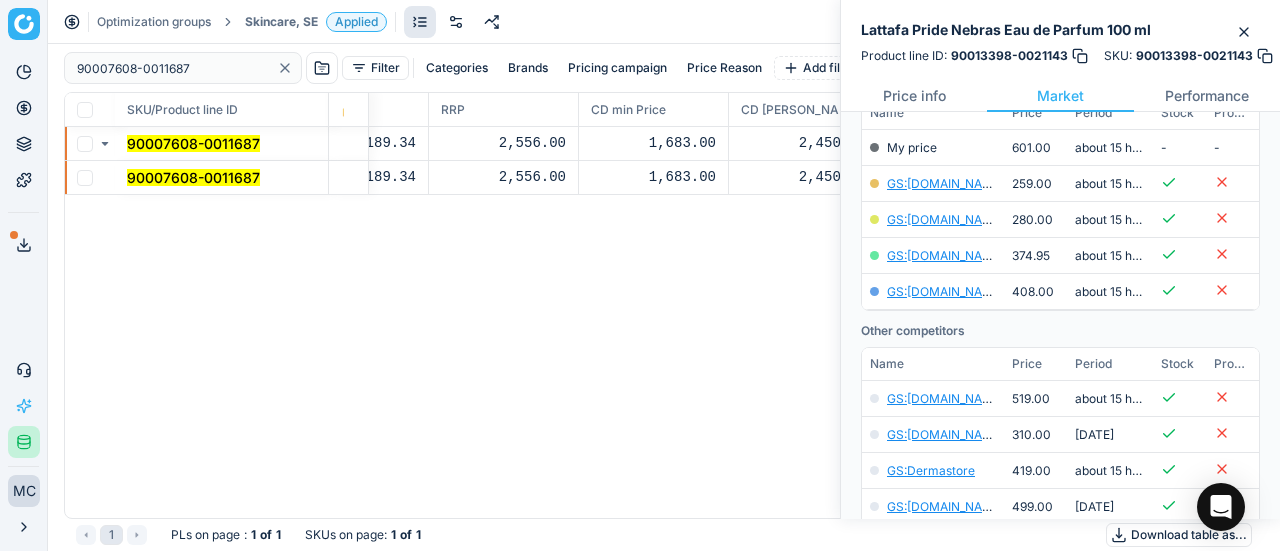 click 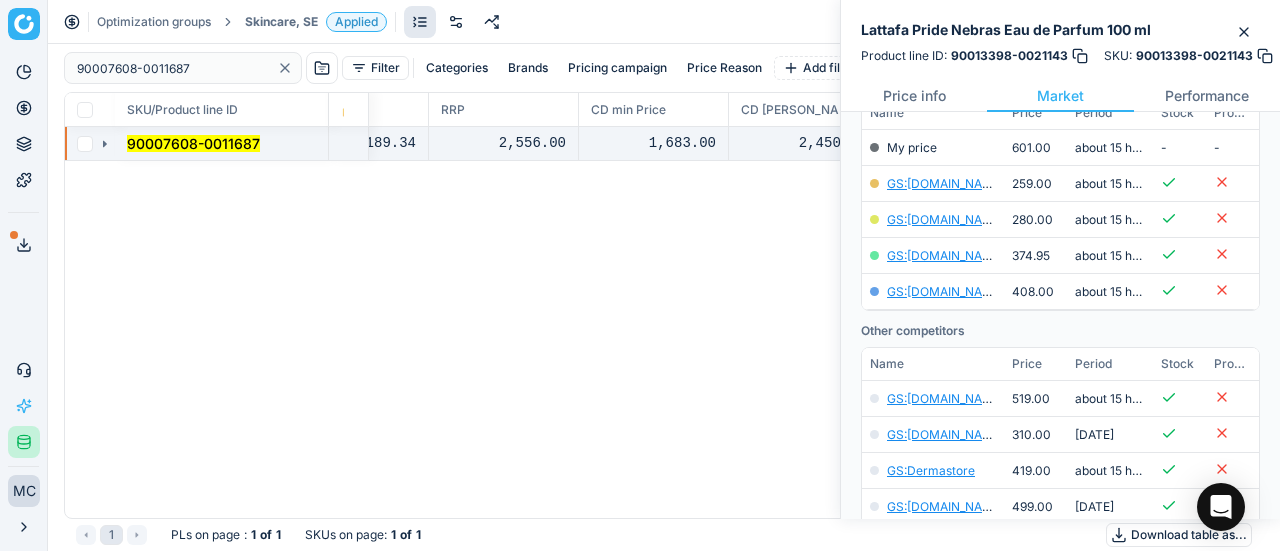 click 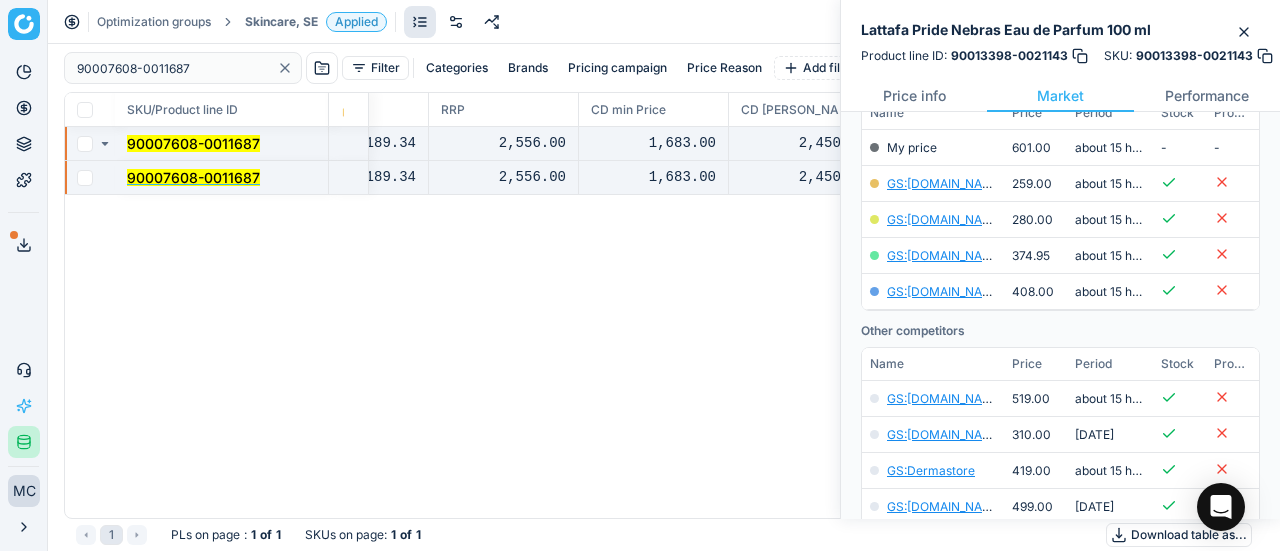 click on "90007608-0011687" at bounding box center [193, 177] 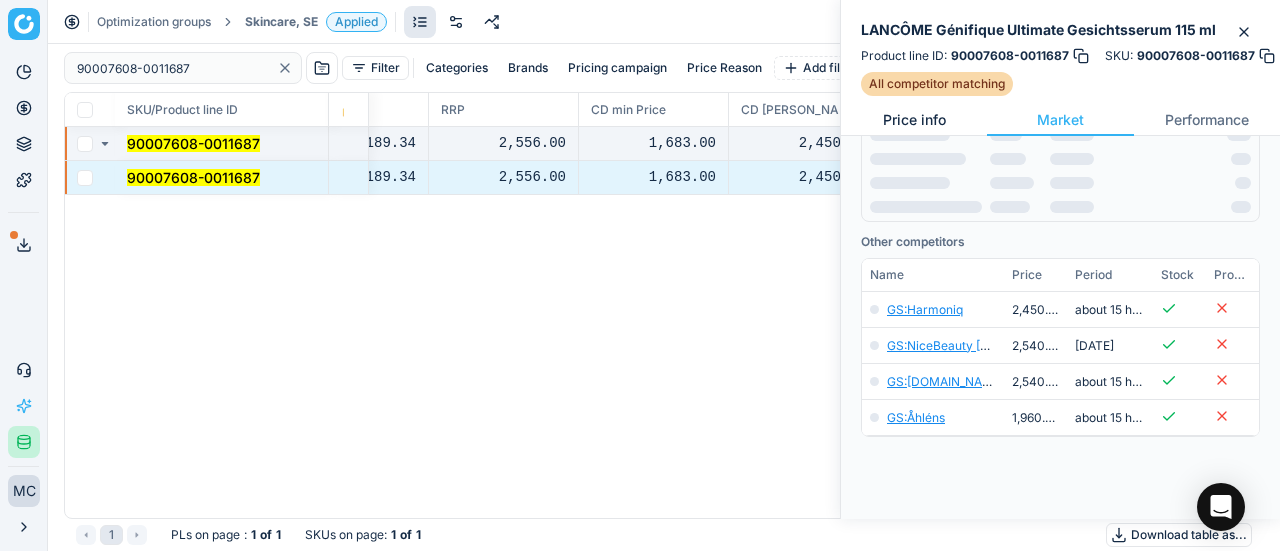 scroll, scrollTop: 300, scrollLeft: 0, axis: vertical 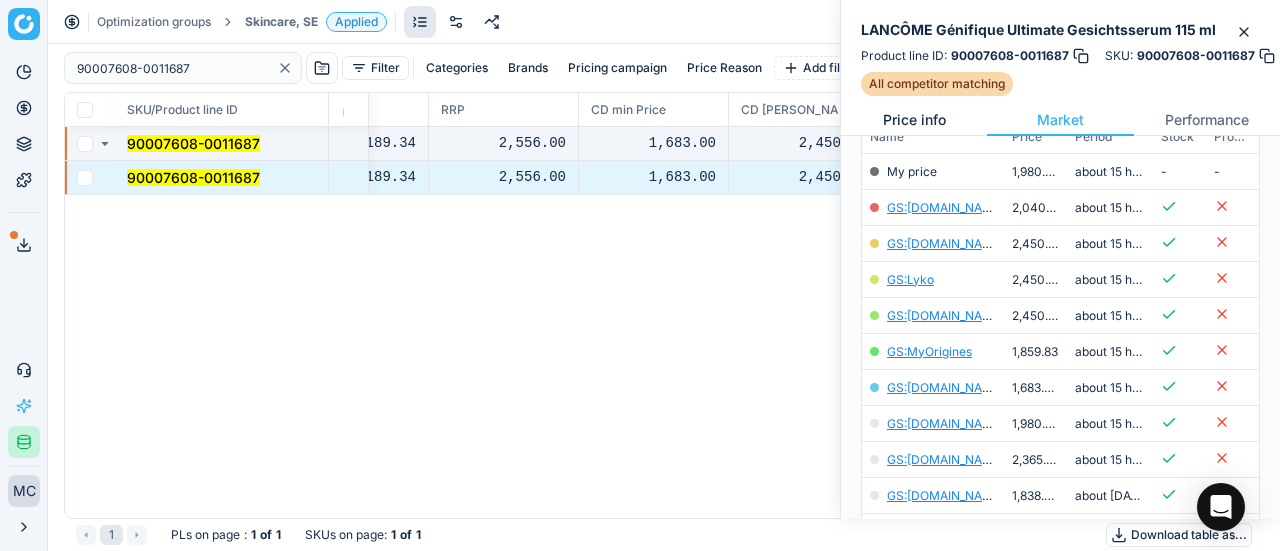 click on "Price info" at bounding box center (914, 120) 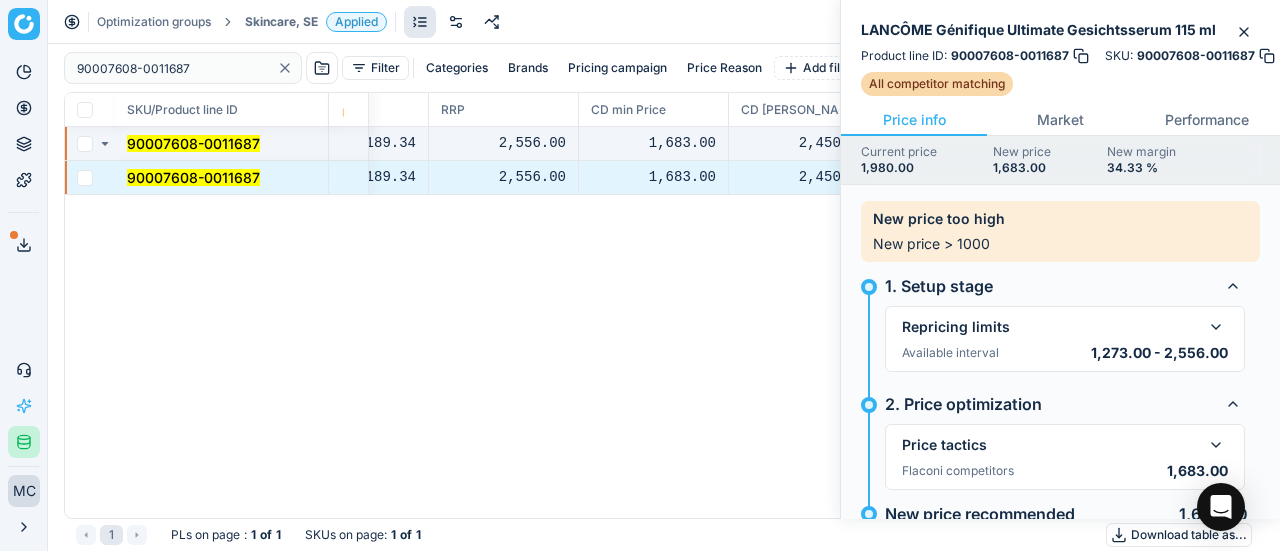 scroll, scrollTop: 53, scrollLeft: 0, axis: vertical 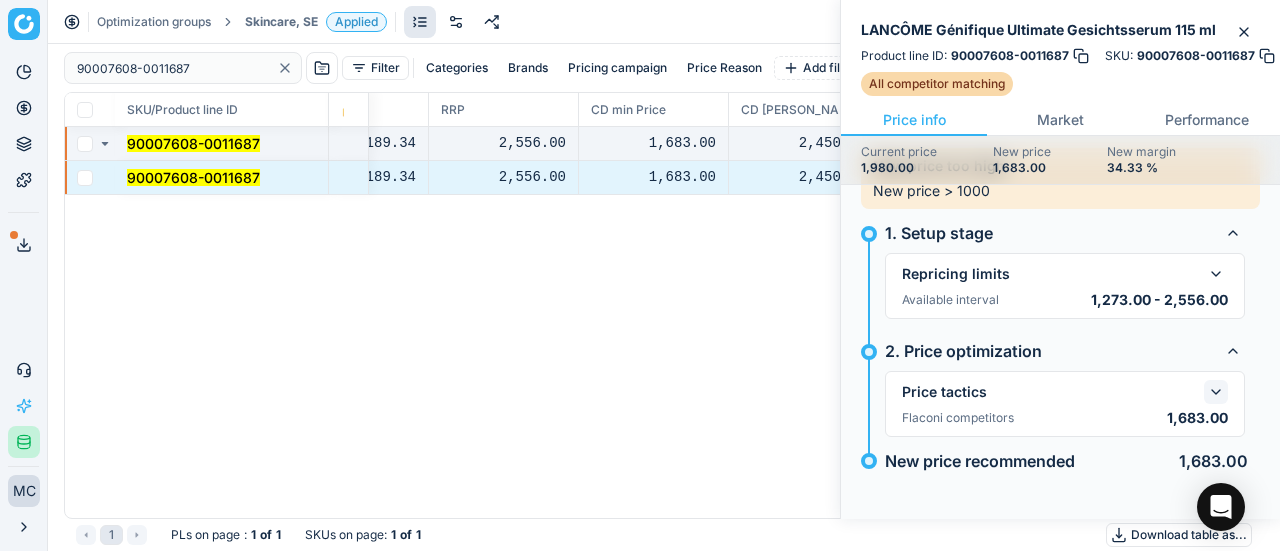 click 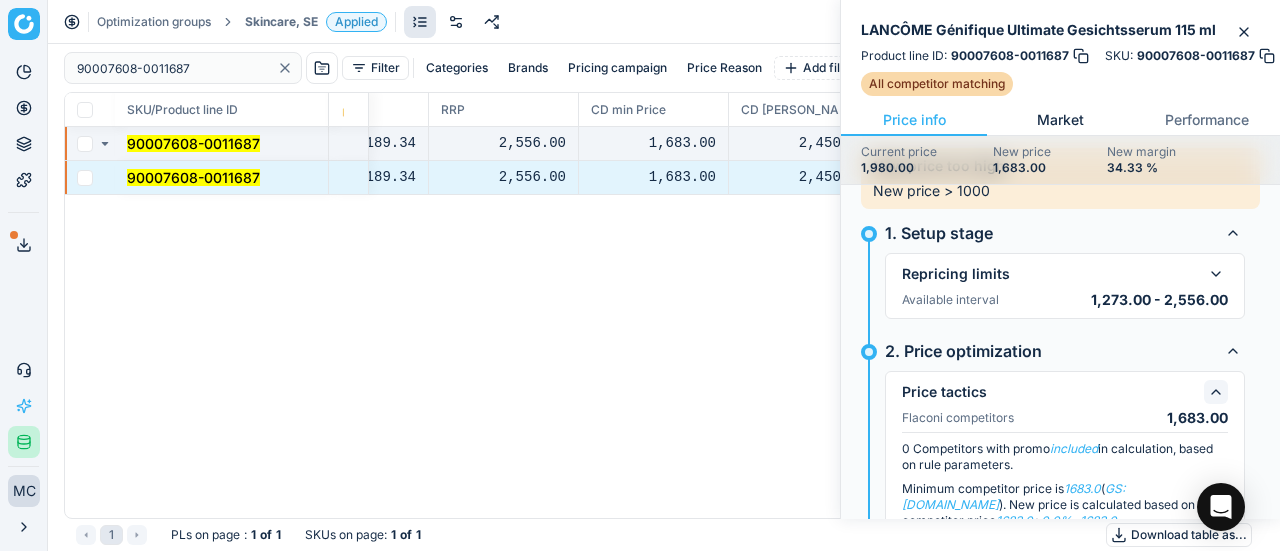click on "Market" at bounding box center [1060, 120] 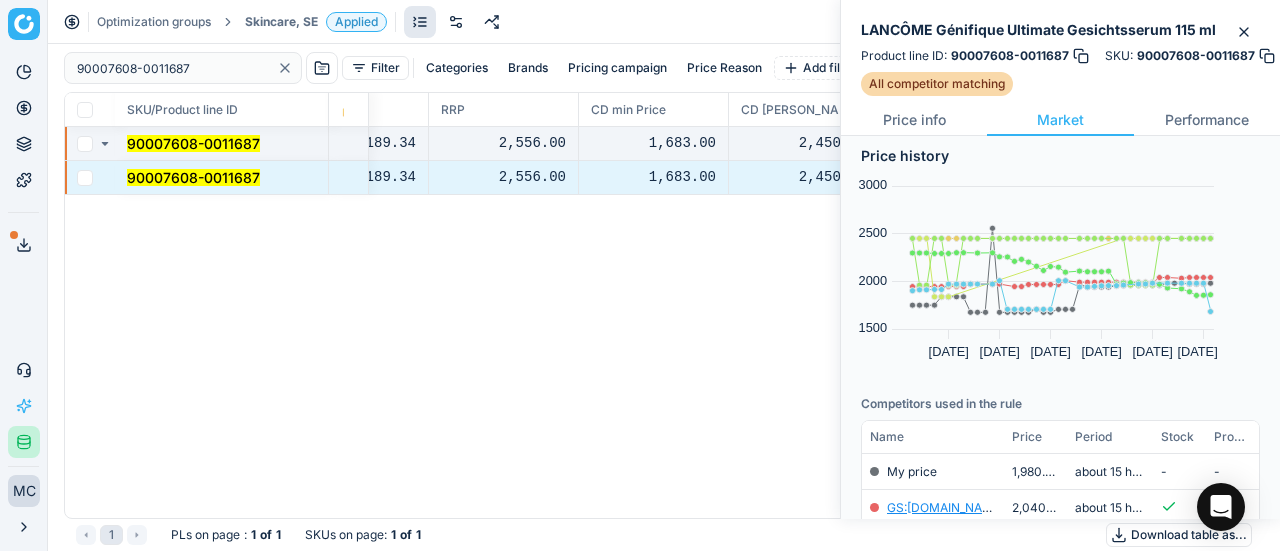 scroll, scrollTop: 400, scrollLeft: 0, axis: vertical 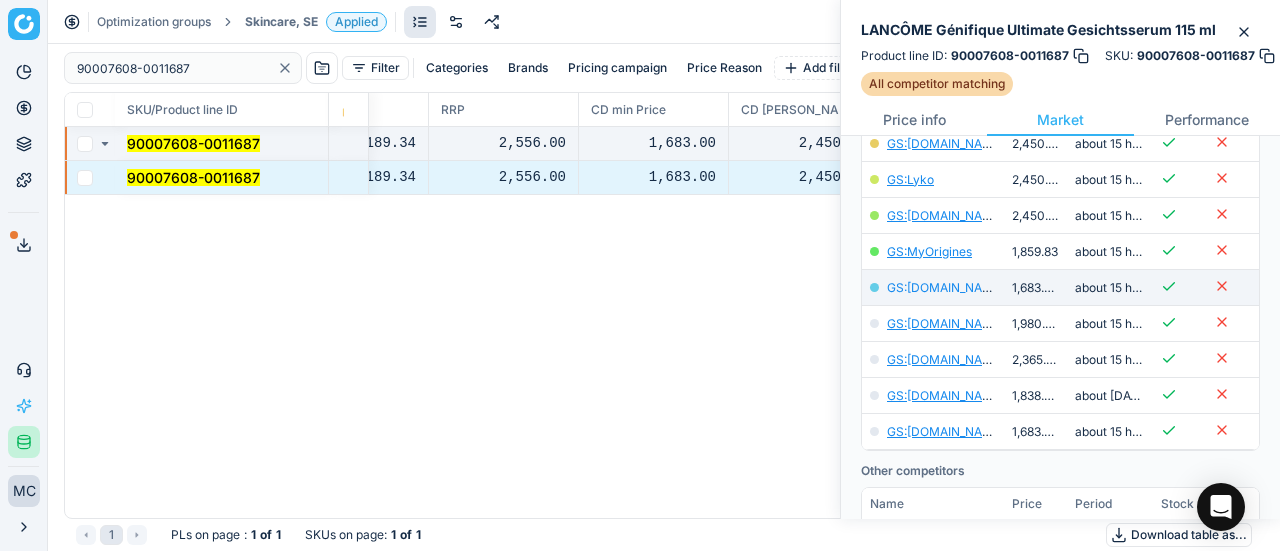 click on "GS:[DOMAIN_NAME]" at bounding box center [945, 287] 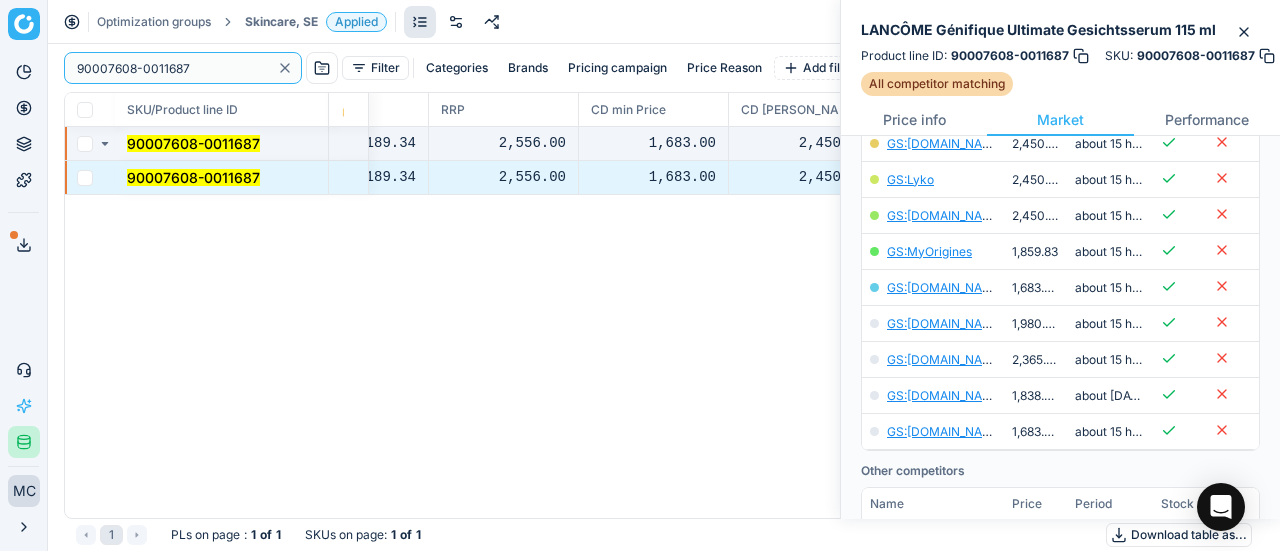 paste on "233-0010984" 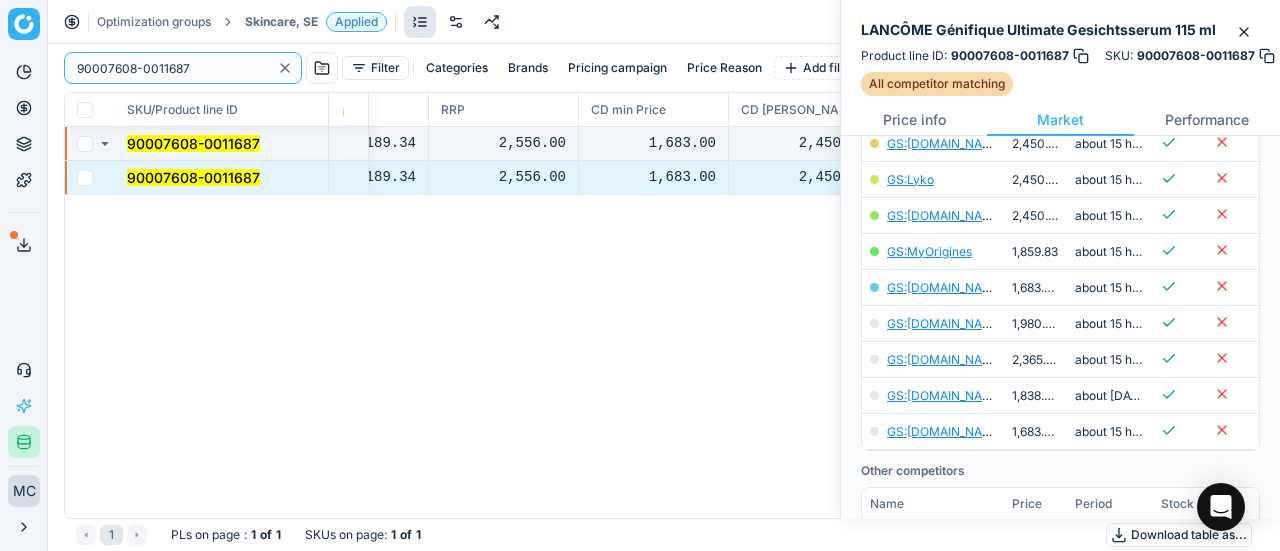 drag, startPoint x: 202, startPoint y: 71, endPoint x: 63, endPoint y: 67, distance: 139.05754 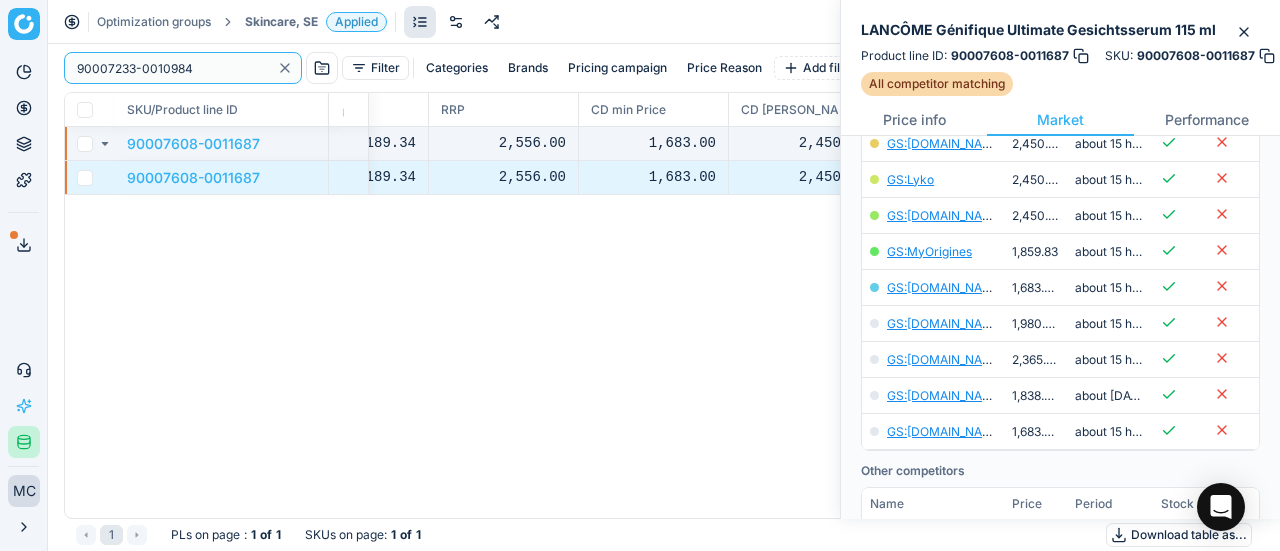 type on "90007233-0010984" 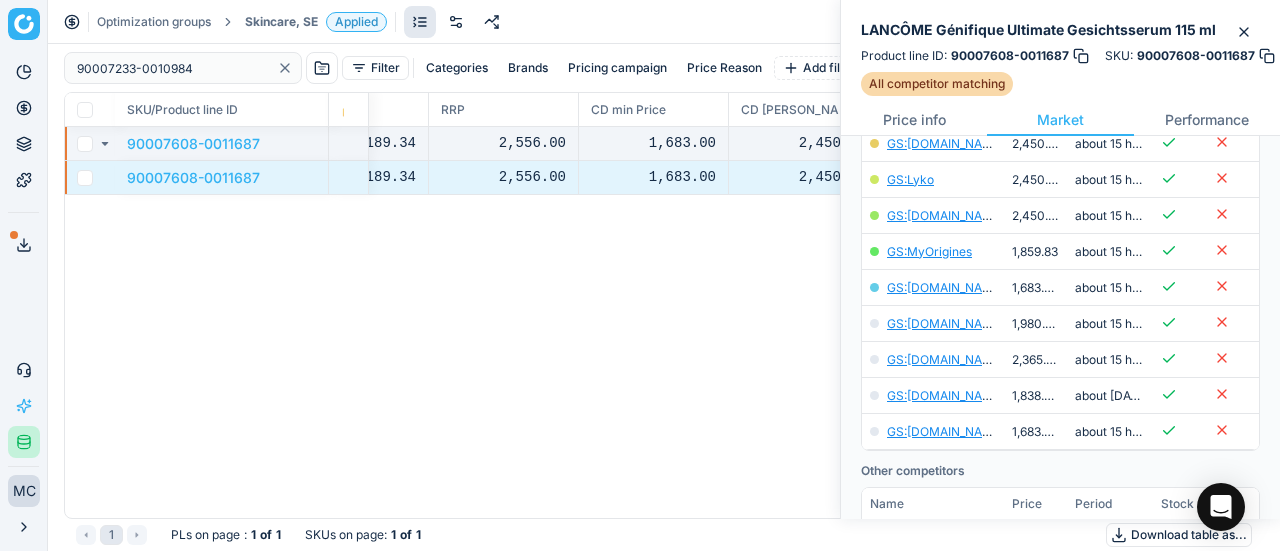 click on "Skincare, SE" at bounding box center [281, 22] 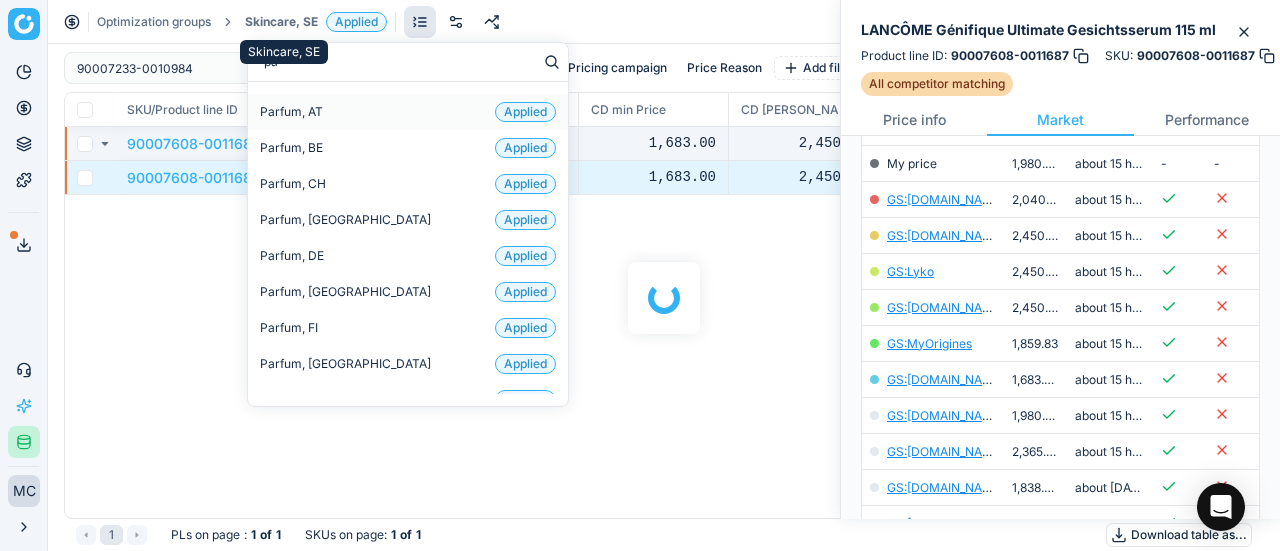 type on "par" 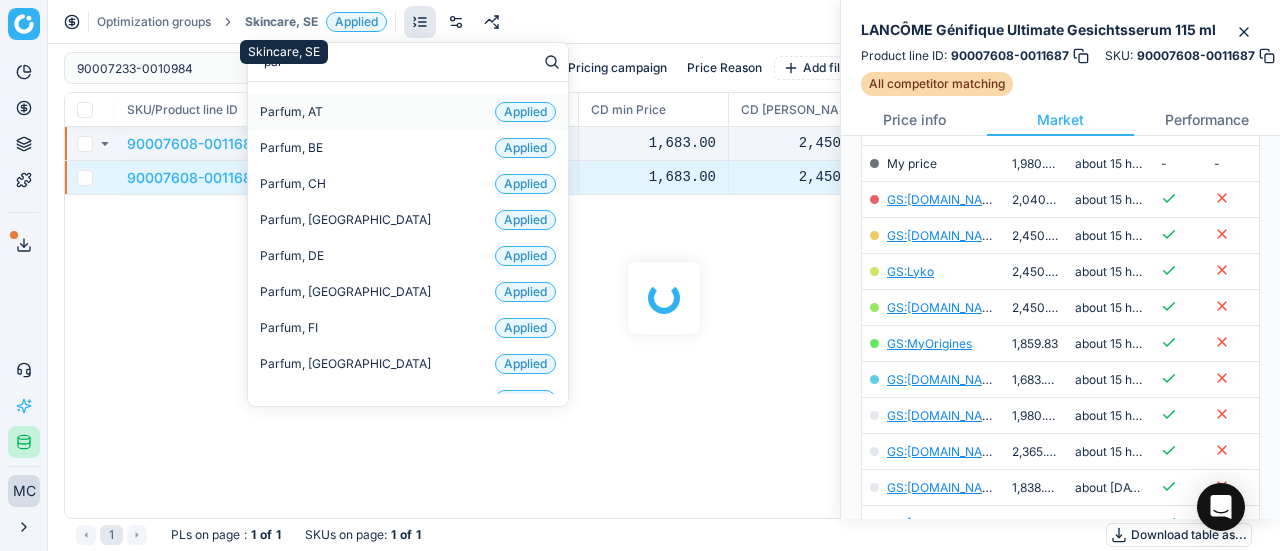 scroll, scrollTop: 400, scrollLeft: 0, axis: vertical 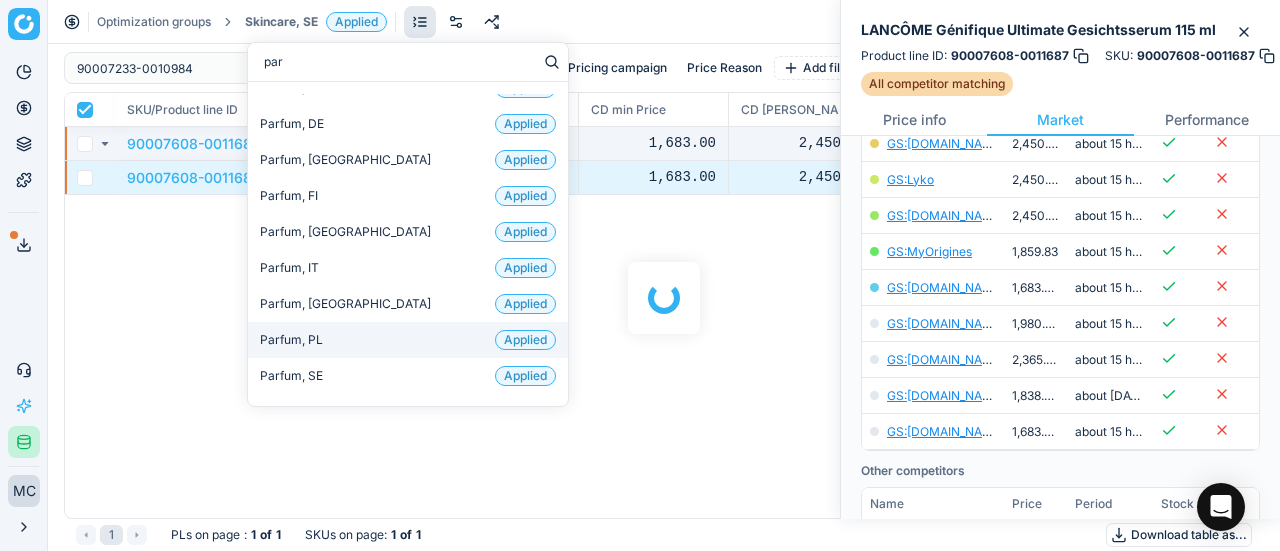 checkbox on "true" 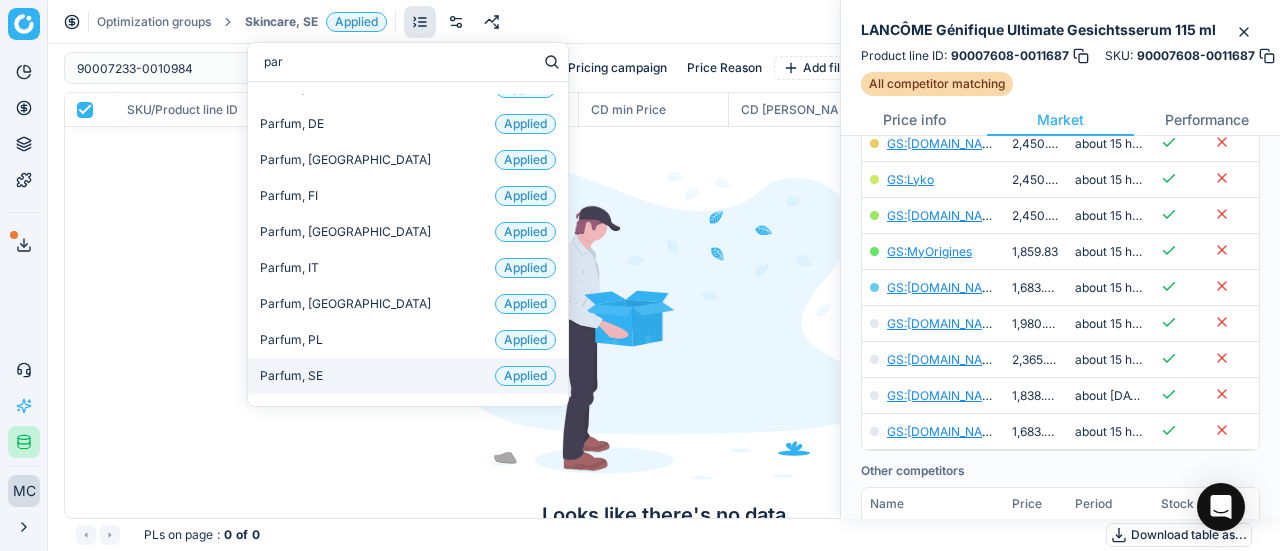 click on "Parfum, SE Applied" at bounding box center [408, 376] 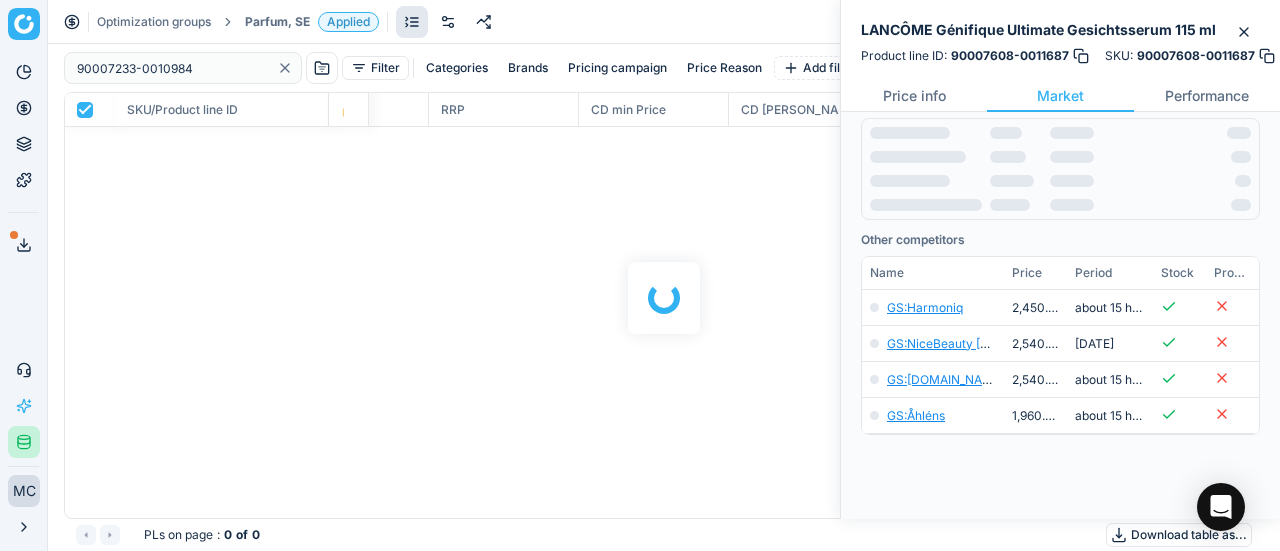 scroll, scrollTop: 400, scrollLeft: 0, axis: vertical 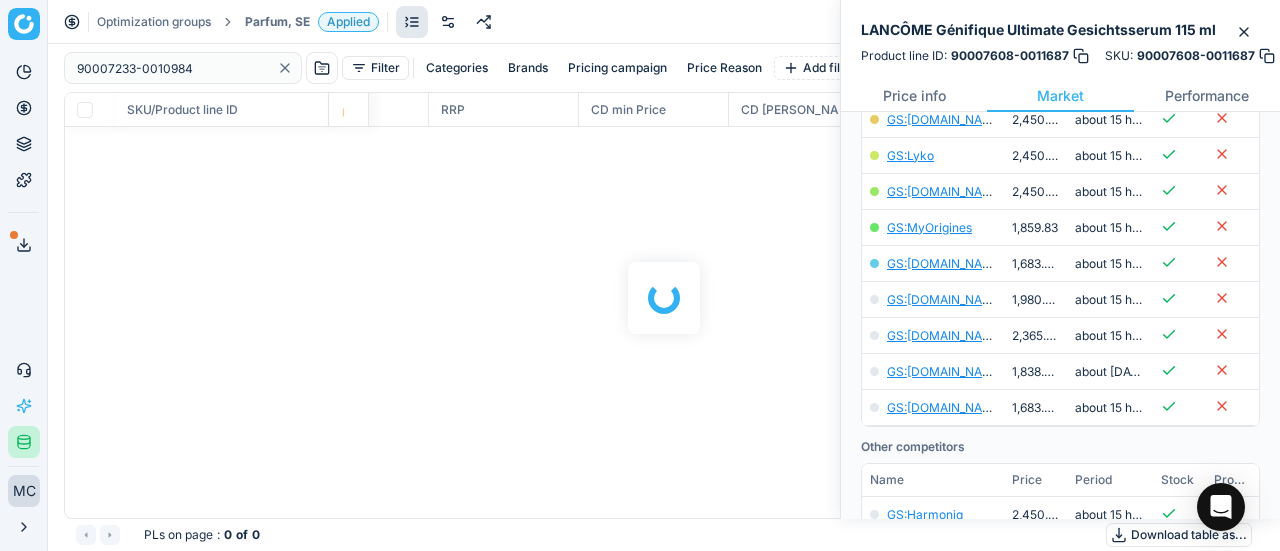 checkbox on "false" 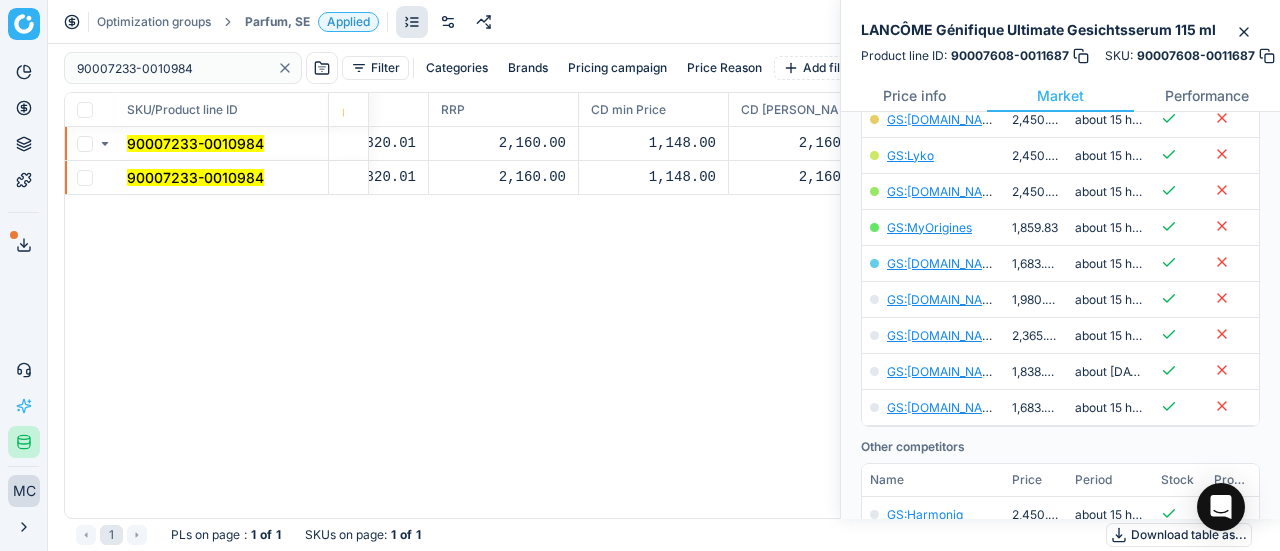 click 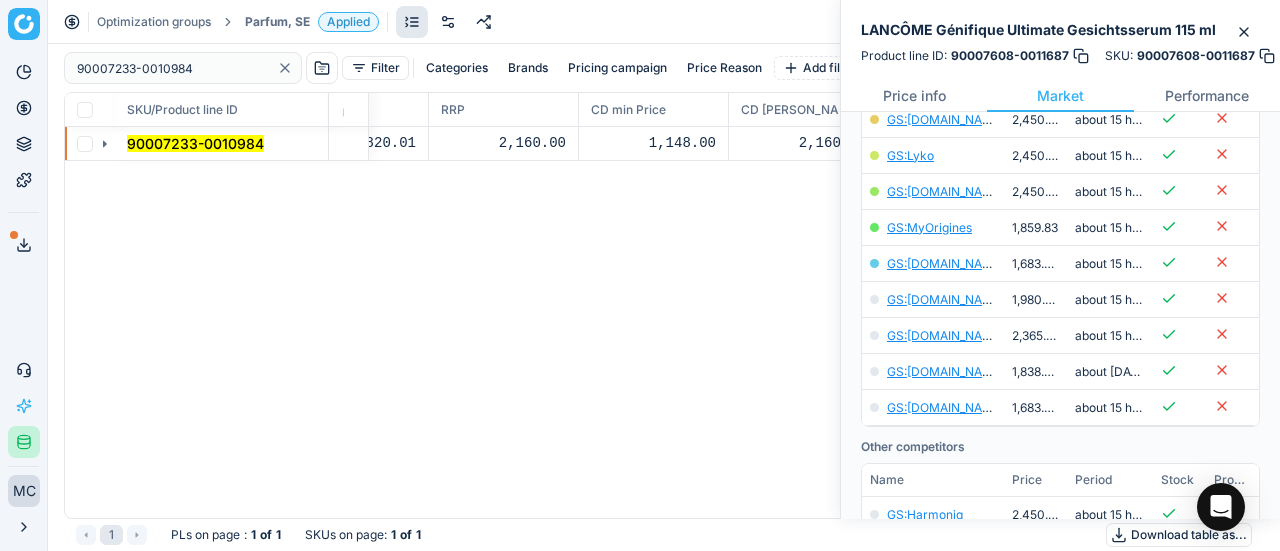click 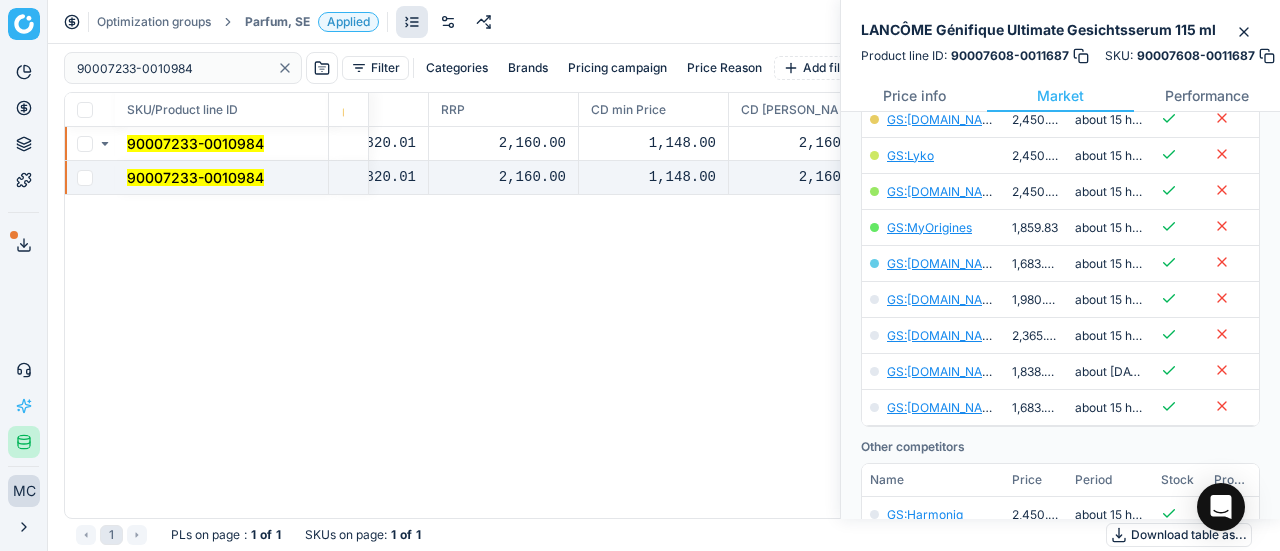 click on "90007233-0010984" at bounding box center (222, 178) 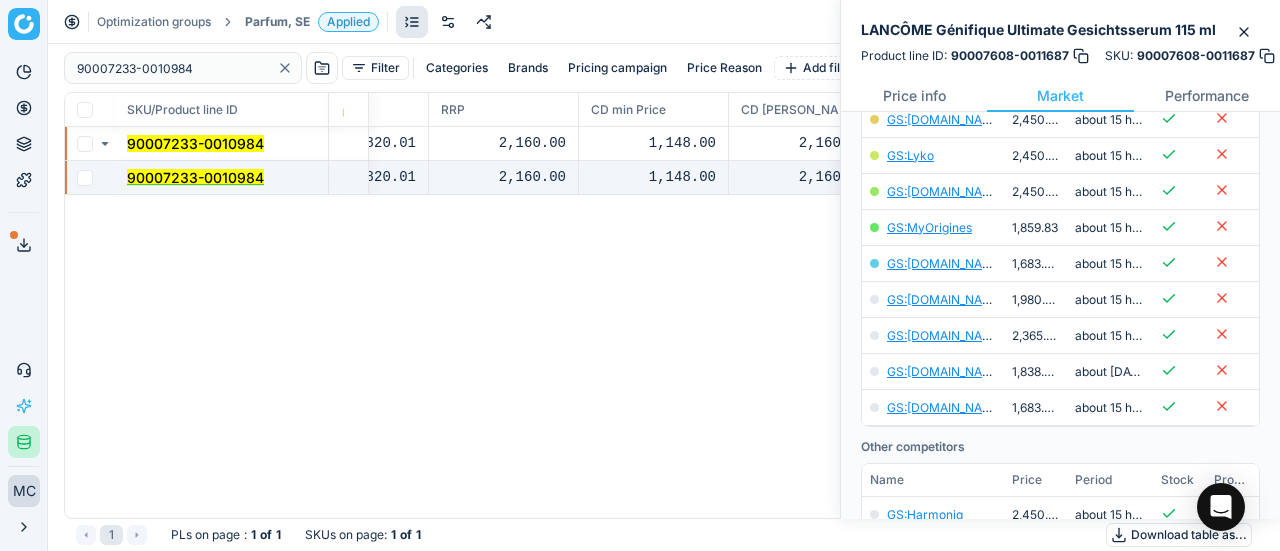 click on "90007233-0010984" at bounding box center [195, 177] 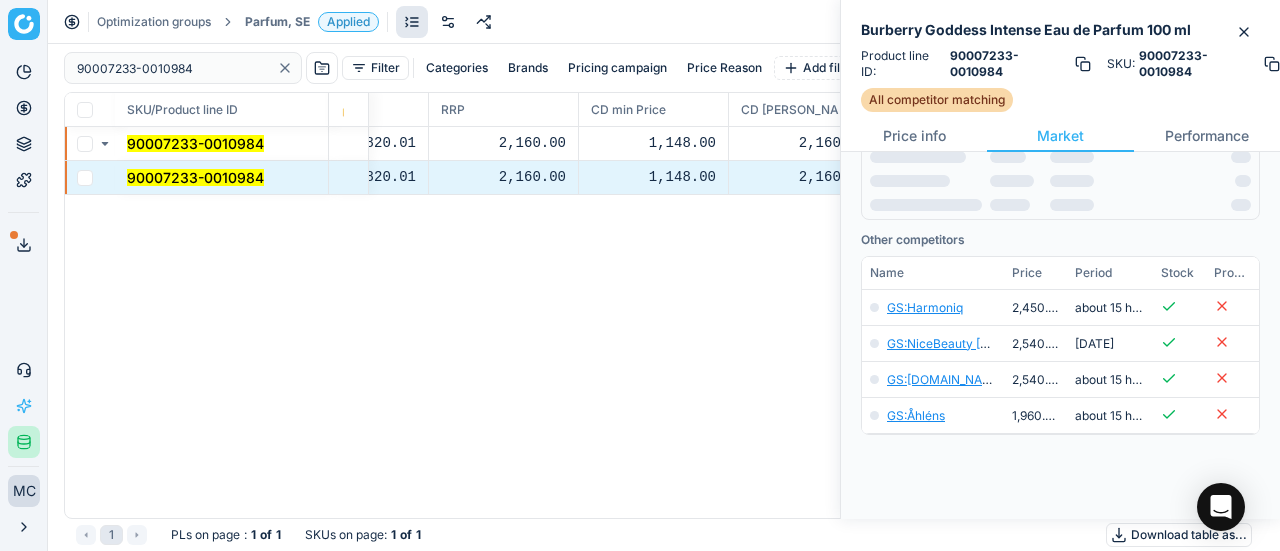 scroll, scrollTop: 400, scrollLeft: 0, axis: vertical 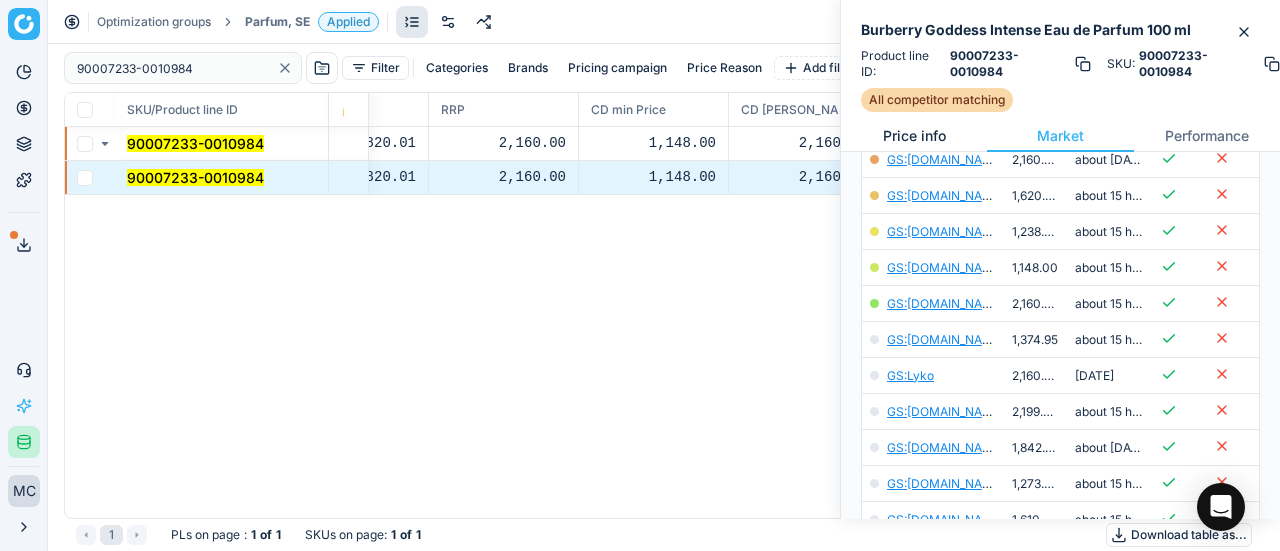 click on "Price info" at bounding box center (914, 136) 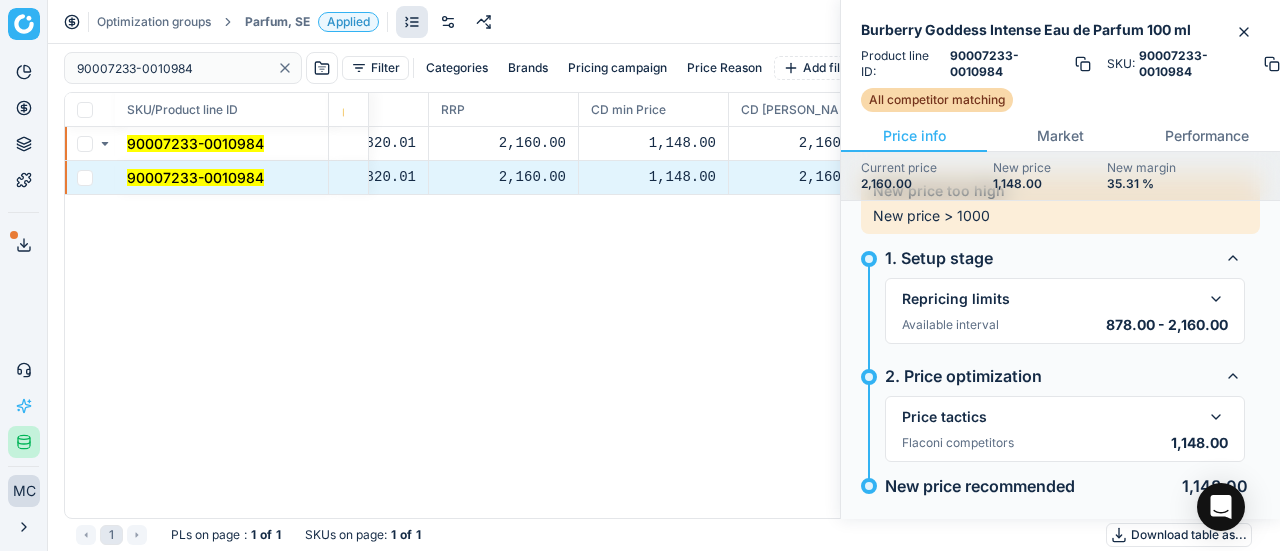 scroll, scrollTop: 69, scrollLeft: 0, axis: vertical 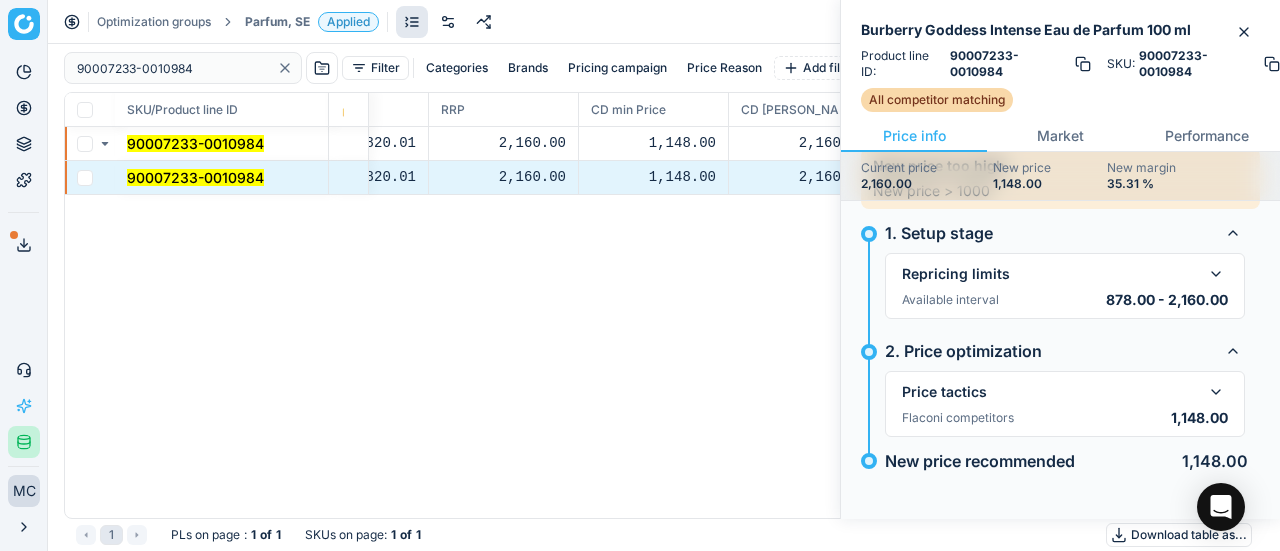click 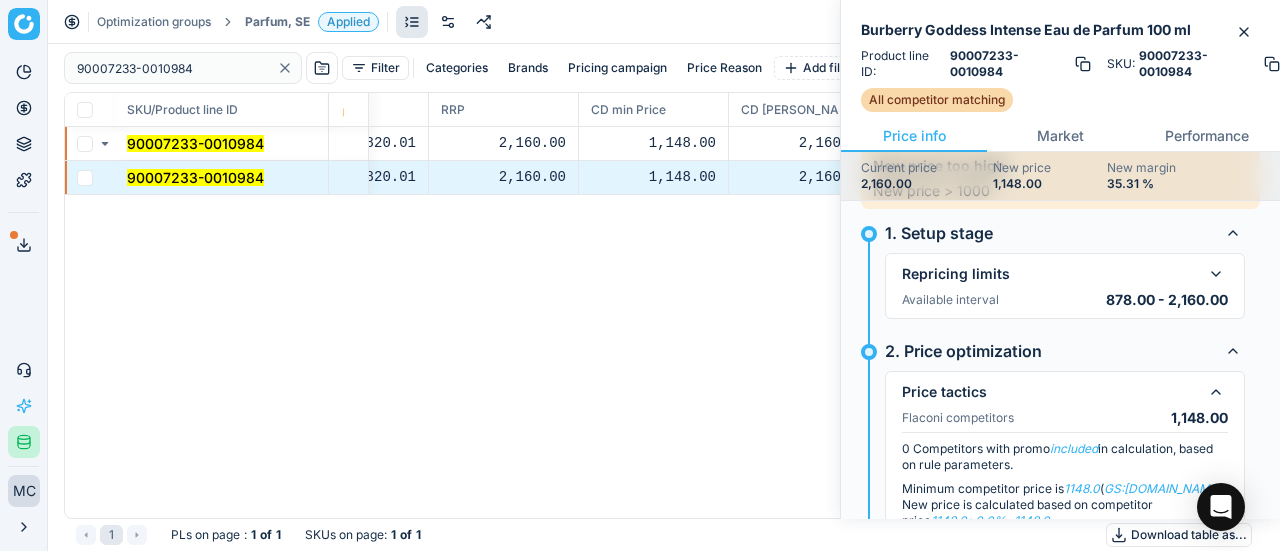 click on "Current price 2,160.00 New price 1,148.00 New margin 35.31 %" at bounding box center [1060, 176] 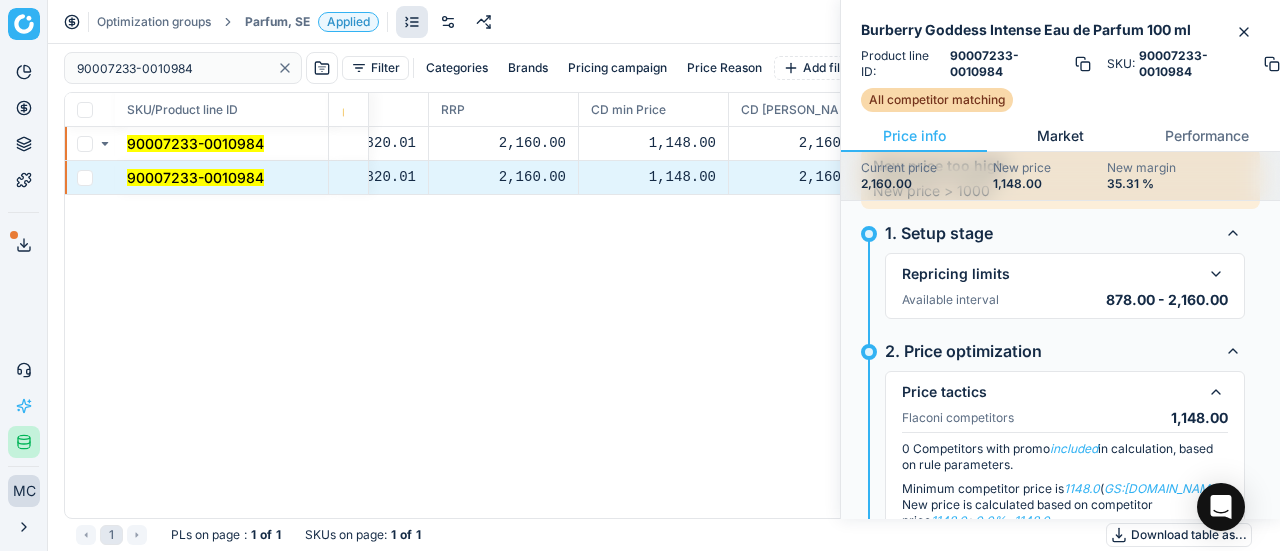click on "Market" at bounding box center (1060, 136) 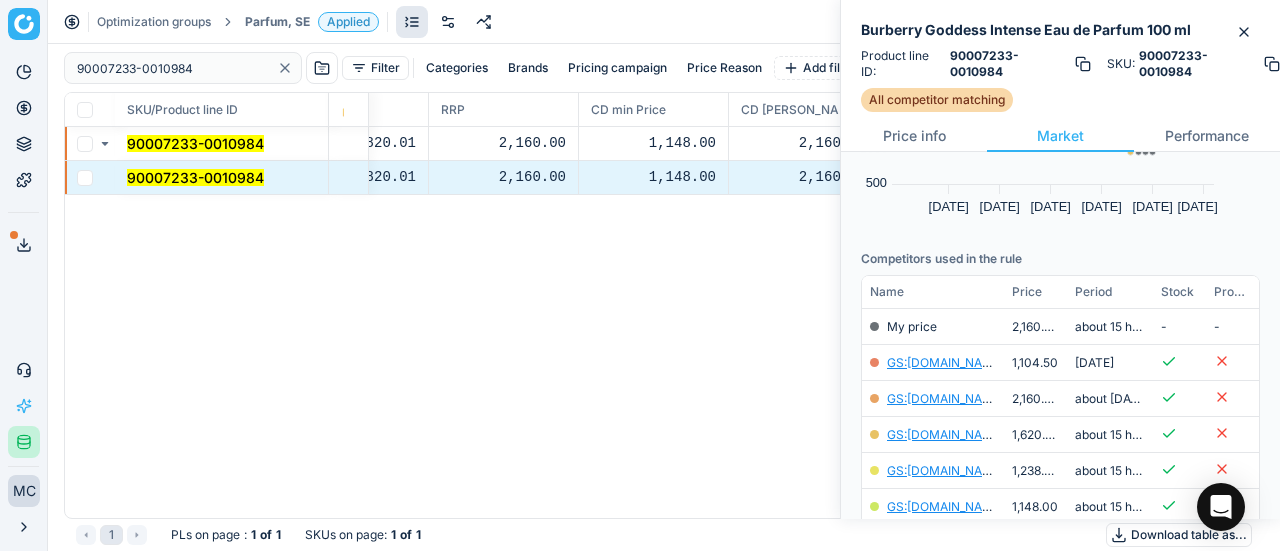scroll, scrollTop: 300, scrollLeft: 0, axis: vertical 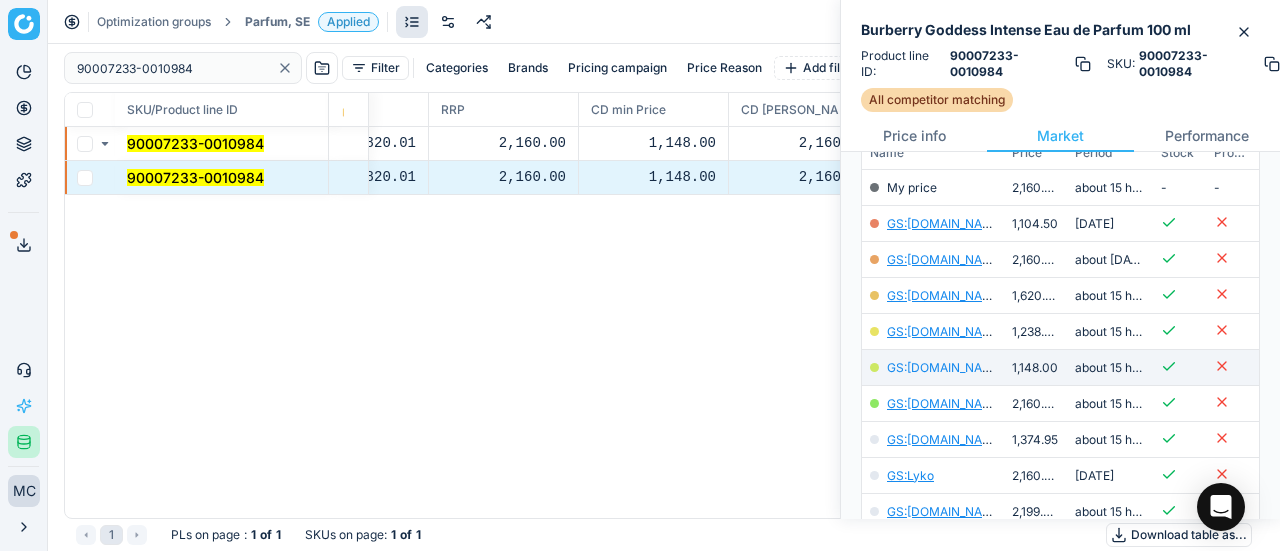 click on "GS:[DOMAIN_NAME]" at bounding box center (945, 367) 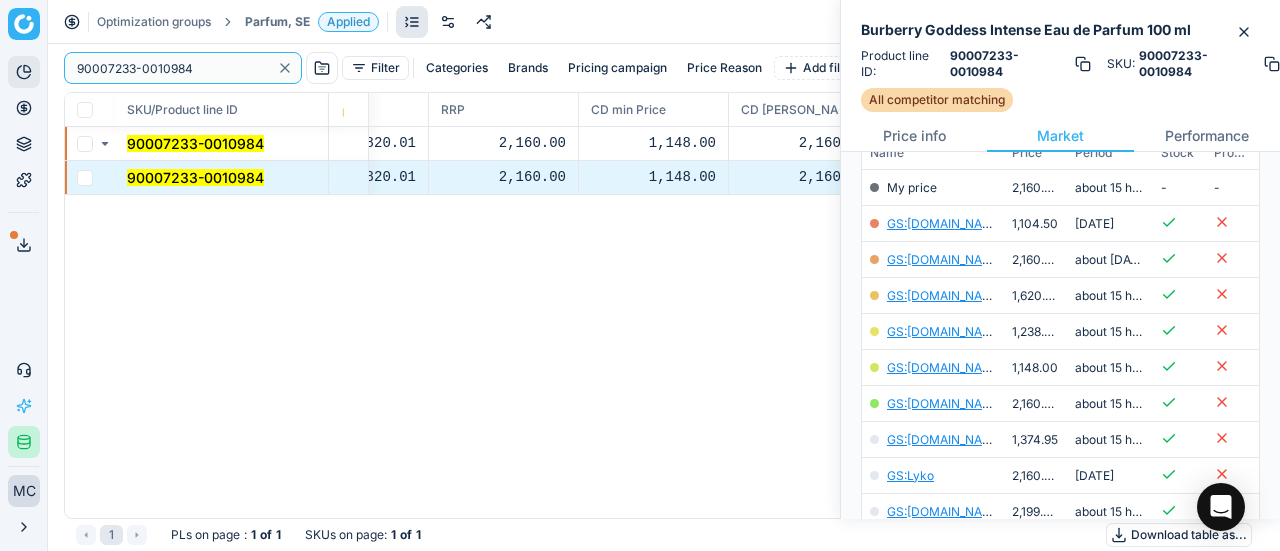 paste on "80075907-100" 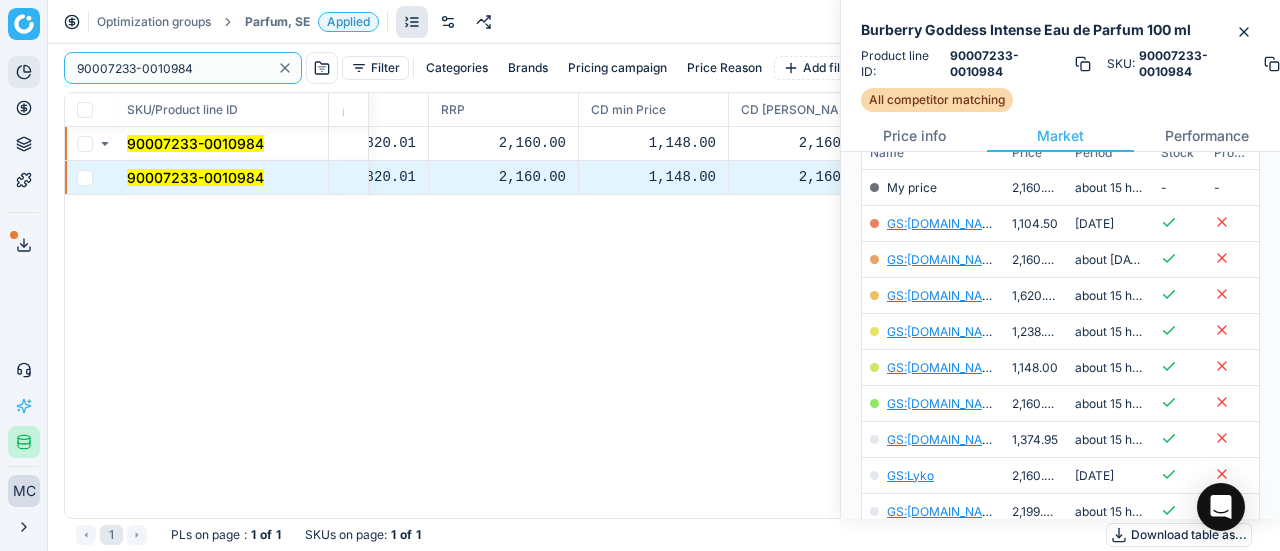 drag, startPoint x: 0, startPoint y: 73, endPoint x: 37, endPoint y: 59, distance: 39.56008 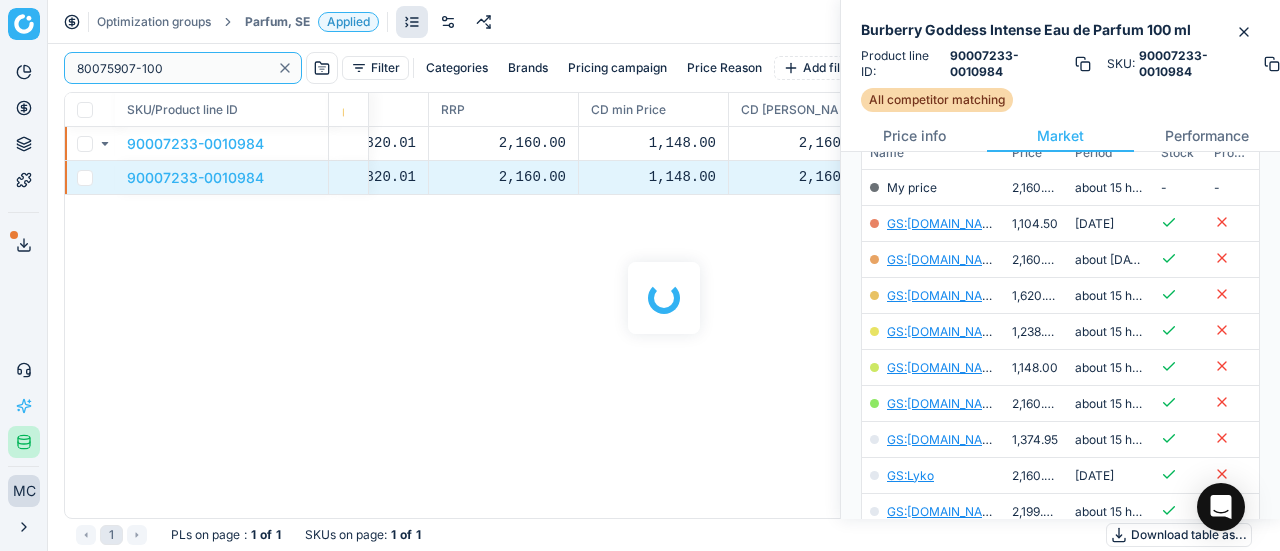 scroll, scrollTop: 300, scrollLeft: 0, axis: vertical 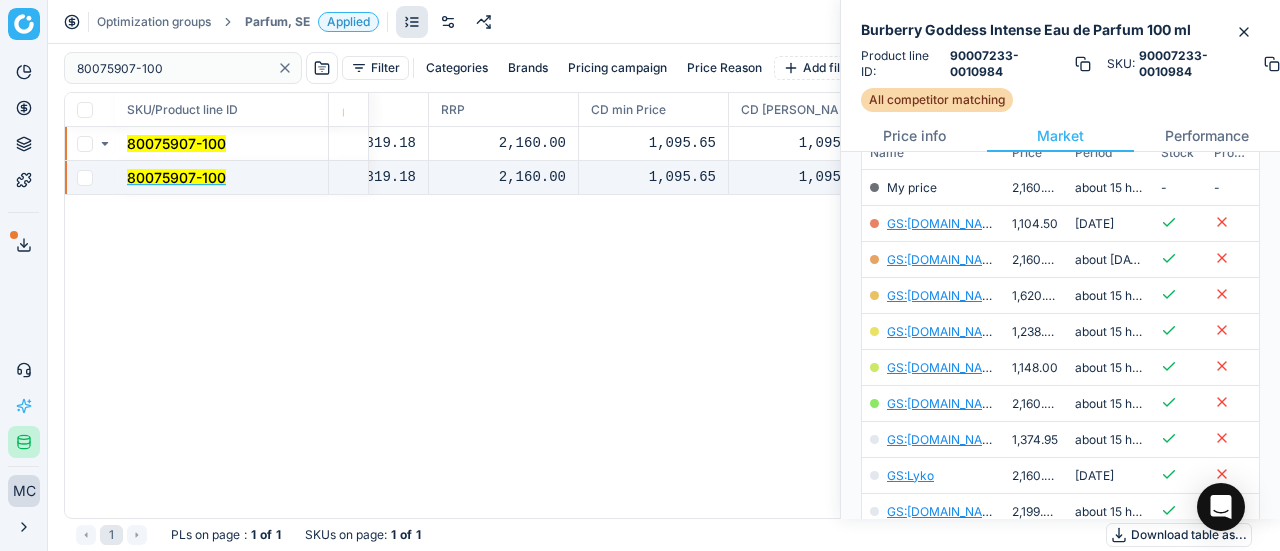 click on "80075907-100" at bounding box center (176, 177) 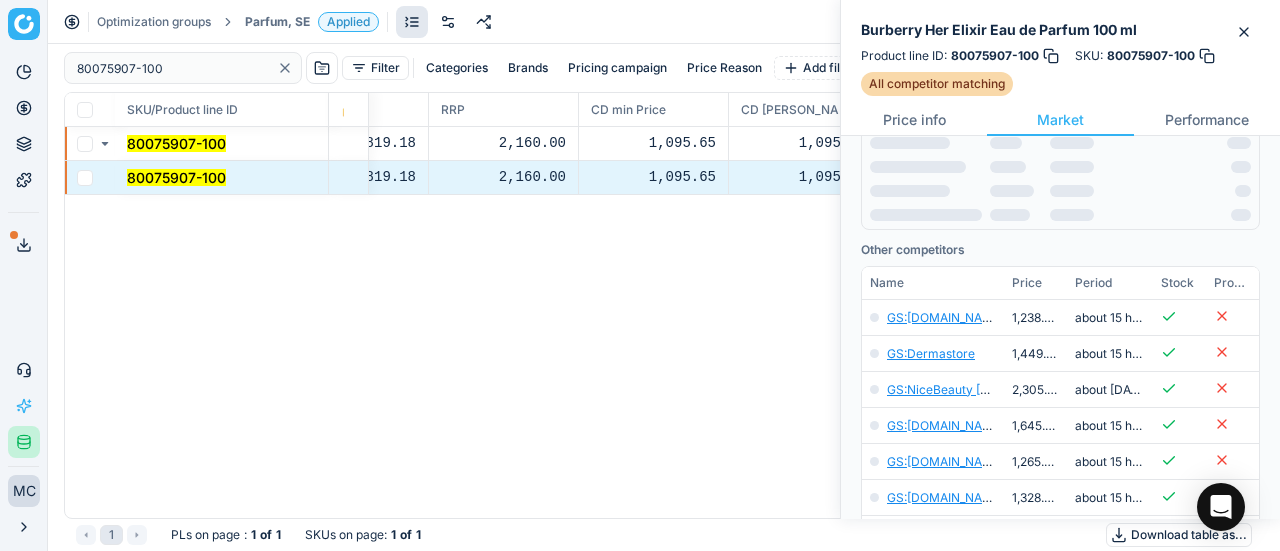scroll, scrollTop: 300, scrollLeft: 0, axis: vertical 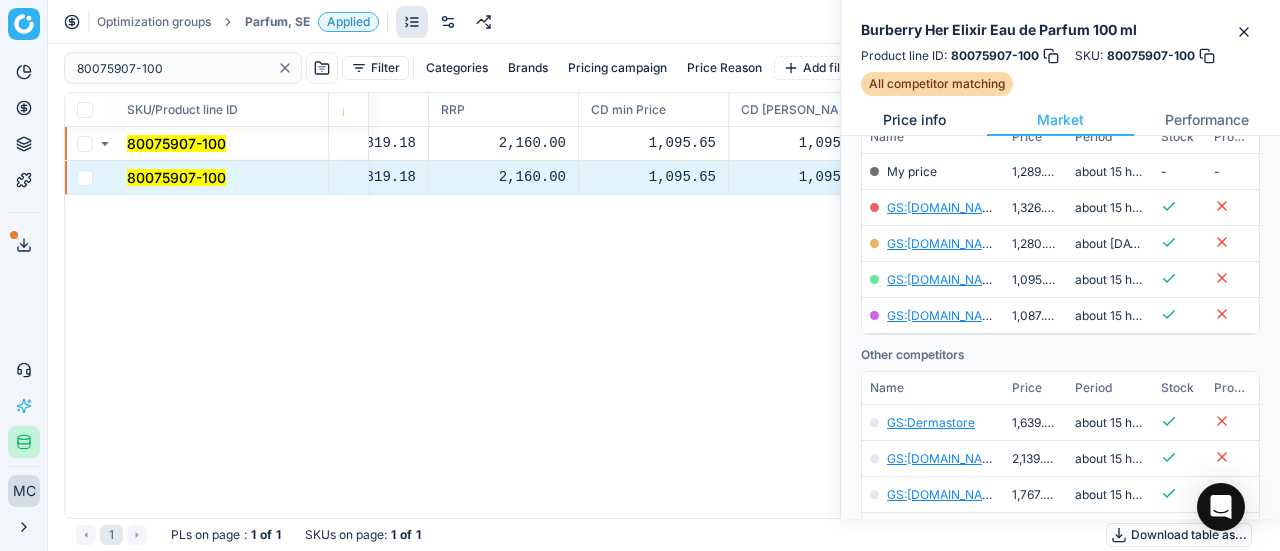 click on "Price info" at bounding box center [914, 120] 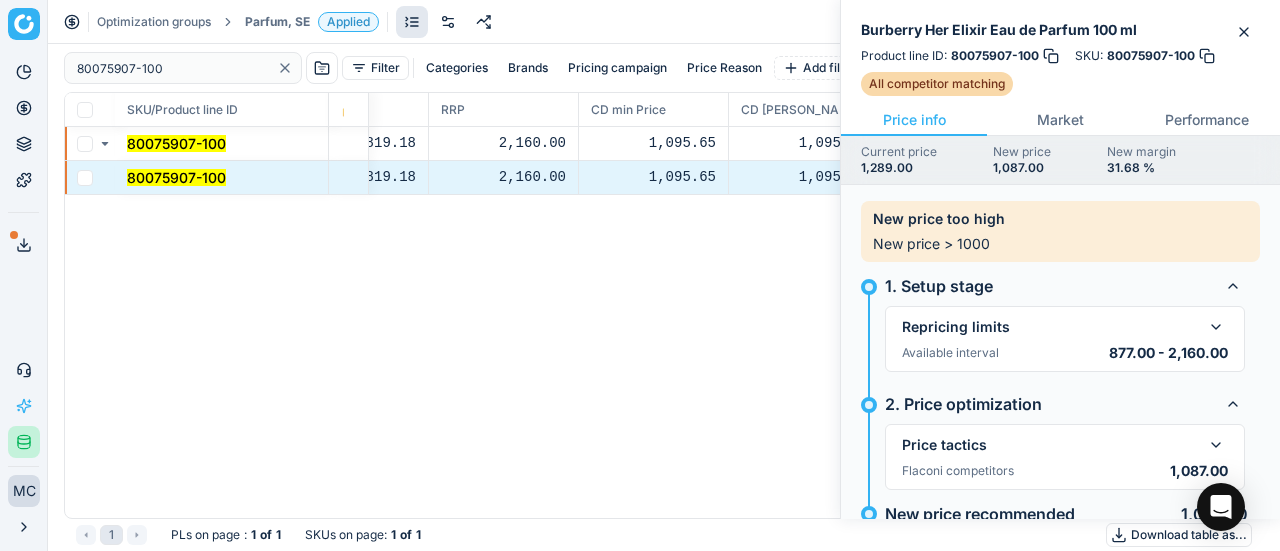 scroll, scrollTop: 53, scrollLeft: 0, axis: vertical 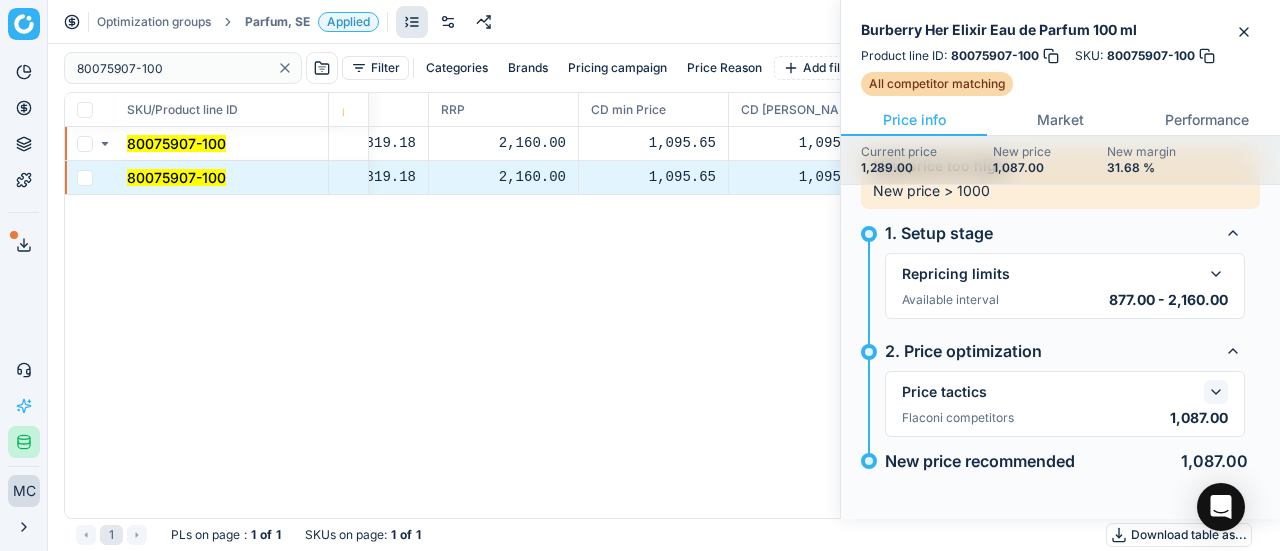 click at bounding box center [1216, 392] 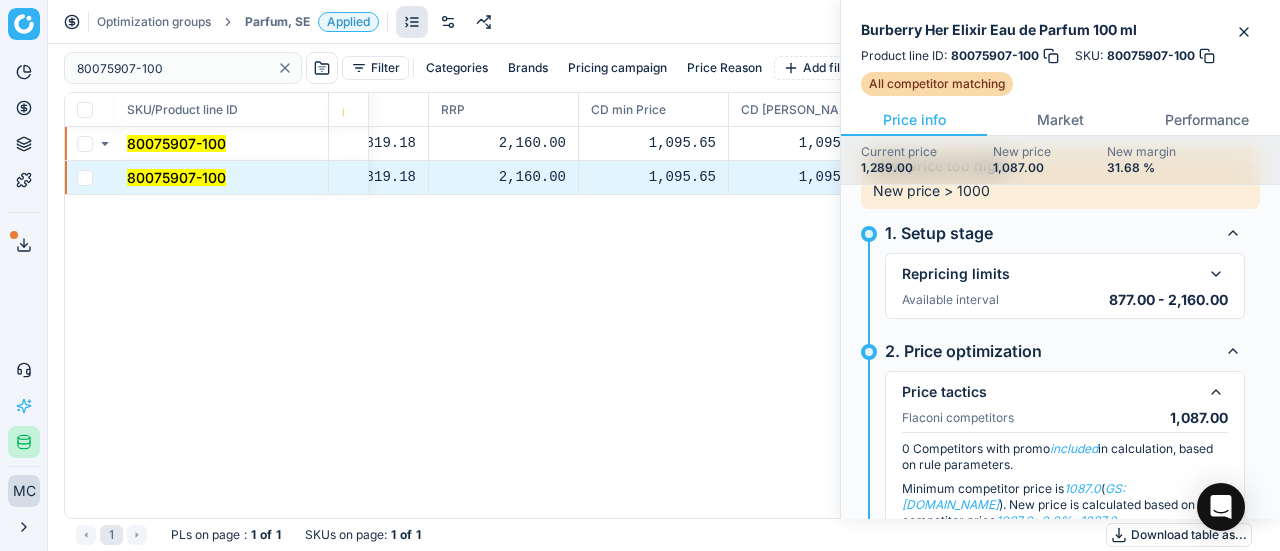 click on "Burberry Her Elixir Eau de Parfum  100 ml Product line ID : 80075907-100 SKU : 80075907-100 All competitor matching" at bounding box center (1060, 52) 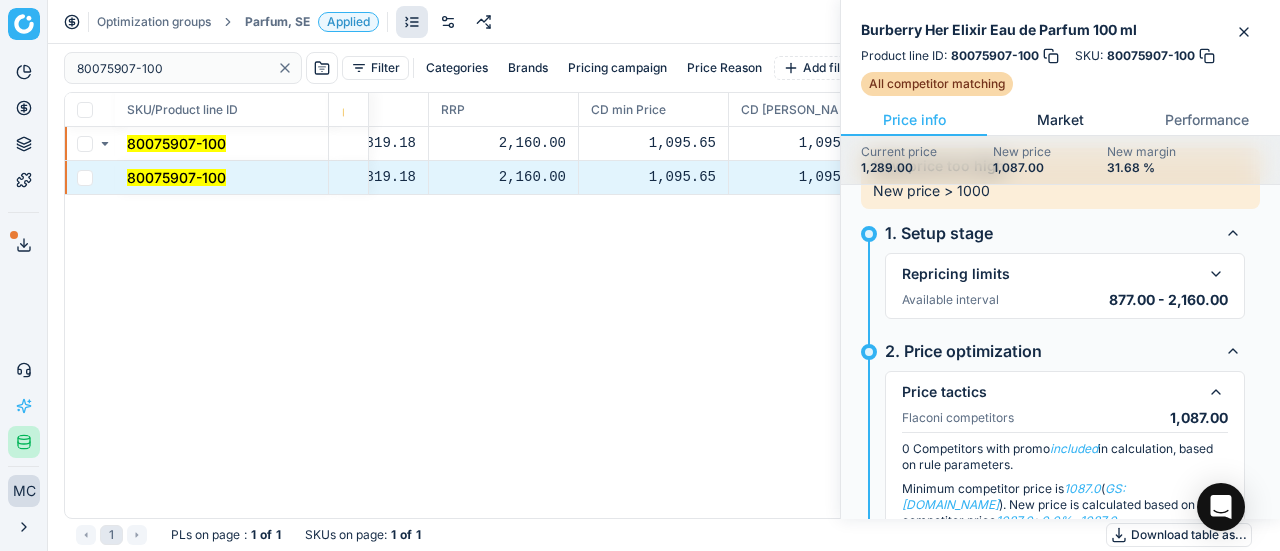 click on "Market" at bounding box center [1060, 120] 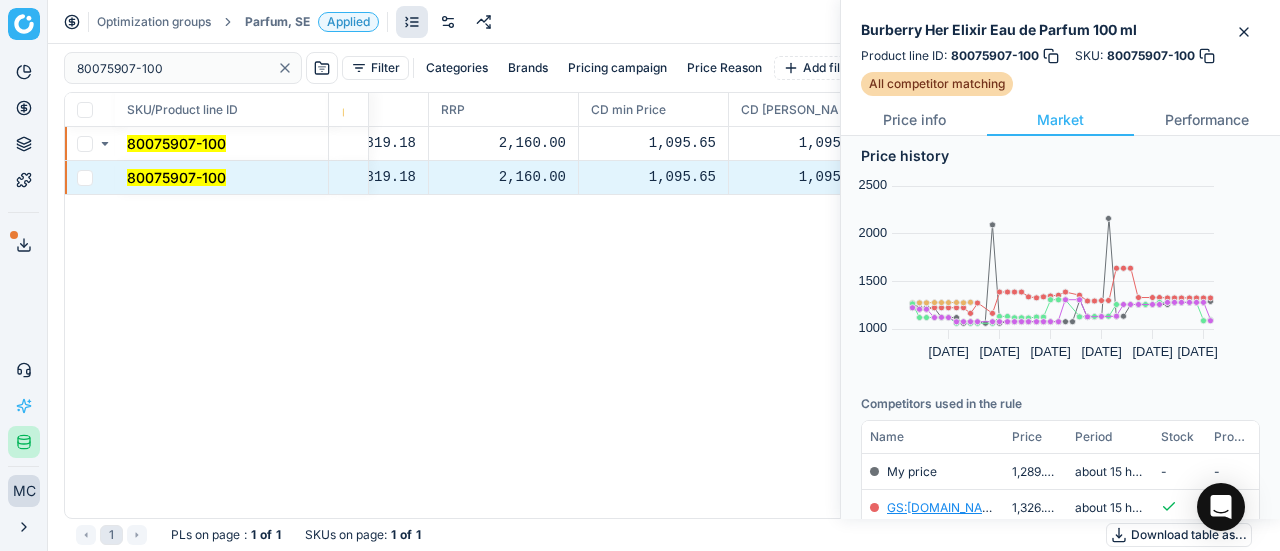 scroll, scrollTop: 400, scrollLeft: 0, axis: vertical 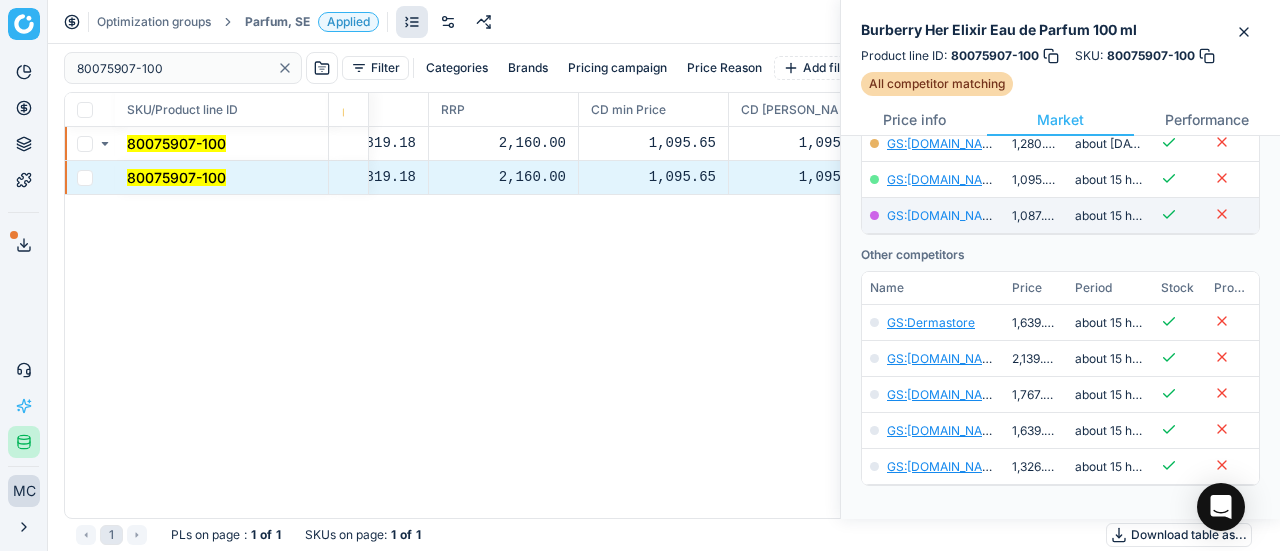 click on "GS:[DOMAIN_NAME]" at bounding box center [945, 215] 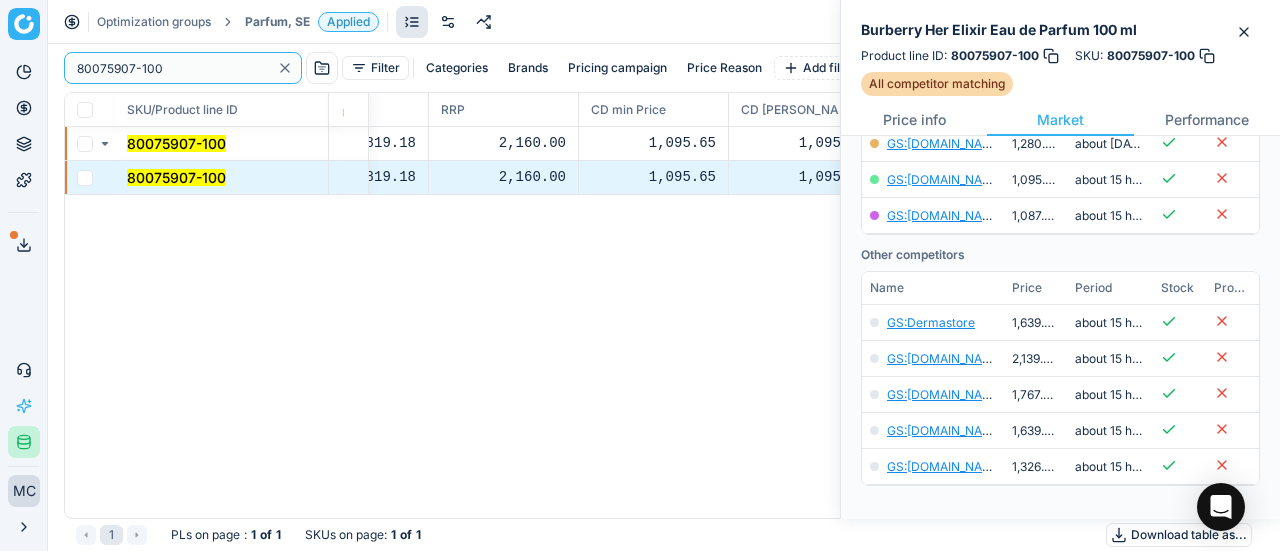paste on "90001698-0002404" 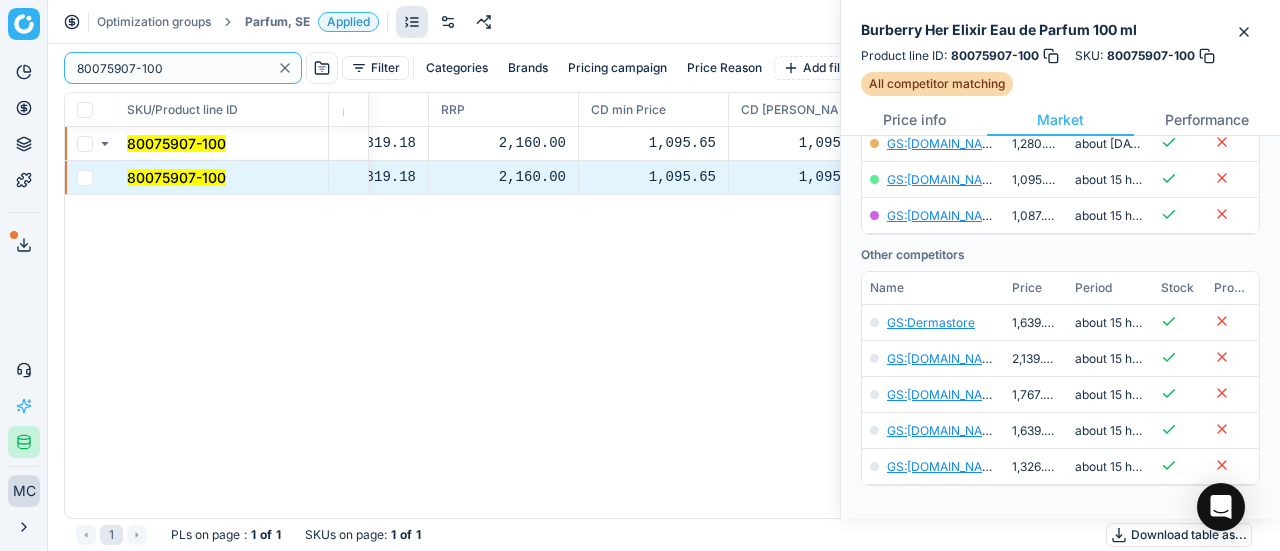 drag, startPoint x: 209, startPoint y: 64, endPoint x: 54, endPoint y: 26, distance: 159.5901 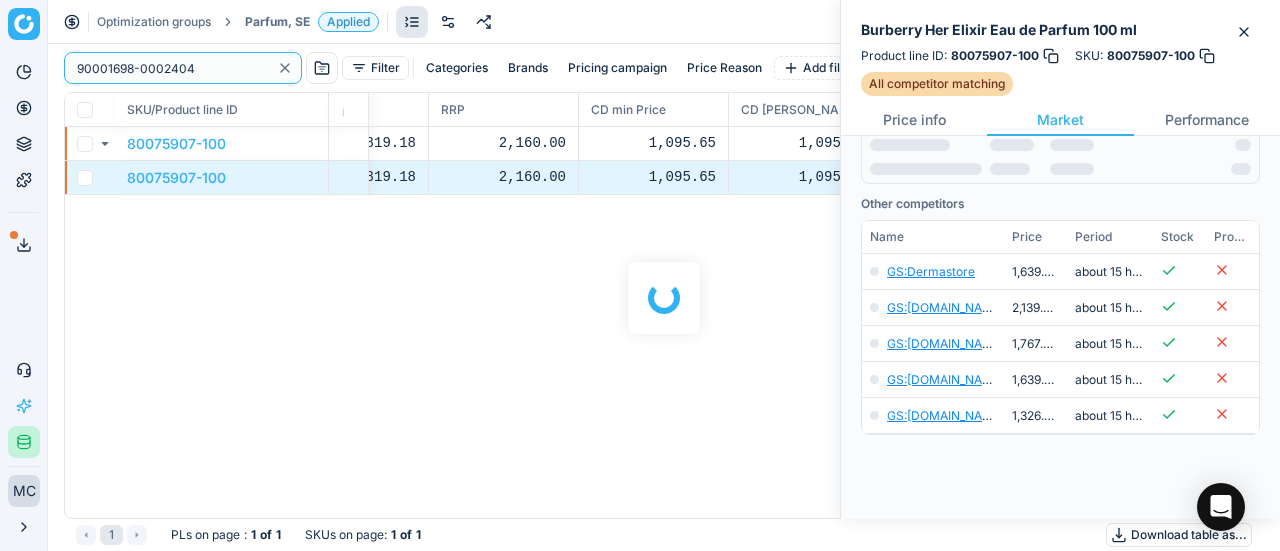 scroll, scrollTop: 400, scrollLeft: 0, axis: vertical 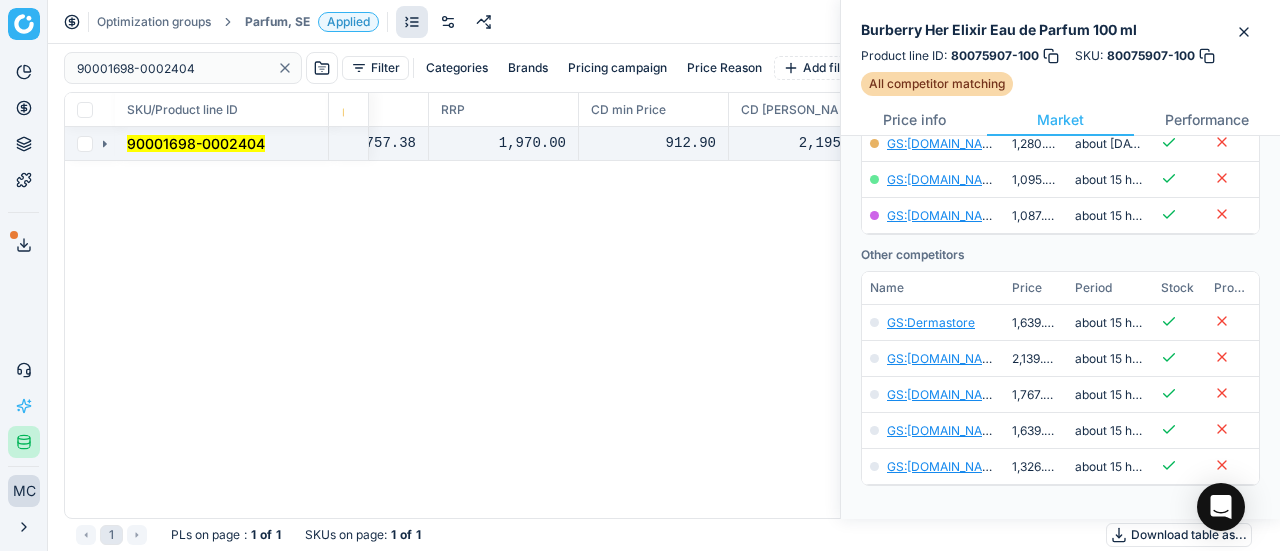 click 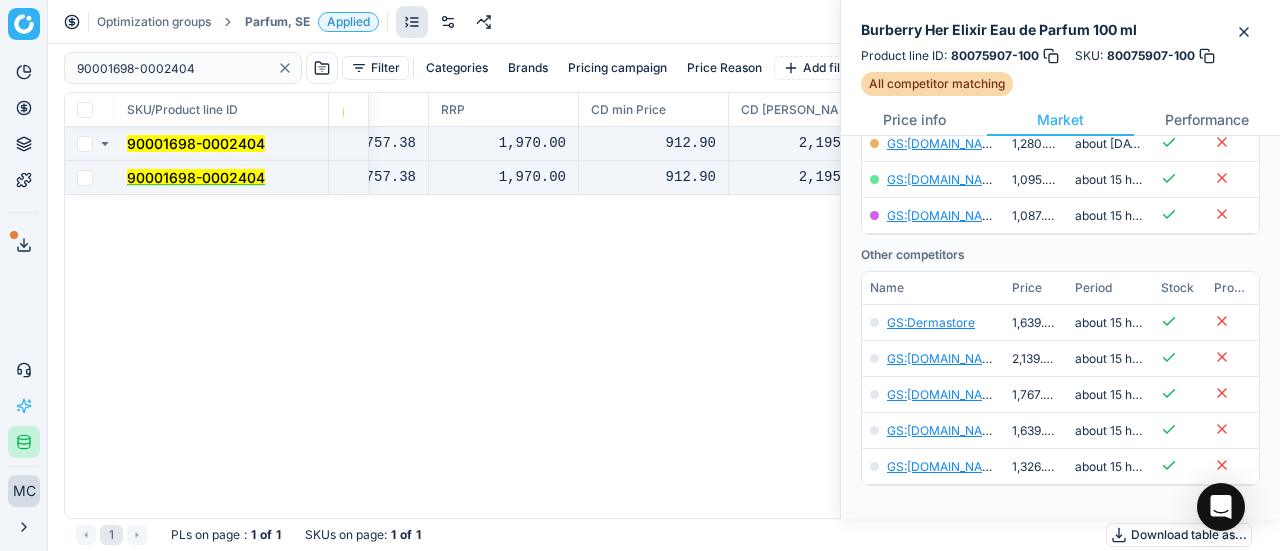 click on "90001698-0002404" at bounding box center [196, 177] 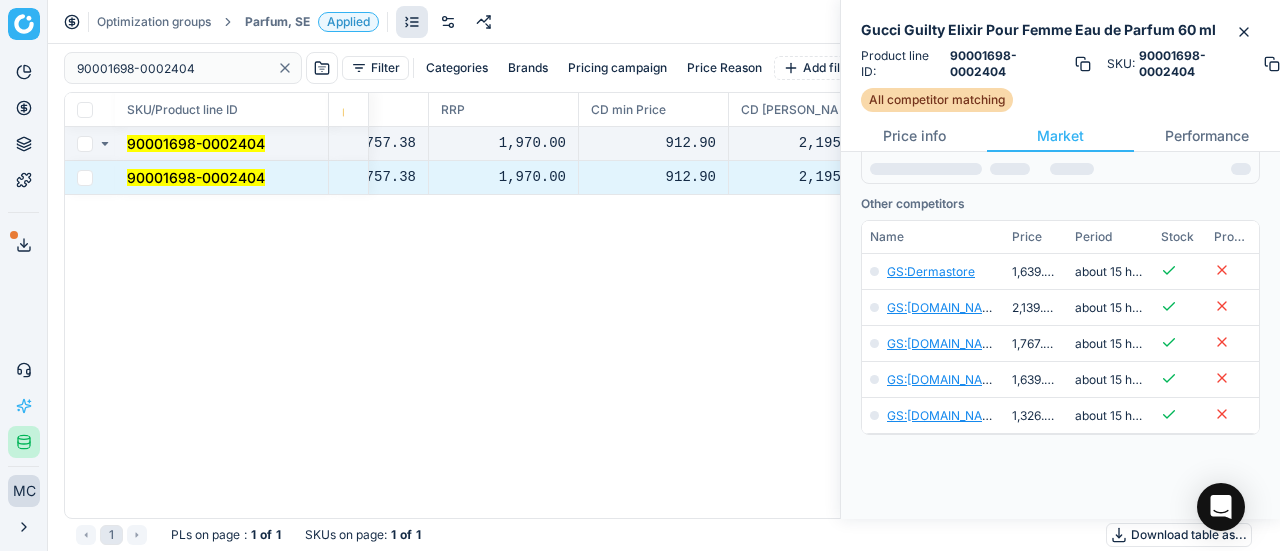 scroll, scrollTop: 400, scrollLeft: 0, axis: vertical 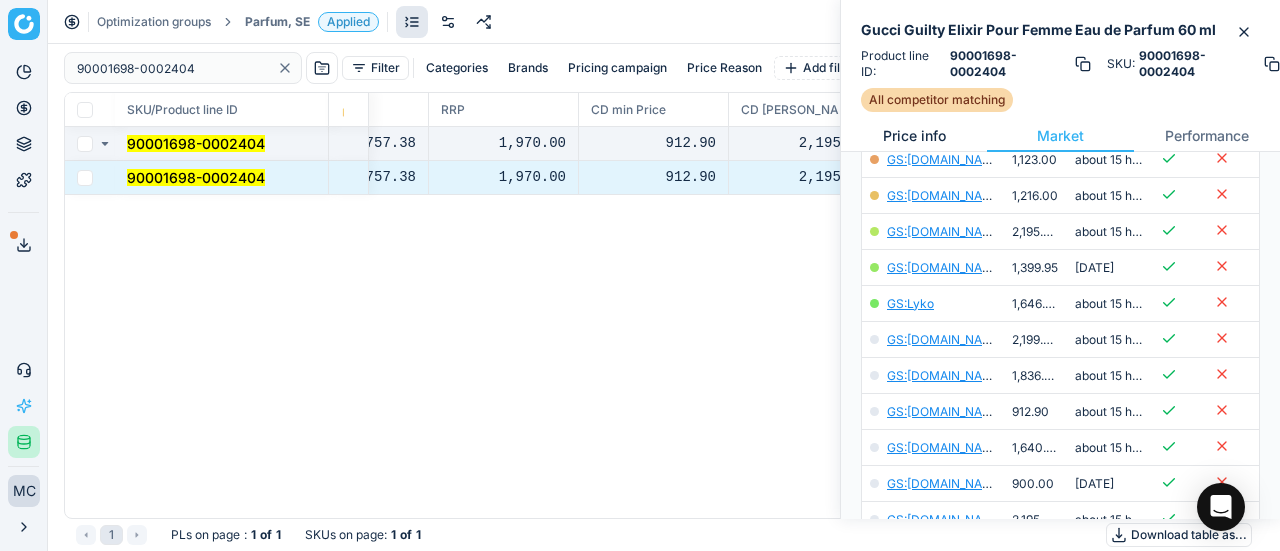 click on "Price info" at bounding box center (914, 136) 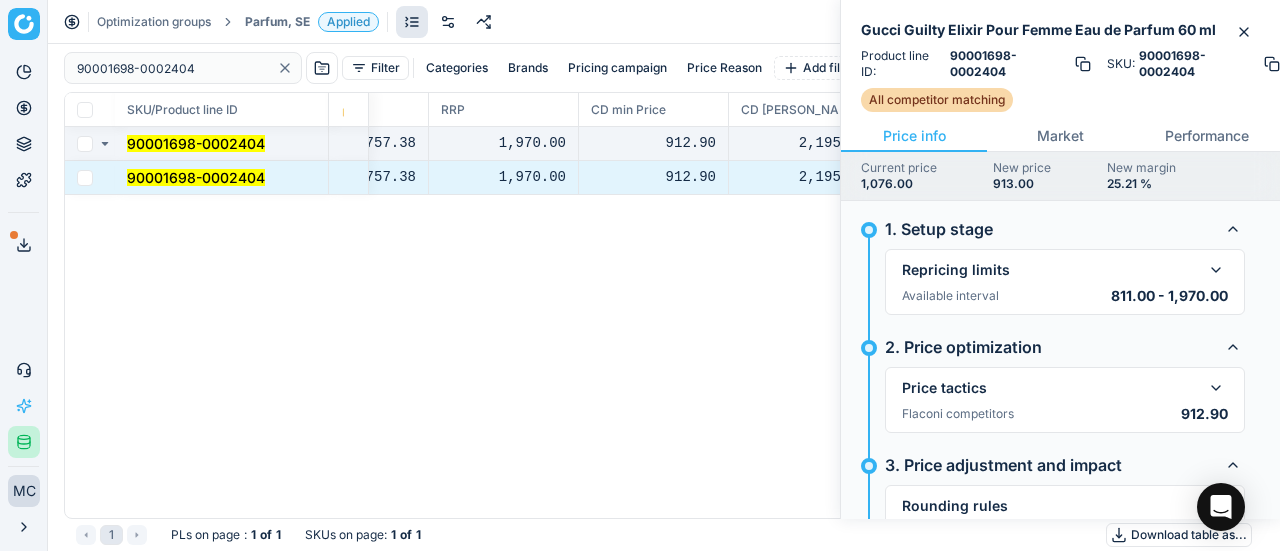 scroll, scrollTop: 100, scrollLeft: 0, axis: vertical 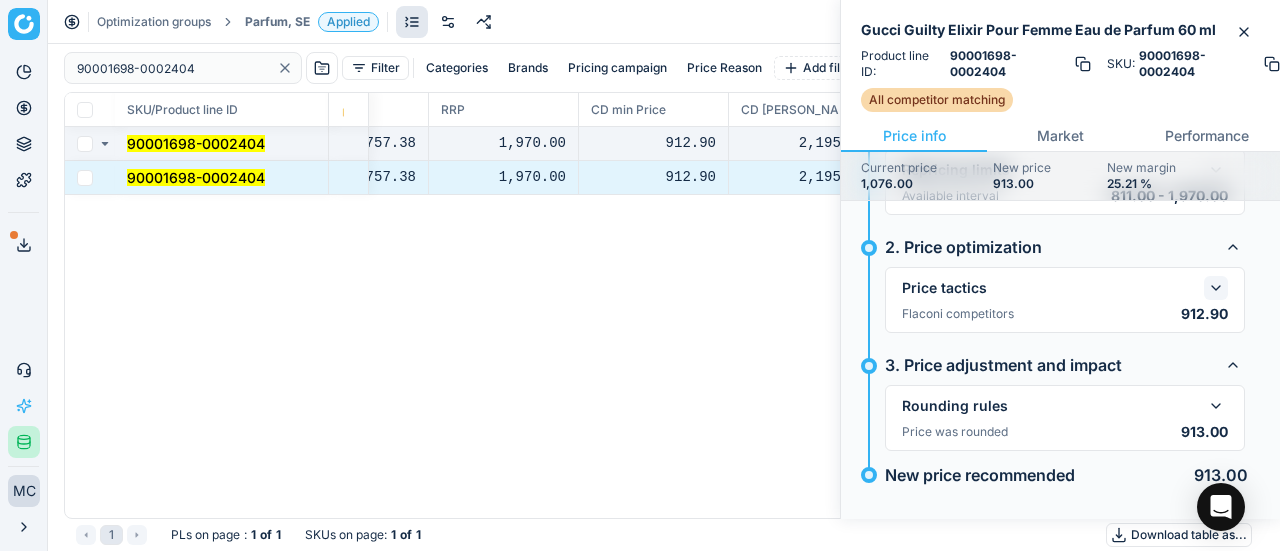 click at bounding box center (1216, 288) 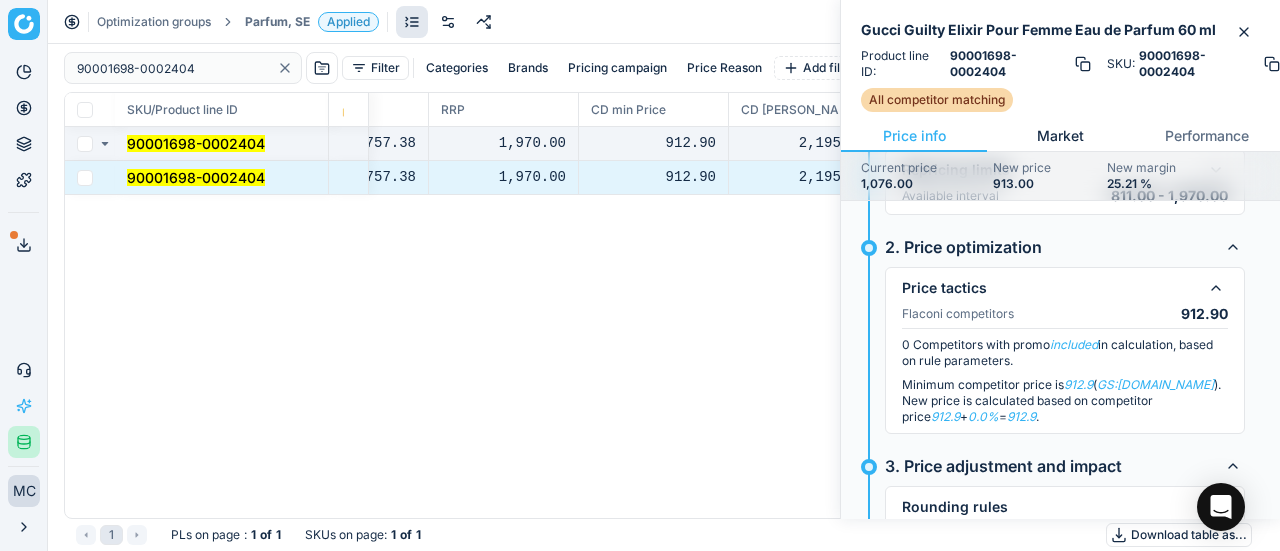 click on "Market" at bounding box center (1060, 136) 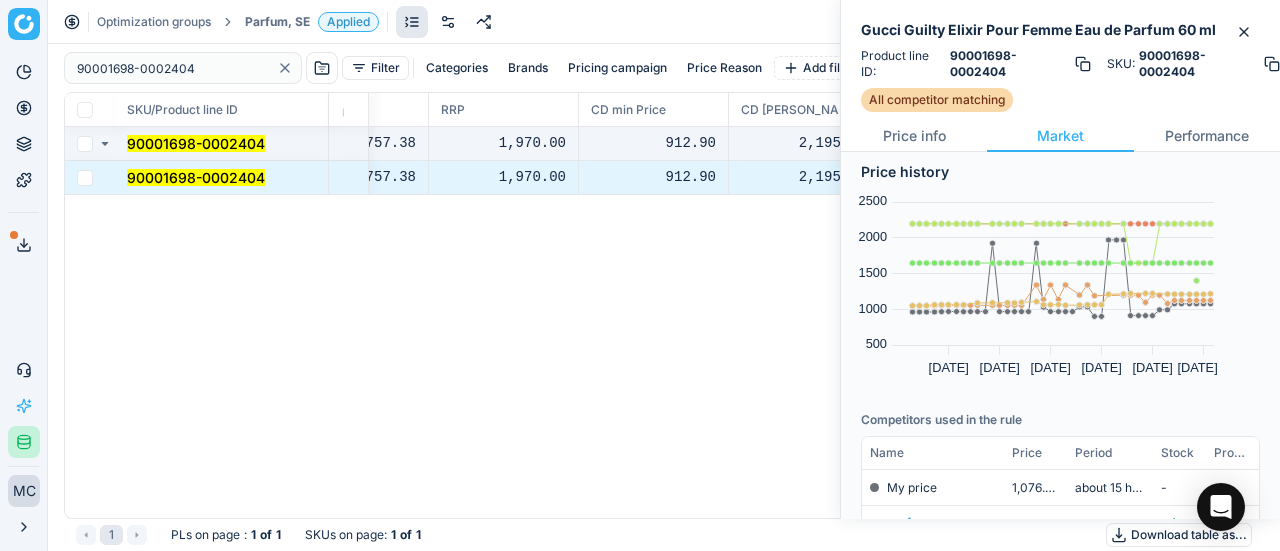 scroll, scrollTop: 400, scrollLeft: 0, axis: vertical 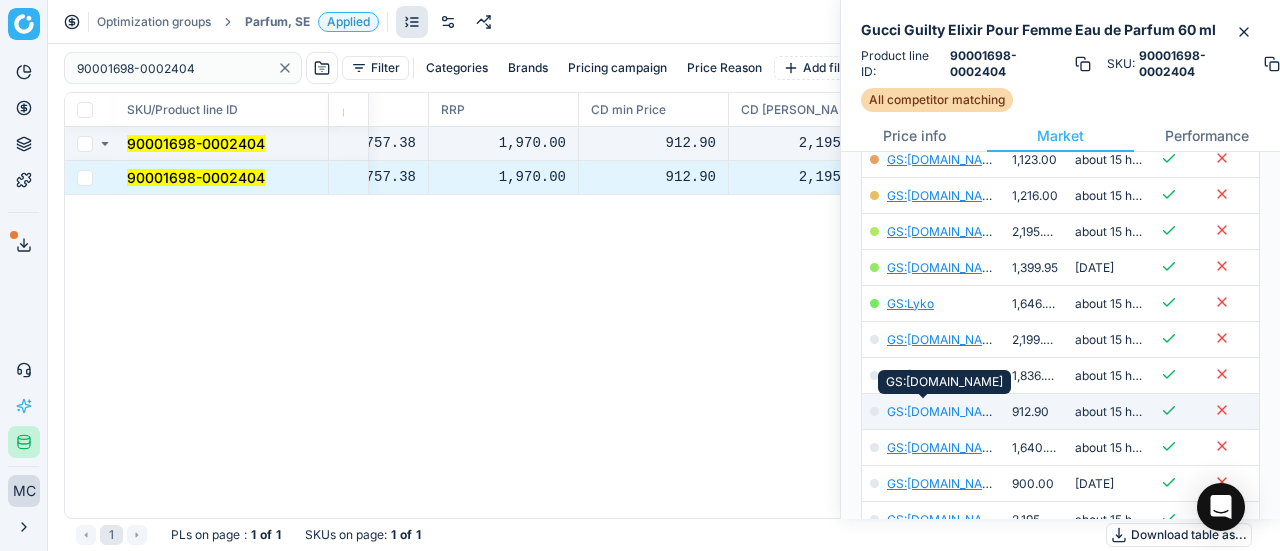 click on "GS:[DOMAIN_NAME]" at bounding box center (945, 411) 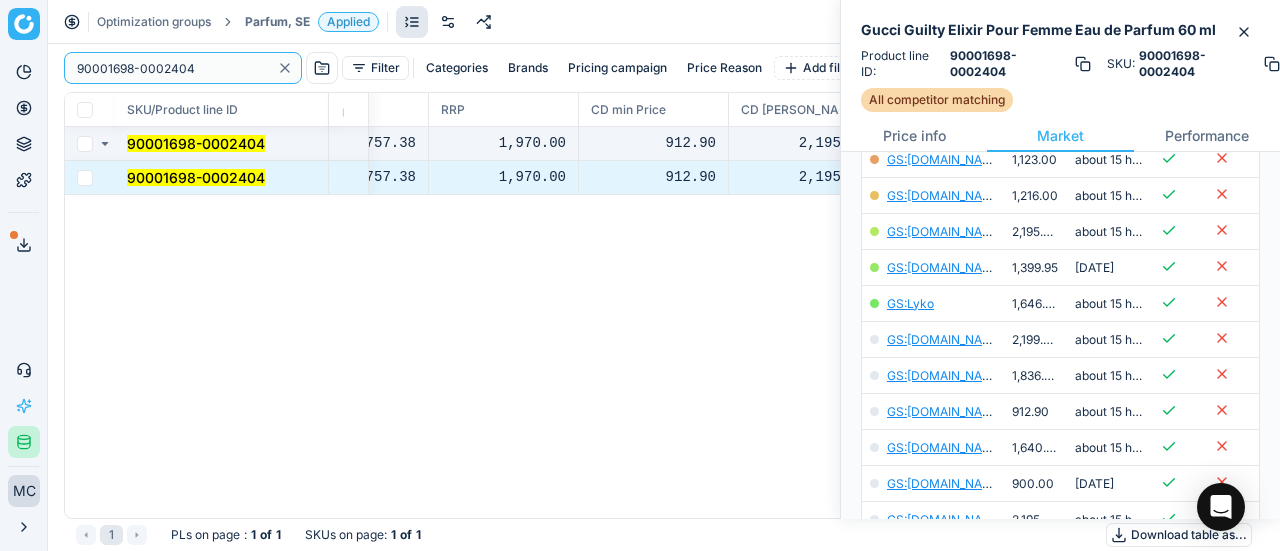 paste on "4643-0006972" 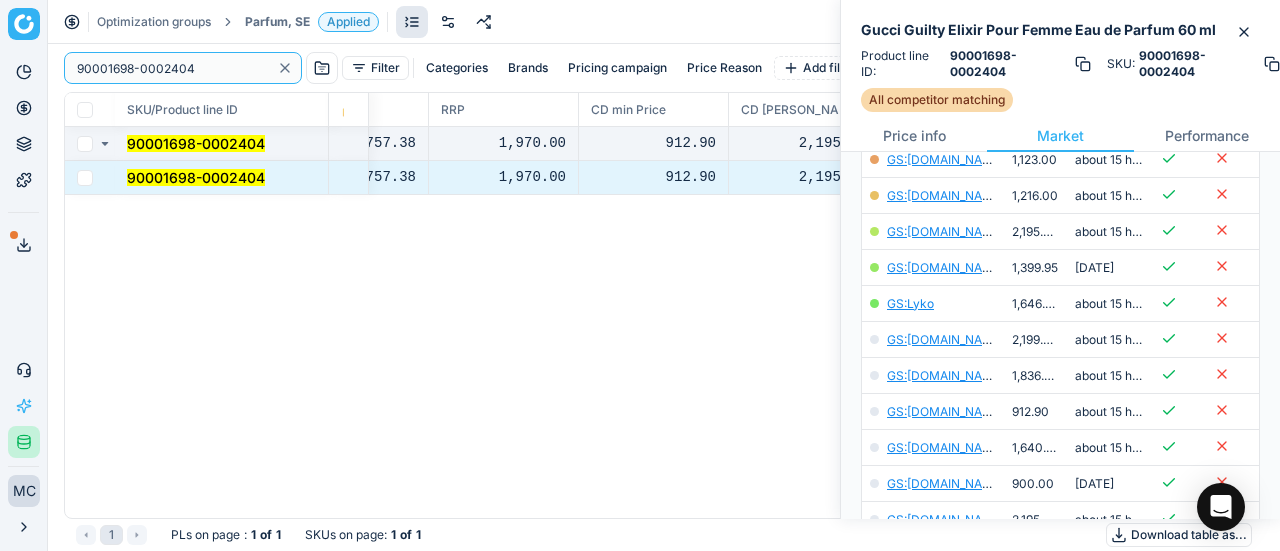 drag, startPoint x: 0, startPoint y: 75, endPoint x: 114, endPoint y: 1, distance: 135.91174 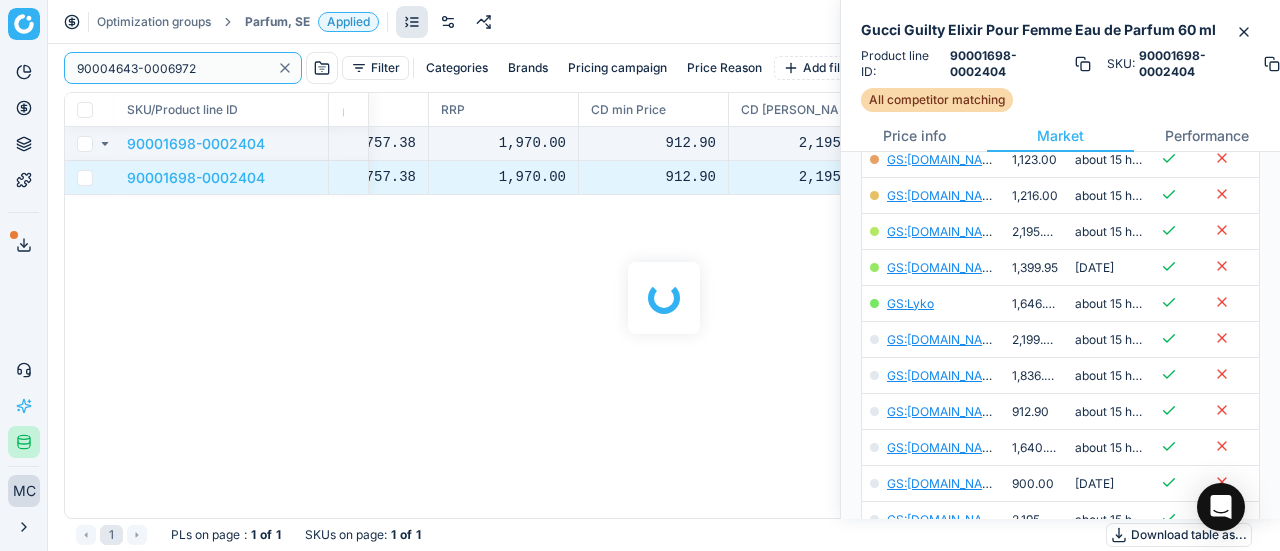 scroll, scrollTop: 400, scrollLeft: 0, axis: vertical 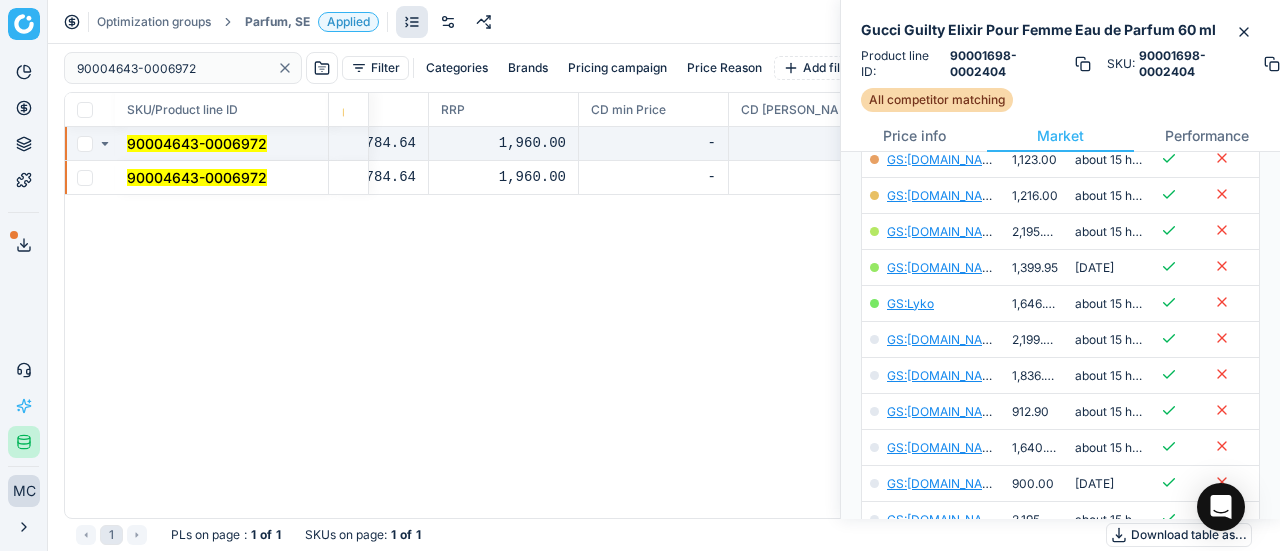 drag, startPoint x: 165, startPoint y: 177, endPoint x: 816, endPoint y: 133, distance: 652.4852 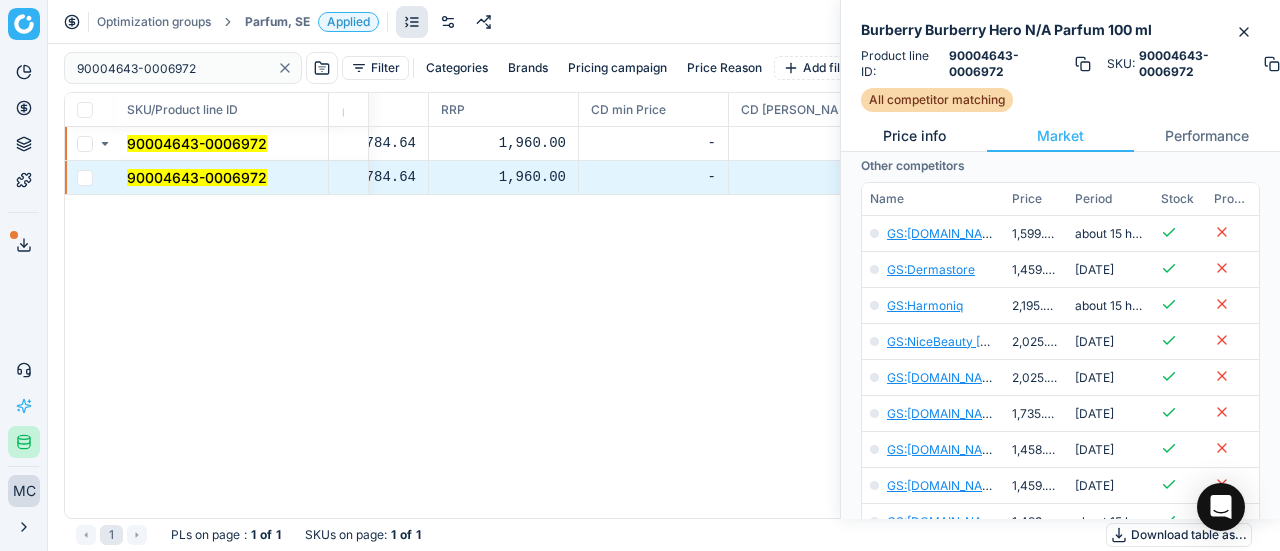 scroll, scrollTop: 400, scrollLeft: 0, axis: vertical 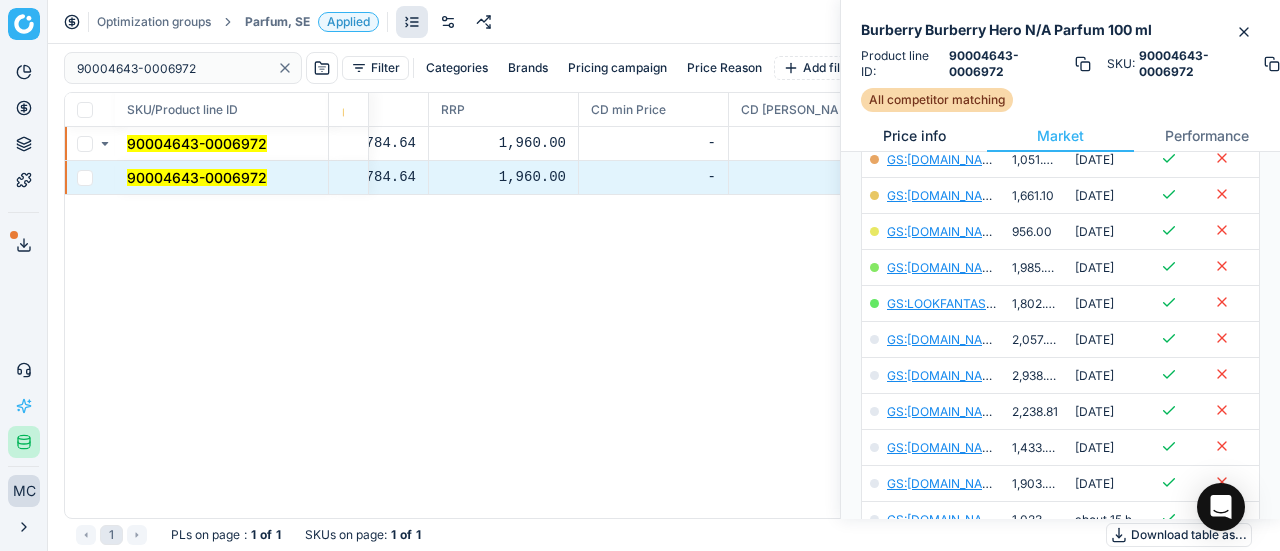 click on "Price info" at bounding box center (914, 136) 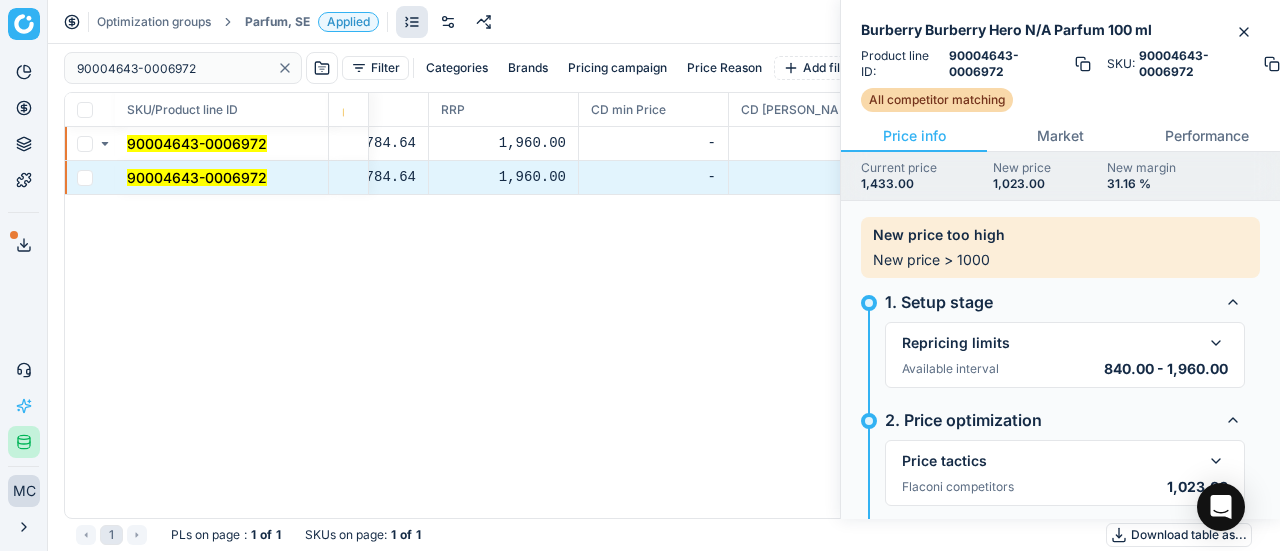 scroll, scrollTop: 69, scrollLeft: 0, axis: vertical 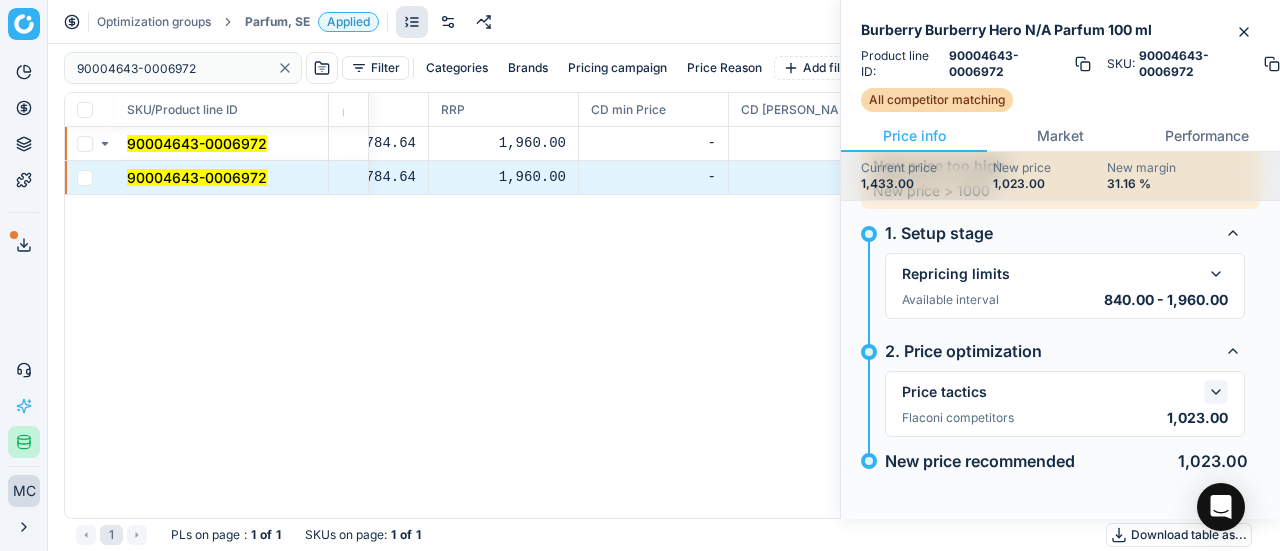 click 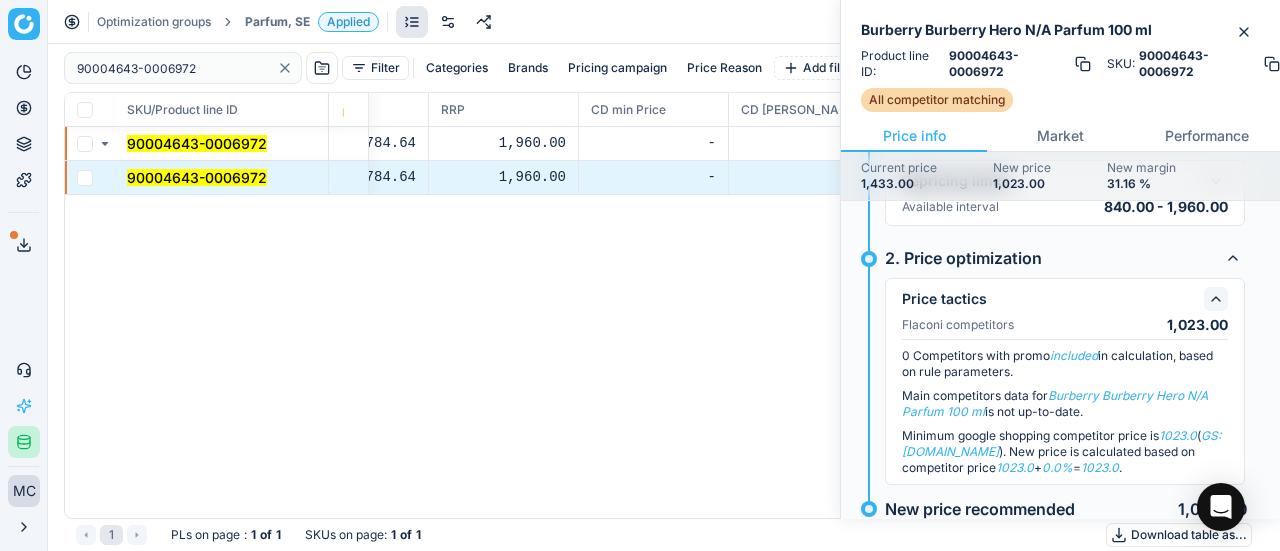 scroll, scrollTop: 210, scrollLeft: 0, axis: vertical 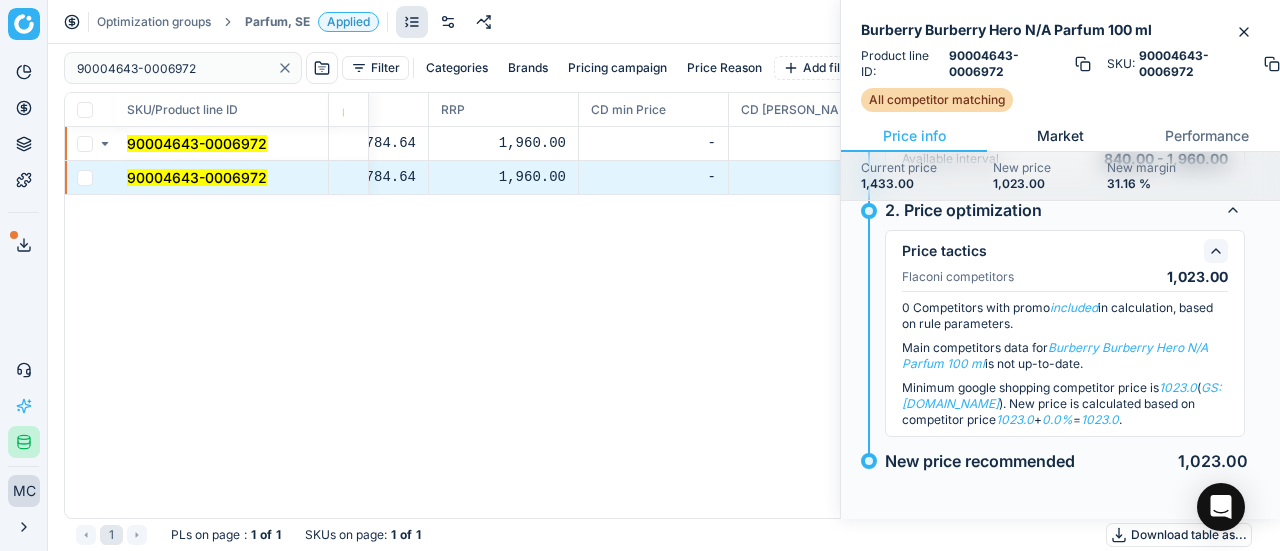 click on "Market" at bounding box center [1060, 136] 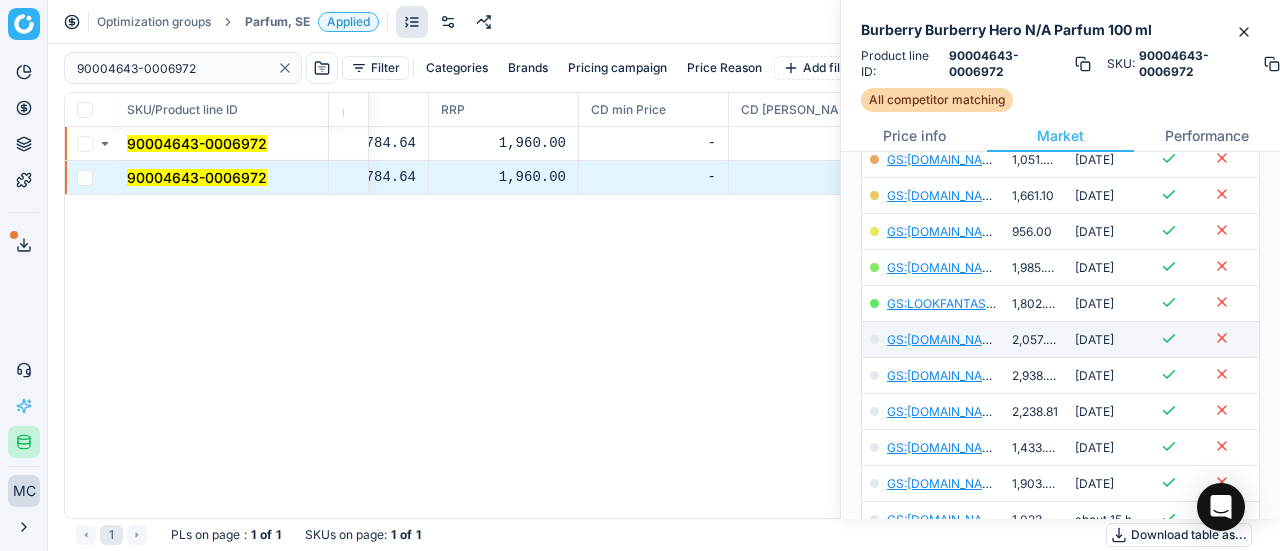 scroll, scrollTop: 600, scrollLeft: 0, axis: vertical 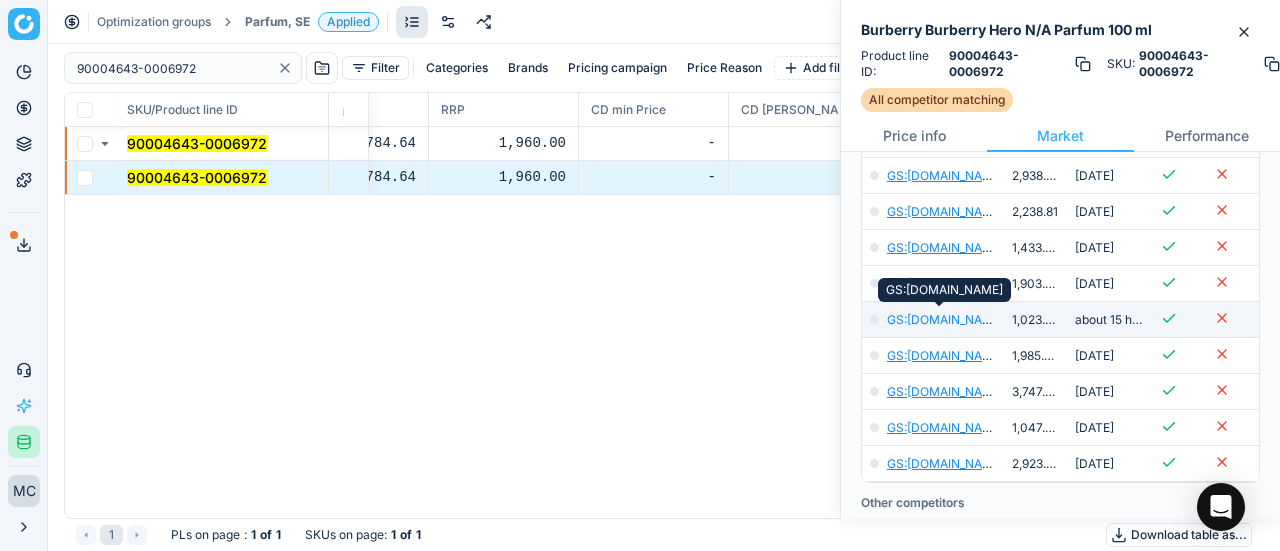 click on "GS:[DOMAIN_NAME]" at bounding box center (945, 319) 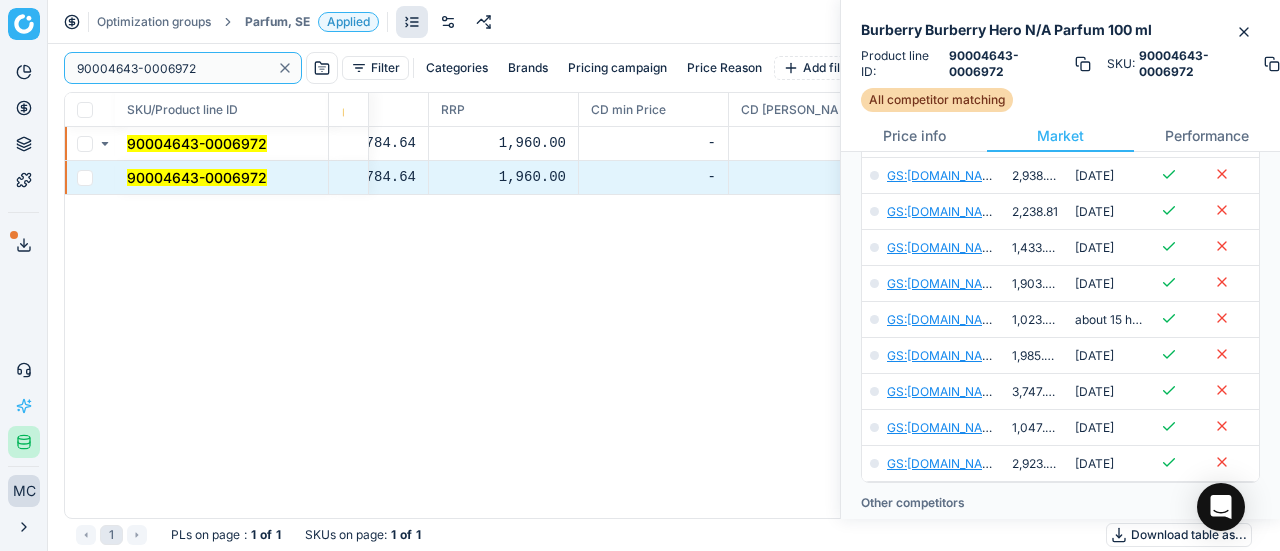 paste on "80026172-100" 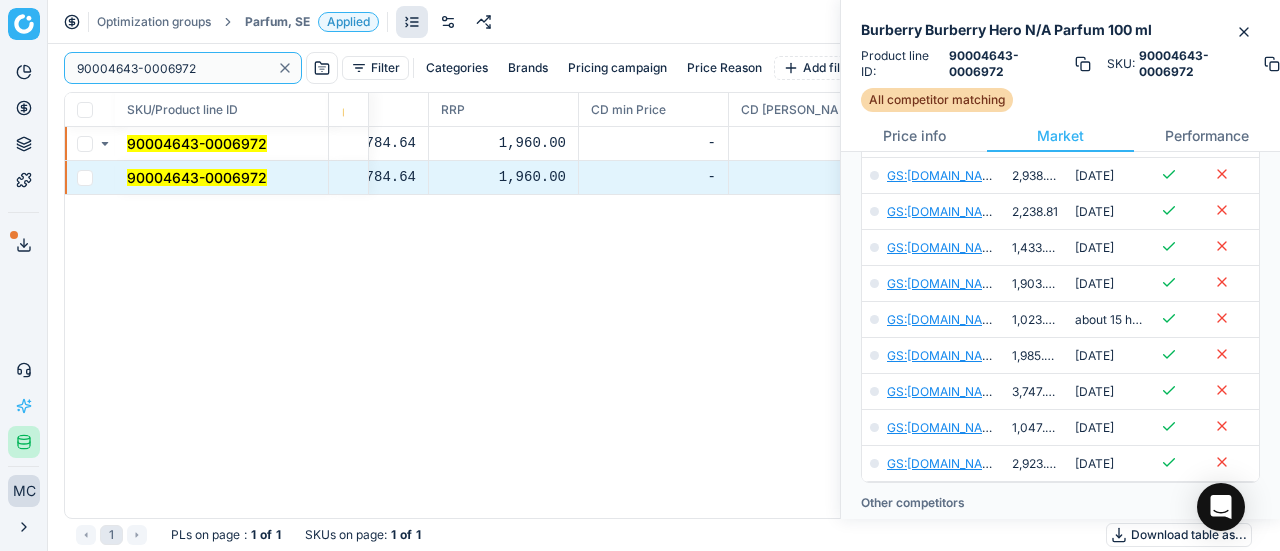 drag, startPoint x: 198, startPoint y: 75, endPoint x: 5, endPoint y: 81, distance: 193.09325 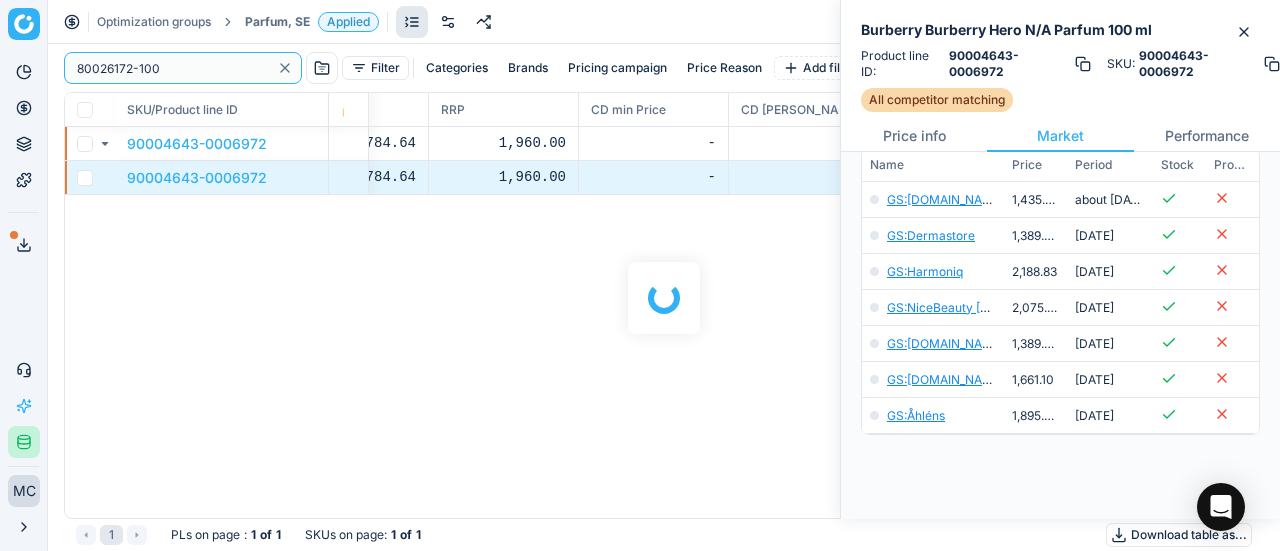 scroll, scrollTop: 600, scrollLeft: 0, axis: vertical 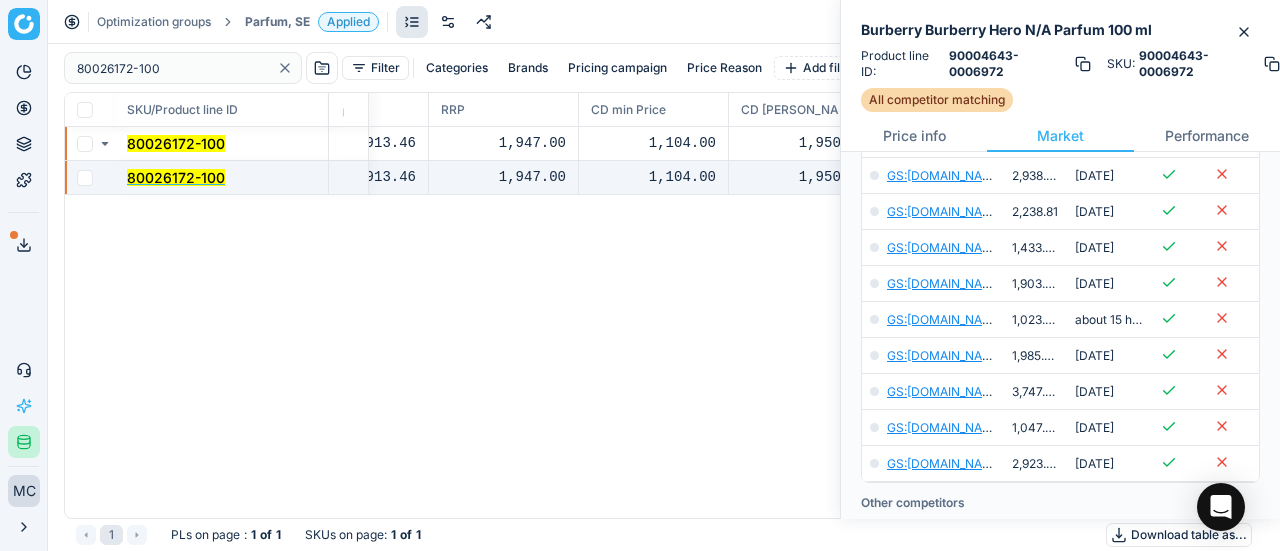 drag, startPoint x: 148, startPoint y: 169, endPoint x: 1055, endPoint y: 160, distance: 907.0447 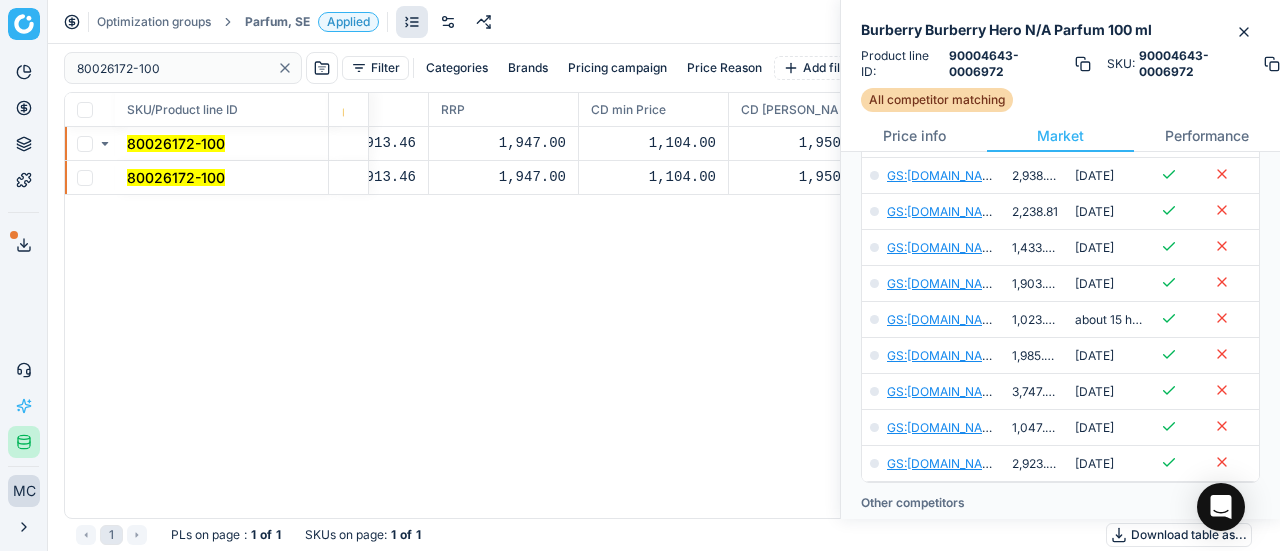 click on "80026172-100" at bounding box center [176, 177] 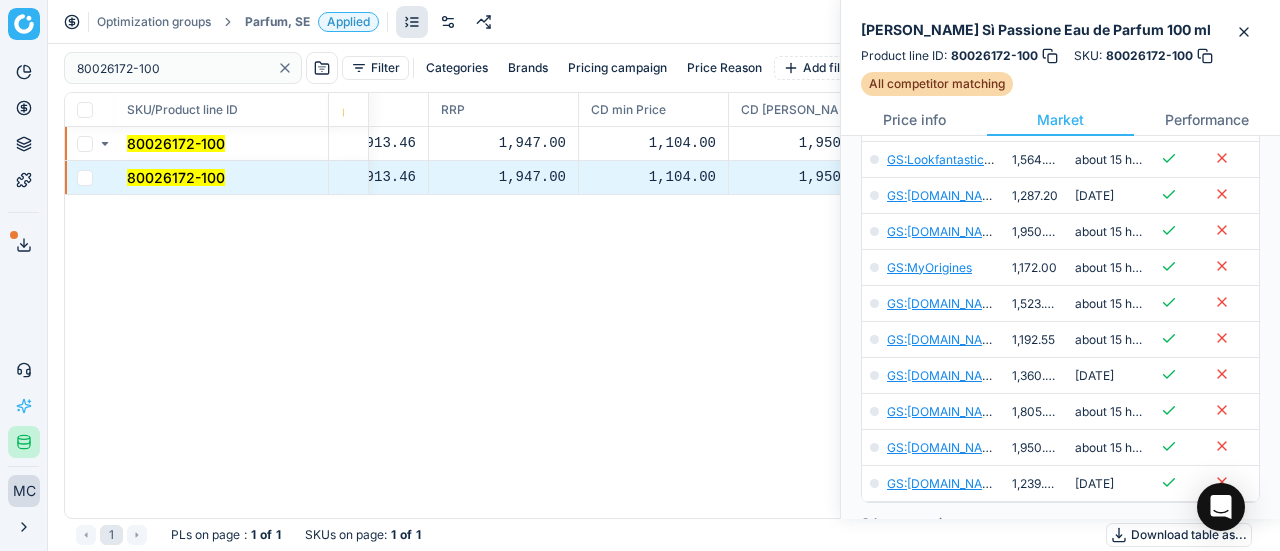 scroll, scrollTop: 600, scrollLeft: 0, axis: vertical 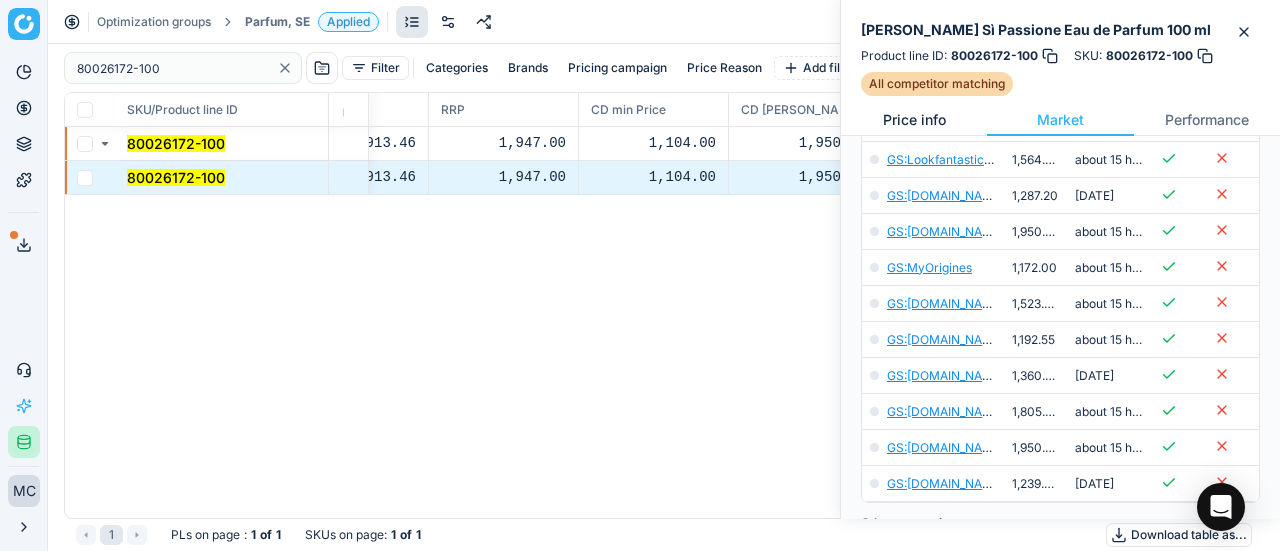 click on "Price info" at bounding box center (914, 120) 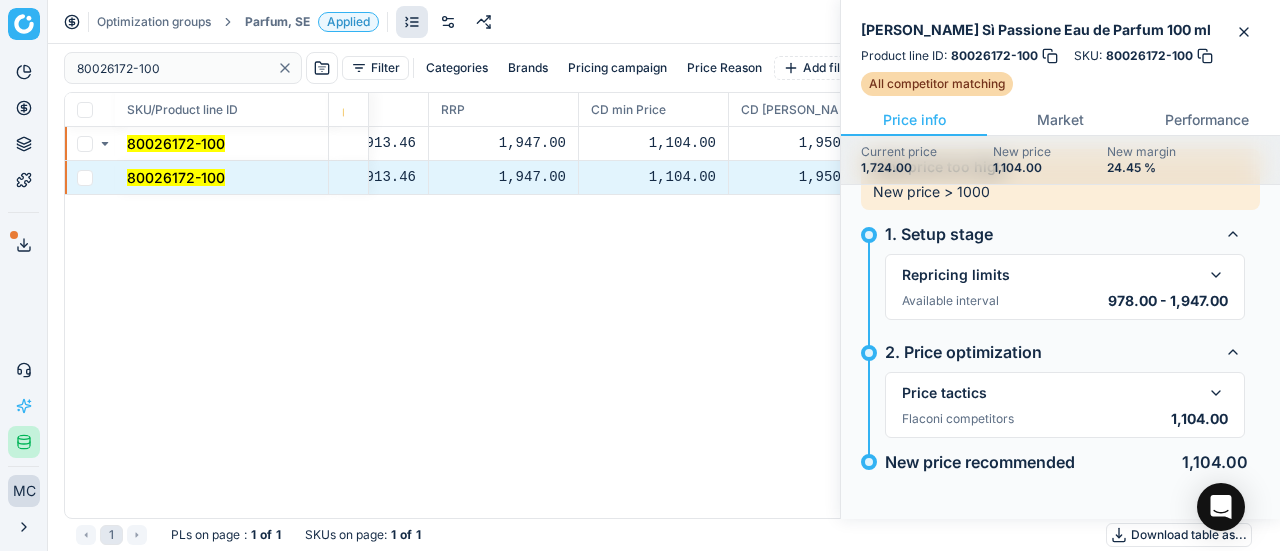 scroll, scrollTop: 53, scrollLeft: 0, axis: vertical 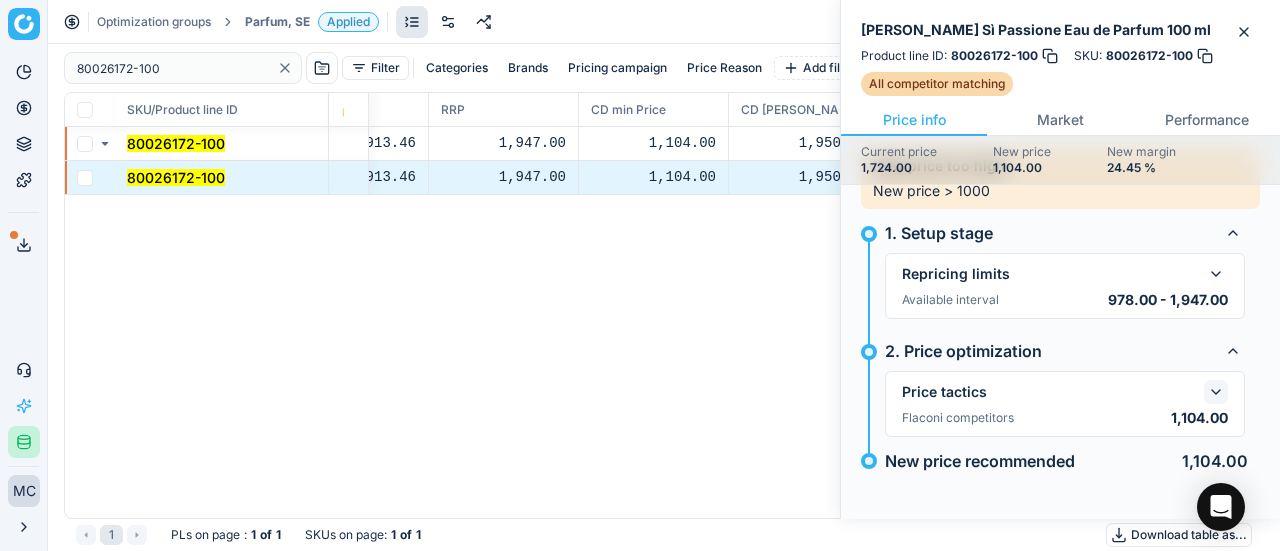 click at bounding box center [1216, 392] 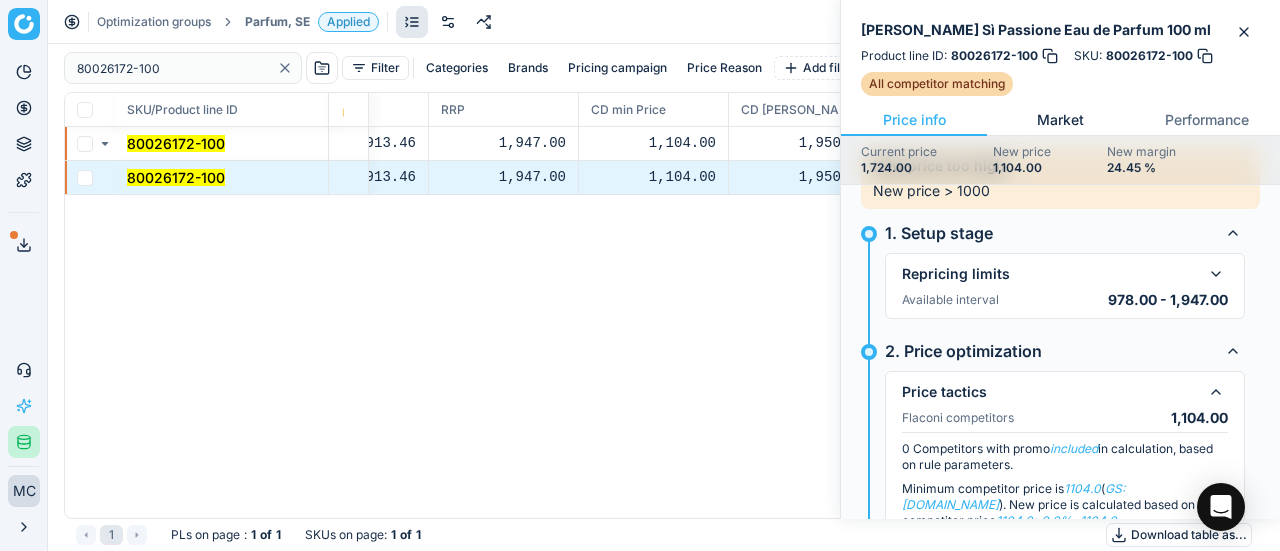 click on "Market" at bounding box center (1060, 120) 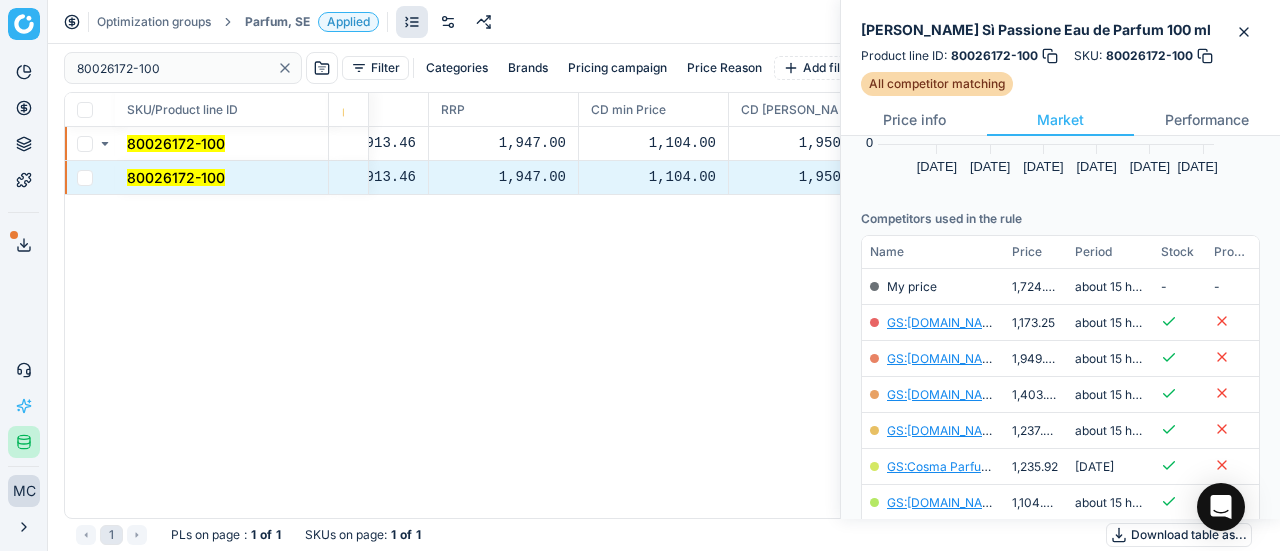 scroll, scrollTop: 300, scrollLeft: 0, axis: vertical 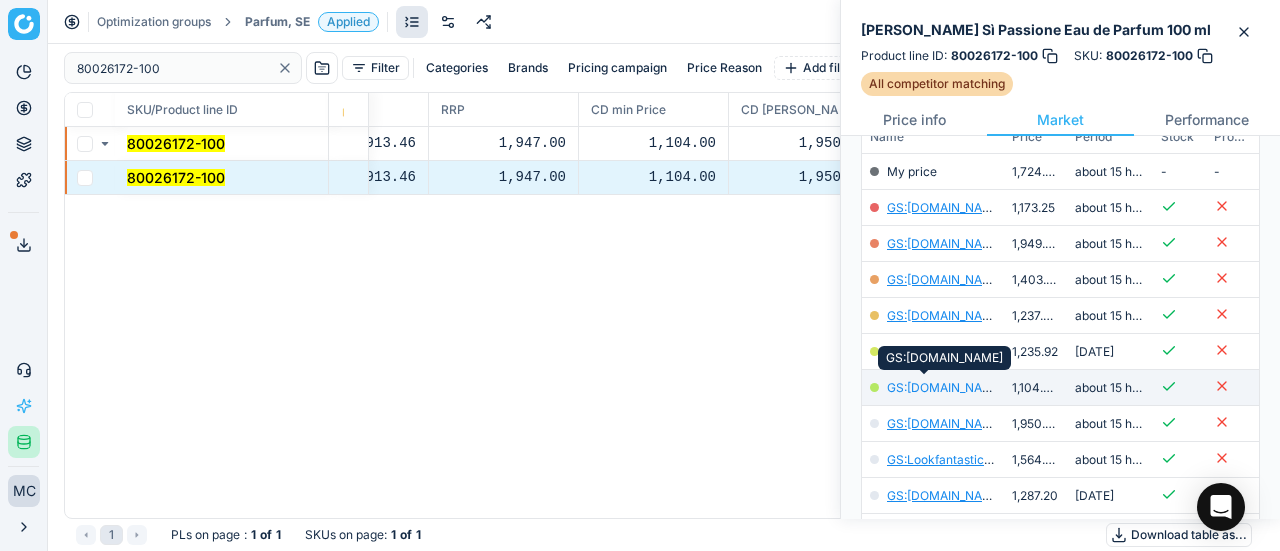 click on "GS:[DOMAIN_NAME]" at bounding box center [945, 387] 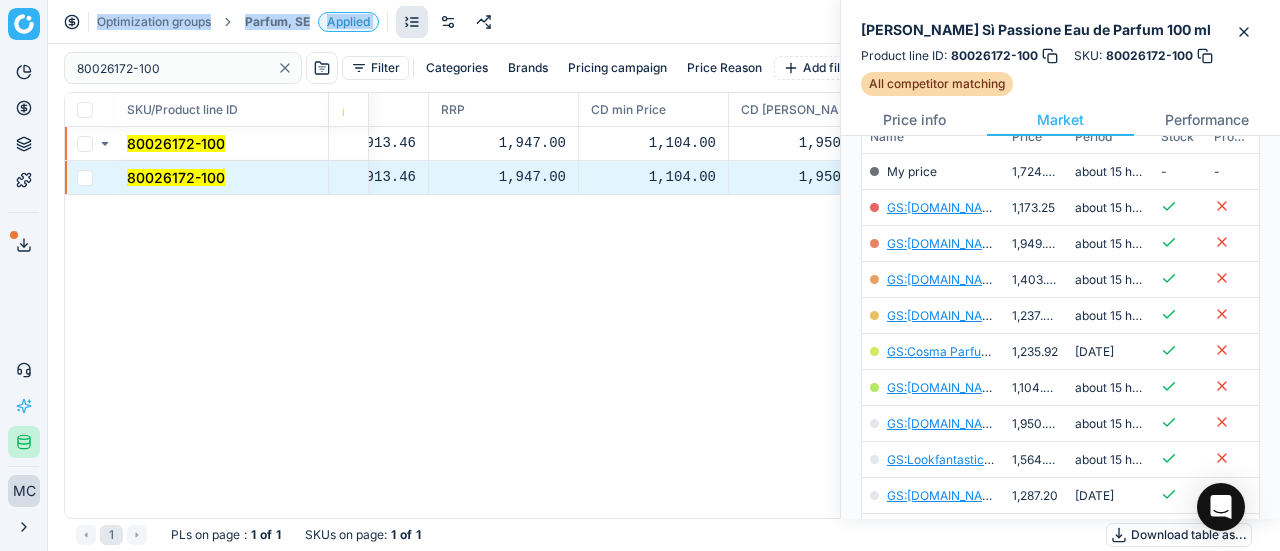 drag, startPoint x: 211, startPoint y: 85, endPoint x: 47, endPoint y: 65, distance: 165.21501 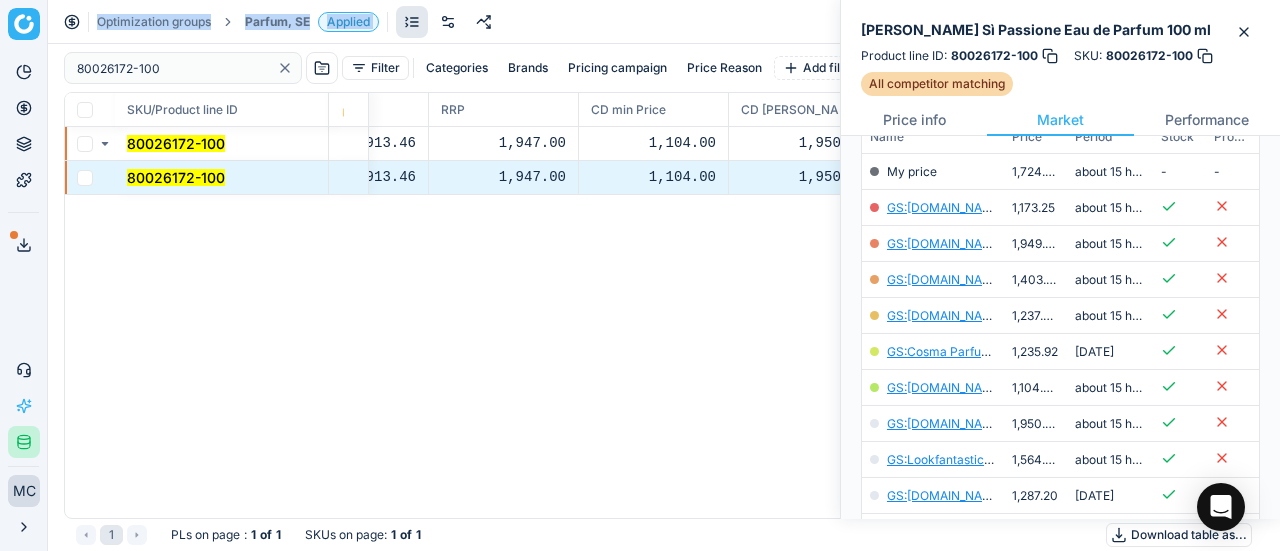 click on "80026172-100   Filter   Categories   Brands   Pricing campaign   Price Reason   Add filter Bulk update" at bounding box center (664, 68) 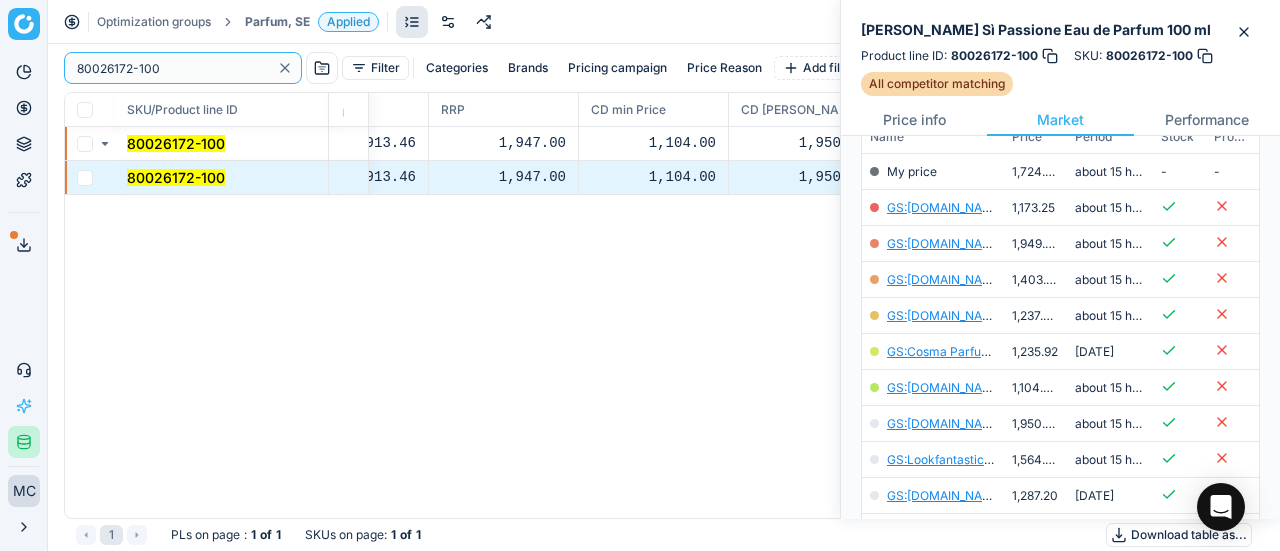 drag, startPoint x: 193, startPoint y: 67, endPoint x: 174, endPoint y: 31, distance: 40.706264 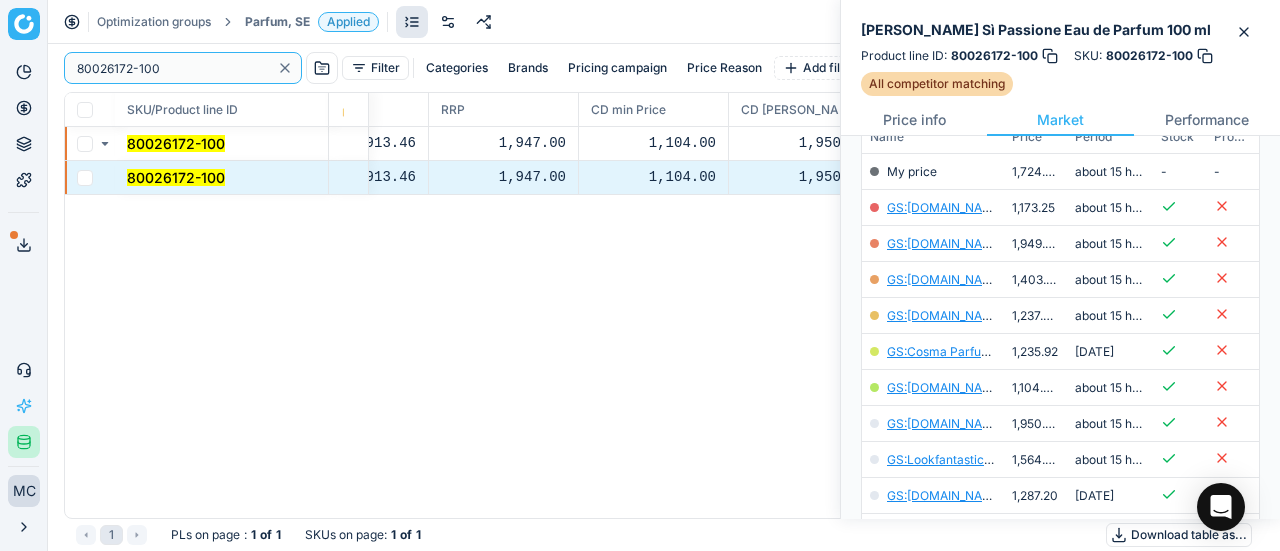 click on "Pricing platform Analytics Pricing Product portfolio Templates Export service 19 Contact support   AI Pricing Assistant Integration status MC [PERSON_NAME] [EMAIL_ADDRESS][DOMAIN_NAME] Close menu Optimization groups Parfum, SE Applied Discard Download report 80026172-100   Filter   Categories   Brands   Pricing campaign   Price Reason   Add filter Bulk update SKU/Product line ID Product line name Product line ID Cost 🔒 PCII cost RRP CD min Price CD max Price Beauty outlet price PCII+5% > RRP Sales Flag Price change too high New price Price Type Price Reason 80026172-100 [PERSON_NAME] Sì Passione Eau de Parfum  100 ml 80026172-100 834.09 913.46 1,947.00 1,104.00 1,950.00 589.00 1,104.00 matching google GS:[DOMAIN_NAME] 80026172-100 [PERSON_NAME] Sì Passione Eau de Parfum  100 ml 80026172-100 834.09 913.46 1,947.00 1,104.00 1,950.00 589.00 1,104.00 matching google GS:[DOMAIN_NAME] 1 PLs on page : 1 of 1 SKUs on page : 1 of 1 Download table as..." at bounding box center (640, 275) 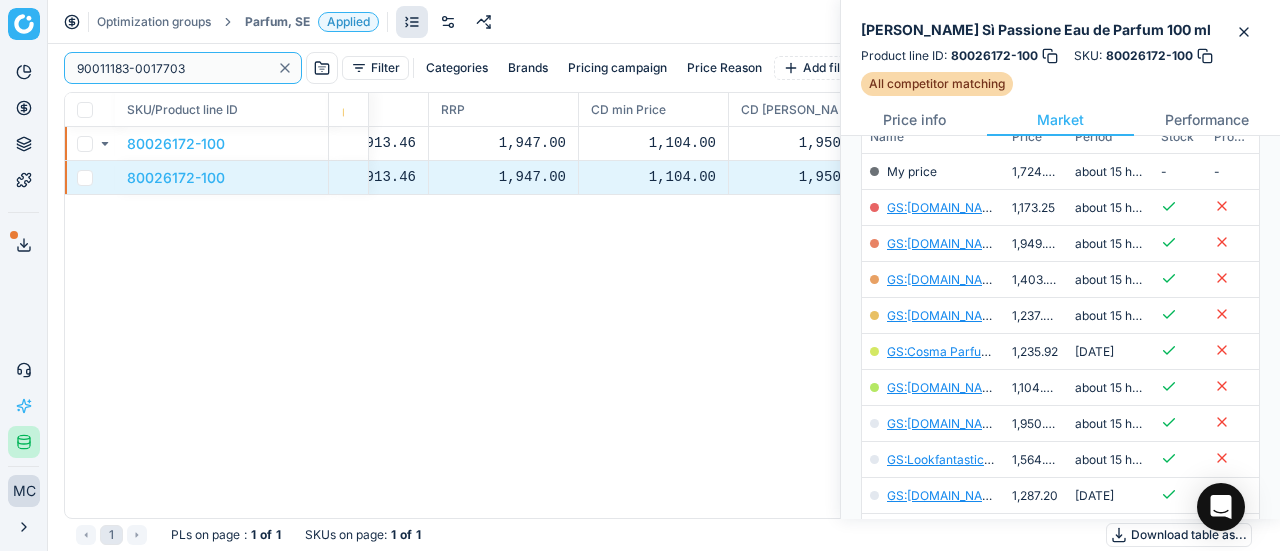 type on "90011183-0017703" 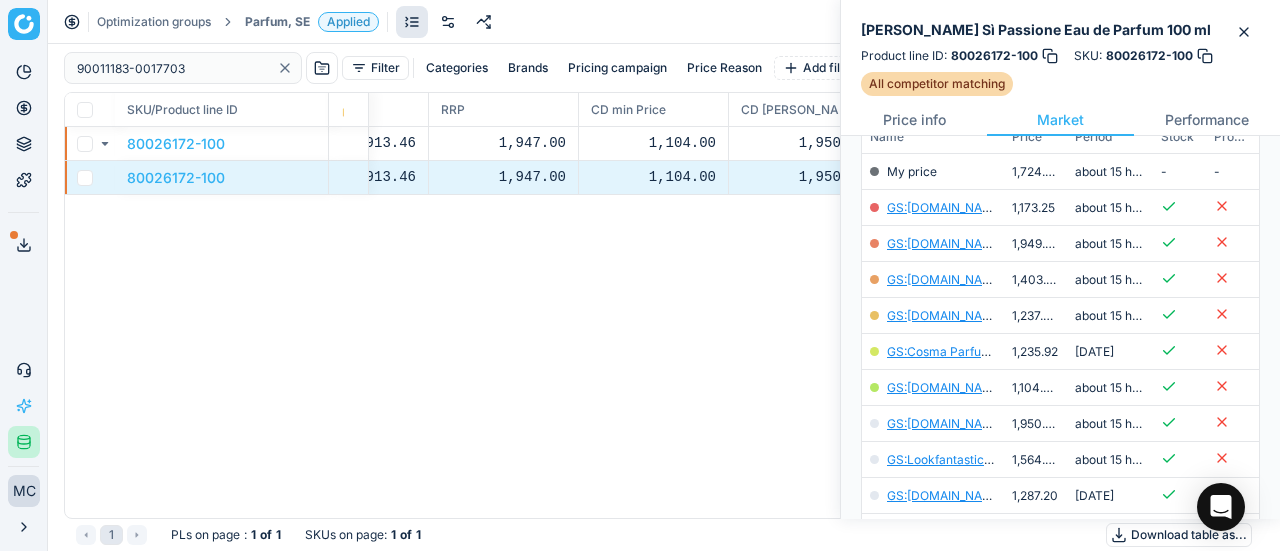 click on "Parfum, SE" at bounding box center [277, 22] 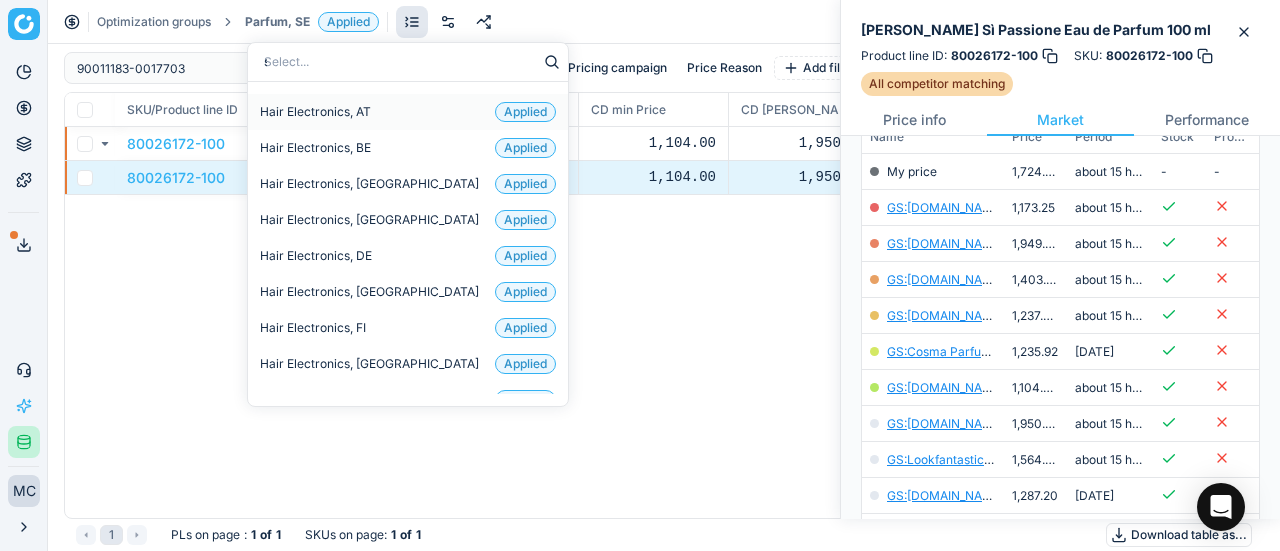 type on "sk" 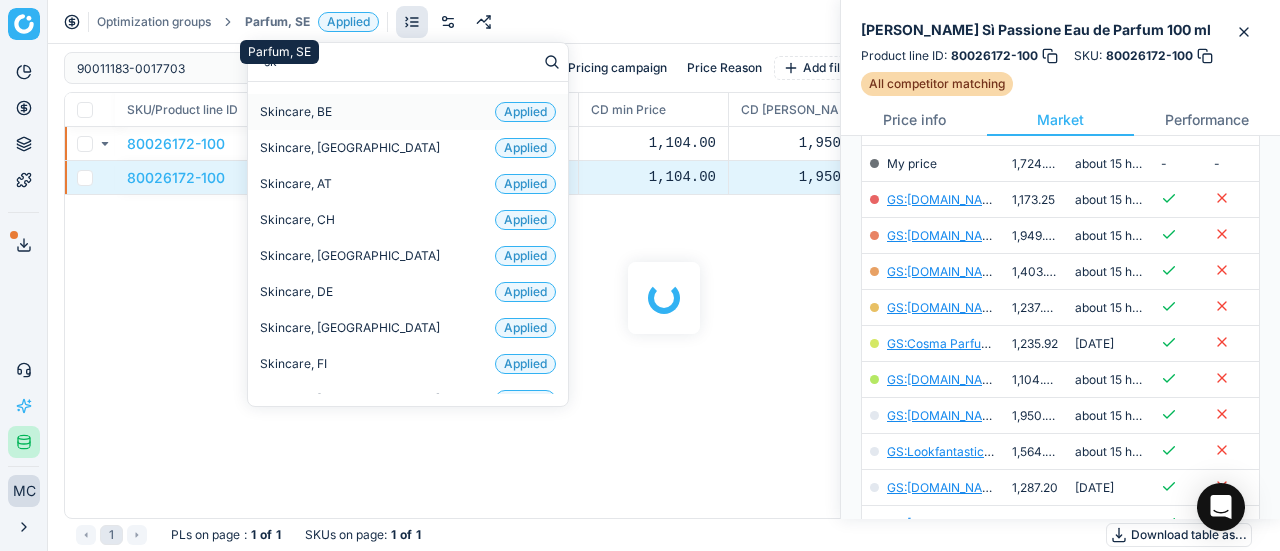 scroll, scrollTop: 300, scrollLeft: 0, axis: vertical 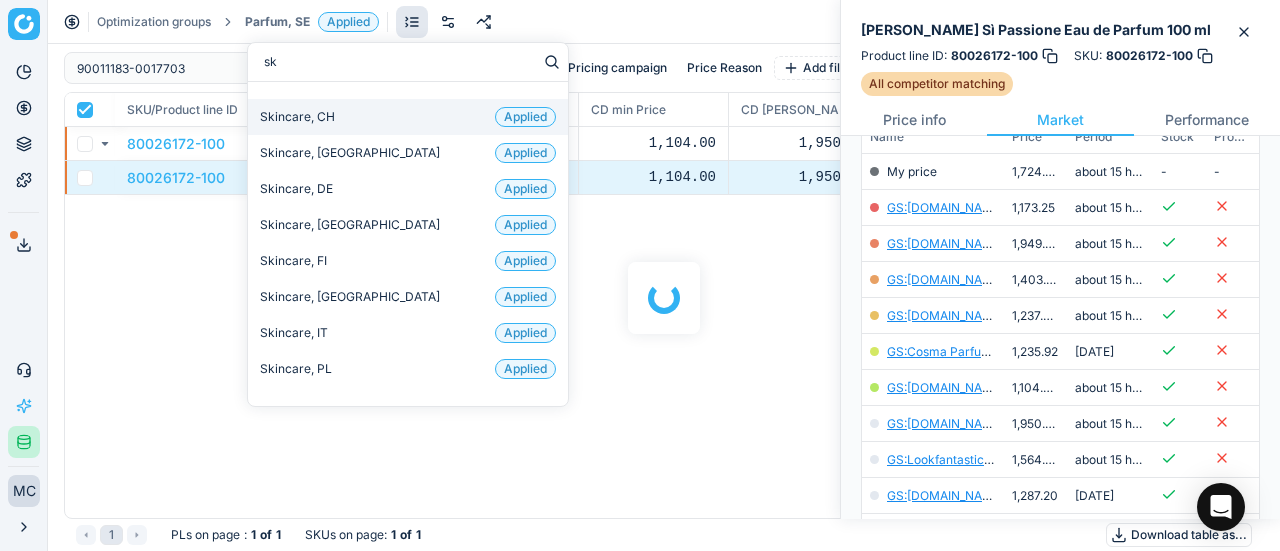 checkbox on "true" 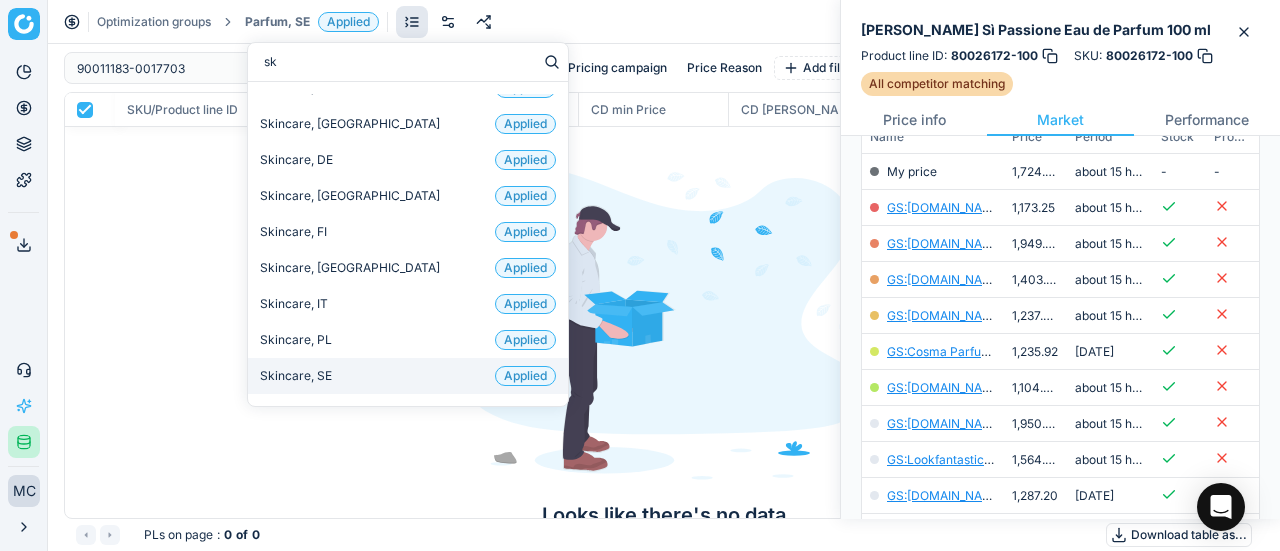 click on "Skincare, SE  Applied" at bounding box center [408, 376] 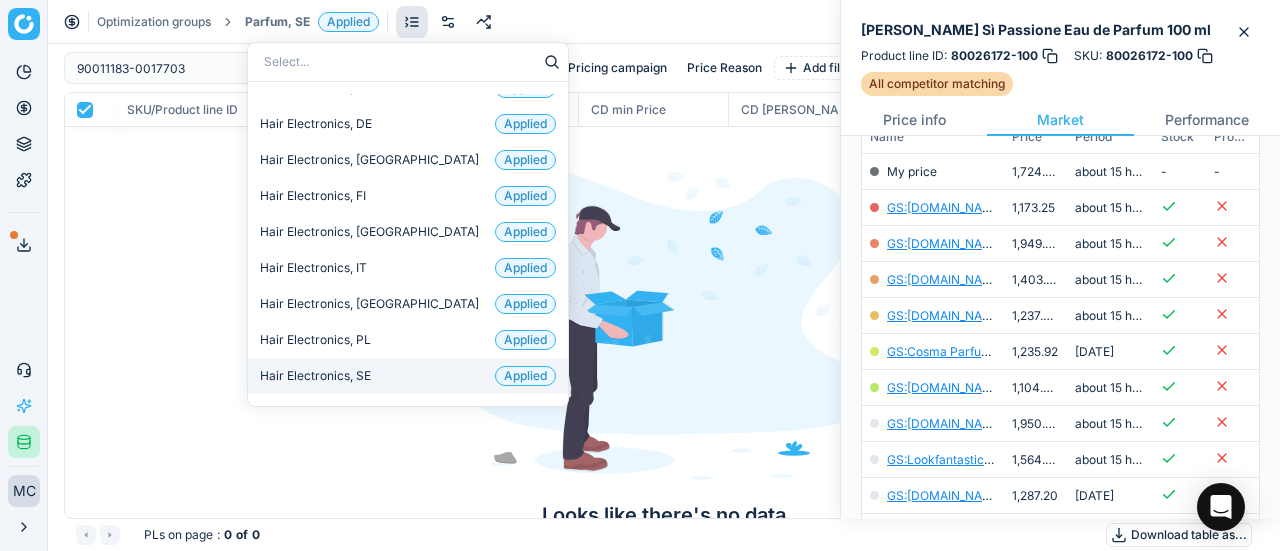 scroll, scrollTop: 300, scrollLeft: 0, axis: vertical 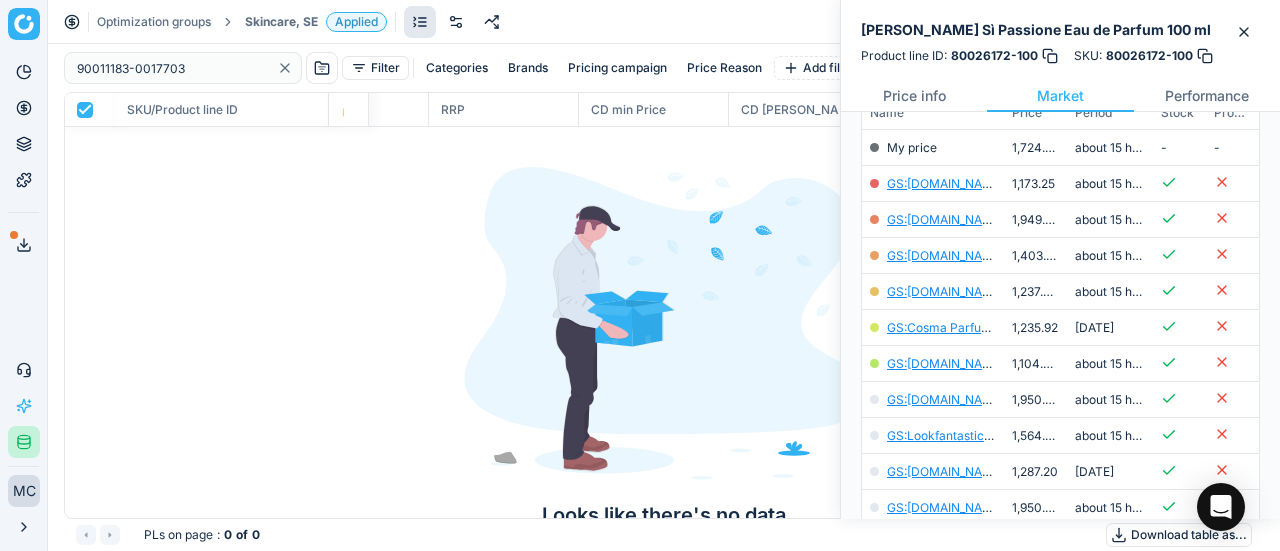 click on "Skincare, SE" at bounding box center [281, 22] 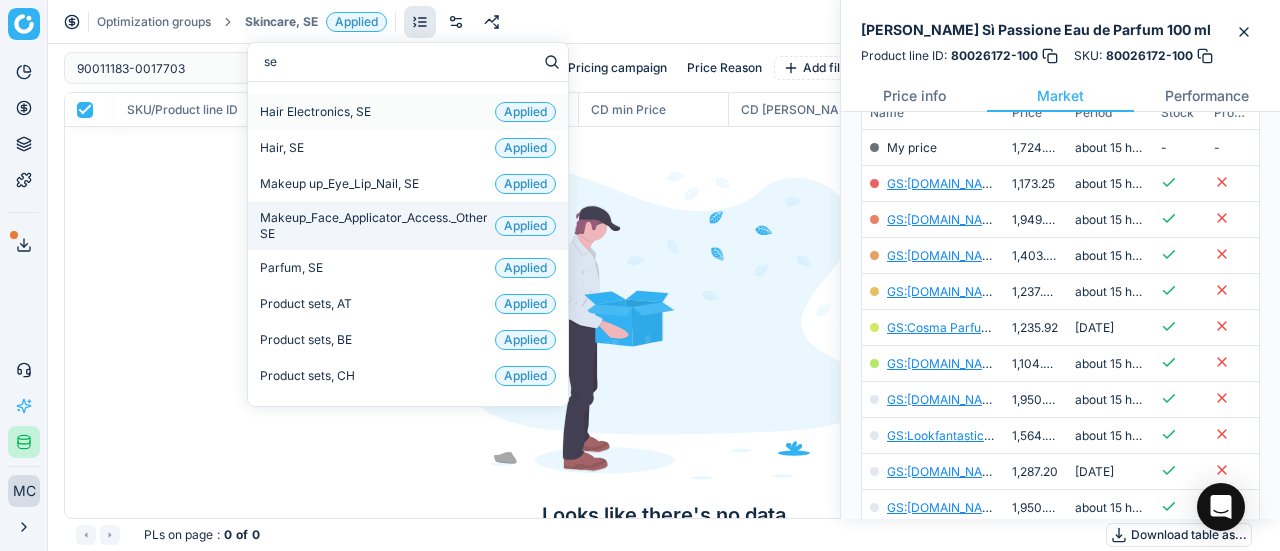 type on "set" 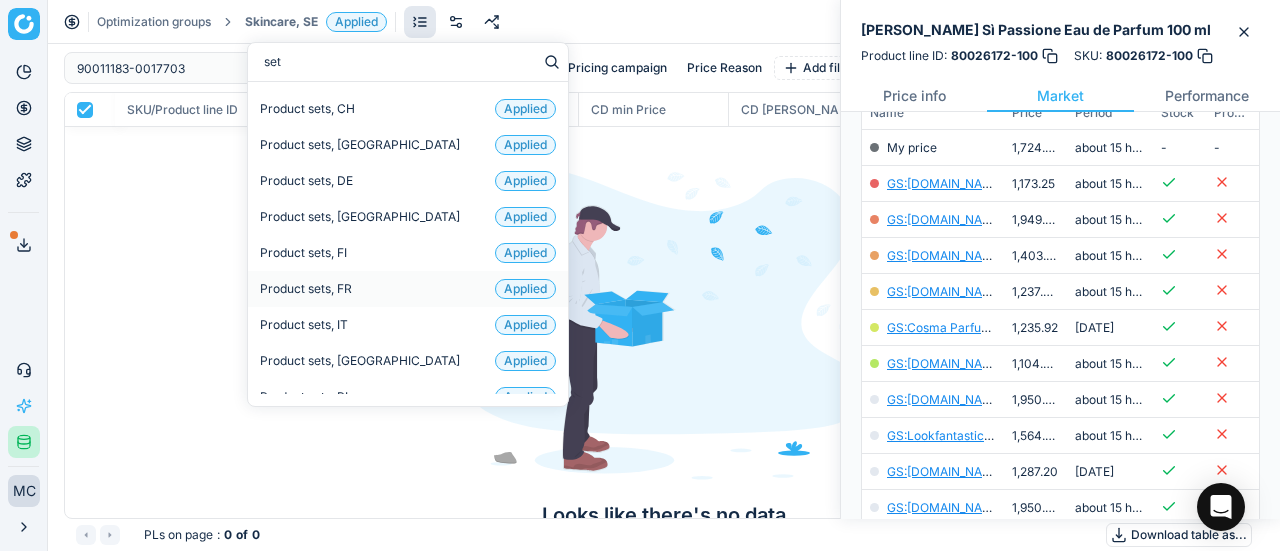 scroll, scrollTop: 132, scrollLeft: 0, axis: vertical 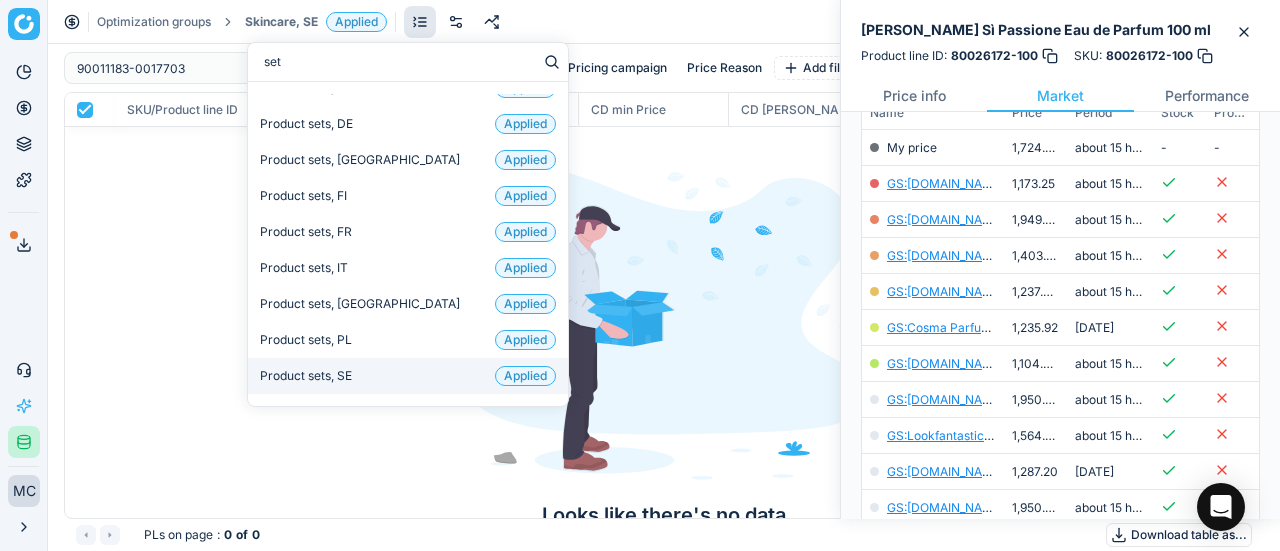 click on "Product sets, SE" at bounding box center (306, 376) 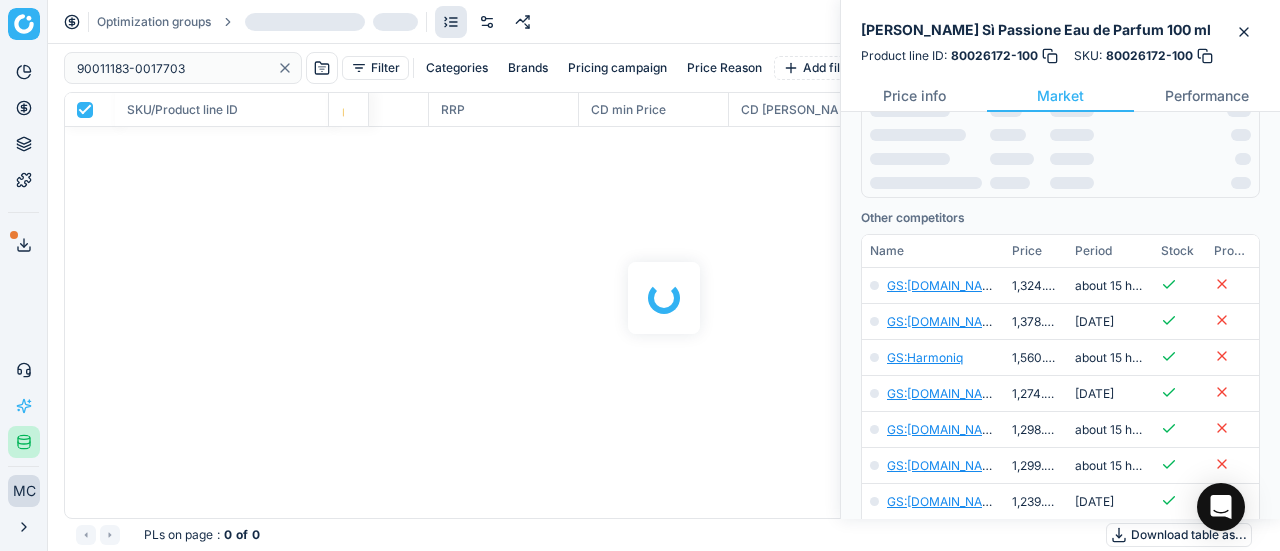 scroll, scrollTop: 300, scrollLeft: 0, axis: vertical 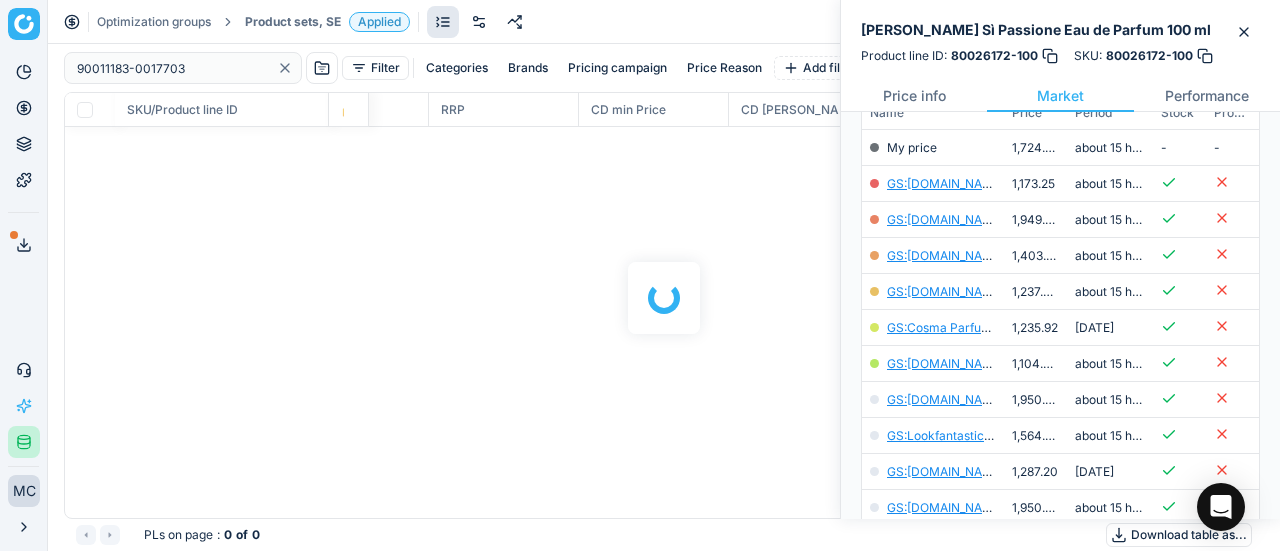 checkbox on "false" 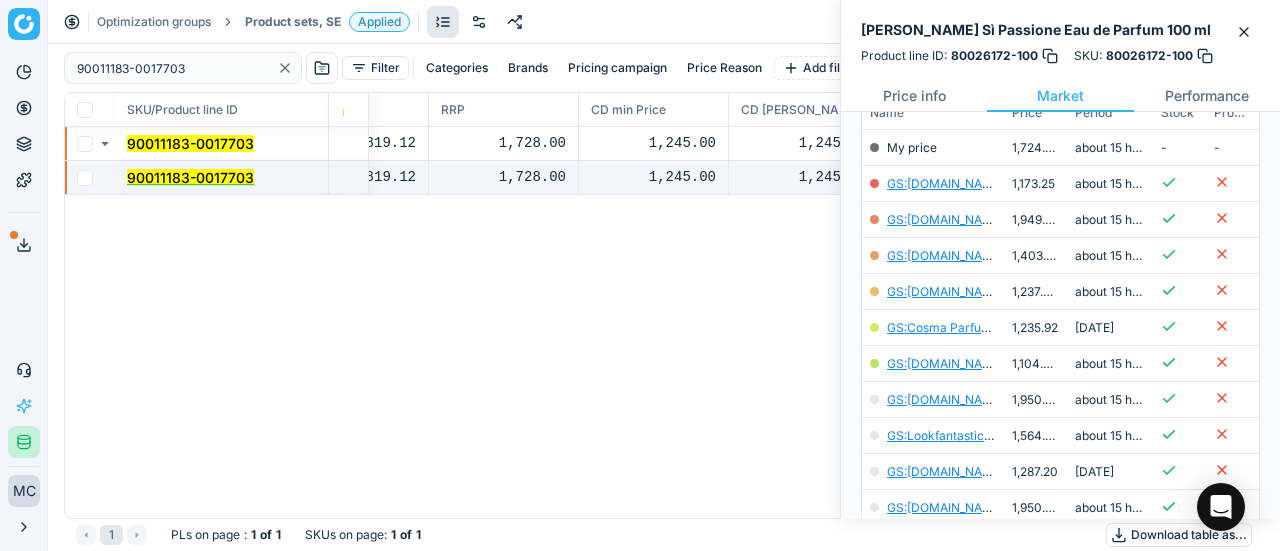 click on "90011183-0017703" at bounding box center [190, 177] 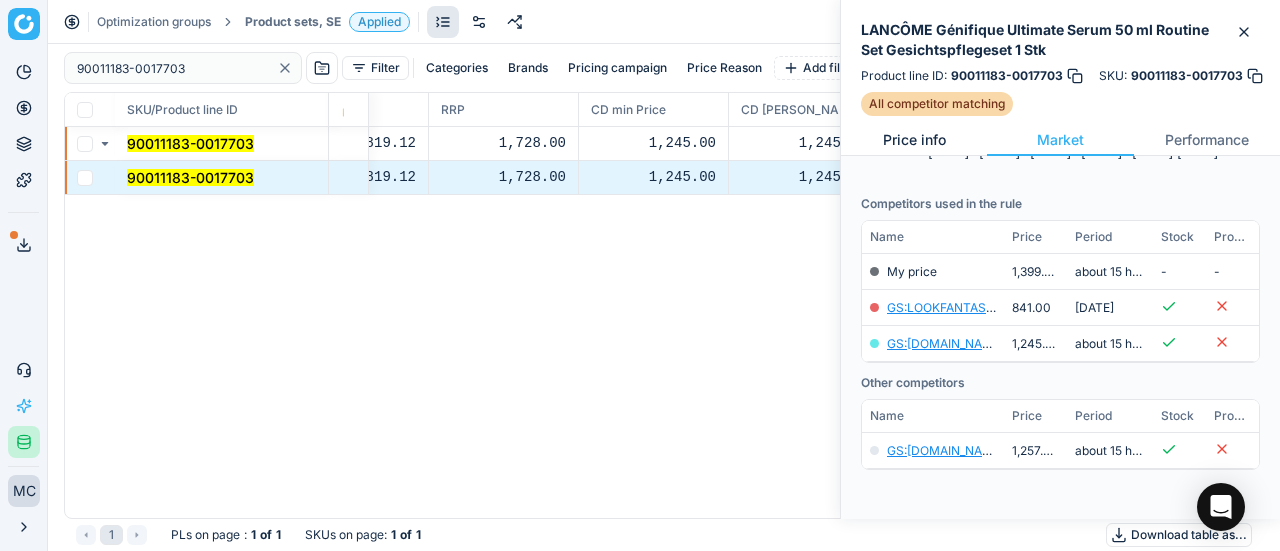 scroll, scrollTop: 252, scrollLeft: 0, axis: vertical 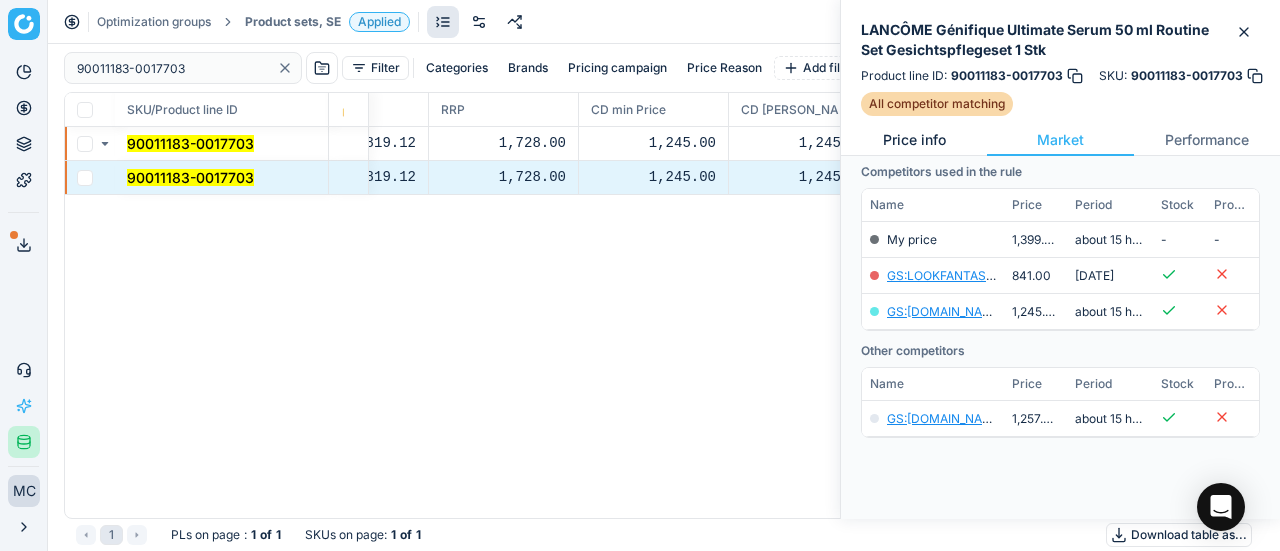click on "Price info" at bounding box center (914, 140) 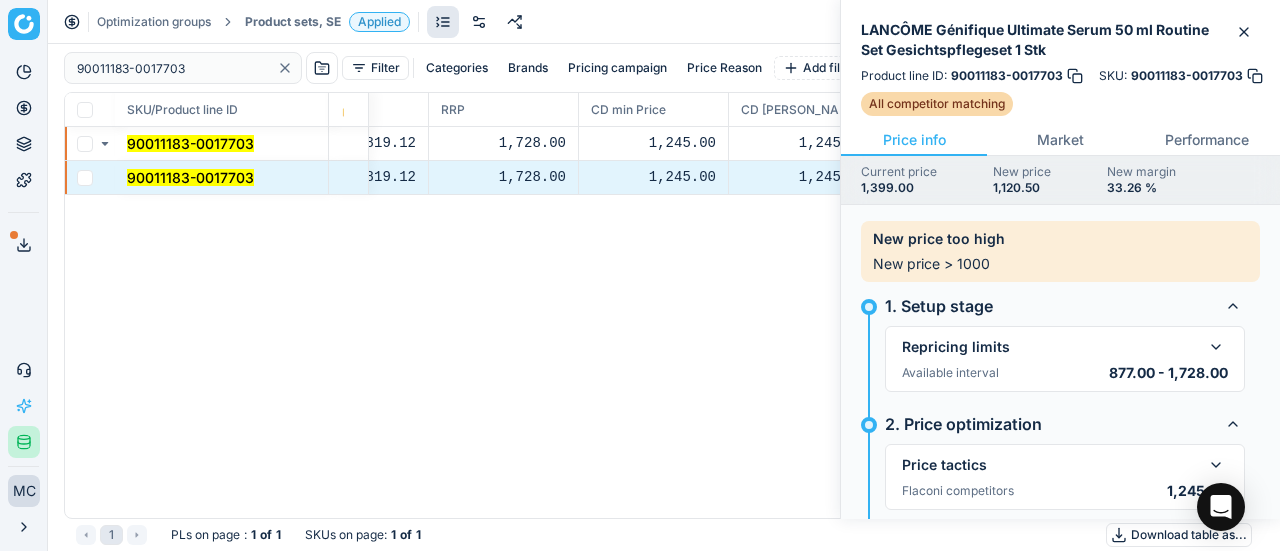 scroll, scrollTop: 190, scrollLeft: 0, axis: vertical 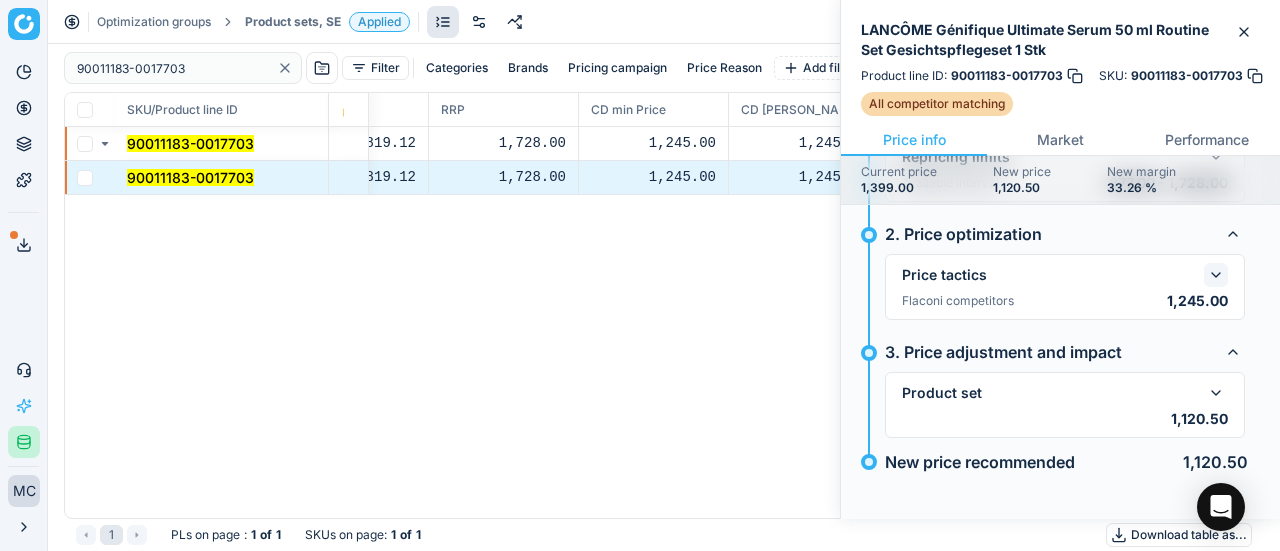 click 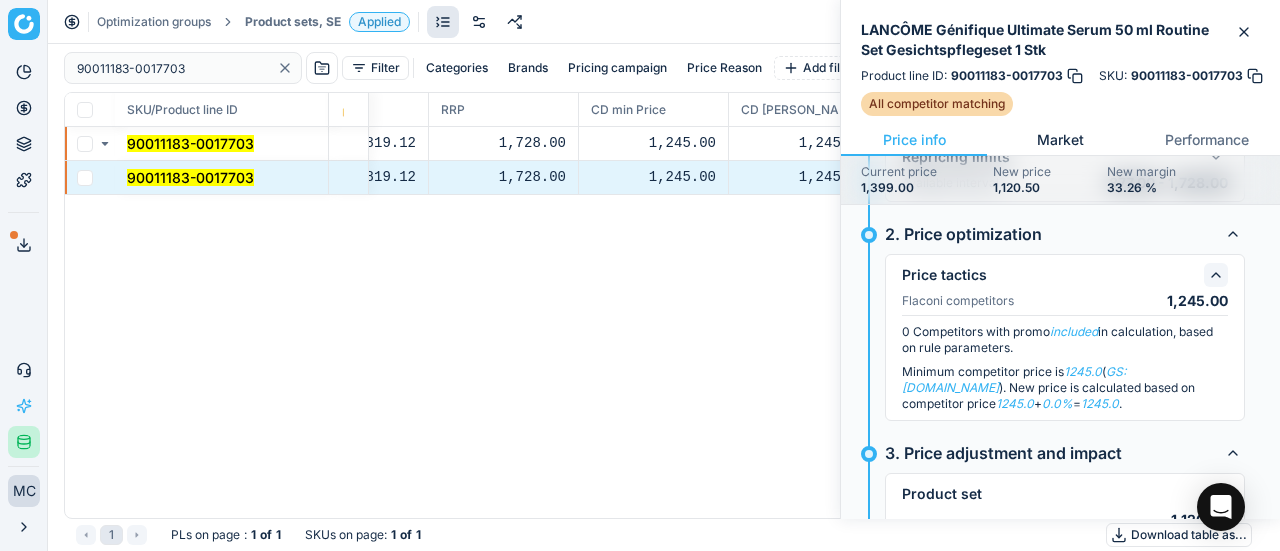 click on "Market" at bounding box center [1060, 140] 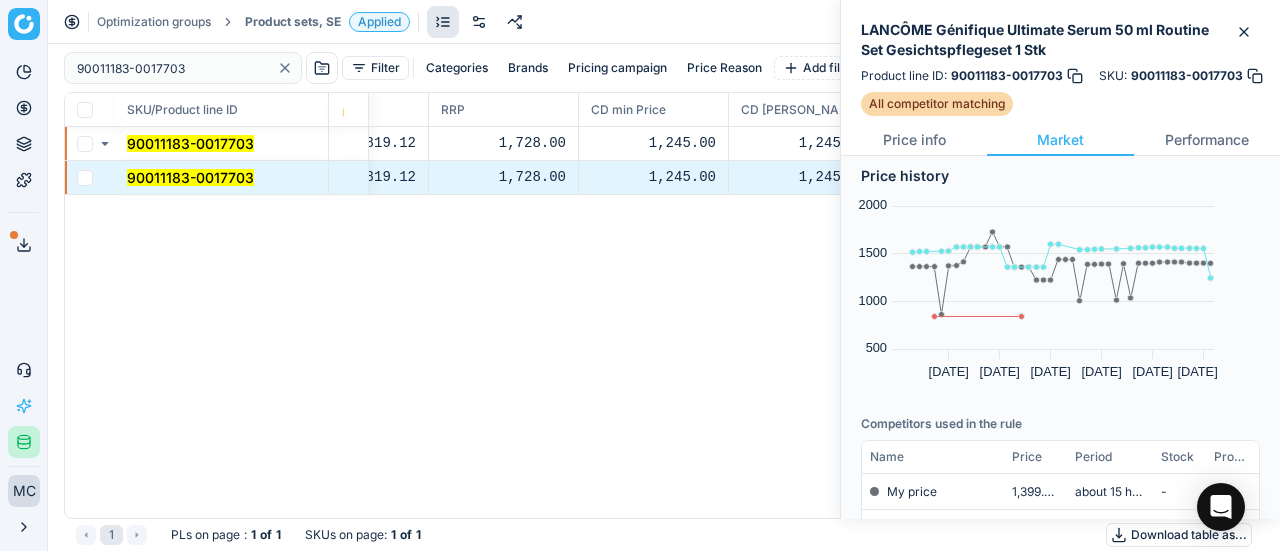 scroll, scrollTop: 252, scrollLeft: 0, axis: vertical 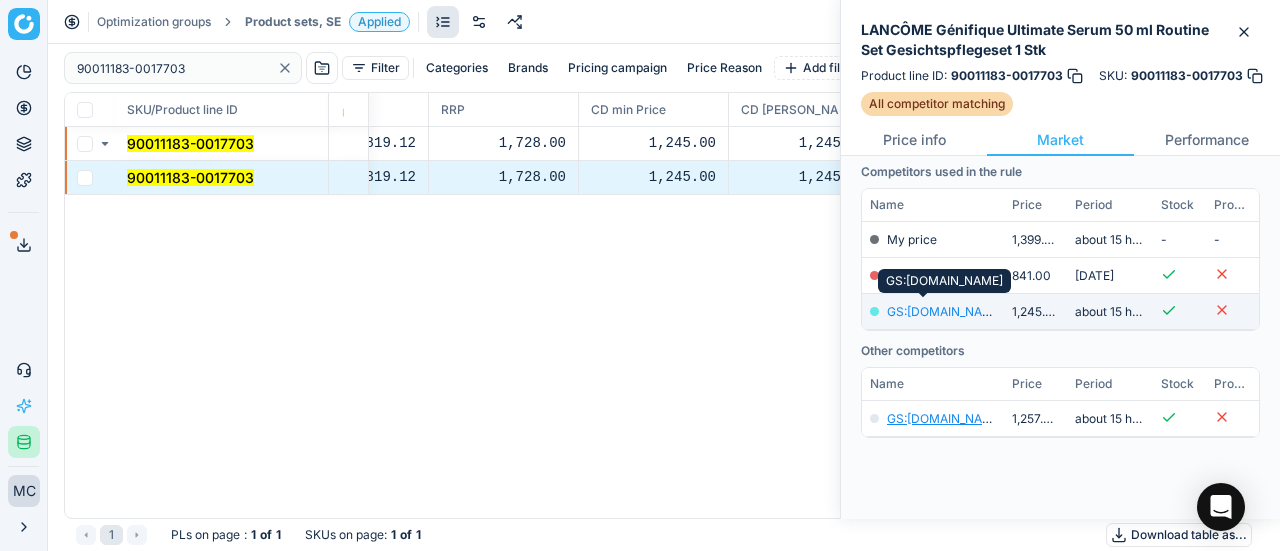 click on "GS:[DOMAIN_NAME]" at bounding box center (945, 311) 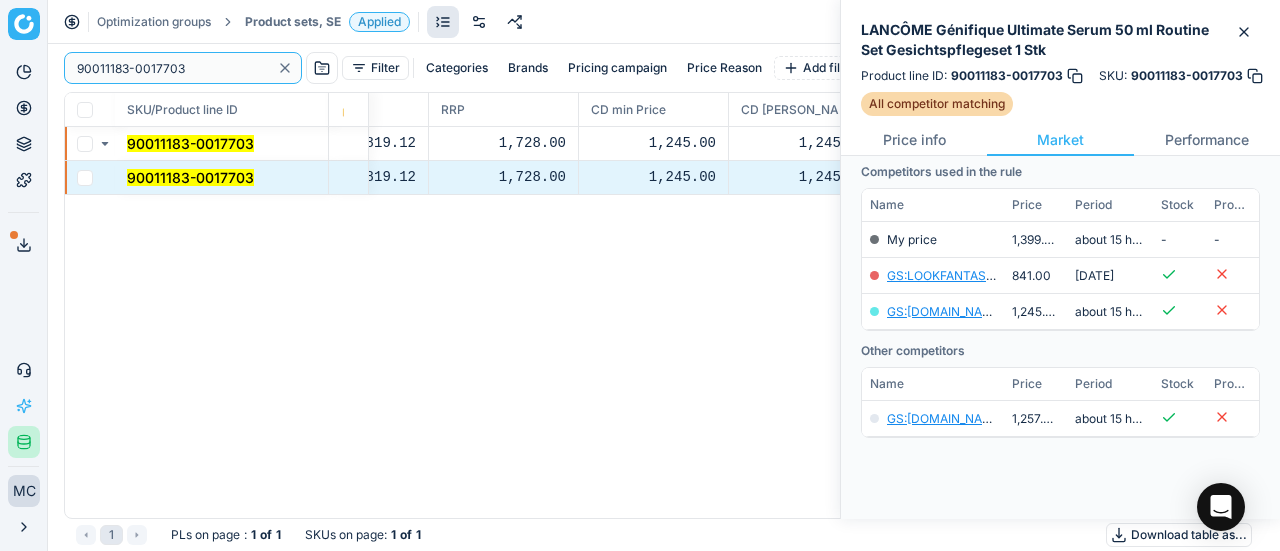 paste on "[US_EMPLOYER_IDENTIFICATION_NUMBER]" 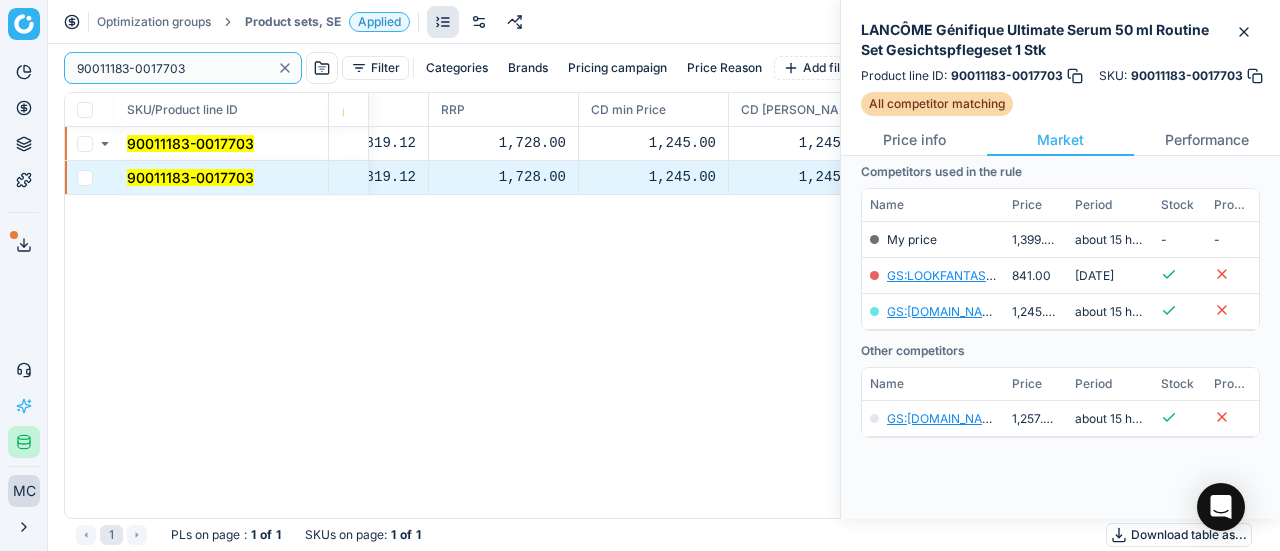 drag, startPoint x: 0, startPoint y: 89, endPoint x: 0, endPoint y: 131, distance: 42 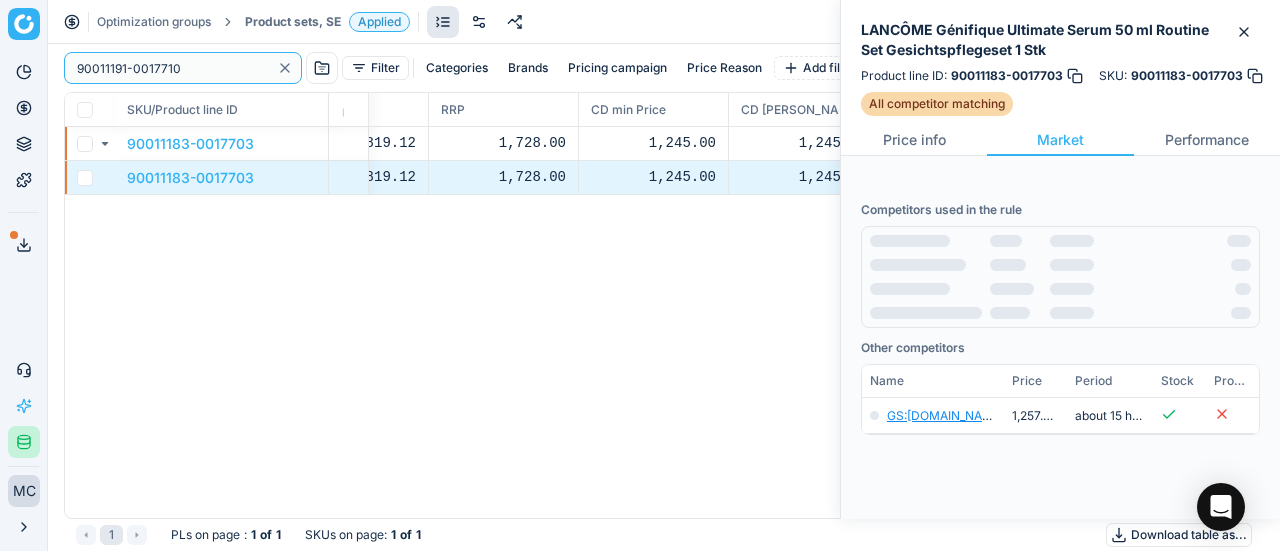 scroll, scrollTop: 252, scrollLeft: 0, axis: vertical 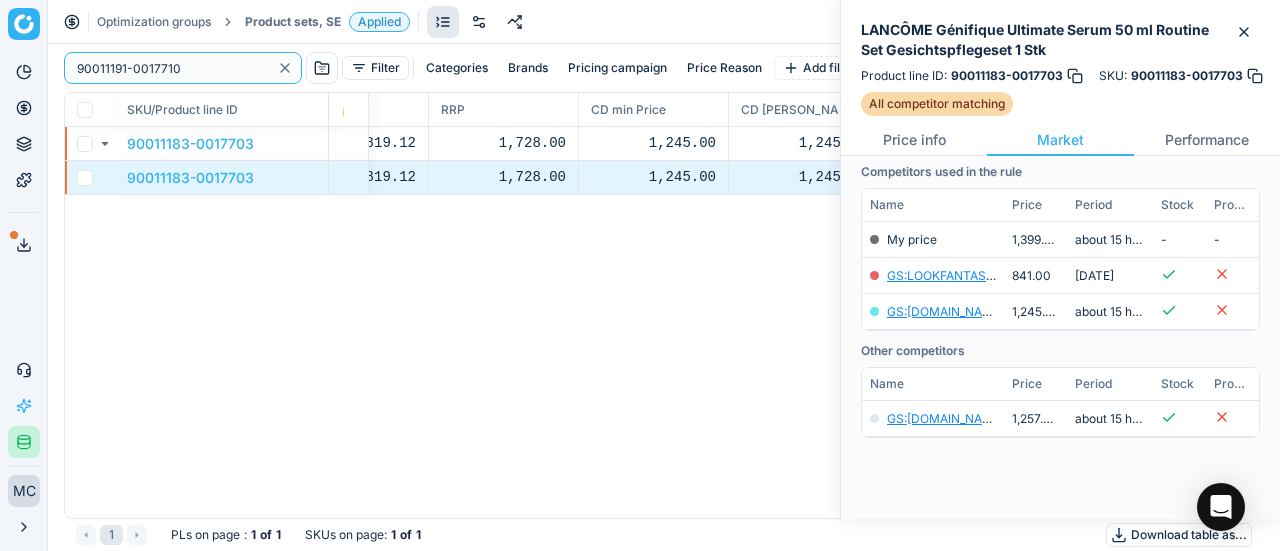 type on "90011191-0017710" 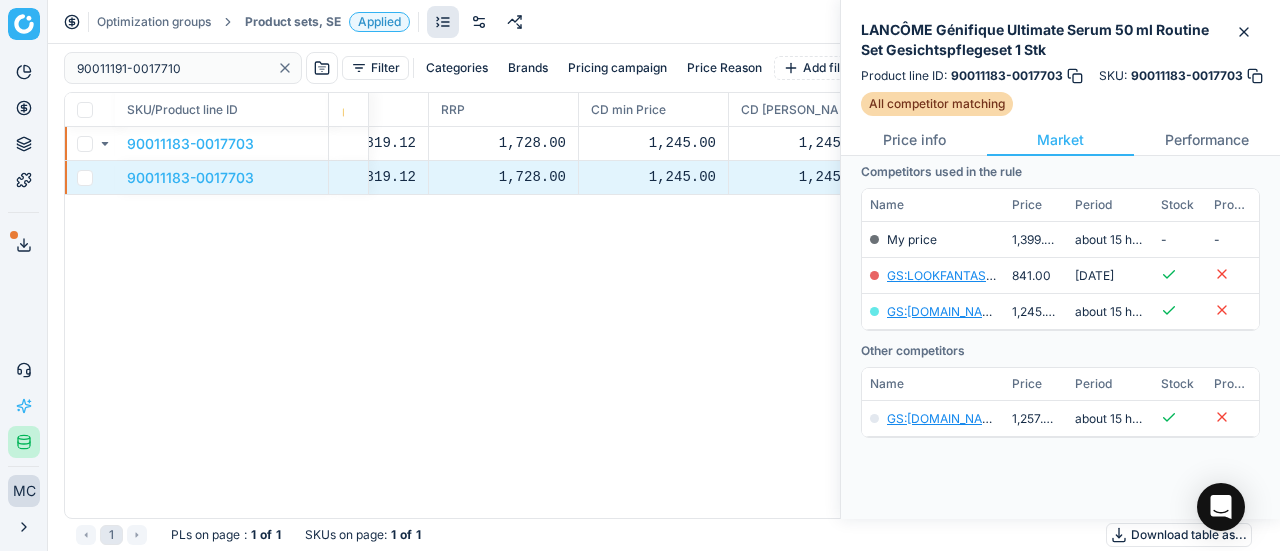 click on "Product sets, SE" at bounding box center (293, 22) 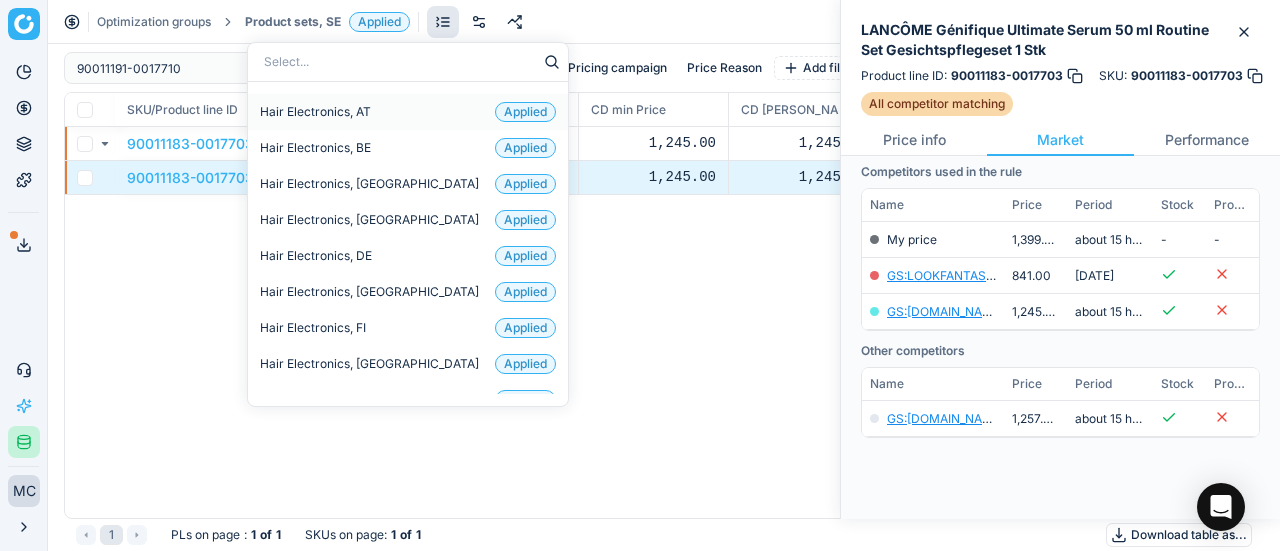 scroll, scrollTop: 252, scrollLeft: 0, axis: vertical 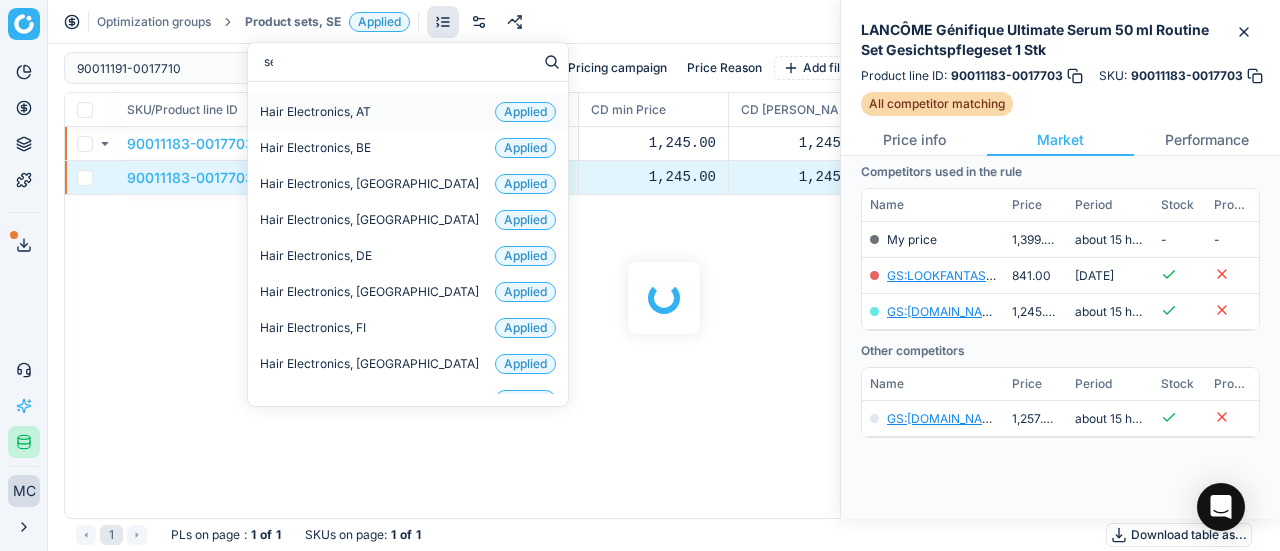 type on "set" 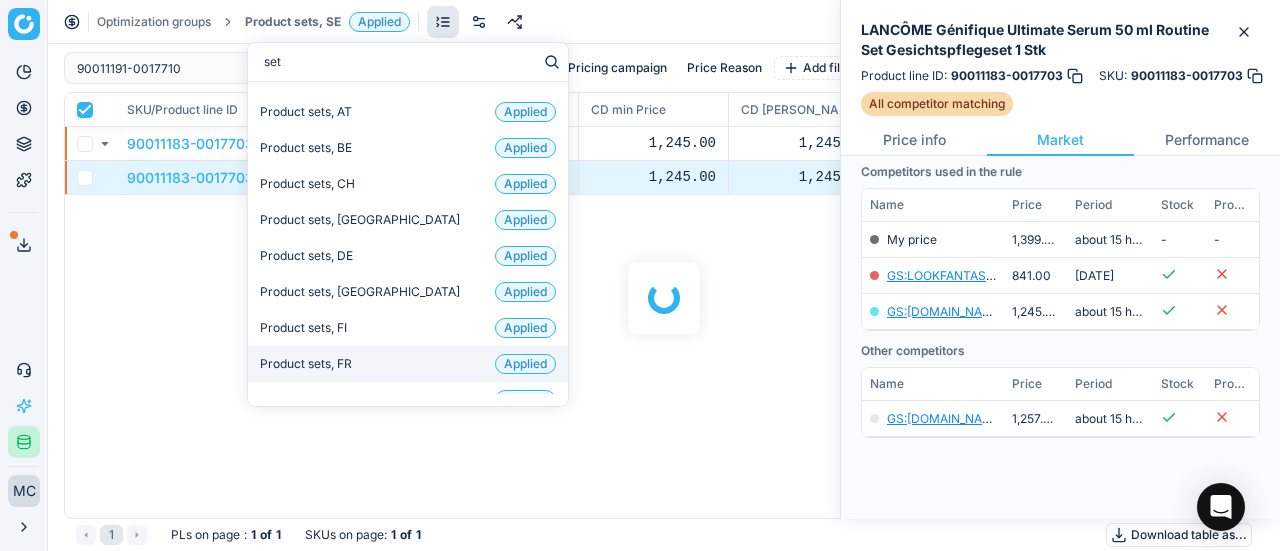 checkbox on "true" 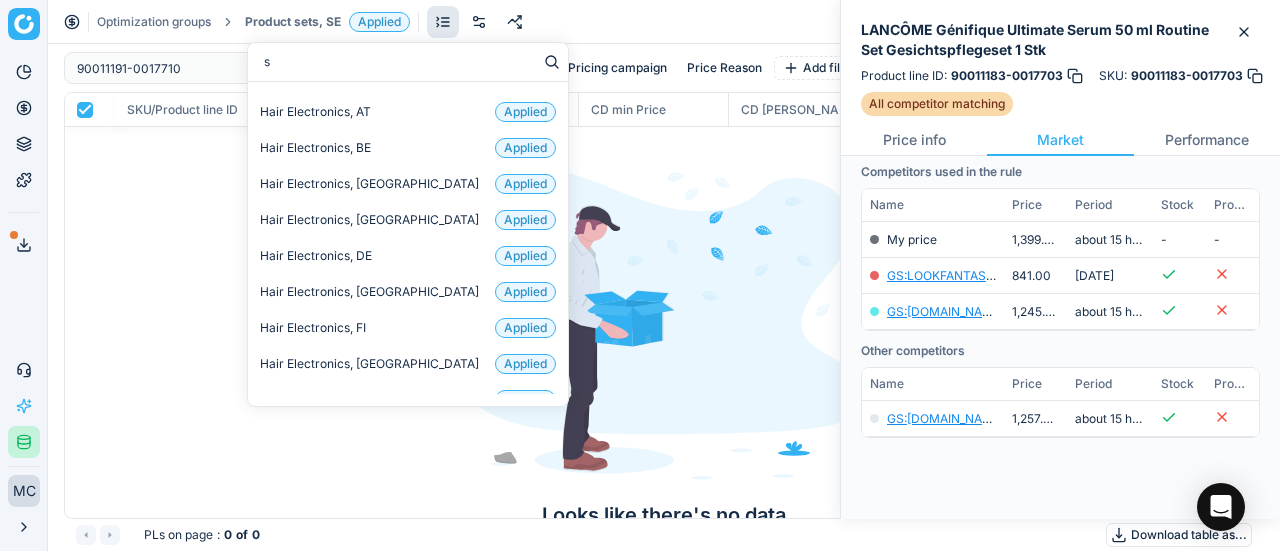 type on "sk" 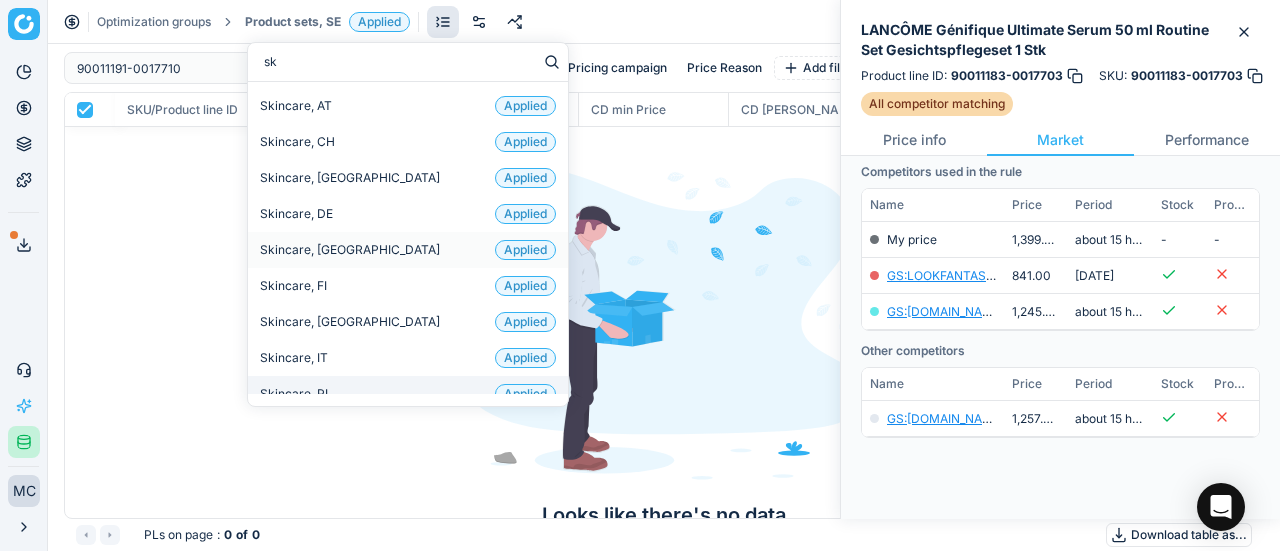 scroll, scrollTop: 132, scrollLeft: 0, axis: vertical 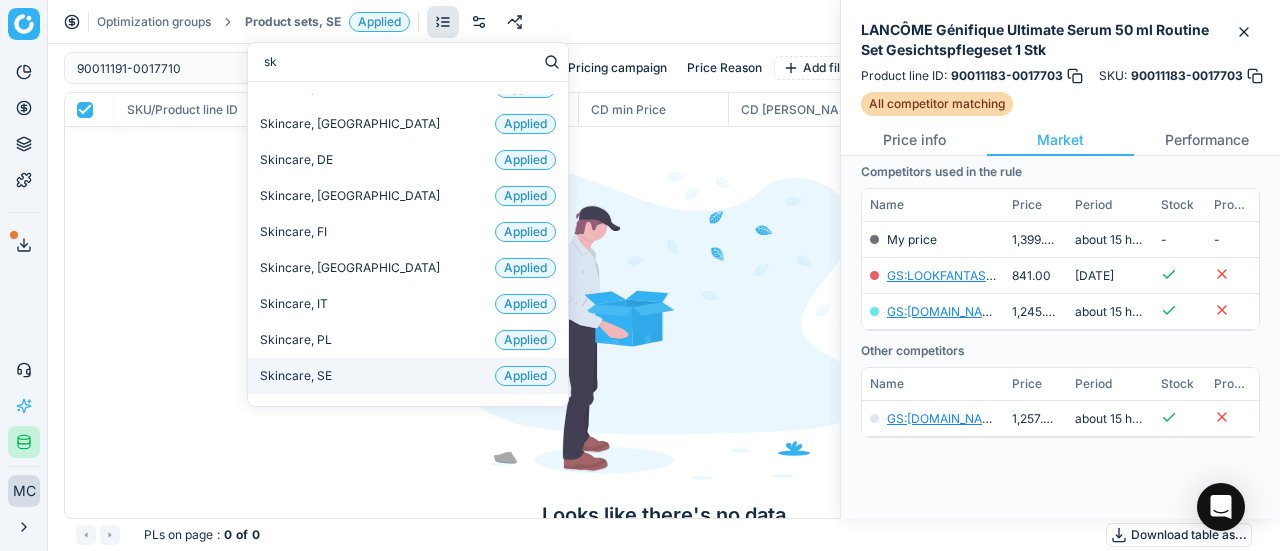 click on "Skincare, SE  Applied" at bounding box center (408, 376) 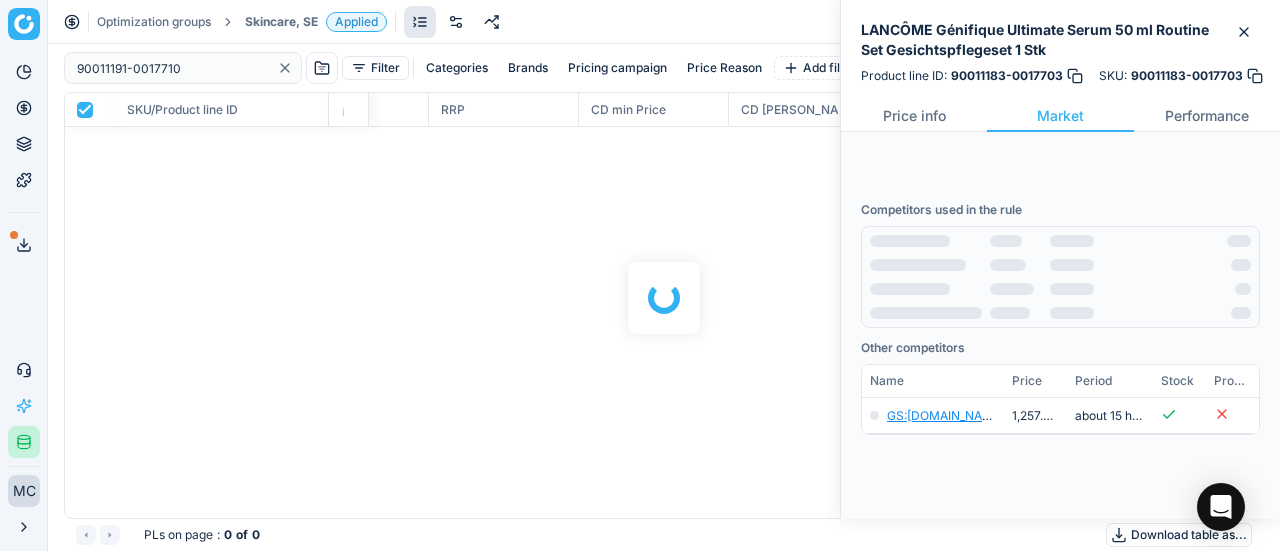 scroll, scrollTop: 228, scrollLeft: 0, axis: vertical 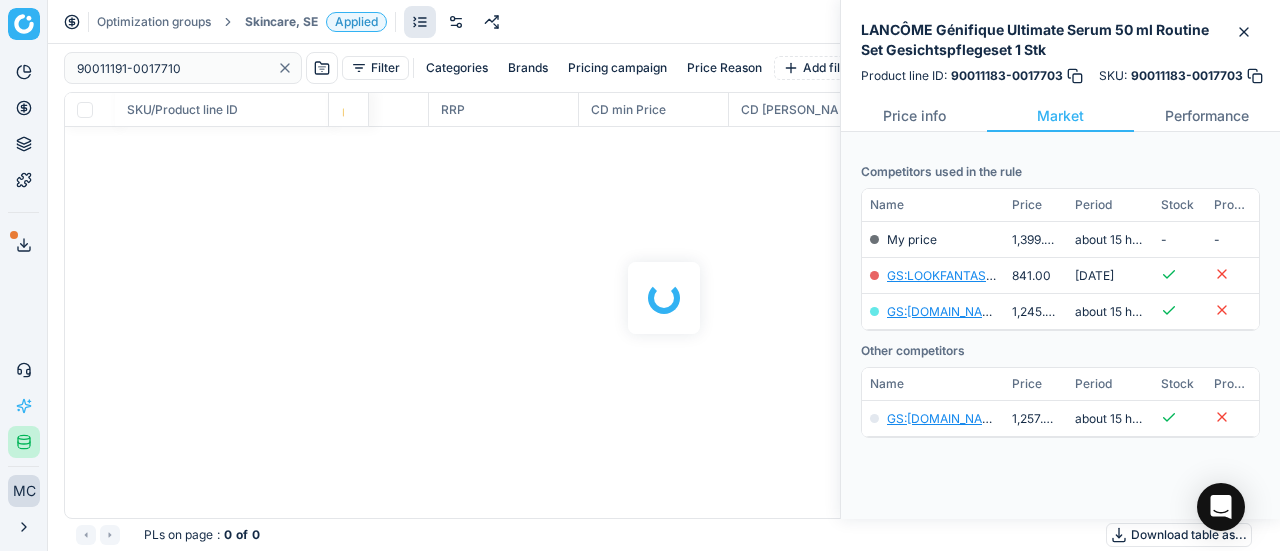 checkbox on "false" 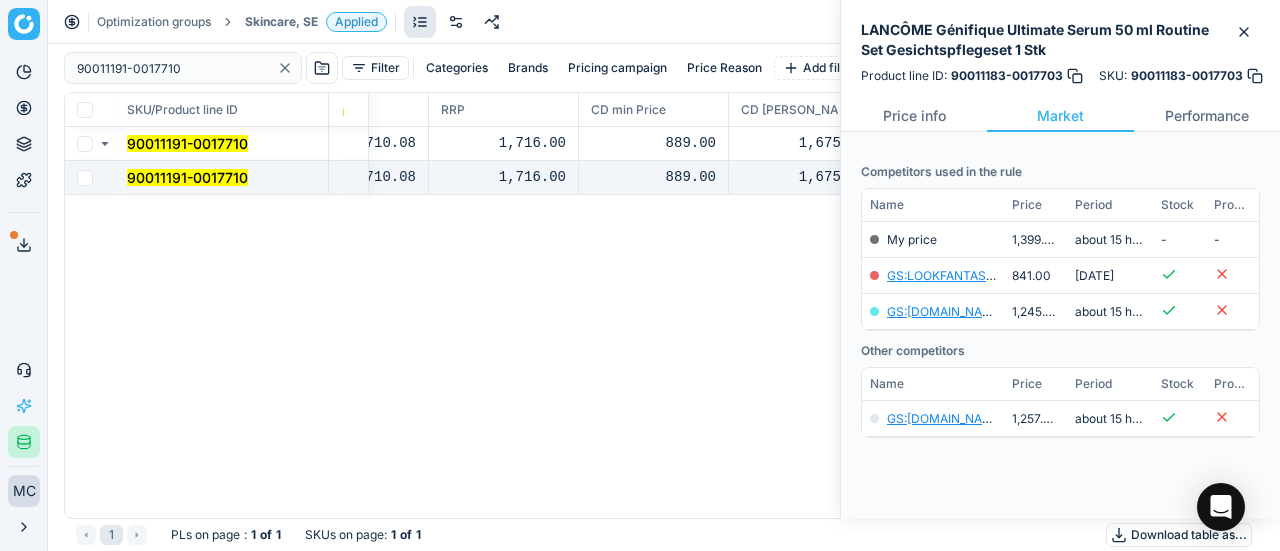 click on "90011191-0017710" at bounding box center [187, 177] 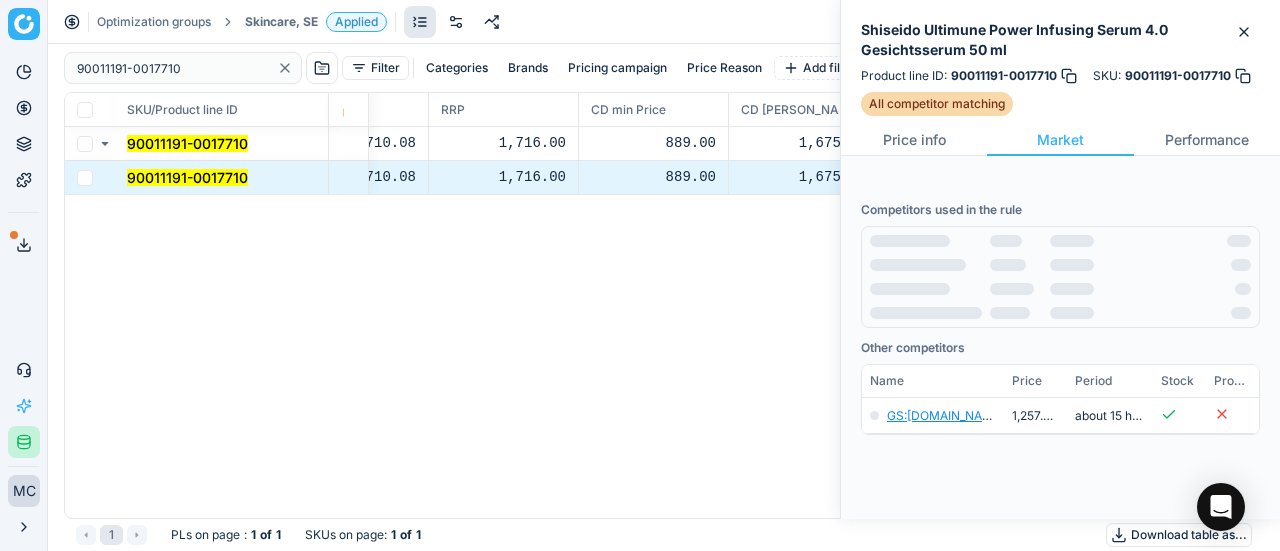 scroll, scrollTop: 252, scrollLeft: 0, axis: vertical 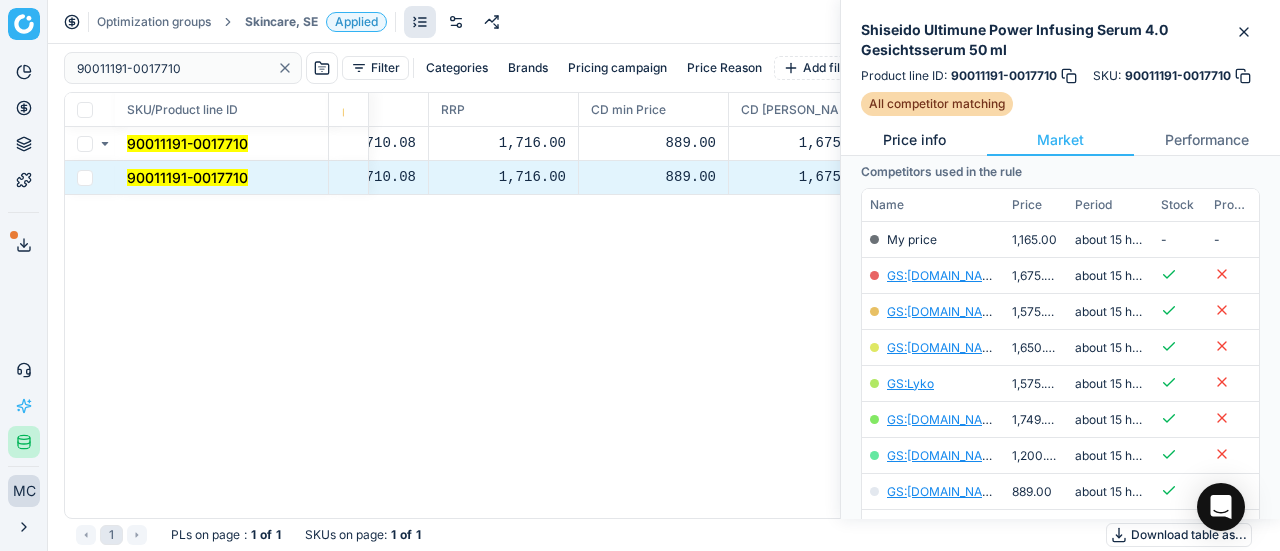 click on "Price info" at bounding box center (914, 140) 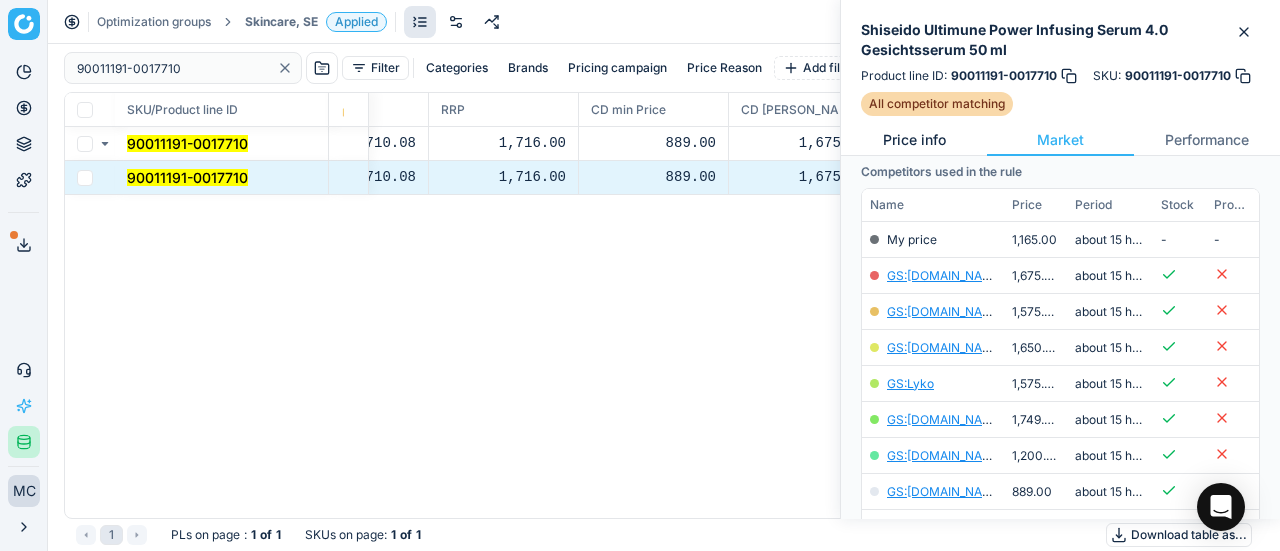 scroll, scrollTop: 0, scrollLeft: 0, axis: both 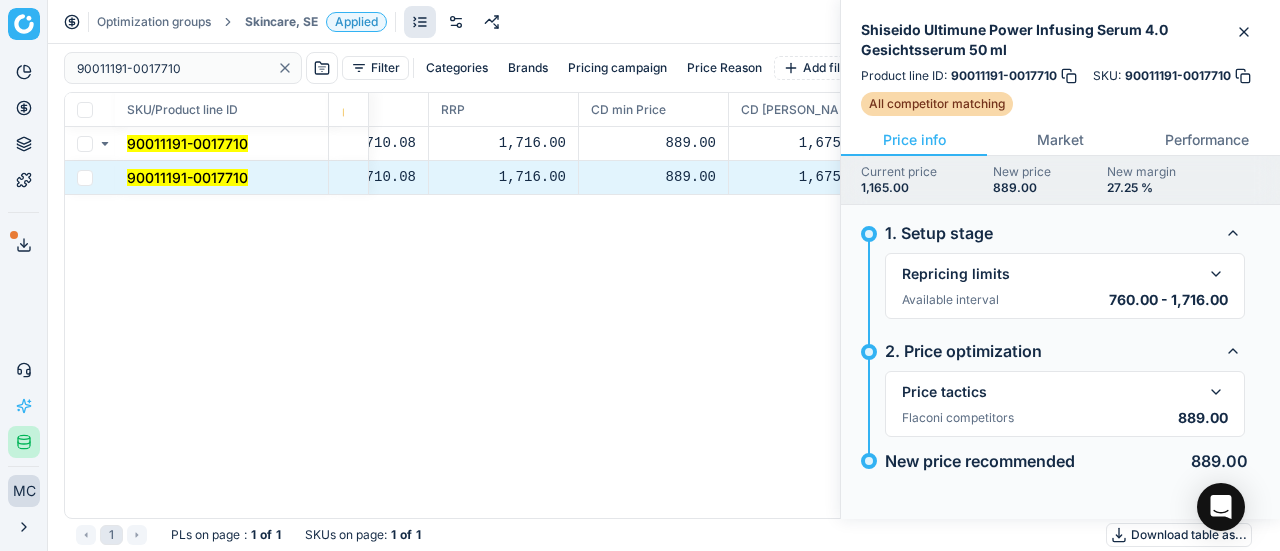 drag, startPoint x: 1214, startPoint y: 383, endPoint x: 1162, endPoint y: 293, distance: 103.94229 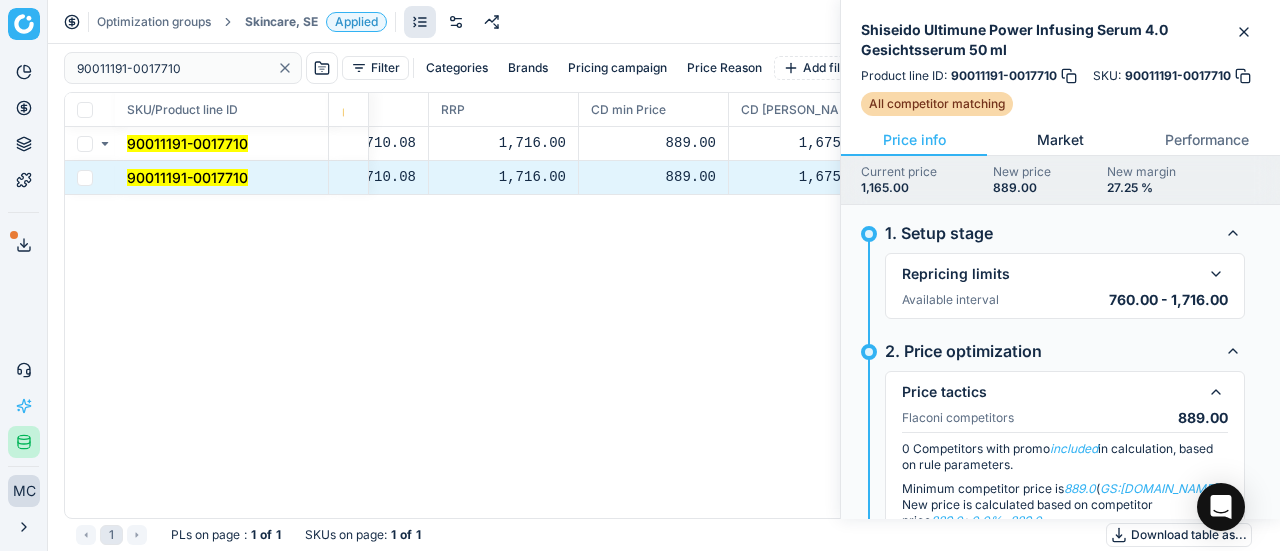 click on "Market" at bounding box center (1060, 140) 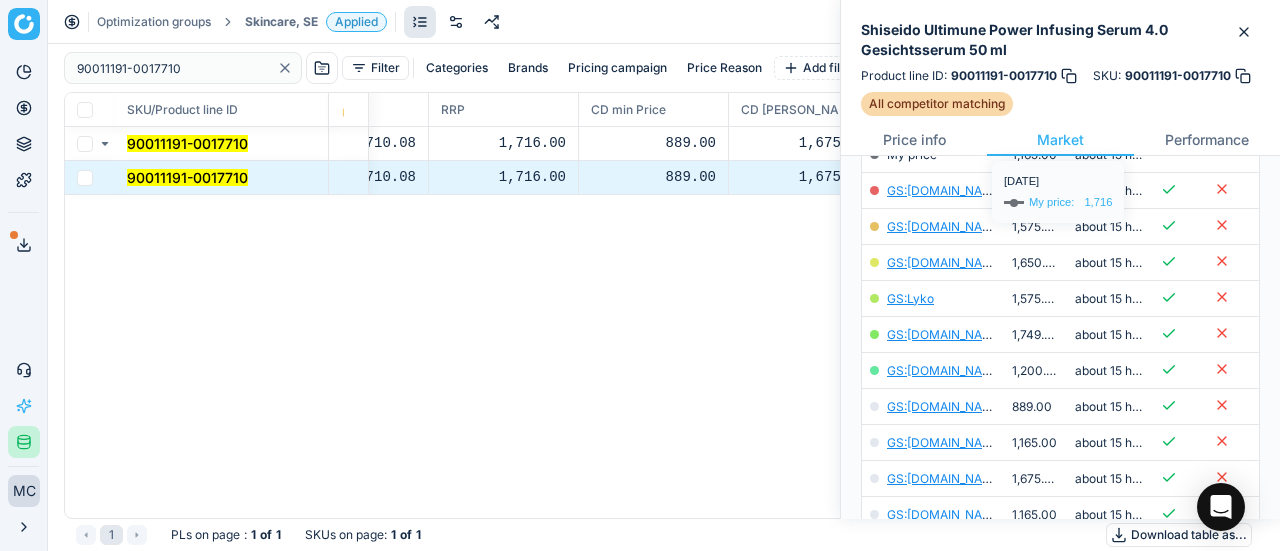 scroll, scrollTop: 400, scrollLeft: 0, axis: vertical 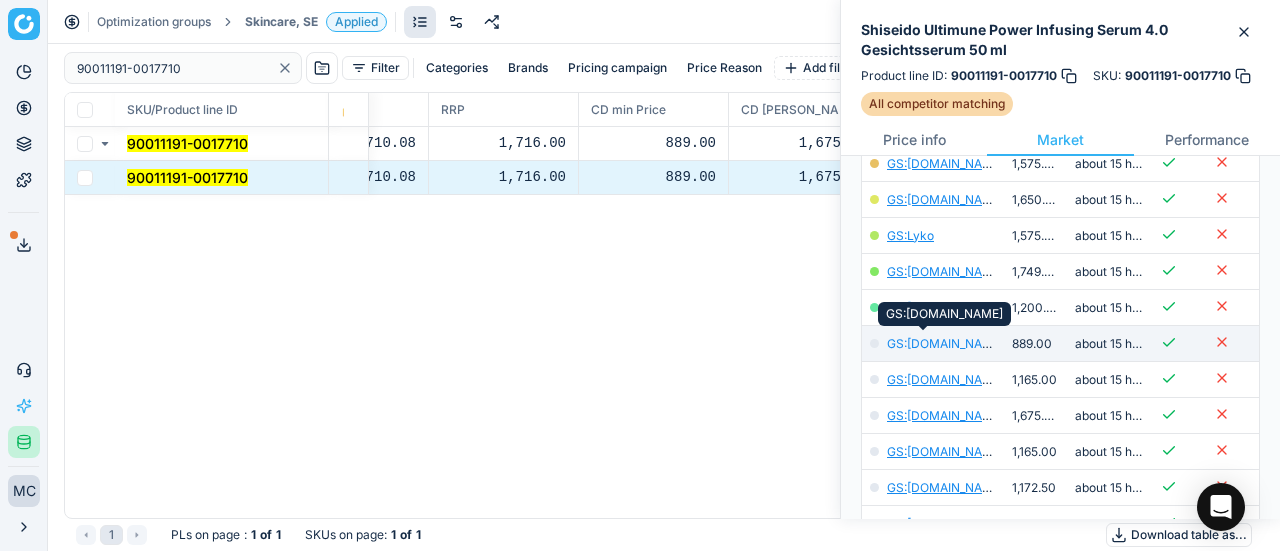 click on "GS:[DOMAIN_NAME]" at bounding box center (945, 343) 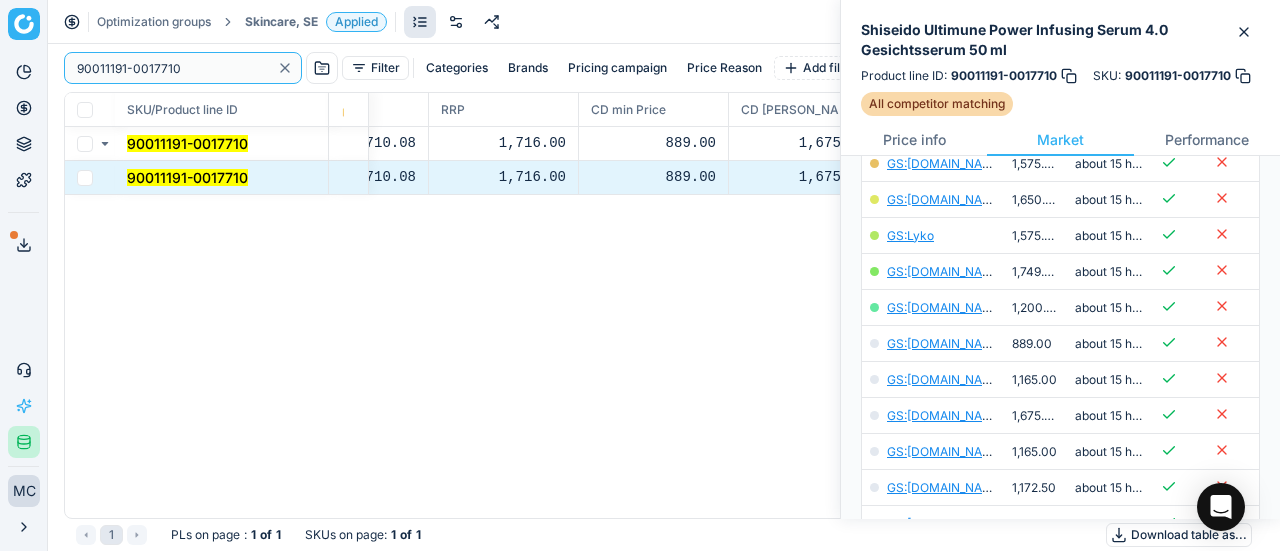drag, startPoint x: 0, startPoint y: 79, endPoint x: 190, endPoint y: 79, distance: 190 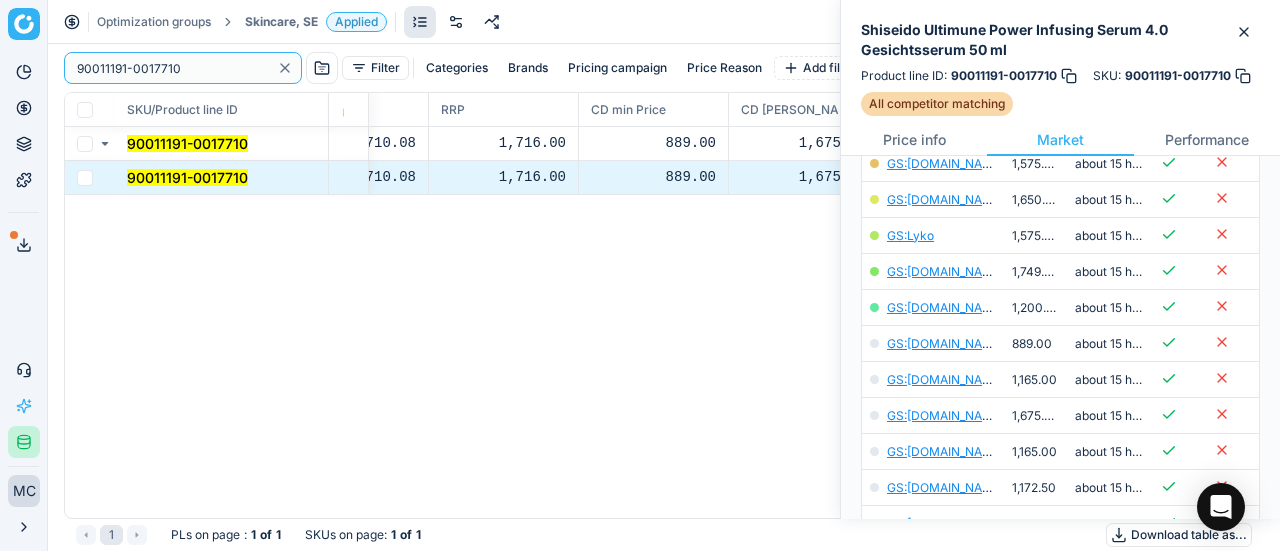 click on "Pricing platform Analytics Pricing Product portfolio Templates Export service 19 Contact support   AI Pricing Assistant Integration status MC [PERSON_NAME] [EMAIL_ADDRESS][DOMAIN_NAME] Close menu Optimization groups Skincare, SE  Applied Discard Download report 90011191-0017710   Filter   Categories   Brands   Pricing campaign   Price Reason   Add filter Bulk update SKU/Product line ID Product line name Product line ID Cost 🔒 PCII cost RRP CD min Price CD max Price Beauty outlet price PCII+5% > RRP Sales Flag Price change too high New price Price Type Price Reason 90011191-0017710 Shiseido Ultimune Power Infusing Serum 4.0 Gesichtsserum  50 ml 90011191-0017710 646.76 710.08 1,716.00 889.00 1,675.00 1,165.00 889.00 matching google GS:[DOMAIN_NAME] 90011191-0017710 Shiseido Ultimune Power Infusing Serum 4.0 Gesichtsserum  50 ml 90011191-0017710 646.76 710.08 1,716.00 889.00 1,675.00 1,165.00 889.00 matching google GS:[DOMAIN_NAME] 1 PLs on page : 1 of 1 SKUs on page : 1 of 1 Download table as..." at bounding box center [640, 275] 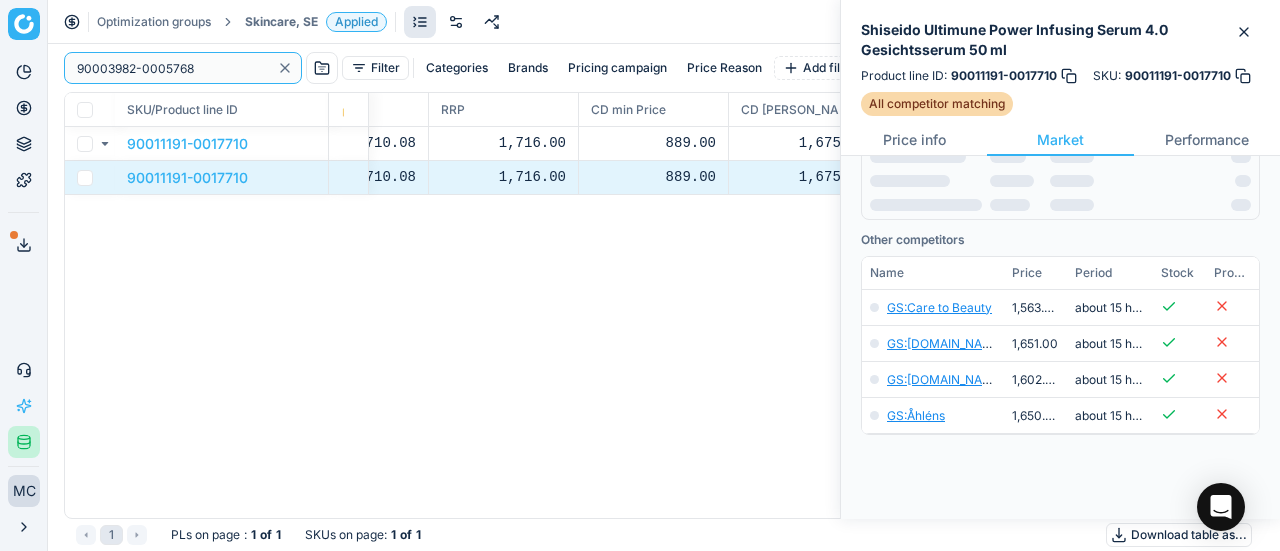 scroll, scrollTop: 400, scrollLeft: 0, axis: vertical 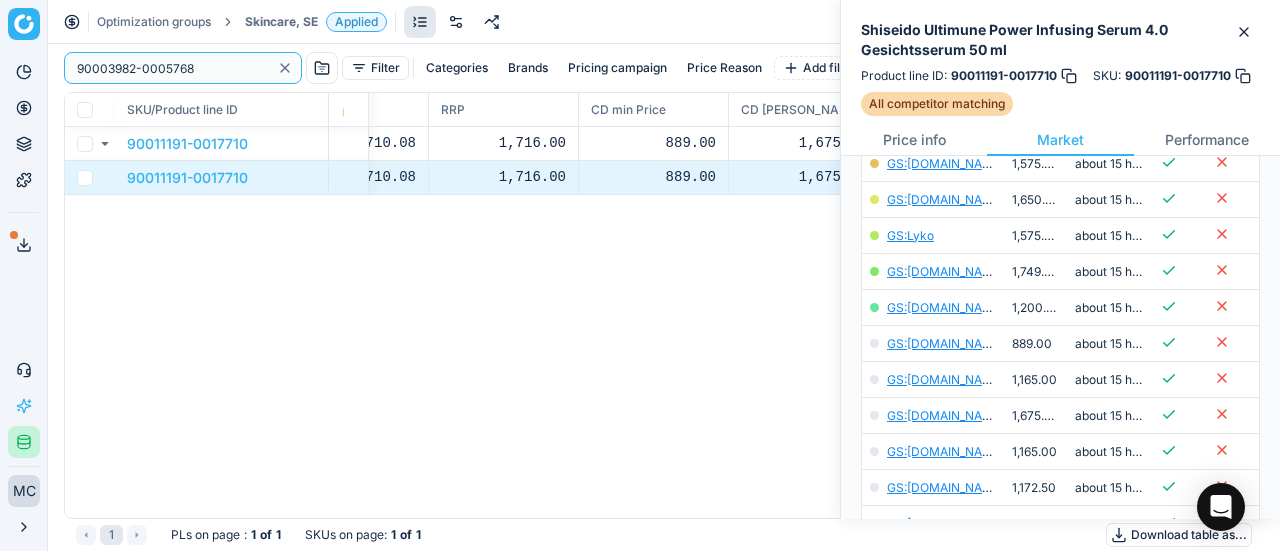 type on "90003982-0005768" 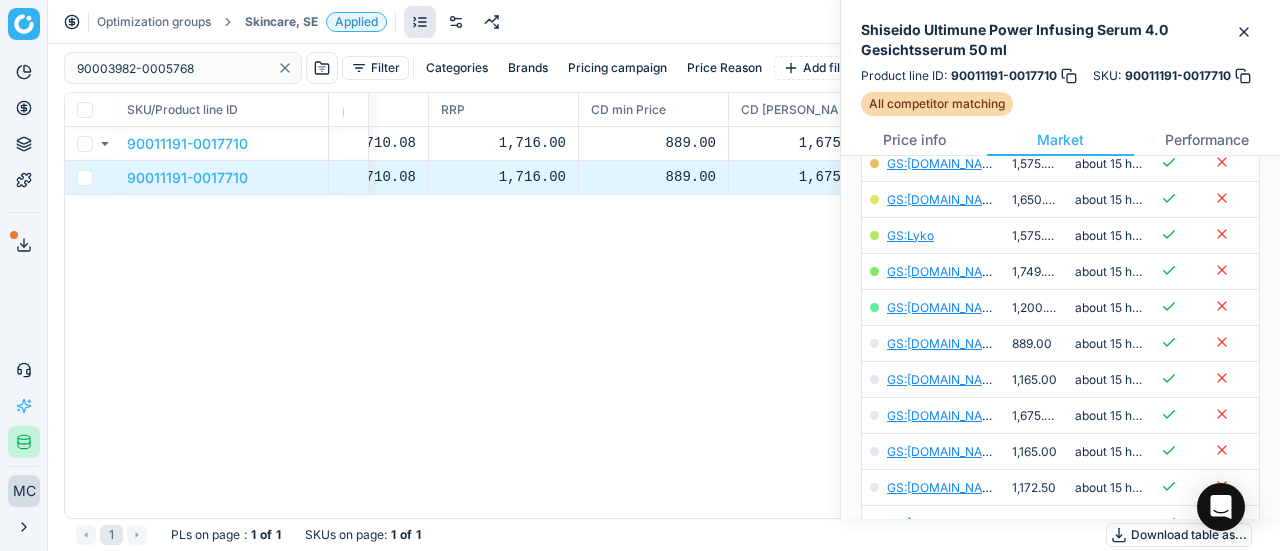 drag, startPoint x: 234, startPoint y: 33, endPoint x: 247, endPoint y: 31, distance: 13.152946 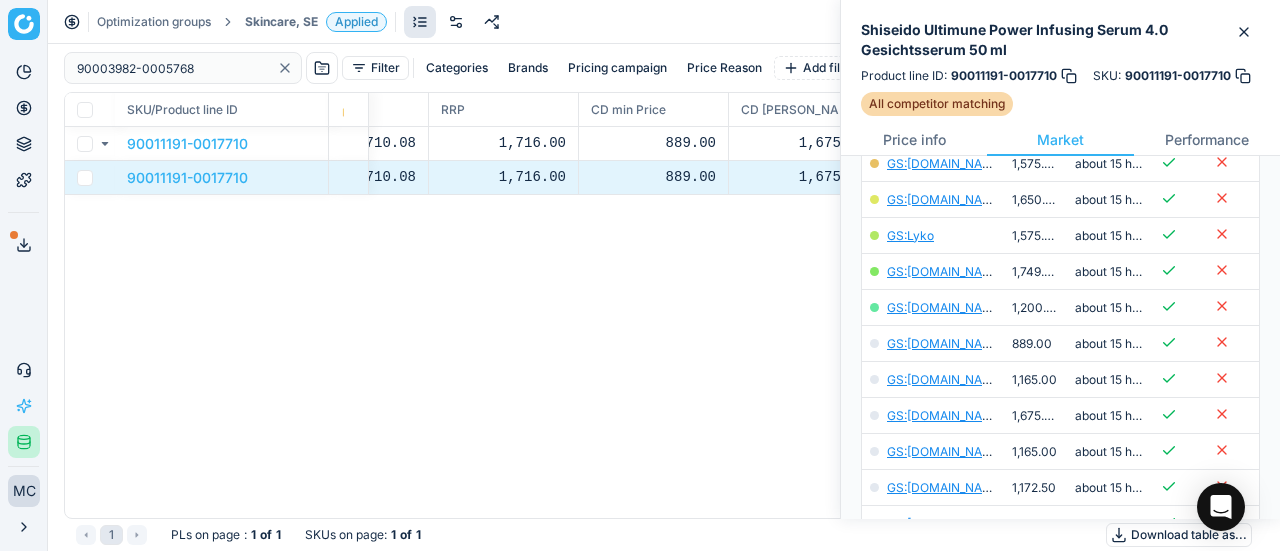 click on "Optimization groups Skincare, SE  Applied Discard Download report" at bounding box center (664, 22) 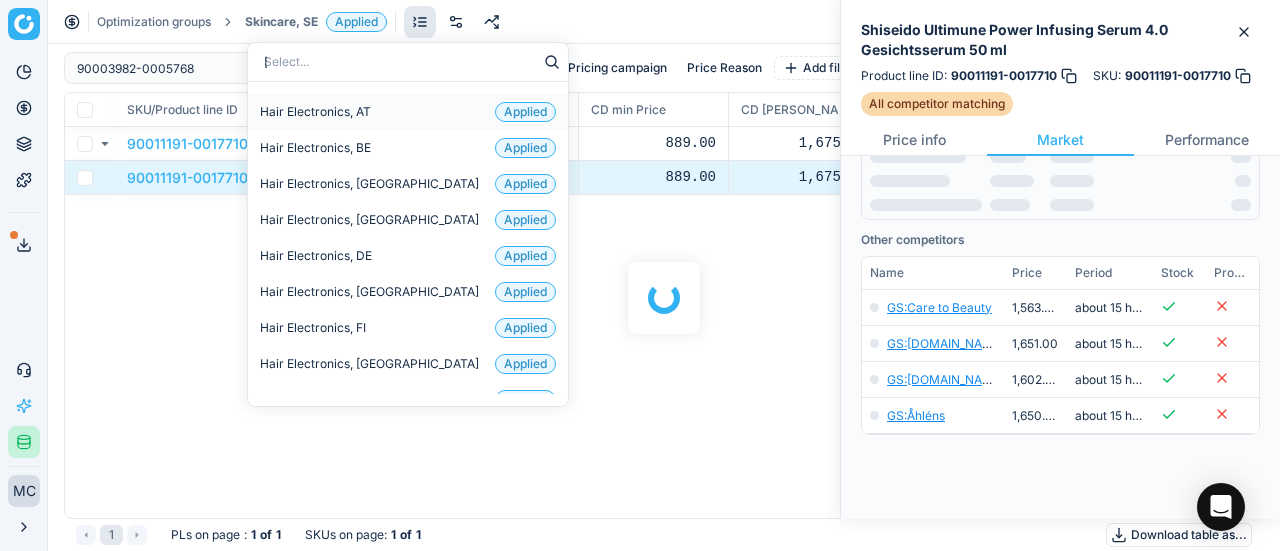 scroll, scrollTop: 400, scrollLeft: 0, axis: vertical 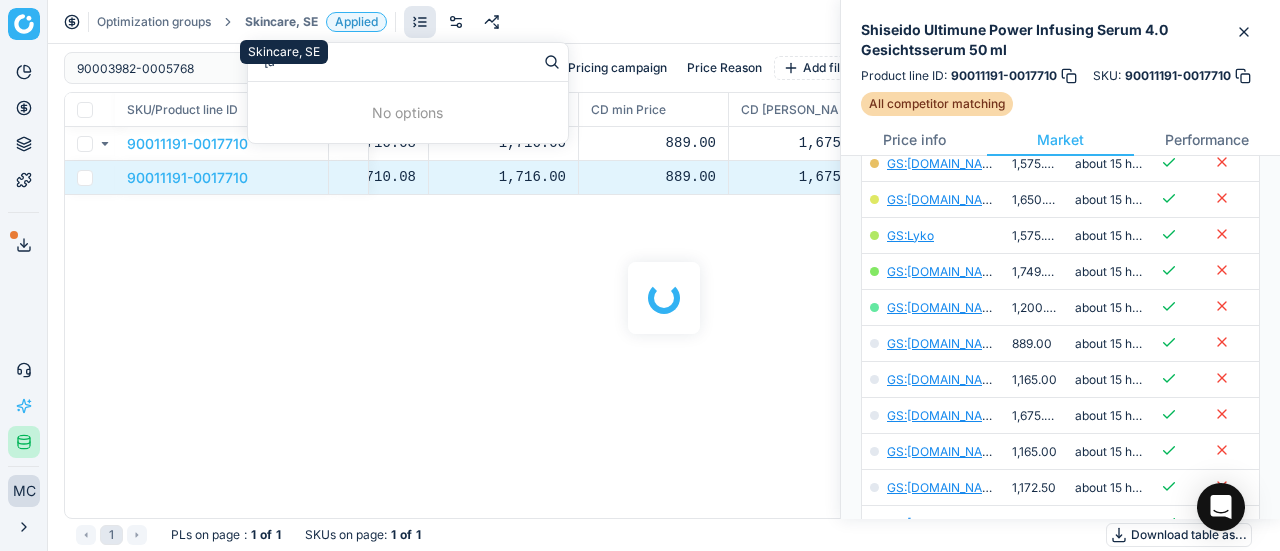 type on "[" 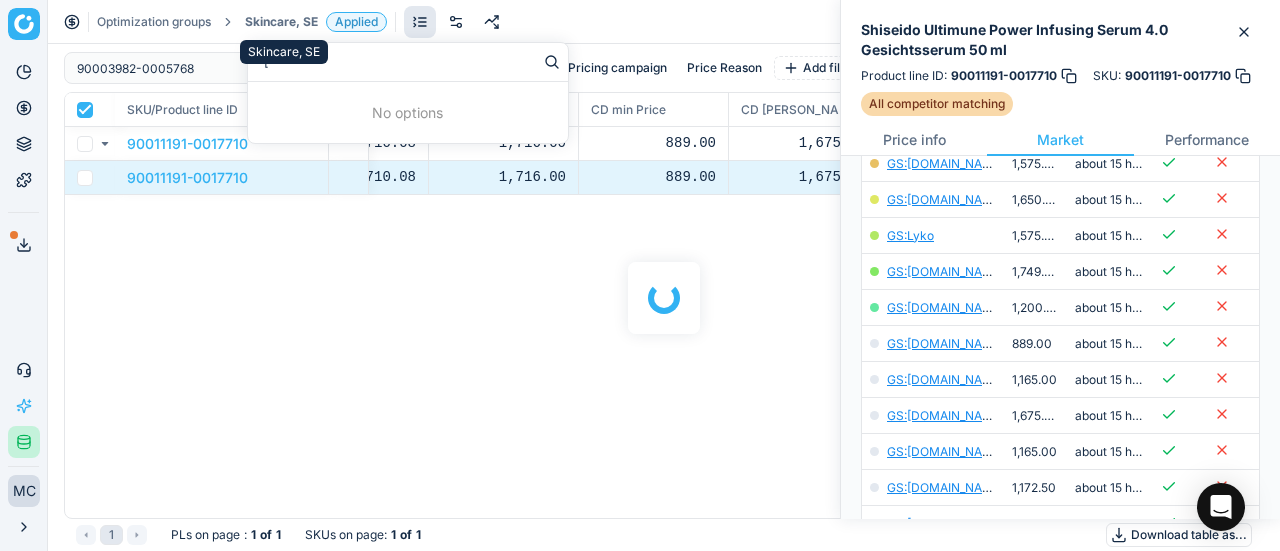 checkbox on "true" 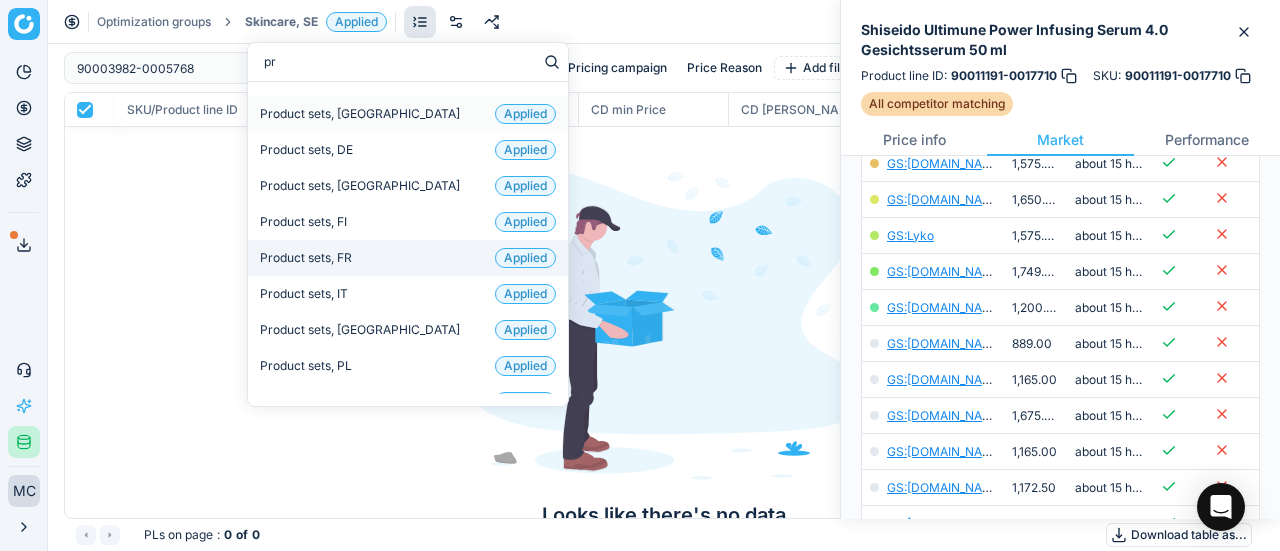 scroll, scrollTop: 132, scrollLeft: 0, axis: vertical 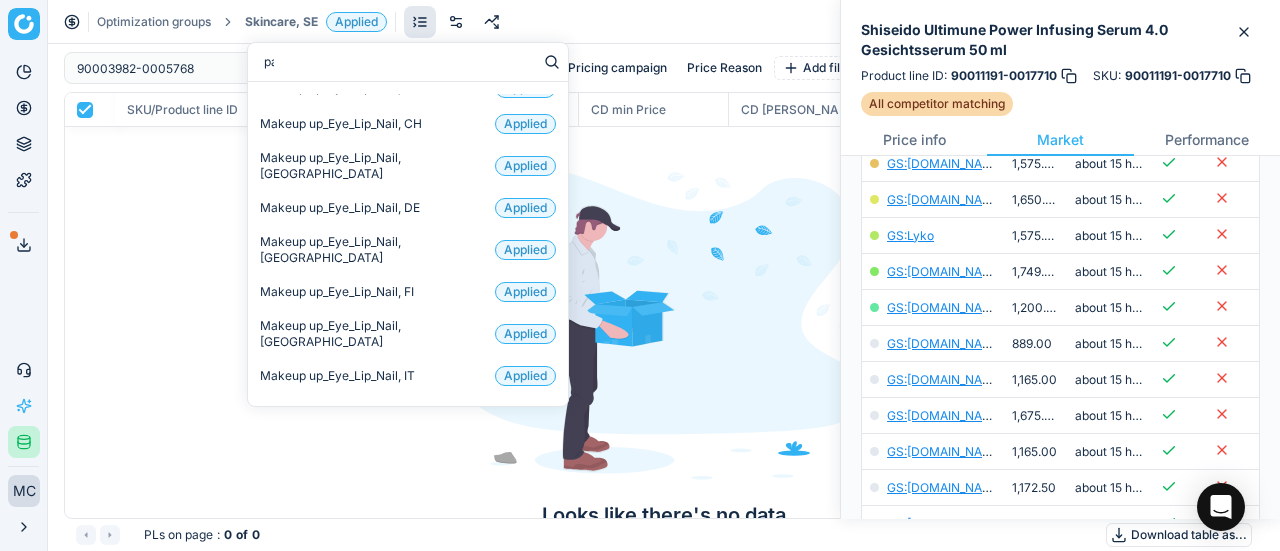 type on "par" 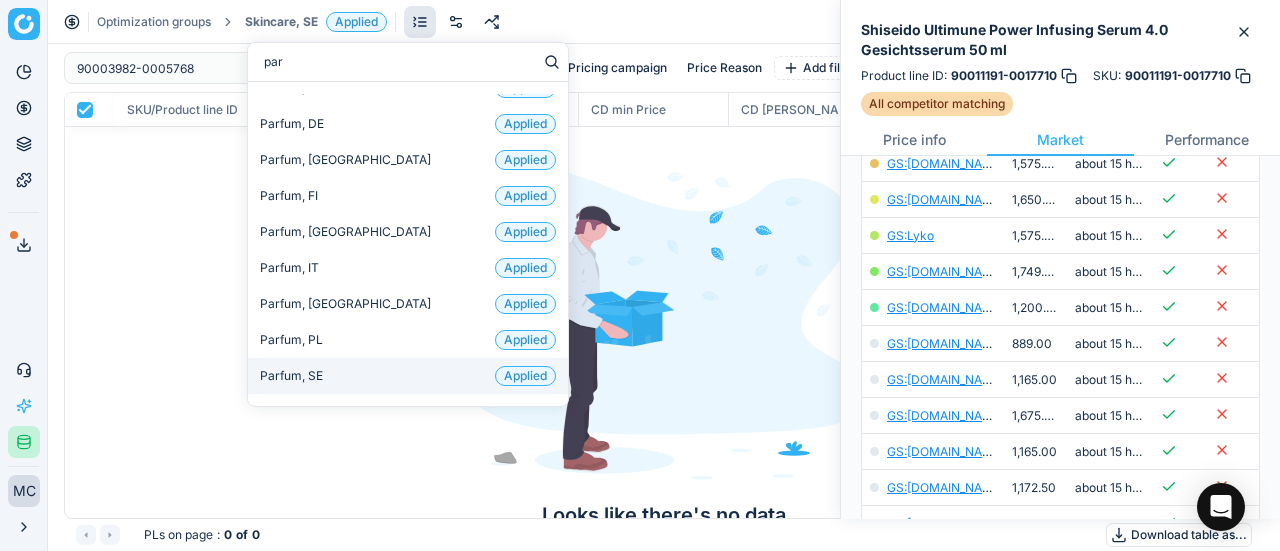 click on "Parfum, SE Applied" at bounding box center [408, 376] 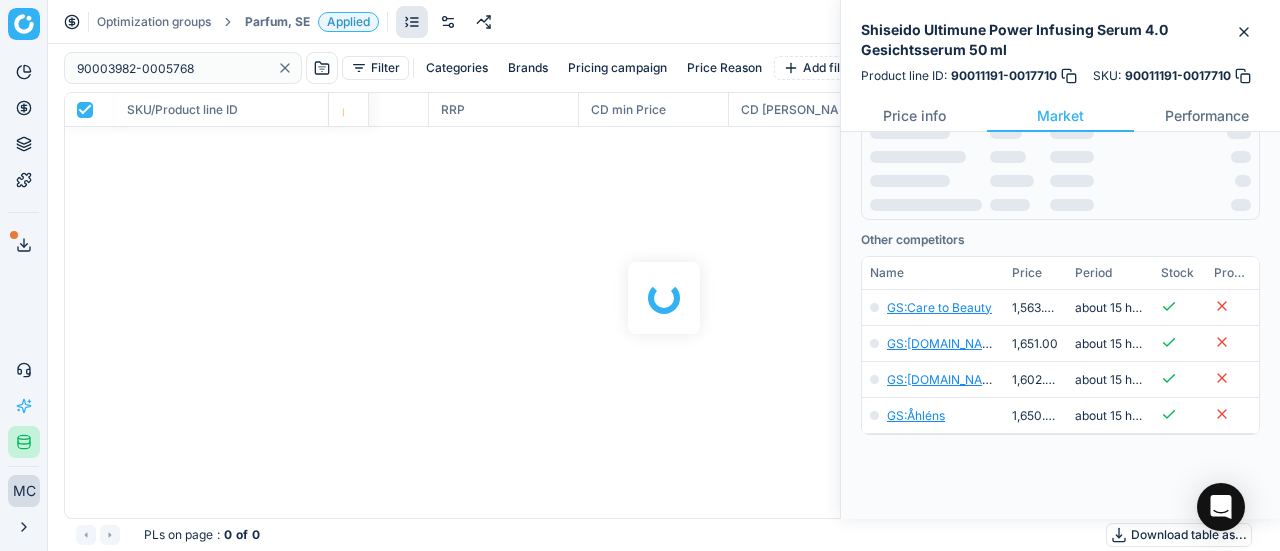 scroll, scrollTop: 400, scrollLeft: 0, axis: vertical 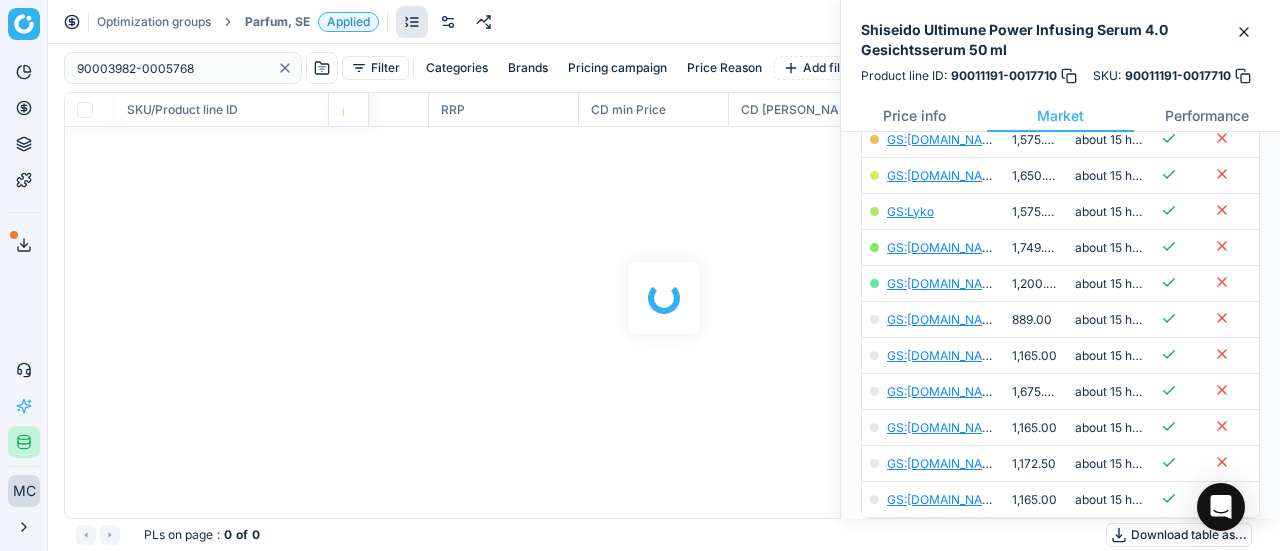 checkbox on "false" 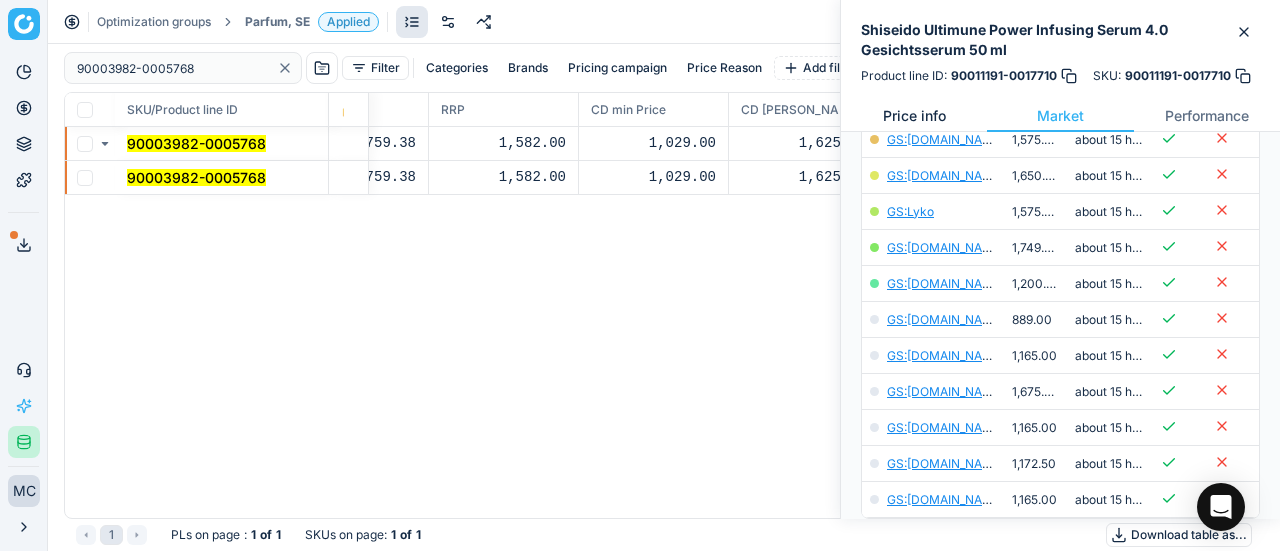 drag, startPoint x: 144, startPoint y: 171, endPoint x: 854, endPoint y: 159, distance: 710.1014 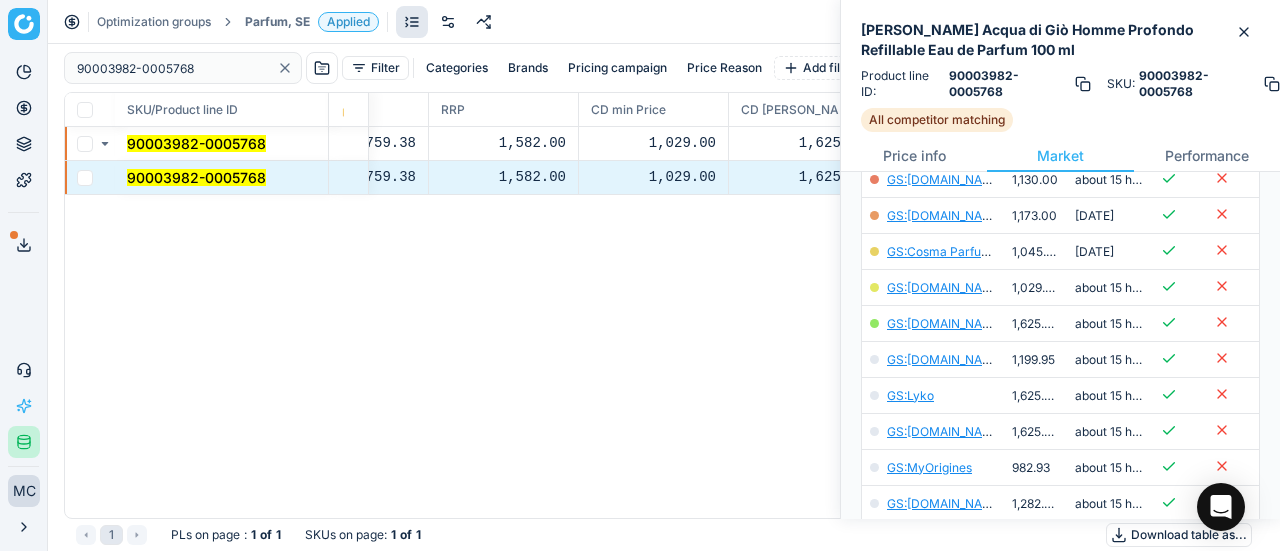 scroll, scrollTop: 400, scrollLeft: 0, axis: vertical 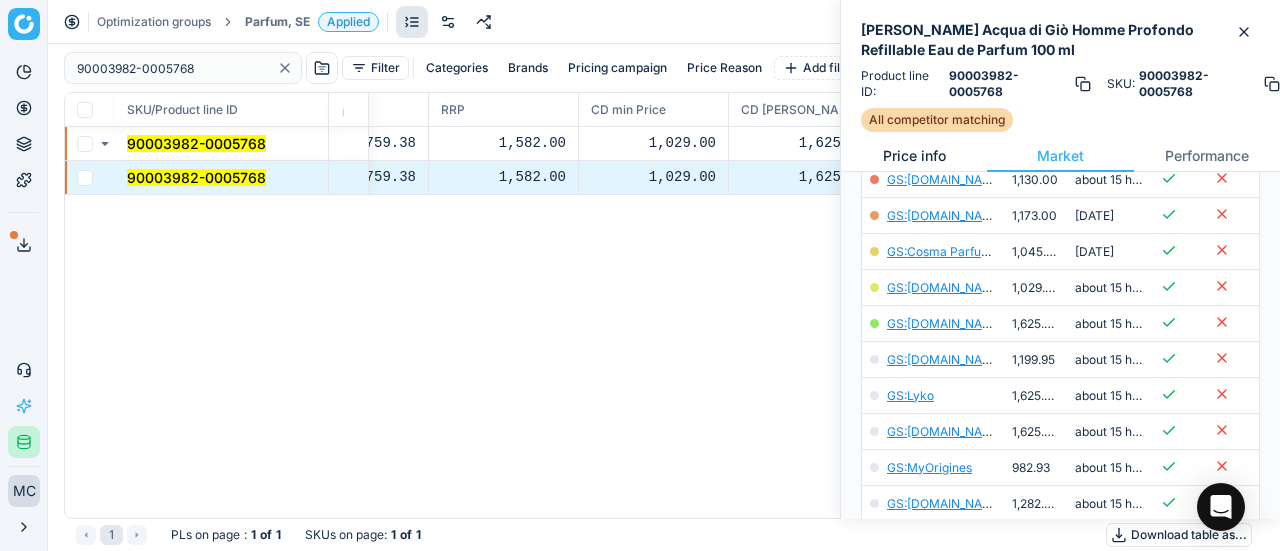click on "Price info" at bounding box center [914, 156] 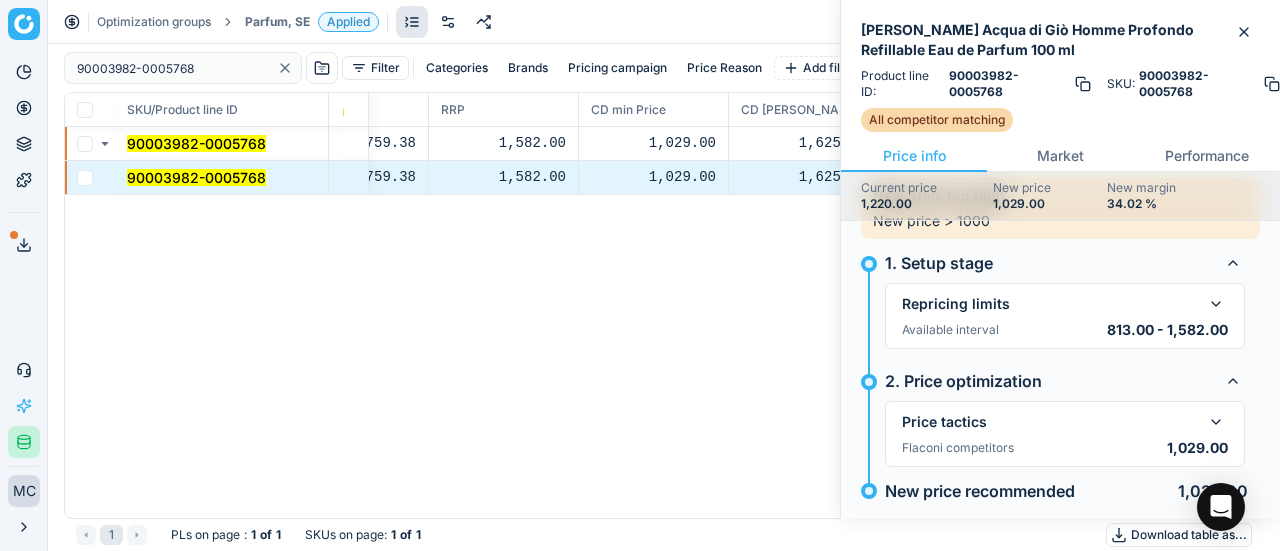 scroll, scrollTop: 89, scrollLeft: 0, axis: vertical 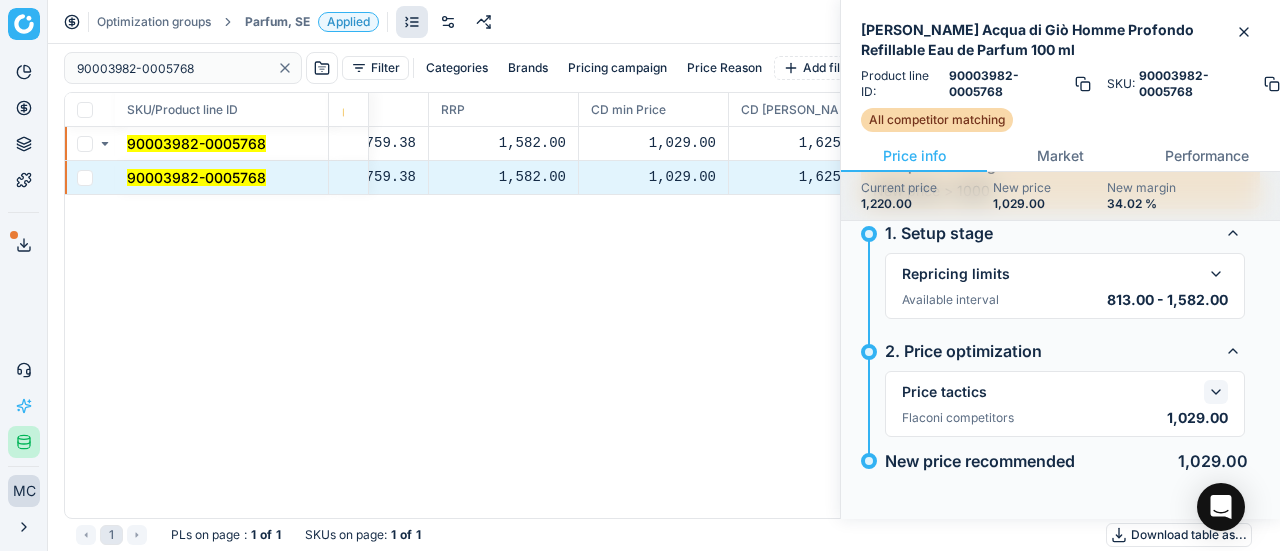 click 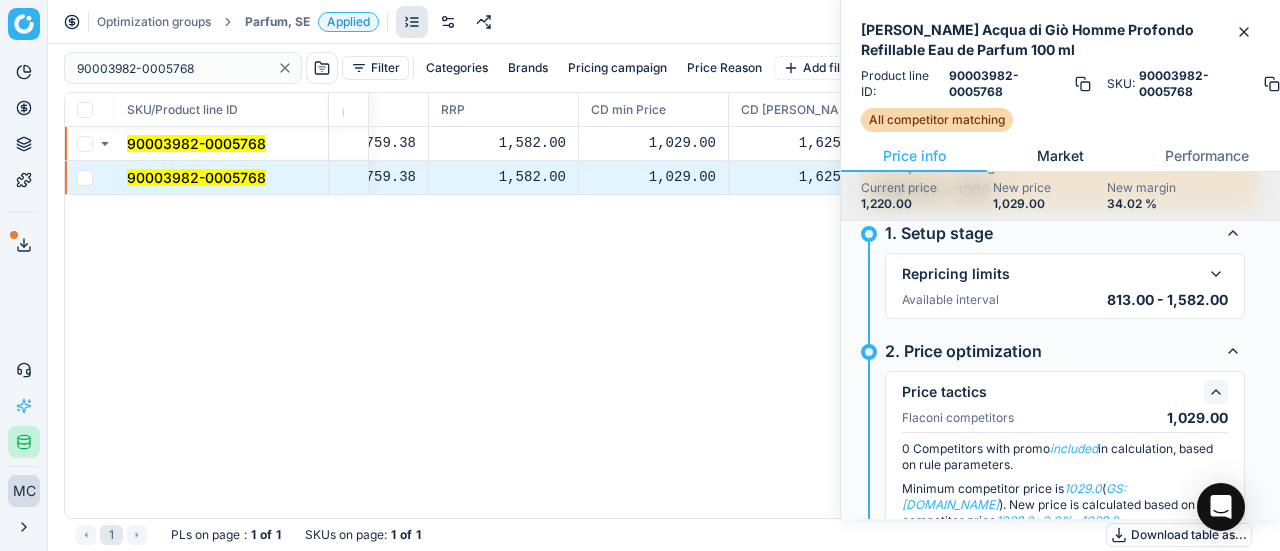 click on "Market" at bounding box center [1060, 156] 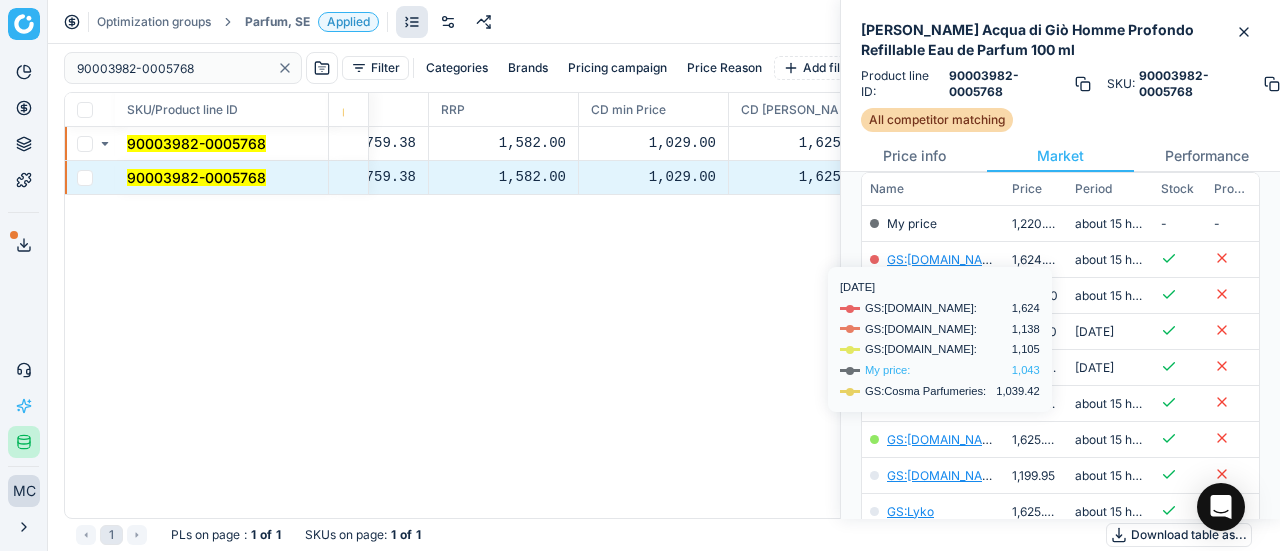 scroll, scrollTop: 300, scrollLeft: 0, axis: vertical 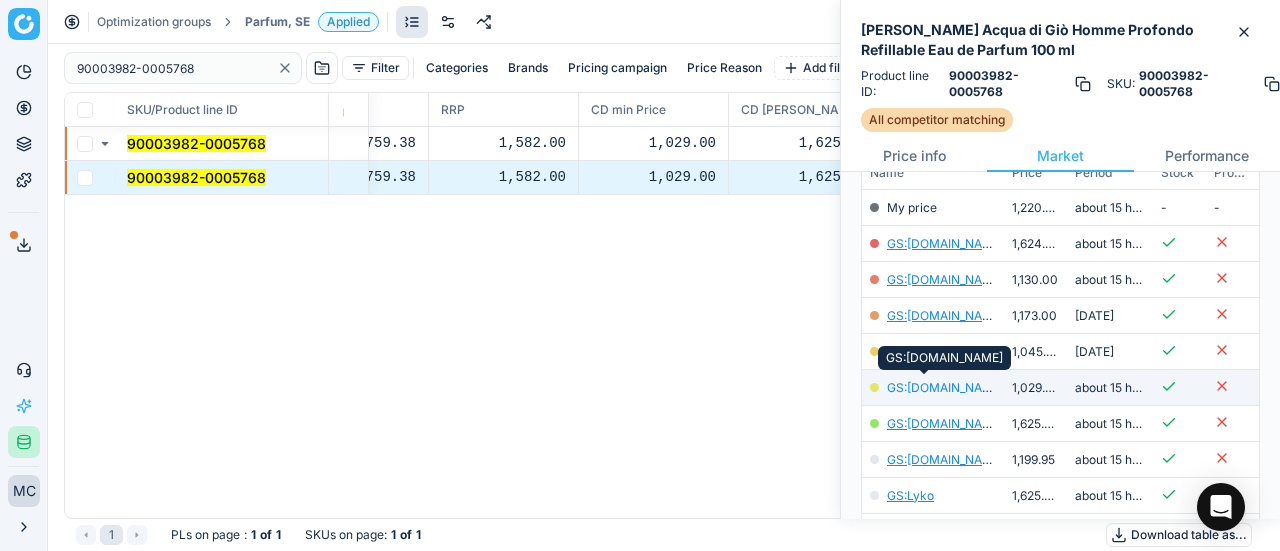 click on "GS:[DOMAIN_NAME]" at bounding box center [945, 387] 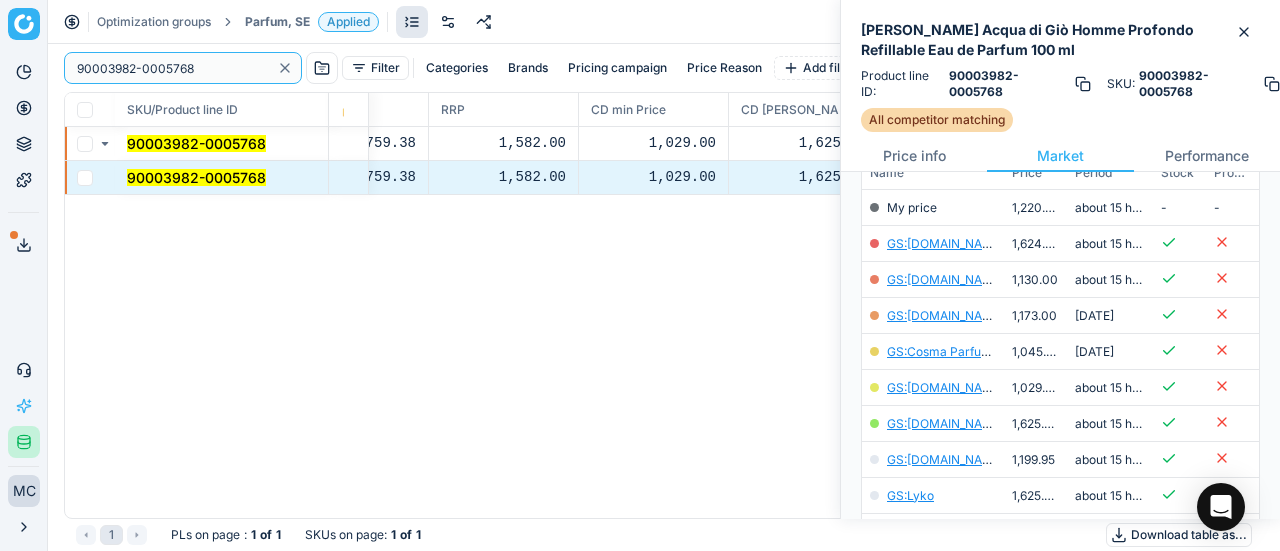 paste on "7233-0010983" 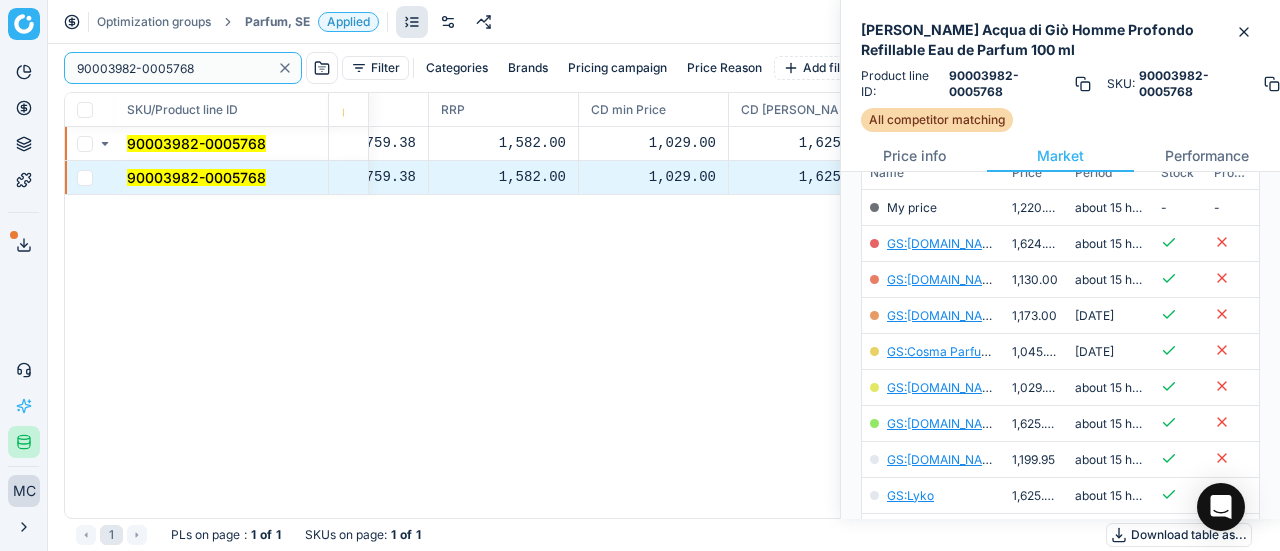 drag, startPoint x: 210, startPoint y: 59, endPoint x: 0, endPoint y: -29, distance: 227.69278 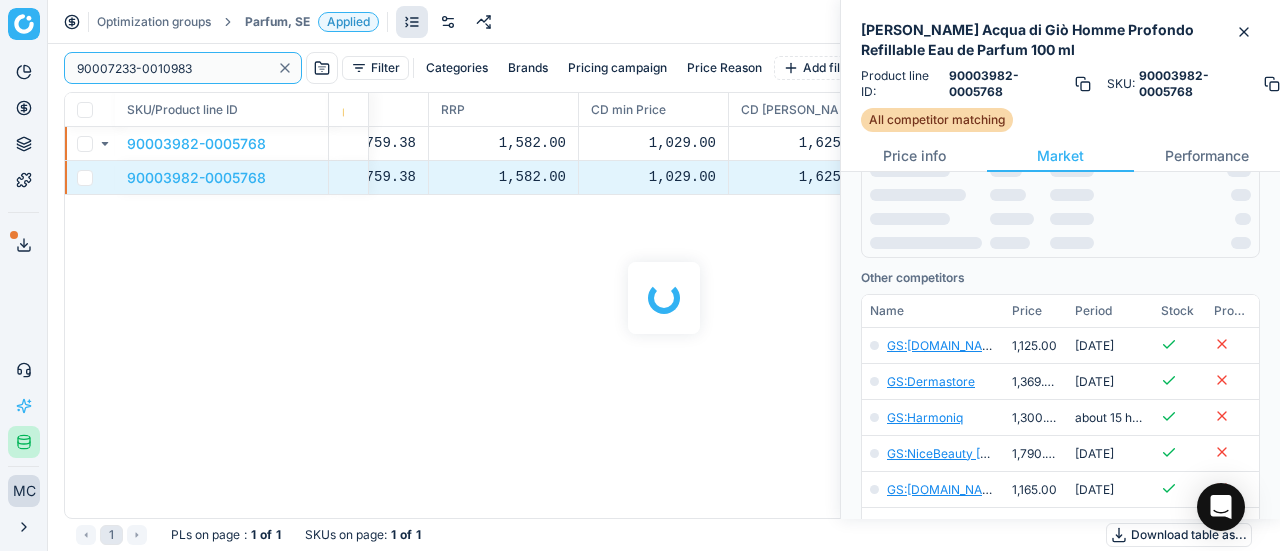 scroll, scrollTop: 300, scrollLeft: 0, axis: vertical 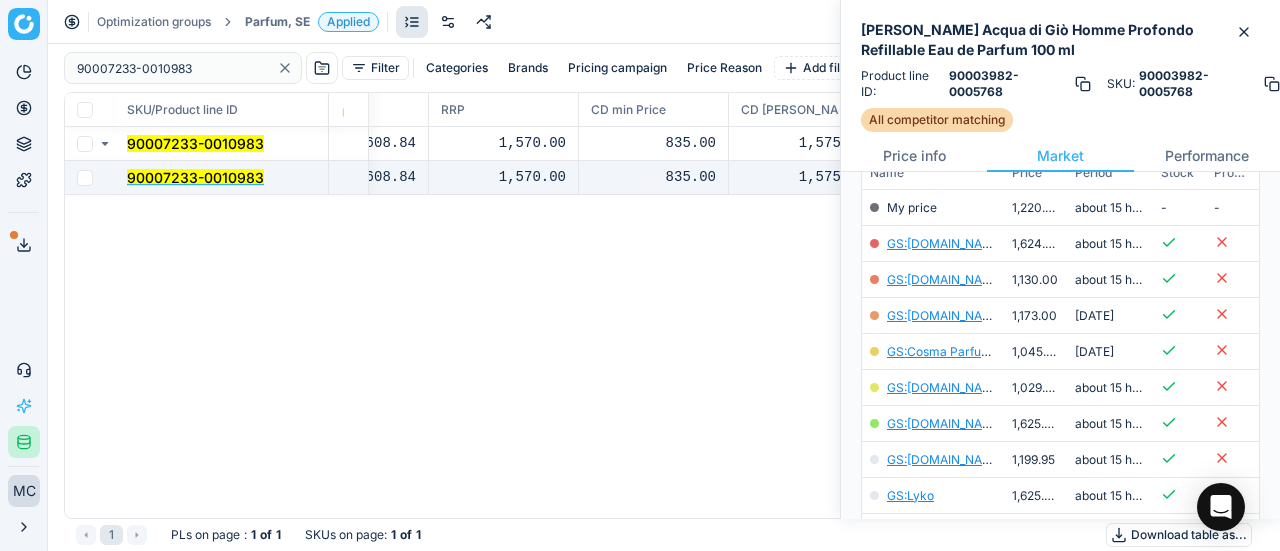 click on "90007233-0010983" at bounding box center [195, 177] 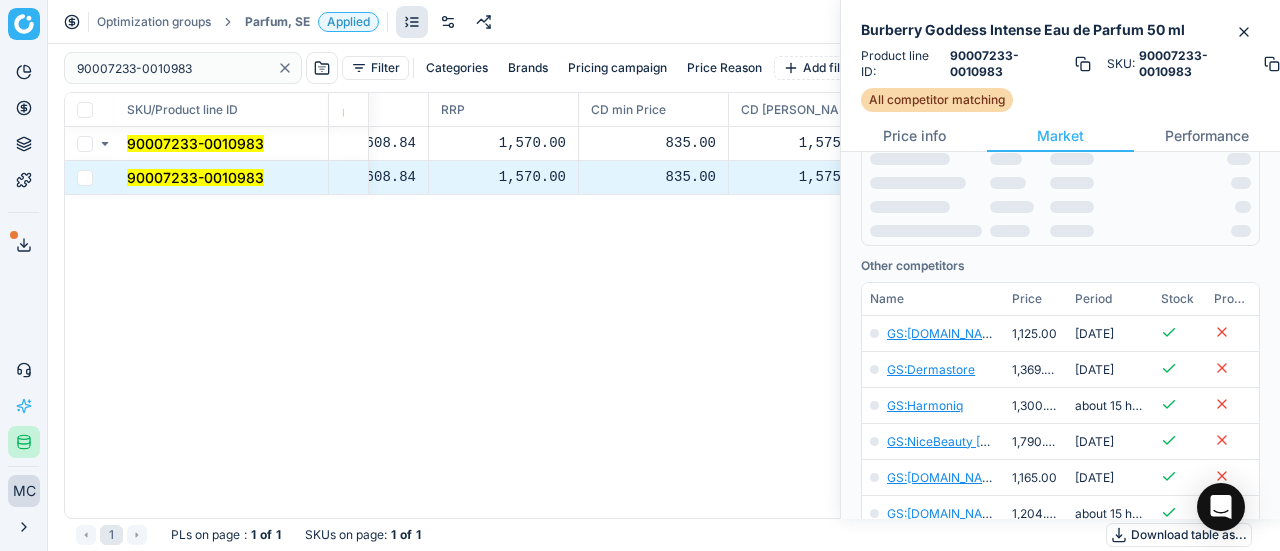 scroll, scrollTop: 300, scrollLeft: 0, axis: vertical 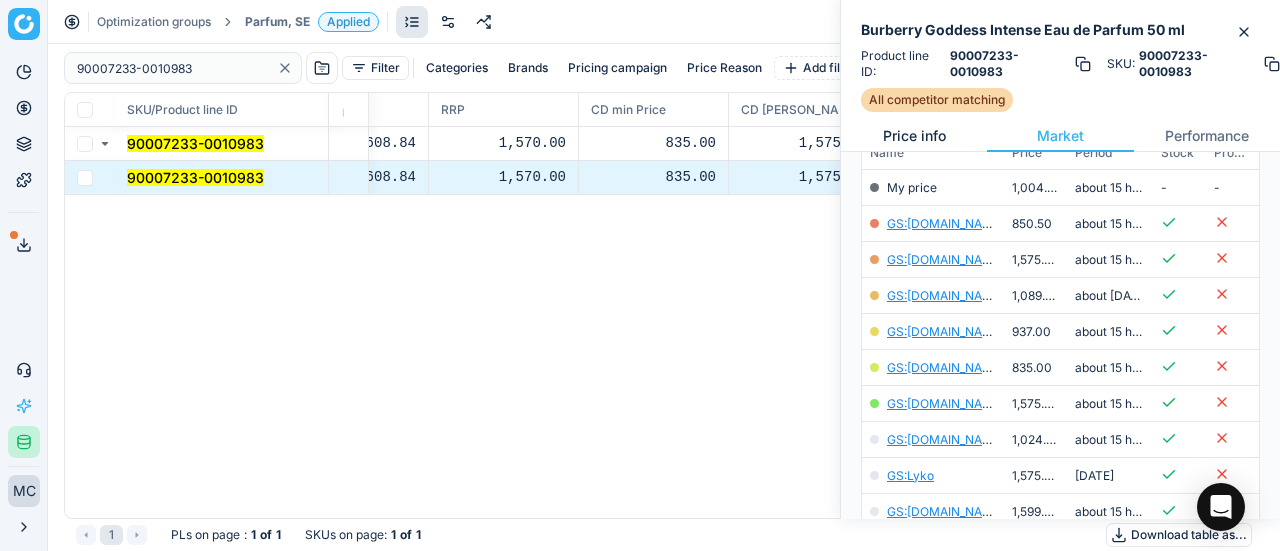click on "Price info" at bounding box center [914, 136] 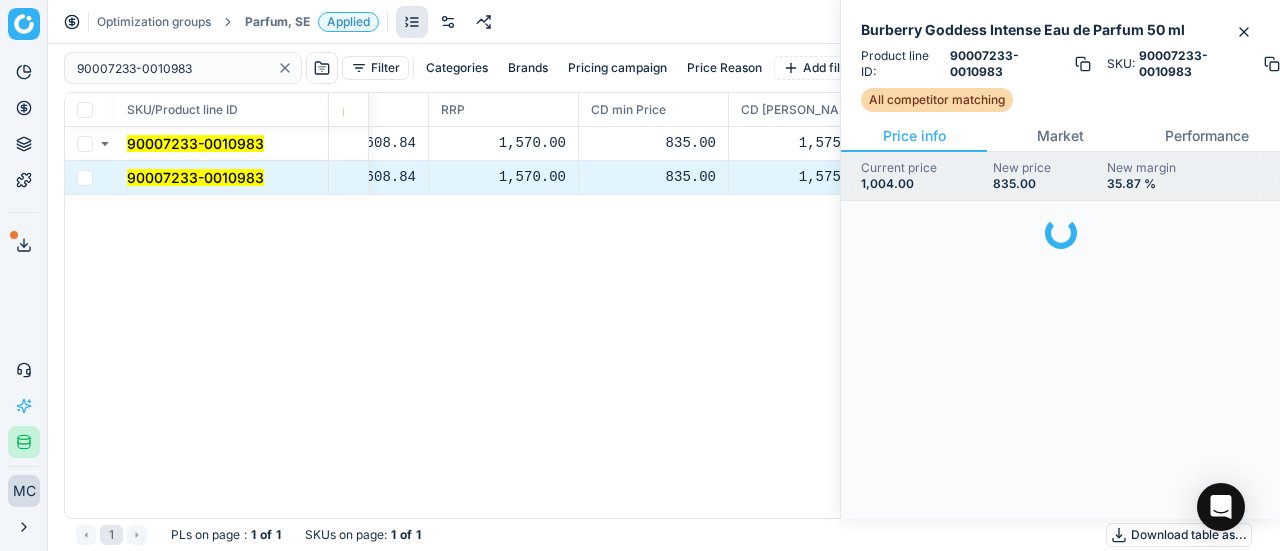 scroll, scrollTop: 0, scrollLeft: 0, axis: both 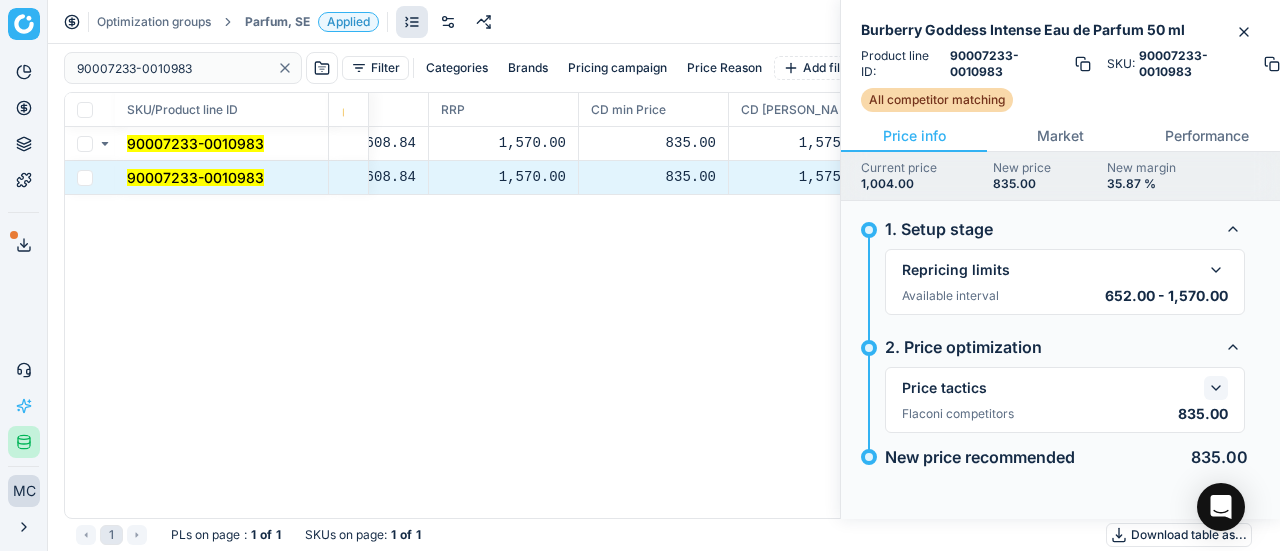 click 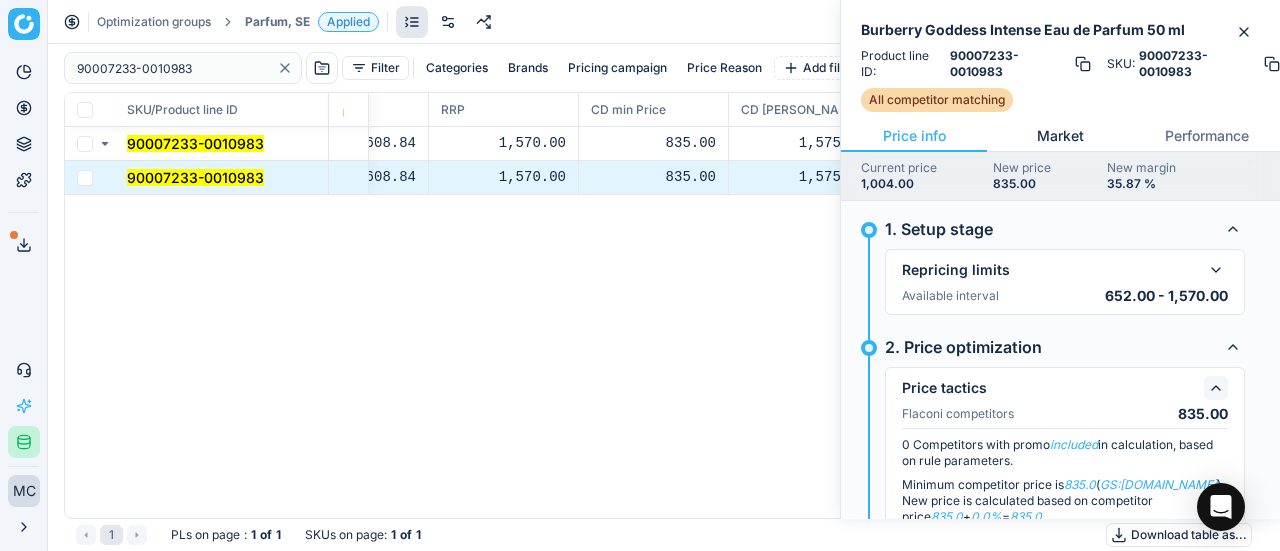 click on "Market" at bounding box center [1060, 136] 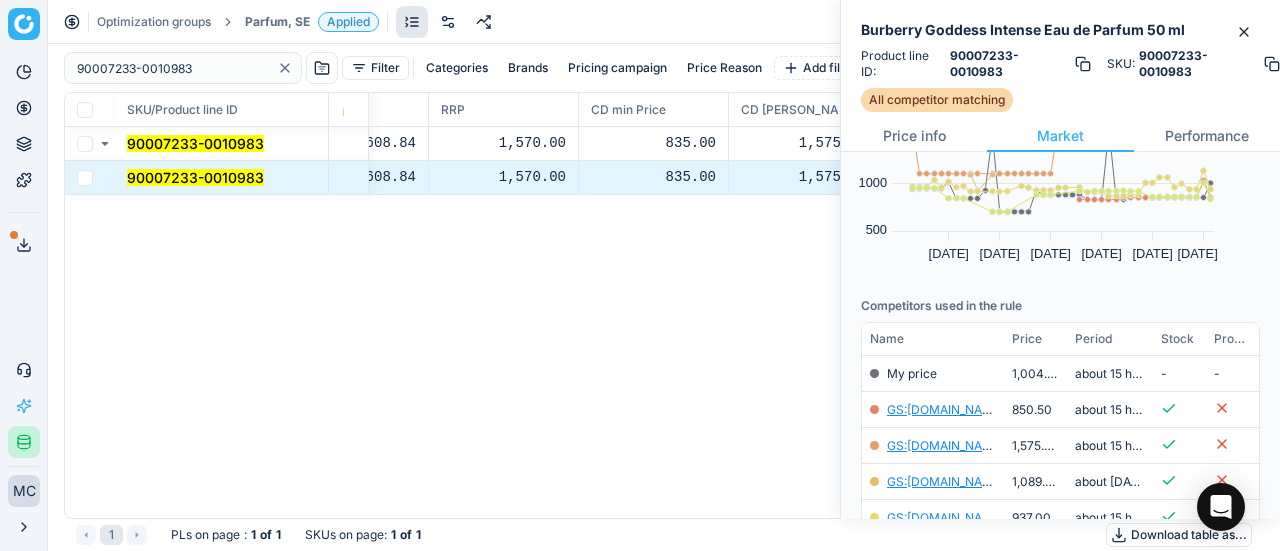 scroll, scrollTop: 400, scrollLeft: 0, axis: vertical 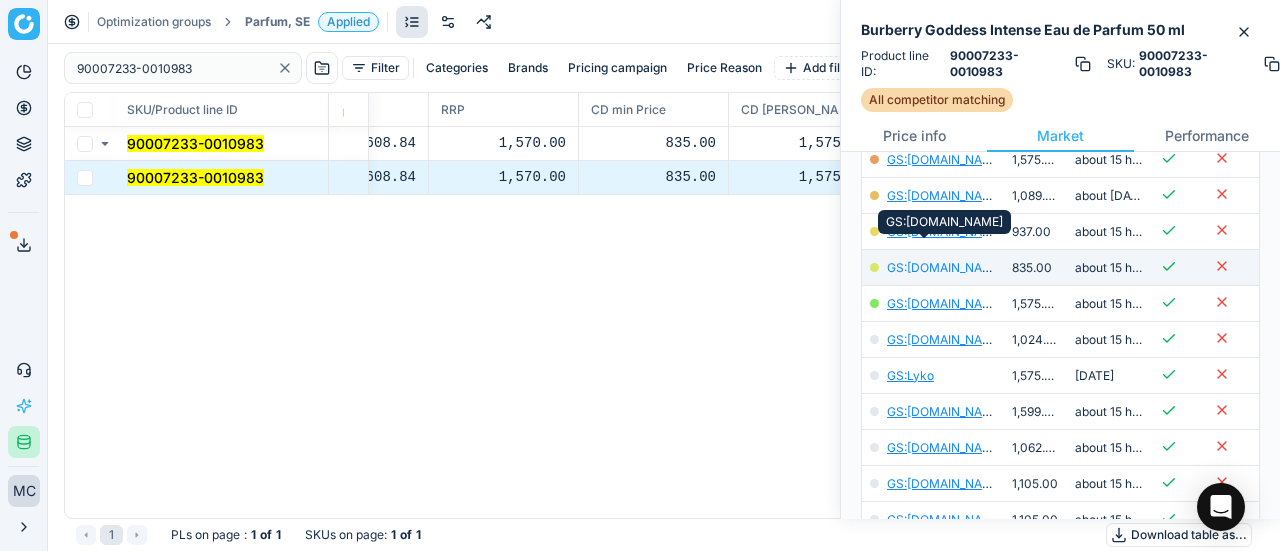 click on "GS:[DOMAIN_NAME]" at bounding box center [945, 267] 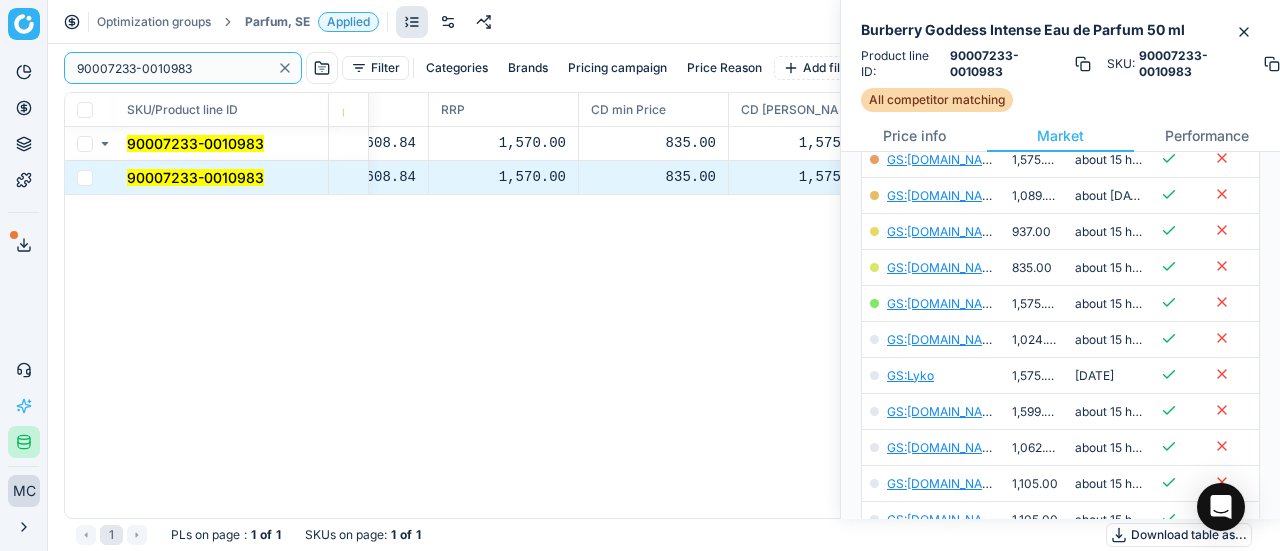 paste on "80025003-50" 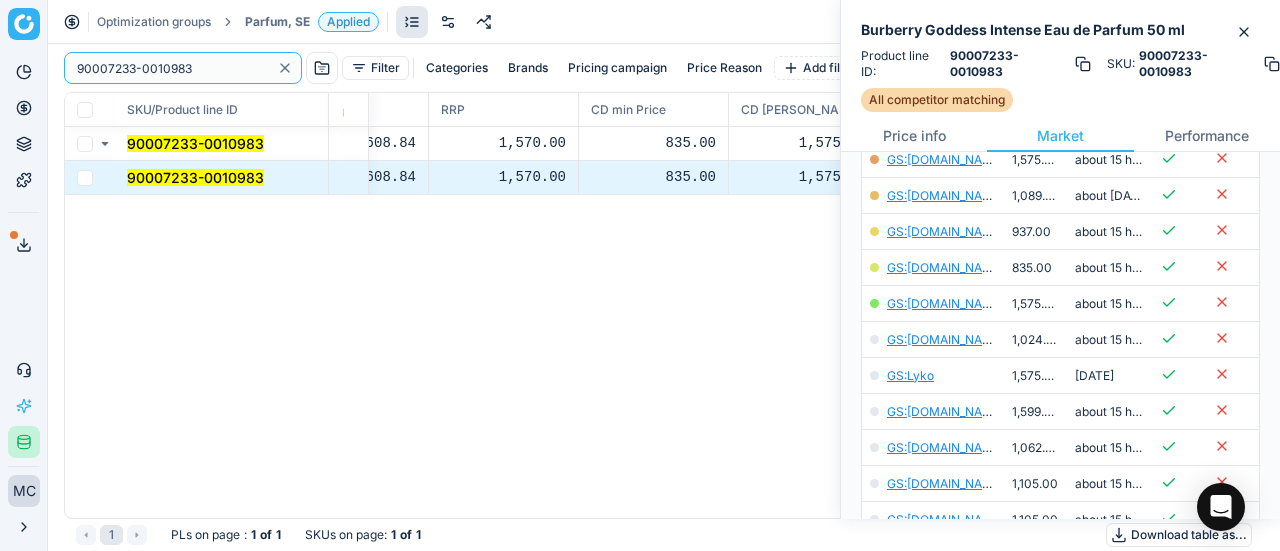 click on "Pricing platform Analytics Pricing Product portfolio Templates Export service 19 Contact support   AI Pricing Assistant Integration status MC [PERSON_NAME] [EMAIL_ADDRESS][DOMAIN_NAME] Close menu Optimization groups Parfum, SE Applied Discard Download report 90007233-0010983   Filter   Categories   Brands   Pricing campaign   Price Reason   Add filter Bulk update SKU/Product line ID Product line name Product line ID Cost 🔒 PCII cost RRP CD min Price CD max Price Beauty outlet price PCII+5% > RRP Sales Flag Price change too high New price Price Type Price Reason 90007233-0010983 Burberry Goddess Intense Eau de Parfum  50 ml 90007233-0010983 535.51 608.84 1,570.00 835.00 1,575.00 619.00 835.00 matching google GS:[DOMAIN_NAME] 90007233-0010983 Burberry Goddess Intense Eau de Parfum  50 ml 90007233-0010983 535.51 608.84 1,570.00 835.00 1,575.00 619.00 835.00 matching google GS:[DOMAIN_NAME] 1 PLs on page : 1 of 1 SKUs on page : 1 of 1 Download table as..." at bounding box center (640, 275) 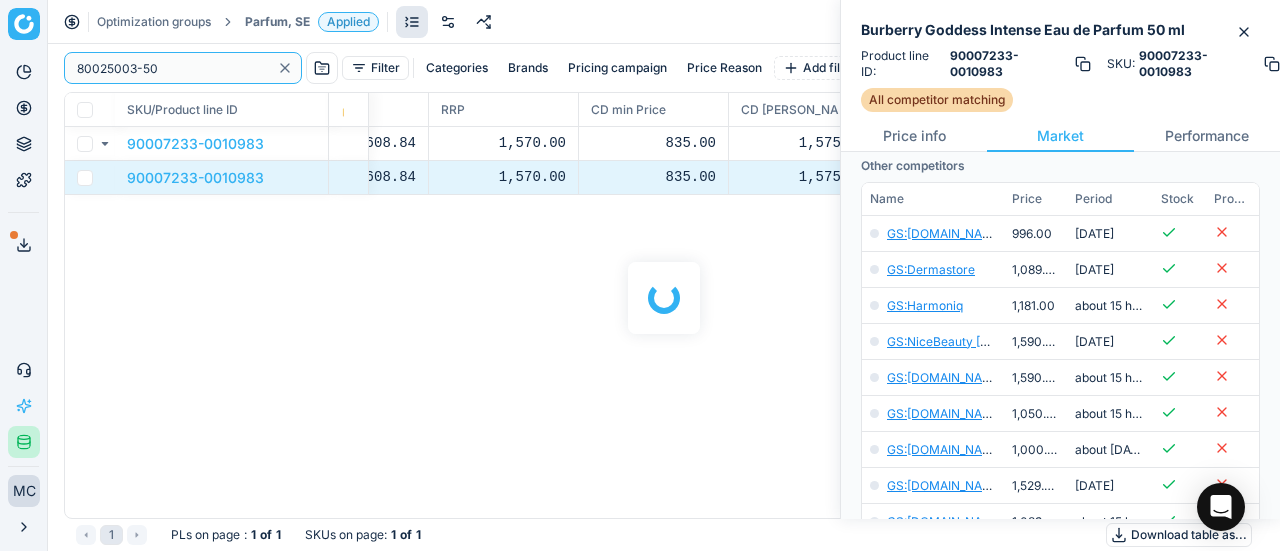 scroll, scrollTop: 400, scrollLeft: 0, axis: vertical 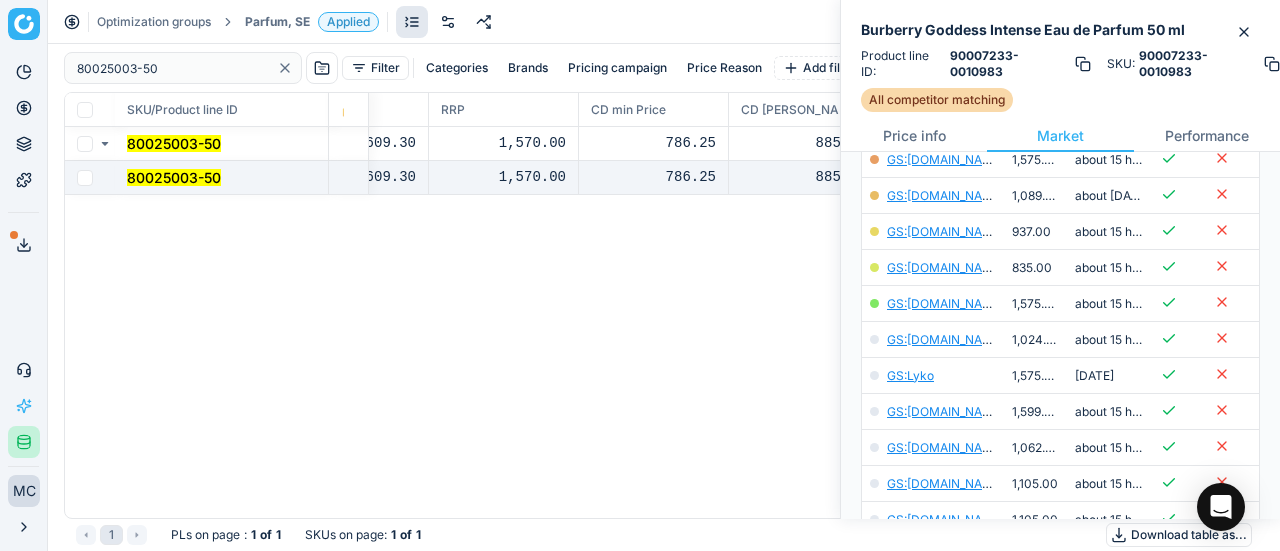 click on "80025003-50" at bounding box center (222, 178) 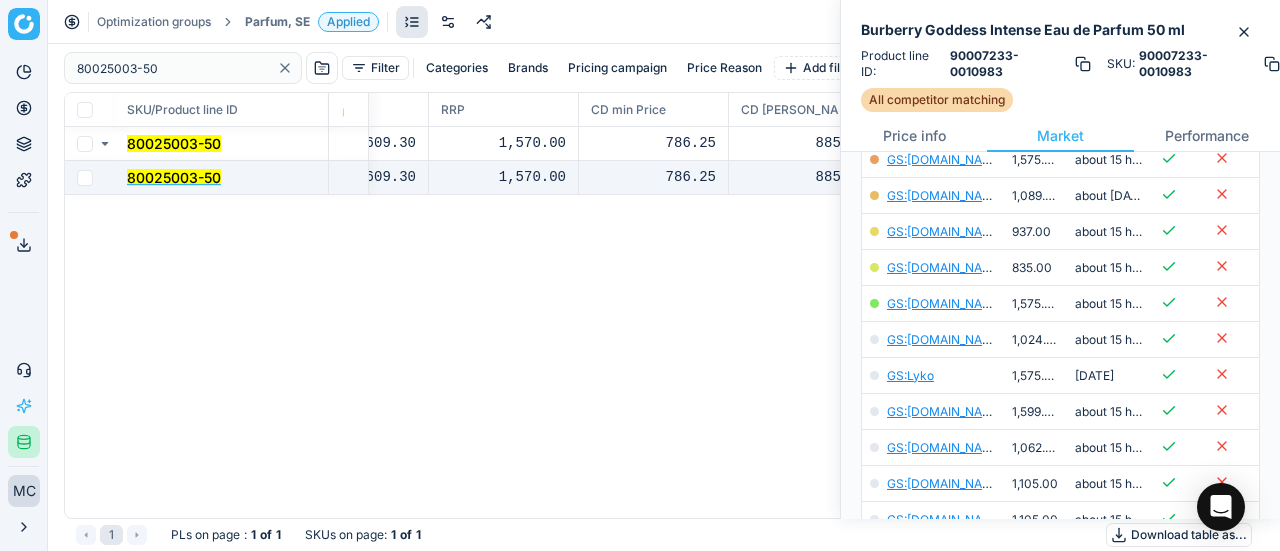 click on "80025003-50" at bounding box center [174, 177] 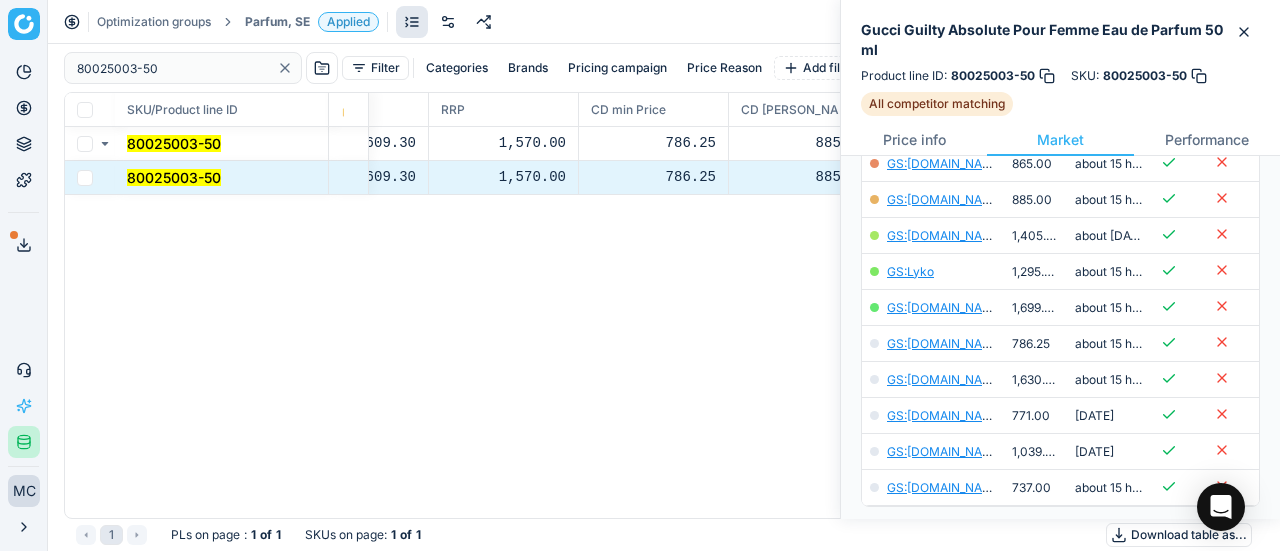scroll, scrollTop: 400, scrollLeft: 0, axis: vertical 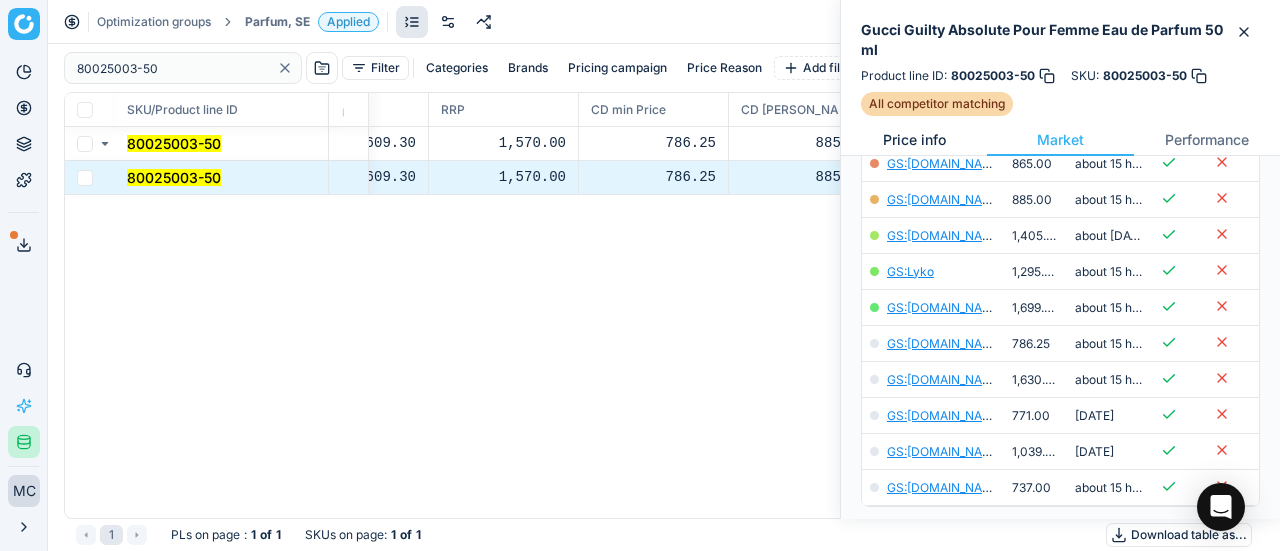 click on "Price info" at bounding box center [914, 140] 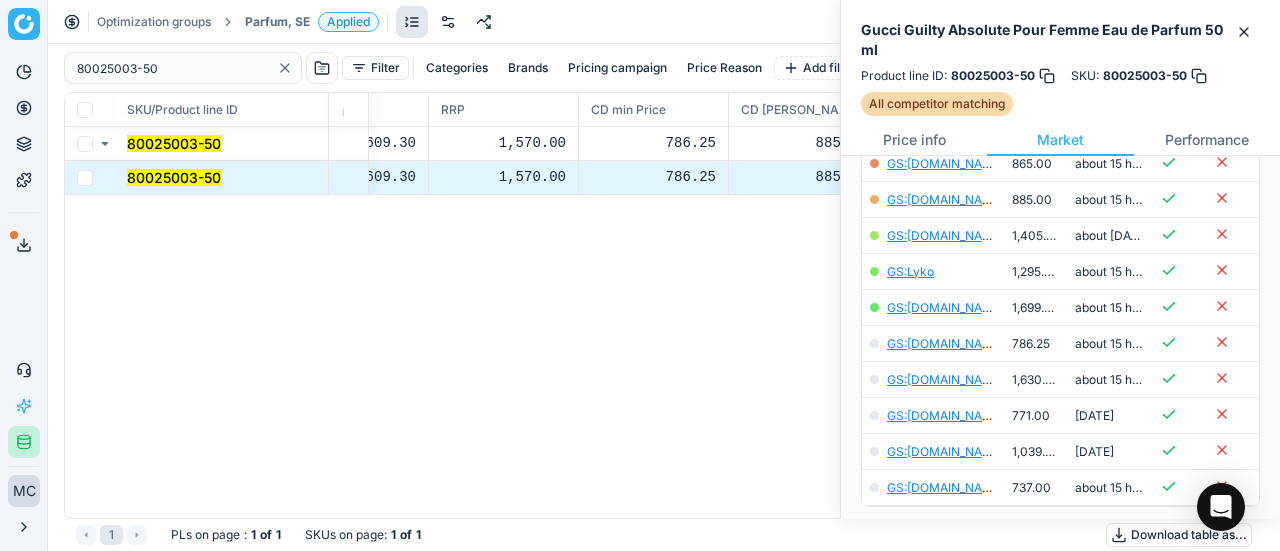 scroll, scrollTop: 0, scrollLeft: 0, axis: both 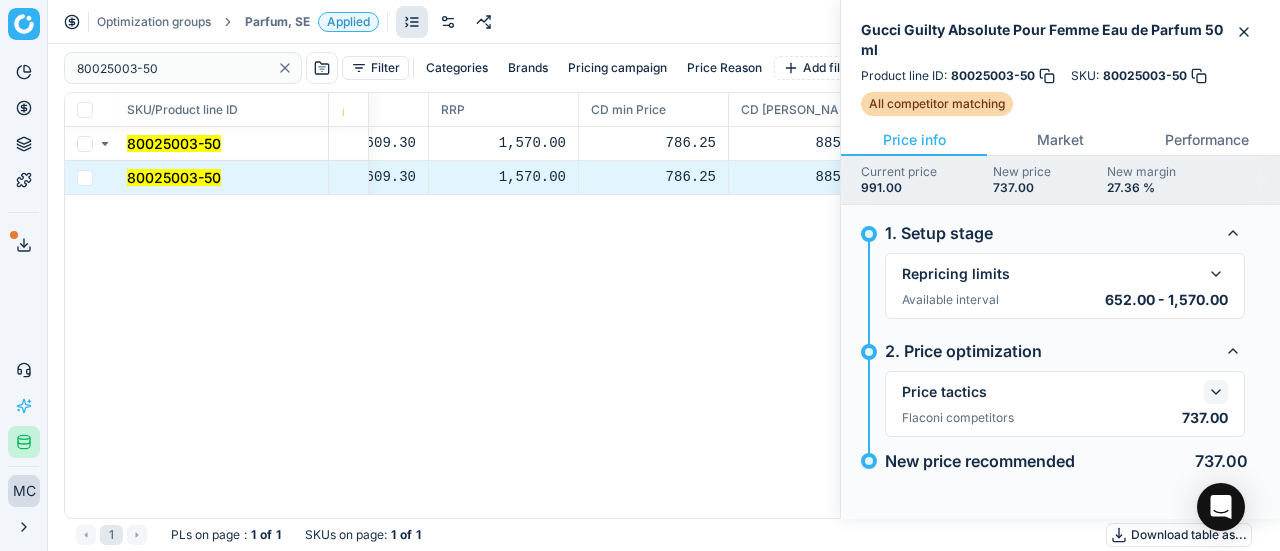 click 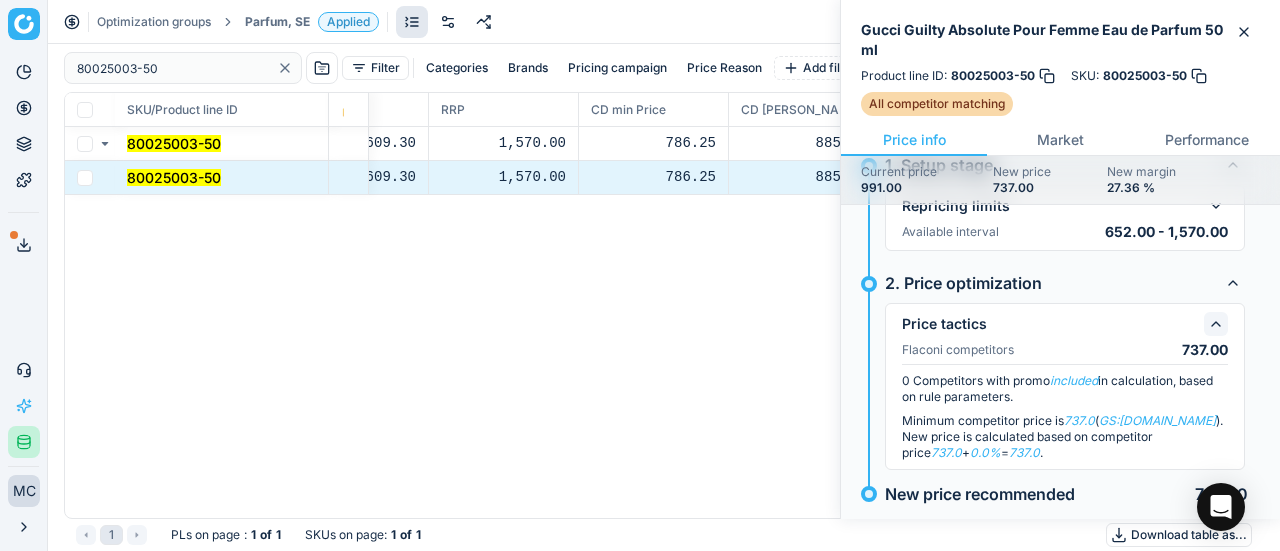 scroll, scrollTop: 100, scrollLeft: 0, axis: vertical 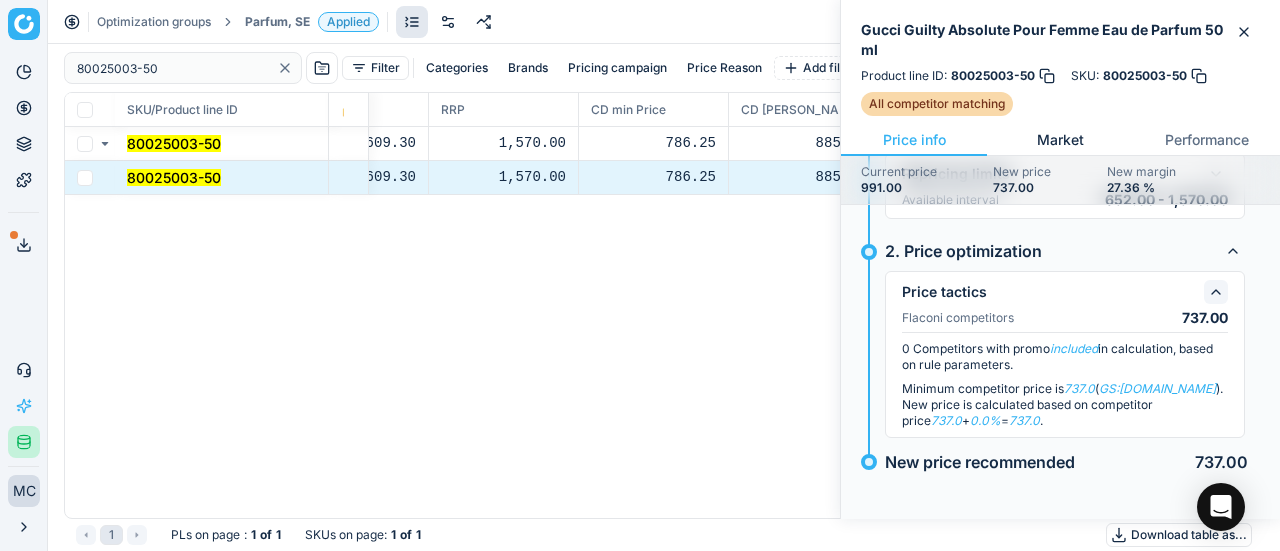 click on "Market" at bounding box center [1060, 140] 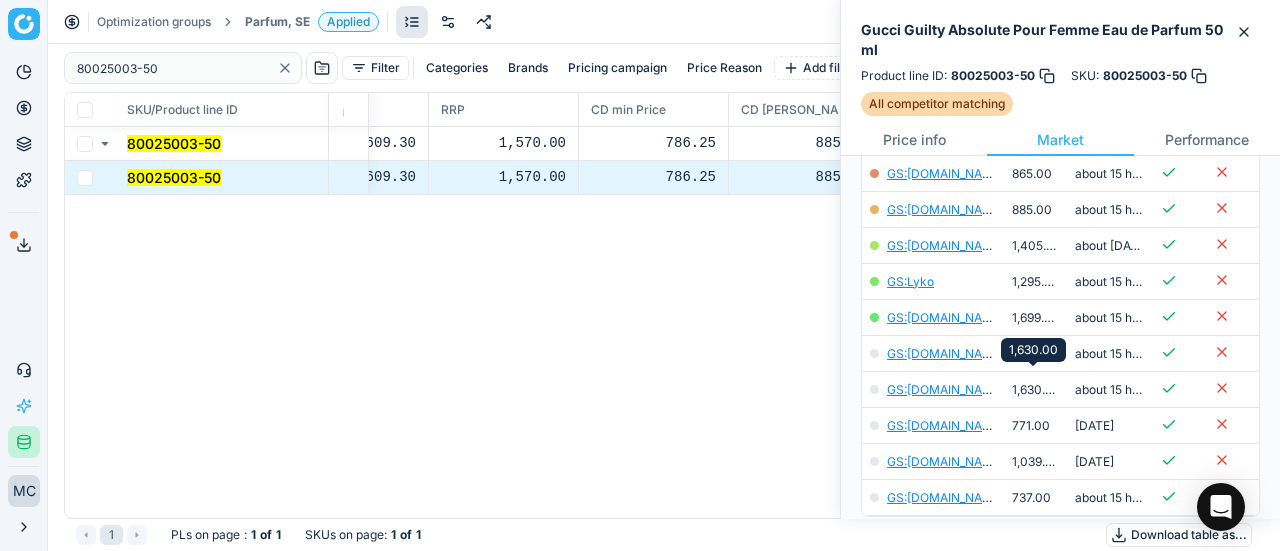 scroll, scrollTop: 400, scrollLeft: 0, axis: vertical 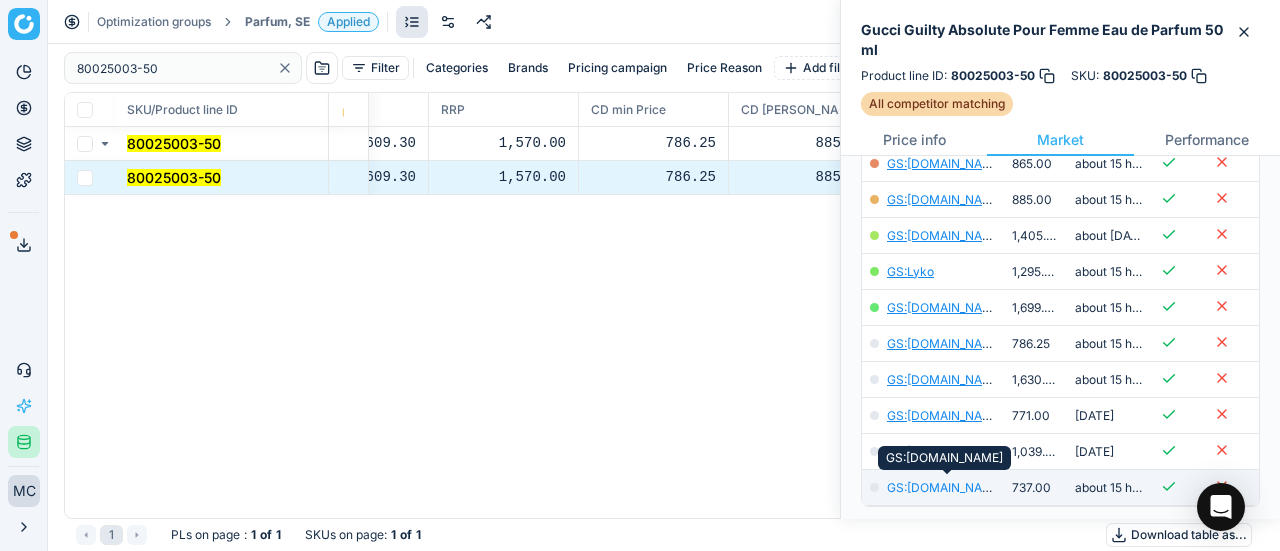 click on "GS:[DOMAIN_NAME]" at bounding box center [945, 487] 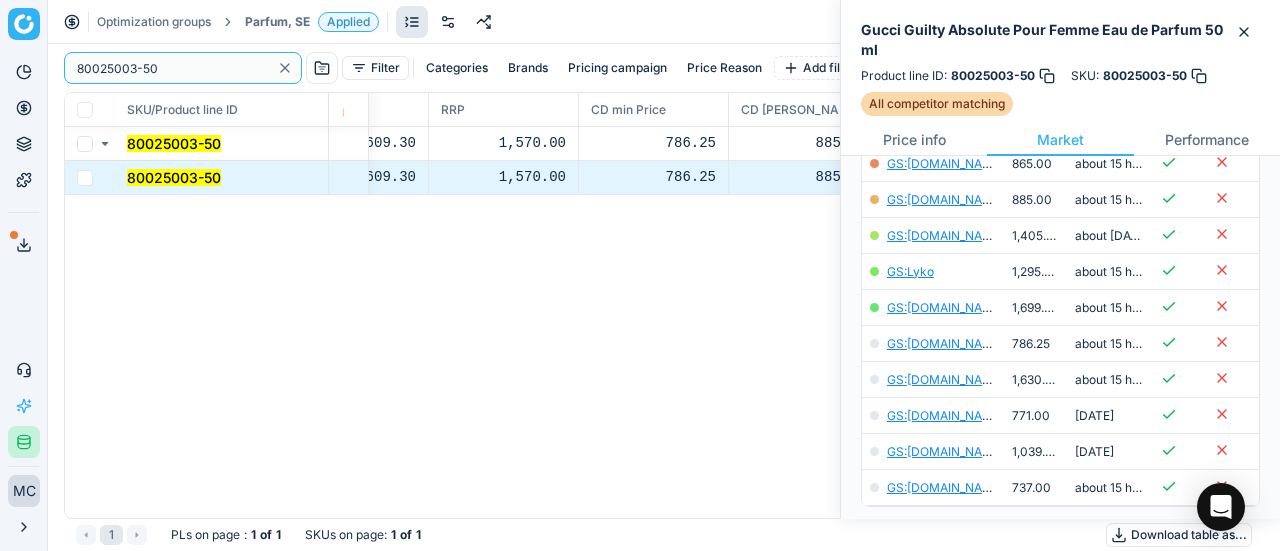 paste on "90011138-0017645" 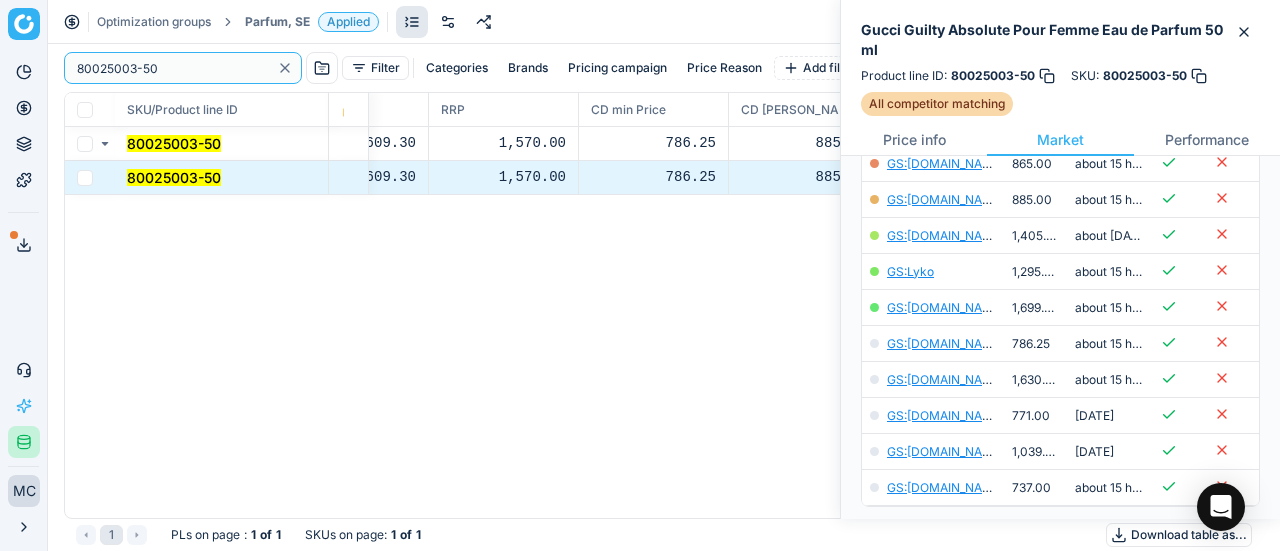 drag, startPoint x: 230, startPoint y: 63, endPoint x: 253, endPoint y: 38, distance: 33.970577 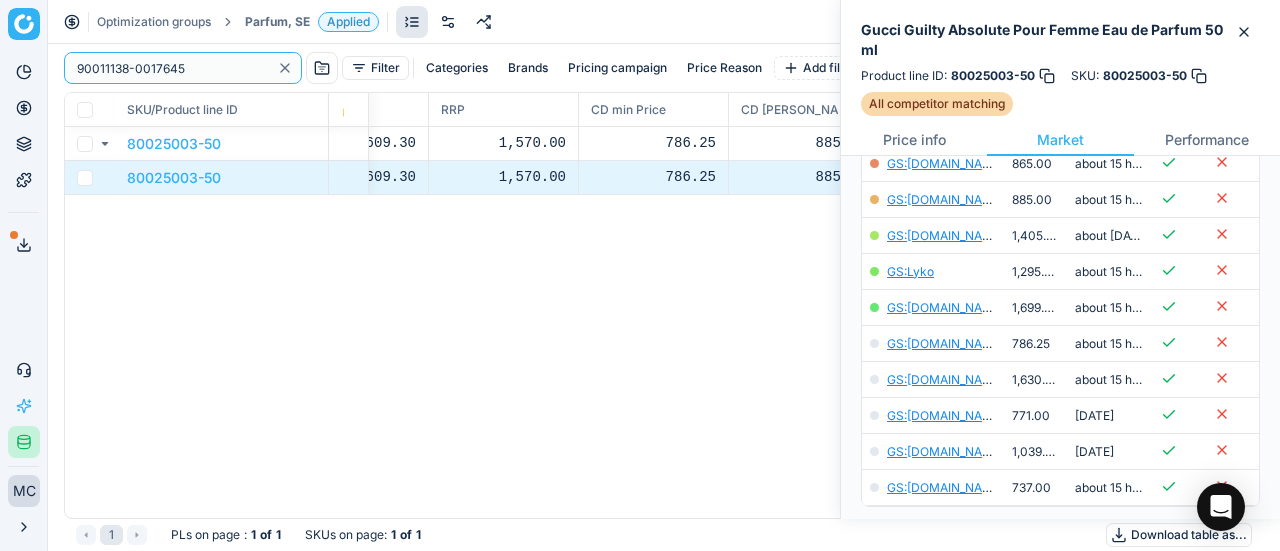 type on "90011138-0017645" 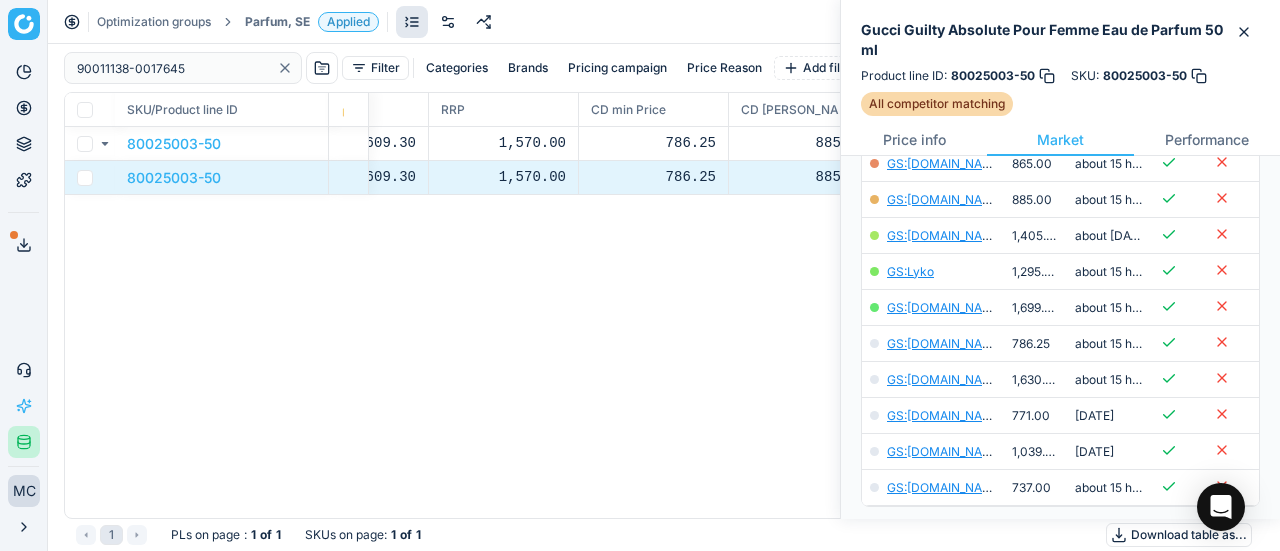 click on "Parfum, SE" at bounding box center (277, 22) 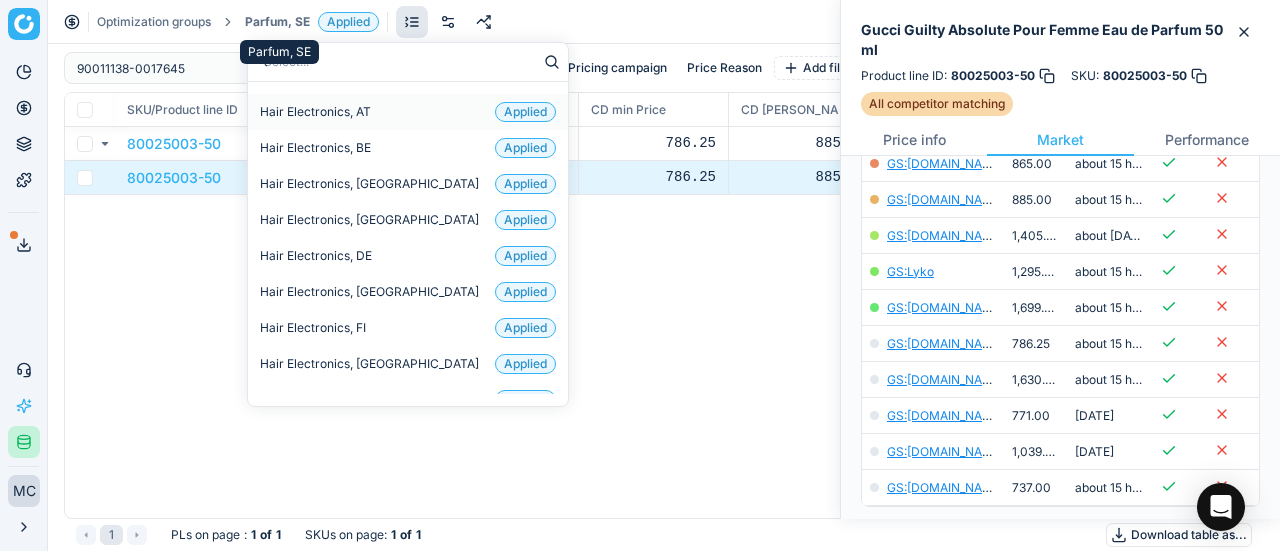 type on "sk" 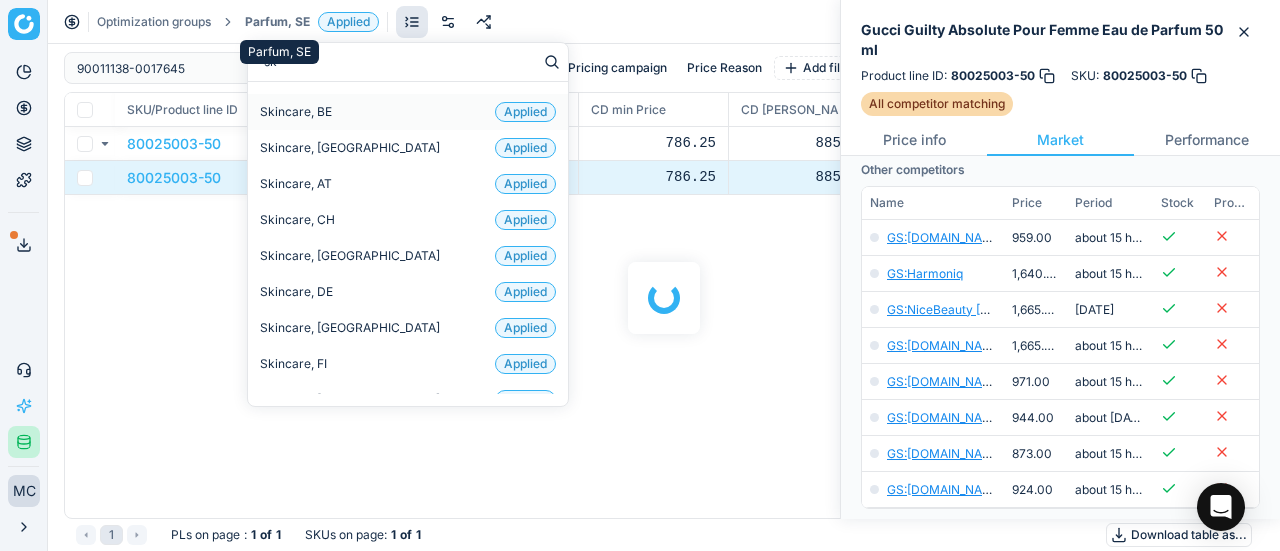 scroll, scrollTop: 400, scrollLeft: 0, axis: vertical 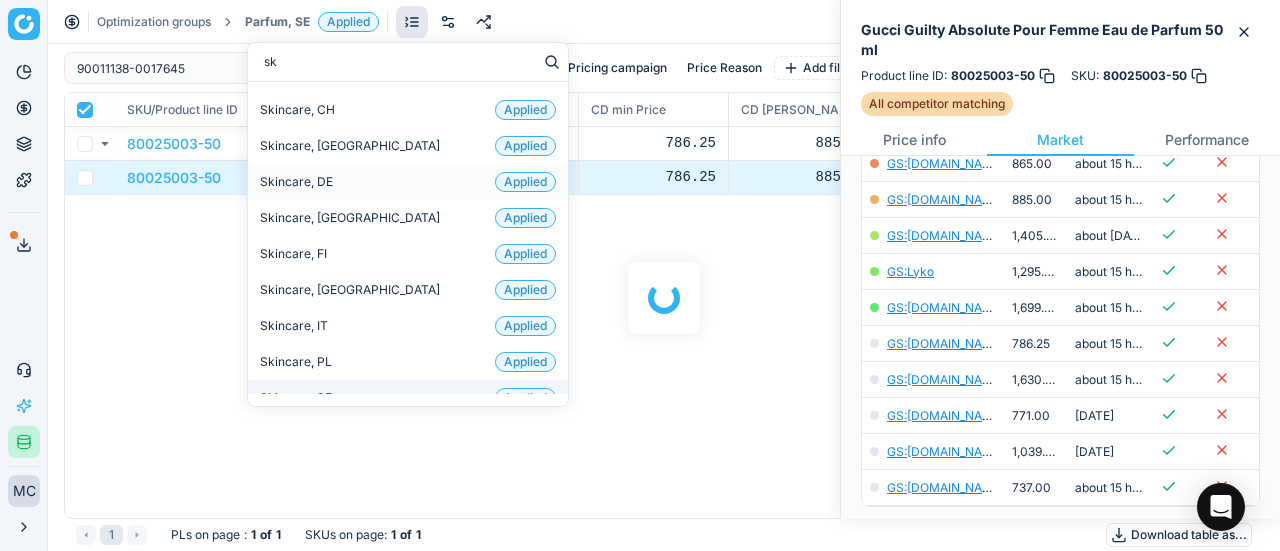 checkbox on "true" 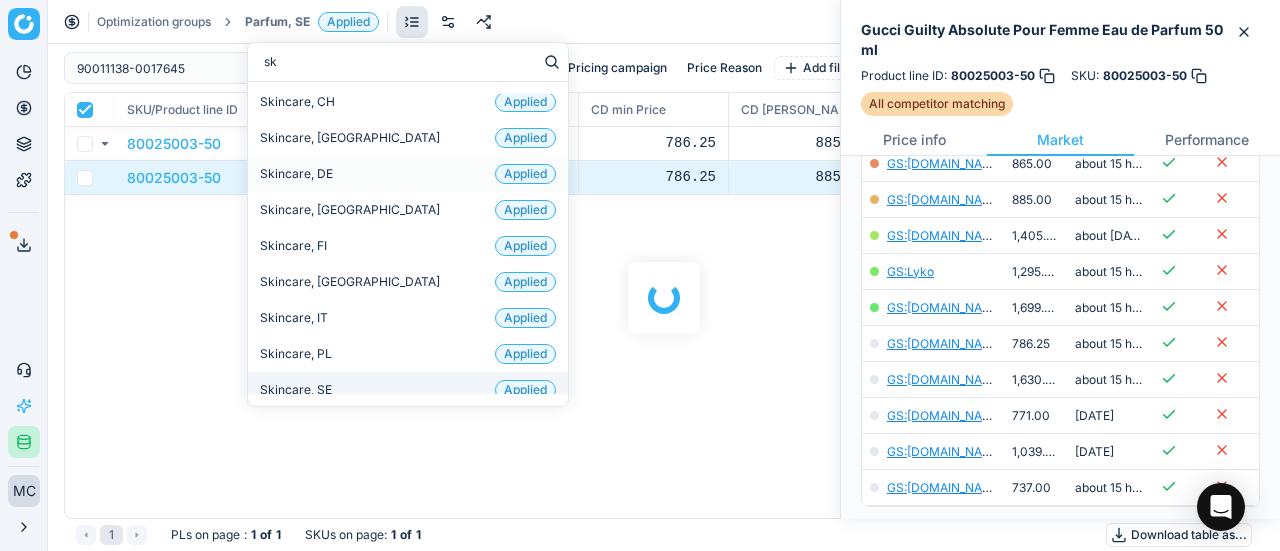 scroll, scrollTop: 132, scrollLeft: 0, axis: vertical 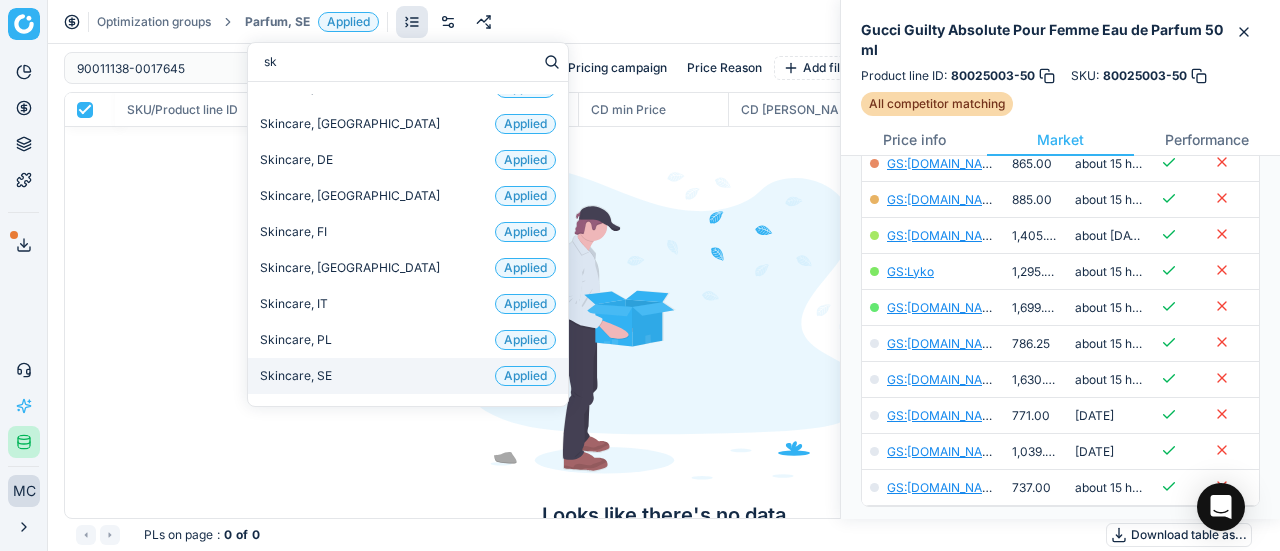 click on "Skincare, SE  Applied" at bounding box center (408, 376) 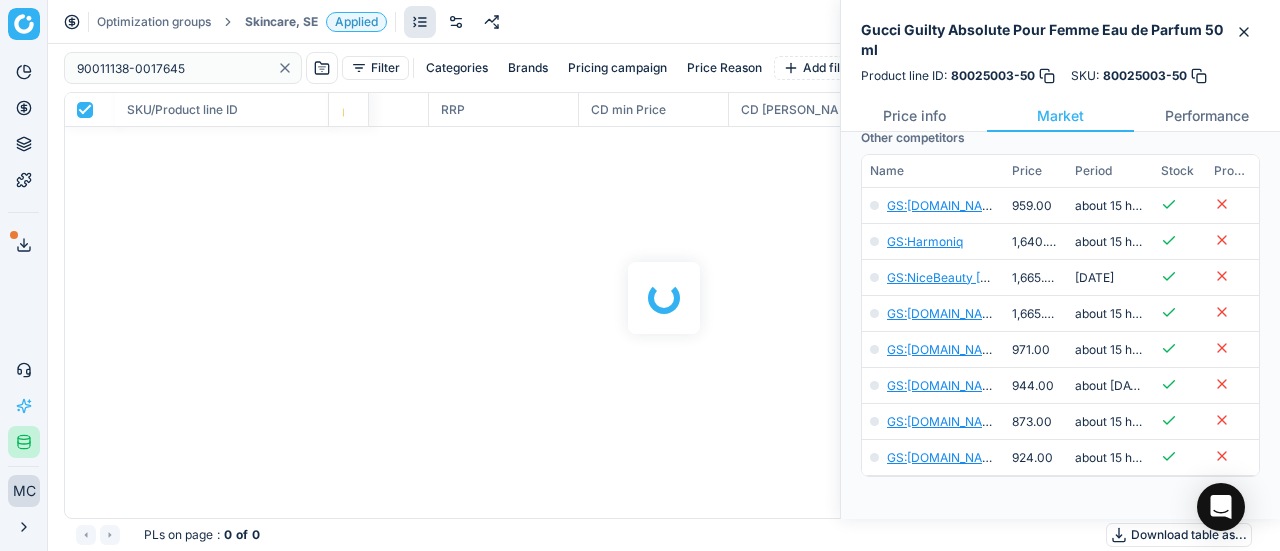 scroll, scrollTop: 400, scrollLeft: 0, axis: vertical 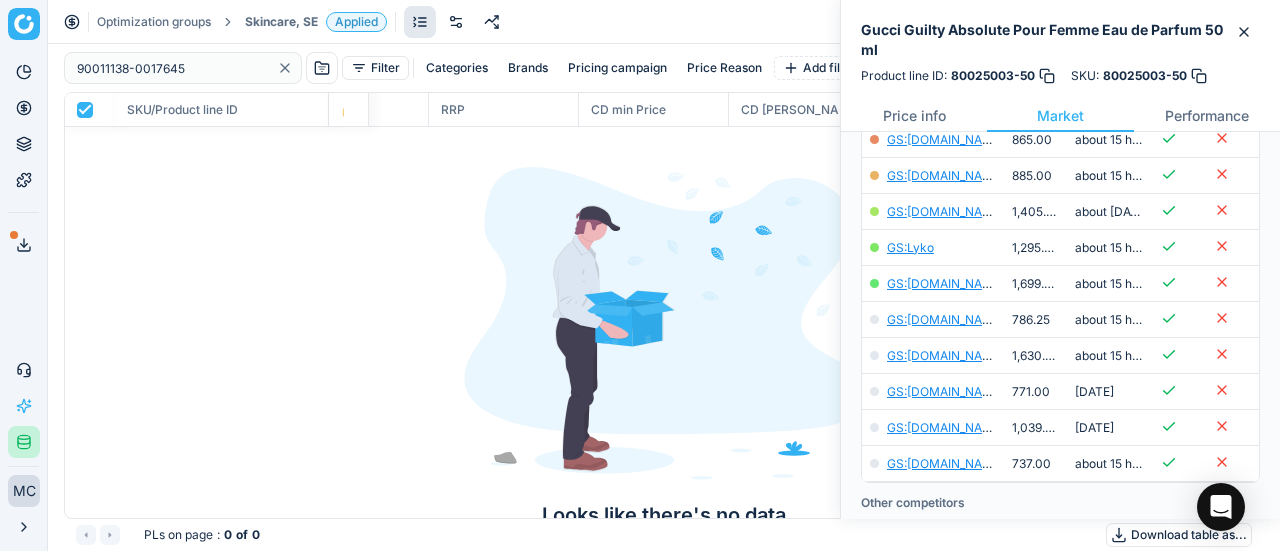 click on "Skincare, SE" at bounding box center (281, 22) 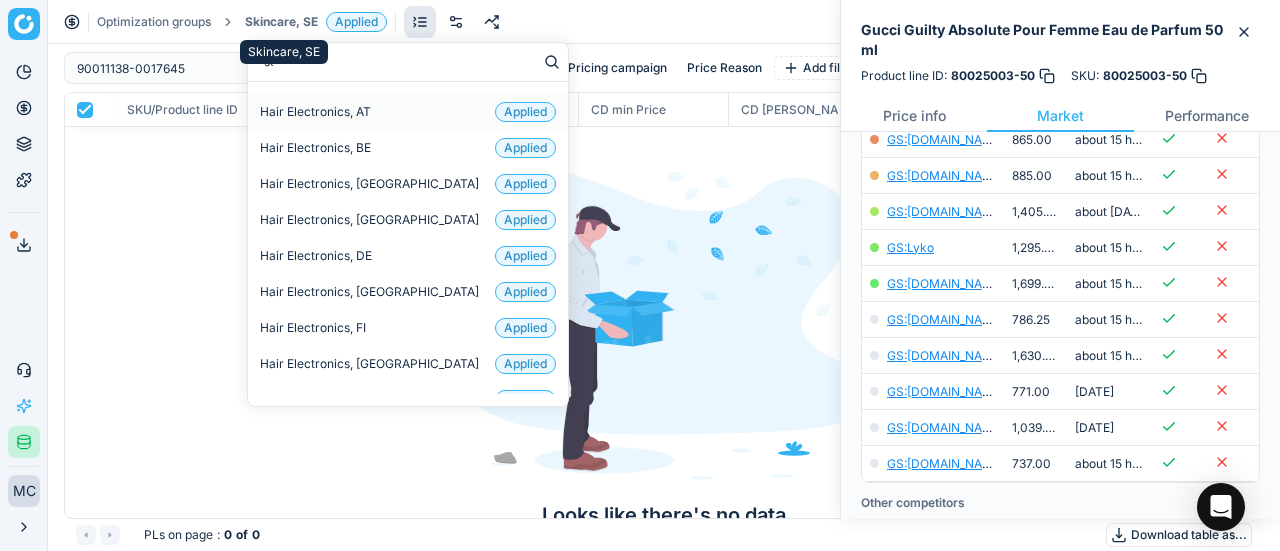 type on "set" 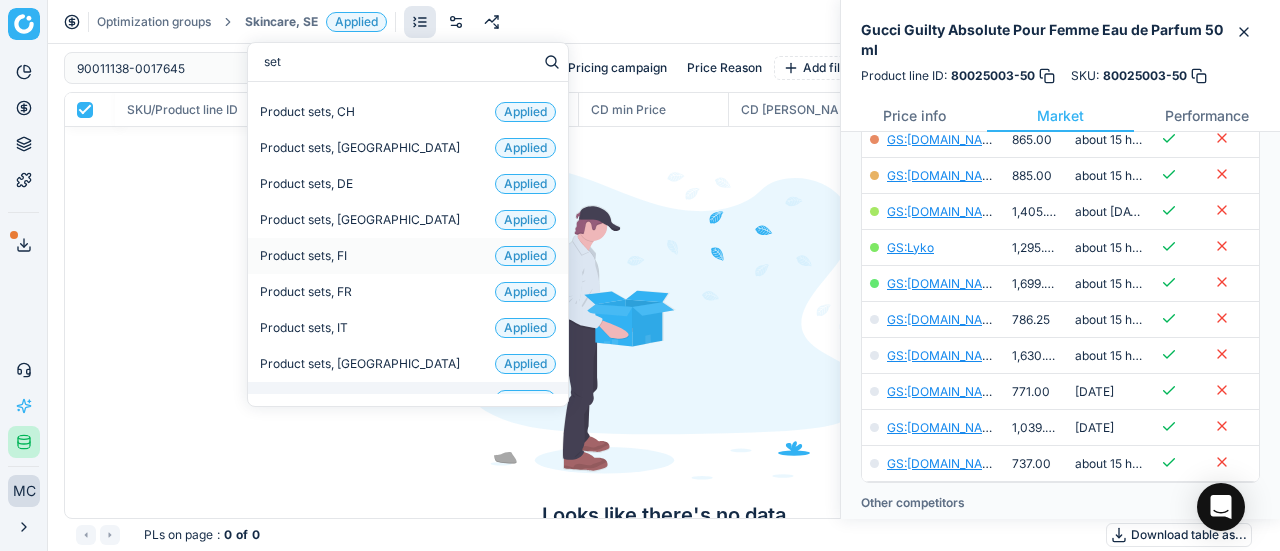 scroll, scrollTop: 132, scrollLeft: 0, axis: vertical 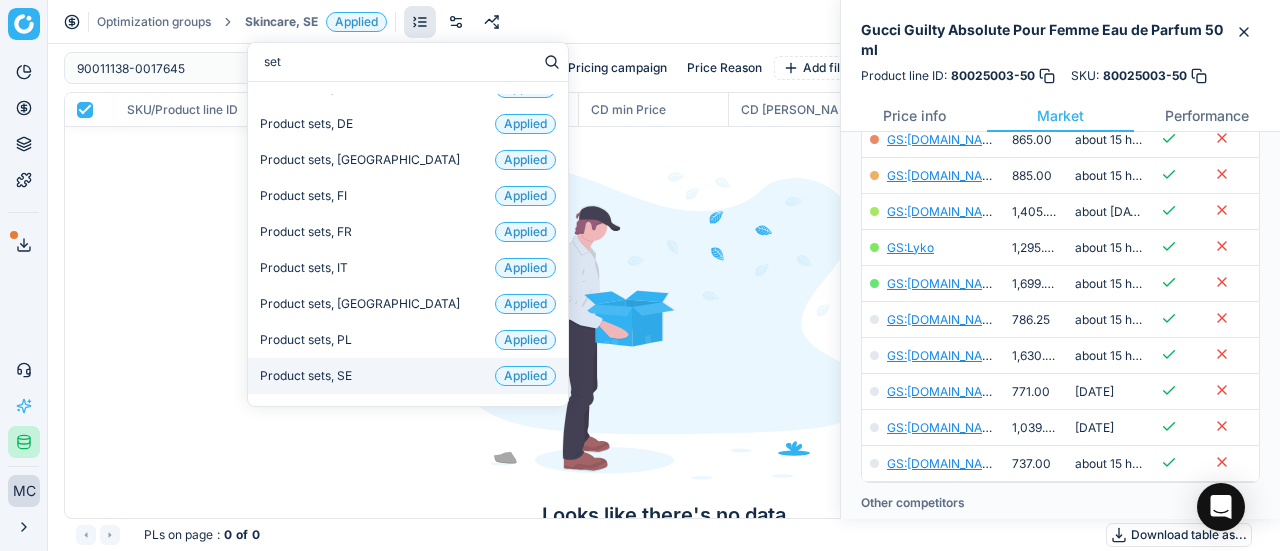 click on "Product sets, SE Applied" at bounding box center [408, 376] 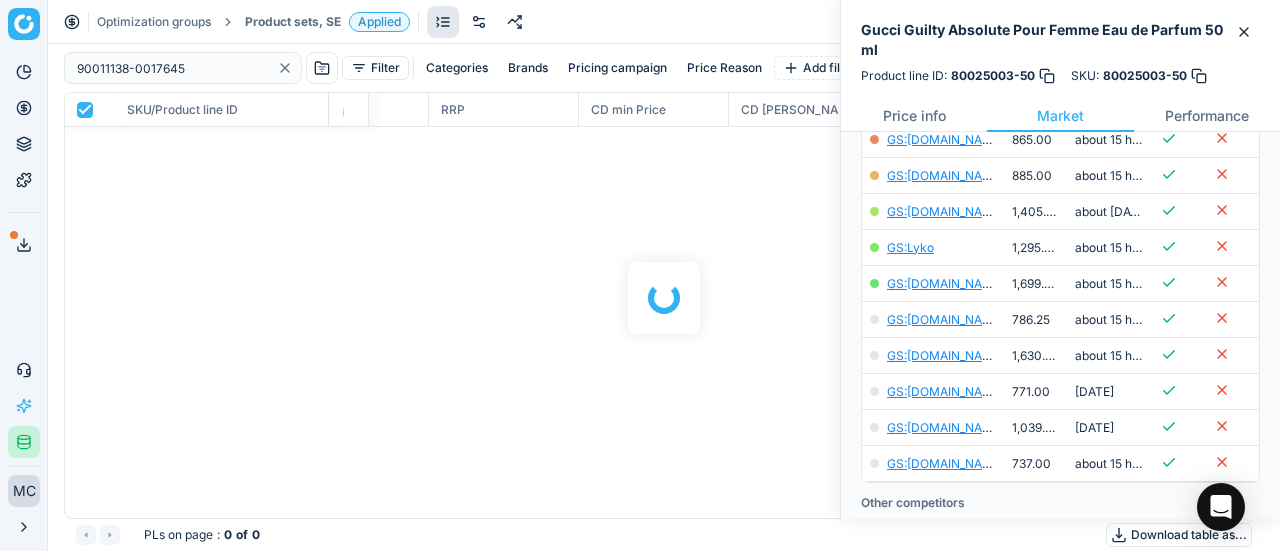 scroll, scrollTop: 400, scrollLeft: 0, axis: vertical 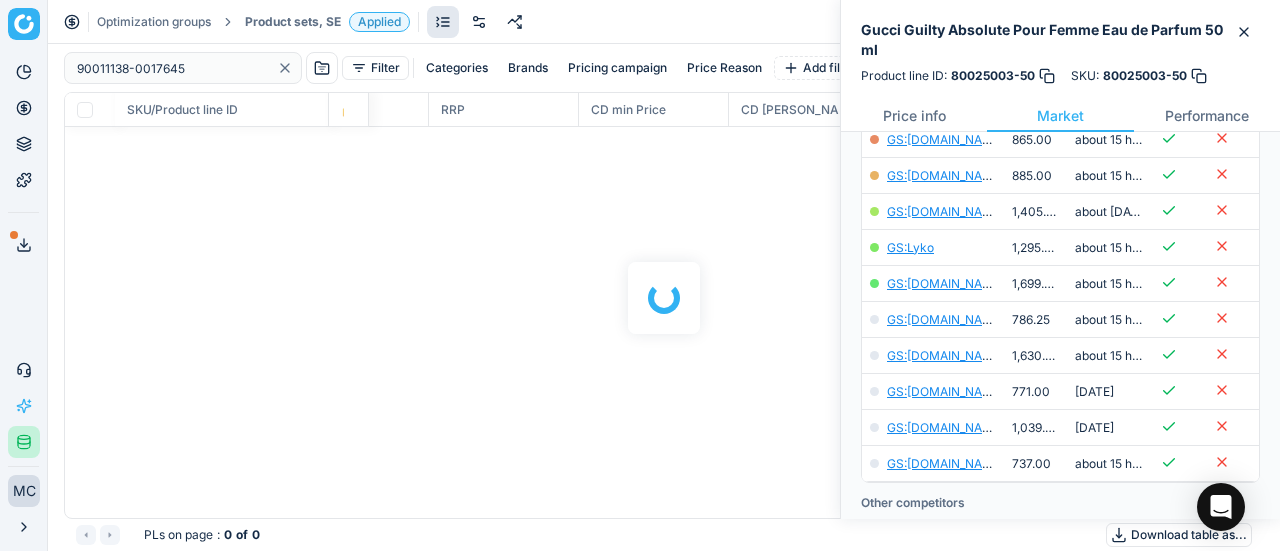 checkbox on "false" 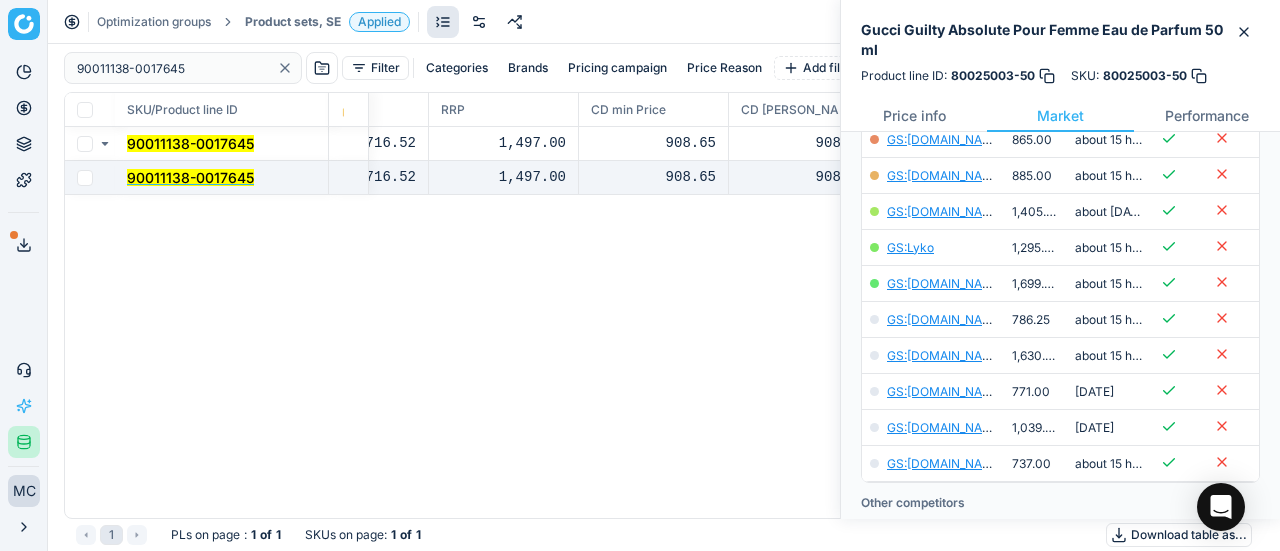 click on "90011138-0017645" at bounding box center [190, 177] 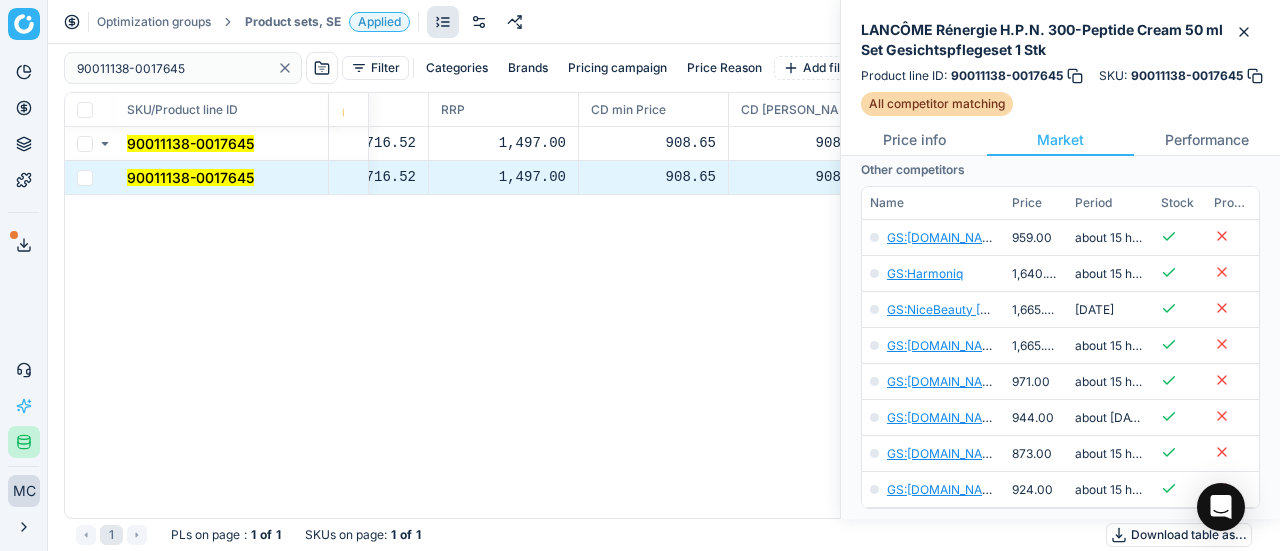 scroll, scrollTop: 396, scrollLeft: 0, axis: vertical 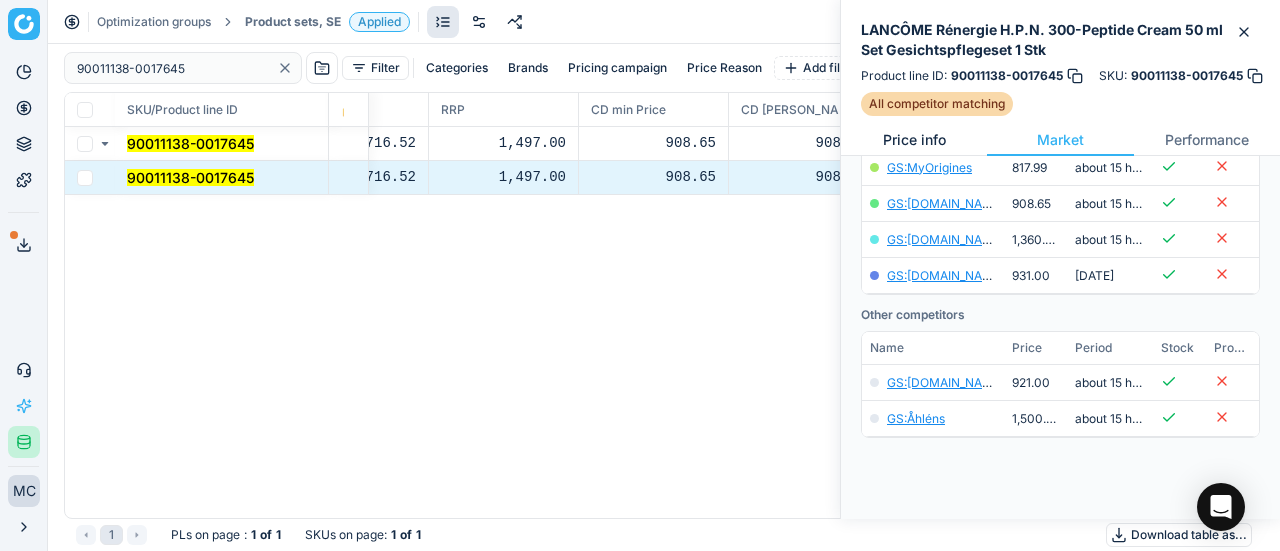 click on "Price info" at bounding box center (914, 140) 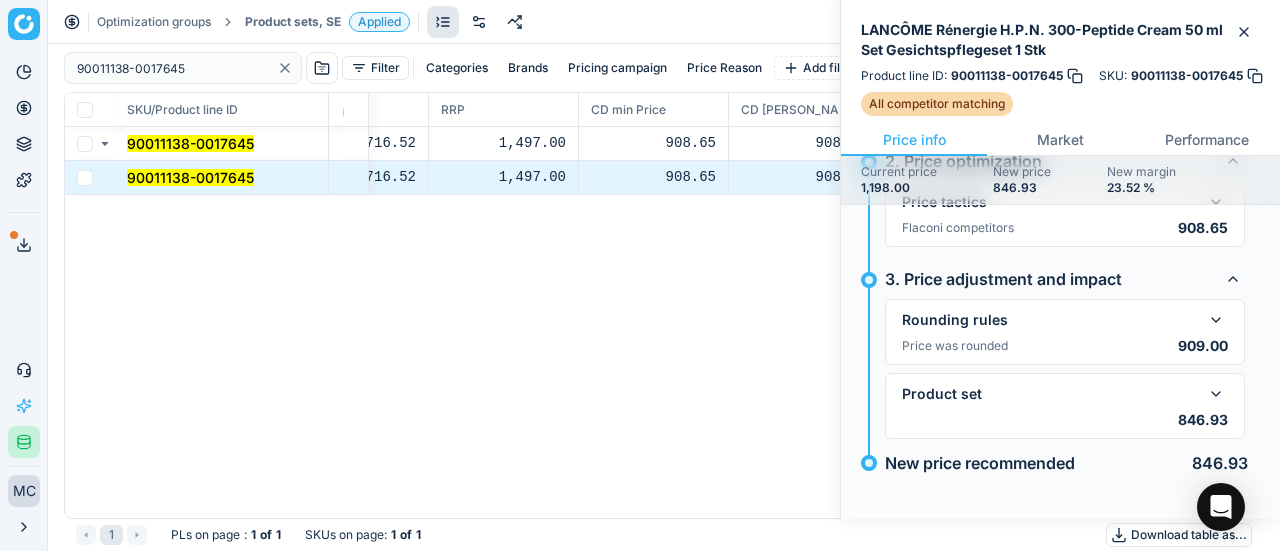 scroll, scrollTop: 90, scrollLeft: 0, axis: vertical 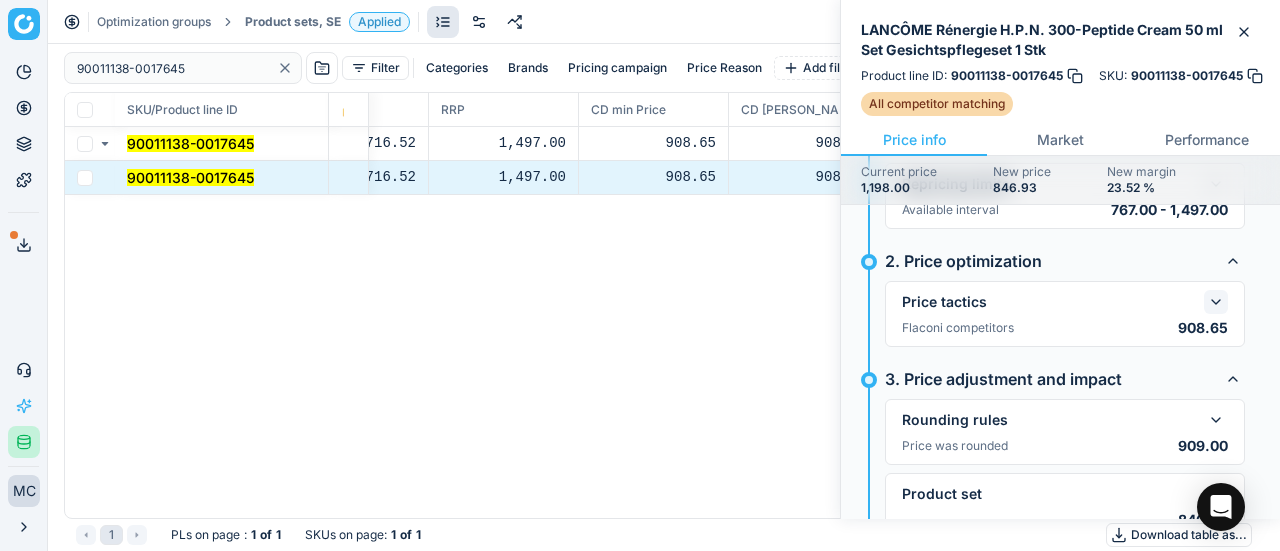 click 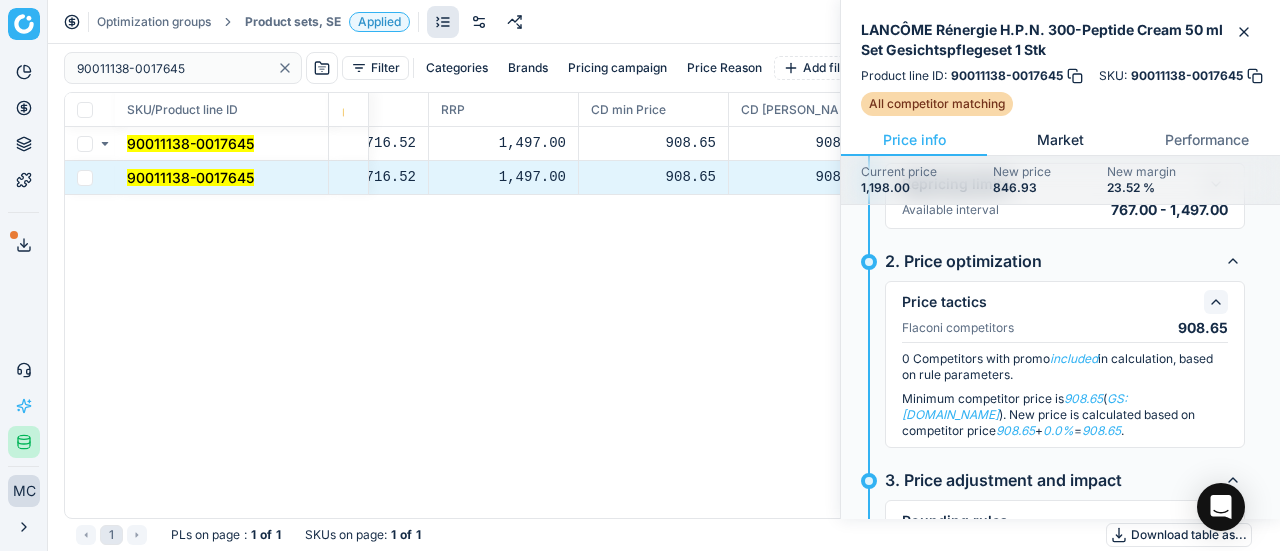 click on "Market" at bounding box center [1060, 140] 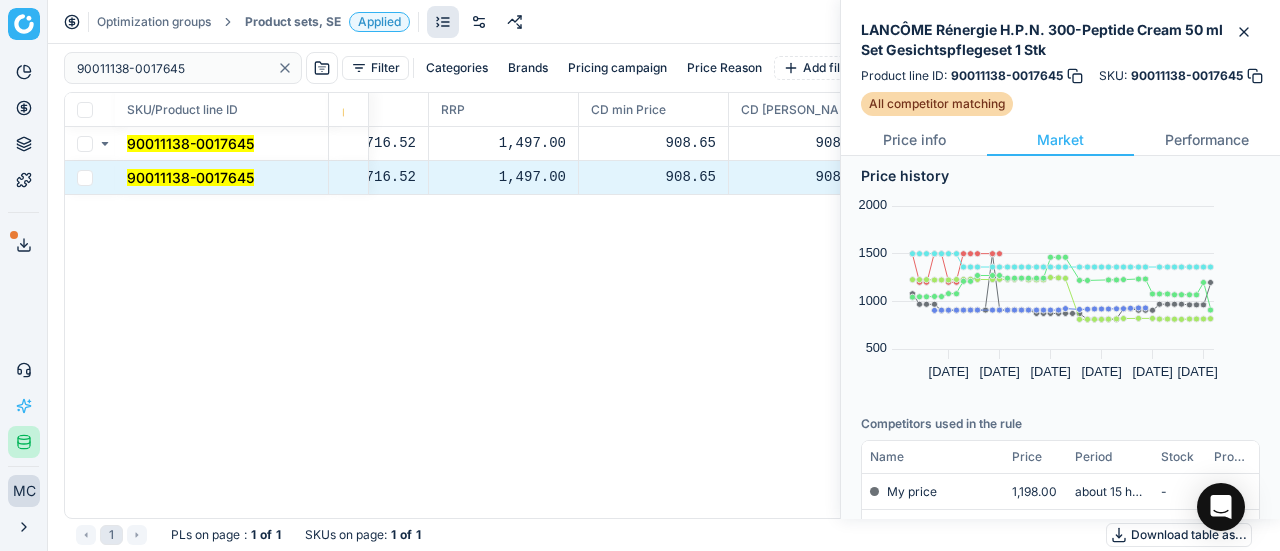 scroll, scrollTop: 300, scrollLeft: 0, axis: vertical 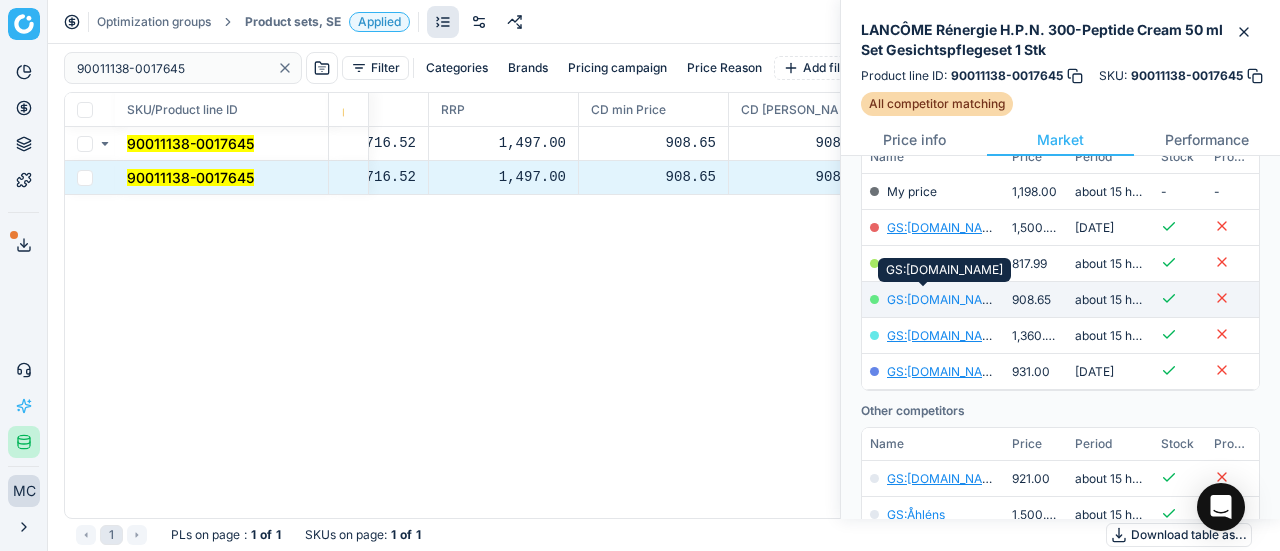 click on "GS:[DOMAIN_NAME]" at bounding box center (945, 299) 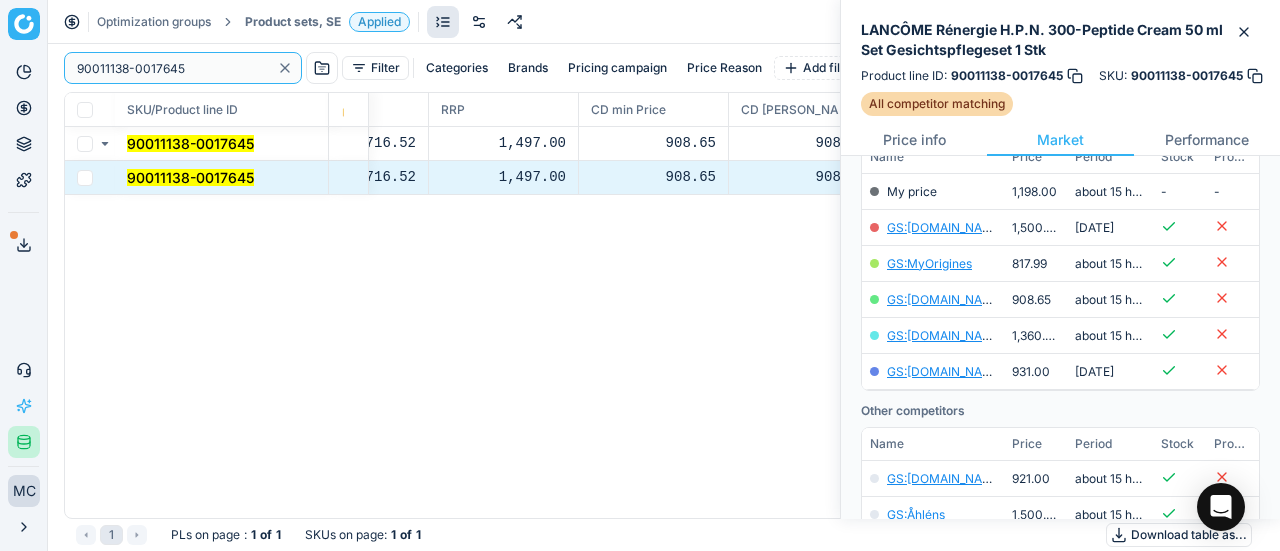 paste on "80075922-50" 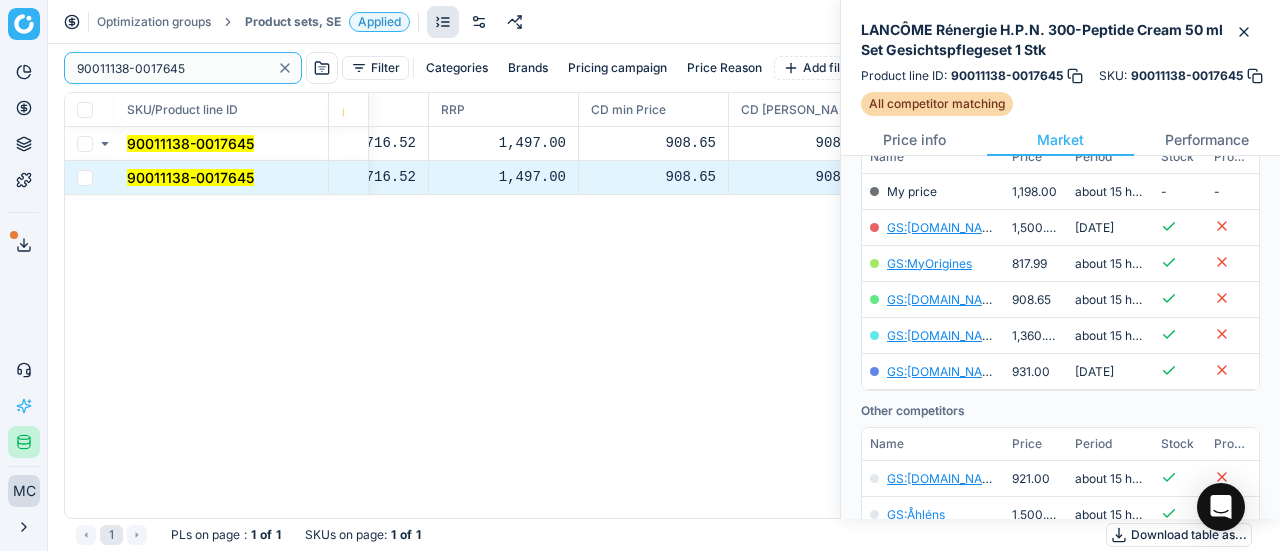 drag, startPoint x: 211, startPoint y: 63, endPoint x: 0, endPoint y: 43, distance: 211.94576 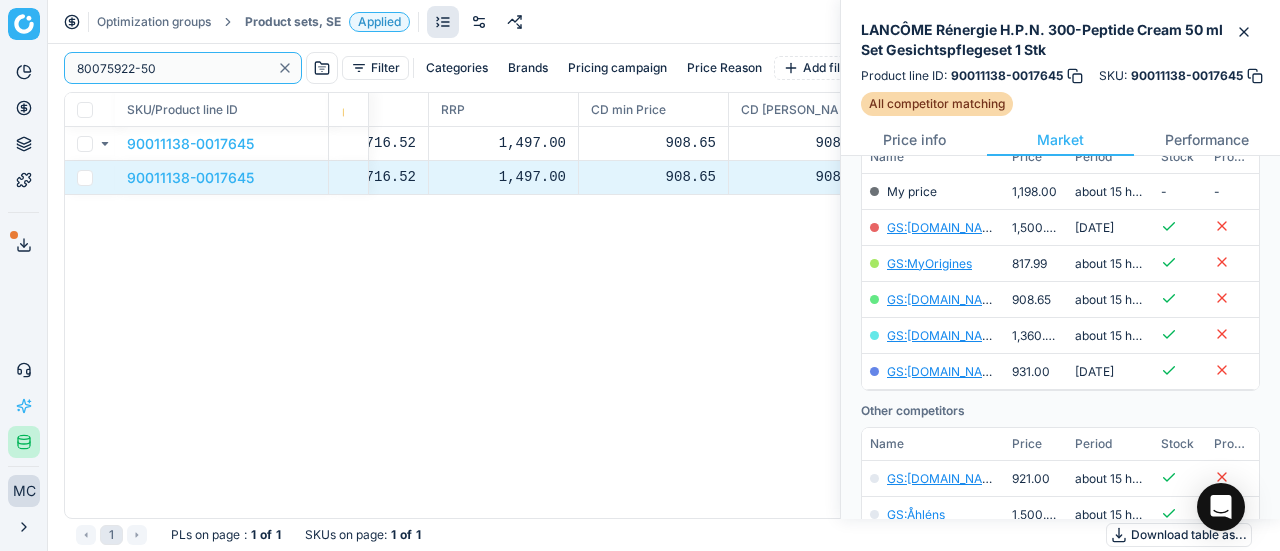scroll, scrollTop: 300, scrollLeft: 0, axis: vertical 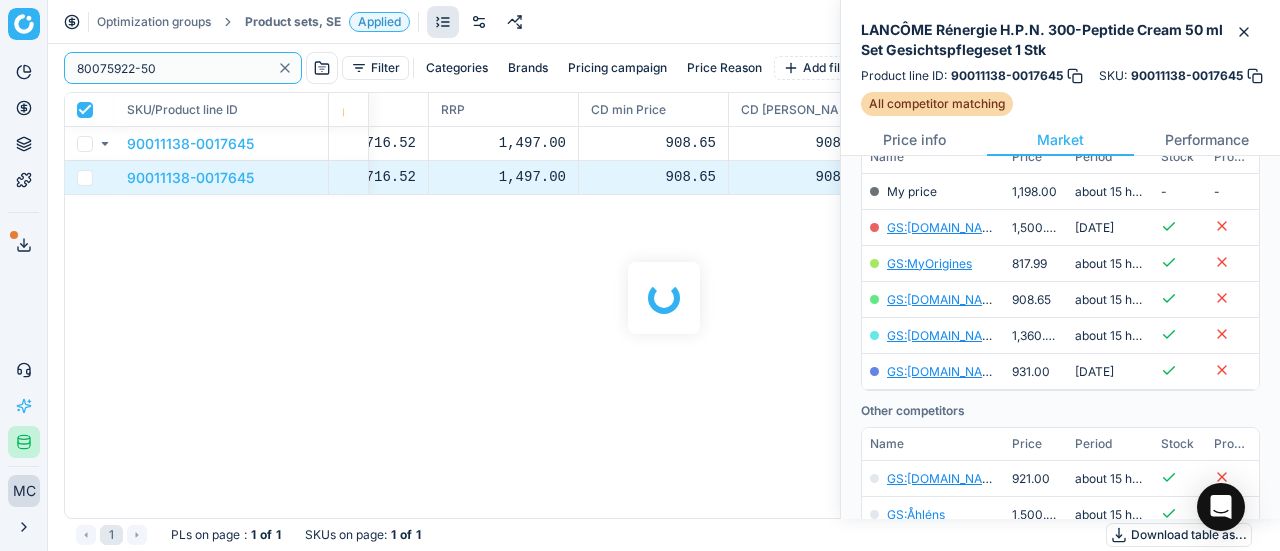 checkbox on "true" 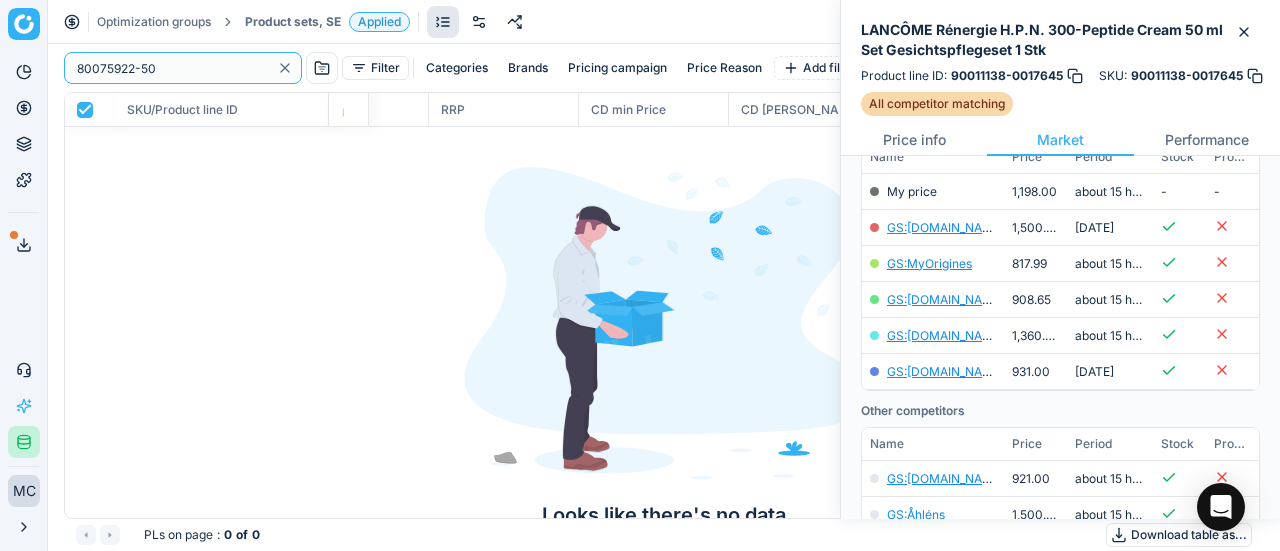 type on "80075922-50" 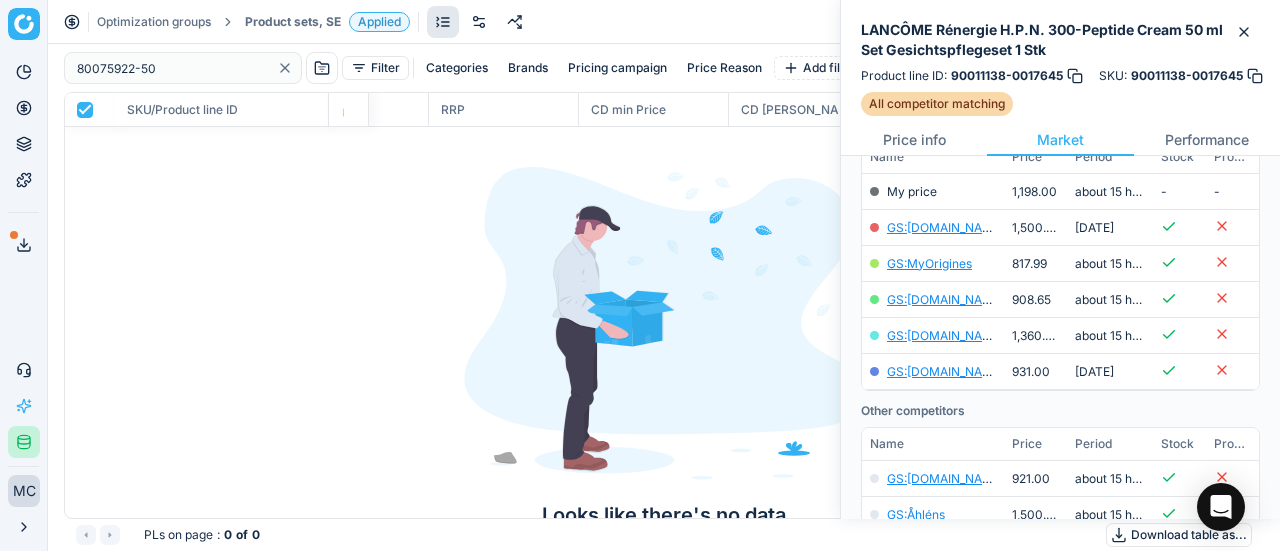 click on "Optimization groups Product sets, SE Applied Discard Download report" at bounding box center (664, 22) 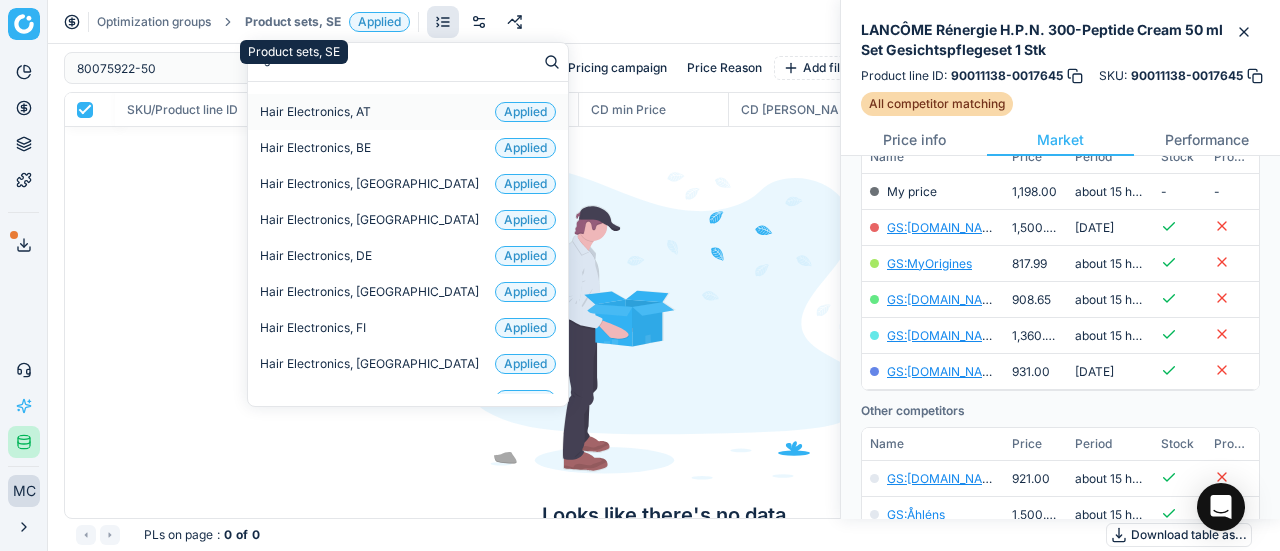 type on "sk" 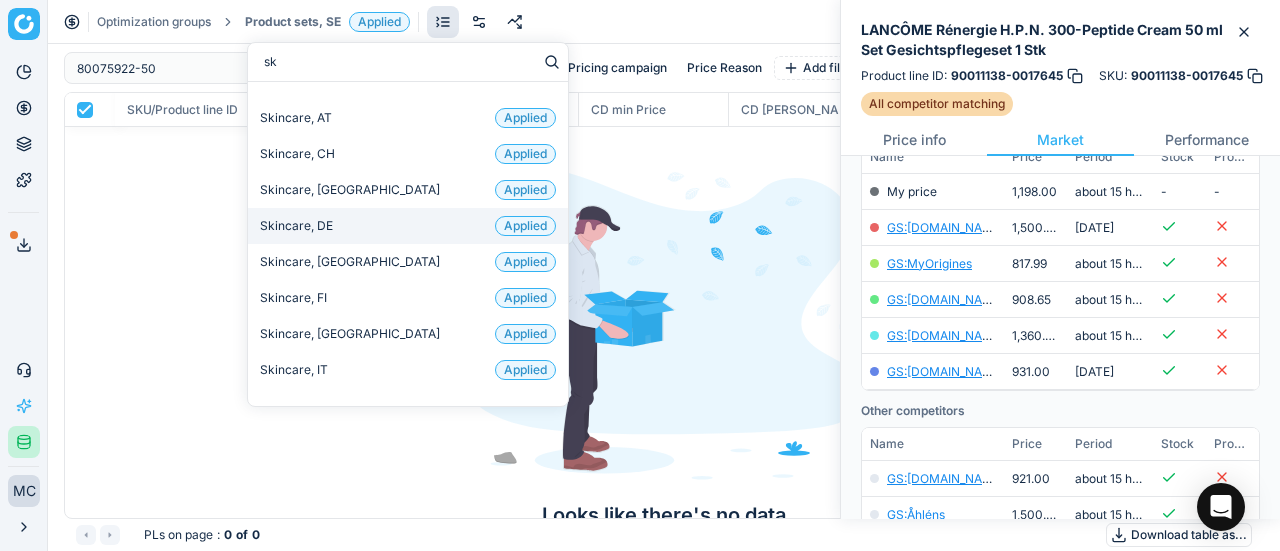 scroll, scrollTop: 132, scrollLeft: 0, axis: vertical 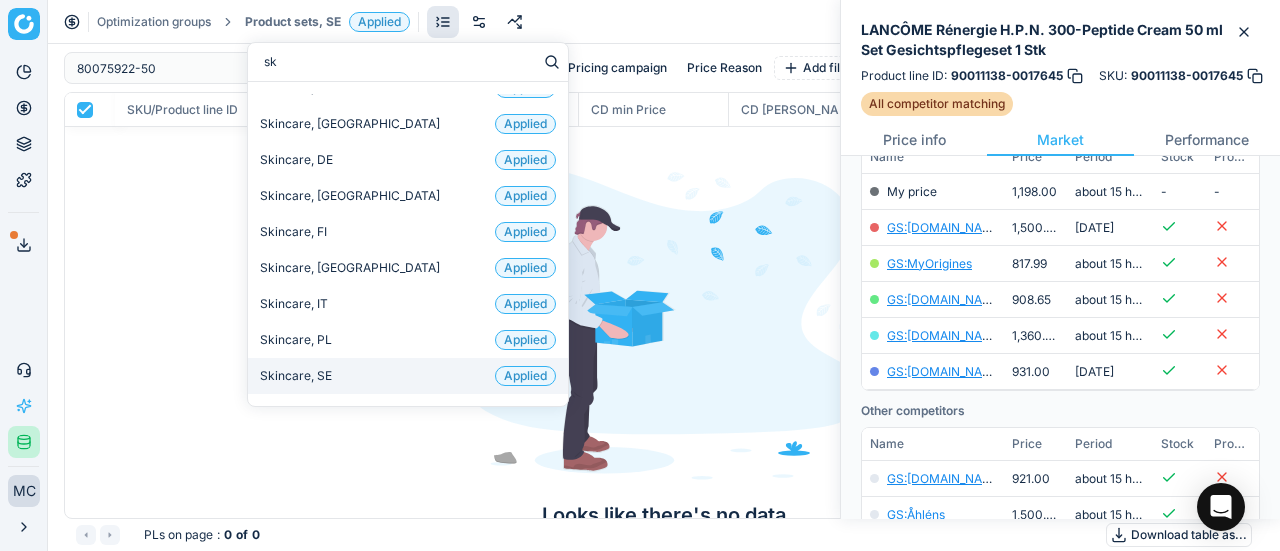 click on "Skincare, SE" at bounding box center [296, 376] 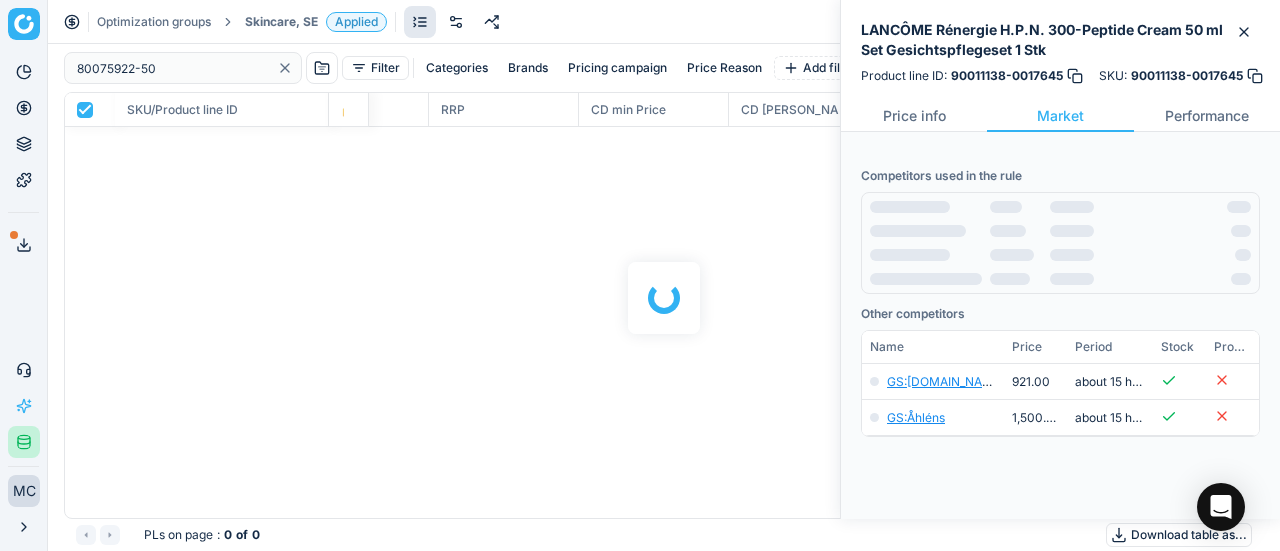 scroll, scrollTop: 300, scrollLeft: 0, axis: vertical 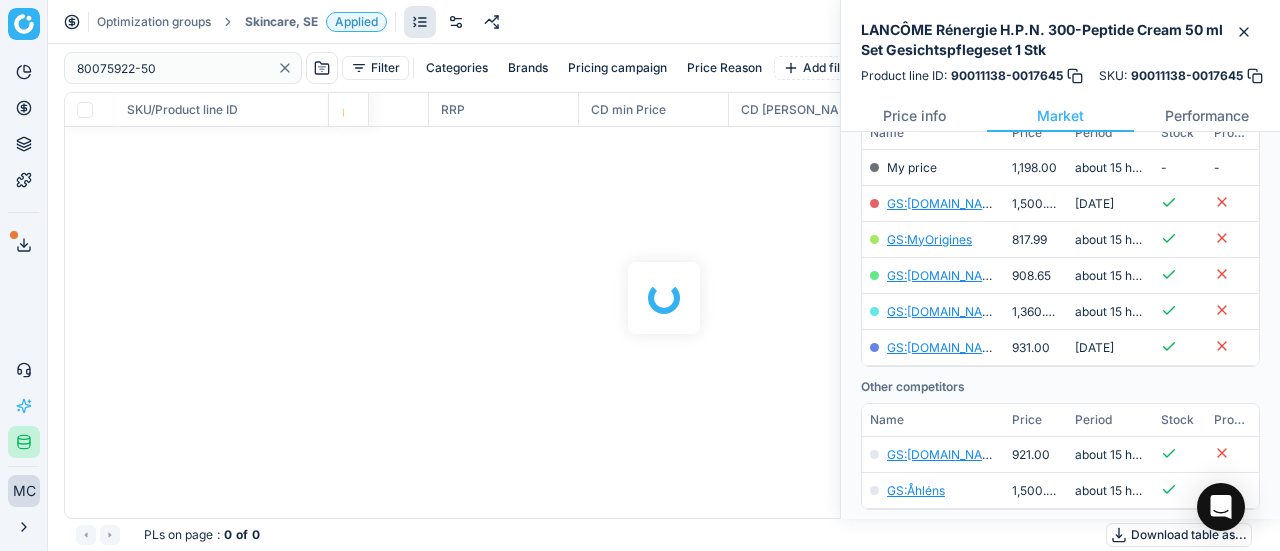 checkbox on "false" 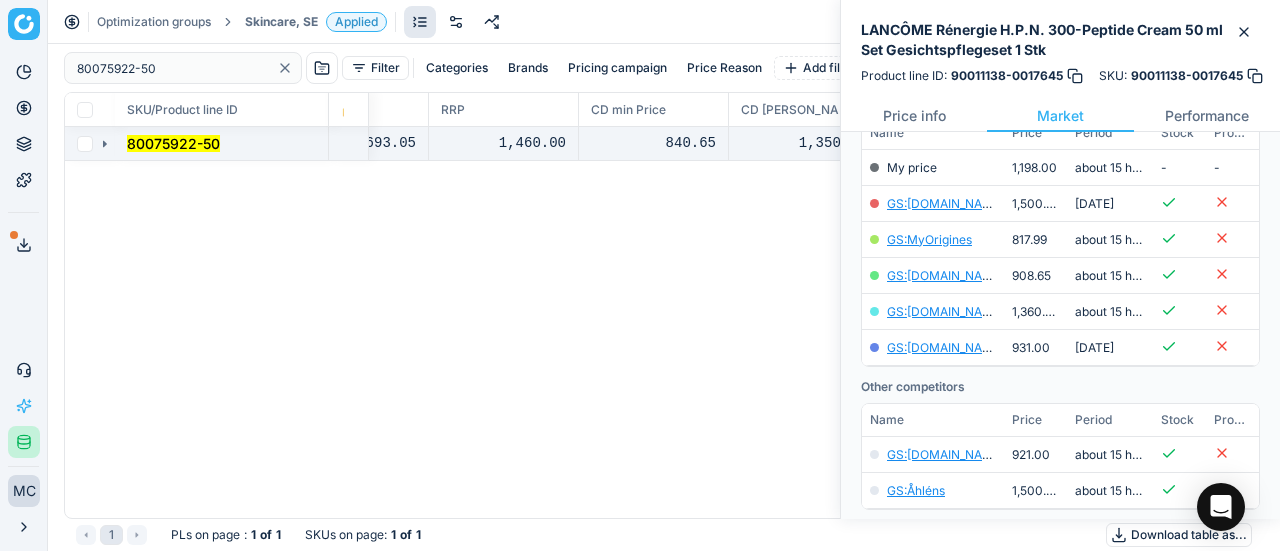 click 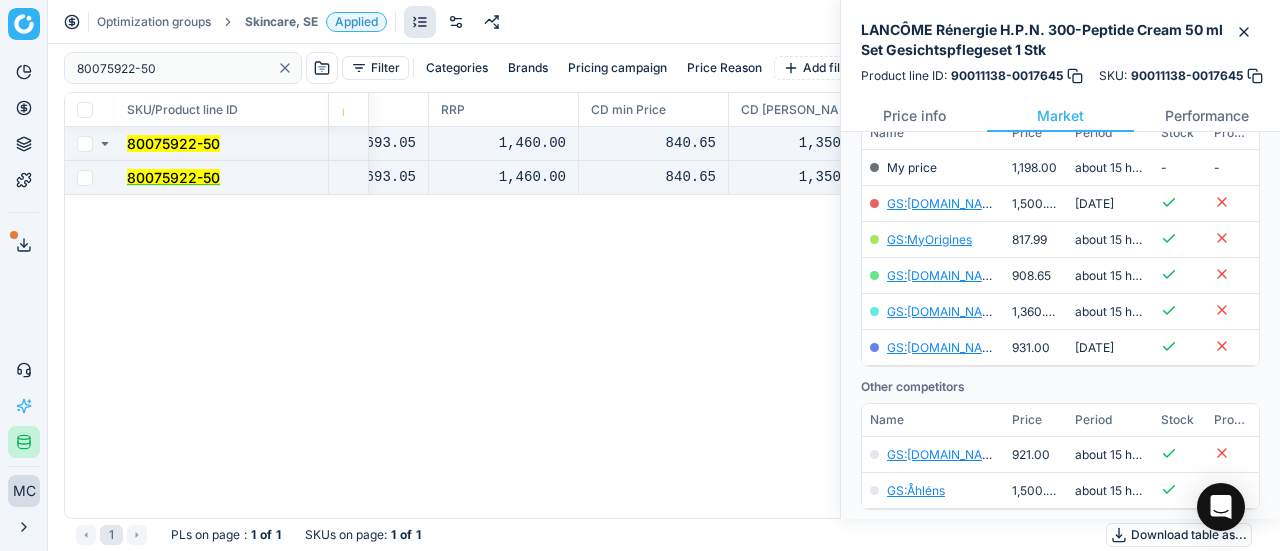 click on "80075922-50" at bounding box center (173, 177) 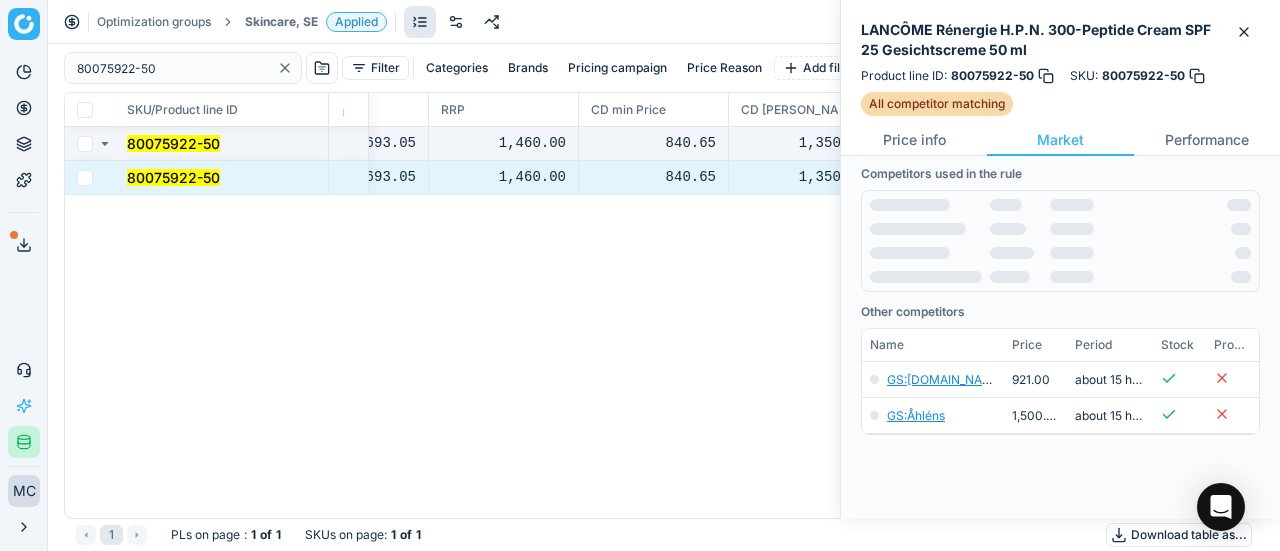 scroll, scrollTop: 300, scrollLeft: 0, axis: vertical 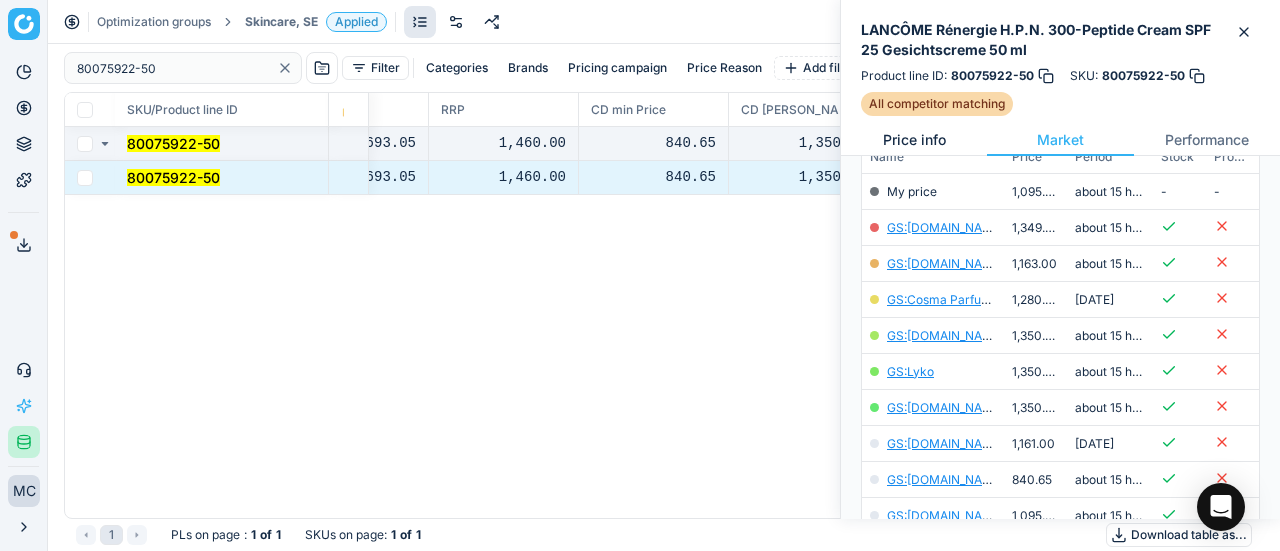 click on "Price info" at bounding box center (914, 140) 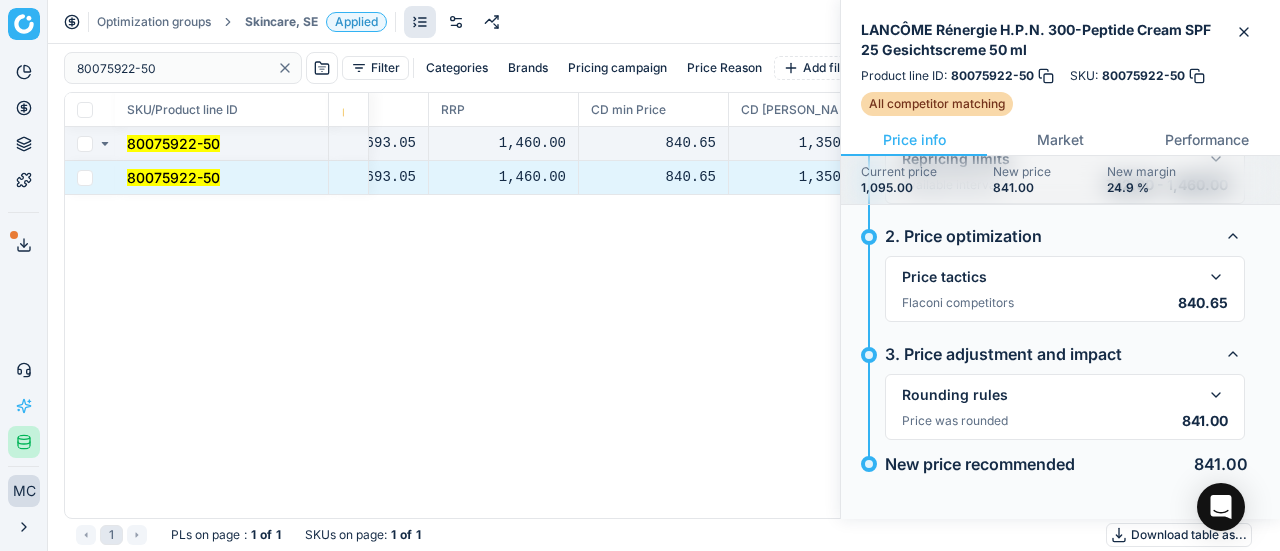 scroll, scrollTop: 117, scrollLeft: 0, axis: vertical 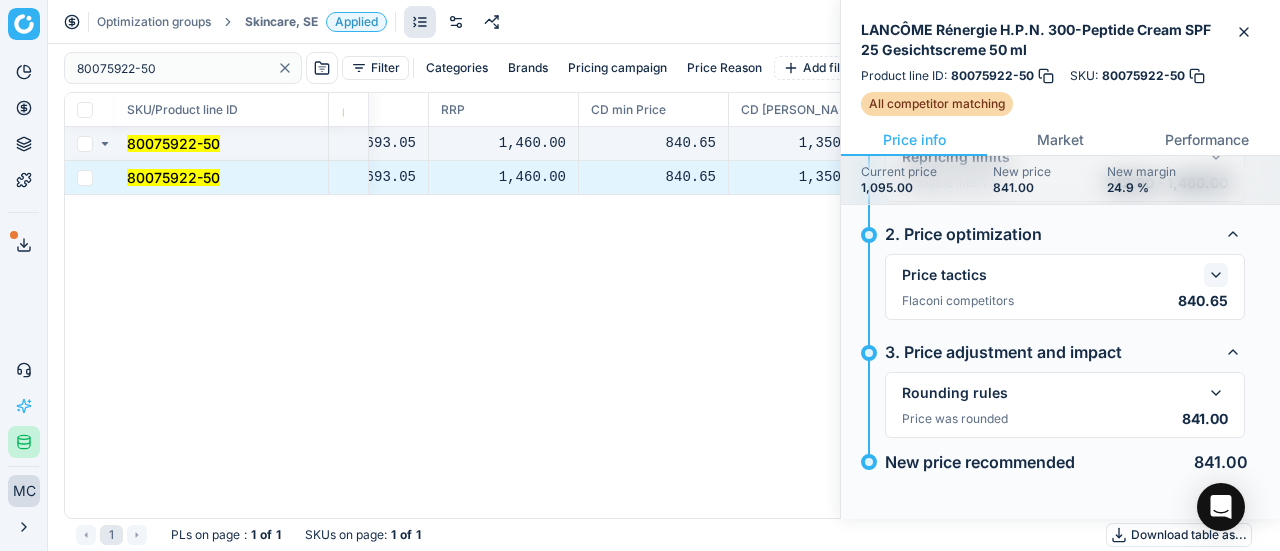 click 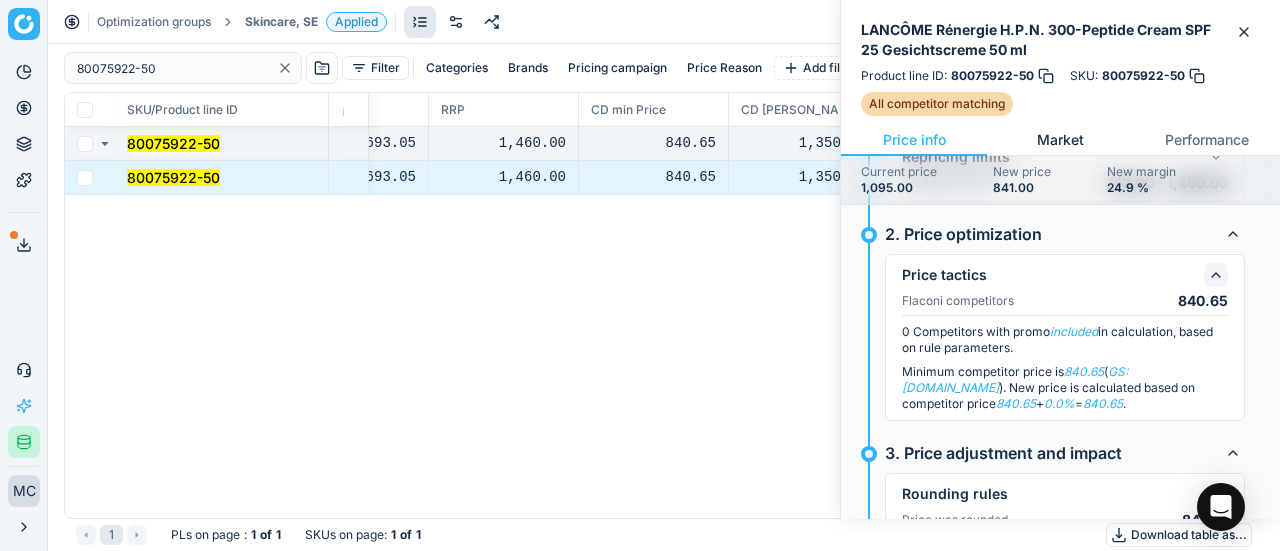 click on "Market" at bounding box center (1060, 140) 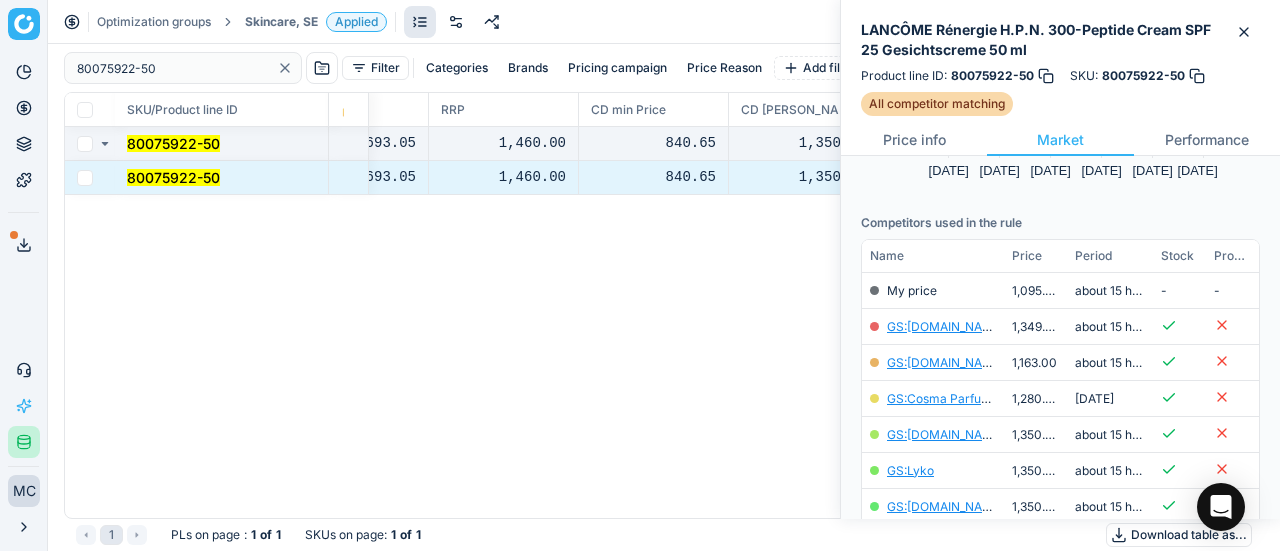 scroll, scrollTop: 300, scrollLeft: 0, axis: vertical 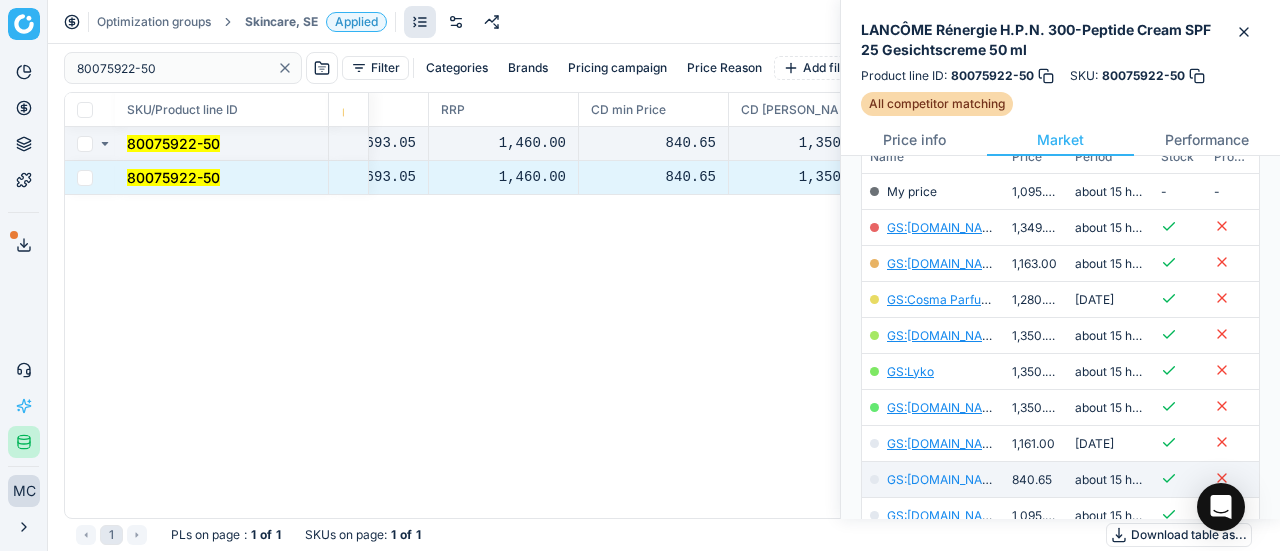 click on "GS:[DOMAIN_NAME]" at bounding box center (945, 479) 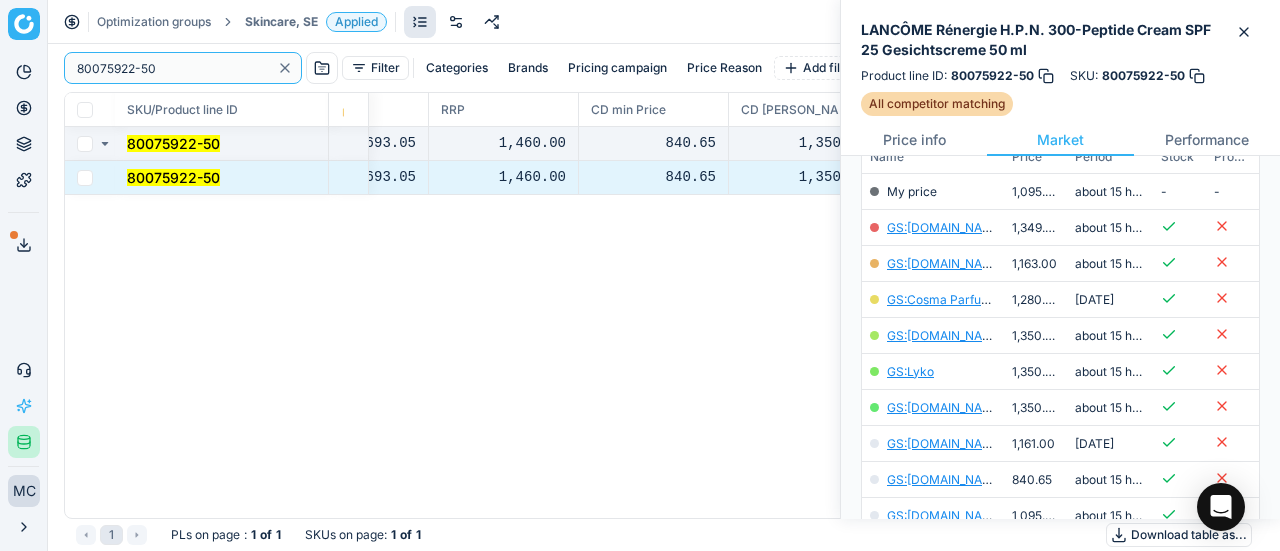 paste on "1" 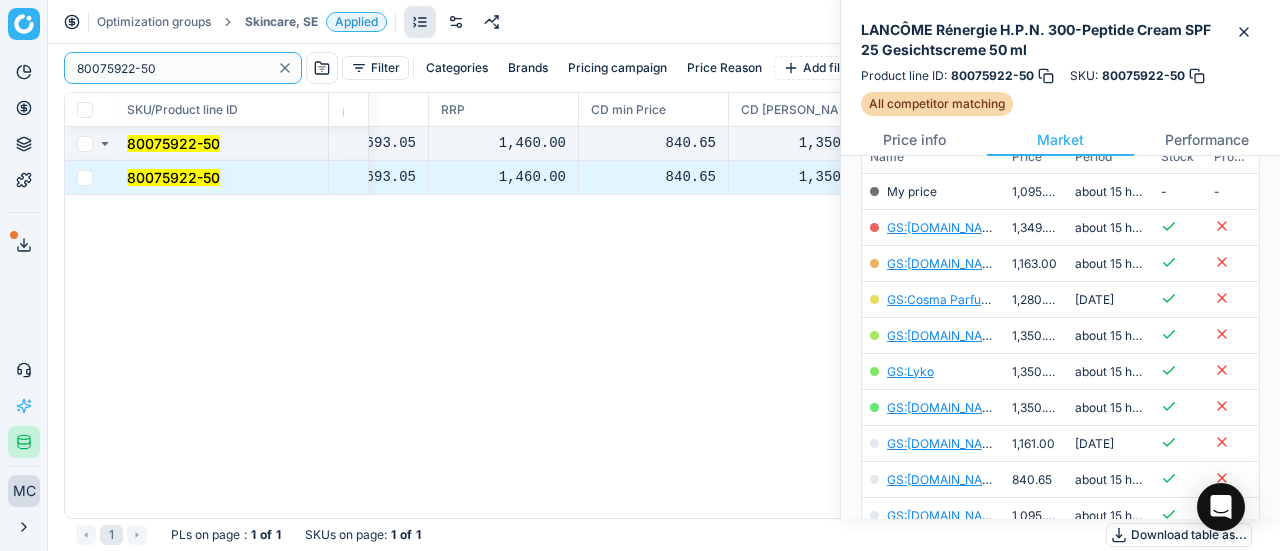 drag, startPoint x: 232, startPoint y: 64, endPoint x: 0, endPoint y: -61, distance: 263.53177 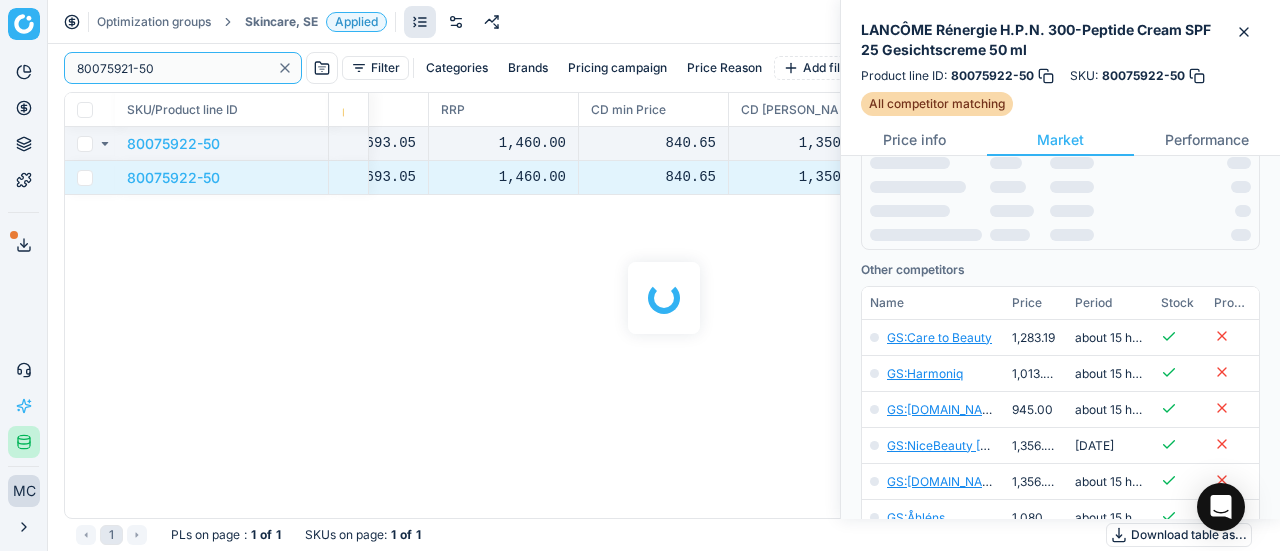scroll, scrollTop: 300, scrollLeft: 0, axis: vertical 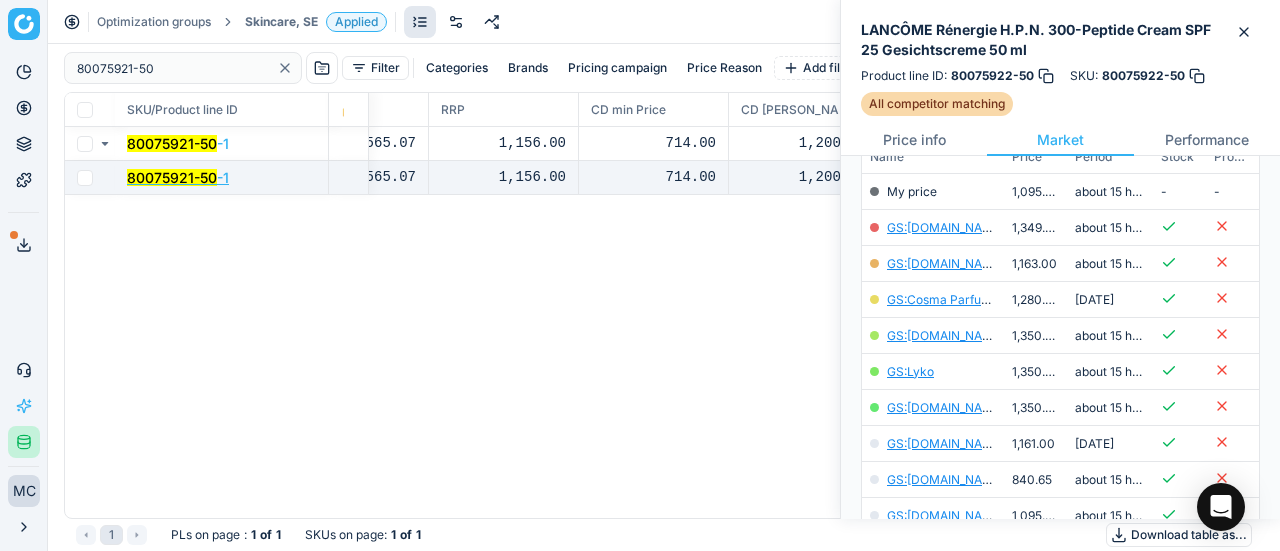 click on "80075921-50" at bounding box center (172, 177) 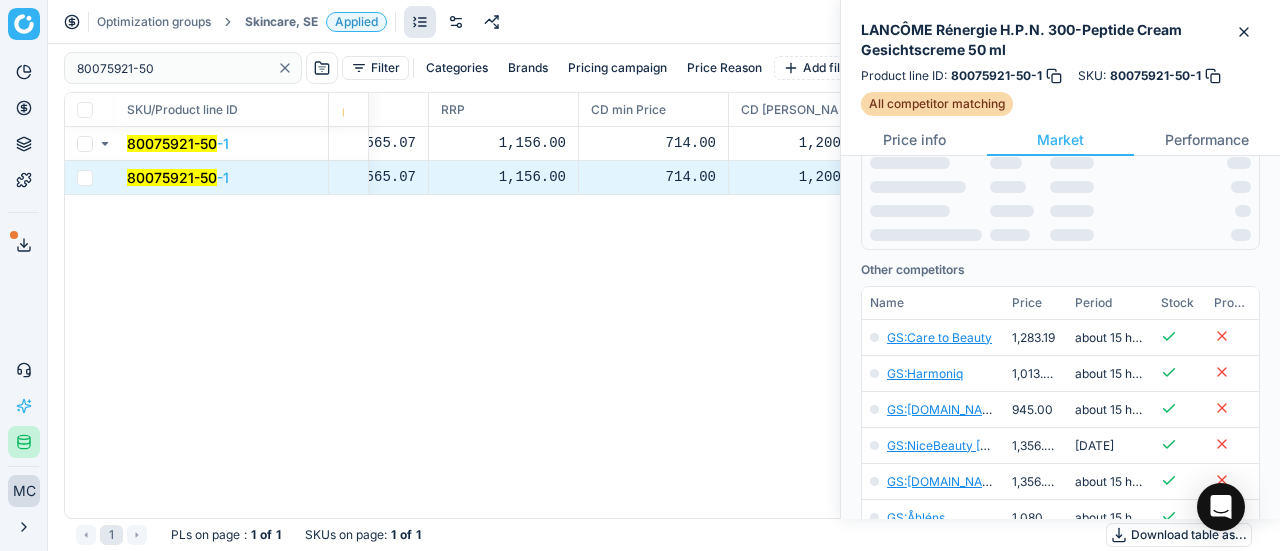 scroll, scrollTop: 300, scrollLeft: 0, axis: vertical 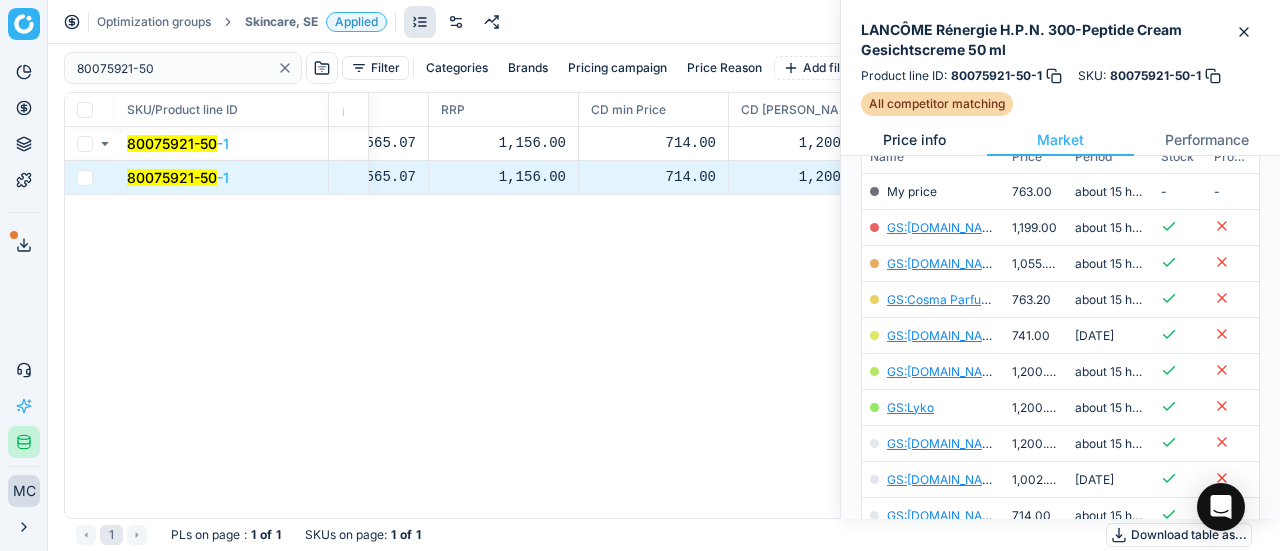 click on "Price info" at bounding box center [914, 140] 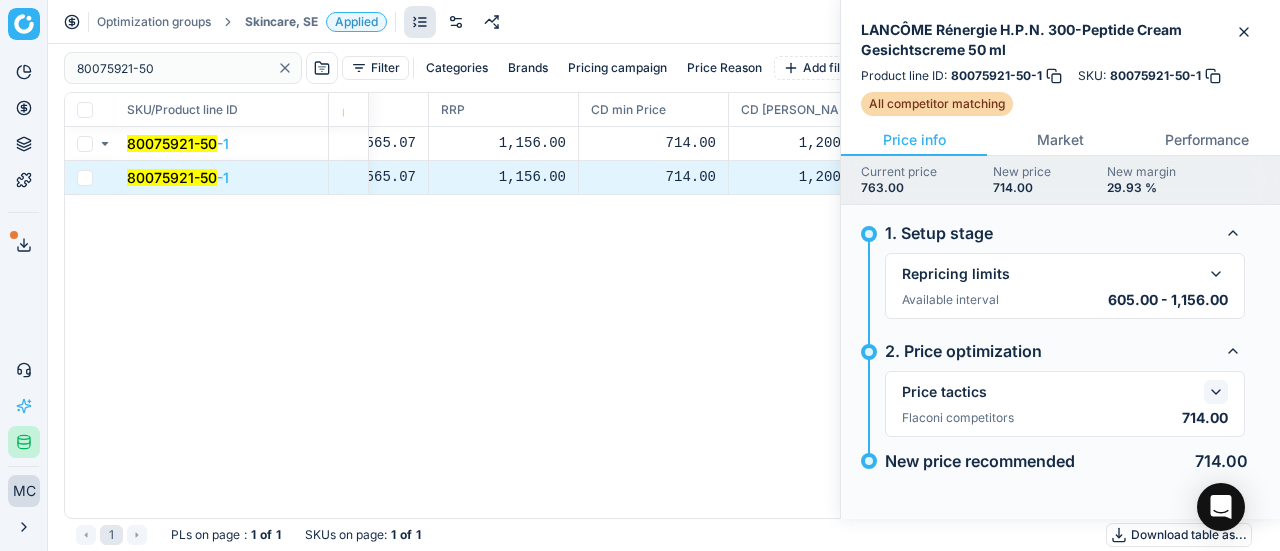 click 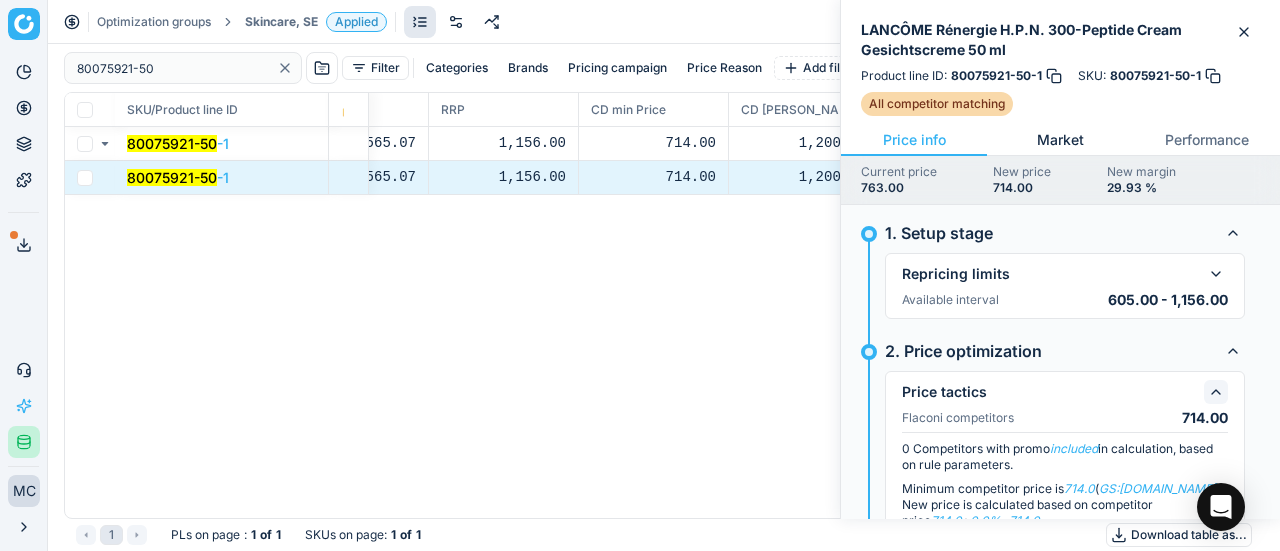 click on "Market" at bounding box center (1060, 140) 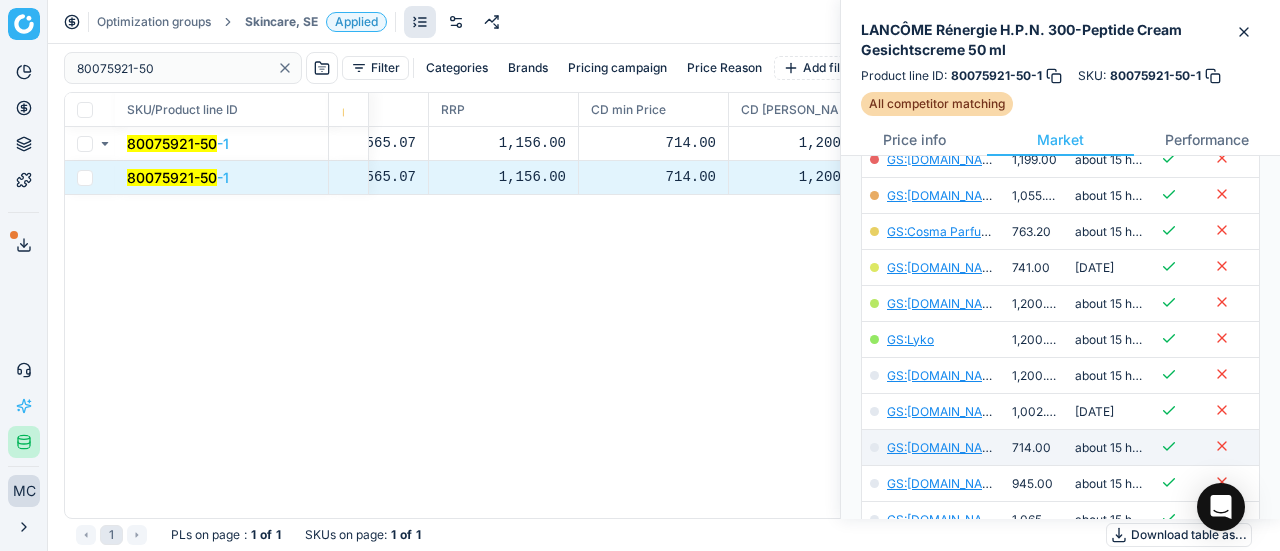 scroll, scrollTop: 400, scrollLeft: 0, axis: vertical 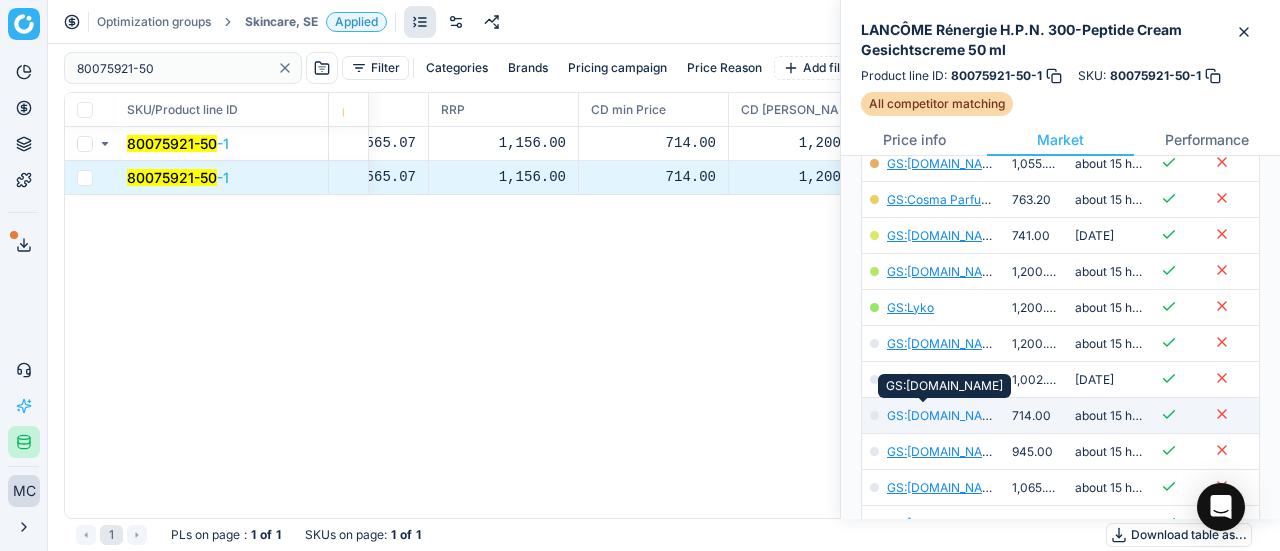 click on "GS:[DOMAIN_NAME]" at bounding box center (945, 415) 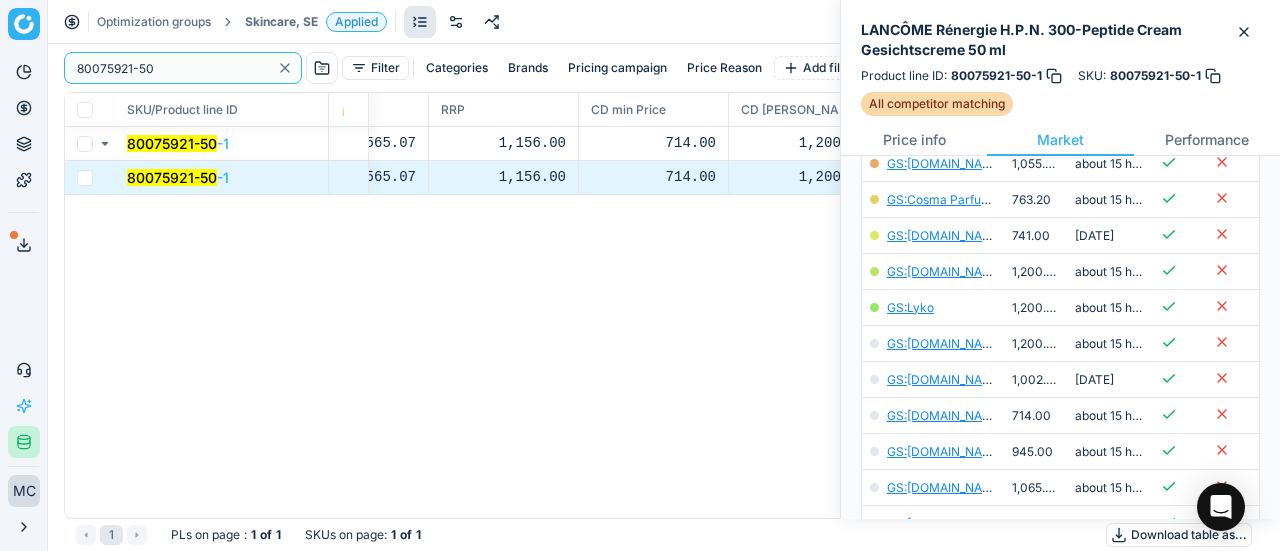 drag, startPoint x: 194, startPoint y: 67, endPoint x: 212, endPoint y: 39, distance: 33.286633 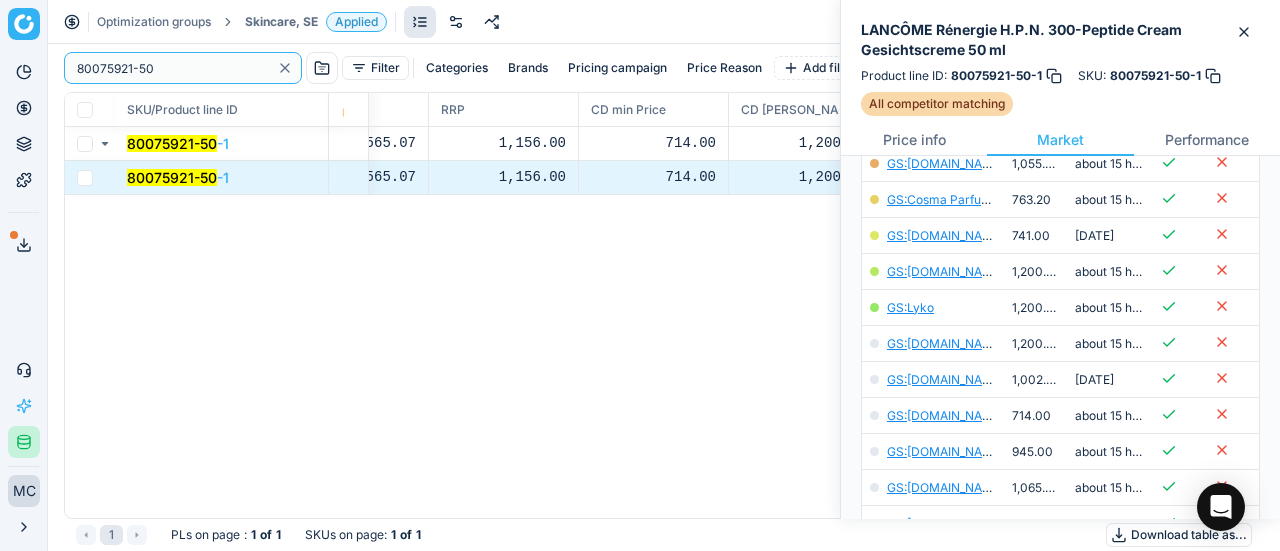 click on "Pricing platform Analytics Pricing Product portfolio Templates Export service 19 Contact support   AI Pricing Assistant Integration status MC Mengqi Cai mengqi.cai@flaconi.de Close menu Optimization groups Skincare, SE  Applied Discard Download report 80075921-50   Filter   Categories   Brands   Pricing campaign   Price Reason   Add filter Bulk update SKU/Product line ID Product line name Product line ID Cost 🔒 PCII cost RRP CD min Price CD max Price Beauty outlet price PCII+5% > RRP Sales Flag Price change too high New price Price Type Price Reason 80075921-50 -1 LANCÔME Rénergie H.P.N. 300-Peptide Cream Gesichtscreme  50 ml 80075921-50-1 500.28 565.07 1,156.00 714.00 1,200.00 319.00 714.00 matching google GS:Notino.se 80075921-50 -1 LANCÔME Rénergie H.P.N. 300-Peptide Cream Gesichtscreme  50 ml 80075921-50-1 500.28 565.07 1,156.00 714.00 1,200.00 319.00 714.00 matching google GS:Notino.se 1 PLs on page : 1 of 1 SKUs on page : 1 of 1 Download table as..." at bounding box center (640, 275) 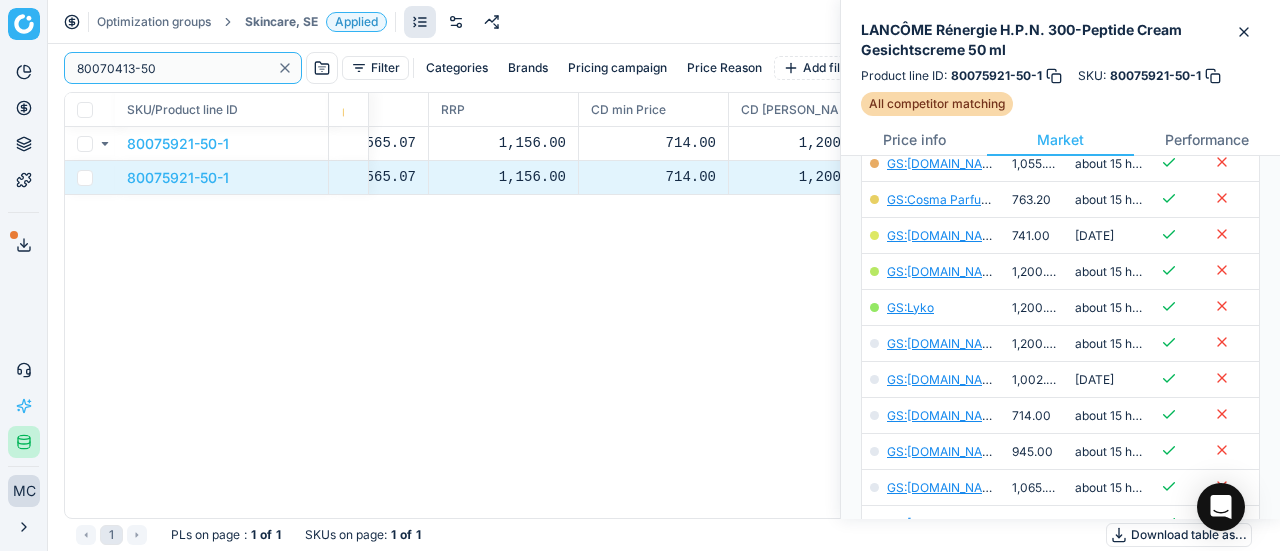 type on "80070413-50" 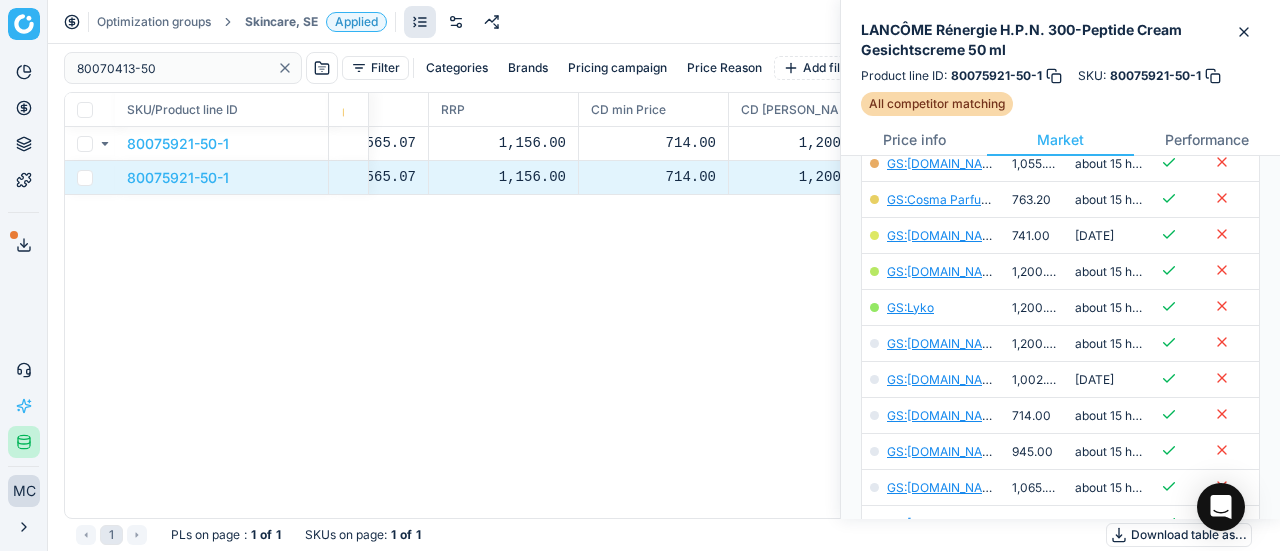 click on "Skincare, SE" at bounding box center [281, 22] 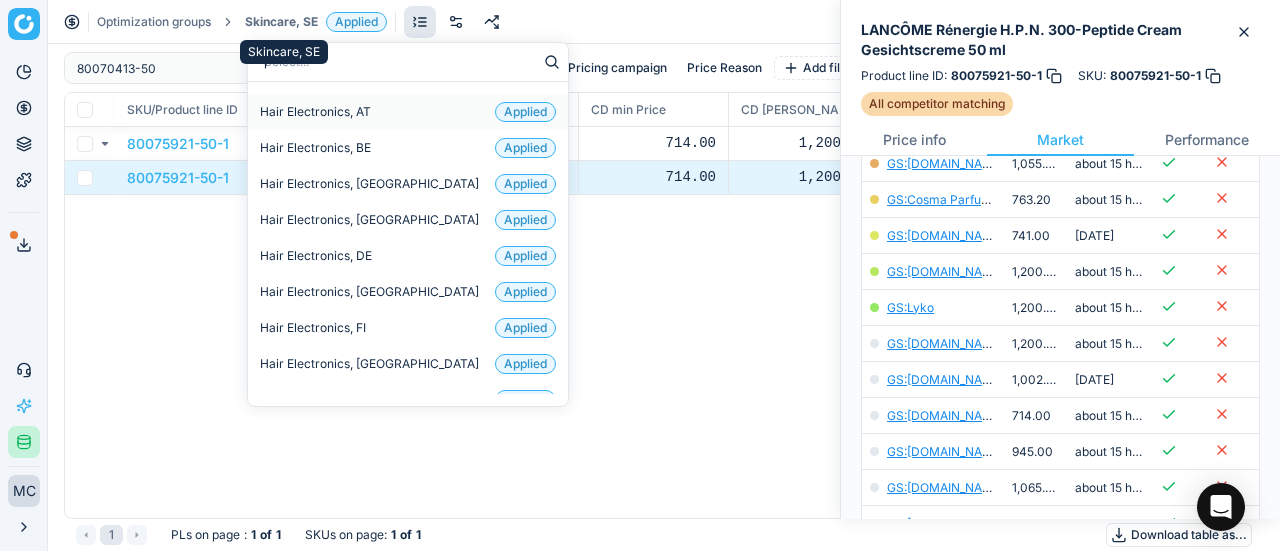 type on "par" 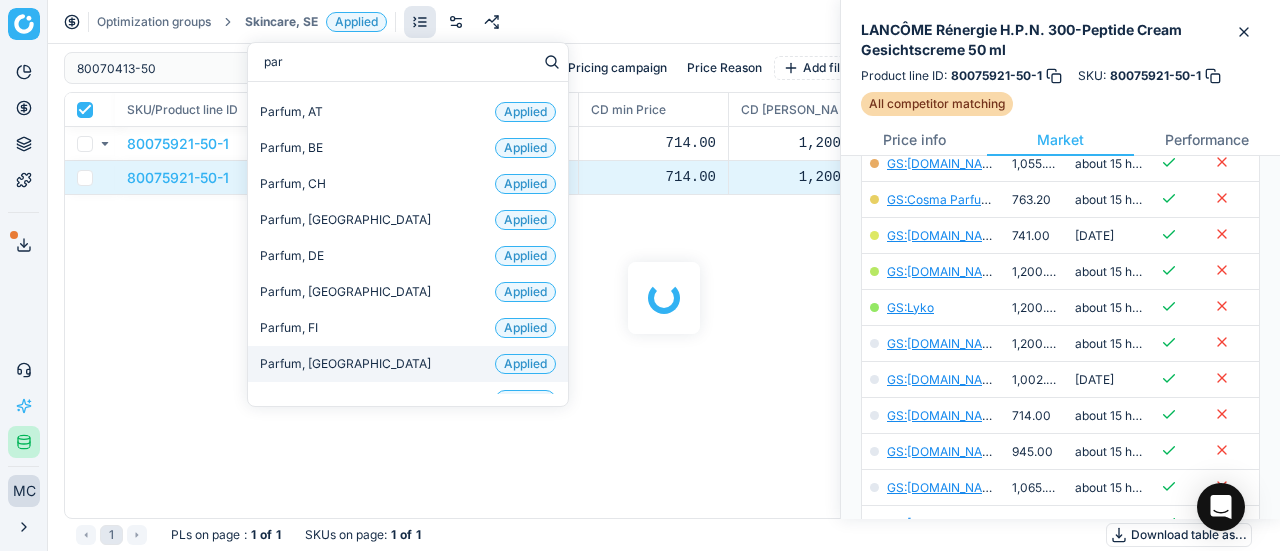 checkbox on "true" 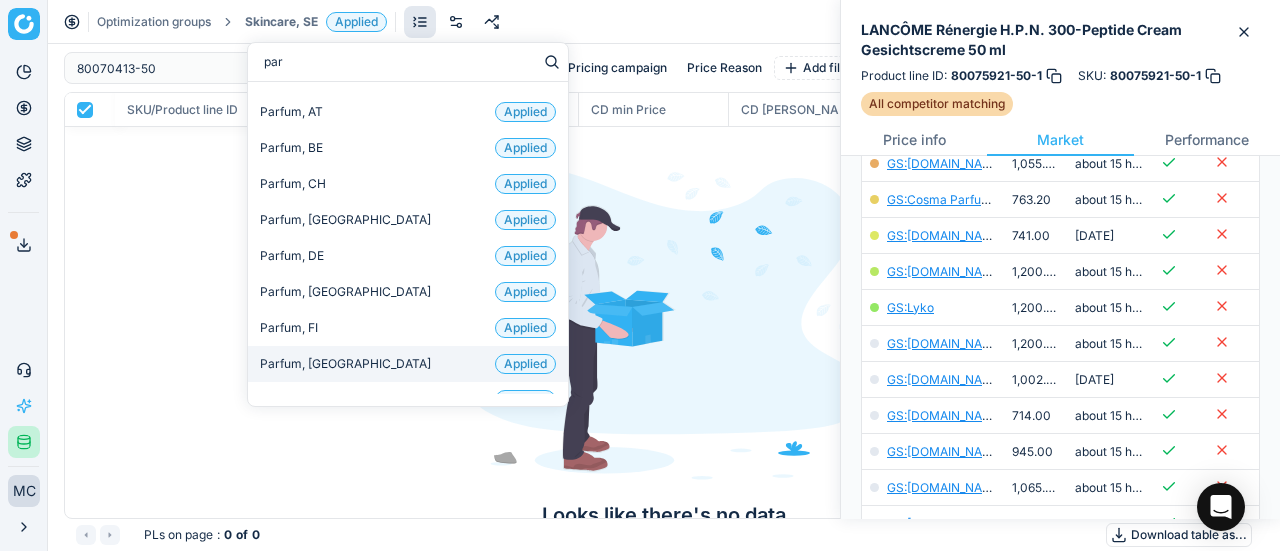 scroll, scrollTop: 132, scrollLeft: 0, axis: vertical 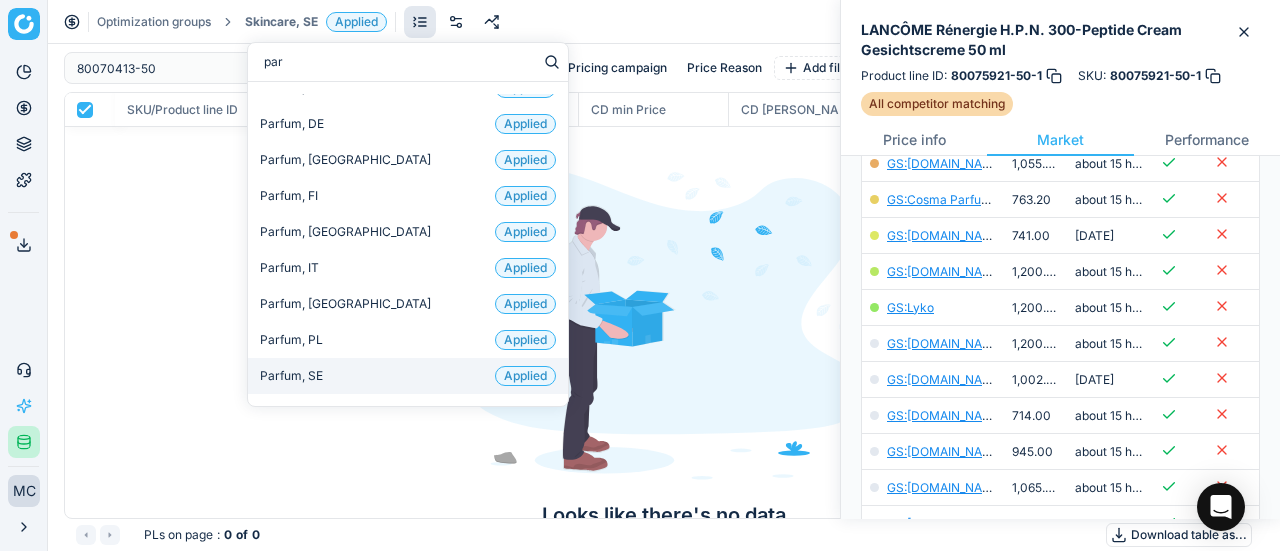 click on "Parfum, SE Applied" at bounding box center (408, 376) 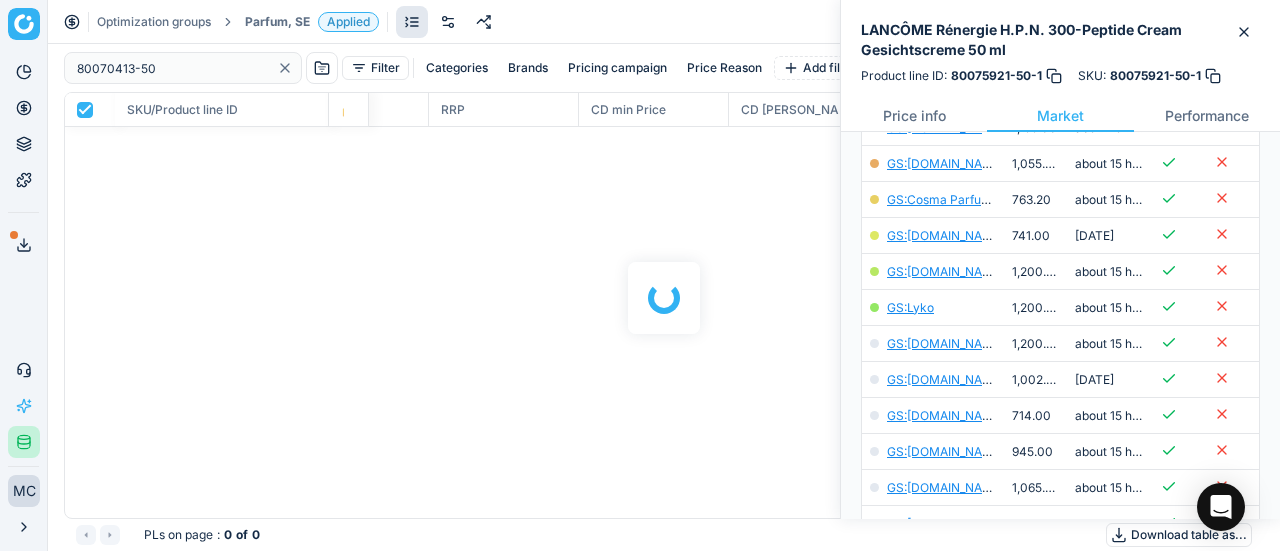 scroll, scrollTop: 400, scrollLeft: 0, axis: vertical 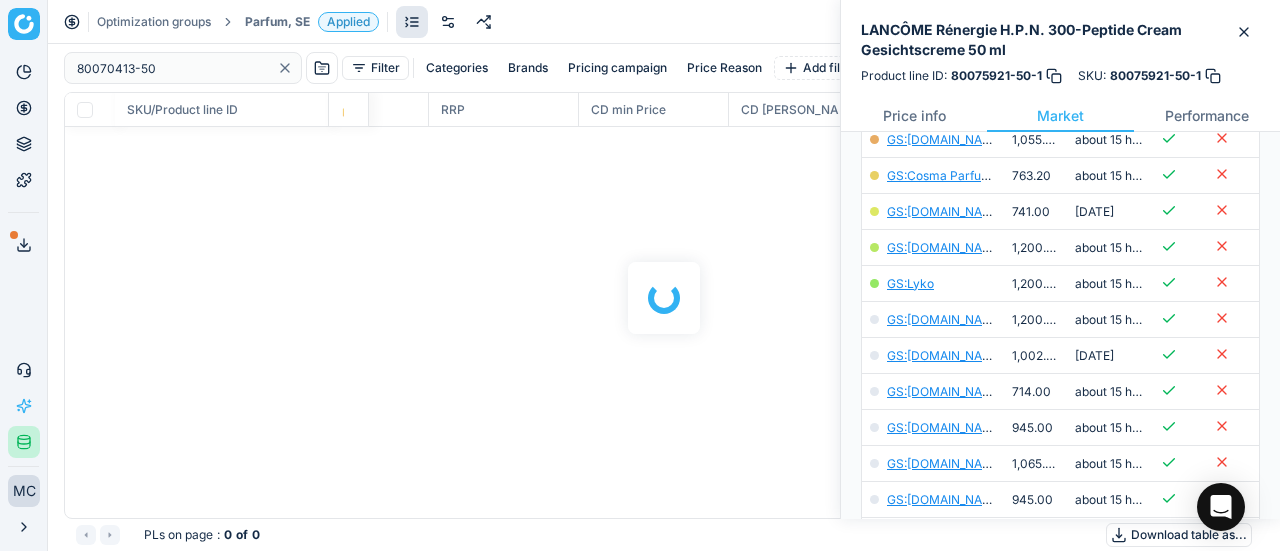 checkbox on "false" 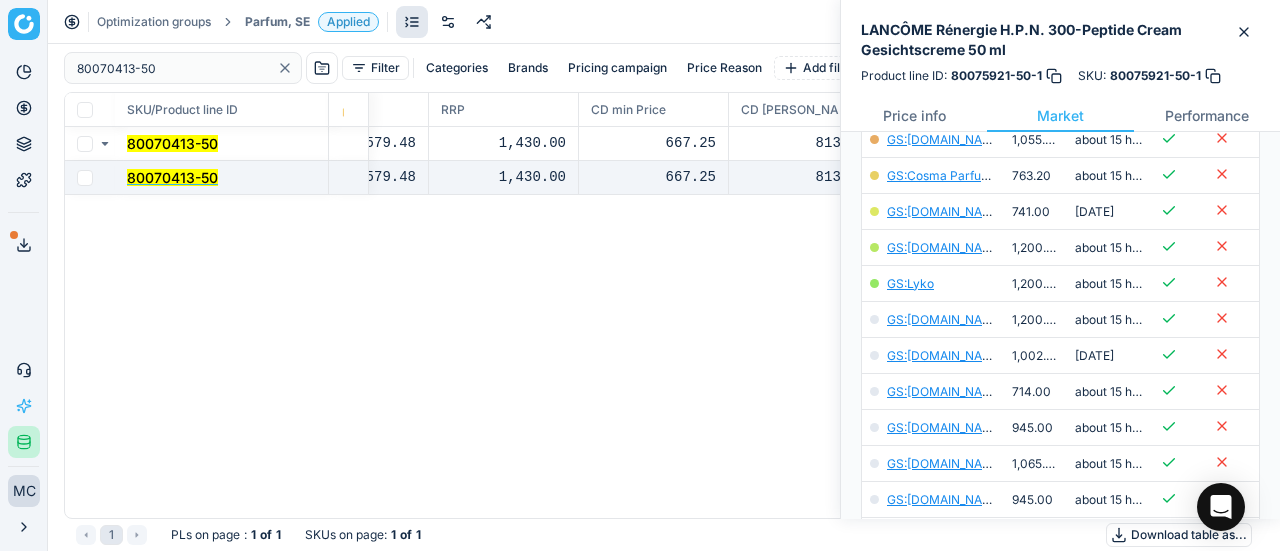 click on "80070413-50" at bounding box center (172, 177) 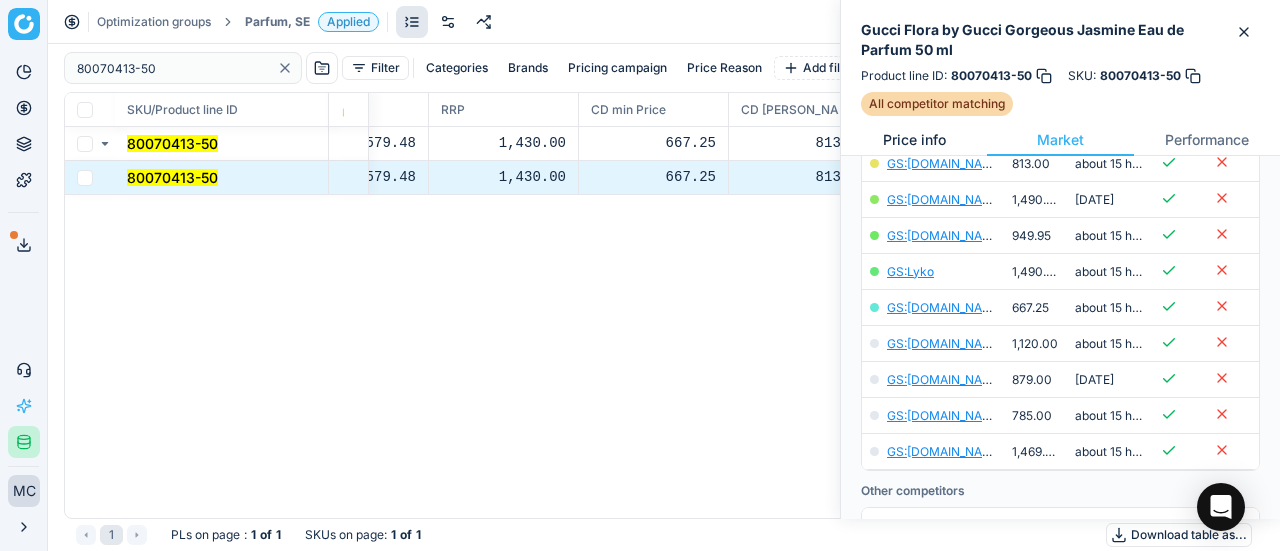 click on "Price info" at bounding box center (914, 140) 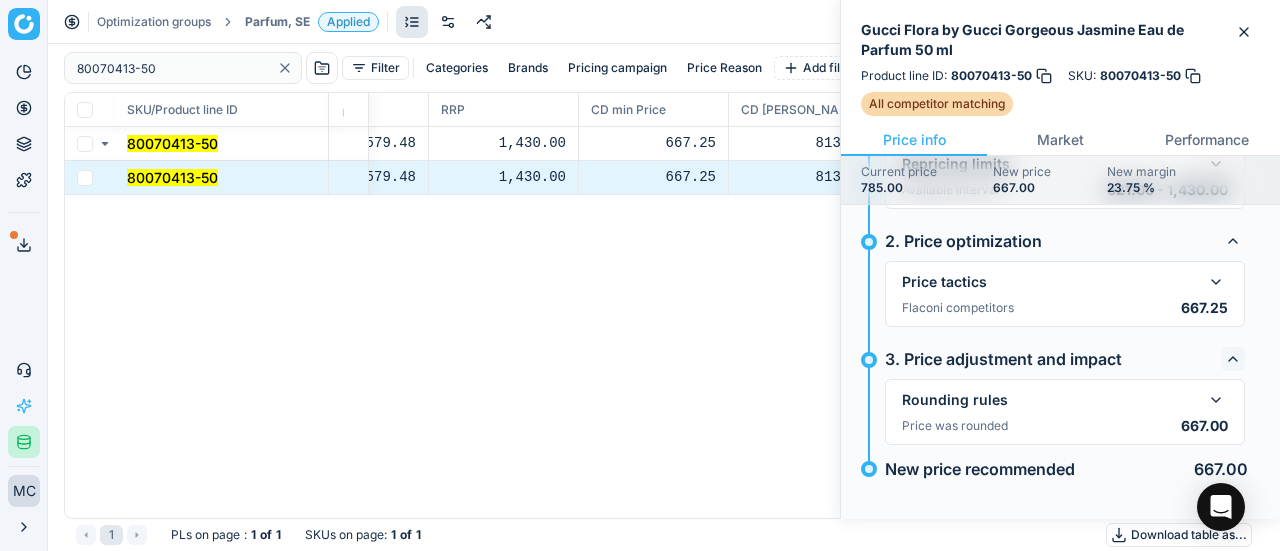 scroll, scrollTop: 117, scrollLeft: 0, axis: vertical 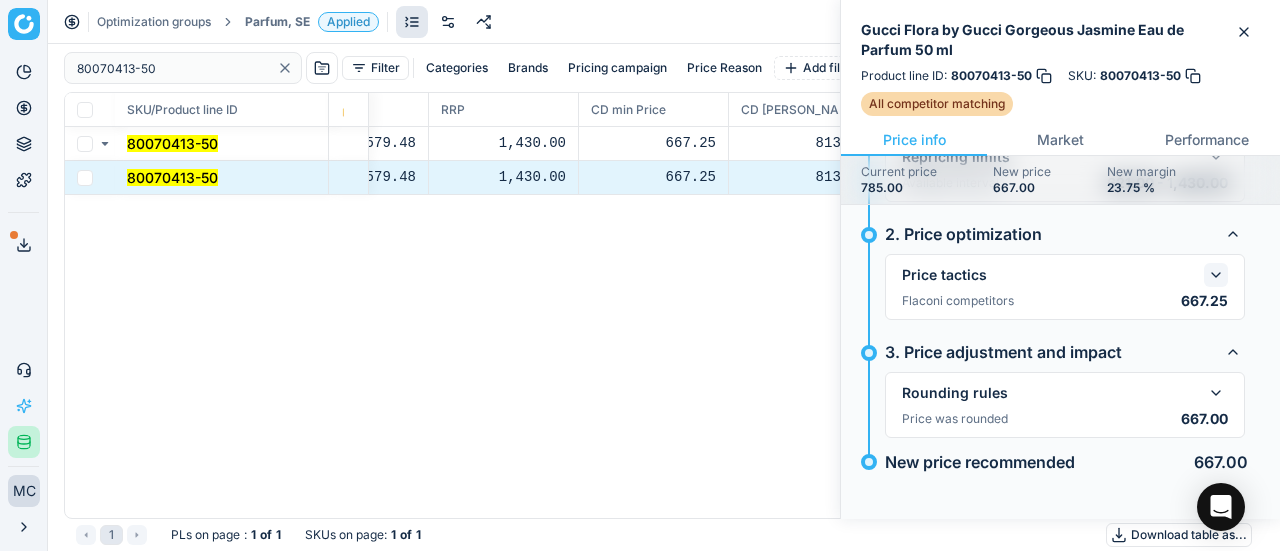 click 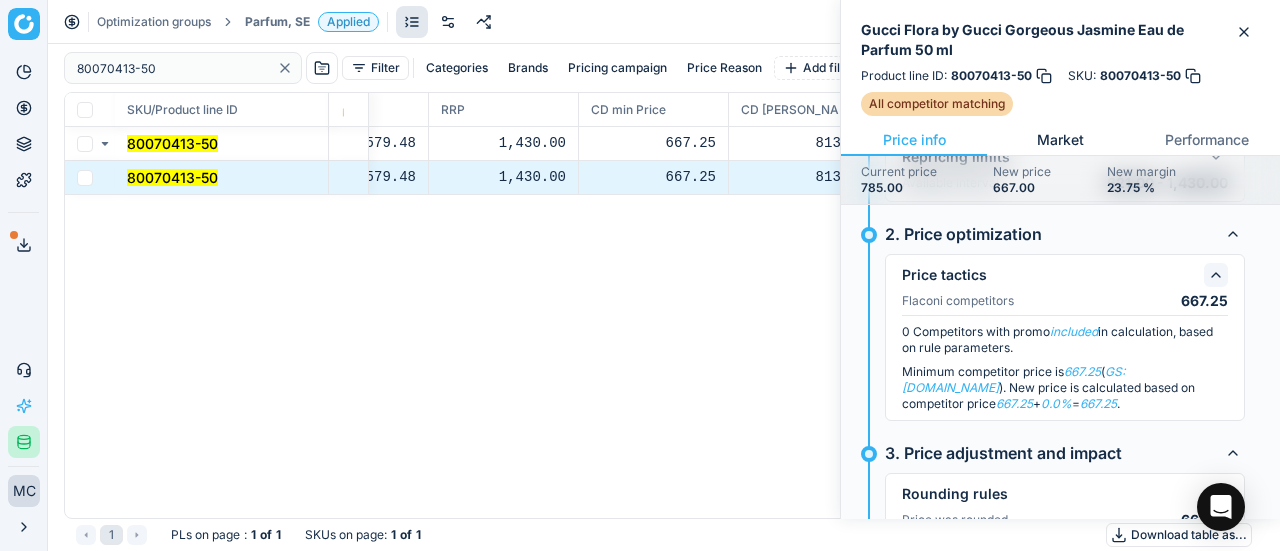 click on "Market" at bounding box center [1060, 140] 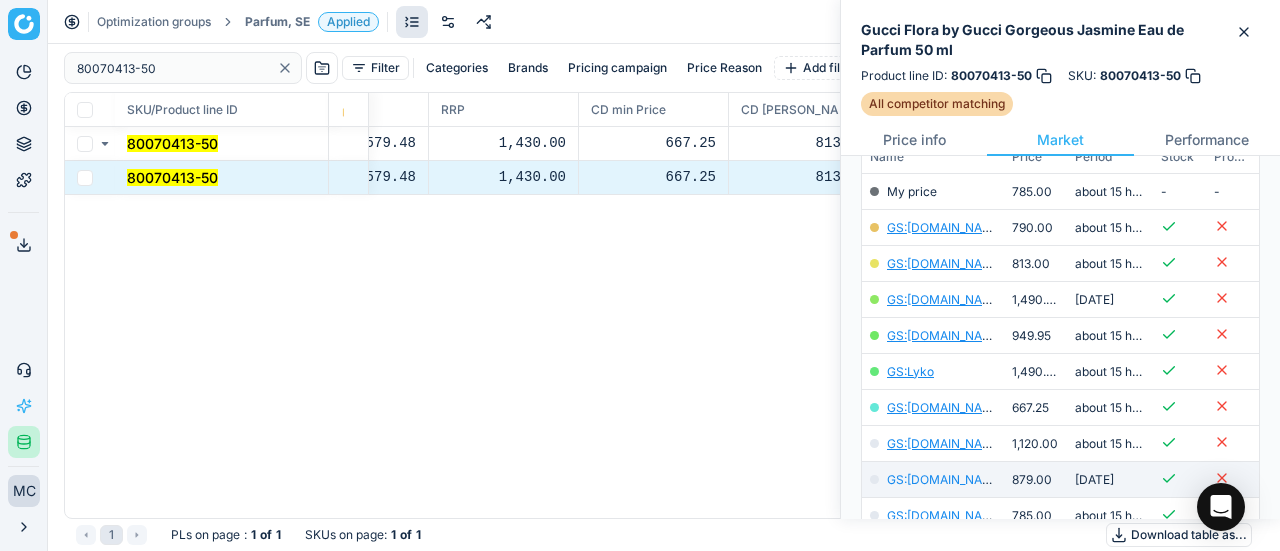 scroll, scrollTop: 300, scrollLeft: 0, axis: vertical 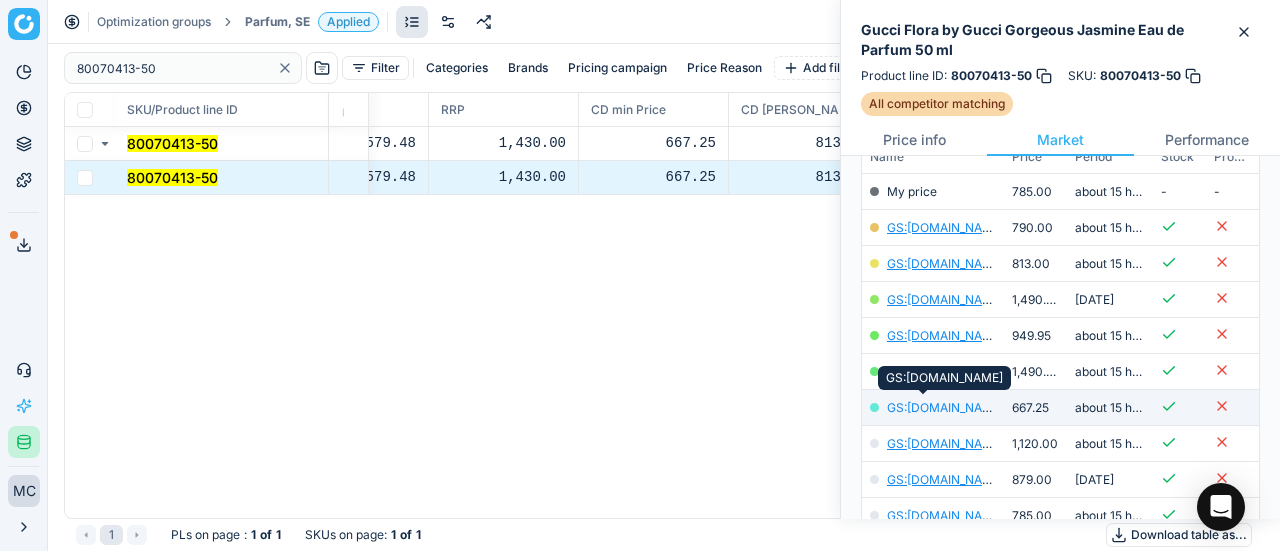 click on "GS:[DOMAIN_NAME]" at bounding box center [945, 407] 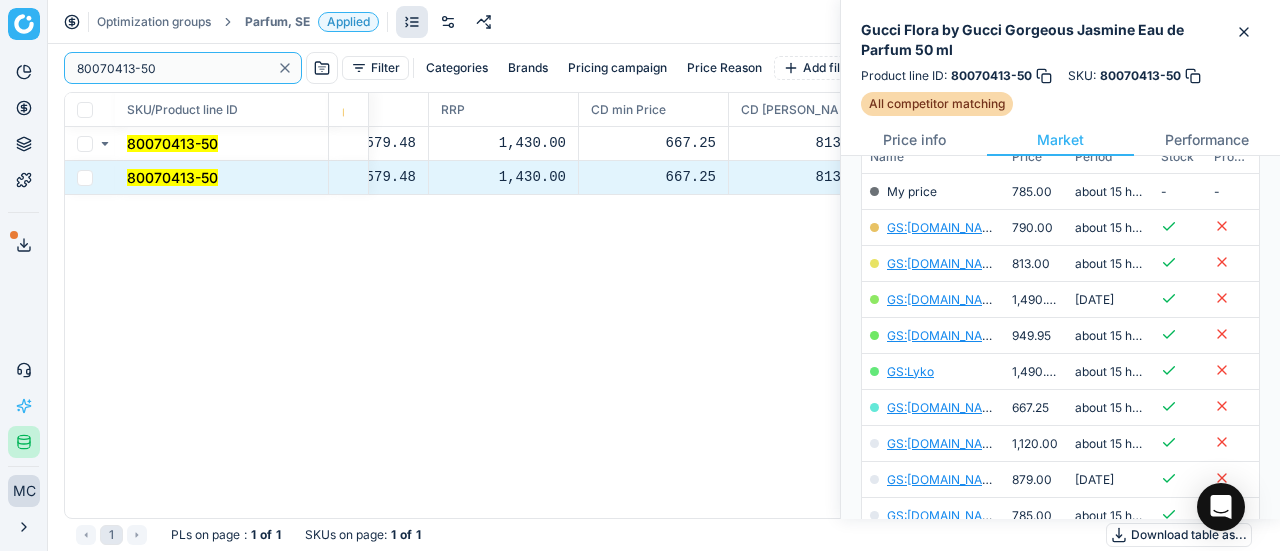 drag, startPoint x: 208, startPoint y: 67, endPoint x: 0, endPoint y: 1, distance: 218.22008 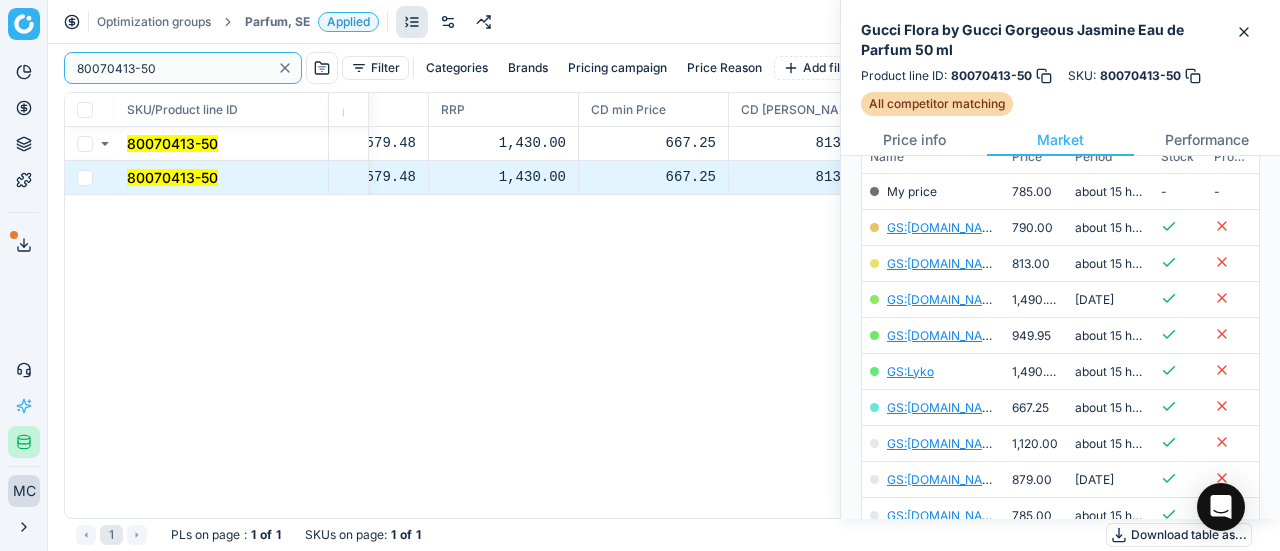 click on "Pricing platform Analytics Pricing Product portfolio Templates Export service 19 Contact support   AI Pricing Assistant Integration status MC Mengqi Cai mengqi.cai@flaconi.de Close menu Optimization groups Parfum, SE Applied Discard Download report 80070413-50   Filter   Categories   Brands   Pricing campaign   Price Reason   Add filter Bulk update SKU/Product line ID Product line name Product line ID Cost 🔒 PCII cost RRP CD min Price CD max Price Beauty outlet price PCII+5% > RRP Sales Flag Price change too high New price Price Type Price Reason 80070413-50 Gucci Flora by Gucci Gorgeous Jasmine Eau de Parfum  50 ml 80070413-50 508.60 579.48 1,430.00 667.25 813.00 554.00 667.00 matching google GS:Notino.se 80070413-50 Gucci Flora by Gucci Gorgeous Jasmine Eau de Parfum  50 ml 80070413-50 508.60 579.48 1,430.00 667.25 813.00 554.00 667.00 matching google GS:Notino.se 1 PLs on page : 1 of 1 SKUs on page : 1 of 1 Download table as..." at bounding box center [640, 275] 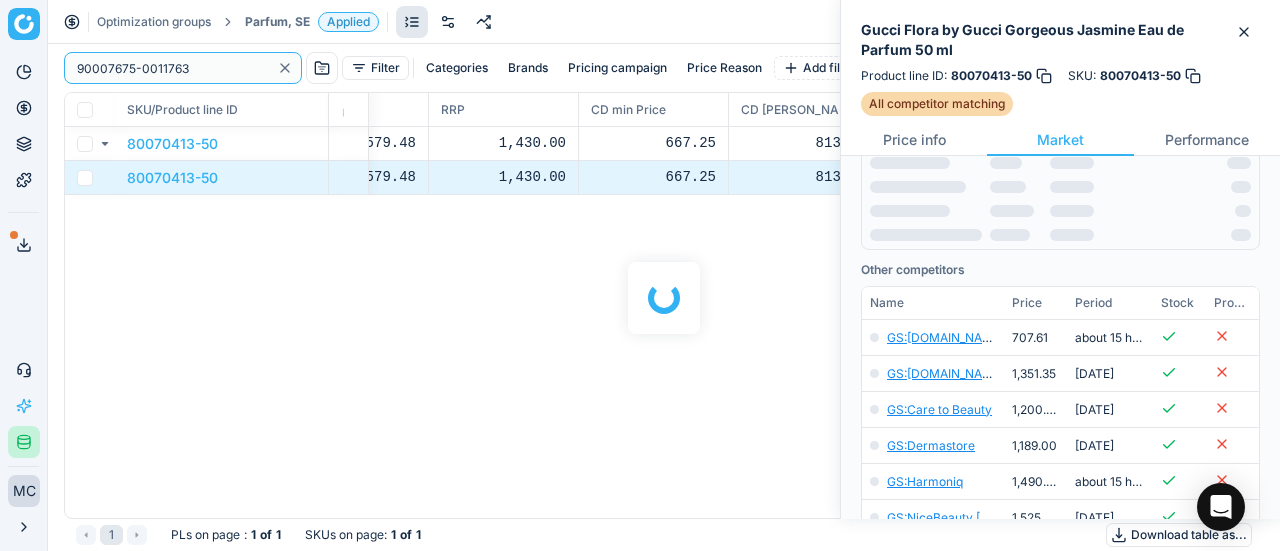 scroll, scrollTop: 300, scrollLeft: 0, axis: vertical 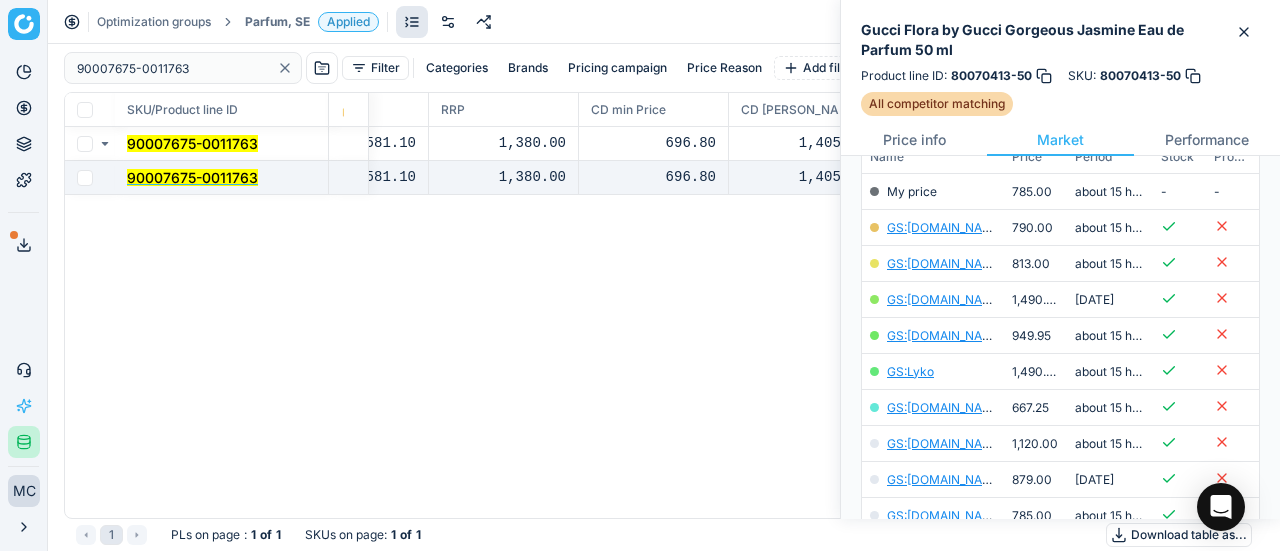 drag, startPoint x: 152, startPoint y: 175, endPoint x: 608, endPoint y: 183, distance: 456.07016 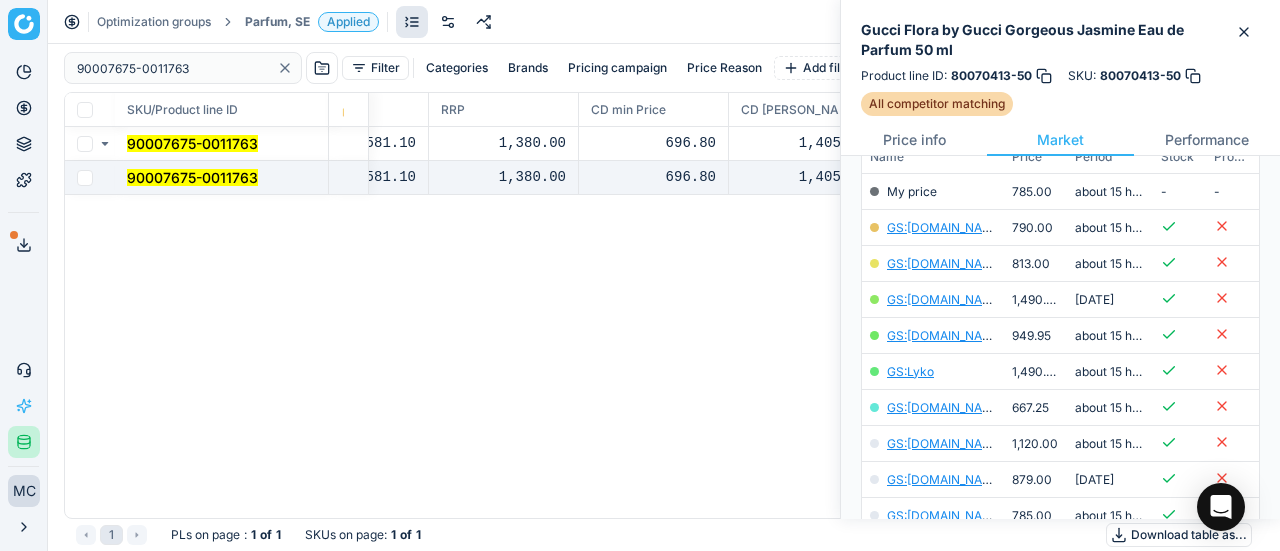 click on "90007675-0011763" at bounding box center [192, 177] 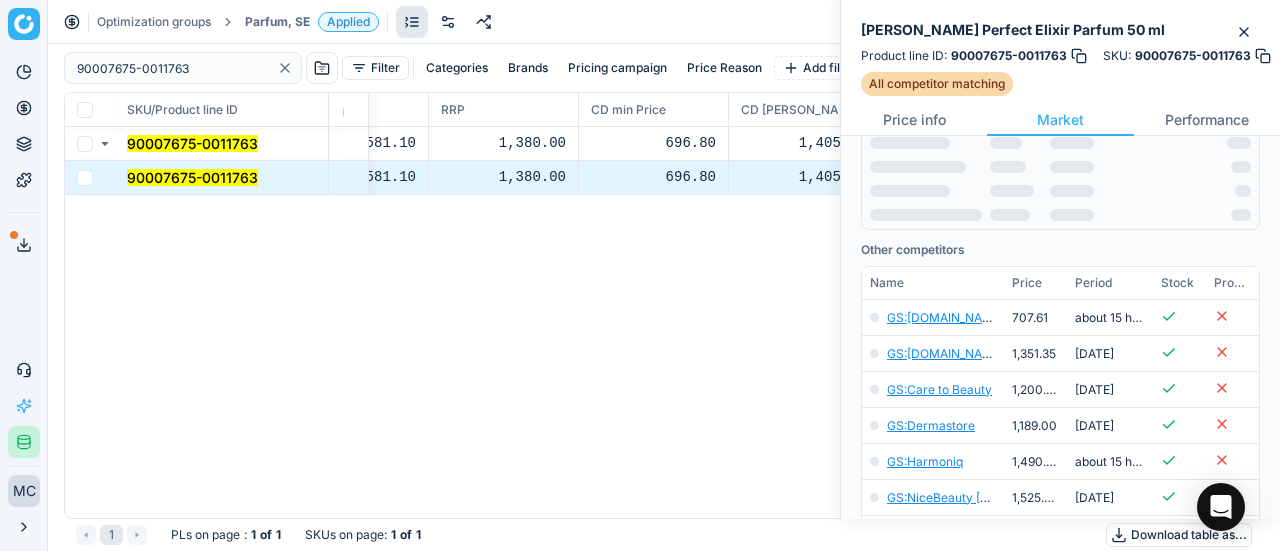scroll, scrollTop: 300, scrollLeft: 0, axis: vertical 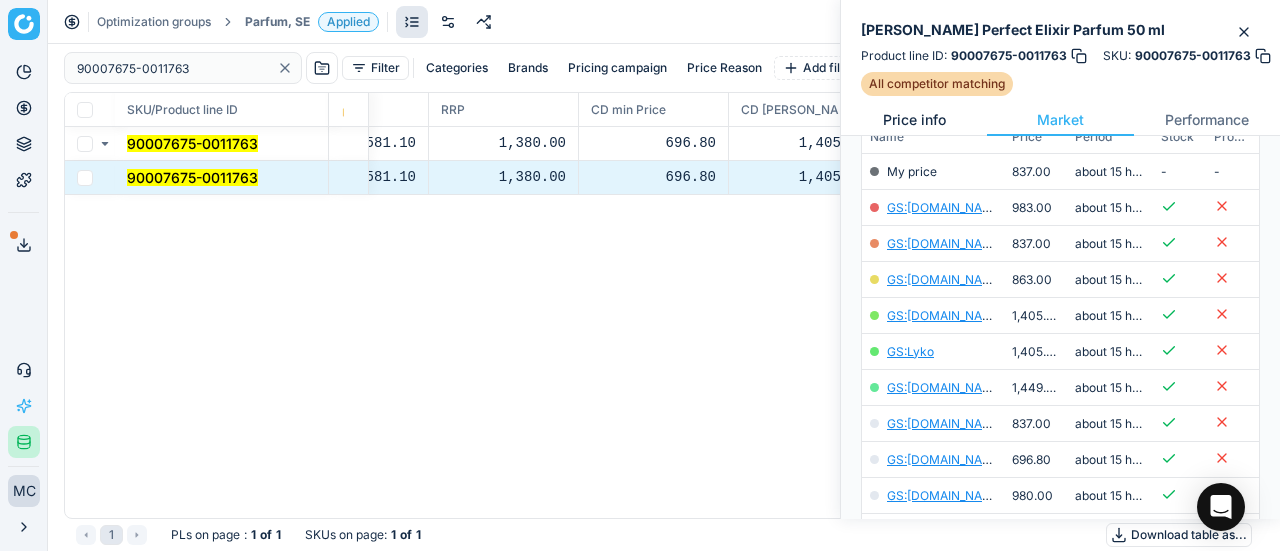 click on "Price info" at bounding box center (914, 120) 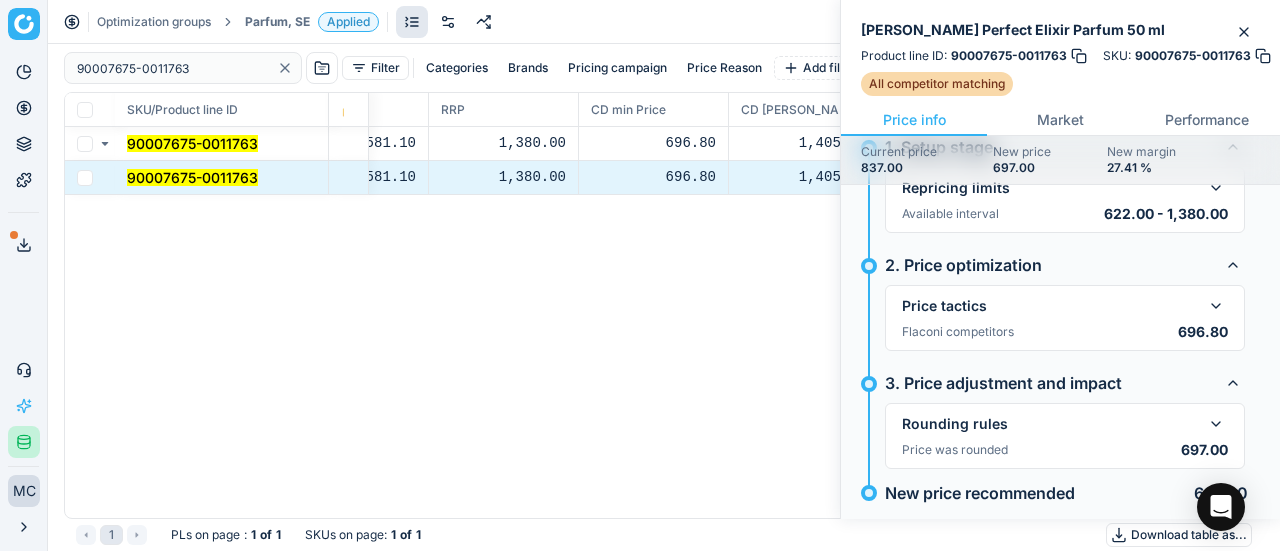scroll, scrollTop: 97, scrollLeft: 0, axis: vertical 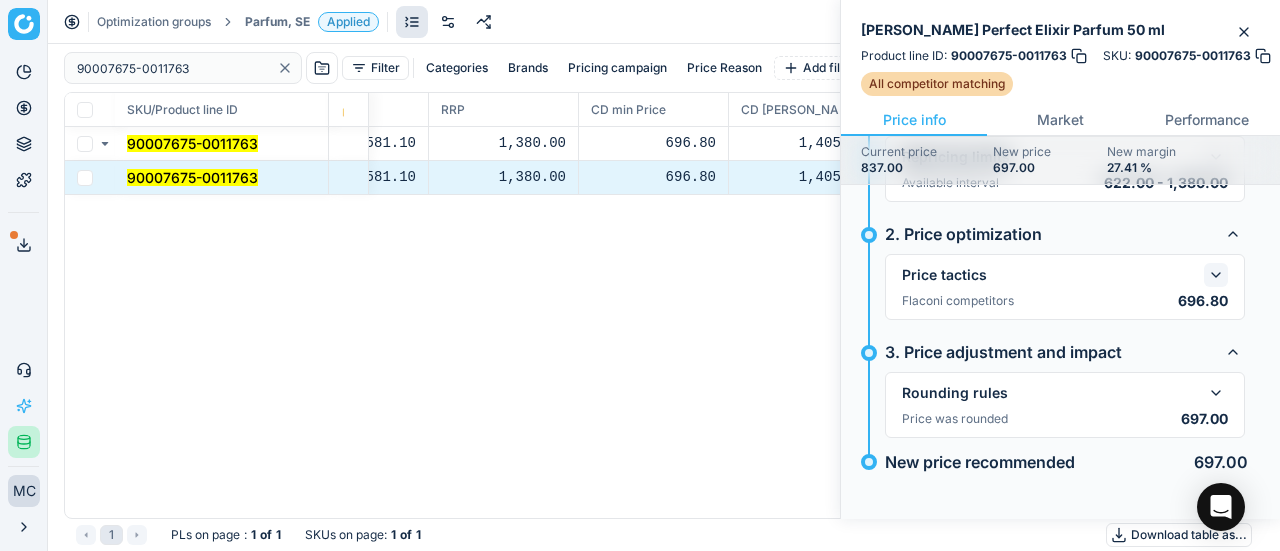 click 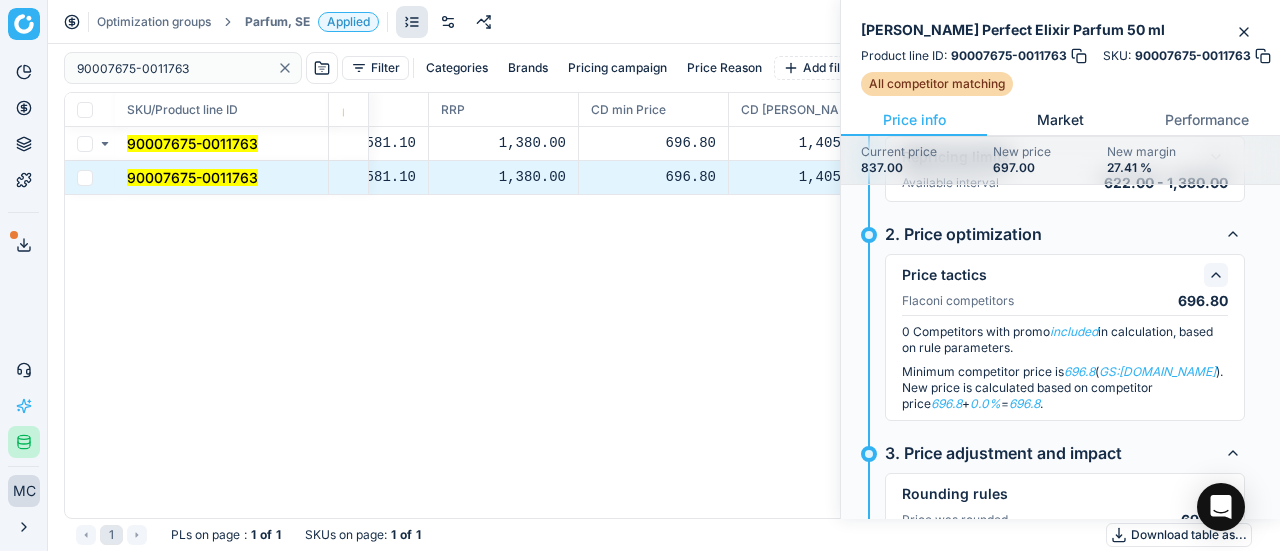 click on "Market" at bounding box center (1060, 120) 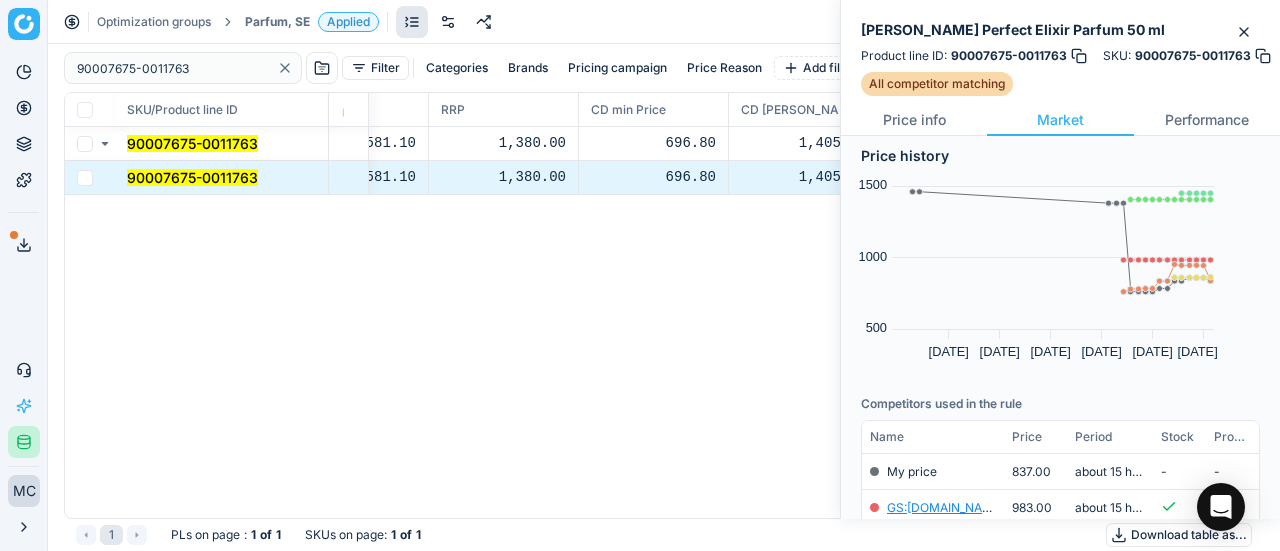 scroll, scrollTop: 300, scrollLeft: 0, axis: vertical 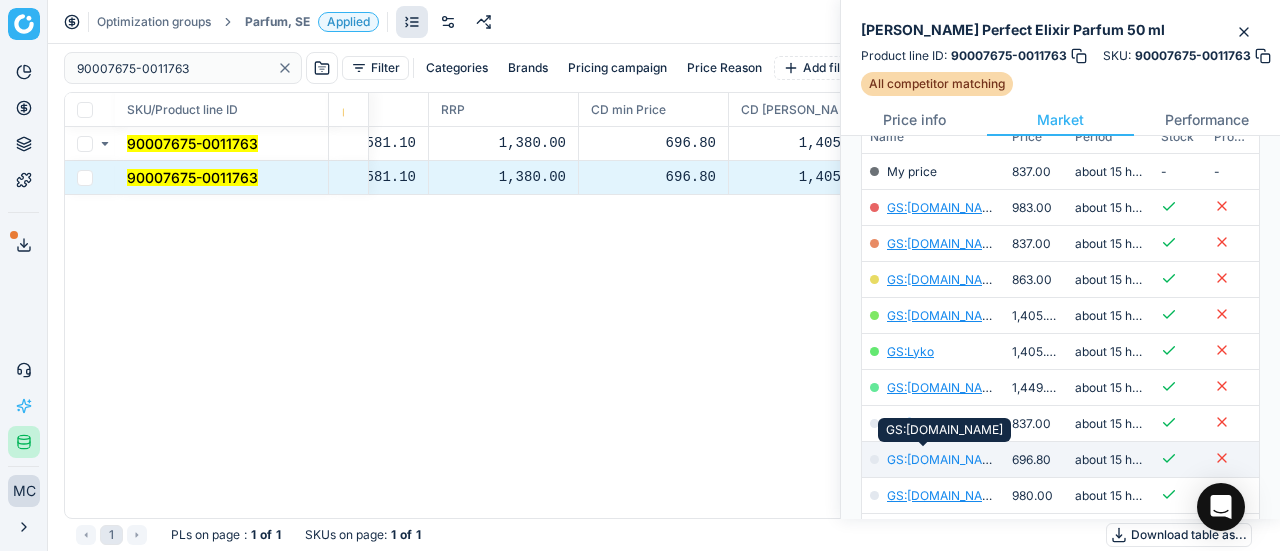 click on "GS:[DOMAIN_NAME]" at bounding box center [945, 459] 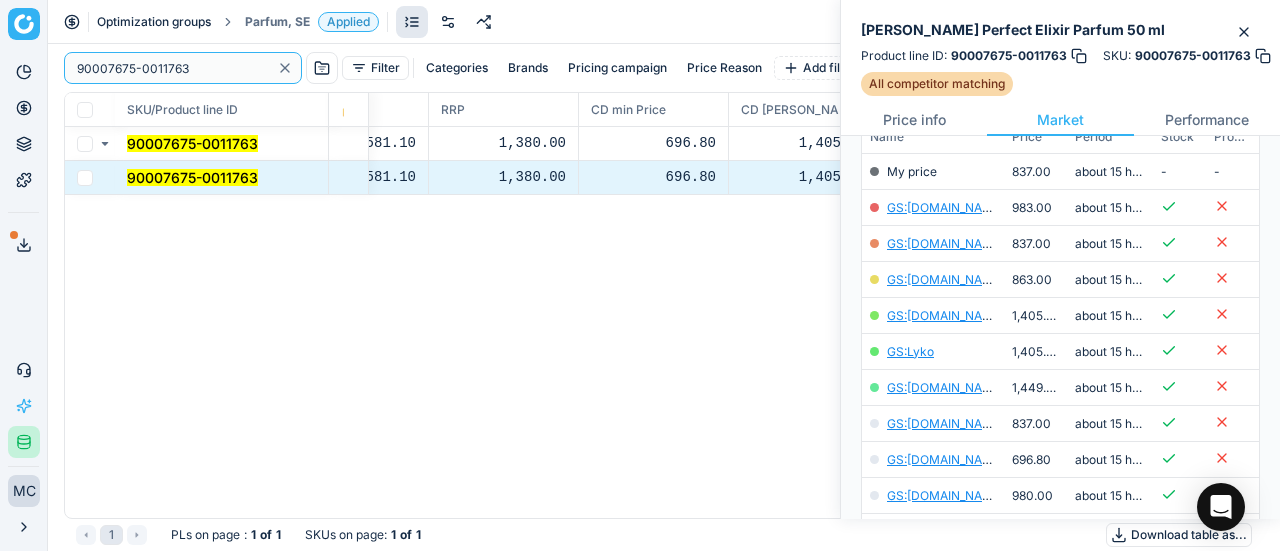 paste on "744-001194" 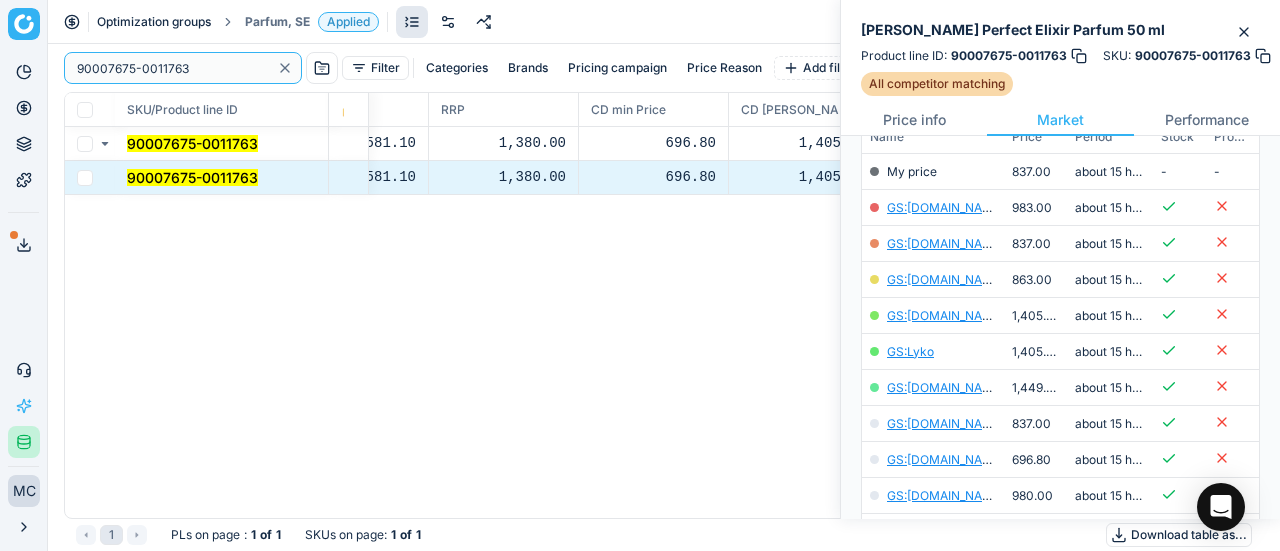 click on "Pricing platform Analytics Pricing Product portfolio Templates Export service 19 Contact support   AI Pricing Assistant Integration status MC Mengqi Cai mengqi.cai@flaconi.de Close menu Optimization groups Parfum, SE Applied Discard Download report 90007675-0011763   Filter   Categories   Brands   Pricing campaign   Price Reason   Add filter Bulk update SKU/Product line ID Product line name Product line ID Cost 🔒 PCII cost RRP CD min Price CD max Price Beauty outlet price PCII+5% > RRP Sales Flag Price change too high New price Price Type Price Reason 90007675-0011763 Marc Jacobs Perfect Elixir Parfum  50 ml 90007675-0011763 505.95 581.10 1,380.00 696.80 1,405.00 480.00 697.00 matching google GS:Notino.se 90007675-0011763 Marc Jacobs Perfect Elixir Parfum  50 ml 90007675-0011763 505.95 581.10 1,380.00 696.80 1,405.00 480.00 697.00 matching google GS:Notino.se 1 PLs on page : 1 of 1 SKUs on page : 1 of 1 Download table as..." at bounding box center (640, 275) 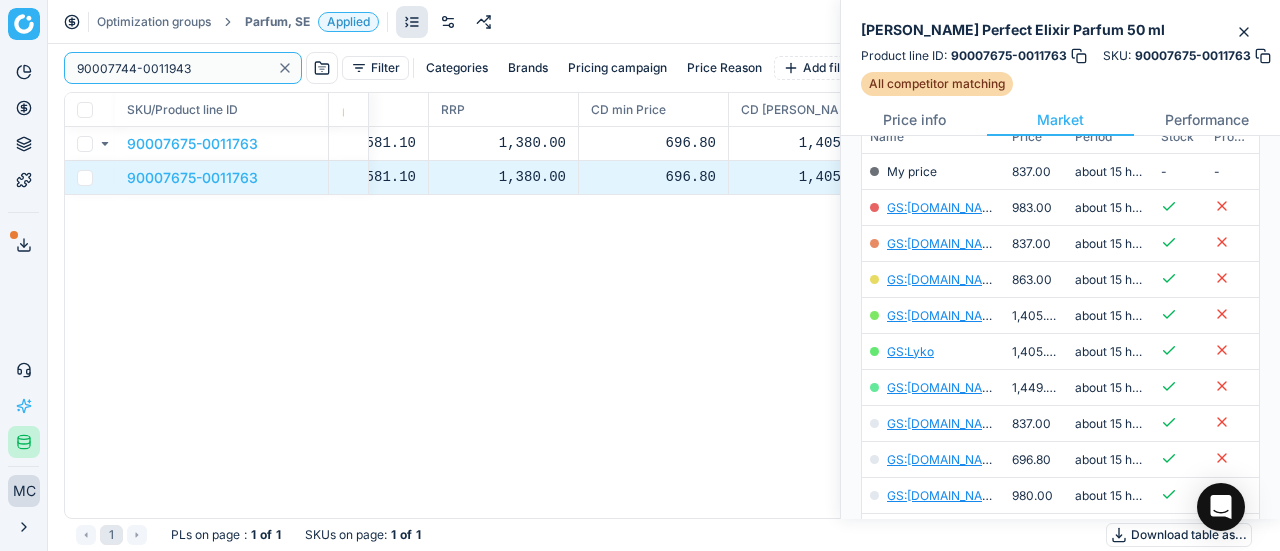 scroll, scrollTop: 300, scrollLeft: 0, axis: vertical 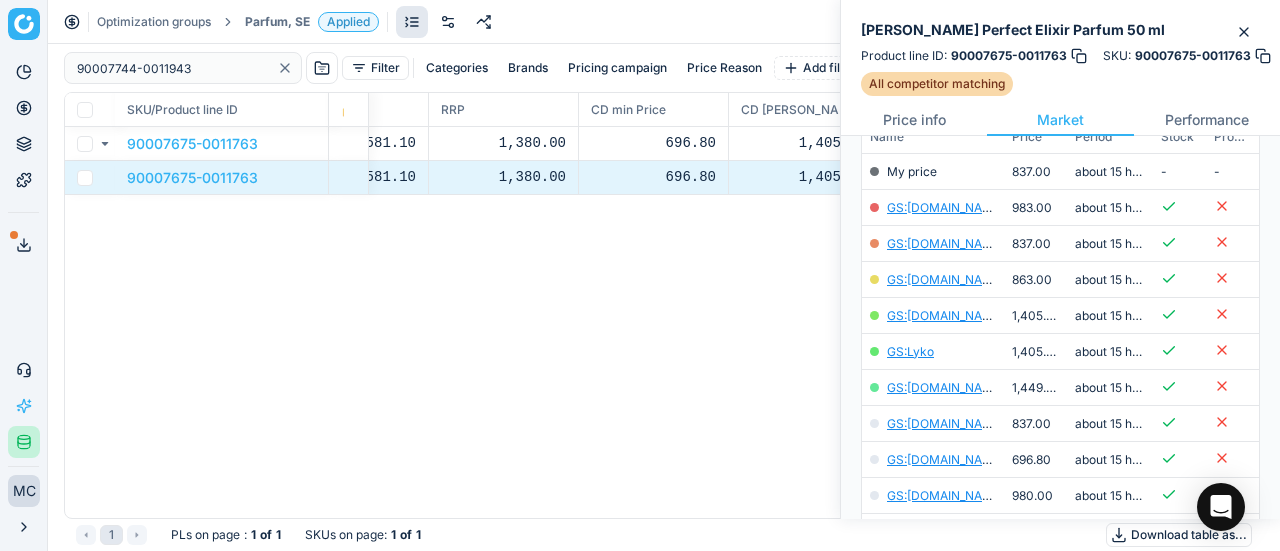 click on "Parfum, SE" at bounding box center (277, 22) 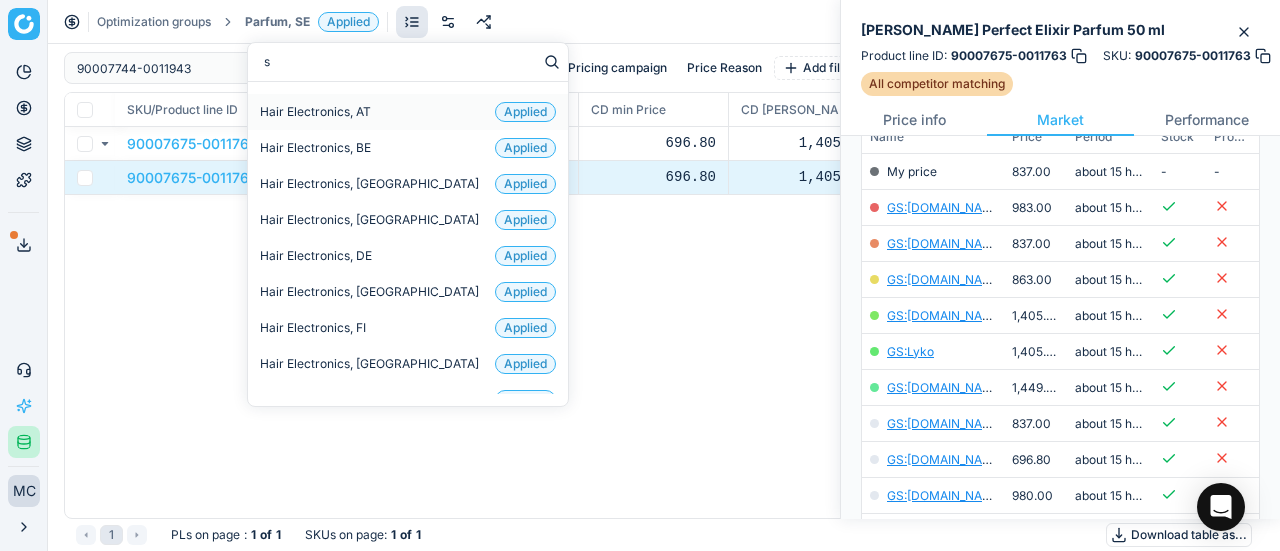 type on "sk" 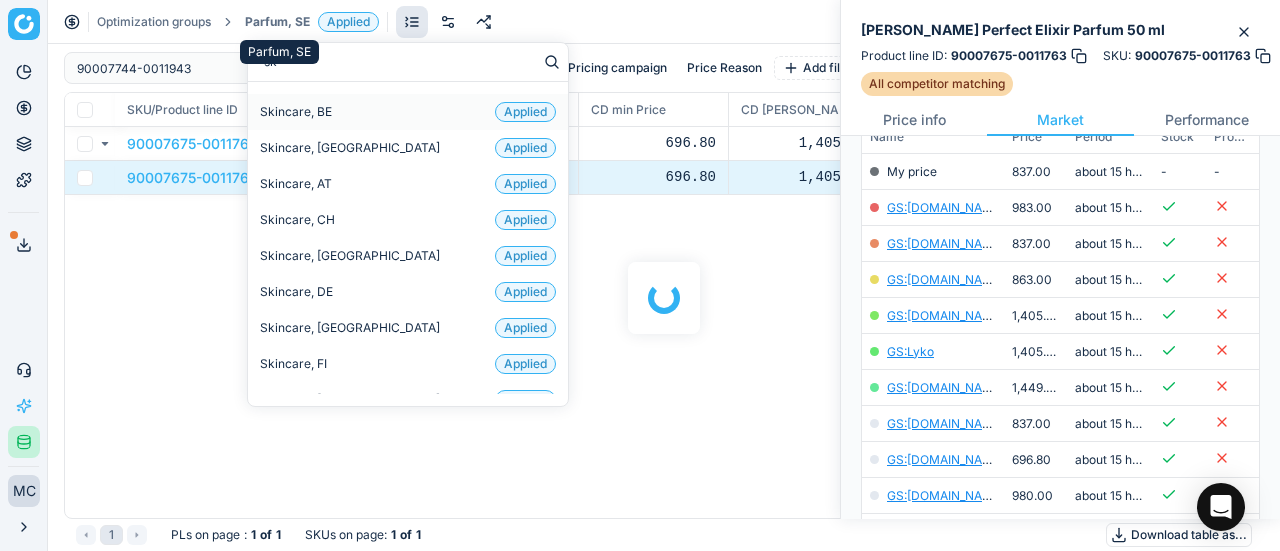 scroll, scrollTop: 300, scrollLeft: 0, axis: vertical 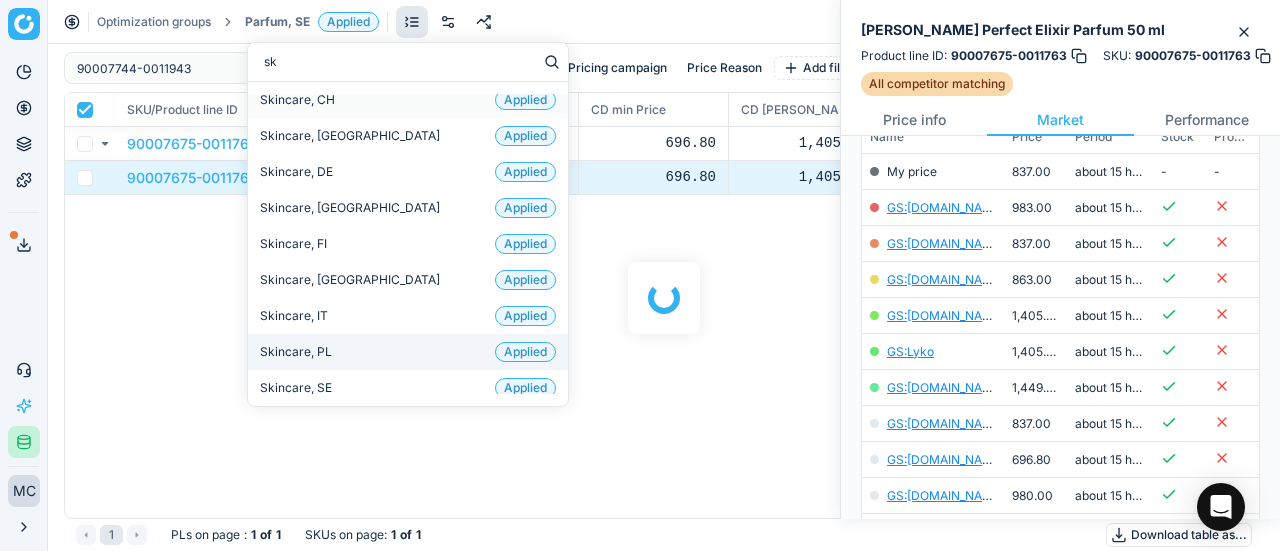 checkbox on "true" 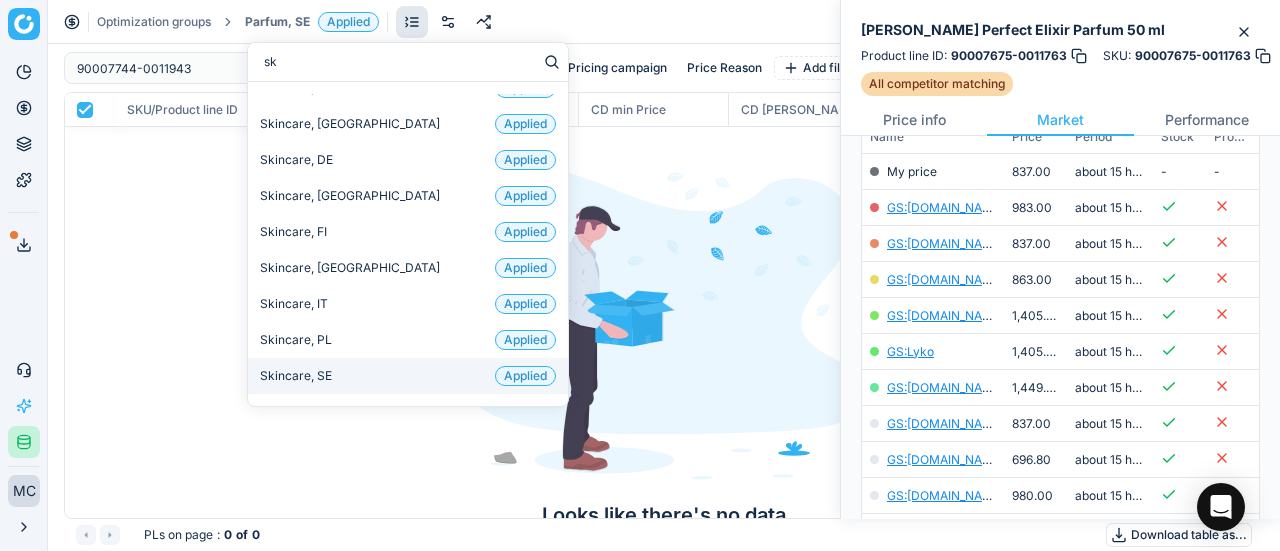 click on "Skincare, SE  Applied" at bounding box center (408, 376) 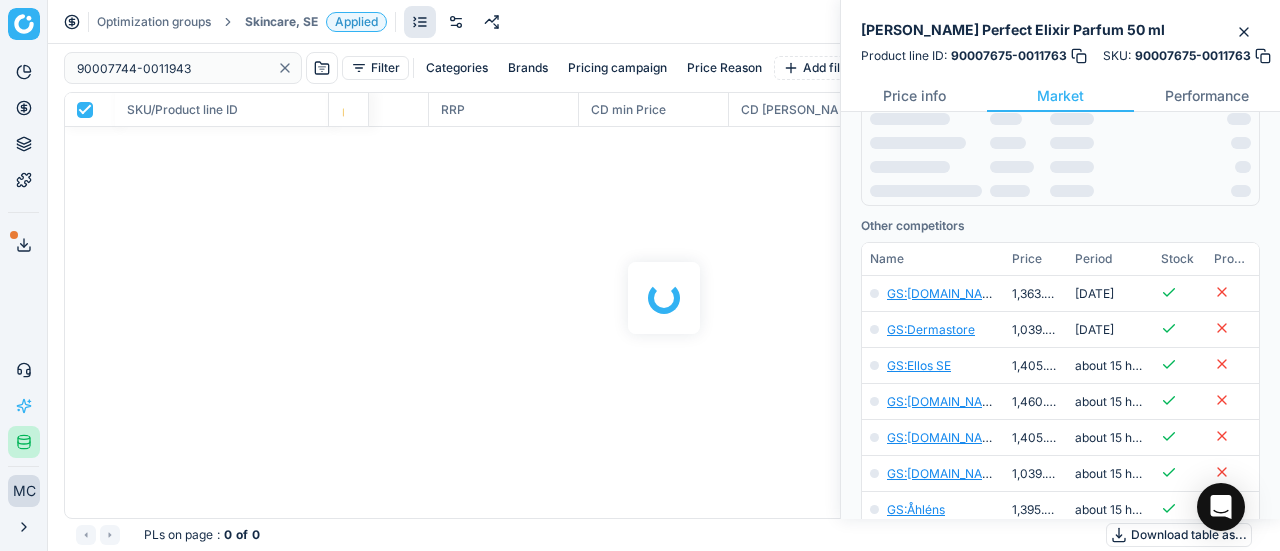 scroll, scrollTop: 300, scrollLeft: 0, axis: vertical 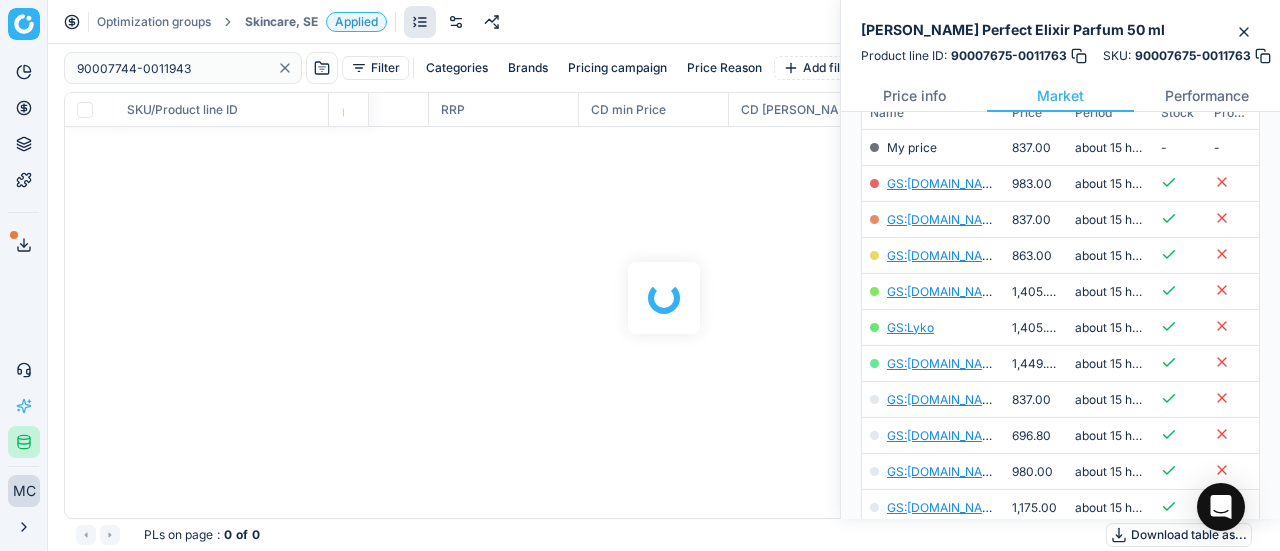 checkbox on "false" 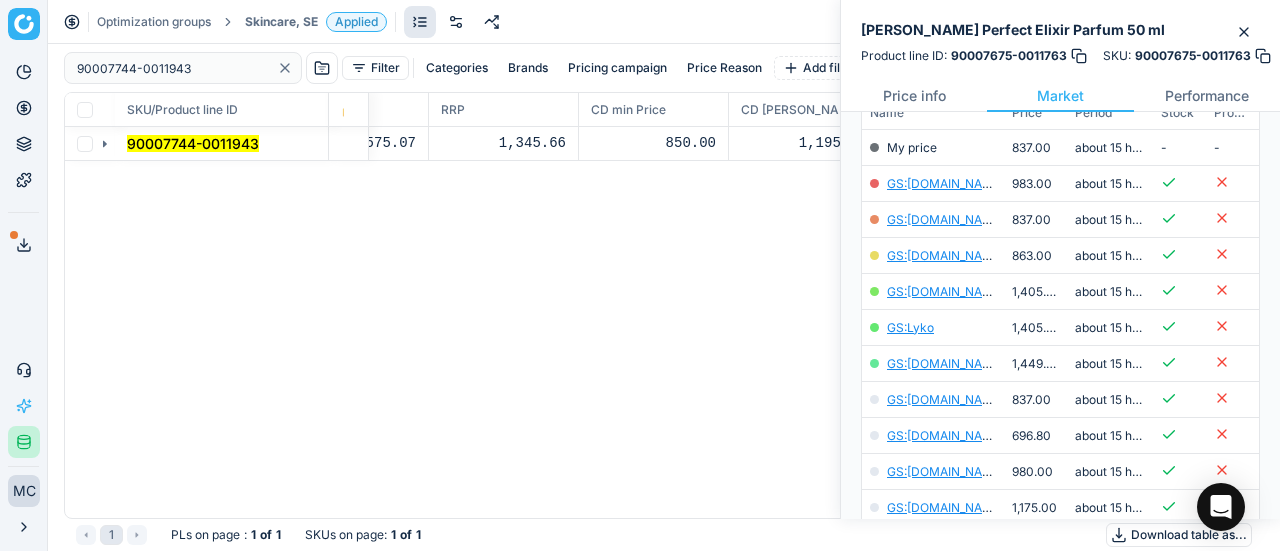 click 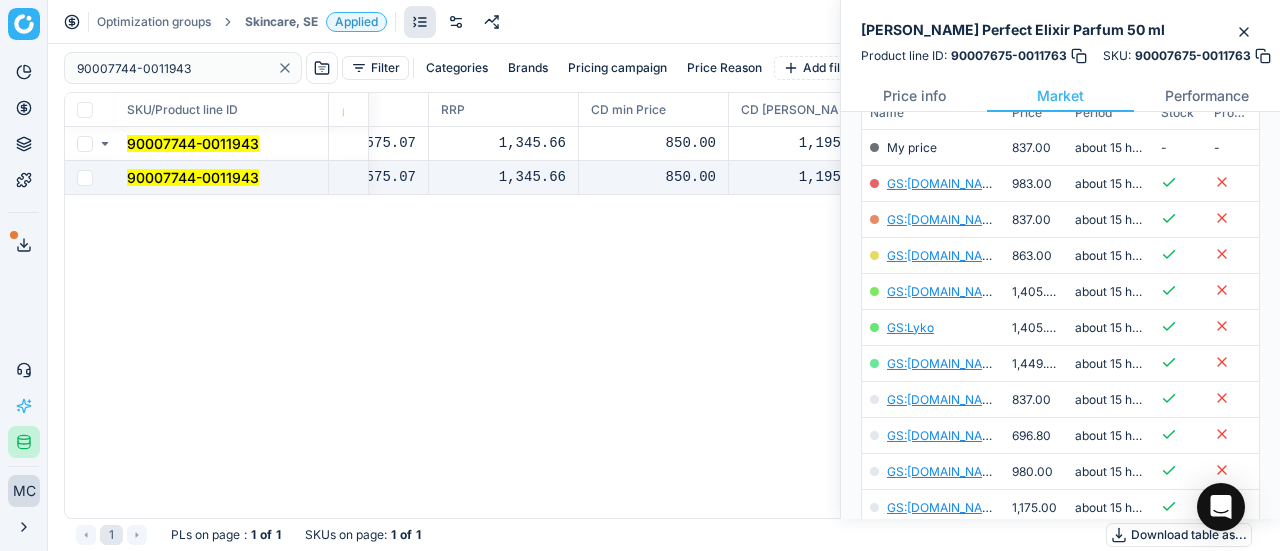 click on "90007744-0011943" at bounding box center [222, 178] 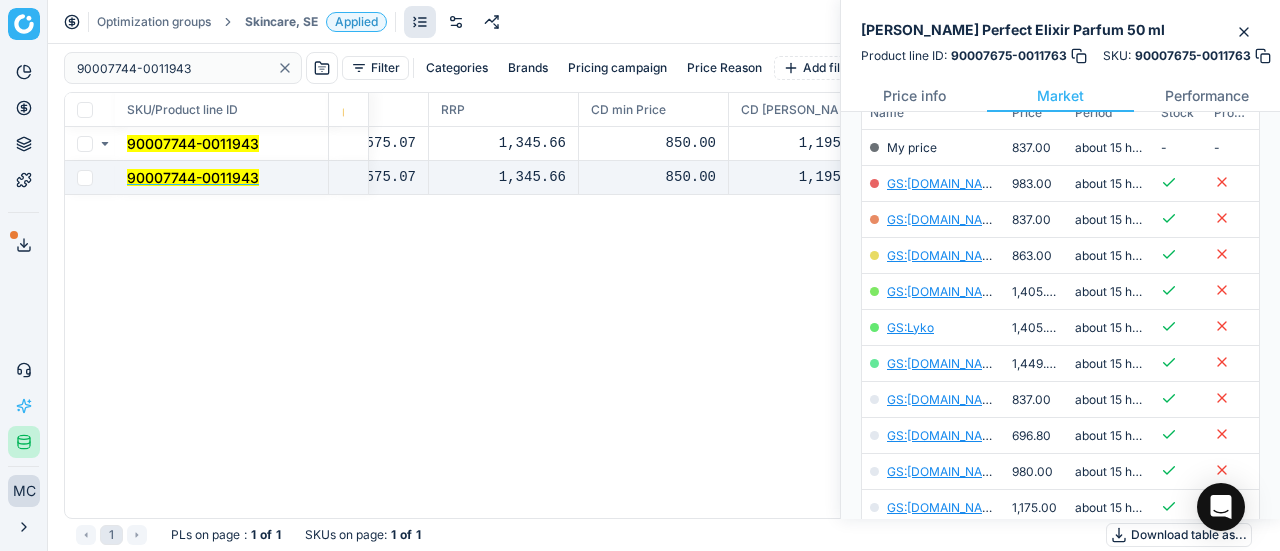 click on "90007744-0011943" at bounding box center (193, 177) 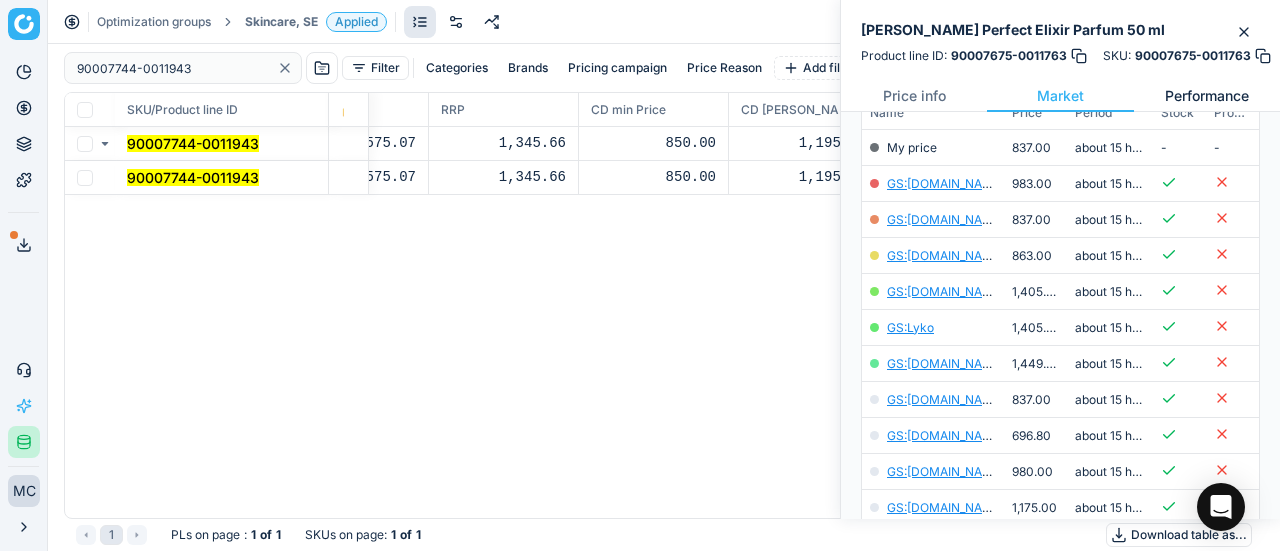 scroll, scrollTop: 268, scrollLeft: 0, axis: vertical 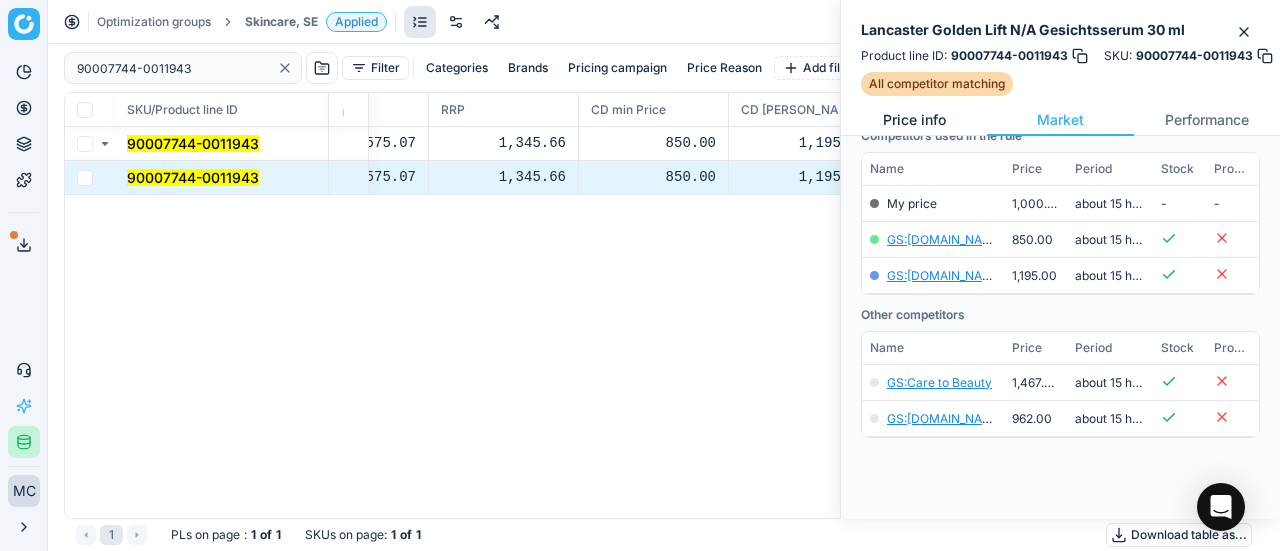 click on "Price info" at bounding box center [914, 120] 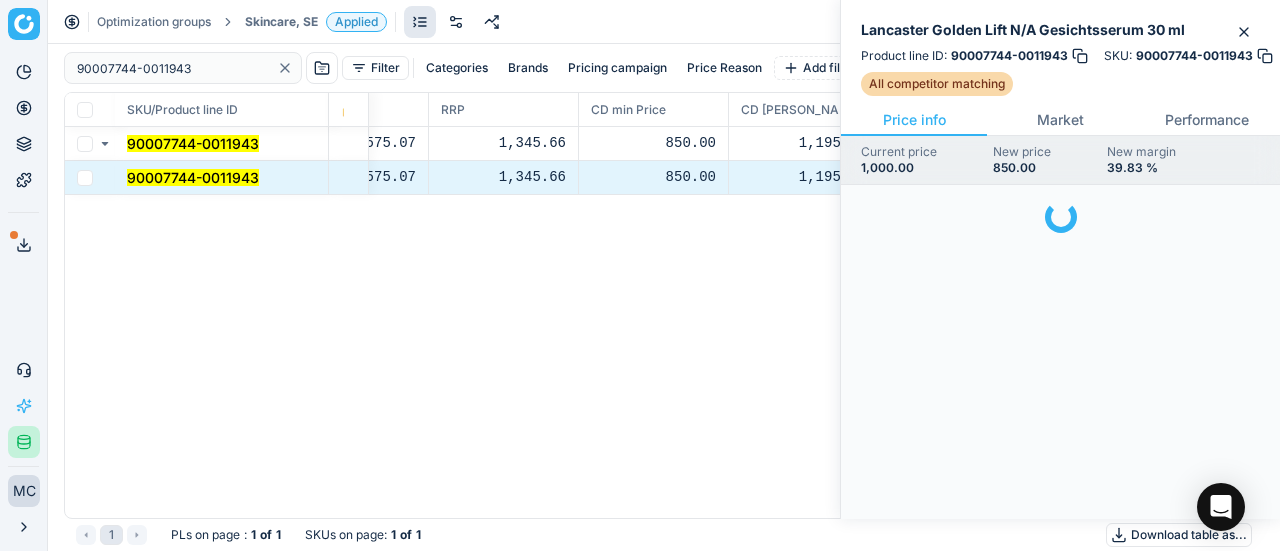 scroll, scrollTop: 0, scrollLeft: 0, axis: both 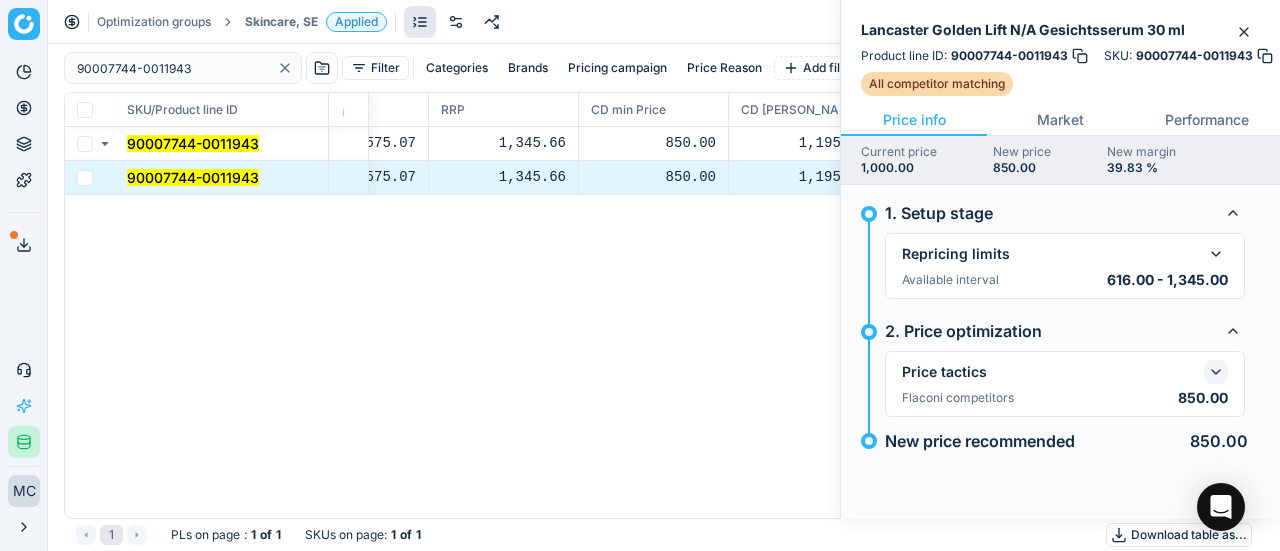 click 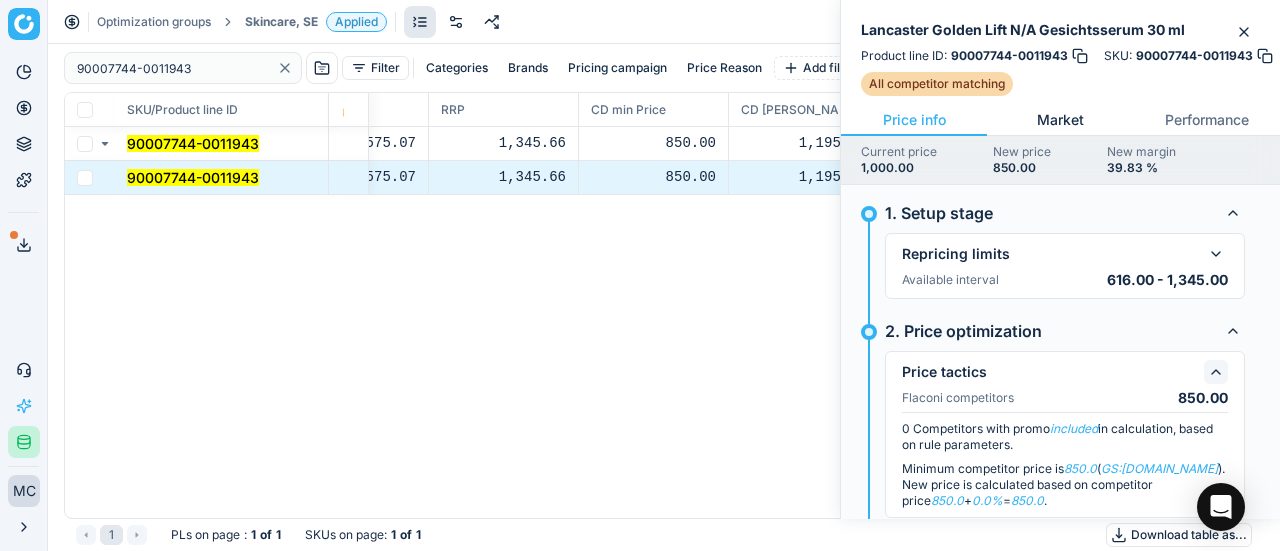 click on "Market" at bounding box center [1060, 120] 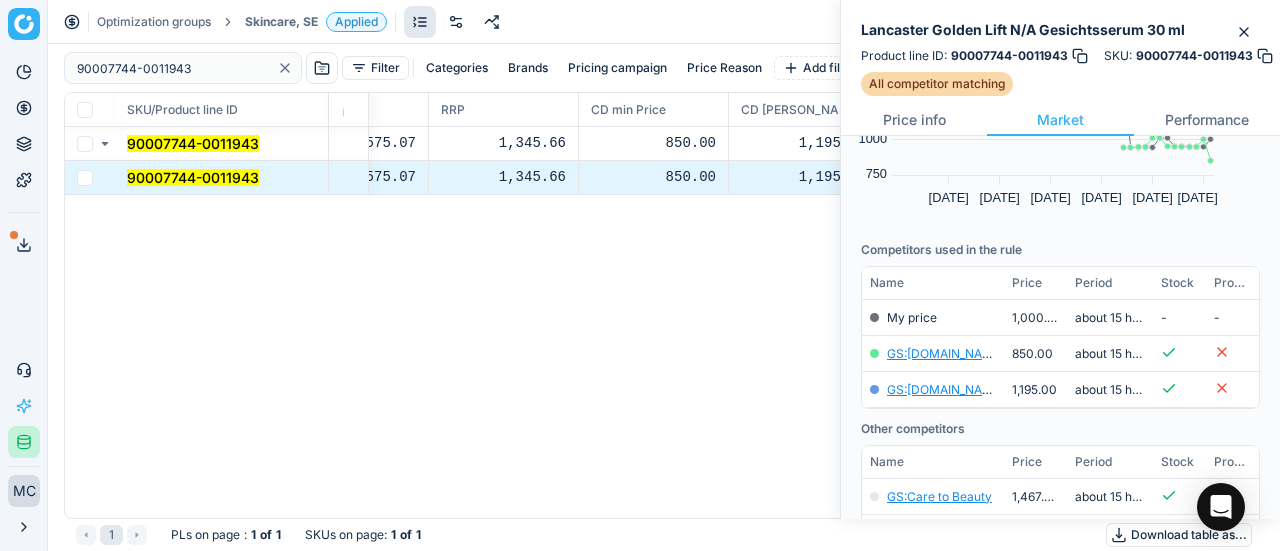 scroll, scrollTop: 268, scrollLeft: 0, axis: vertical 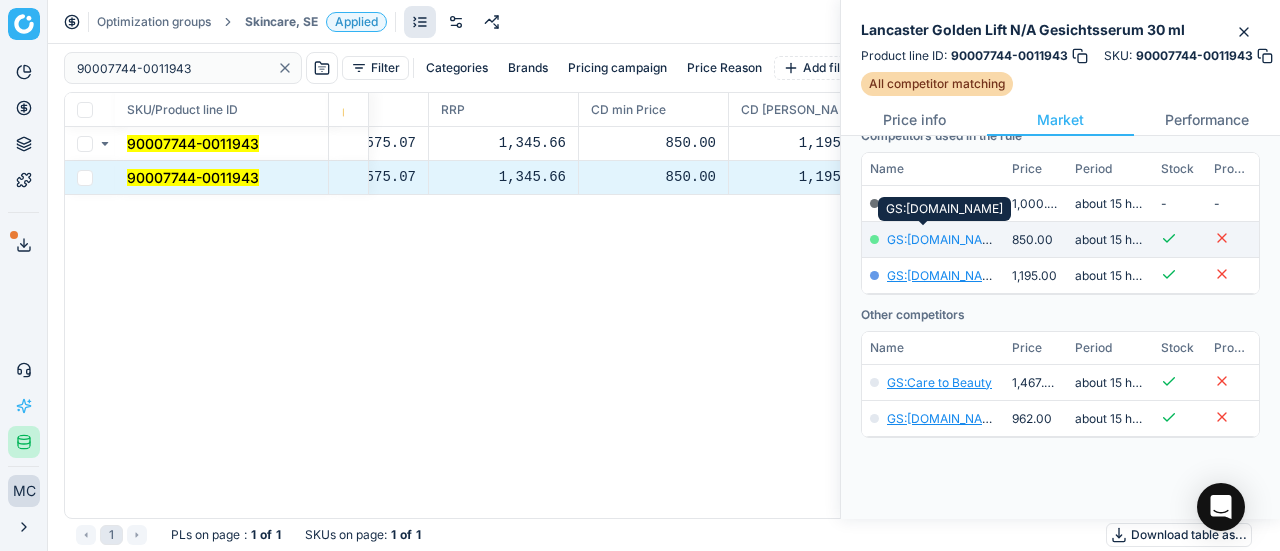 click on "GS:[DOMAIN_NAME]" at bounding box center [945, 239] 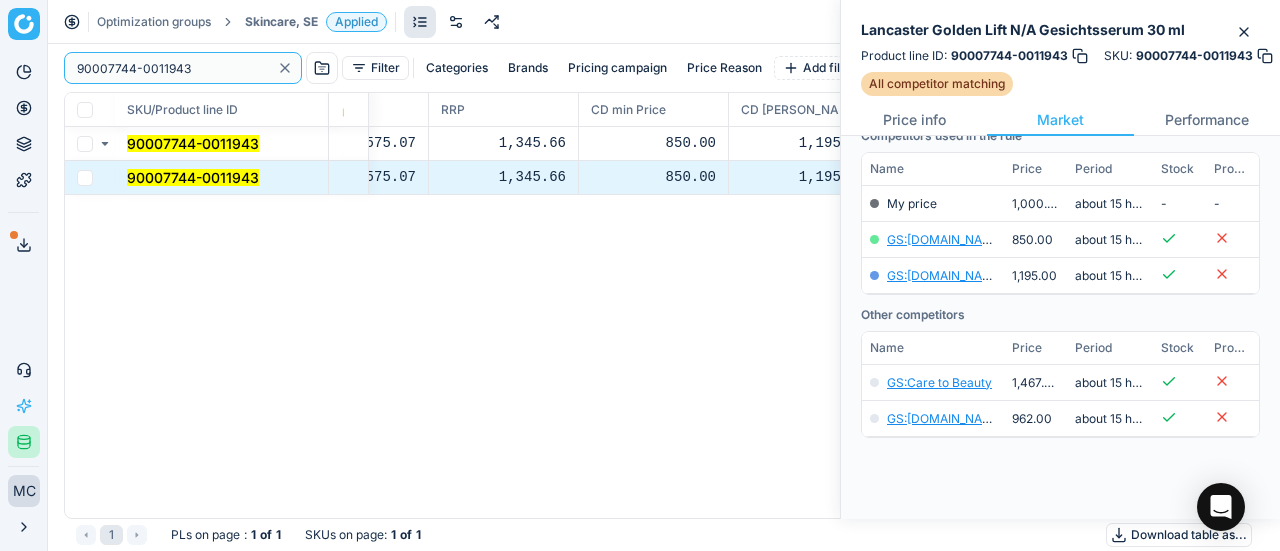 paste on "9556-0014605" 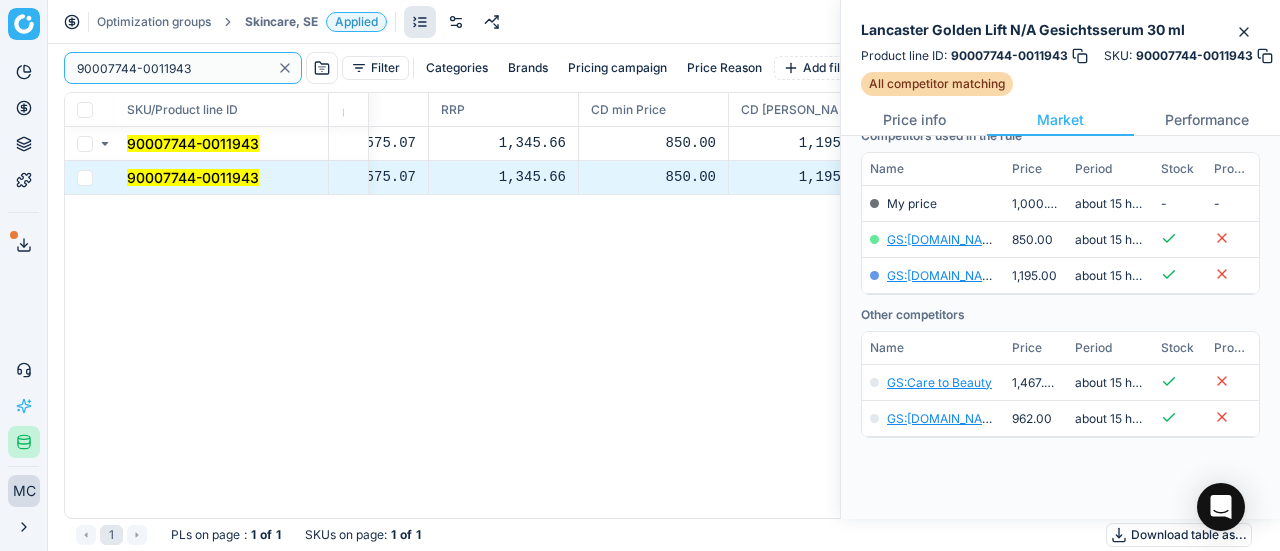 drag, startPoint x: 210, startPoint y: 73, endPoint x: 0, endPoint y: 71, distance: 210.00952 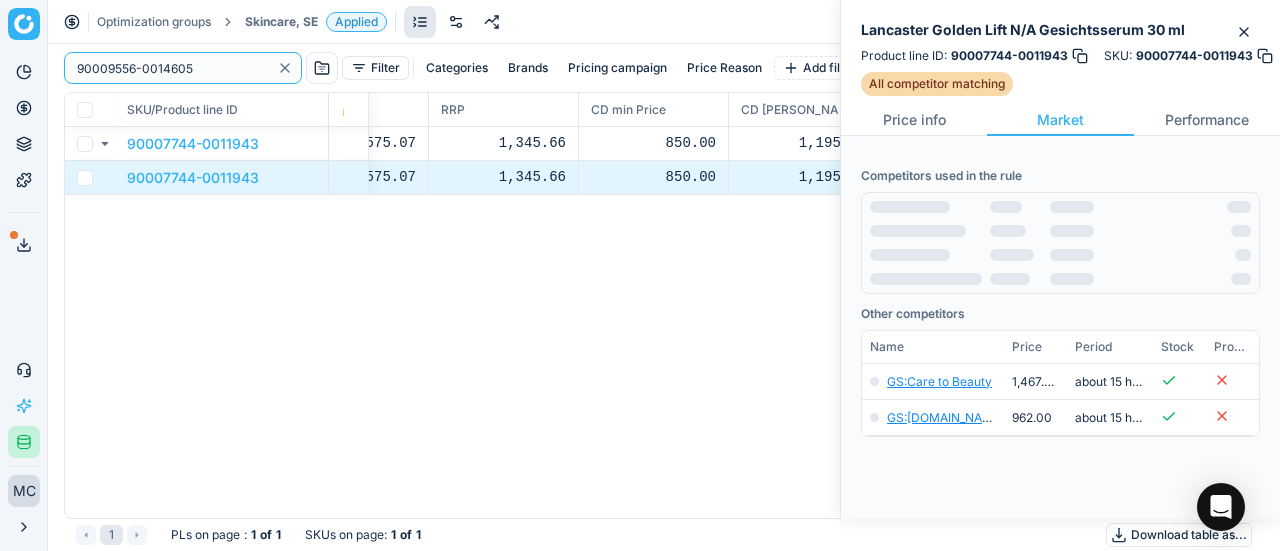 scroll, scrollTop: 268, scrollLeft: 0, axis: vertical 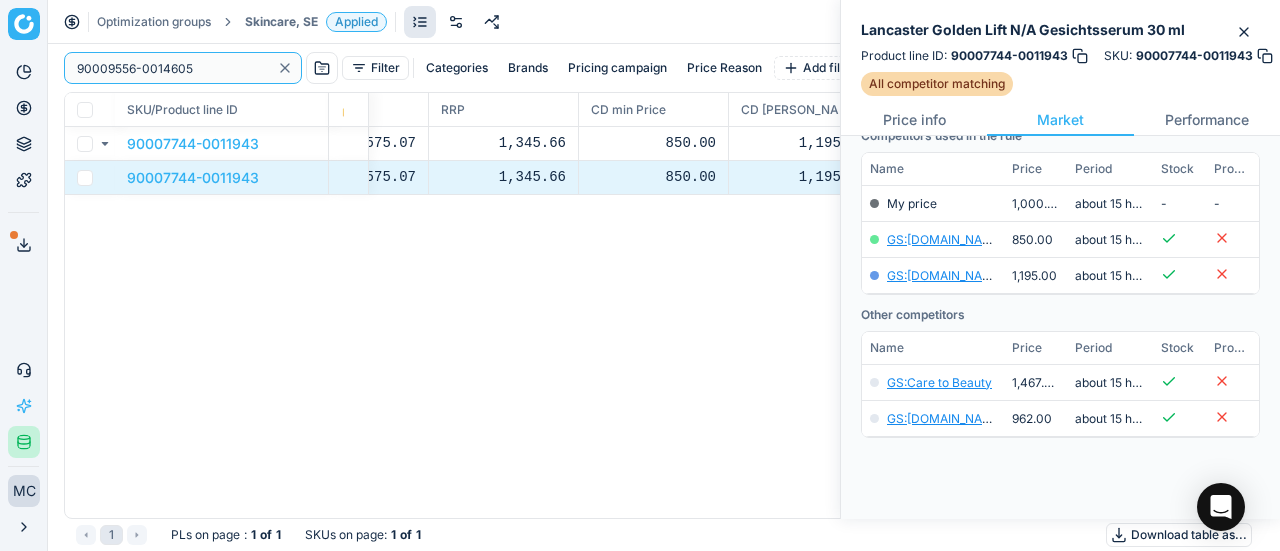 type on "90009556-0014605" 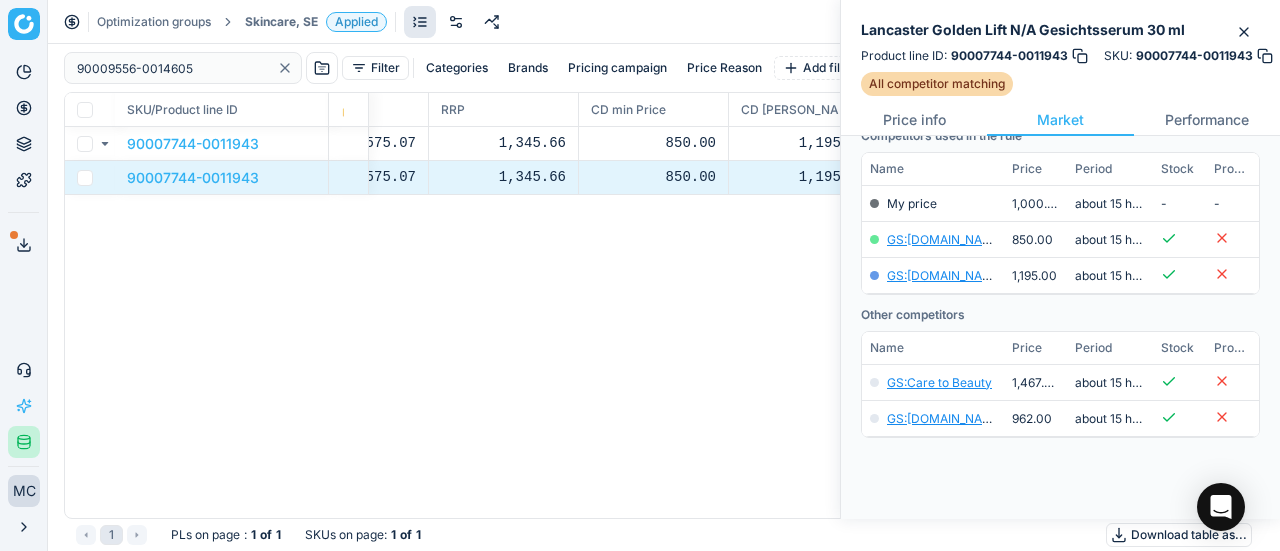 click on "Skincare, SE" at bounding box center (281, 22) 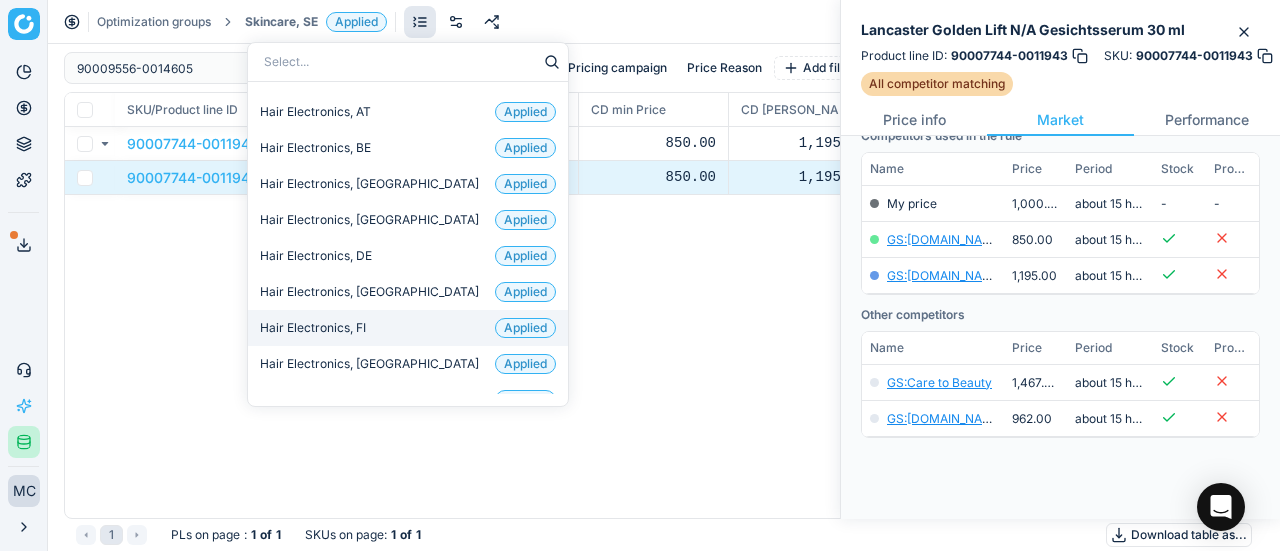 scroll, scrollTop: 500, scrollLeft: 0, axis: vertical 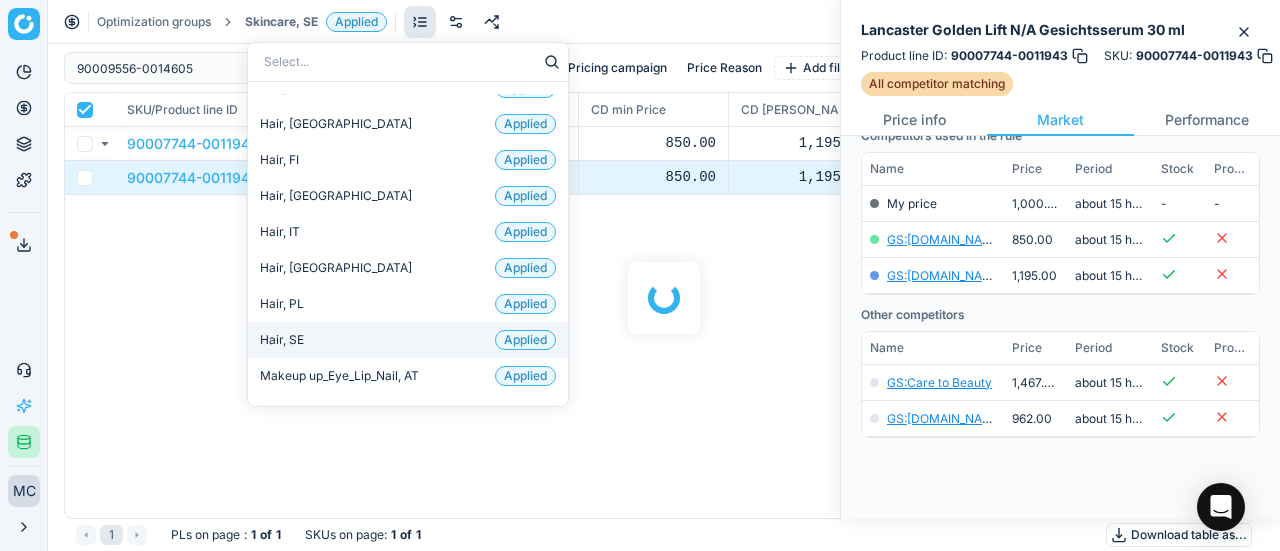 click on "Hair, SE Applied" at bounding box center [408, 340] 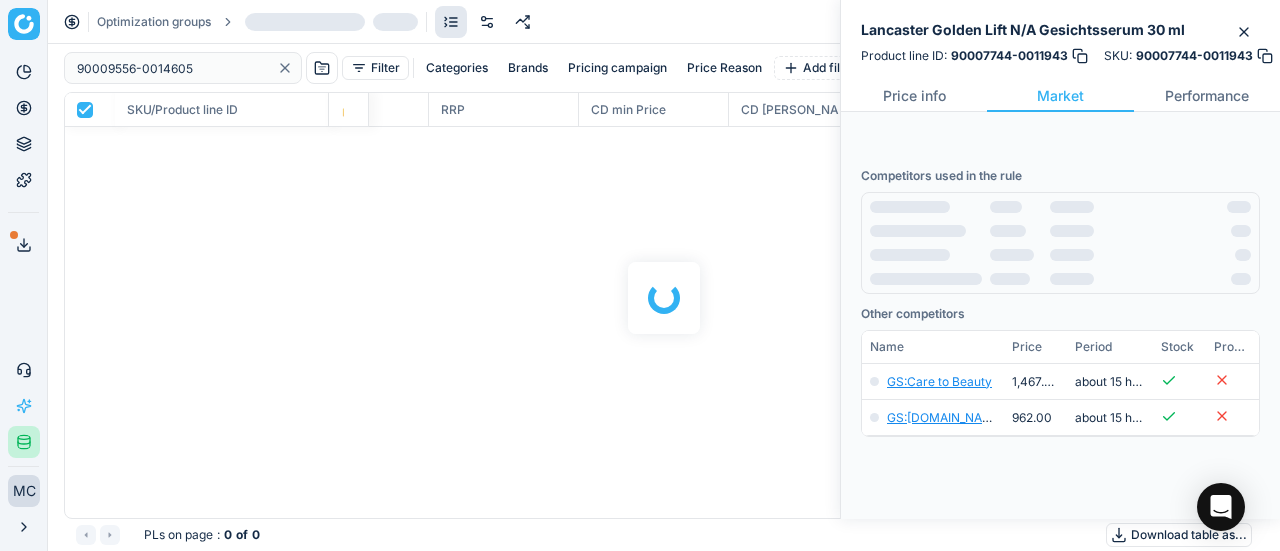 scroll, scrollTop: 244, scrollLeft: 0, axis: vertical 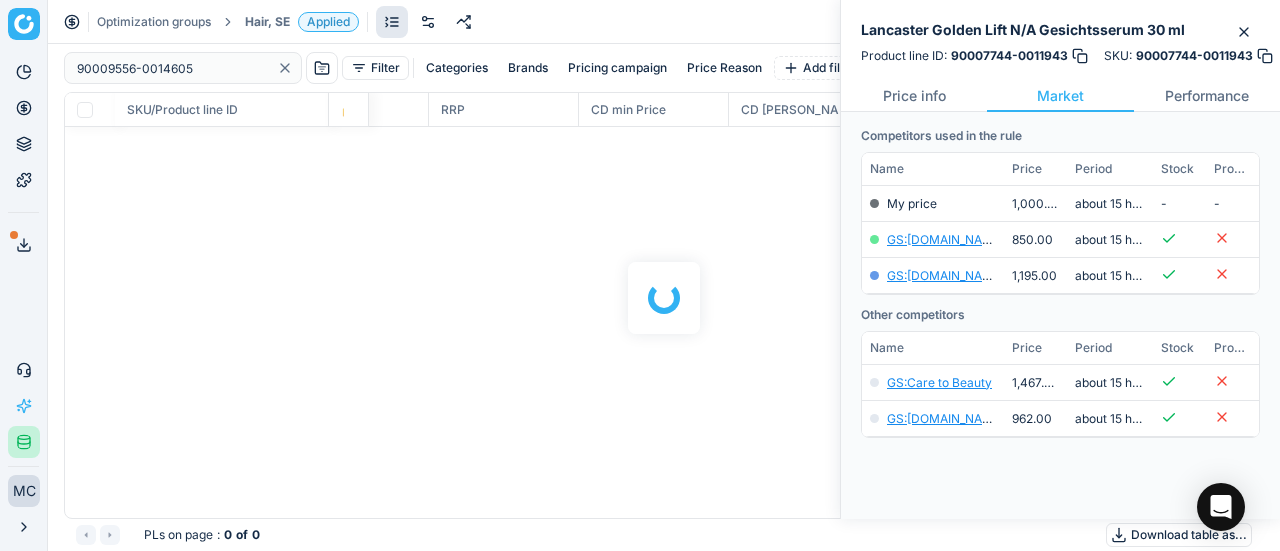 checkbox on "false" 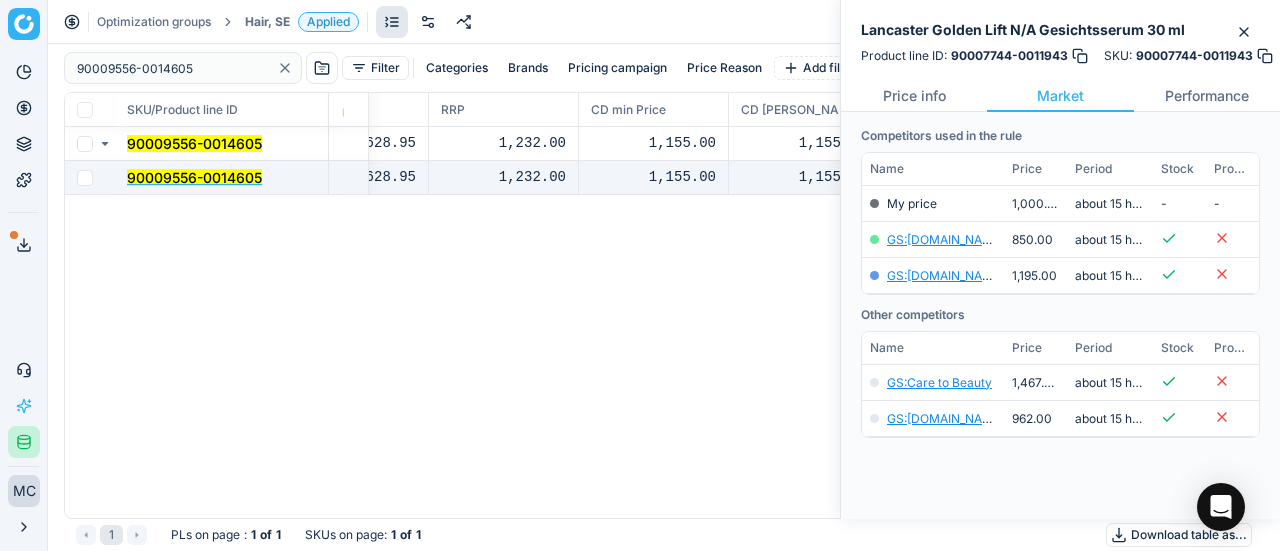 click on "90009556-0014605" at bounding box center (194, 177) 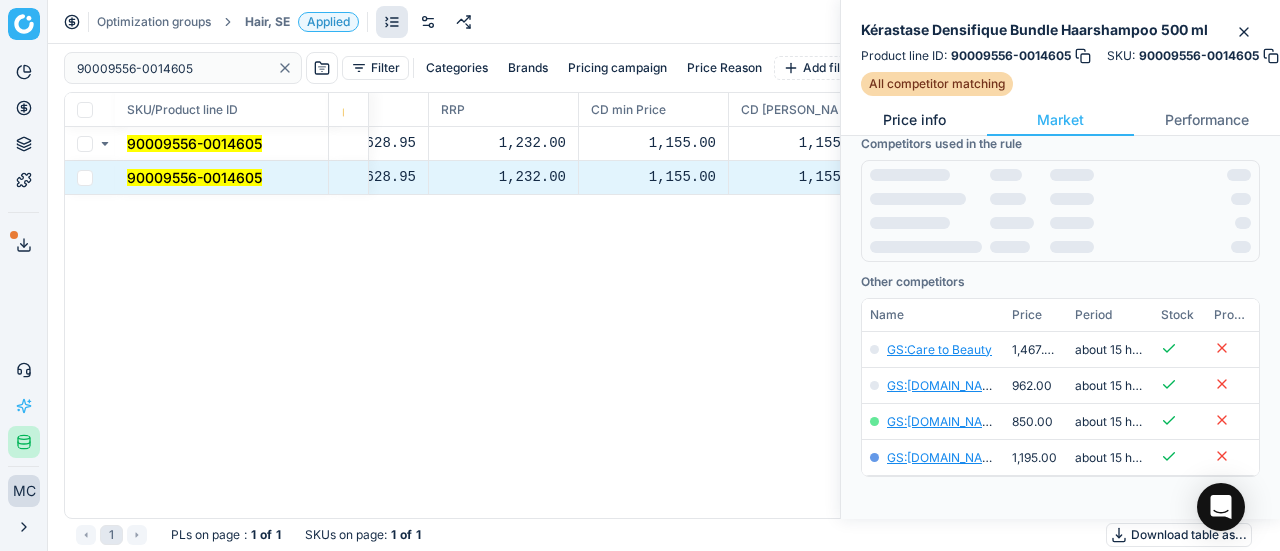scroll, scrollTop: 268, scrollLeft: 0, axis: vertical 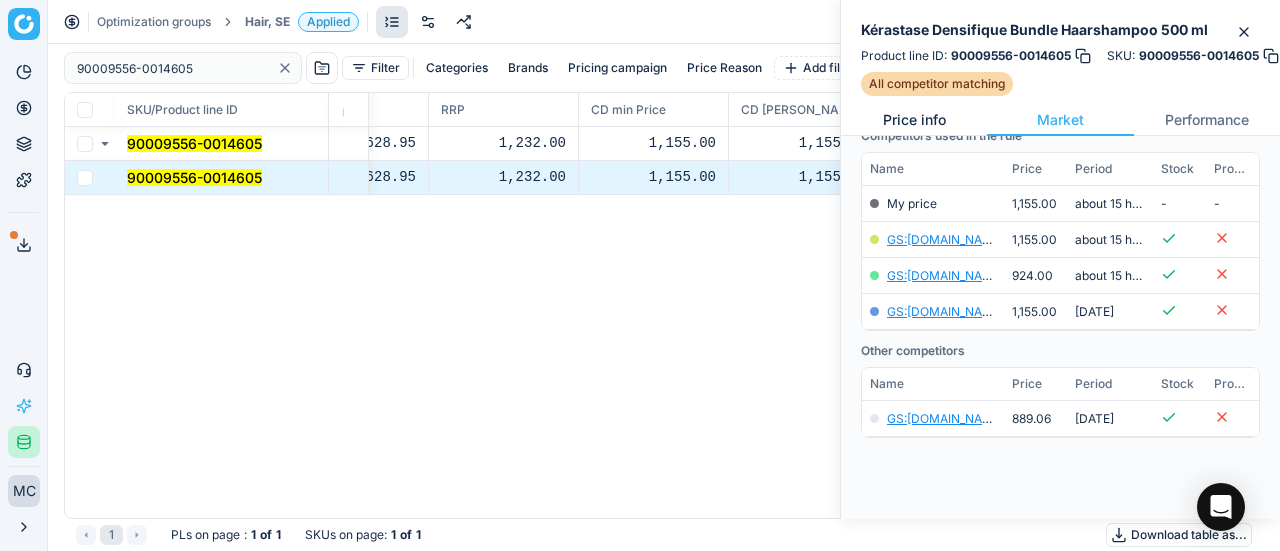 click on "Price info" at bounding box center [914, 120] 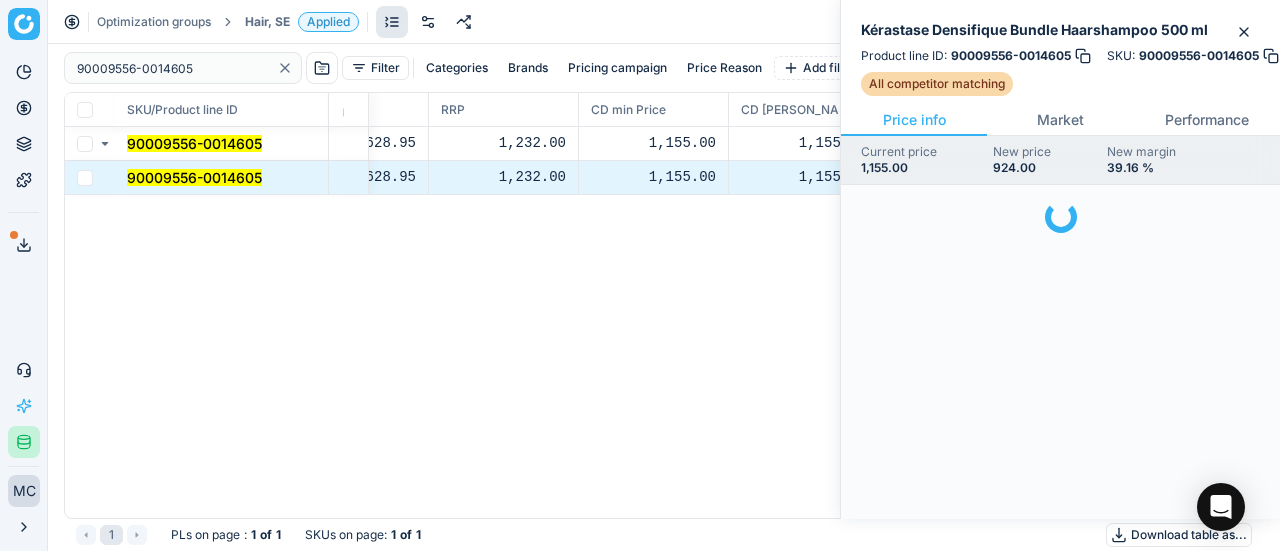 scroll, scrollTop: 0, scrollLeft: 0, axis: both 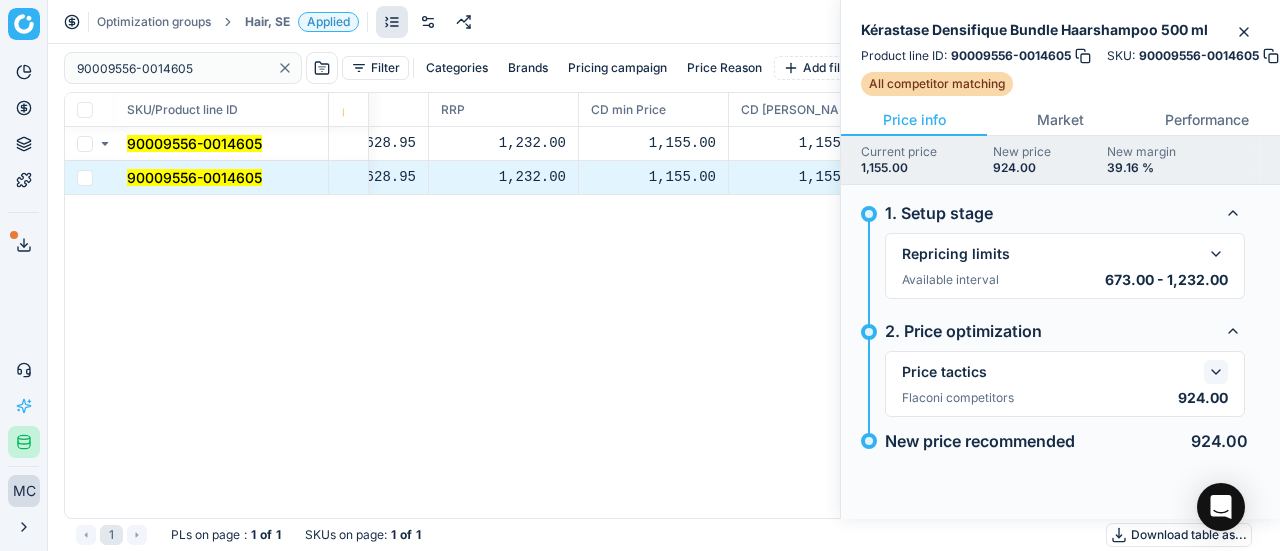 click 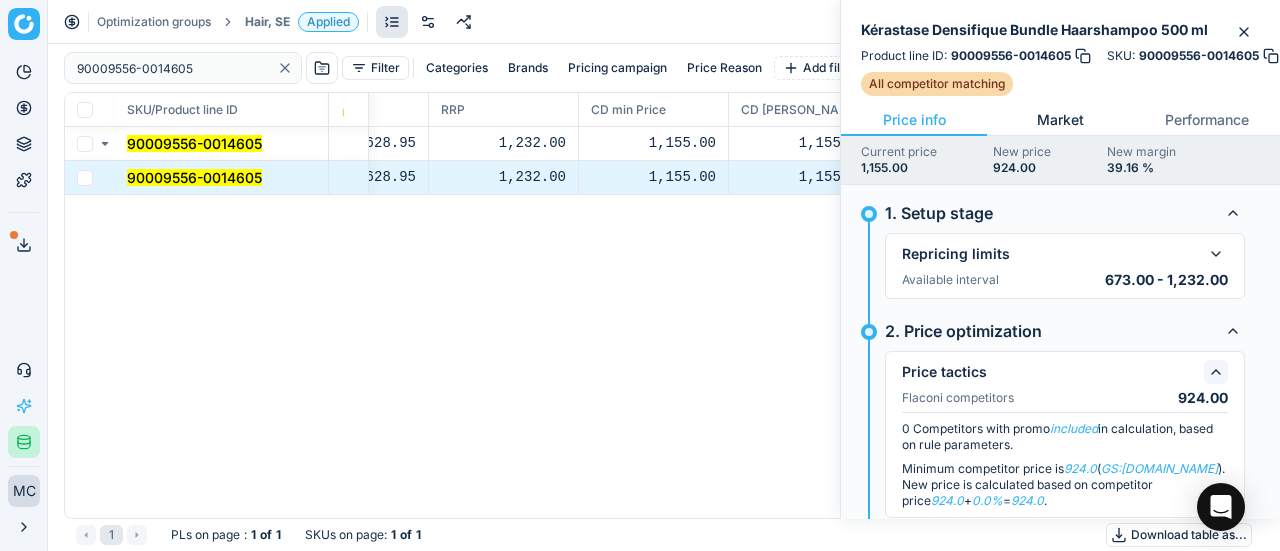 click on "Market" at bounding box center [1060, 120] 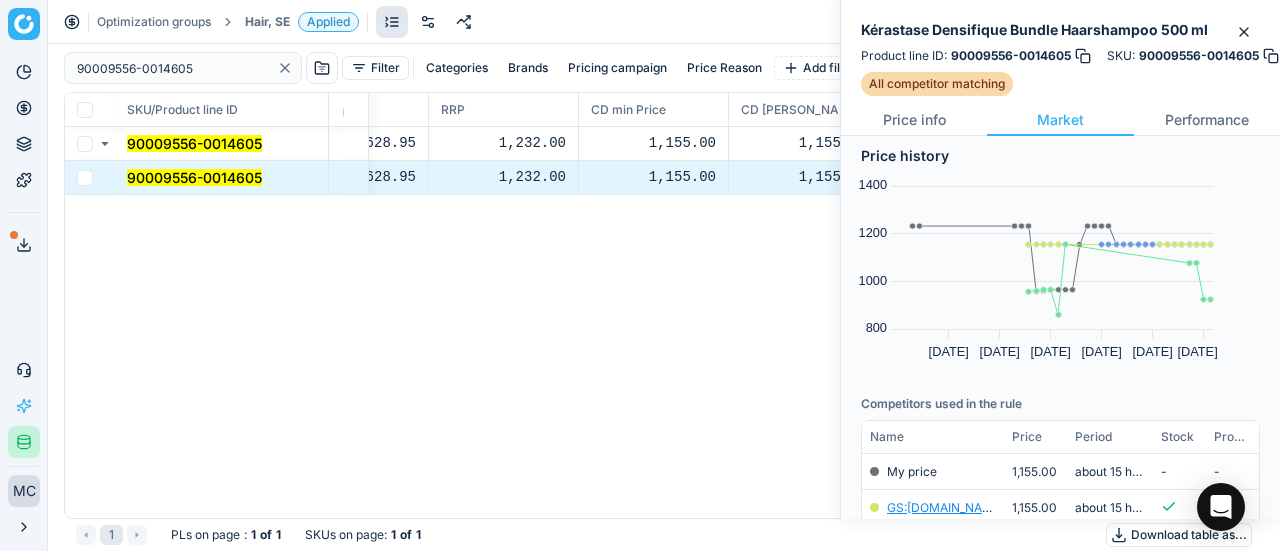 scroll, scrollTop: 284, scrollLeft: 0, axis: vertical 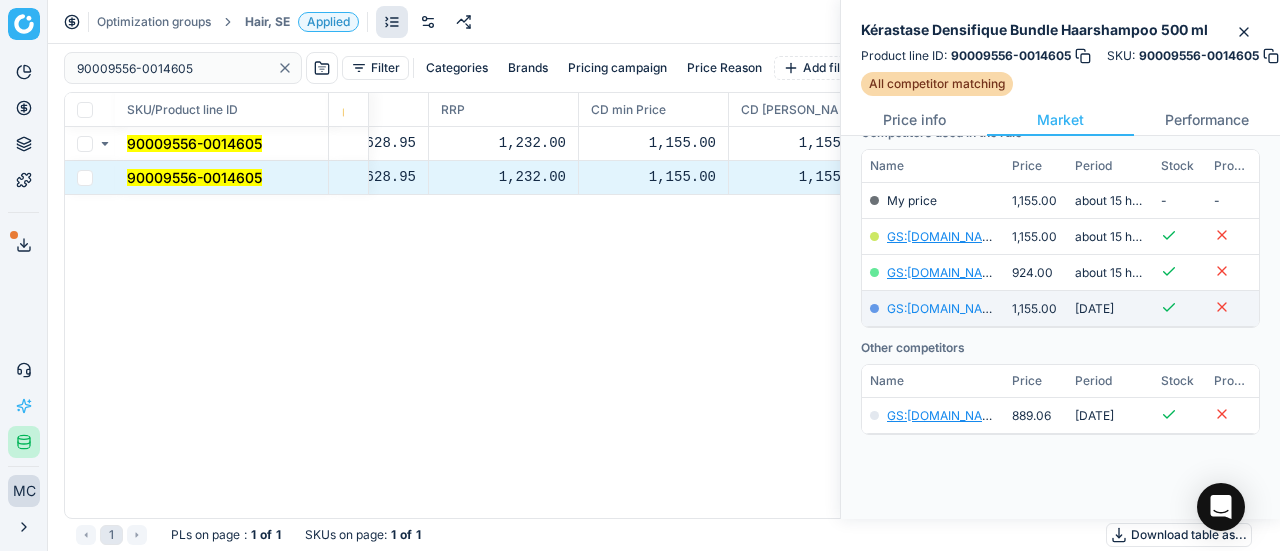 click on "GS:[DOMAIN_NAME] en" at bounding box center (954, 308) 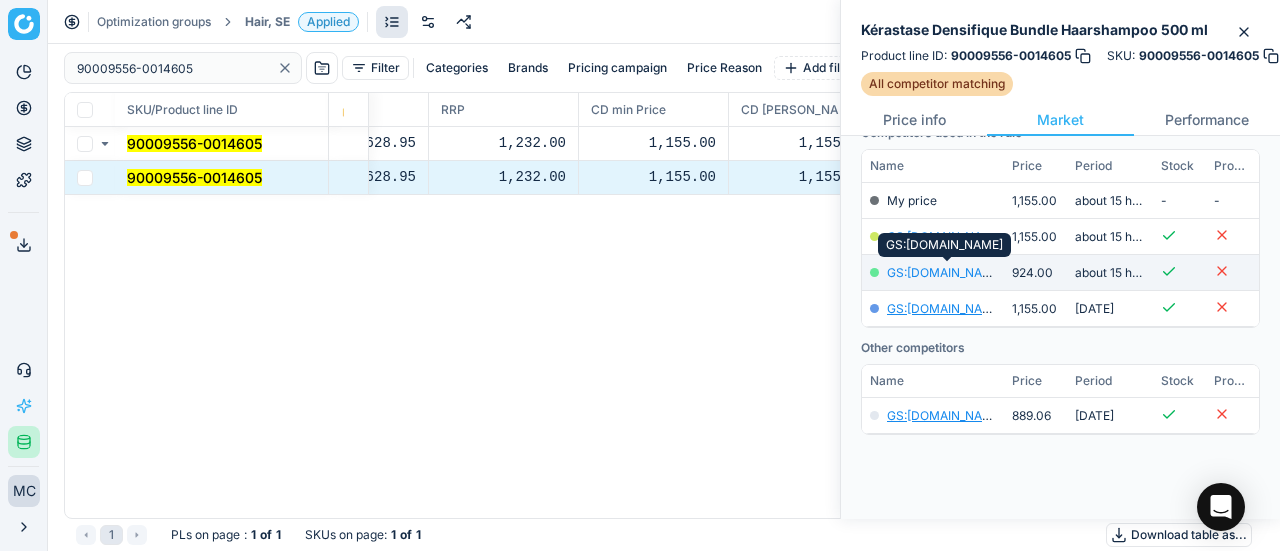 click on "GS:[DOMAIN_NAME]" at bounding box center [945, 272] 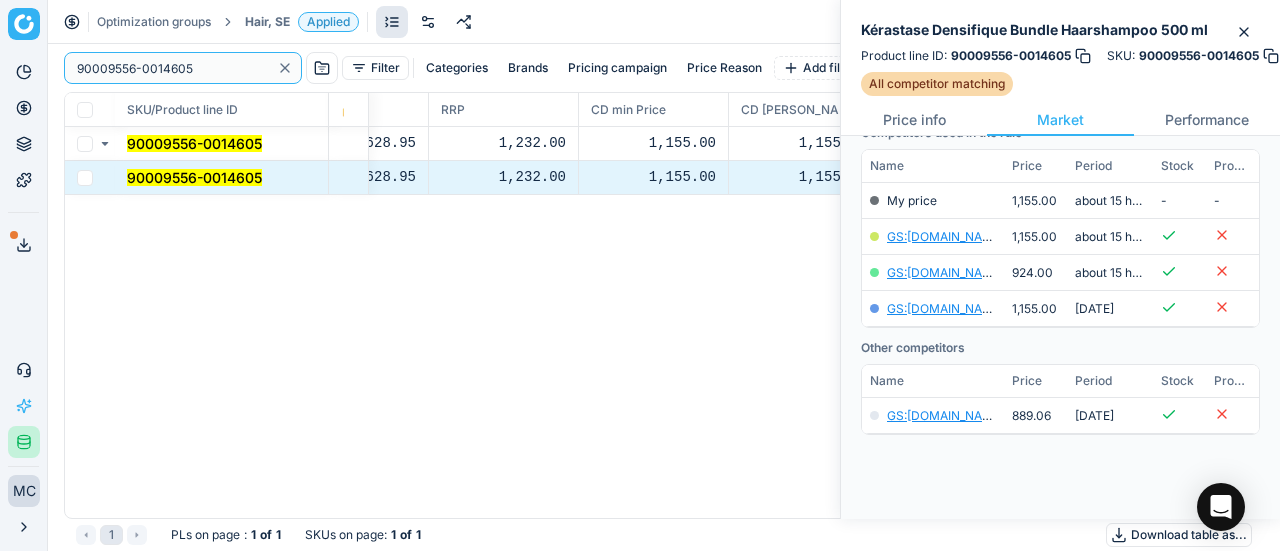 paste on "7742-0011940" 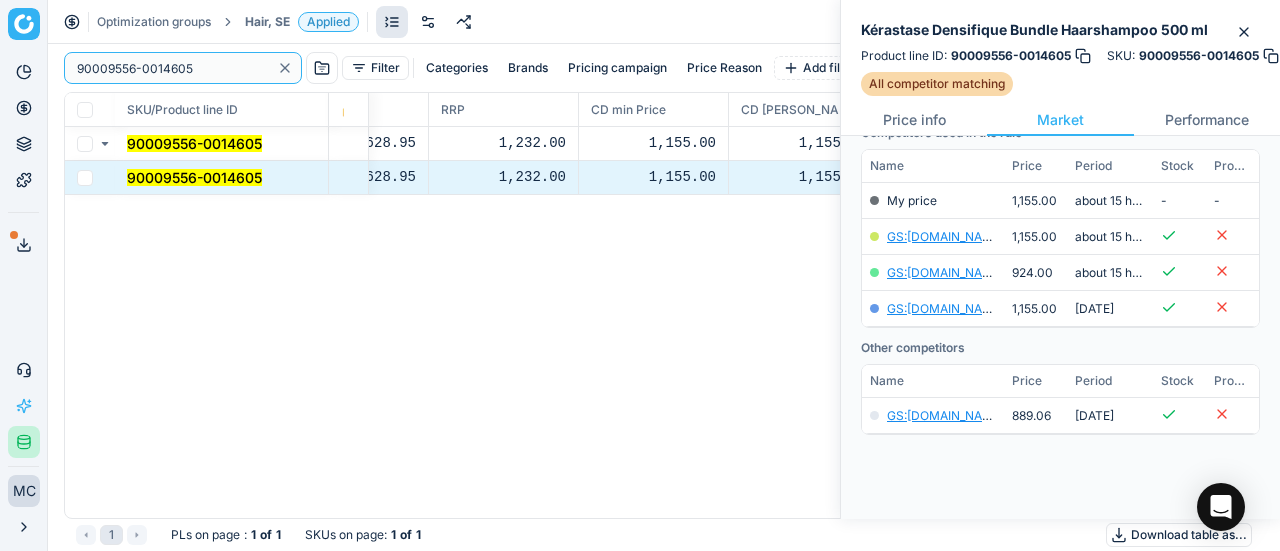 drag, startPoint x: 110, startPoint y: 79, endPoint x: 322, endPoint y: 12, distance: 222.33533 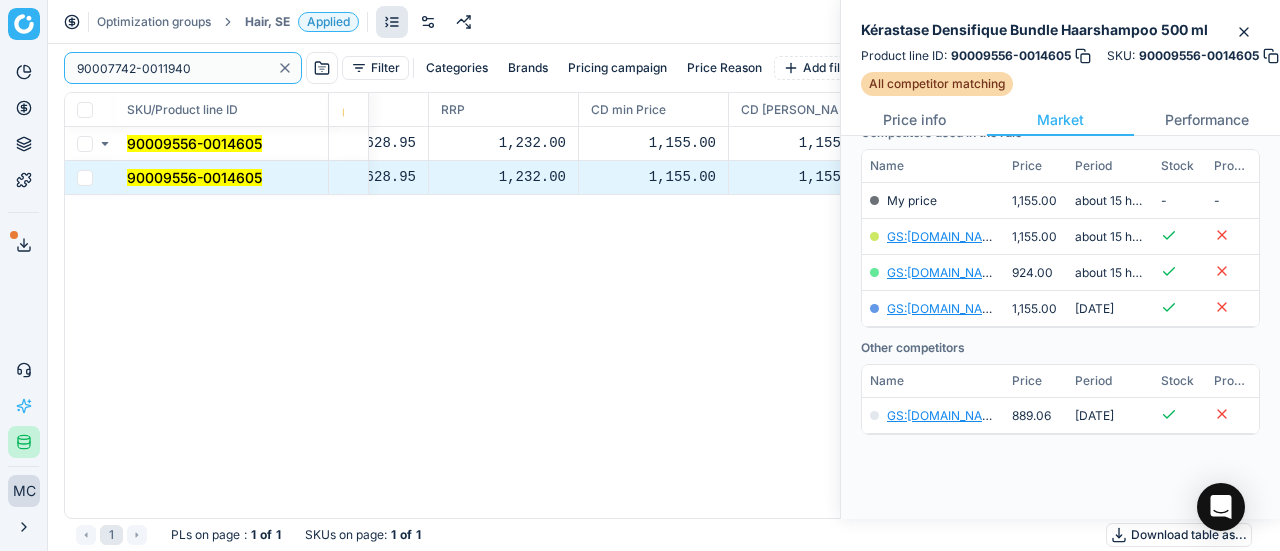 scroll, scrollTop: 284, scrollLeft: 0, axis: vertical 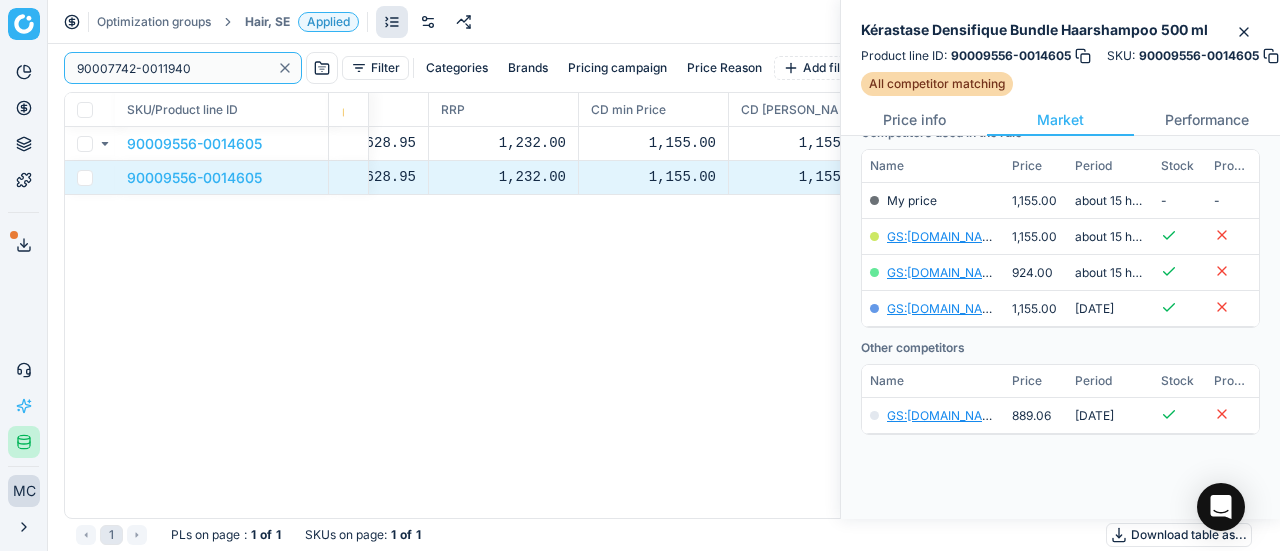 type on "90007742-0011940" 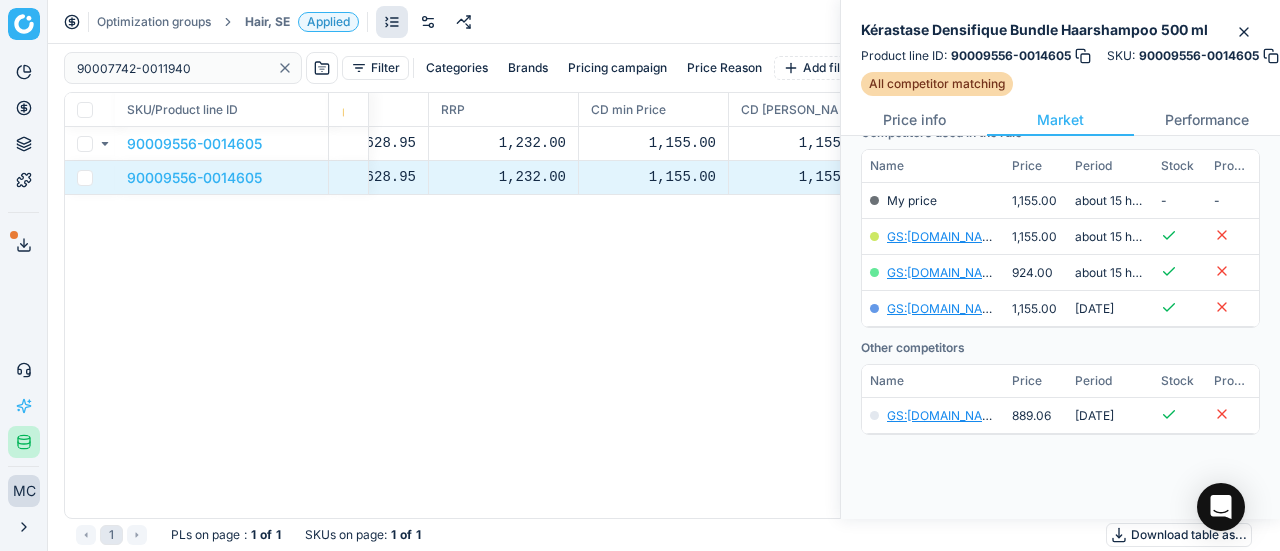 click on "Hair, SE" at bounding box center [267, 22] 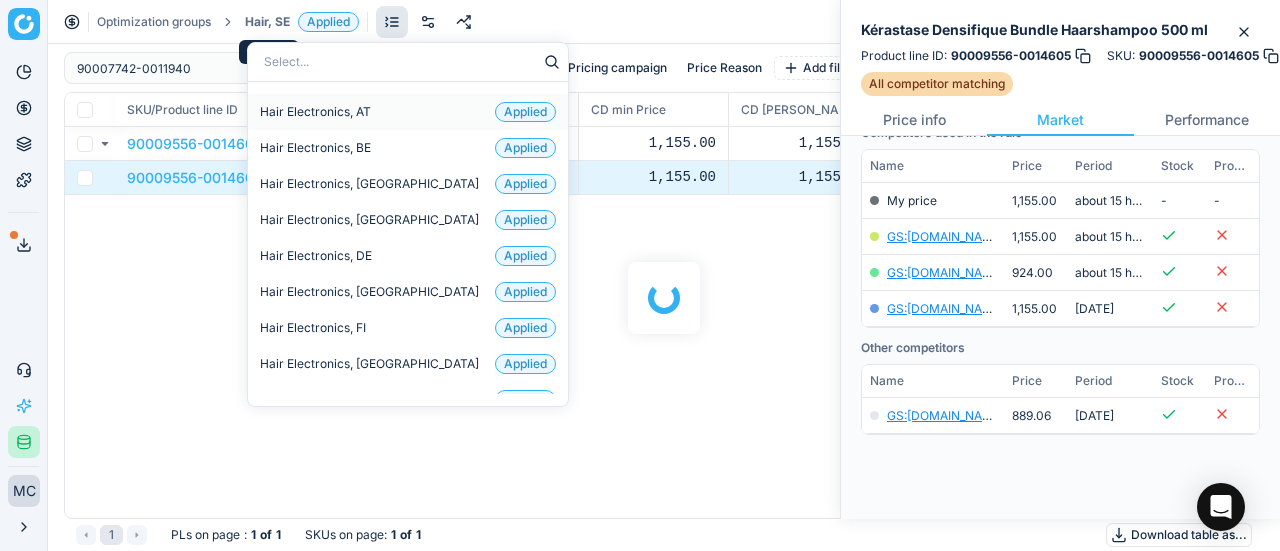 scroll, scrollTop: 284, scrollLeft: 0, axis: vertical 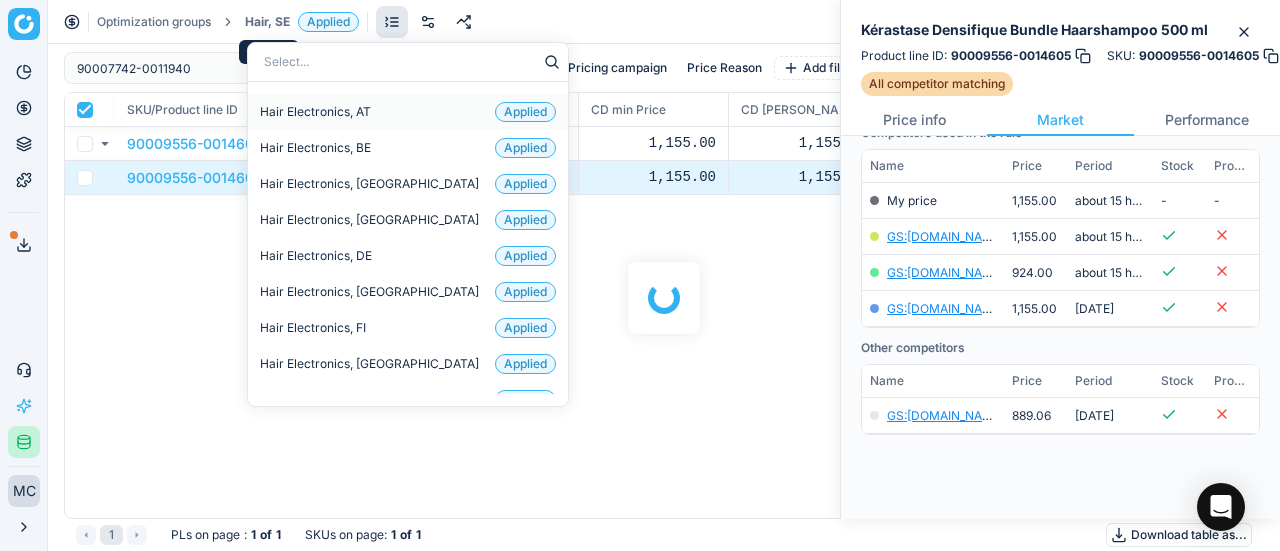 checkbox on "true" 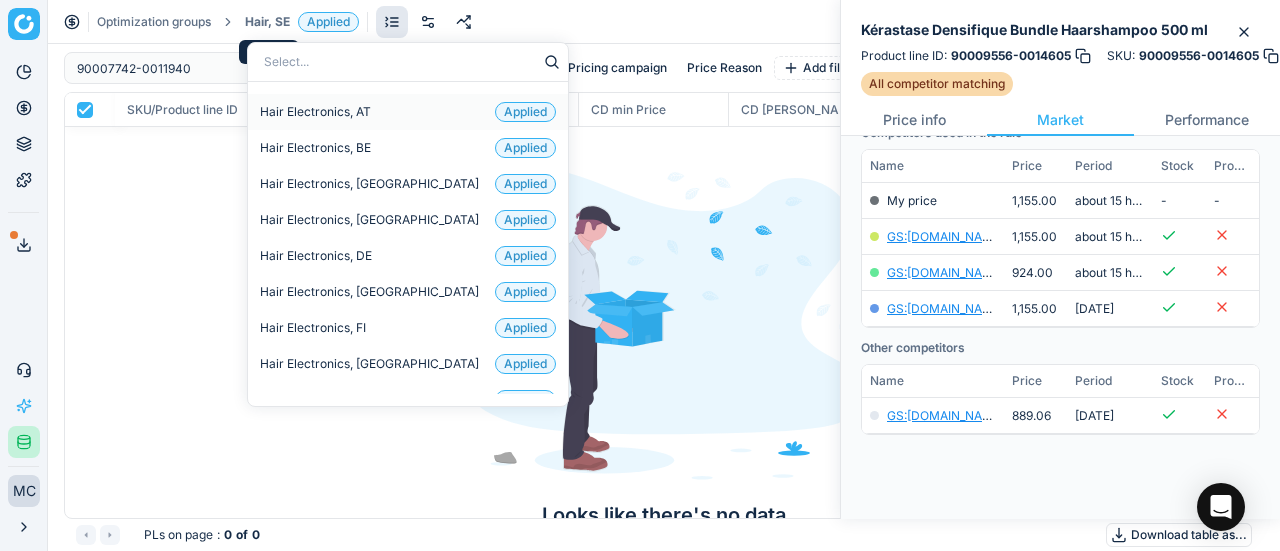 click on "Hair, SE" at bounding box center [267, 22] 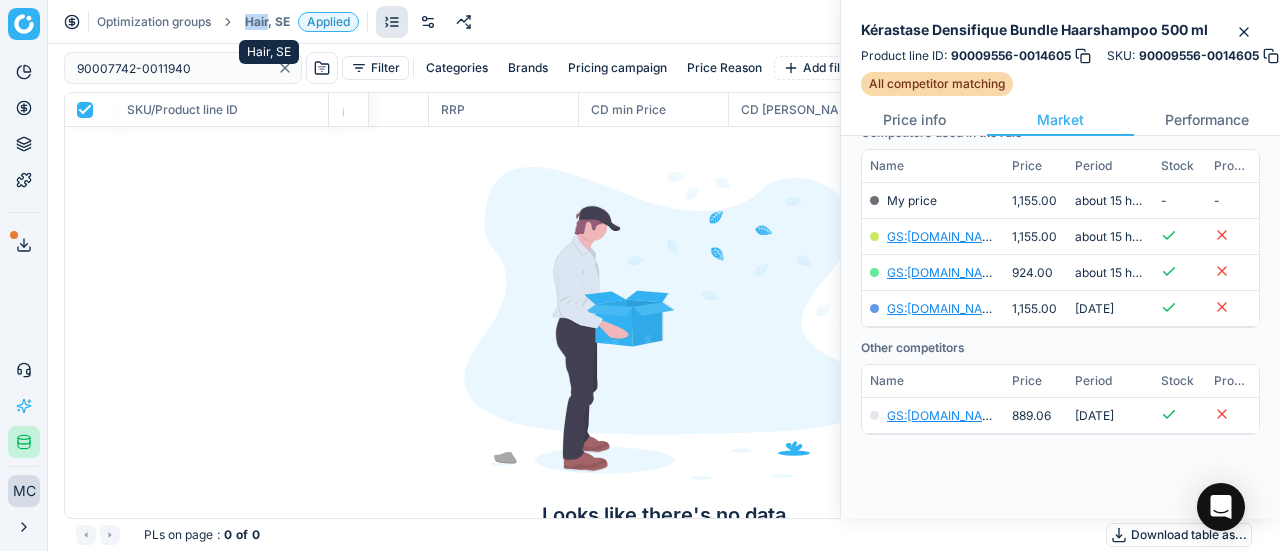 click on "Hair, SE" at bounding box center [267, 22] 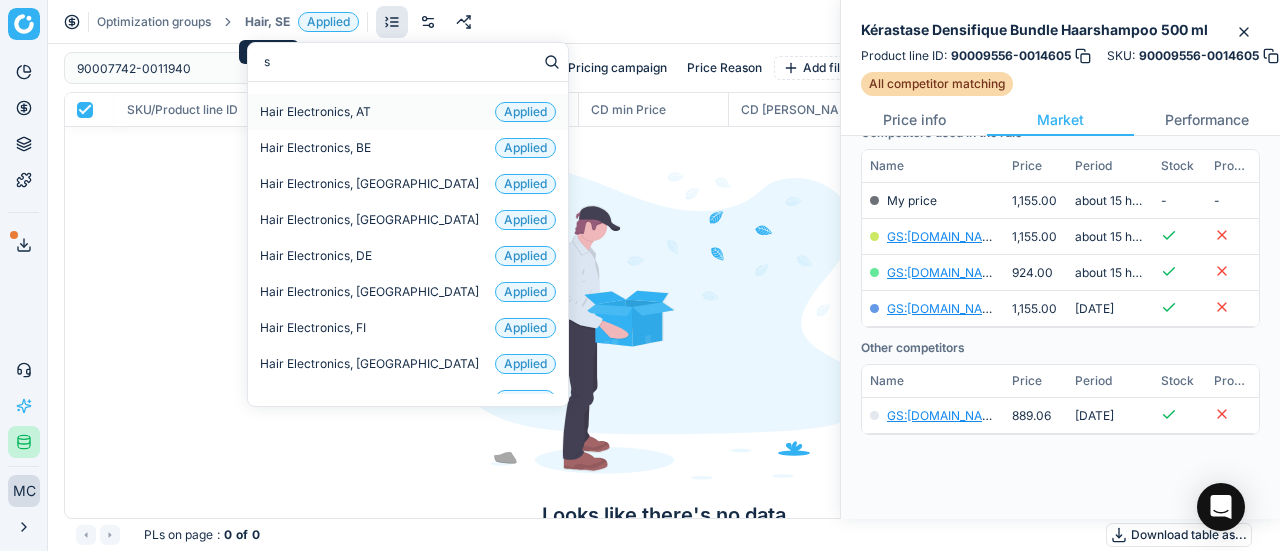 type on "sk" 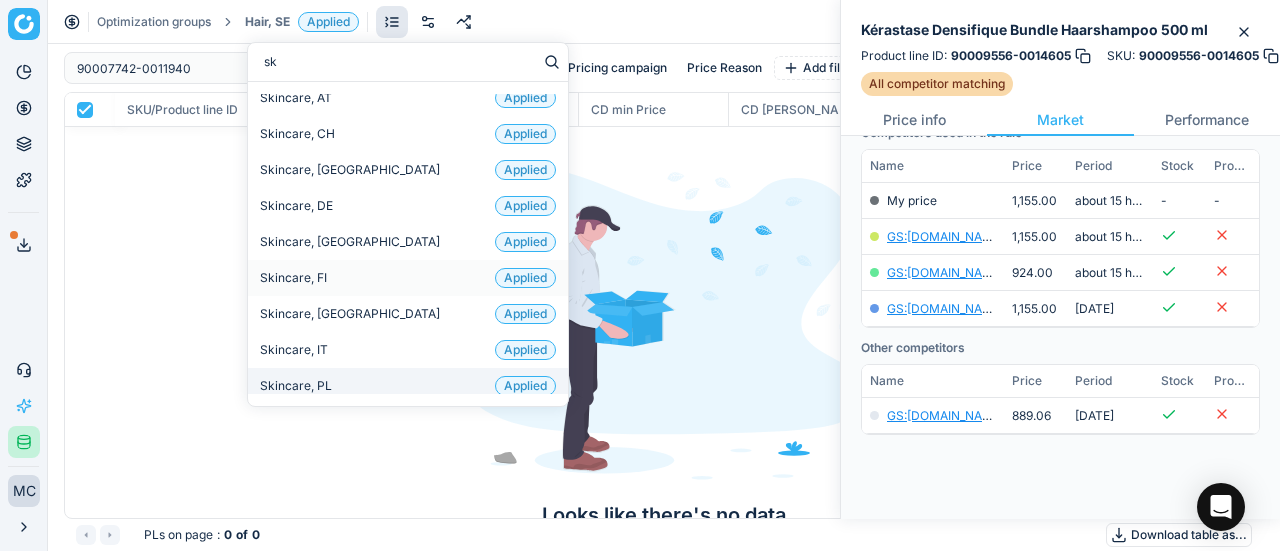 scroll, scrollTop: 132, scrollLeft: 0, axis: vertical 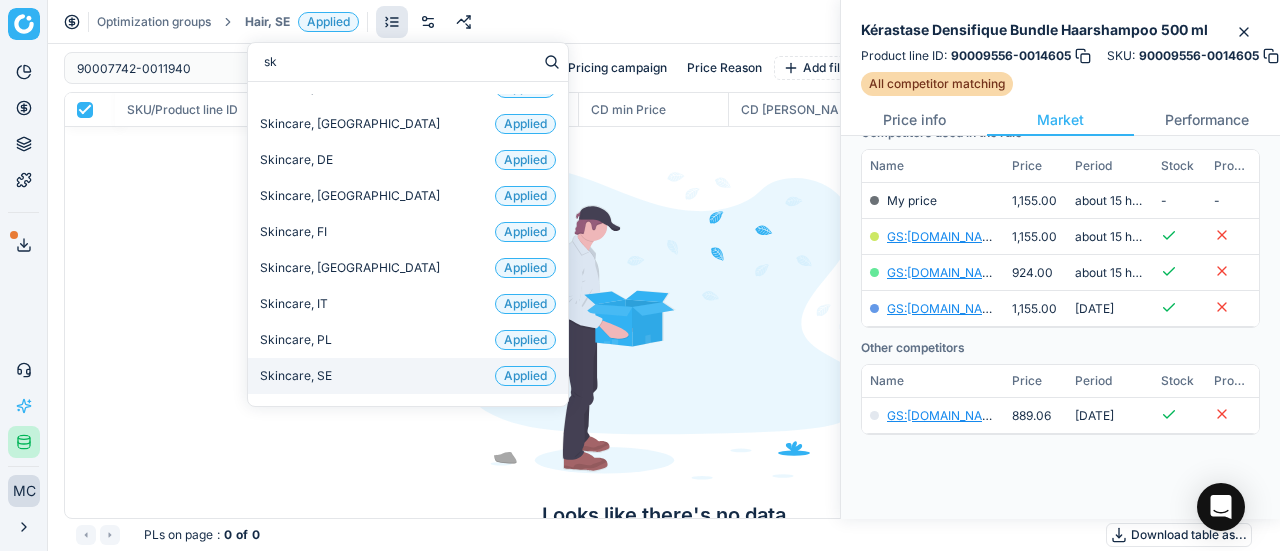click on "Skincare, SE  Applied" at bounding box center (408, 376) 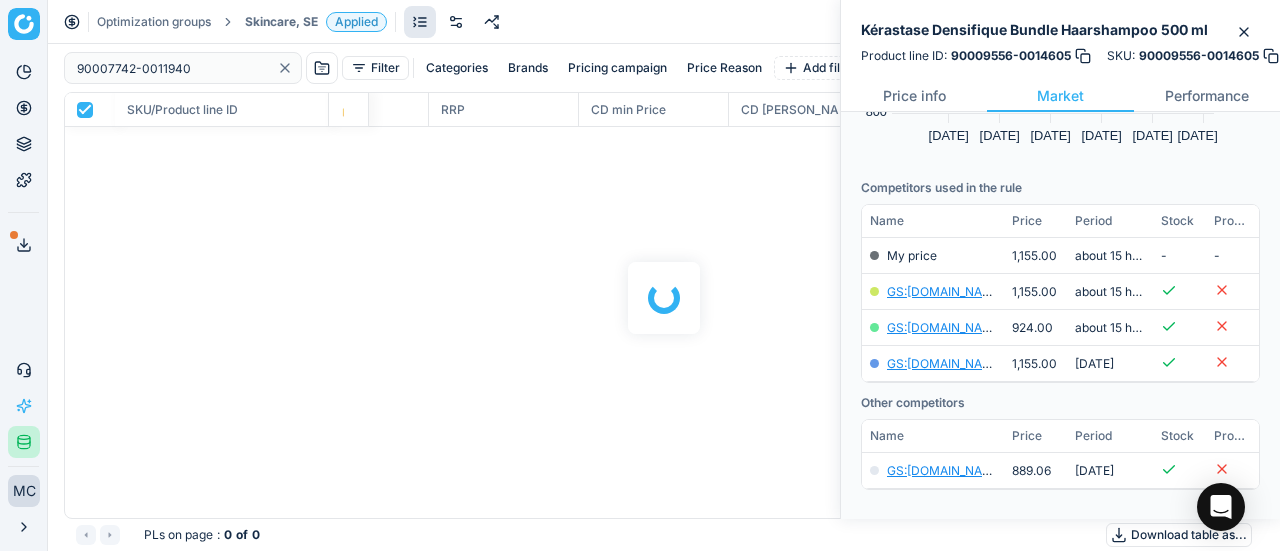 scroll, scrollTop: 260, scrollLeft: 0, axis: vertical 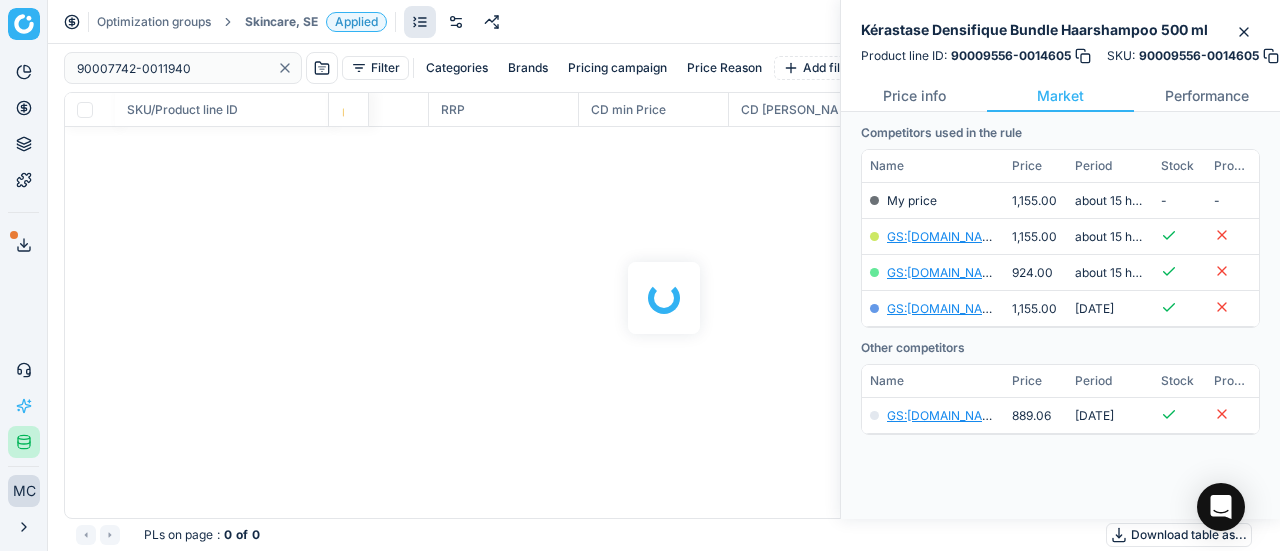 checkbox on "false" 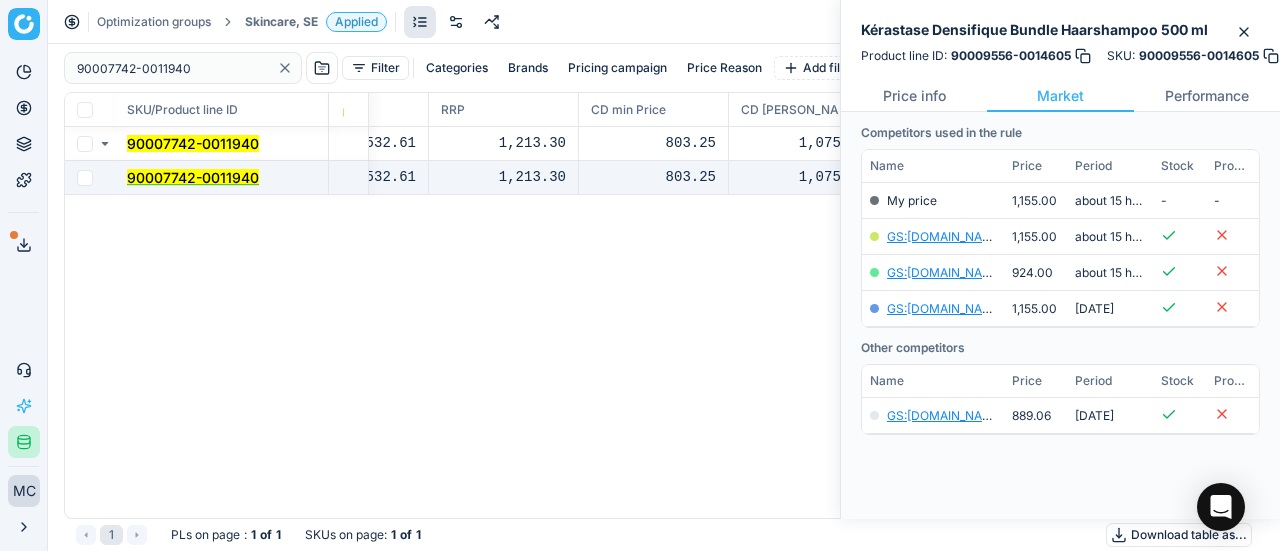 click on "90007742-0011940" at bounding box center [193, 177] 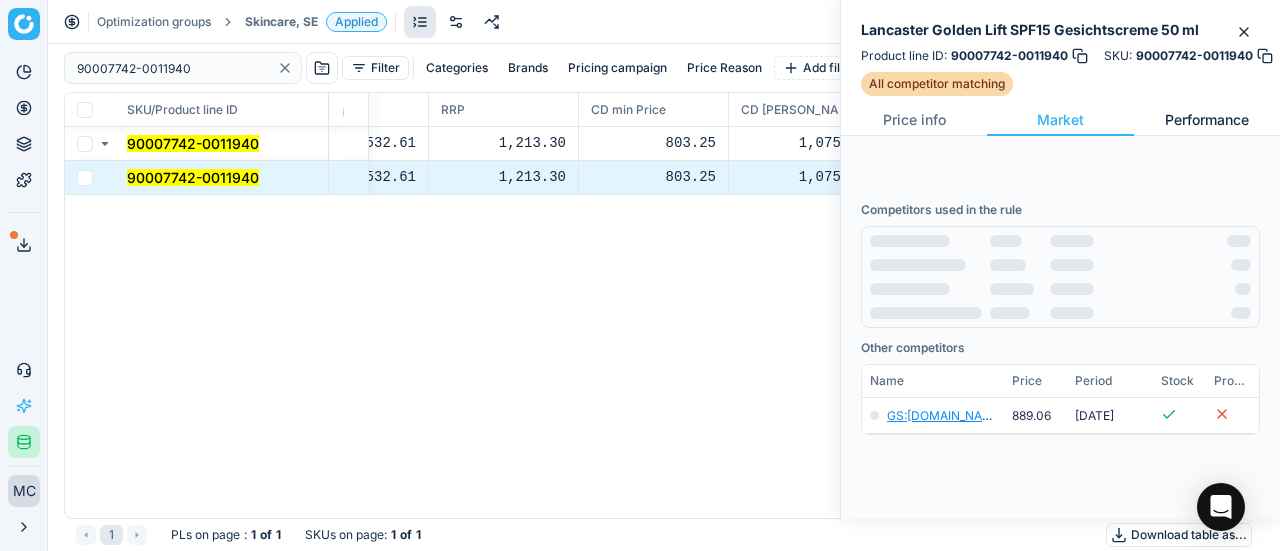 scroll, scrollTop: 268, scrollLeft: 0, axis: vertical 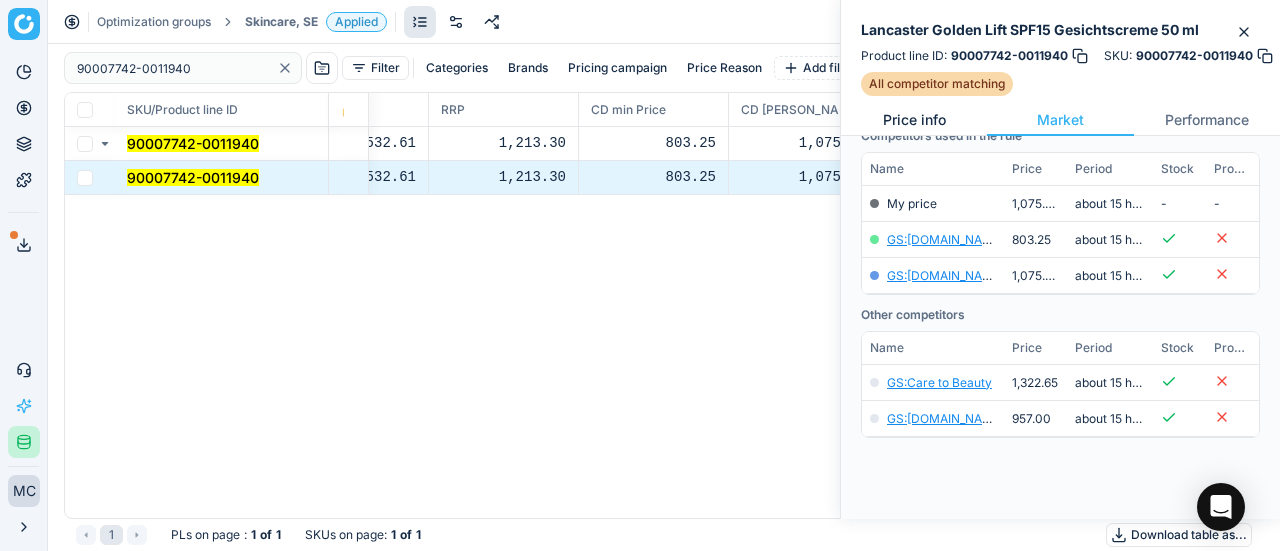 click on "Price info" at bounding box center (914, 120) 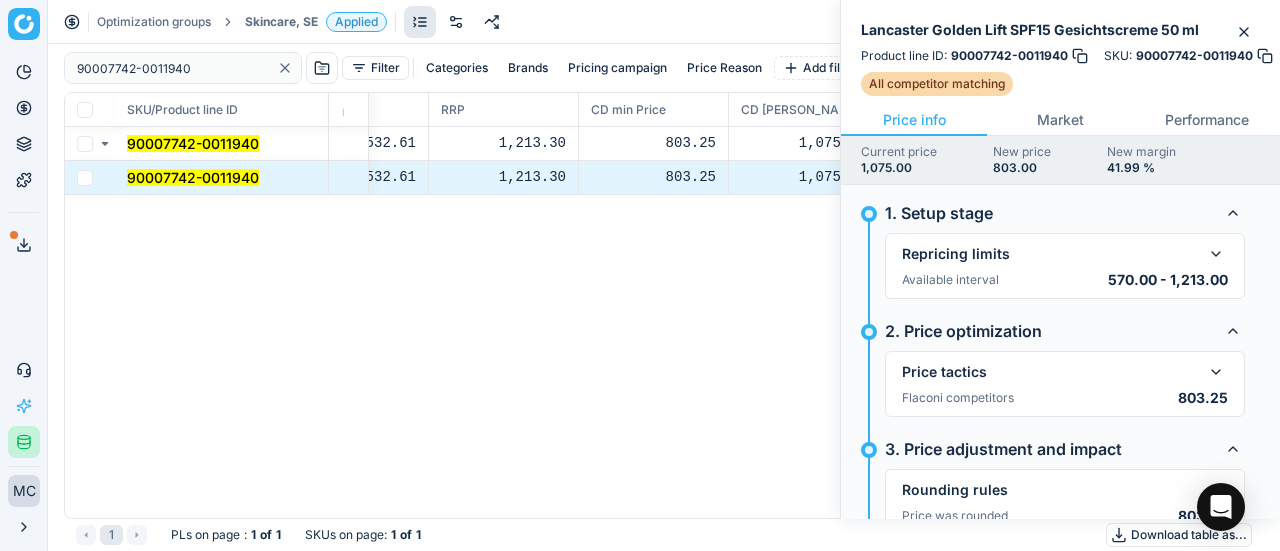 scroll, scrollTop: 97, scrollLeft: 0, axis: vertical 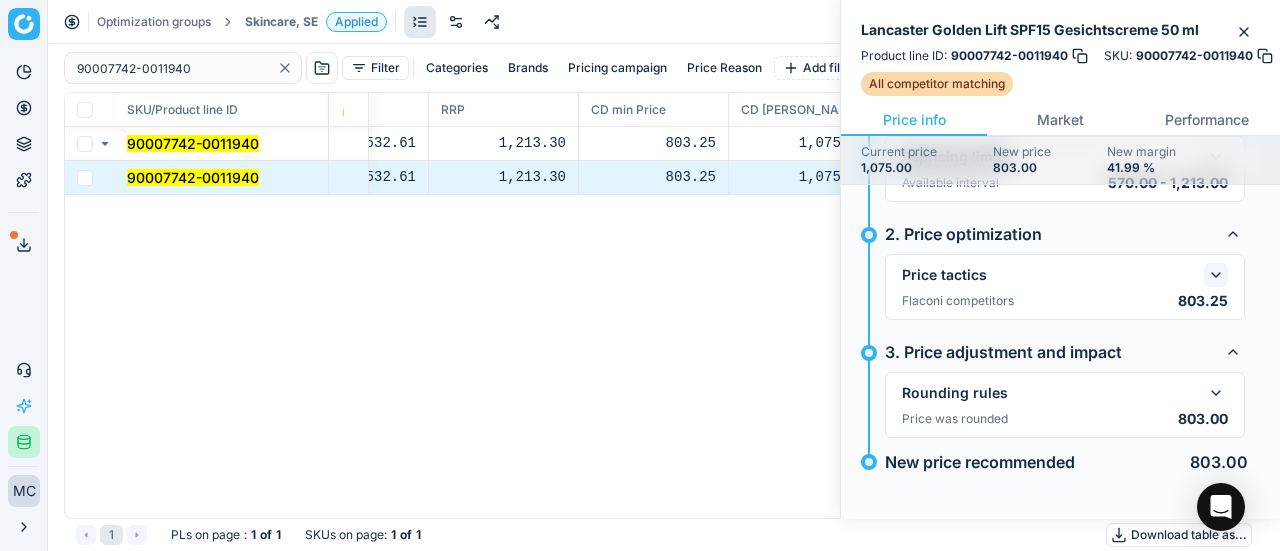 click 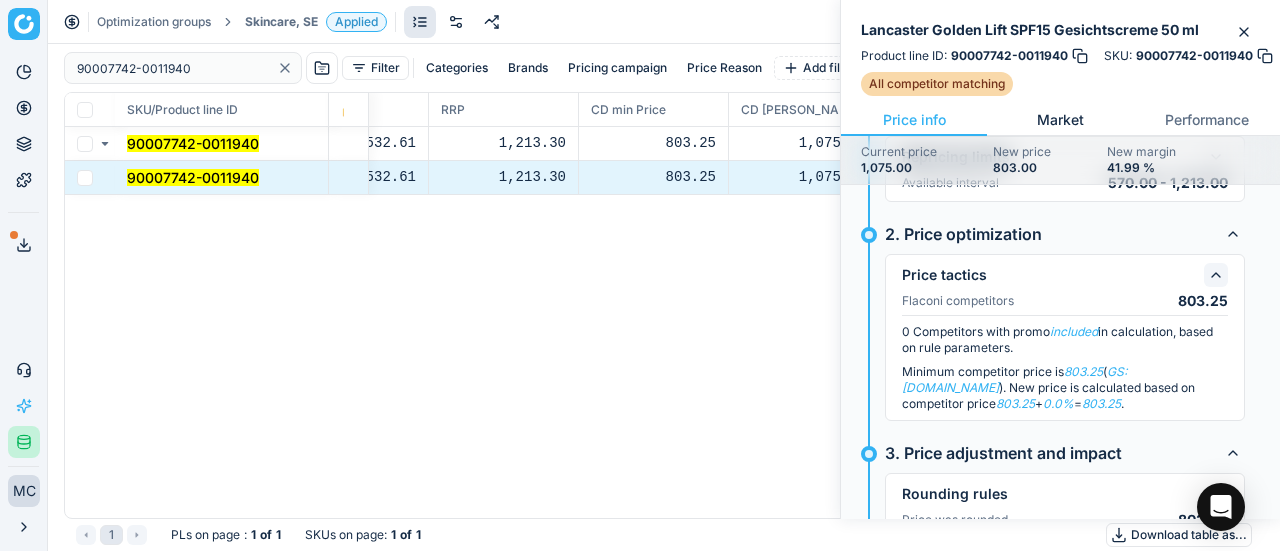 click on "Market" at bounding box center [1060, 120] 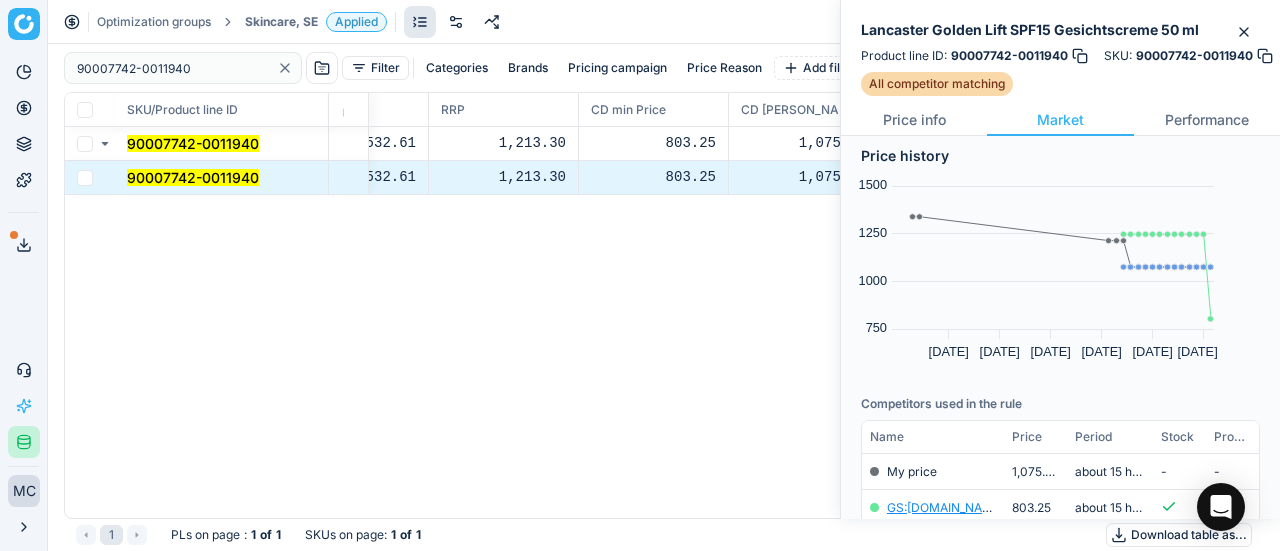 scroll, scrollTop: 268, scrollLeft: 0, axis: vertical 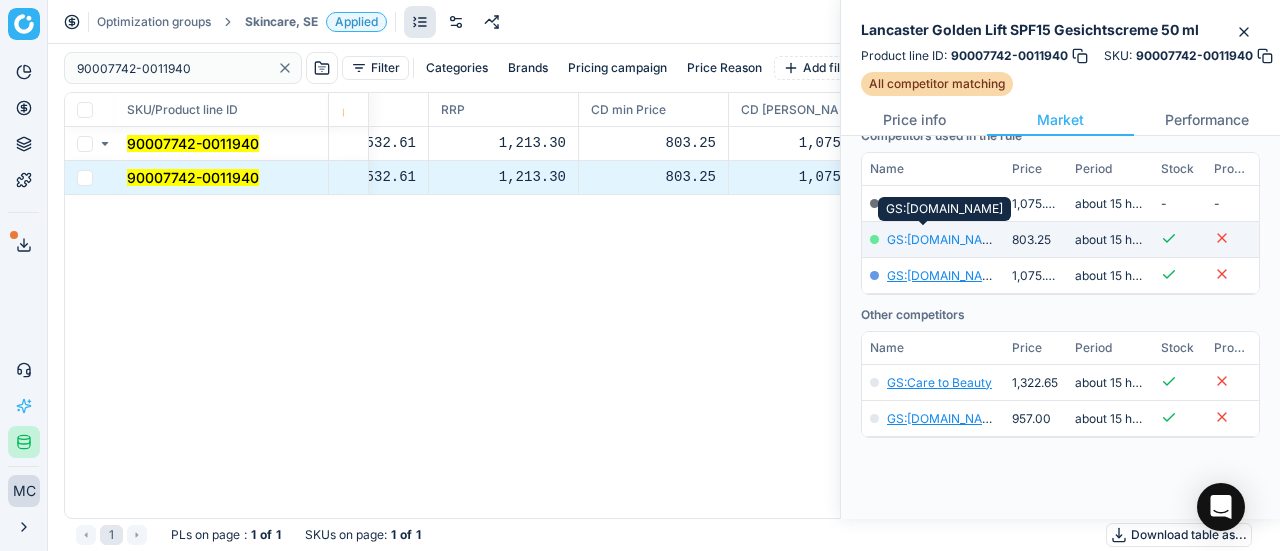 click on "GS:[DOMAIN_NAME]" at bounding box center [945, 239] 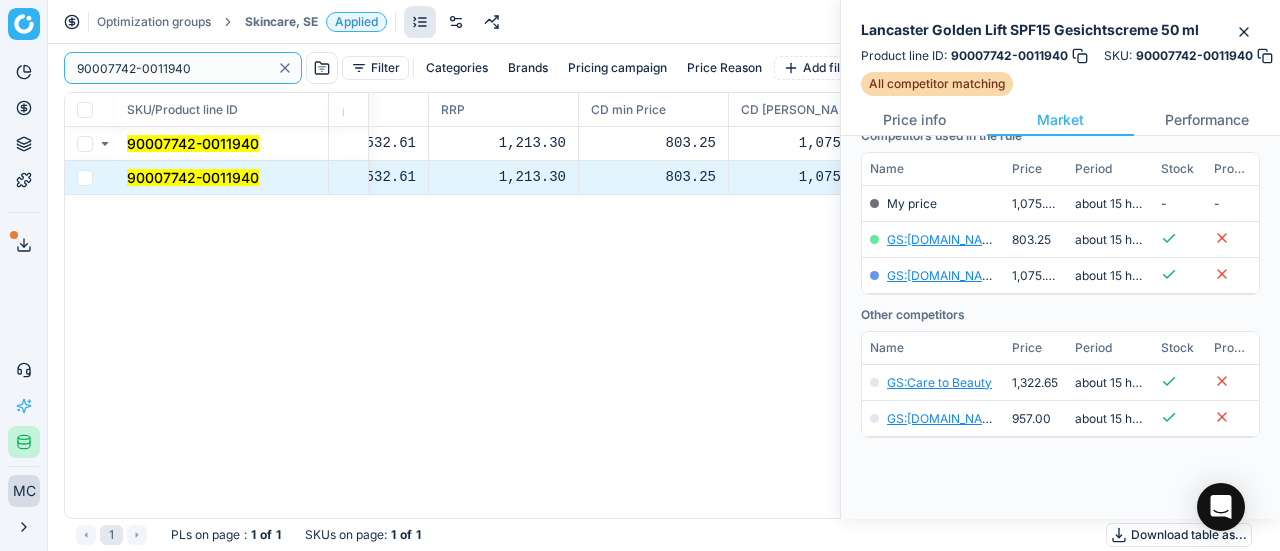 paste on "80075907-3" 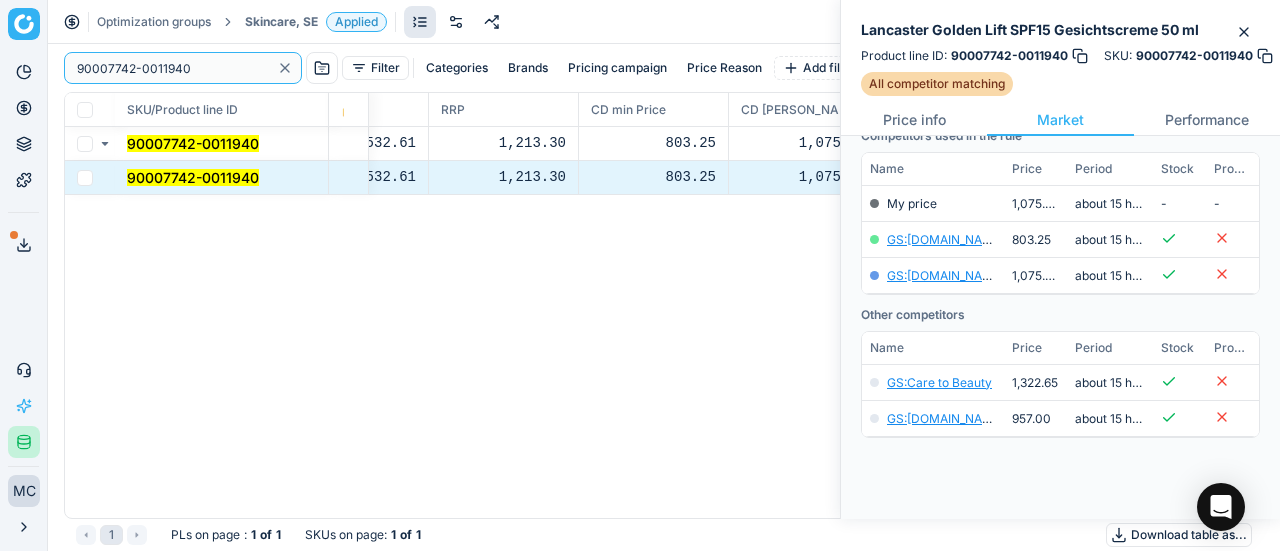 drag, startPoint x: 213, startPoint y: 73, endPoint x: 134, endPoint y: 55, distance: 81.02469 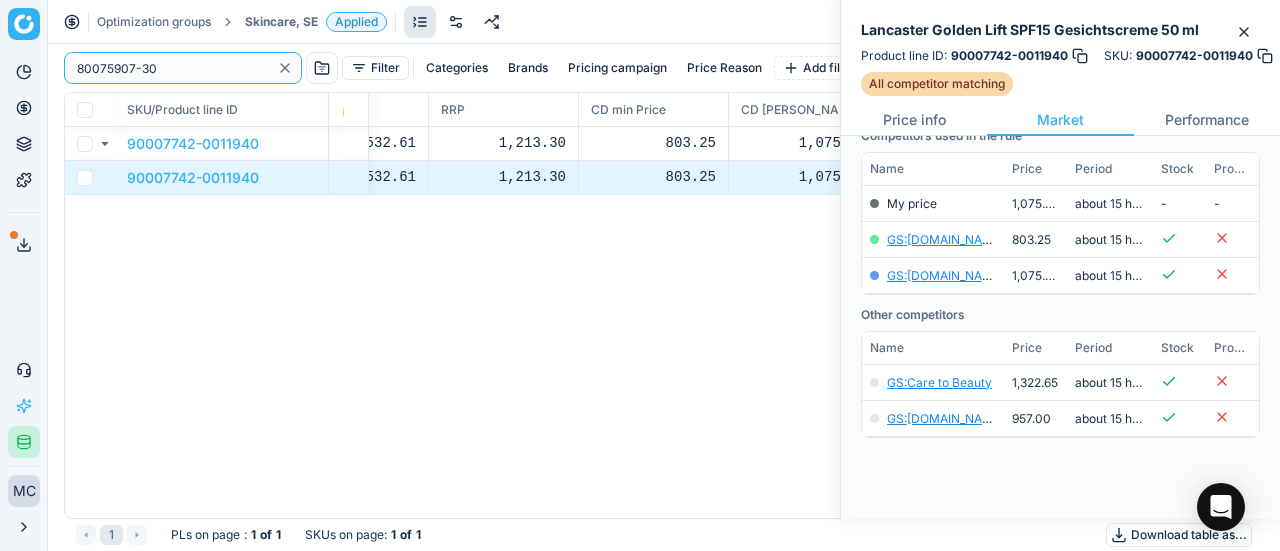 type on "80075907-30" 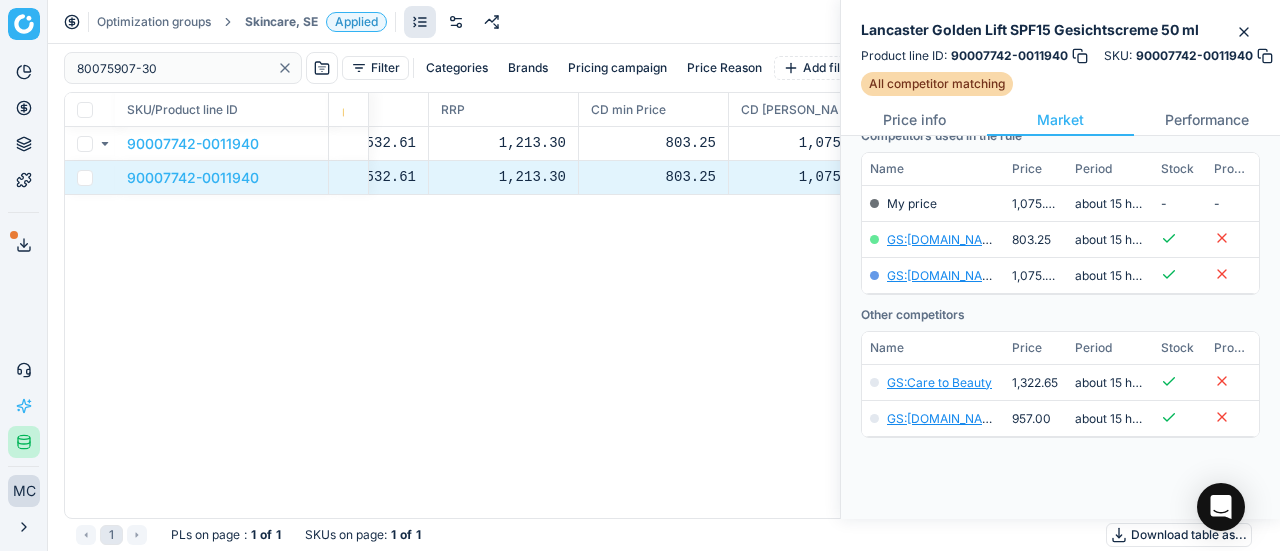 click on "Skincare, SE" at bounding box center (281, 22) 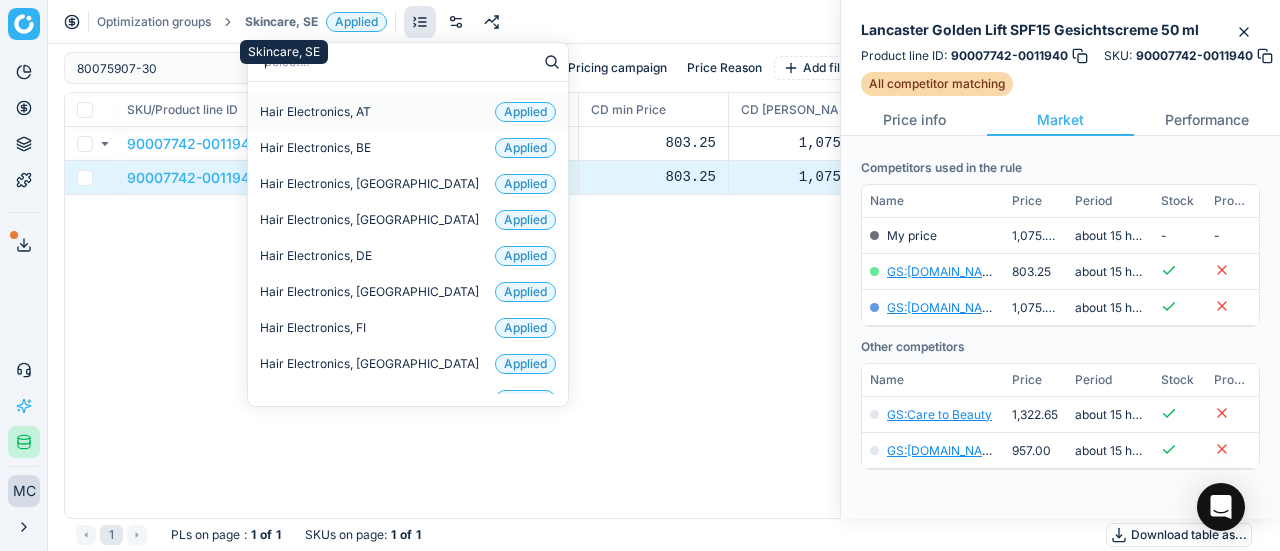 type on "par" 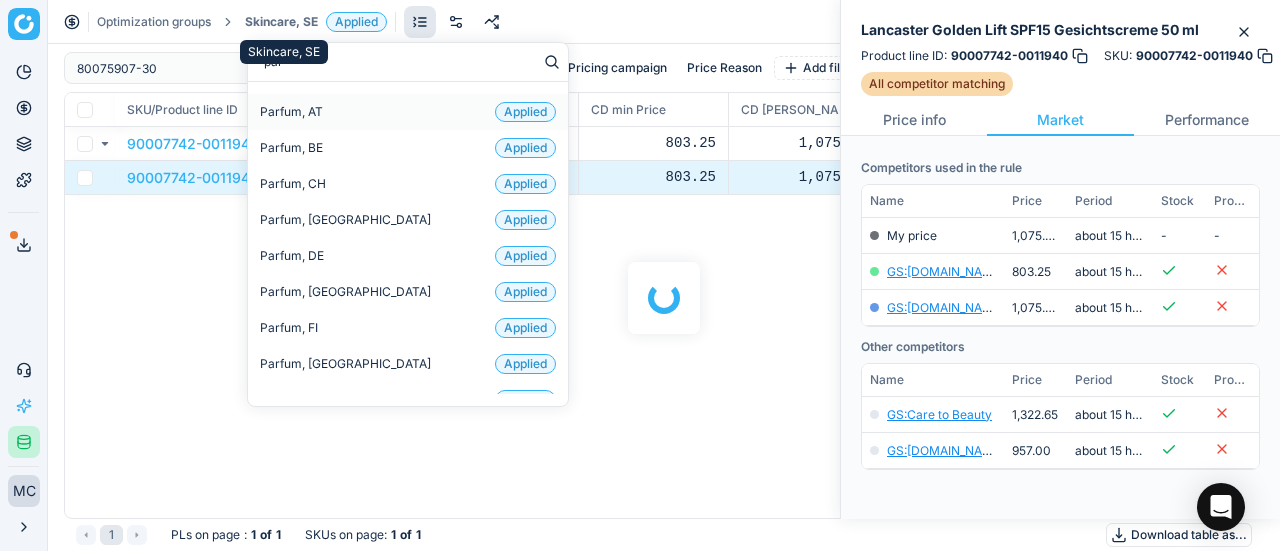 scroll, scrollTop: 268, scrollLeft: 0, axis: vertical 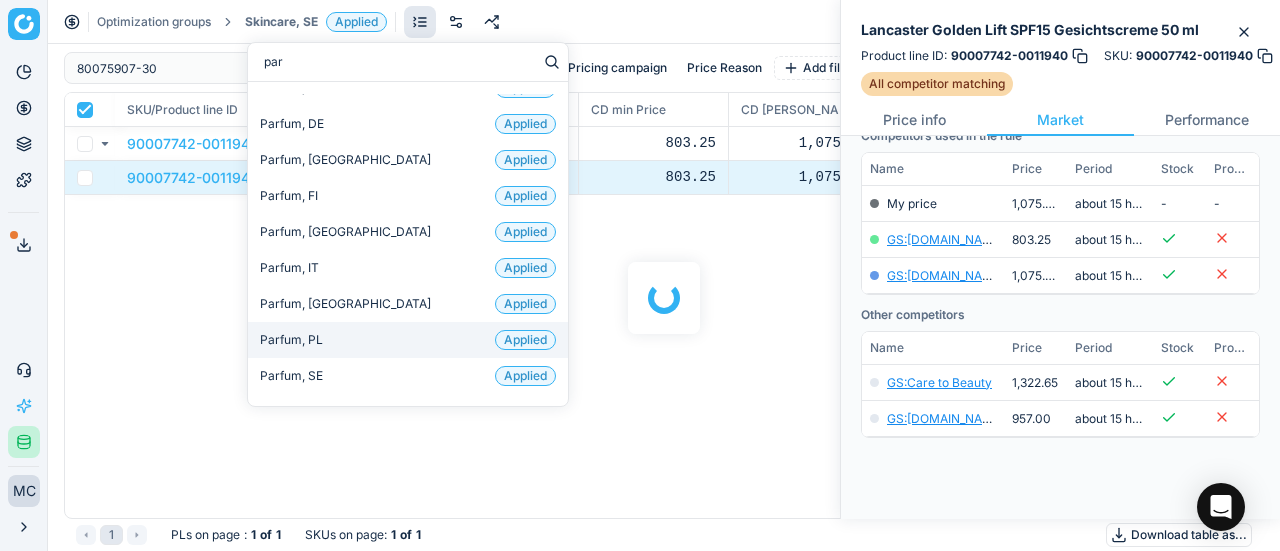 checkbox on "true" 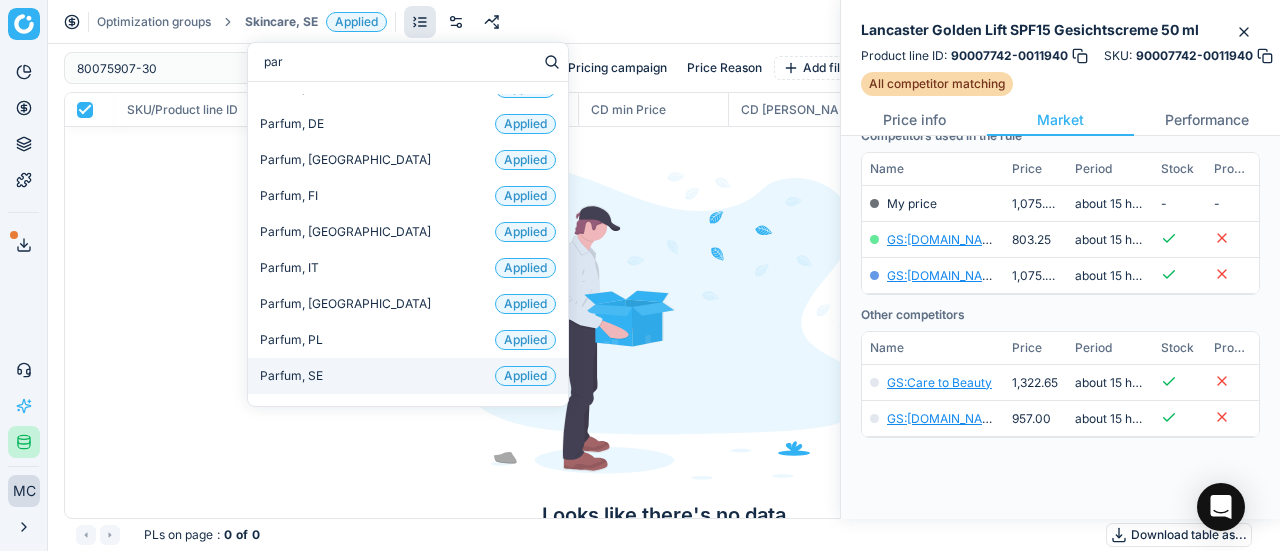 click on "Parfum, SE Applied" at bounding box center [408, 376] 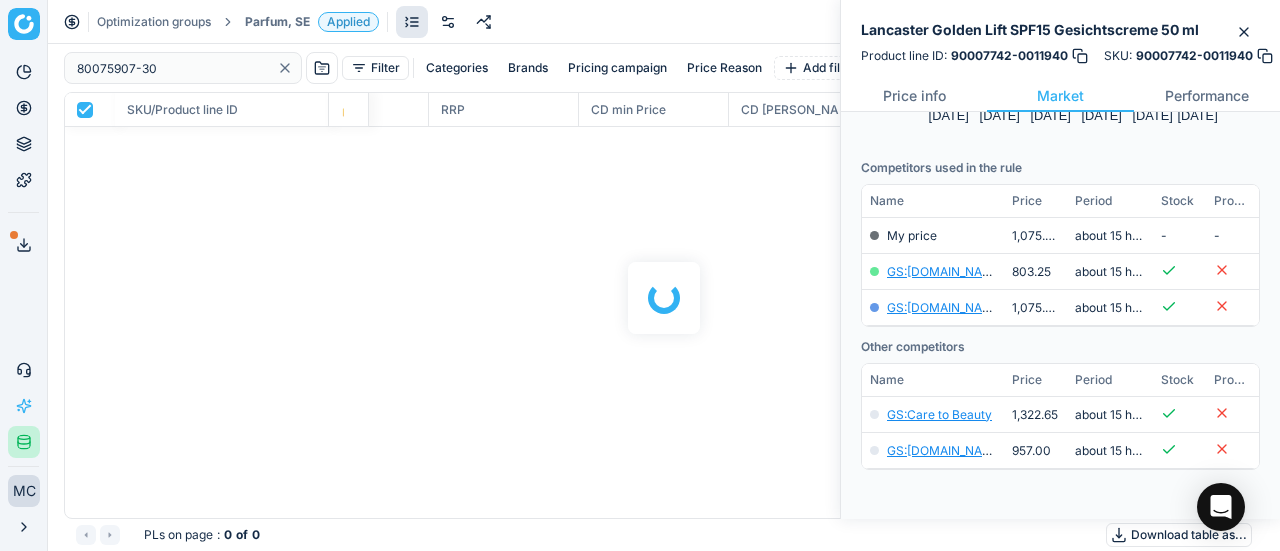 scroll, scrollTop: 244, scrollLeft: 0, axis: vertical 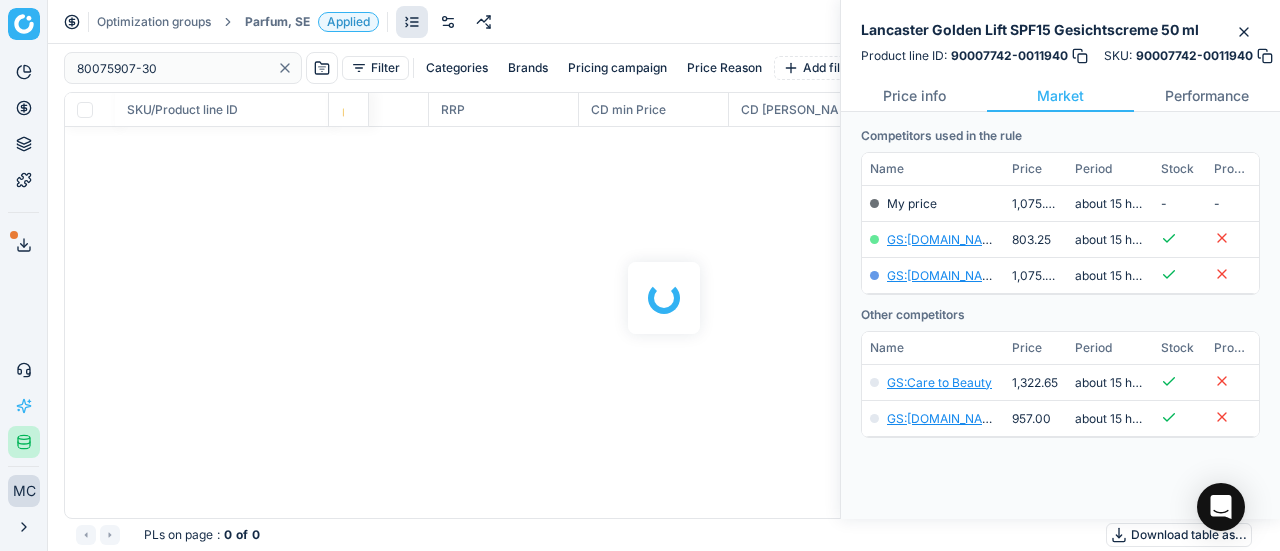 checkbox on "false" 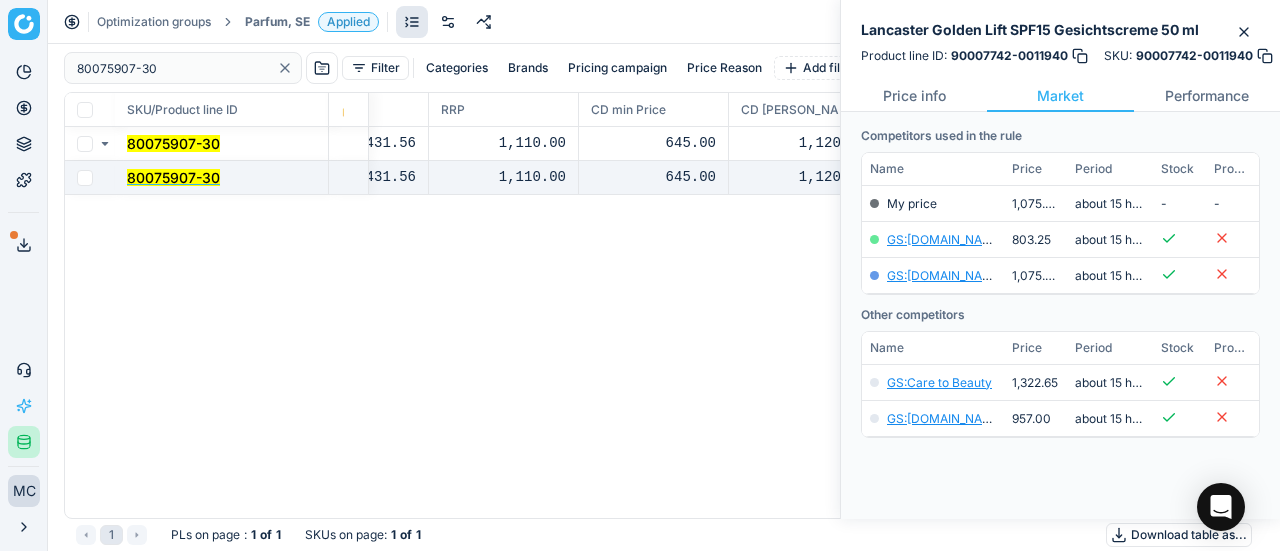 click on "80075907-30" at bounding box center (173, 177) 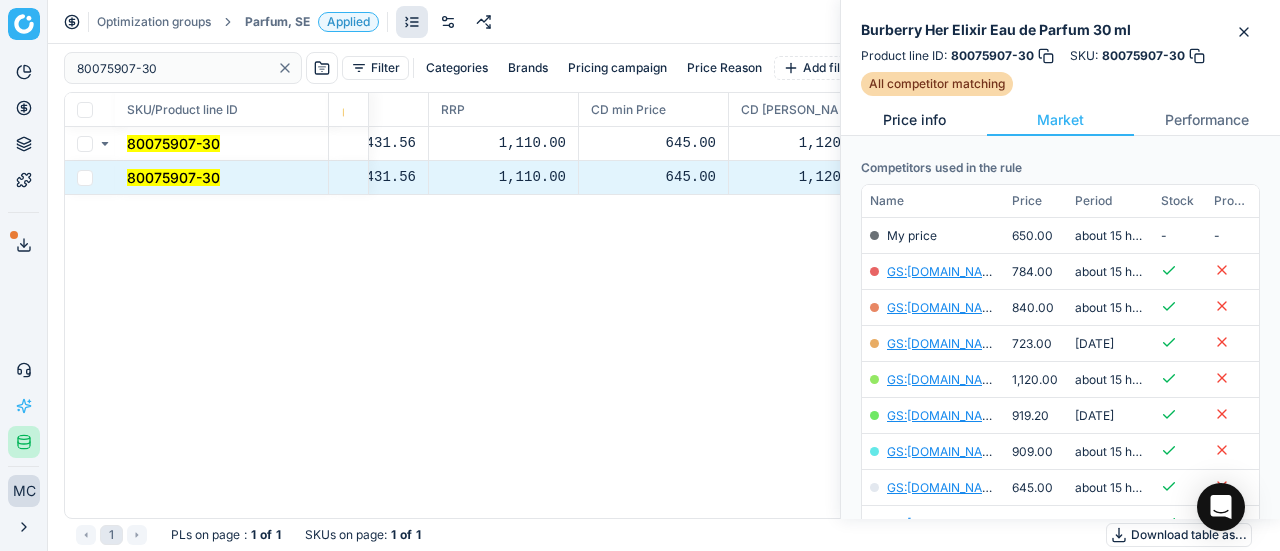 scroll, scrollTop: 268, scrollLeft: 0, axis: vertical 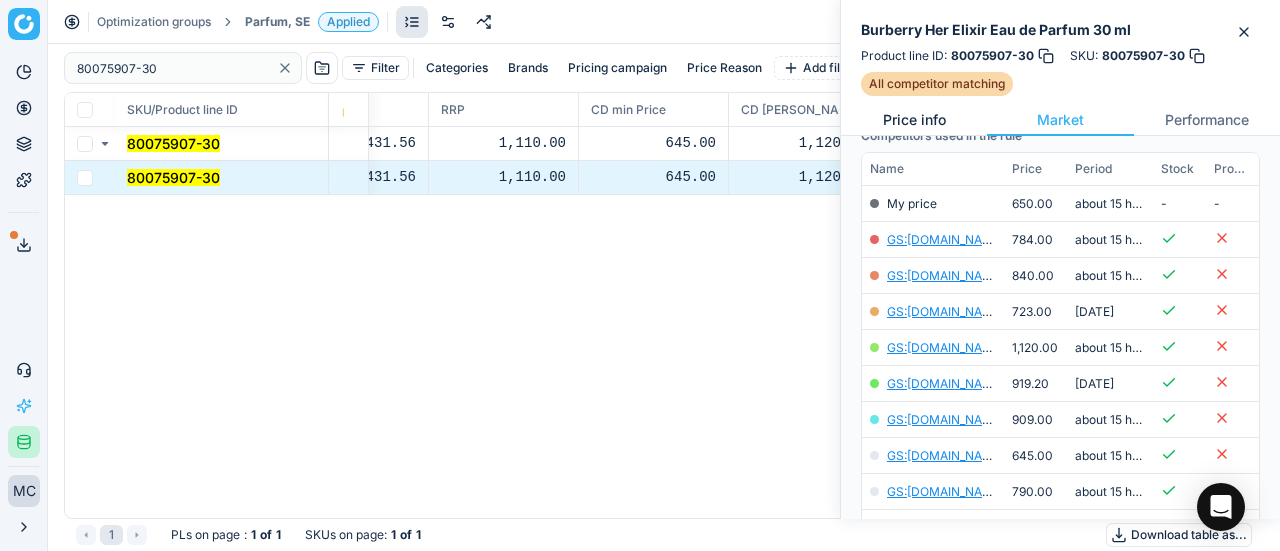 click on "Price info" at bounding box center [914, 120] 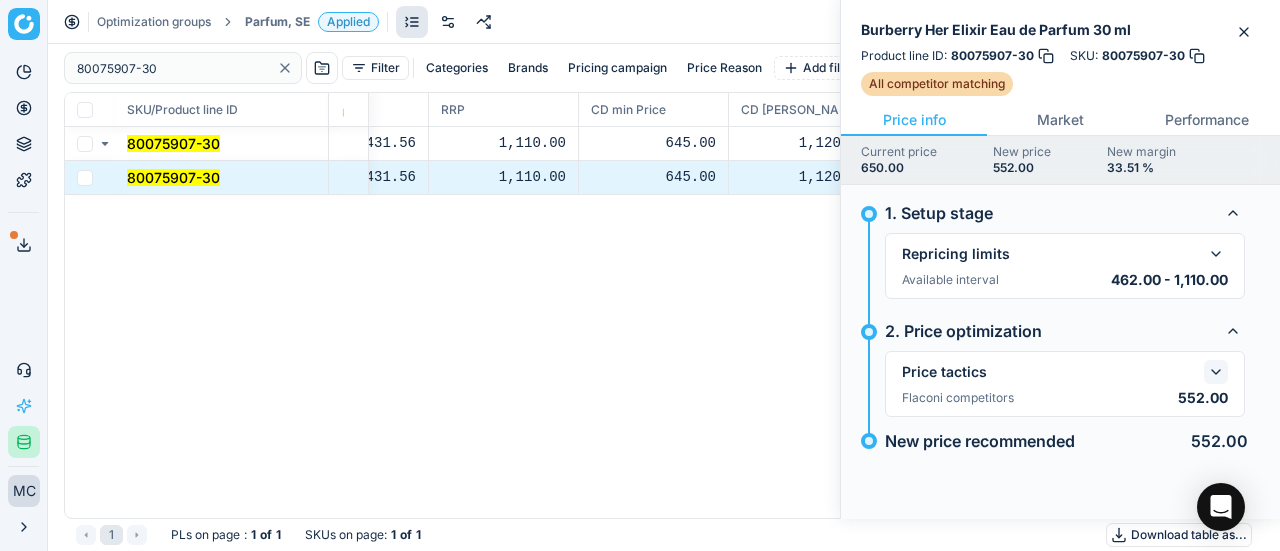 click 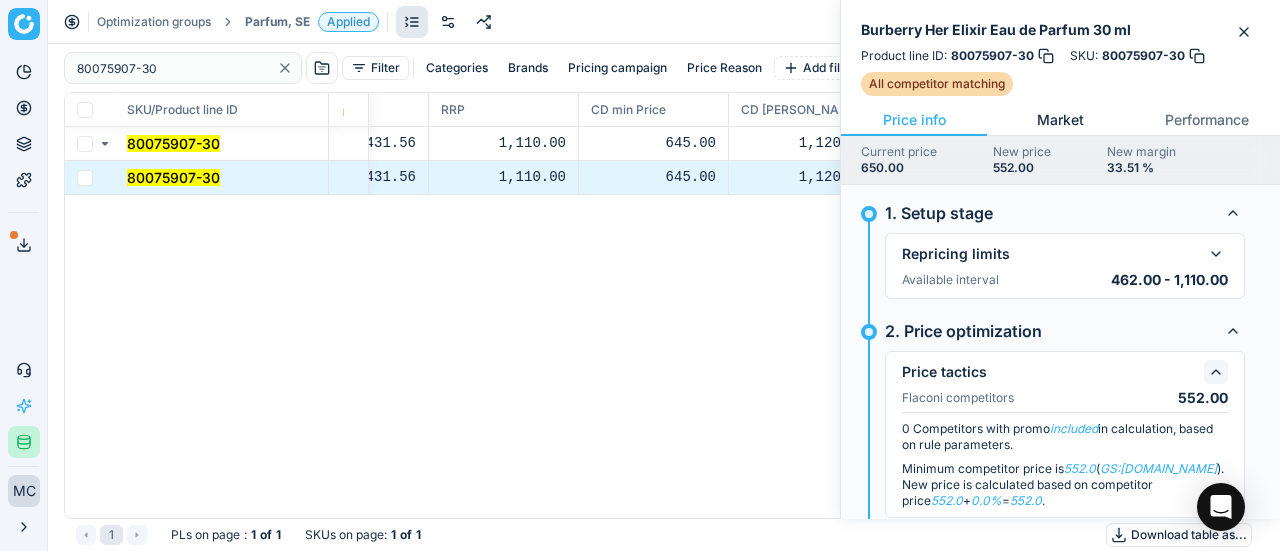 click on "Market" at bounding box center (1060, 120) 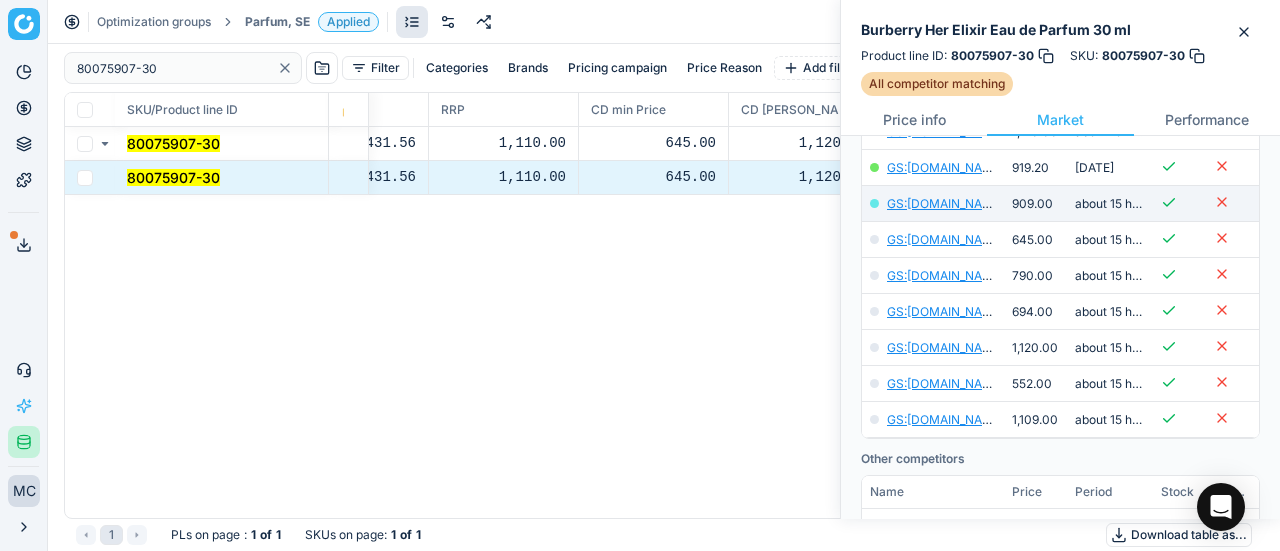 scroll, scrollTop: 600, scrollLeft: 0, axis: vertical 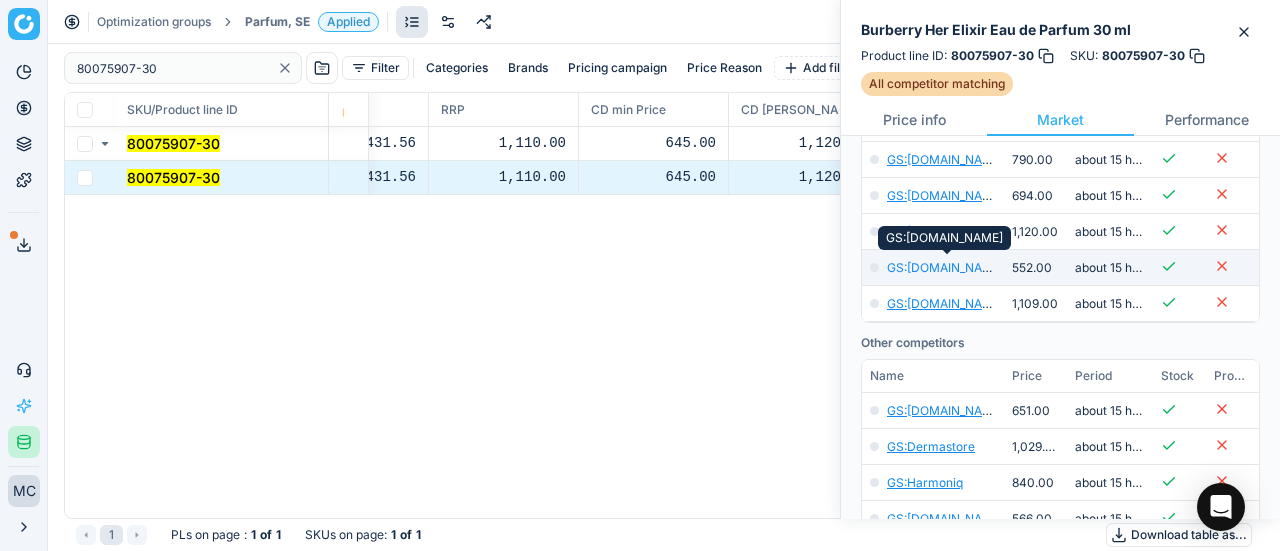 click on "GS:[DOMAIN_NAME]" at bounding box center [945, 267] 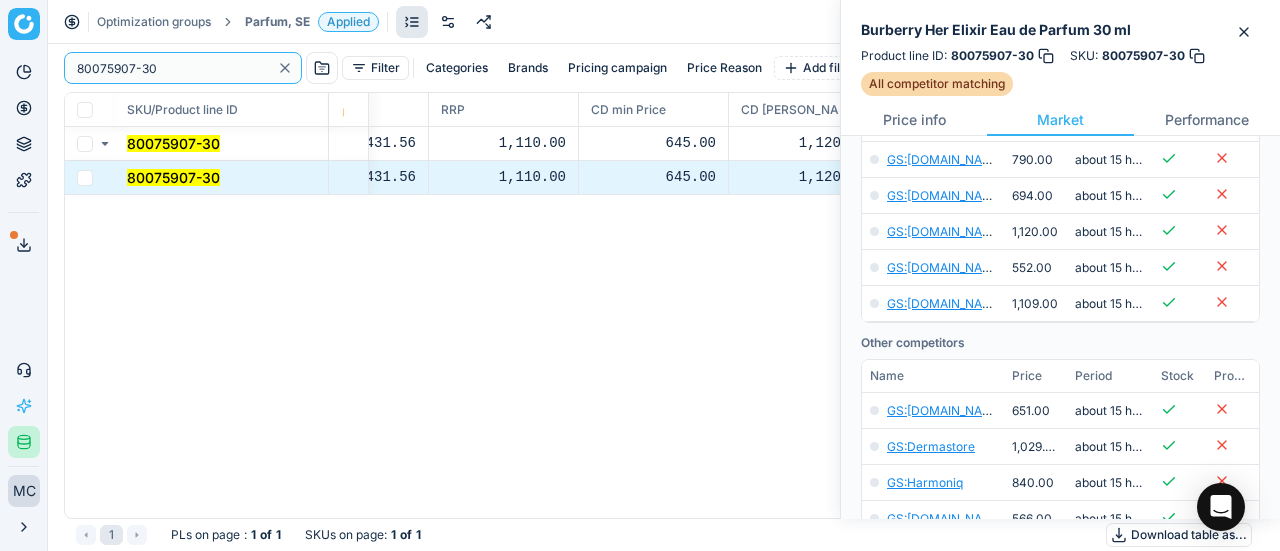 paste on "62199" 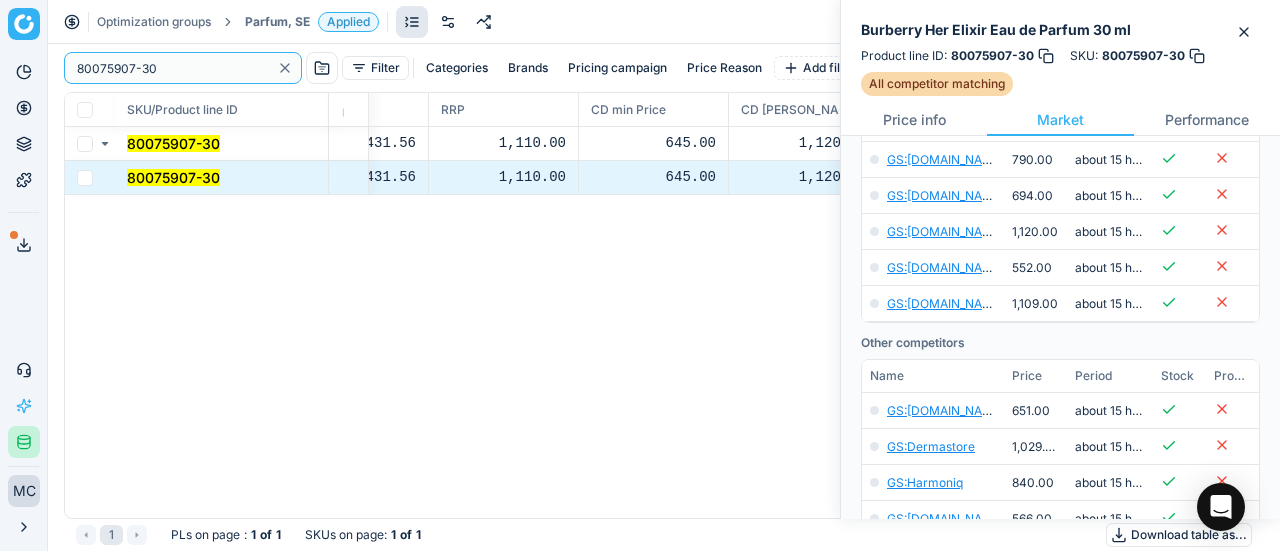 click on "Pricing platform Analytics Pricing Product portfolio Templates Export service 19 Contact support   AI Pricing Assistant Integration status MC Mengqi Cai mengqi.cai@flaconi.de Close menu Optimization groups Parfum, SE Applied Discard Download report 80075907-30   Filter   Categories   Brands   Pricing campaign   Price Reason   Add filter Bulk update SKU/Product line ID Product line name Product line ID Cost 🔒 PCII cost RRP CD min Price CD max Price Beauty outlet price PCII+5% > RRP Sales Flag Price change too high New price Price Type Price Reason 80075907-30 Burberry Her Elixir Eau de Parfum  30 ml 80075907-30 367.01 431.56 1,110.00 645.00 1,120.00 650.00 552.00 matching google GS:parfumdreams.SE 80075907-30 Burberry Her Elixir Eau de Parfum  30 ml 80075907-30 367.01 431.56 1,110.00 645.00 1,120.00 650.00 552.00 matching google GS:parfumdreams.SE 1 PLs on page : 1 of 1 SKUs on page : 1 of 1 Download table as..." at bounding box center [640, 275] 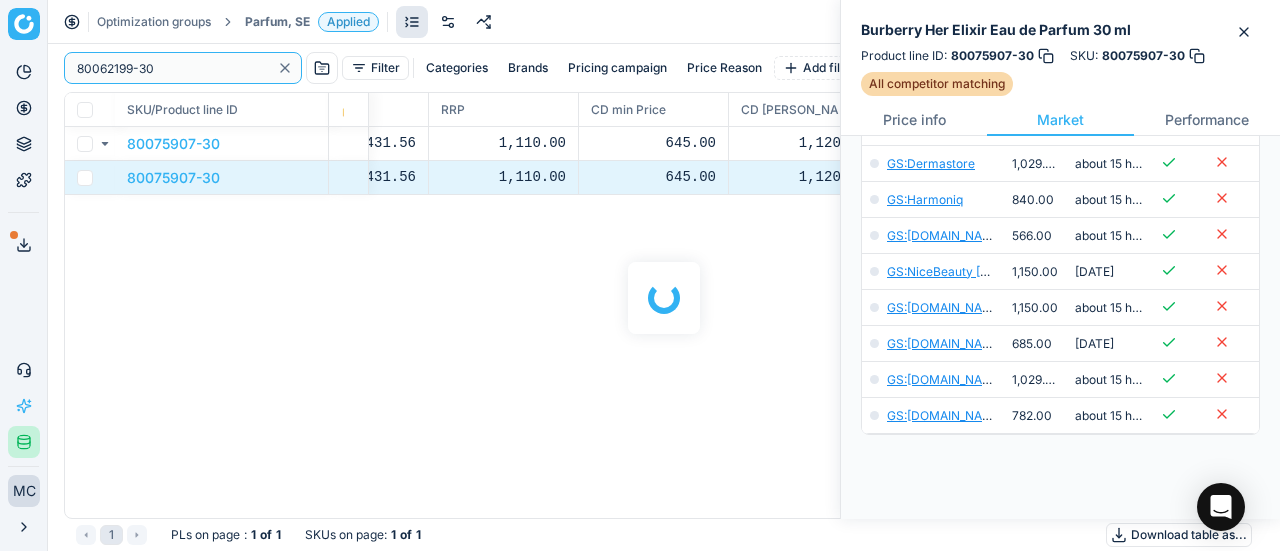 scroll, scrollTop: 600, scrollLeft: 0, axis: vertical 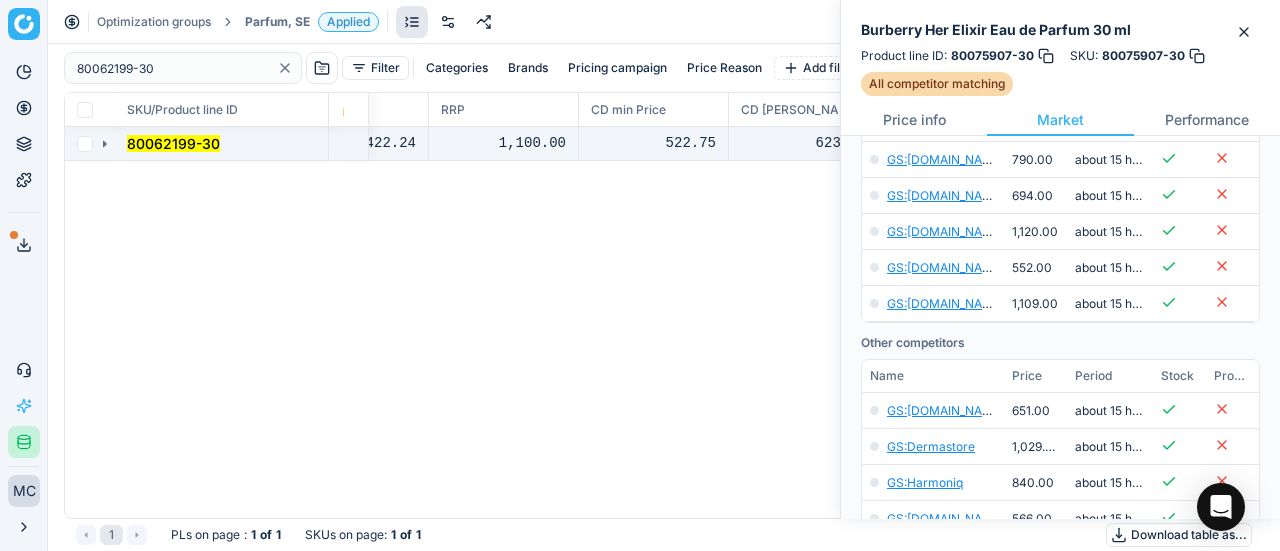 click 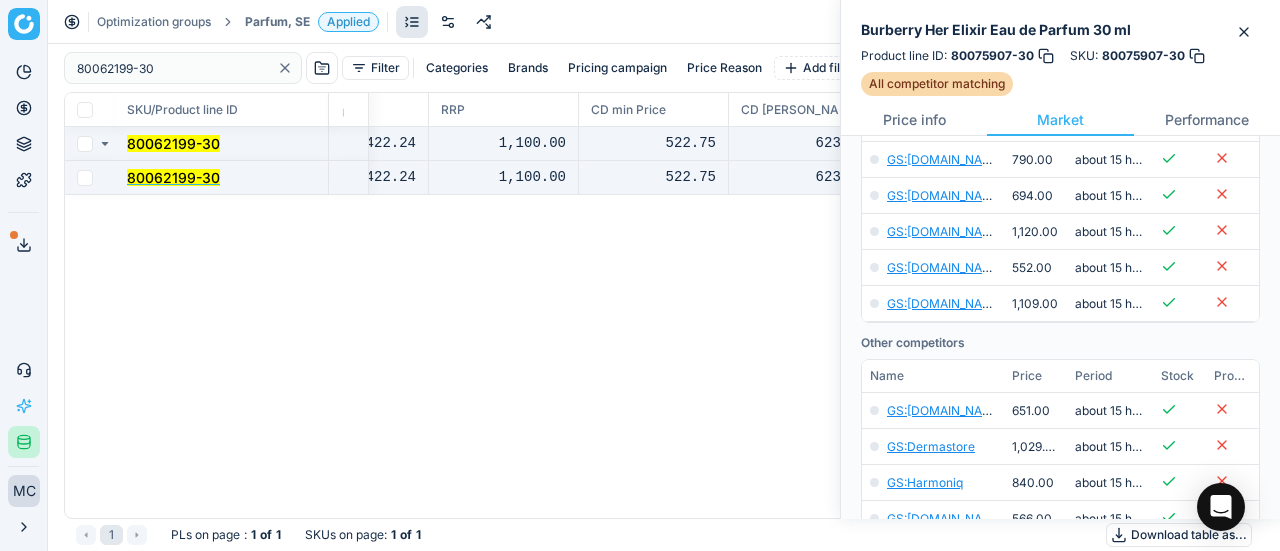 click on "80062199-30" at bounding box center [173, 177] 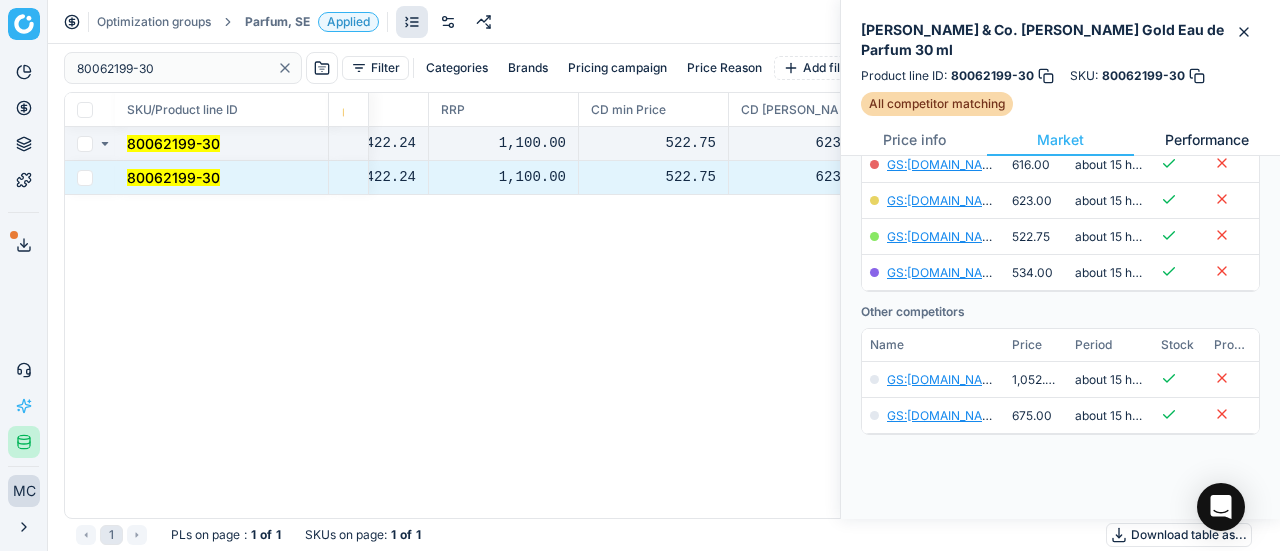 scroll, scrollTop: 340, scrollLeft: 0, axis: vertical 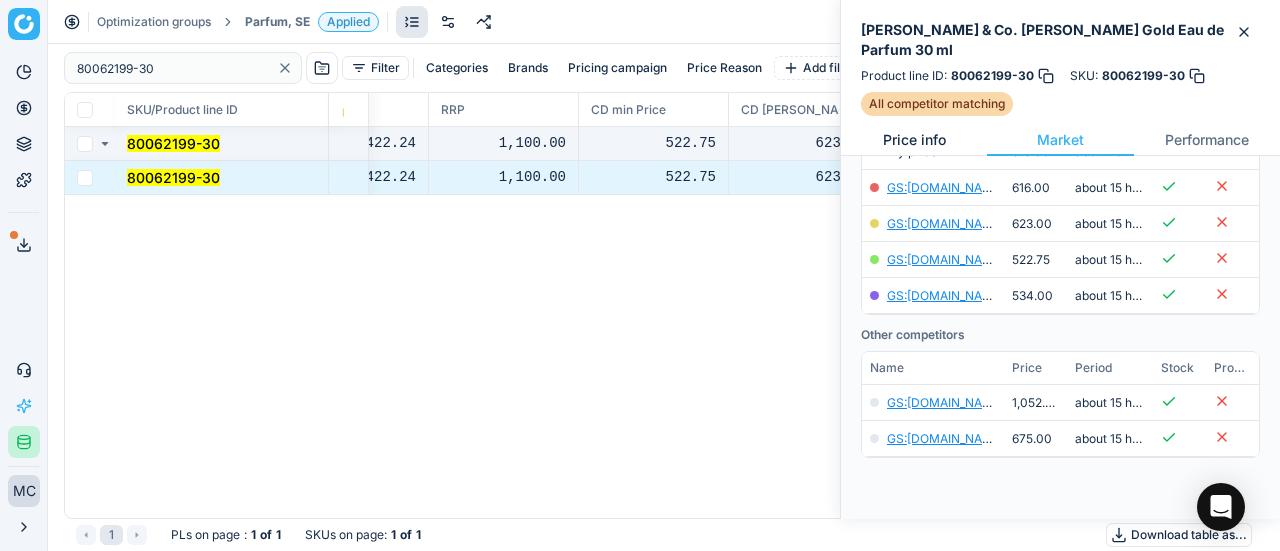 click on "Price info" at bounding box center [914, 140] 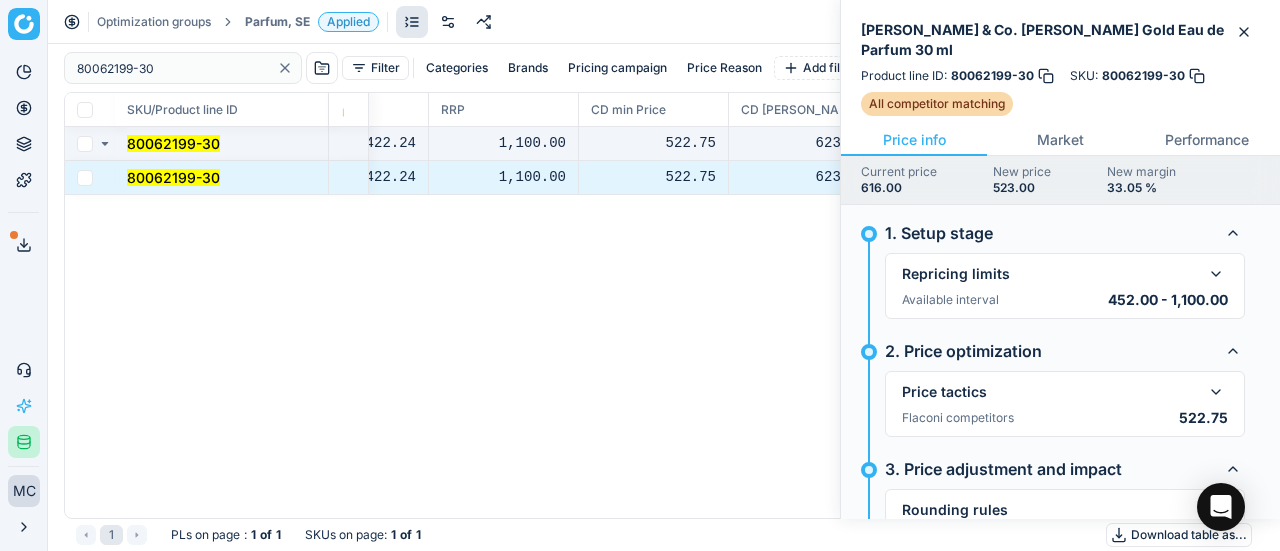 scroll, scrollTop: 97, scrollLeft: 0, axis: vertical 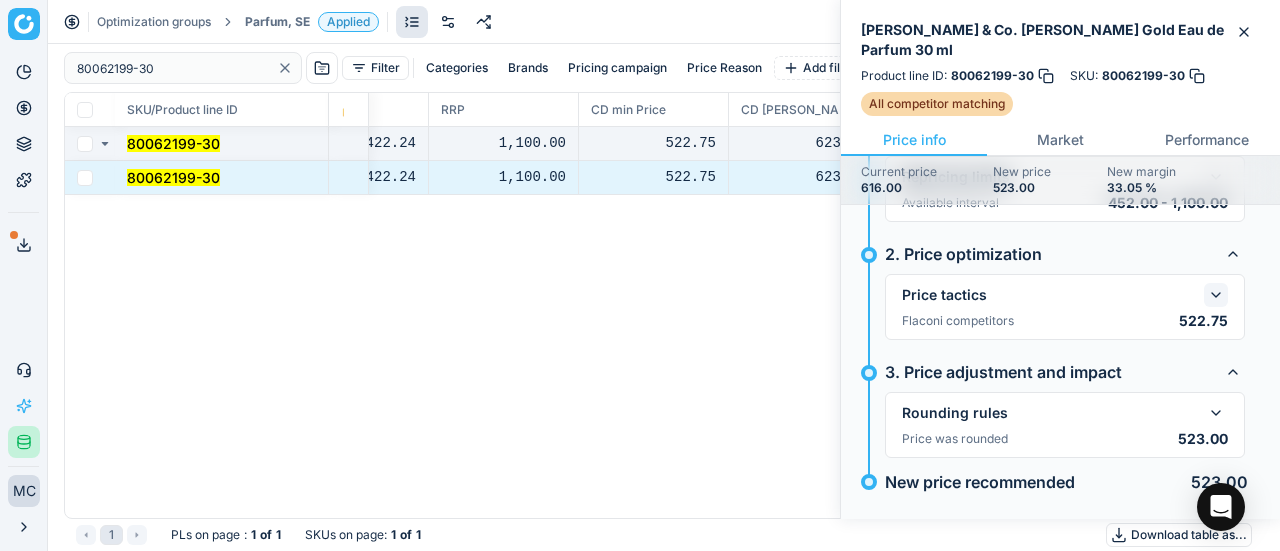 click 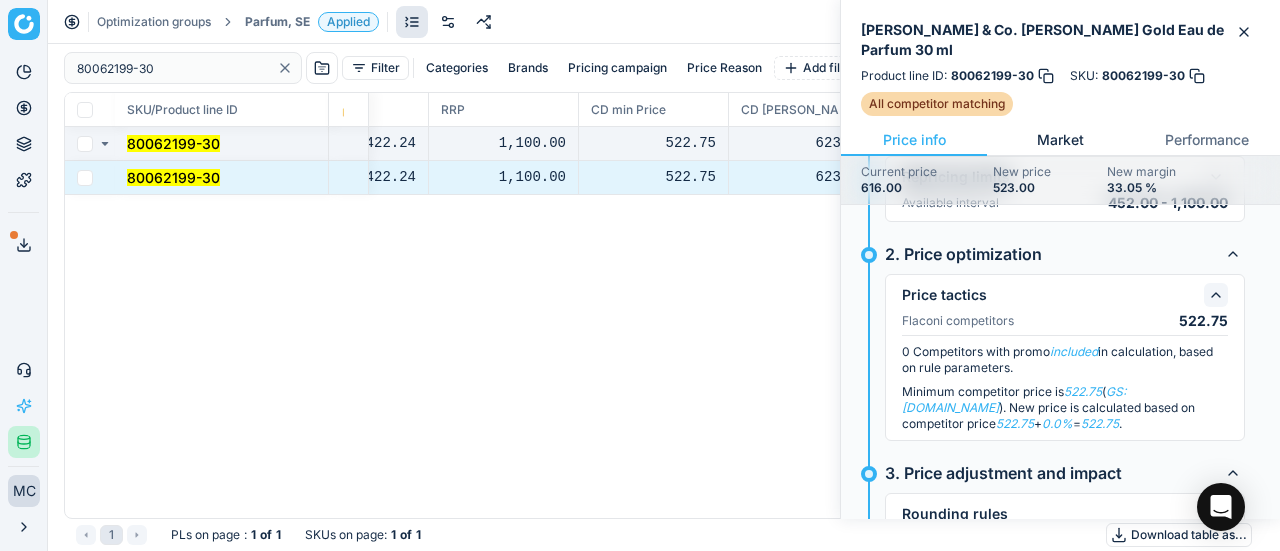 click on "Market" at bounding box center (1060, 140) 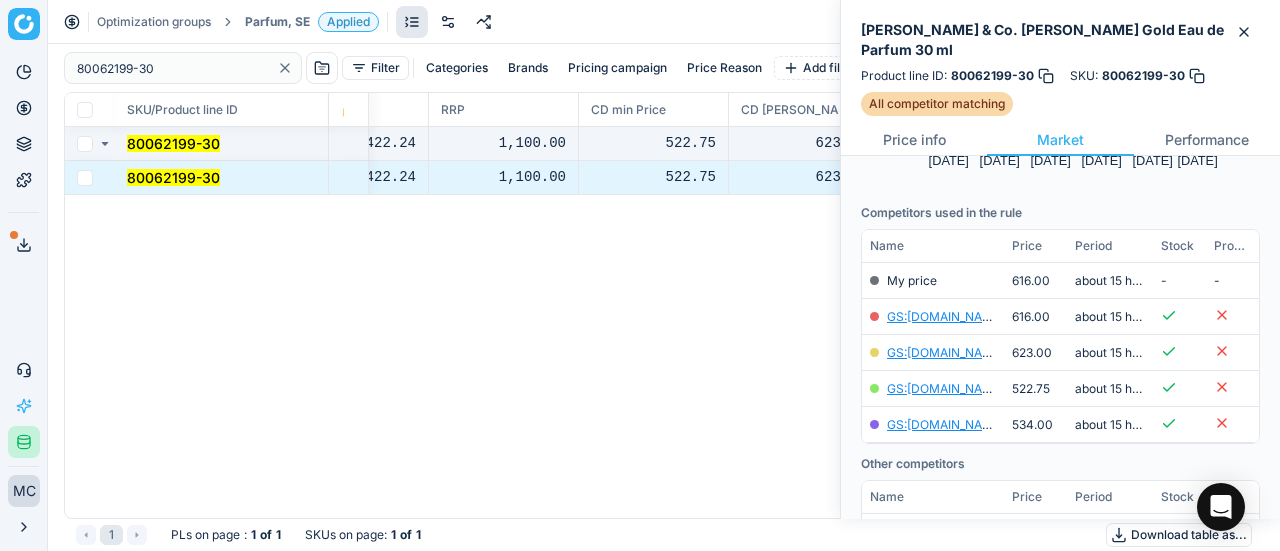 scroll, scrollTop: 340, scrollLeft: 0, axis: vertical 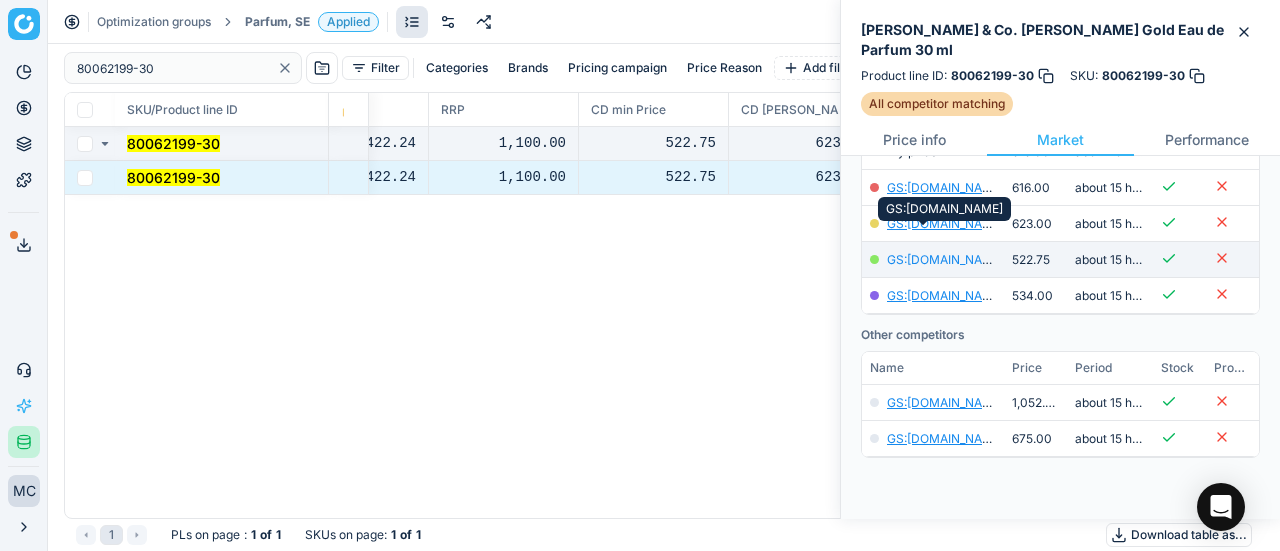 click on "GS:[DOMAIN_NAME]" at bounding box center [945, 259] 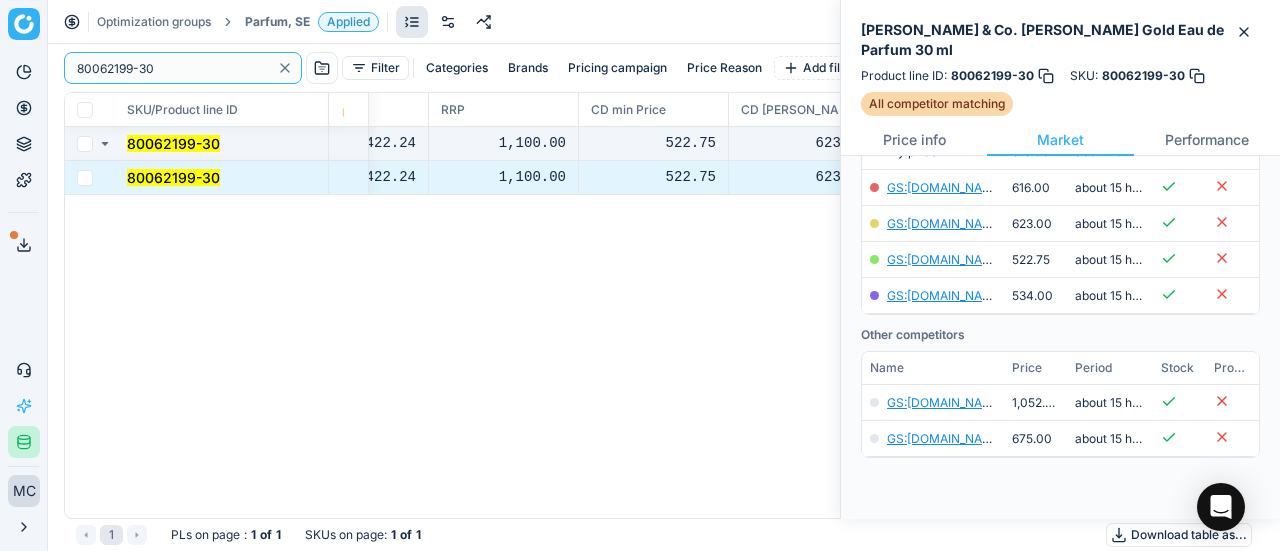 paste on "20103395" 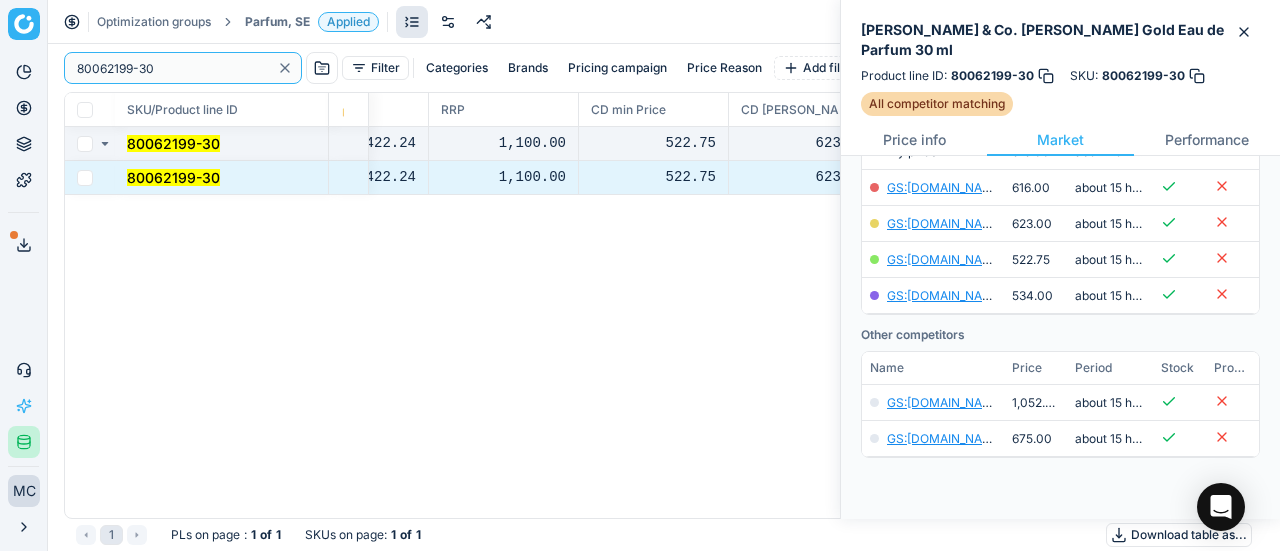 click on "Pricing platform Analytics Pricing Product portfolio Templates Export service 19 Contact support   AI Pricing Assistant Integration status MC Mengqi Cai mengqi.cai@flaconi.de Close menu Optimization groups Parfum, SE Applied Discard Download report 80062199-30   Filter   Categories   Brands   Pricing campaign   Price Reason   Add filter Bulk update SKU/Product line ID Product line name Product line ID Cost 🔒 PCII cost RRP CD min Price CD max Price Beauty outlet price PCII+5% > RRP Sales Flag Price change too high New price Price Type Price Reason 80062199-30 Tiffany & Co. Tiffany Rose Gold Eau de Parfum  30 ml 80062199-30 350.16 422.24 1,100.00 522.75 623.00 616.00 523.00 matching google GS:Notino.se 80062199-30 Tiffany & Co. Tiffany Rose Gold Eau de Parfum  30 ml 80062199-30 350.16 422.24 1,100.00 522.75 623.00 616.00 523.00 matching google GS:Notino.se 1 PLs on page : 1 of 1 SKUs on page : 1 of 1 Download table as..." at bounding box center (640, 275) 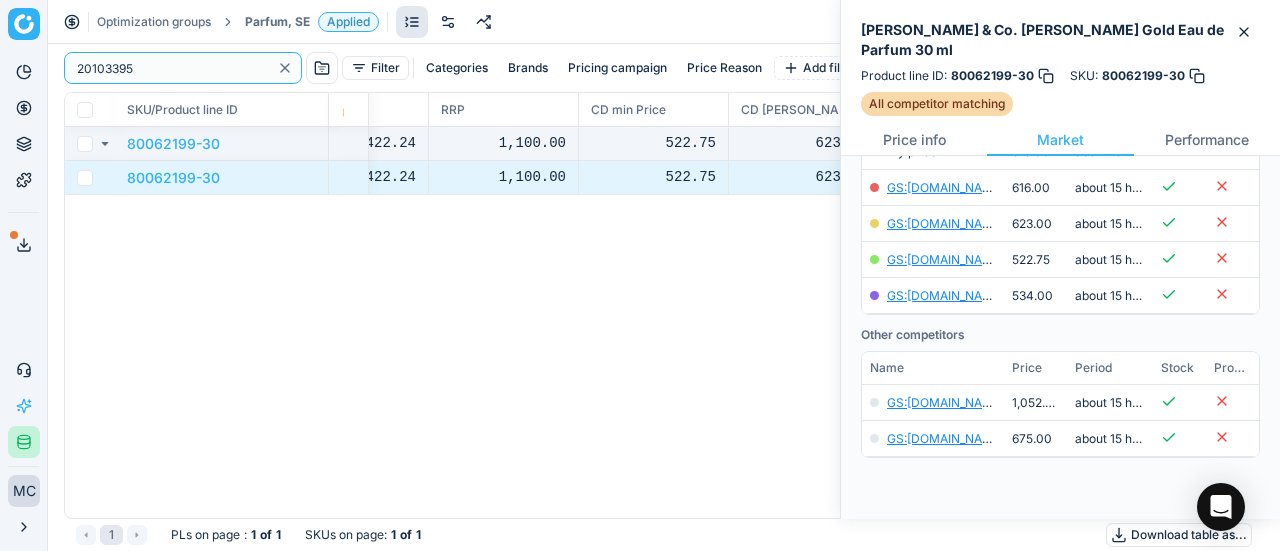 scroll, scrollTop: 340, scrollLeft: 0, axis: vertical 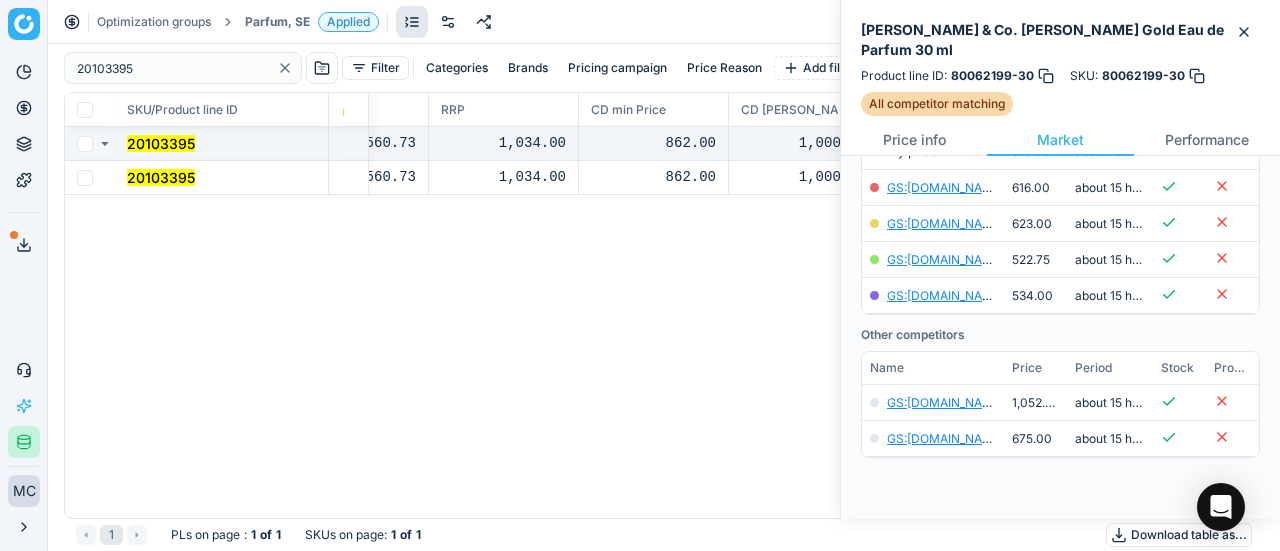 click on "20103395" at bounding box center (161, 177) 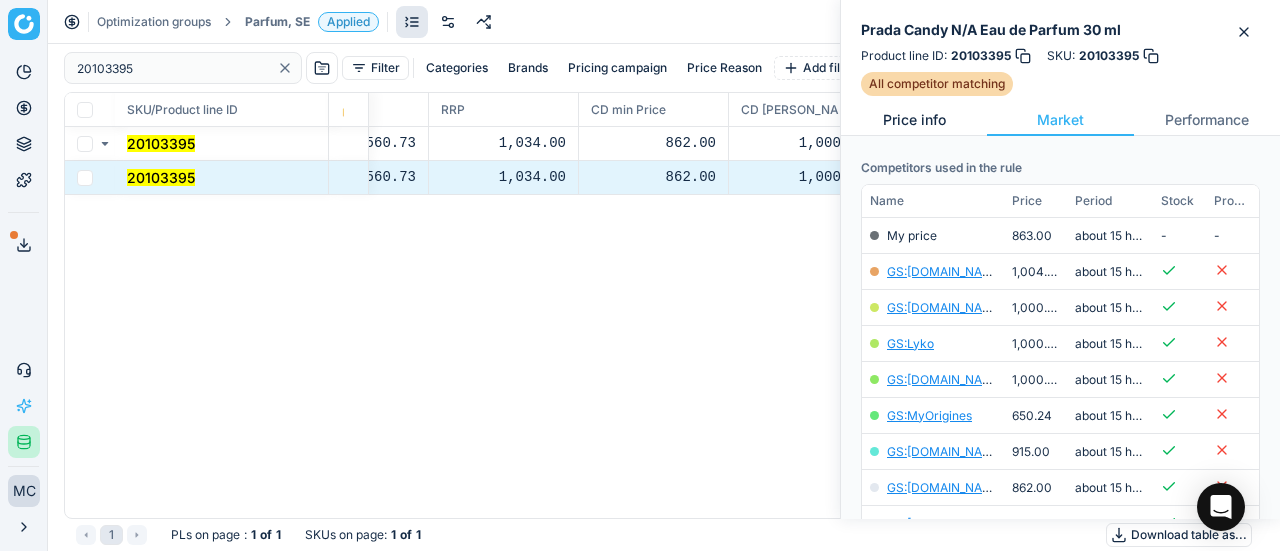 scroll, scrollTop: 340, scrollLeft: 0, axis: vertical 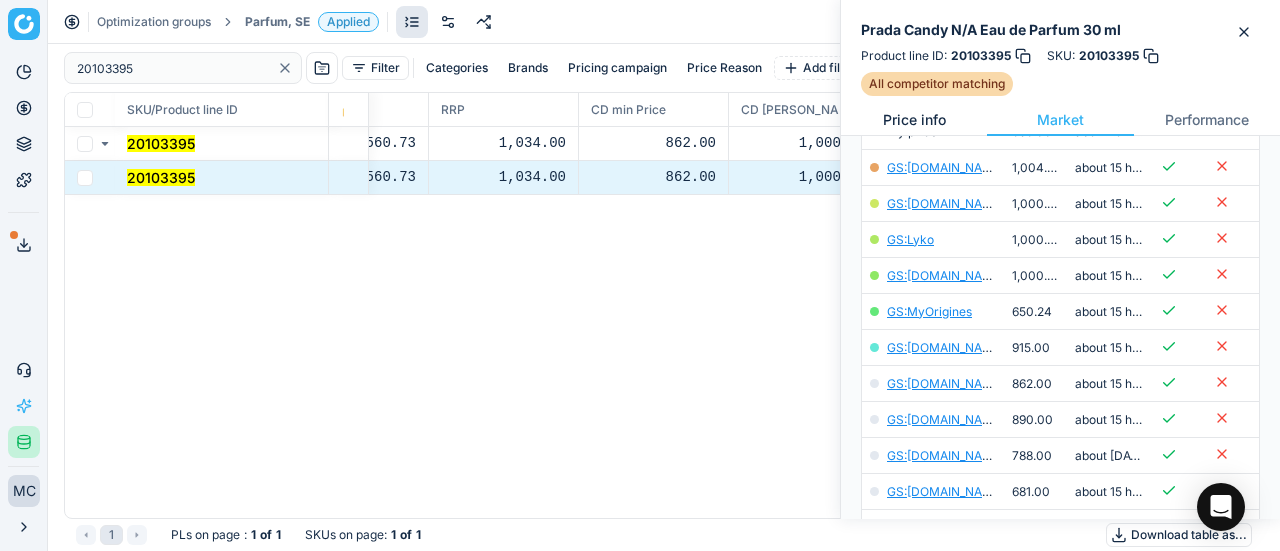 click on "Price info" at bounding box center (914, 120) 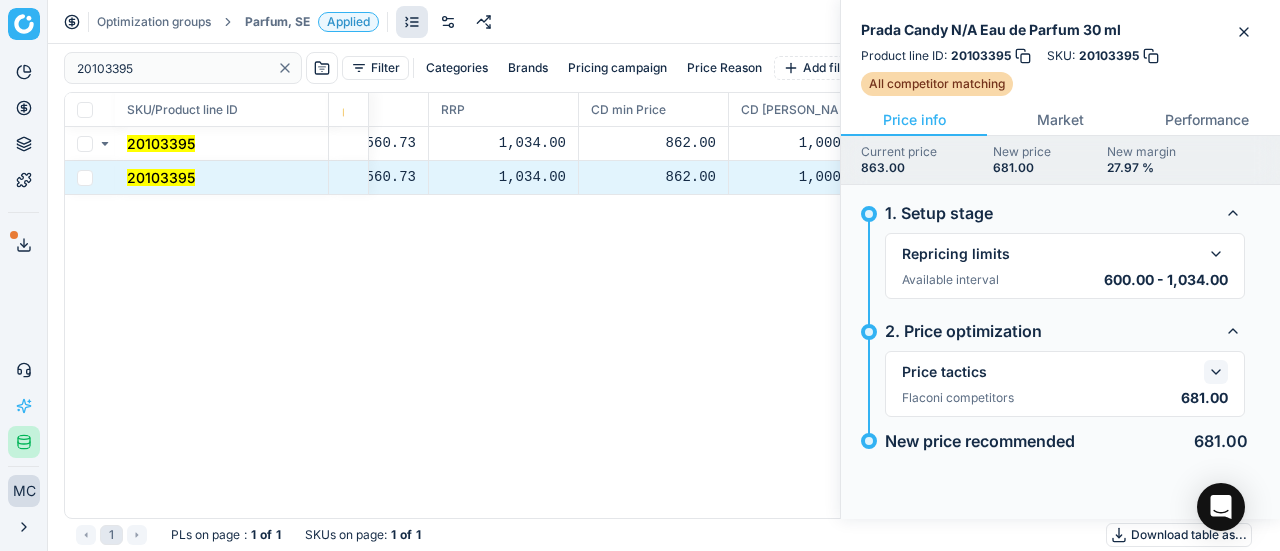 click 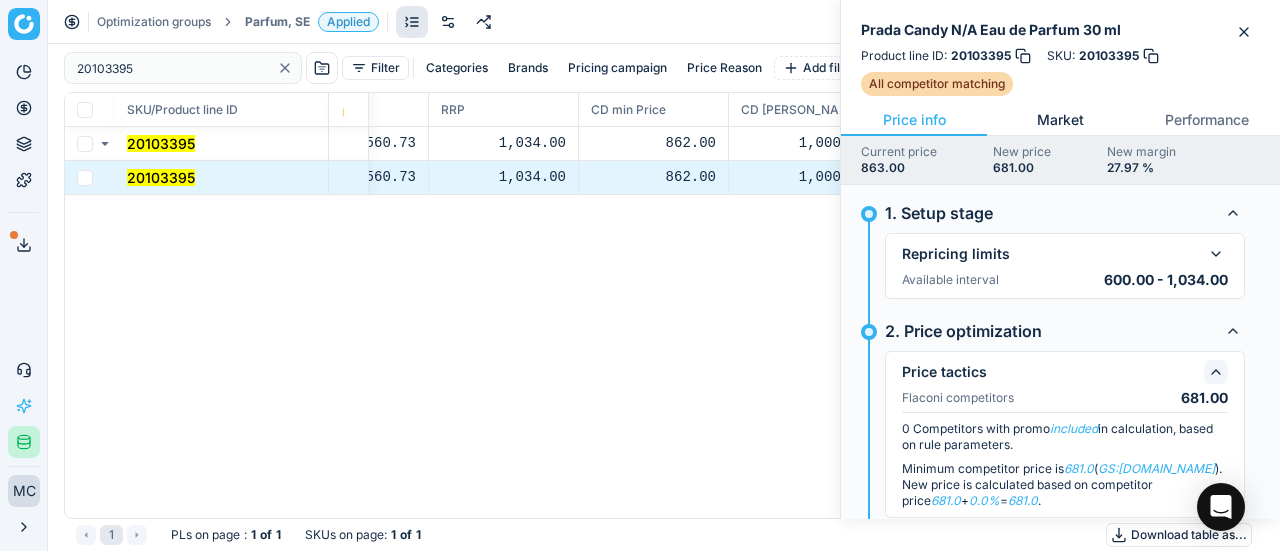 click on "Market" at bounding box center [1060, 120] 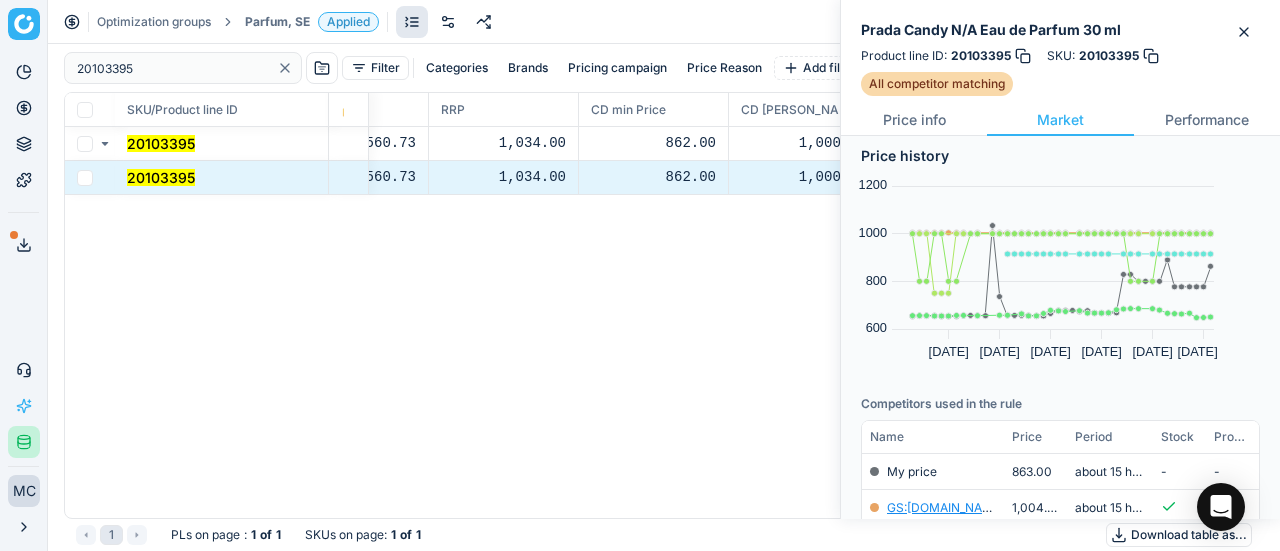scroll, scrollTop: 500, scrollLeft: 0, axis: vertical 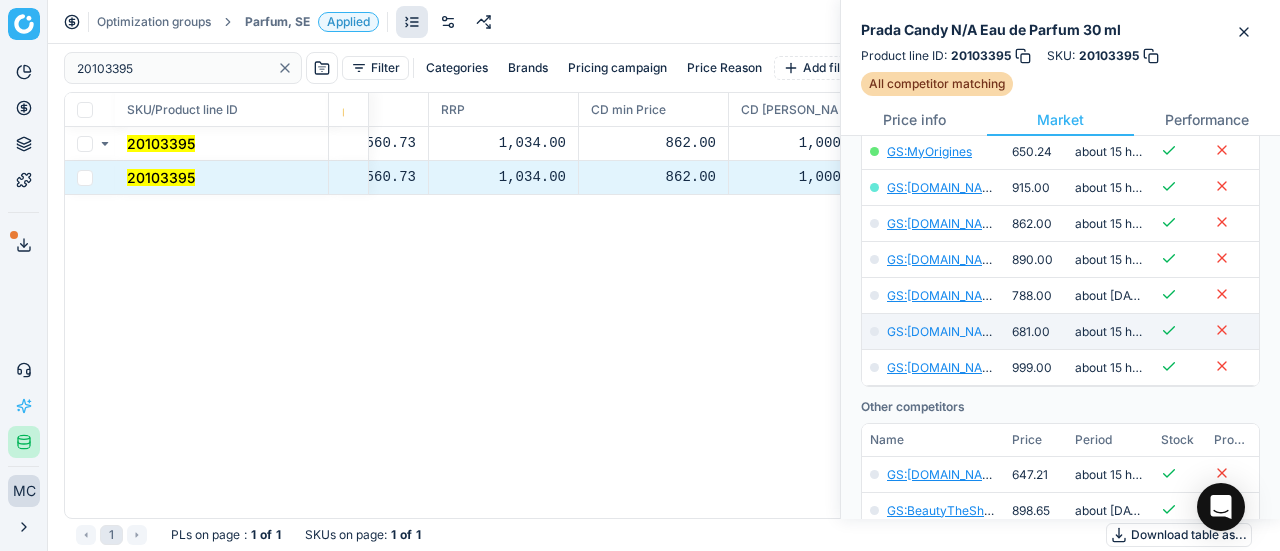 click on "GS:[DOMAIN_NAME]" at bounding box center [945, 331] 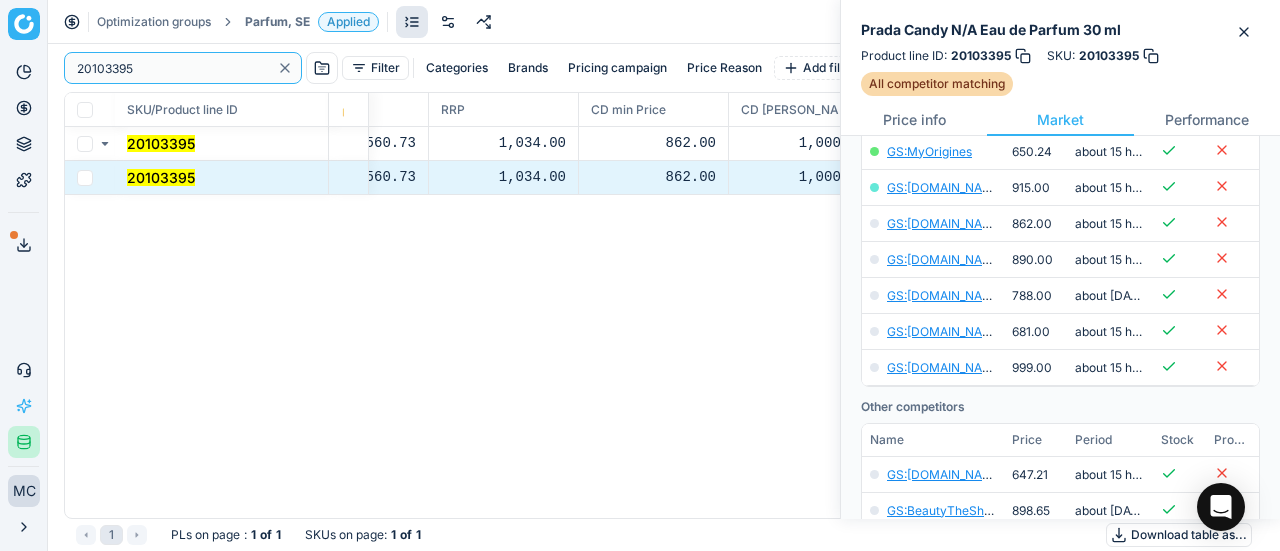 drag, startPoint x: 182, startPoint y: 78, endPoint x: 0, endPoint y: 9, distance: 194.6407 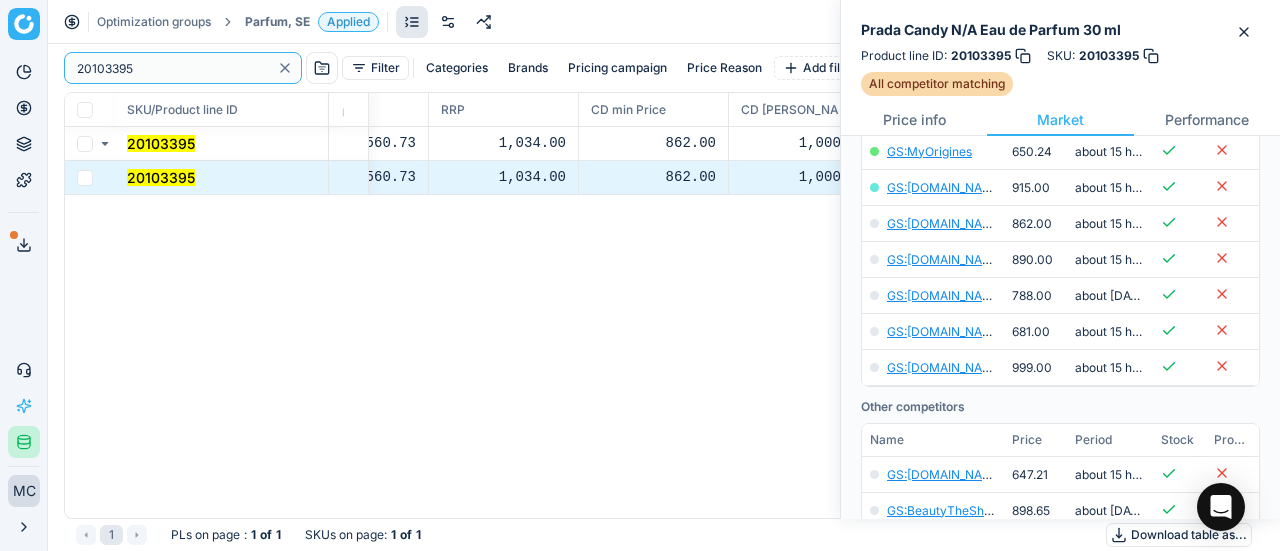 click on "Pricing platform Analytics Pricing Product portfolio Templates Export service 19 Contact support   AI Pricing Assistant Integration status MC [PERSON_NAME] [EMAIL_ADDRESS][DOMAIN_NAME] Close menu Optimization groups Parfum, SE Applied Discard Download report 20103395   Filter   Categories   Brands   Pricing campaign   Price Reason   Add filter Bulk update SKU/Product line ID Product line name Product line ID Cost 🔒 PCII cost RRP CD min Price CD max Price Beauty outlet price PCII+5% > RRP Sales Flag Price change too high New price Price Type Price Reason 20103395 Prada Candy N/A Eau de Parfum  30 ml 20103395 490.55 560.73 1,034.00 862.00 1,000.00 836.00 681.00 matching google GS:[DOMAIN_NAME] 20103395 Prada Candy N/A Eau de Parfum  30 ml 20103395 490.55 560.73 1,034.00 862.00 1,000.00 836.00 681.00 matching google GS:[DOMAIN_NAME] 1 PLs on page : 1 of 1 SKUs on page : 1 of 1 Download table as..." at bounding box center (640, 275) 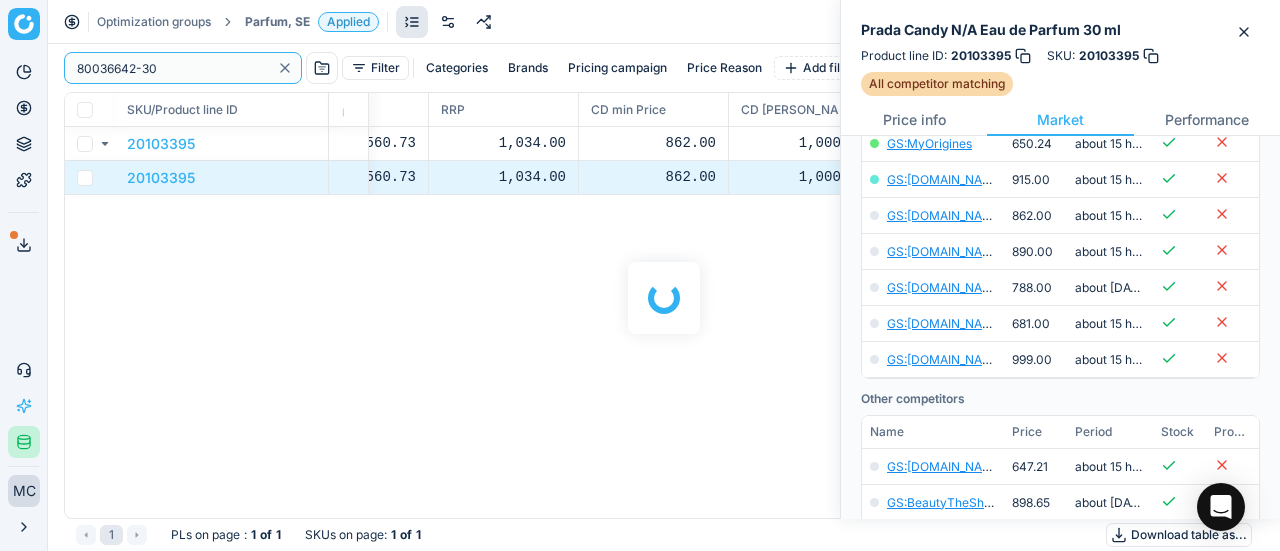 scroll, scrollTop: 500, scrollLeft: 0, axis: vertical 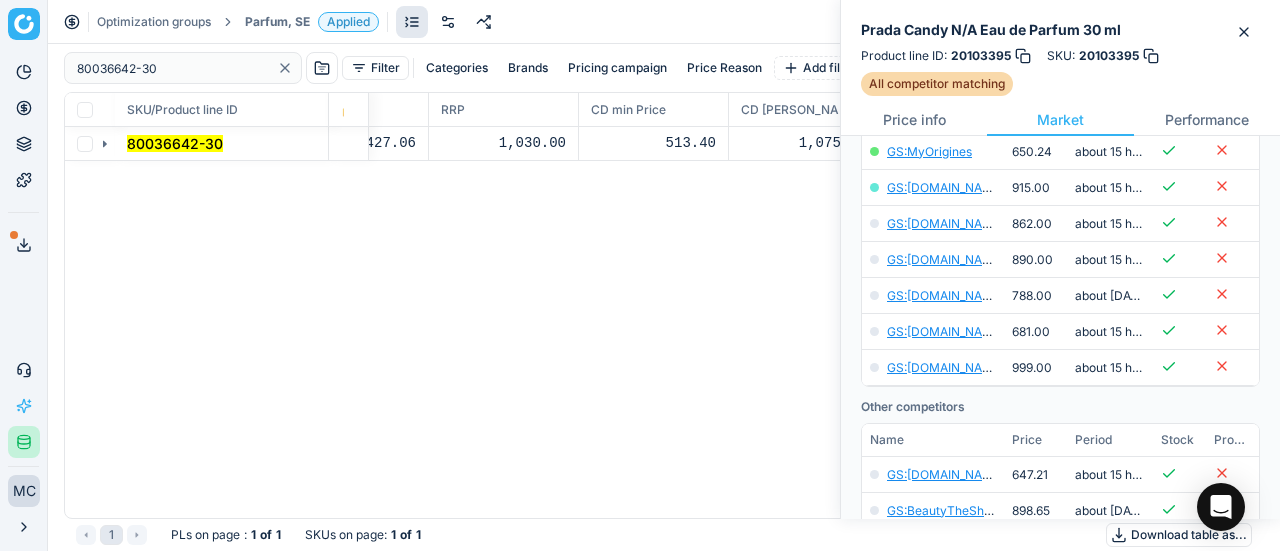 click 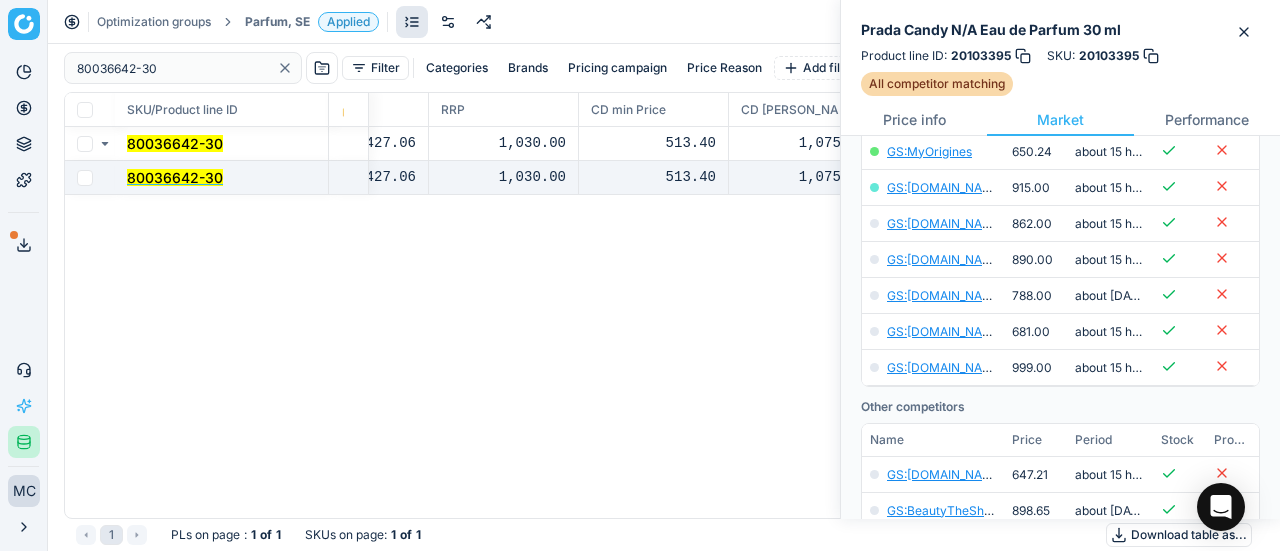 click on "80036642-30" at bounding box center (222, 178) 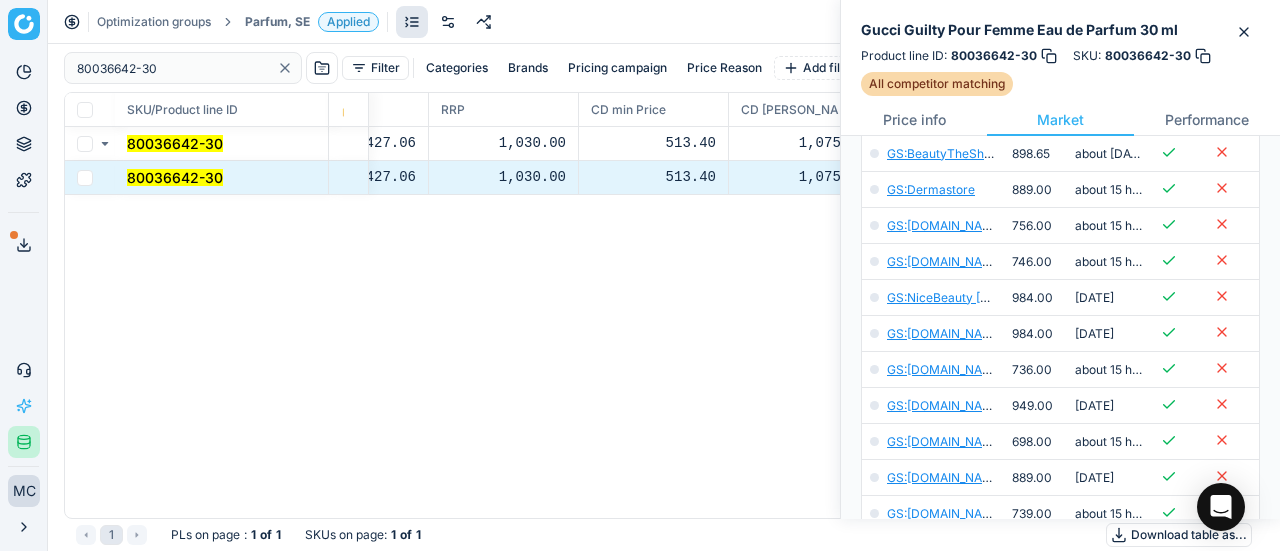 scroll, scrollTop: 500, scrollLeft: 0, axis: vertical 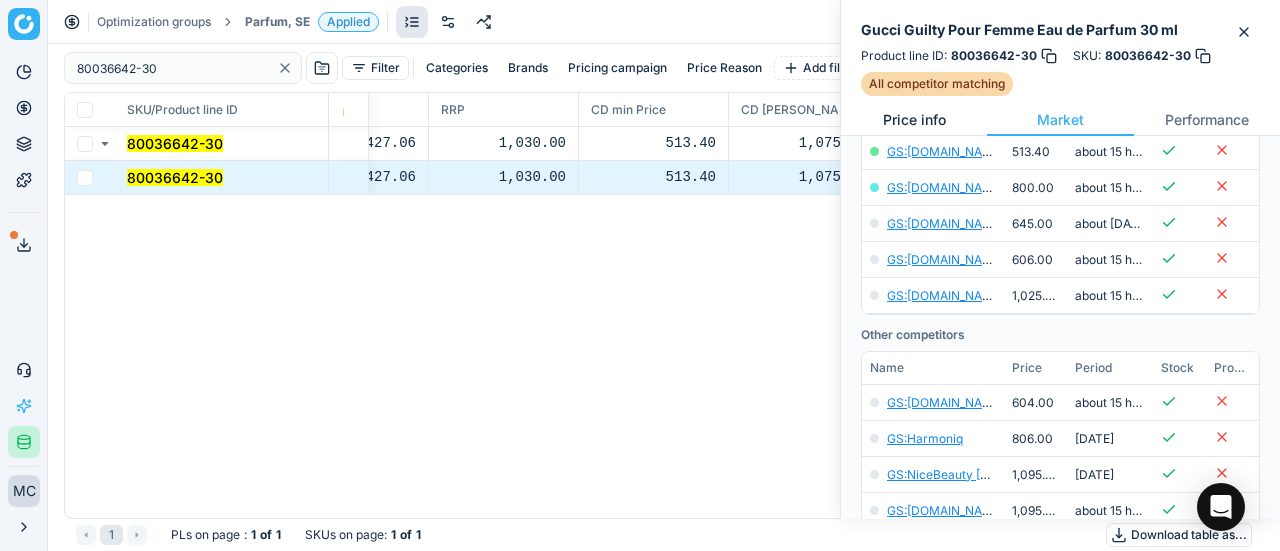click on "Price info" at bounding box center [914, 120] 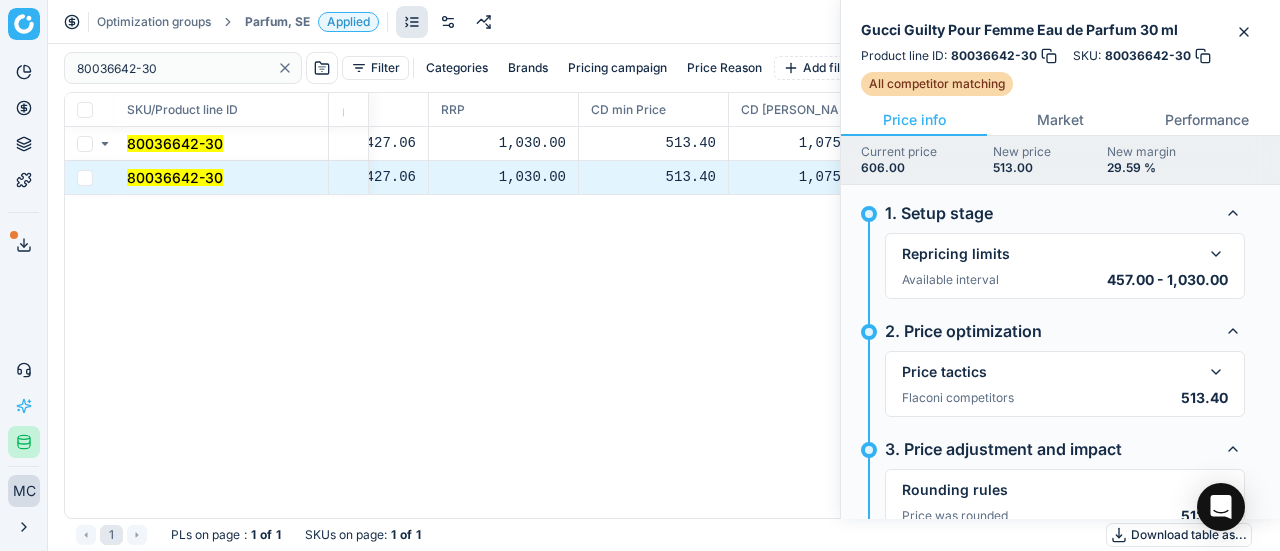 scroll, scrollTop: 97, scrollLeft: 0, axis: vertical 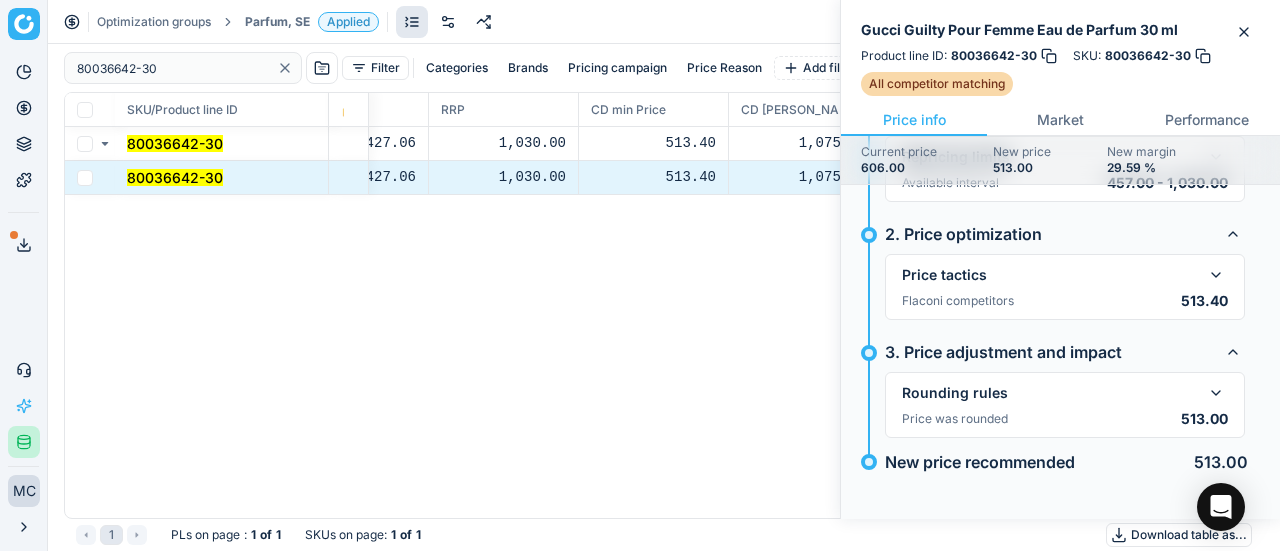 click on "Price tactics Flaconi competitors 513.40 0 Competitors with promo  included  in calculation, based on rule parameters. Minimum competitor price is  513.4  ( GS:Notino.se ). New price is calculated based on competitor price  513.4  +  0.0%  =  513.4 ." at bounding box center [1065, 287] 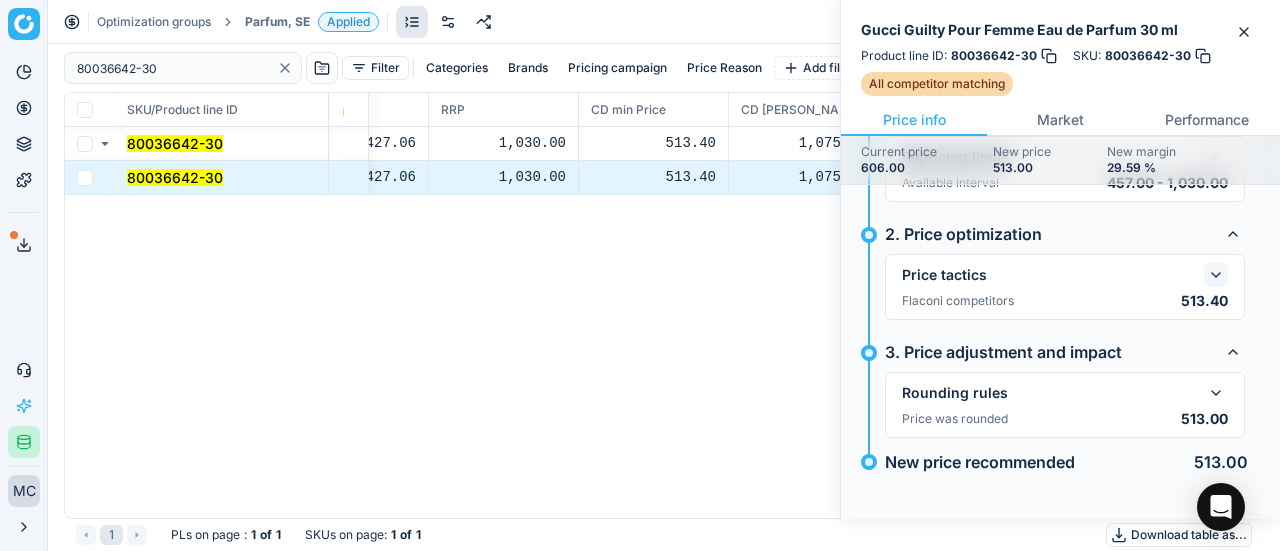 click 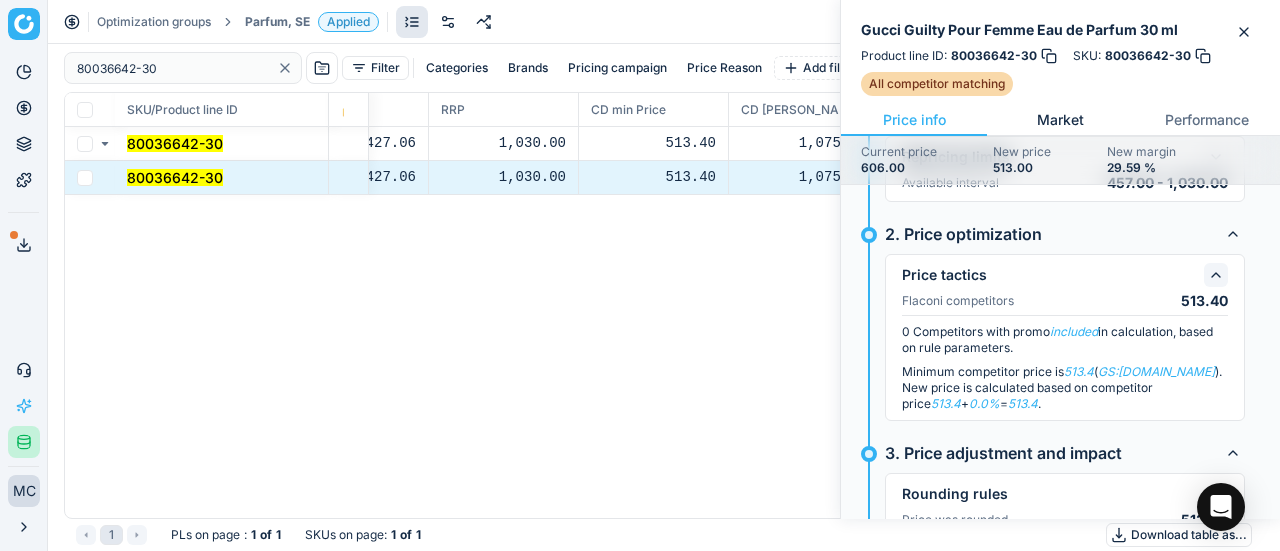 click on "Market" at bounding box center [1060, 120] 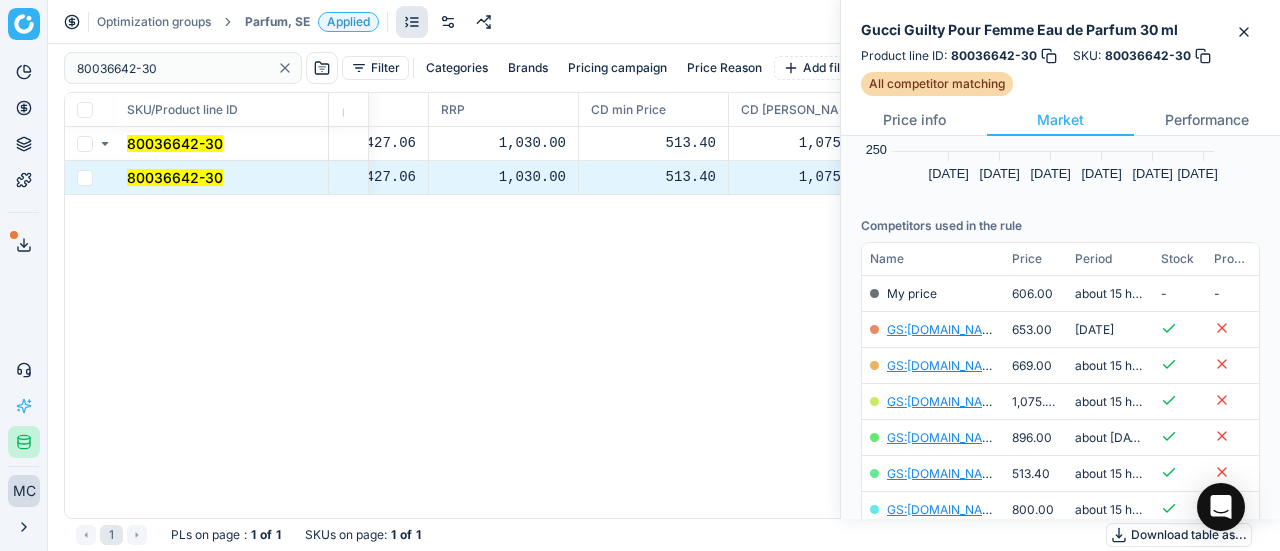 scroll, scrollTop: 394, scrollLeft: 0, axis: vertical 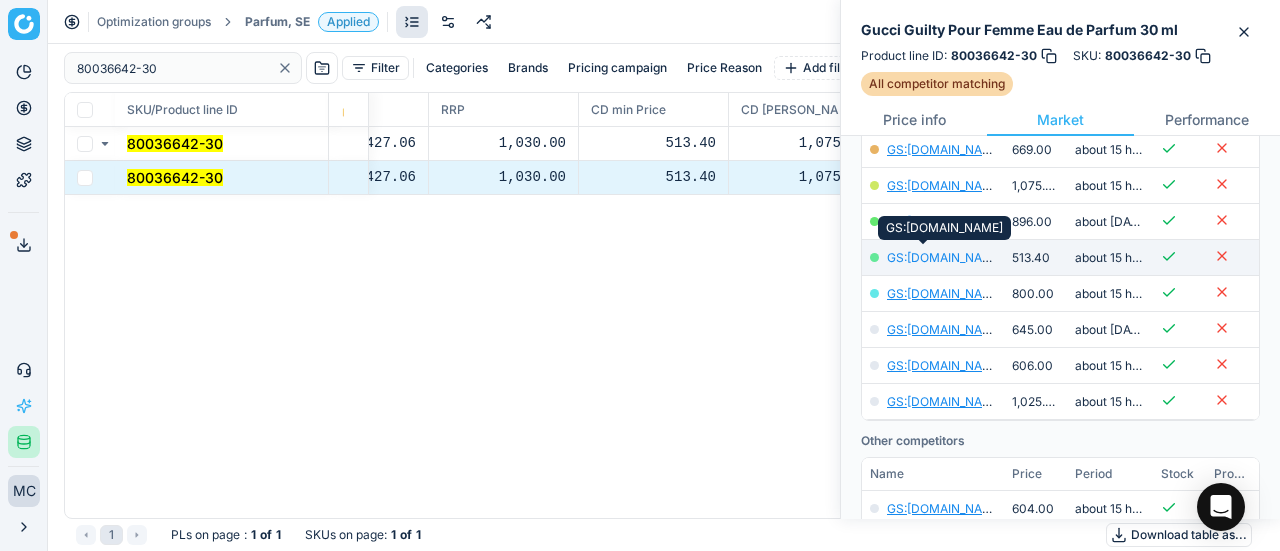click on "GS:[DOMAIN_NAME]" at bounding box center [945, 257] 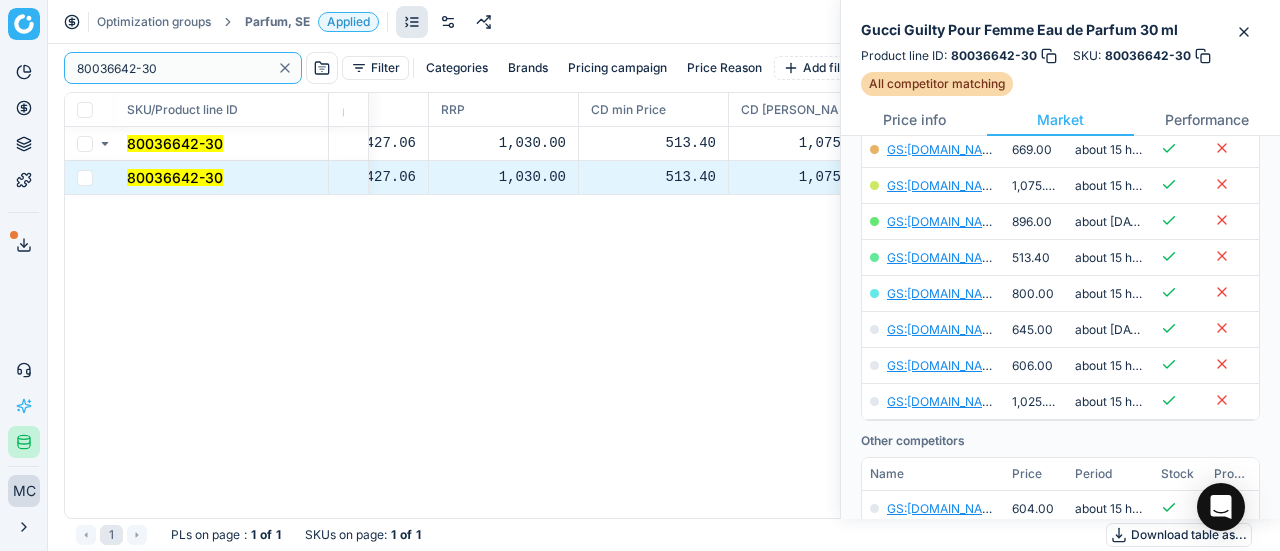 paste on "1091" 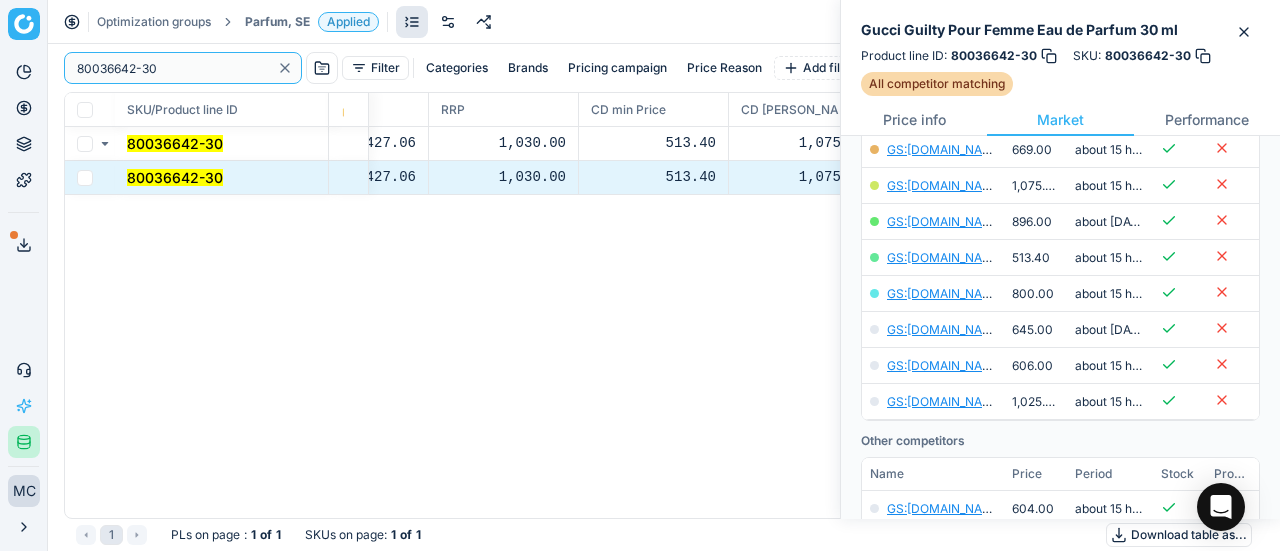 drag, startPoint x: 156, startPoint y: 73, endPoint x: 49, endPoint y: 51, distance: 109.23827 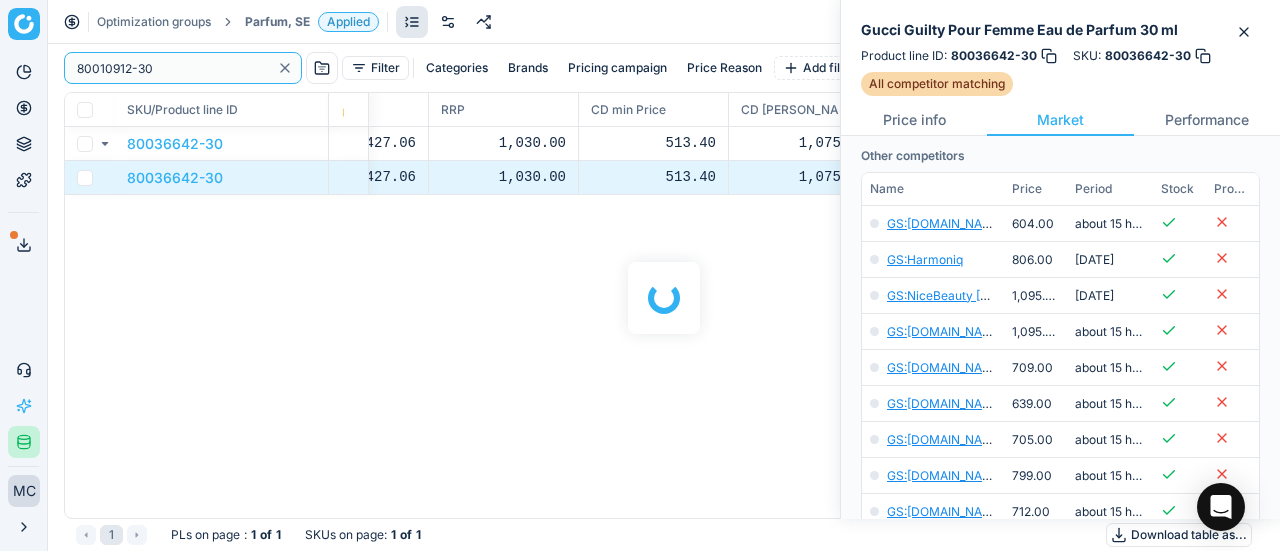 scroll, scrollTop: 394, scrollLeft: 0, axis: vertical 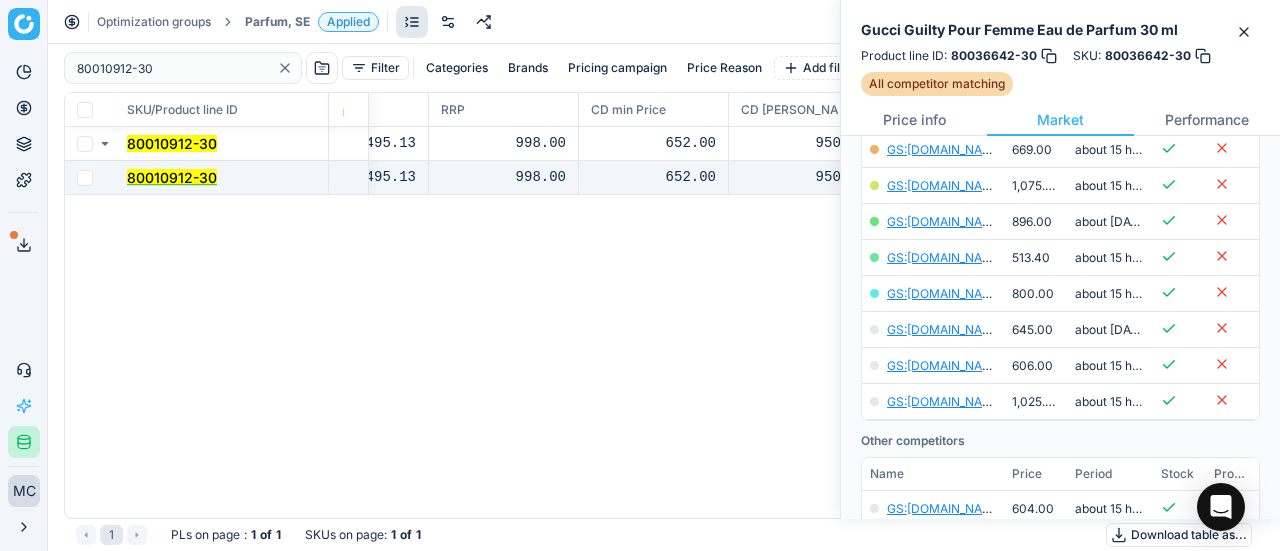 click on "80010912-30" at bounding box center [172, 177] 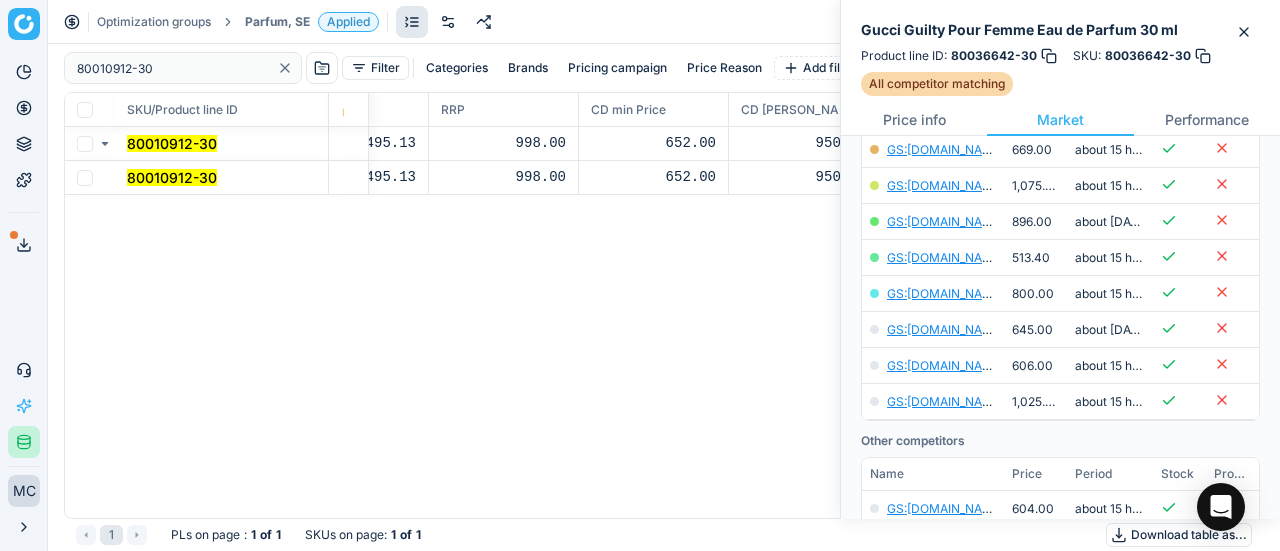 scroll, scrollTop: 394, scrollLeft: 0, axis: vertical 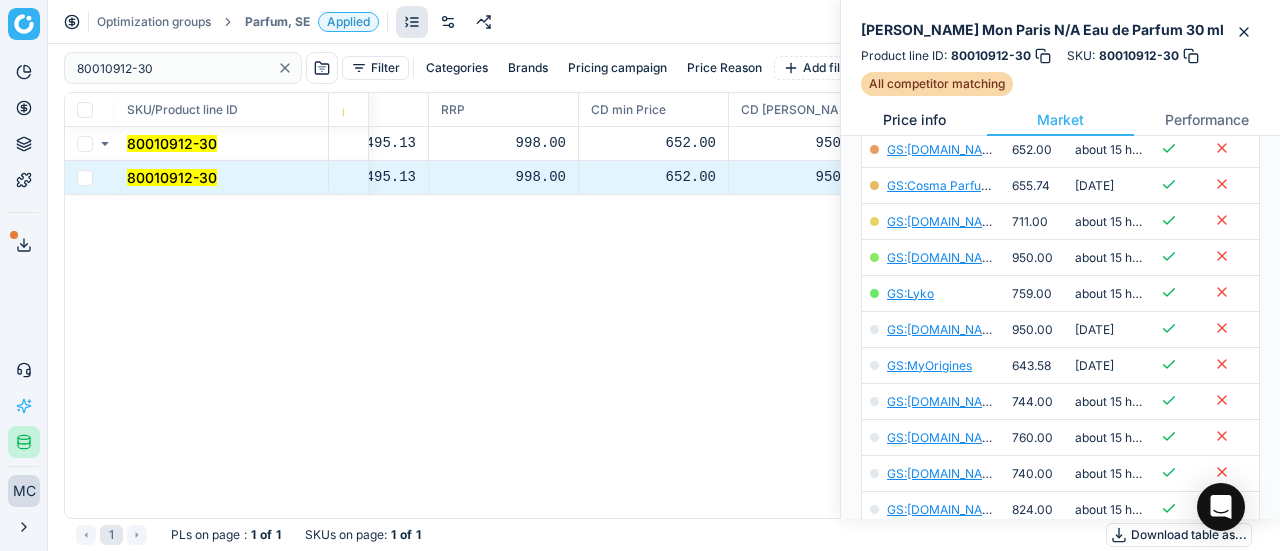 click on "Price info" at bounding box center (914, 120) 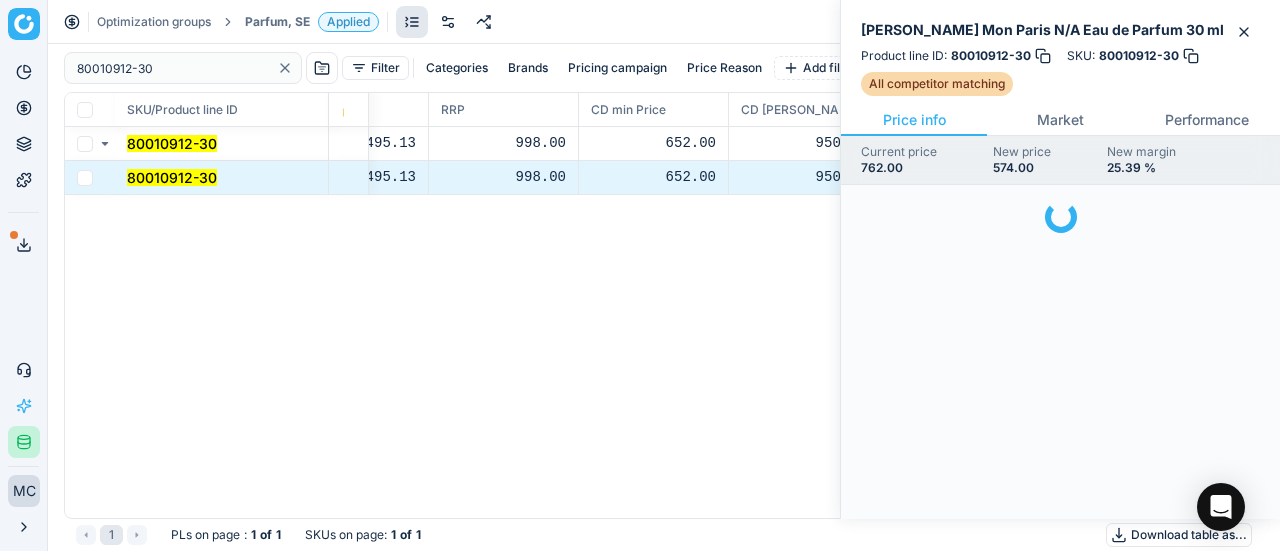 scroll, scrollTop: 0, scrollLeft: 0, axis: both 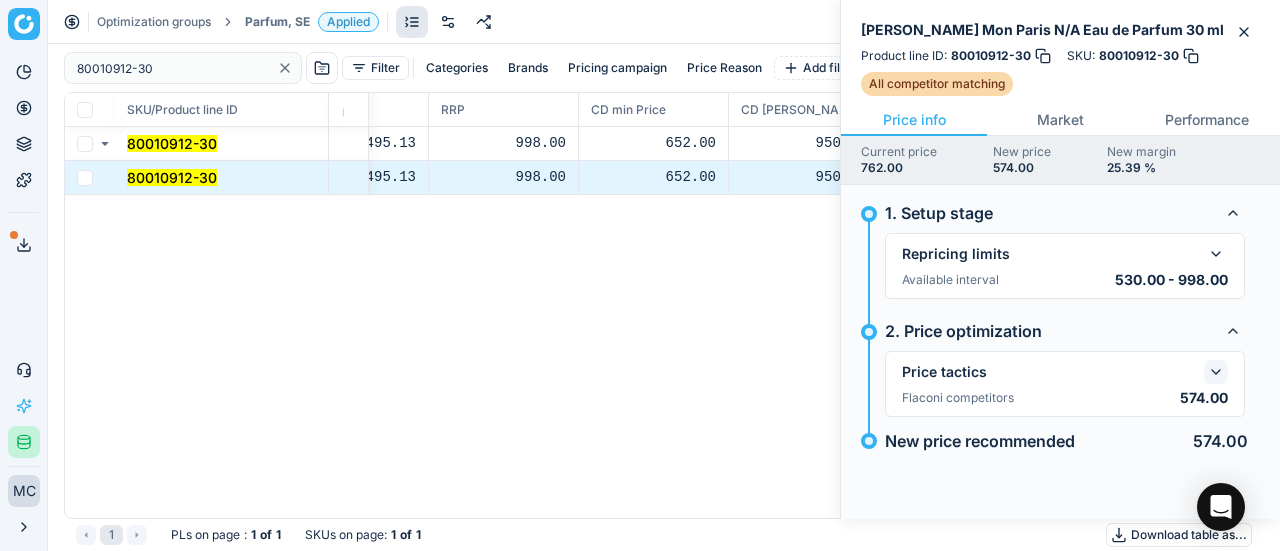 click 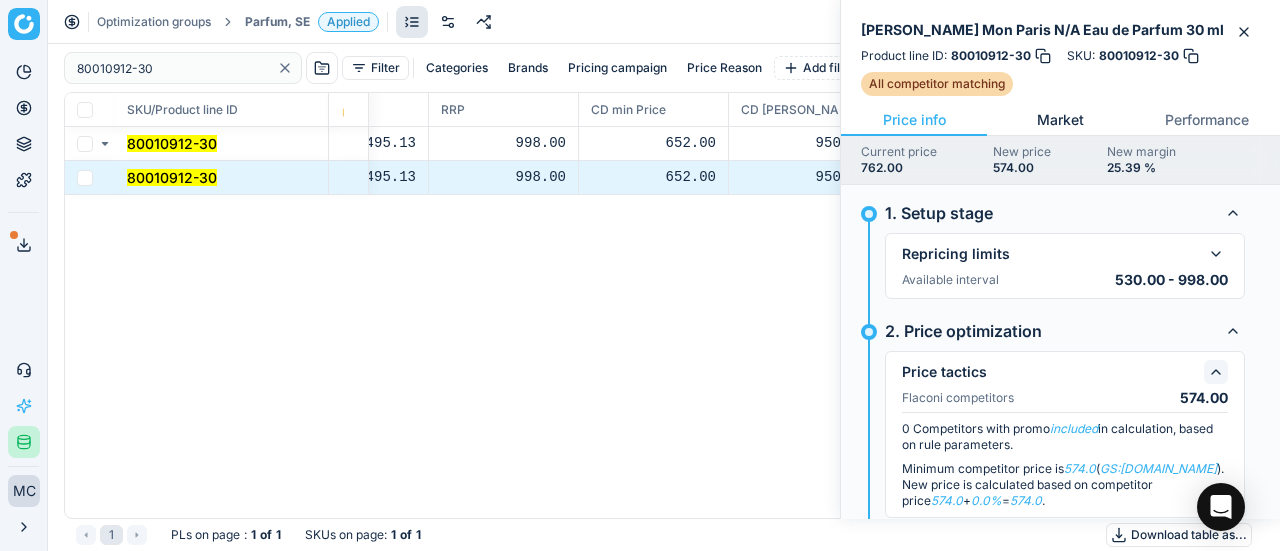 click on "Market" at bounding box center (1060, 120) 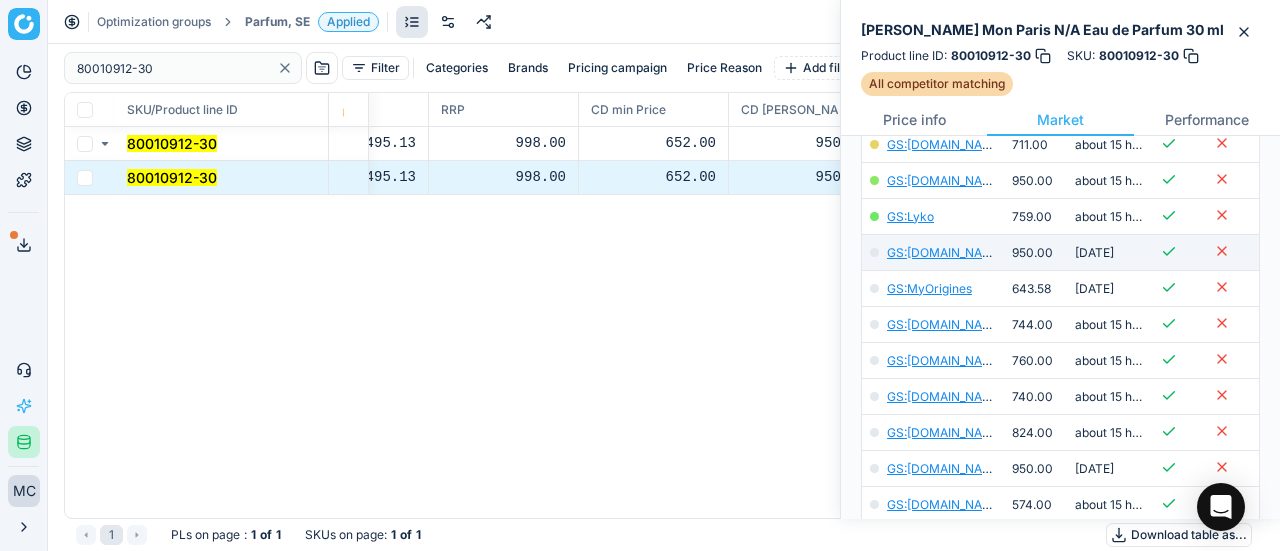 scroll, scrollTop: 600, scrollLeft: 0, axis: vertical 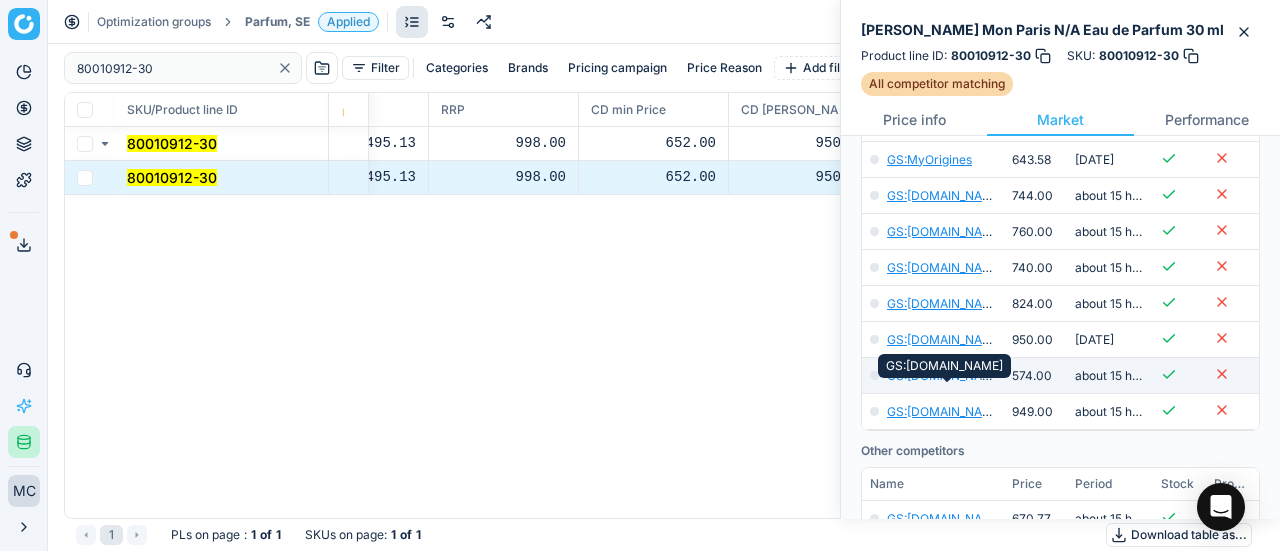 click on "GS:[DOMAIN_NAME]" at bounding box center (945, 375) 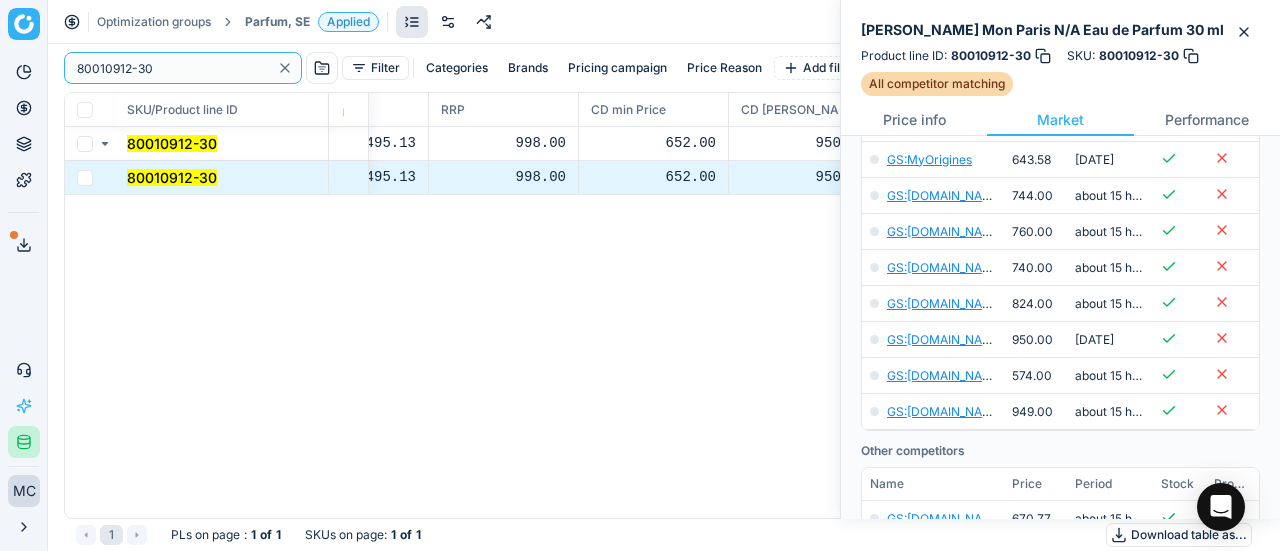 paste on "62260" 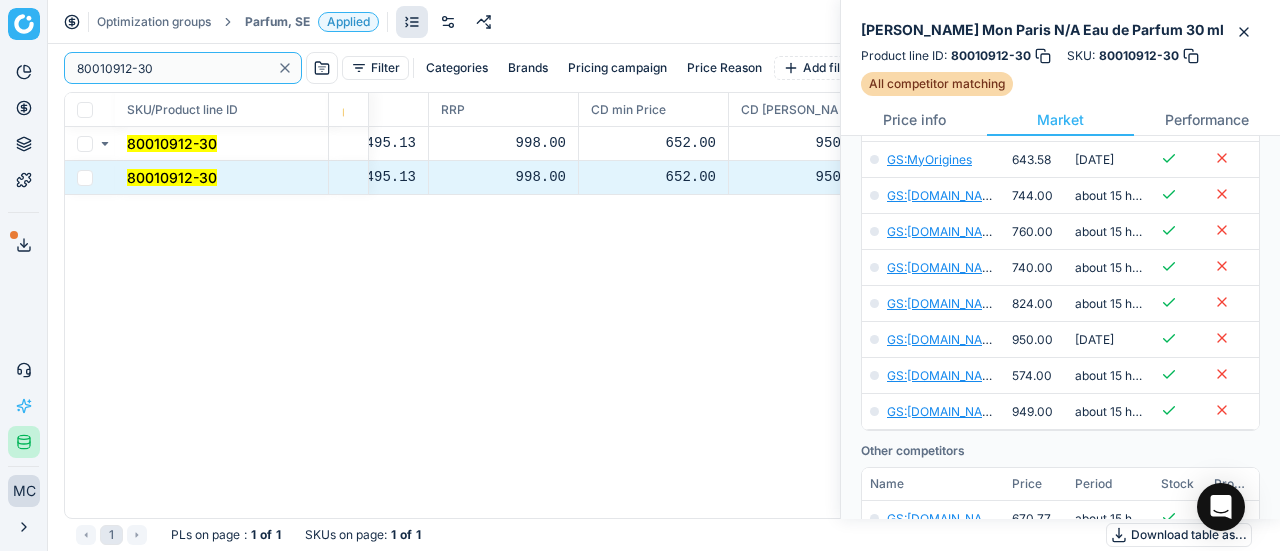 drag, startPoint x: 0, startPoint y: 77, endPoint x: 64, endPoint y: 15, distance: 89.106674 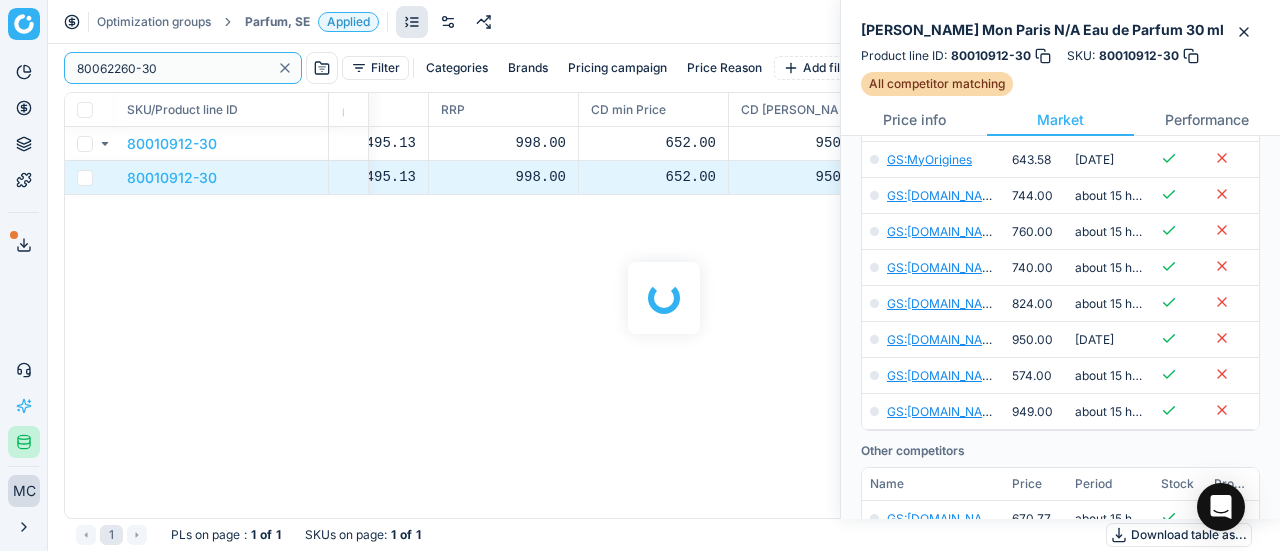 scroll, scrollTop: 600, scrollLeft: 0, axis: vertical 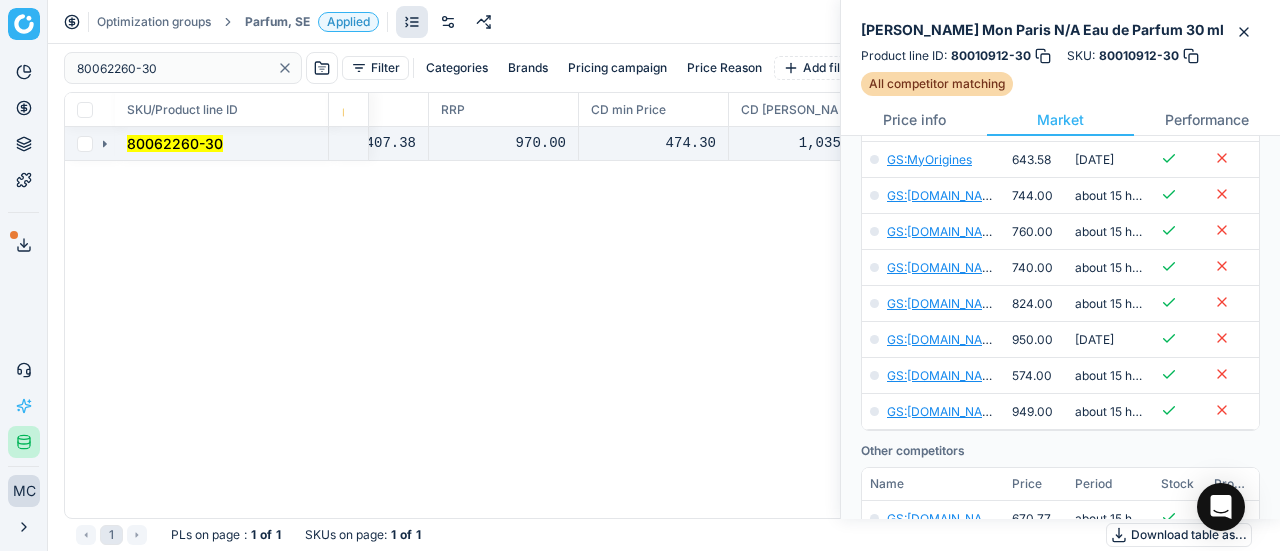 click 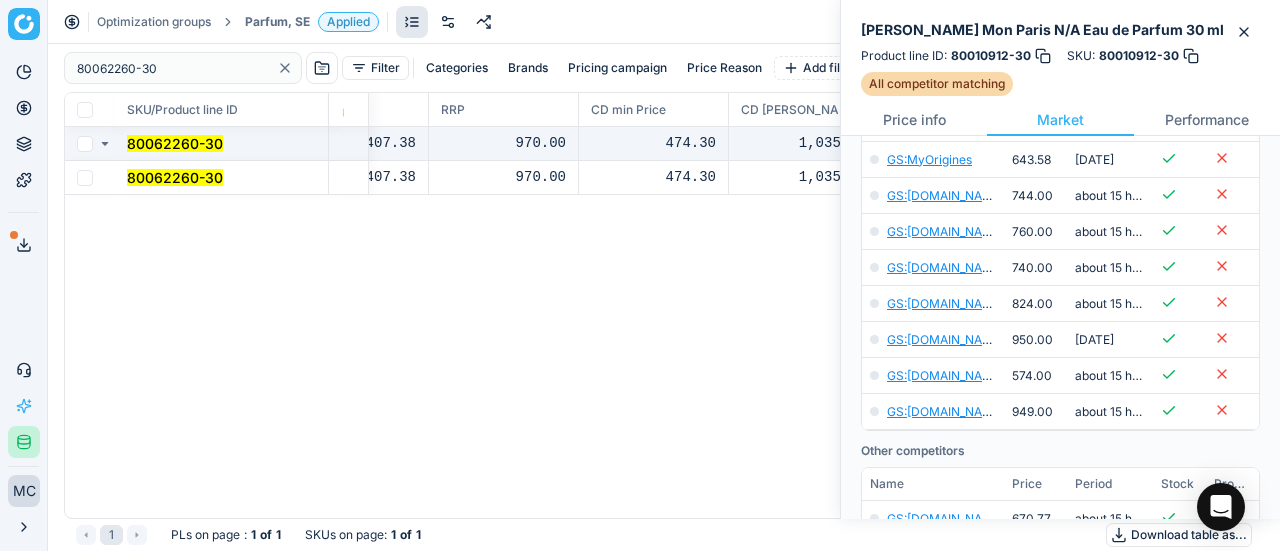 click on "80062260-30" at bounding box center (222, 178) 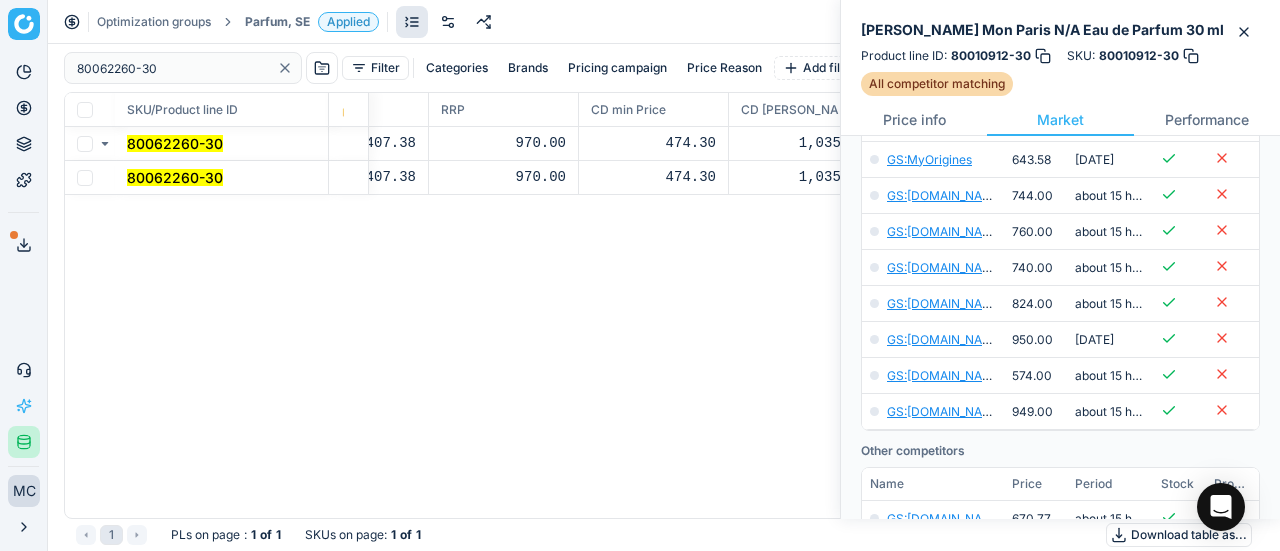 drag, startPoint x: 200, startPoint y: 176, endPoint x: 1131, endPoint y: 131, distance: 932.0869 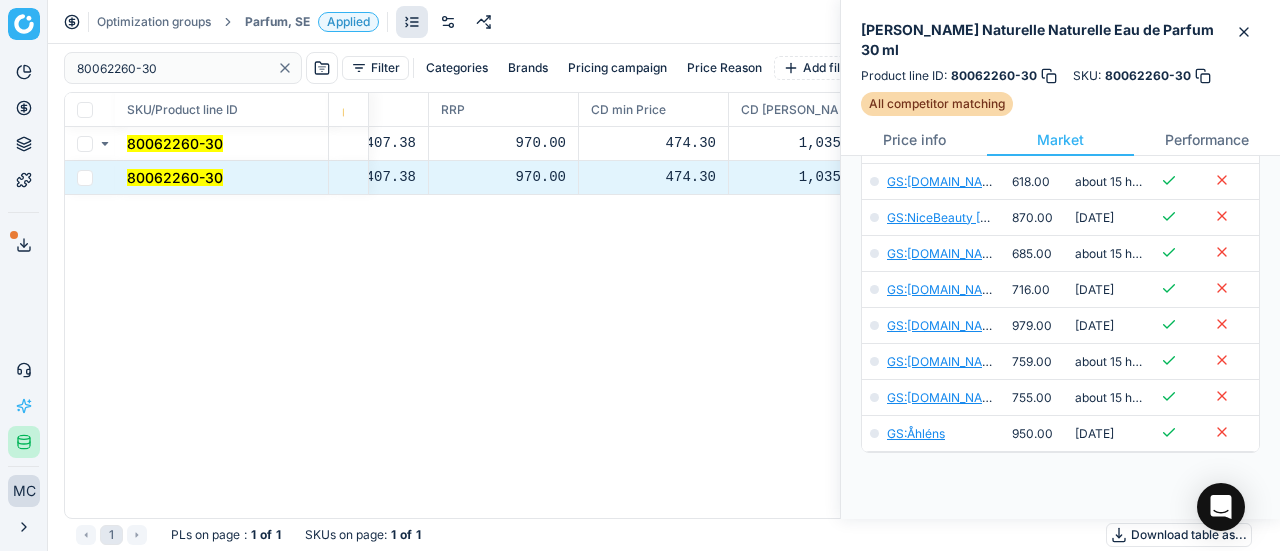 scroll, scrollTop: 600, scrollLeft: 0, axis: vertical 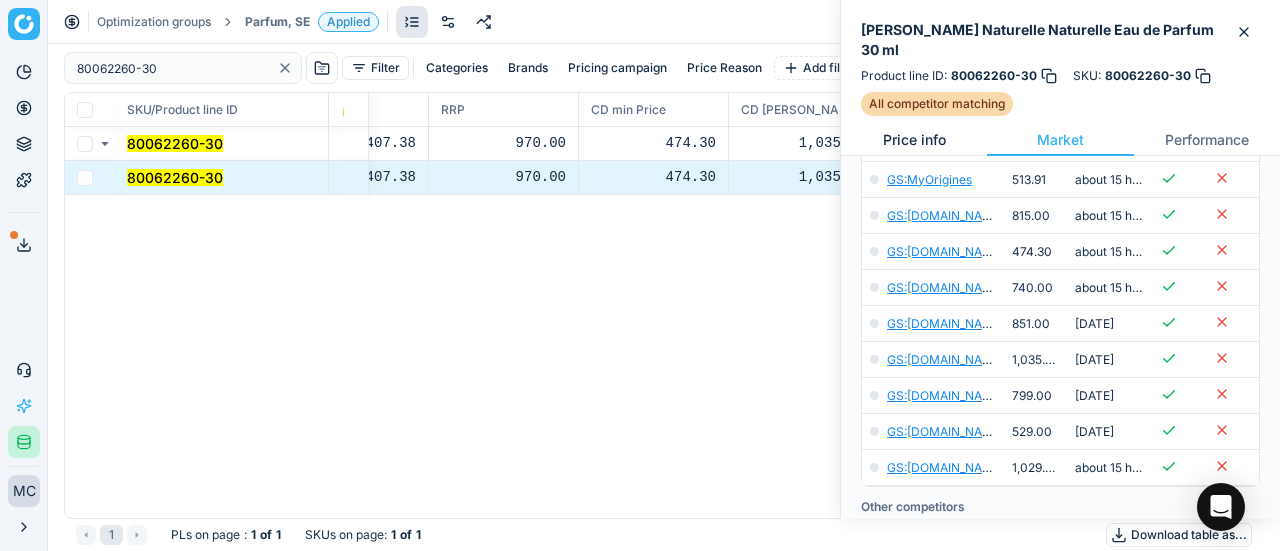 click on "Price info" at bounding box center [914, 140] 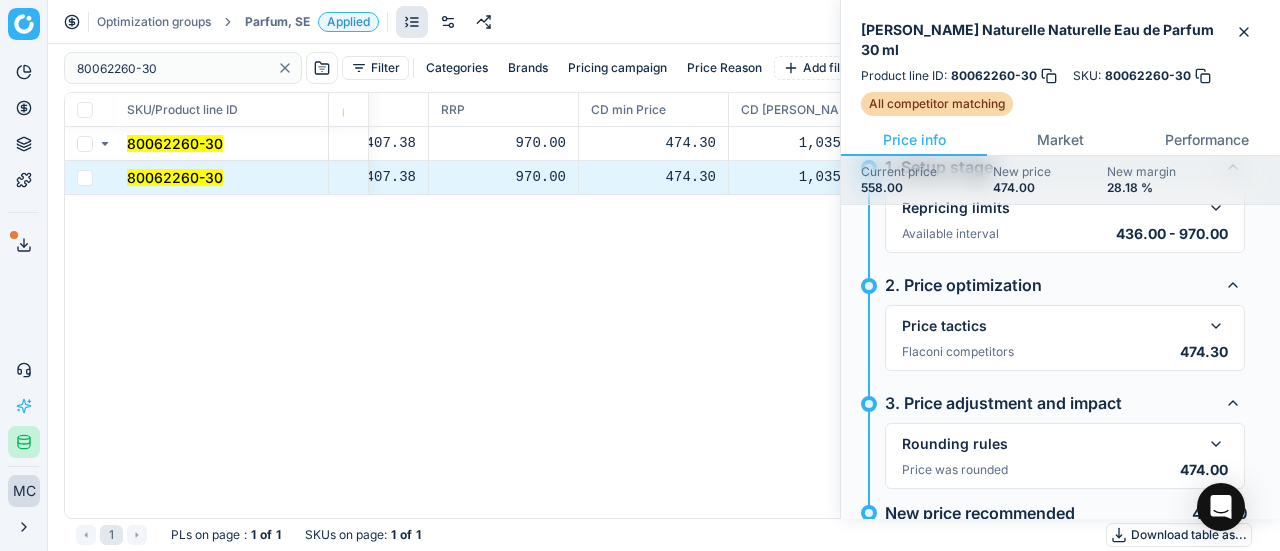 scroll, scrollTop: 97, scrollLeft: 0, axis: vertical 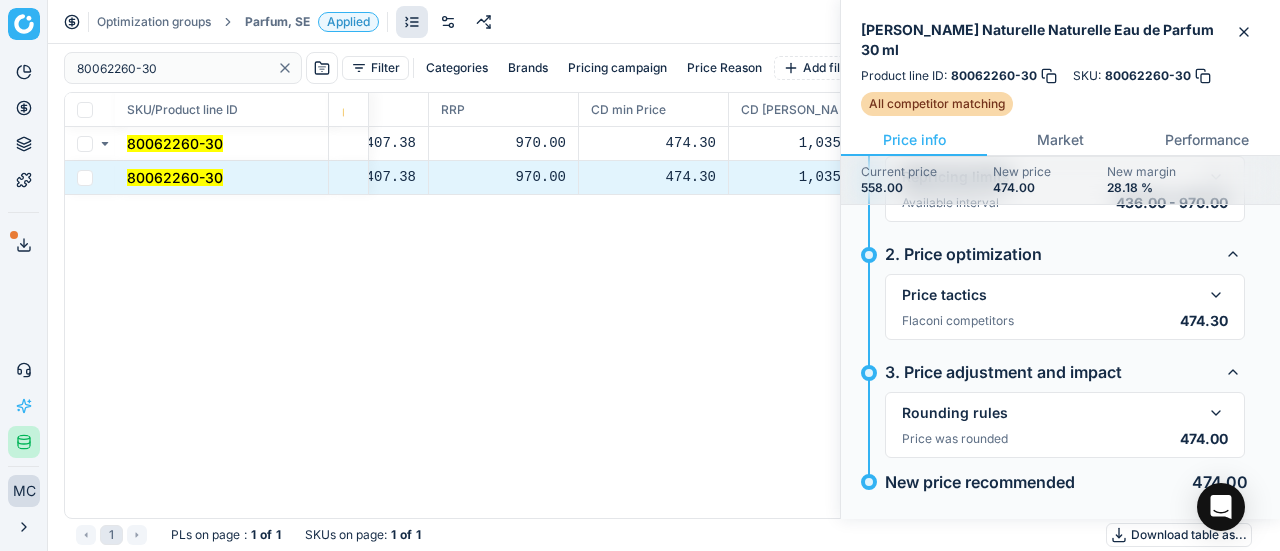 click on "Price tactics Flaconi competitors 474.30 0 Competitors with promo  included  in calculation, based on rule parameters. Minimum competitor price is  474.3  ( GS:Notino.se ). New price is calculated based on competitor price  474.3  +  0.0%  =  474.3 ." at bounding box center (1065, 307) 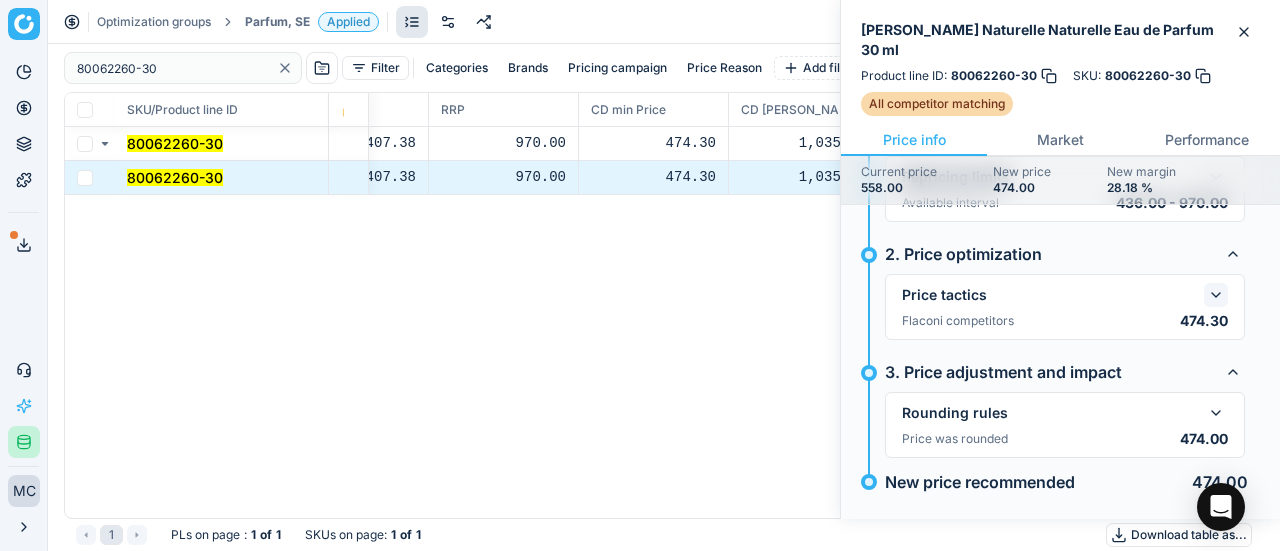 click on "Price tactics" at bounding box center (1065, 295) 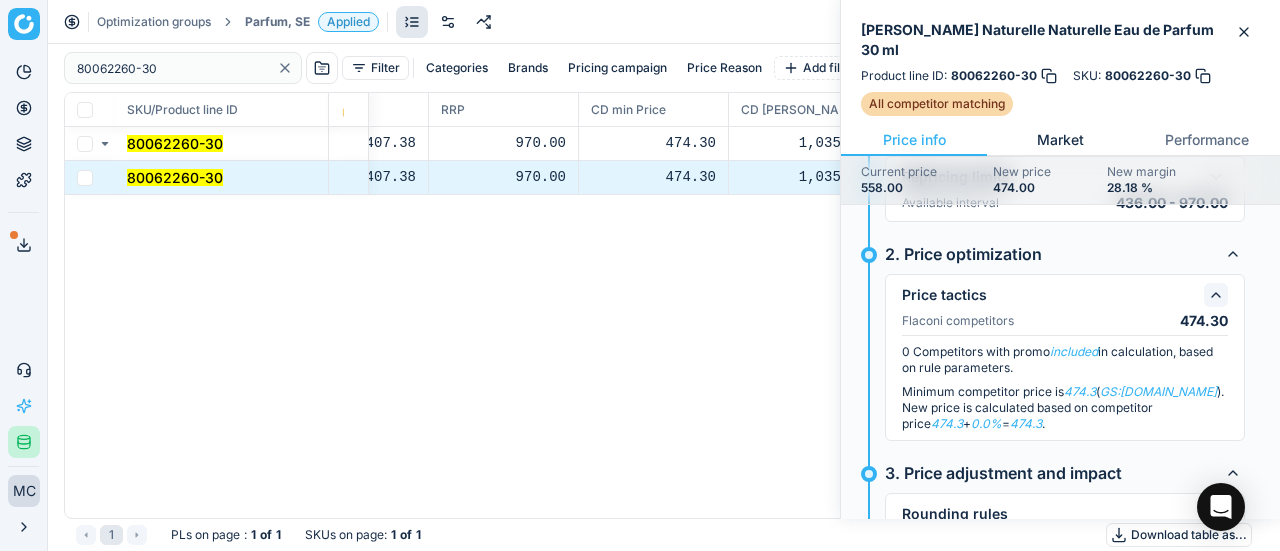 click on "Market" at bounding box center (1060, 140) 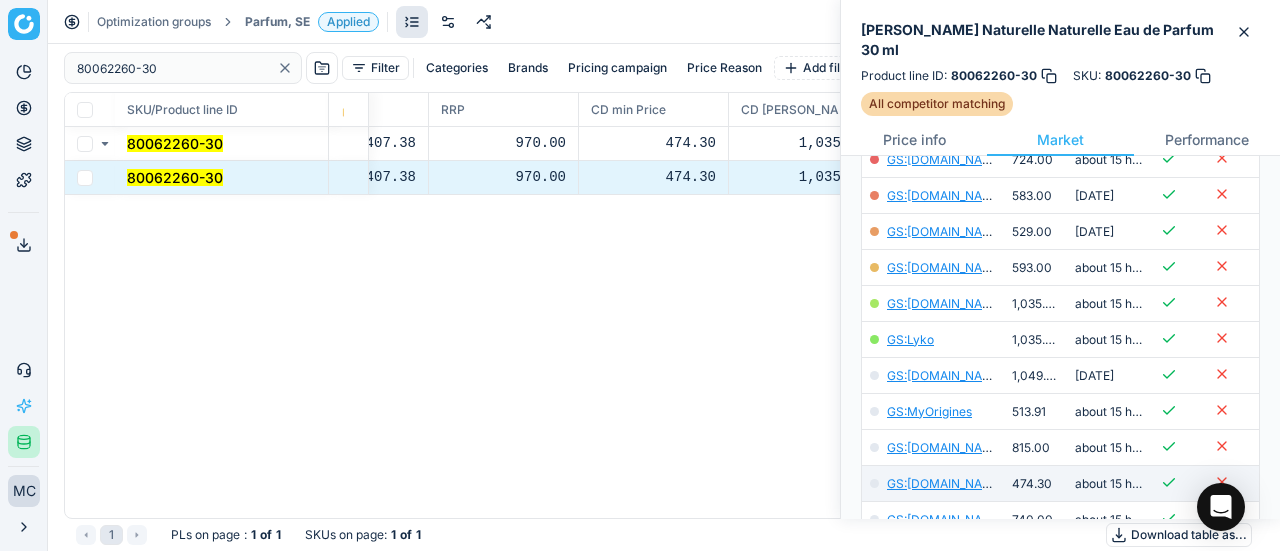 scroll, scrollTop: 400, scrollLeft: 0, axis: vertical 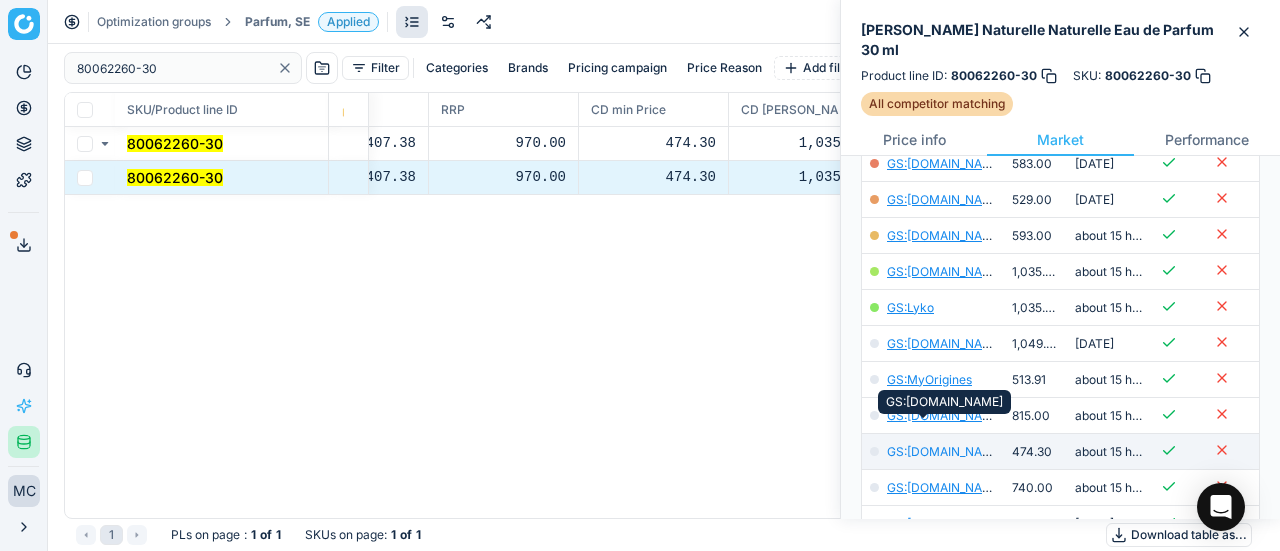 click on "GS:[DOMAIN_NAME]" at bounding box center (945, 451) 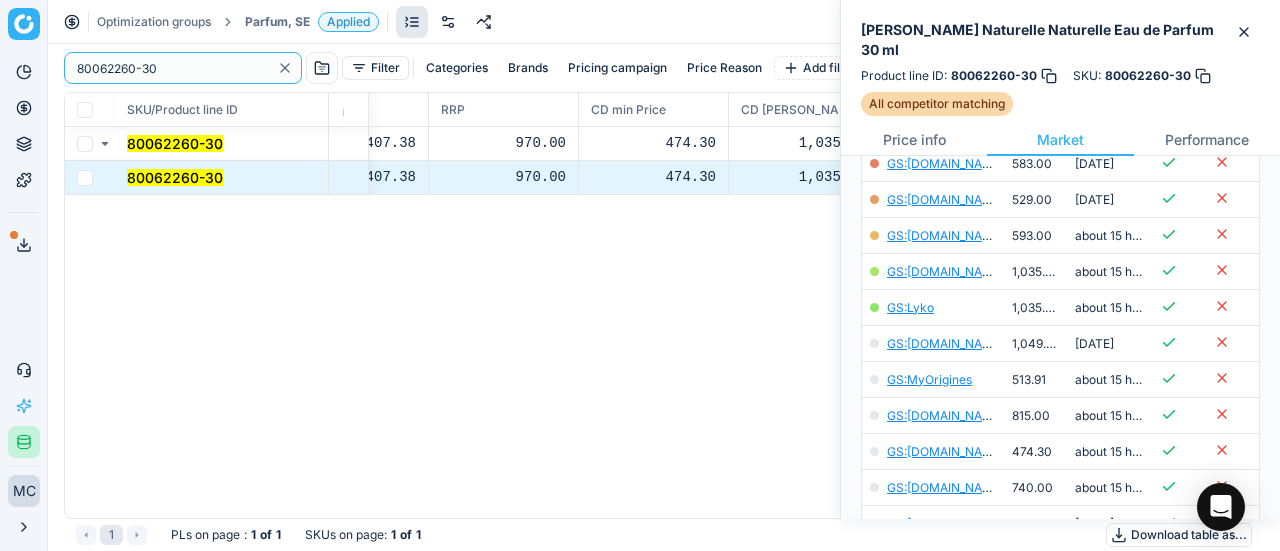 paste on "90011094-0017567" 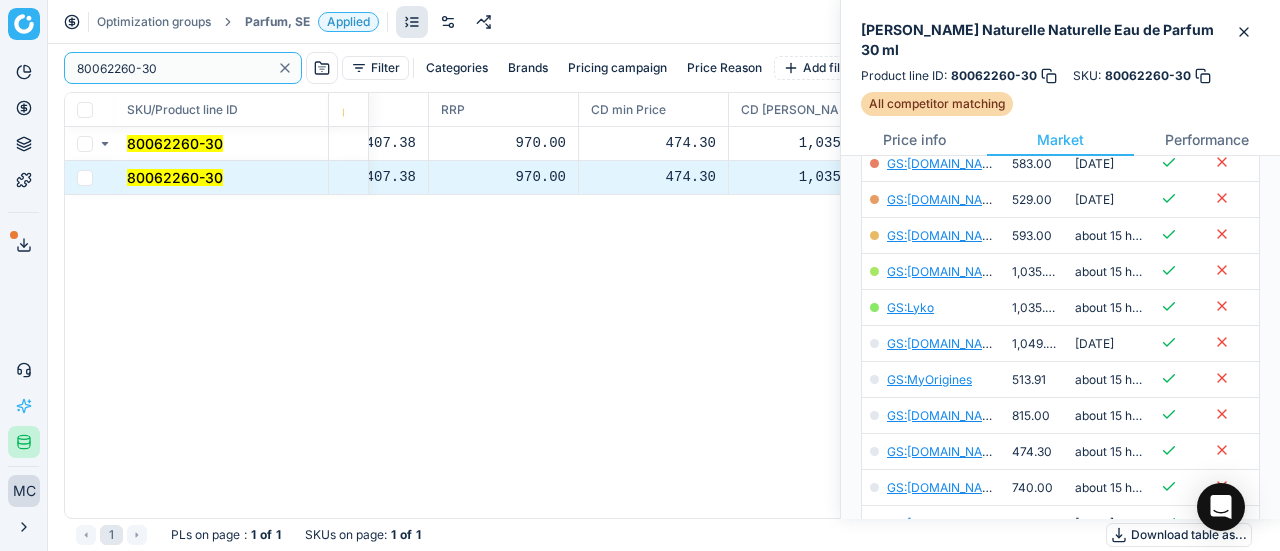 drag, startPoint x: 209, startPoint y: 67, endPoint x: 36, endPoint y: 2, distance: 184.80801 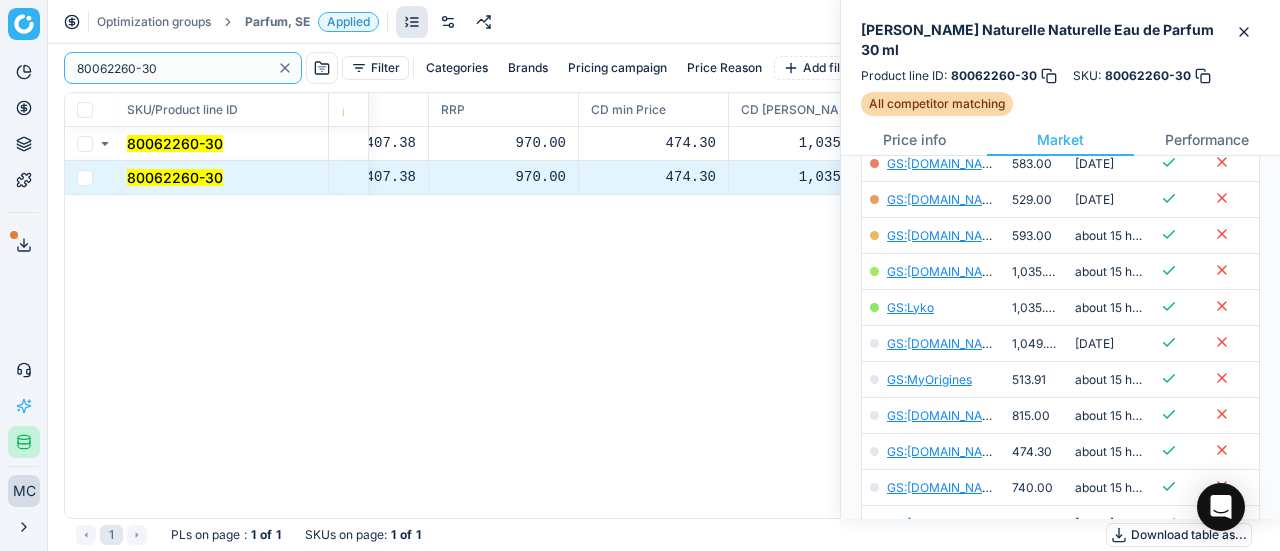 click on "Pricing platform Analytics Pricing Product portfolio Templates Export service 19 Contact support   AI Pricing Assistant Integration status MC Mengqi Cai mengqi.cai@flaconi.de Close menu Optimization groups Parfum, SE Applied Discard Download report 80062260-30   Filter   Categories   Brands   Pricing campaign   Price Reason   Add filter Bulk update SKU/Product line ID Product line name Product line ID Cost 🔒 PCII cost RRP CD min Price CD max Price Beauty outlet price PCII+5% > RRP Sales Flag Price change too high New price Price Type Price Reason 80062260-30 Chloé Rose Naturelle Naturelle Eau de Parfum  30 ml 80062260-30 340.44 407.38 970.00 474.30 1,035.00 558.00 474.00 matching google GS:Notino.se 80062260-30 Chloé Rose Naturelle Naturelle Eau de Parfum  30 ml 80062260-30 340.44 407.38 970.00 474.30 1,035.00 558.00 474.00 matching google GS:Notino.se 1 PLs on page : 1 of 1 SKUs on page : 1 of 1 Download table as..." at bounding box center (640, 275) 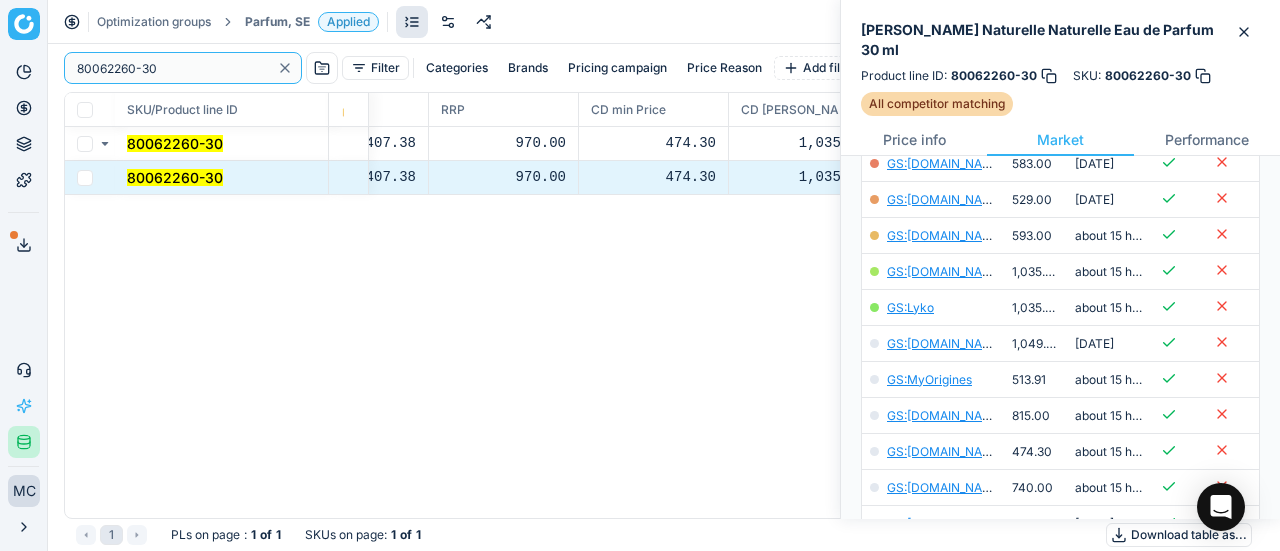 type on "90011094-0017567" 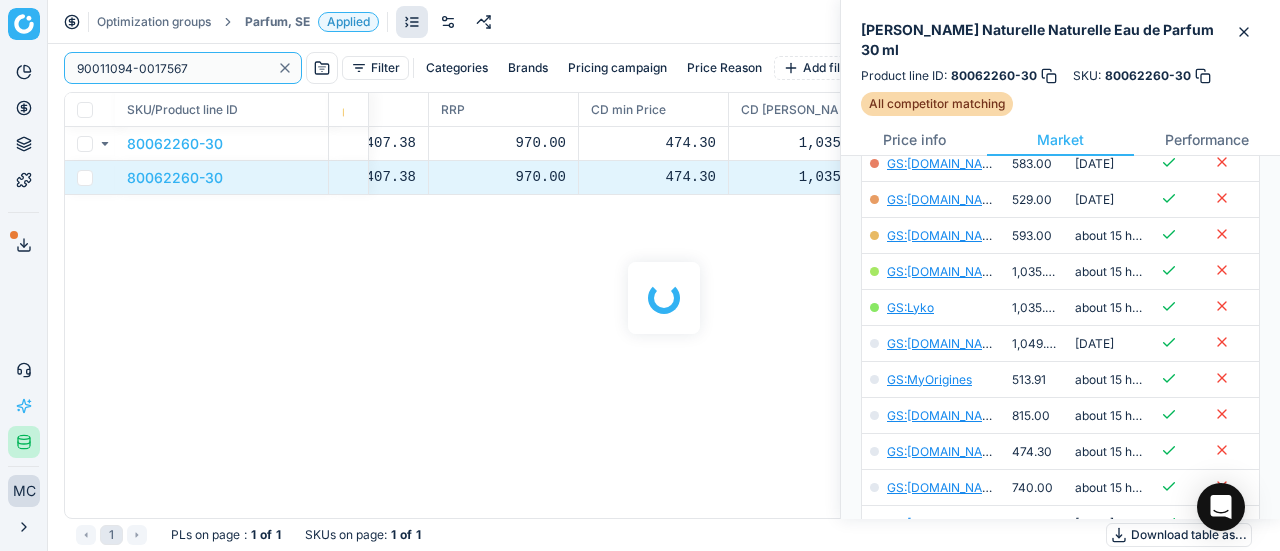 scroll, scrollTop: 400, scrollLeft: 0, axis: vertical 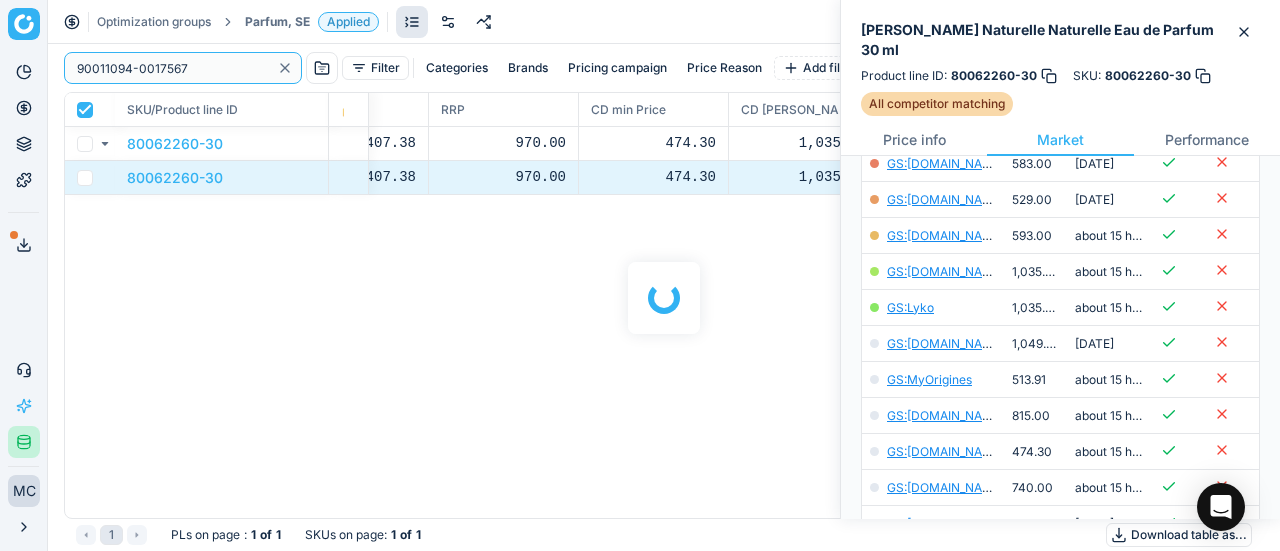 checkbox on "true" 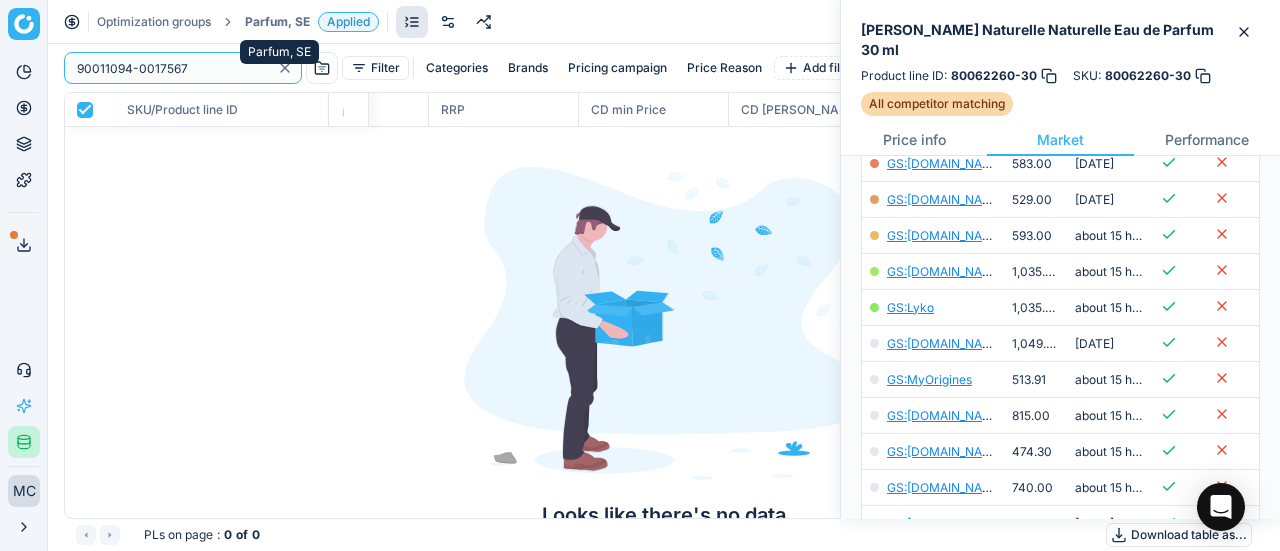 type on "90011094-0017567" 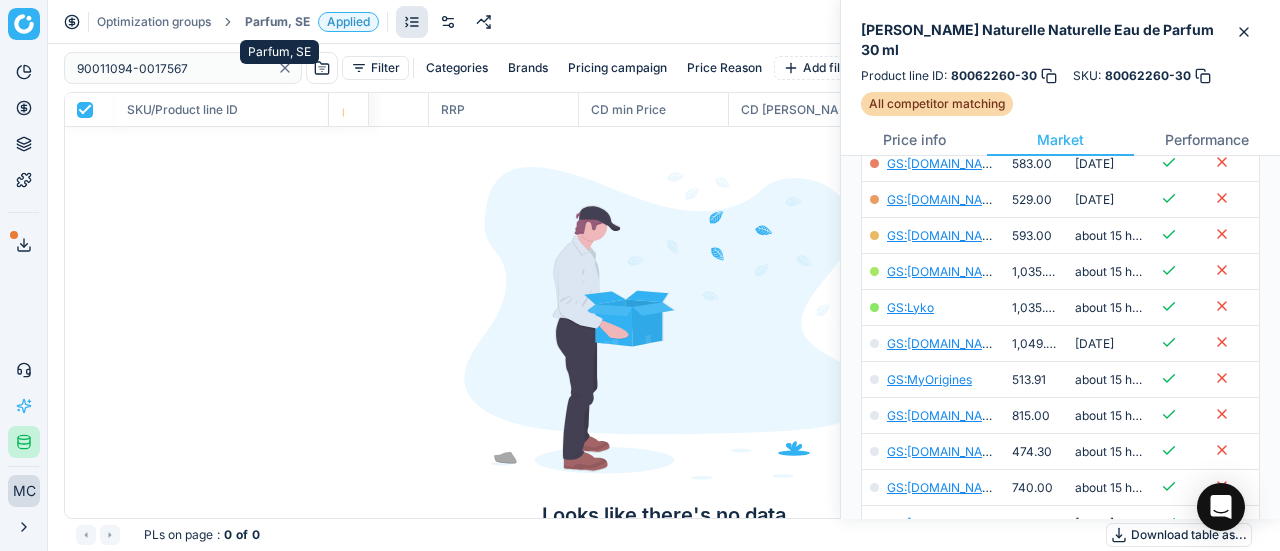 click on "Parfum, SE" at bounding box center (277, 22) 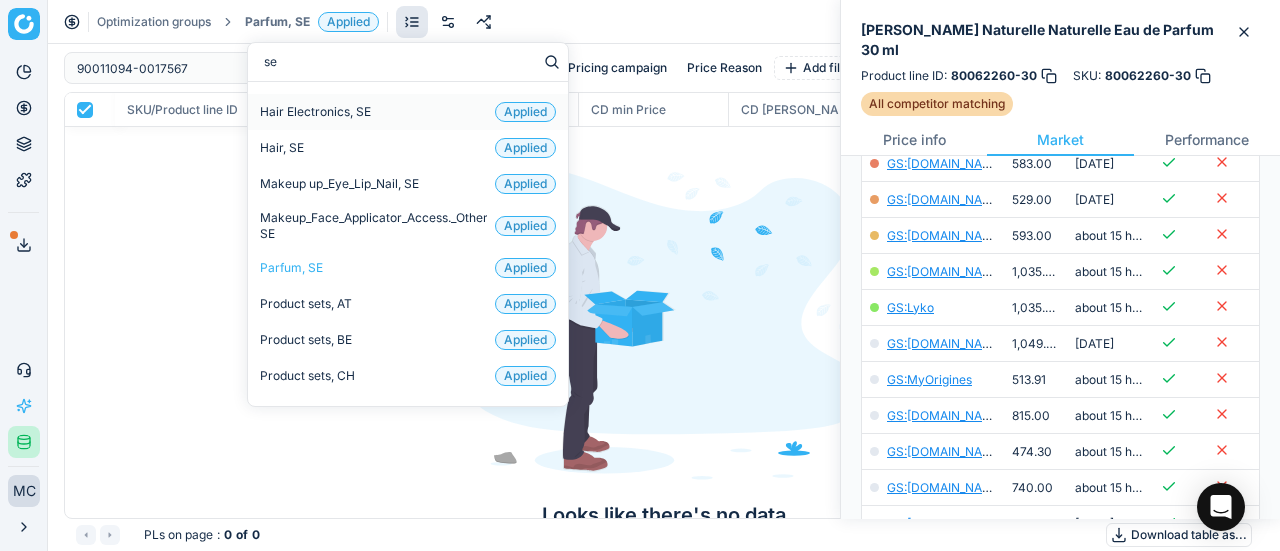 type on "set" 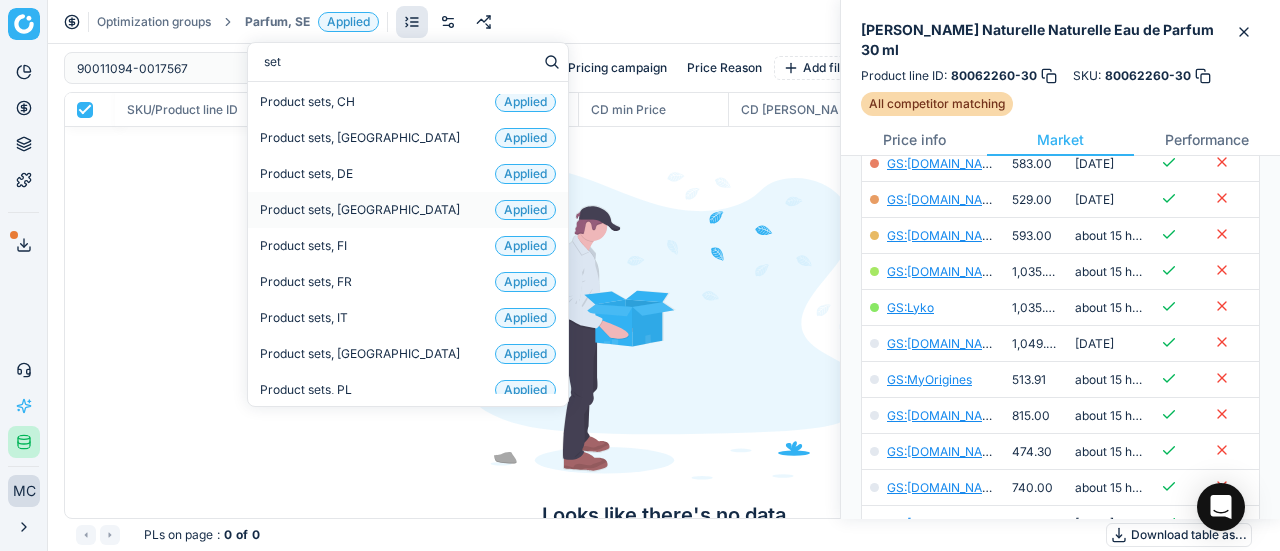 scroll, scrollTop: 132, scrollLeft: 0, axis: vertical 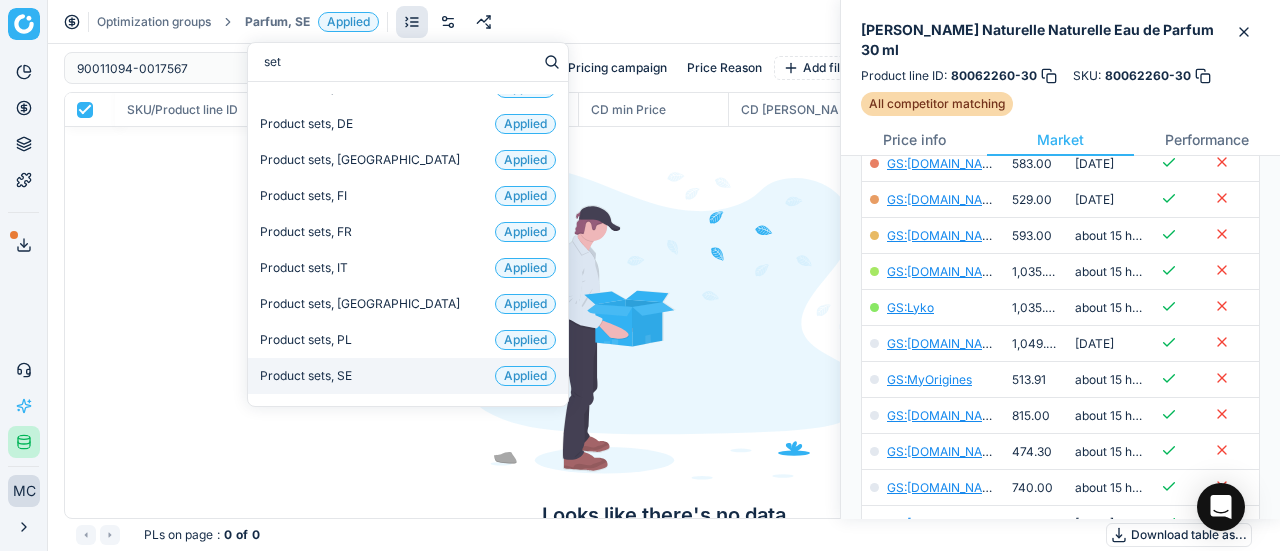 click on "Product sets, SE Applied" at bounding box center (408, 376) 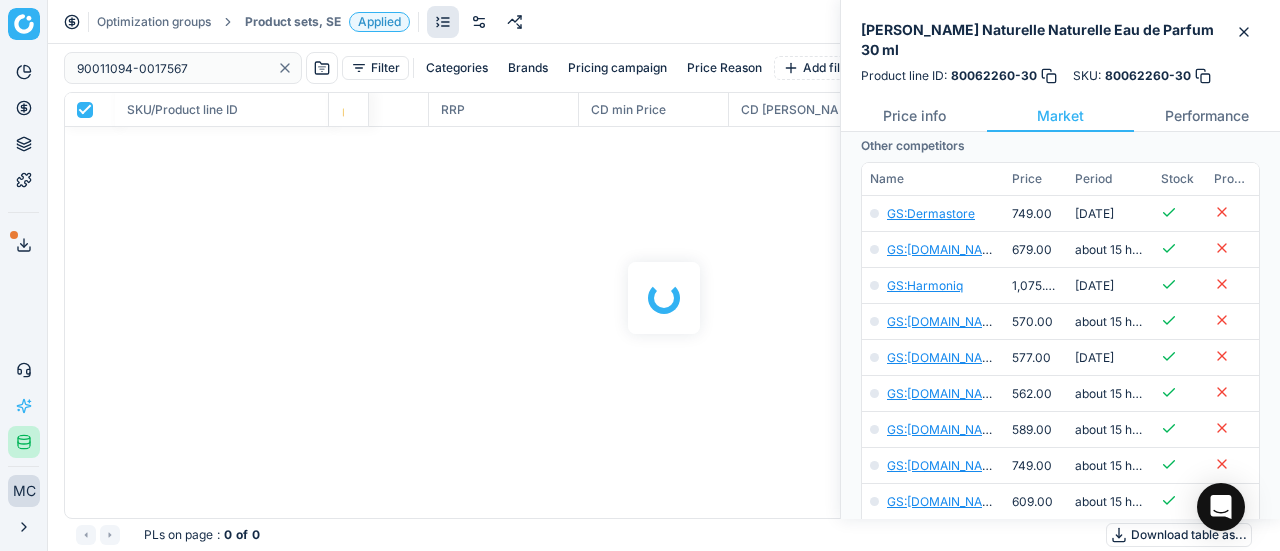 scroll, scrollTop: 400, scrollLeft: 0, axis: vertical 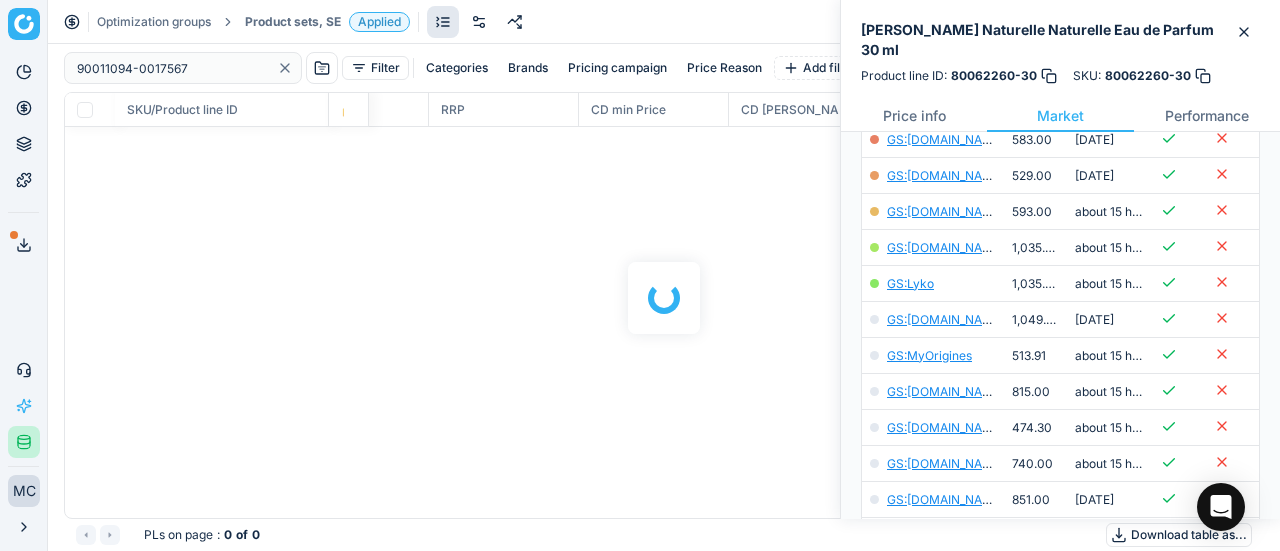 checkbox on "false" 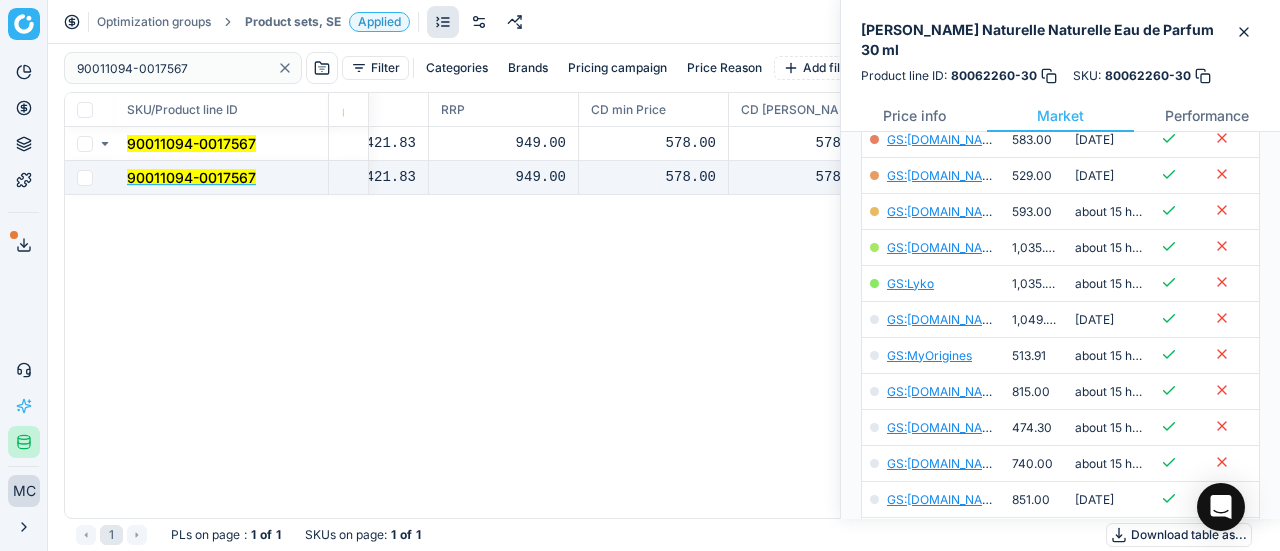 click on "90011094-0017567" at bounding box center [191, 177] 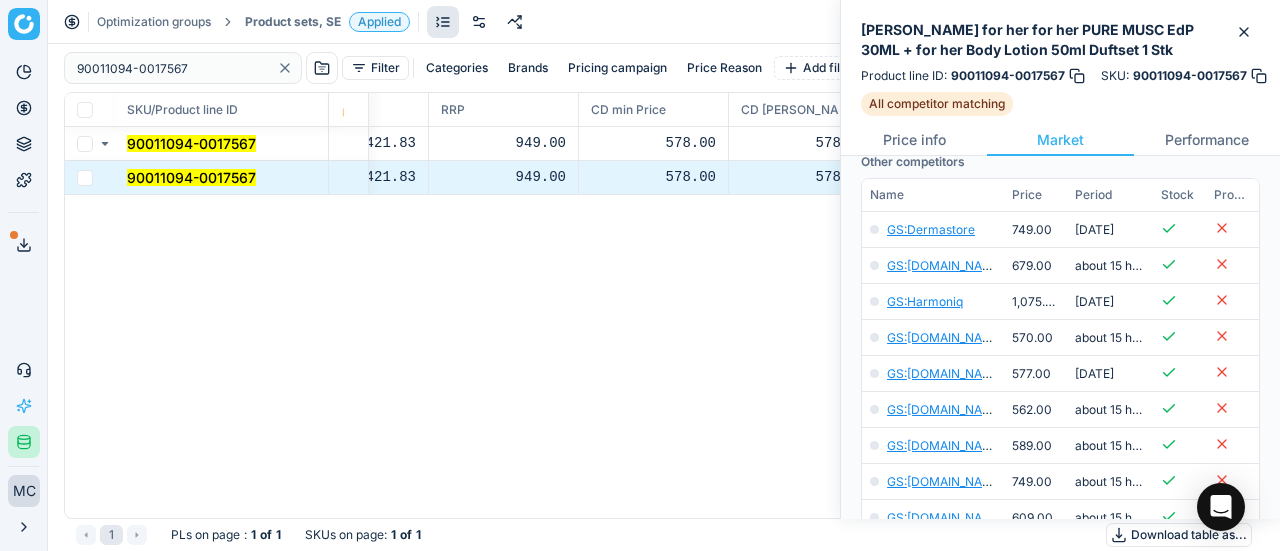 scroll, scrollTop: 288, scrollLeft: 0, axis: vertical 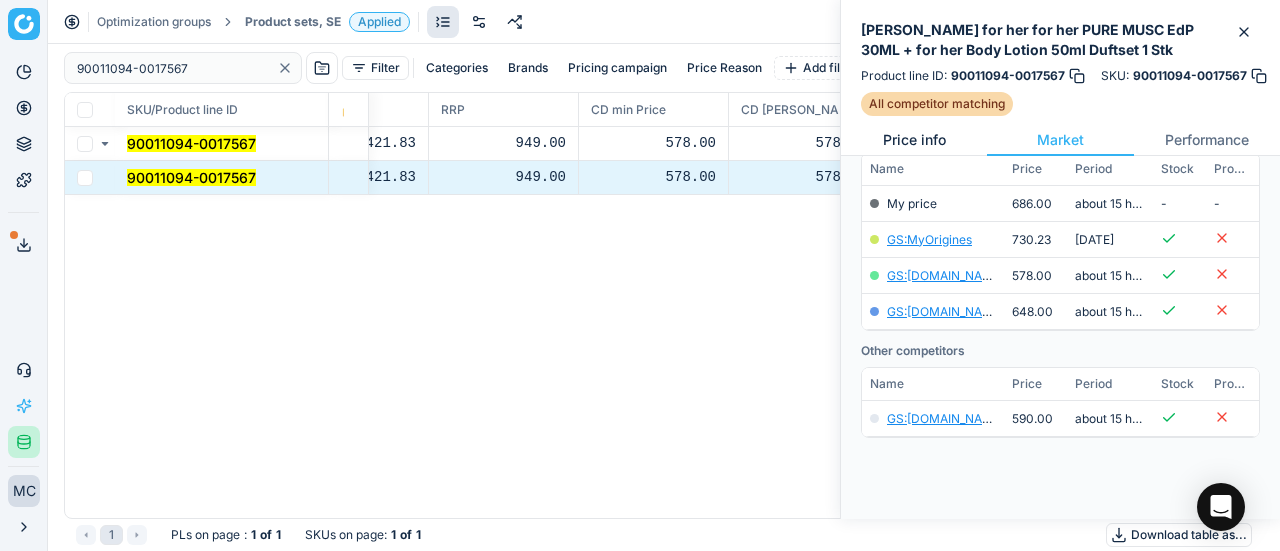 click on "Price info" at bounding box center [914, 140] 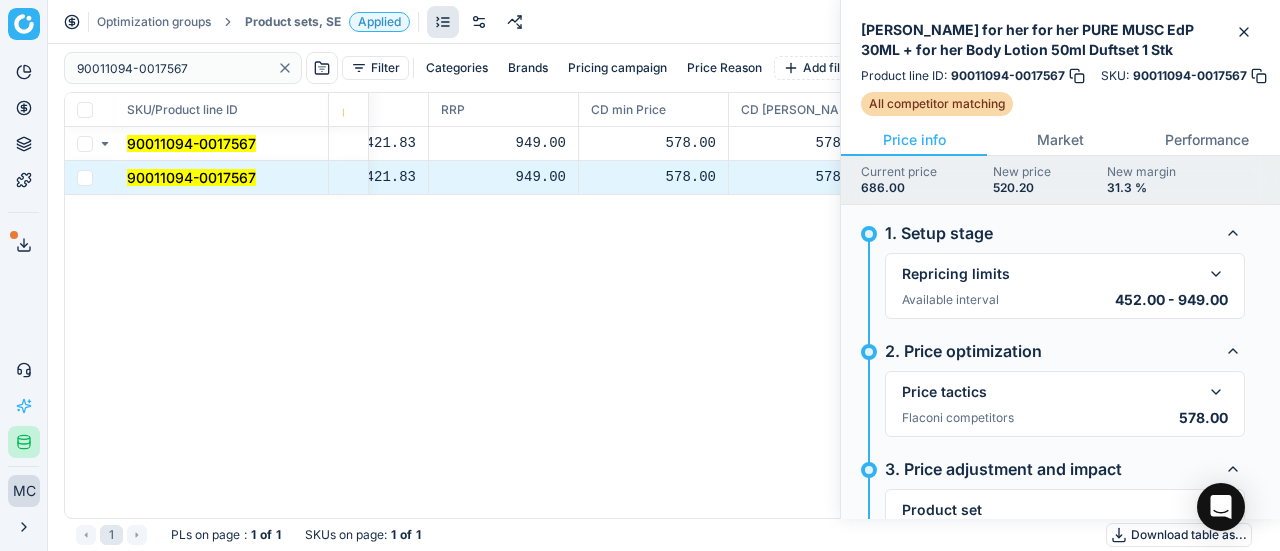 scroll, scrollTop: 117, scrollLeft: 0, axis: vertical 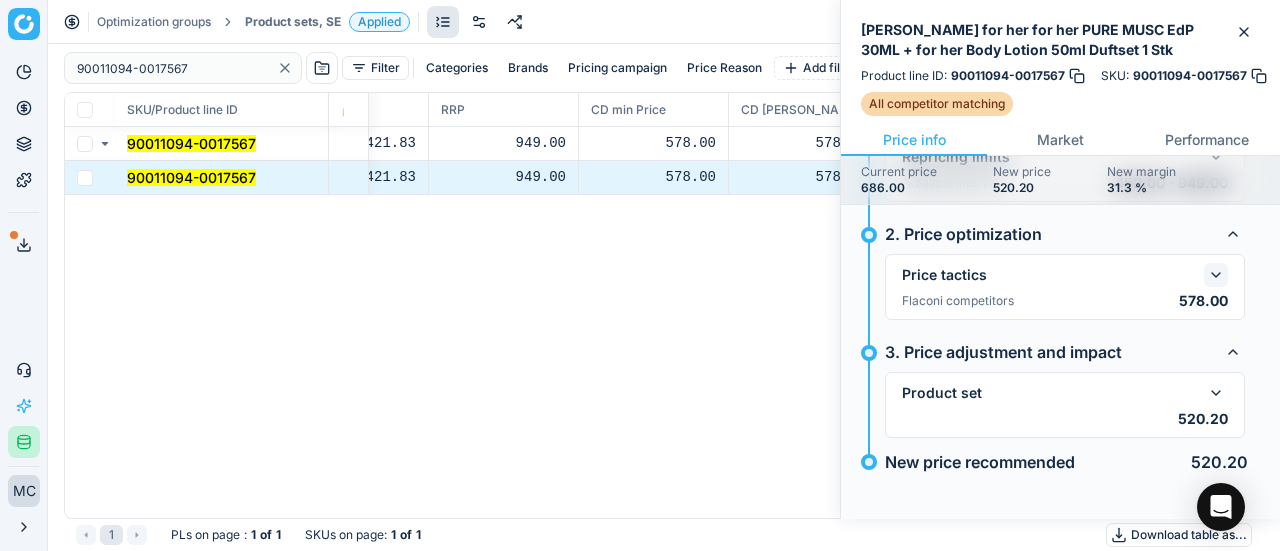 click 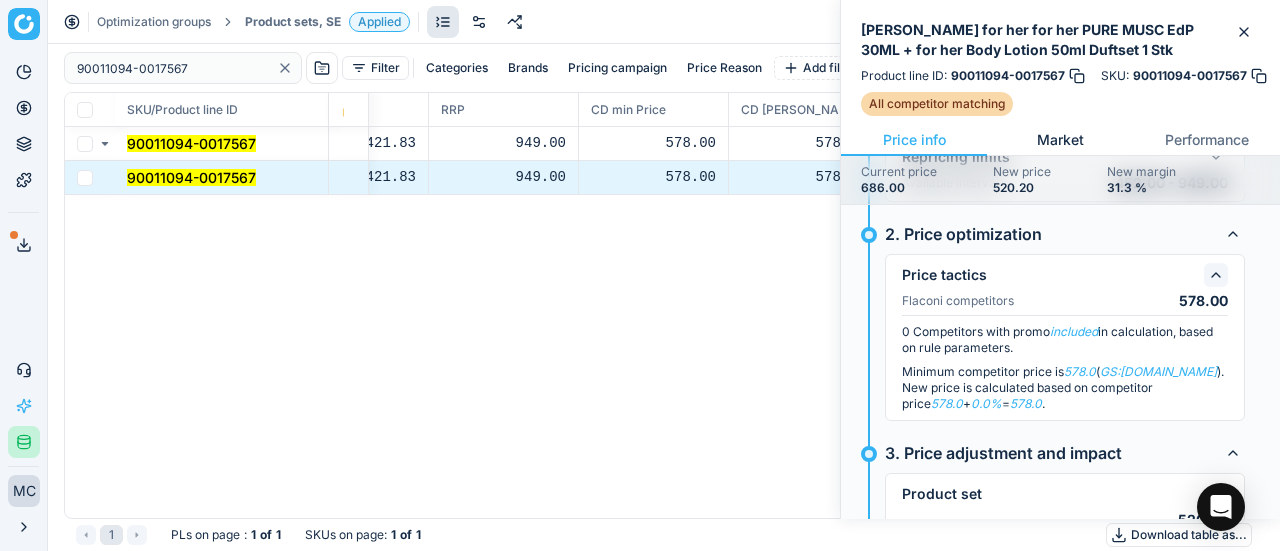click on "Market" at bounding box center (1060, 140) 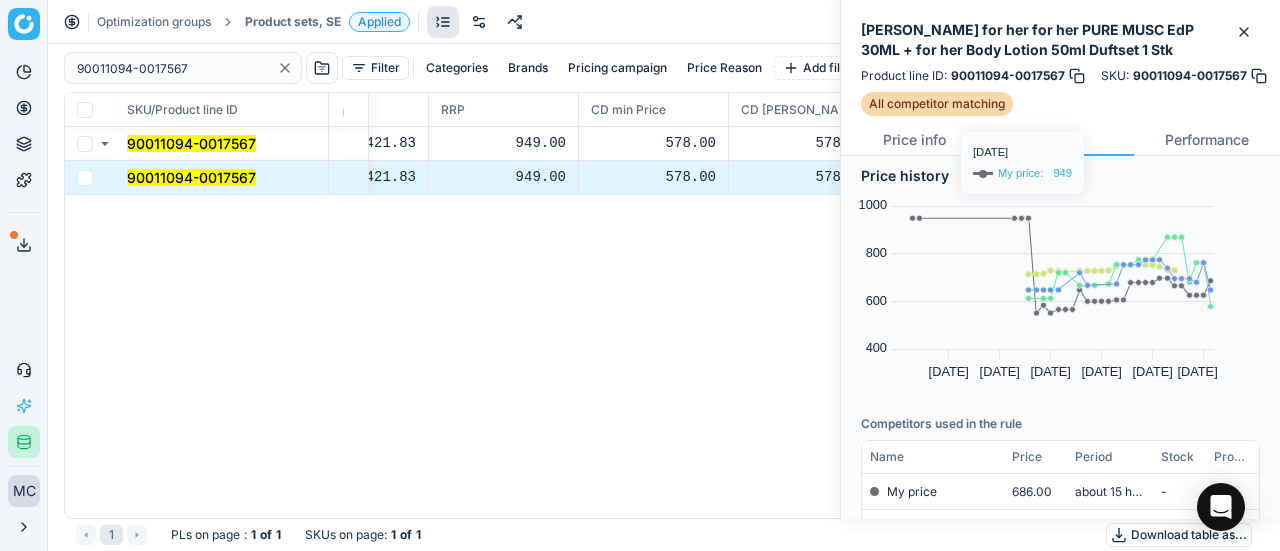 scroll, scrollTop: 288, scrollLeft: 0, axis: vertical 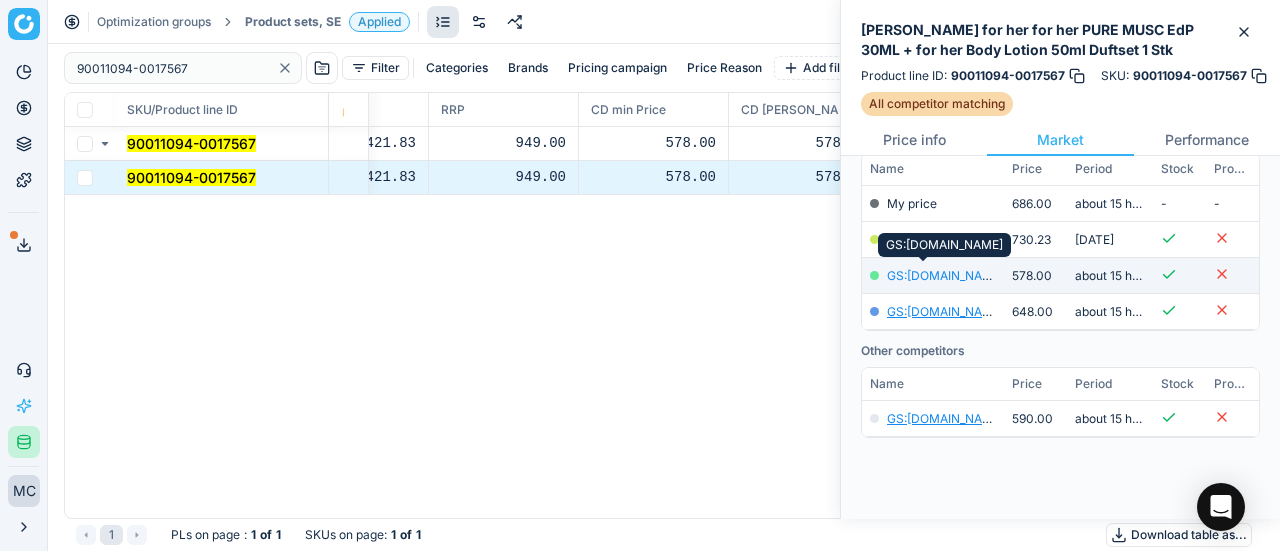 click on "GS:[DOMAIN_NAME]" at bounding box center [945, 275] 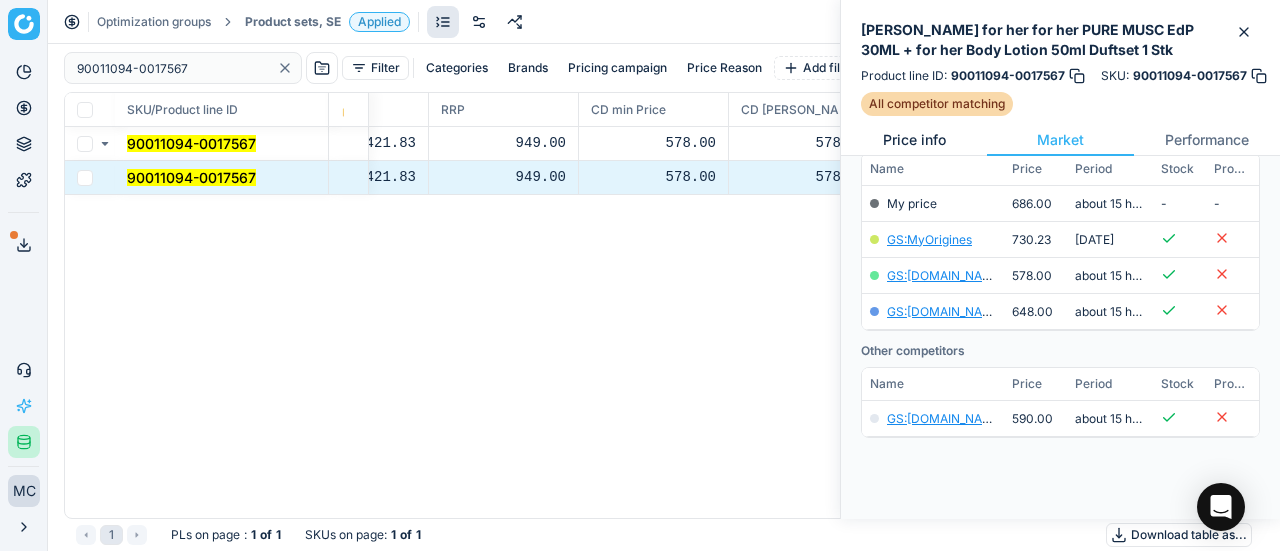 click on "Price info" at bounding box center [914, 140] 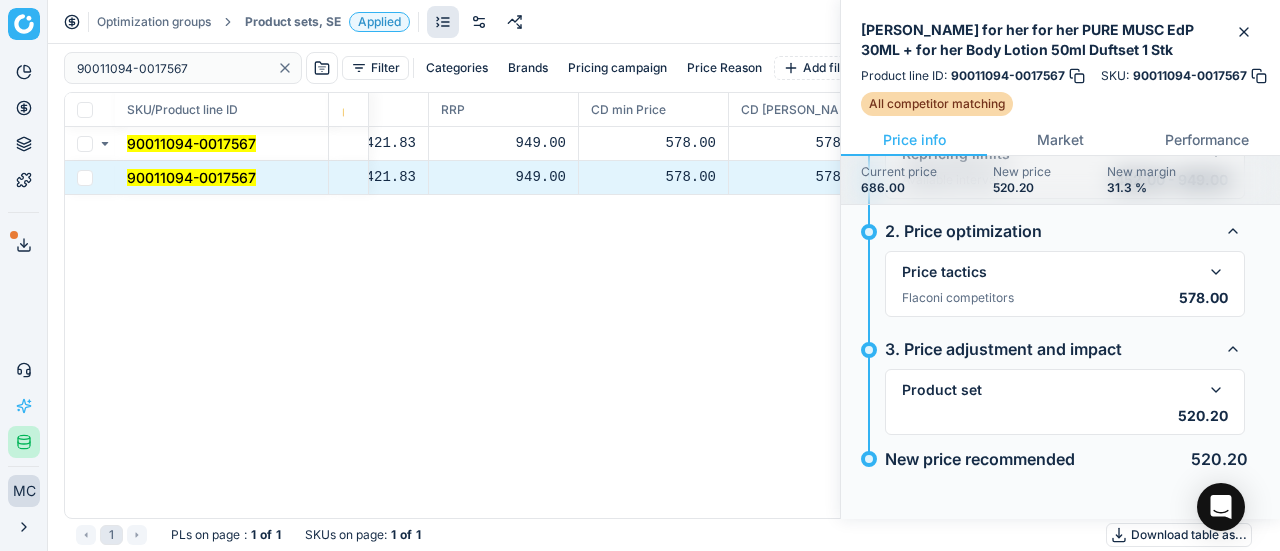 scroll, scrollTop: 117, scrollLeft: 0, axis: vertical 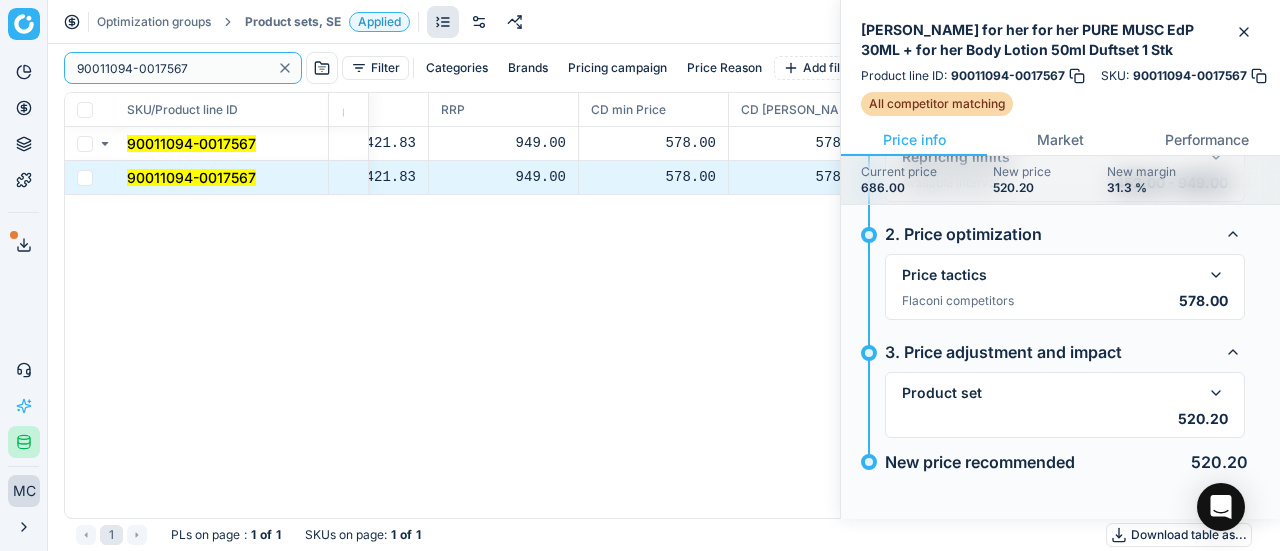 drag, startPoint x: 211, startPoint y: 66, endPoint x: 40, endPoint y: 107, distance: 175.84653 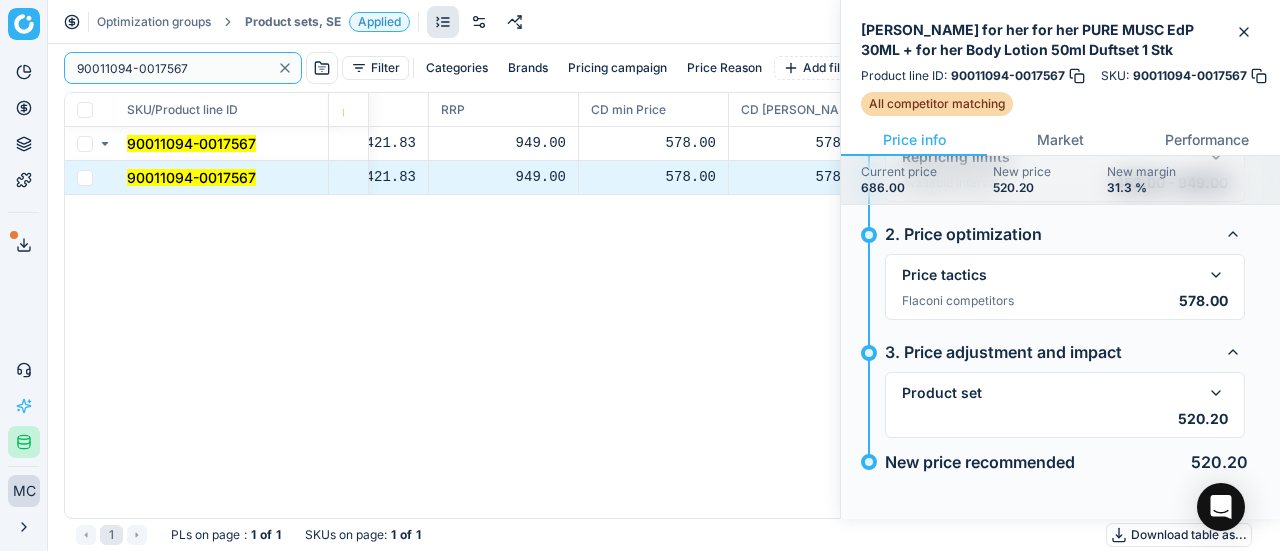 click on "Pricing platform Analytics Pricing Product portfolio Templates Export service 19 Contact support   AI Pricing Assistant Integration status MC [PERSON_NAME] [EMAIL_ADDRESS][DOMAIN_NAME] Close menu Optimization groups Product sets, SE Applied Discard Download report 90011094-0017567   Filter   Categories   Brands   Pricing campaign   Price Reason   Add filter Bulk update SKU/Product line ID Product line name Product line ID Cost 🔒 PCII cost RRP CD min Price CD max Price Beauty outlet price PCII+5% > RRP Sales Flag Price change too high New price Price Type Price Reason 90011094-0017567 [PERSON_NAME] for her for her PURE MUSC EdP 30ML + for her Body Lotion 50ml Duftset  1 Stk 90011094-0017567 357.39 421.83 949.00 578.00 578.00 686.00 520.20 setpricing setpricing 90011094-0017567 [PERSON_NAME] for her for her PURE MUSC EdP 30ML + for her Body Lotion 50ml Duftset  1 Stk 90011094-0017567 357.39 421.83 949.00 578.00 578.00 686.00 520.20 setpricing setpricing 1 PLs on page : 1 of 1 SKUs on page : 1 of 1" at bounding box center [640, 275] 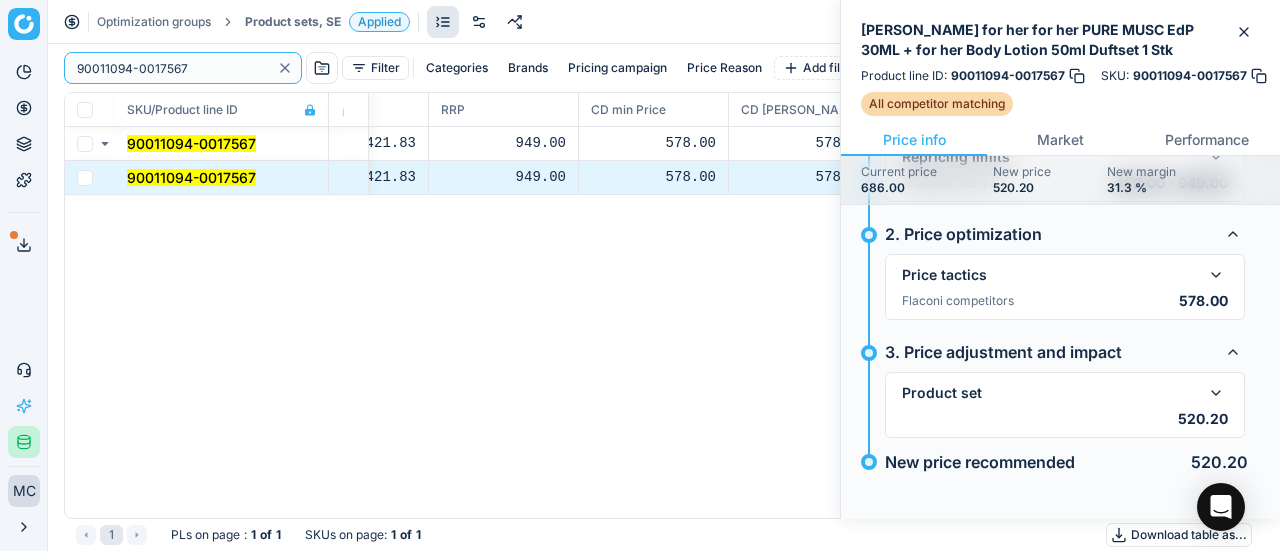 paste on "80066038-30" 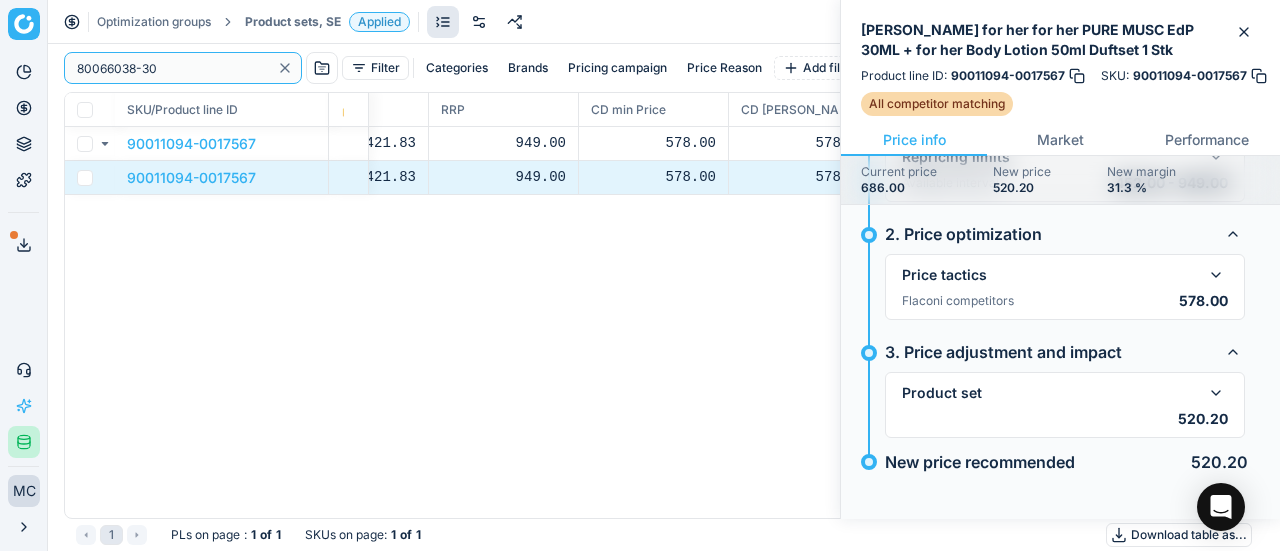 type on "80066038-30" 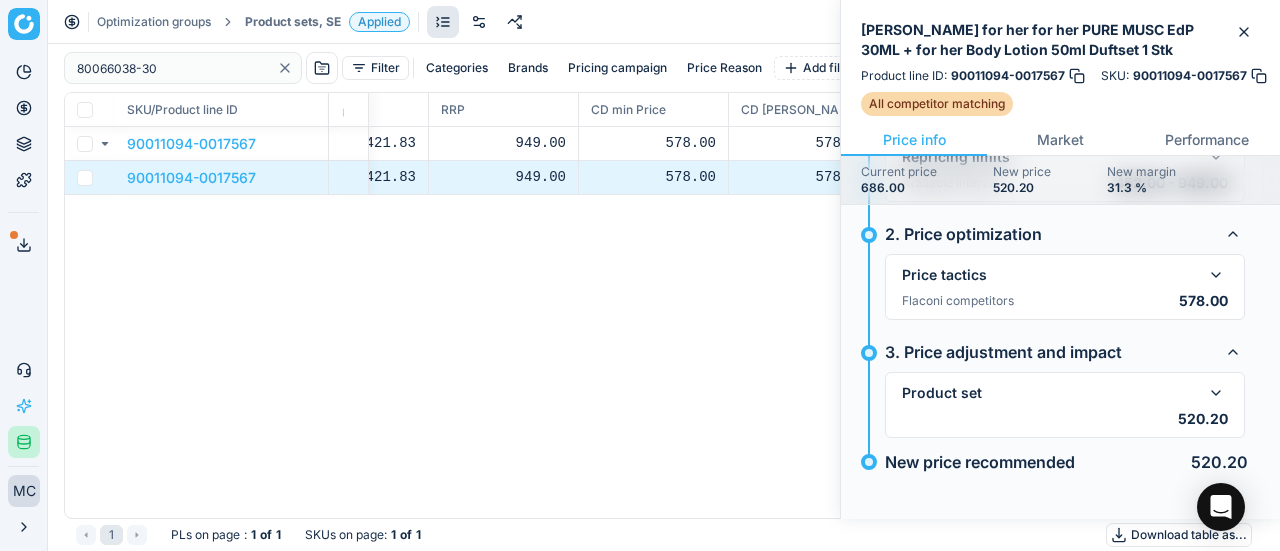 click on "Product sets, SE" at bounding box center (293, 22) 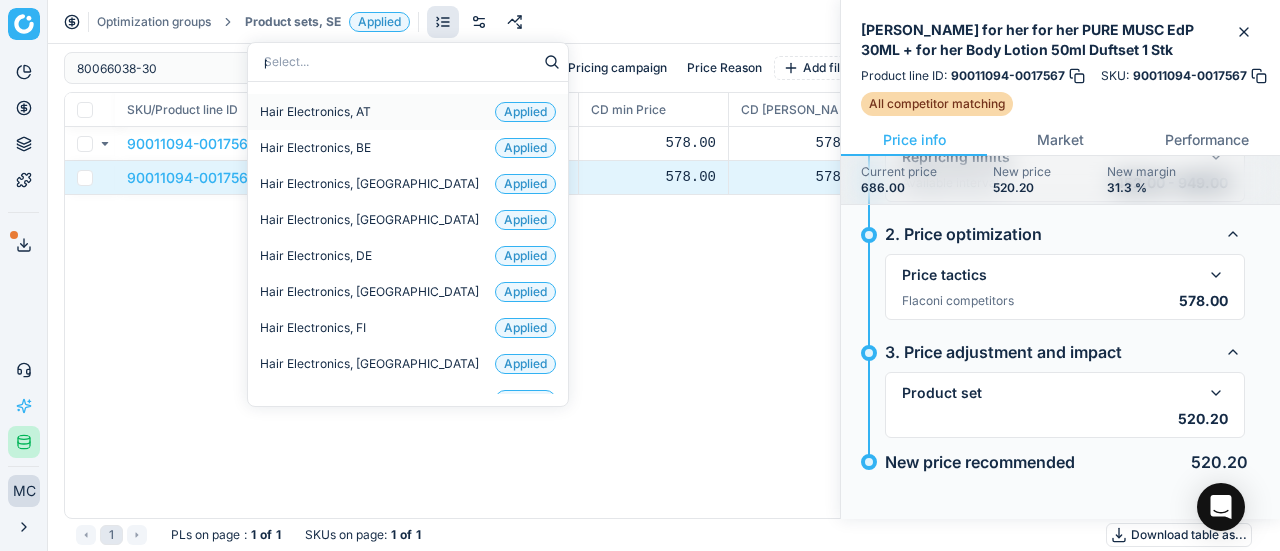 type on "par" 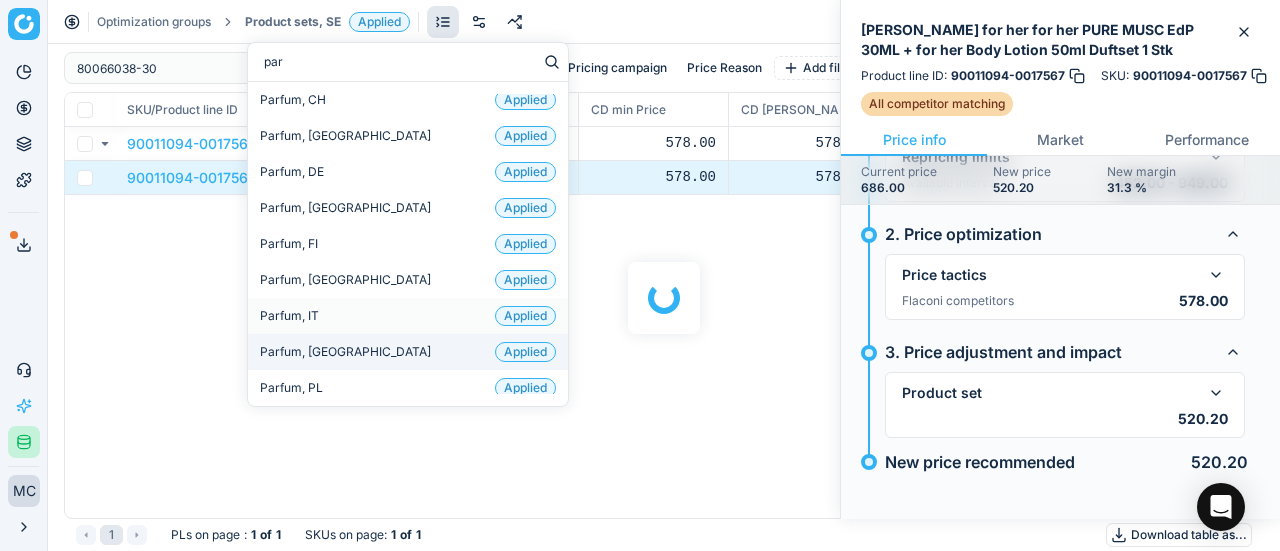scroll, scrollTop: 132, scrollLeft: 0, axis: vertical 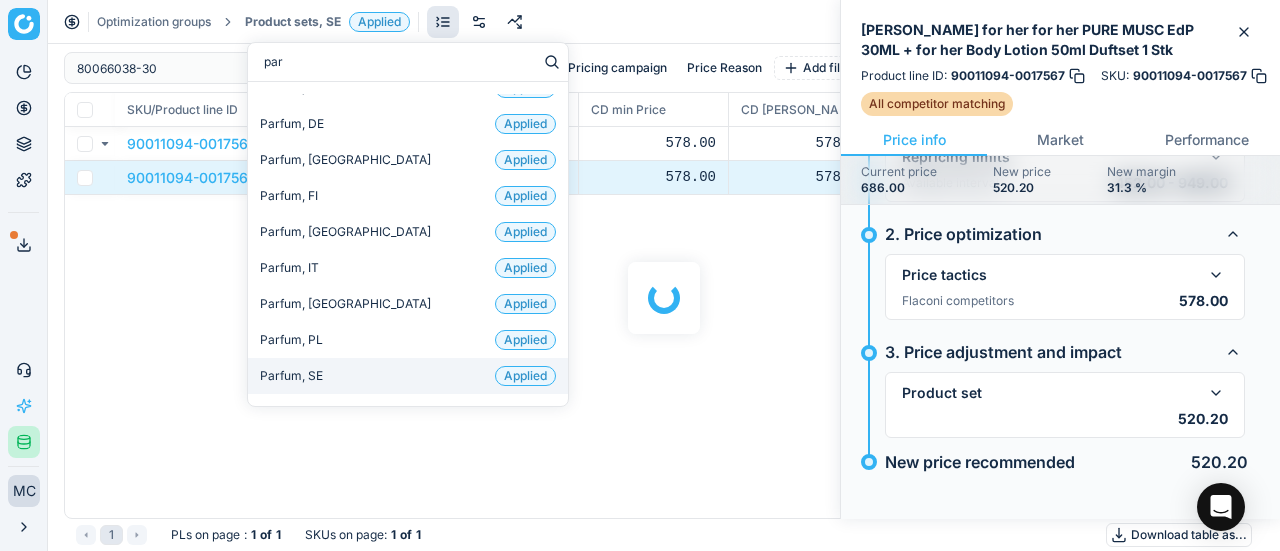 click on "Parfum, SE Applied" at bounding box center [408, 376] 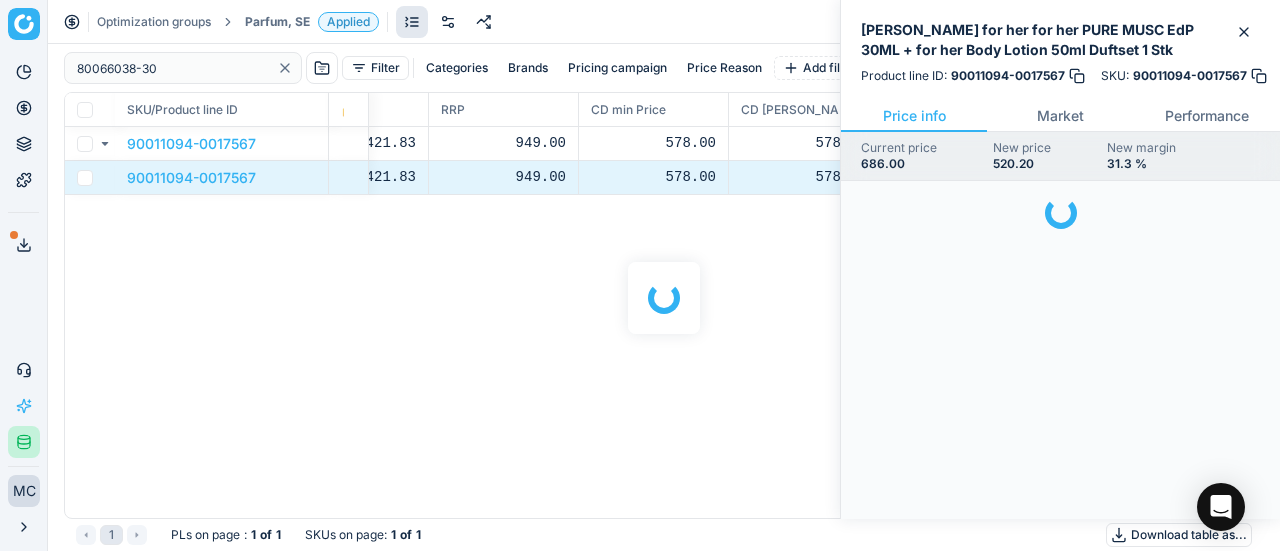 scroll, scrollTop: 0, scrollLeft: 0, axis: both 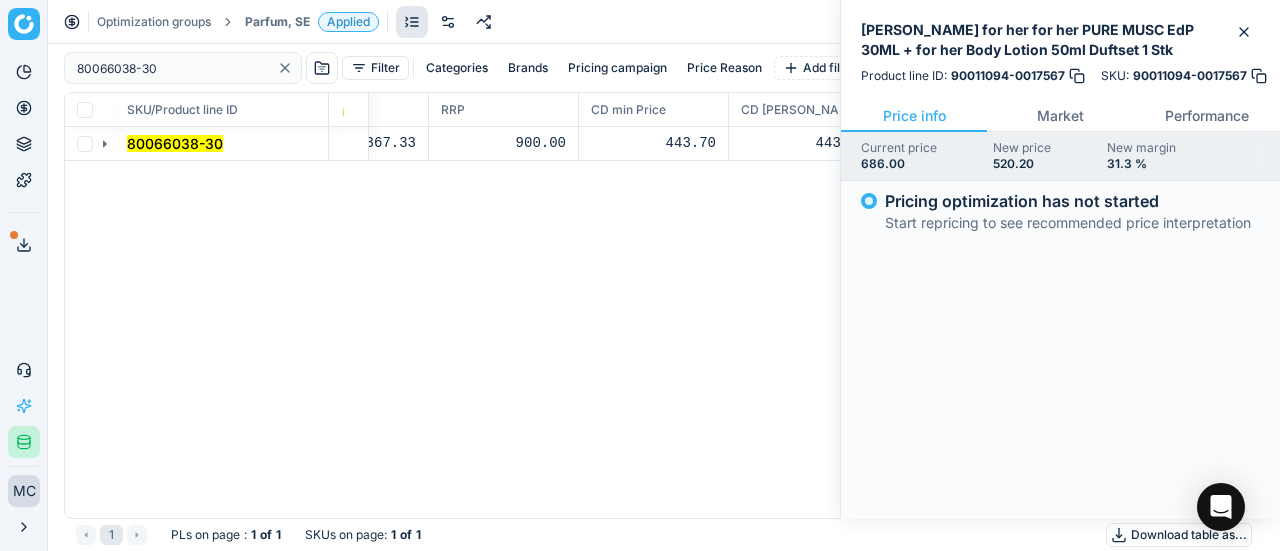 click 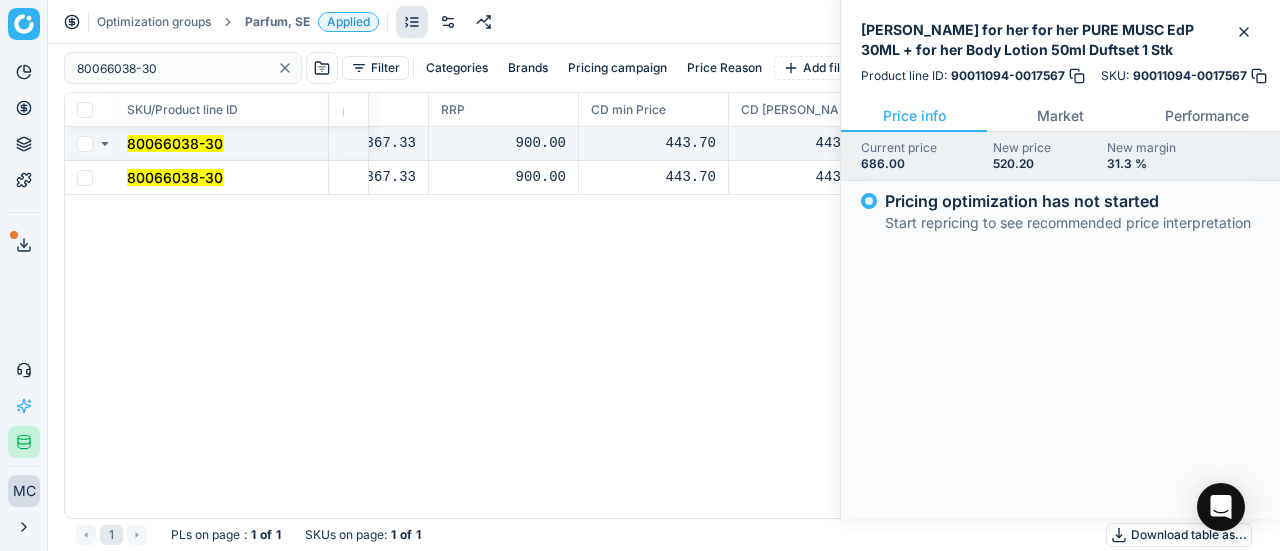 click on "80066038-30" at bounding box center (175, 177) 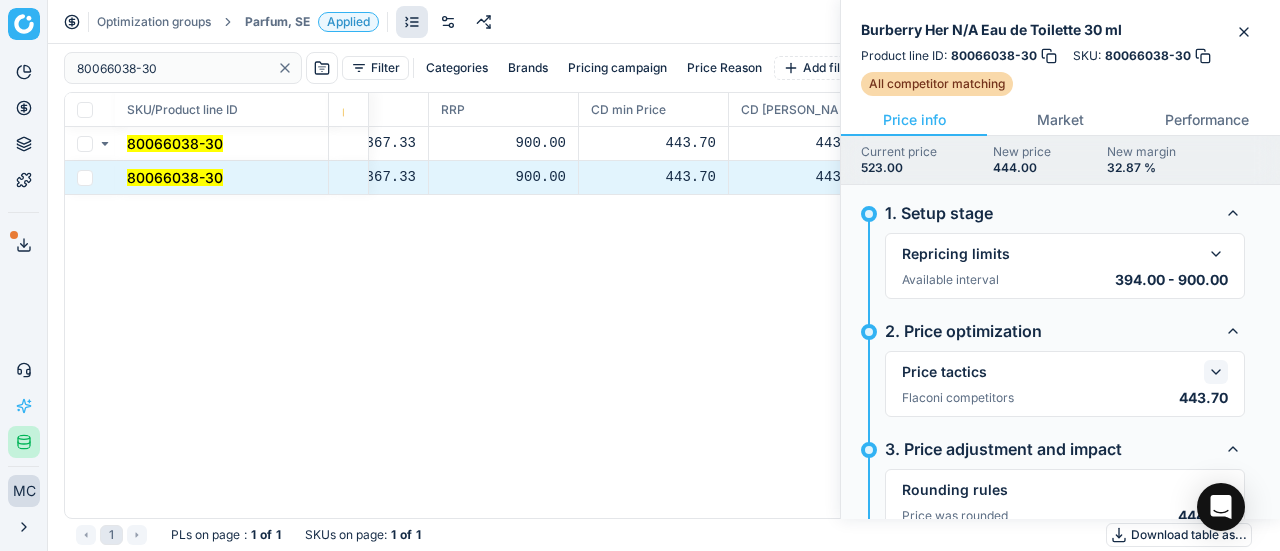 click 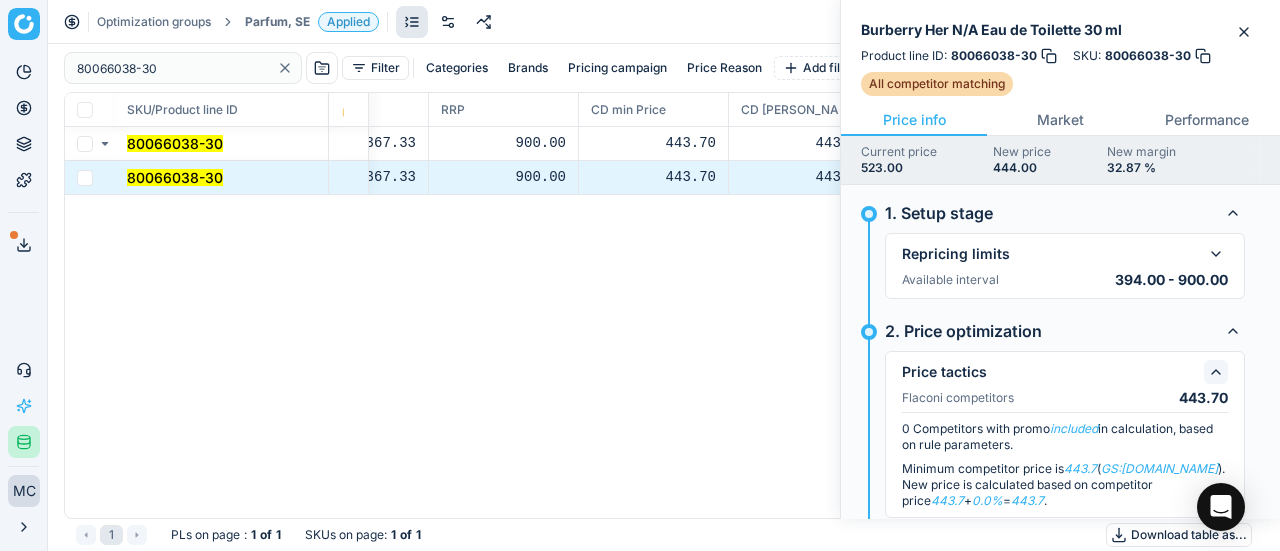 click on "Current price 523.00 New price 444.00 New margin 32.87 %" at bounding box center [1060, 160] 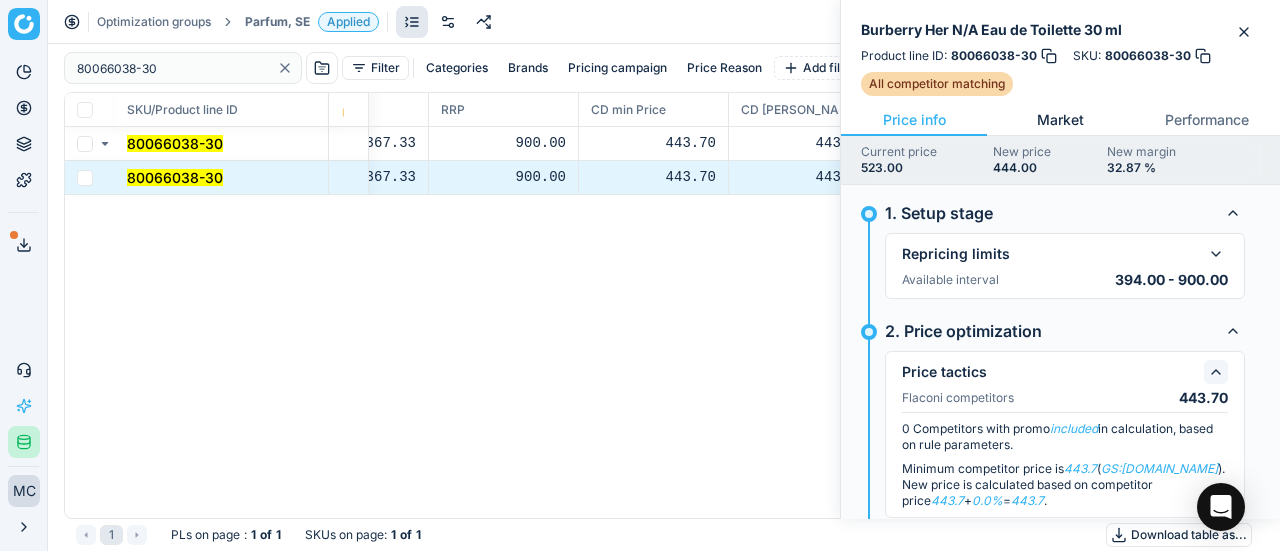 click on "Market" at bounding box center (1060, 120) 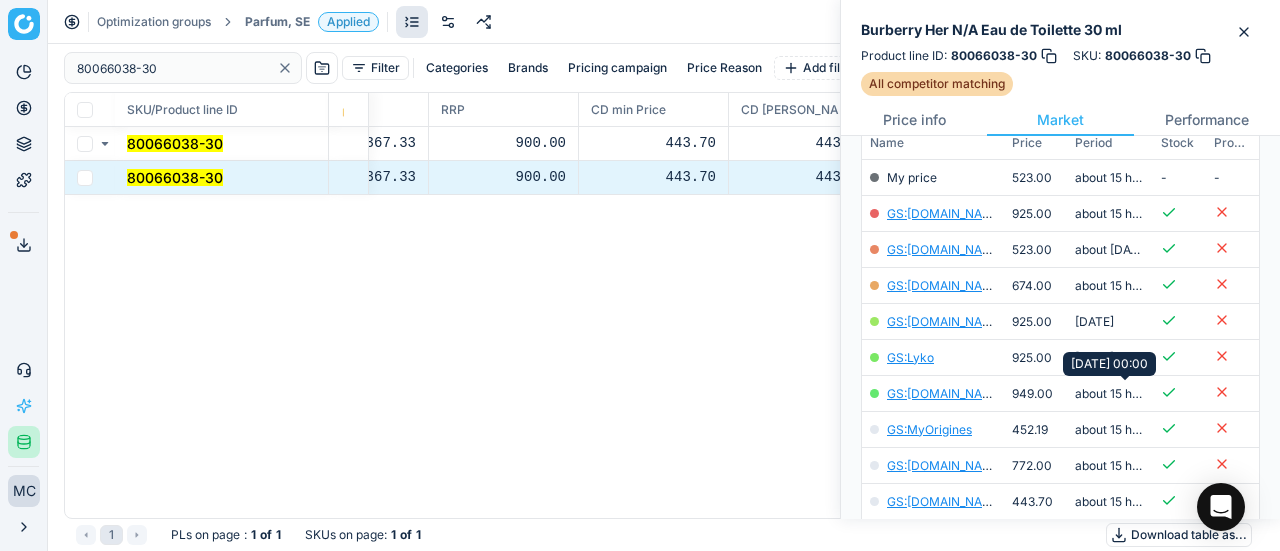 scroll, scrollTop: 394, scrollLeft: 0, axis: vertical 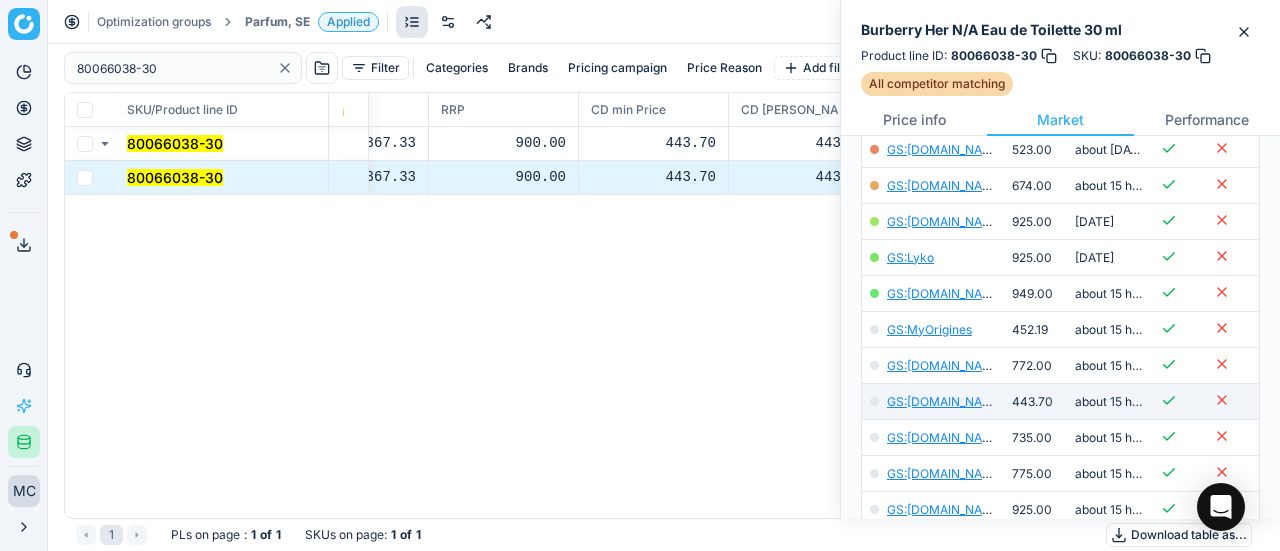 click on "GS:[DOMAIN_NAME]" at bounding box center (933, 402) 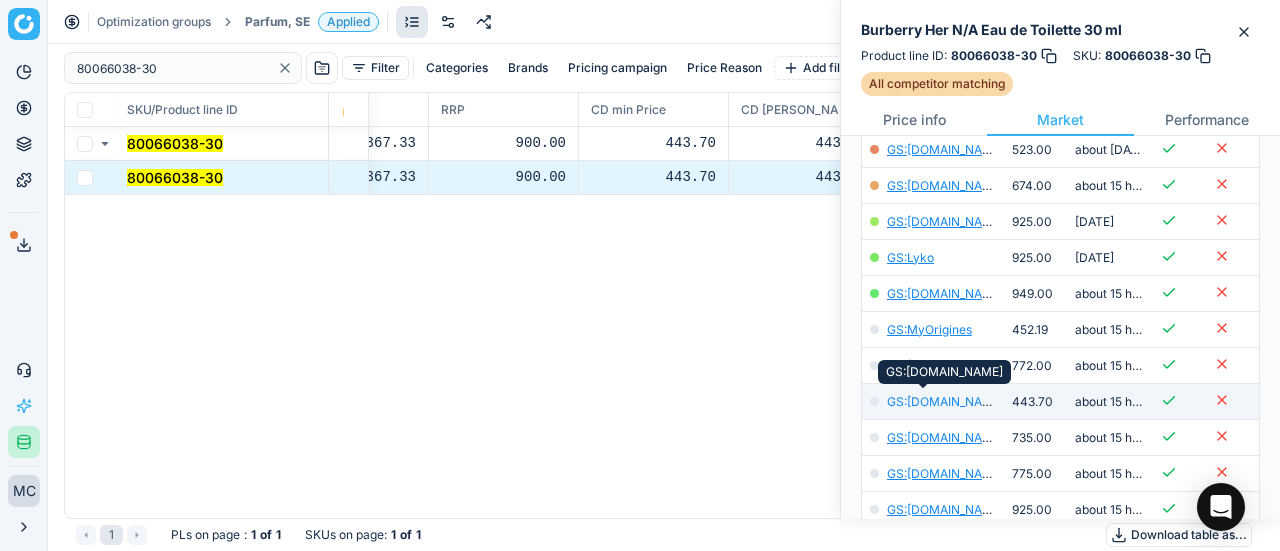 click on "GS:[DOMAIN_NAME]" at bounding box center [945, 401] 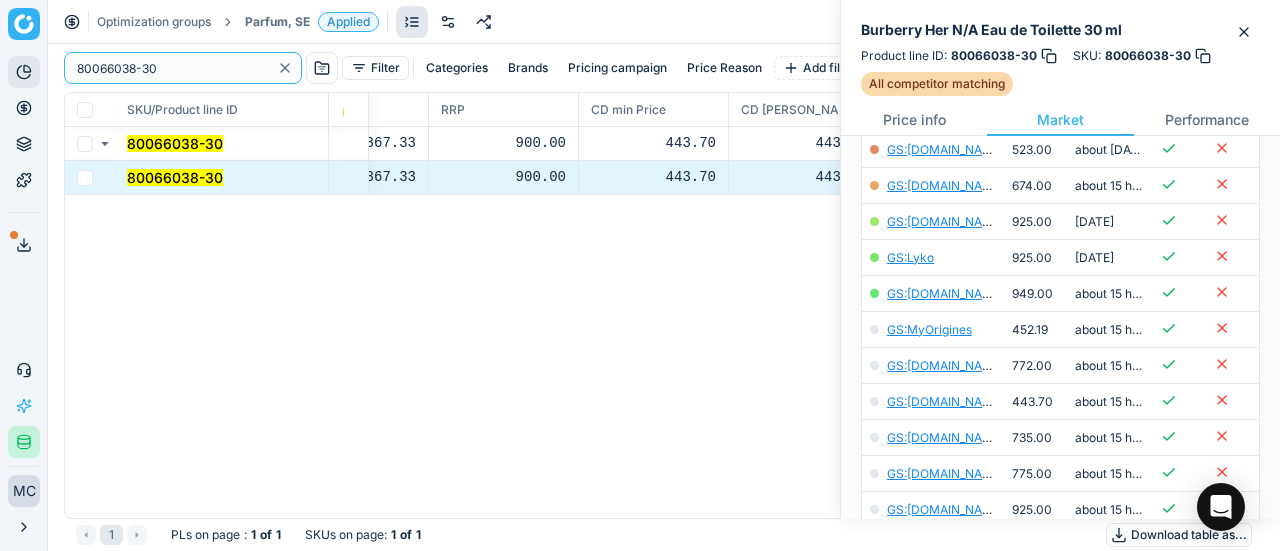 paste on "2227" 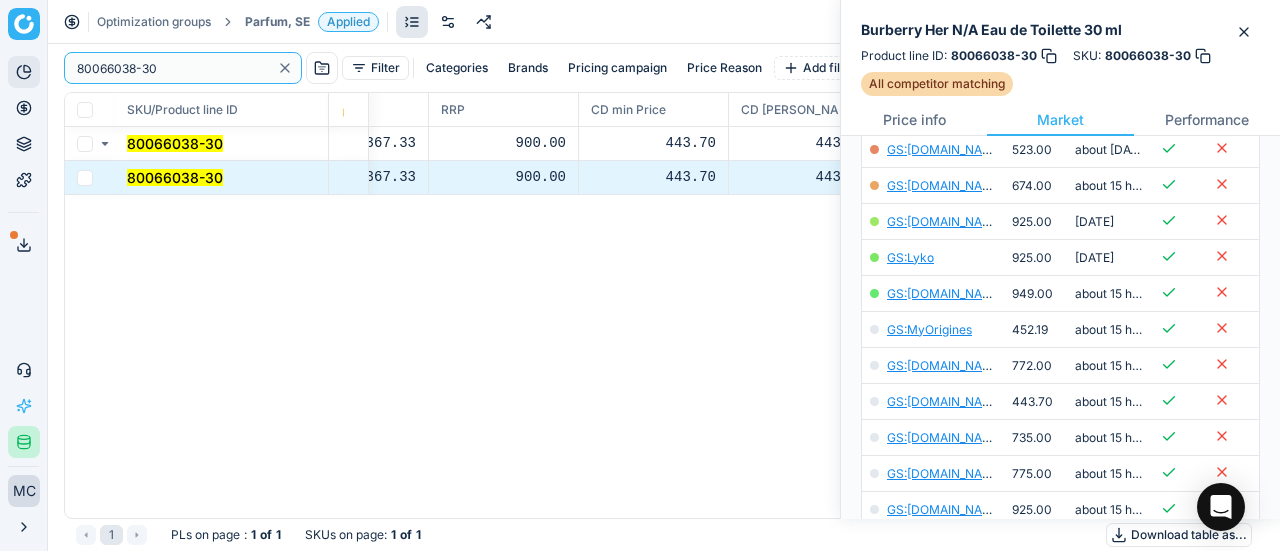 drag, startPoint x: 158, startPoint y: 70, endPoint x: 14, endPoint y: 81, distance: 144.41953 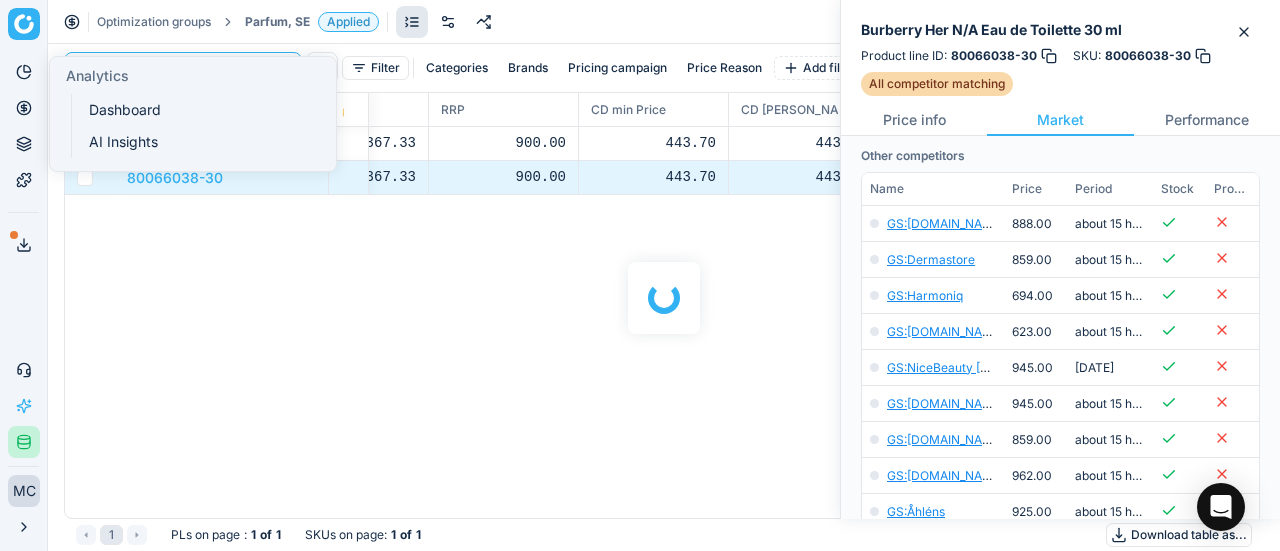 scroll, scrollTop: 394, scrollLeft: 0, axis: vertical 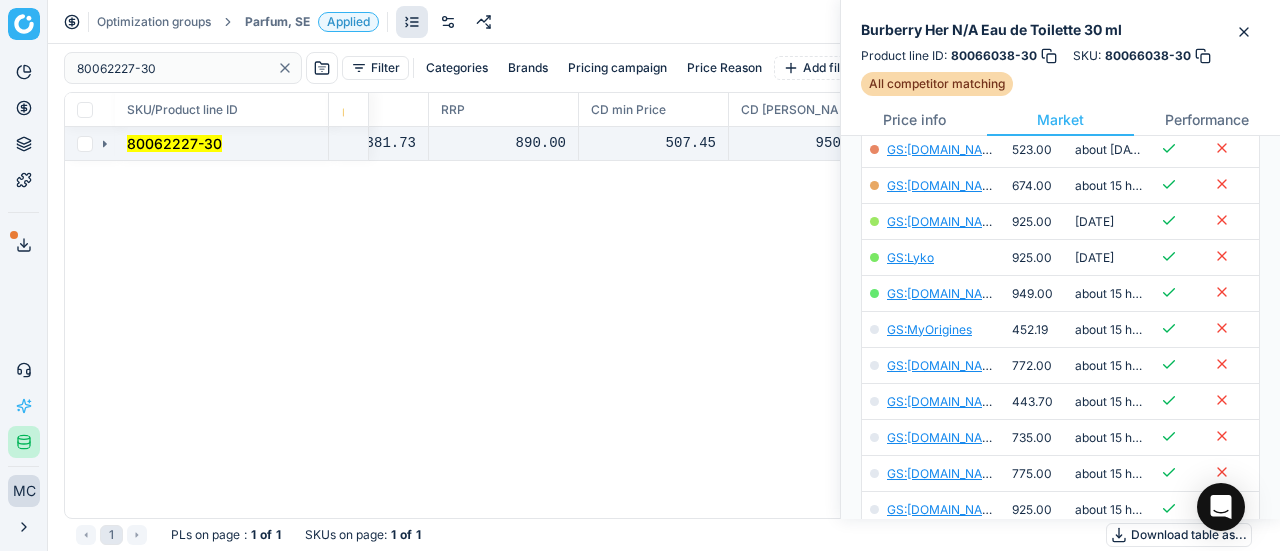 click 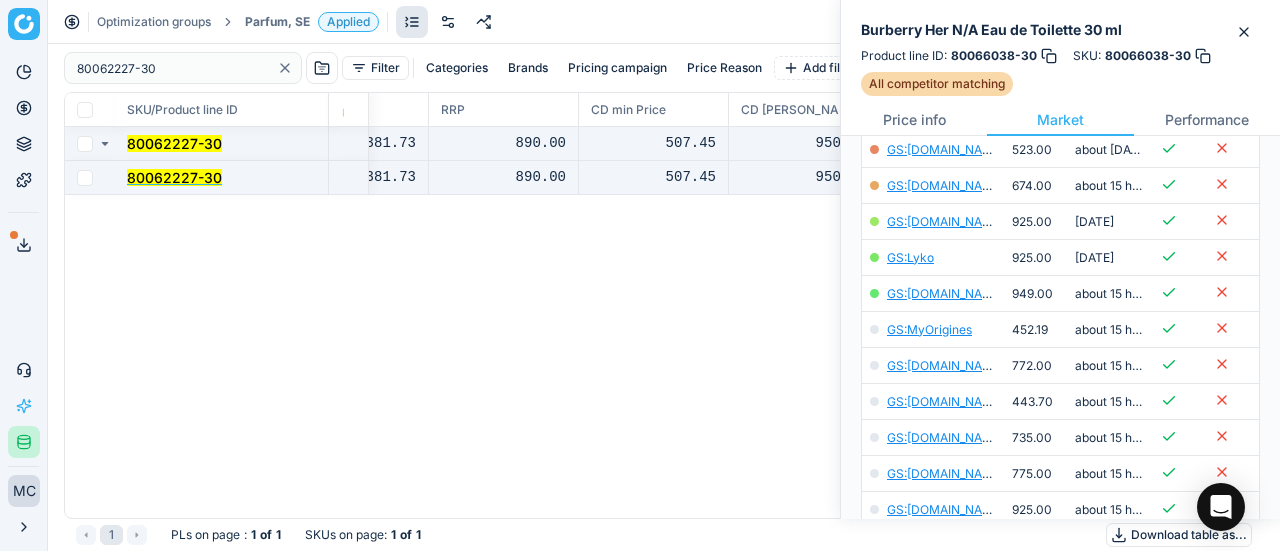 drag, startPoint x: 174, startPoint y: 175, endPoint x: 556, endPoint y: 177, distance: 382.00525 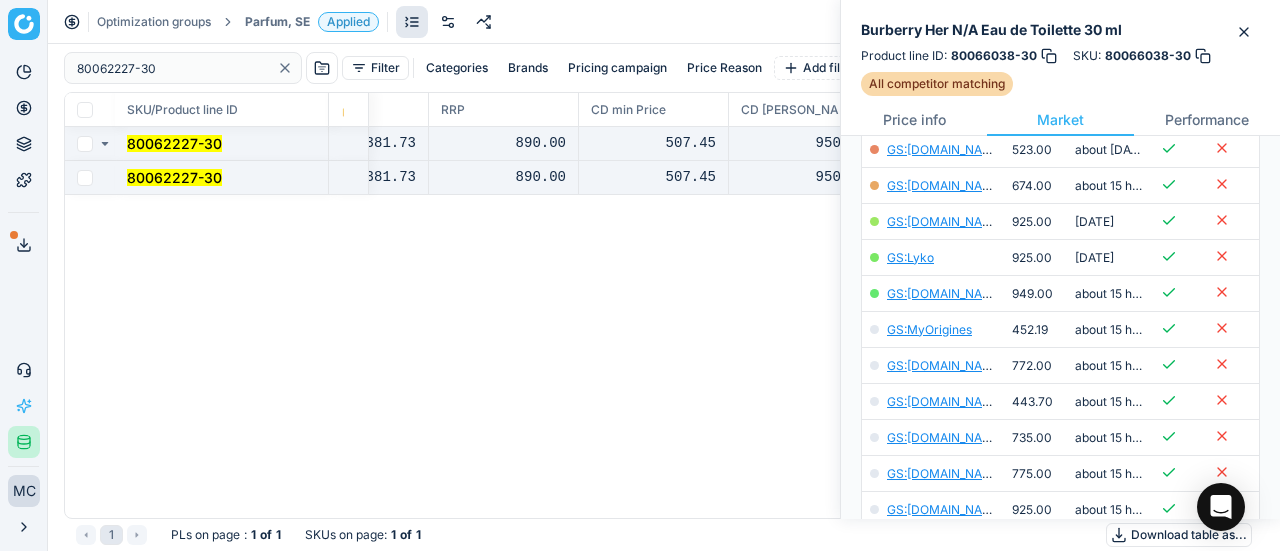click on "80062227-30" at bounding box center [174, 177] 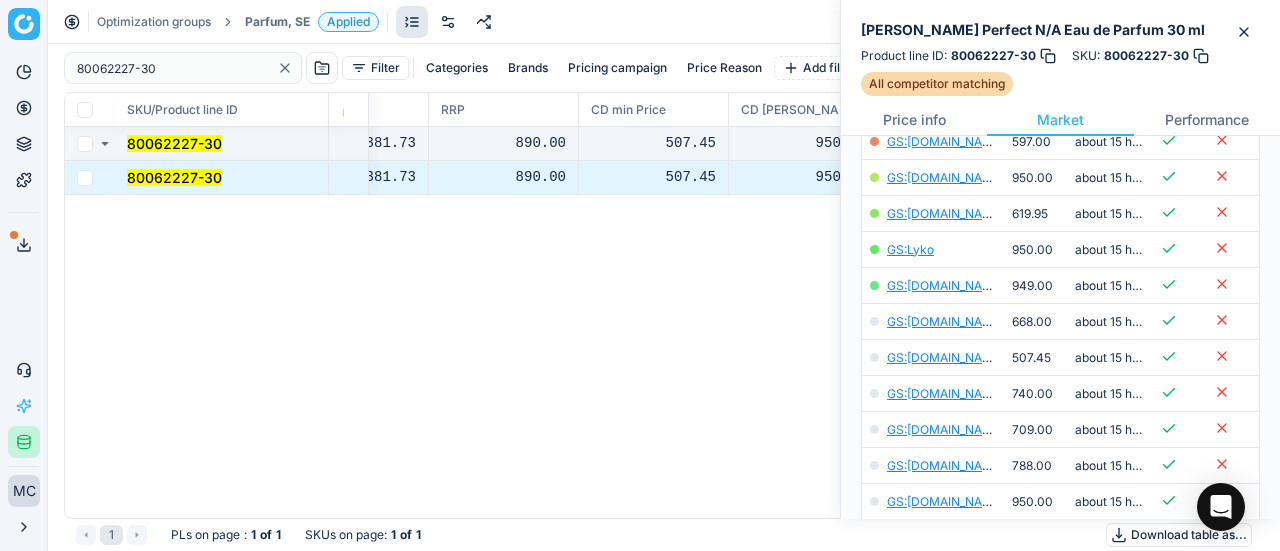 scroll, scrollTop: 394, scrollLeft: 0, axis: vertical 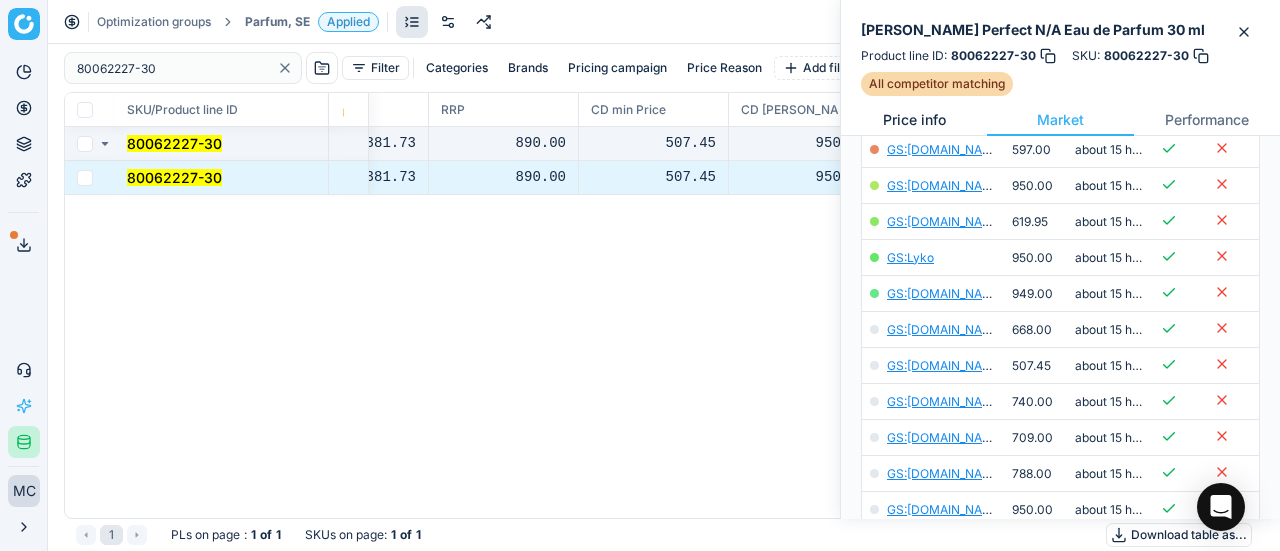 click on "Price info" at bounding box center (914, 120) 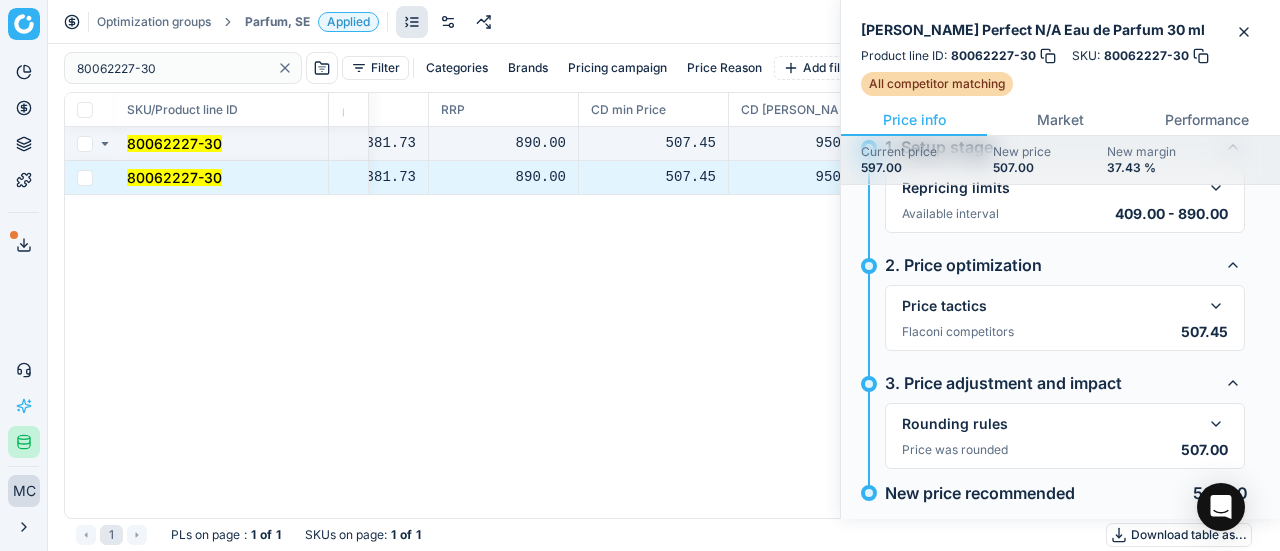 scroll, scrollTop: 97, scrollLeft: 0, axis: vertical 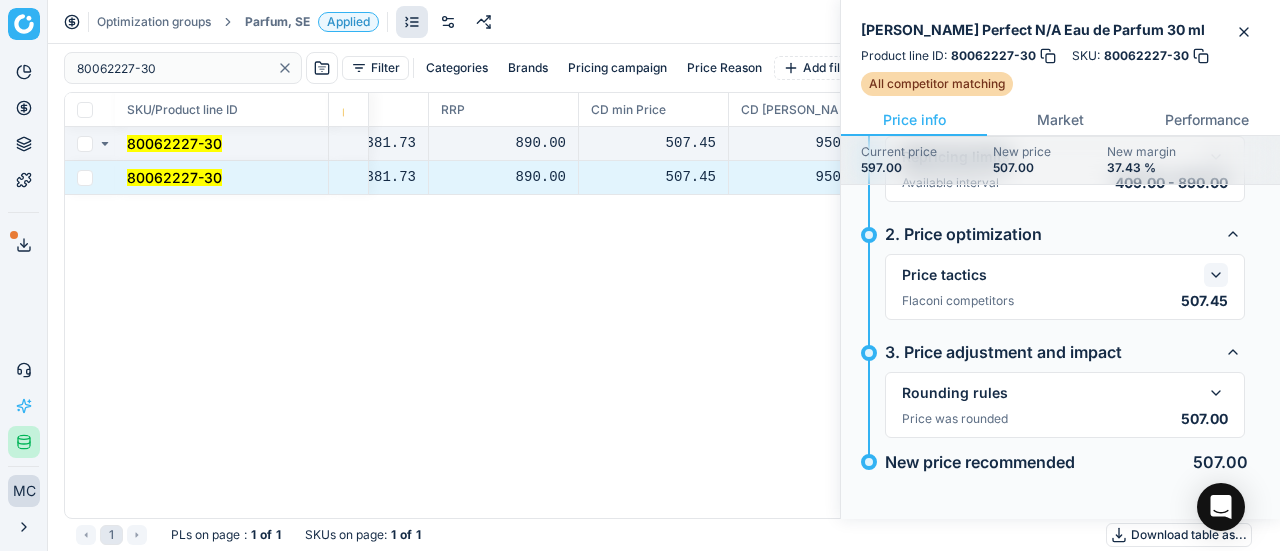 click 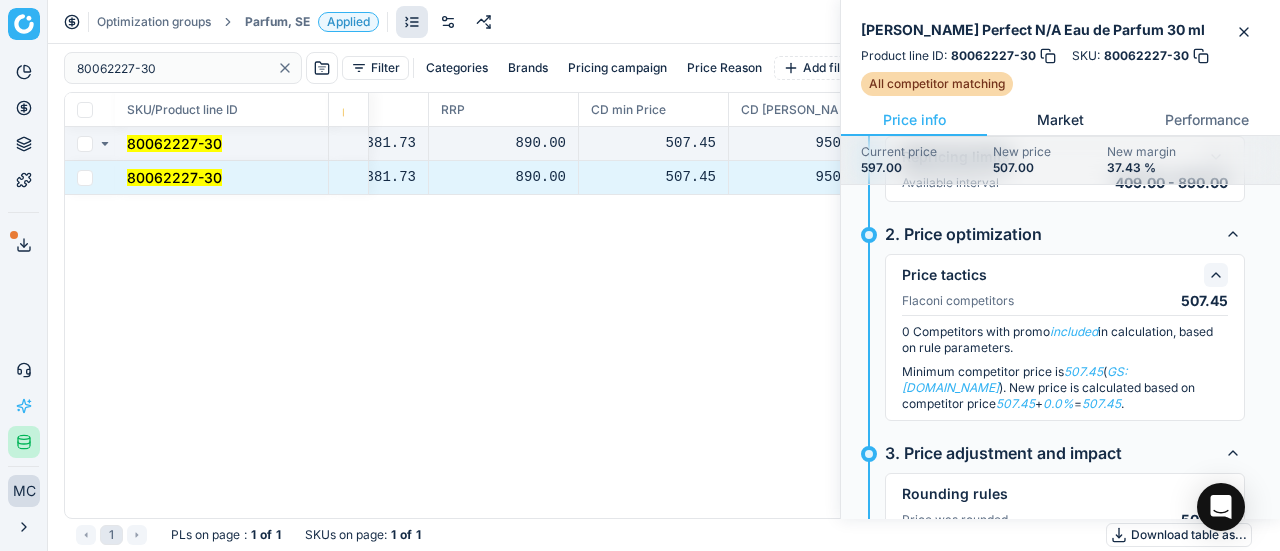 click on "Market" at bounding box center [1060, 120] 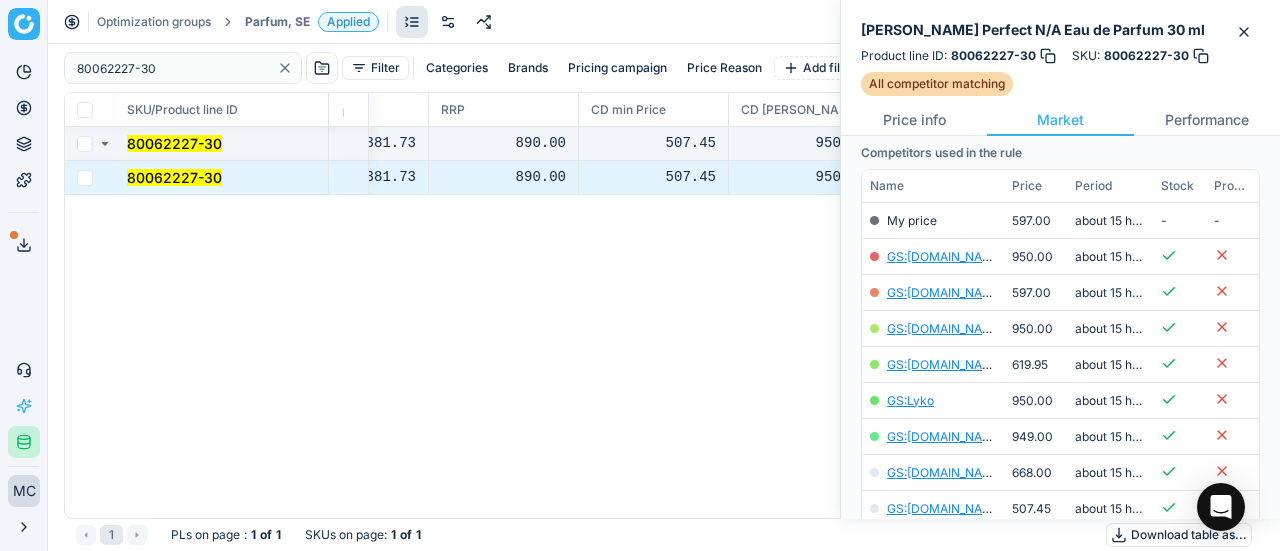 scroll, scrollTop: 300, scrollLeft: 0, axis: vertical 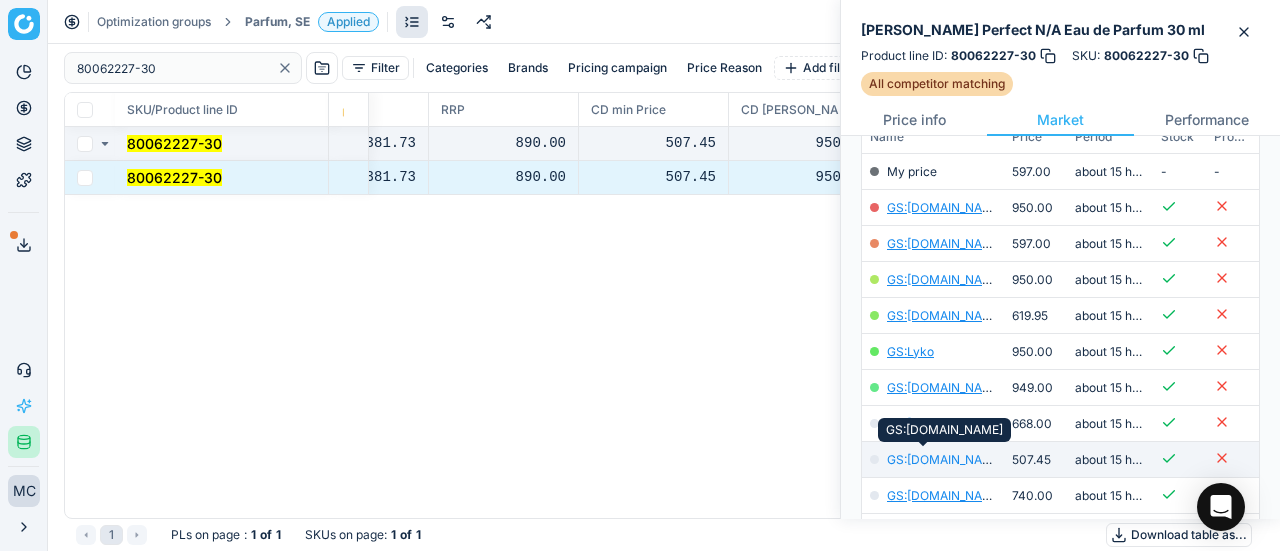 click on "GS:[DOMAIN_NAME]" at bounding box center [945, 459] 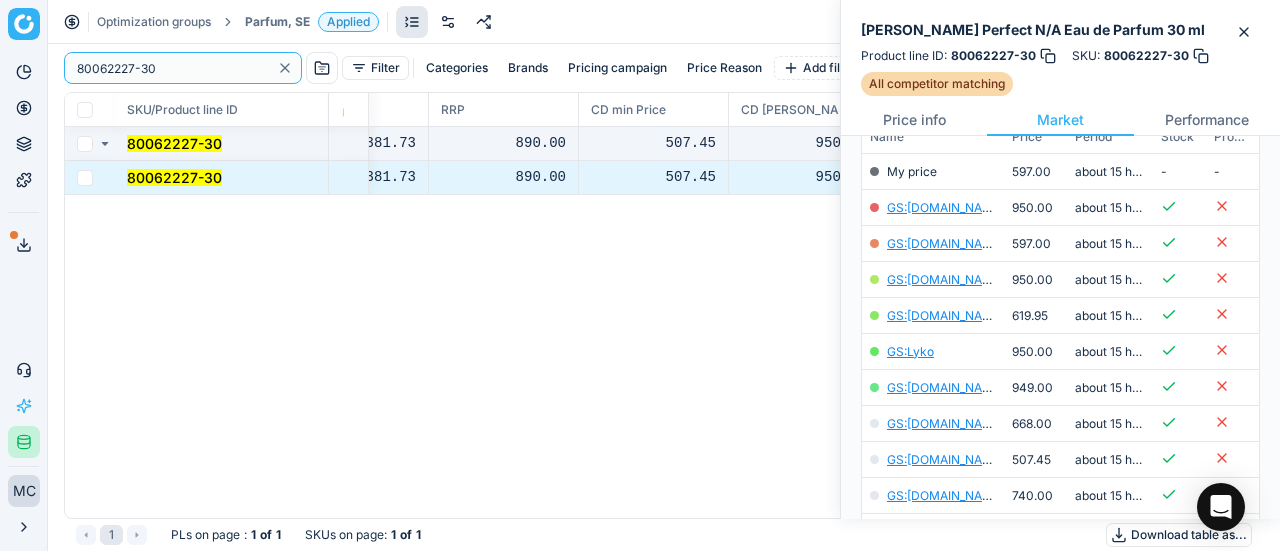 paste on "77474-100" 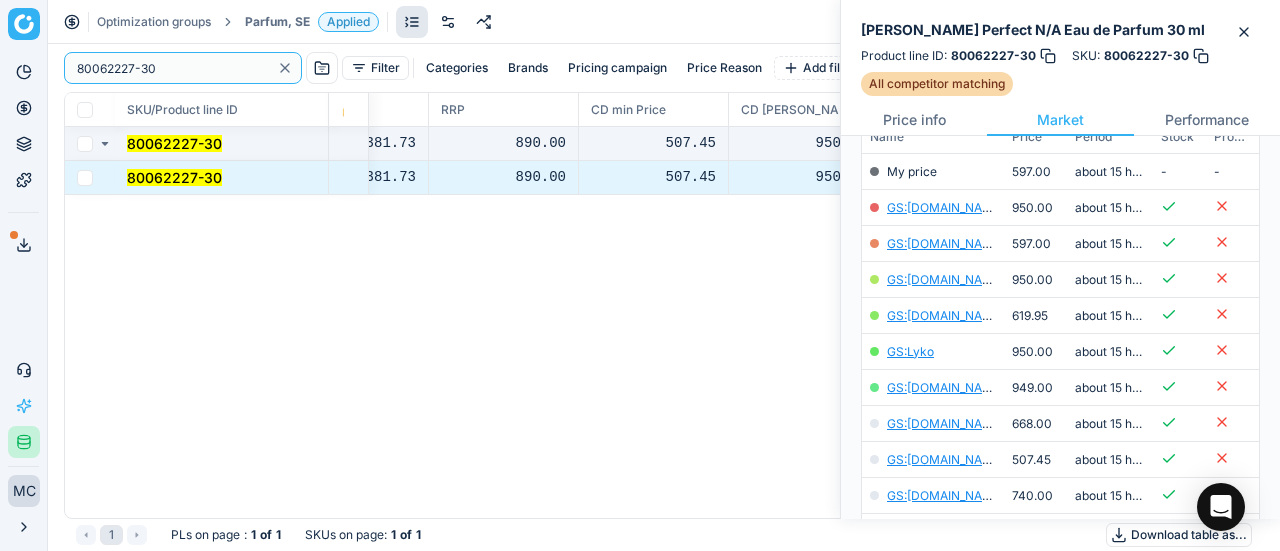 drag, startPoint x: 212, startPoint y: 63, endPoint x: 0, endPoint y: 71, distance: 212.1509 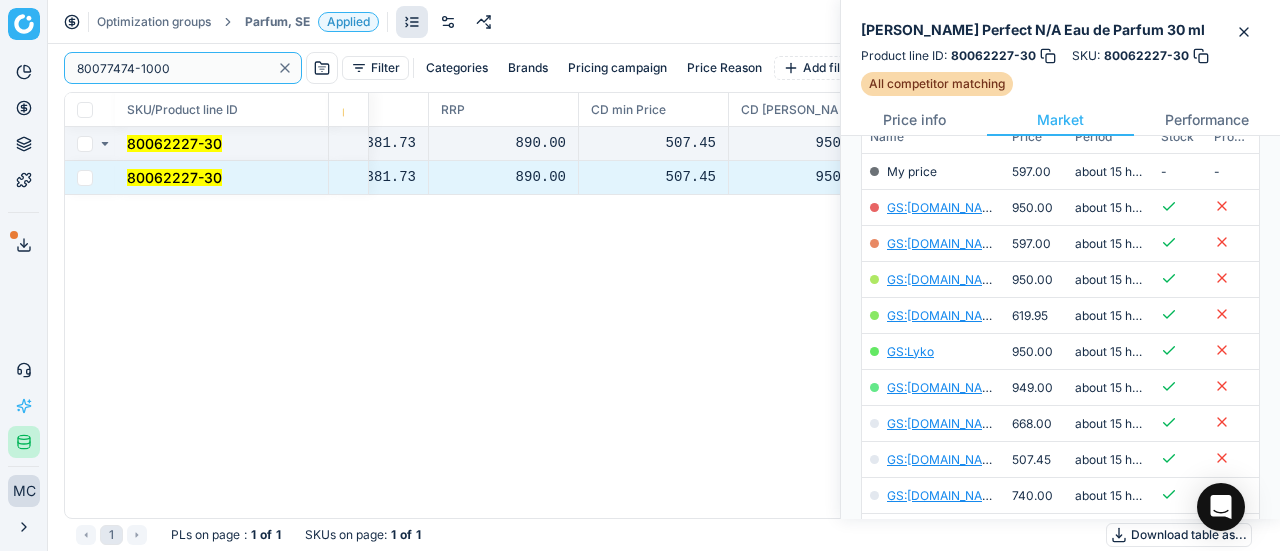 scroll, scrollTop: 300, scrollLeft: 0, axis: vertical 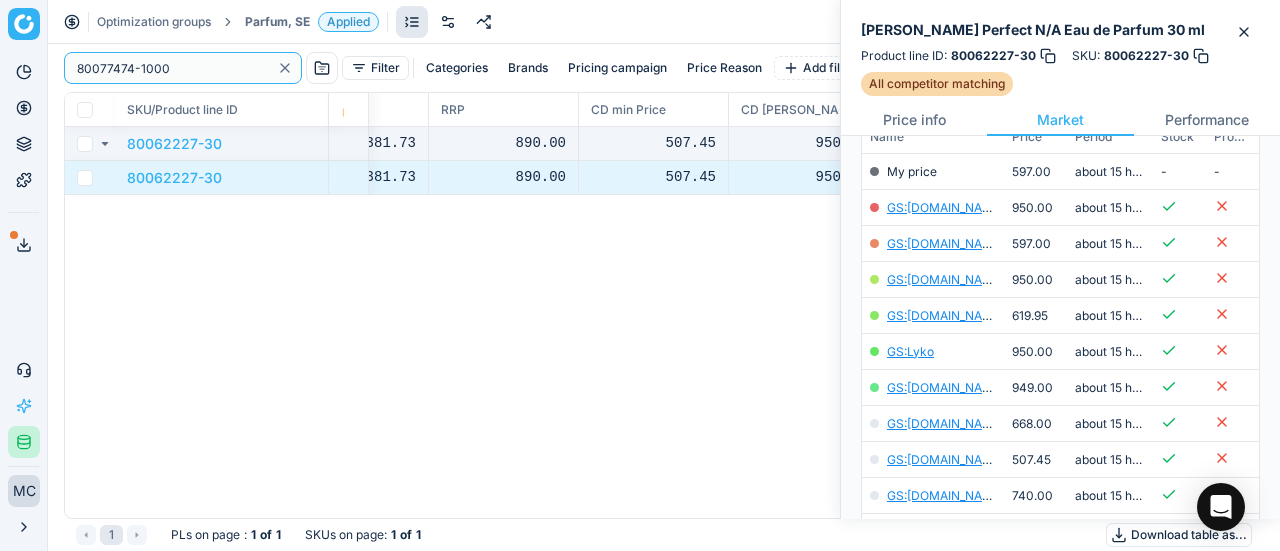 type on "80077474-1000" 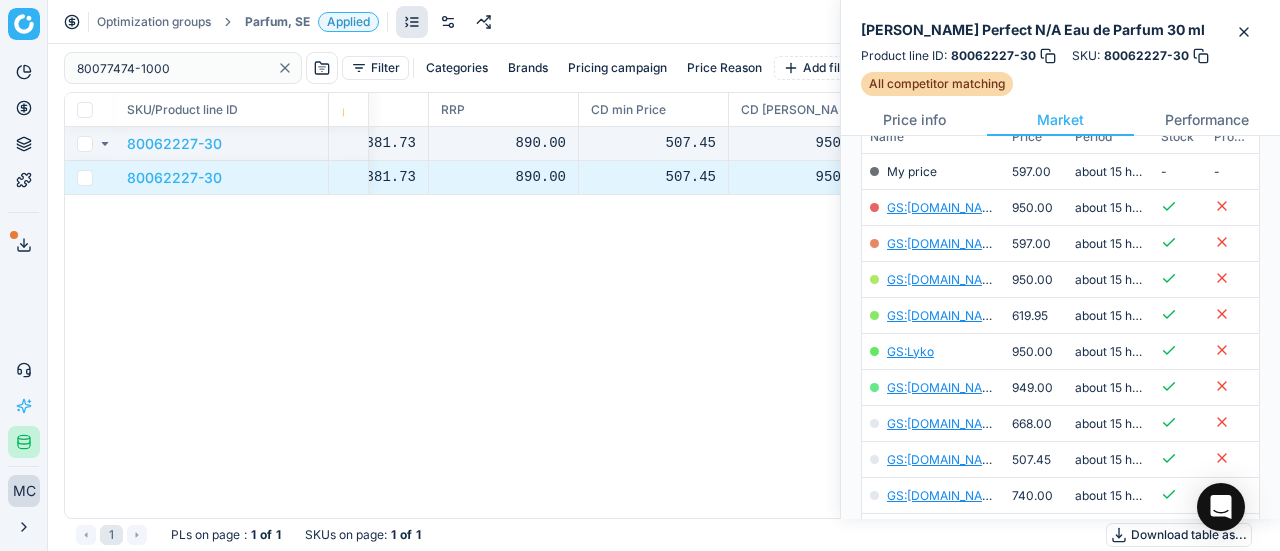 click on "Optimization groups Parfum, SE Applied Discard Download report" at bounding box center [664, 22] 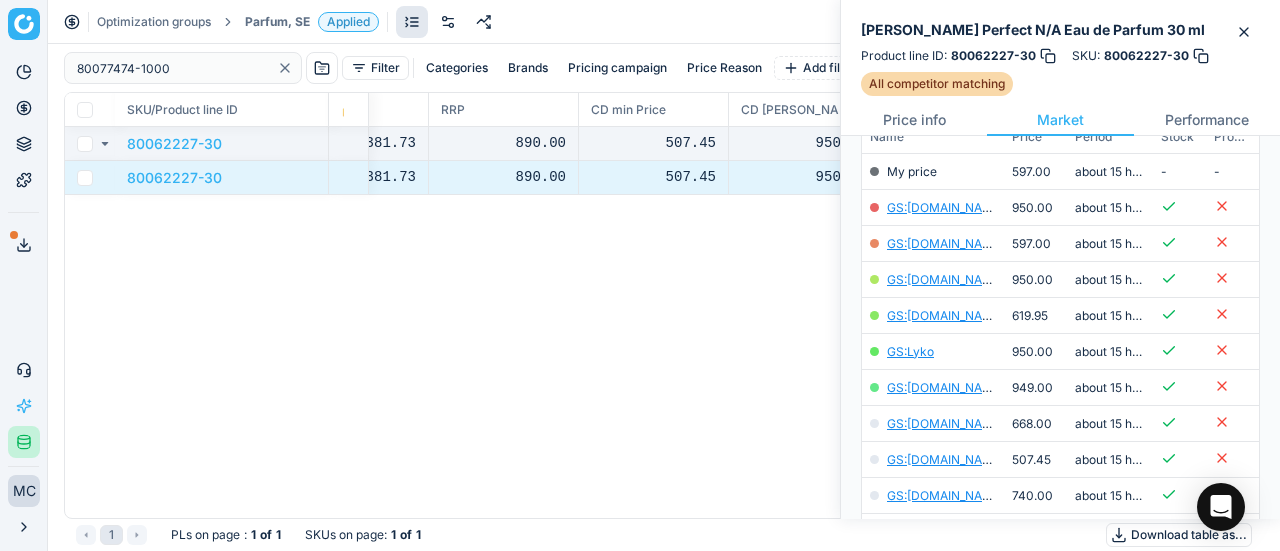 click on "Optimization groups Parfum, SE Applied Discard Download report" at bounding box center [664, 22] 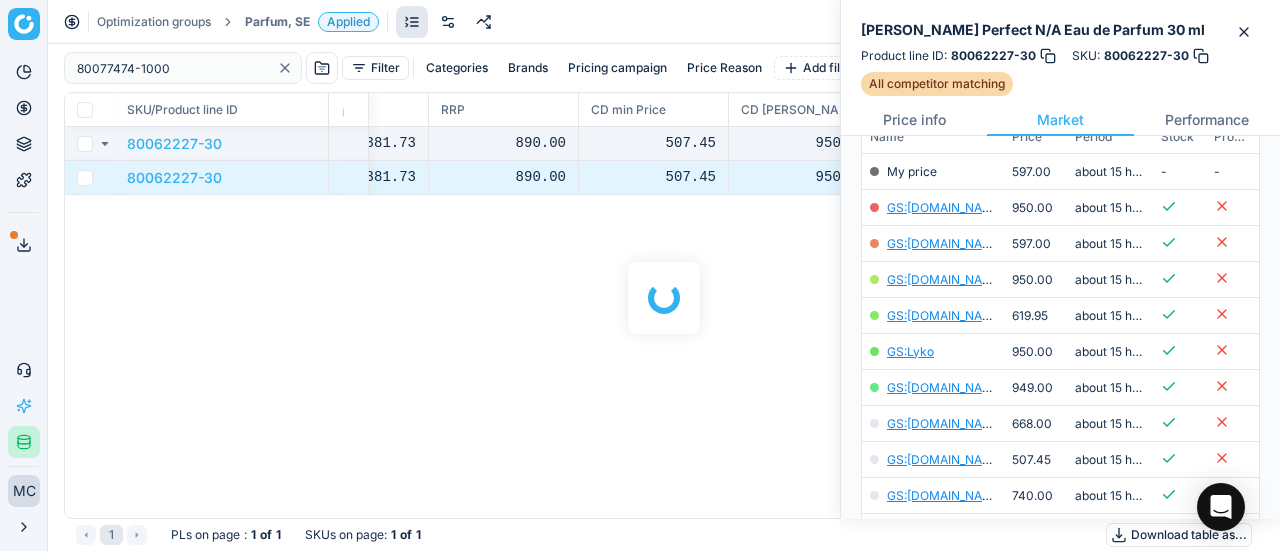 scroll, scrollTop: 300, scrollLeft: 0, axis: vertical 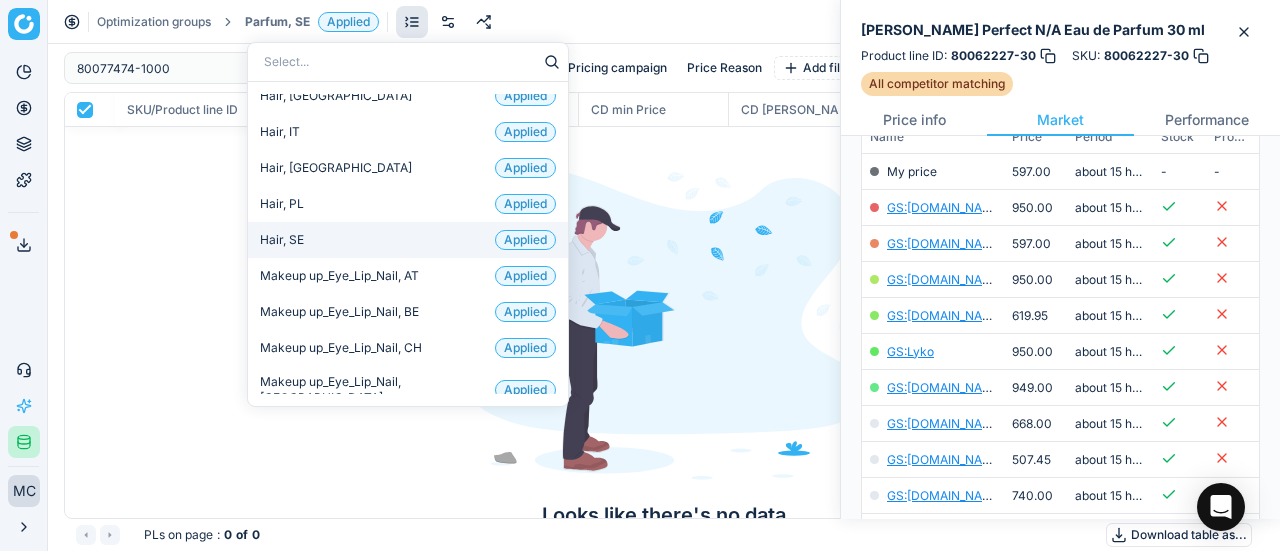 click on "Hair, SE Applied" at bounding box center [408, 240] 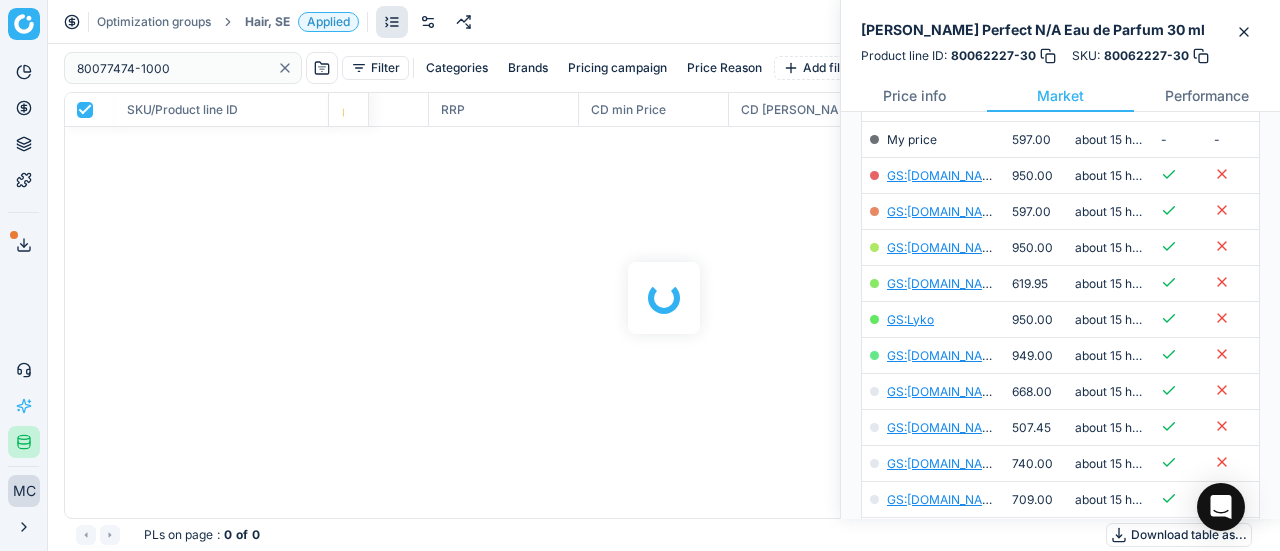 scroll, scrollTop: 300, scrollLeft: 0, axis: vertical 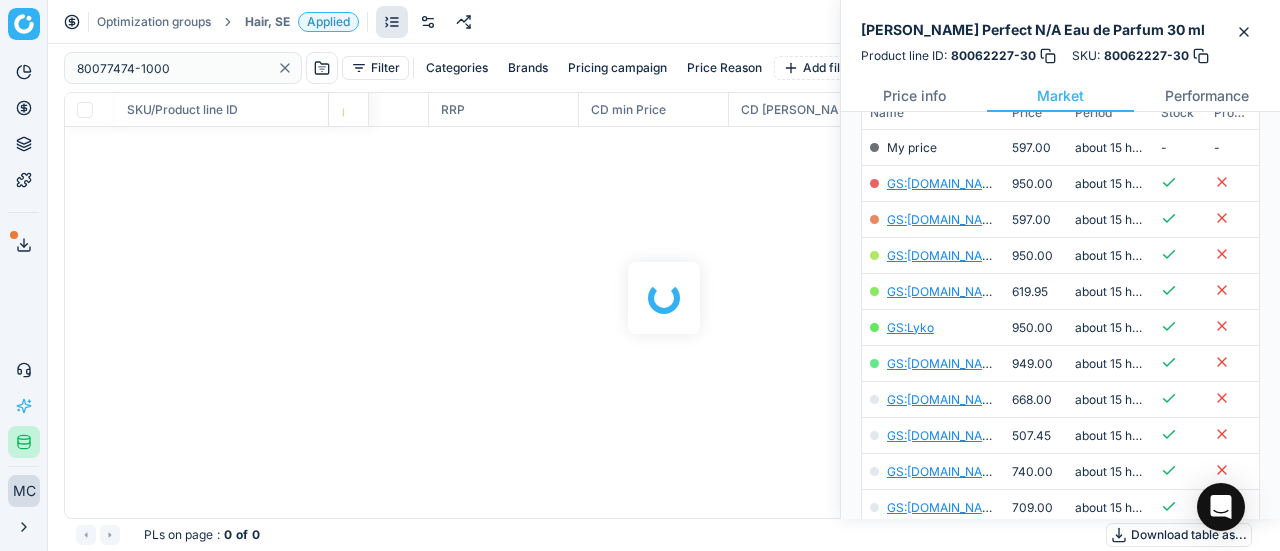 checkbox on "false" 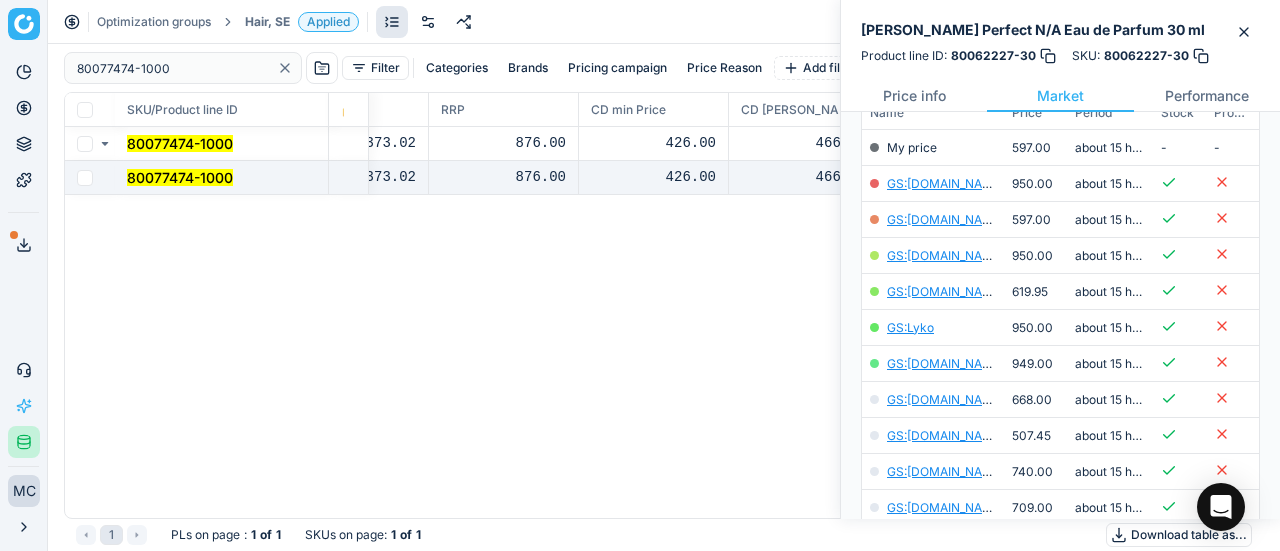 drag, startPoint x: 158, startPoint y: 169, endPoint x: 354, endPoint y: 167, distance: 196.01021 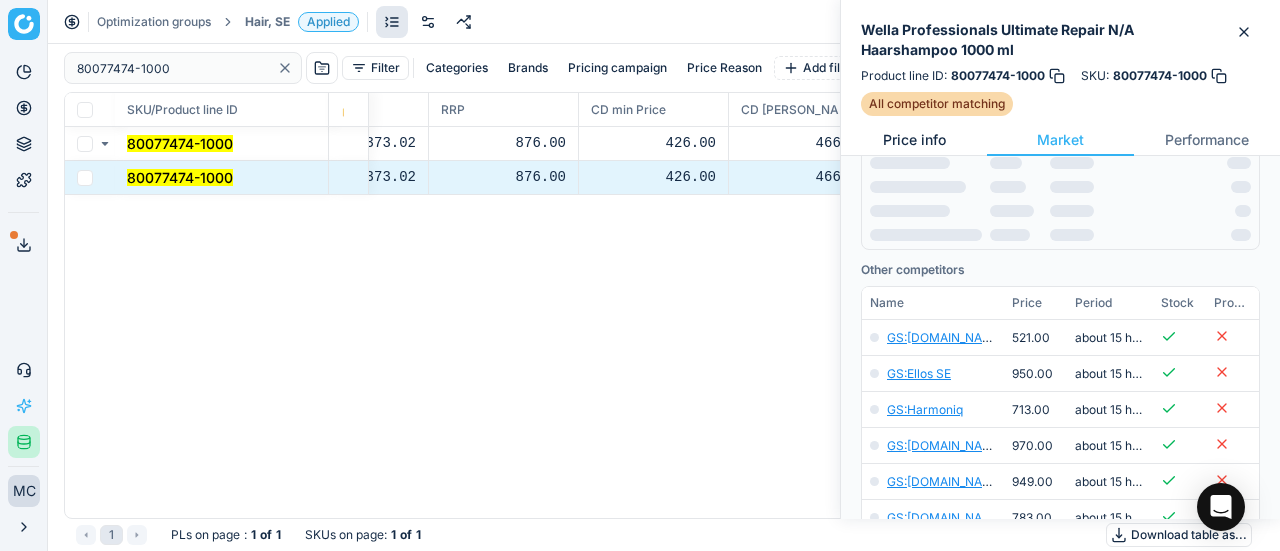 scroll, scrollTop: 300, scrollLeft: 0, axis: vertical 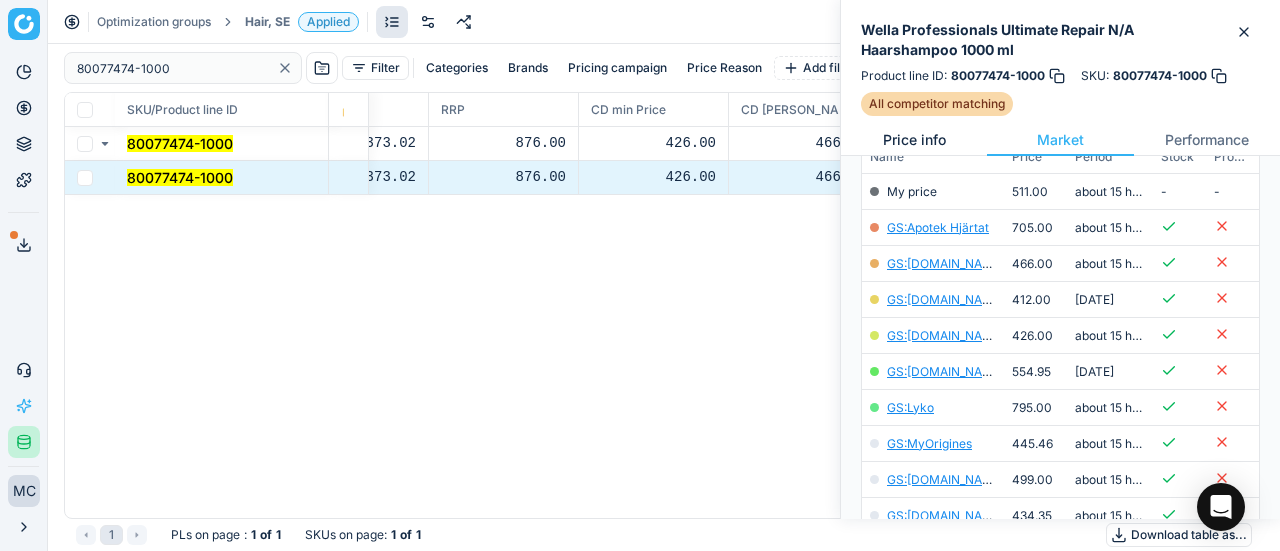 click on "Price info" at bounding box center (914, 140) 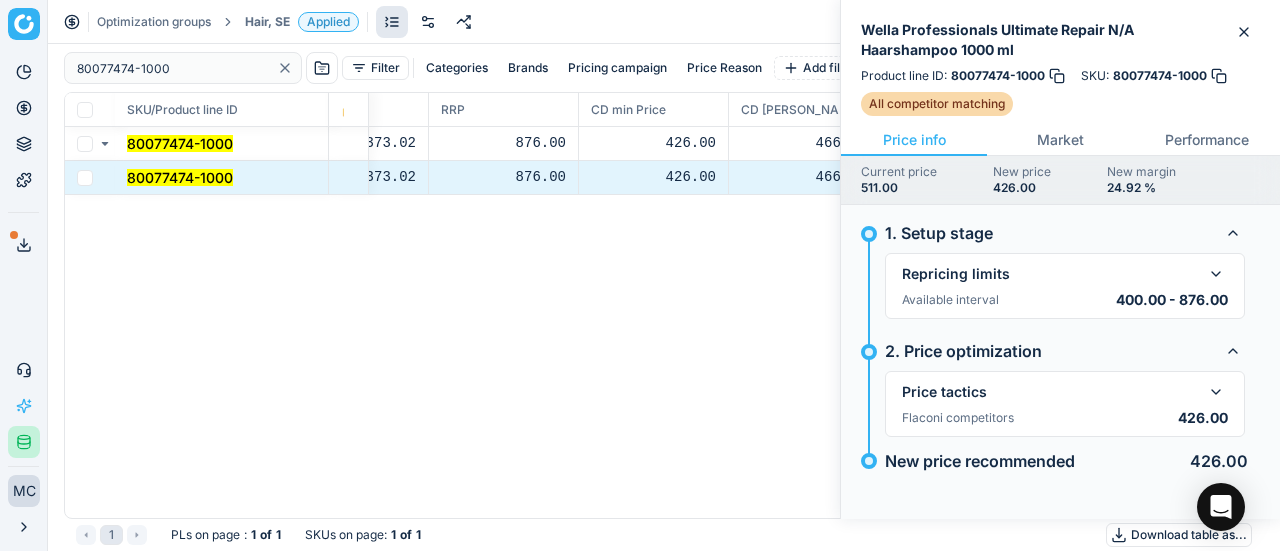 drag, startPoint x: 1212, startPoint y: 391, endPoint x: 1097, endPoint y: 260, distance: 174.31581 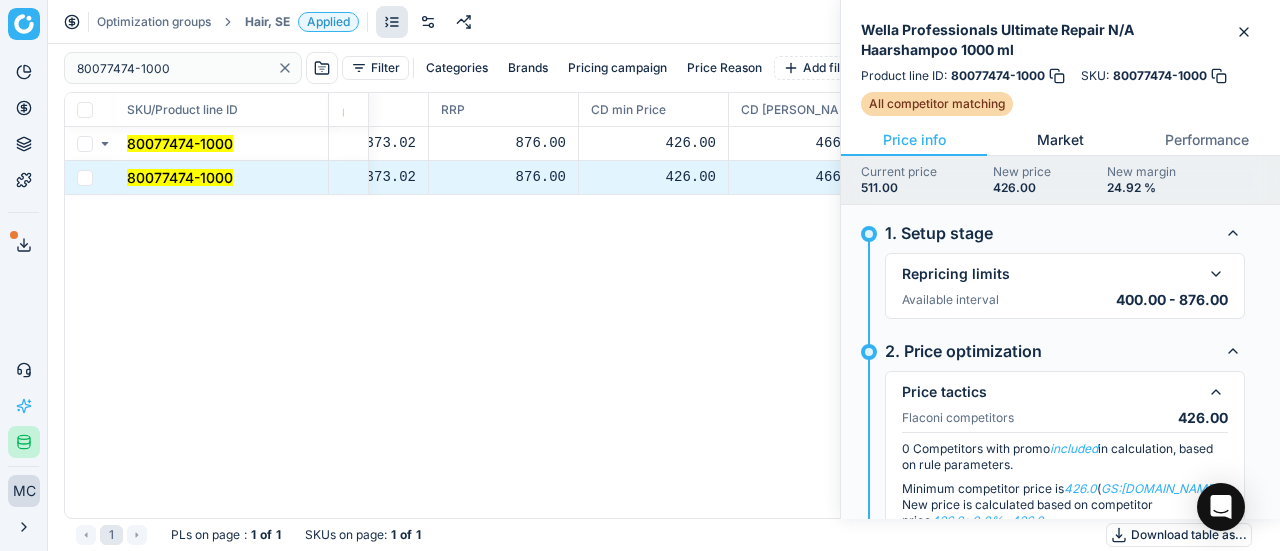 click on "Market" at bounding box center (1060, 140) 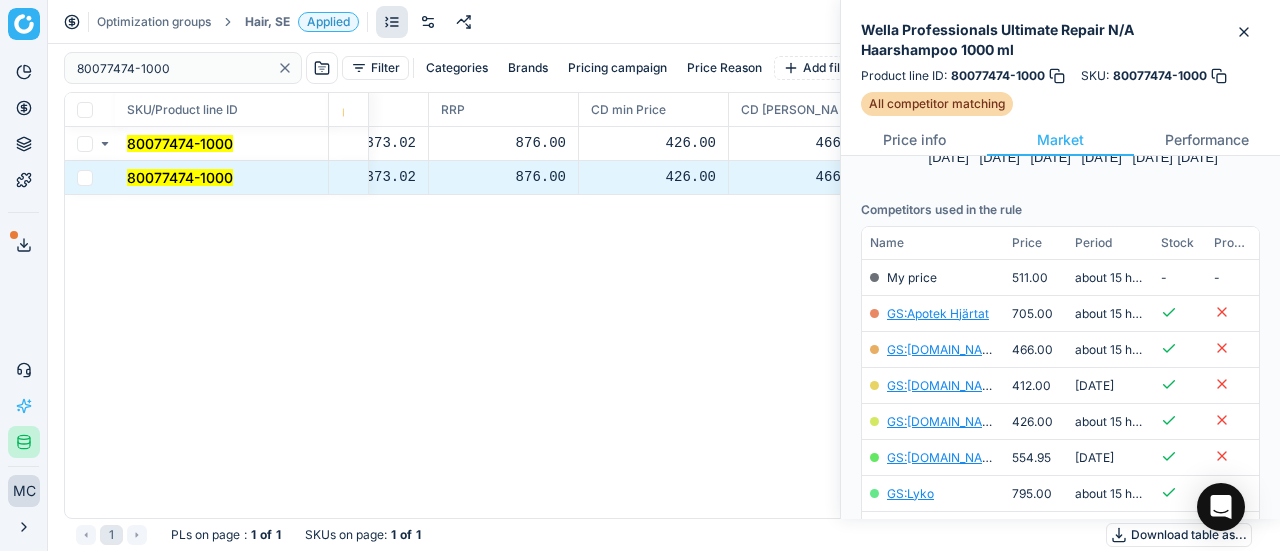scroll, scrollTop: 300, scrollLeft: 0, axis: vertical 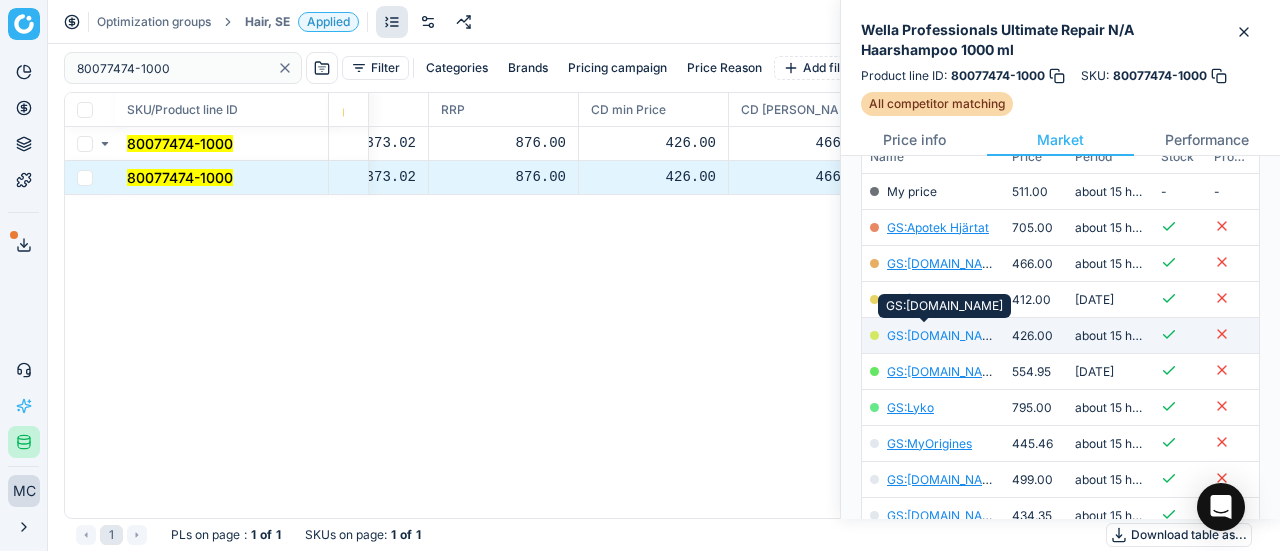 click on "GS:[DOMAIN_NAME]" at bounding box center (945, 335) 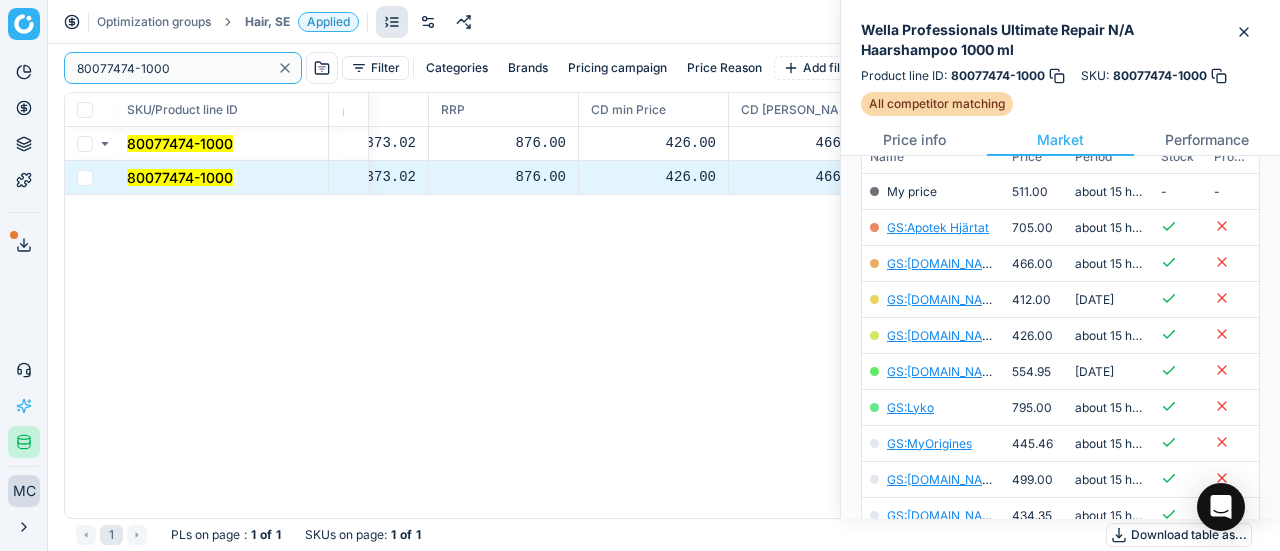 drag, startPoint x: 187, startPoint y: 62, endPoint x: 193, endPoint y: 41, distance: 21.84033 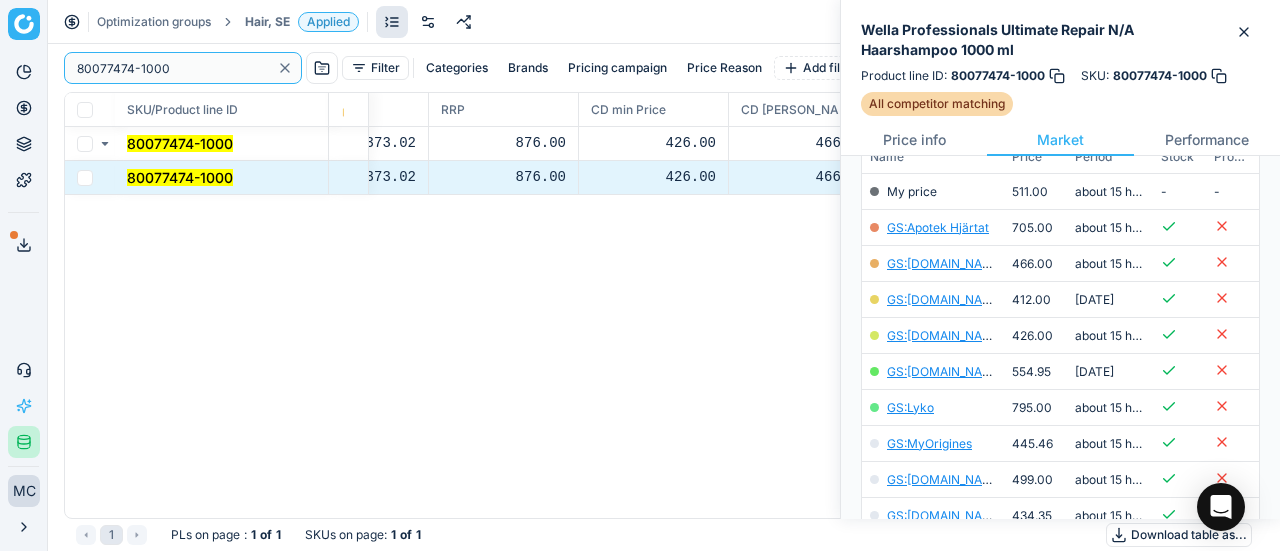 click on "Pricing platform Analytics Pricing Product portfolio Templates Export service 19 Contact support   AI Pricing Assistant Integration status MC [PERSON_NAME] [EMAIL_ADDRESS][DOMAIN_NAME] Close menu Optimization groups Hair, SE Applied Discard Download report 80077474-1000   Filter   Categories   Brands   Pricing campaign   Price Reason   Add filter Bulk update SKU/Product line ID Product line name Product line ID Cost 🔒 PCII cost RRP CD min Price CD max Price Beauty outlet price PCII+5% > RRP Sales Flag Price change too high New price Price Type Price Reason 80077474-1000 Wella Professionals Ultimate Repair N/A Haarshampoo  1000 ml 80077474-1000 319.82 373.02 876.00 426.00 466.00 76.00 426.00 matching google GS:[DOMAIN_NAME] 80077474-1000 Wella Professionals Ultimate Repair N/A Haarshampoo  1000 ml 80077474-1000 319.82 373.02 876.00 426.00 466.00 76.00 426.00 matching google GS:[DOMAIN_NAME] 1 PLs on page : 1 of 1 SKUs on page : 1 of 1 Download table as..." at bounding box center [640, 275] 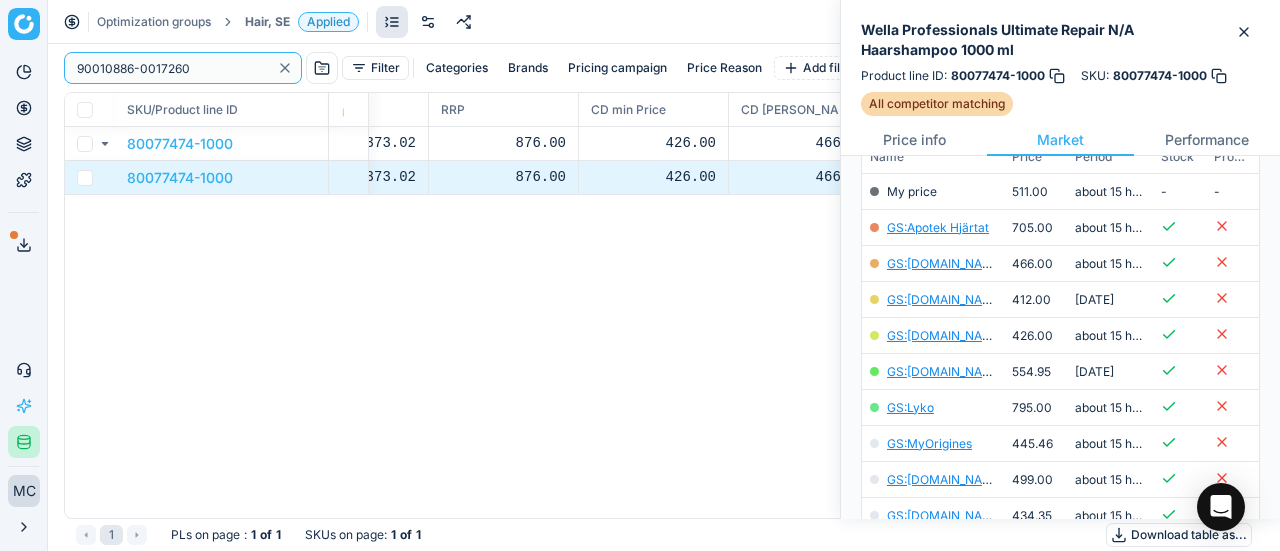 type on "90010886-0017260" 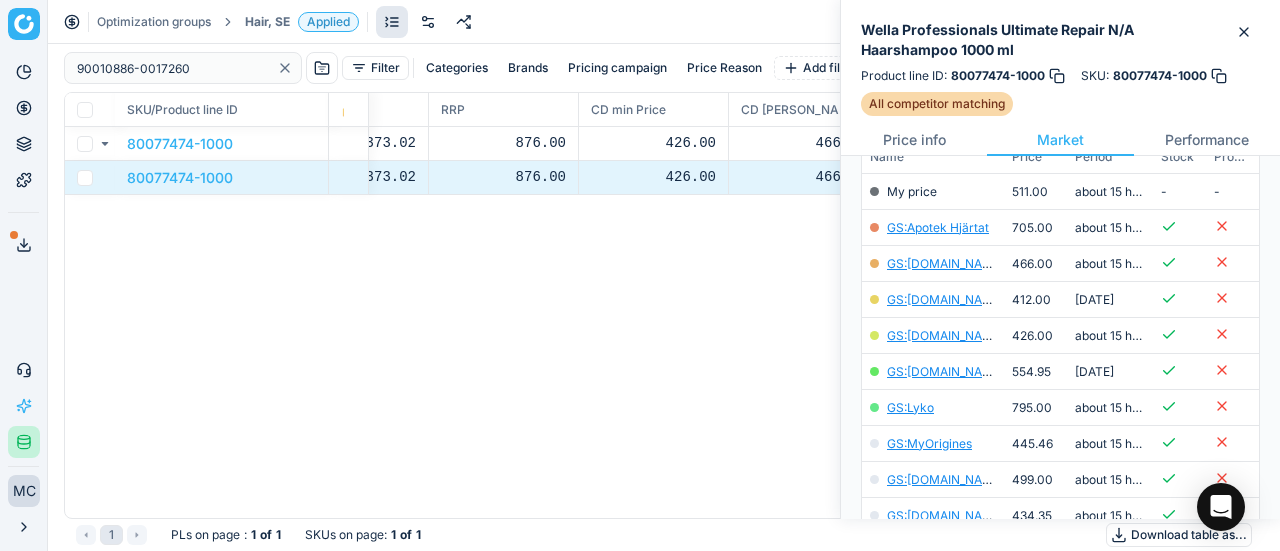 click on "Hair, SE" at bounding box center (267, 22) 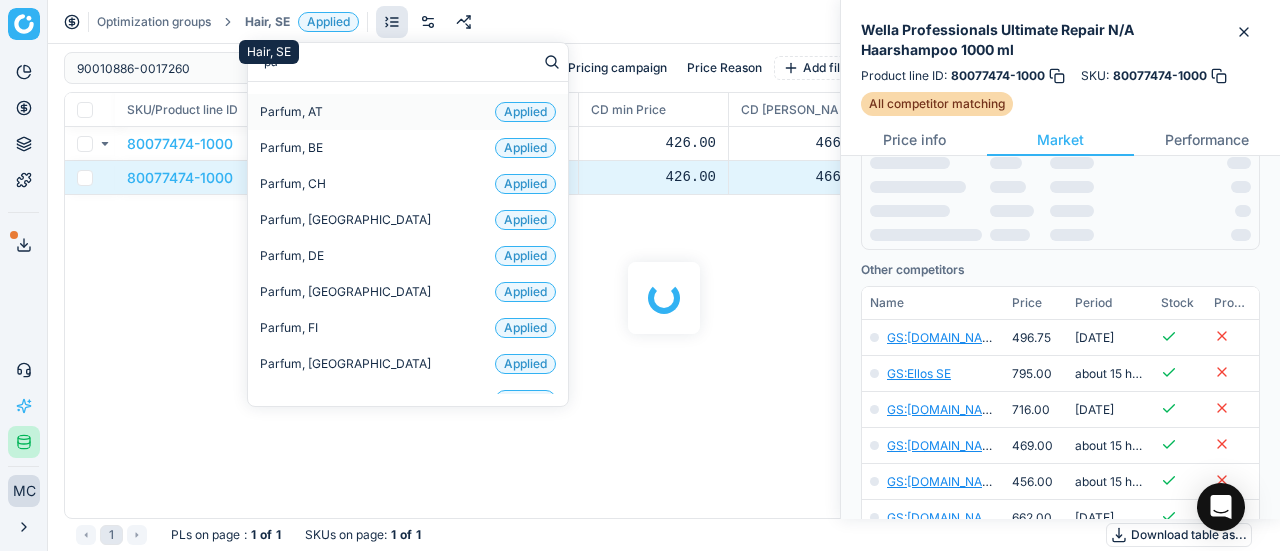 type on "par" 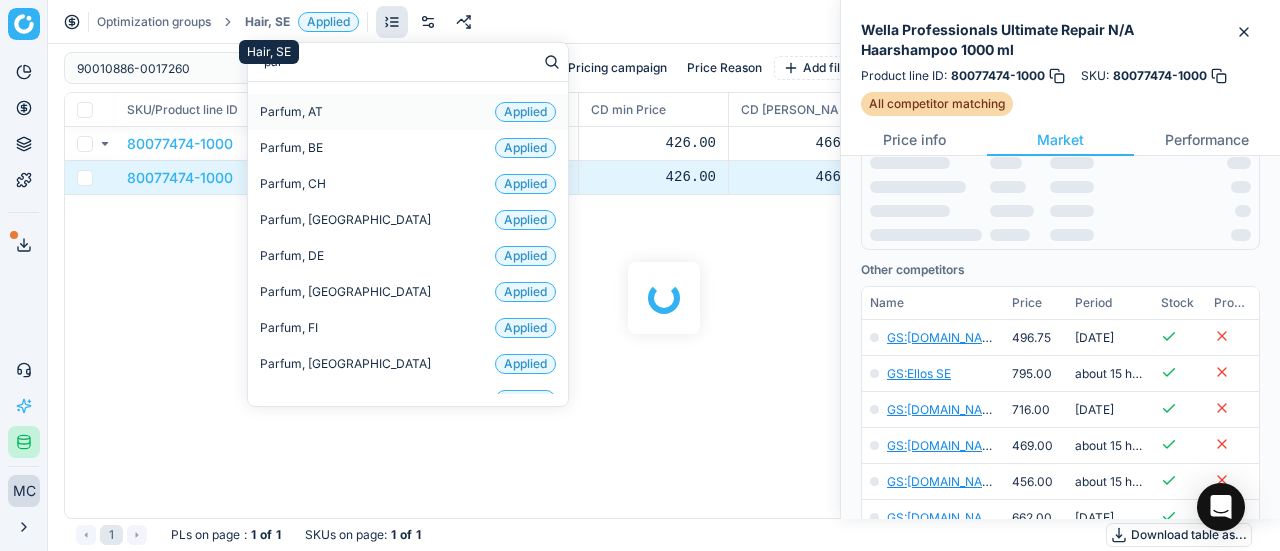scroll, scrollTop: 300, scrollLeft: 0, axis: vertical 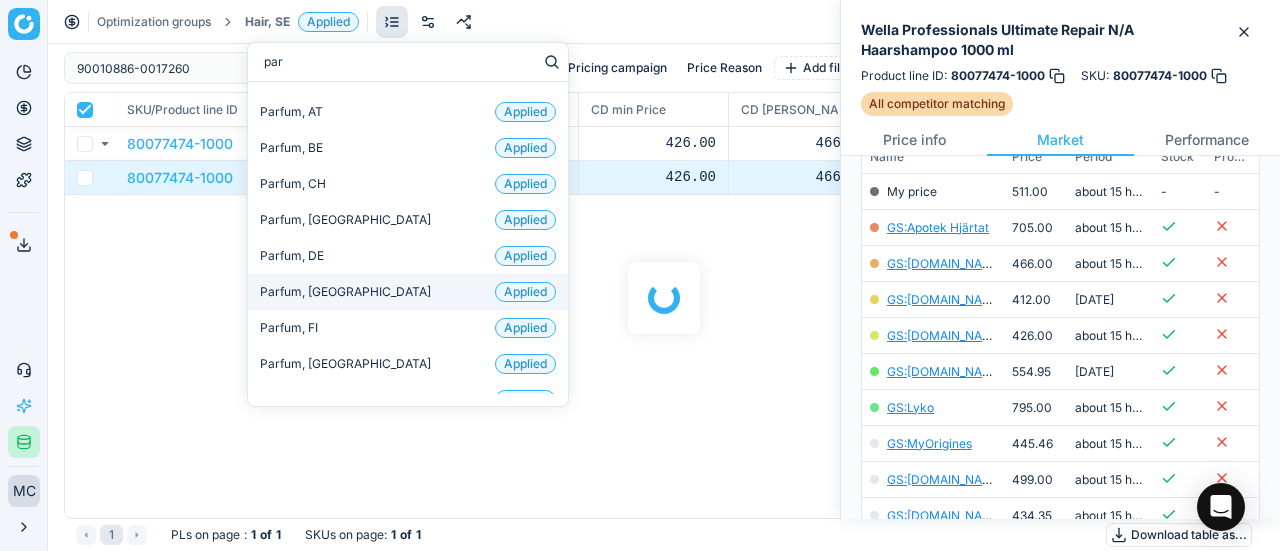 checkbox on "true" 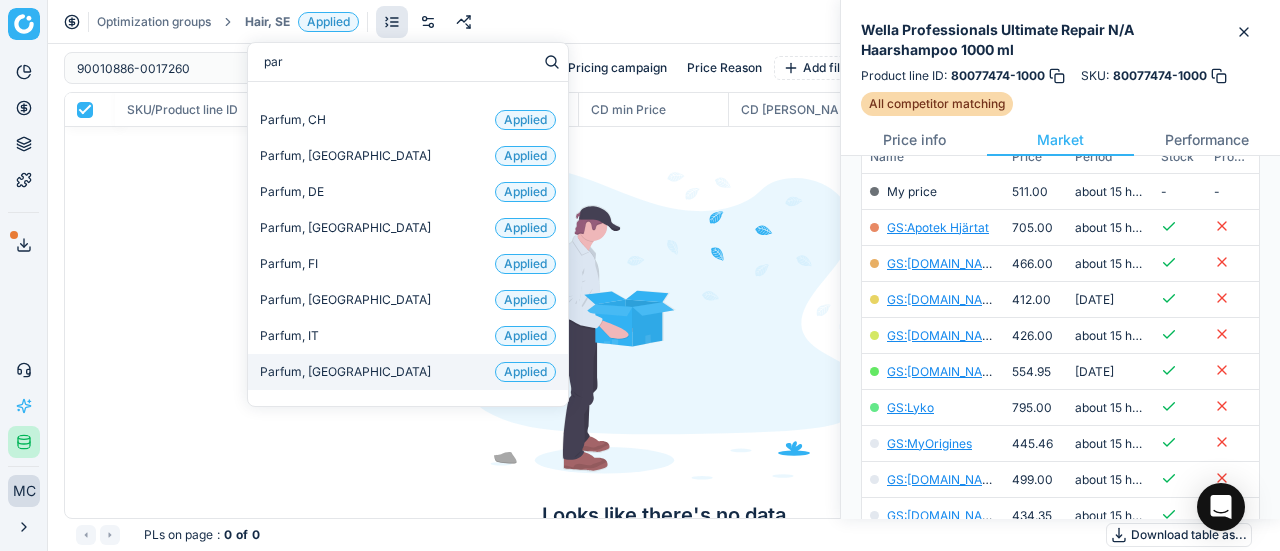 scroll, scrollTop: 132, scrollLeft: 0, axis: vertical 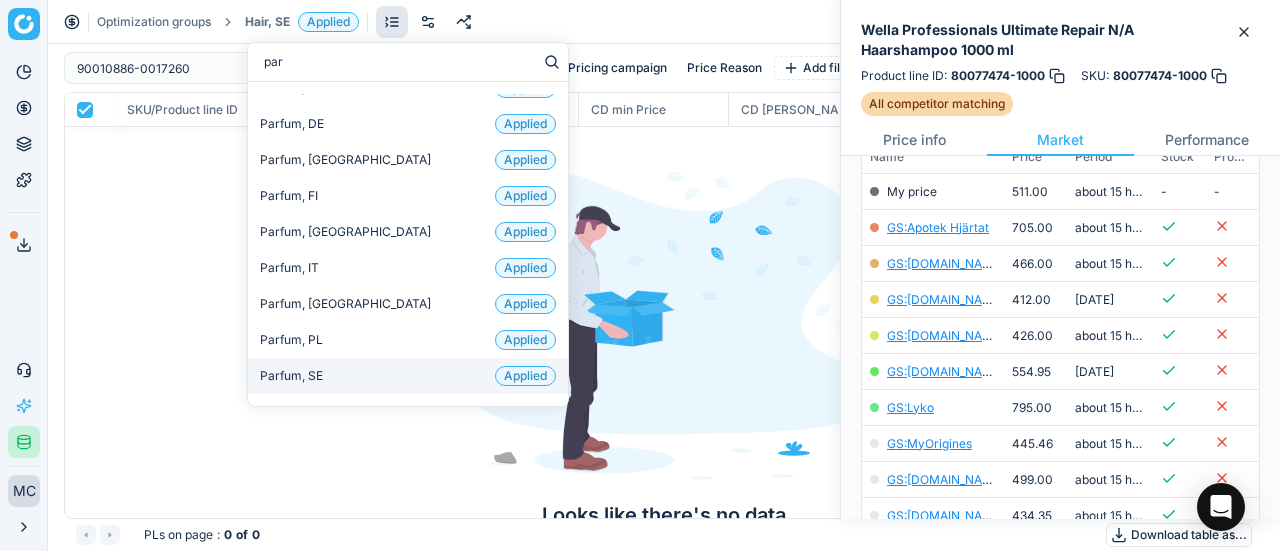 click on "Parfum, SE Applied" at bounding box center (408, 376) 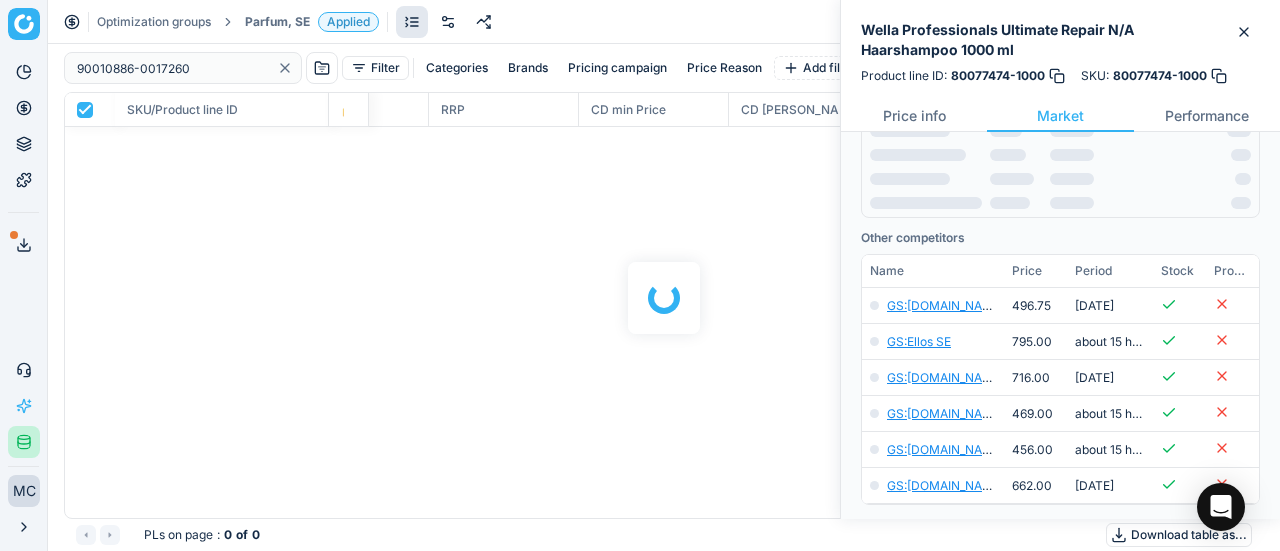 scroll, scrollTop: 300, scrollLeft: 0, axis: vertical 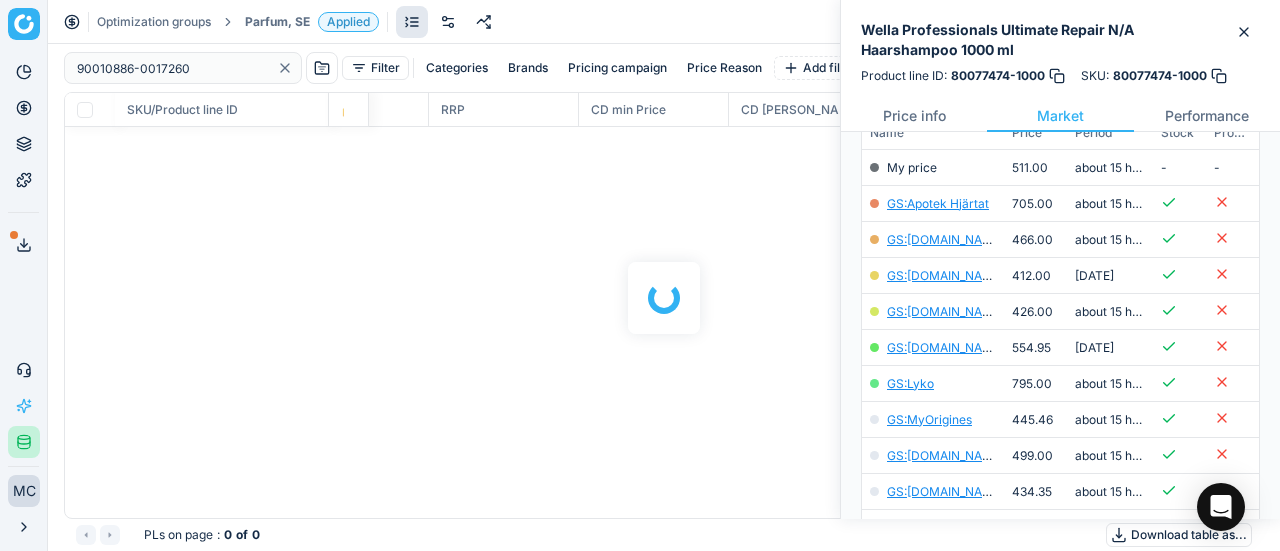 checkbox on "false" 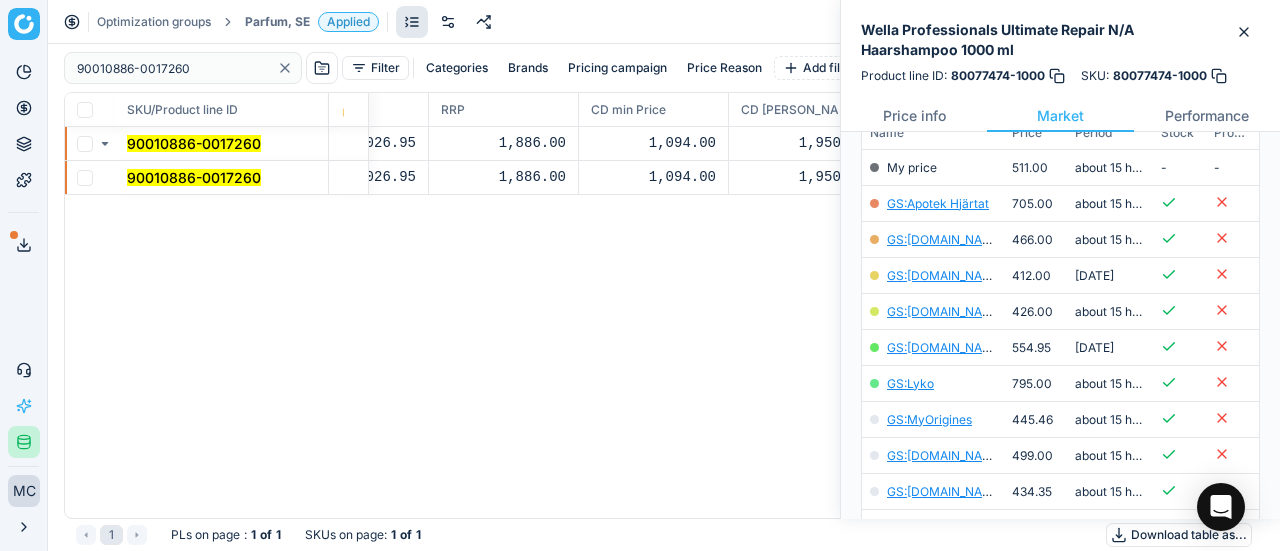 click 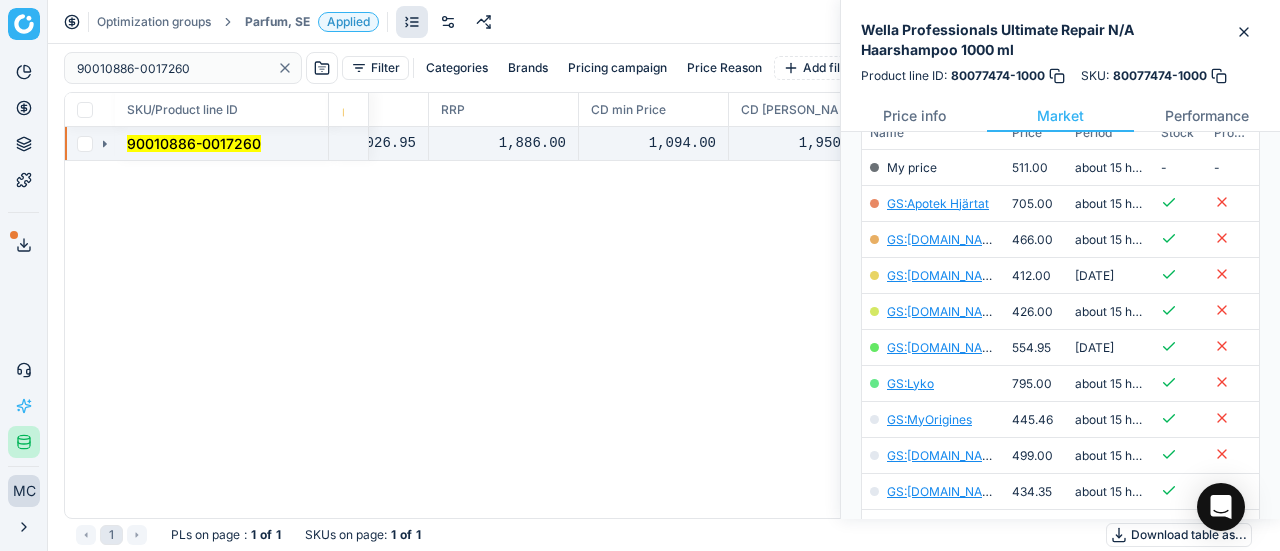 click 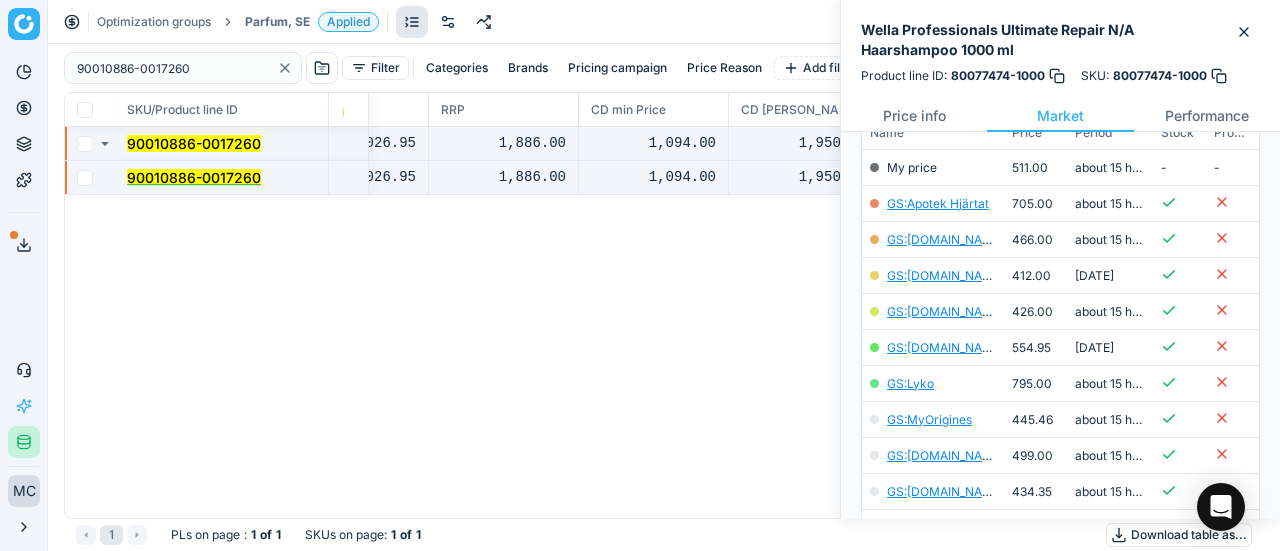 click on "90010886-0017260" at bounding box center [194, 177] 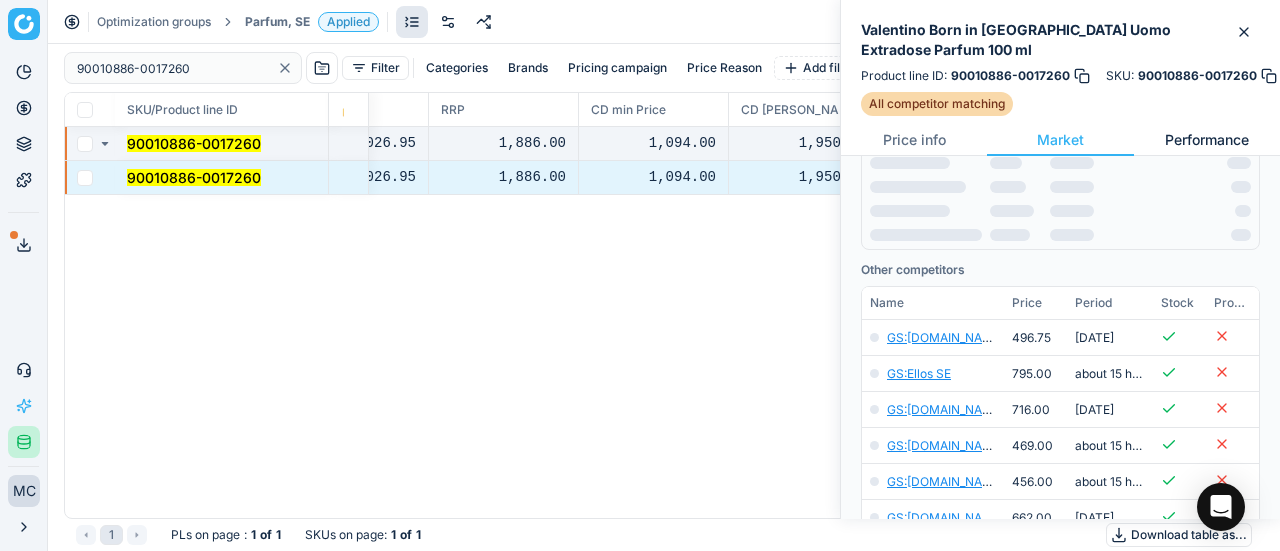 scroll, scrollTop: 300, scrollLeft: 0, axis: vertical 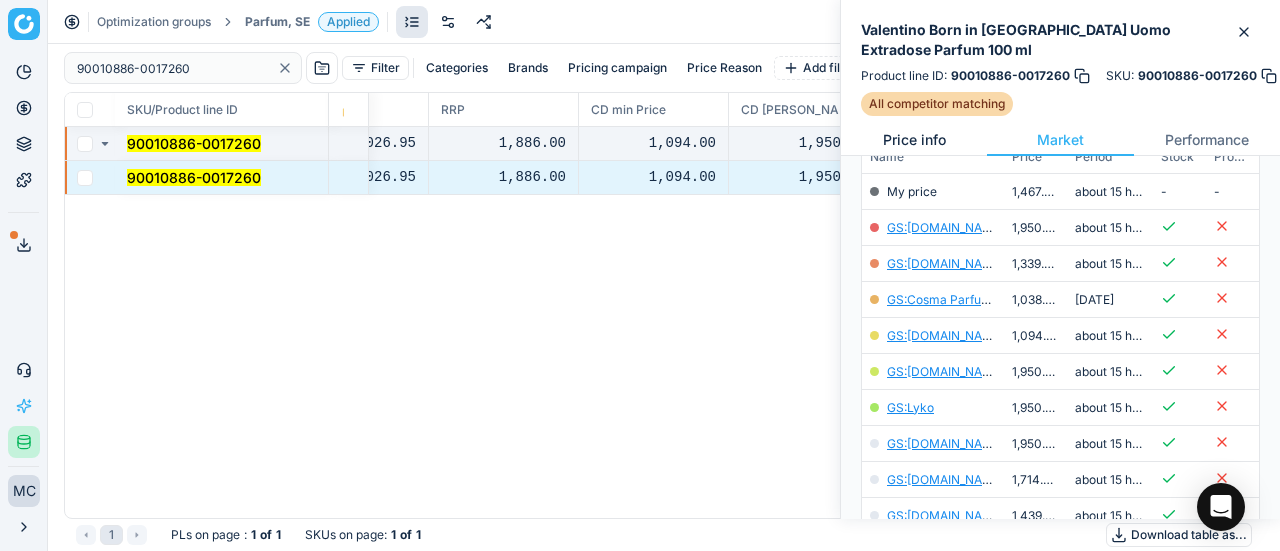click on "Price info" at bounding box center [914, 140] 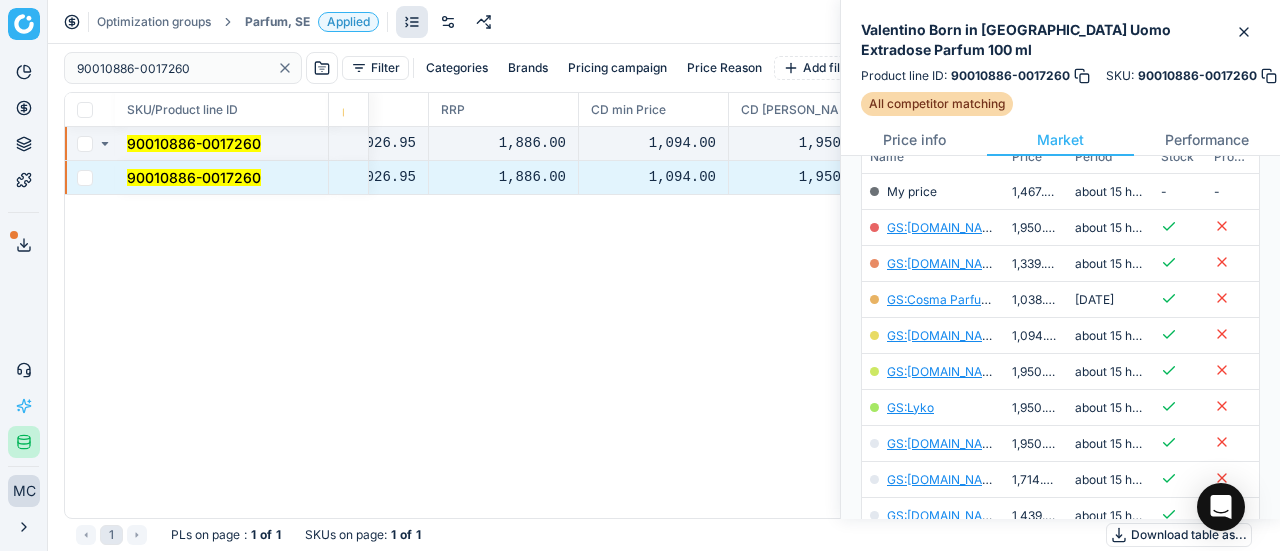 scroll, scrollTop: 0, scrollLeft: 0, axis: both 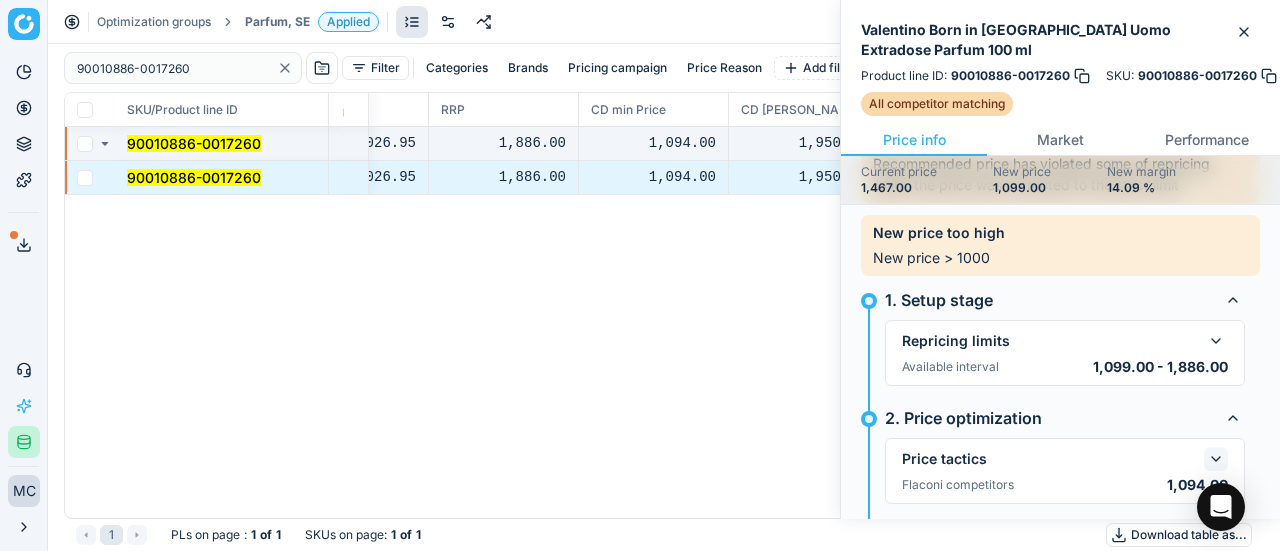 click 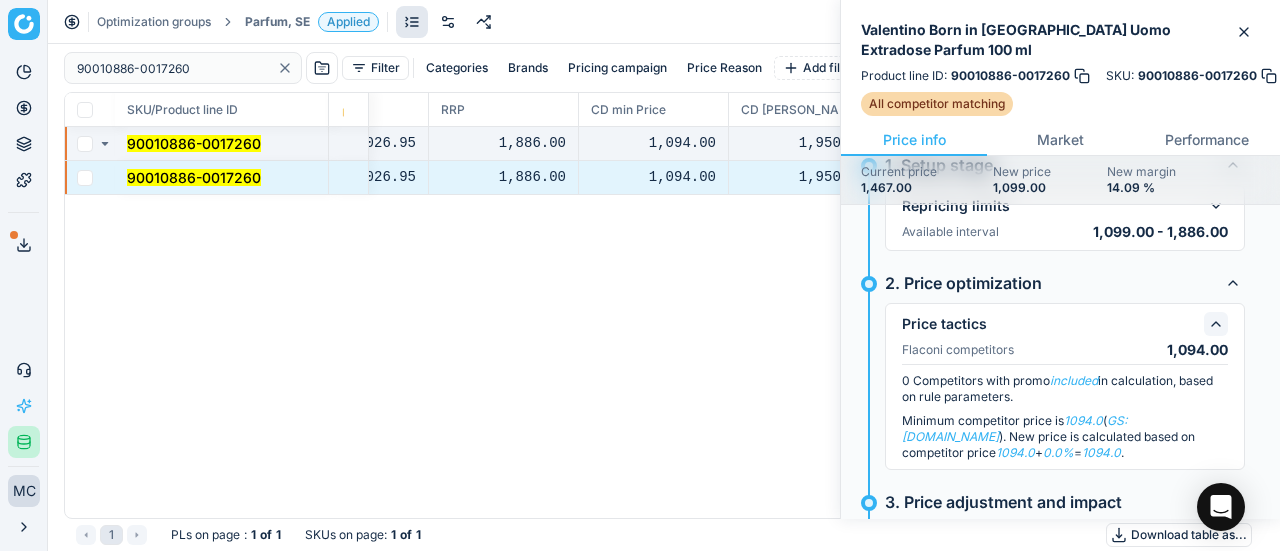 scroll, scrollTop: 400, scrollLeft: 0, axis: vertical 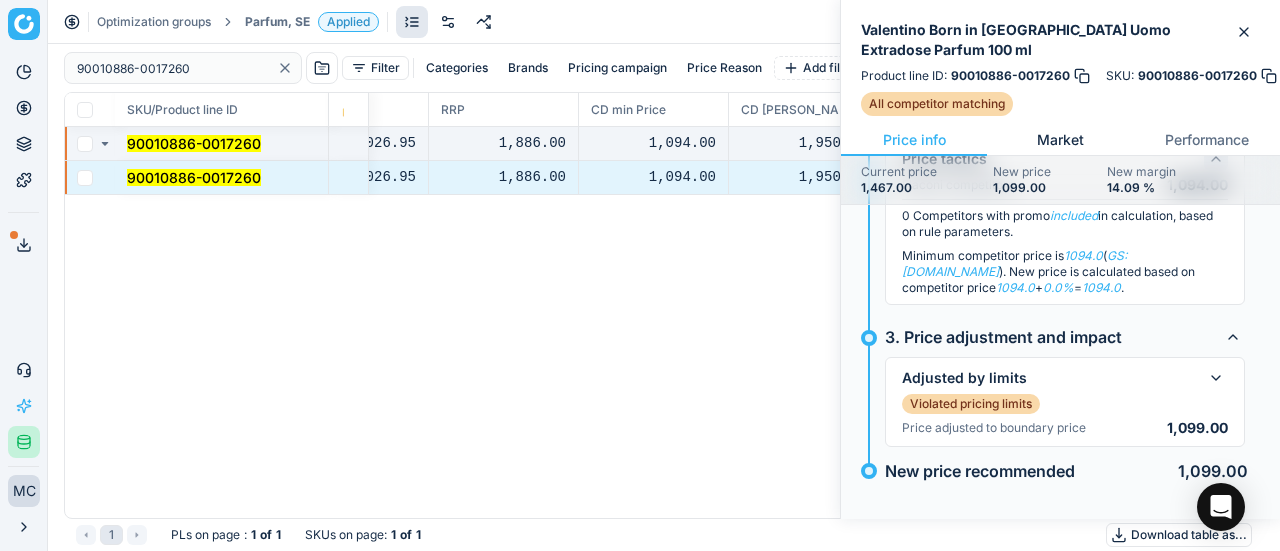 click on "Market" at bounding box center [1060, 140] 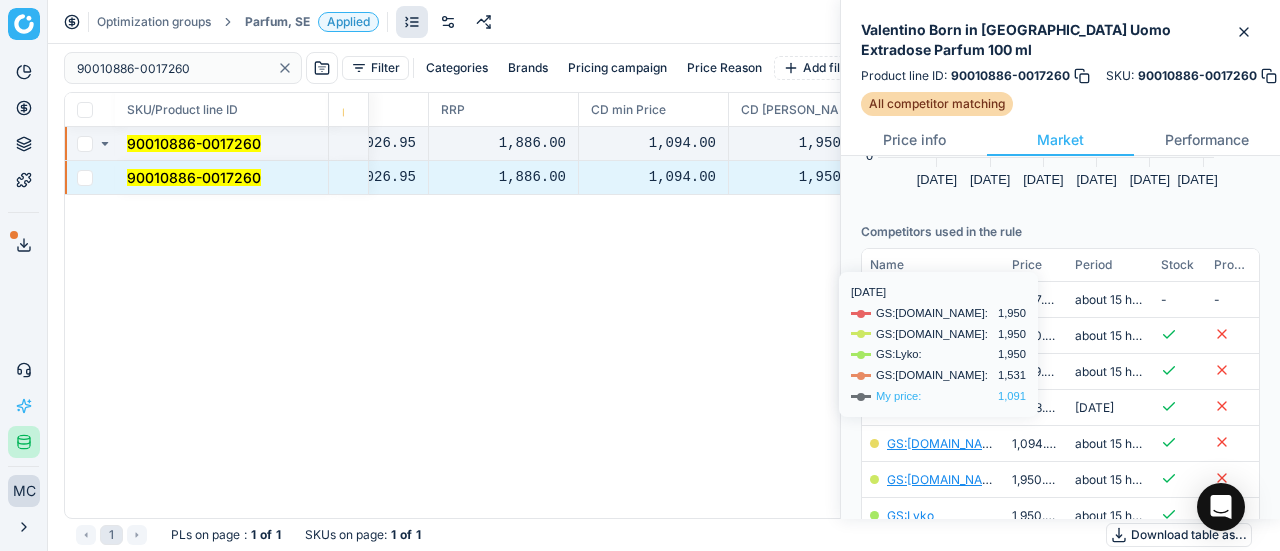 scroll, scrollTop: 300, scrollLeft: 0, axis: vertical 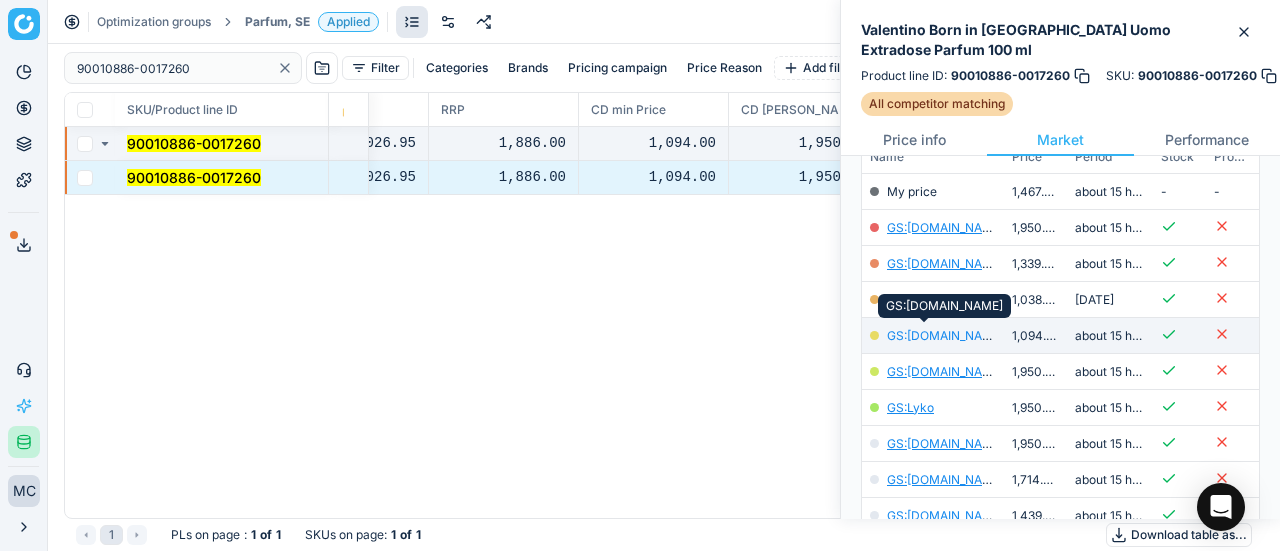 click on "GS:[DOMAIN_NAME]" at bounding box center (945, 335) 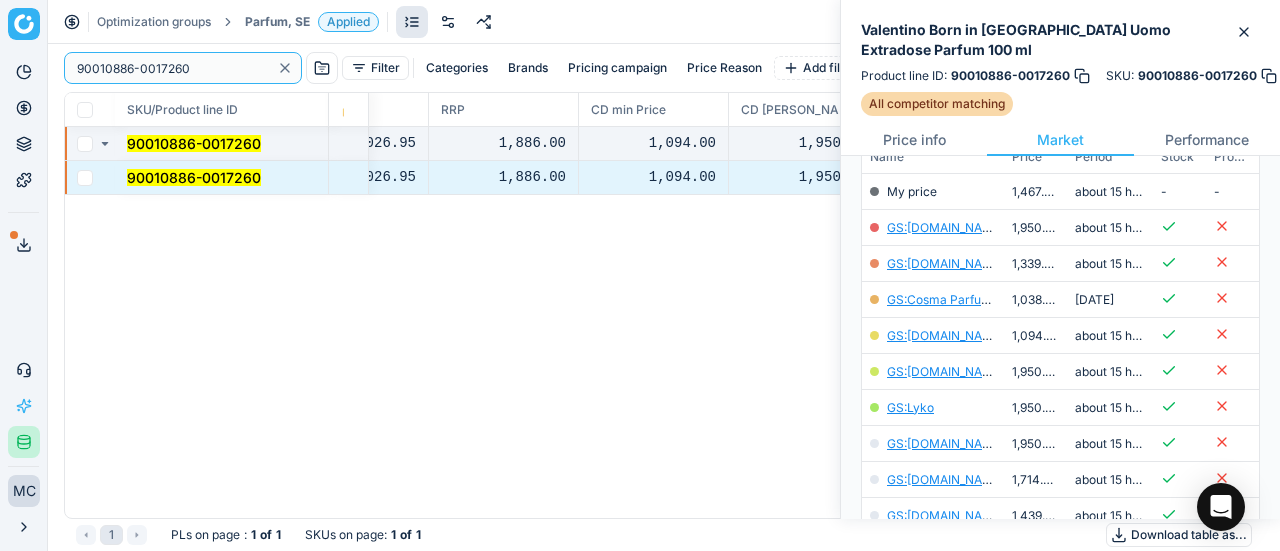 paste on "09879-0015226" 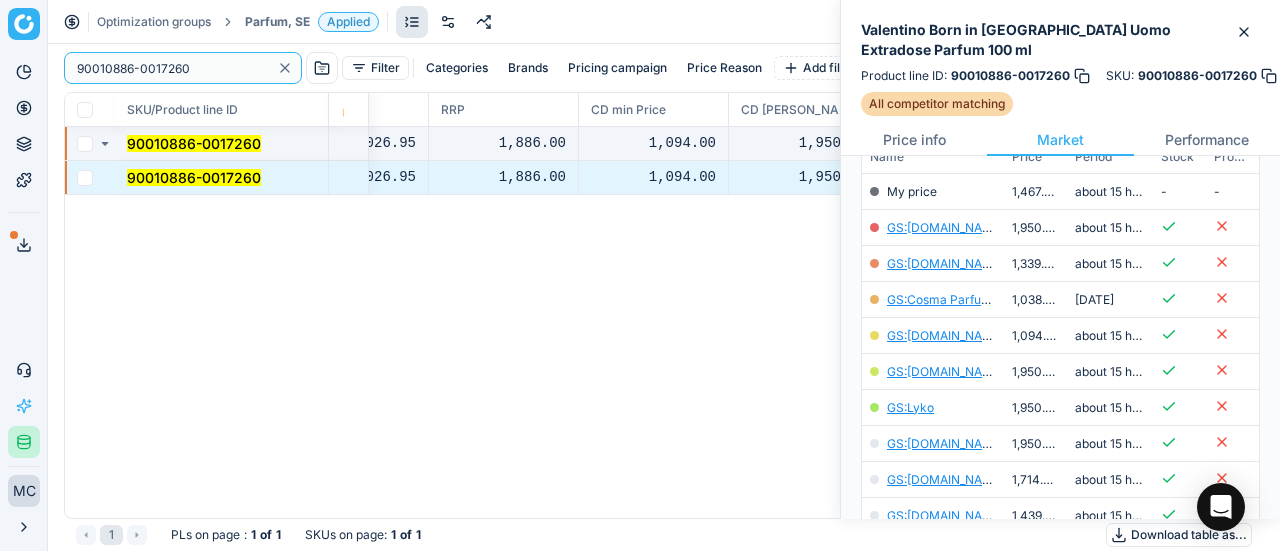drag, startPoint x: 204, startPoint y: 57, endPoint x: 98, endPoint y: 77, distance: 107.87029 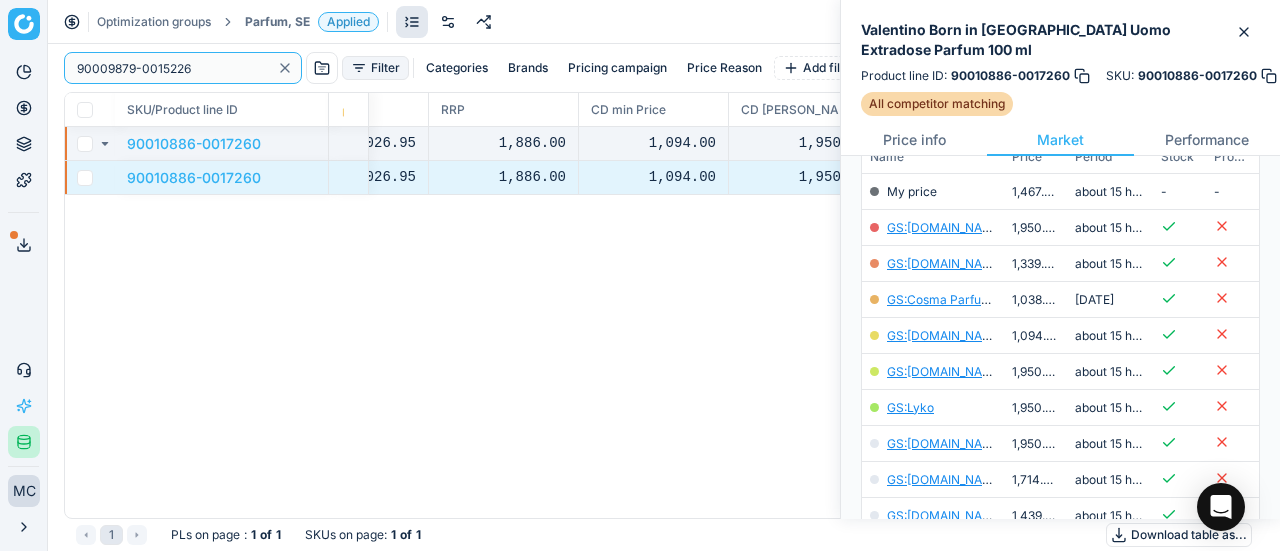 scroll, scrollTop: 300, scrollLeft: 0, axis: vertical 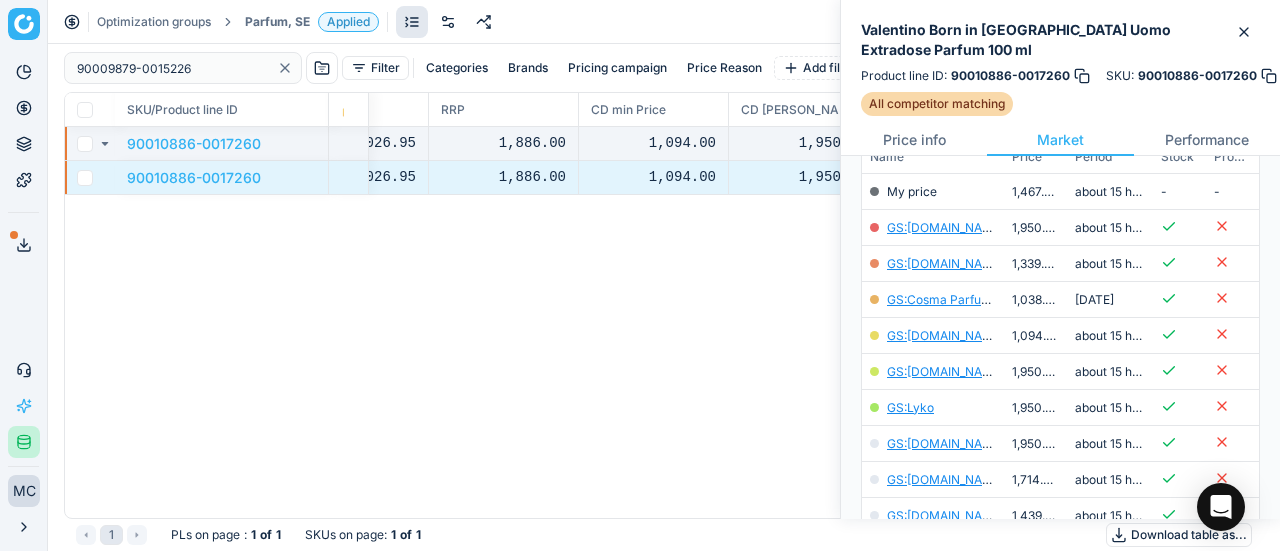 click on "Parfum, SE" at bounding box center (277, 22) 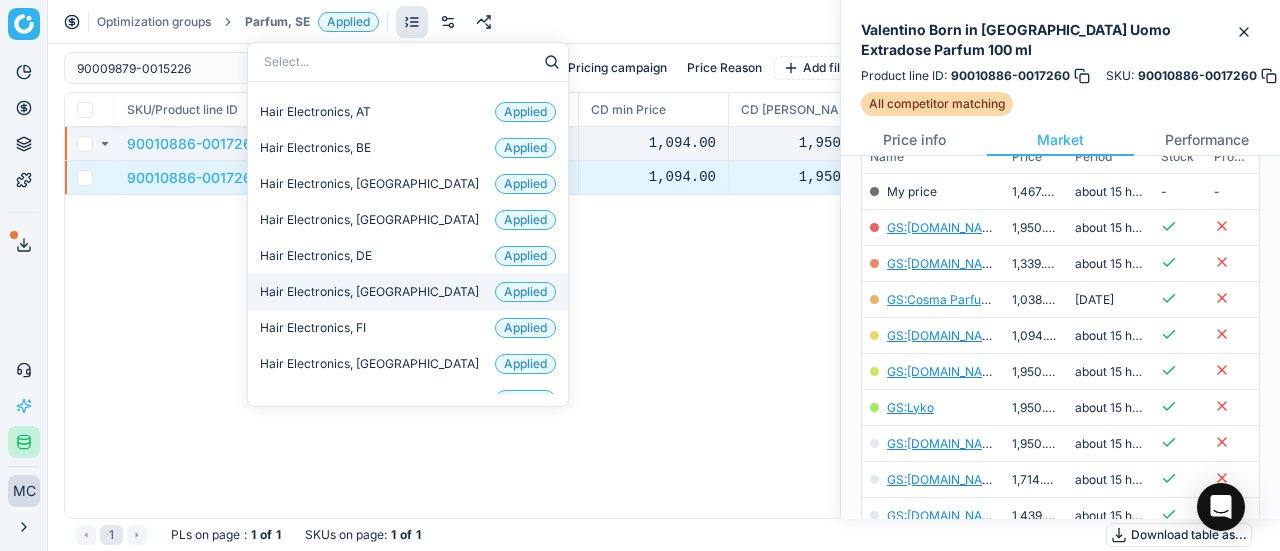 scroll, scrollTop: 300, scrollLeft: 0, axis: vertical 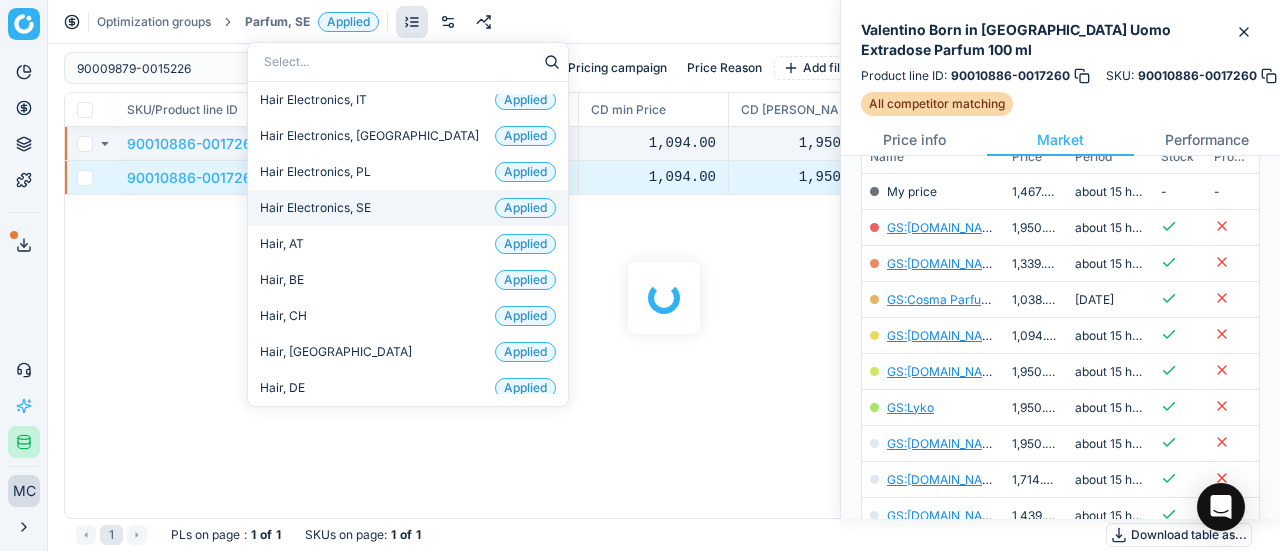 click on "Hair Electronics, SE  Applied" at bounding box center (408, 208) 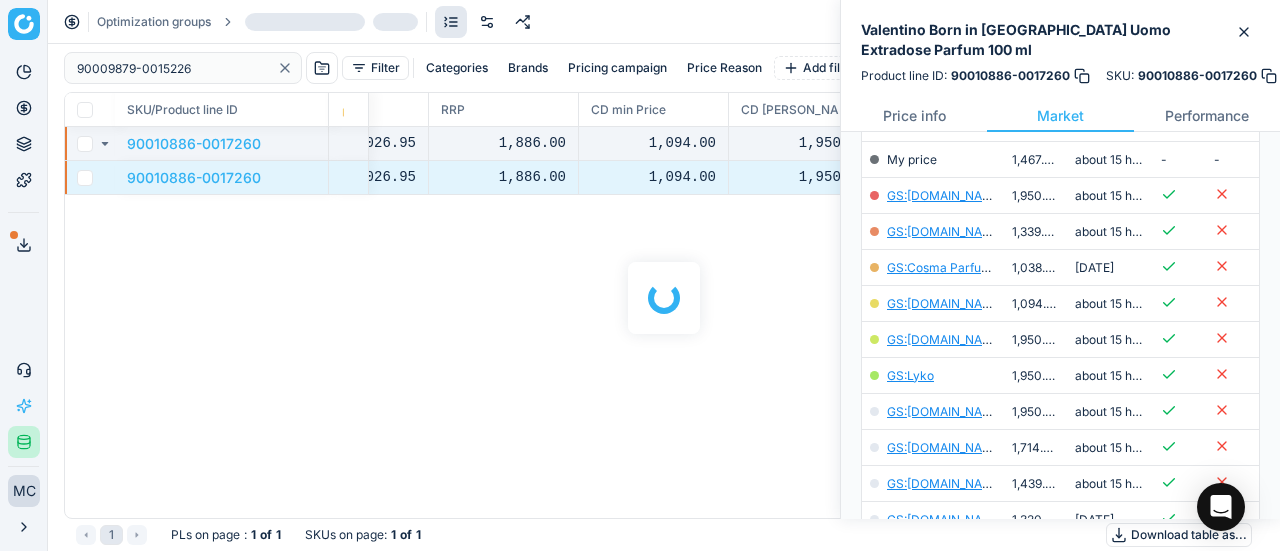 scroll, scrollTop: 300, scrollLeft: 0, axis: vertical 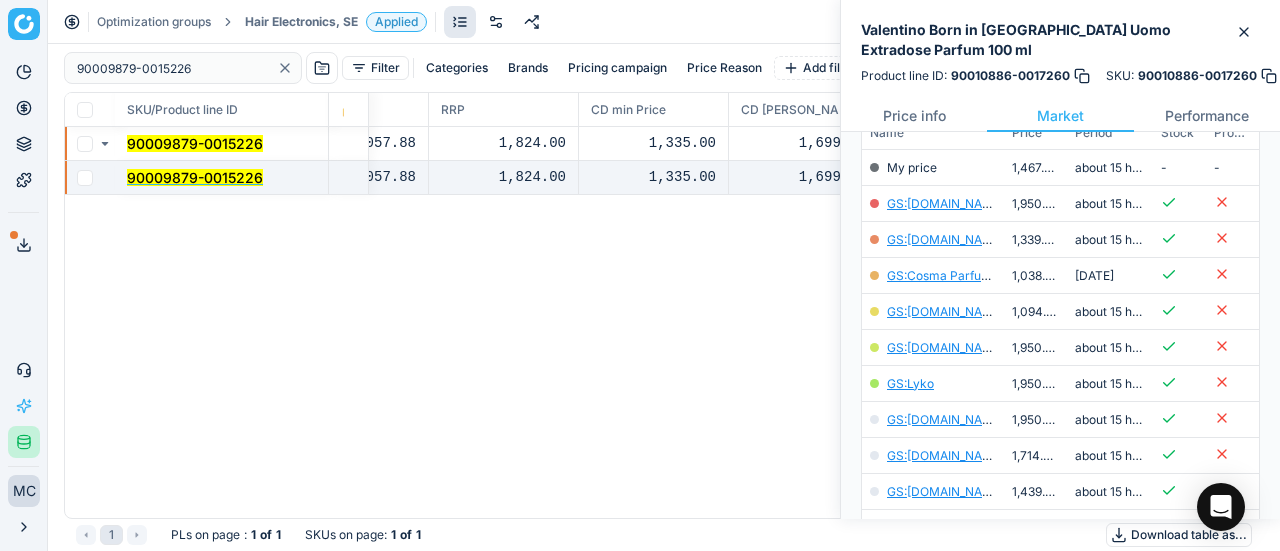 click on "90009879-0015226" at bounding box center (195, 177) 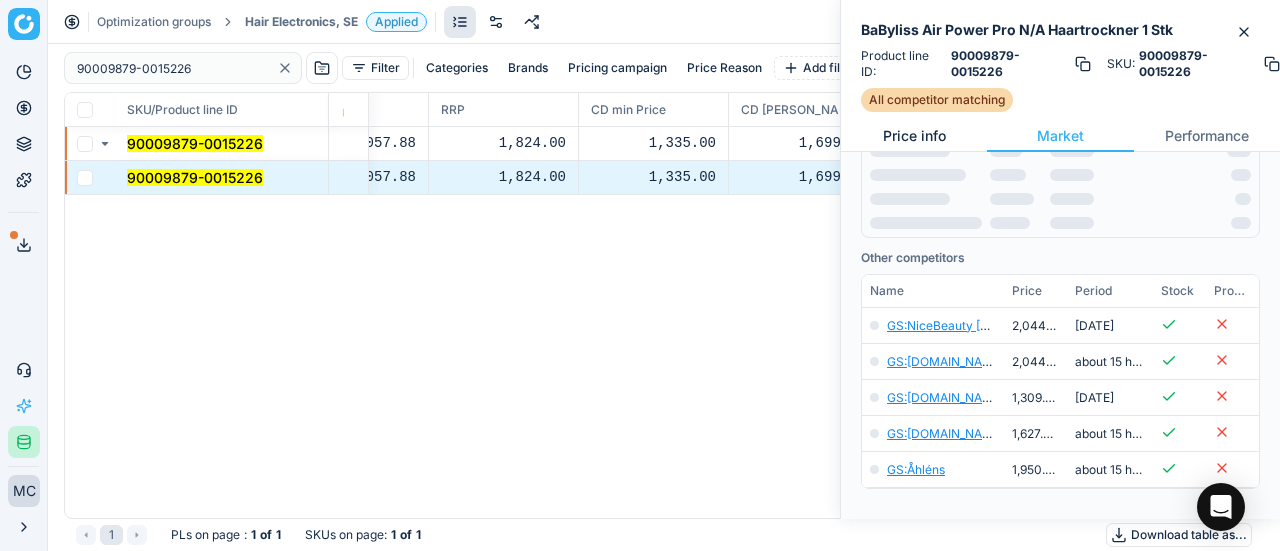 scroll, scrollTop: 300, scrollLeft: 0, axis: vertical 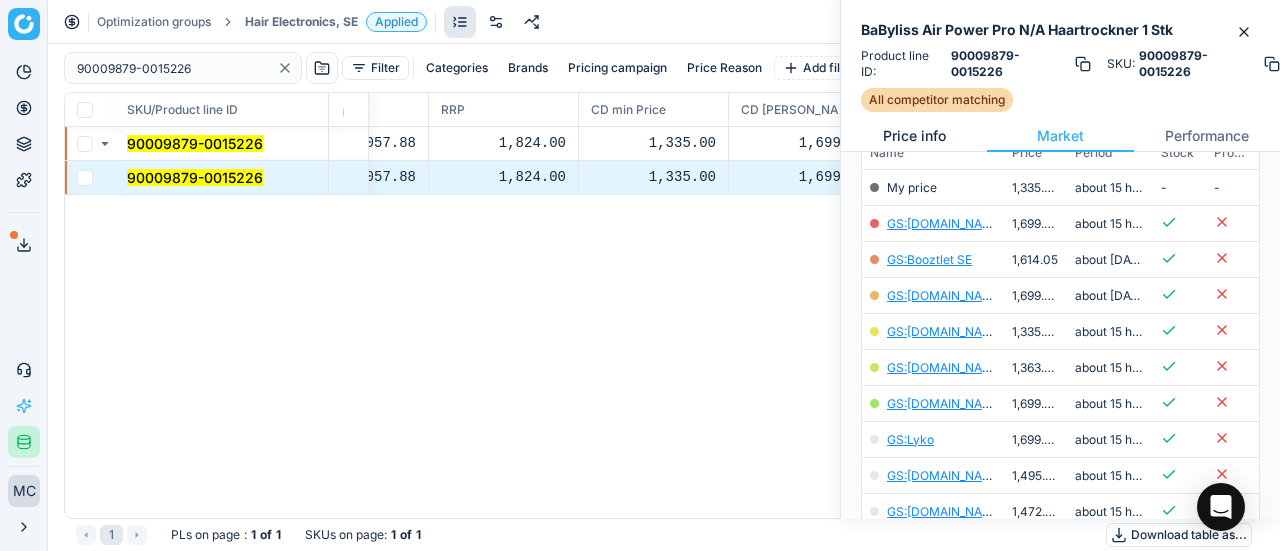 click on "Price info" at bounding box center (914, 136) 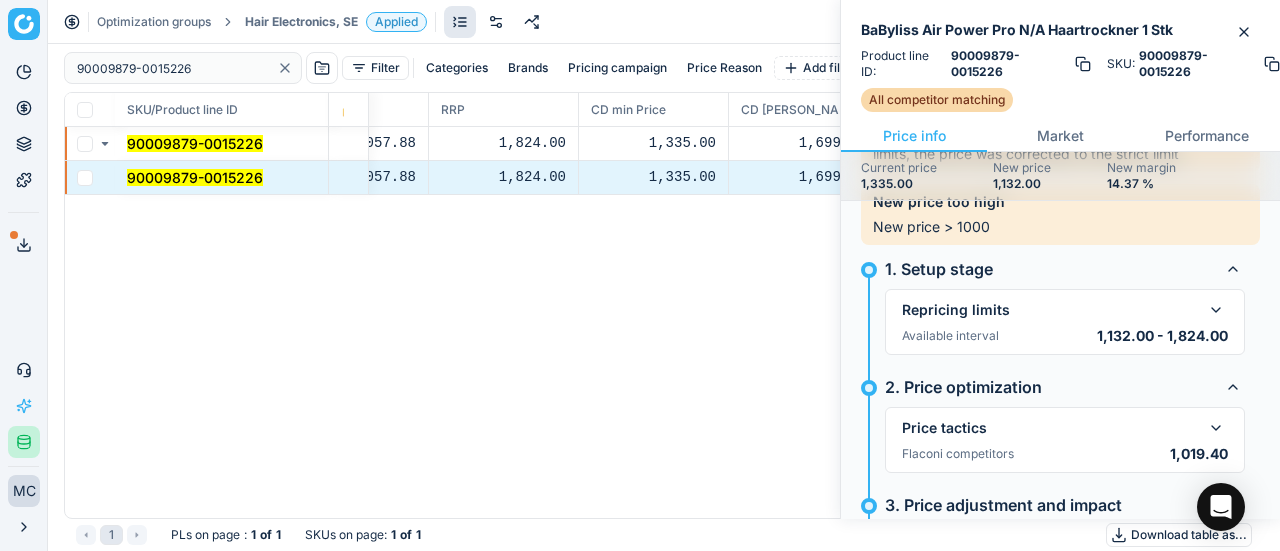 scroll, scrollTop: 200, scrollLeft: 0, axis: vertical 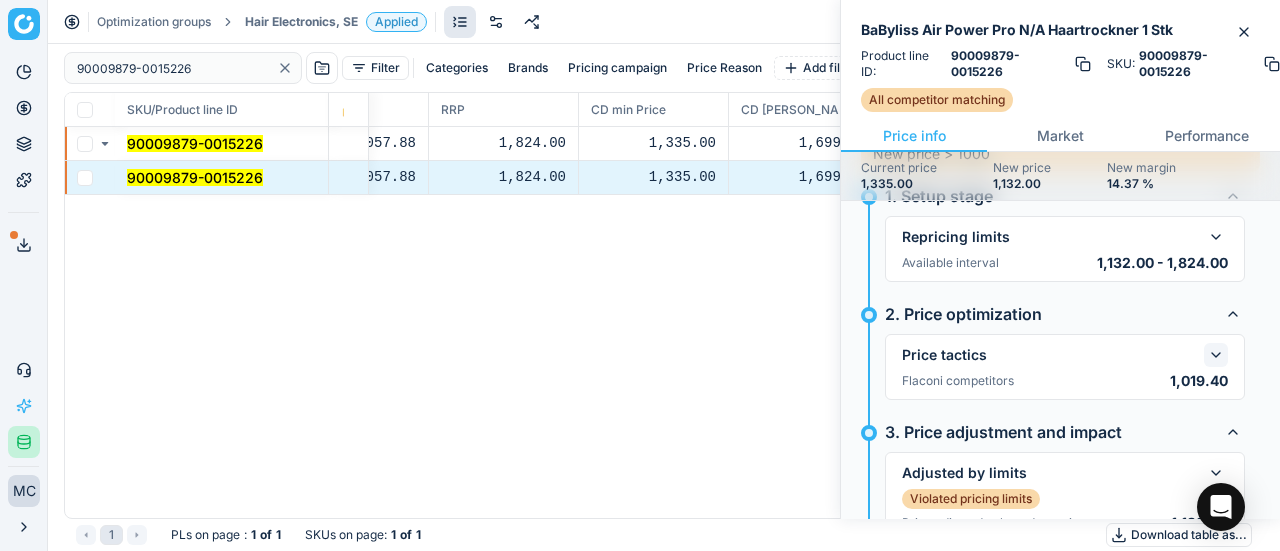 click at bounding box center (1216, 355) 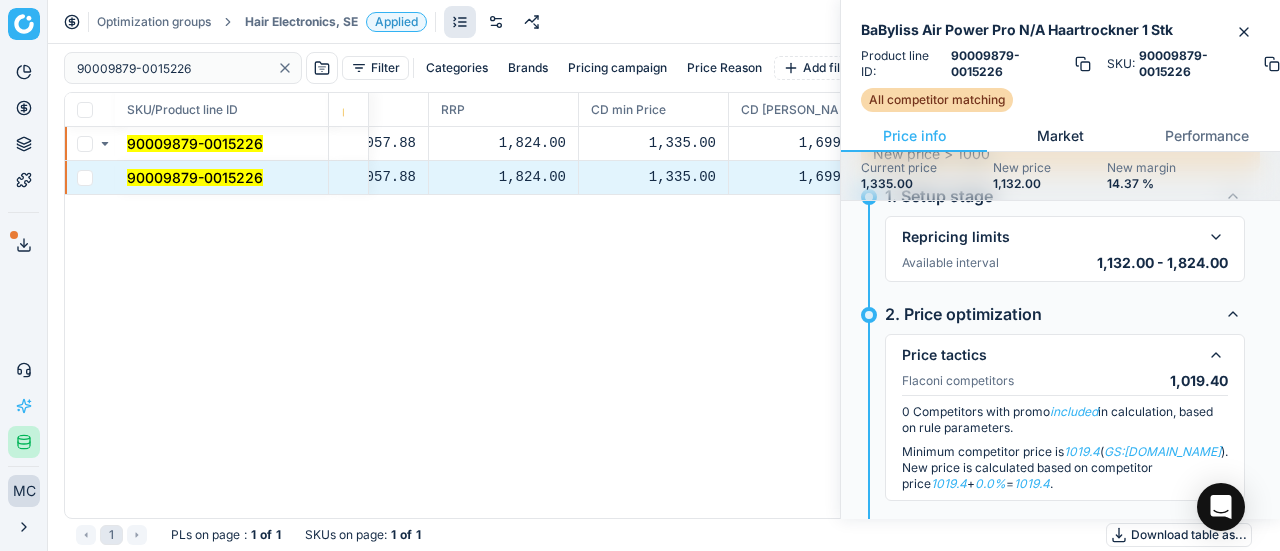 click on "Market" at bounding box center (1060, 136) 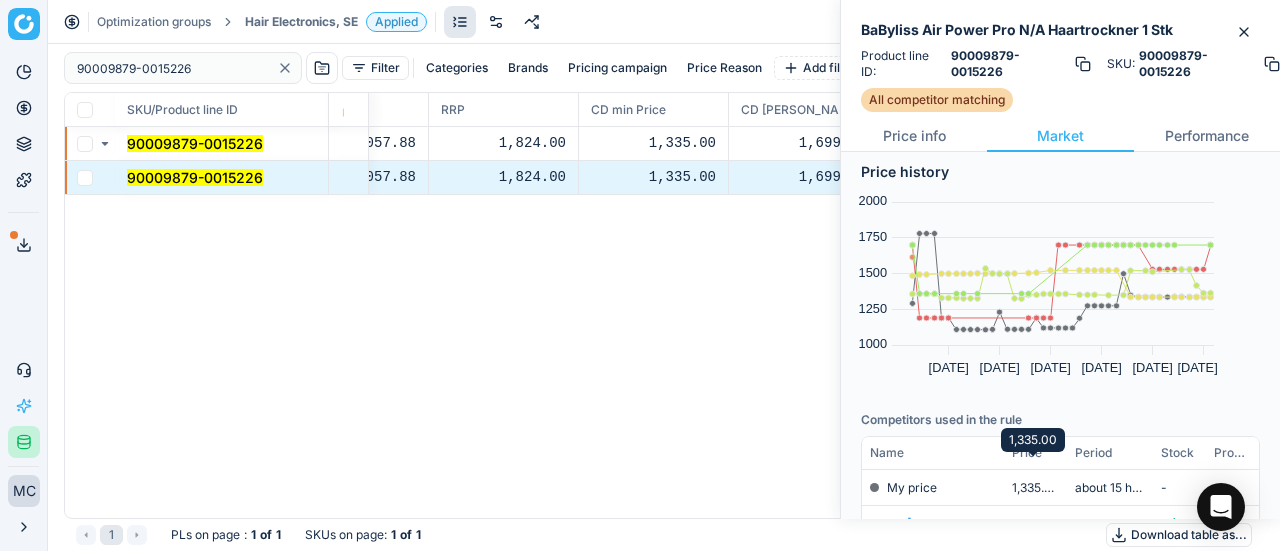 scroll, scrollTop: 400, scrollLeft: 0, axis: vertical 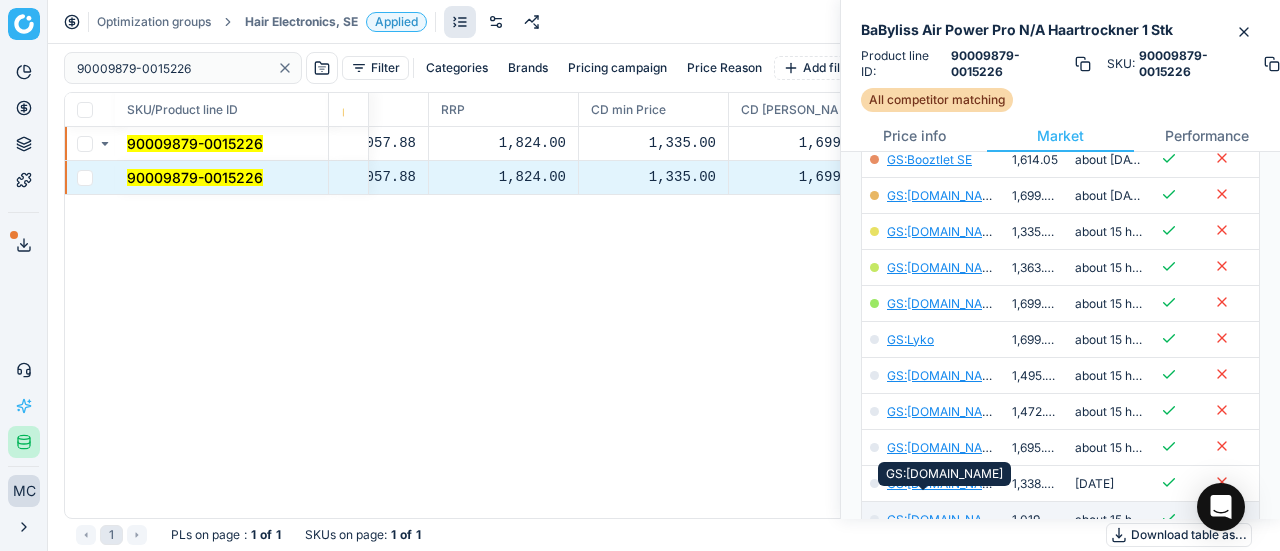 click on "GS:[DOMAIN_NAME]" at bounding box center (945, 519) 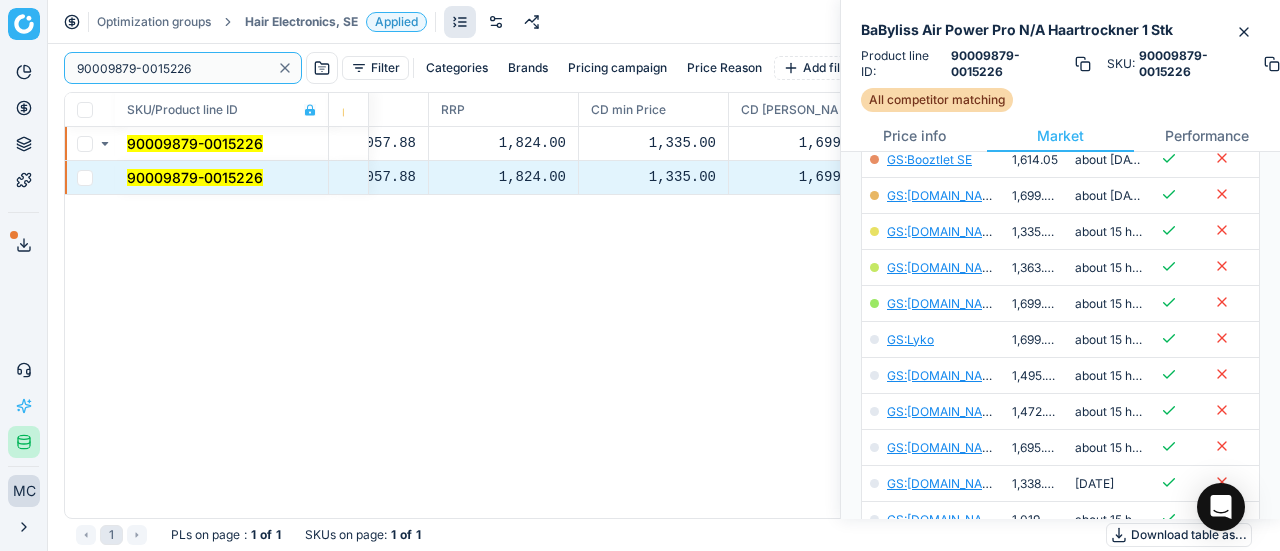 paste on "7351-0011242" 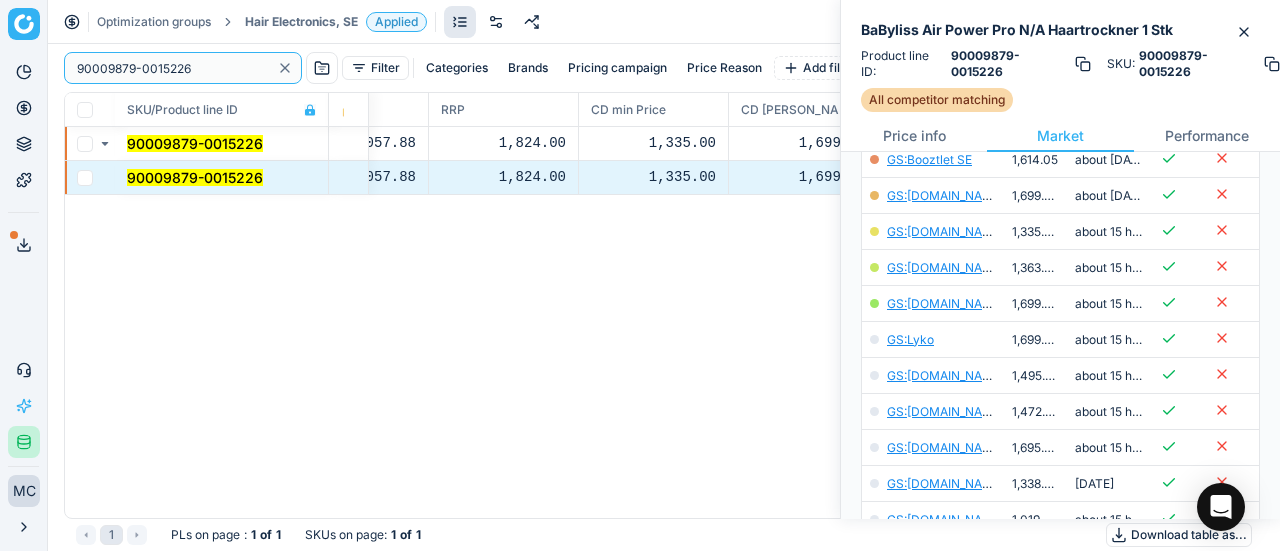 drag, startPoint x: 213, startPoint y: 71, endPoint x: 140, endPoint y: 101, distance: 78.92401 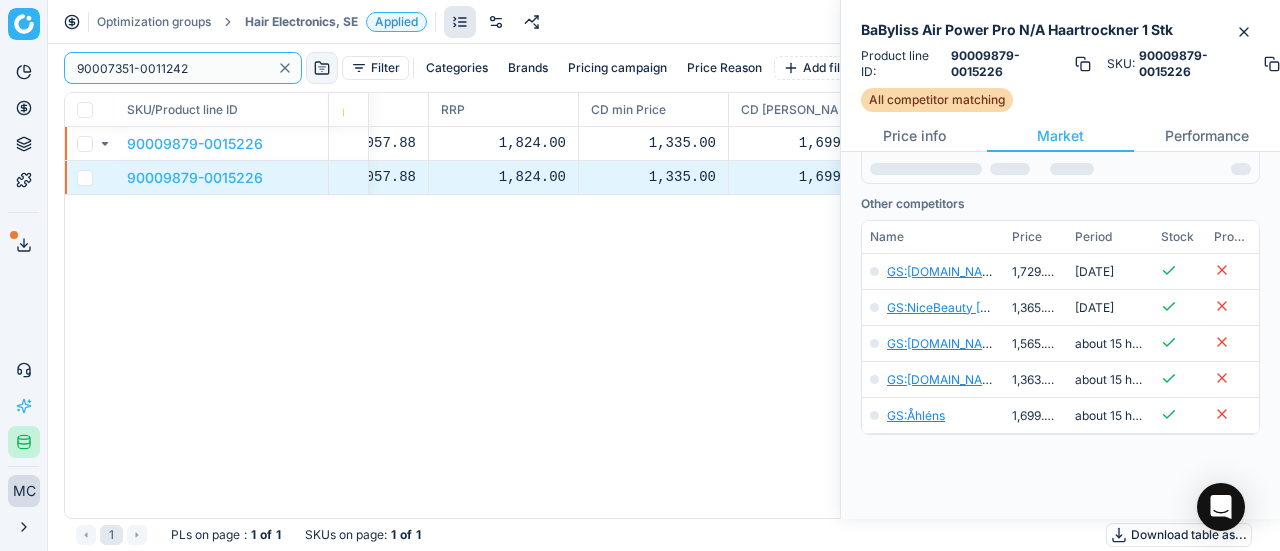 scroll, scrollTop: 400, scrollLeft: 0, axis: vertical 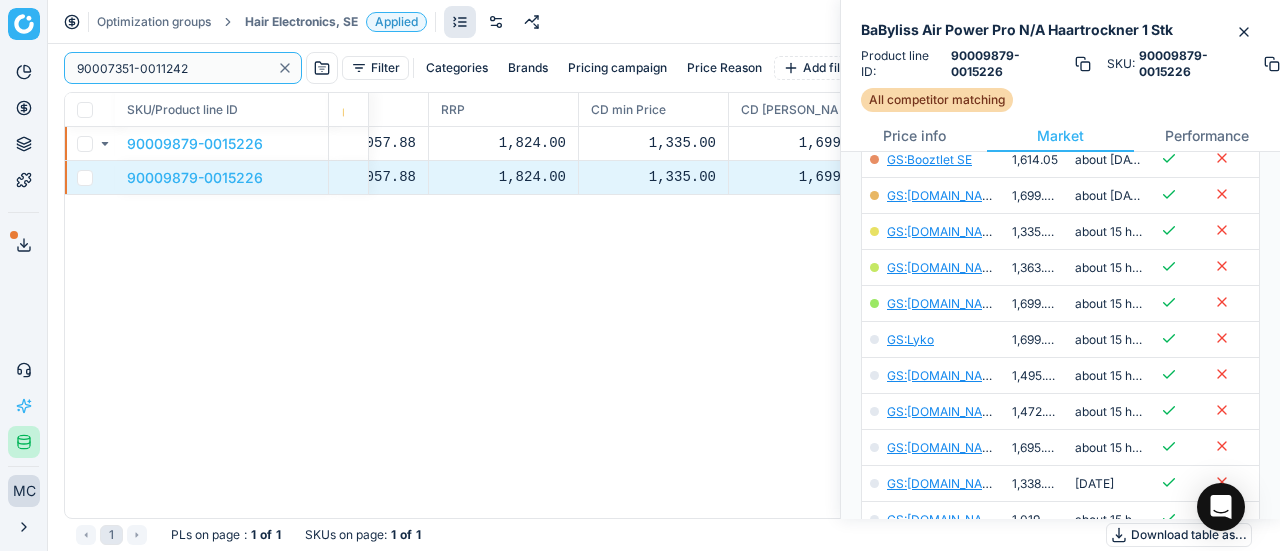 type on "90007351-0011242" 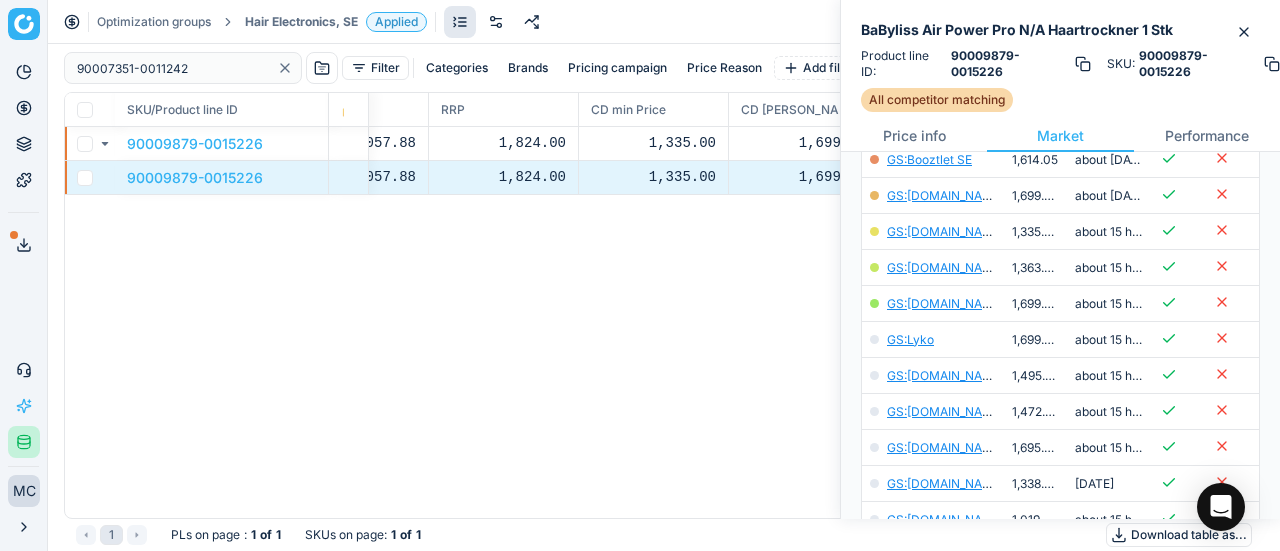 click on "Hair Electronics, SE" at bounding box center (301, 22) 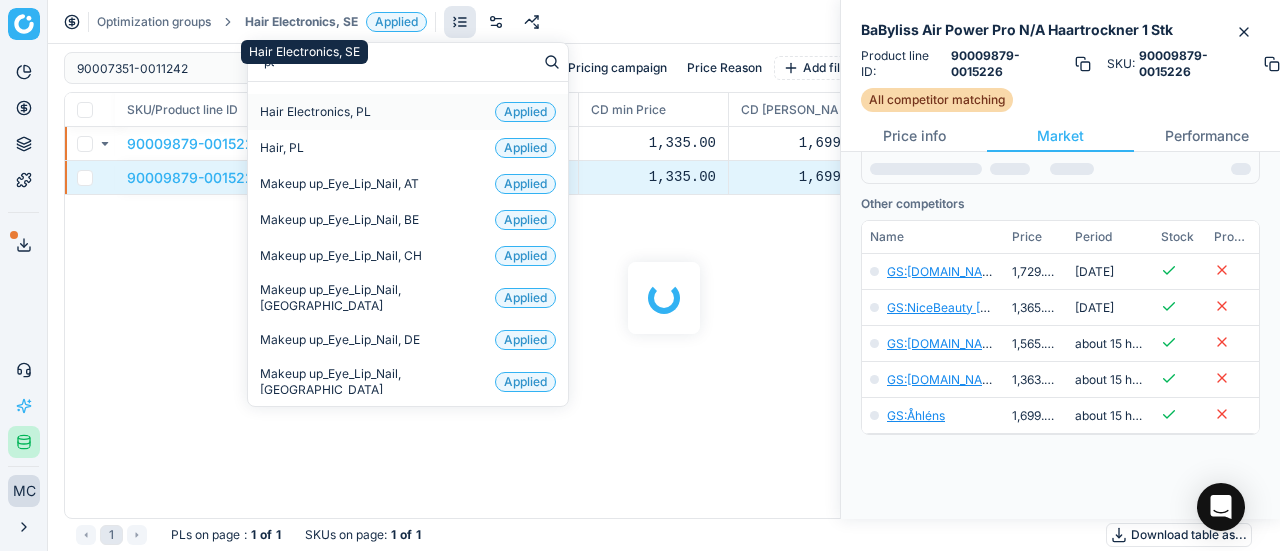 type on "par" 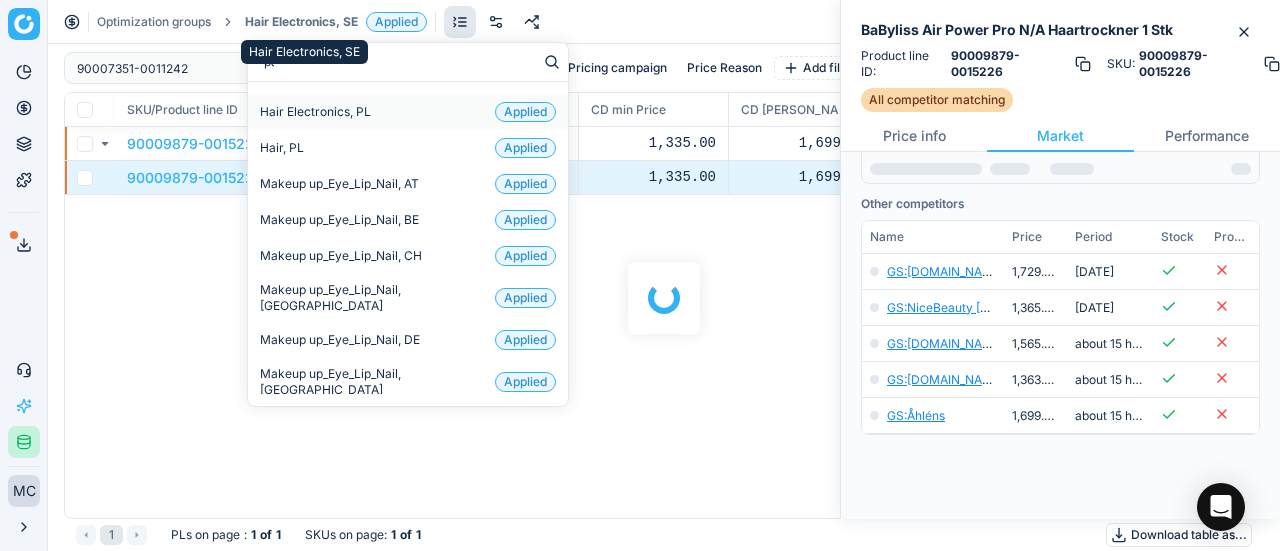 scroll, scrollTop: 400, scrollLeft: 0, axis: vertical 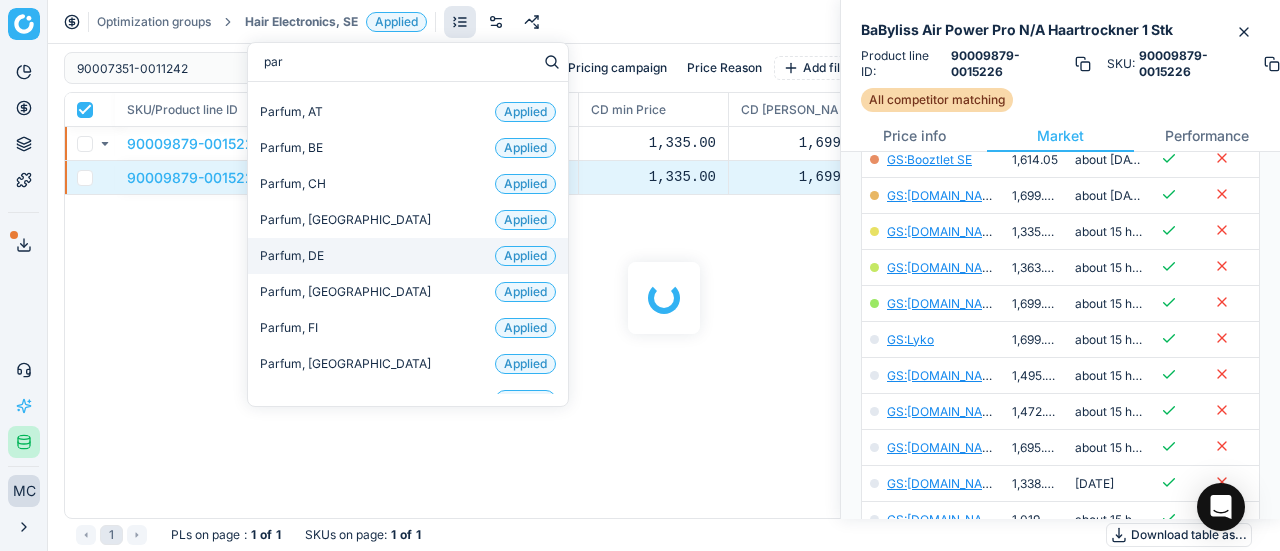 checkbox on "true" 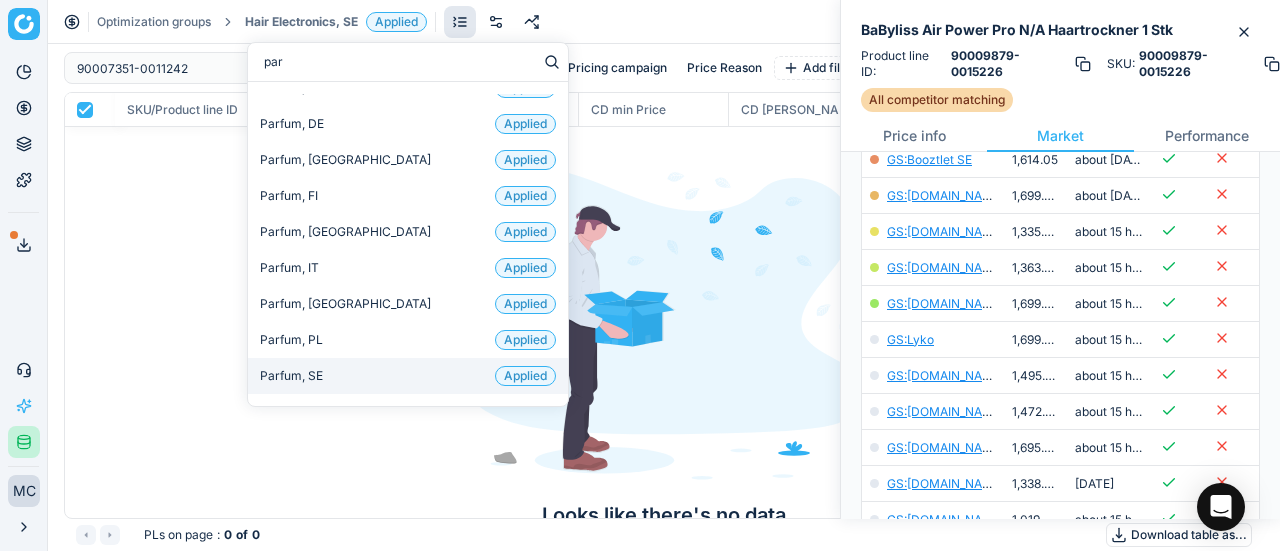 click on "Parfum, SE Applied" at bounding box center (408, 376) 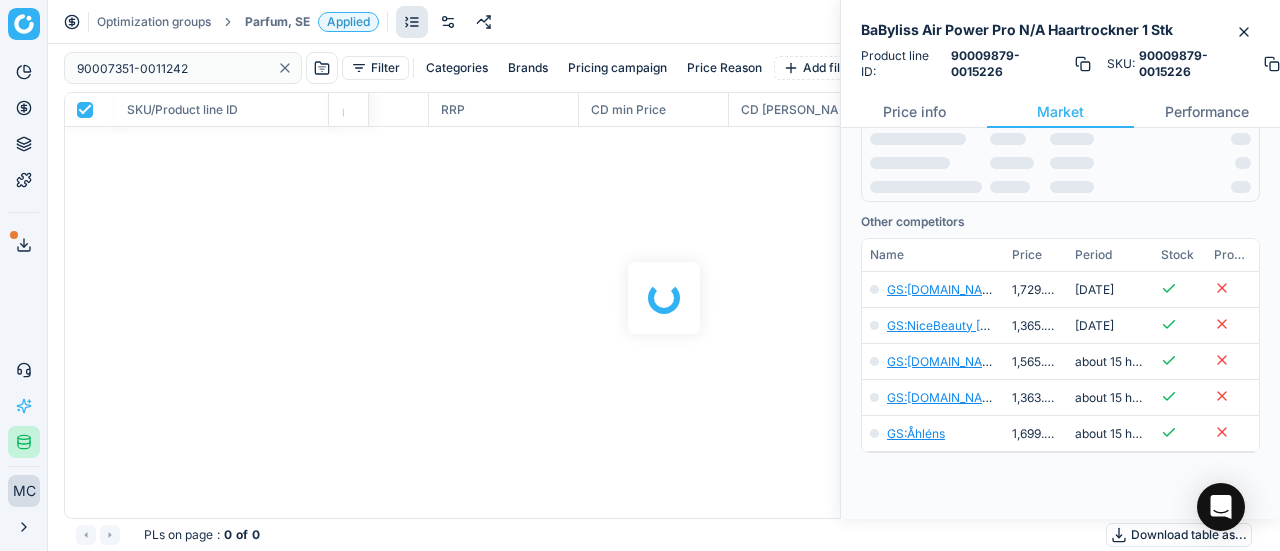scroll, scrollTop: 400, scrollLeft: 0, axis: vertical 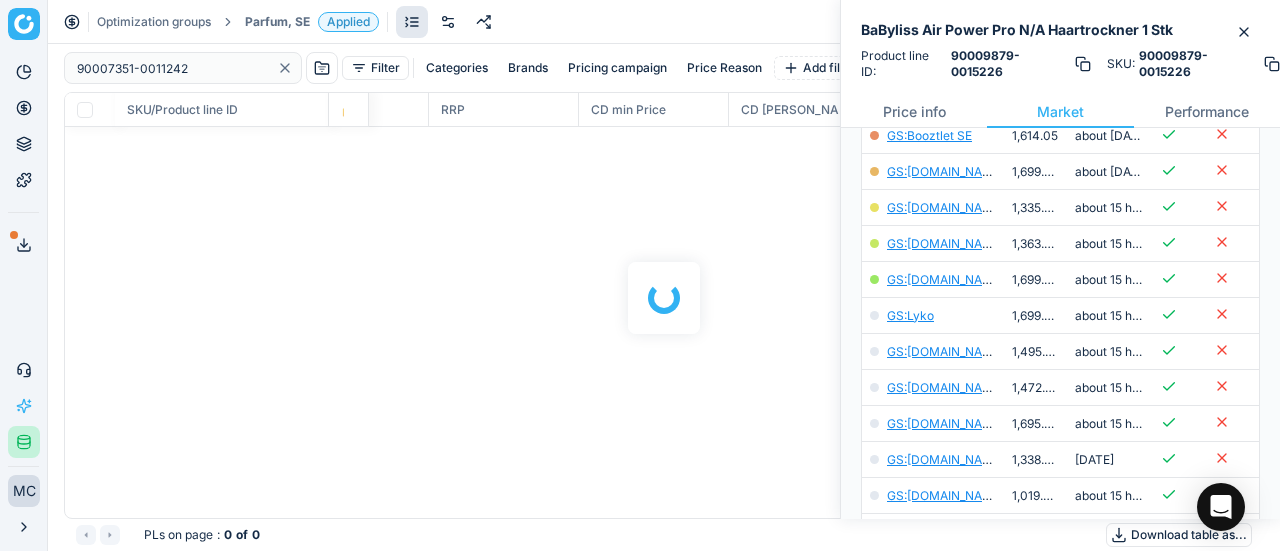 checkbox on "false" 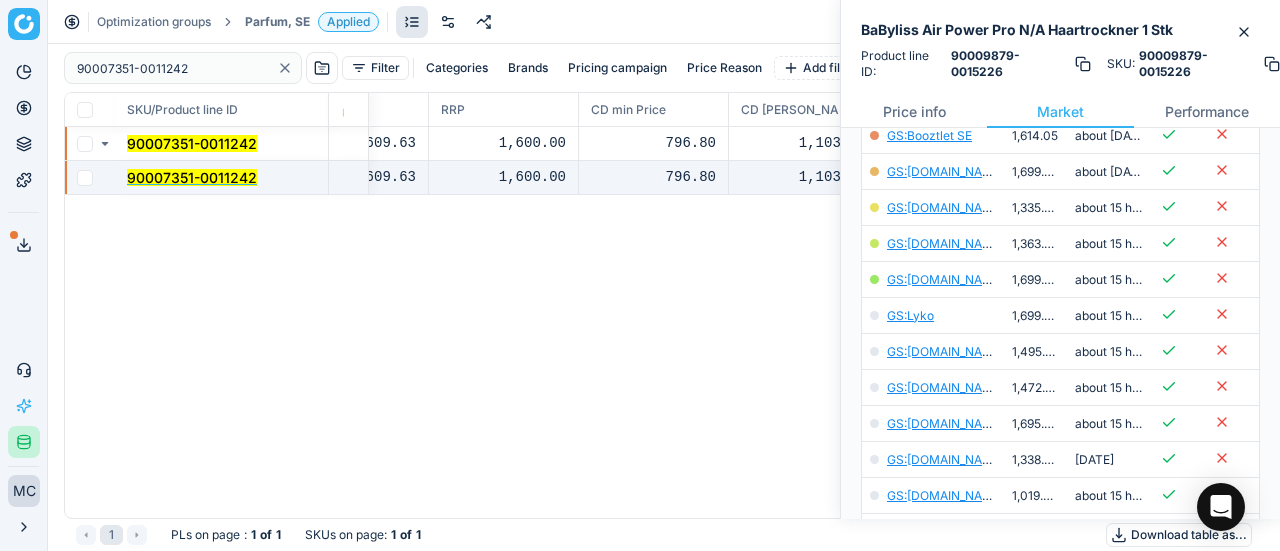 click on "90007351-0011242" at bounding box center (192, 177) 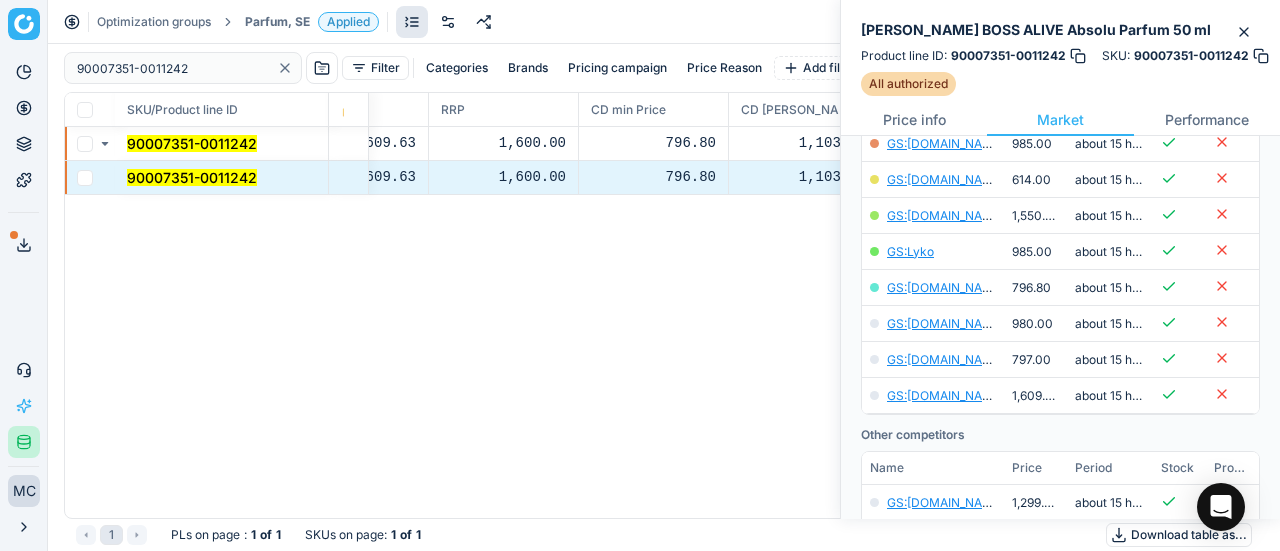 scroll, scrollTop: 400, scrollLeft: 0, axis: vertical 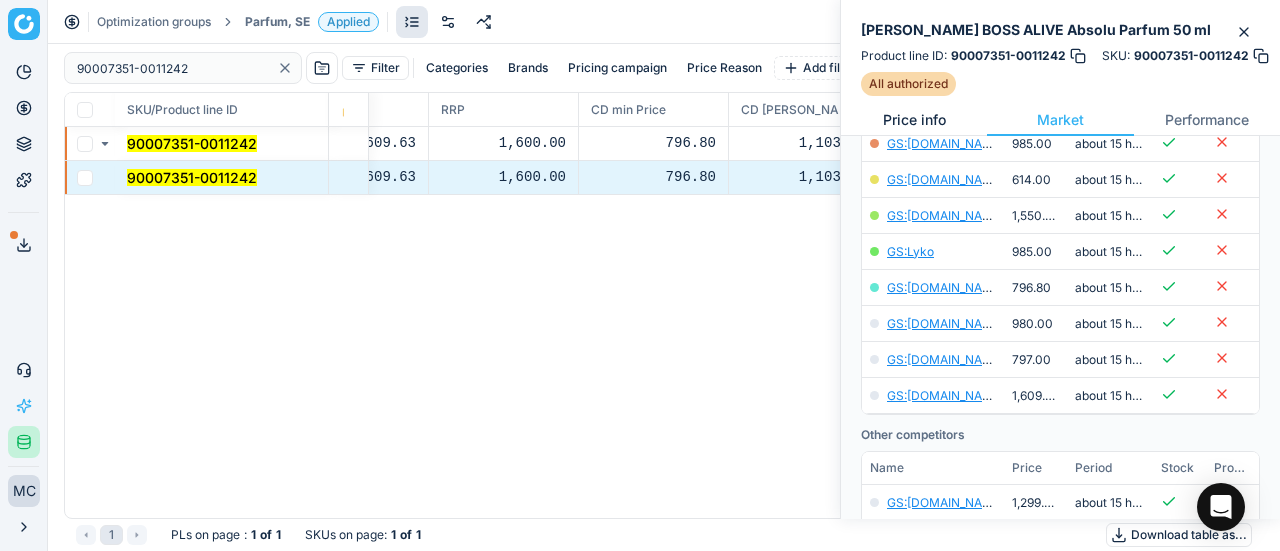 click on "Price info" at bounding box center [914, 120] 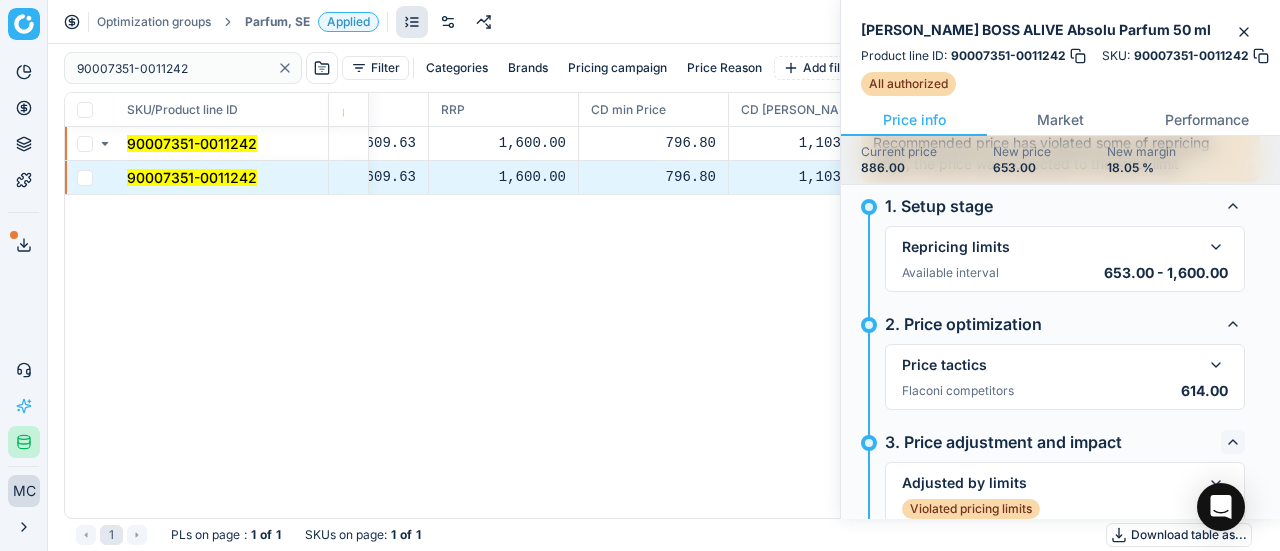 scroll, scrollTop: 200, scrollLeft: 0, axis: vertical 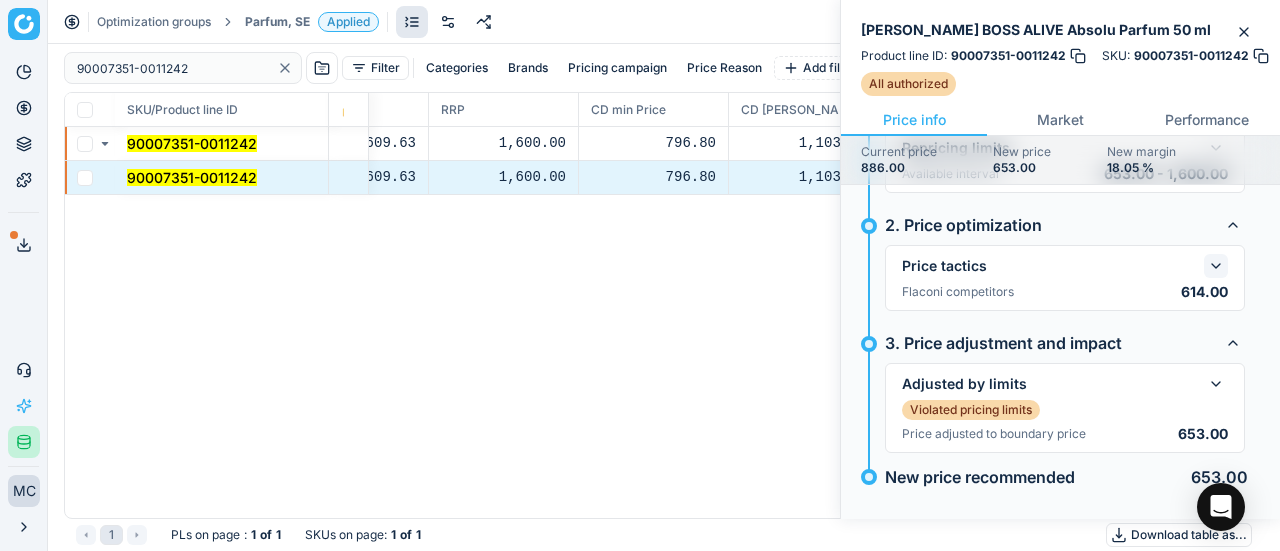 click 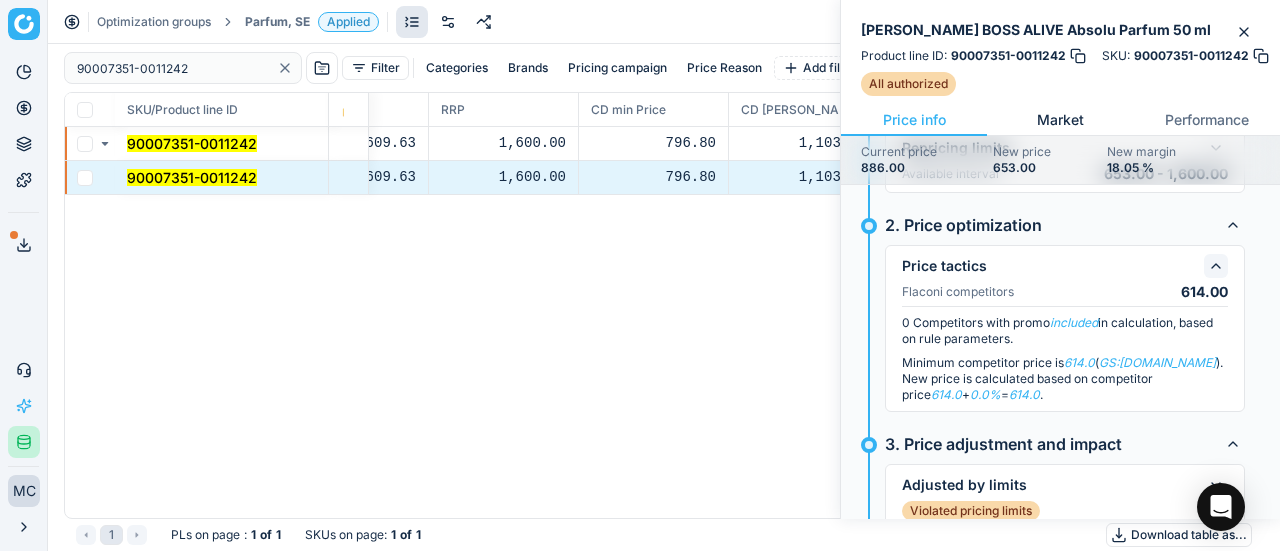 click on "Market" at bounding box center [1060, 120] 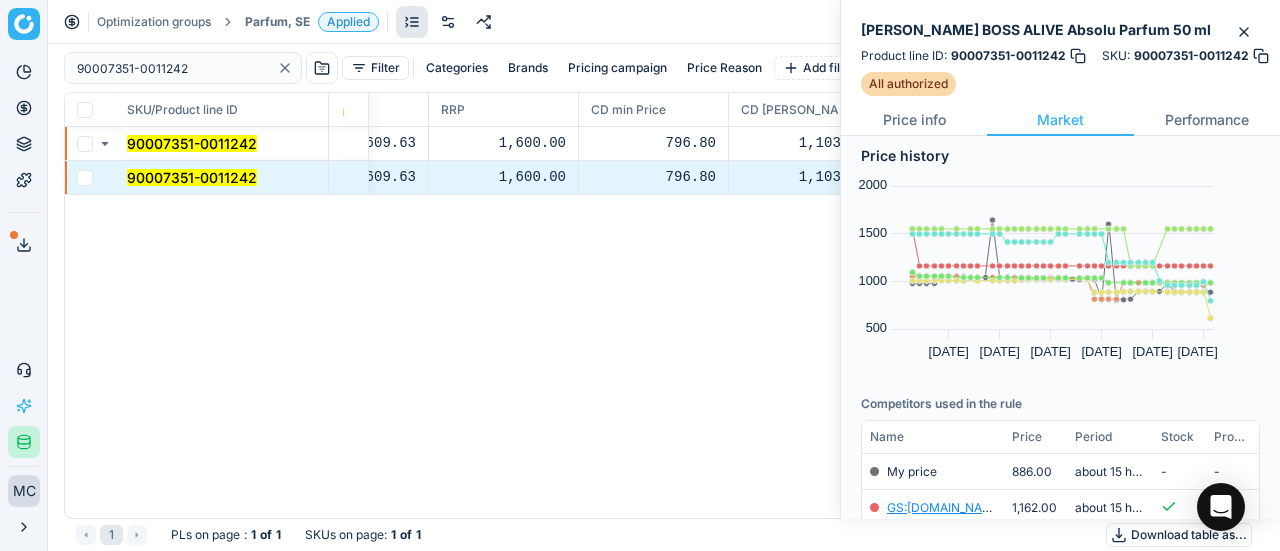 scroll, scrollTop: 300, scrollLeft: 0, axis: vertical 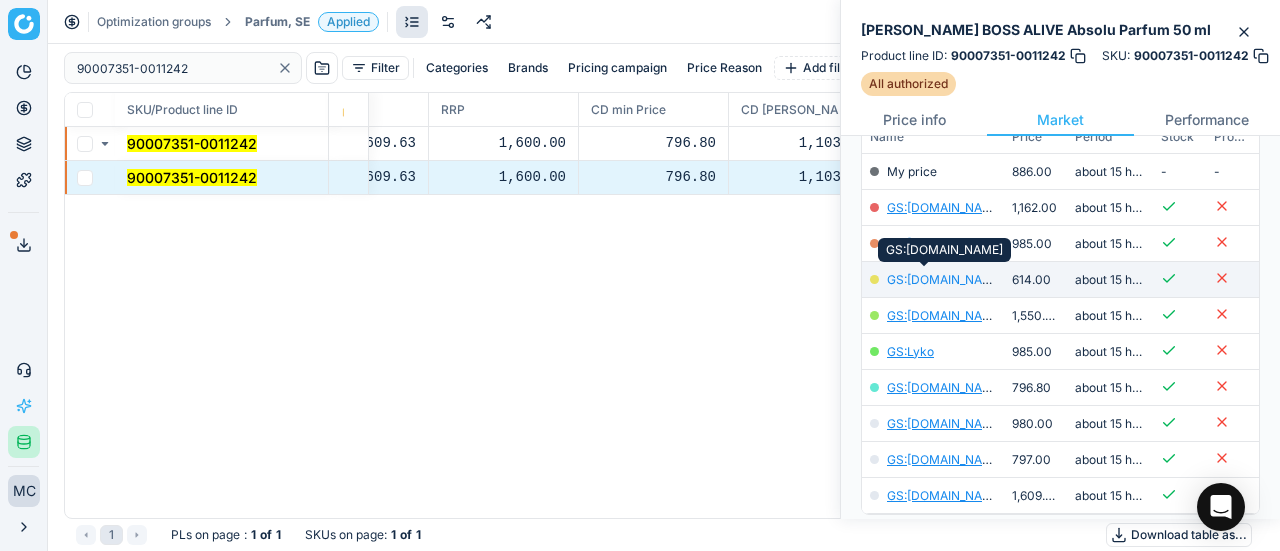 click on "GS:[DOMAIN_NAME]" at bounding box center (945, 279) 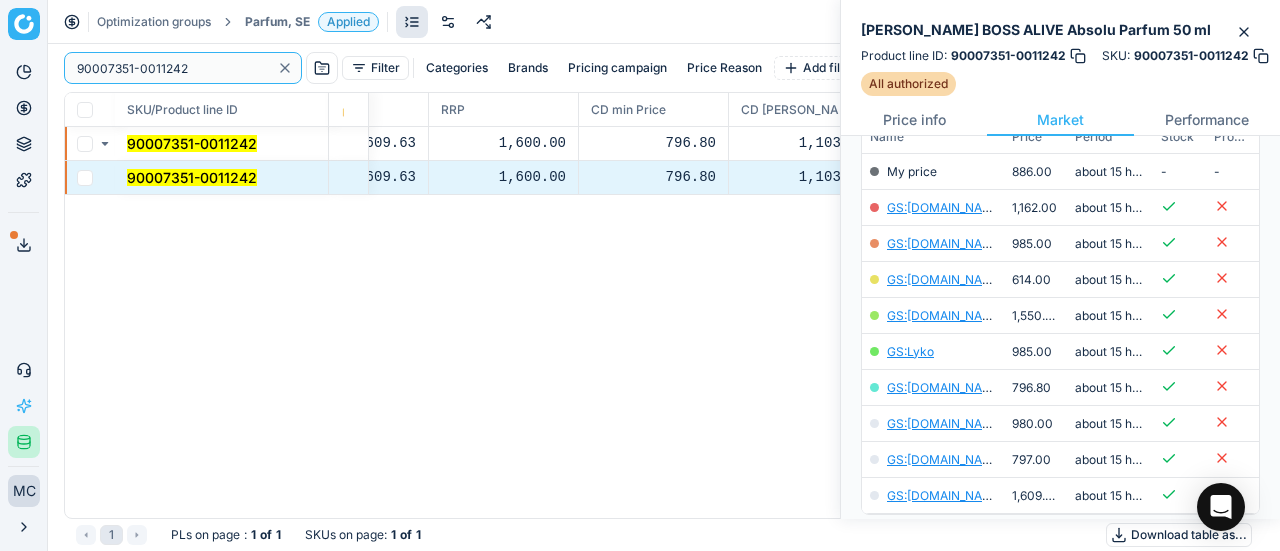 paste on "3981-0005771" 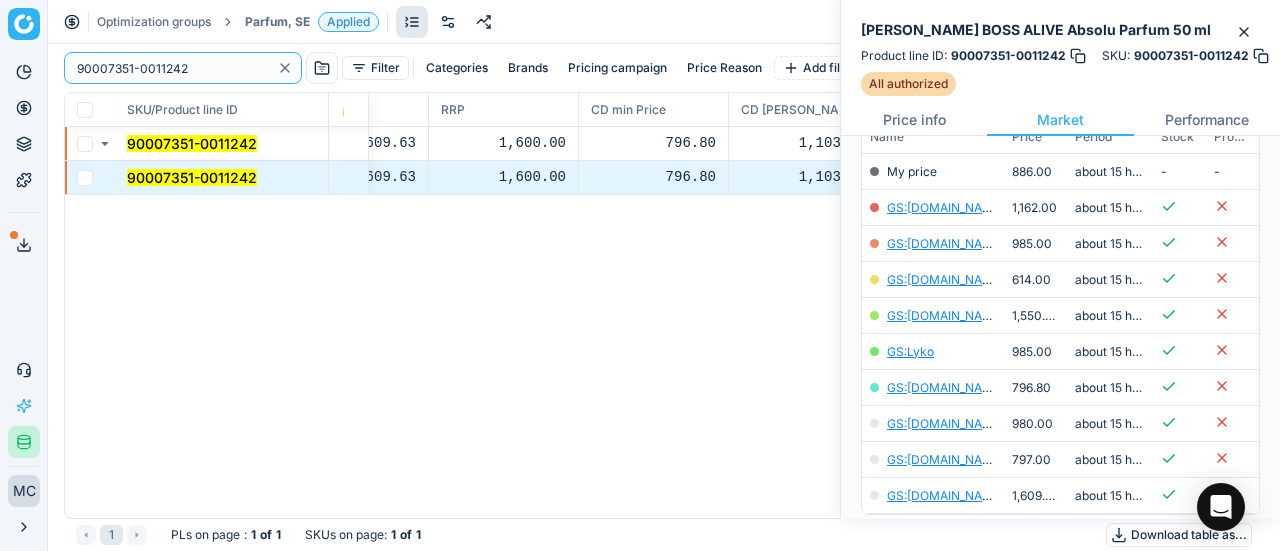 click on "Pricing platform Analytics Pricing Product portfolio Templates Export service 19 Contact support   AI Pricing Assistant Integration status MC [PERSON_NAME] [EMAIL_ADDRESS][DOMAIN_NAME] Close menu Optimization groups Parfum, SE Applied Discard Download report 90007351-0011242   Filter   Categories   Brands   Pricing campaign   Price Reason   Add filter Bulk update SKU/Product line ID Product line name Product line ID Cost 🔒 PCII cost RRP CD min Price CD max Price Beauty outlet price PCII+5% > RRP Sales Flag Price change too high New price Price Type Price Reason 90007351-0011242 HUGO BOSS ALIVE Absolu Parfum  50 ml 90007351-0011242 535.12 609.63 1,600.00 796.80 1,103.00 529.00 653.00 matching google GS:[DOMAIN_NAME] 90007351-0011242 HUGO BOSS ALIVE Absolu Parfum  50 ml 90007351-0011242 535.12 609.63 1,600.00 796.80 1,103.00 529.00 653.00 matching google GS:[DOMAIN_NAME] 1 PLs on page : 1 of 1 SKUs on page : 1 of 1 Download table as..." at bounding box center [640, 275] 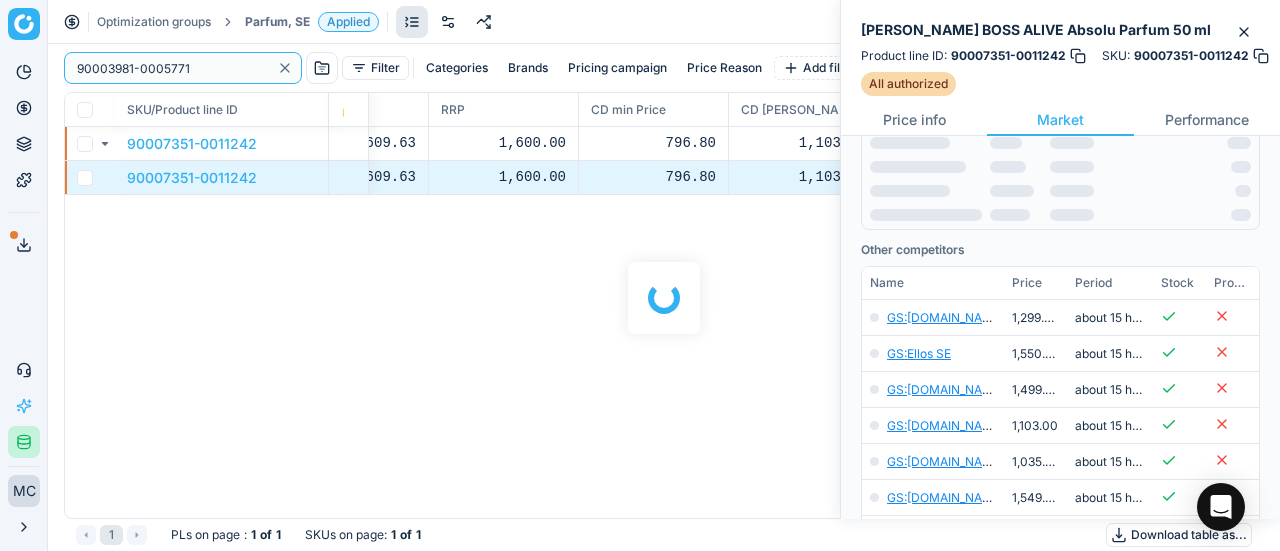 scroll, scrollTop: 300, scrollLeft: 0, axis: vertical 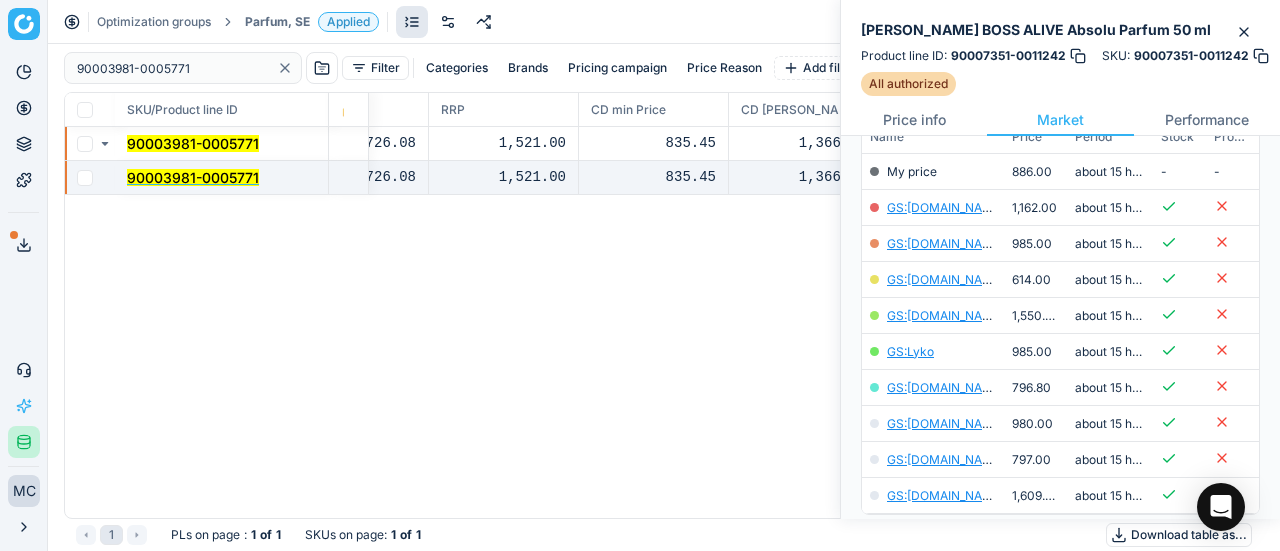 click on "90003981-0005771" at bounding box center [193, 177] 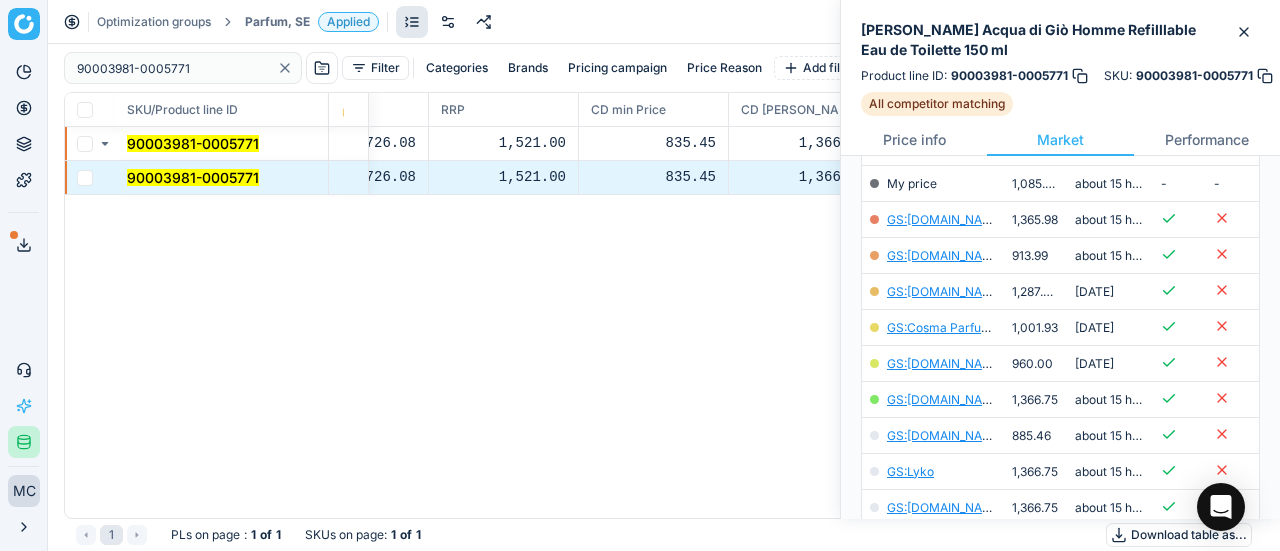 scroll, scrollTop: 300, scrollLeft: 0, axis: vertical 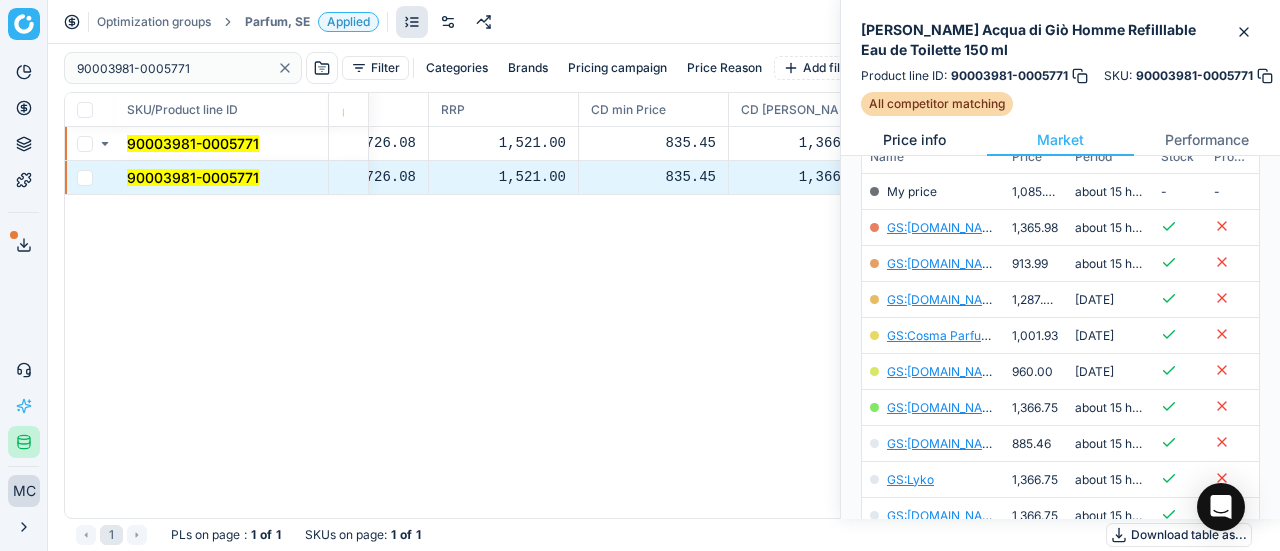 click on "Price info" at bounding box center [914, 140] 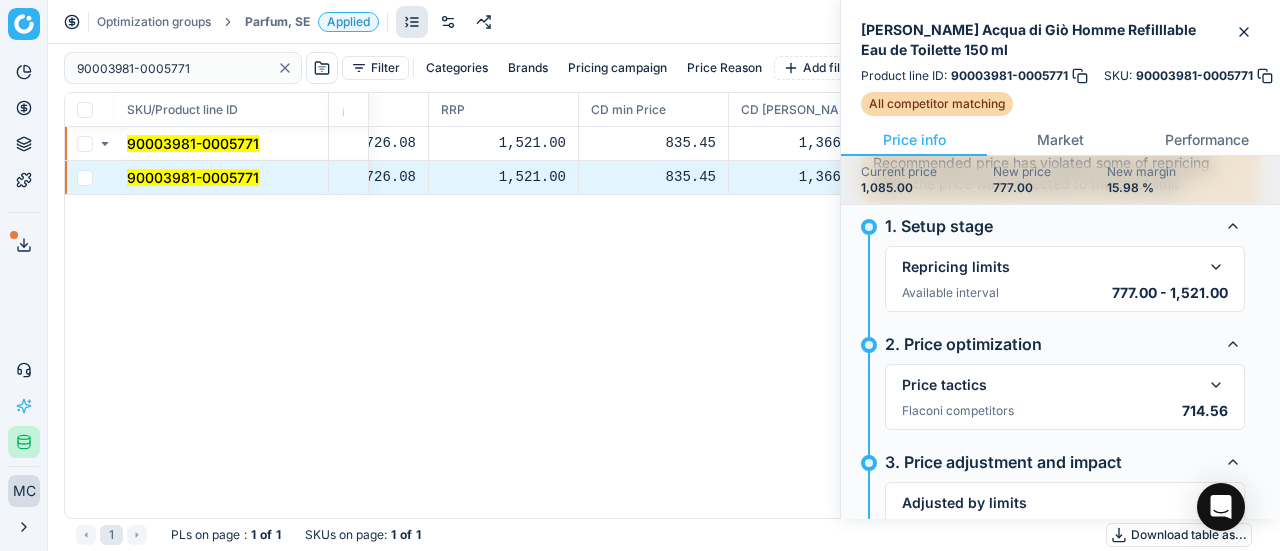 scroll, scrollTop: 200, scrollLeft: 0, axis: vertical 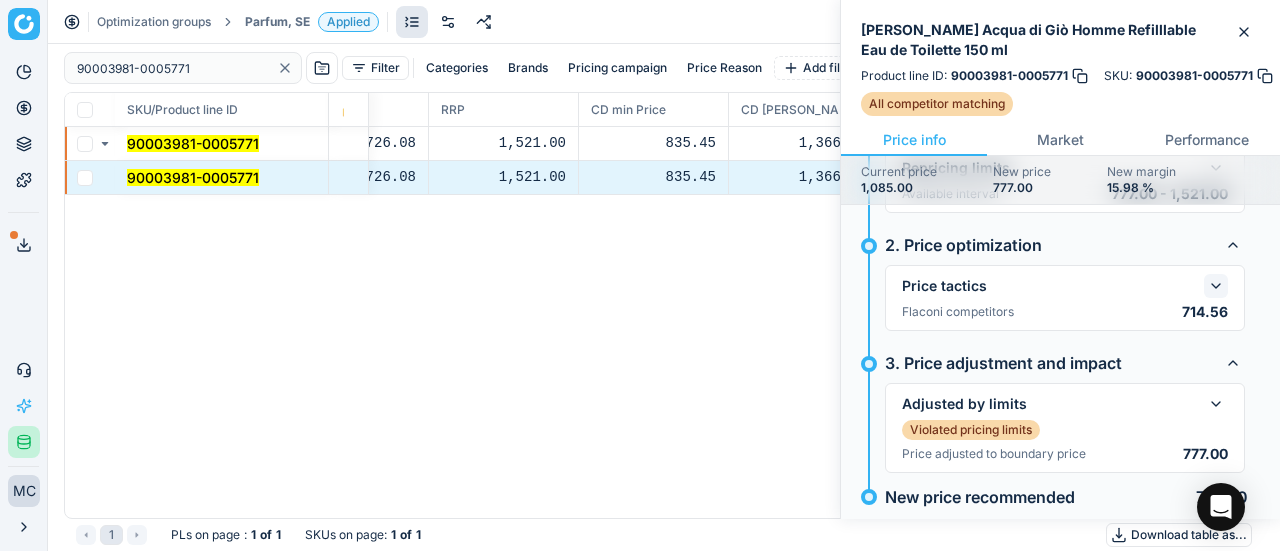 click 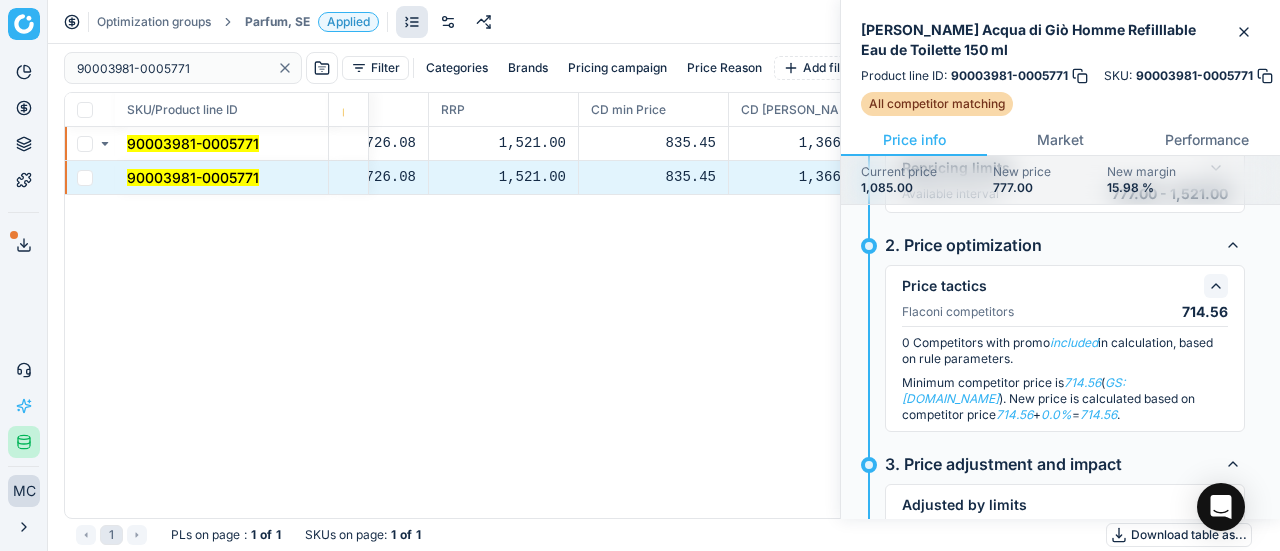 click on "Current price 1,085.00 New price 777.00 New margin 15.98 %" at bounding box center (1060, 180) 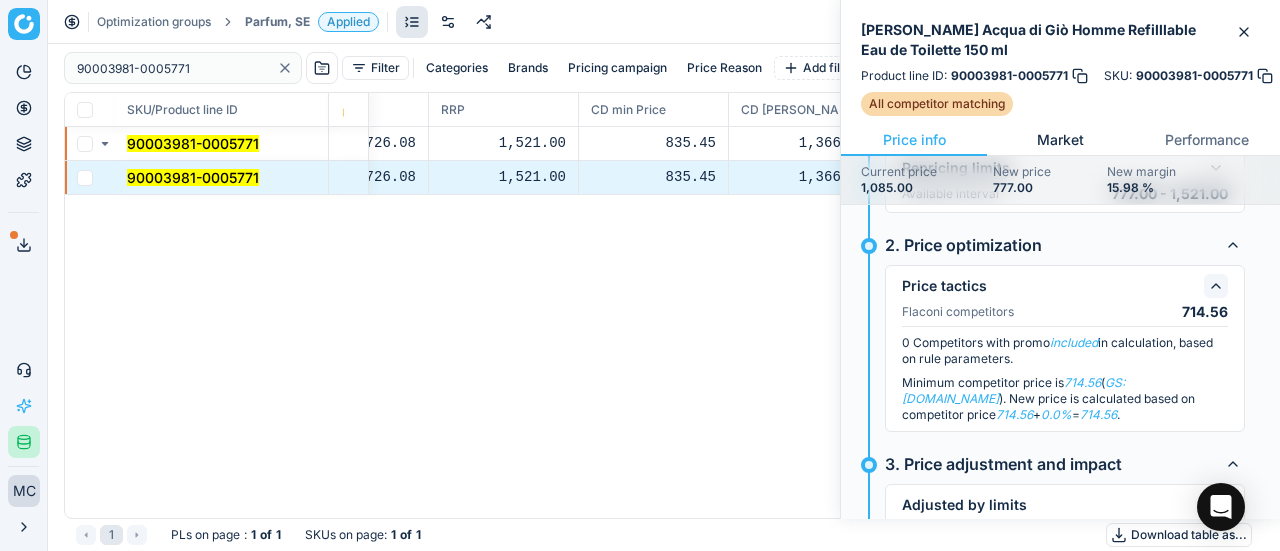 click on "Market" at bounding box center (1060, 140) 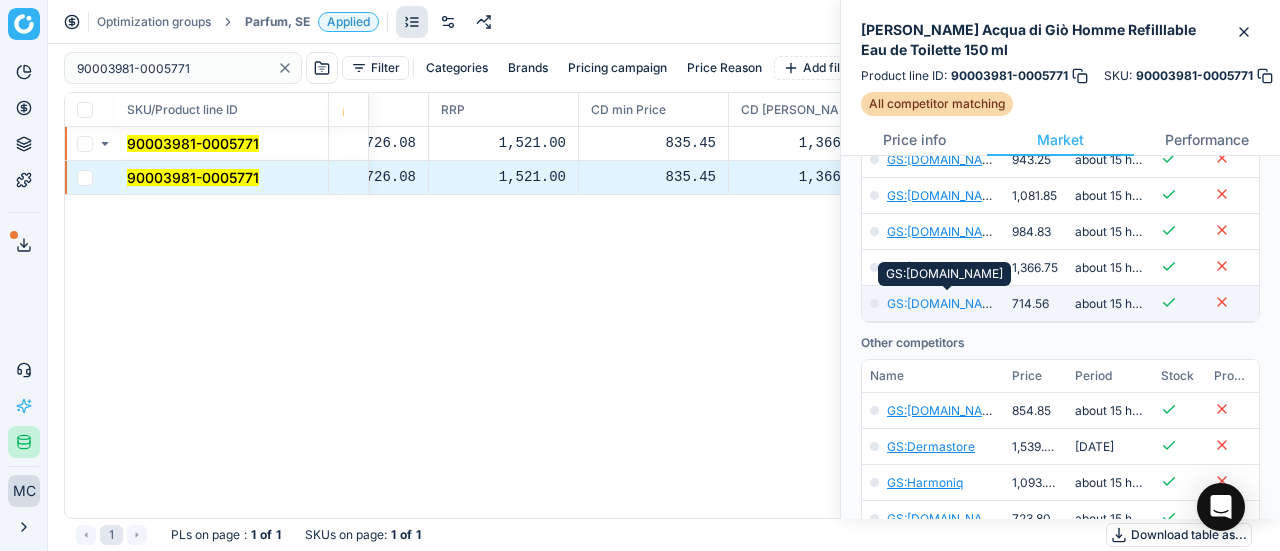 click on "GS:[DOMAIN_NAME]" at bounding box center [945, 303] 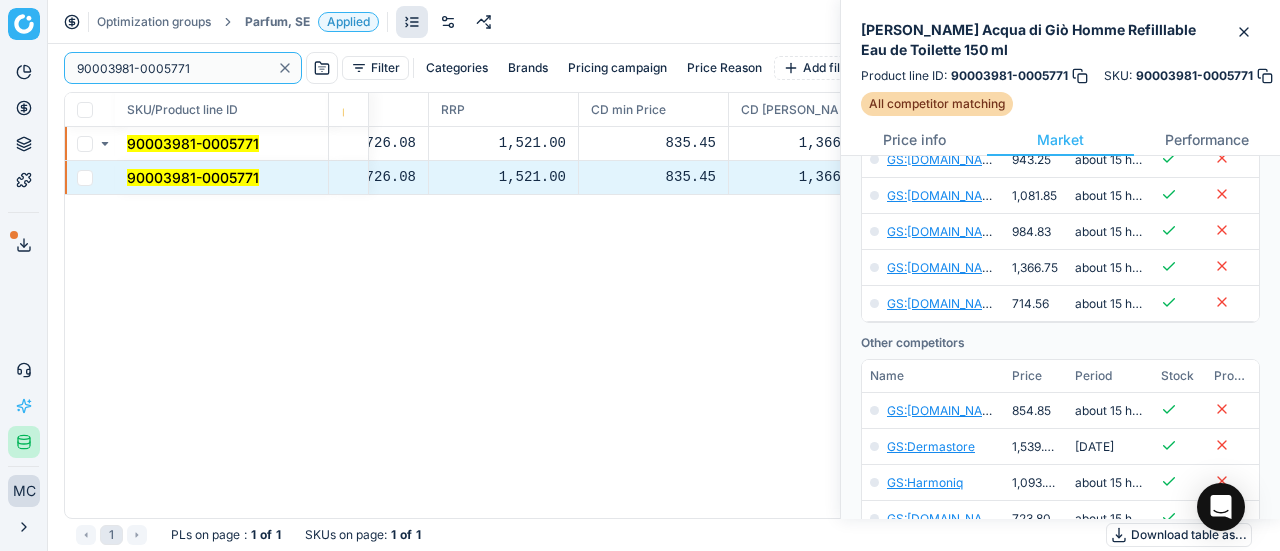 paste on "80067292-100" 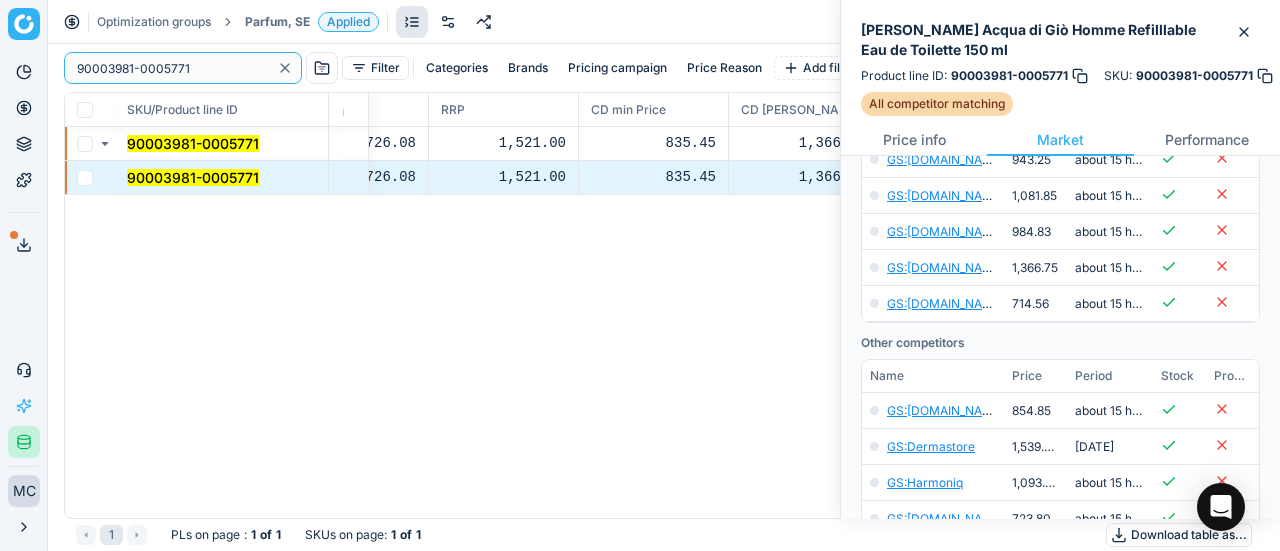 drag, startPoint x: 185, startPoint y: 65, endPoint x: 138, endPoint y: 39, distance: 53.712196 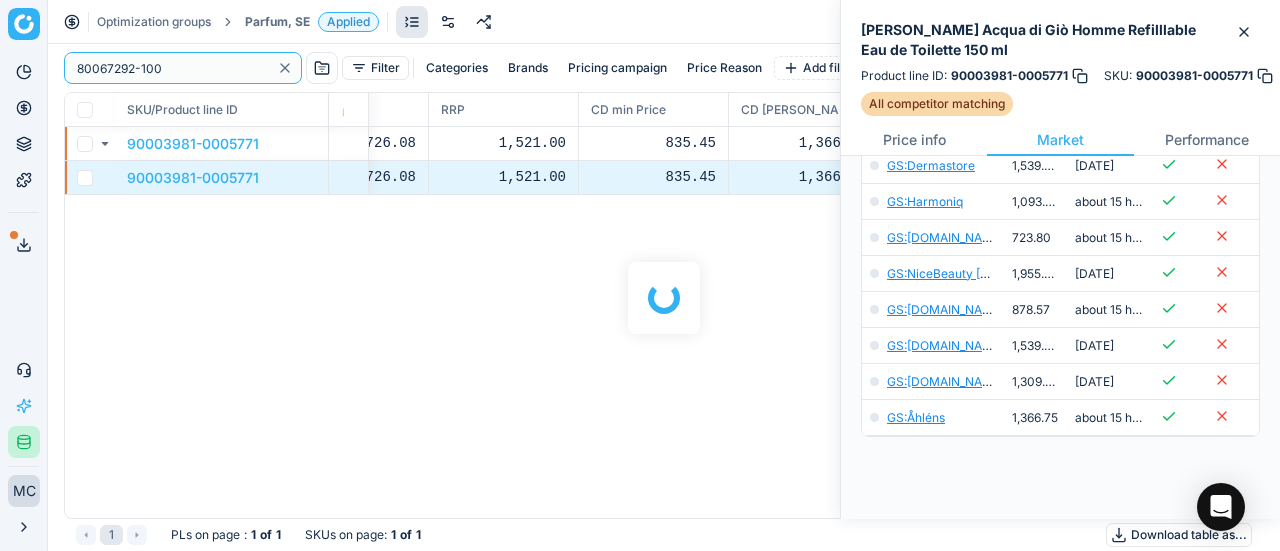 scroll, scrollTop: 800, scrollLeft: 0, axis: vertical 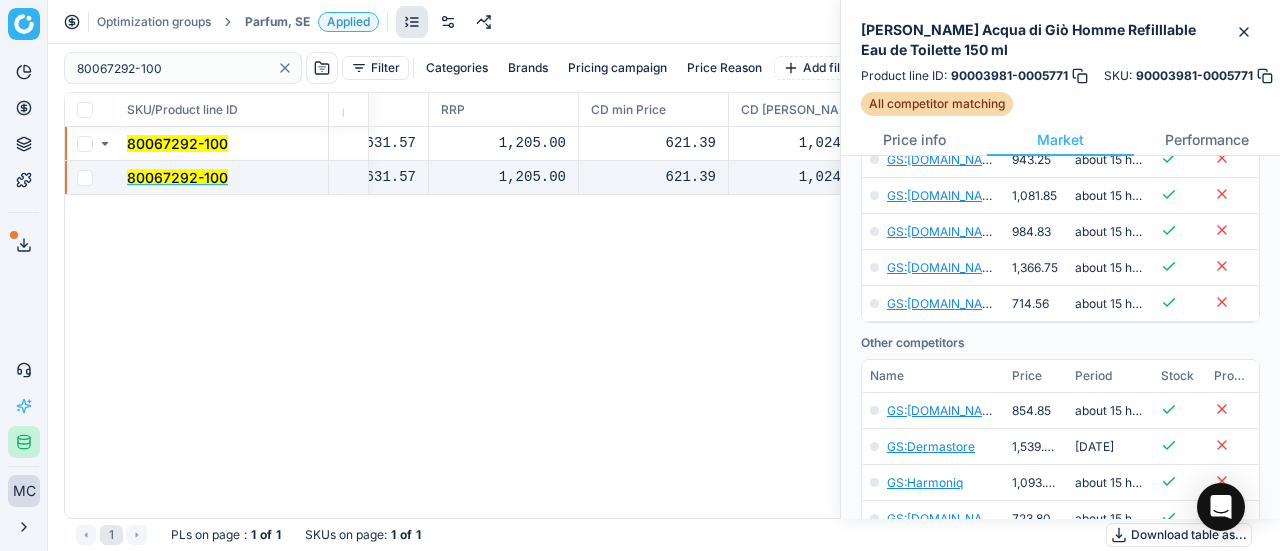 click on "80067292-100" at bounding box center (177, 177) 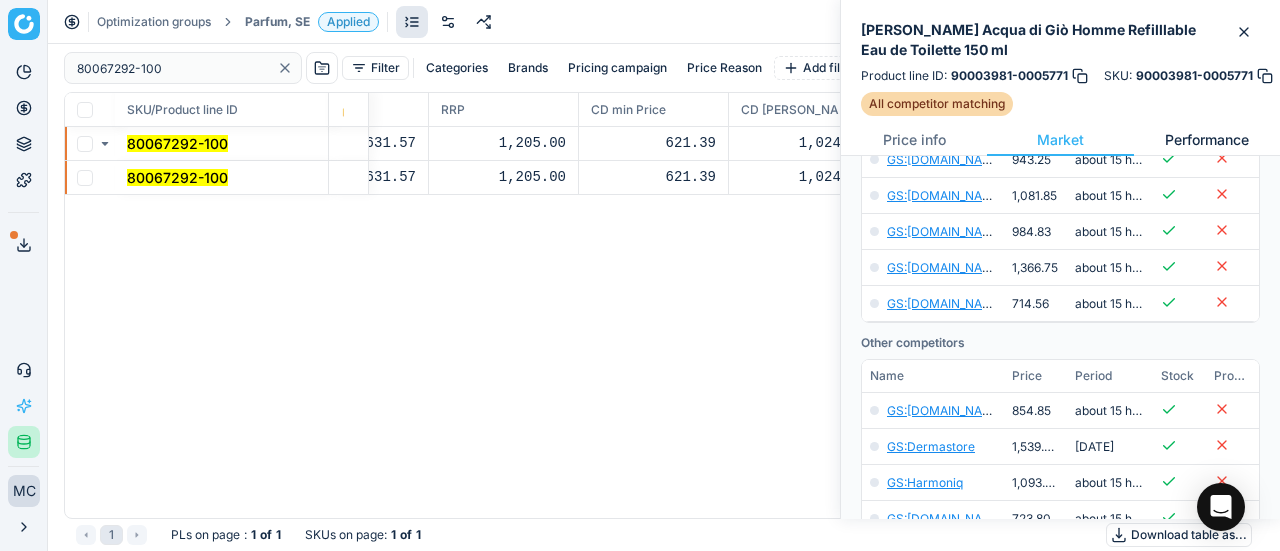 scroll, scrollTop: 488, scrollLeft: 0, axis: vertical 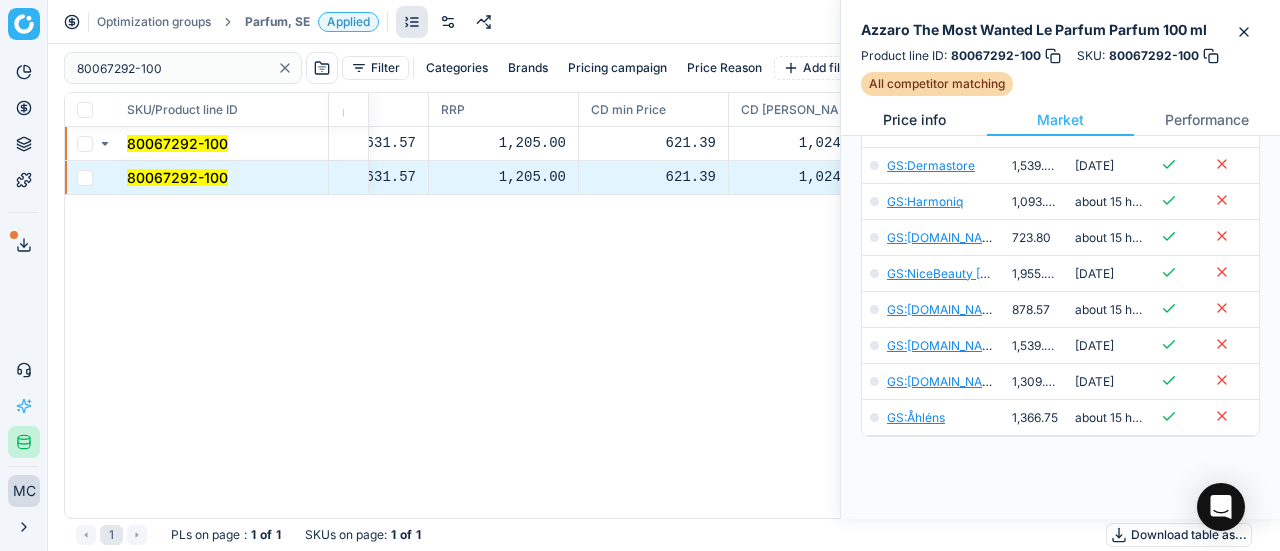 click on "Price info" at bounding box center (914, 120) 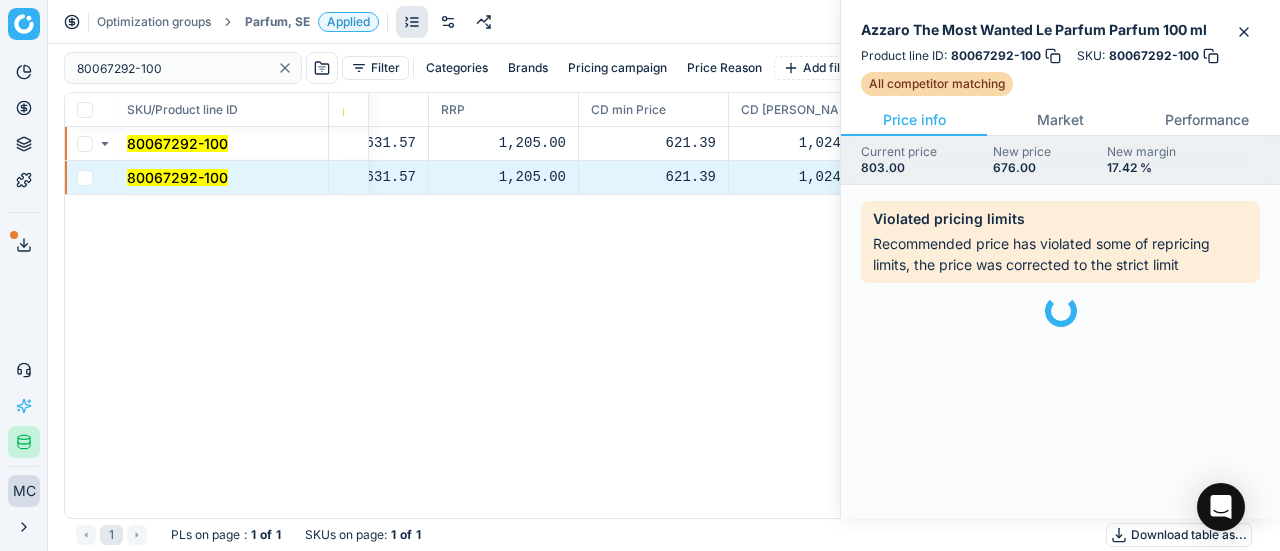 scroll, scrollTop: 0, scrollLeft: 0, axis: both 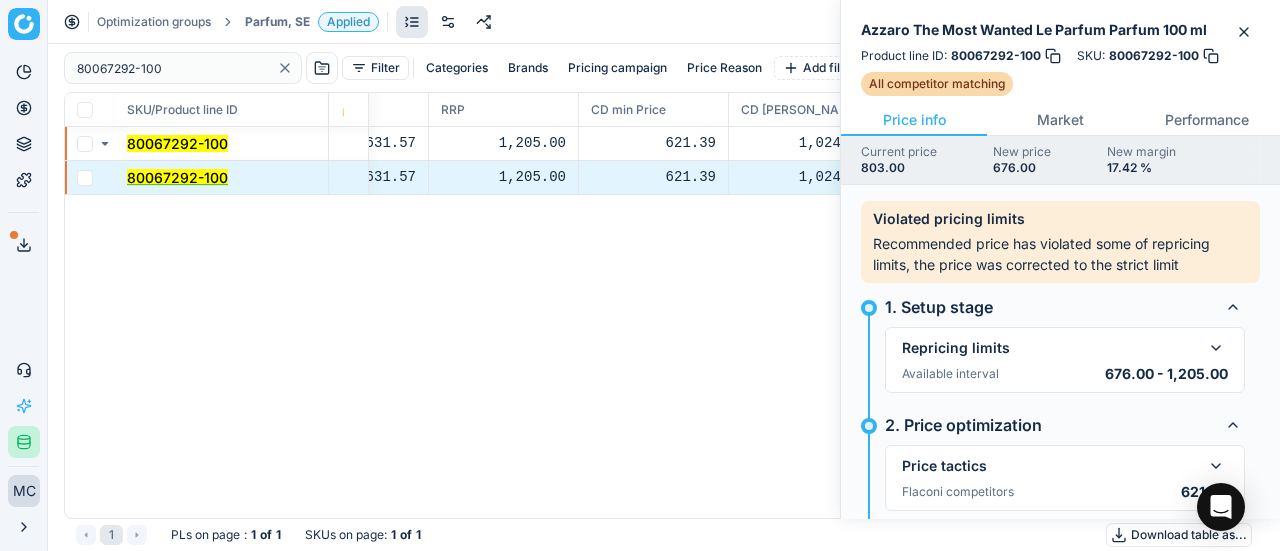 click on "80067292-100" at bounding box center [177, 177] 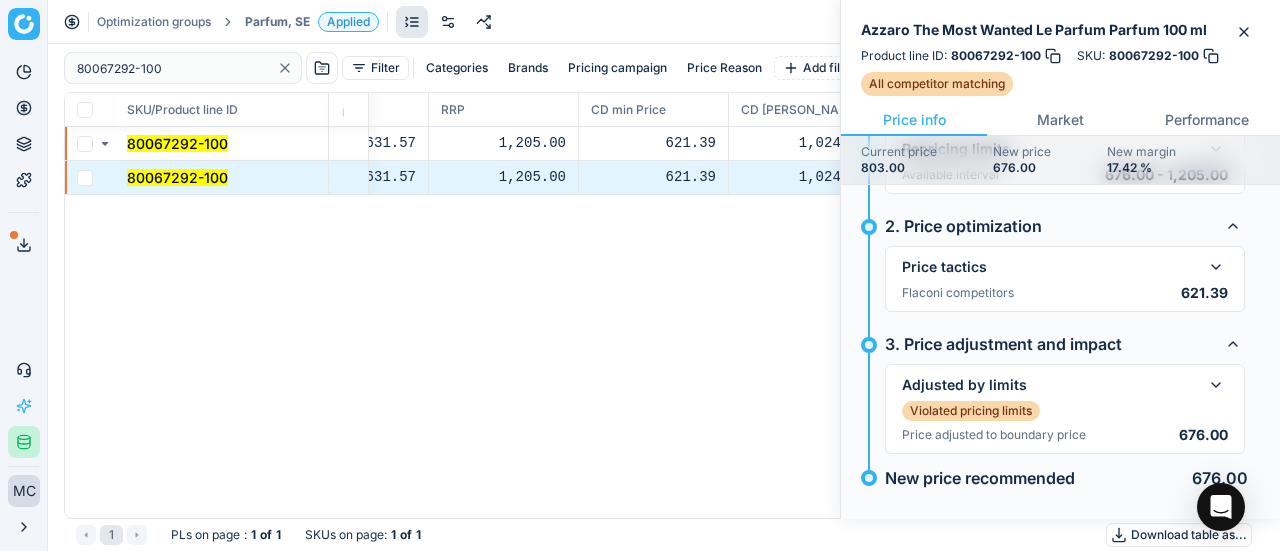 scroll, scrollTop: 200, scrollLeft: 0, axis: vertical 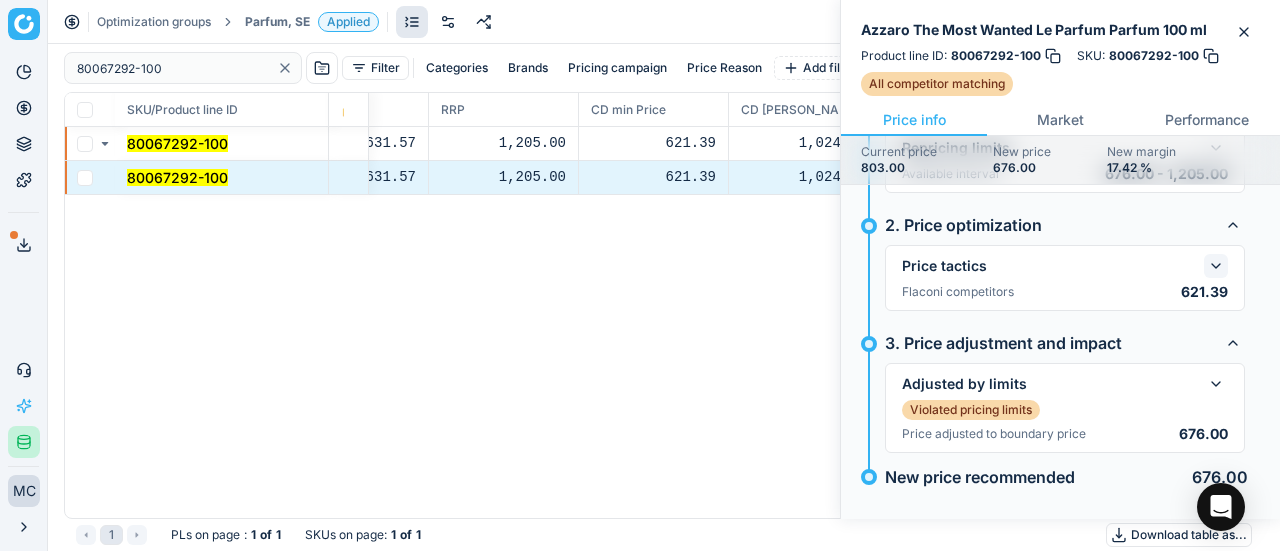 click at bounding box center (1216, 266) 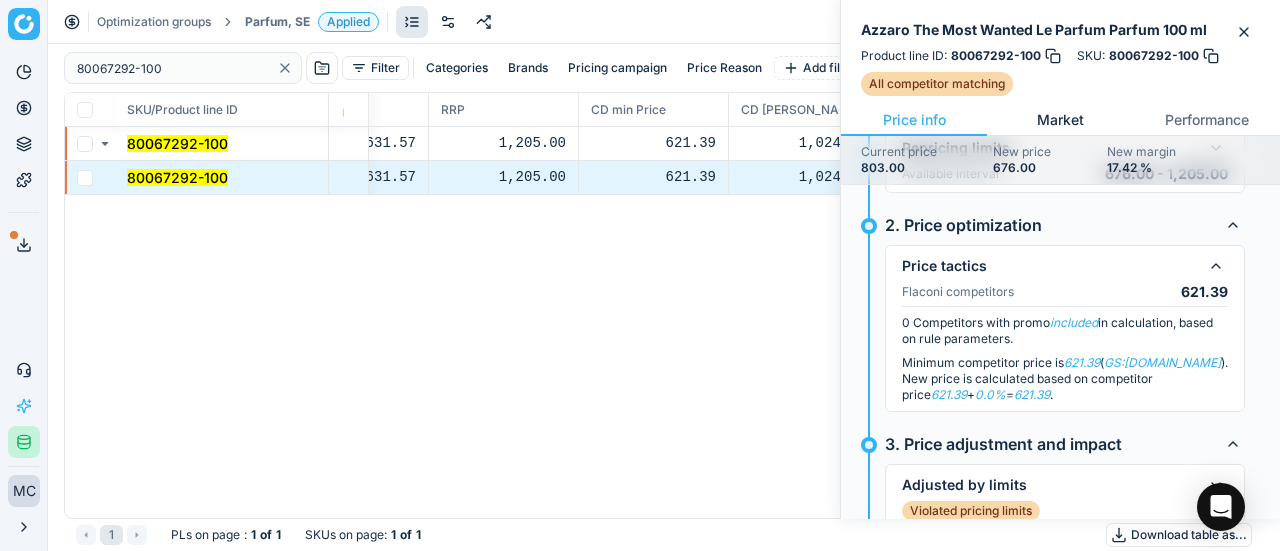 click on "Market" at bounding box center (1060, 120) 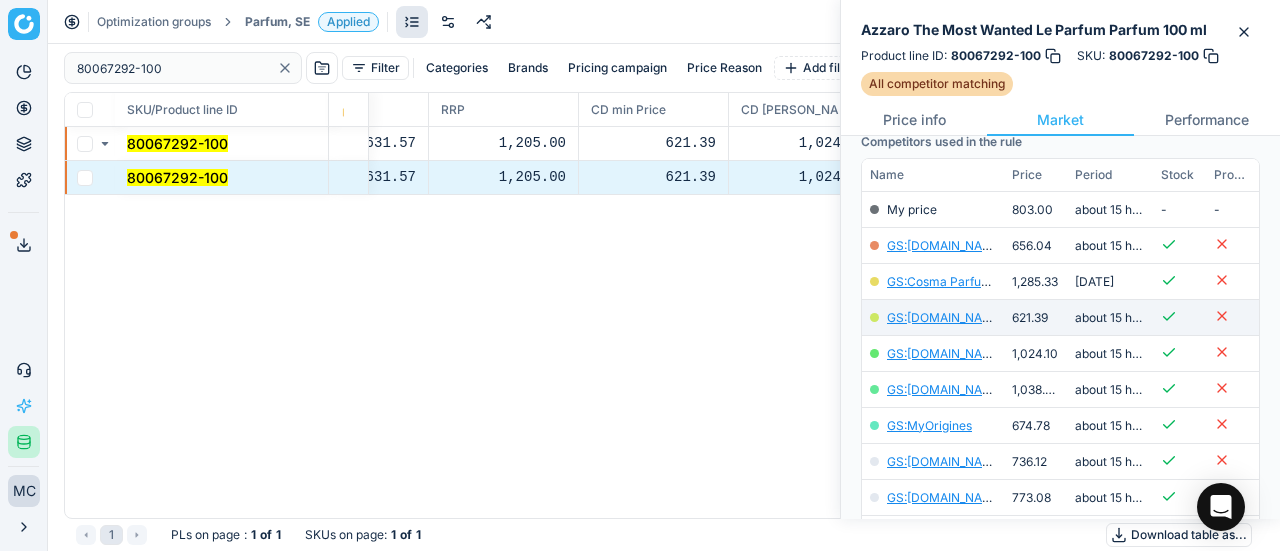 scroll, scrollTop: 294, scrollLeft: 0, axis: vertical 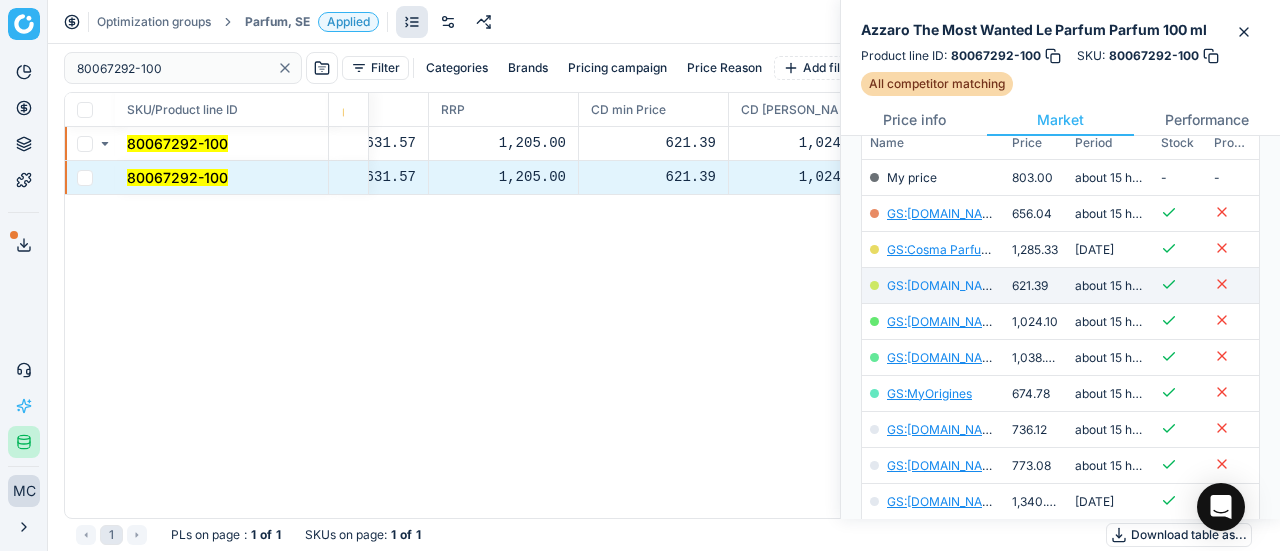 click on "GS:[DOMAIN_NAME]" at bounding box center [945, 285] 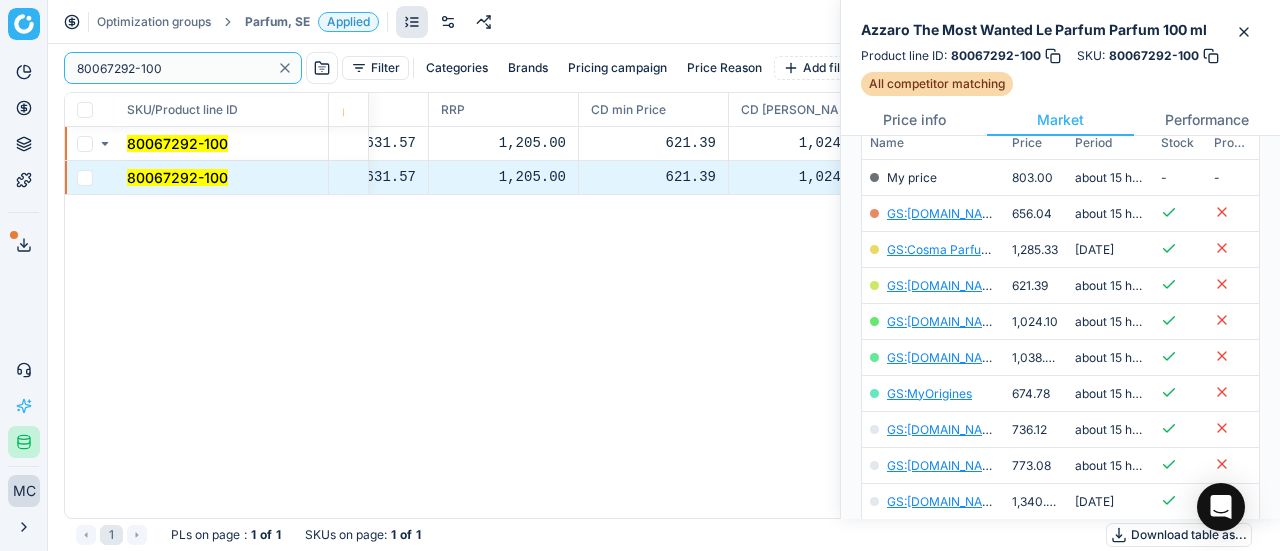 drag, startPoint x: 215, startPoint y: 77, endPoint x: 0, endPoint y: 5, distance: 226.73553 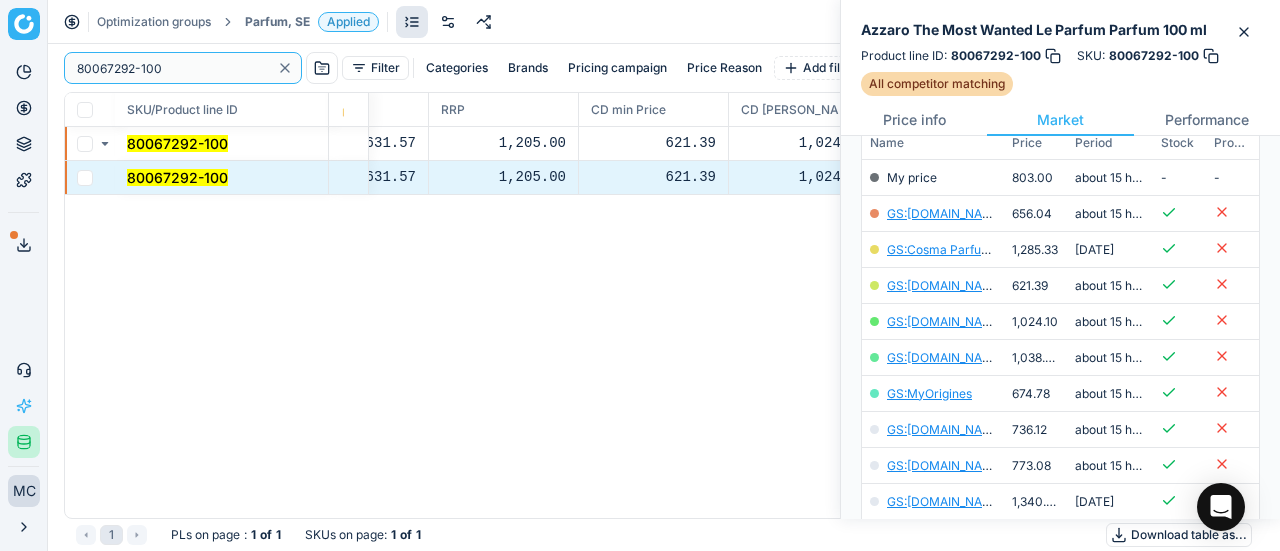 click on "Pricing platform Analytics Pricing Product portfolio Templates Export service 19 Contact support   AI Pricing Assistant Integration status MC Mengqi Cai mengqi.cai@flaconi.de Close menu Optimization groups Parfum, SE Applied Discard Download report 80067292-100   Filter   Categories   Brands   Pricing campaign   Price Reason   Add filter Bulk update SKU/Product line ID Product line name Product line ID Cost 🔒 PCII cost RRP CD min Price CD max Price Beauty outlet price PCII+5% > RRP Sales Flag Price change too high New price Price Type Price Reason 80067292-100 Azzaro The Most Wanted Le Parfum Parfum  100 ml 80067292-100 558.26 631.57 1,205.00 621.39 1,024.10 546.00 676.00 matching google GS:Deloox.se 80067292-100 Azzaro The Most Wanted Le Parfum Parfum  100 ml 80067292-100 558.26 631.57 1,205.00 621.39 1,024.10 546.00 676.00 matching google GS:Deloox.se 1 PLs on page : 1 of 1 SKUs on page : 1 of 1 Download table as..." at bounding box center [640, 275] 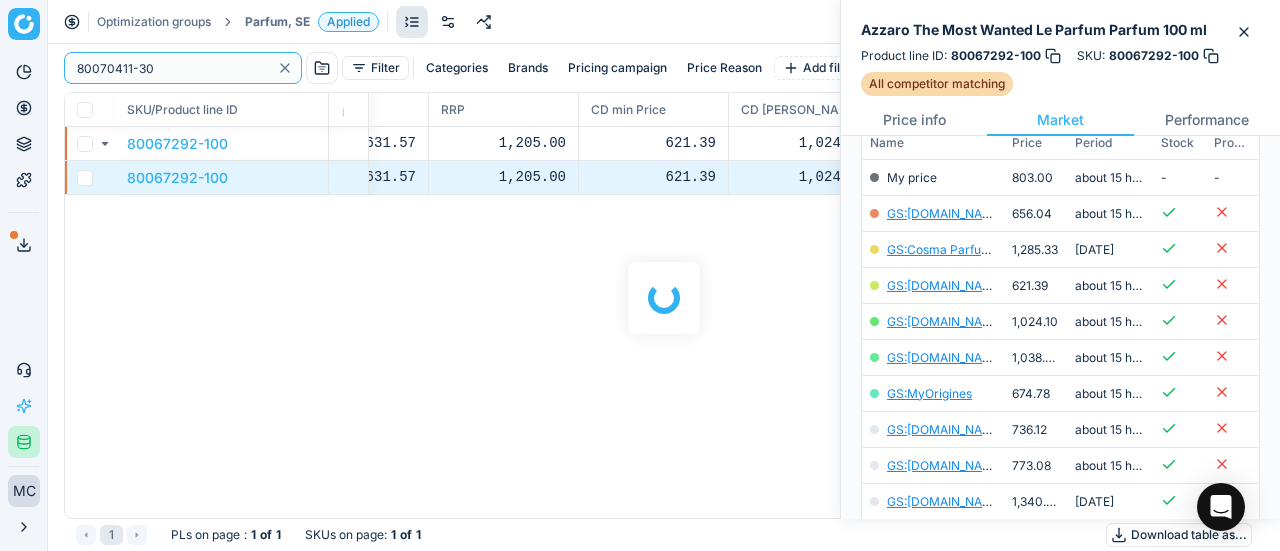 scroll, scrollTop: 294, scrollLeft: 0, axis: vertical 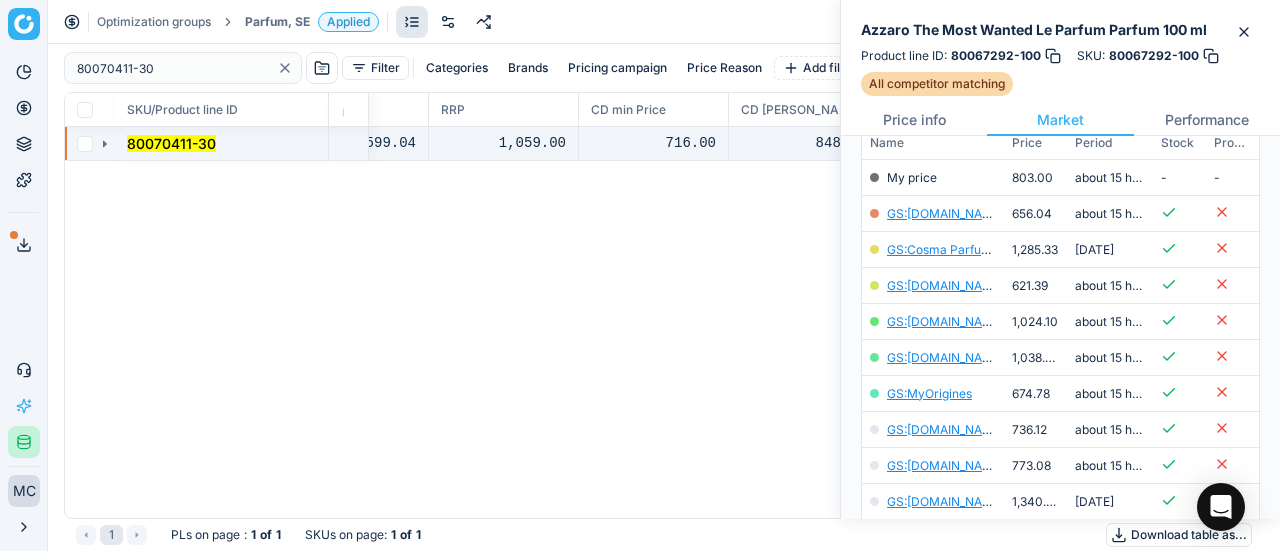 click 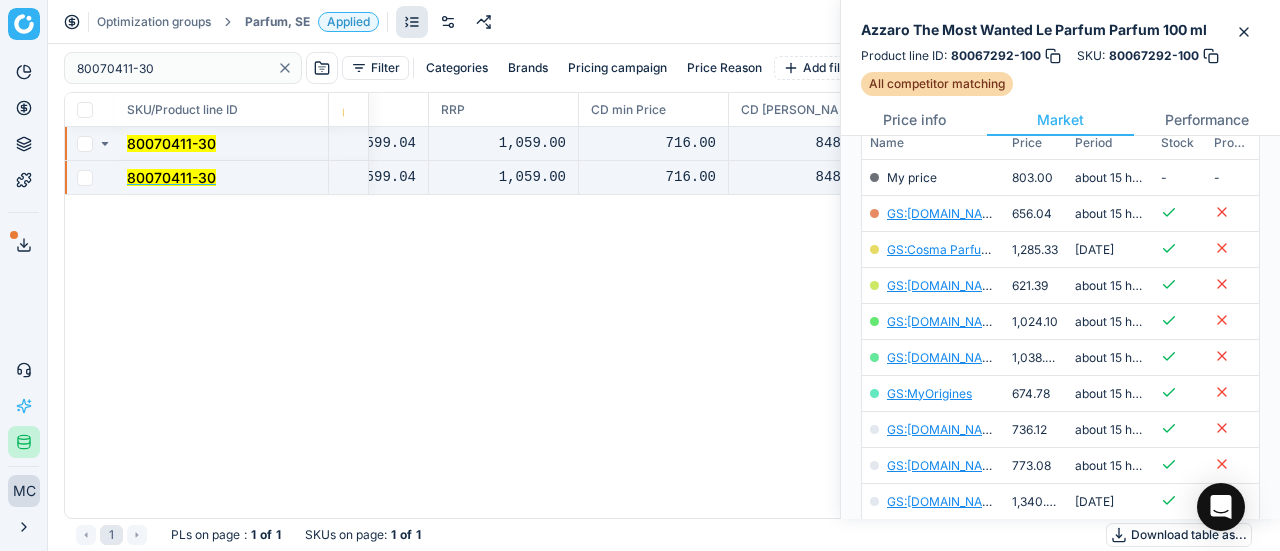 click on "80070411-30" at bounding box center [171, 177] 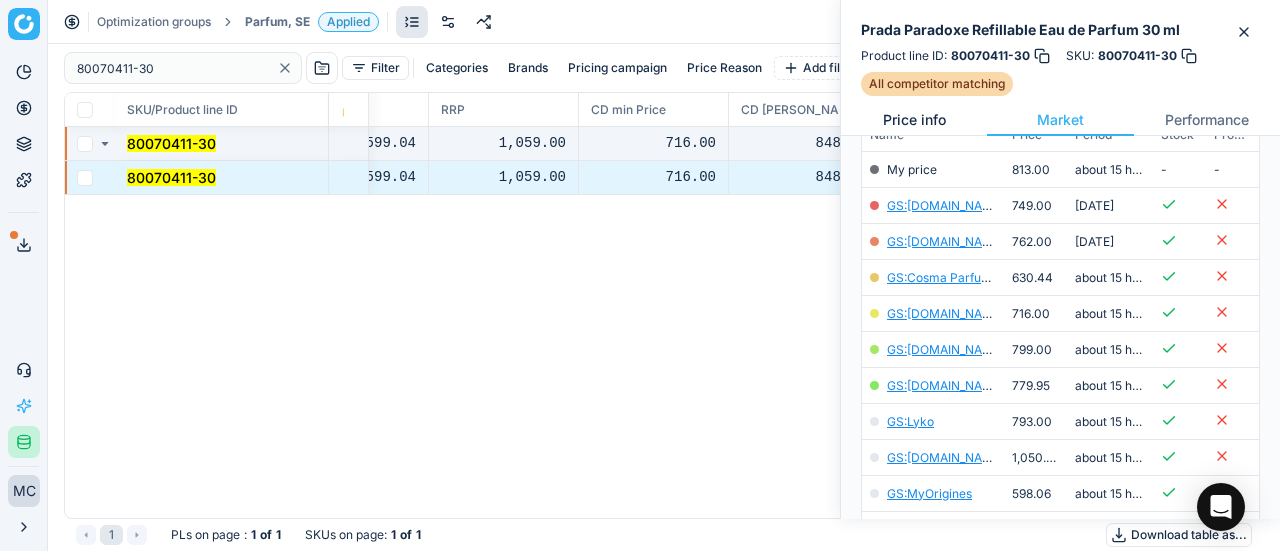 scroll, scrollTop: 294, scrollLeft: 0, axis: vertical 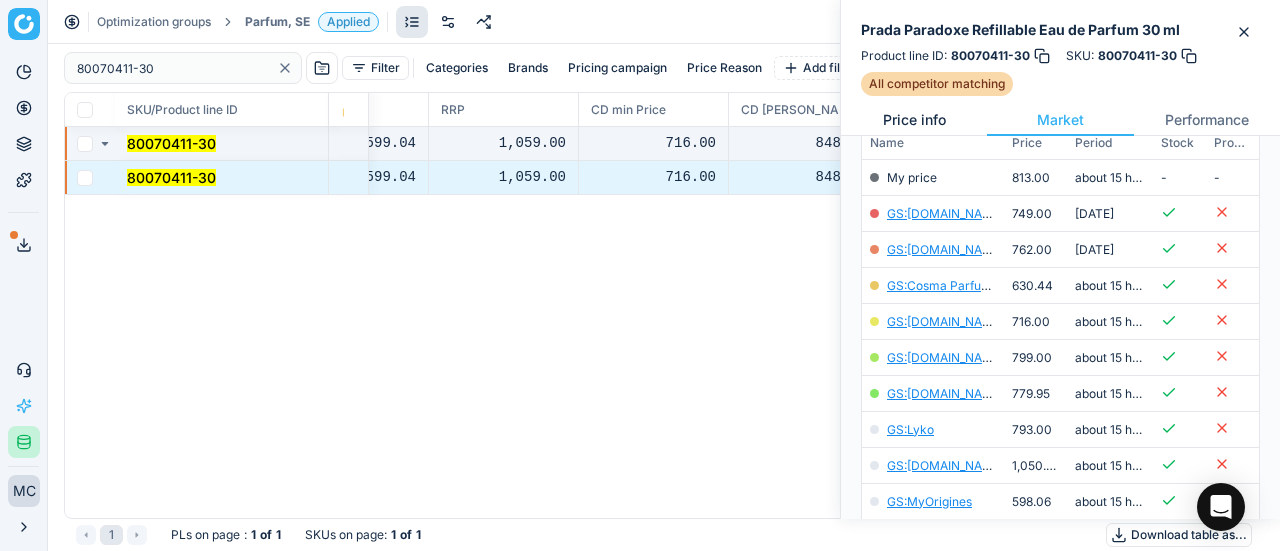click on "Price info" at bounding box center [914, 120] 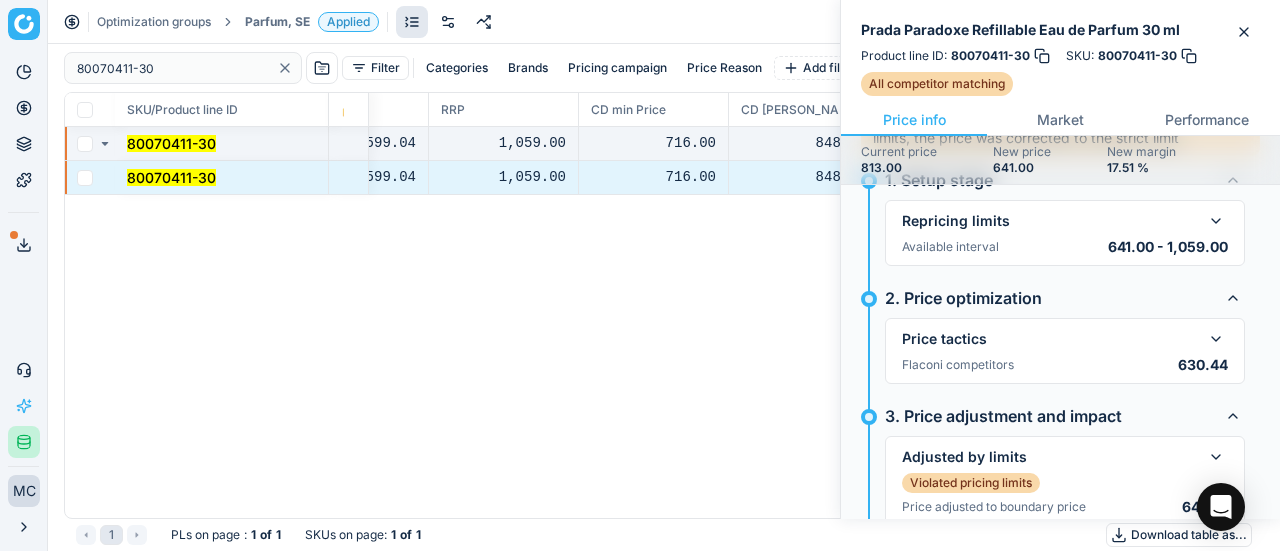 scroll, scrollTop: 200, scrollLeft: 0, axis: vertical 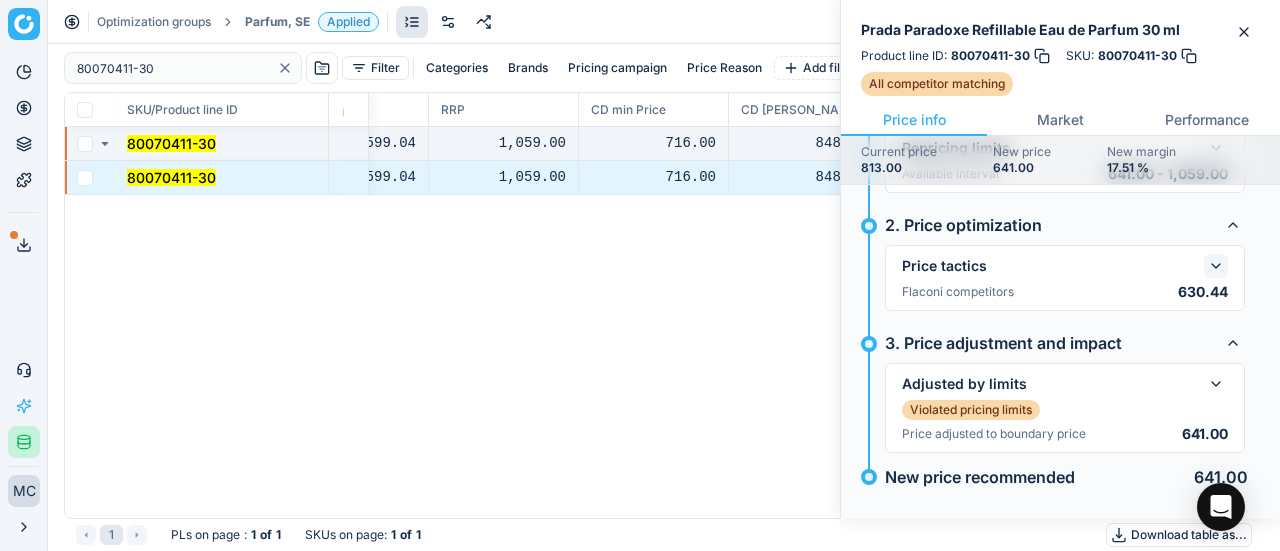 click 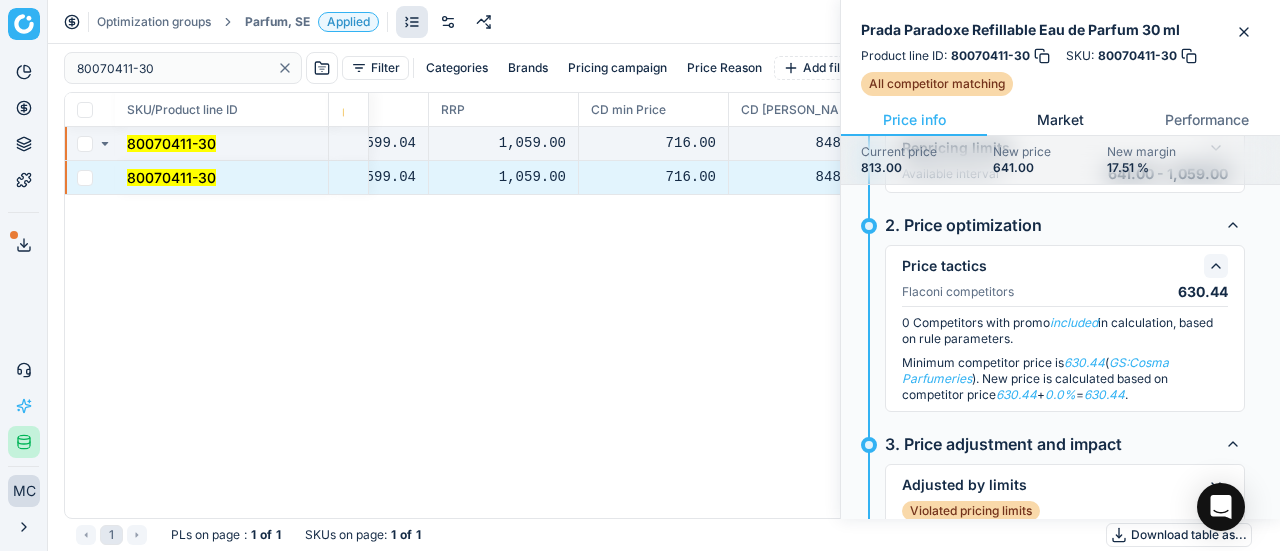 click on "Market" at bounding box center (1060, 120) 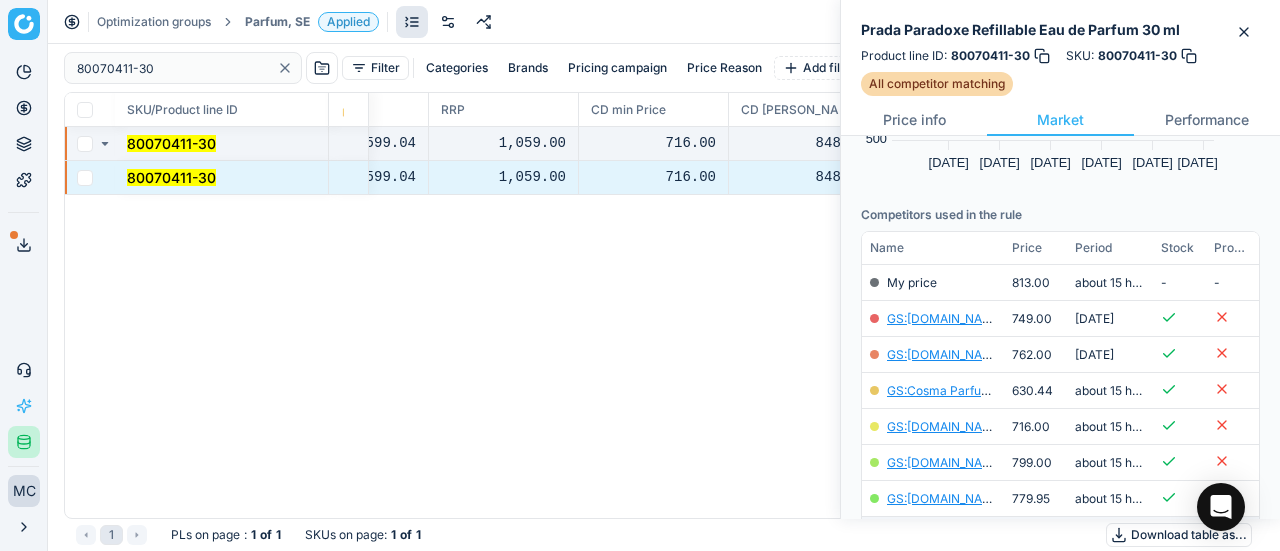 scroll, scrollTop: 300, scrollLeft: 0, axis: vertical 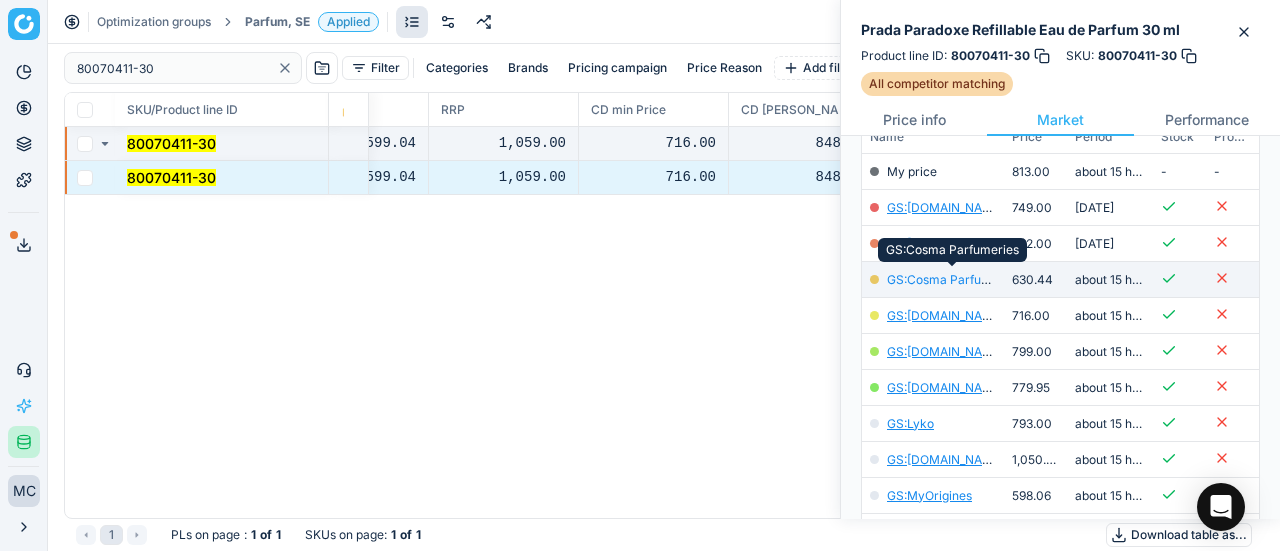 click on "GS:Cosma Parfumeries" at bounding box center (953, 279) 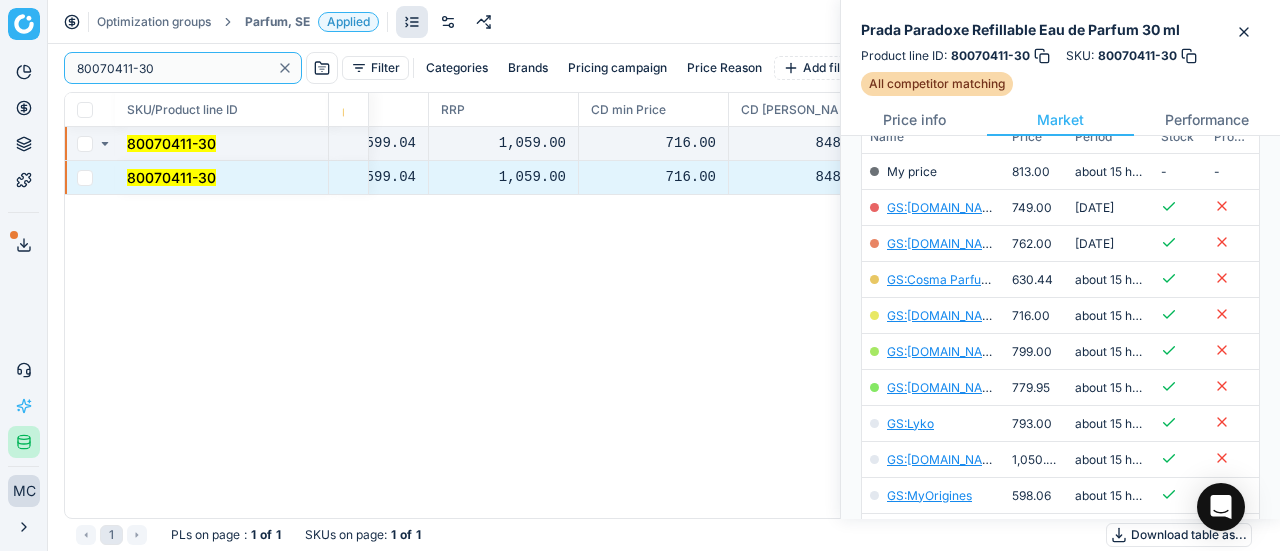 paste on "[PHONE_NUMBER]" 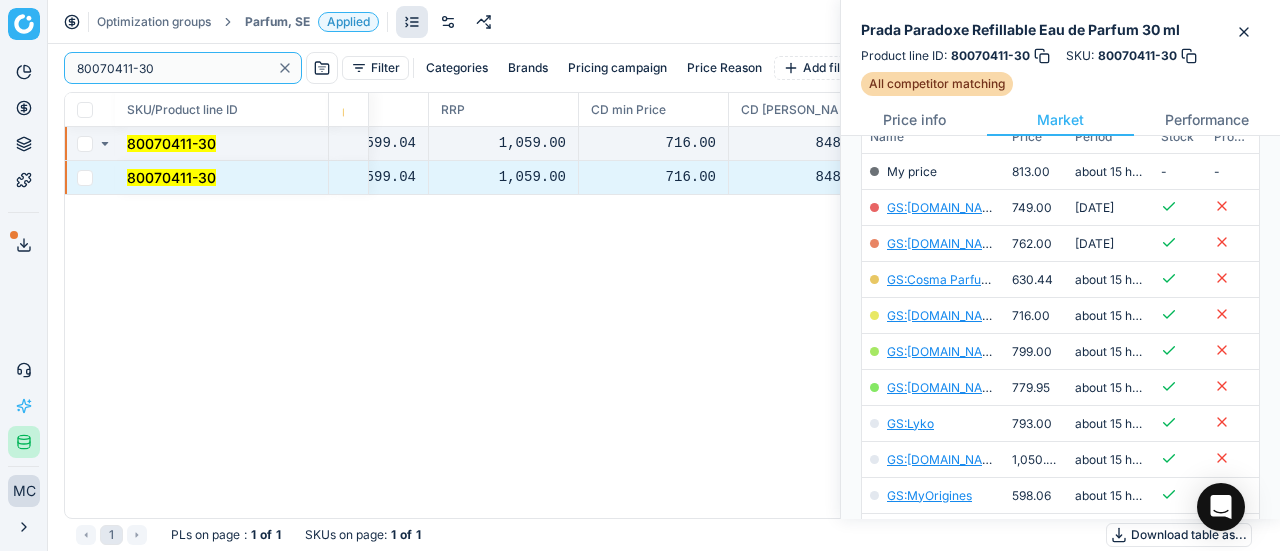 drag, startPoint x: 188, startPoint y: 61, endPoint x: 246, endPoint y: 59, distance: 58.034473 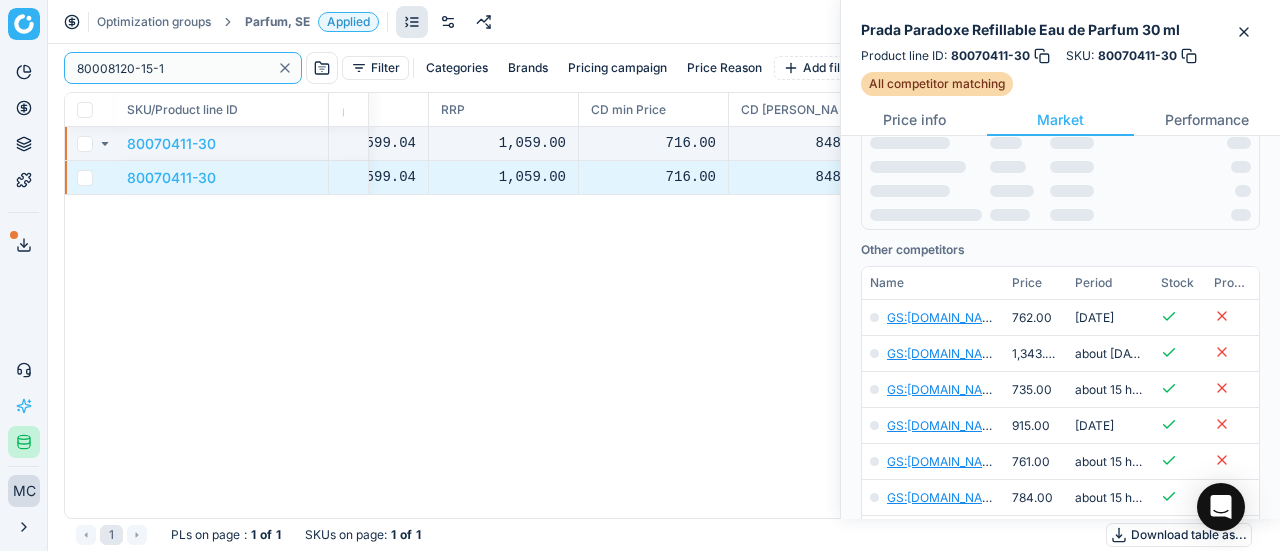 scroll, scrollTop: 300, scrollLeft: 0, axis: vertical 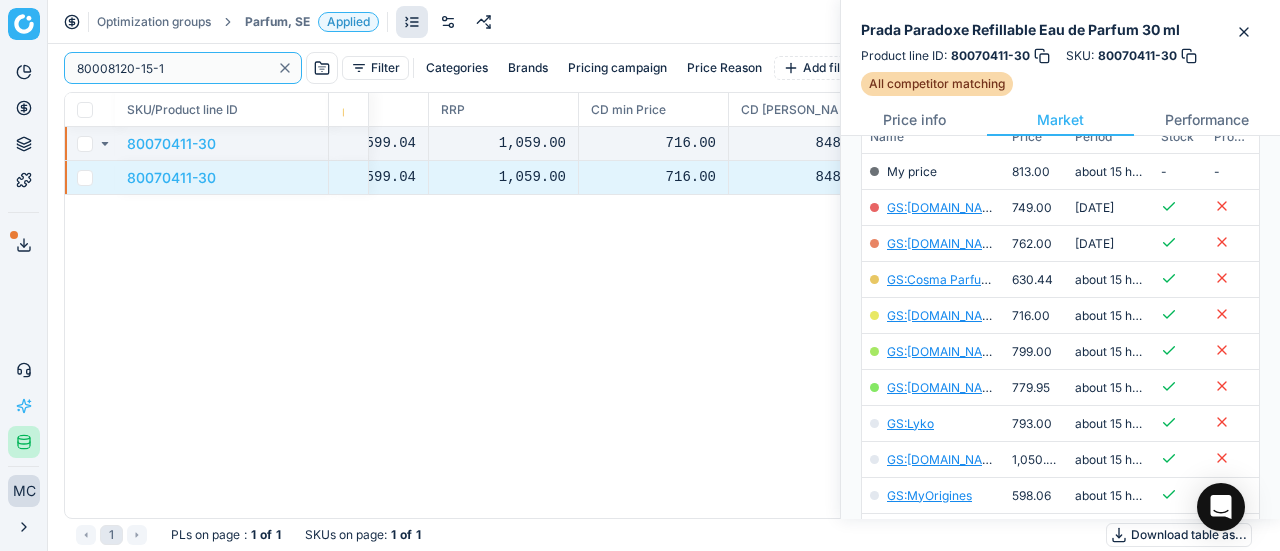 type on "80008120-15-1" 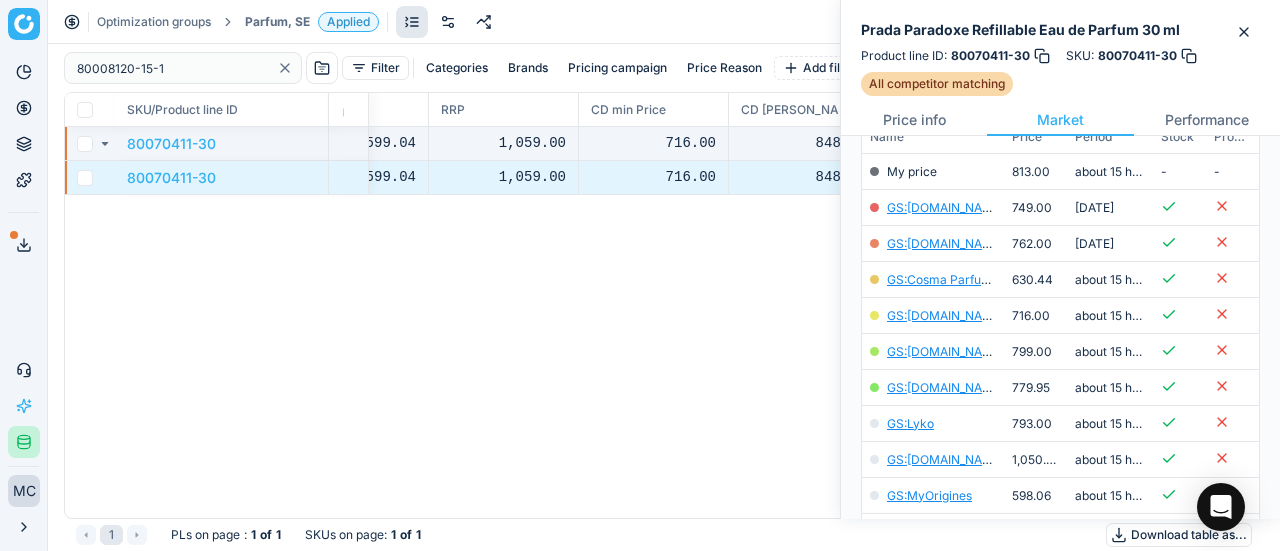 click on "Parfum, SE" at bounding box center (277, 22) 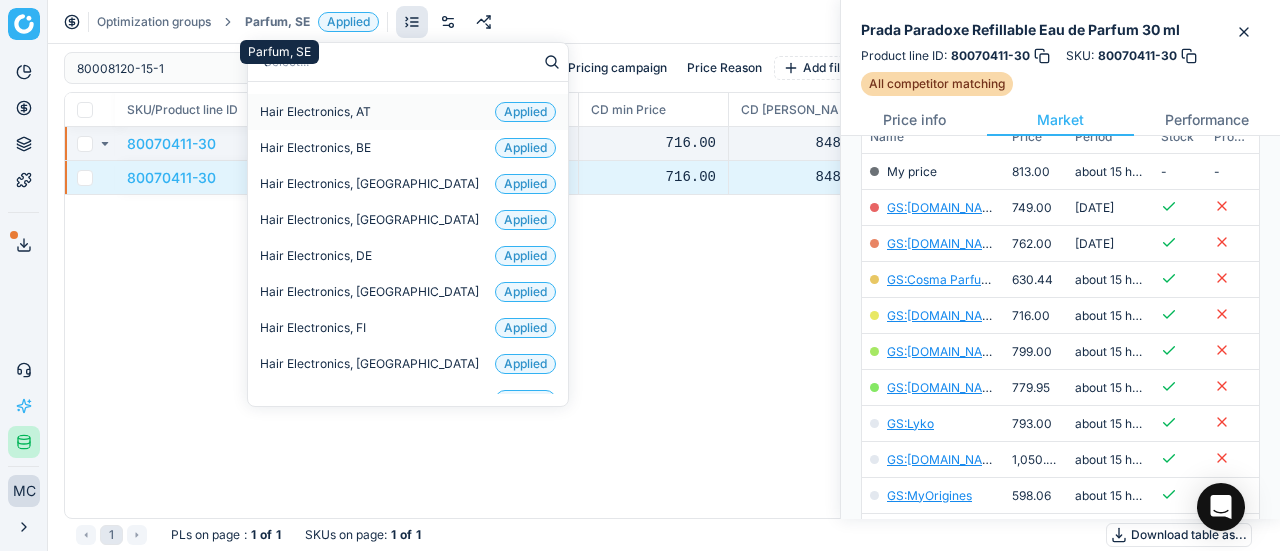 type on "sk" 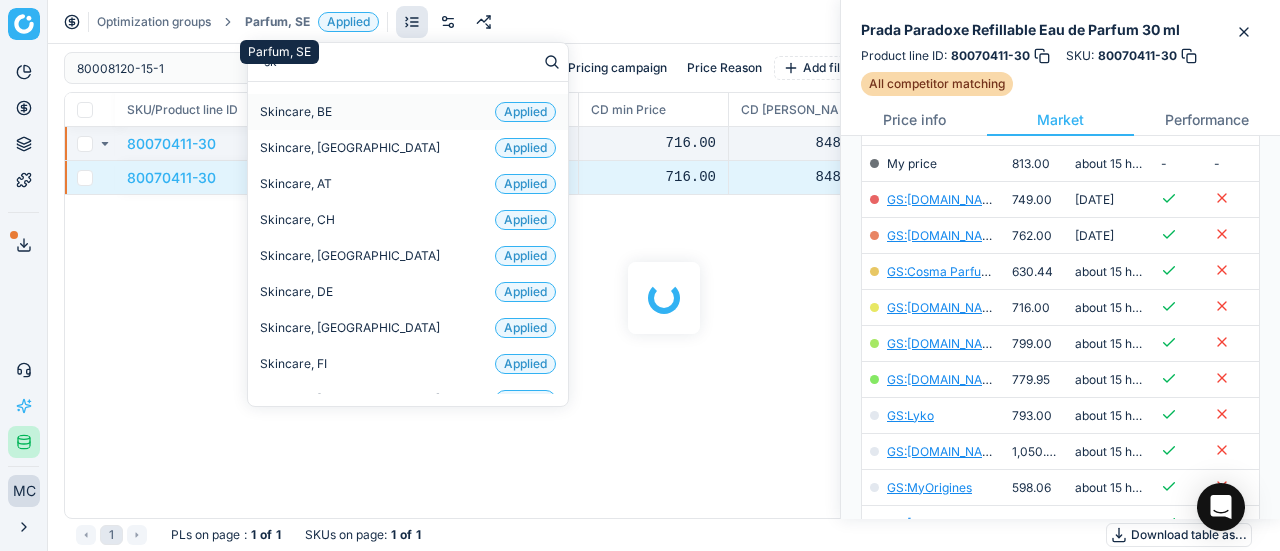 scroll, scrollTop: 300, scrollLeft: 0, axis: vertical 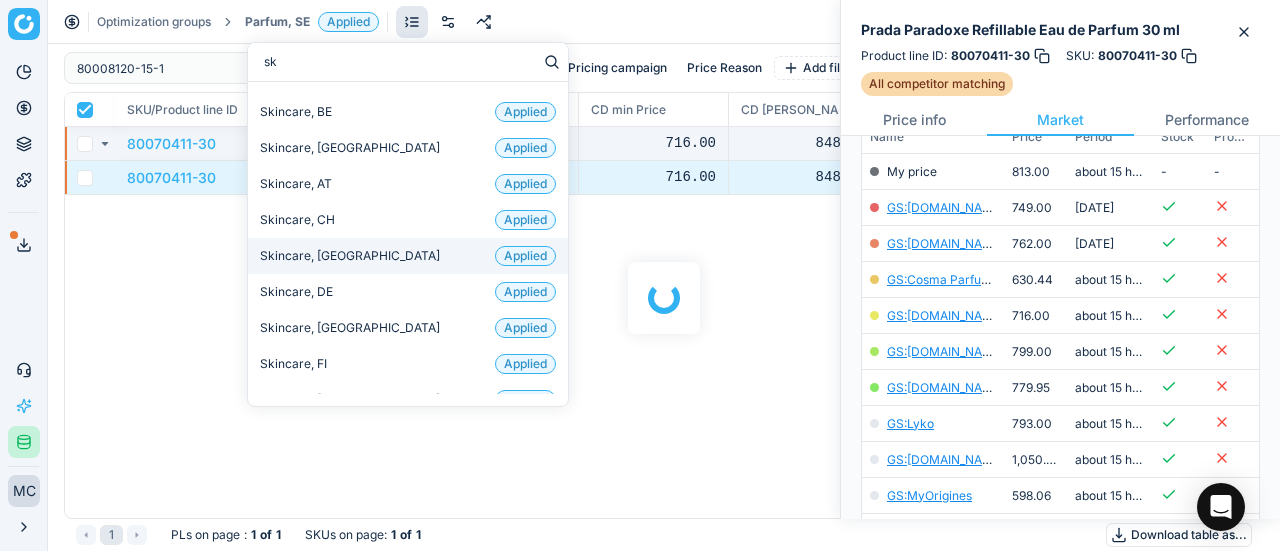 checkbox on "true" 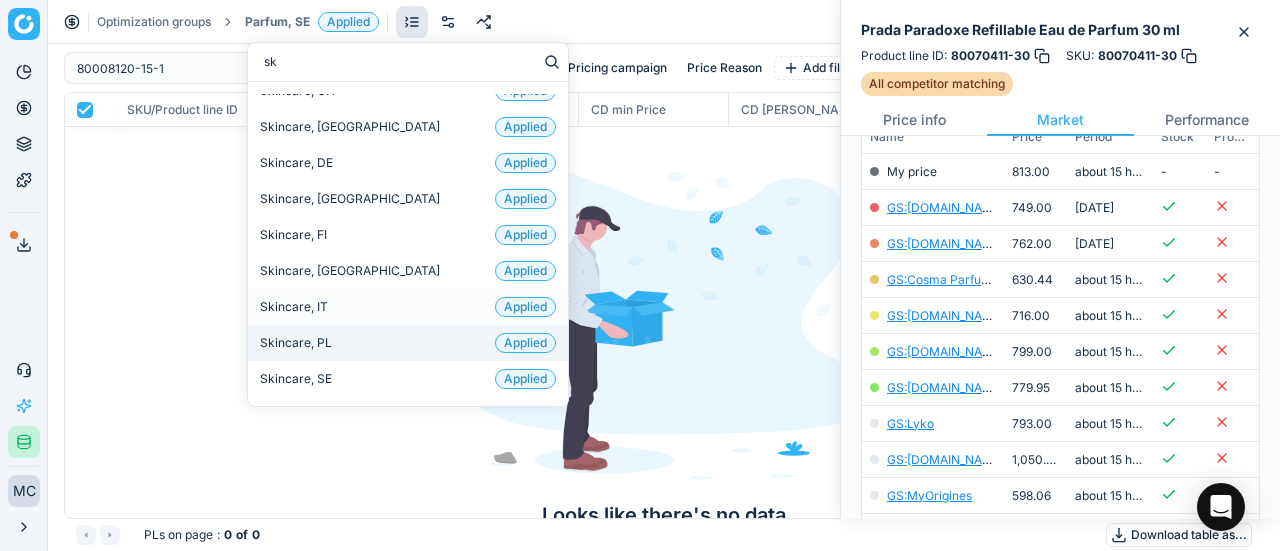 scroll, scrollTop: 132, scrollLeft: 0, axis: vertical 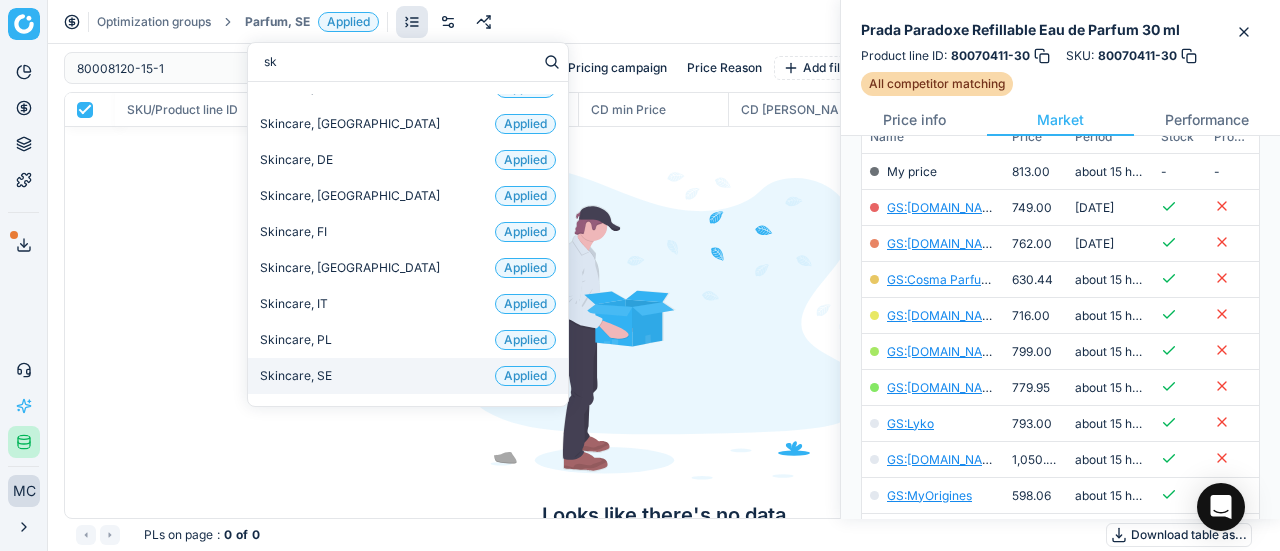 click on "Skincare, SE  Applied" at bounding box center (408, 376) 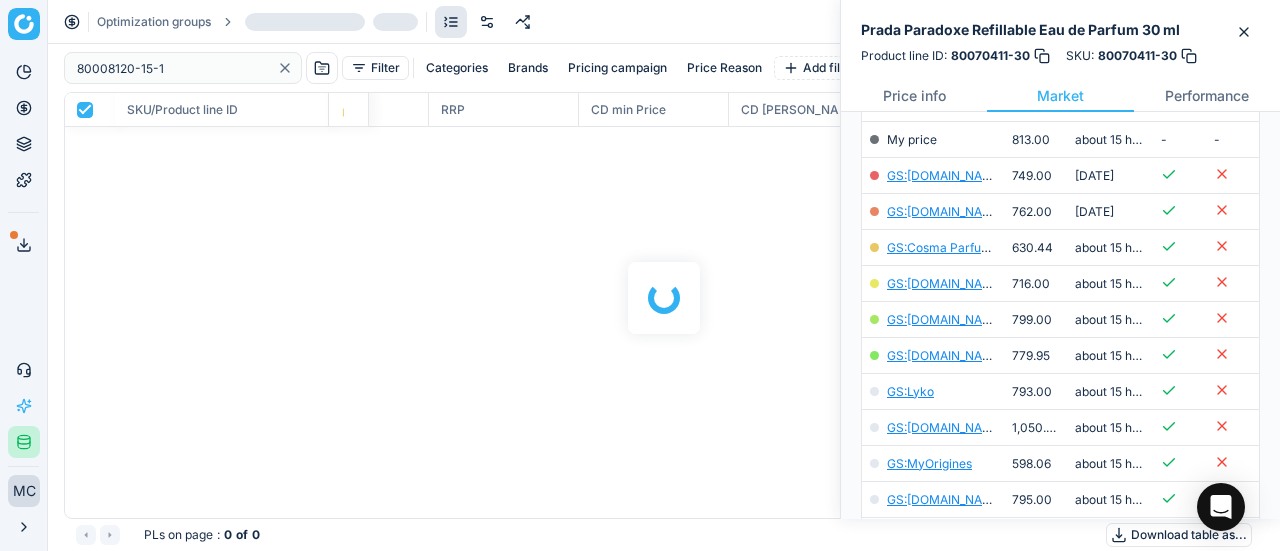 scroll, scrollTop: 300, scrollLeft: 0, axis: vertical 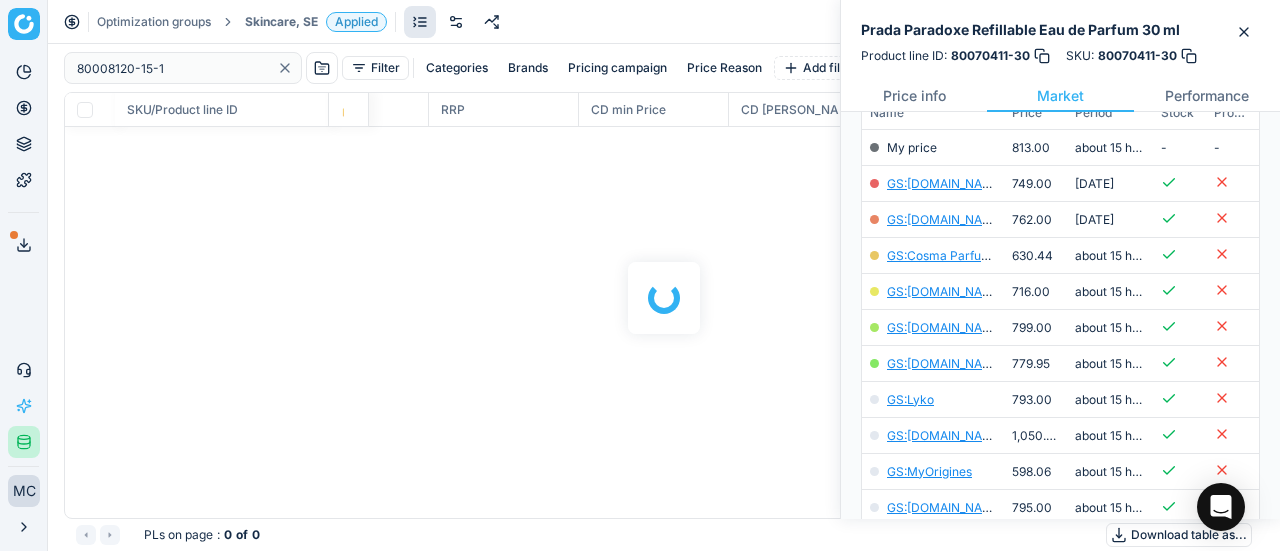 checkbox on "false" 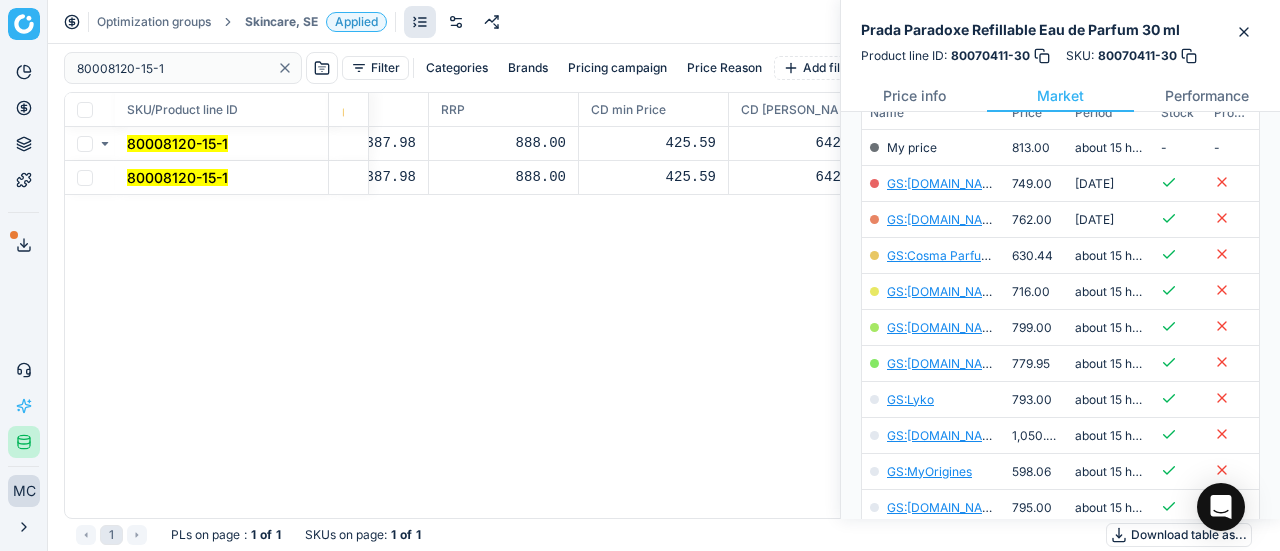 click 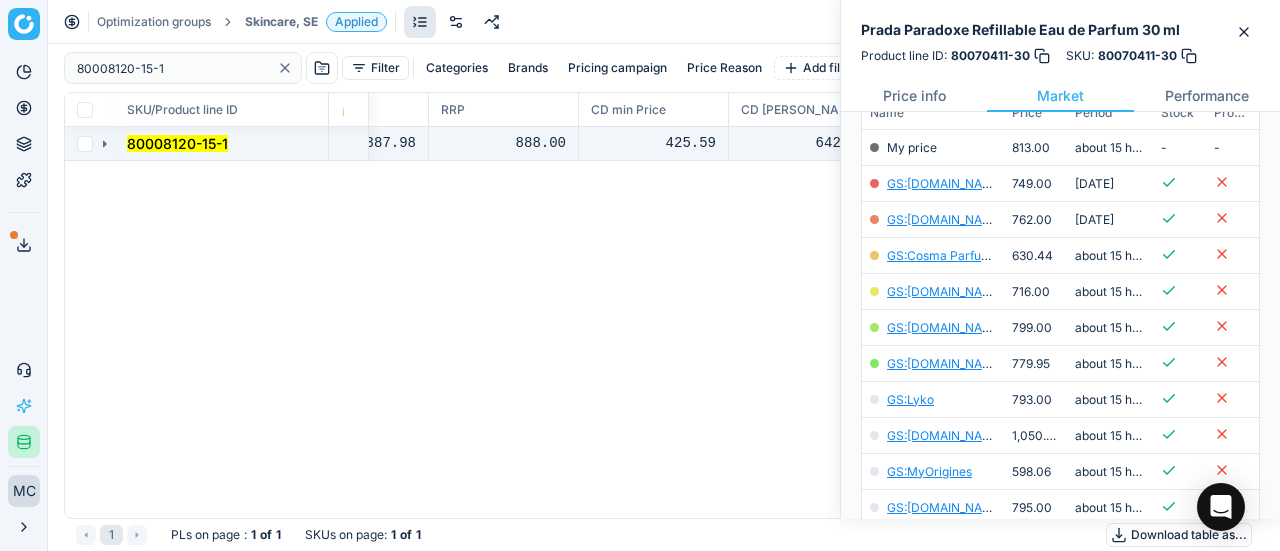click 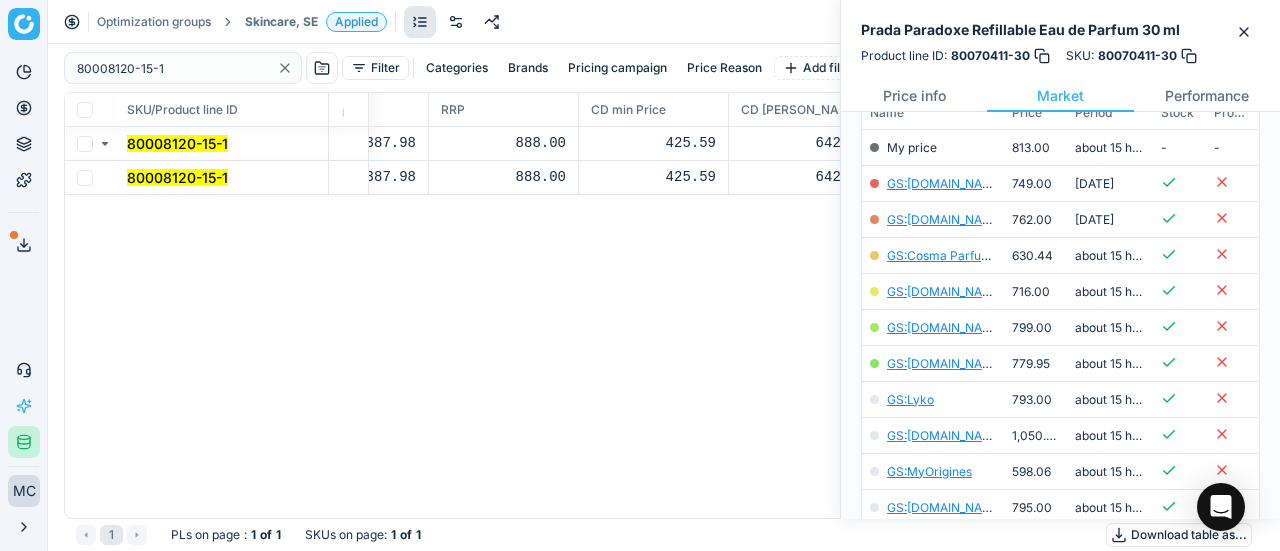 drag, startPoint x: 123, startPoint y: 152, endPoint x: 1212, endPoint y: 120, distance: 1089.4701 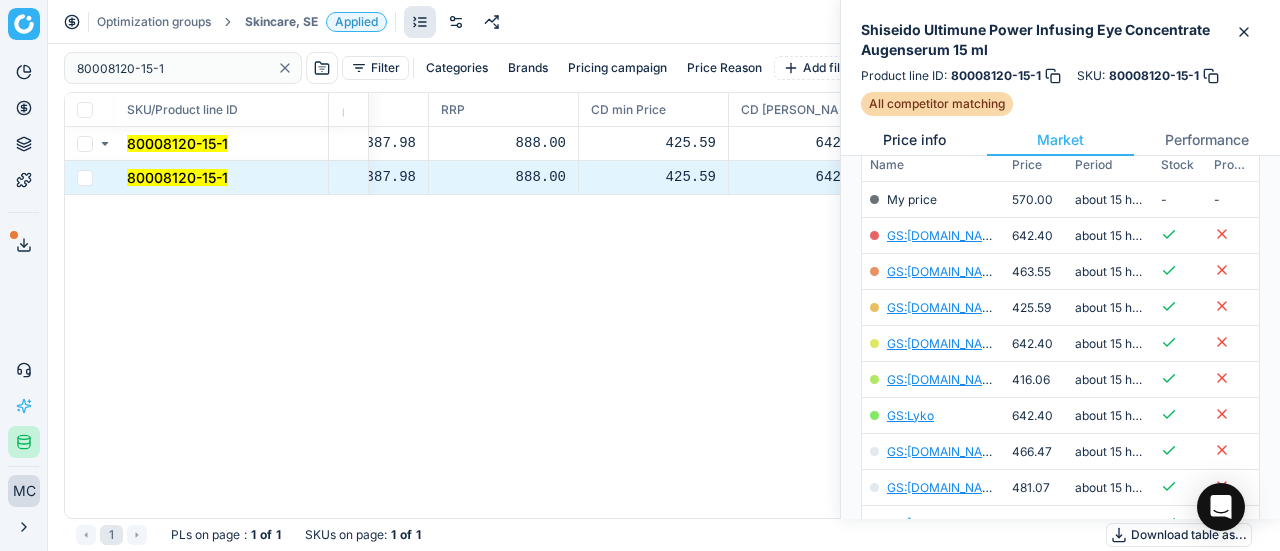 scroll, scrollTop: 300, scrollLeft: 0, axis: vertical 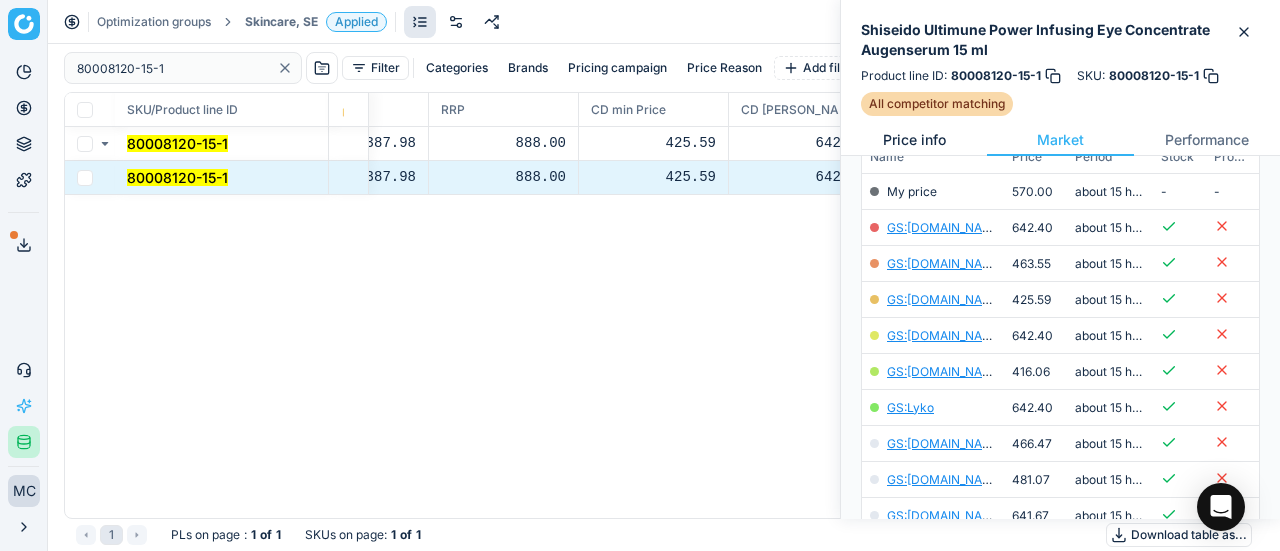 click on "Price info" at bounding box center (914, 140) 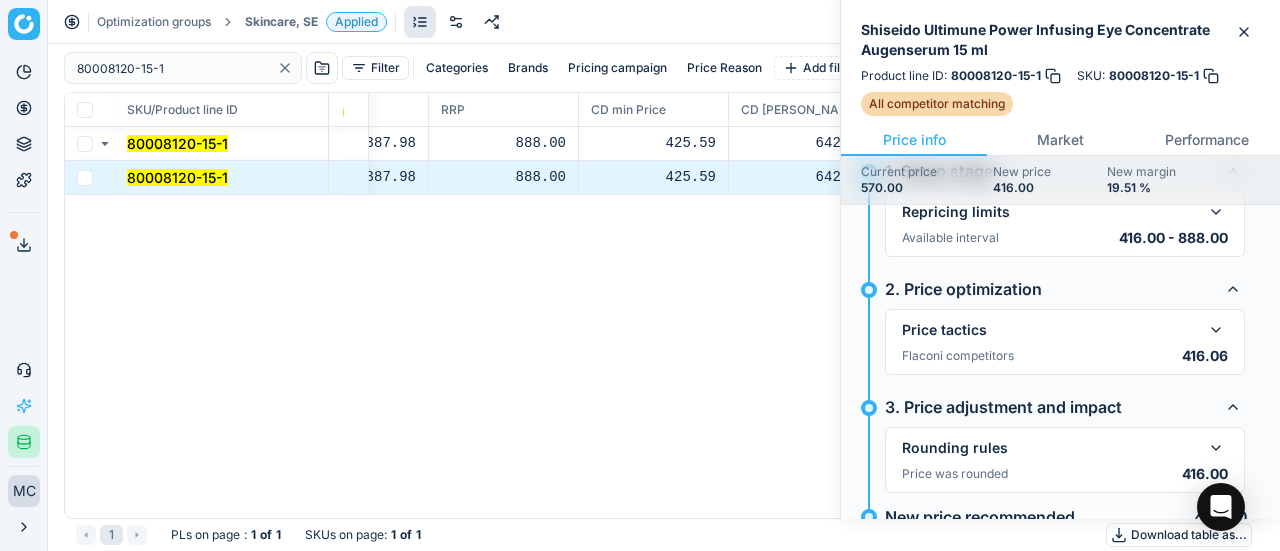 scroll, scrollTop: 117, scrollLeft: 0, axis: vertical 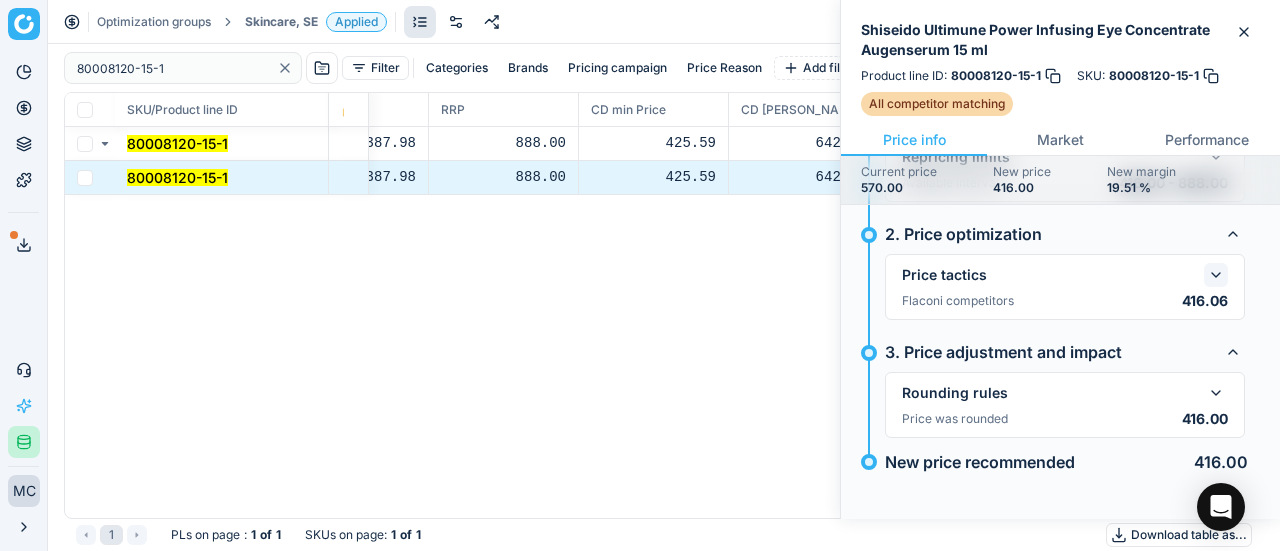 click 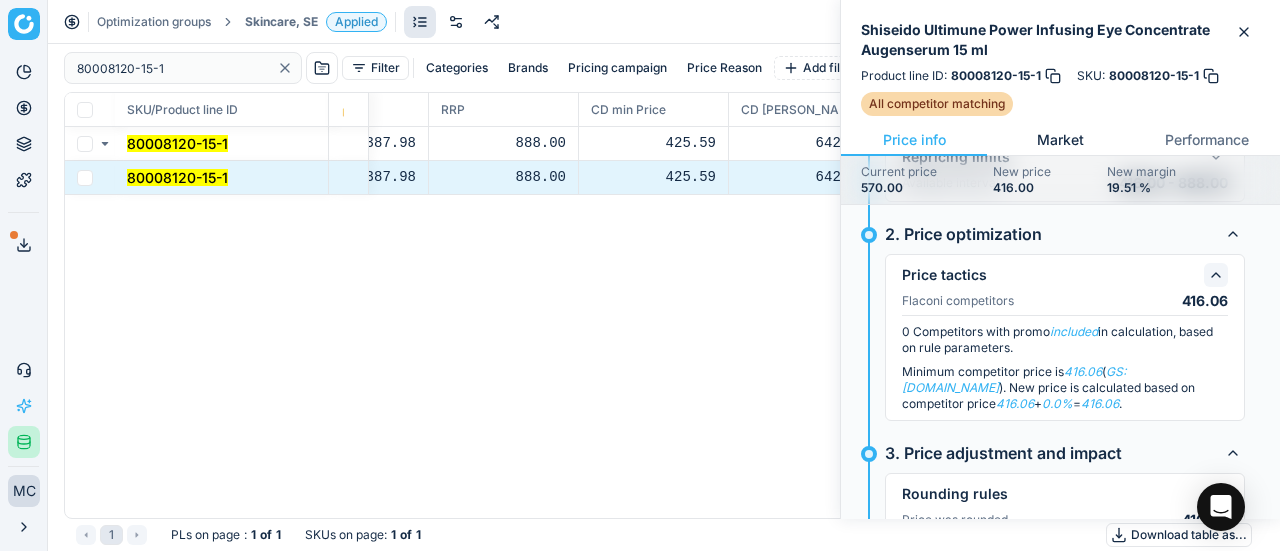 click on "Market" at bounding box center (1060, 140) 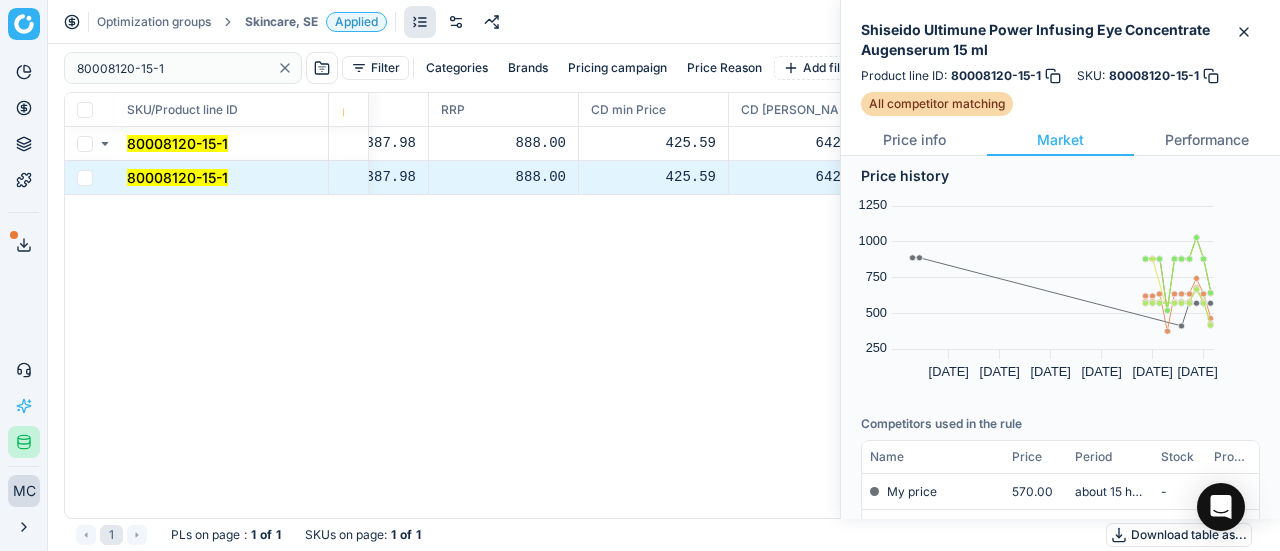 scroll, scrollTop: 400, scrollLeft: 0, axis: vertical 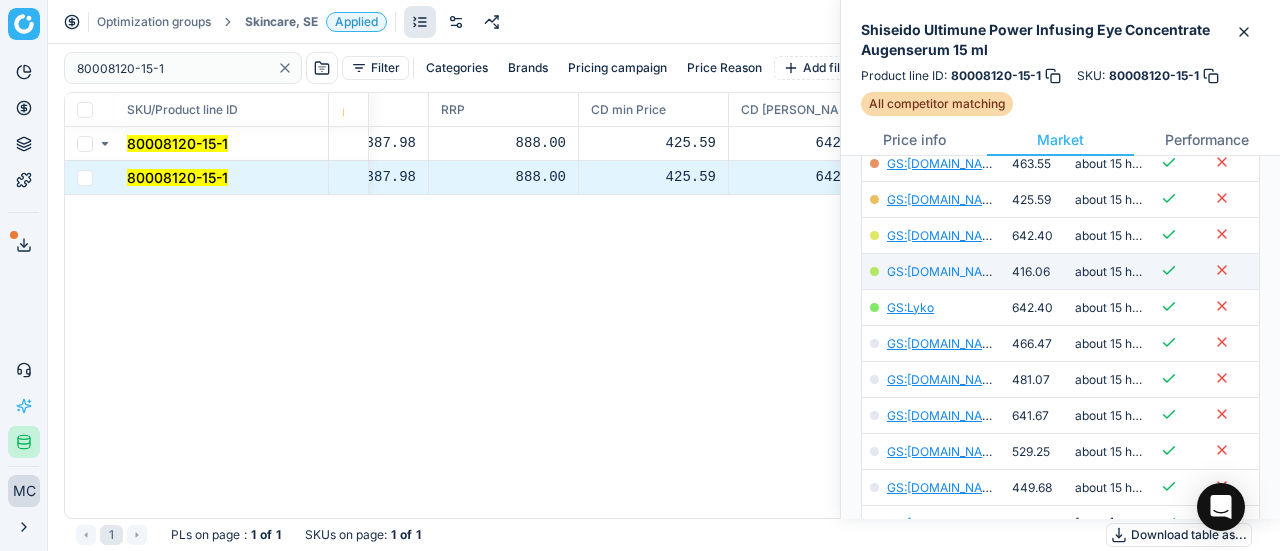 click on "GS:[DOMAIN_NAME]" at bounding box center [945, 271] 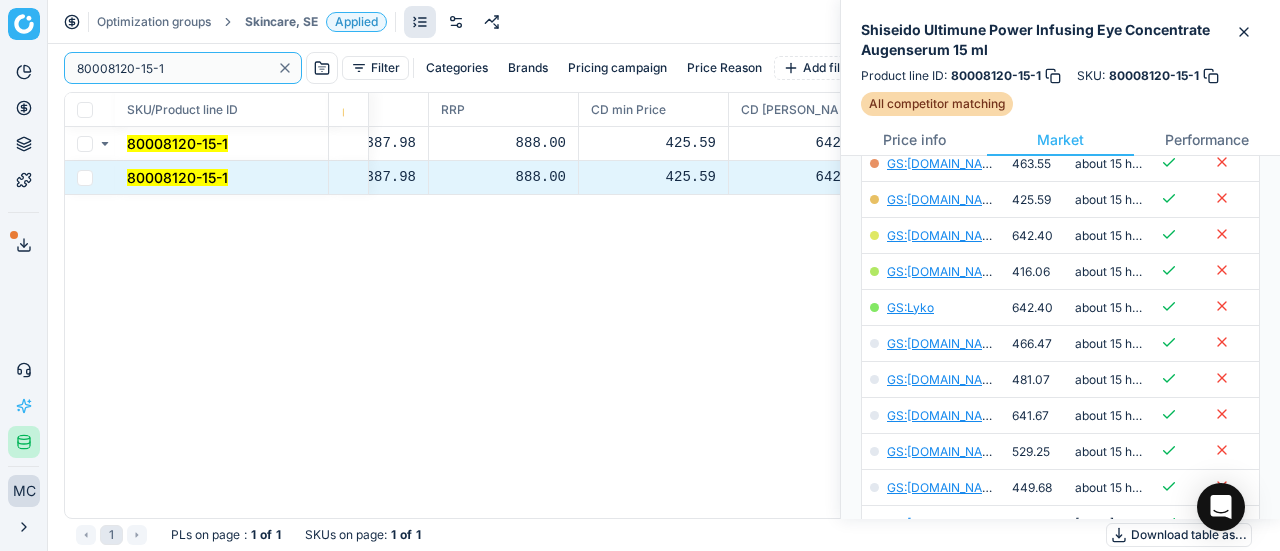 drag, startPoint x: 217, startPoint y: 63, endPoint x: 555, endPoint y: 27, distance: 339.91174 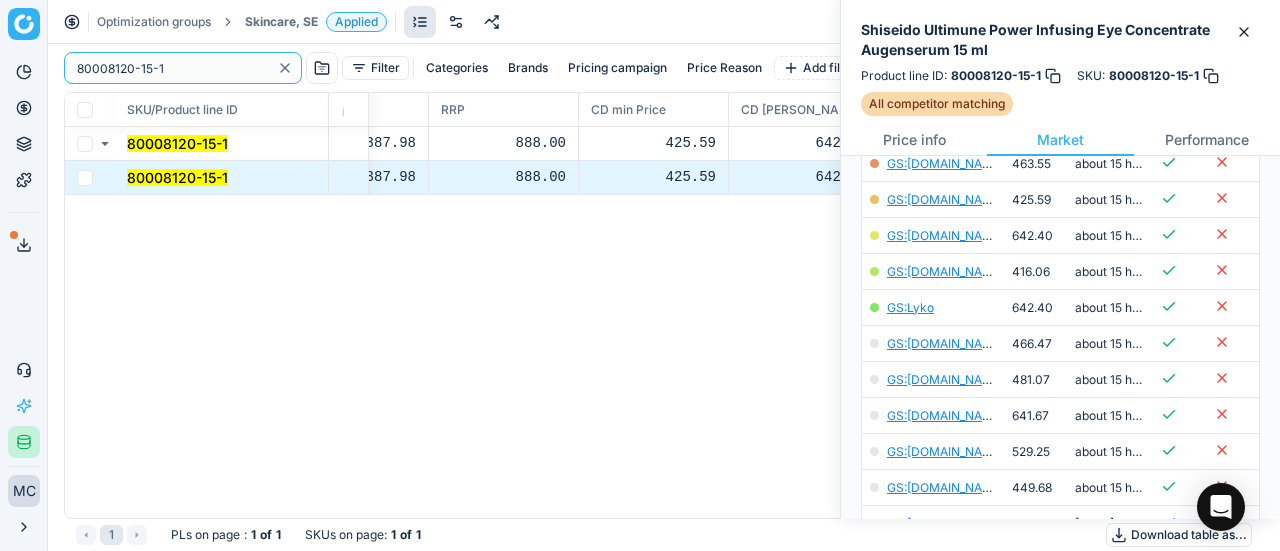 click on "Pricing platform Analytics Pricing Product portfolio Templates Export service 19 Contact support   AI Pricing Assistant Integration status MC Mengqi Cai mengqi.cai@flaconi.de Close menu Optimization groups Skincare, SE  Applied Discard Download report 80008120-15-1   Filter   Categories   Brands   Pricing campaign   Price Reason   Add filter Bulk update SKU/Product line ID Product line name Product line ID Cost 🔒 PCII cost RRP CD min Price CD max Price Beauty outlet price PCII+5% > RRP Sales Flag Price change too high New price Price Type Price Reason 80008120-15-1 Shiseido Ultimune Power Infusing Eye Concentrate Augenserum  15 ml 80008120-15-1 334.83 387.98 888.00 425.59 642.40 570.00 416.00 matching google GS:Luxplus.se 80008120-15-1 Shiseido Ultimune Power Infusing Eye Concentrate Augenserum  15 ml 80008120-15-1 334.83 387.98 888.00 425.59 642.40 570.00 416.00 matching google GS:Luxplus.se 1 PLs on page : 1 of 1 SKUs on page : 1 of 1 Download table as...
Product line ID : 80008120-15-1 SKU : 250" at bounding box center [640, 275] 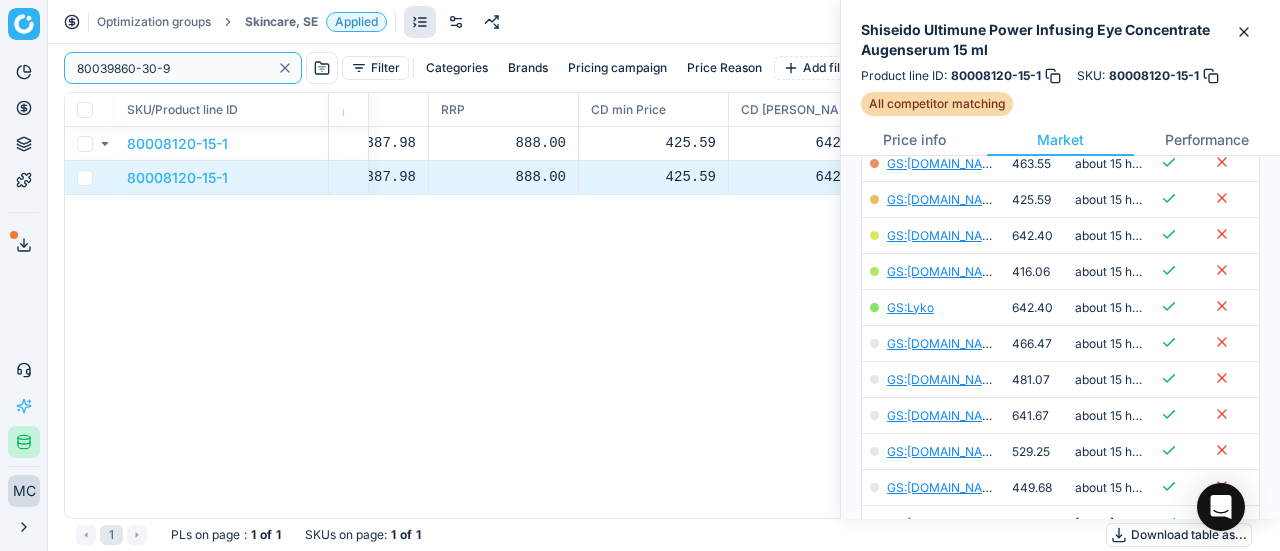 type on "80039860-30-9" 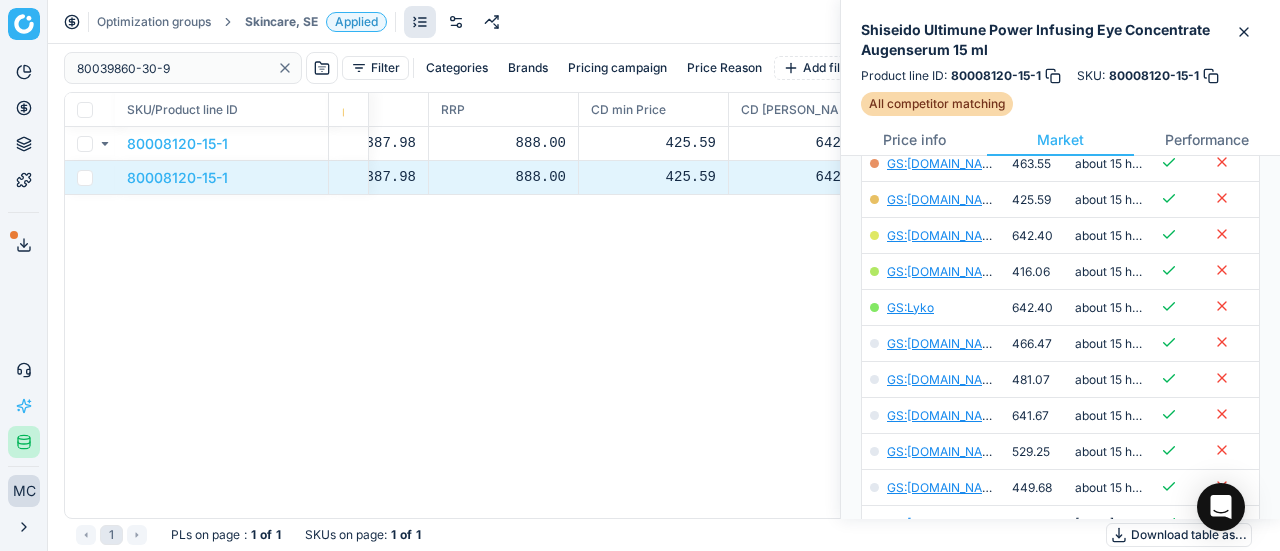 click on "Skincare, SE" at bounding box center [281, 22] 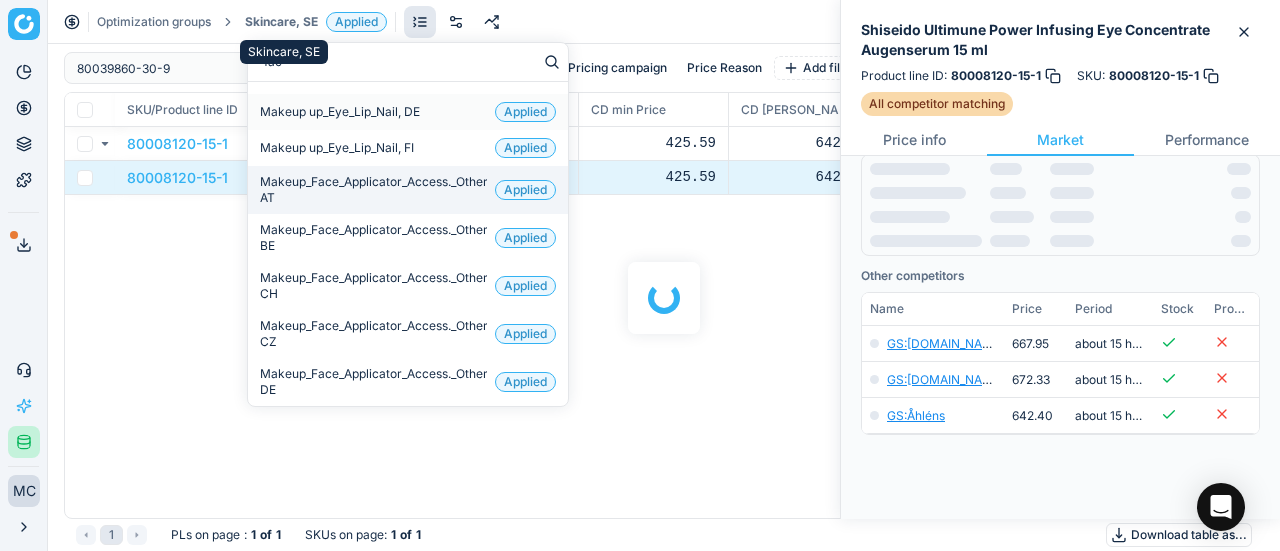 type on "face" 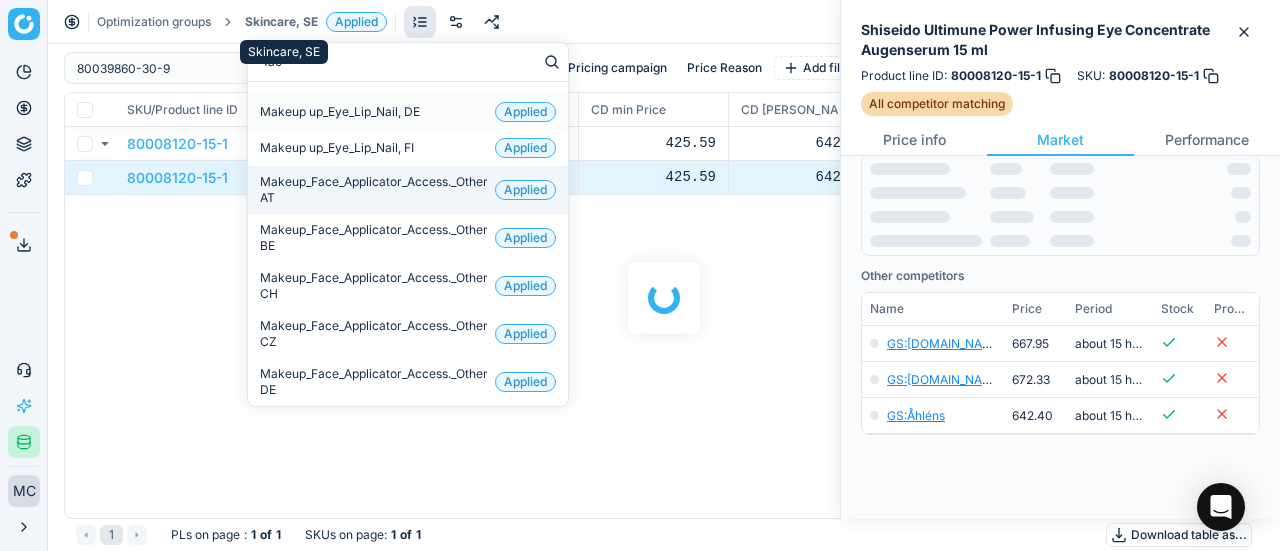 scroll, scrollTop: 400, scrollLeft: 0, axis: vertical 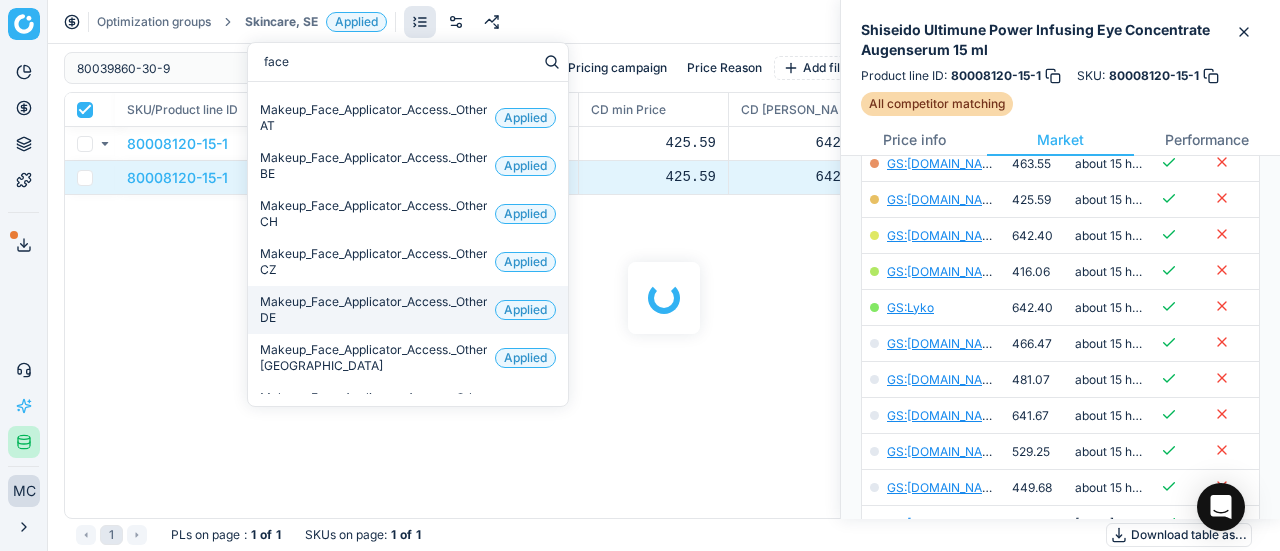 checkbox on "true" 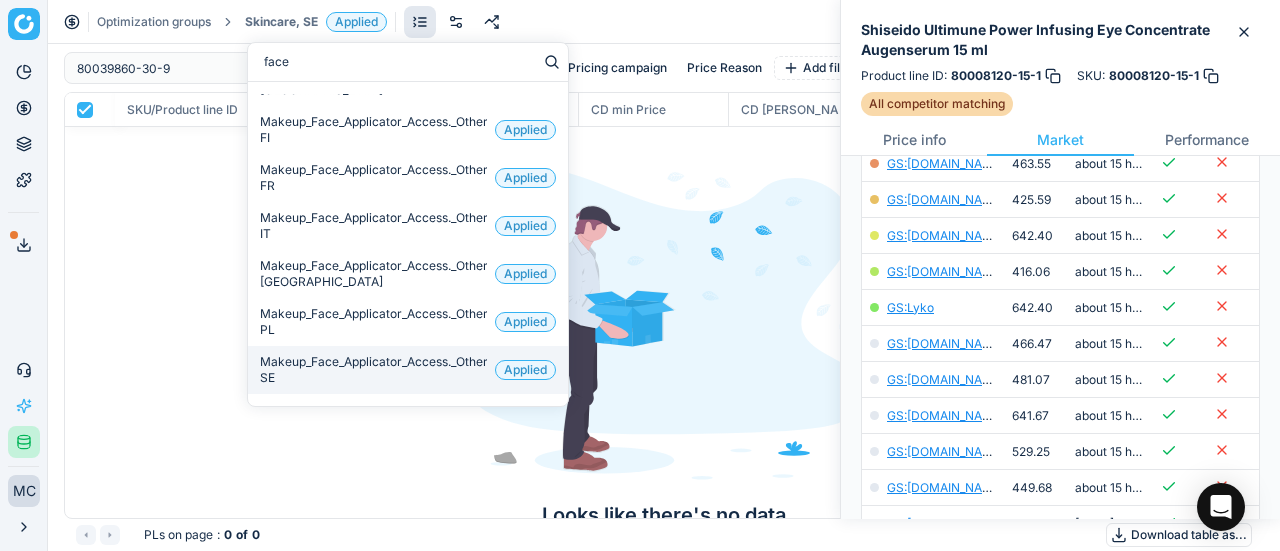 click on "Makeup_Face_Applicator_Access._Other, SE" at bounding box center [373, 370] 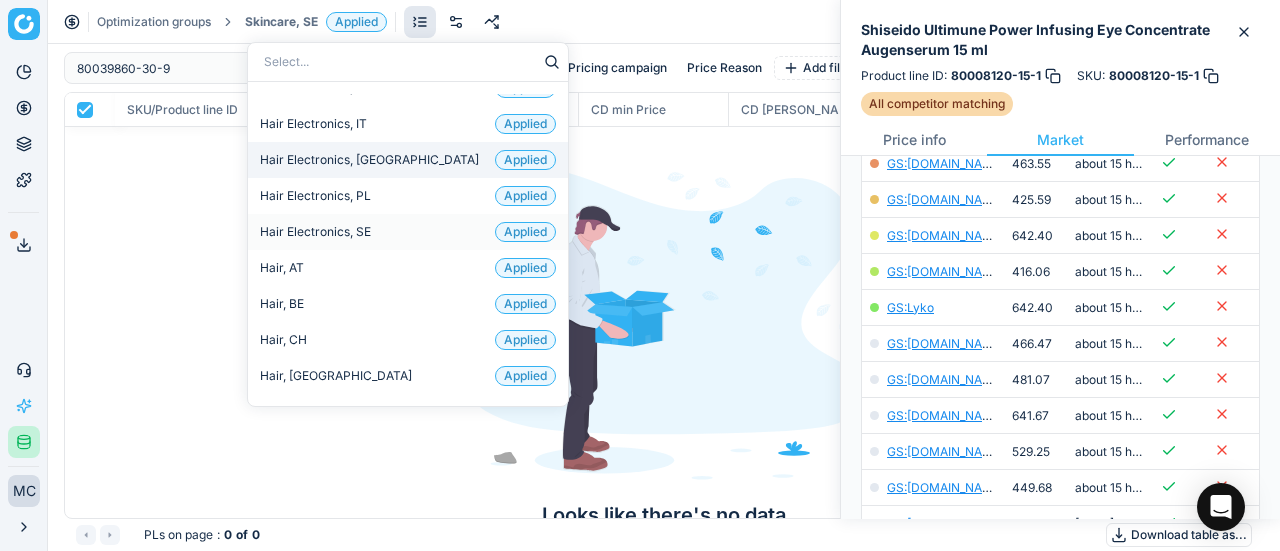 scroll, scrollTop: 168, scrollLeft: 0, axis: vertical 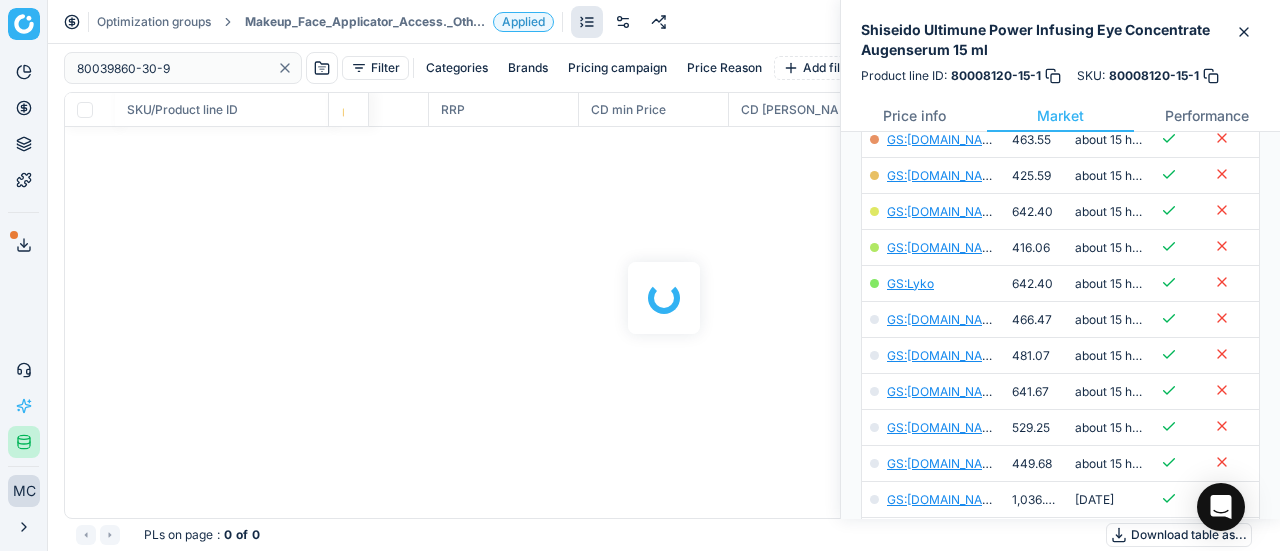 checkbox on "false" 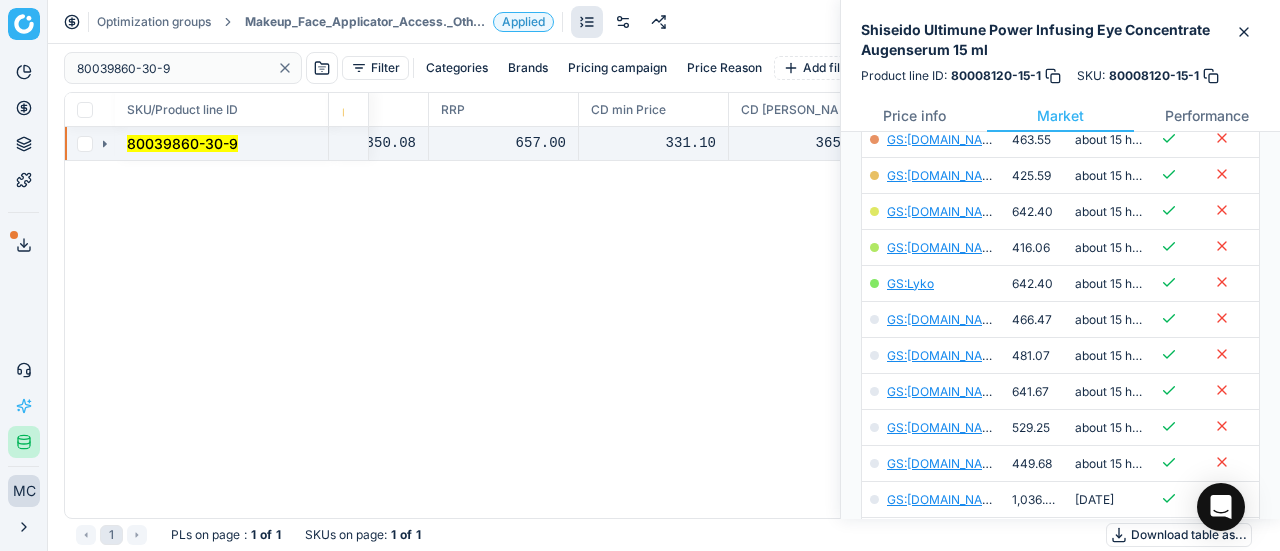 click 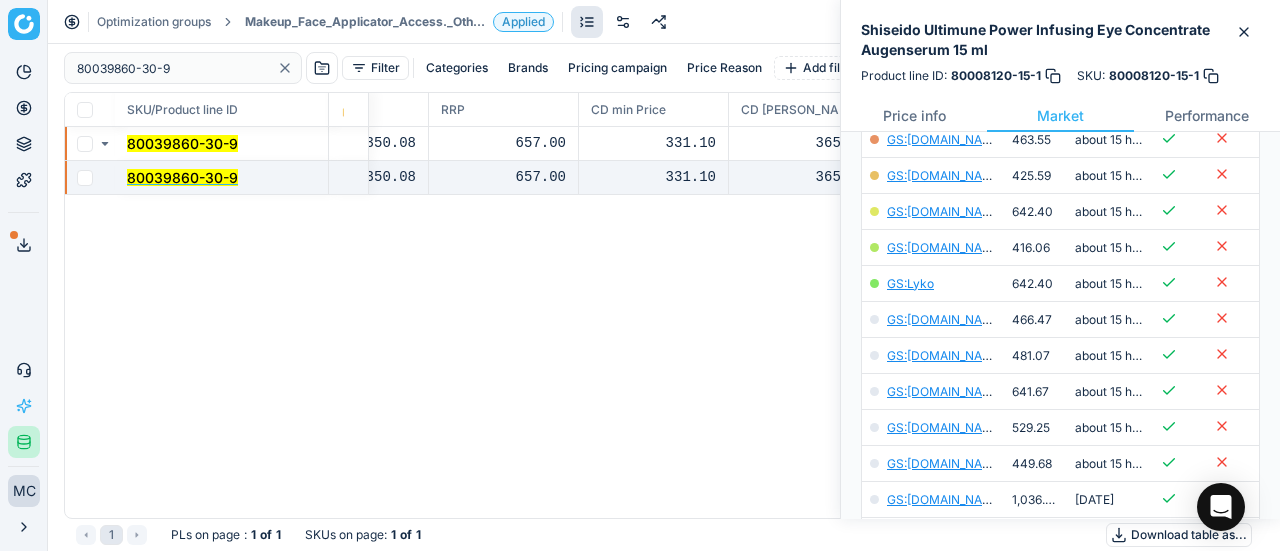 click on "80039860-30-9" at bounding box center (182, 177) 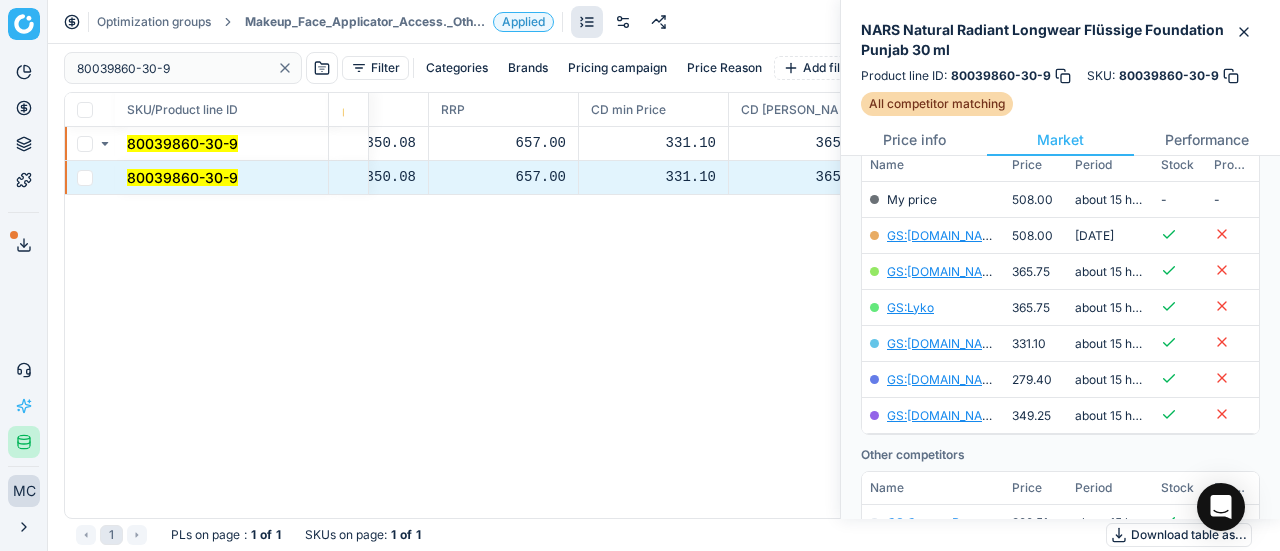scroll, scrollTop: 400, scrollLeft: 0, axis: vertical 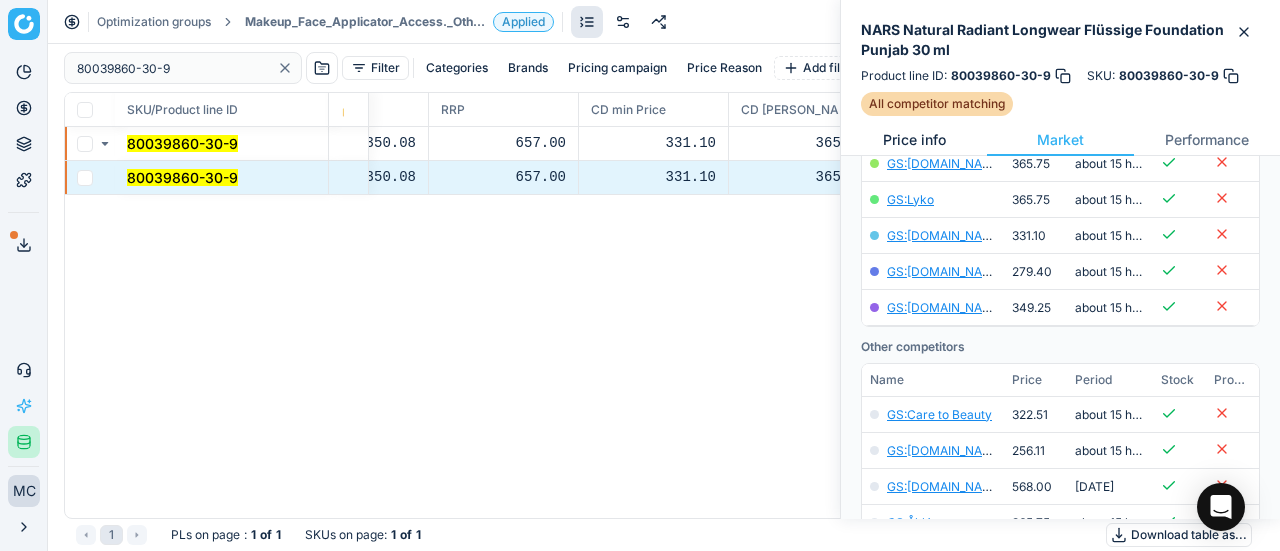 click on "Price info" at bounding box center (914, 140) 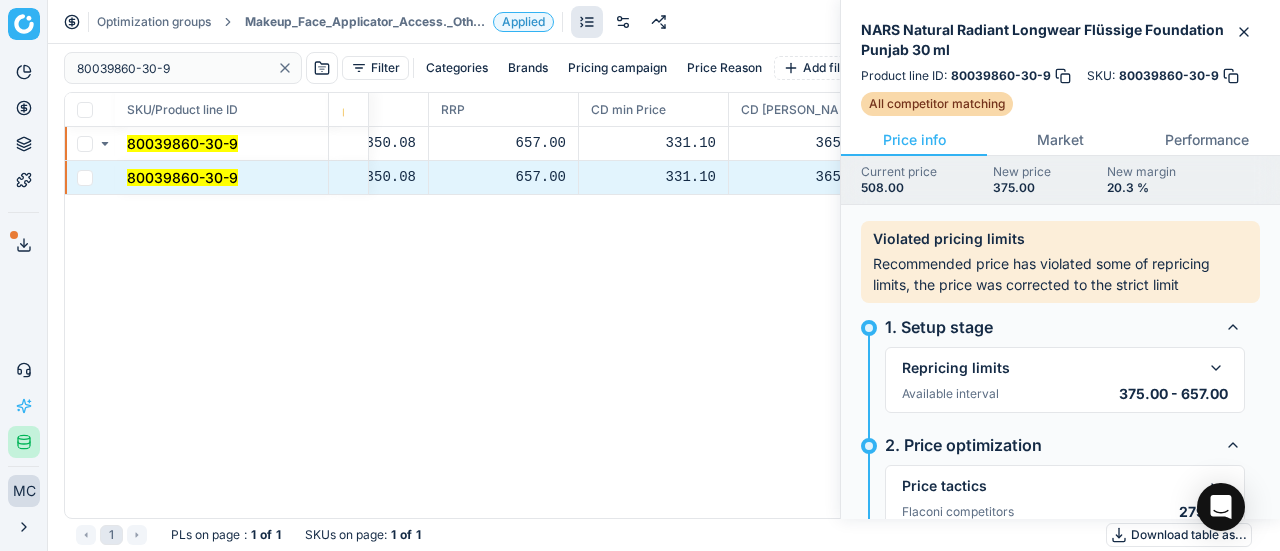 scroll, scrollTop: 200, scrollLeft: 0, axis: vertical 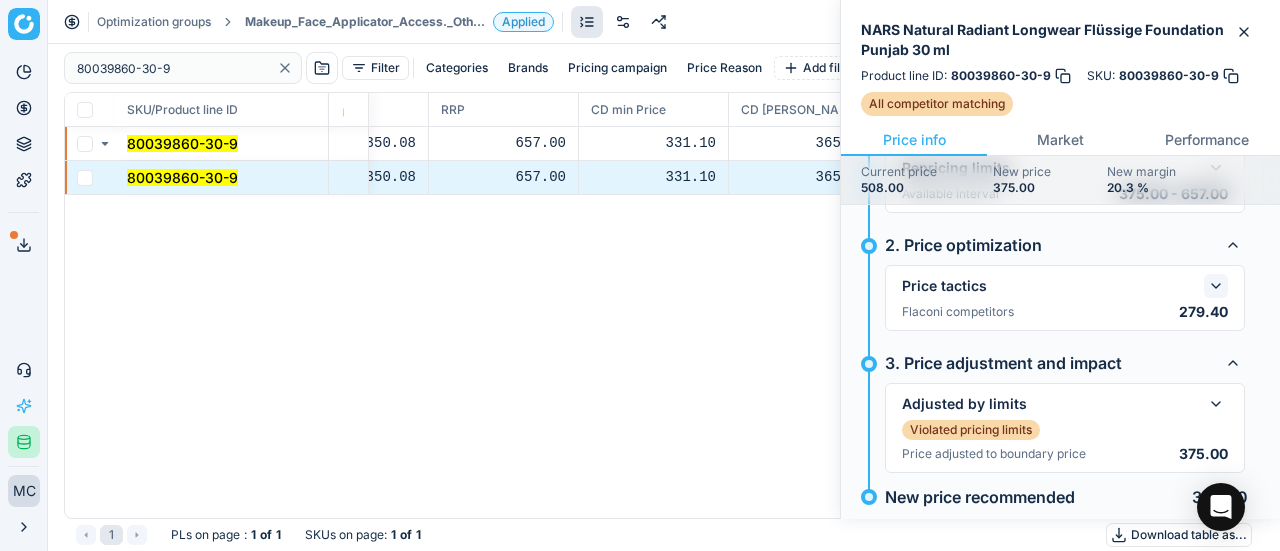 click 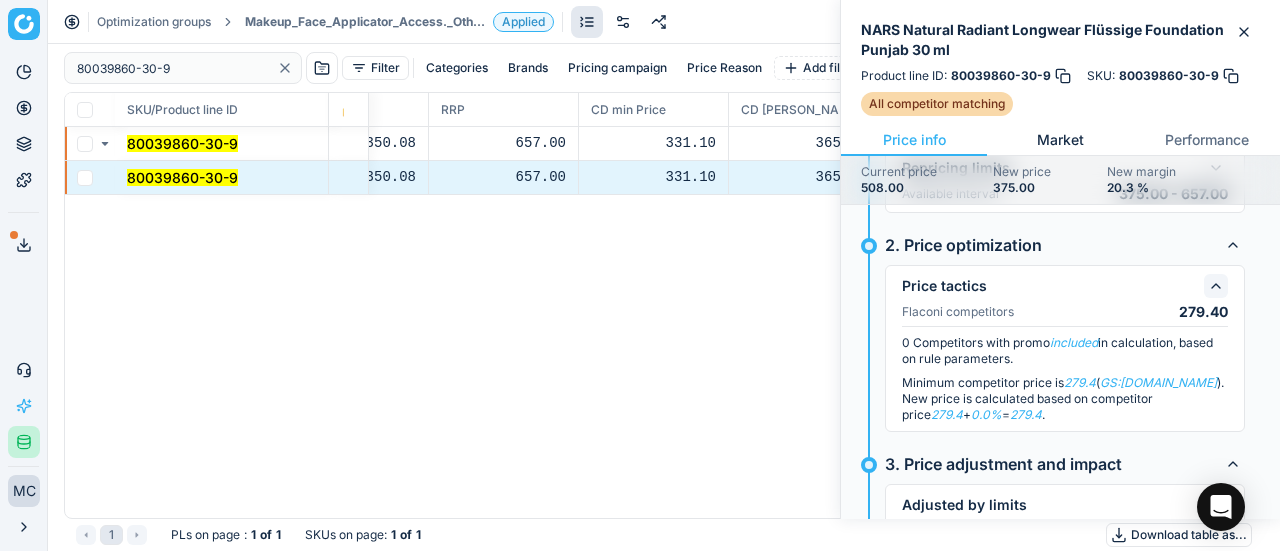 click on "Market" at bounding box center (1060, 140) 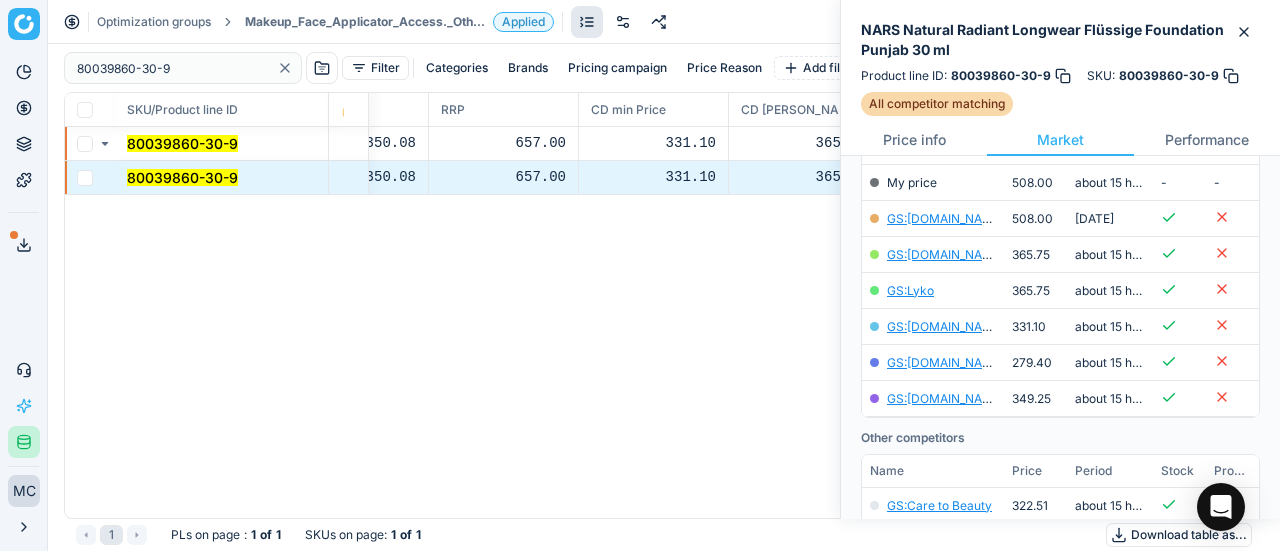 scroll, scrollTop: 400, scrollLeft: 0, axis: vertical 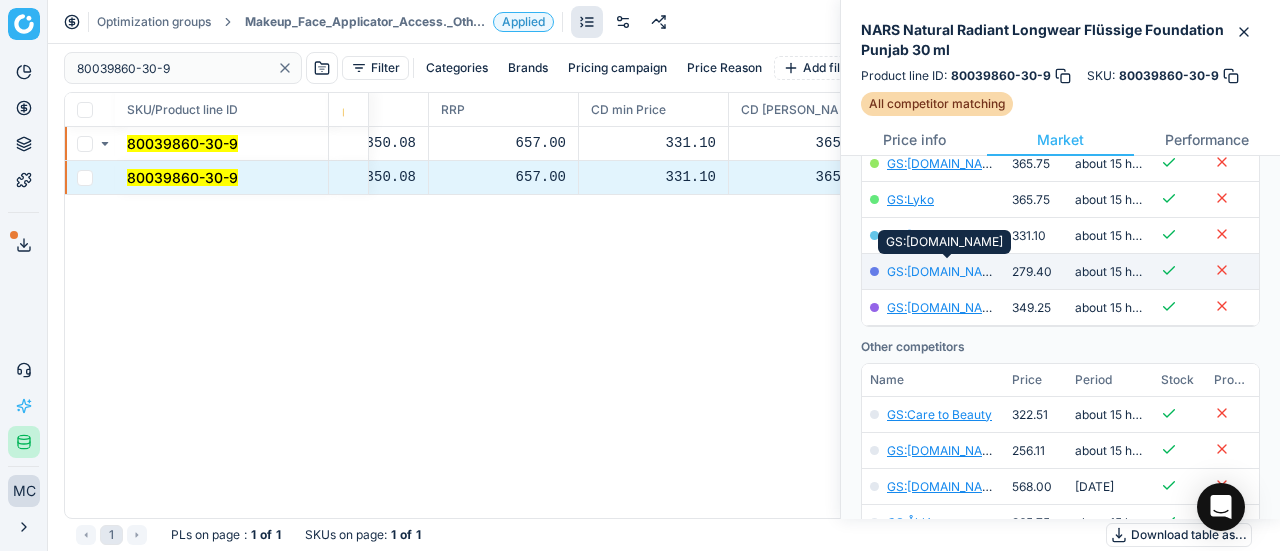 click on "GS:[DOMAIN_NAME]" at bounding box center [945, 271] 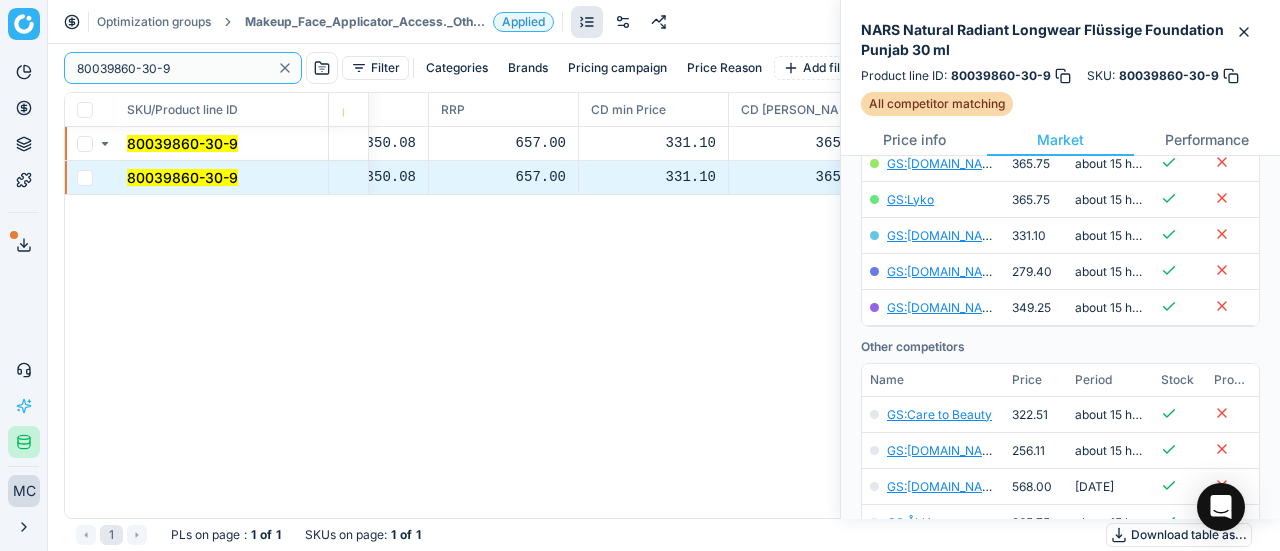 paste on "90013386-0021132" 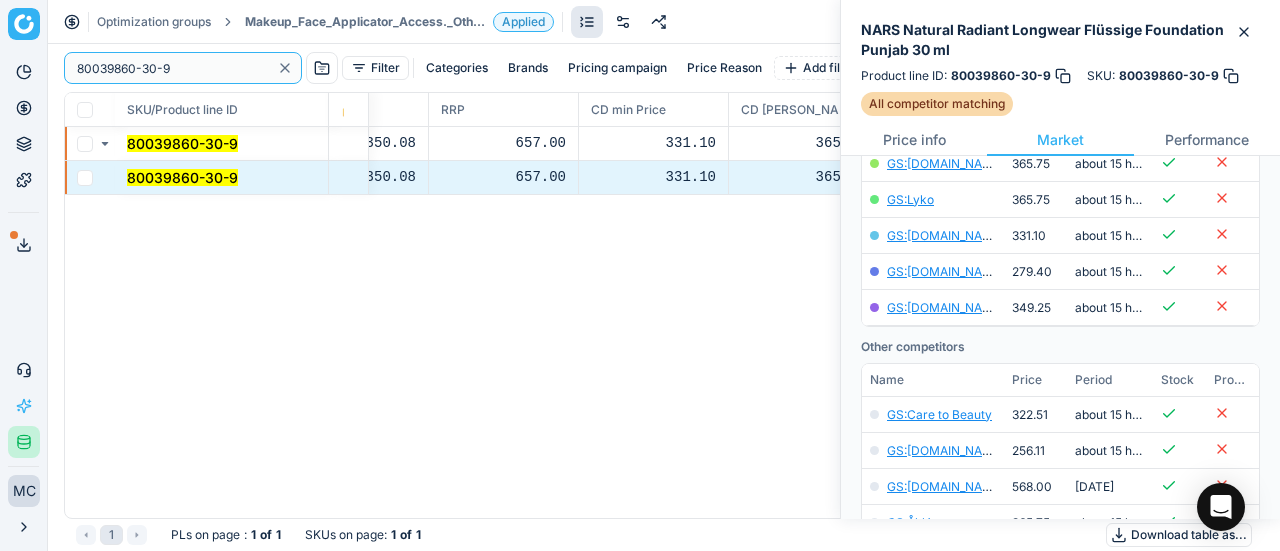 drag, startPoint x: 206, startPoint y: 70, endPoint x: 117, endPoint y: 67, distance: 89.050545 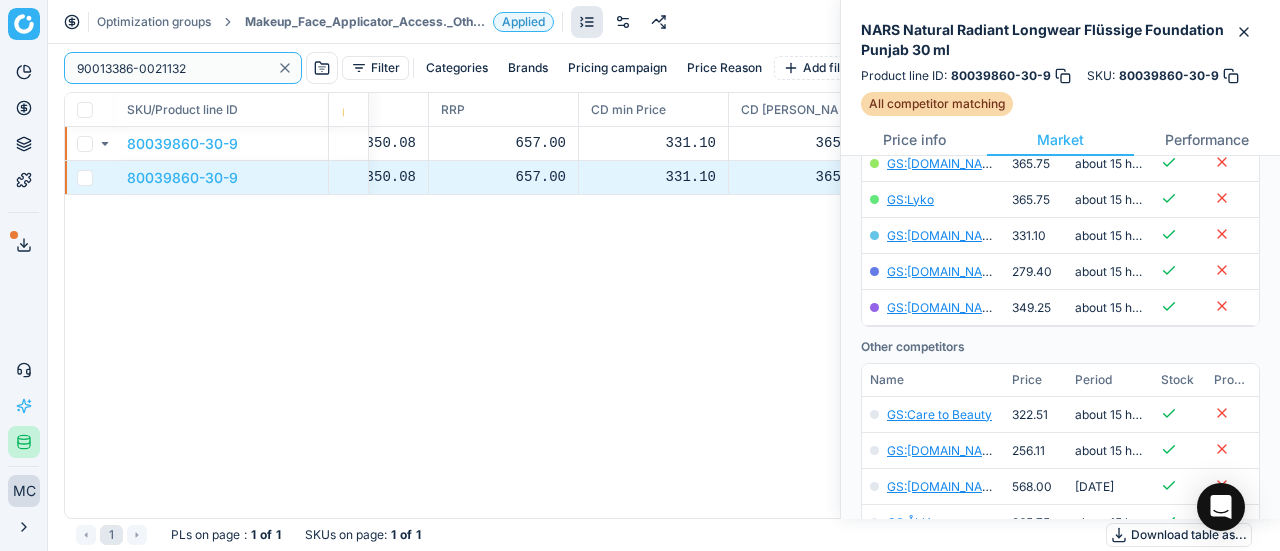 type on "90013386-0021132" 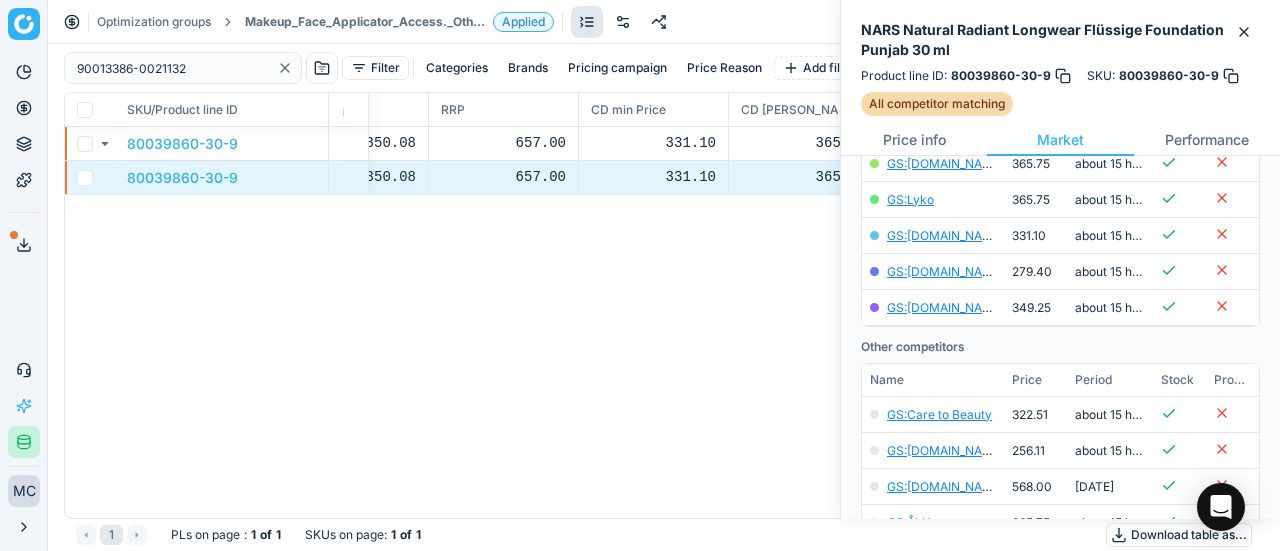 click on "Makeup_Face_Applicator_Access._Other, SE" at bounding box center [365, 22] 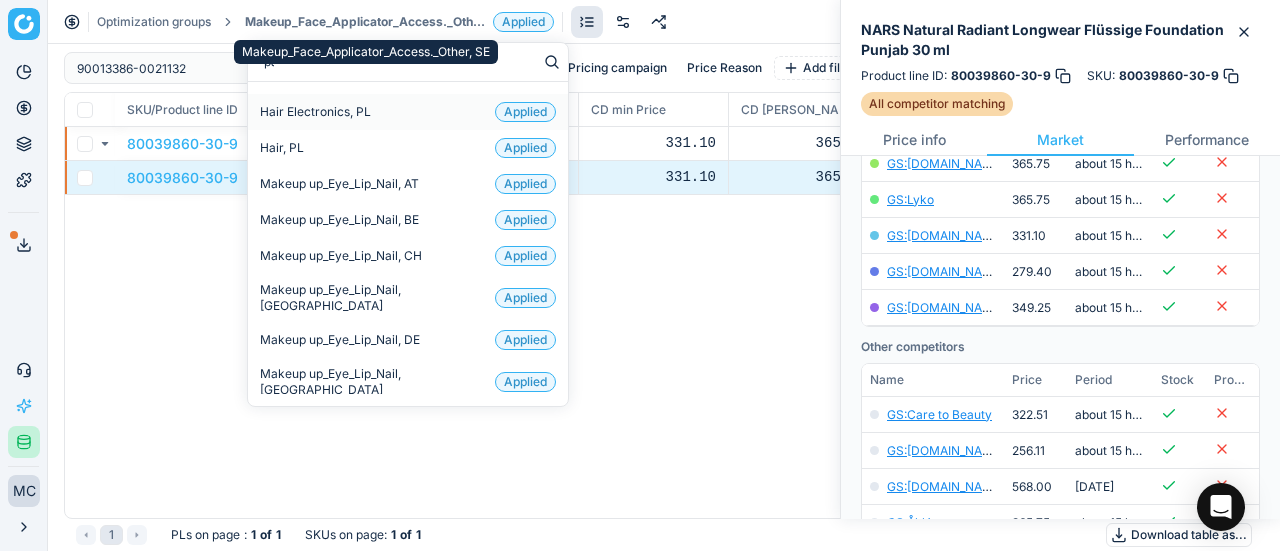 type on "par" 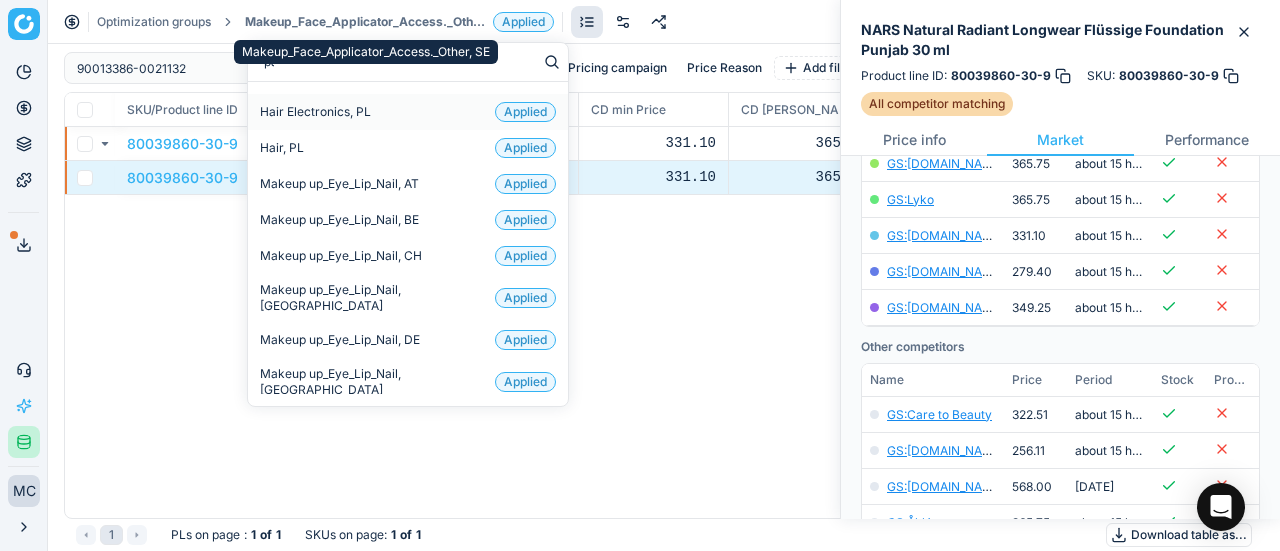 scroll, scrollTop: 400, scrollLeft: 0, axis: vertical 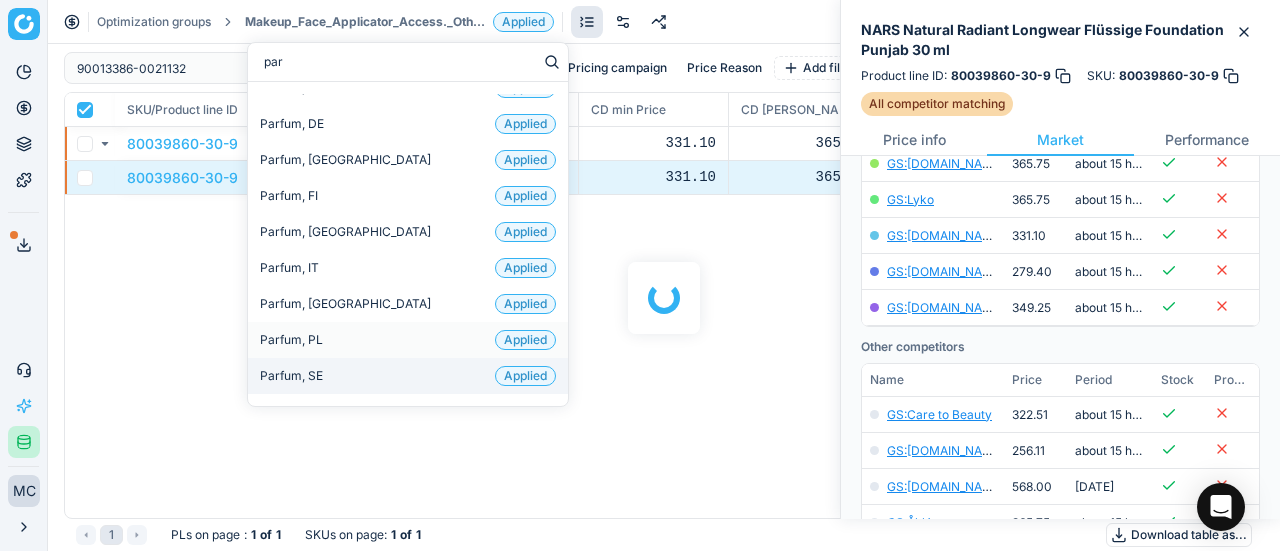 checkbox on "true" 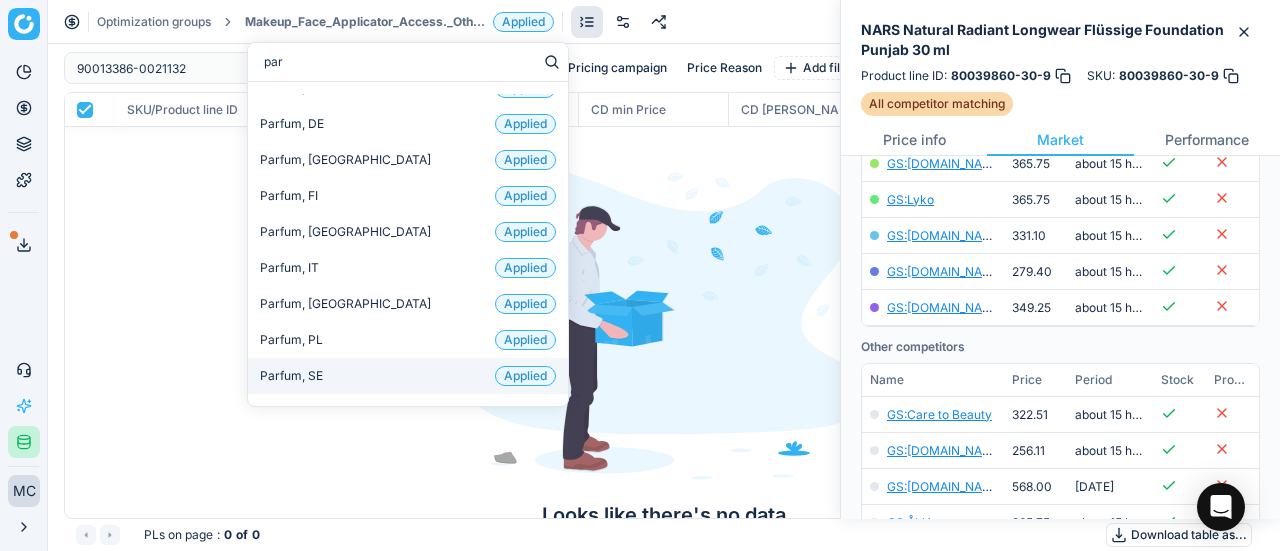click on "Parfum, SE Applied" at bounding box center [408, 376] 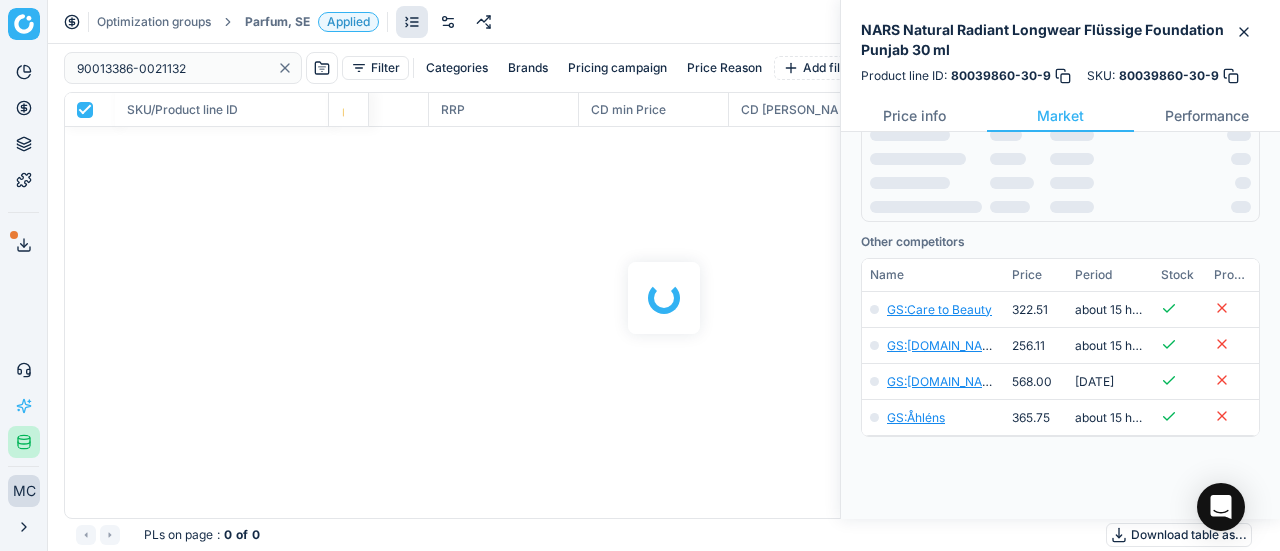 scroll, scrollTop: 400, scrollLeft: 0, axis: vertical 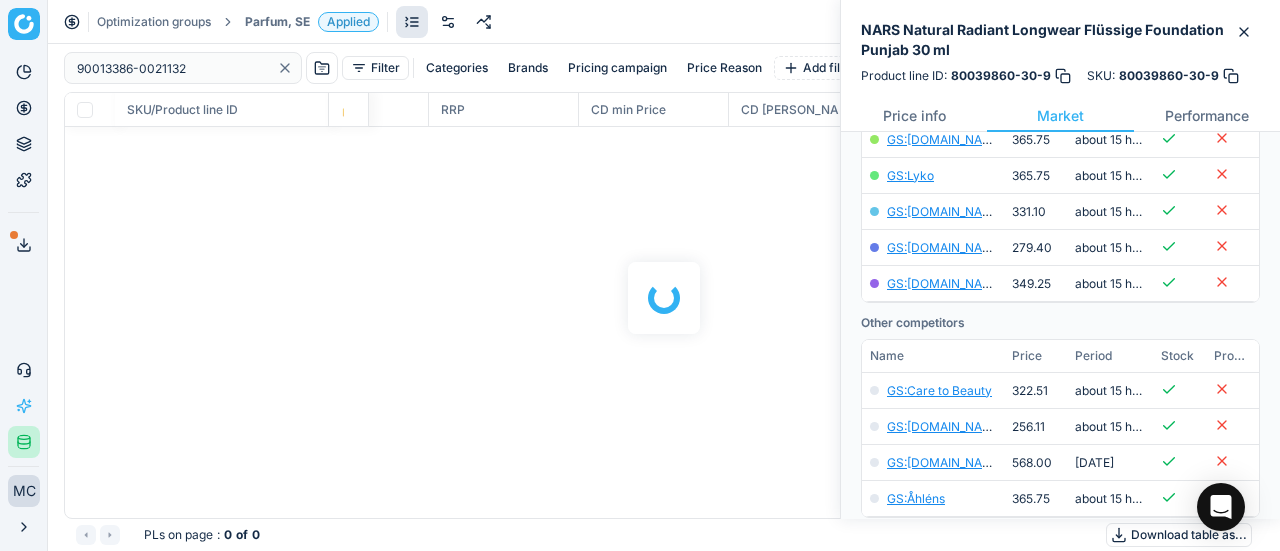 checkbox on "false" 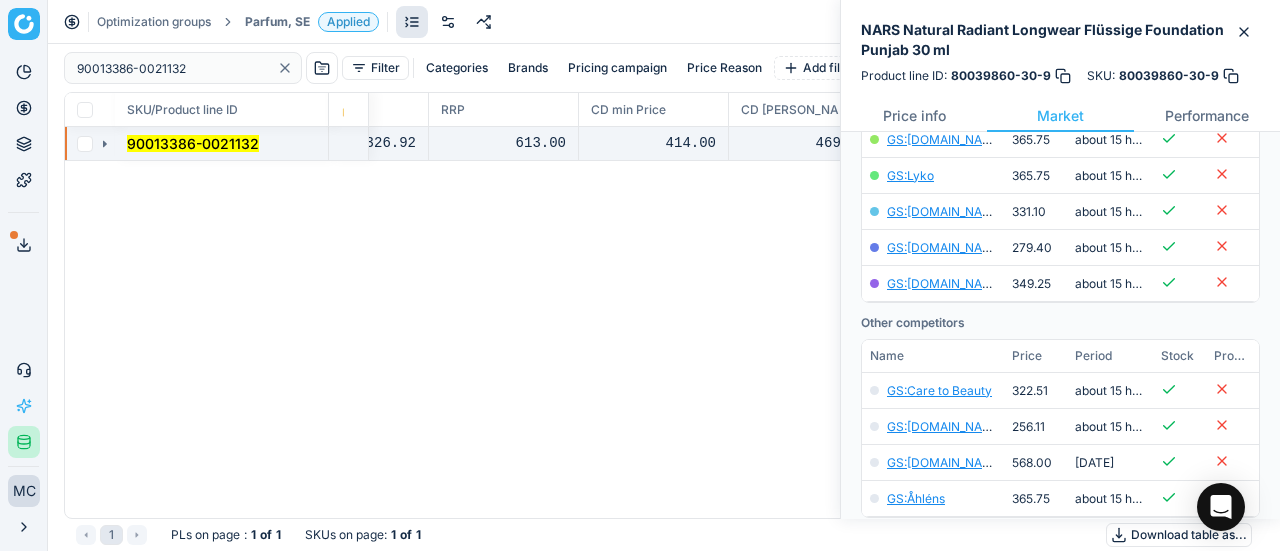 click 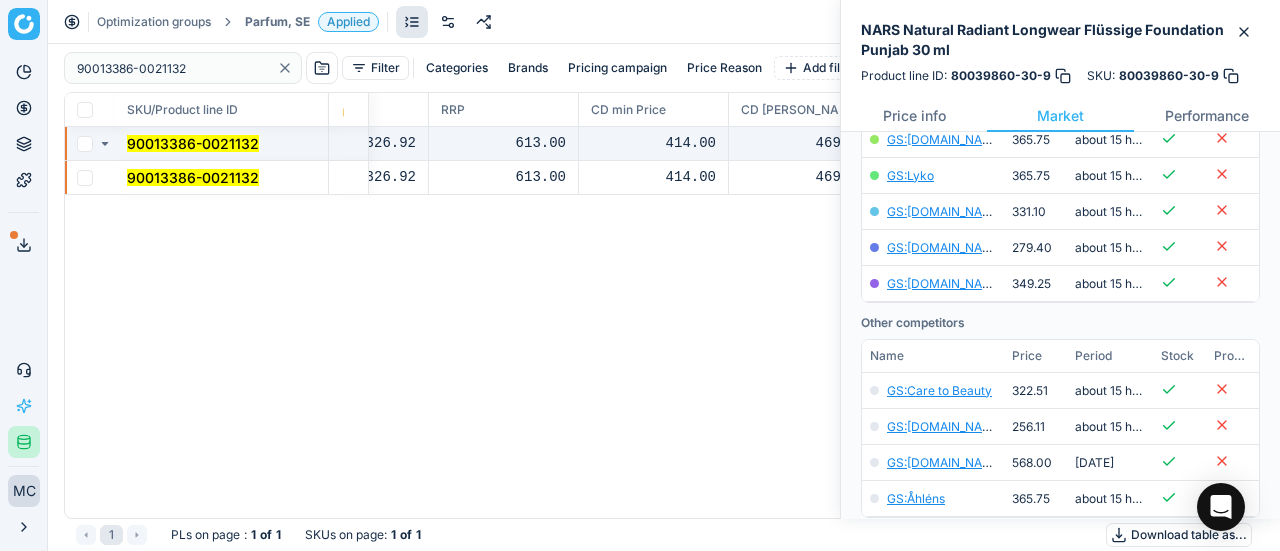 click on "90013386-0021132" at bounding box center [193, 177] 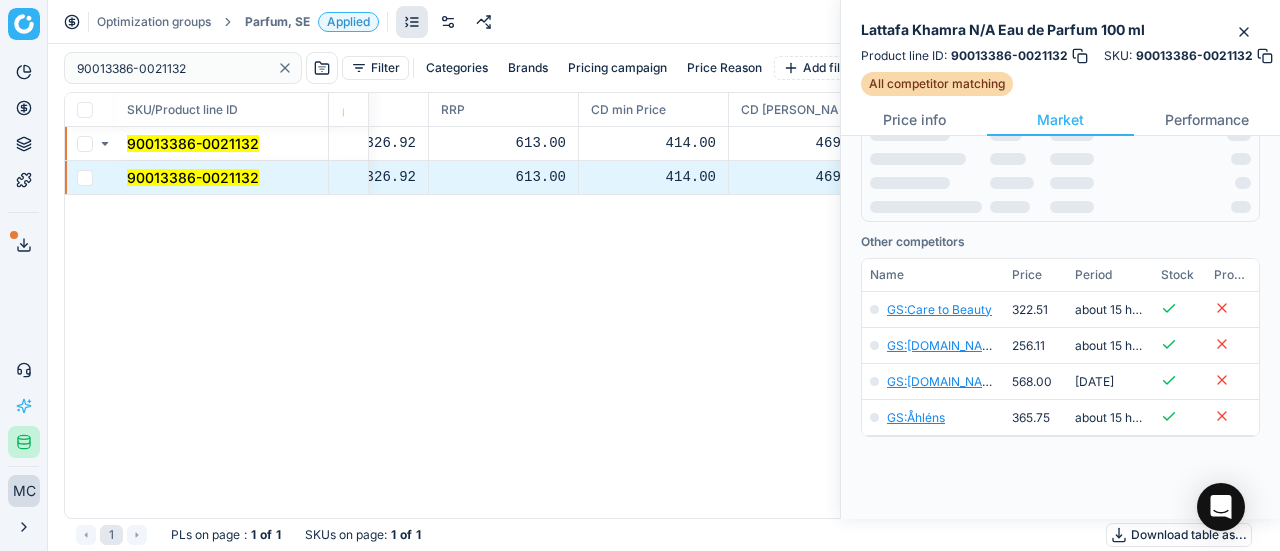 scroll, scrollTop: 400, scrollLeft: 0, axis: vertical 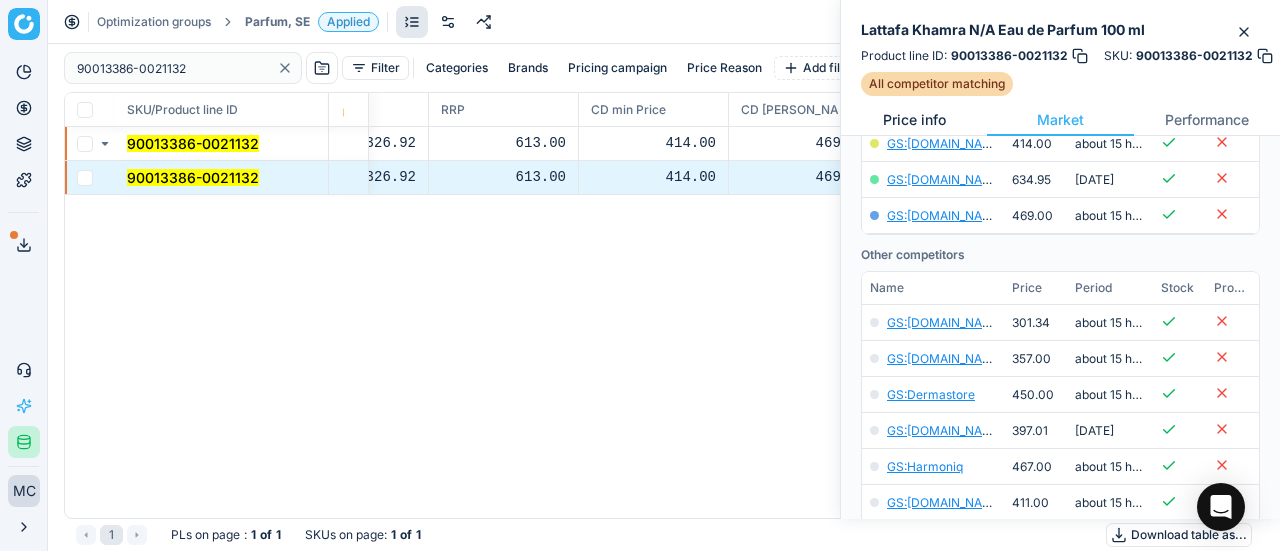 click on "Price info" at bounding box center (914, 120) 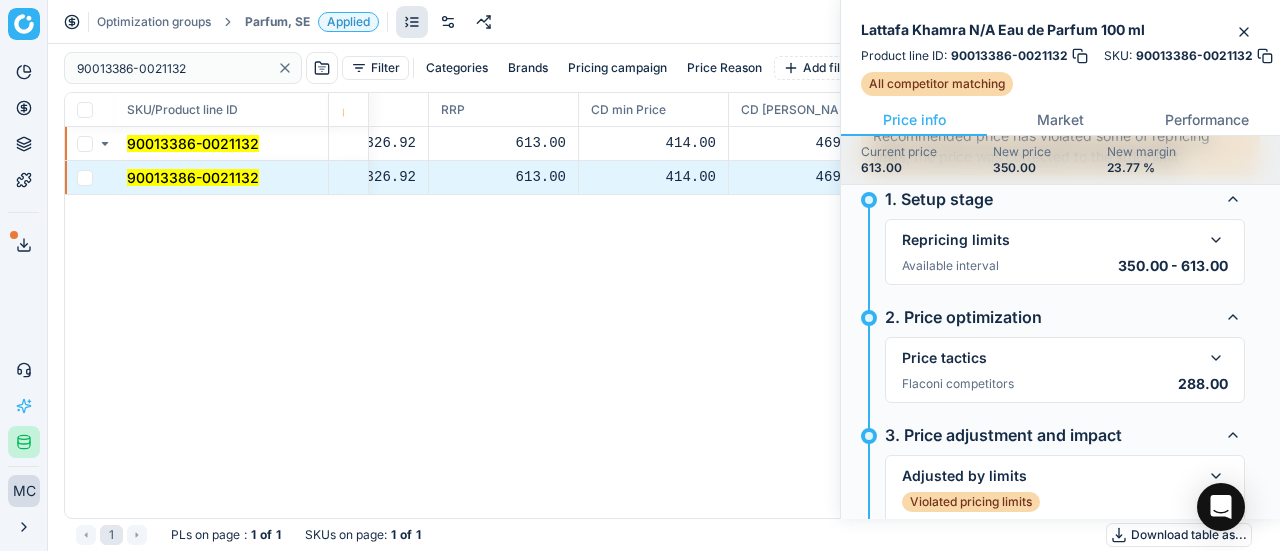 scroll, scrollTop: 215, scrollLeft: 0, axis: vertical 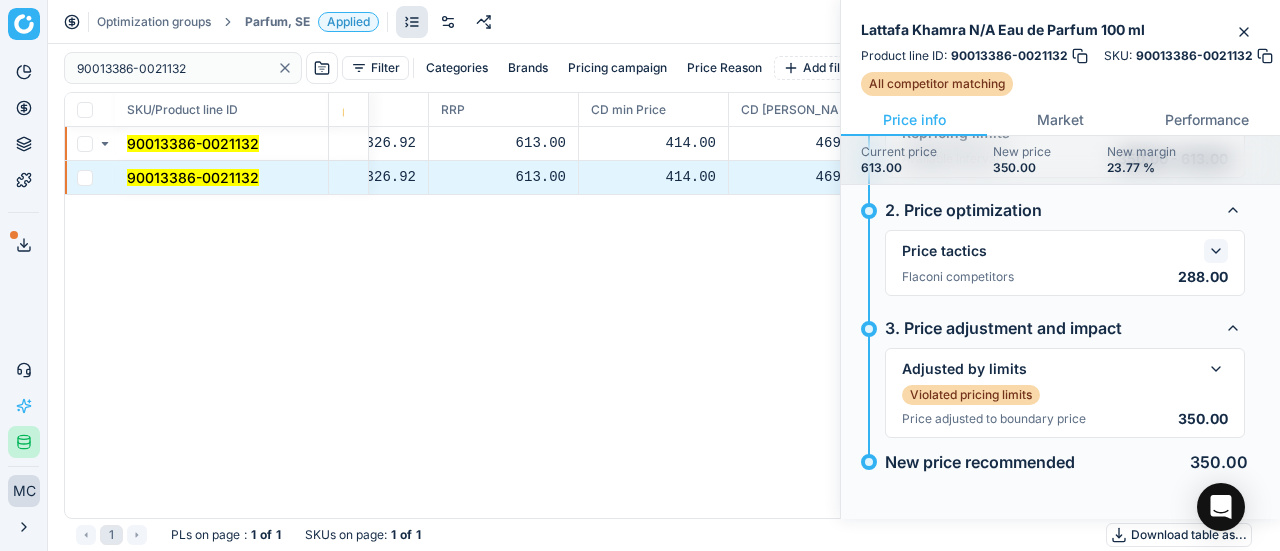 click 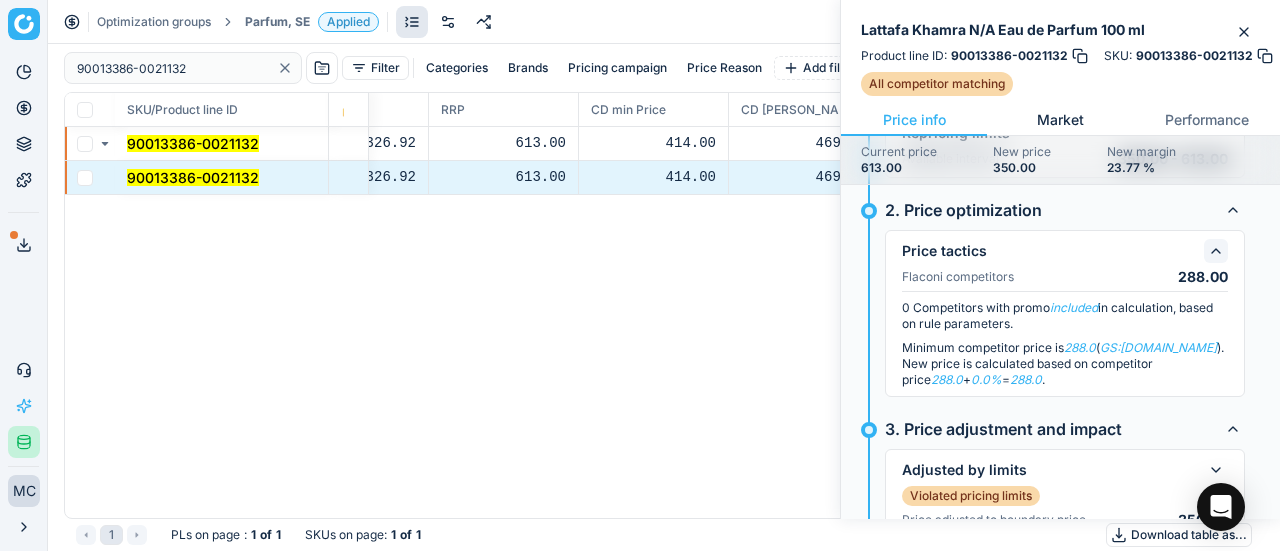 click on "Market" at bounding box center [1060, 120] 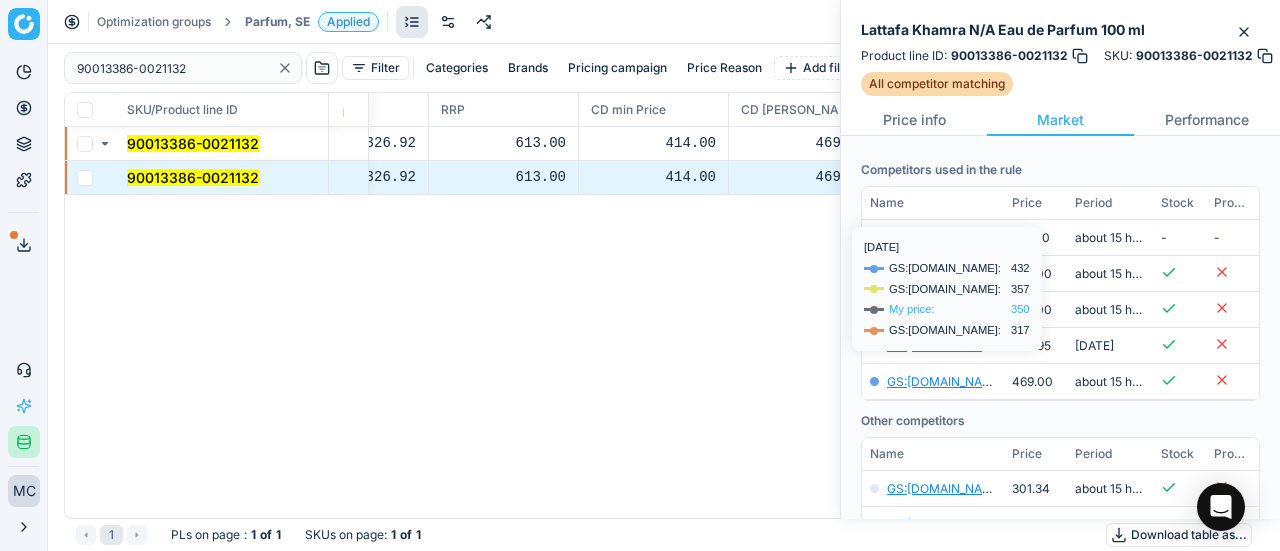 scroll, scrollTop: 300, scrollLeft: 0, axis: vertical 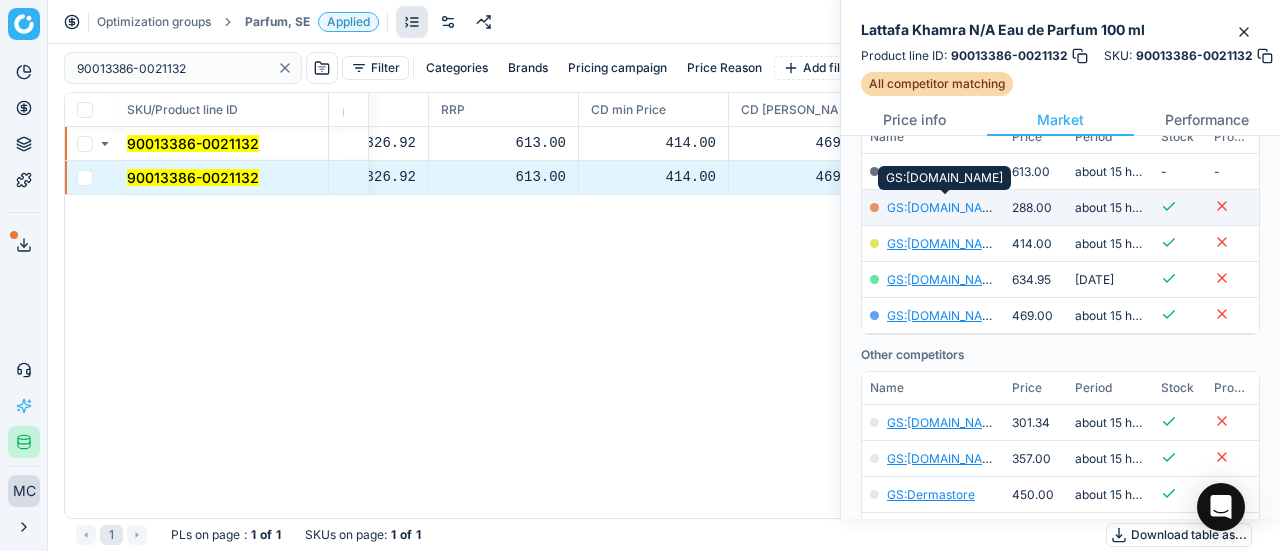 click on "GS:[DOMAIN_NAME]" at bounding box center [945, 207] 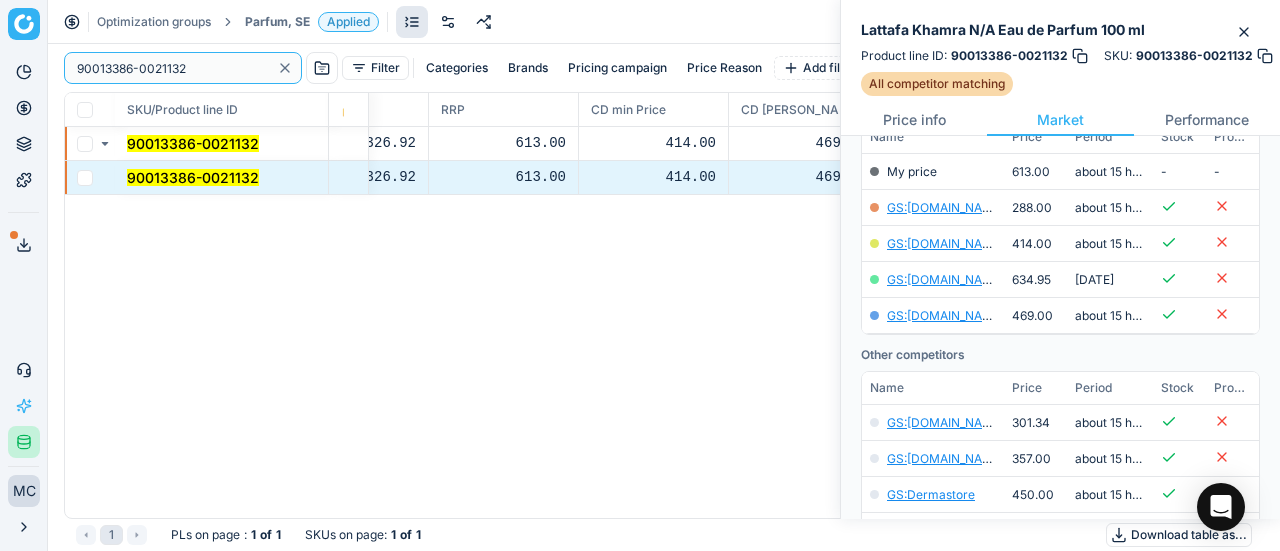 drag, startPoint x: 204, startPoint y: 60, endPoint x: 64, endPoint y: 3, distance: 151.15886 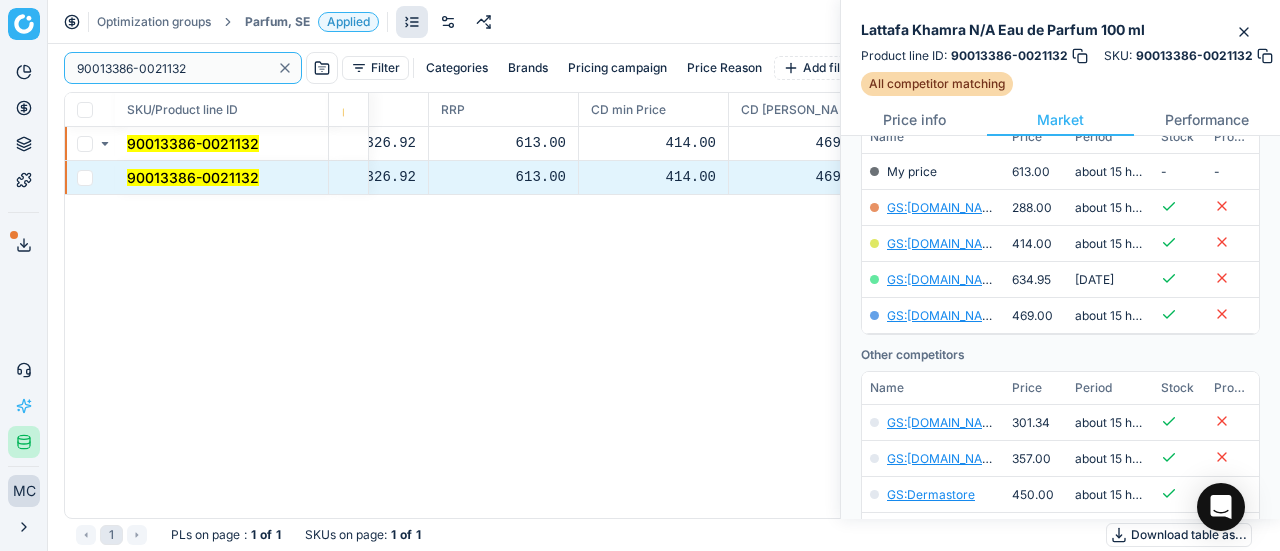 click on "Pricing platform Analytics Pricing Product portfolio Templates Export service 19 Contact support   AI Pricing Assistant Integration status MC Mengqi Cai mengqi.cai@flaconi.de Close menu Optimization groups Parfum, SE Applied Discard Download report 90013386-0021132   Filter   Categories   Brands   Pricing campaign   Price Reason   Add filter Bulk update SKU/Product line ID Product line name Product line ID Cost 🔒 PCII cost RRP CD min Price CD max Price Beauty outlet price PCII+5% > RRP Sales Flag Price change too high New price Price Type Price Reason 90013386-0021132 Lattafa Khamra N/A Eau de Parfum  100 ml 90013386-0021132 266.82 326.92 613.00 414.00 469.00 613.00 350.00 matching google GS:ComputerSalg.se 90013386-0021132 Lattafa Khamra N/A Eau de Parfum  100 ml 90013386-0021132 266.82 326.92 613.00 414.00 469.00 613.00 350.00 matching google GS:ComputerSalg.se 1 PLs on page : 1 of 1 SKUs on page : 1 of 1 Download table as..." at bounding box center (640, 275) 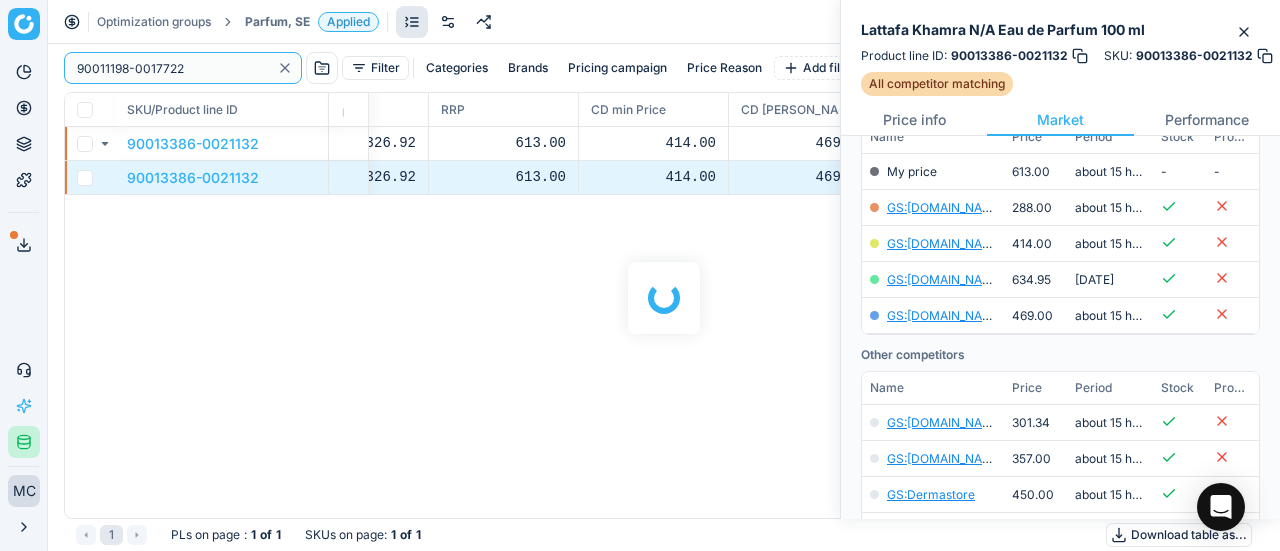 scroll, scrollTop: 300, scrollLeft: 0, axis: vertical 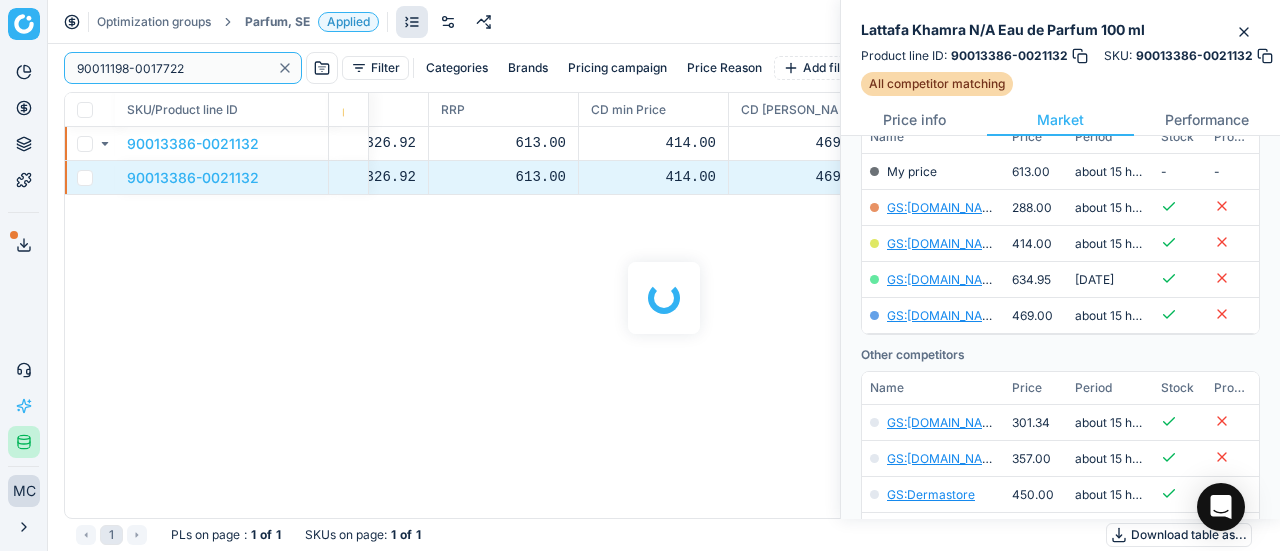 type on "90011198-0017722" 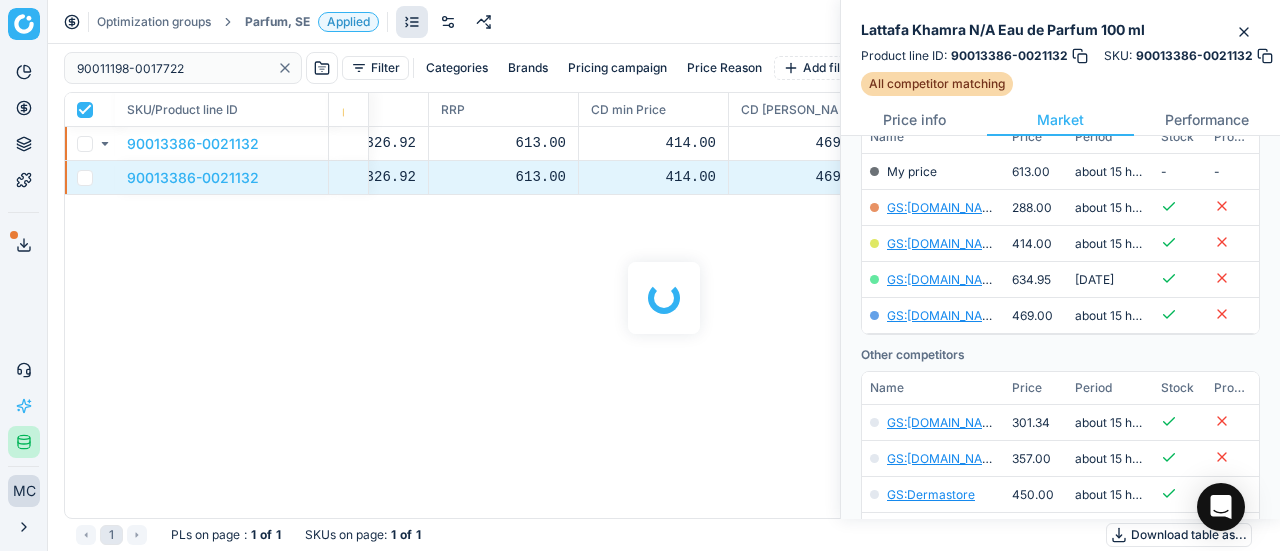 checkbox on "true" 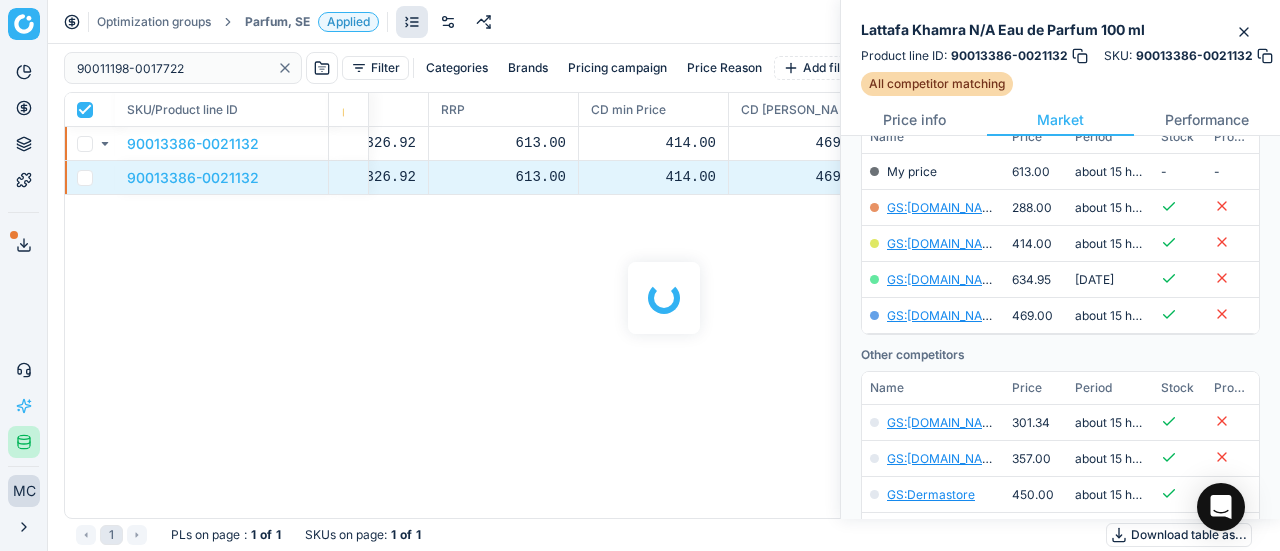 click on "Parfum, SE" at bounding box center (277, 22) 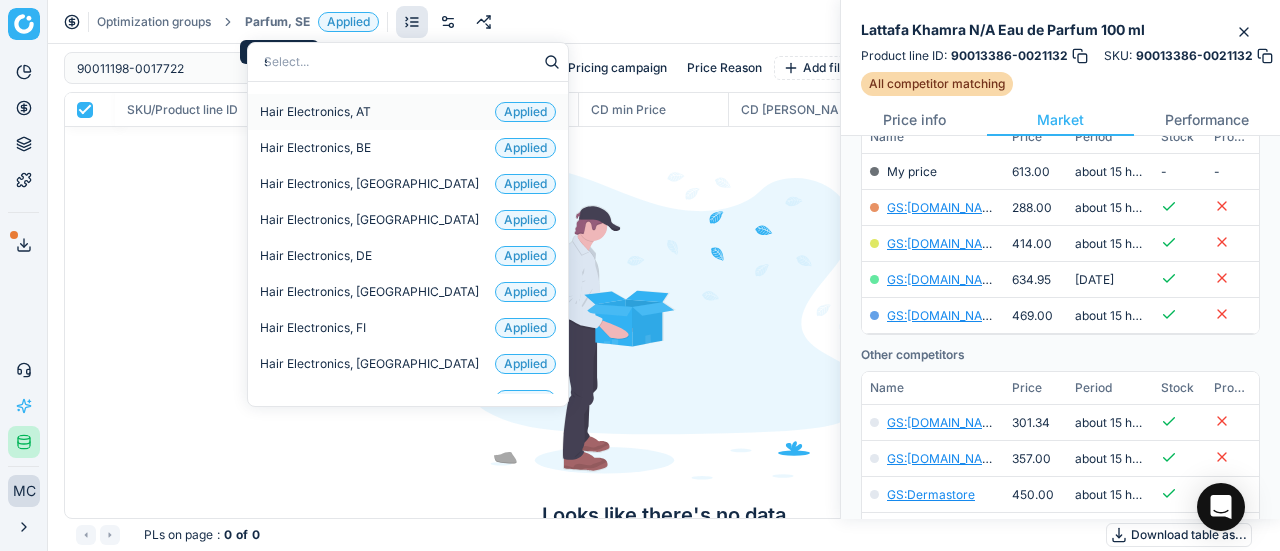type on "sk" 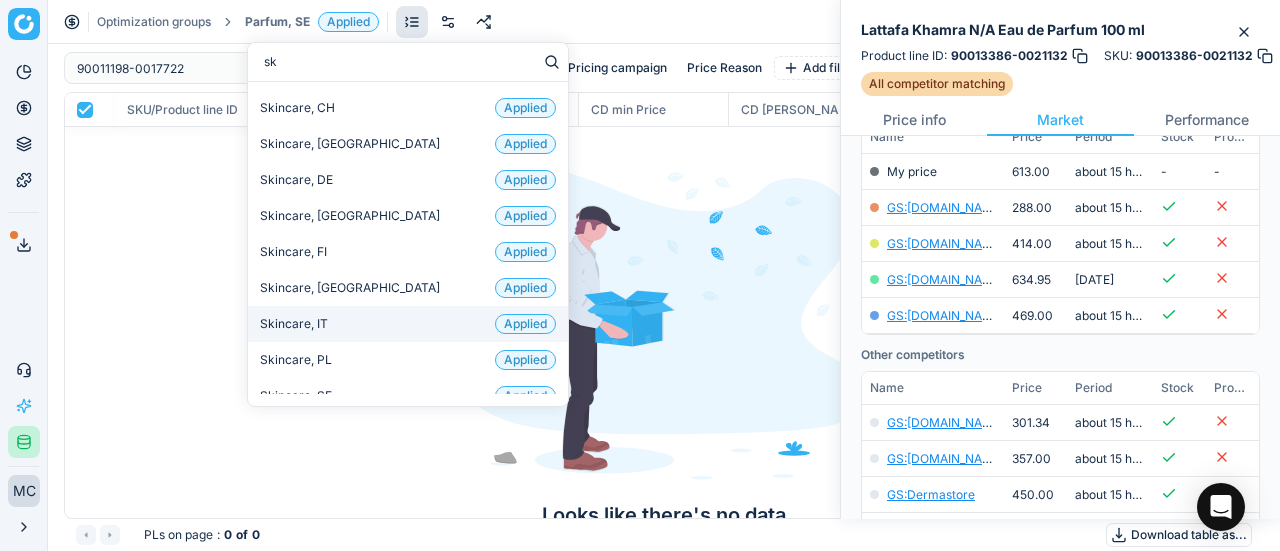 scroll, scrollTop: 132, scrollLeft: 0, axis: vertical 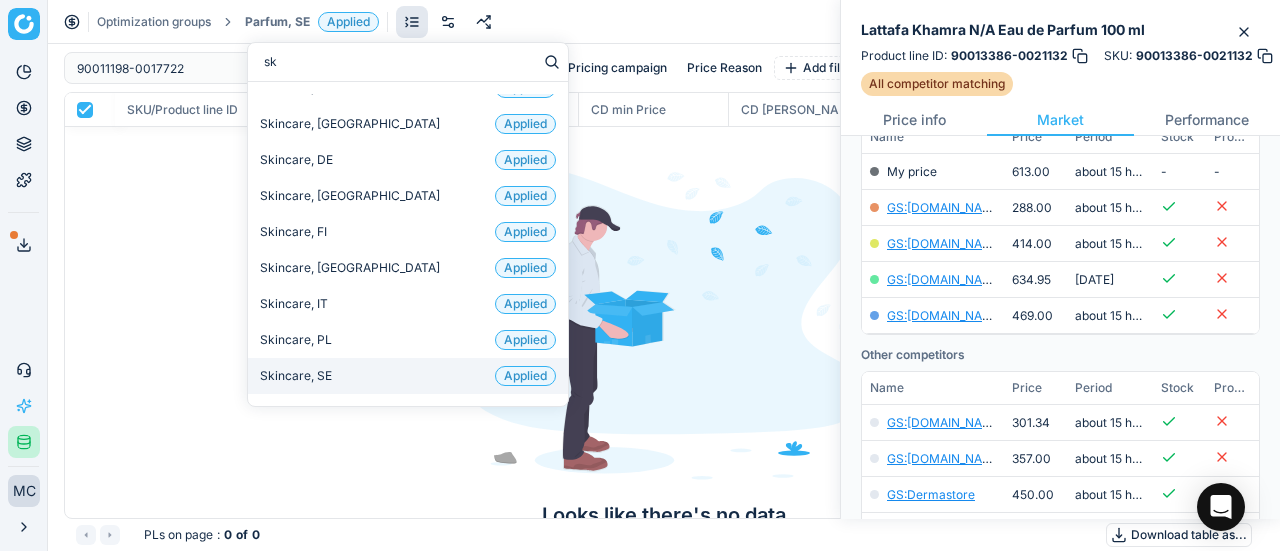 click on "Skincare, SE  Applied" at bounding box center (408, 376) 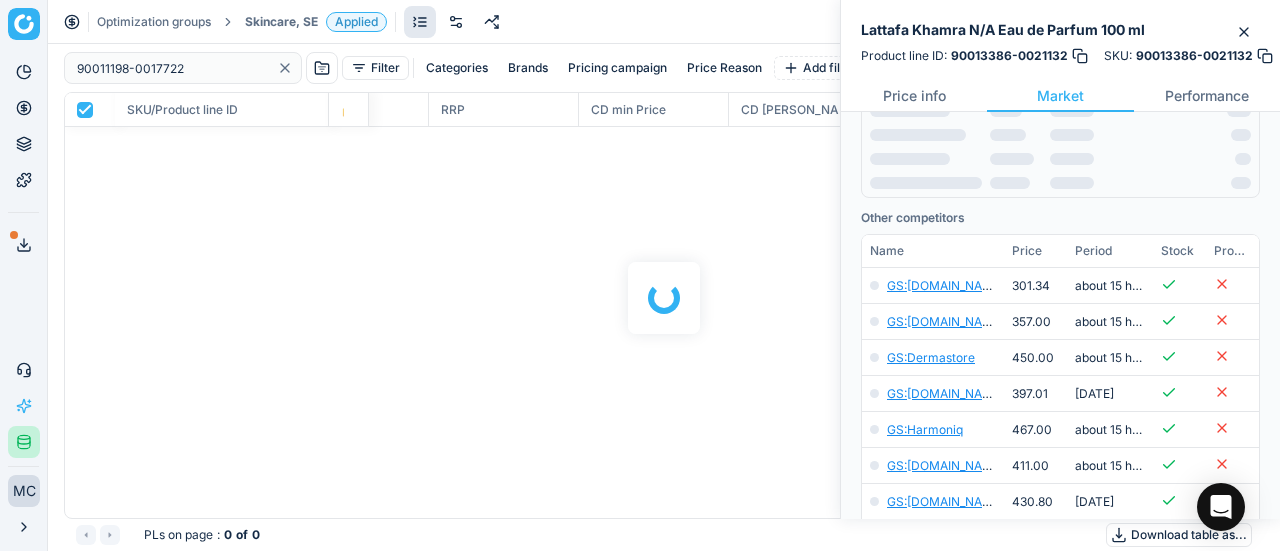 scroll, scrollTop: 300, scrollLeft: 0, axis: vertical 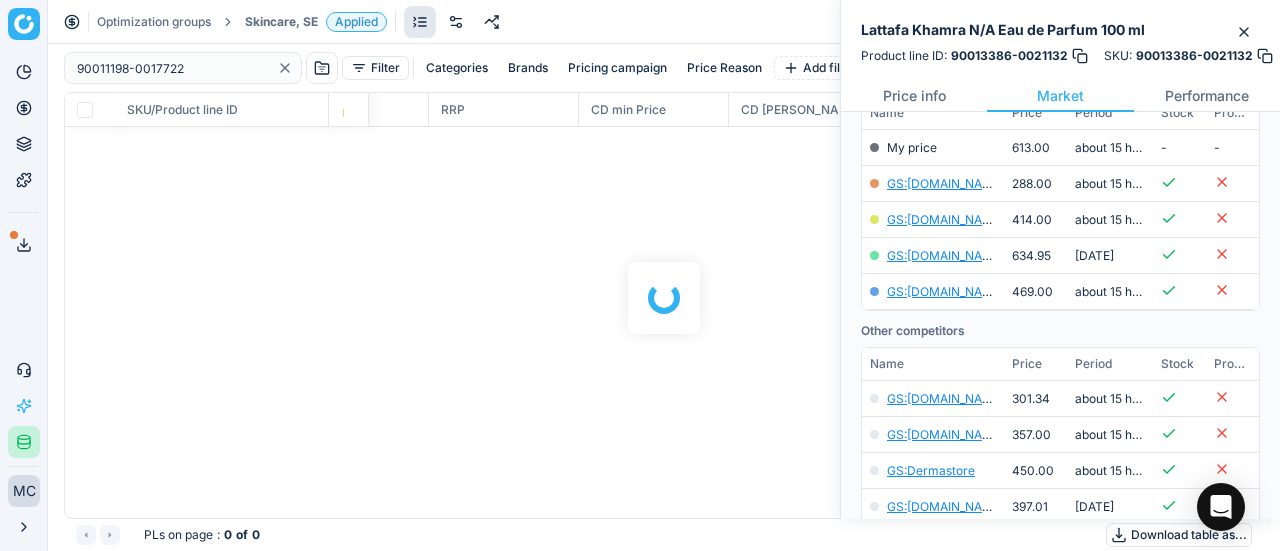 checkbox on "false" 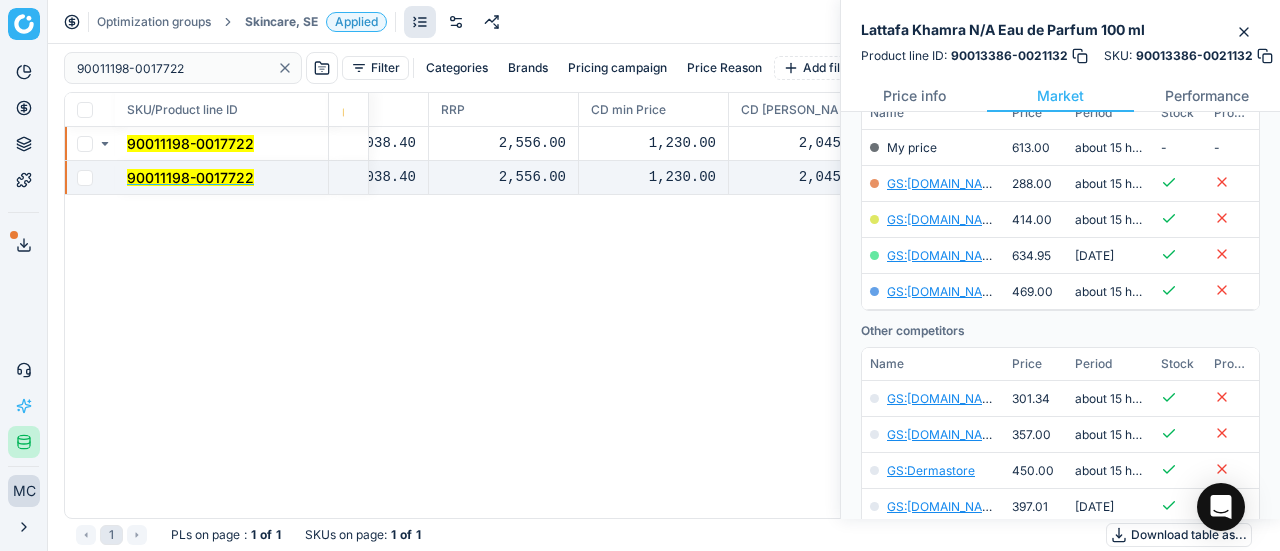 click on "90011198-0017722" at bounding box center [190, 177] 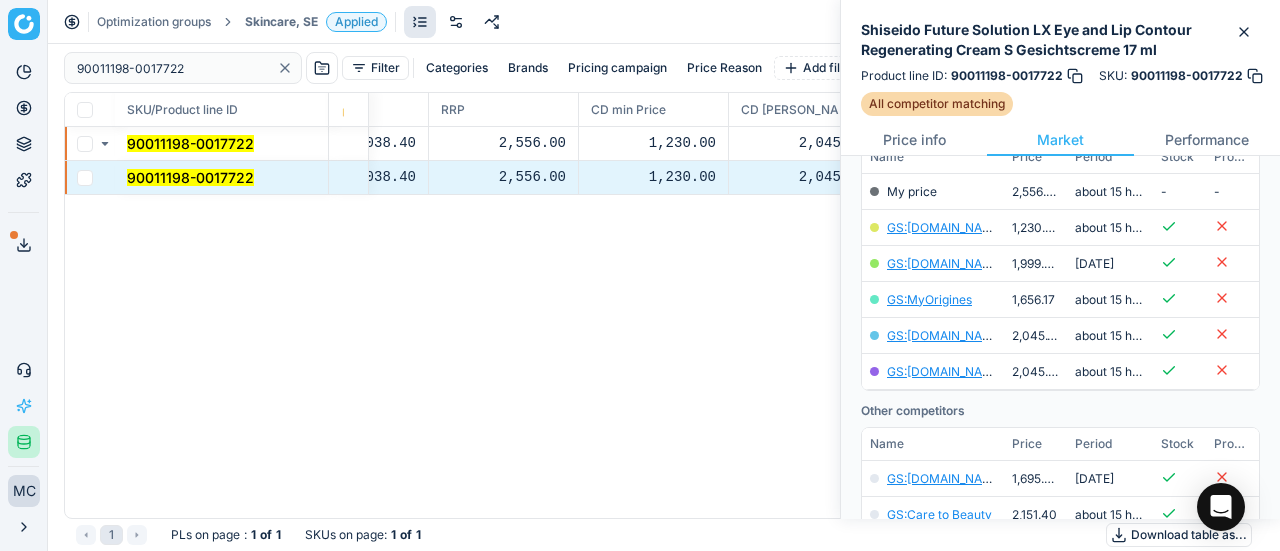 scroll, scrollTop: 300, scrollLeft: 0, axis: vertical 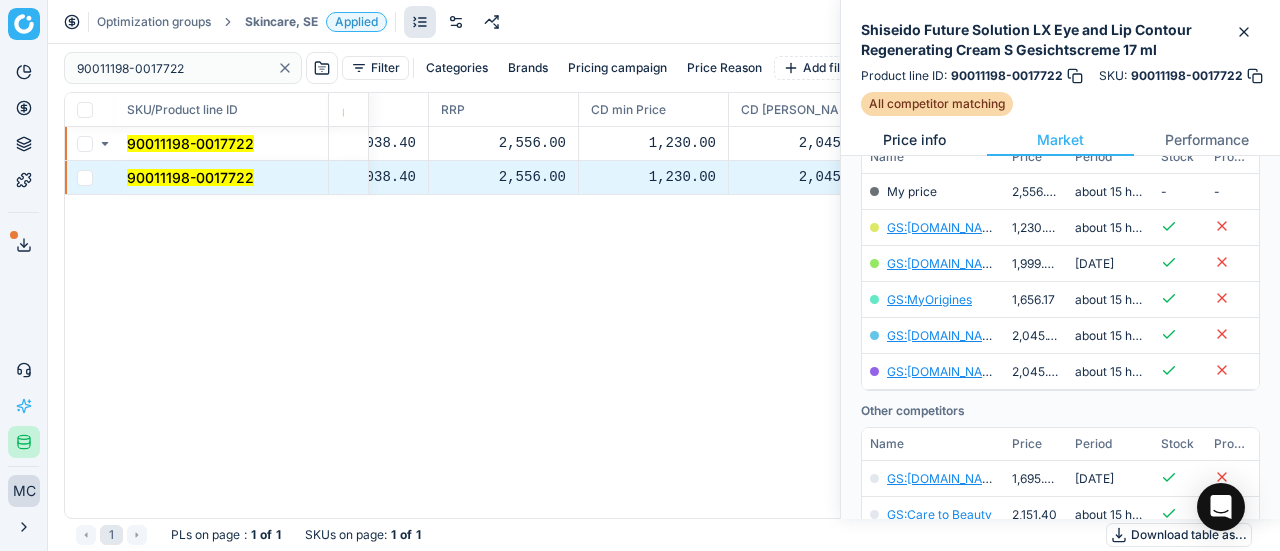 click on "Price info" at bounding box center (914, 140) 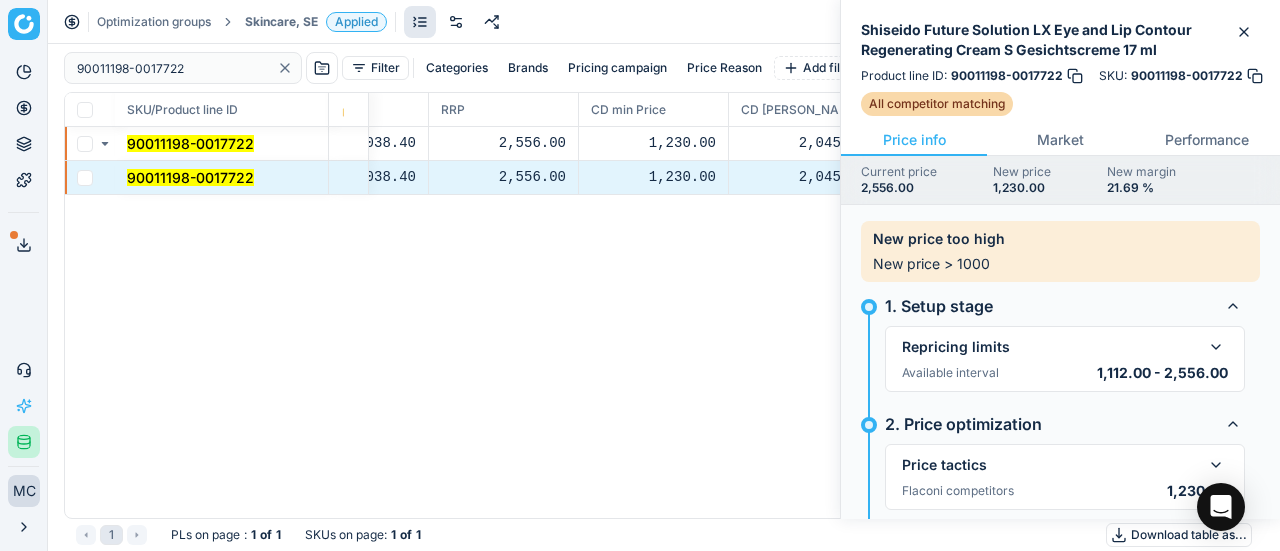 scroll, scrollTop: 73, scrollLeft: 0, axis: vertical 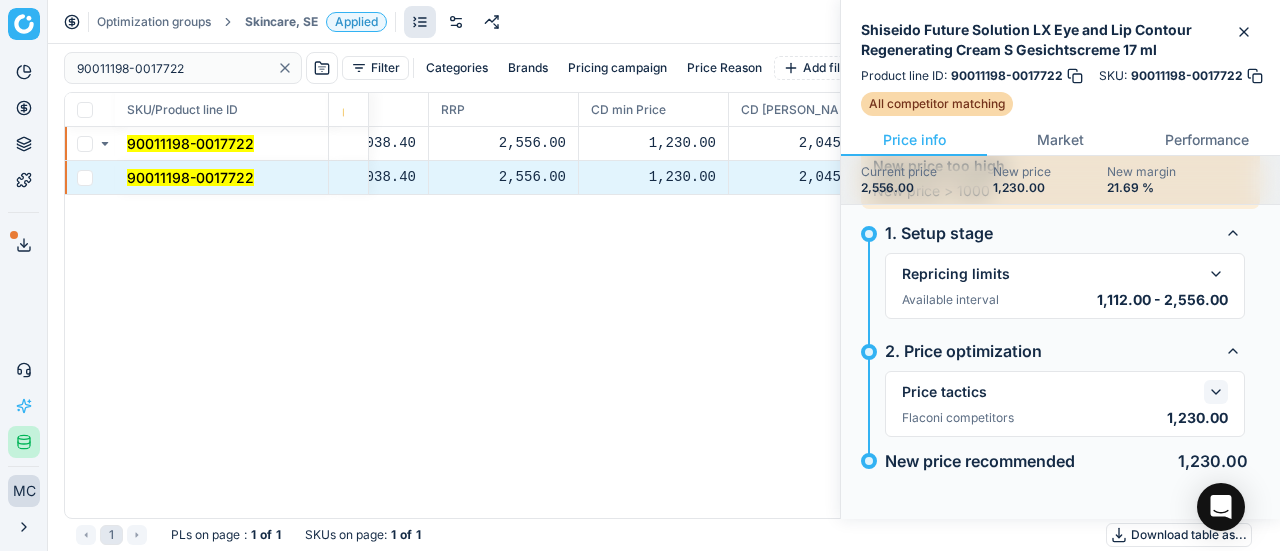 click 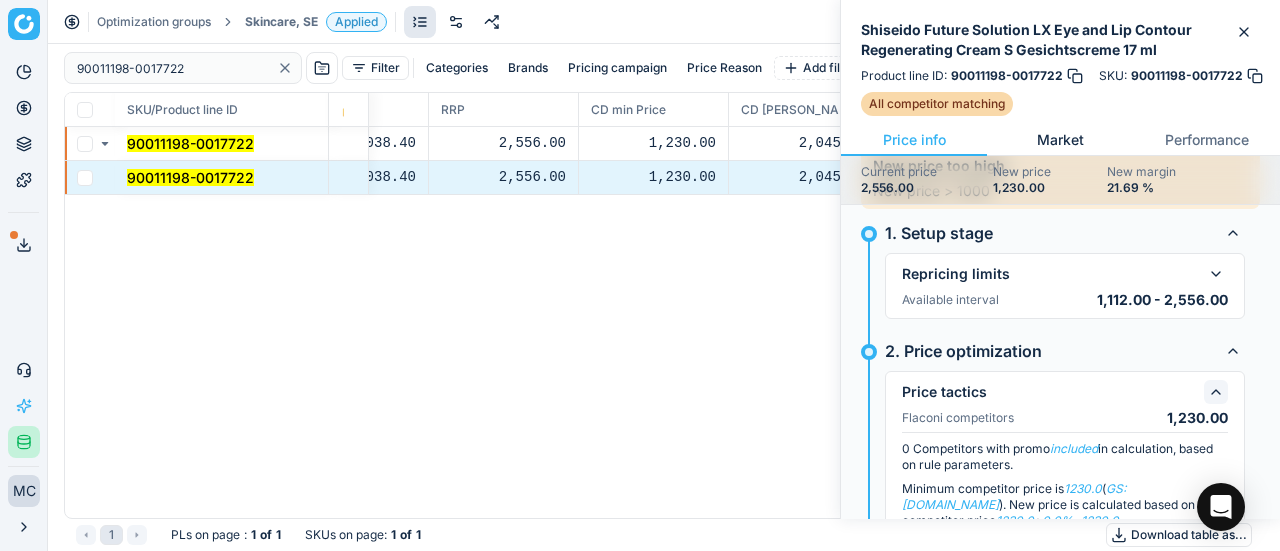 click on "Market" at bounding box center (1060, 140) 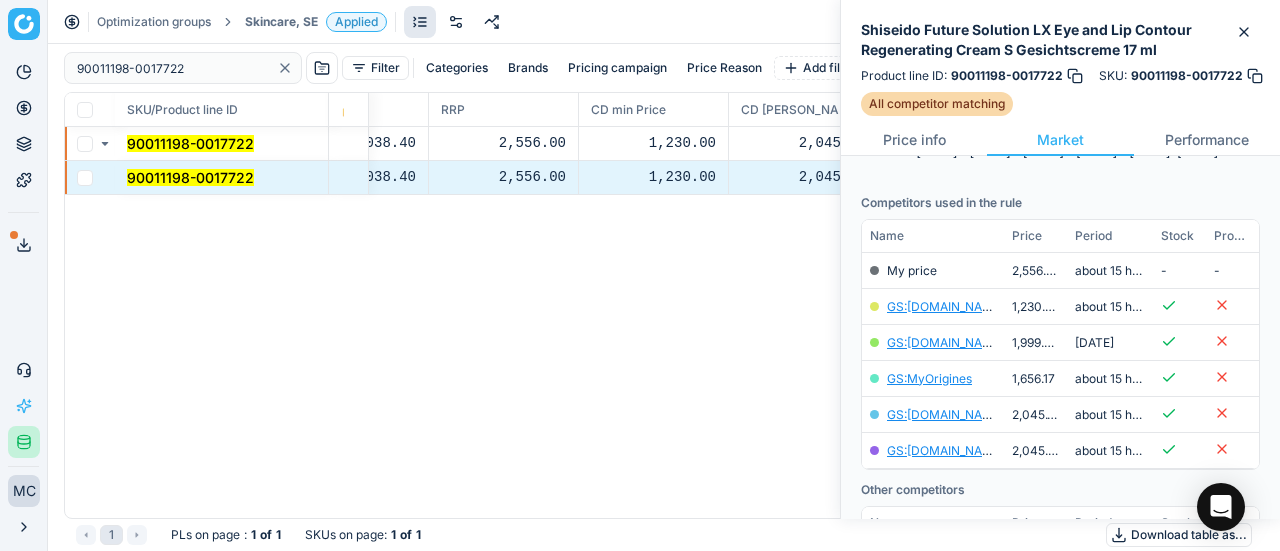scroll, scrollTop: 300, scrollLeft: 0, axis: vertical 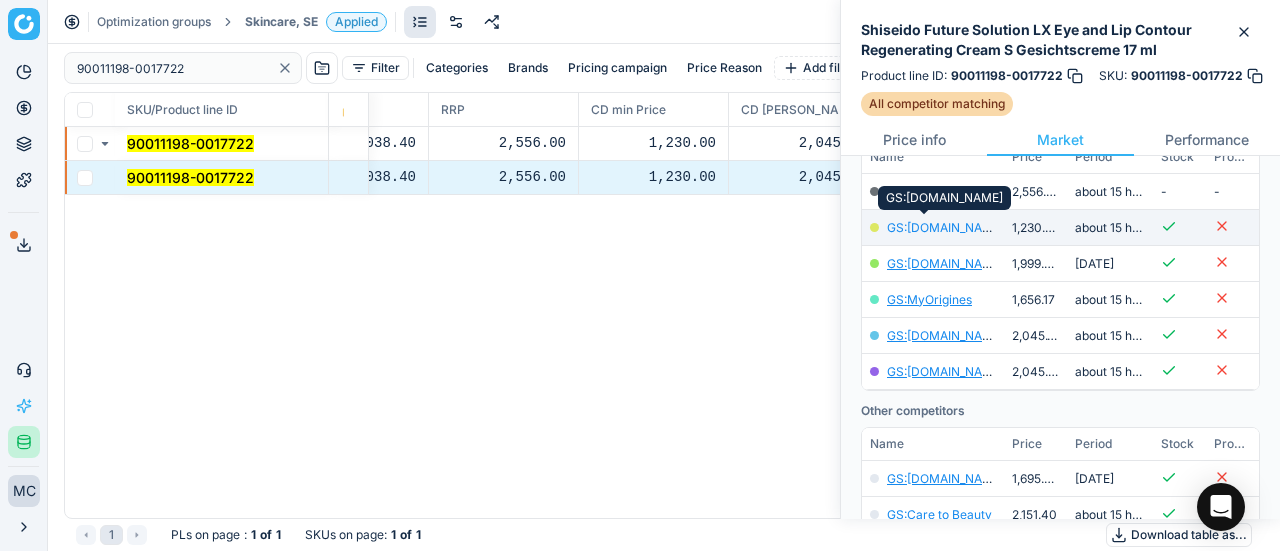 click on "GS:[DOMAIN_NAME]" at bounding box center (945, 227) 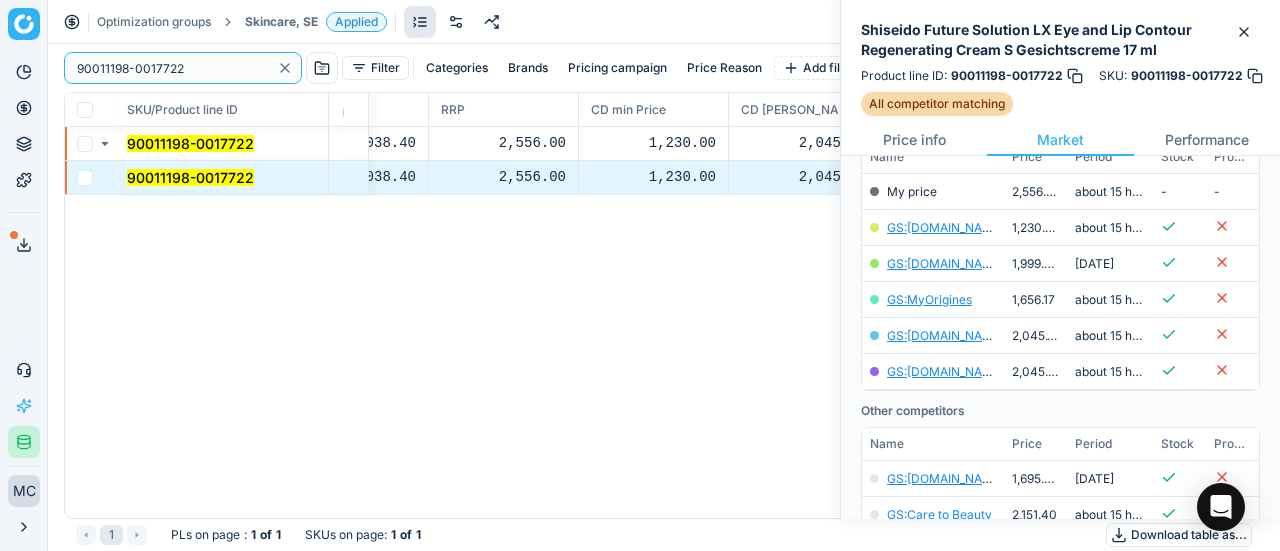 paste on "80036964-75" 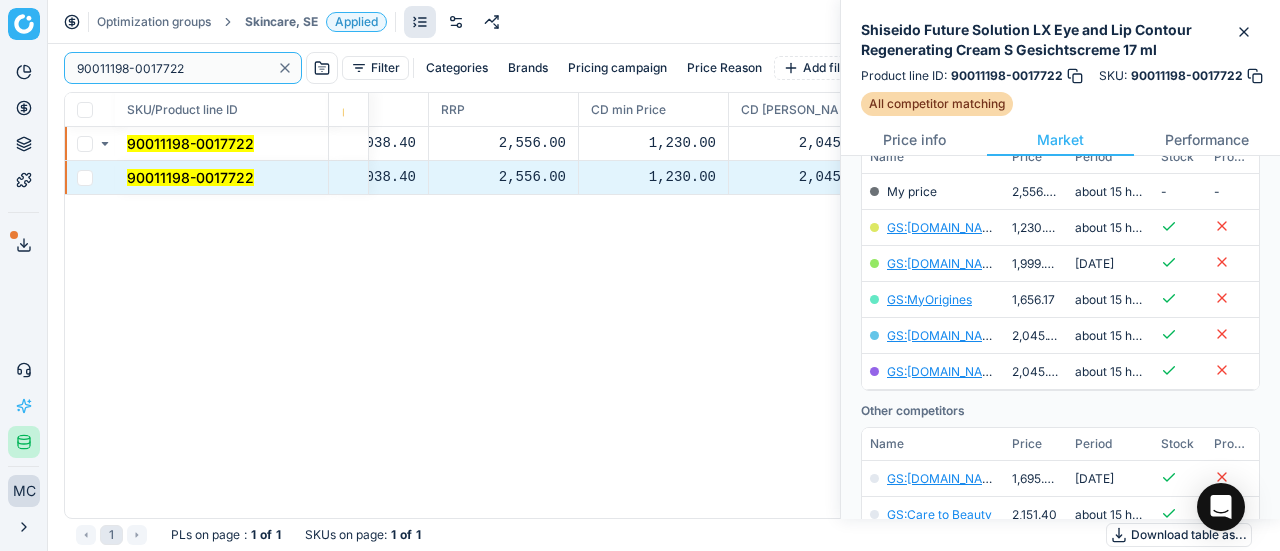 drag, startPoint x: 204, startPoint y: 77, endPoint x: 70, endPoint y: 32, distance: 141.35417 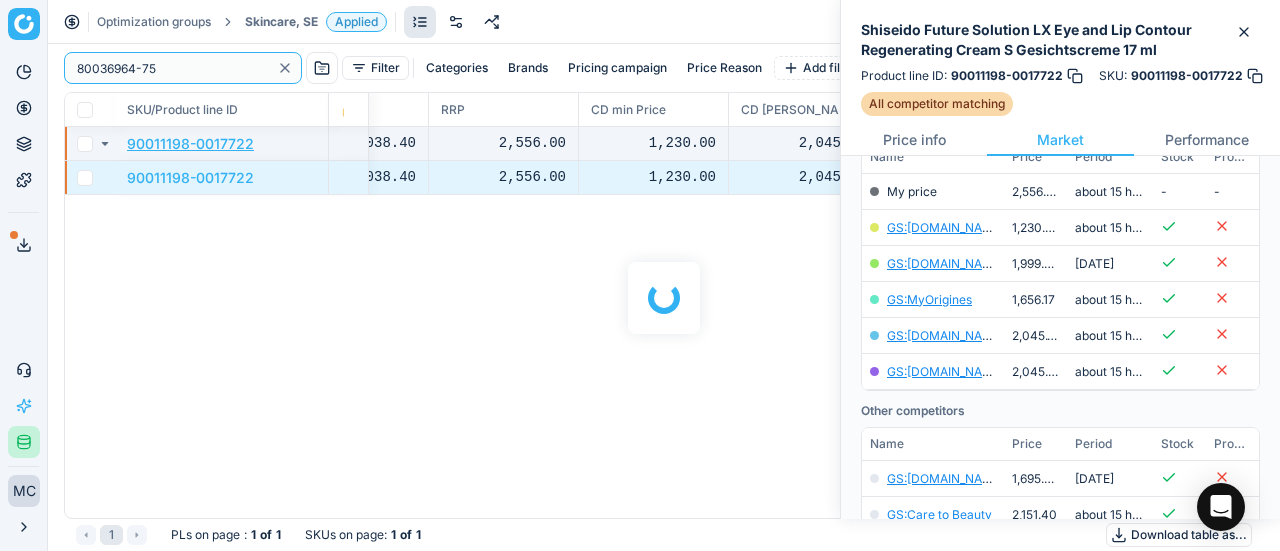 scroll, scrollTop: 300, scrollLeft: 0, axis: vertical 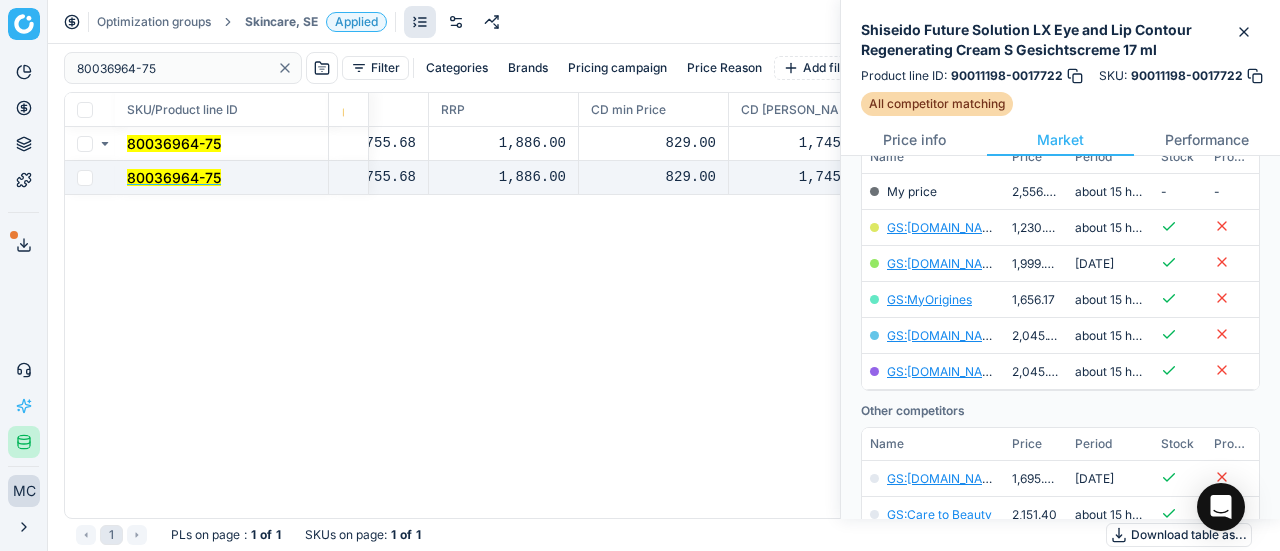 click on "80036964-75" at bounding box center (174, 177) 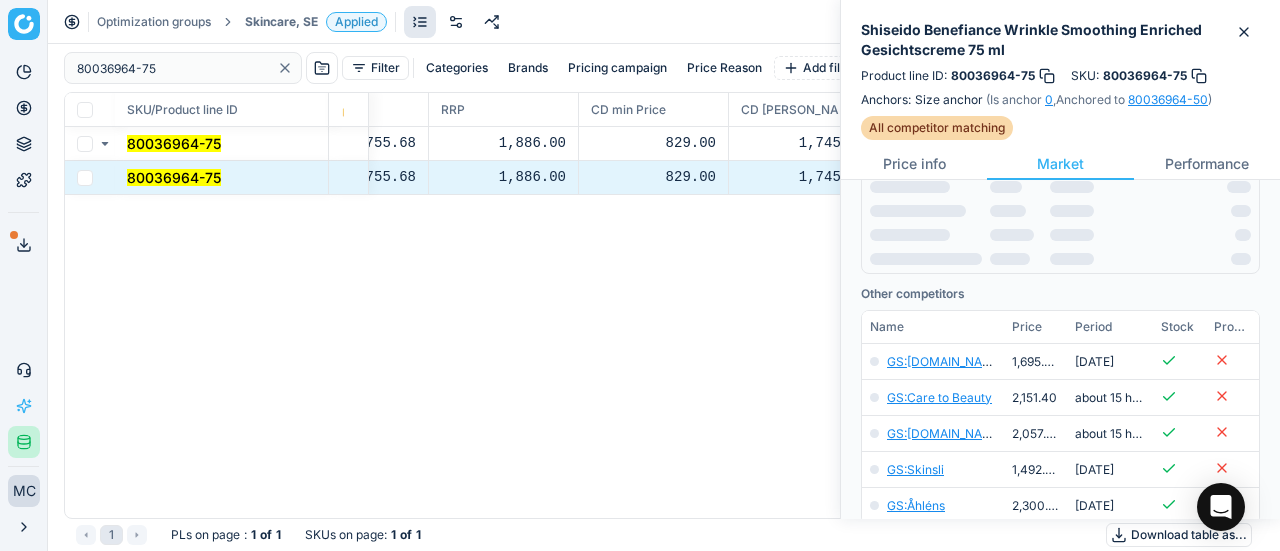 scroll, scrollTop: 300, scrollLeft: 0, axis: vertical 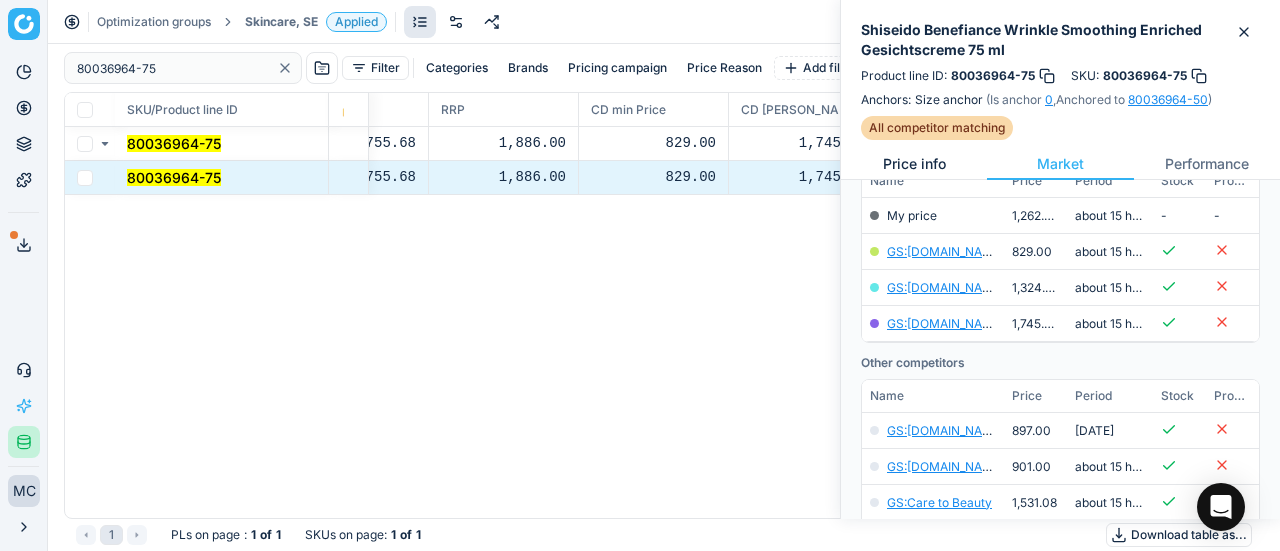 click on "Price info" at bounding box center [914, 164] 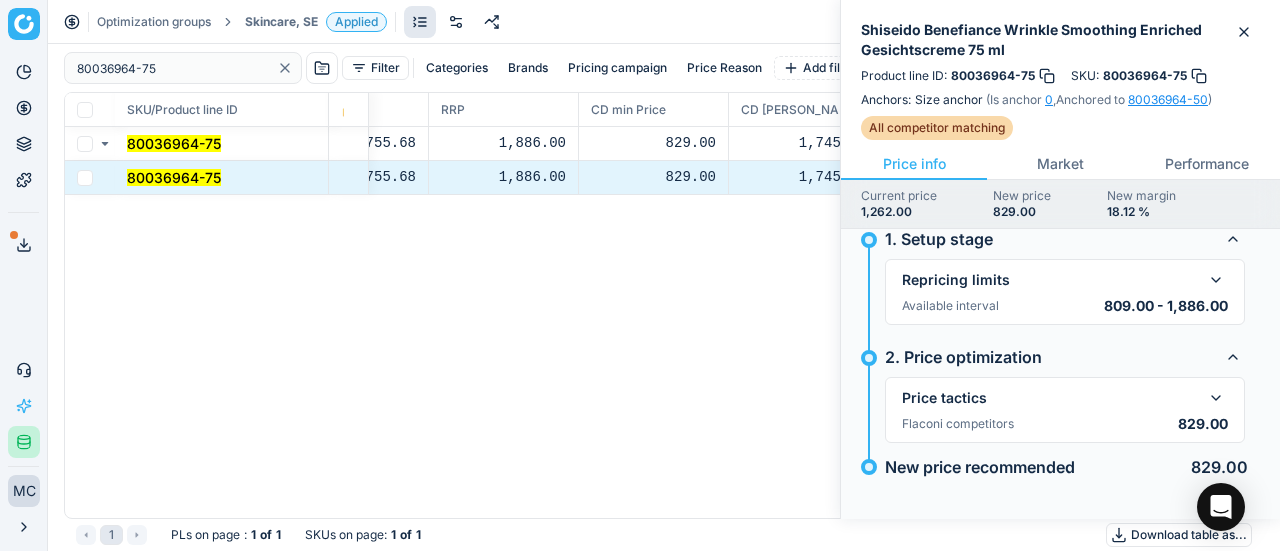 scroll, scrollTop: 24, scrollLeft: 0, axis: vertical 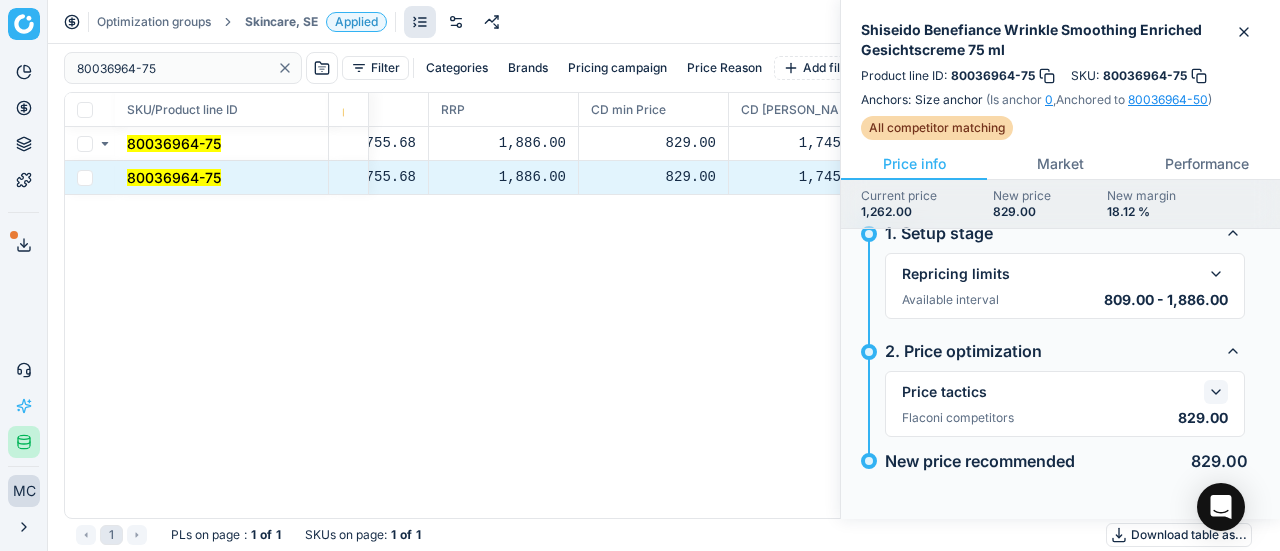click 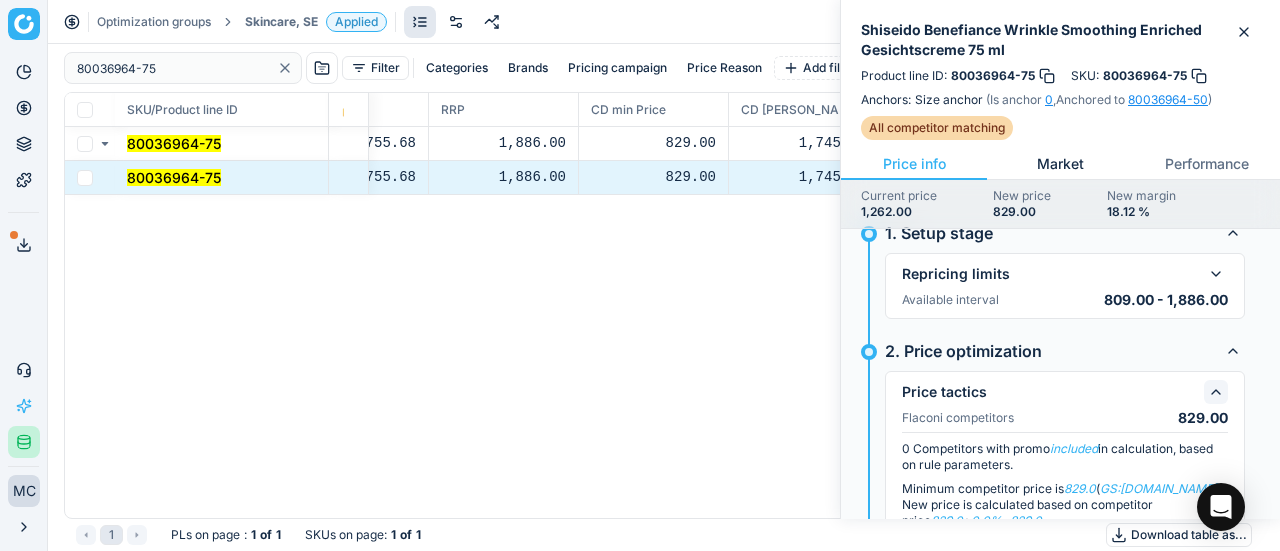 click on "Market" at bounding box center (1060, 164) 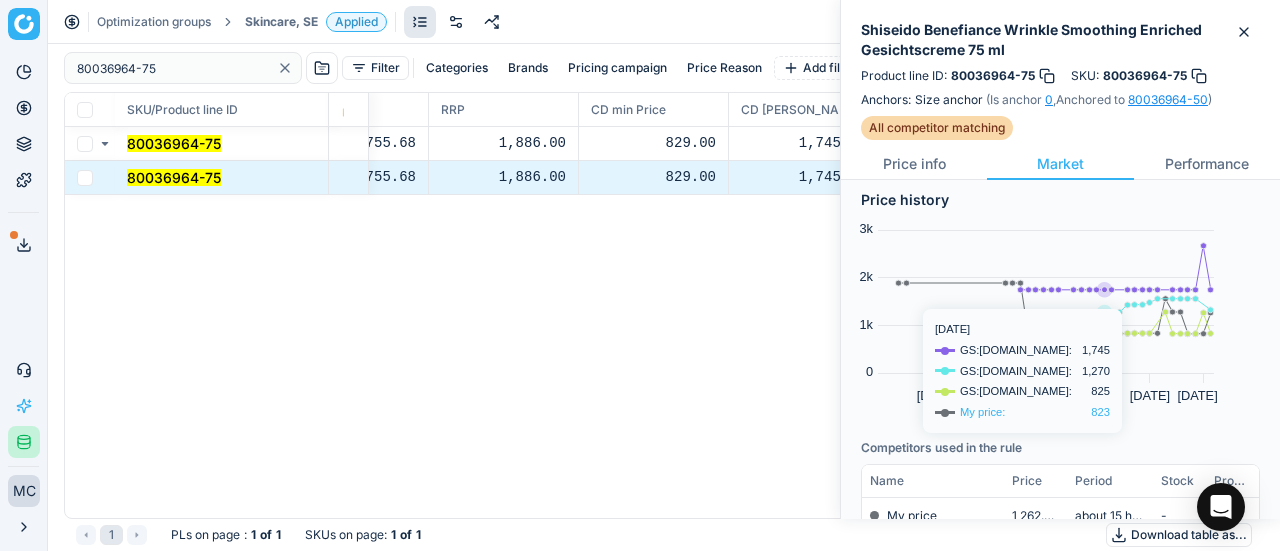 scroll, scrollTop: 300, scrollLeft: 0, axis: vertical 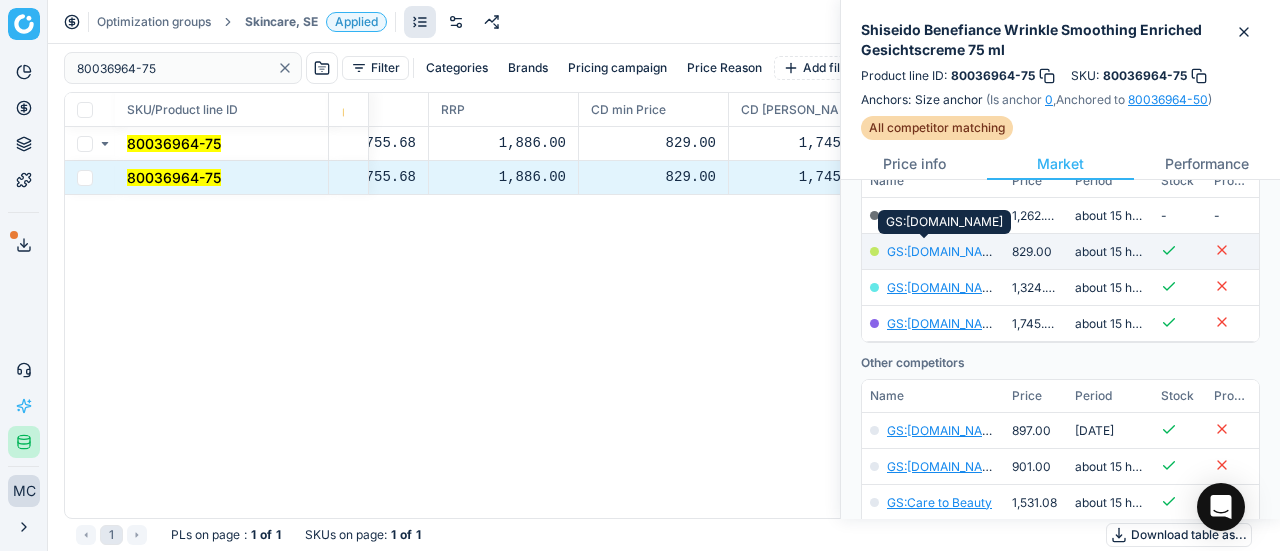 click on "GS:[DOMAIN_NAME]" at bounding box center [945, 251] 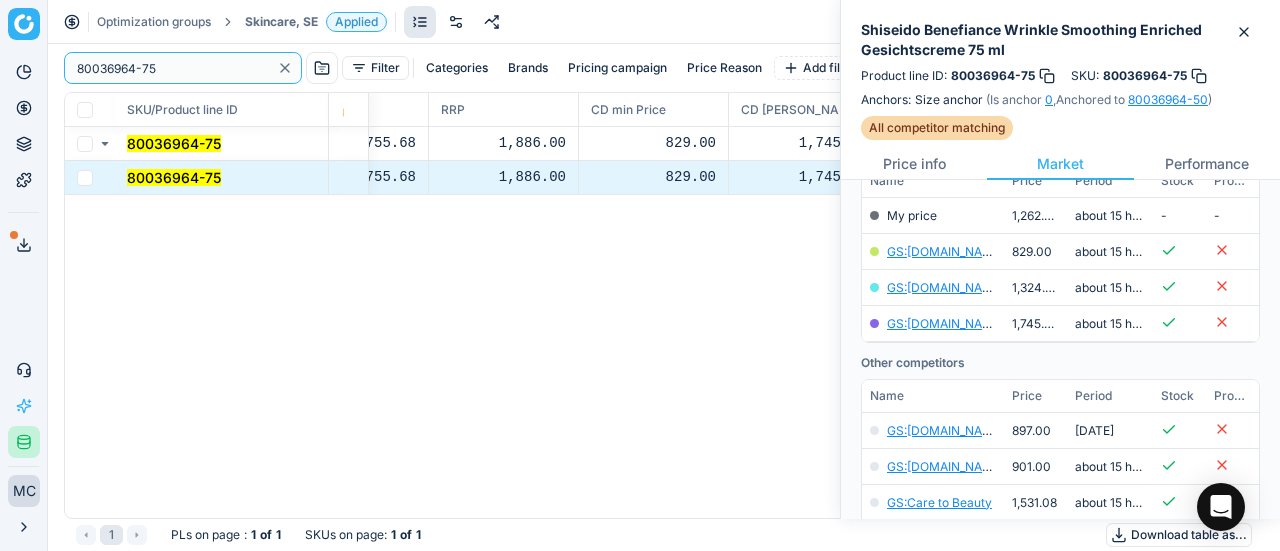 paste on "71094-30" 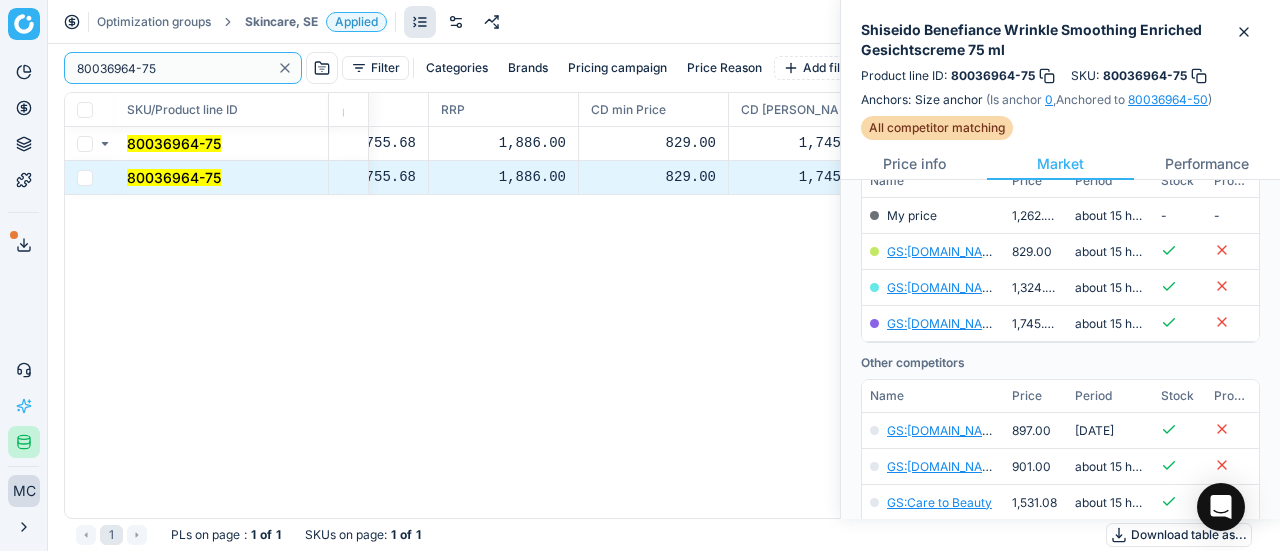 drag, startPoint x: 190, startPoint y: 72, endPoint x: 6, endPoint y: 47, distance: 185.6906 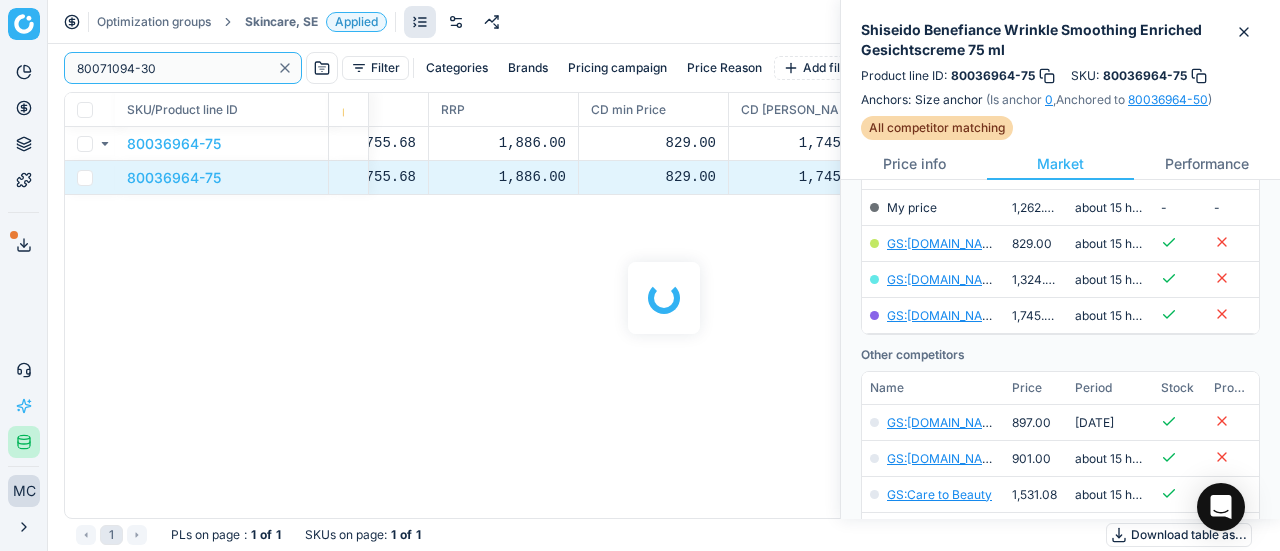 scroll, scrollTop: 300, scrollLeft: 0, axis: vertical 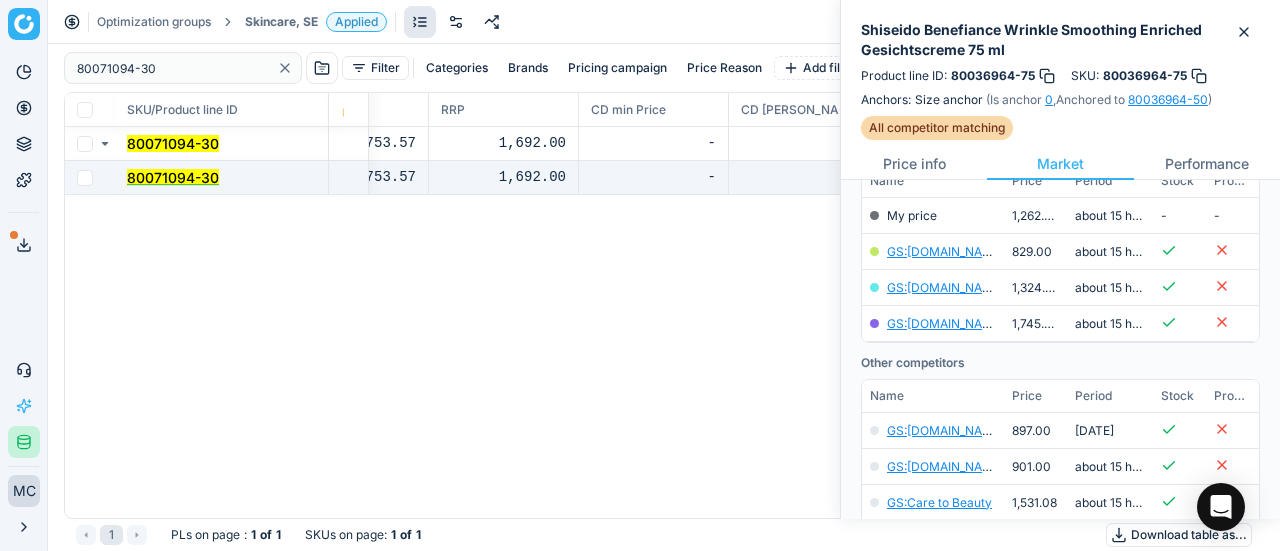 click on "80071094-30" at bounding box center [173, 177] 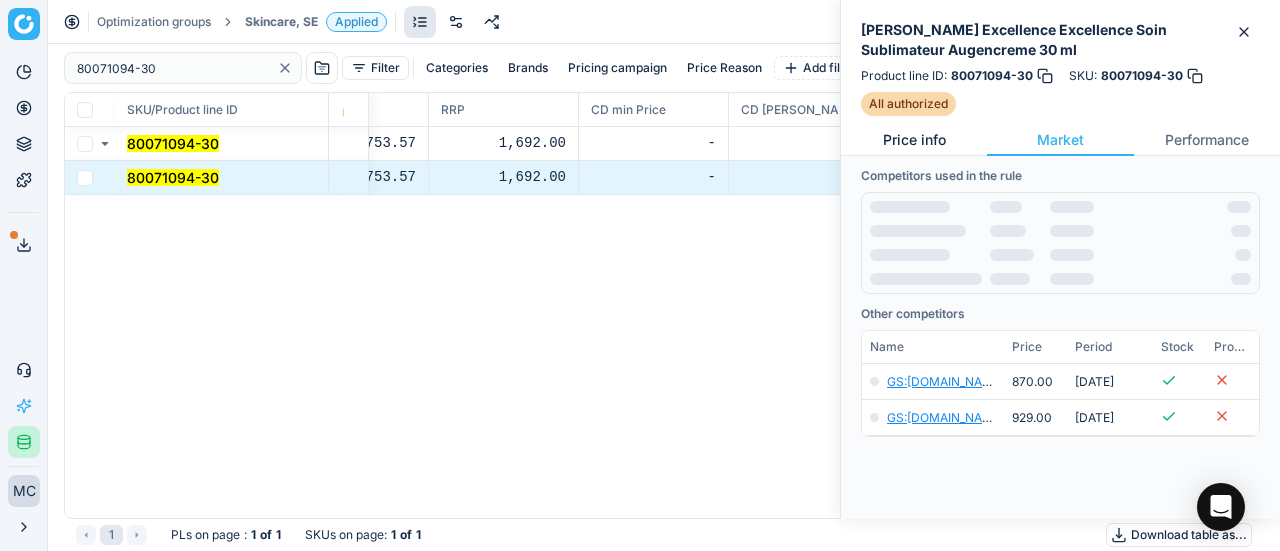 scroll, scrollTop: 300, scrollLeft: 0, axis: vertical 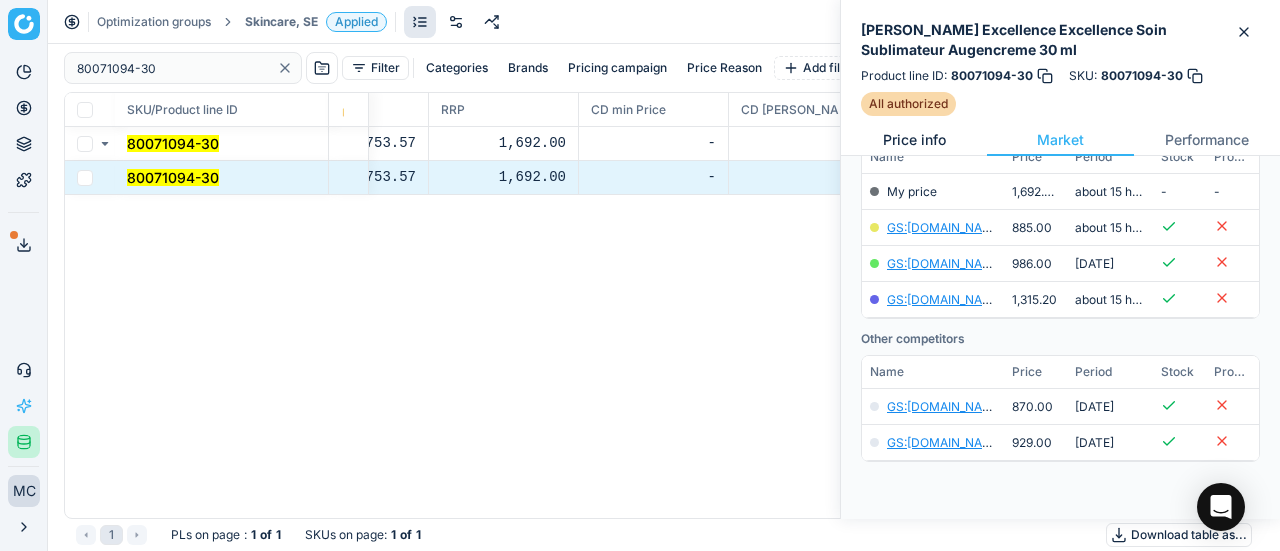click on "Price info" at bounding box center [914, 140] 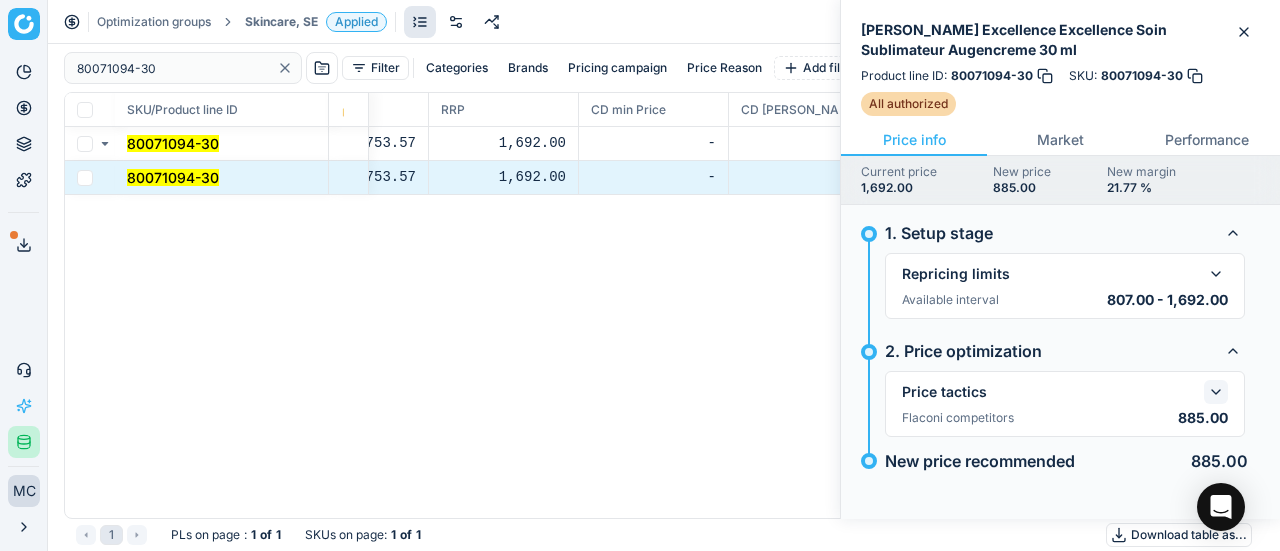 click 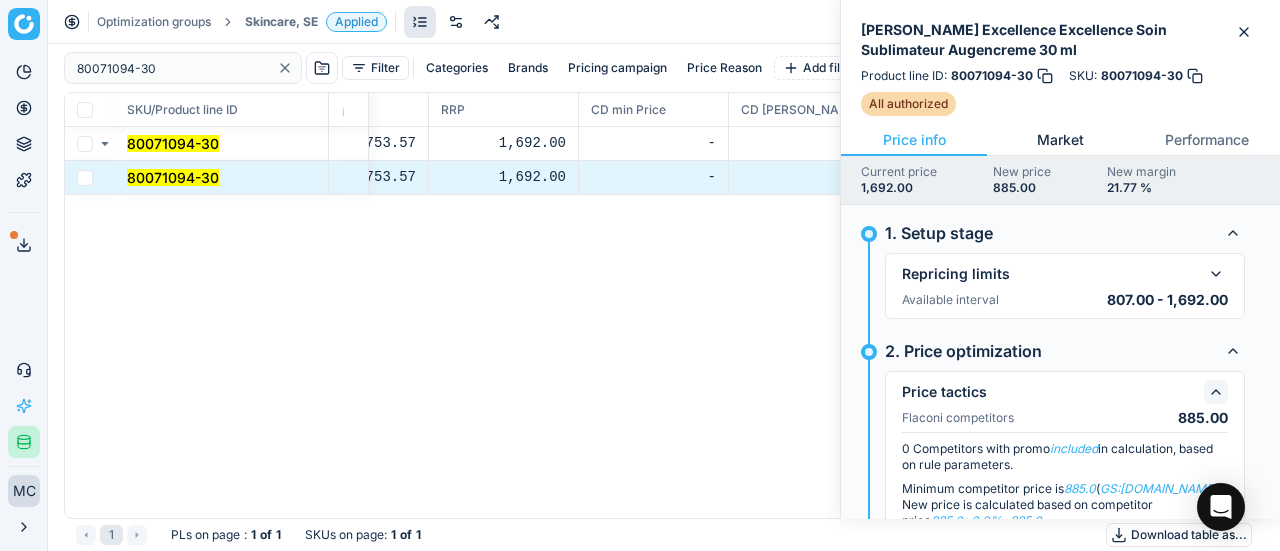 click on "Market" at bounding box center [1060, 140] 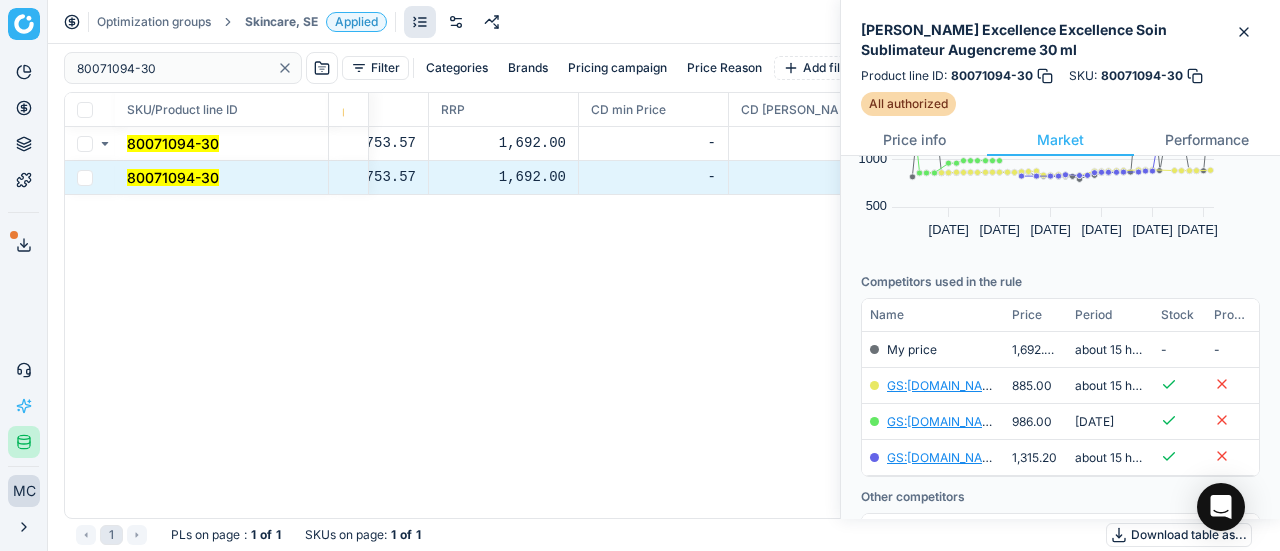 scroll, scrollTop: 200, scrollLeft: 0, axis: vertical 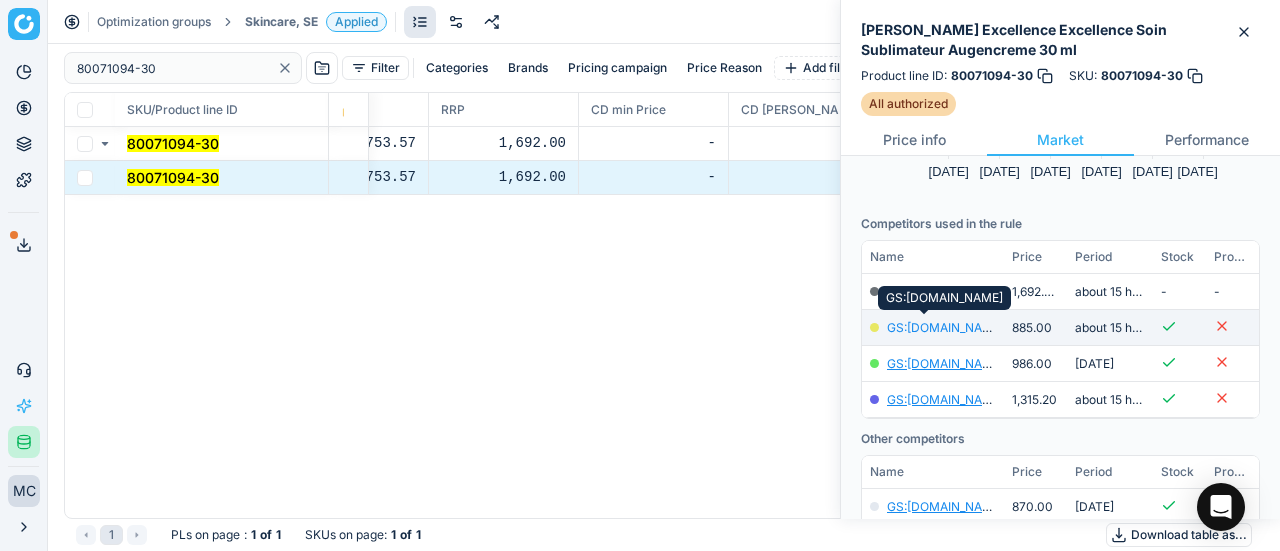 click on "GS:[DOMAIN_NAME]" at bounding box center [945, 327] 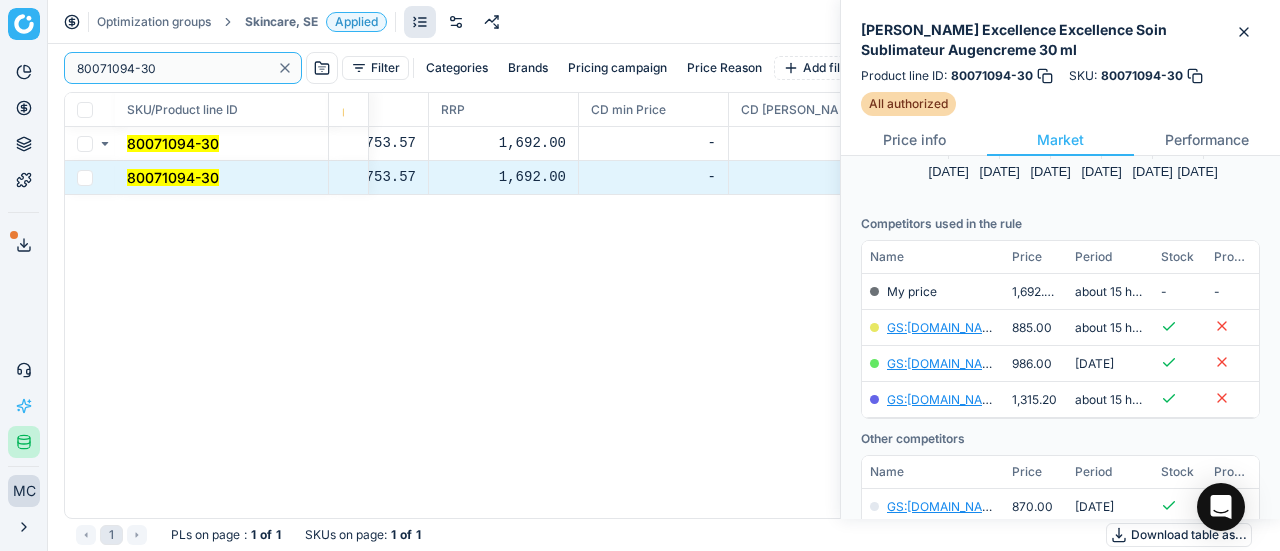 paste on "0115-1" 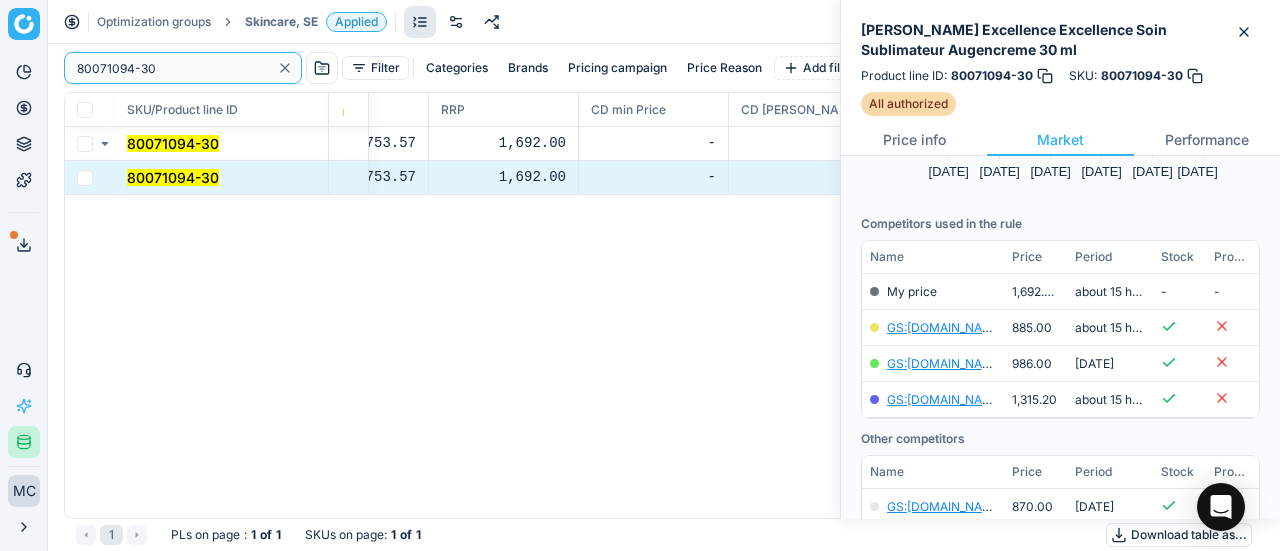 drag, startPoint x: 200, startPoint y: 77, endPoint x: 64, endPoint y: 99, distance: 137.76791 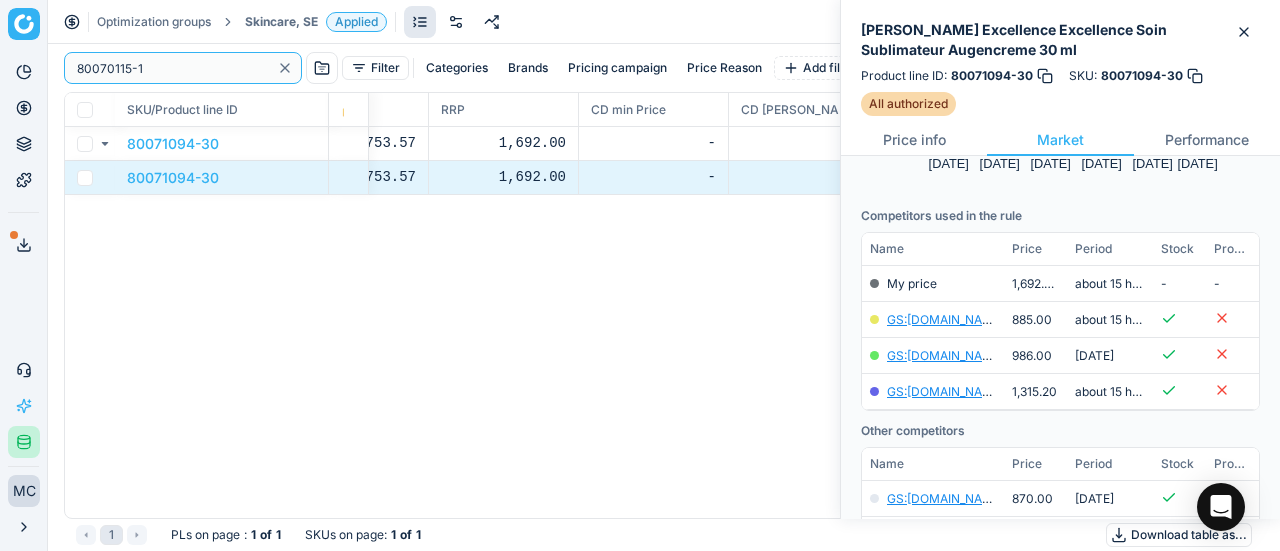 scroll, scrollTop: 0, scrollLeft: 0, axis: both 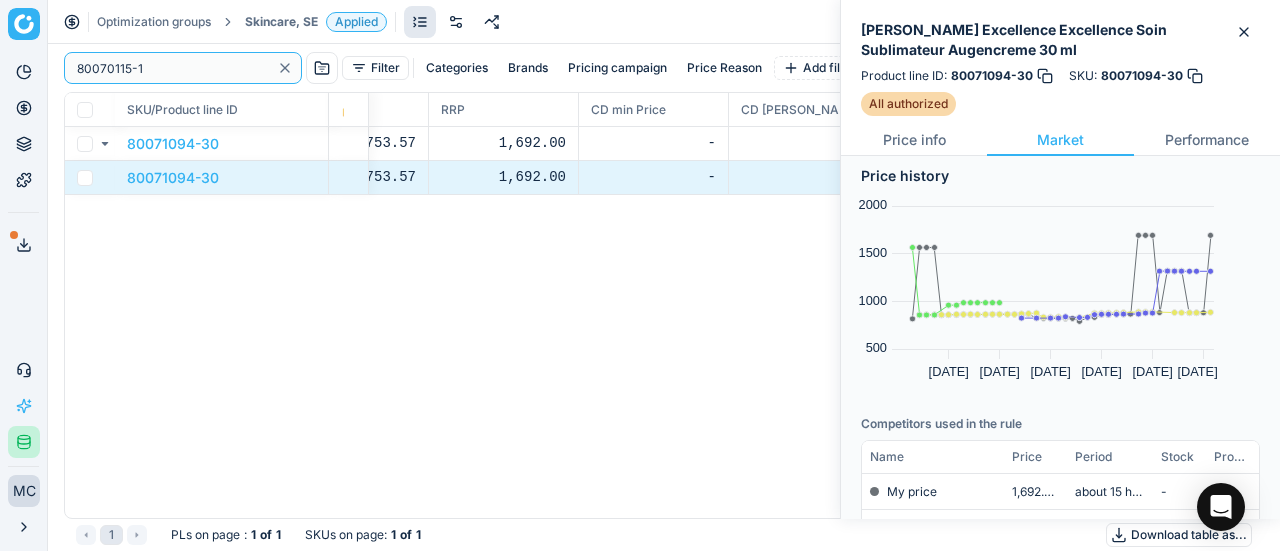 type on "80070115-1" 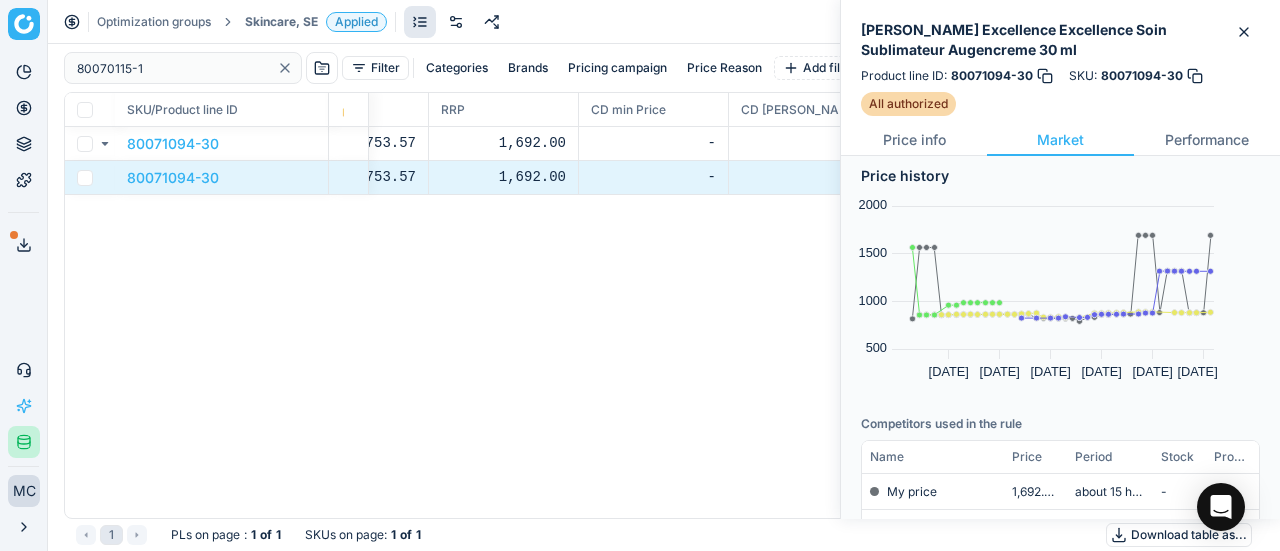 click on "Skincare, SE" at bounding box center [281, 22] 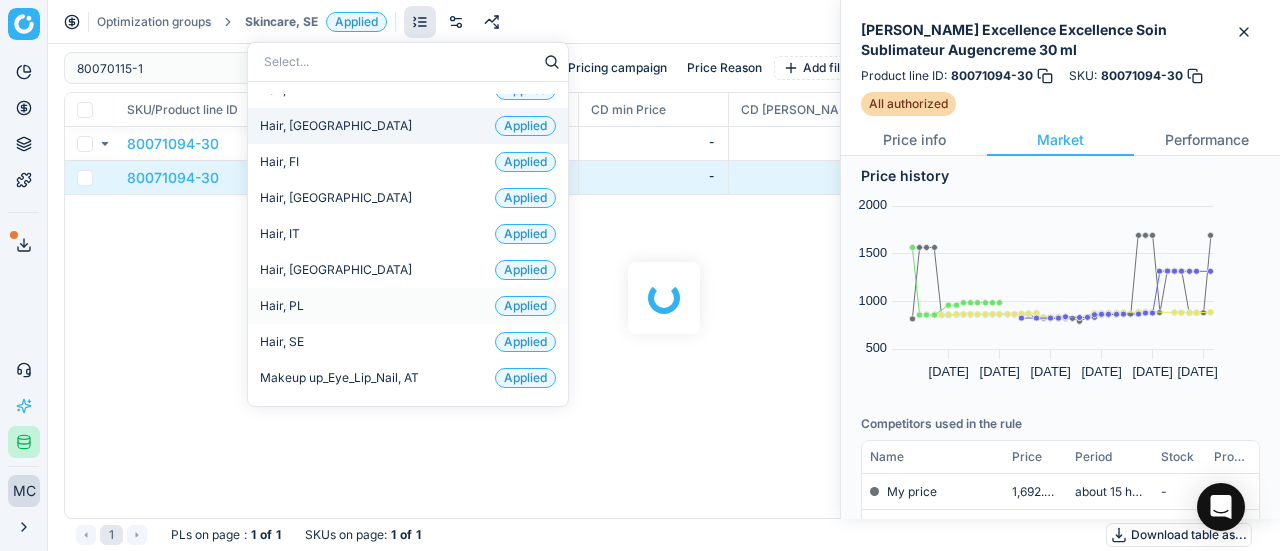 scroll, scrollTop: 600, scrollLeft: 0, axis: vertical 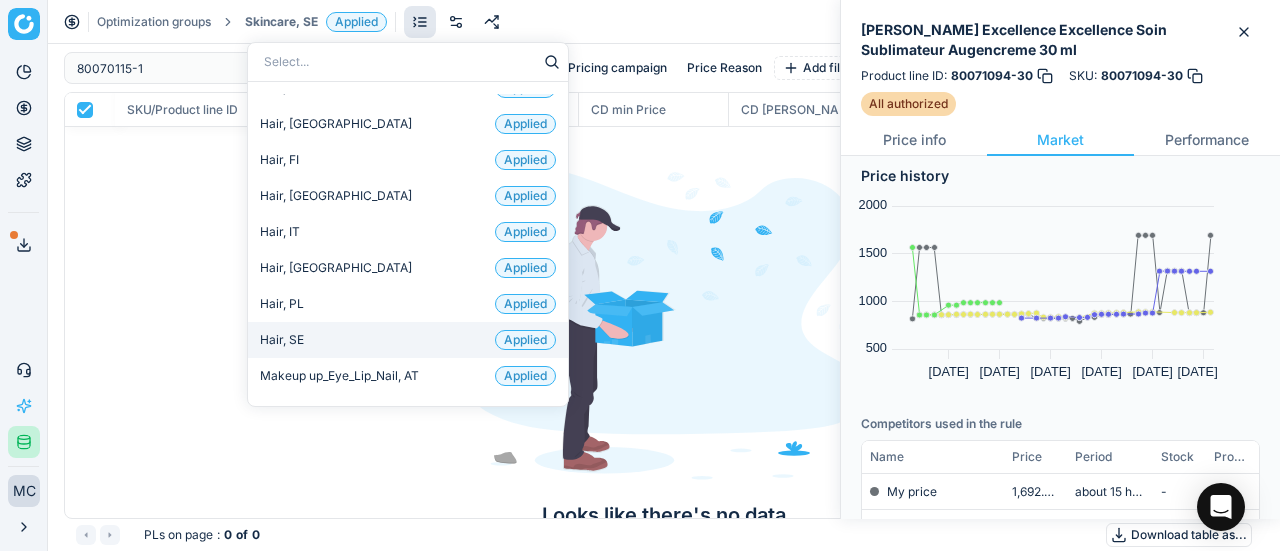 click on "Hair, SE Applied" at bounding box center (408, 340) 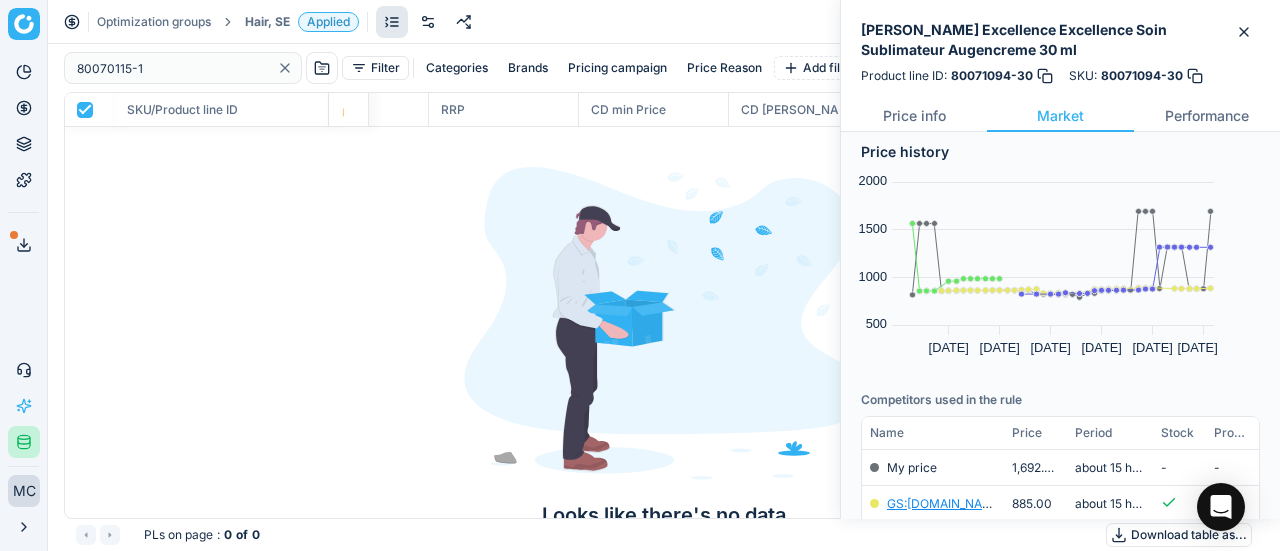 click on "Optimization groups Hair, SE Applied Discard Download report" at bounding box center [664, 22] 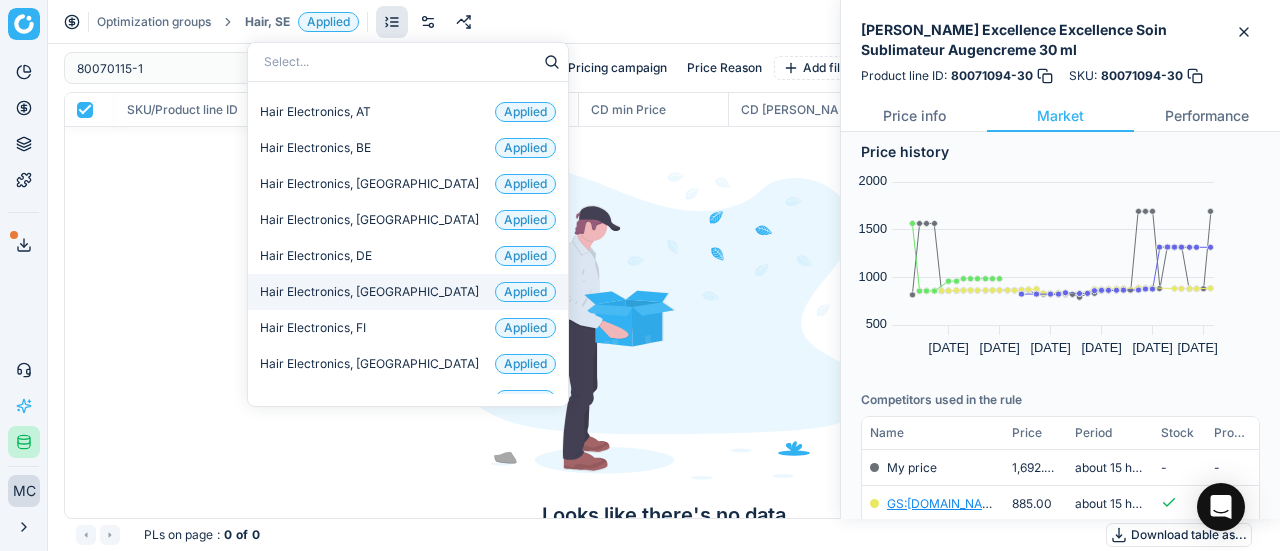 scroll, scrollTop: 200, scrollLeft: 0, axis: vertical 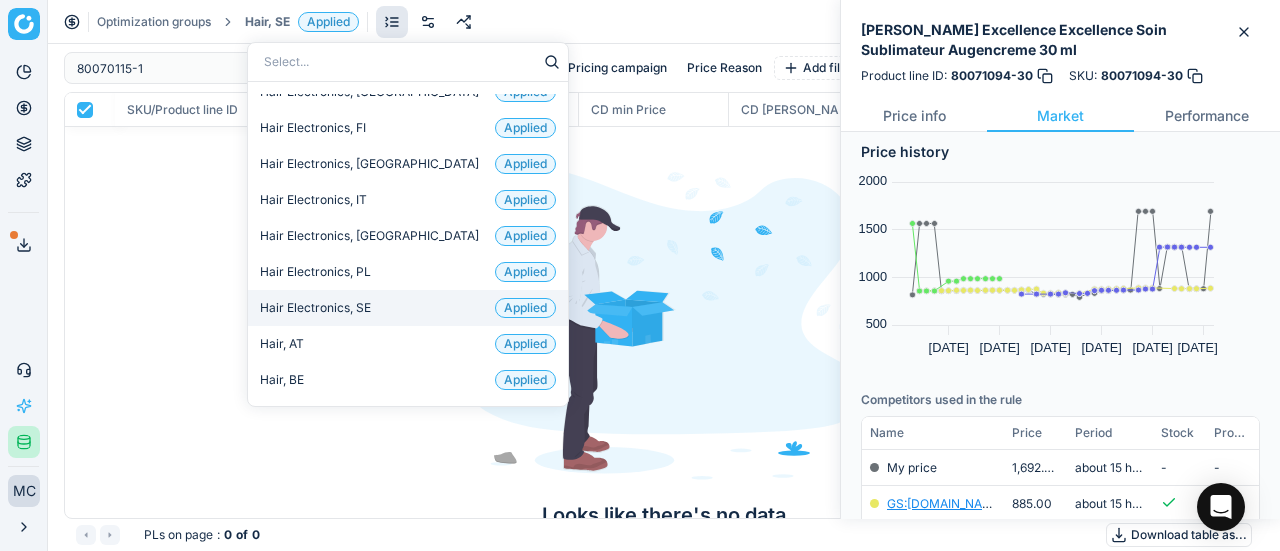 click on "Hair Electronics, SE  Applied" at bounding box center (408, 308) 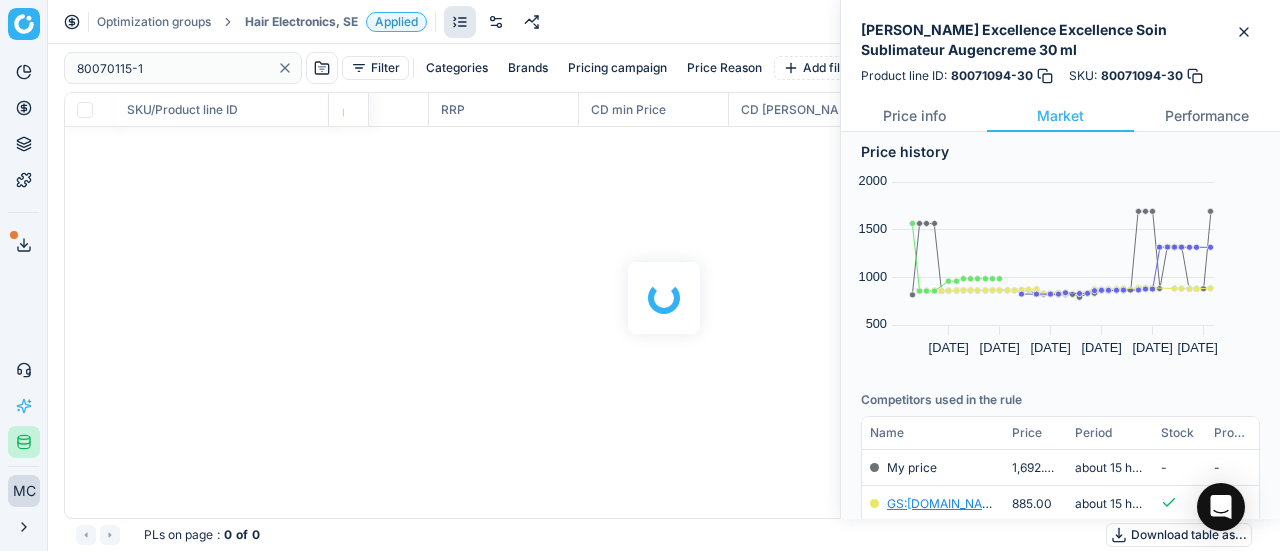 checkbox on "false" 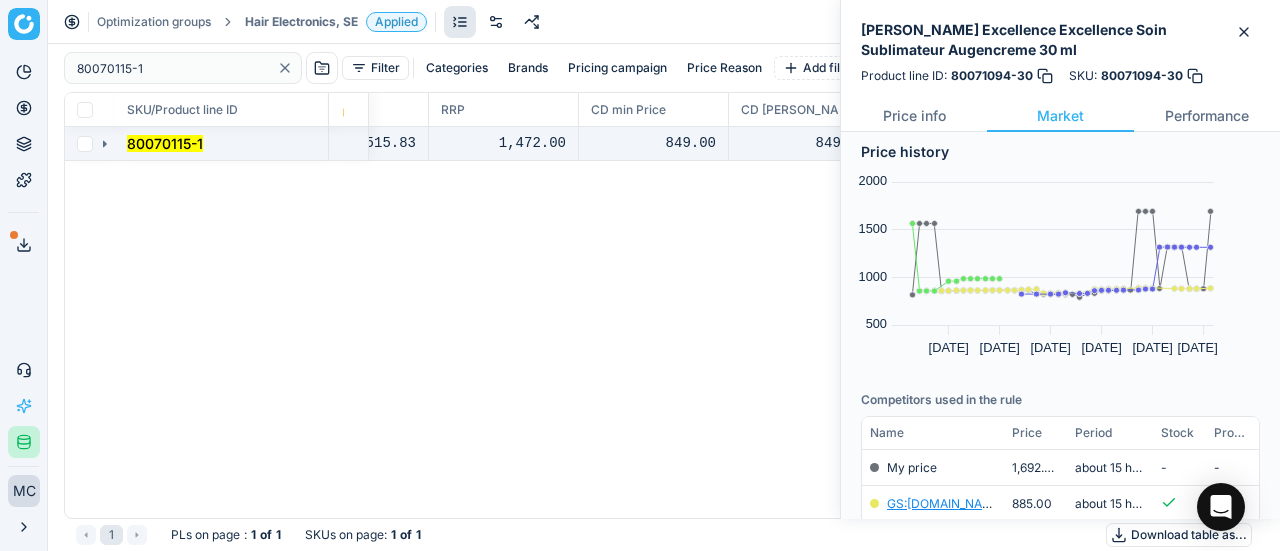 click 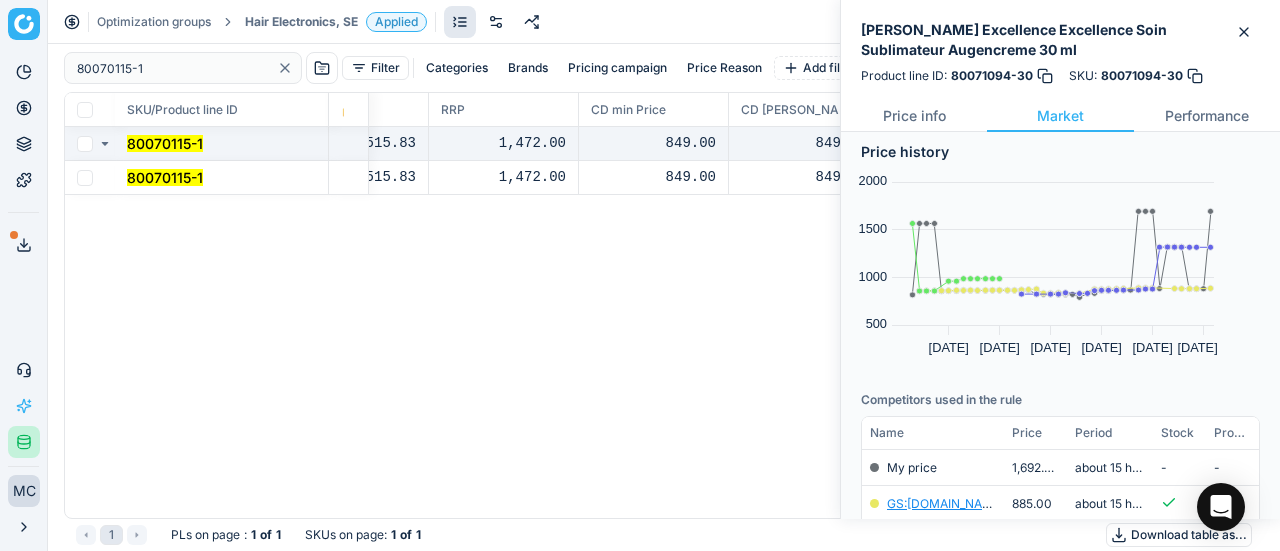 click on "80070115-1" at bounding box center [165, 177] 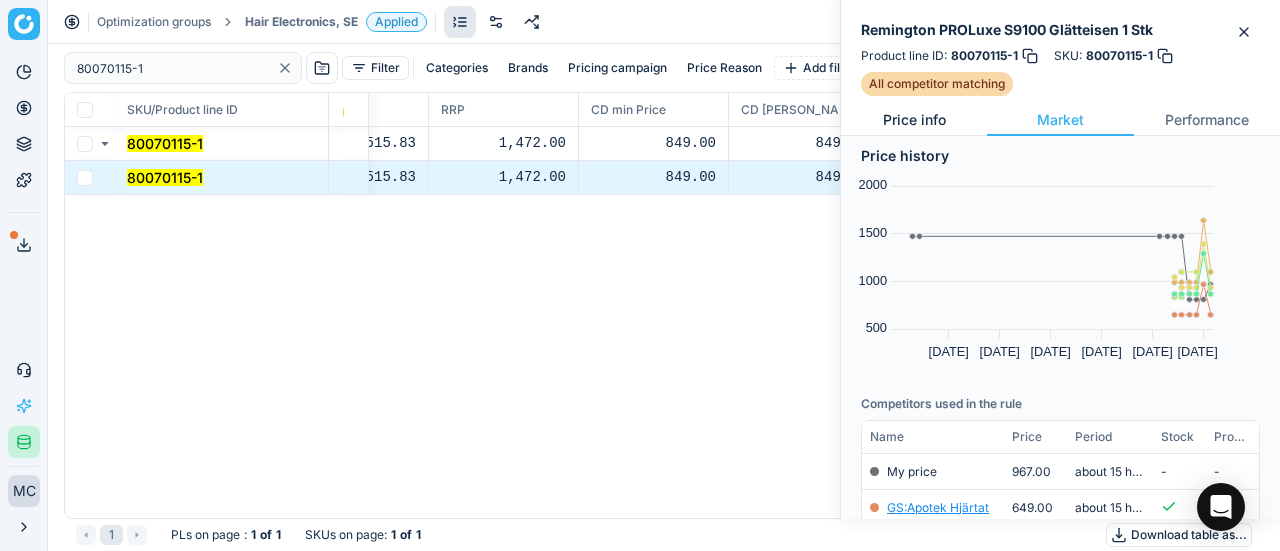 click on "Price info" at bounding box center [914, 120] 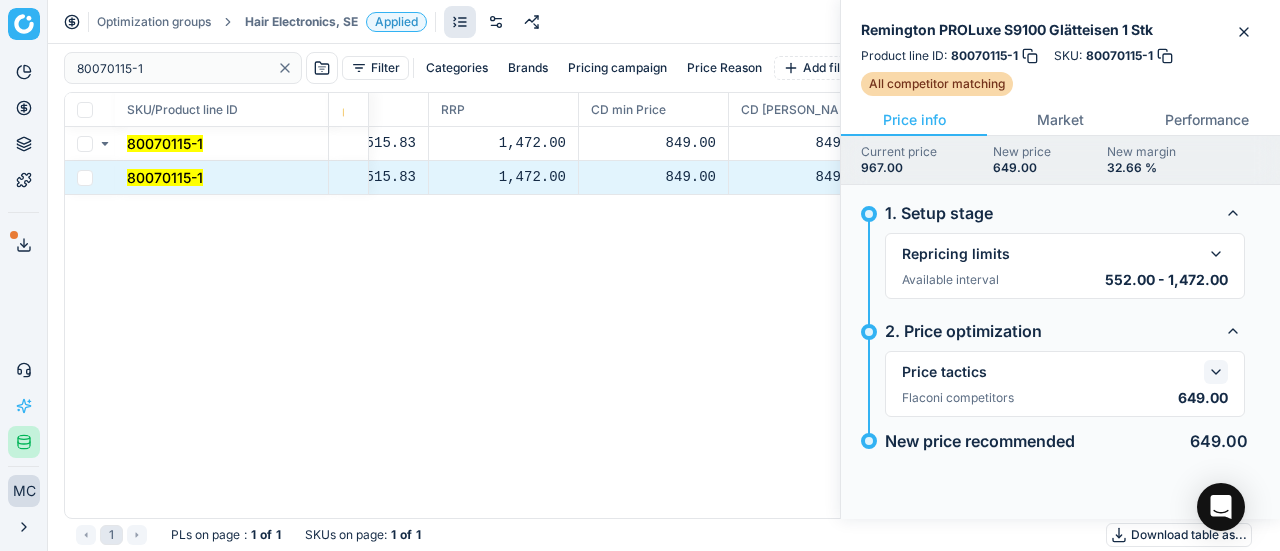 click at bounding box center [1216, 372] 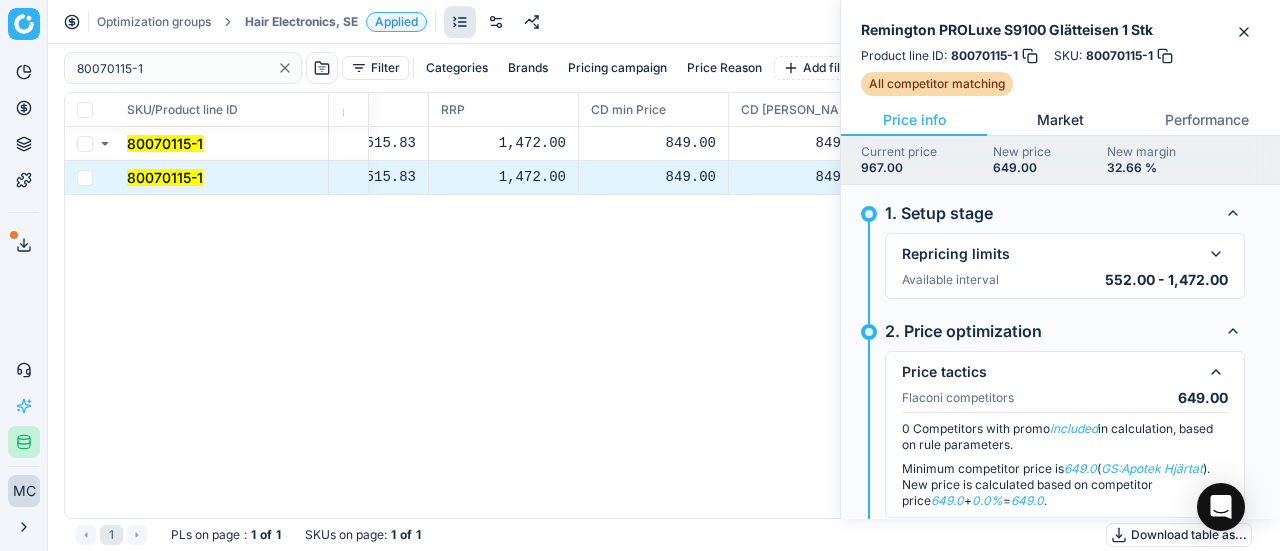 click on "Market" at bounding box center (1060, 120) 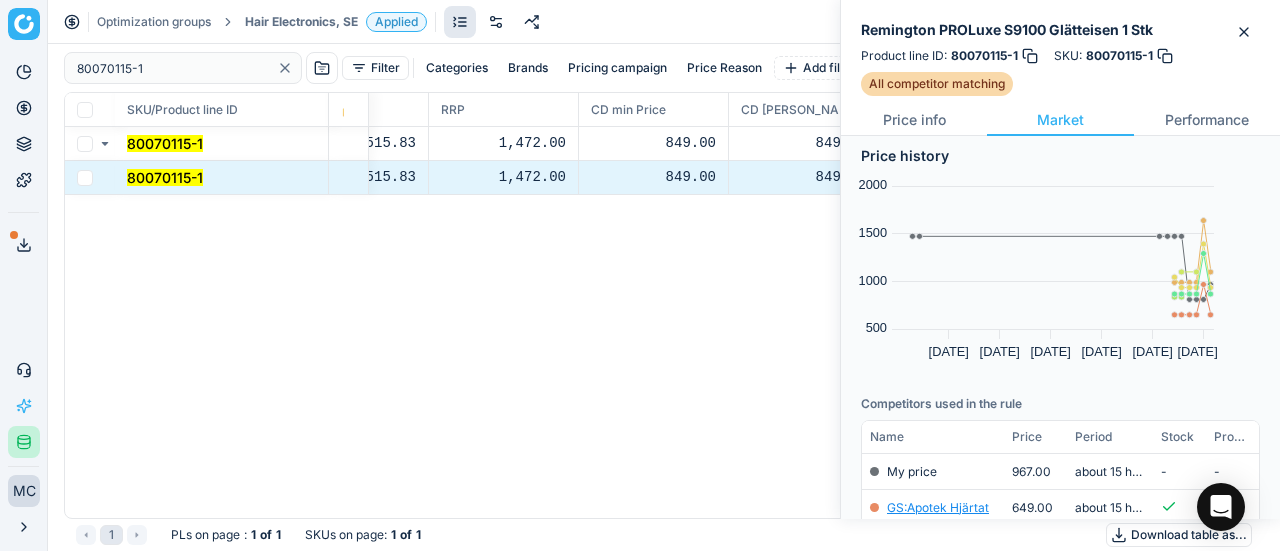 scroll, scrollTop: 200, scrollLeft: 0, axis: vertical 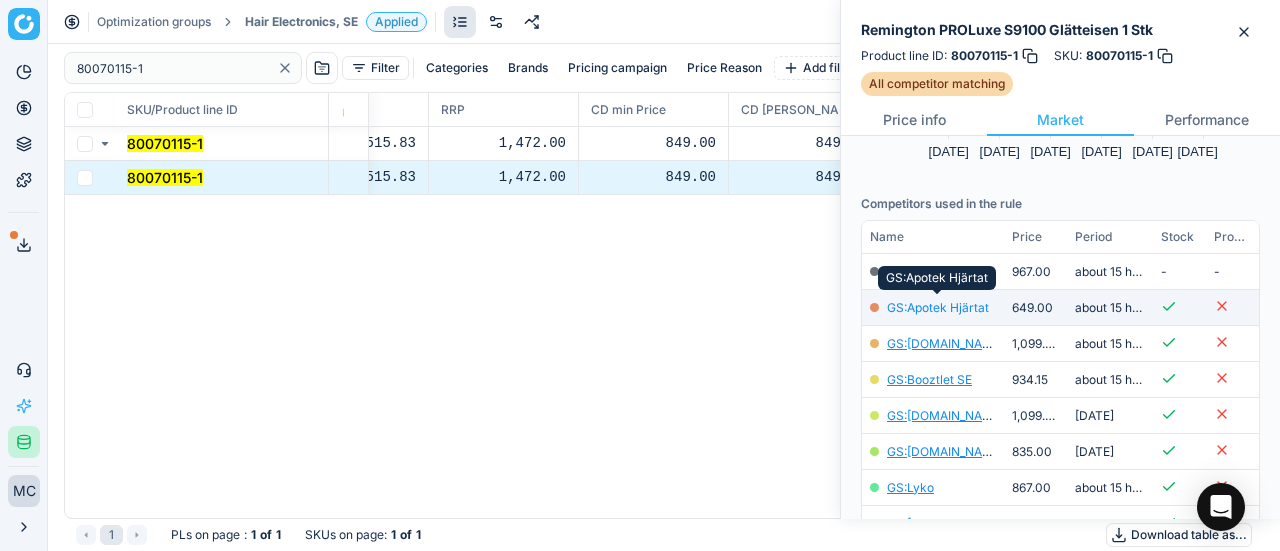 click on "GS:Apotek Hjärtat" at bounding box center [938, 307] 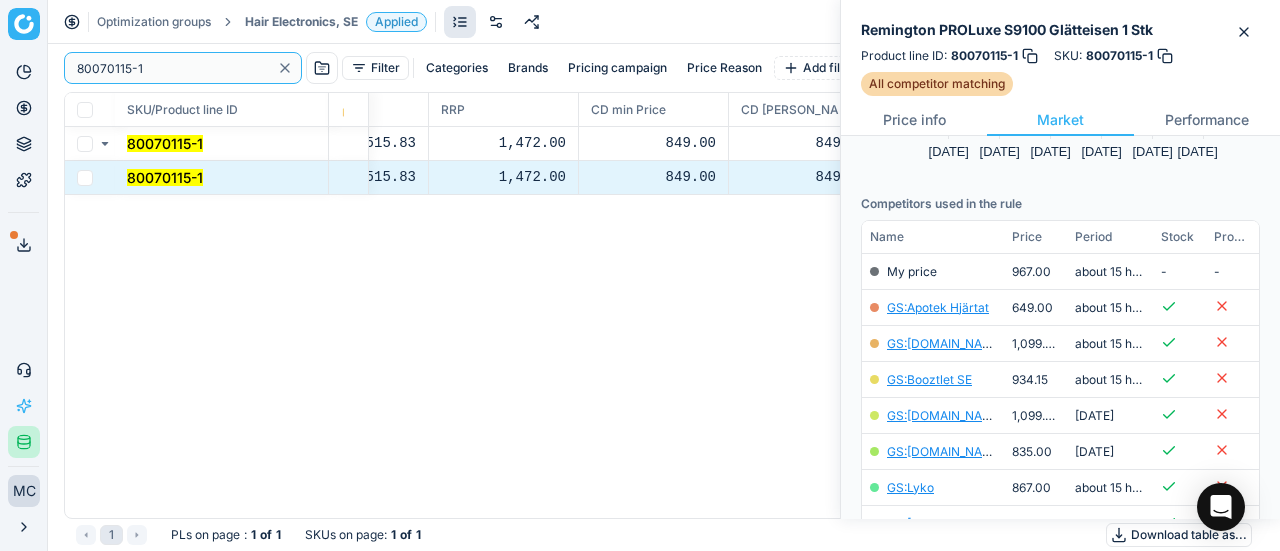 paste on "90001361-0001977" 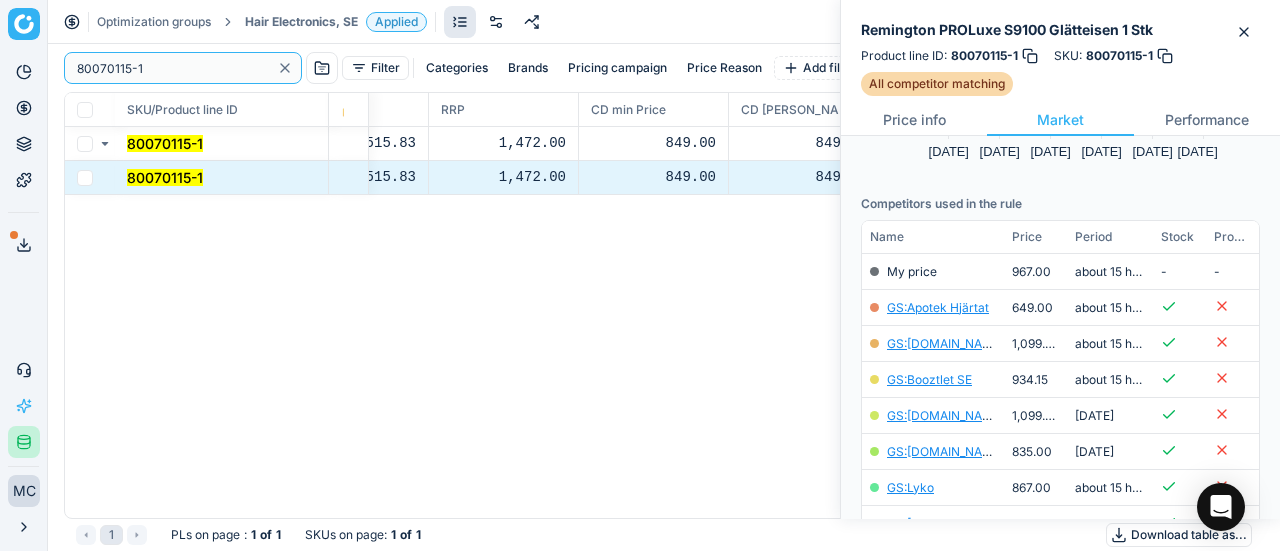 click on "Pricing platform Analytics Pricing Product portfolio Templates Export service 19 Contact support   AI Pricing Assistant Integration status MC Mengqi Cai mengqi.cai@flaconi.de Close menu Optimization groups Hair Electronics, SE  Applied Discard Download report 80070115-1   Filter   Categories   Brands   Pricing campaign   Price Reason   Add filter Bulk update SKU/Product line ID Product line name Product line ID Cost 🔒 PCII cost RRP CD min Price CD max Price Beauty outlet price PCII+5% > RRP Sales Flag Price change too high New price Price Type Price Reason 80070115-1 Remington PROLuxe S9100 Glätteisen  1 Stk 80070115-1 437.02 515.83 1,472.00 849.00 849.00 967.00 649.00 matching google GS:Apotek Hjärtat 80070115-1 Remington PROLuxe S9100 Glätteisen  1 Stk 80070115-1 437.02 515.83 1,472.00 849.00 849.00 967.00 649.00 matching google GS:Apotek Hjärtat 1 PLs on page : 1 of 1 SKUs on page : 1 of 1 Download table as..." at bounding box center [640, 275] 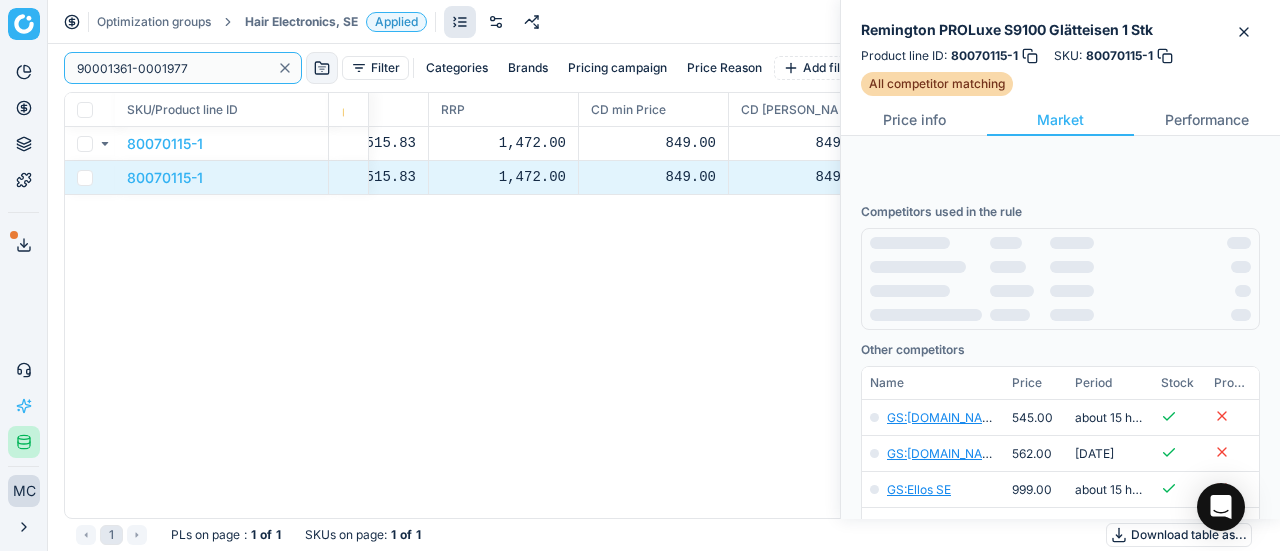 scroll, scrollTop: 0, scrollLeft: 0, axis: both 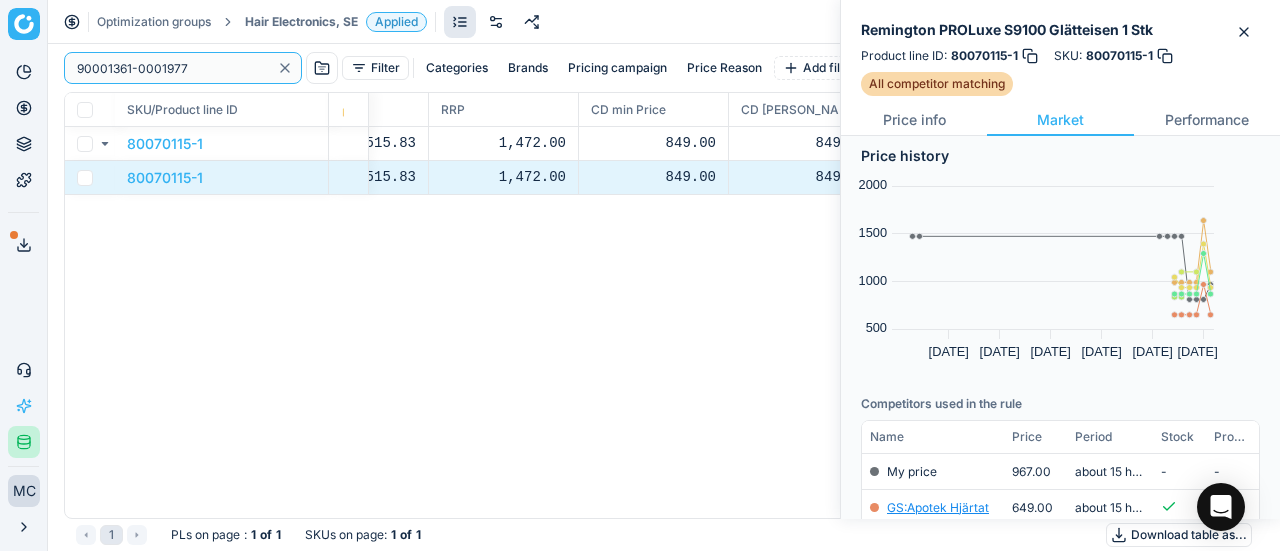 type on "90001361-0001977" 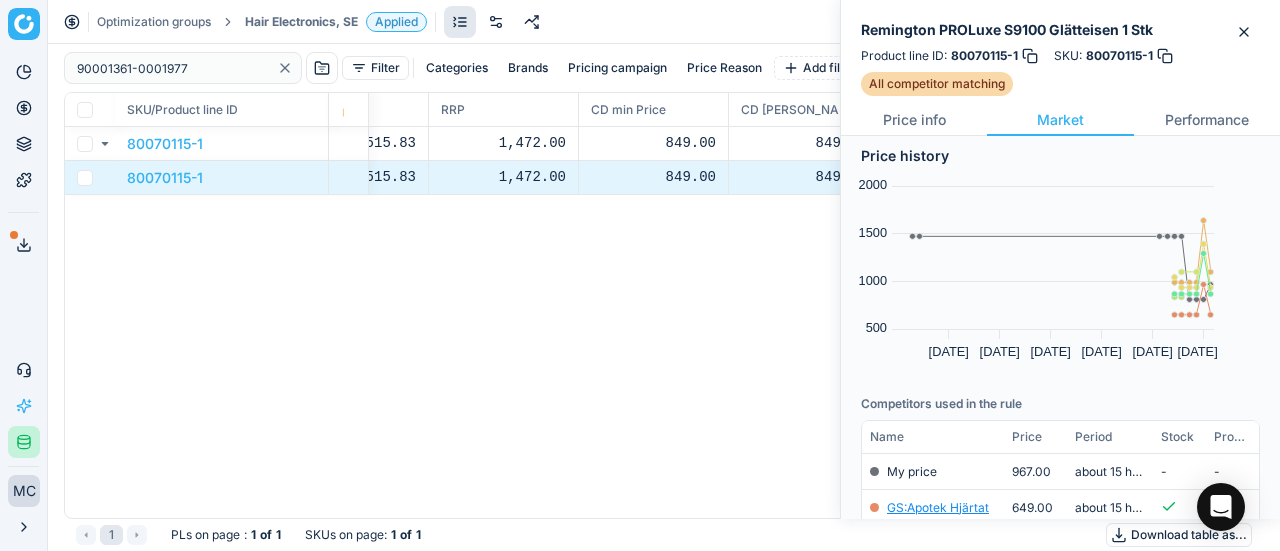 click on "Hair Electronics, SE" at bounding box center (301, 22) 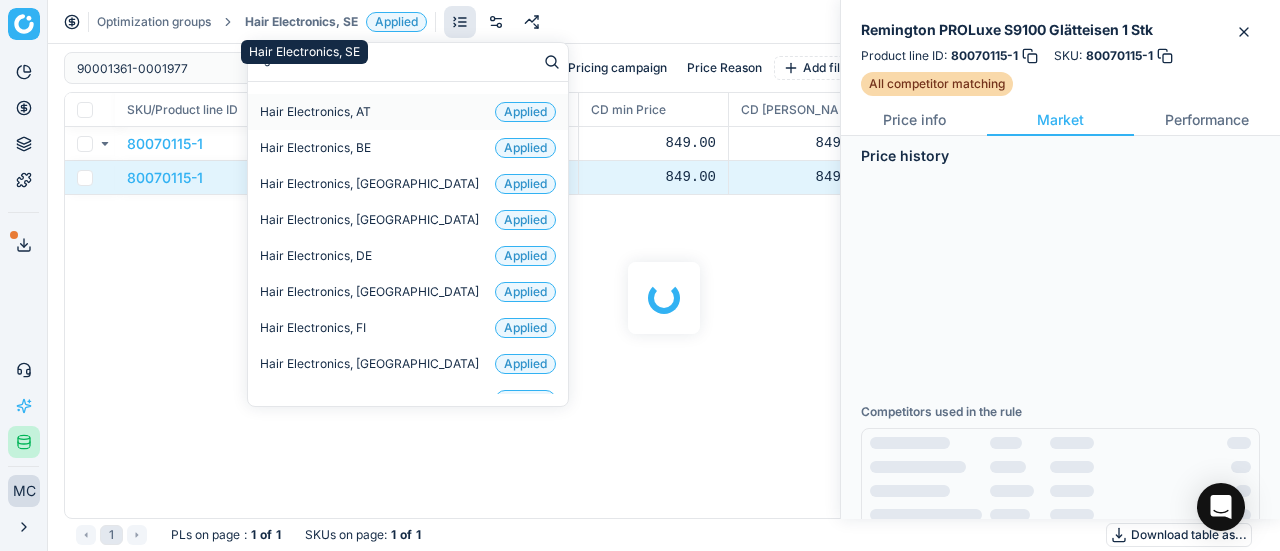 type on "sk" 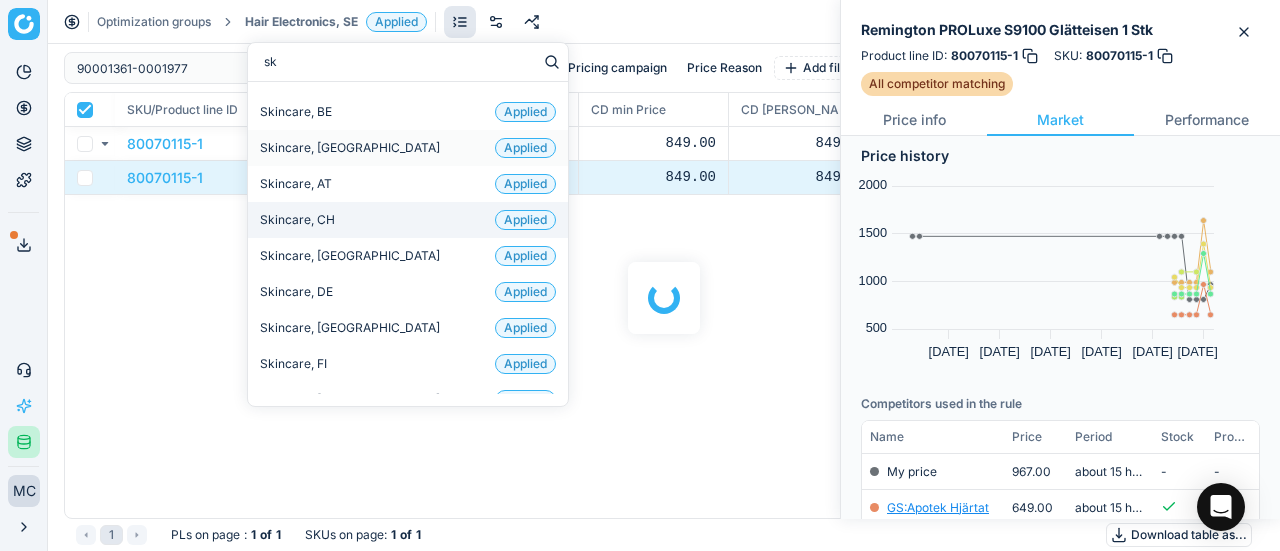 checkbox on "true" 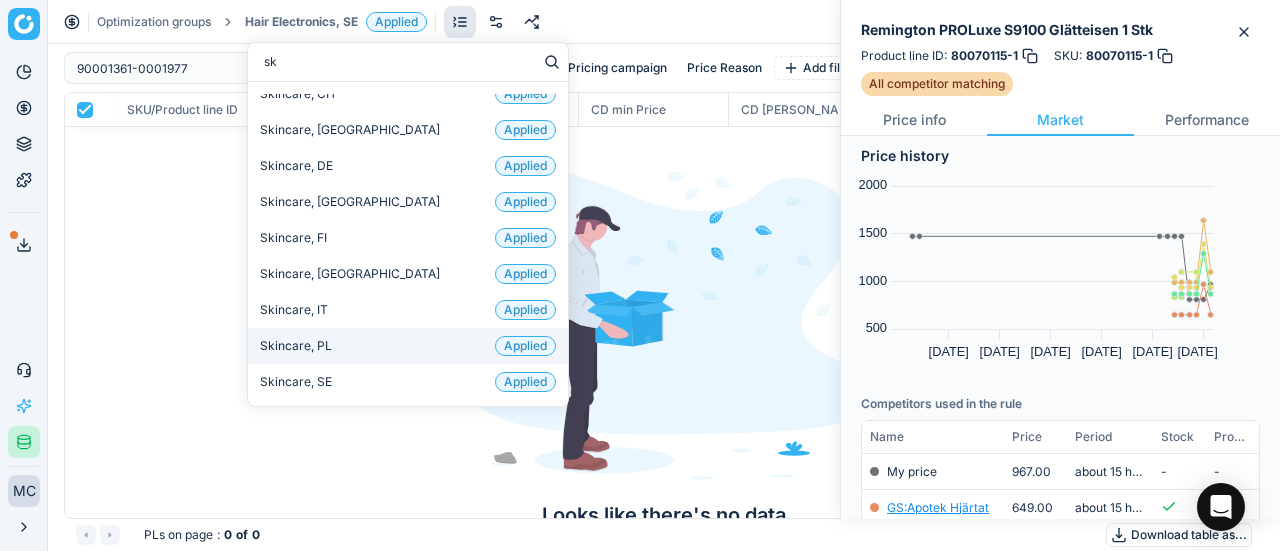 scroll, scrollTop: 132, scrollLeft: 0, axis: vertical 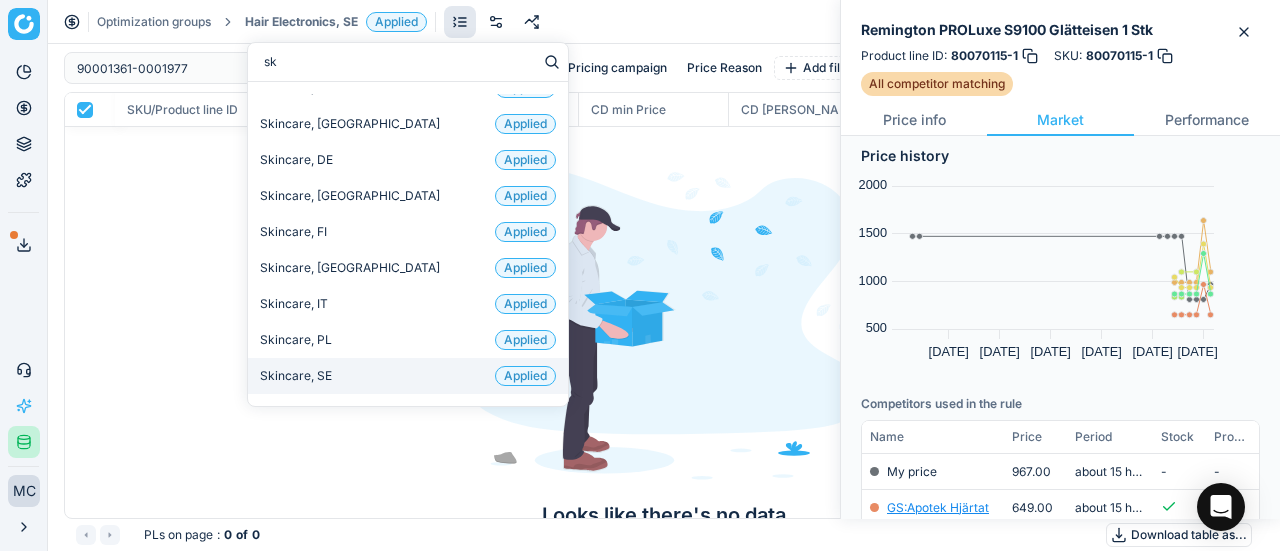 click on "Skincare, SE  Applied" at bounding box center (408, 376) 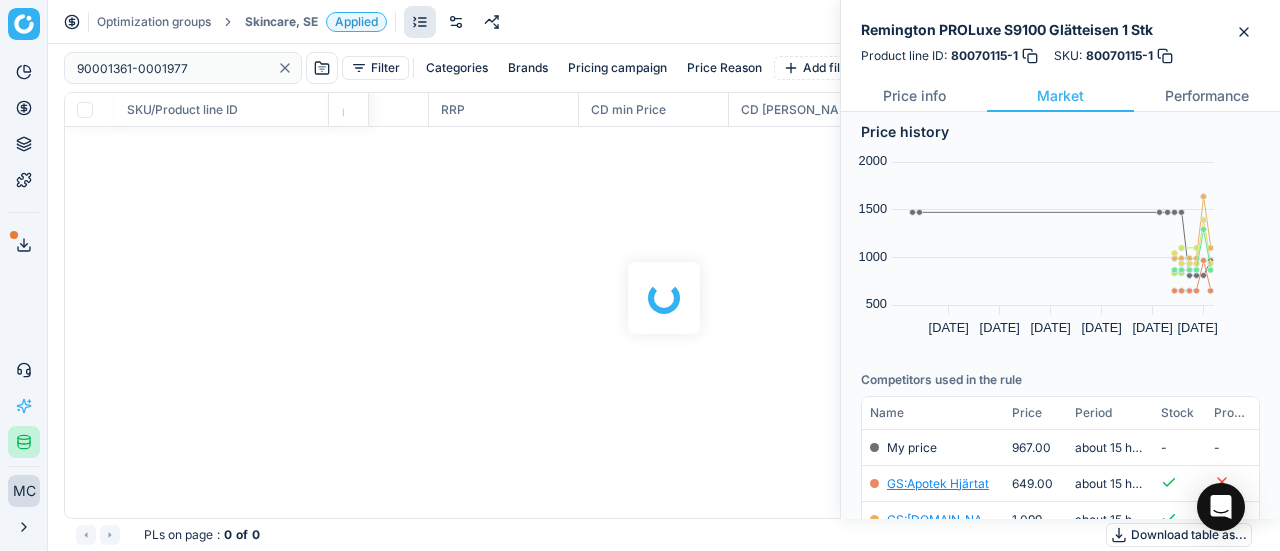 checkbox on "false" 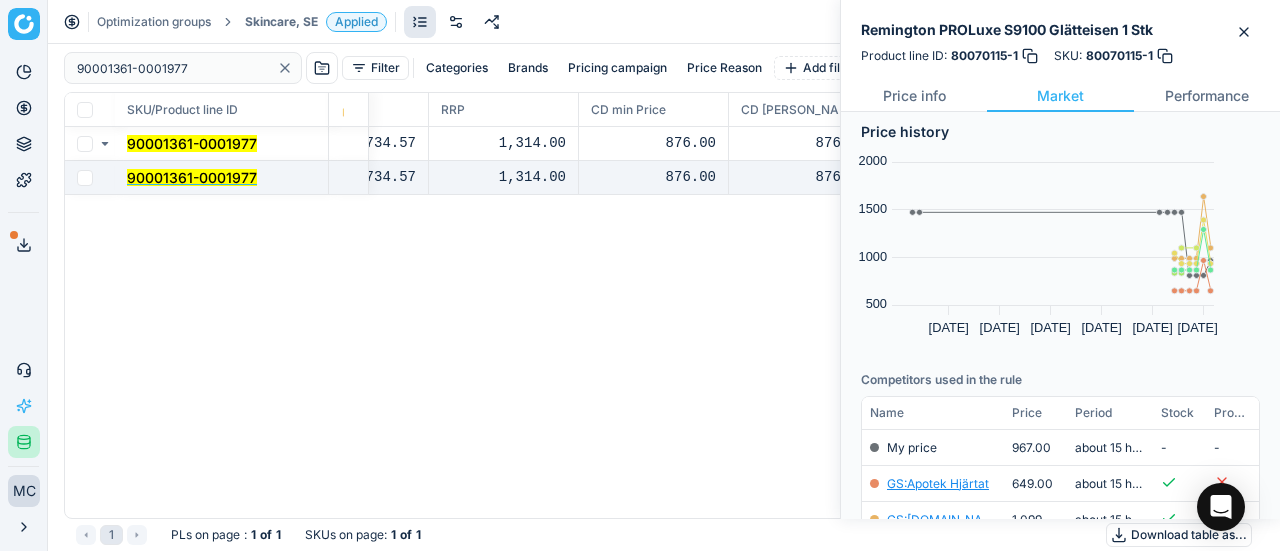 click on "90001361-0001977" at bounding box center [192, 177] 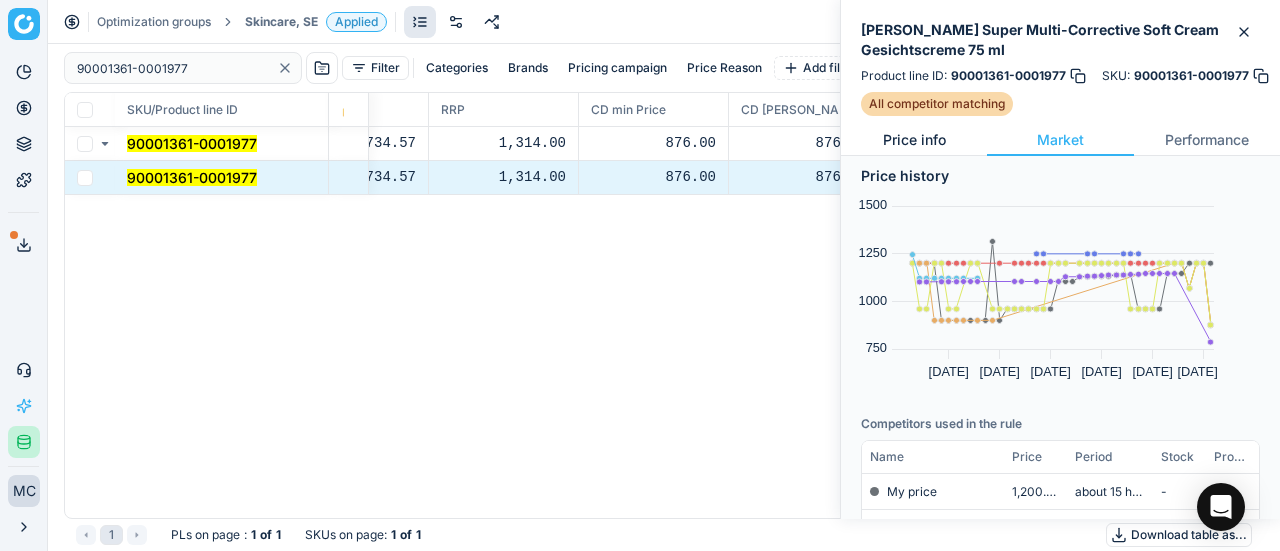 click on "Price info" at bounding box center (914, 140) 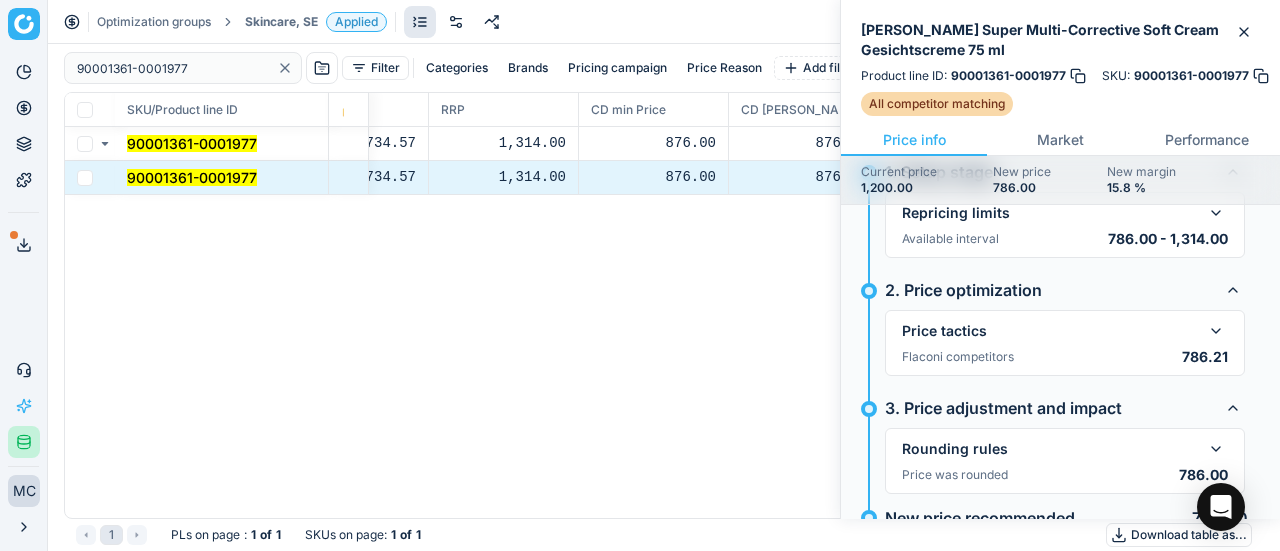 scroll, scrollTop: 117, scrollLeft: 0, axis: vertical 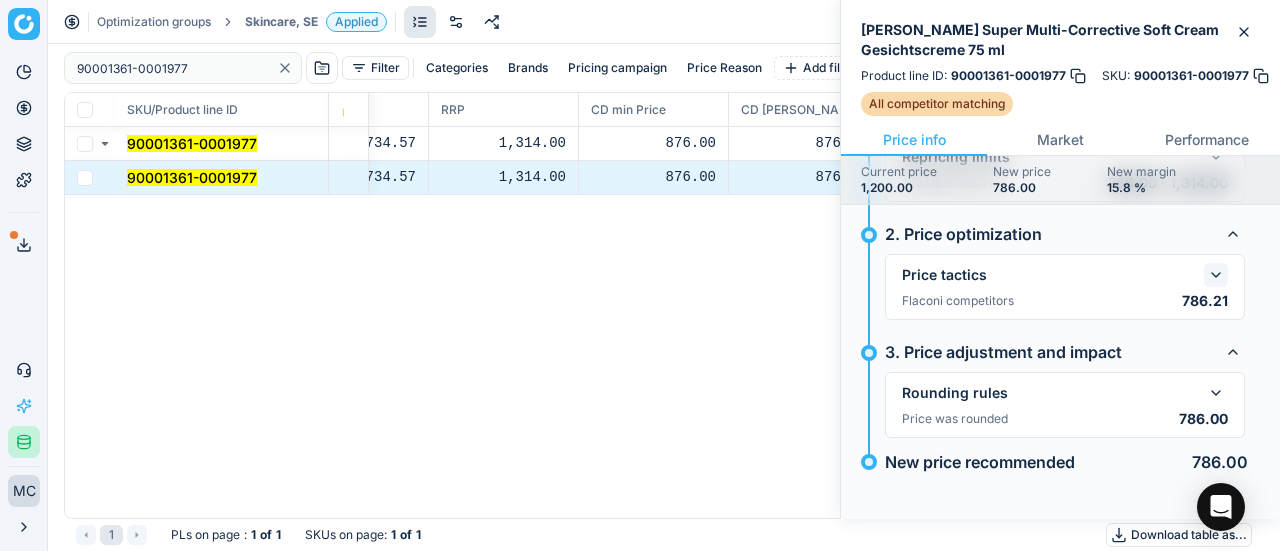 click 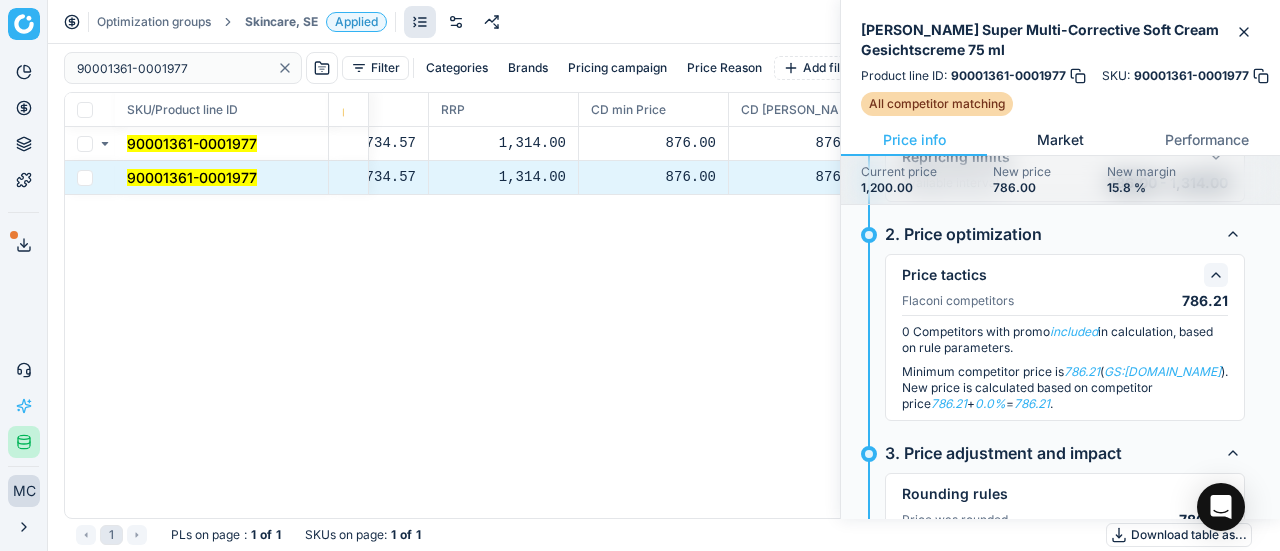 click on "Market" at bounding box center [1060, 140] 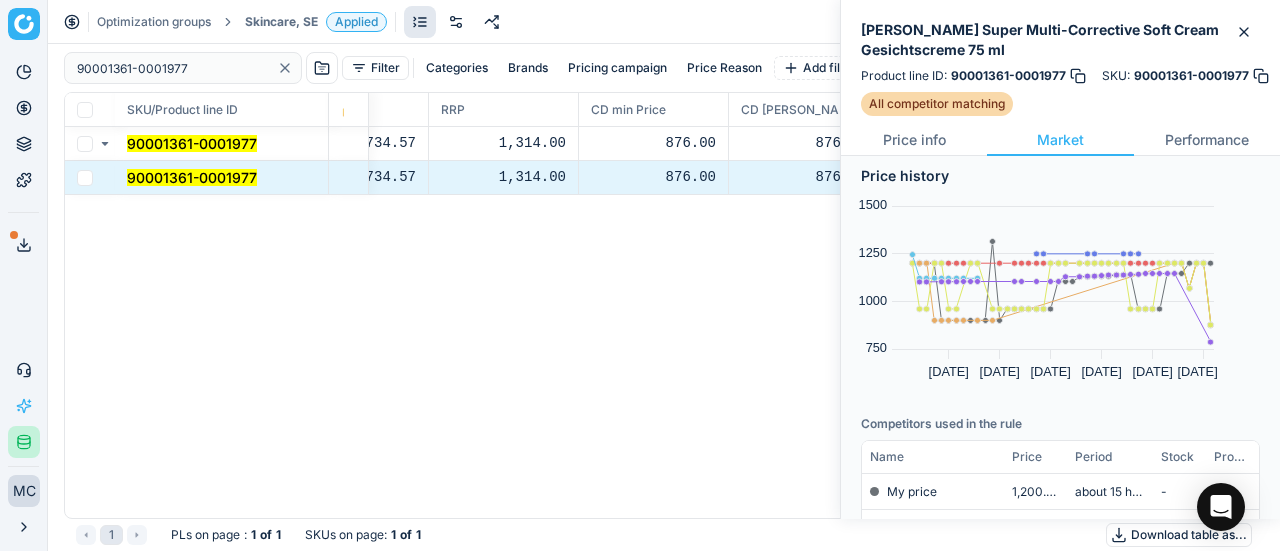 scroll, scrollTop: 400, scrollLeft: 0, axis: vertical 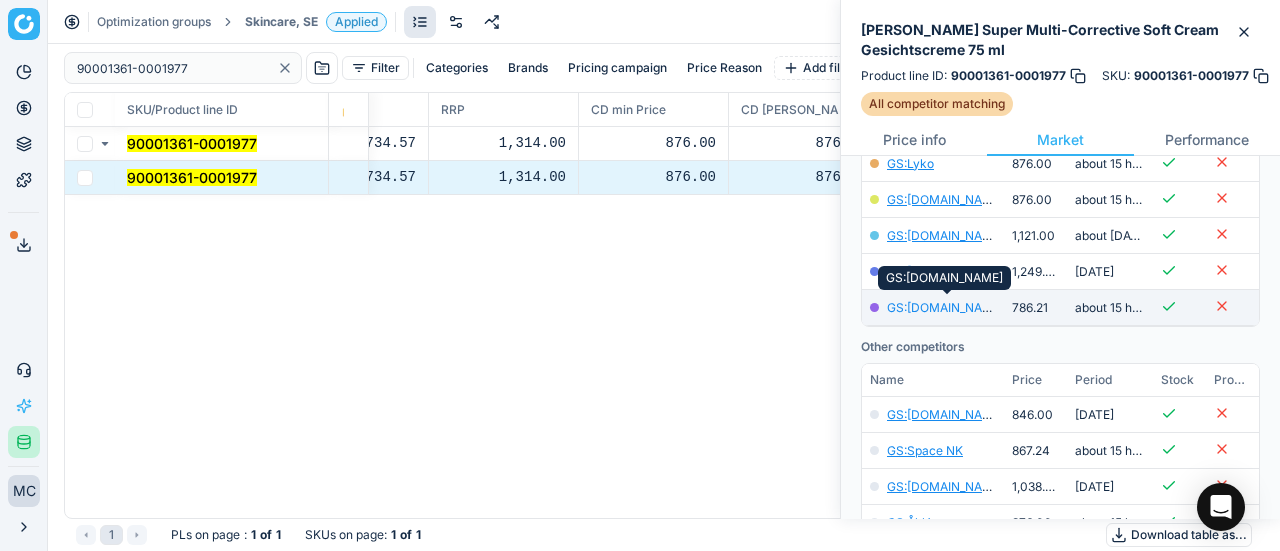 click on "GS:[DOMAIN_NAME]" at bounding box center [945, 307] 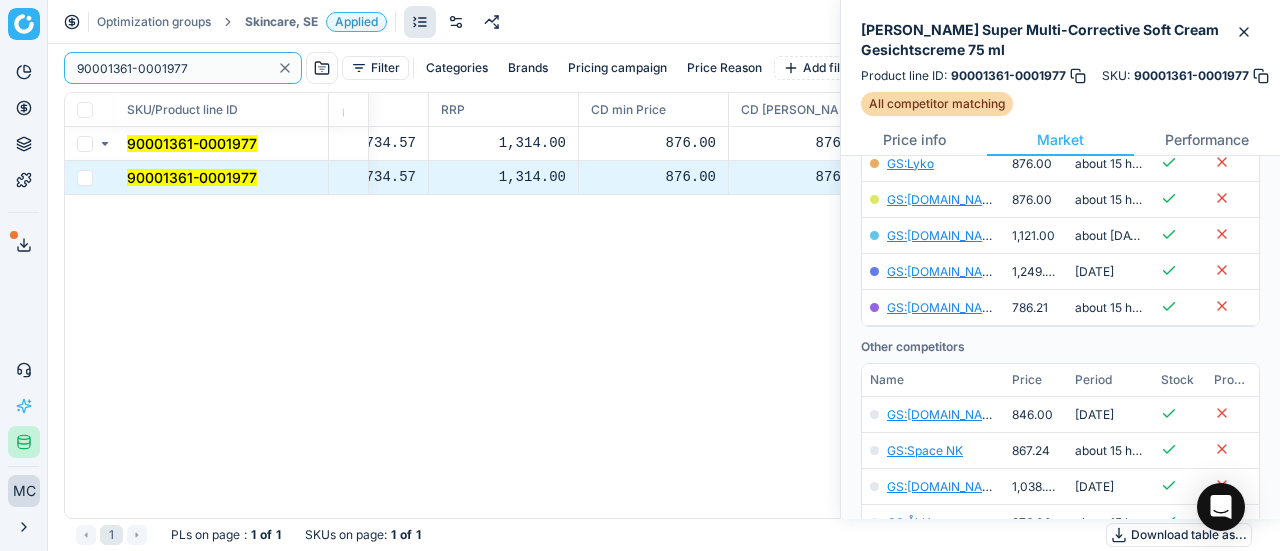 paste on "80054407-1" 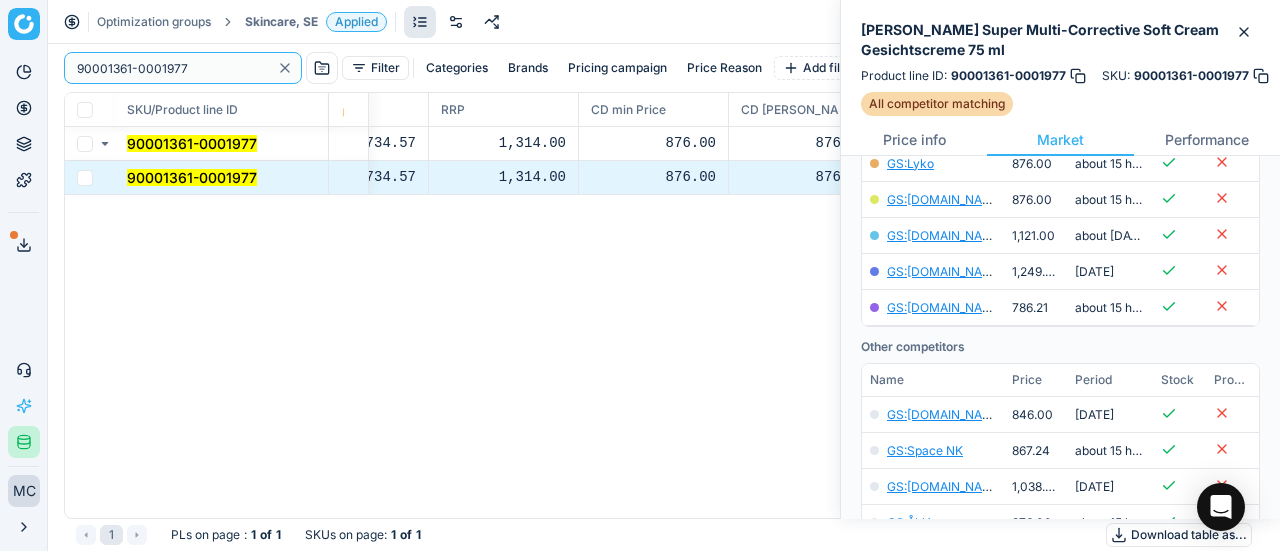 drag, startPoint x: 206, startPoint y: 66, endPoint x: 192, endPoint y: 77, distance: 17.804493 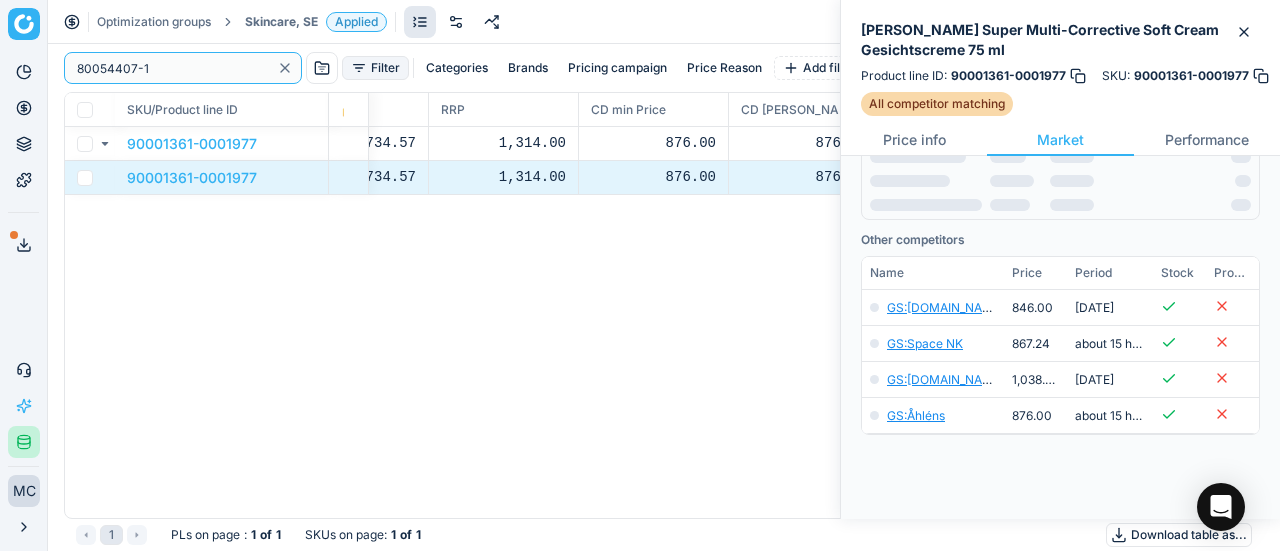 scroll, scrollTop: 400, scrollLeft: 0, axis: vertical 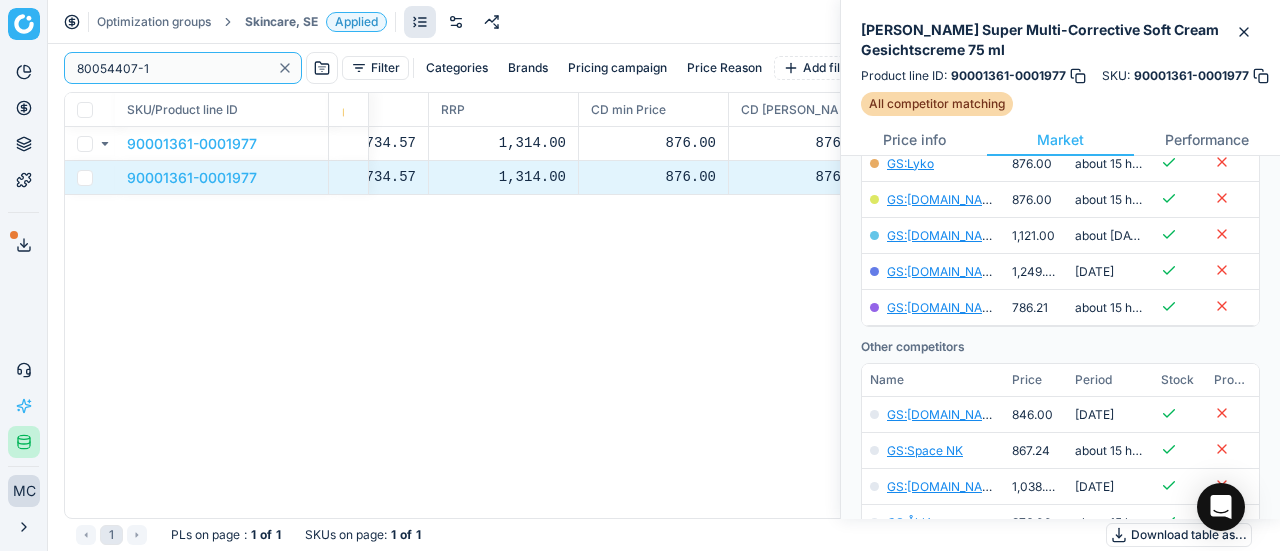 type on "80054407-1" 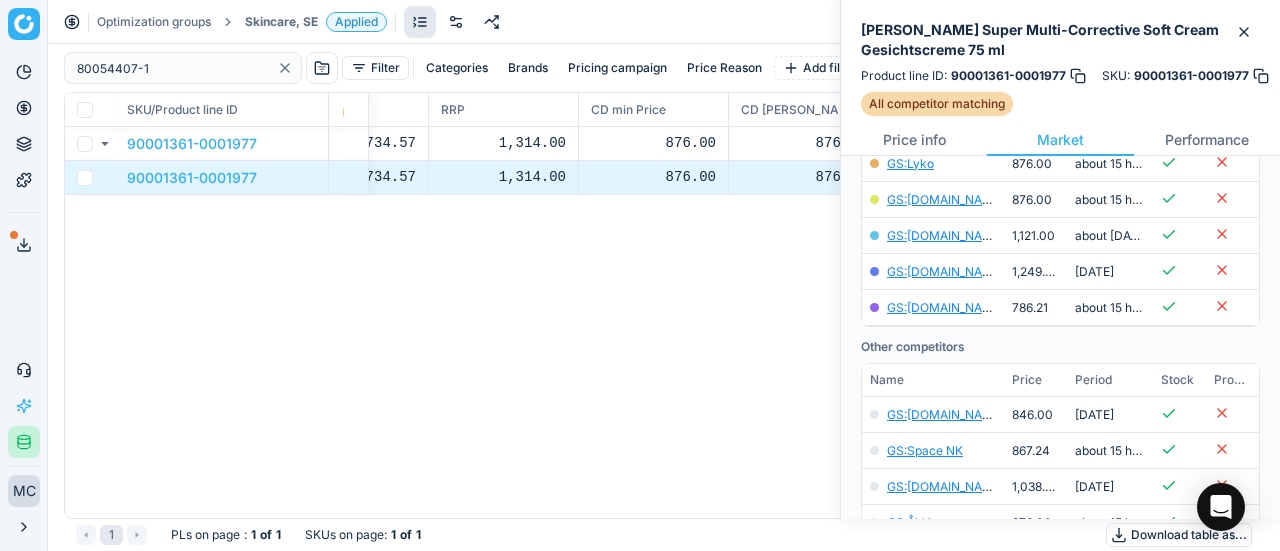 click on "Optimization groups Skincare, SE  Applied Discard Download report" at bounding box center (664, 22) 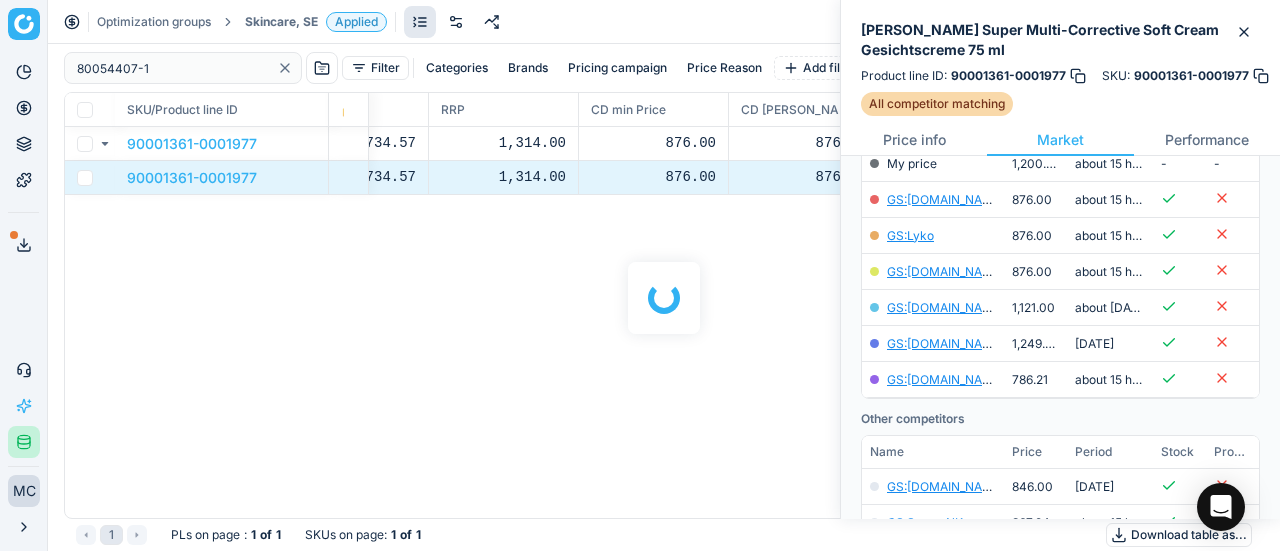 scroll, scrollTop: 400, scrollLeft: 0, axis: vertical 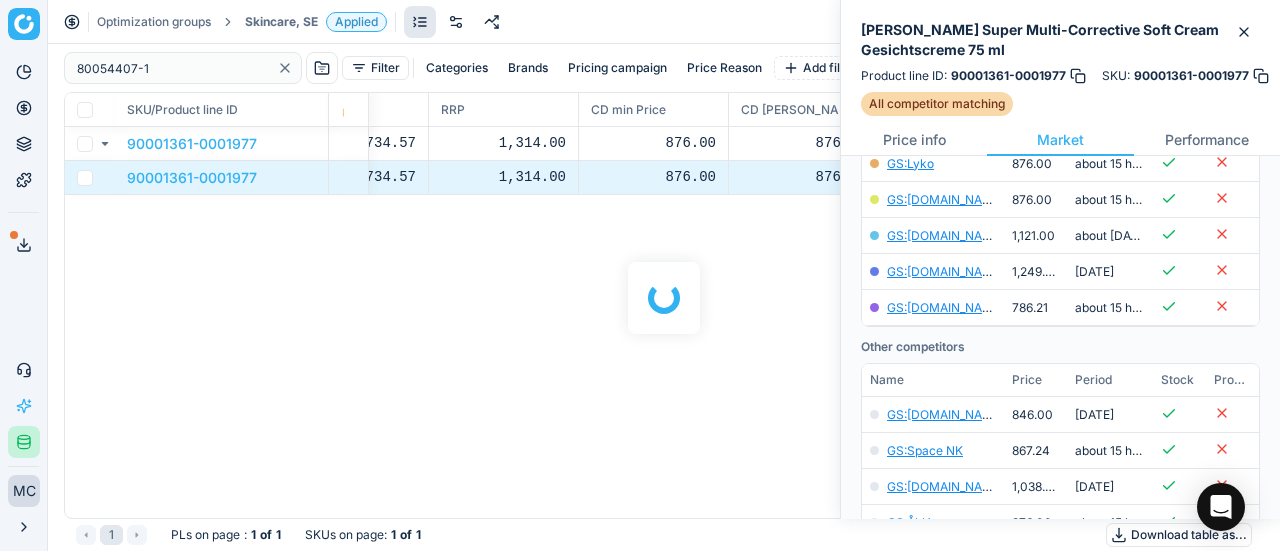 click on "Skincare, SE" at bounding box center [281, 22] 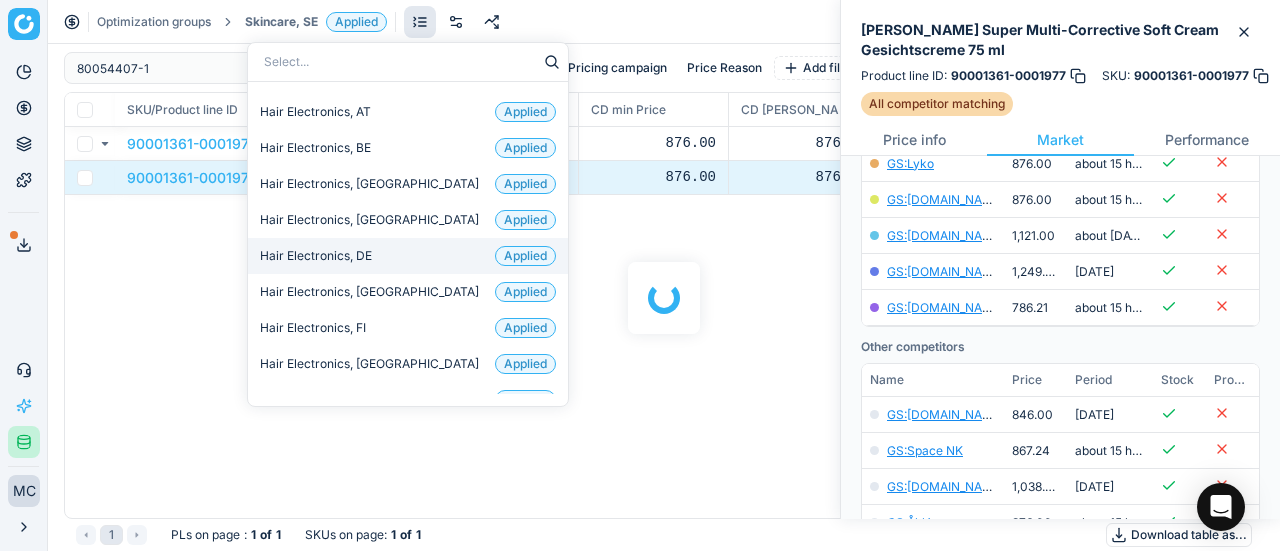scroll, scrollTop: 200, scrollLeft: 0, axis: vertical 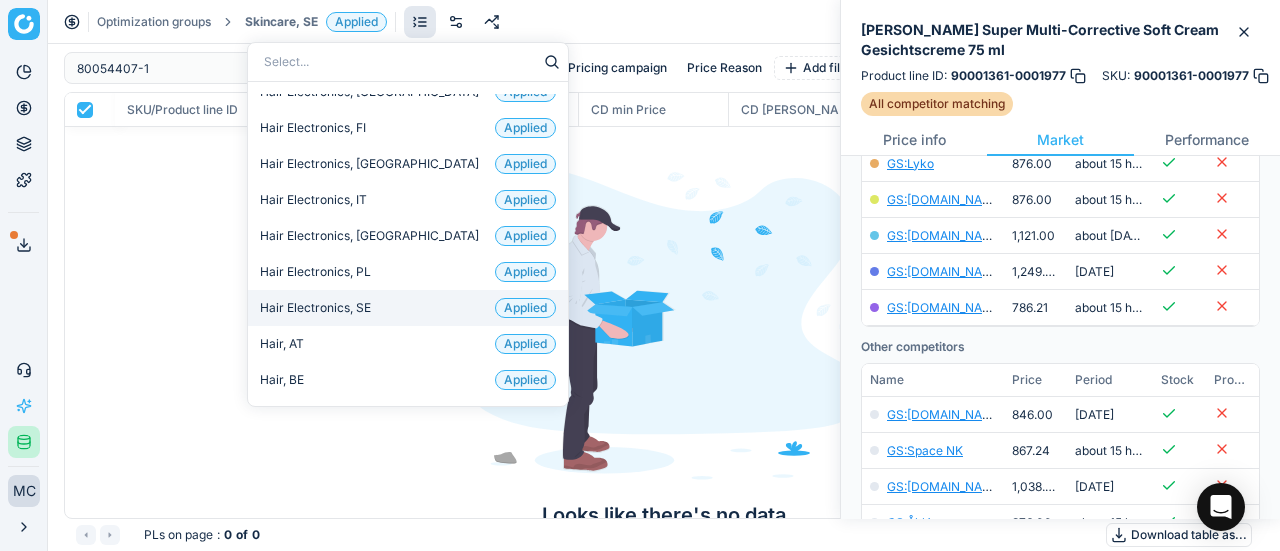 click on "Hair Electronics, SE  Applied" at bounding box center (408, 308) 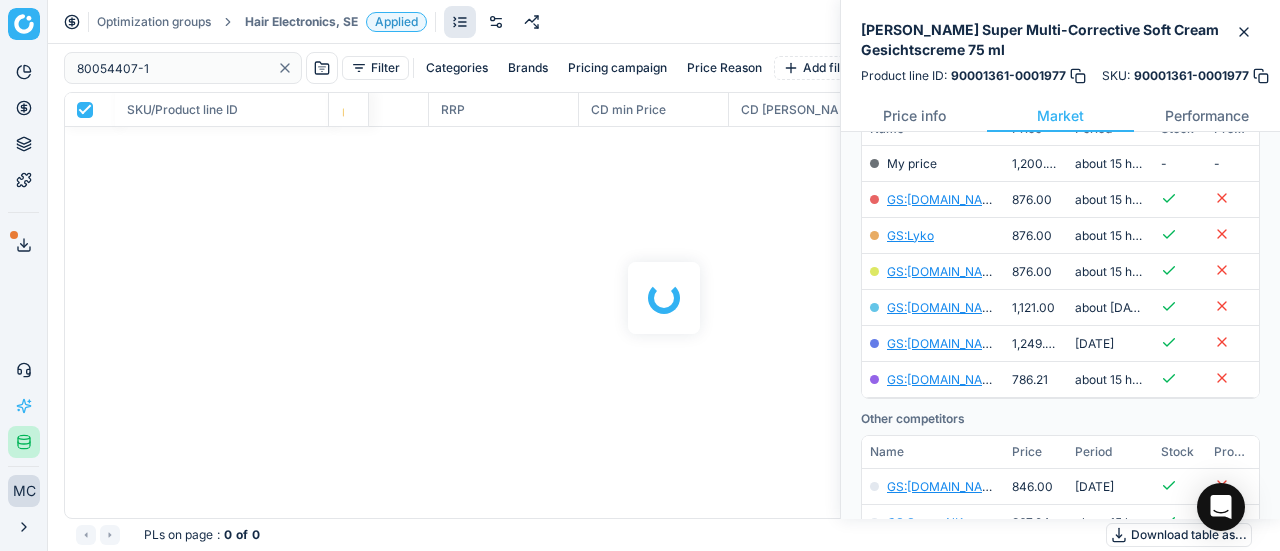 scroll, scrollTop: 400, scrollLeft: 0, axis: vertical 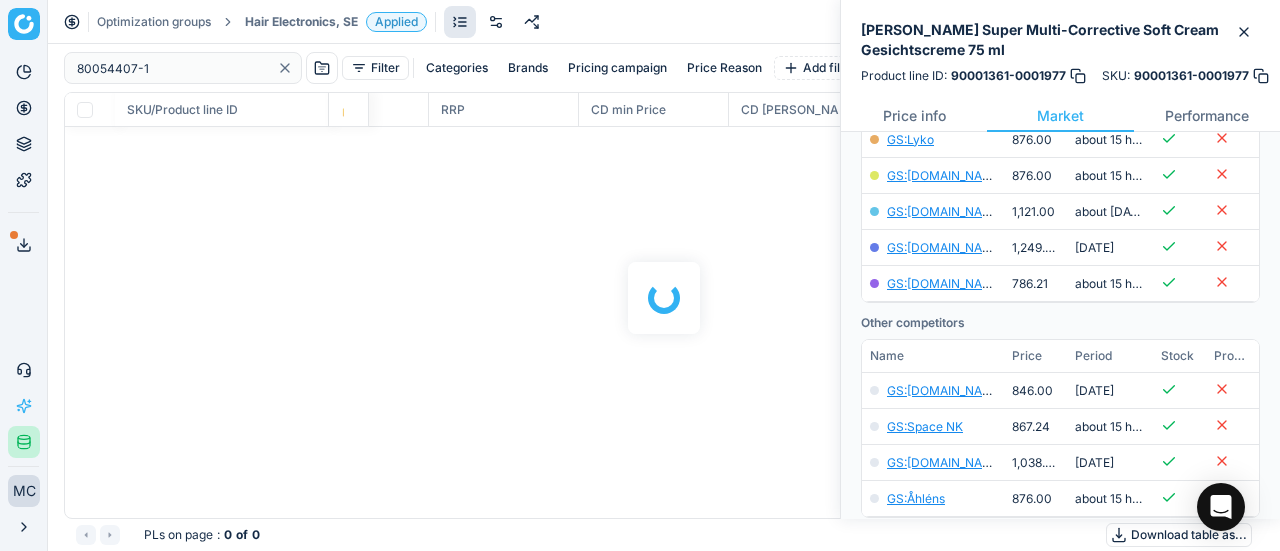 checkbox on "false" 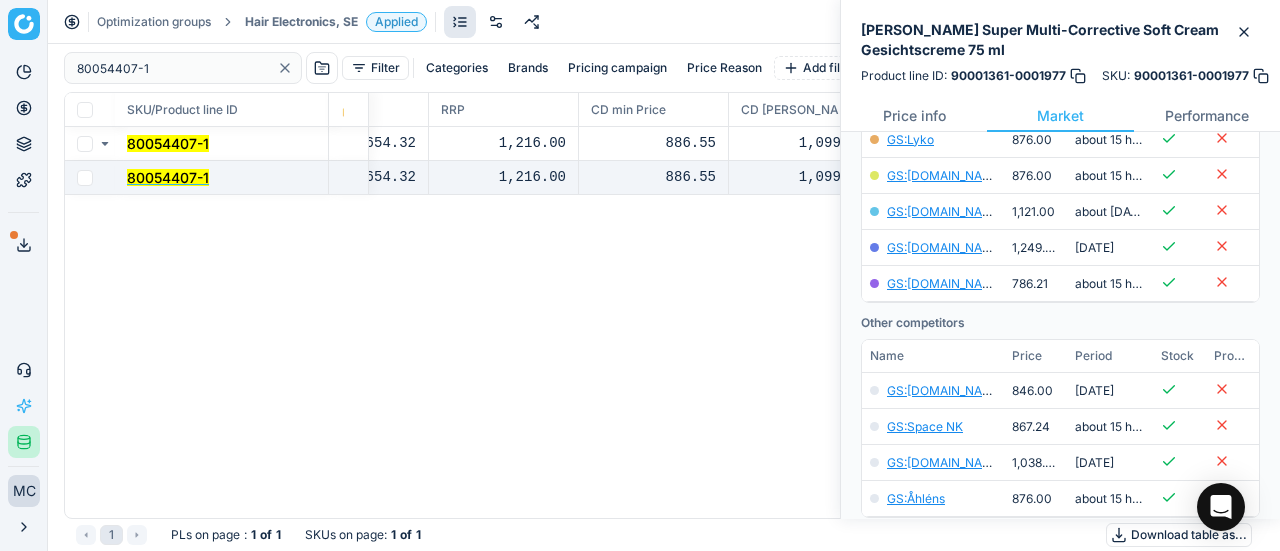 click on "80054407-1" at bounding box center [168, 177] 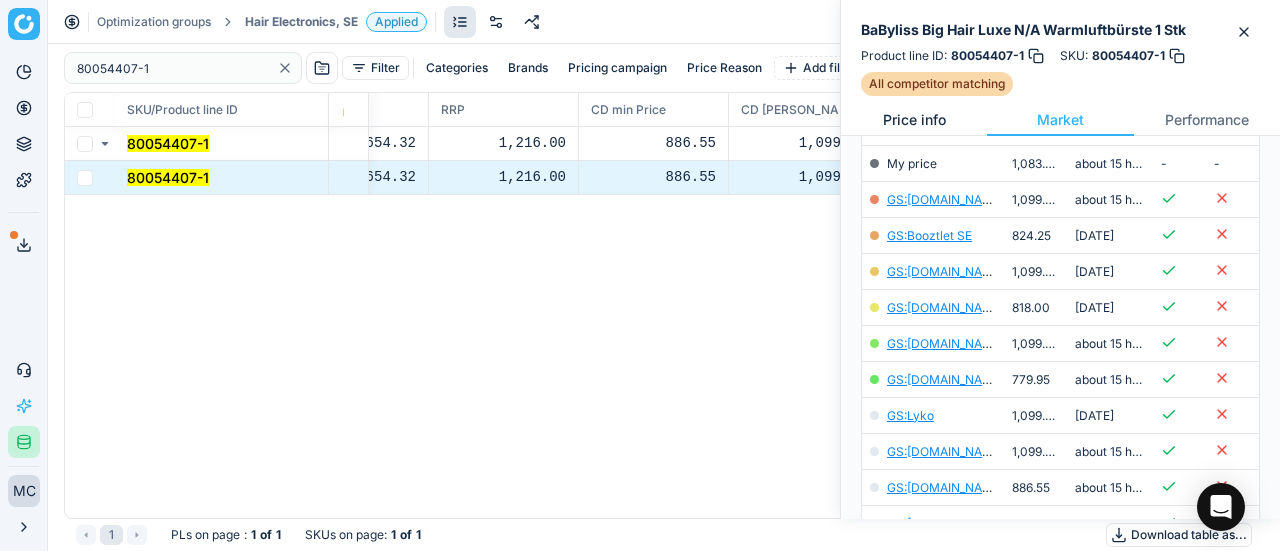 scroll, scrollTop: 400, scrollLeft: 0, axis: vertical 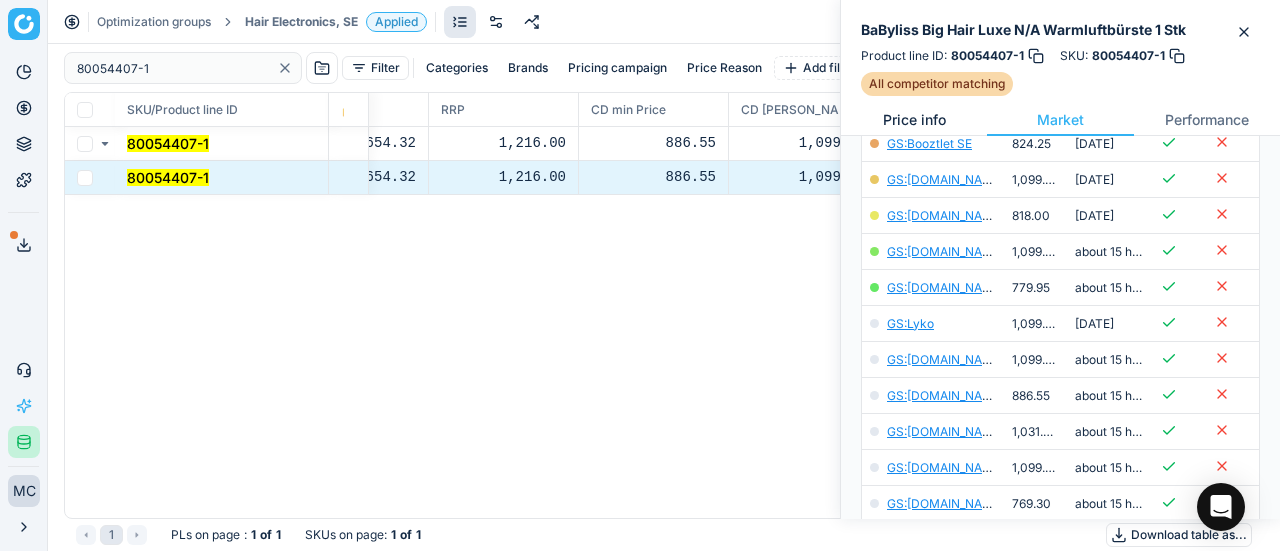 click on "Price info" at bounding box center [914, 120] 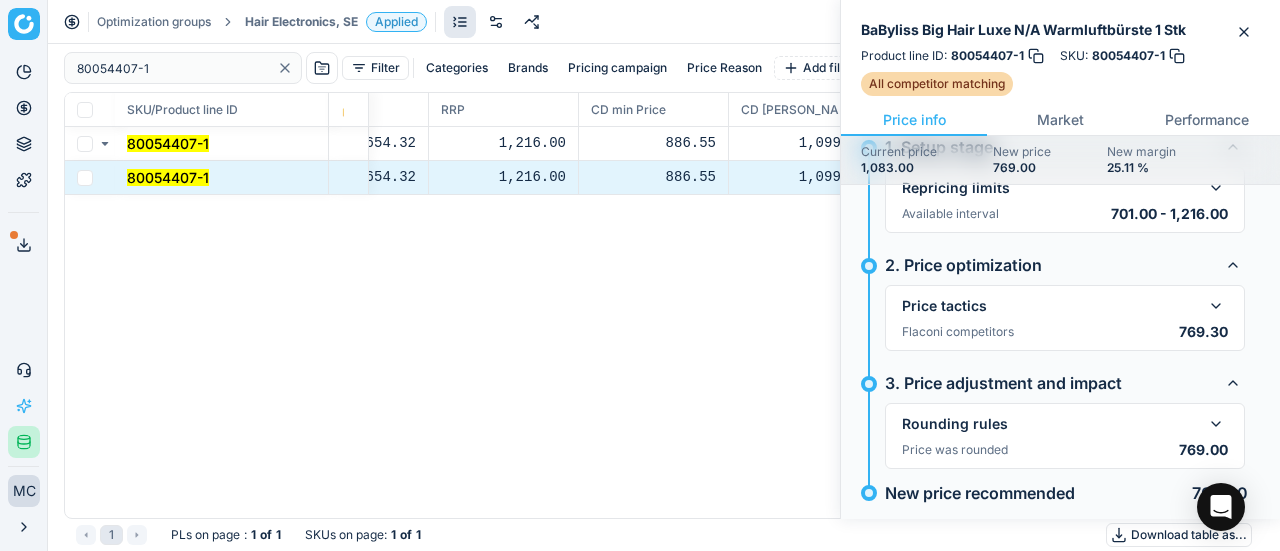 scroll, scrollTop: 97, scrollLeft: 0, axis: vertical 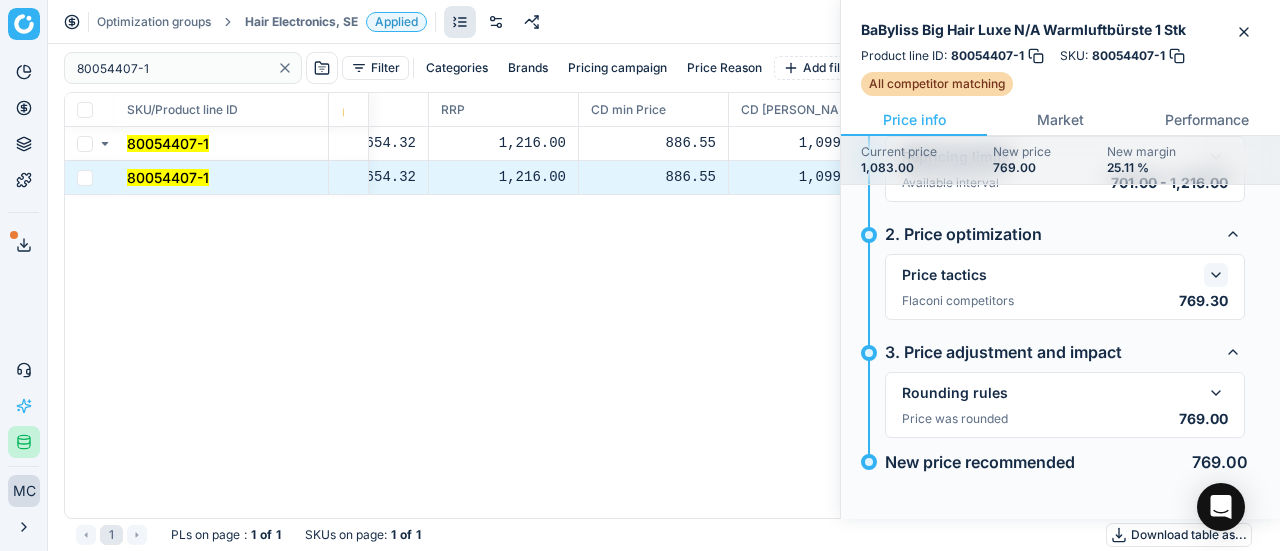 click 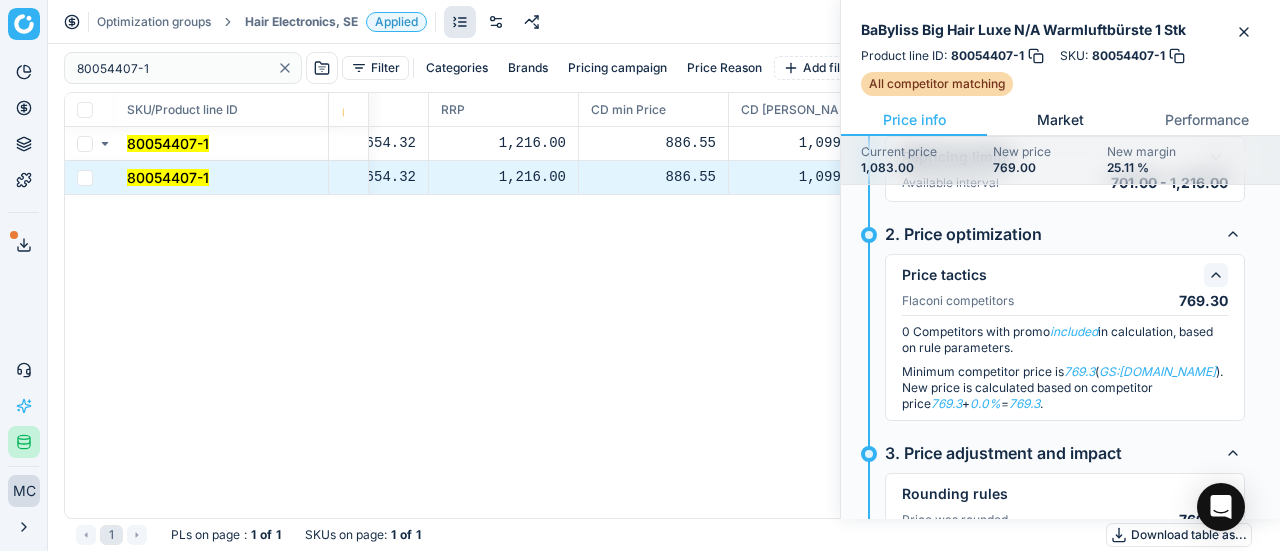 click on "Market" at bounding box center [1060, 120] 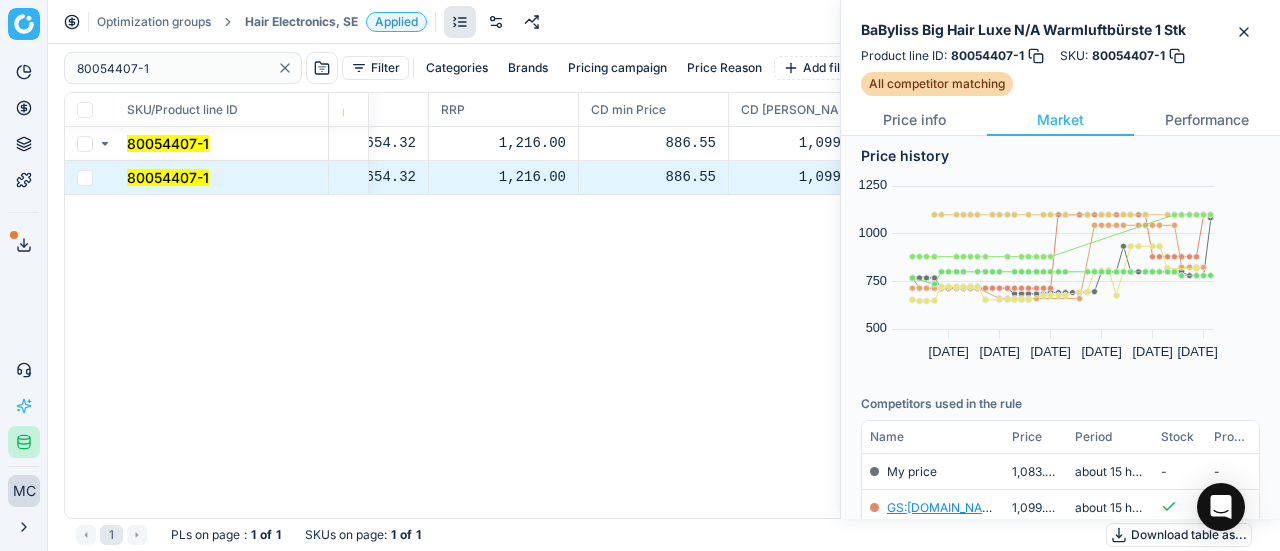 scroll, scrollTop: 400, scrollLeft: 0, axis: vertical 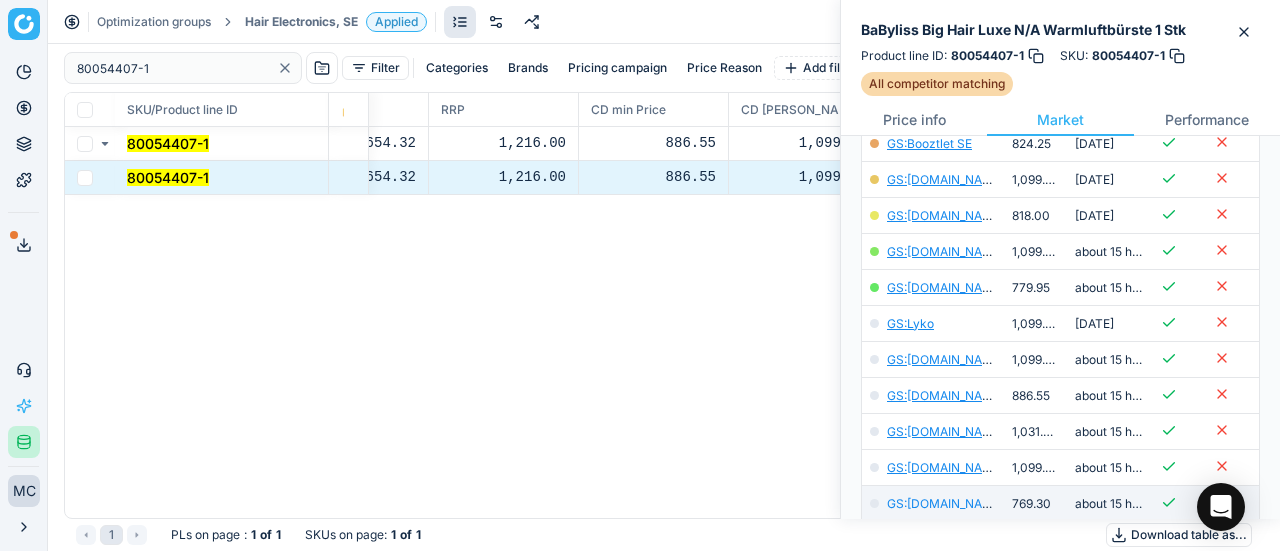 click on "GS:[DOMAIN_NAME]" at bounding box center [945, 503] 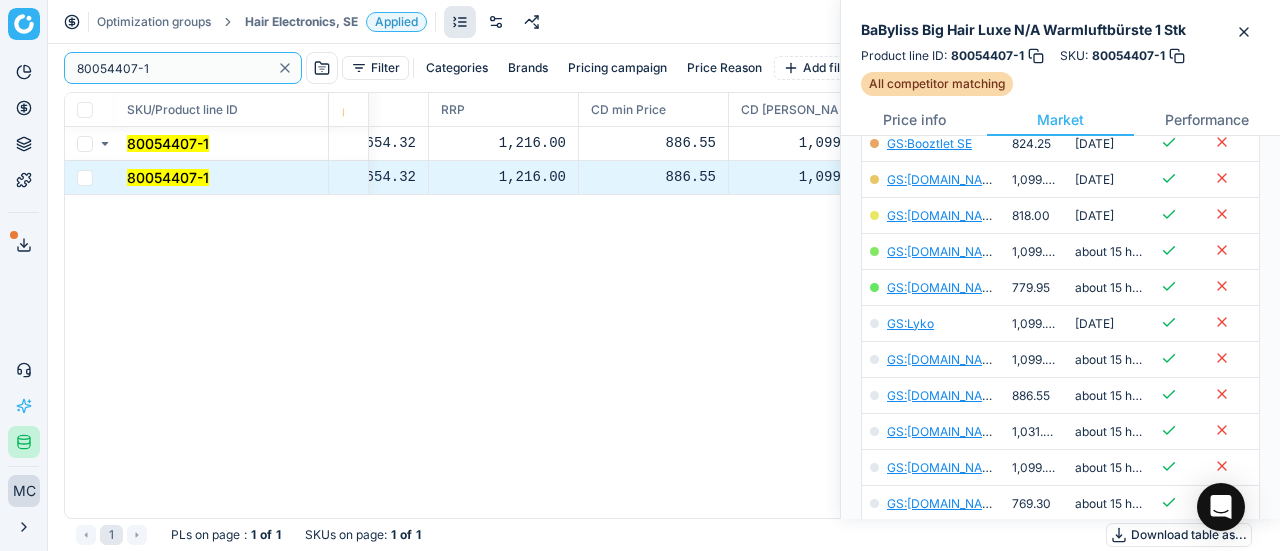 paste on "70009-150" 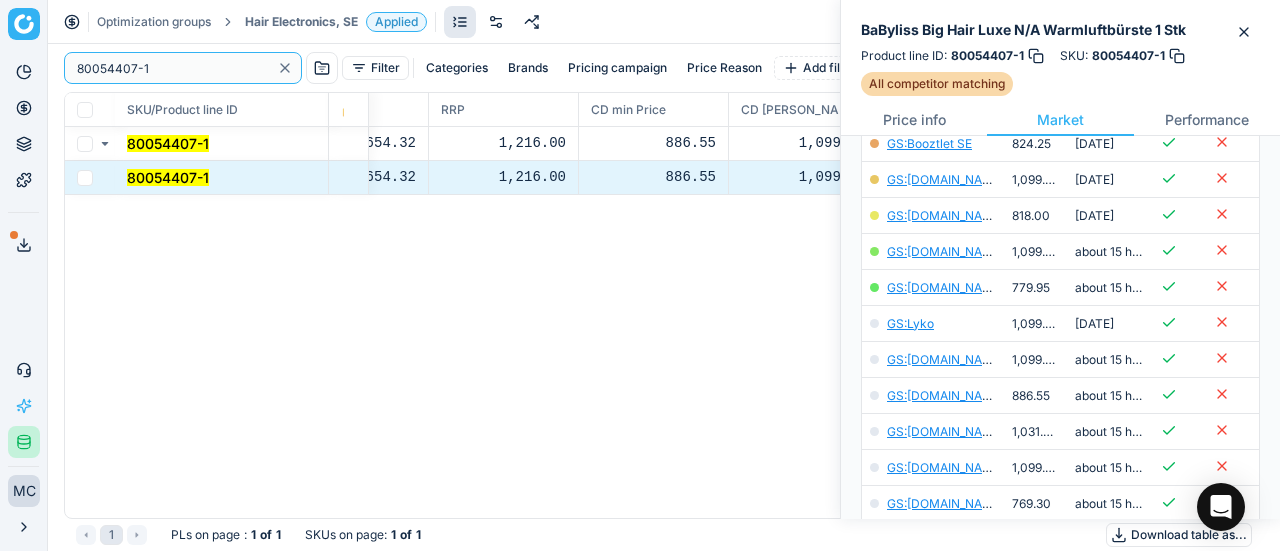 drag, startPoint x: 152, startPoint y: 65, endPoint x: 178, endPoint y: 68, distance: 26.172504 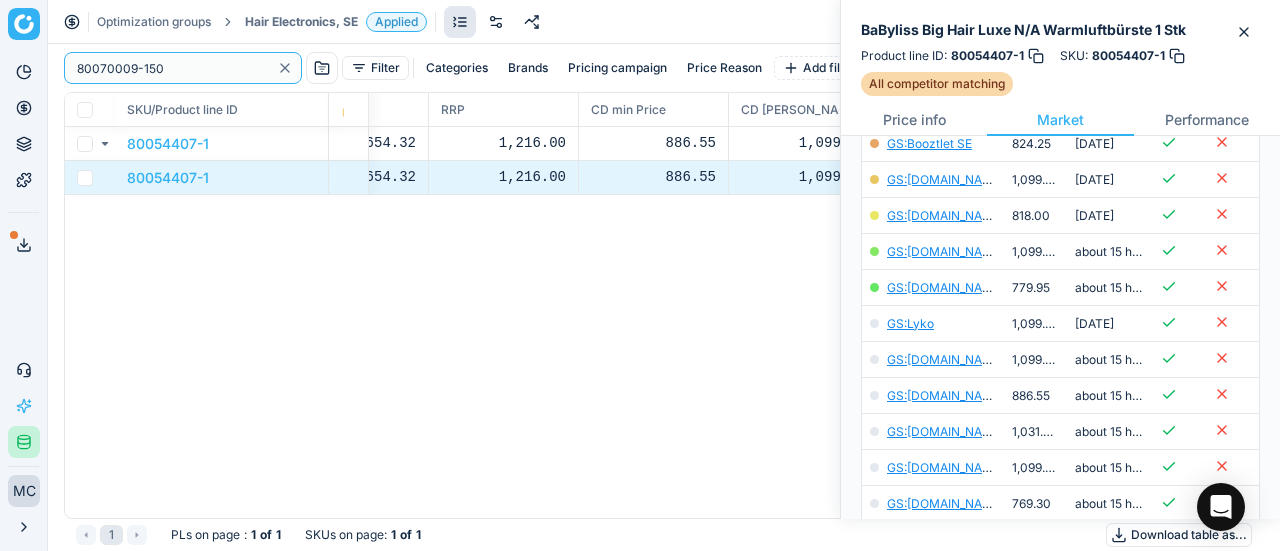 scroll, scrollTop: 400, scrollLeft: 0, axis: vertical 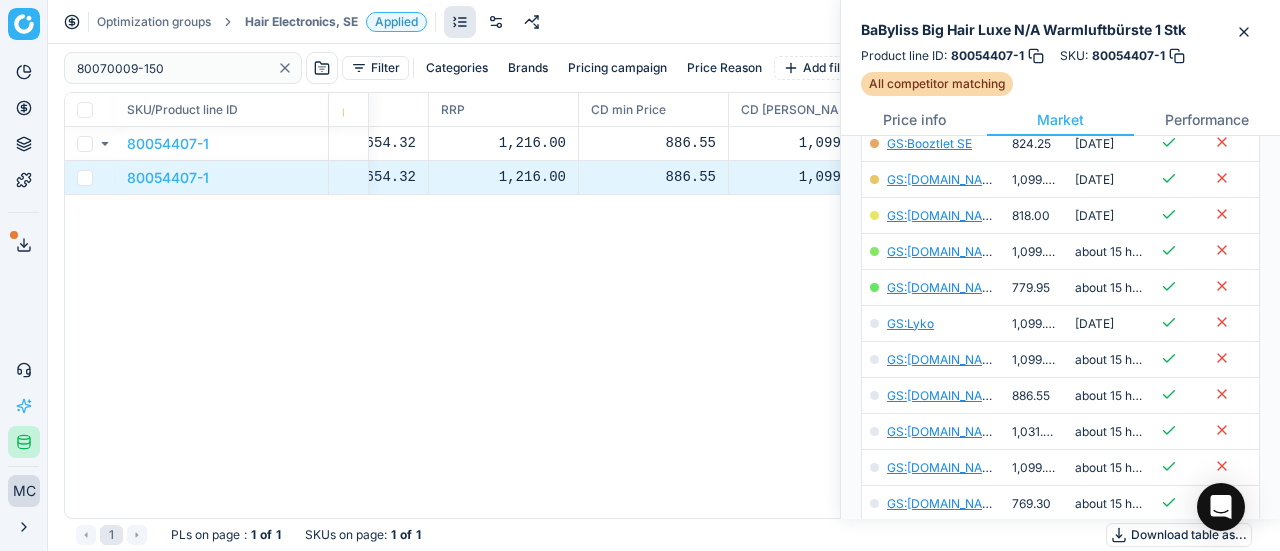 click on "Hair Electronics, SE" at bounding box center (301, 22) 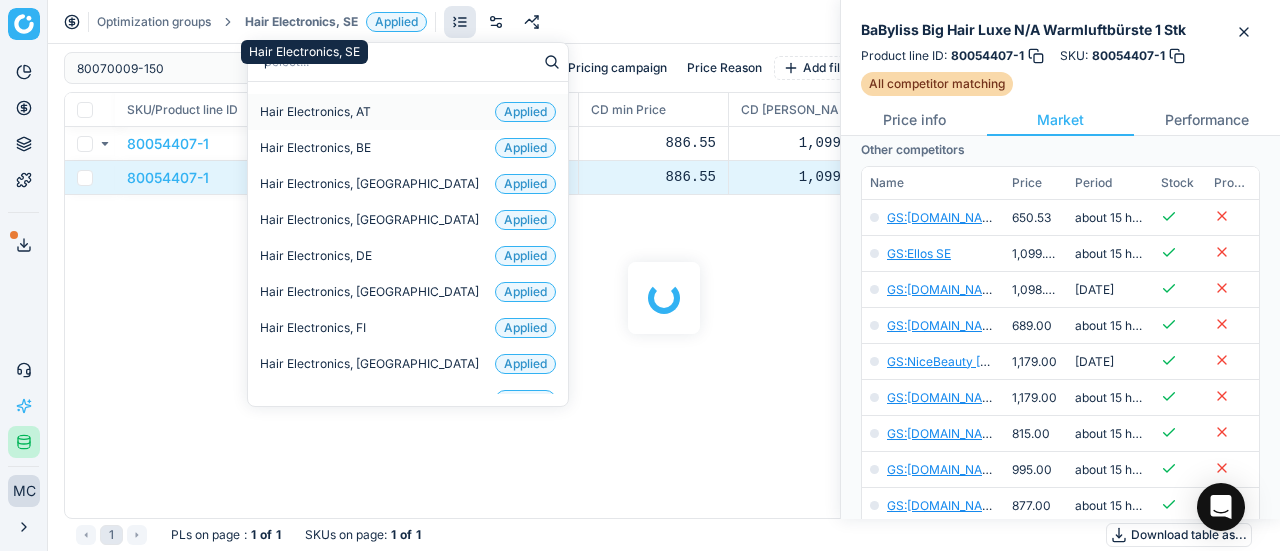 scroll, scrollTop: 400, scrollLeft: 0, axis: vertical 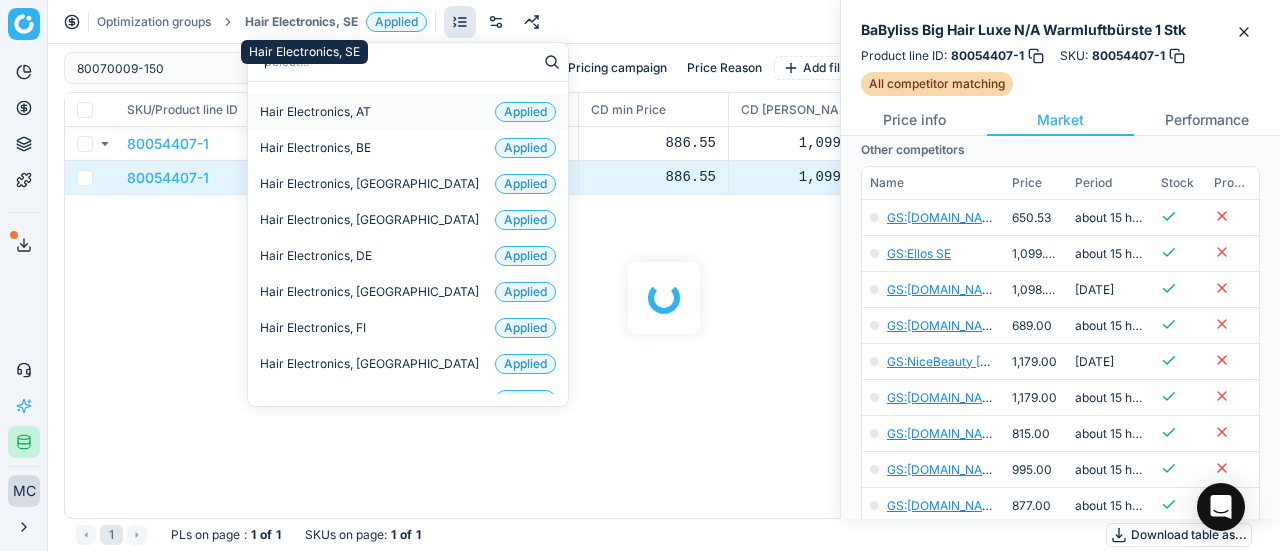 type on "par" 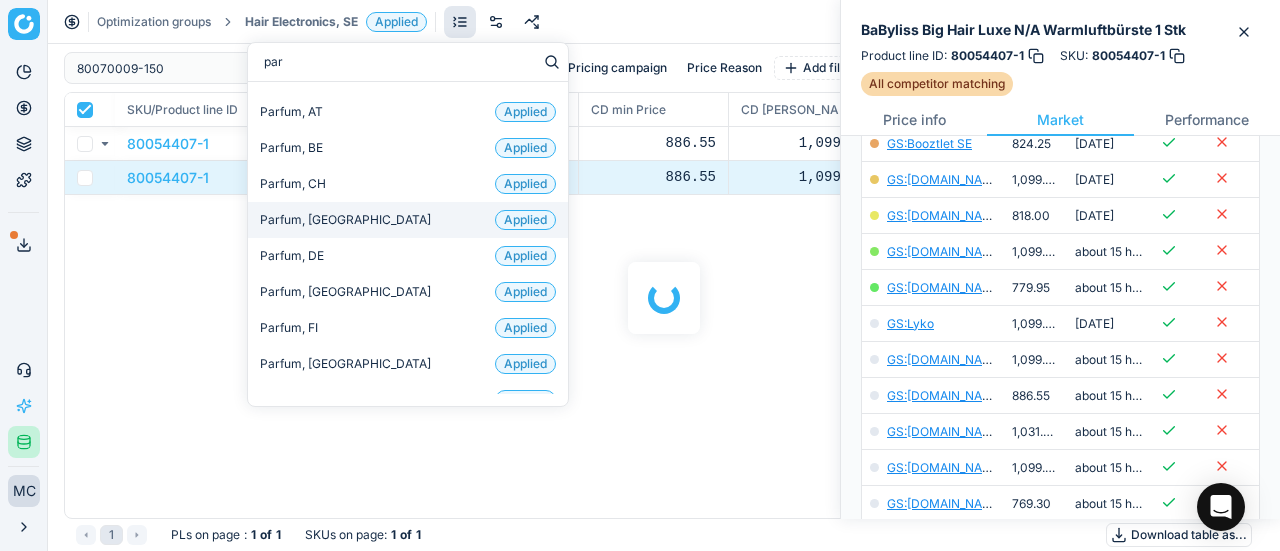 checkbox on "true" 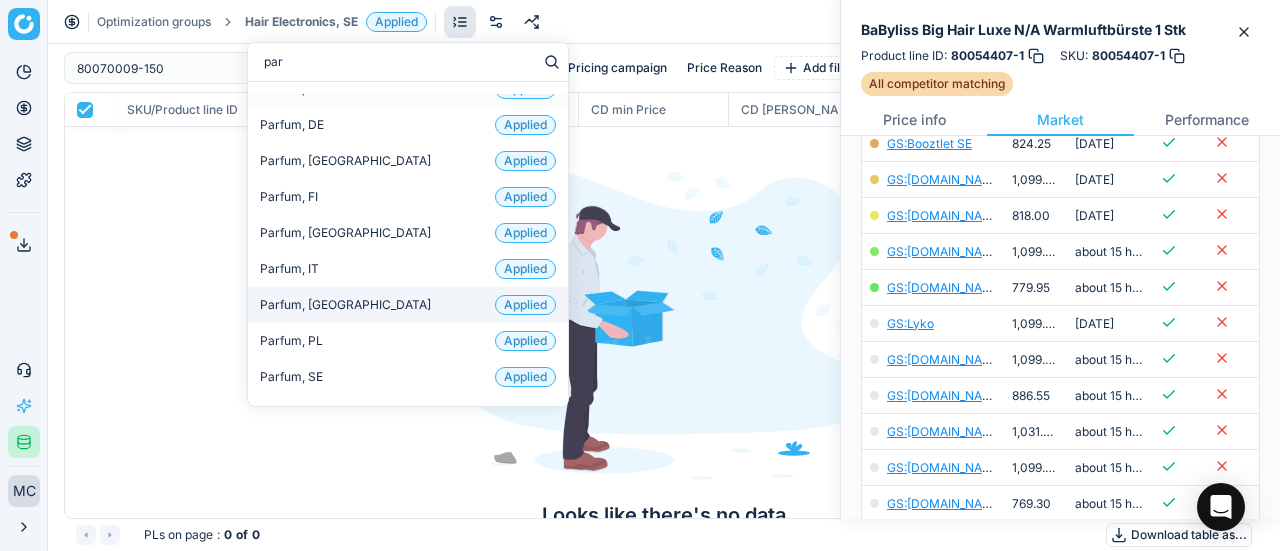 scroll, scrollTop: 132, scrollLeft: 0, axis: vertical 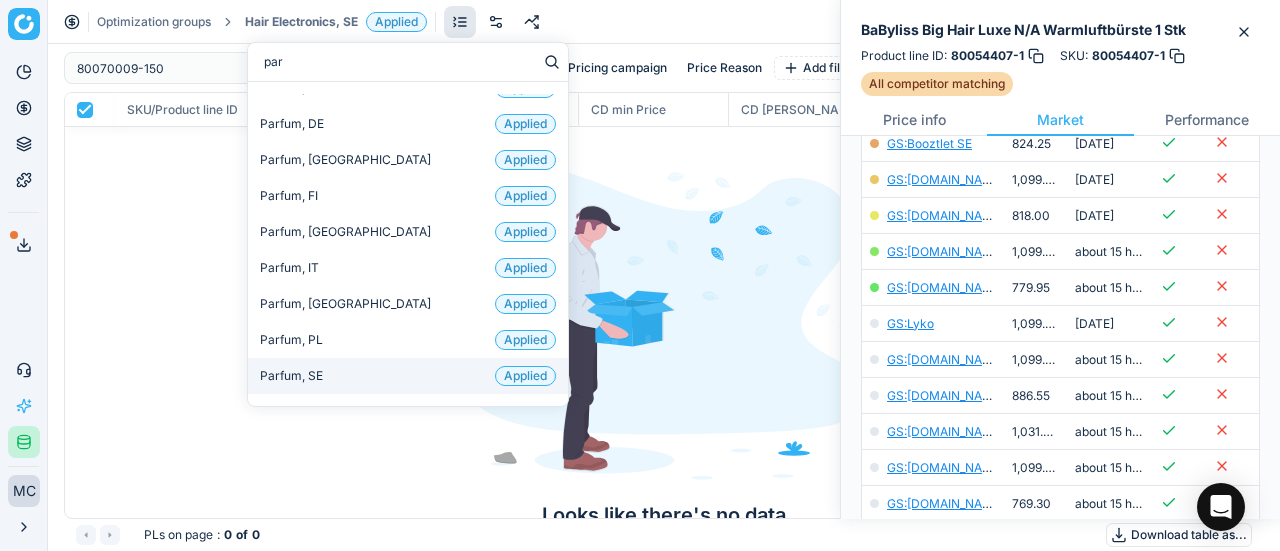 click on "Parfum, SE Applied" at bounding box center [408, 376] 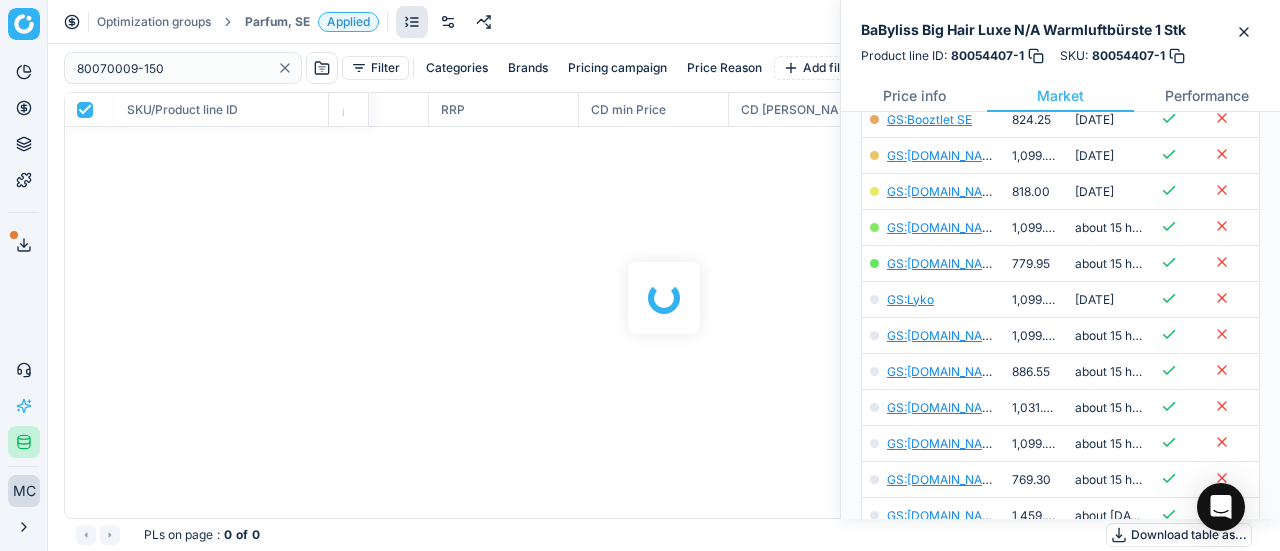 scroll, scrollTop: 400, scrollLeft: 0, axis: vertical 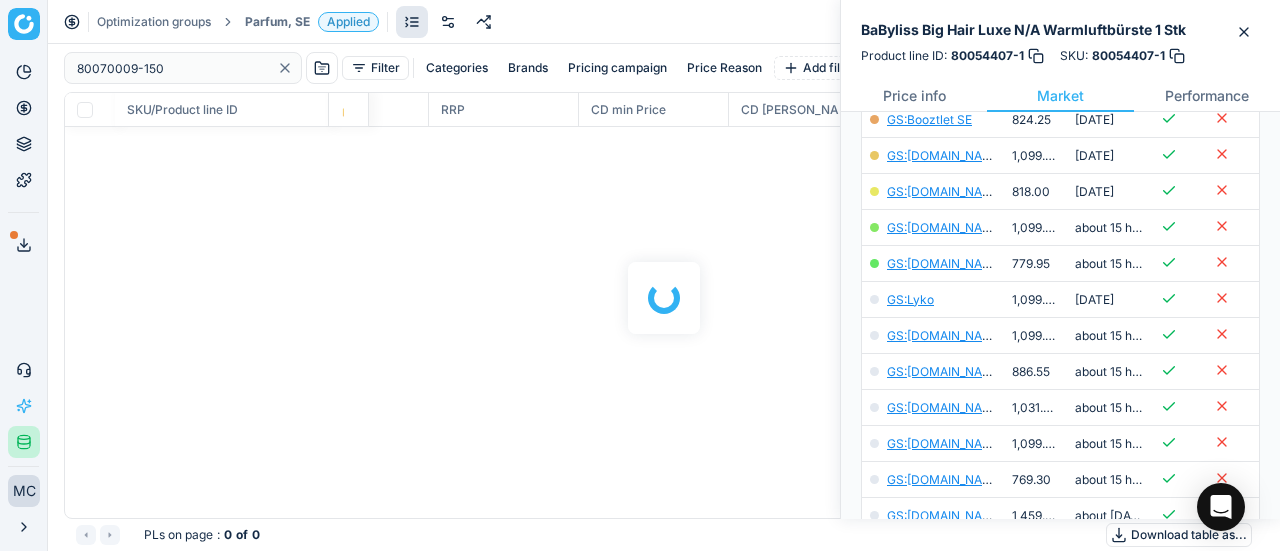 checkbox on "false" 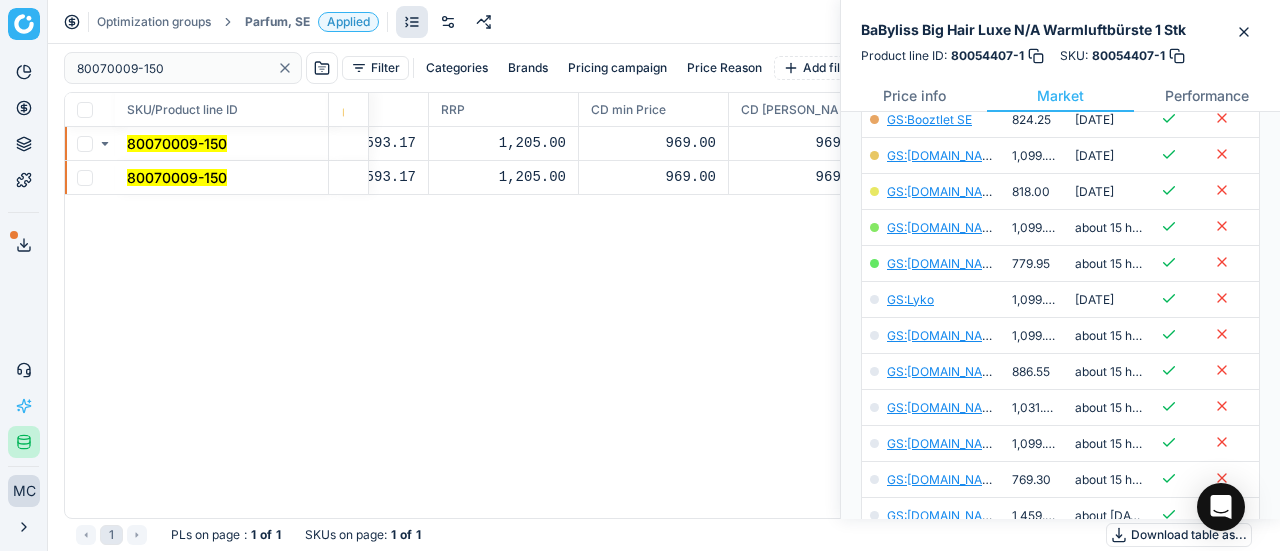 click on "80070009-150" at bounding box center [177, 177] 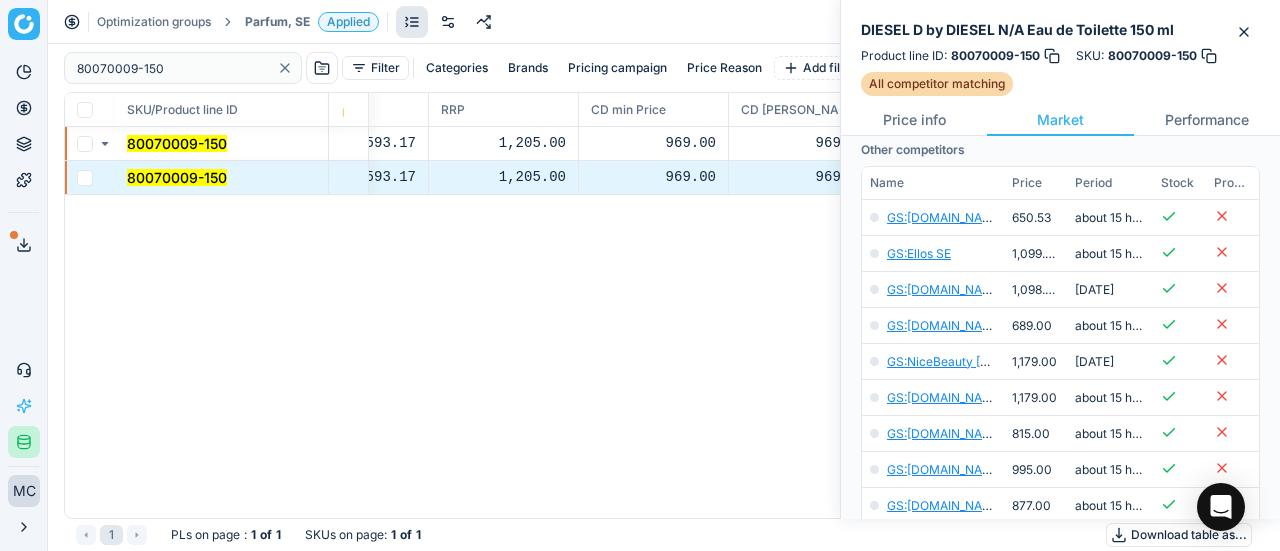 scroll, scrollTop: 400, scrollLeft: 0, axis: vertical 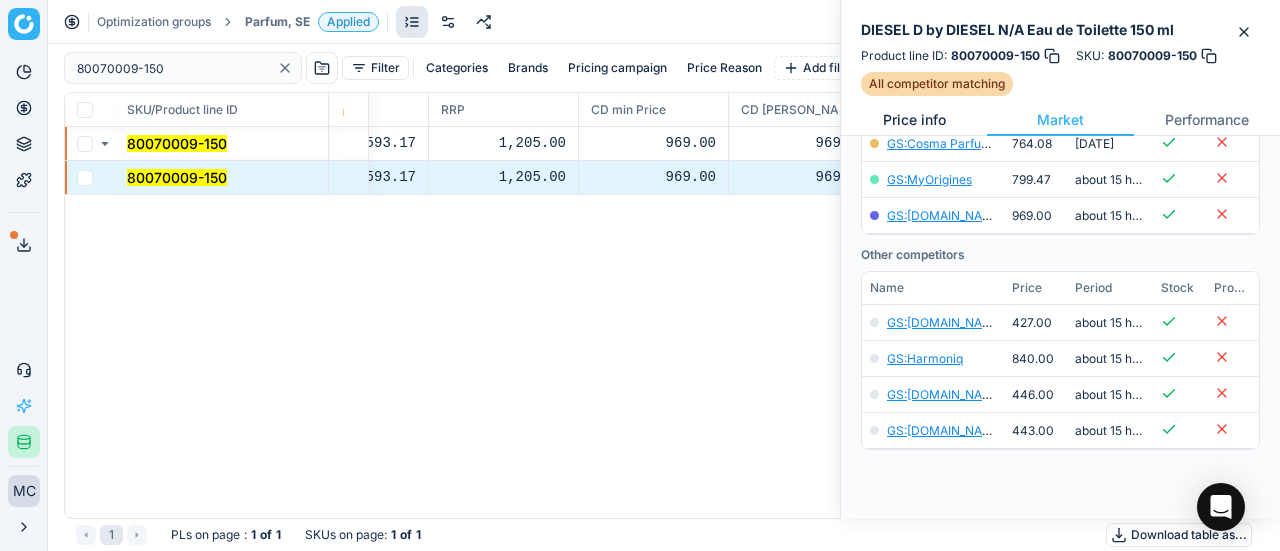 click on "Price info" at bounding box center (914, 120) 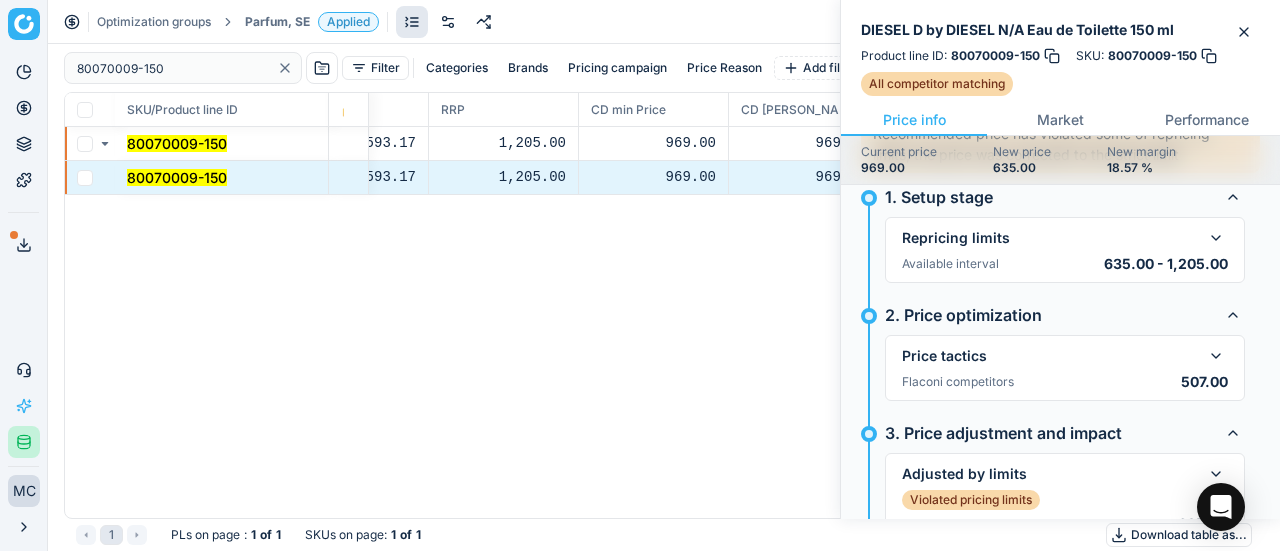 scroll, scrollTop: 200, scrollLeft: 0, axis: vertical 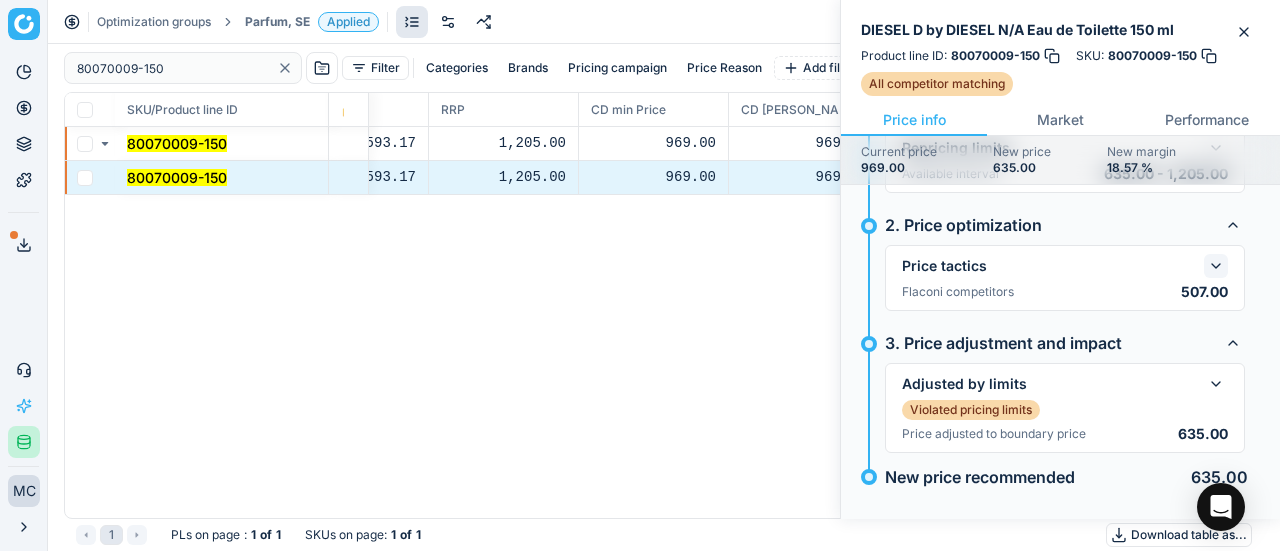 click 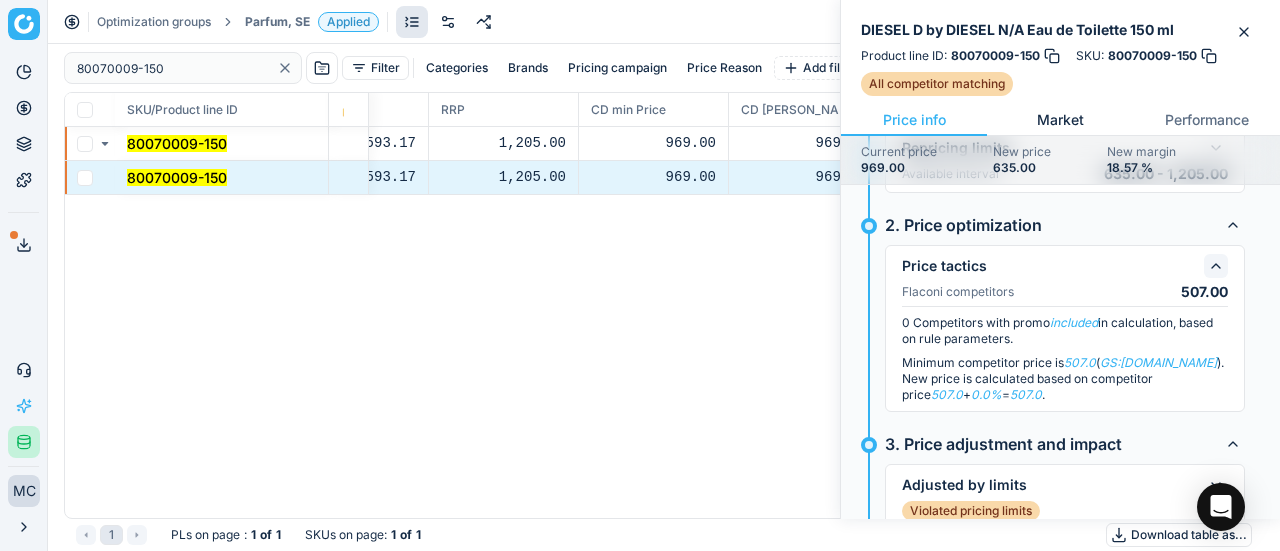 click on "Market" at bounding box center [1060, 120] 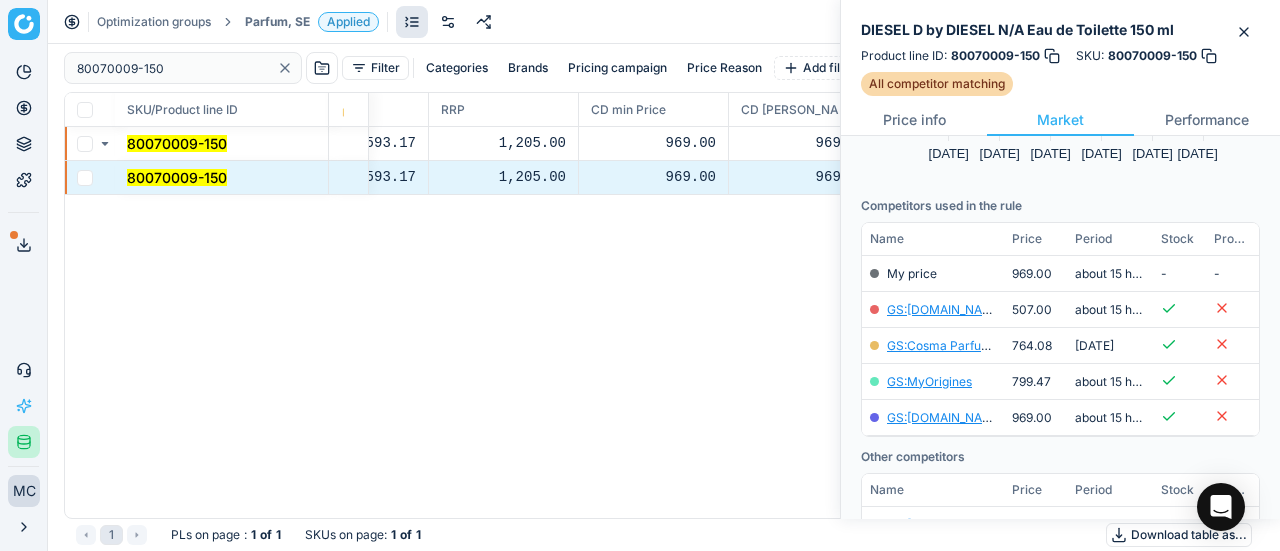 scroll, scrollTop: 300, scrollLeft: 0, axis: vertical 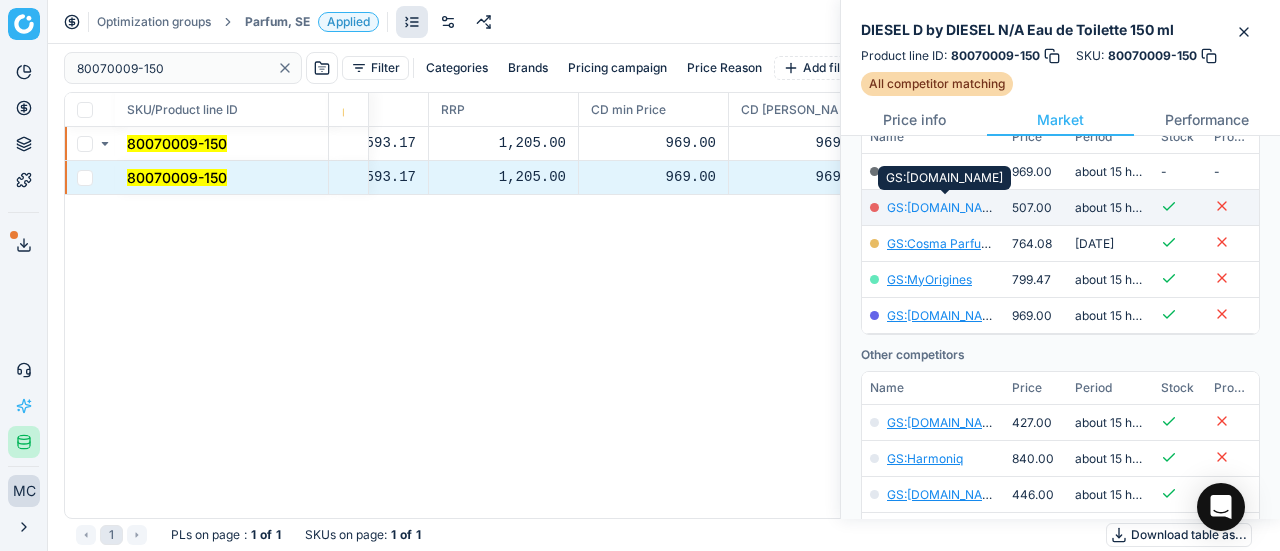 click on "GS:[DOMAIN_NAME]" at bounding box center [945, 207] 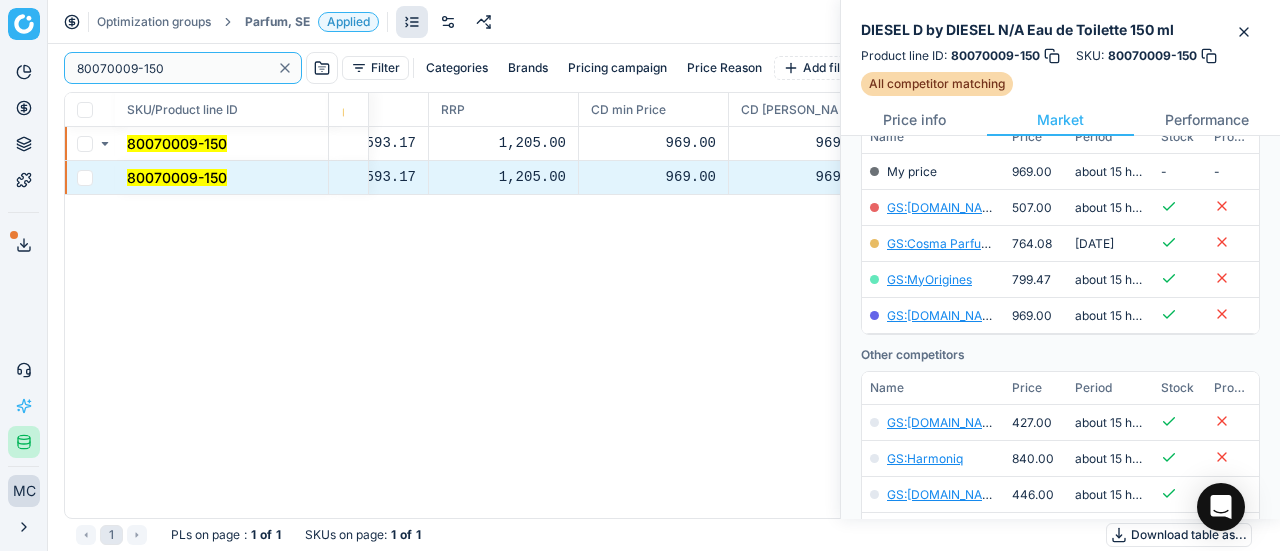 paste on "90011087-0017559" 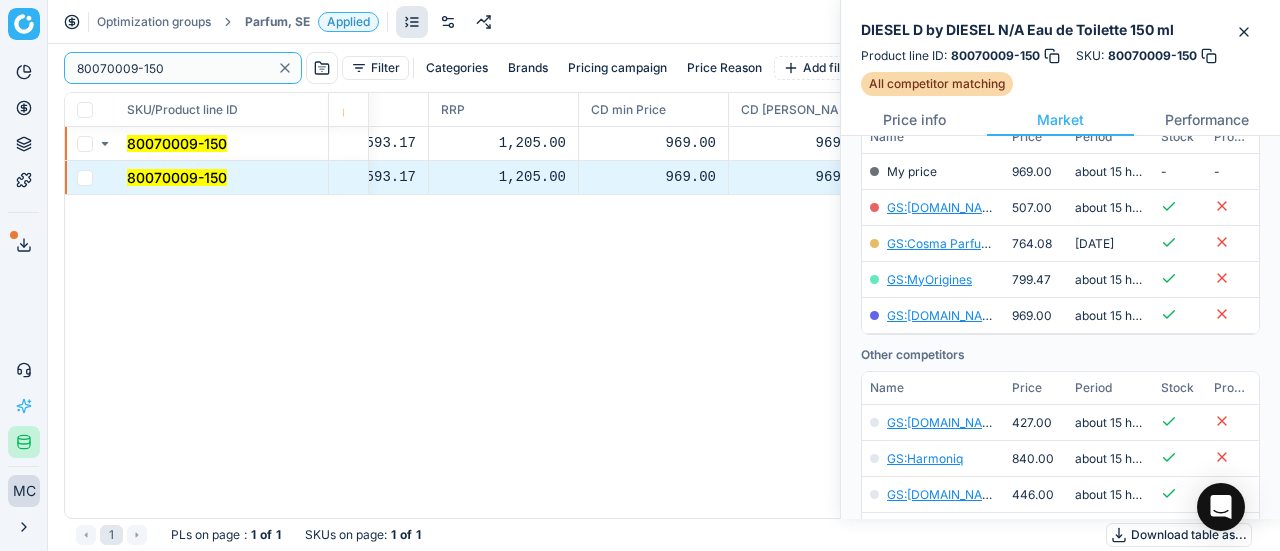 drag, startPoint x: 200, startPoint y: 67, endPoint x: 22, endPoint y: 43, distance: 179.61069 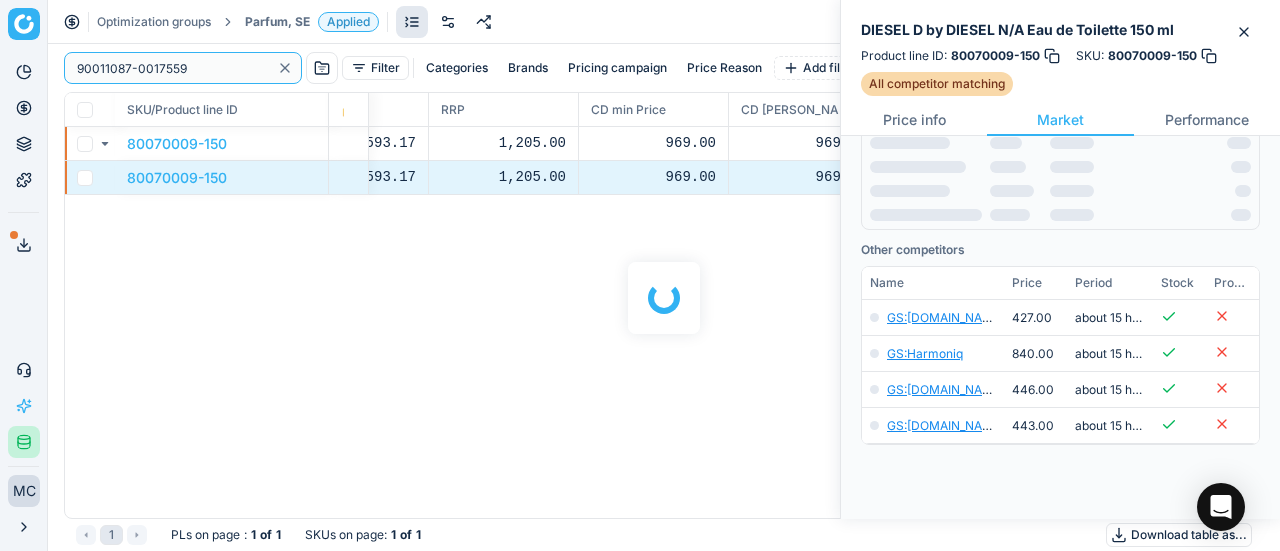 scroll, scrollTop: 300, scrollLeft: 0, axis: vertical 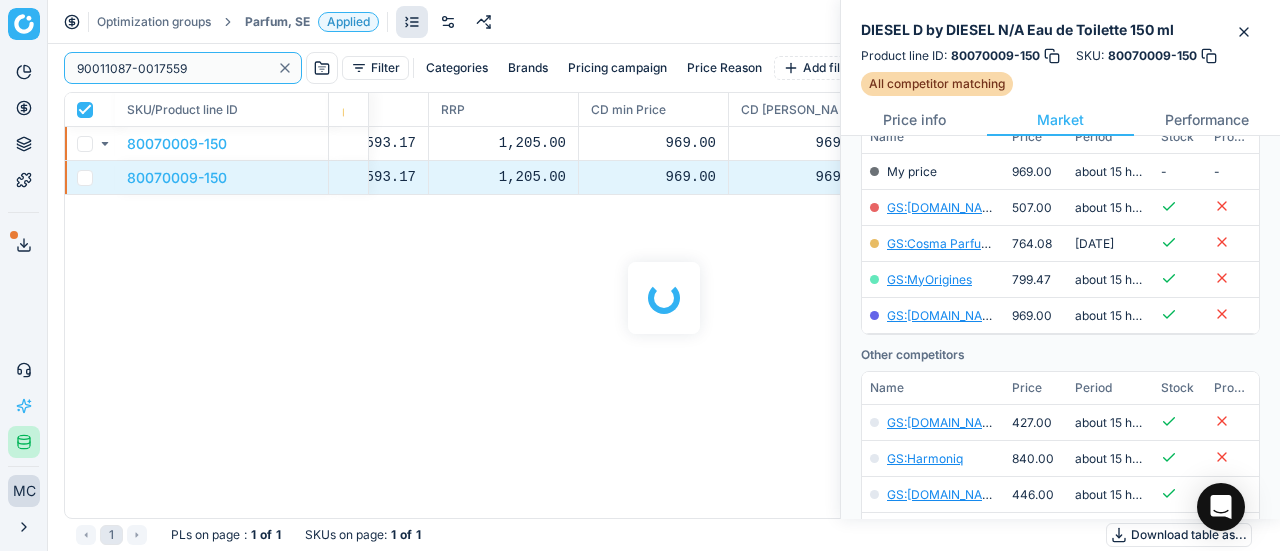 checkbox on "true" 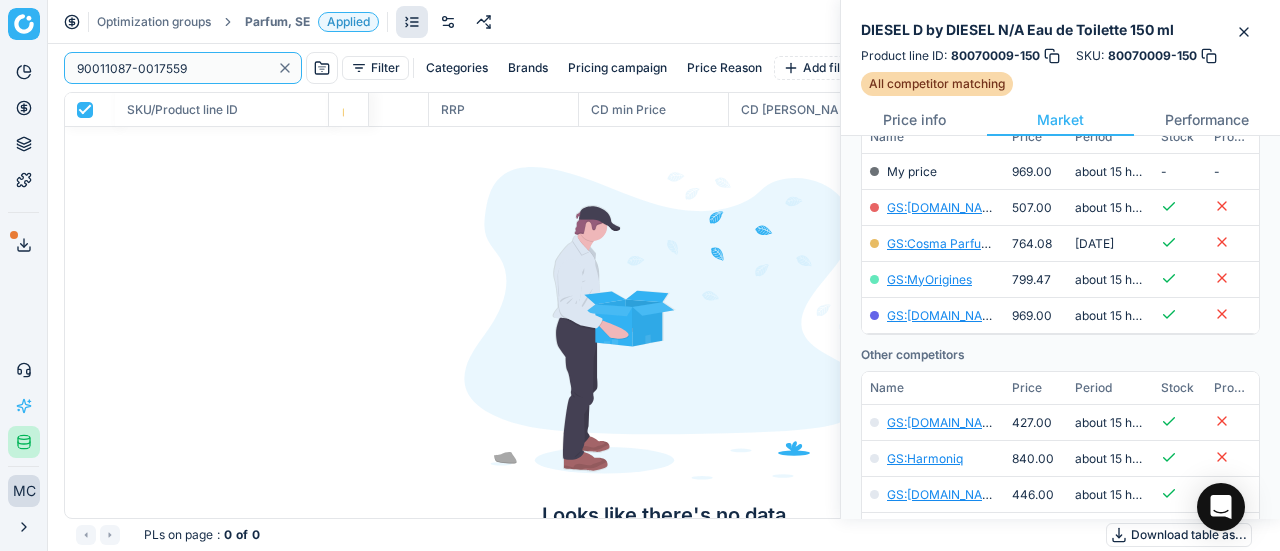 type on "90011087-0017559" 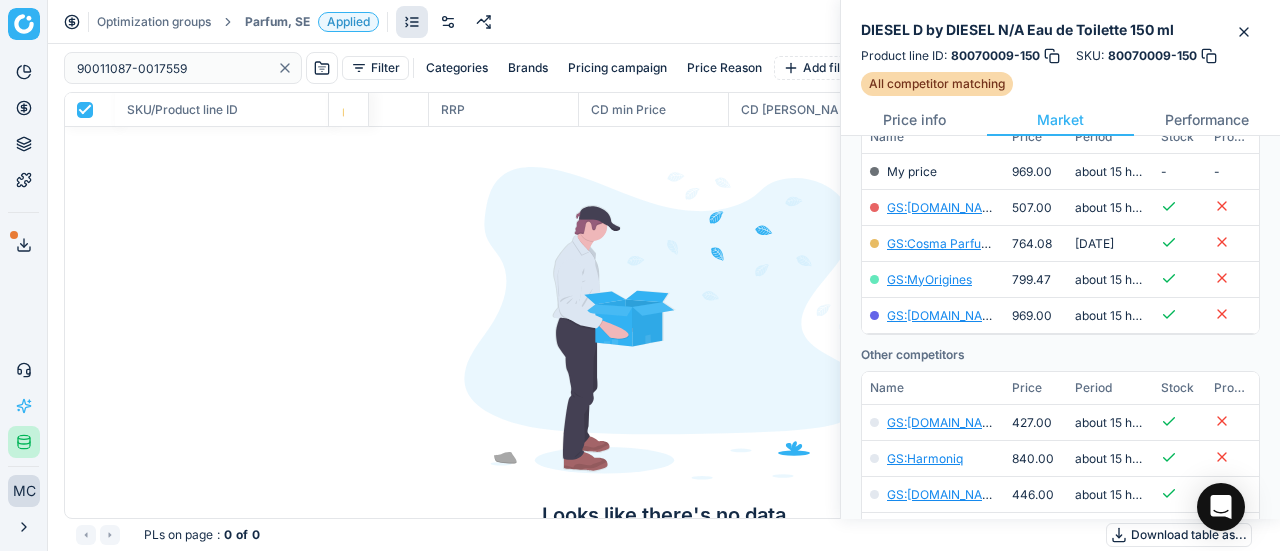 click on "Parfum, SE" at bounding box center [277, 22] 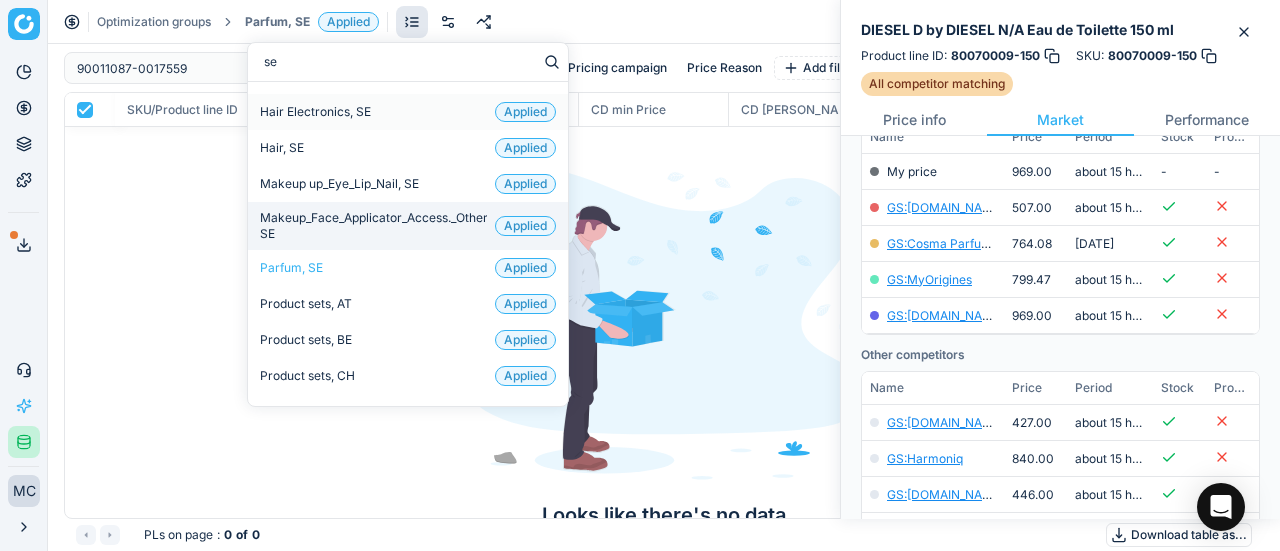 type on "set" 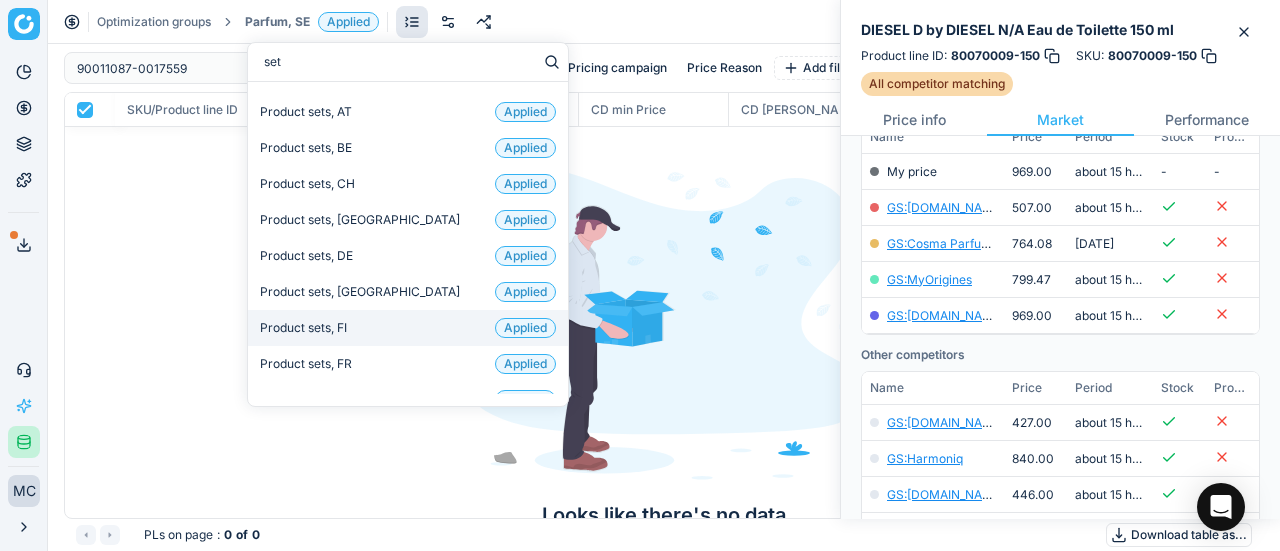 scroll, scrollTop: 132, scrollLeft: 0, axis: vertical 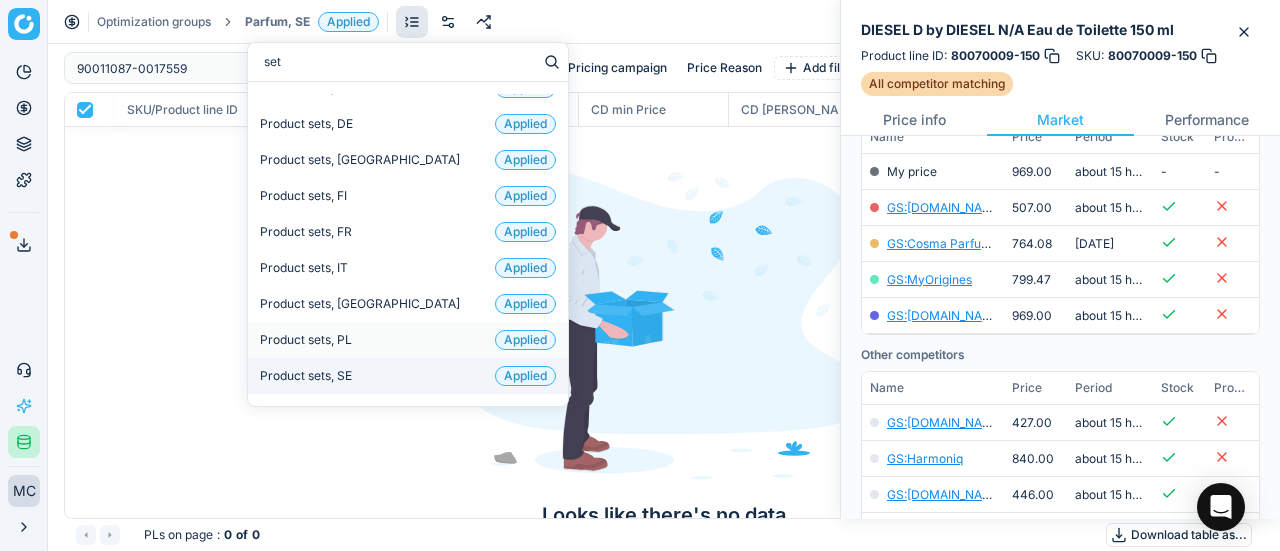 click on "Product sets, SE Applied" at bounding box center [408, 376] 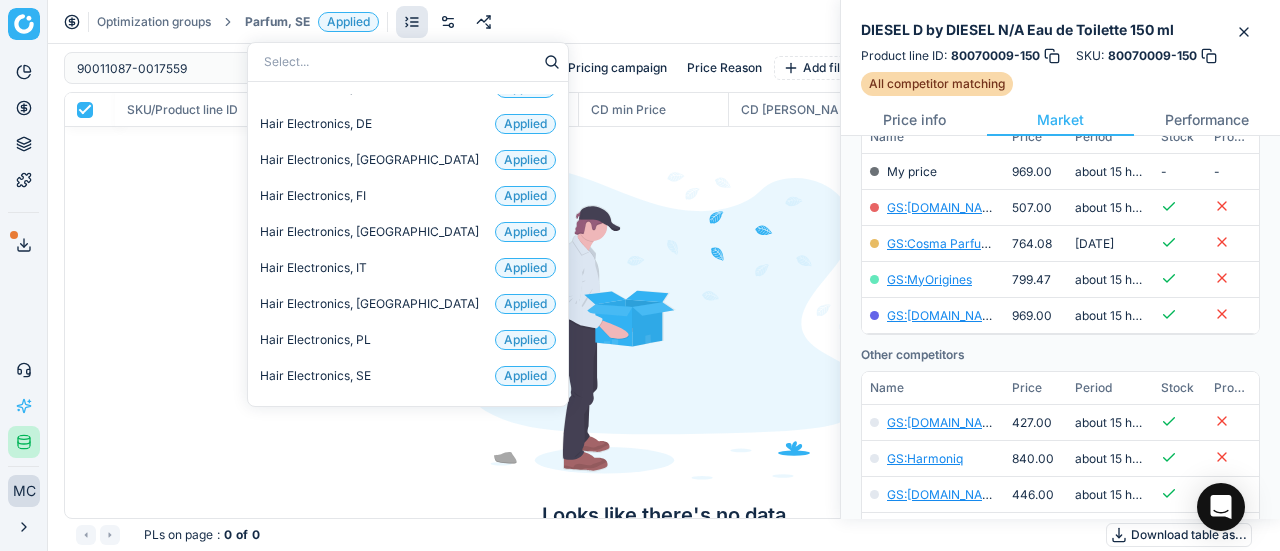 type 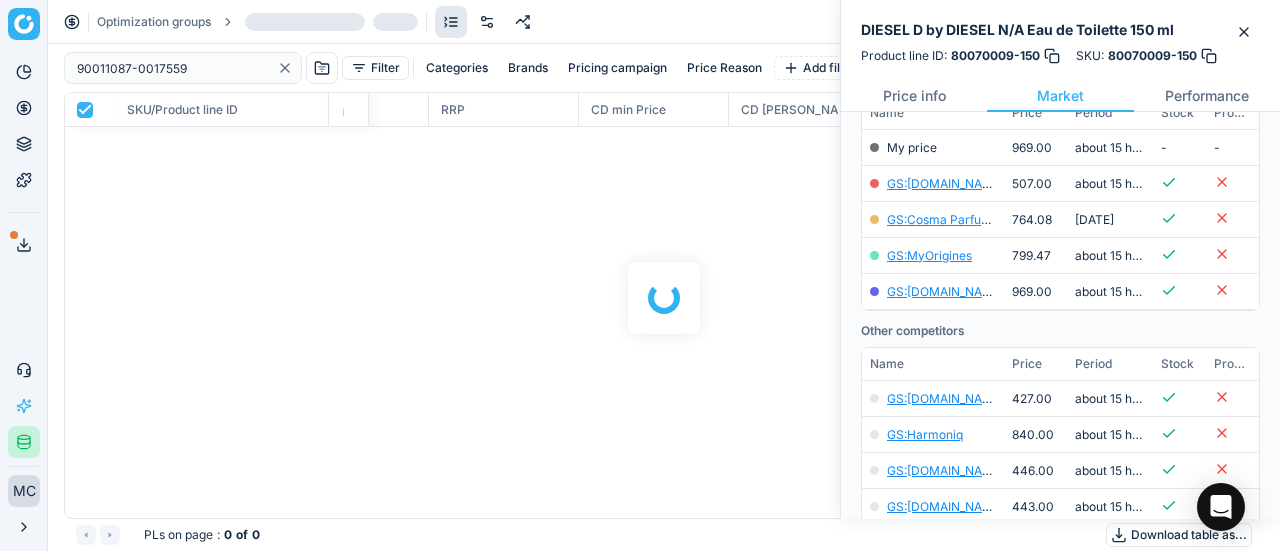 scroll, scrollTop: 300, scrollLeft: 0, axis: vertical 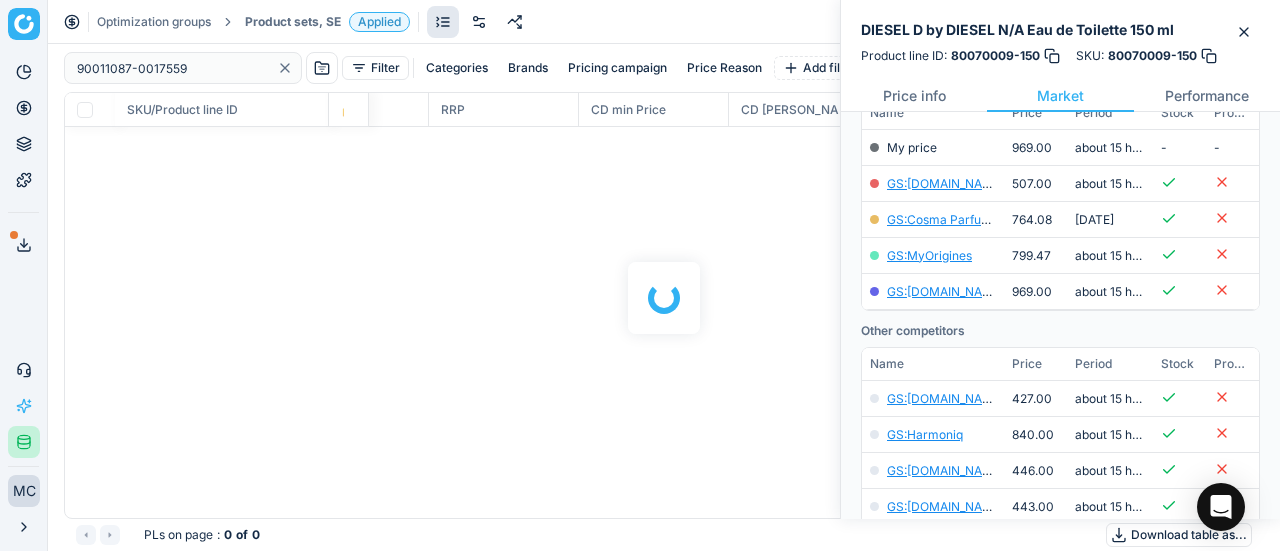 checkbox on "false" 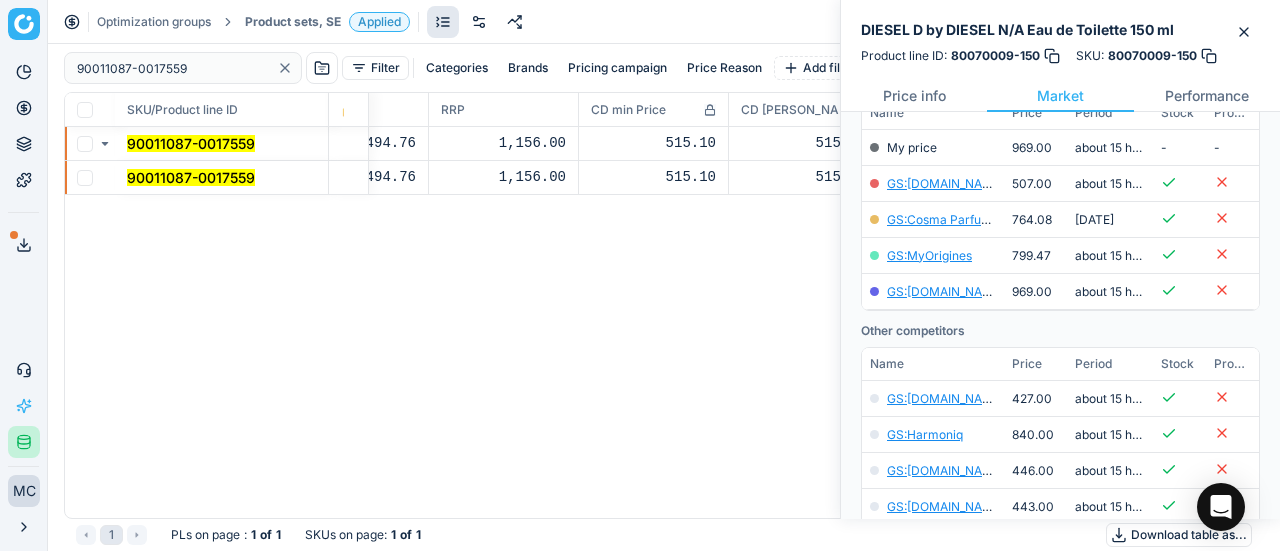click on "90011087-0017559" at bounding box center [191, 177] 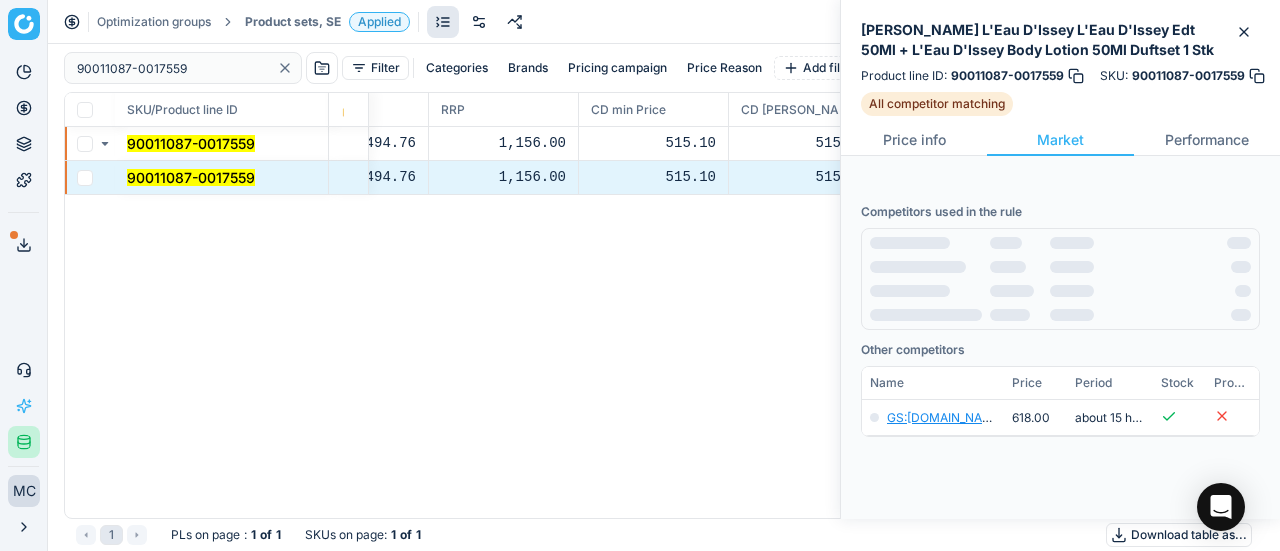 scroll, scrollTop: 252, scrollLeft: 0, axis: vertical 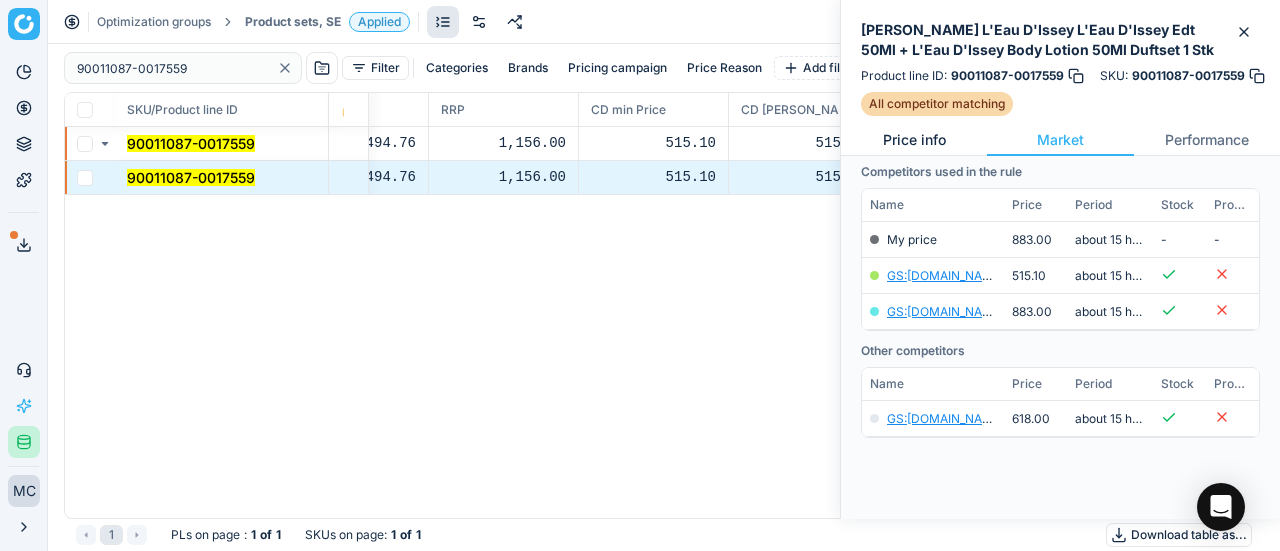 click on "Price info" at bounding box center (914, 140) 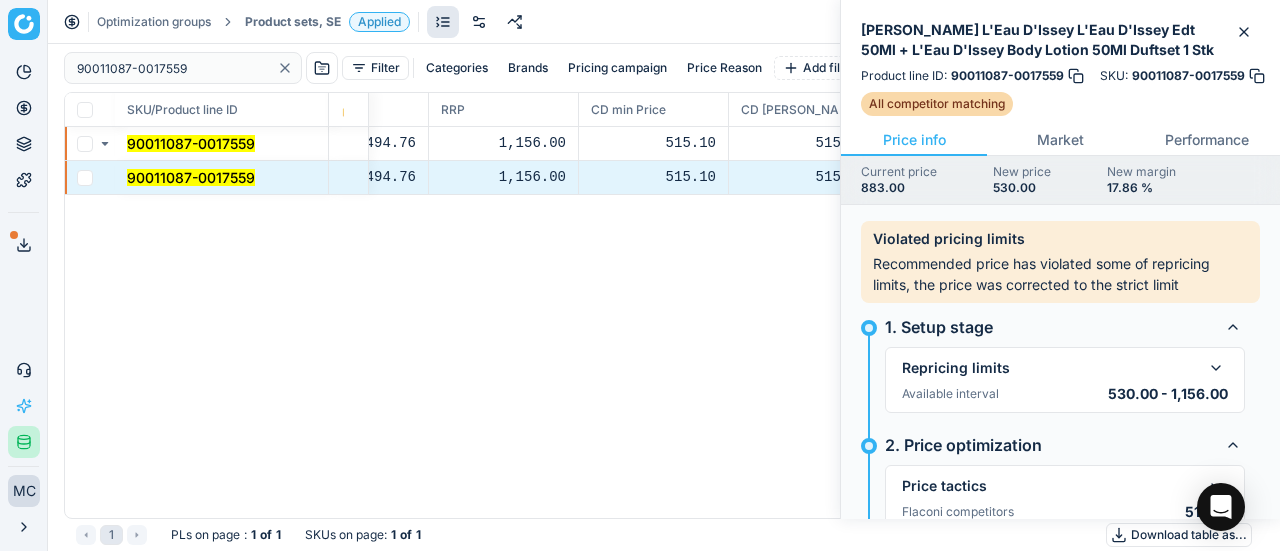 scroll, scrollTop: 200, scrollLeft: 0, axis: vertical 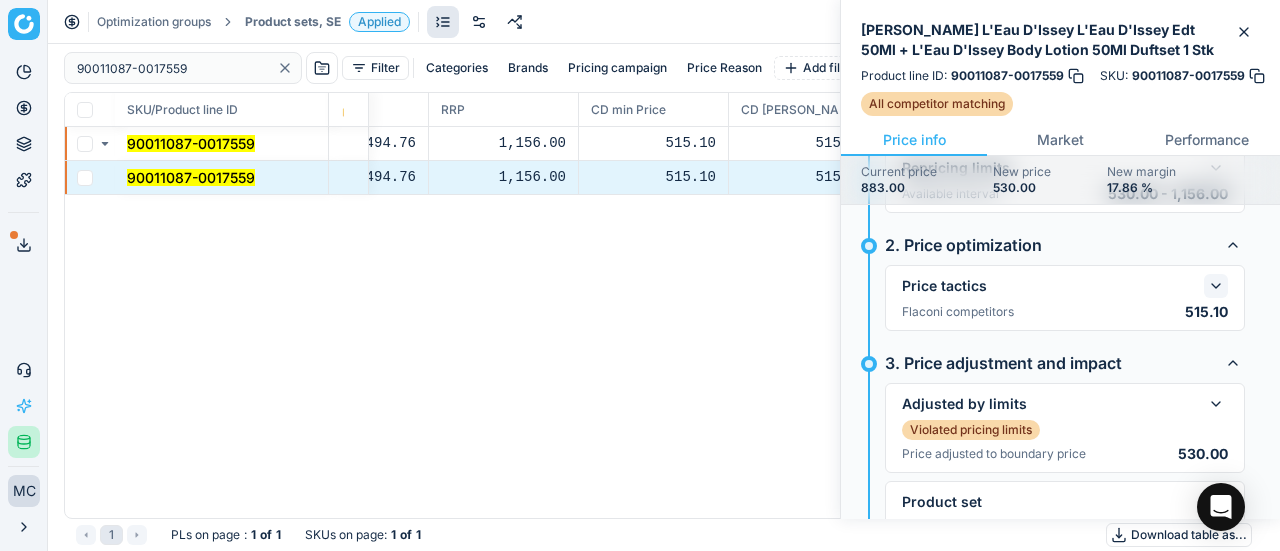 click 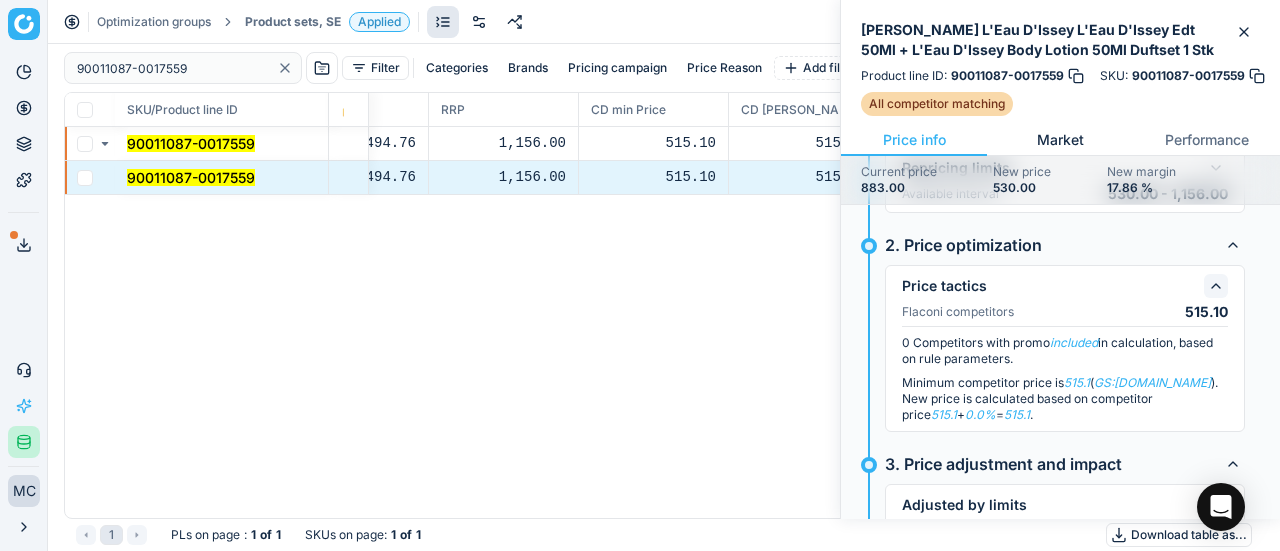 click on "Market" at bounding box center (1060, 140) 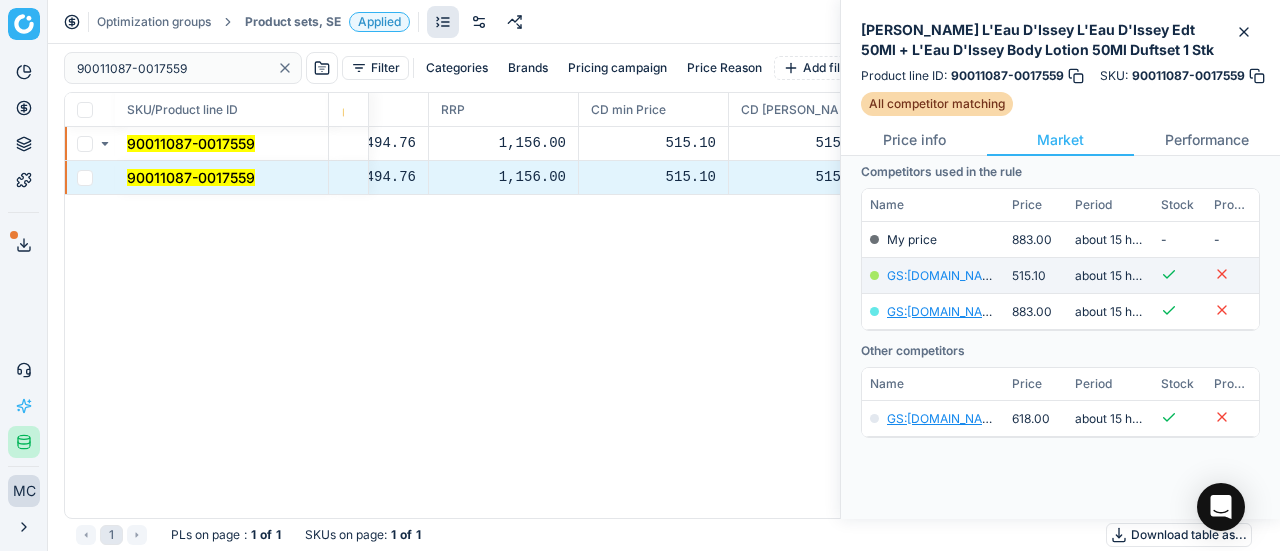 click on "GS:[DOMAIN_NAME]" at bounding box center [945, 275] 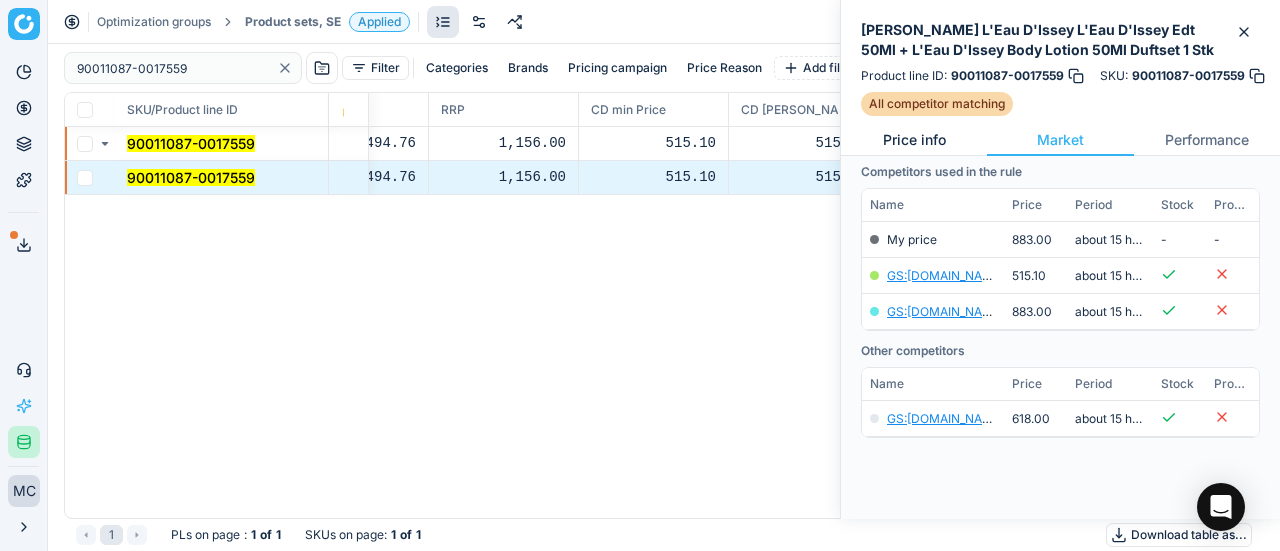 click on "Price info" at bounding box center (914, 140) 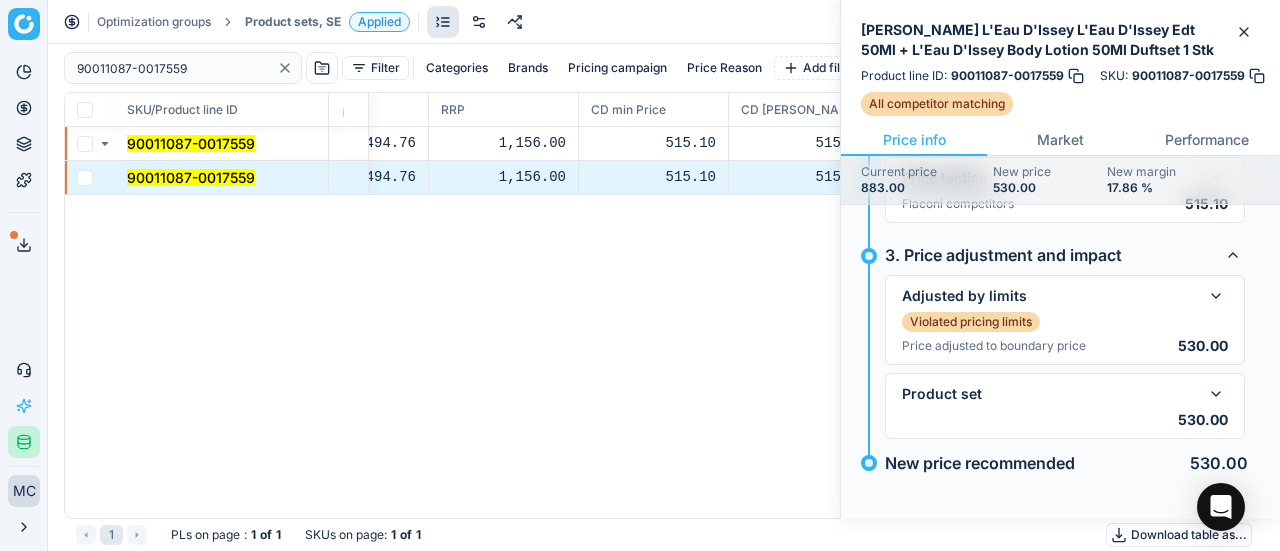 click on "SKU/Product line ID Product line name Product line ID Cost 🔒 PCII cost RRP CD min Price CD max Price Beauty outlet price PCII+5% > RRP Sales Flag Price change too high New price Price Type Price Reason 90011087-0017559 Issey Miyake L'Eau D'Issey L'Eau D'Issey Edt 50Ml + L'Eau D'Issey Body Lotion 50Ml Duftset  1 Stk 90011087-0017559 435.32 494.76 1,156.00 515.10 515.10 883.00 530.00 matching google GS:Notino.se 90011087-0017559 Issey Miyake L'Eau D'Issey L'Eau D'Issey Edt 50Ml + L'Eau D'Issey Body Lotion 50Ml Duftset  1 Stk 90011087-0017559 435.32 494.76 1,156.00 515.10 515.10 883.00 530.00 matching google GS:Notino.se" at bounding box center [664, 305] 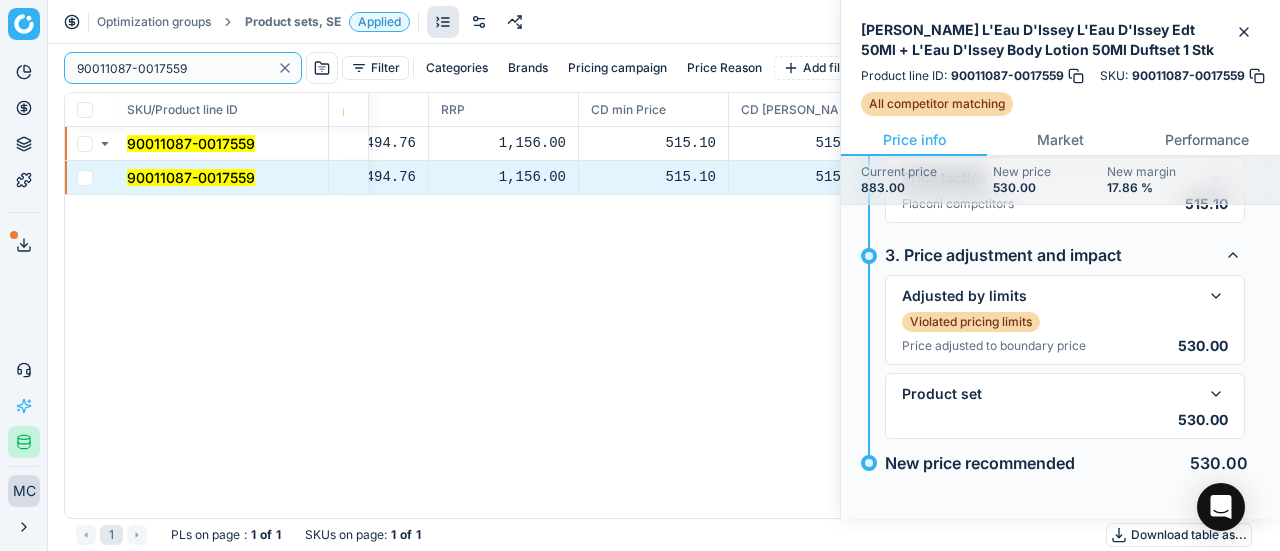 drag, startPoint x: 213, startPoint y: 79, endPoint x: 0, endPoint y: 39, distance: 216.72333 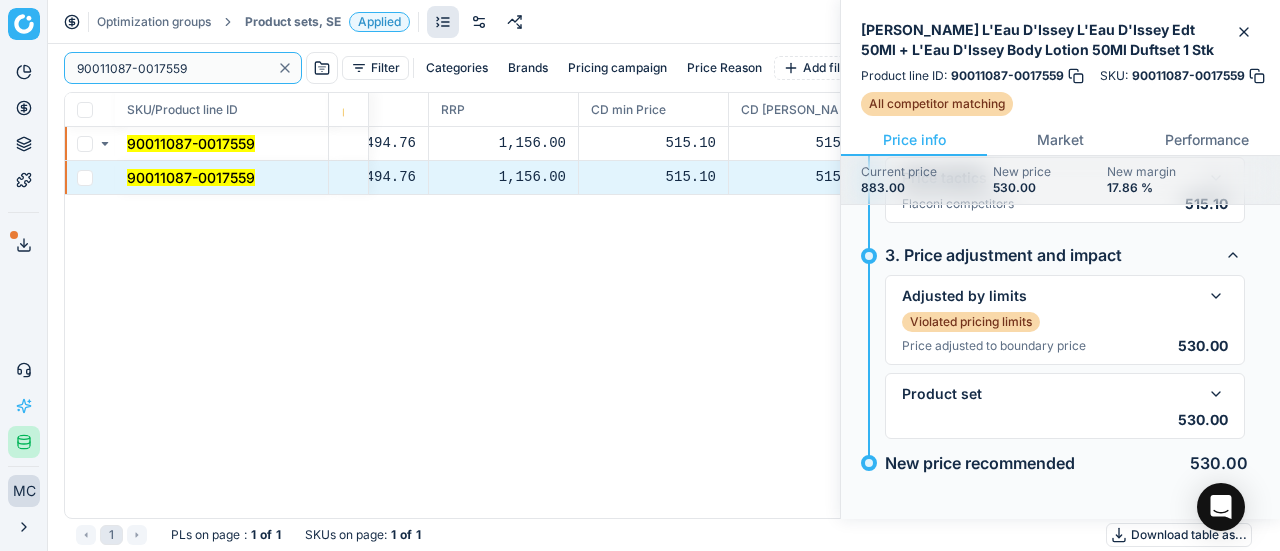 click on "Pricing platform Analytics Pricing Product portfolio Templates Export service 19 Contact support   AI Pricing Assistant Integration status MC Mengqi Cai mengqi.cai@flaconi.de Close menu Optimization groups Product sets, SE Applied Discard Download report 90011087-0017559   Filter   Categories   Brands   Pricing campaign   Price Reason   Add filter Bulk update SKU/Product line ID Product line name Product line ID Cost 🔒 PCII cost RRP CD min Price CD max Price Beauty outlet price PCII+5% > RRP Sales Flag Price change too high New price Price Type Price Reason 90011087-0017559 Issey Miyake L'Eau D'Issey L'Eau D'Issey Edt 50Ml + L'Eau D'Issey Body Lotion 50Ml Duftset  1 Stk 90011087-0017559 435.32 494.76 1,156.00 515.10 515.10 883.00 530.00 matching google GS:Notino.se 90011087-0017559 Issey Miyake L'Eau D'Issey L'Eau D'Issey Edt 50Ml + L'Eau D'Issey Body Lotion 50Ml Duftset  1 Stk 90011087-0017559 435.32 494.76 1,156.00 515.10 515.10 883.00 530.00 matching google GS:Notino.se 1 PLs on page : 1 of 1 : 1 of 1" at bounding box center (640, 275) 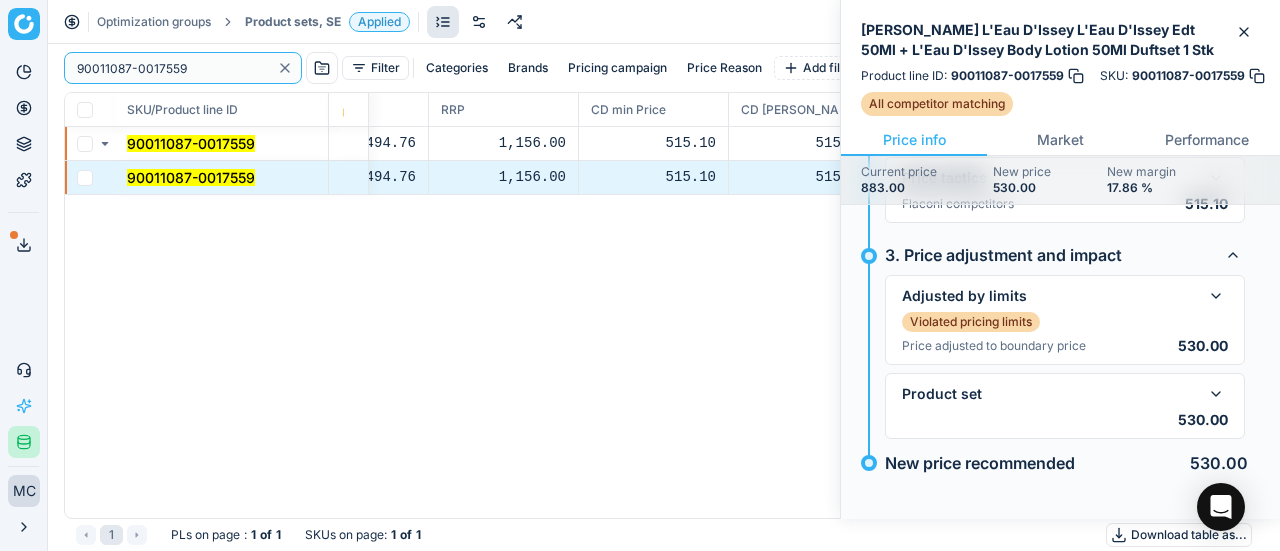 click on "90011087-0017559" at bounding box center (173, 68) 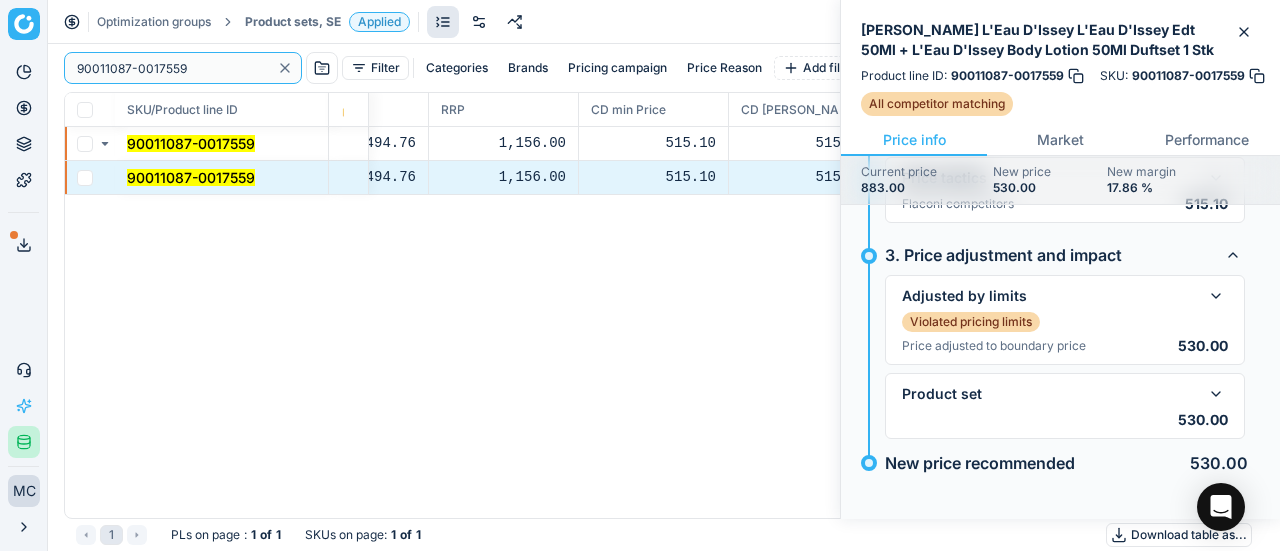 paste on "80021839-1000" 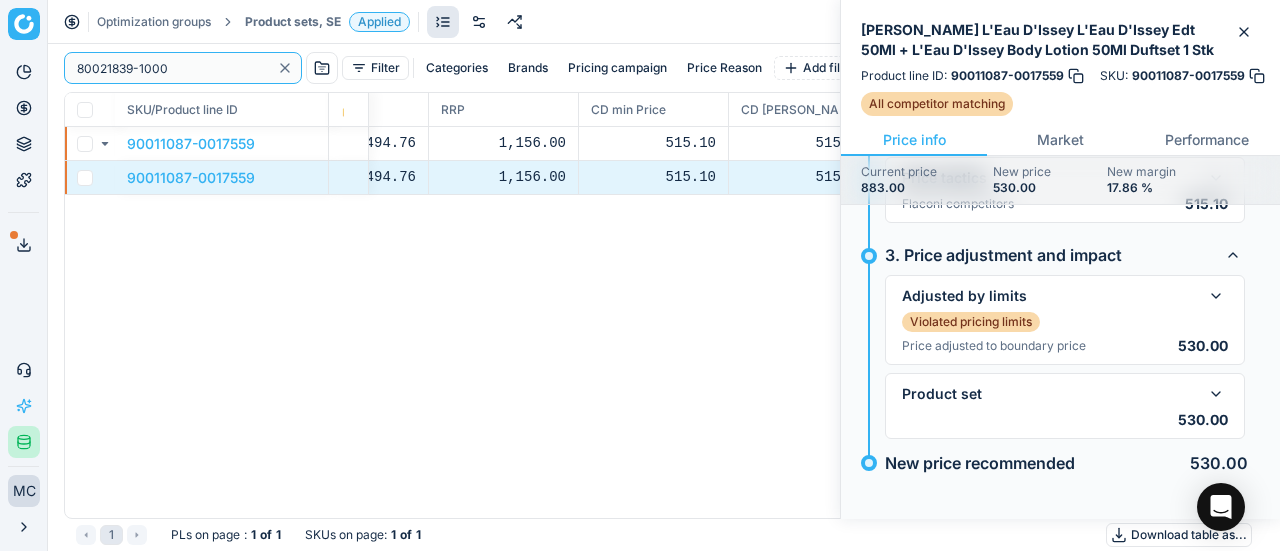 type on "80021839-1000" 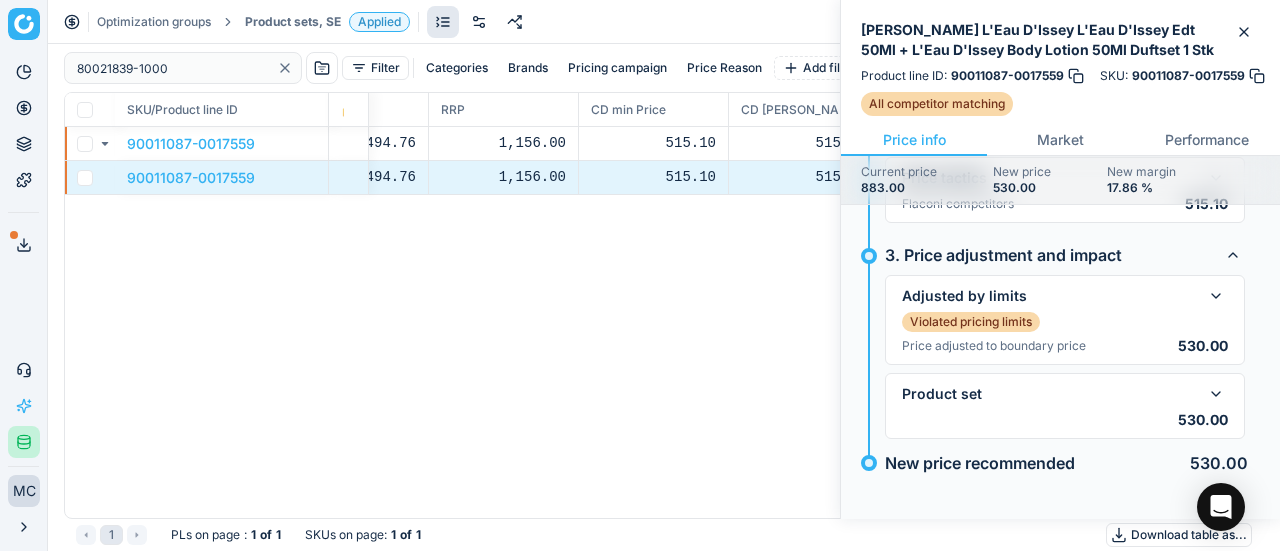 click on "Product sets, SE" at bounding box center [293, 22] 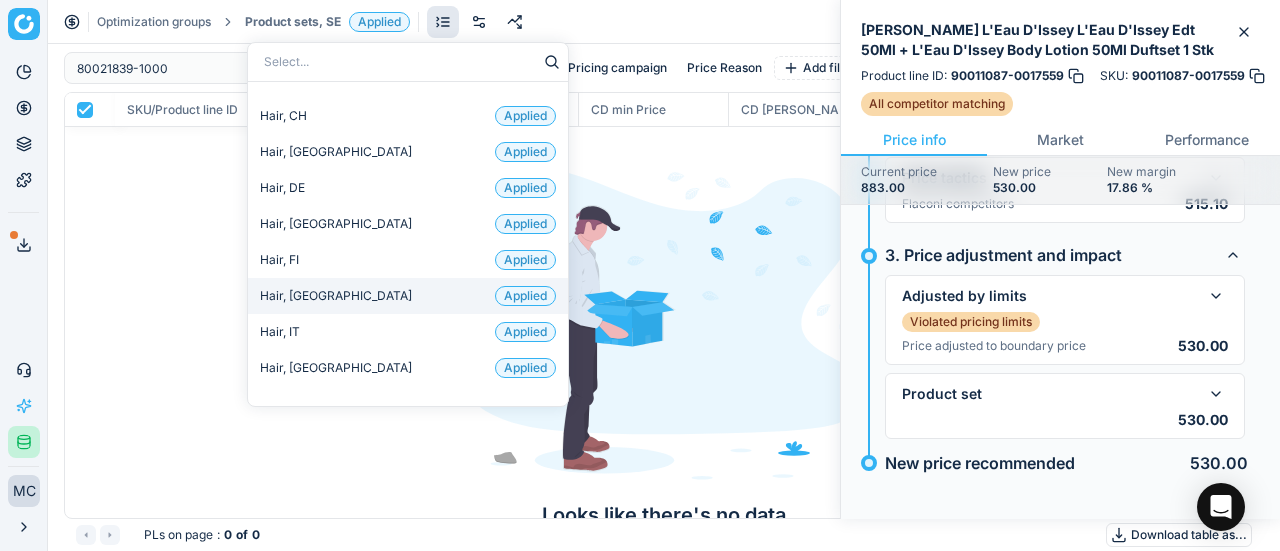 scroll, scrollTop: 600, scrollLeft: 0, axis: vertical 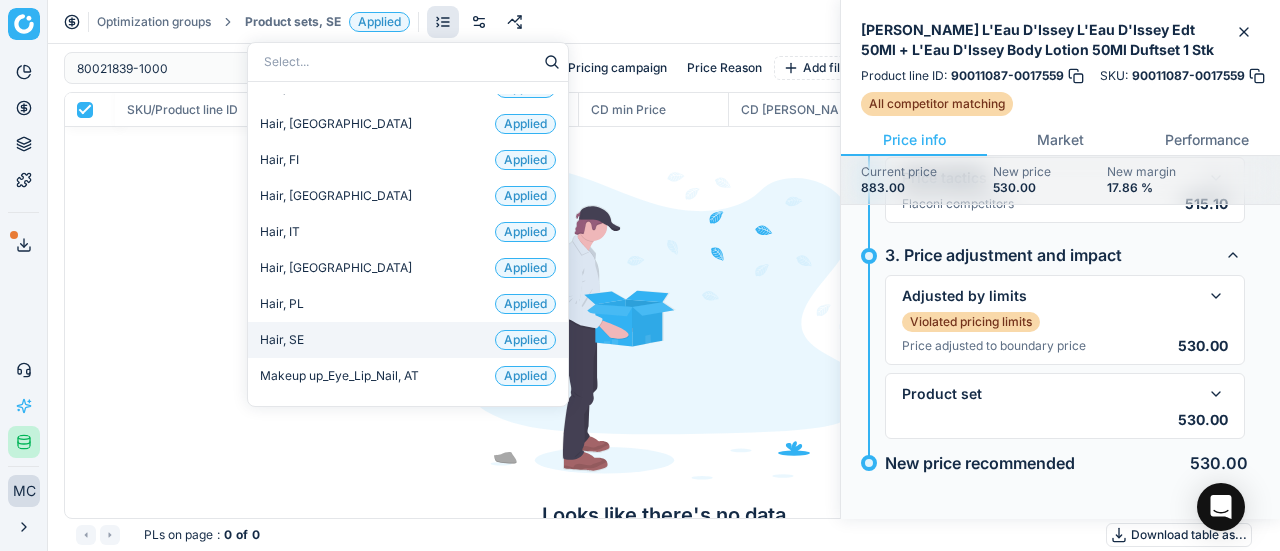 click on "Hair, SE Applied" at bounding box center (408, 340) 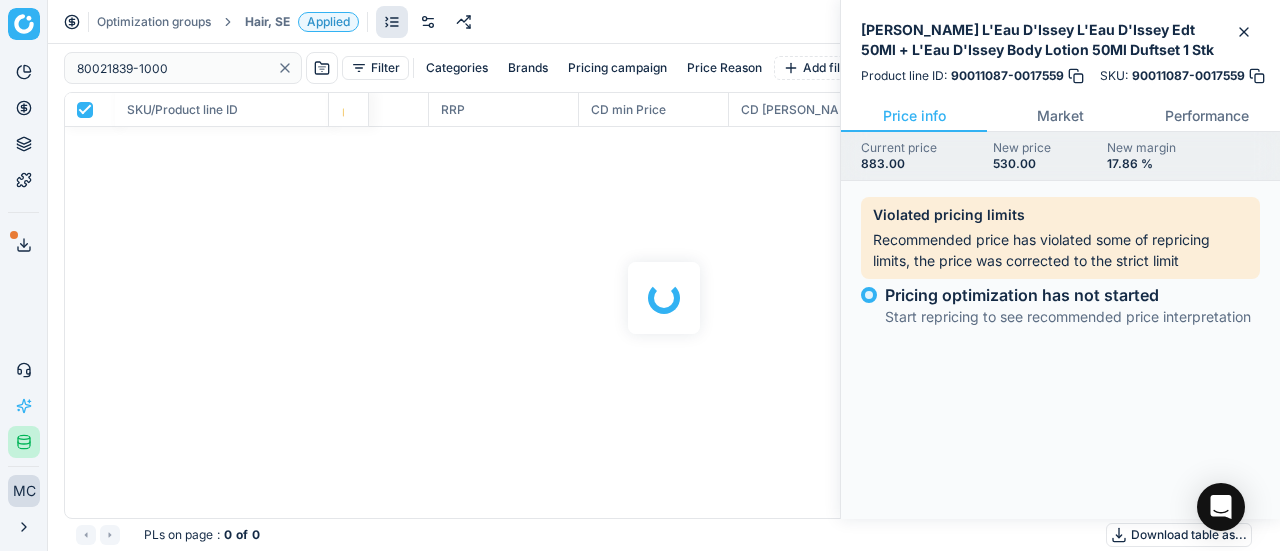 scroll, scrollTop: 0, scrollLeft: 0, axis: both 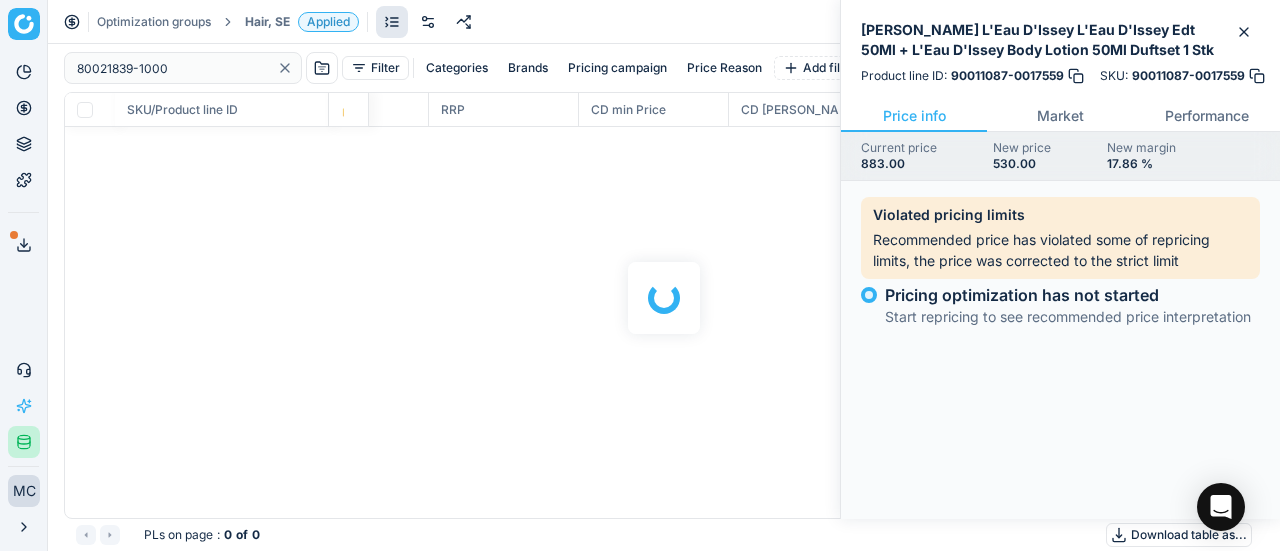 checkbox on "false" 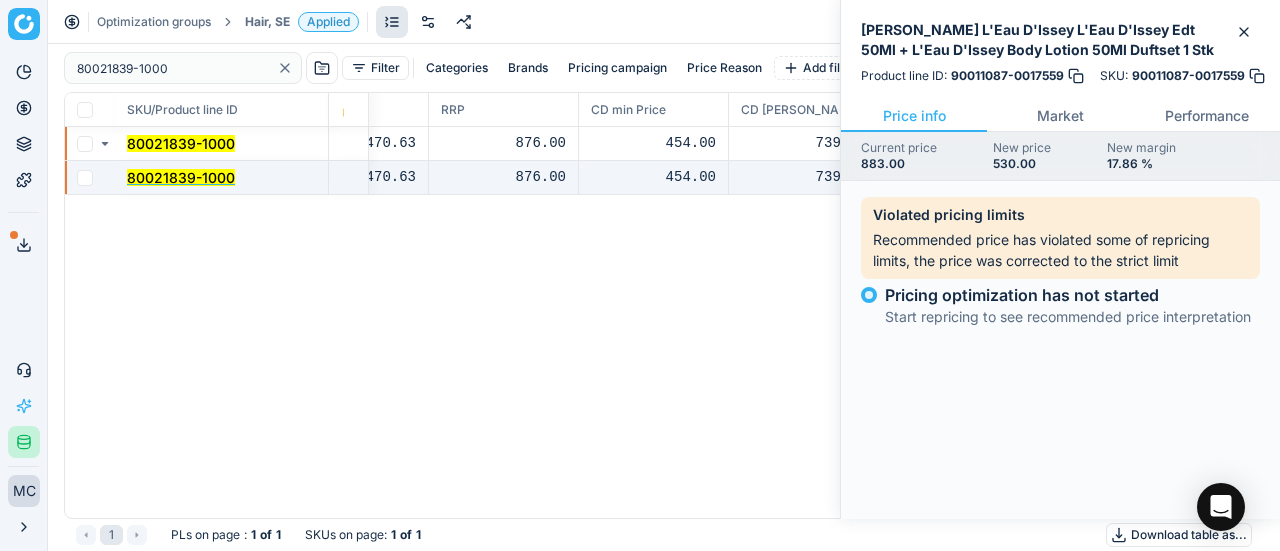 click on "80021839-1000" at bounding box center [181, 177] 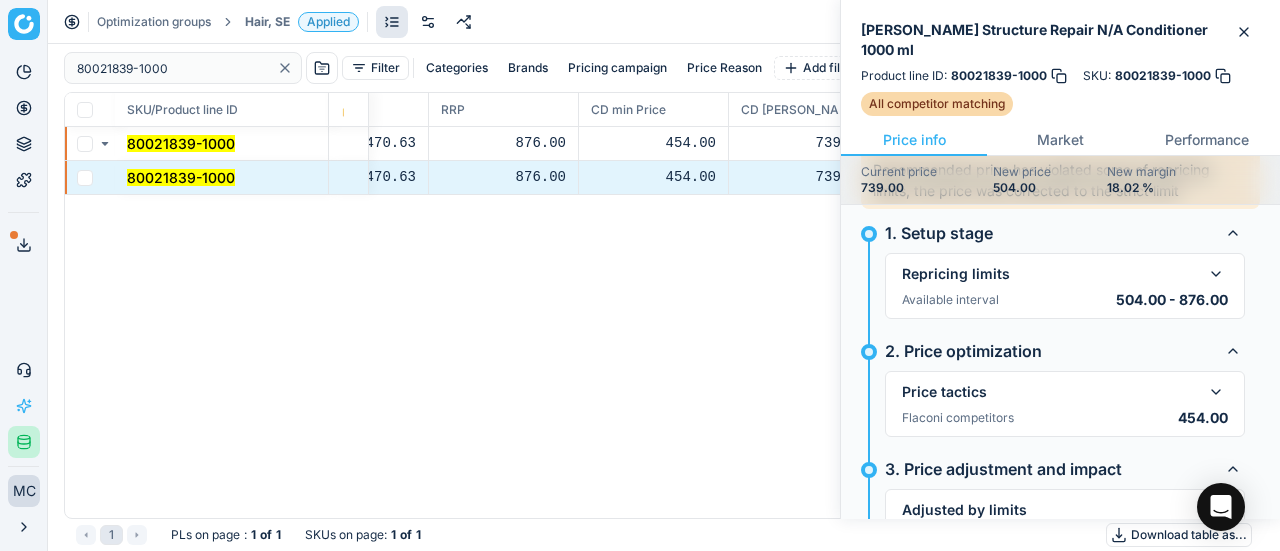 scroll, scrollTop: 200, scrollLeft: 0, axis: vertical 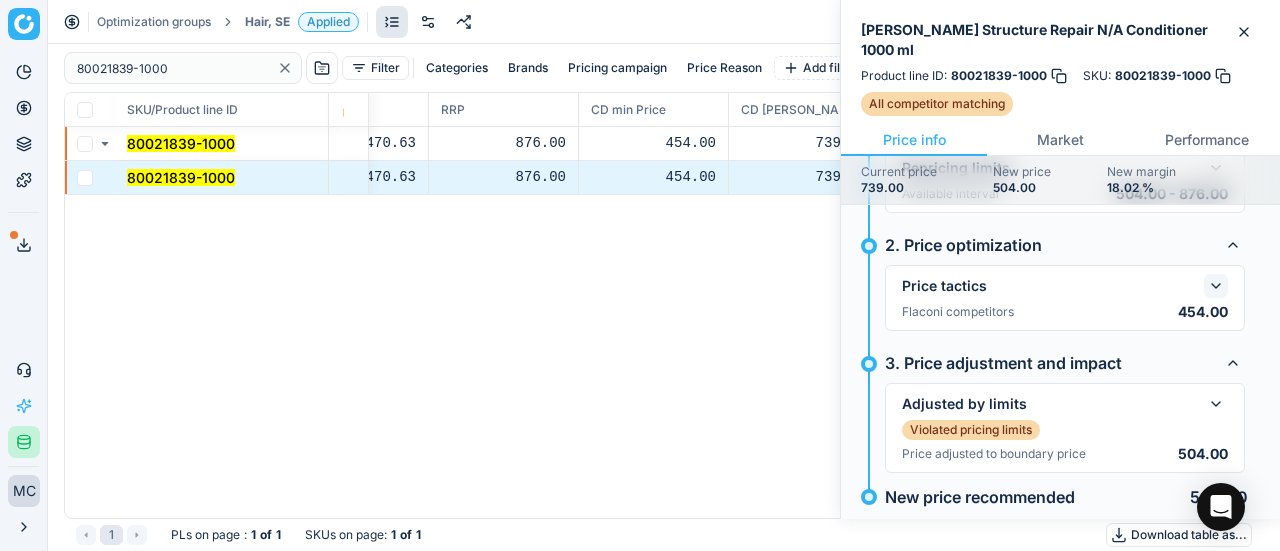 click 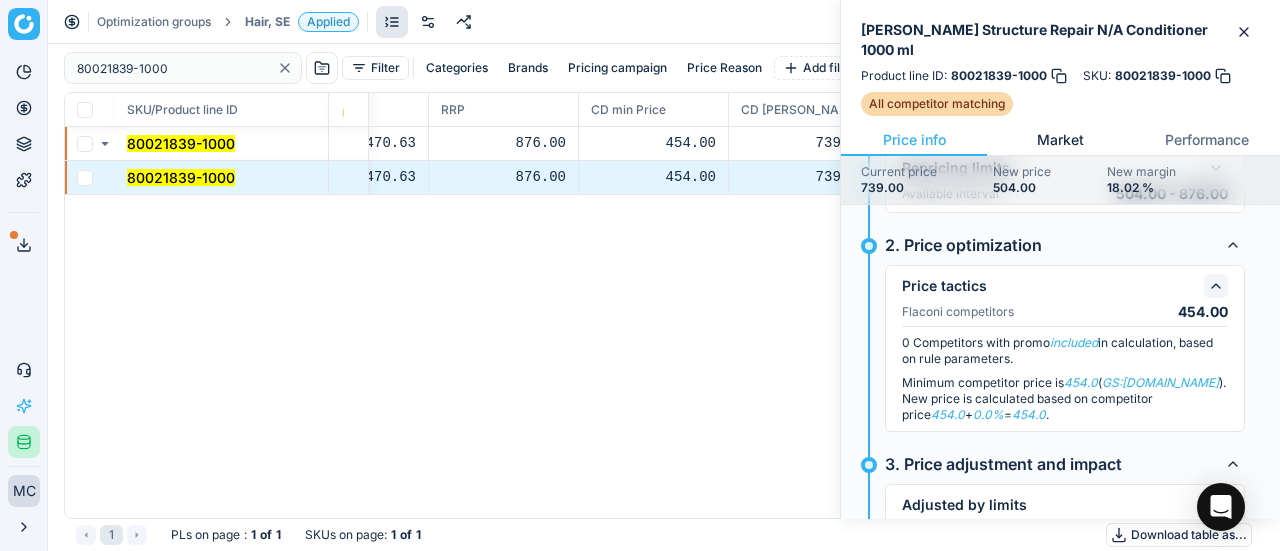 click on "Market" at bounding box center (1060, 140) 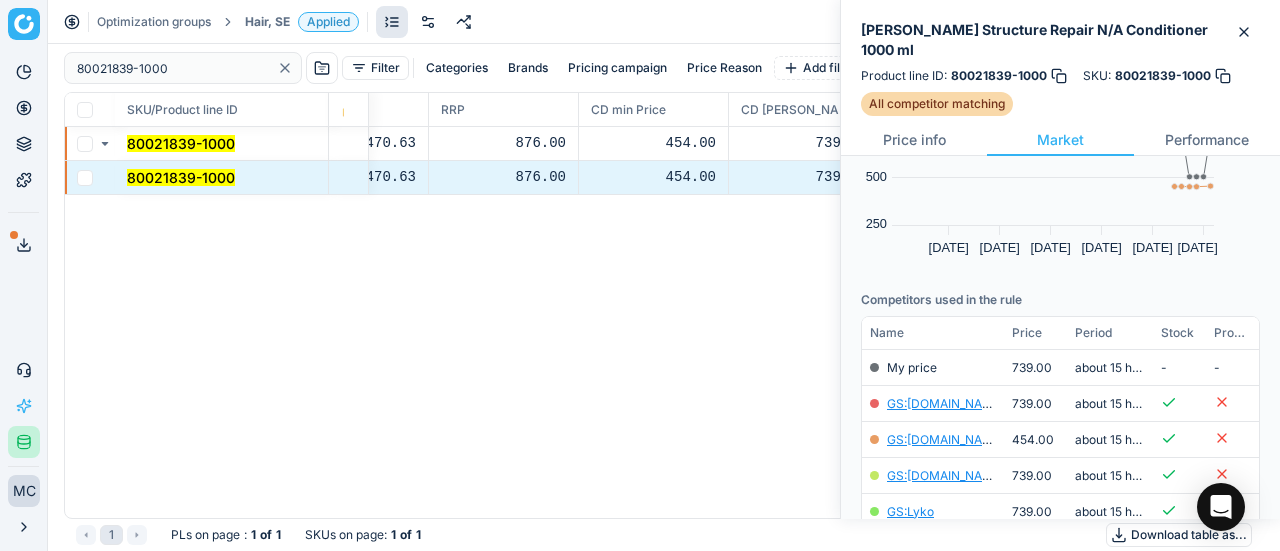 scroll, scrollTop: 194, scrollLeft: 0, axis: vertical 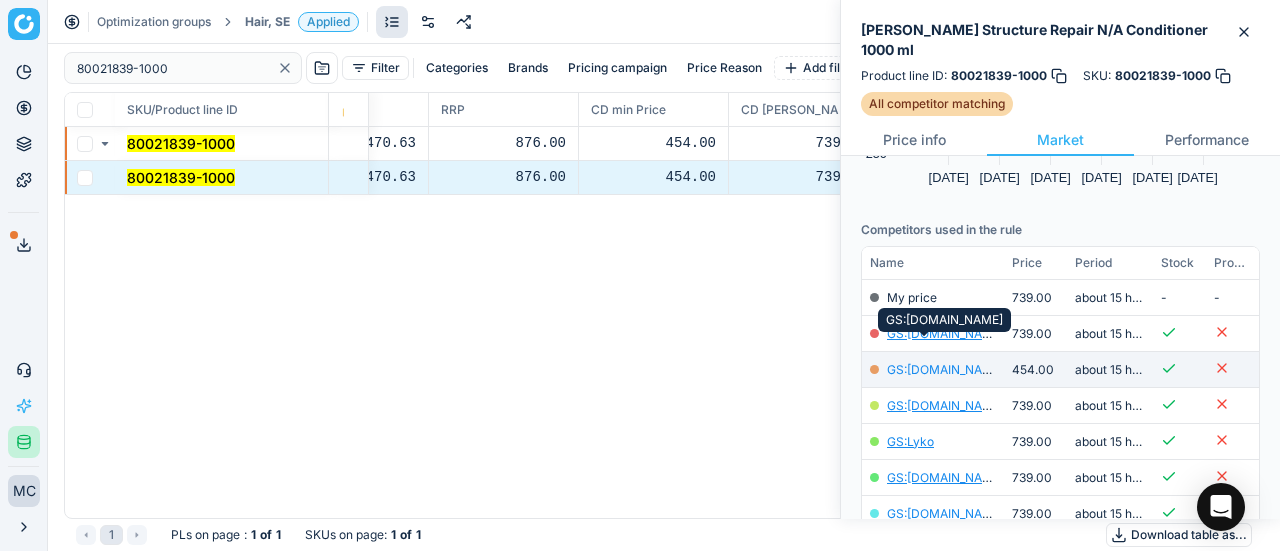 click on "GS:[DOMAIN_NAME]" at bounding box center [945, 369] 